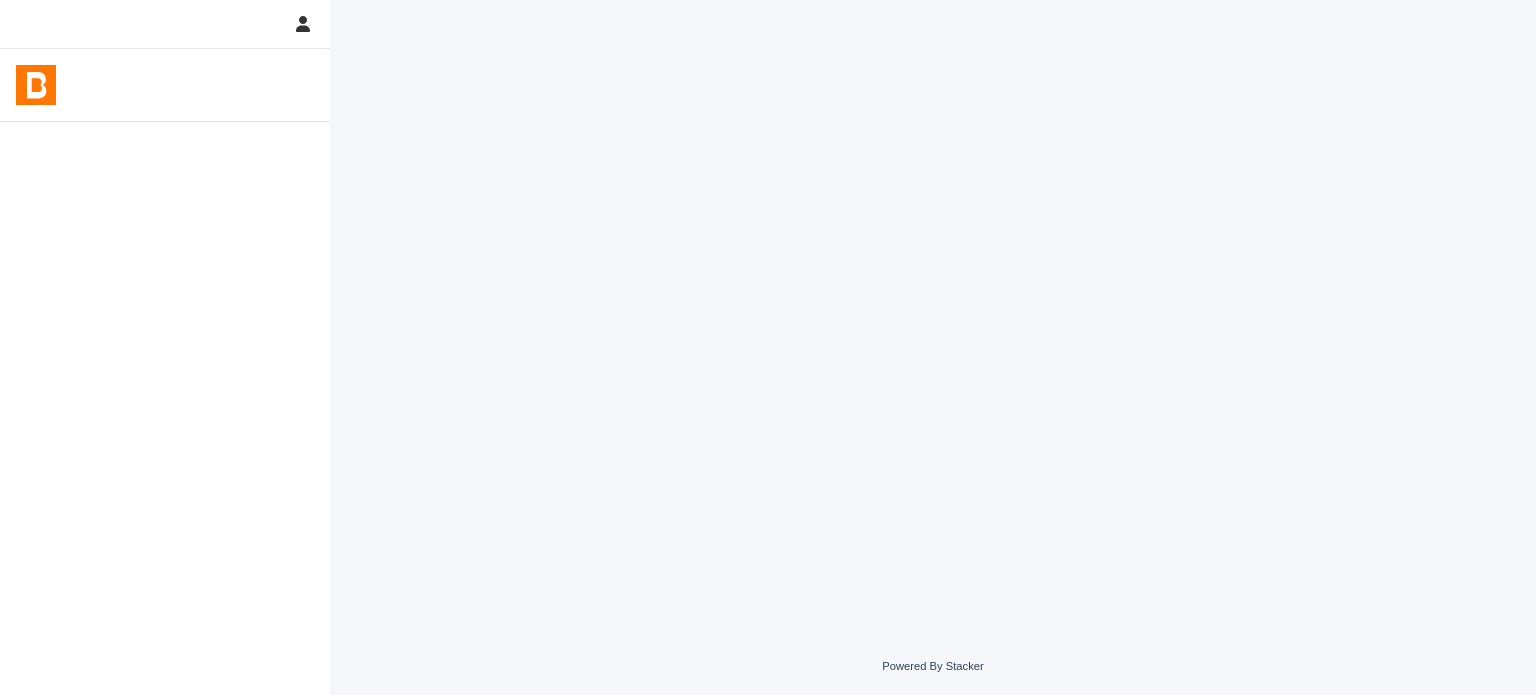scroll, scrollTop: 0, scrollLeft: 0, axis: both 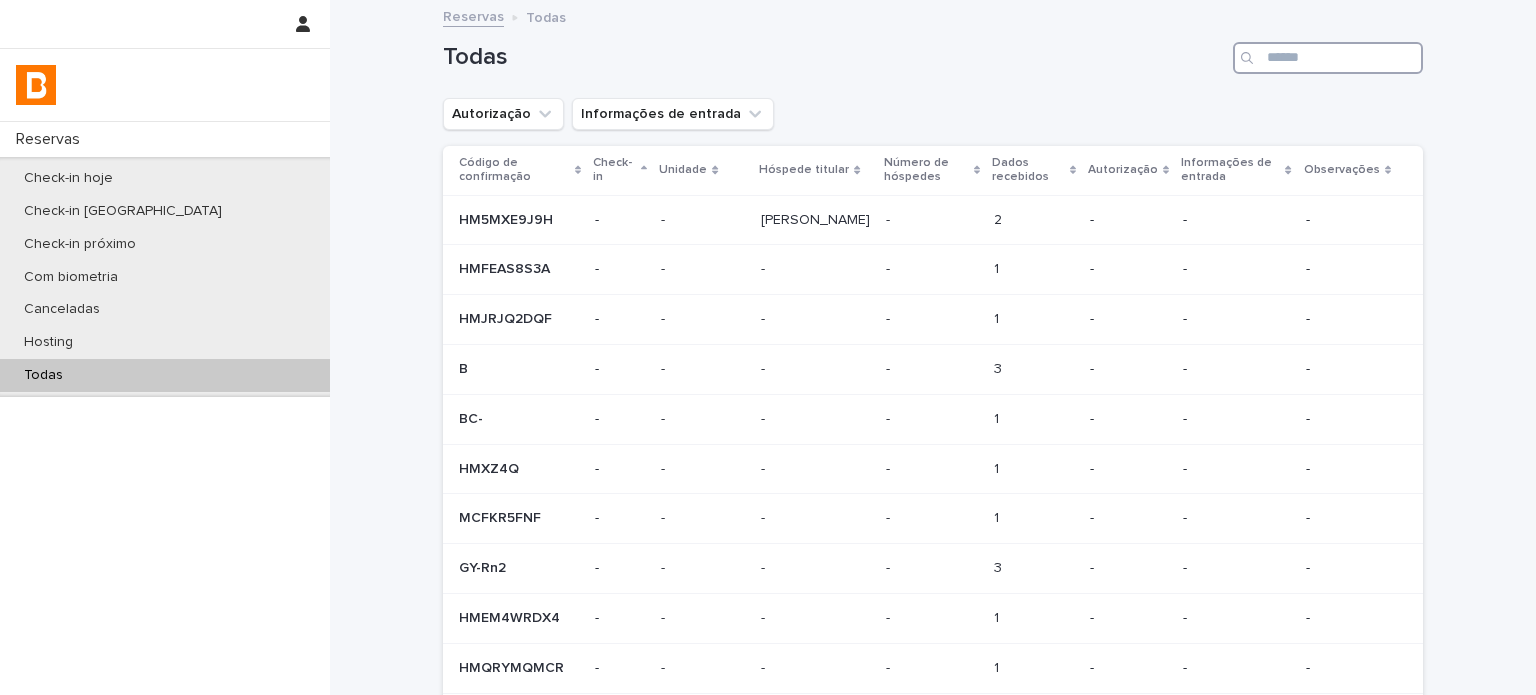 click at bounding box center [1328, 58] 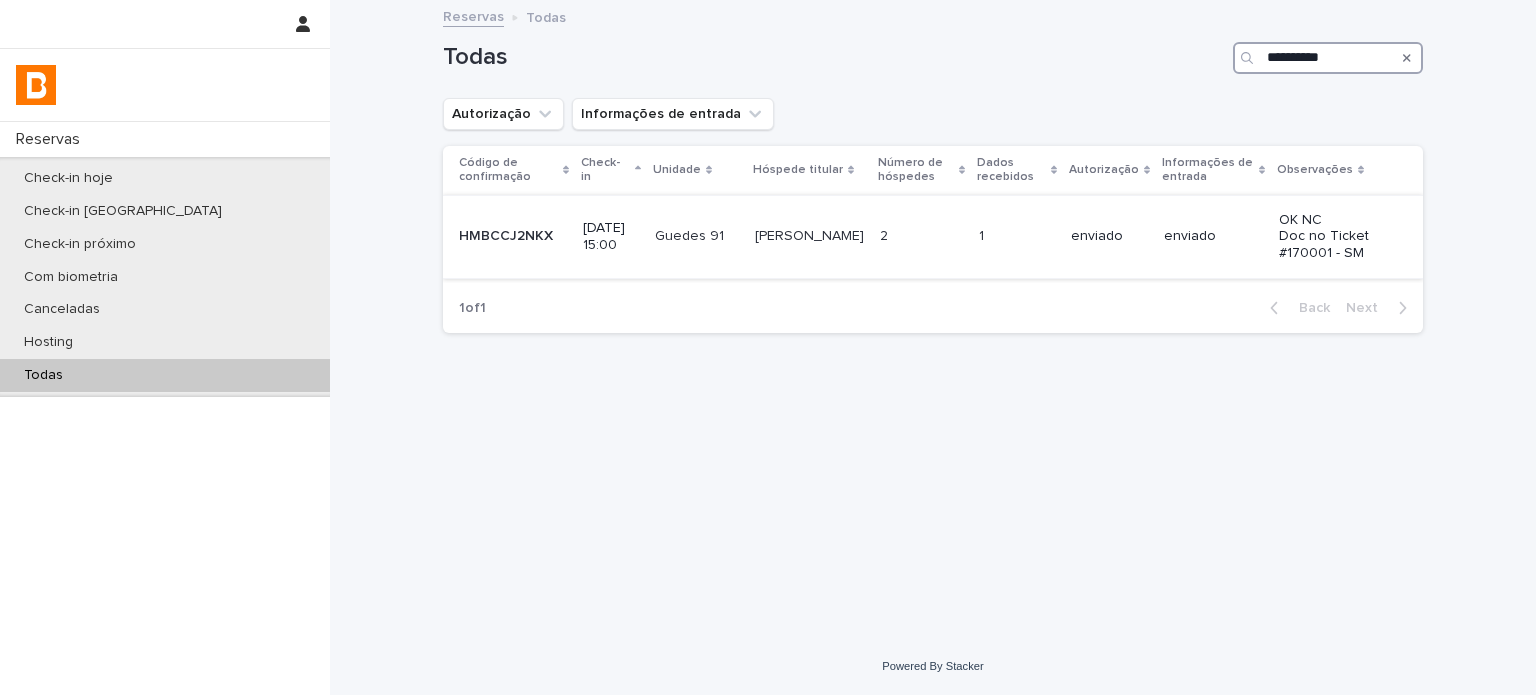type on "**********" 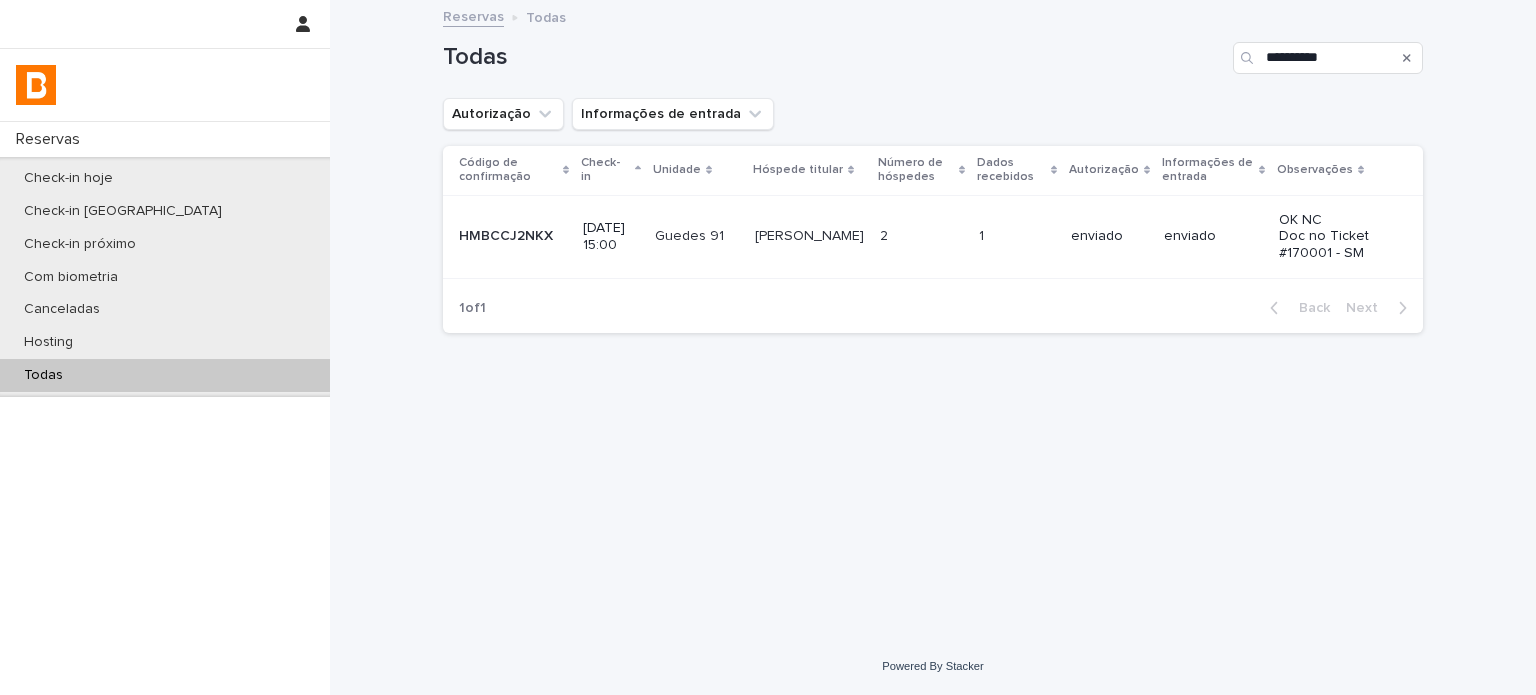 click on "OK NC
Doc no Ticket #170001 - SM" at bounding box center (1335, 237) 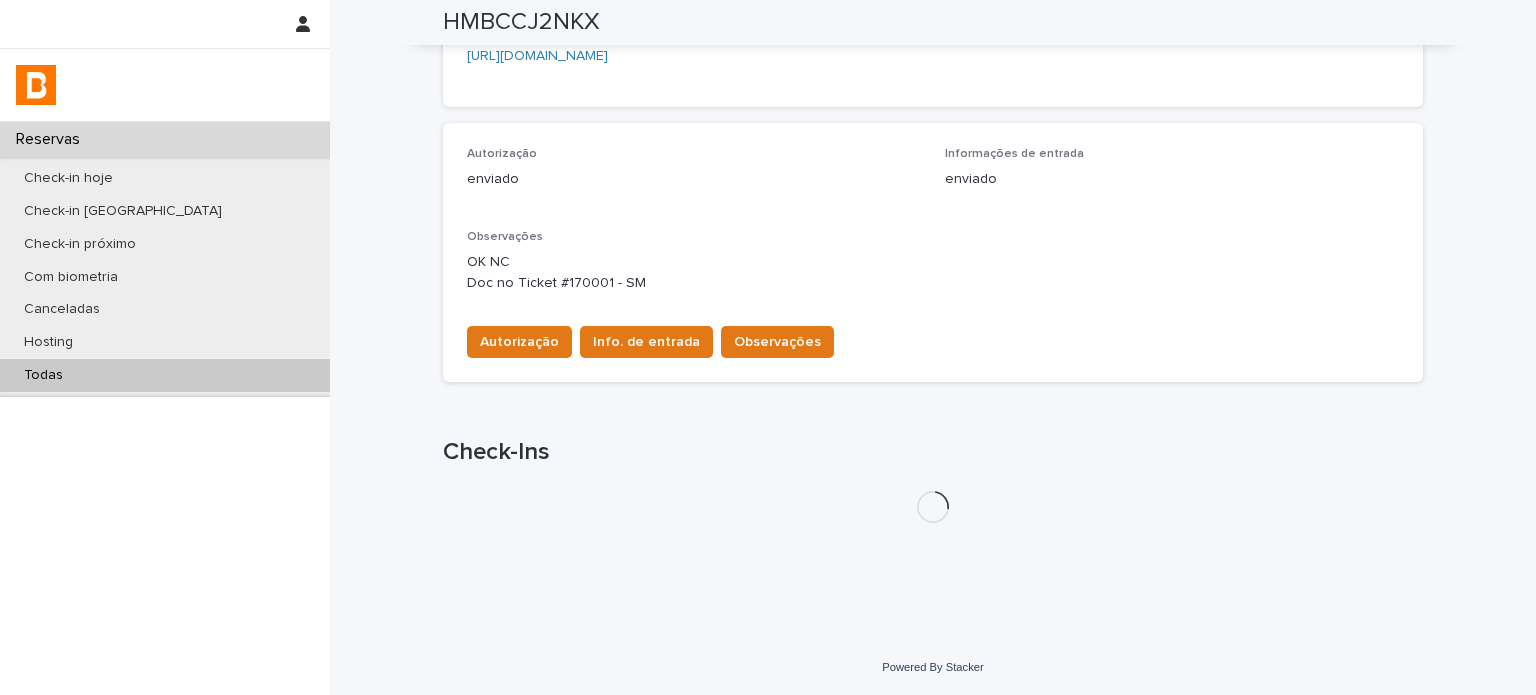 scroll, scrollTop: 533, scrollLeft: 0, axis: vertical 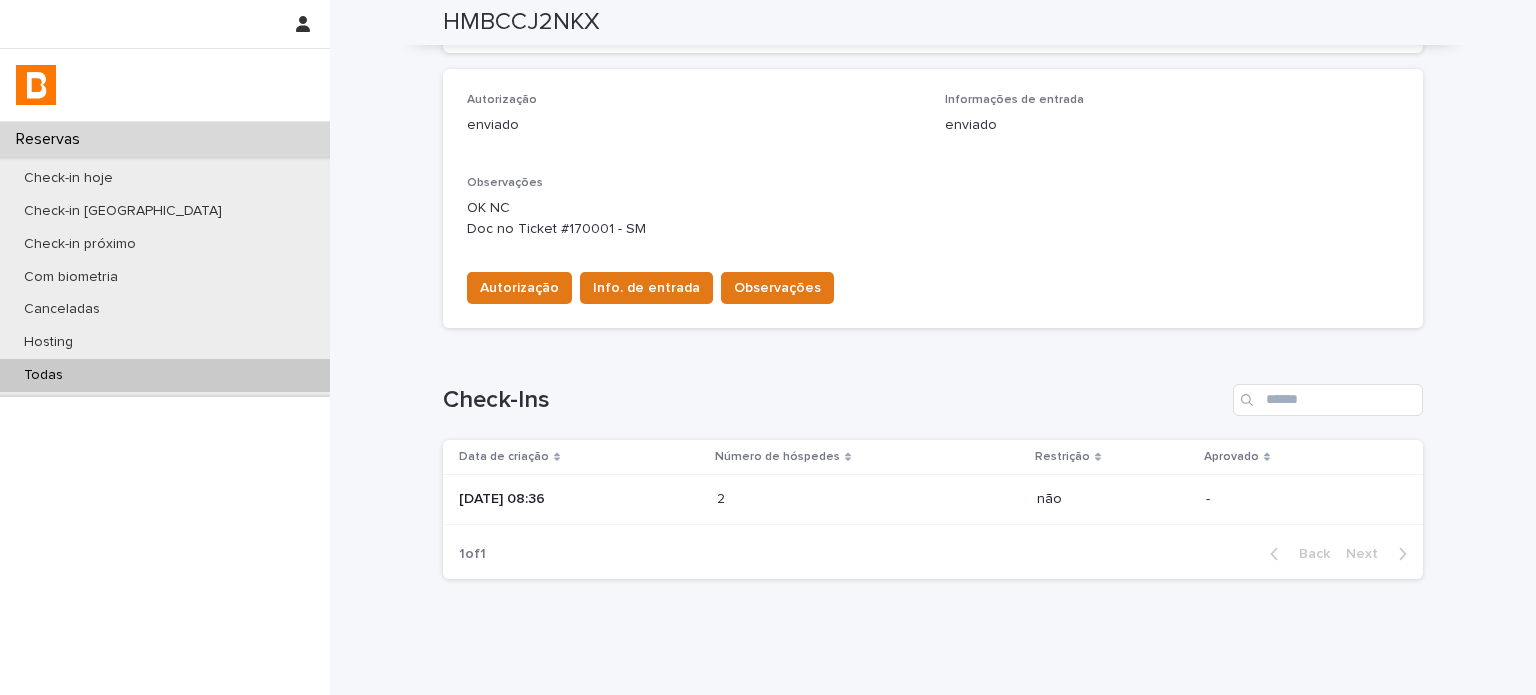 click on "2" at bounding box center (723, 497) 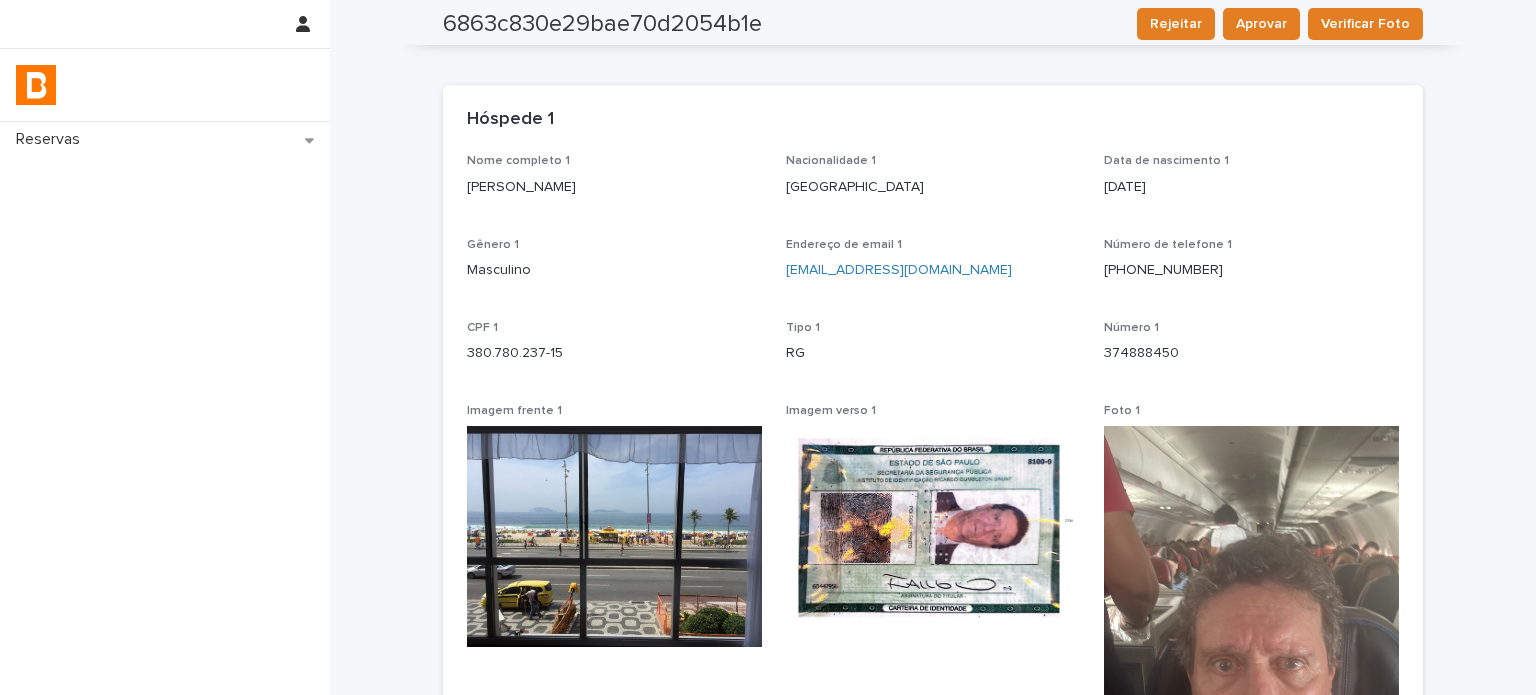 scroll, scrollTop: 0, scrollLeft: 0, axis: both 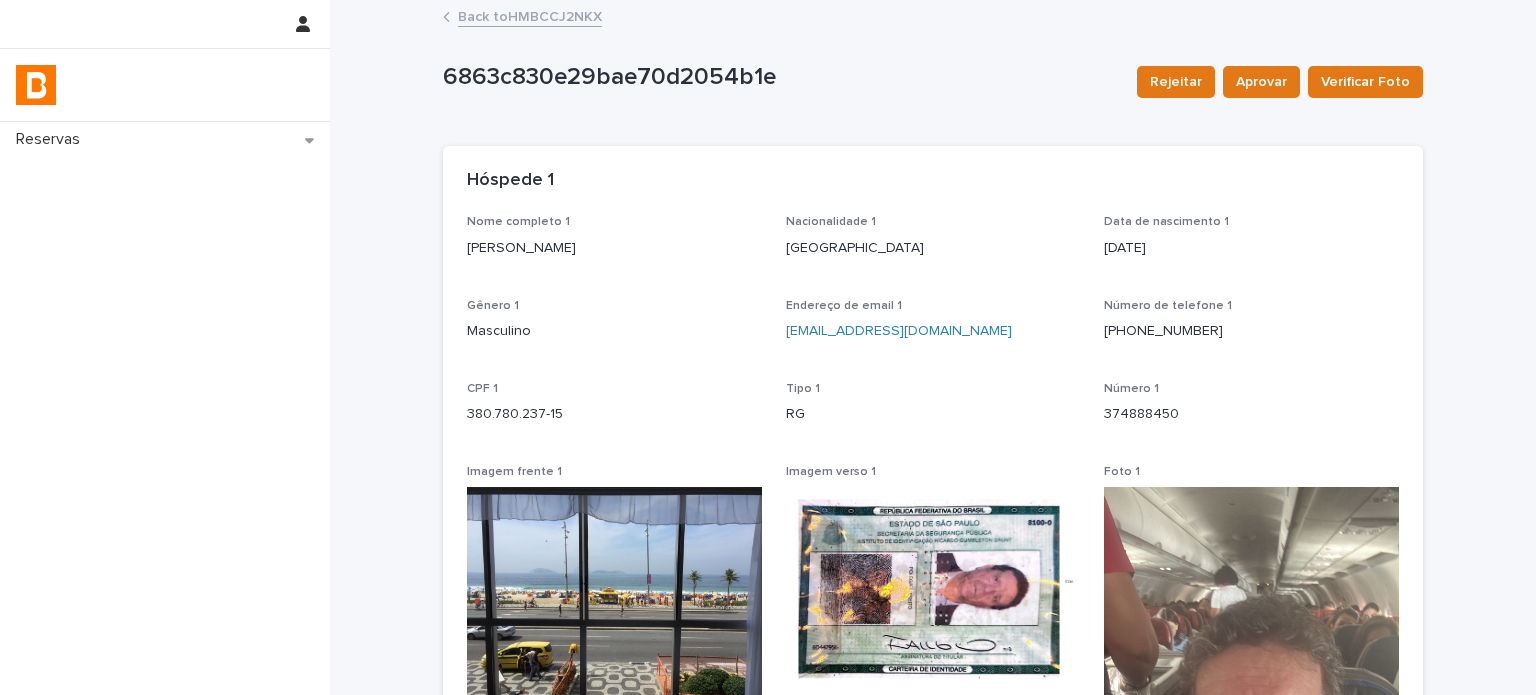 click on "Back to  HMBCCJ2NKX" at bounding box center [530, 15] 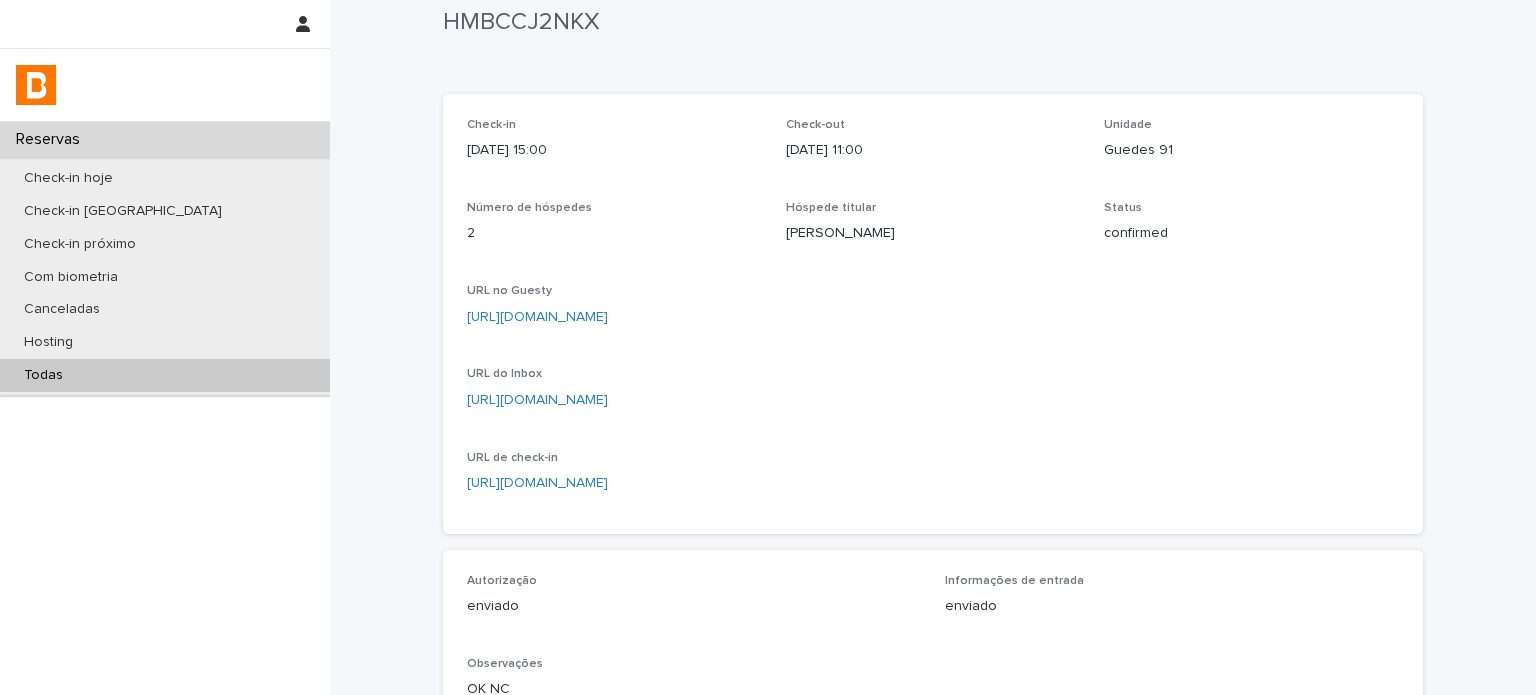 scroll, scrollTop: 0, scrollLeft: 0, axis: both 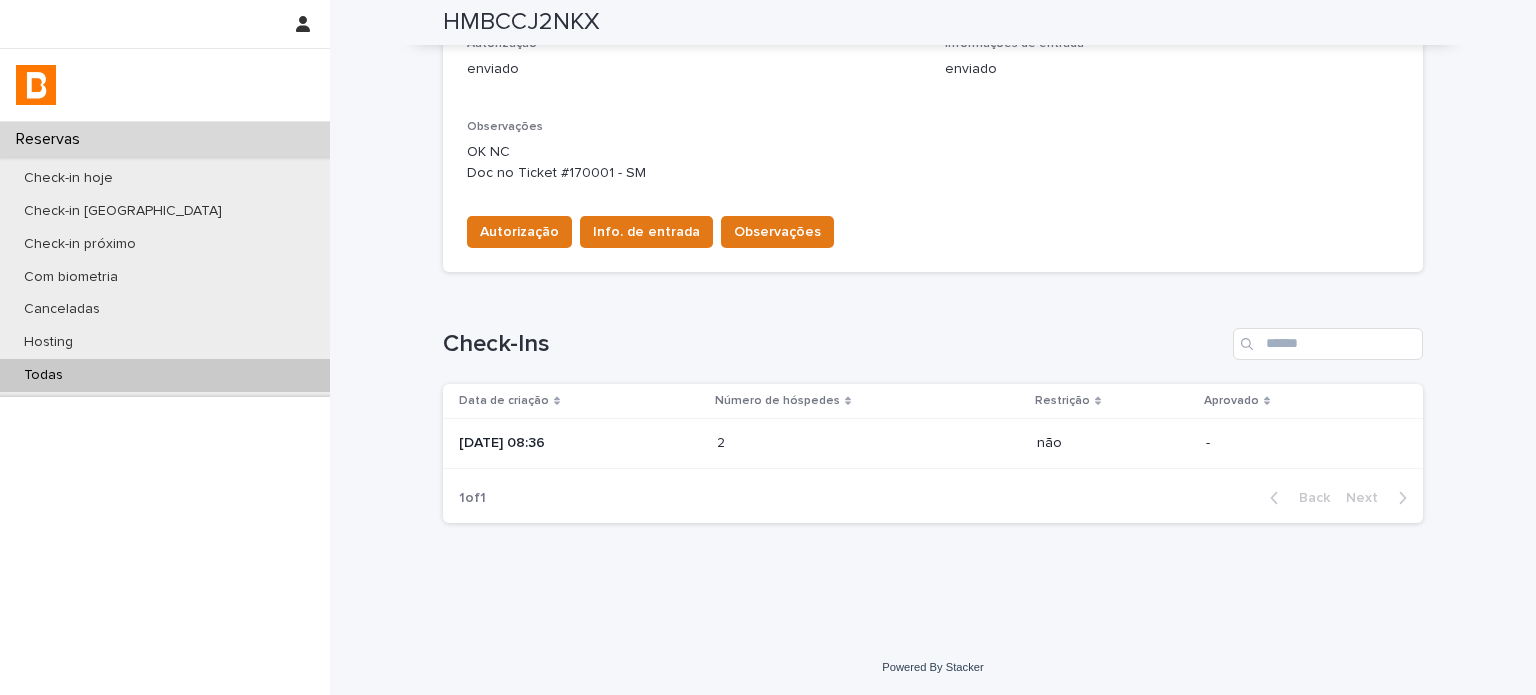 click at bounding box center [804, 443] 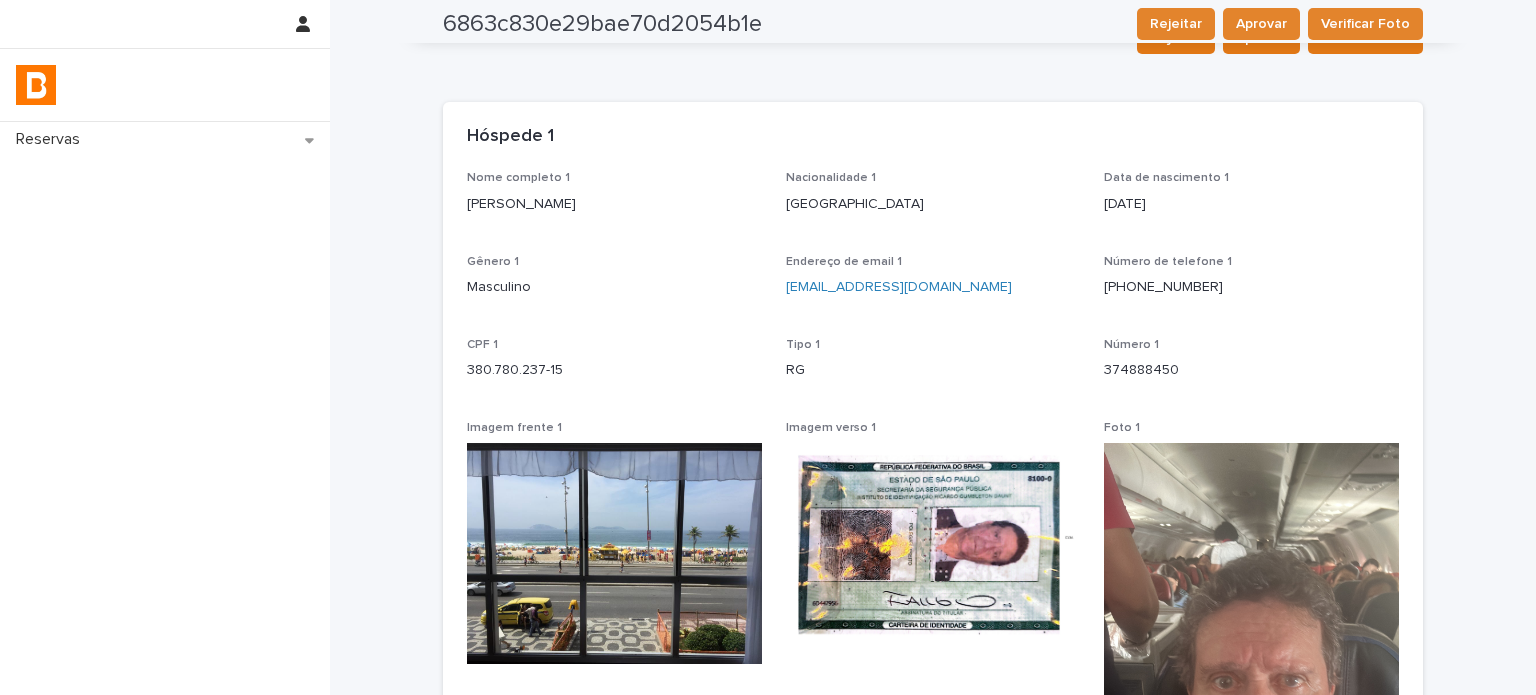 scroll, scrollTop: 0, scrollLeft: 0, axis: both 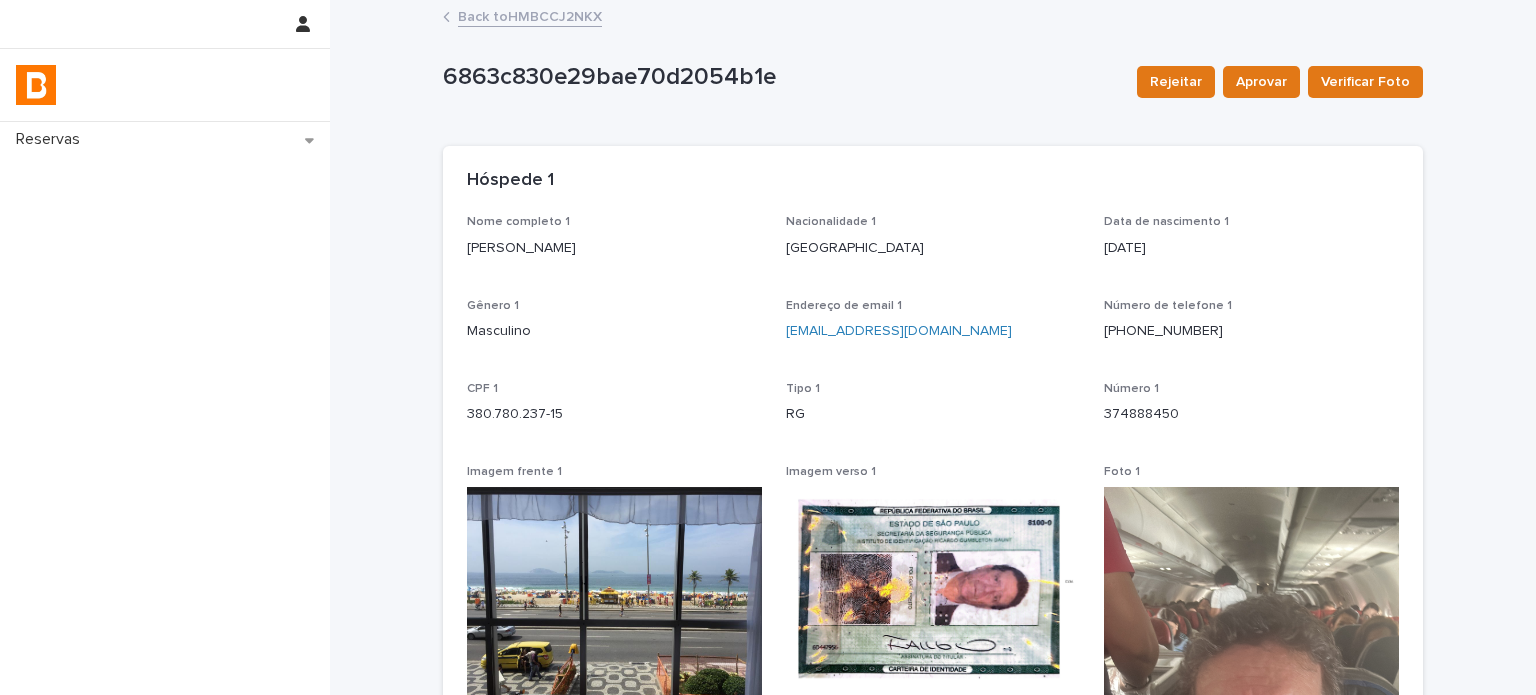 click on "Back to  HMBCCJ2NKX" at bounding box center [530, 15] 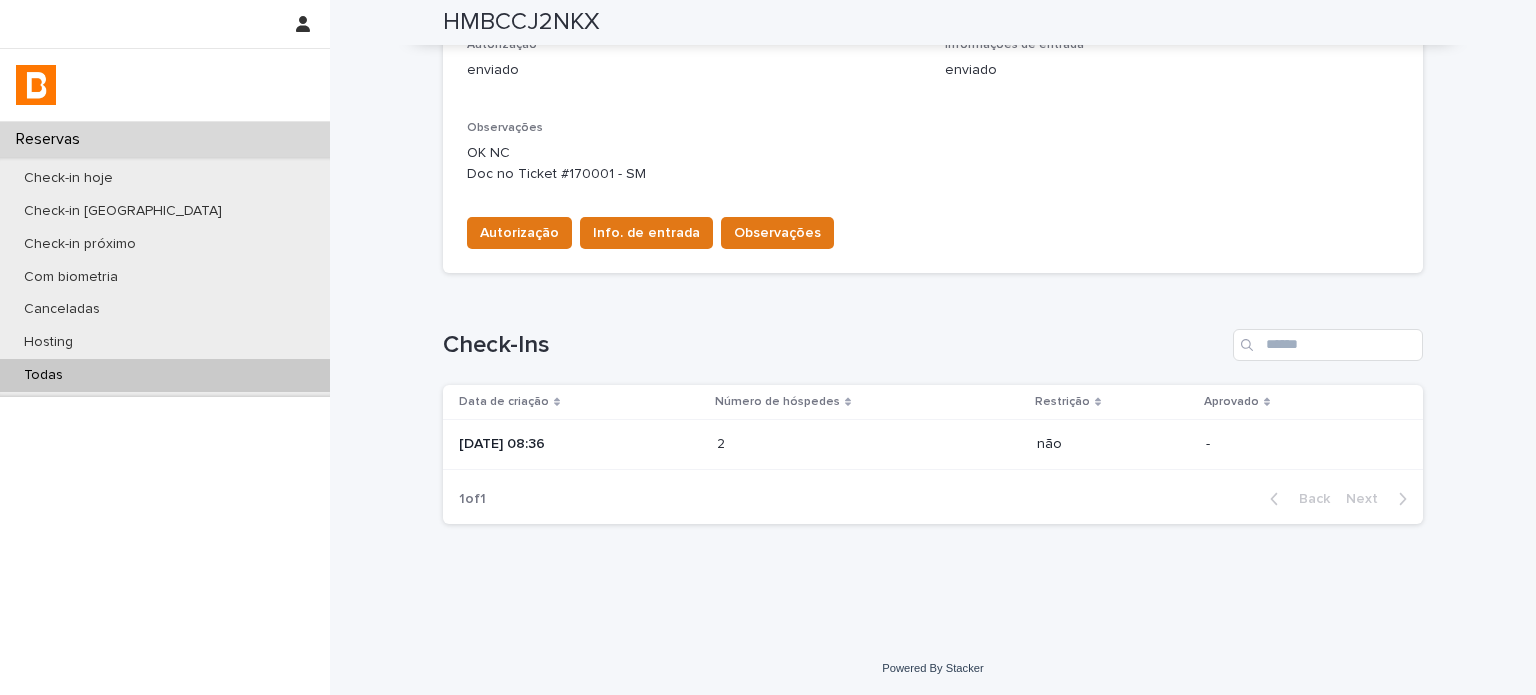 scroll, scrollTop: 589, scrollLeft: 0, axis: vertical 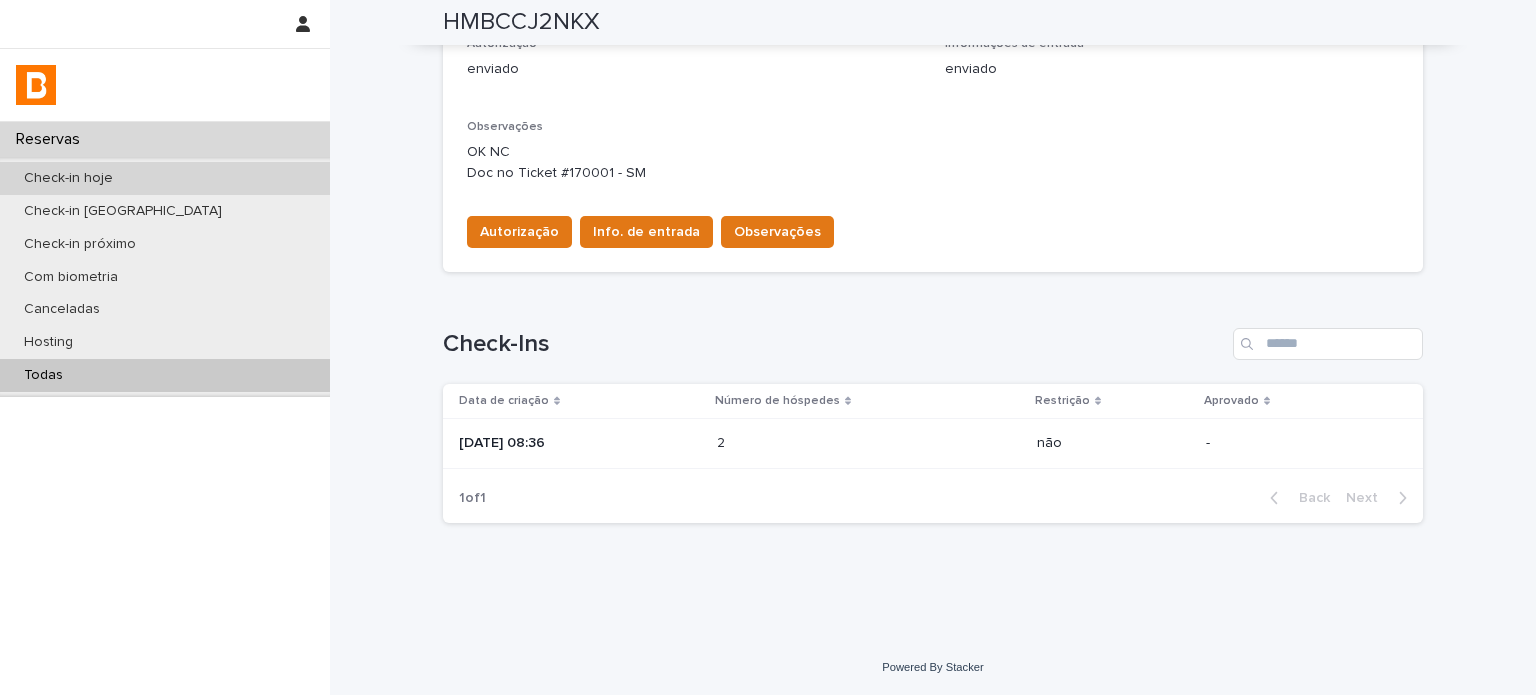 click on "Check-in hoje" at bounding box center (165, 178) 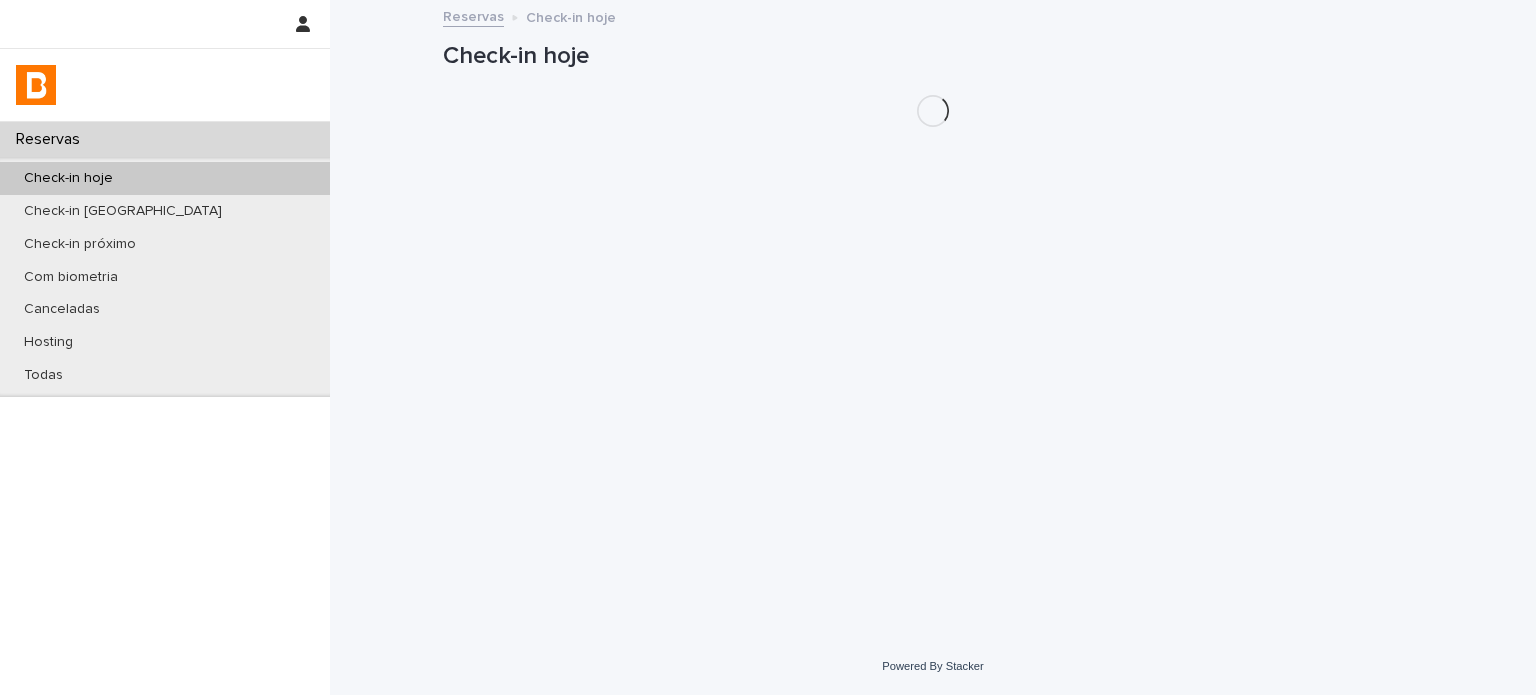 scroll, scrollTop: 0, scrollLeft: 0, axis: both 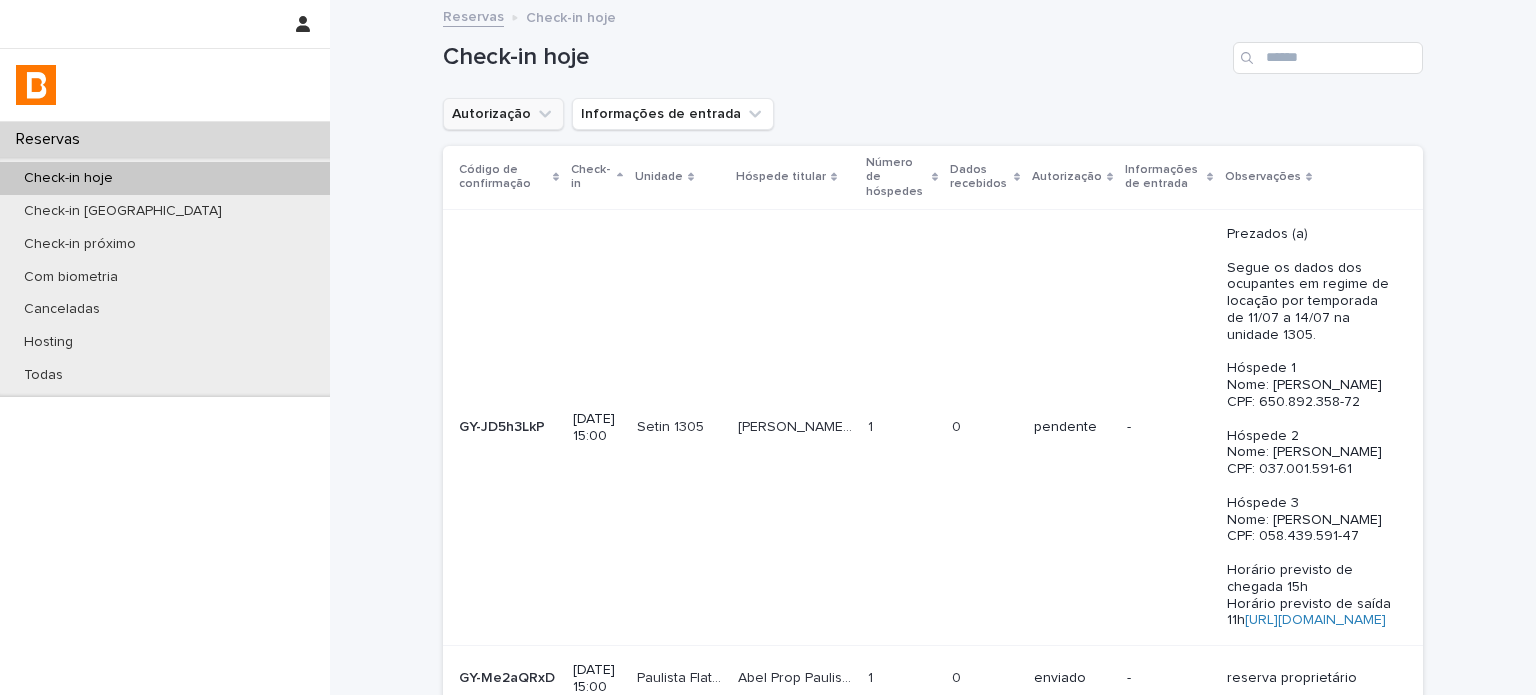 click on "Autorização" at bounding box center (503, 114) 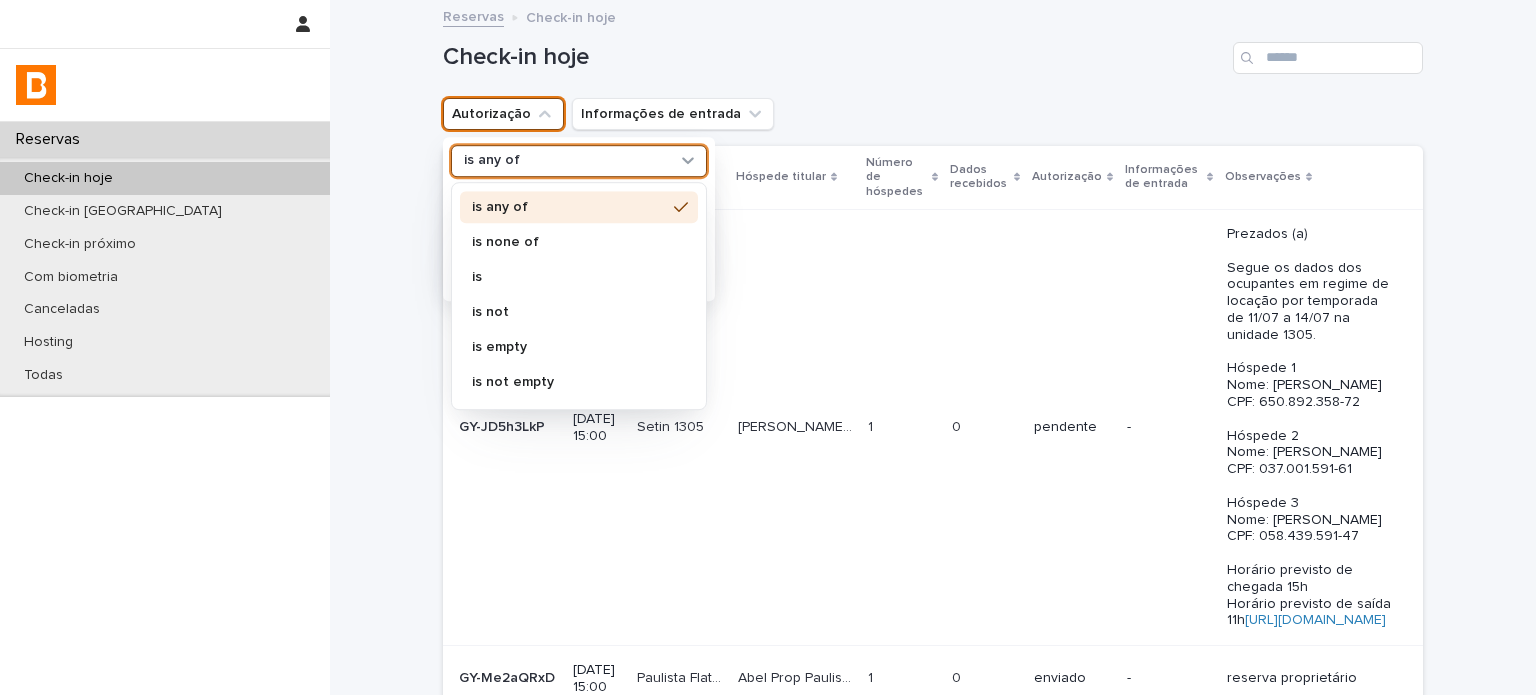 click on "is any of" at bounding box center [566, 161] 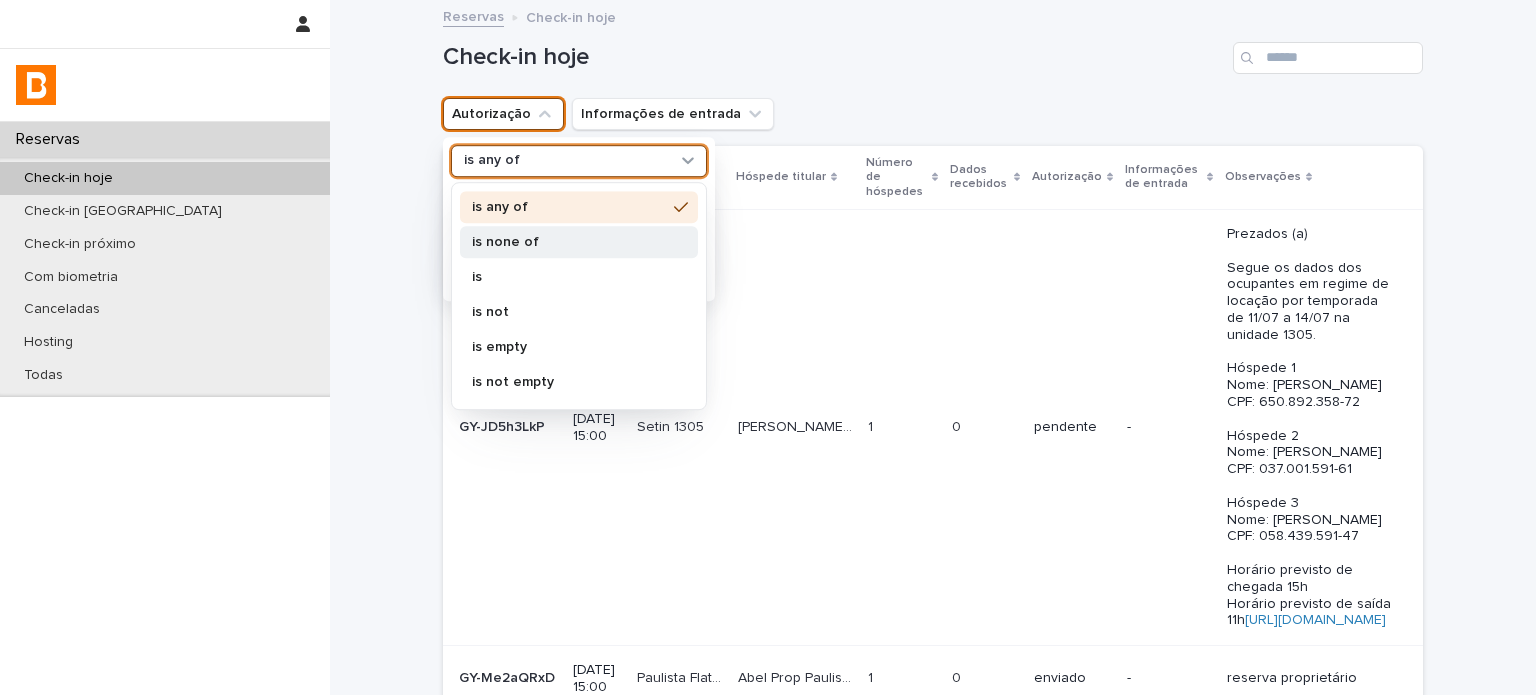 click on "is none of" at bounding box center (579, 242) 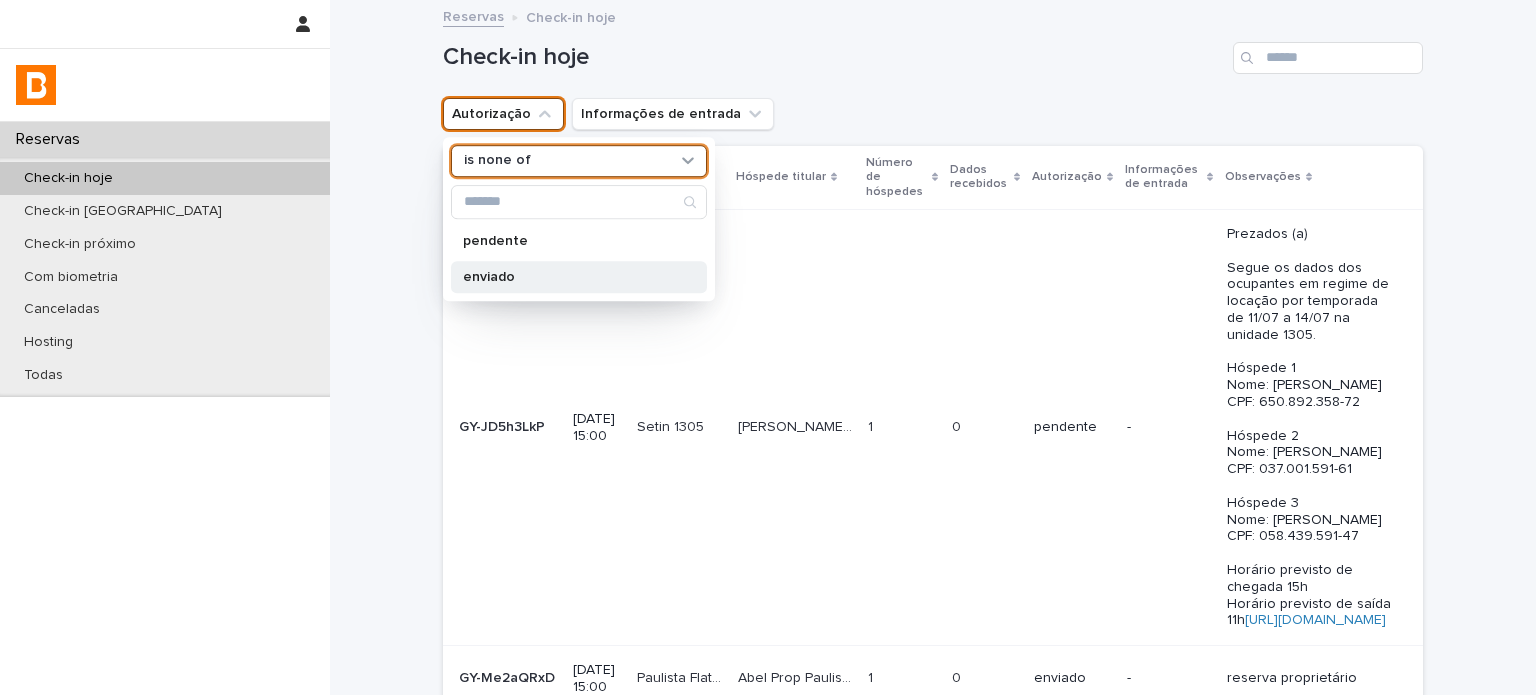 click on "enviado" at bounding box center [579, 277] 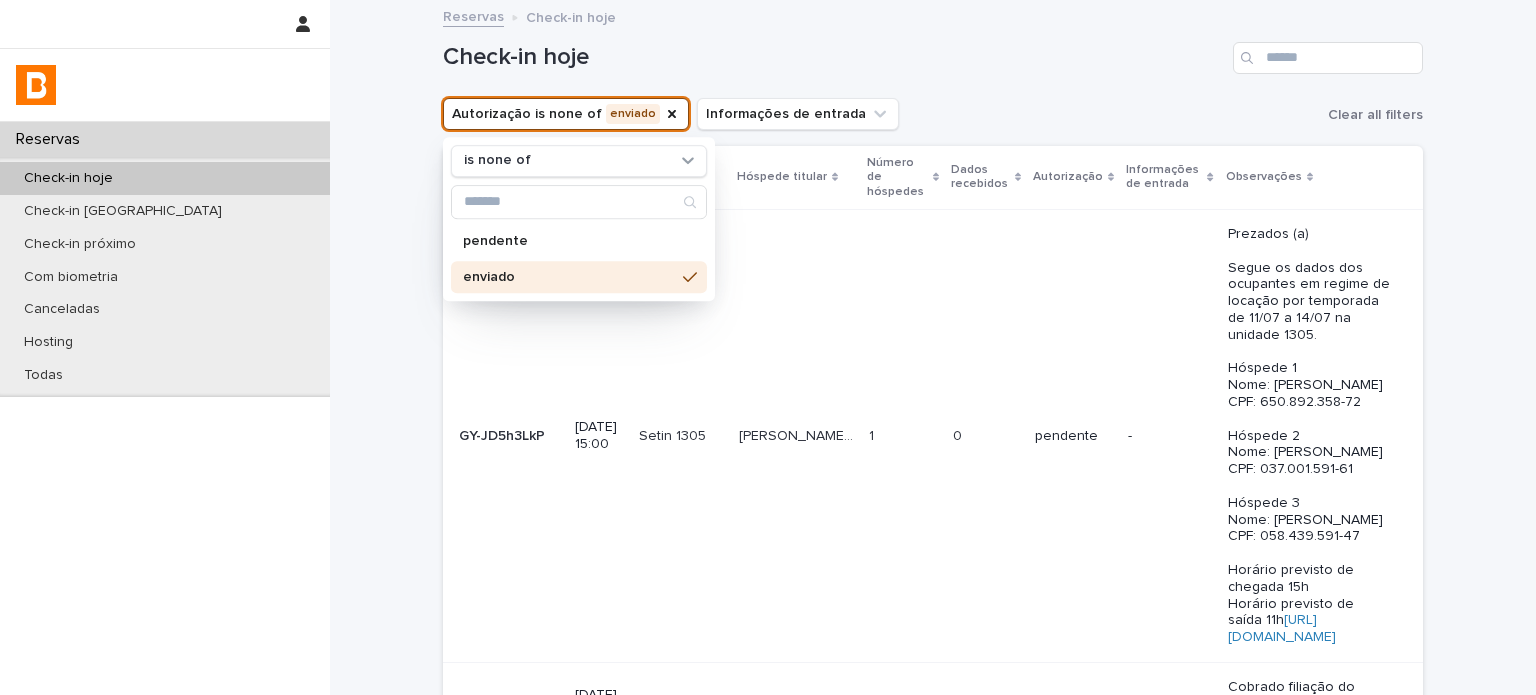 click on "Check-in hoje" at bounding box center (933, 50) 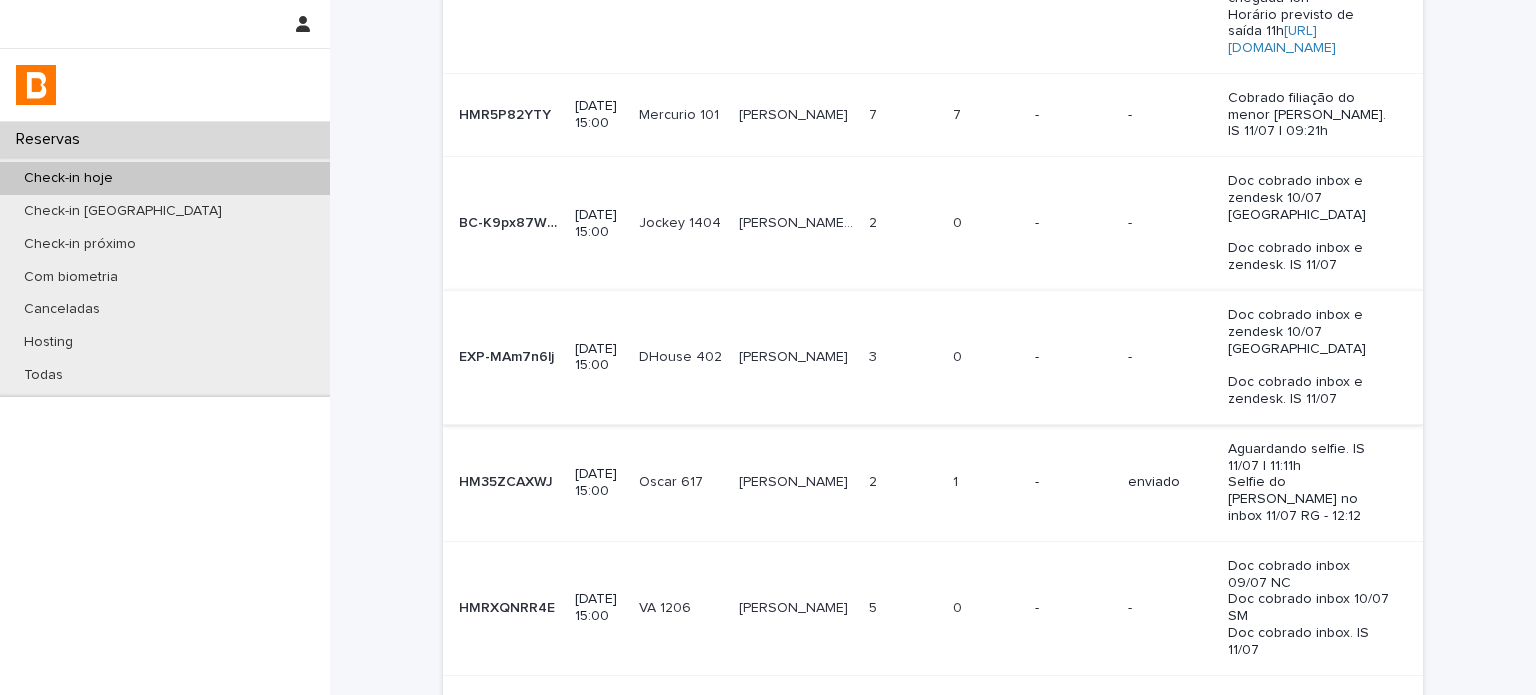 scroll, scrollTop: 374, scrollLeft: 0, axis: vertical 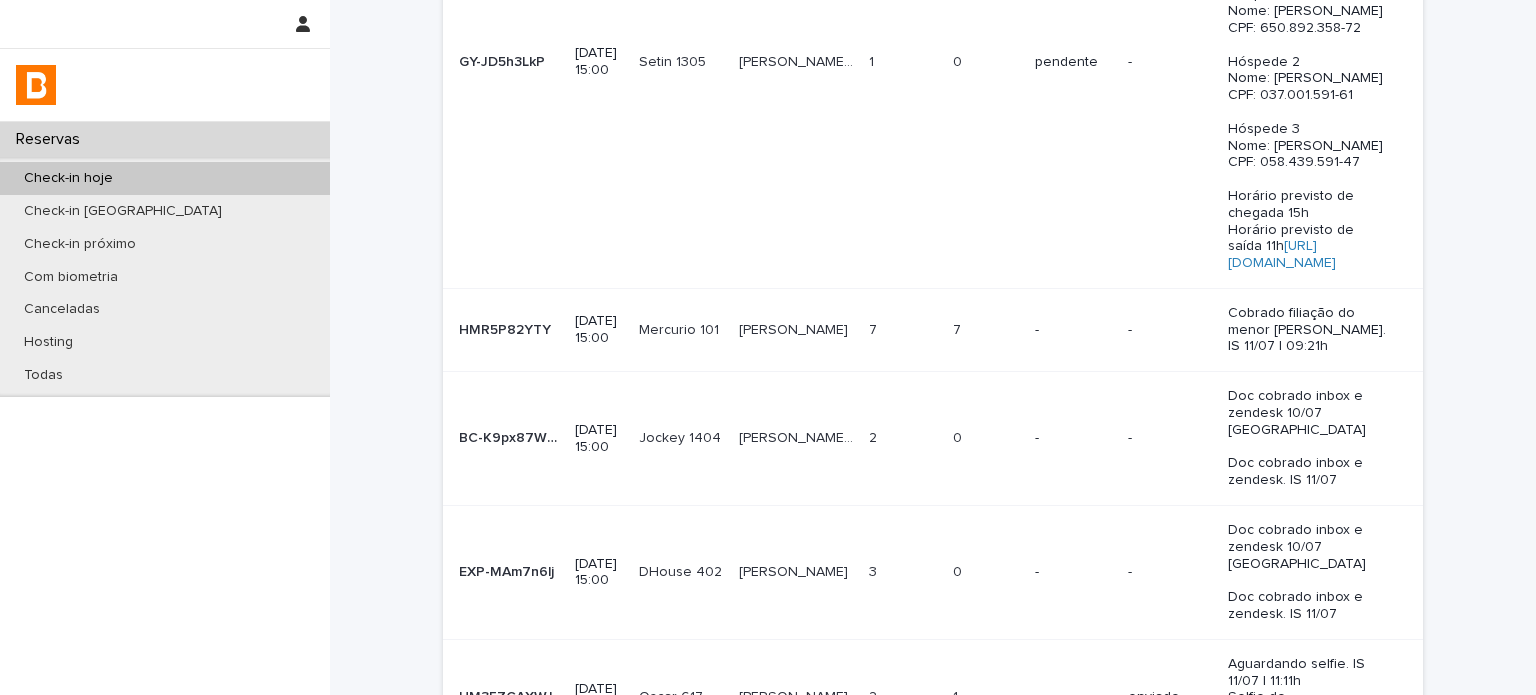 click on "Aguardando selfie. IS 11/07 | 11:11h
Selfie do [PERSON_NAME] no inbox 11/07 RG - 12:12" at bounding box center [1309, 698] 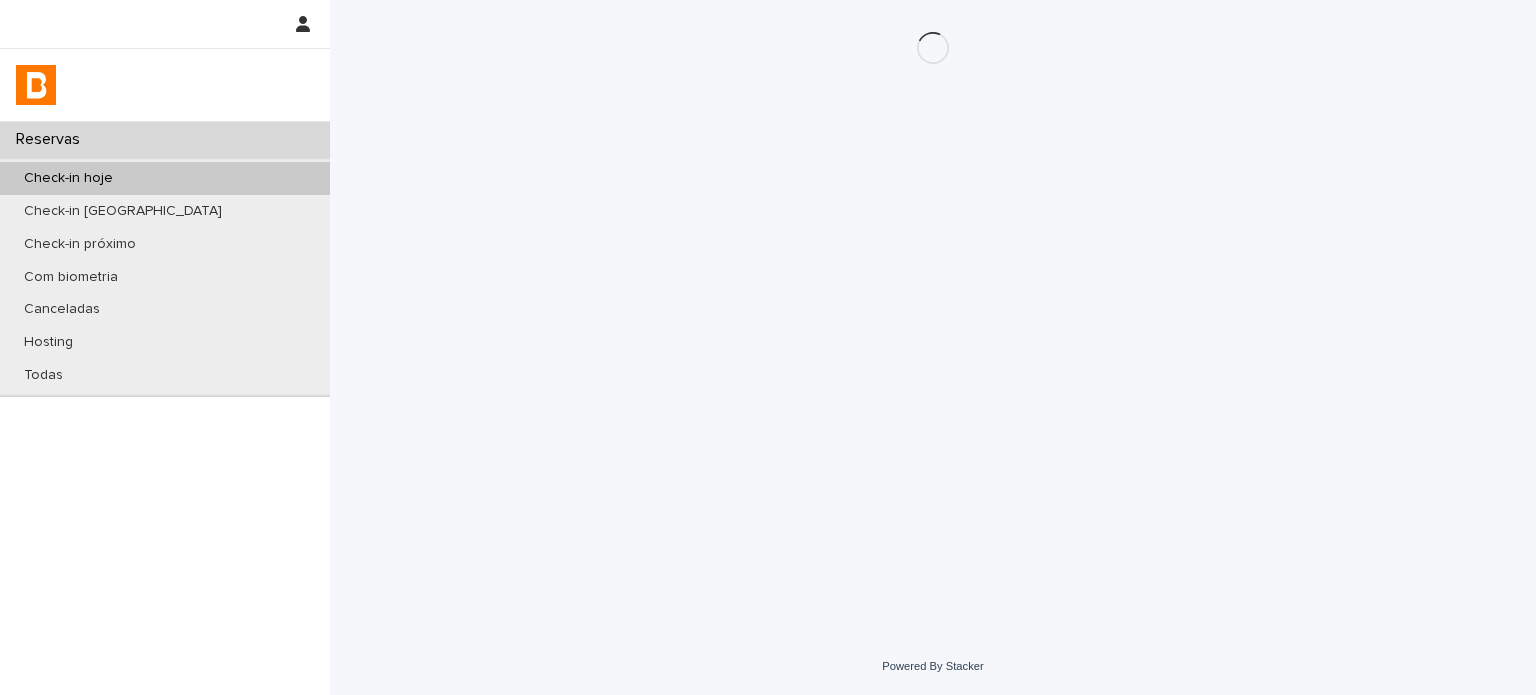 scroll, scrollTop: 0, scrollLeft: 0, axis: both 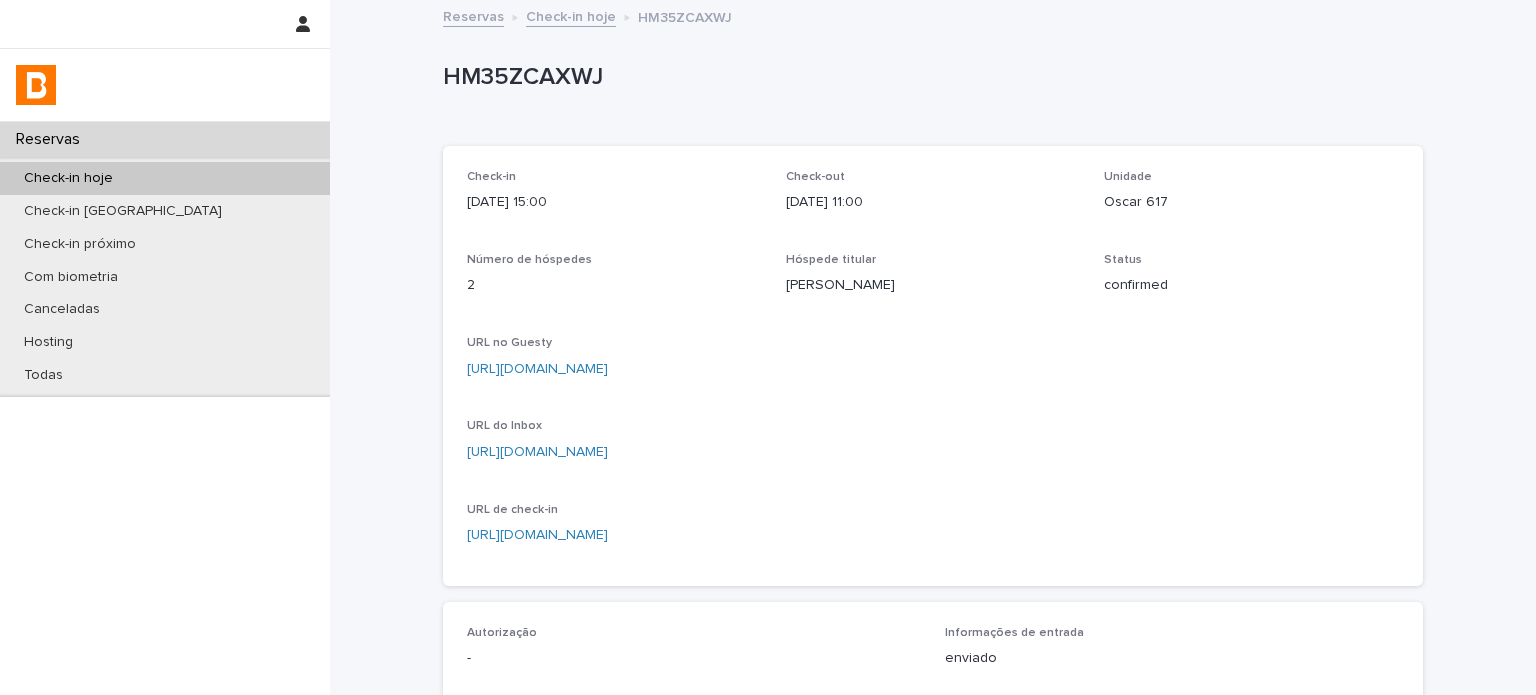 click on "Unidade Oscar 617" at bounding box center (1251, 199) 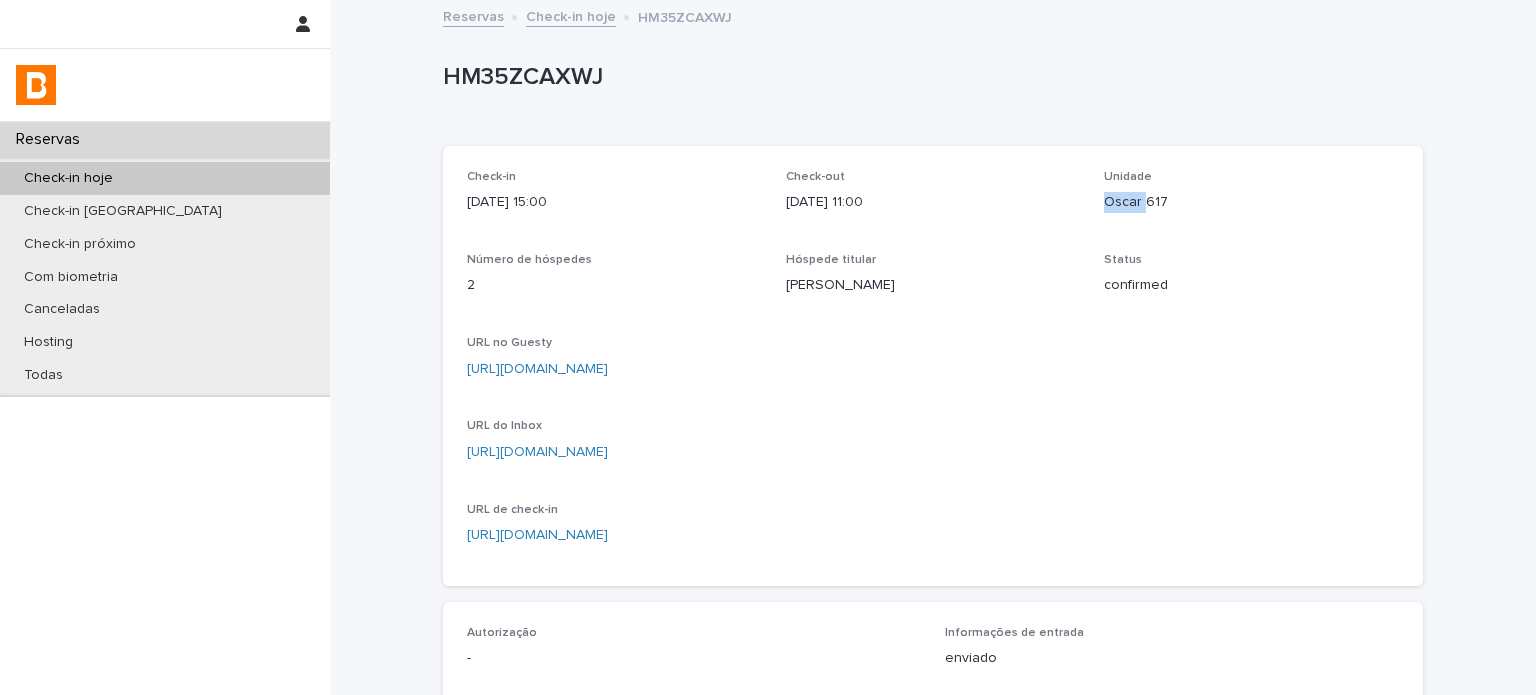 click on "Unidade Oscar 617" at bounding box center (1251, 199) 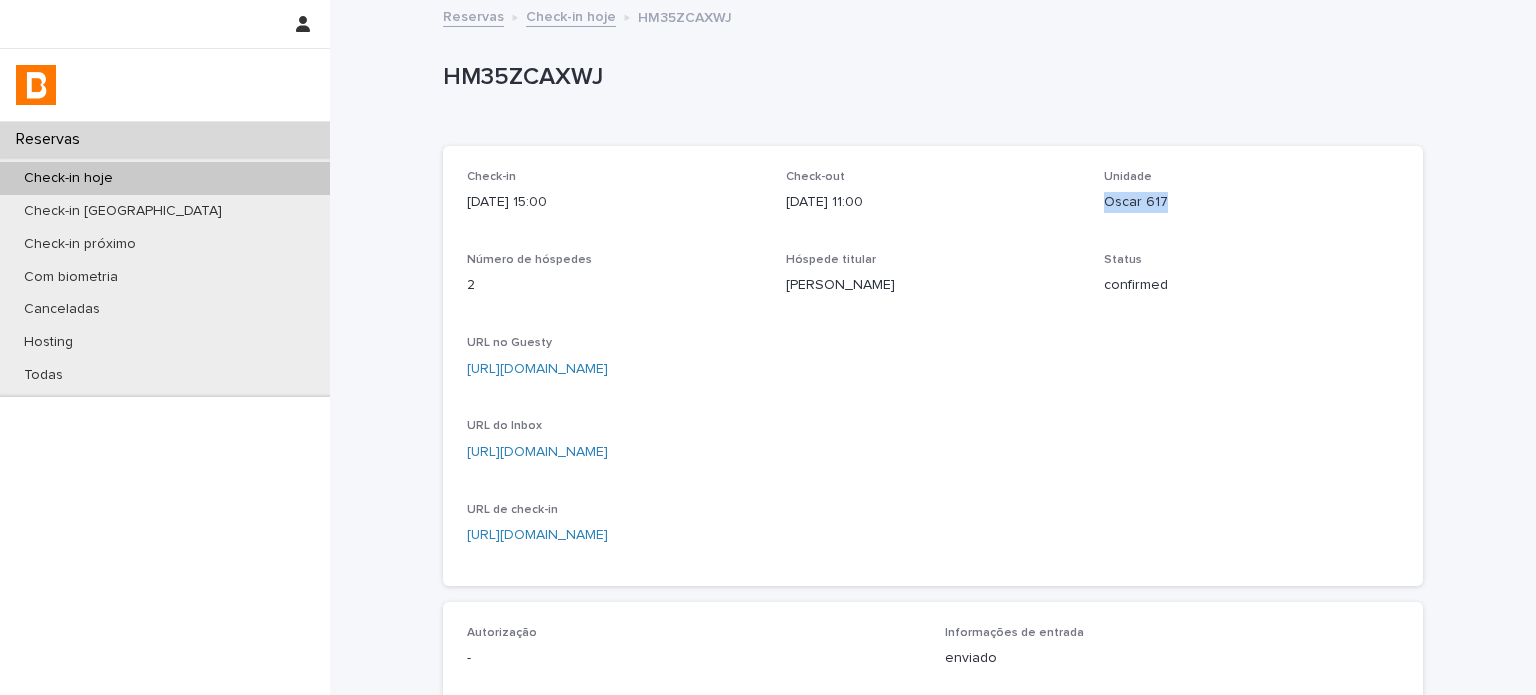 click on "Unidade Oscar 617" at bounding box center (1251, 199) 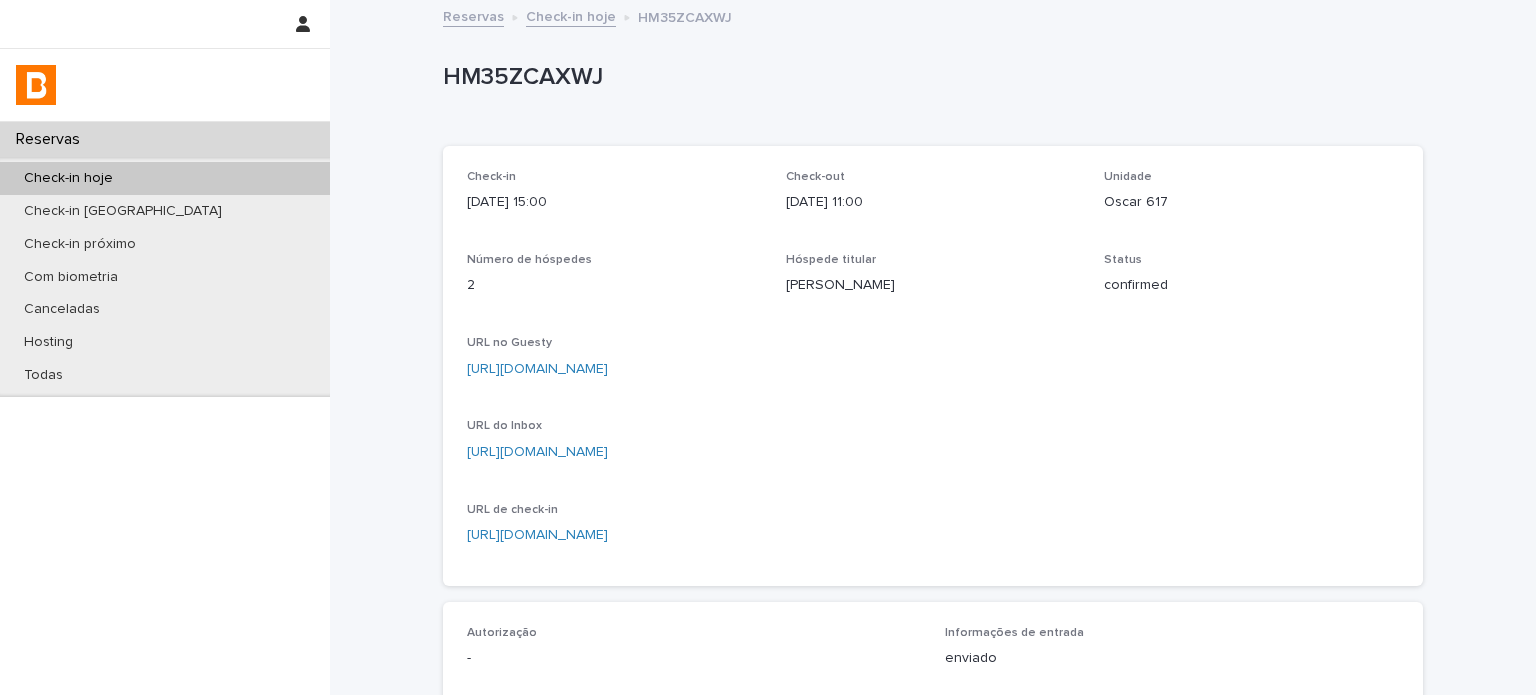 click on "HM35ZCAXWJ" at bounding box center [929, 77] 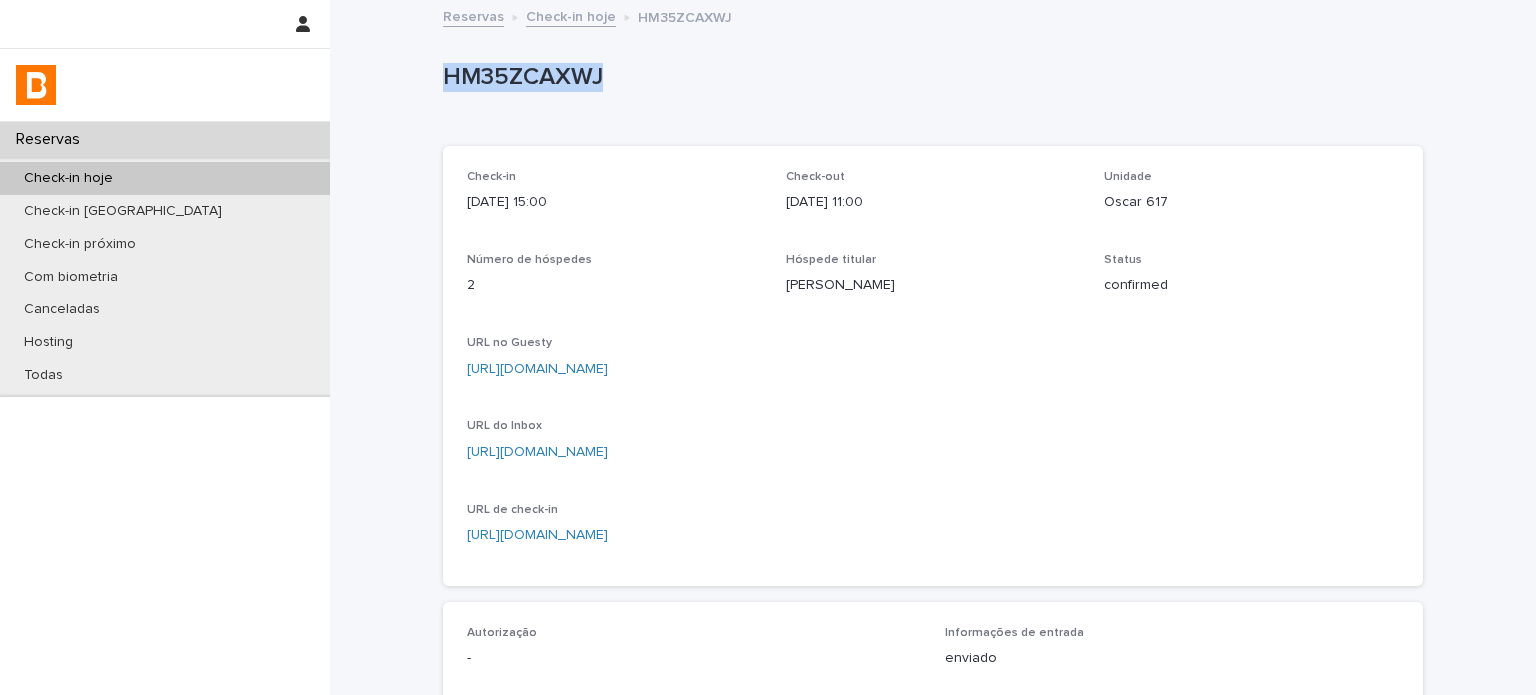 click on "HM35ZCAXWJ" at bounding box center [929, 77] 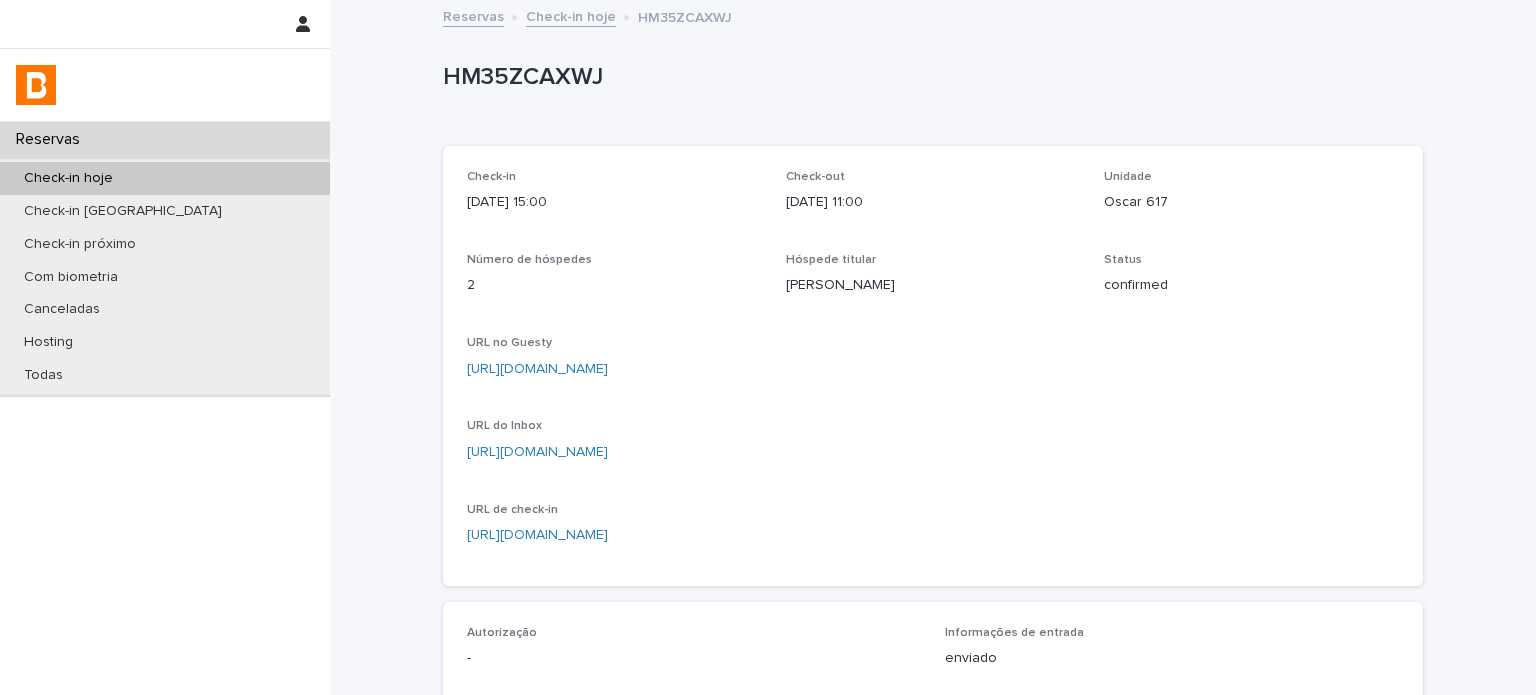click on "Oscar 617" at bounding box center (1251, 202) 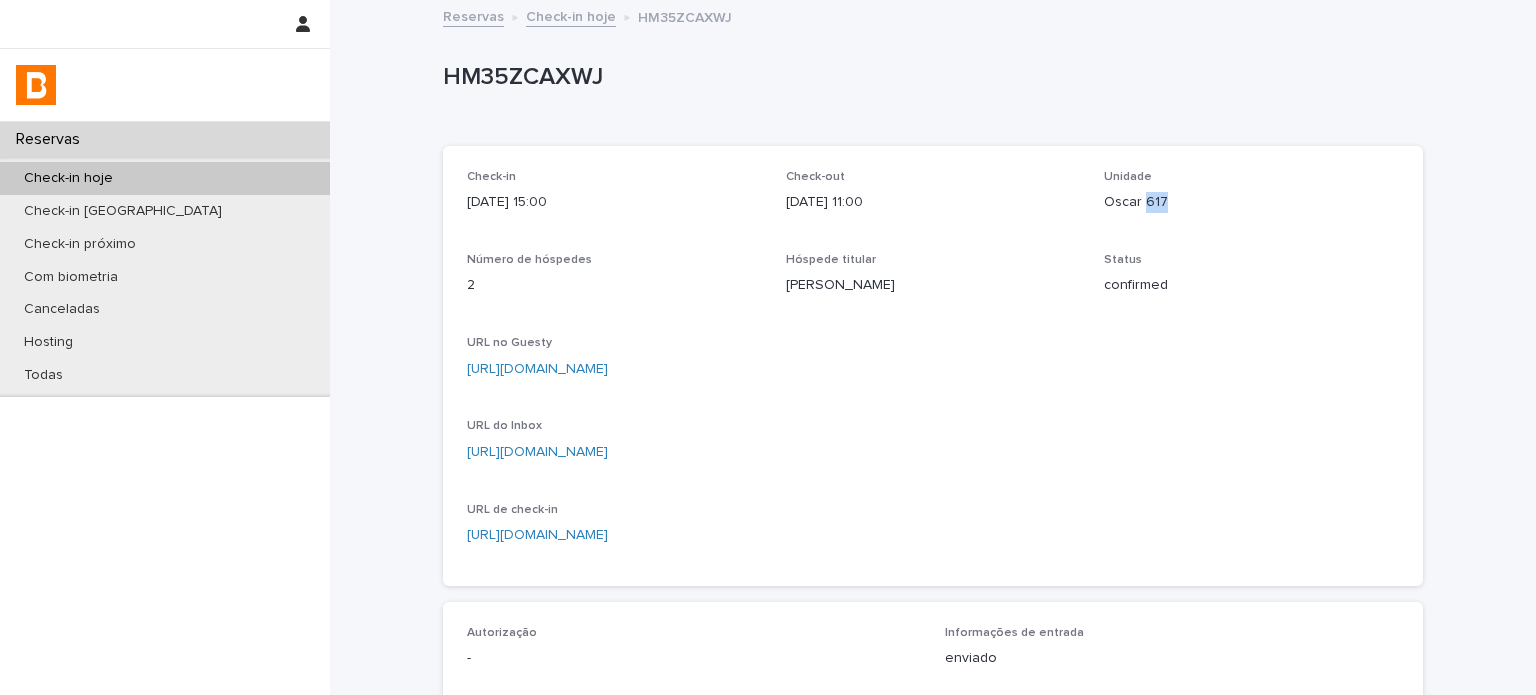 click on "Oscar 617" at bounding box center (1251, 202) 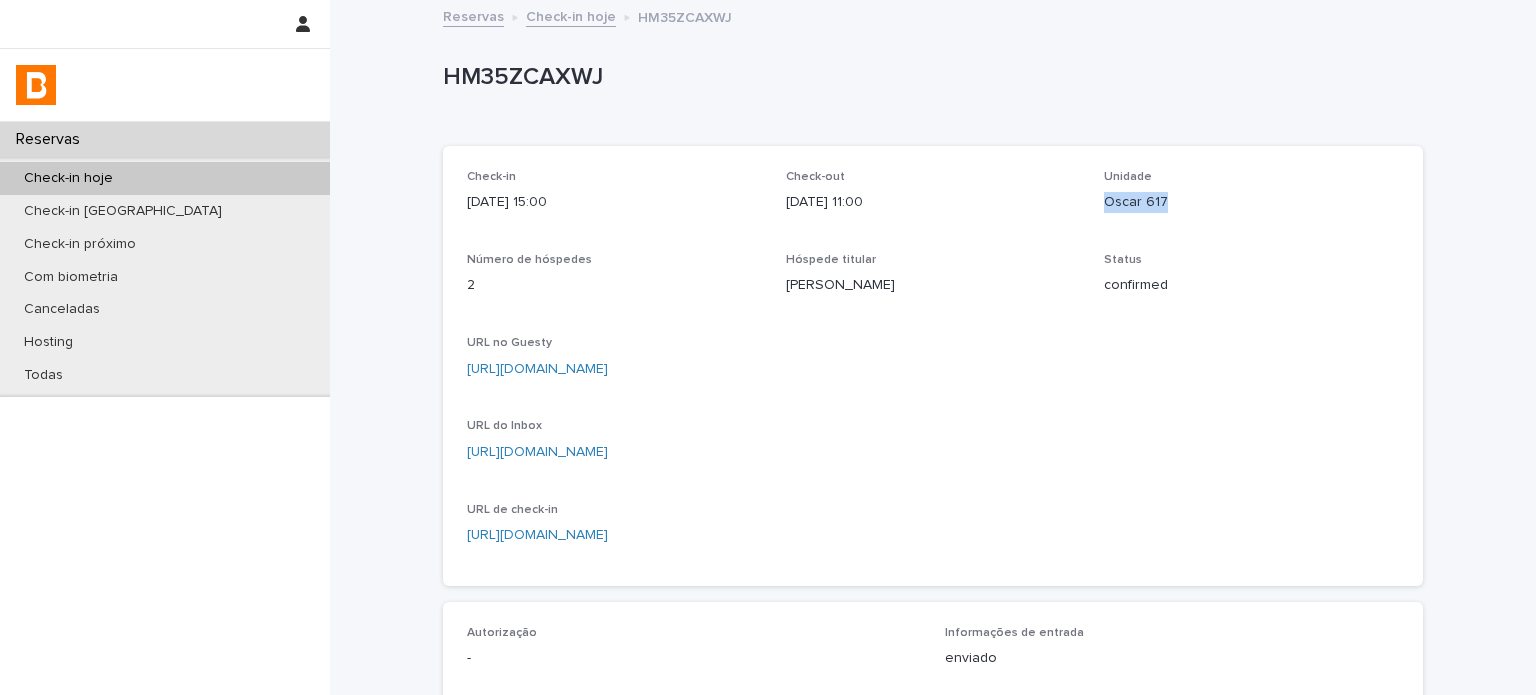 click on "Oscar 617" at bounding box center [1251, 202] 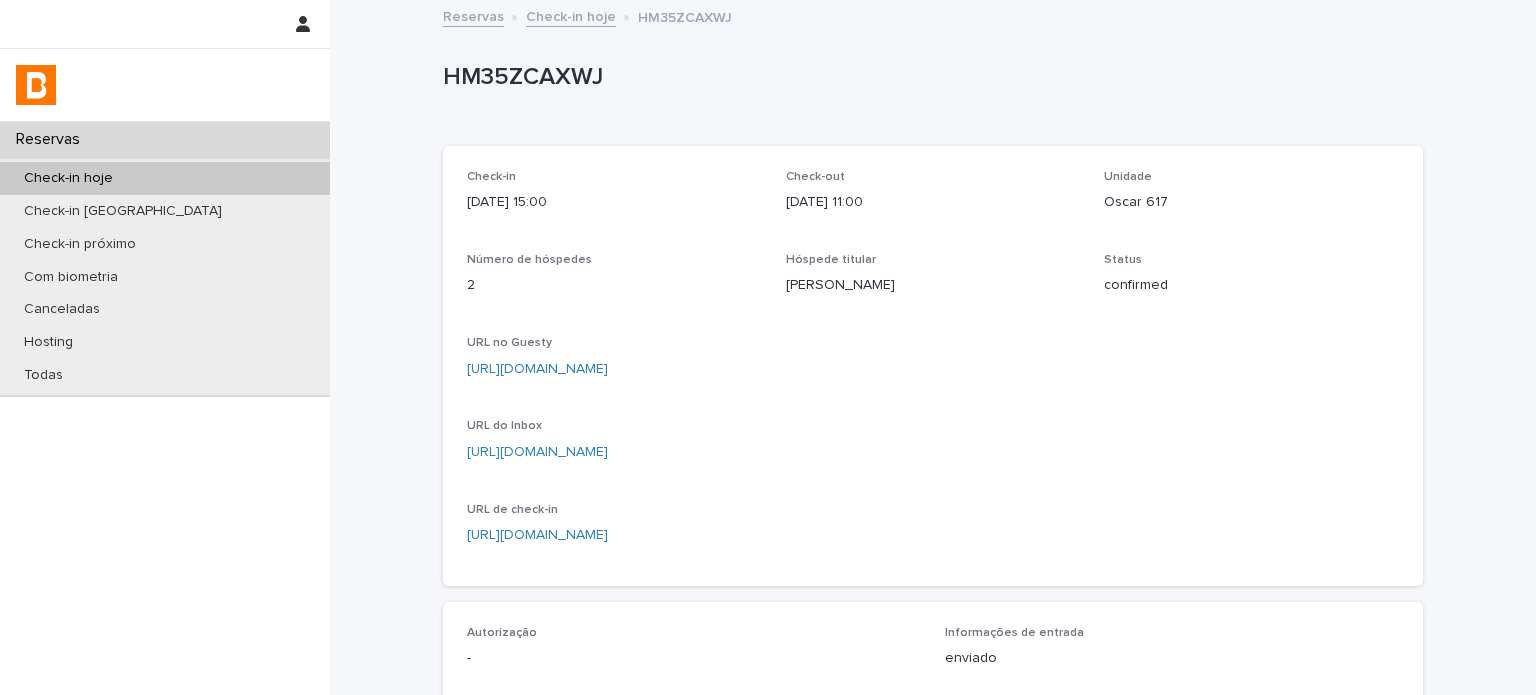 click on "confirmed" at bounding box center [1251, 285] 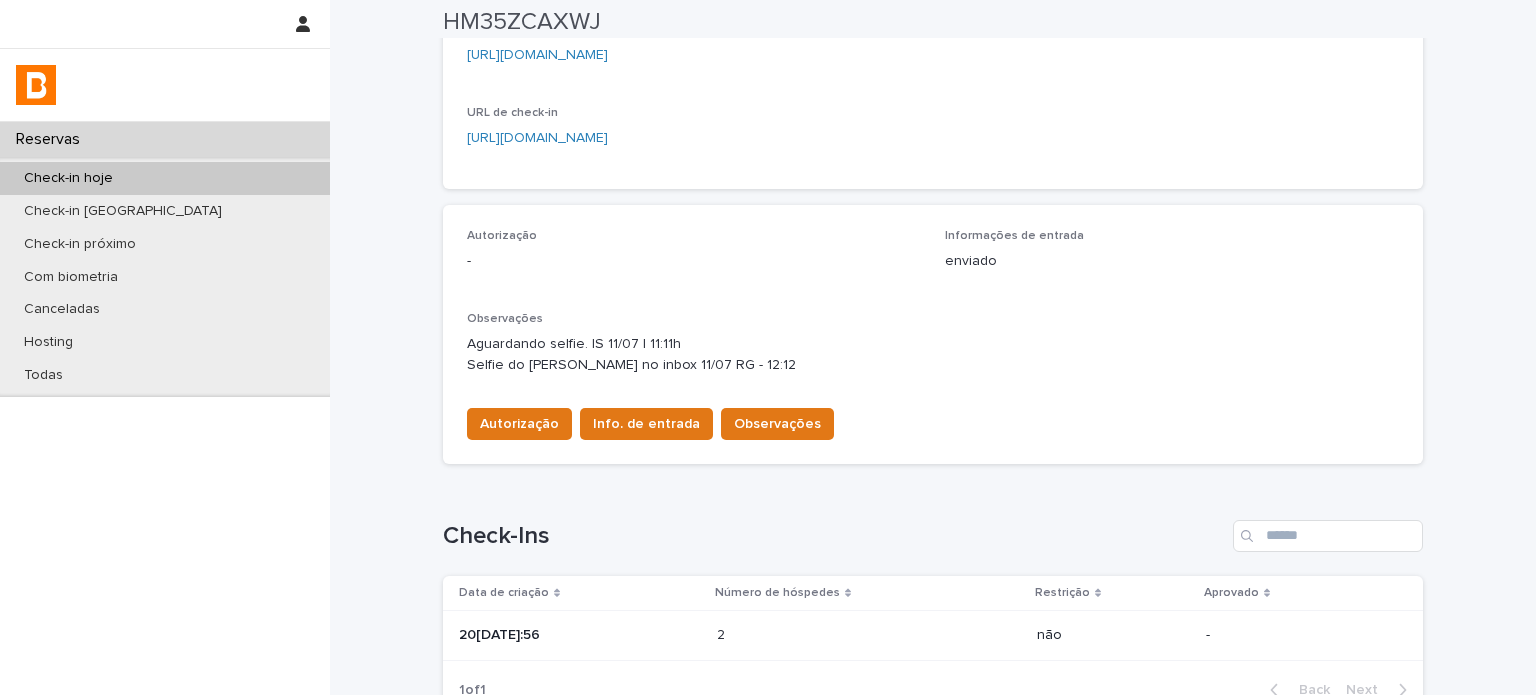 scroll, scrollTop: 433, scrollLeft: 0, axis: vertical 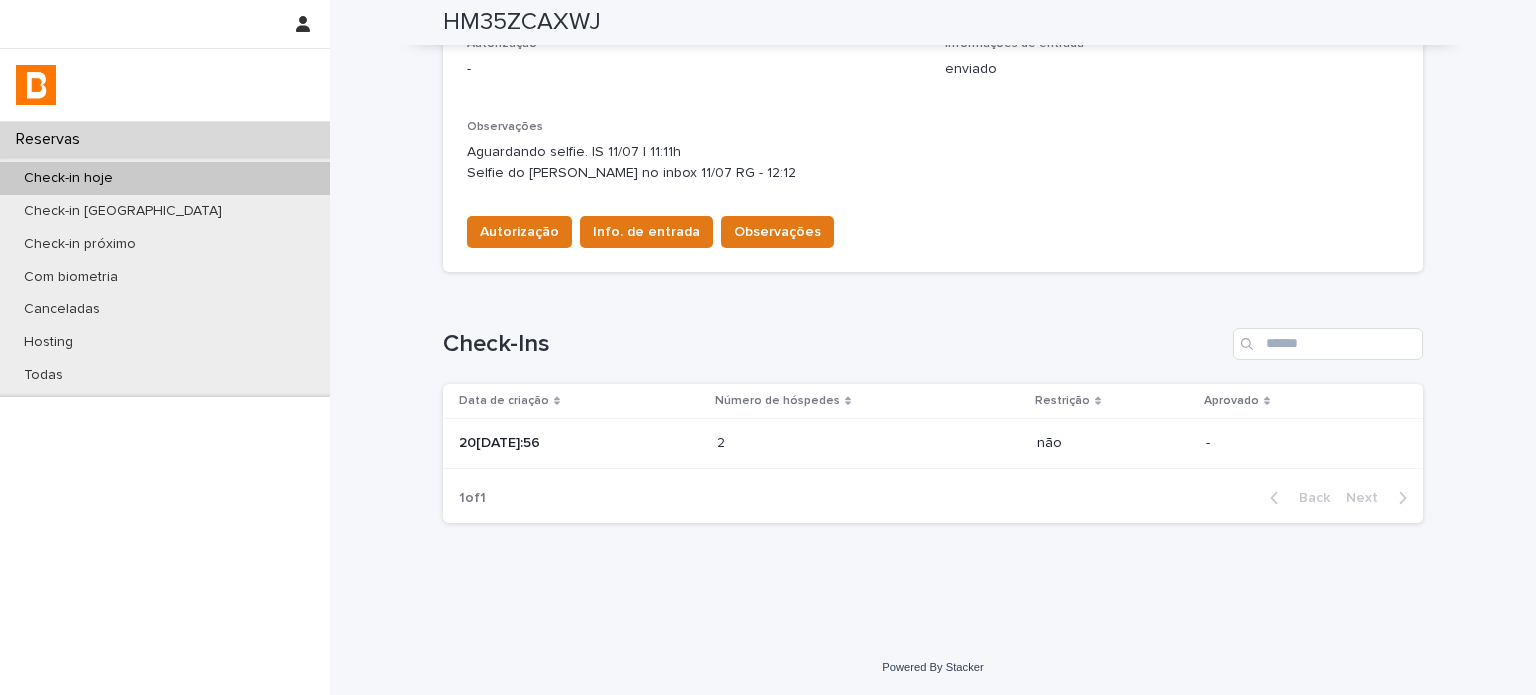 click at bounding box center (804, 443) 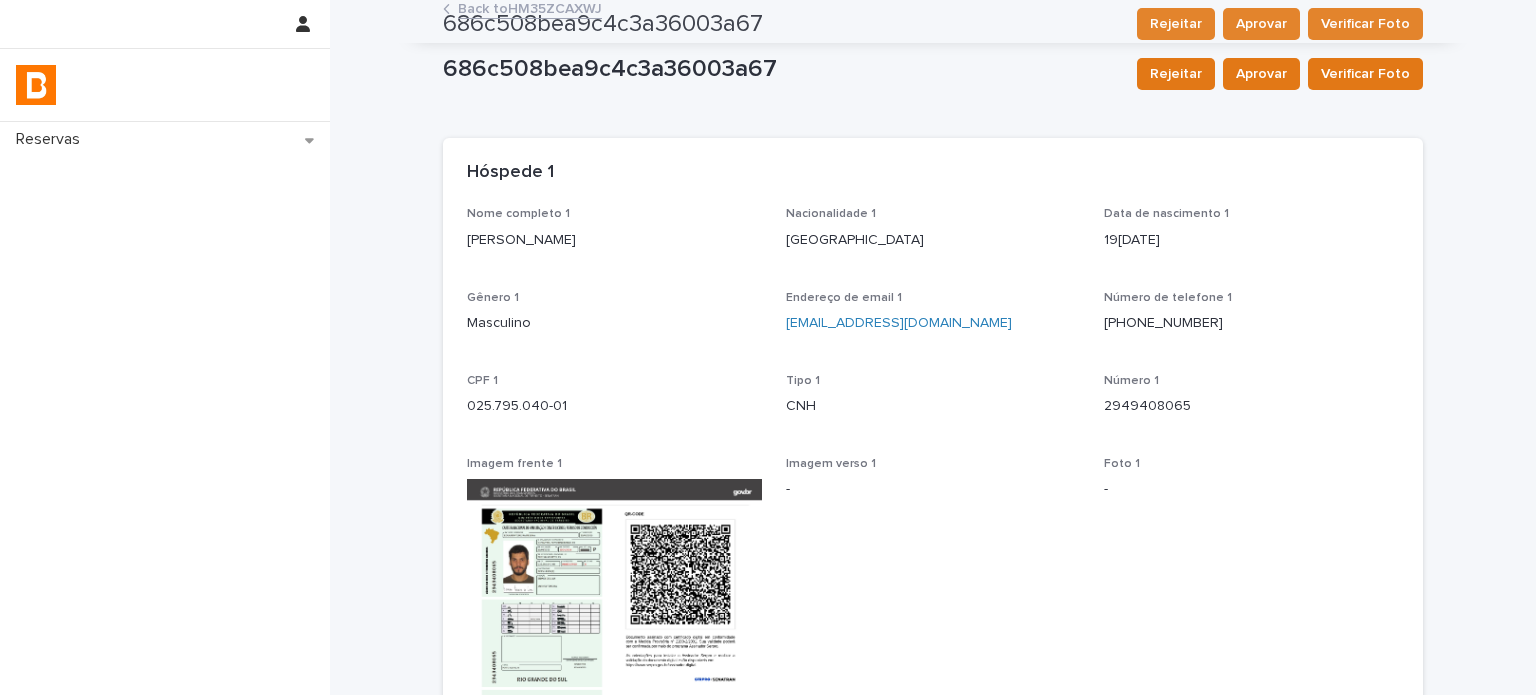 scroll, scrollTop: 0, scrollLeft: 0, axis: both 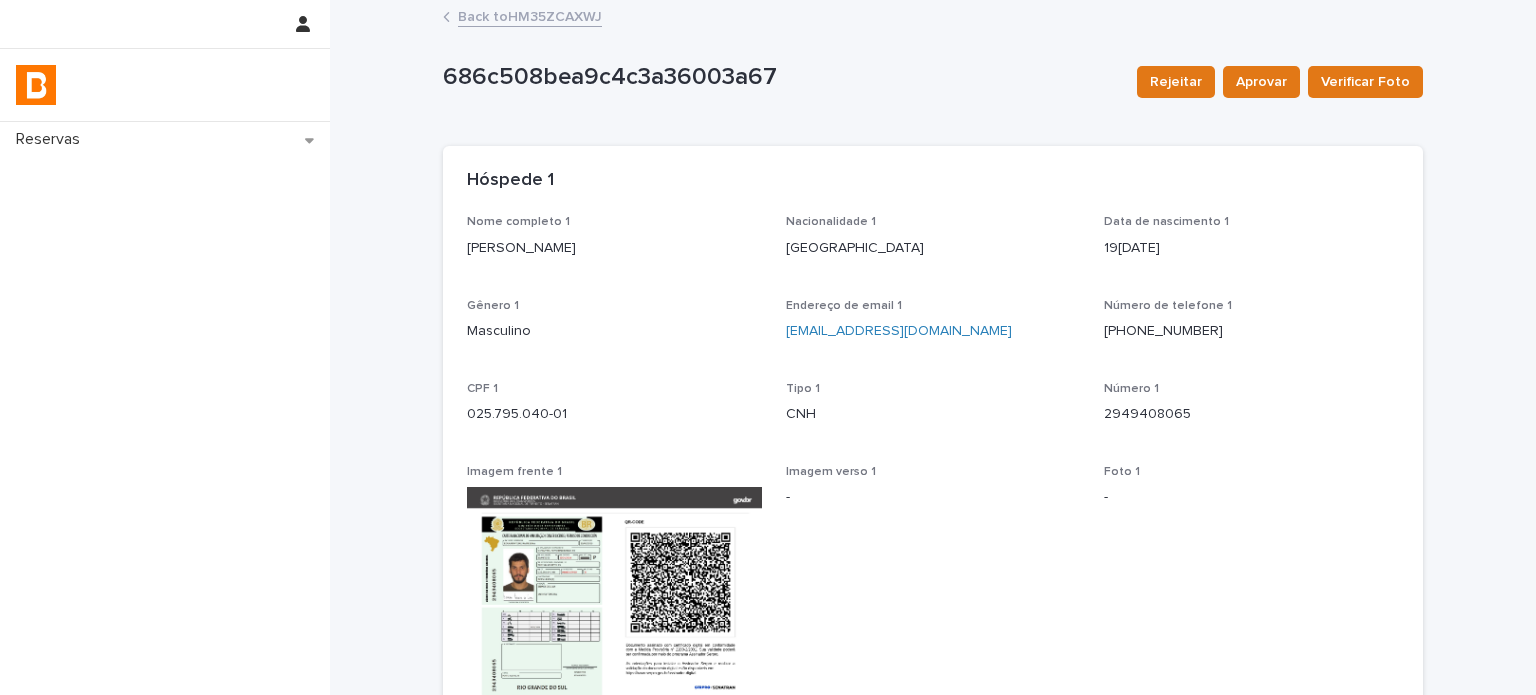 click on "Back to  HM35ZCAXWJ" at bounding box center [530, 15] 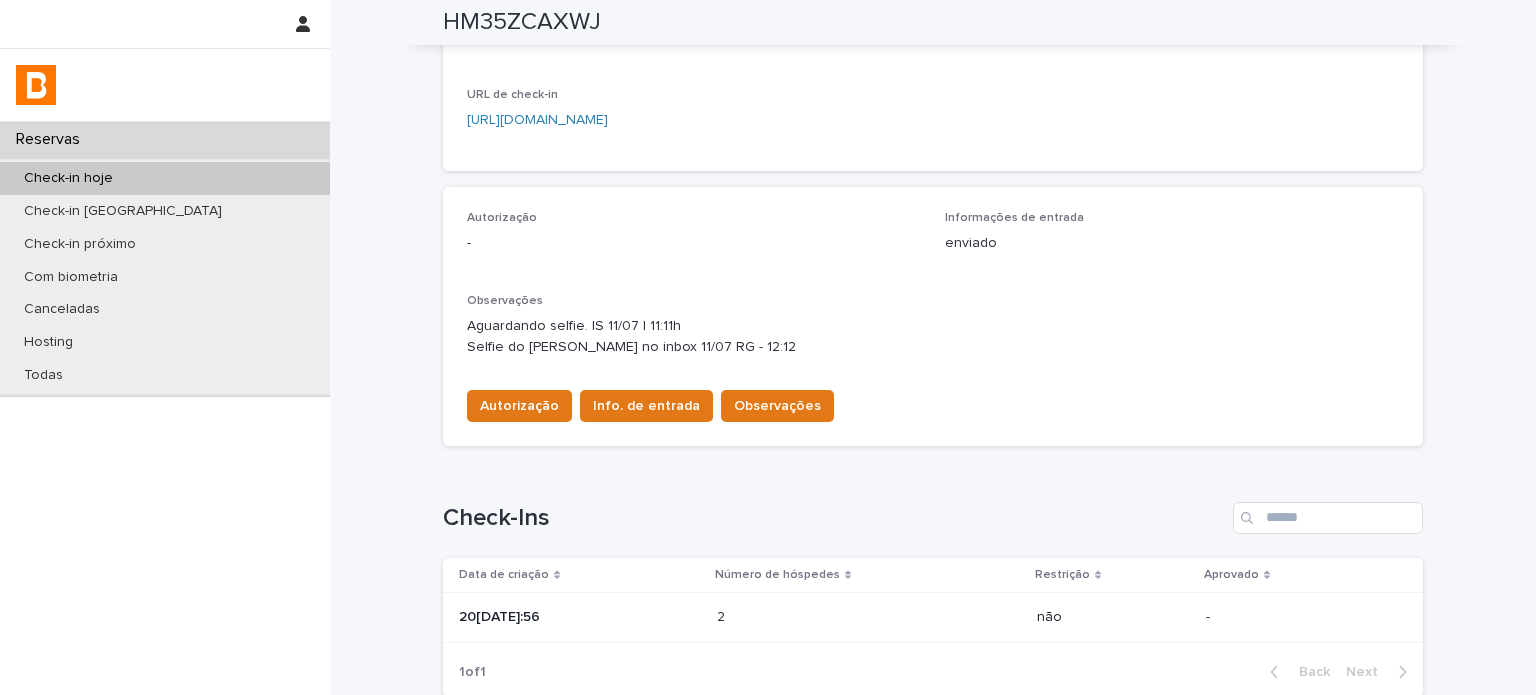 scroll, scrollTop: 500, scrollLeft: 0, axis: vertical 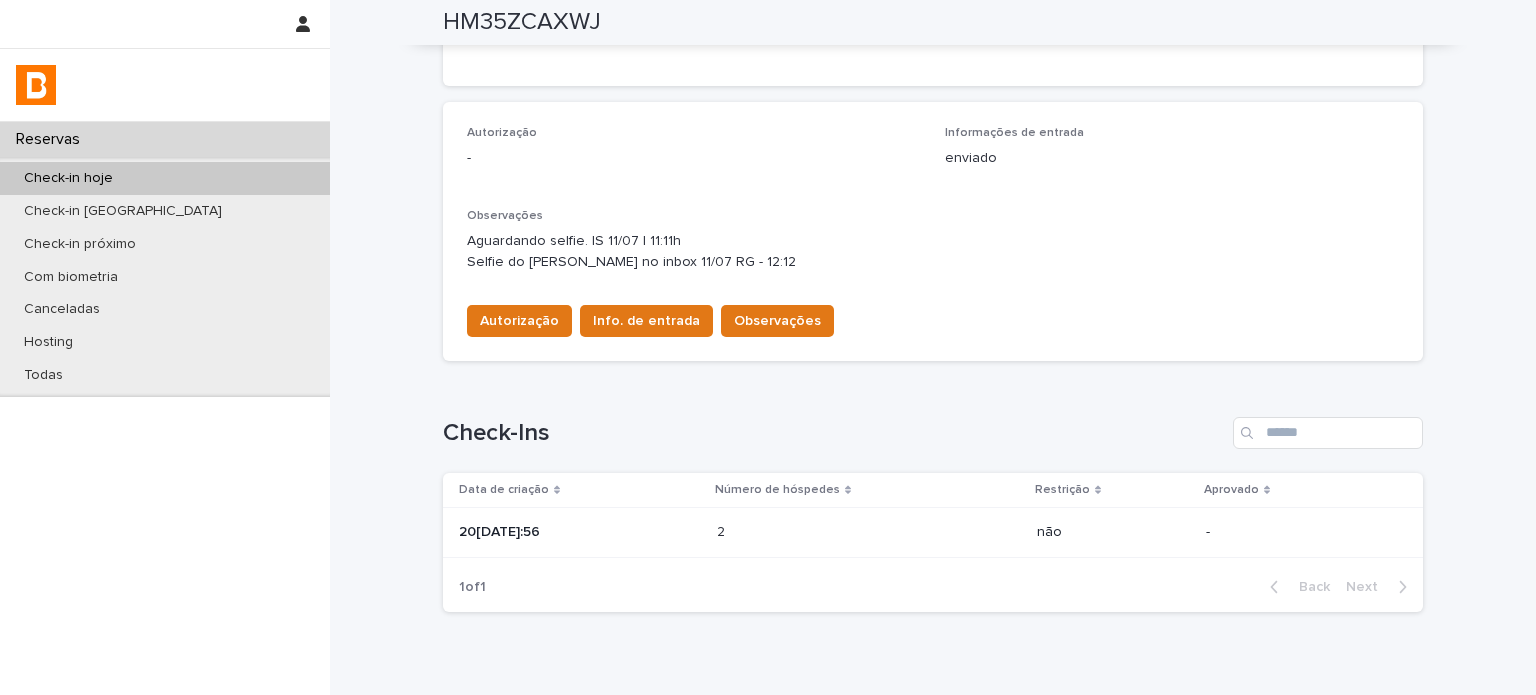 click at bounding box center [804, 532] 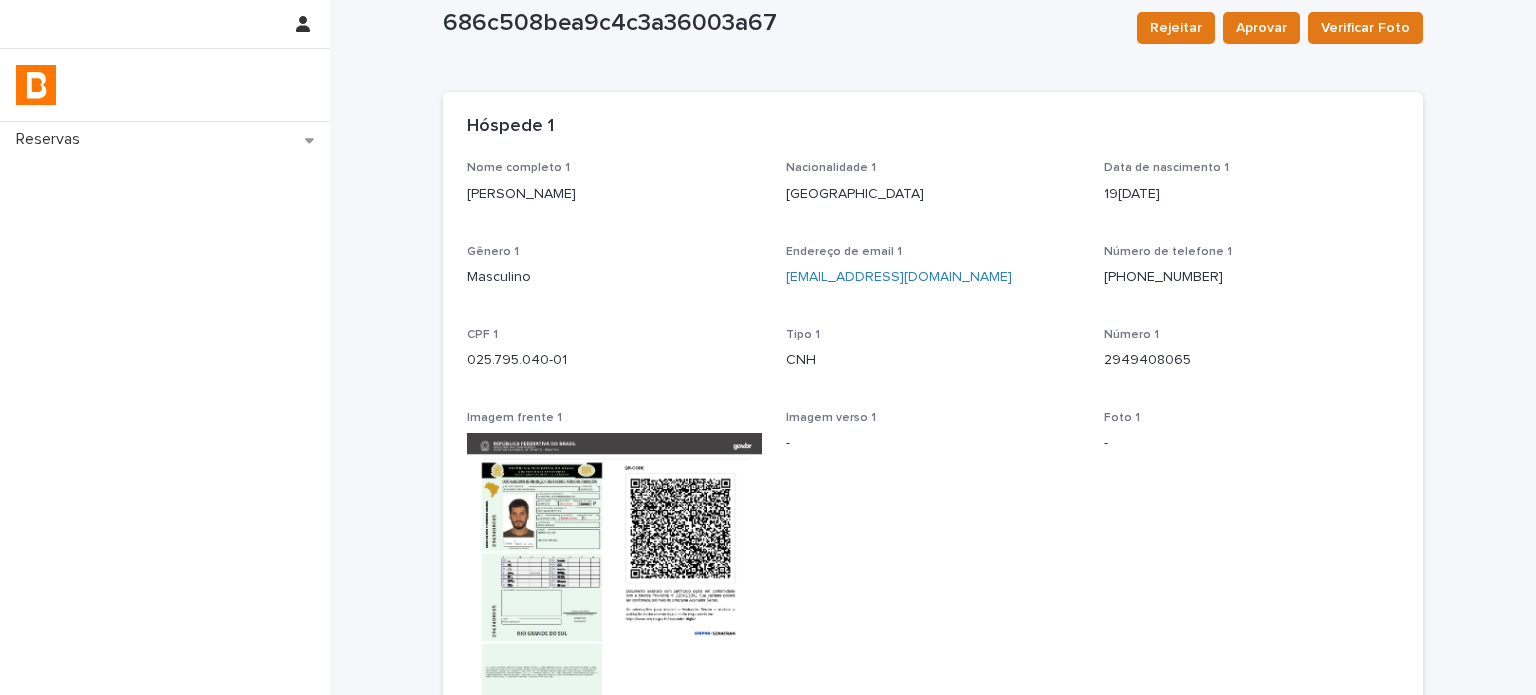 scroll, scrollTop: 0, scrollLeft: 0, axis: both 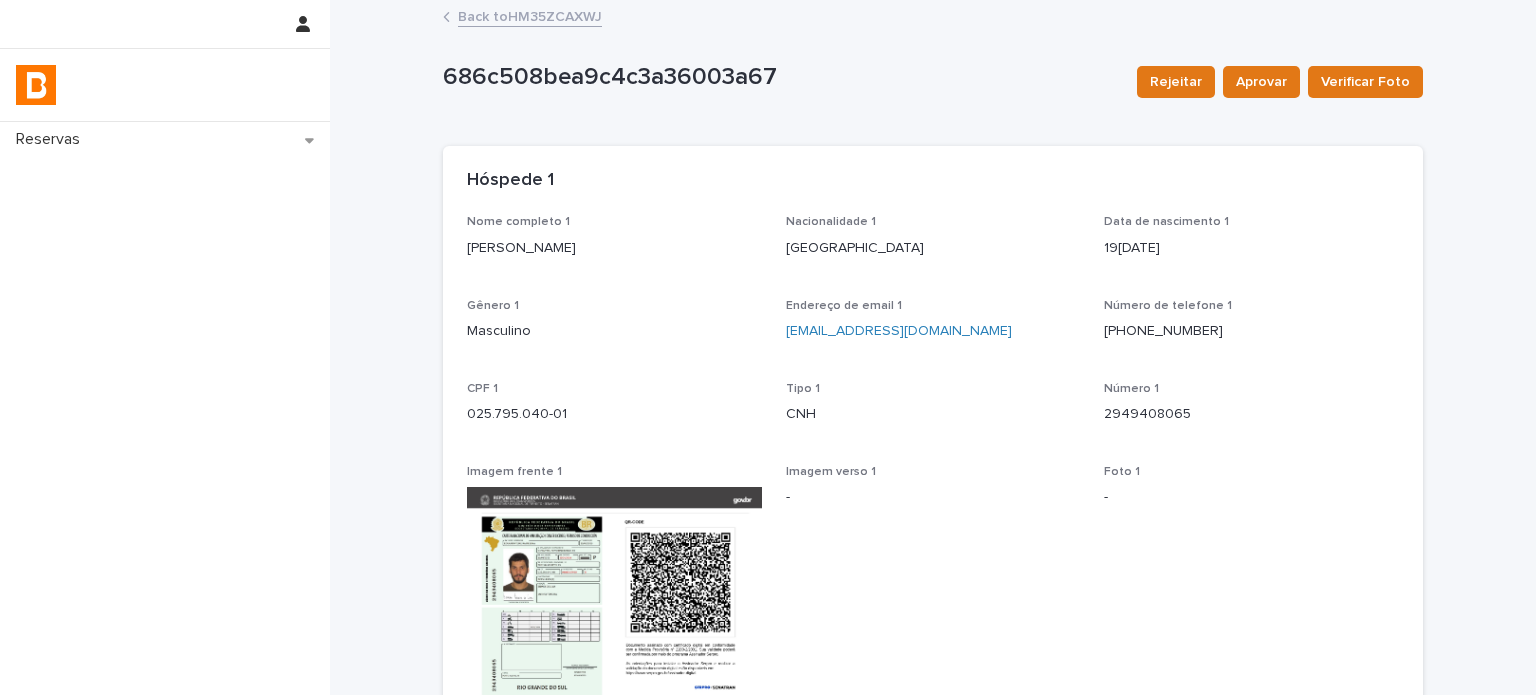 click on "Back to  HM35ZCAXWJ" at bounding box center [530, 15] 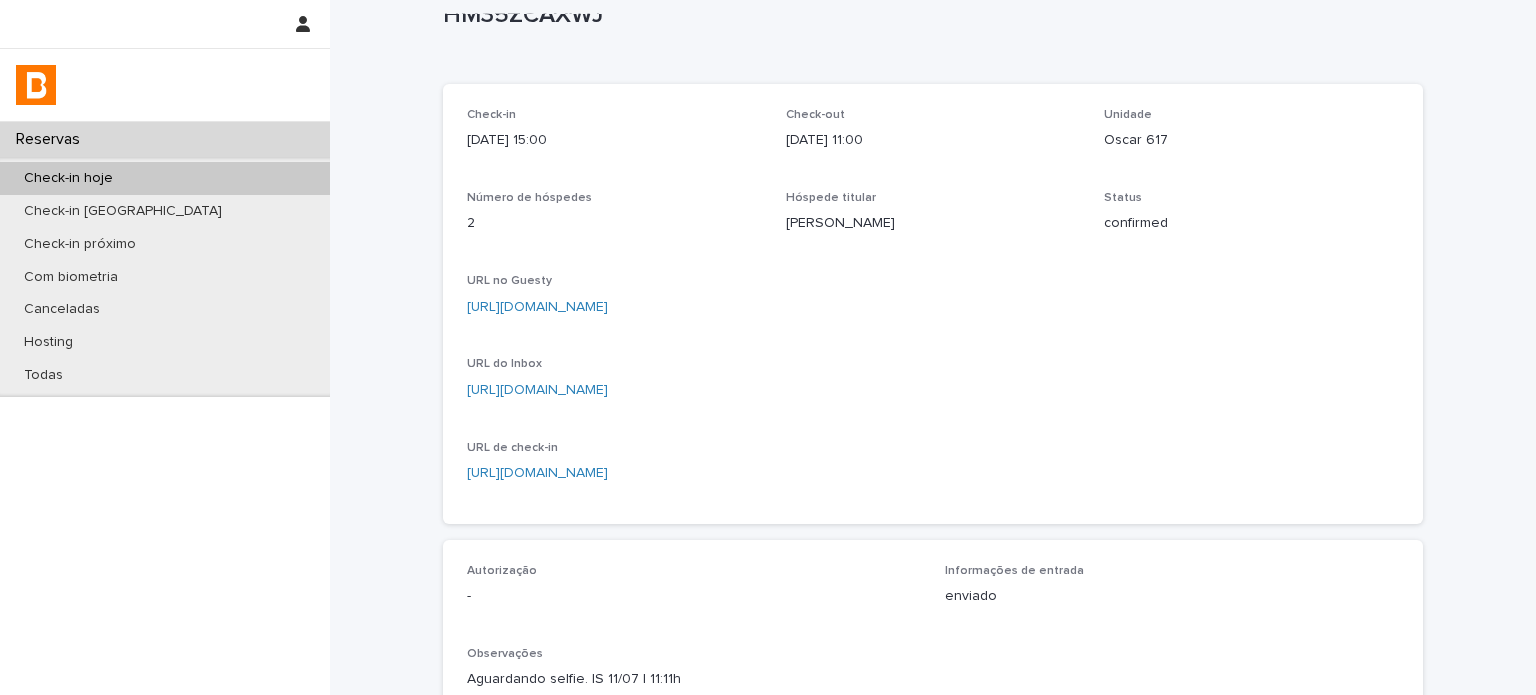 scroll, scrollTop: 0, scrollLeft: 0, axis: both 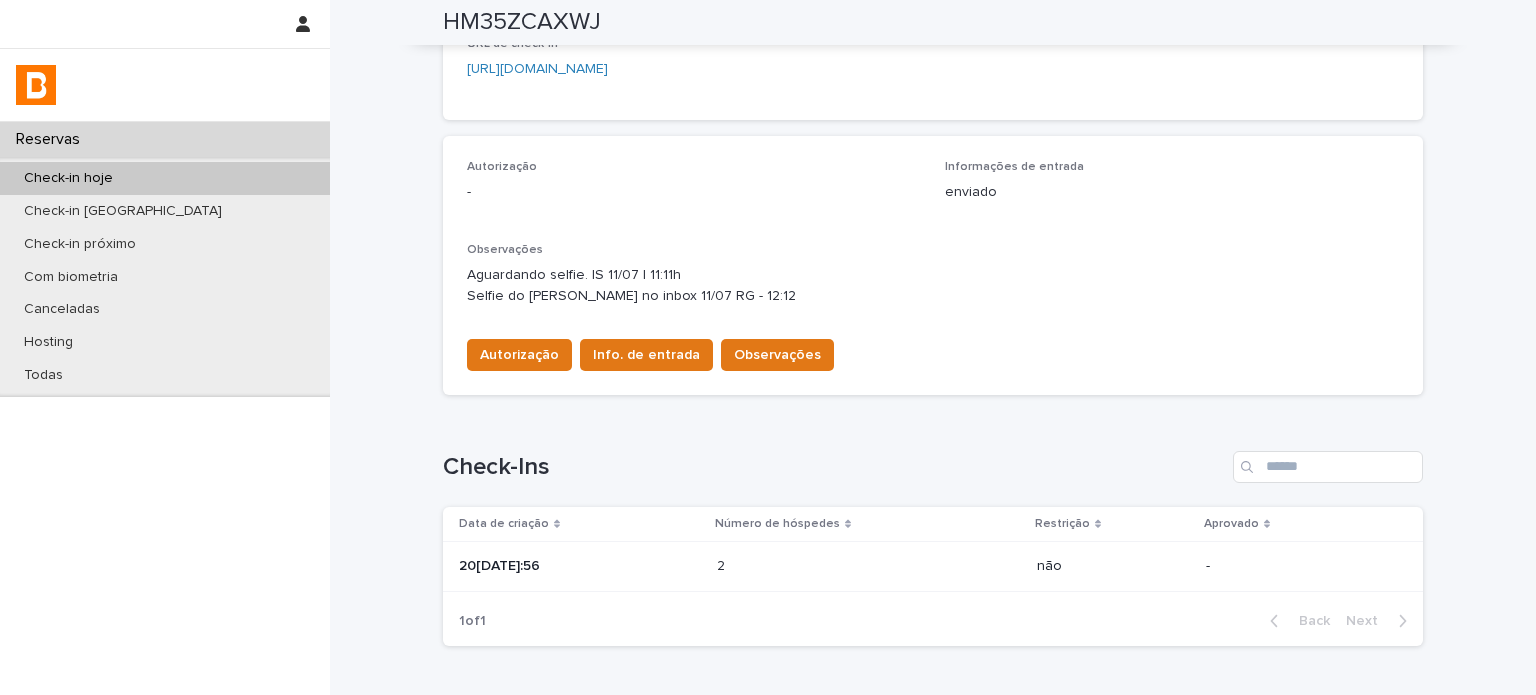 click on "2 2" at bounding box center [869, 566] 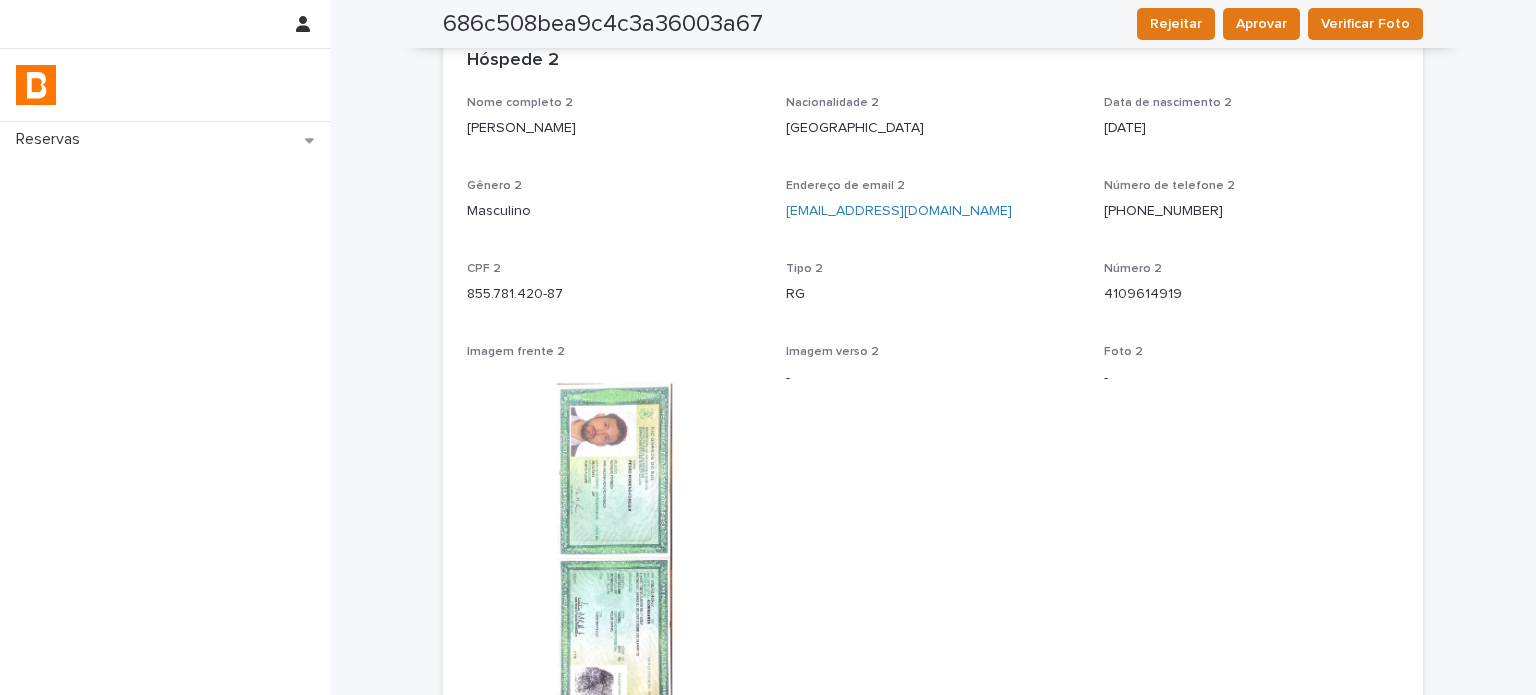 scroll, scrollTop: 1033, scrollLeft: 0, axis: vertical 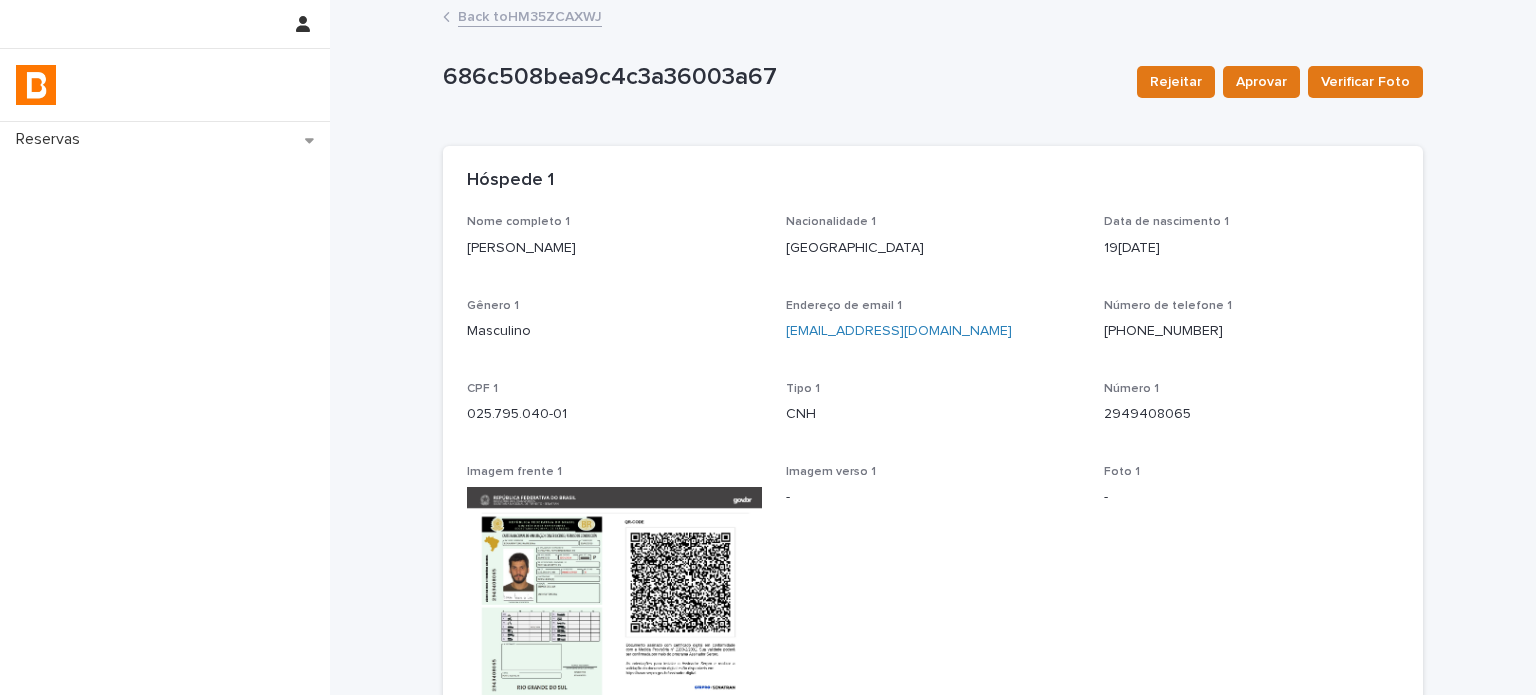 click on "Back to  HM35ZCAXWJ" at bounding box center (530, 15) 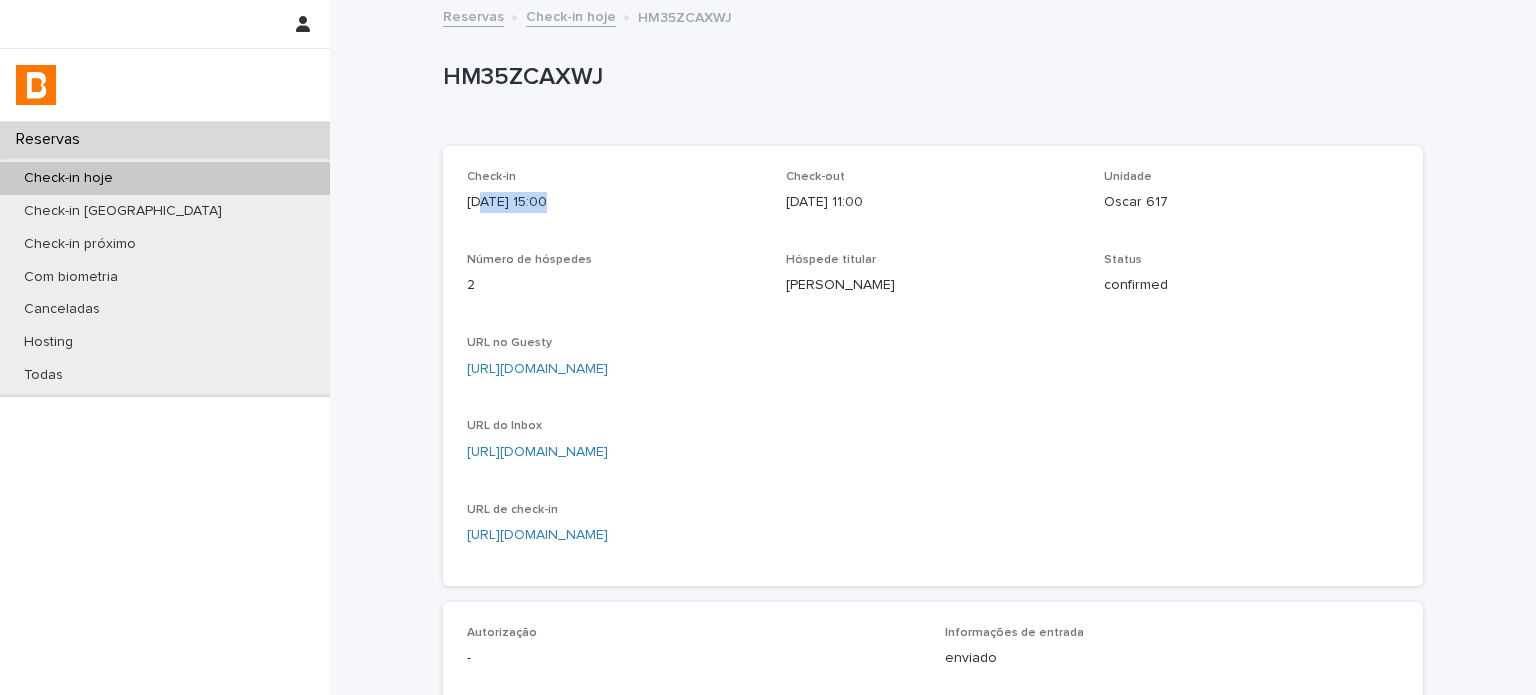 drag, startPoint x: 534, startPoint y: 208, endPoint x: 484, endPoint y: 208, distance: 50 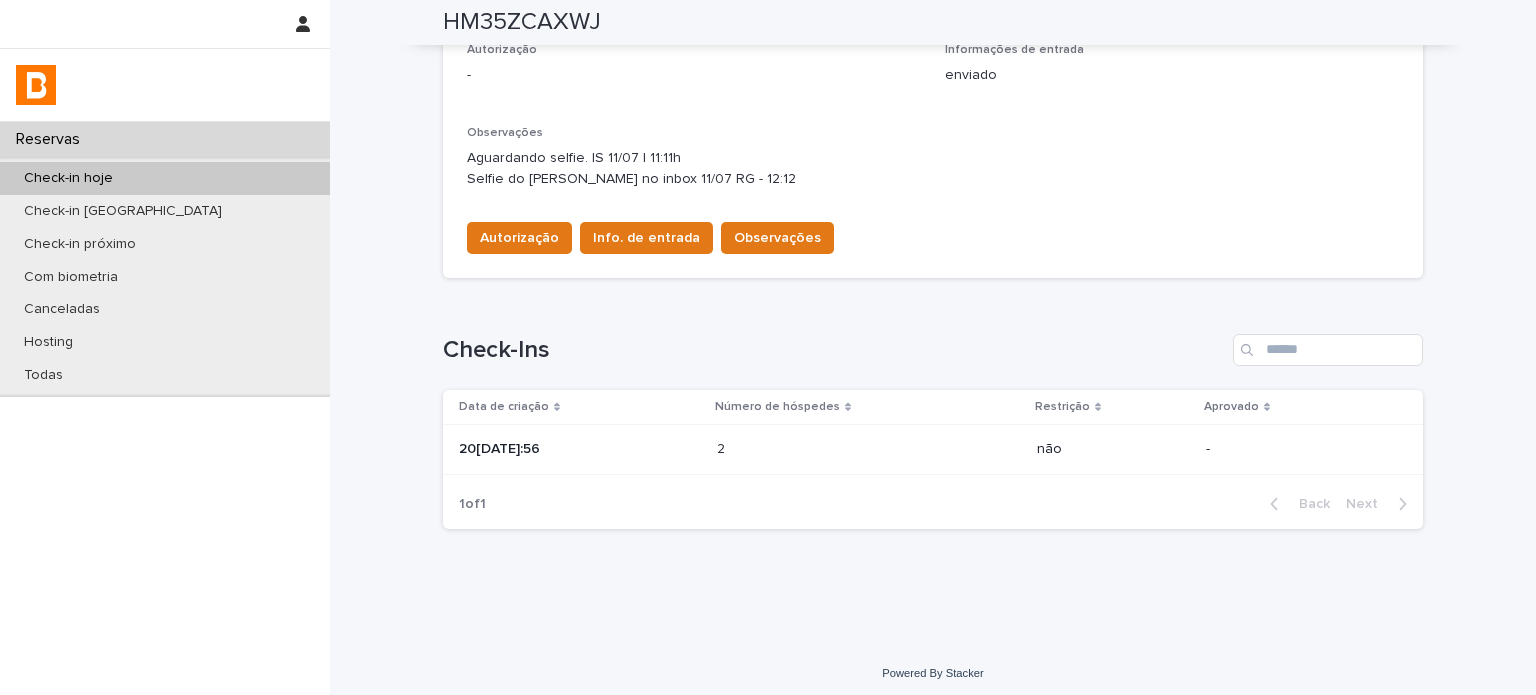 scroll, scrollTop: 589, scrollLeft: 0, axis: vertical 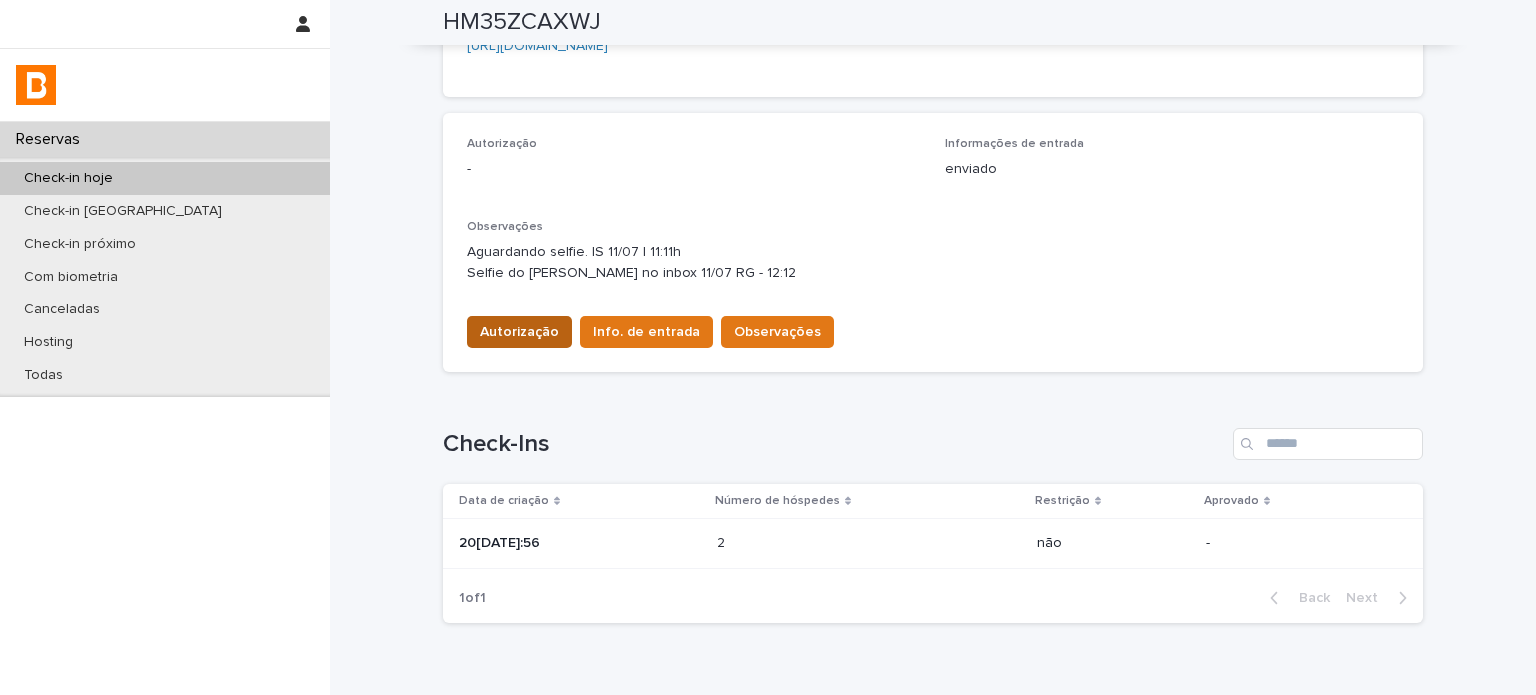 click on "Autorização" at bounding box center [519, 332] 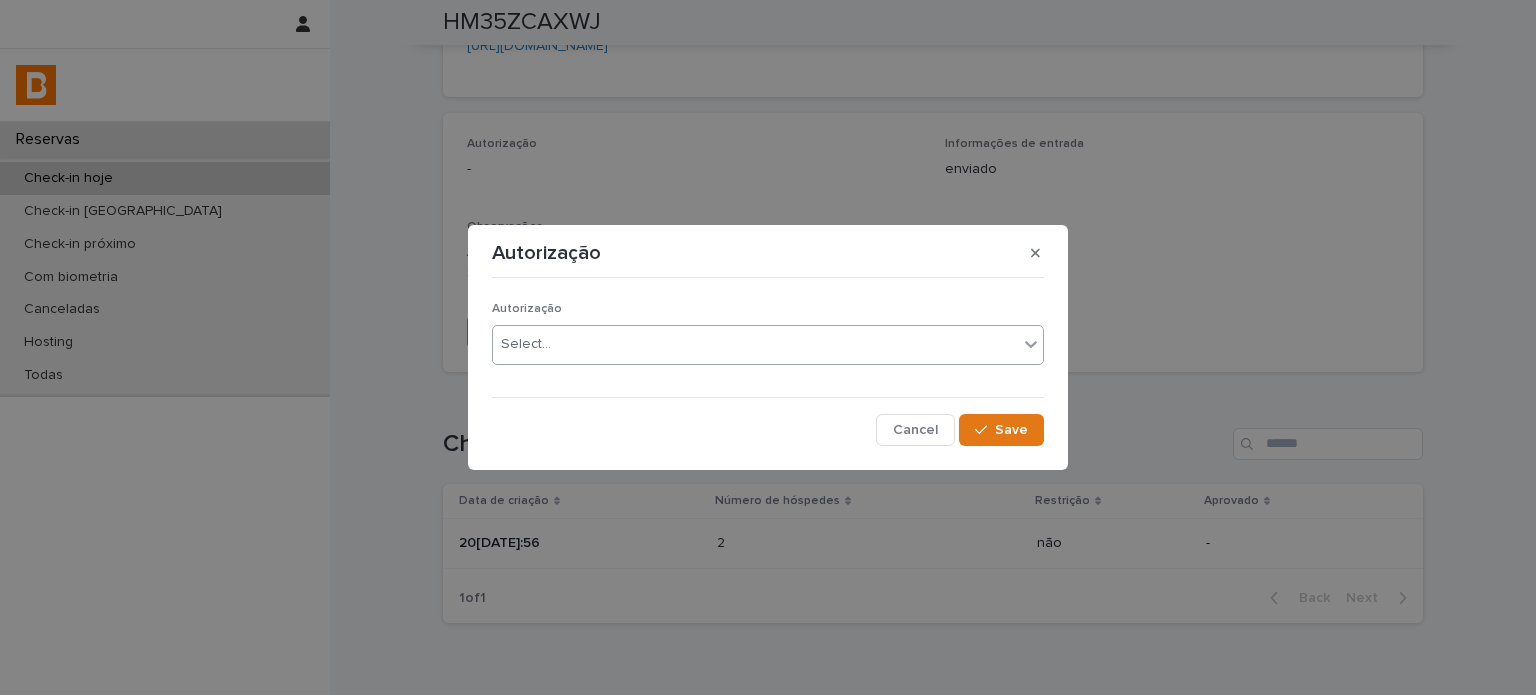 click on "Autorização Select..." at bounding box center [768, 341] 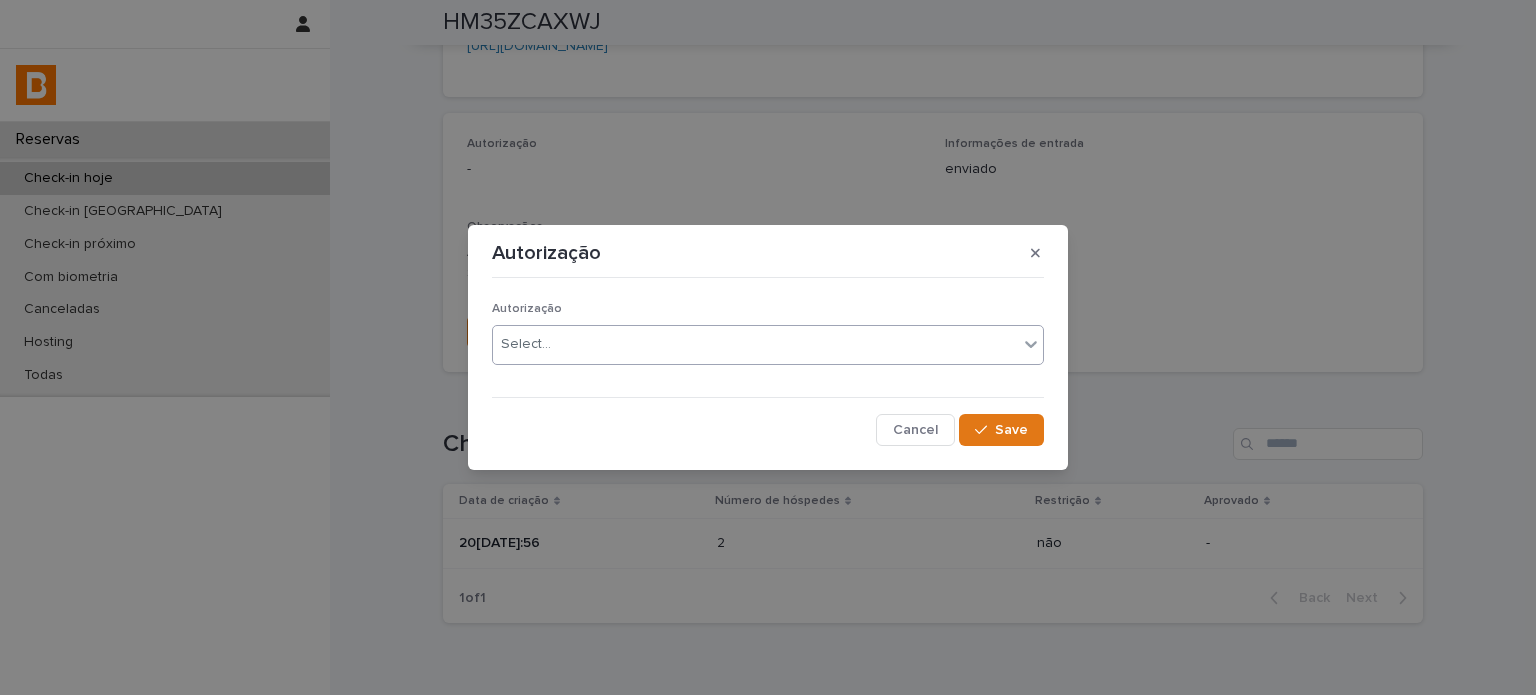 click on "Select..." at bounding box center [755, 344] 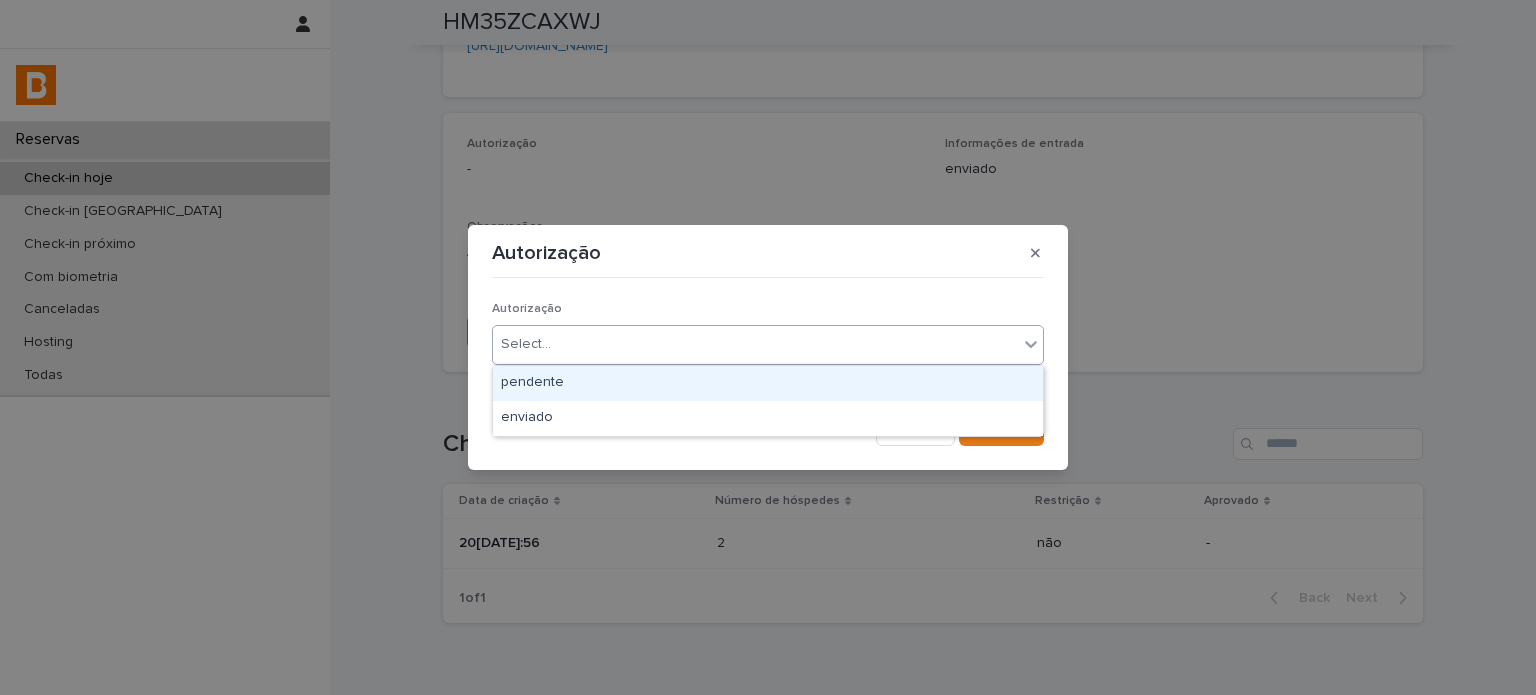 click on "pendente" at bounding box center [768, 383] 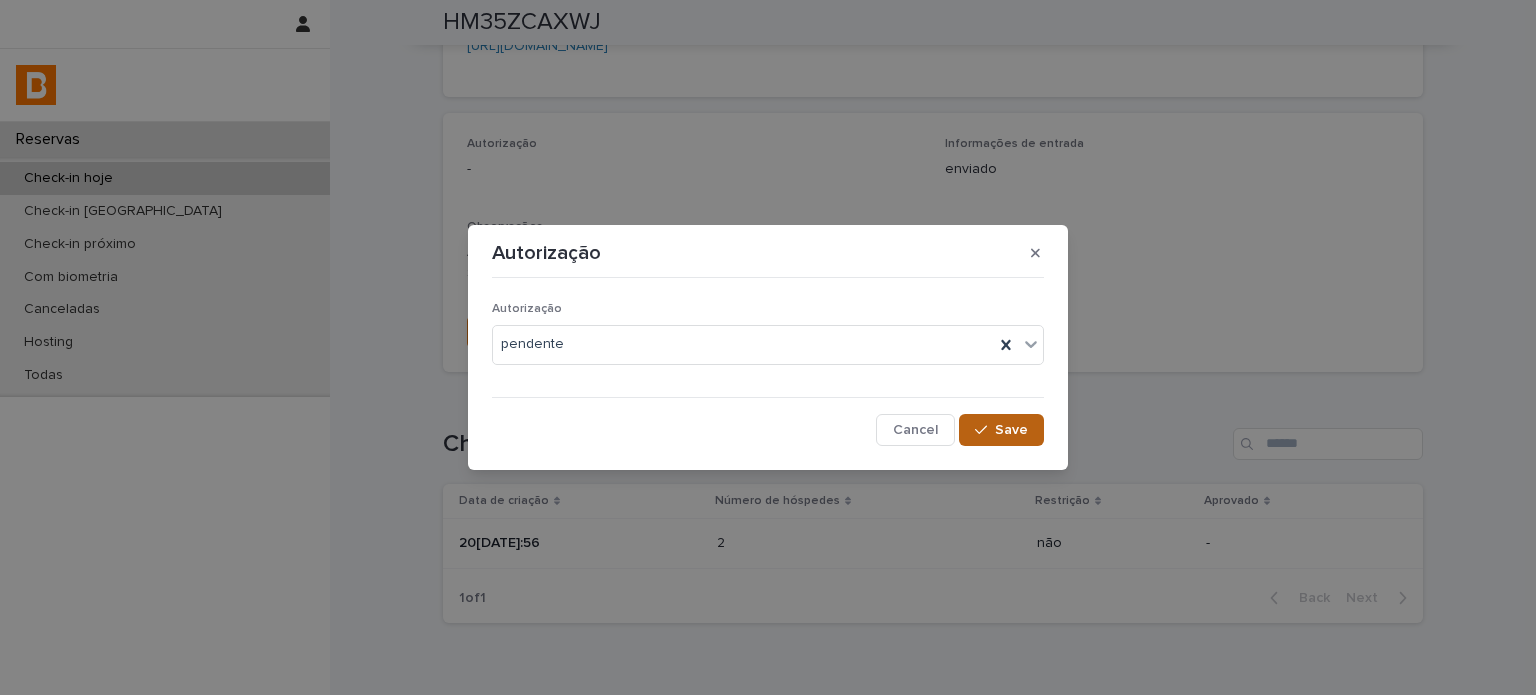 click on "Save" at bounding box center [1001, 430] 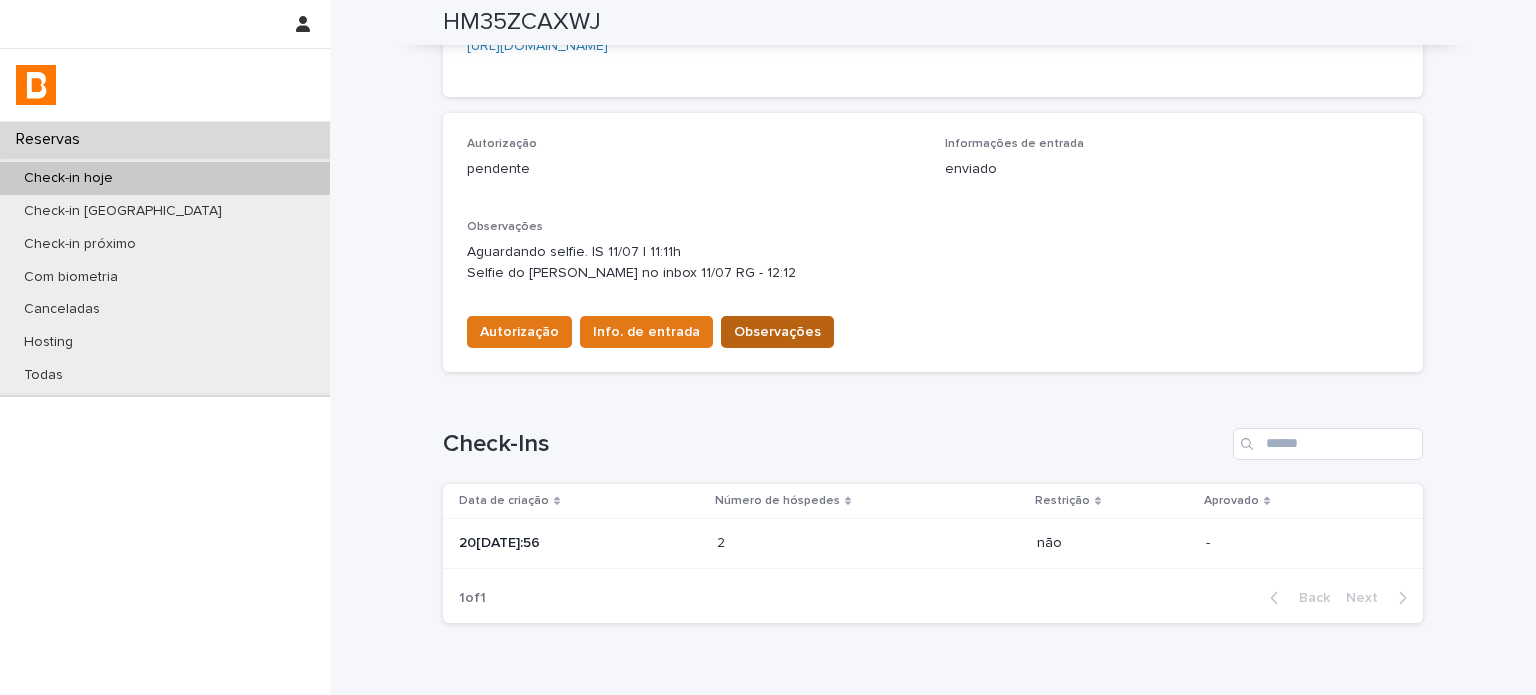 click on "Observações" at bounding box center [777, 332] 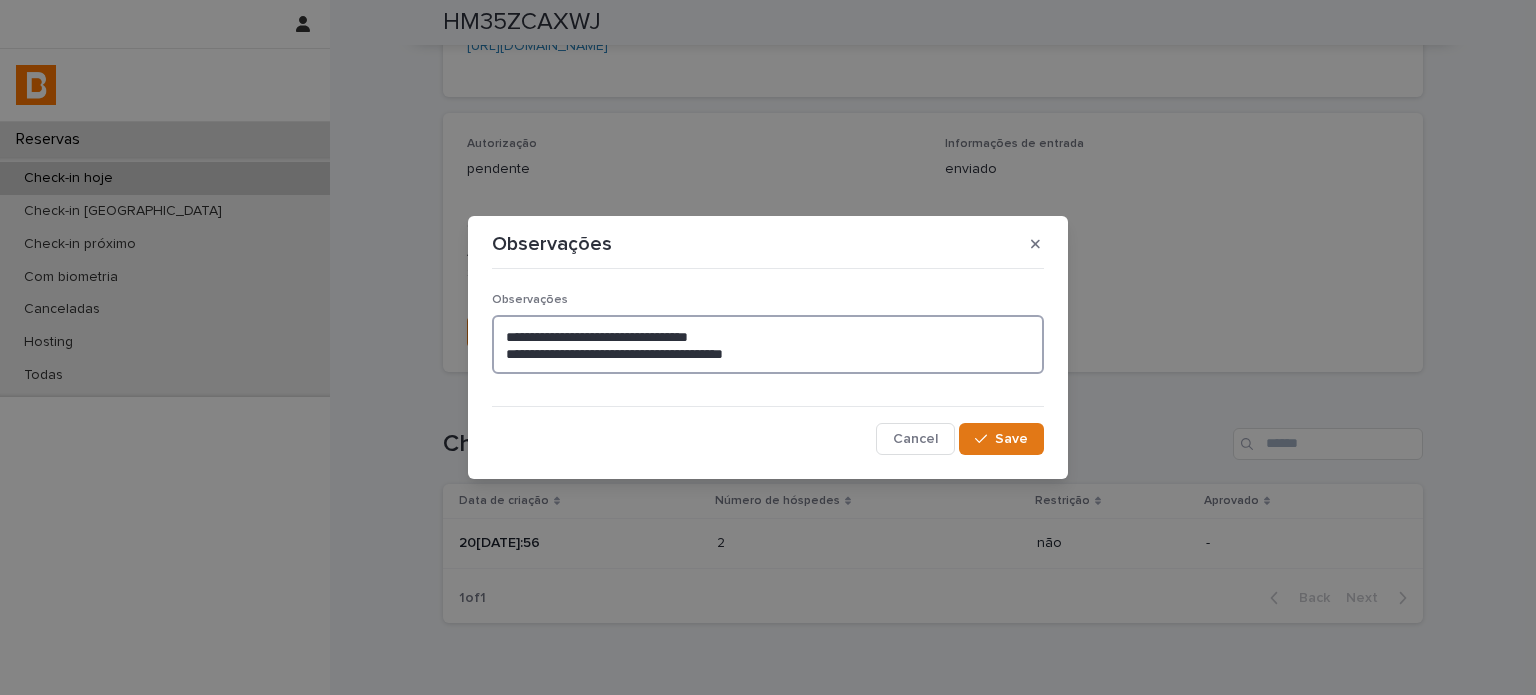 click on "**********" at bounding box center (768, 345) 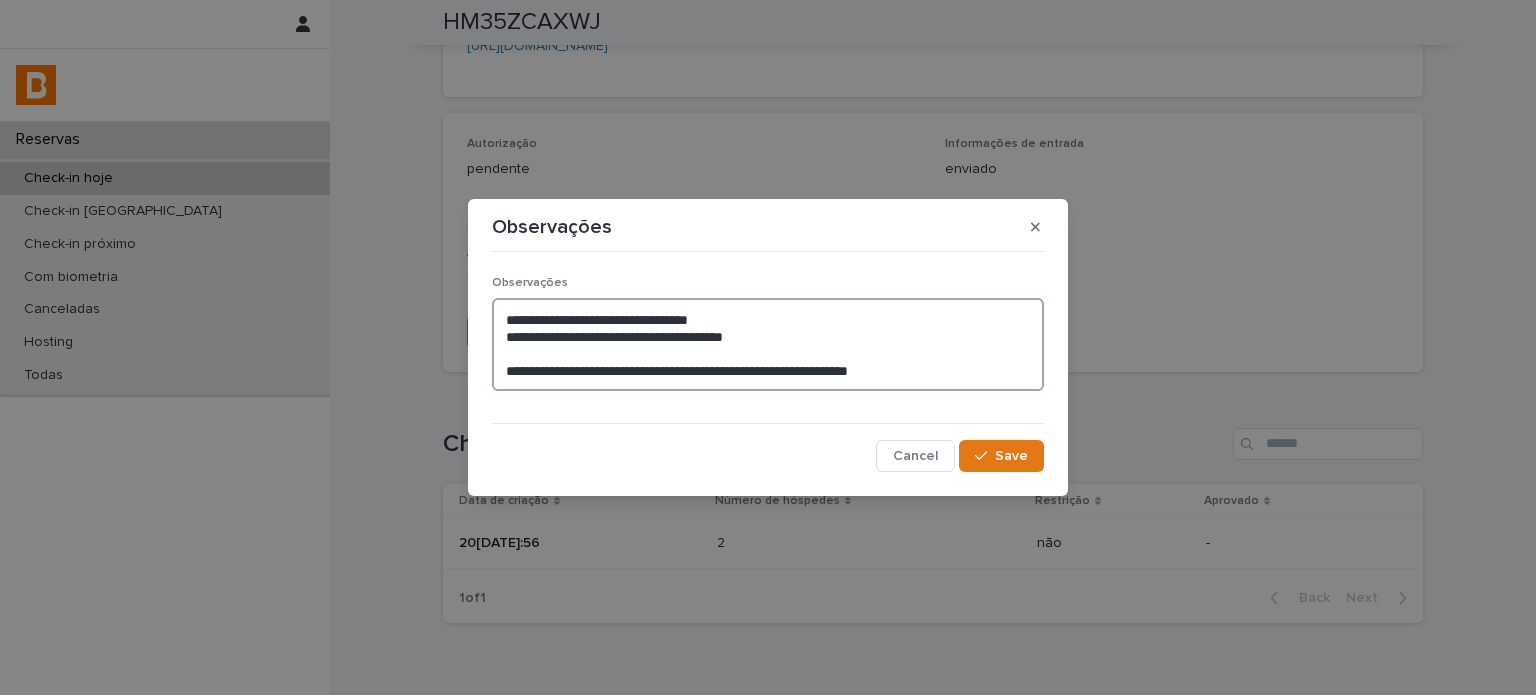 type on "**********" 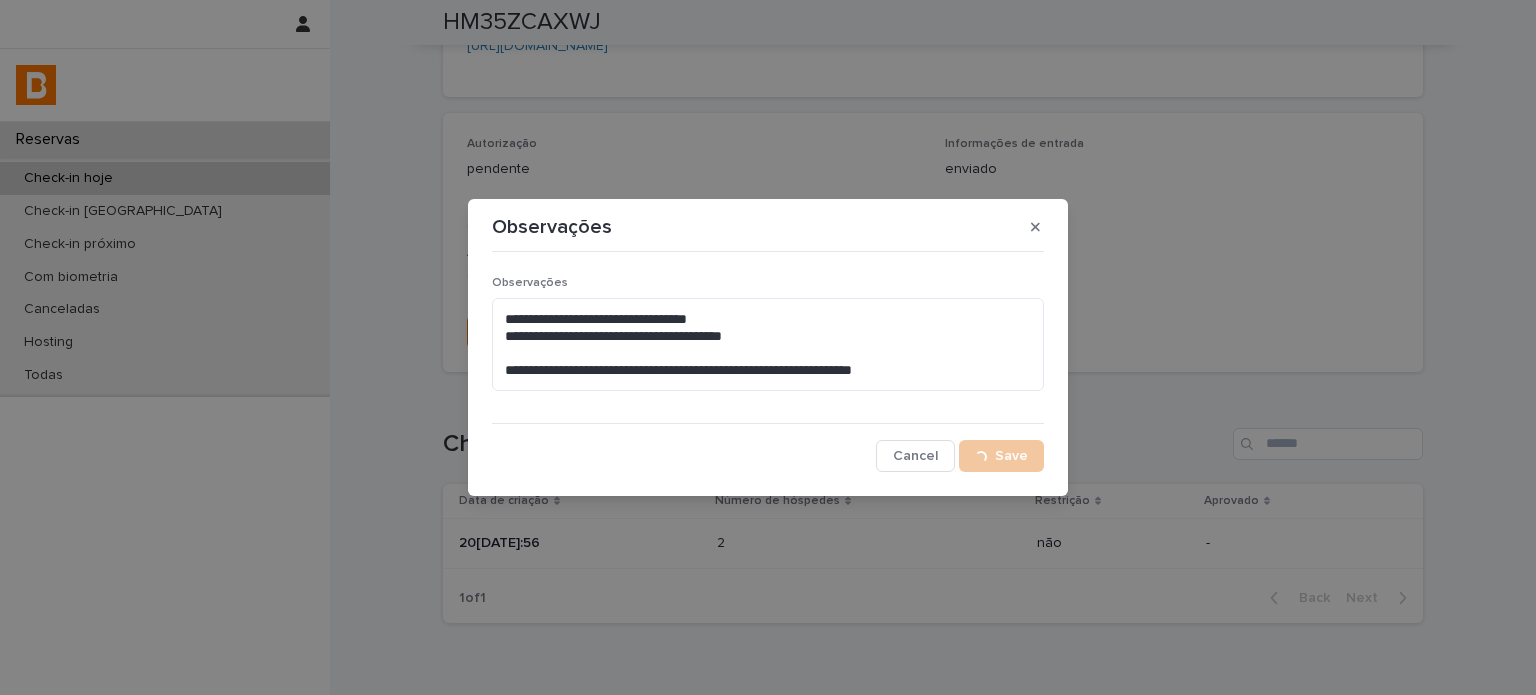 scroll, scrollTop: 510, scrollLeft: 0, axis: vertical 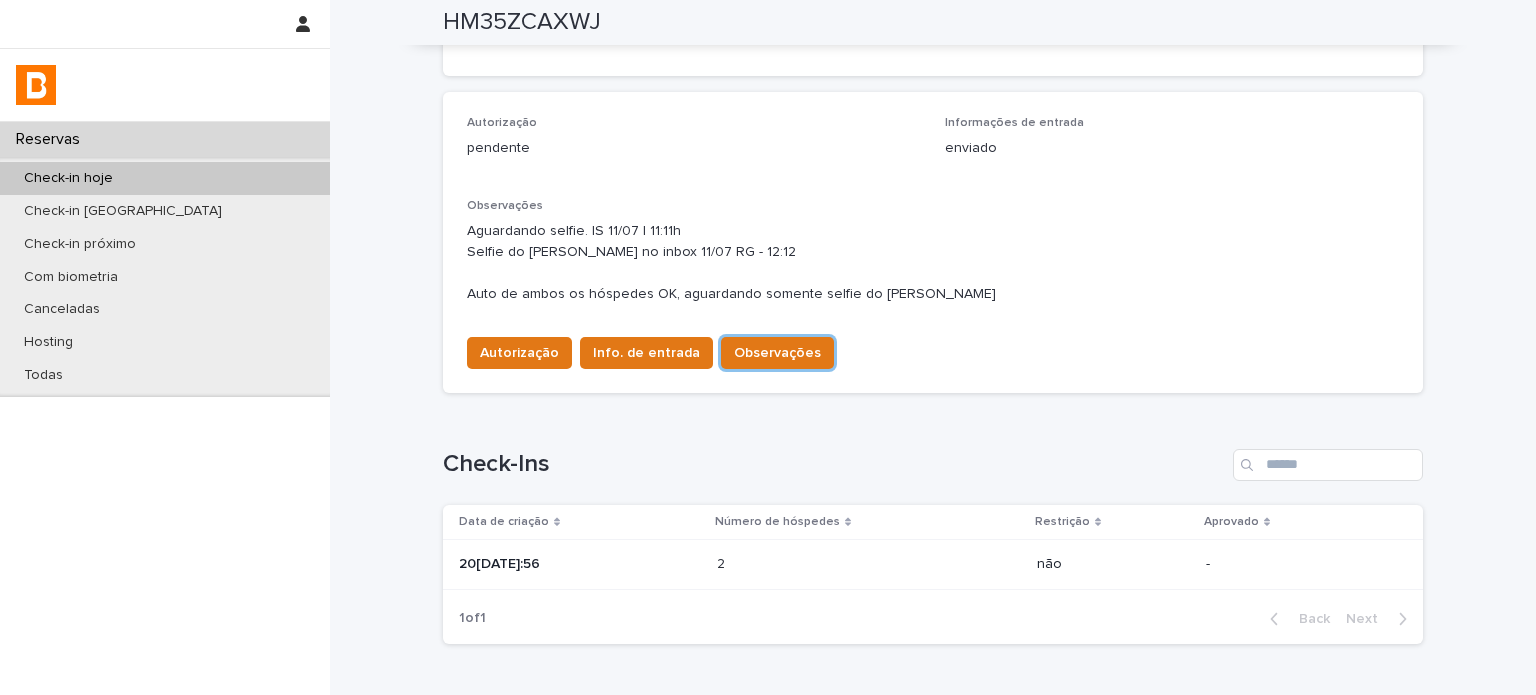 click on "Número de hóspedes" at bounding box center [869, 522] 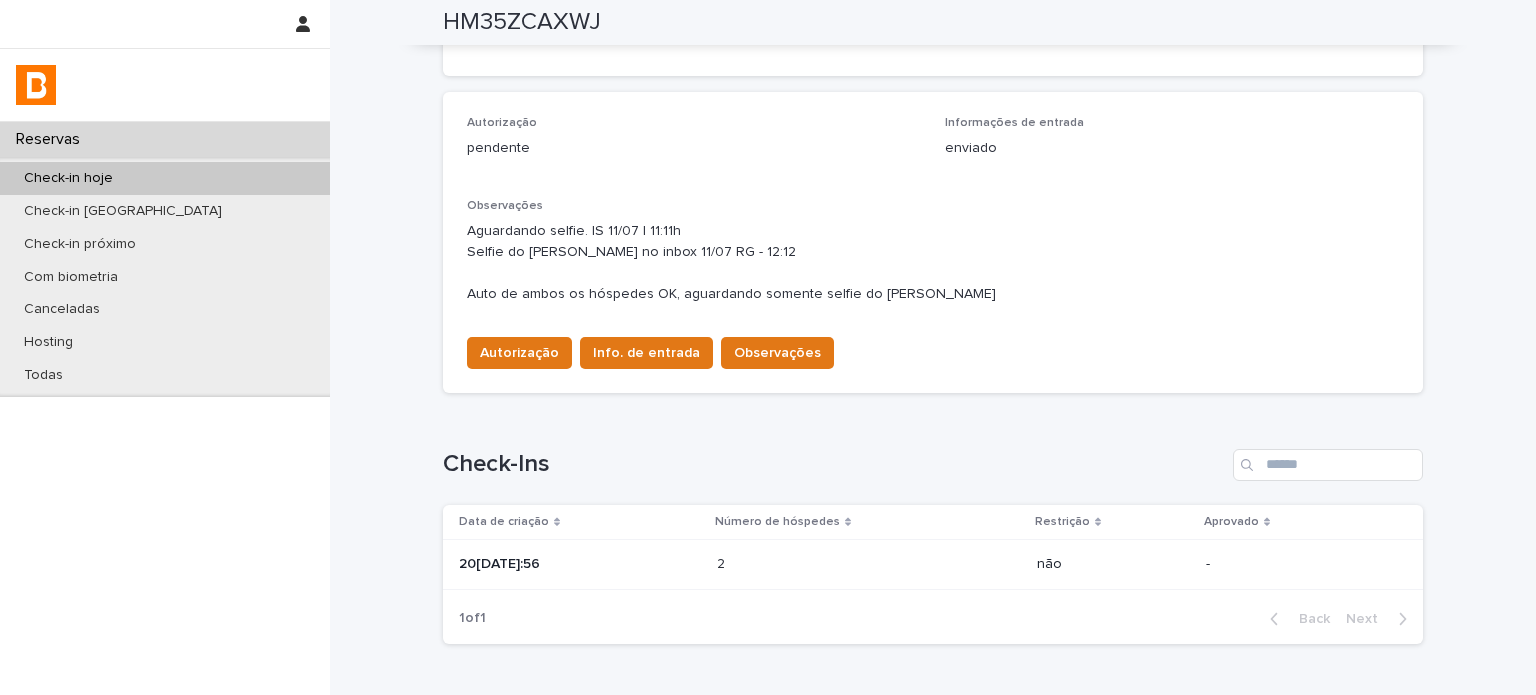 click on "2 2" at bounding box center [869, 564] 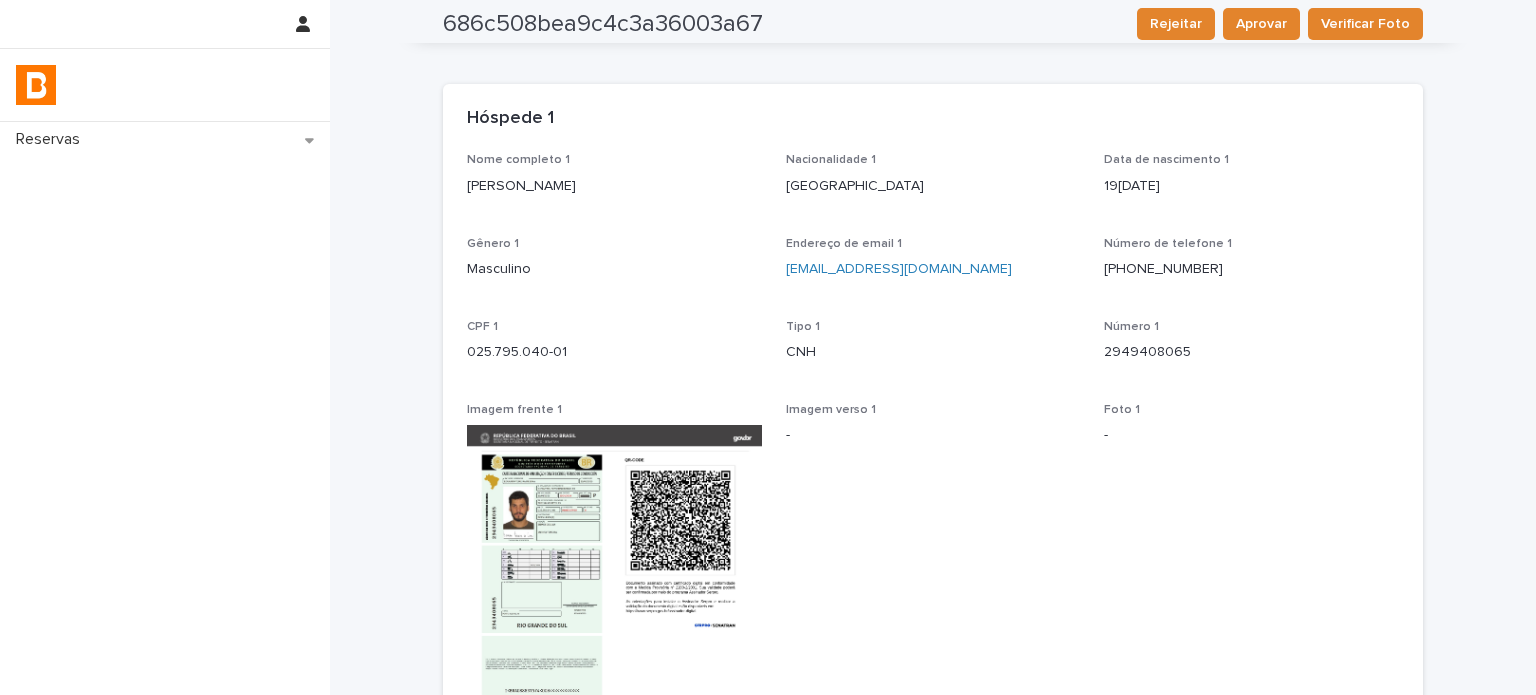 scroll, scrollTop: 0, scrollLeft: 0, axis: both 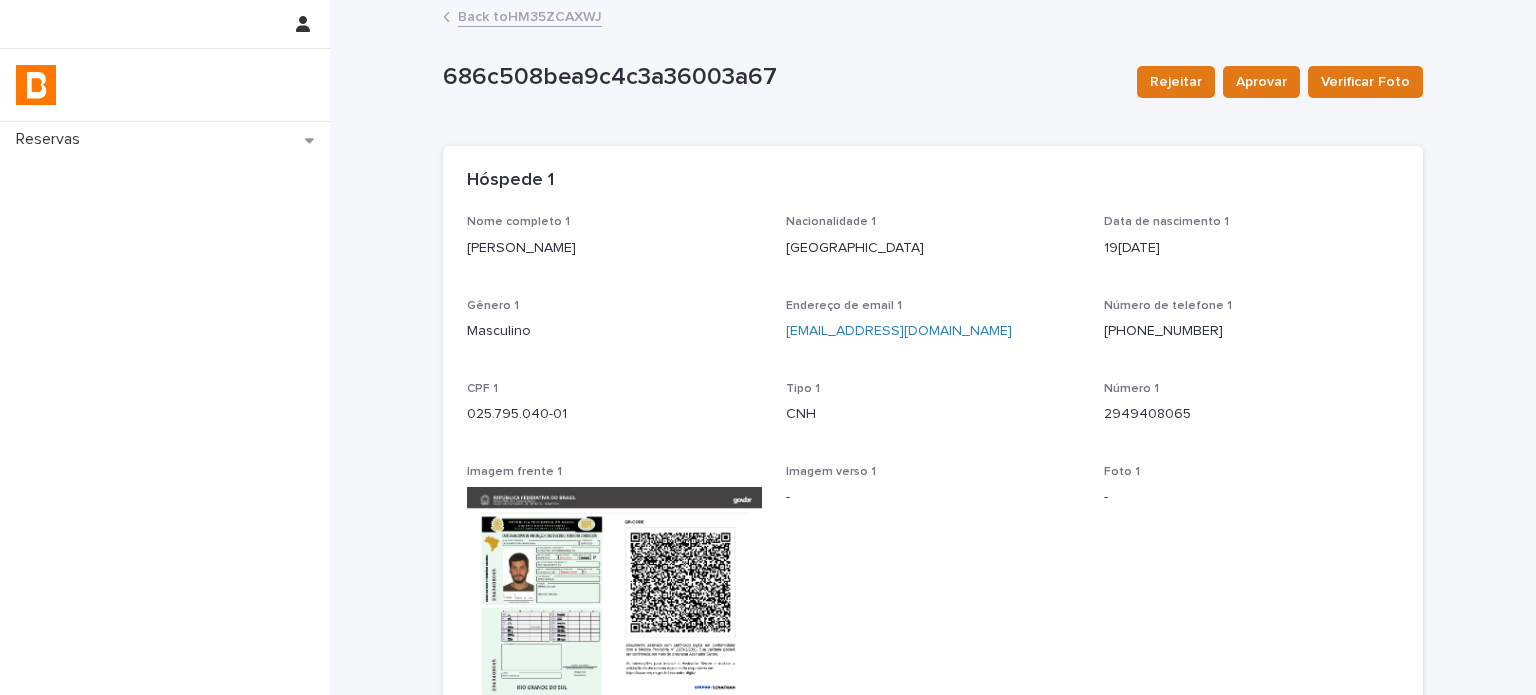 click on "Back to  HM35ZCAXWJ" at bounding box center (530, 15) 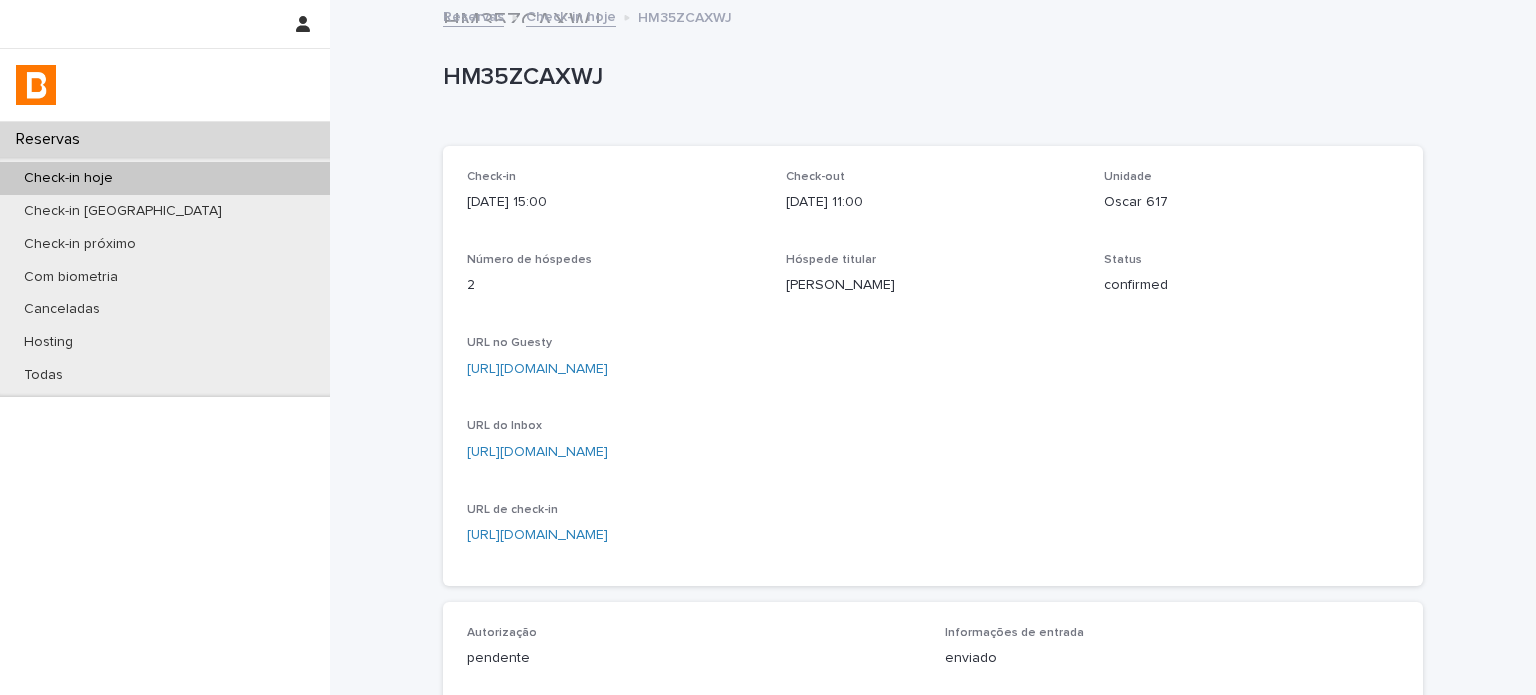 scroll, scrollTop: 0, scrollLeft: 0, axis: both 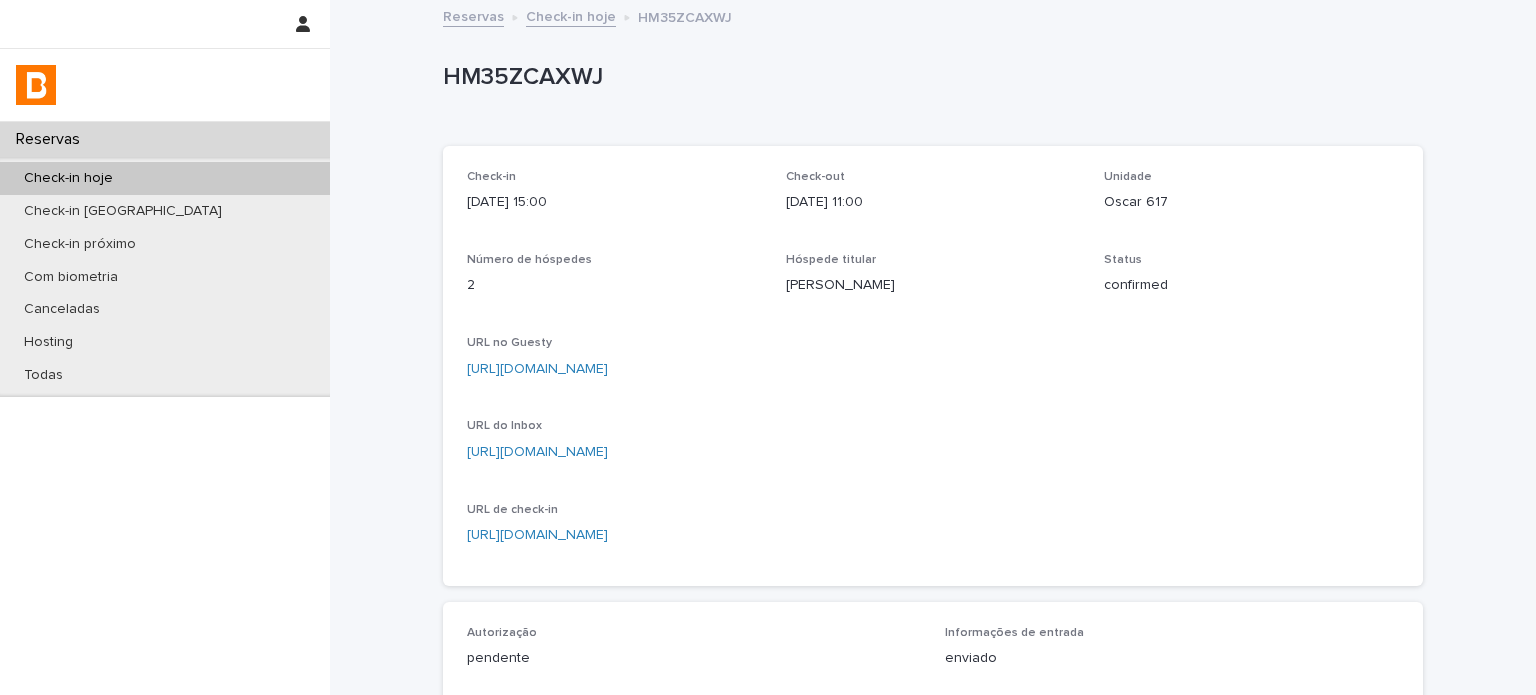 click on "Check-in hoje" at bounding box center (571, 15) 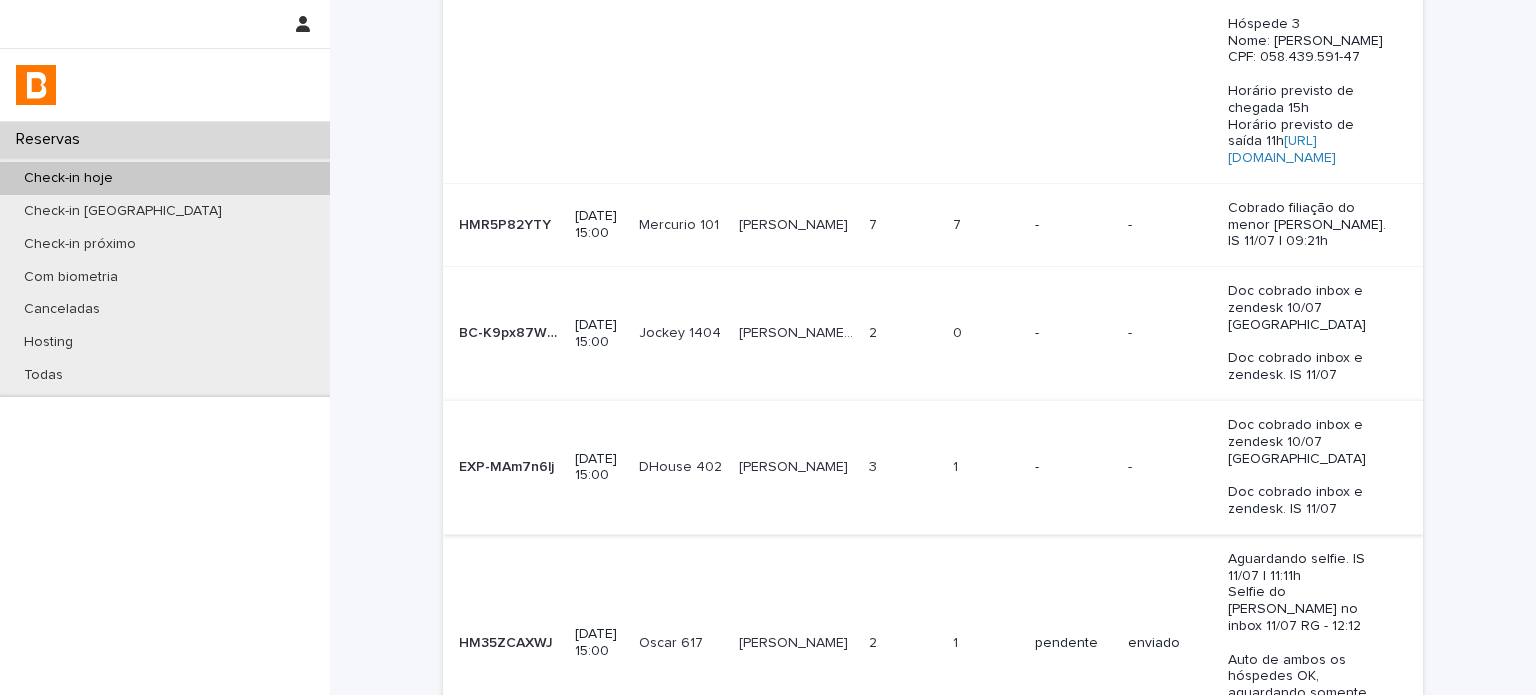 scroll, scrollTop: 474, scrollLeft: 0, axis: vertical 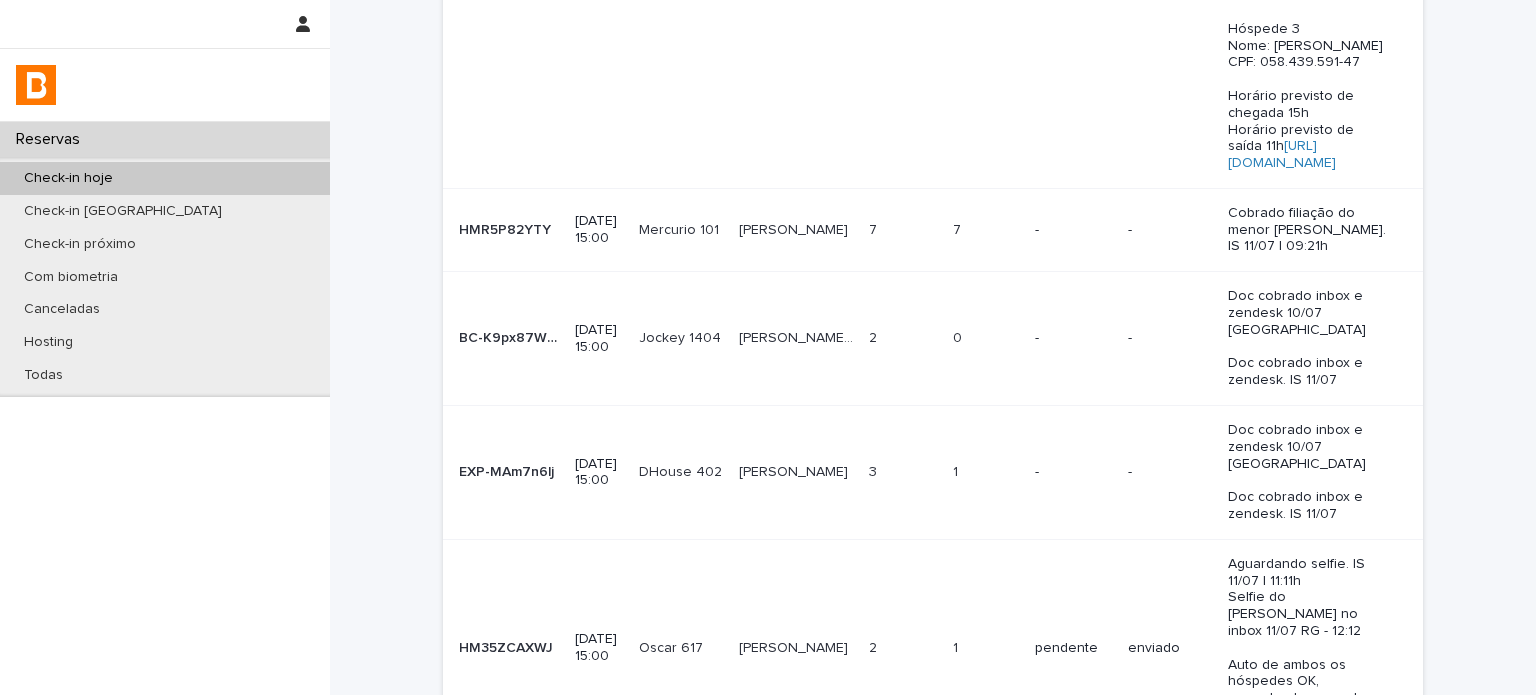 click on "1 1" at bounding box center (986, 473) 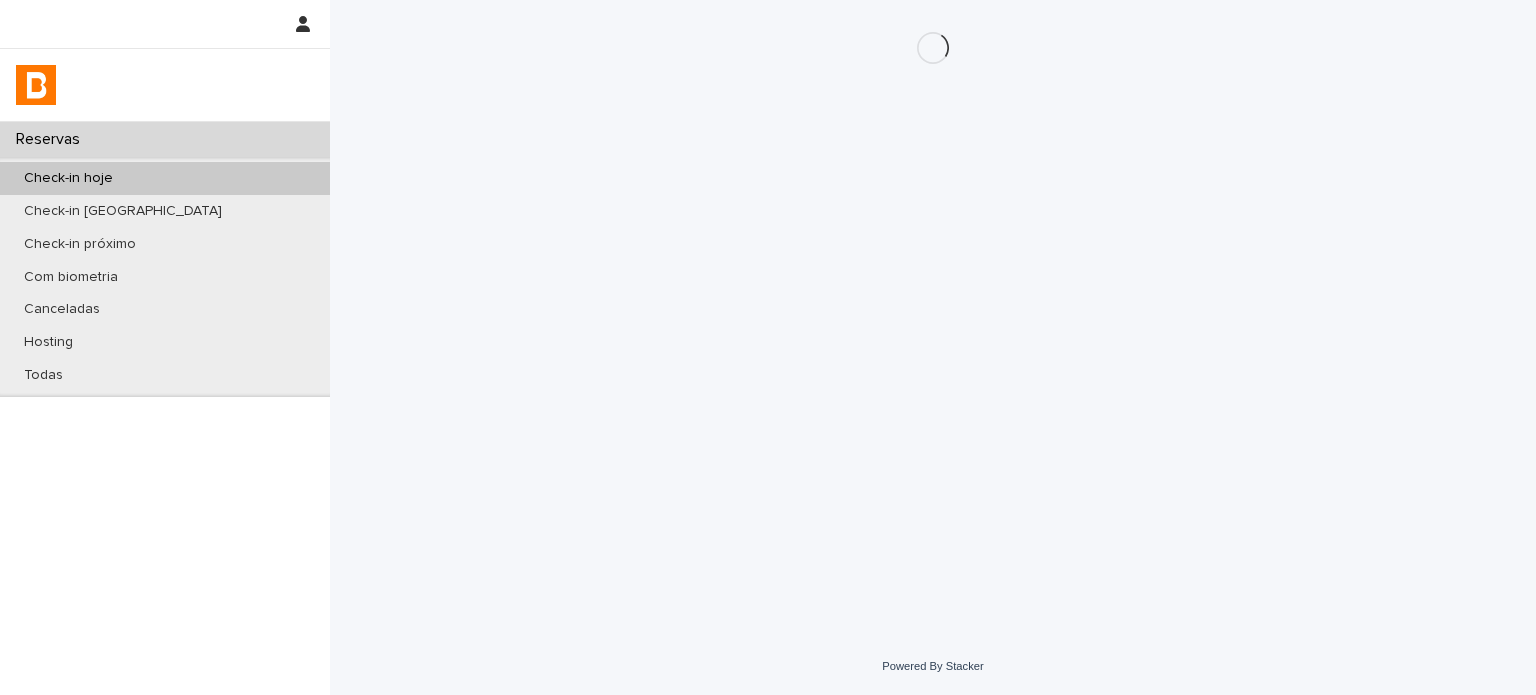 scroll, scrollTop: 0, scrollLeft: 0, axis: both 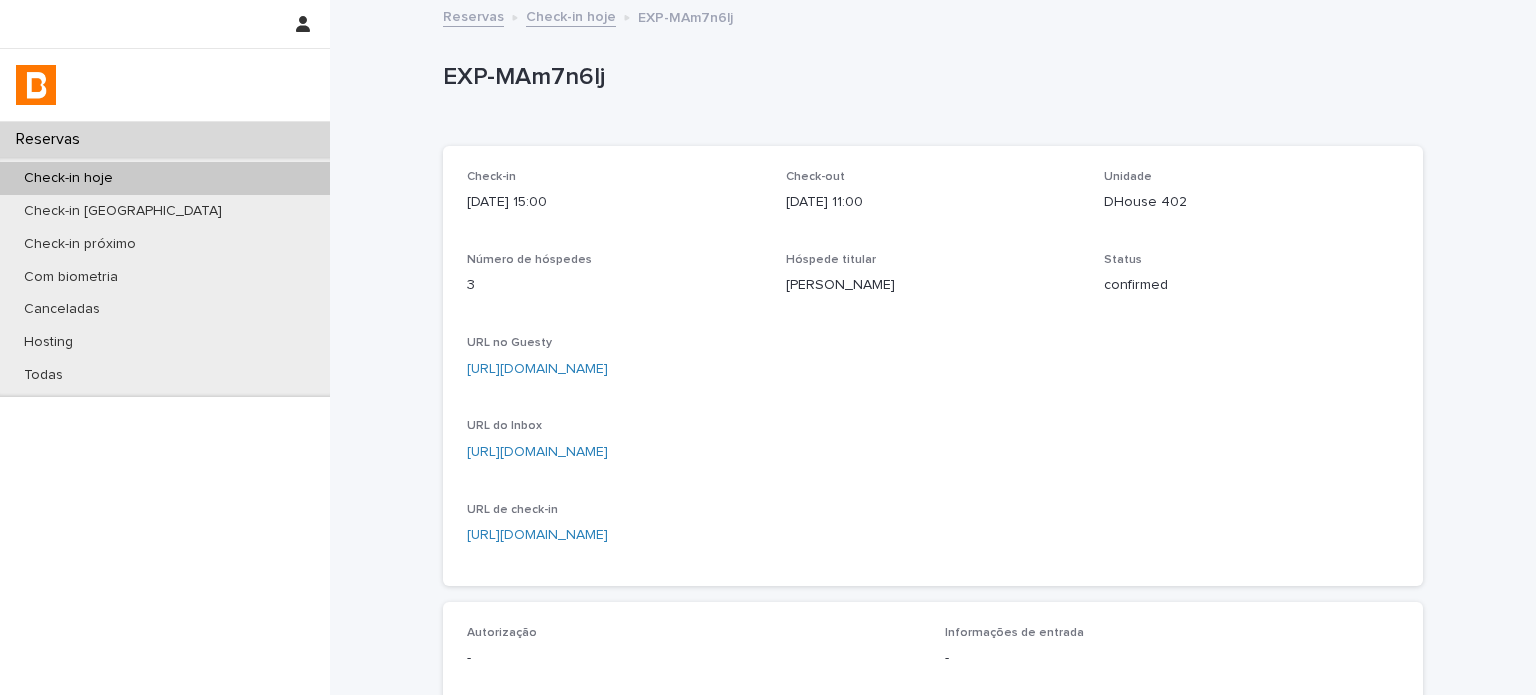click on "EXP-MAm7n6lj" at bounding box center [929, 77] 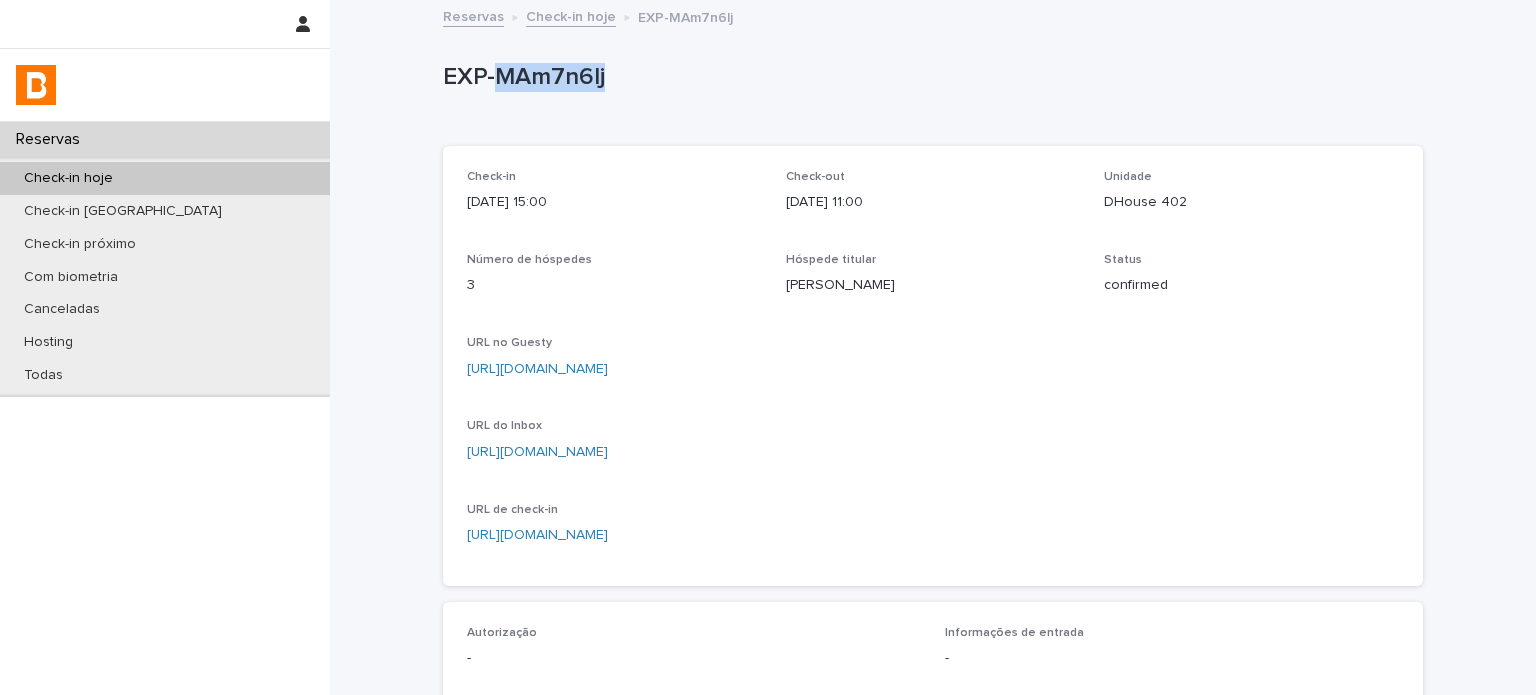click on "EXP-MAm7n6lj" at bounding box center [929, 77] 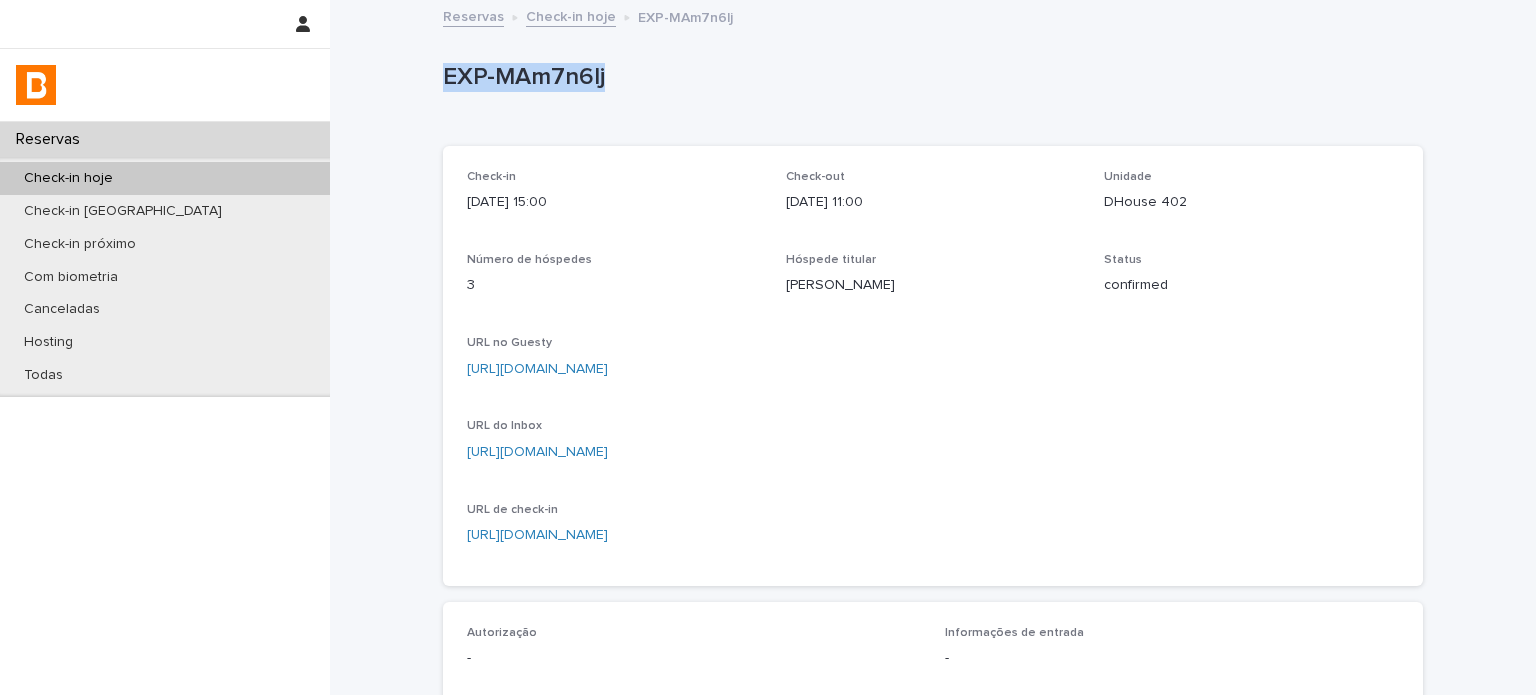 click on "EXP-MAm7n6lj" at bounding box center [929, 77] 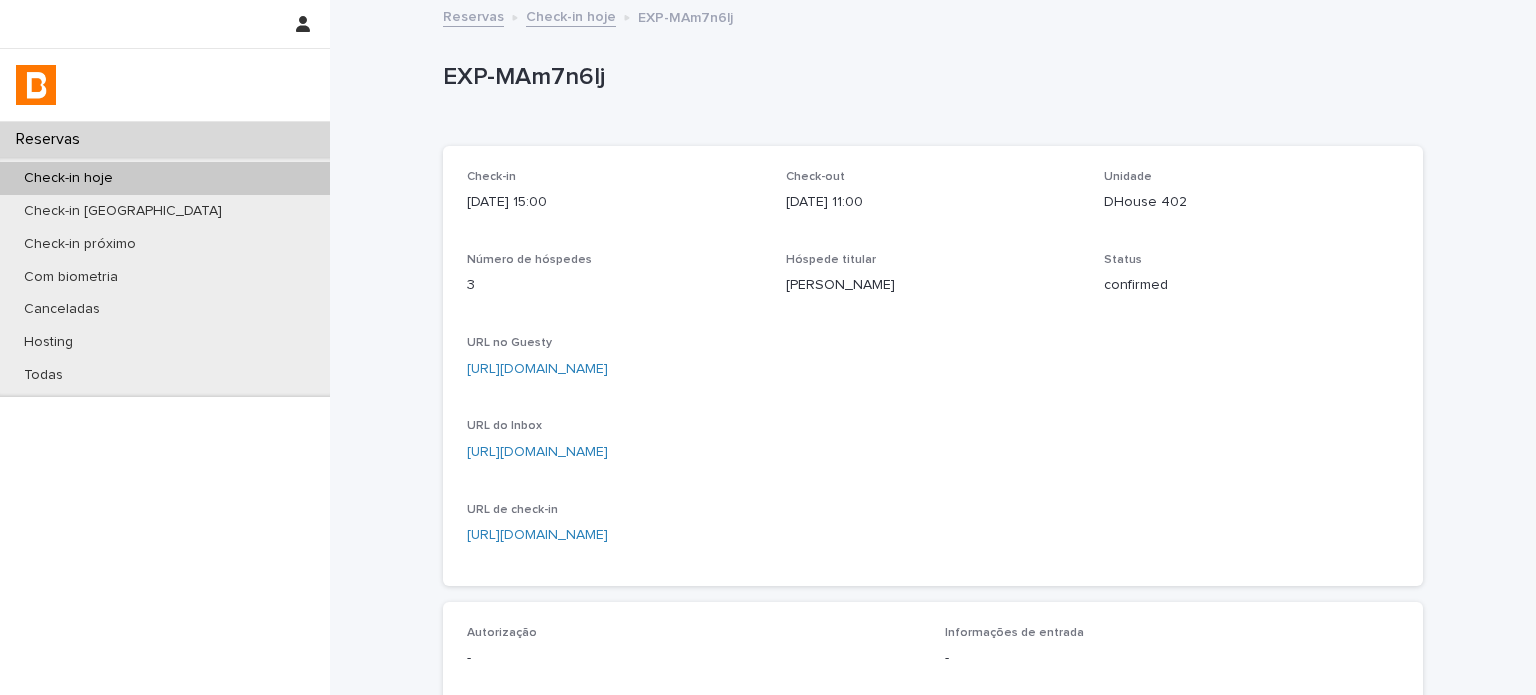 click on "Unidade DHouse 402" at bounding box center (1251, 199) 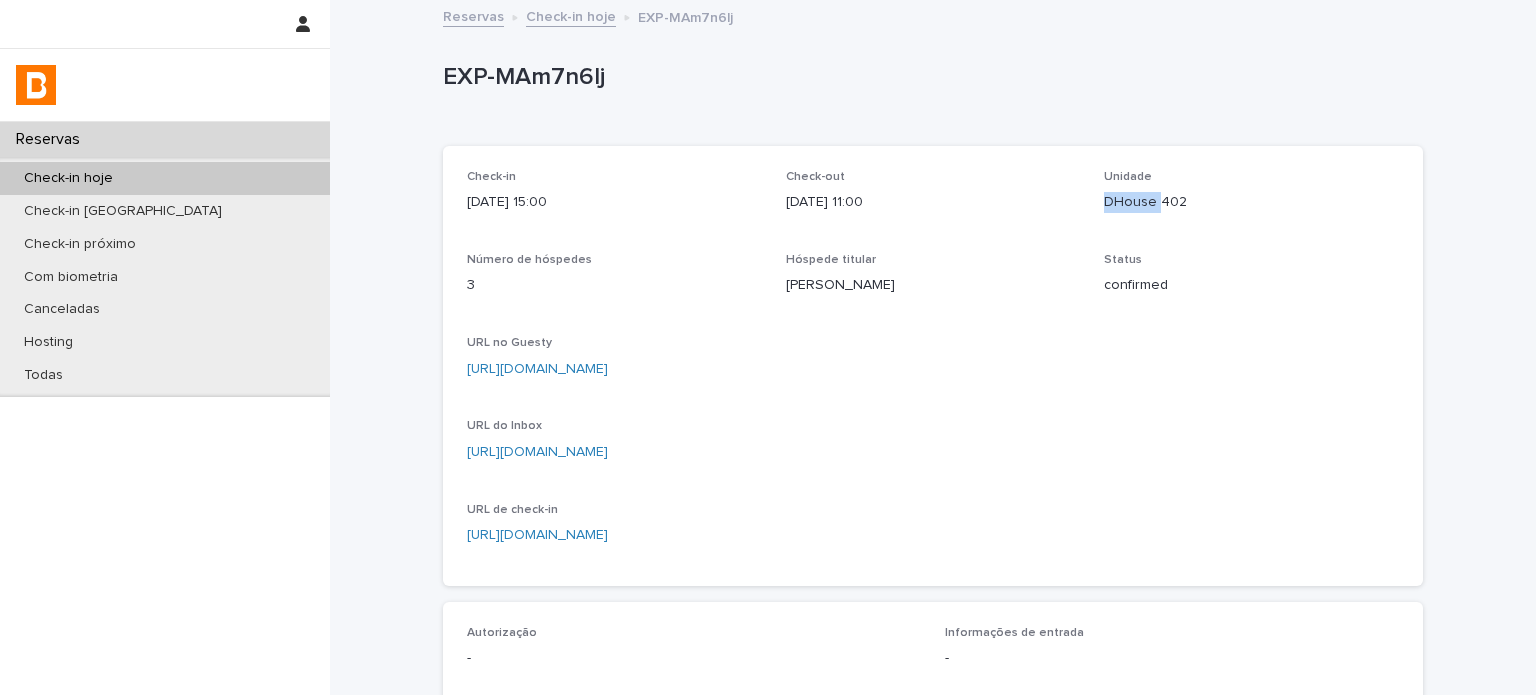 click on "Unidade DHouse 402" at bounding box center [1251, 199] 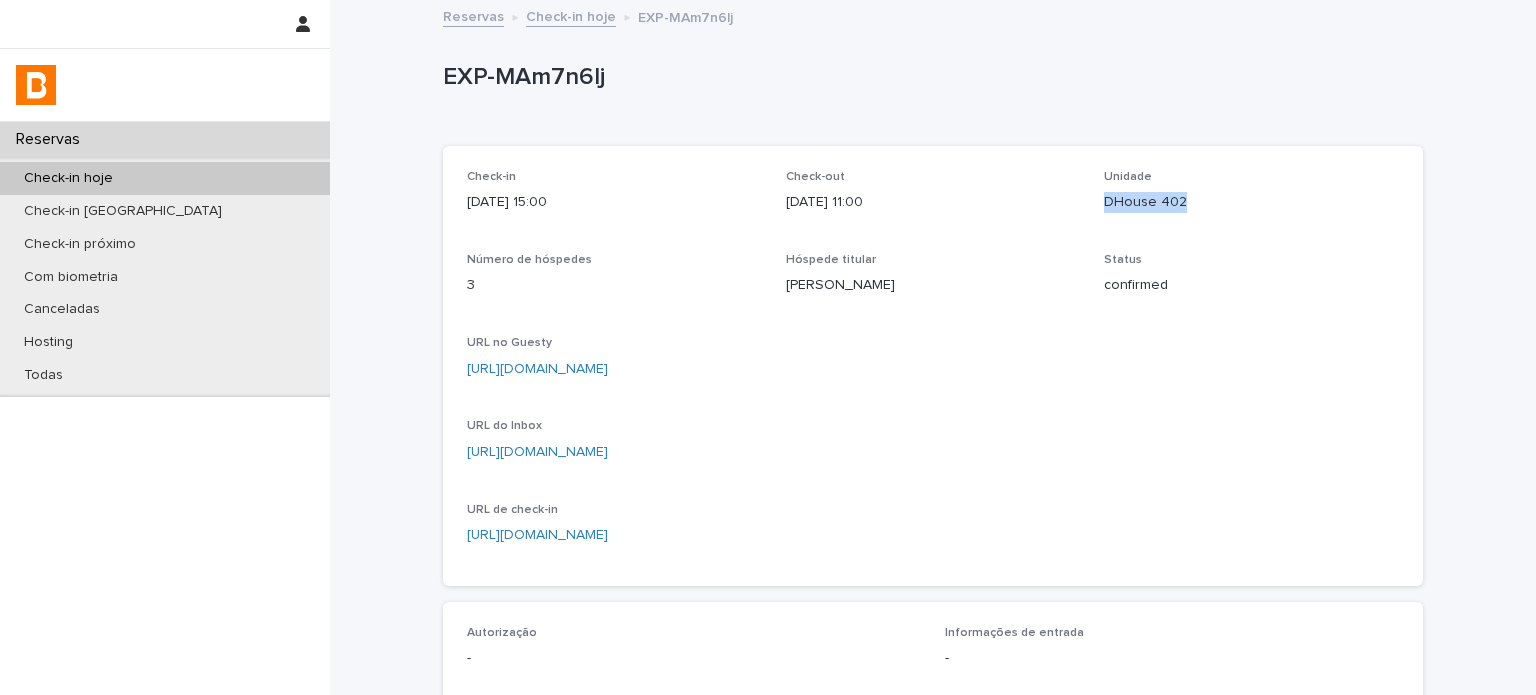 click on "Unidade DHouse 402" at bounding box center (1251, 199) 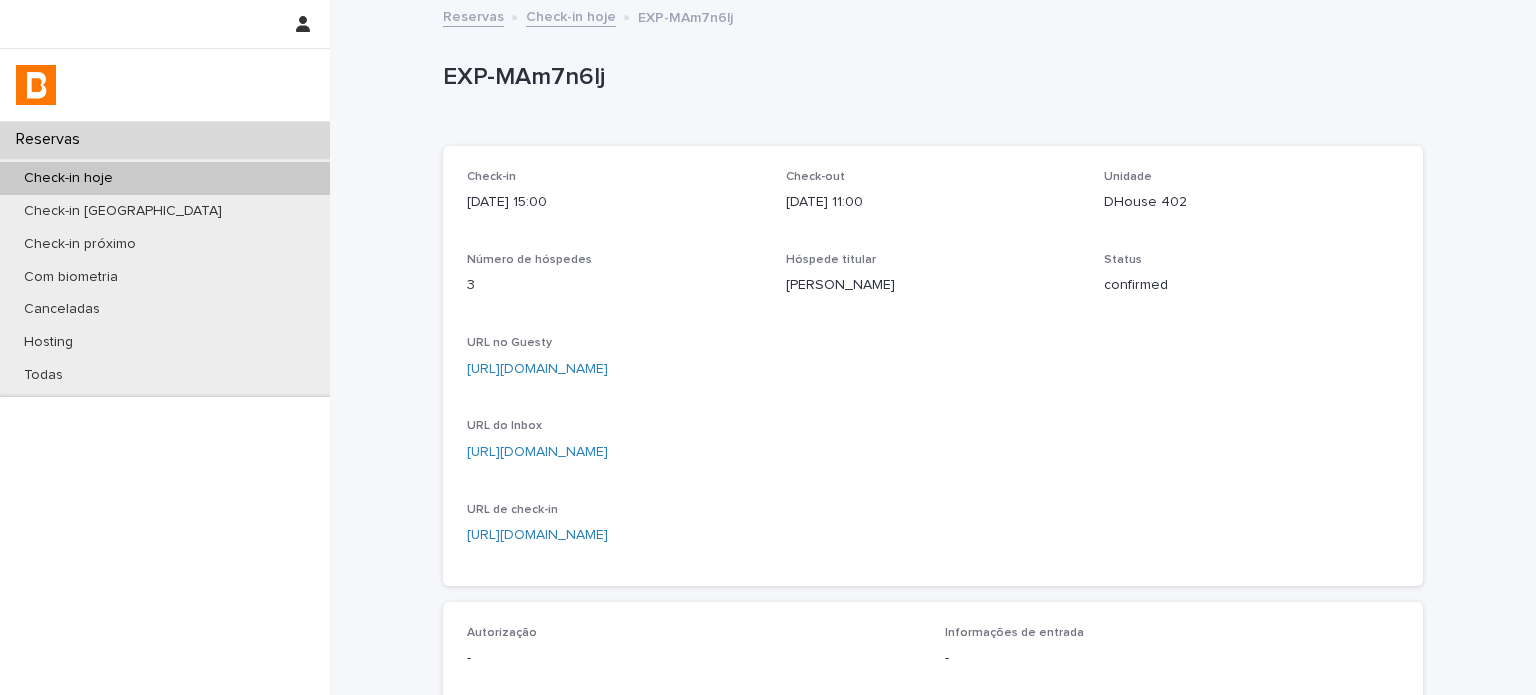 click on "URL no Guesty" at bounding box center [933, 343] 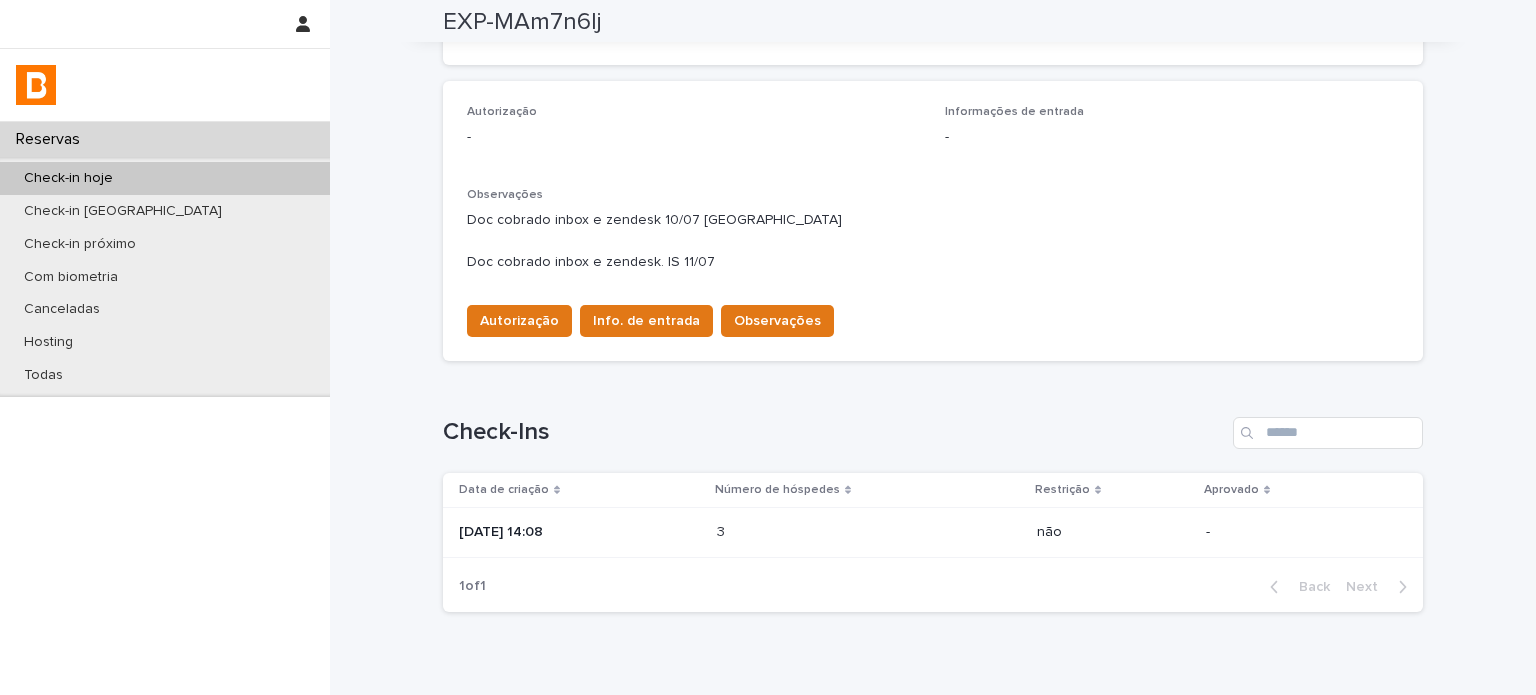 scroll, scrollTop: 610, scrollLeft: 0, axis: vertical 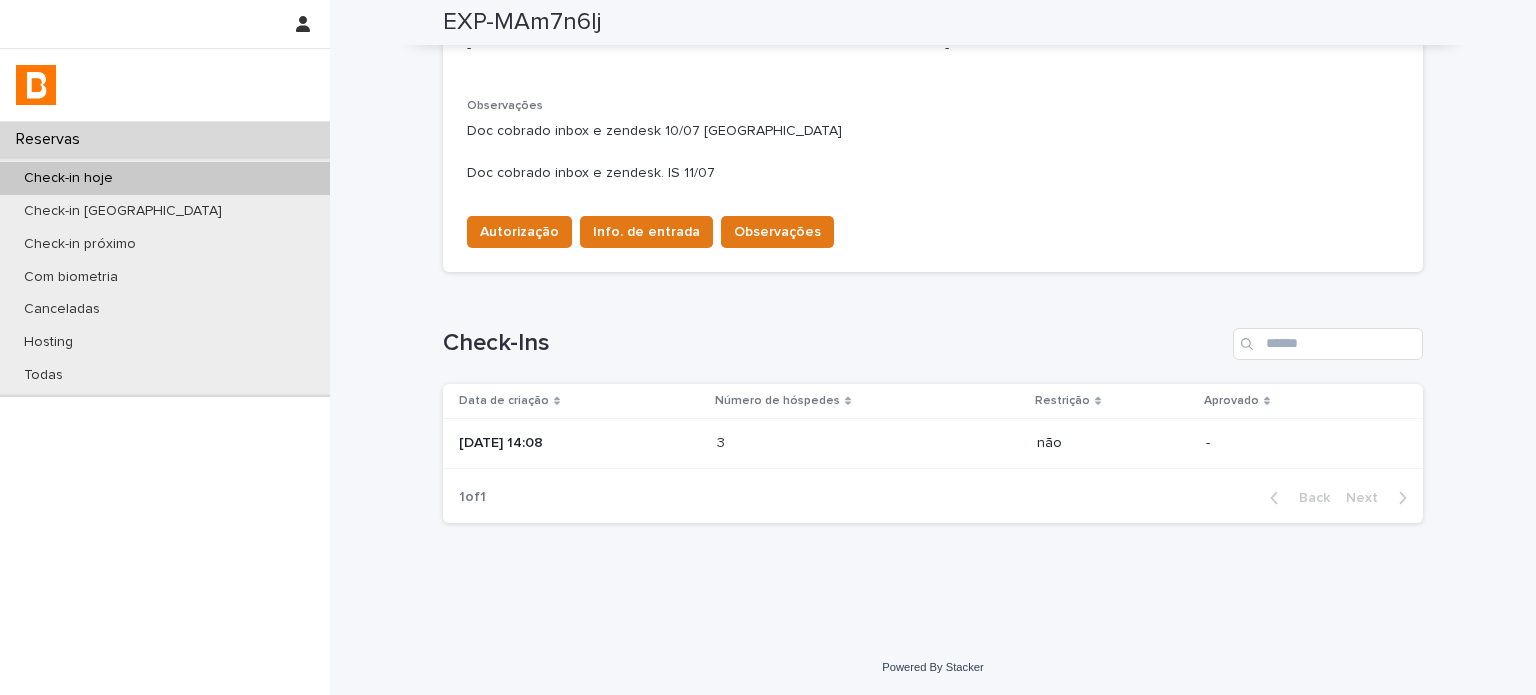 click on "[DATE] 14:08" at bounding box center (580, 443) 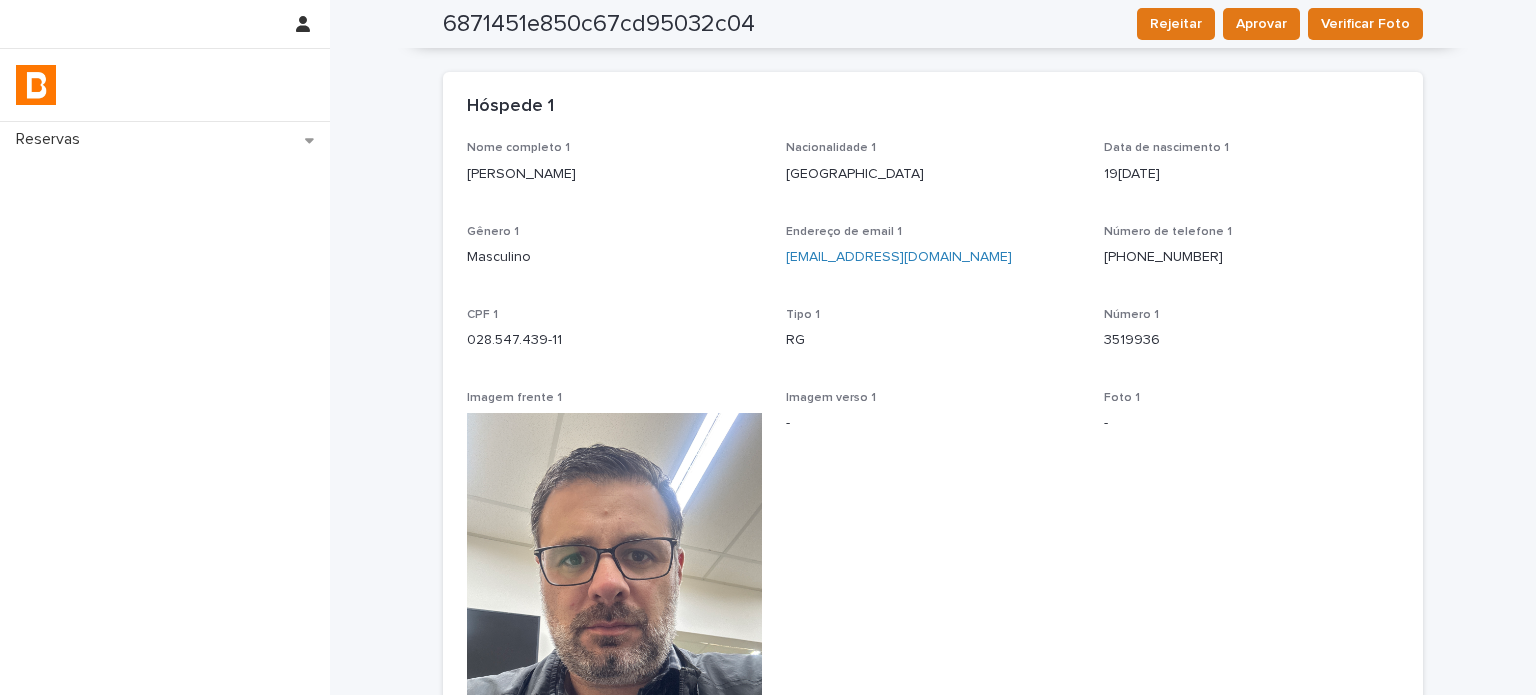 scroll, scrollTop: 0, scrollLeft: 0, axis: both 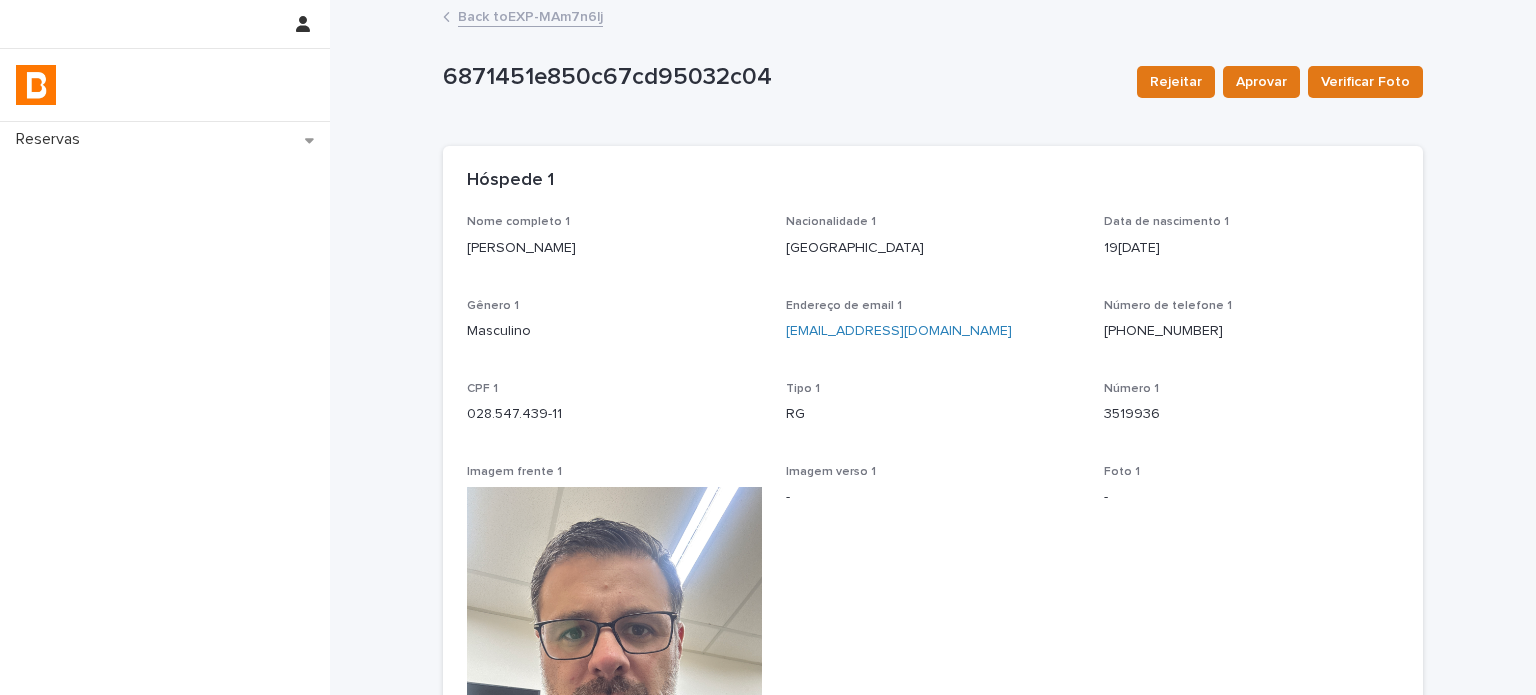 click on "Back to  EXP-MAm7n6lj" at bounding box center (530, 15) 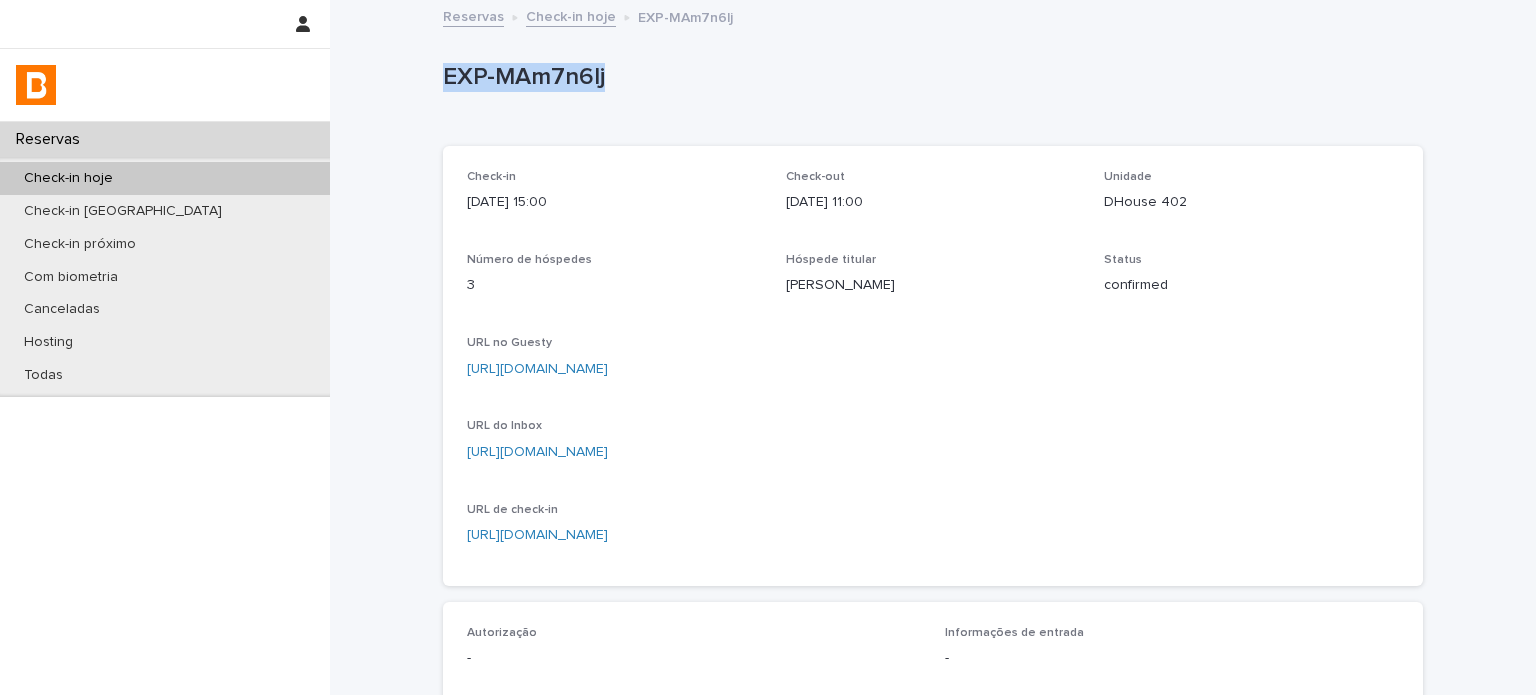 drag, startPoint x: 668, startPoint y: 83, endPoint x: 415, endPoint y: 82, distance: 253.00198 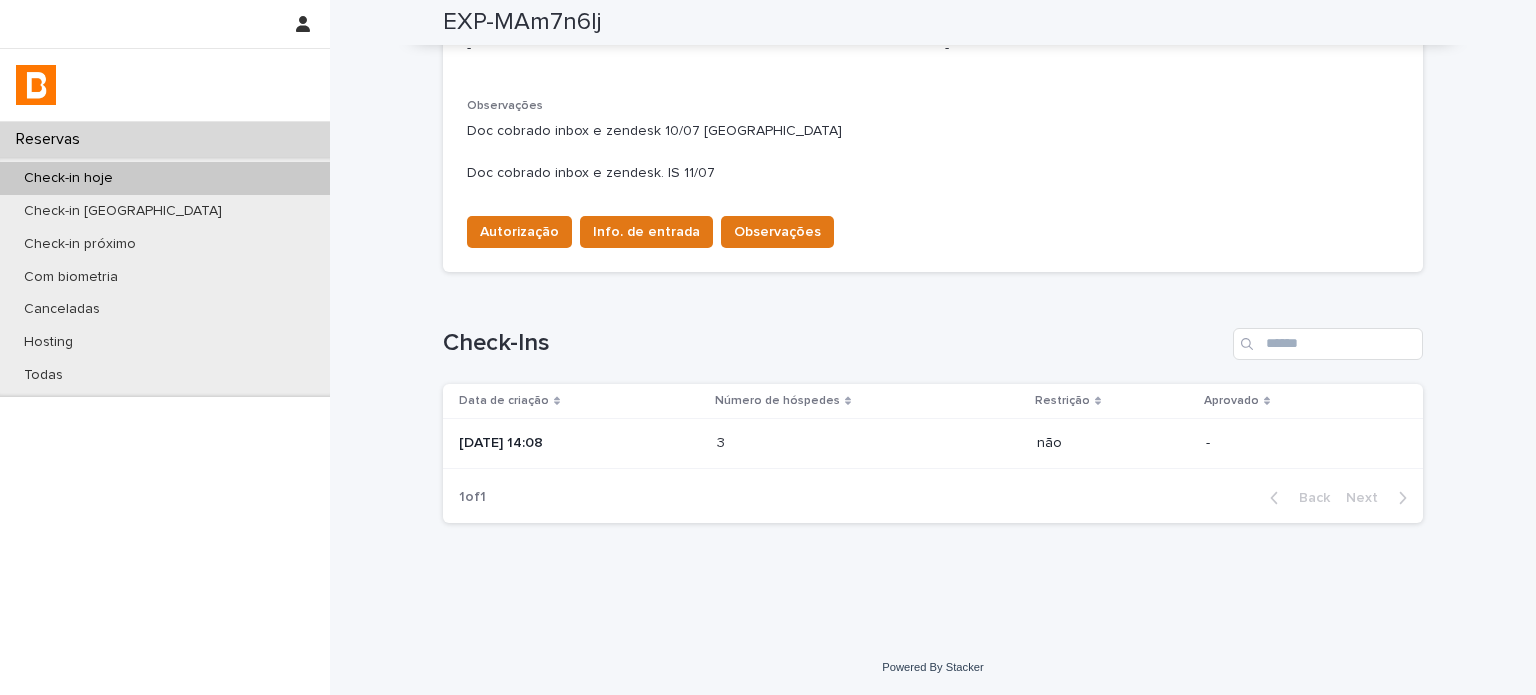 click on "3 3" at bounding box center (869, 444) 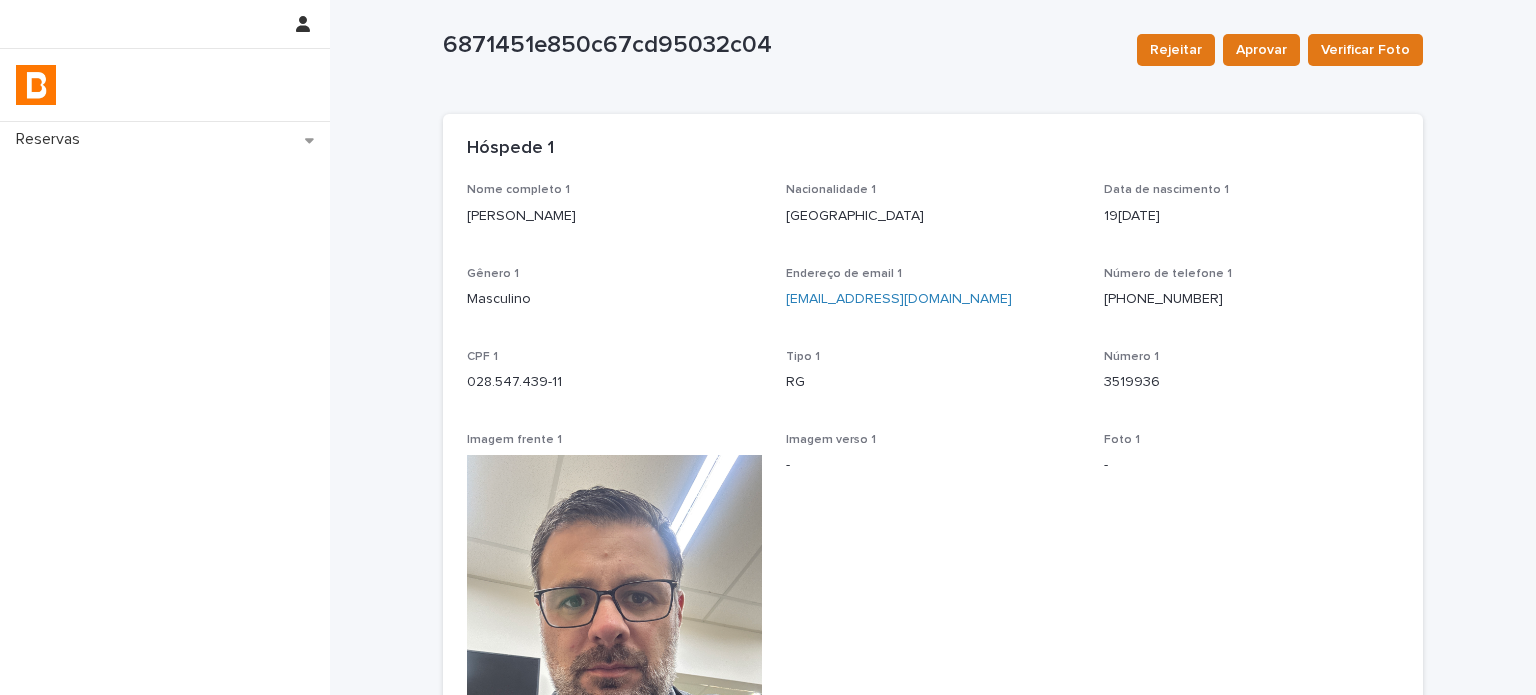 scroll, scrollTop: 0, scrollLeft: 0, axis: both 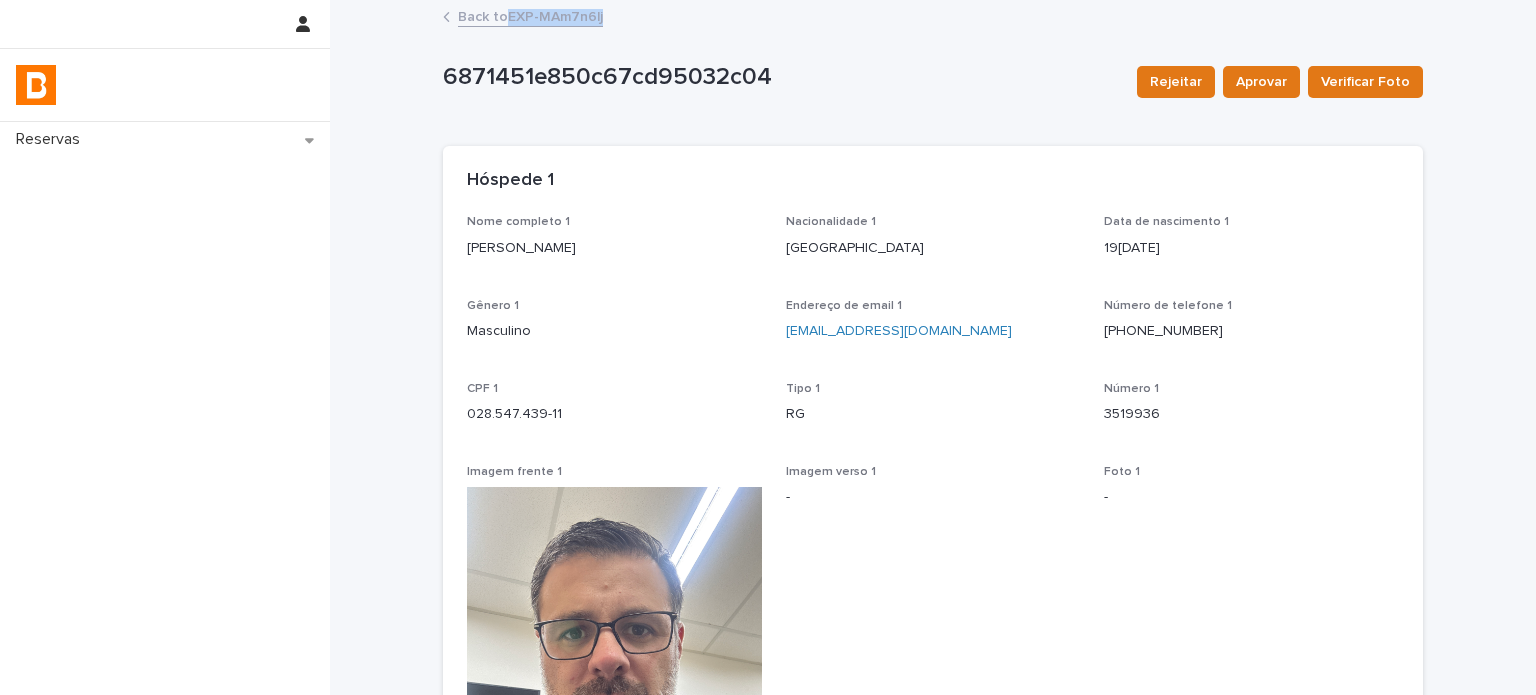 drag, startPoint x: 644, startPoint y: 21, endPoint x: 502, endPoint y: 13, distance: 142.22517 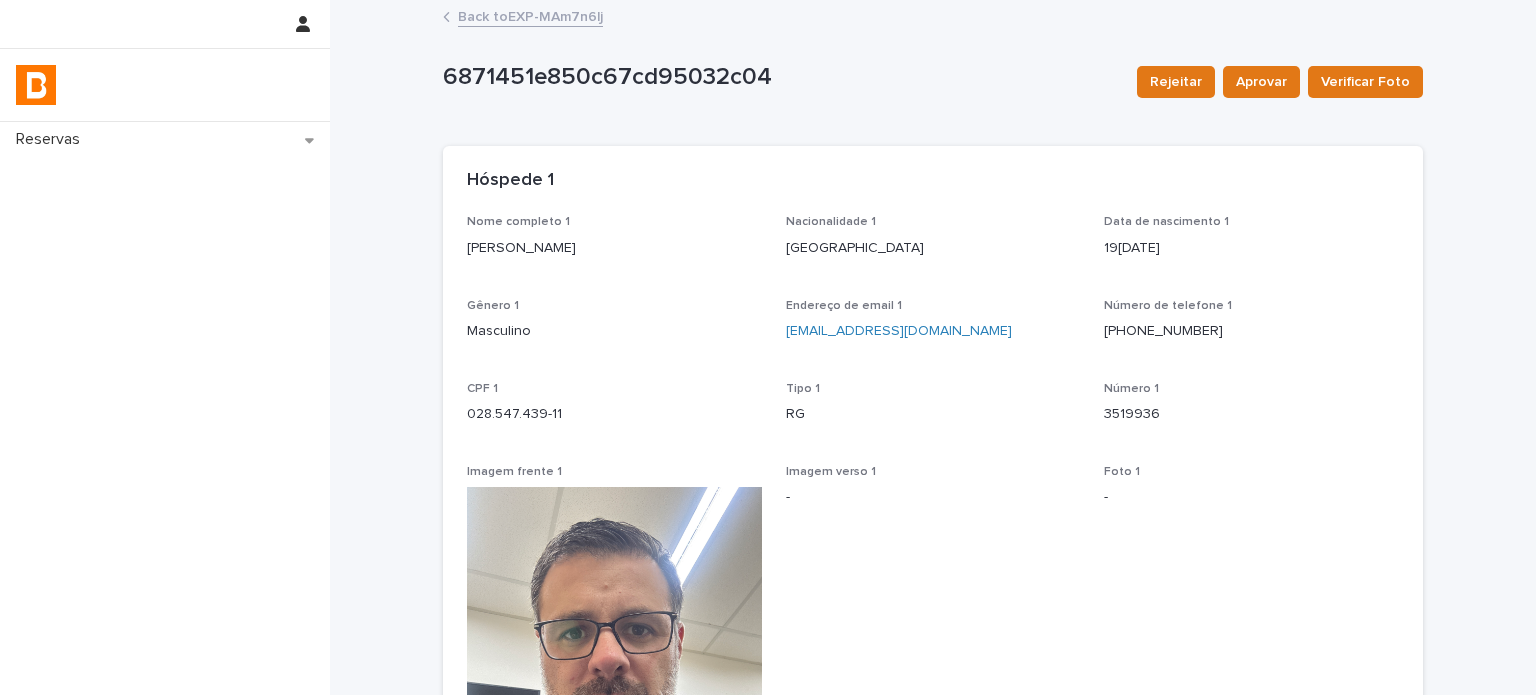 click on "6871451e850c67cd95032c04" at bounding box center (782, 77) 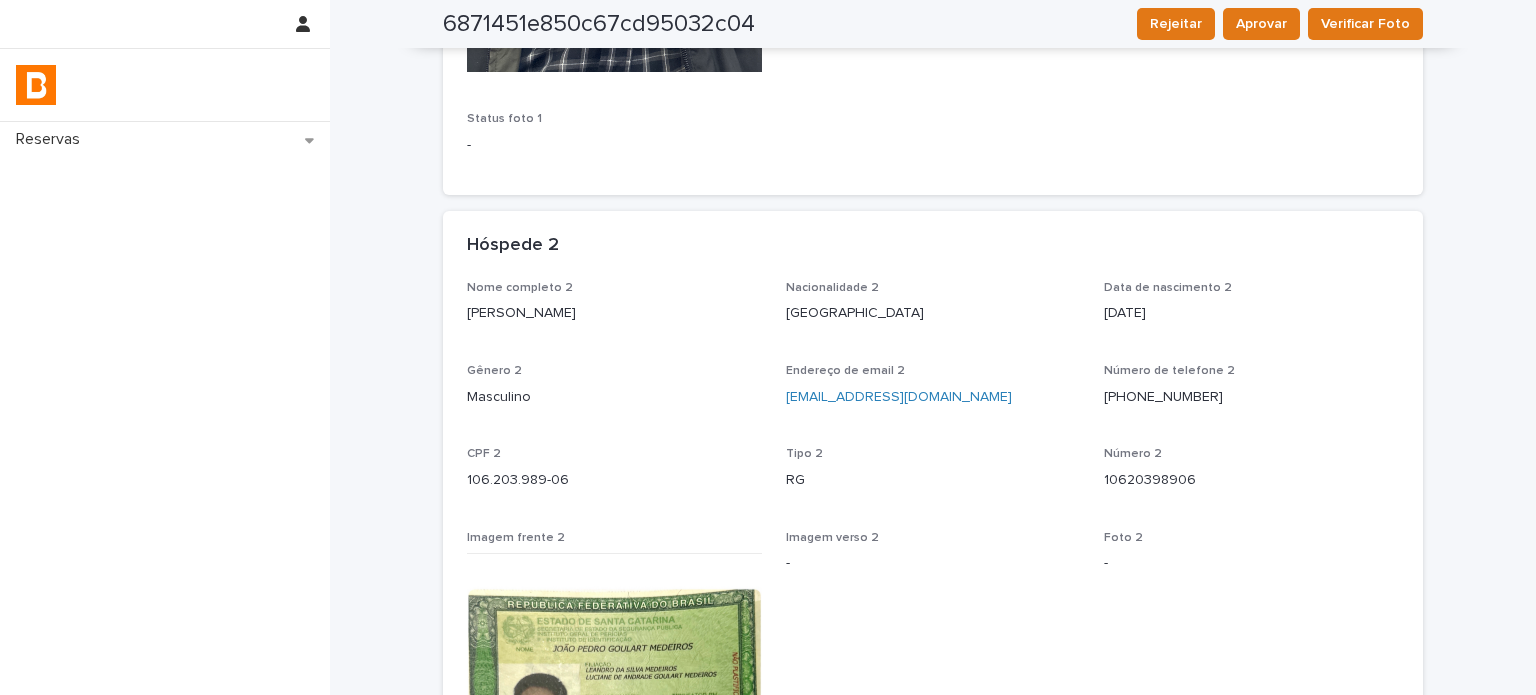 scroll, scrollTop: 833, scrollLeft: 0, axis: vertical 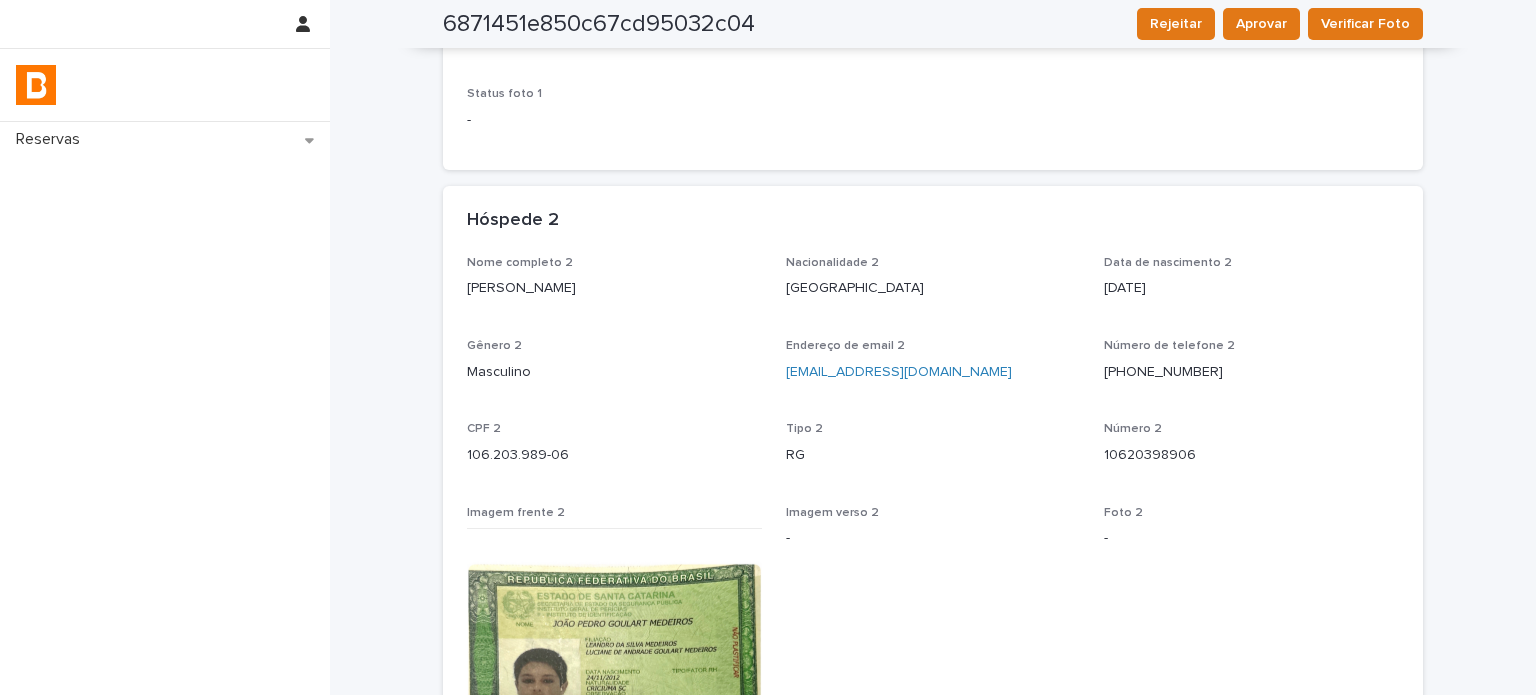 drag, startPoint x: 668, startPoint y: 297, endPoint x: 456, endPoint y: 296, distance: 212.00237 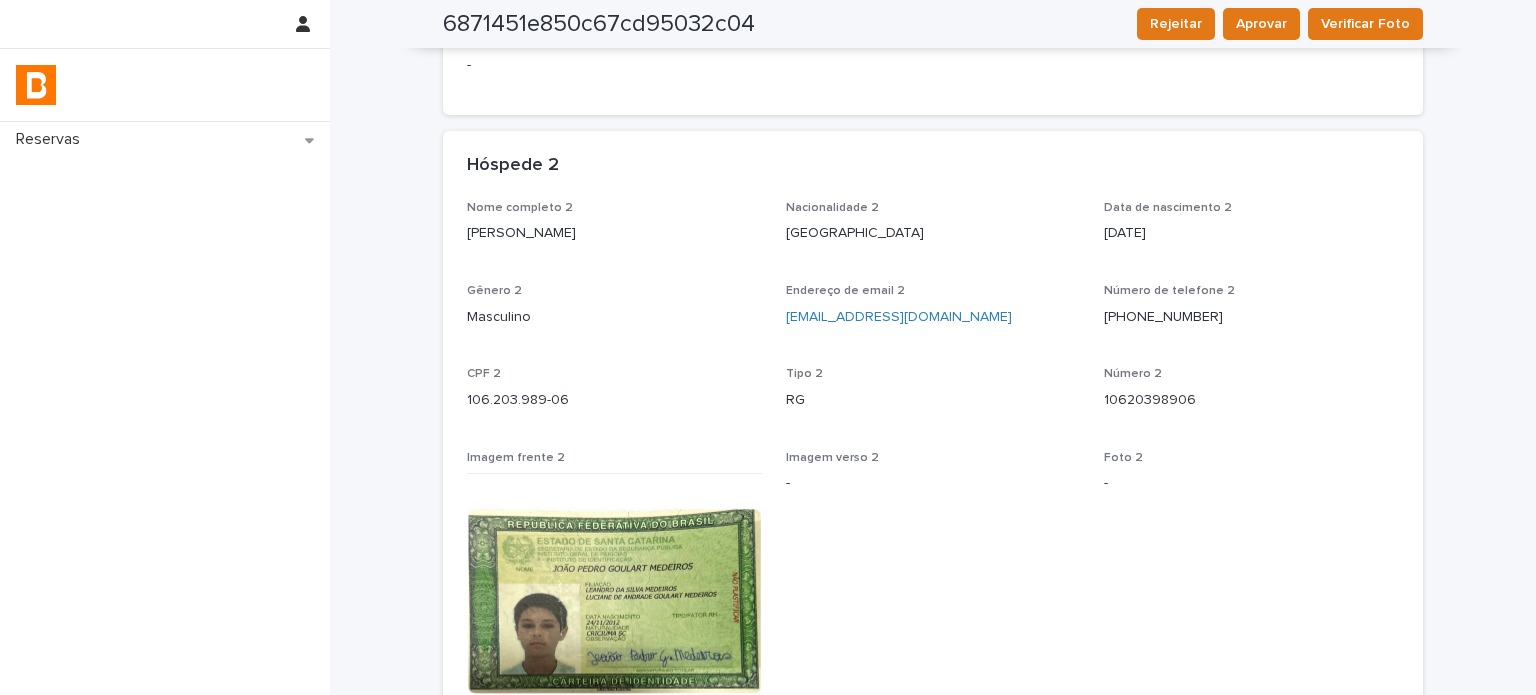 scroll, scrollTop: 966, scrollLeft: 0, axis: vertical 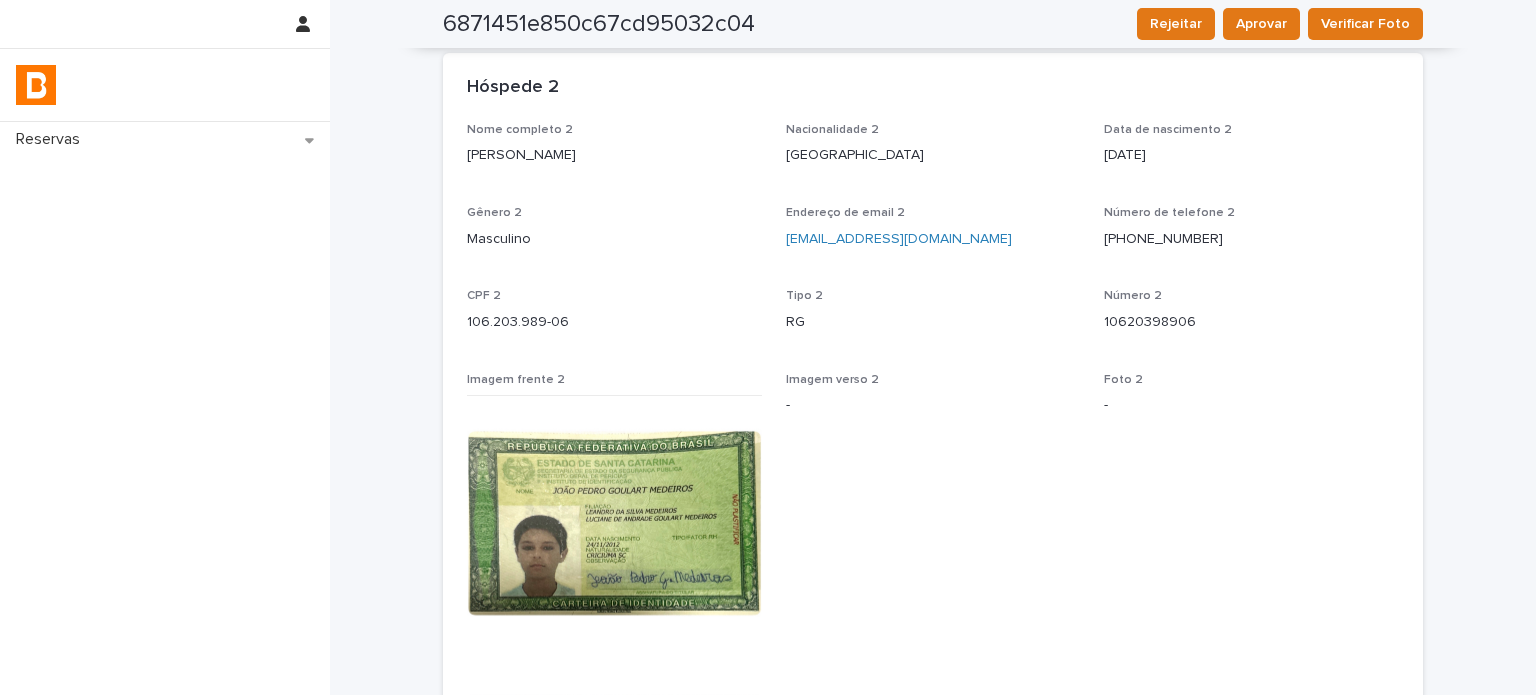 click on "Imagem verso 2 -" at bounding box center [933, 644] 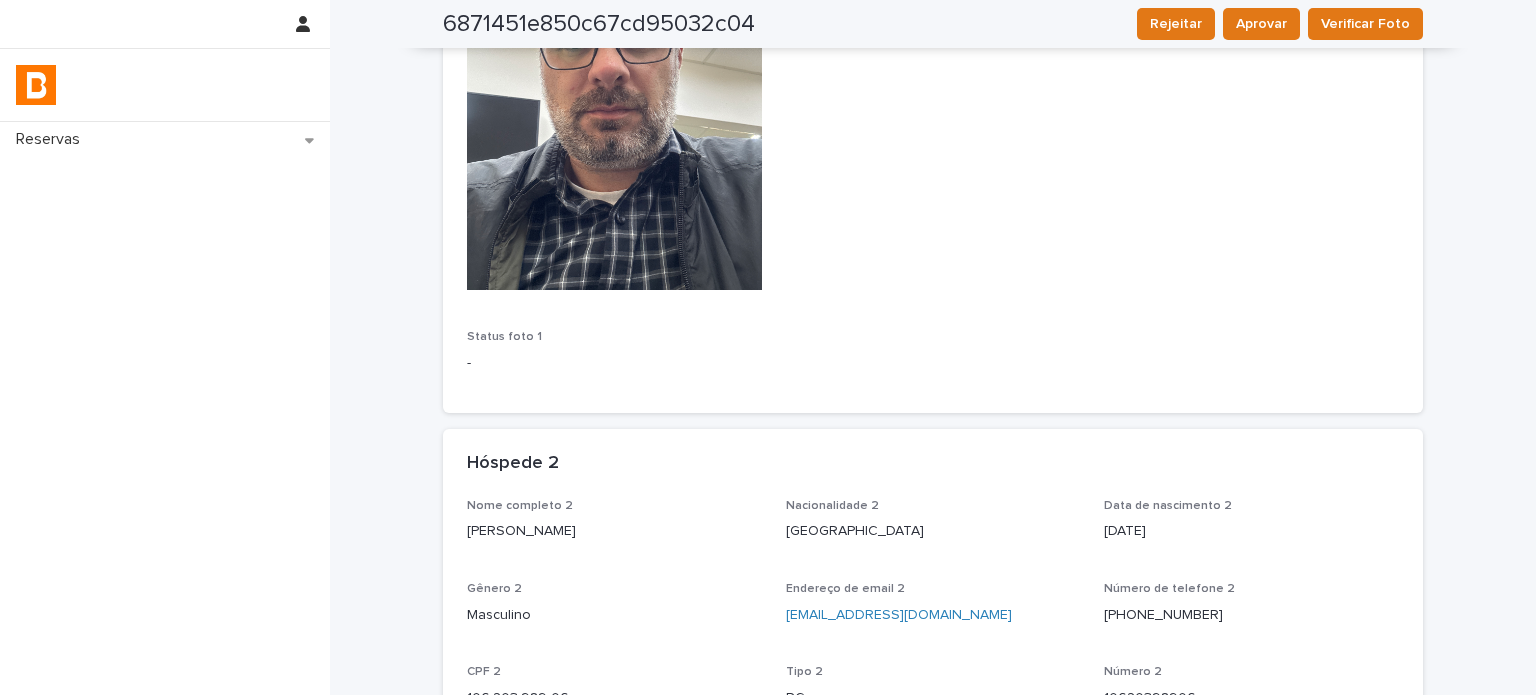 scroll, scrollTop: 466, scrollLeft: 0, axis: vertical 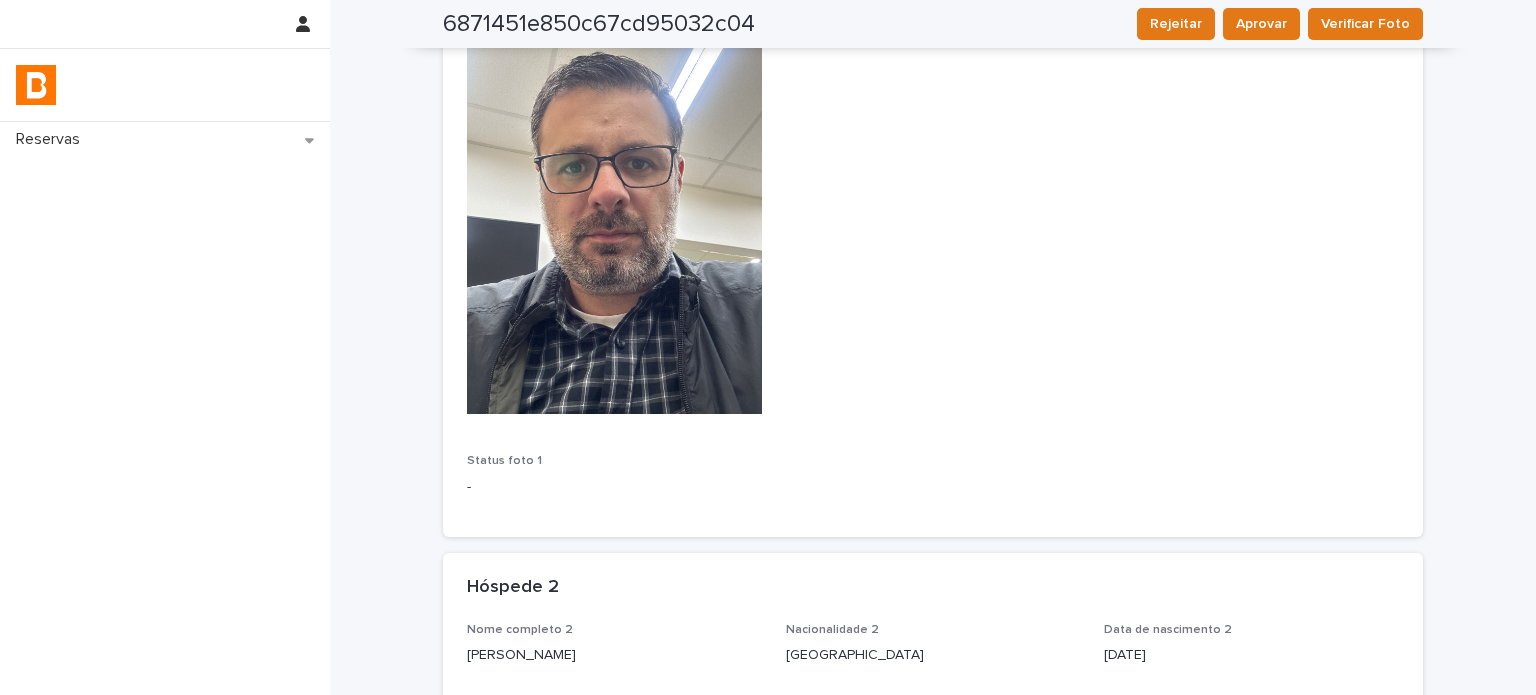 click on "[PERSON_NAME]" at bounding box center (614, 655) 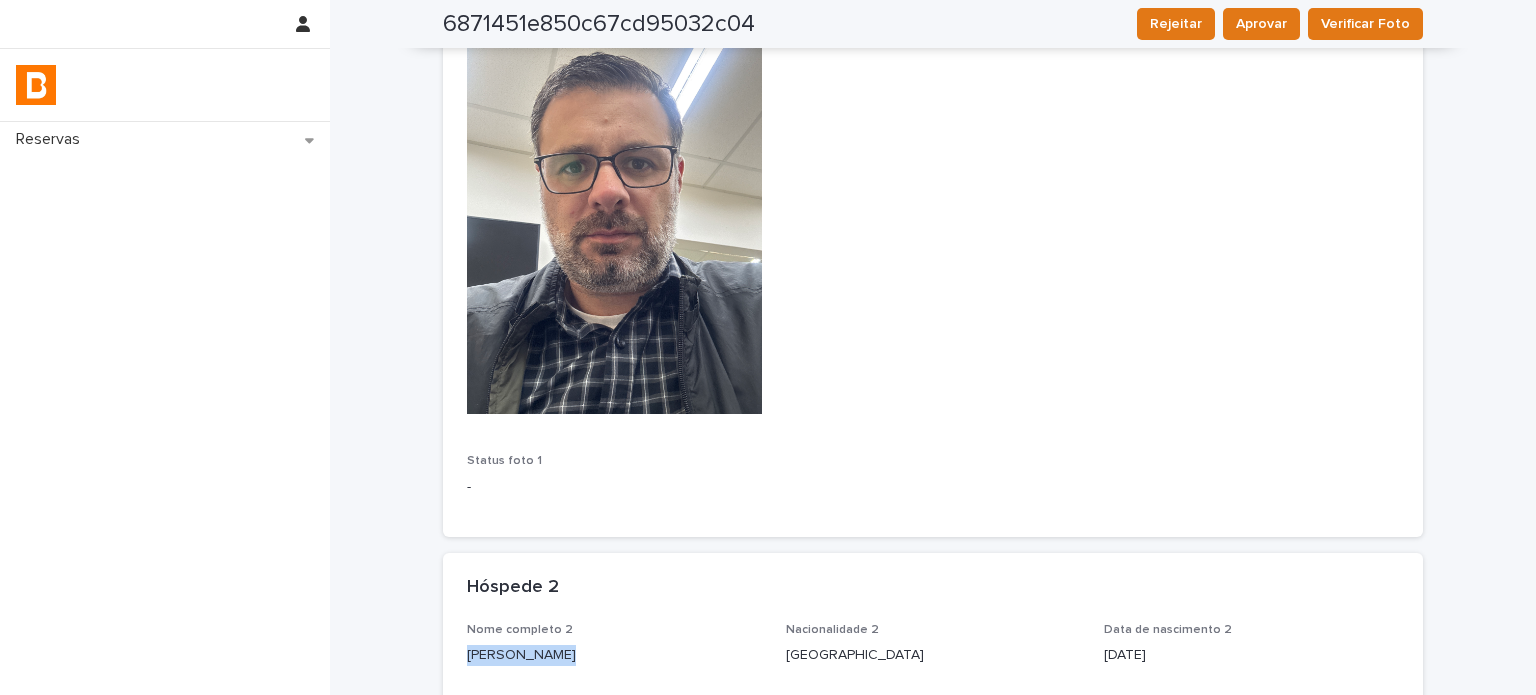 click on "[PERSON_NAME]" at bounding box center [614, 655] 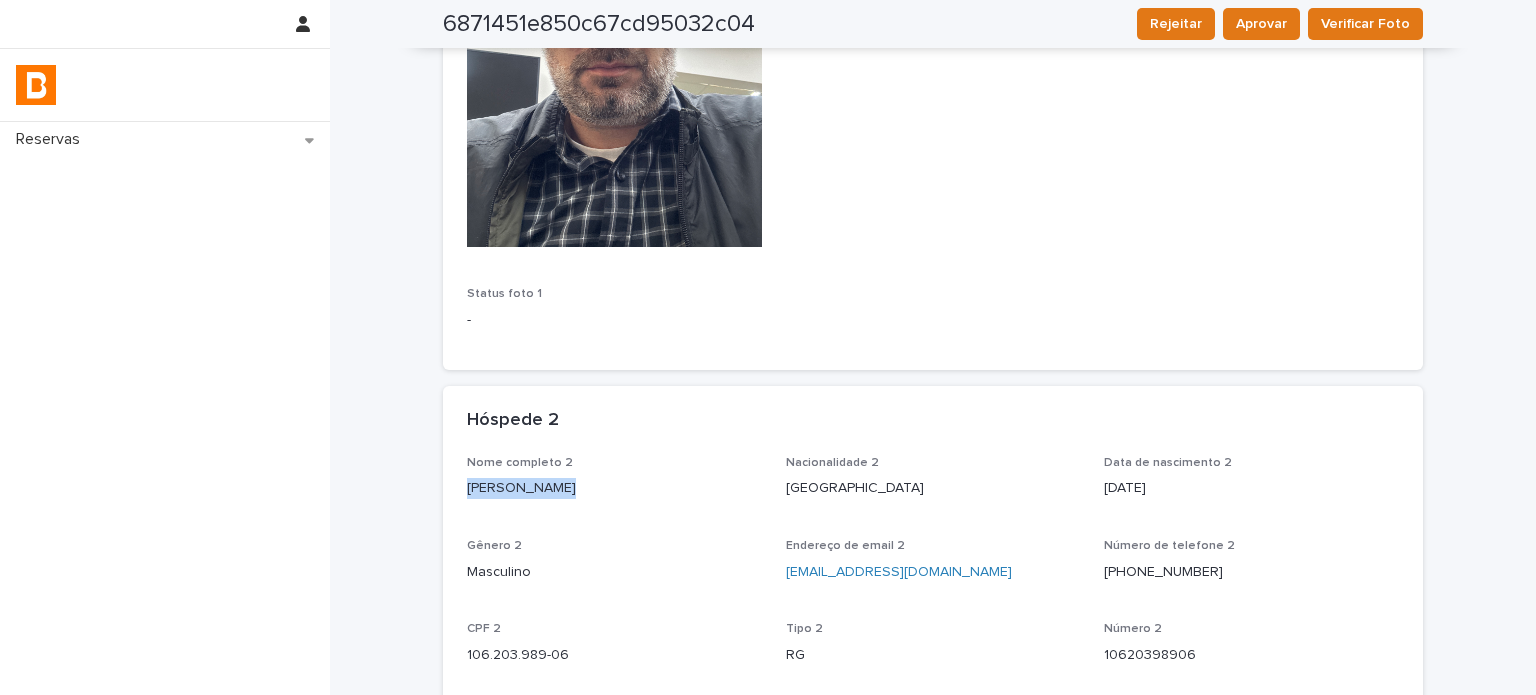 scroll, scrollTop: 766, scrollLeft: 0, axis: vertical 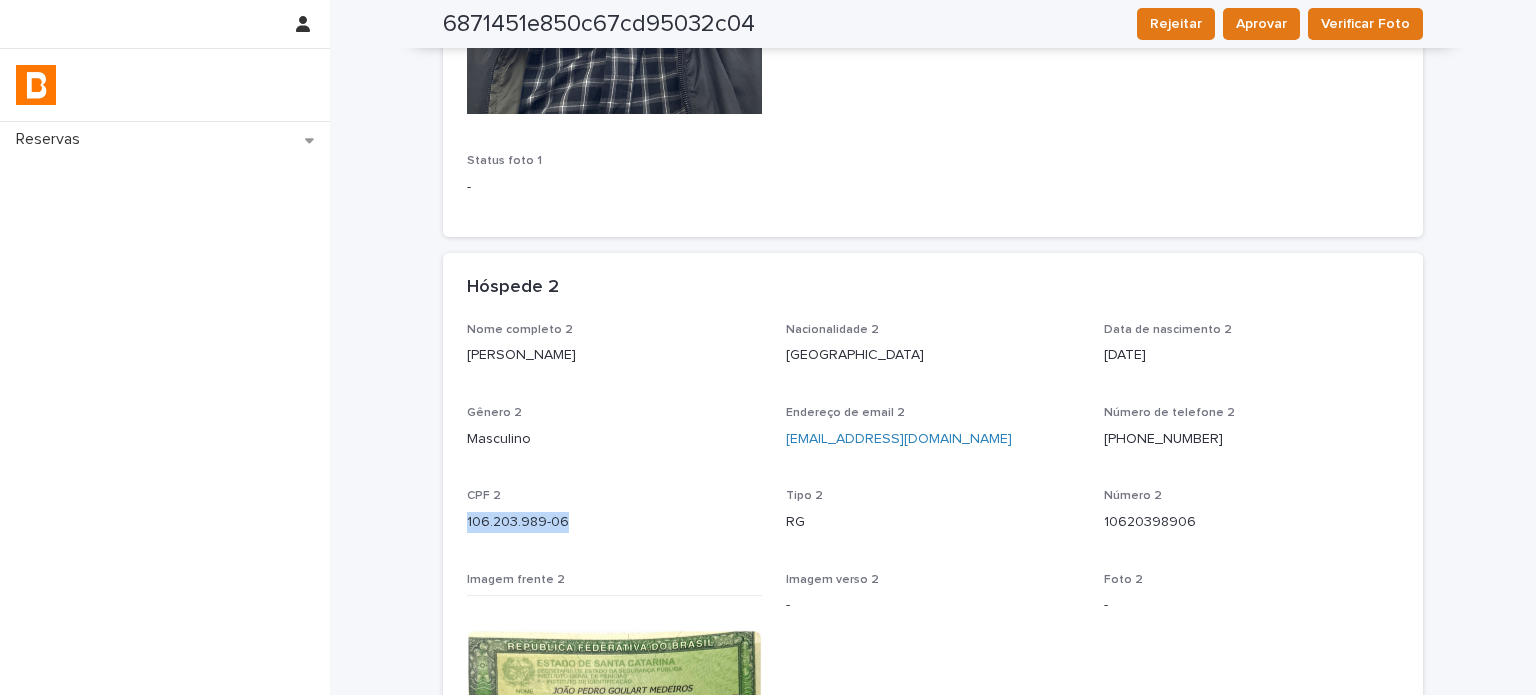 drag, startPoint x: 542, startPoint y: 524, endPoint x: 458, endPoint y: 518, distance: 84.21401 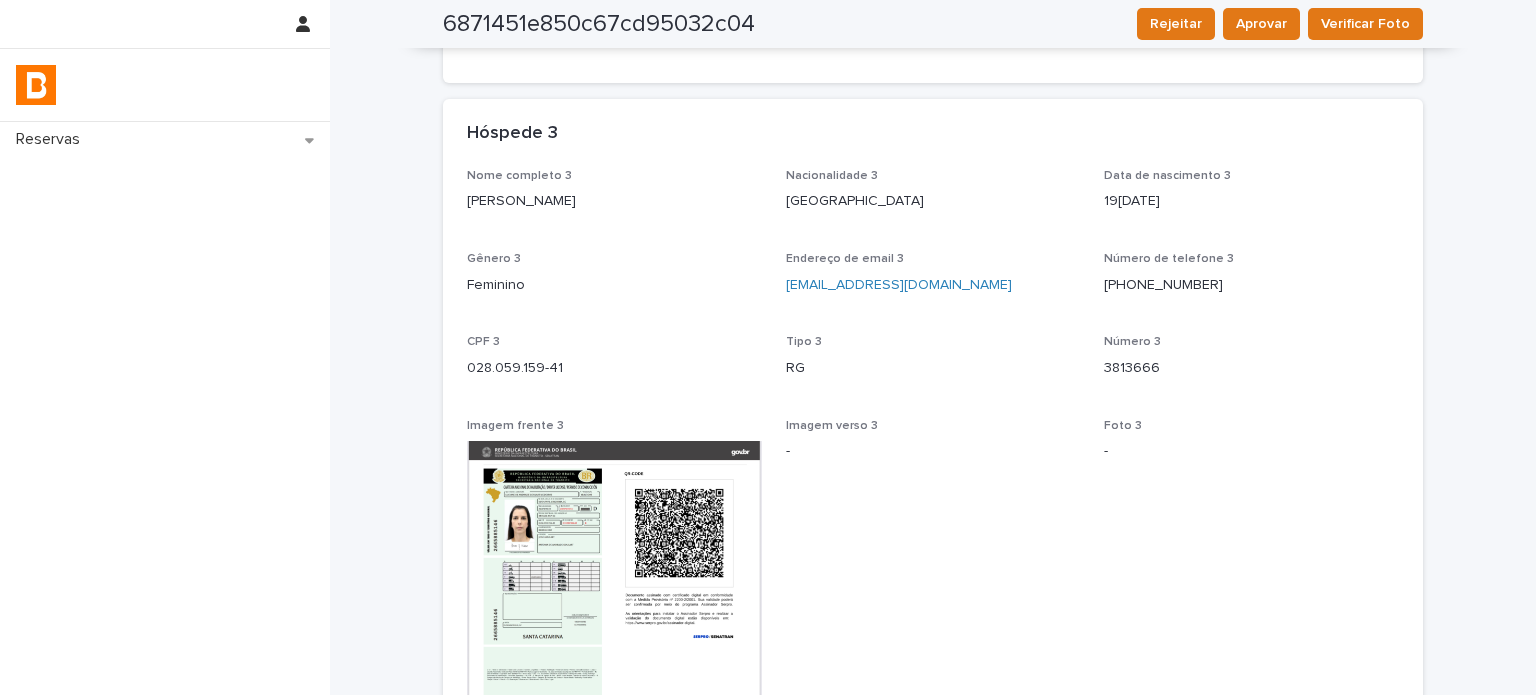 scroll, scrollTop: 1966, scrollLeft: 0, axis: vertical 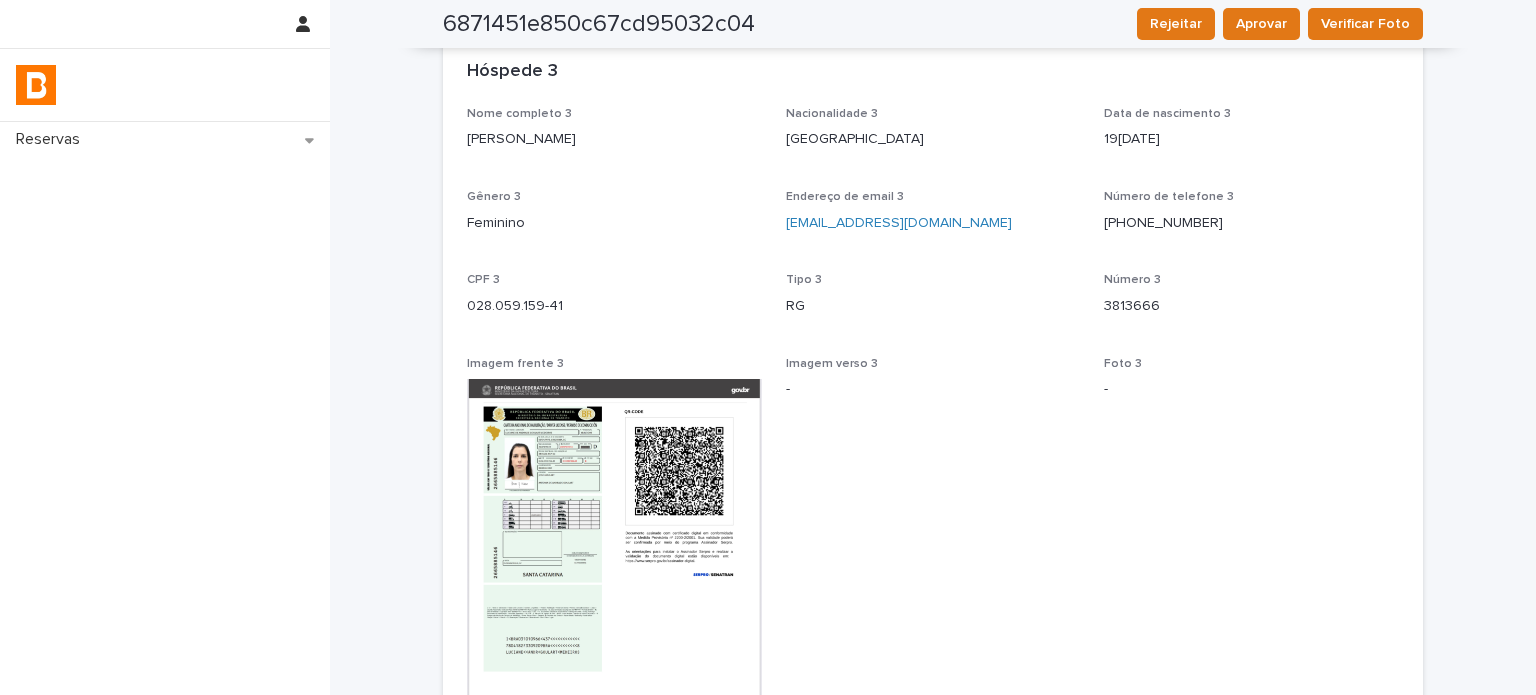 click on "[PERSON_NAME]" at bounding box center (614, 139) 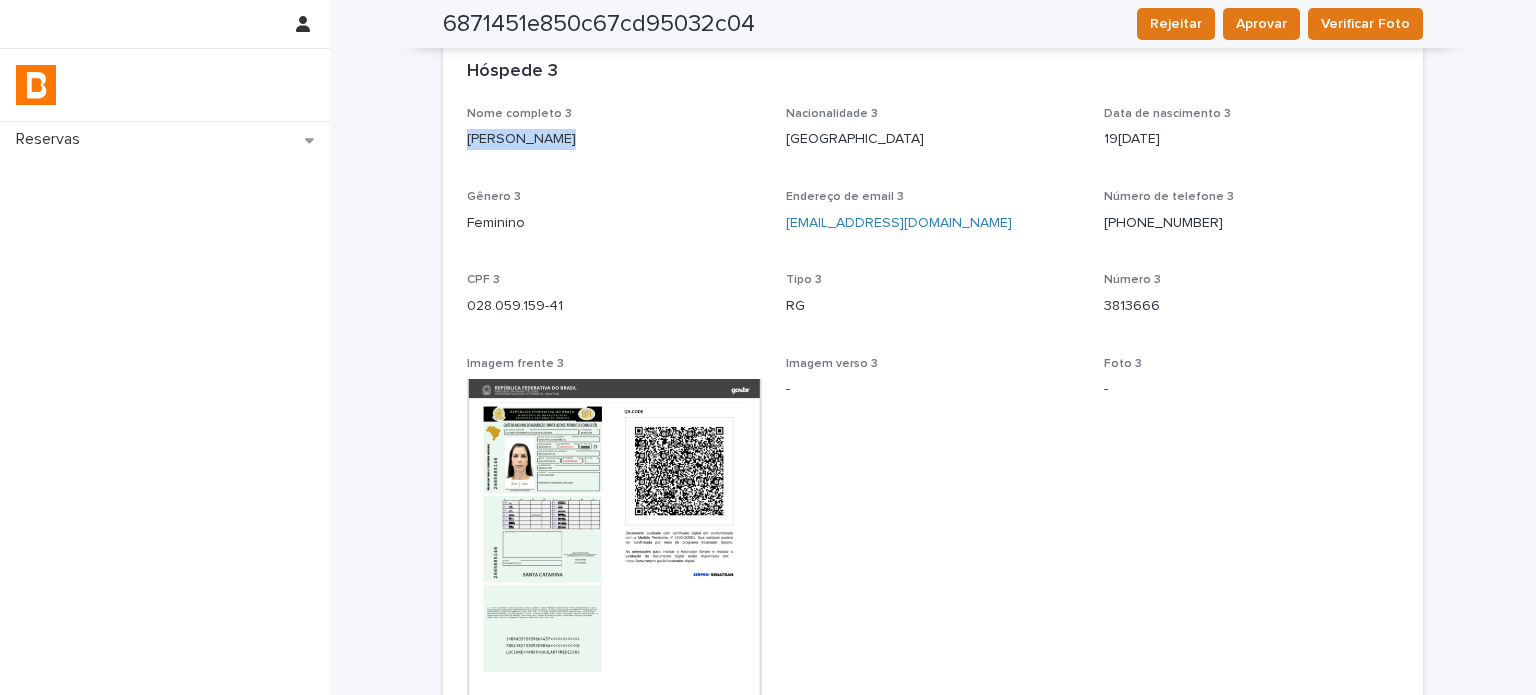 click on "[PERSON_NAME]" at bounding box center [614, 139] 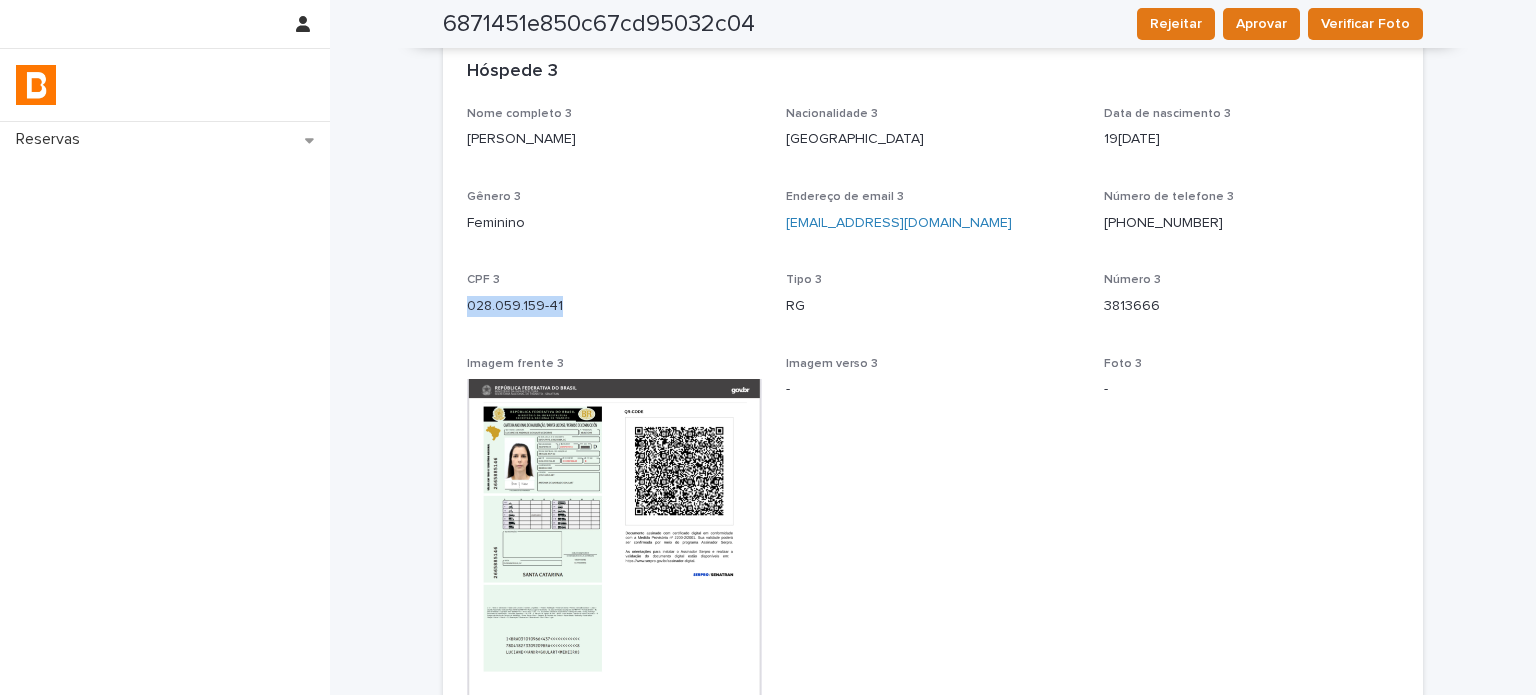 drag, startPoint x: 509, startPoint y: 309, endPoint x: 437, endPoint y: 310, distance: 72.00694 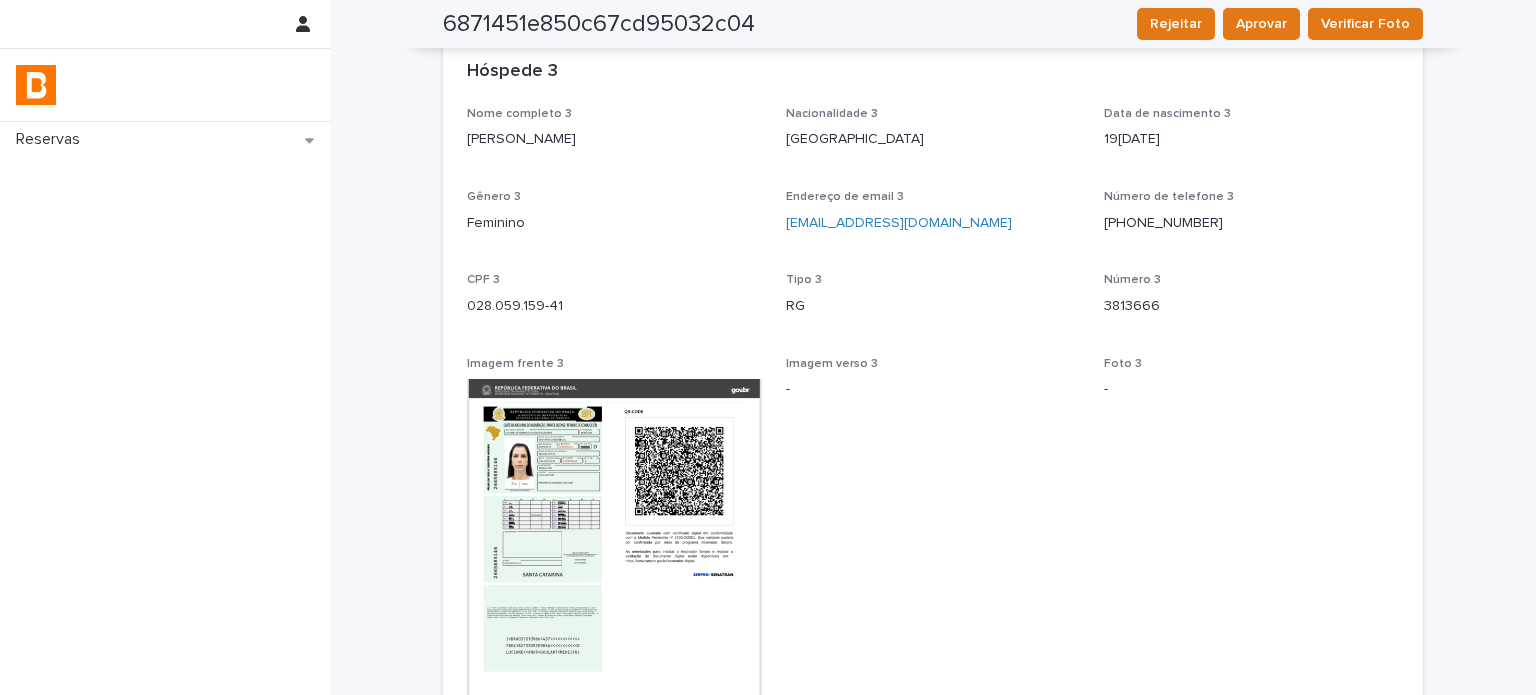click on "Foto 3 -" at bounding box center (1251, 581) 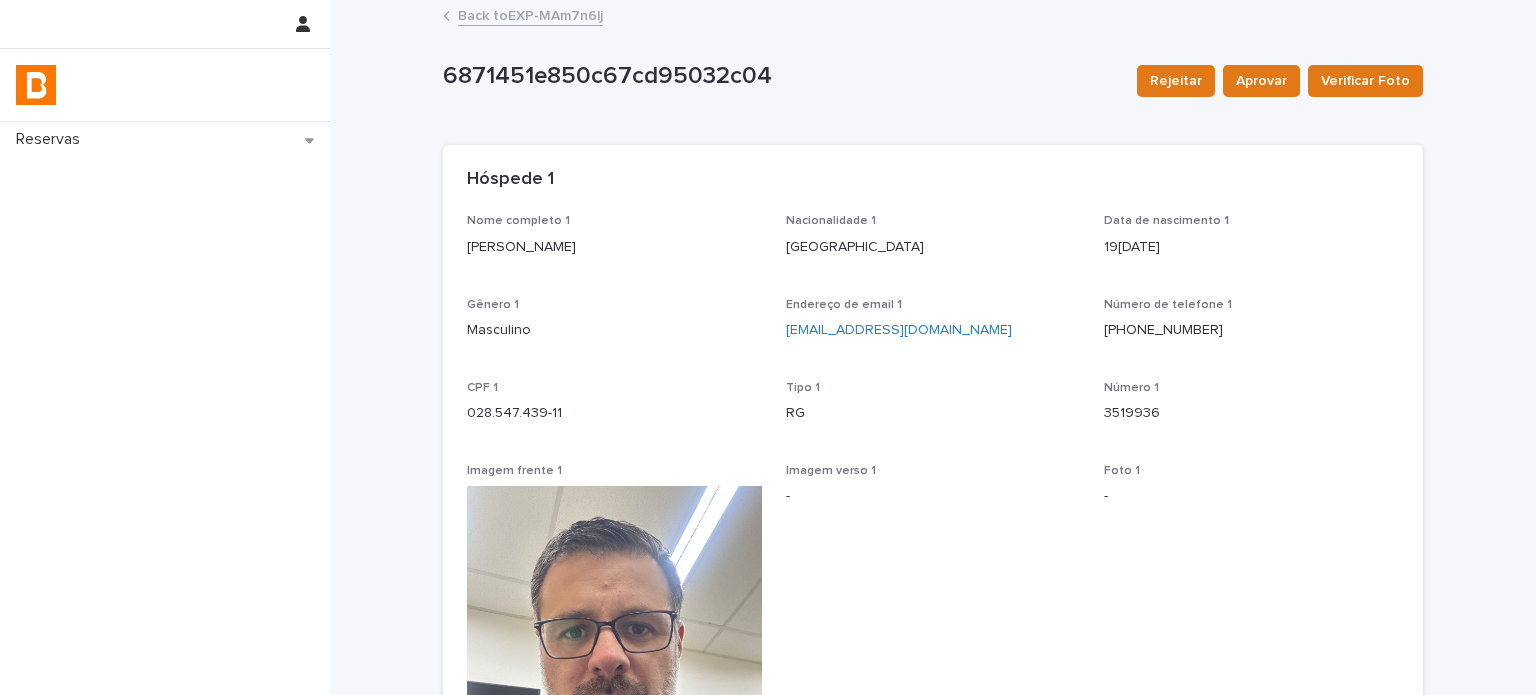 scroll, scrollTop: 0, scrollLeft: 0, axis: both 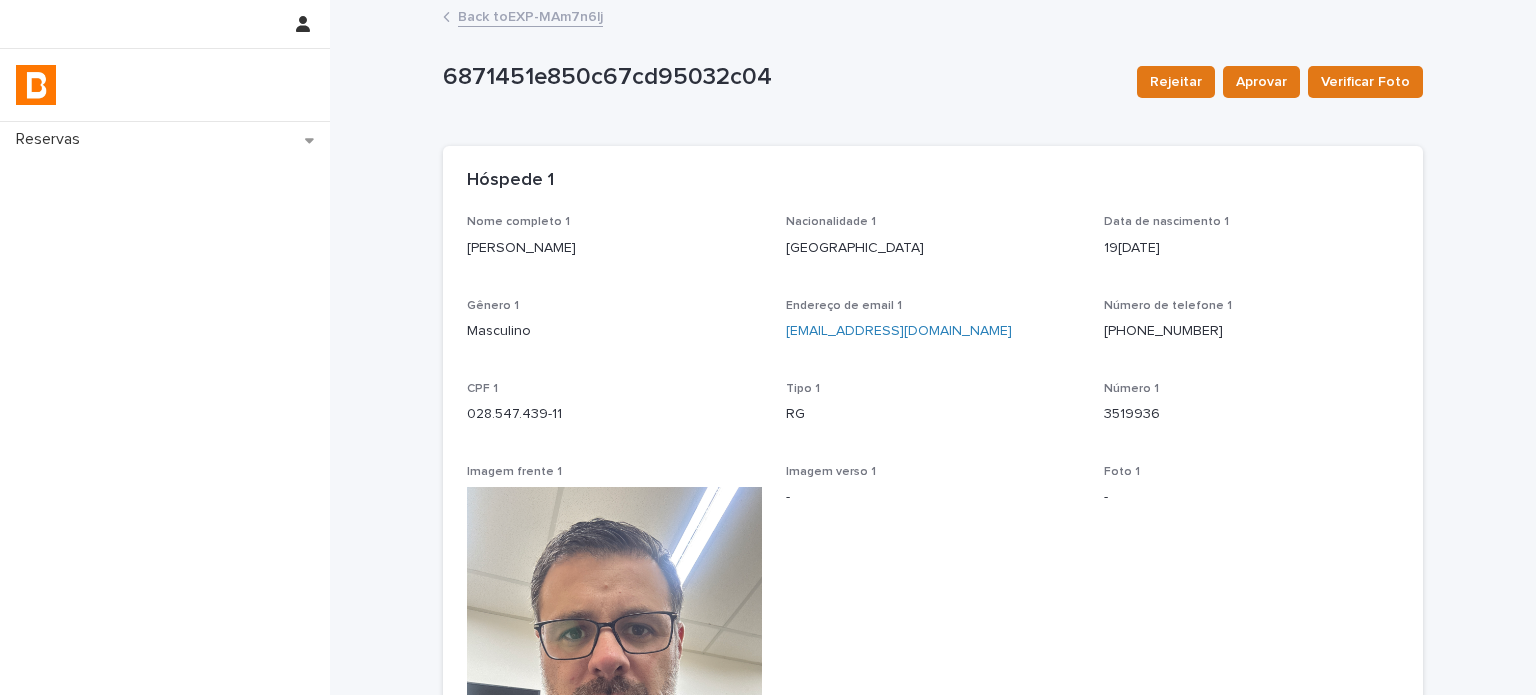 click on "Back to  EXP-MAm7n6lj" at bounding box center (530, 15) 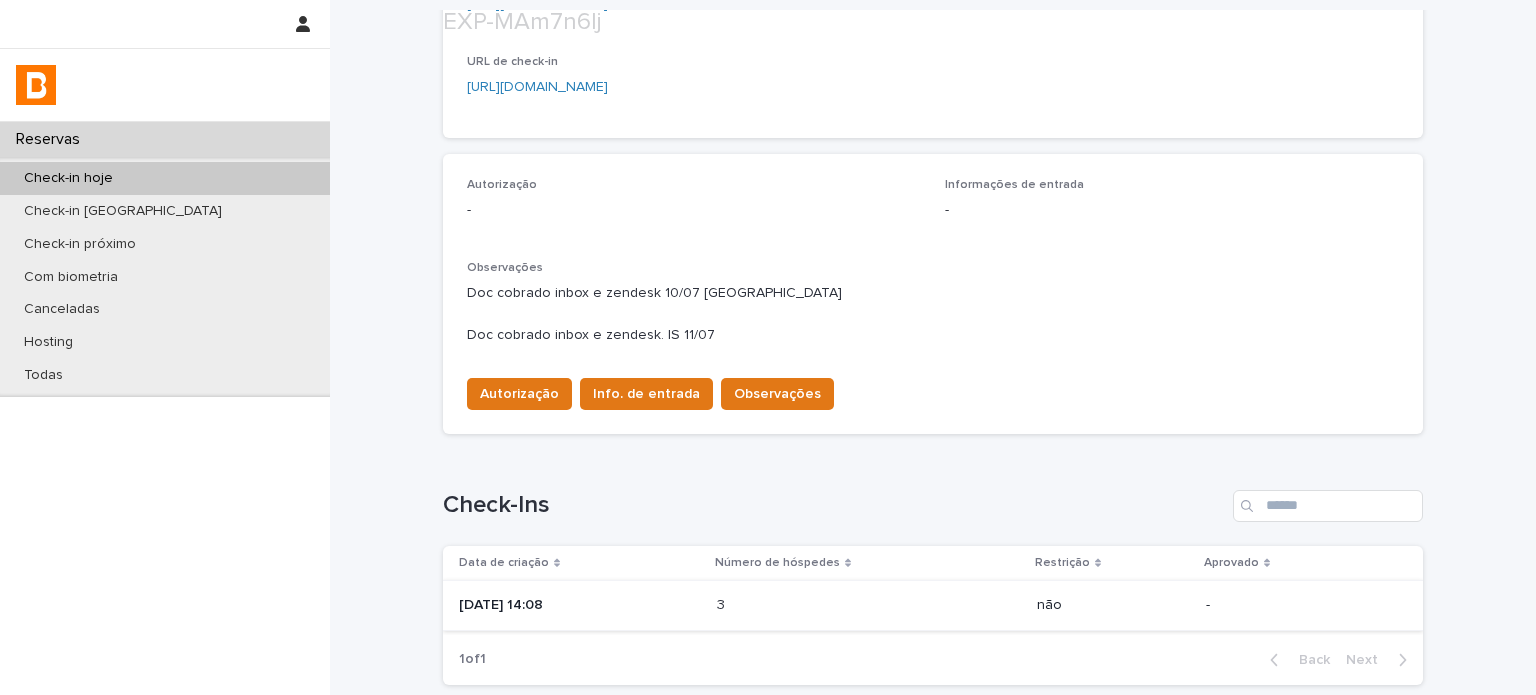 scroll, scrollTop: 600, scrollLeft: 0, axis: vertical 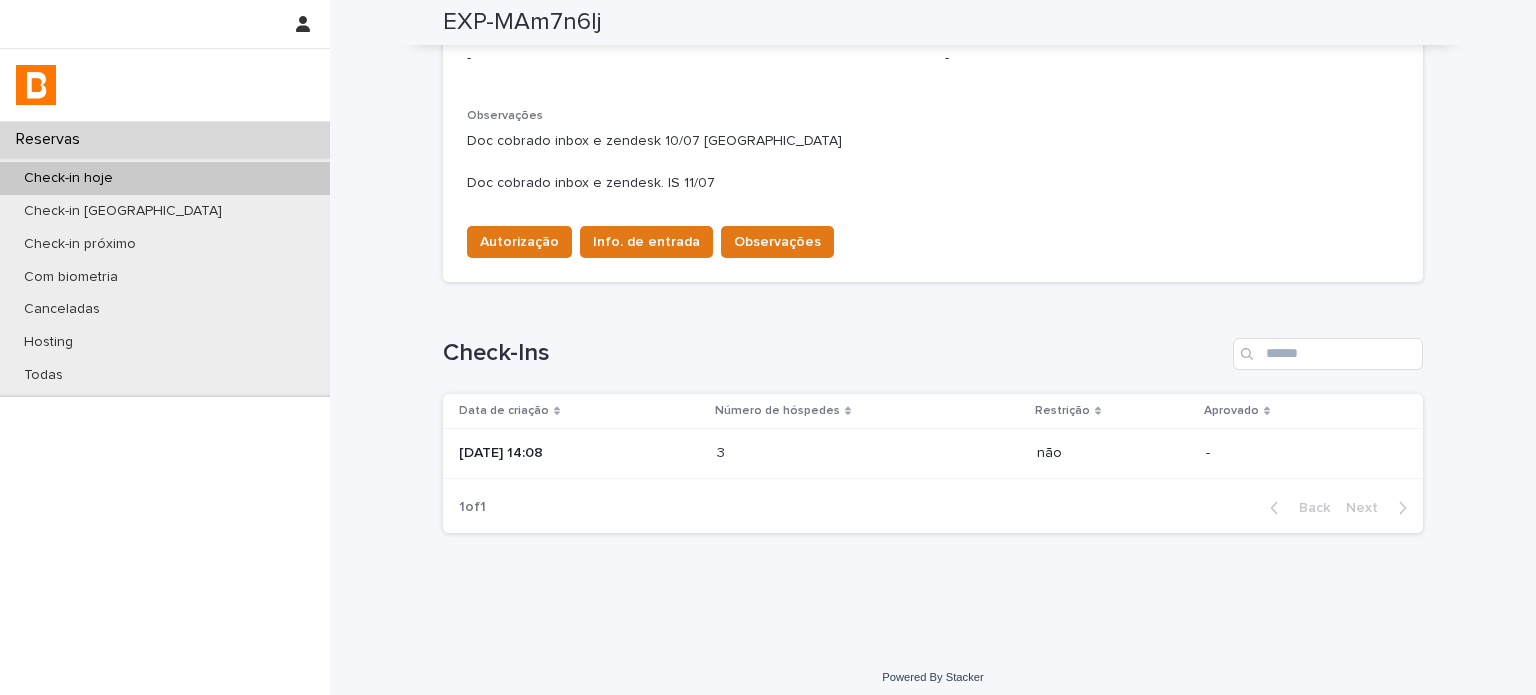 click on "Data de criação" at bounding box center [576, 411] 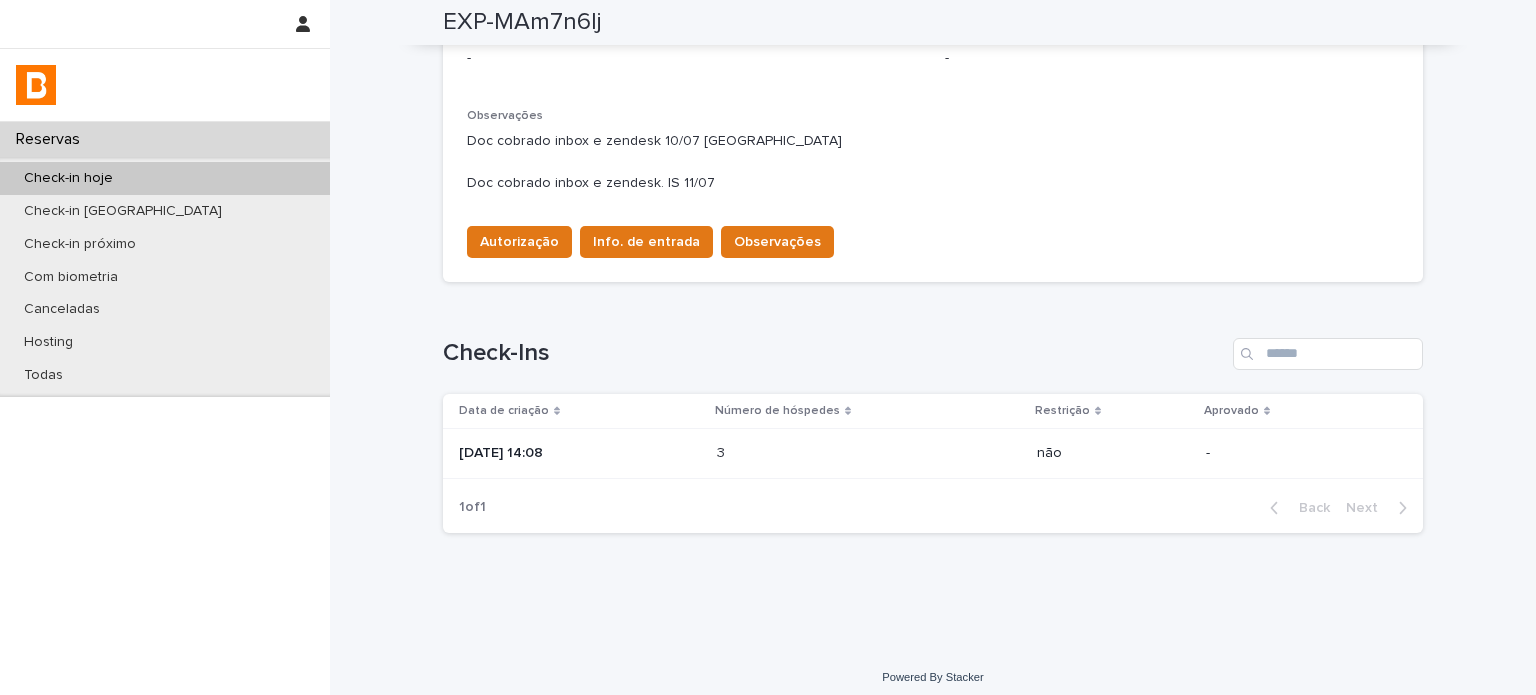 click on "[DATE] 14:08" at bounding box center [580, 453] 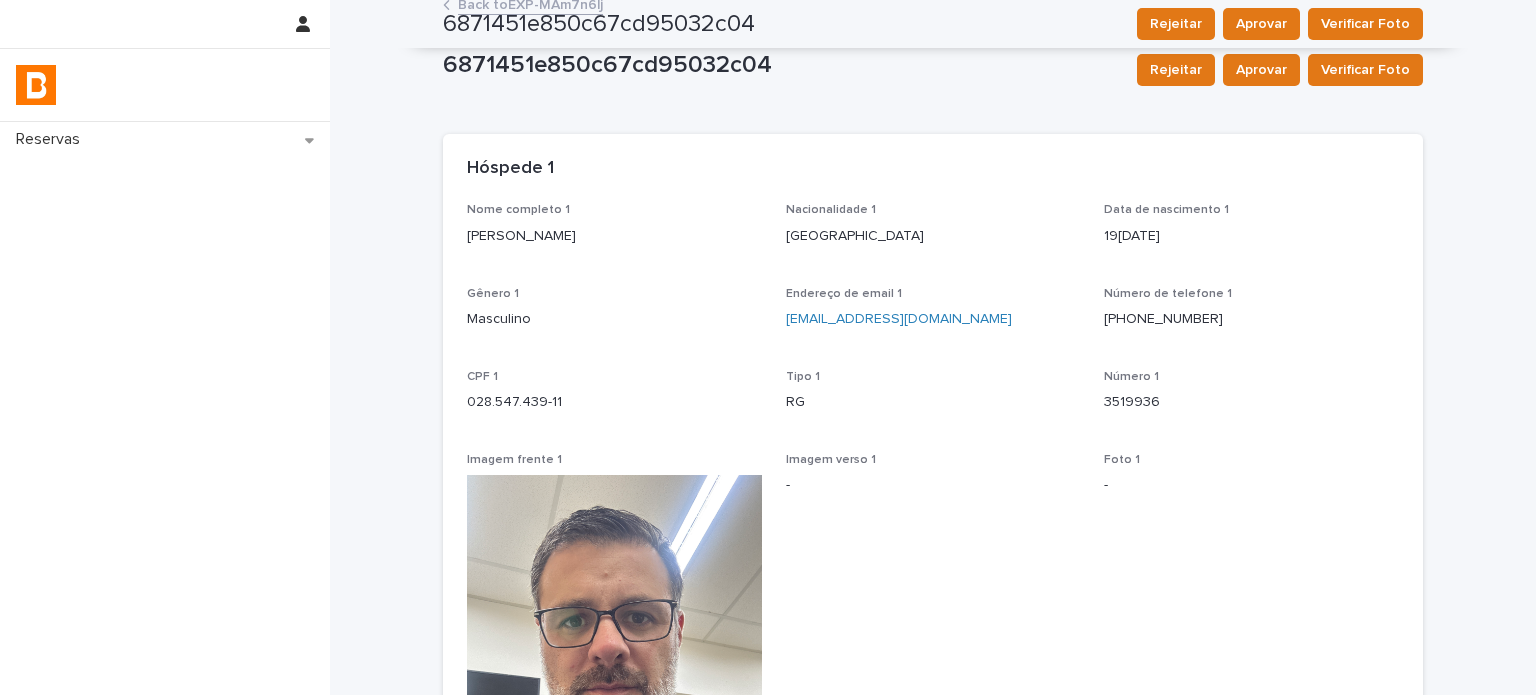 scroll, scrollTop: 0, scrollLeft: 0, axis: both 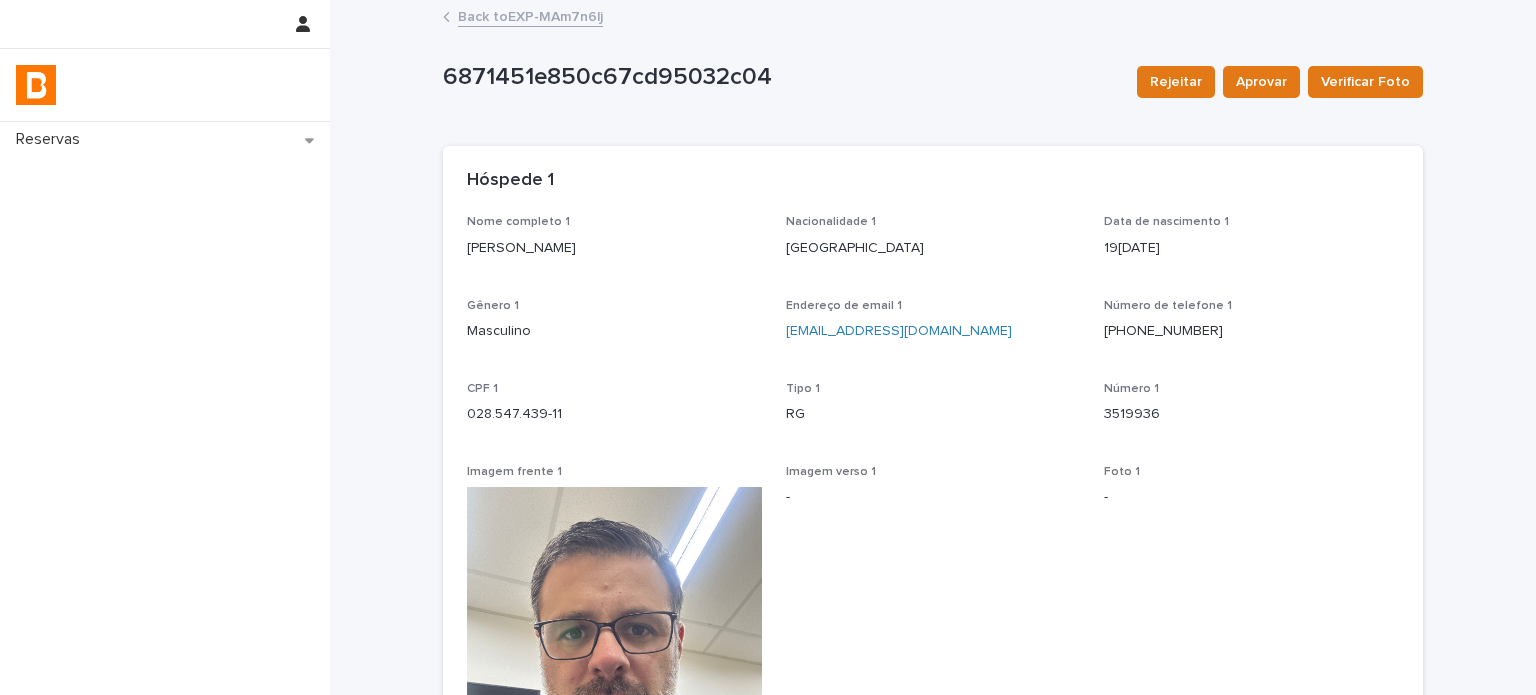 click on "Back to  EXP-MAm7n6lj" at bounding box center (530, 15) 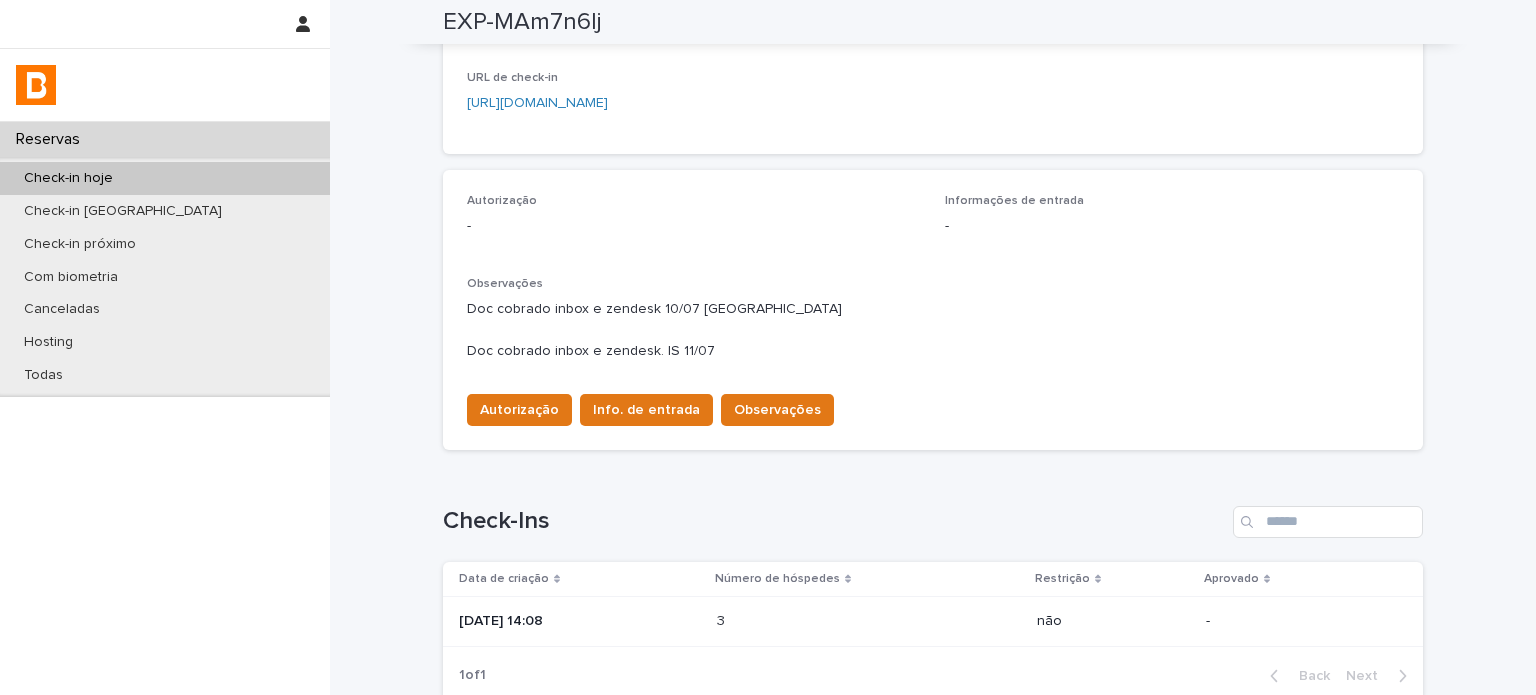 scroll, scrollTop: 433, scrollLeft: 0, axis: vertical 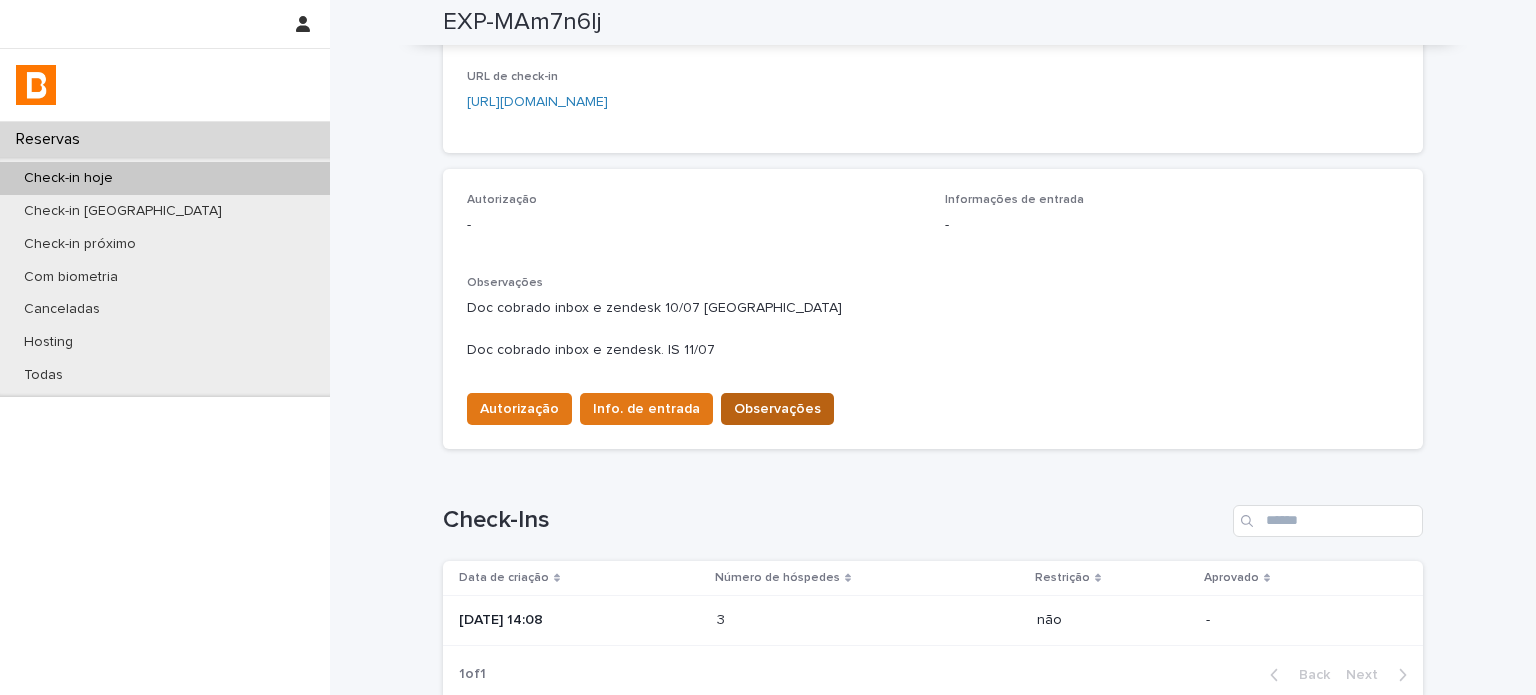 click on "Observações" at bounding box center [777, 409] 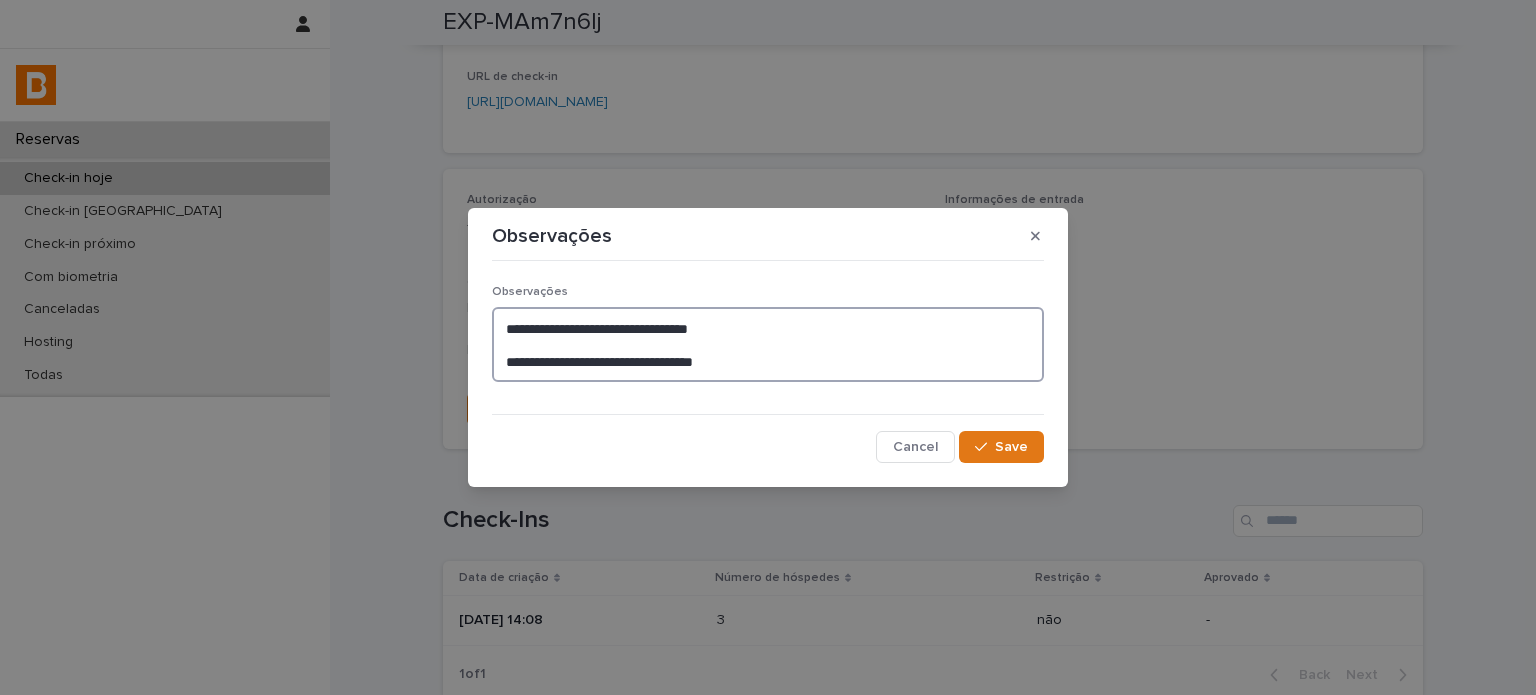 click on "**********" at bounding box center (768, 345) 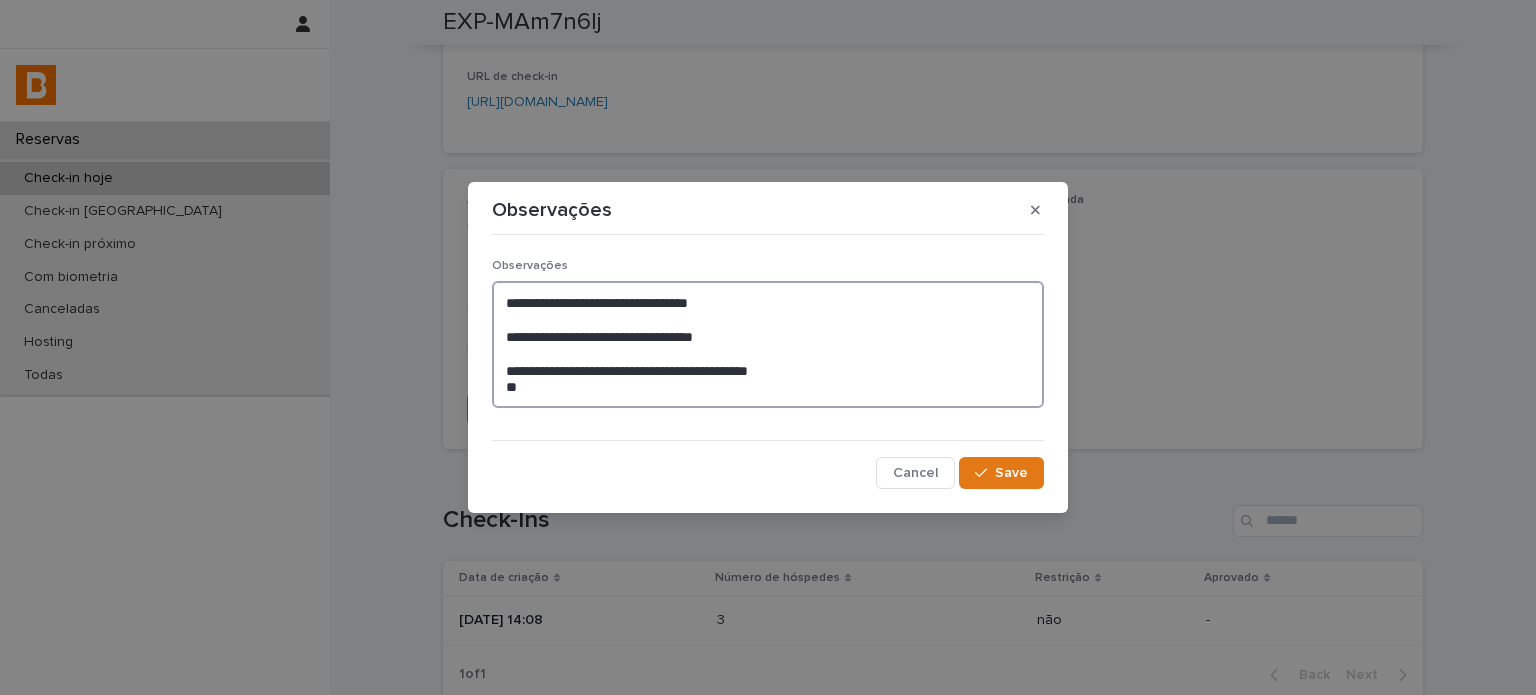 click on "**********" at bounding box center [768, 344] 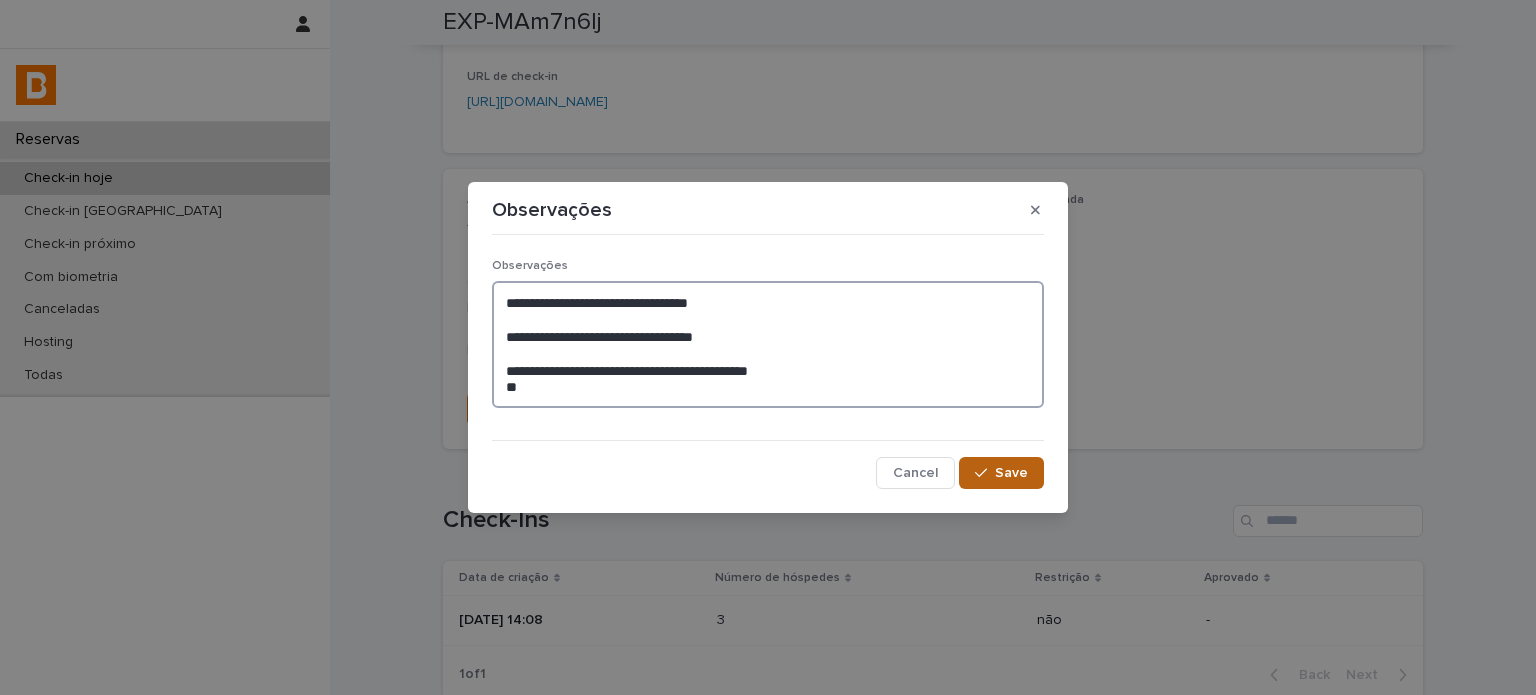 type on "**********" 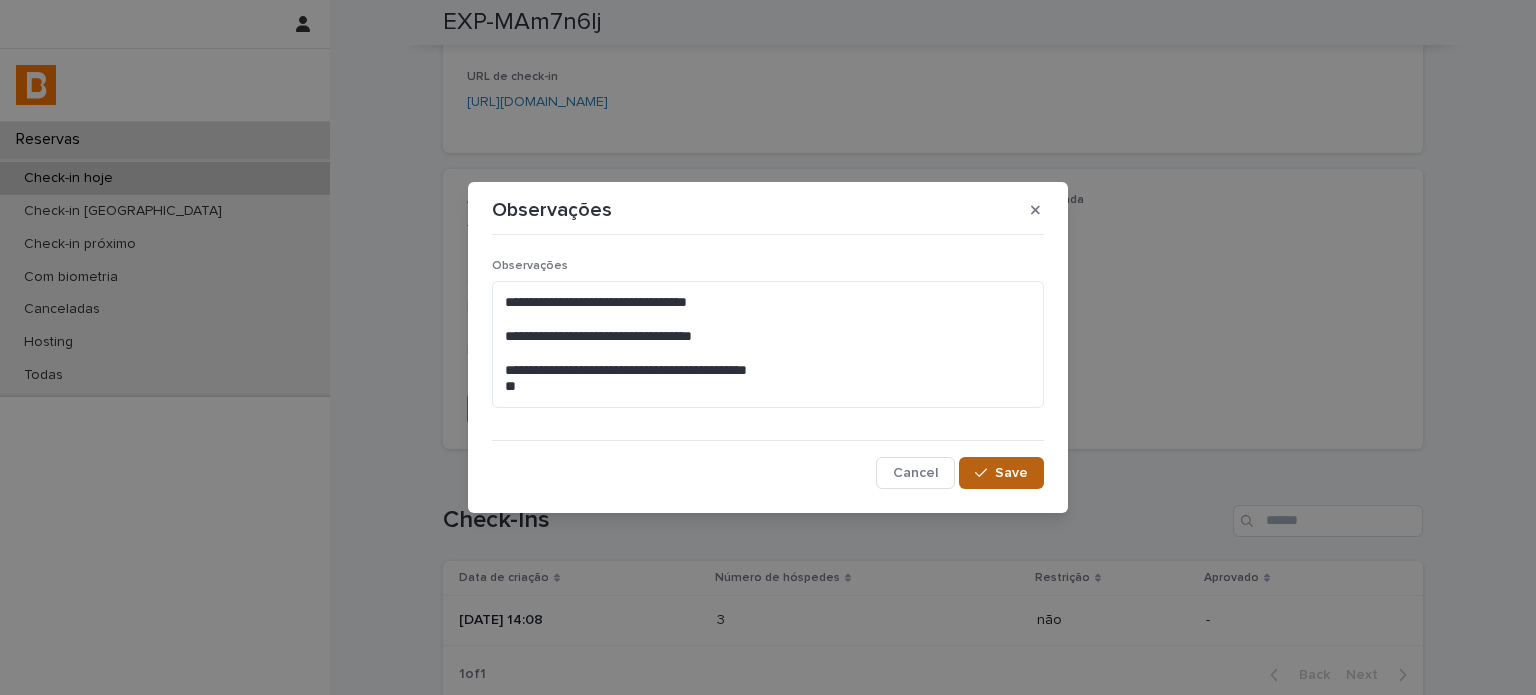 click on "Save" at bounding box center [1001, 473] 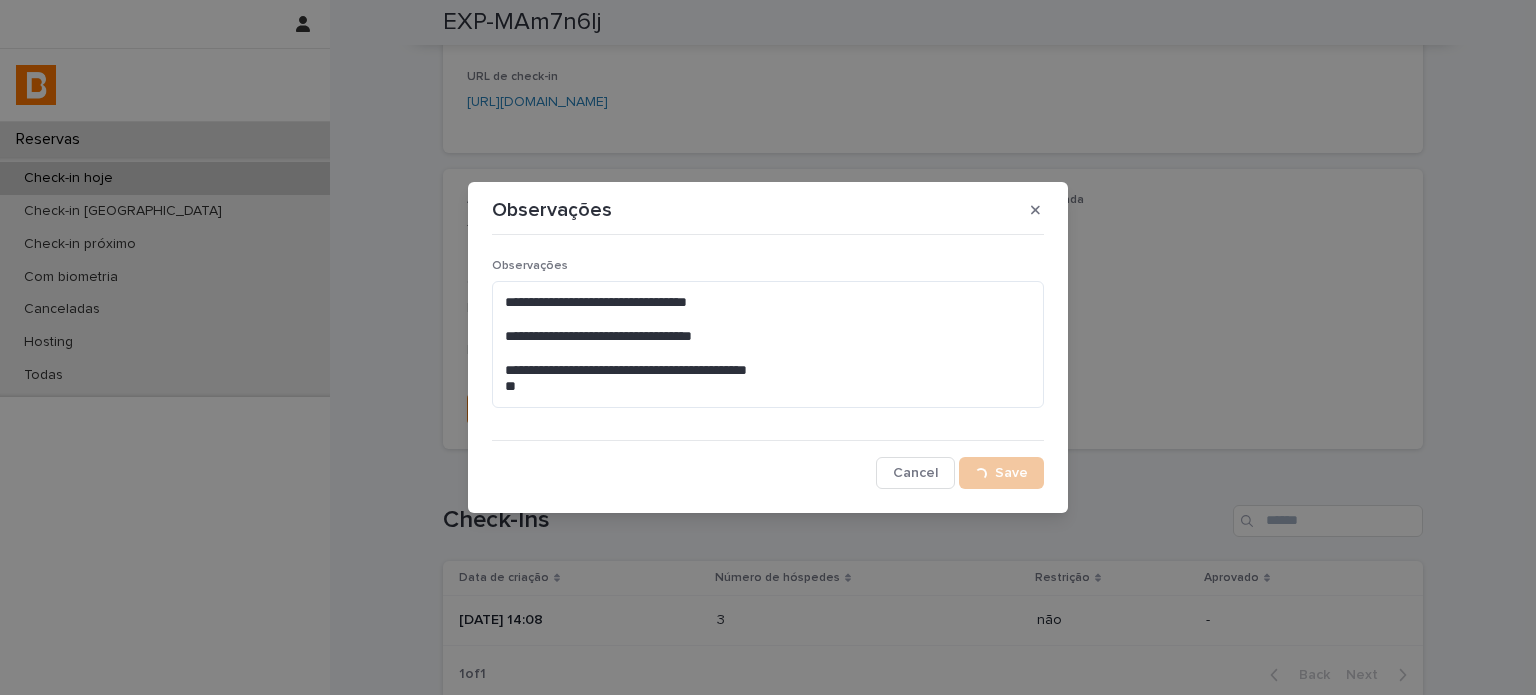 scroll, scrollTop: 464, scrollLeft: 0, axis: vertical 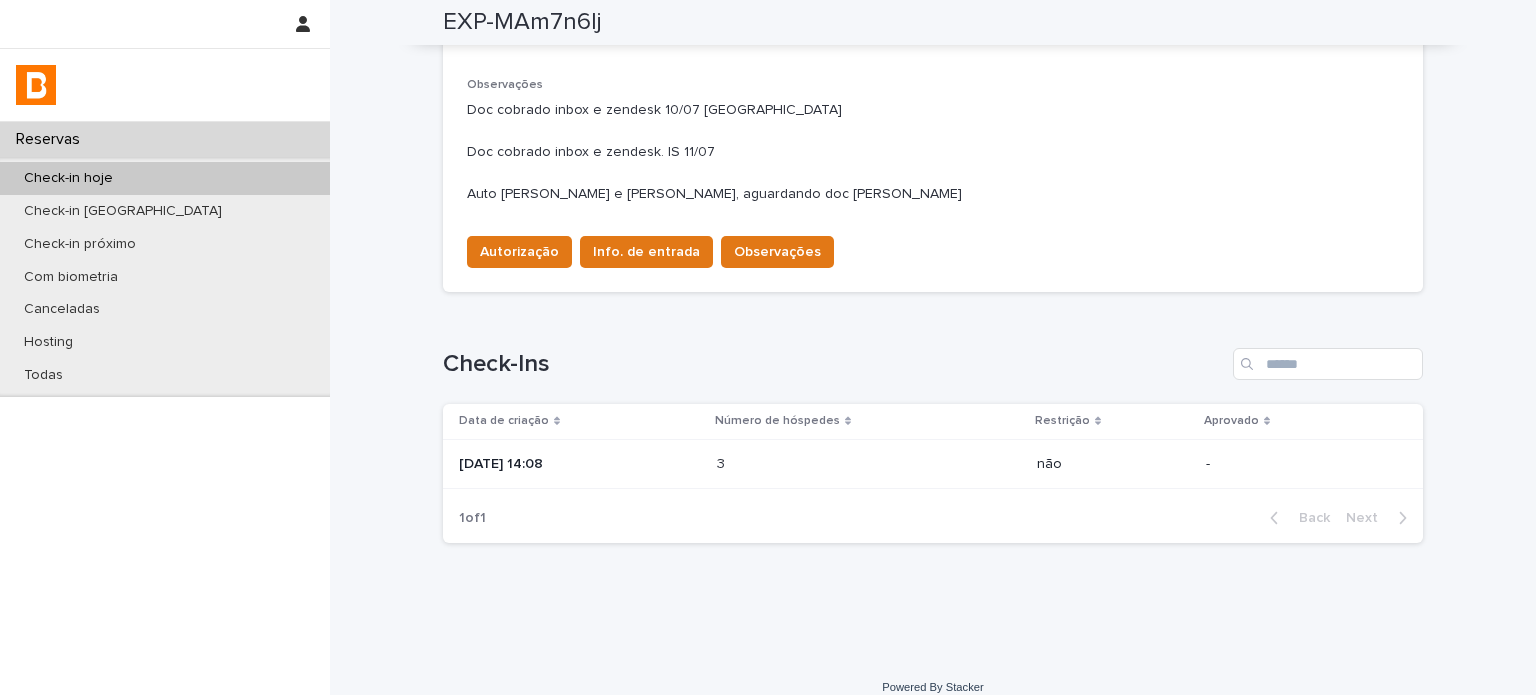 click at bounding box center (804, 464) 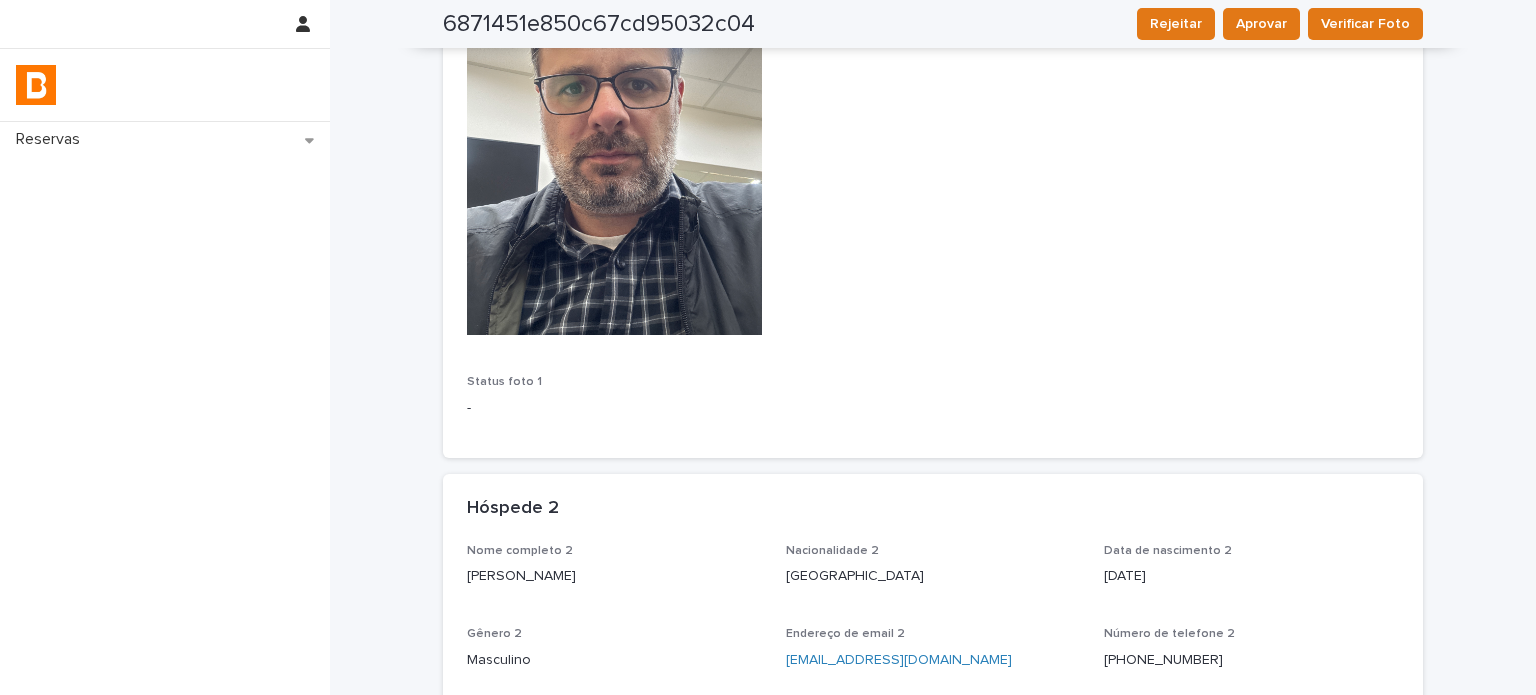 scroll, scrollTop: 148, scrollLeft: 0, axis: vertical 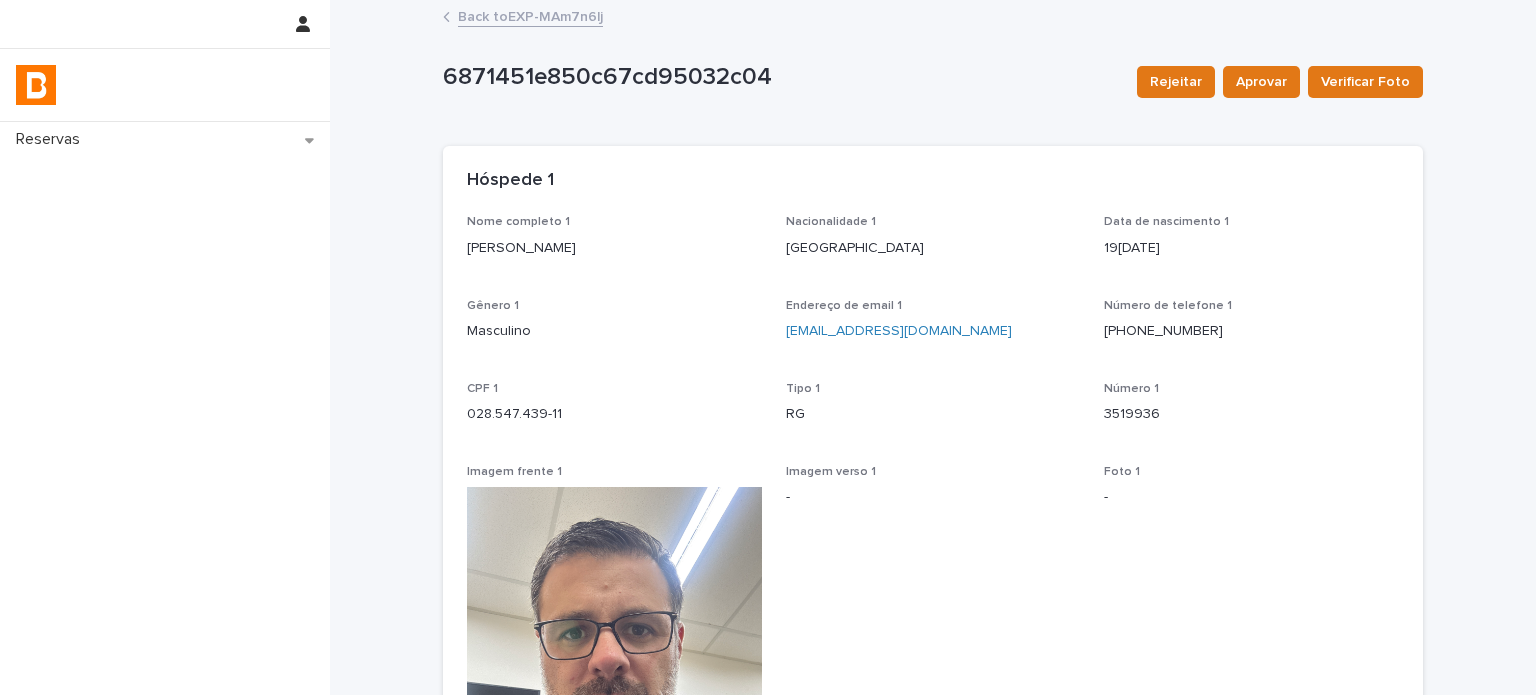 click on "Back to  EXP-MAm7n6lj" at bounding box center (530, 15) 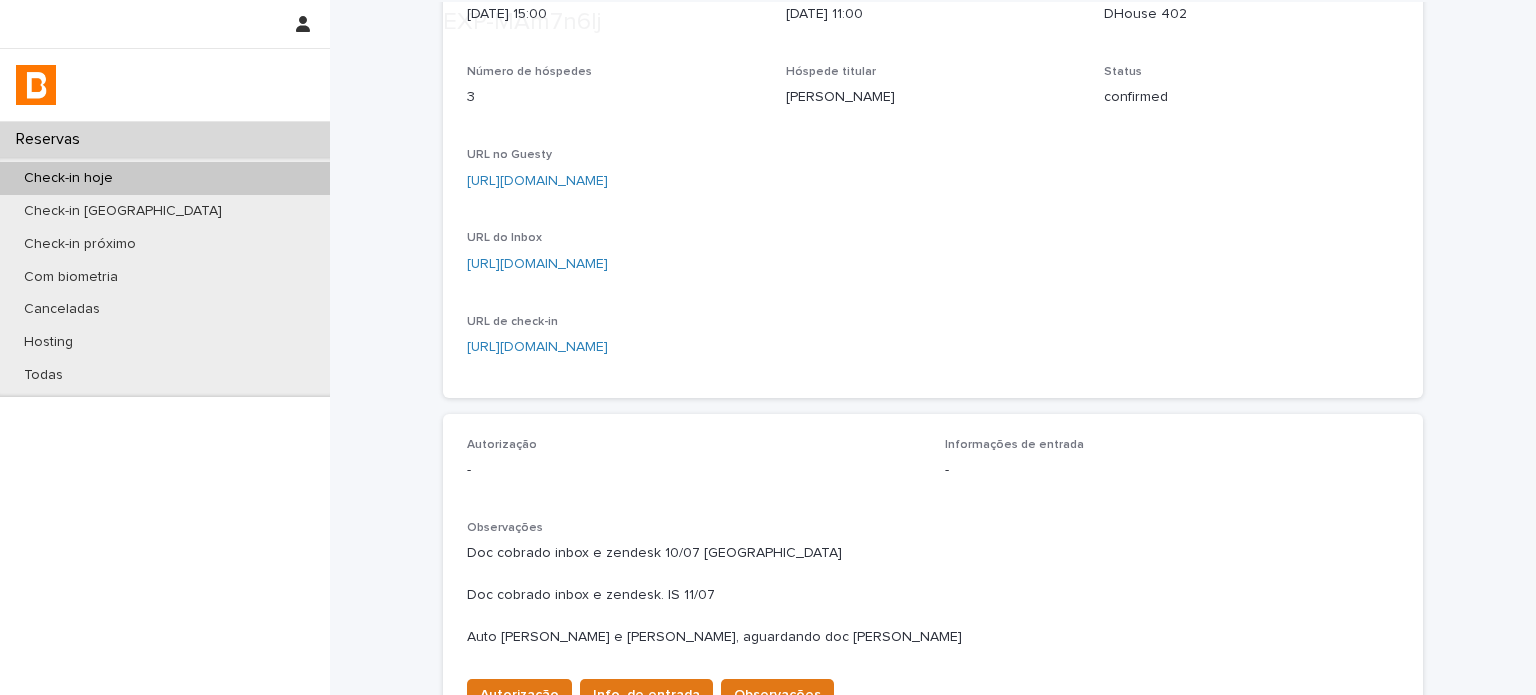 scroll, scrollTop: 300, scrollLeft: 0, axis: vertical 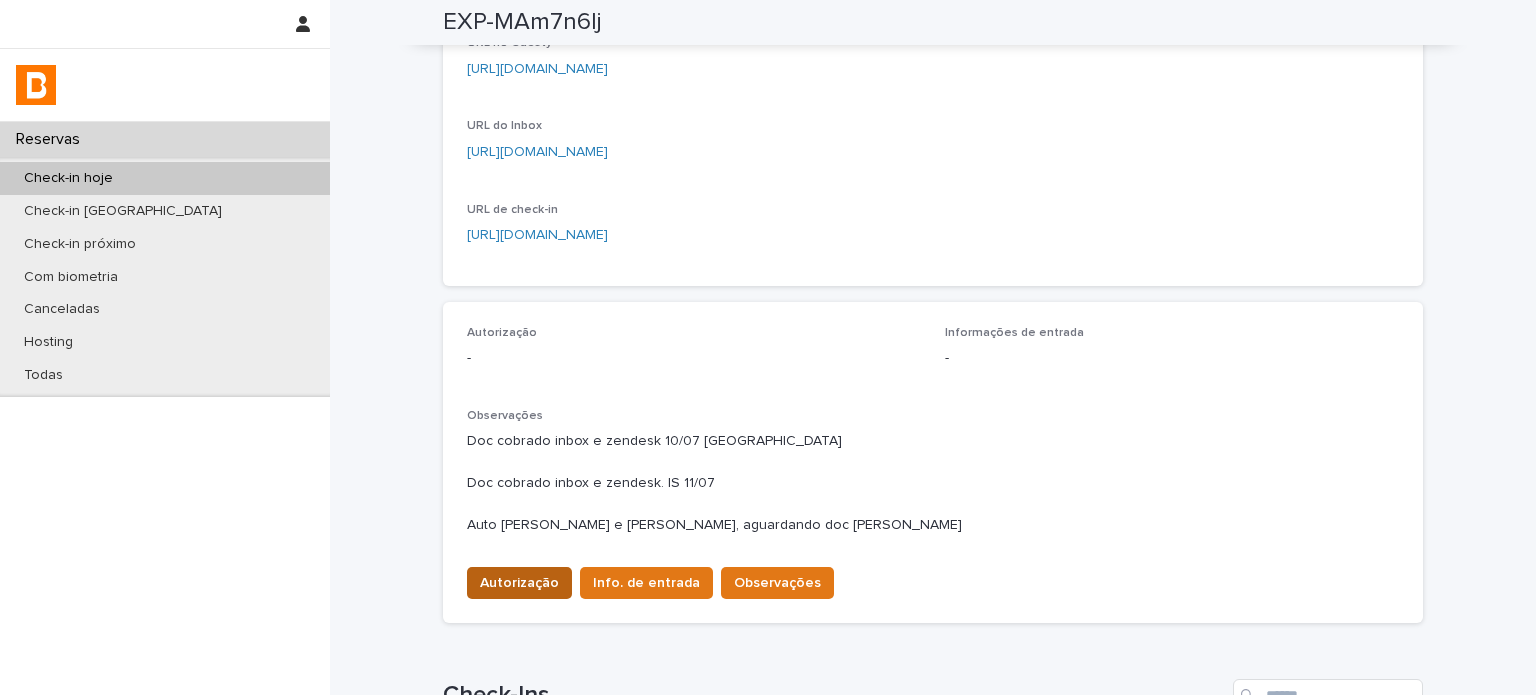click on "Autorização" at bounding box center [519, 583] 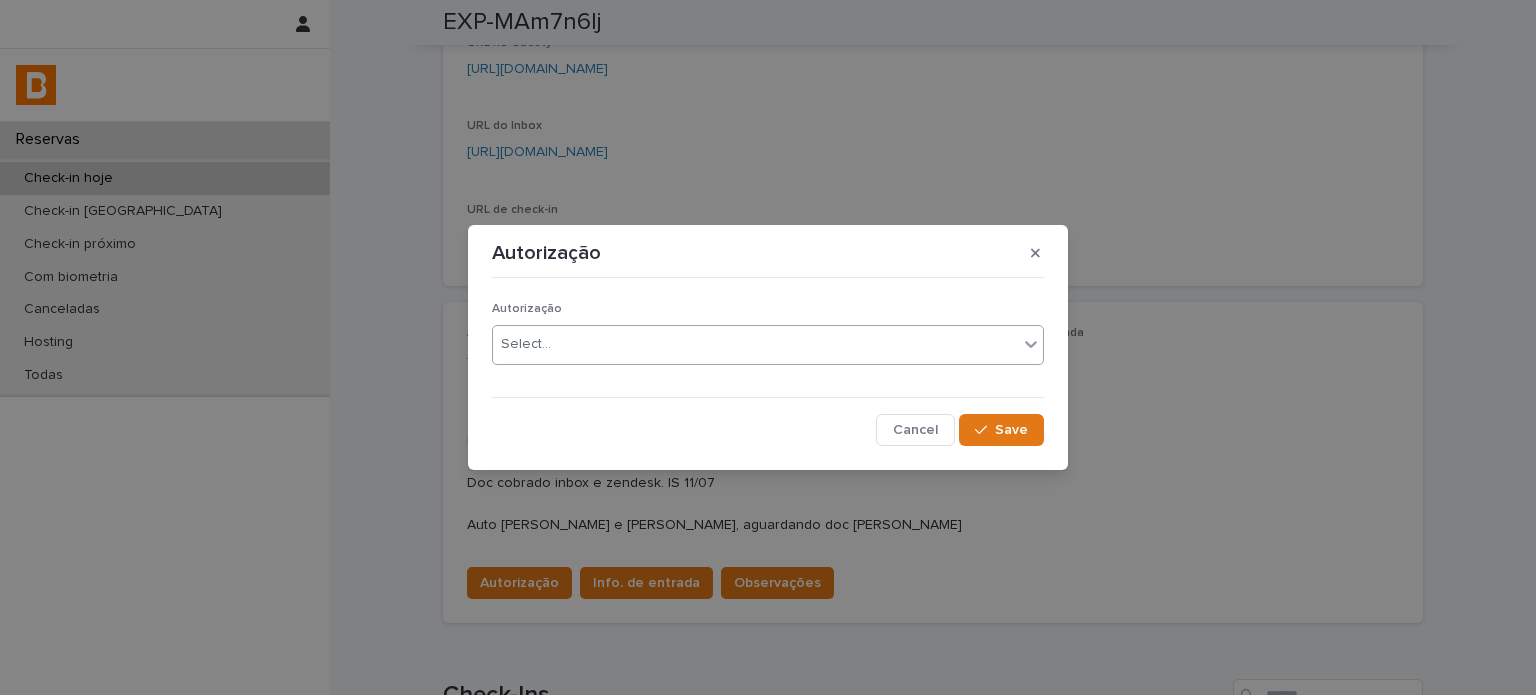 click on "Select..." at bounding box center [755, 344] 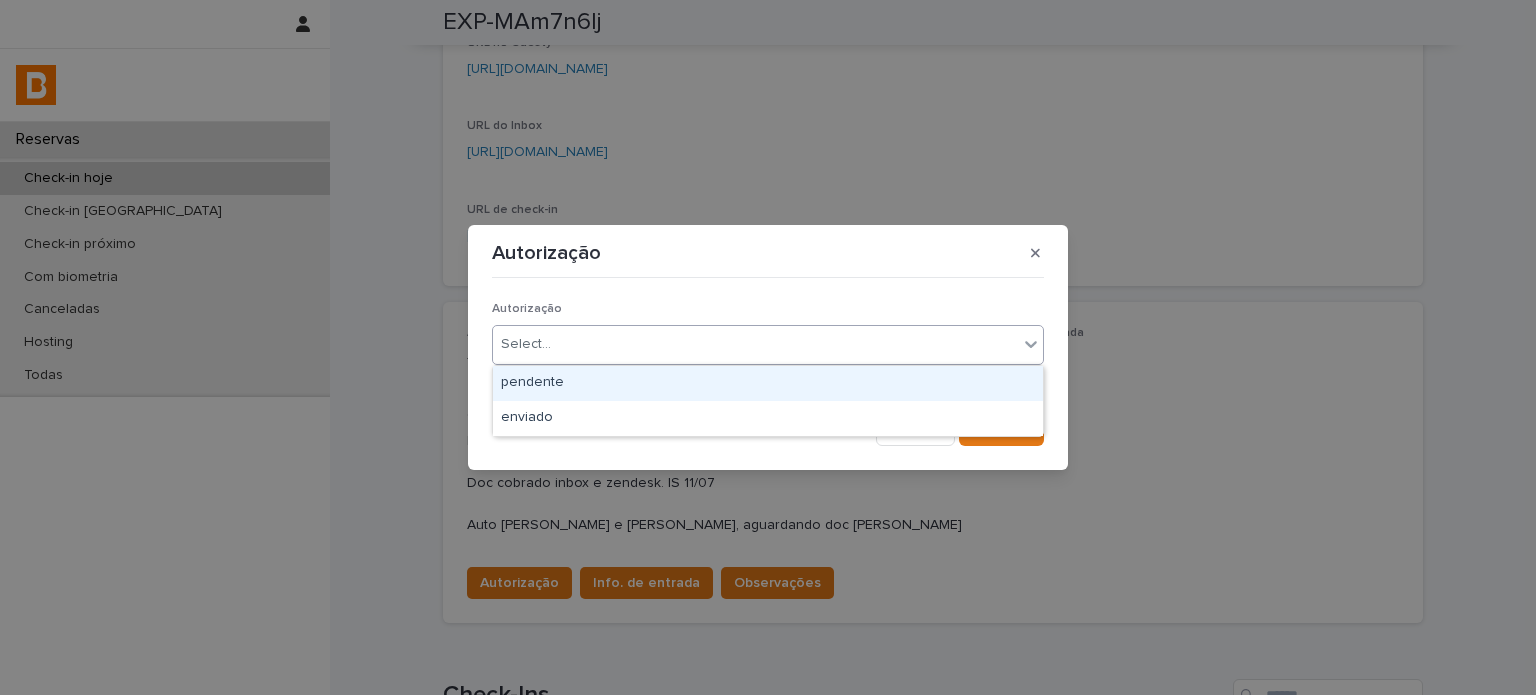 click on "pendente" at bounding box center (768, 383) 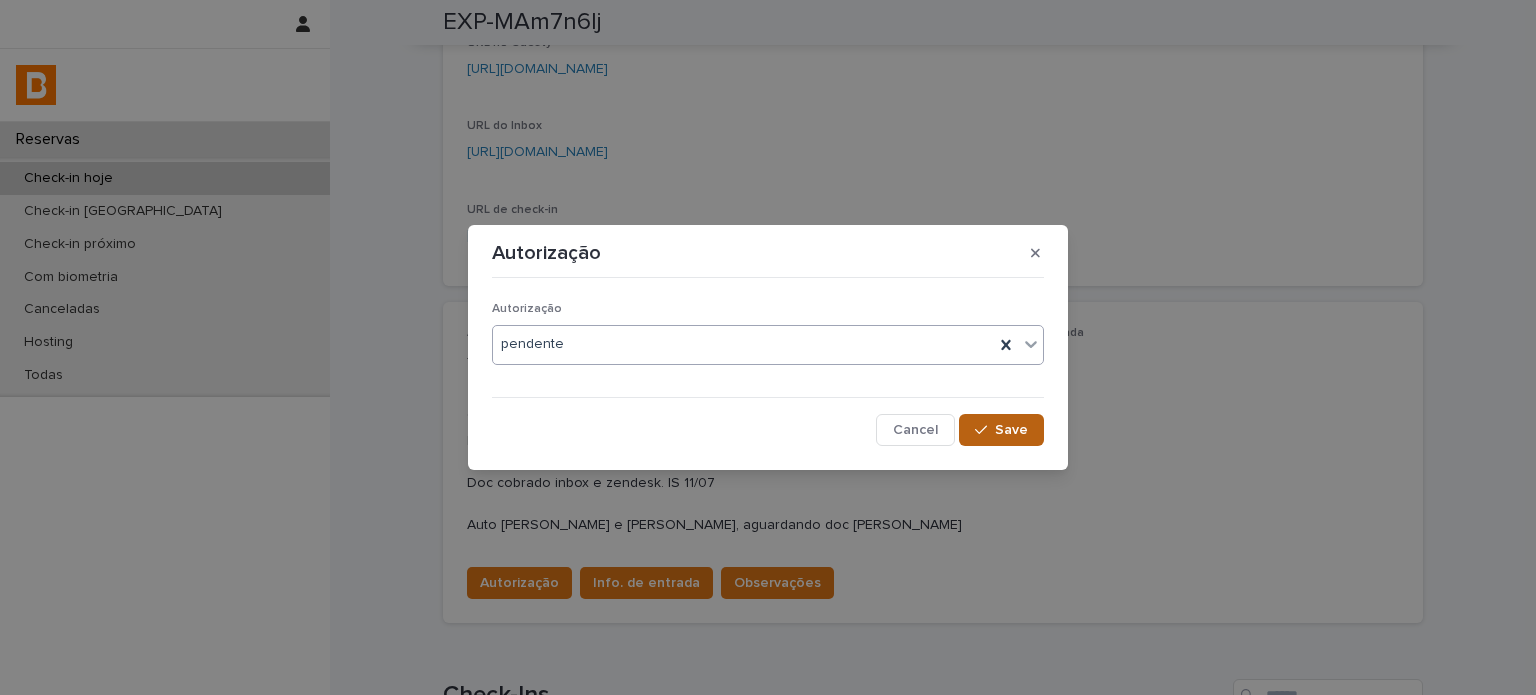 click on "Save" at bounding box center [1011, 430] 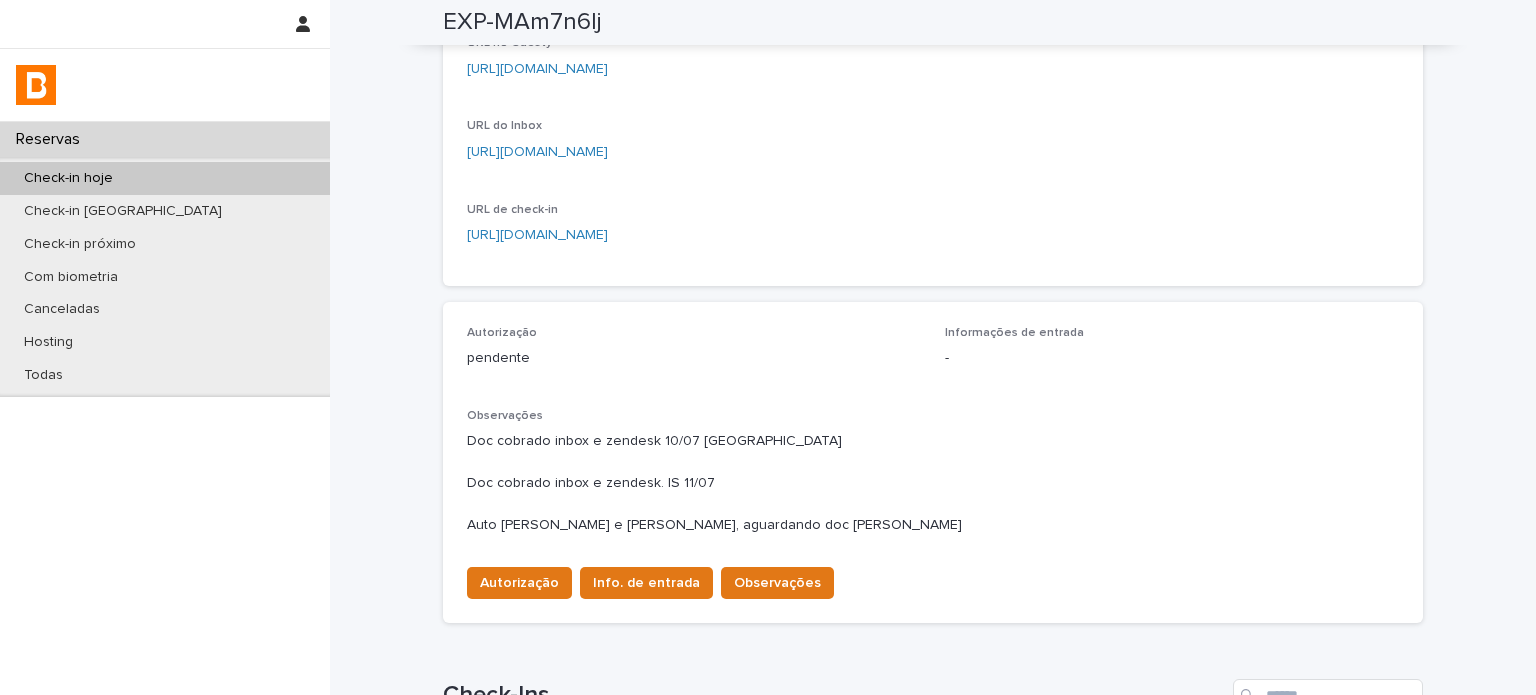 scroll, scrollTop: 0, scrollLeft: 0, axis: both 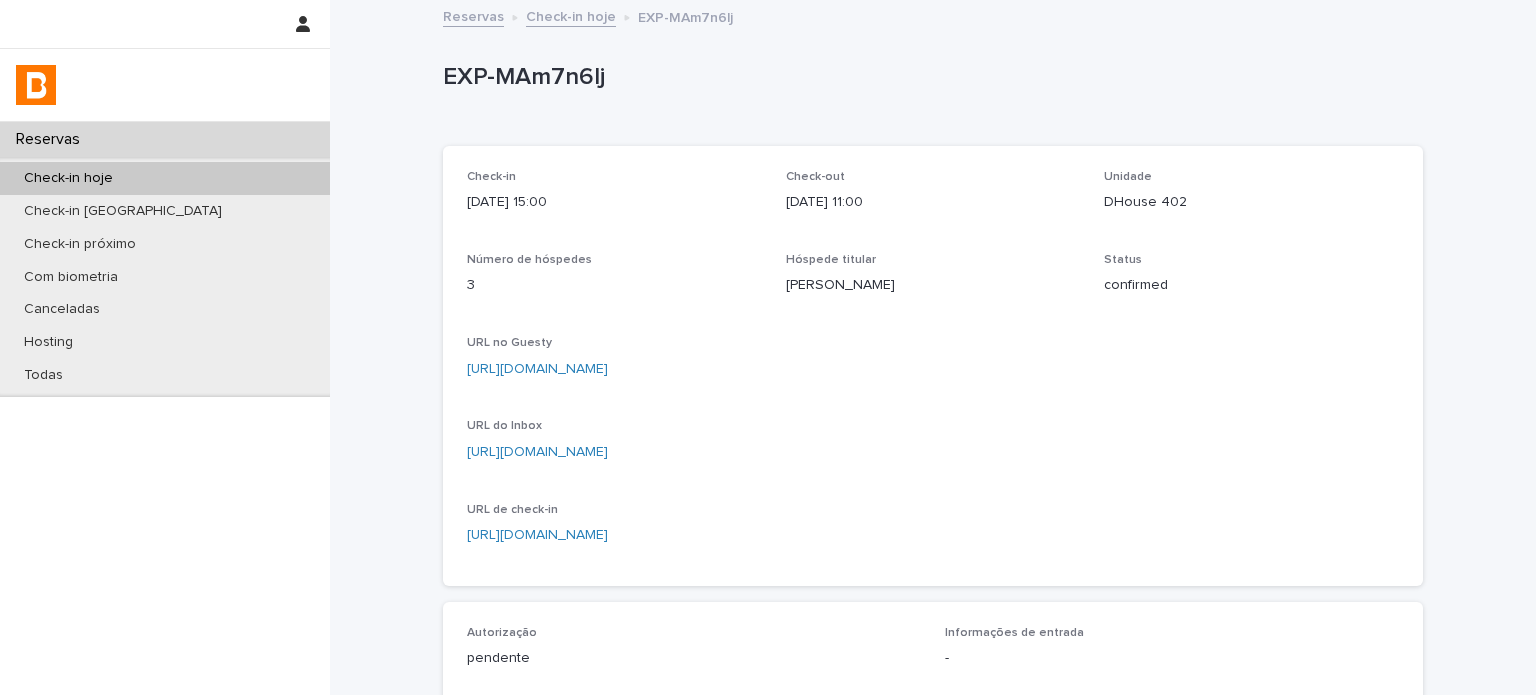 click on "Check-in hoje" at bounding box center (571, 15) 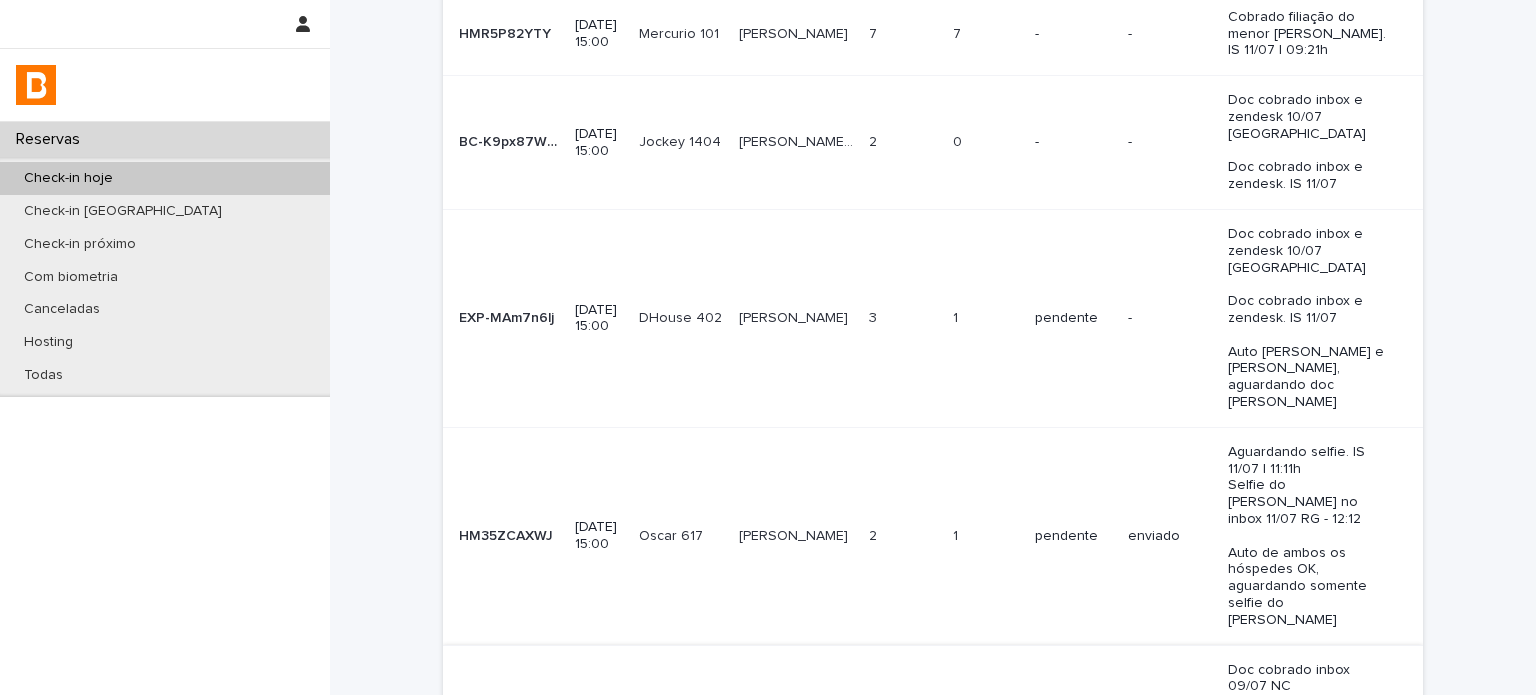 scroll, scrollTop: 724, scrollLeft: 0, axis: vertical 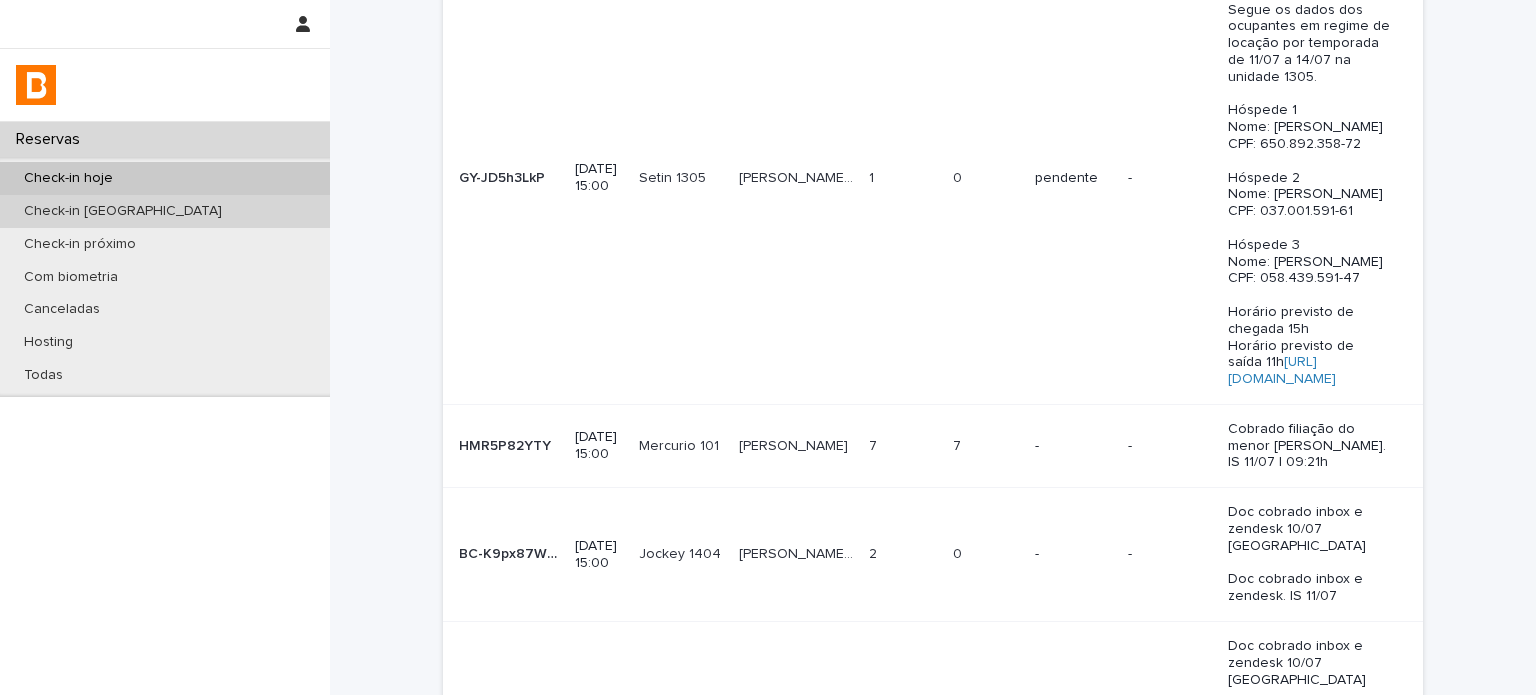 click on "Check-in [GEOGRAPHIC_DATA]" at bounding box center (165, 211) 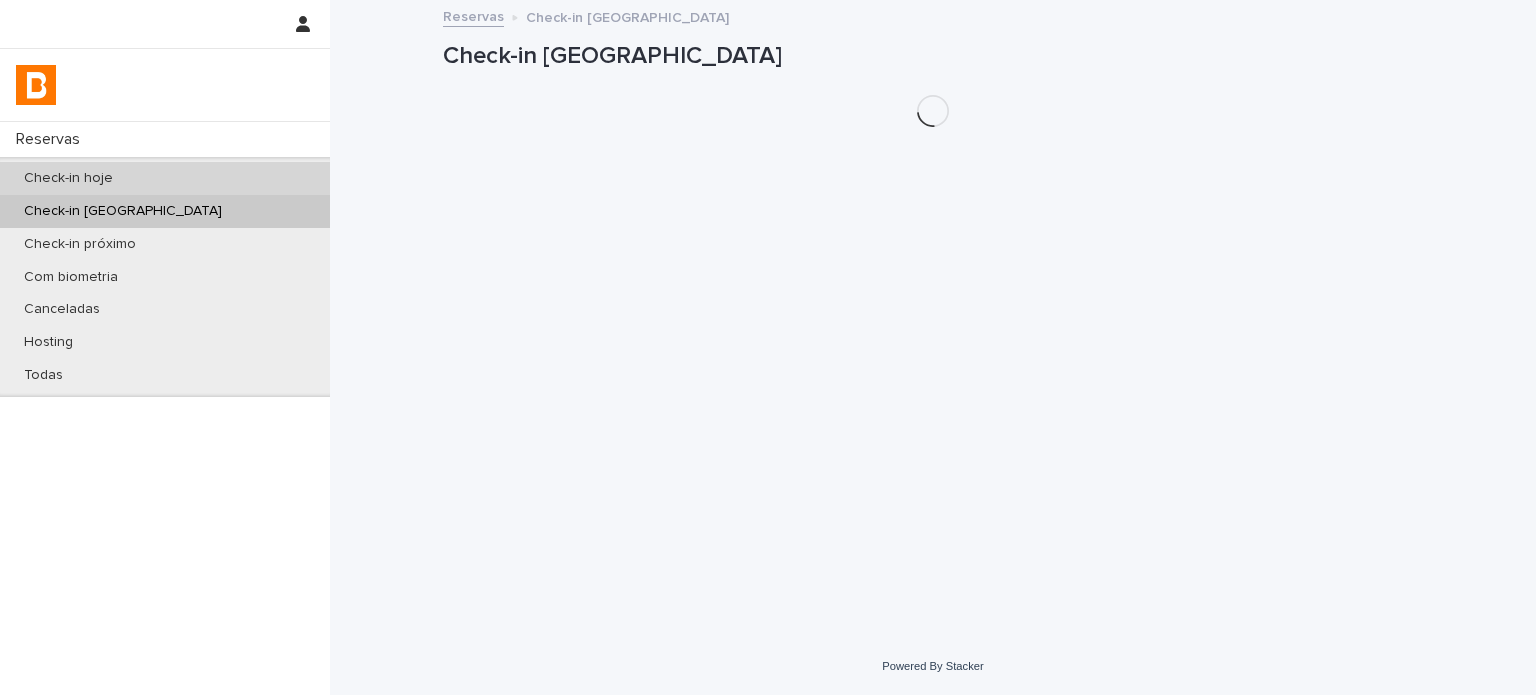 scroll, scrollTop: 0, scrollLeft: 0, axis: both 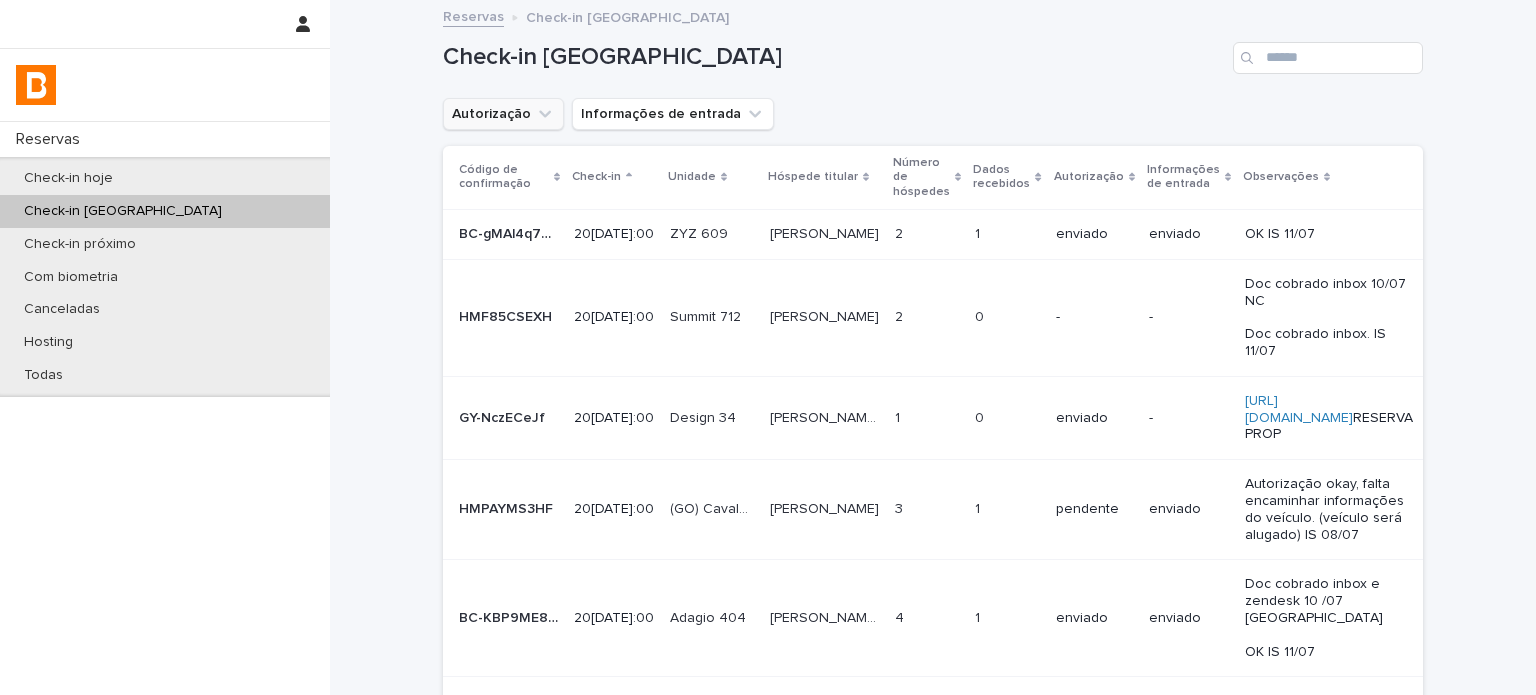 click on "Autorização" at bounding box center (503, 114) 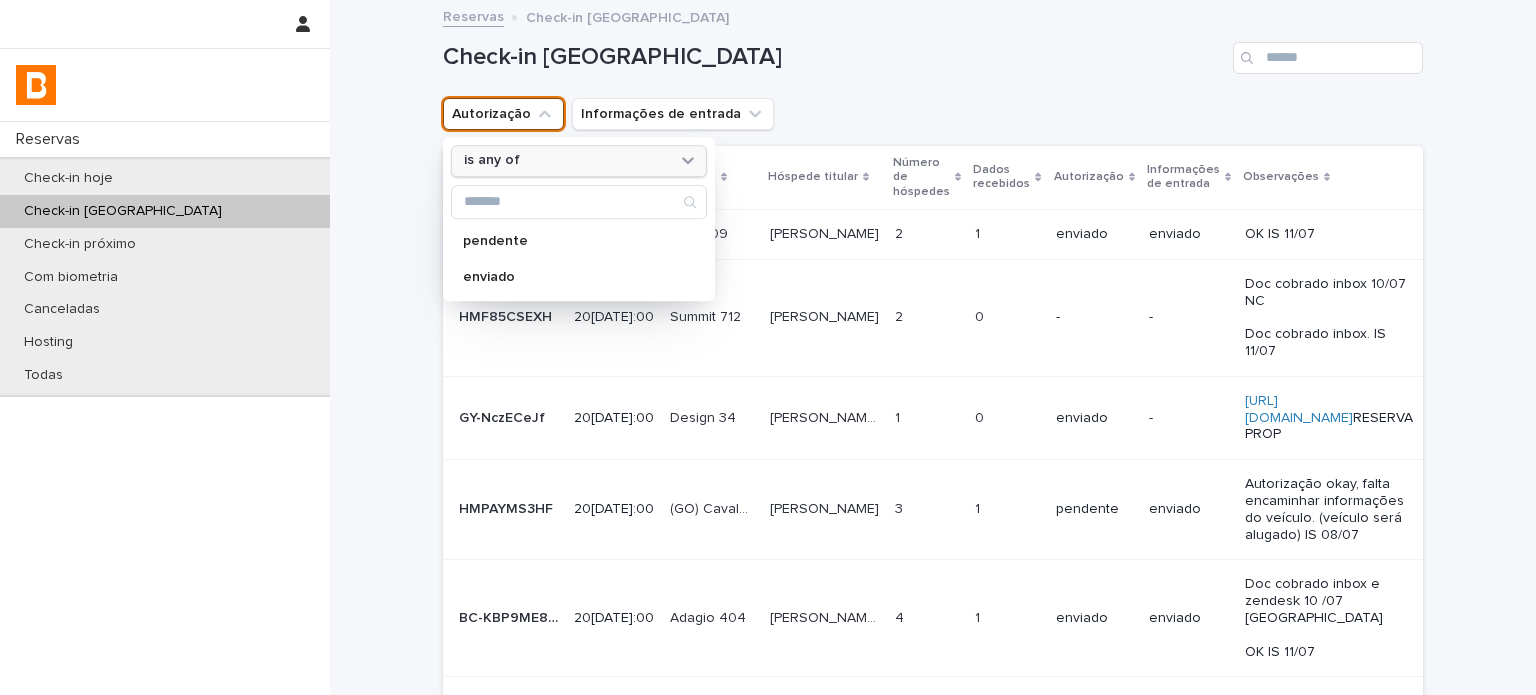 click on "is any of" at bounding box center (566, 161) 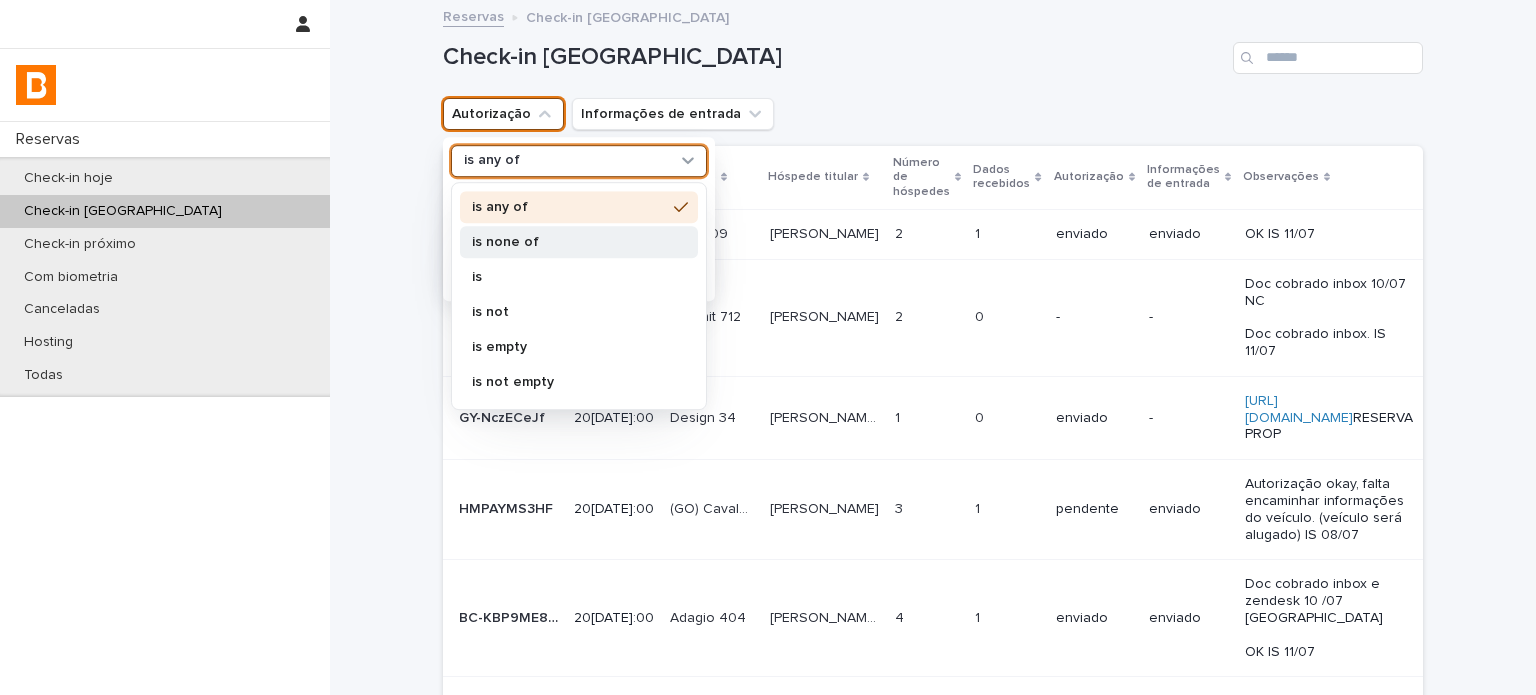 click on "is none of" at bounding box center (569, 242) 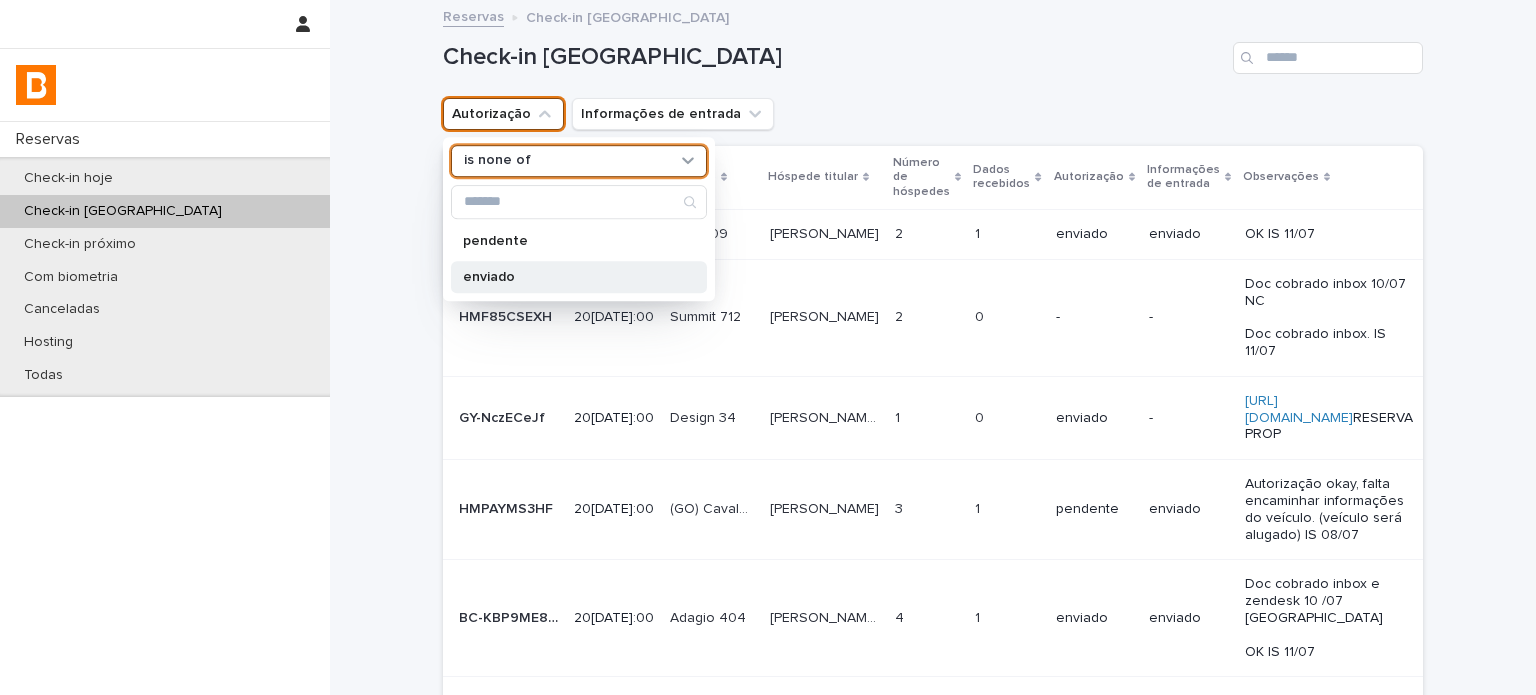 click on "enviado" at bounding box center (569, 277) 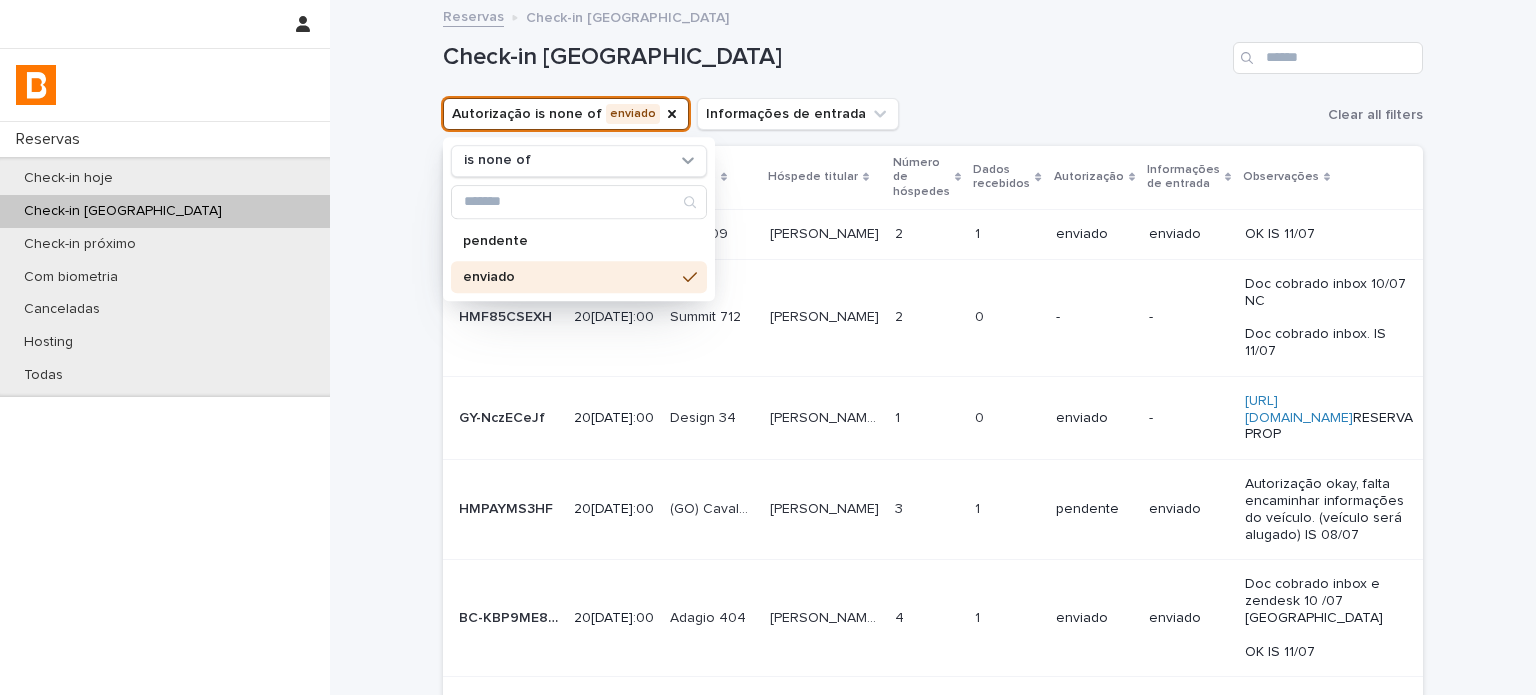 click on "Check-in [GEOGRAPHIC_DATA]" at bounding box center [834, 57] 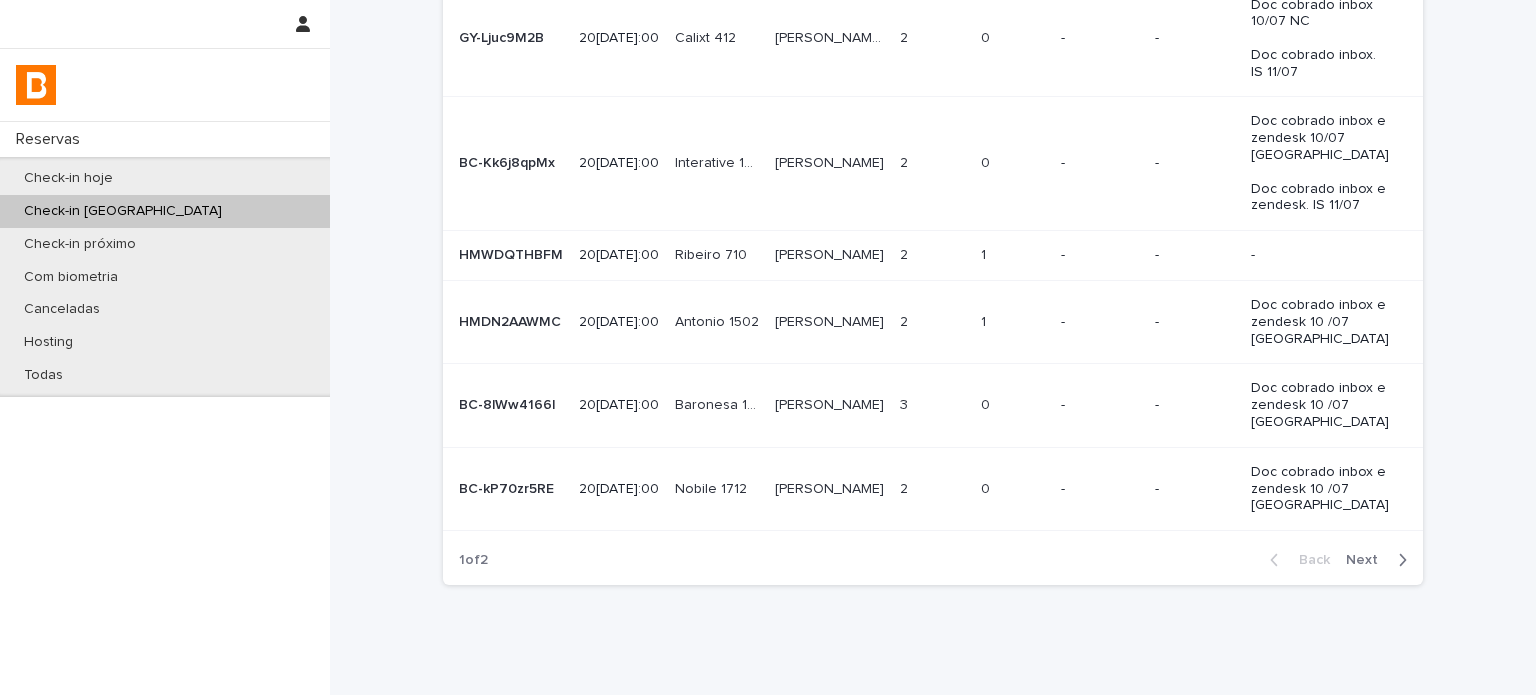 scroll, scrollTop: 743, scrollLeft: 0, axis: vertical 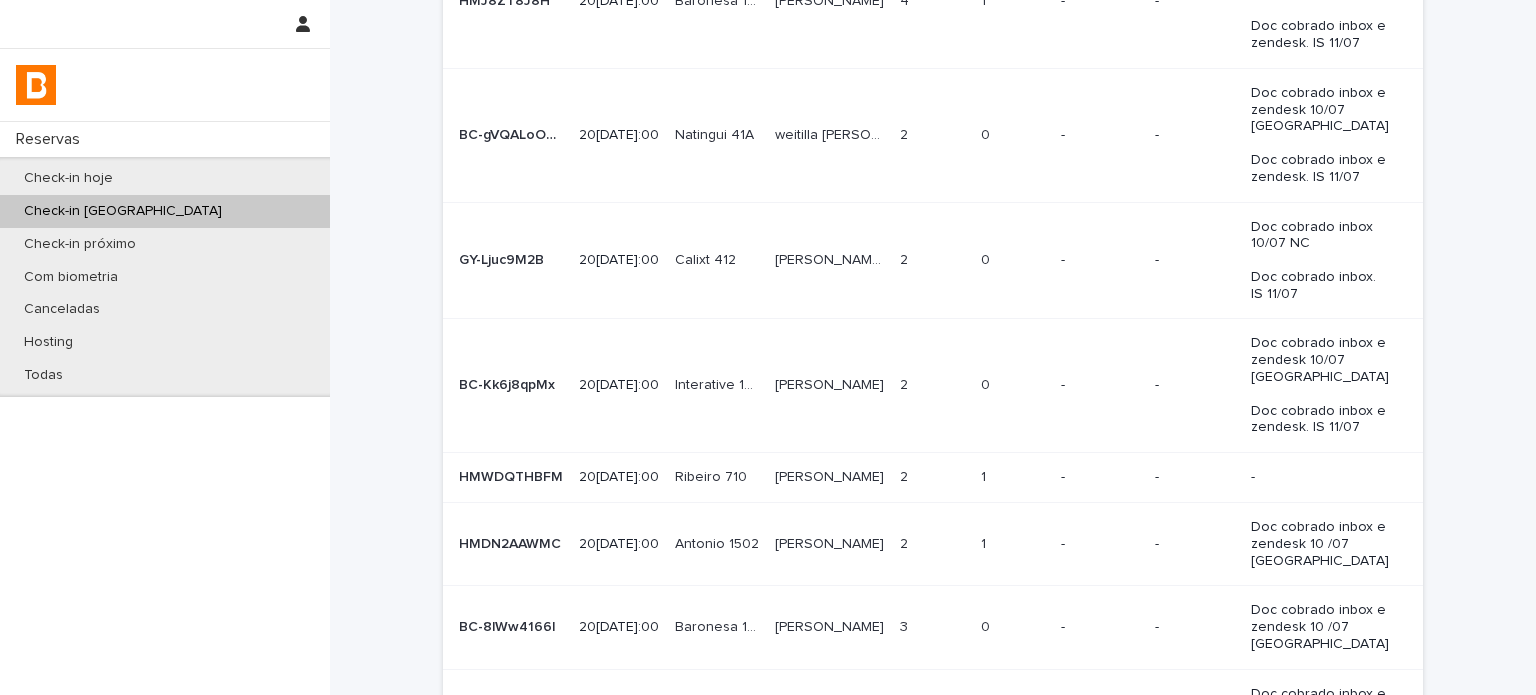 click on "-" at bounding box center (1195, 477) 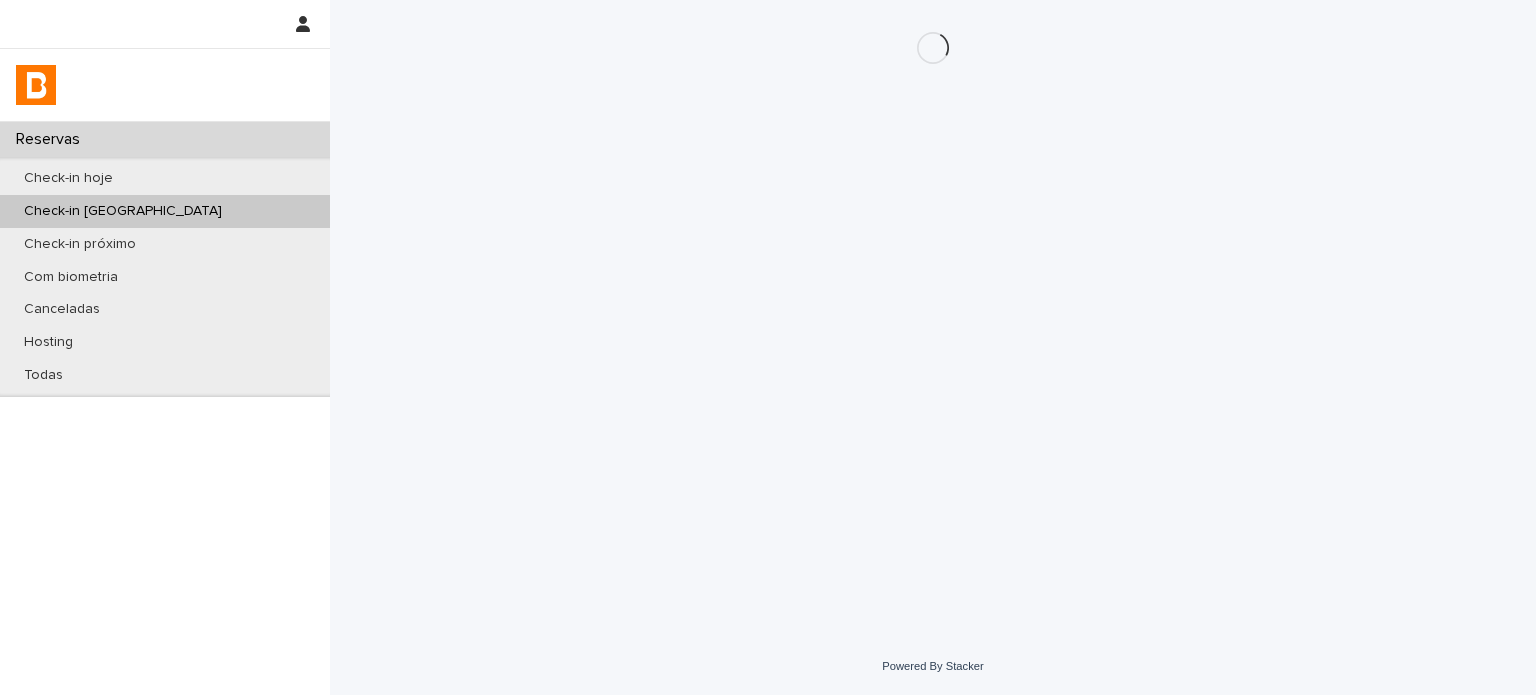 scroll, scrollTop: 0, scrollLeft: 0, axis: both 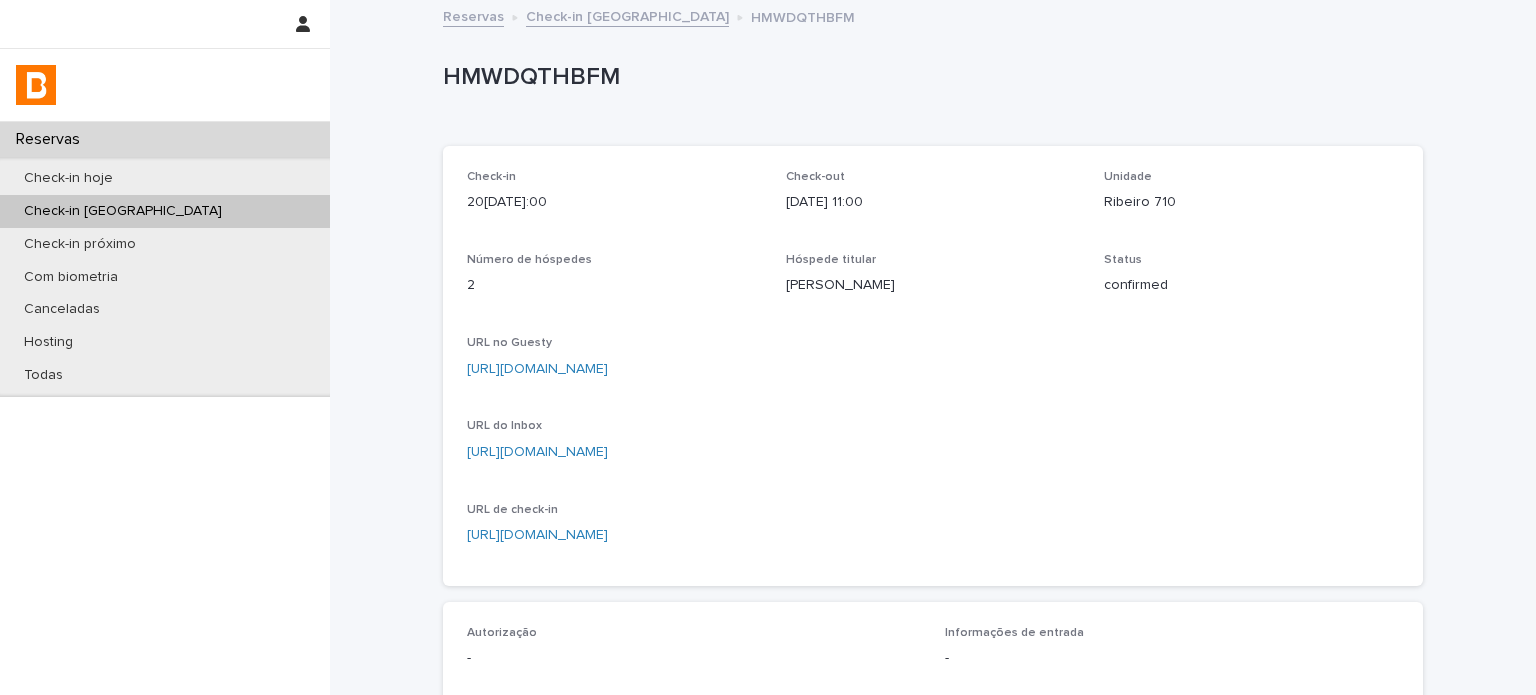 click on "Ribeiro 710" at bounding box center [1251, 202] 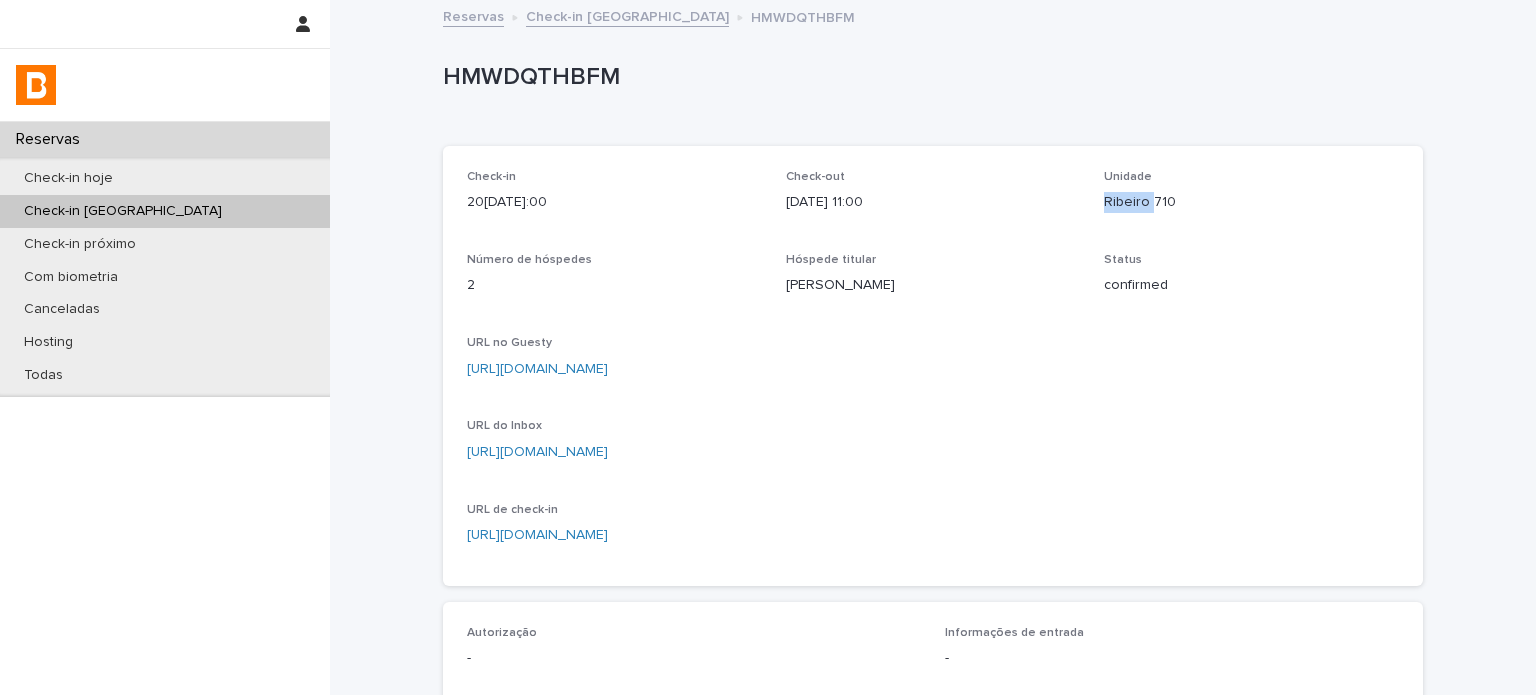 click on "Ribeiro 710" at bounding box center [1251, 202] 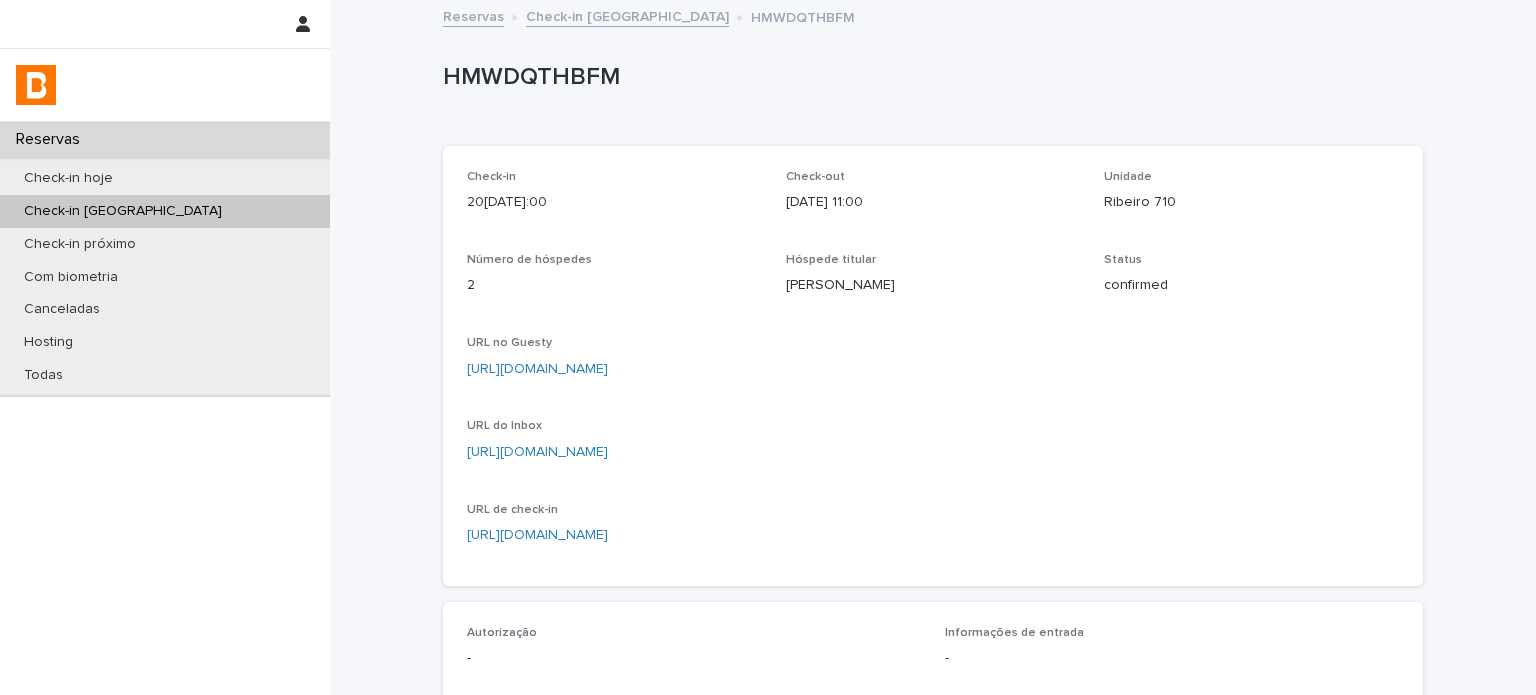 click on "Ribeiro 710" at bounding box center (1251, 202) 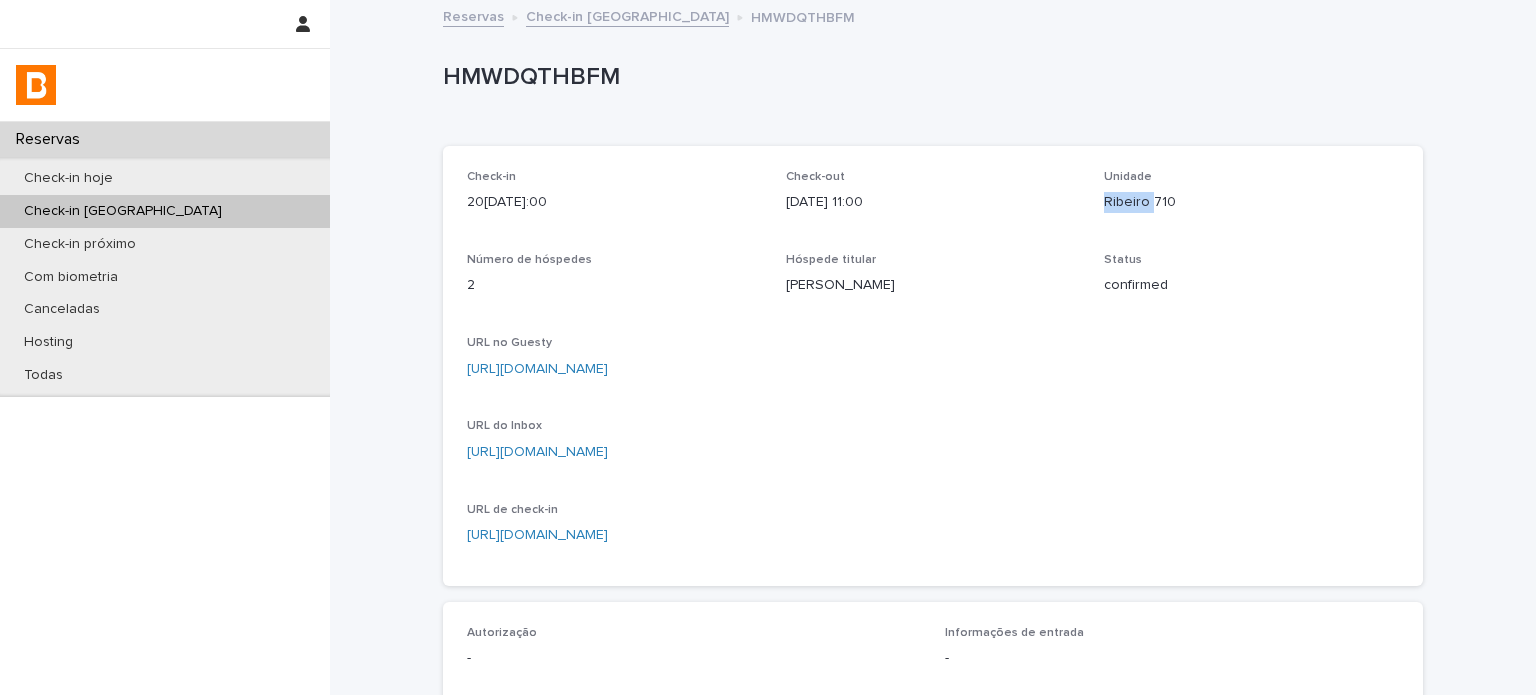 click on "Ribeiro 710" at bounding box center (1251, 202) 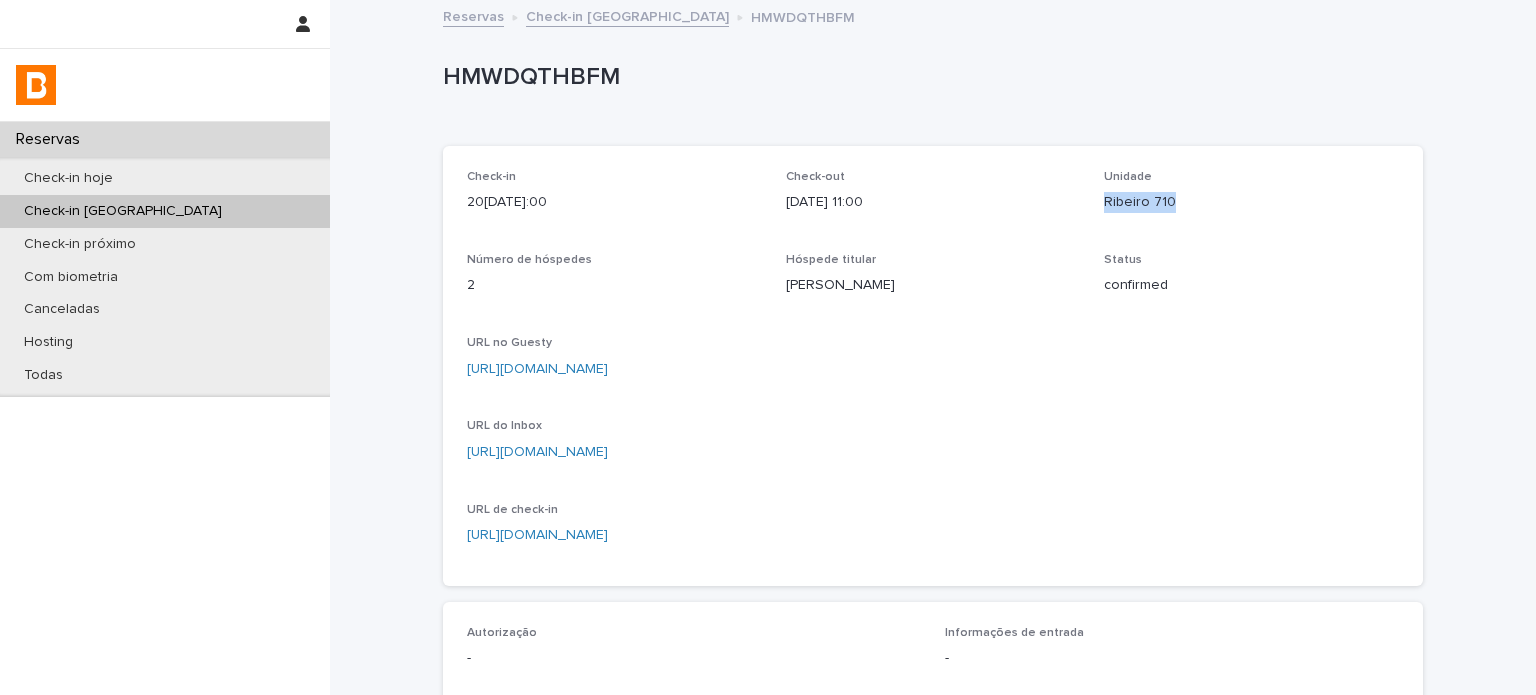 click on "Ribeiro 710" at bounding box center (1251, 202) 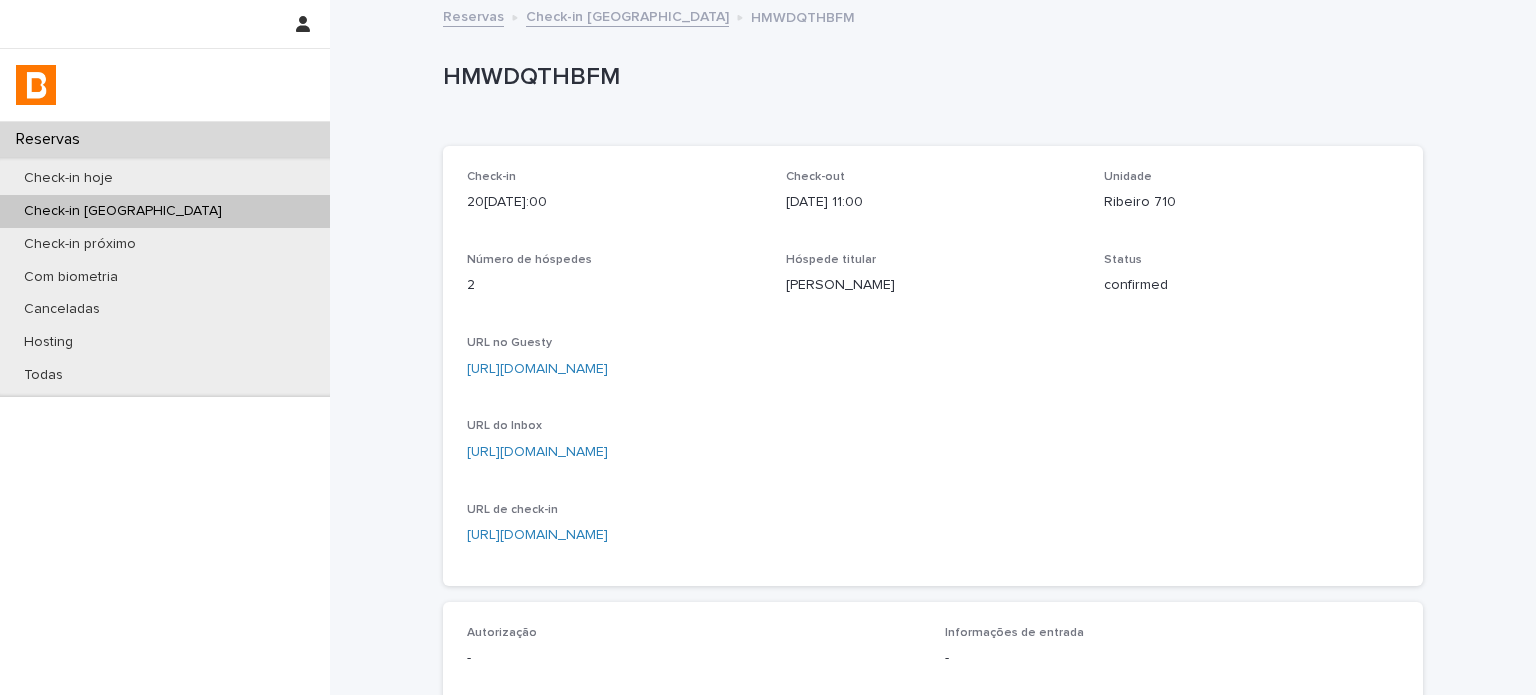 click on "HMWDQTHBFM" at bounding box center [929, 77] 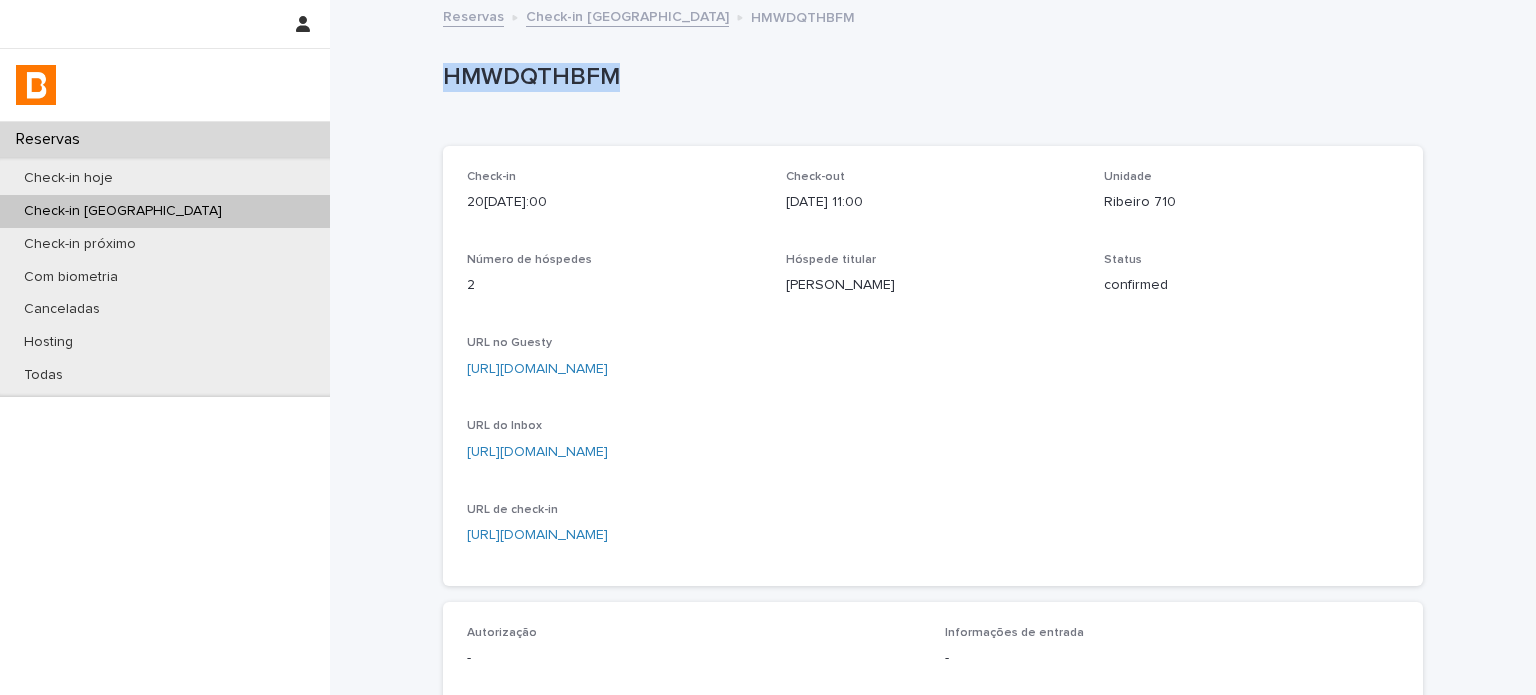 click on "HMWDQTHBFM" at bounding box center (929, 77) 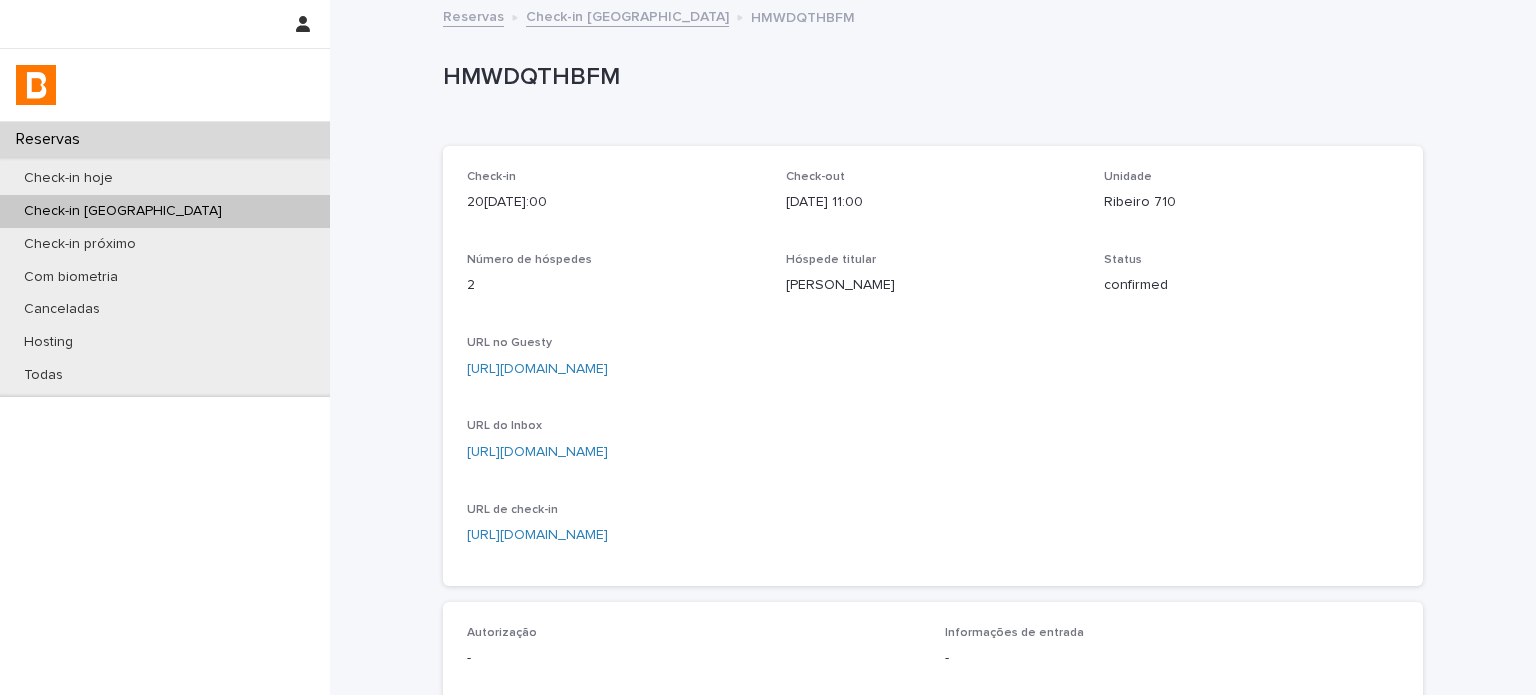 click on "Ribeiro 710" at bounding box center [1251, 200] 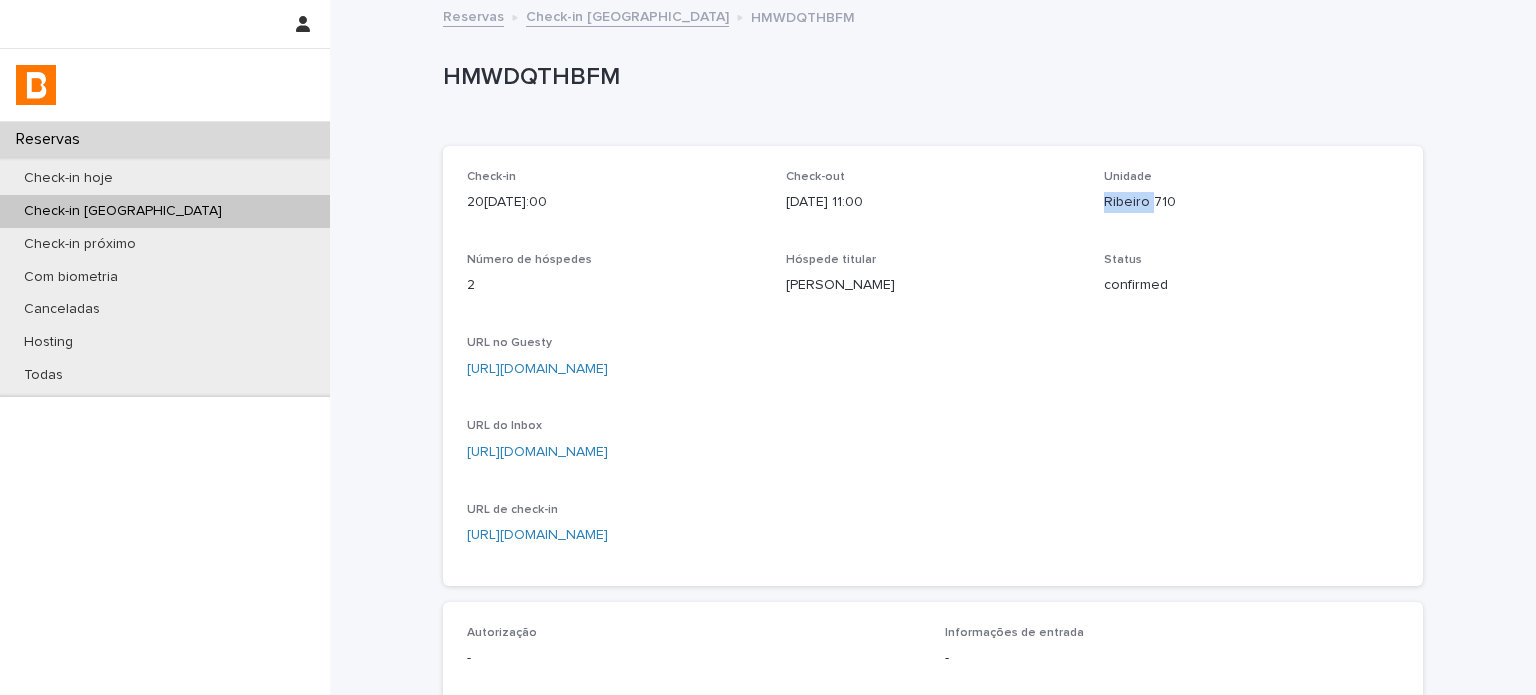 click on "Ribeiro 710" at bounding box center [1251, 202] 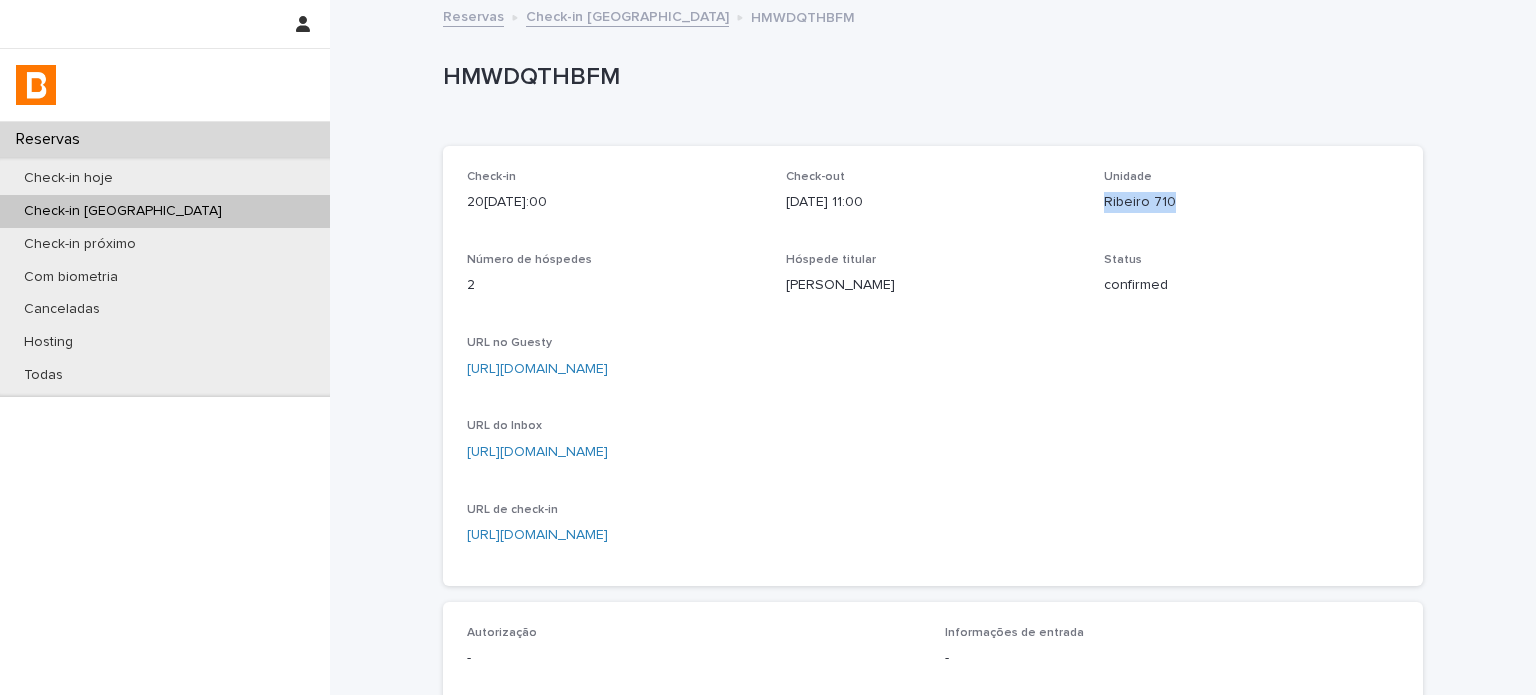click on "Ribeiro 710" at bounding box center [1251, 202] 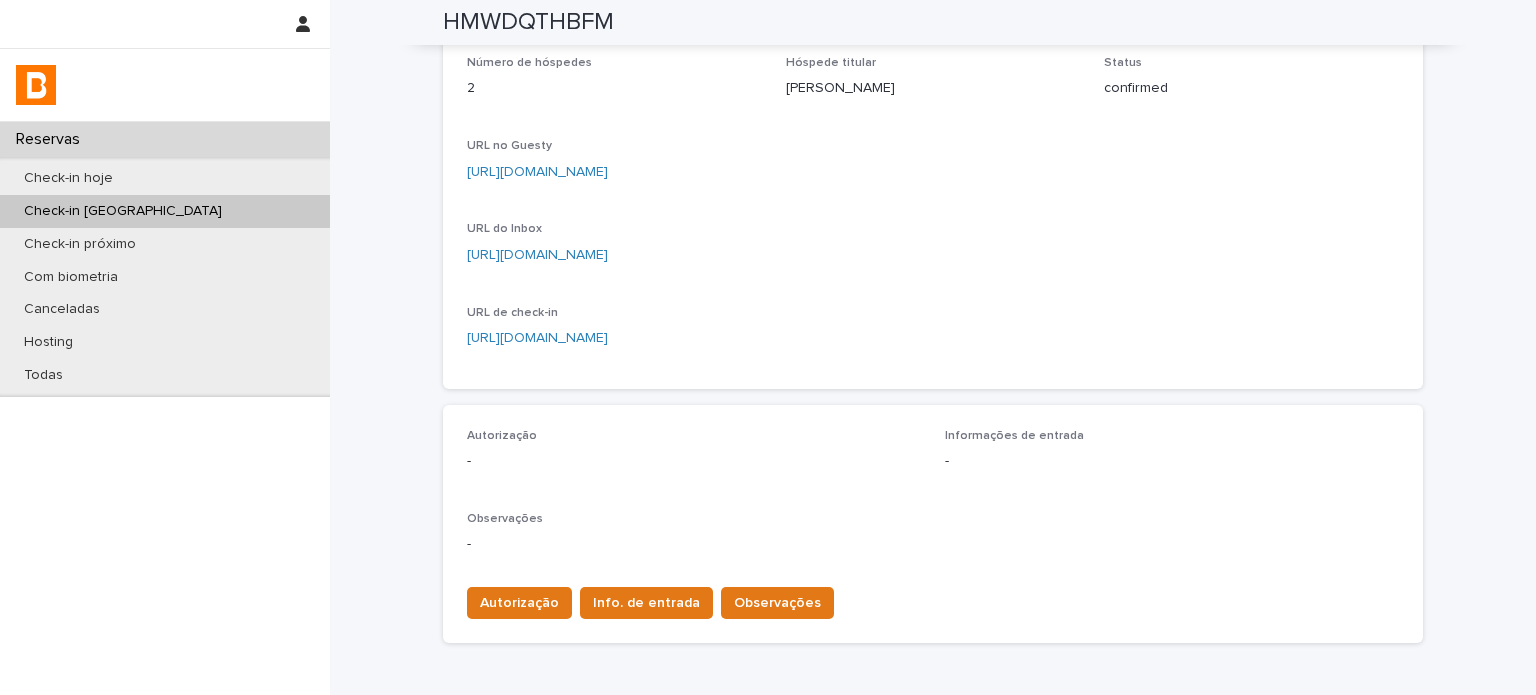 scroll, scrollTop: 66, scrollLeft: 0, axis: vertical 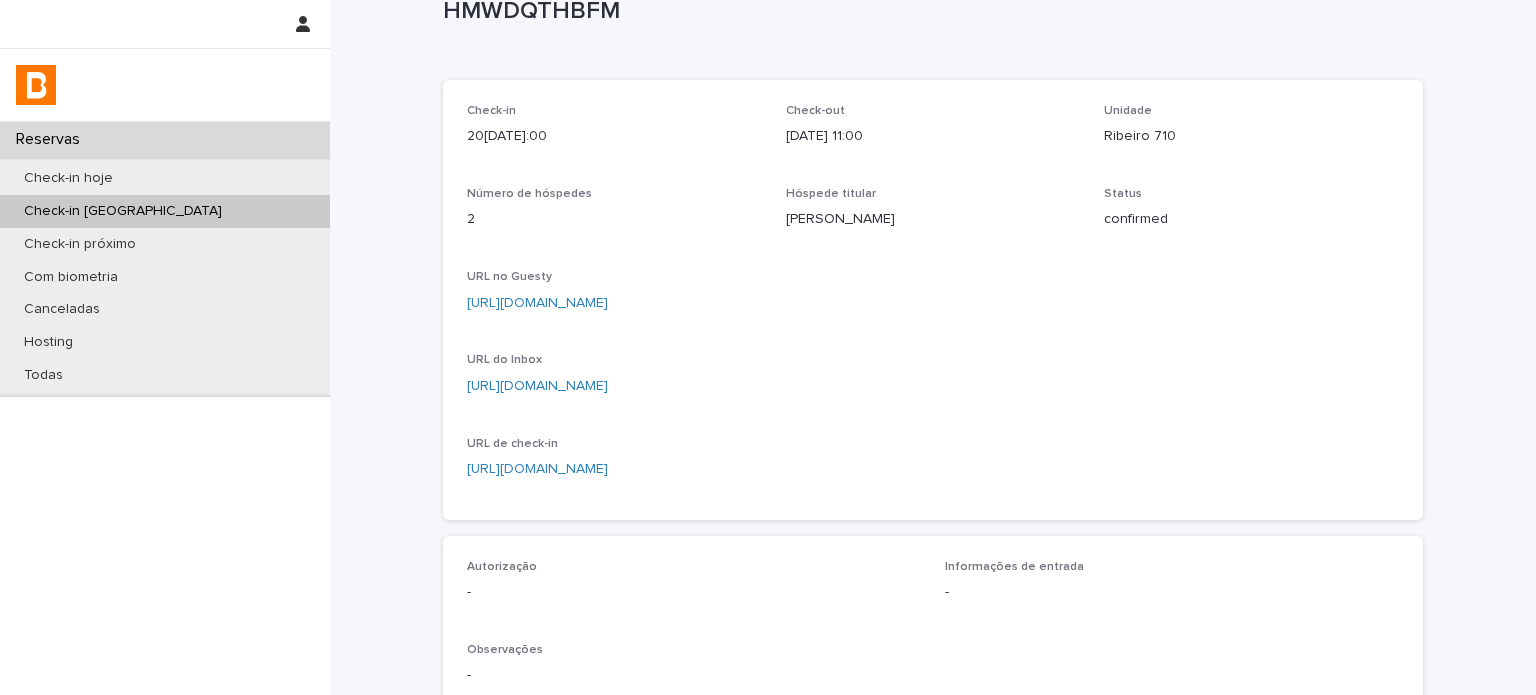 click on "URL no Guesty" at bounding box center (933, 277) 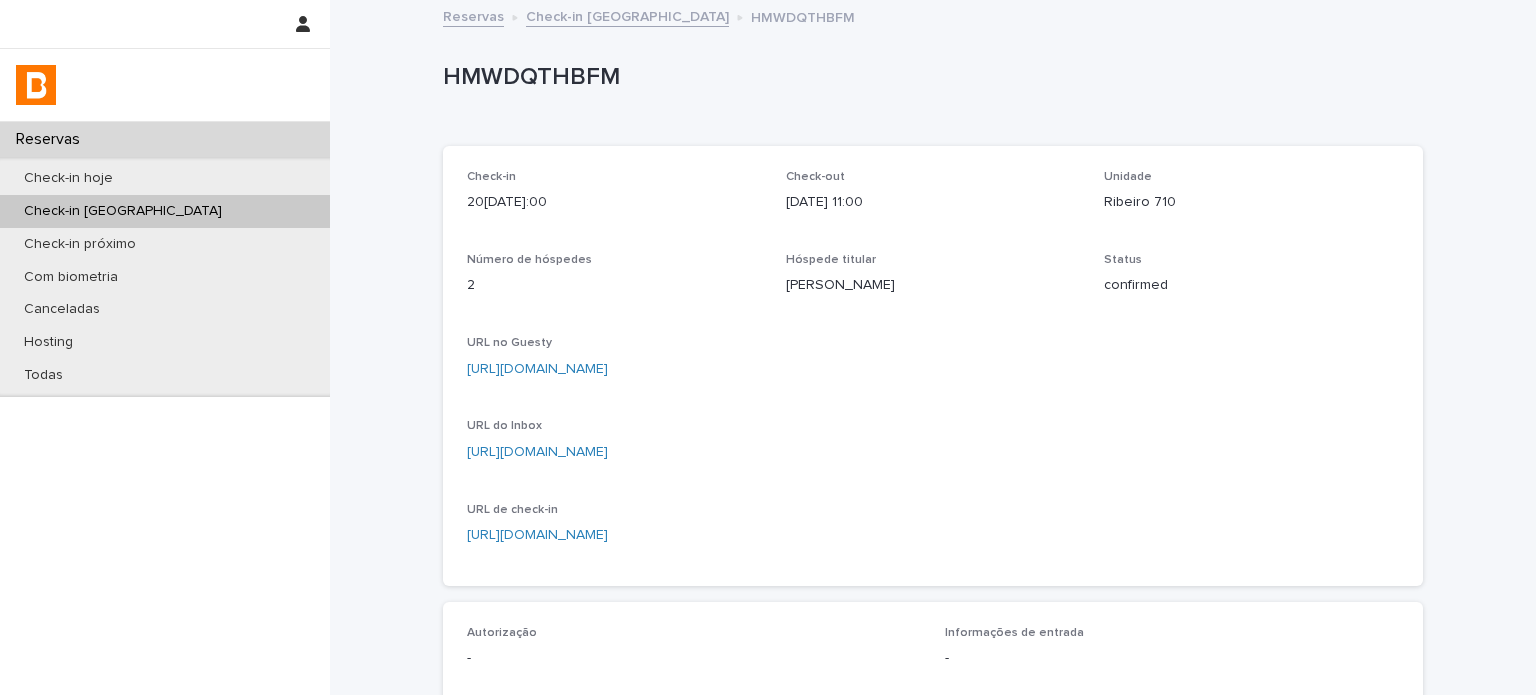 click on "Check-in [GEOGRAPHIC_DATA]" at bounding box center (627, 15) 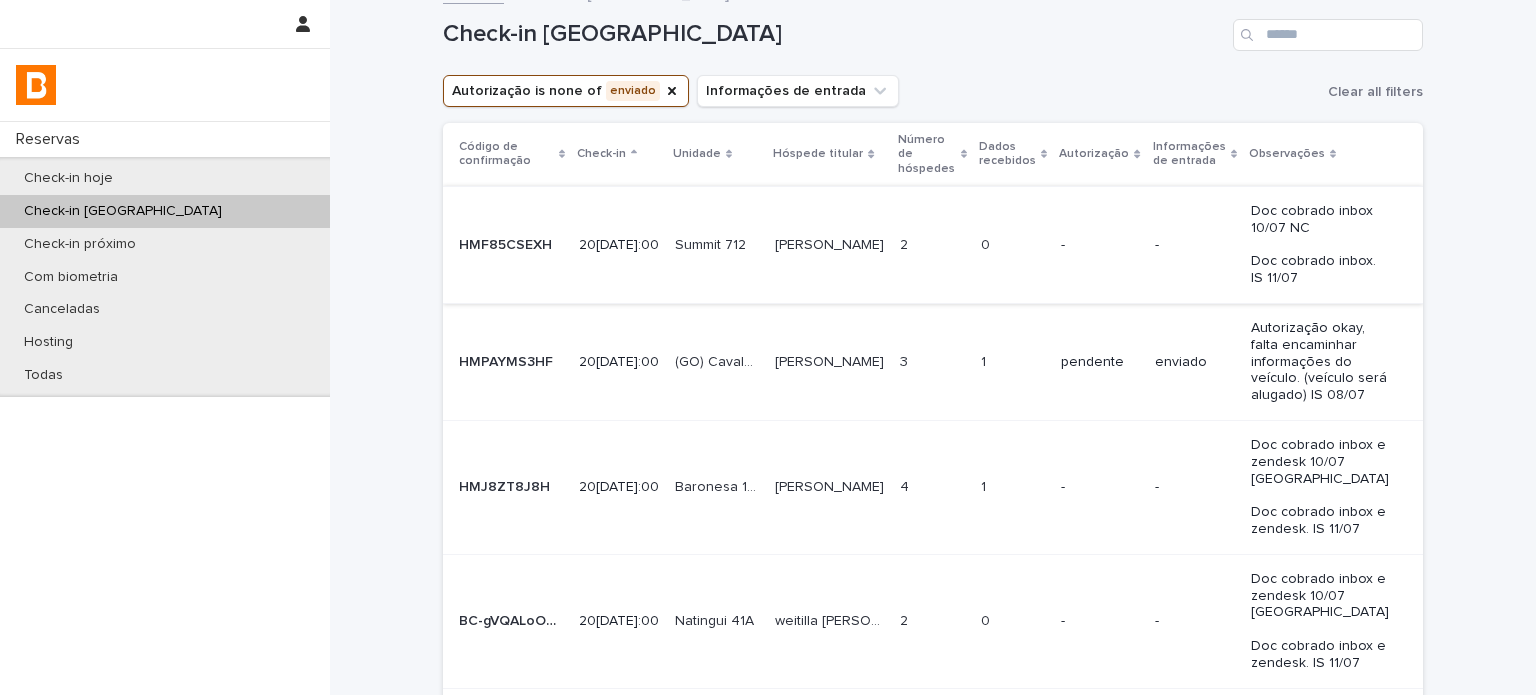 scroll, scrollTop: 0, scrollLeft: 0, axis: both 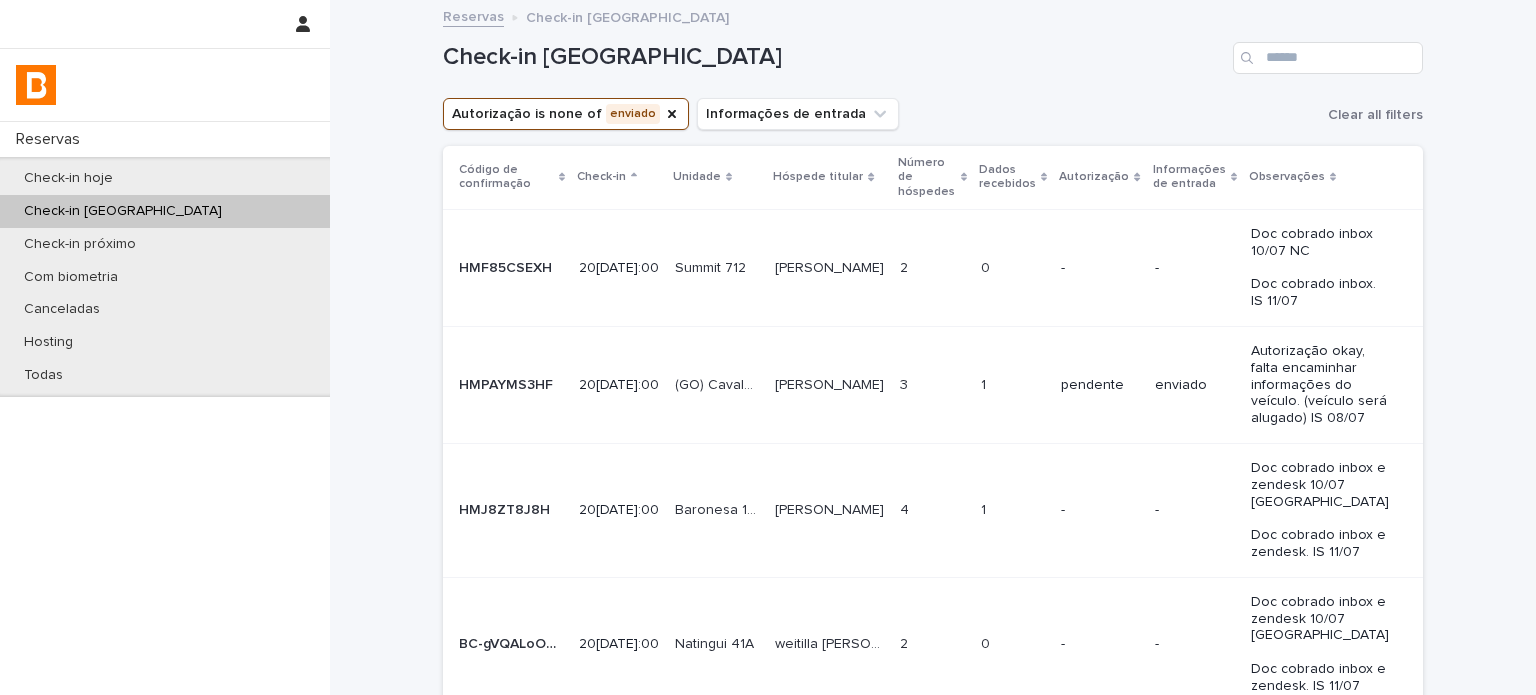 click on "Dados recebidos" at bounding box center (1007, 177) 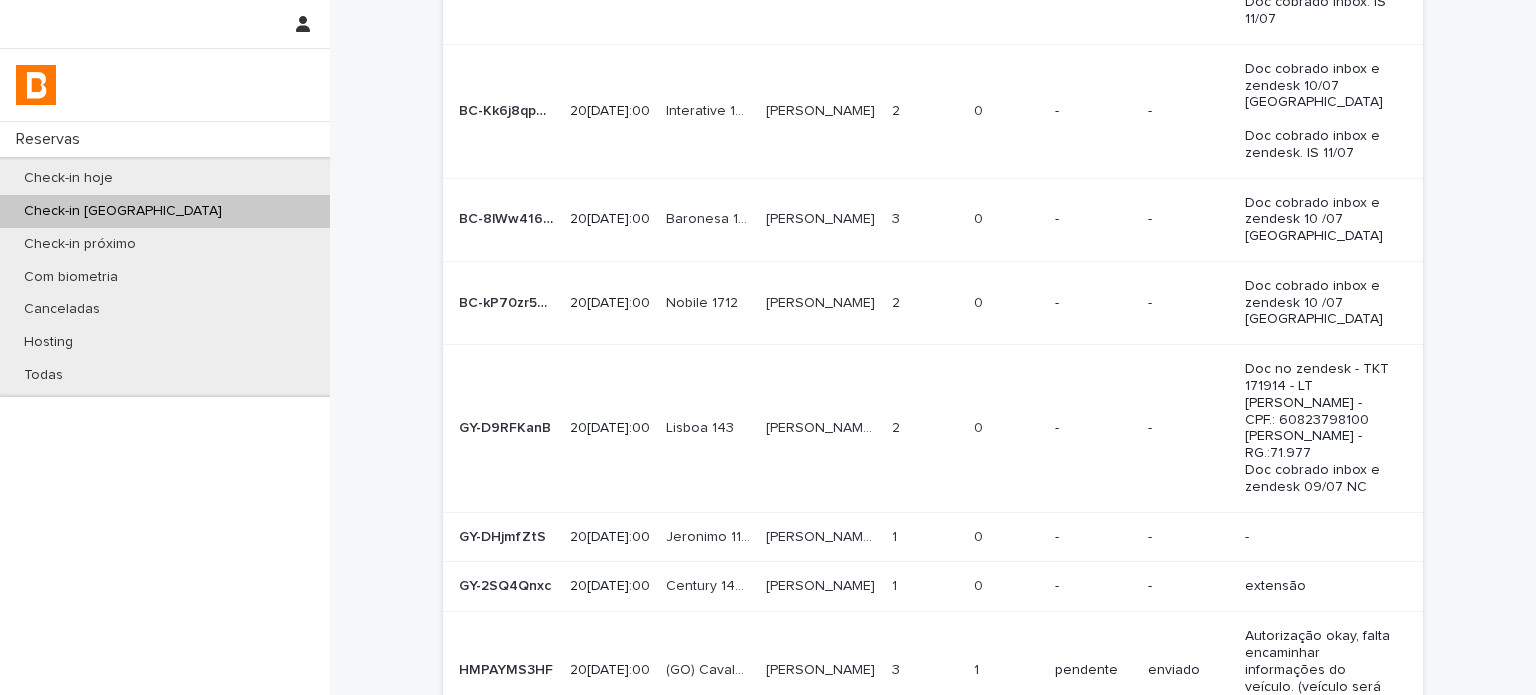 scroll, scrollTop: 733, scrollLeft: 0, axis: vertical 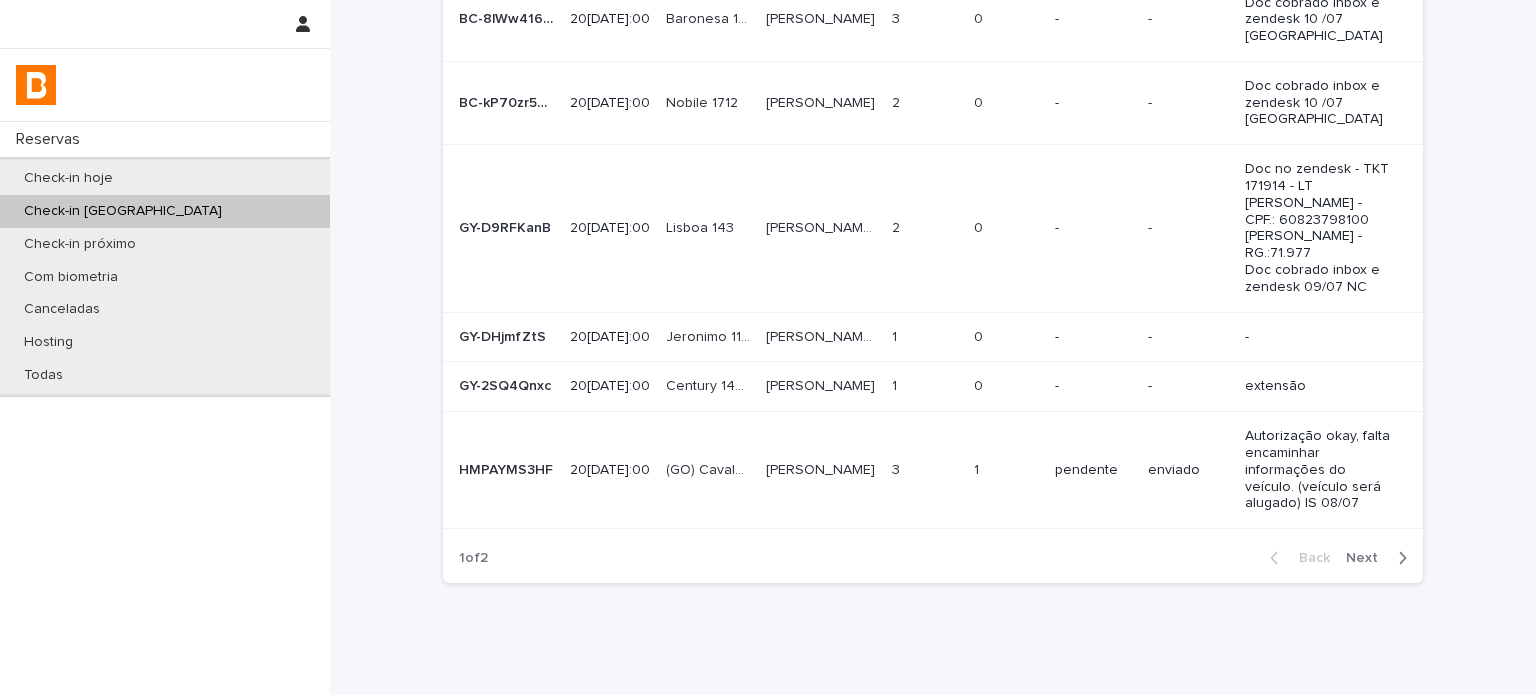 click on "Next" at bounding box center (1368, 558) 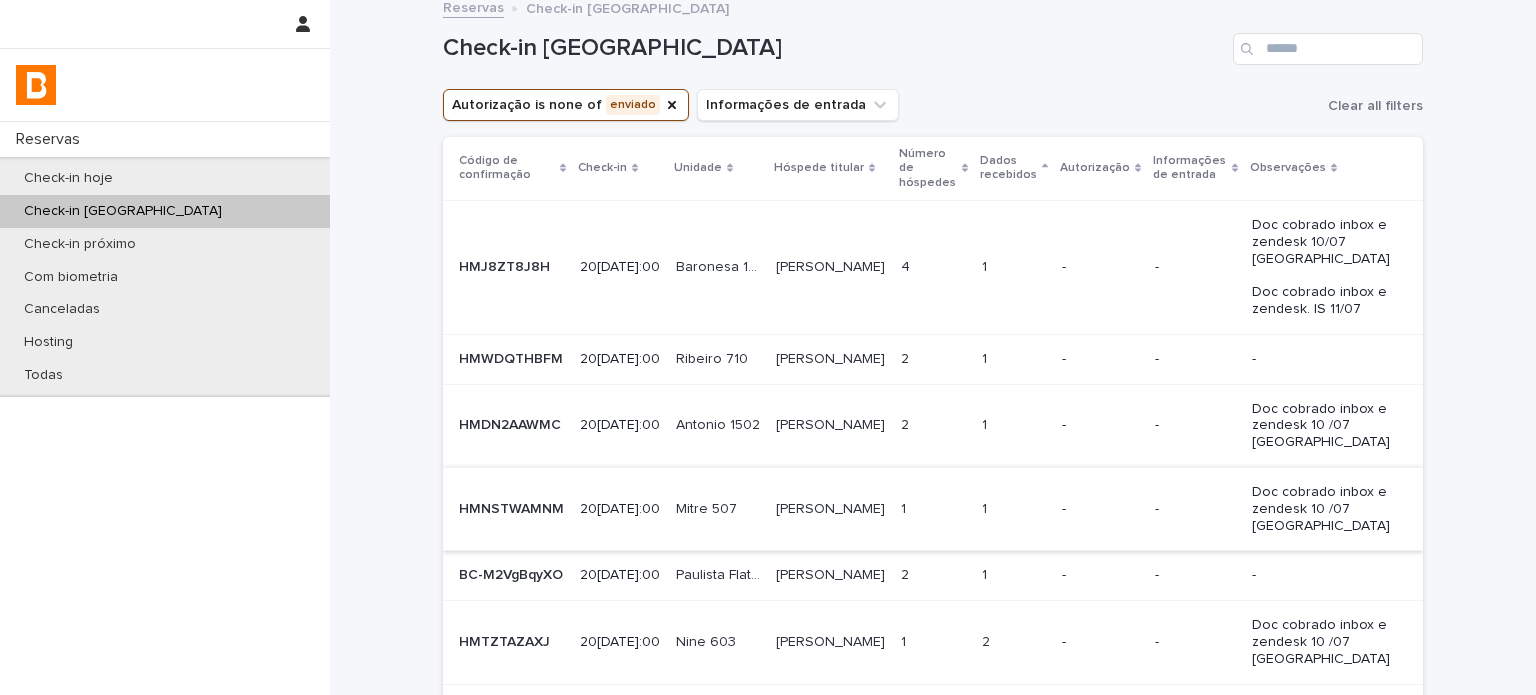 scroll, scrollTop: 0, scrollLeft: 0, axis: both 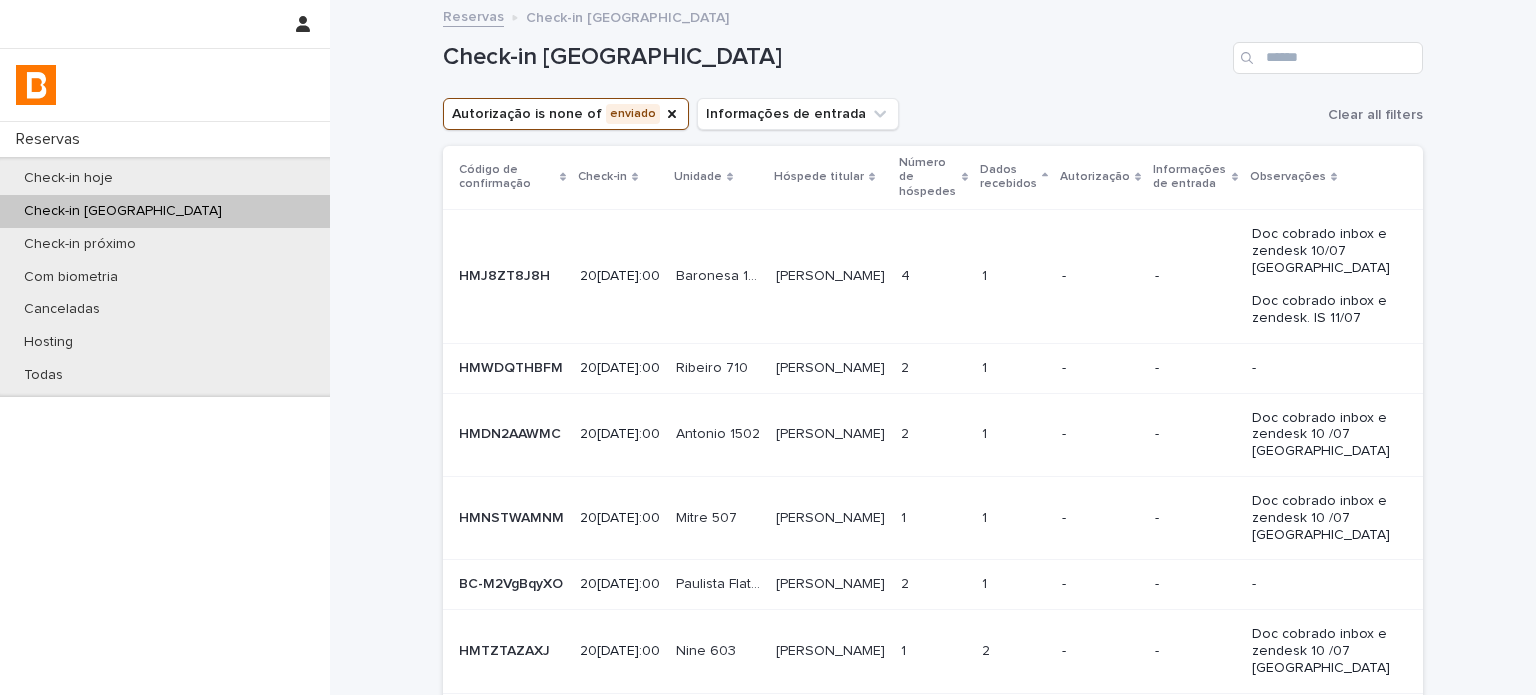 click on "1 1" at bounding box center (1014, 276) 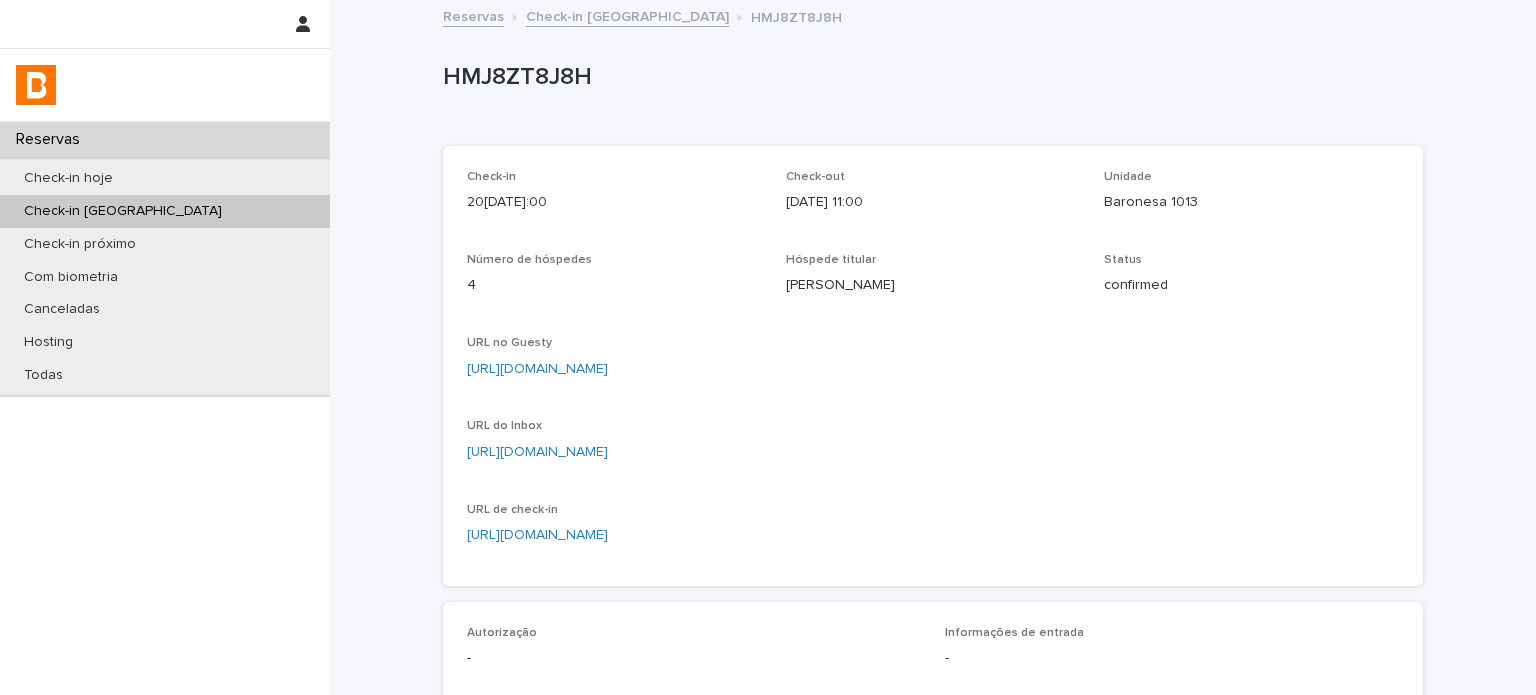 click on "HMJ8ZT8J8H" at bounding box center [929, 77] 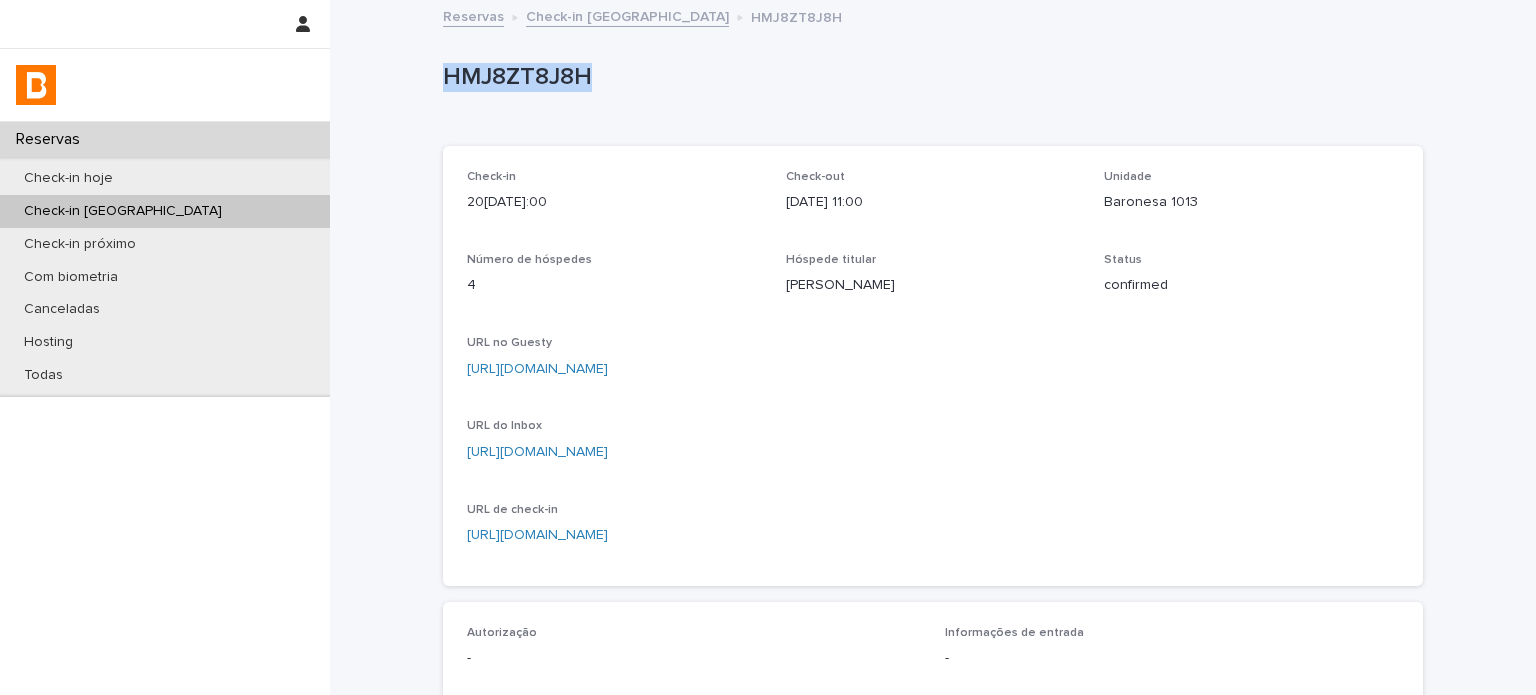 click on "HMJ8ZT8J8H" at bounding box center [929, 77] 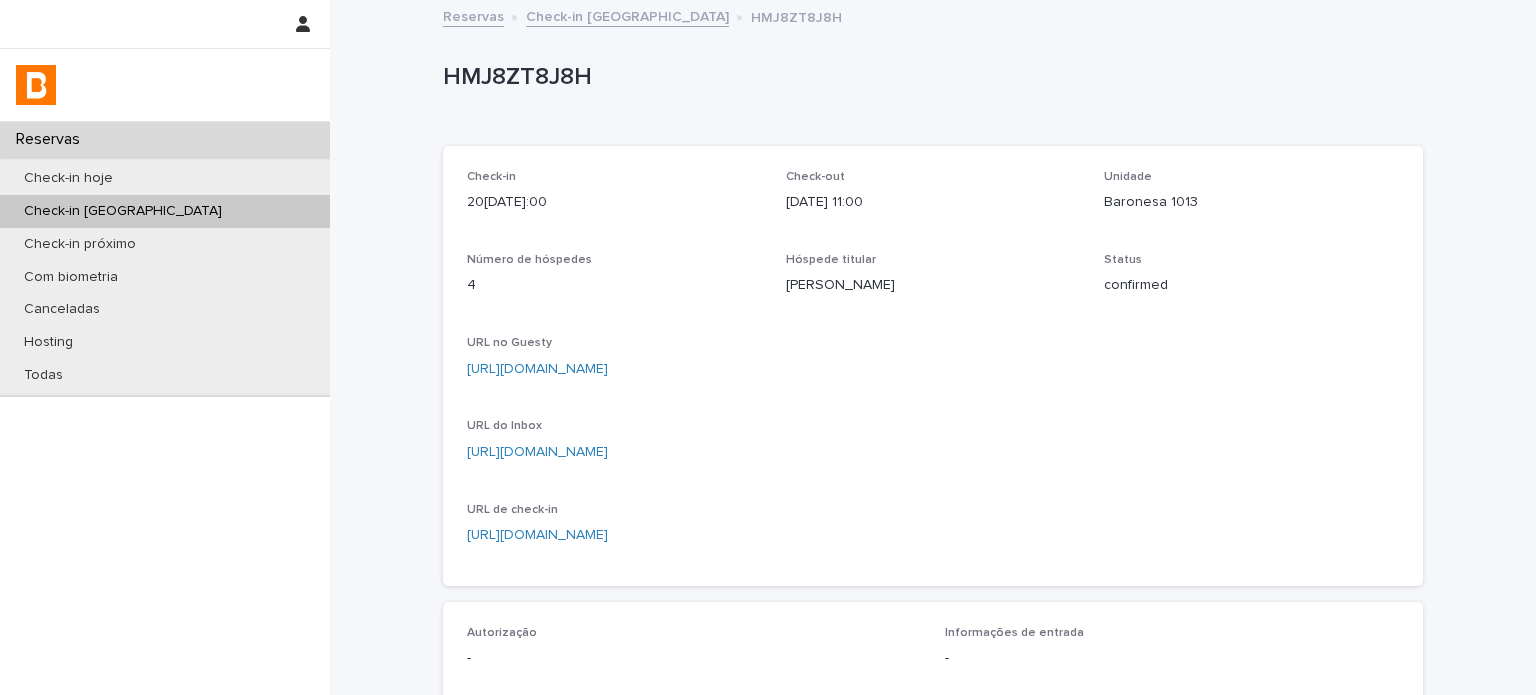 click on "Baronesa 1013" at bounding box center [1251, 202] 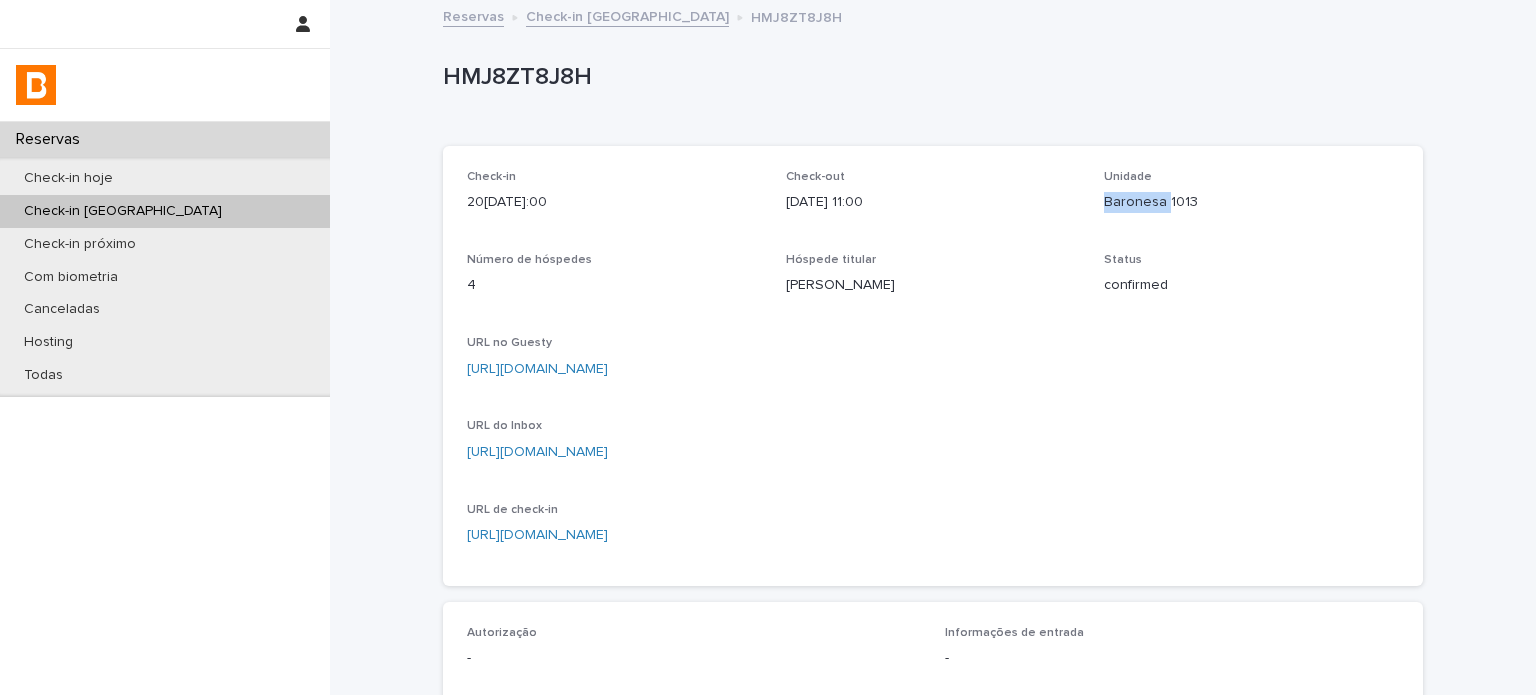 click on "Baronesa 1013" at bounding box center [1251, 202] 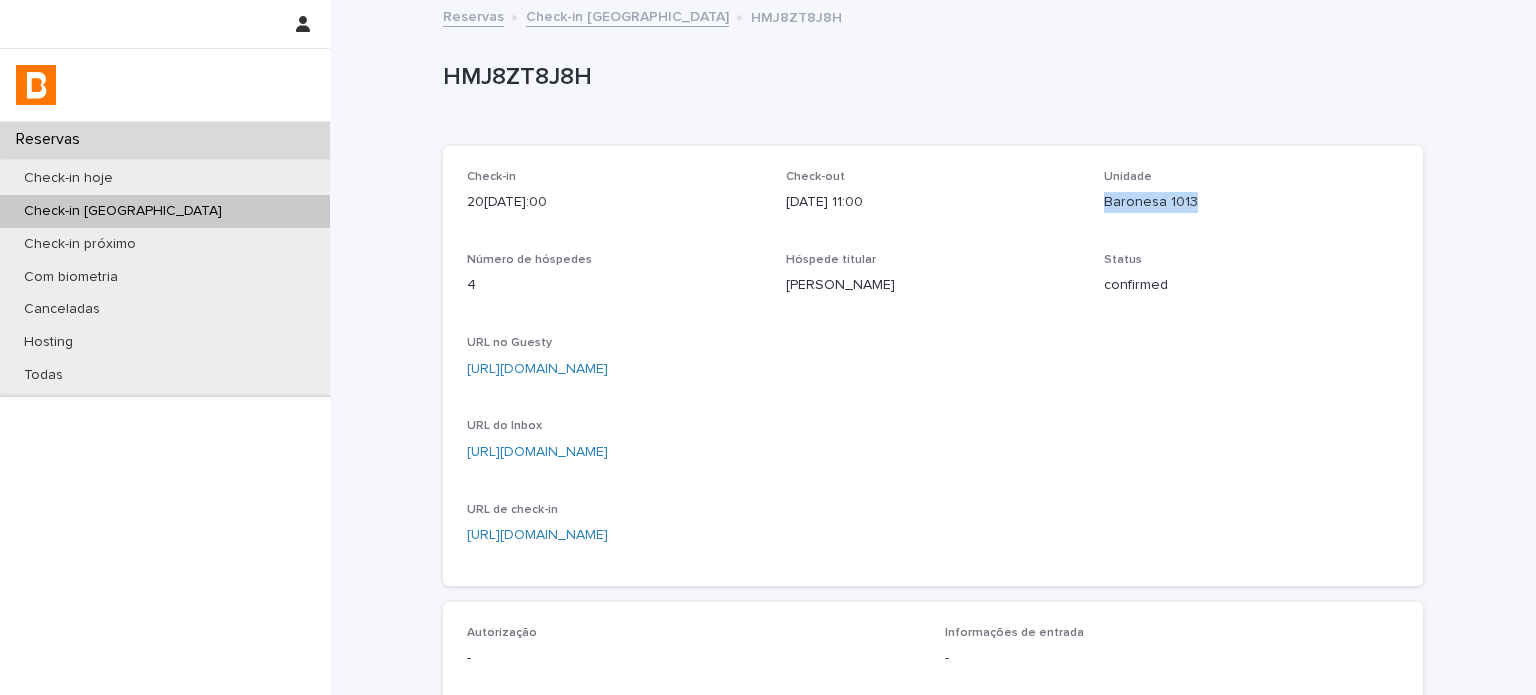 click on "Baronesa 1013" at bounding box center [1251, 202] 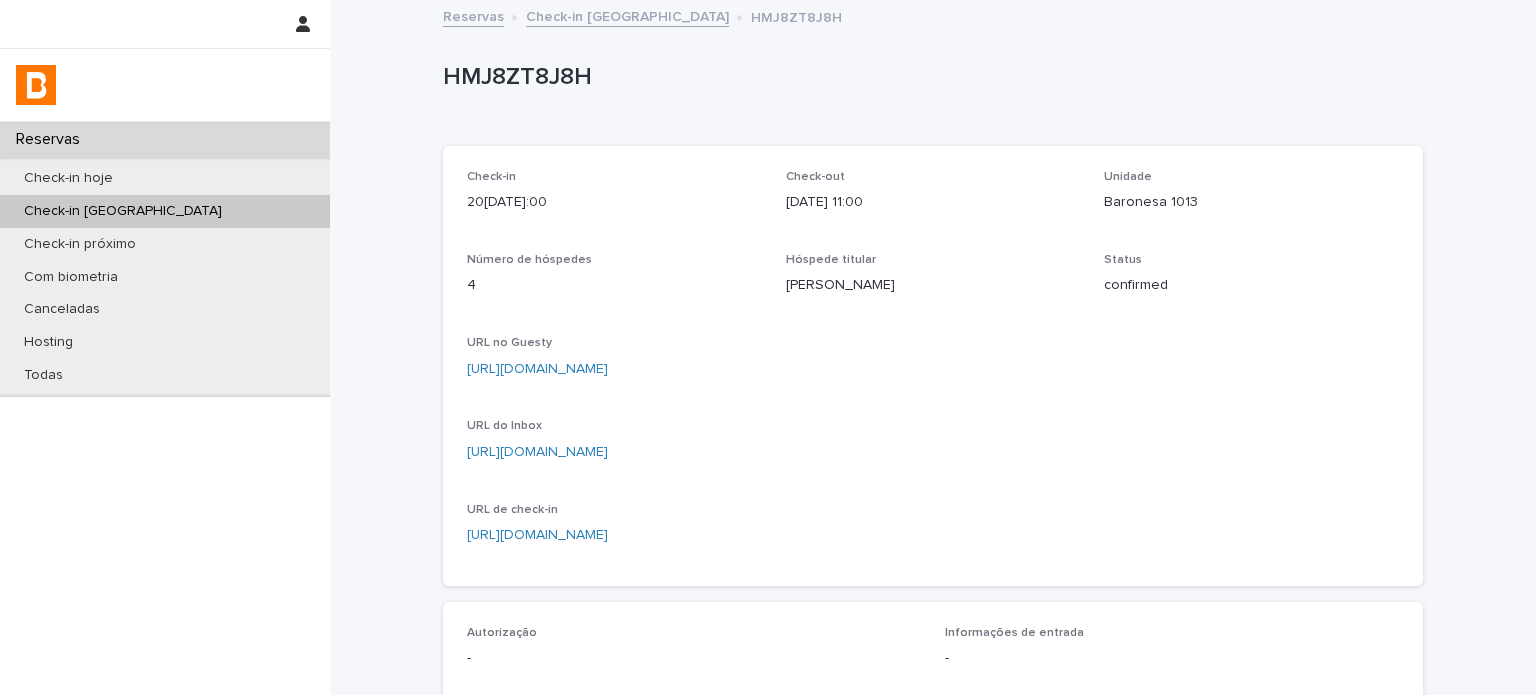 click on "URL no Guesty" at bounding box center (933, 343) 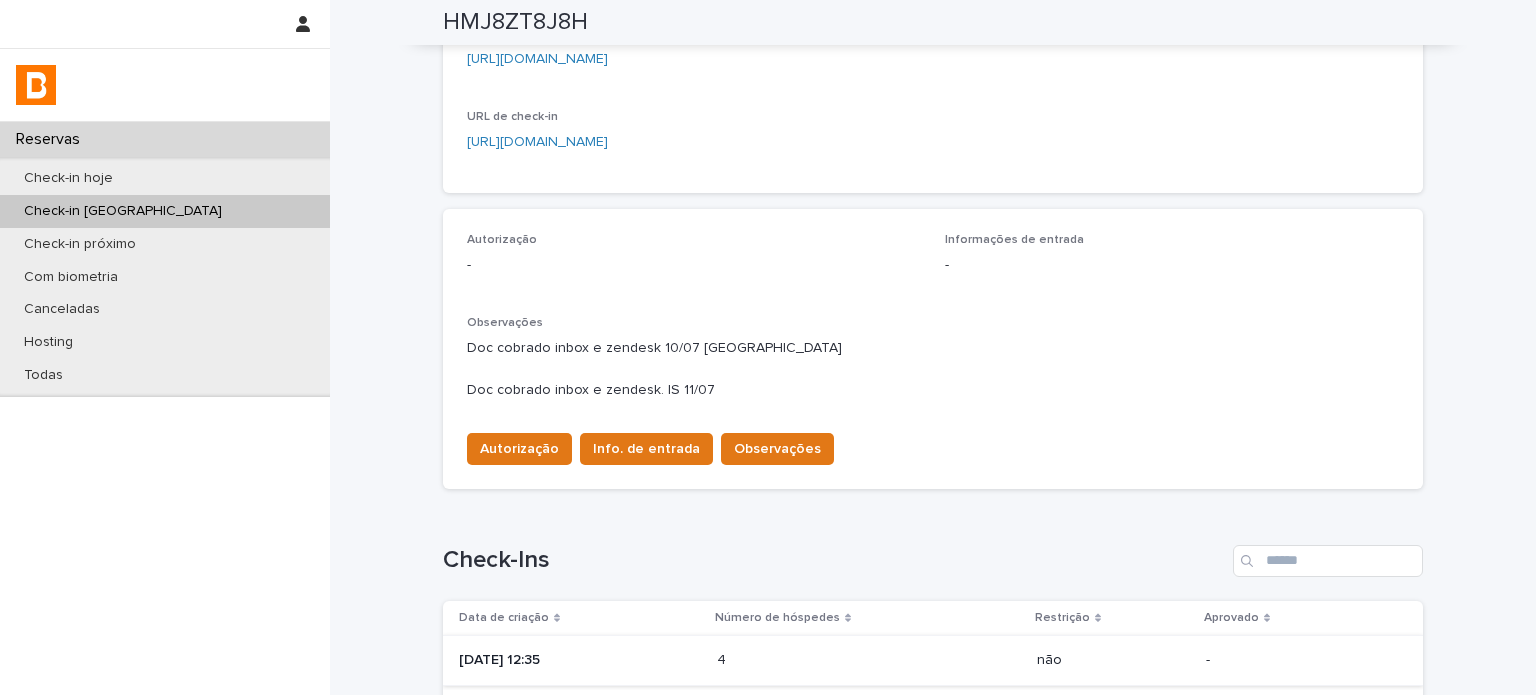scroll, scrollTop: 466, scrollLeft: 0, axis: vertical 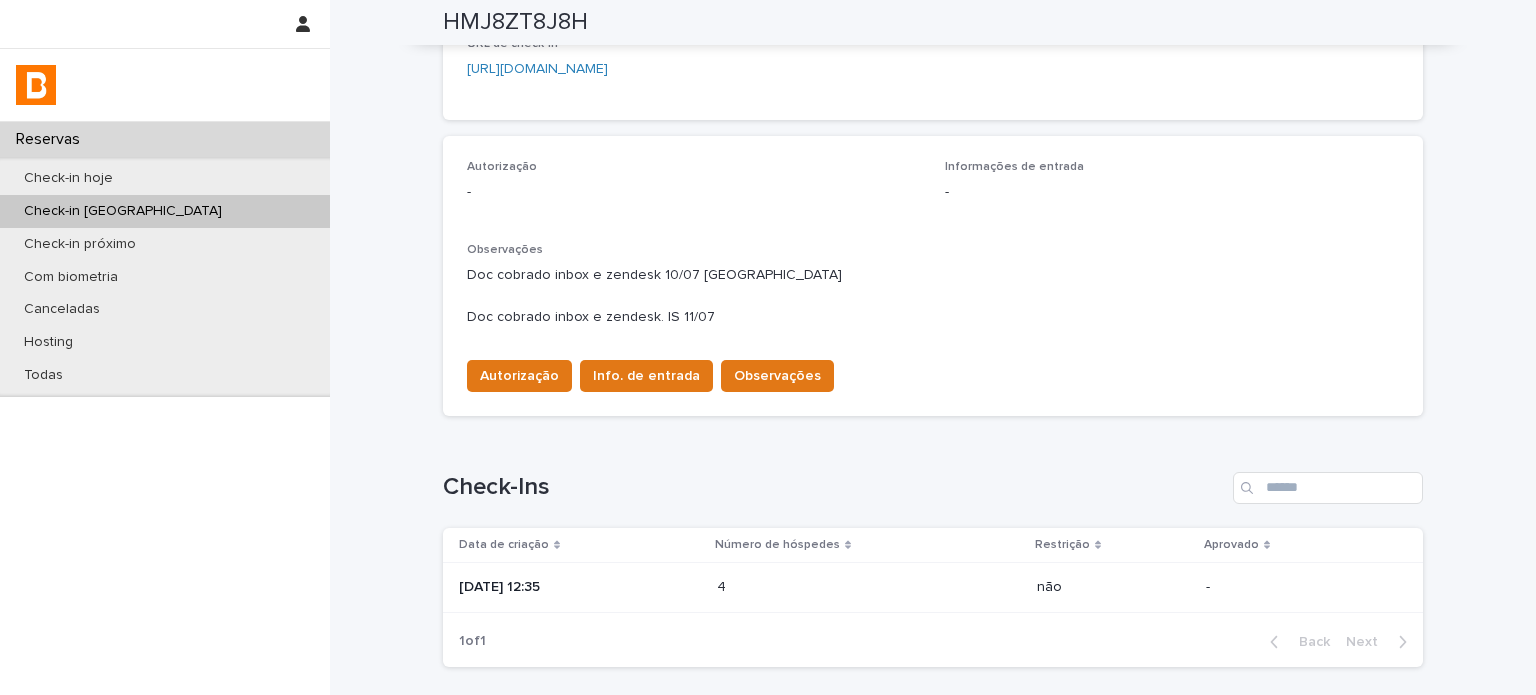 click on "[DATE] 12:35" at bounding box center [580, 587] 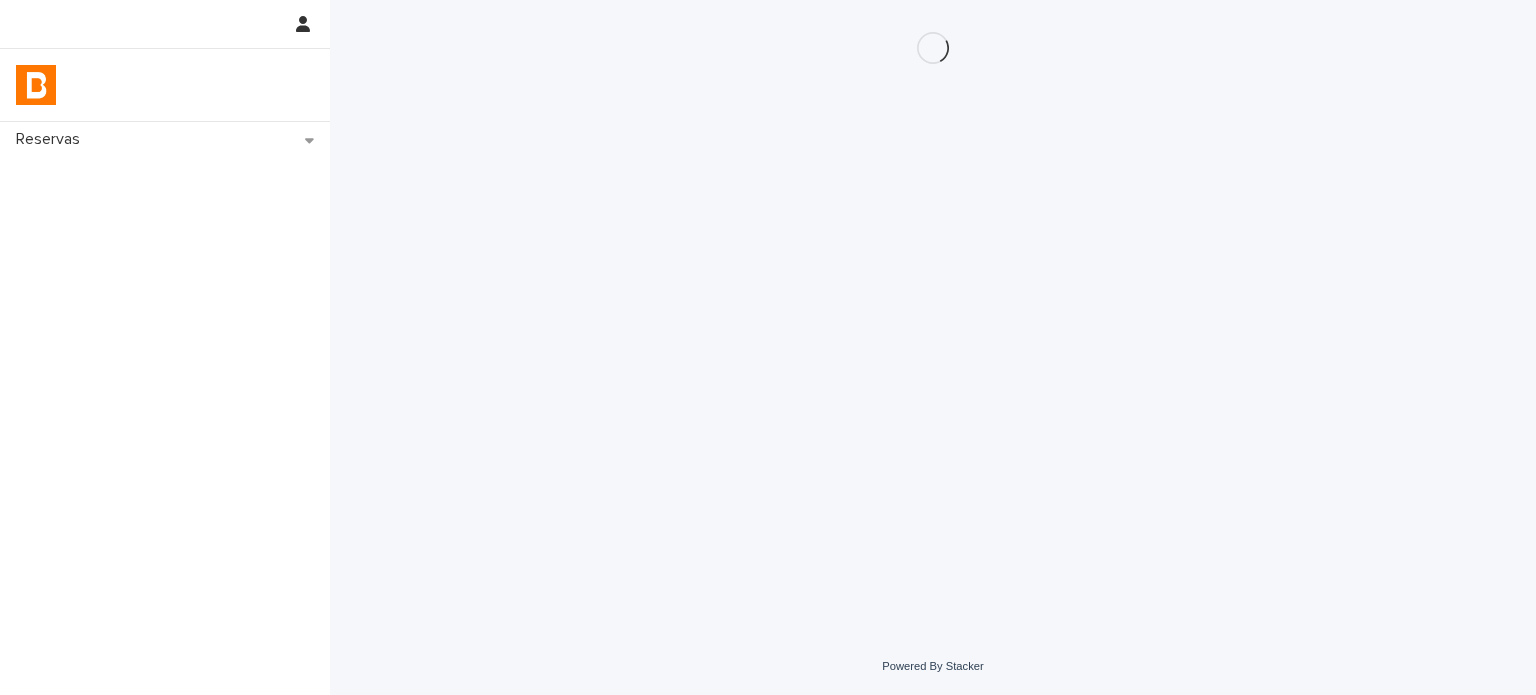 scroll, scrollTop: 0, scrollLeft: 0, axis: both 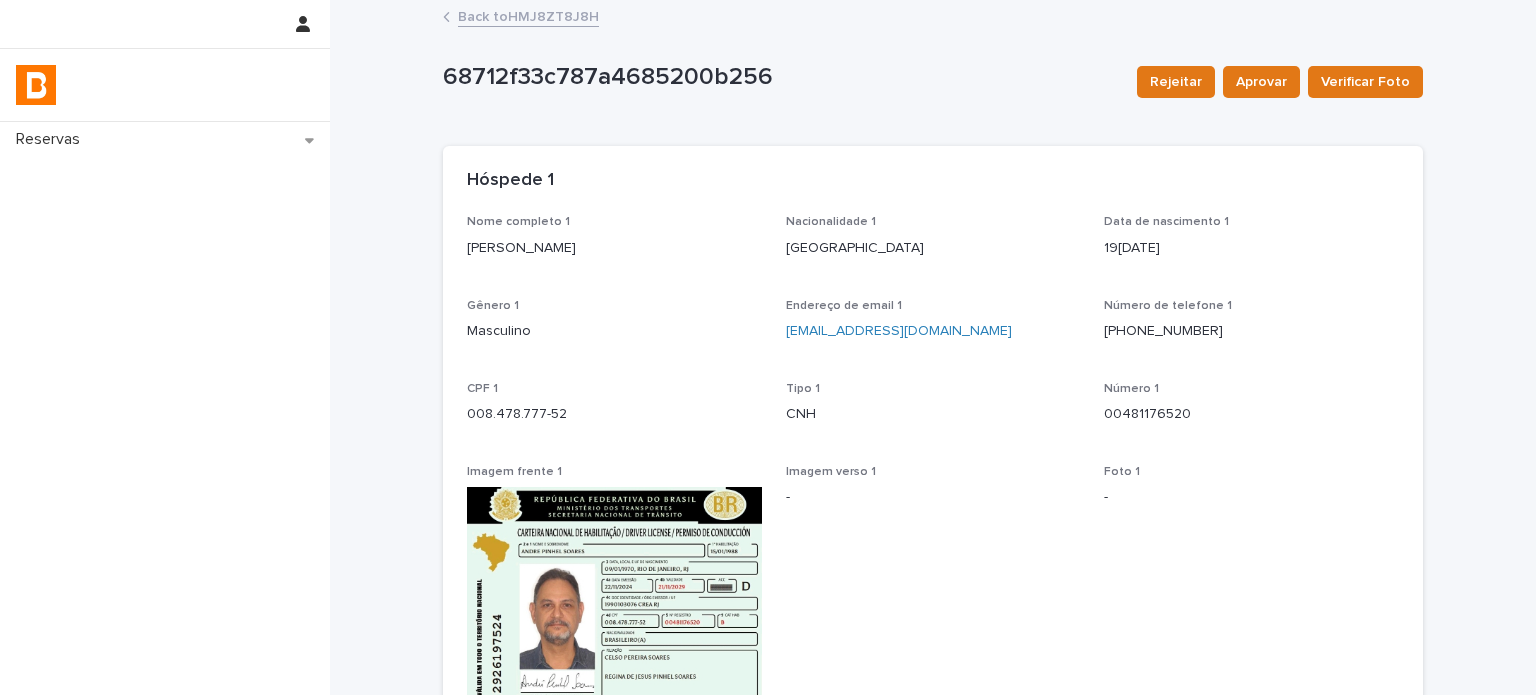 click on "Back to  HMJ8ZT8J8H" at bounding box center [528, 15] 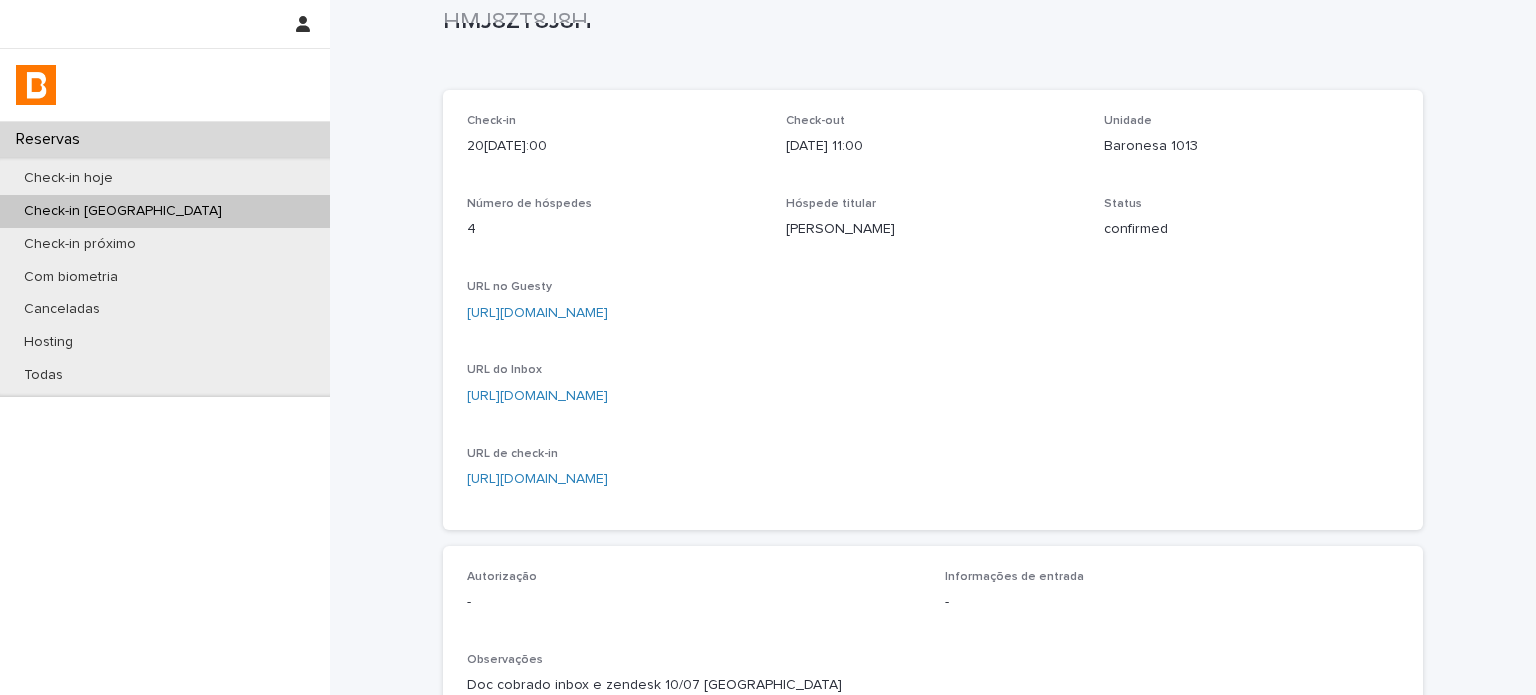 scroll, scrollTop: 0, scrollLeft: 0, axis: both 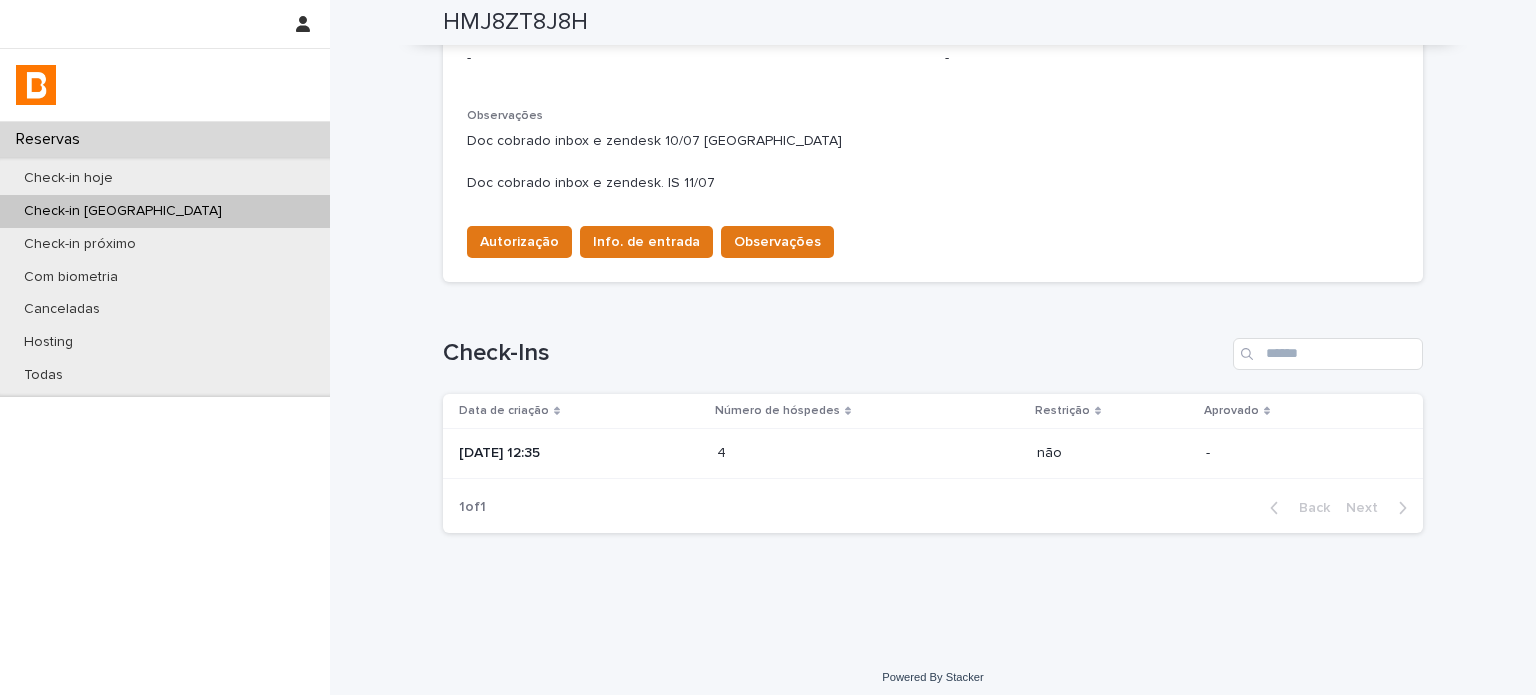 click on "[DATE] 12:35" at bounding box center [576, 454] 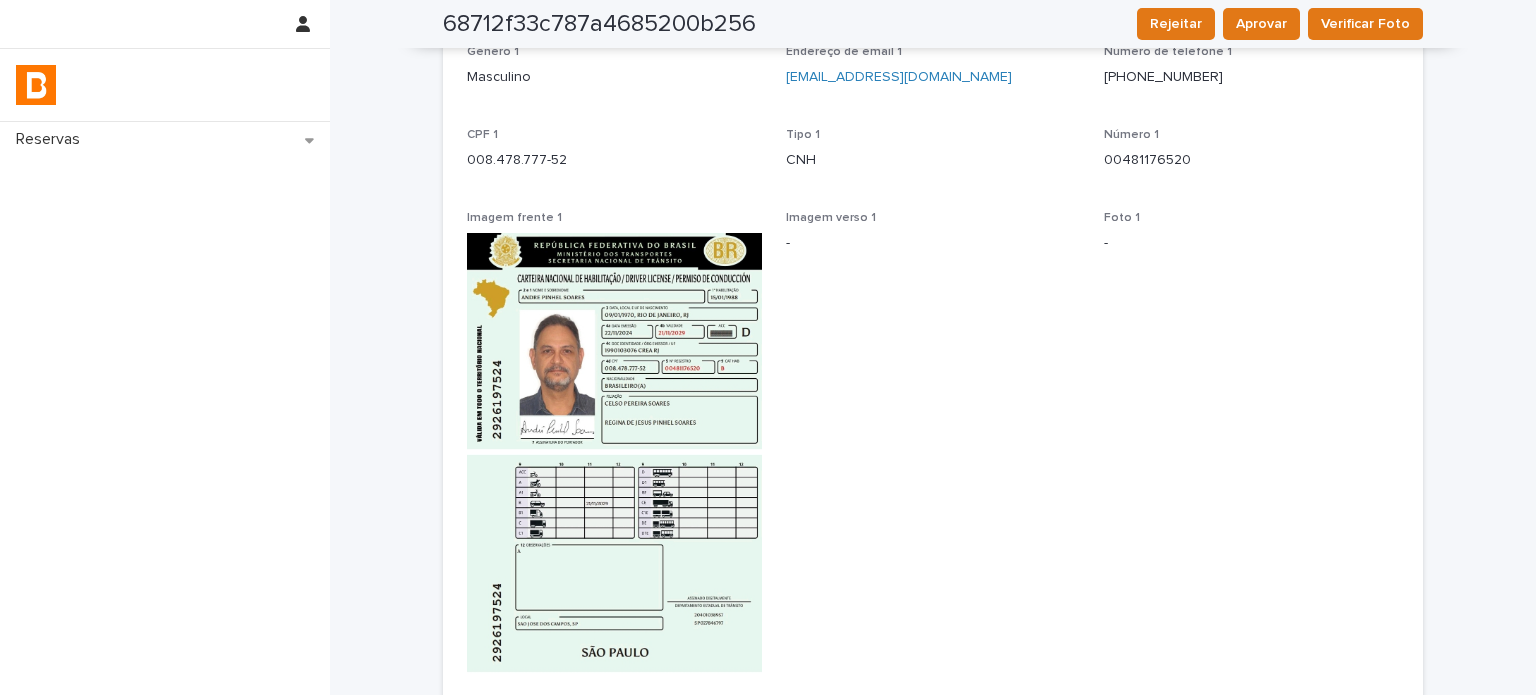 scroll, scrollTop: 135, scrollLeft: 0, axis: vertical 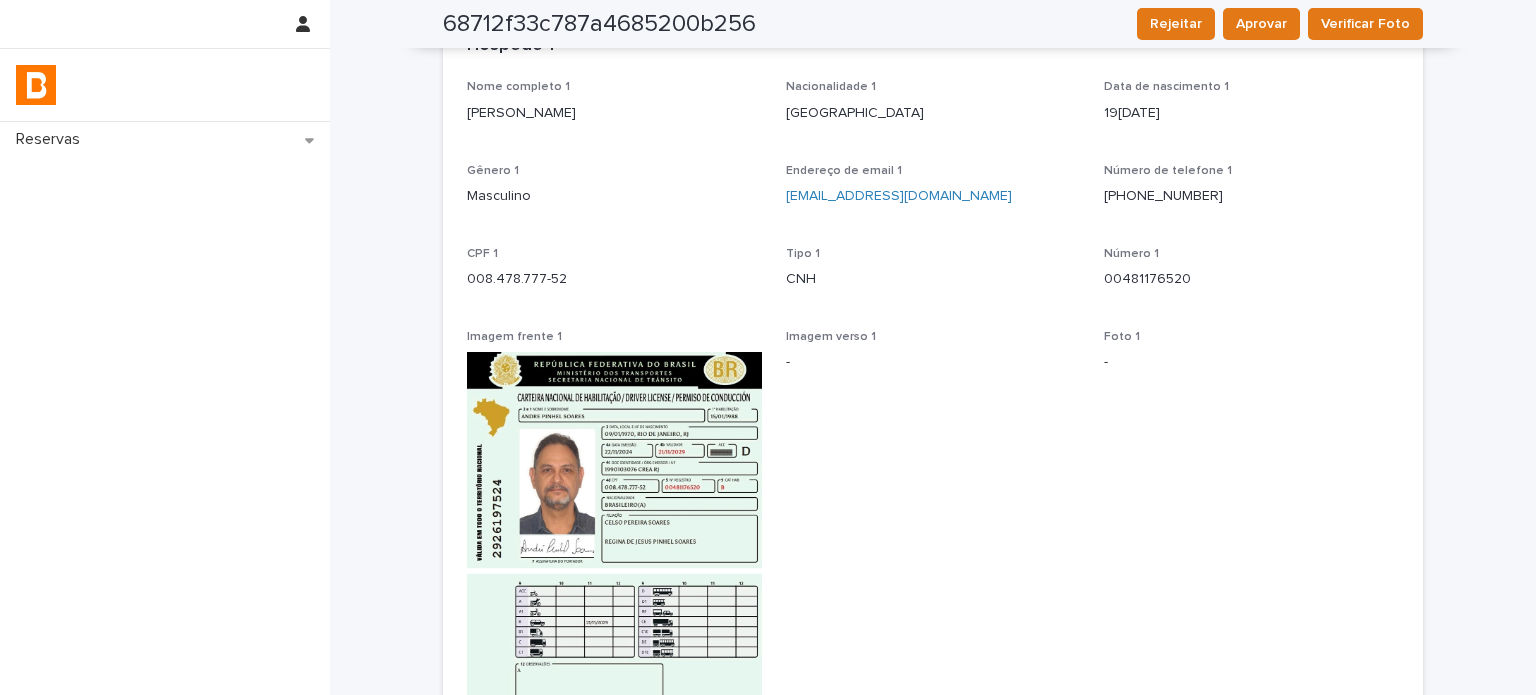 drag, startPoint x: 600, startPoint y: 116, endPoint x: 458, endPoint y: 117, distance: 142.00352 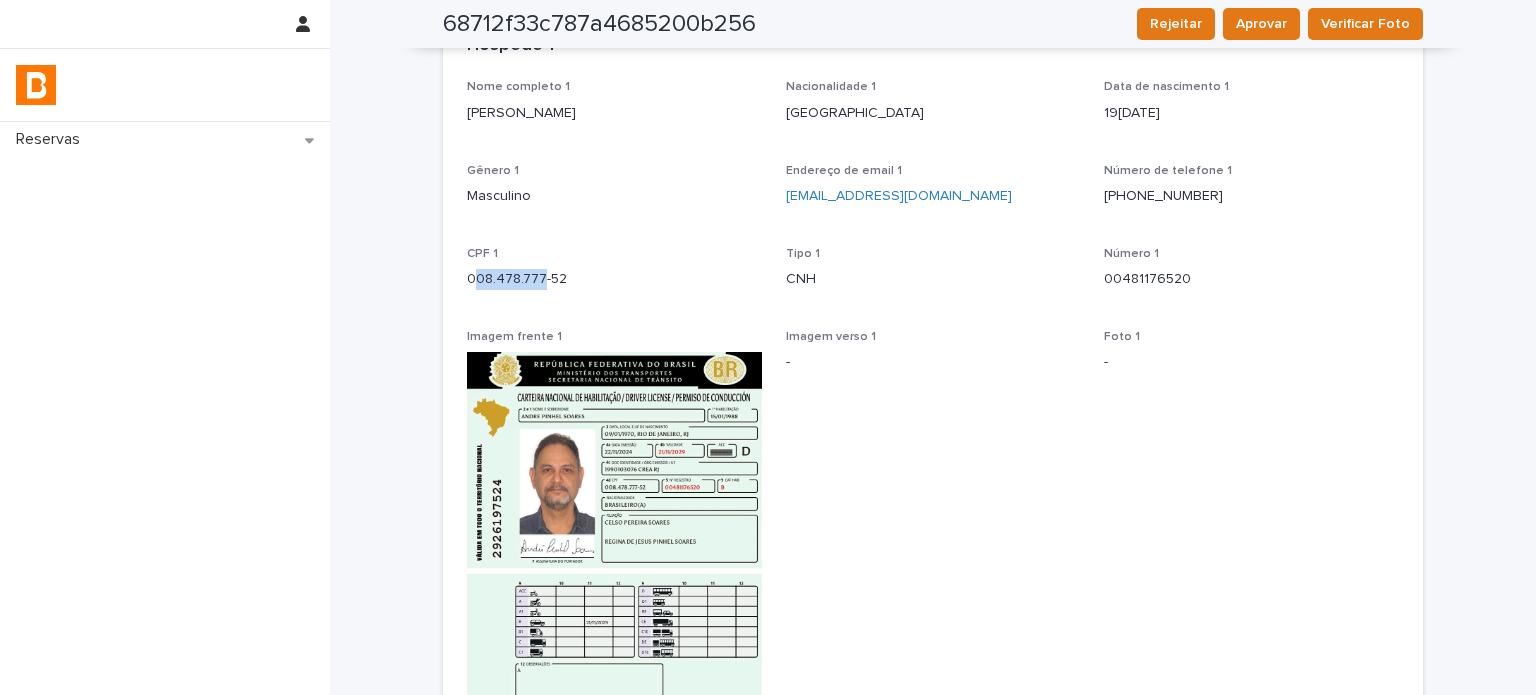 drag, startPoint x: 527, startPoint y: 283, endPoint x: 504, endPoint y: 283, distance: 23 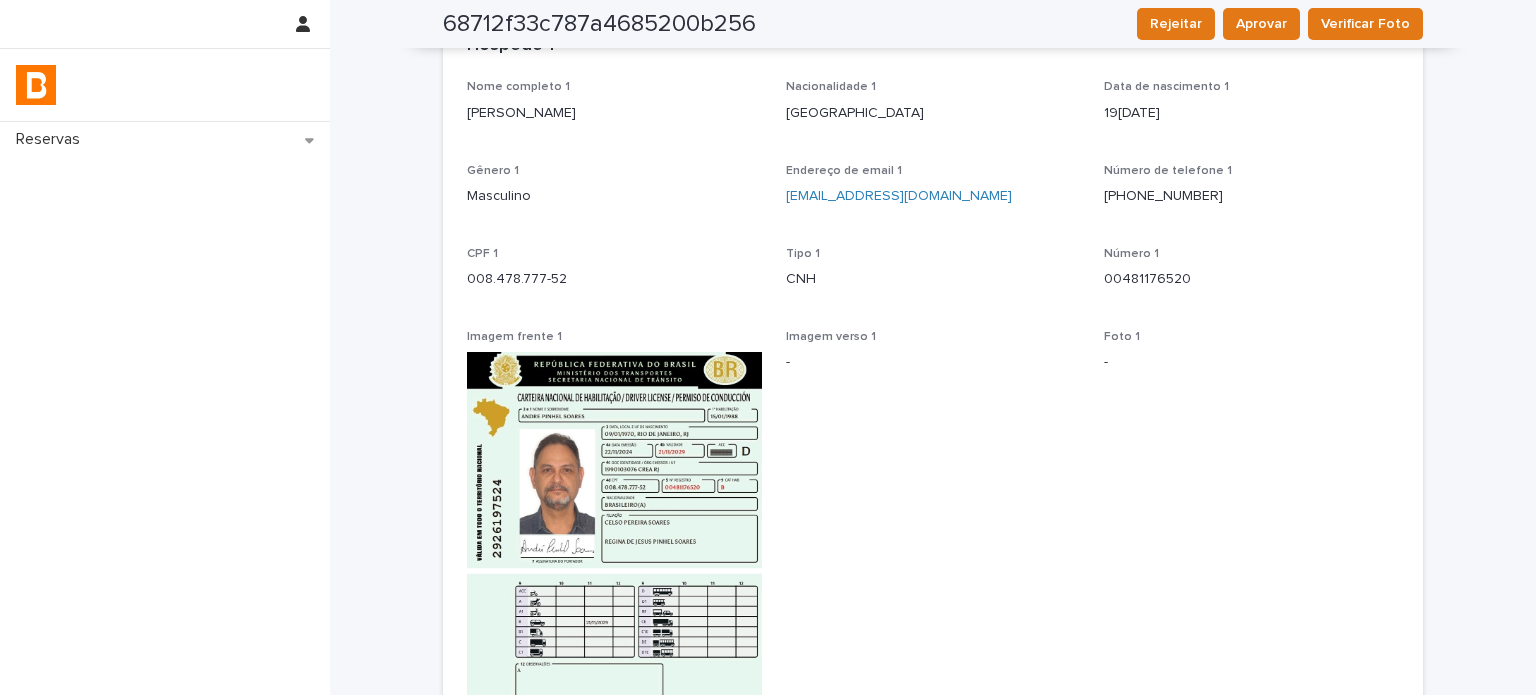 click on "008.478.777-52" at bounding box center [614, 279] 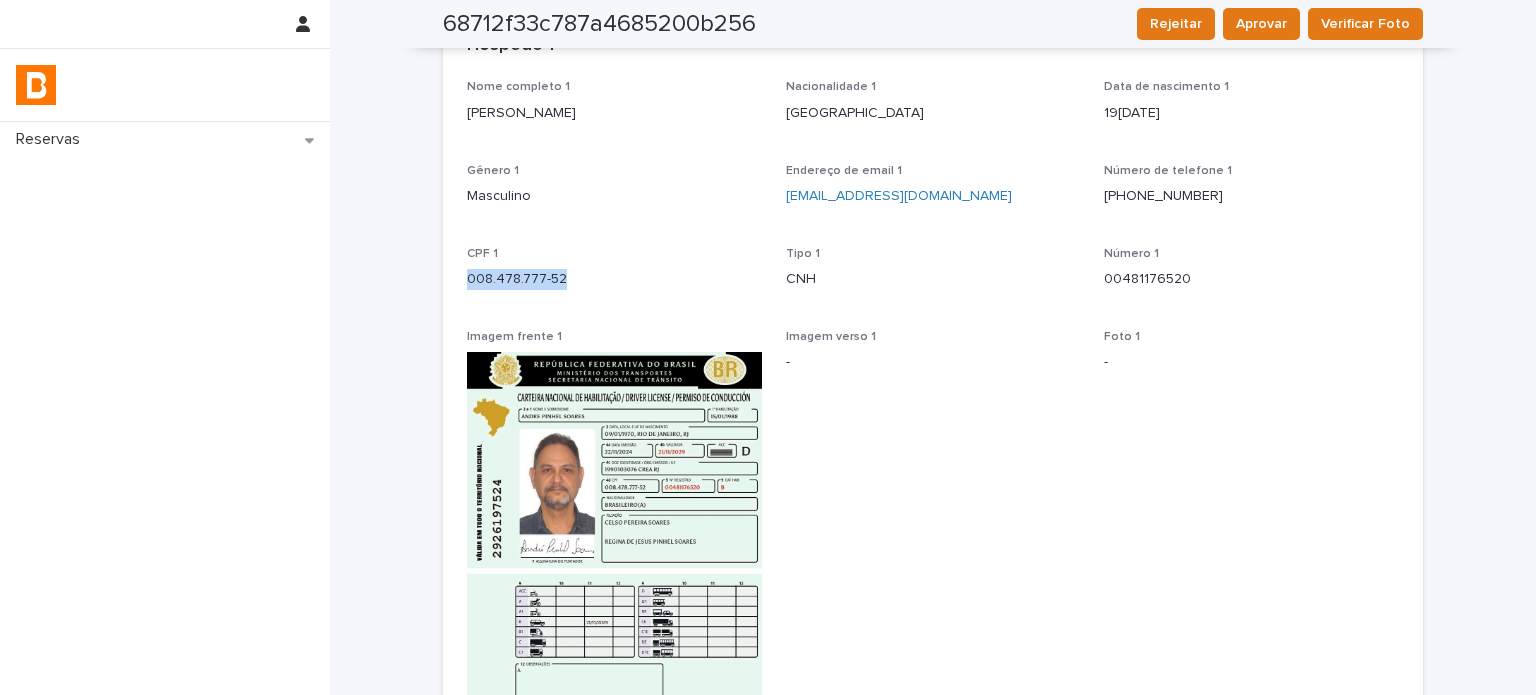 drag, startPoint x: 560, startPoint y: 283, endPoint x: 462, endPoint y: 281, distance: 98.02041 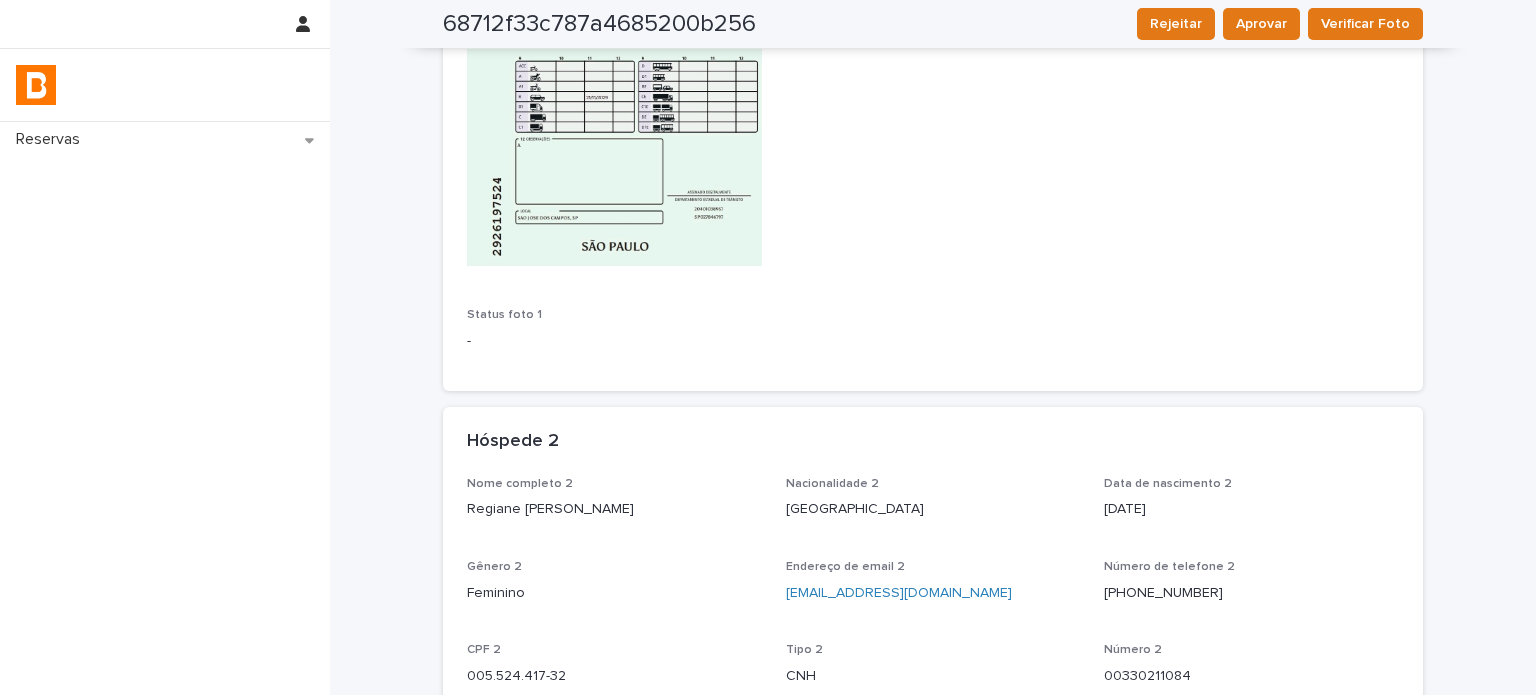 scroll, scrollTop: 735, scrollLeft: 0, axis: vertical 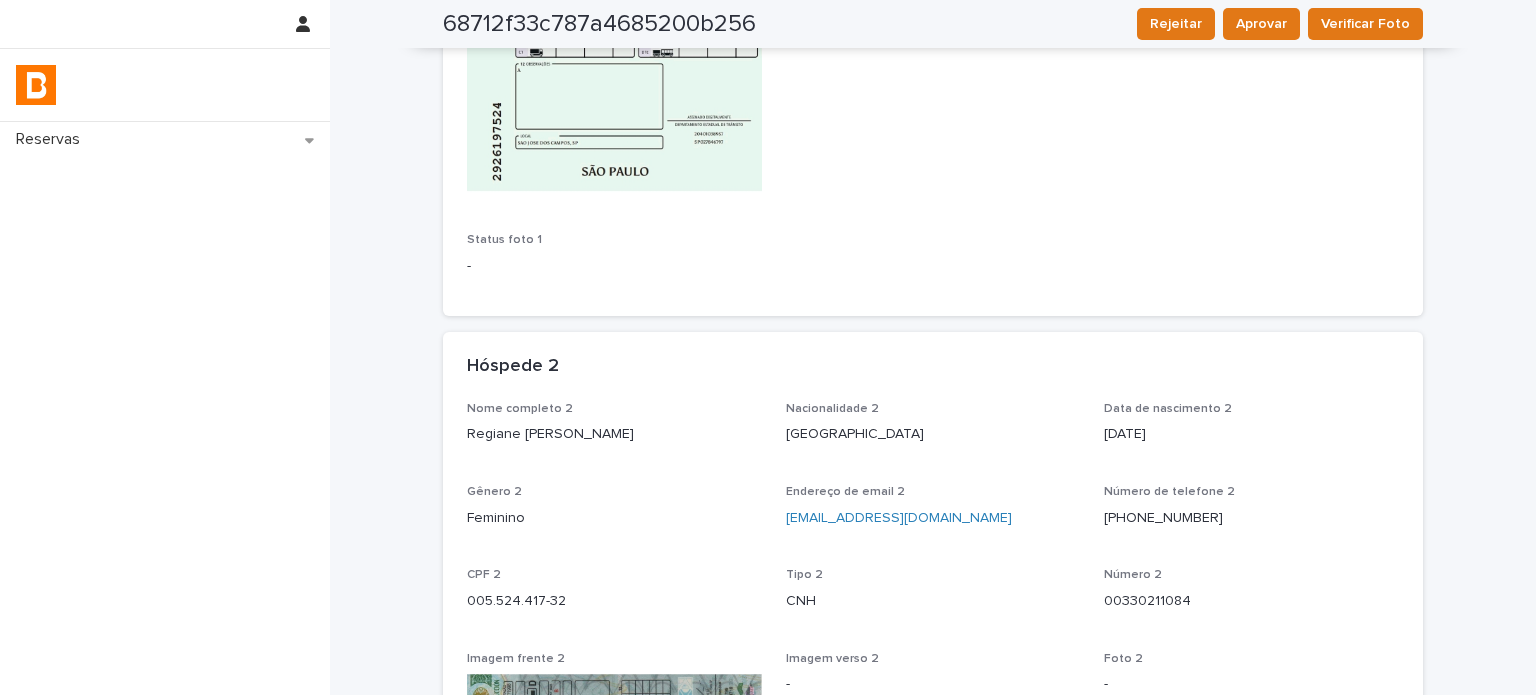 drag, startPoint x: 634, startPoint y: 443, endPoint x: 461, endPoint y: 444, distance: 173.00288 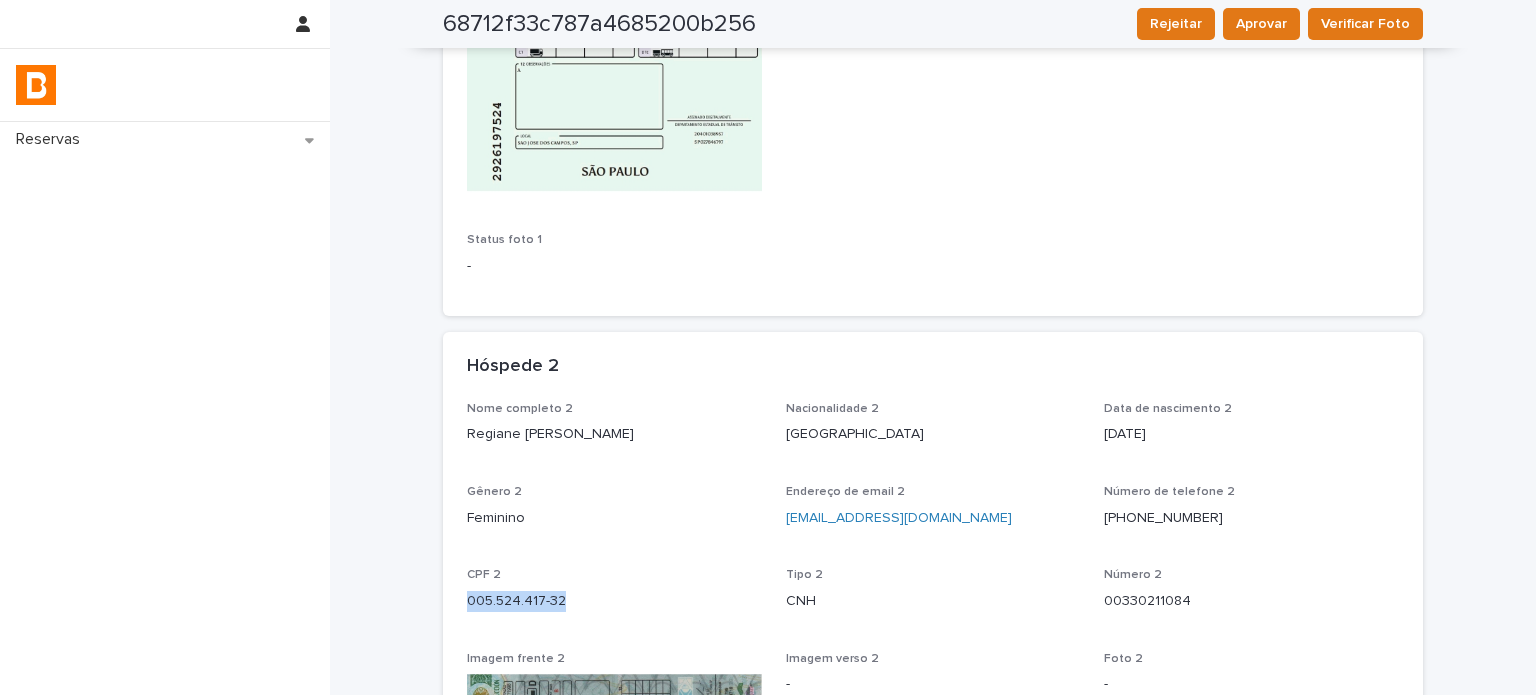 drag, startPoint x: 570, startPoint y: 595, endPoint x: 459, endPoint y: 595, distance: 111 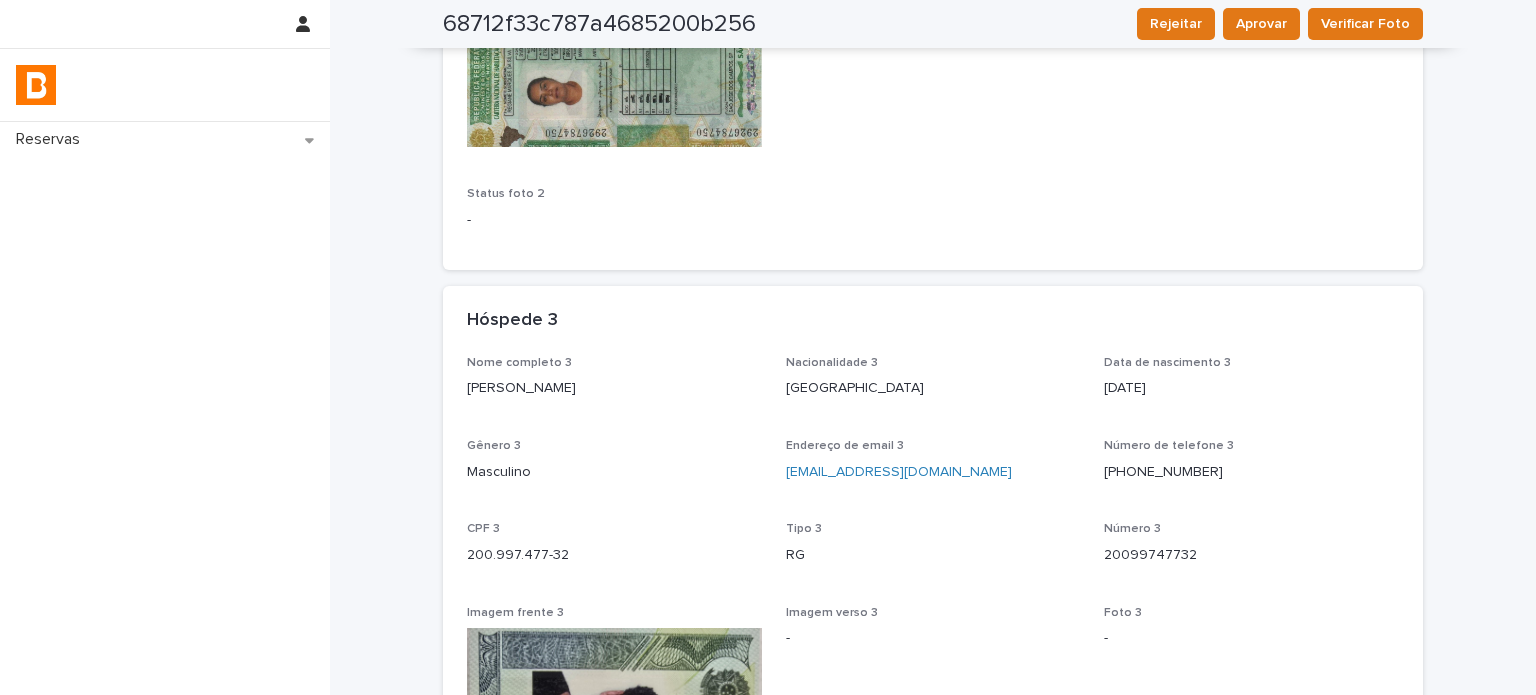 scroll, scrollTop: 1568, scrollLeft: 0, axis: vertical 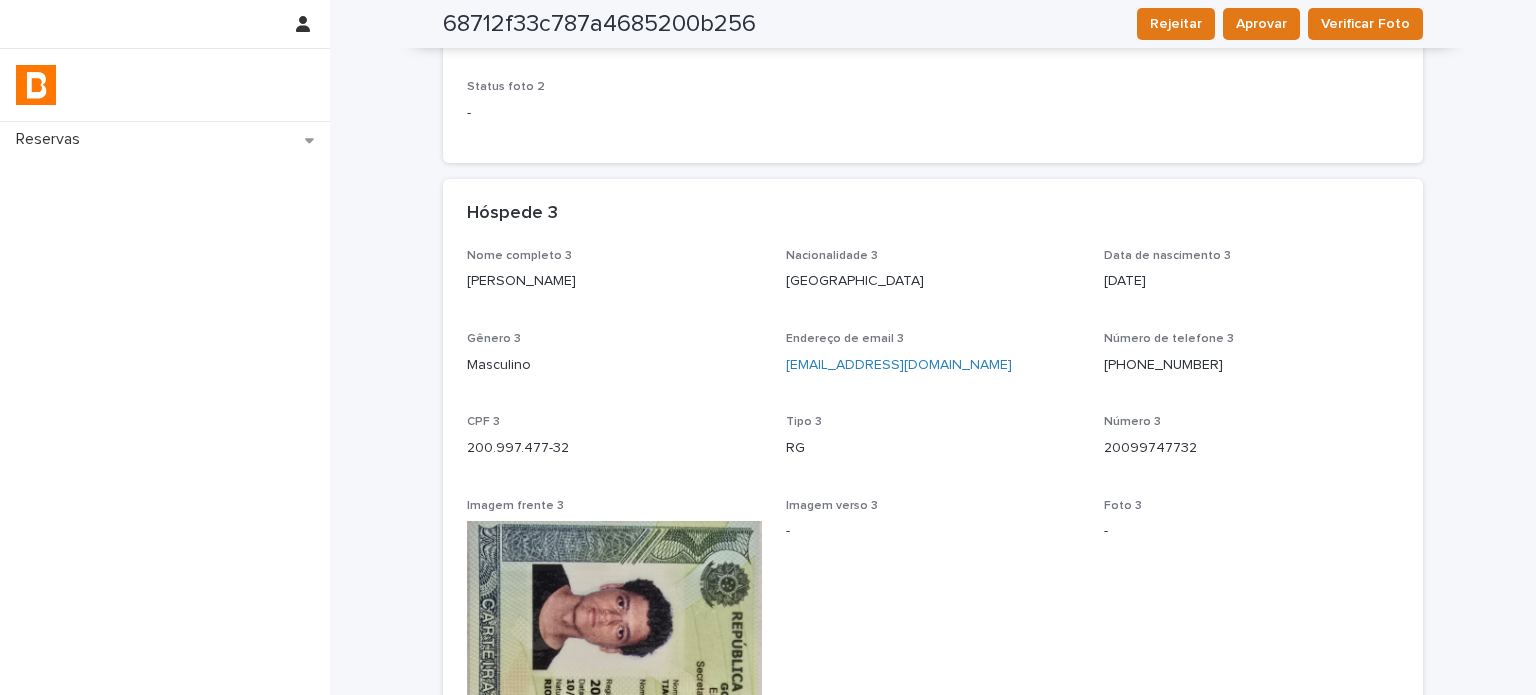 drag, startPoint x: 596, startPoint y: 282, endPoint x: 448, endPoint y: 282, distance: 148 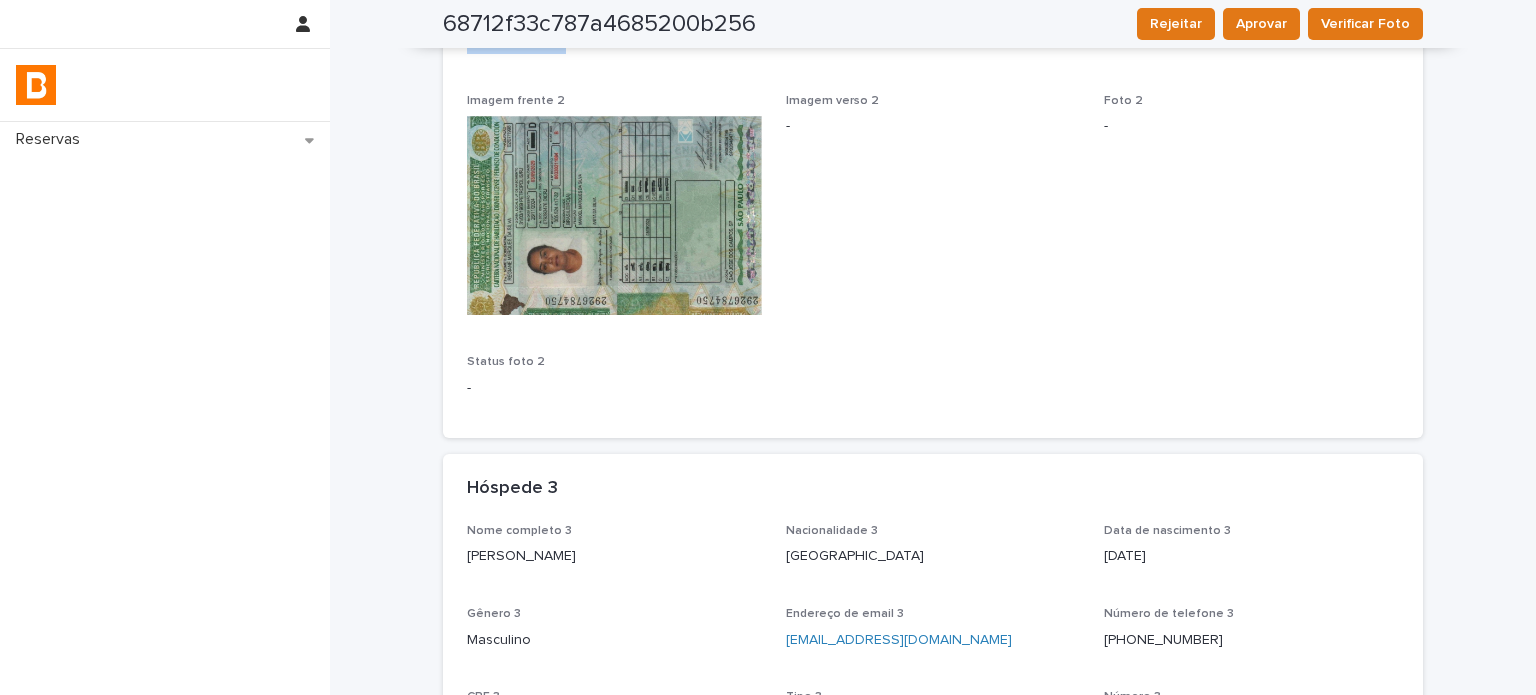 scroll, scrollTop: 1101, scrollLeft: 0, axis: vertical 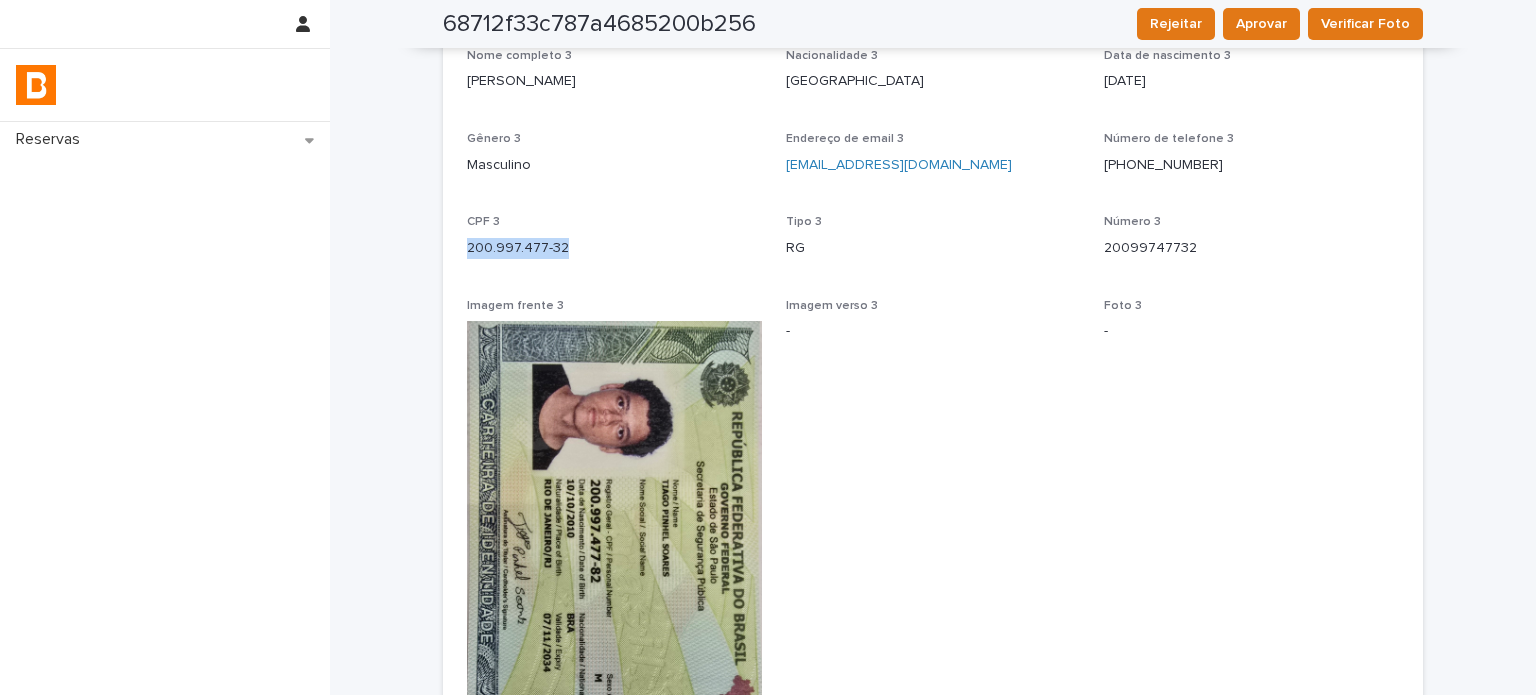 drag, startPoint x: 570, startPoint y: 240, endPoint x: 462, endPoint y: 235, distance: 108.11568 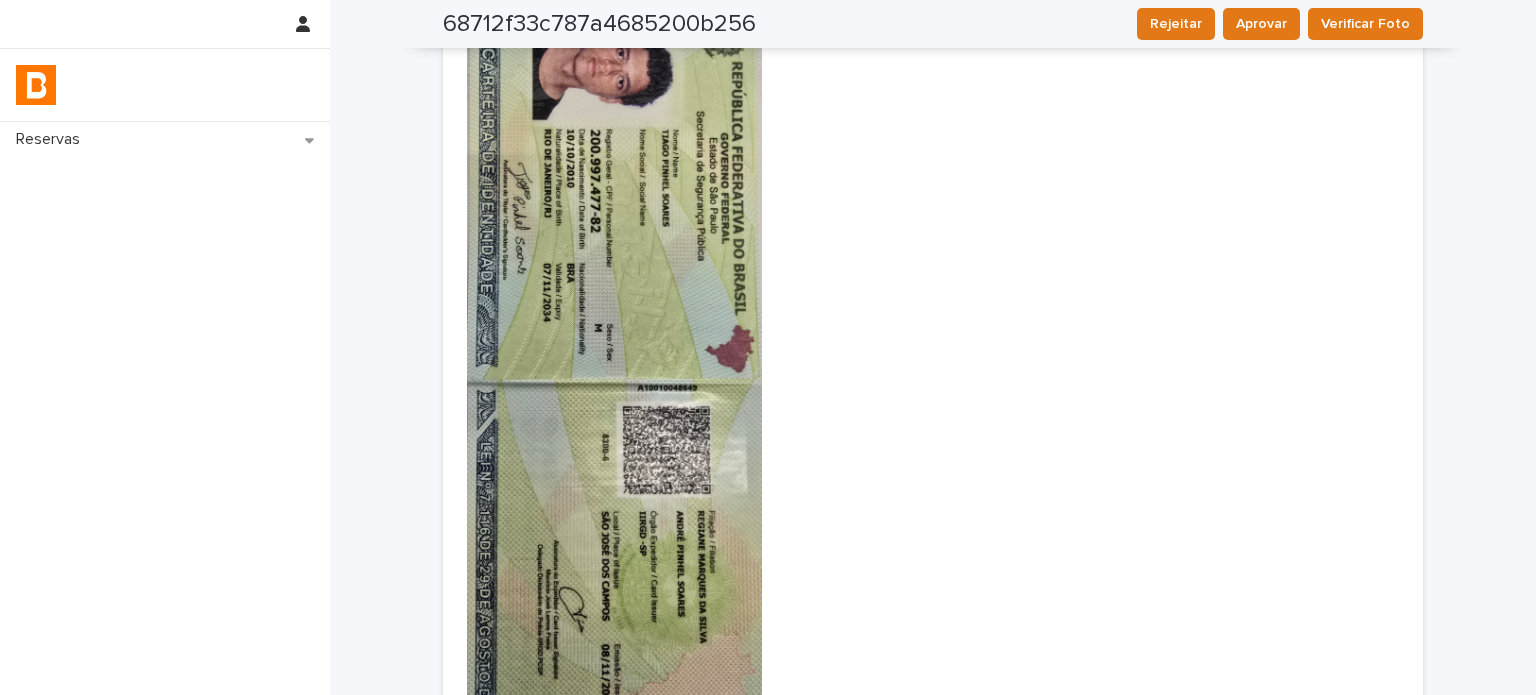 scroll, scrollTop: 2235, scrollLeft: 0, axis: vertical 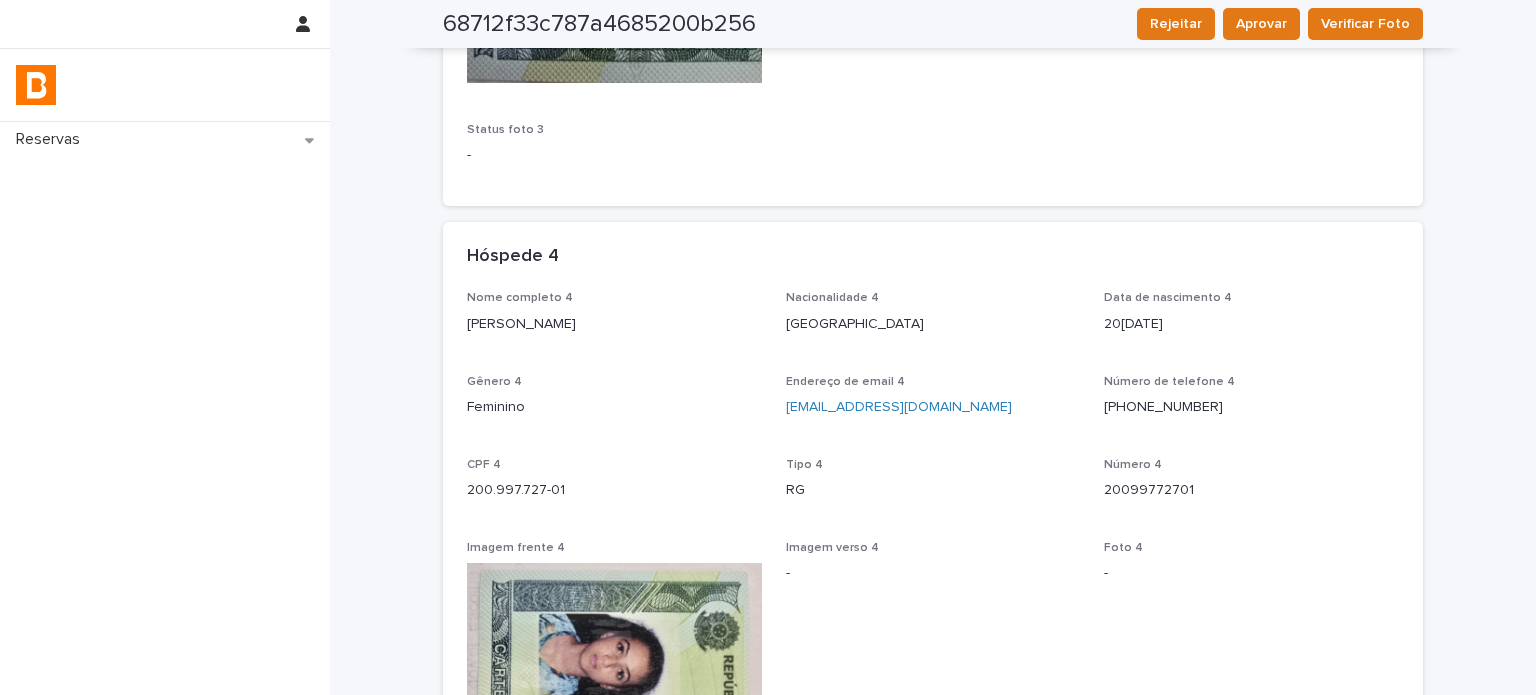 drag, startPoint x: 614, startPoint y: 315, endPoint x: 459, endPoint y: 323, distance: 155.20631 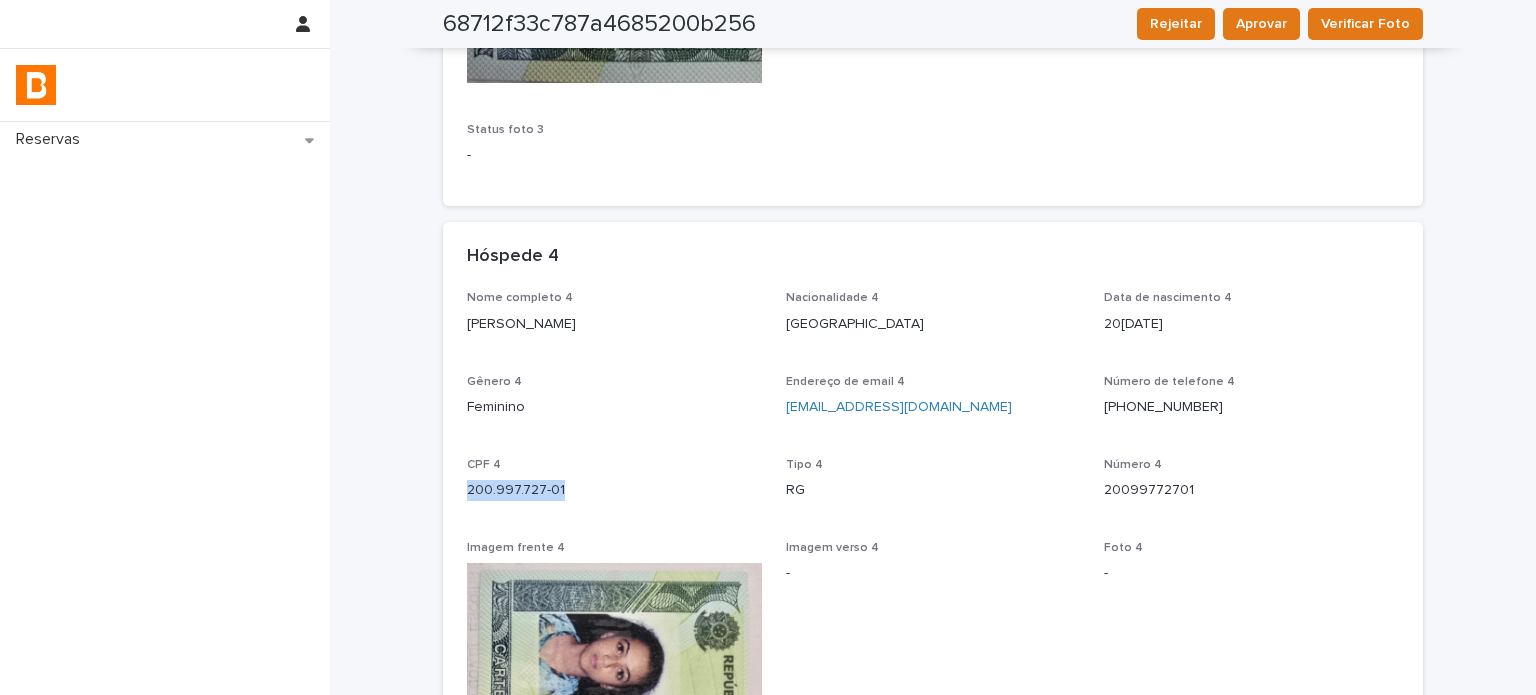 drag, startPoint x: 561, startPoint y: 491, endPoint x: 460, endPoint y: 496, distance: 101.12369 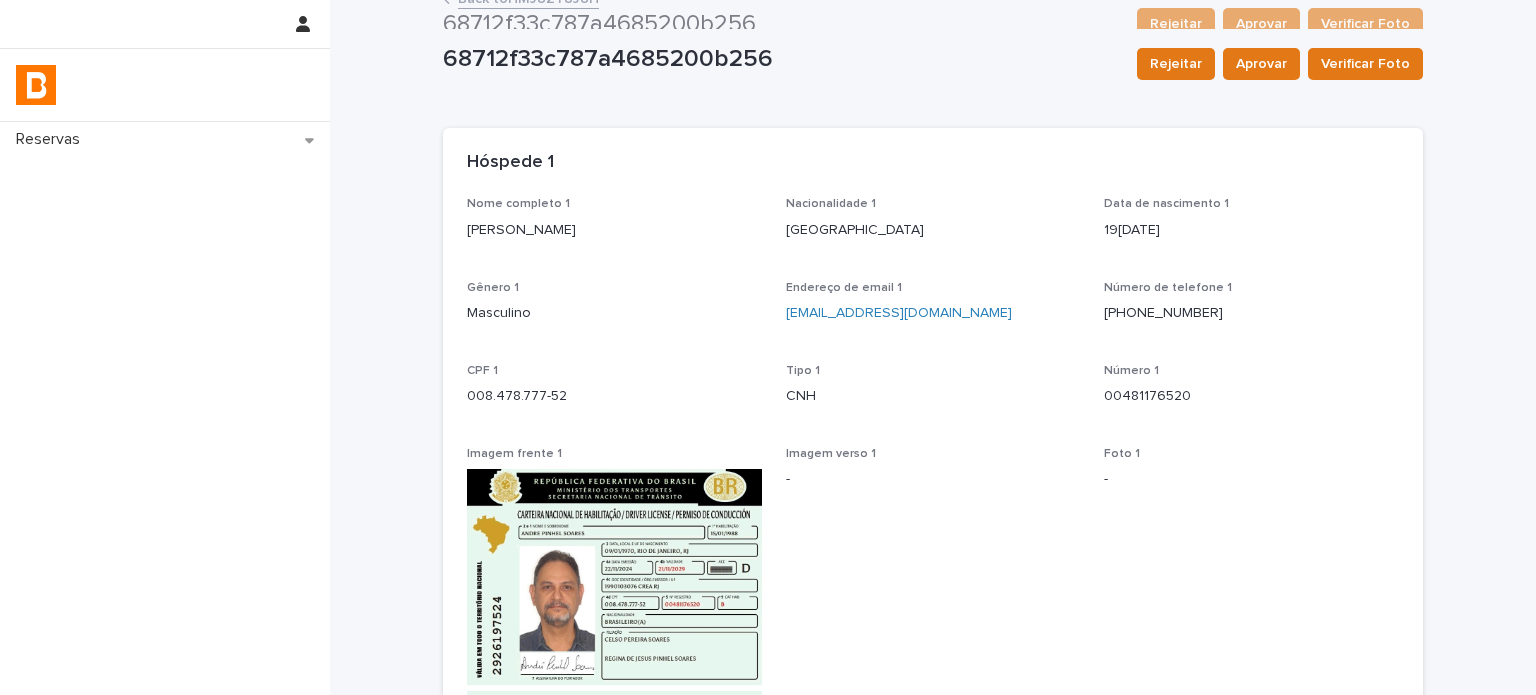 scroll, scrollTop: 16, scrollLeft: 0, axis: vertical 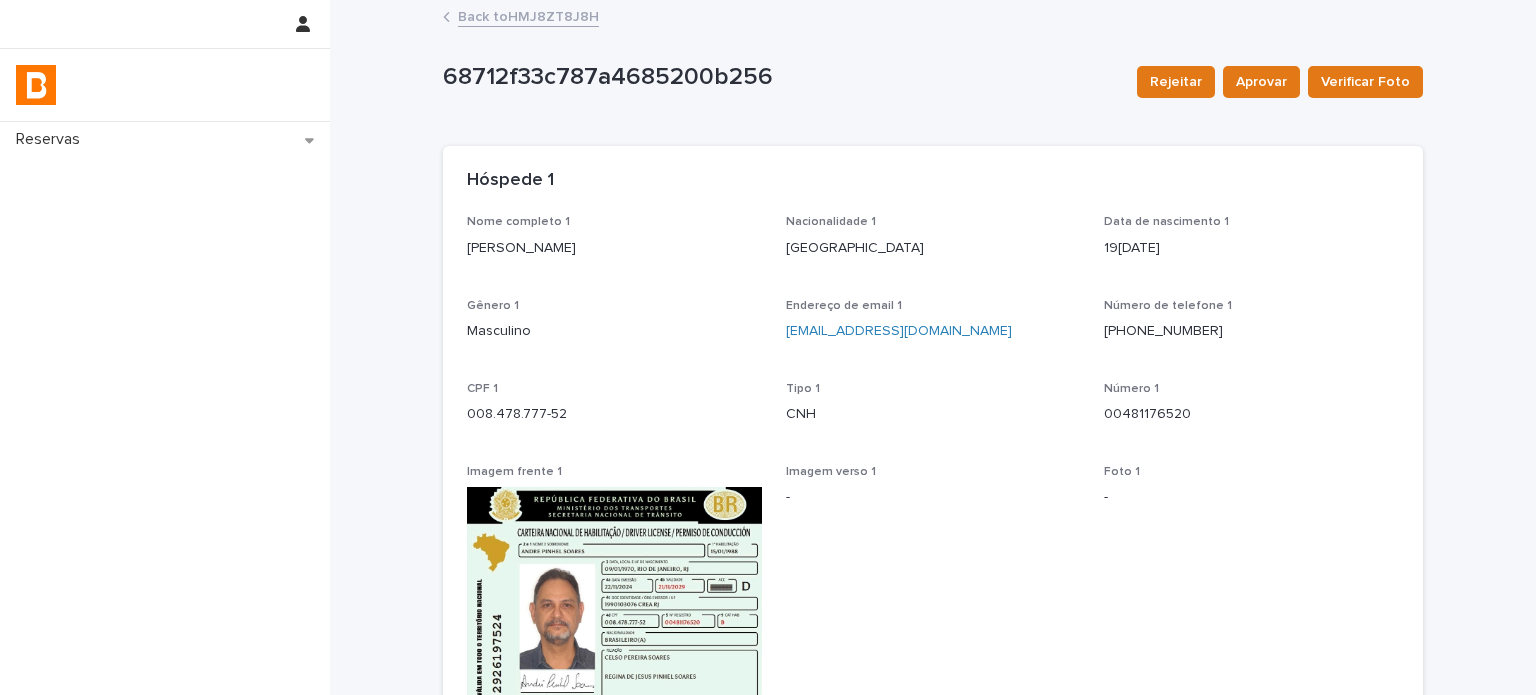 click on "Back to  HMJ8ZT8J8H" at bounding box center (528, 15) 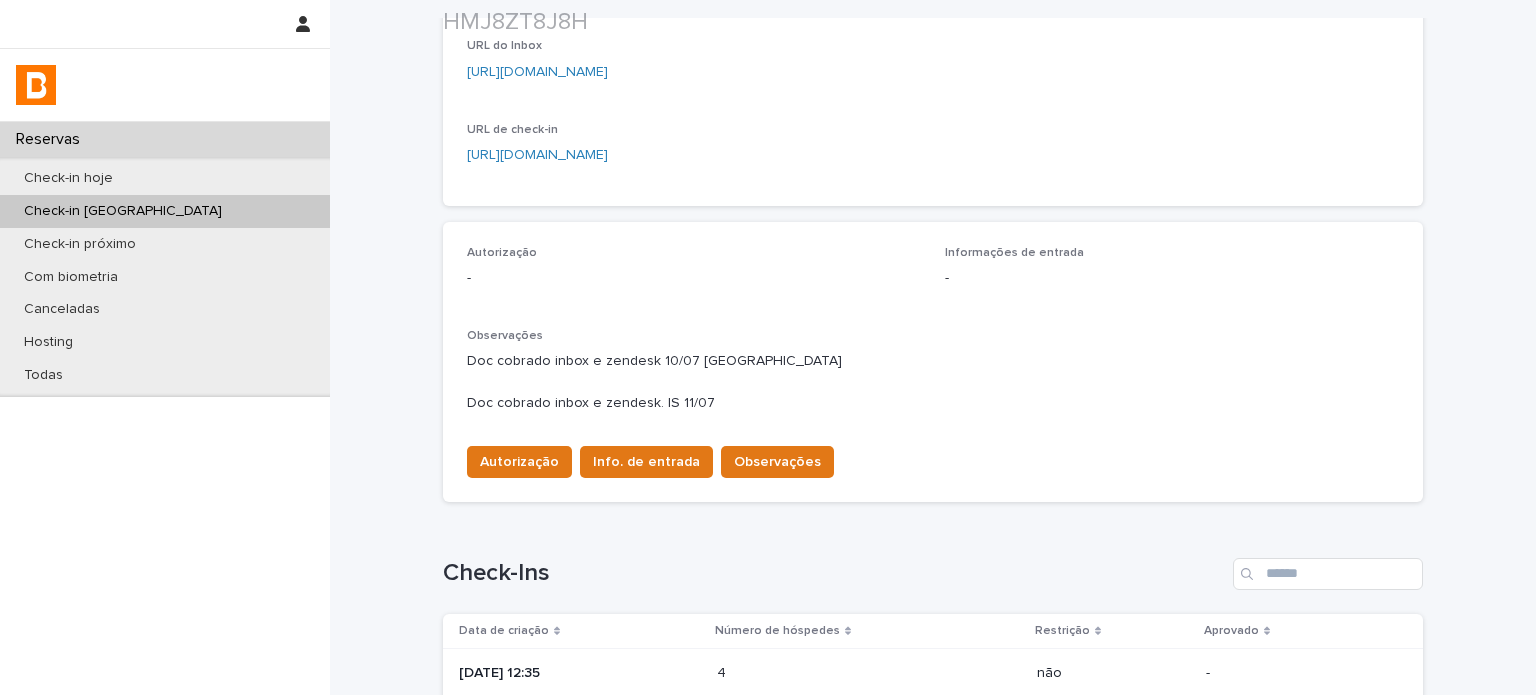 scroll, scrollTop: 500, scrollLeft: 0, axis: vertical 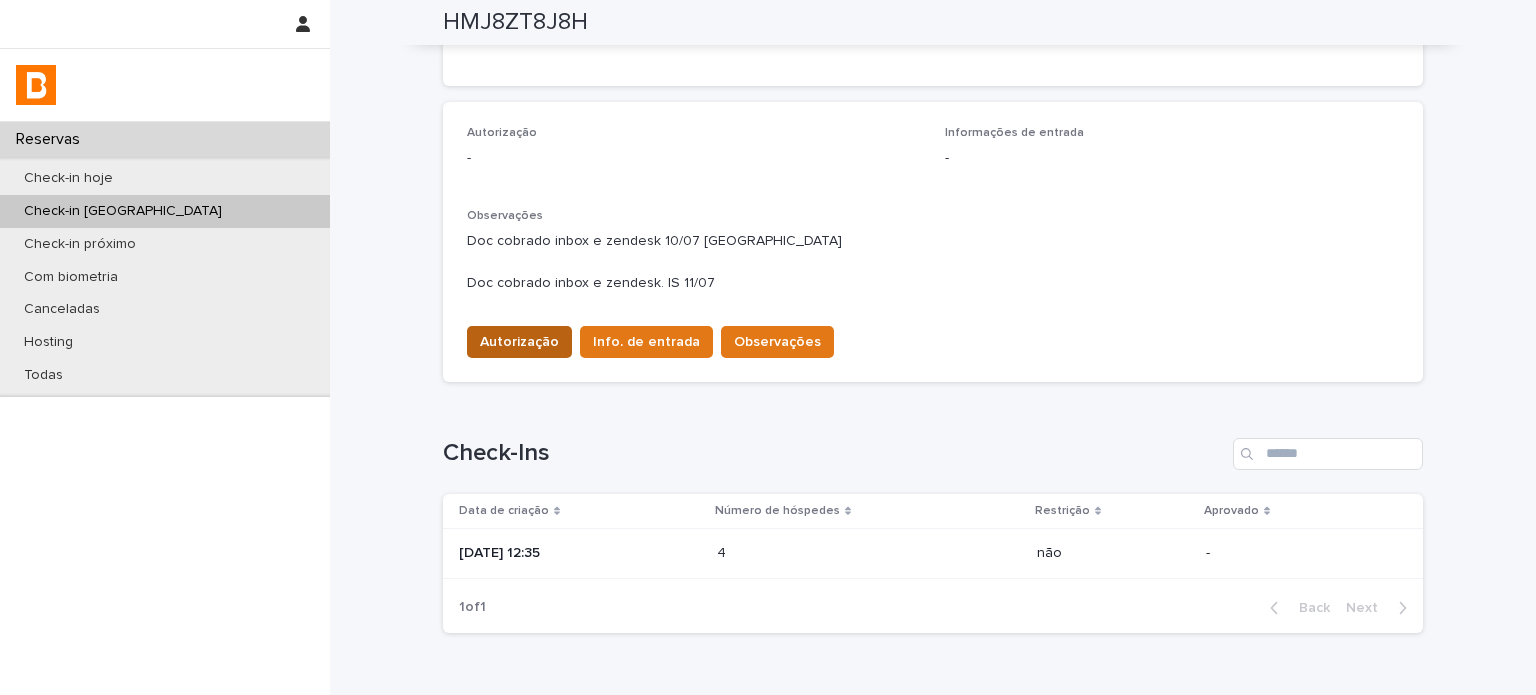 click on "Autorização" at bounding box center [519, 342] 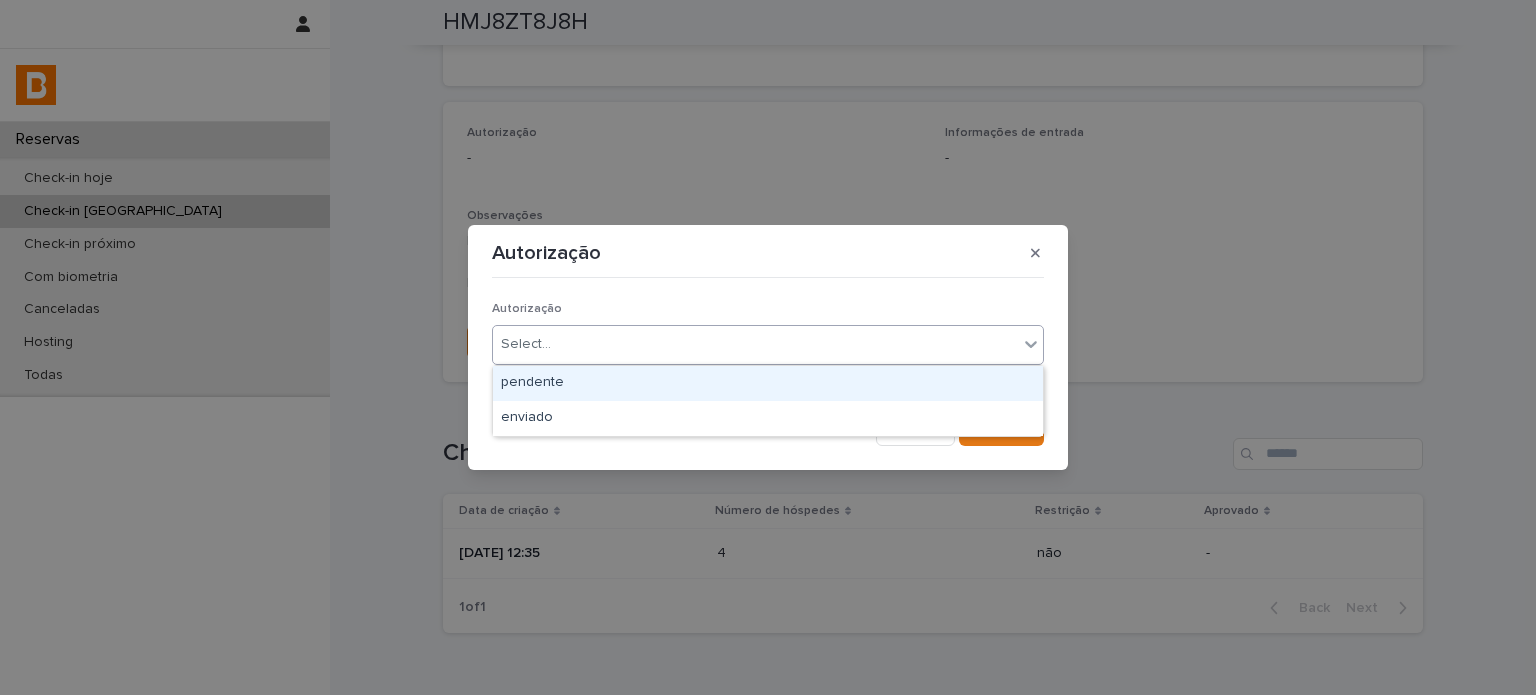 click on "Select..." at bounding box center [755, 344] 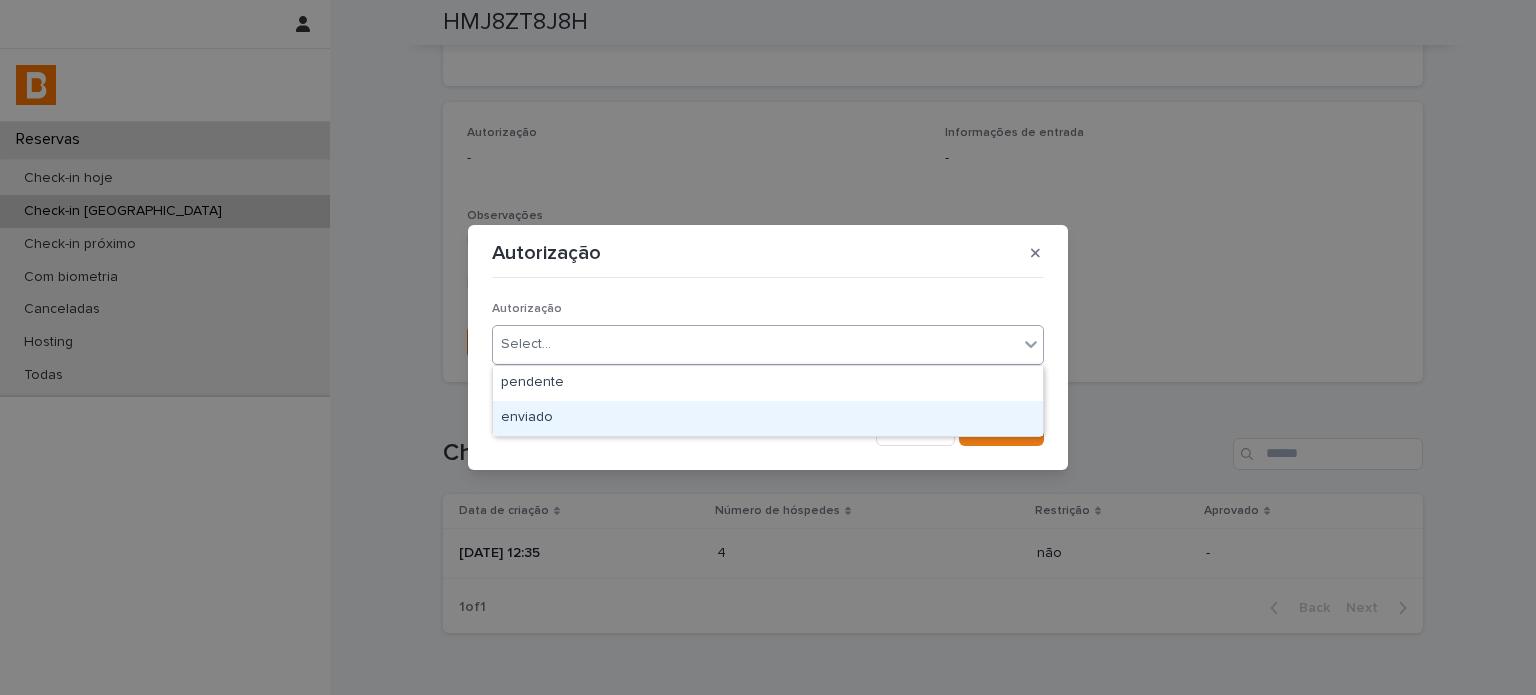 click on "enviado" at bounding box center [768, 418] 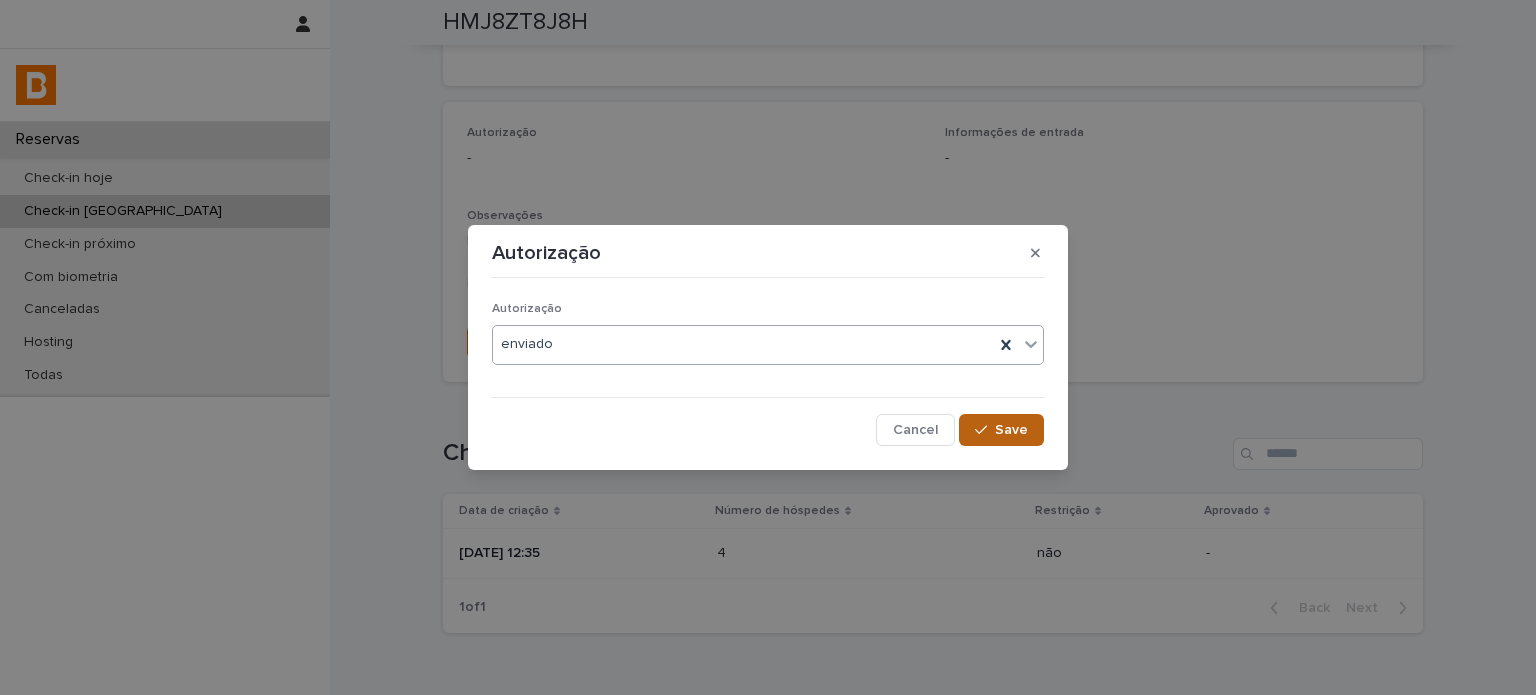 click on "Save" at bounding box center (1011, 430) 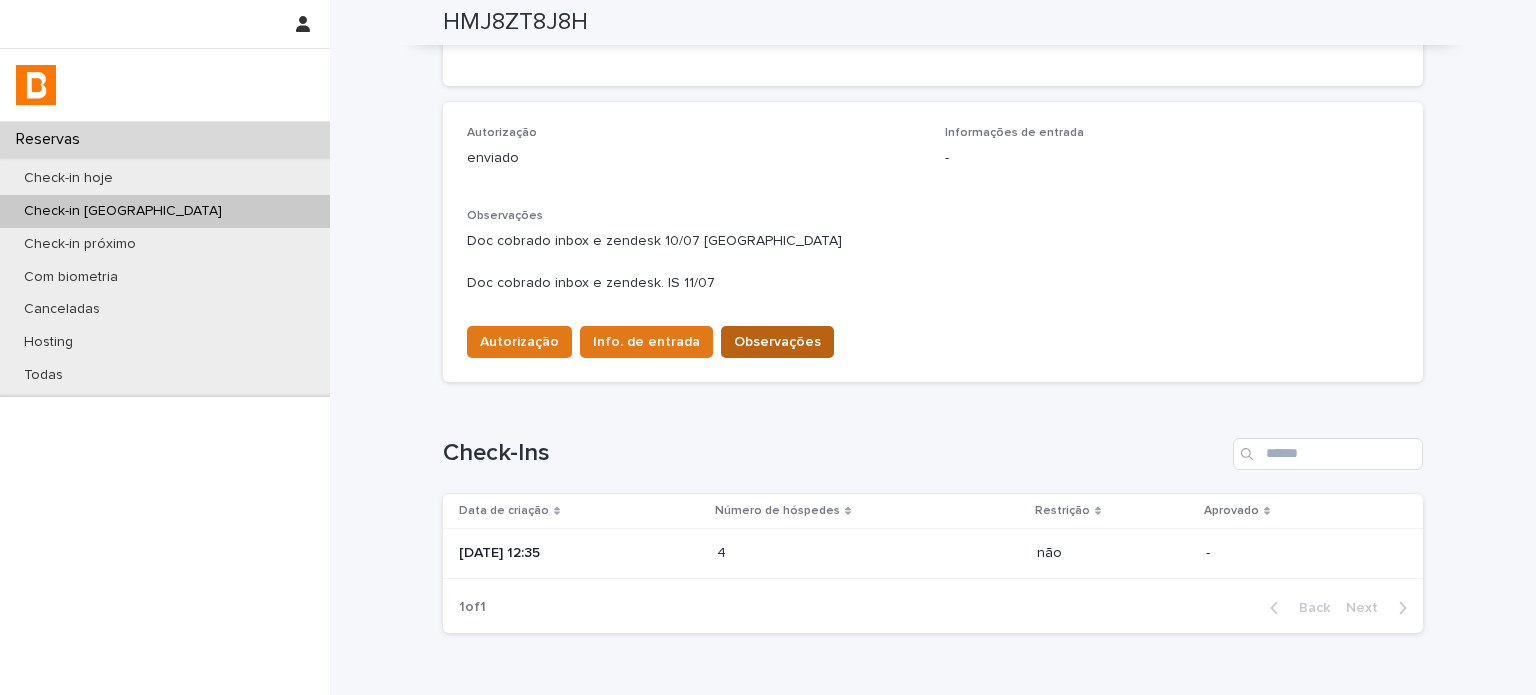 click on "Observações" at bounding box center (777, 342) 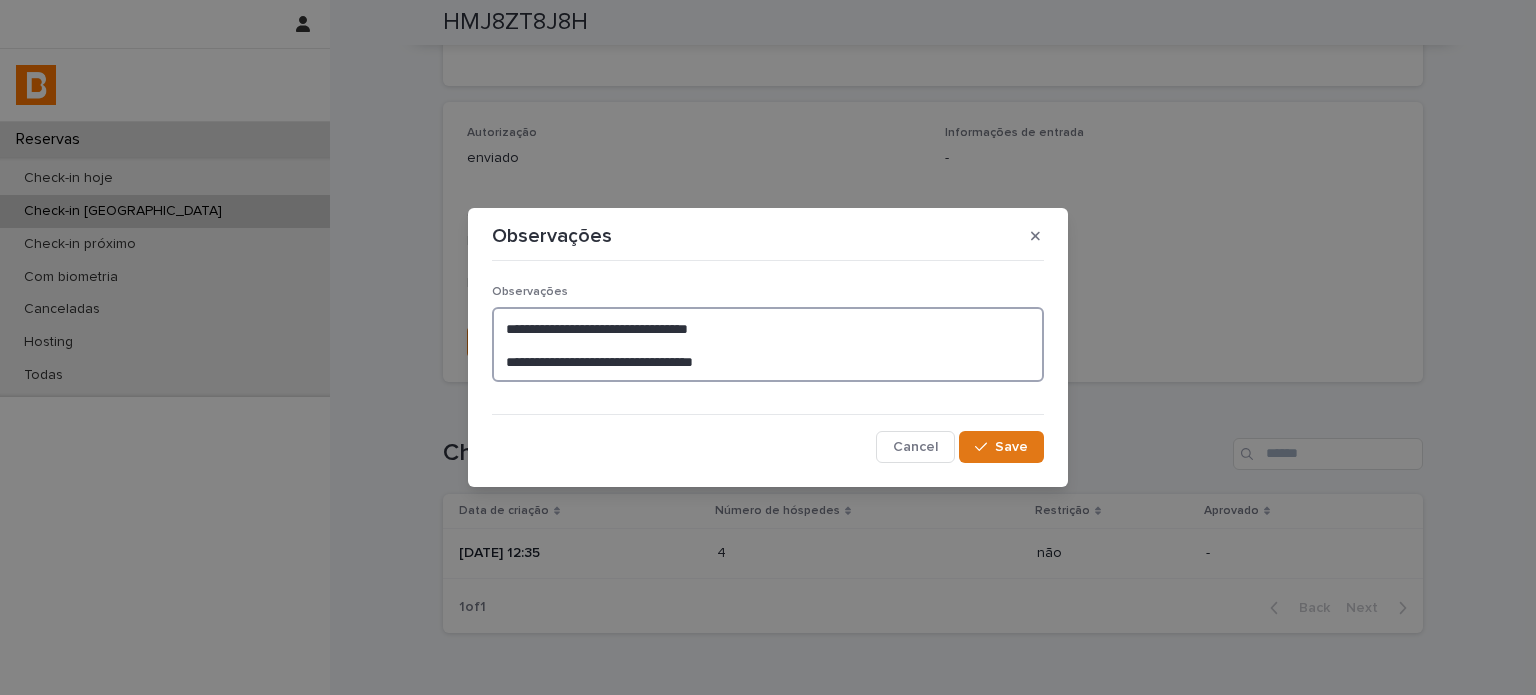 click on "**********" at bounding box center [768, 345] 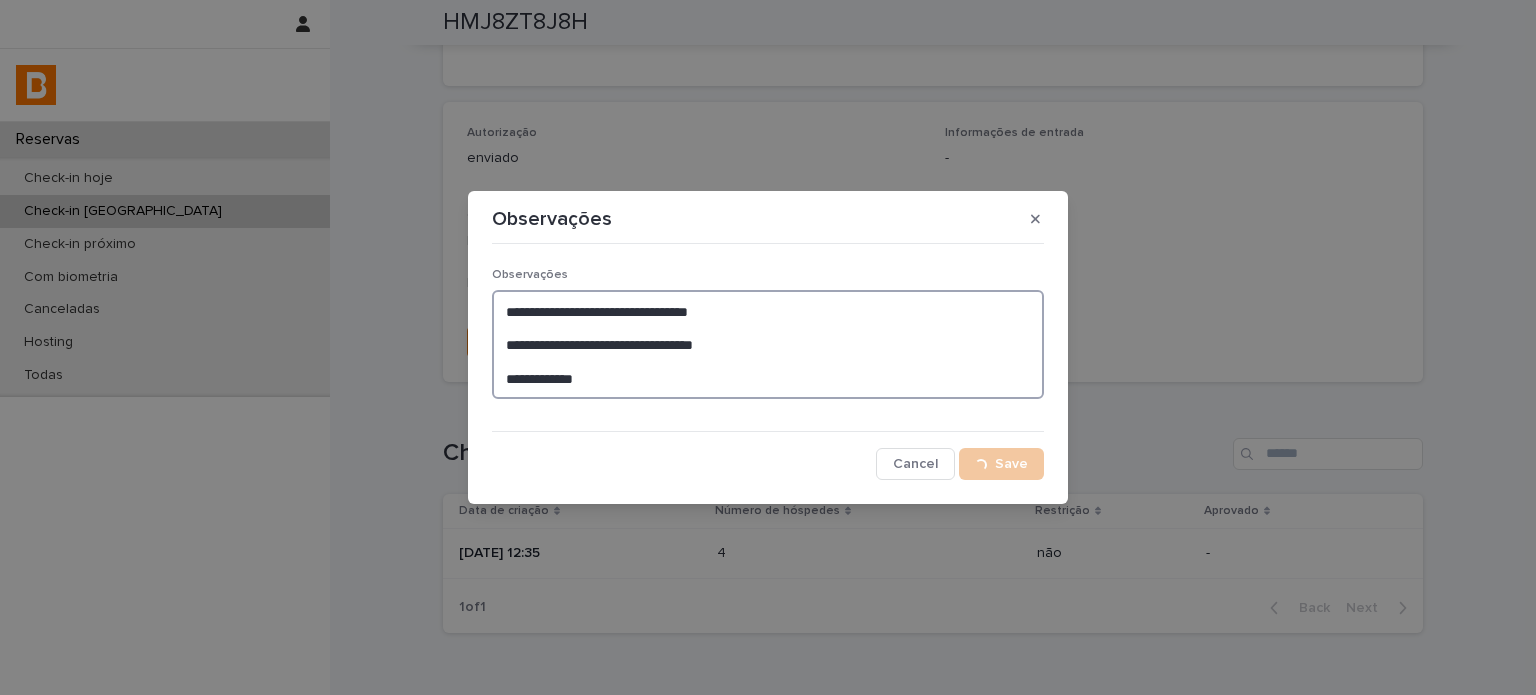 type on "**********" 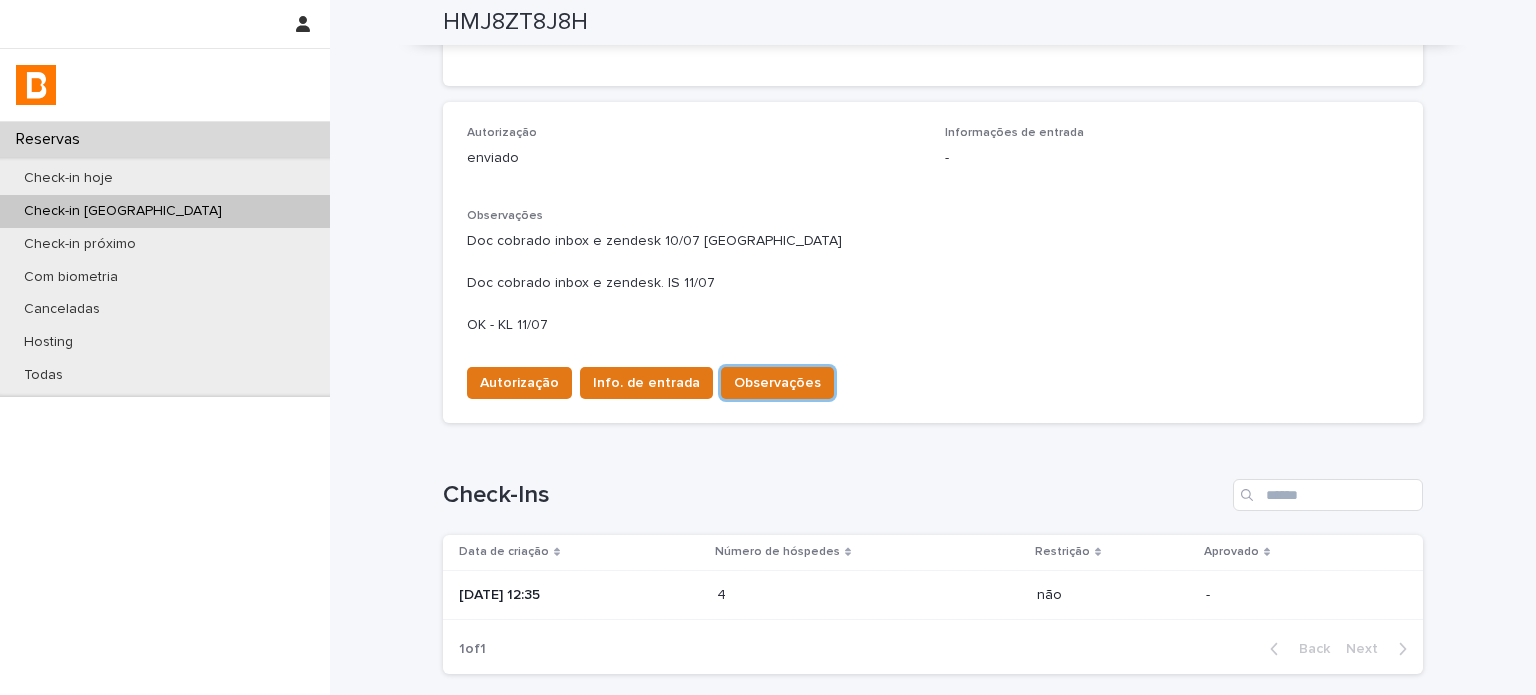 scroll, scrollTop: 520, scrollLeft: 0, axis: vertical 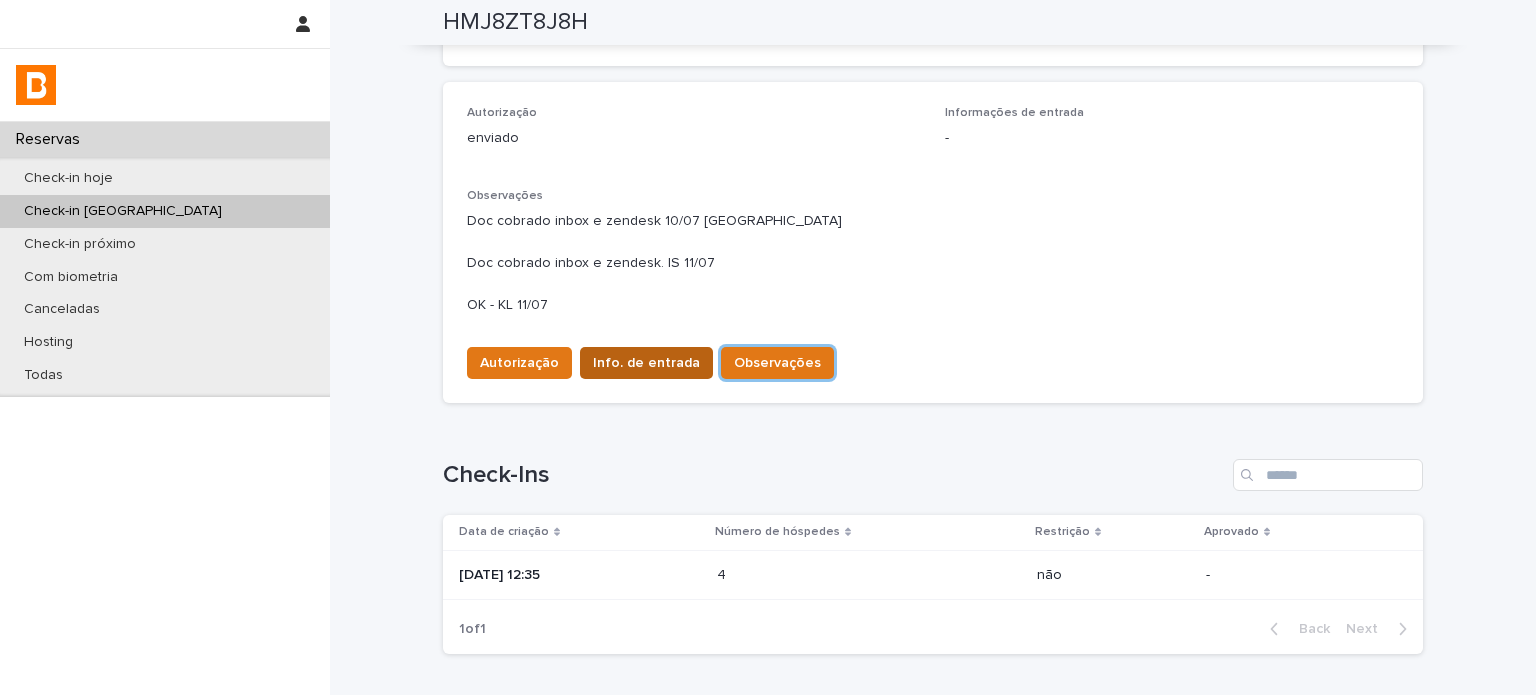 click on "Info. de entrada" at bounding box center [646, 363] 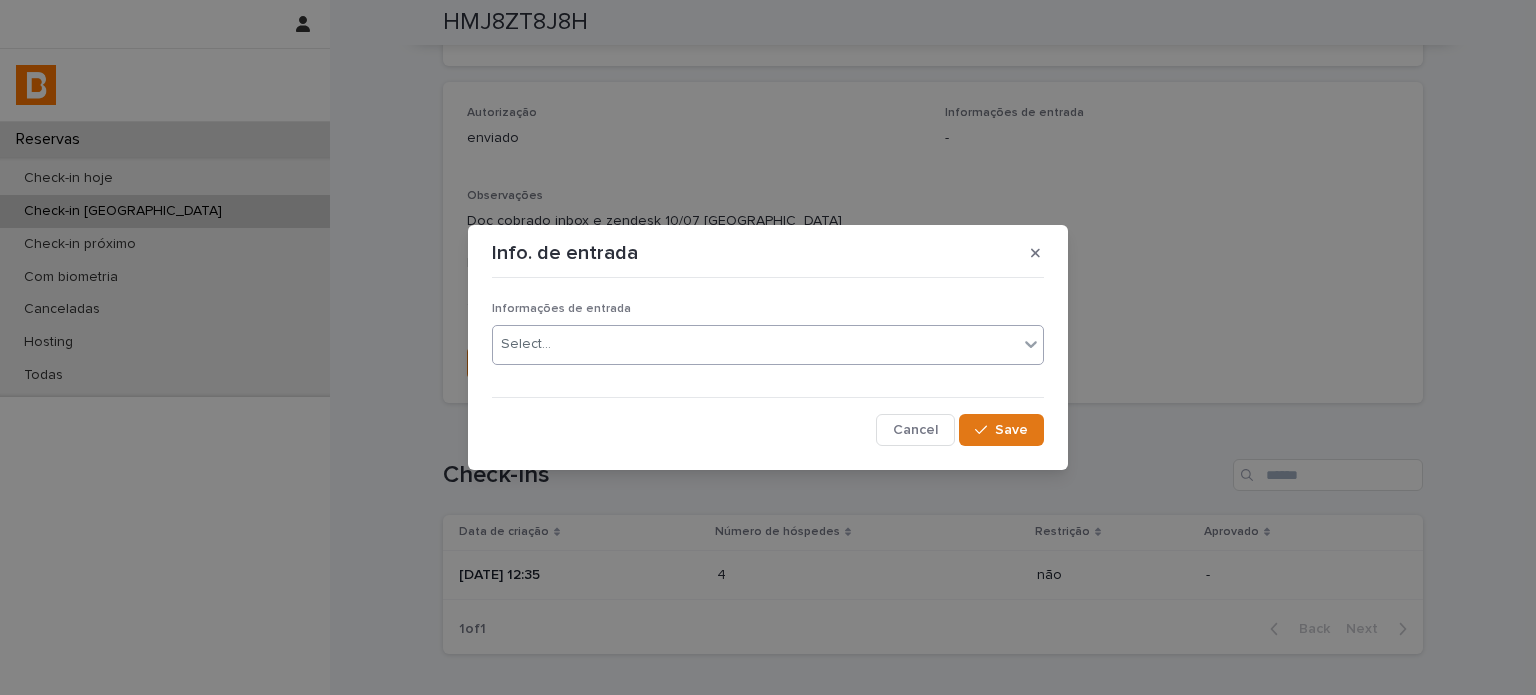 click on "Select..." at bounding box center [755, 344] 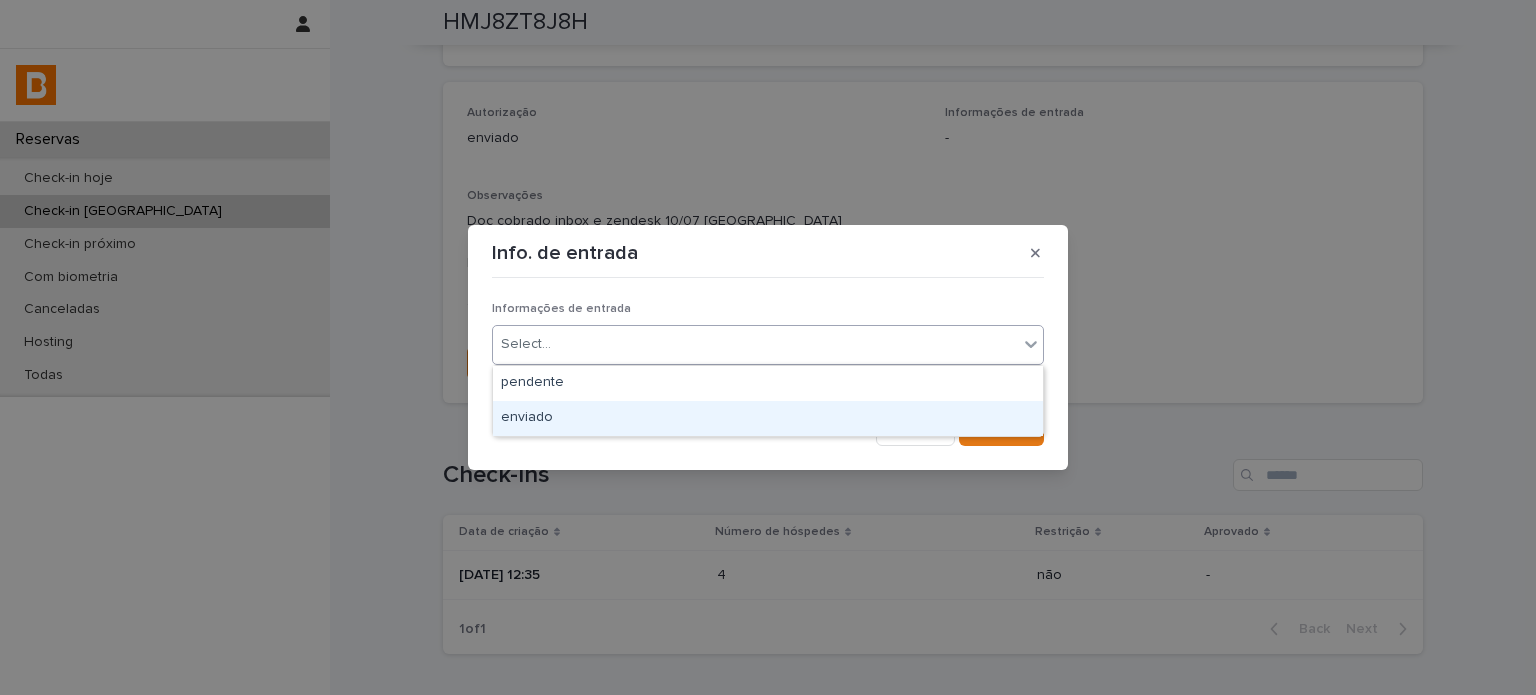click on "enviado" at bounding box center [768, 418] 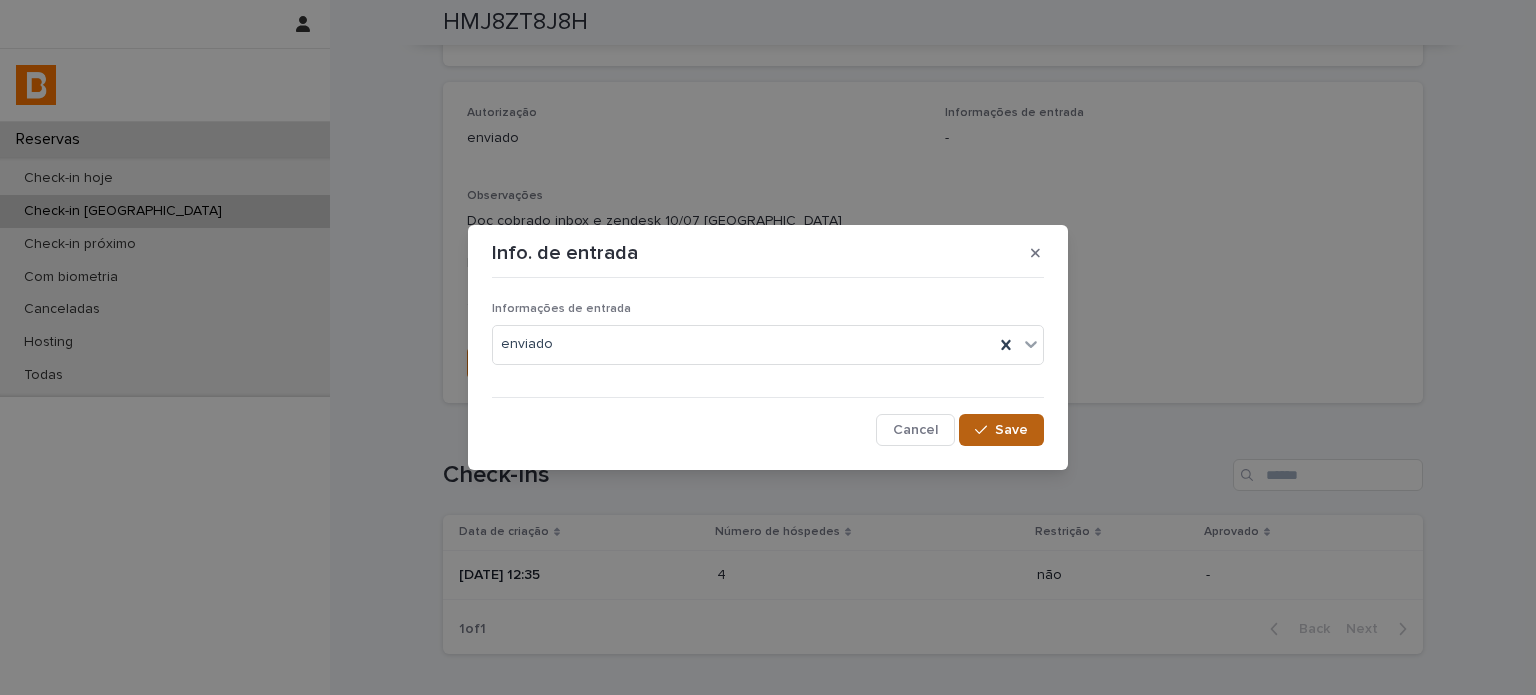 click on "Save" at bounding box center (1011, 430) 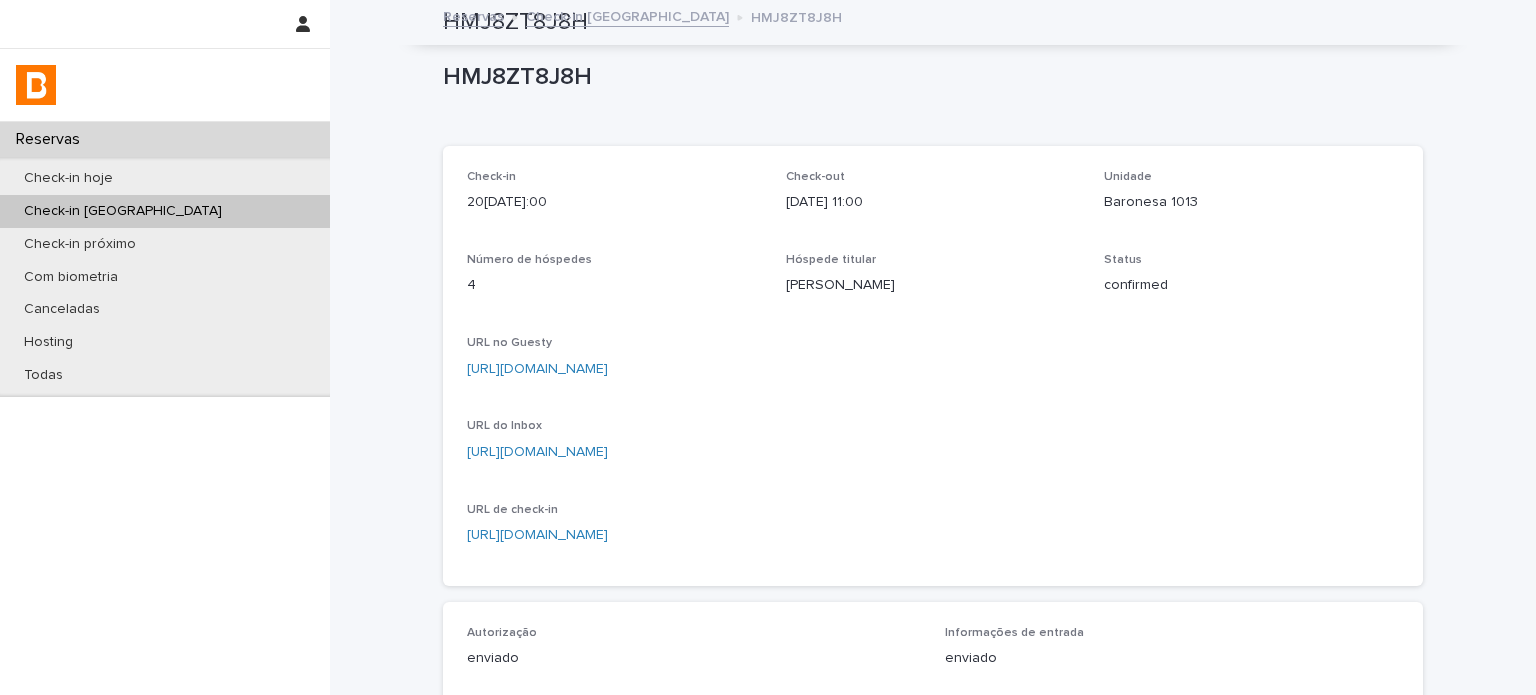 scroll, scrollTop: 0, scrollLeft: 0, axis: both 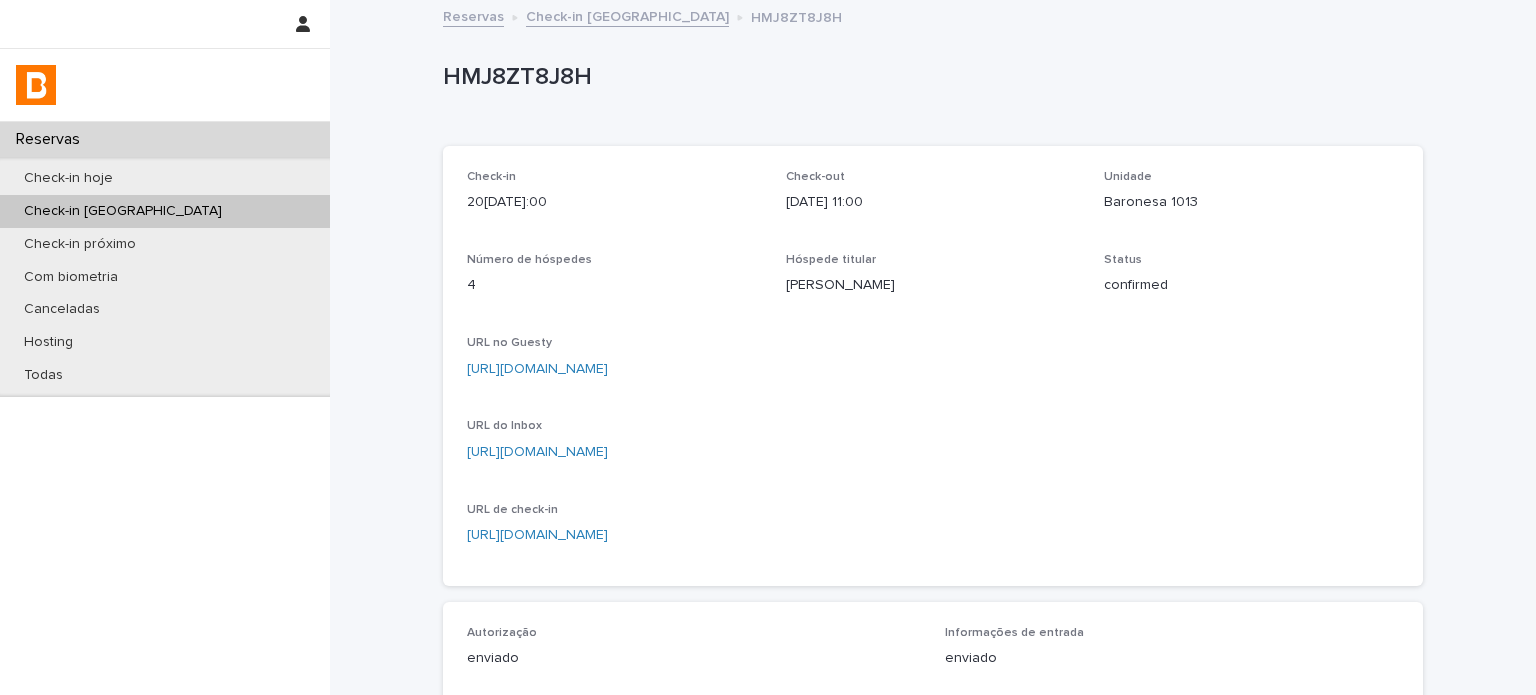 click on "Check-in [GEOGRAPHIC_DATA]" at bounding box center [627, 15] 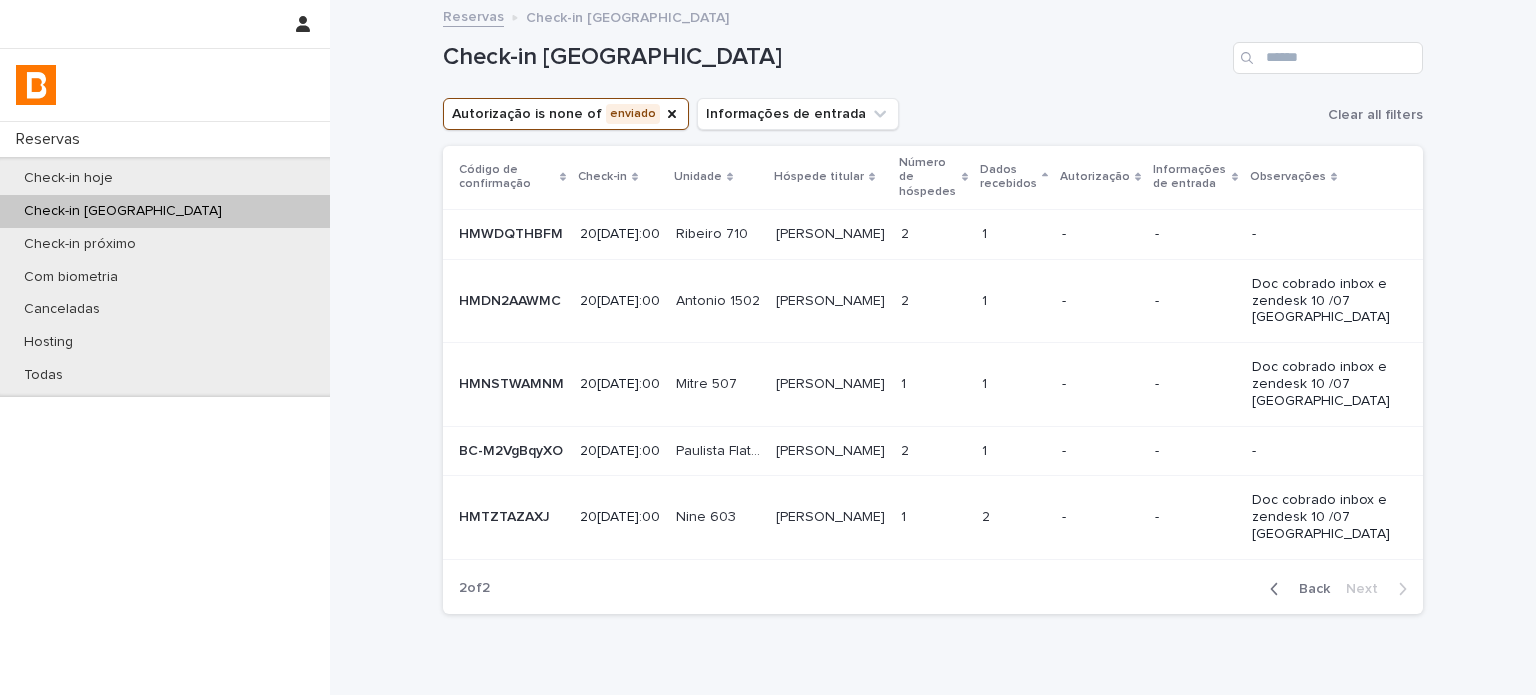 click on "-" at bounding box center [1195, 300] 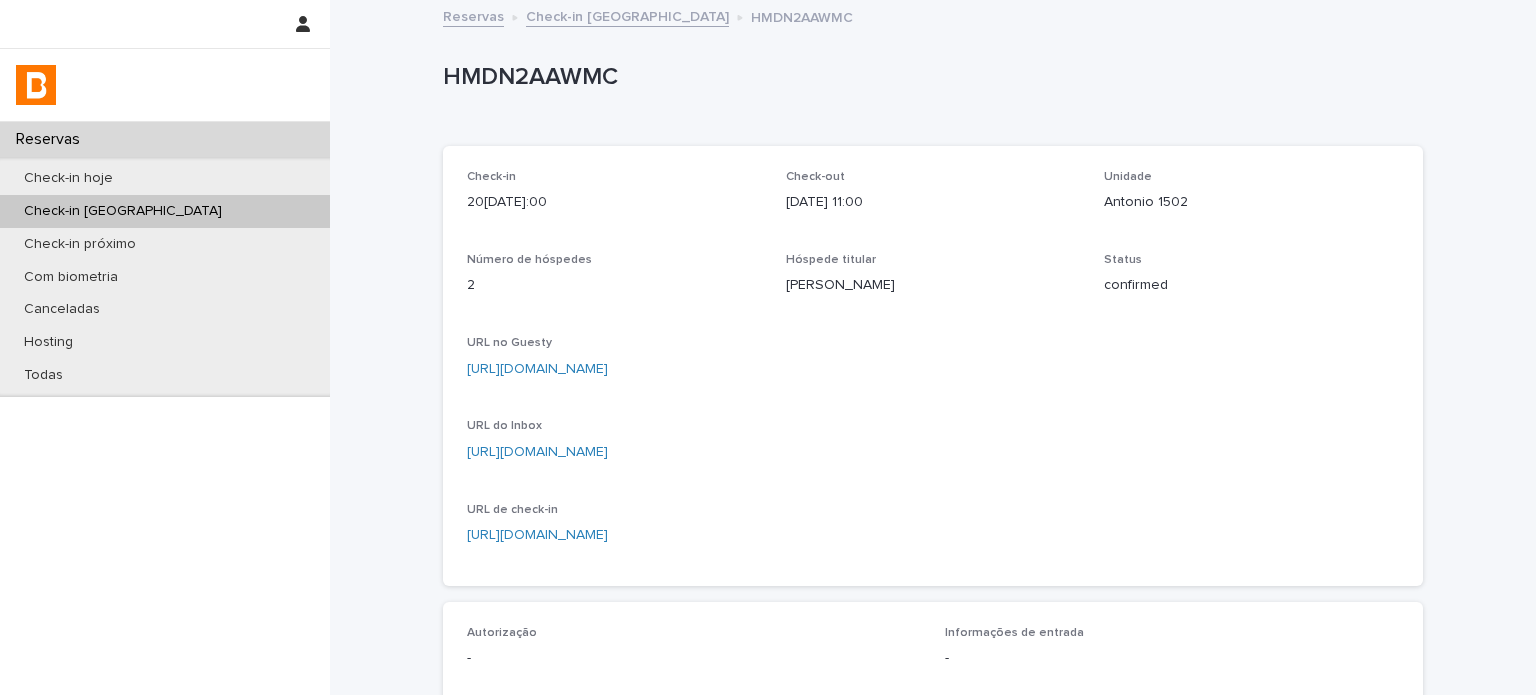 click on "Antonio 1502" at bounding box center (1251, 202) 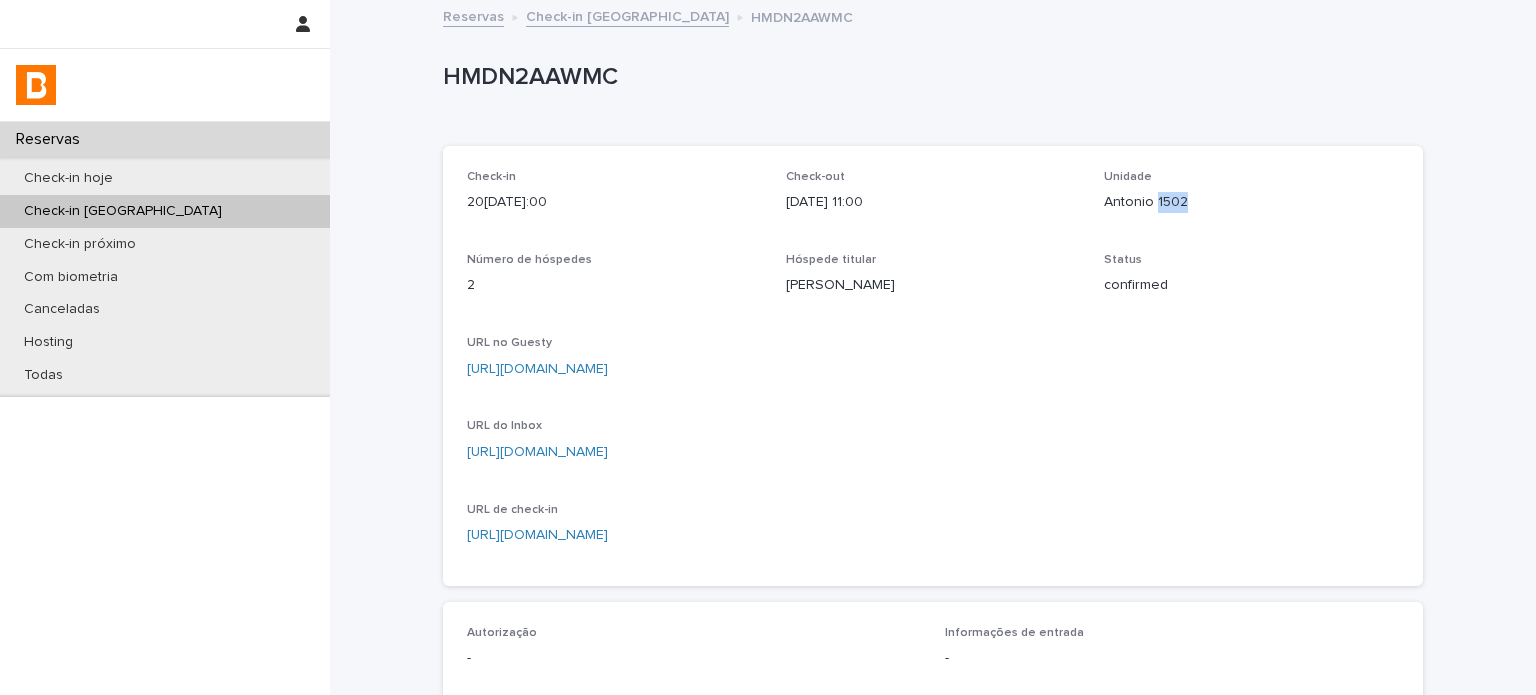 click on "Antonio 1502" at bounding box center [1251, 202] 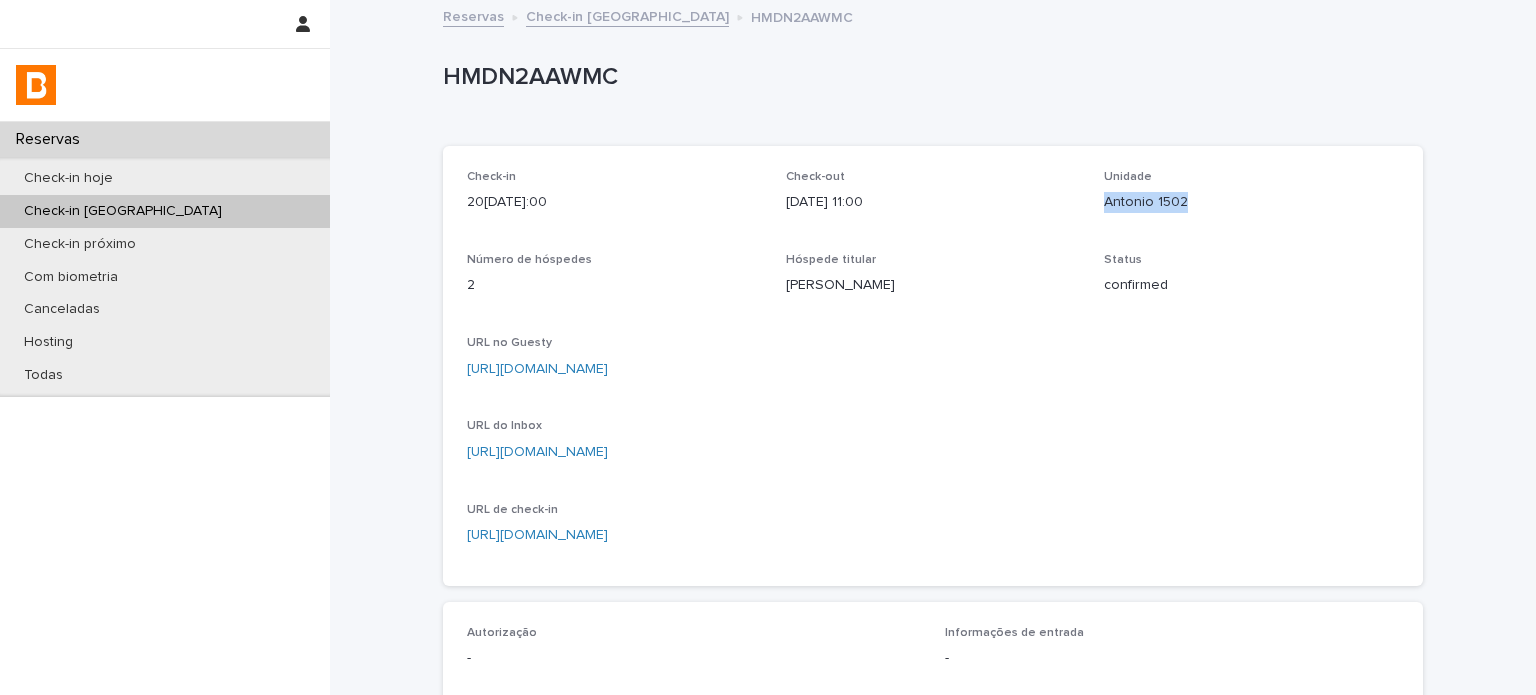 click on "Antonio 1502" at bounding box center [1251, 202] 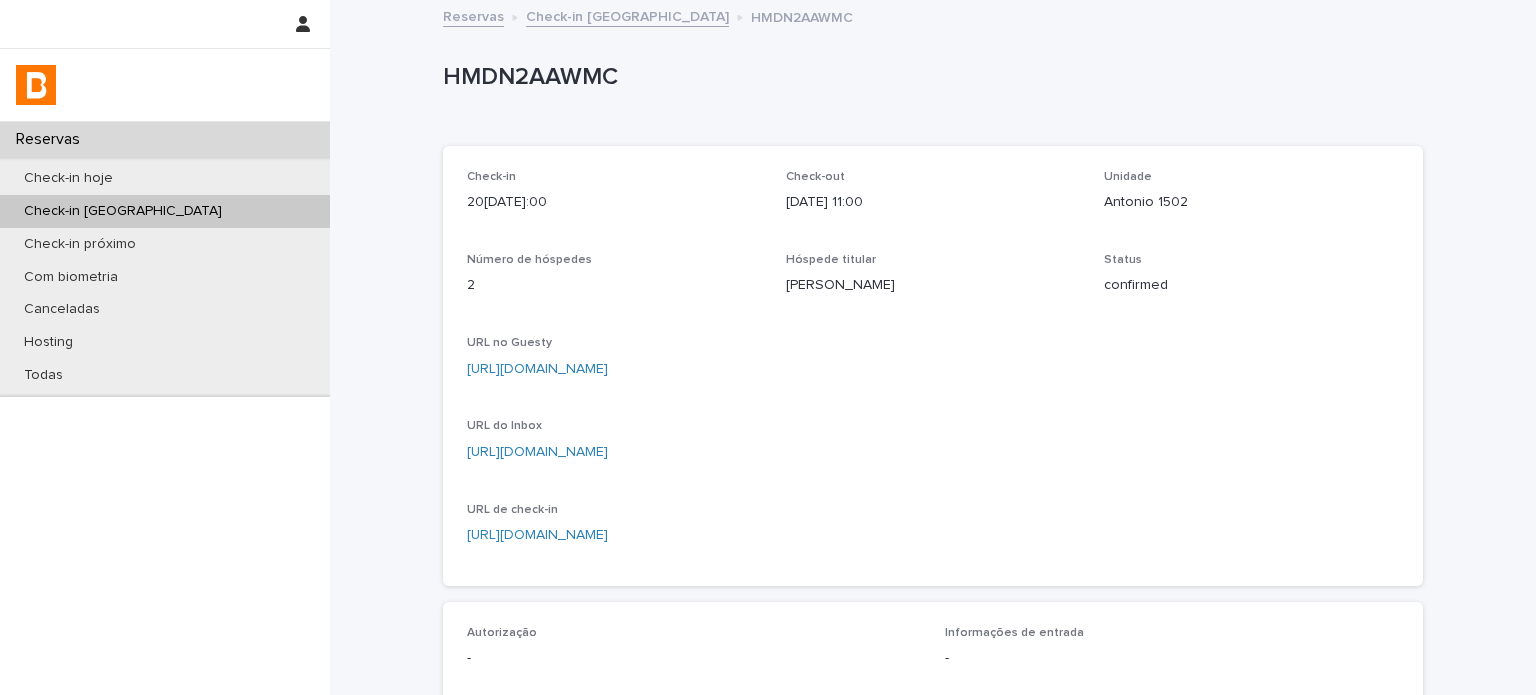 click on "HMDN2AAWMC" at bounding box center (929, 81) 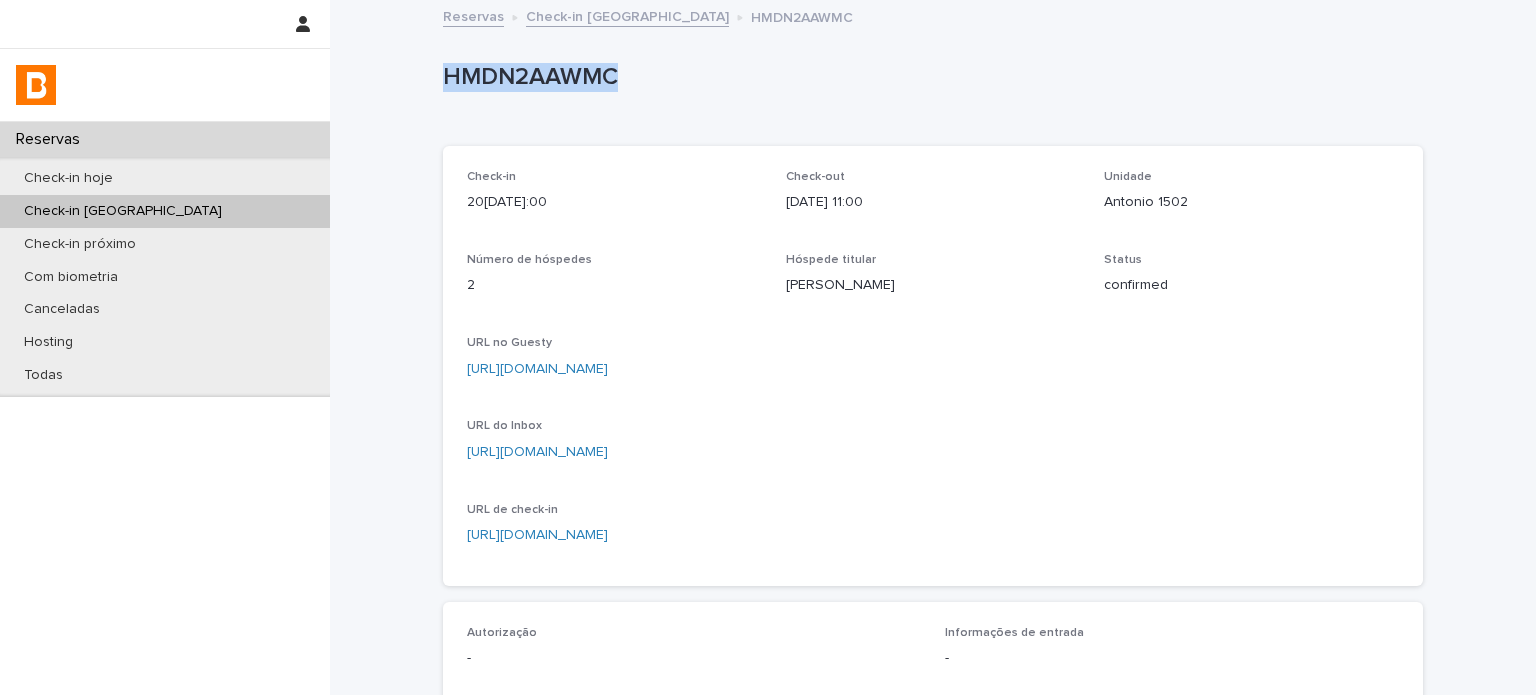 click on "HMDN2AAWMC" at bounding box center (929, 81) 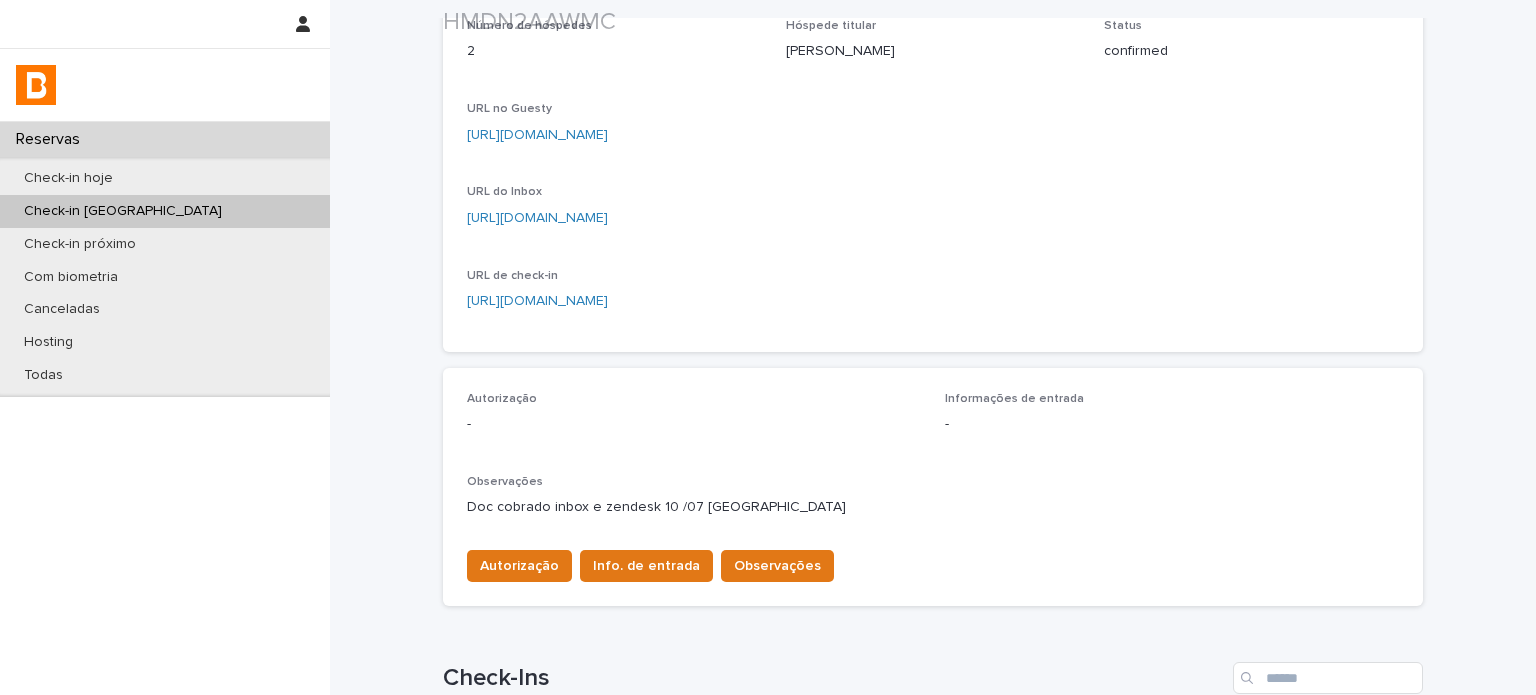 scroll, scrollTop: 333, scrollLeft: 0, axis: vertical 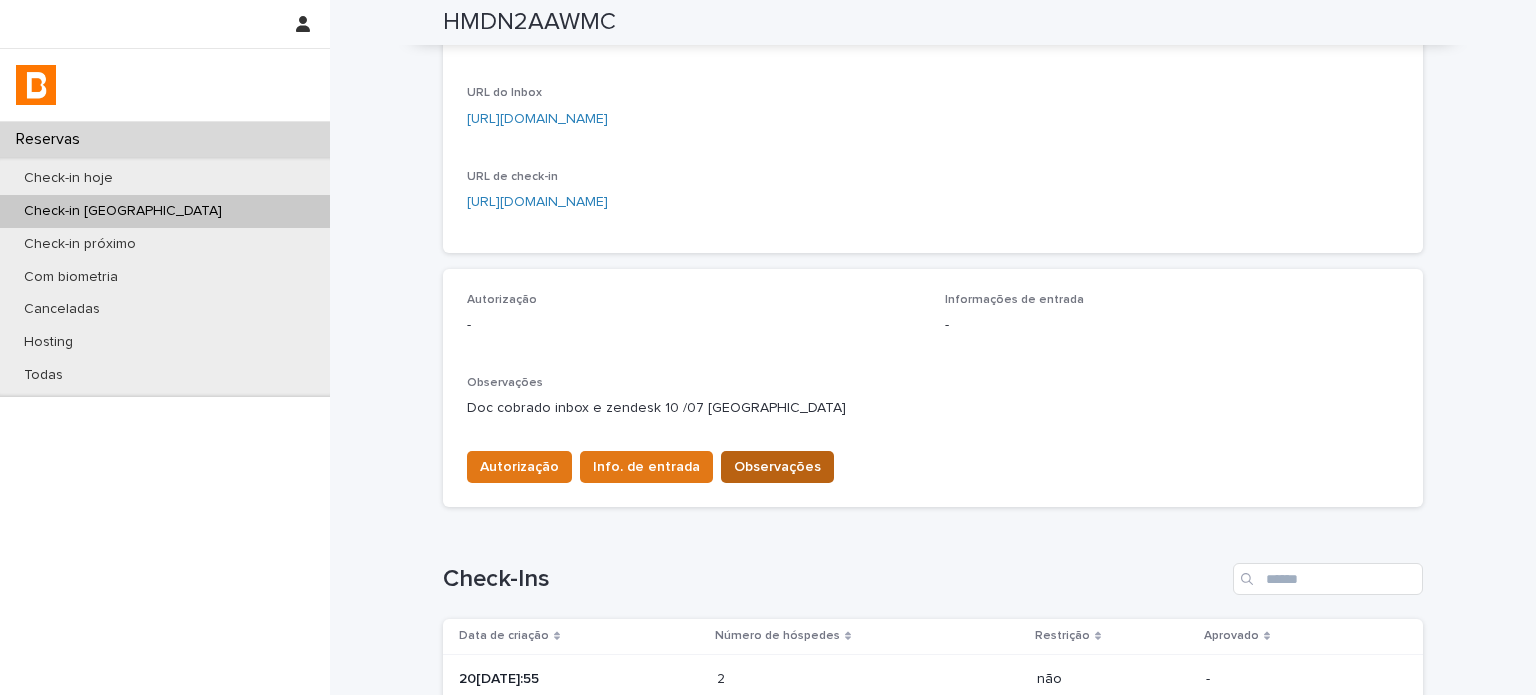 click on "Observações" at bounding box center (777, 467) 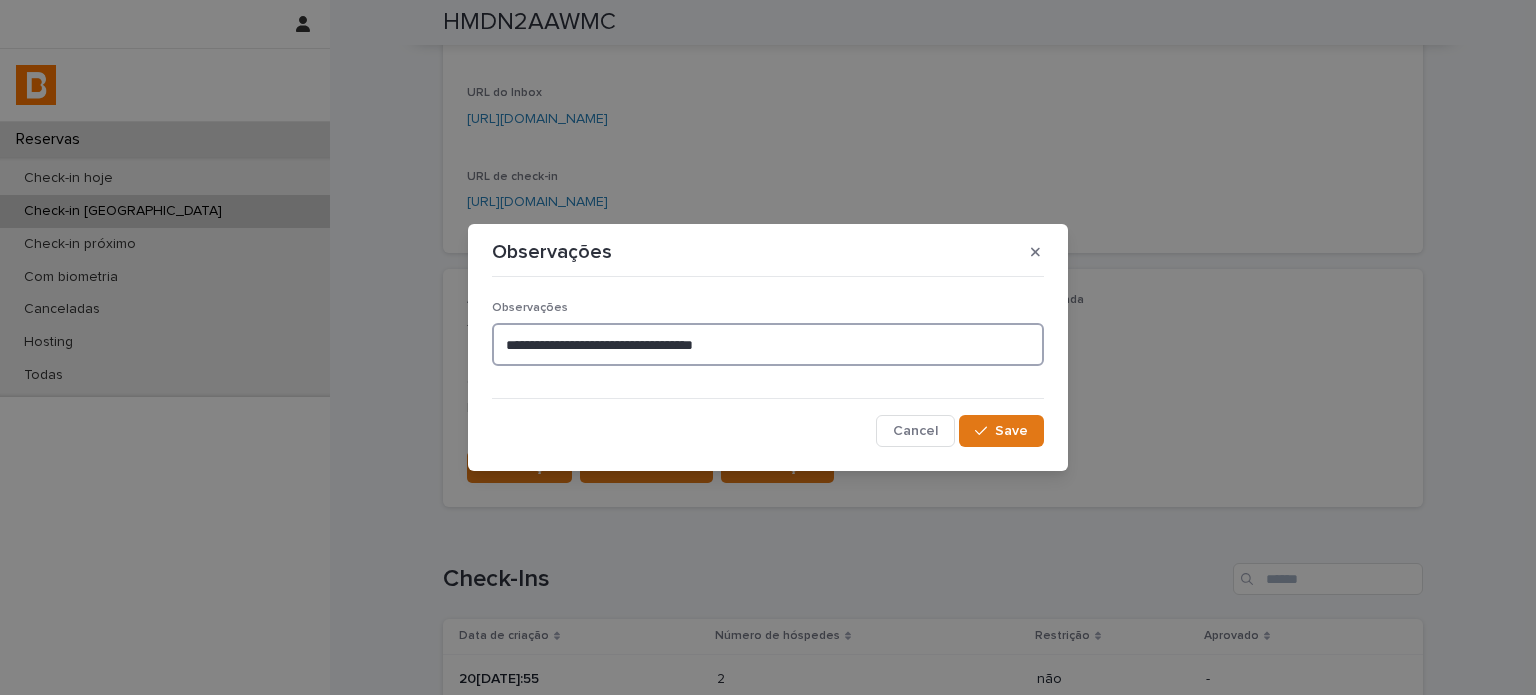 click on "**********" at bounding box center (768, 344) 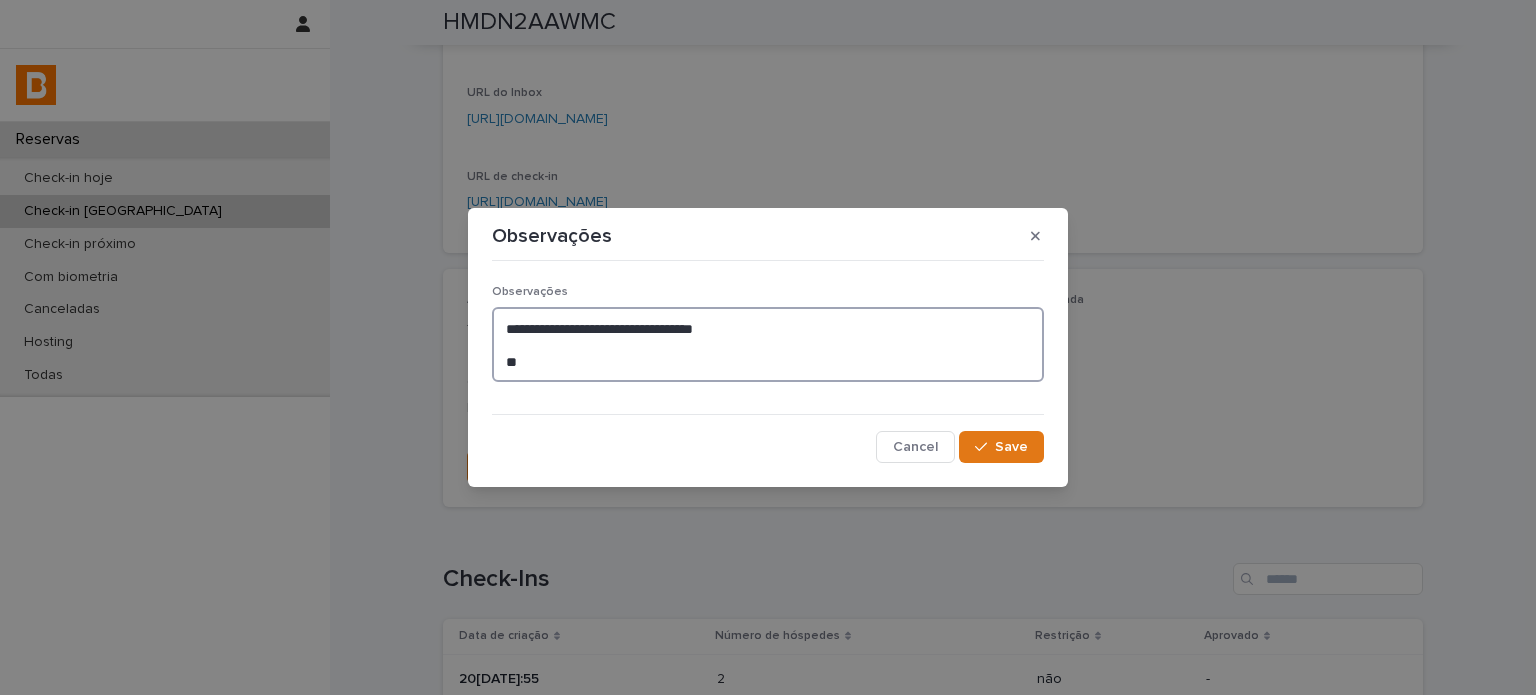 type on "**********" 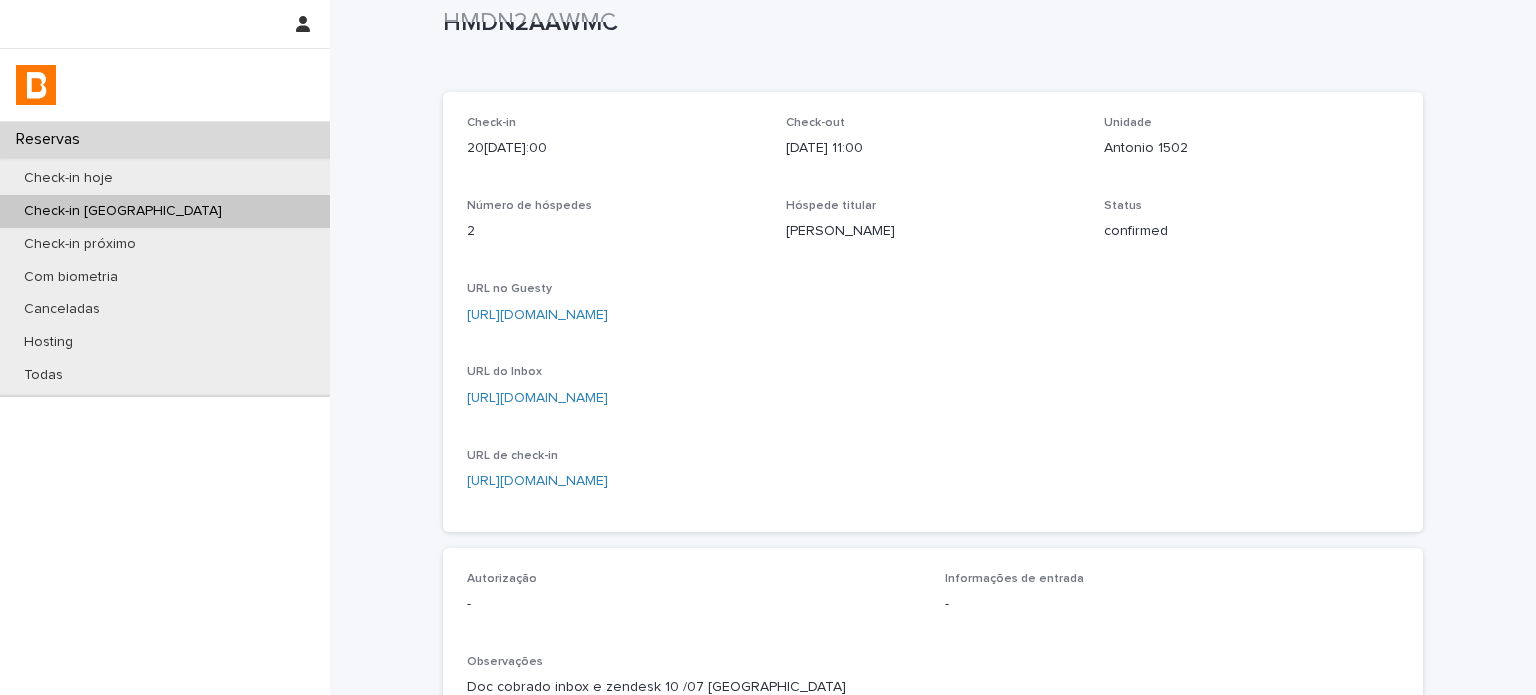 scroll, scrollTop: 0, scrollLeft: 0, axis: both 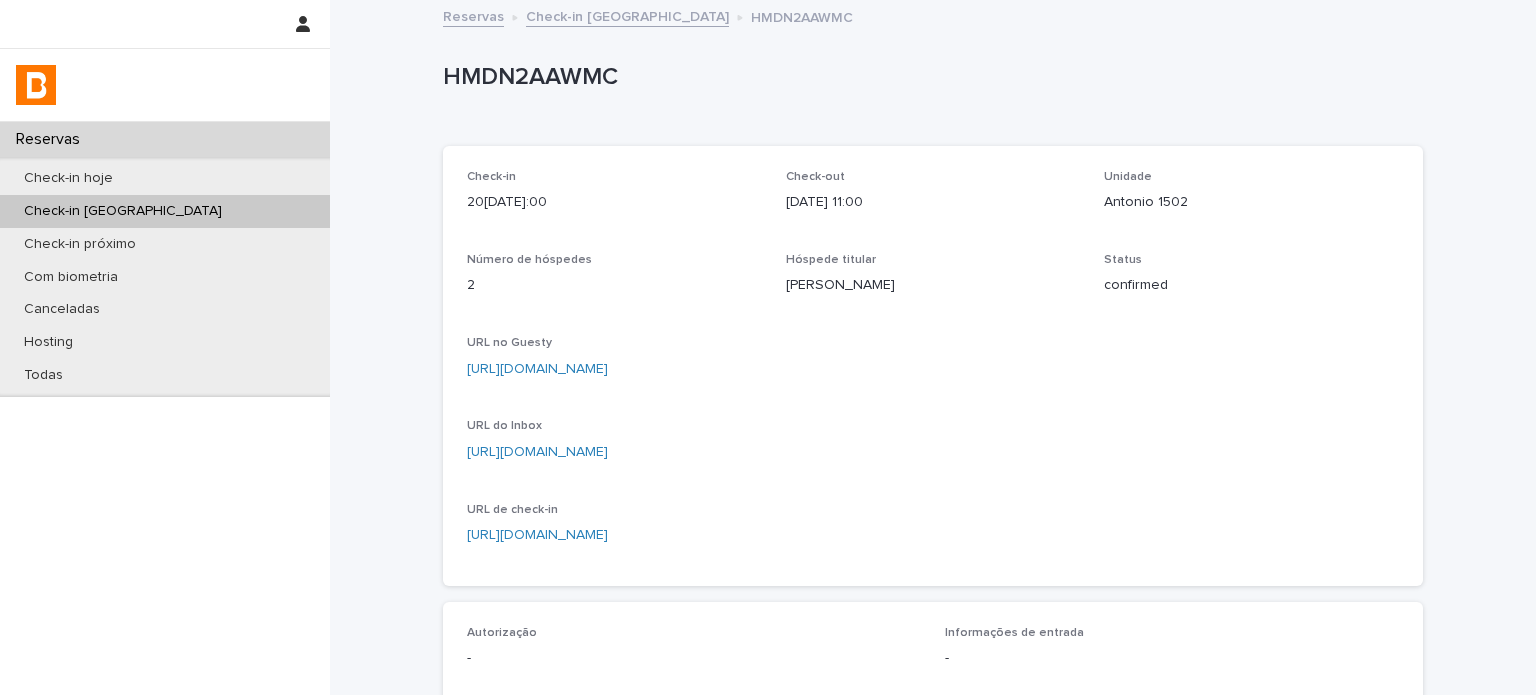 click on "Check-in [GEOGRAPHIC_DATA]" at bounding box center [627, 15] 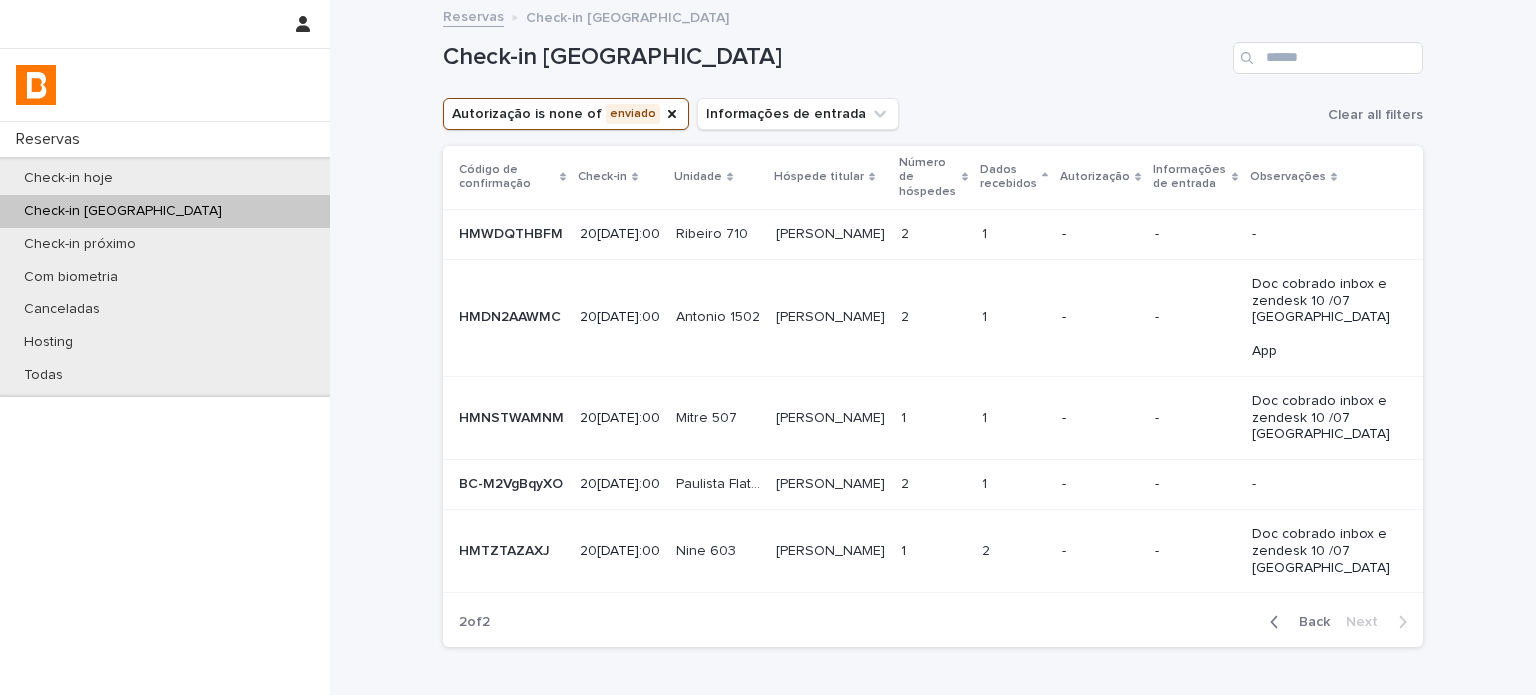 click on "-" at bounding box center (1321, 234) 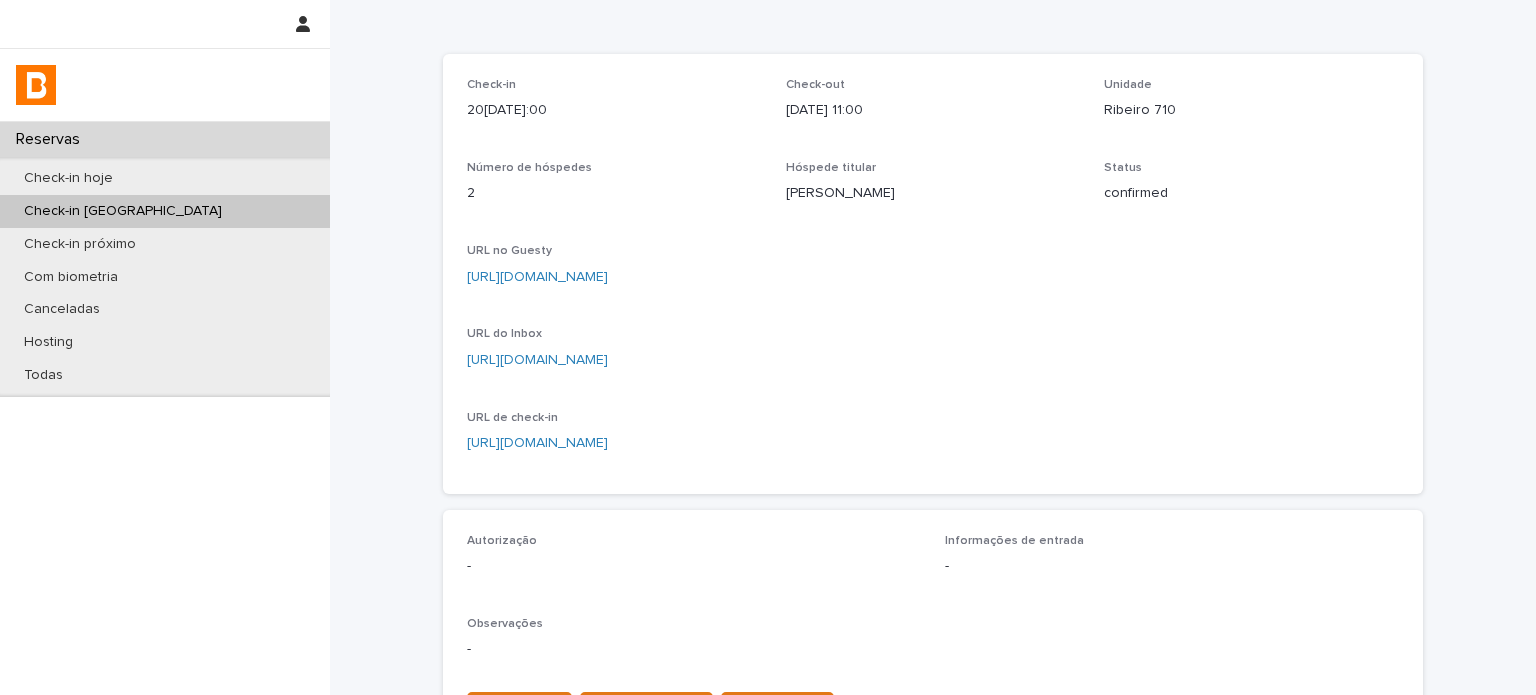 scroll, scrollTop: 233, scrollLeft: 0, axis: vertical 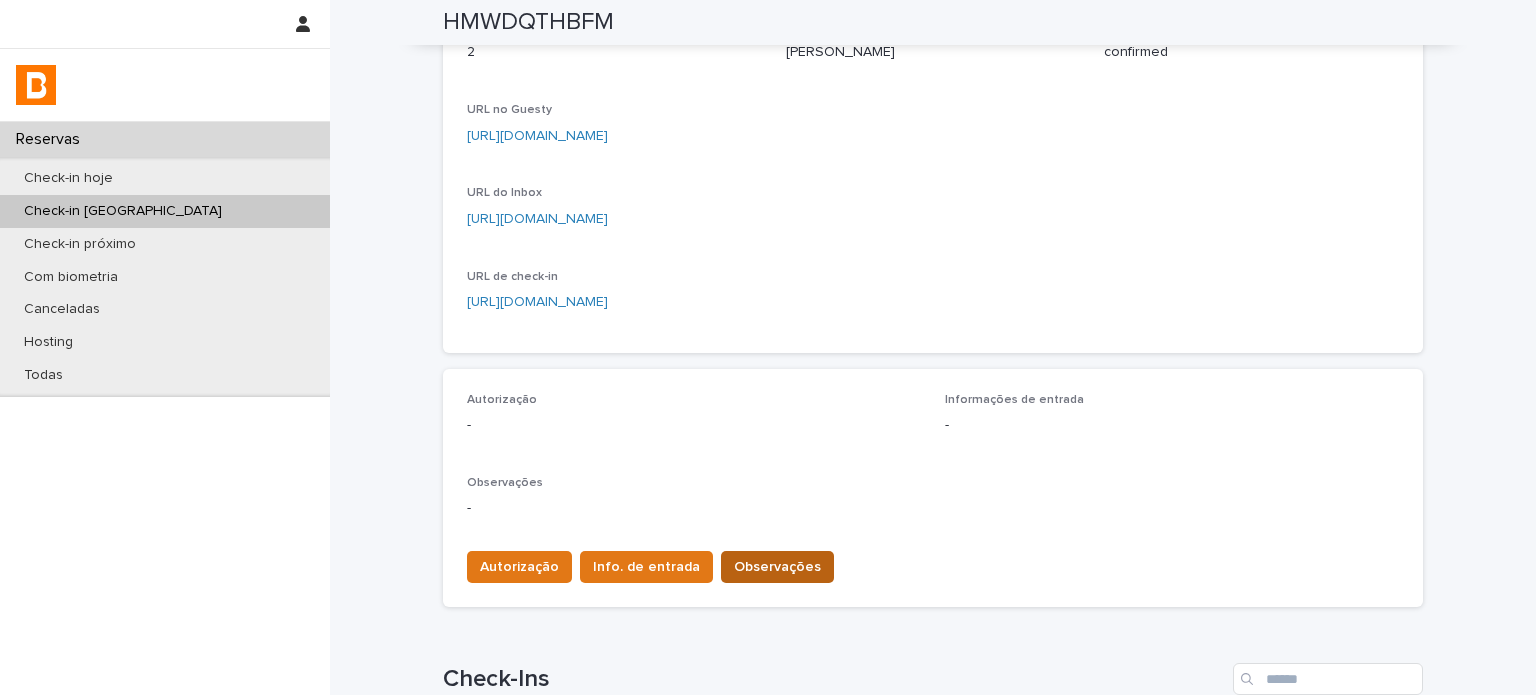 click on "Observações" at bounding box center (777, 567) 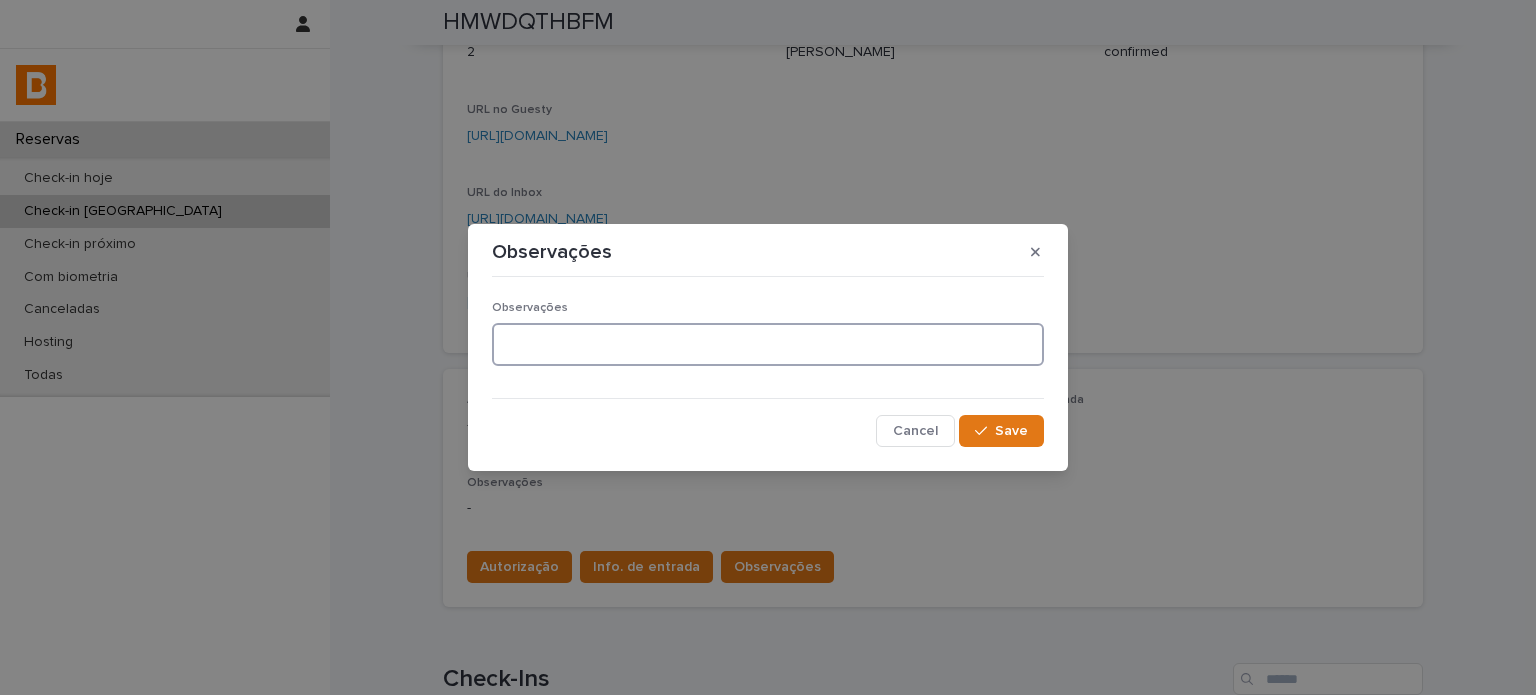 click at bounding box center [768, 344] 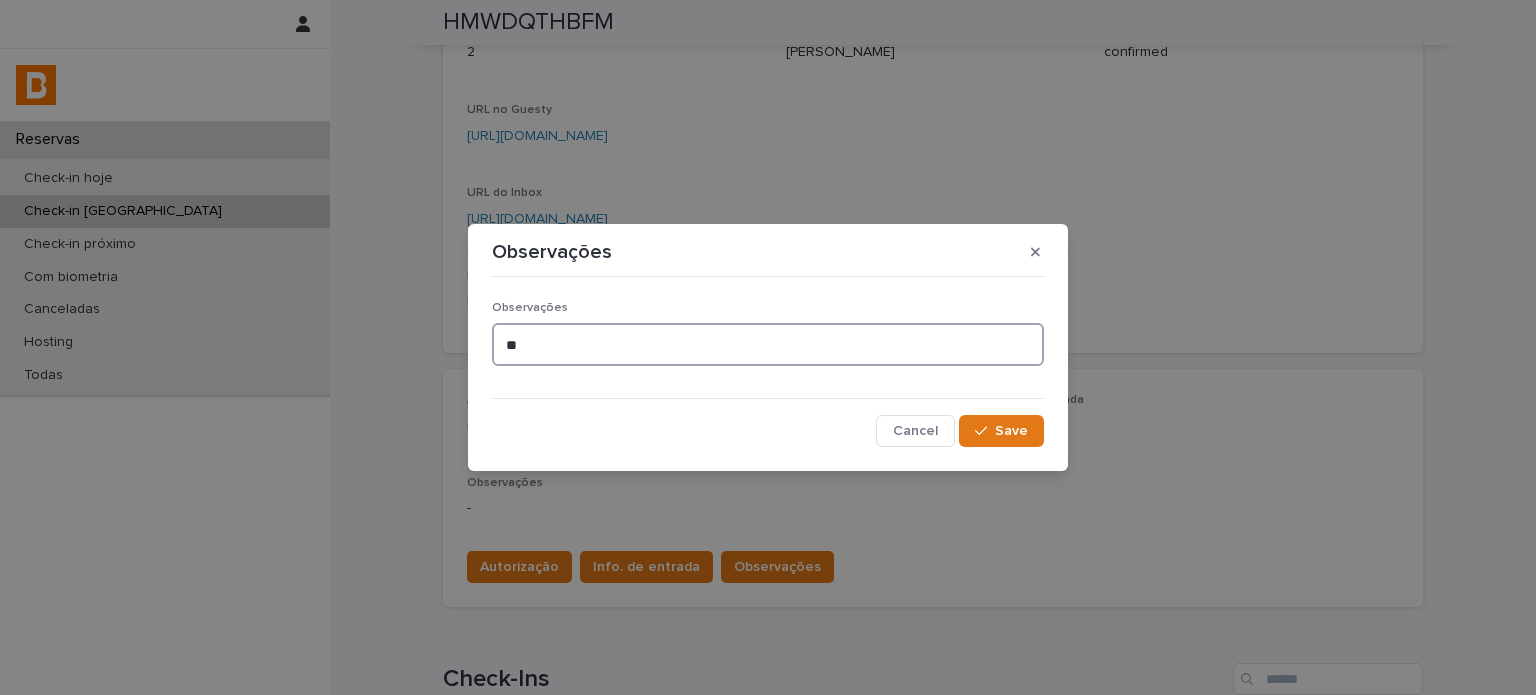type on "***" 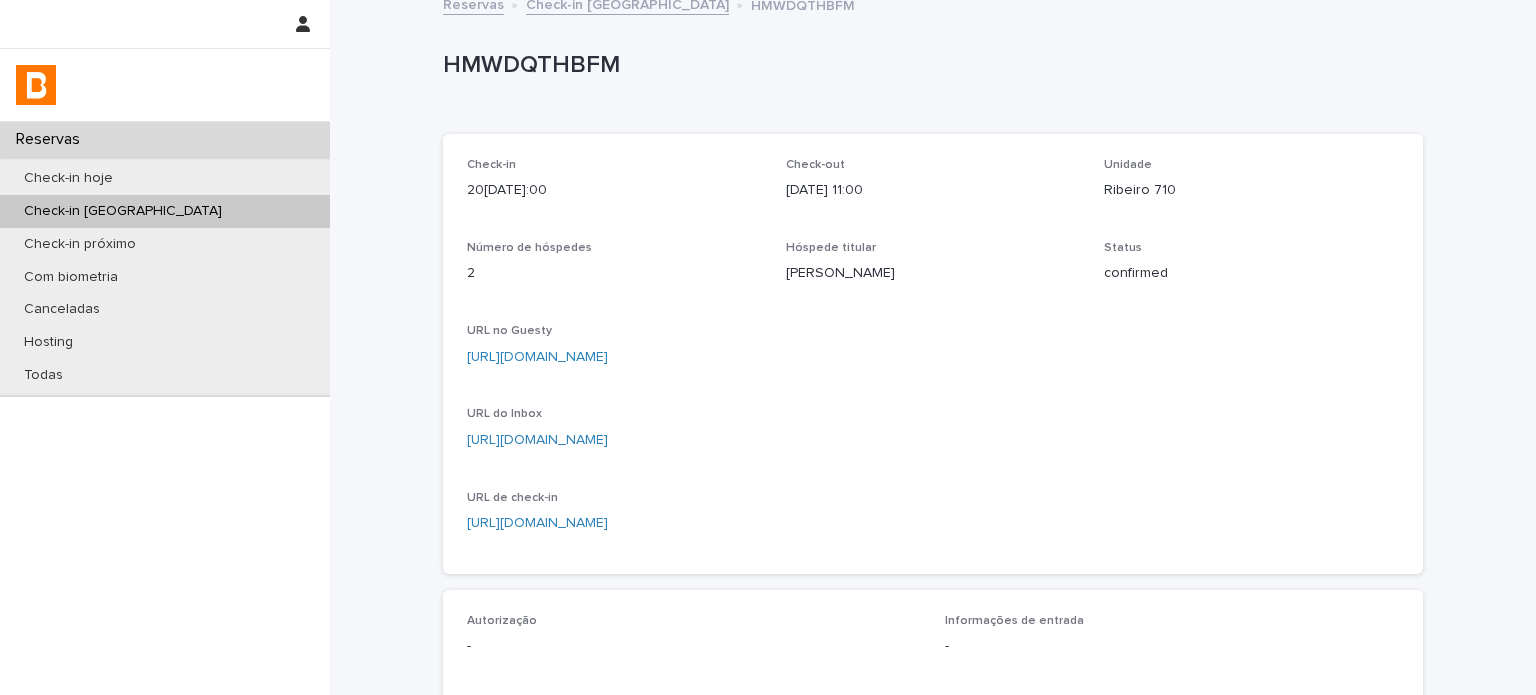 scroll, scrollTop: 0, scrollLeft: 0, axis: both 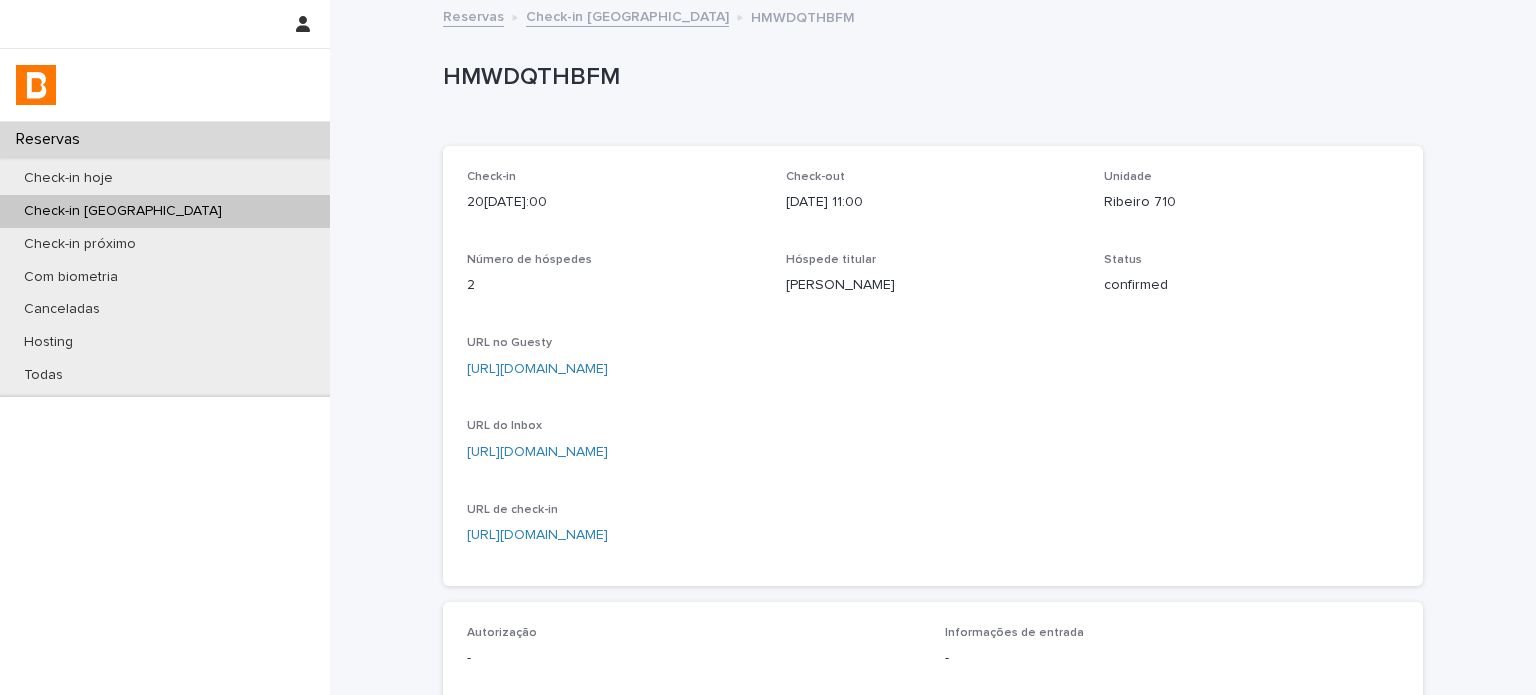click on "Check-in [GEOGRAPHIC_DATA]" at bounding box center [627, 15] 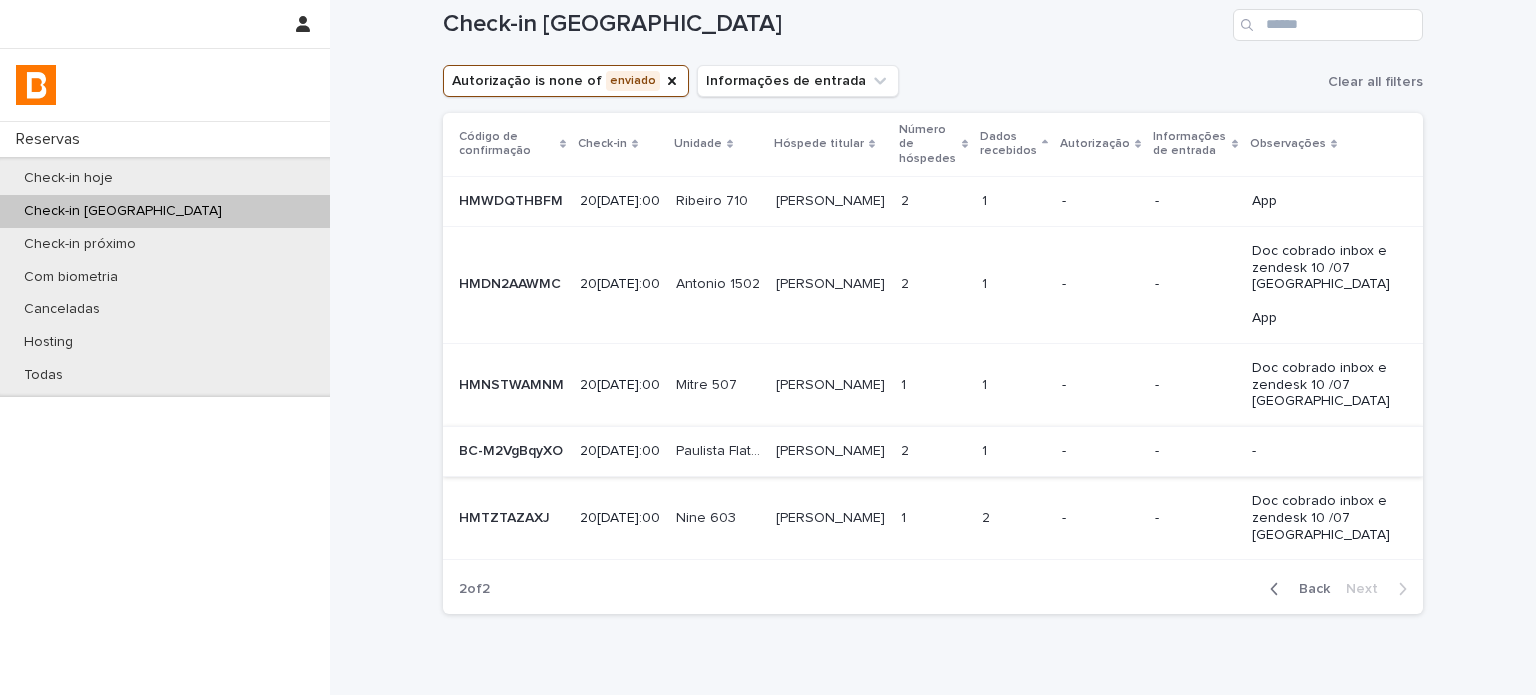 scroll, scrollTop: 92, scrollLeft: 0, axis: vertical 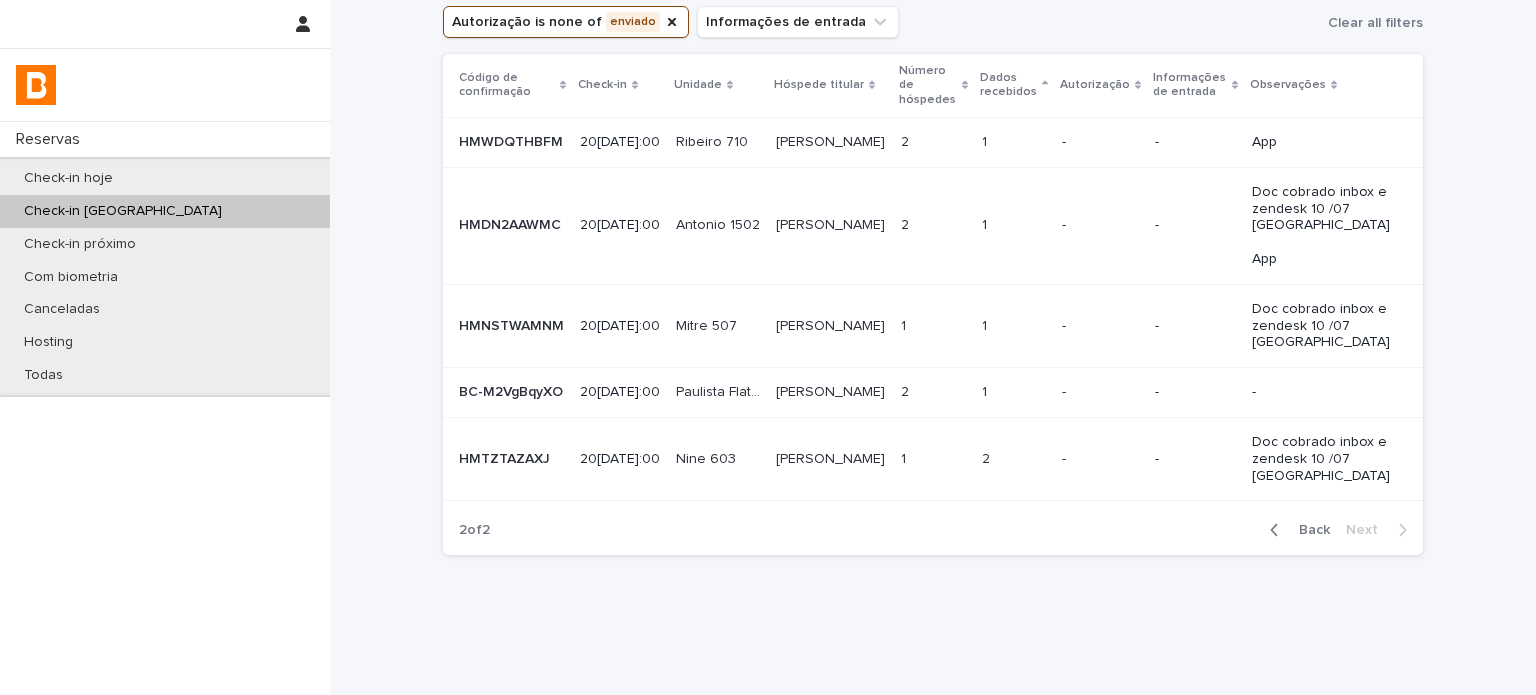click on "1 1" at bounding box center (1014, 325) 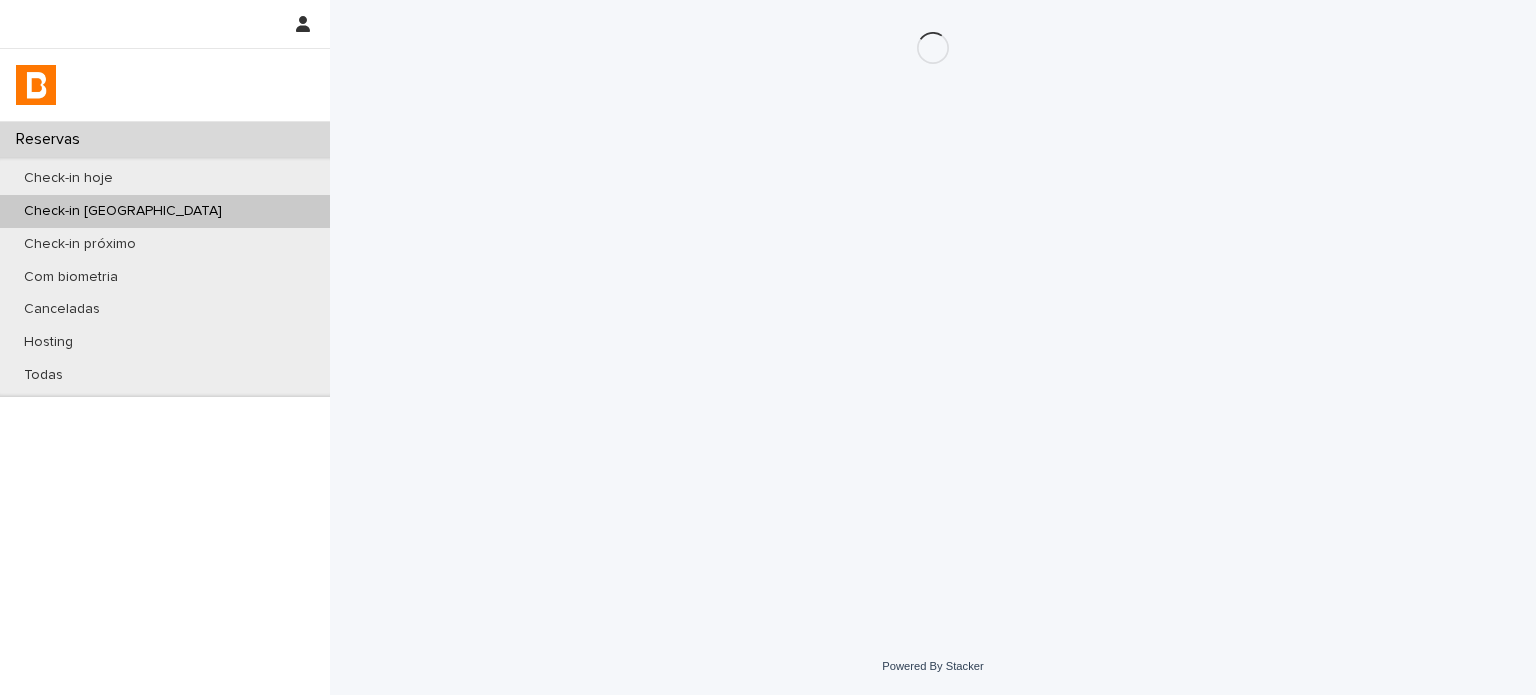 scroll, scrollTop: 0, scrollLeft: 0, axis: both 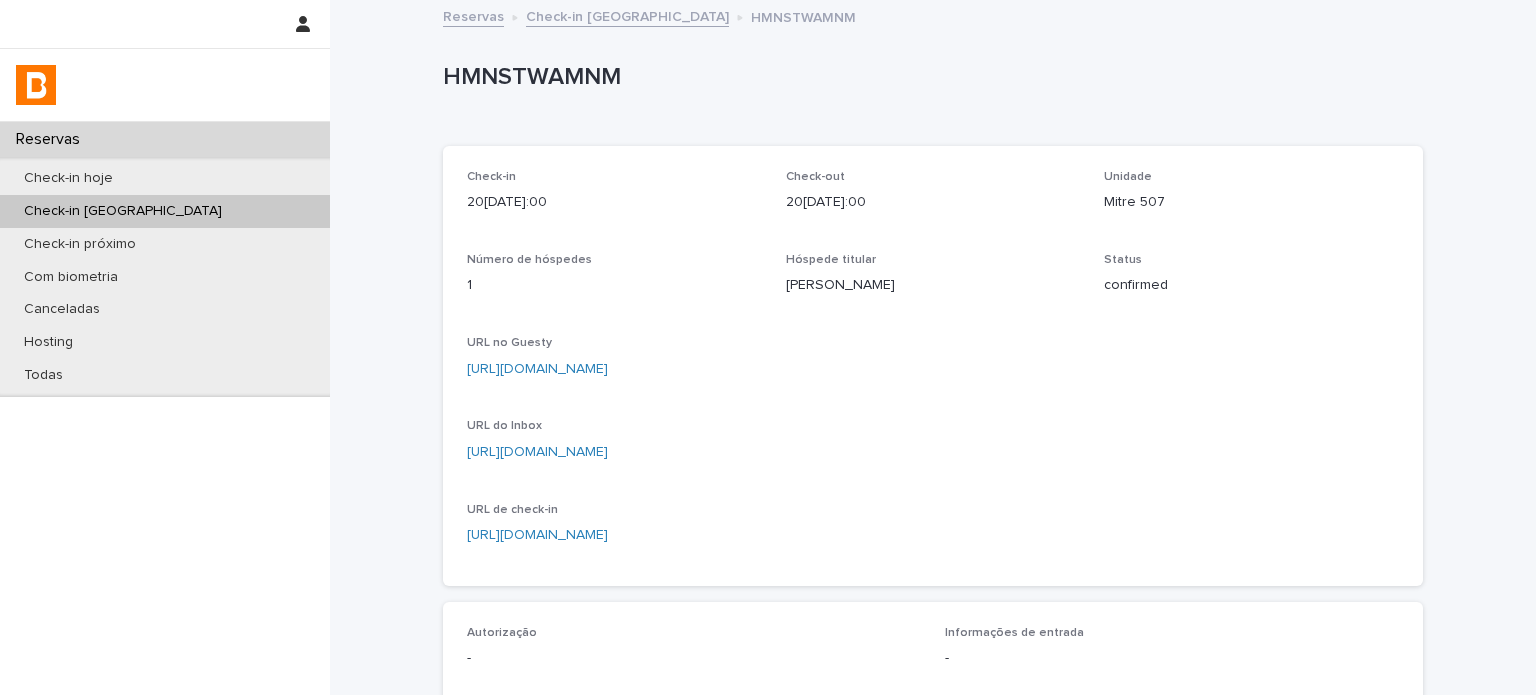 click on "Mitre 507" at bounding box center [1251, 202] 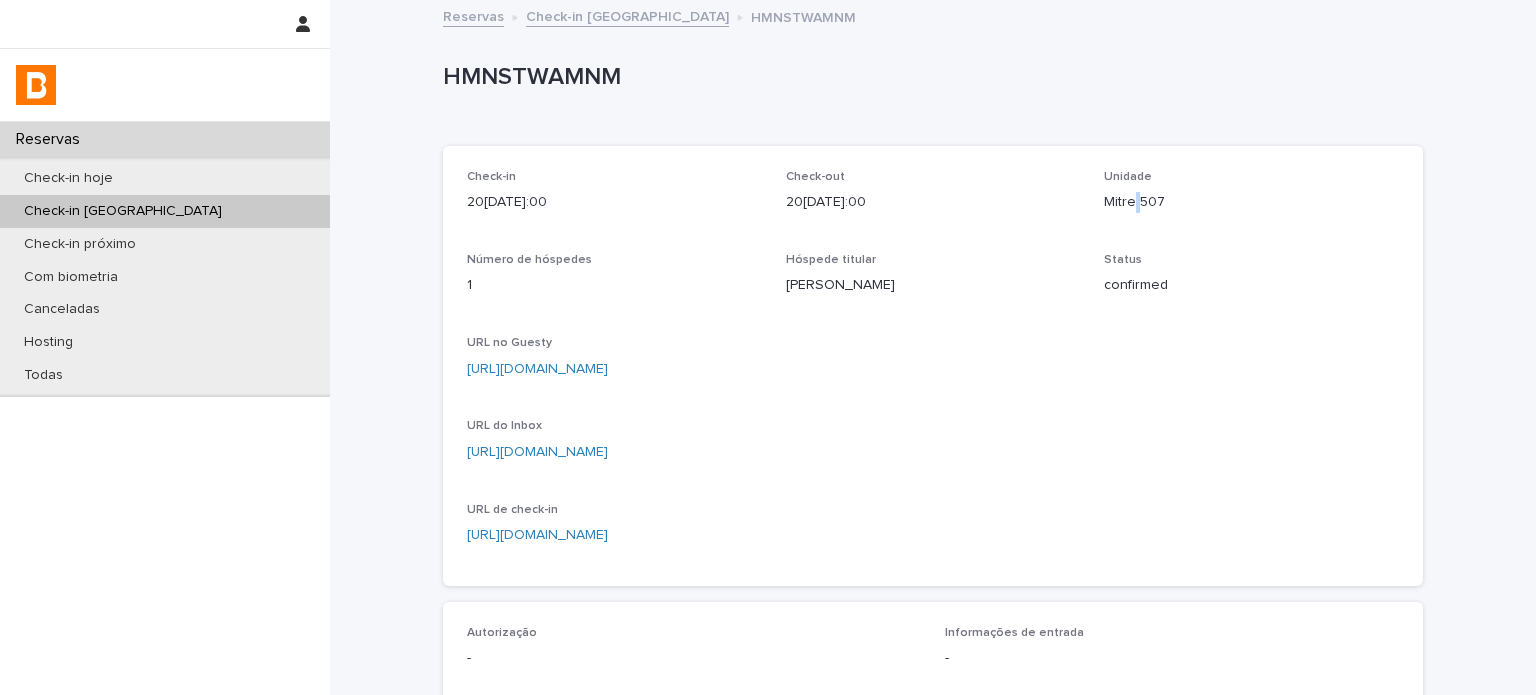click on "Mitre 507" at bounding box center (1251, 202) 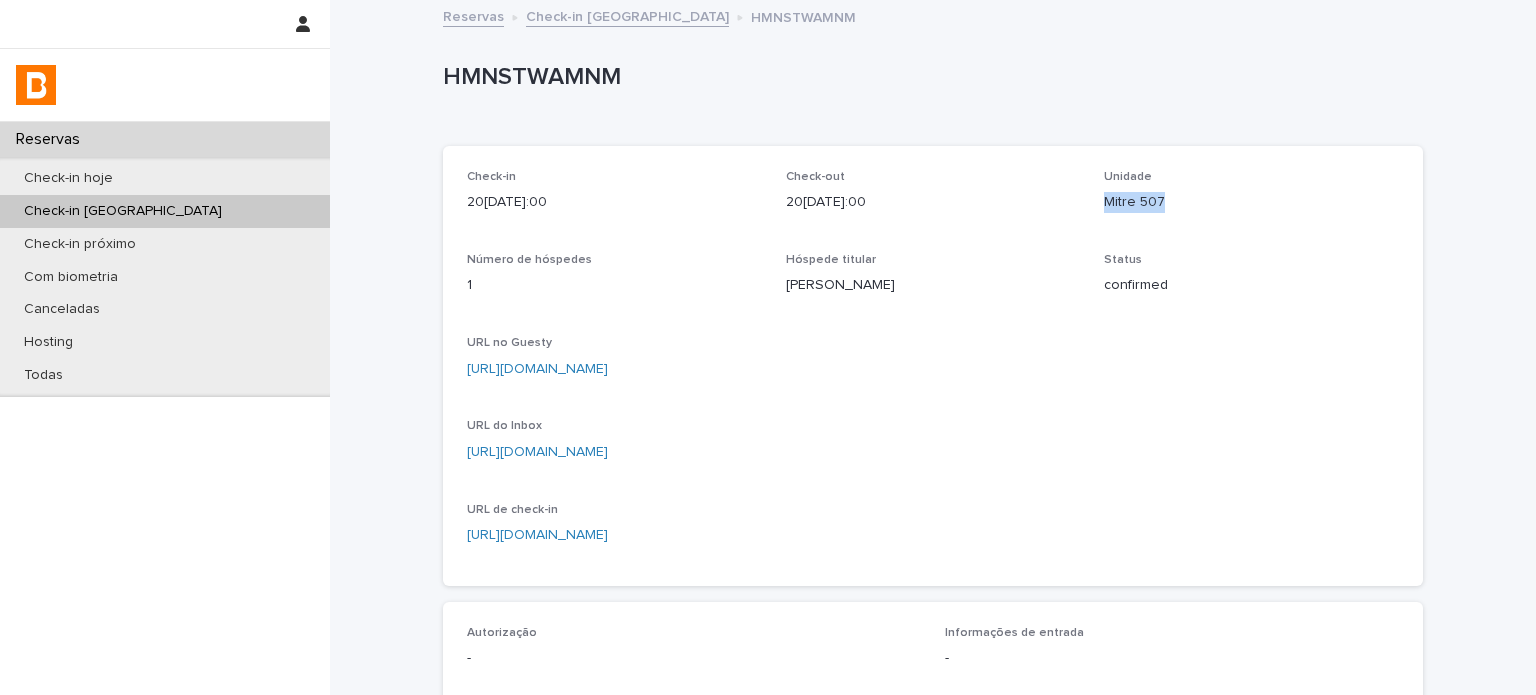 click on "Mitre 507" at bounding box center (1251, 202) 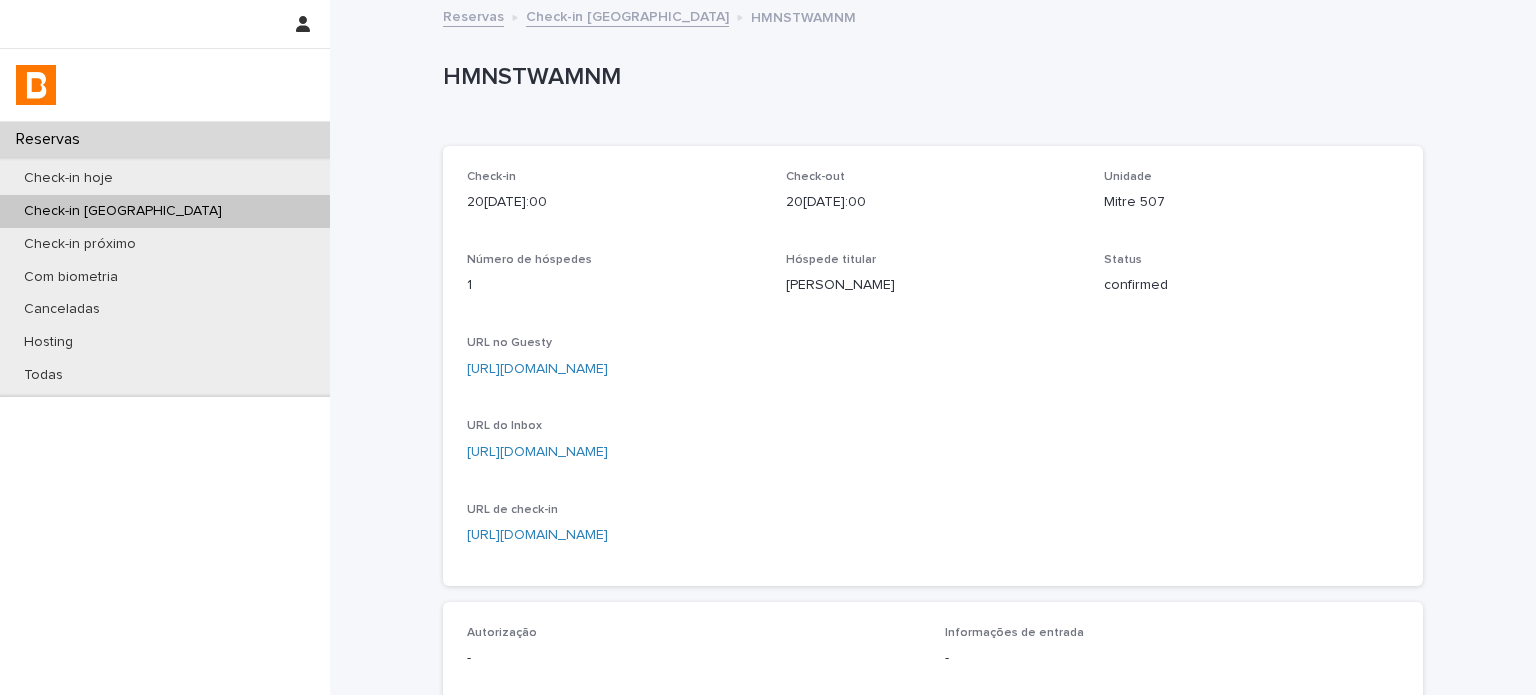 click on "HMNSTWAMNM" at bounding box center [929, 77] 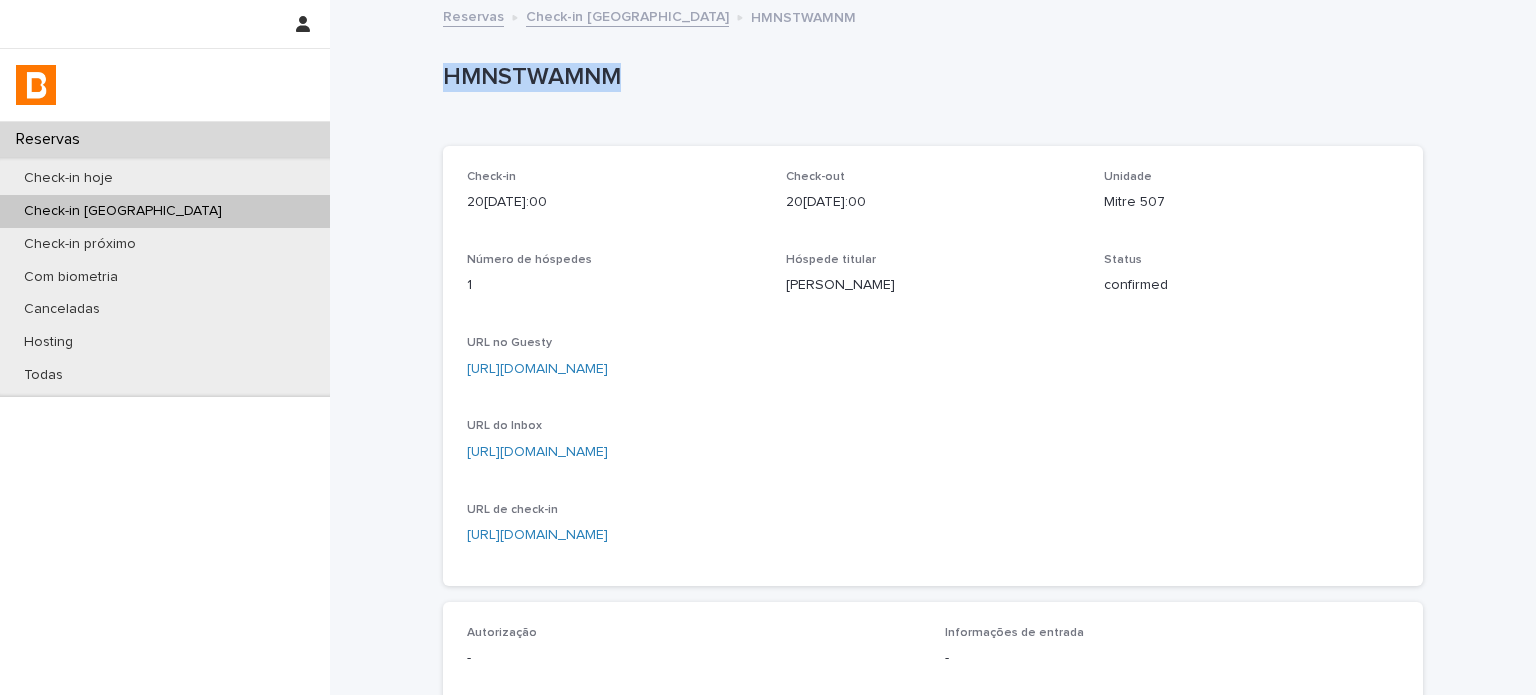 click on "HMNSTWAMNM" at bounding box center [929, 77] 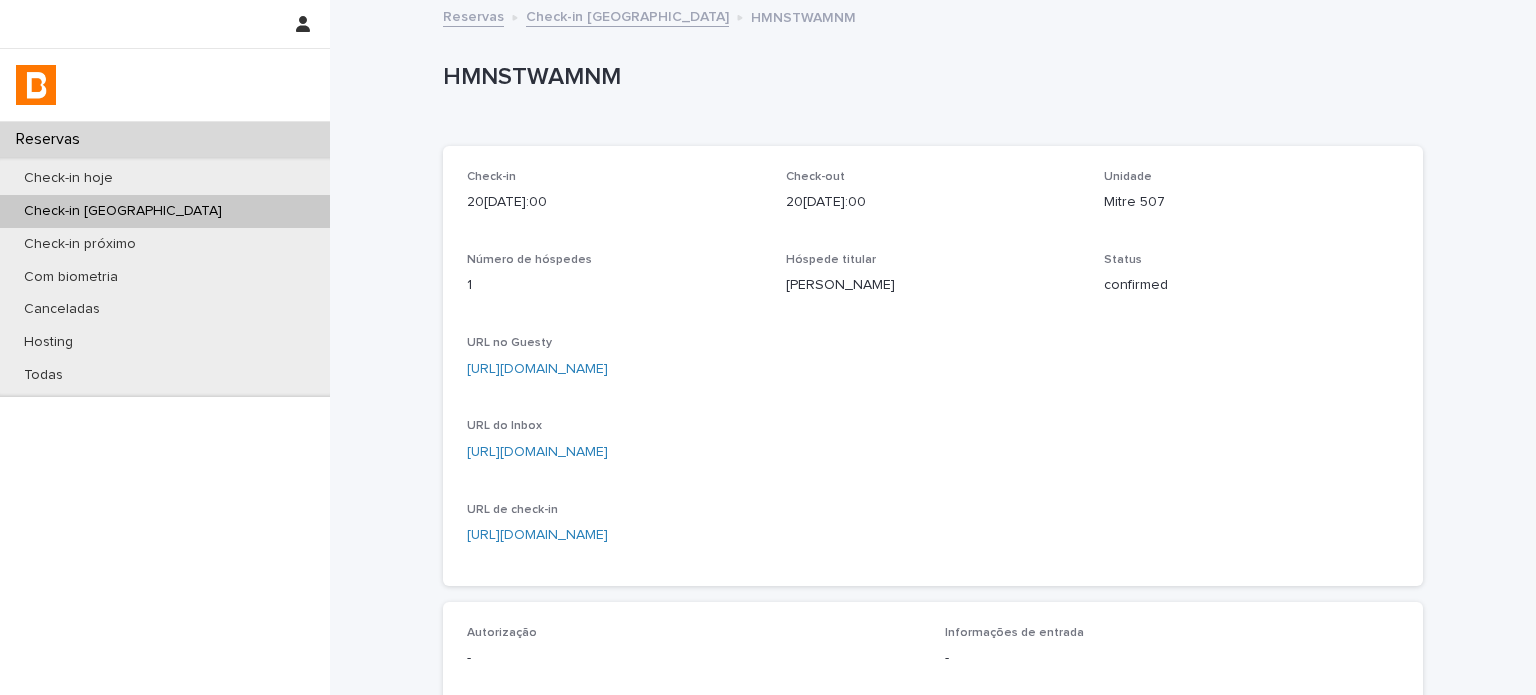 click on "URL no Guesty" at bounding box center [933, 343] 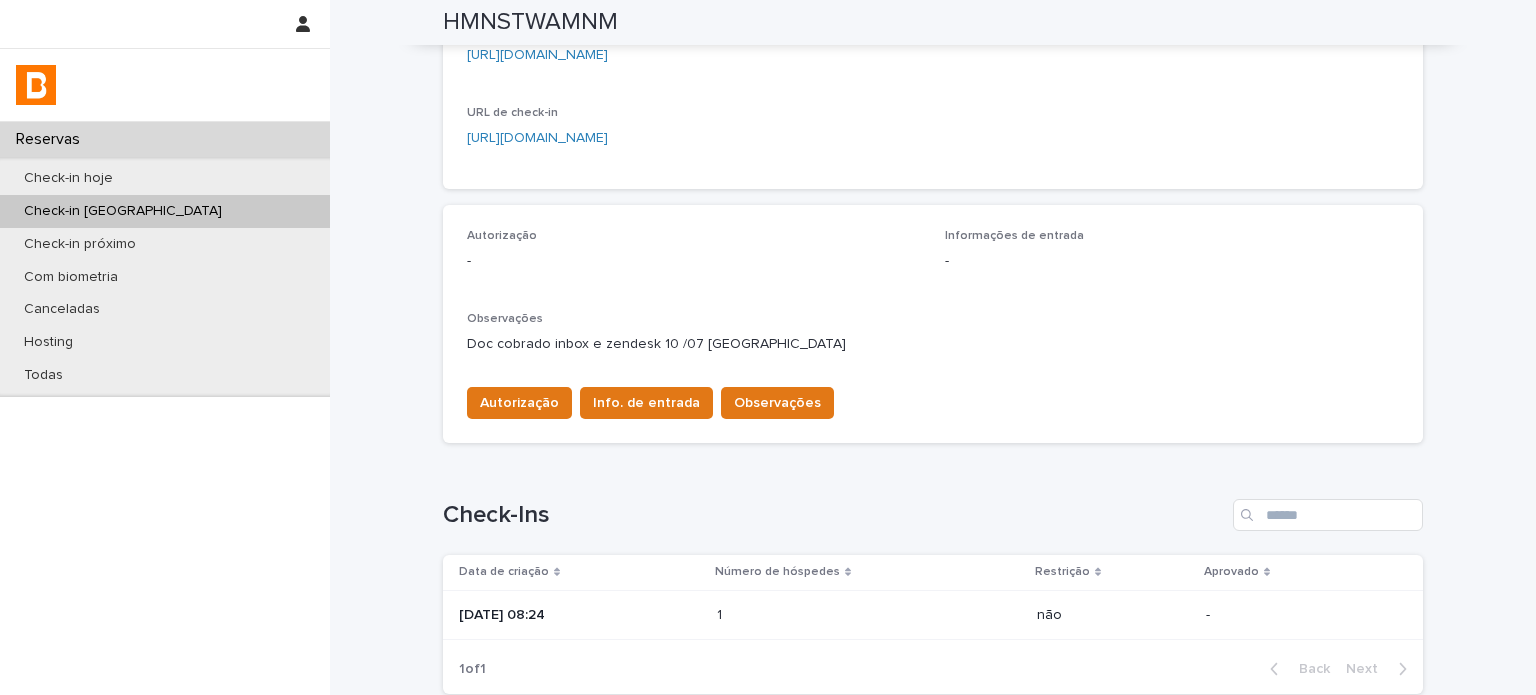 scroll, scrollTop: 466, scrollLeft: 0, axis: vertical 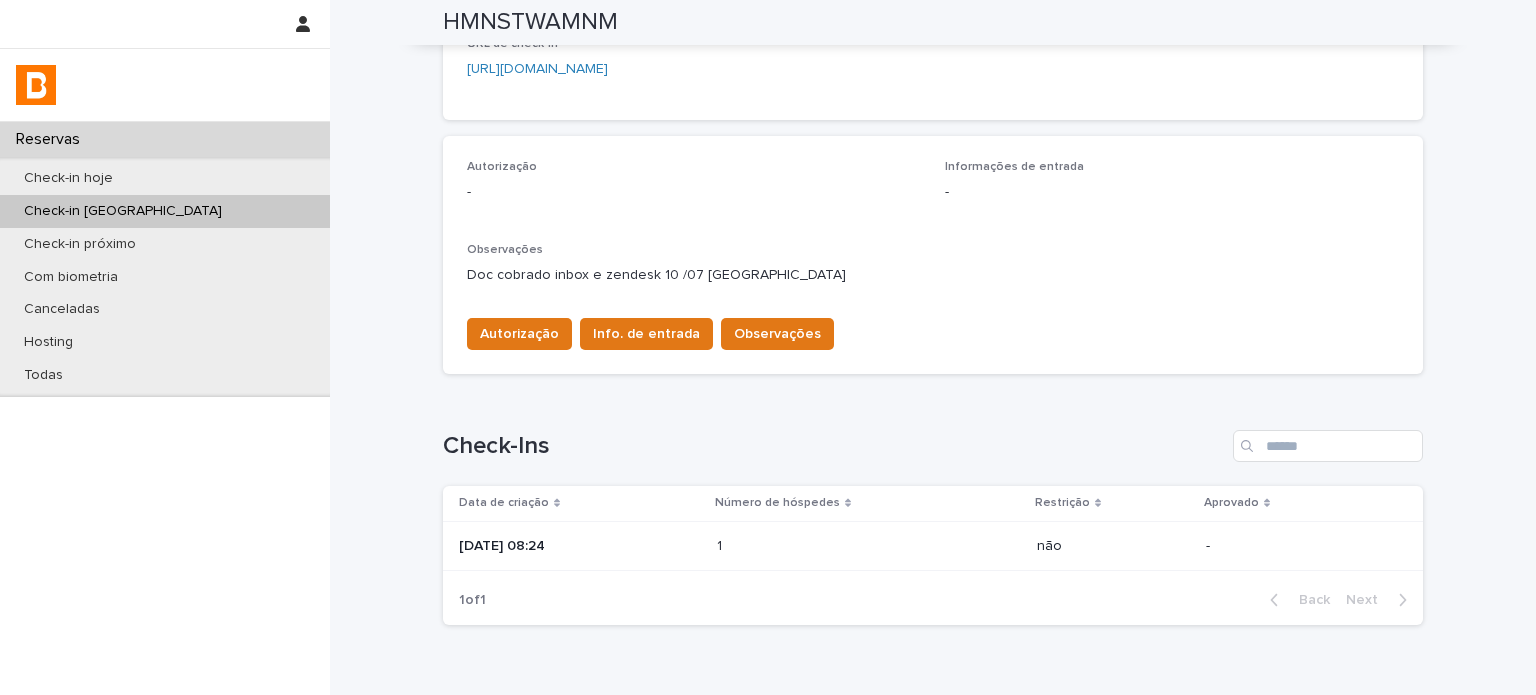 click on "[DATE] 08:24" at bounding box center [580, 546] 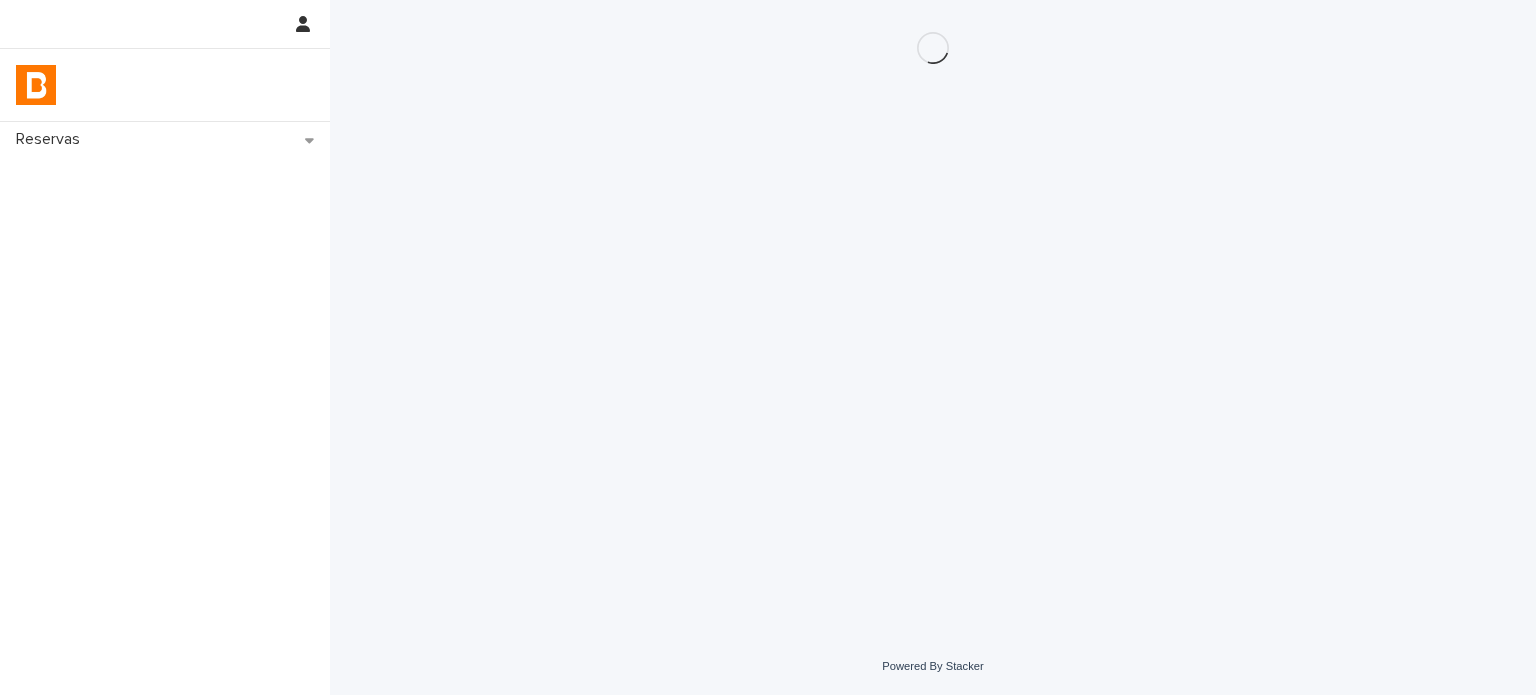 scroll, scrollTop: 0, scrollLeft: 0, axis: both 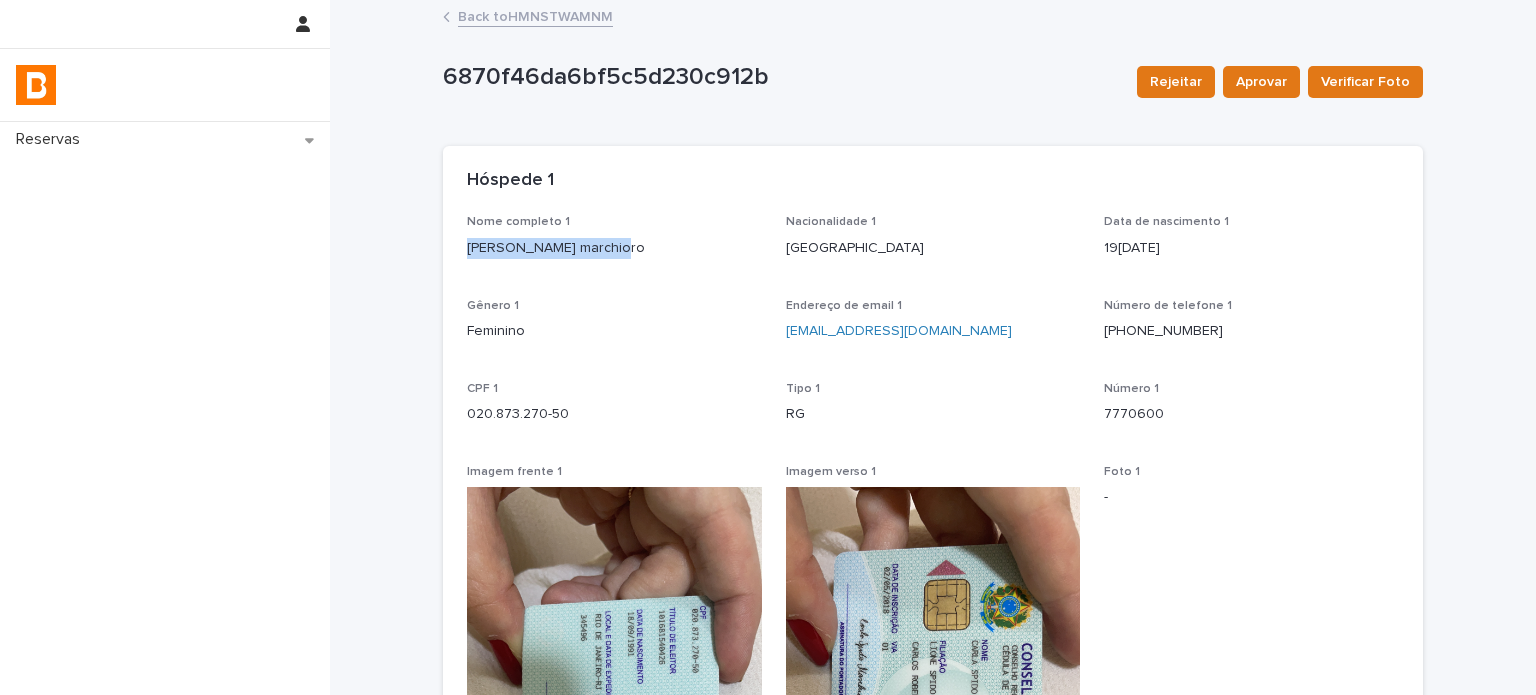 drag, startPoint x: 564, startPoint y: 247, endPoint x: 460, endPoint y: 253, distance: 104.172935 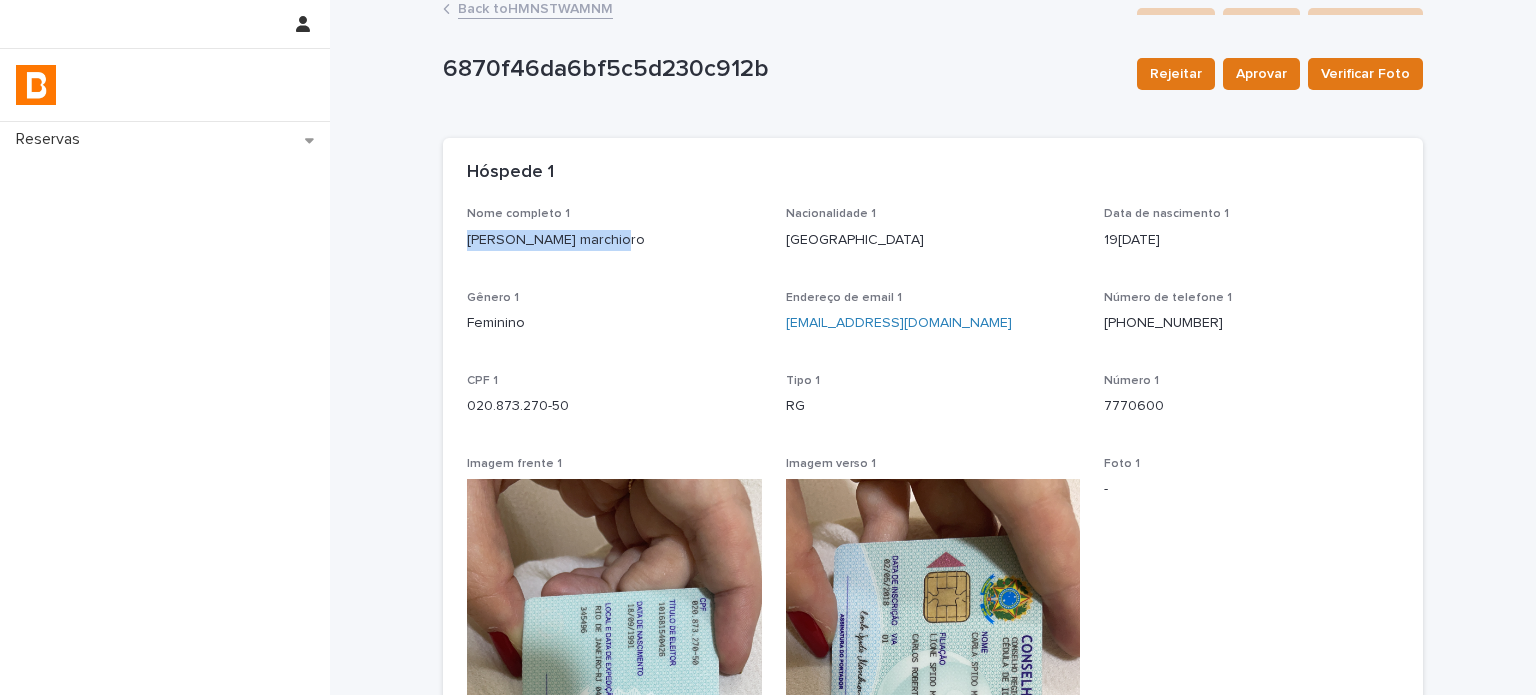 scroll, scrollTop: 0, scrollLeft: 0, axis: both 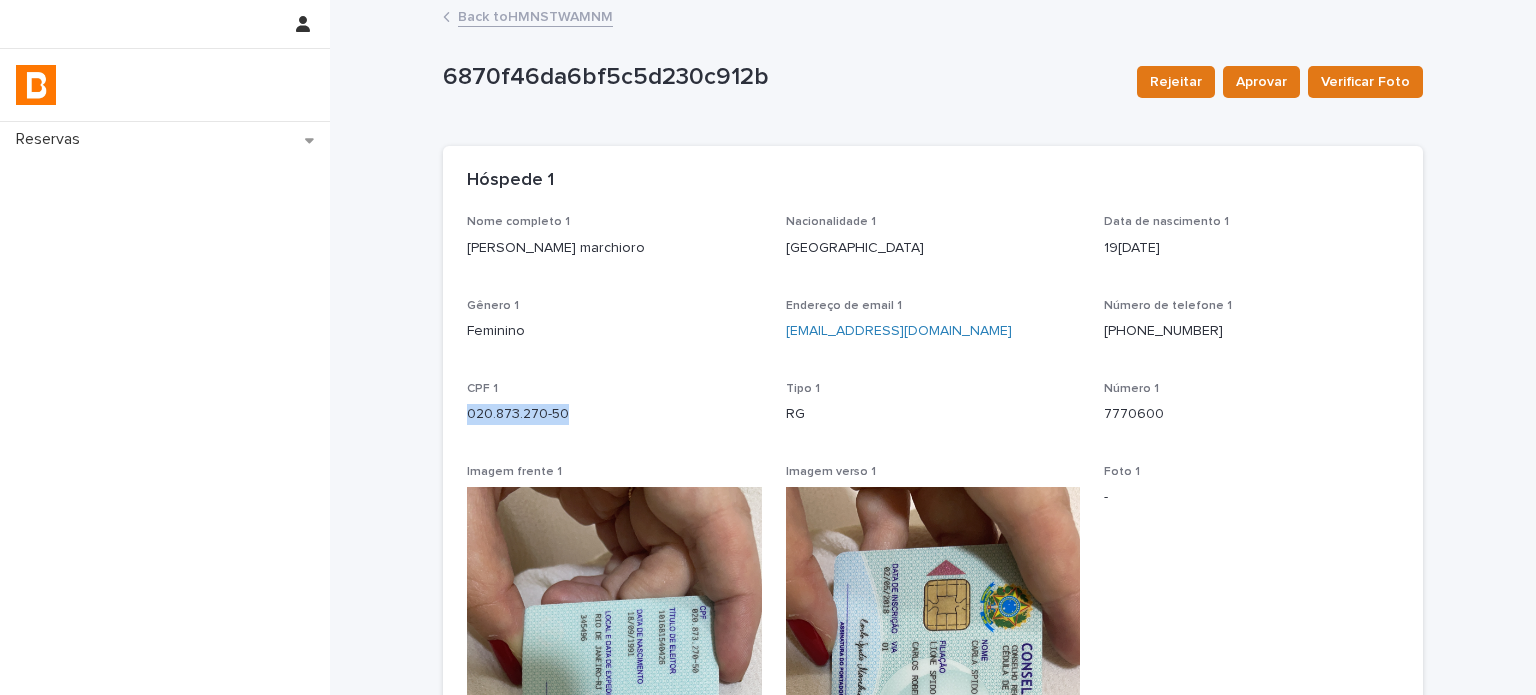 drag, startPoint x: 576, startPoint y: 408, endPoint x: 456, endPoint y: 423, distance: 120.93387 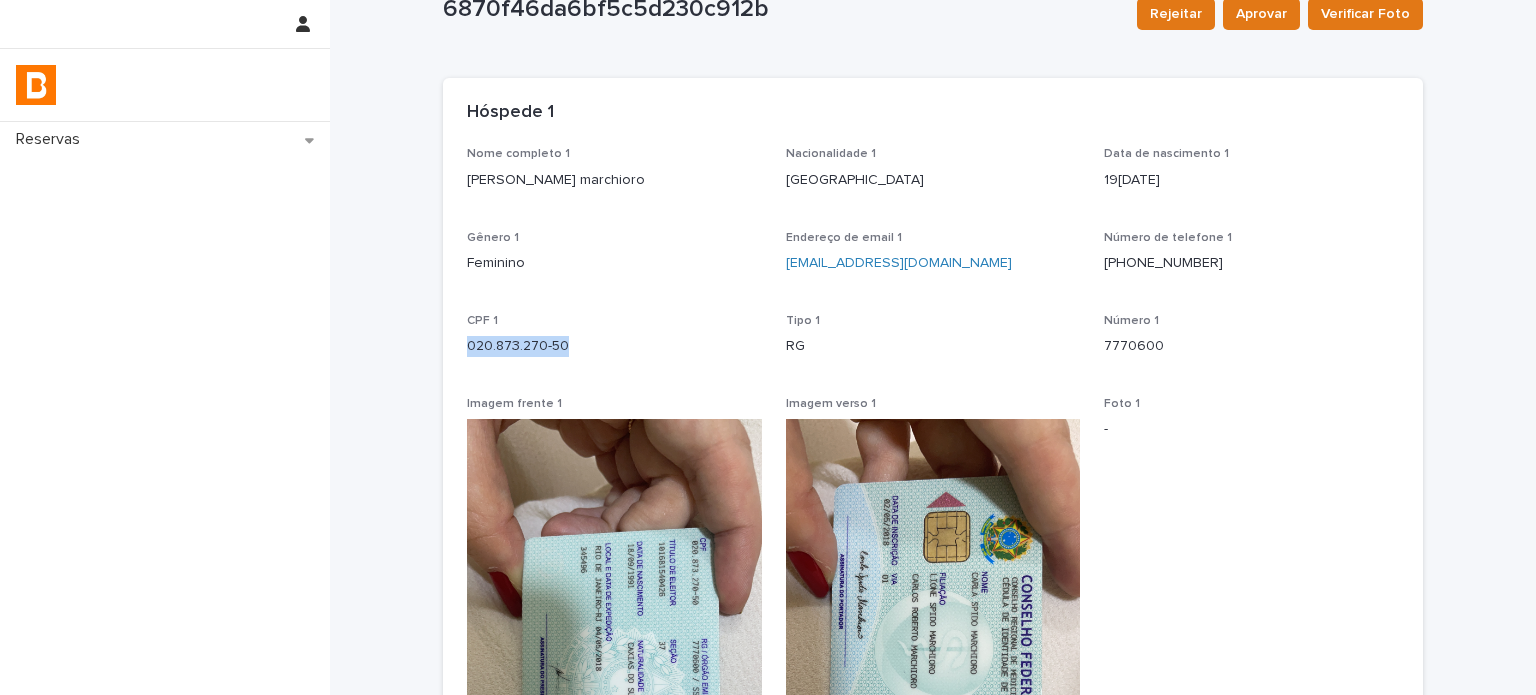 scroll, scrollTop: 200, scrollLeft: 0, axis: vertical 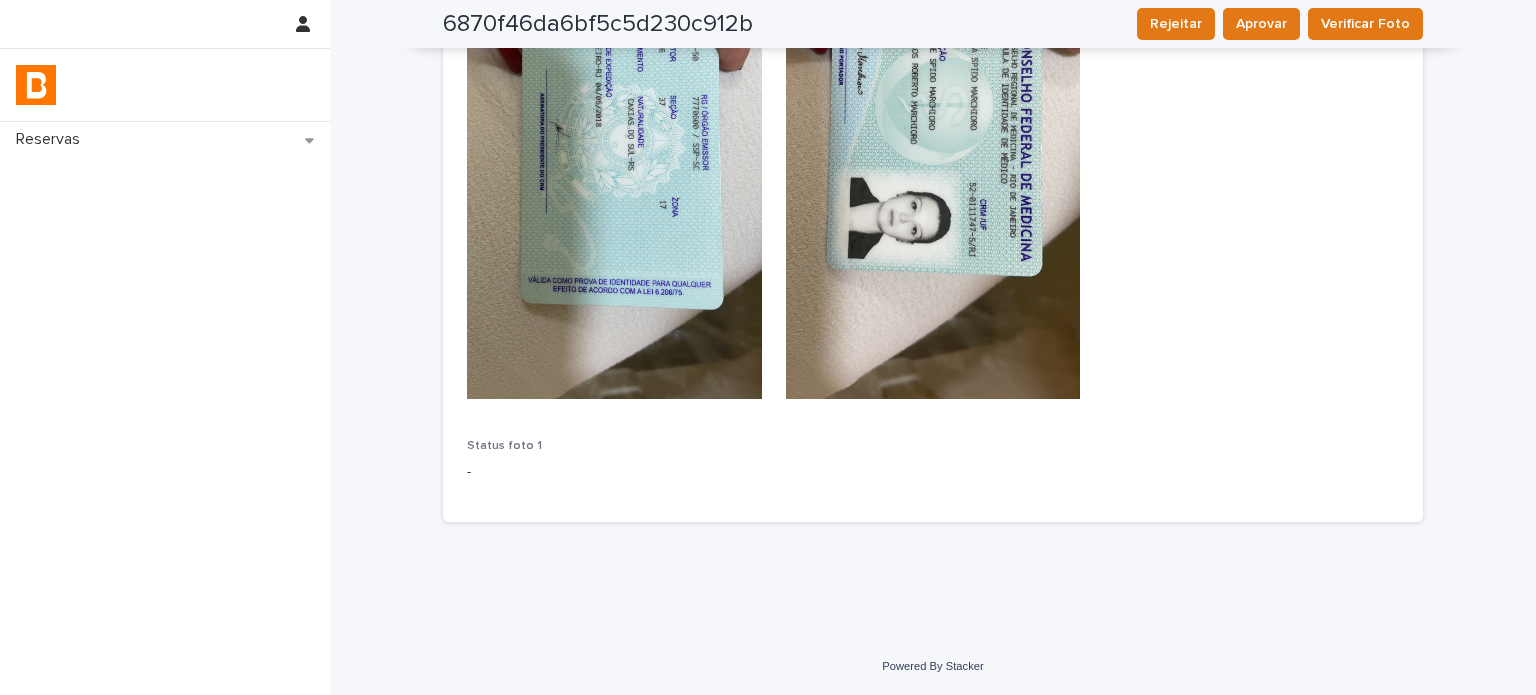 click on "Nome completo 1 [PERSON_NAME] marchioro Nacionalidade 1 [DEMOGRAPHIC_DATA] Data de nascimento 1 [DEMOGRAPHIC_DATA] Gênero 1 Feminino Endereço de email 1 [EMAIL_ADDRESS][DOMAIN_NAME] Número de telefone [PHONE_NUMBER] CPF 1 020.873.270-50 Tipo 1 RG Número 1 7770600 Imagem frente 1 Imagem verso 1 Foto 1 - Status foto 1 -" at bounding box center (933, 50) 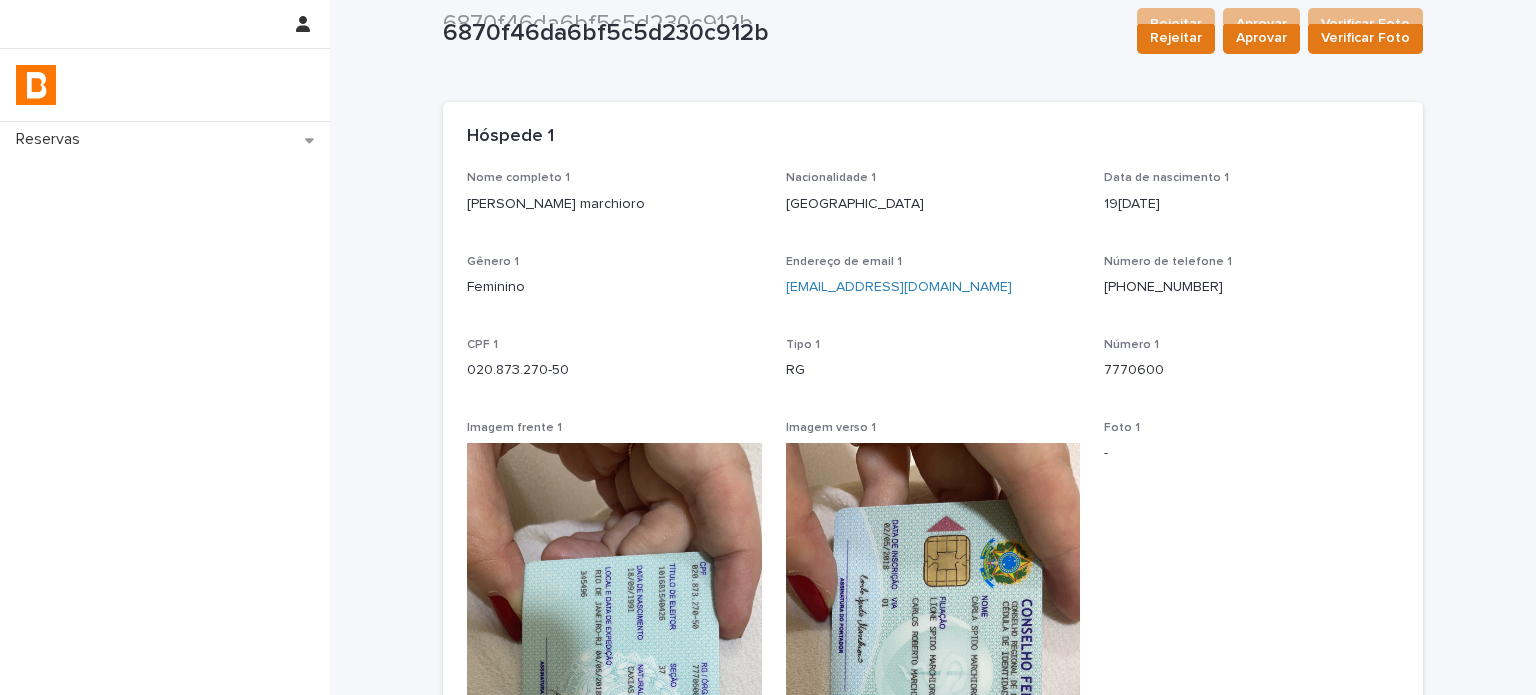 scroll, scrollTop: 0, scrollLeft: 0, axis: both 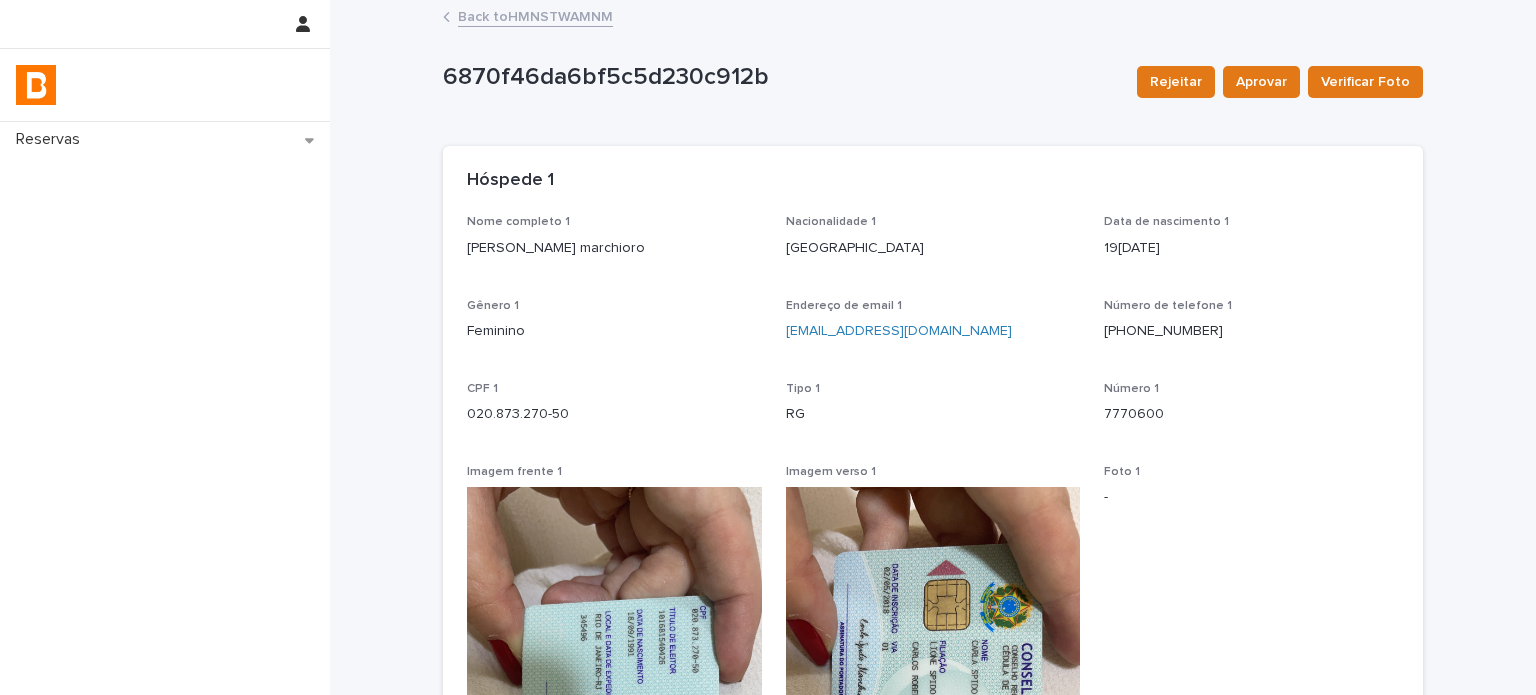 click on "Back to  [GEOGRAPHIC_DATA]" at bounding box center [535, 15] 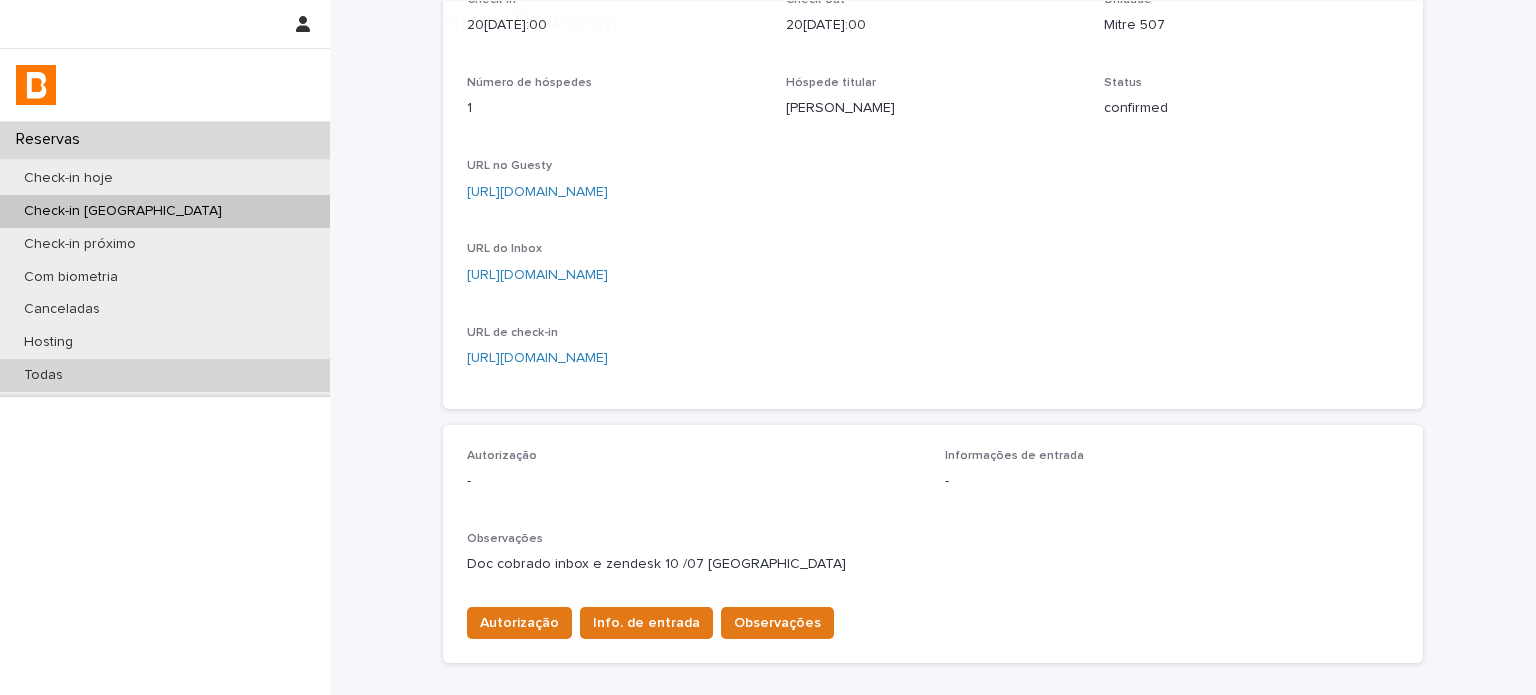 scroll, scrollTop: 300, scrollLeft: 0, axis: vertical 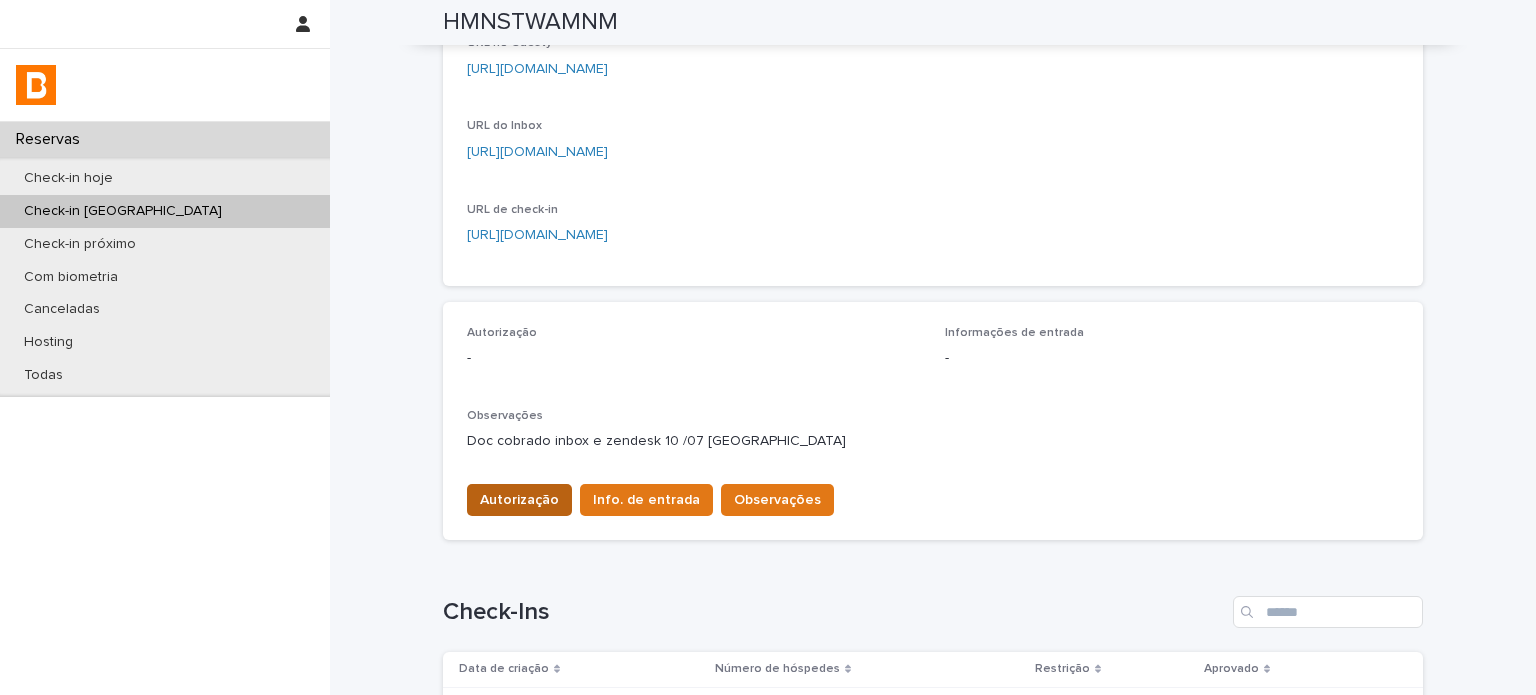 click on "Autorização" at bounding box center (519, 500) 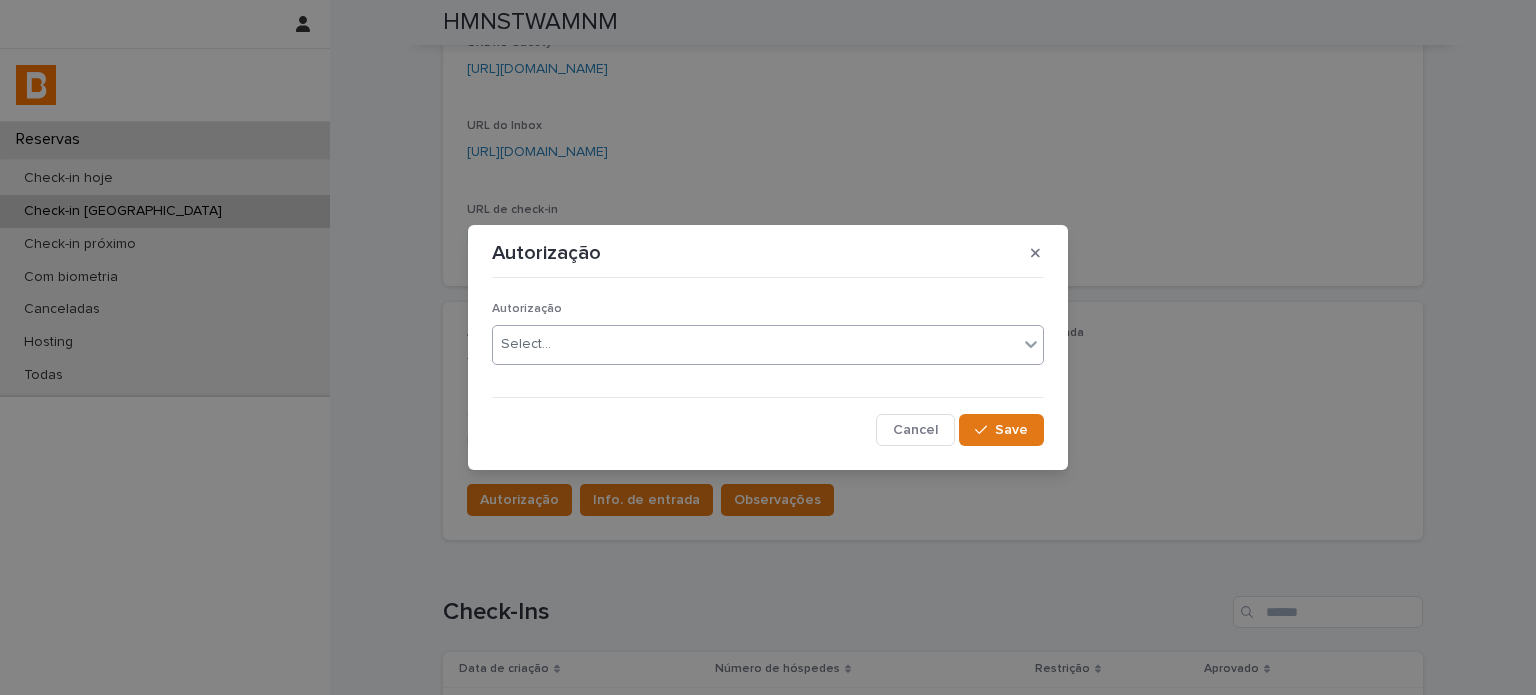 click on "Select..." at bounding box center (526, 344) 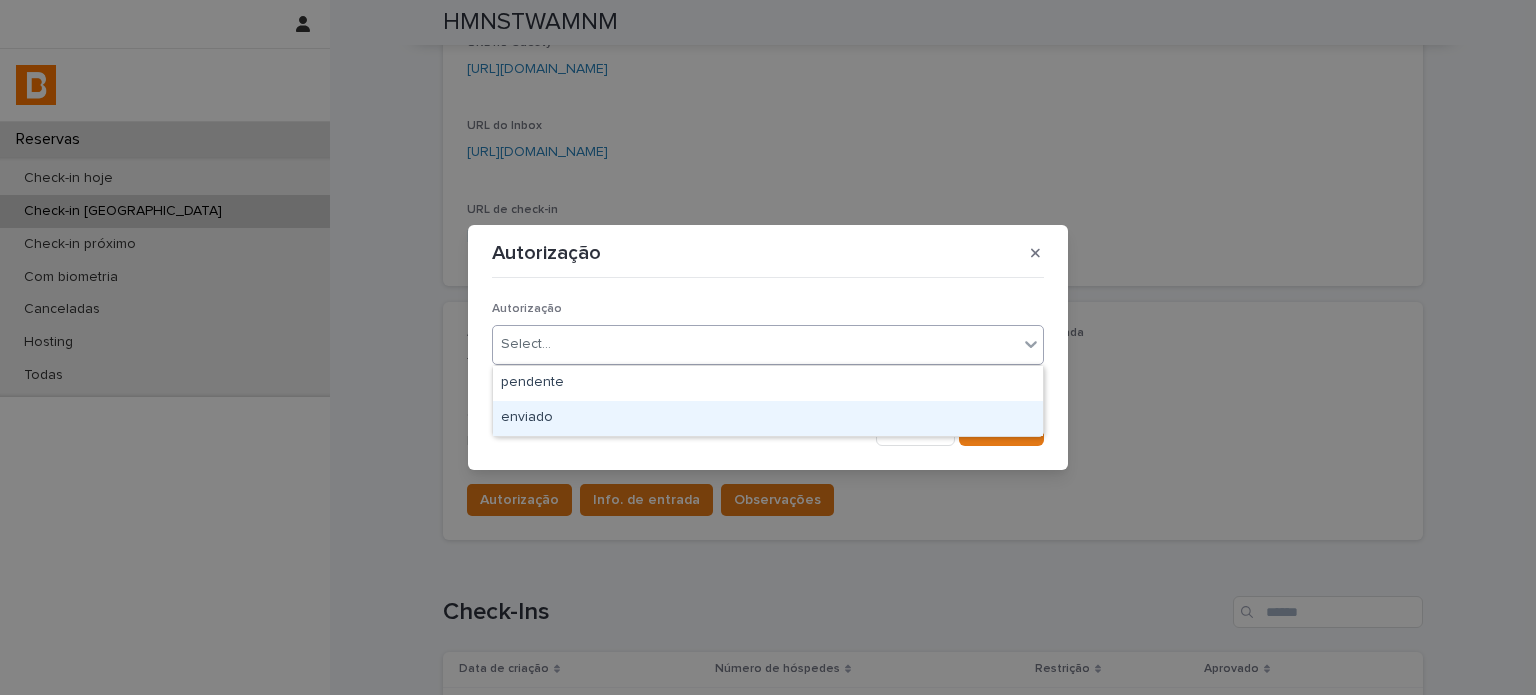click on "enviado" at bounding box center (768, 418) 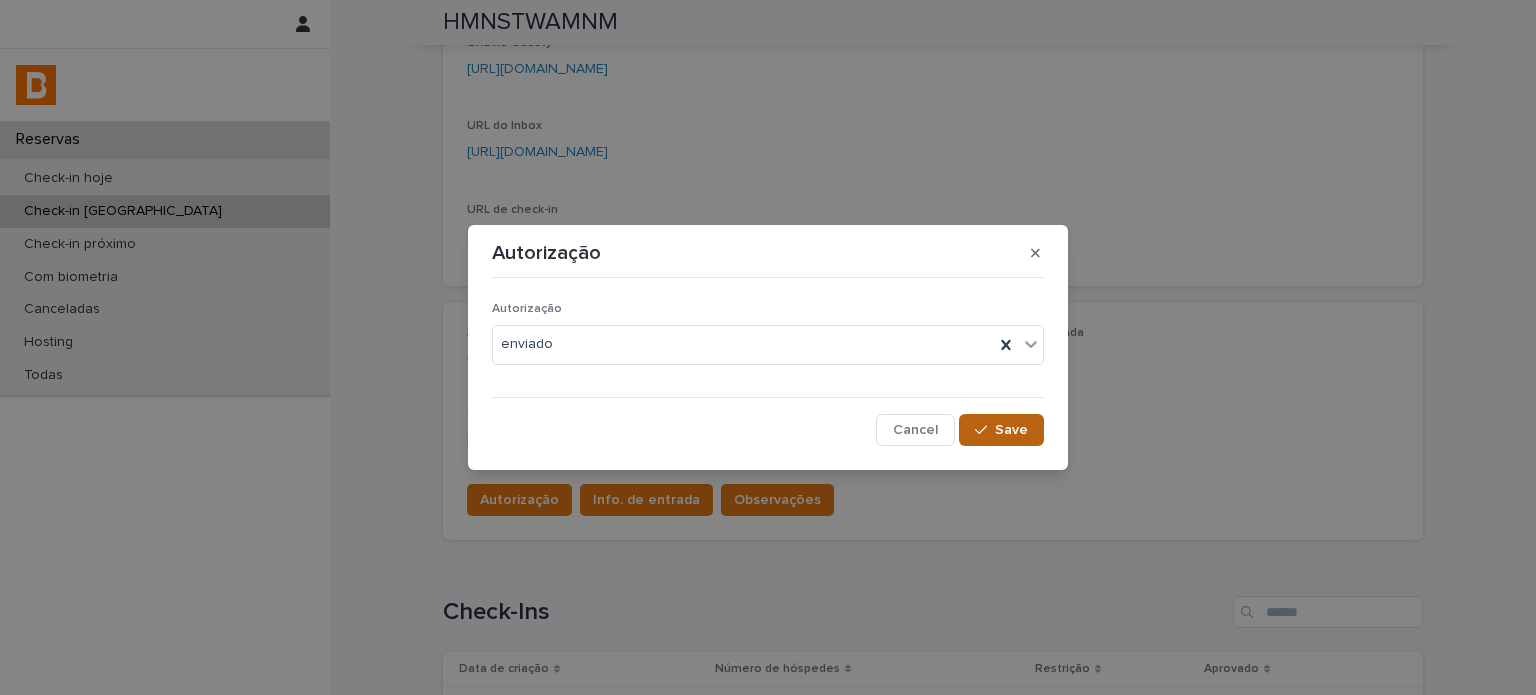 click at bounding box center [985, 430] 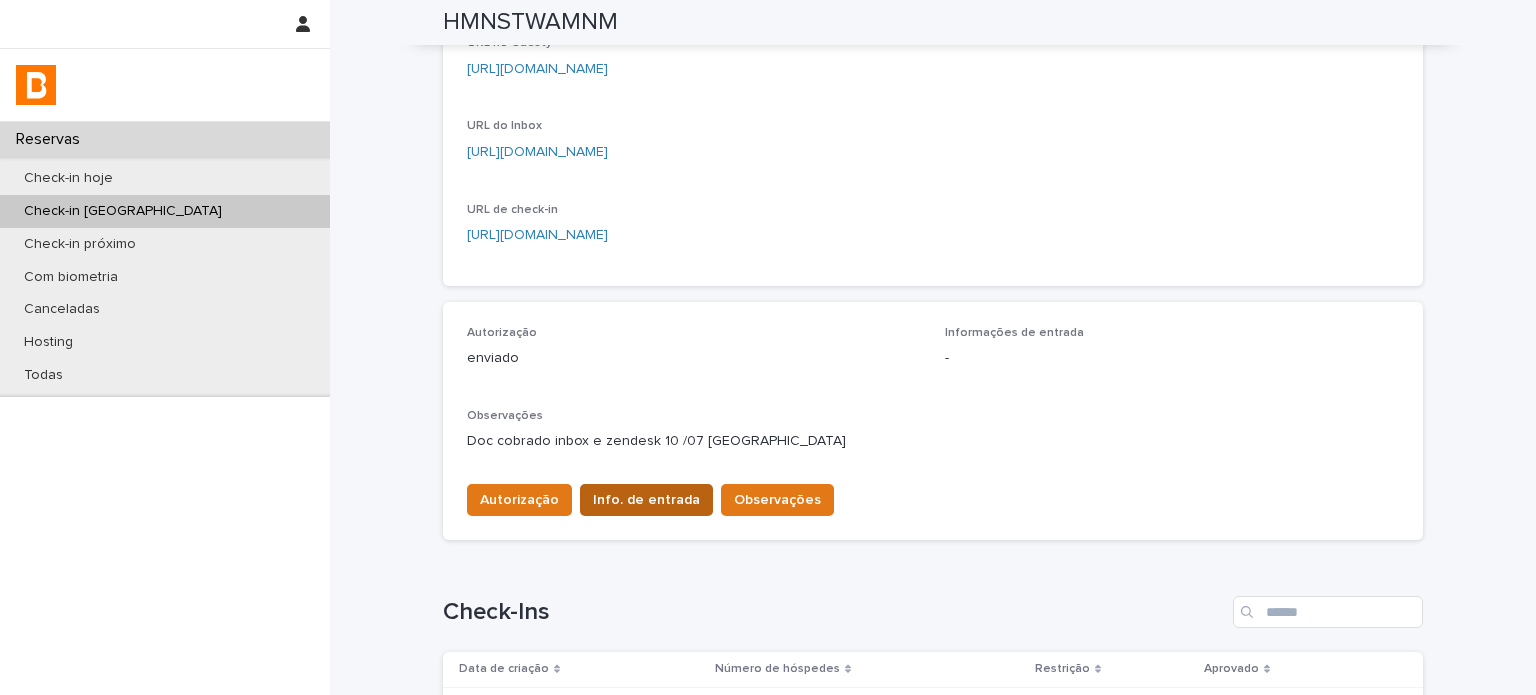 click on "Info. de entrada" at bounding box center (646, 500) 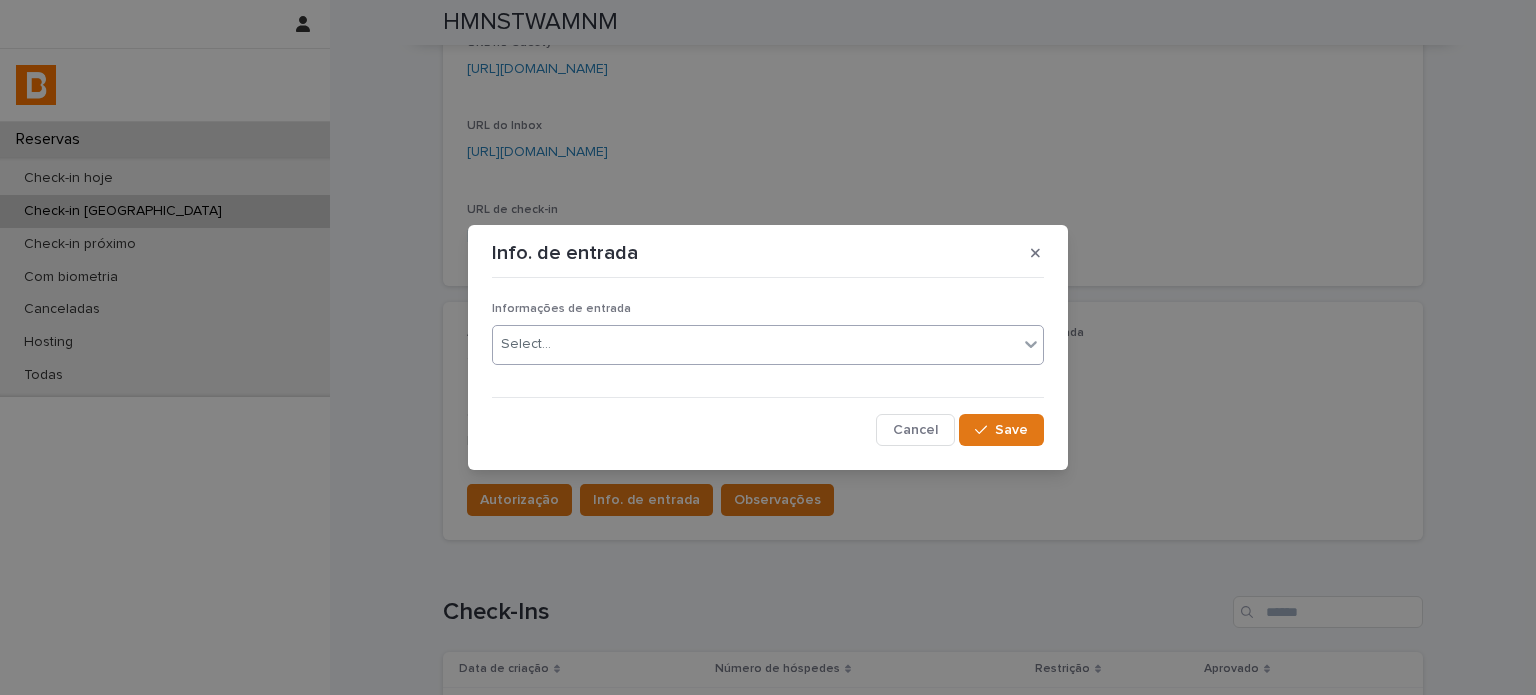 click on "Select..." at bounding box center [755, 344] 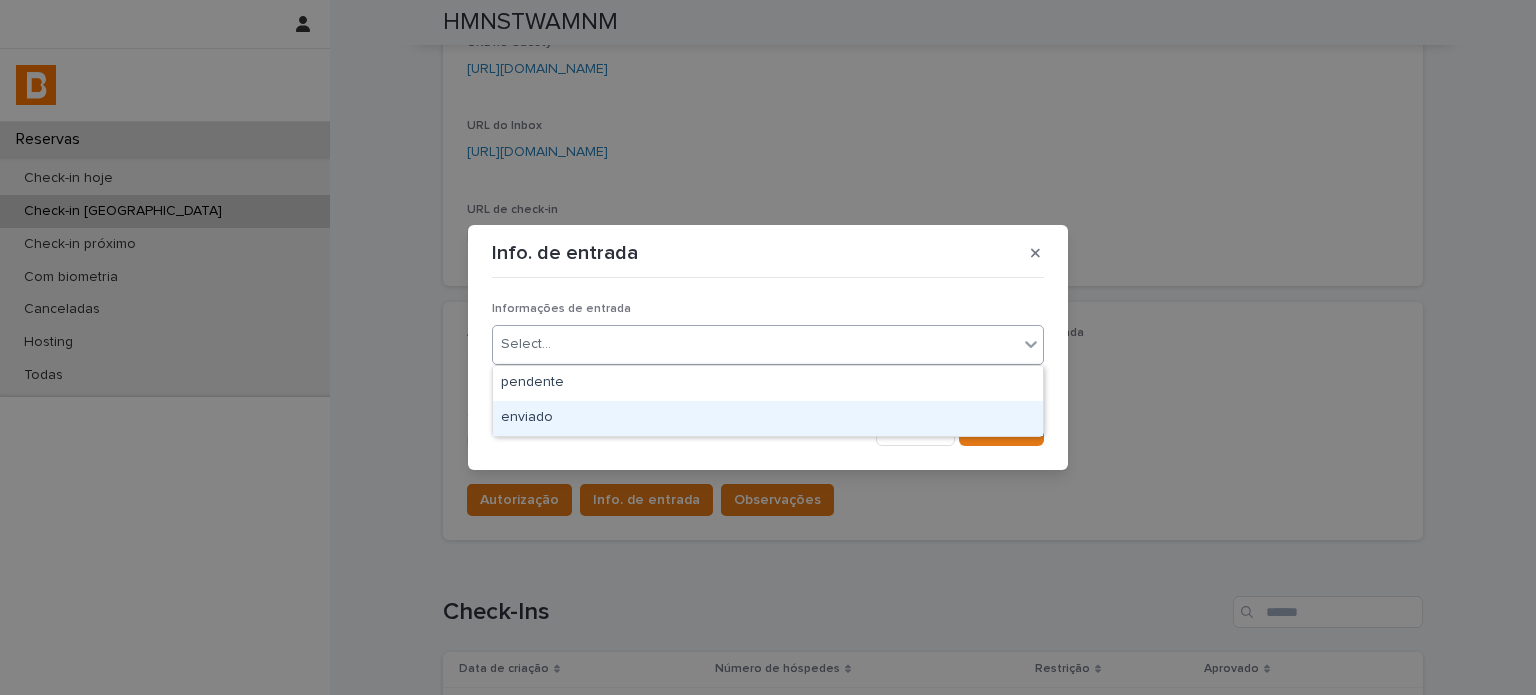 click on "enviado" at bounding box center [768, 418] 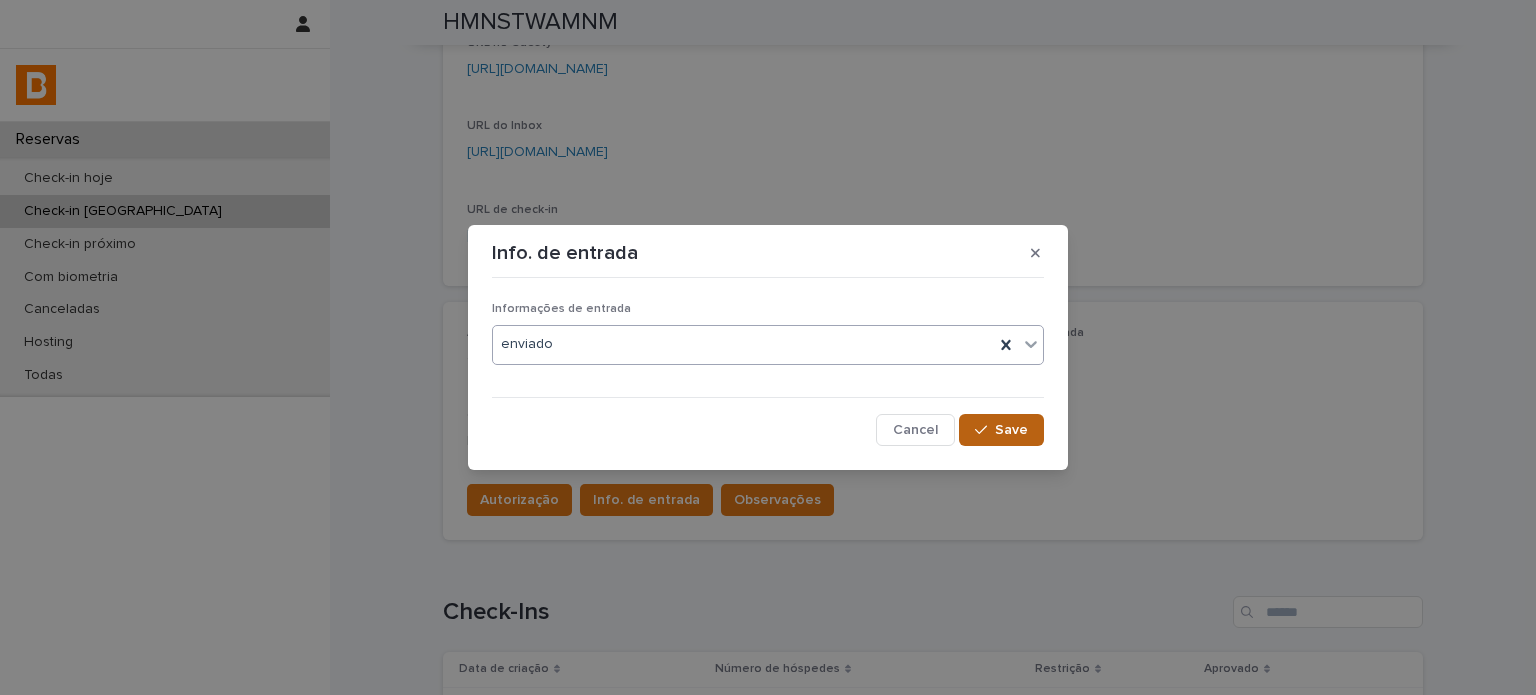 click at bounding box center [985, 430] 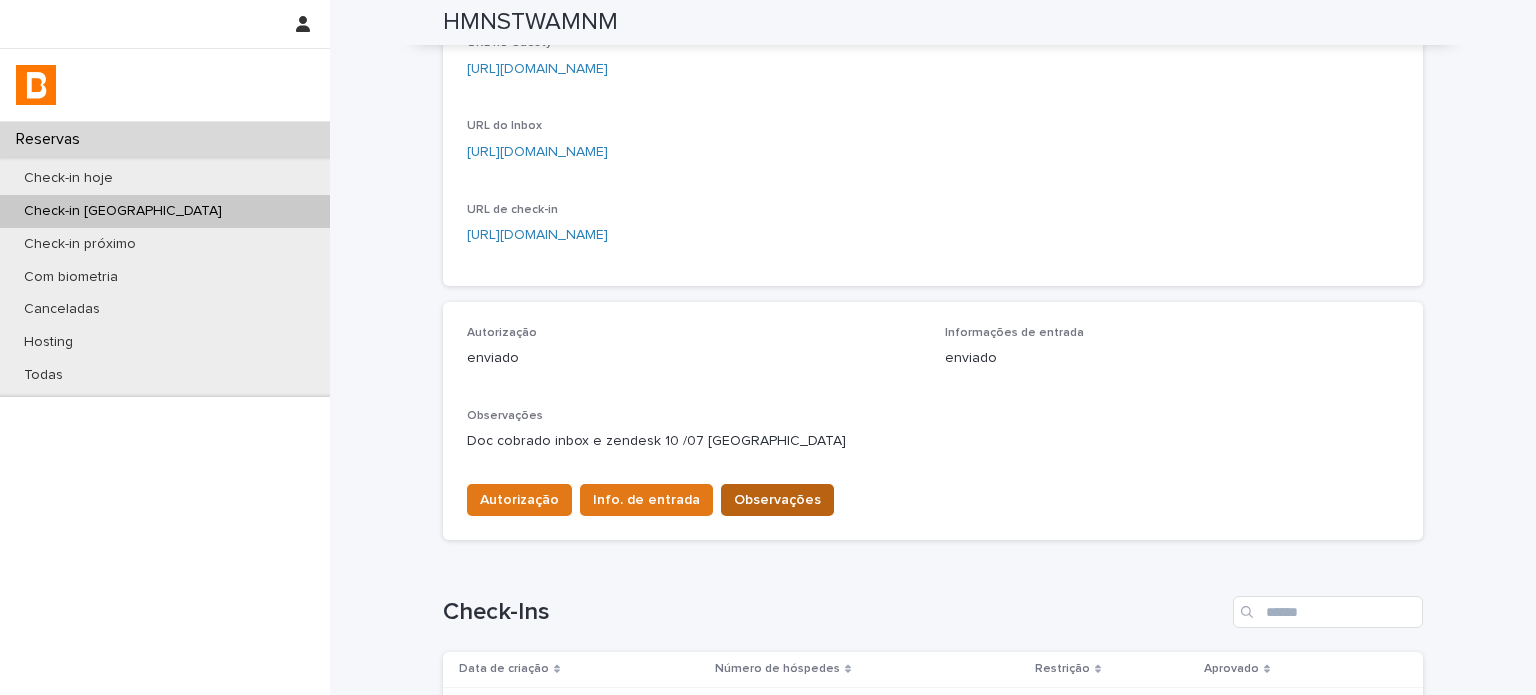 click on "Observações" at bounding box center (777, 500) 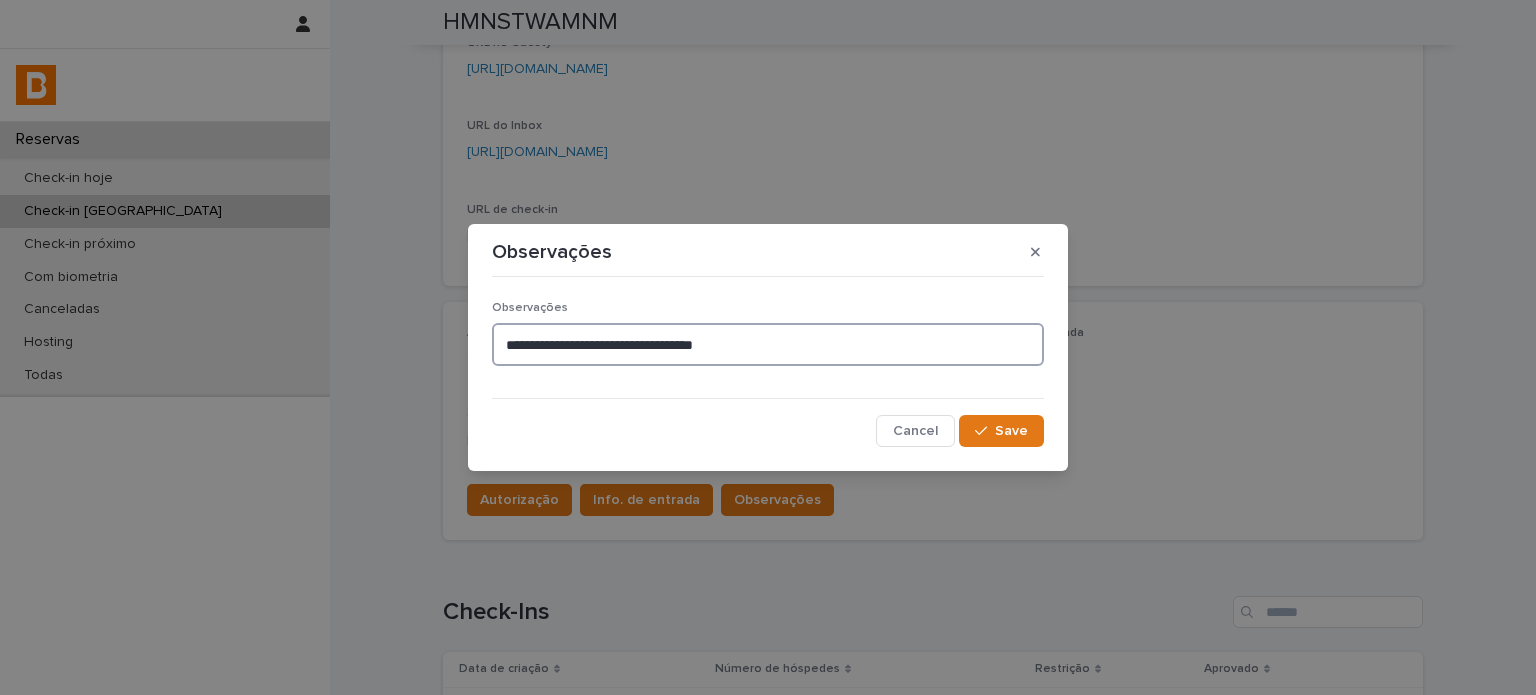 click on "**********" at bounding box center [768, 344] 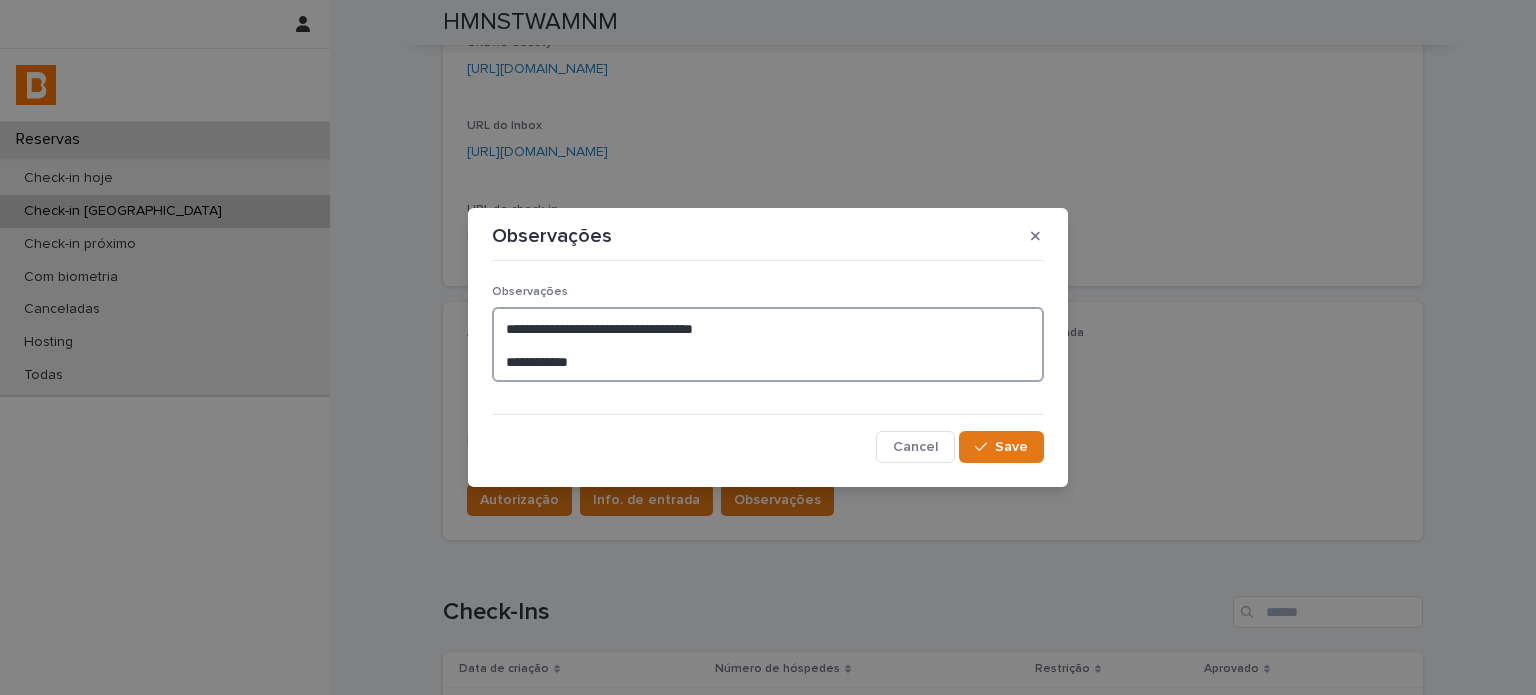 type on "**********" 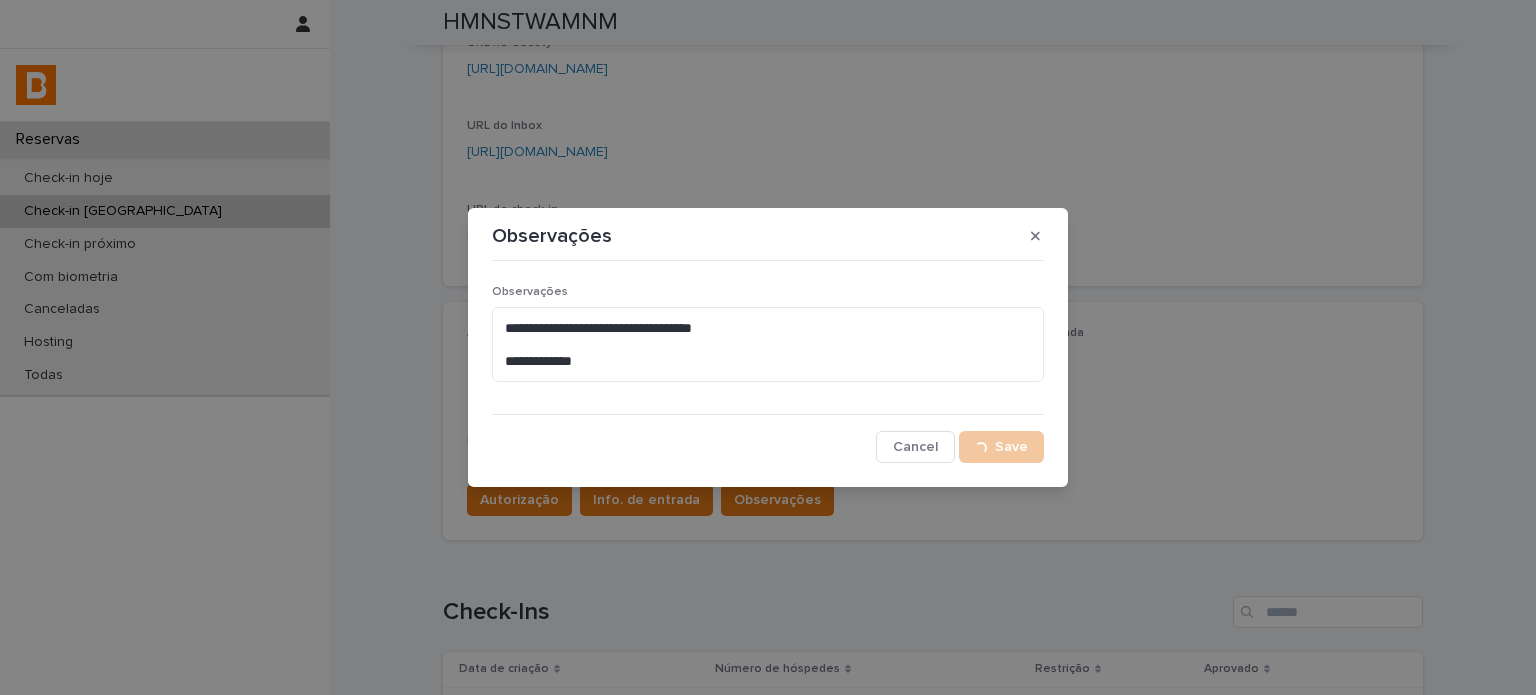 scroll, scrollTop: 320, scrollLeft: 0, axis: vertical 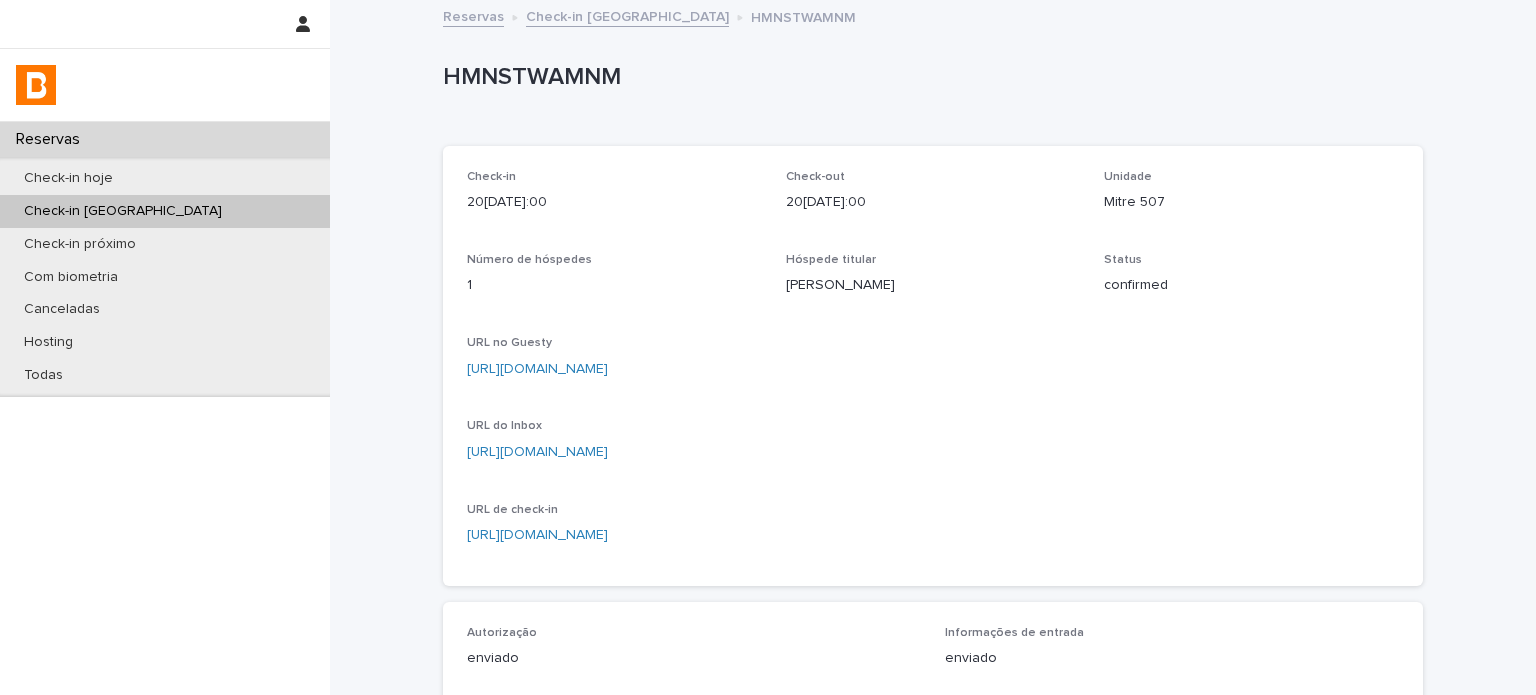 click on "Check-in [GEOGRAPHIC_DATA]" at bounding box center [627, 15] 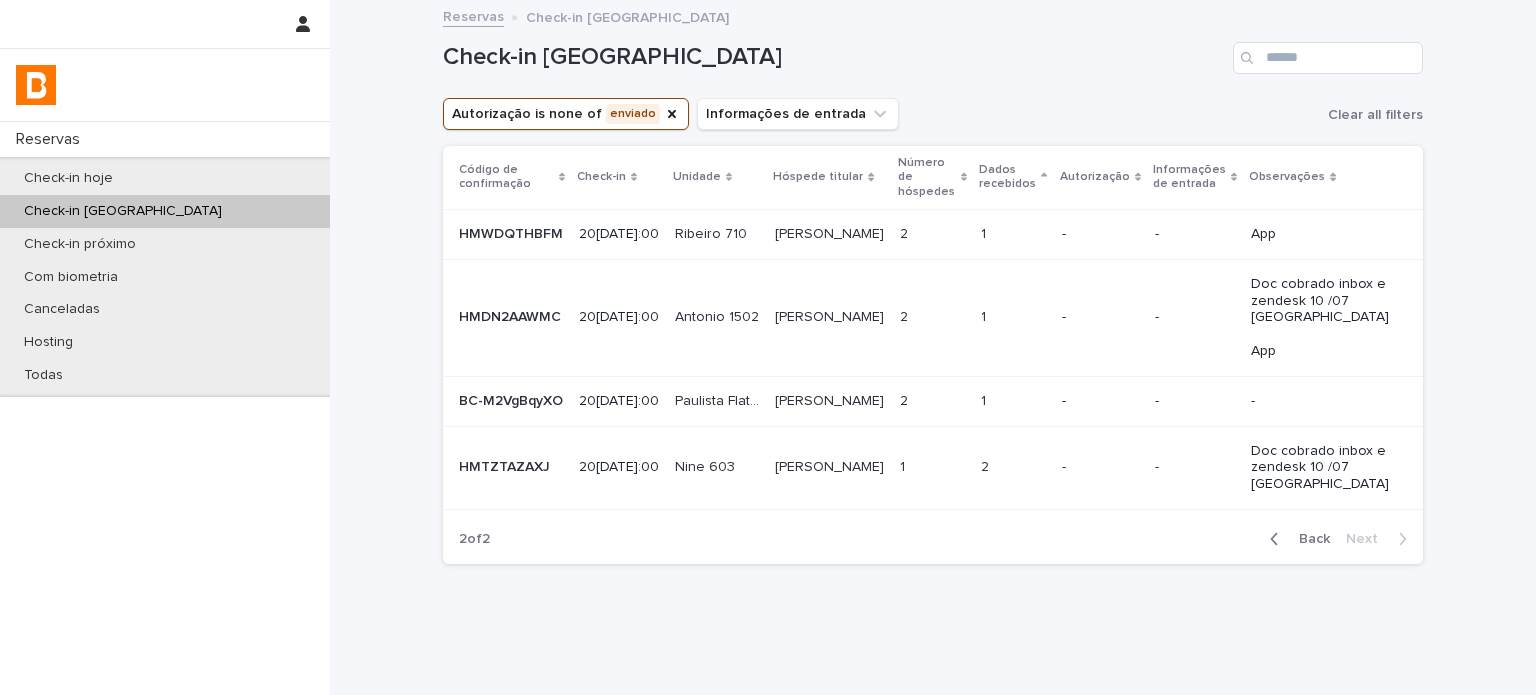 click on "-" at bounding box center [1100, 401] 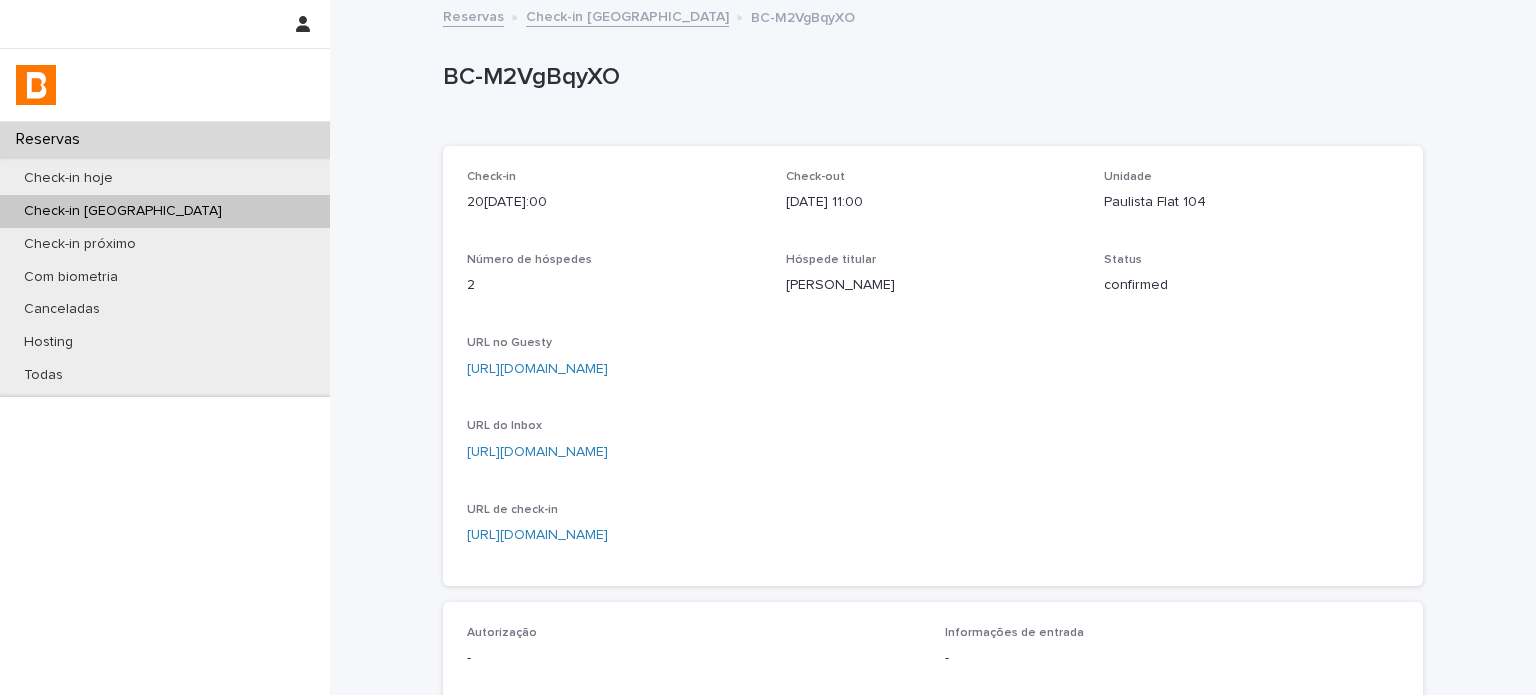 click on "Paulista Flat 104" at bounding box center (1251, 202) 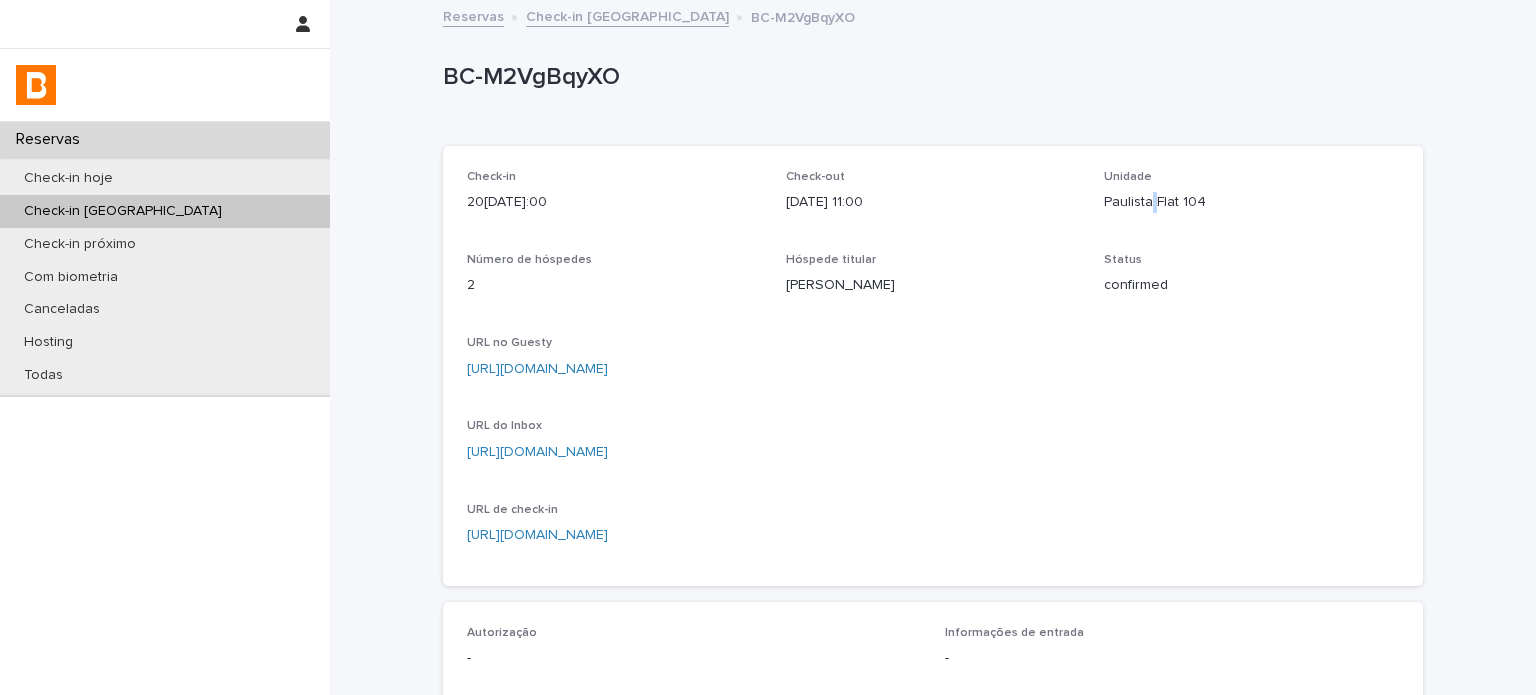 click on "Paulista Flat 104" at bounding box center [1251, 202] 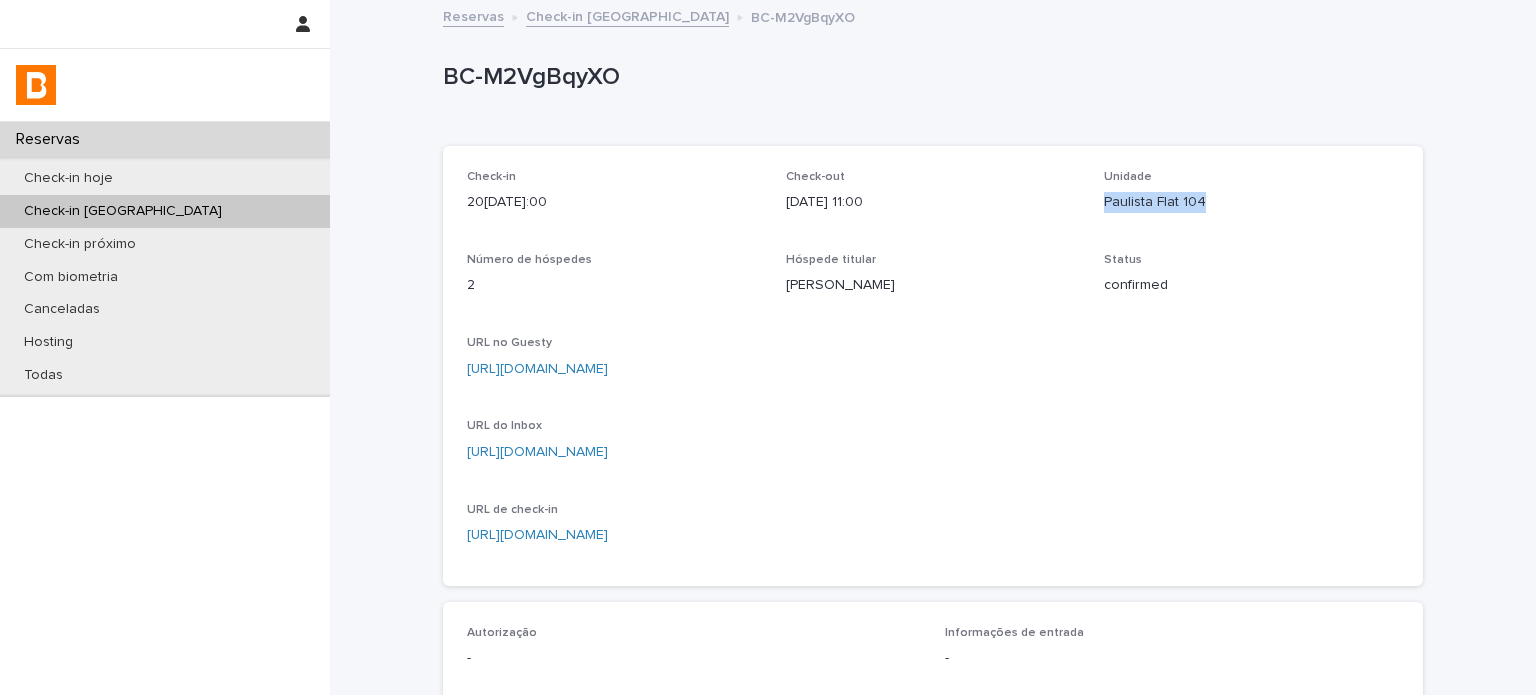 click on "Paulista Flat 104" at bounding box center [1251, 202] 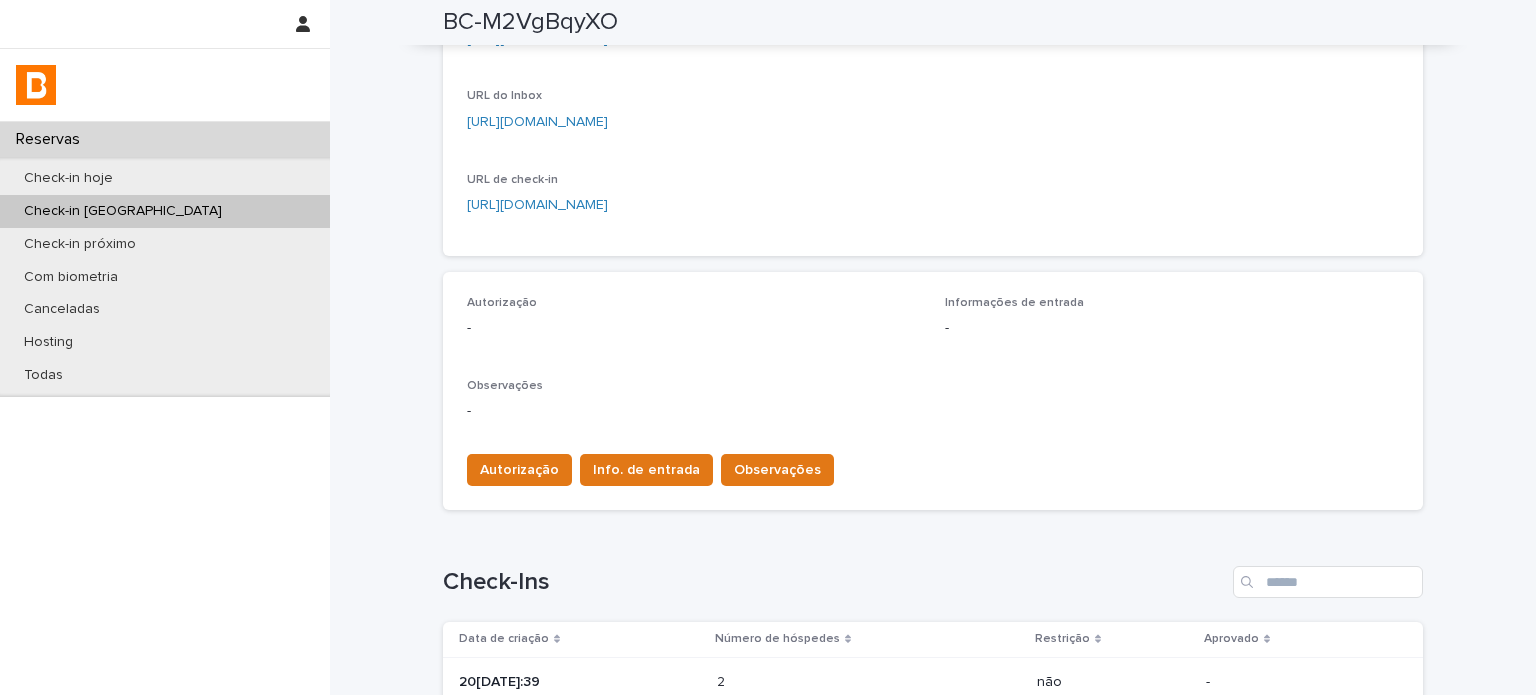 scroll, scrollTop: 333, scrollLeft: 0, axis: vertical 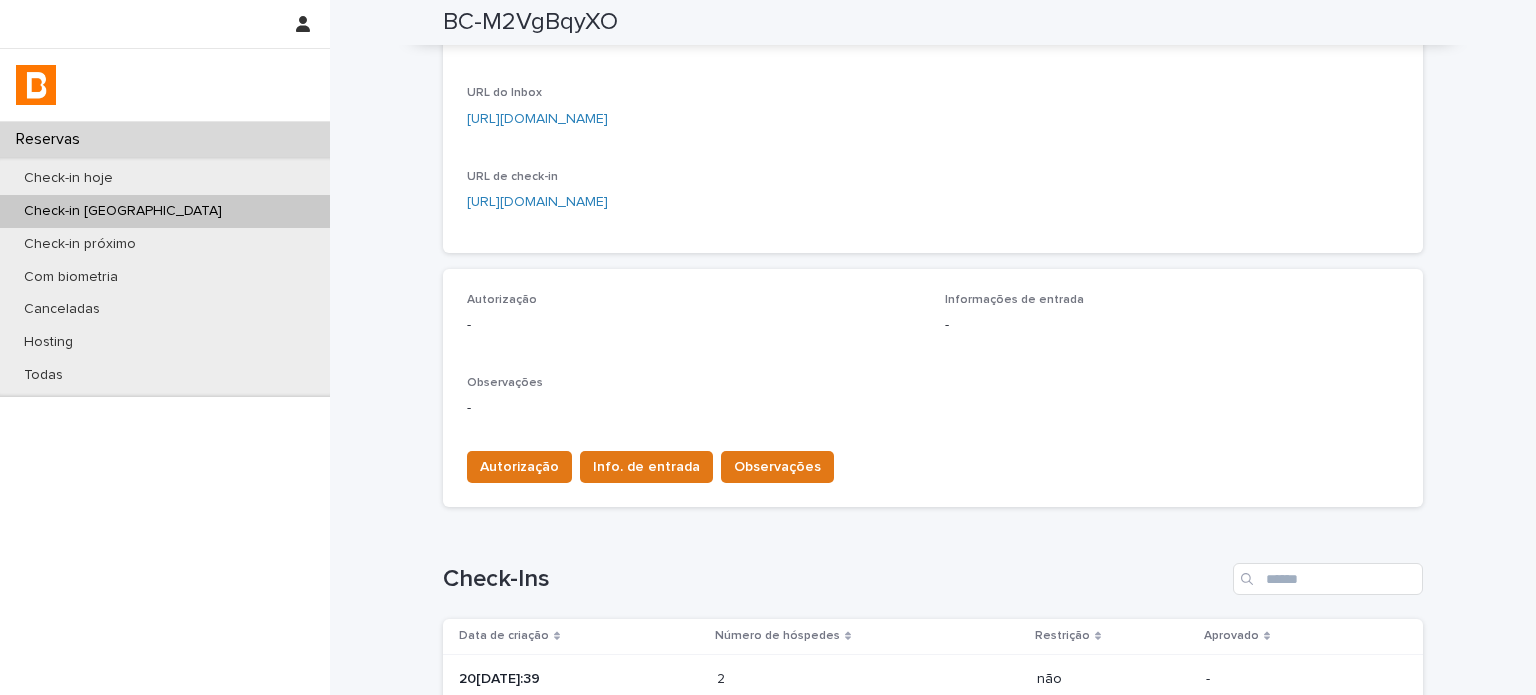 click on "20[DATE]:39" at bounding box center [576, 679] 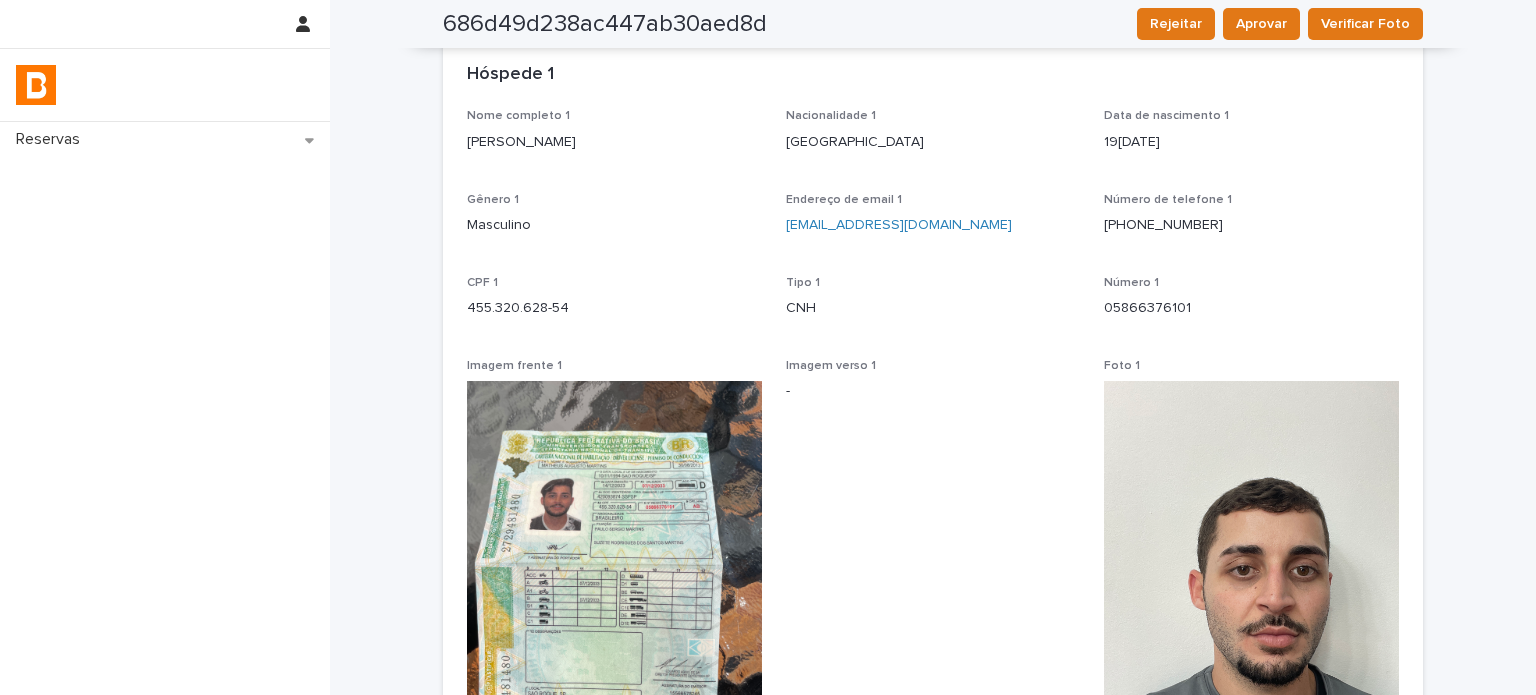 scroll, scrollTop: 0, scrollLeft: 0, axis: both 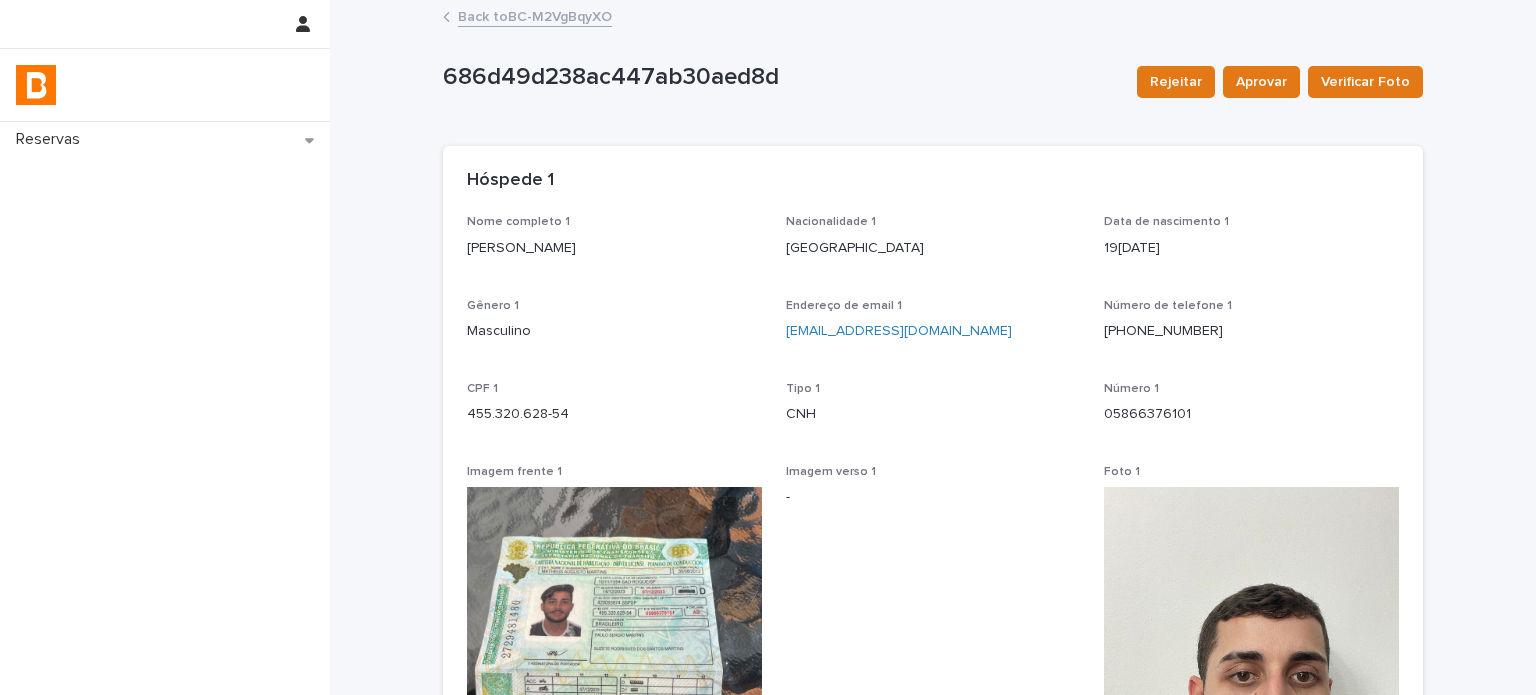 click on "Back to  BC-M2VgBqyXO" at bounding box center (535, 15) 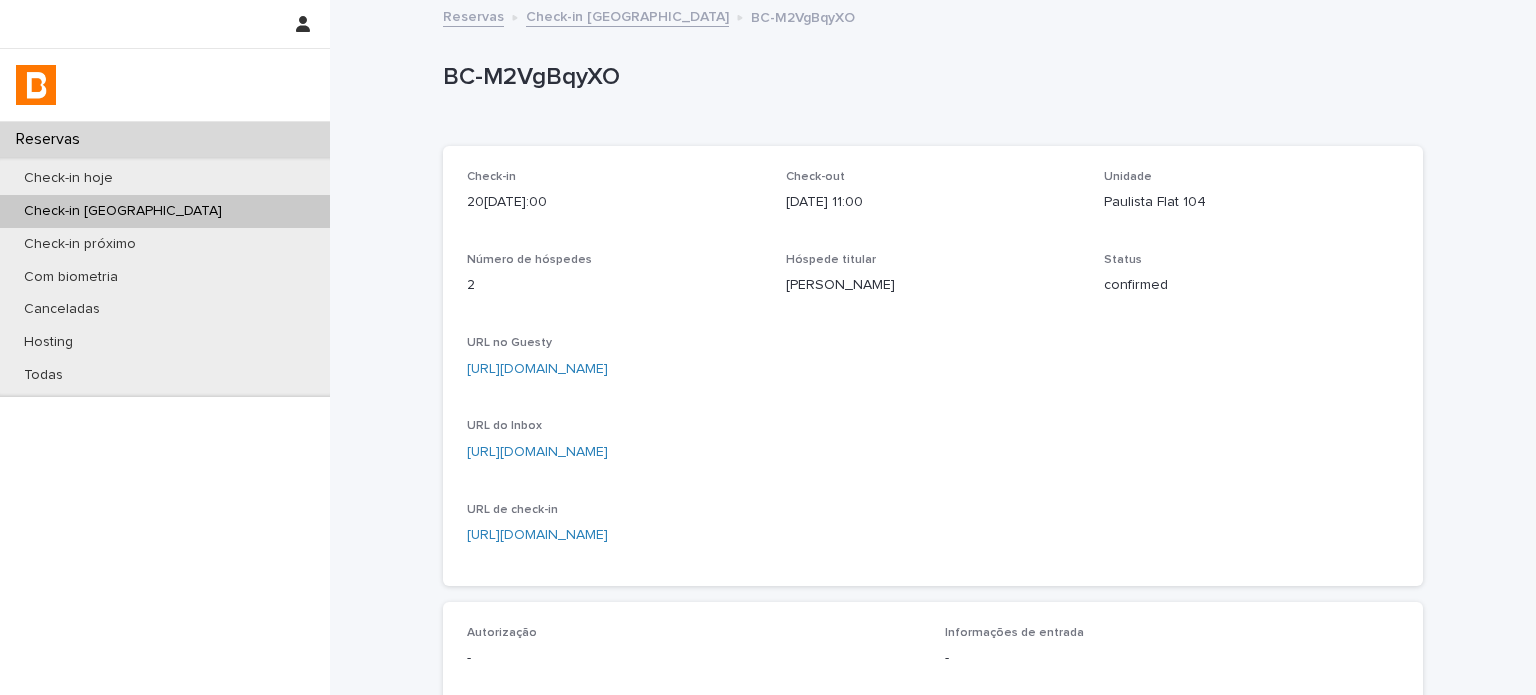 click on "Paulista Flat 104" at bounding box center (1251, 202) 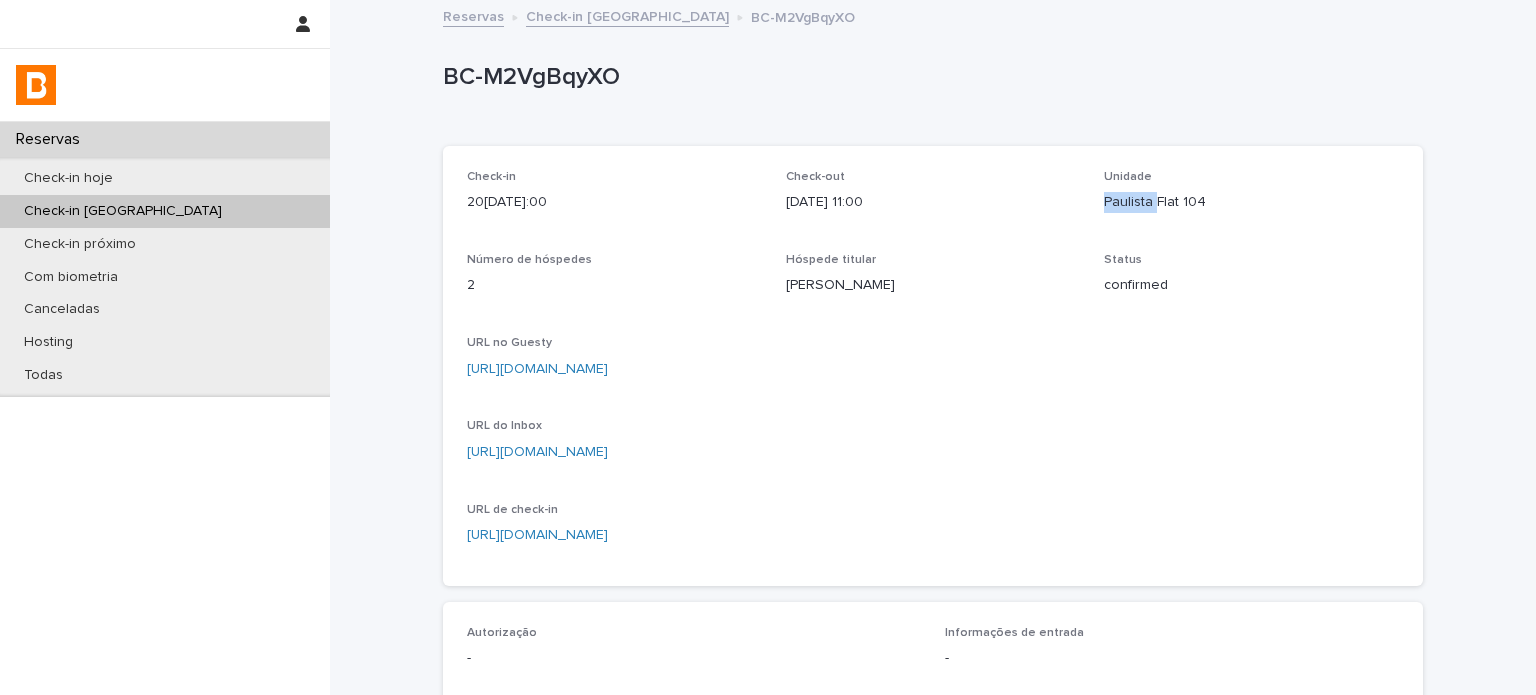 click on "Paulista Flat 104" at bounding box center (1251, 202) 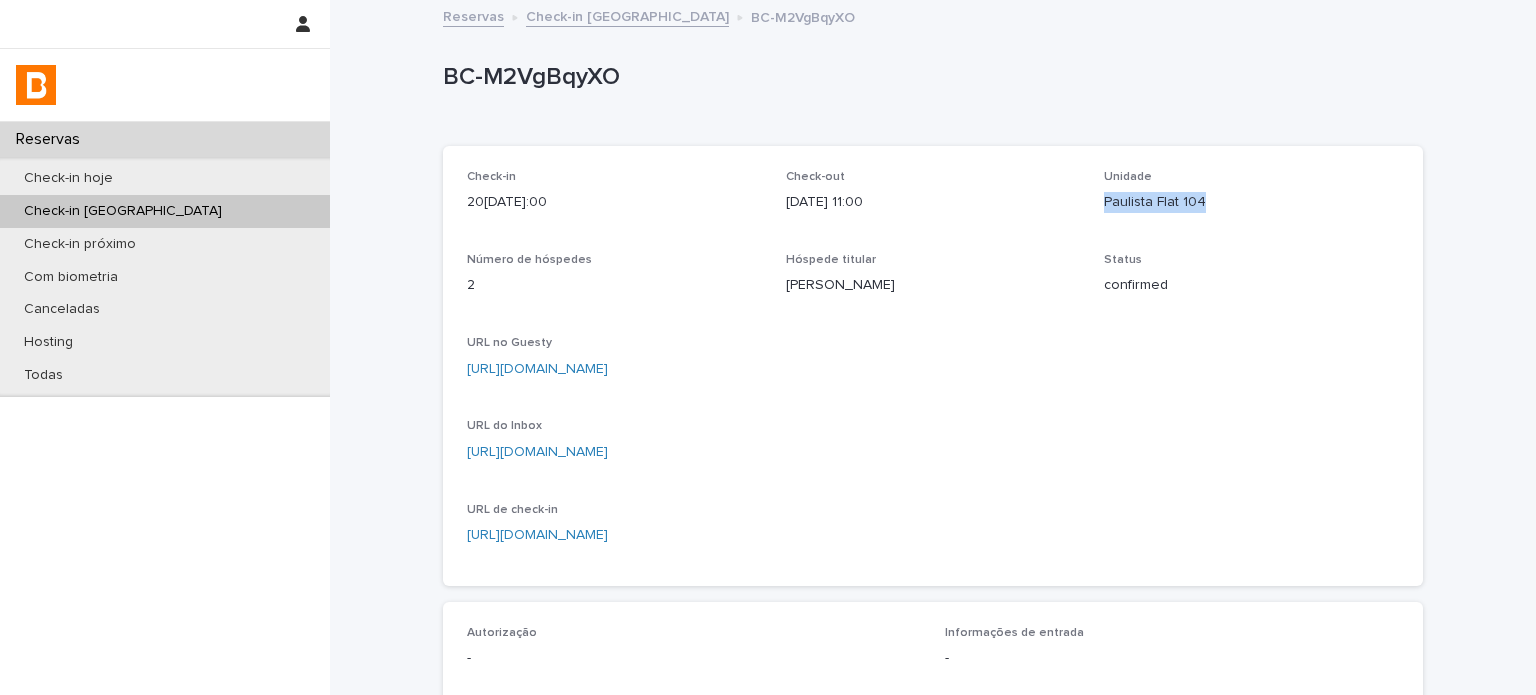 click on "Paulista Flat 104" at bounding box center [1251, 202] 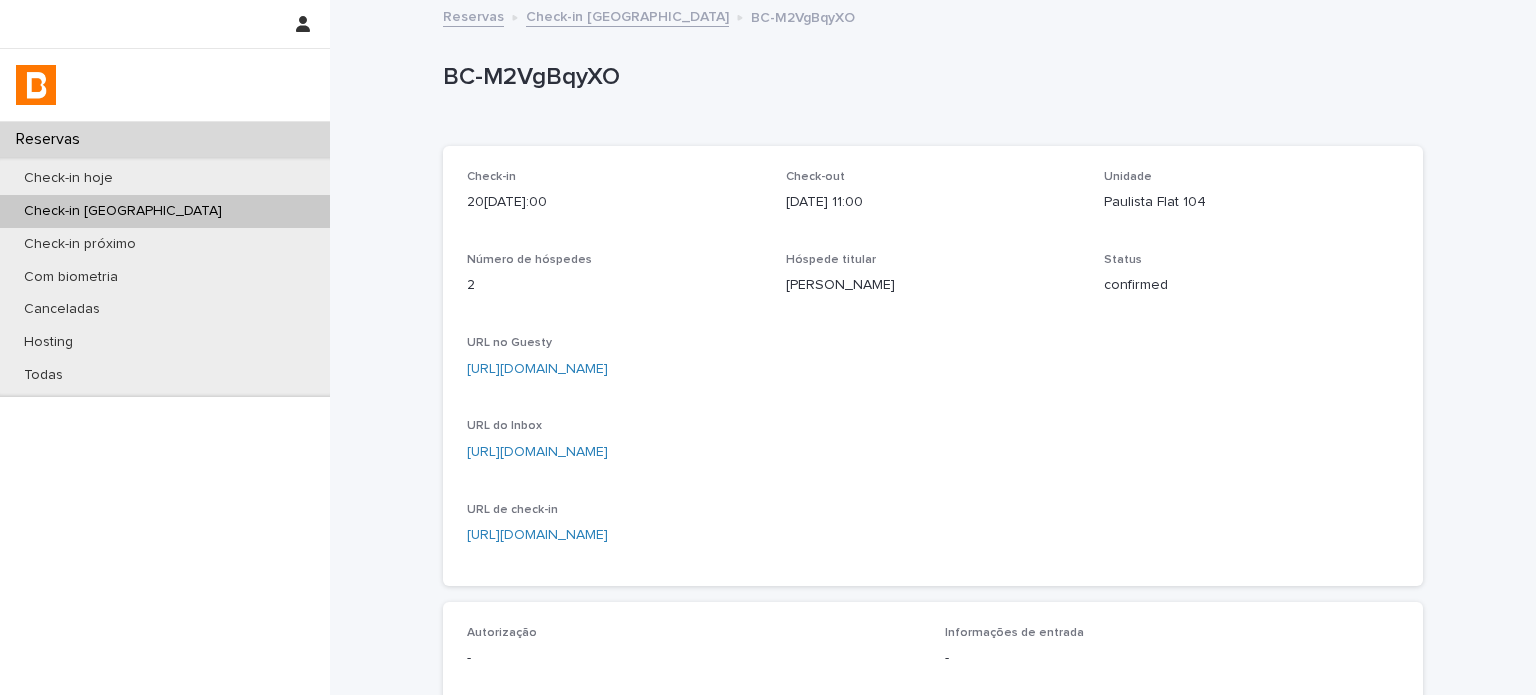 click on "[DATE] 11:00" at bounding box center [933, 202] 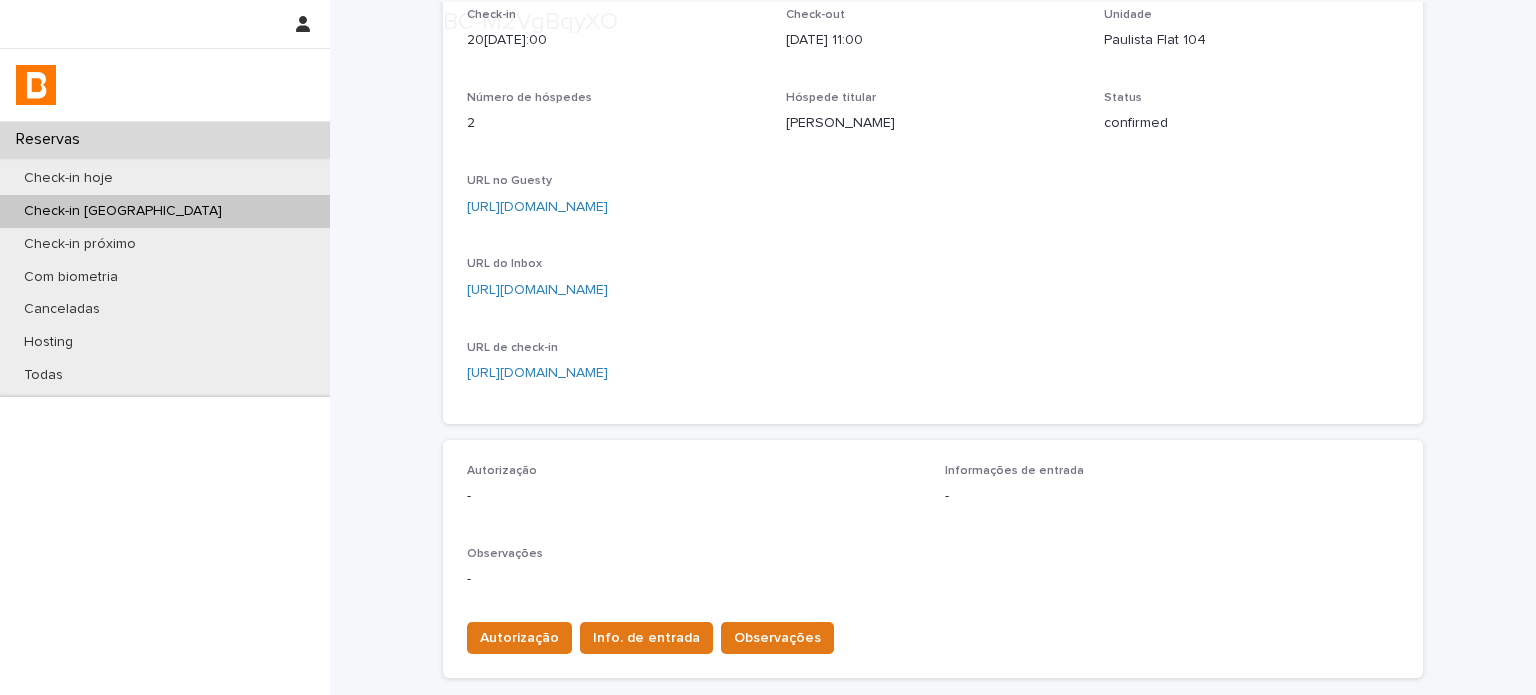 scroll, scrollTop: 266, scrollLeft: 0, axis: vertical 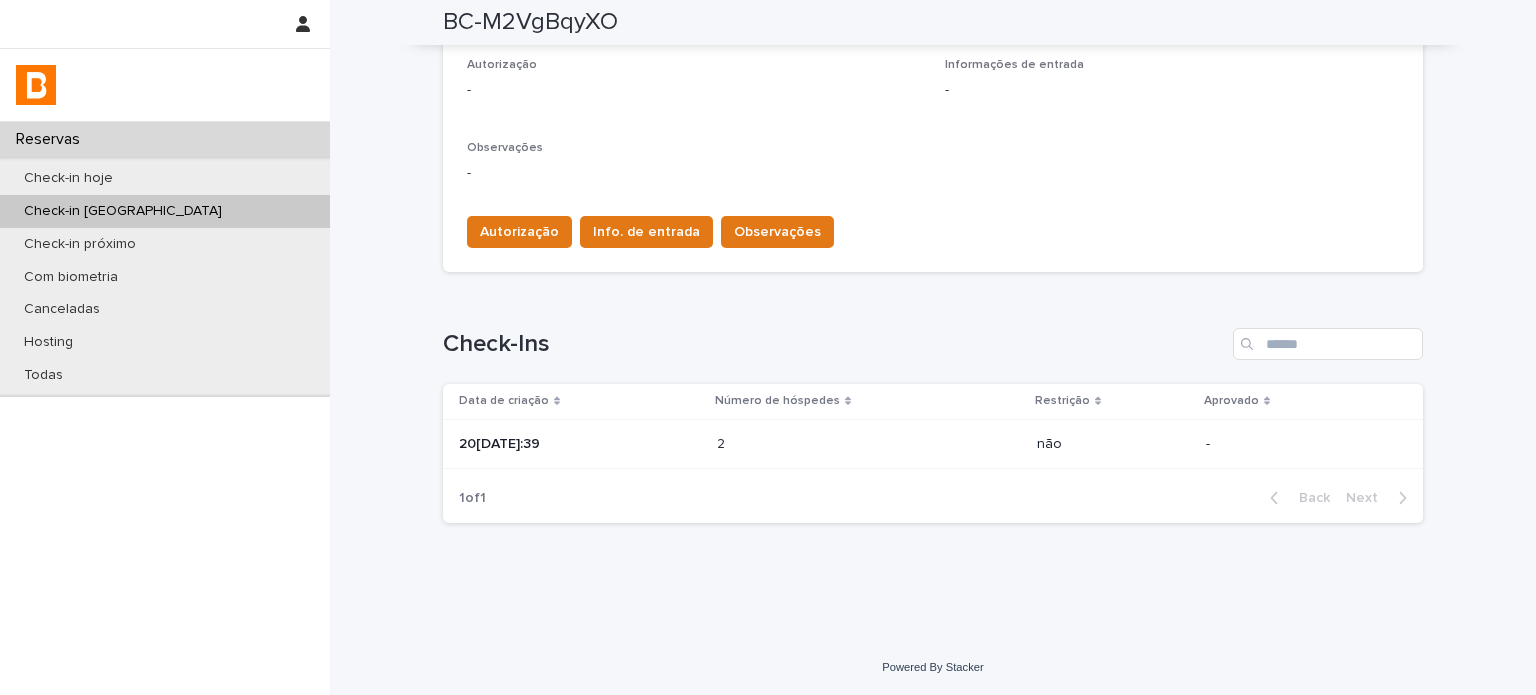 click at bounding box center (804, 444) 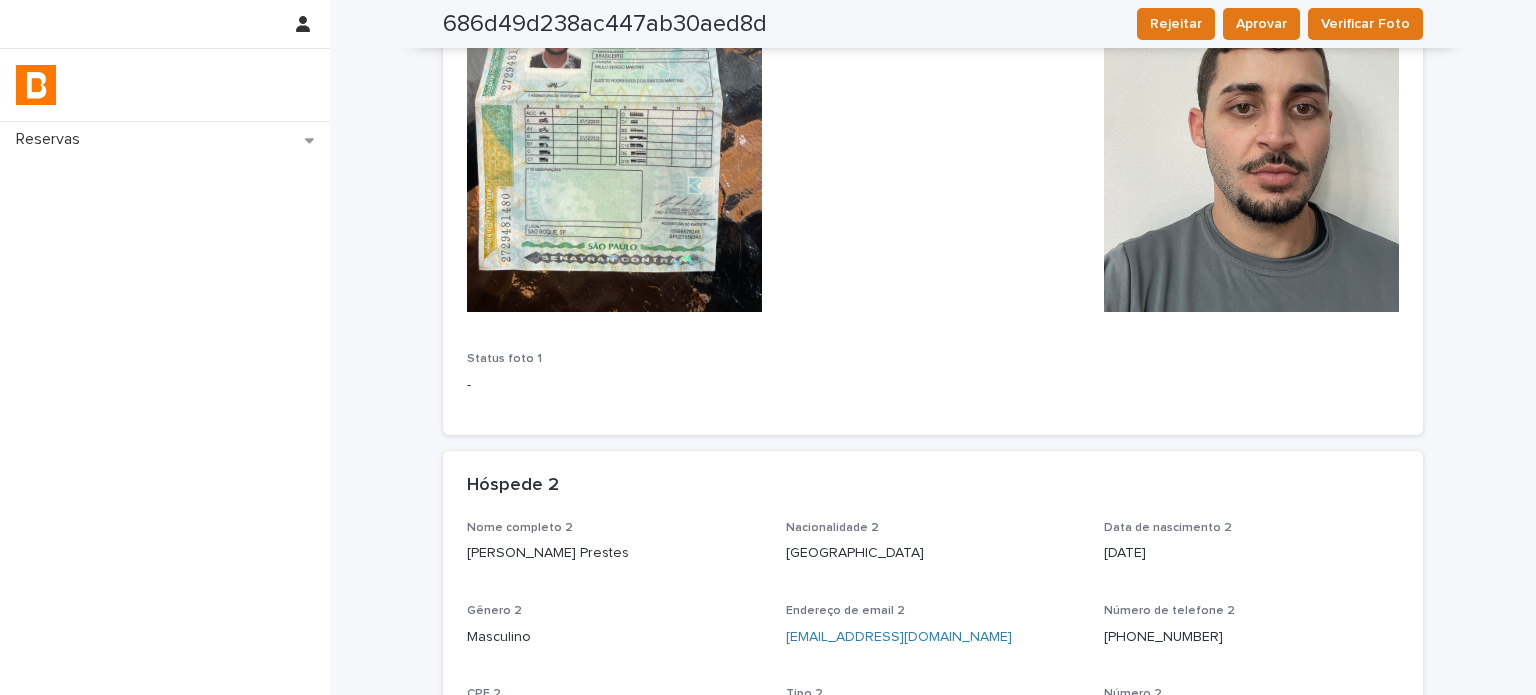 scroll, scrollTop: 570, scrollLeft: 0, axis: vertical 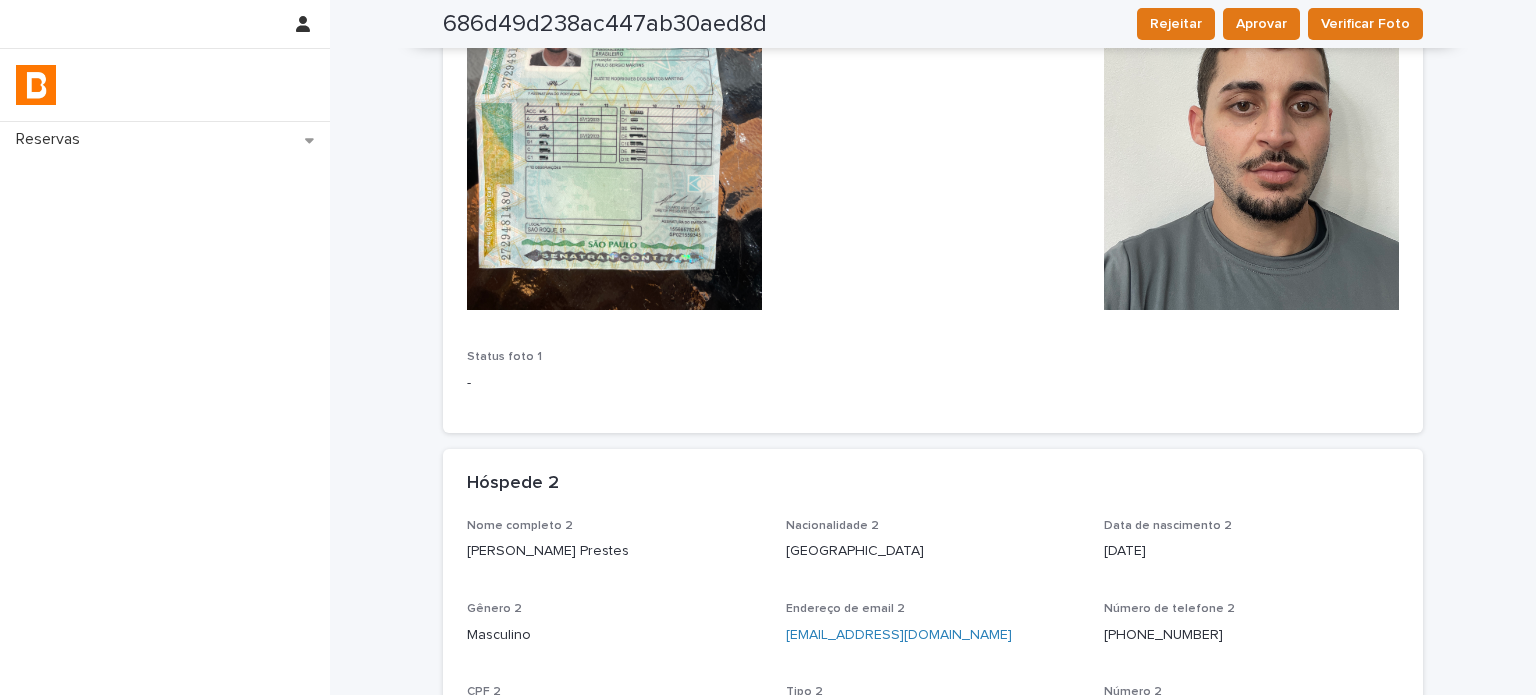 click at bounding box center (1251, 113) 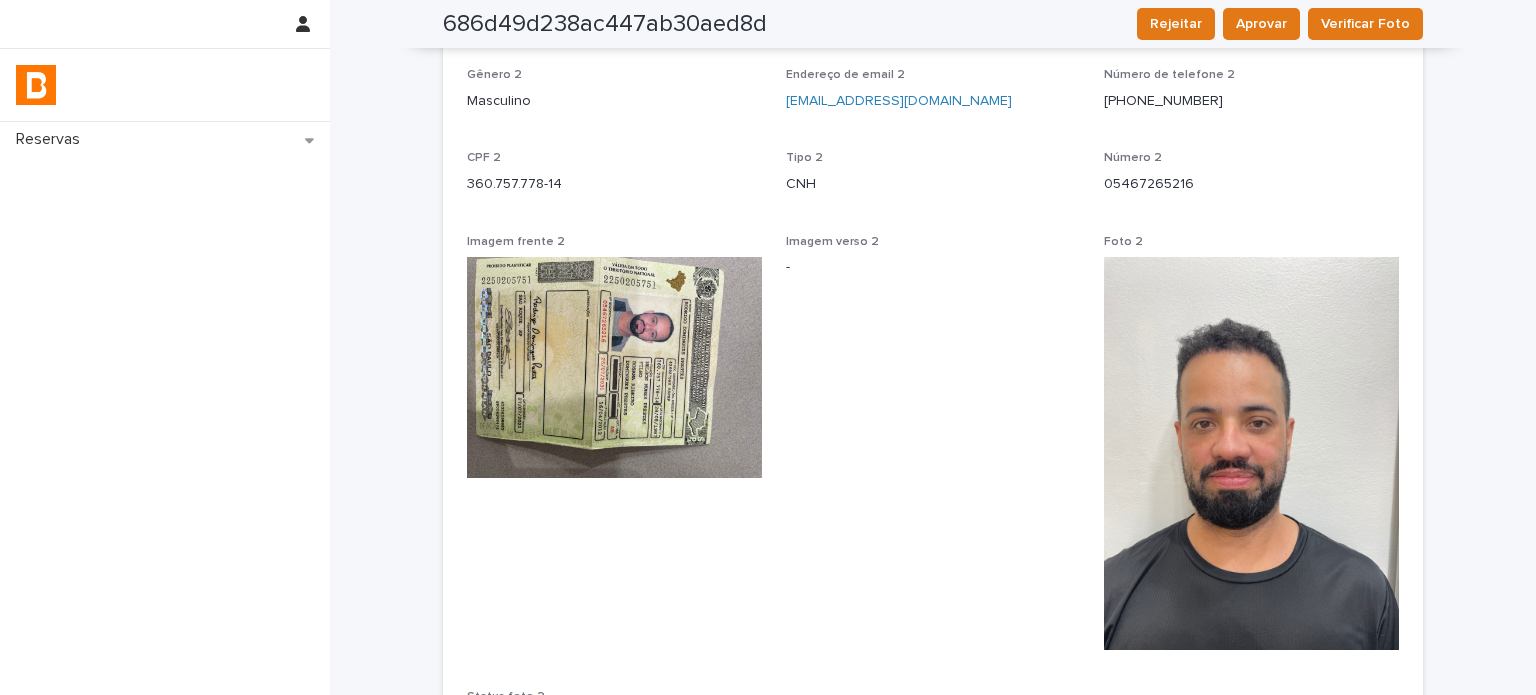 scroll, scrollTop: 1236, scrollLeft: 0, axis: vertical 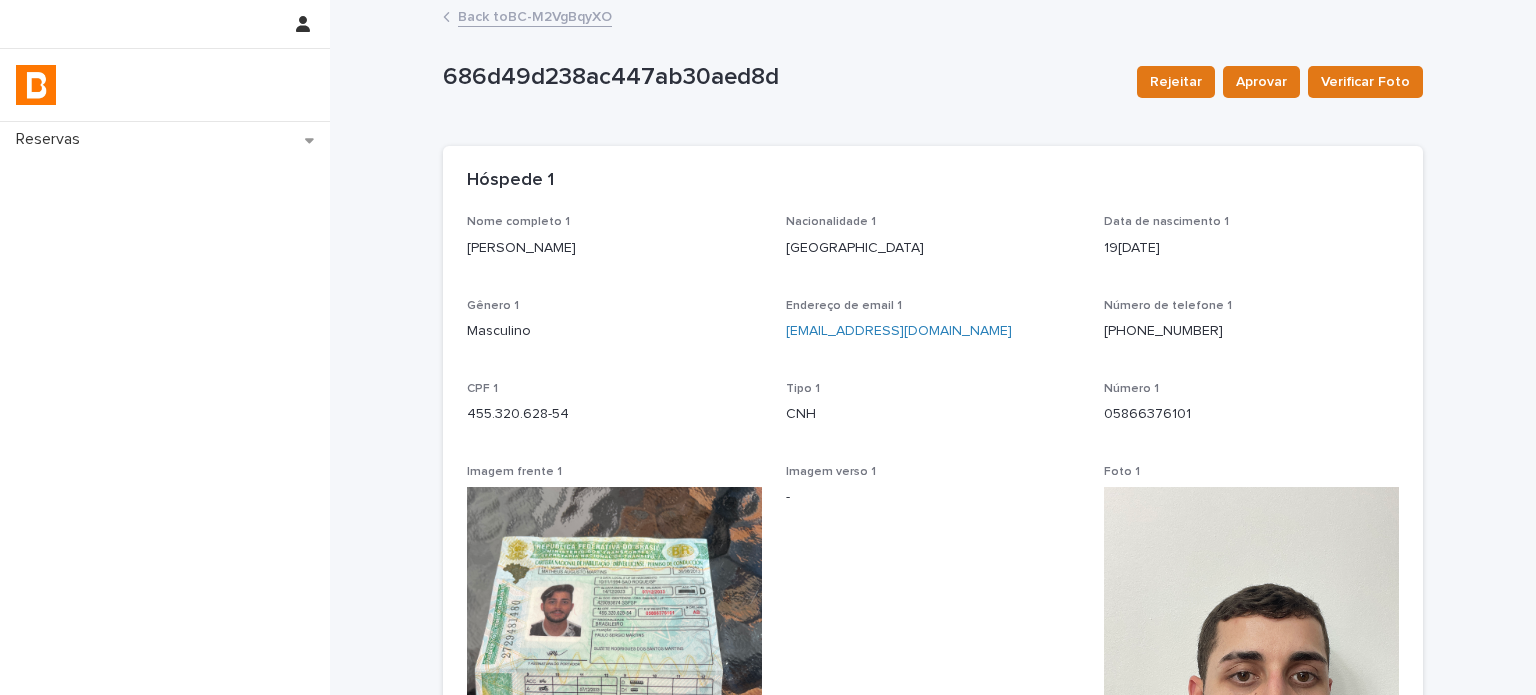 click on "Back to  BC-M2VgBqyXO" at bounding box center (535, 15) 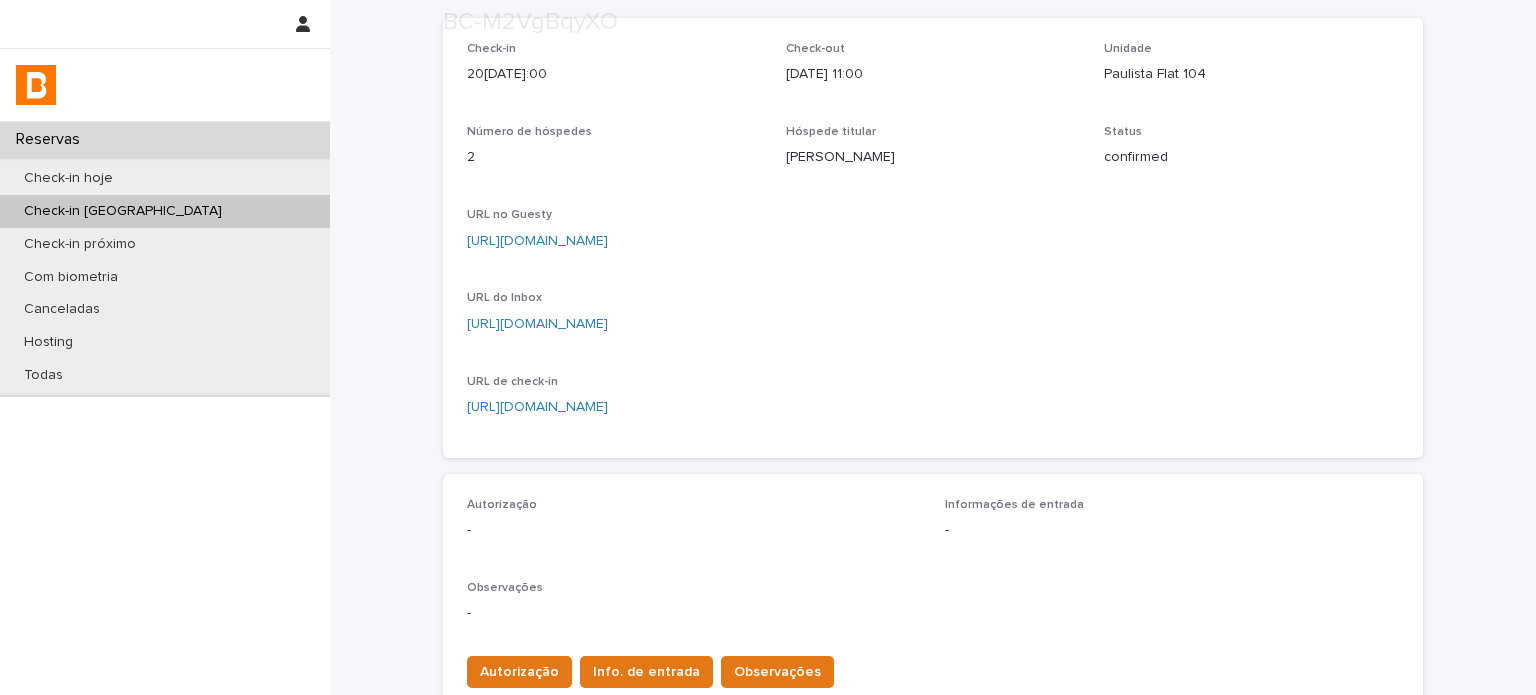 scroll, scrollTop: 133, scrollLeft: 0, axis: vertical 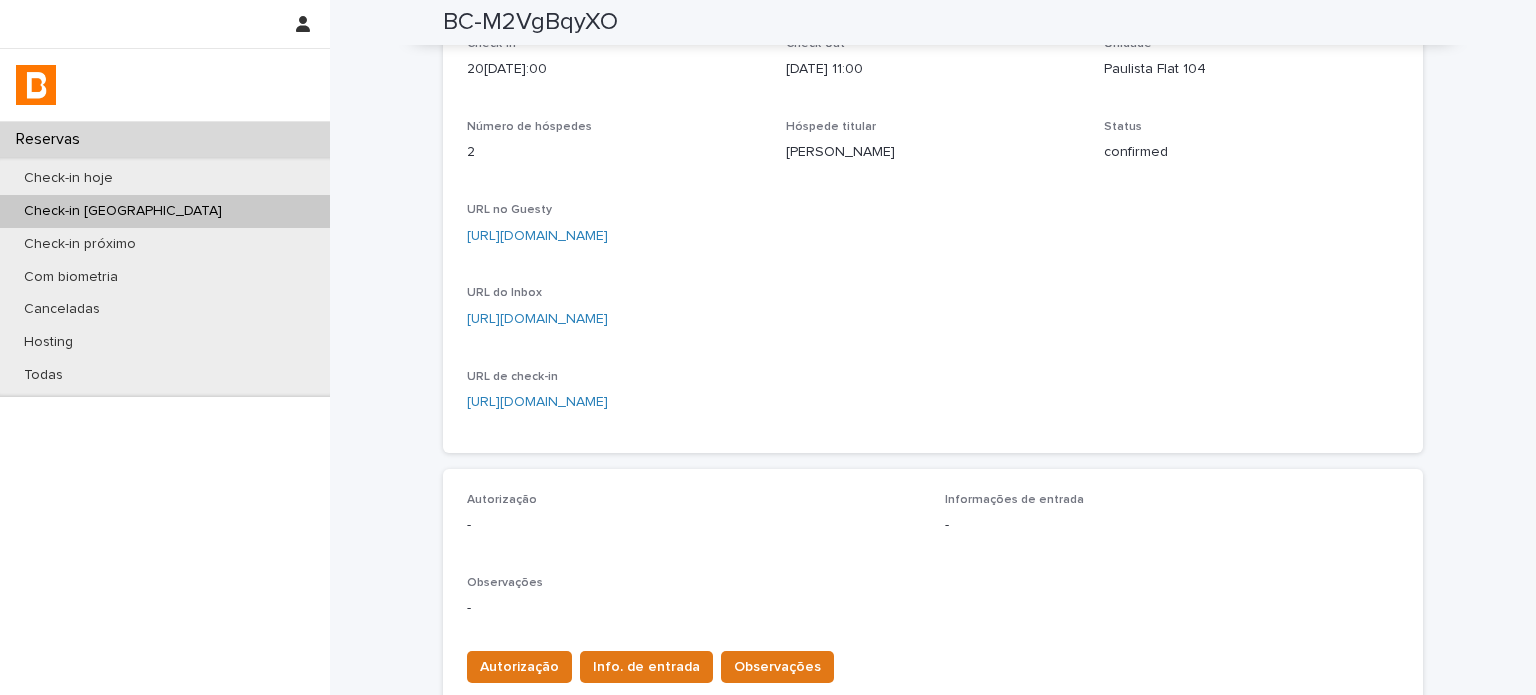 click on "BC-M2VgBqyXO" at bounding box center [530, 22] 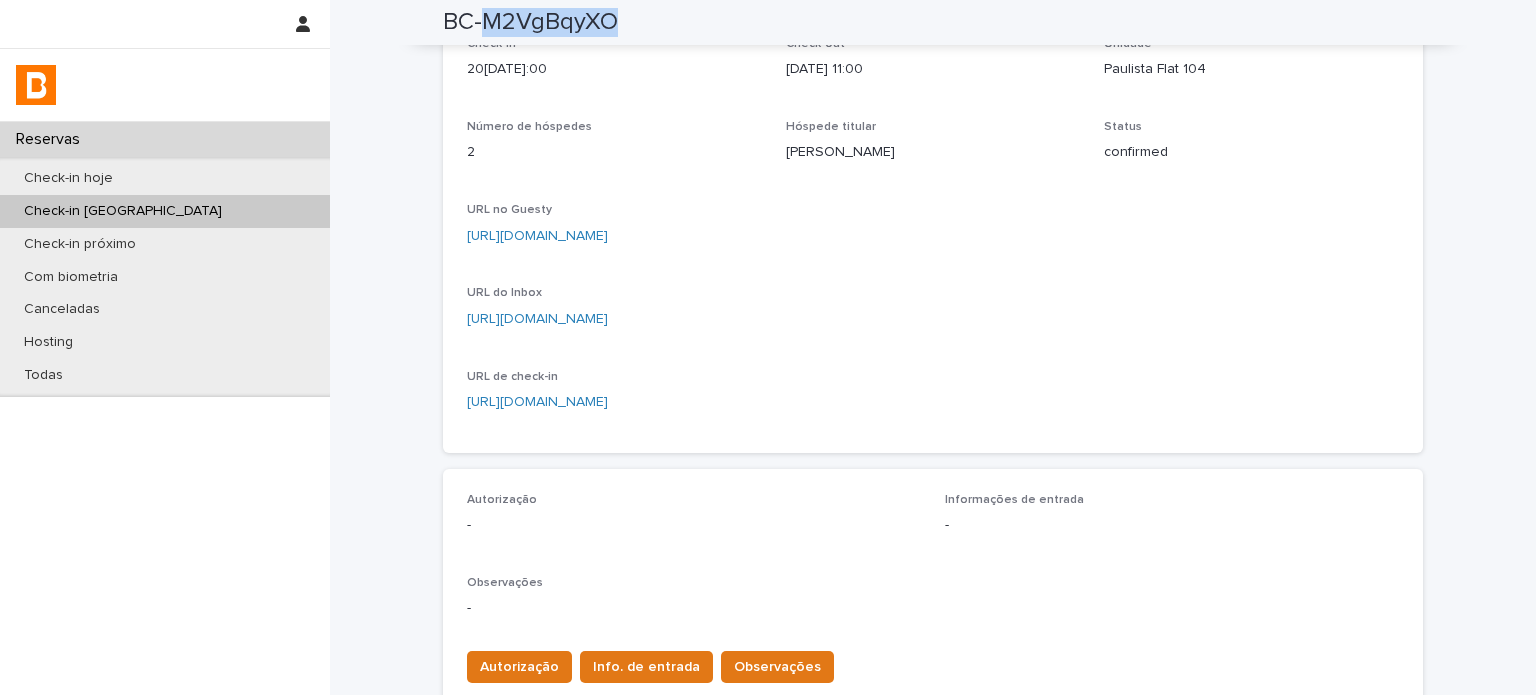 click on "BC-M2VgBqyXO" at bounding box center [530, 22] 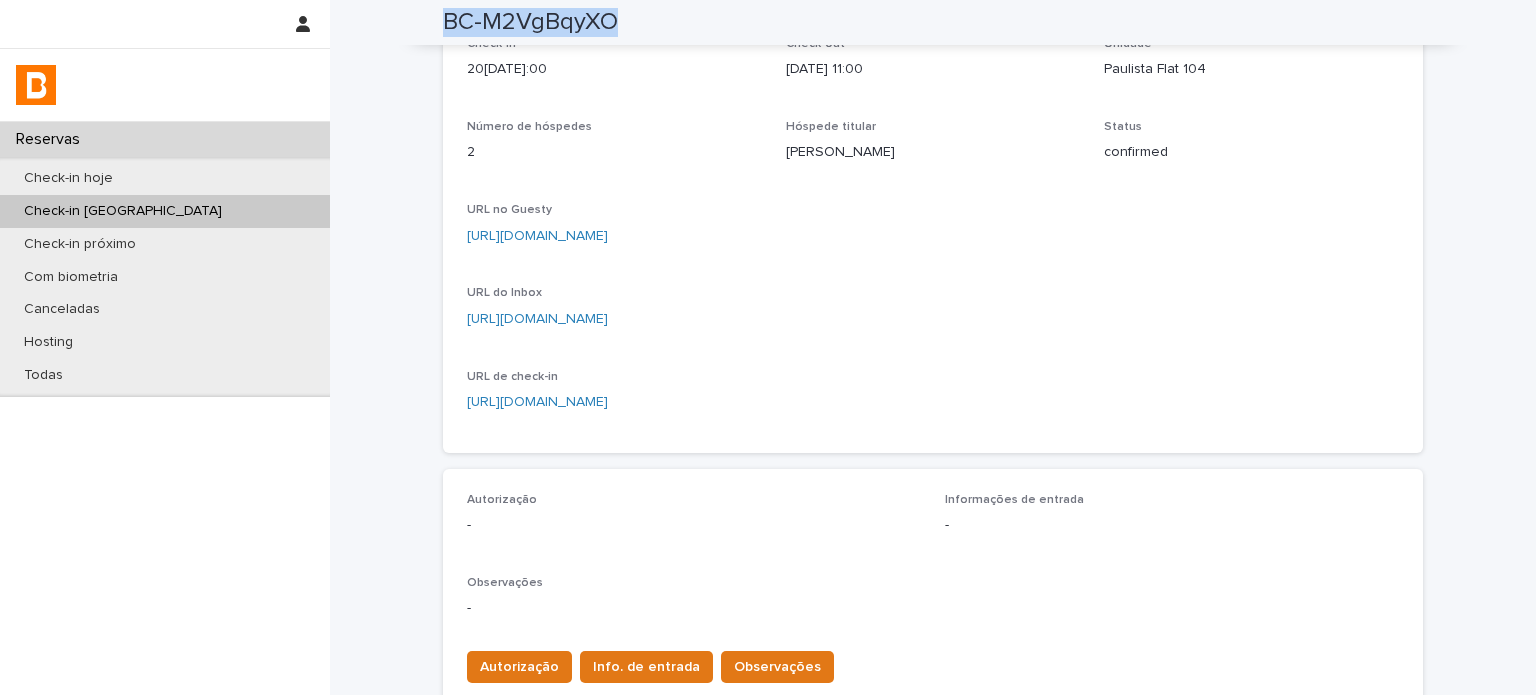 click on "BC-M2VgBqyXO" at bounding box center (530, 22) 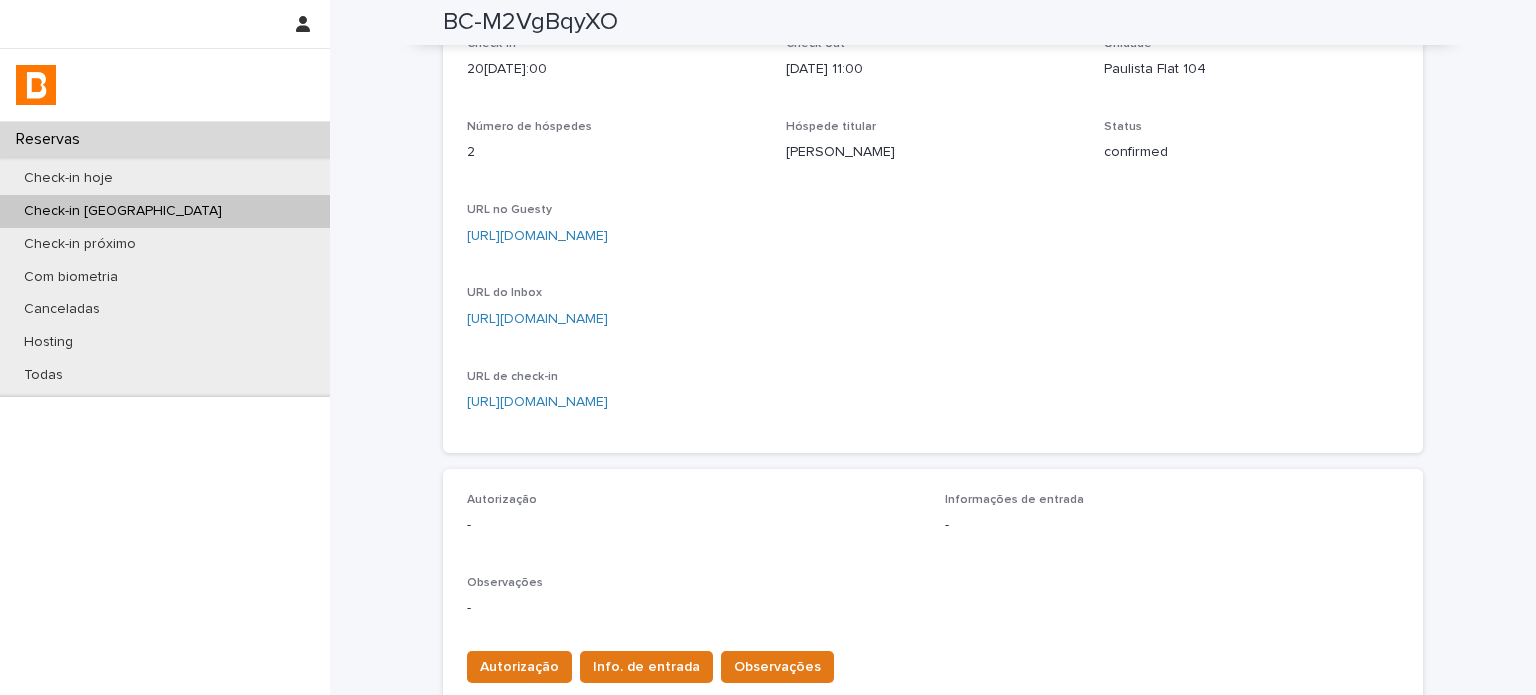 click on "Check-in [DATE] 15:00 Check-out [DATE] 11:00 Unidade Paulista Flat 104 Número de hóspedes 2 Hóspede titular [PERSON_NAME] Status confirmed URL no Guesty [URL][DOMAIN_NAME] URL do Inbox [URL][DOMAIN_NAME] URL de check-in [URL][DOMAIN_NAME]" at bounding box center (933, 233) 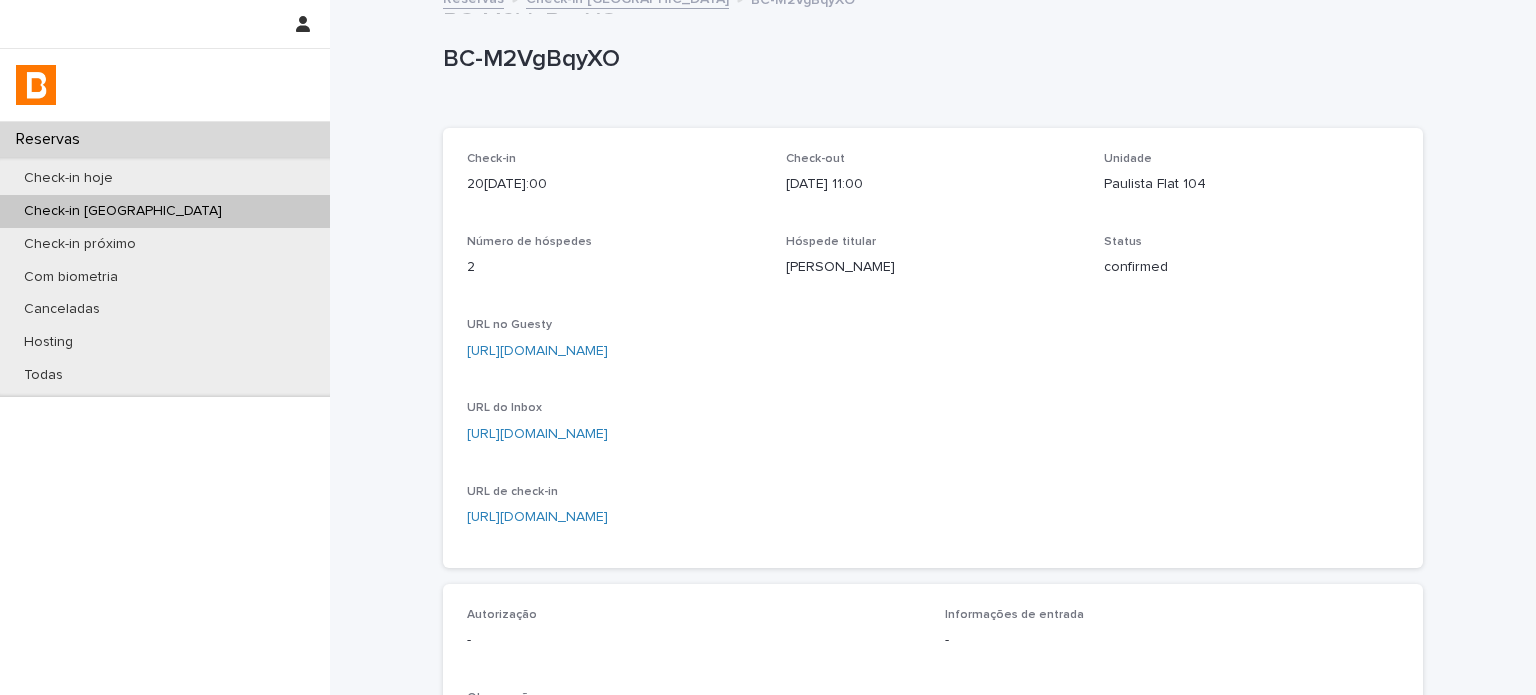 scroll, scrollTop: 0, scrollLeft: 0, axis: both 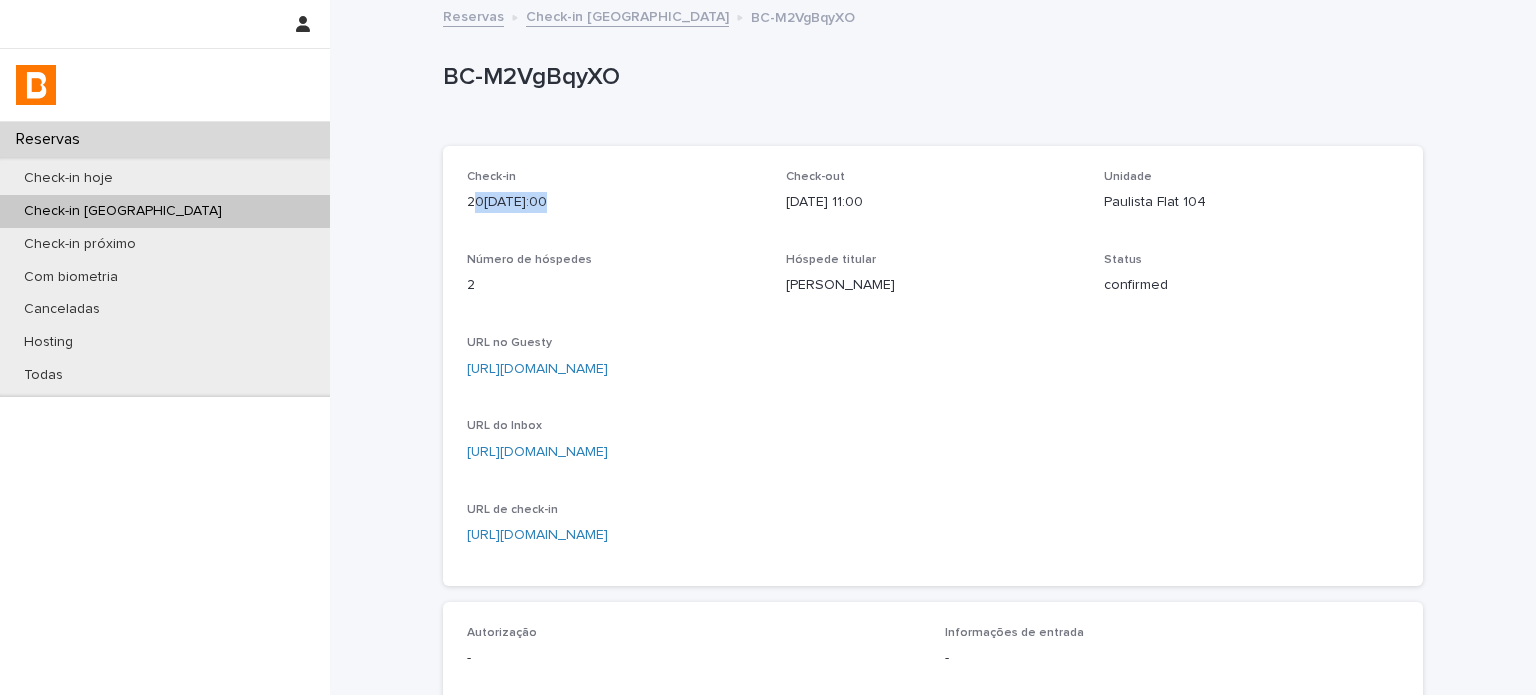 drag, startPoint x: 532, startPoint y: 206, endPoint x: 470, endPoint y: 204, distance: 62.03225 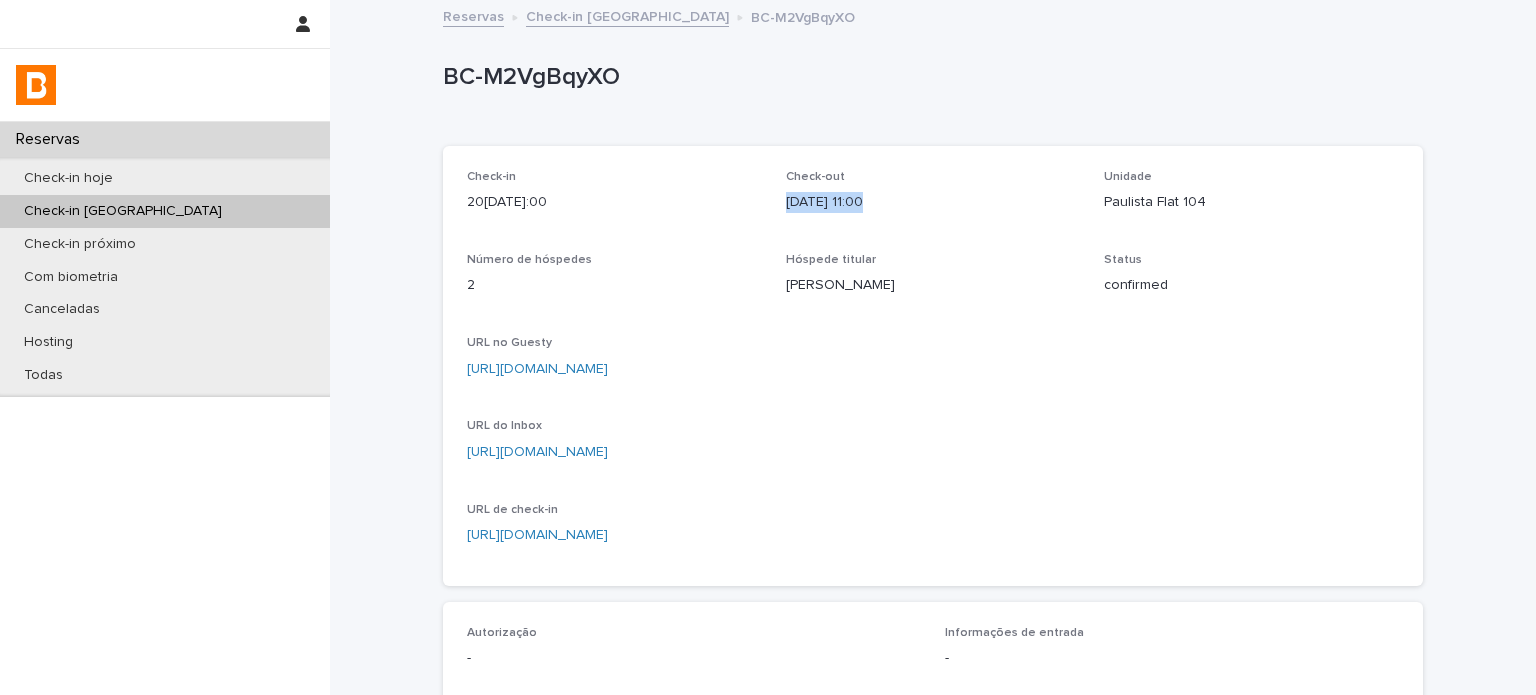 drag, startPoint x: 855, startPoint y: 203, endPoint x: 766, endPoint y: 203, distance: 89 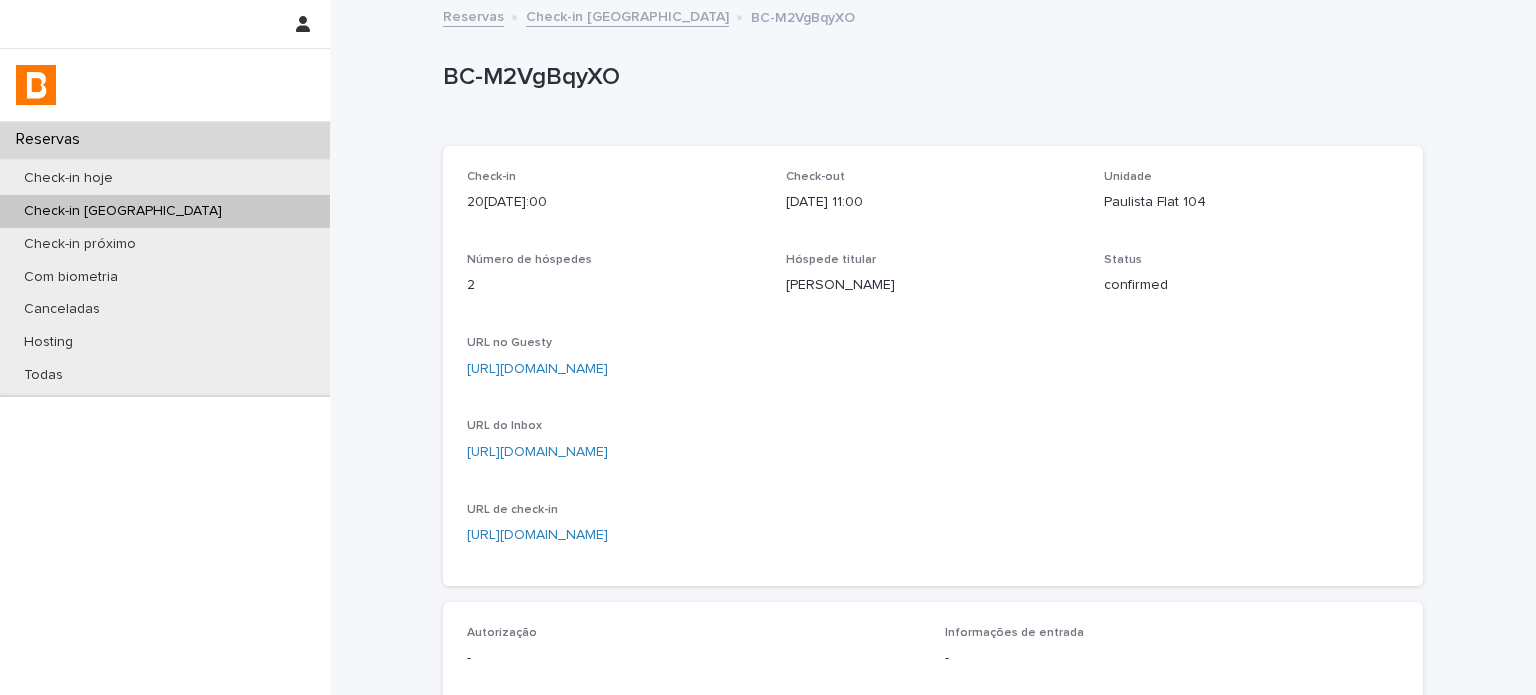 click on "Check-in [DATE] 15:00 Check-out [DATE] 11:00 Unidade Paulista Flat 104 Número de hóspedes 2 Hóspede titular [PERSON_NAME] Status confirmed URL no Guesty [URL][DOMAIN_NAME] URL do Inbox [URL][DOMAIN_NAME] URL de check-in [URL][DOMAIN_NAME]" at bounding box center (933, 366) 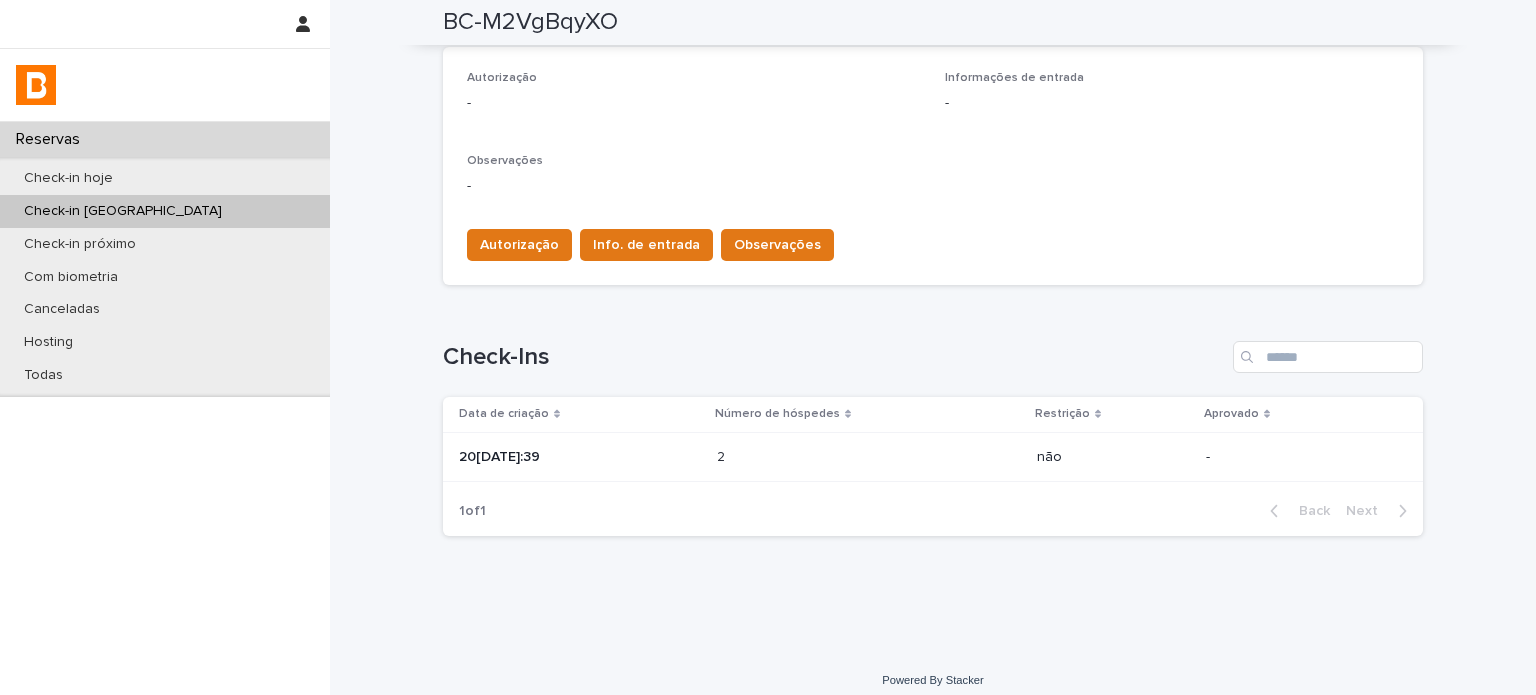 scroll, scrollTop: 568, scrollLeft: 0, axis: vertical 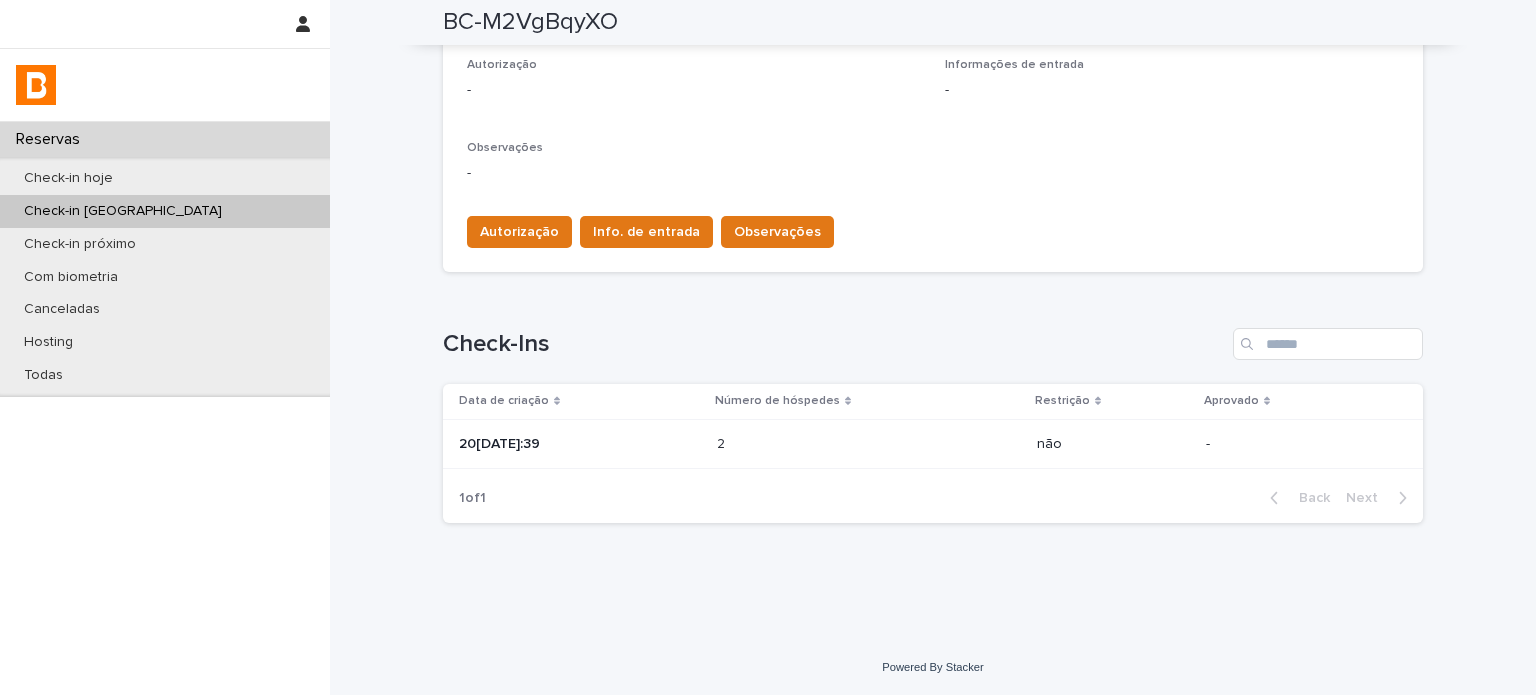 click on "2 2" at bounding box center [869, 444] 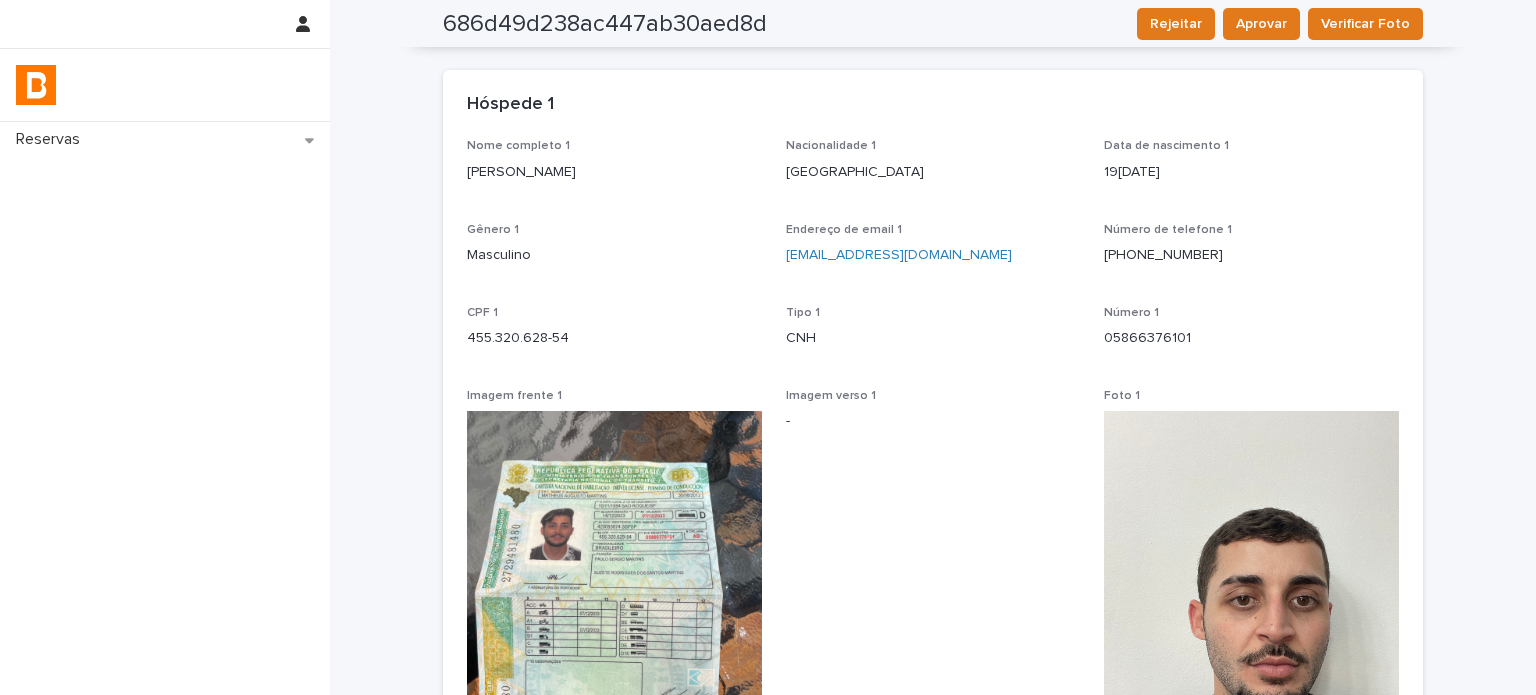 scroll, scrollTop: 66, scrollLeft: 0, axis: vertical 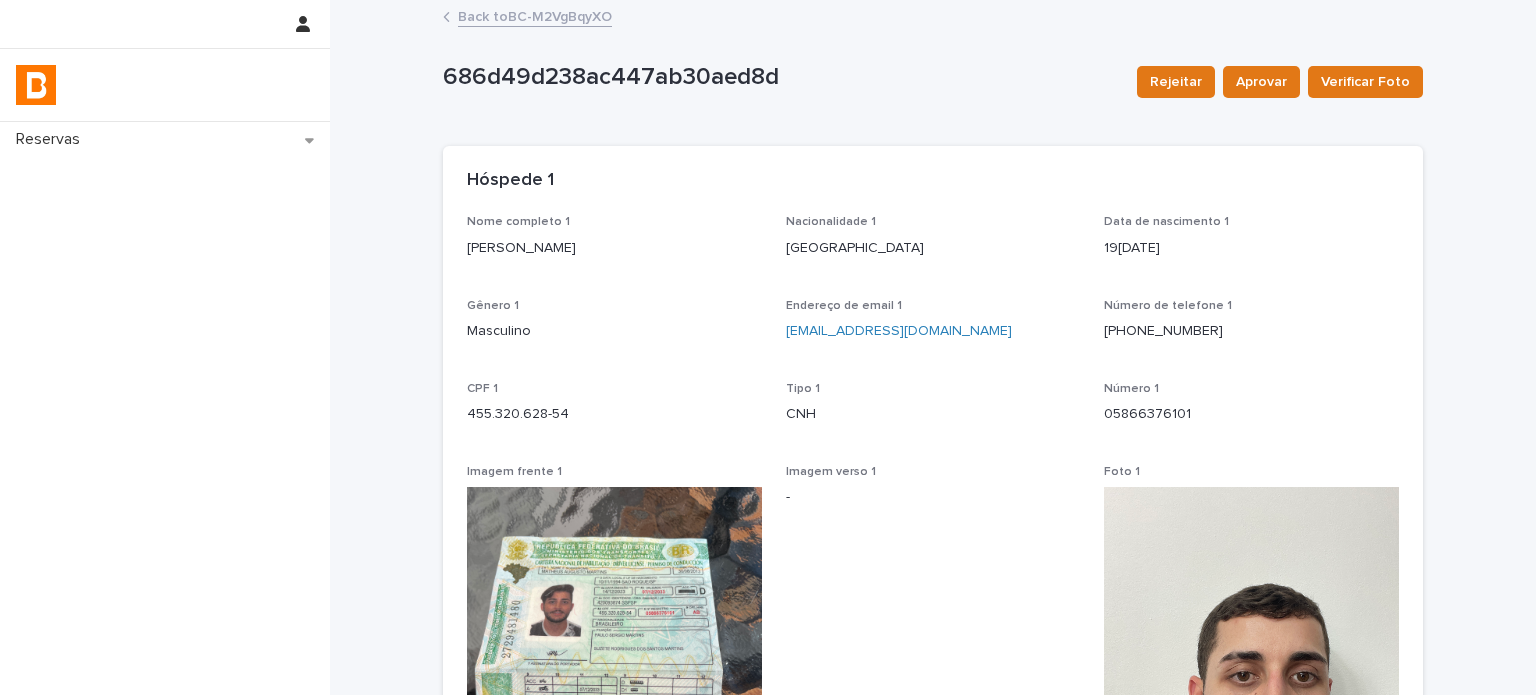 click on "Back to  BC-M2VgBqyXO" at bounding box center (535, 15) 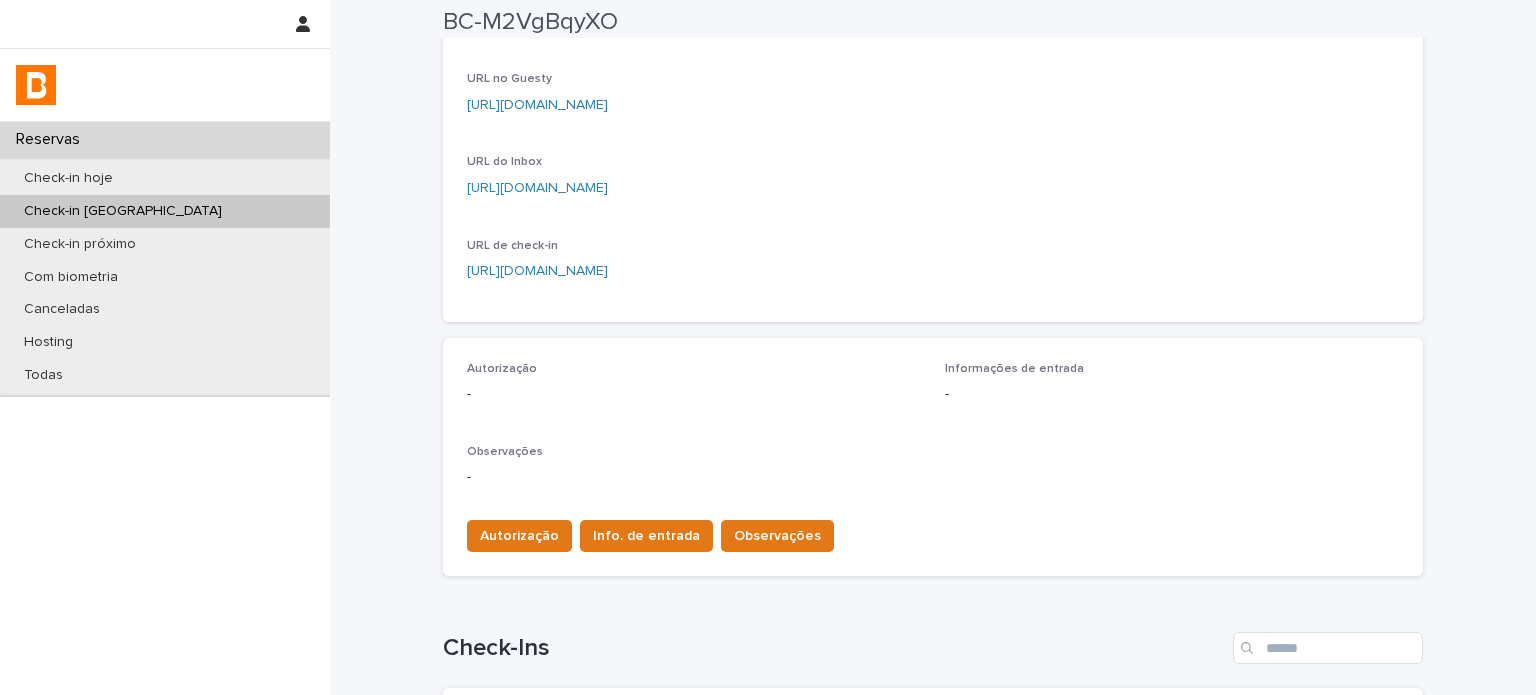 scroll, scrollTop: 354, scrollLeft: 0, axis: vertical 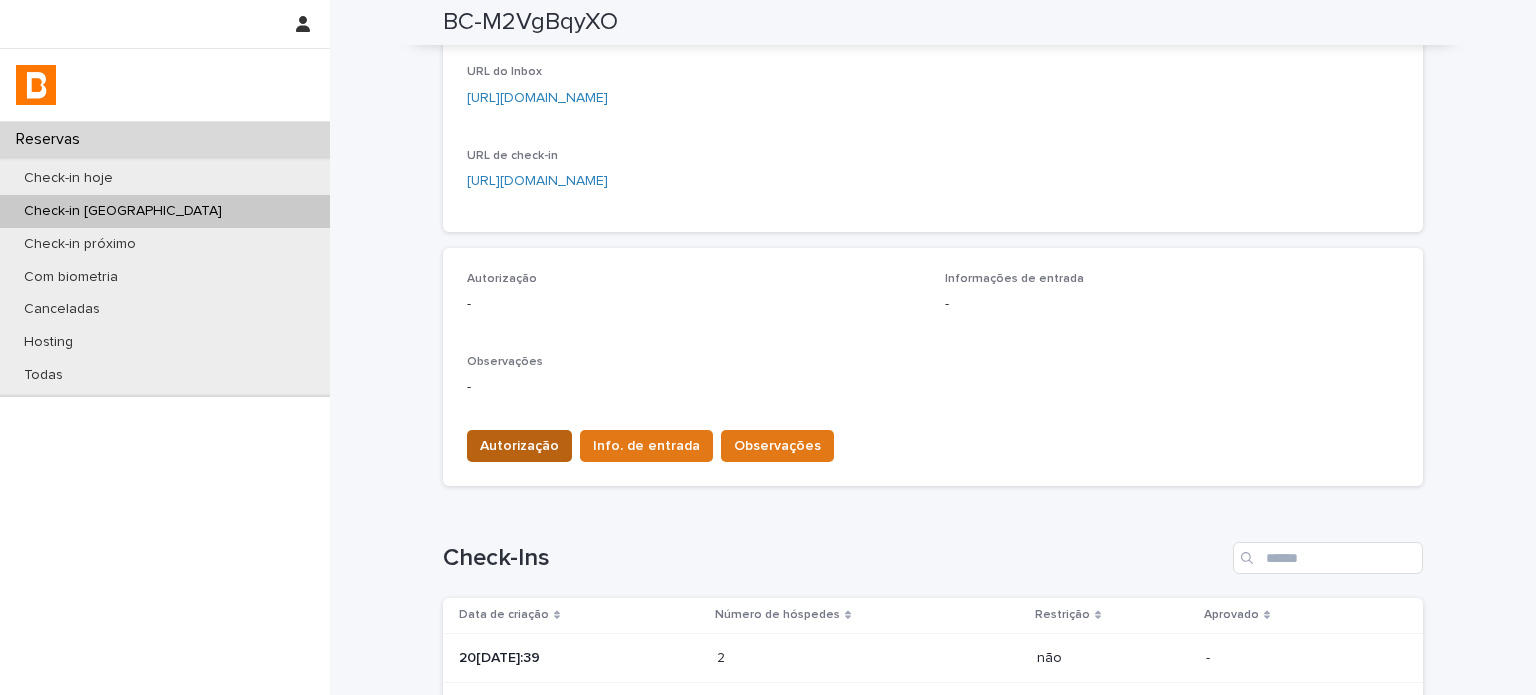 click on "Autorização" at bounding box center (519, 446) 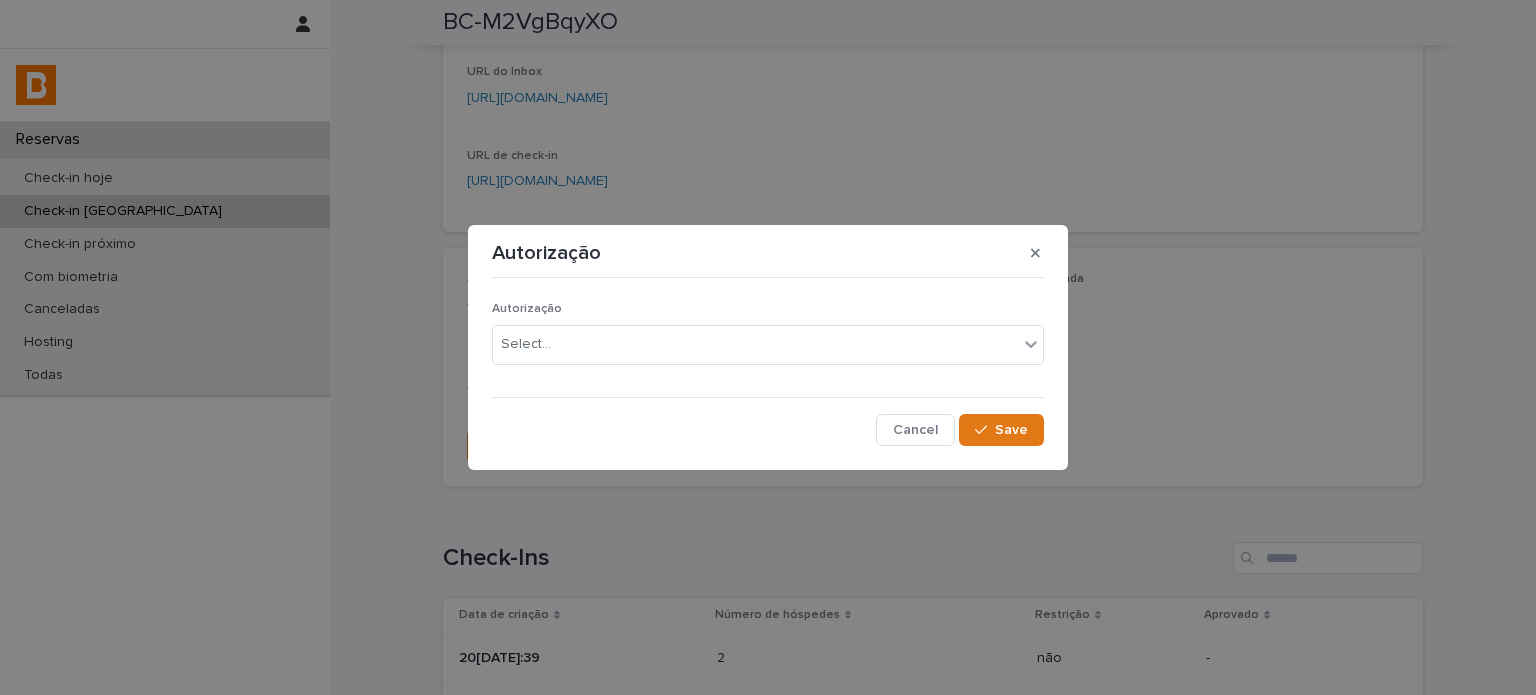 drag, startPoint x: 616, startPoint y: 364, endPoint x: 626, endPoint y: 353, distance: 14.866069 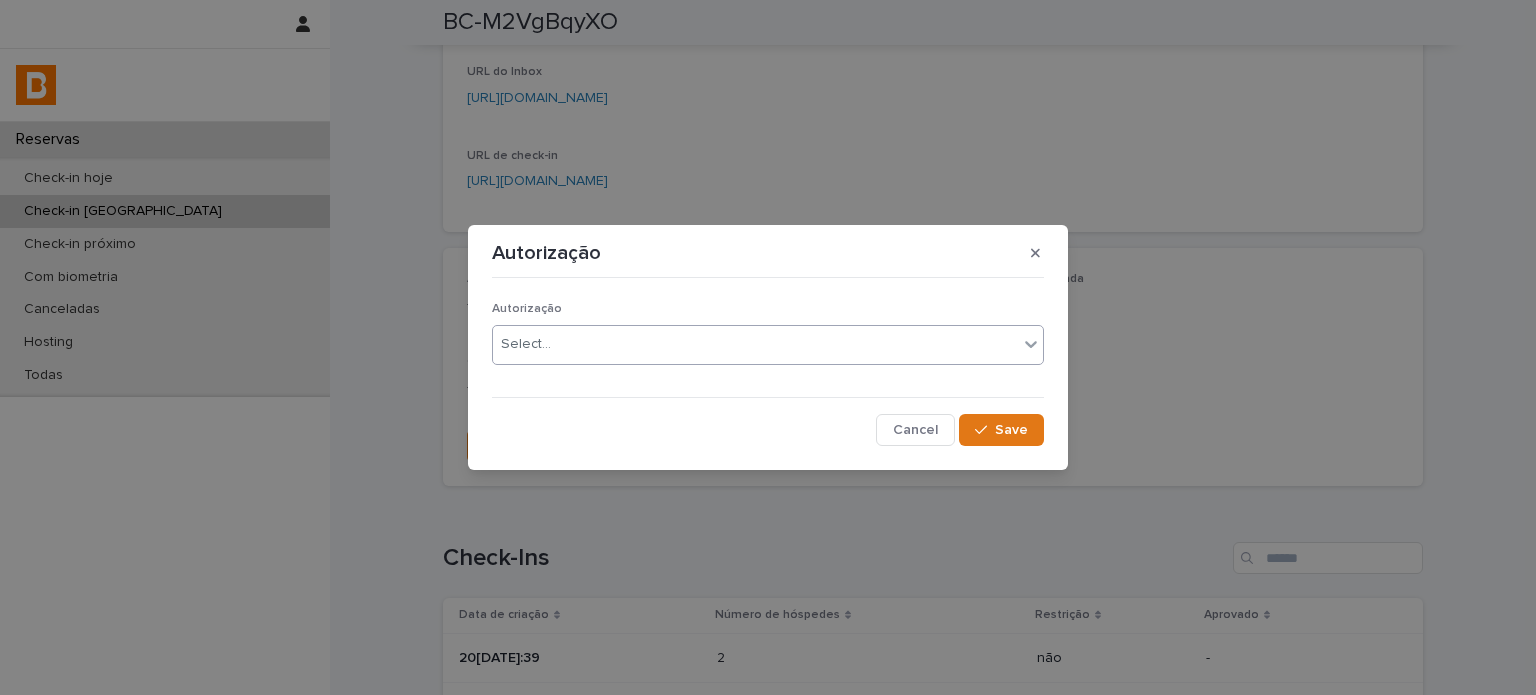 click on "Select..." at bounding box center [755, 344] 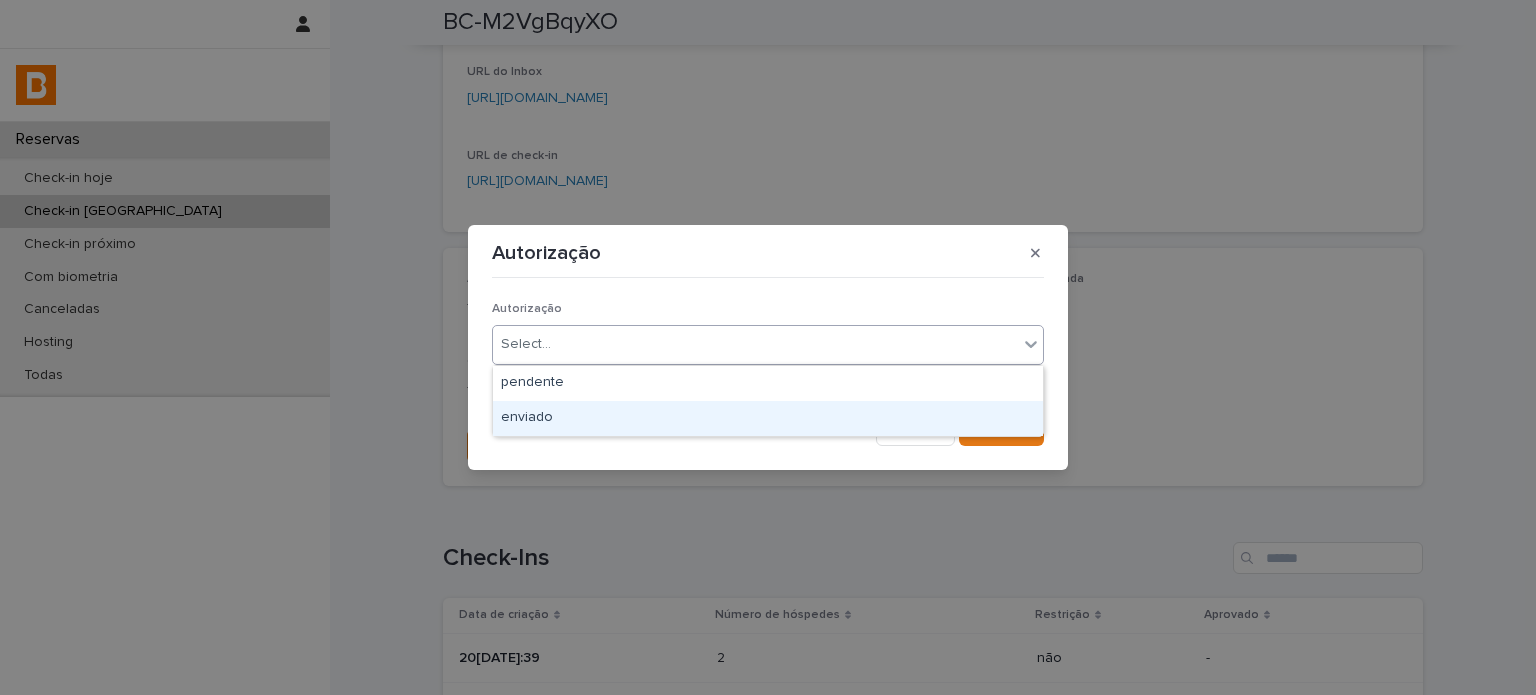 drag, startPoint x: 647, startPoint y: 399, endPoint x: 652, endPoint y: 423, distance: 24.5153 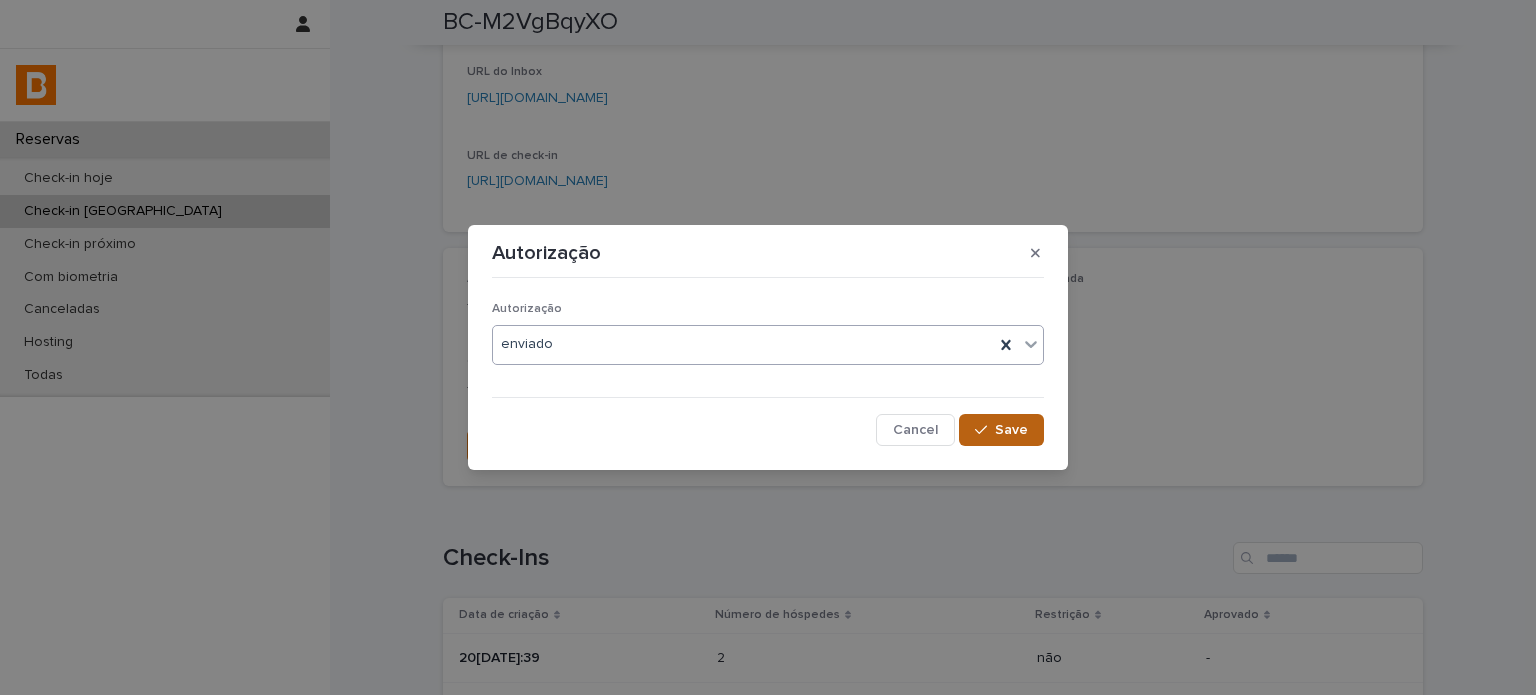 click on "Save" at bounding box center (1001, 430) 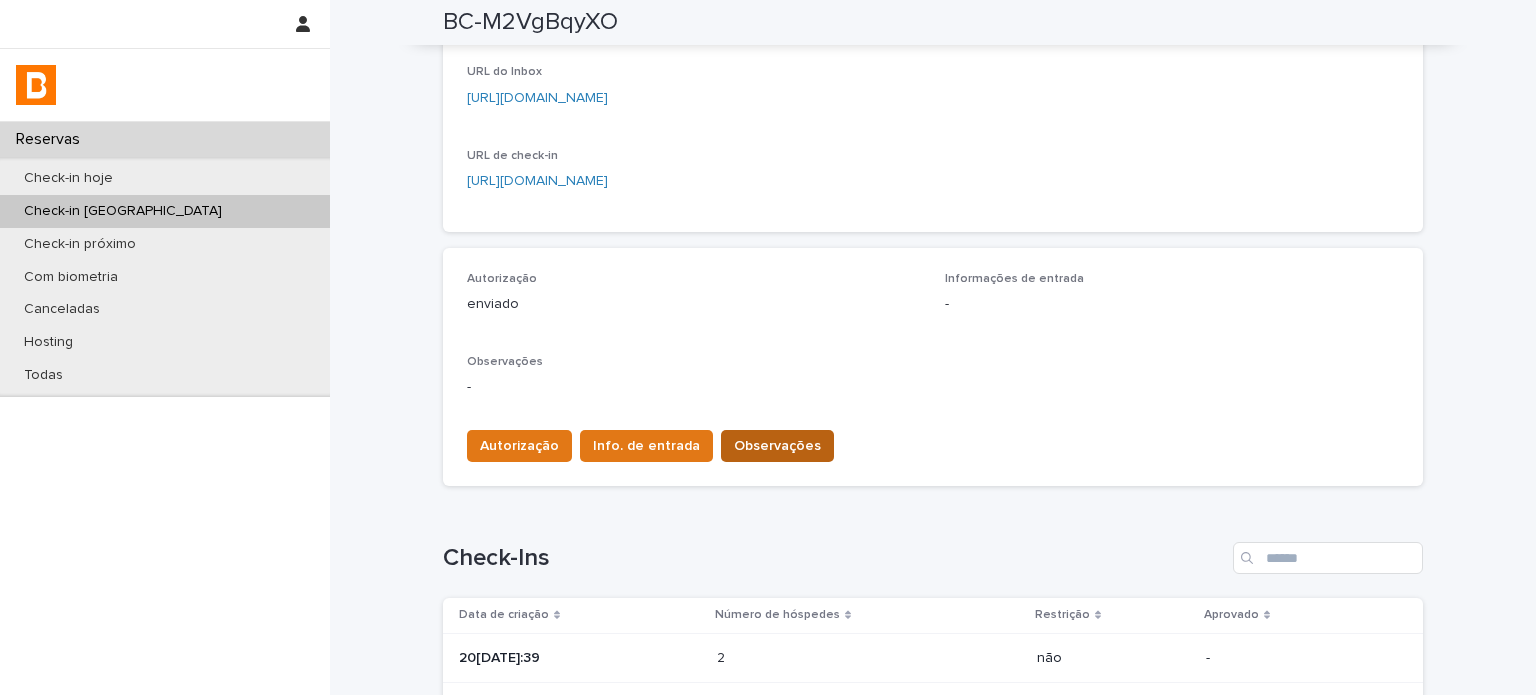 click on "Observações" at bounding box center (777, 446) 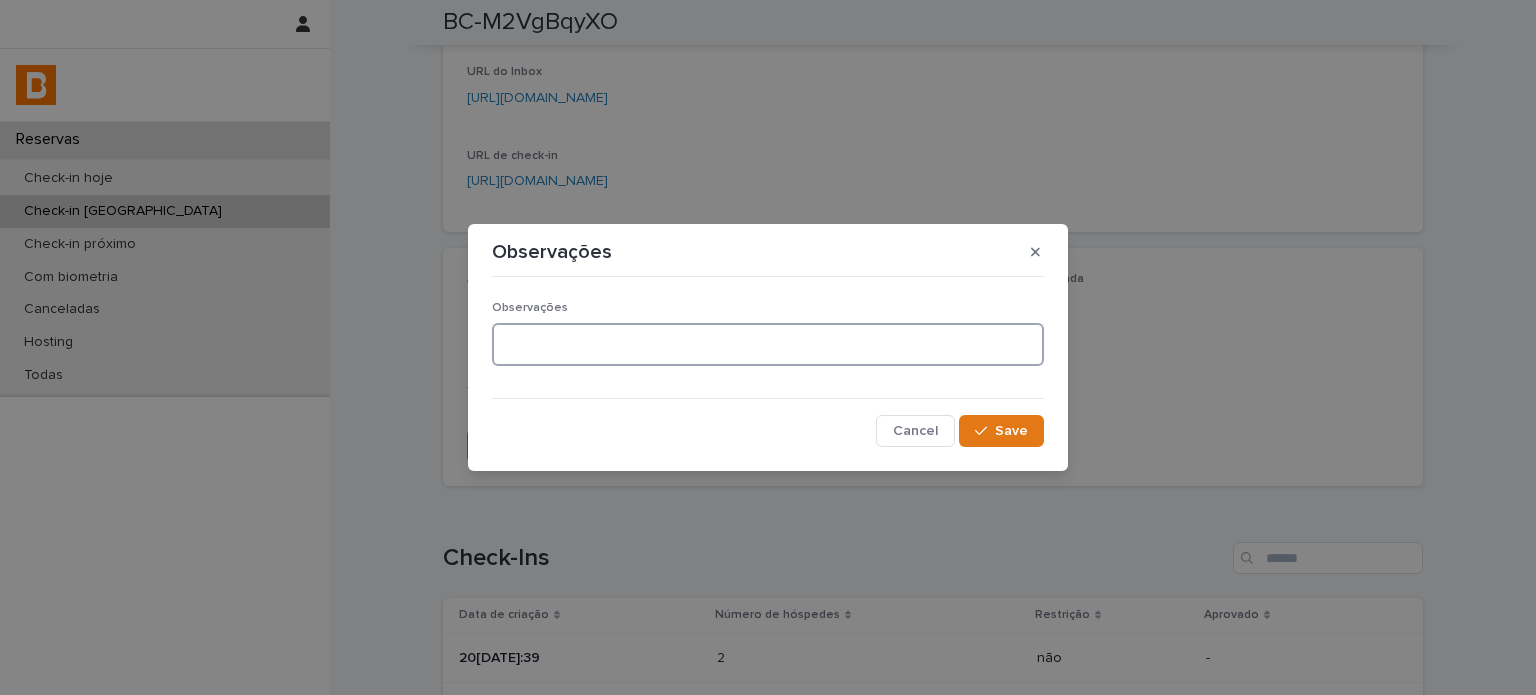 click at bounding box center (768, 344) 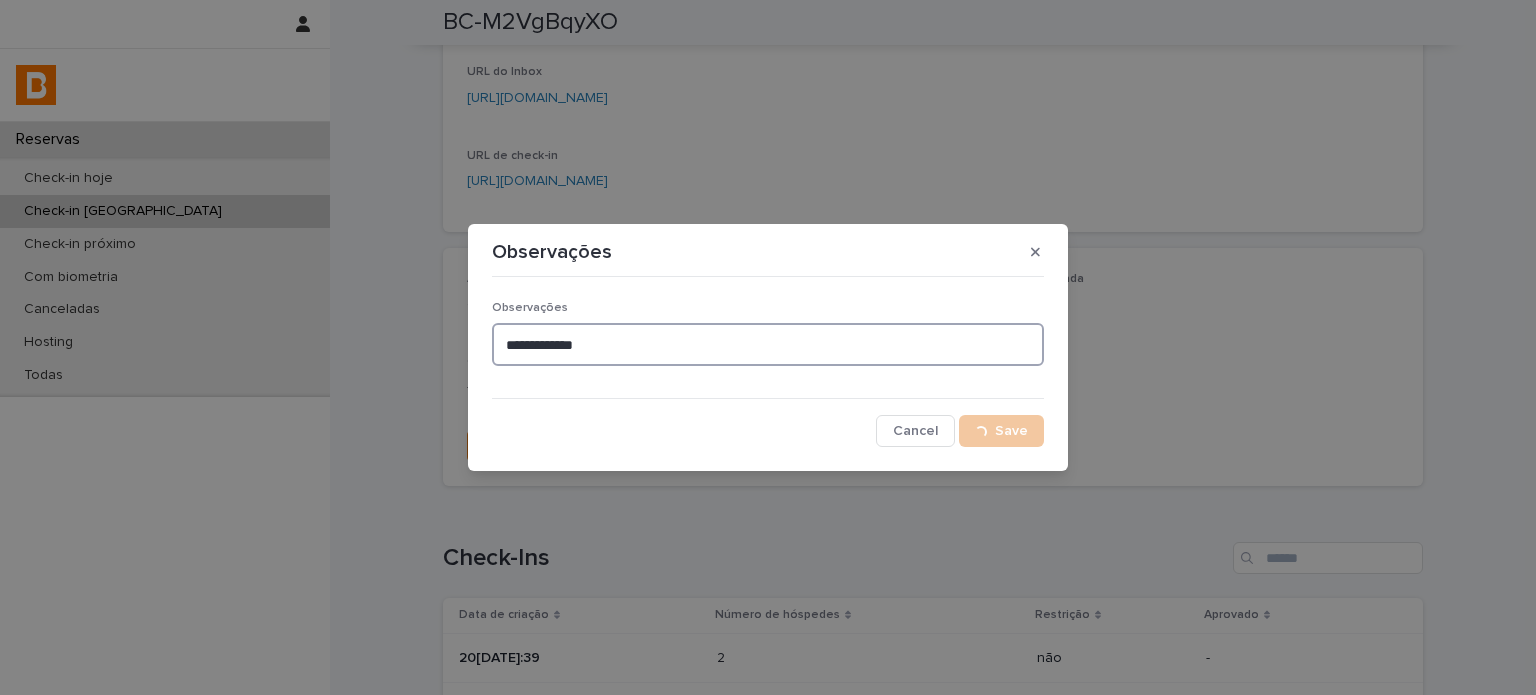 type on "**********" 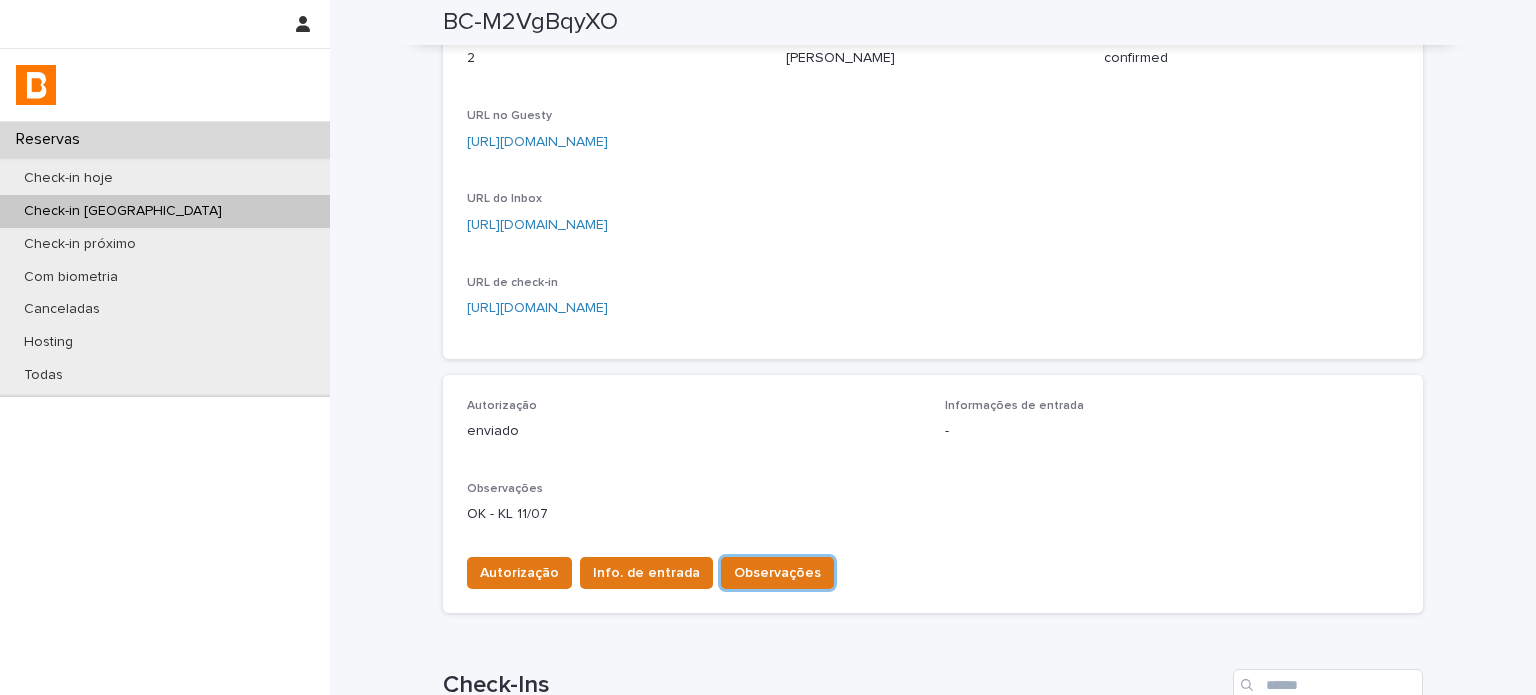 scroll, scrollTop: 54, scrollLeft: 0, axis: vertical 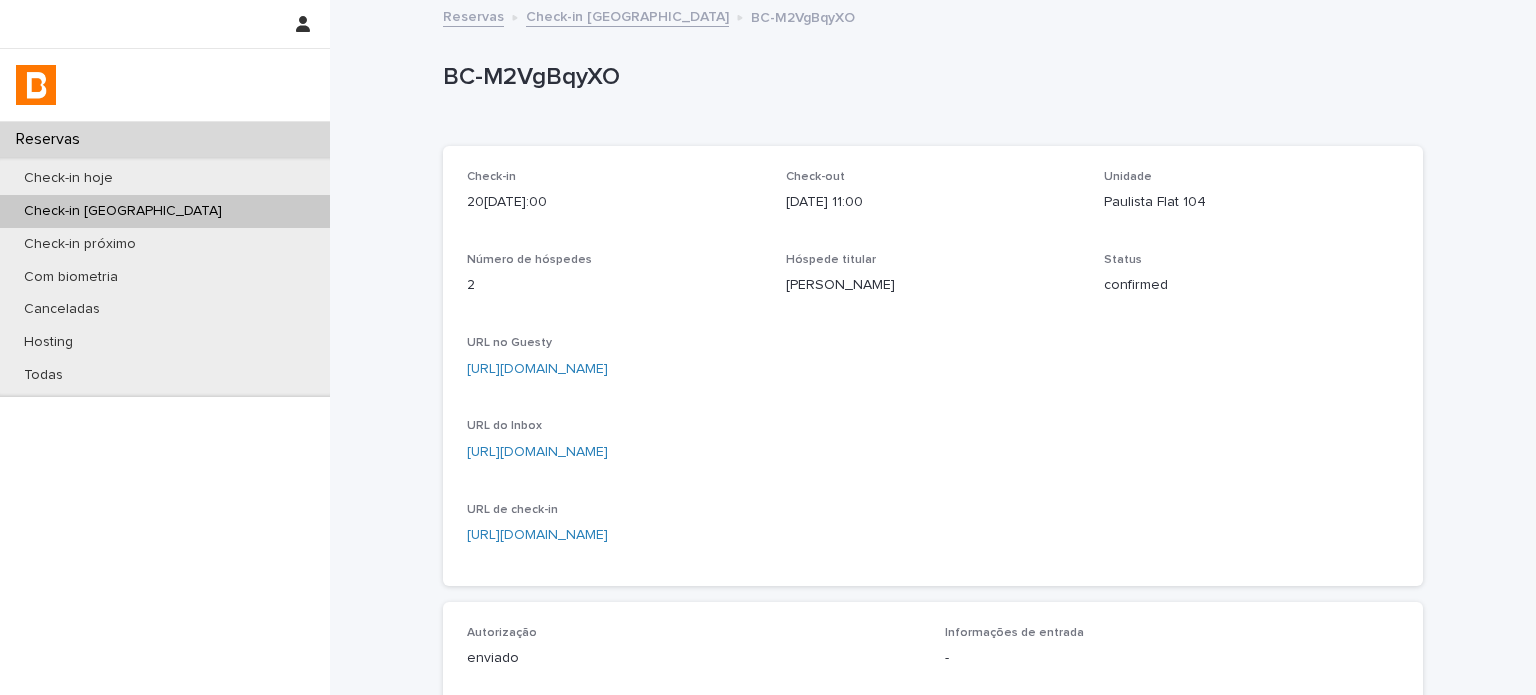 click on "Check-in [GEOGRAPHIC_DATA]" at bounding box center [627, 15] 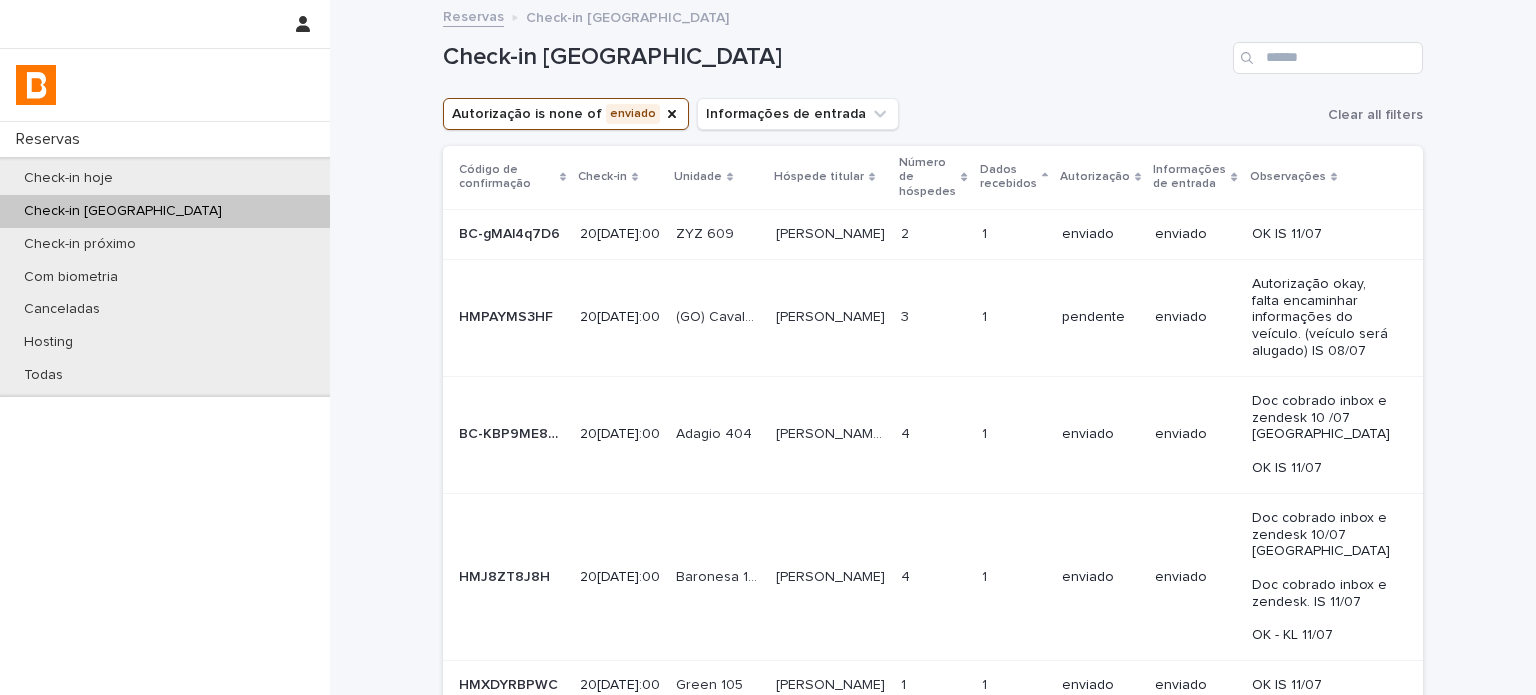 scroll, scrollTop: 0, scrollLeft: 0, axis: both 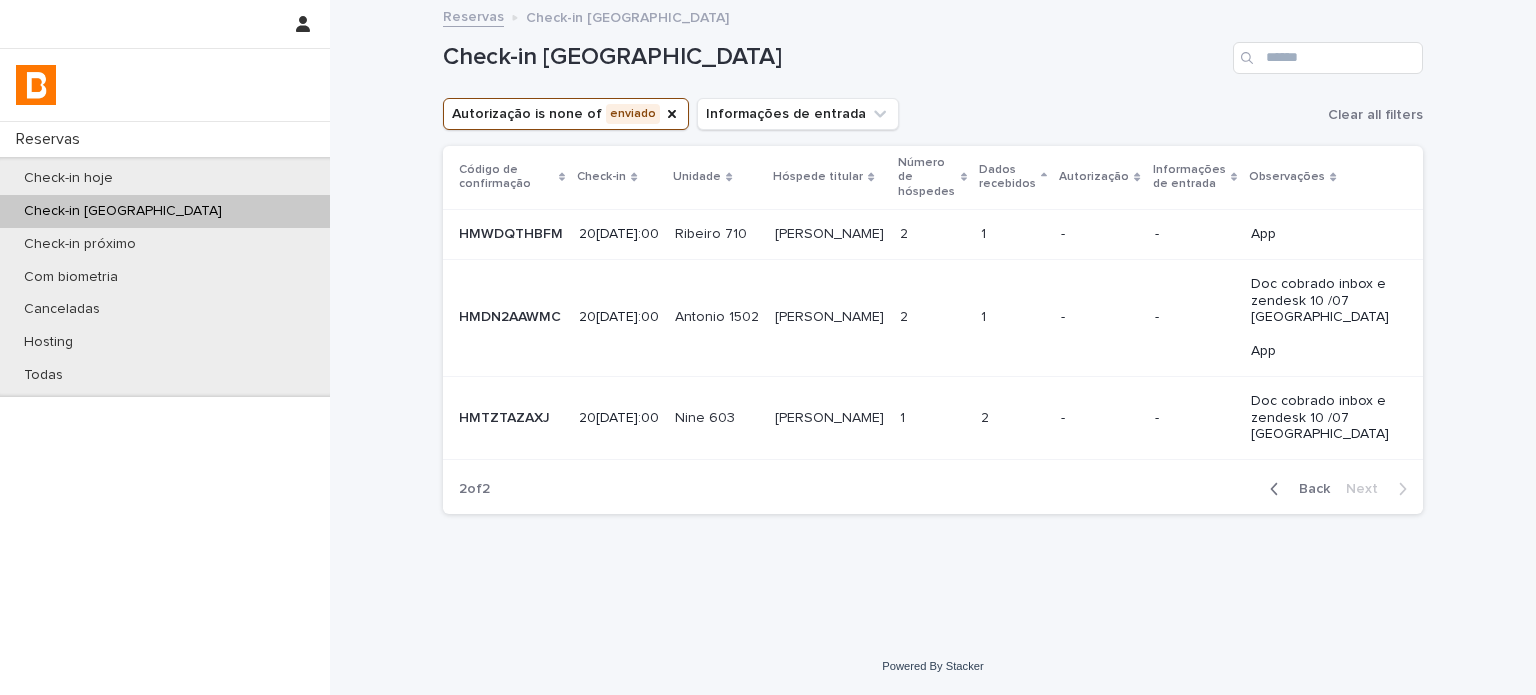 click on "1 1" at bounding box center (932, 417) 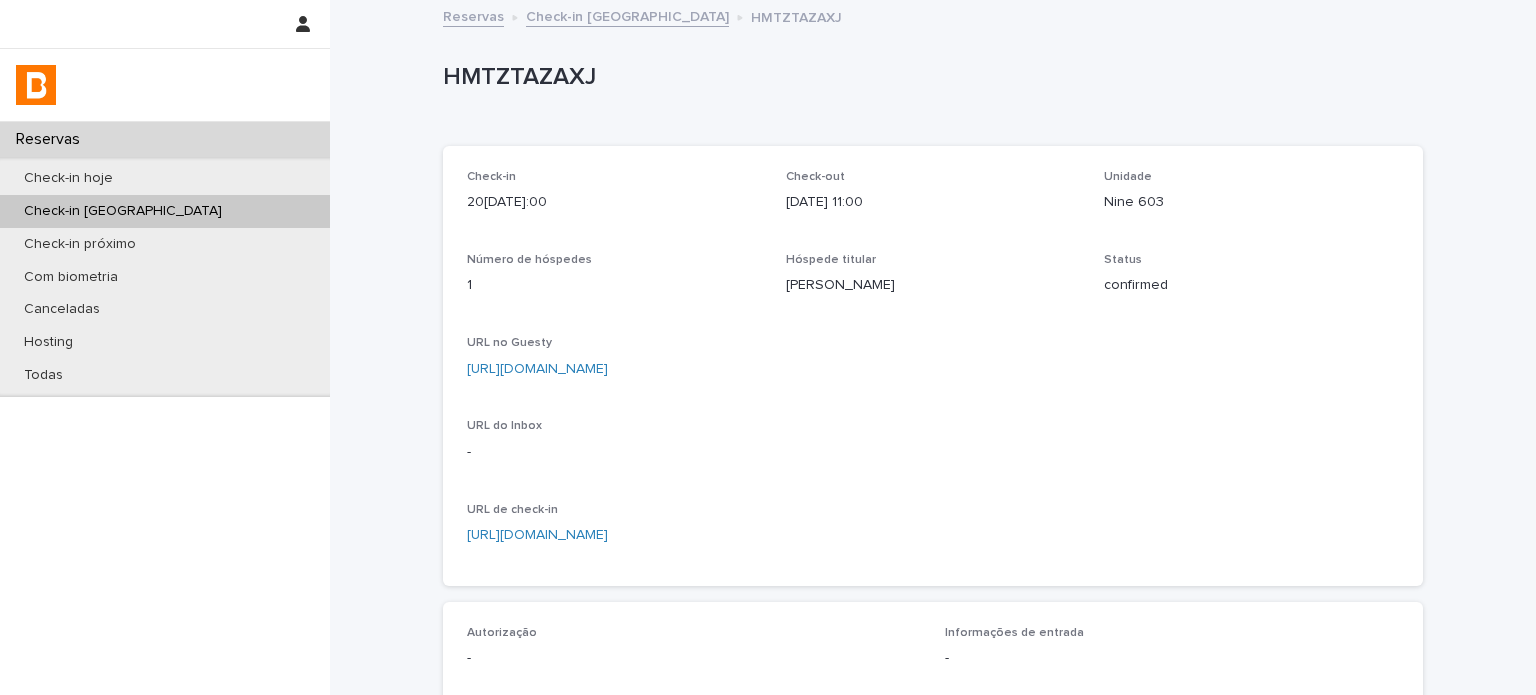 click on "HMTZTAZAXJ" at bounding box center (929, 81) 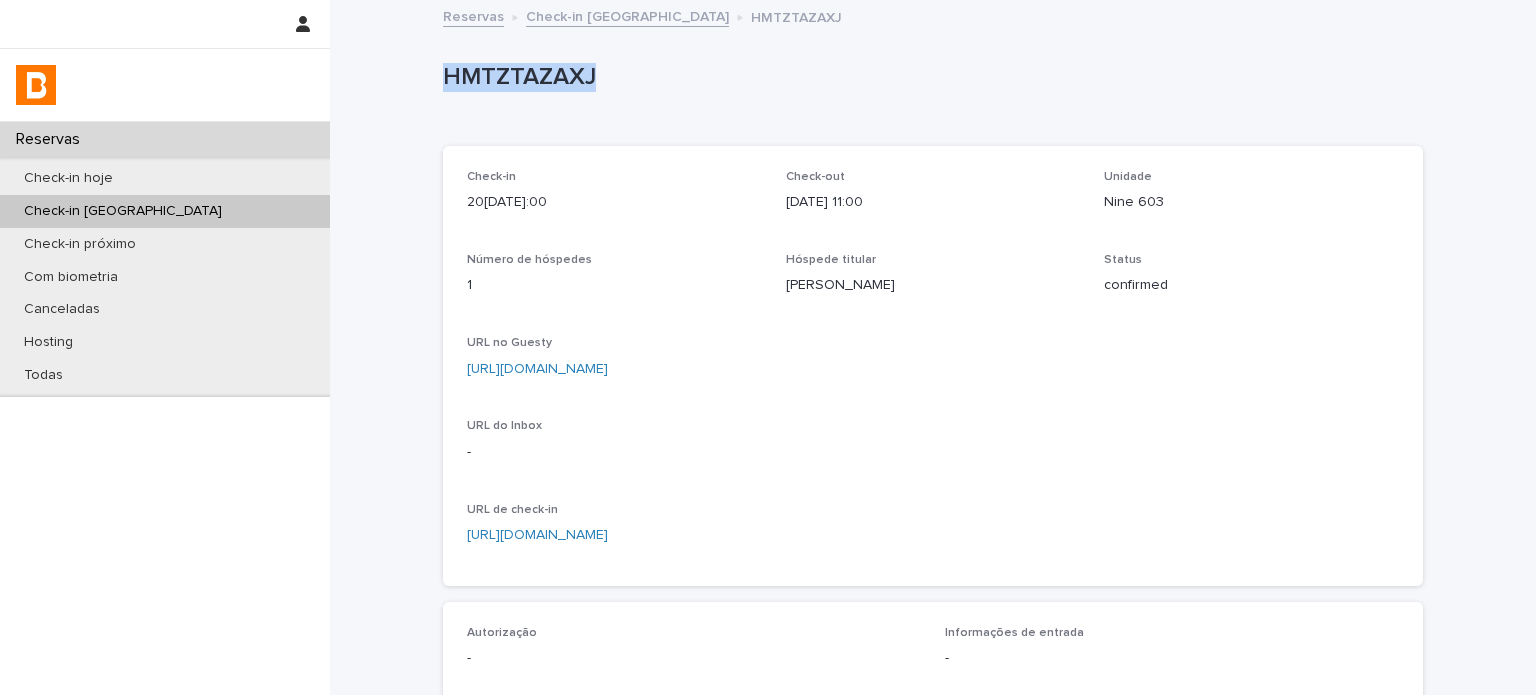 click on "HMTZTAZAXJ" at bounding box center (929, 81) 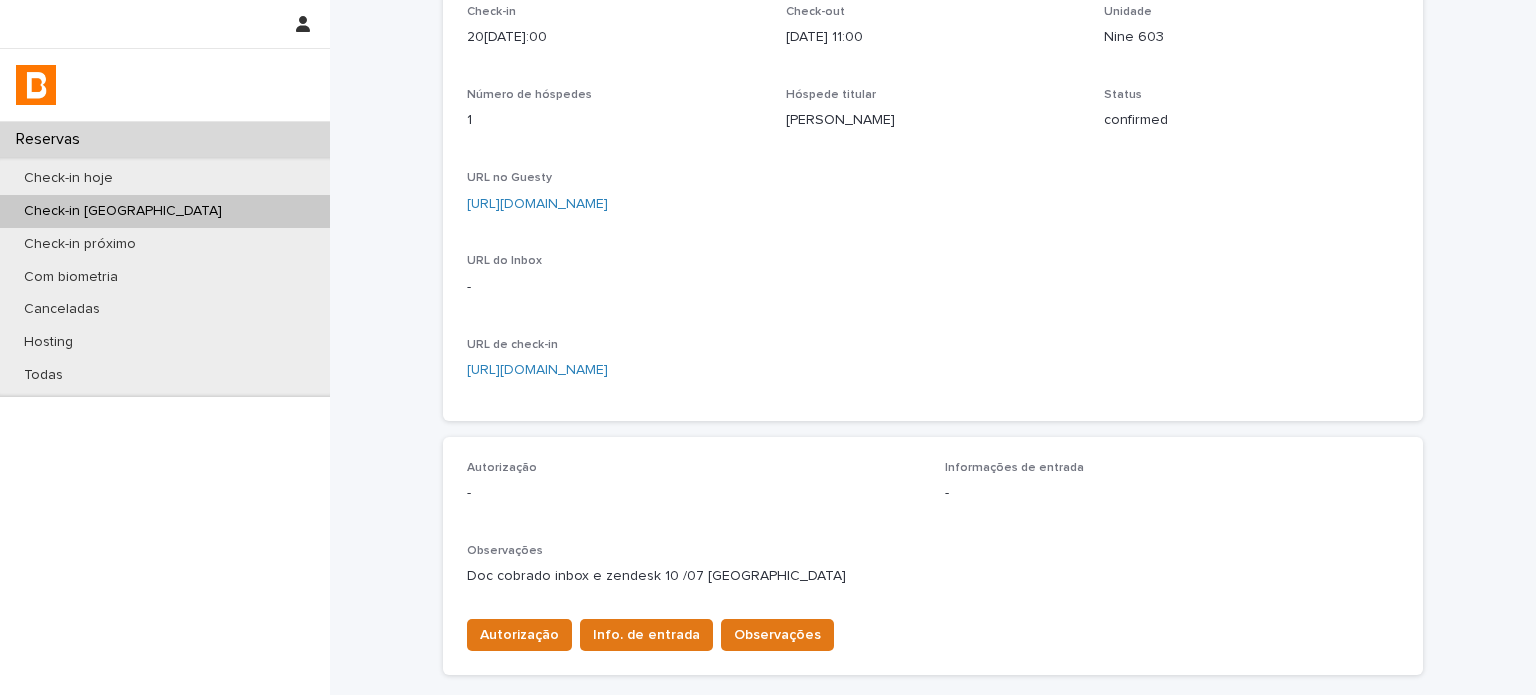 scroll, scrollTop: 166, scrollLeft: 0, axis: vertical 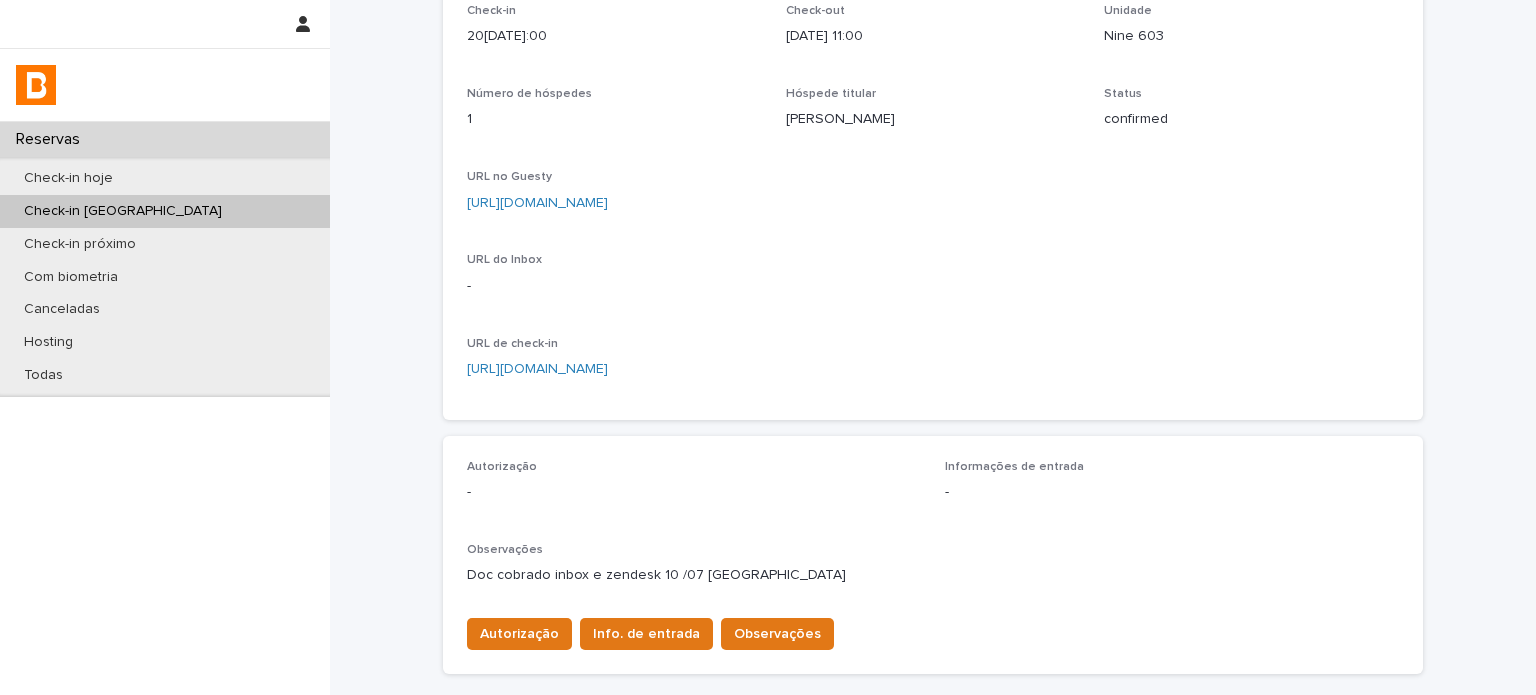 click on "[URL][DOMAIN_NAME]" at bounding box center (933, 203) 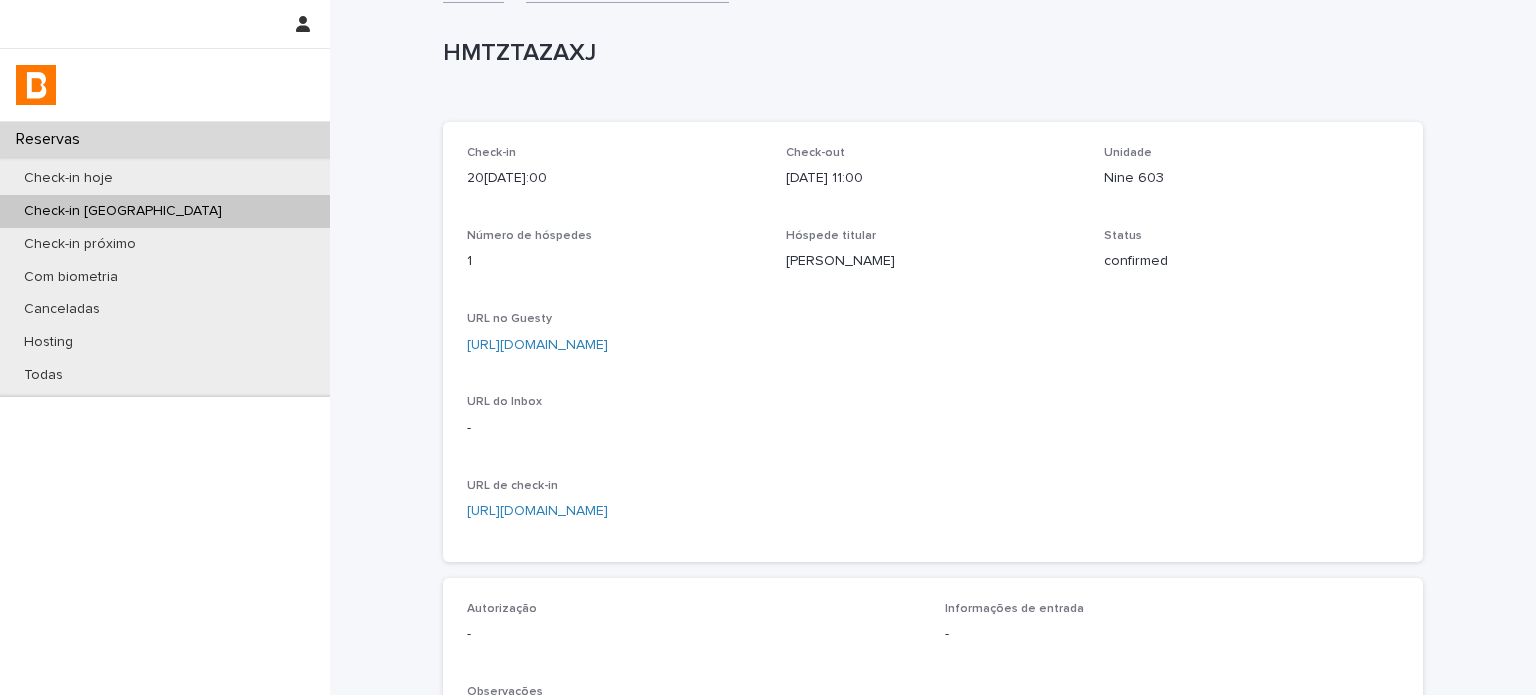 scroll, scrollTop: 0, scrollLeft: 0, axis: both 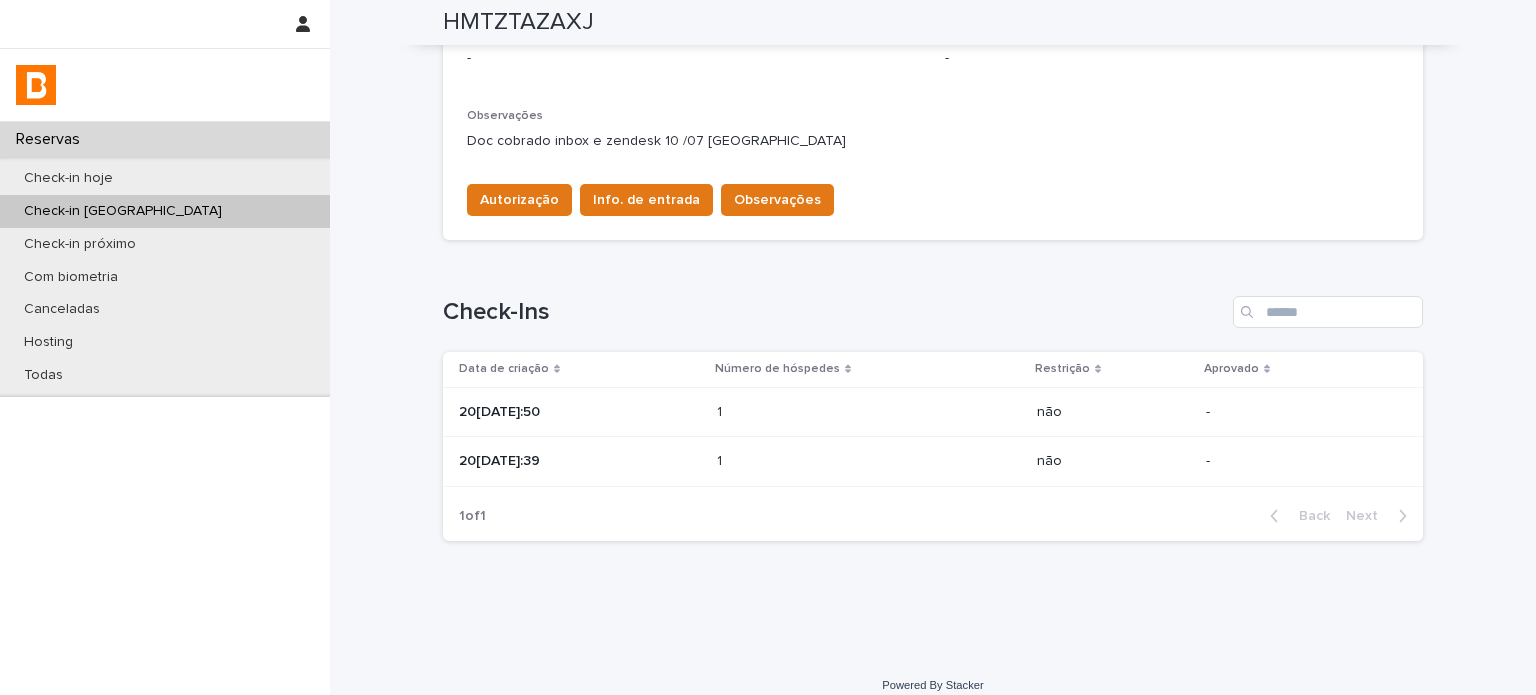 click on "20[DATE]:39" at bounding box center [580, 461] 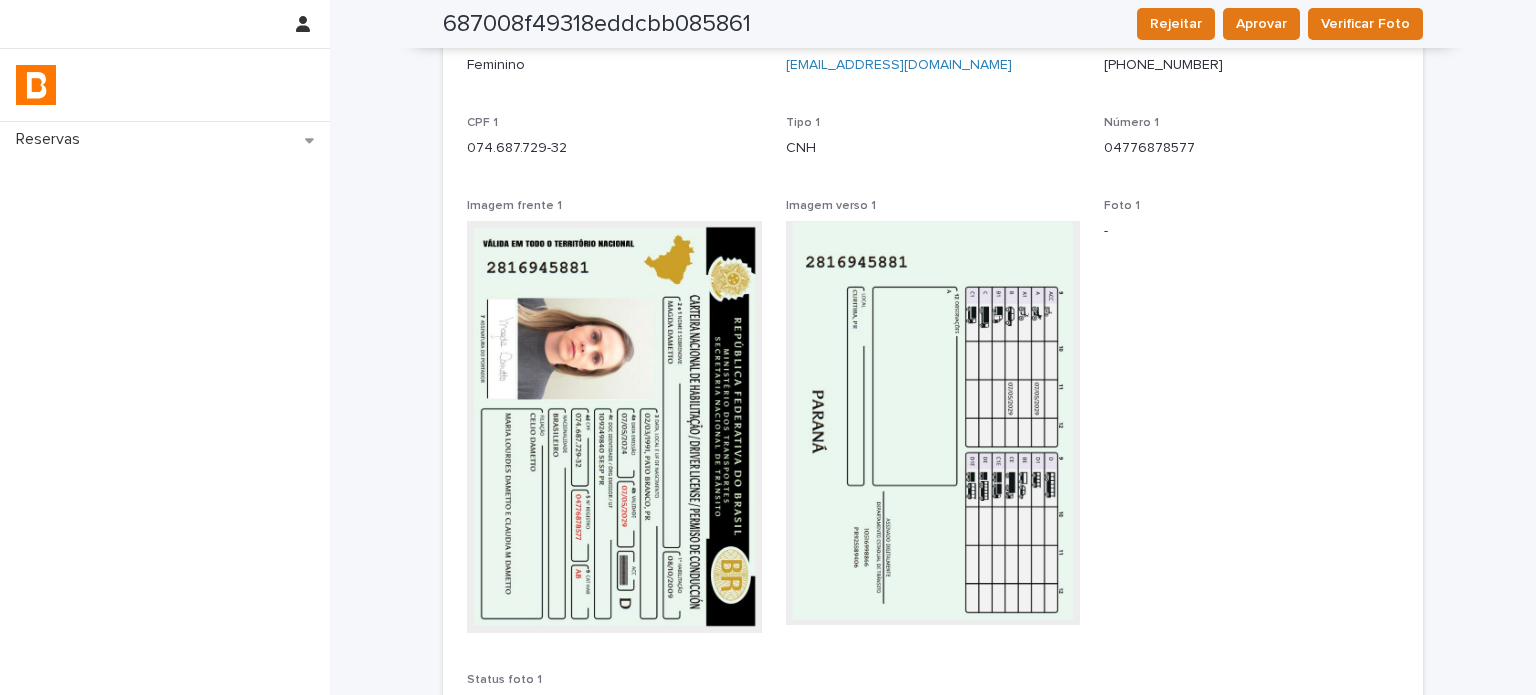 scroll, scrollTop: 0, scrollLeft: 0, axis: both 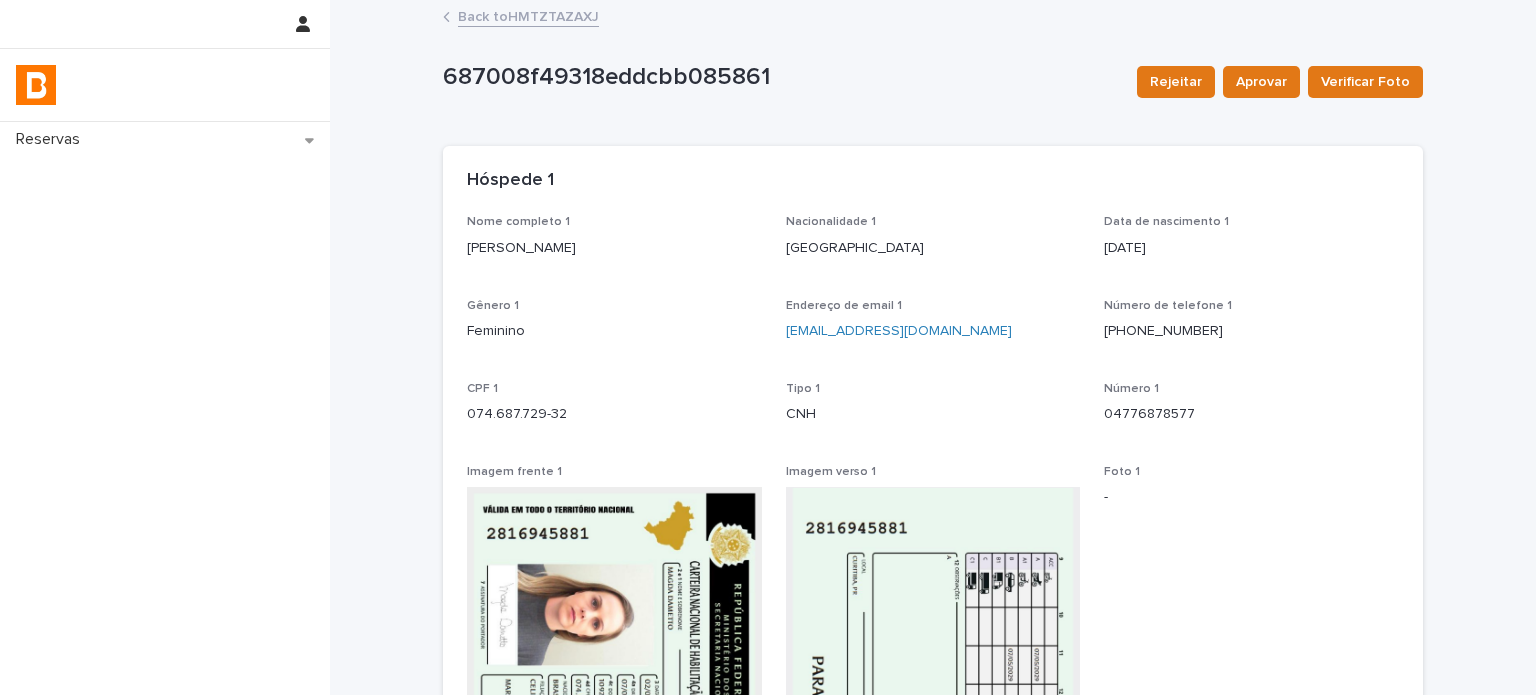 click on "Back to  HMTZTAZAXJ" at bounding box center (528, 15) 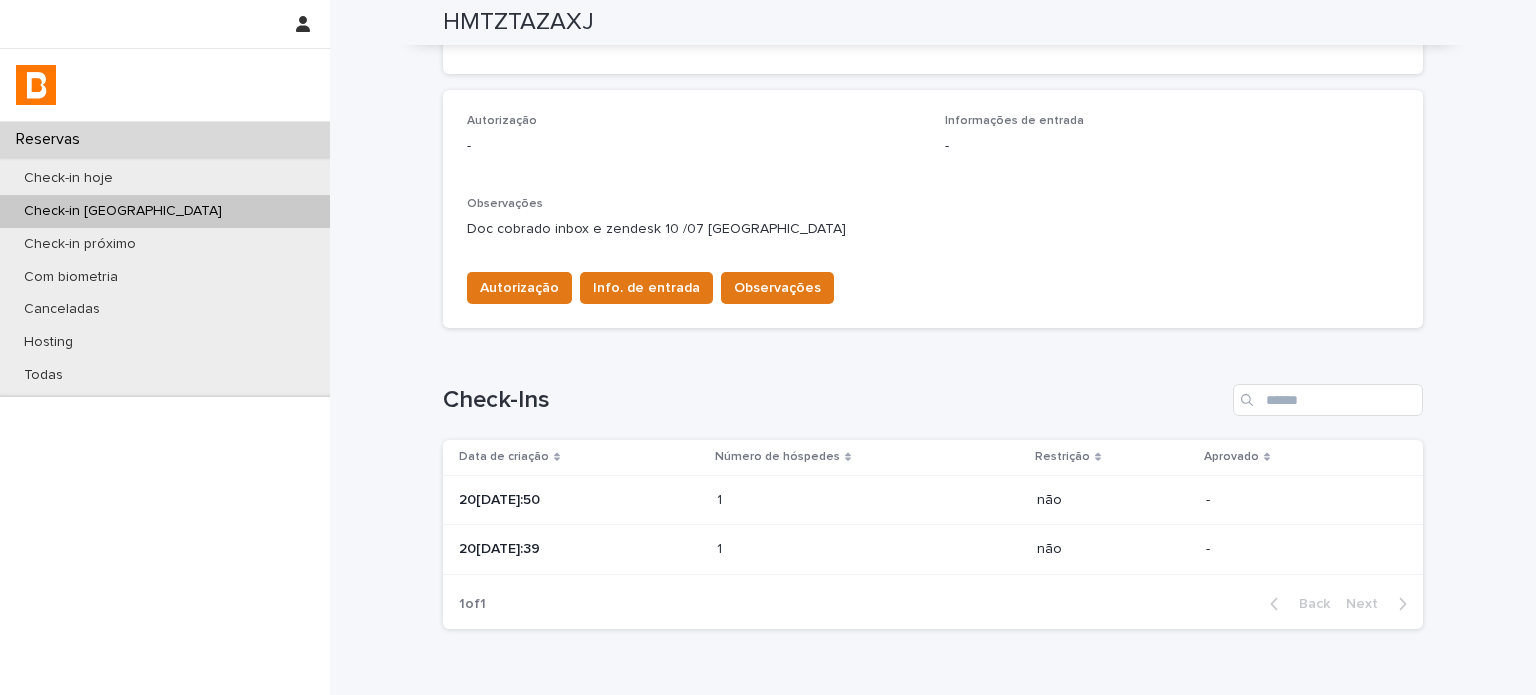 scroll, scrollTop: 566, scrollLeft: 0, axis: vertical 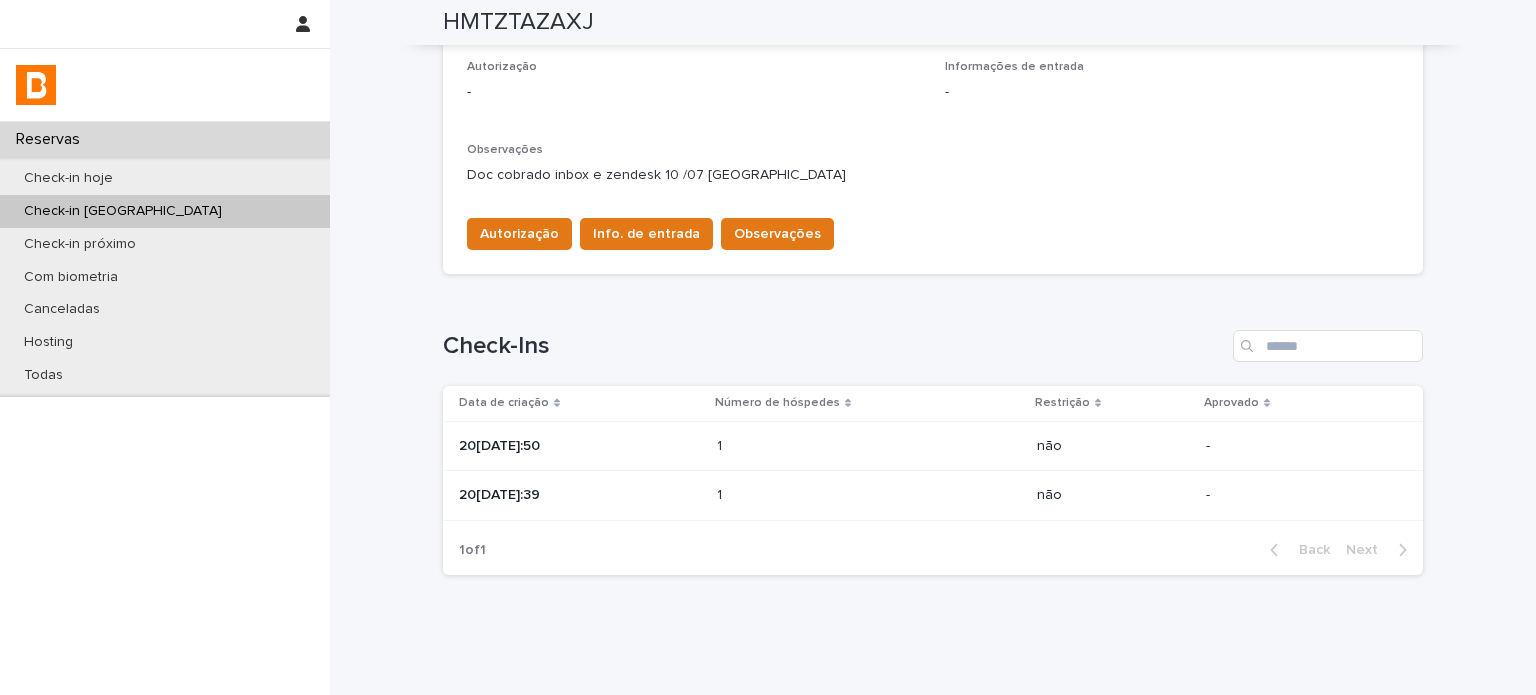 click on "20[DATE]:50" at bounding box center [580, 446] 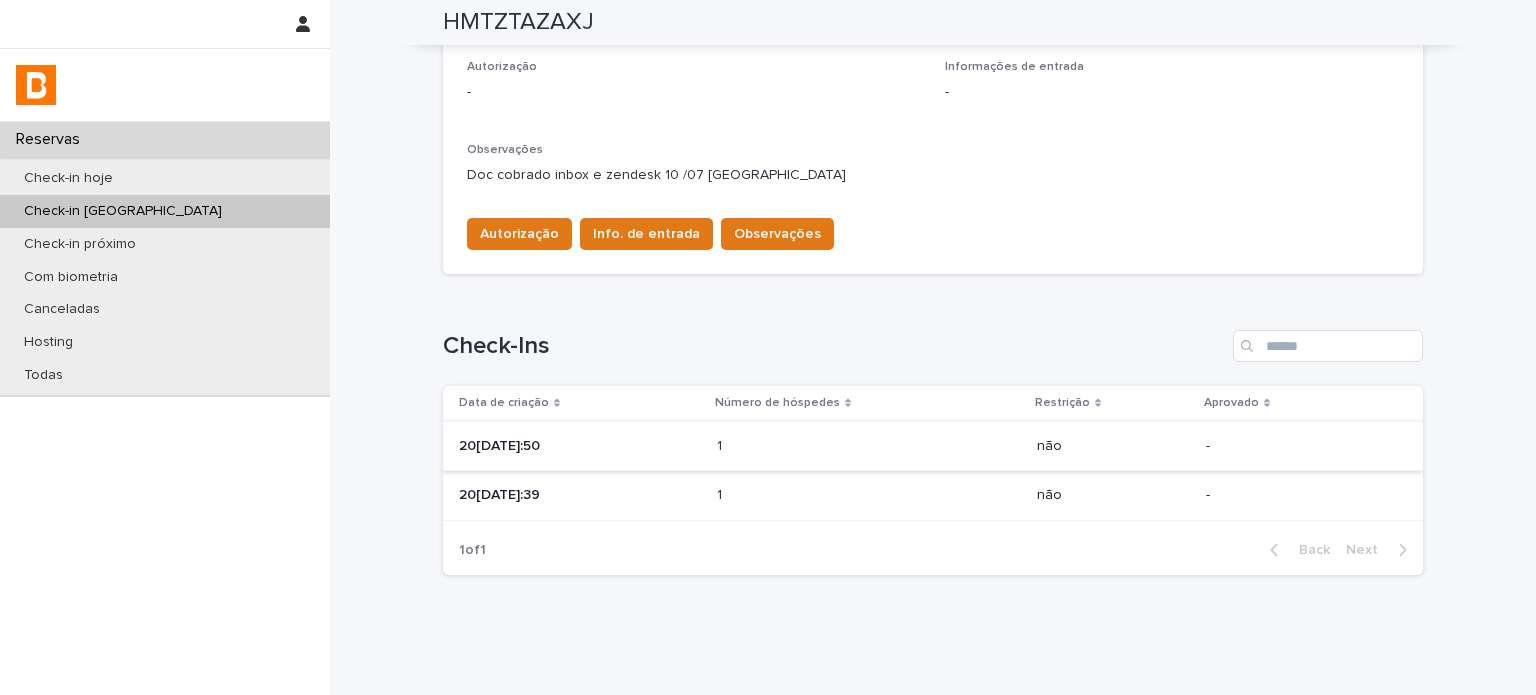 scroll, scrollTop: 0, scrollLeft: 0, axis: both 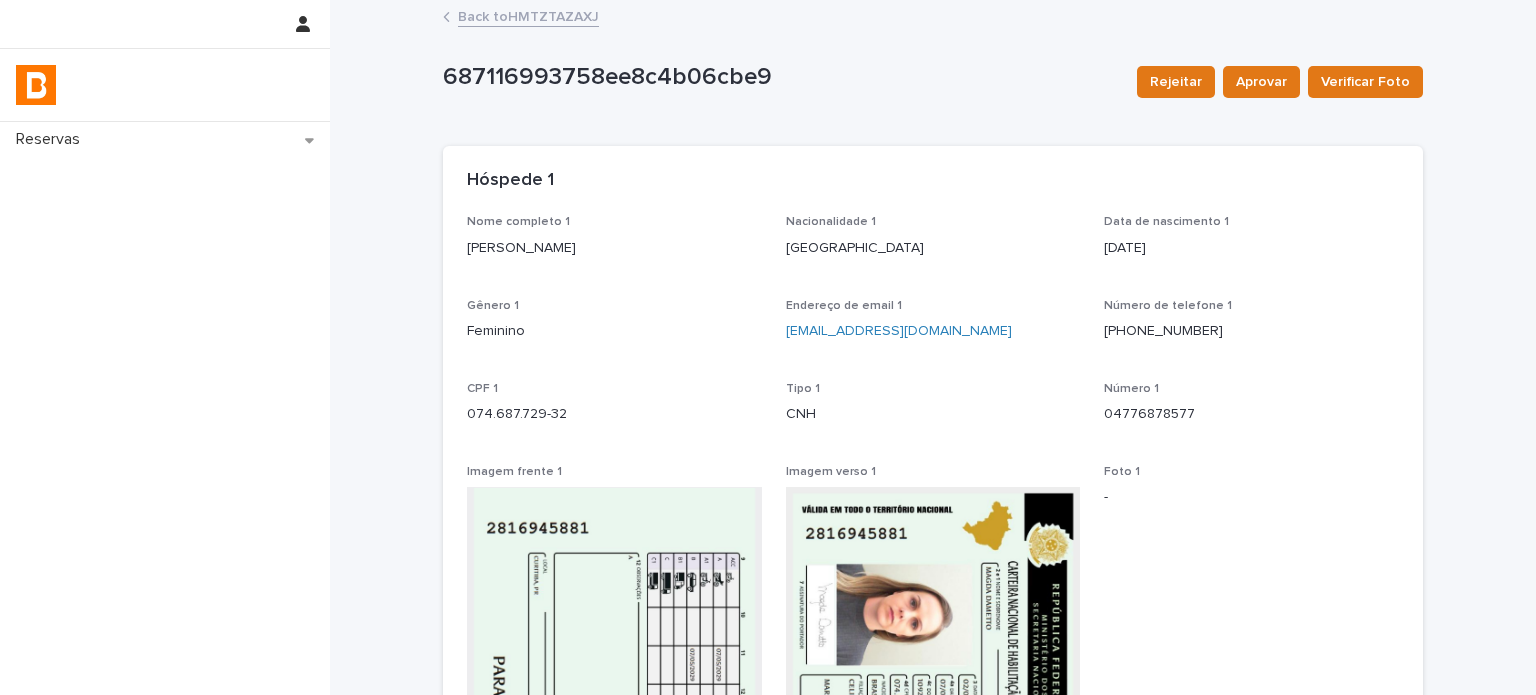 click on "Back to  HMTZTAZAXJ" at bounding box center (528, 15) 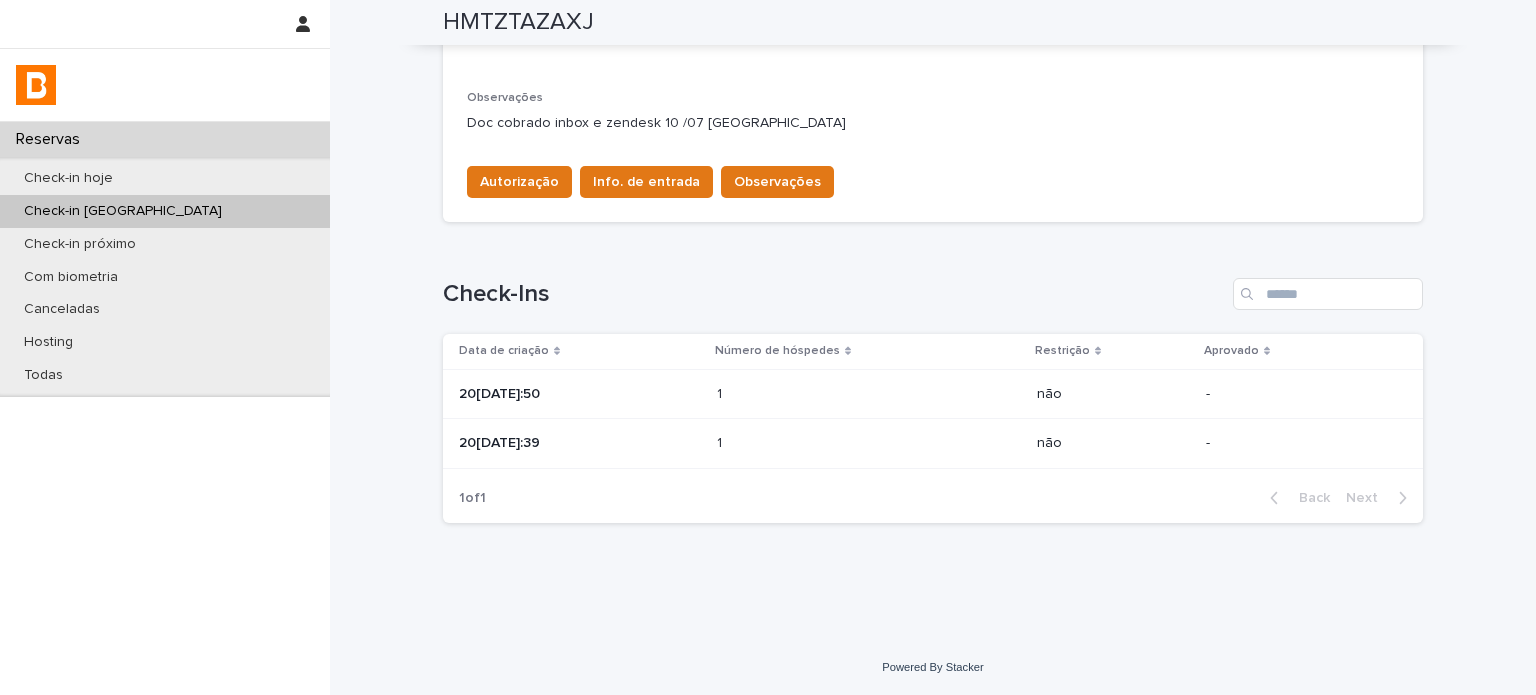 click on "20[DATE]:39" at bounding box center (580, 443) 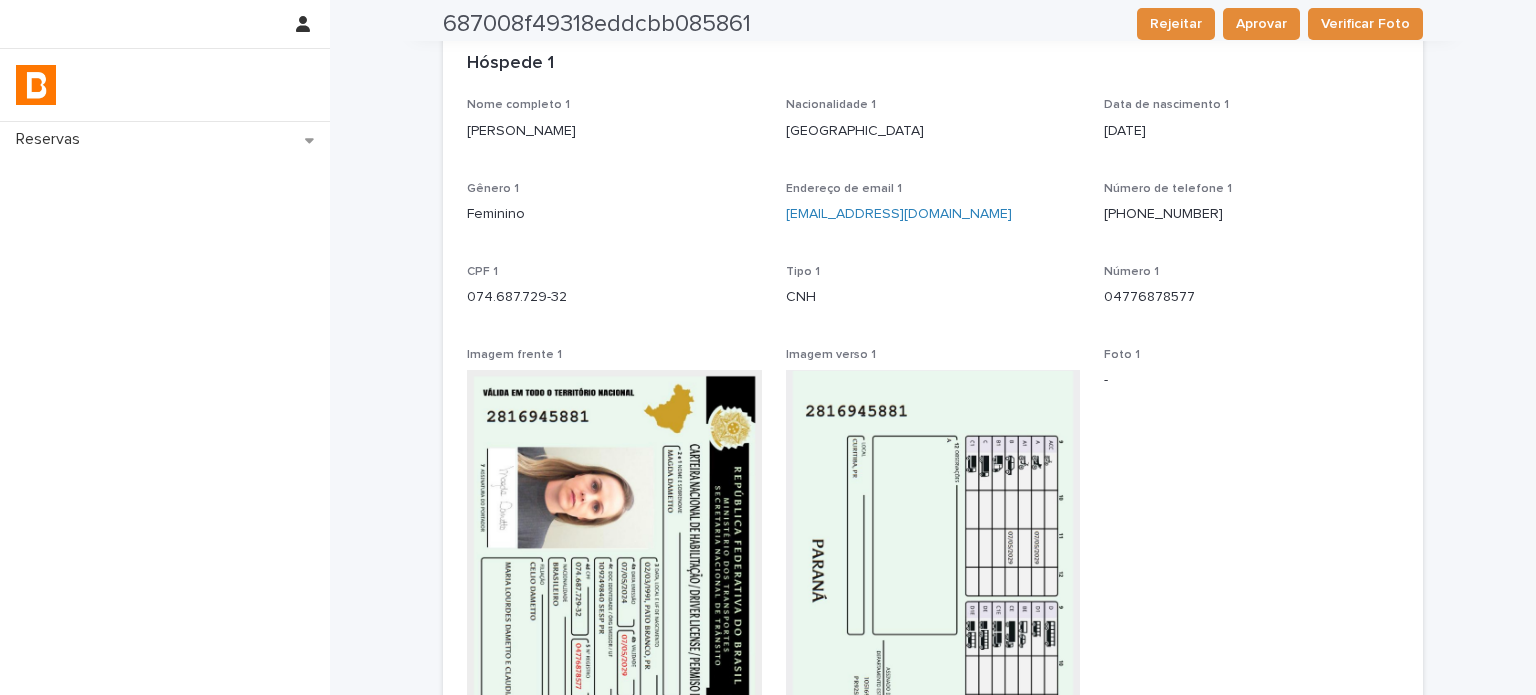scroll, scrollTop: 0, scrollLeft: 0, axis: both 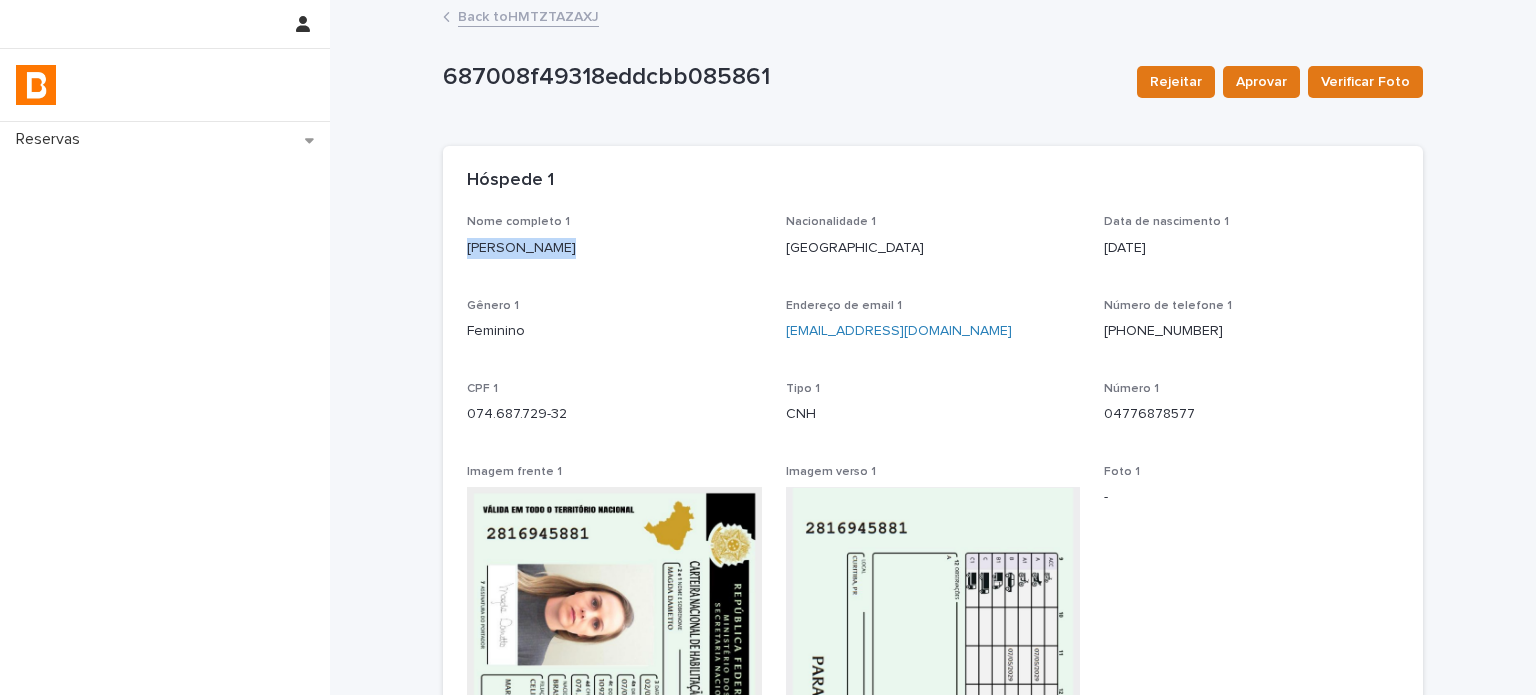 drag, startPoint x: 604, startPoint y: 255, endPoint x: 459, endPoint y: 267, distance: 145.4957 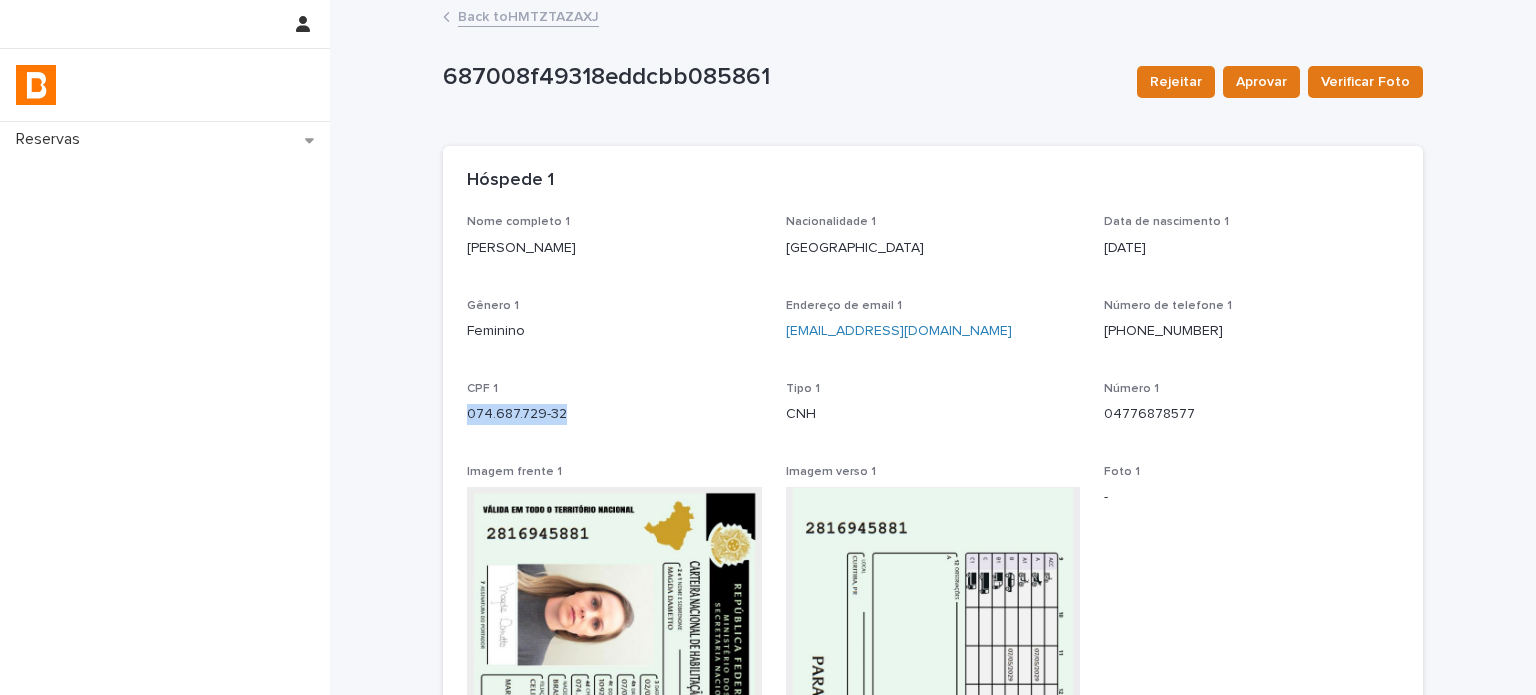 drag, startPoint x: 573, startPoint y: 414, endPoint x: 440, endPoint y: 415, distance: 133.00375 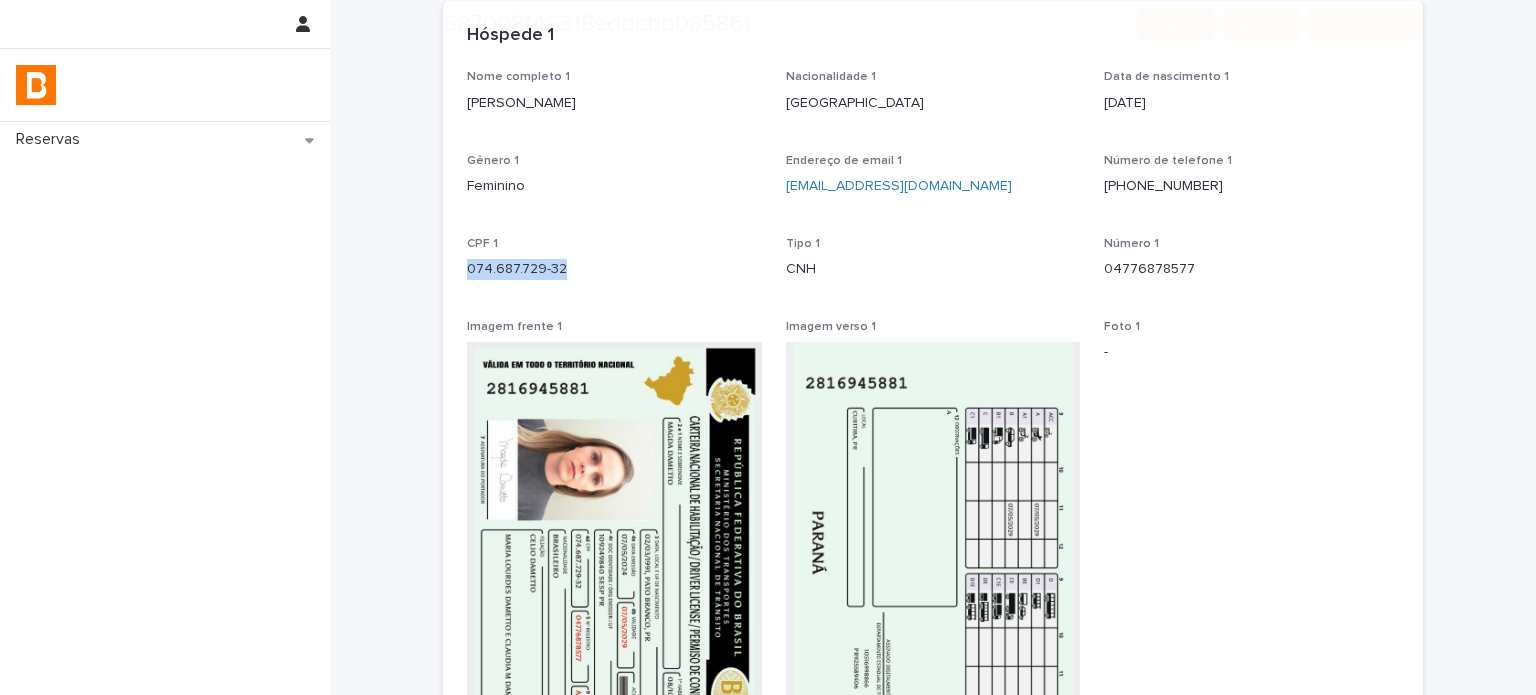 scroll, scrollTop: 233, scrollLeft: 0, axis: vertical 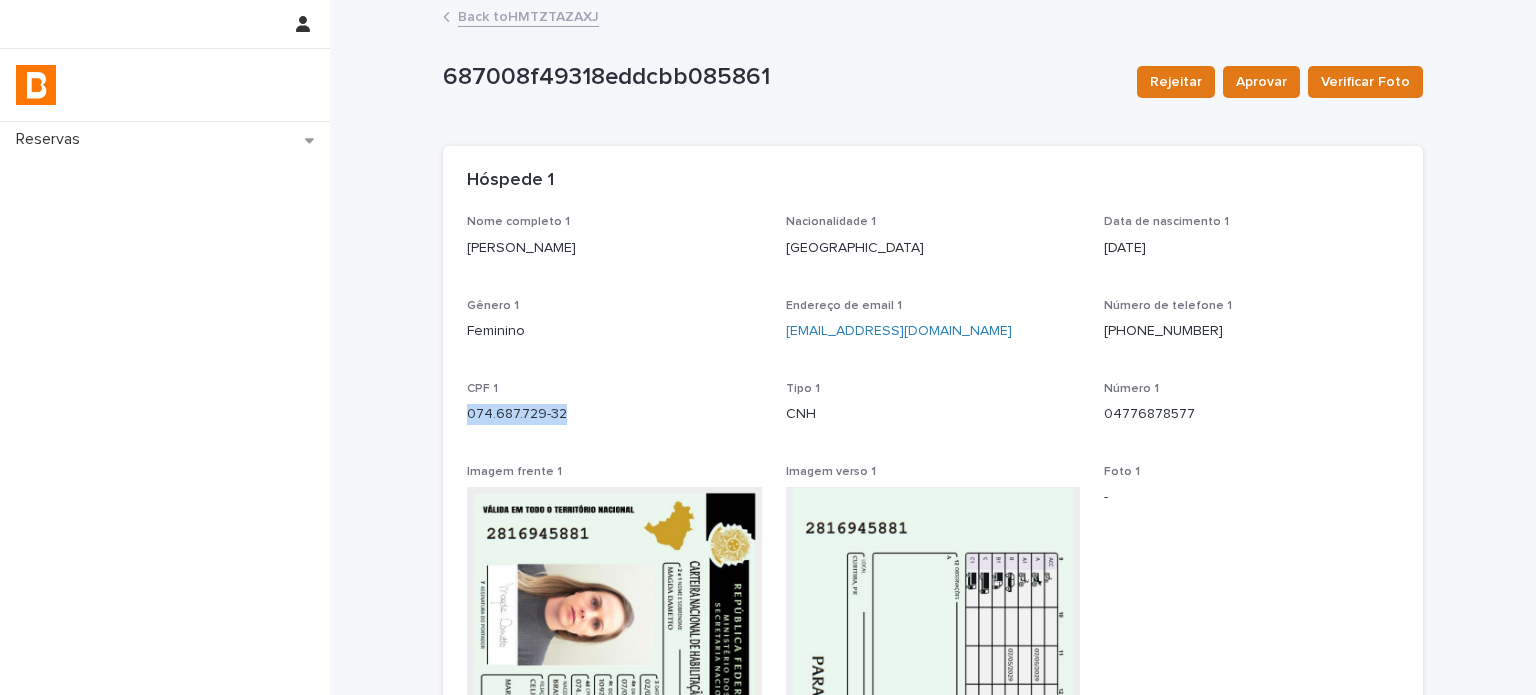 click on "Back to  HMTZTAZAXJ" at bounding box center [528, 15] 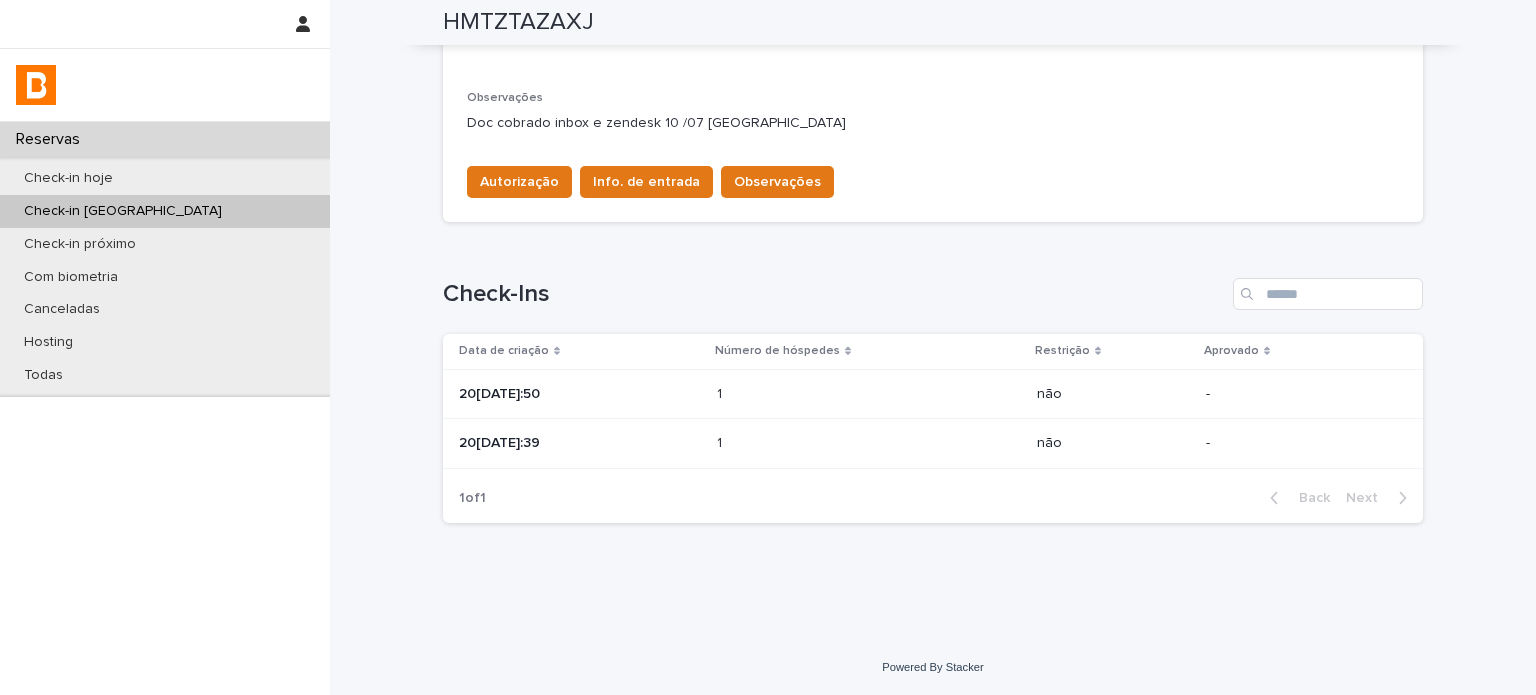 click on "20[DATE]:50" at bounding box center (580, 394) 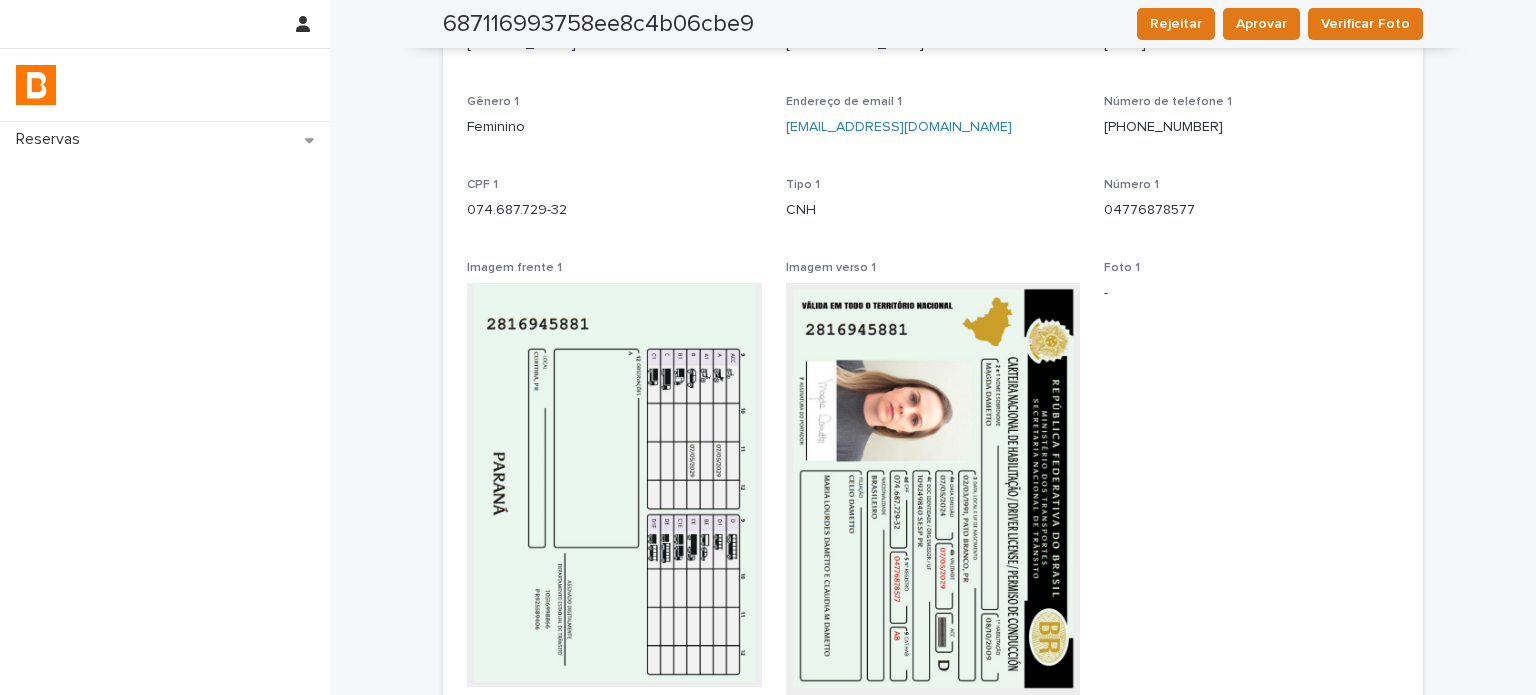 scroll, scrollTop: 0, scrollLeft: 0, axis: both 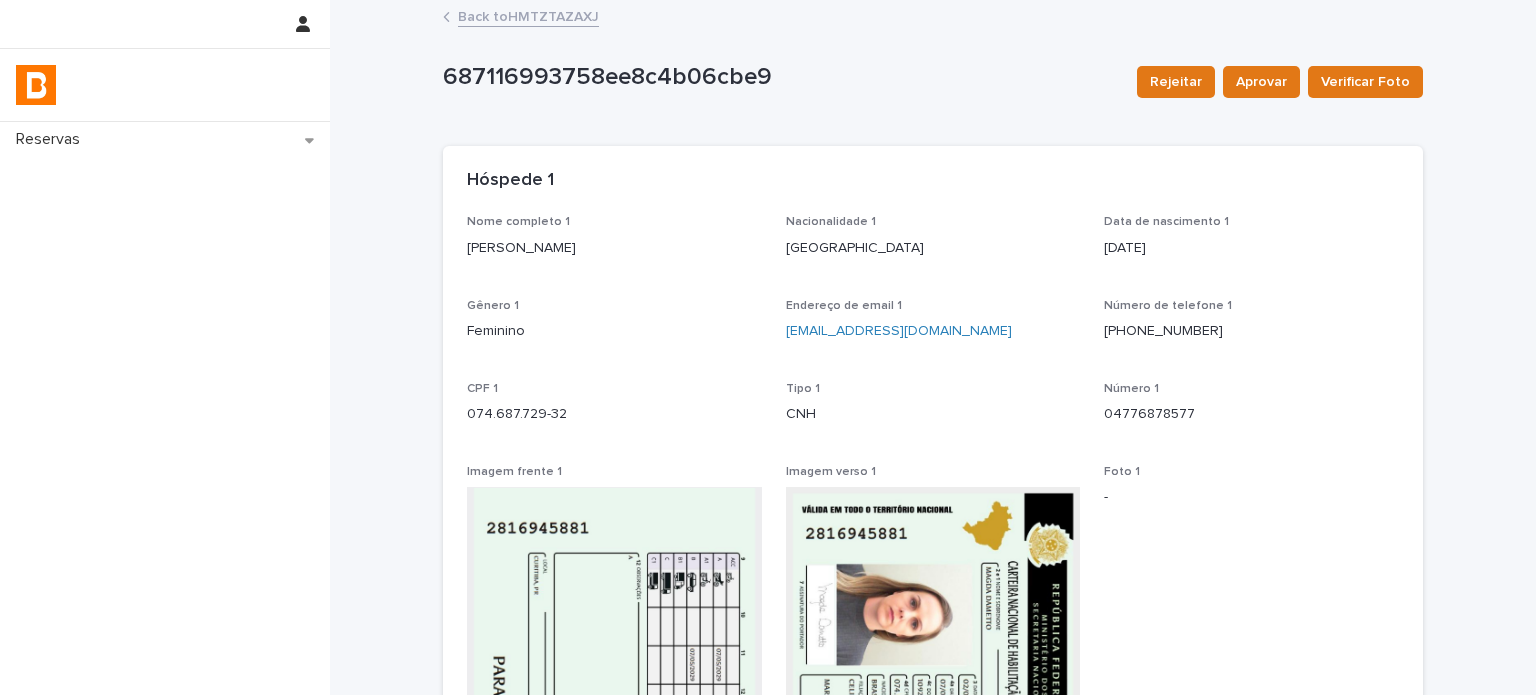 click on "Back to  HMTZTAZAXJ" at bounding box center [528, 15] 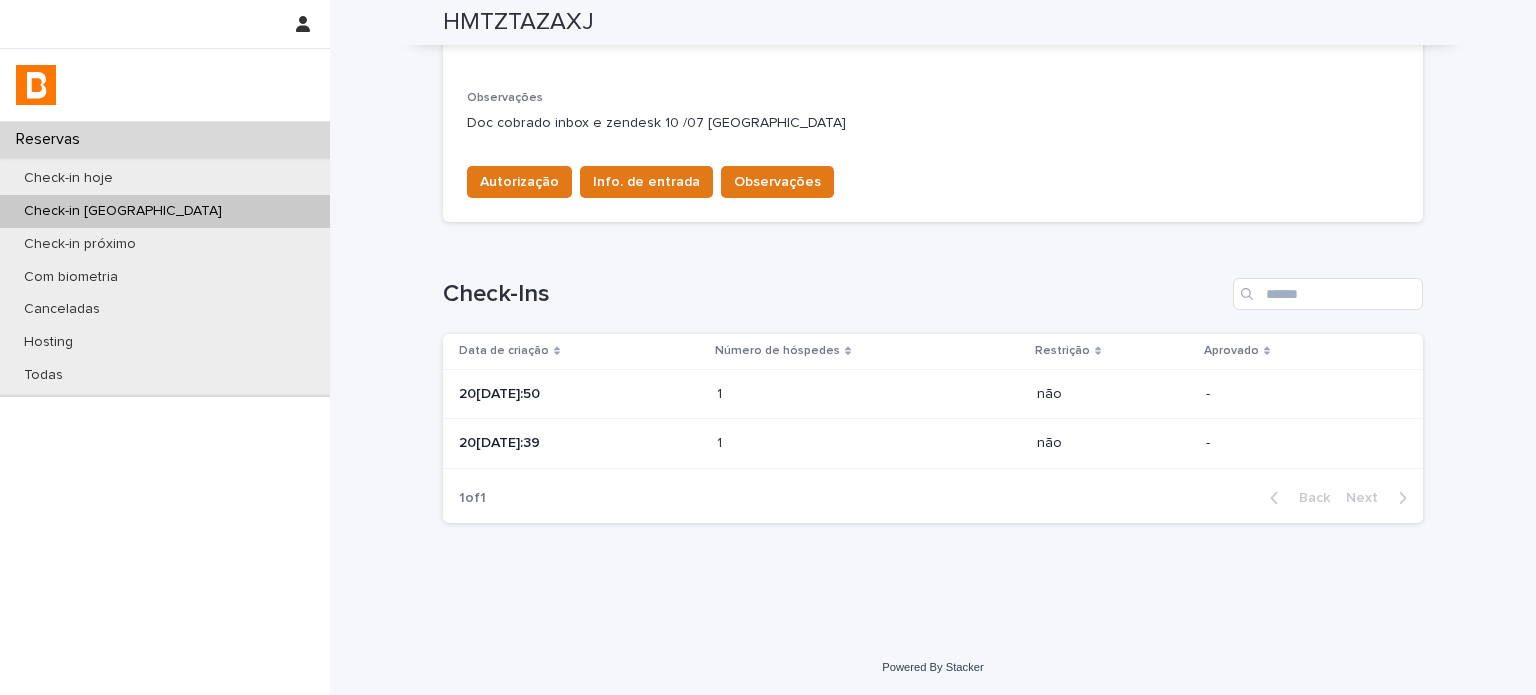 click on "20[DATE]:39" at bounding box center (580, 443) 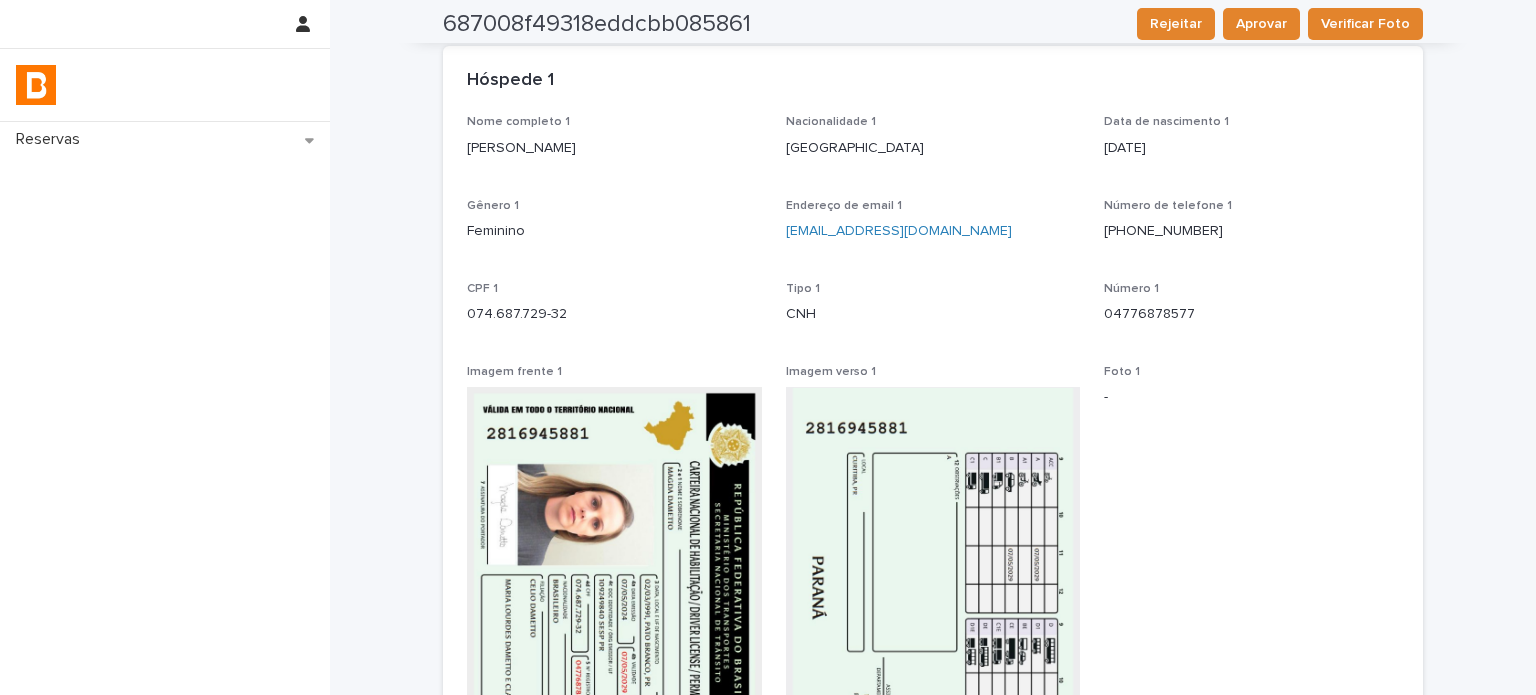 scroll, scrollTop: 0, scrollLeft: 0, axis: both 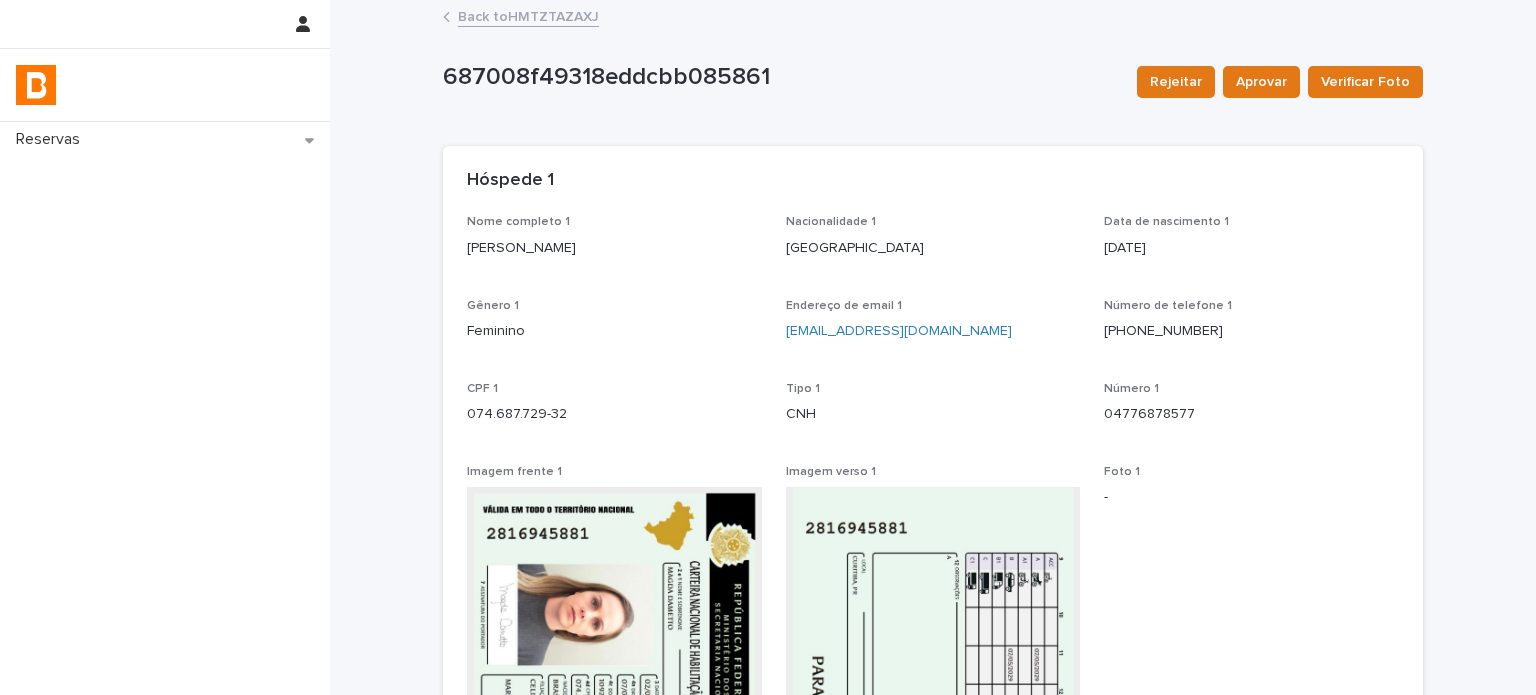 click on "Back to  HMTZTAZAXJ" at bounding box center (528, 15) 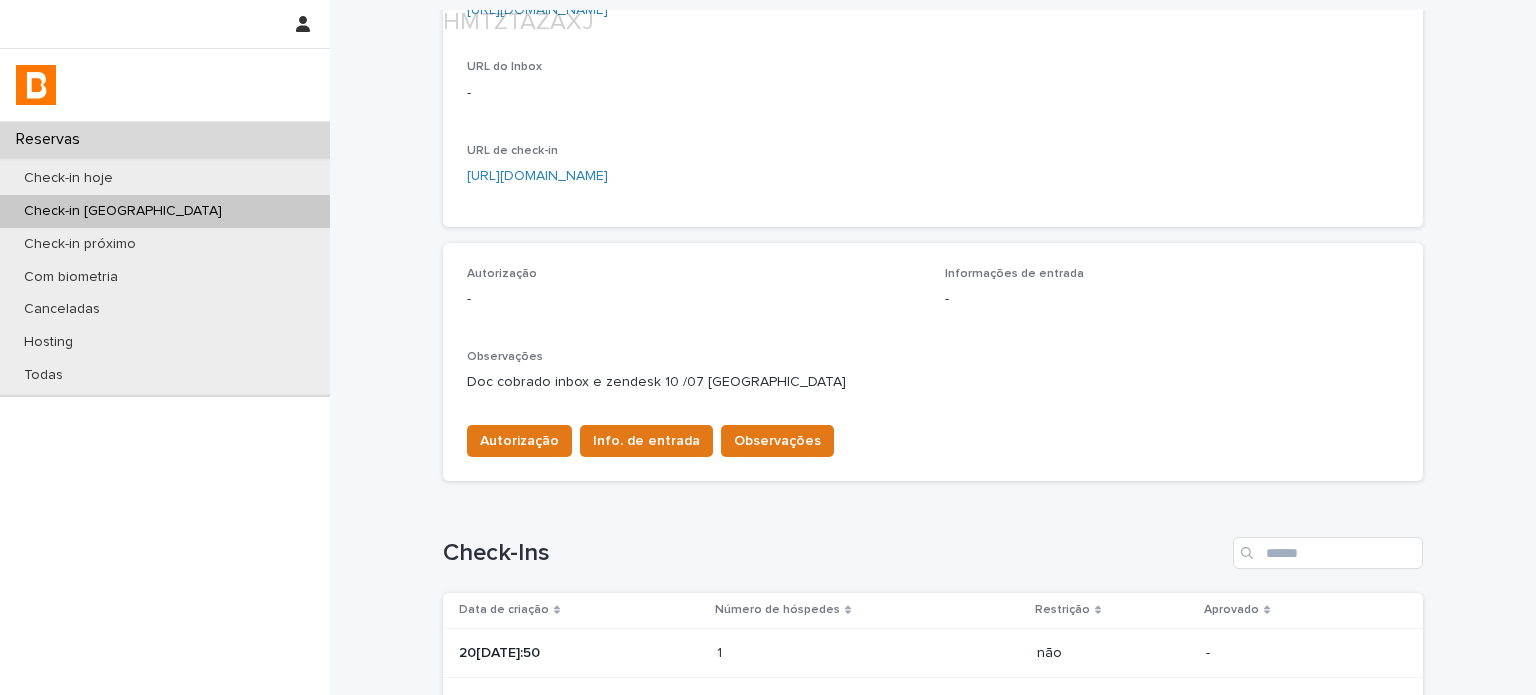 scroll, scrollTop: 500, scrollLeft: 0, axis: vertical 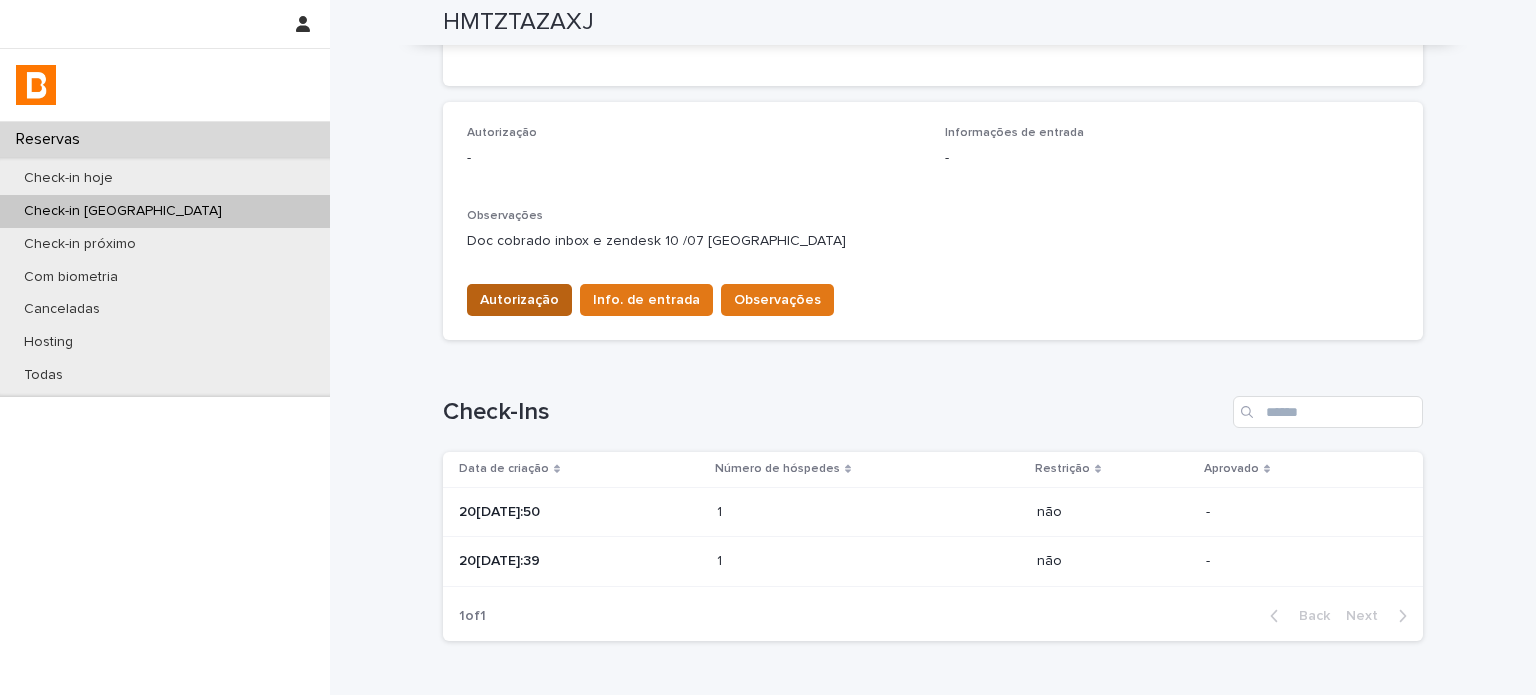 click on "Autorização" at bounding box center (519, 300) 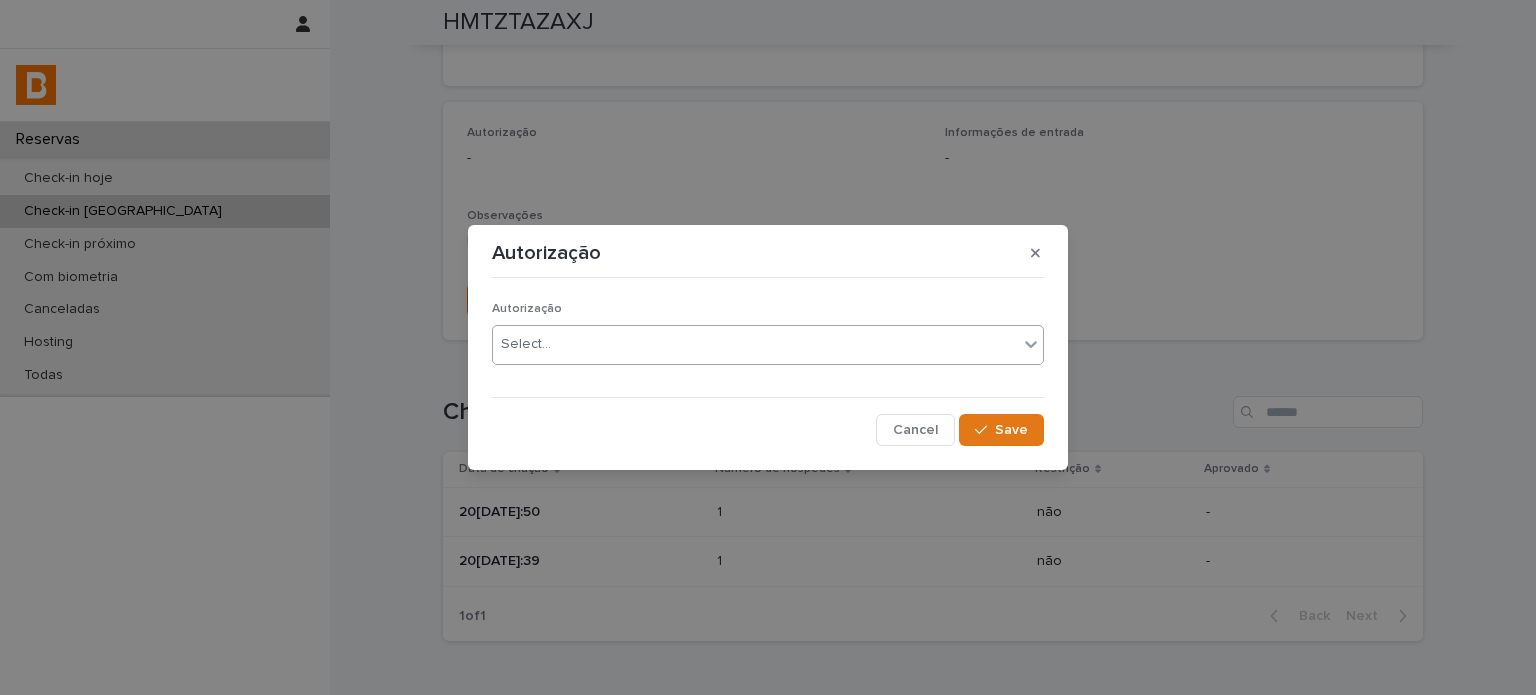 click on "Select..." at bounding box center (755, 344) 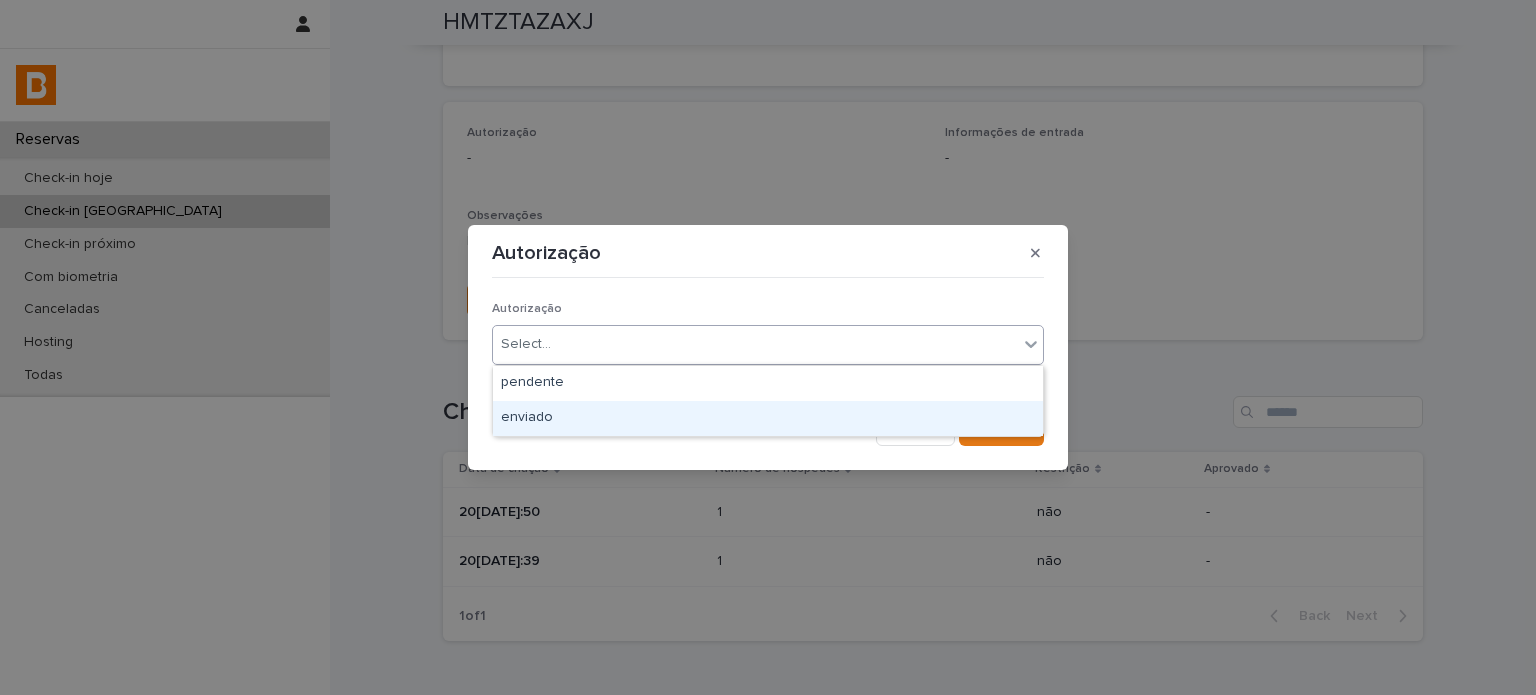 click on "enviado" at bounding box center [768, 418] 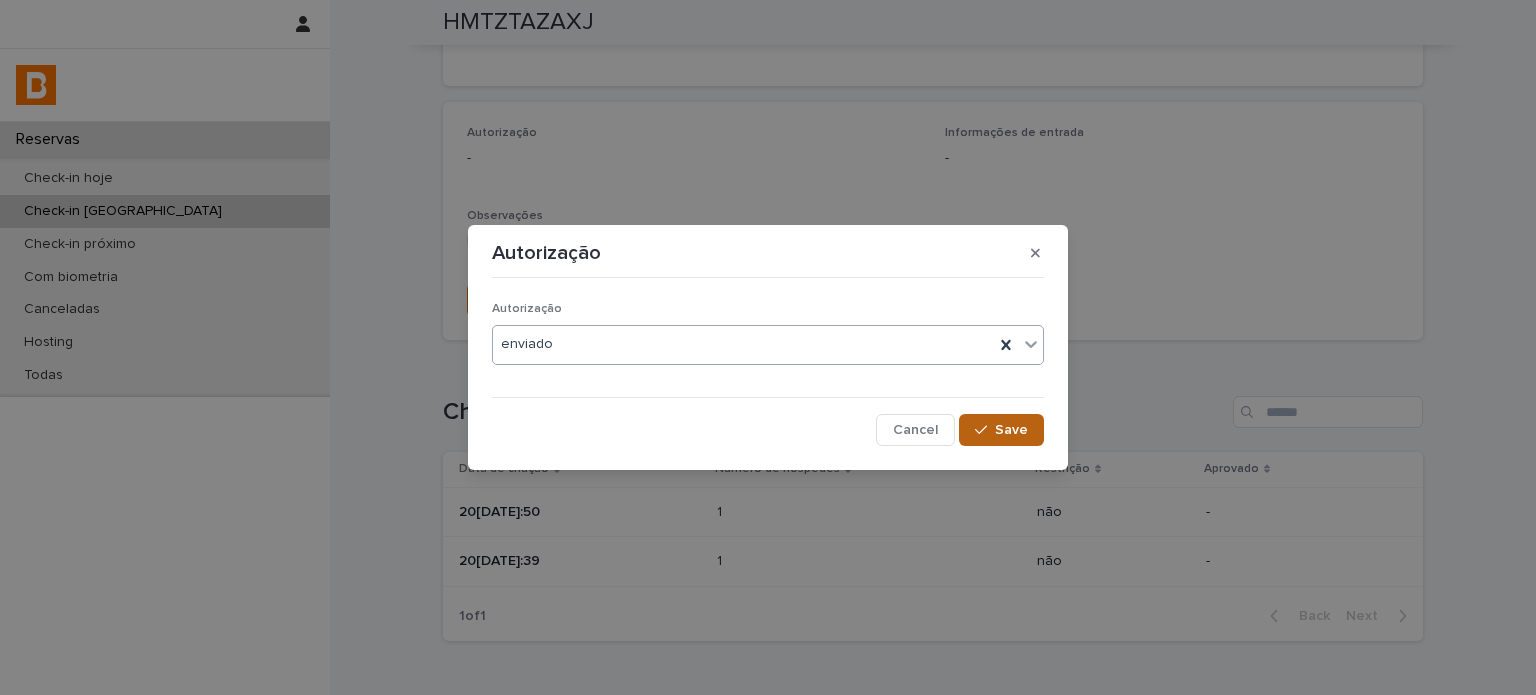 click 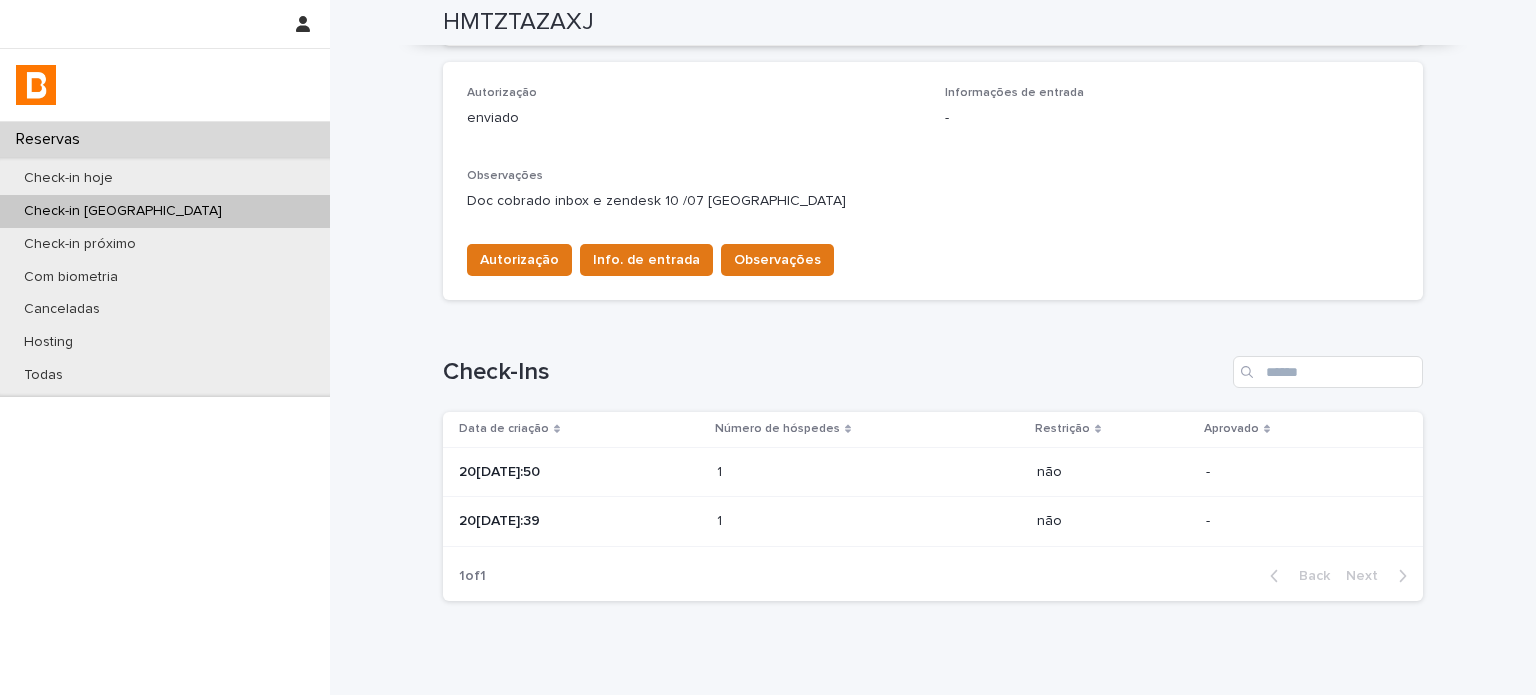 scroll, scrollTop: 384, scrollLeft: 0, axis: vertical 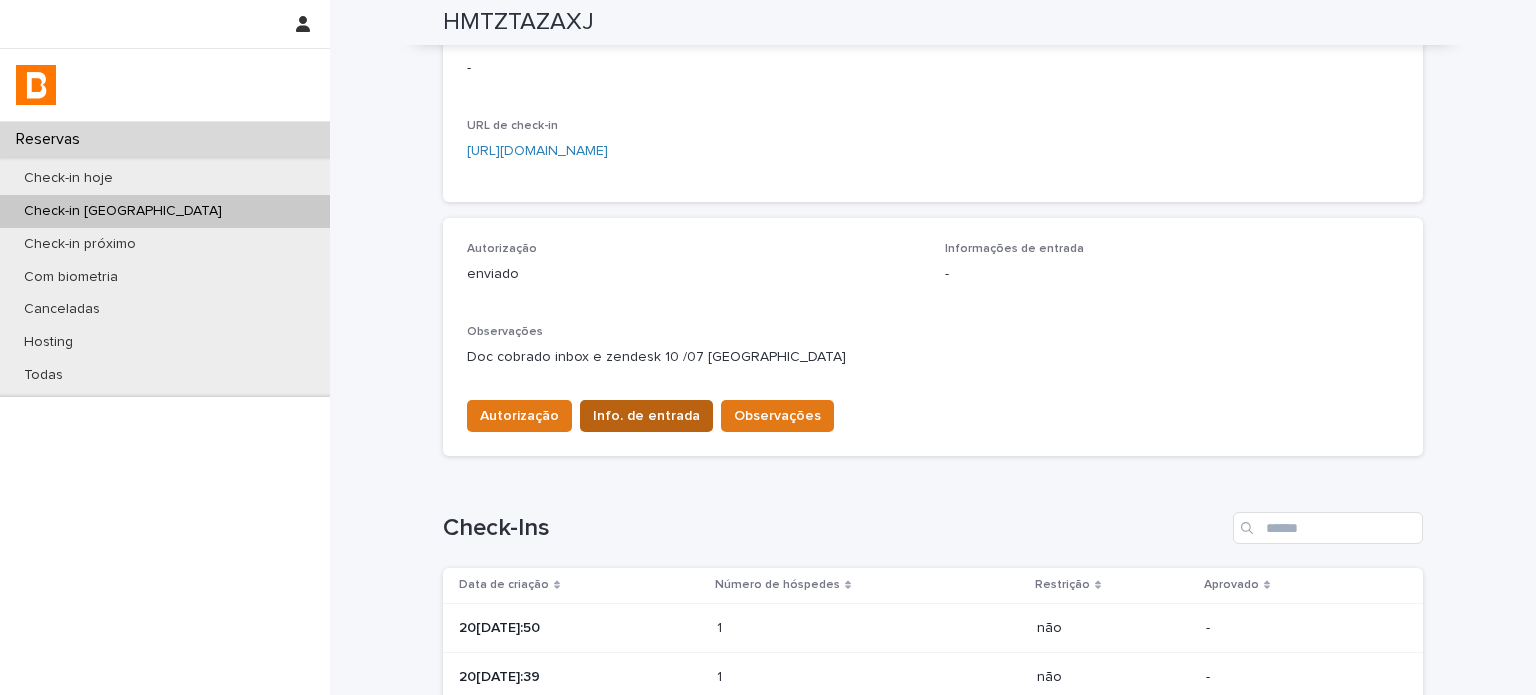 click on "Info. de entrada" at bounding box center [646, 416] 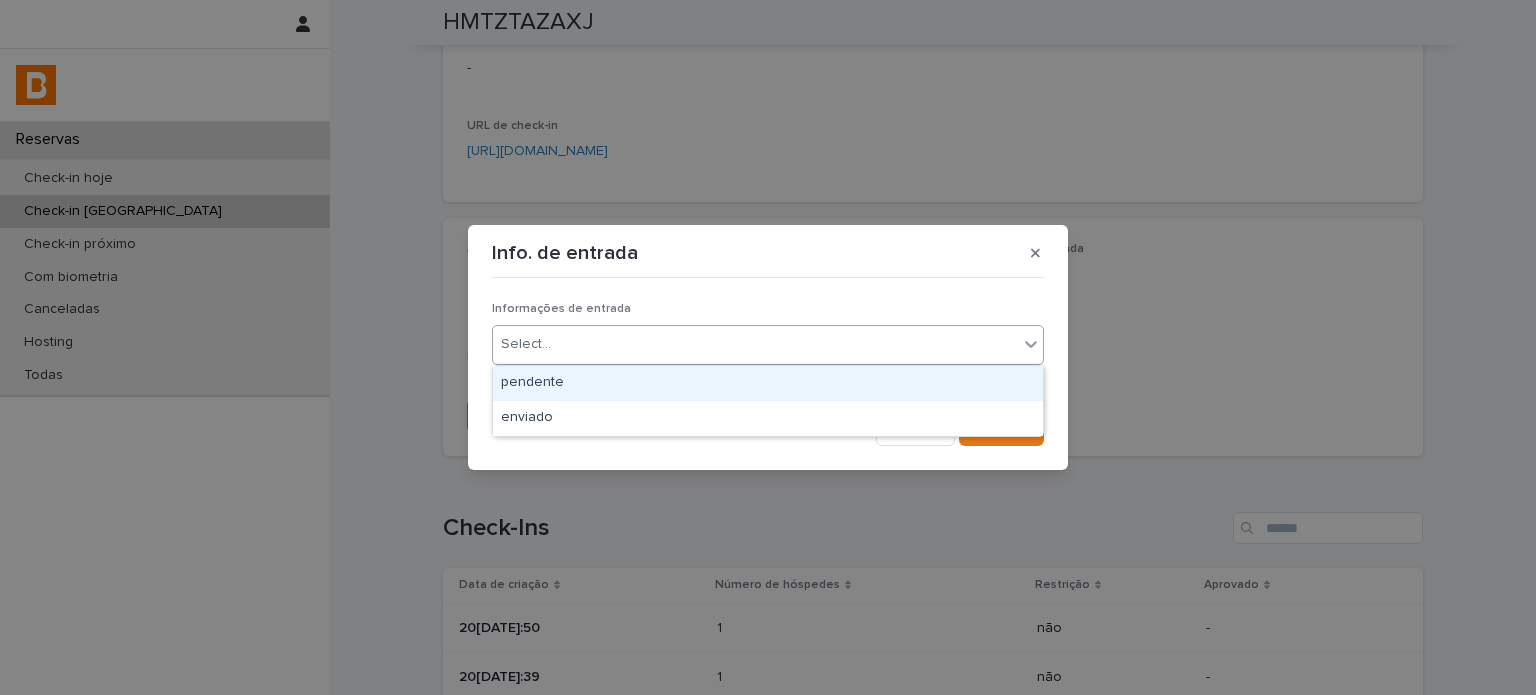 click on "Select..." at bounding box center [755, 344] 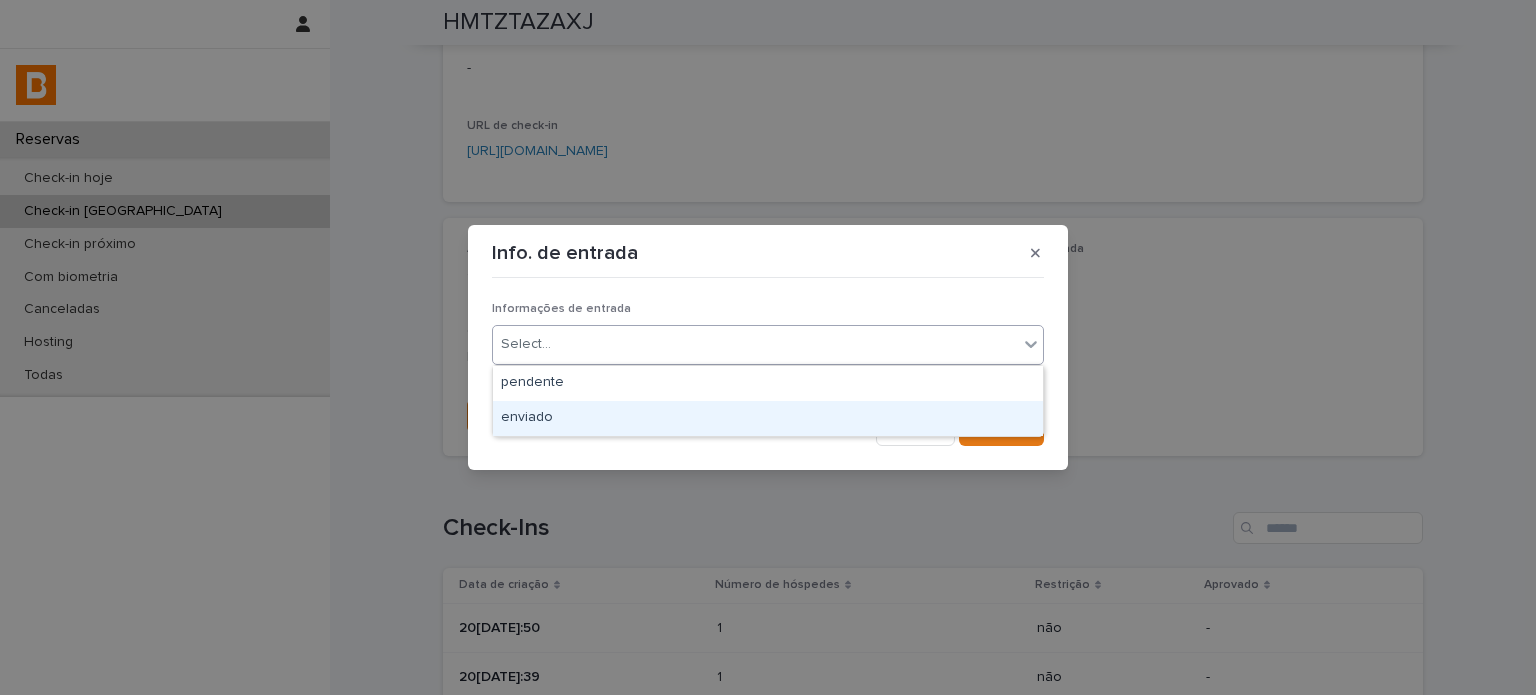 click on "enviado" at bounding box center [768, 418] 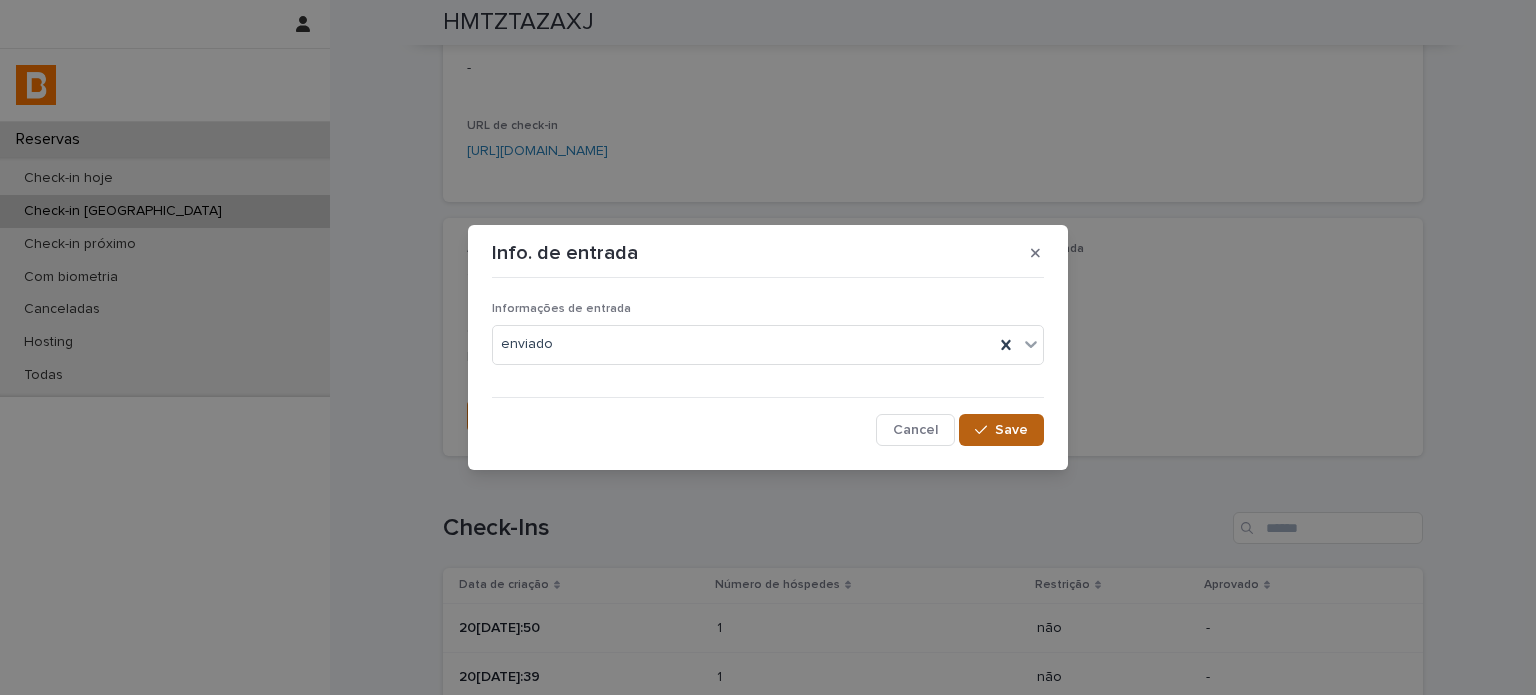 click on "Save" at bounding box center [1001, 430] 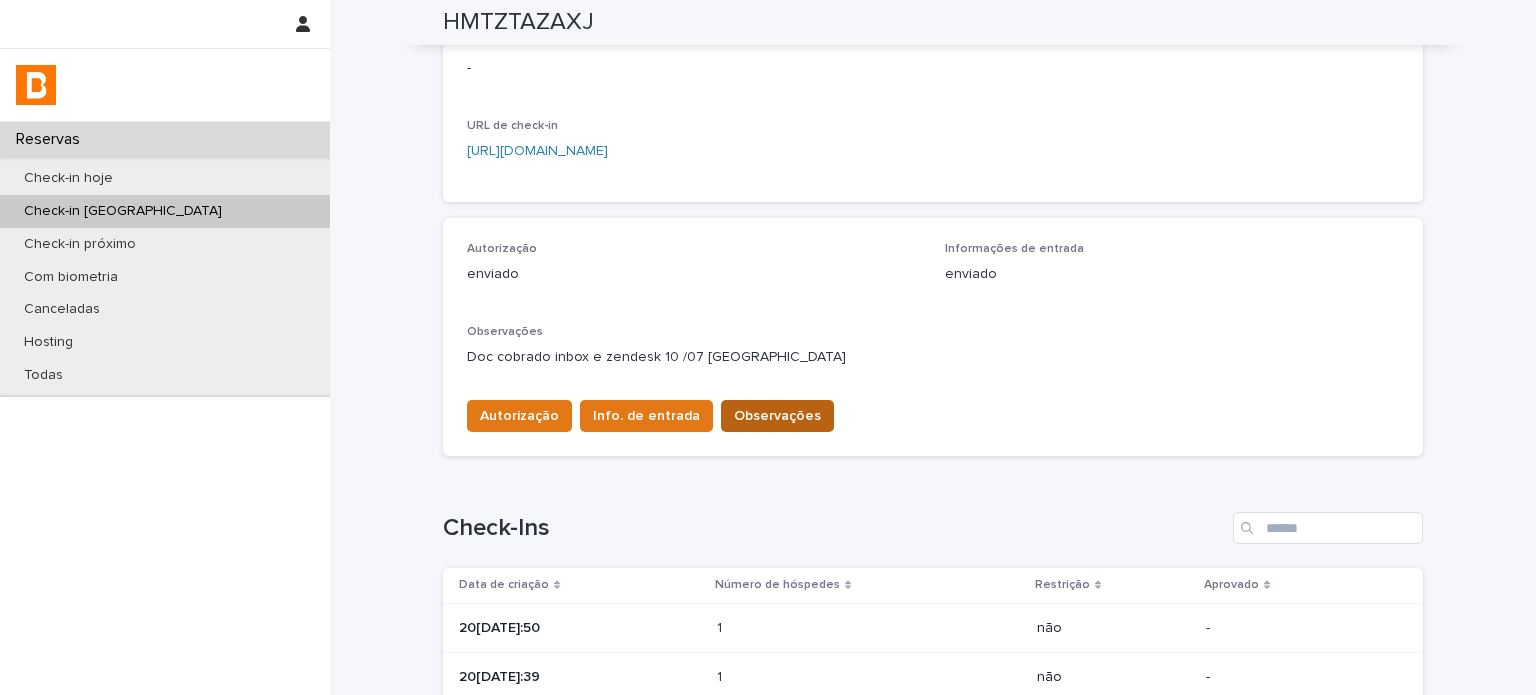 click on "Observações" at bounding box center [777, 416] 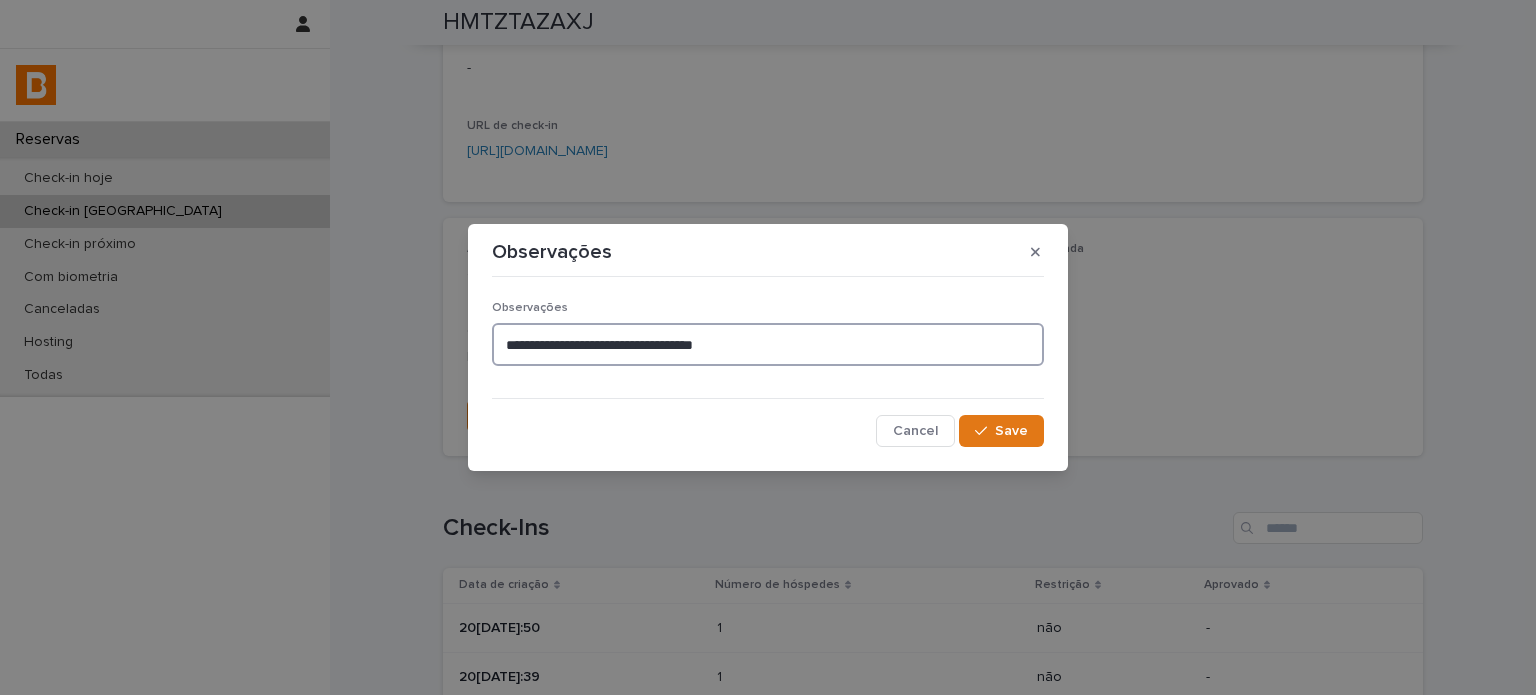 click on "**********" at bounding box center (768, 344) 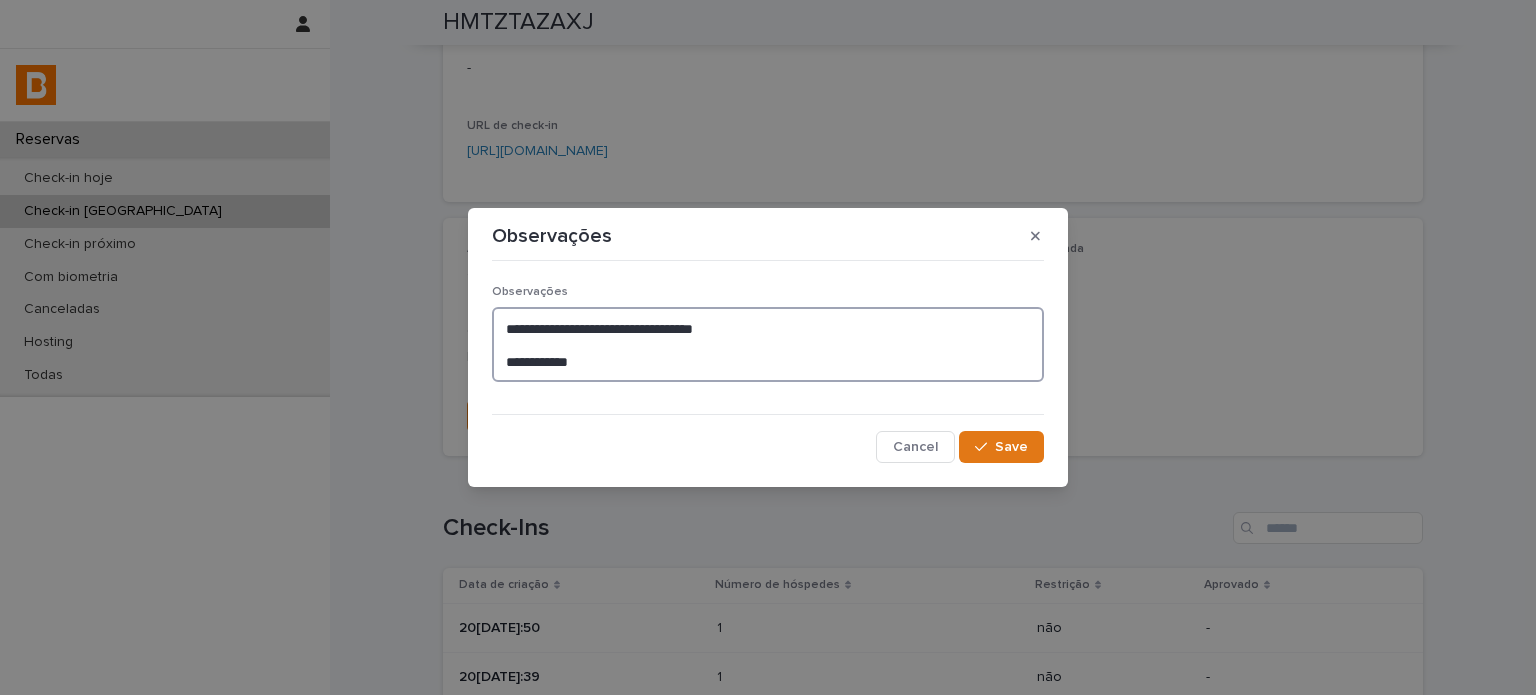 type on "**********" 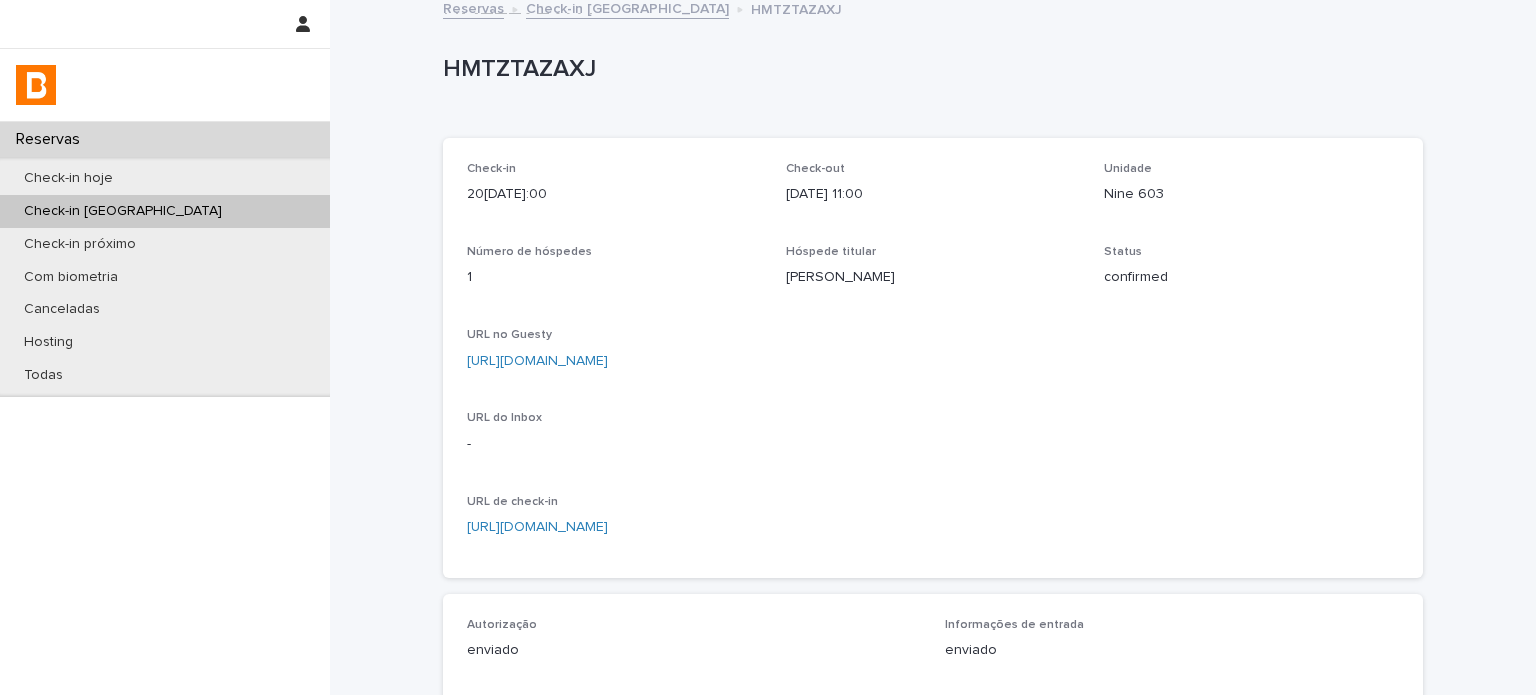 scroll, scrollTop: 0, scrollLeft: 0, axis: both 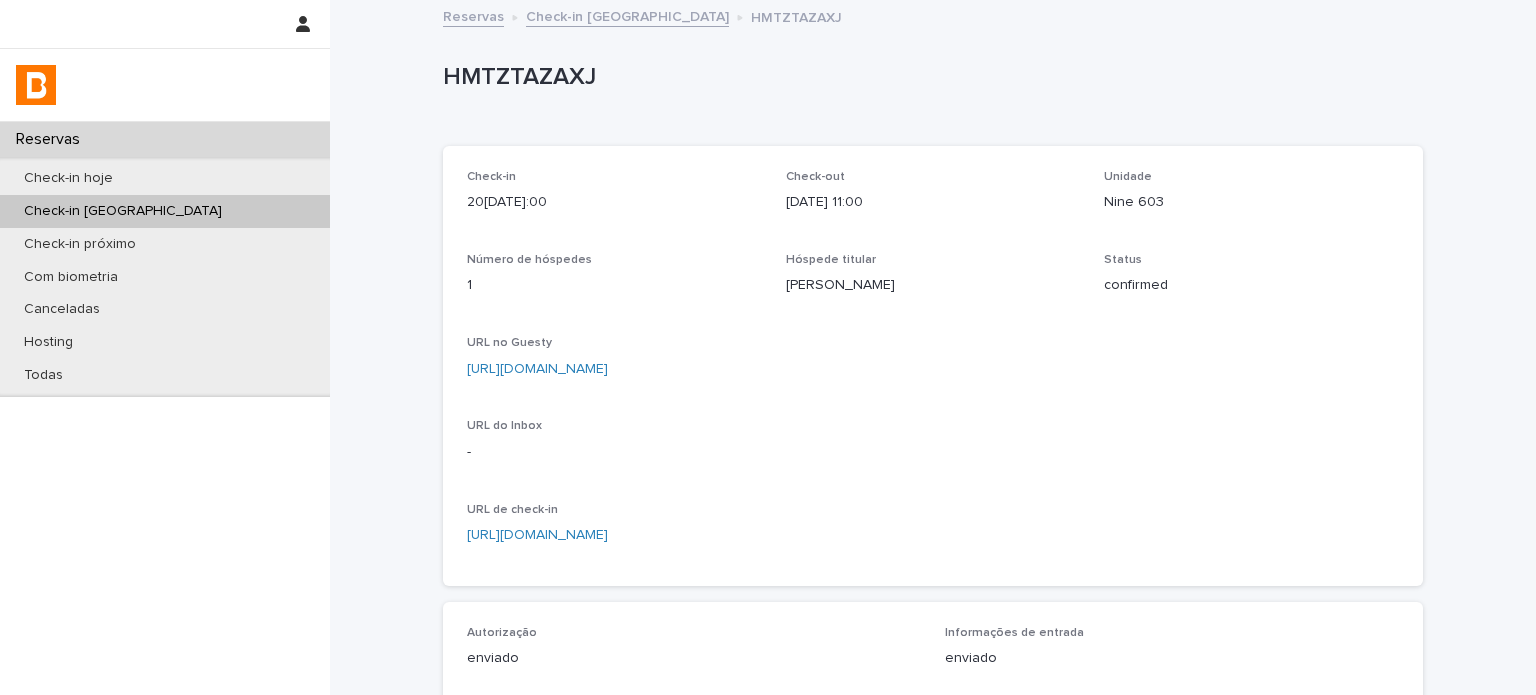 click on "Check-in [GEOGRAPHIC_DATA]" at bounding box center [627, 15] 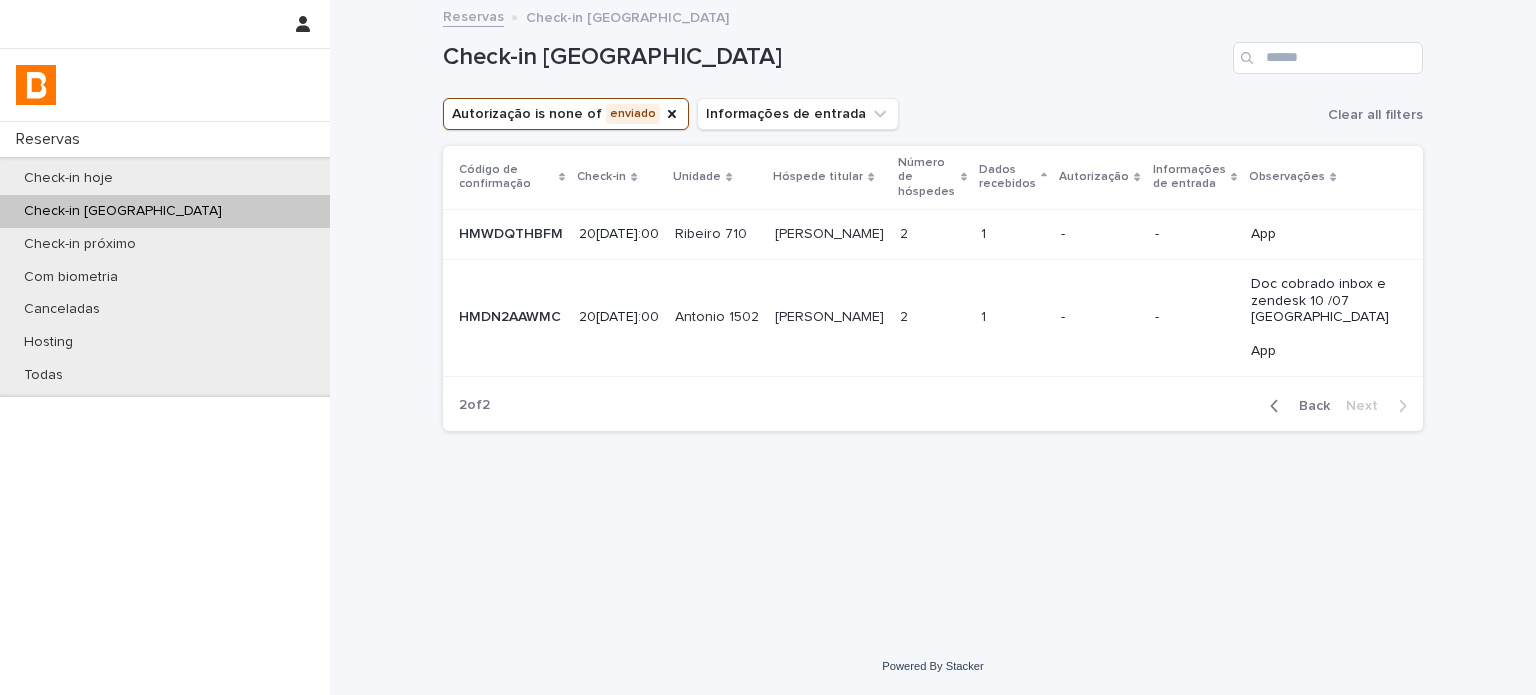 click on "2 2" at bounding box center [932, 317] 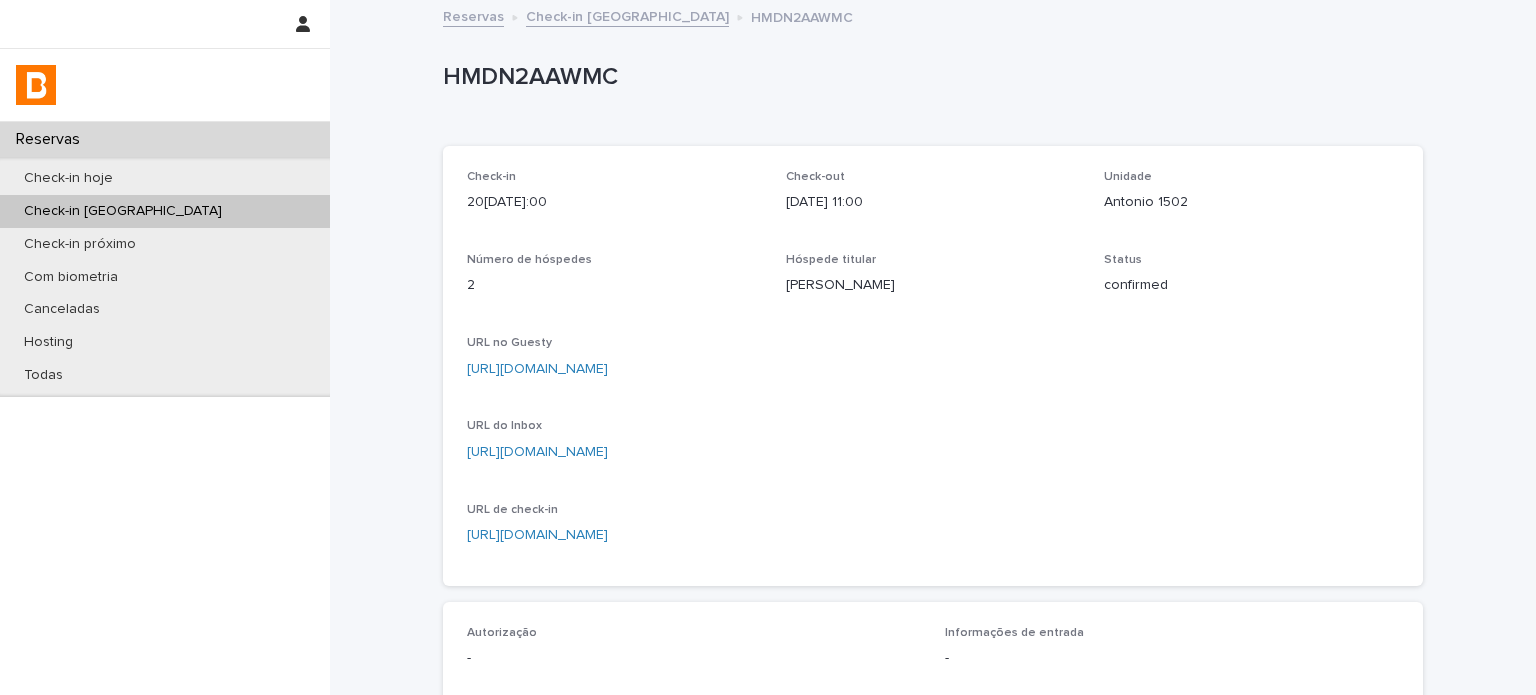 click on "Antonio 1502" at bounding box center [1251, 202] 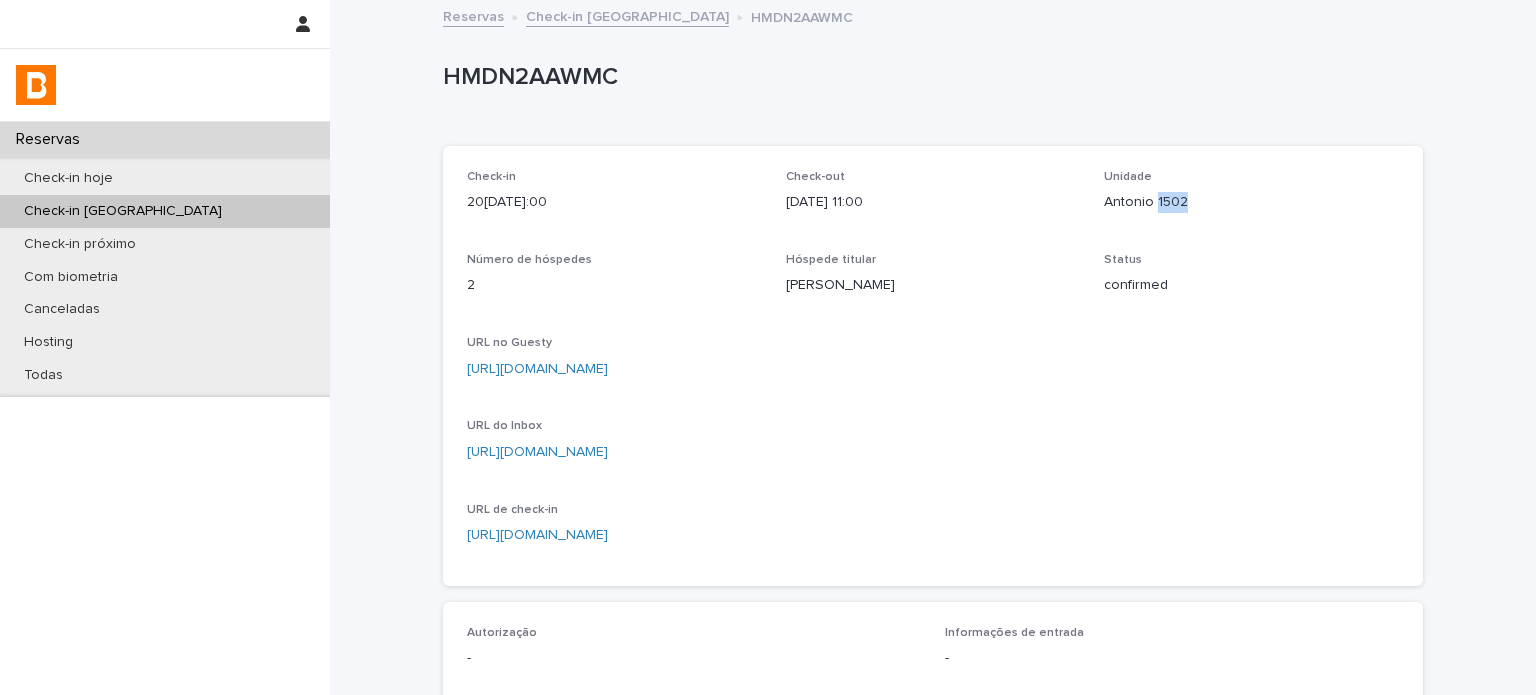 click on "Antonio 1502" at bounding box center [1251, 202] 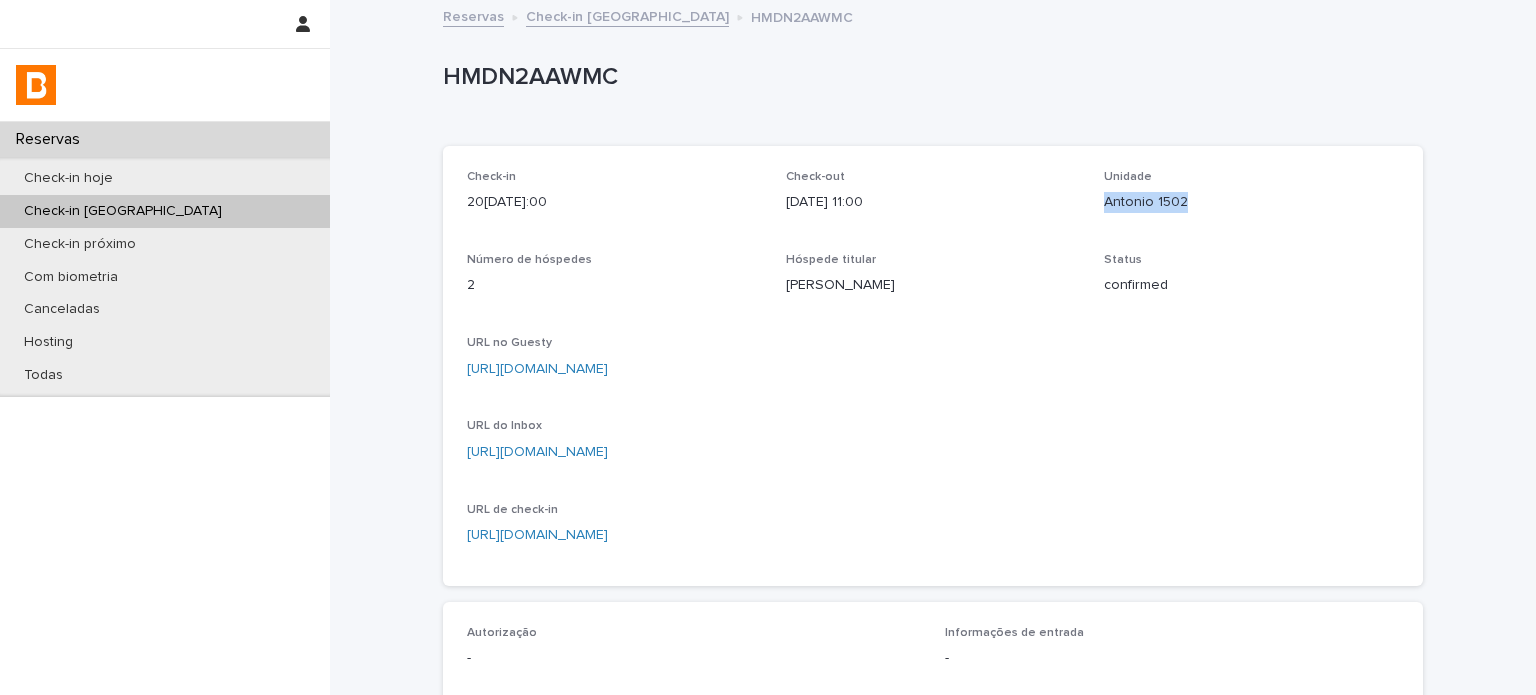 click on "Antonio 1502" at bounding box center [1251, 202] 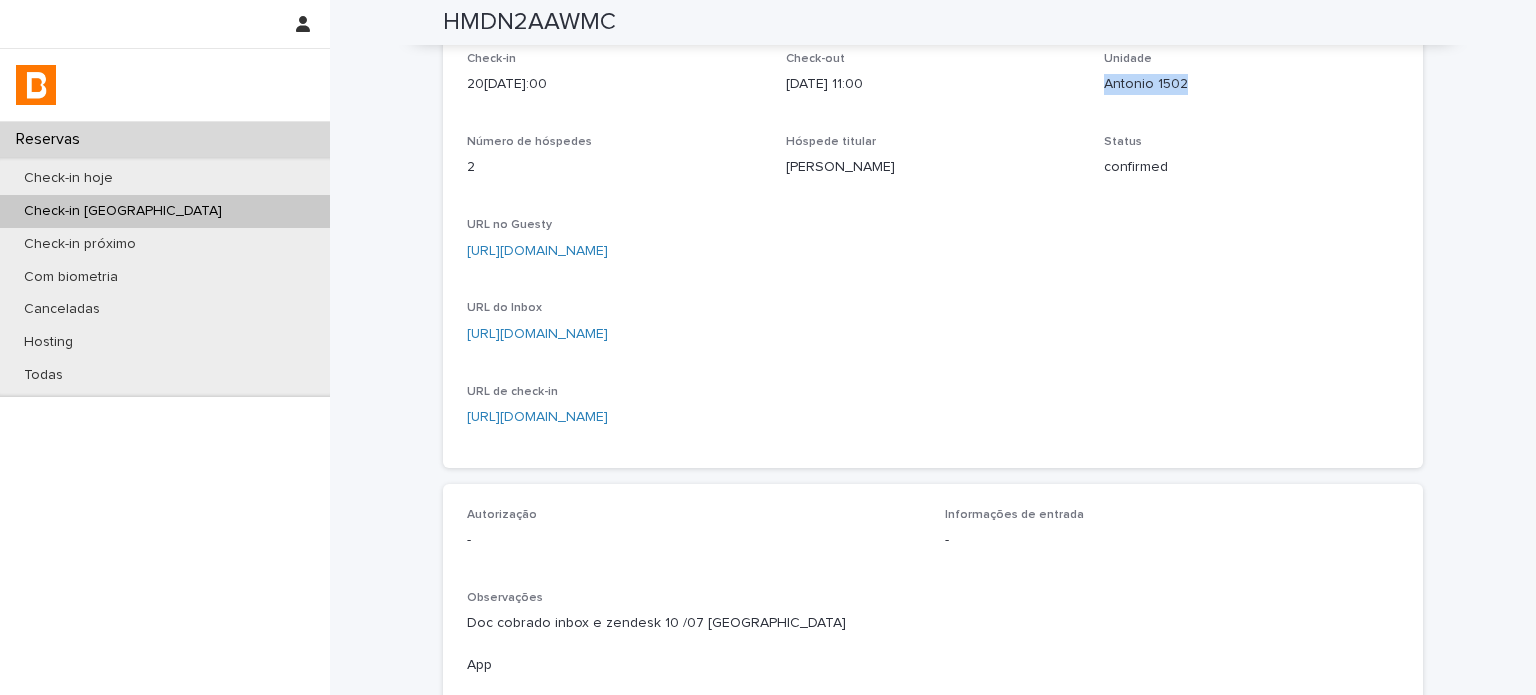 scroll, scrollTop: 0, scrollLeft: 0, axis: both 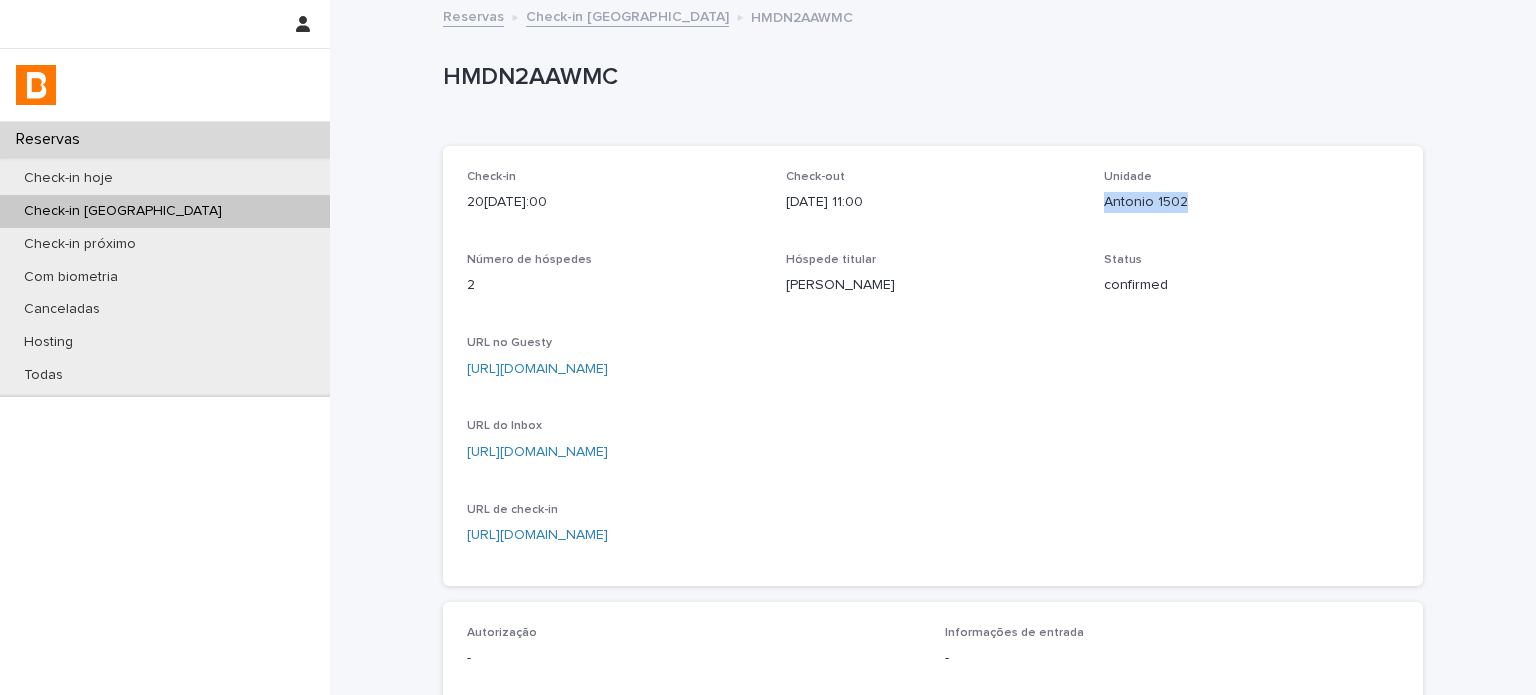 click on "Check-in [GEOGRAPHIC_DATA]" at bounding box center (627, 15) 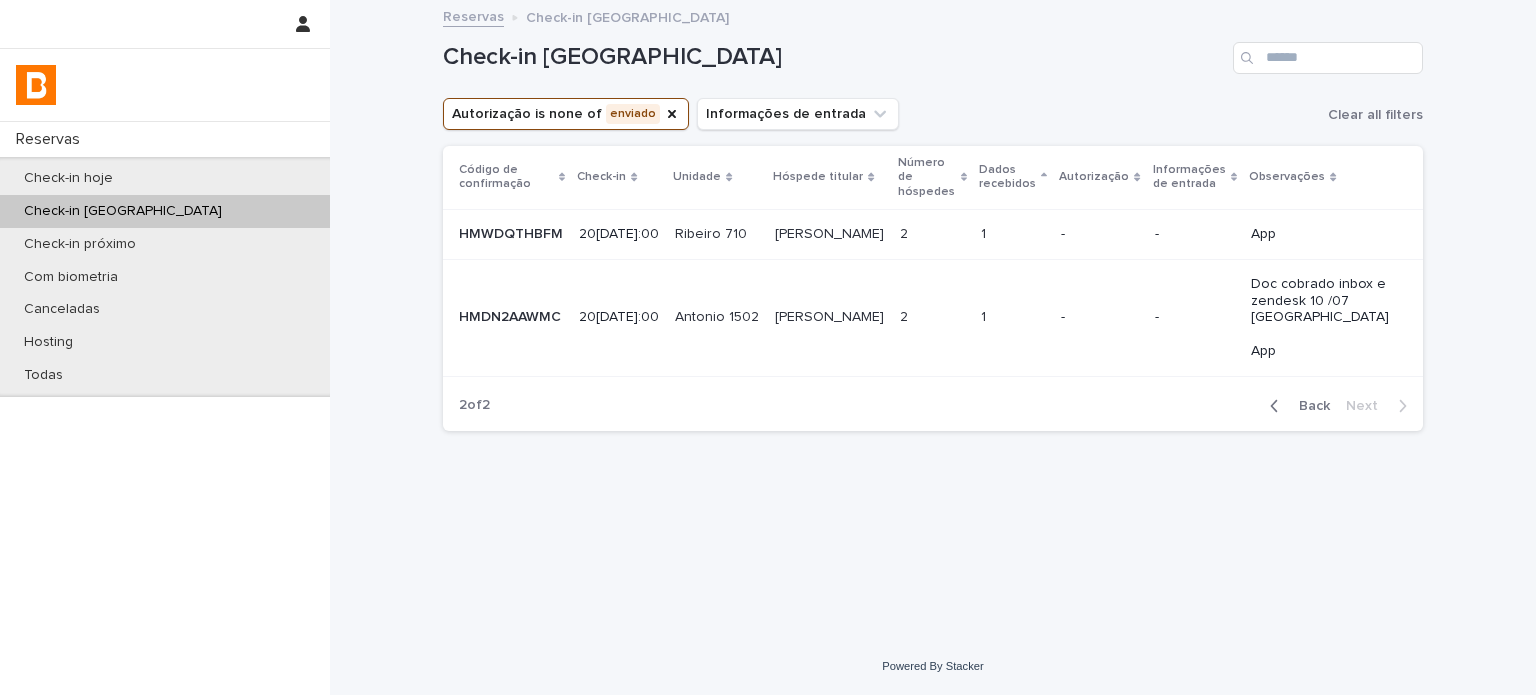 click on "Back Next" at bounding box center (1338, 406) 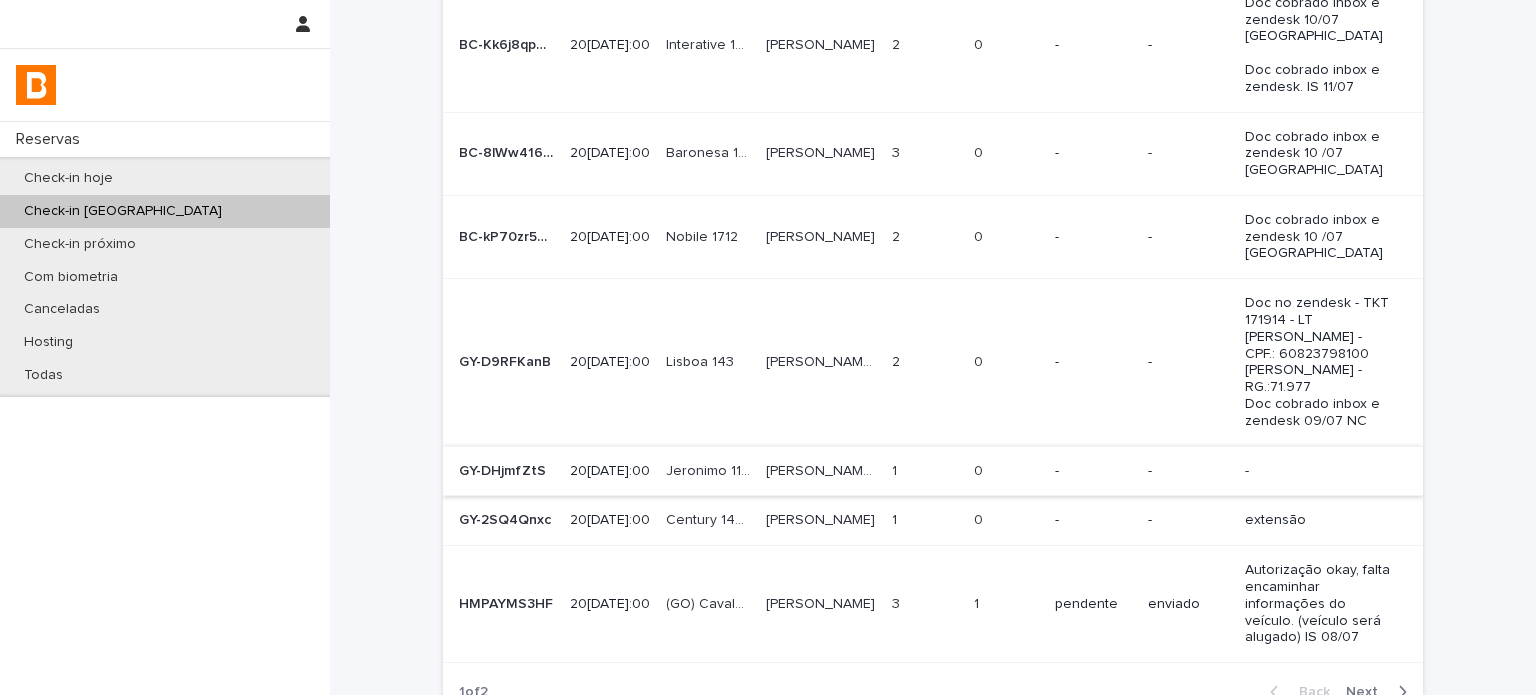 scroll, scrollTop: 733, scrollLeft: 0, axis: vertical 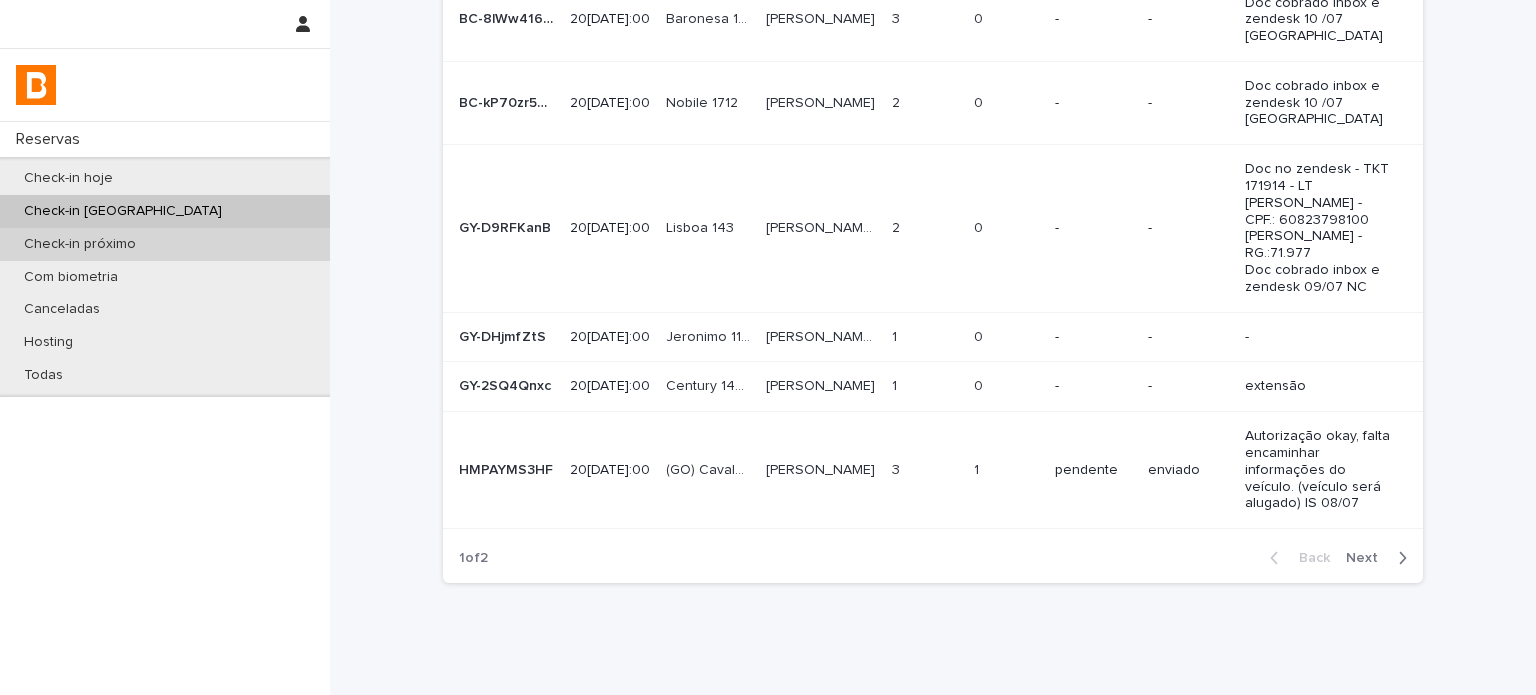click on "Check-in próximo" at bounding box center (165, 244) 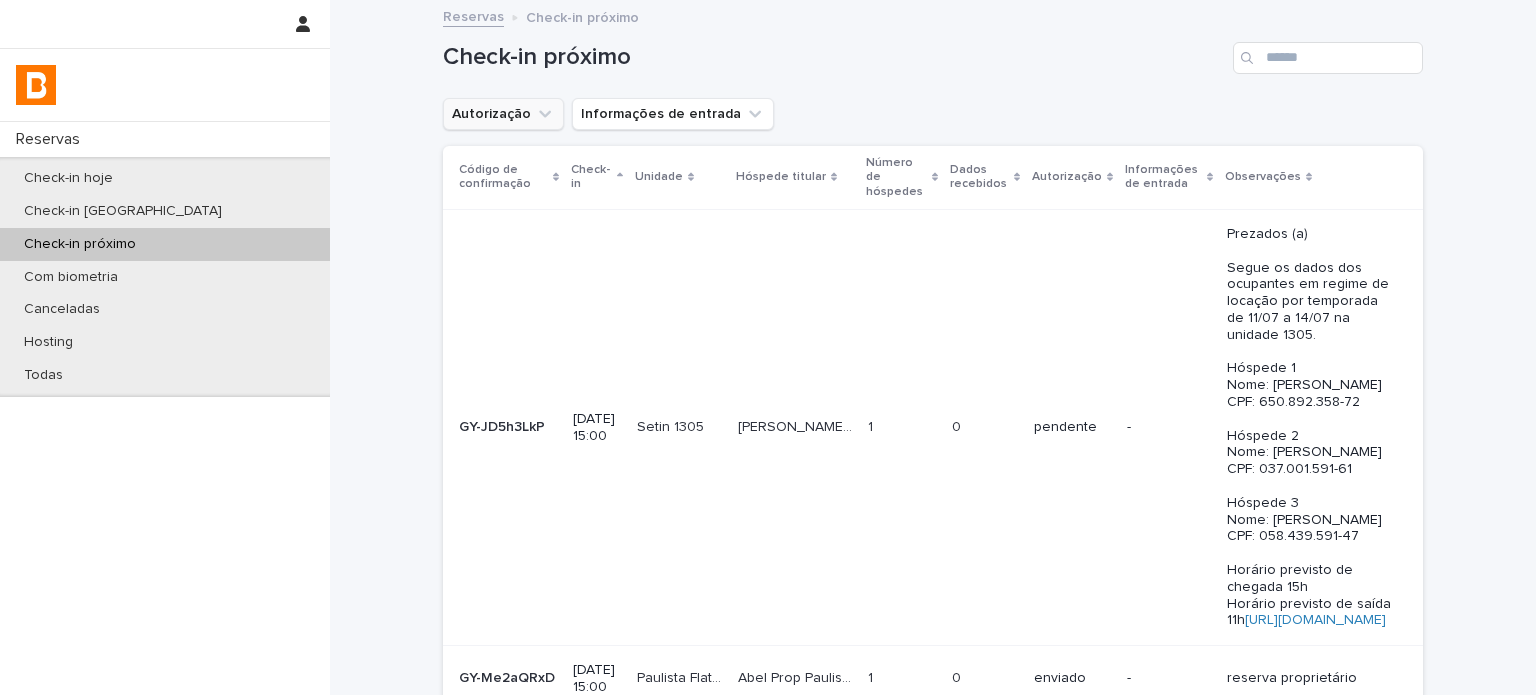 click on "Autorização" at bounding box center [503, 114] 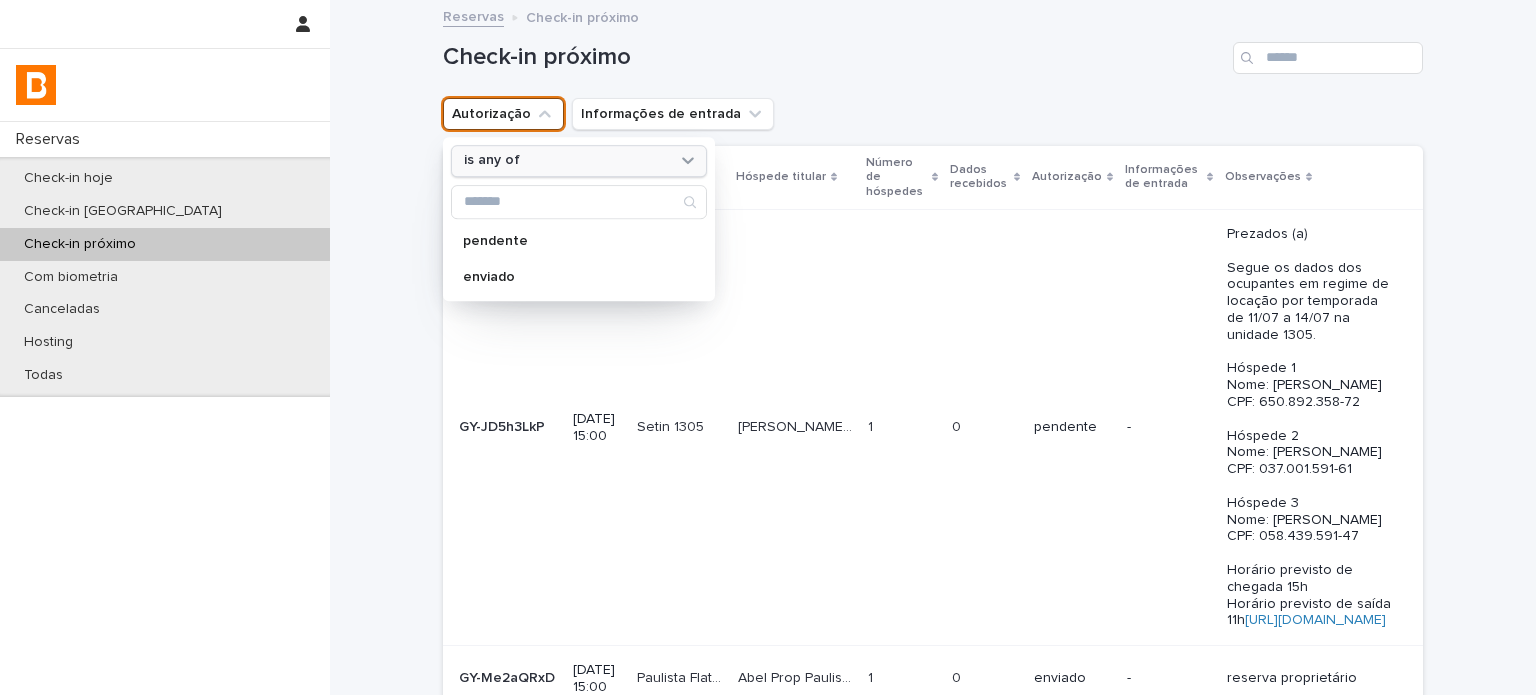 click on "is any of" at bounding box center (566, 161) 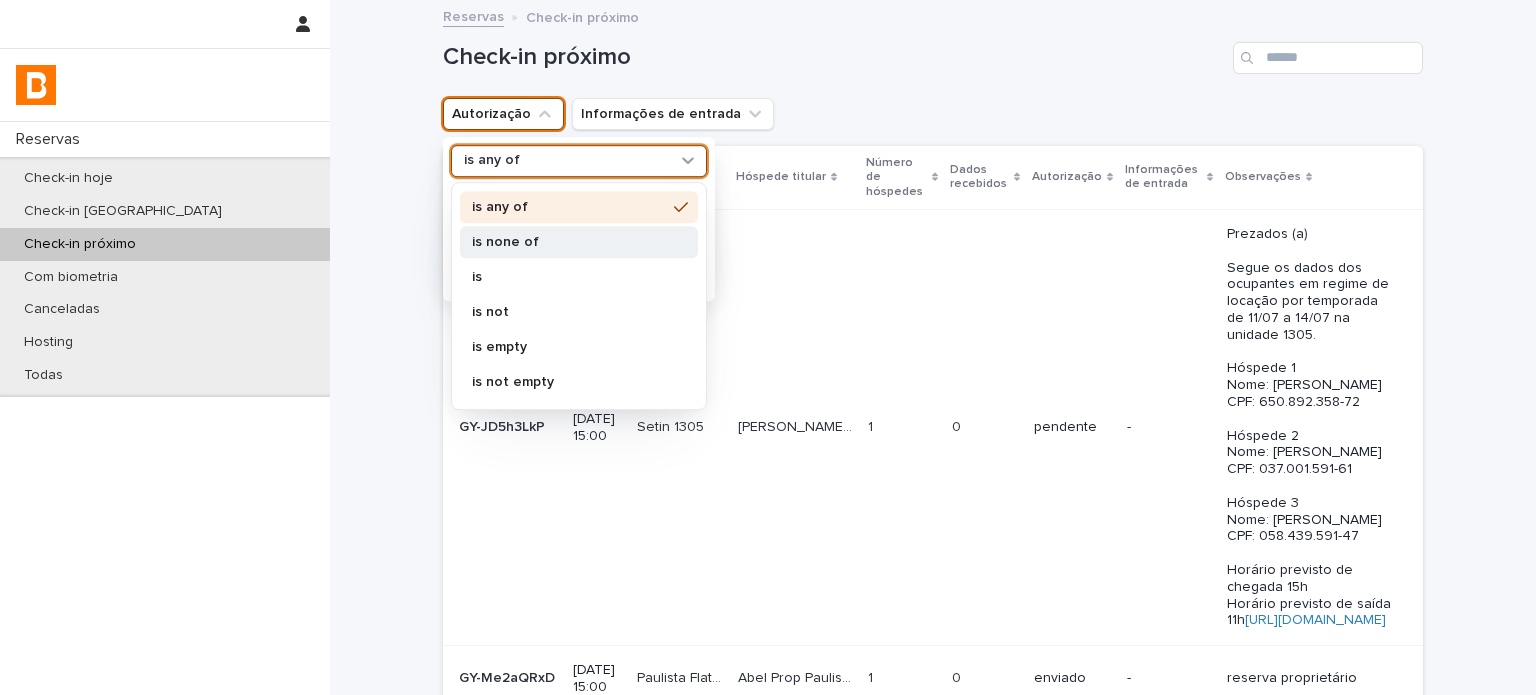 click on "is none of" at bounding box center [569, 242] 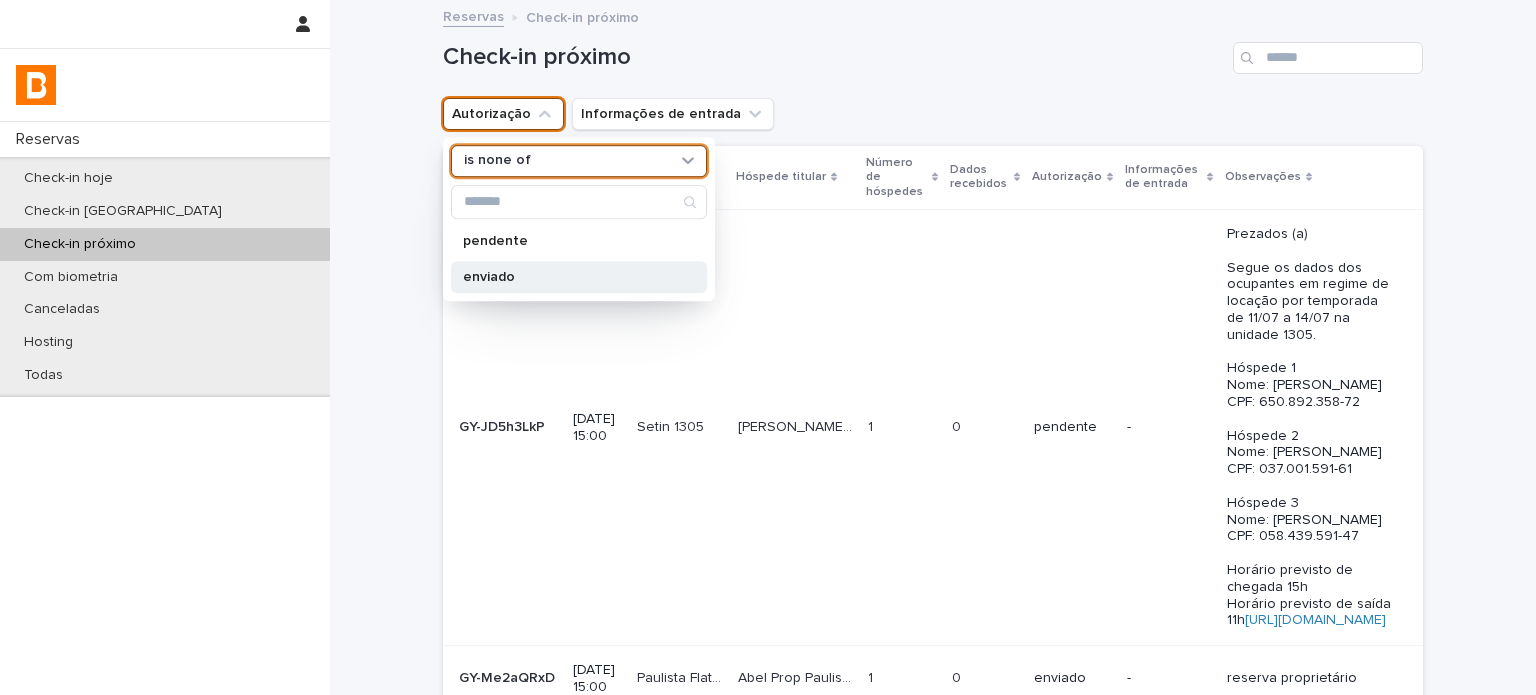 click on "enviado" at bounding box center (579, 277) 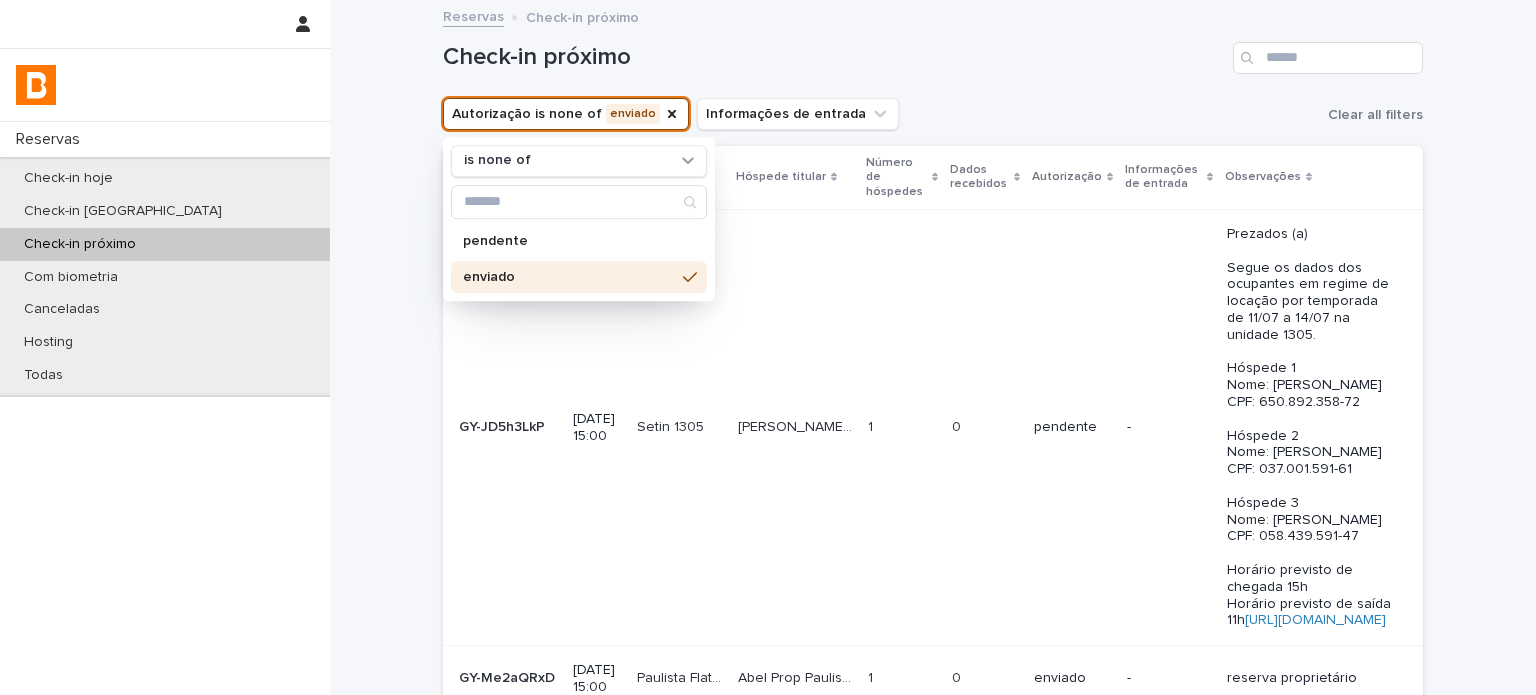 click on "Check-in próximo" at bounding box center [834, 57] 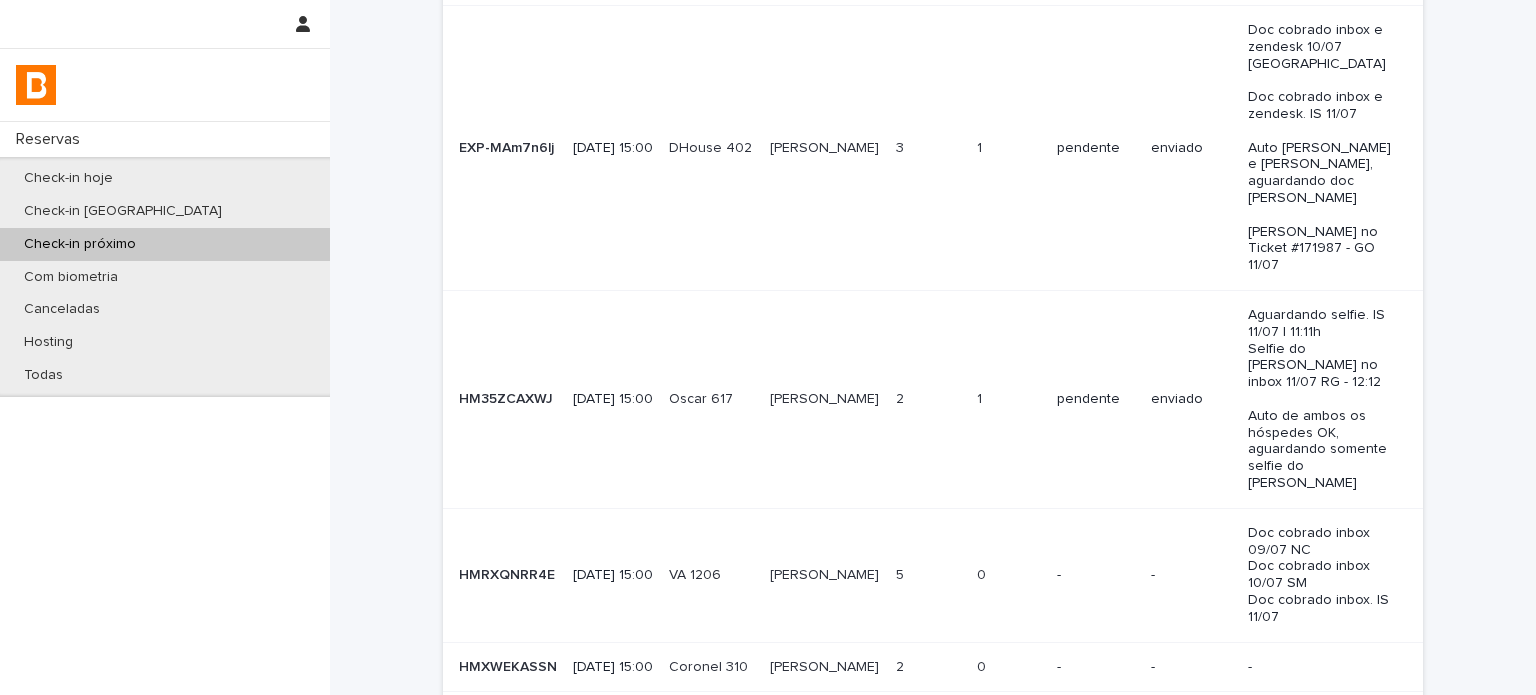 scroll, scrollTop: 1008, scrollLeft: 0, axis: vertical 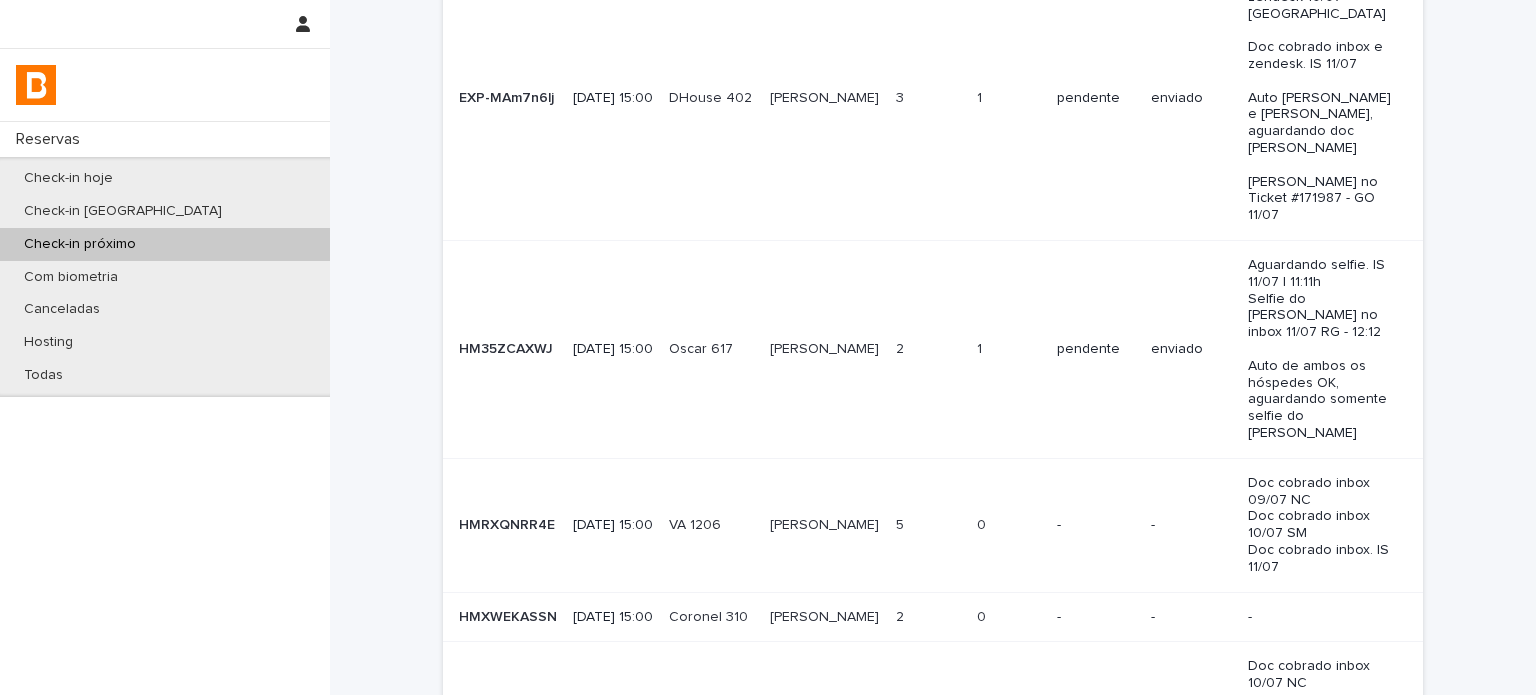 click on "Next" at bounding box center (1368, 1039) 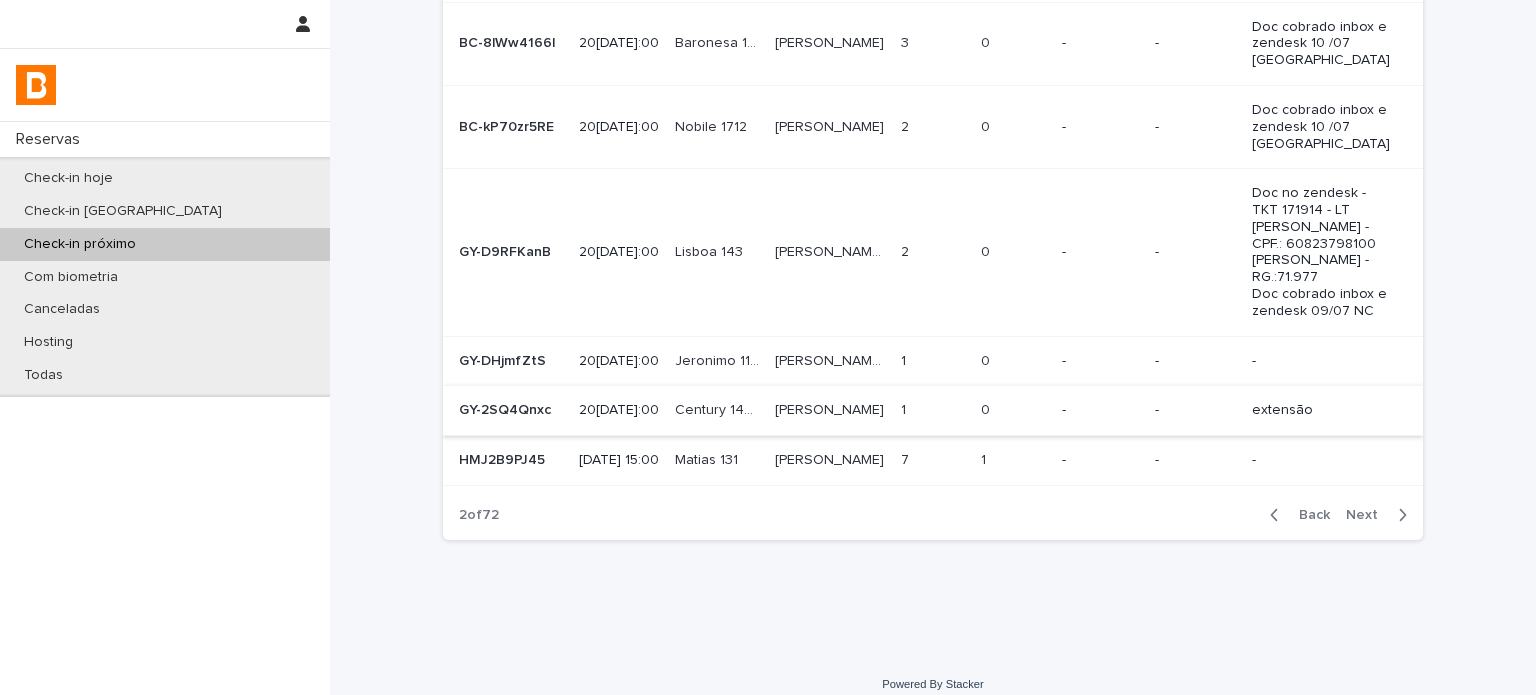 scroll, scrollTop: 626, scrollLeft: 0, axis: vertical 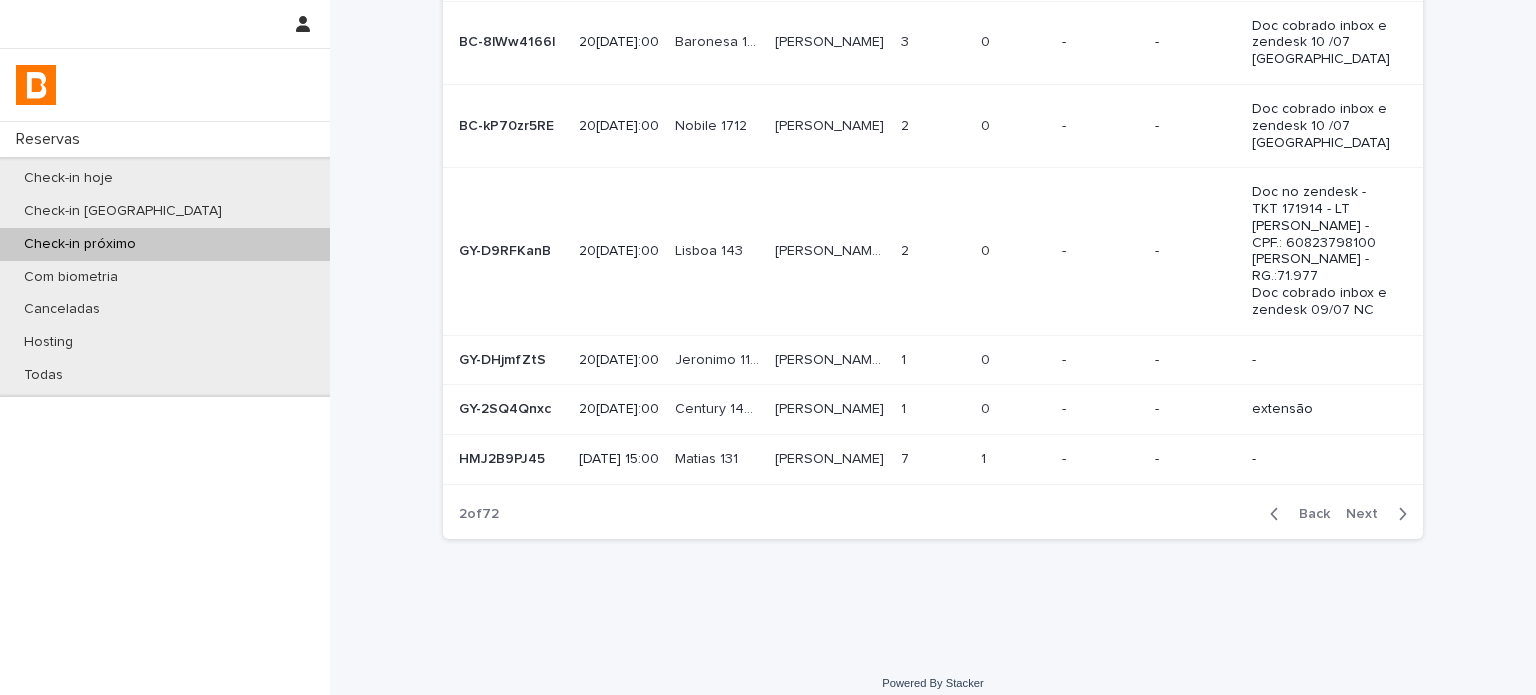 click on "-" at bounding box center [1100, 459] 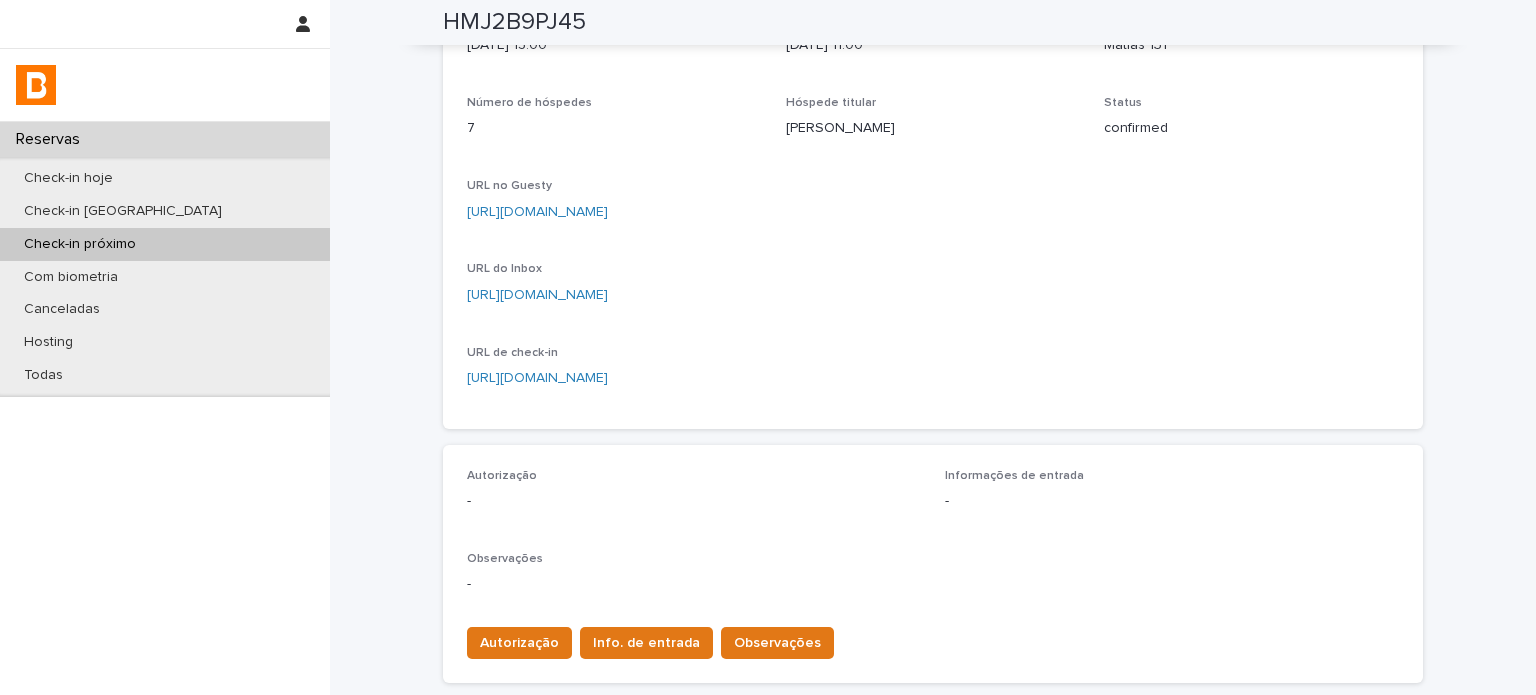scroll, scrollTop: 0, scrollLeft: 0, axis: both 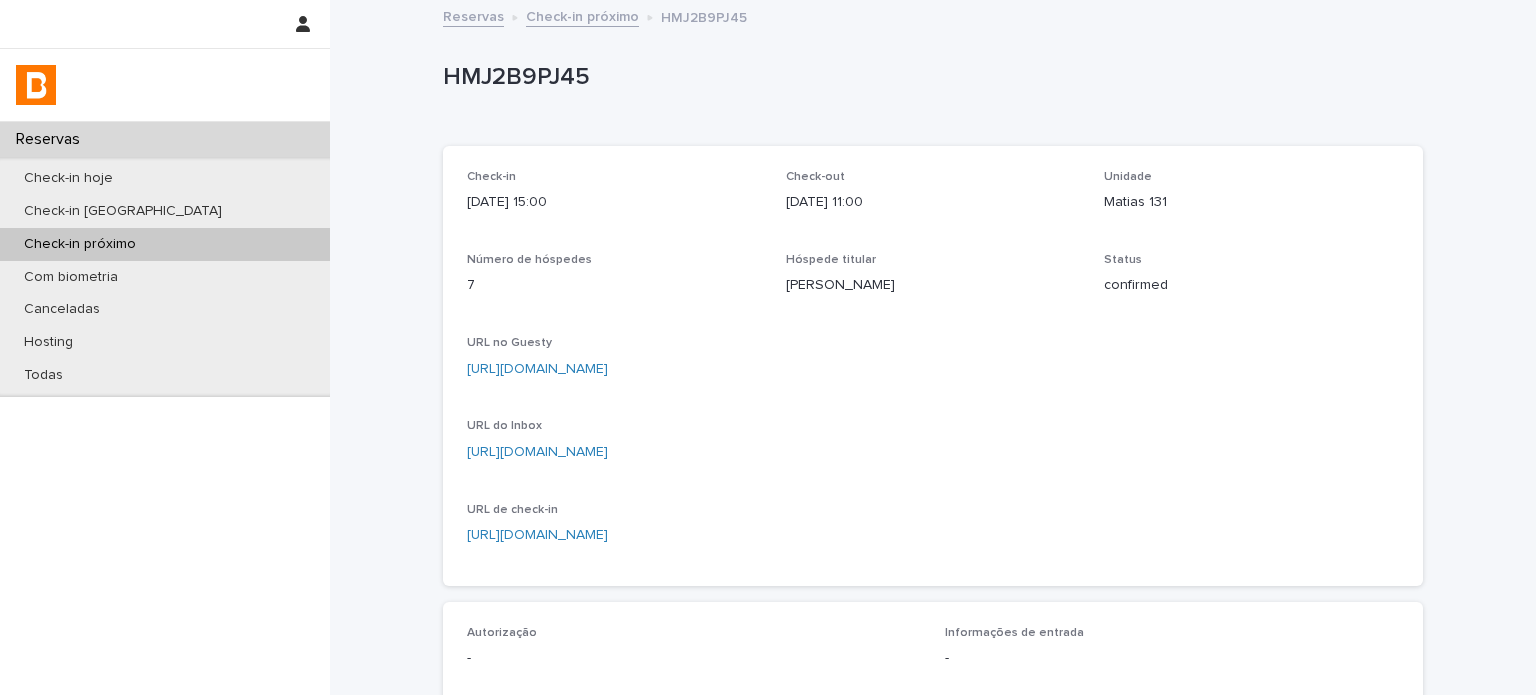 click on "HMJ2B9PJ45" at bounding box center [929, 77] 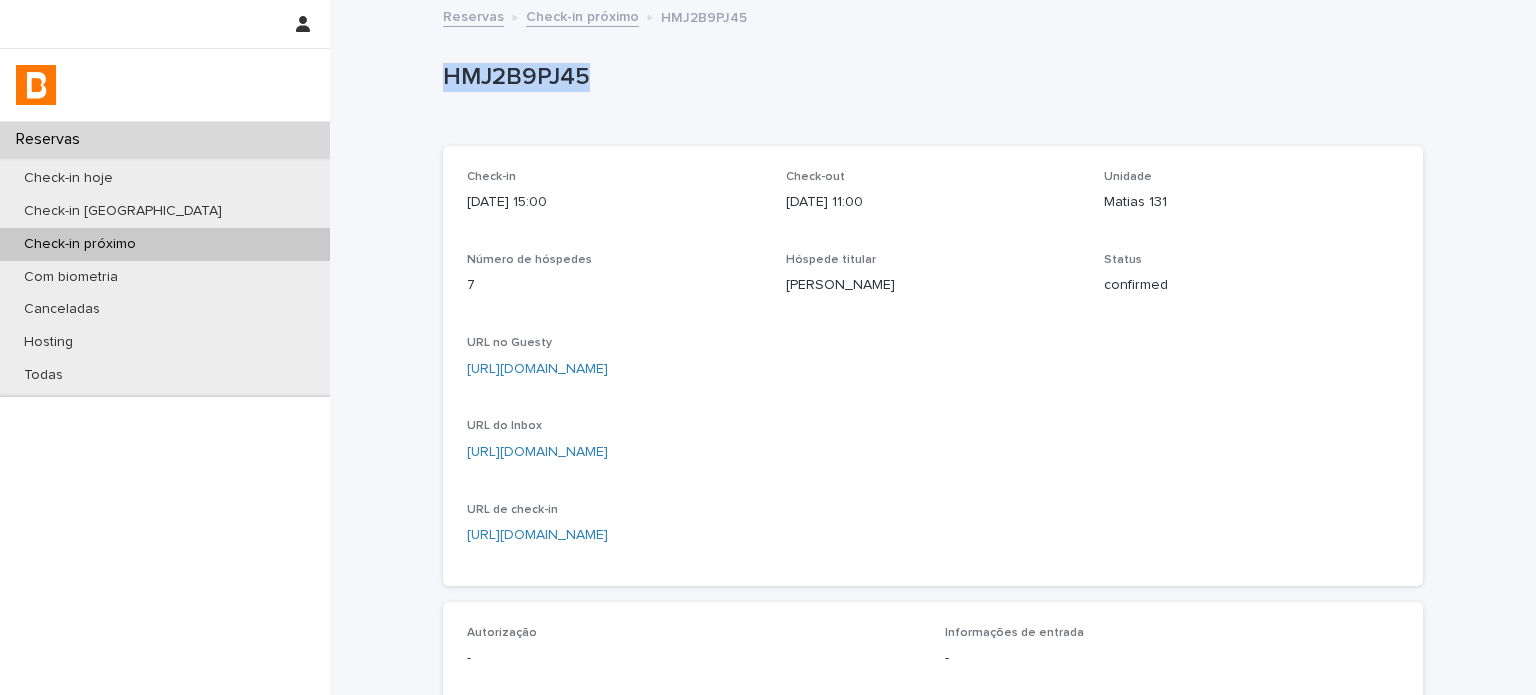 click on "HMJ2B9PJ45" at bounding box center (929, 77) 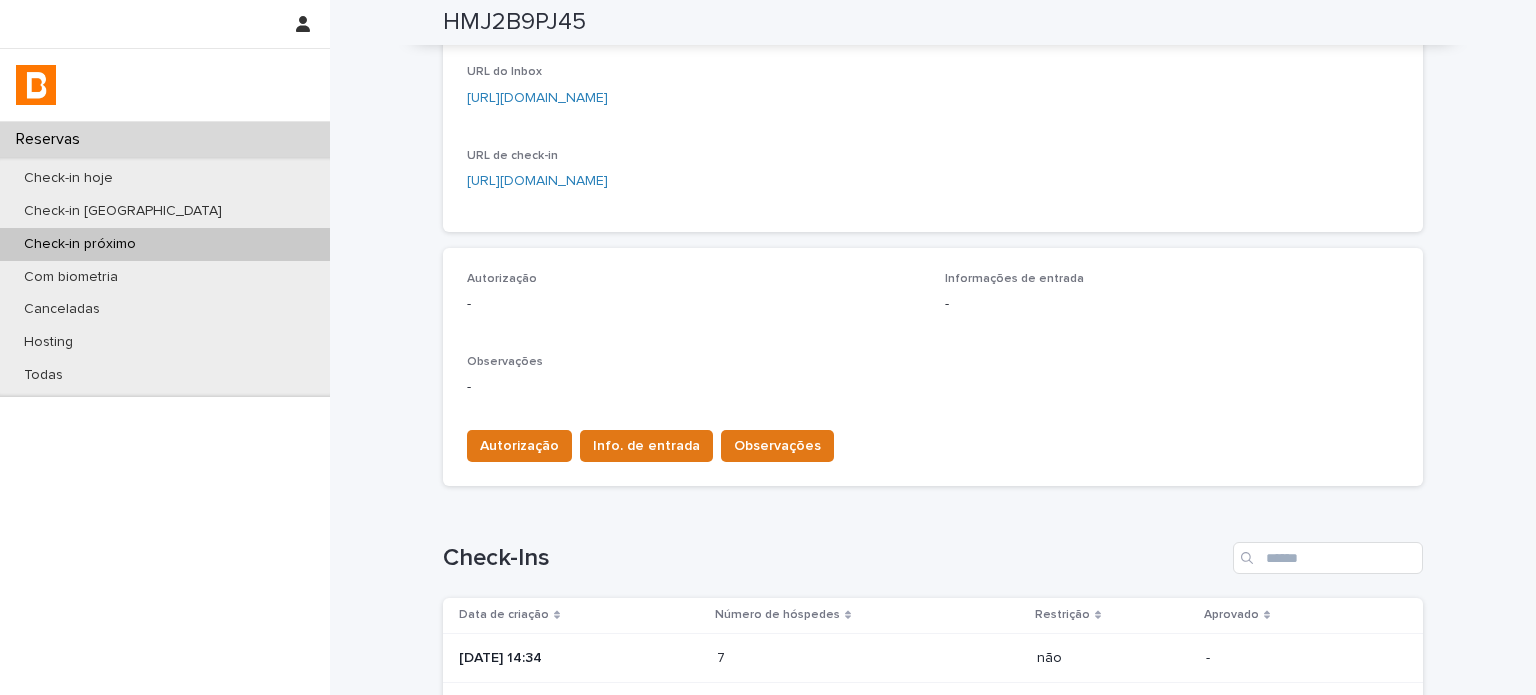 scroll, scrollTop: 466, scrollLeft: 0, axis: vertical 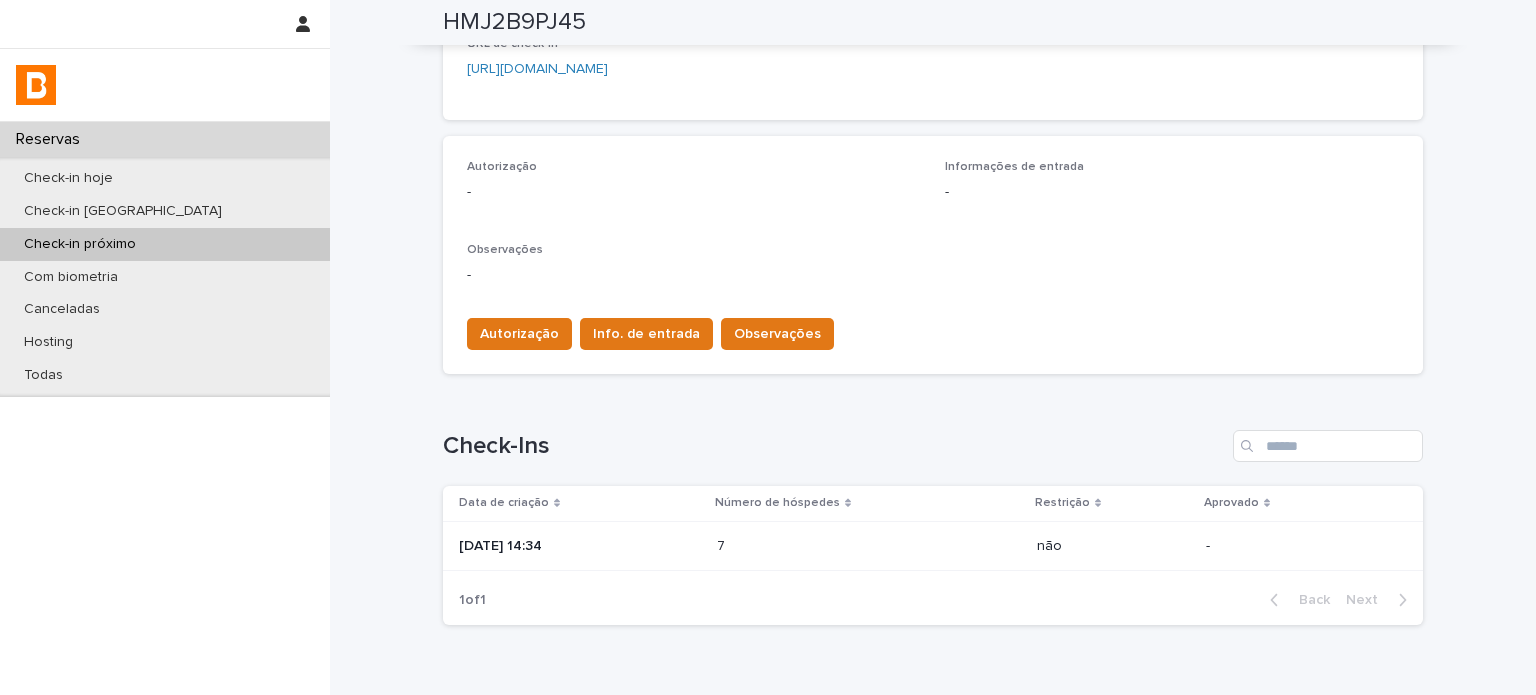 click on "7 7" at bounding box center [869, 546] 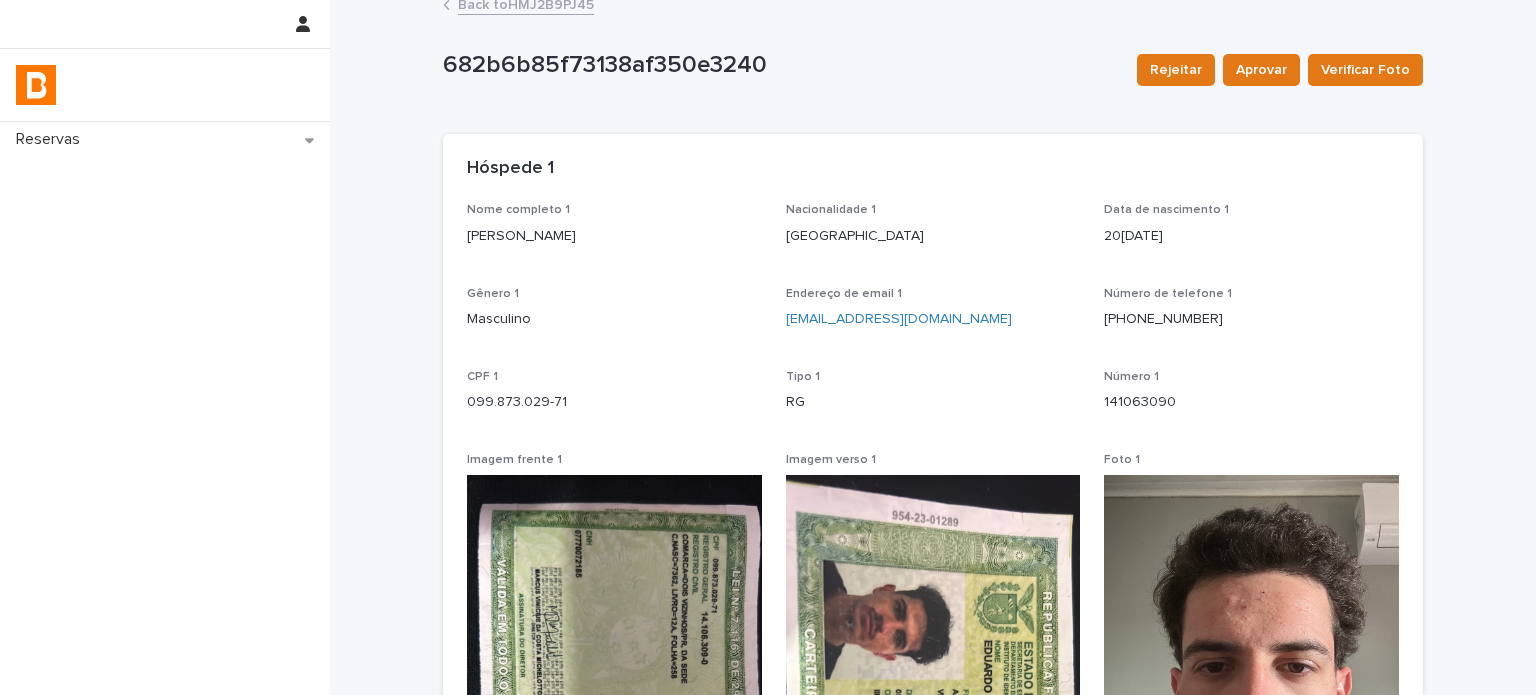 scroll, scrollTop: 0, scrollLeft: 0, axis: both 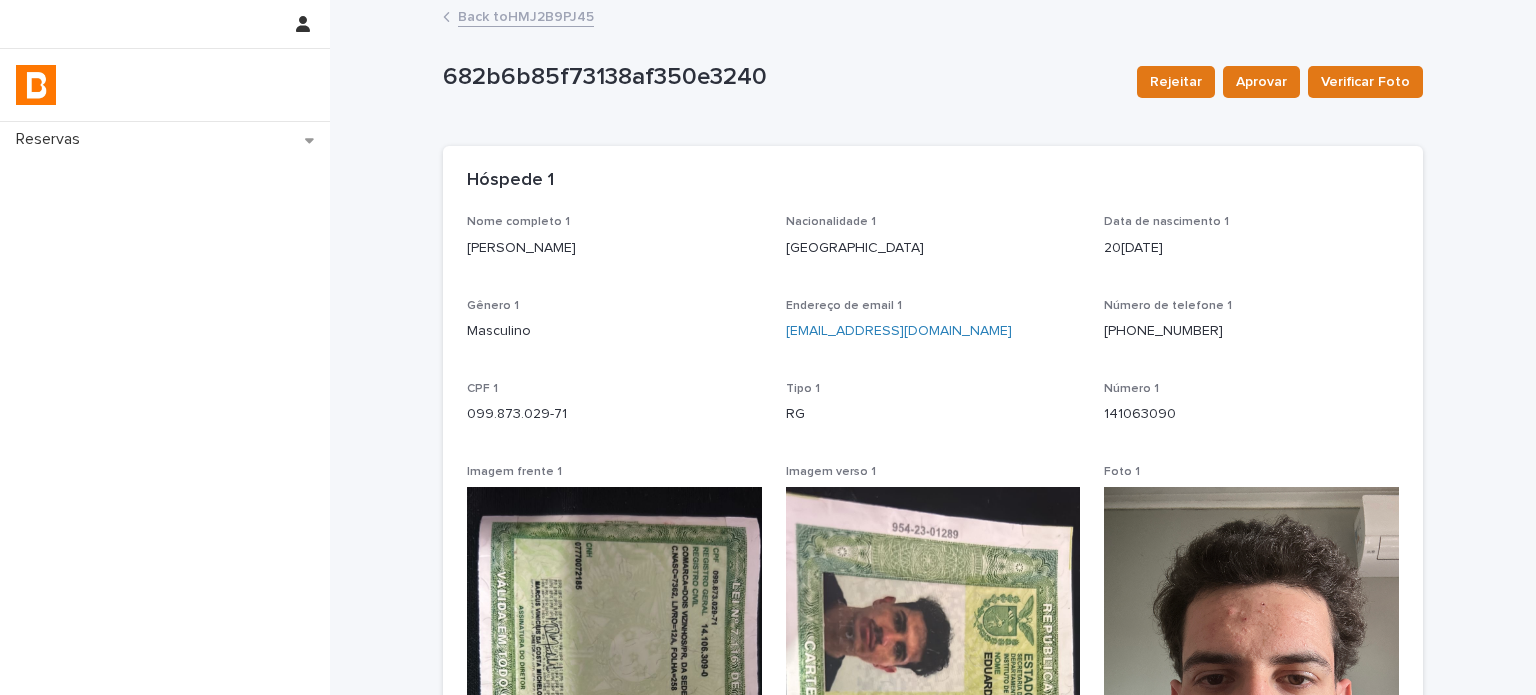 click on "Back to  HMJ2B9PJ45" at bounding box center [526, 15] 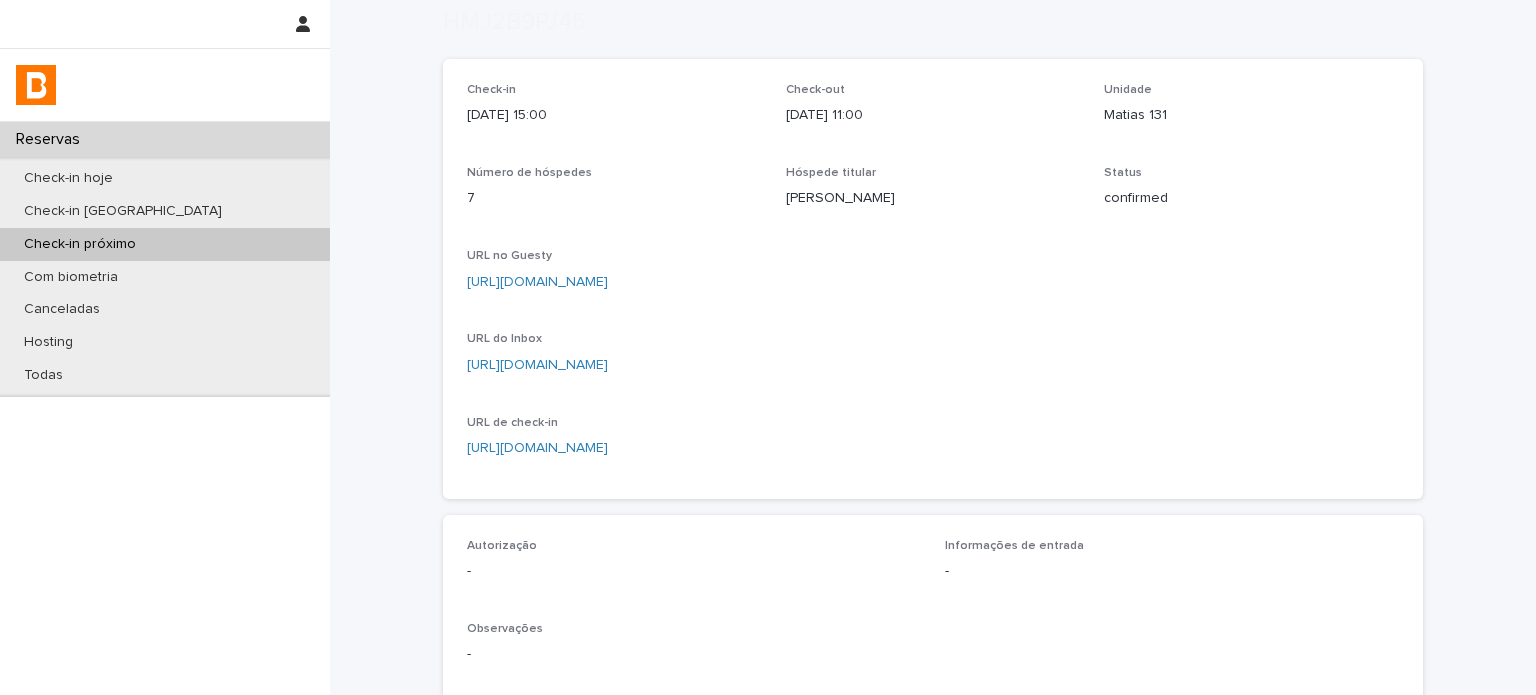 scroll, scrollTop: 166, scrollLeft: 0, axis: vertical 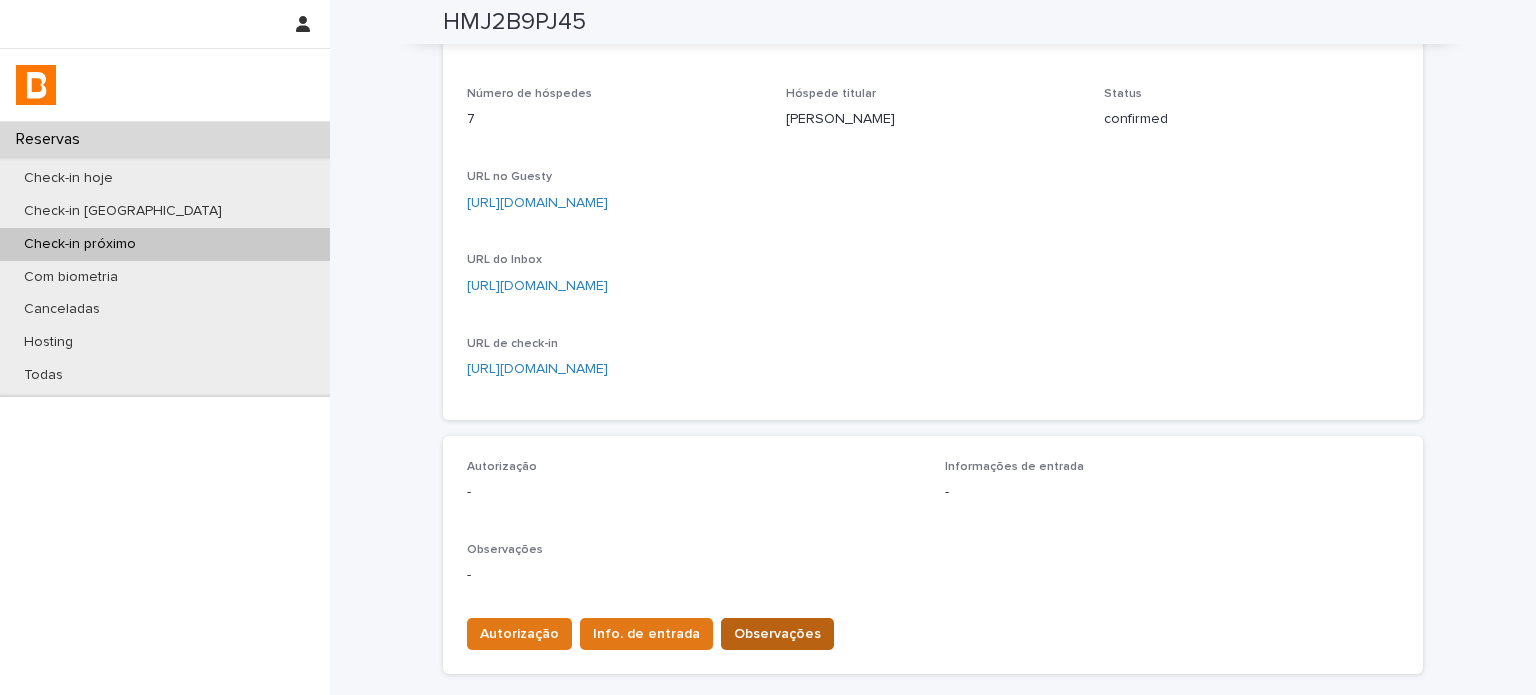 click on "Observações" at bounding box center [777, 634] 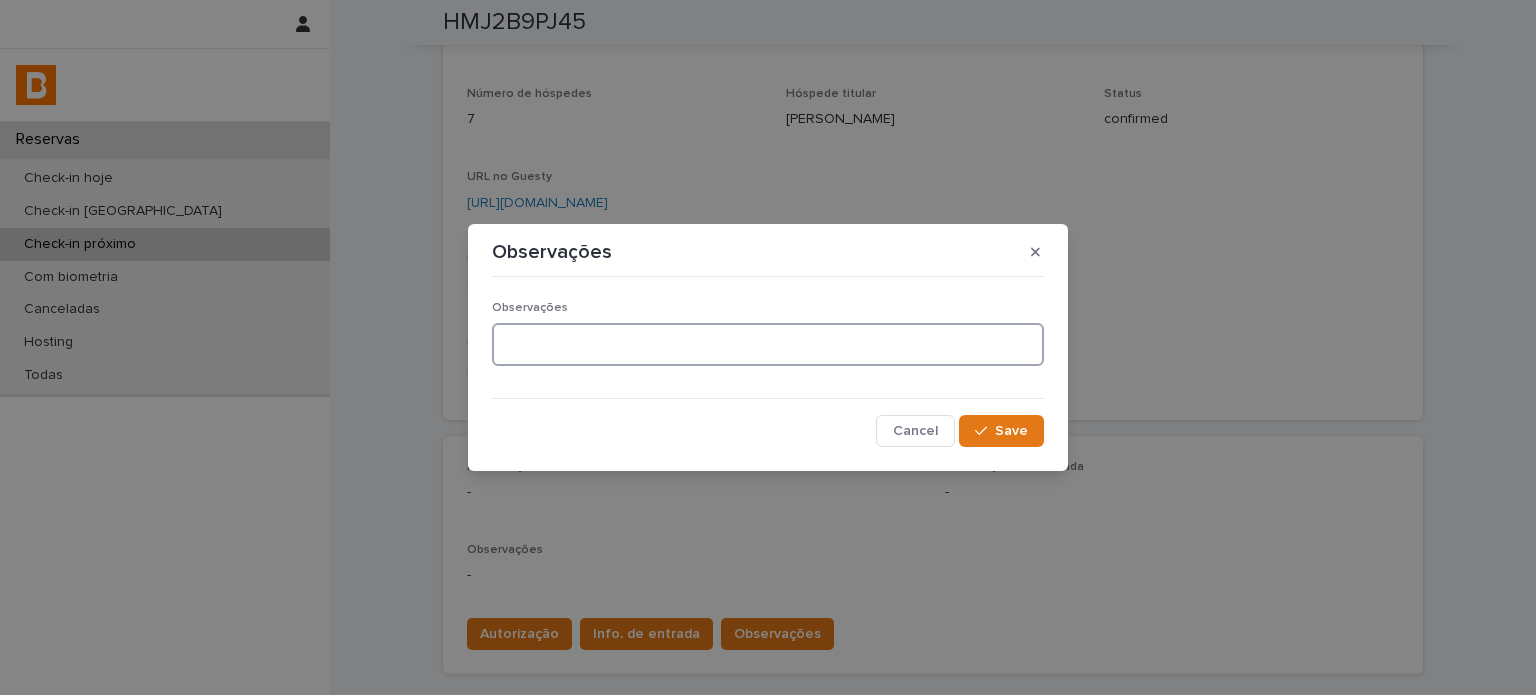 click at bounding box center (768, 344) 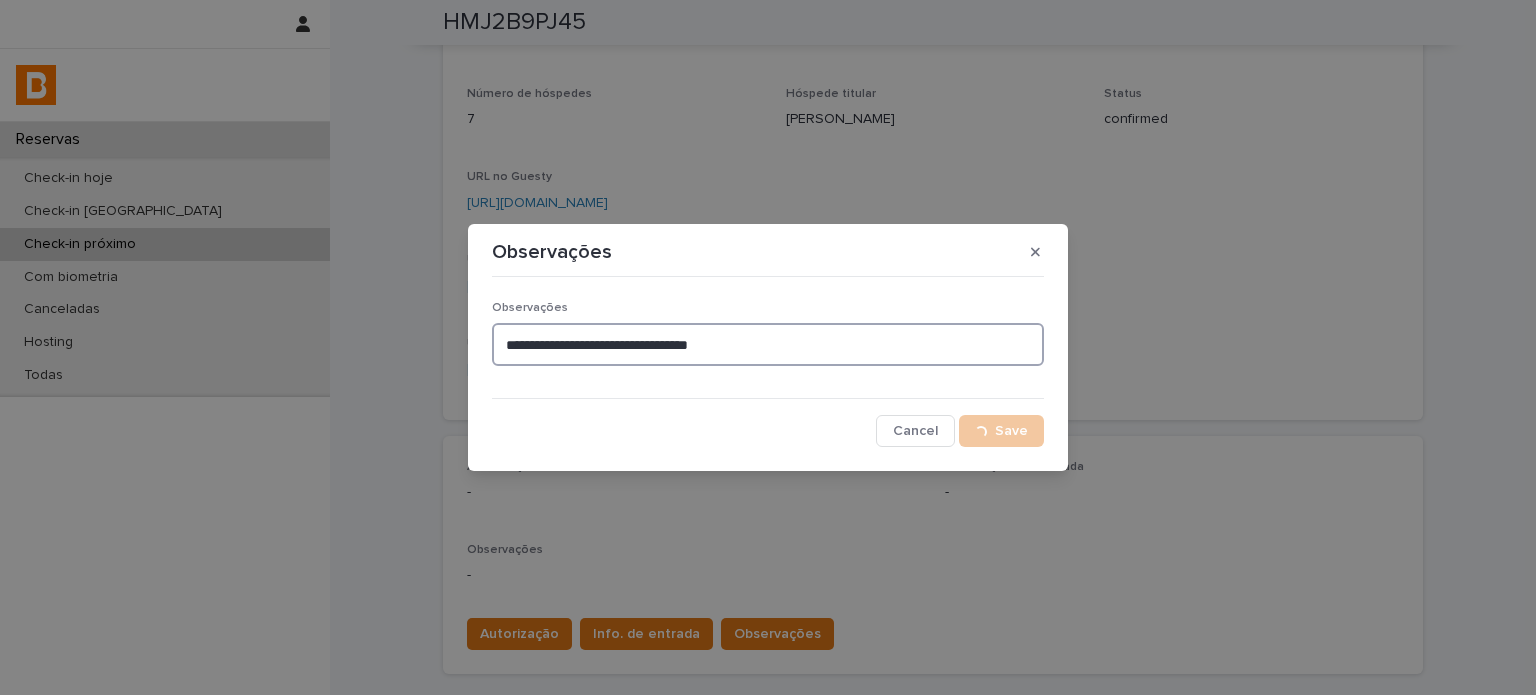 type on "**********" 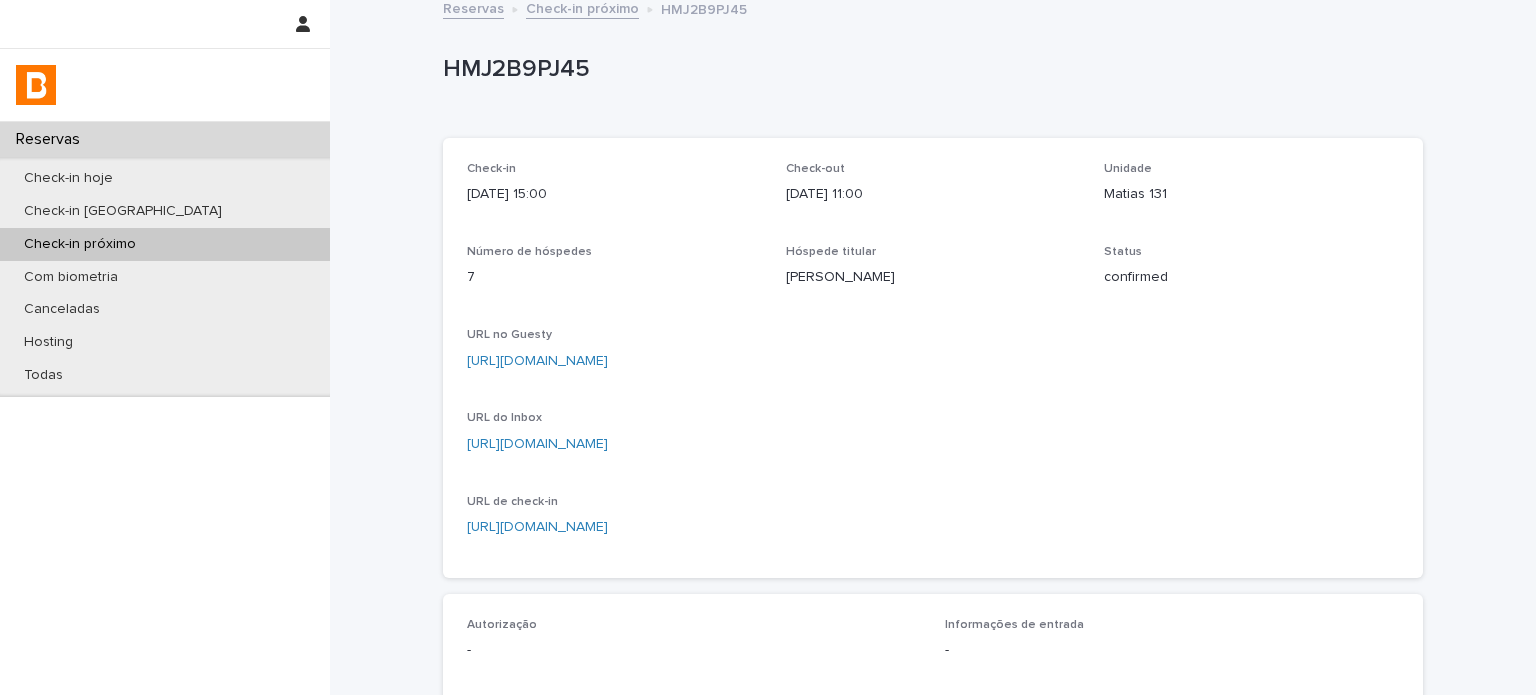 scroll, scrollTop: 0, scrollLeft: 0, axis: both 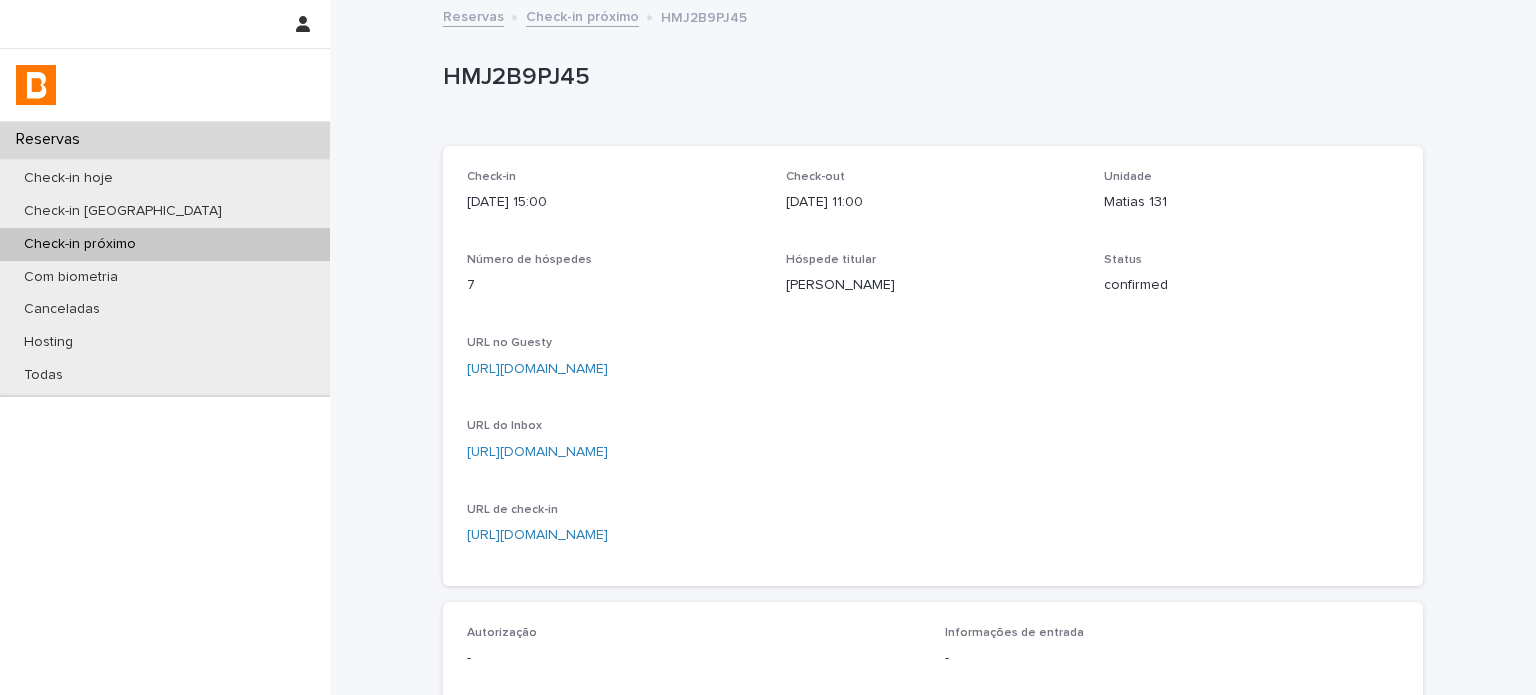 click on "Check-in próximo" at bounding box center [582, 15] 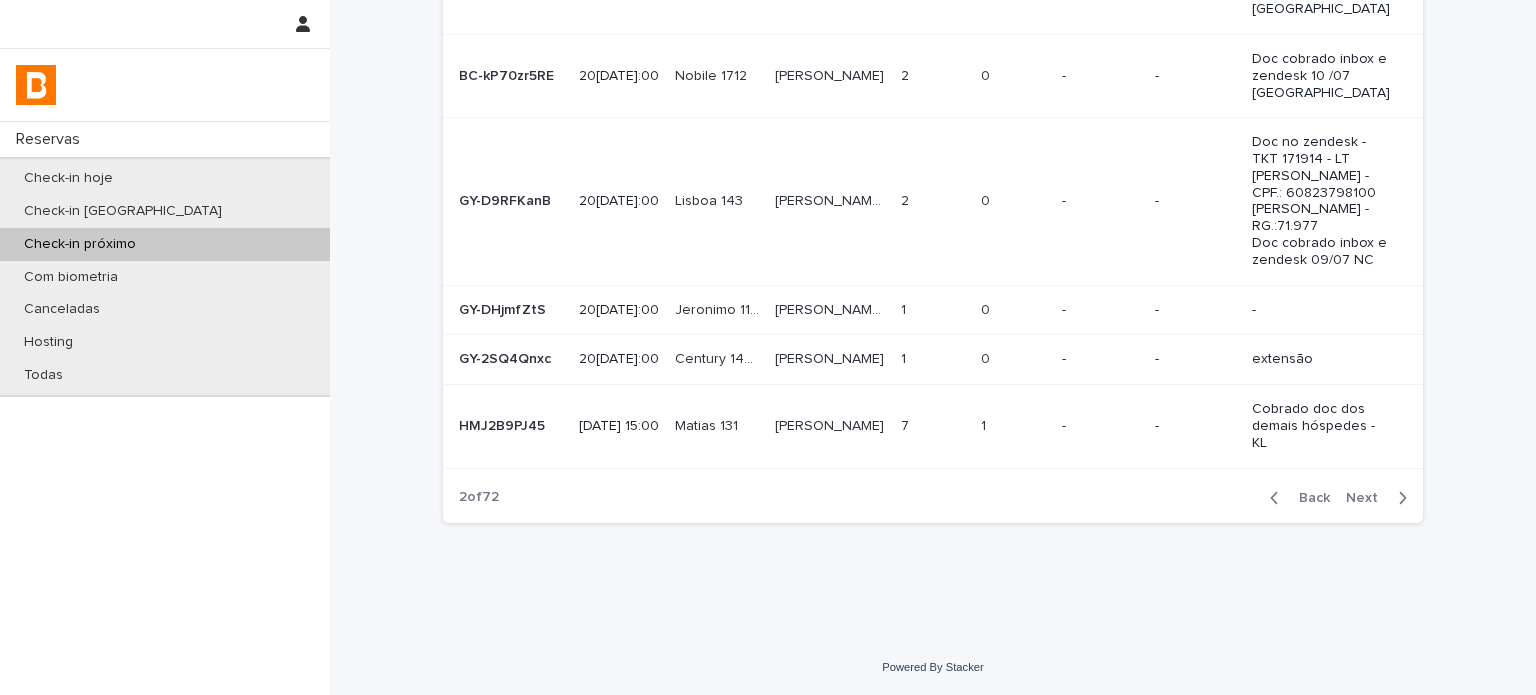scroll, scrollTop: 760, scrollLeft: 0, axis: vertical 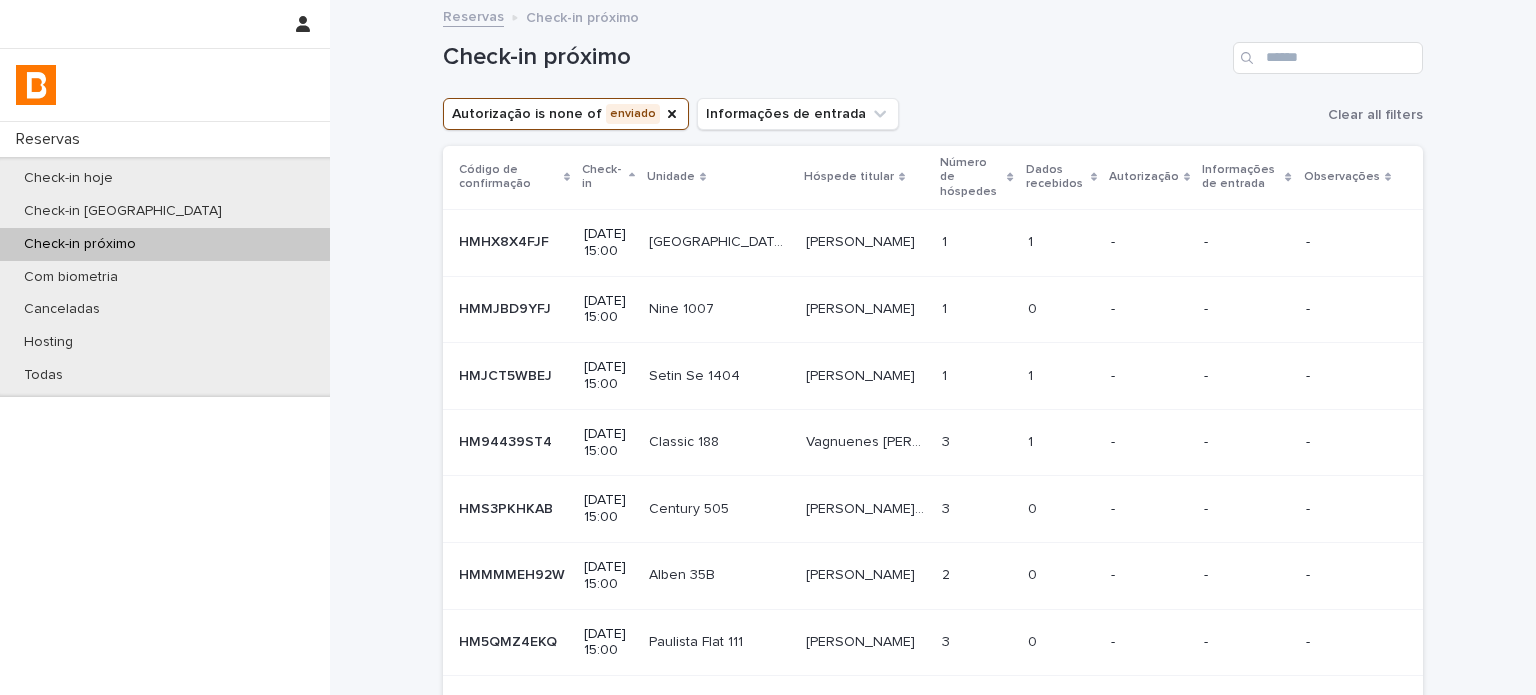 click on "[PERSON_NAME] [PERSON_NAME]" at bounding box center [866, 242] 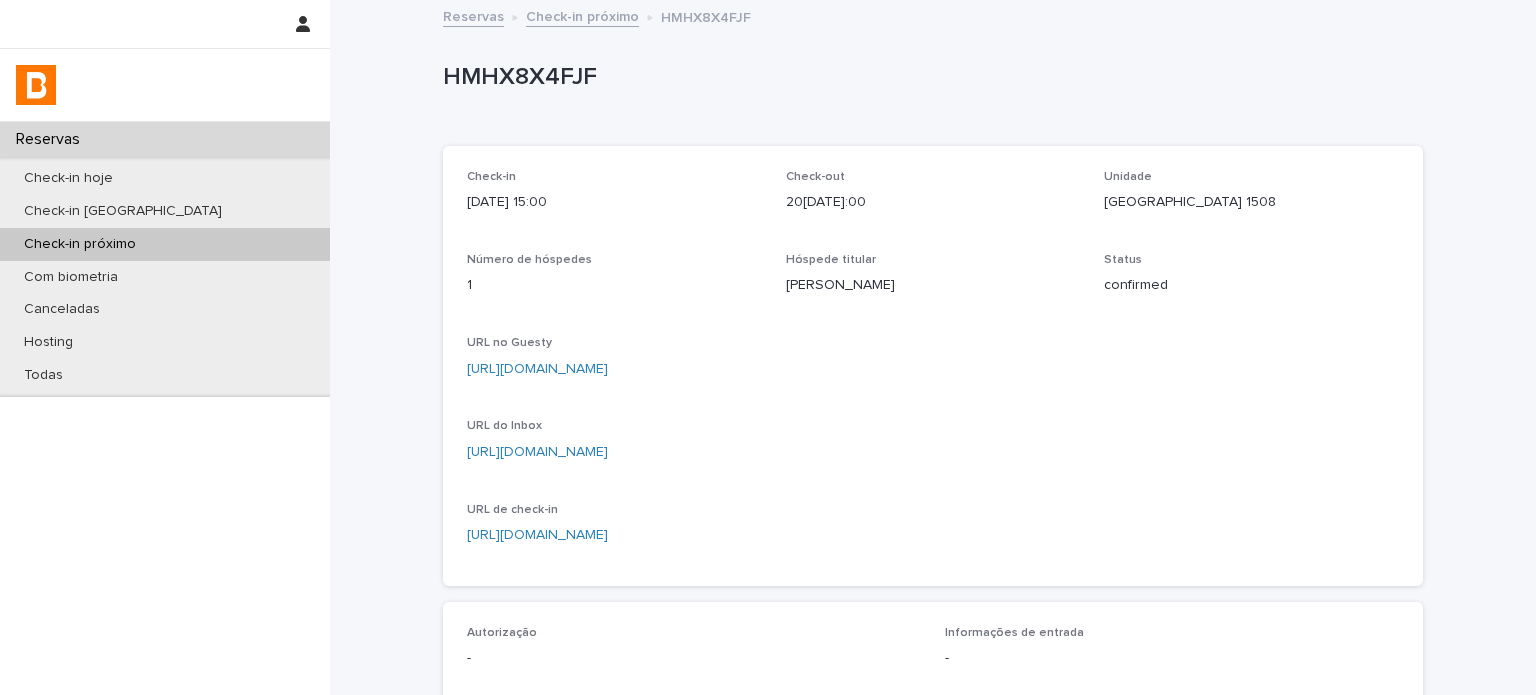 click on "HMHX8X4FJF" at bounding box center (929, 77) 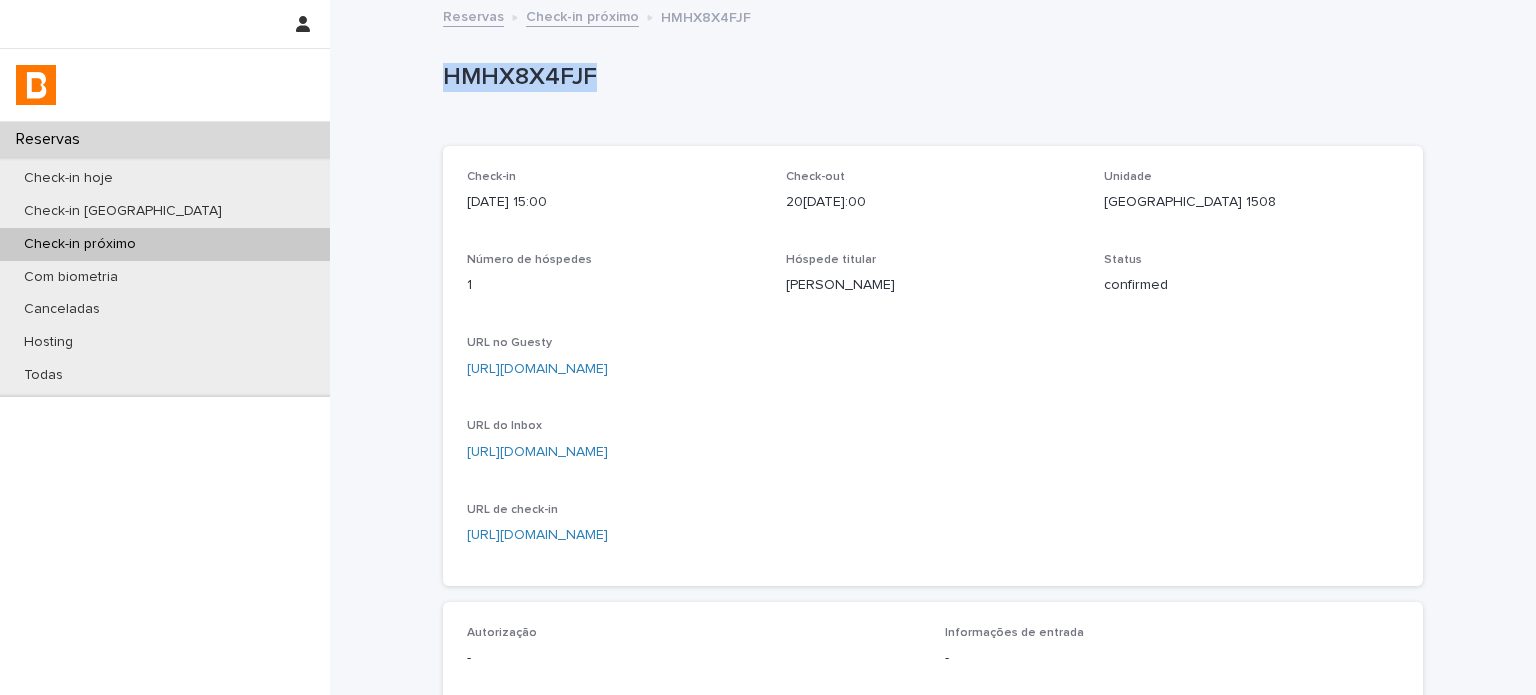 click on "HMHX8X4FJF" at bounding box center (929, 77) 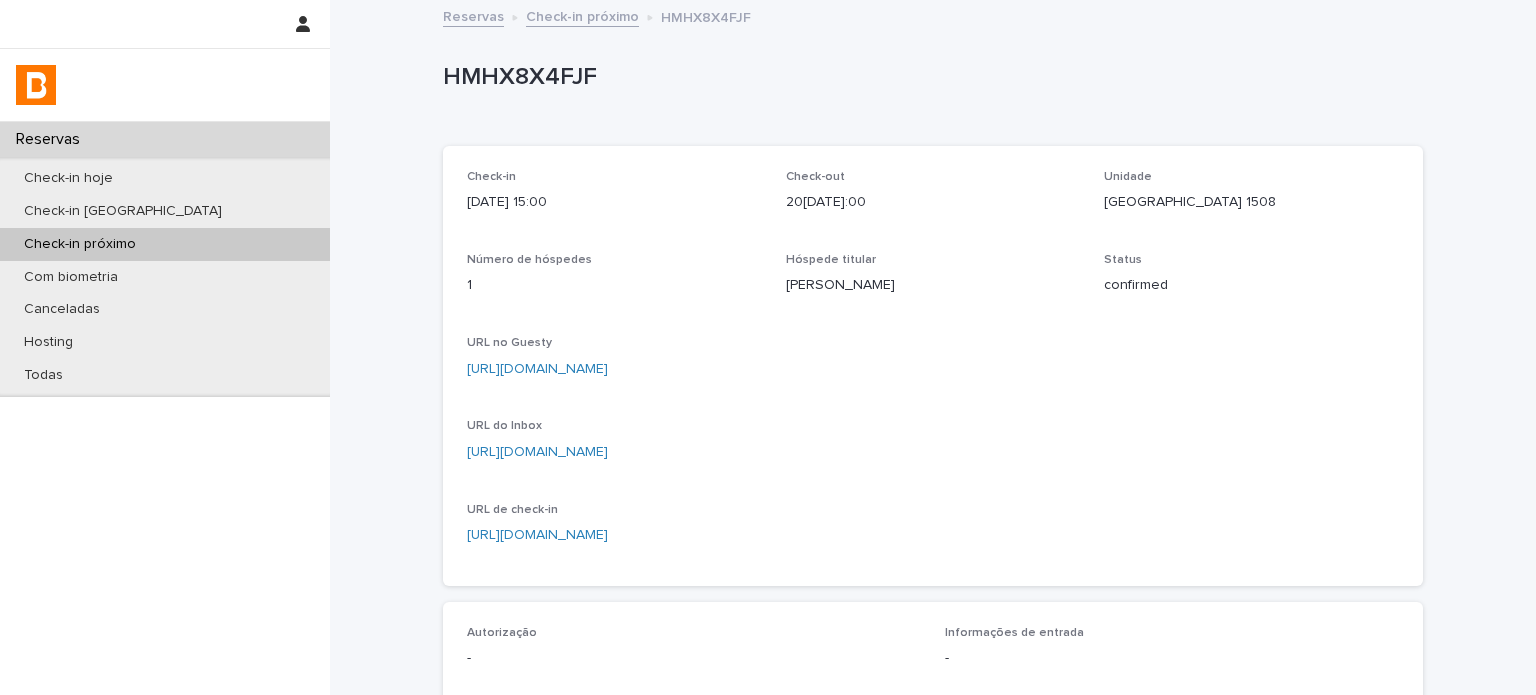 click on "[GEOGRAPHIC_DATA] 1508" at bounding box center [1251, 202] 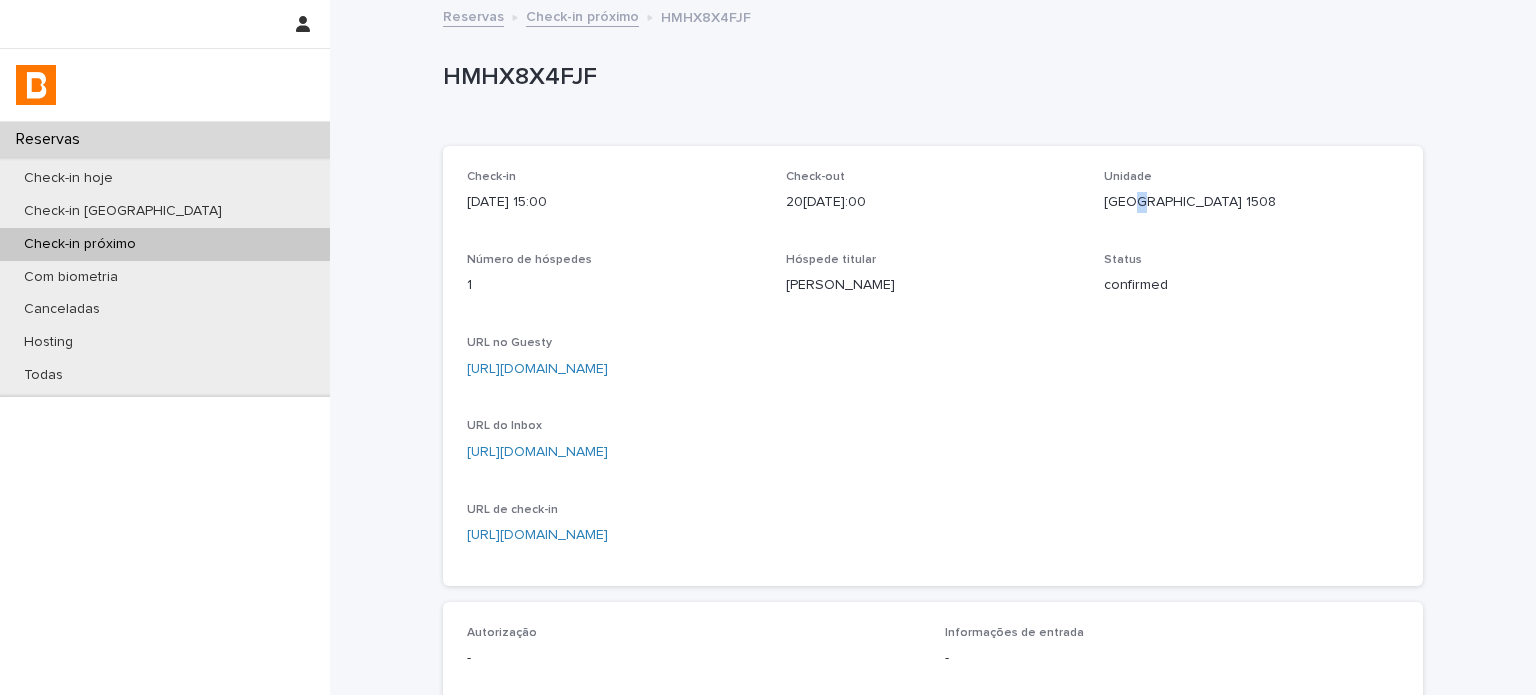 click on "[GEOGRAPHIC_DATA] 1508" at bounding box center (1251, 202) 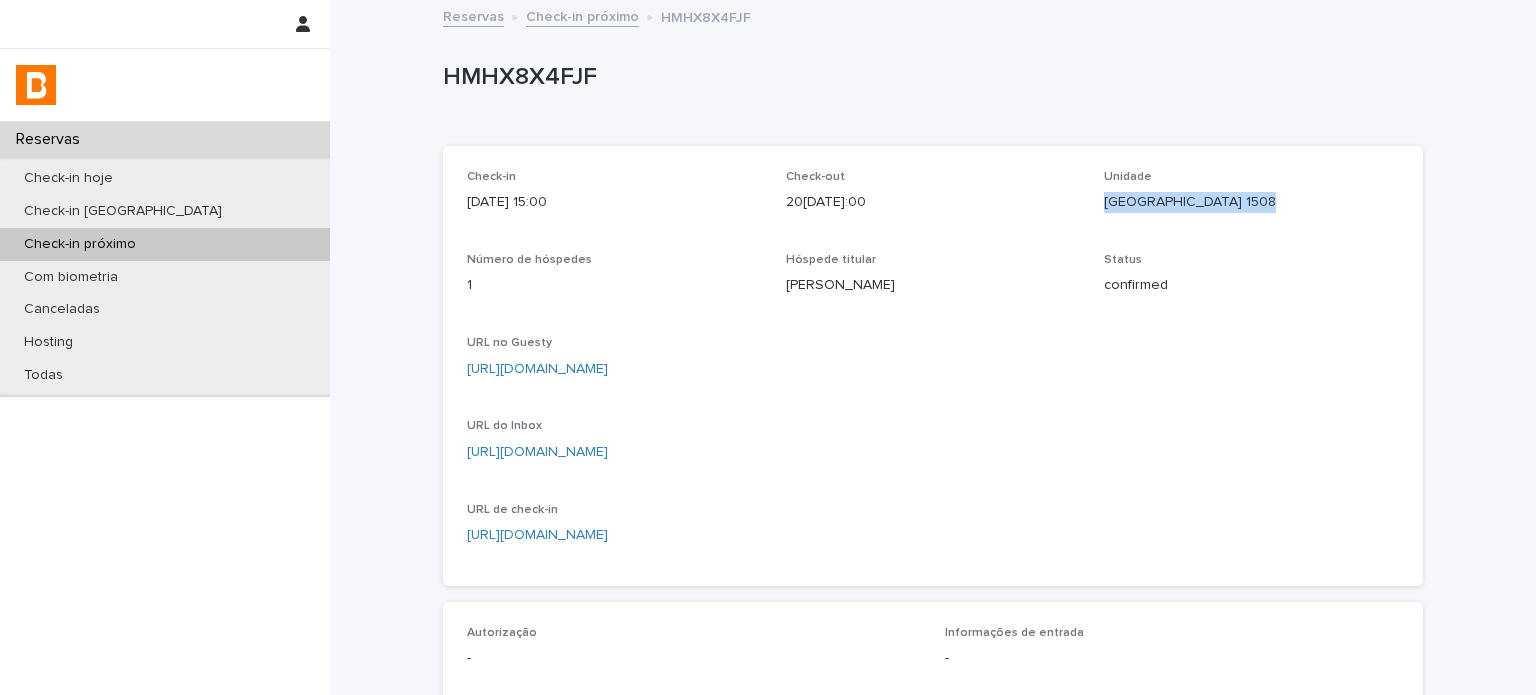 click on "[GEOGRAPHIC_DATA] 1508" at bounding box center (1251, 202) 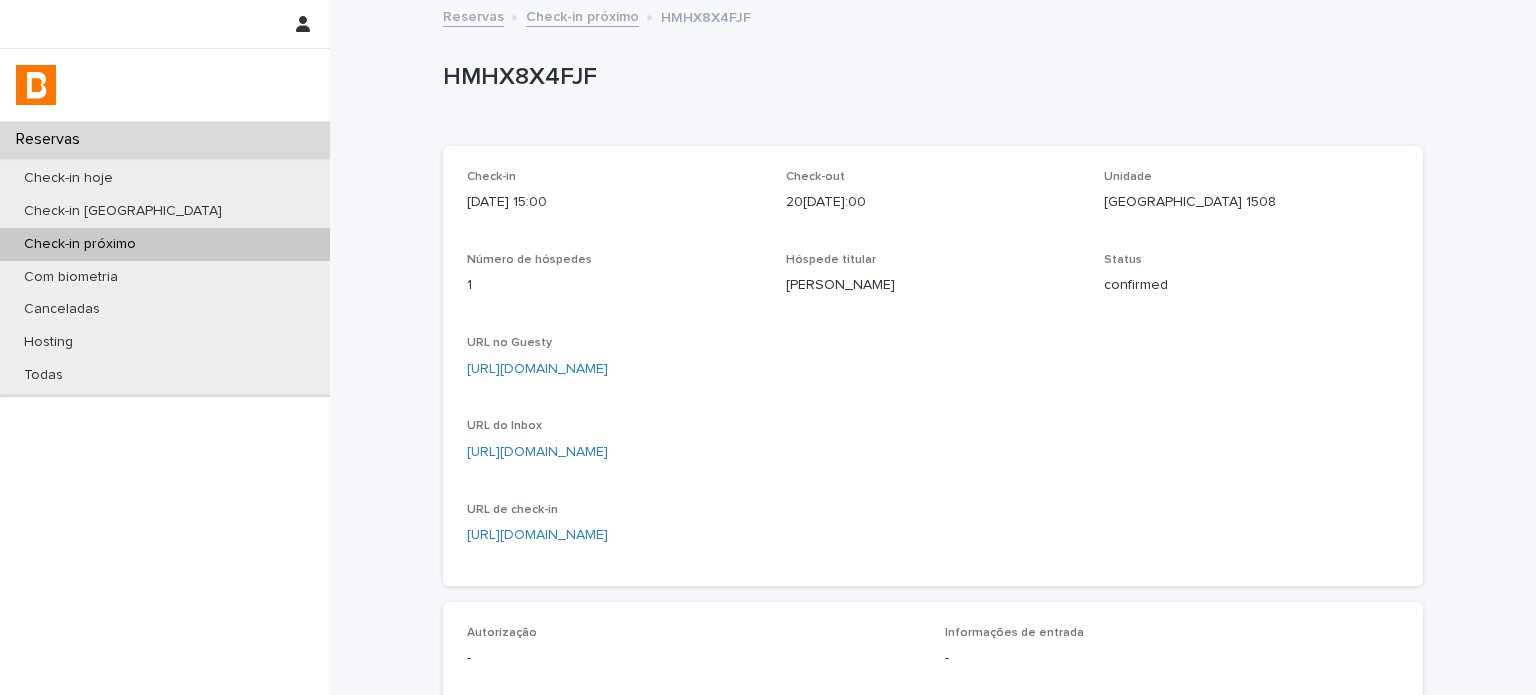drag, startPoint x: 933, startPoint y: 183, endPoint x: 914, endPoint y: 191, distance: 20.615528 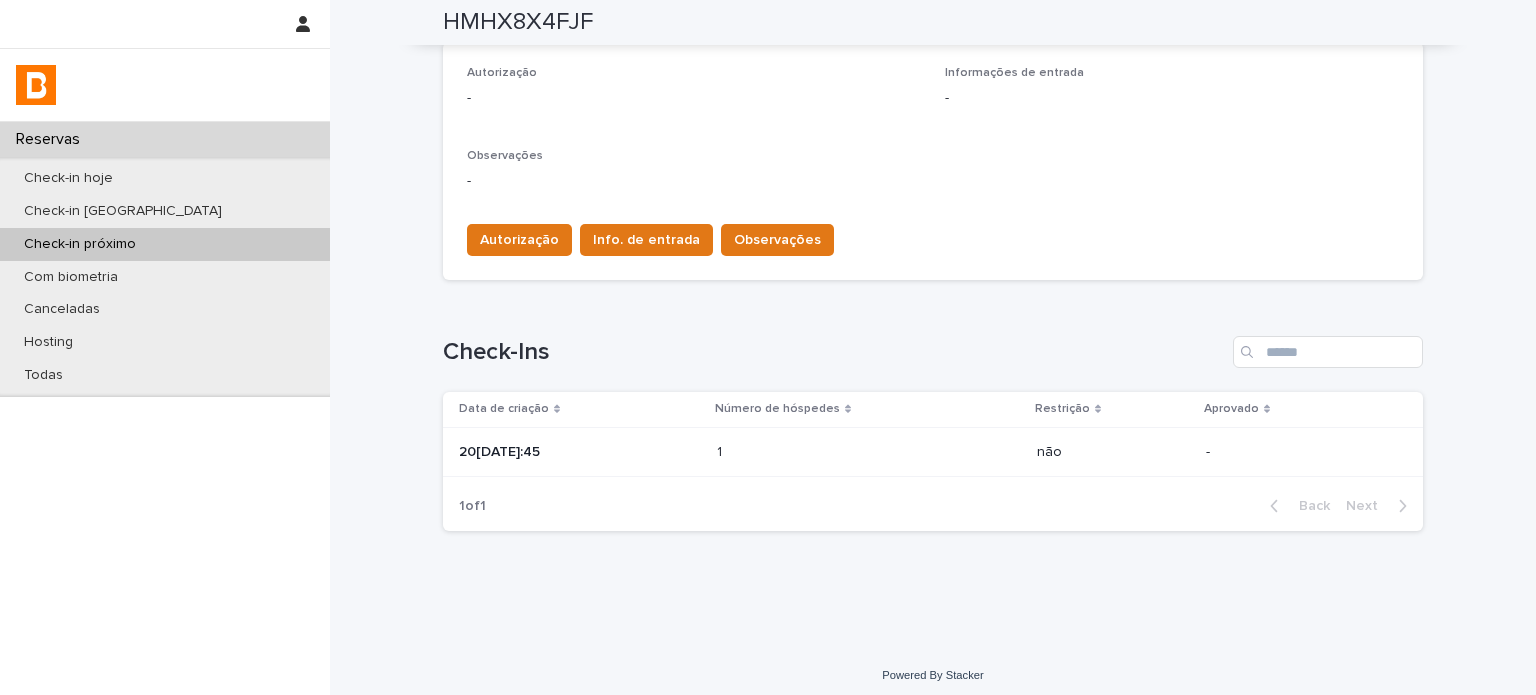 scroll, scrollTop: 568, scrollLeft: 0, axis: vertical 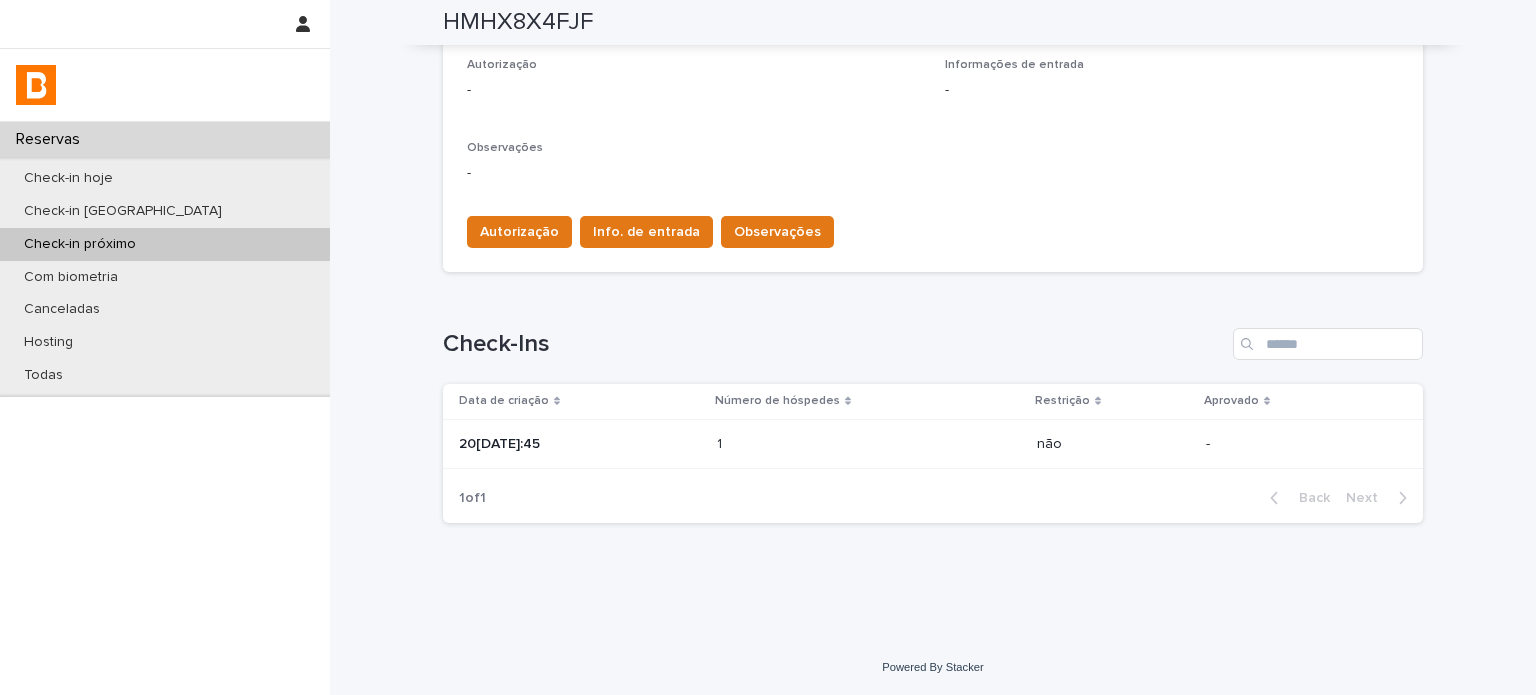 click on "20[DATE]:45" at bounding box center (580, 444) 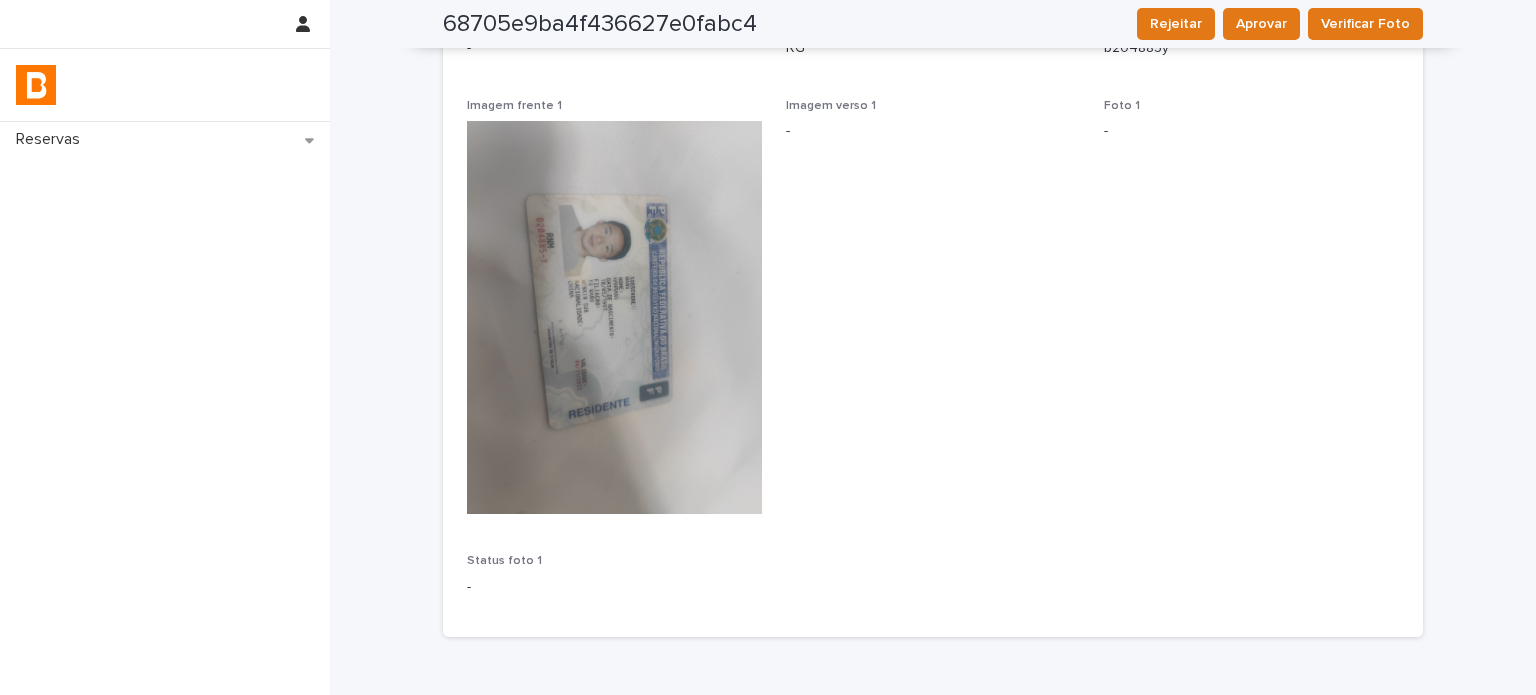 scroll, scrollTop: 347, scrollLeft: 0, axis: vertical 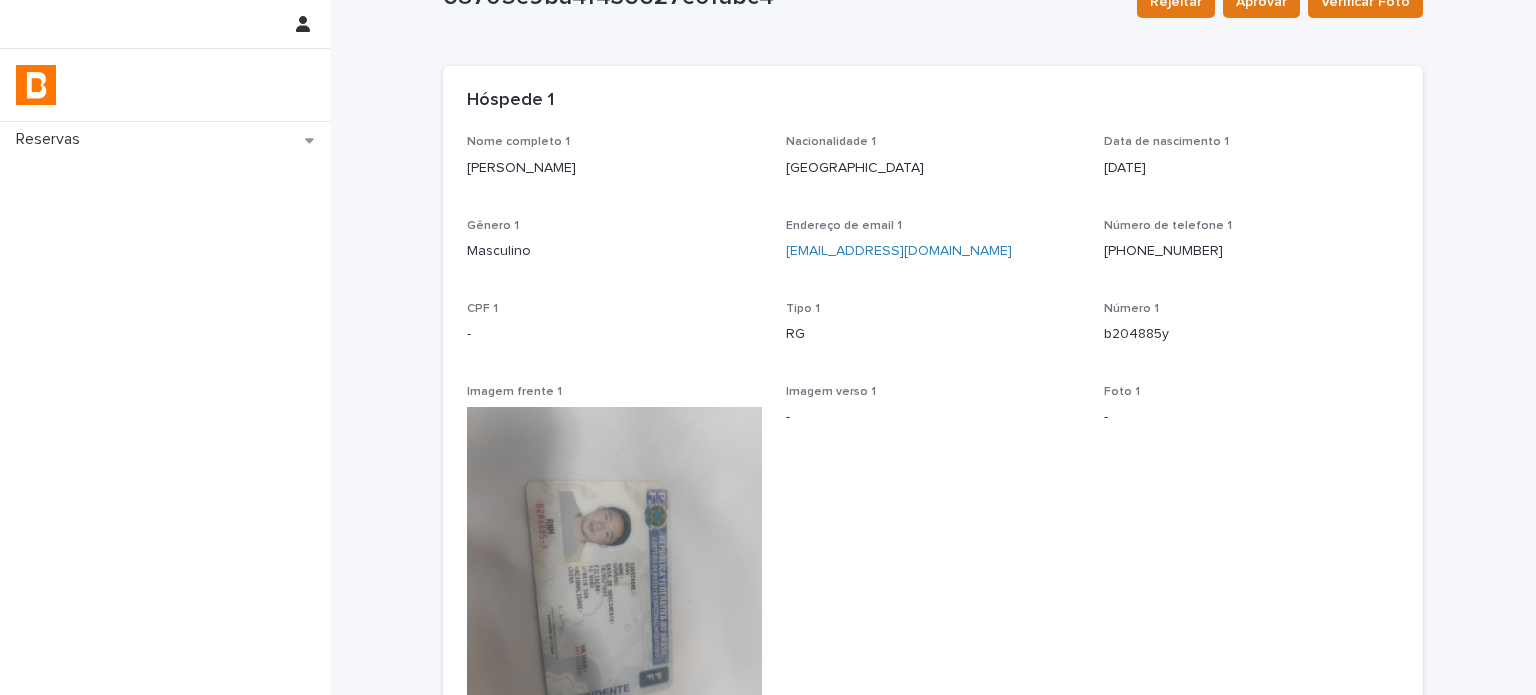 click on "Imagem verso 1 -" at bounding box center [933, 600] 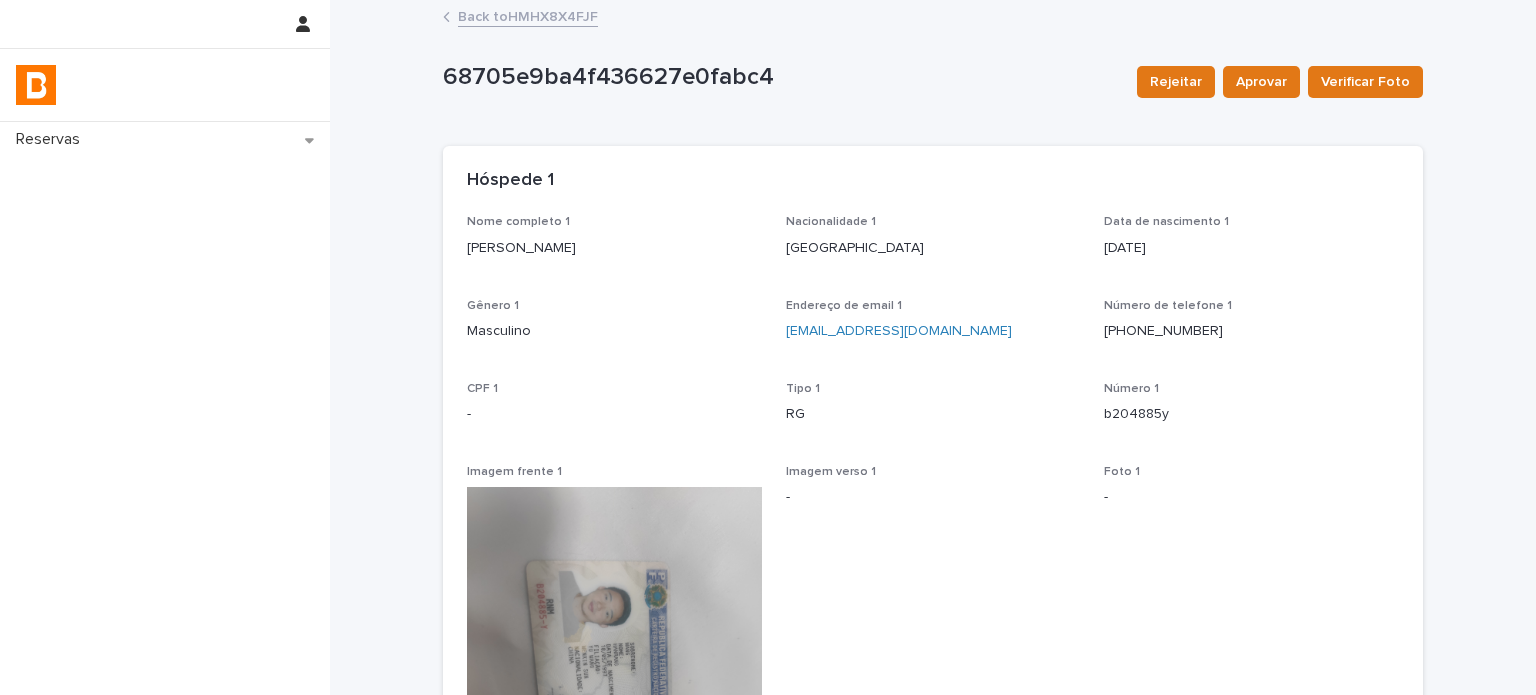 scroll, scrollTop: 0, scrollLeft: 0, axis: both 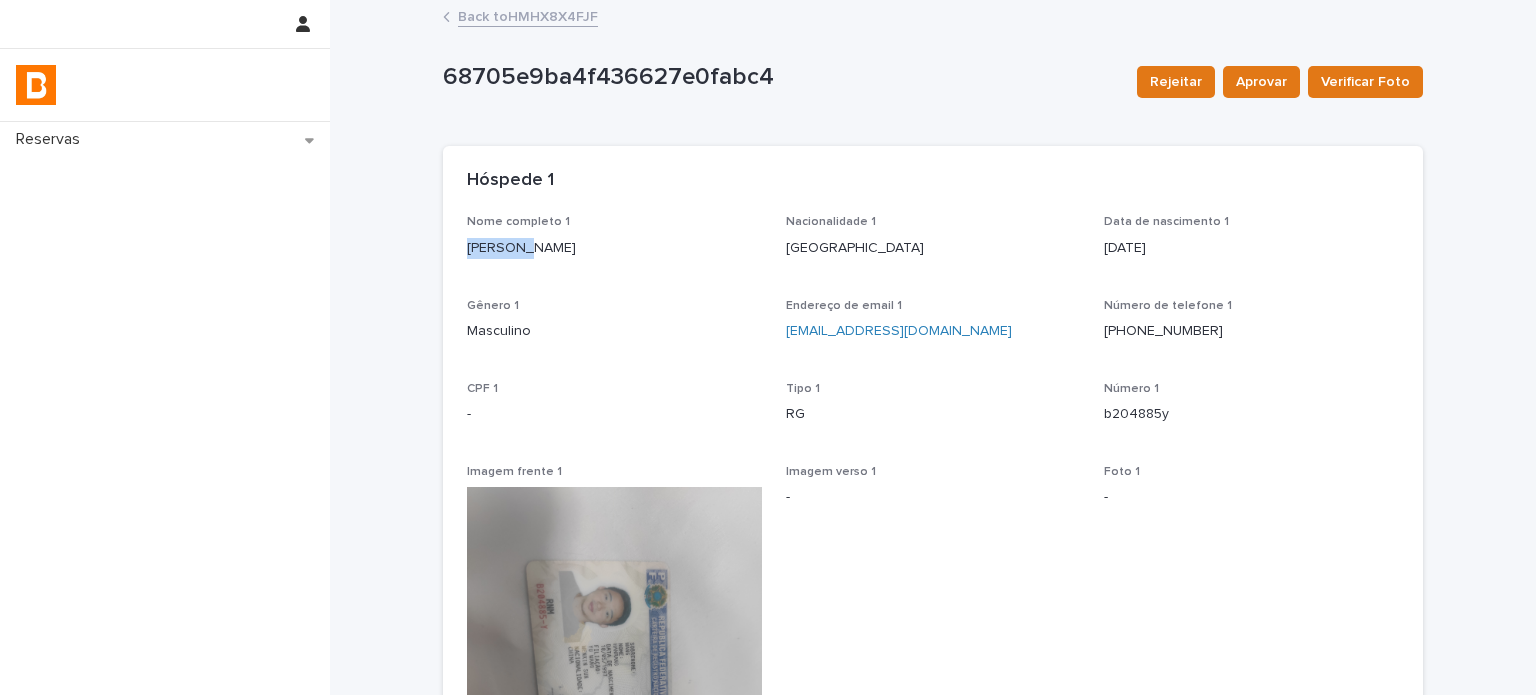 click on "[PERSON_NAME]" at bounding box center (614, 248) 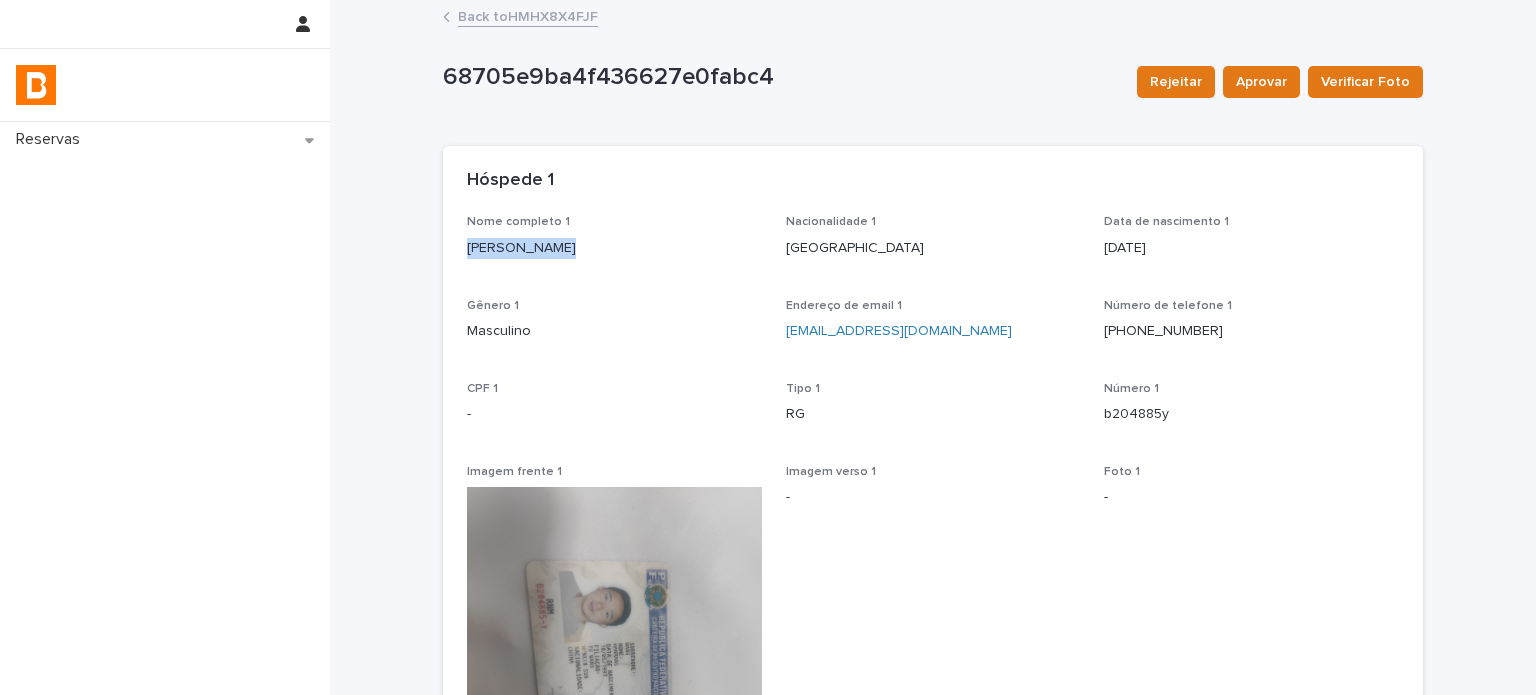 click on "[PERSON_NAME]" at bounding box center [614, 248] 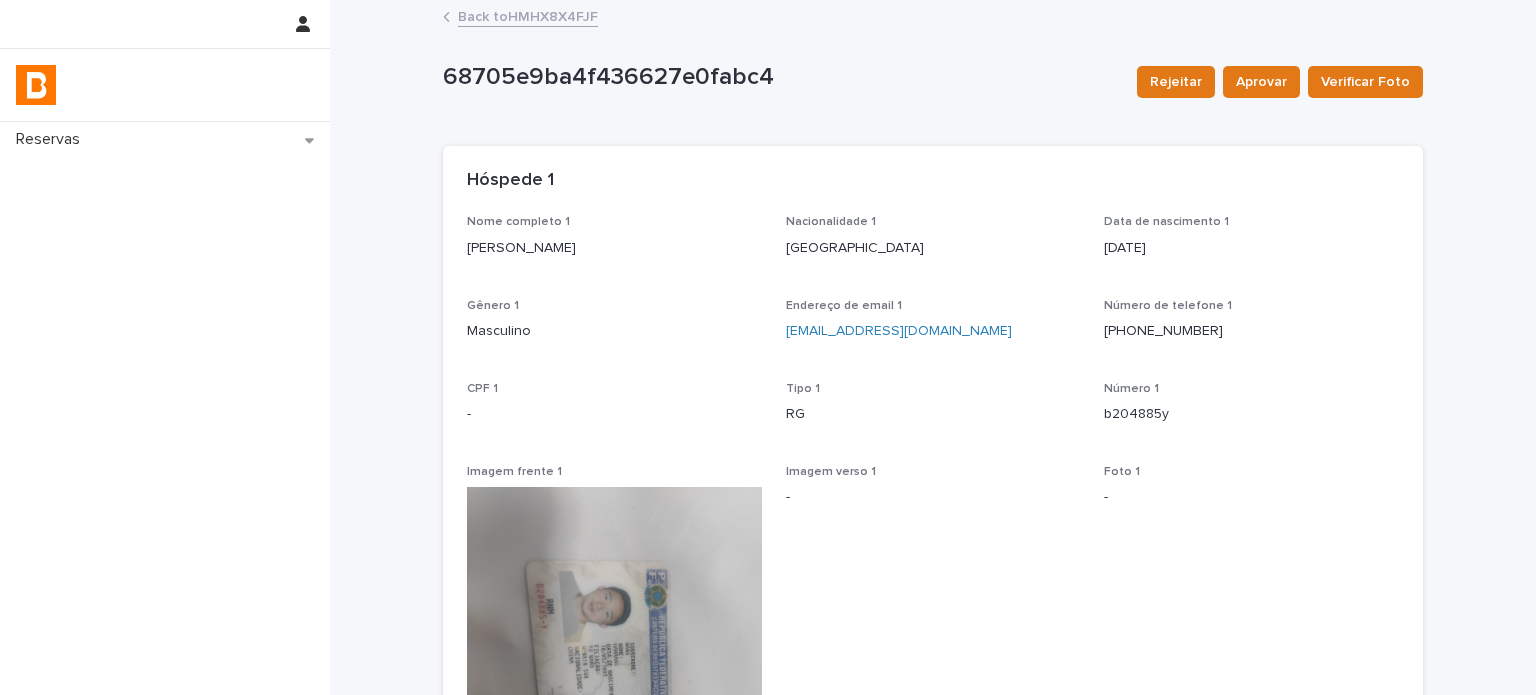 click on "b204885y" at bounding box center [1251, 414] 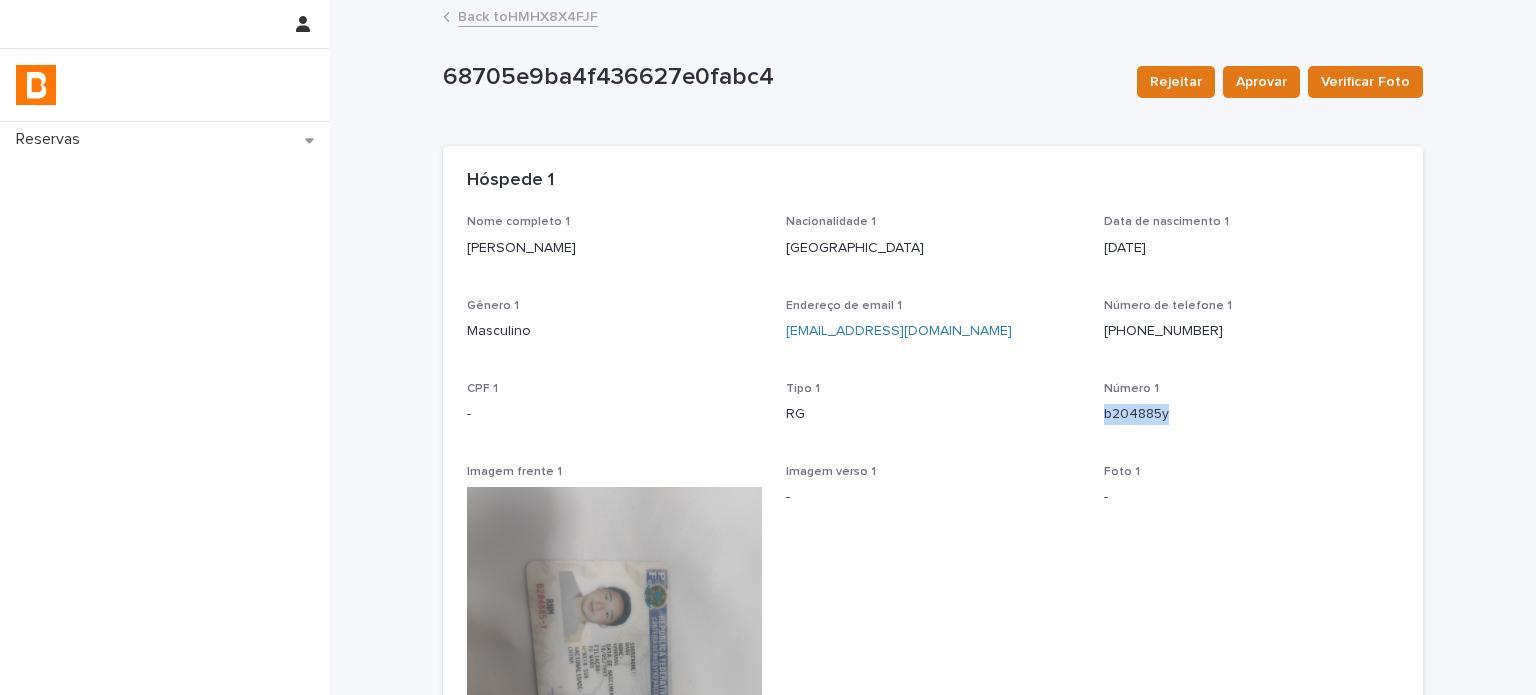 click on "b204885y" at bounding box center [1251, 414] 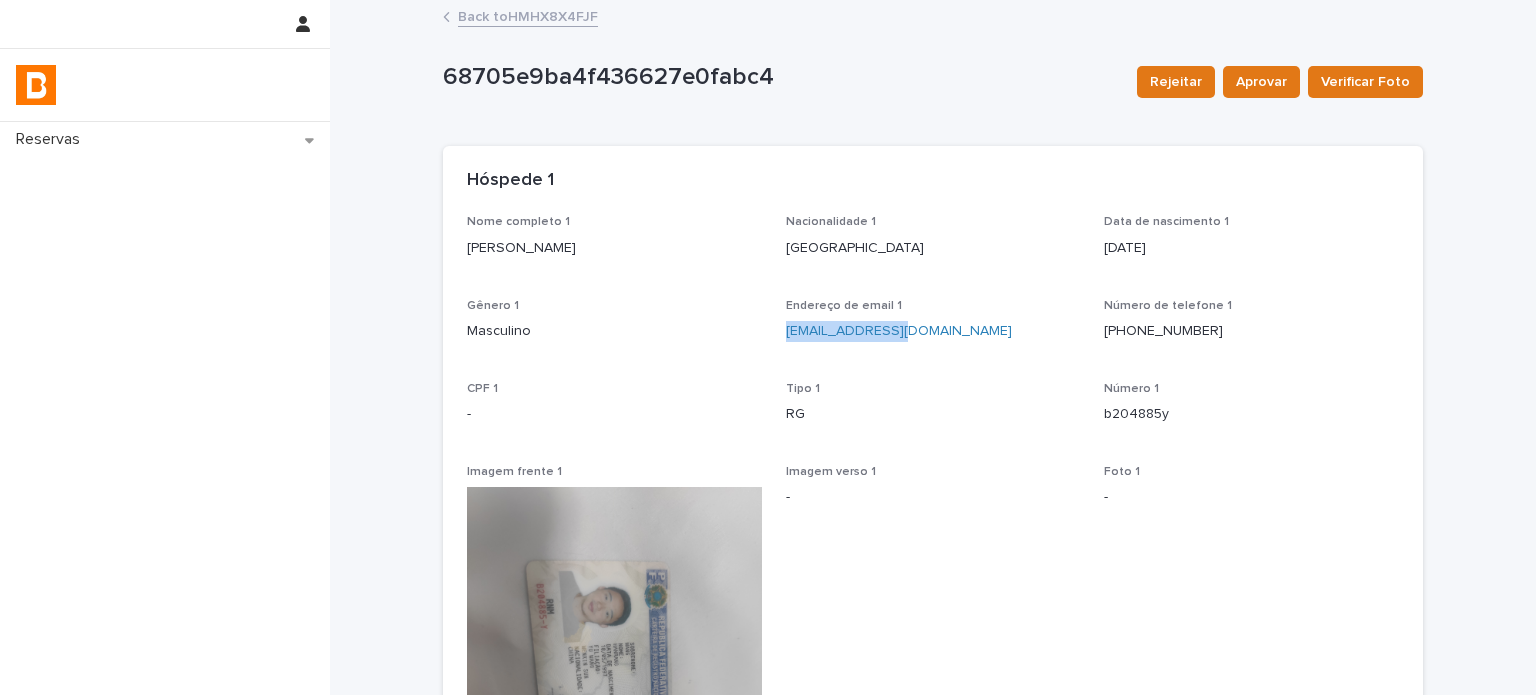 drag, startPoint x: 943, startPoint y: 339, endPoint x: 776, endPoint y: 355, distance: 167.76471 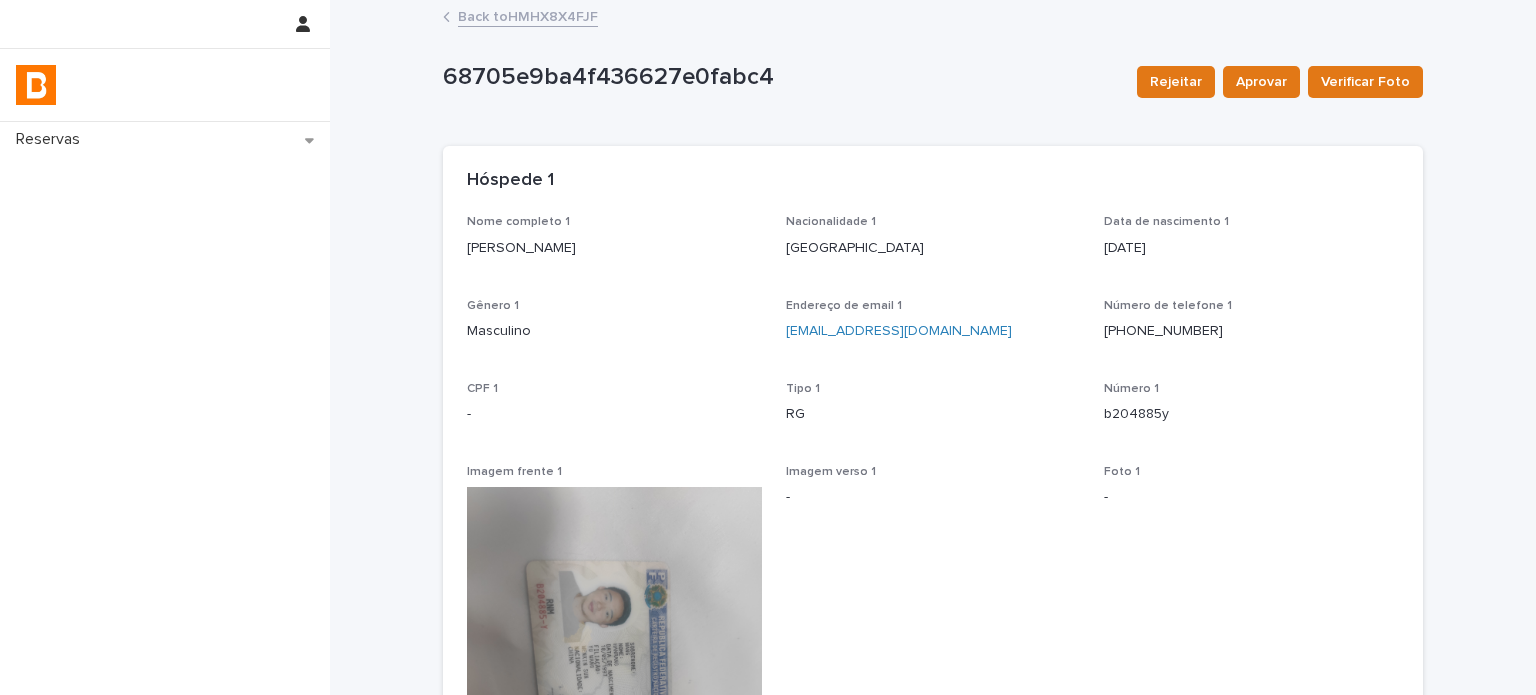click on "Nome completo 1 [PERSON_NAME]" at bounding box center (614, 244) 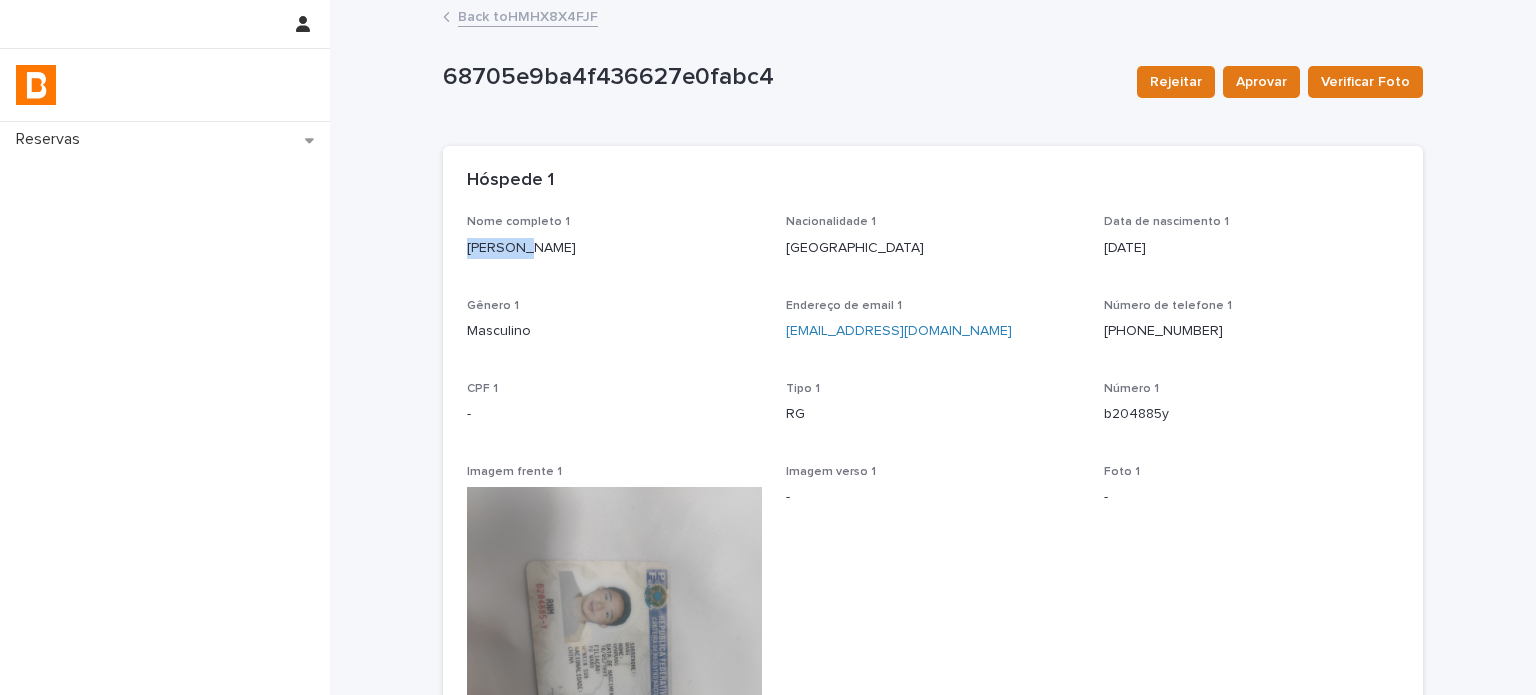 click on "[PERSON_NAME]" at bounding box center [614, 248] 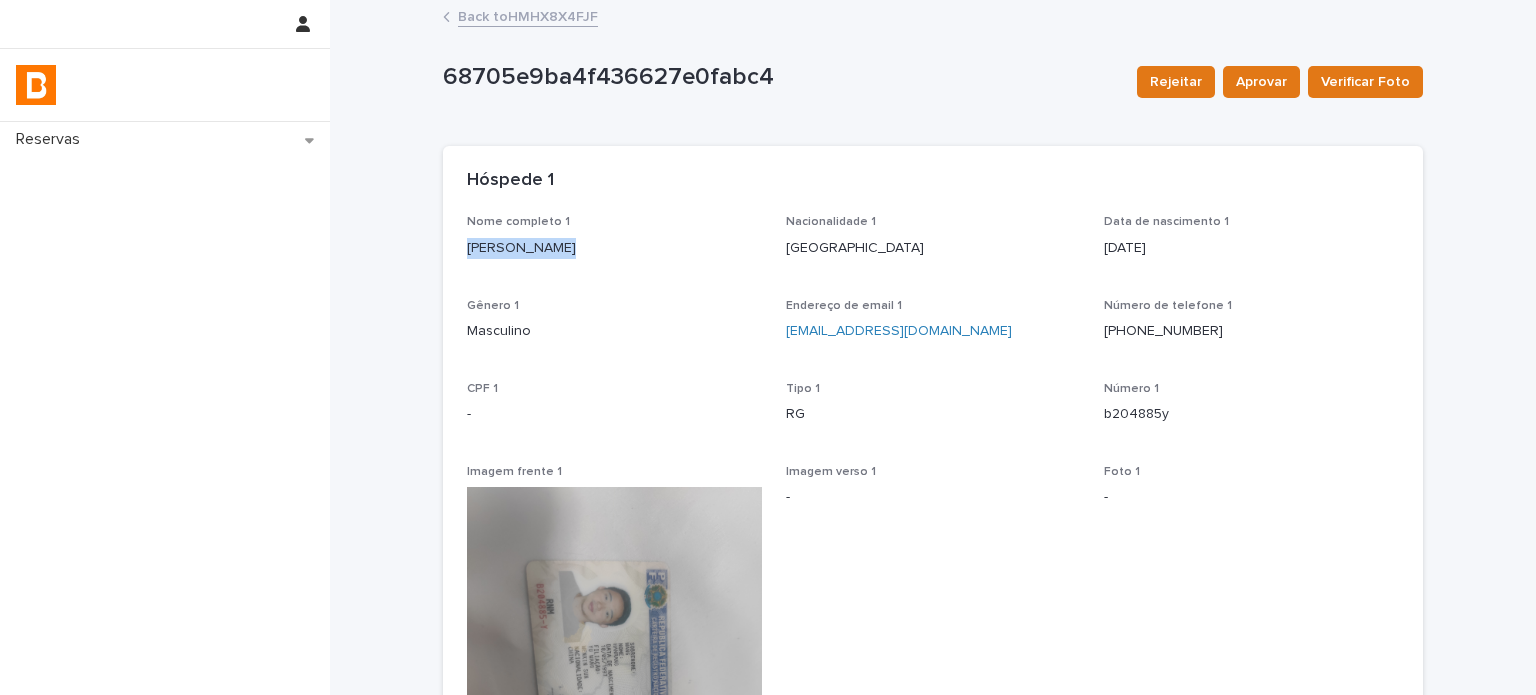 click on "[PERSON_NAME]" at bounding box center (614, 248) 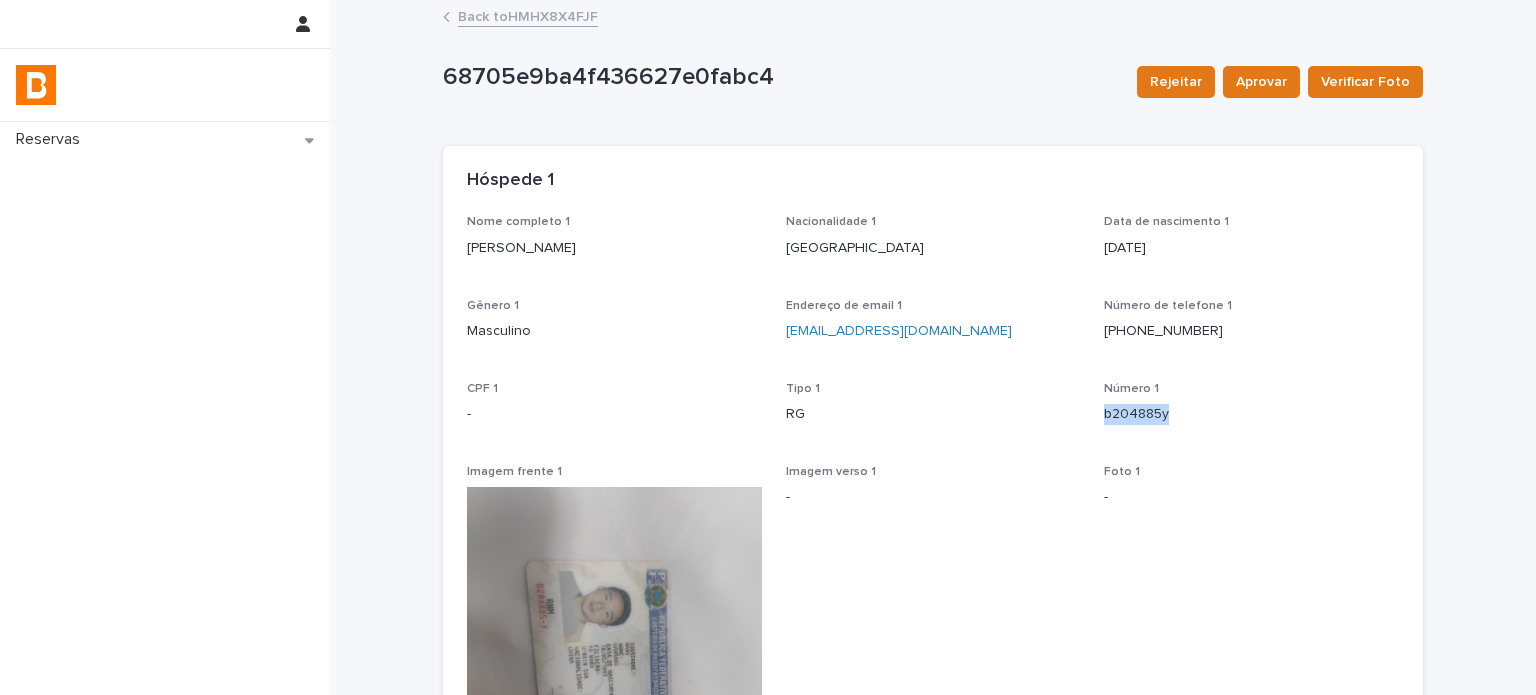 drag, startPoint x: 1183, startPoint y: 420, endPoint x: 1098, endPoint y: 423, distance: 85.052925 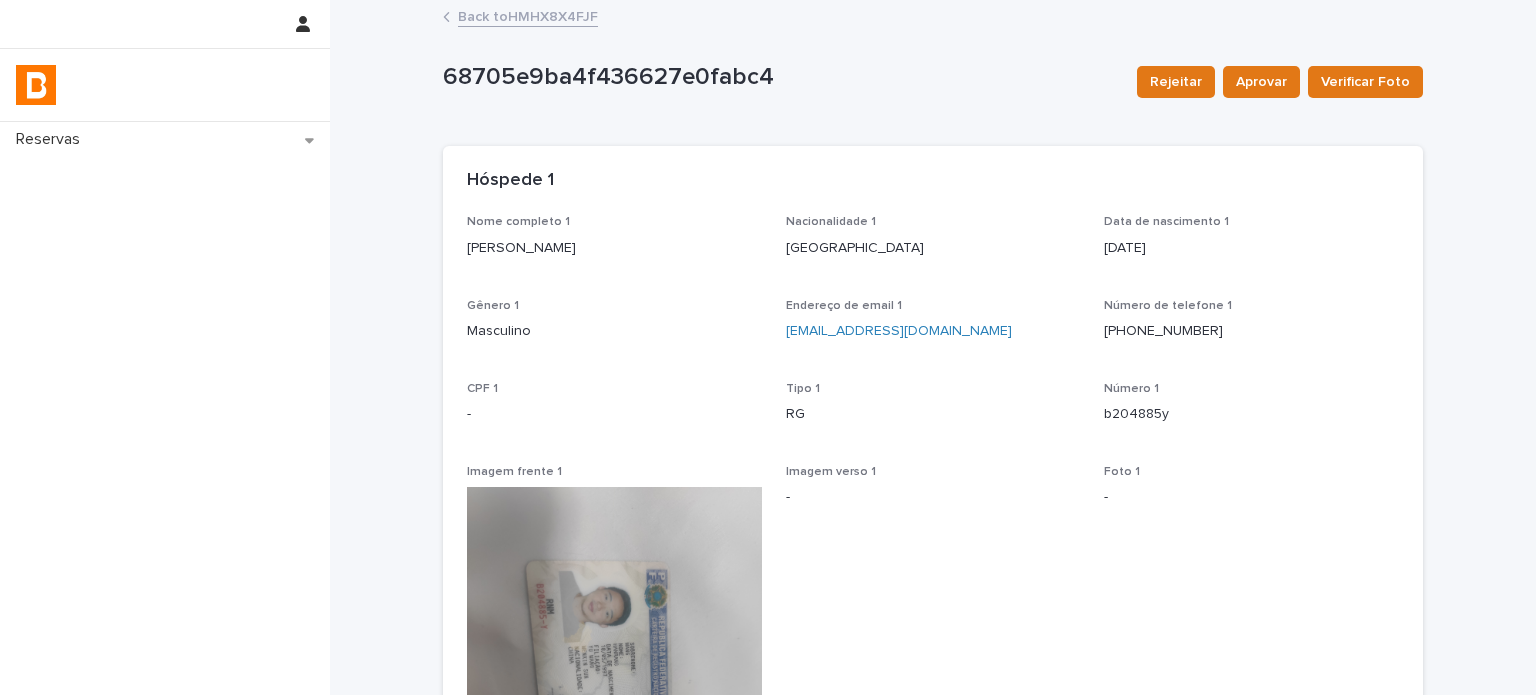 click on "[PERSON_NAME]" at bounding box center (614, 248) 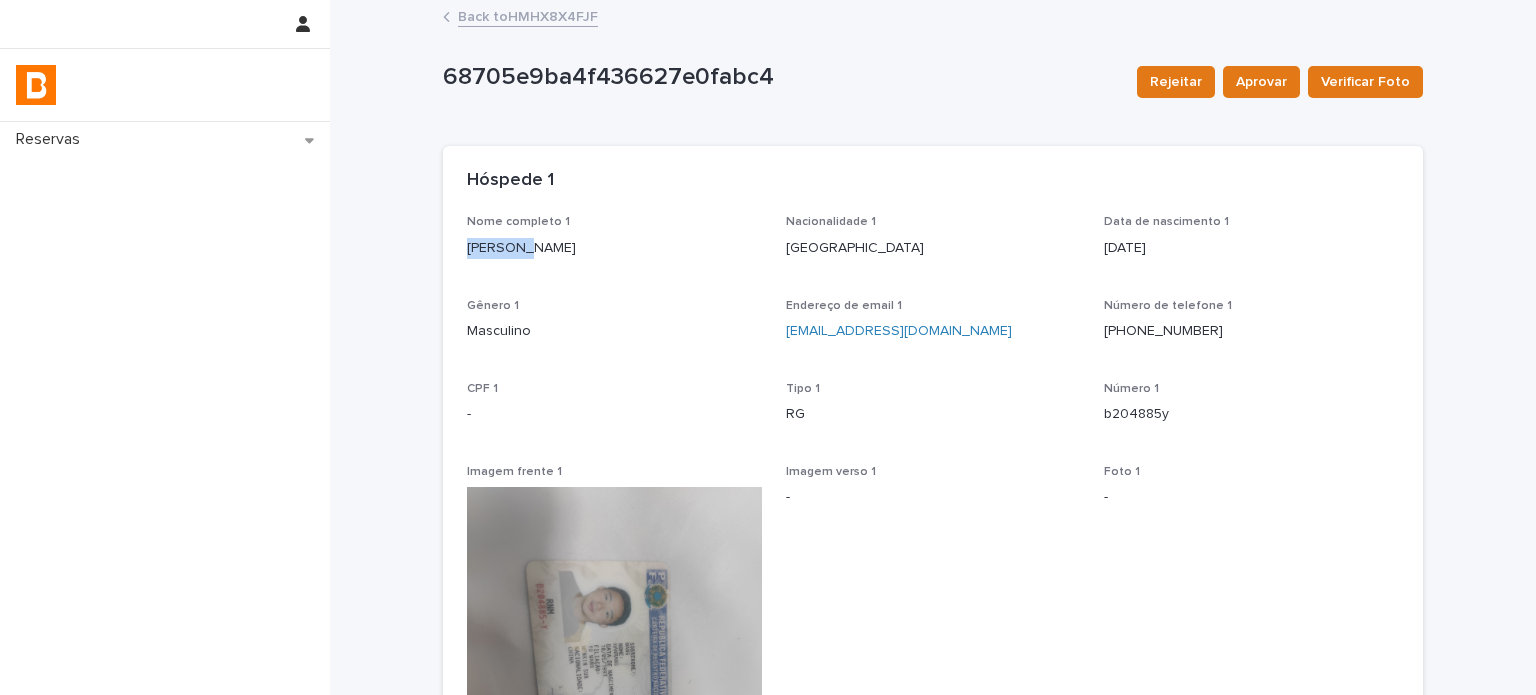 click on "[PERSON_NAME]" at bounding box center (614, 248) 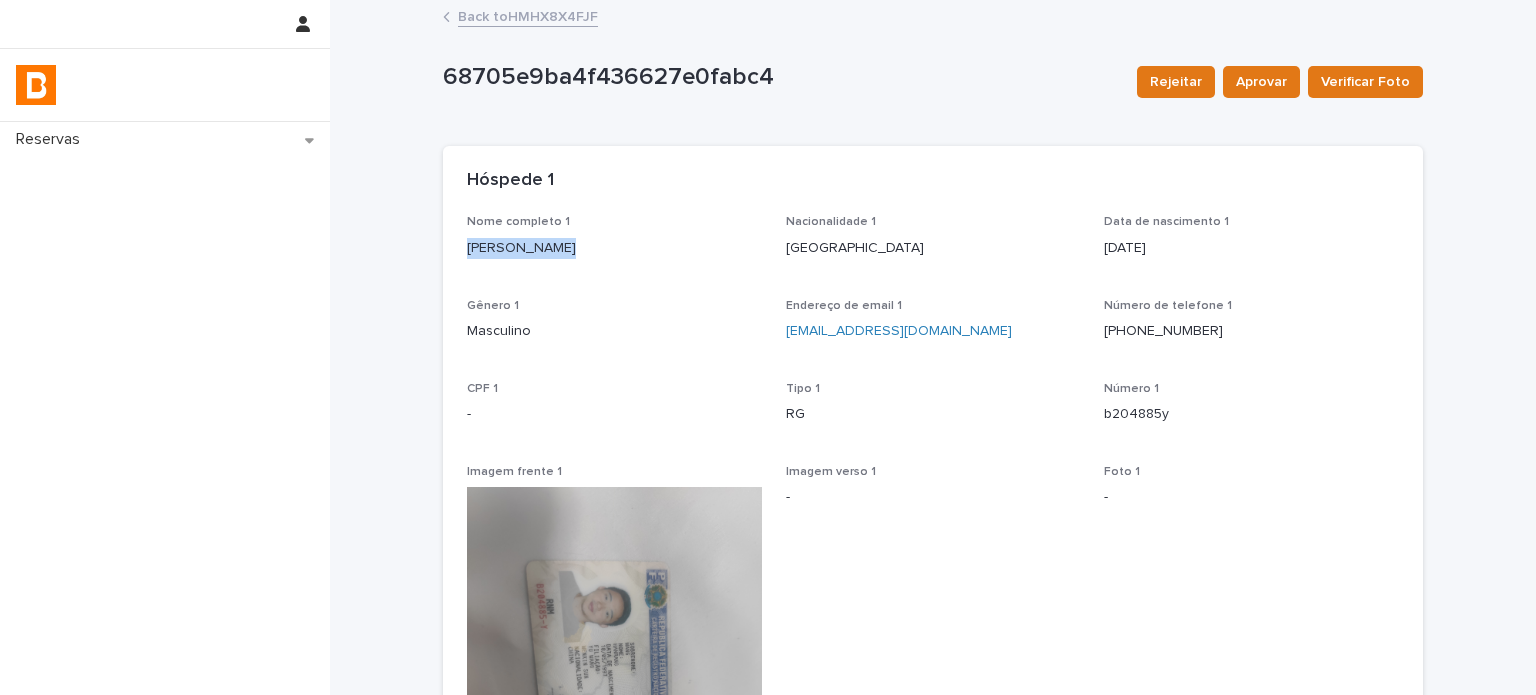 click on "[PERSON_NAME]" at bounding box center [614, 248] 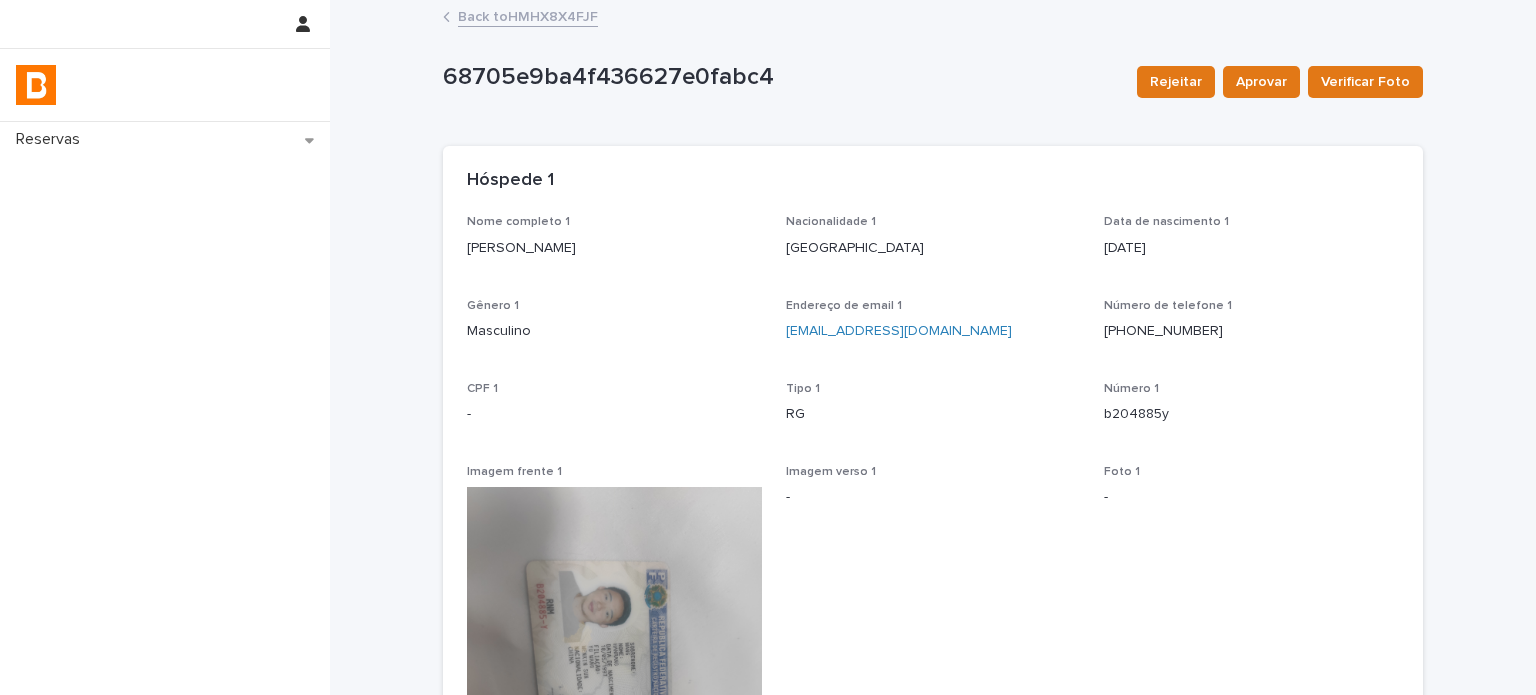click on "Foto 1 -" at bounding box center [1251, 680] 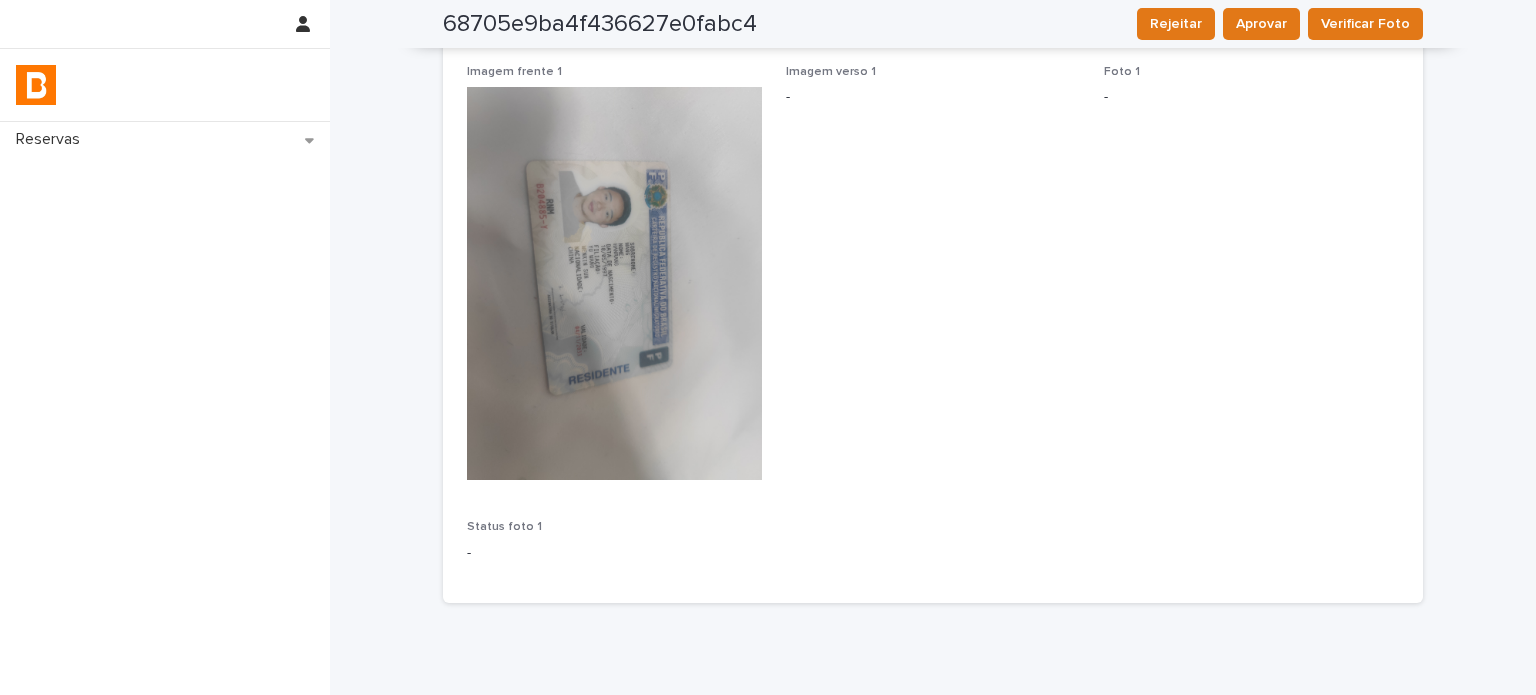 scroll, scrollTop: 480, scrollLeft: 0, axis: vertical 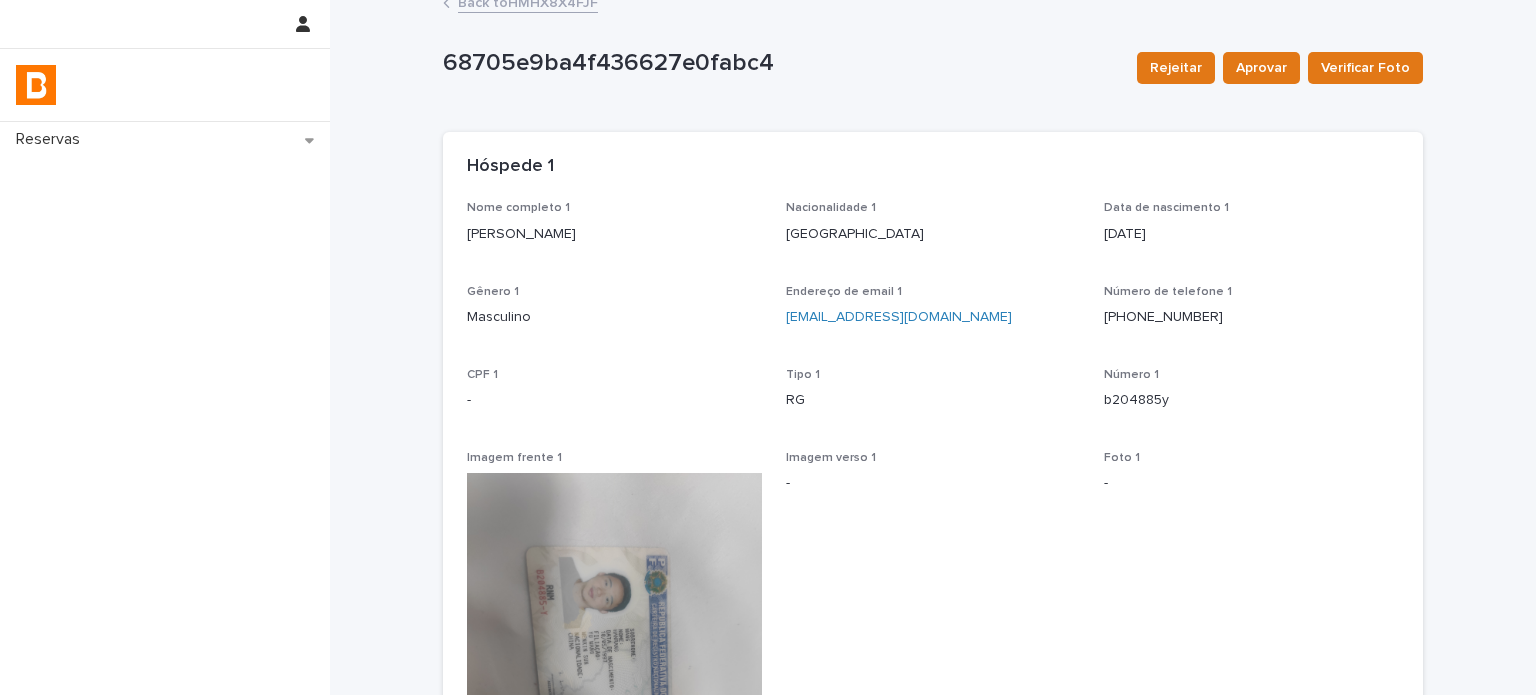 click on "[PERSON_NAME]" at bounding box center [614, 234] 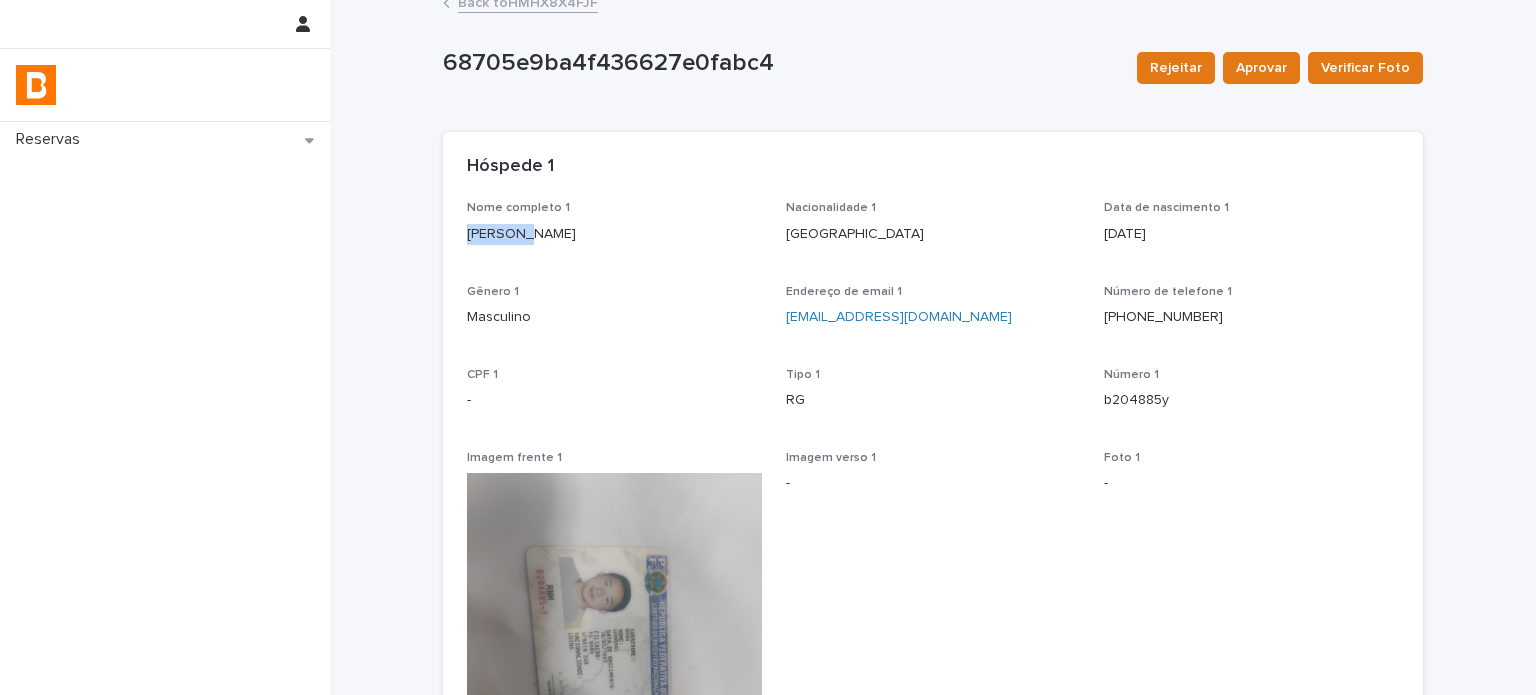 click on "[PERSON_NAME]" at bounding box center [614, 234] 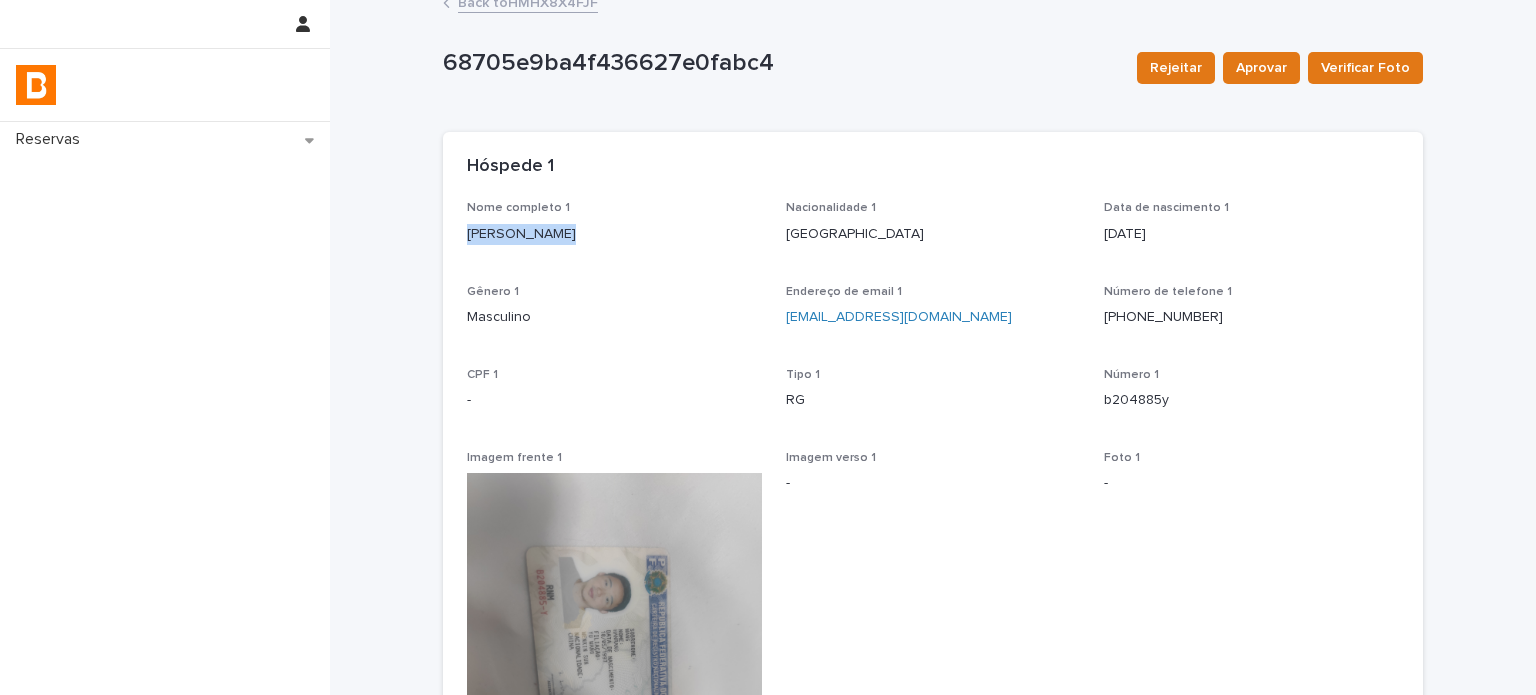 click on "[PERSON_NAME]" at bounding box center (614, 234) 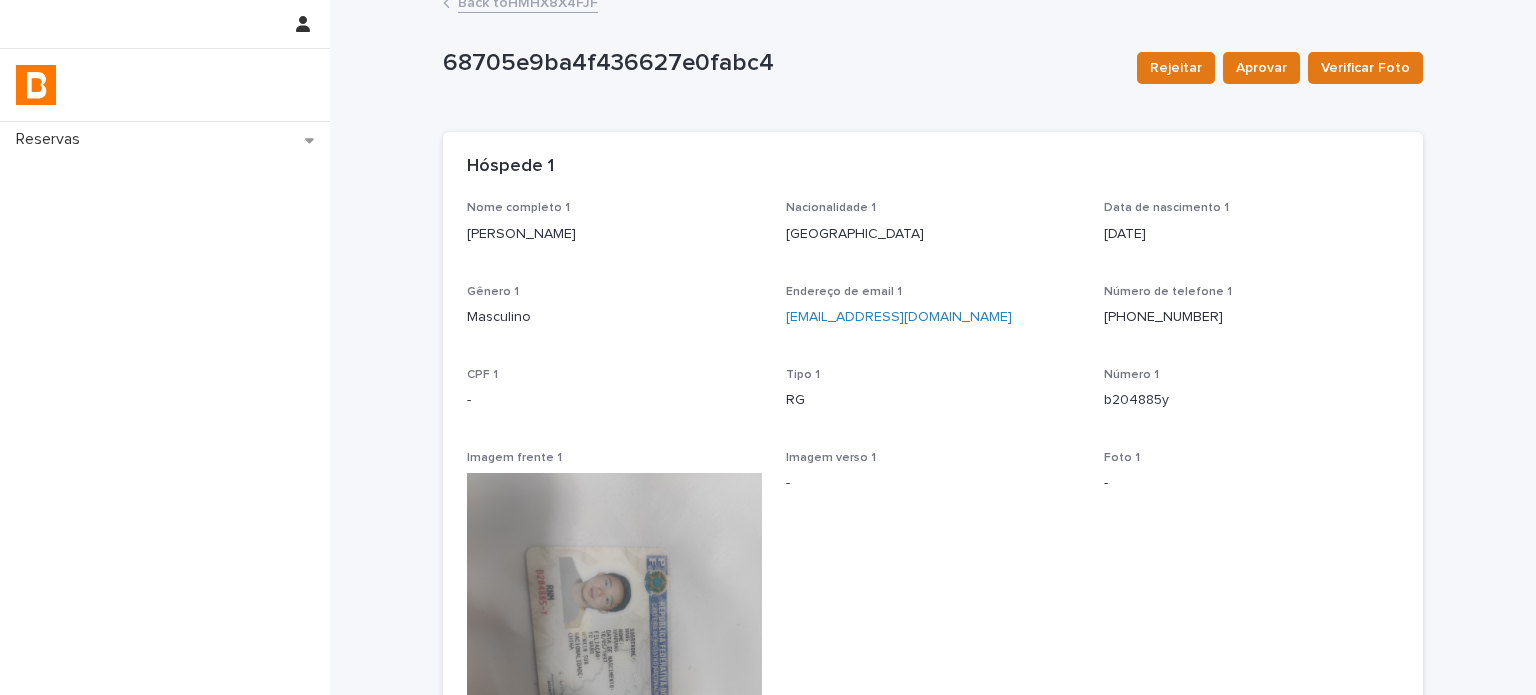 click on "Gênero 1" at bounding box center [614, 292] 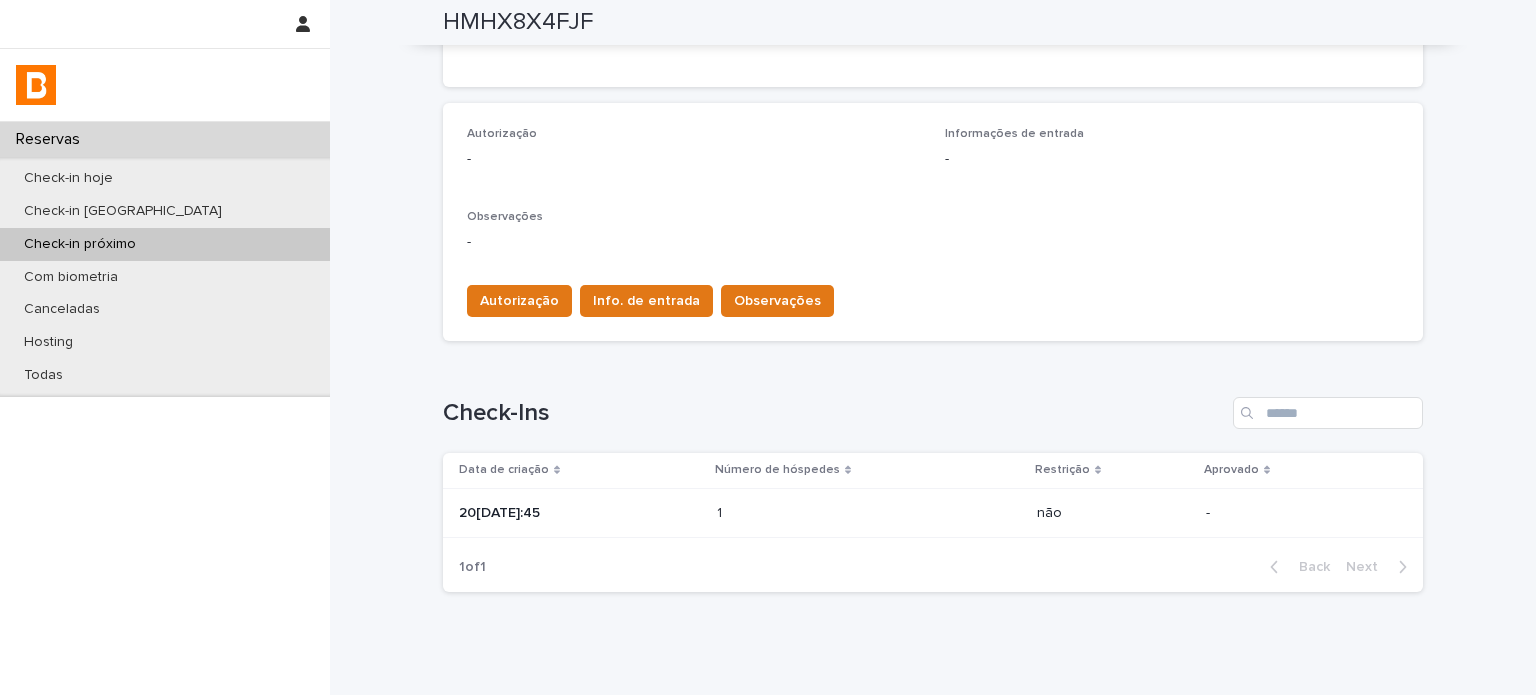 scroll, scrollTop: 501, scrollLeft: 0, axis: vertical 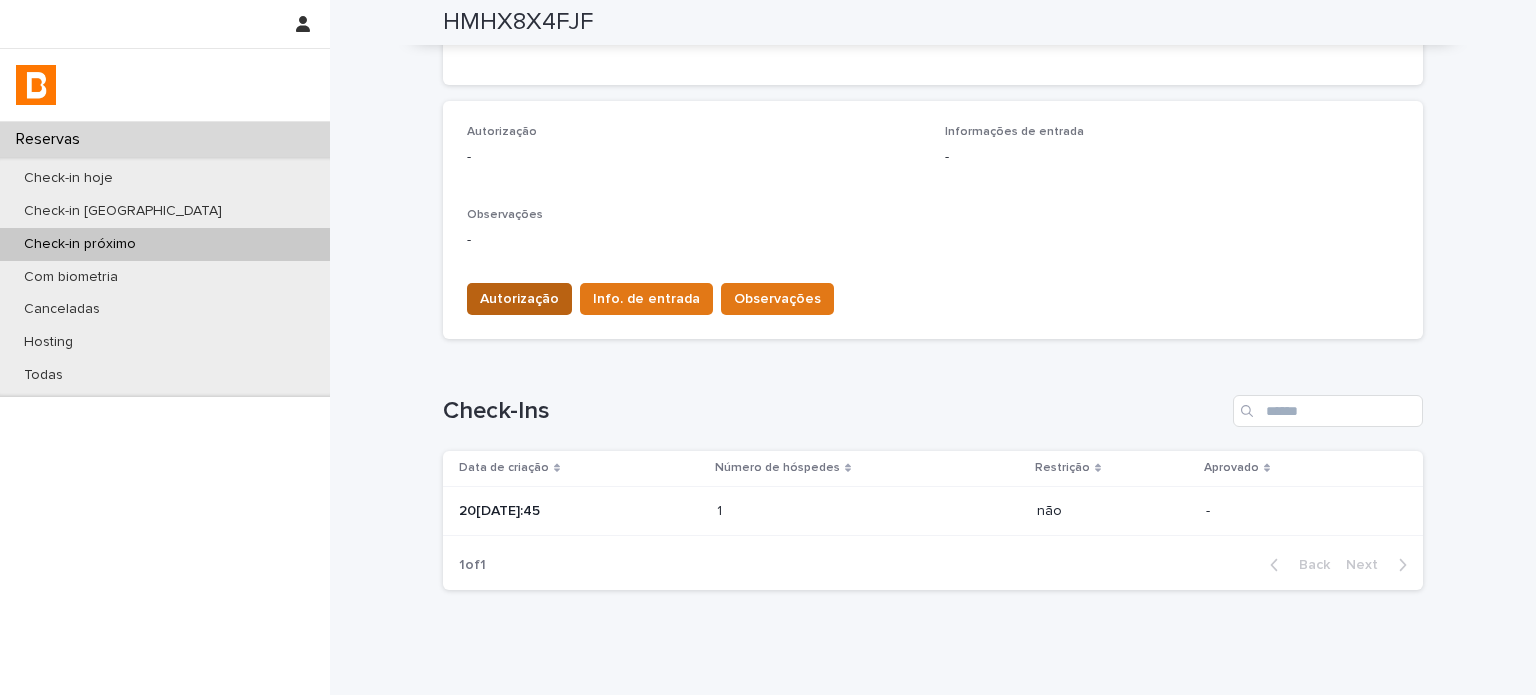click on "Autorização" at bounding box center [519, 299] 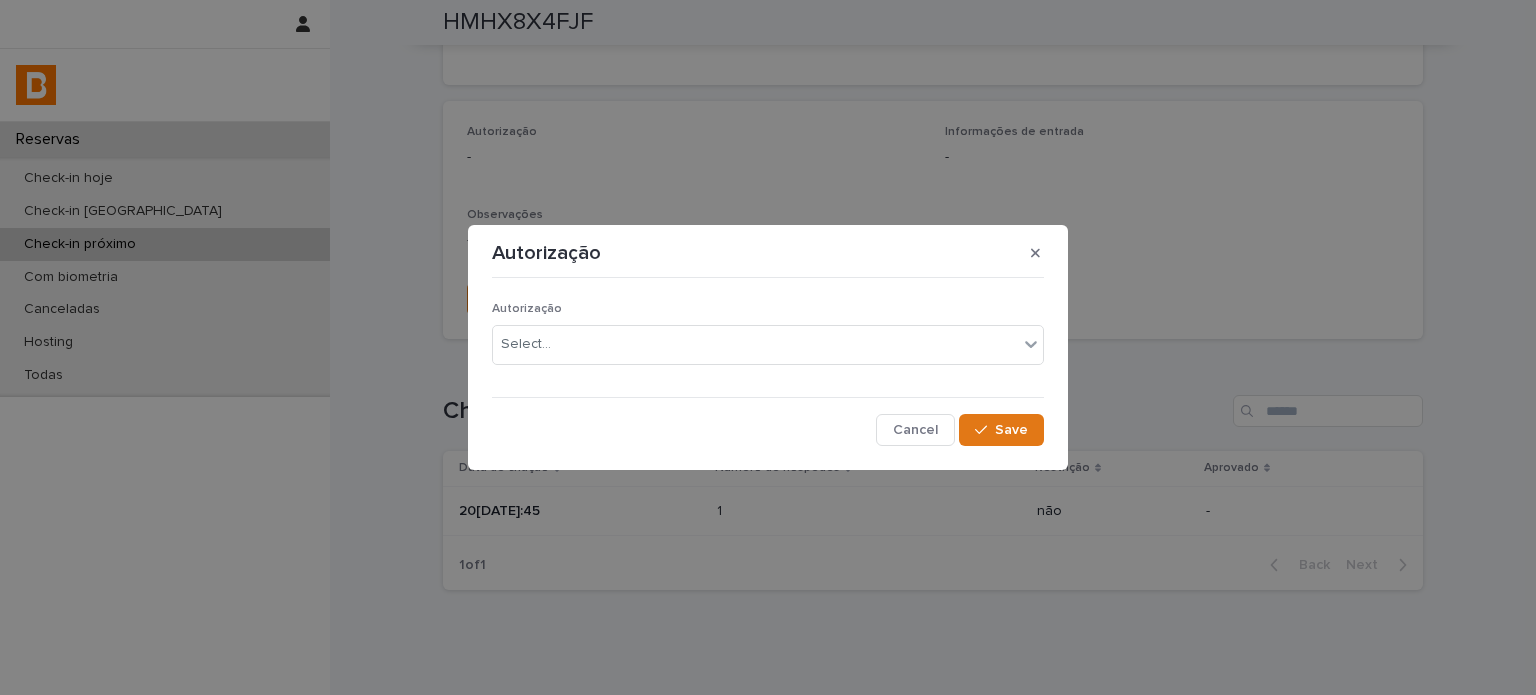 click on "Autorização Select..." at bounding box center (768, 341) 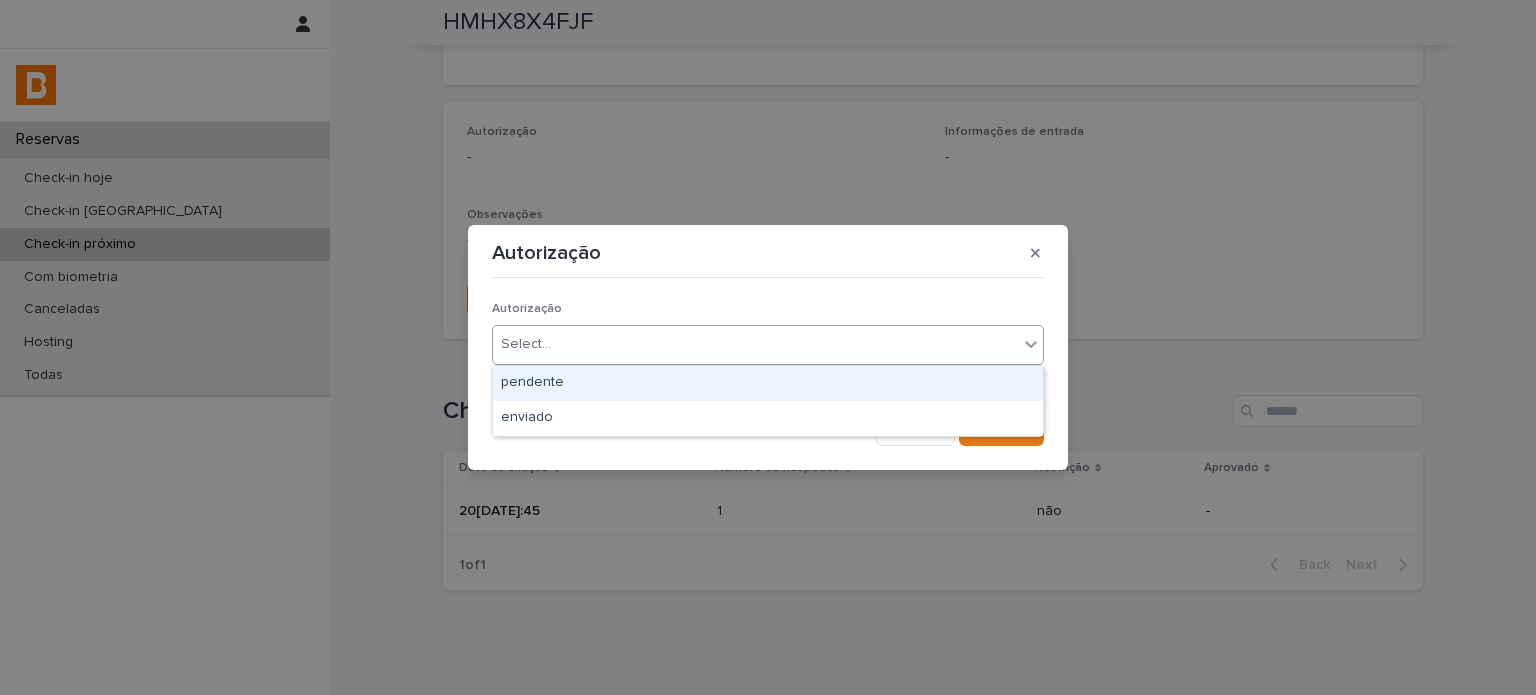 click on "Select..." at bounding box center [755, 344] 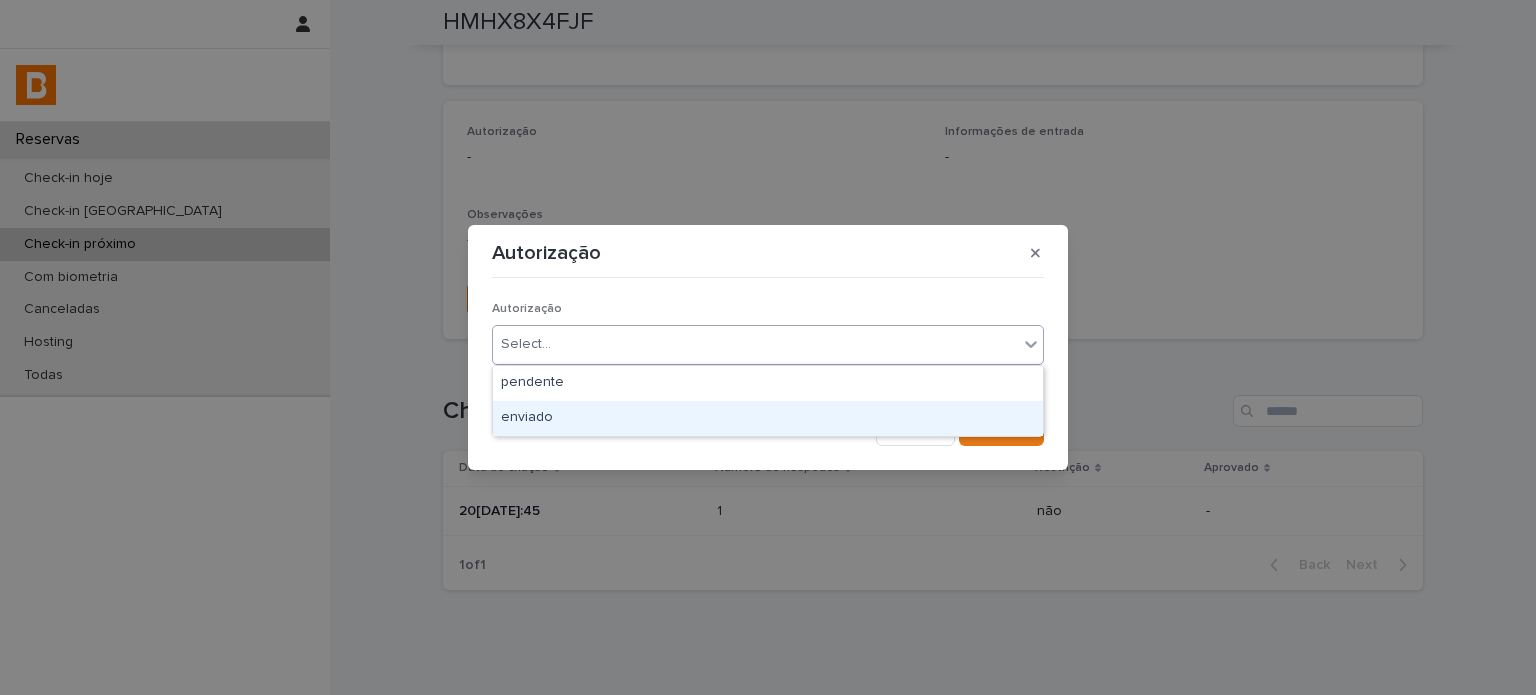 click on "enviado" at bounding box center [768, 418] 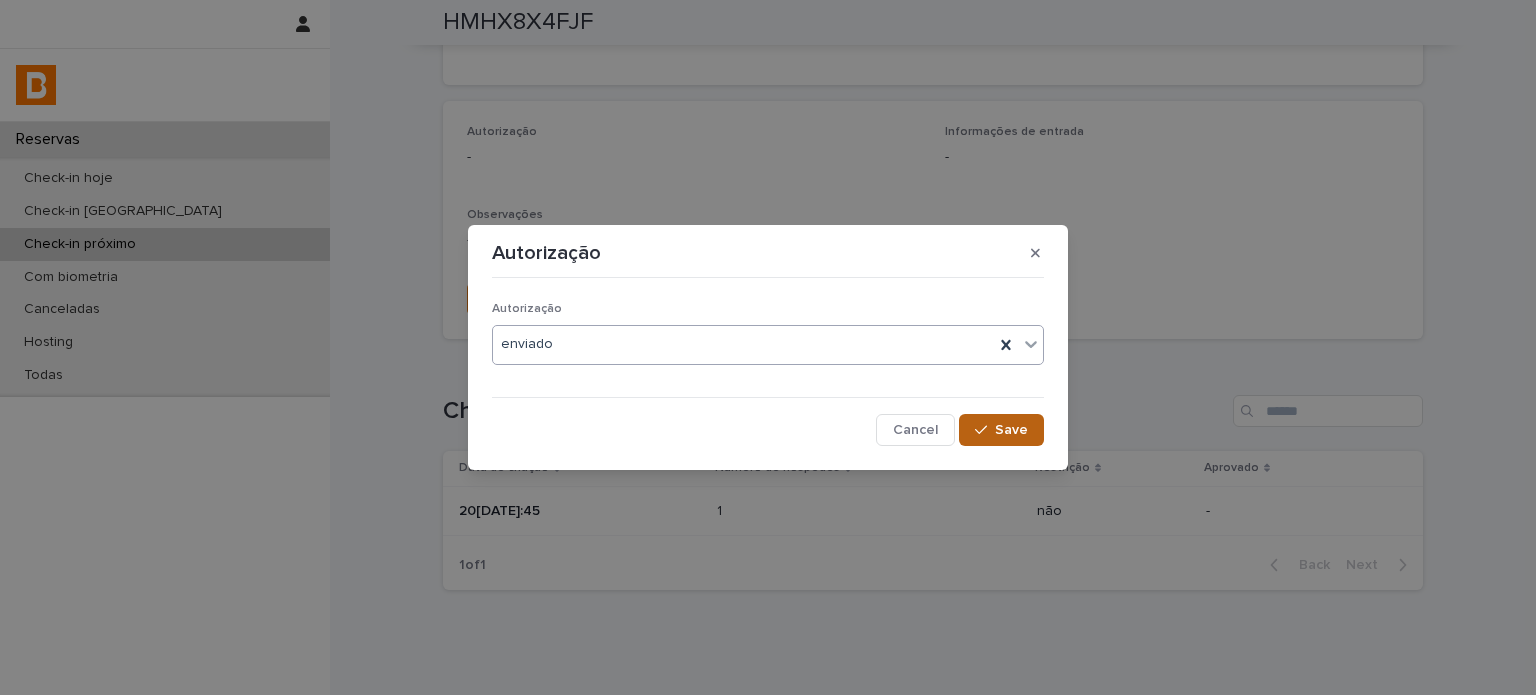click on "Save" at bounding box center [1011, 430] 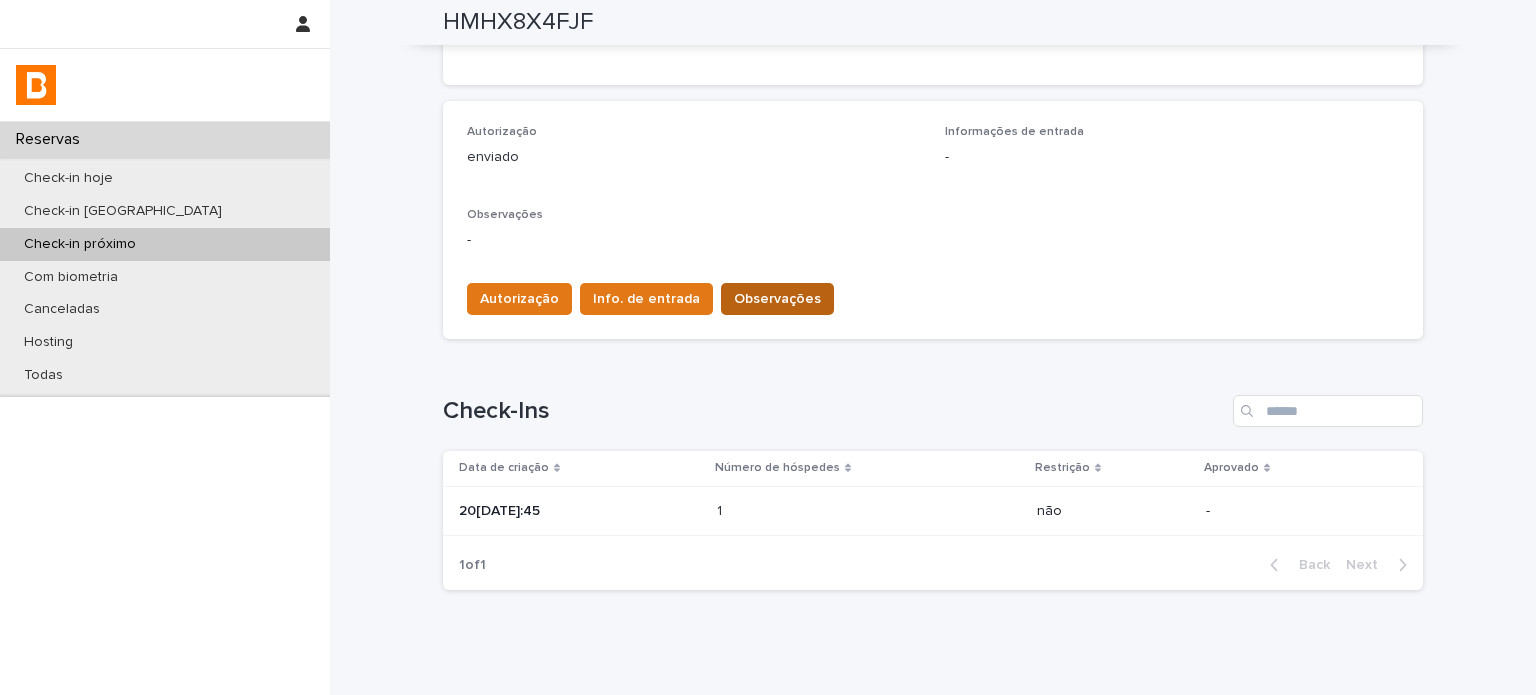 click on "Observações" at bounding box center [777, 299] 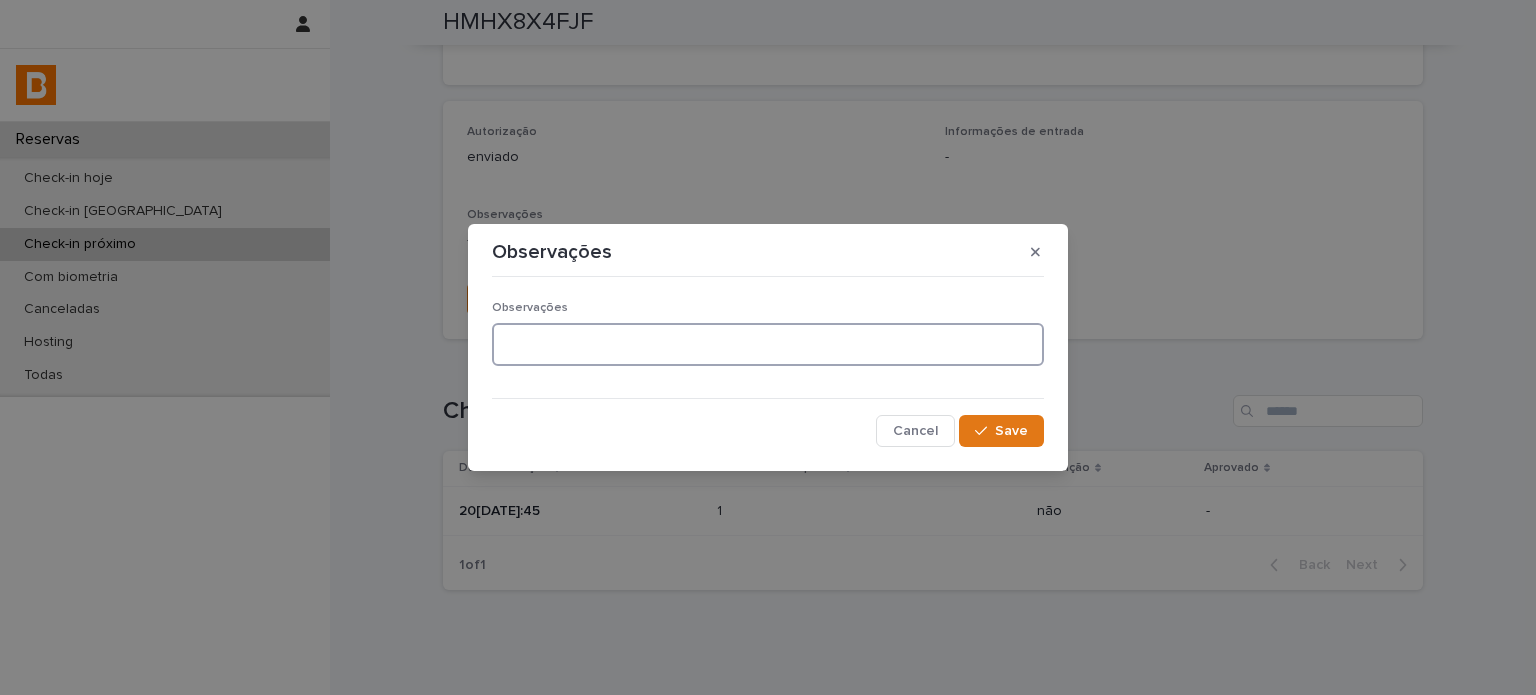 click at bounding box center (768, 344) 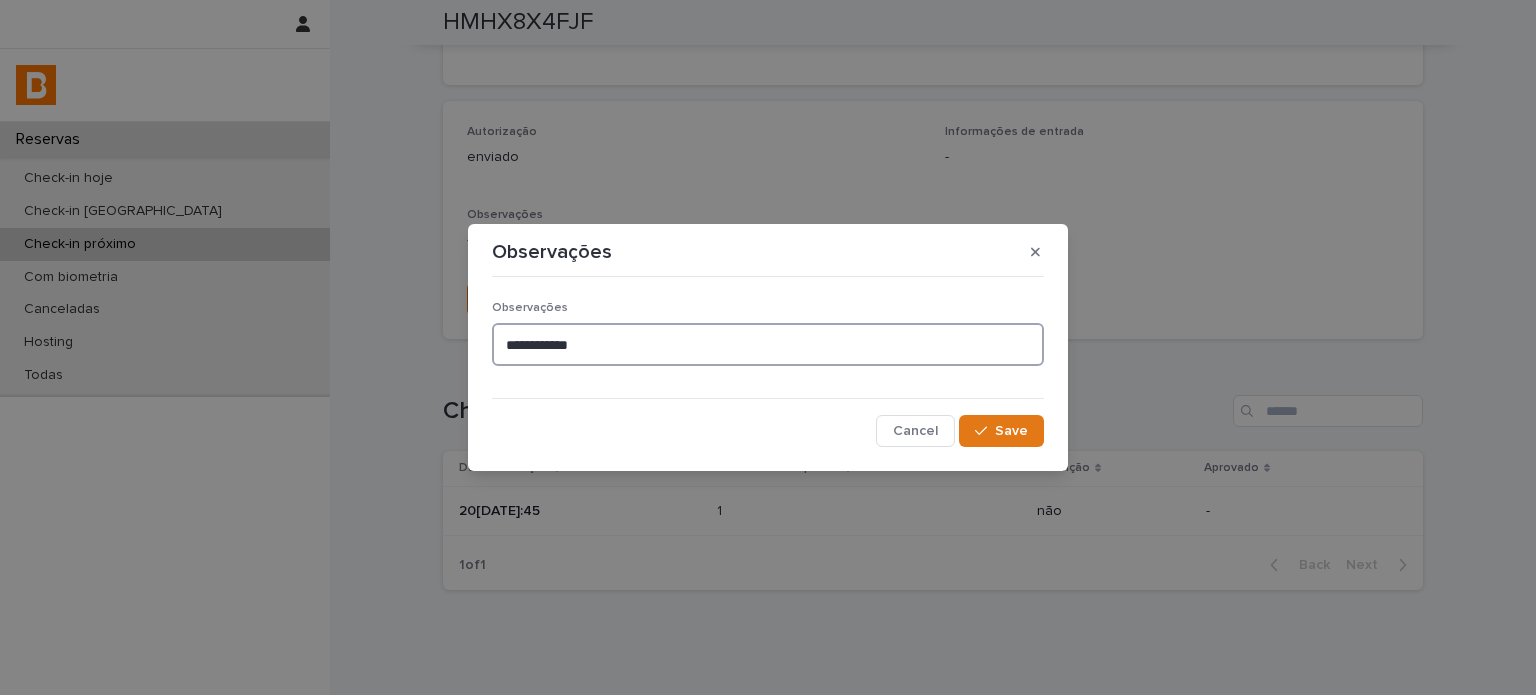 type on "**********" 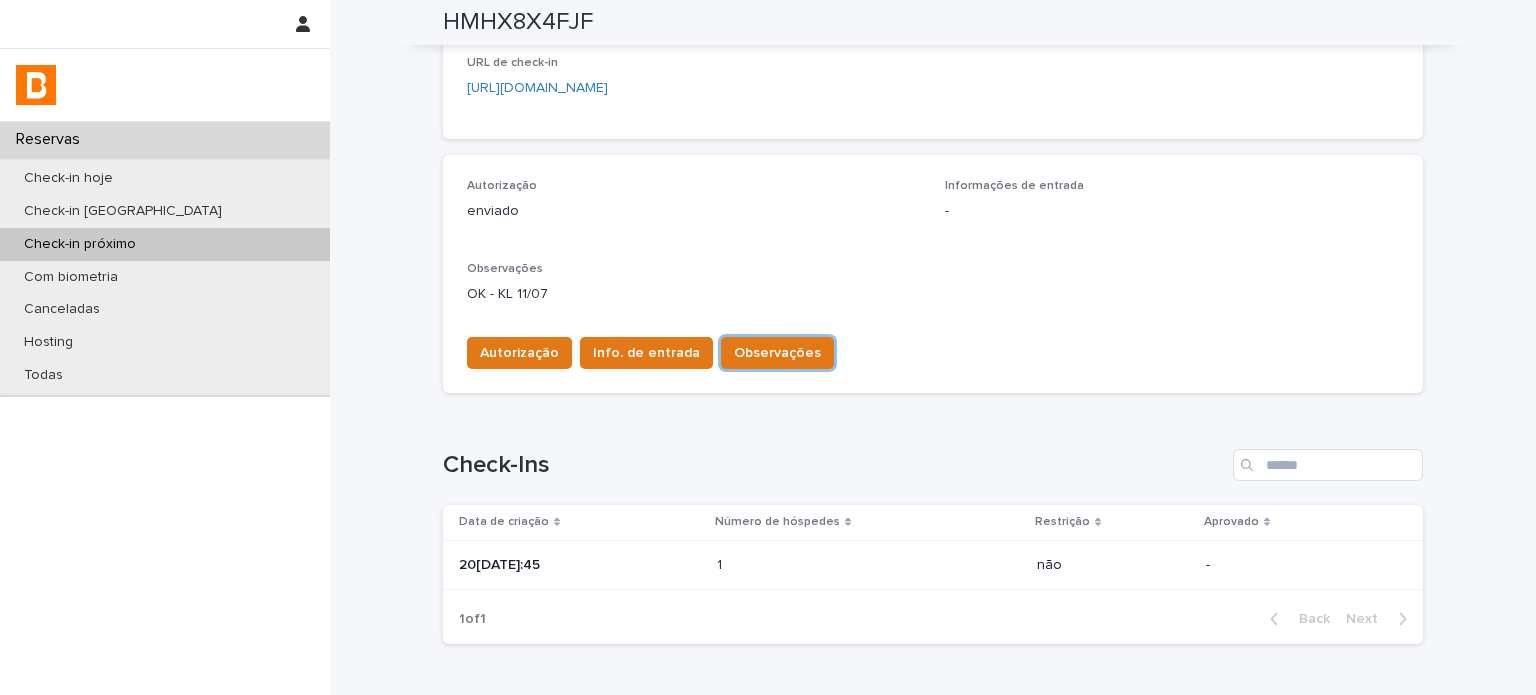 scroll, scrollTop: 368, scrollLeft: 0, axis: vertical 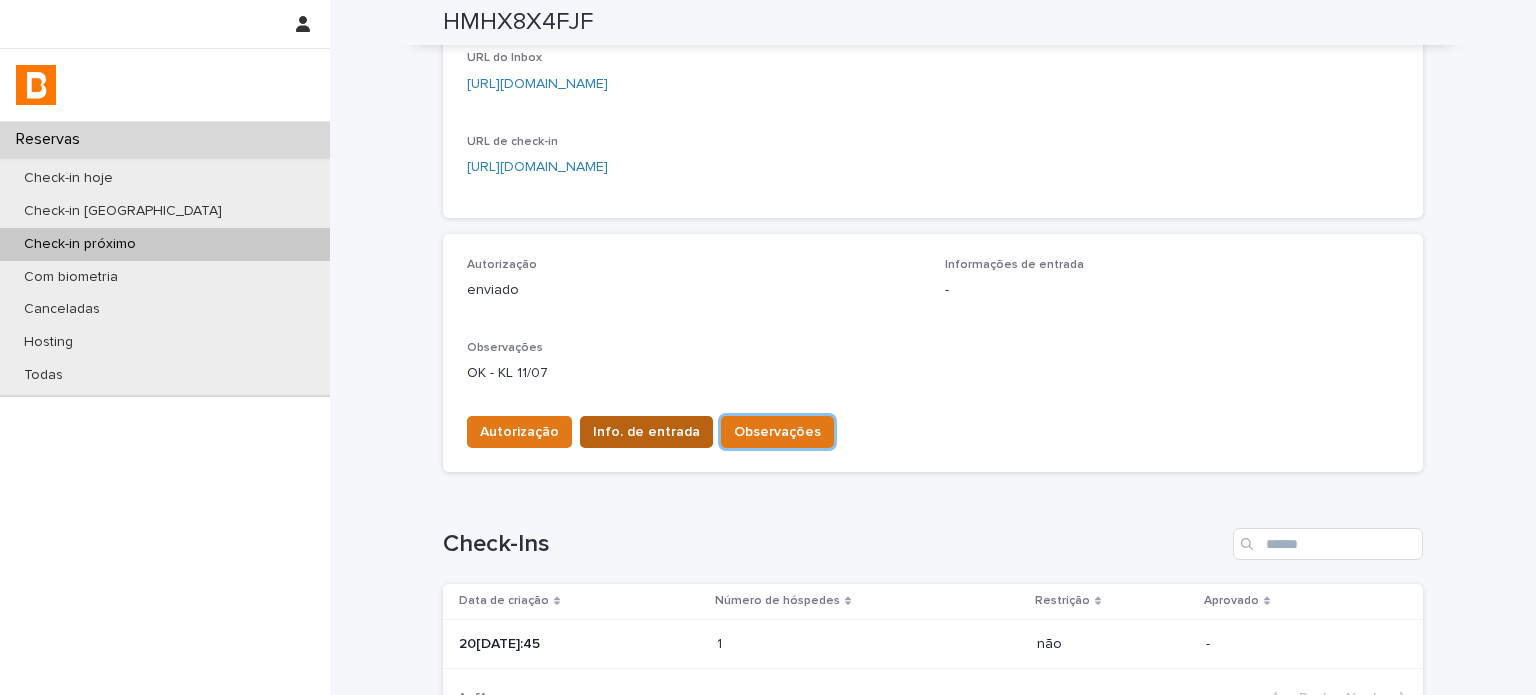 click on "Info. de entrada" at bounding box center (646, 432) 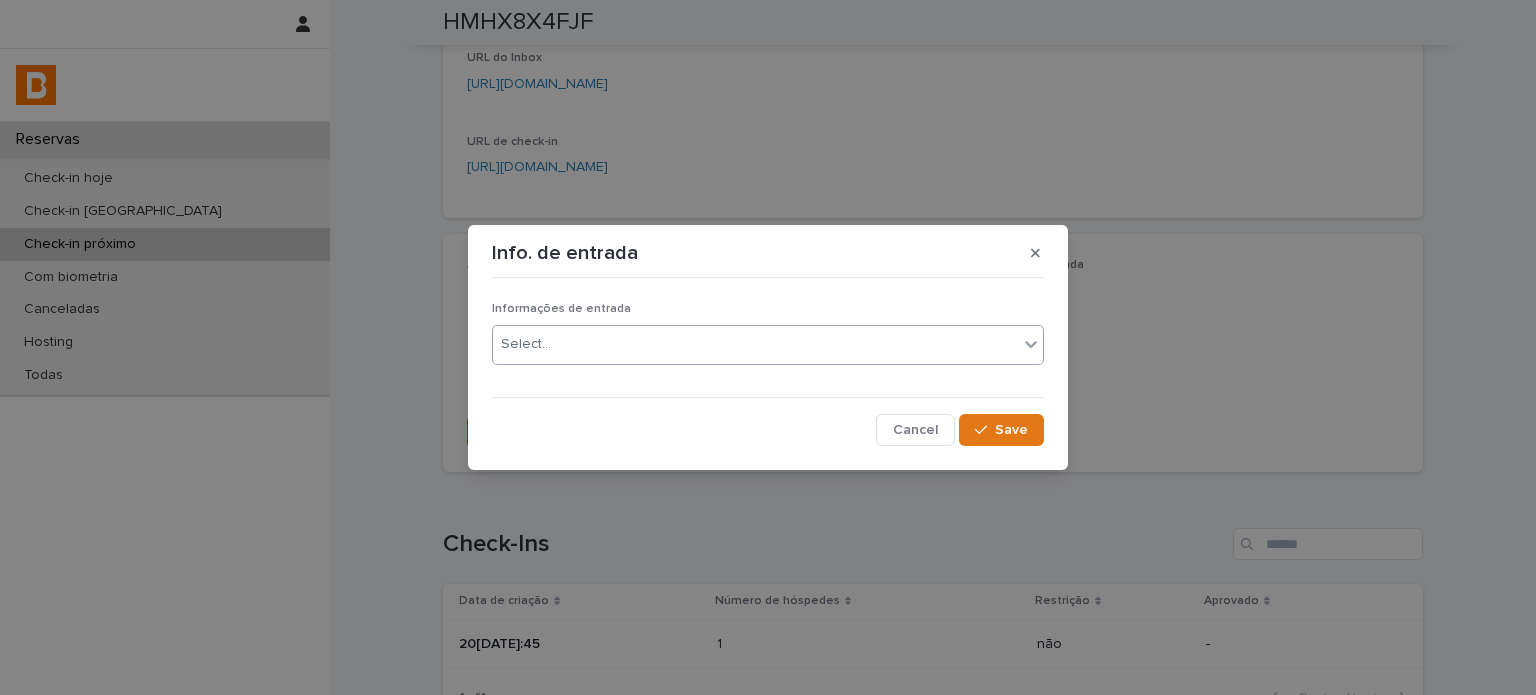 click on "Select..." at bounding box center [755, 344] 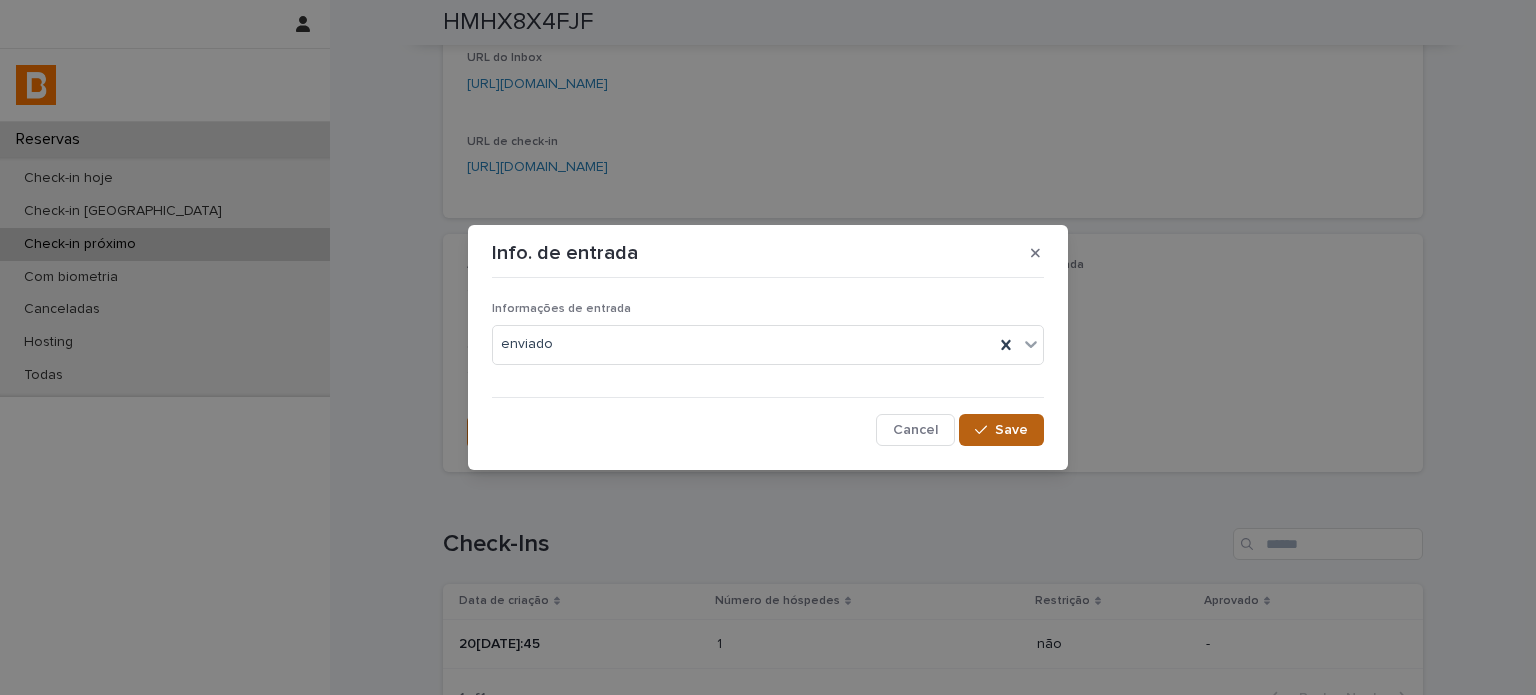 click on "Save" at bounding box center [1001, 430] 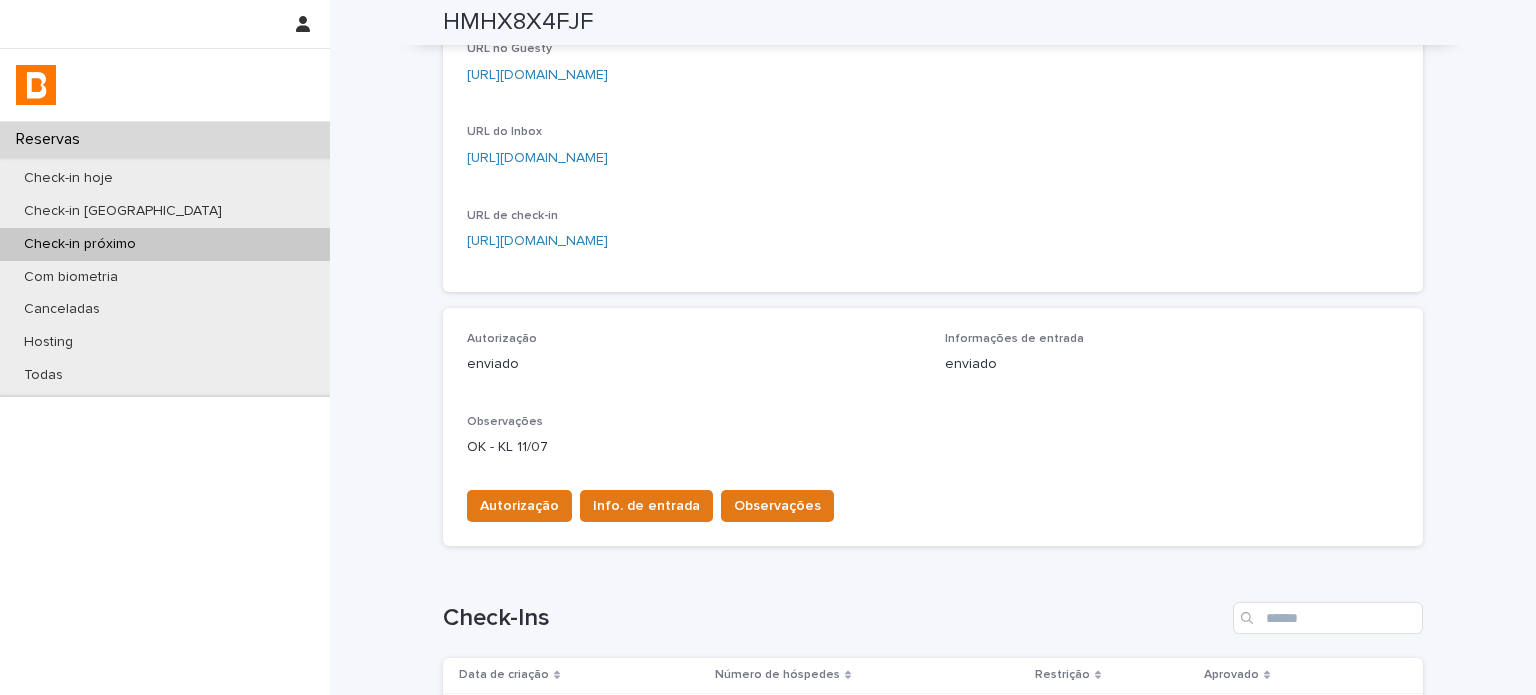 scroll, scrollTop: 135, scrollLeft: 0, axis: vertical 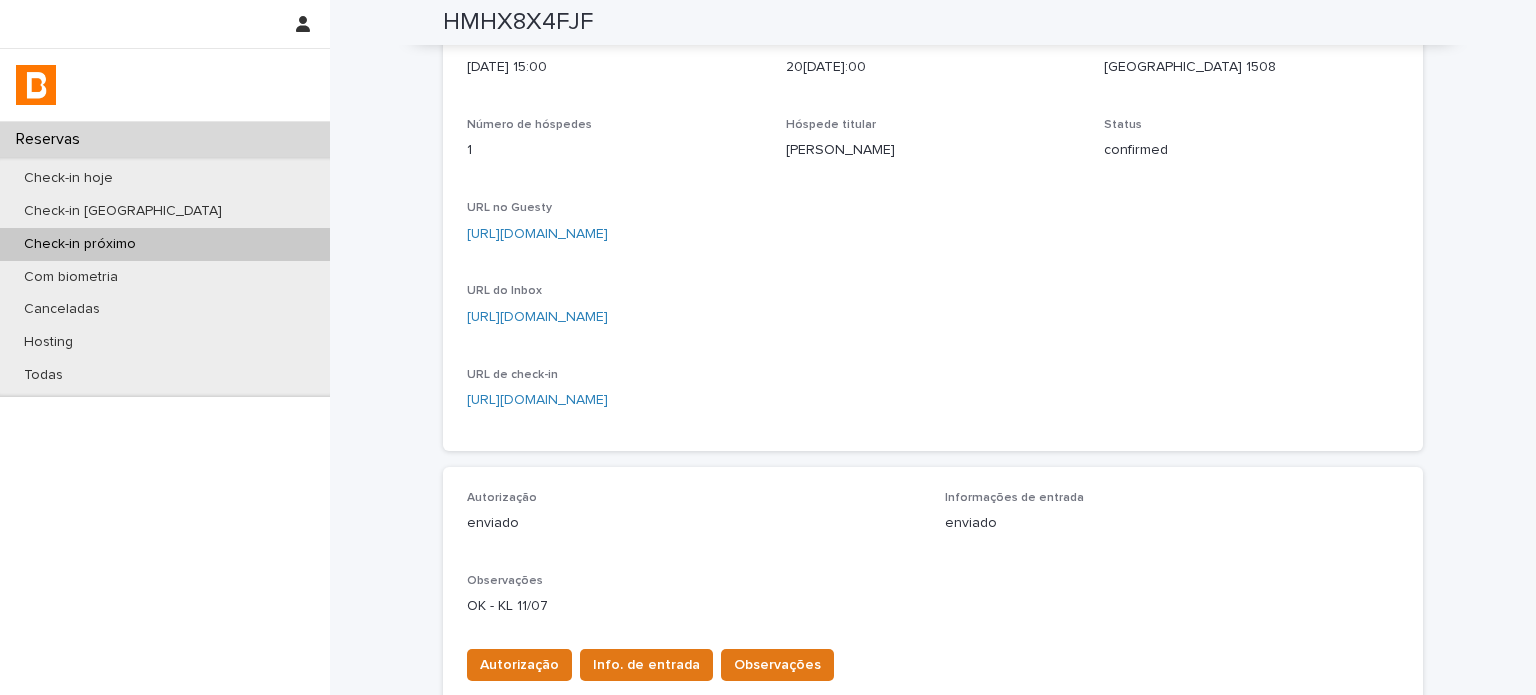 click on "Check-in 20[DATE]:00 Check-out 20[DATE]:00 Unidade [GEOGRAPHIC_DATA] 1508 Número de hóspedes 1 Hóspede titular [PERSON_NAME] Status confirmed URL no Guesty [URL][DOMAIN_NAME] URL do Inbox [URL][DOMAIN_NAME] URL de check-in [URL][DOMAIN_NAME]" at bounding box center (933, 231) 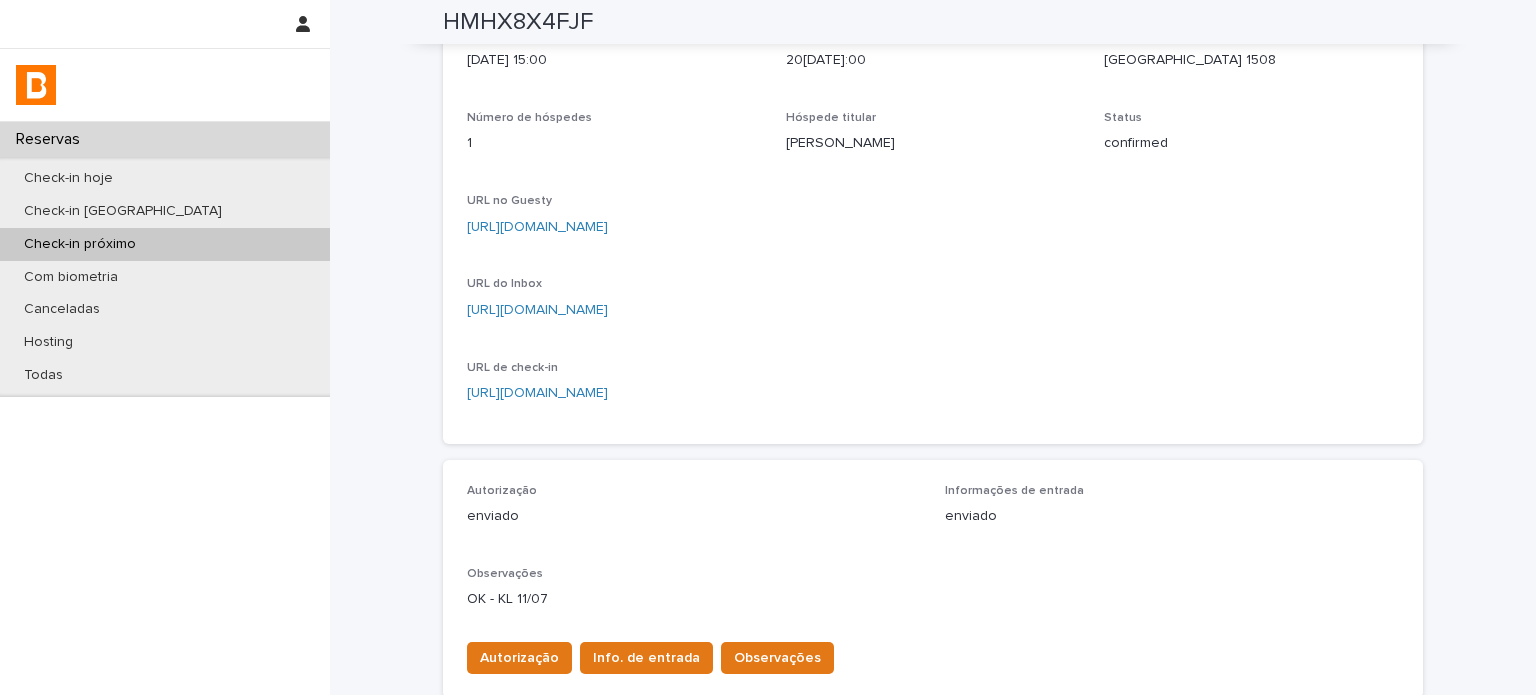 scroll, scrollTop: 0, scrollLeft: 0, axis: both 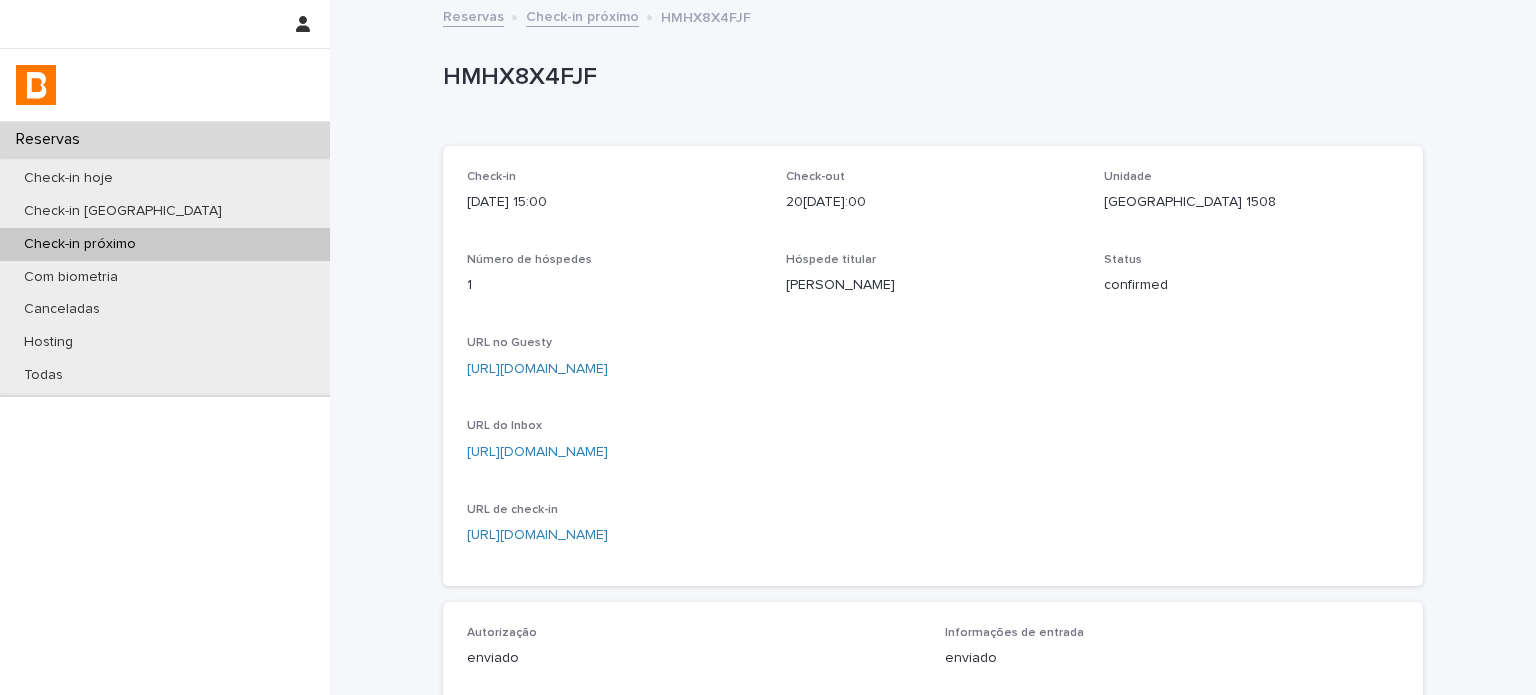 click on "Check-in próximo" at bounding box center (582, 15) 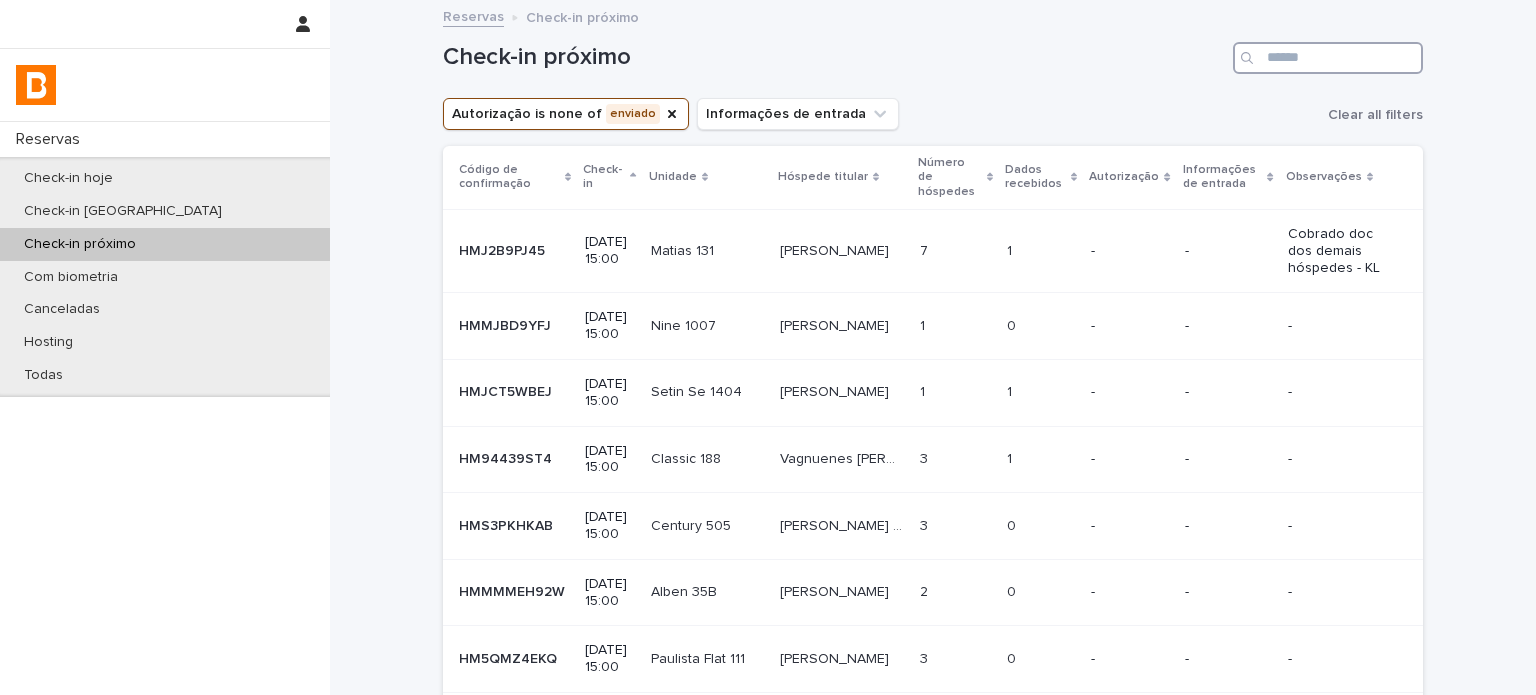 click at bounding box center [1328, 58] 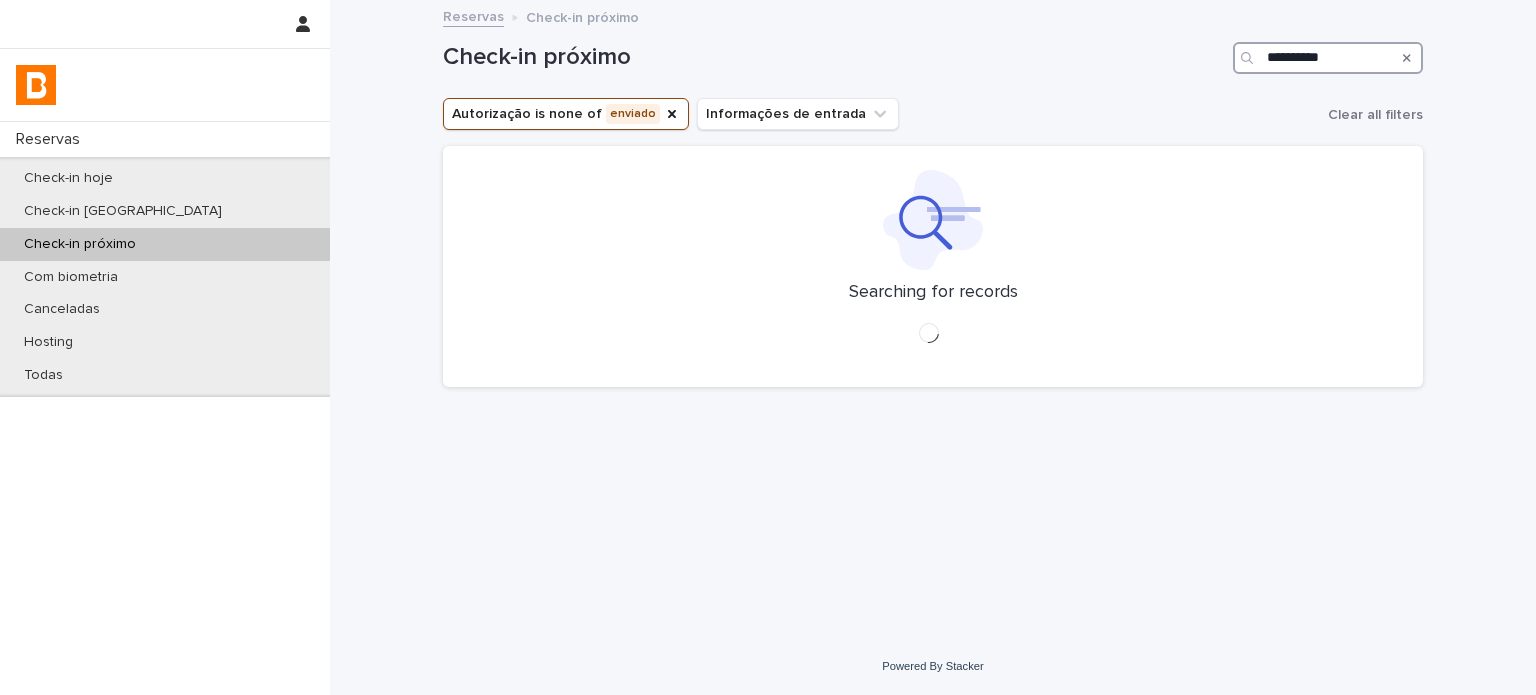 type on "**********" 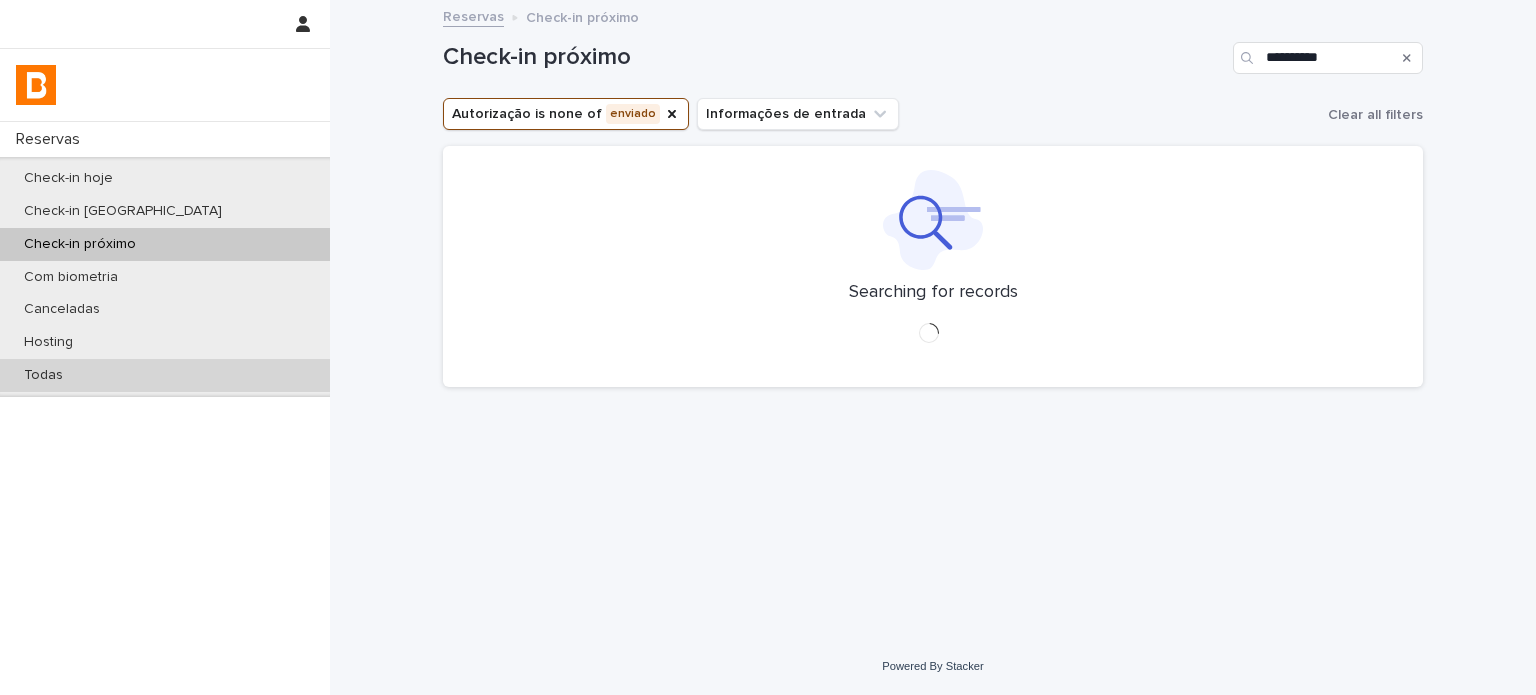 click on "Check-in hoje Check-in amanhã Check-in próximo Com biometria Canceladas Hosting Todas" at bounding box center (165, 277) 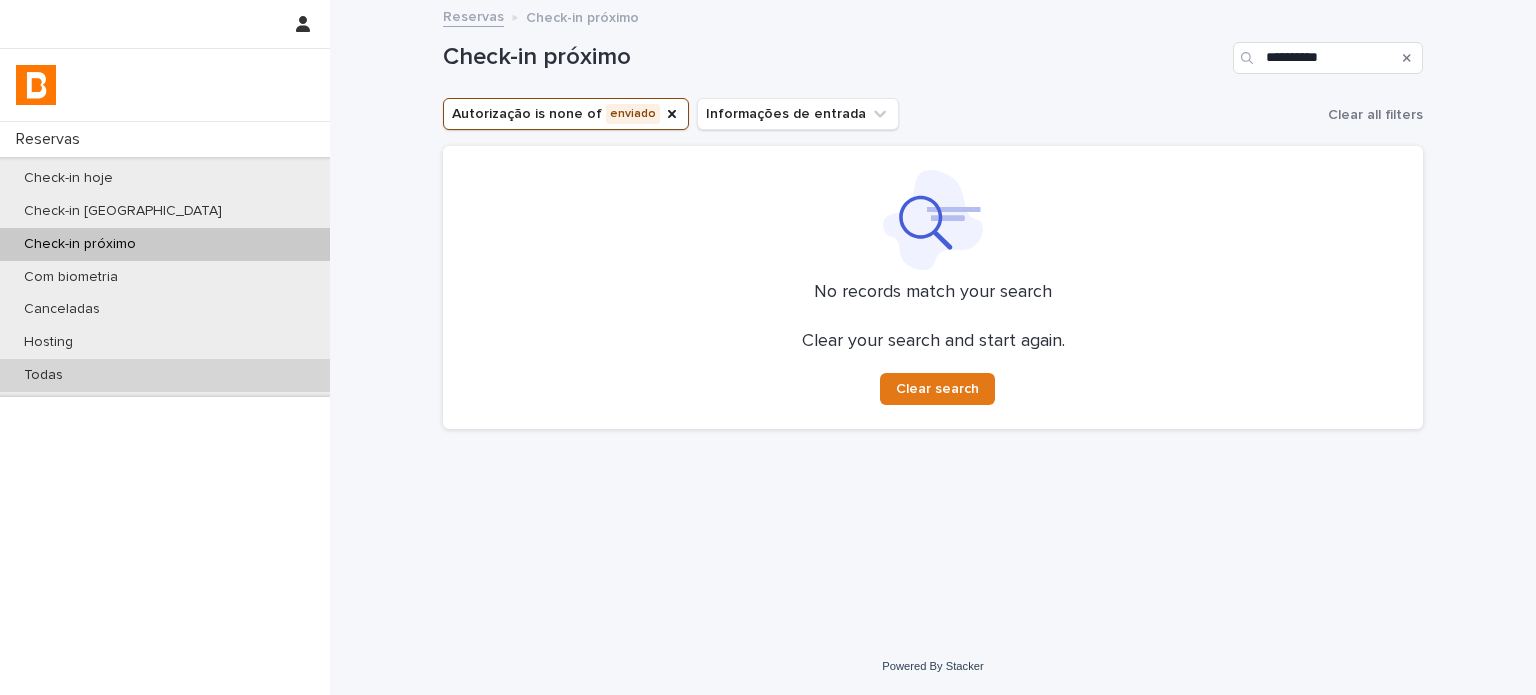 click on "Todas" at bounding box center [165, 375] 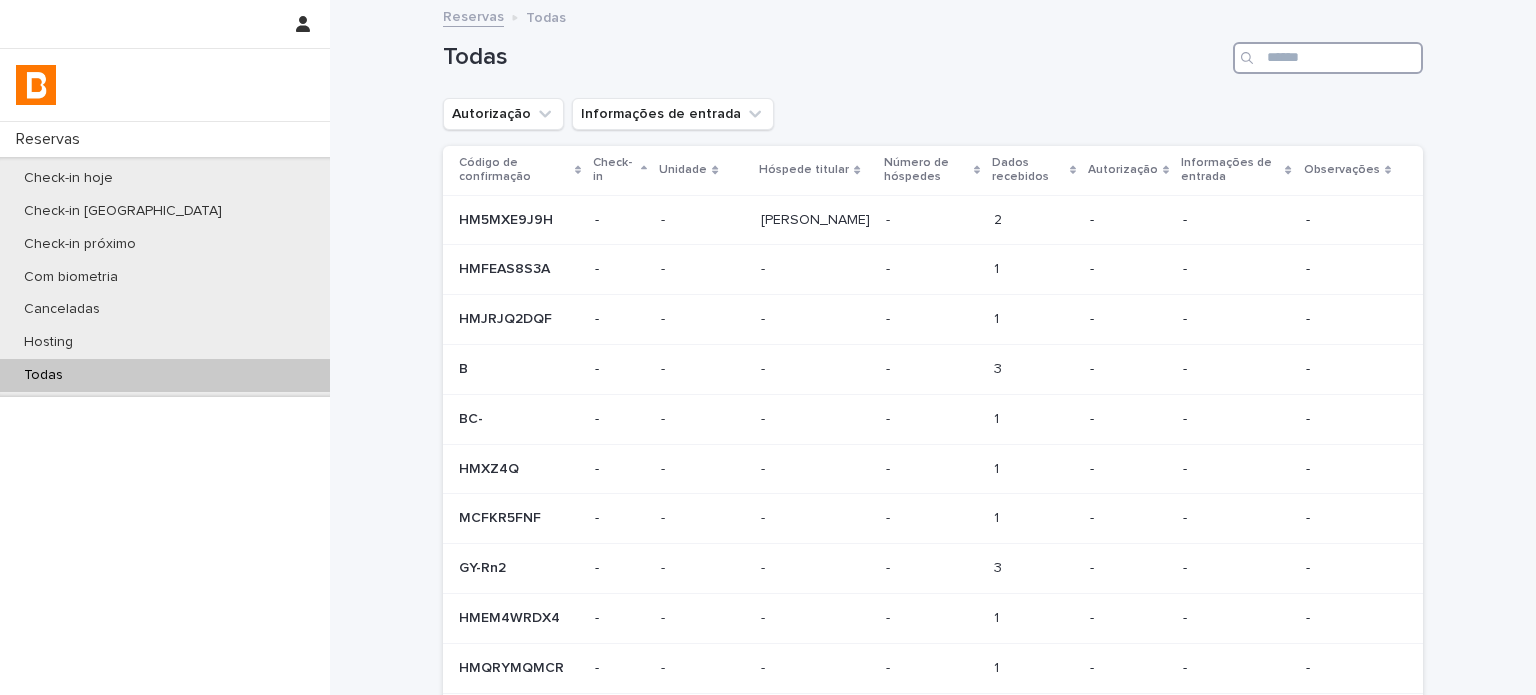 click at bounding box center (1328, 58) 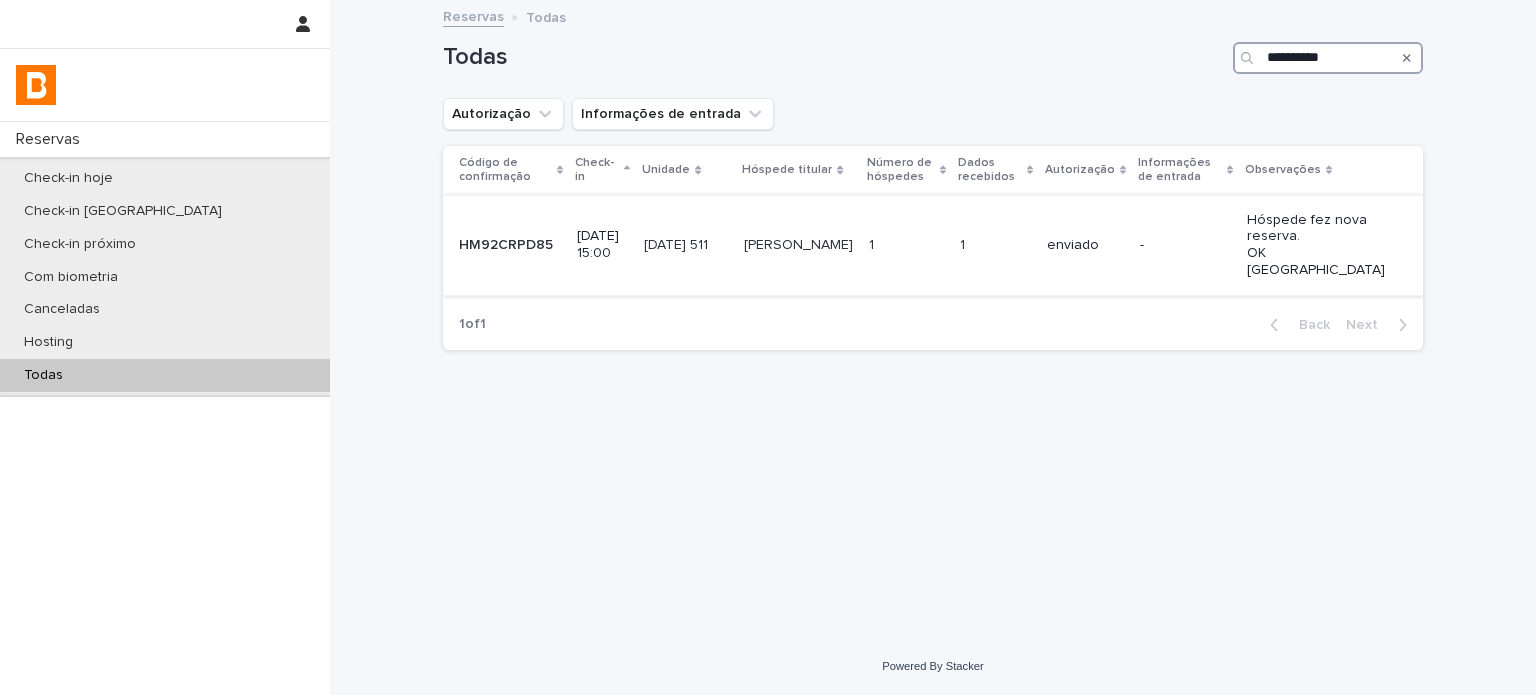 type on "**********" 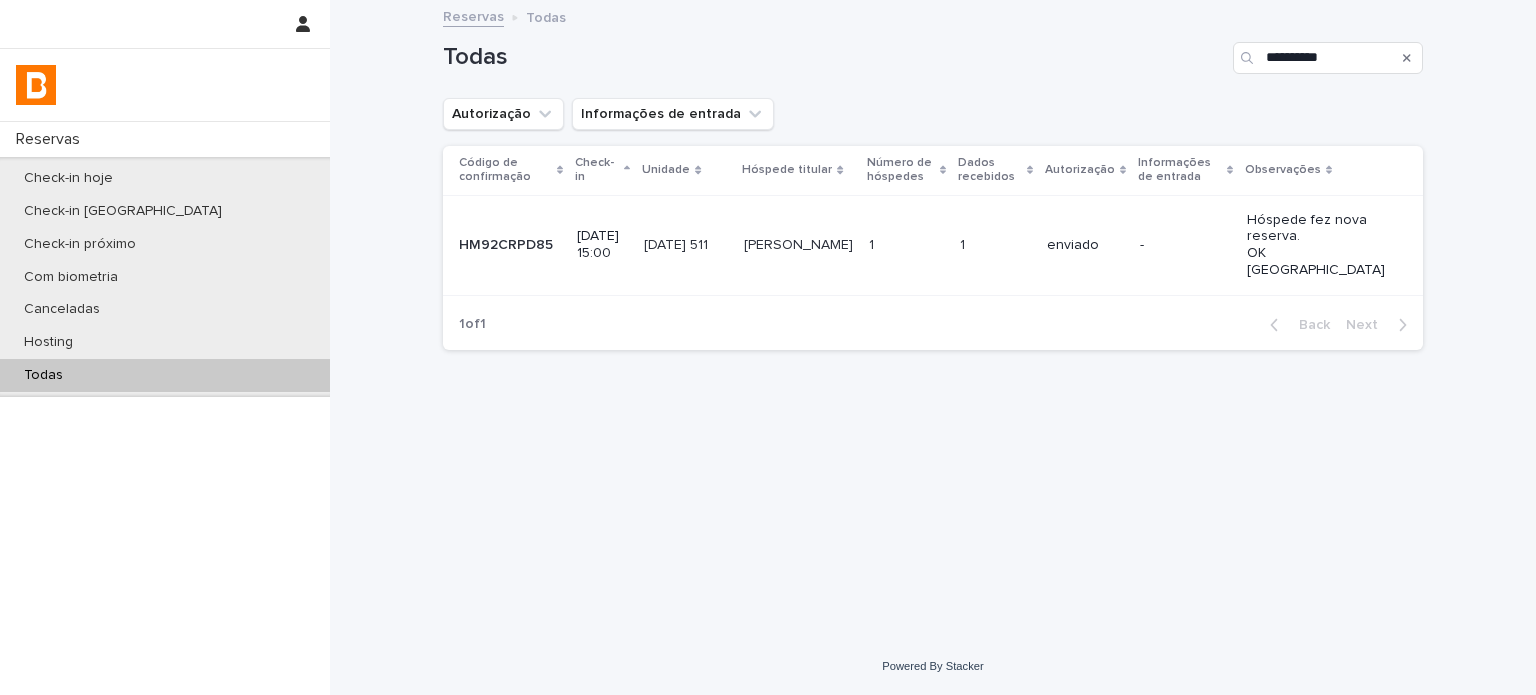 click on "enviado" at bounding box center (1085, 245) 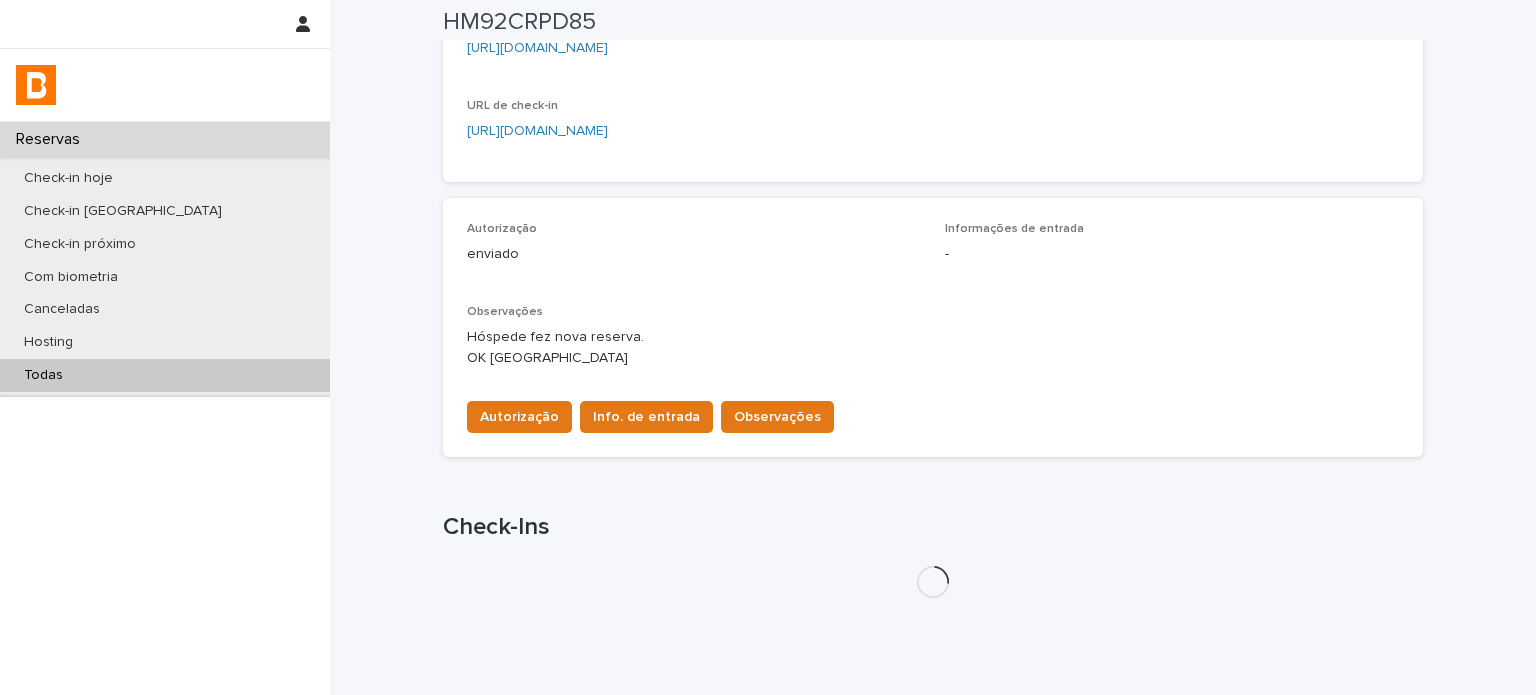 scroll, scrollTop: 488, scrollLeft: 0, axis: vertical 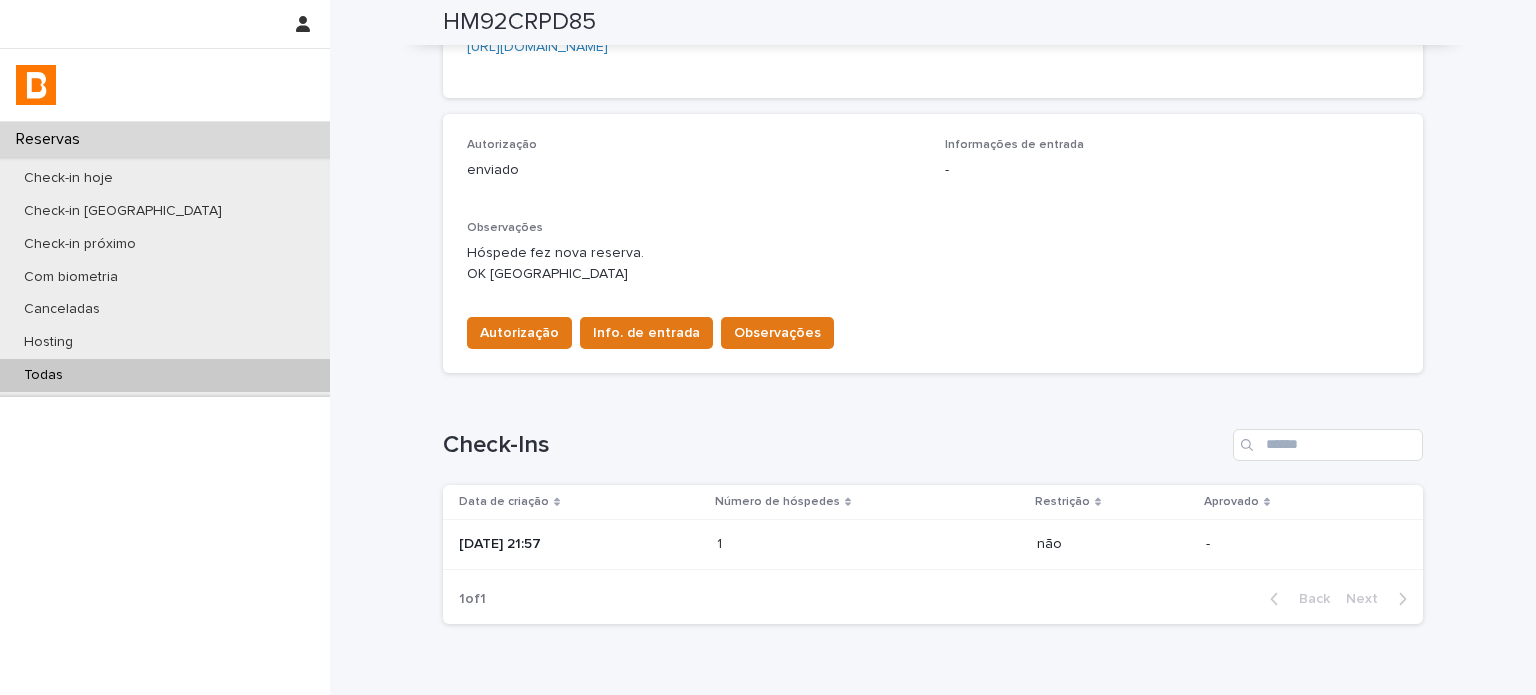 click on "[DATE] 21:57" at bounding box center [580, 544] 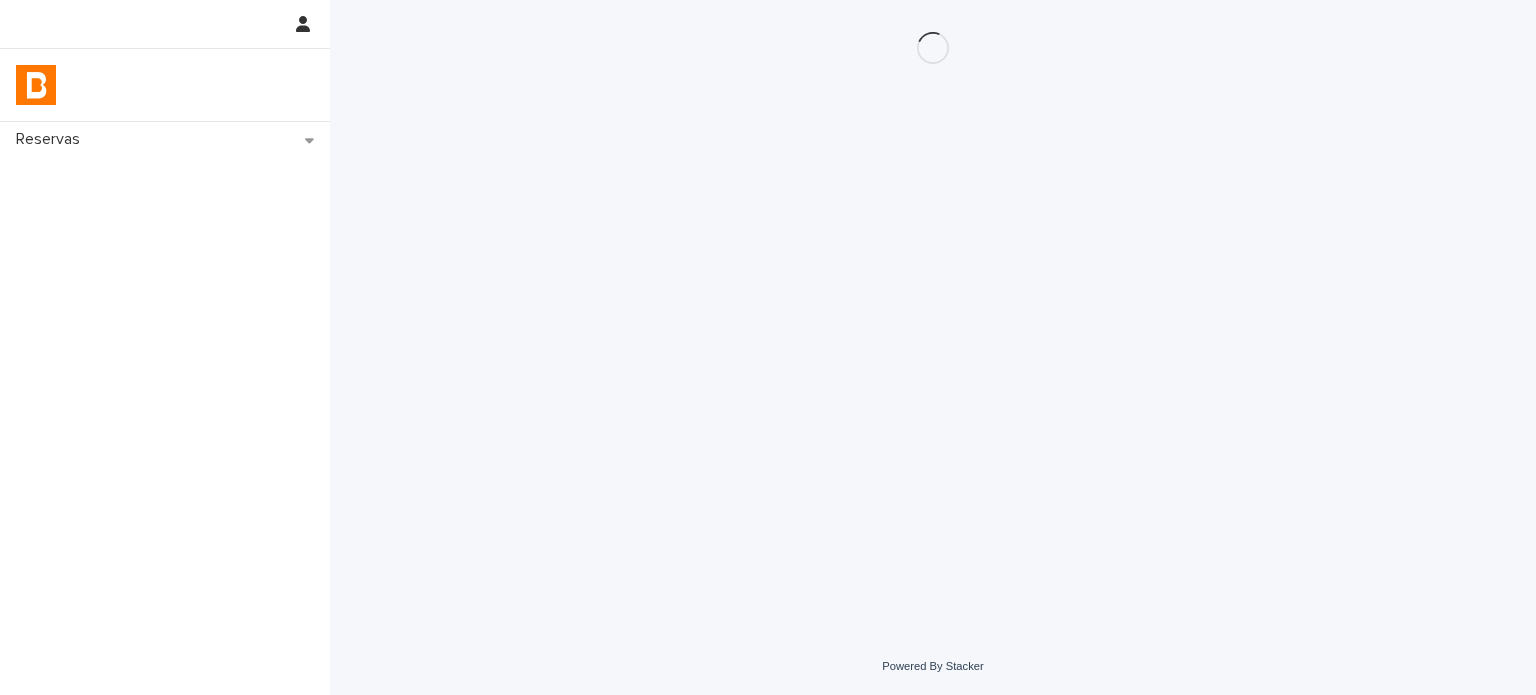 scroll, scrollTop: 0, scrollLeft: 0, axis: both 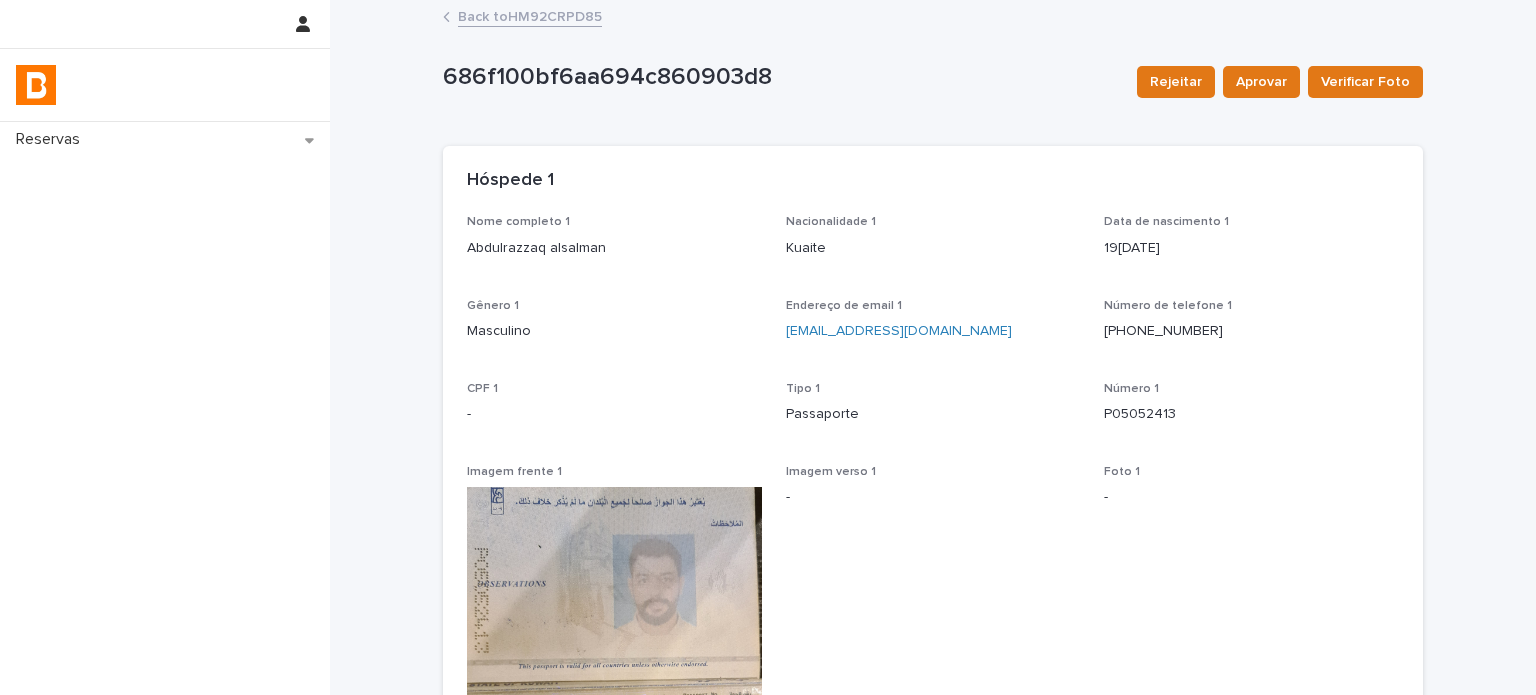 click on "Abdulrazzaq alsalman" at bounding box center [614, 248] 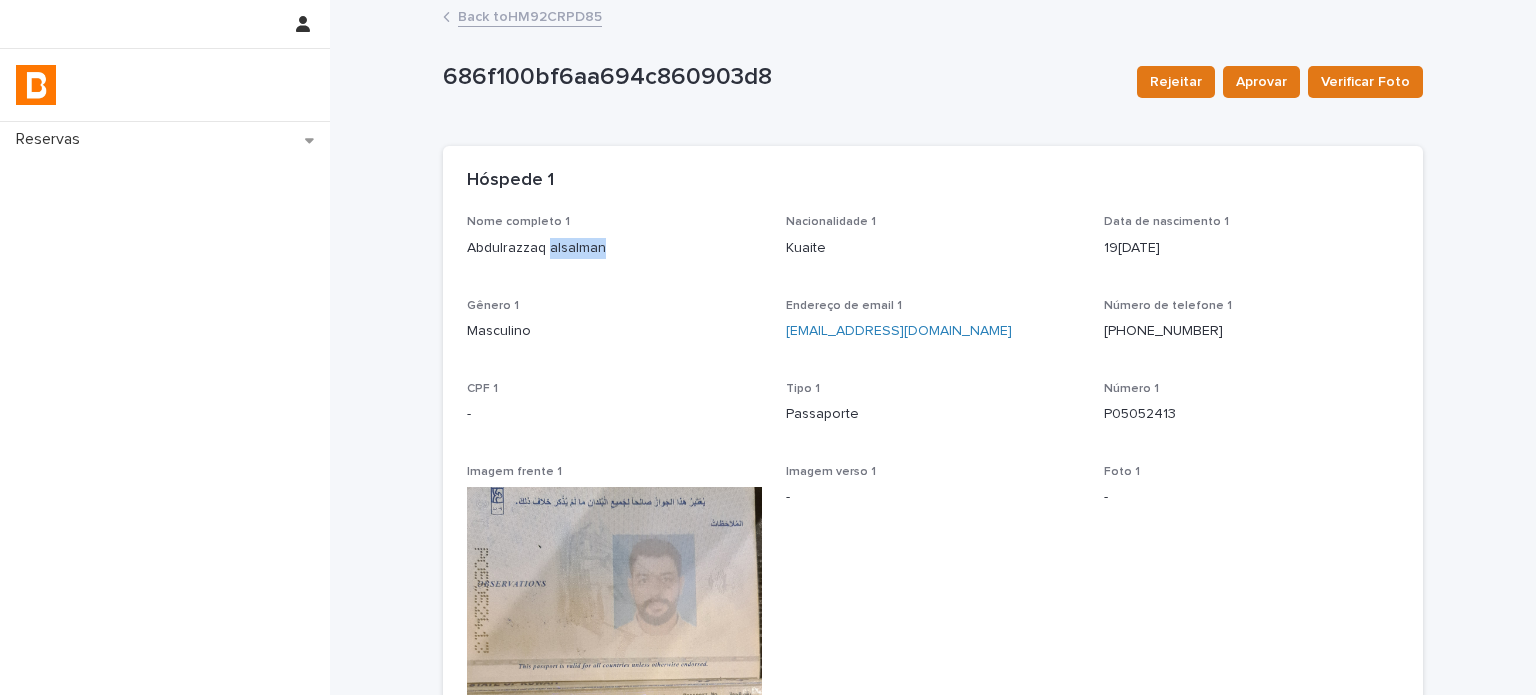 click on "Abdulrazzaq alsalman" at bounding box center (614, 248) 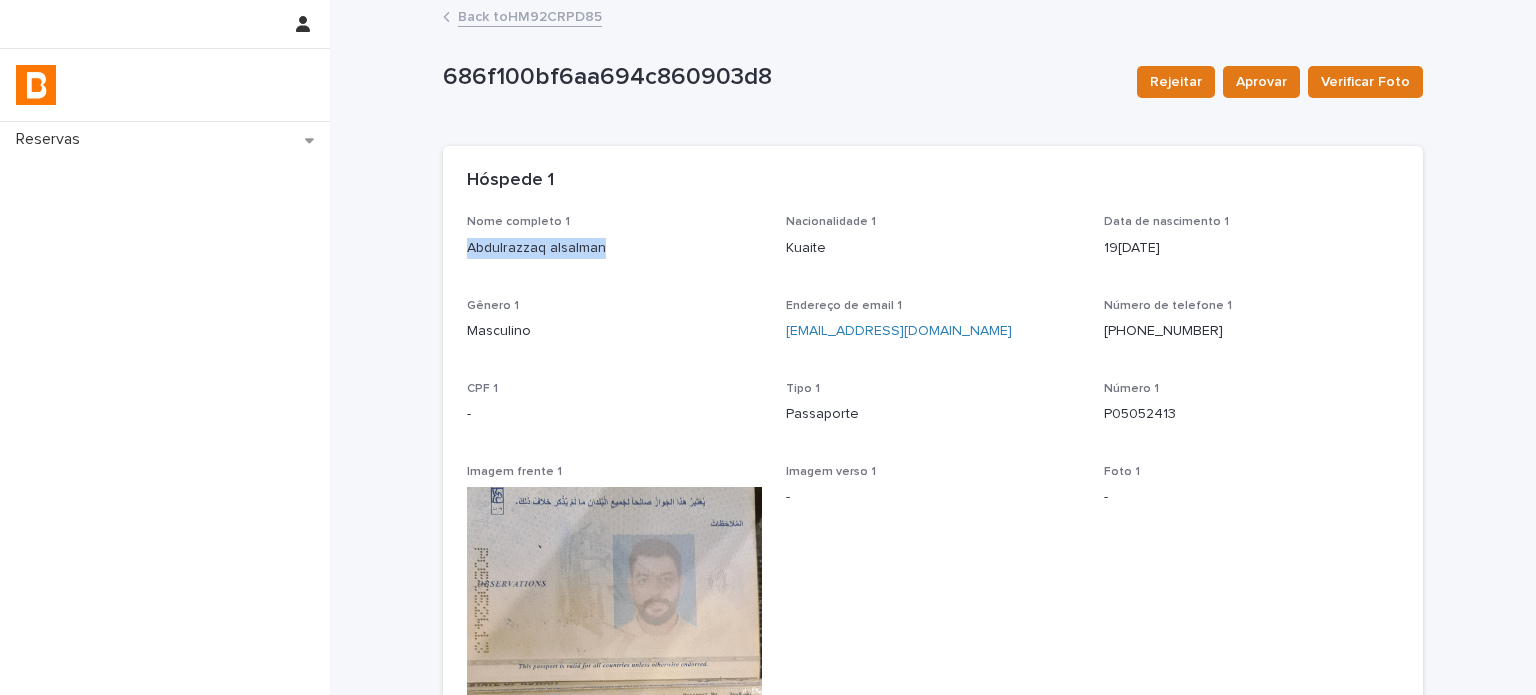 click on "Abdulrazzaq alsalman" at bounding box center [614, 248] 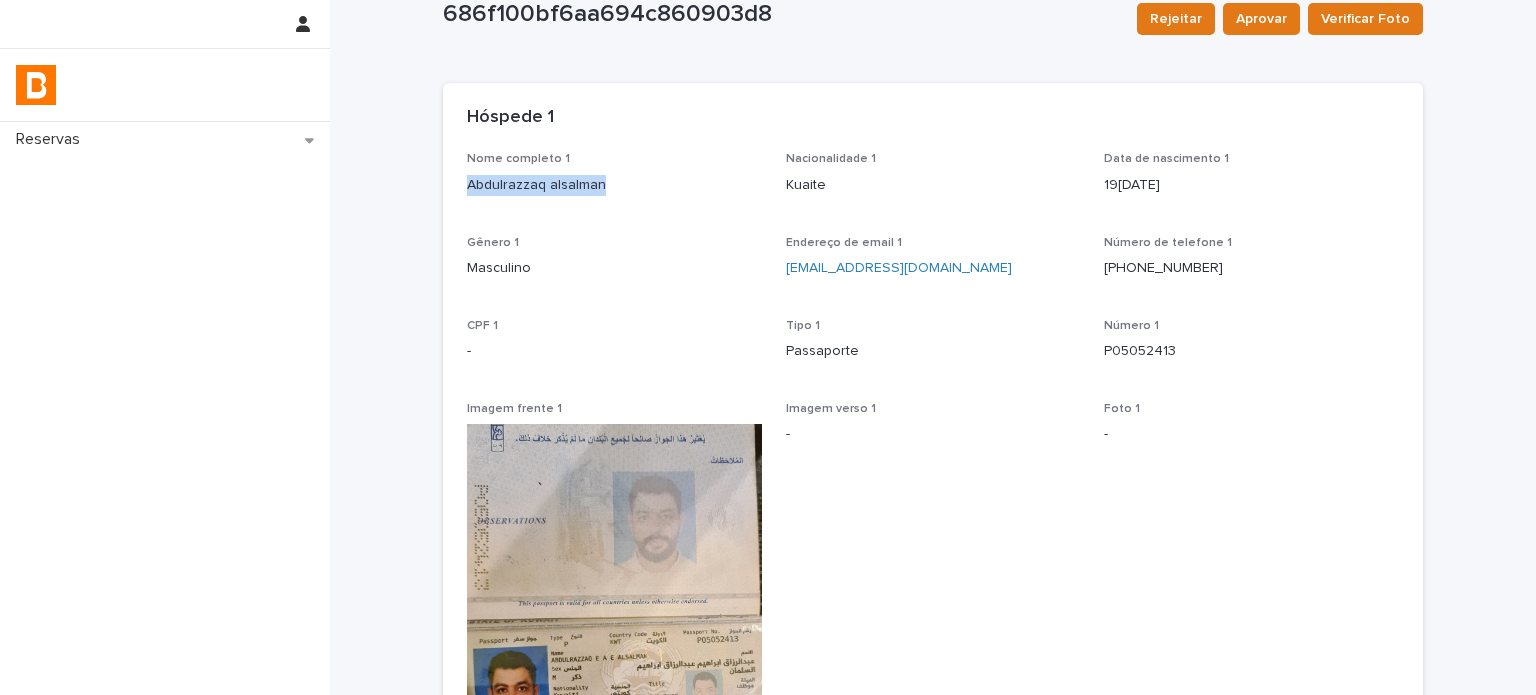 scroll, scrollTop: 233, scrollLeft: 0, axis: vertical 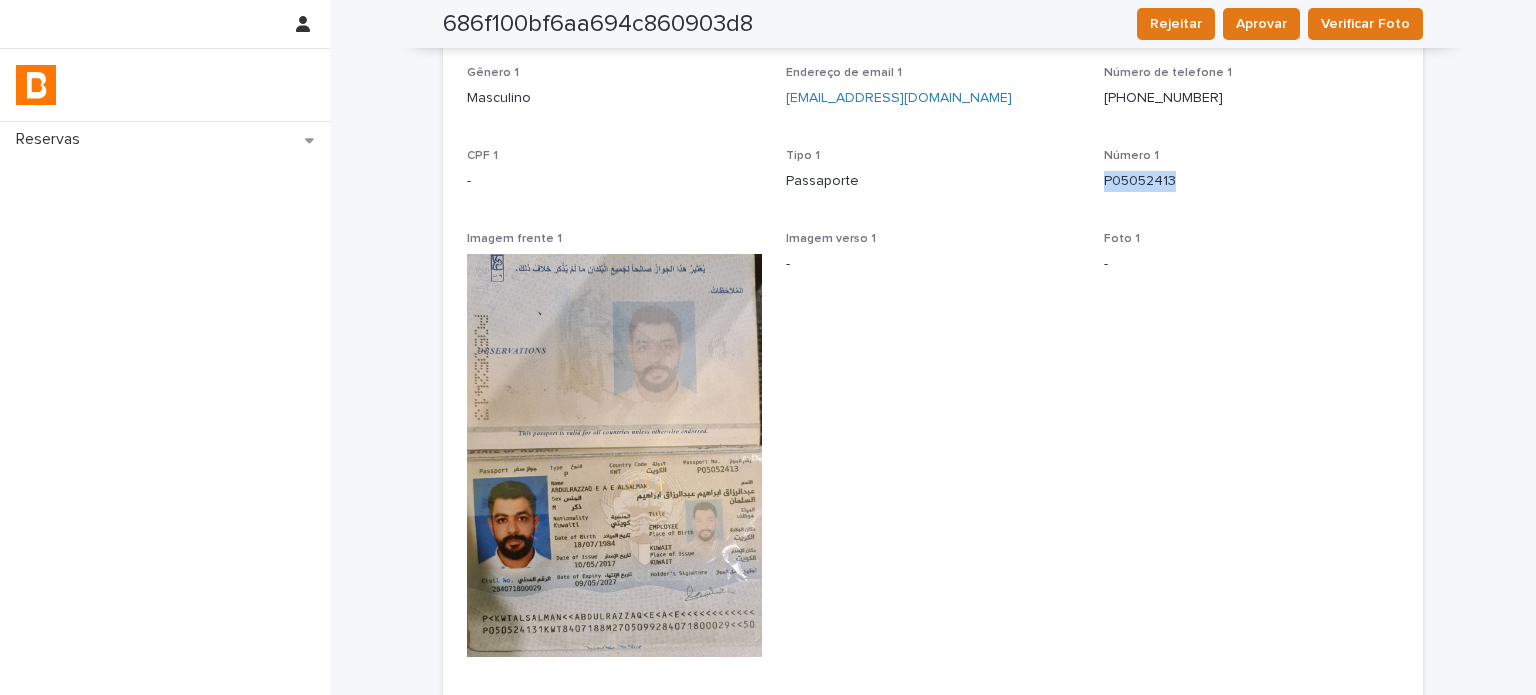 drag, startPoint x: 1193, startPoint y: 186, endPoint x: 1091, endPoint y: 192, distance: 102.176315 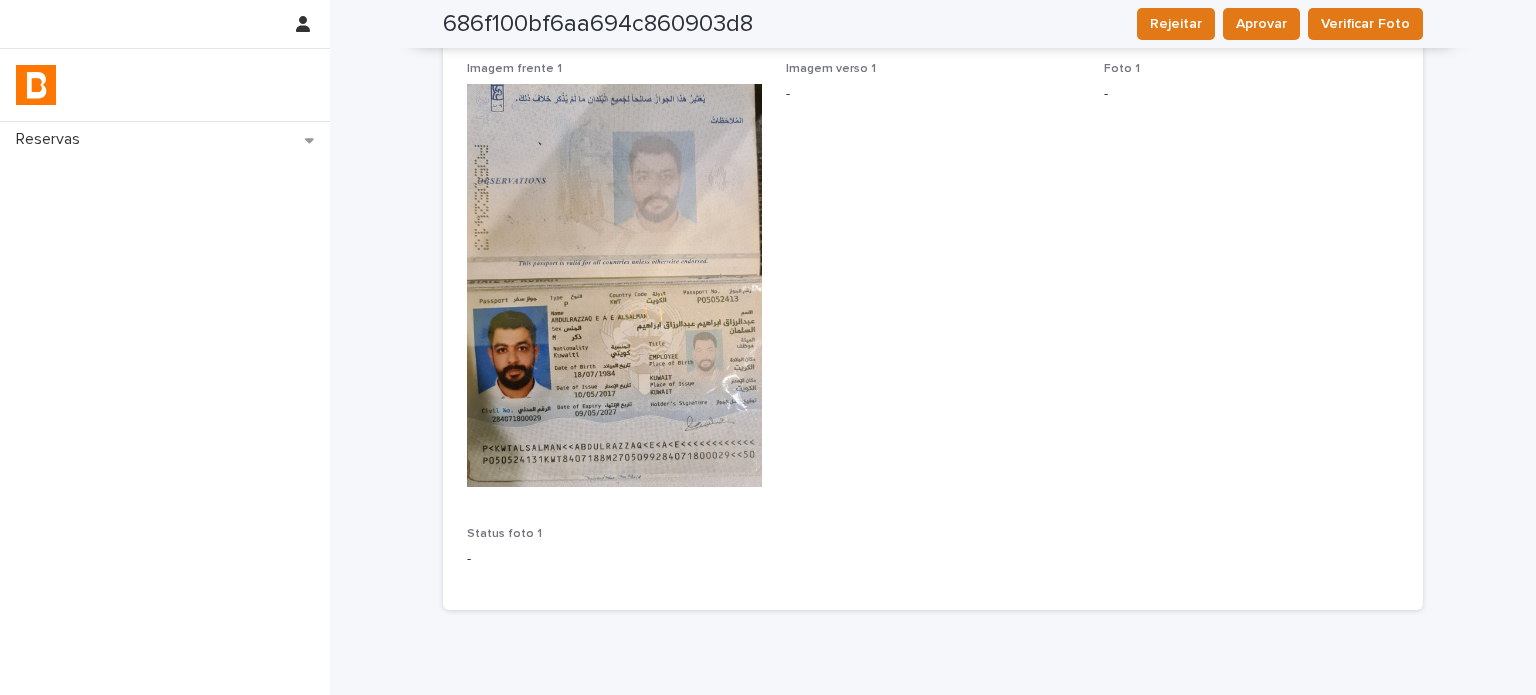 scroll, scrollTop: 490, scrollLeft: 0, axis: vertical 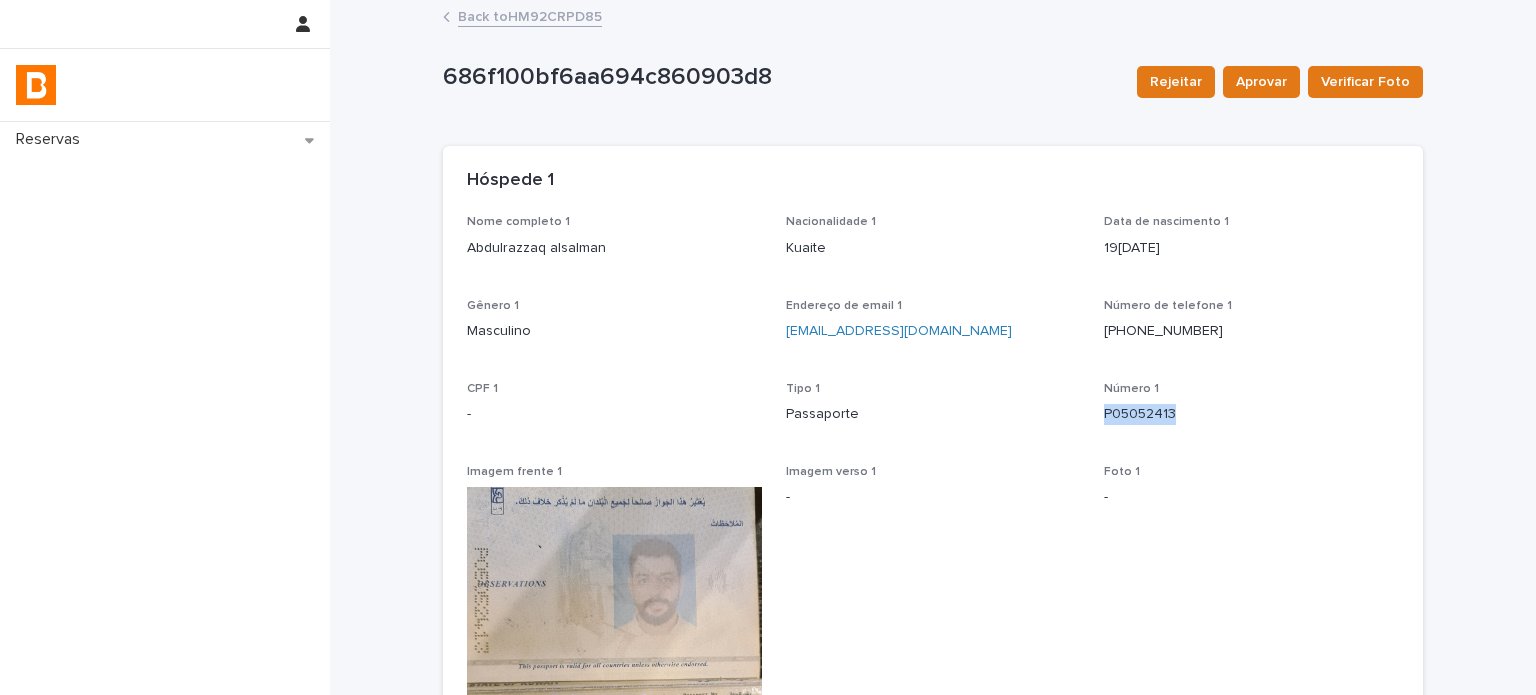 click on "Back to  HM92CRPD85" at bounding box center (530, 15) 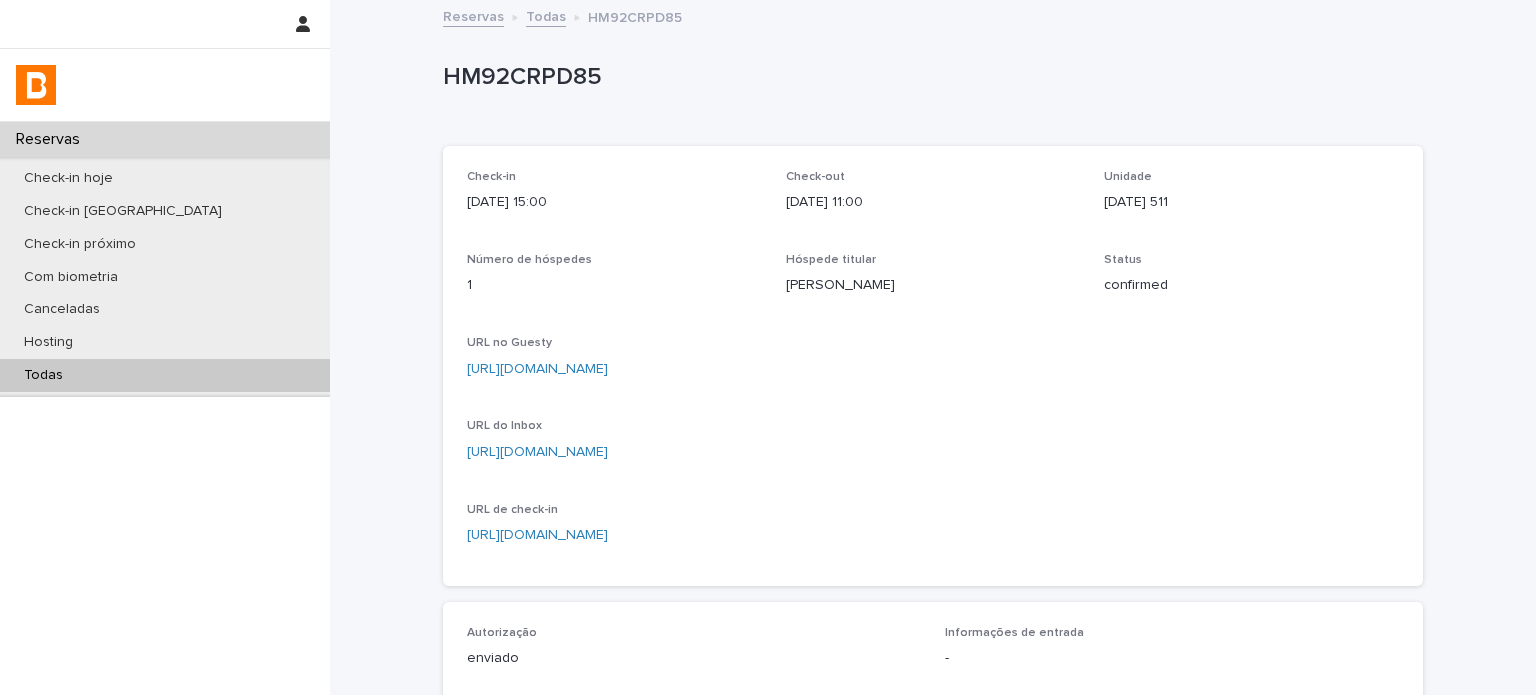 click on "Todas" at bounding box center [546, 15] 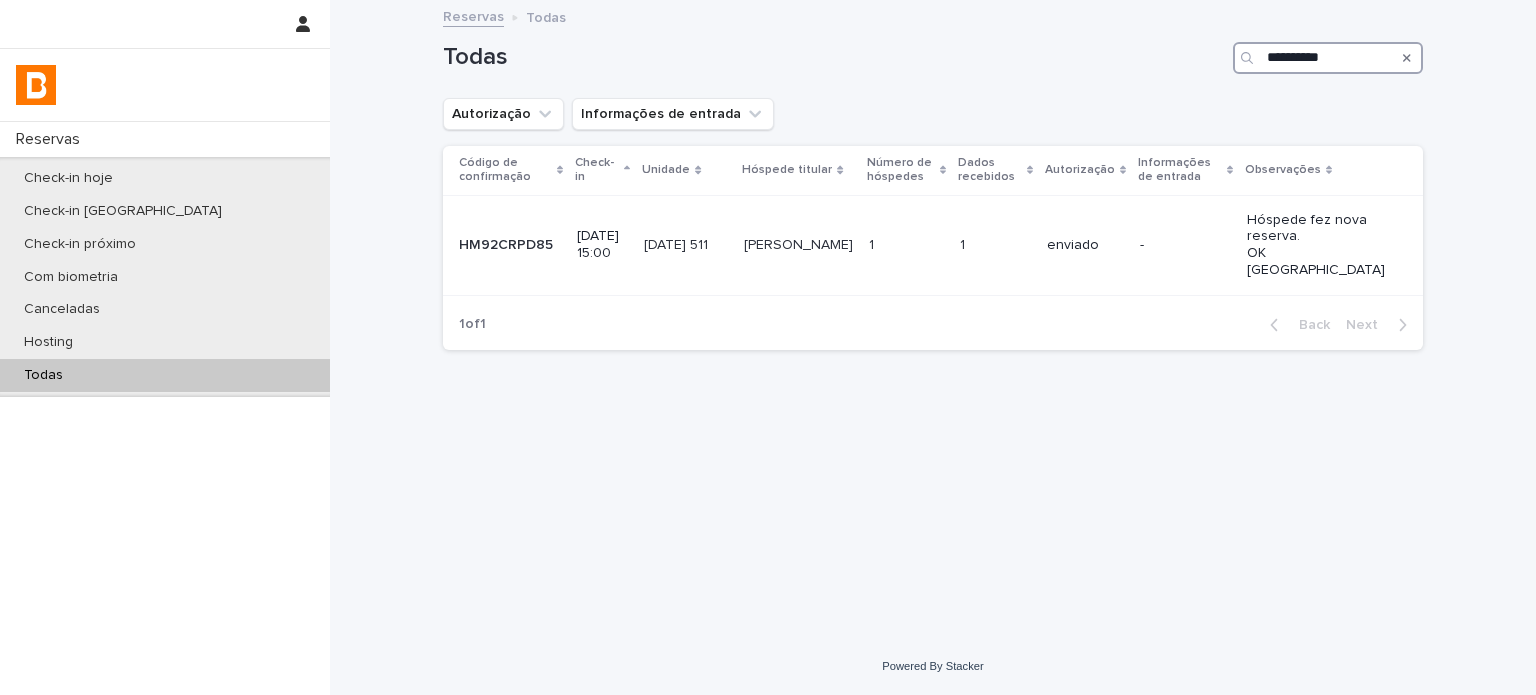 click on "**********" at bounding box center [1328, 58] 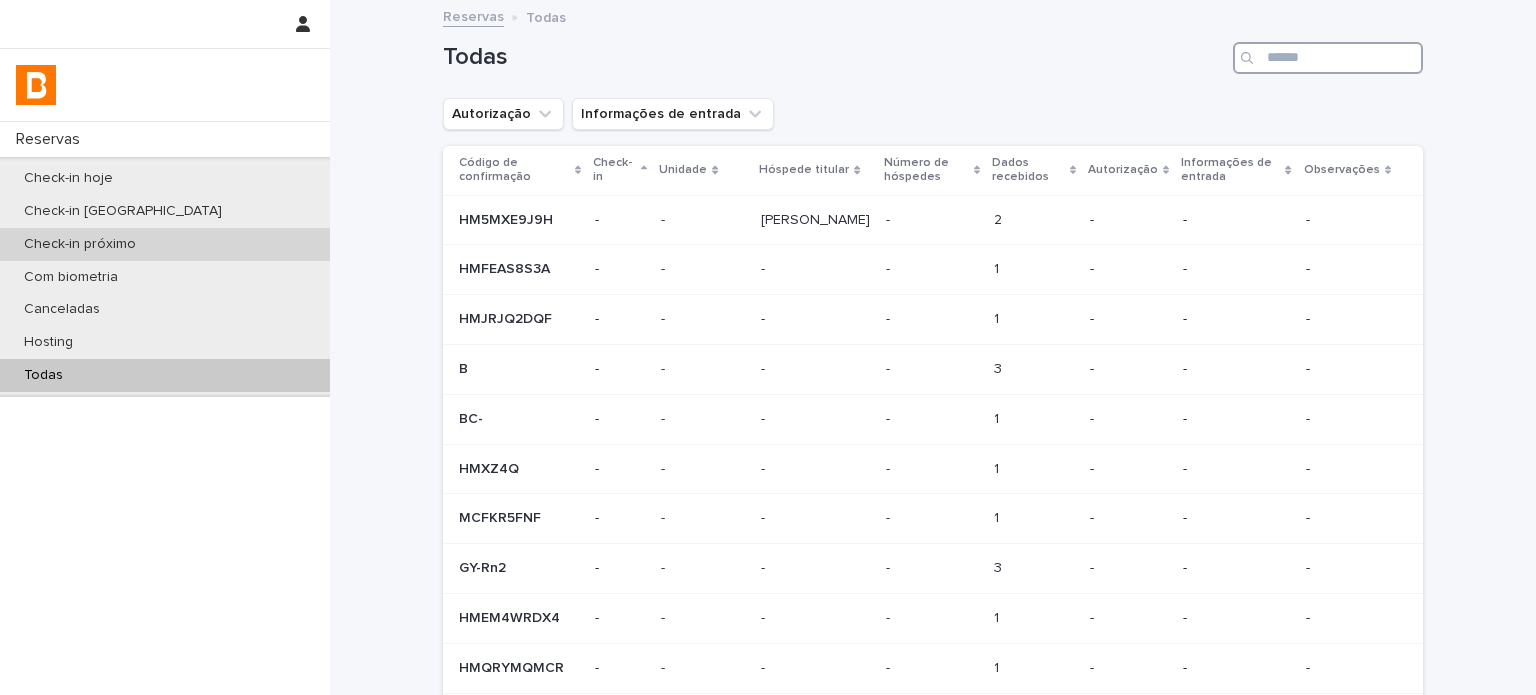 type 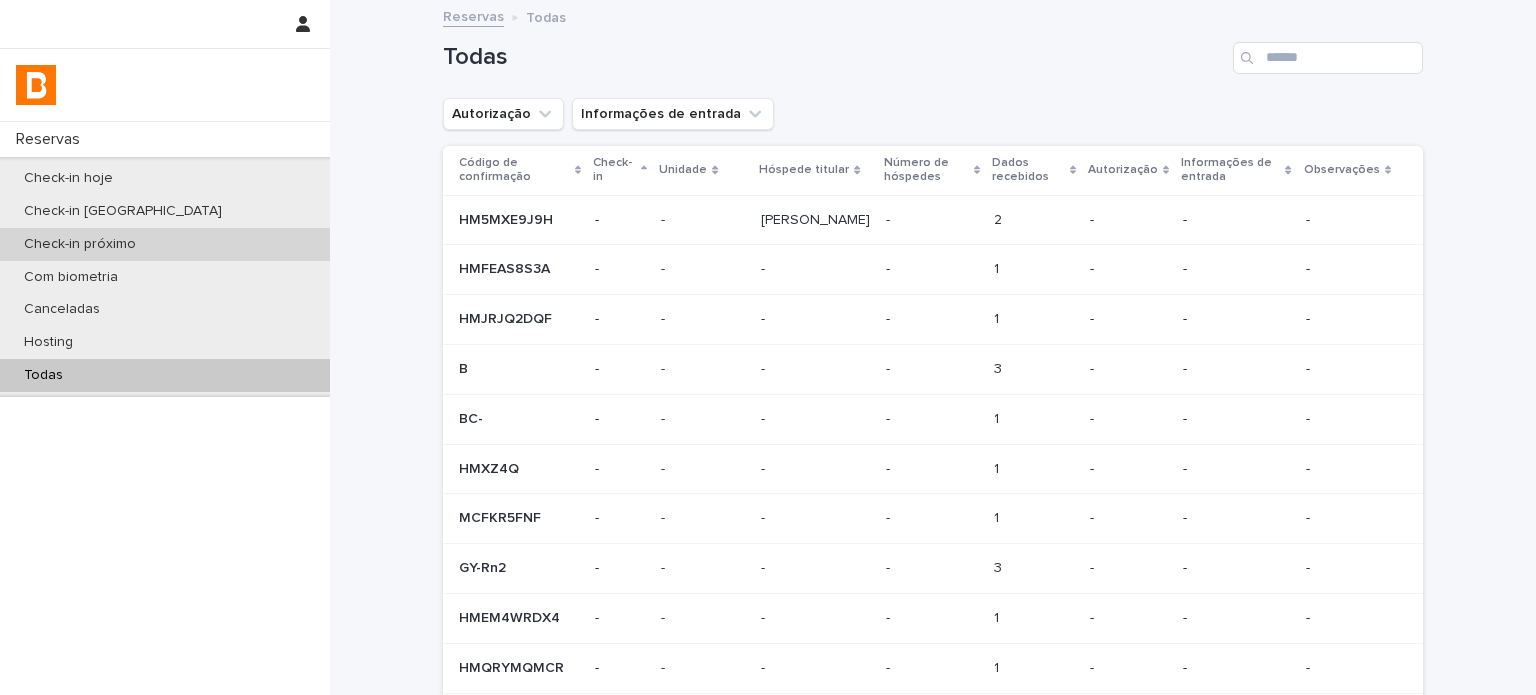 click on "Check-in próximo" at bounding box center [80, 244] 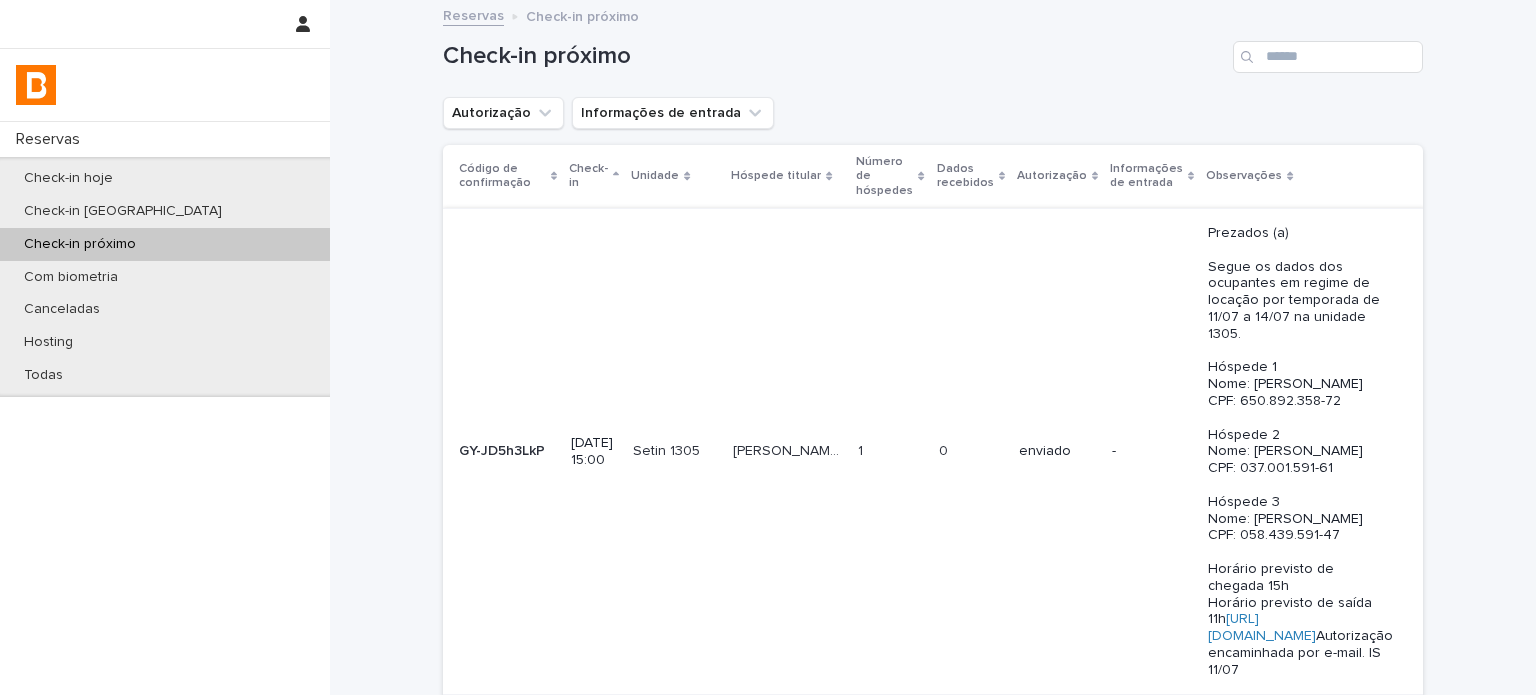 scroll, scrollTop: 0, scrollLeft: 0, axis: both 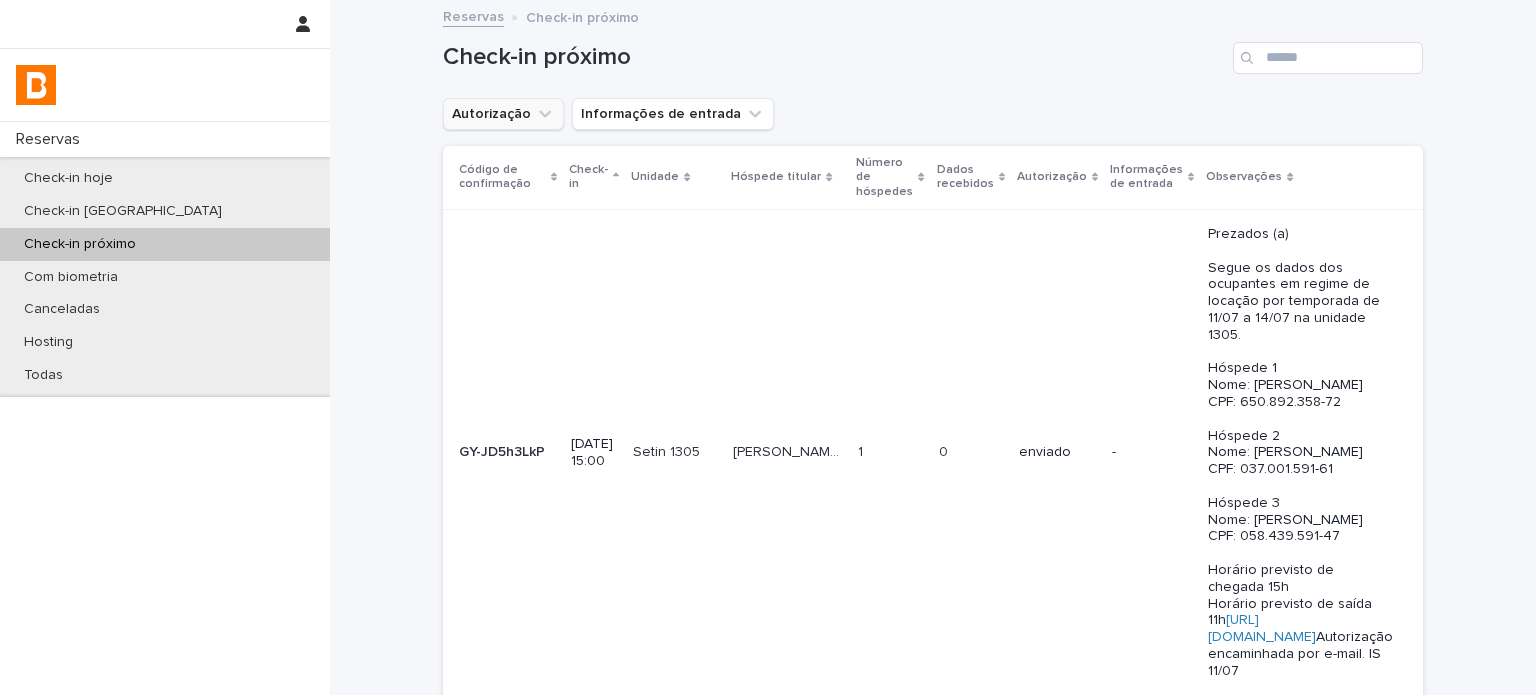 click on "Autorização" at bounding box center [503, 114] 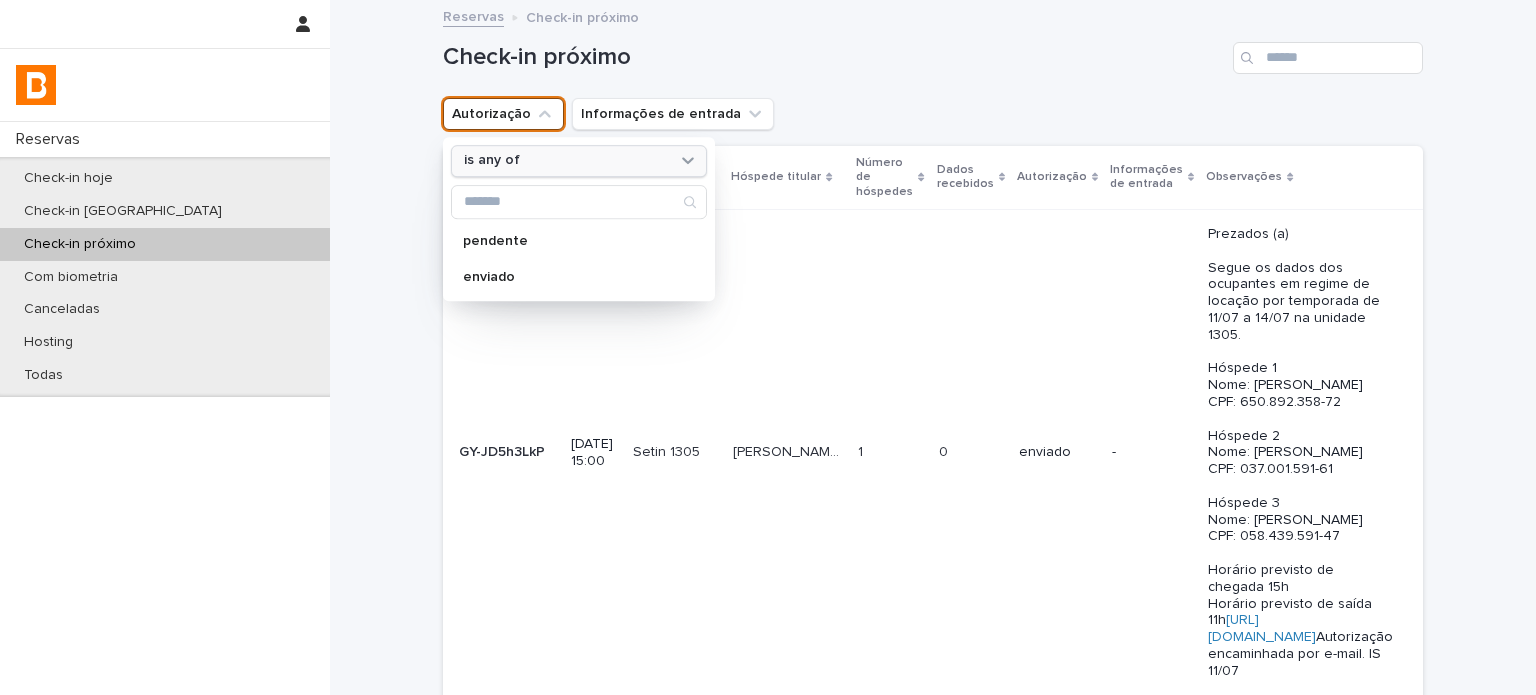 click on "is any of" at bounding box center (566, 161) 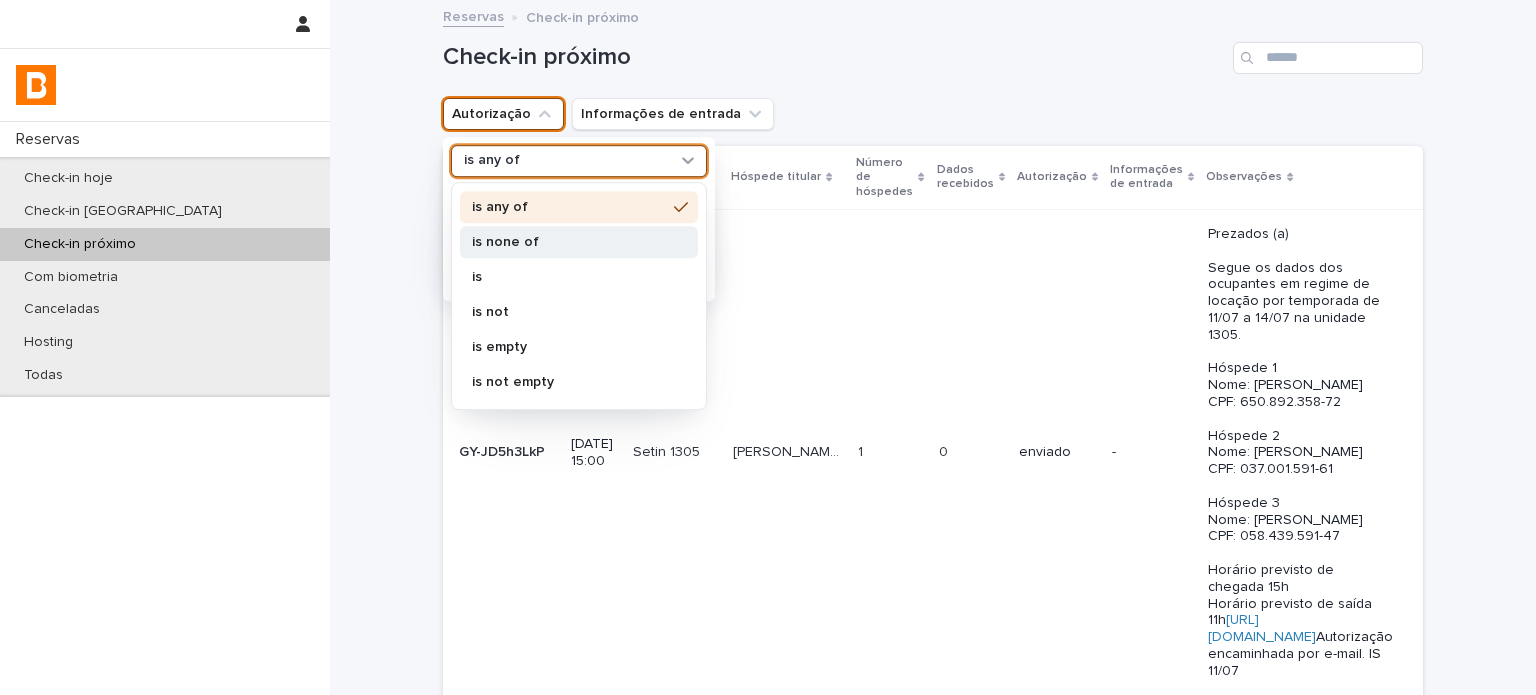 click on "is none of" at bounding box center (569, 242) 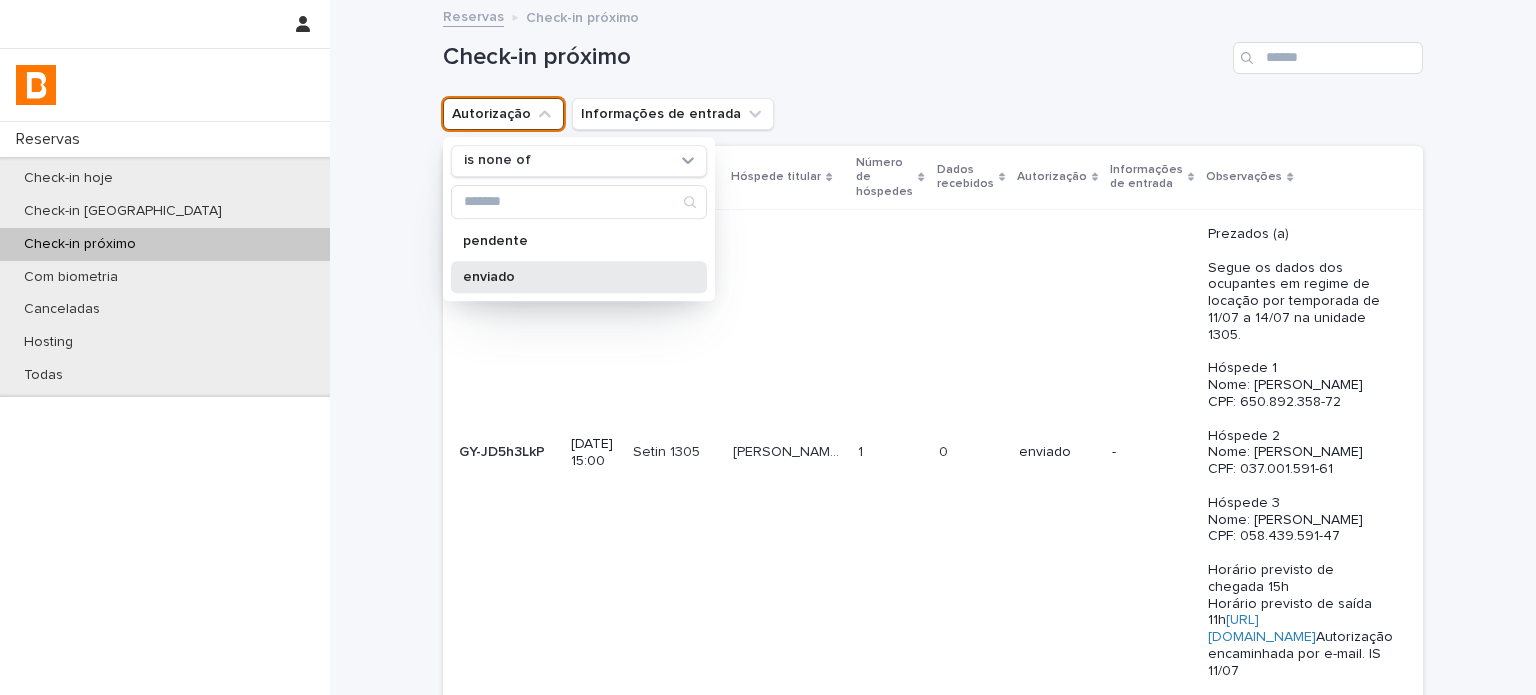 click on "enviado" at bounding box center (569, 277) 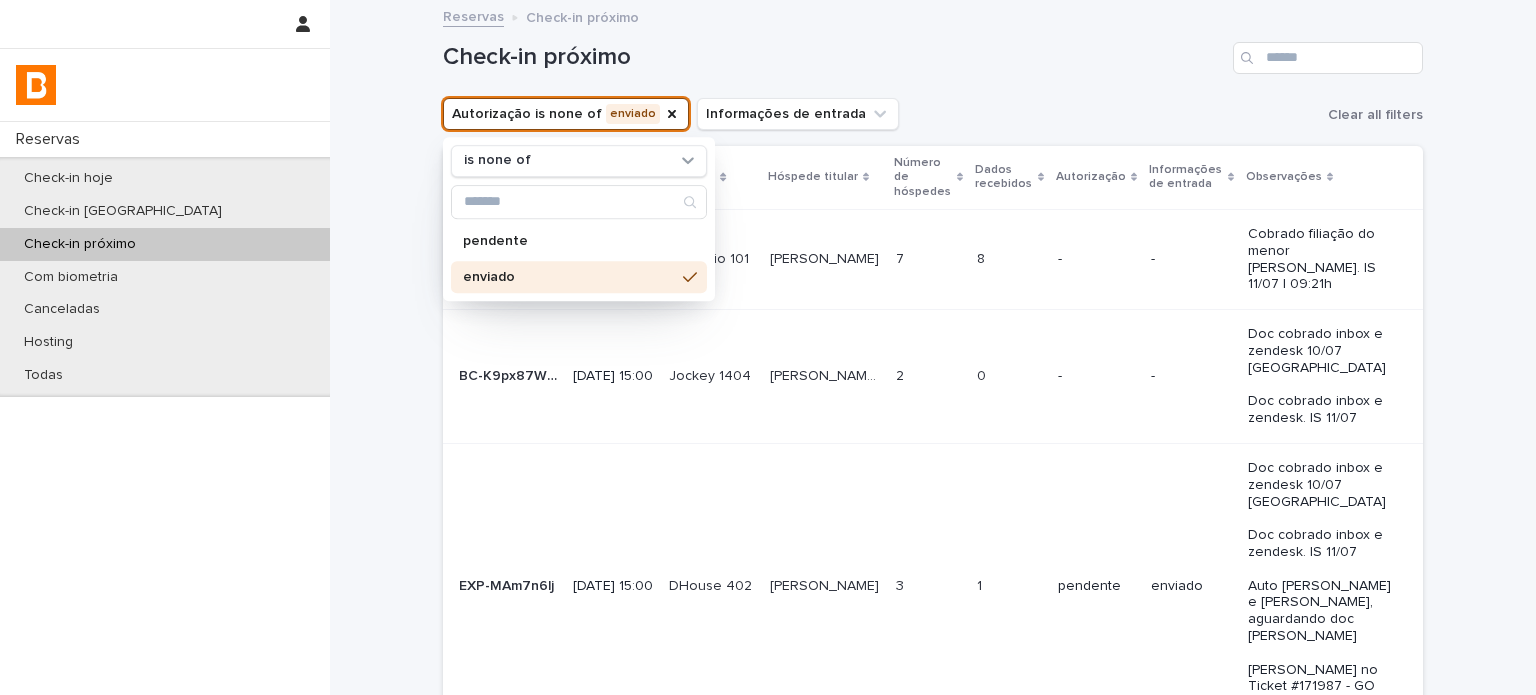 click on "Check-in próximo" at bounding box center [933, 50] 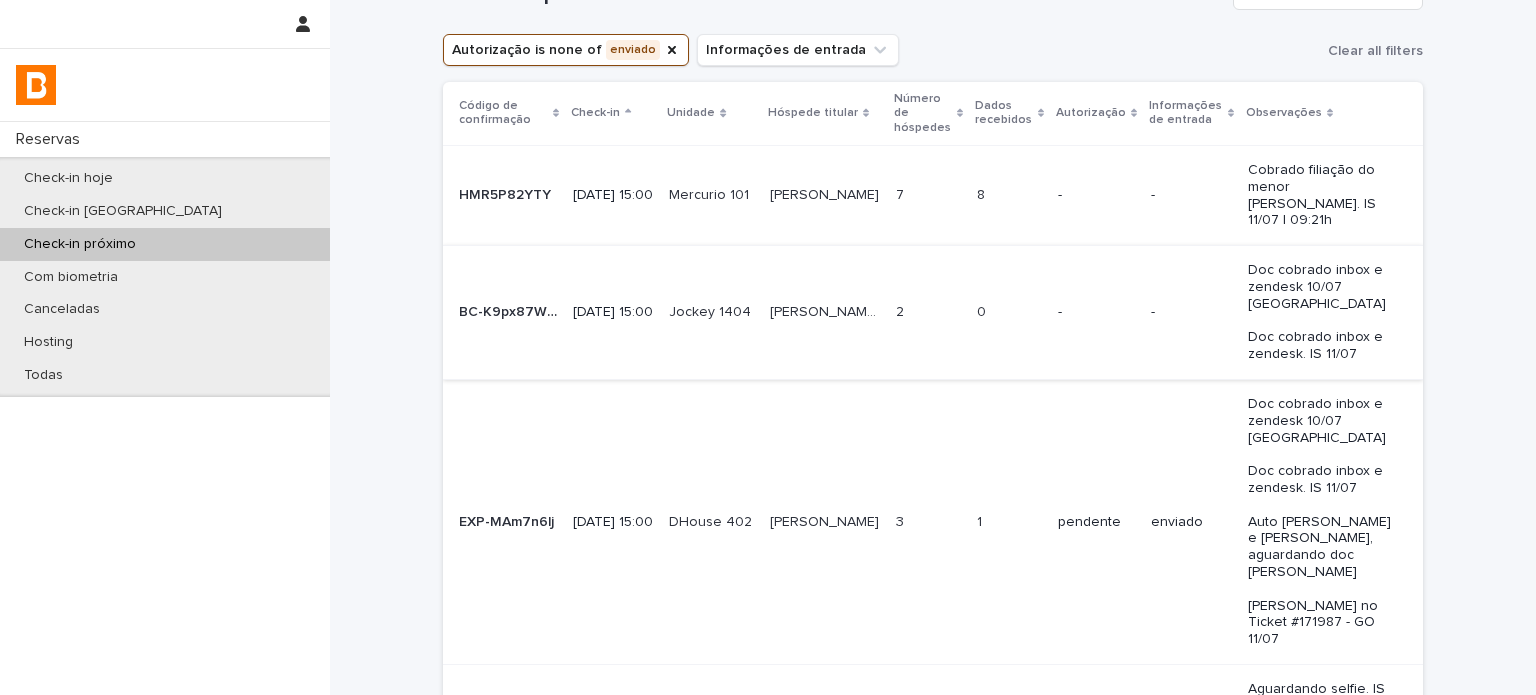 scroll, scrollTop: 200, scrollLeft: 0, axis: vertical 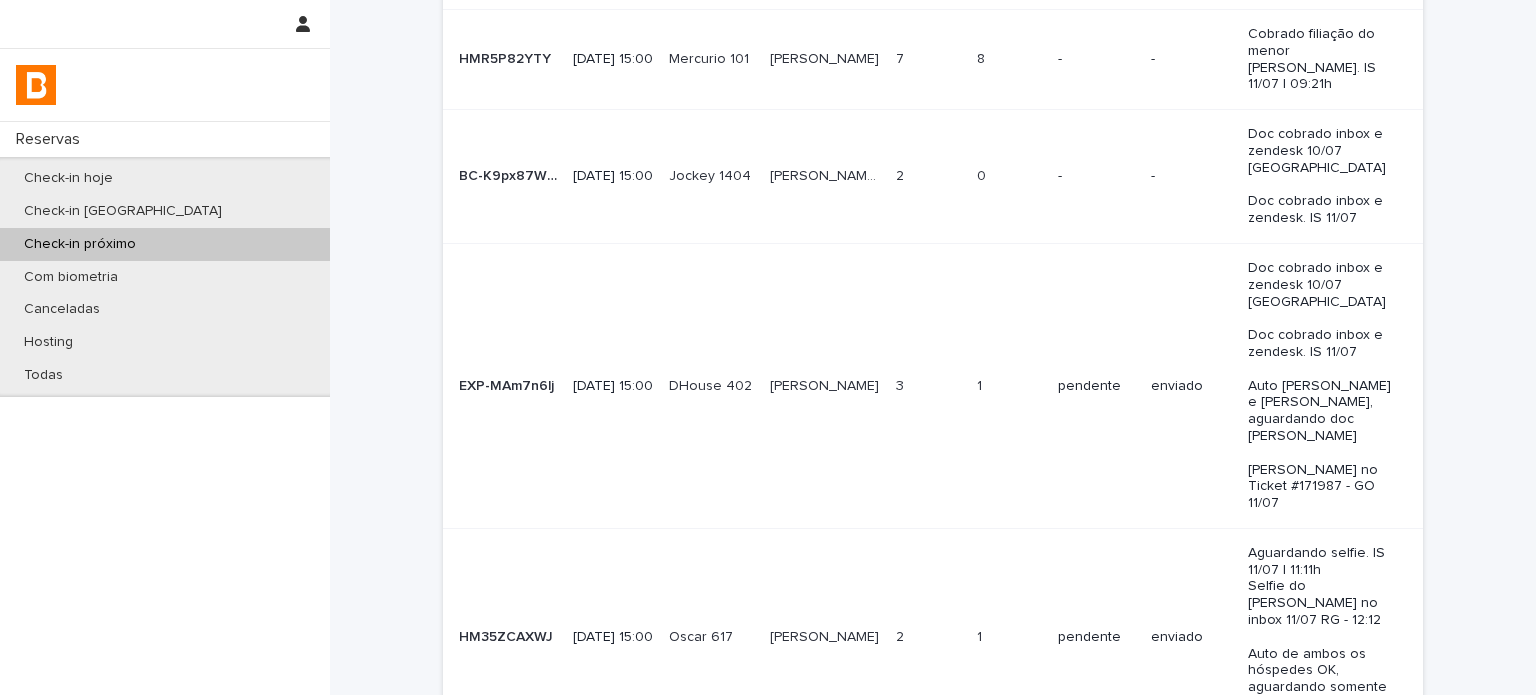 click on "pendente" at bounding box center [1096, 385] 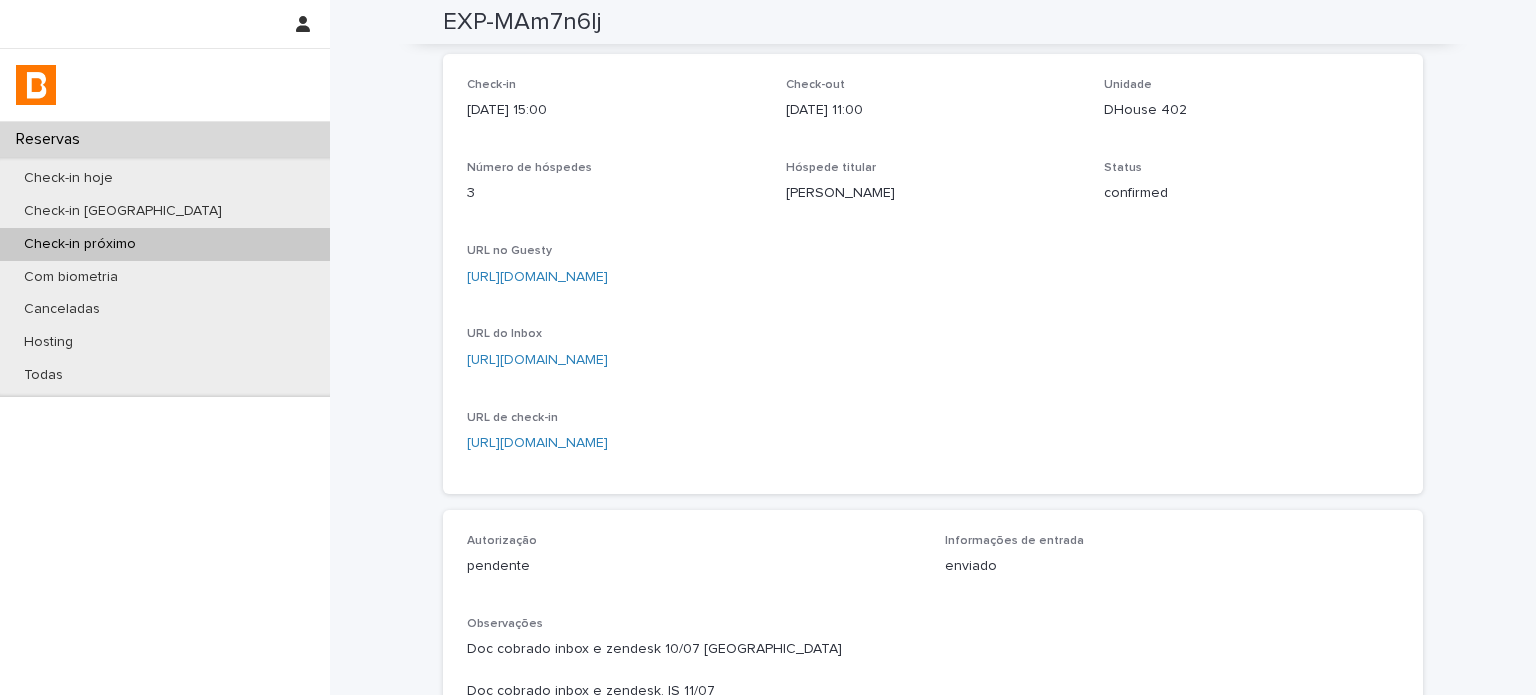 scroll, scrollTop: 33, scrollLeft: 0, axis: vertical 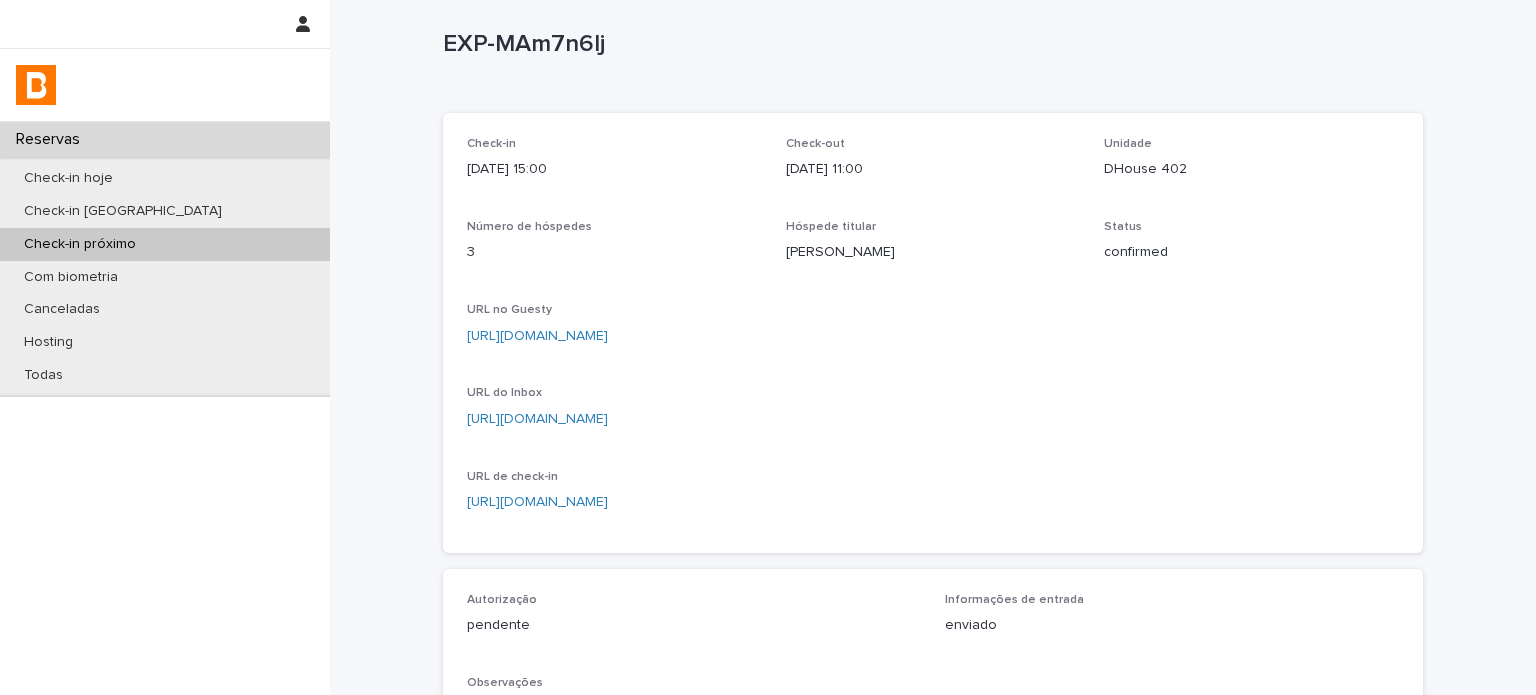 click on "EXP-MAm7n6lj" at bounding box center [929, 44] 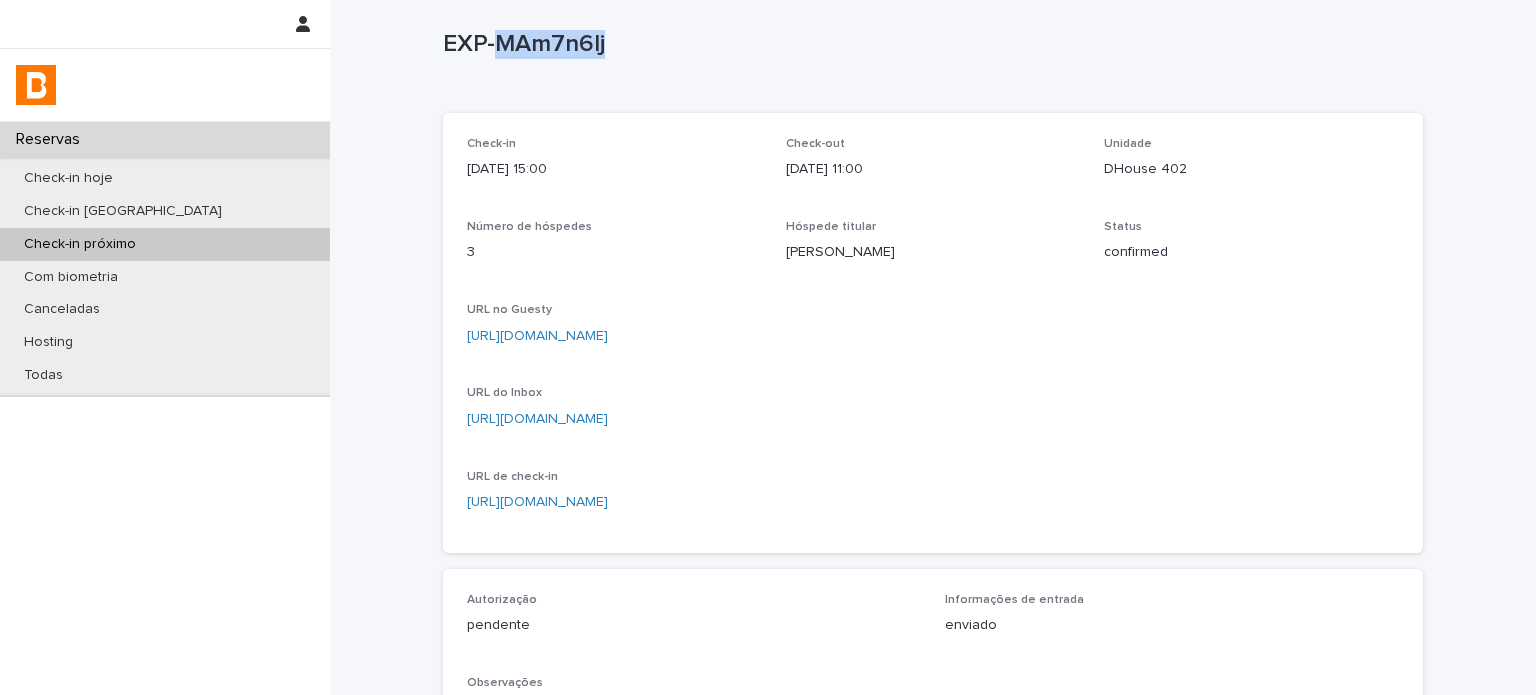 click on "EXP-MAm7n6lj" at bounding box center (929, 44) 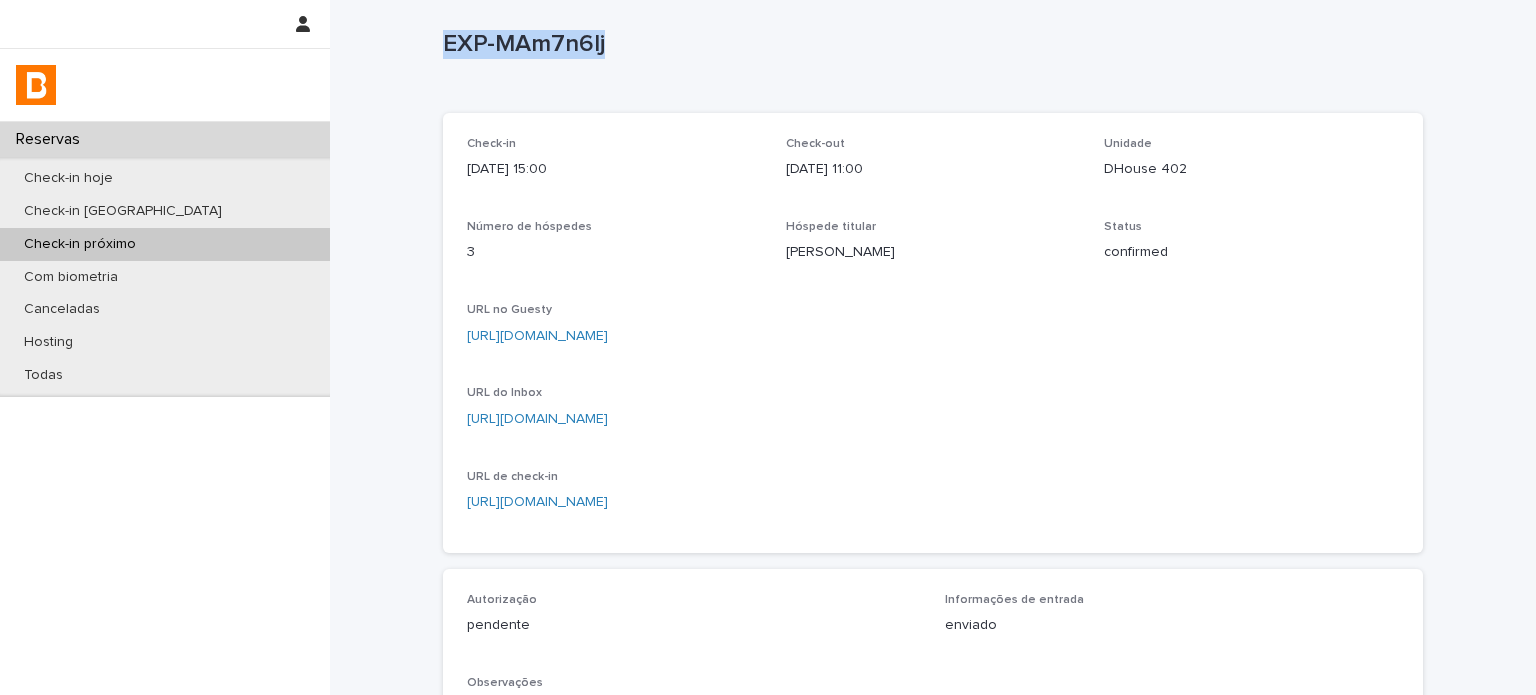 click on "EXP-MAm7n6lj" at bounding box center (929, 44) 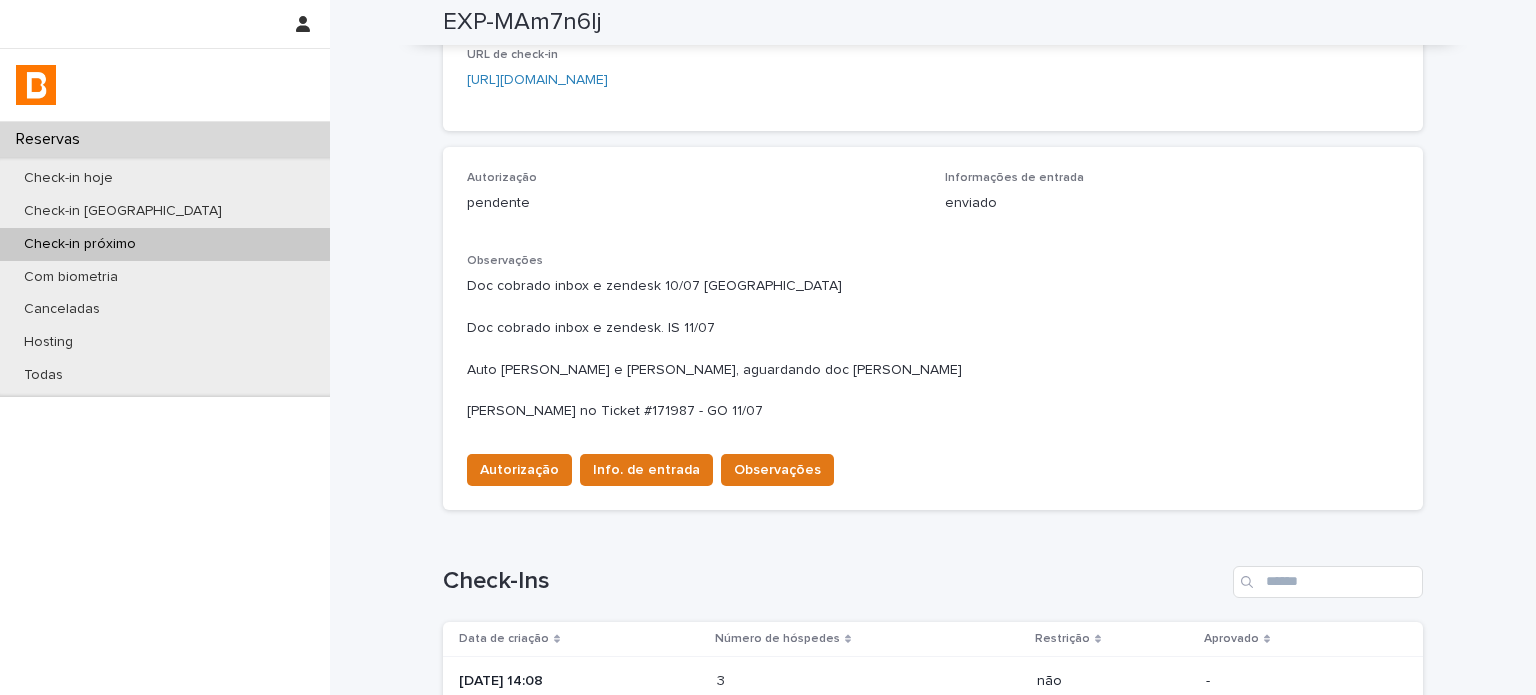 scroll, scrollTop: 533, scrollLeft: 0, axis: vertical 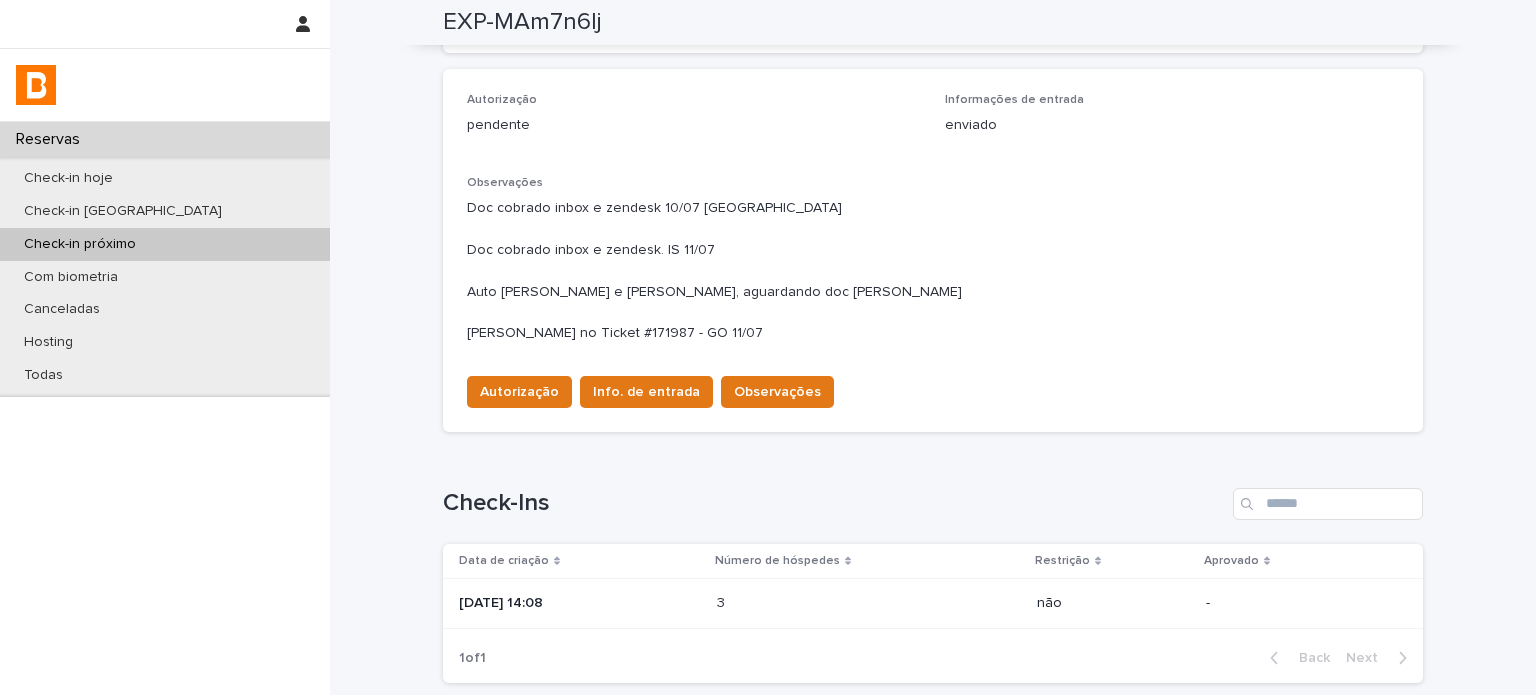 click on "3 3" at bounding box center [869, 604] 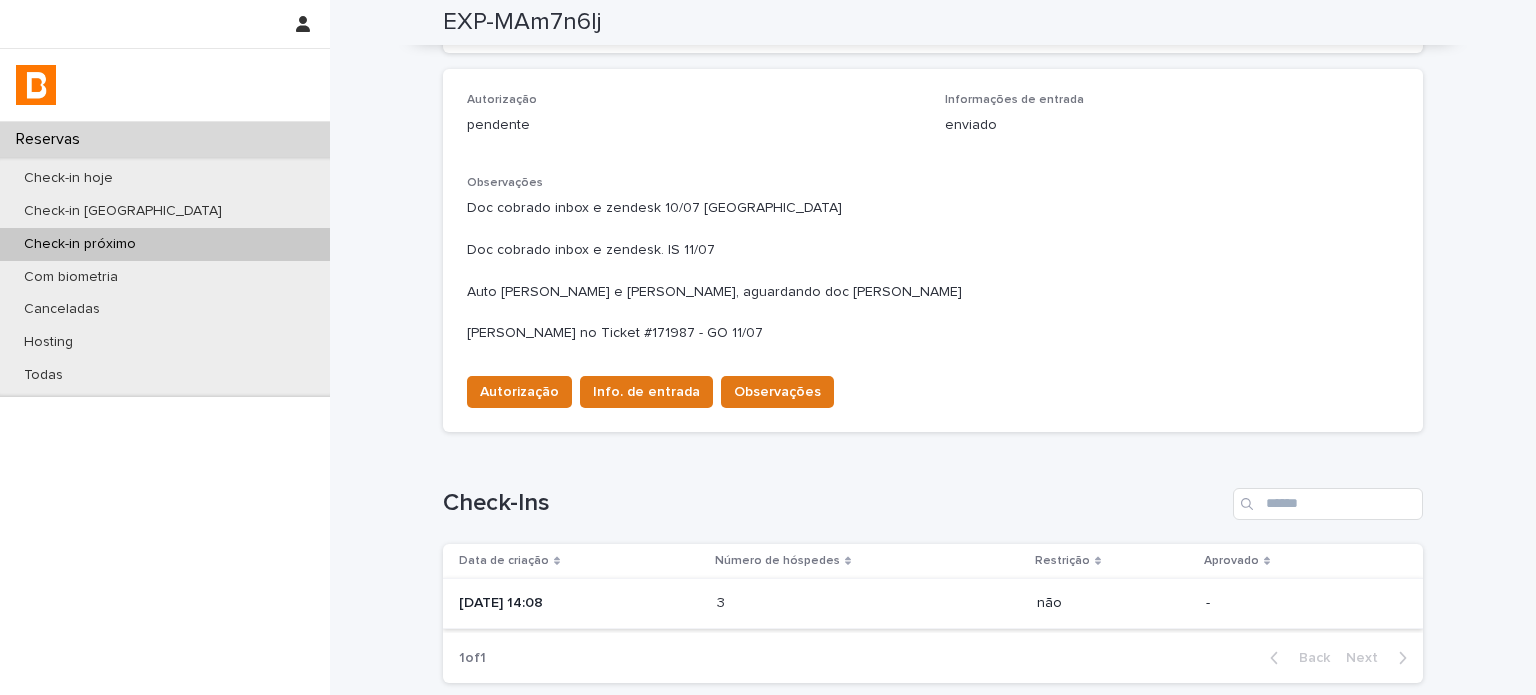 scroll, scrollTop: 0, scrollLeft: 0, axis: both 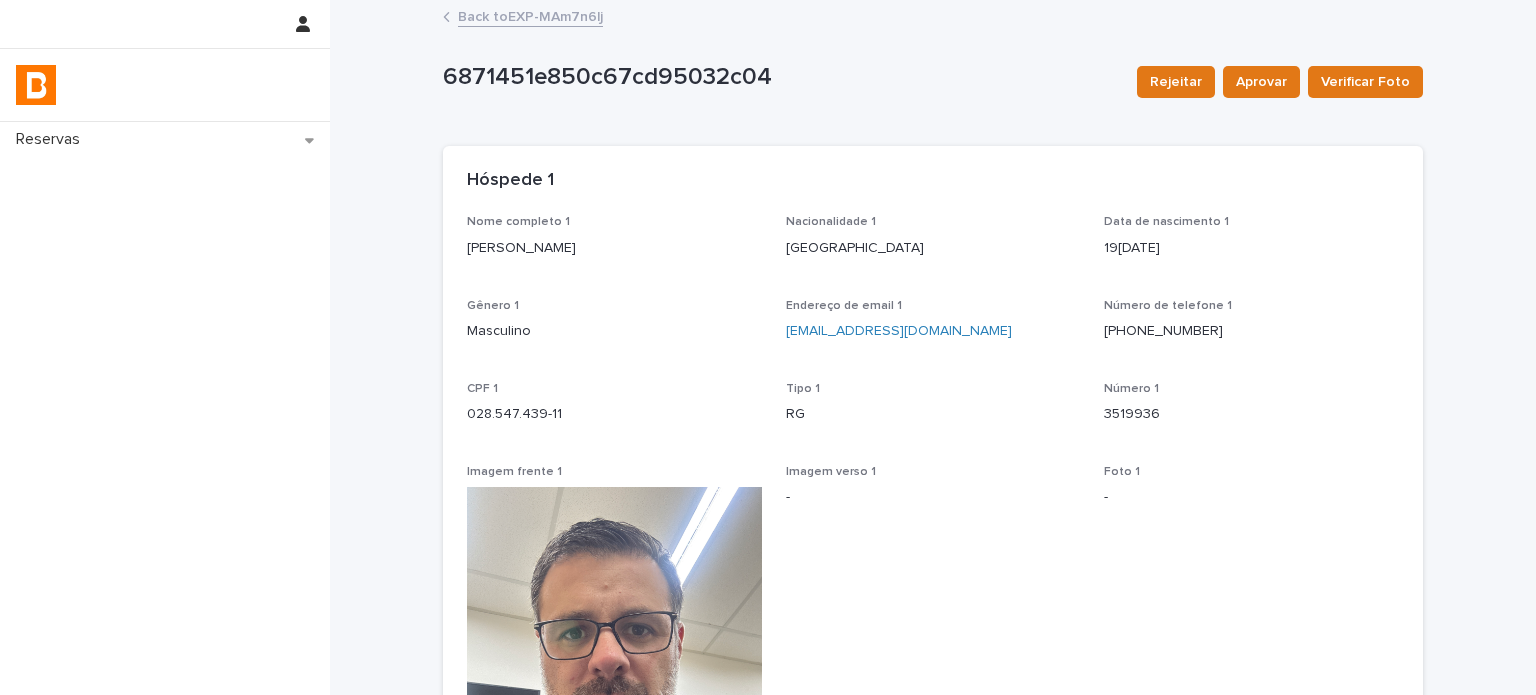 click on "Nome completo 1 [PERSON_NAME]" at bounding box center [614, 244] 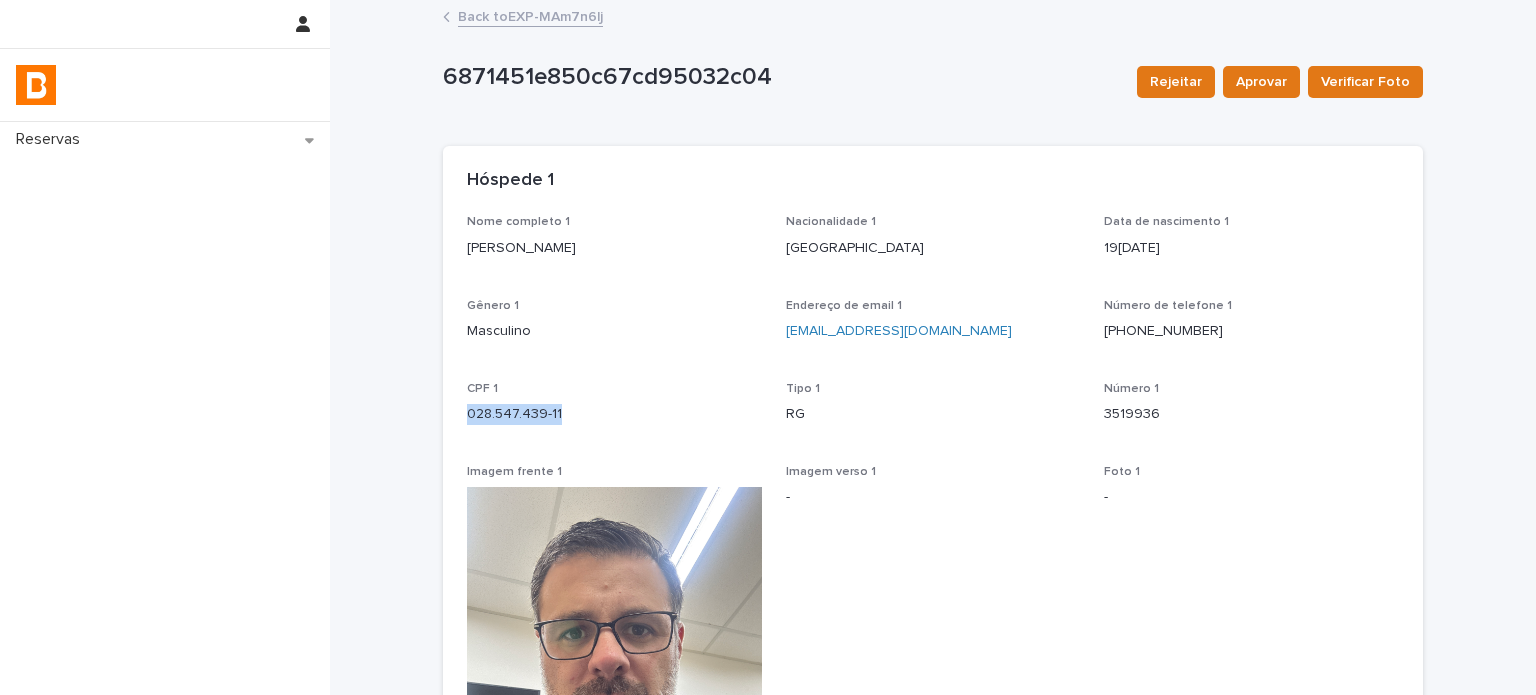 drag, startPoint x: 563, startPoint y: 430, endPoint x: 460, endPoint y: 436, distance: 103.17461 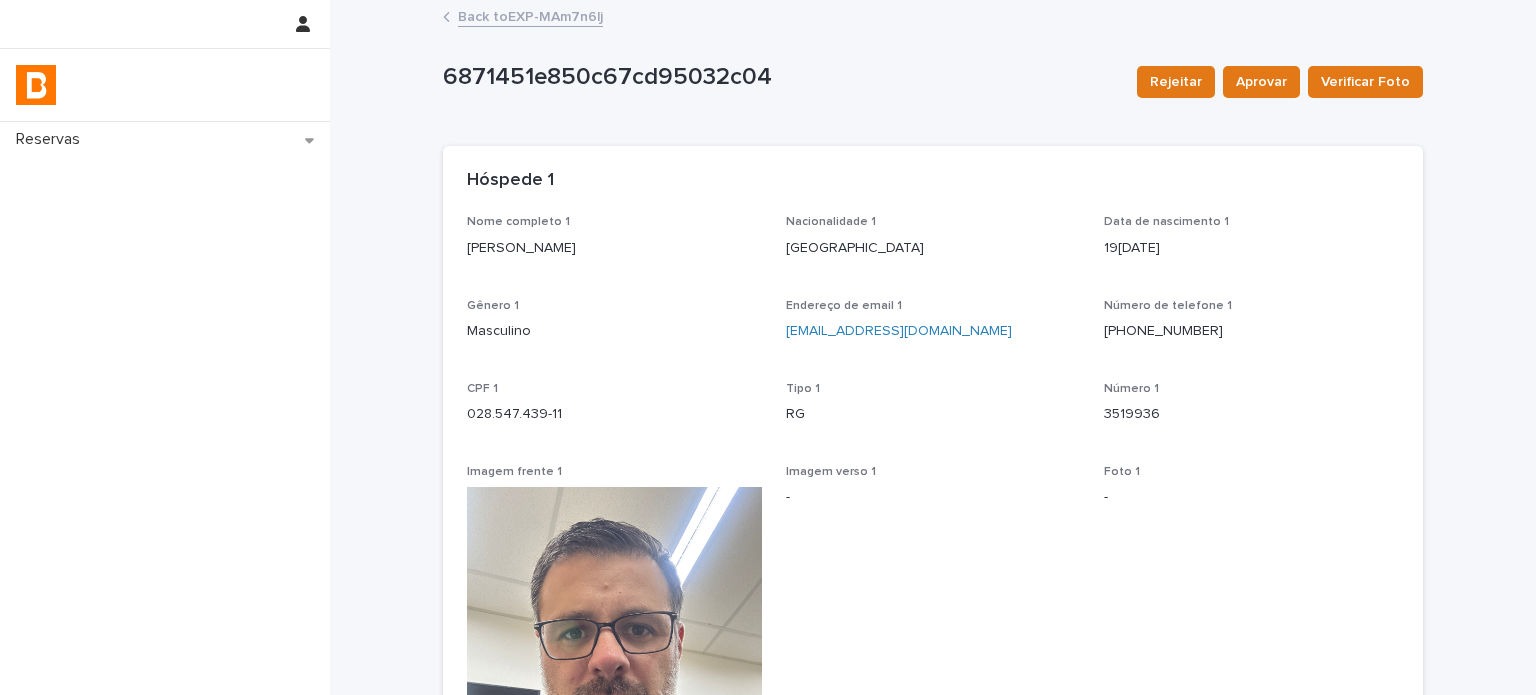drag, startPoint x: 629, startPoint y: 382, endPoint x: 688, endPoint y: 223, distance: 169.59363 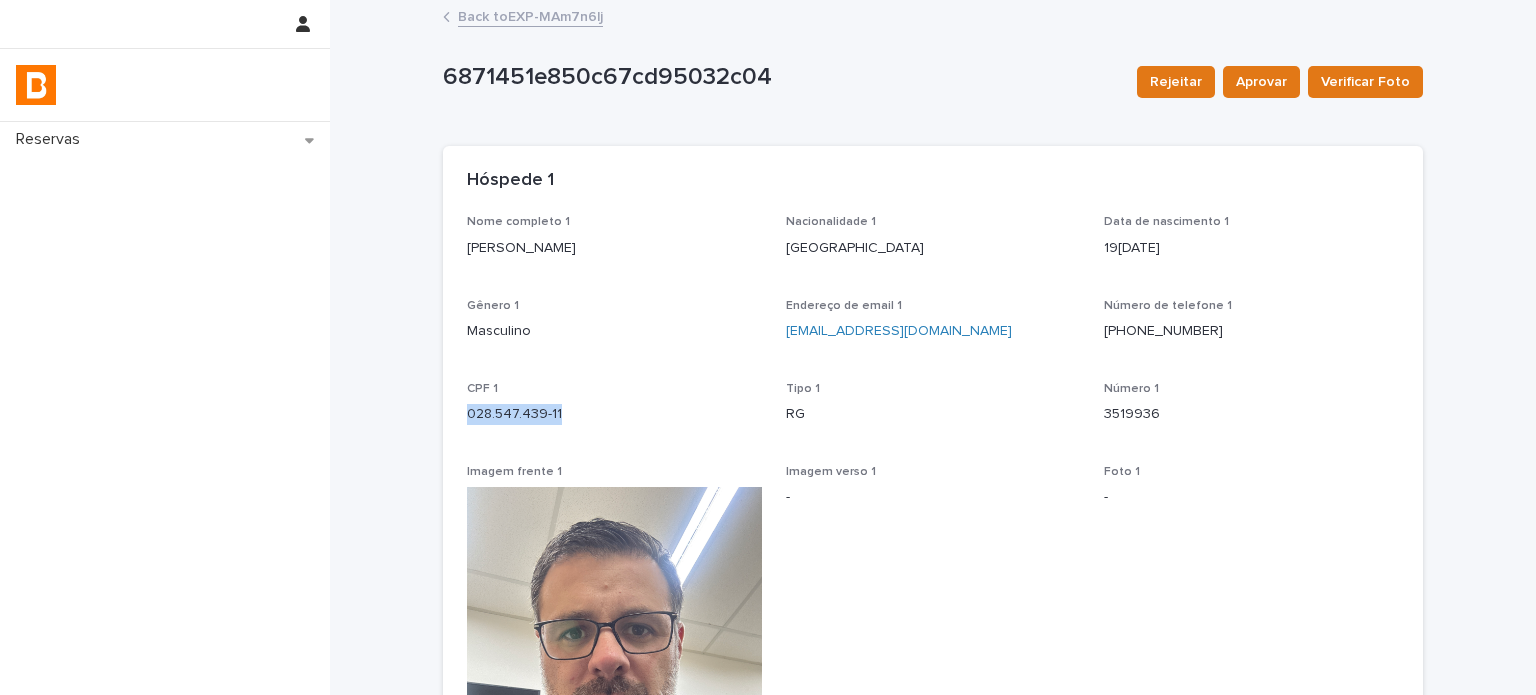 drag, startPoint x: 608, startPoint y: 420, endPoint x: 460, endPoint y: 416, distance: 148.05405 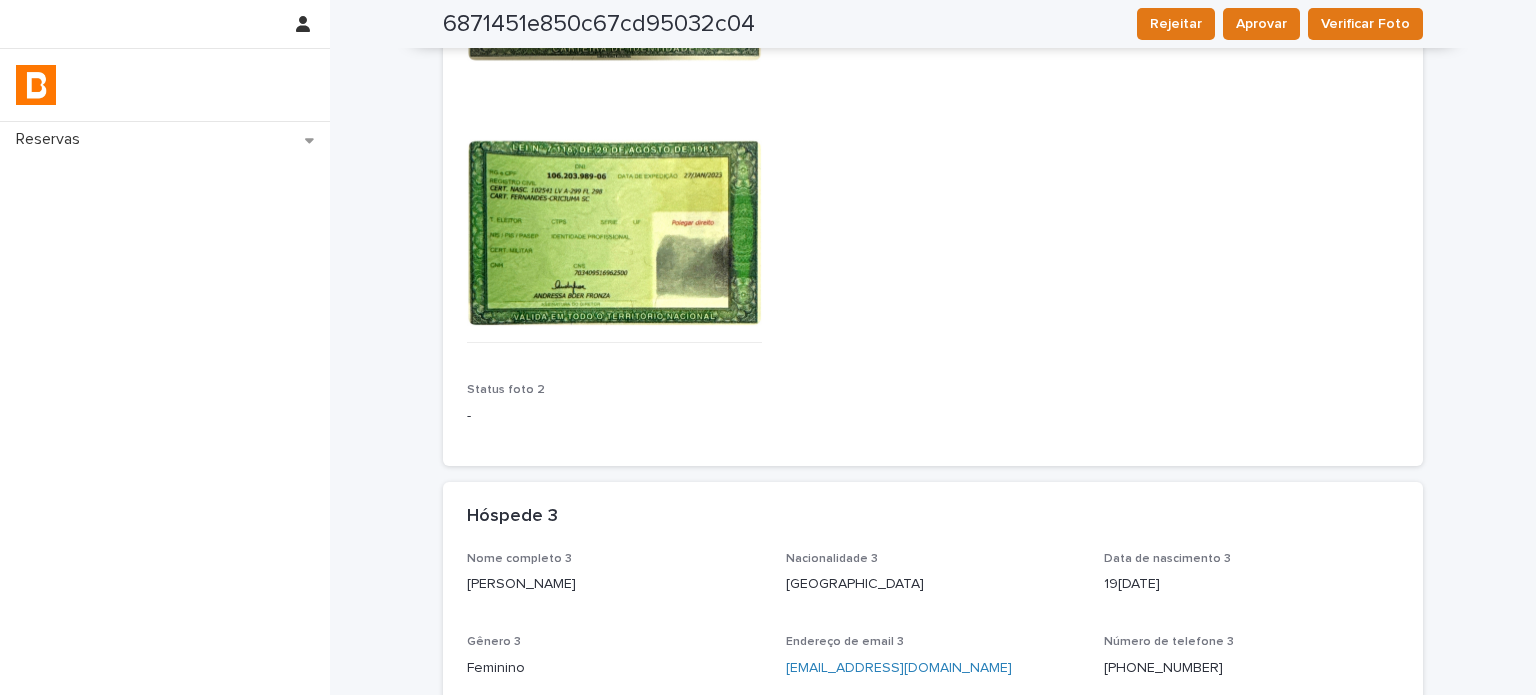 scroll, scrollTop: 1500, scrollLeft: 0, axis: vertical 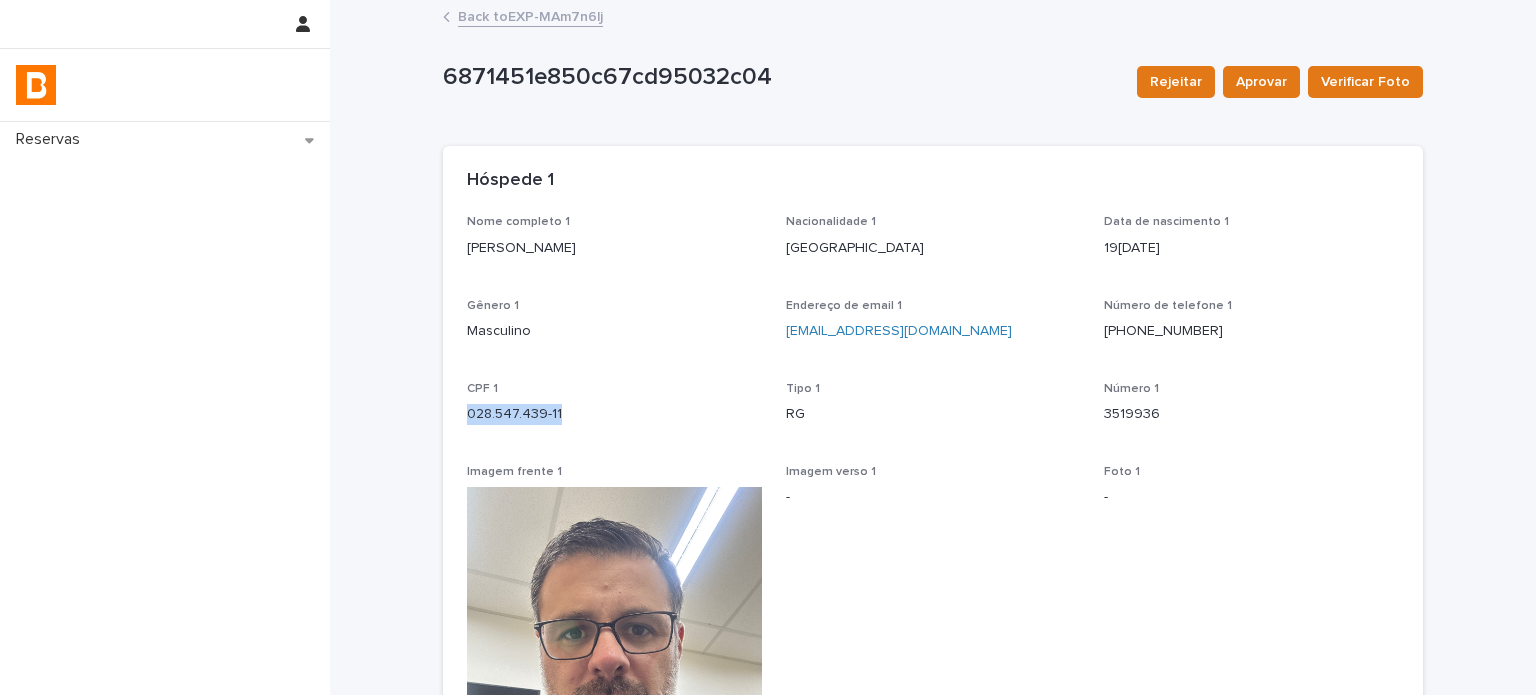 click on "Back to  EXP-MAm7n6lj" at bounding box center [530, 15] 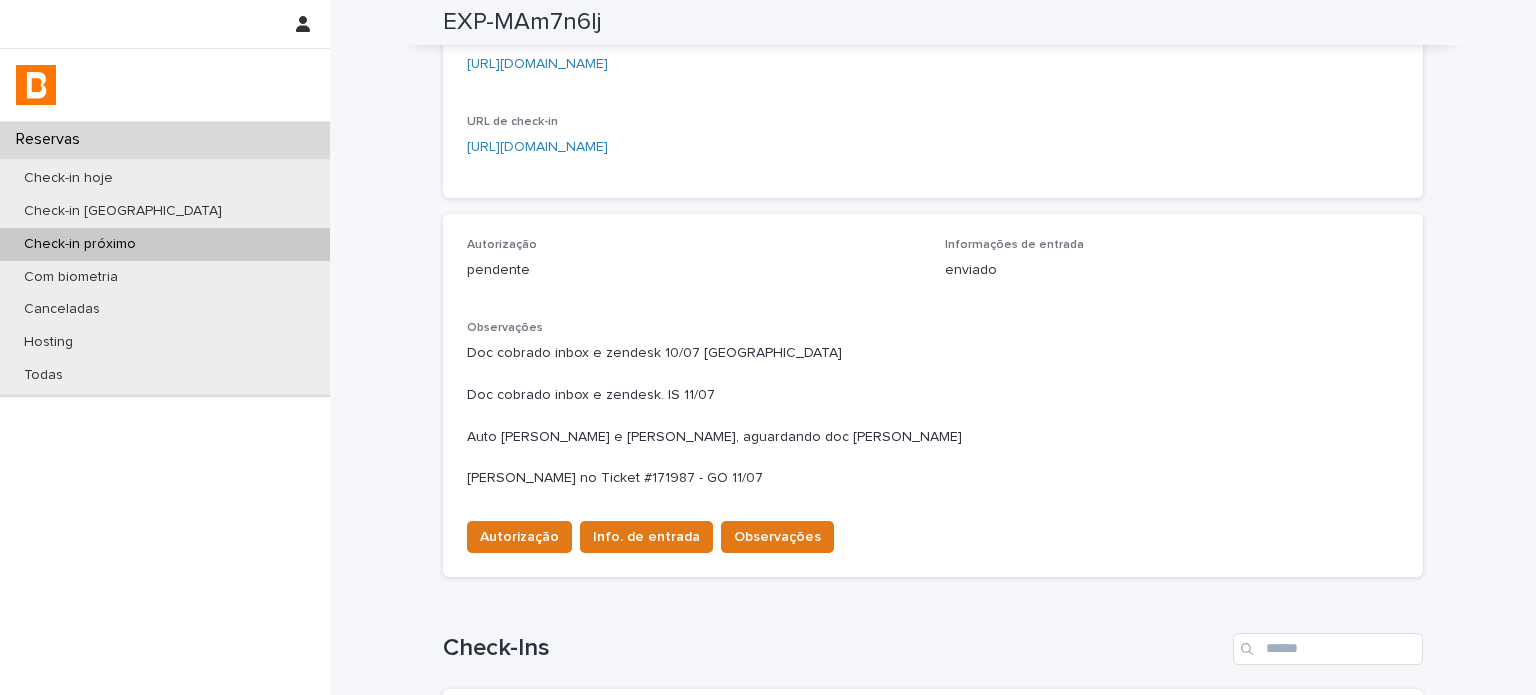 scroll, scrollTop: 488, scrollLeft: 0, axis: vertical 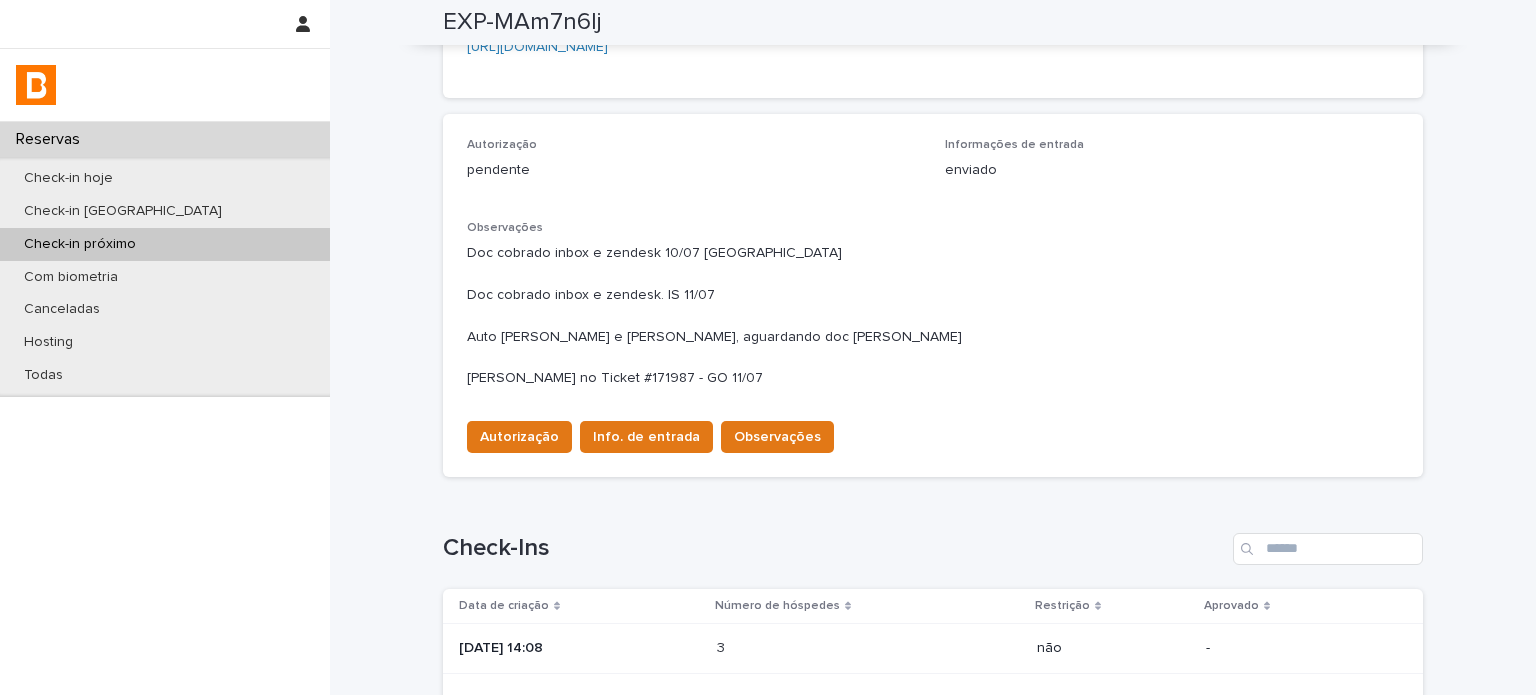 click on "EXP-MAm7n6lj" at bounding box center [522, 22] 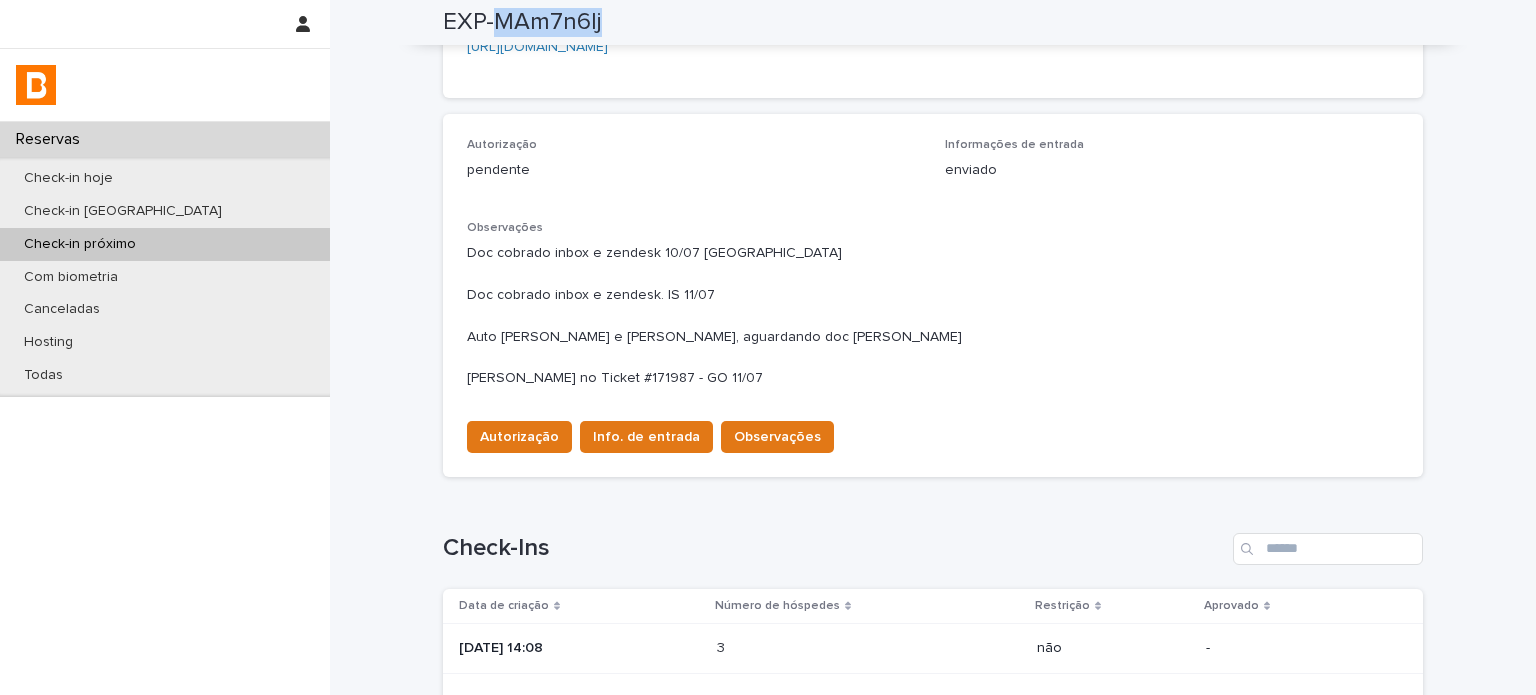 click on "EXP-MAm7n6lj" at bounding box center [522, 22] 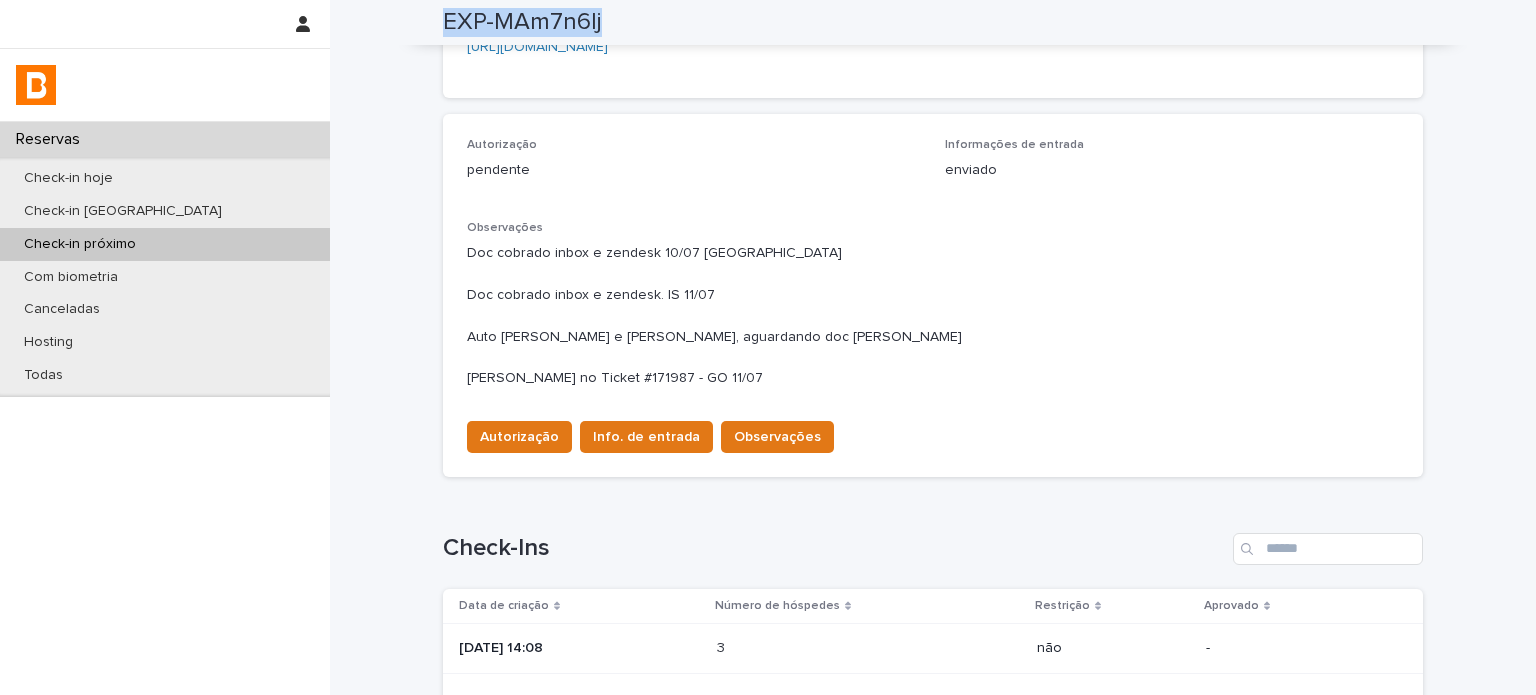 click on "EXP-MAm7n6lj" at bounding box center [522, 22] 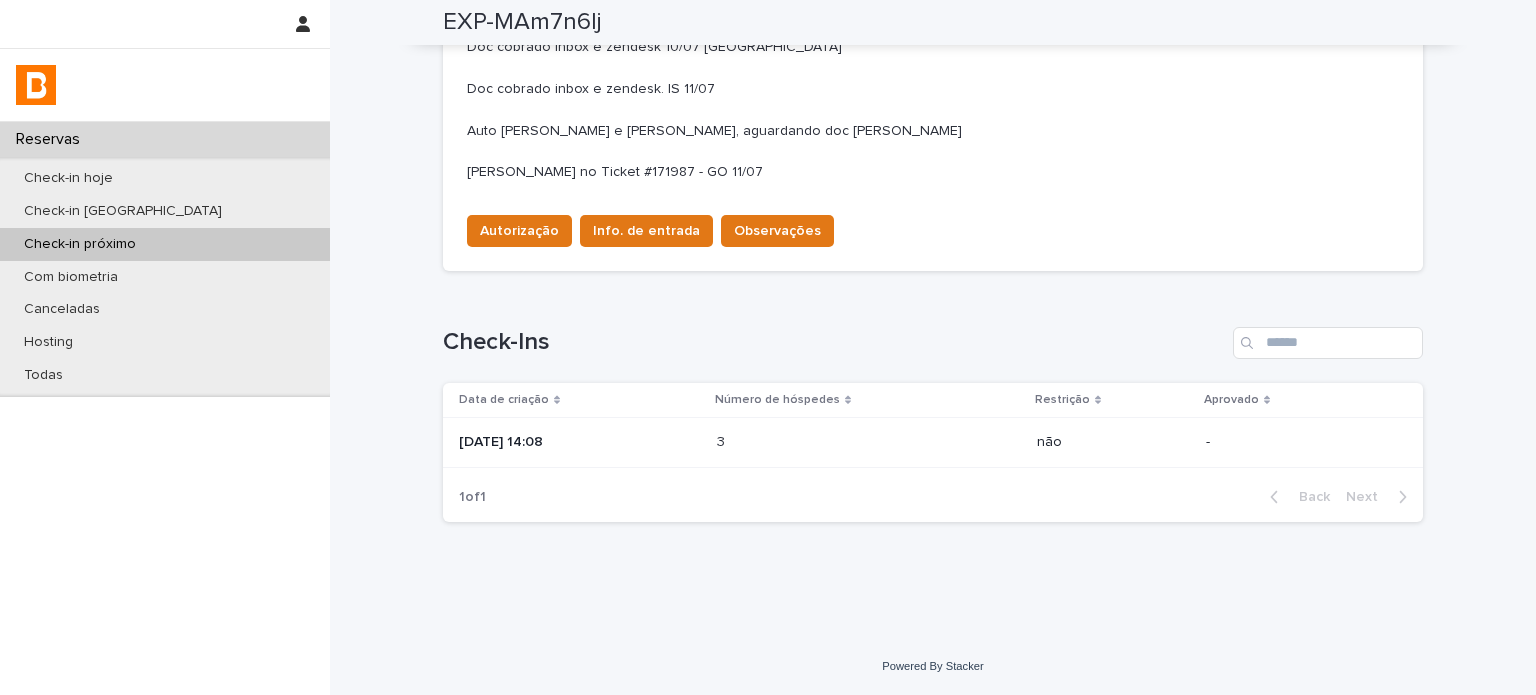 click on "3 3" at bounding box center [869, 443] 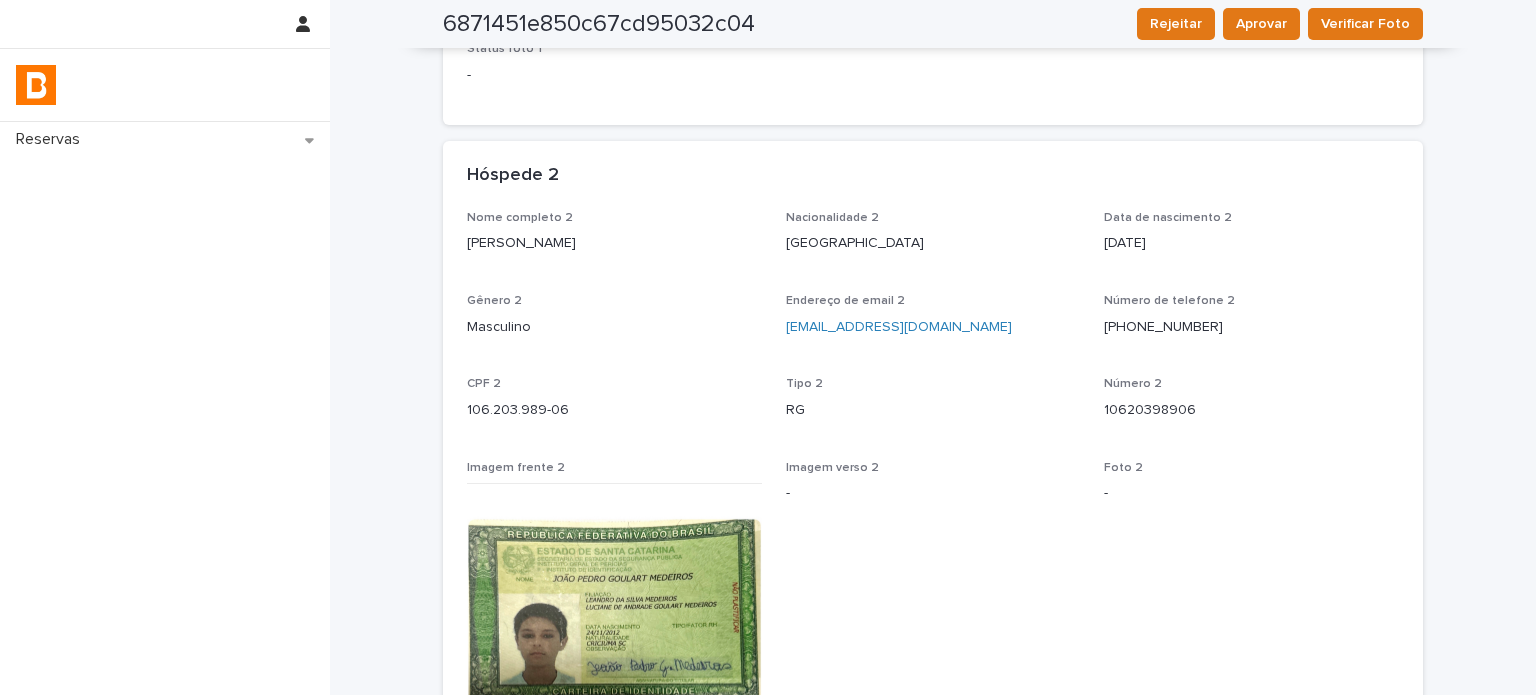 scroll, scrollTop: 882, scrollLeft: 0, axis: vertical 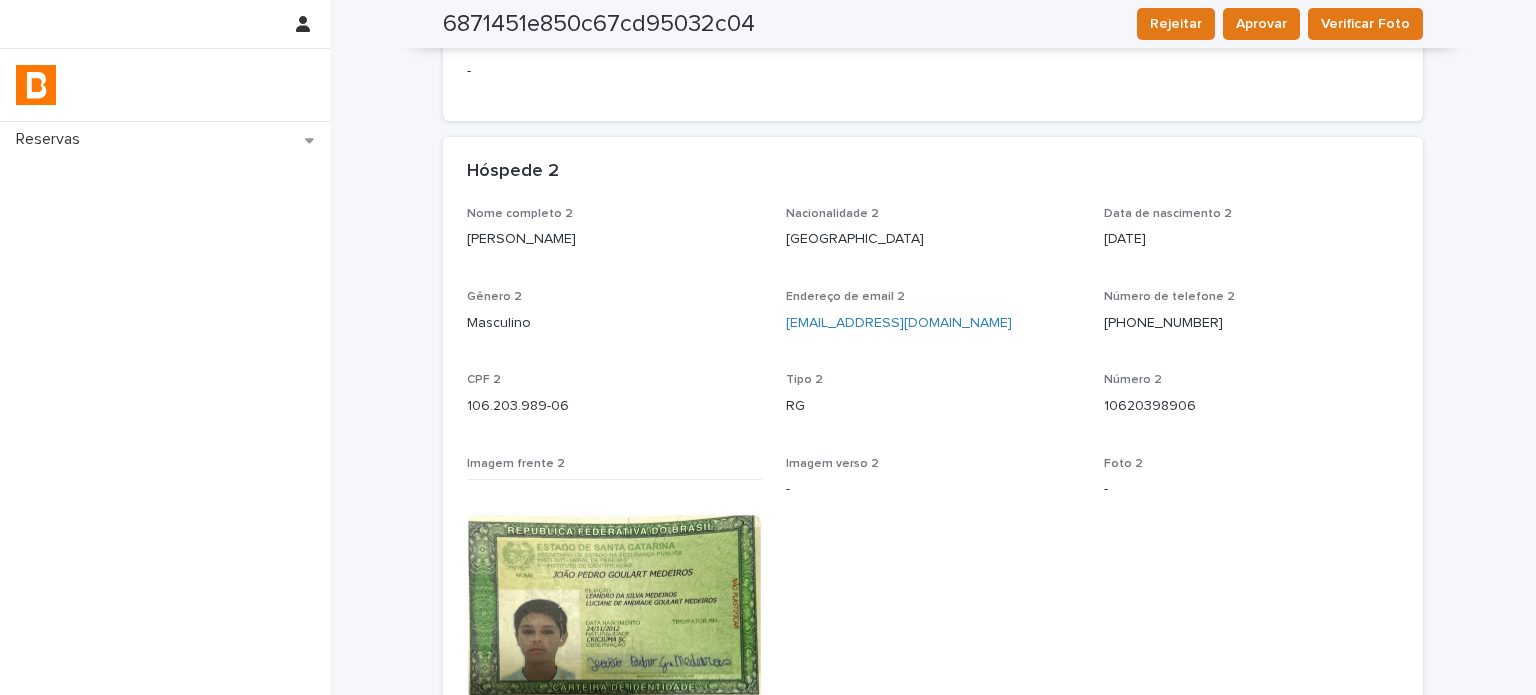 drag, startPoint x: 665, startPoint y: 267, endPoint x: 424, endPoint y: 262, distance: 241.05186 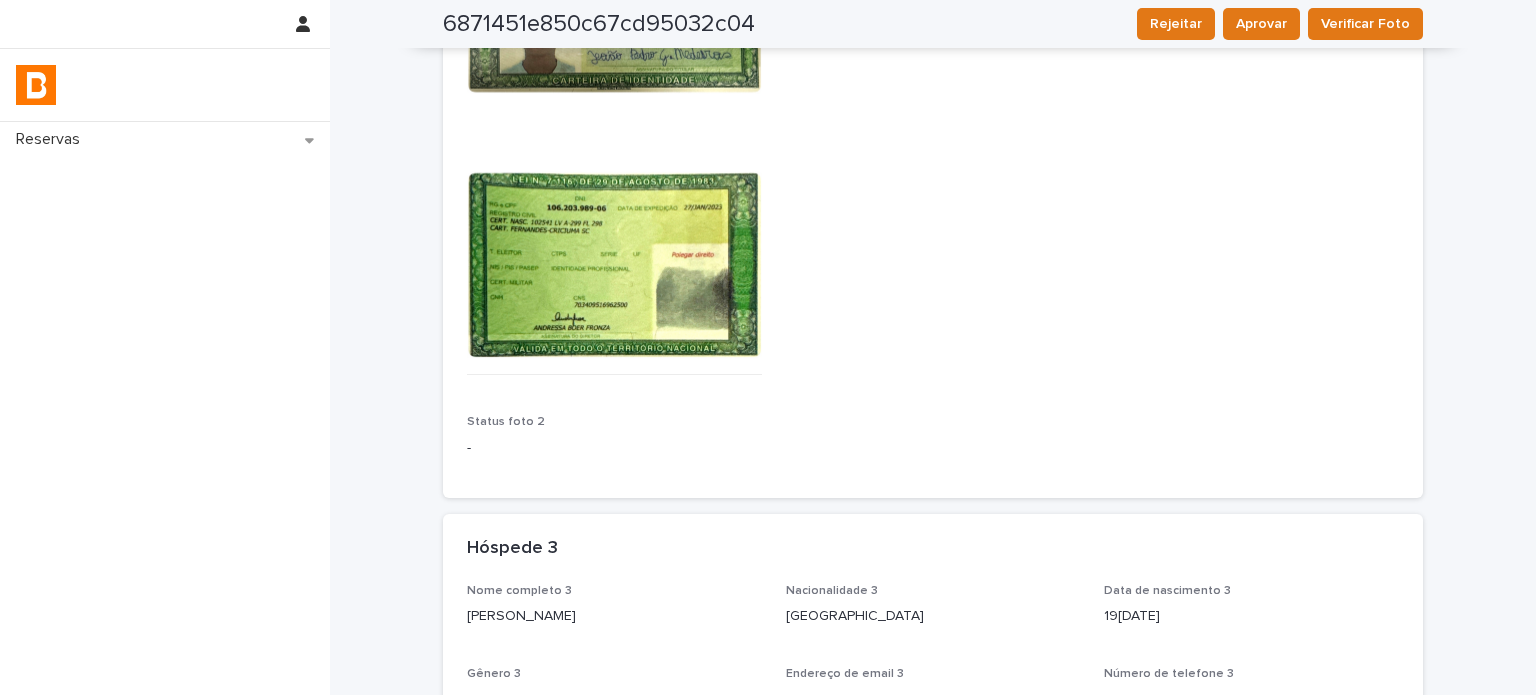 scroll, scrollTop: 1516, scrollLeft: 0, axis: vertical 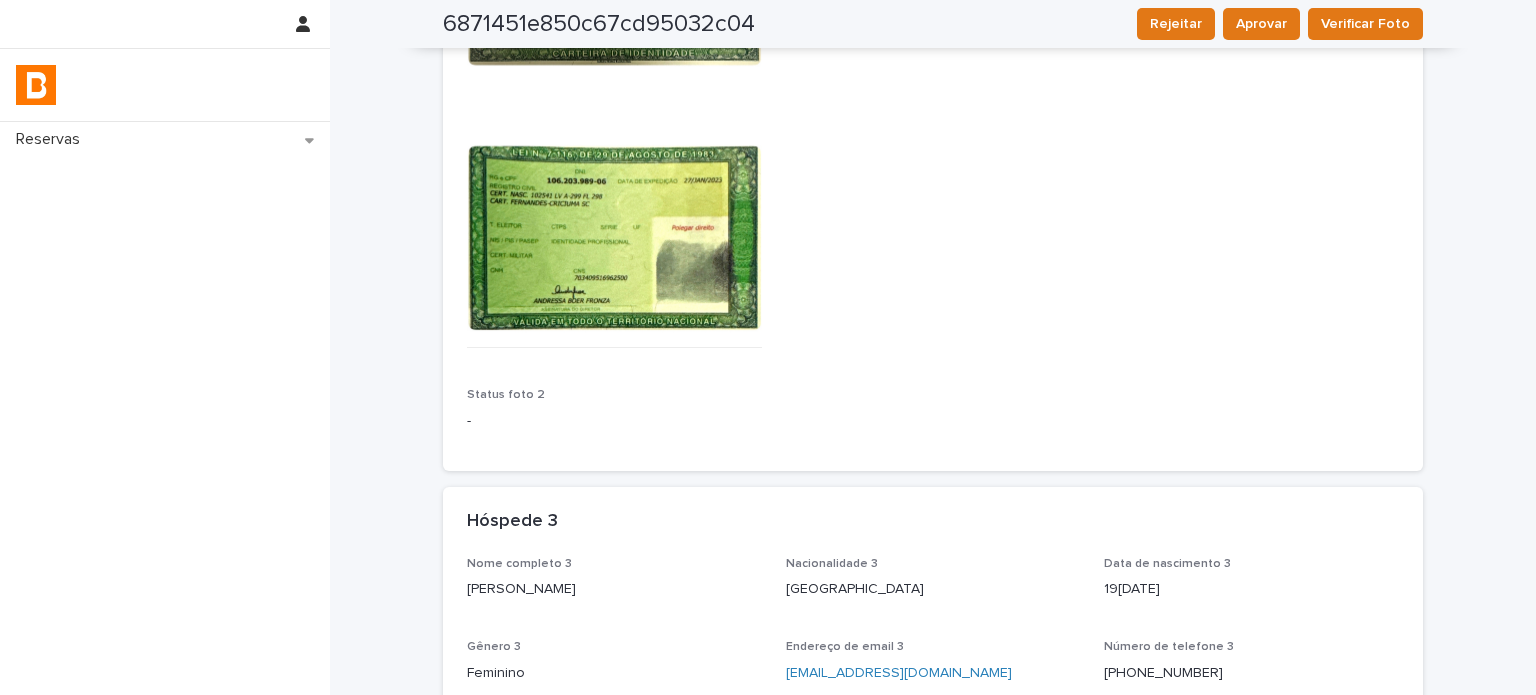 click on "[PERSON_NAME]" at bounding box center (614, 589) 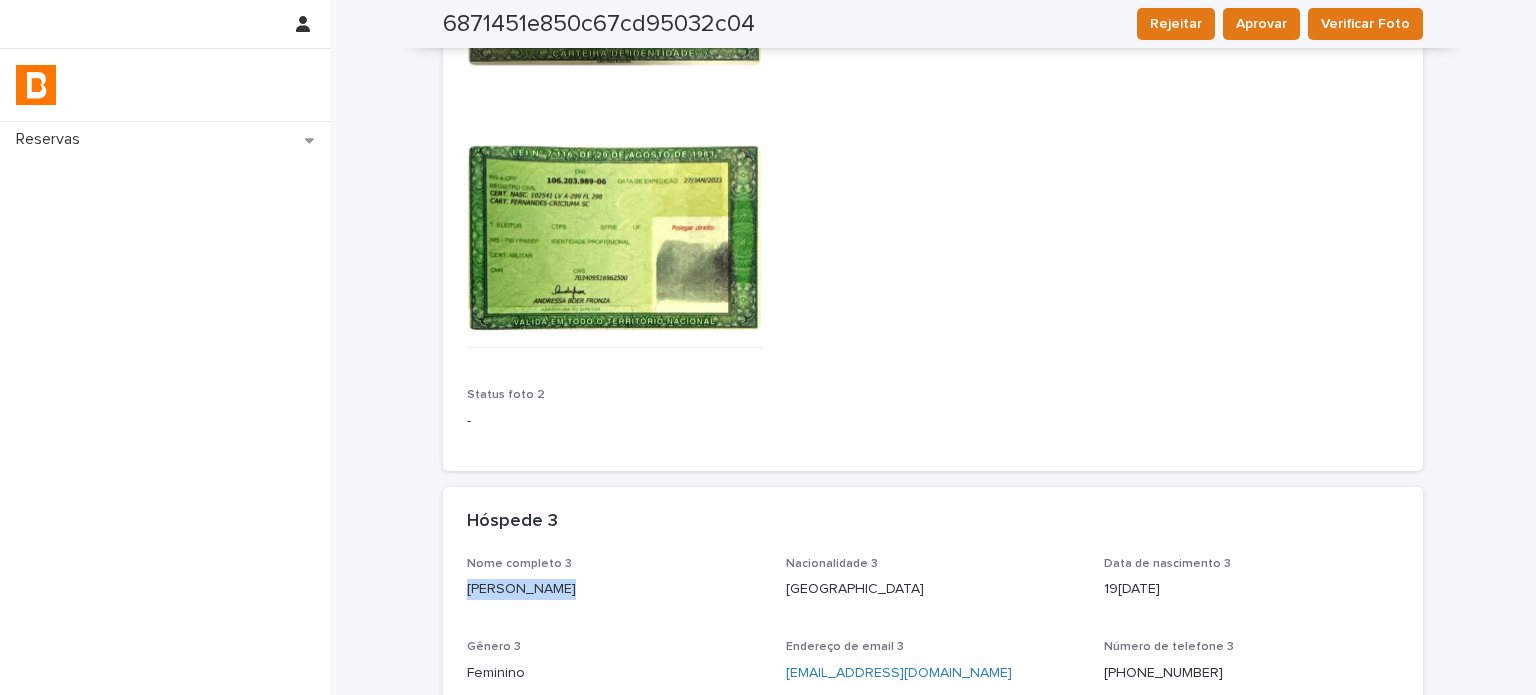 click on "[PERSON_NAME]" at bounding box center [614, 589] 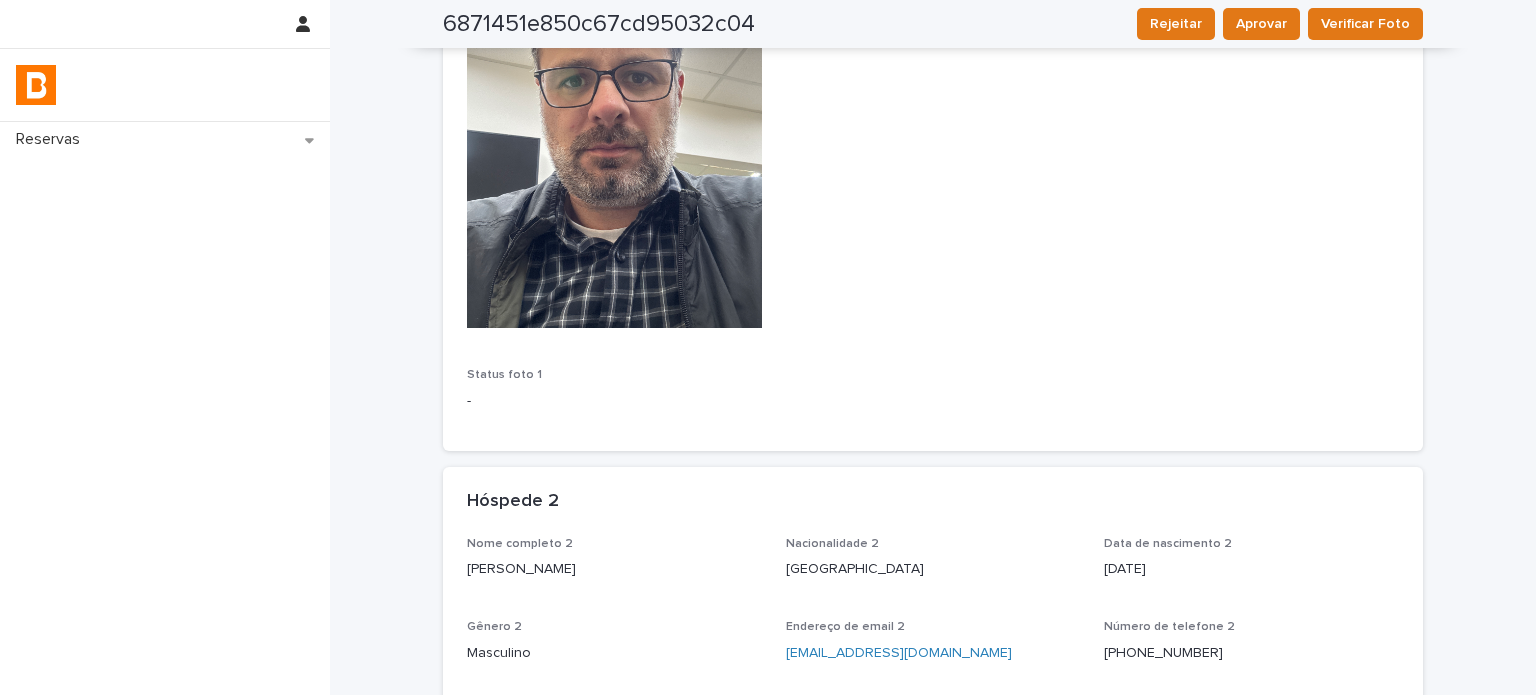 scroll, scrollTop: 126, scrollLeft: 0, axis: vertical 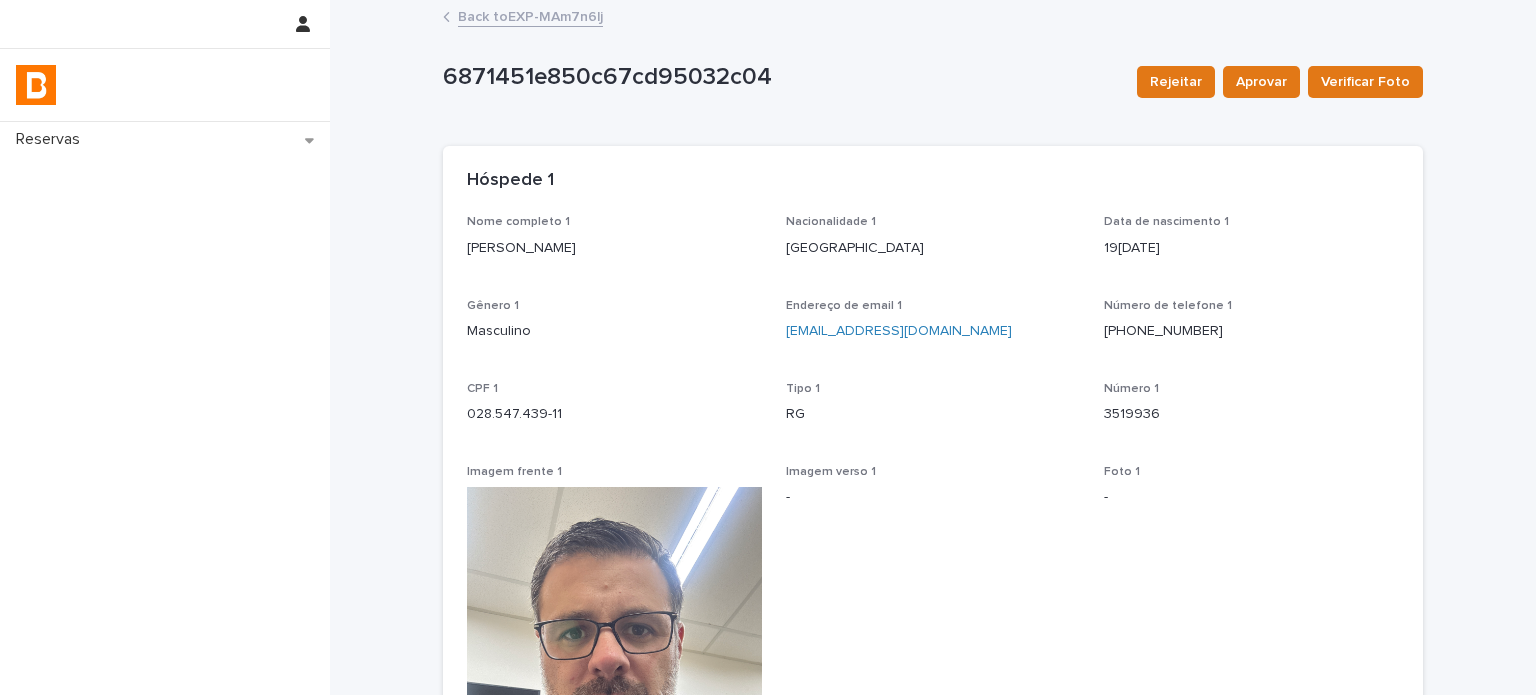 click on "Back to  EXP-MAm7n6lj" at bounding box center [530, 15] 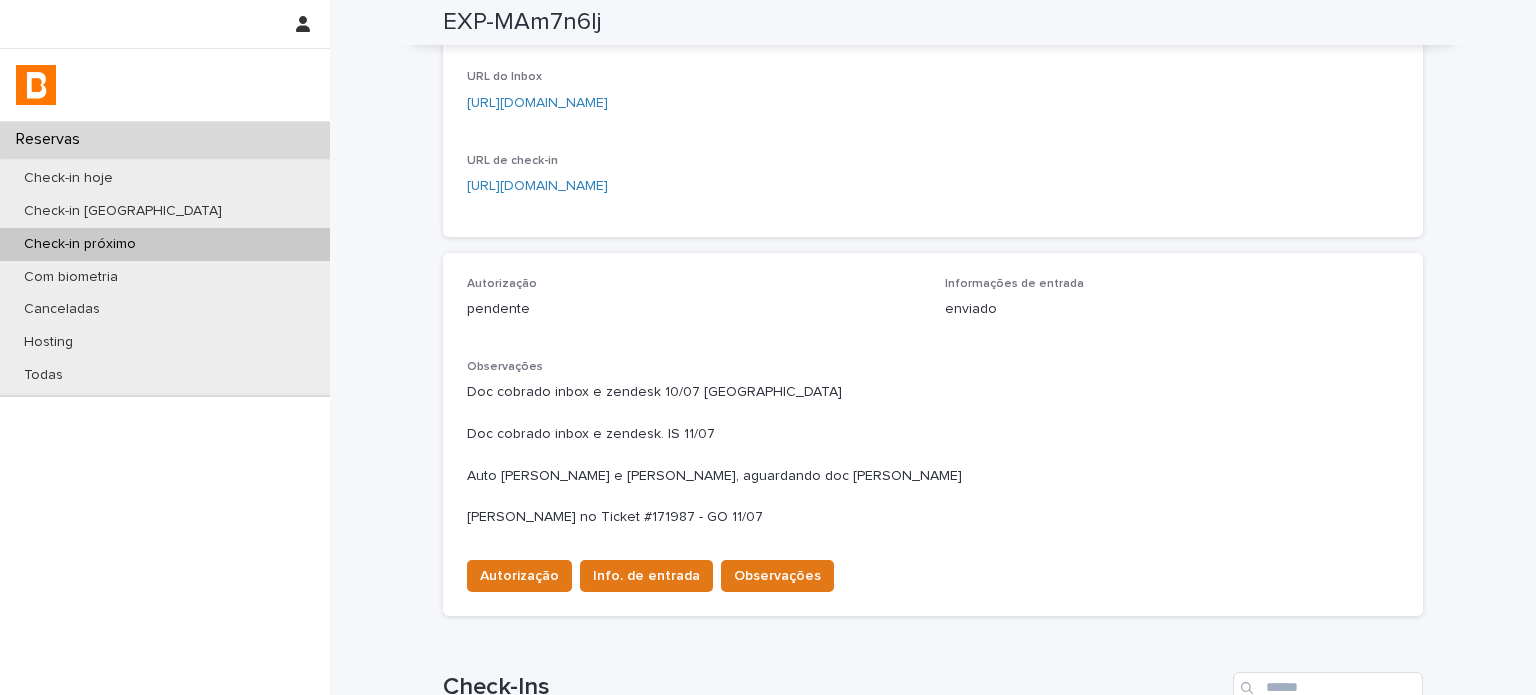 scroll, scrollTop: 433, scrollLeft: 0, axis: vertical 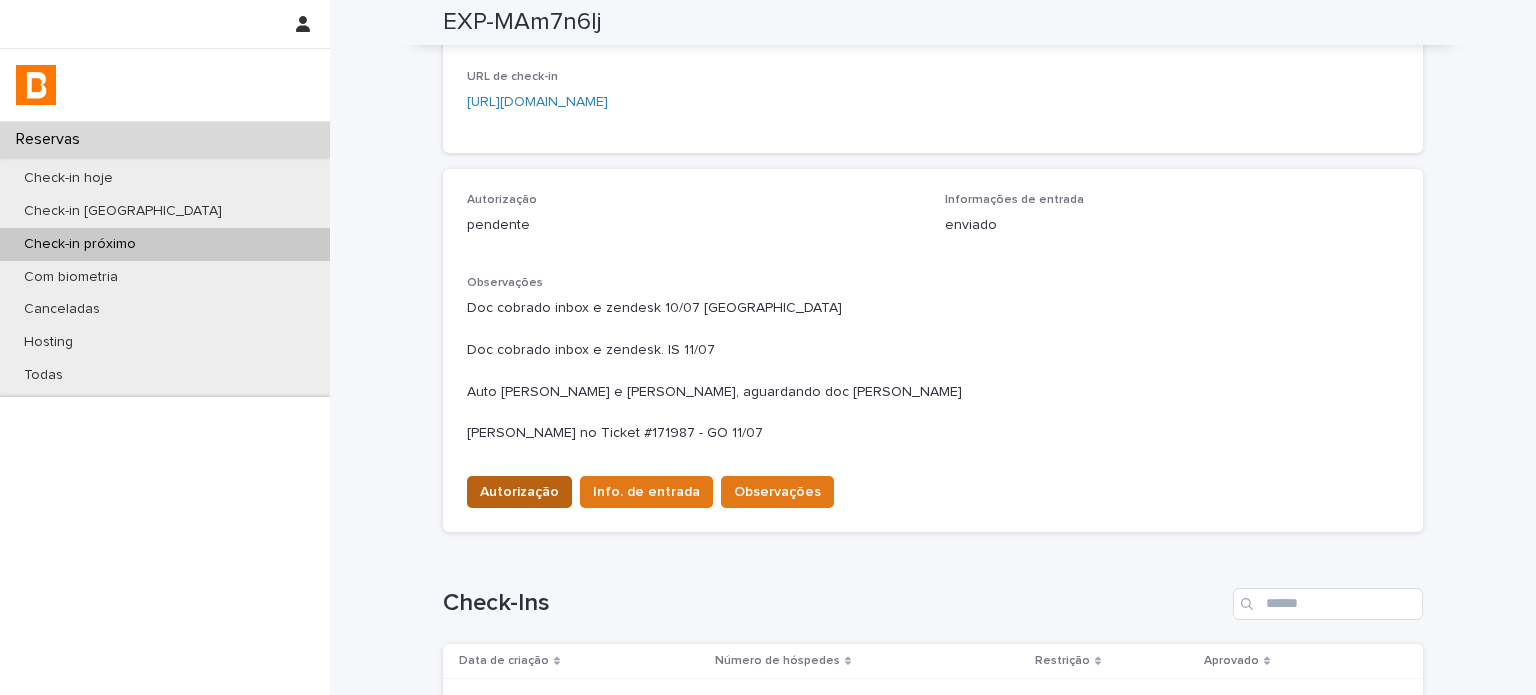 click on "Autorização" at bounding box center [519, 492] 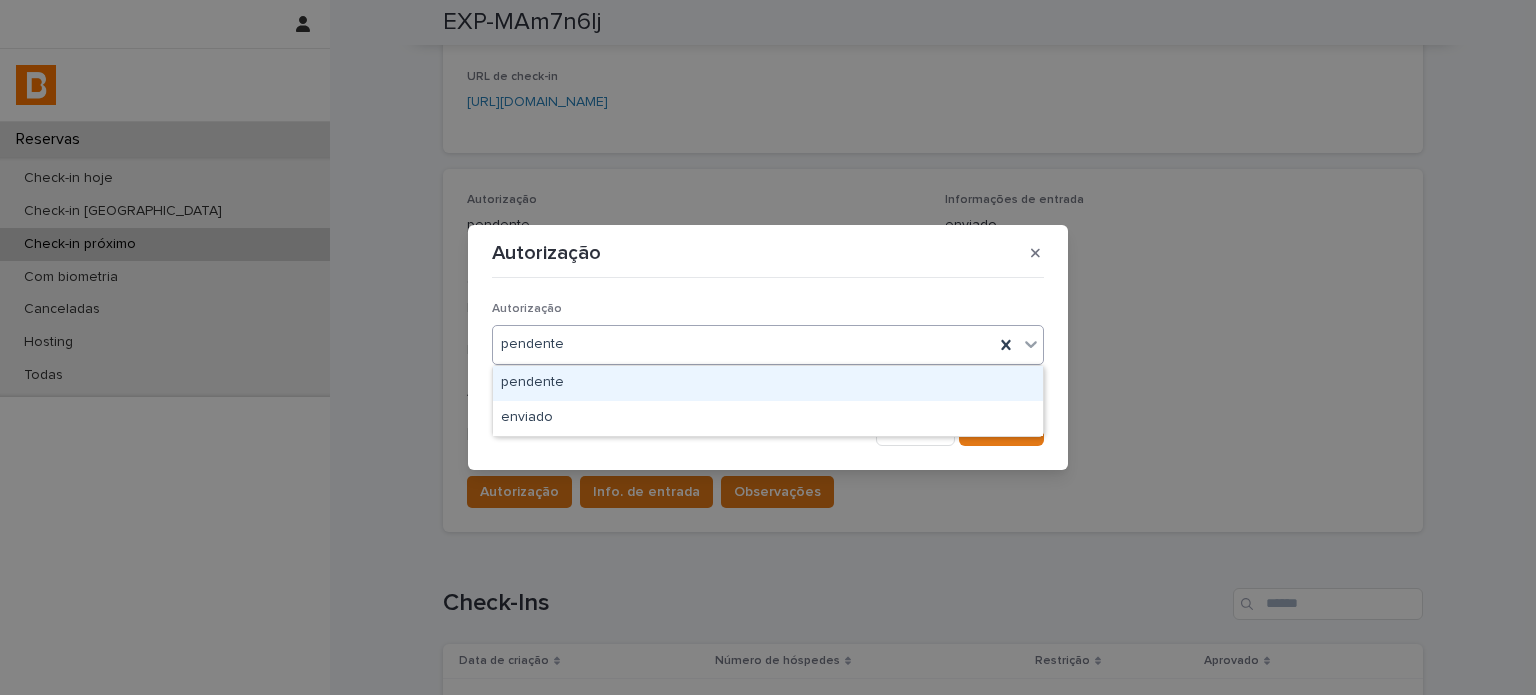 click on "pendente" at bounding box center (743, 344) 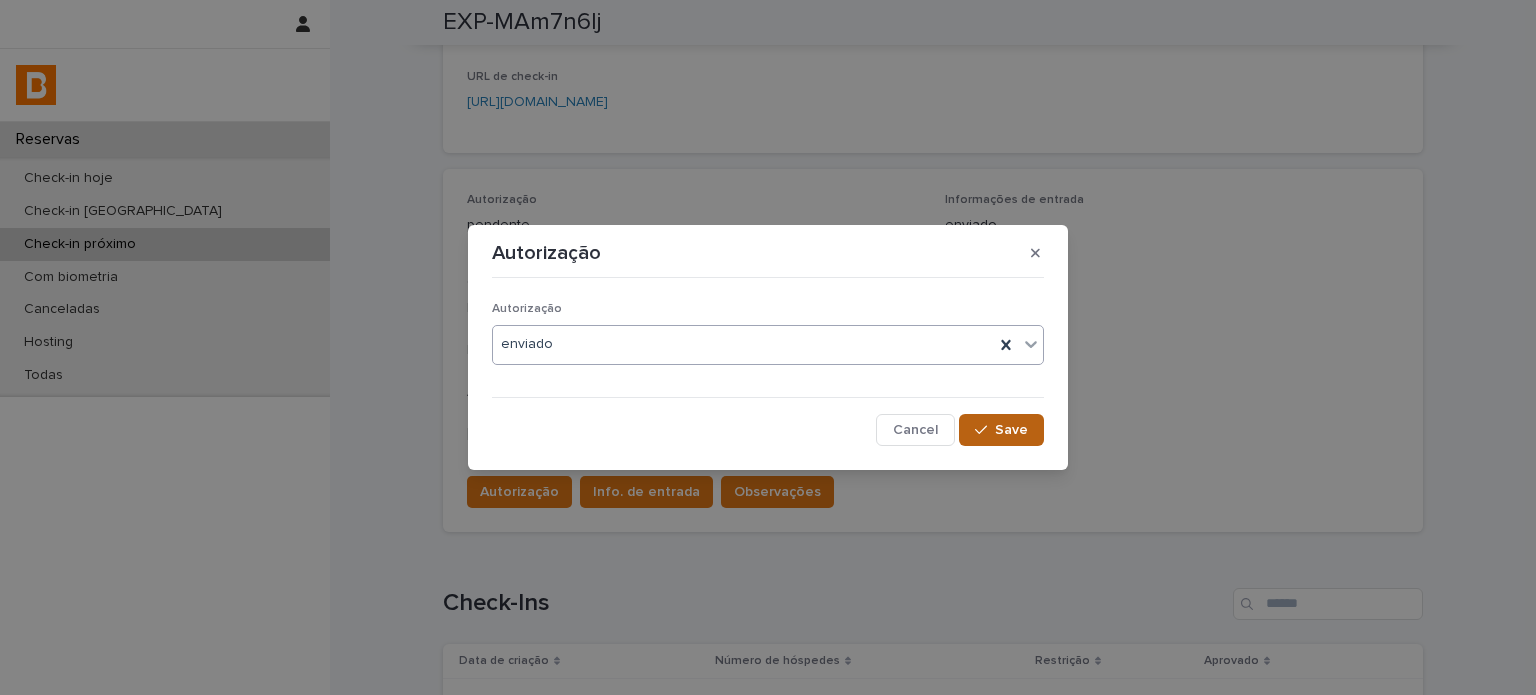 click on "Save" at bounding box center (1001, 430) 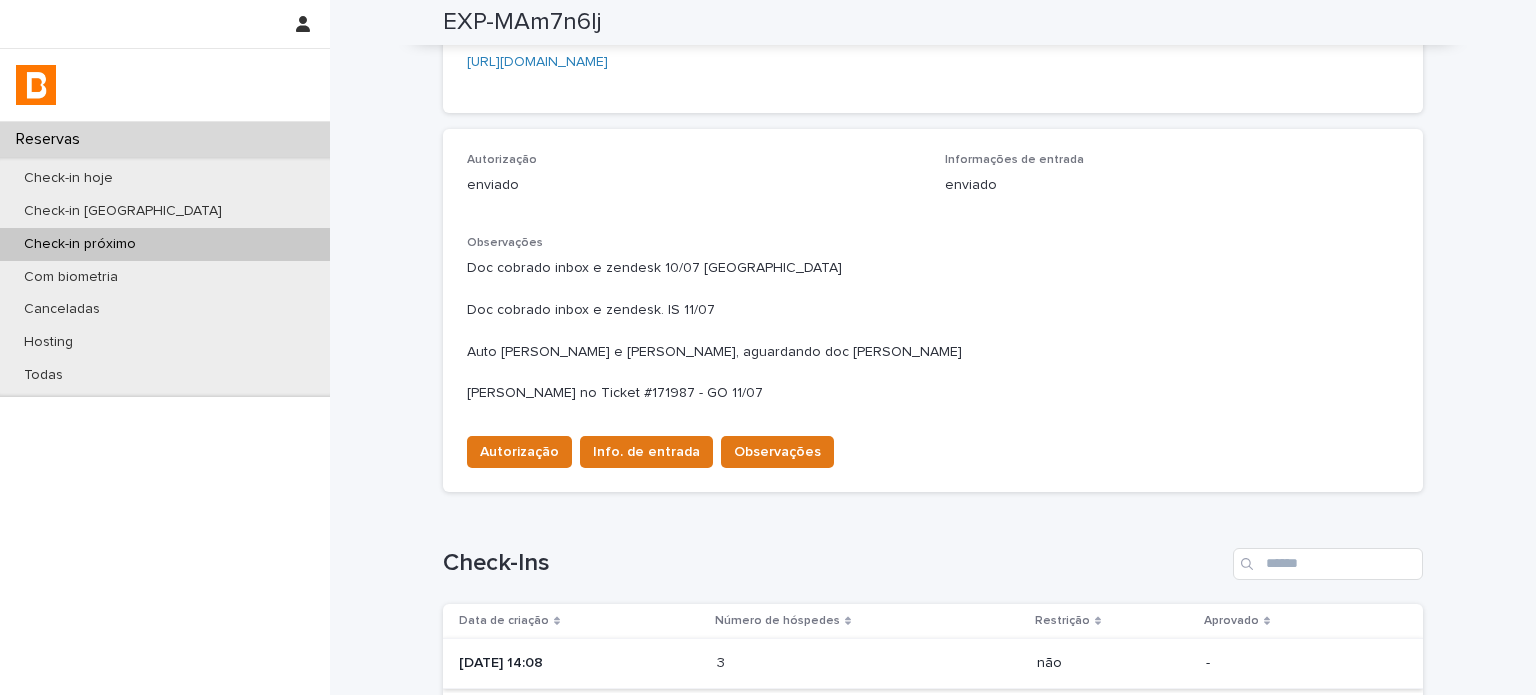 scroll, scrollTop: 700, scrollLeft: 0, axis: vertical 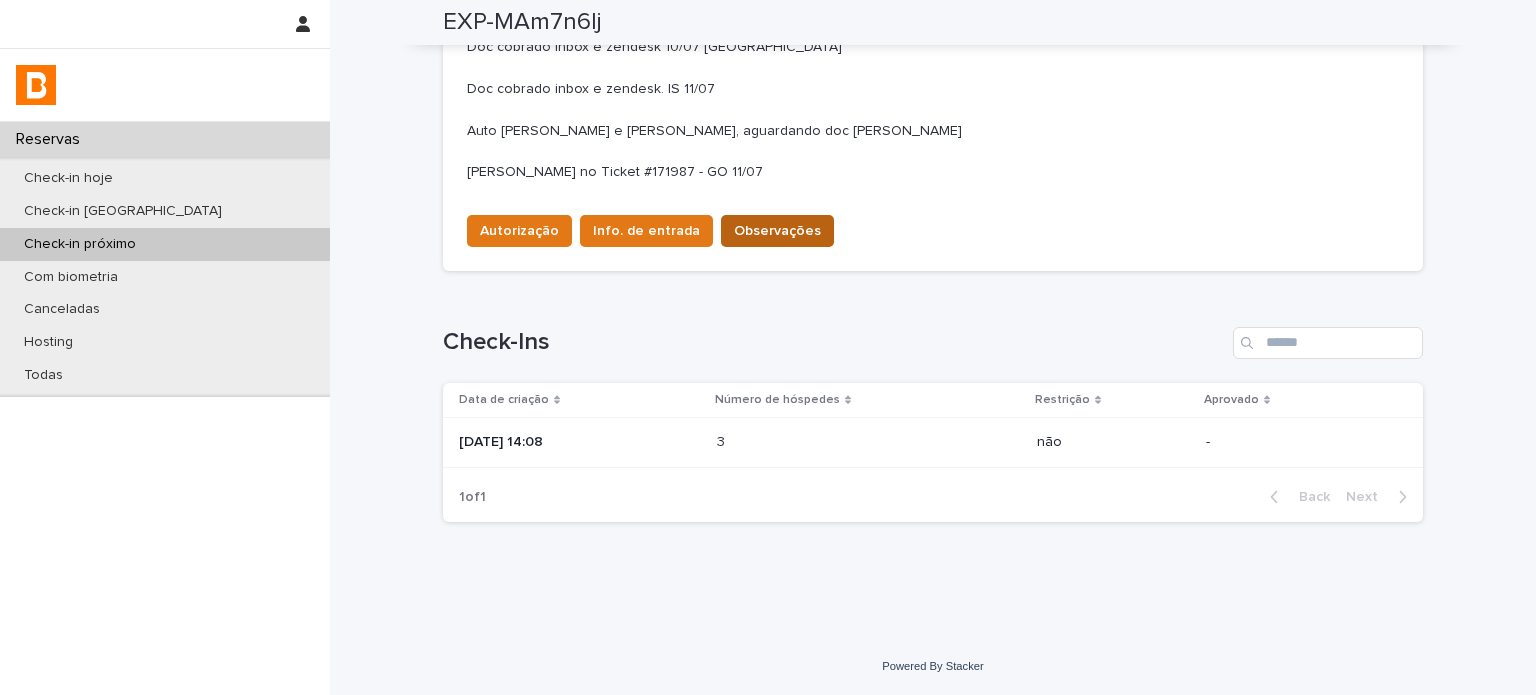 click on "Observações" at bounding box center [777, 231] 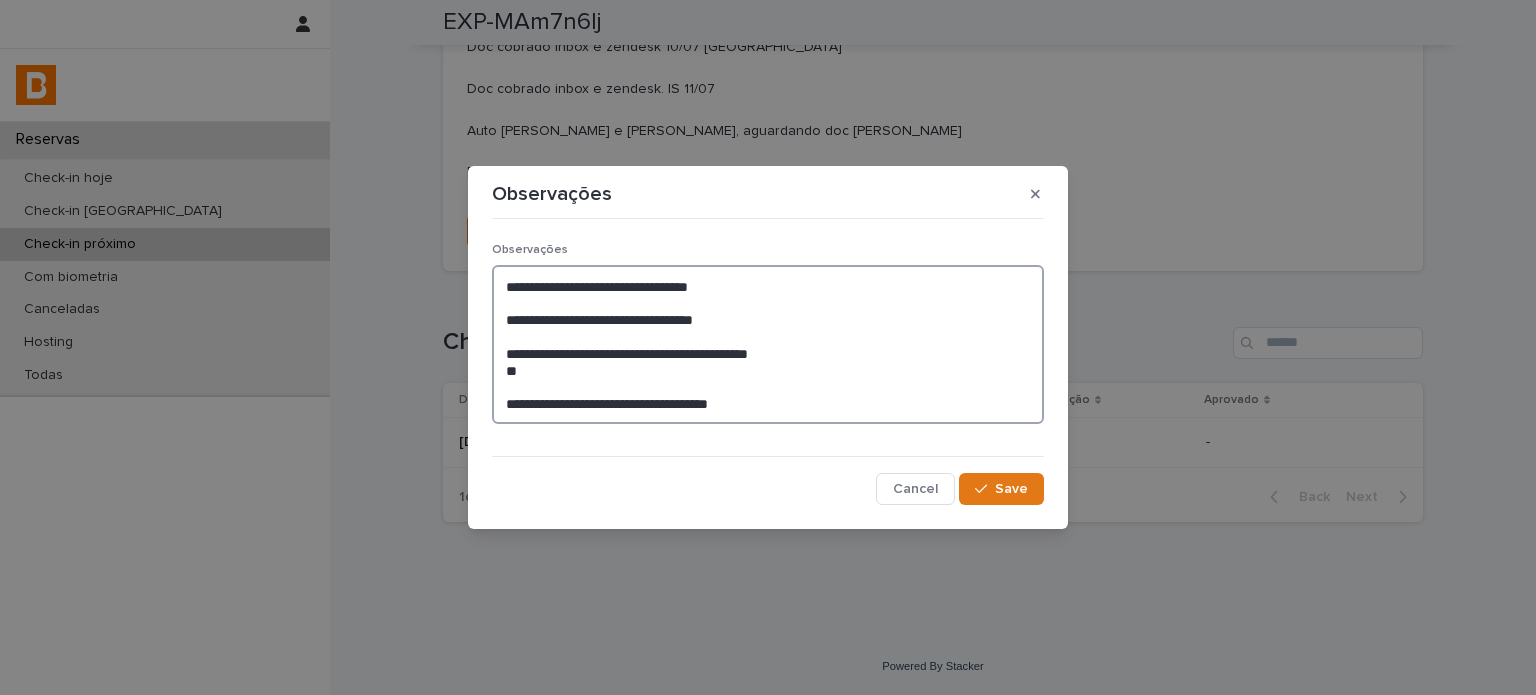 click on "**********" at bounding box center (768, 345) 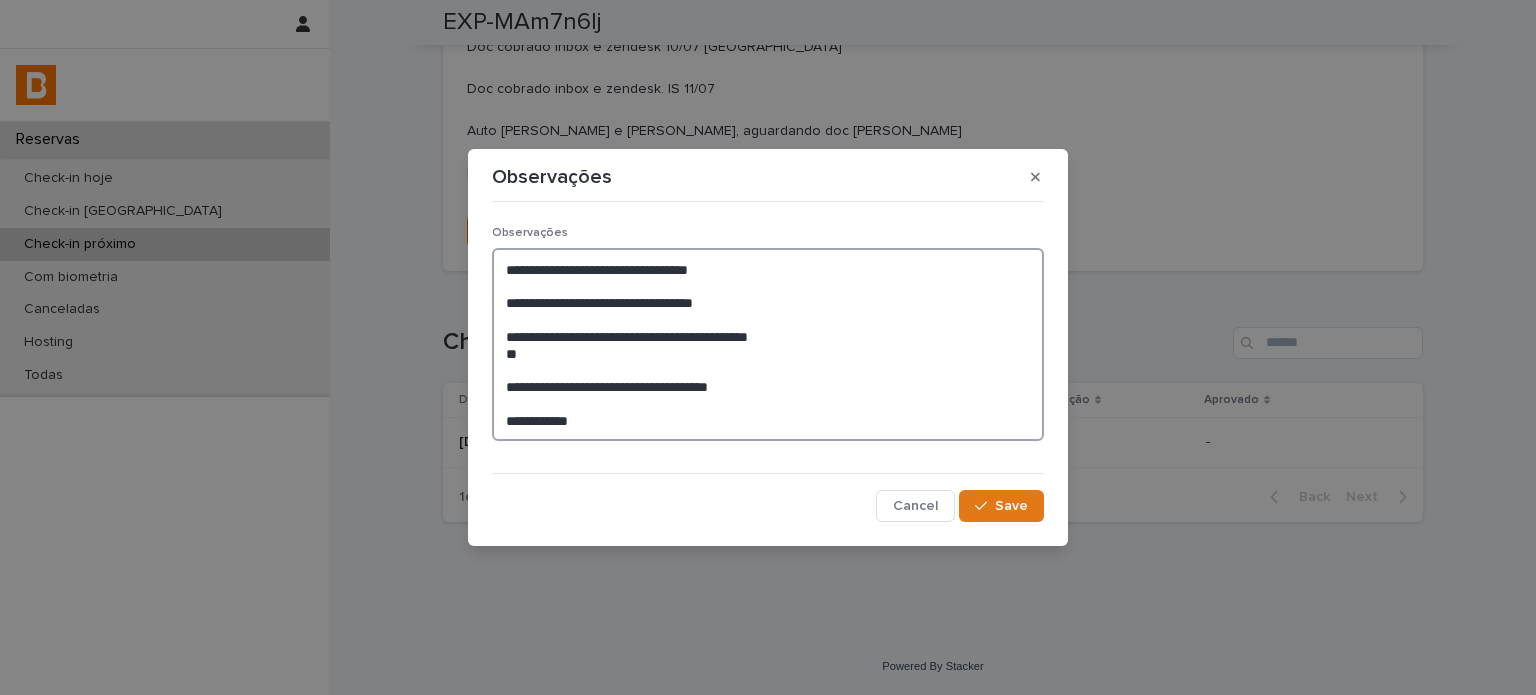 type on "**********" 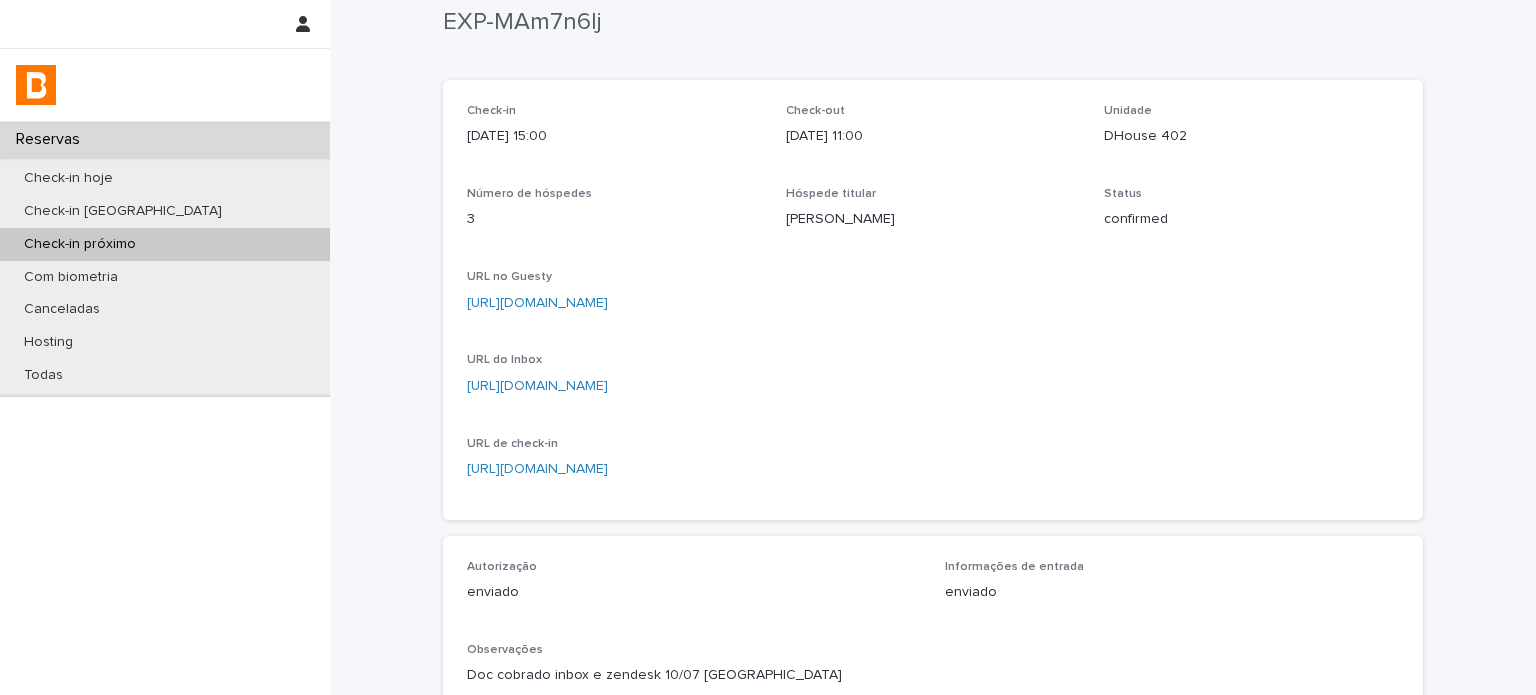 scroll, scrollTop: 0, scrollLeft: 0, axis: both 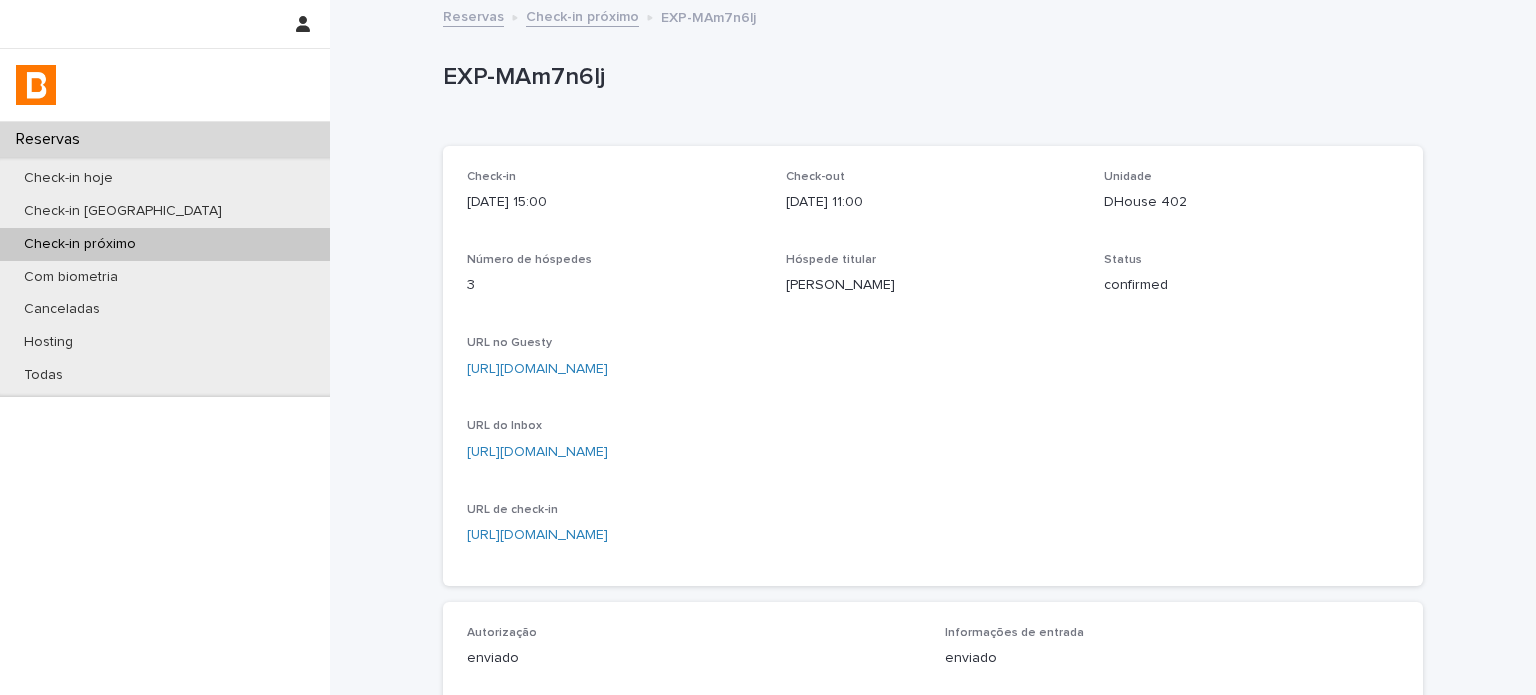 click on "Check-in próximo" at bounding box center (582, 15) 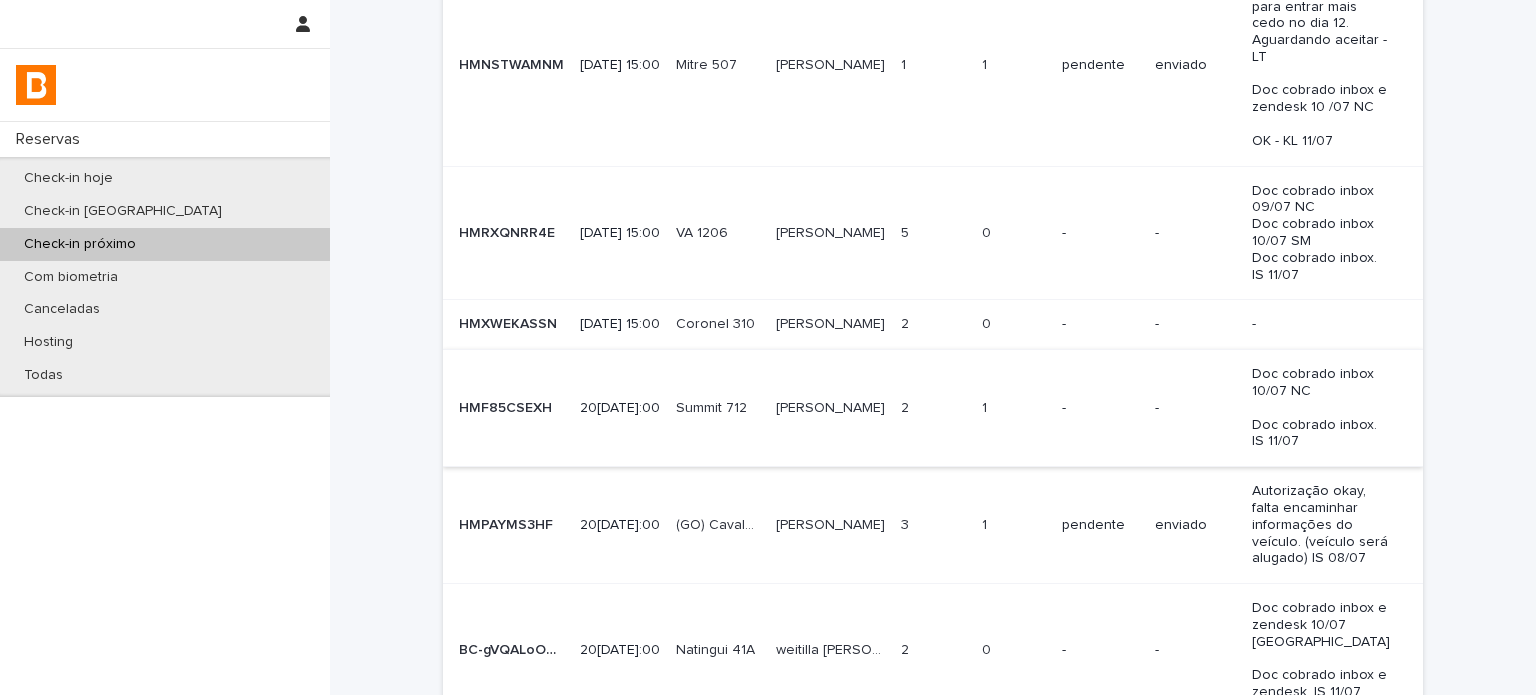 scroll, scrollTop: 700, scrollLeft: 0, axis: vertical 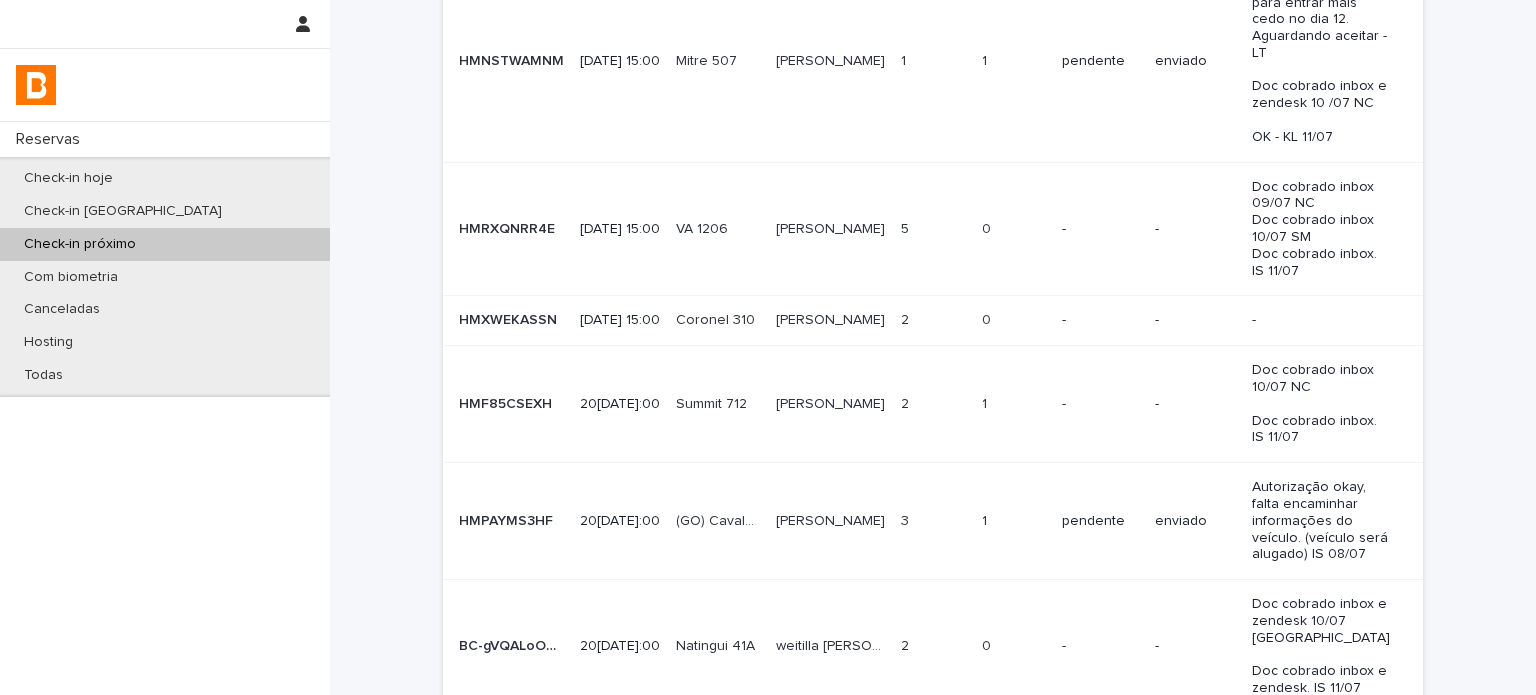 click on "-" at bounding box center (1100, 404) 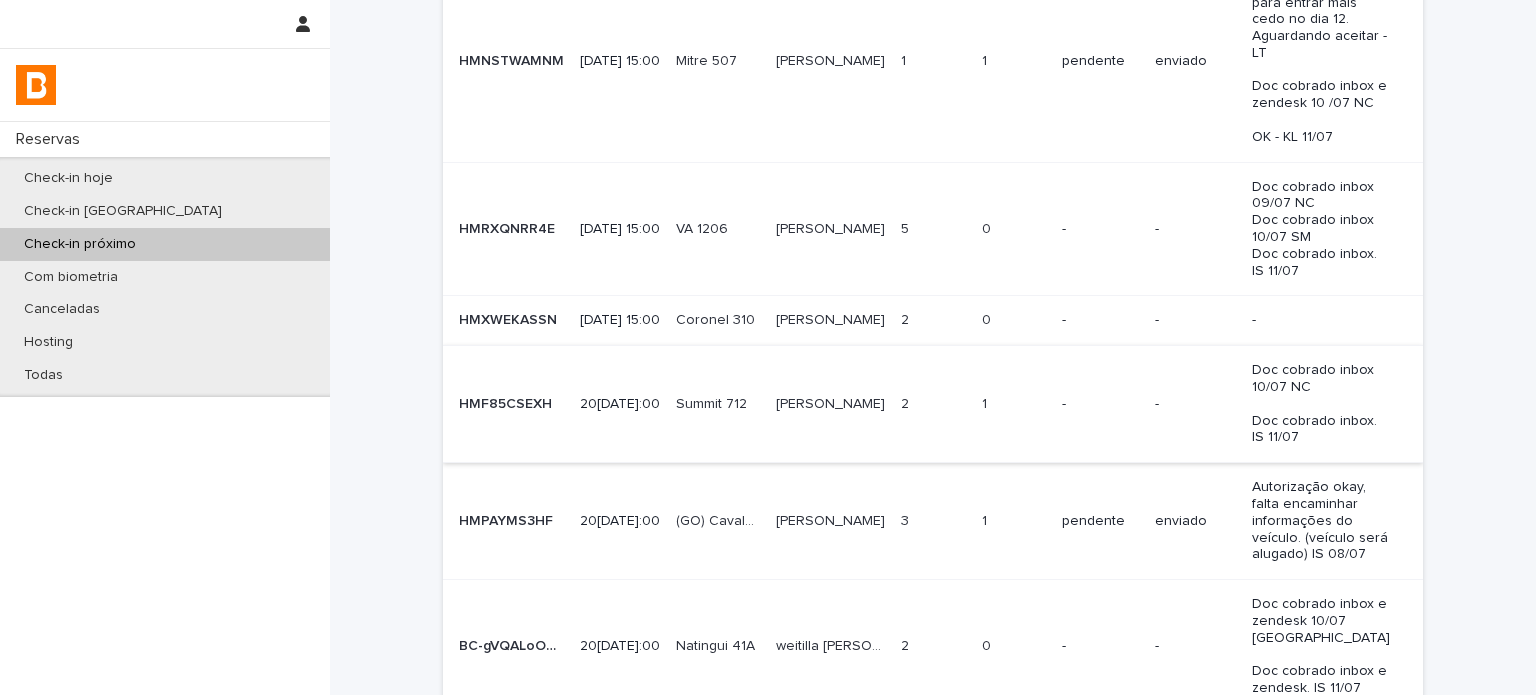 scroll, scrollTop: 0, scrollLeft: 0, axis: both 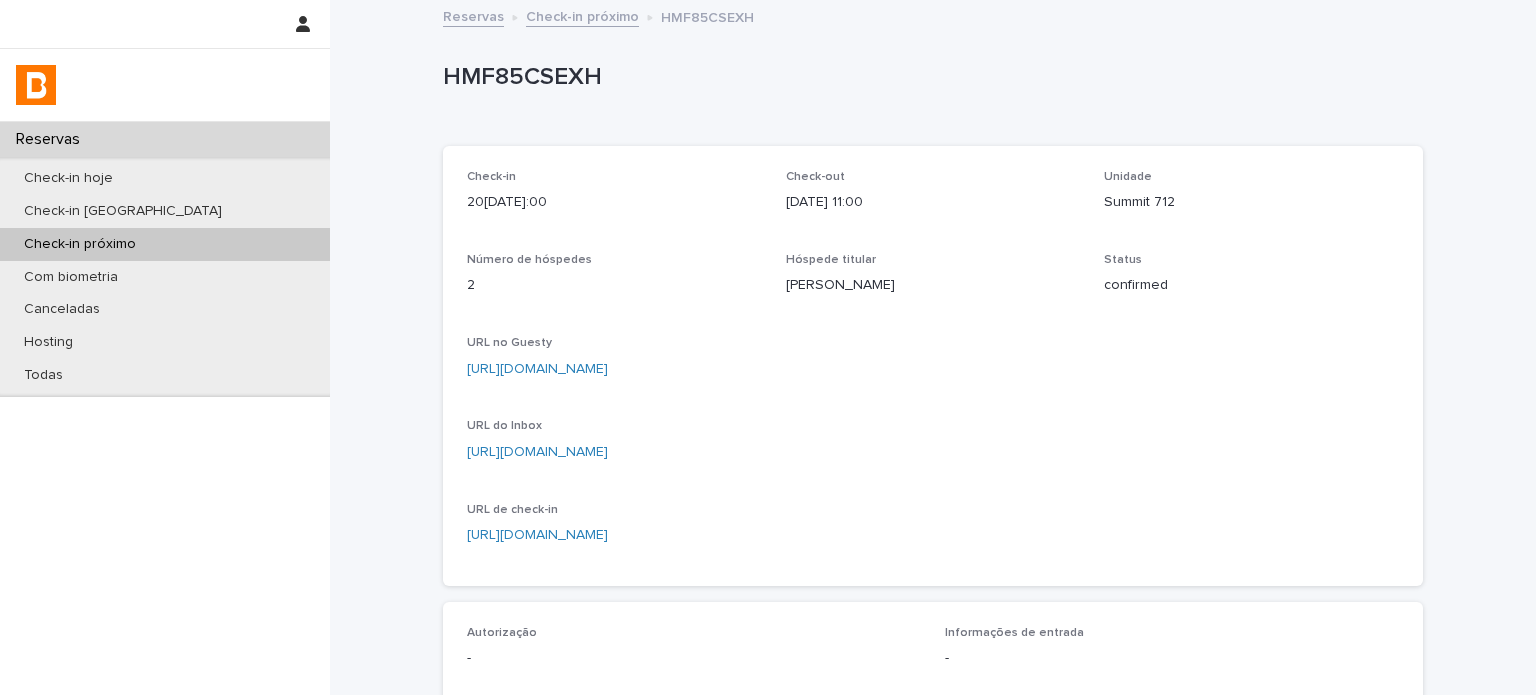 click on "Summit 712" at bounding box center [1251, 202] 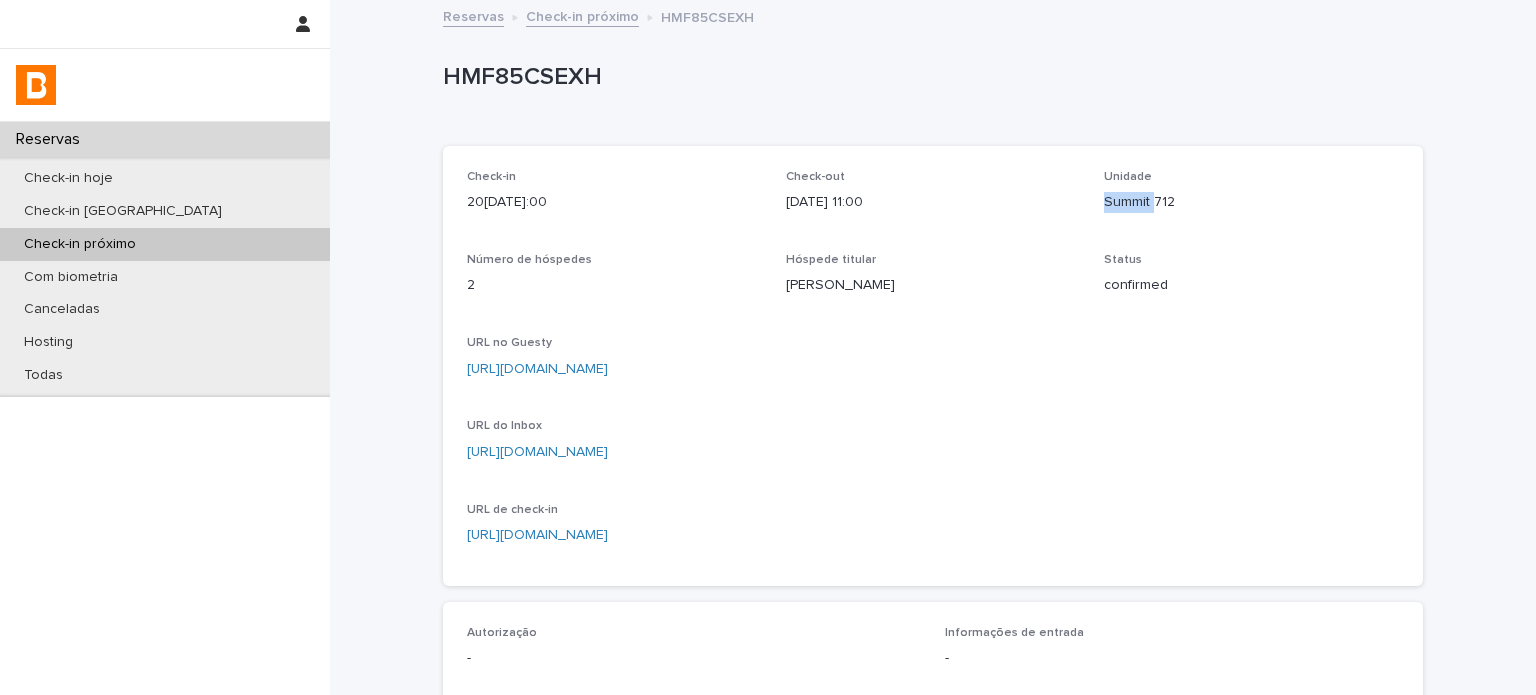 click on "Summit 712" at bounding box center (1251, 202) 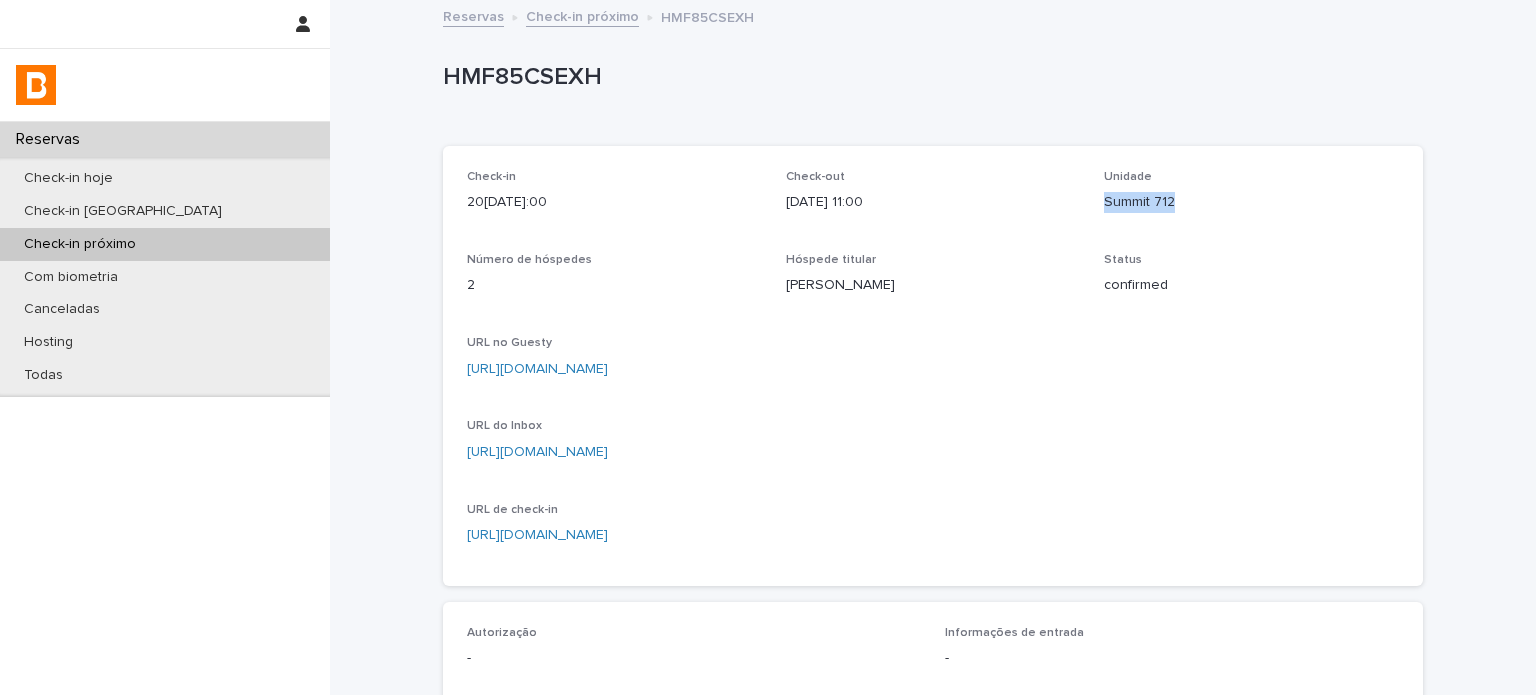 click on "Summit 712" at bounding box center (1251, 202) 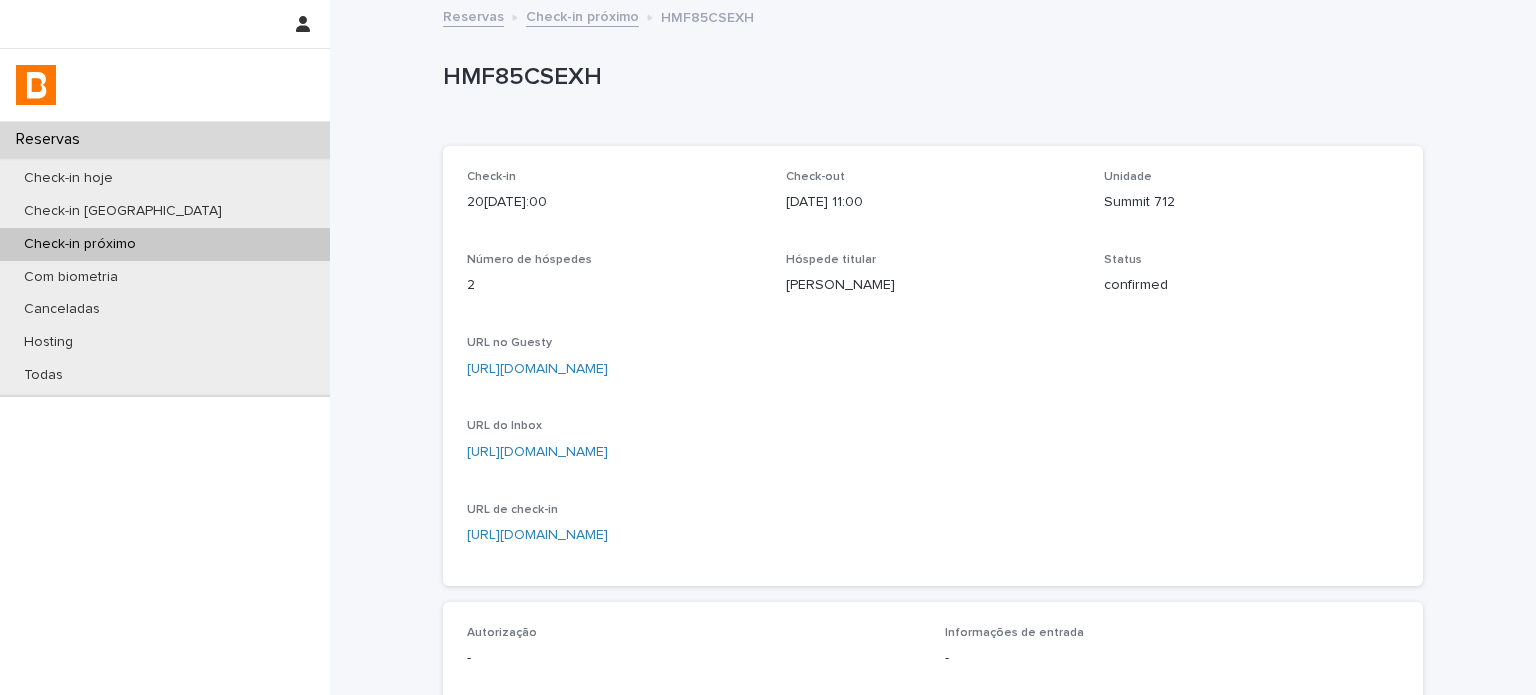 click on "URL no Guesty" at bounding box center (933, 343) 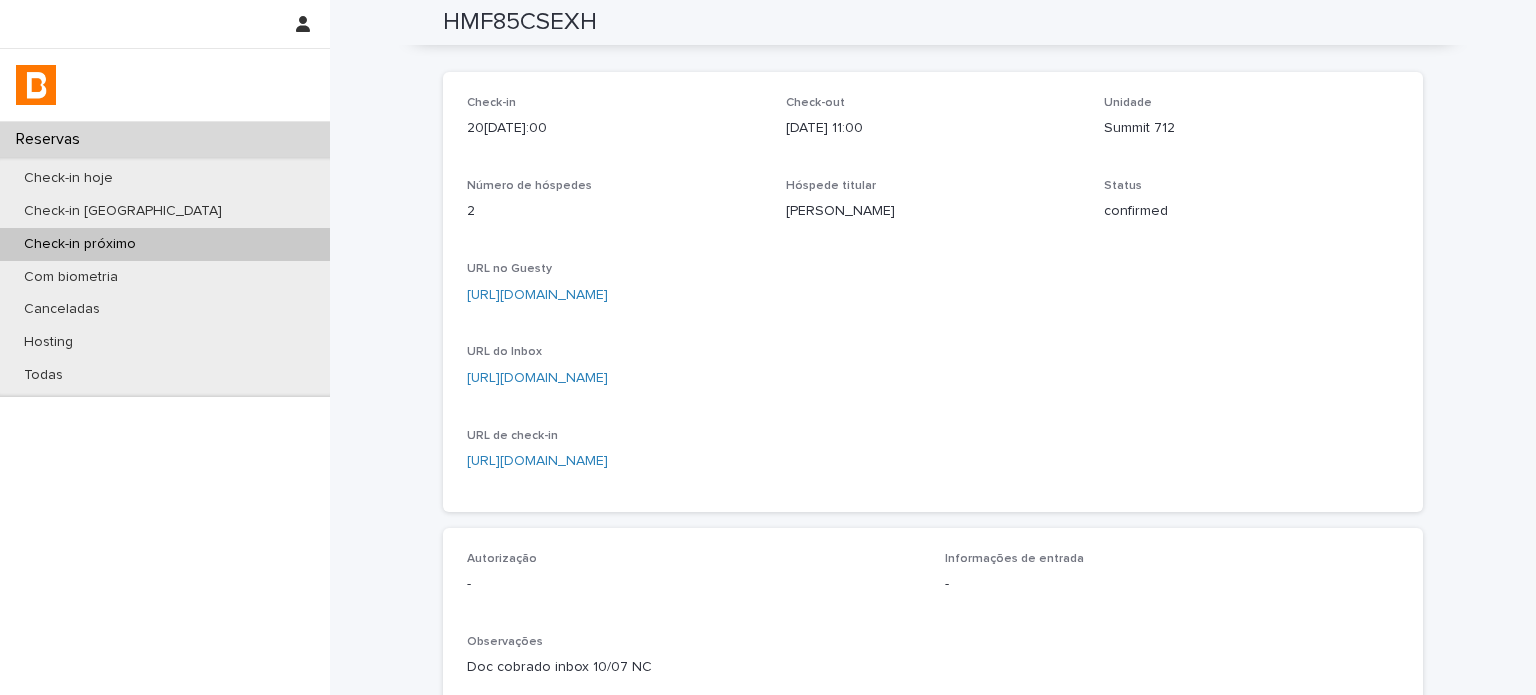 scroll, scrollTop: 66, scrollLeft: 0, axis: vertical 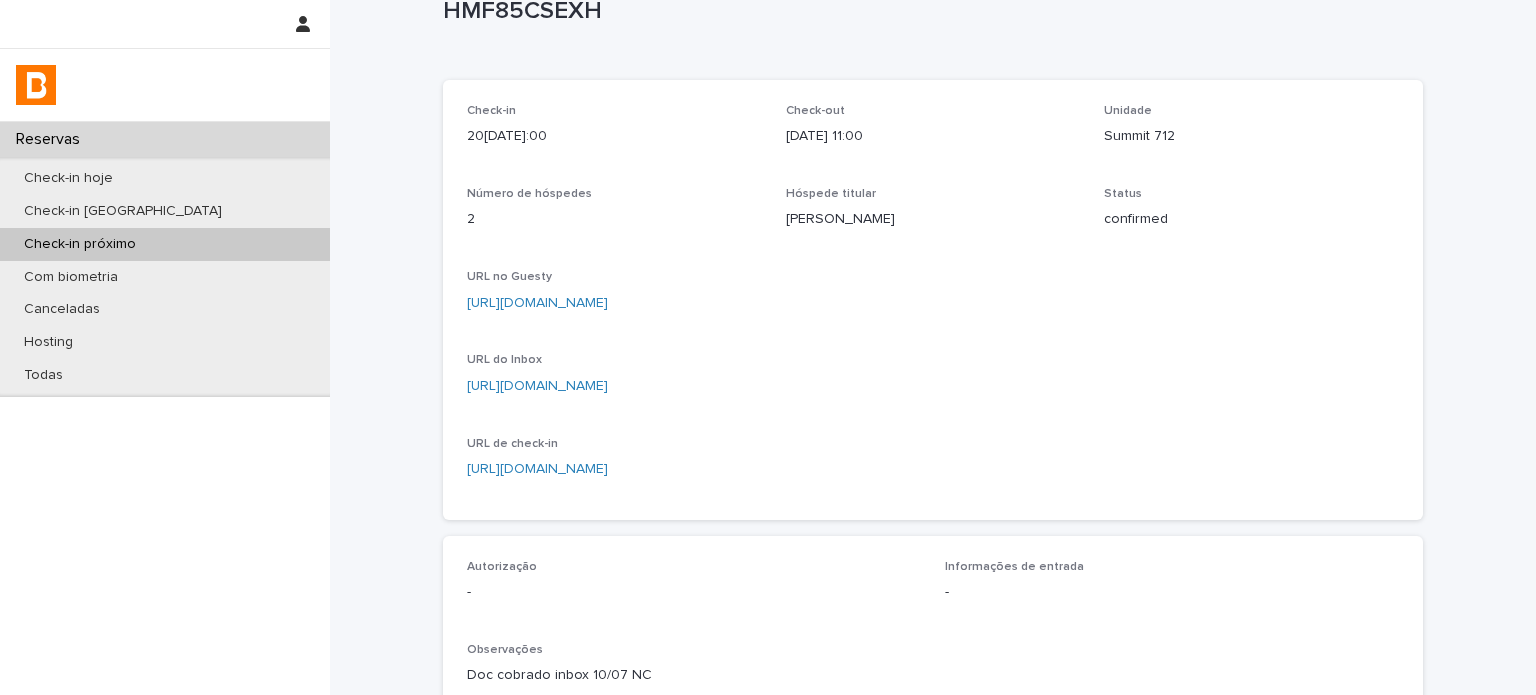 click on "Summit 712" at bounding box center [1251, 136] 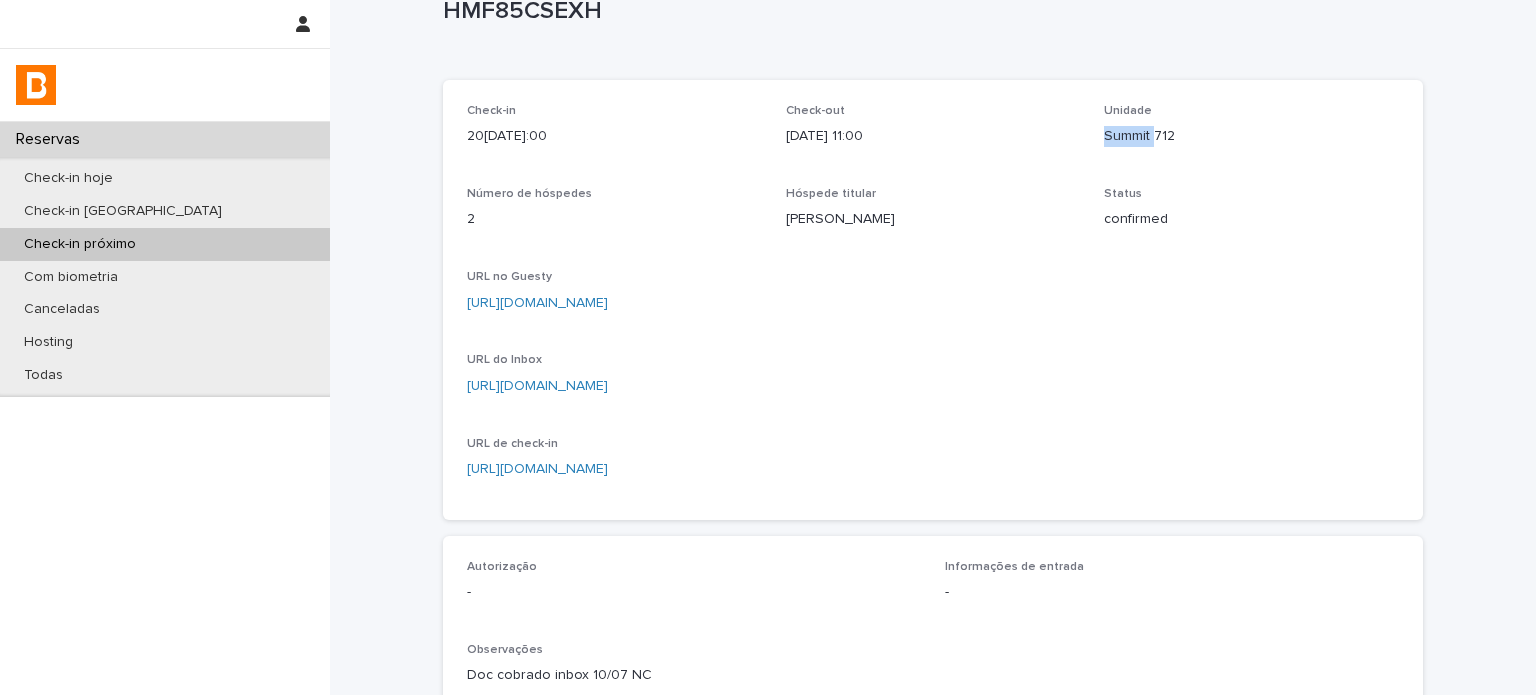 click on "Summit 712" at bounding box center (1251, 136) 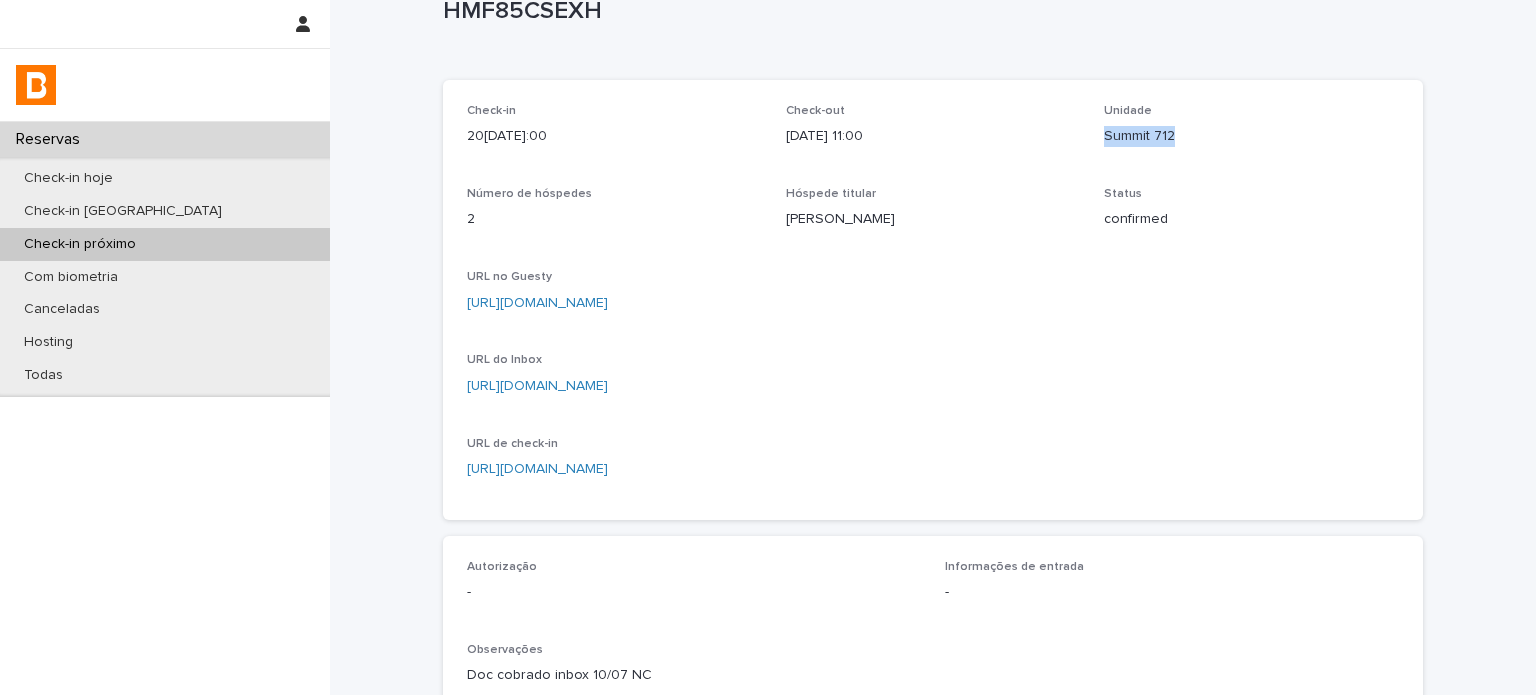 click on "Summit 712" at bounding box center (1251, 136) 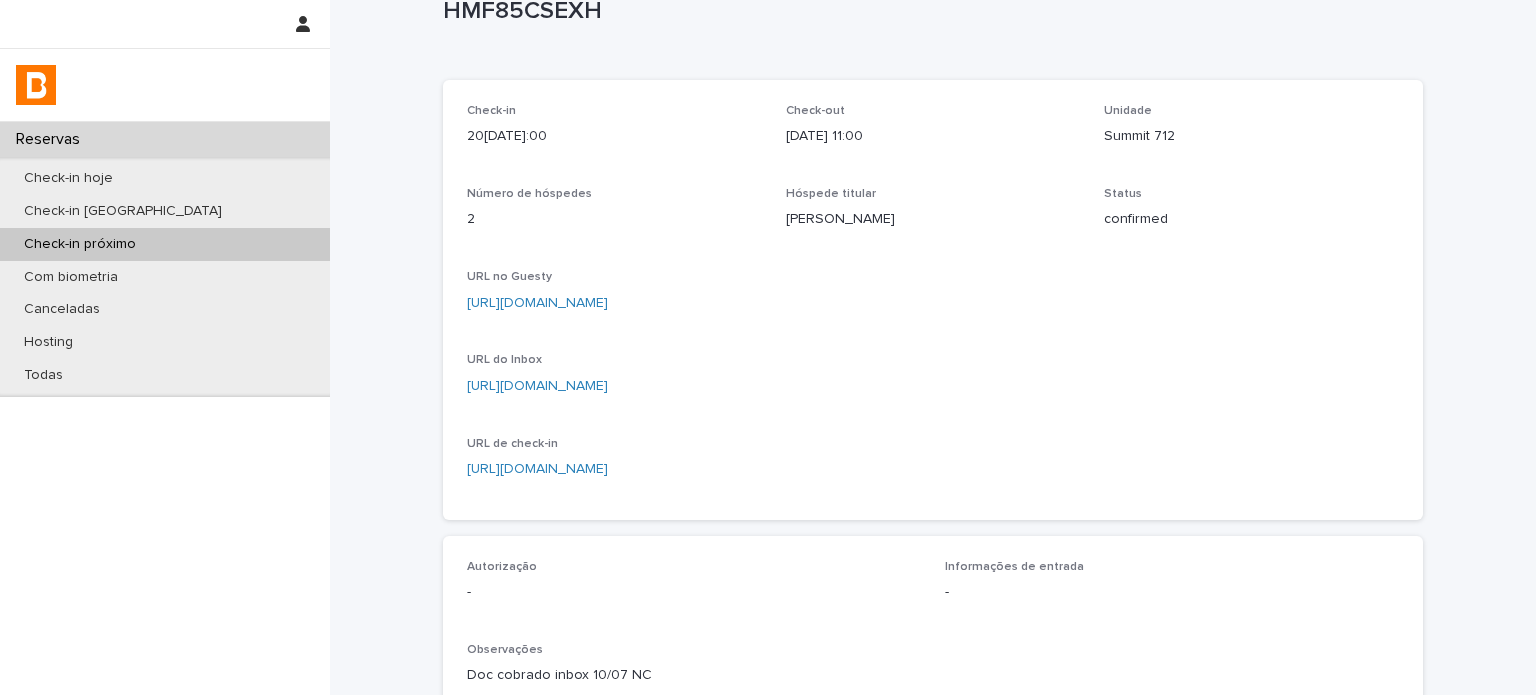 click on "HMF85CSEXH" at bounding box center (929, 11) 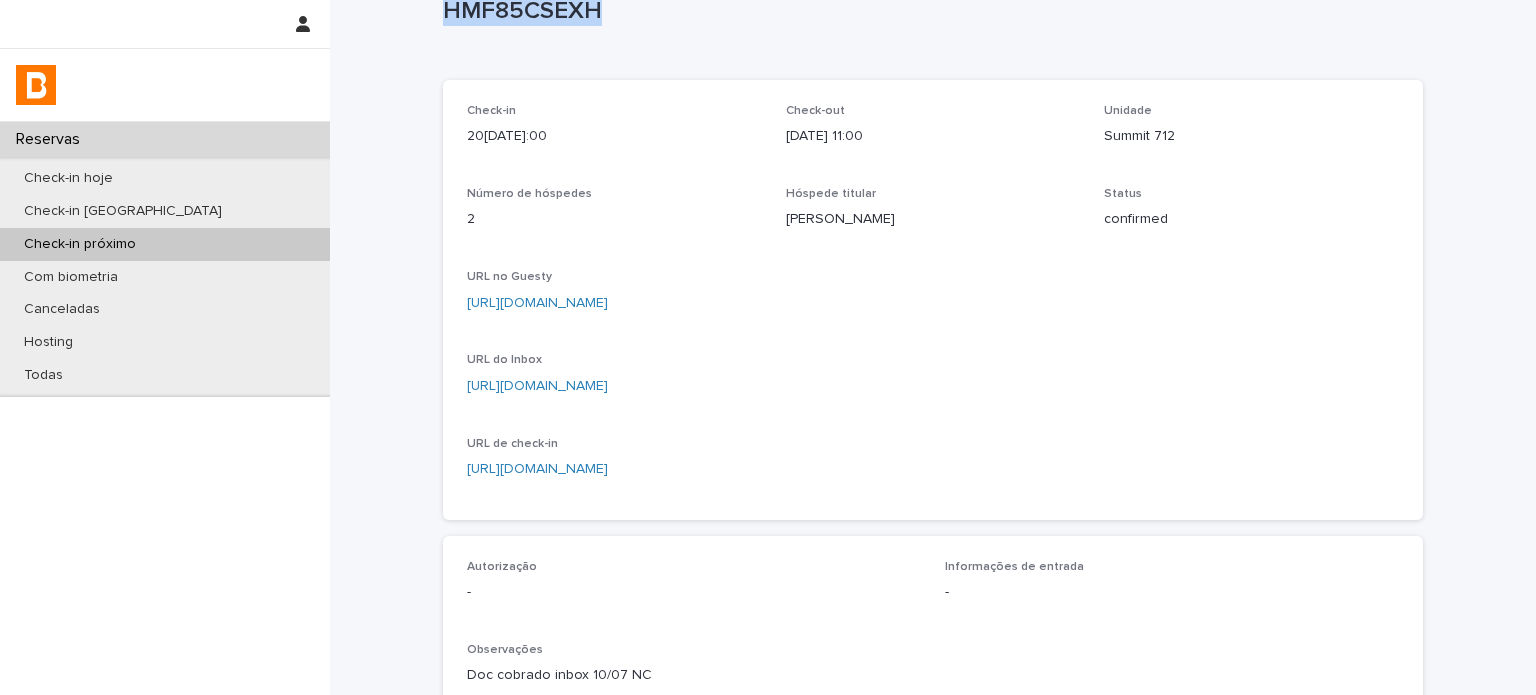click on "HMF85CSEXH" at bounding box center (929, 11) 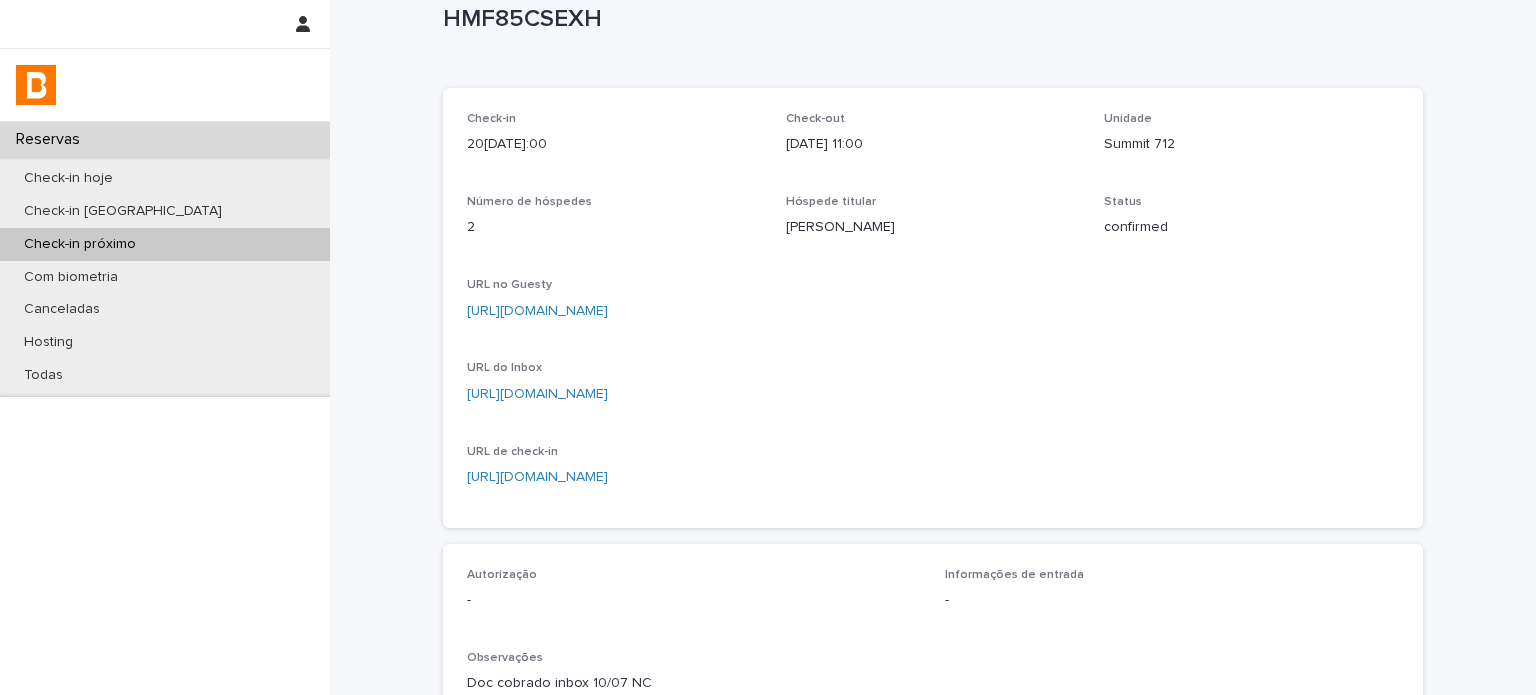 click on "URL no Guesty" at bounding box center [933, 285] 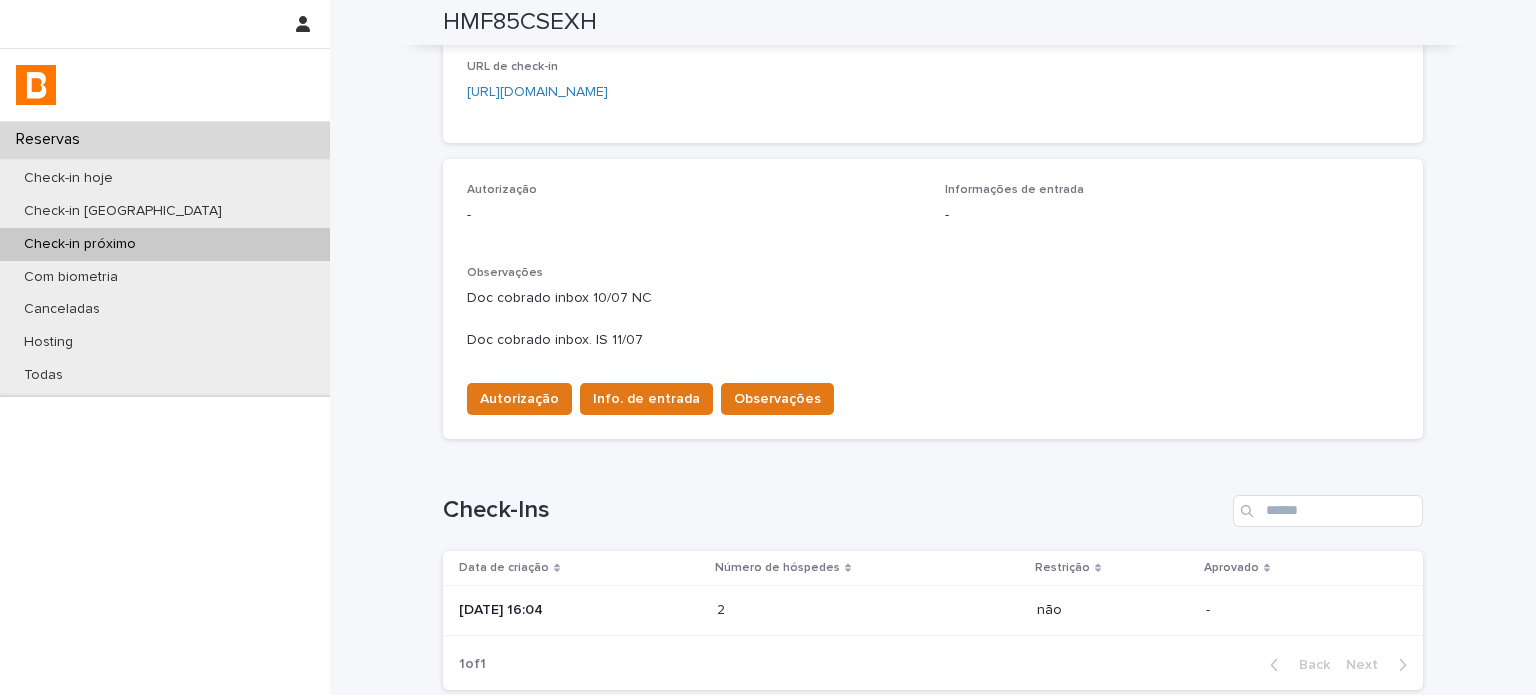 scroll, scrollTop: 525, scrollLeft: 0, axis: vertical 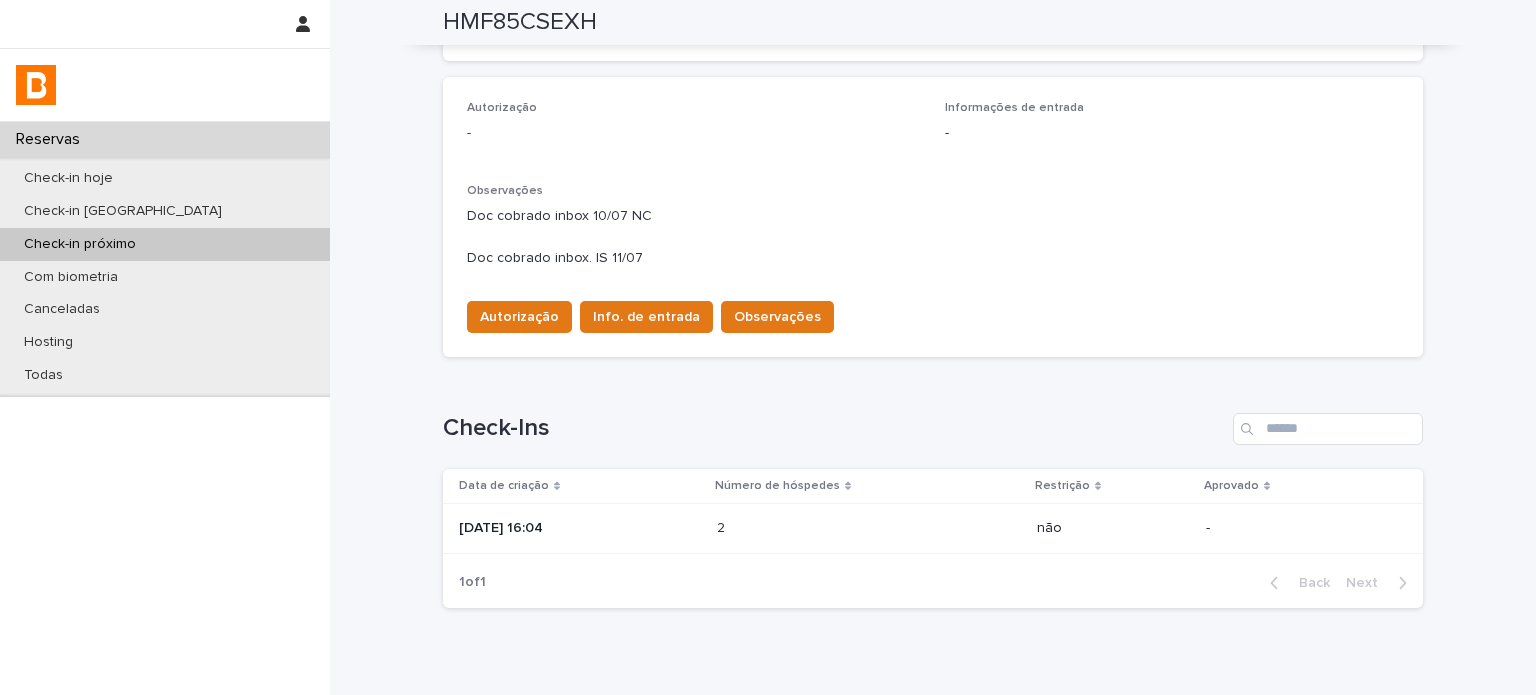 click on "[DATE] 16:04" at bounding box center [576, 529] 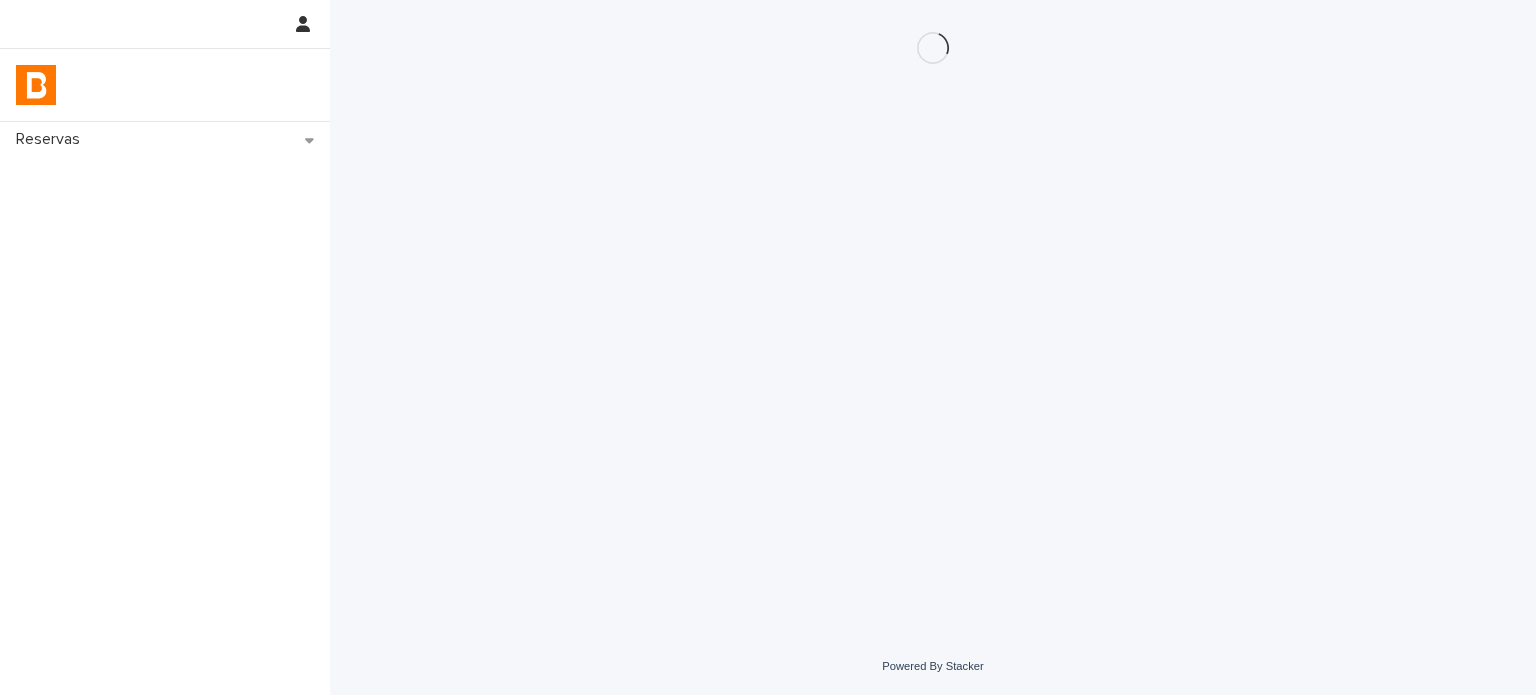 scroll, scrollTop: 0, scrollLeft: 0, axis: both 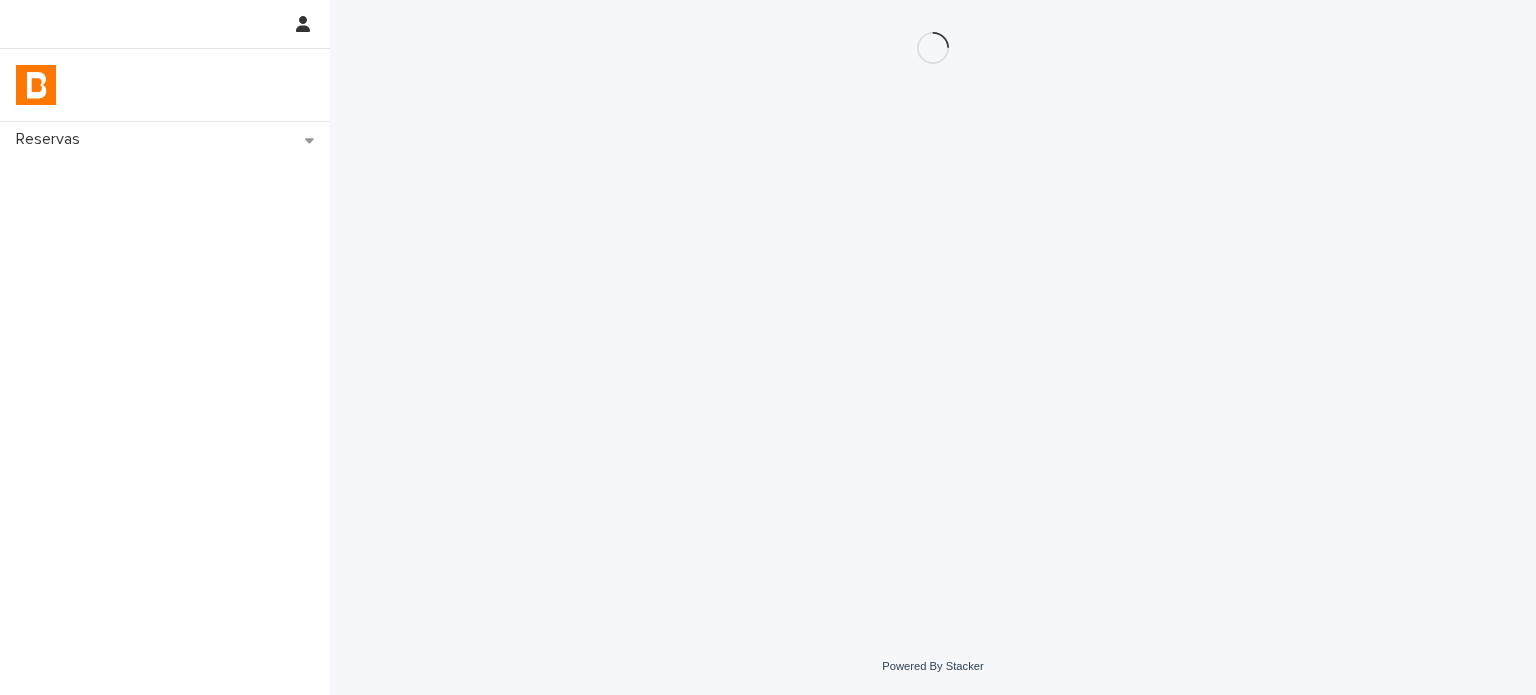 click on "Loading... Saving… Loading... Saving…" at bounding box center [933, 294] 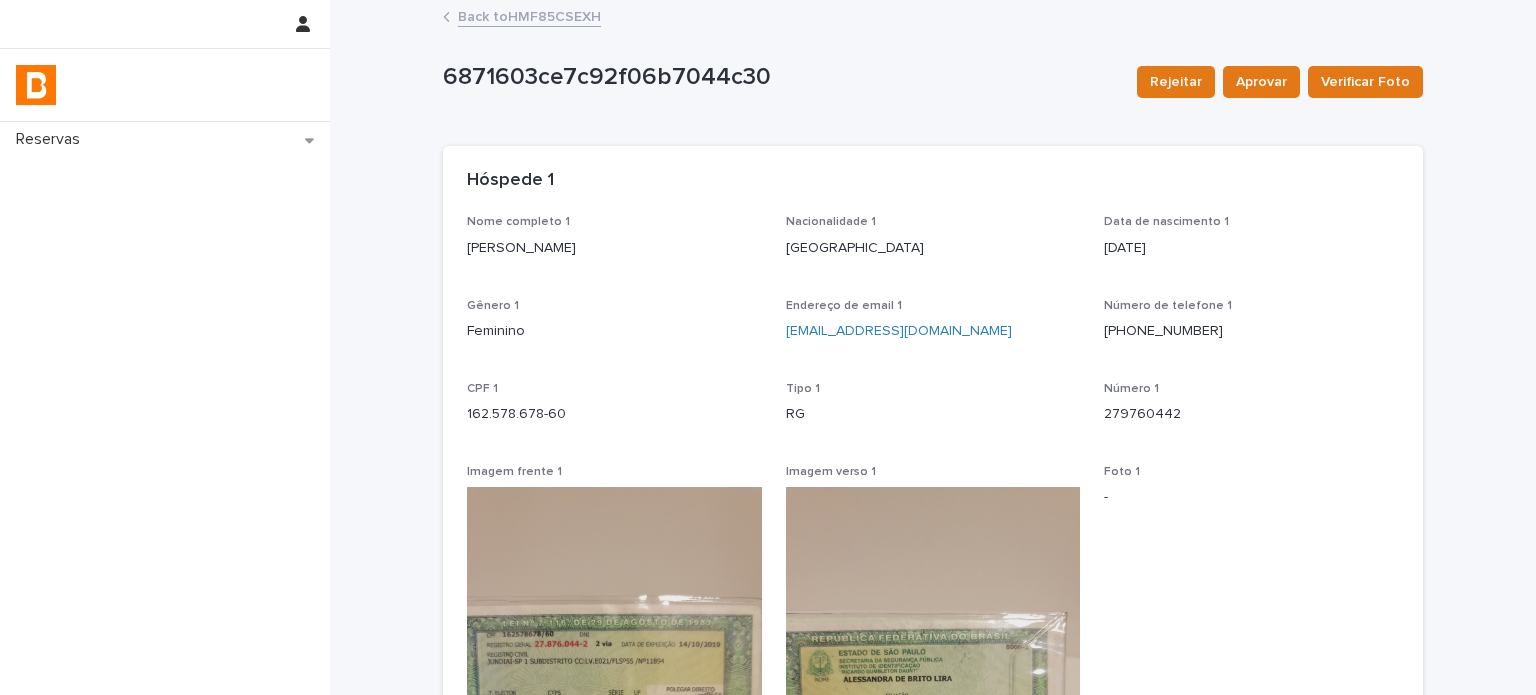 drag, startPoint x: 575, startPoint y: 260, endPoint x: 448, endPoint y: 260, distance: 127 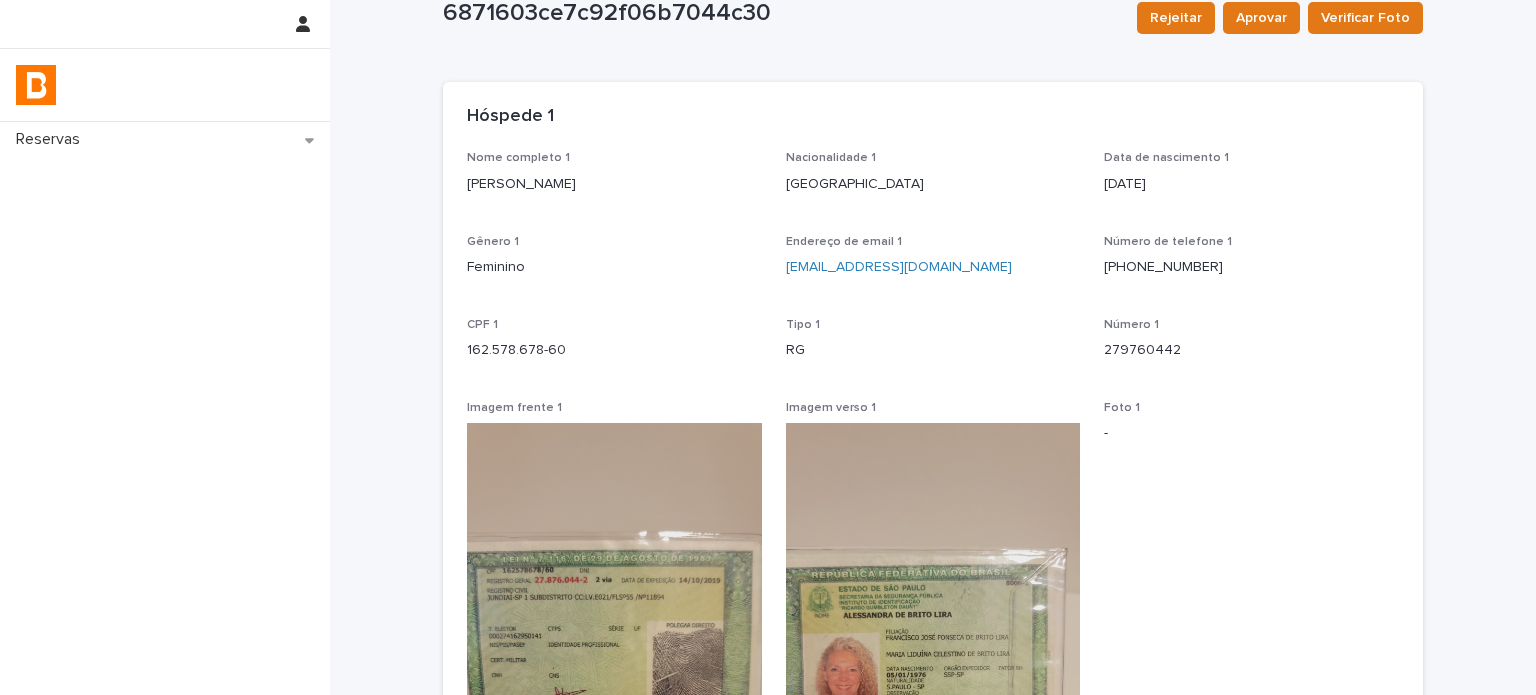 scroll, scrollTop: 200, scrollLeft: 0, axis: vertical 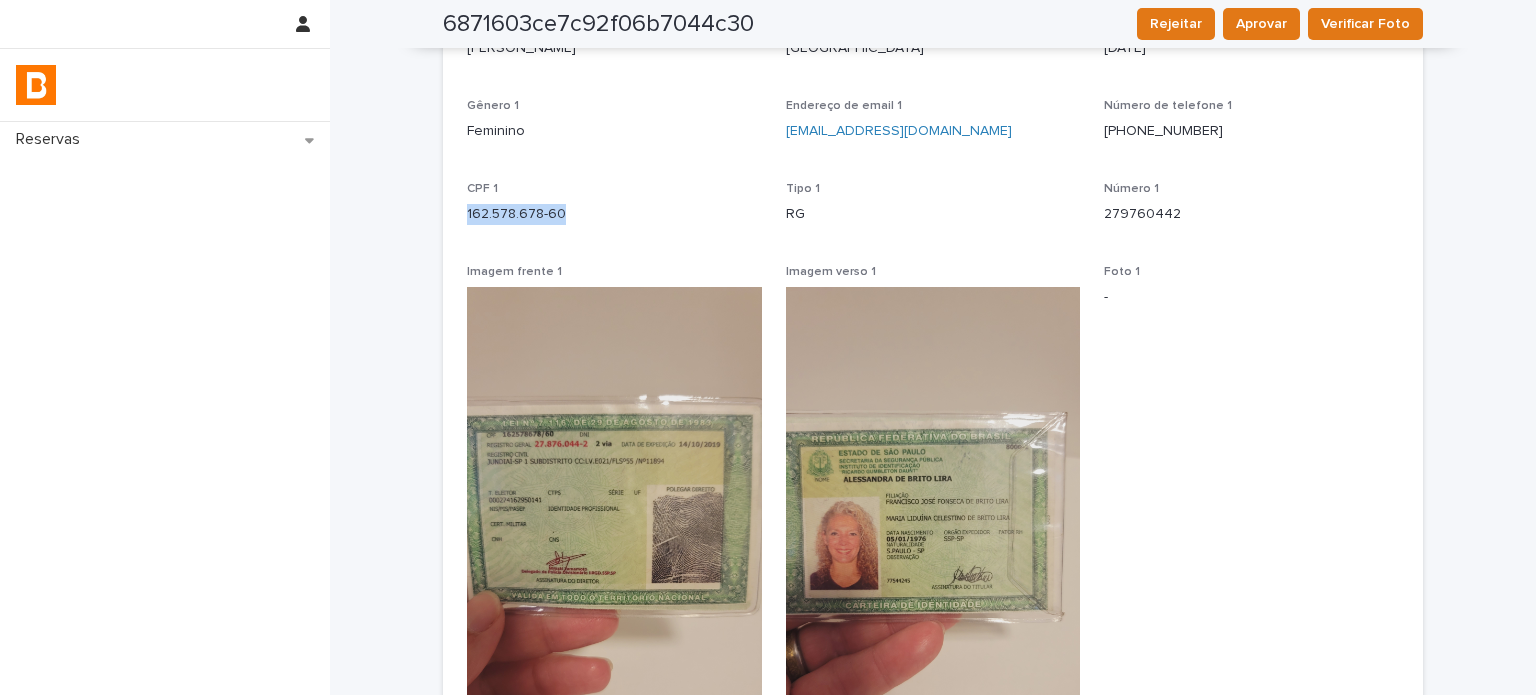 drag, startPoint x: 558, startPoint y: 214, endPoint x: 452, endPoint y: 218, distance: 106.07545 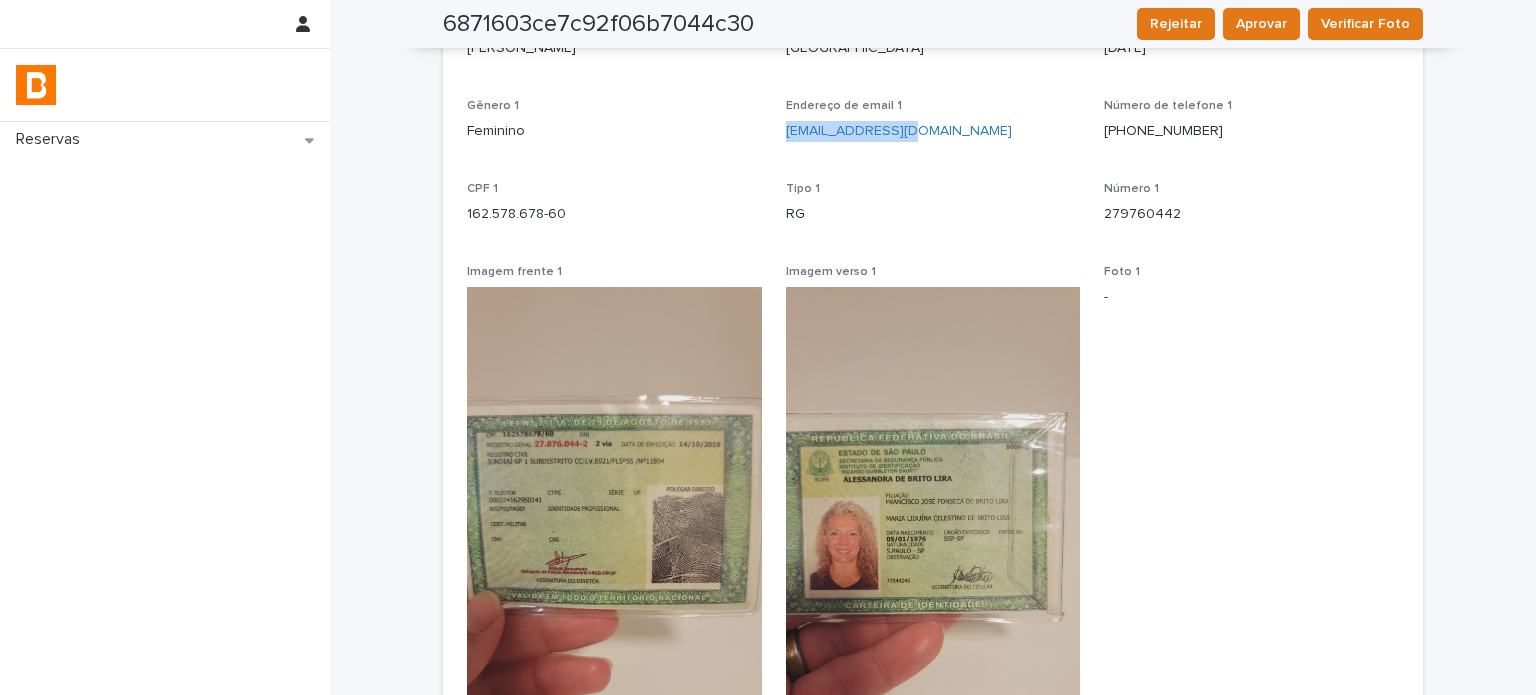 drag, startPoint x: 911, startPoint y: 139, endPoint x: 777, endPoint y: 157, distance: 135.20355 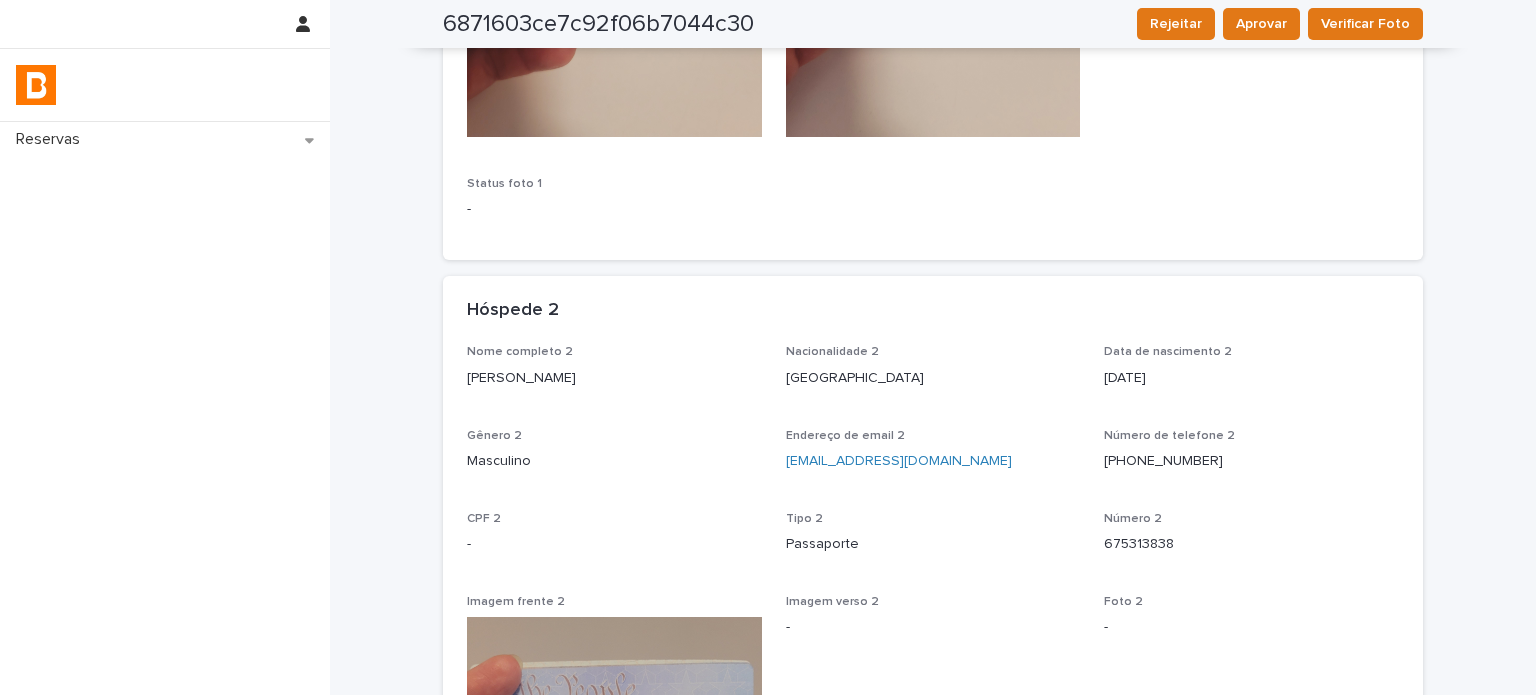 scroll, scrollTop: 900, scrollLeft: 0, axis: vertical 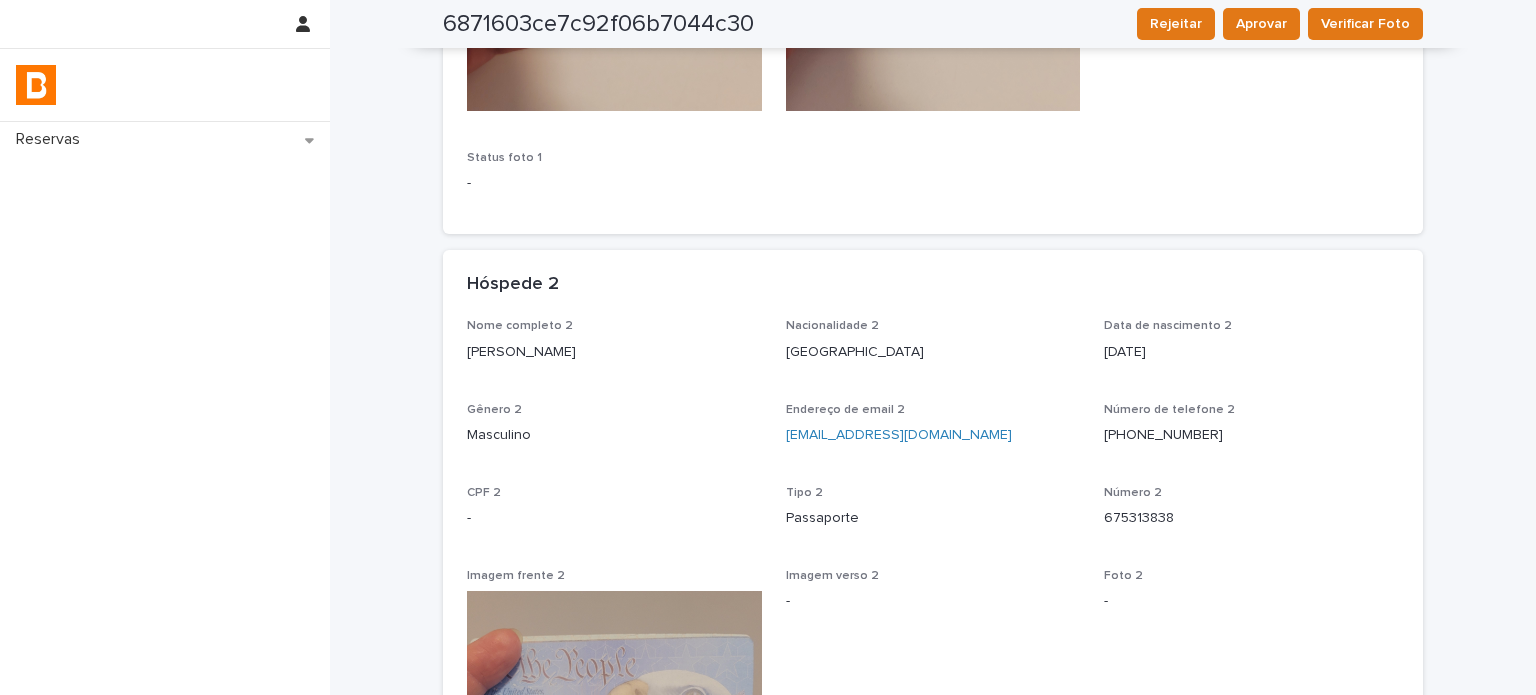 drag, startPoint x: 580, startPoint y: 351, endPoint x: 673, endPoint y: 245, distance: 141.01419 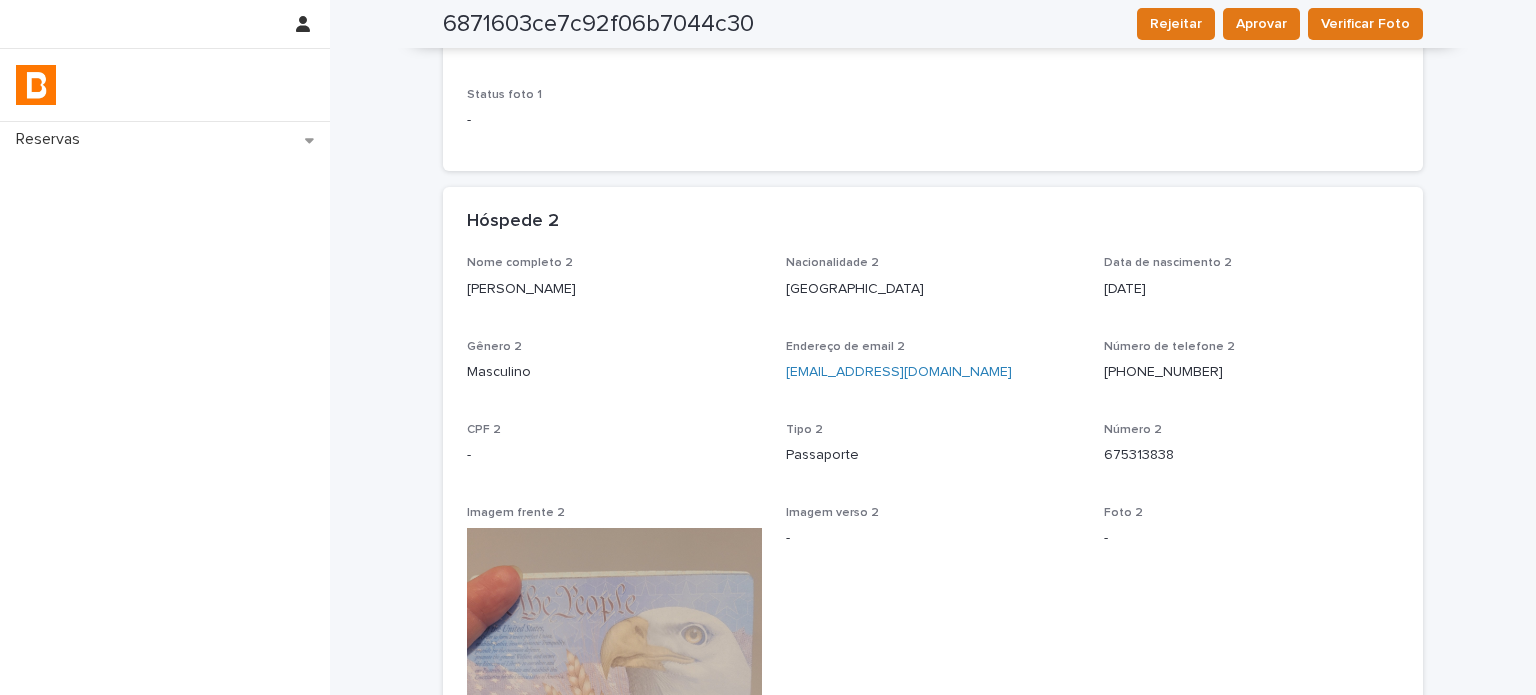 scroll, scrollTop: 1033, scrollLeft: 0, axis: vertical 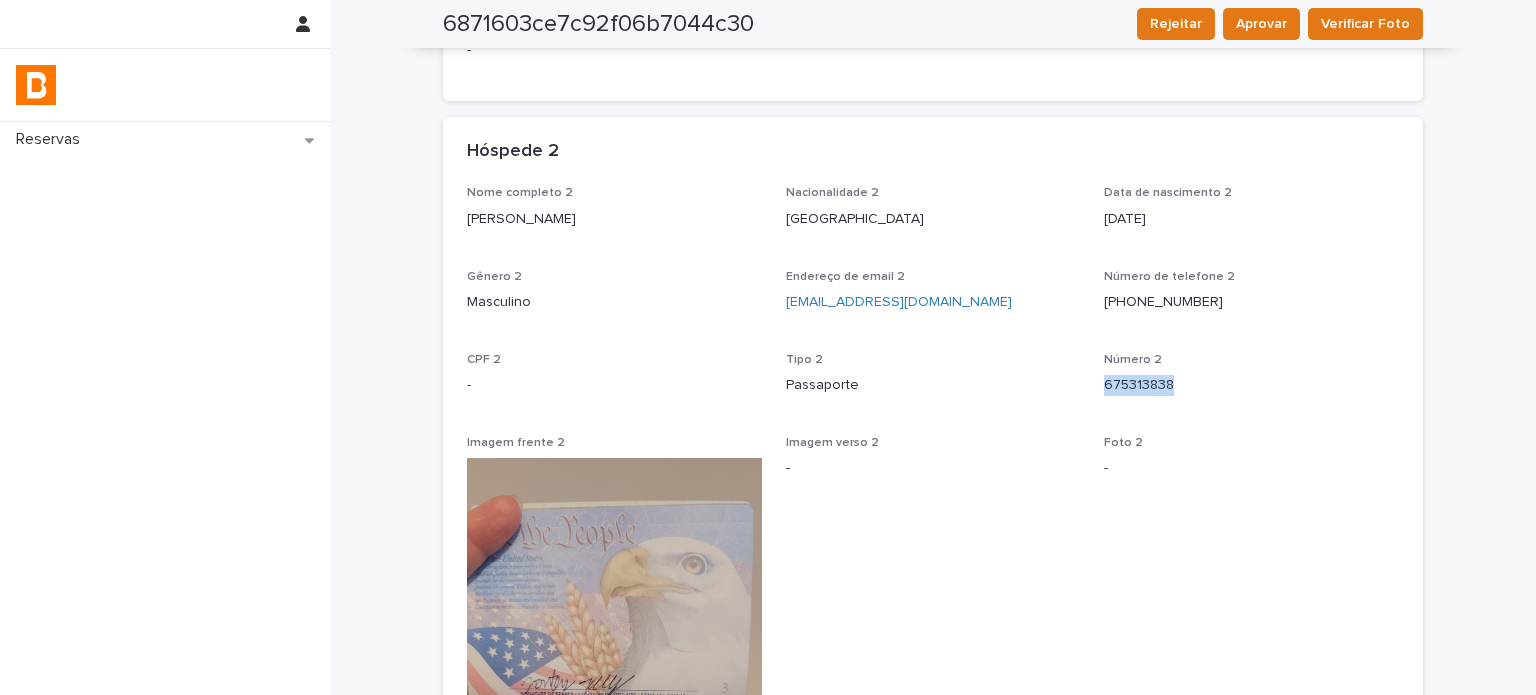 drag, startPoint x: 1174, startPoint y: 379, endPoint x: 1093, endPoint y: 388, distance: 81.49847 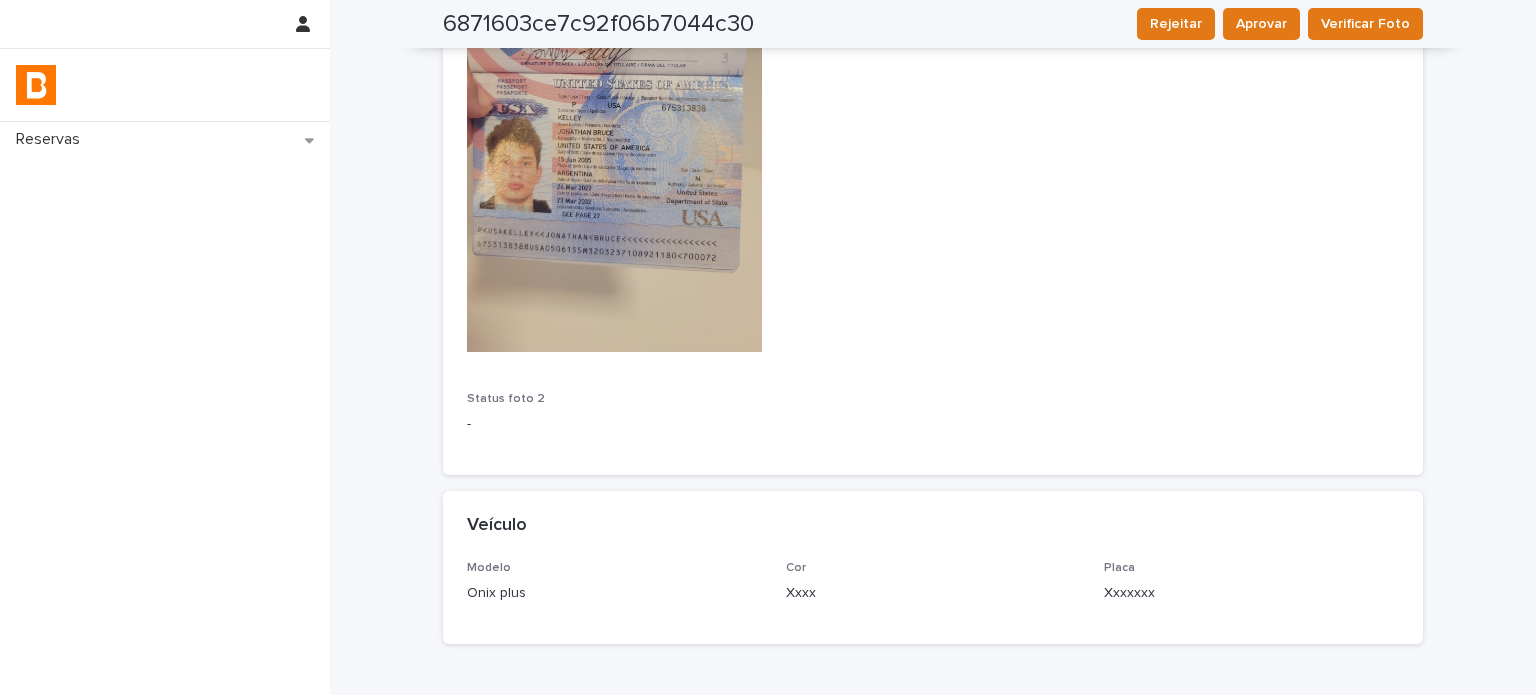 scroll, scrollTop: 1733, scrollLeft: 0, axis: vertical 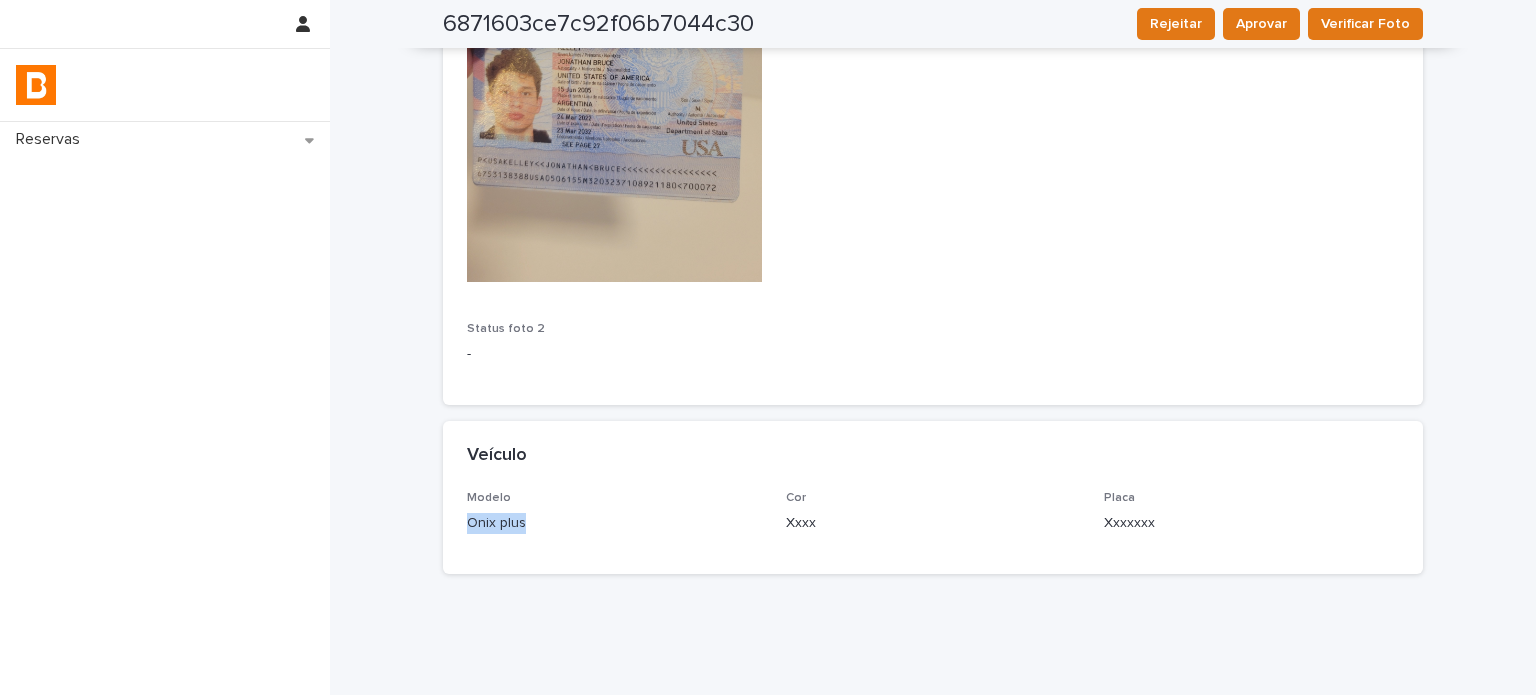 drag, startPoint x: 509, startPoint y: 535, endPoint x: 442, endPoint y: 542, distance: 67.36468 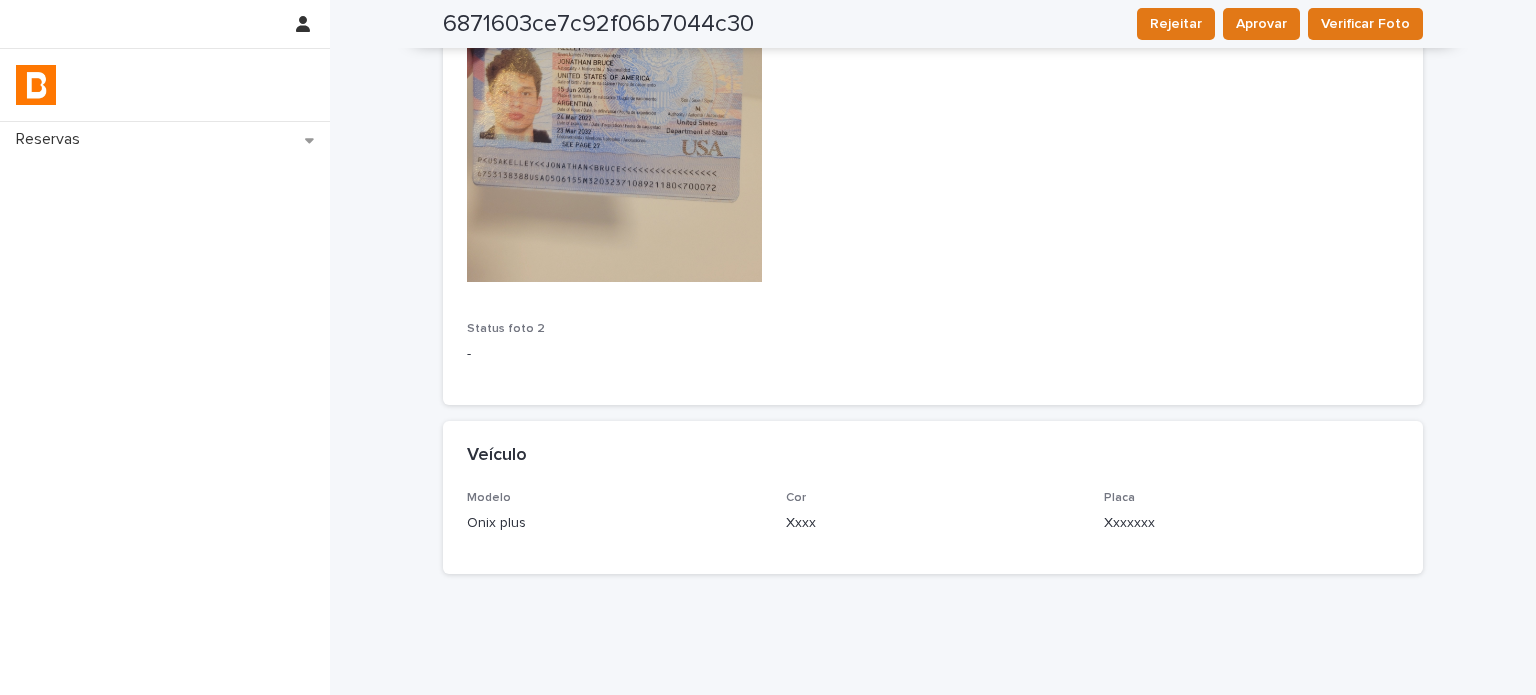 click on "Loading... Saving… Hóspede 2 Nome completo 2 [PERSON_NAME]  Nacionalidade 2 [DEMOGRAPHIC_DATA] Data de nascimento 2 [DEMOGRAPHIC_DATA] Gênero 2 Masculino Endereço de email 2 [EMAIL_ADDRESS][DOMAIN_NAME] Número de telefone [PHONE_NUMBER] CPF 2 - Tipo 2 Passaporte Número 2 675313838 Imagem frente 2 Imagem verso 2 - Foto 2 - Status foto 2 -" at bounding box center [933, -81] 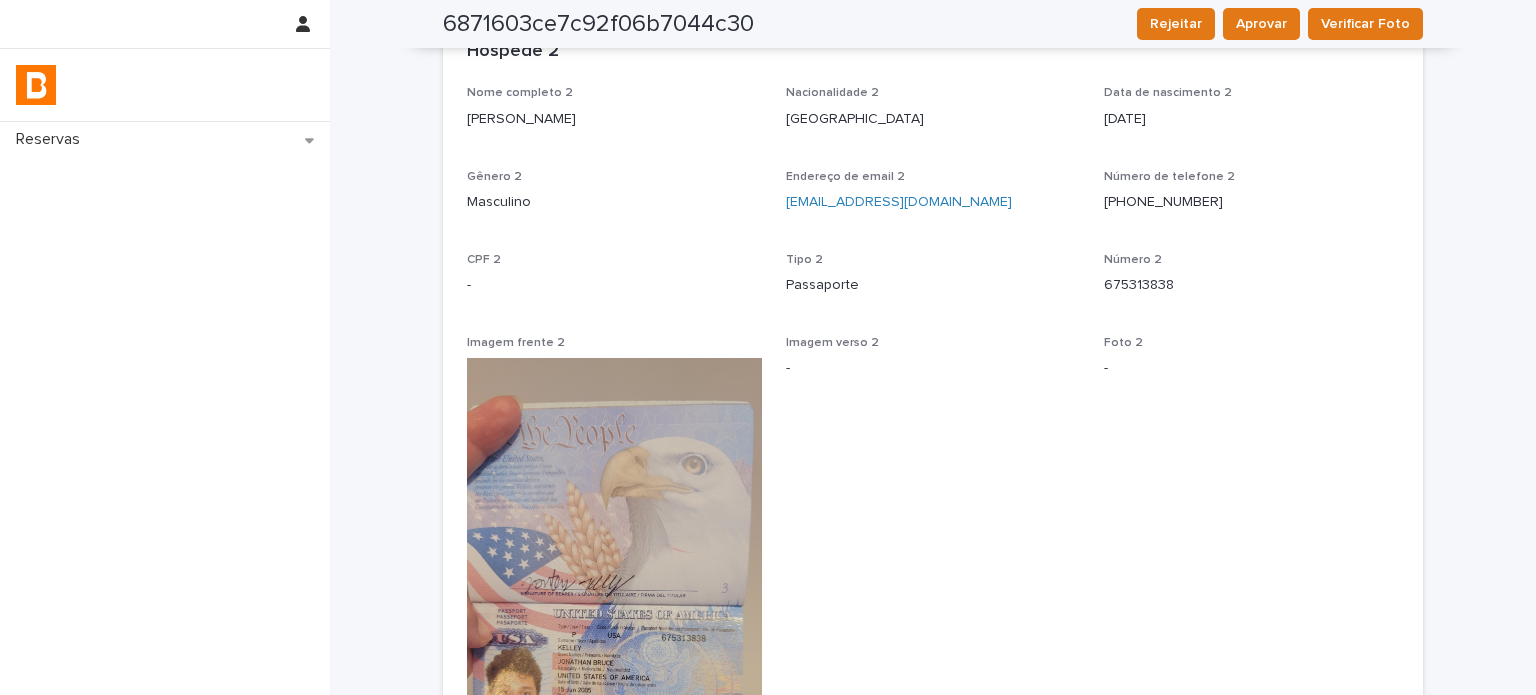 scroll, scrollTop: 1366, scrollLeft: 0, axis: vertical 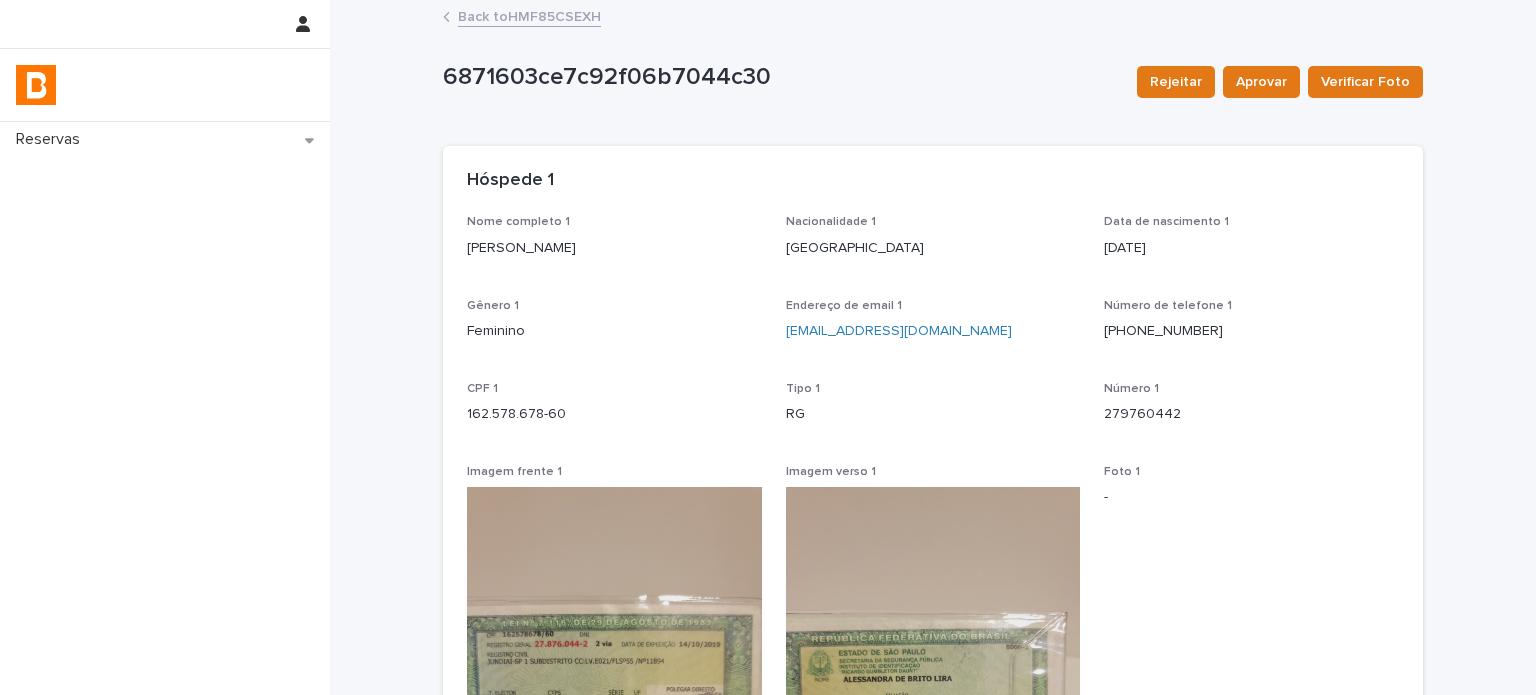 click on "Back to  HMF85CSEXH" at bounding box center (529, 15) 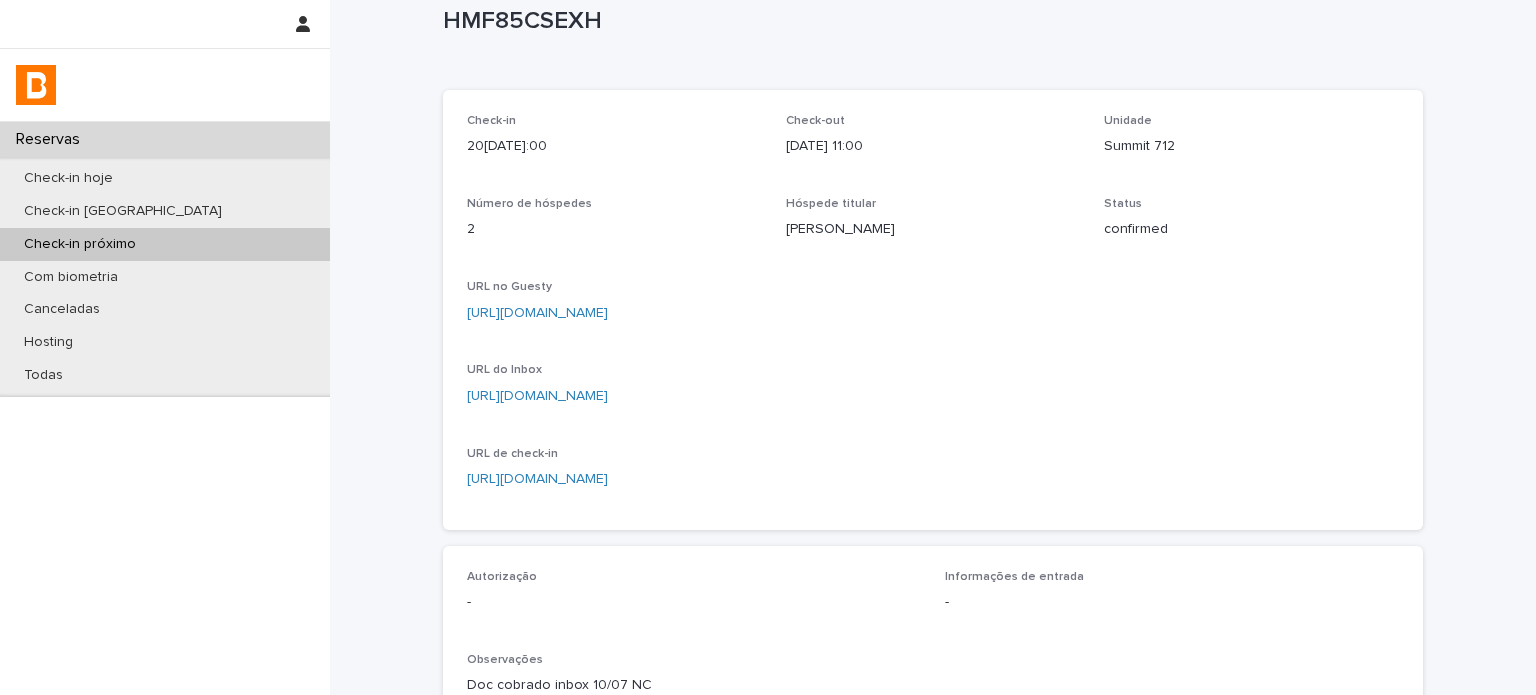 scroll, scrollTop: 233, scrollLeft: 0, axis: vertical 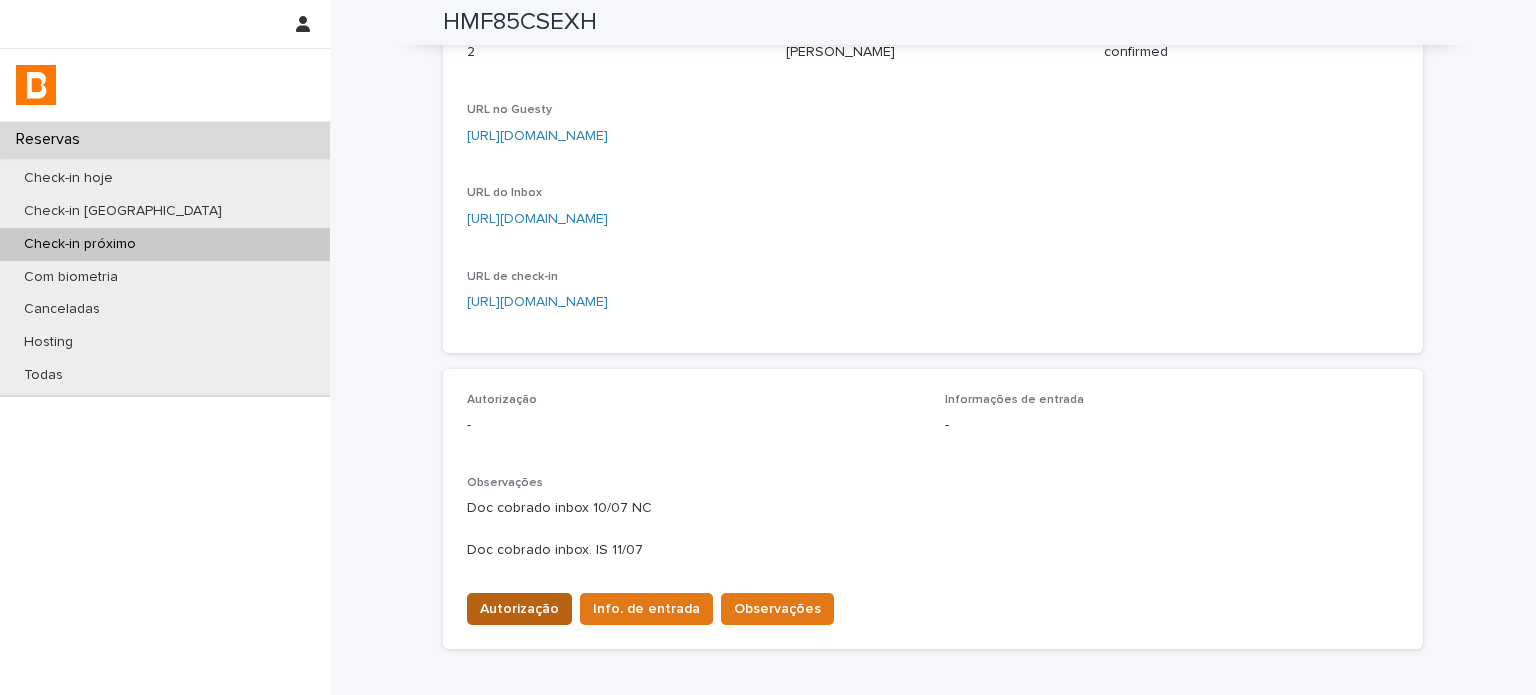 click on "Autorização" at bounding box center [519, 609] 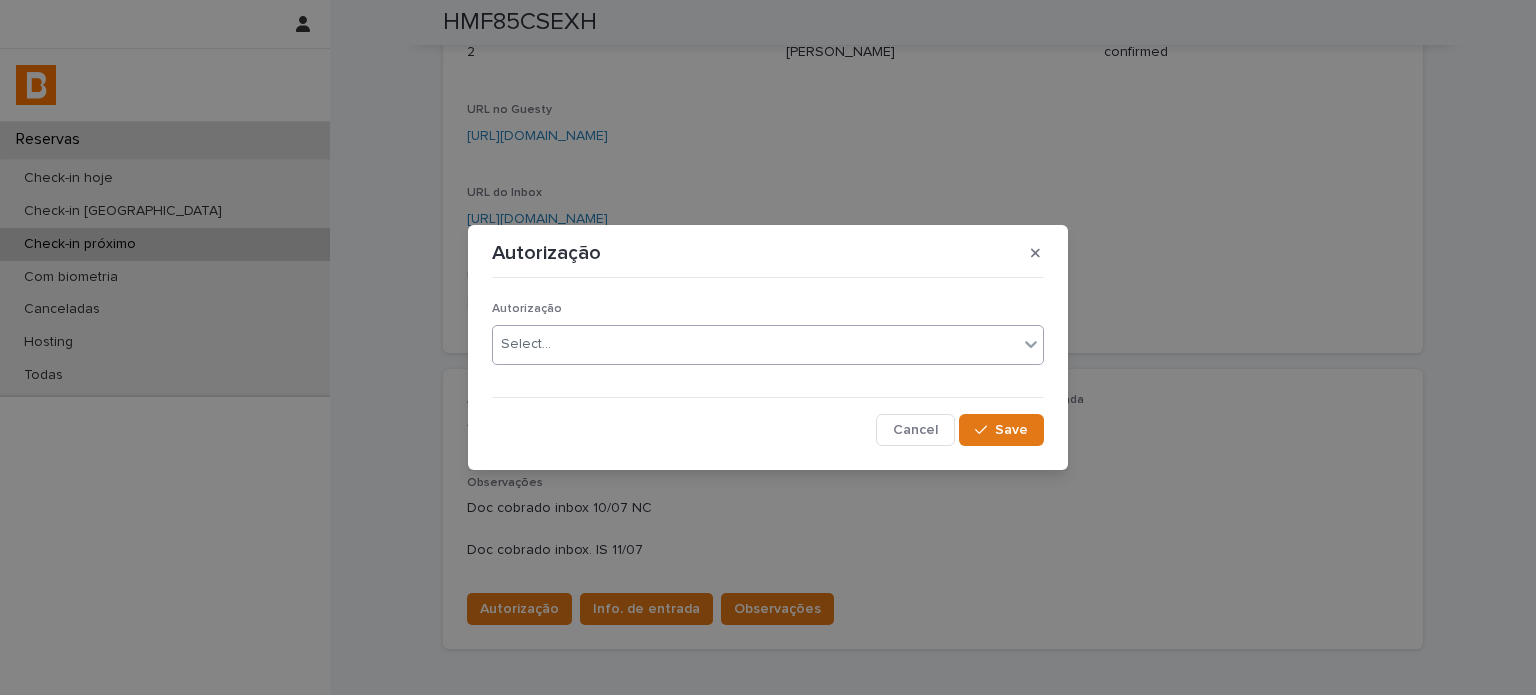 click on "Select..." at bounding box center [755, 344] 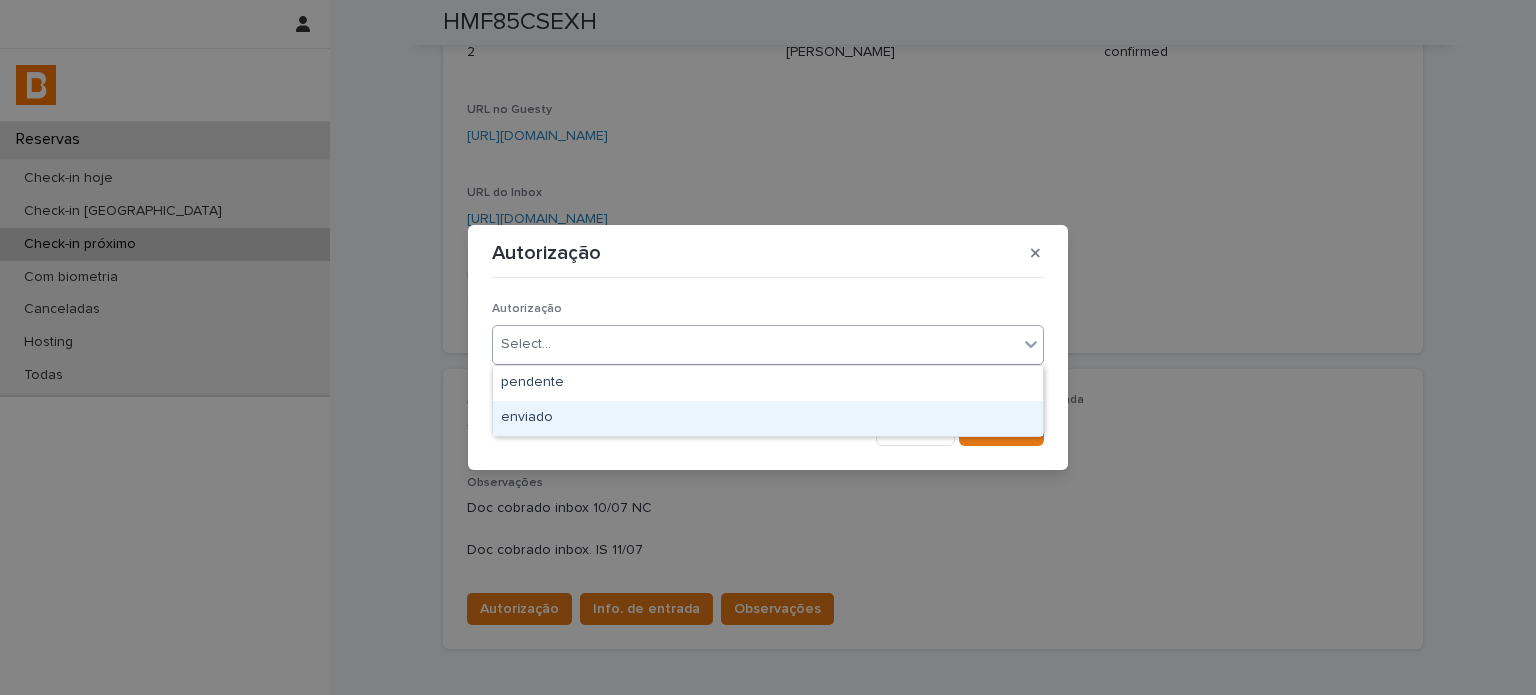 click on "enviado" at bounding box center [768, 418] 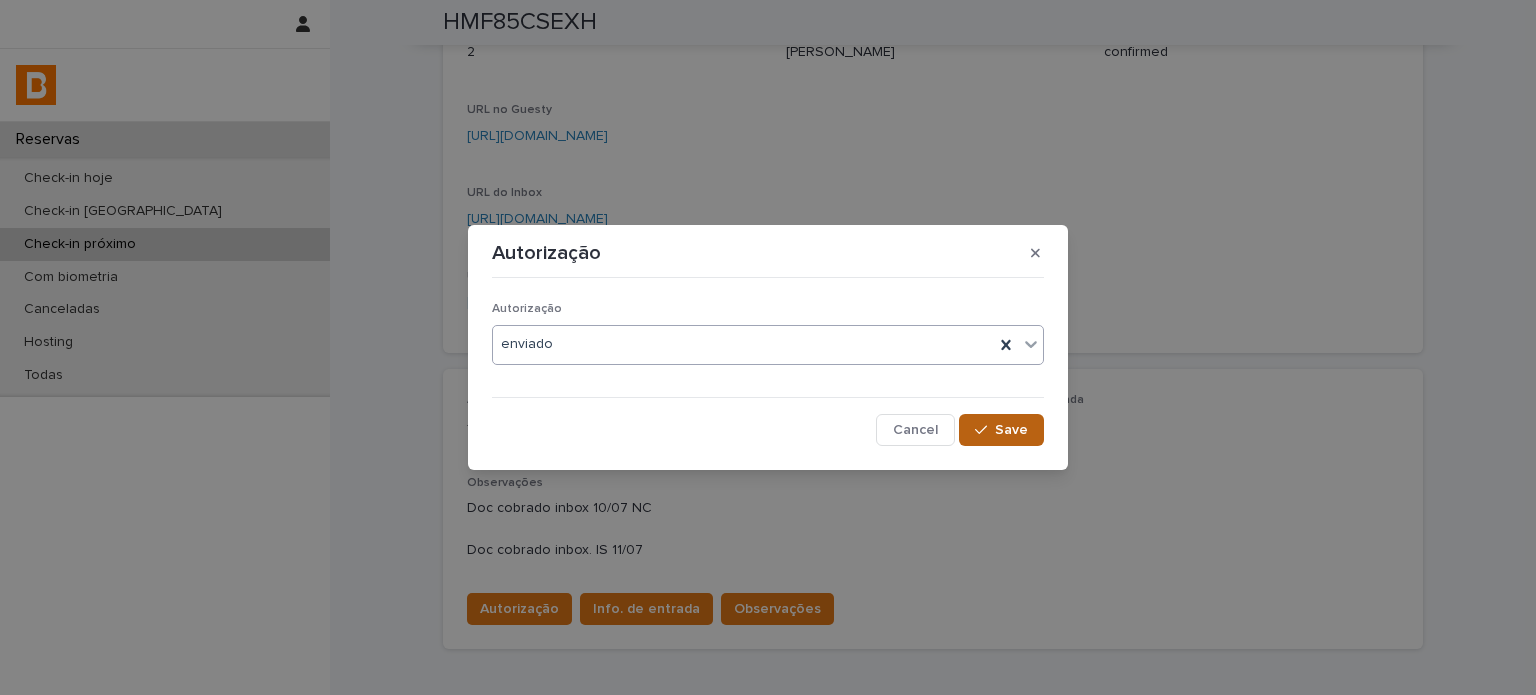 click on "Save" at bounding box center [1001, 430] 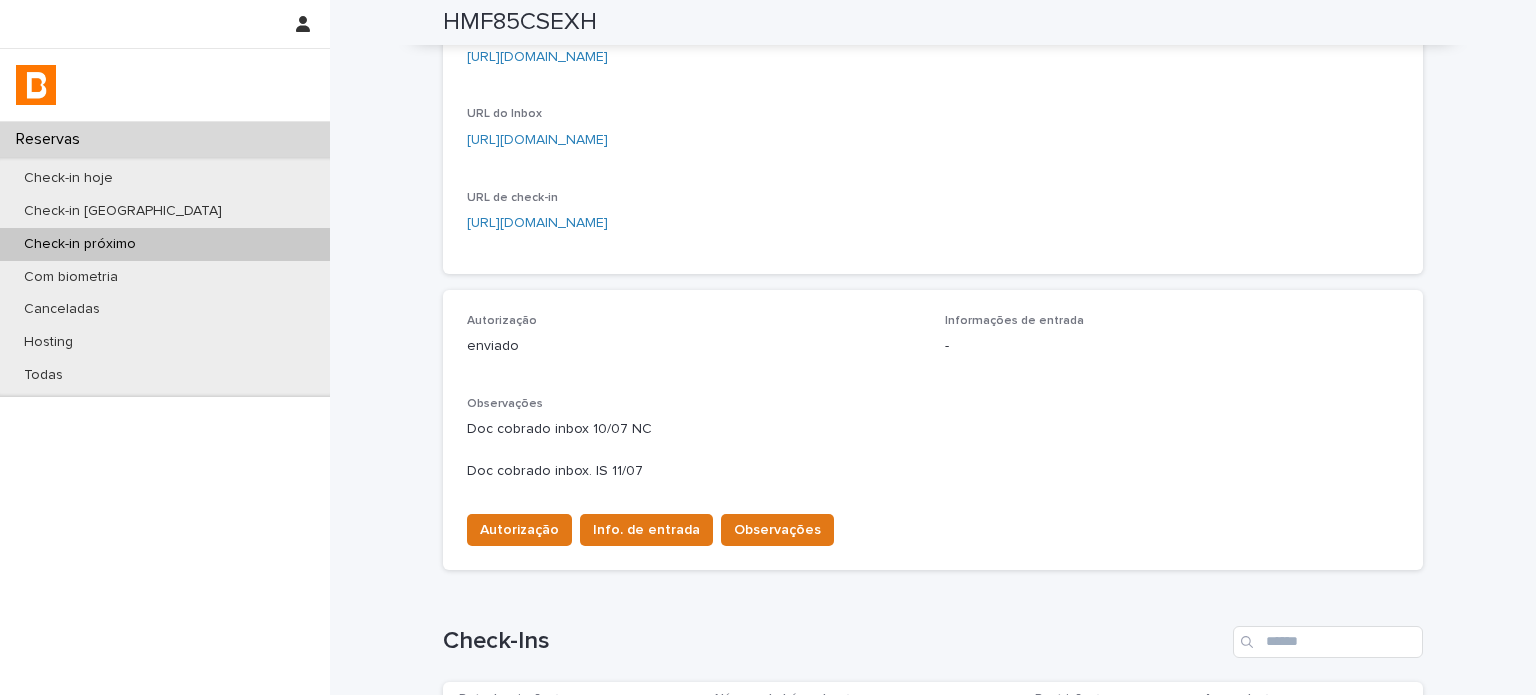 type 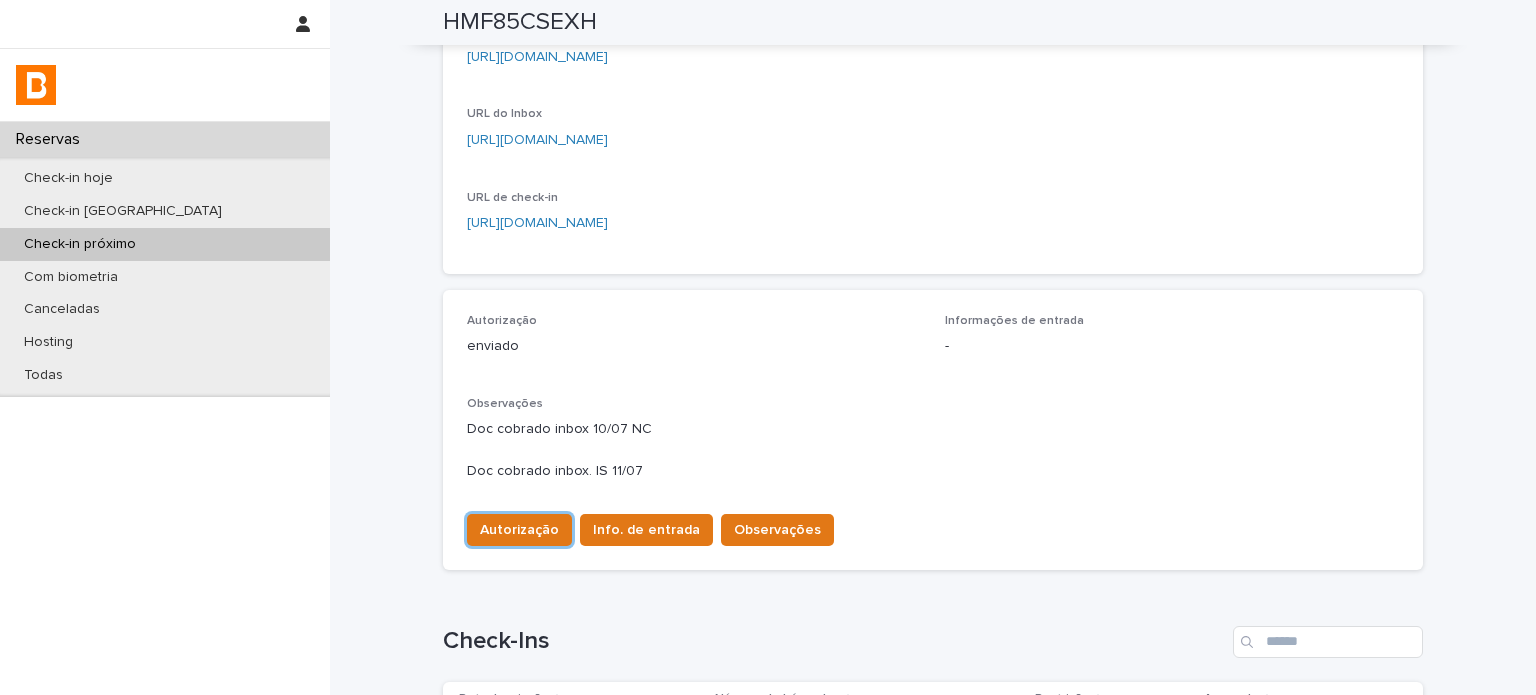 scroll, scrollTop: 366, scrollLeft: 0, axis: vertical 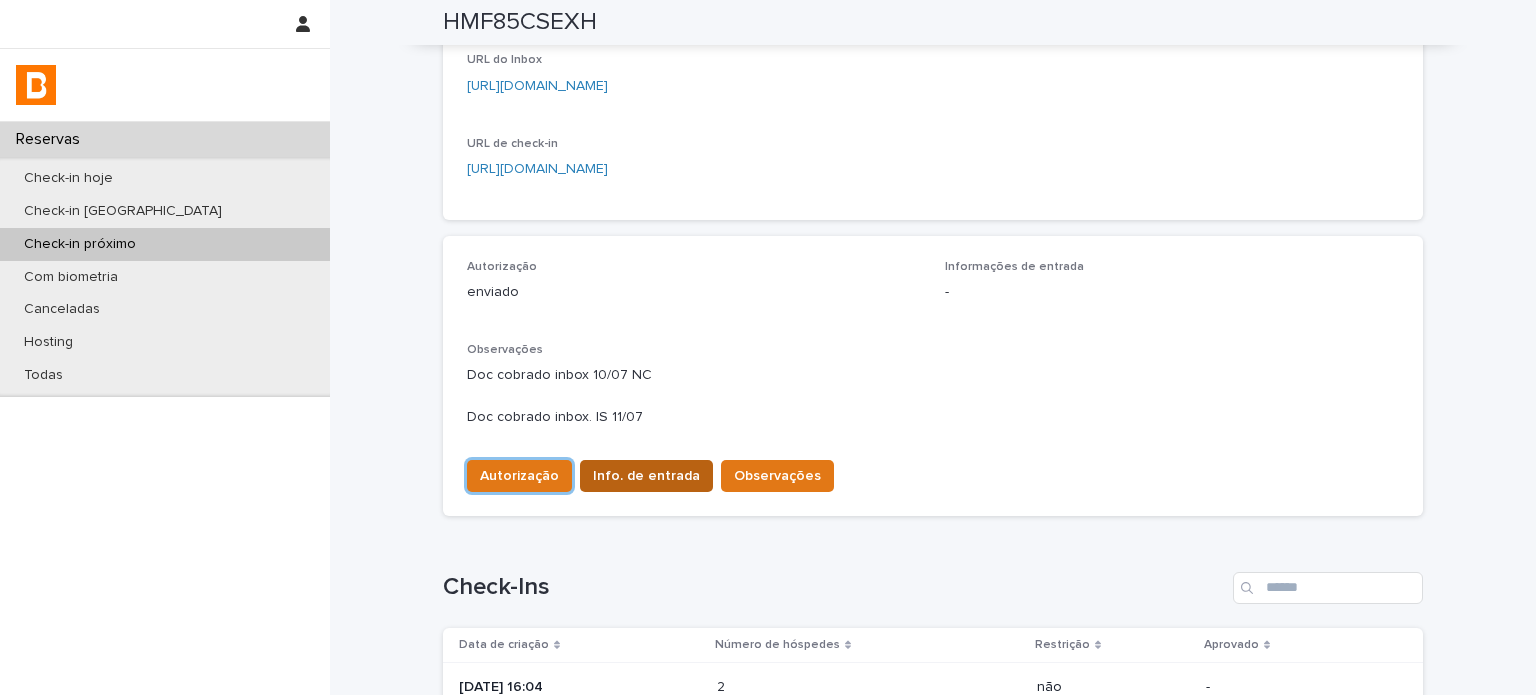 click on "Info. de entrada" at bounding box center [646, 476] 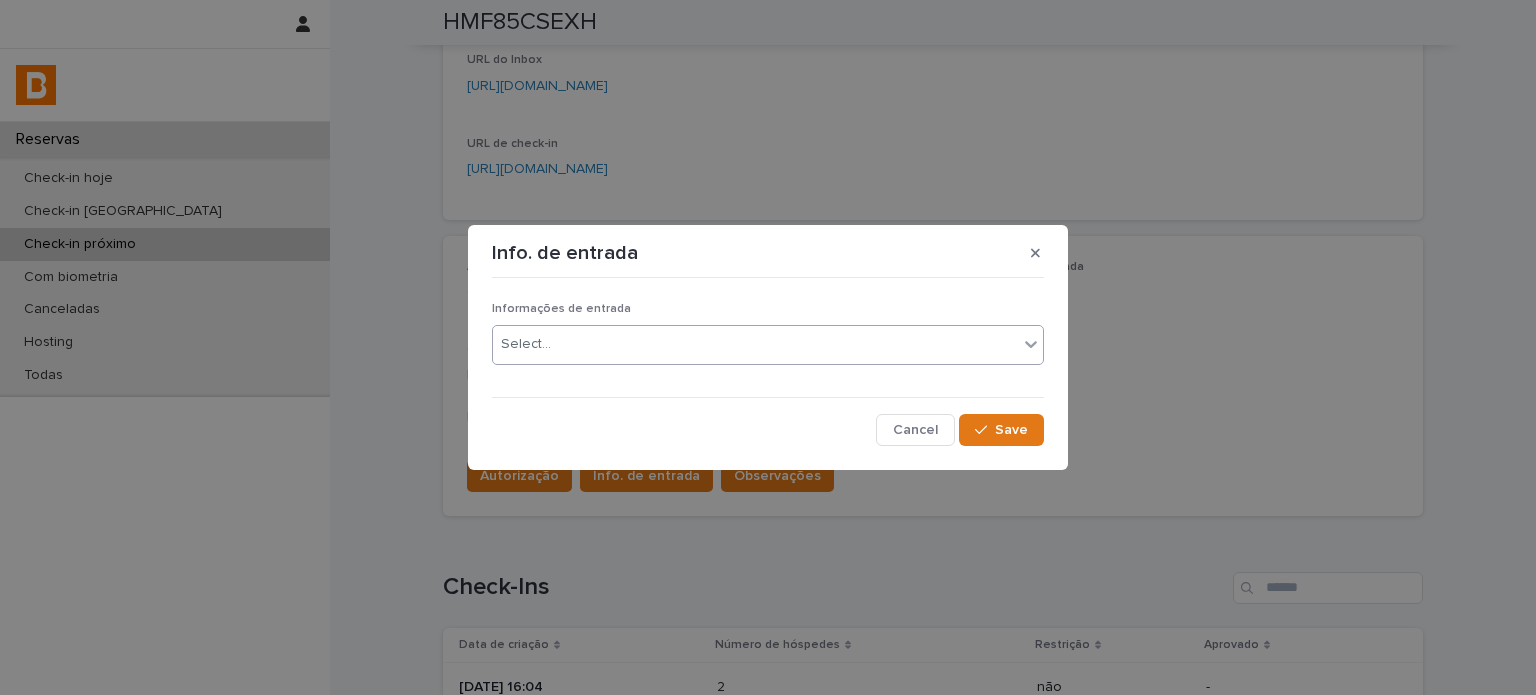 click on "Informações de entrada Select..." at bounding box center [768, 341] 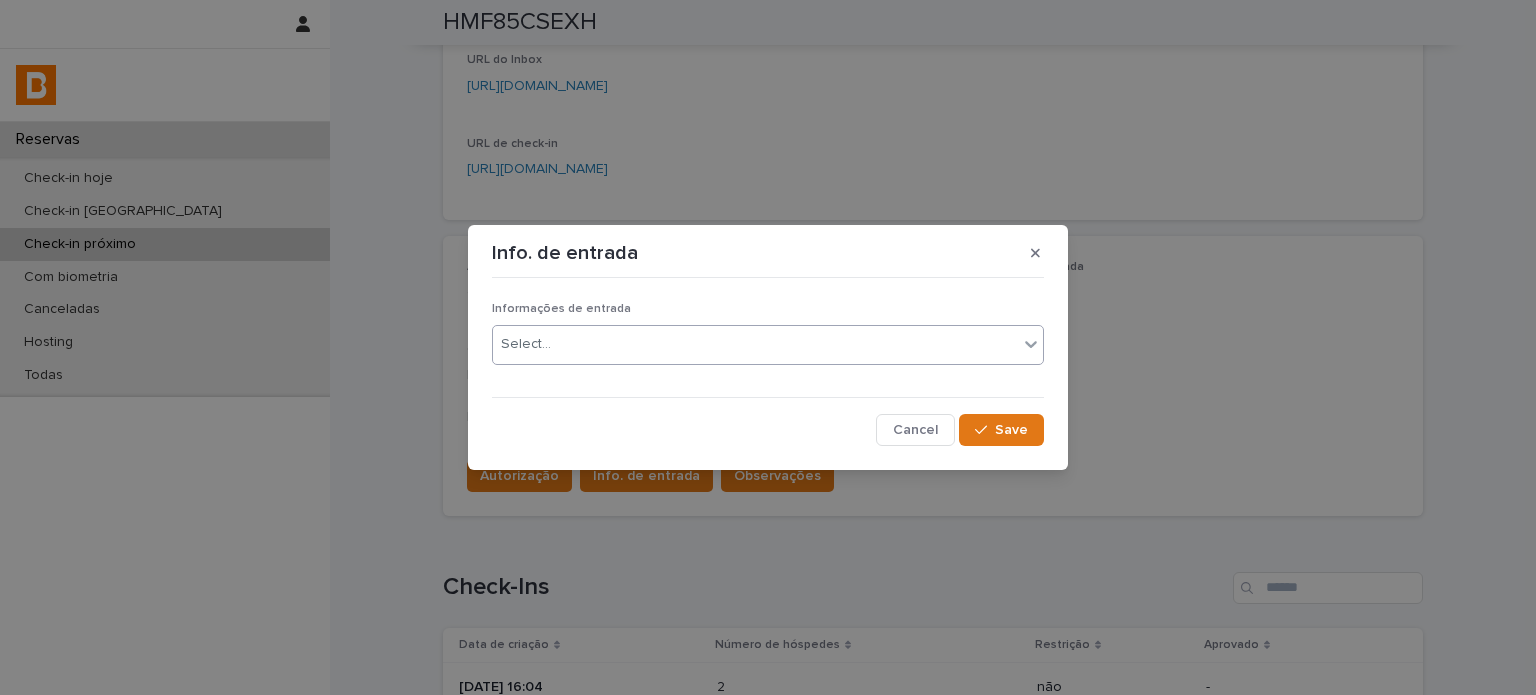 click on "Select..." at bounding box center (755, 344) 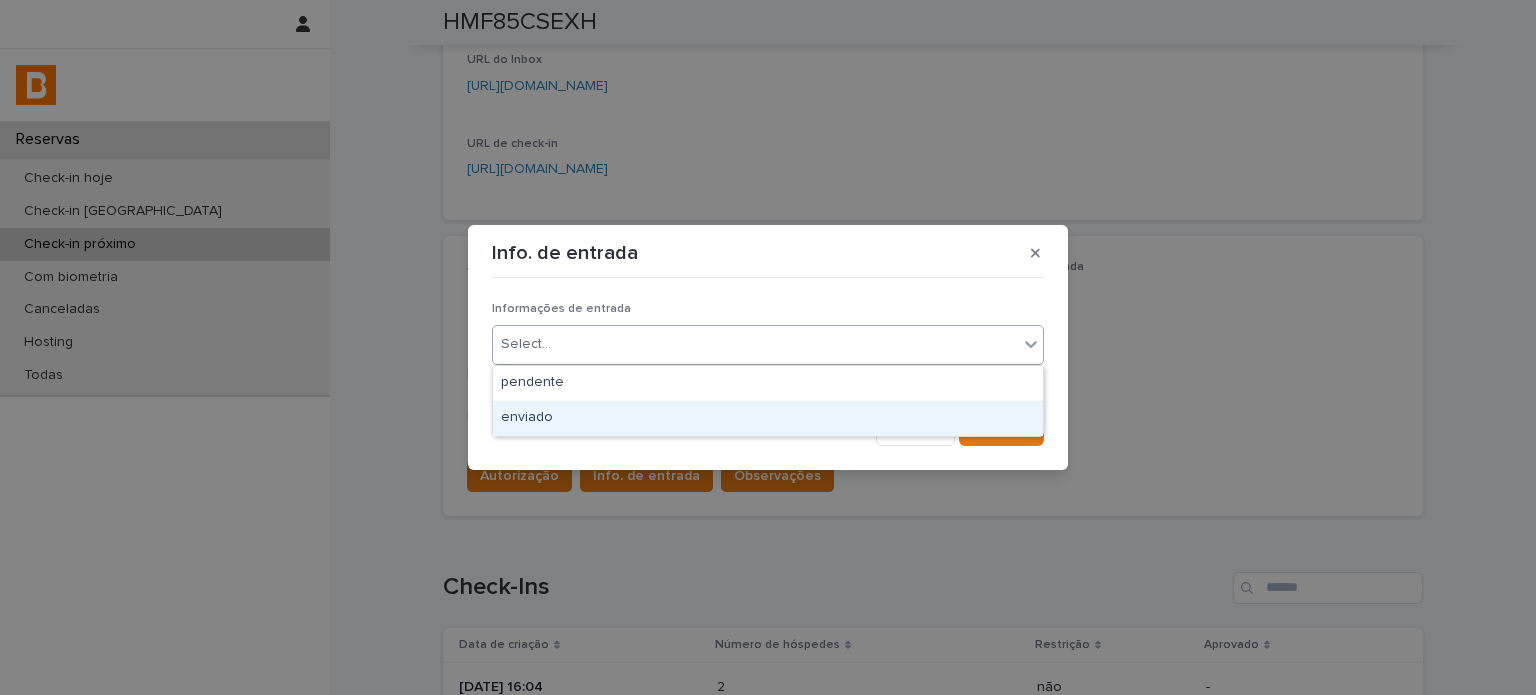 click on "enviado" at bounding box center (768, 418) 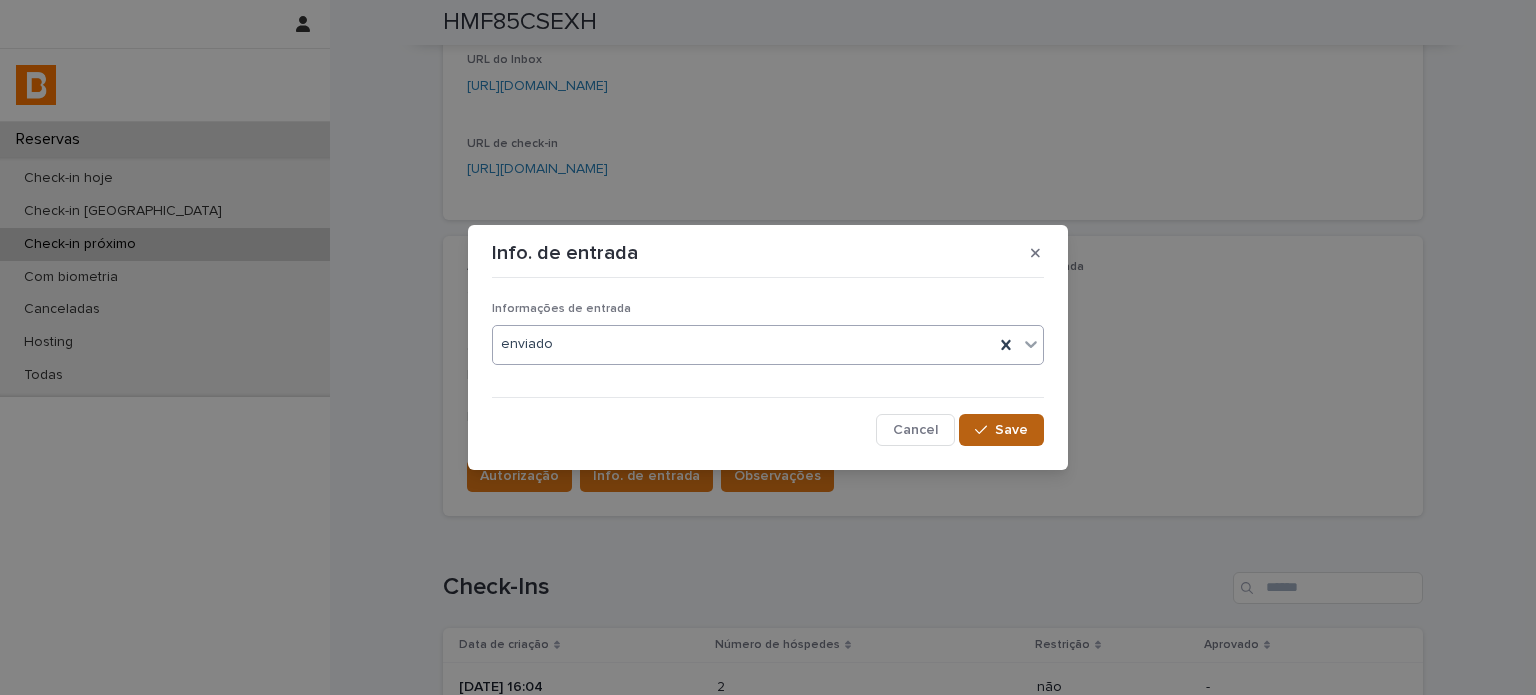 click on "Save" at bounding box center (1011, 430) 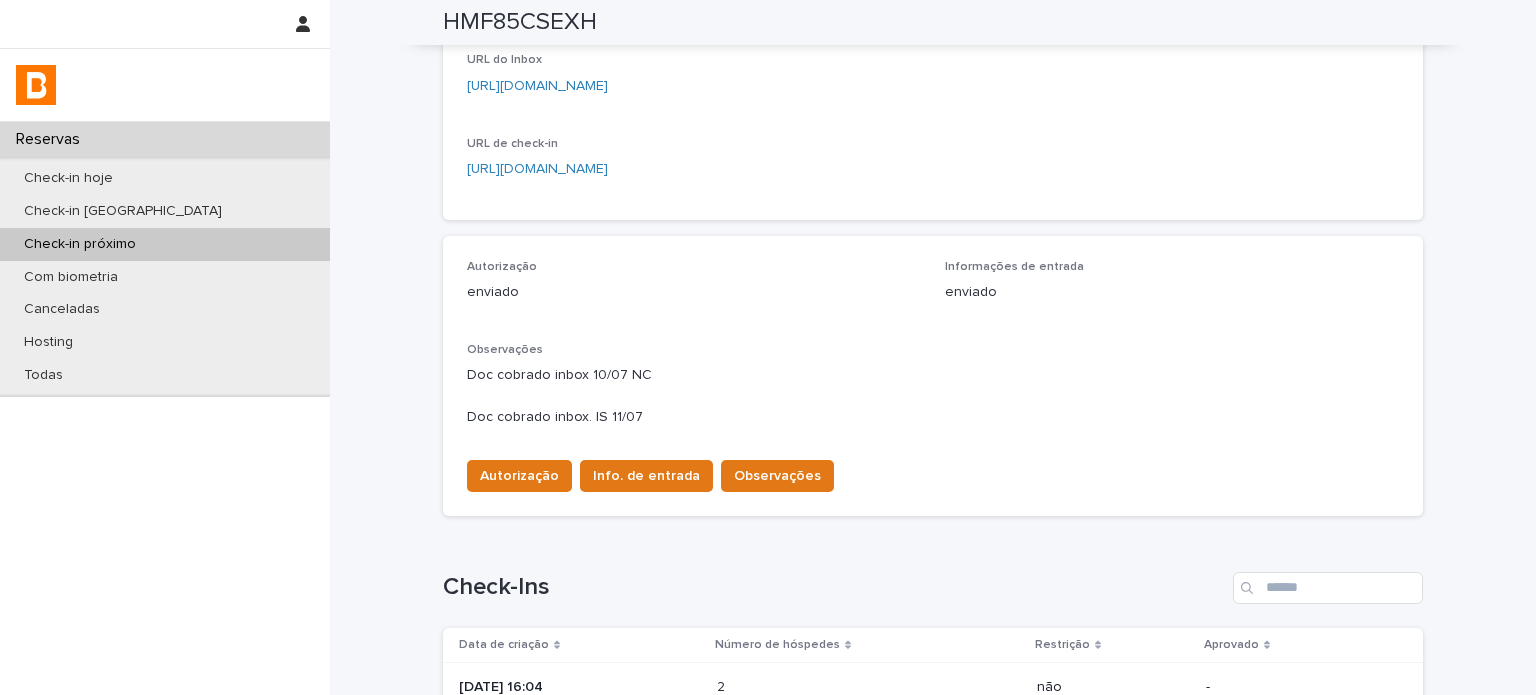 click on "HMF85CSEXH" at bounding box center (520, 22) 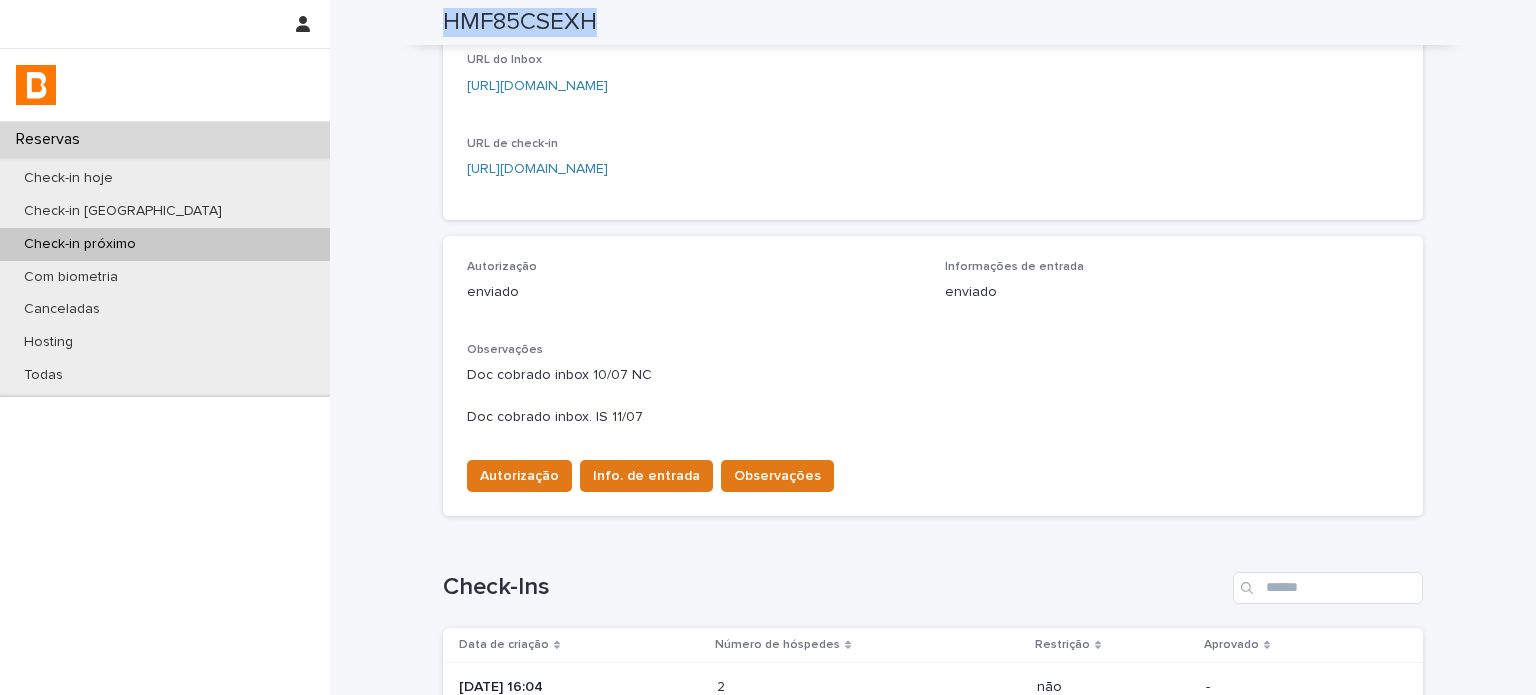 click on "HMF85CSEXH" at bounding box center [520, 22] 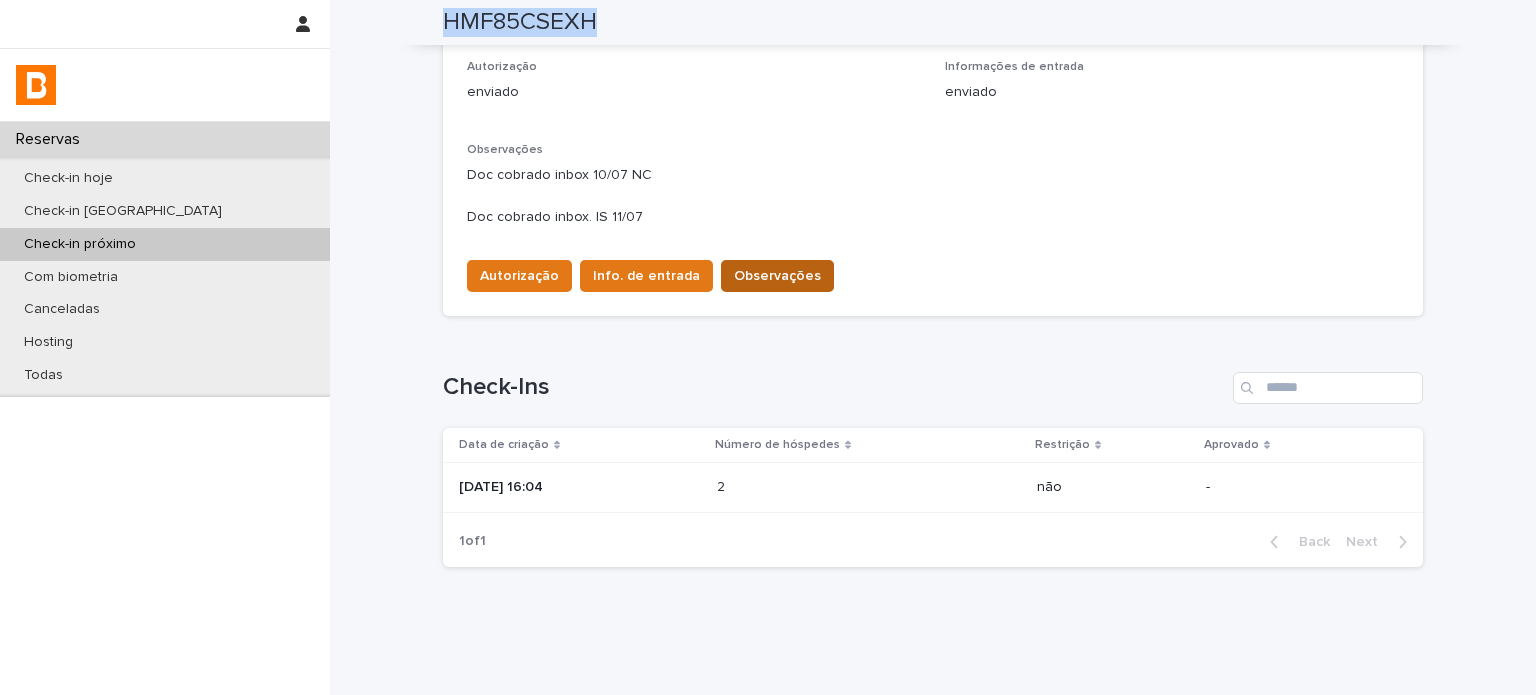 click on "Observações" at bounding box center [777, 276] 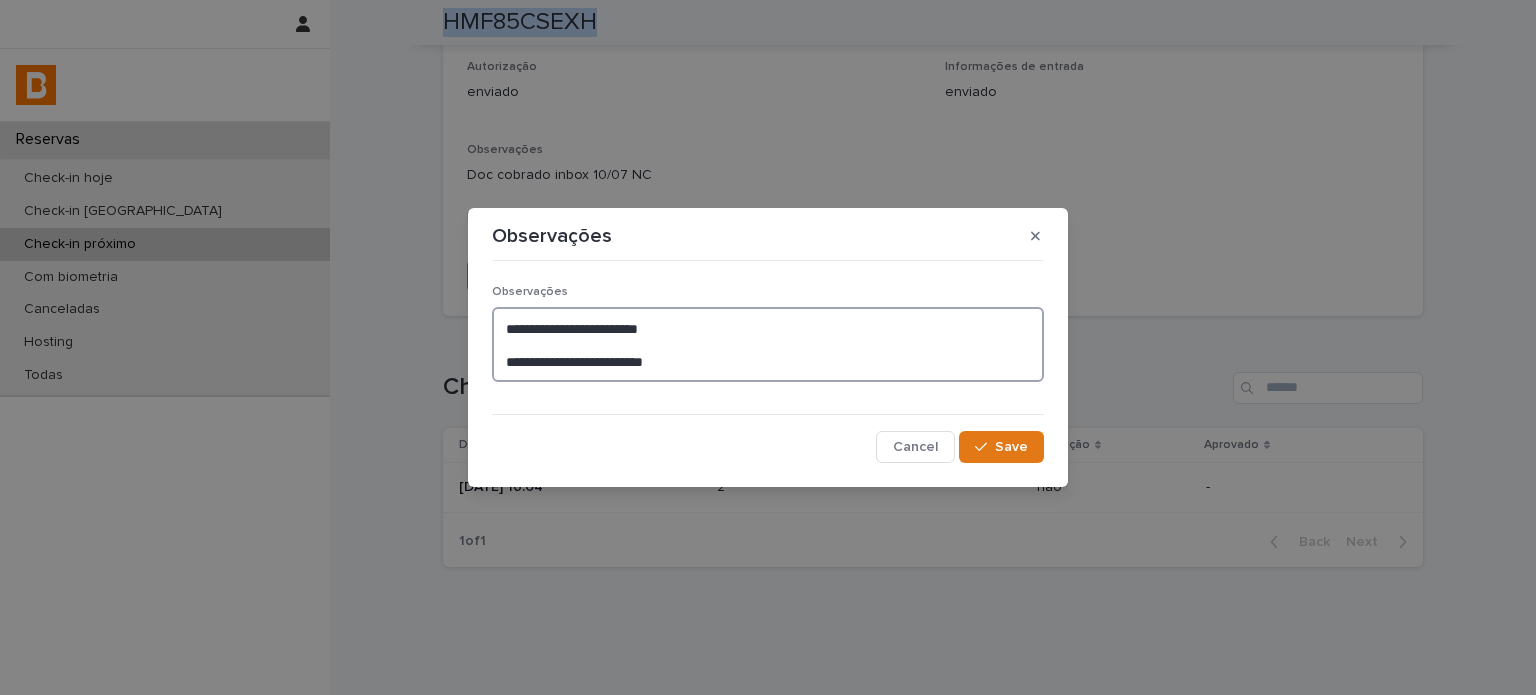 click on "**********" at bounding box center [768, 345] 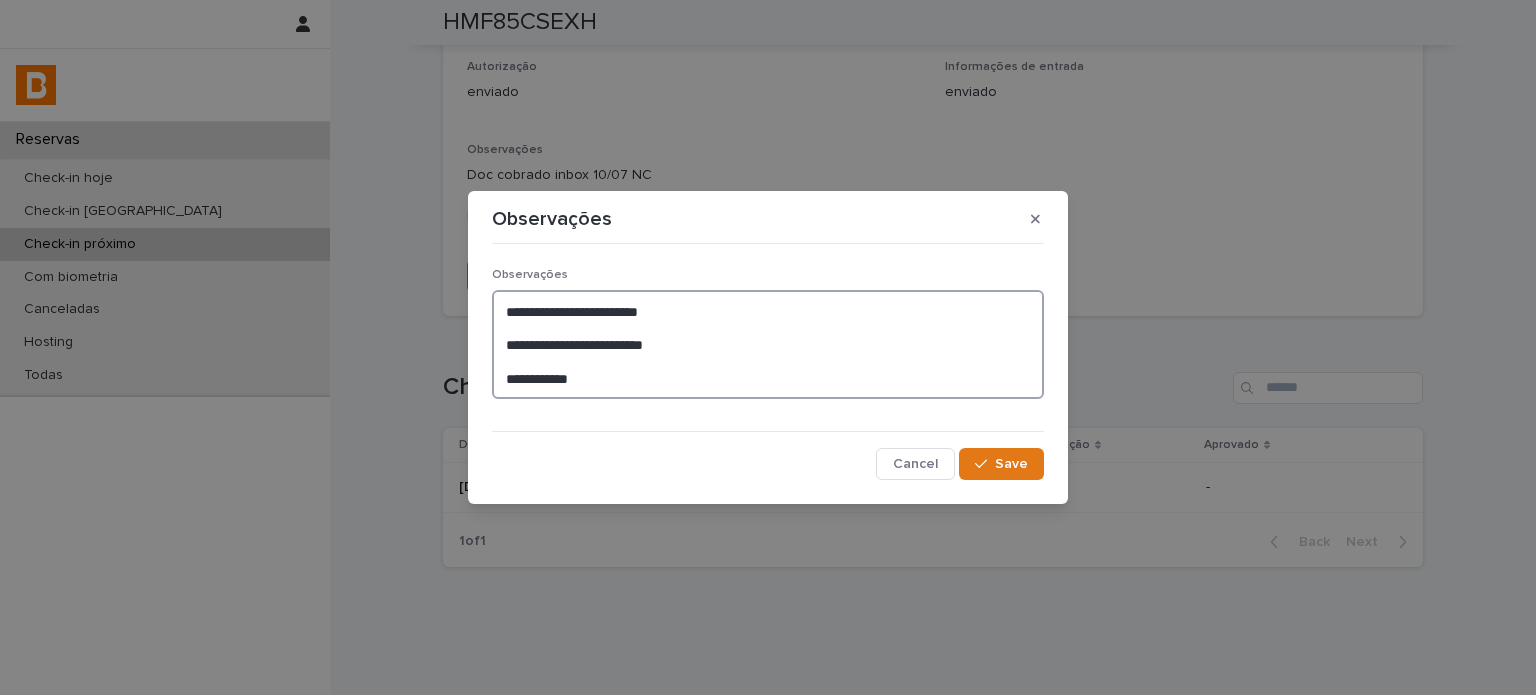 type on "**********" 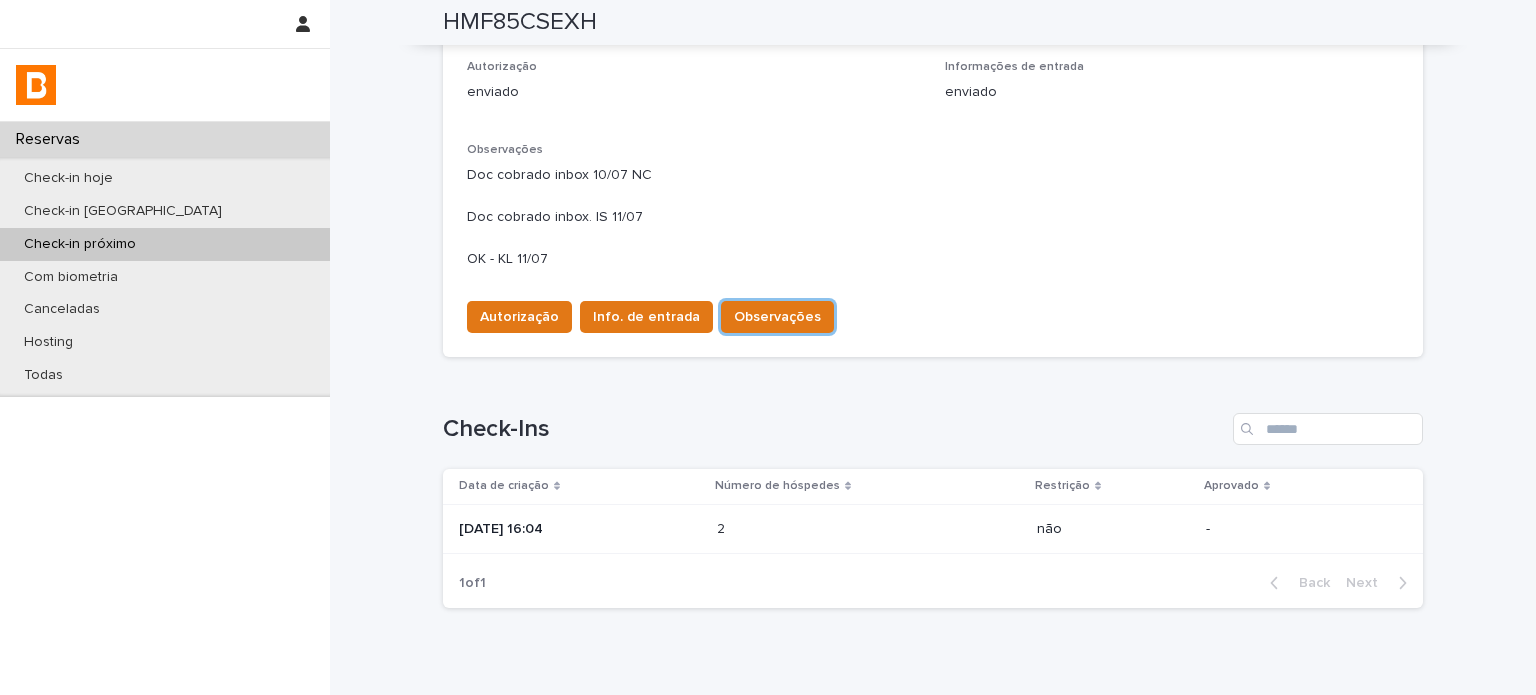 scroll, scrollTop: 587, scrollLeft: 0, axis: vertical 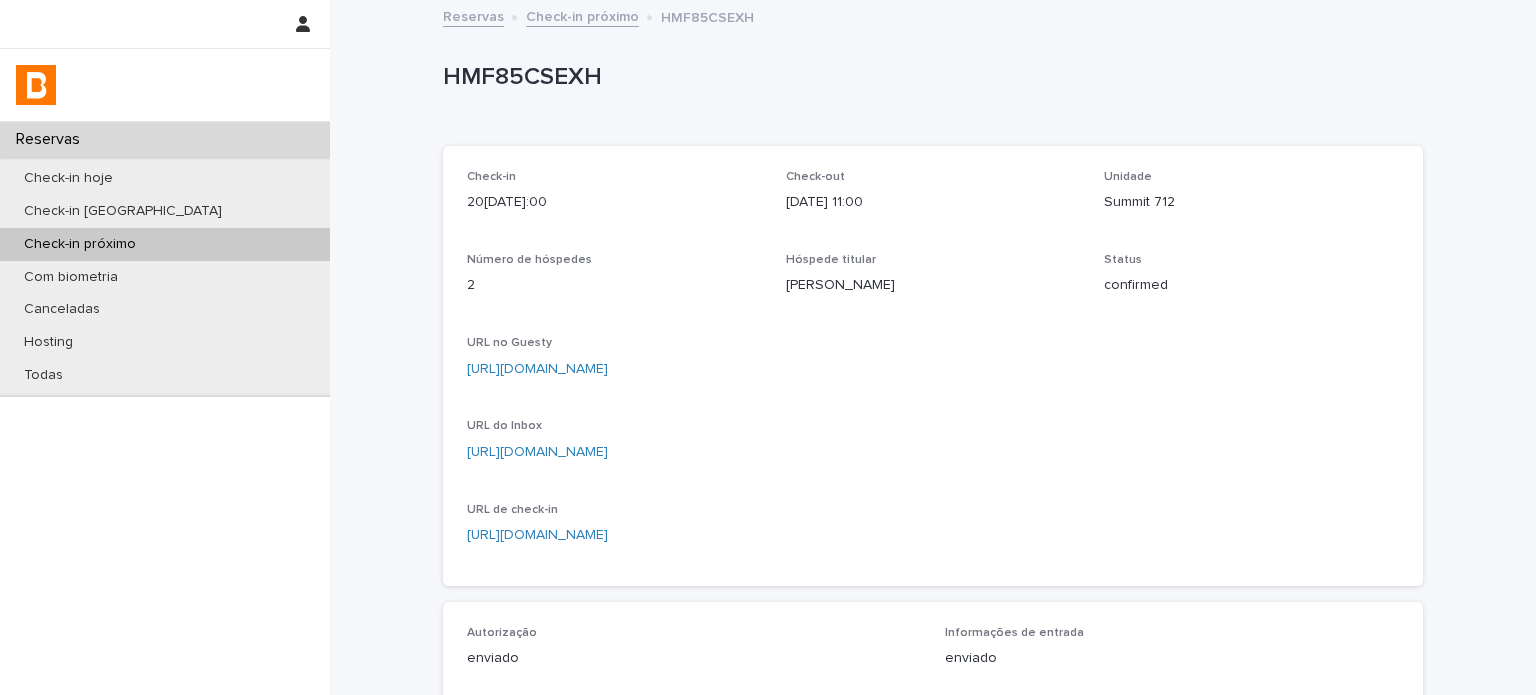 click on "[URL][DOMAIN_NAME]" at bounding box center [537, 369] 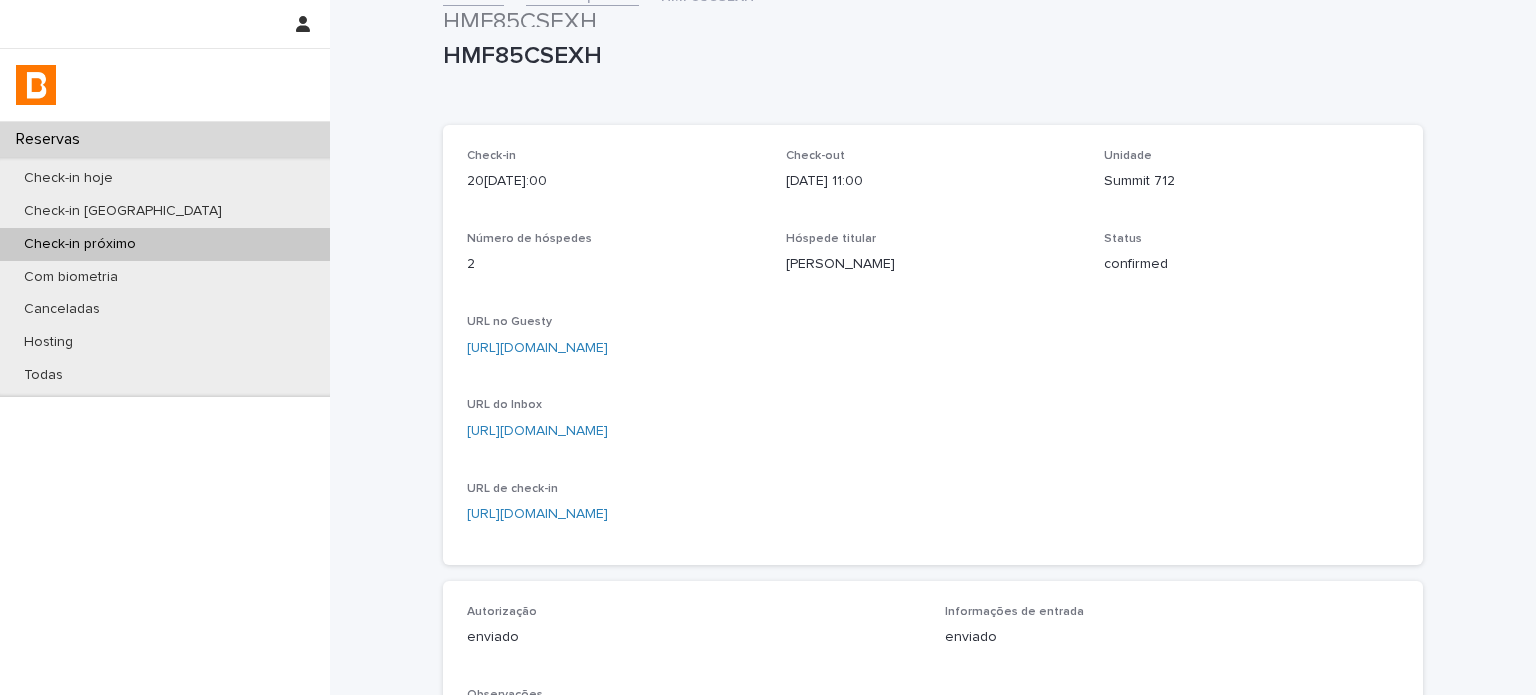 scroll, scrollTop: 0, scrollLeft: 0, axis: both 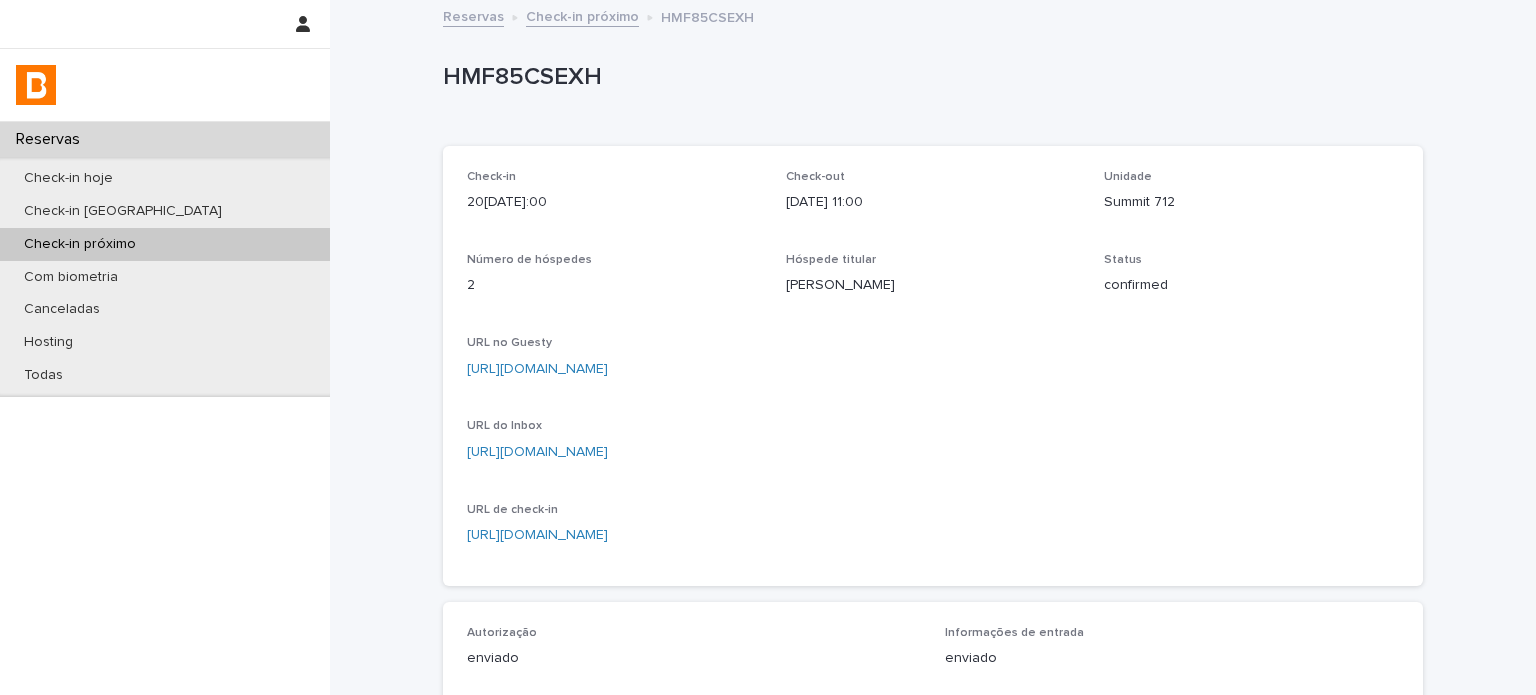 click on "Check-in próximo" at bounding box center (582, 15) 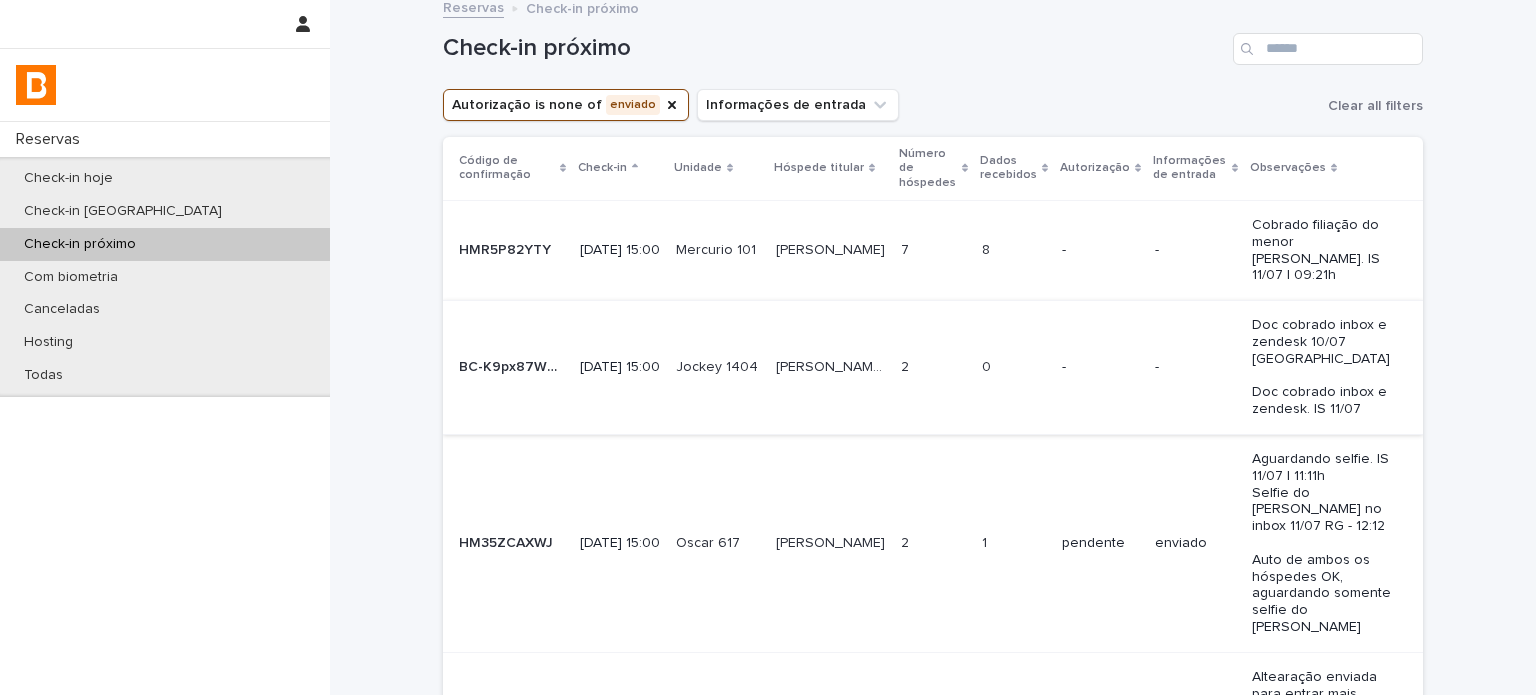 scroll, scrollTop: 0, scrollLeft: 0, axis: both 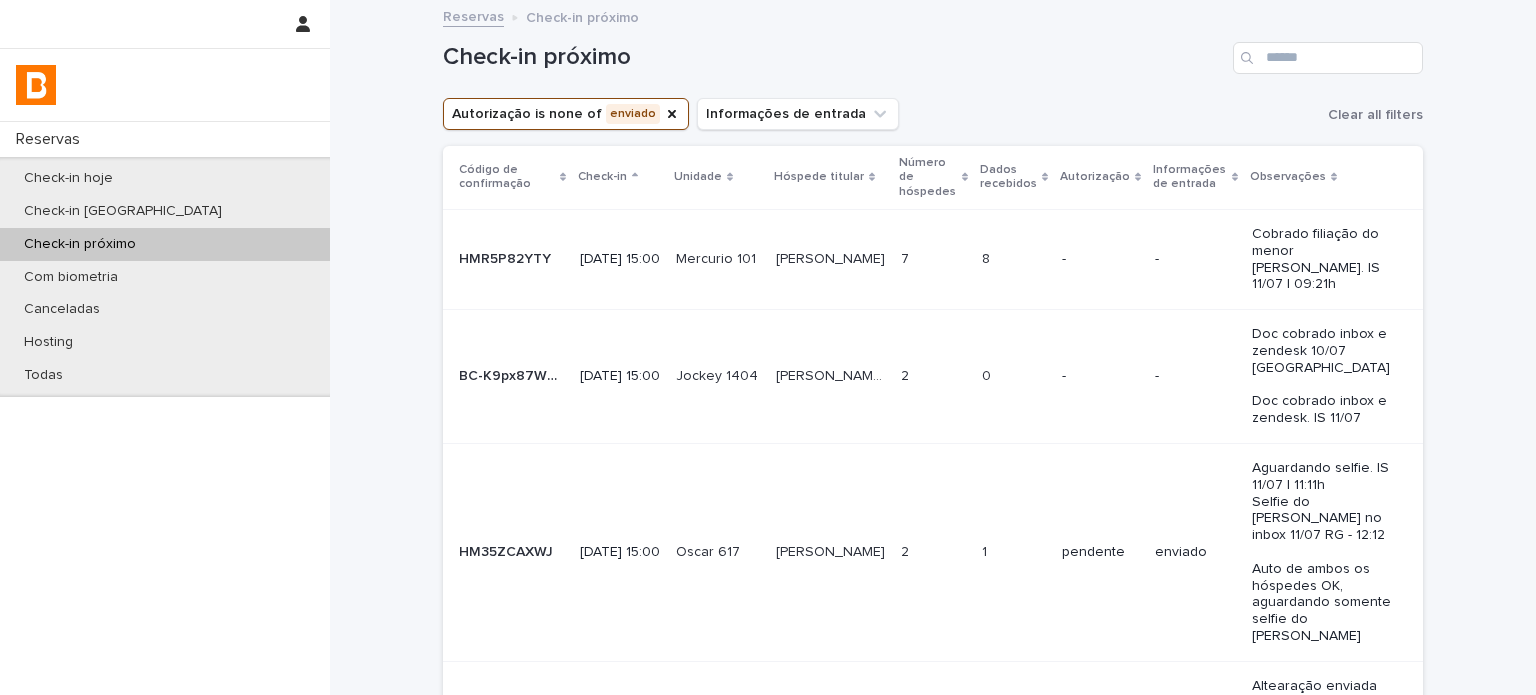 click on "-" at bounding box center (1195, 259) 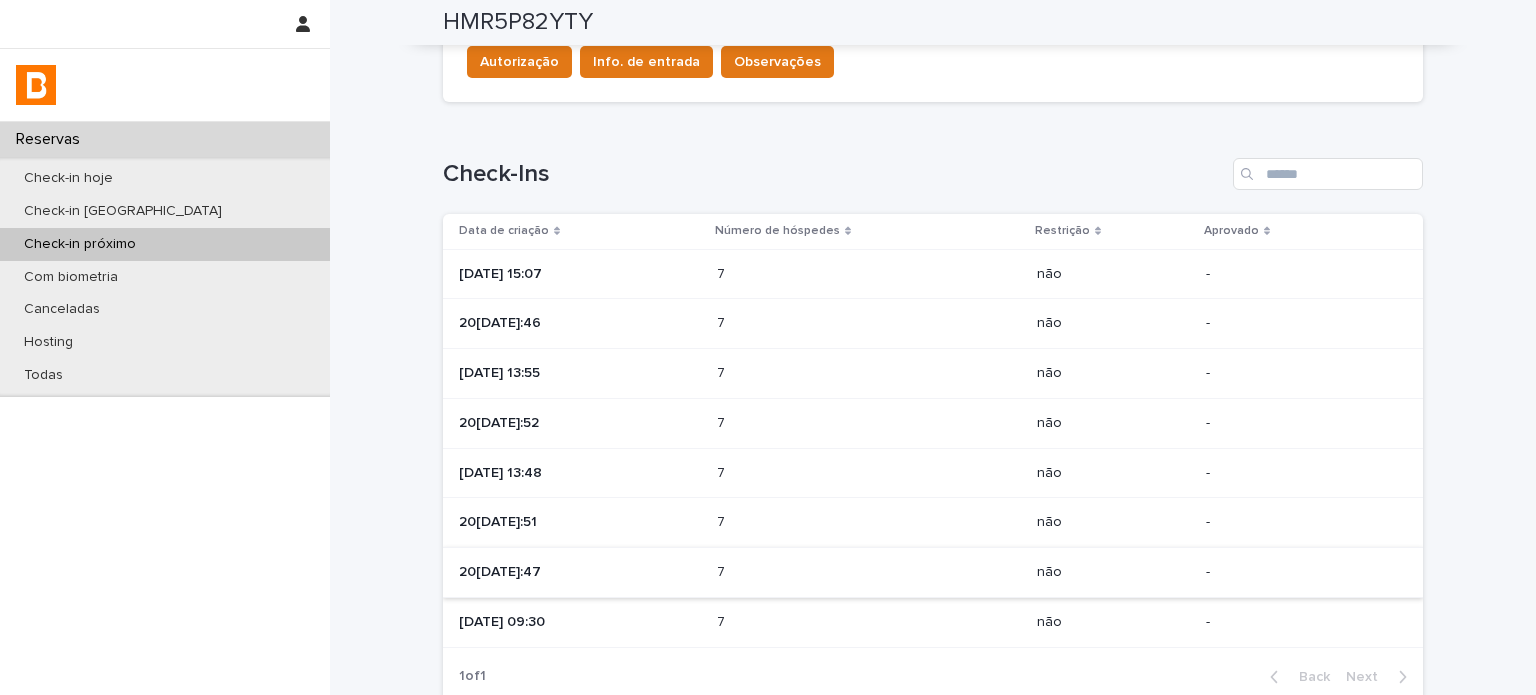 scroll, scrollTop: 866, scrollLeft: 0, axis: vertical 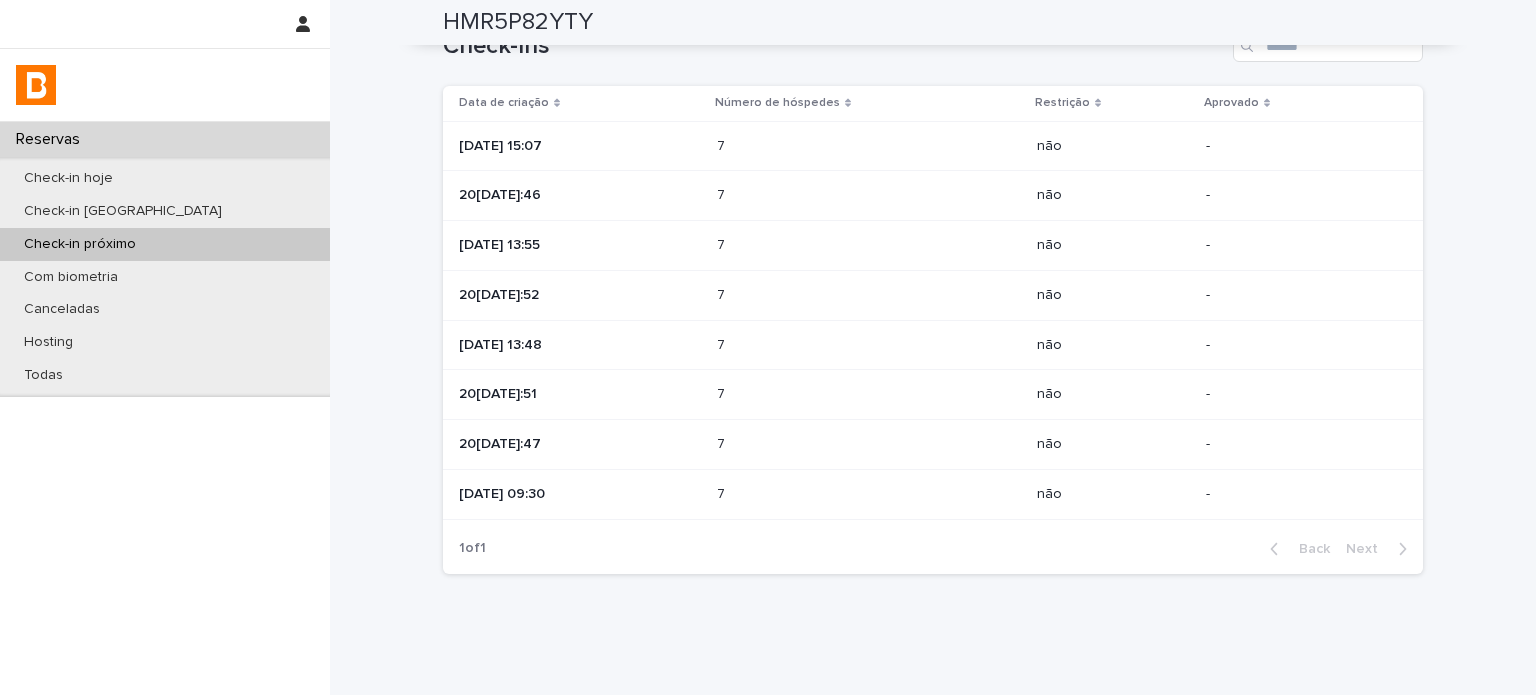 click on "[DATE] 15:07" at bounding box center (580, 146) 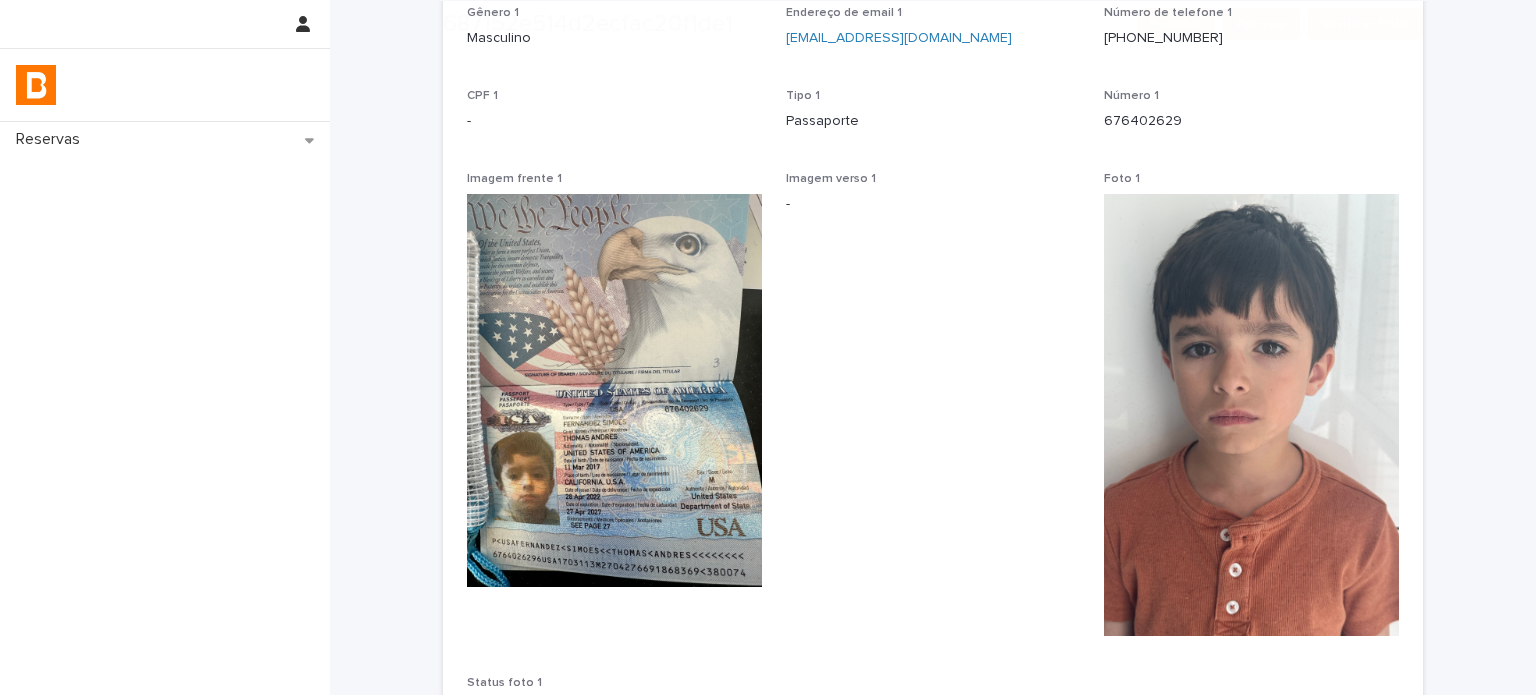scroll, scrollTop: 300, scrollLeft: 0, axis: vertical 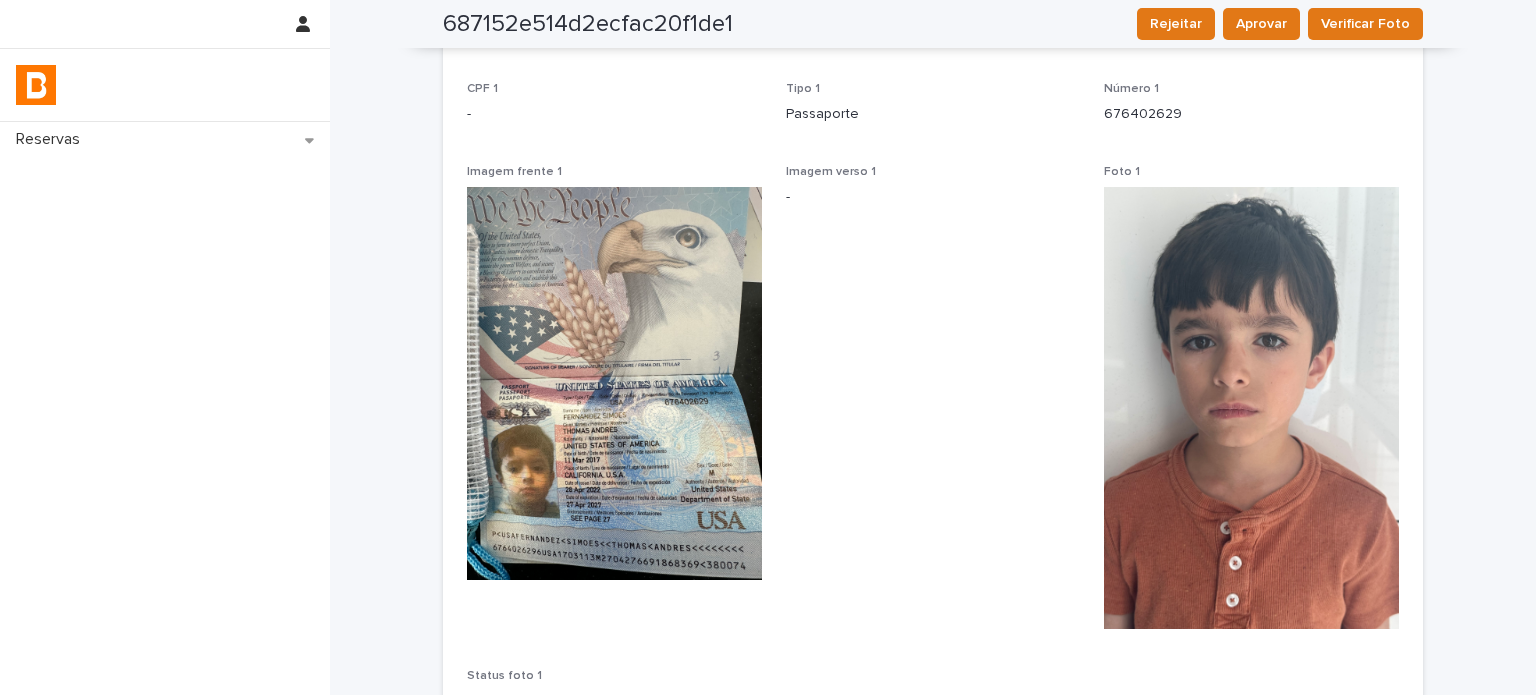 click on "Imagem verso 1 -" at bounding box center [933, 405] 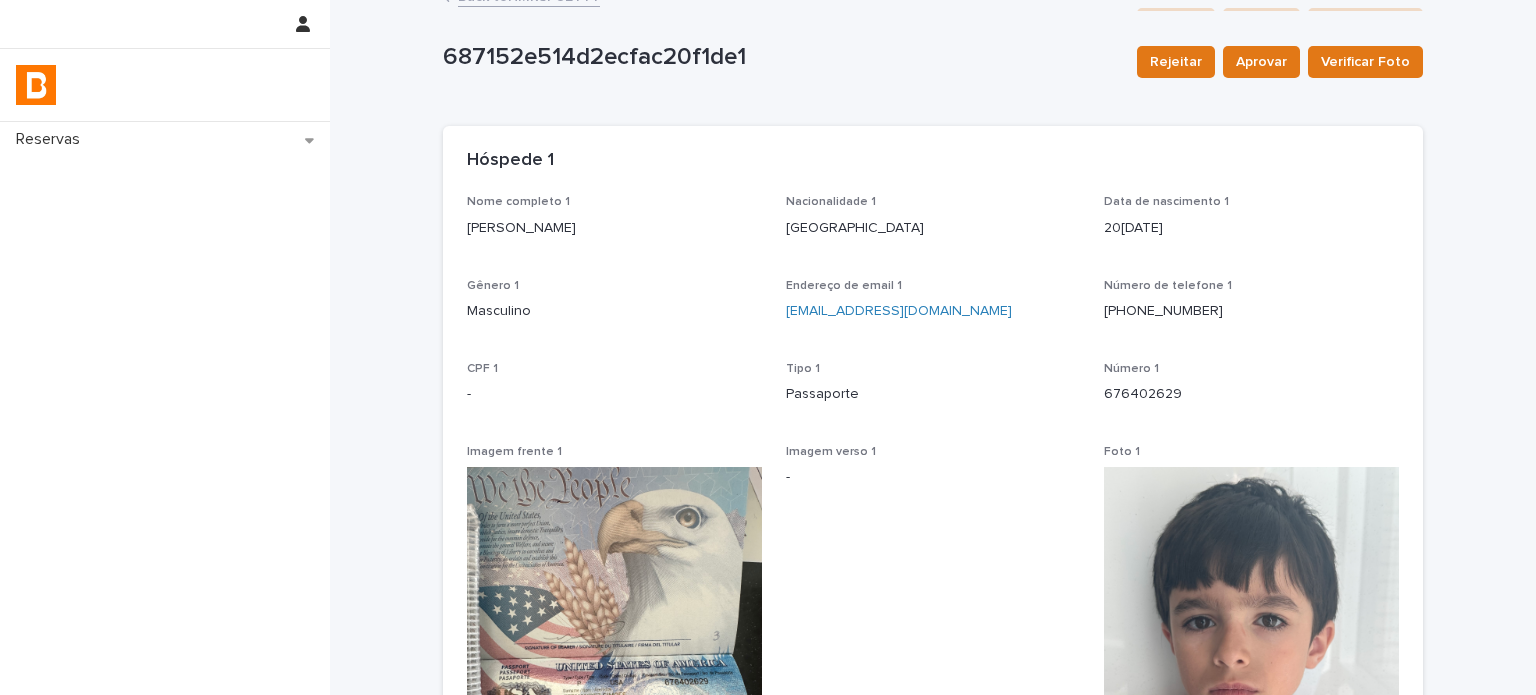 scroll, scrollTop: 0, scrollLeft: 0, axis: both 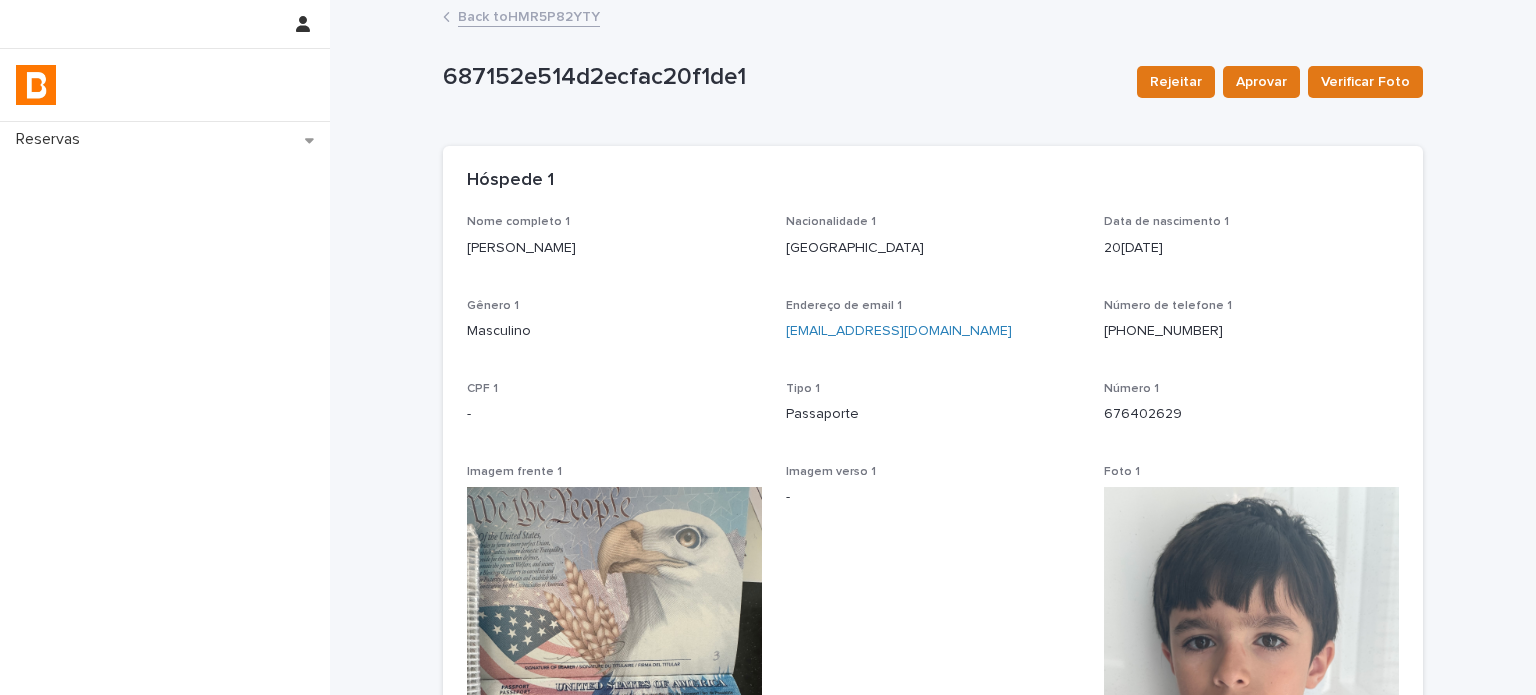 click on "Back to  HMR5P82YTY" at bounding box center (529, 15) 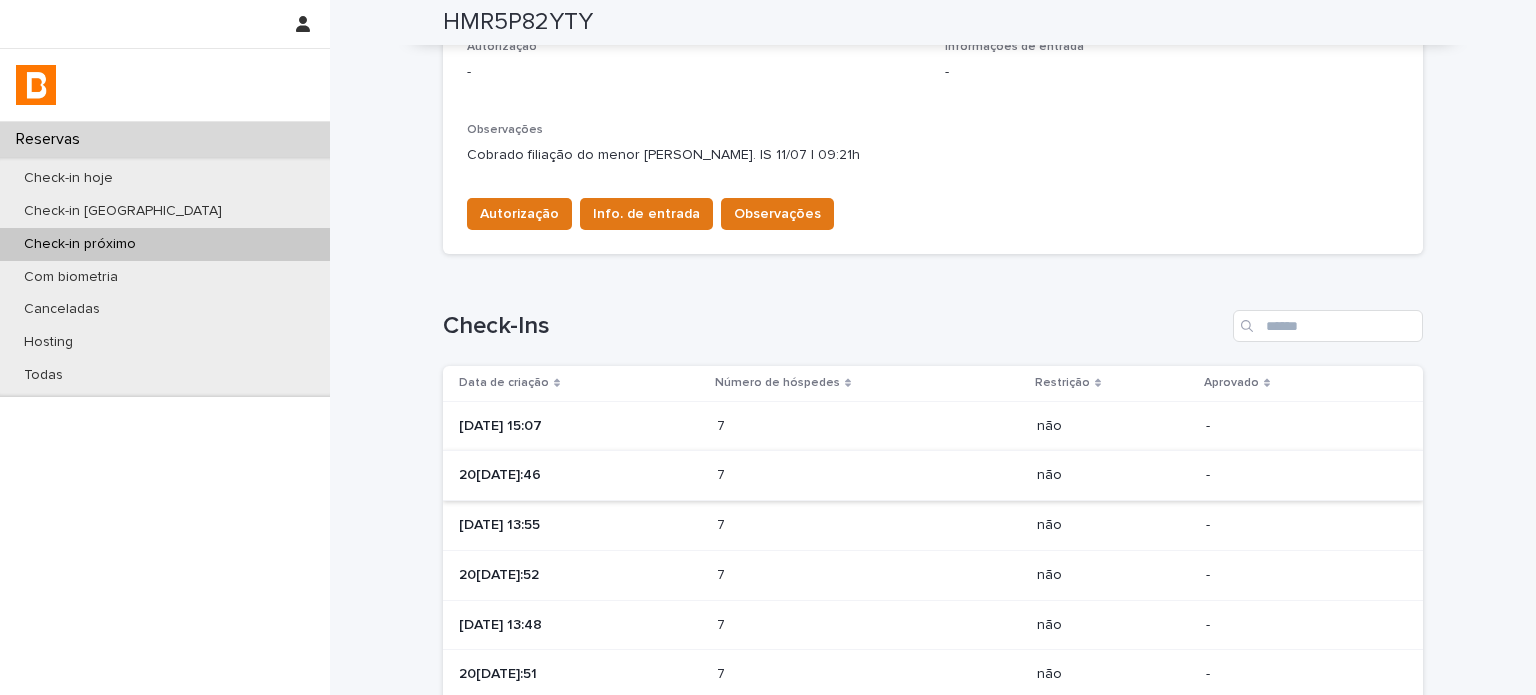 scroll, scrollTop: 633, scrollLeft: 0, axis: vertical 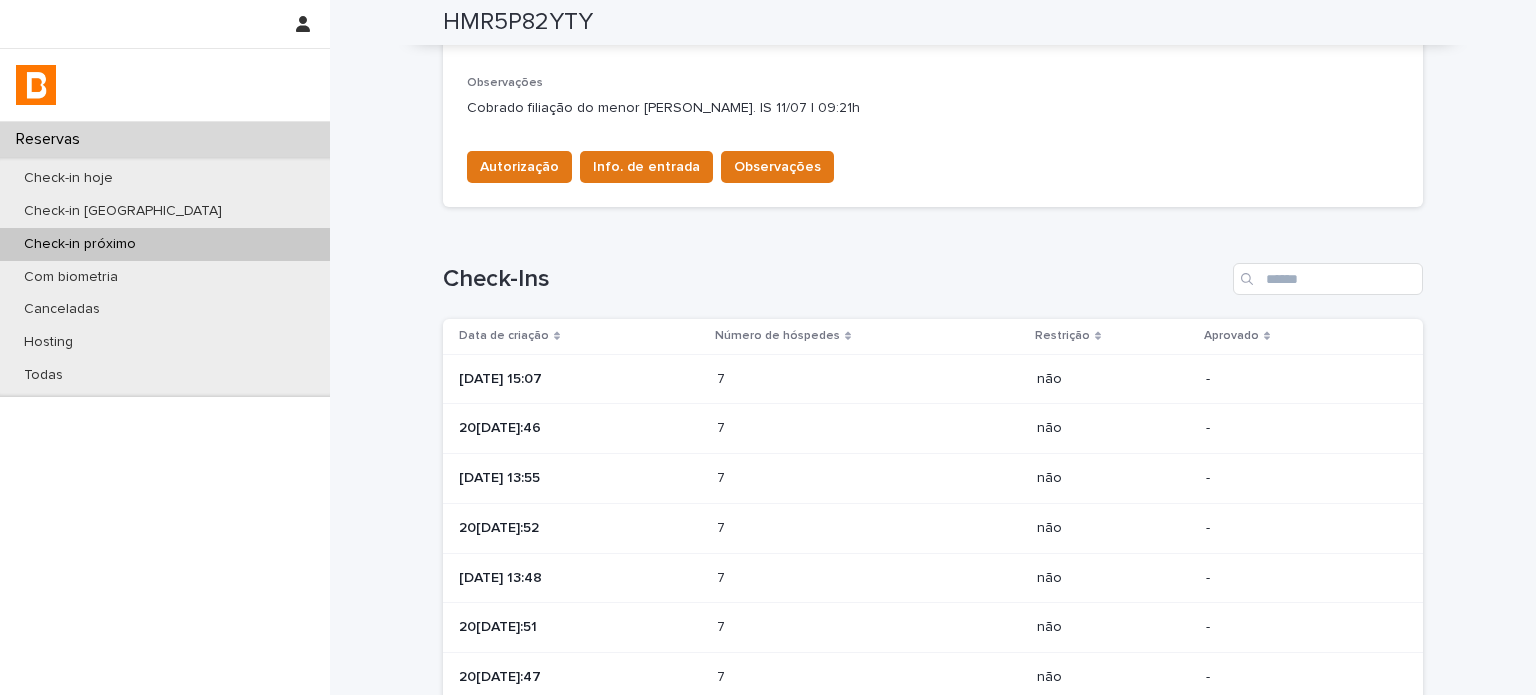 click on "20[DATE]:46" at bounding box center (580, 426) 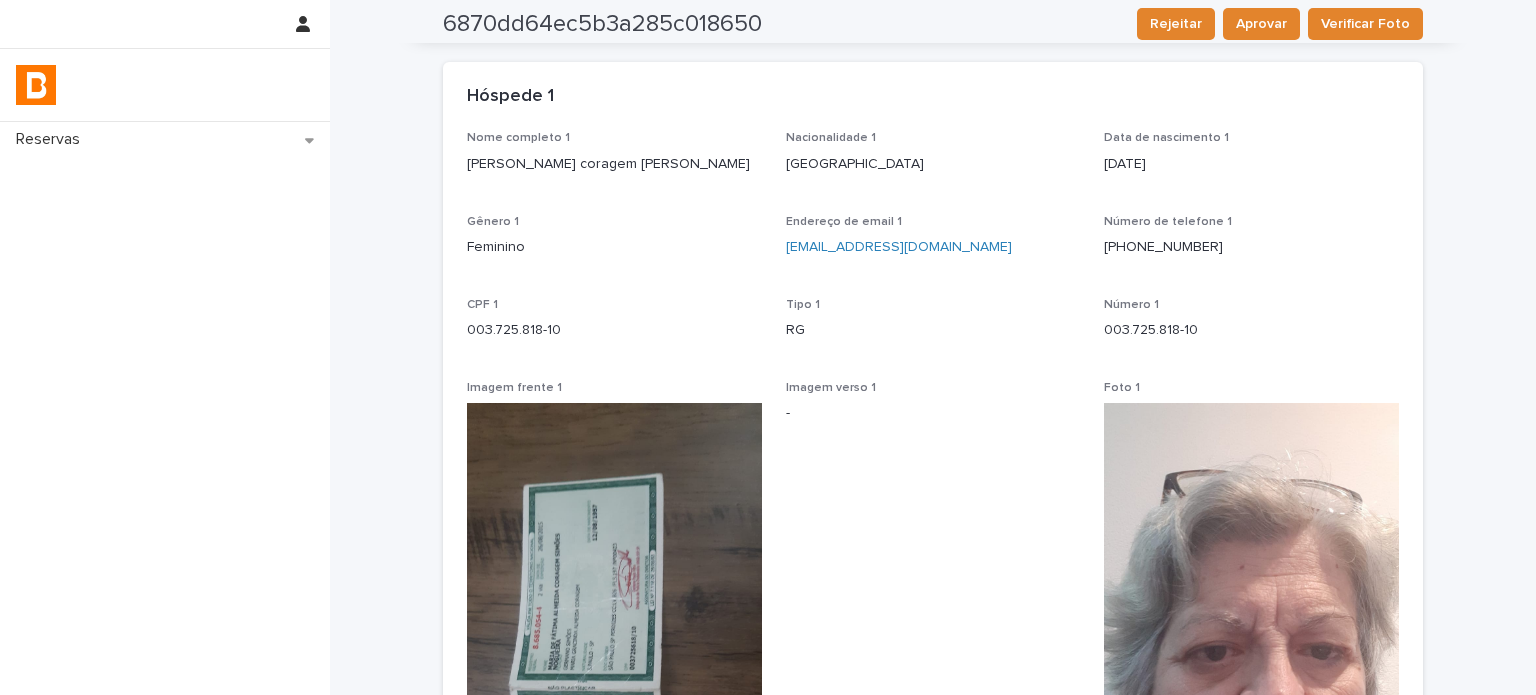 scroll, scrollTop: 0, scrollLeft: 0, axis: both 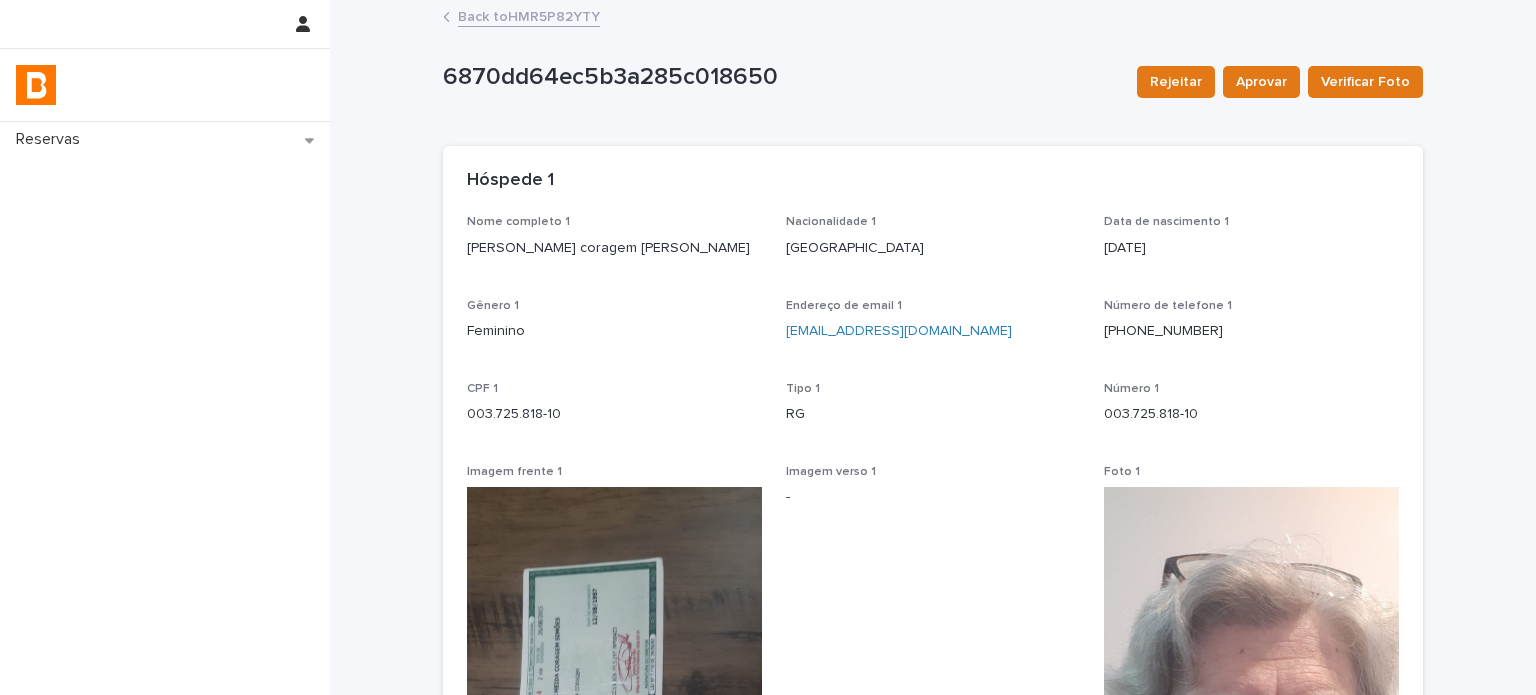 click on "Back to  HMR5P82YTY" at bounding box center (529, 15) 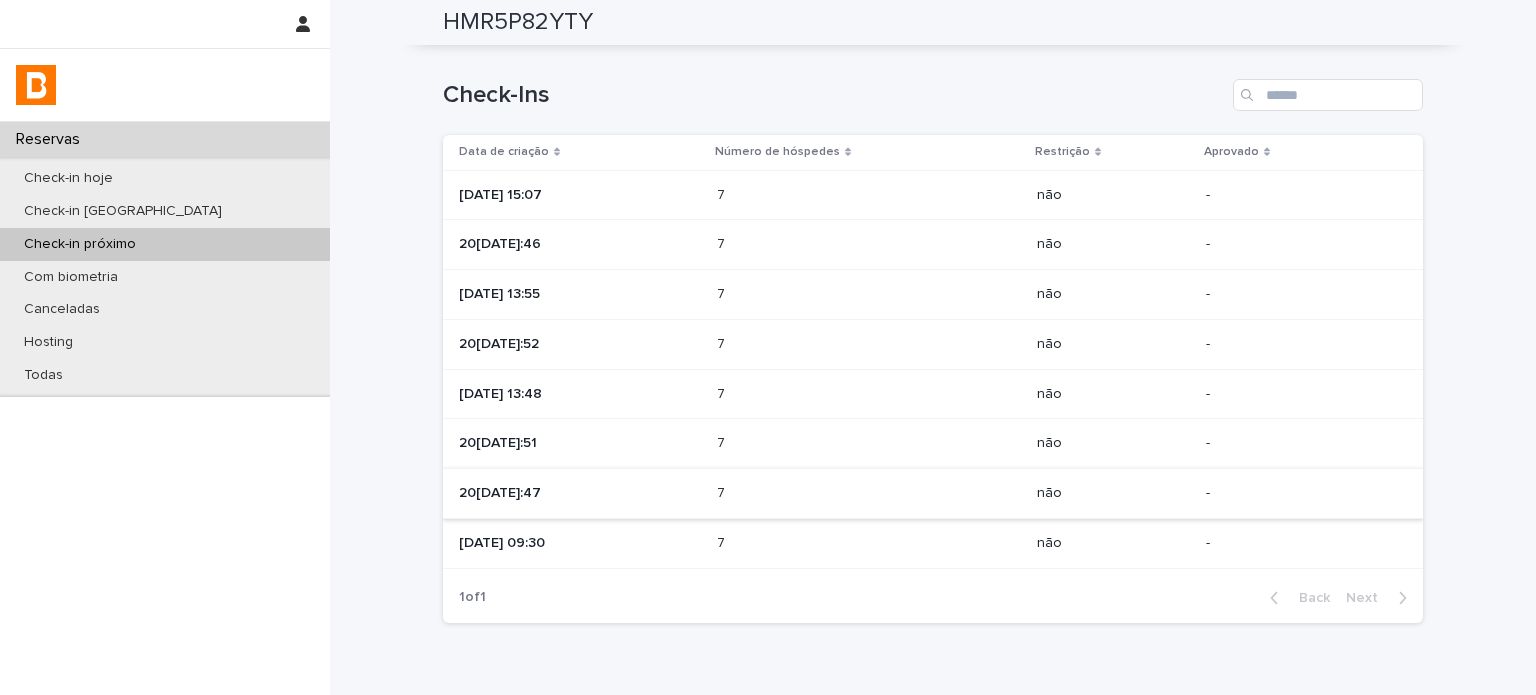scroll, scrollTop: 900, scrollLeft: 0, axis: vertical 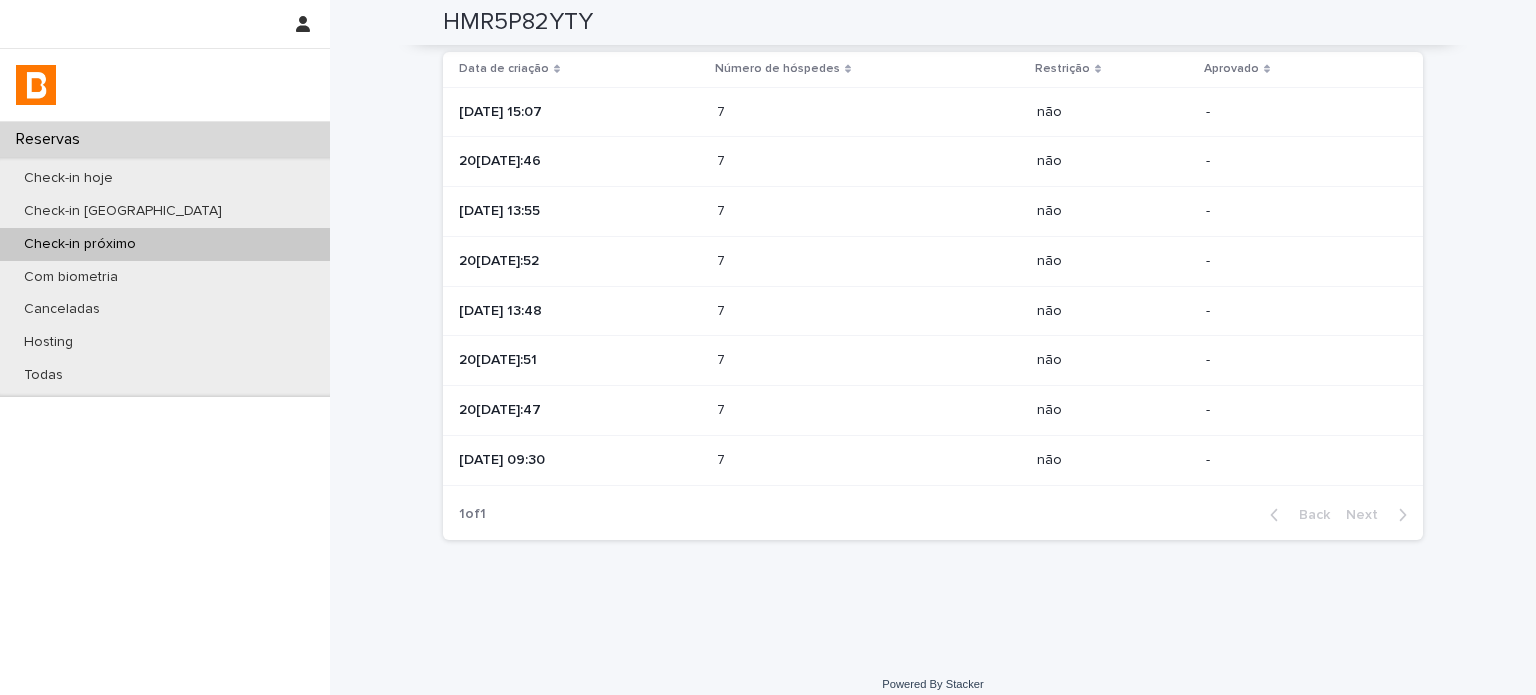 click on "20[DATE]:52" at bounding box center (580, 261) 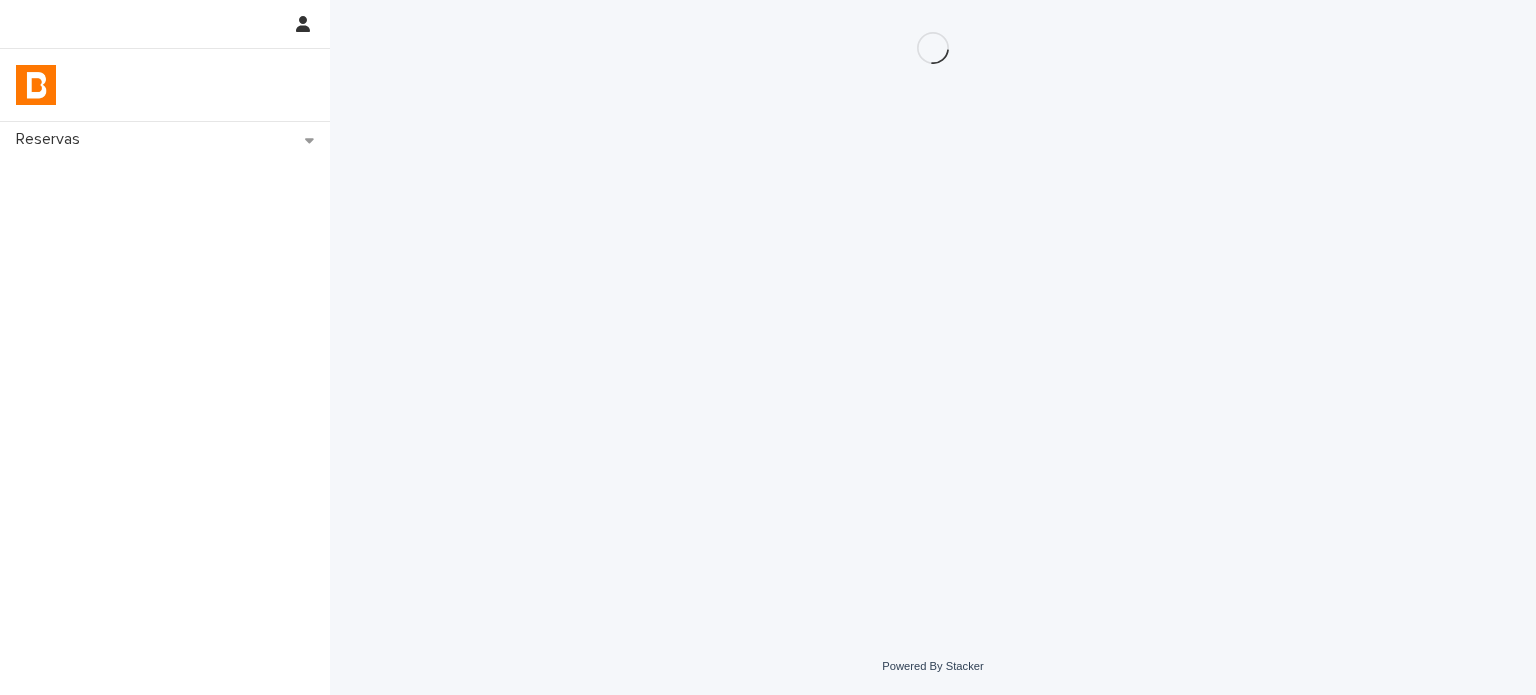 scroll, scrollTop: 0, scrollLeft: 0, axis: both 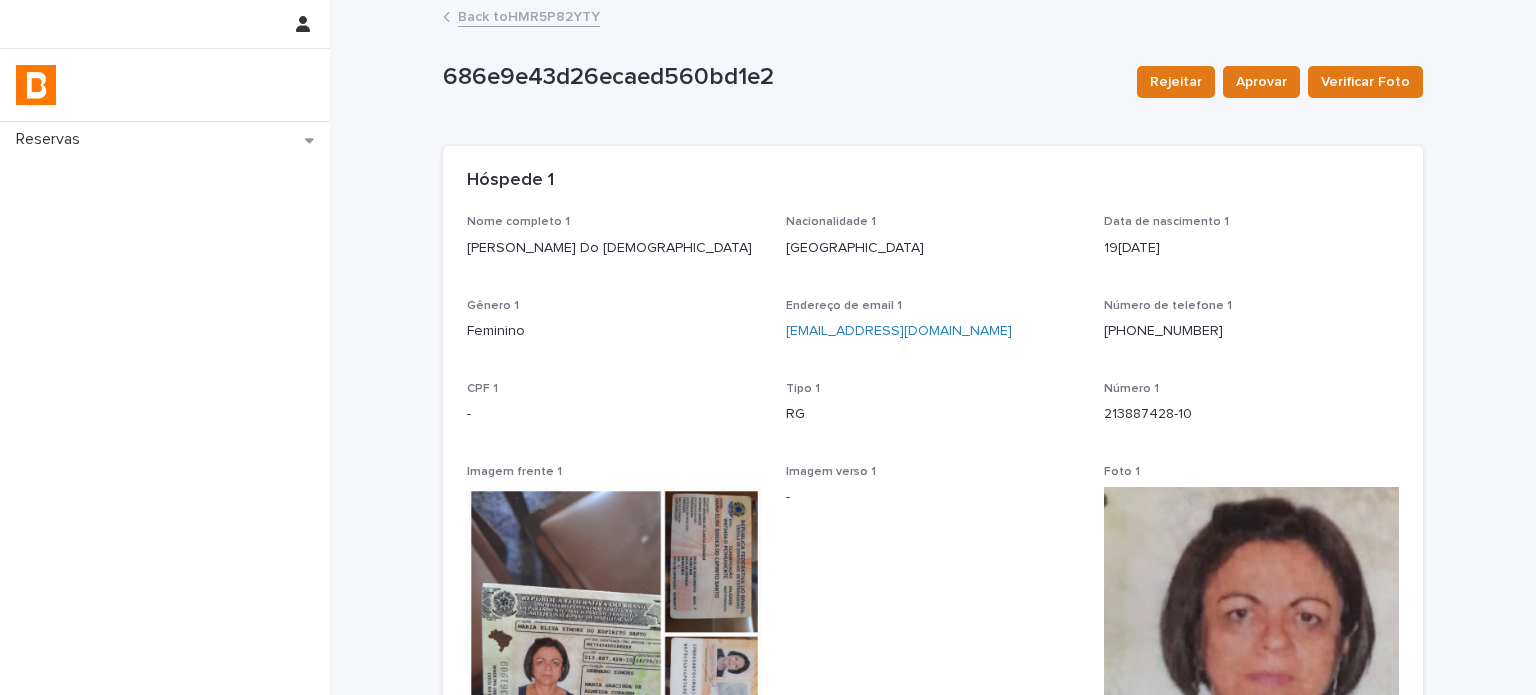 click on "Back to  HMR5P82YTY" at bounding box center [529, 15] 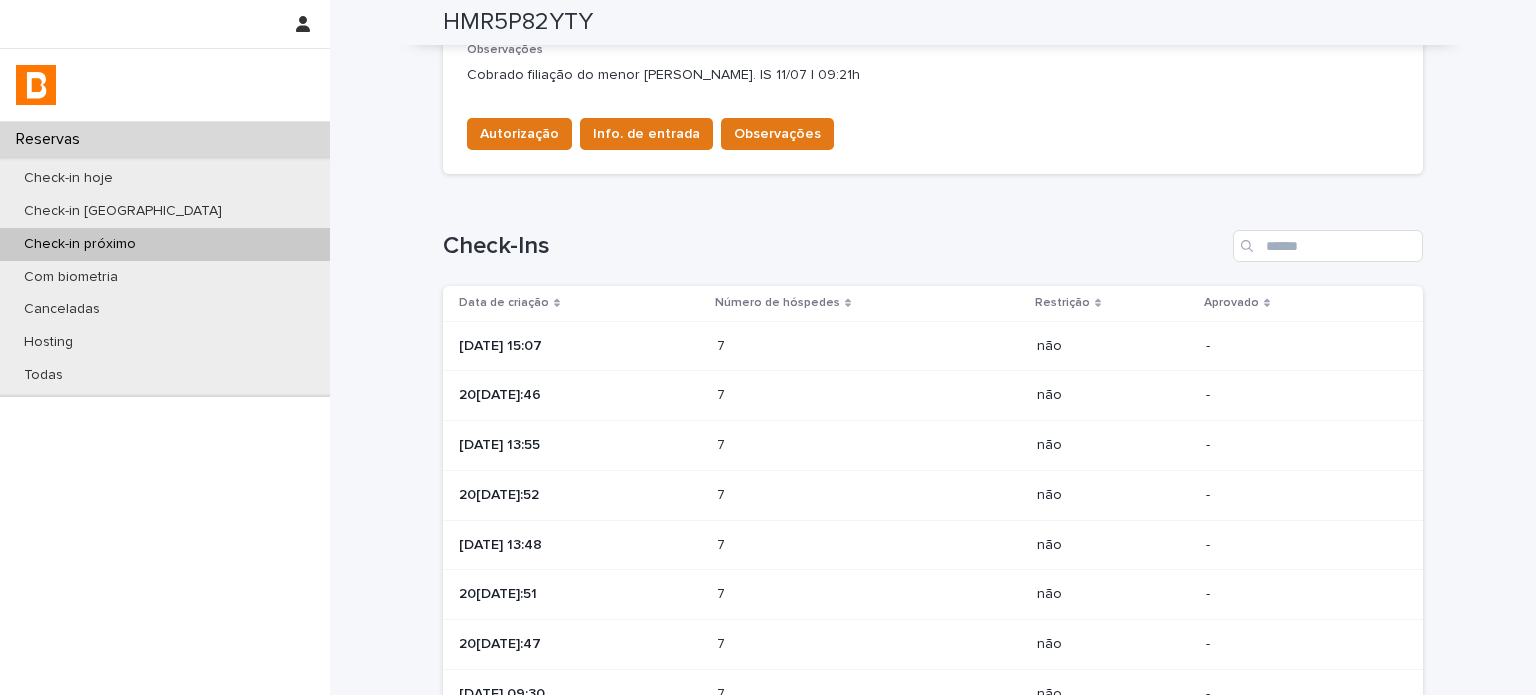 click on "20[DATE]:46" at bounding box center [580, 393] 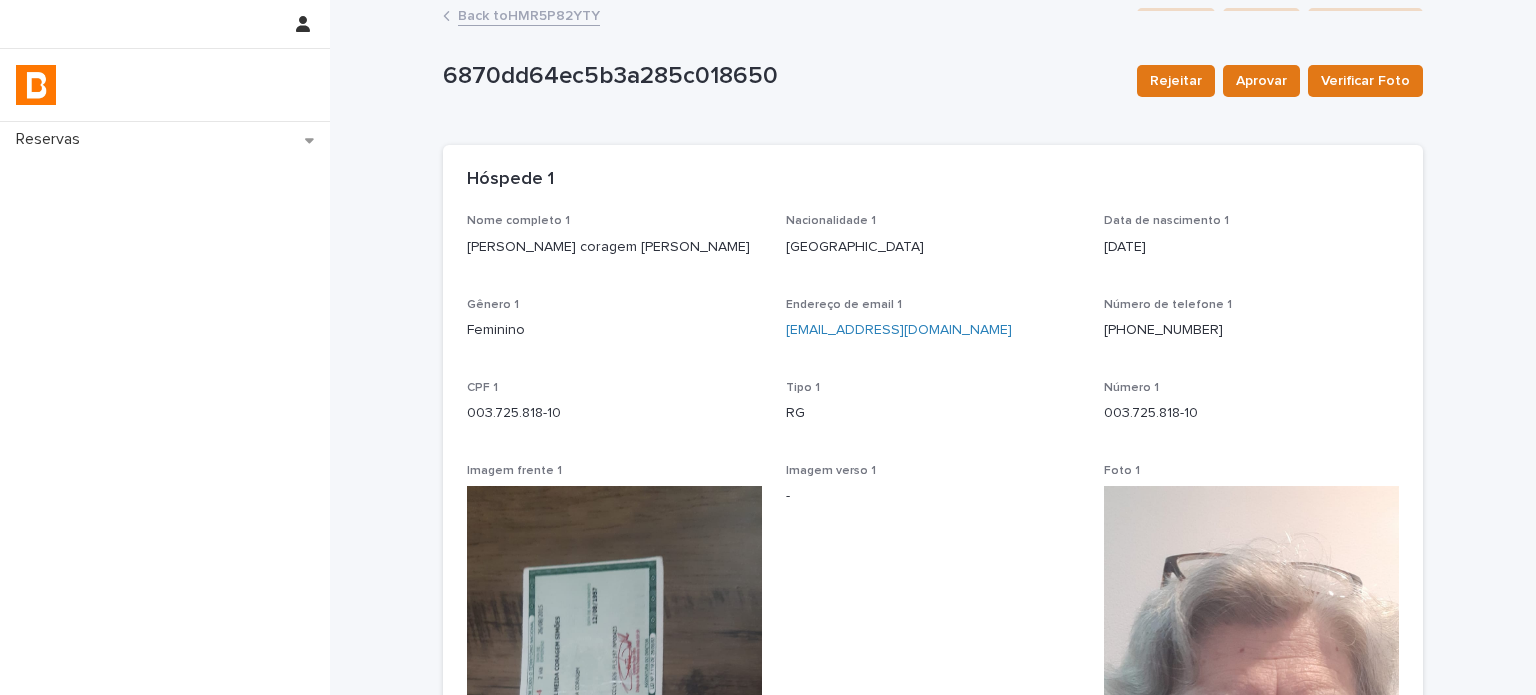 scroll, scrollTop: 0, scrollLeft: 0, axis: both 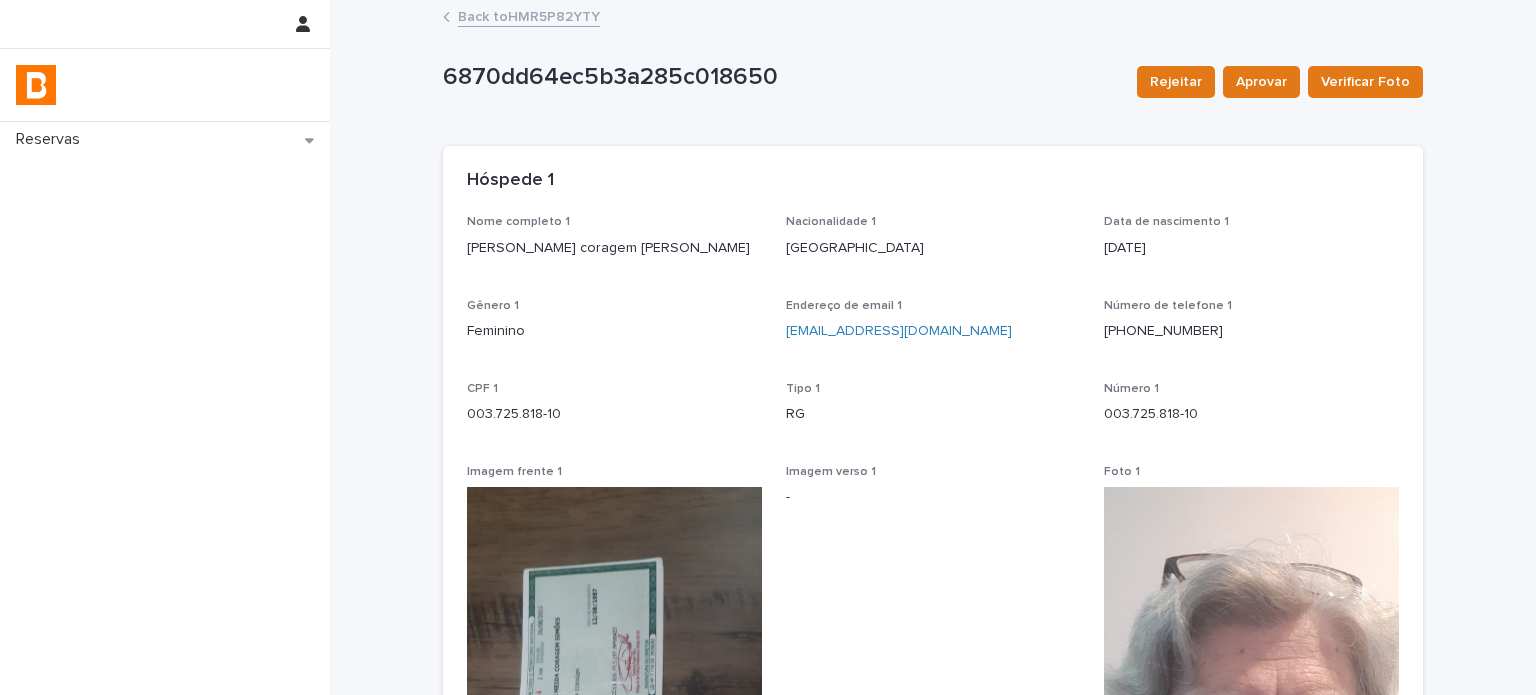 click on "Back to  HMR5P82YTY" at bounding box center [529, 15] 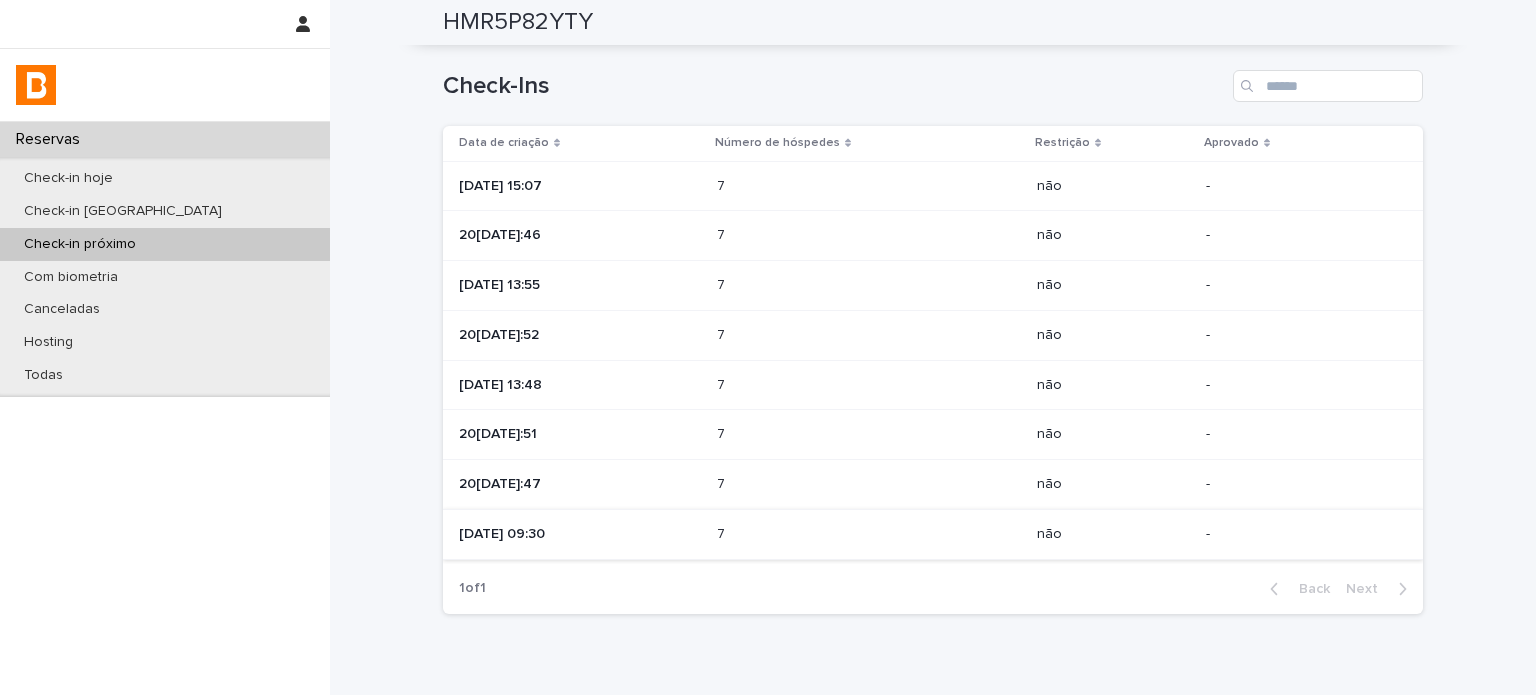 scroll, scrollTop: 916, scrollLeft: 0, axis: vertical 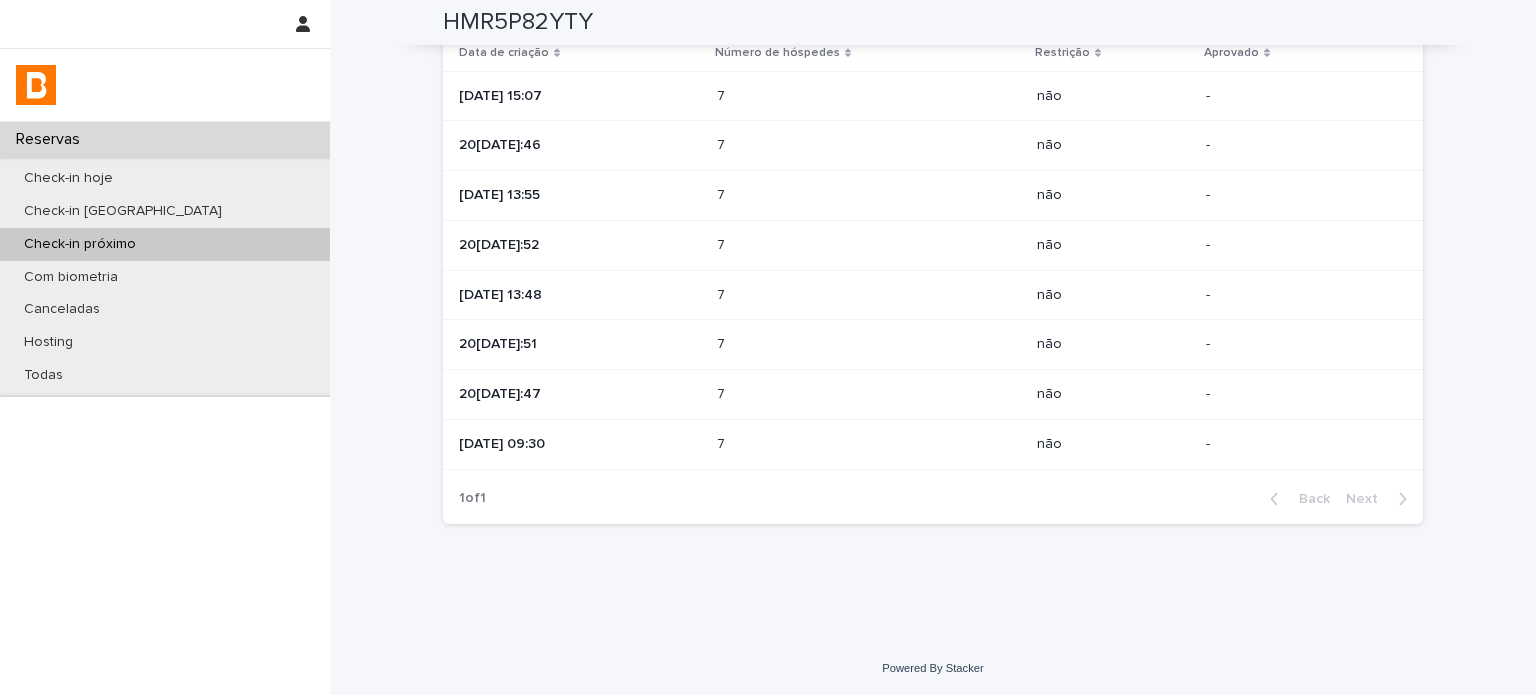 click on "20[DATE]:47" at bounding box center [576, 395] 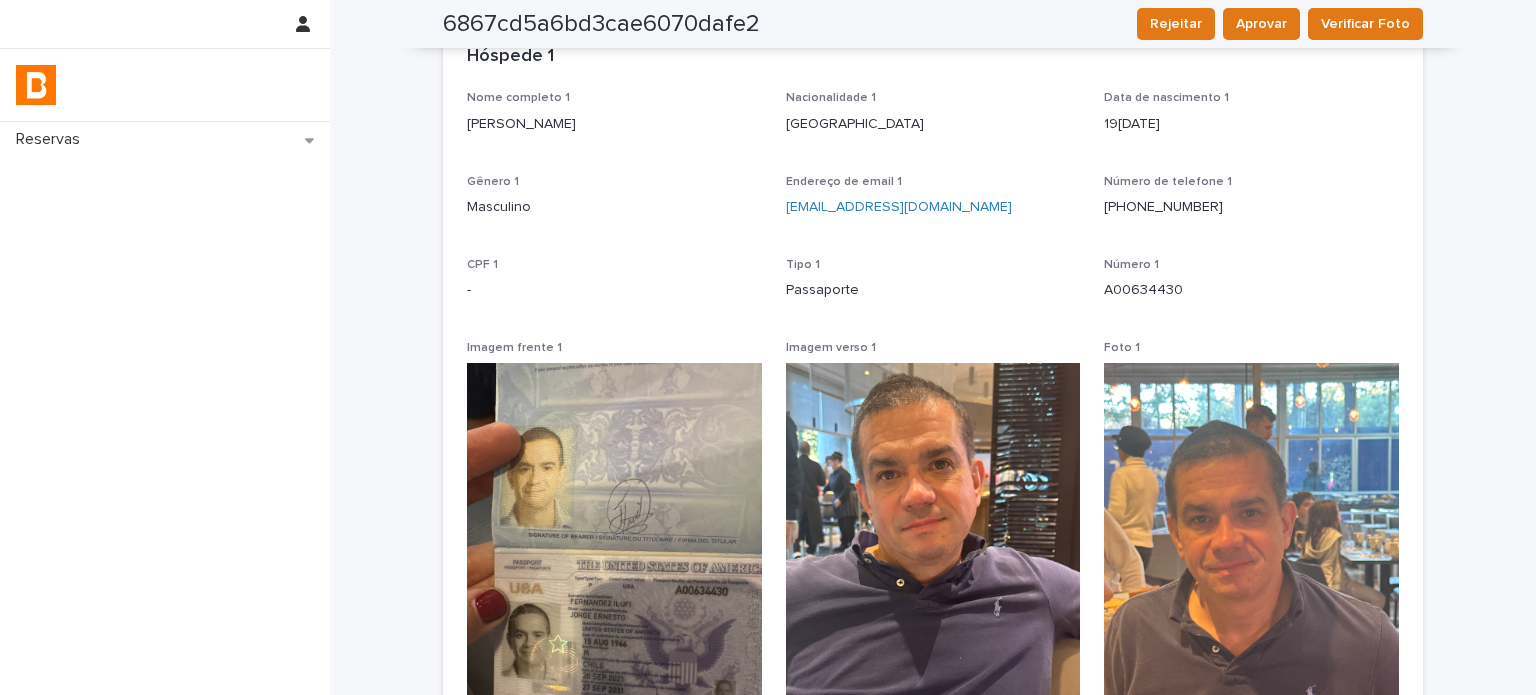 scroll, scrollTop: 0, scrollLeft: 0, axis: both 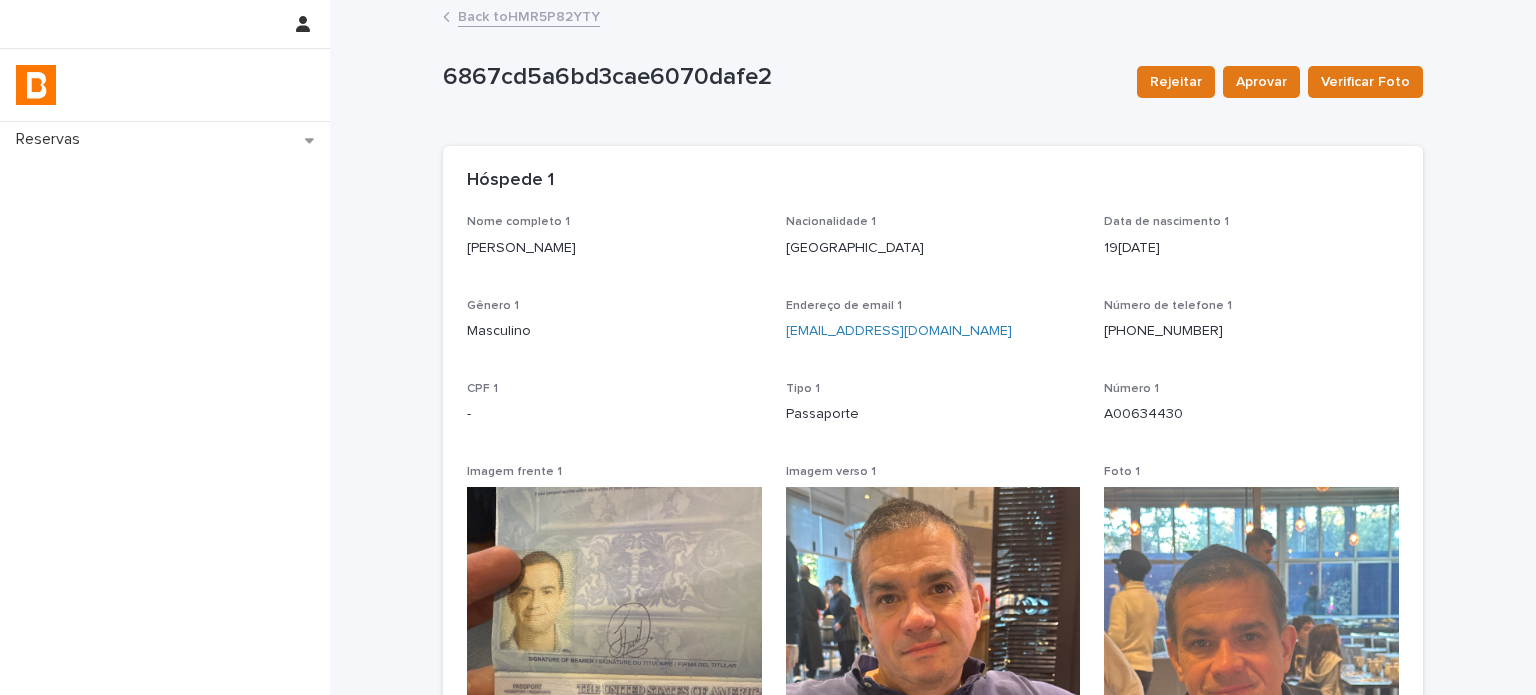 click on "Back to  HMR5P82YTY" at bounding box center [529, 15] 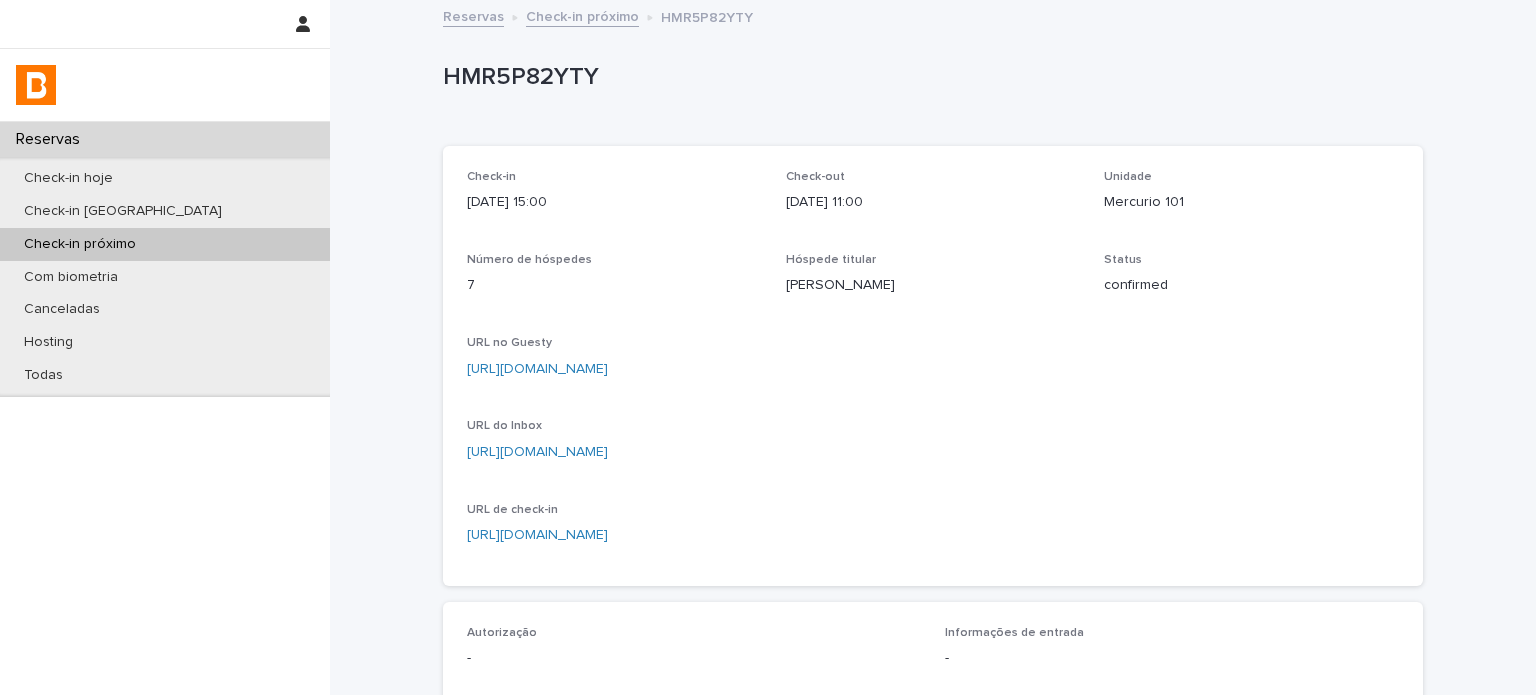 click on "HMR5P82YTY" at bounding box center [929, 77] 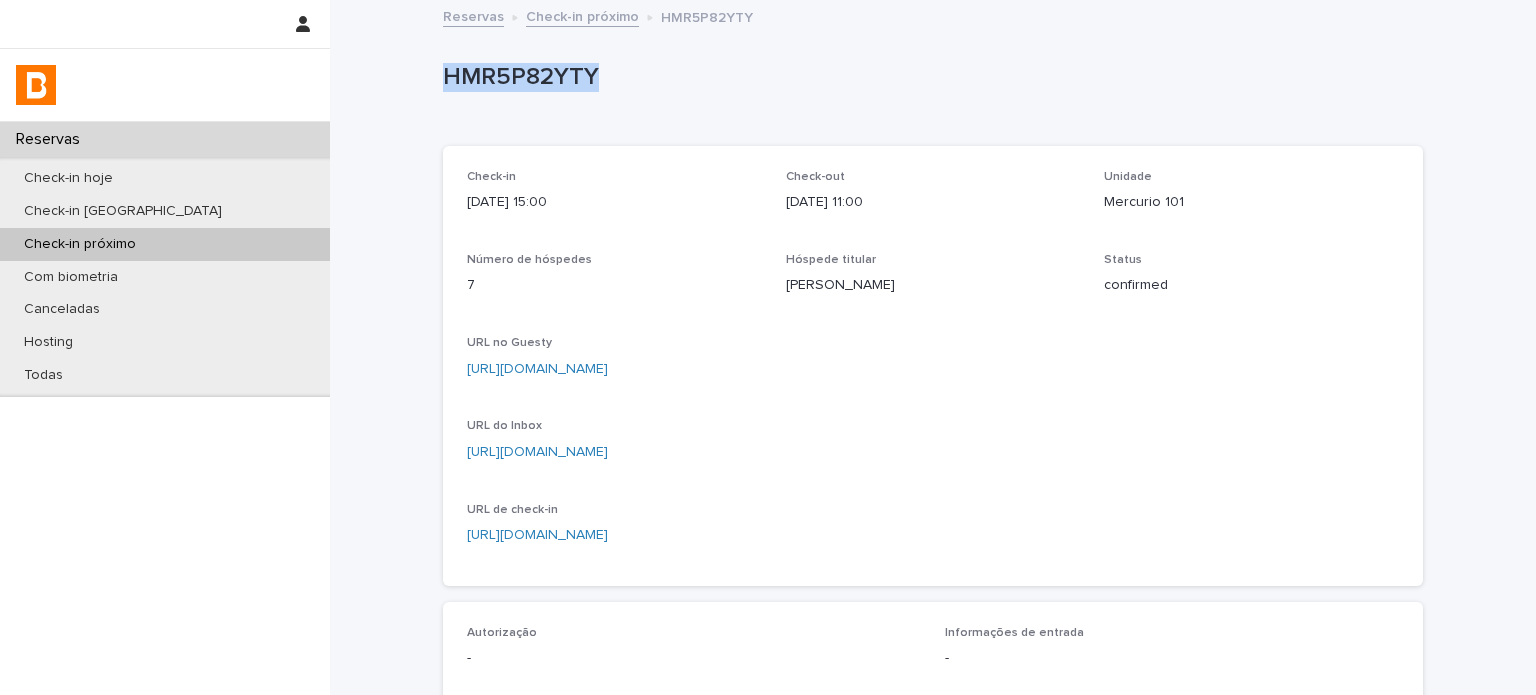 click on "HMR5P82YTY" at bounding box center (929, 77) 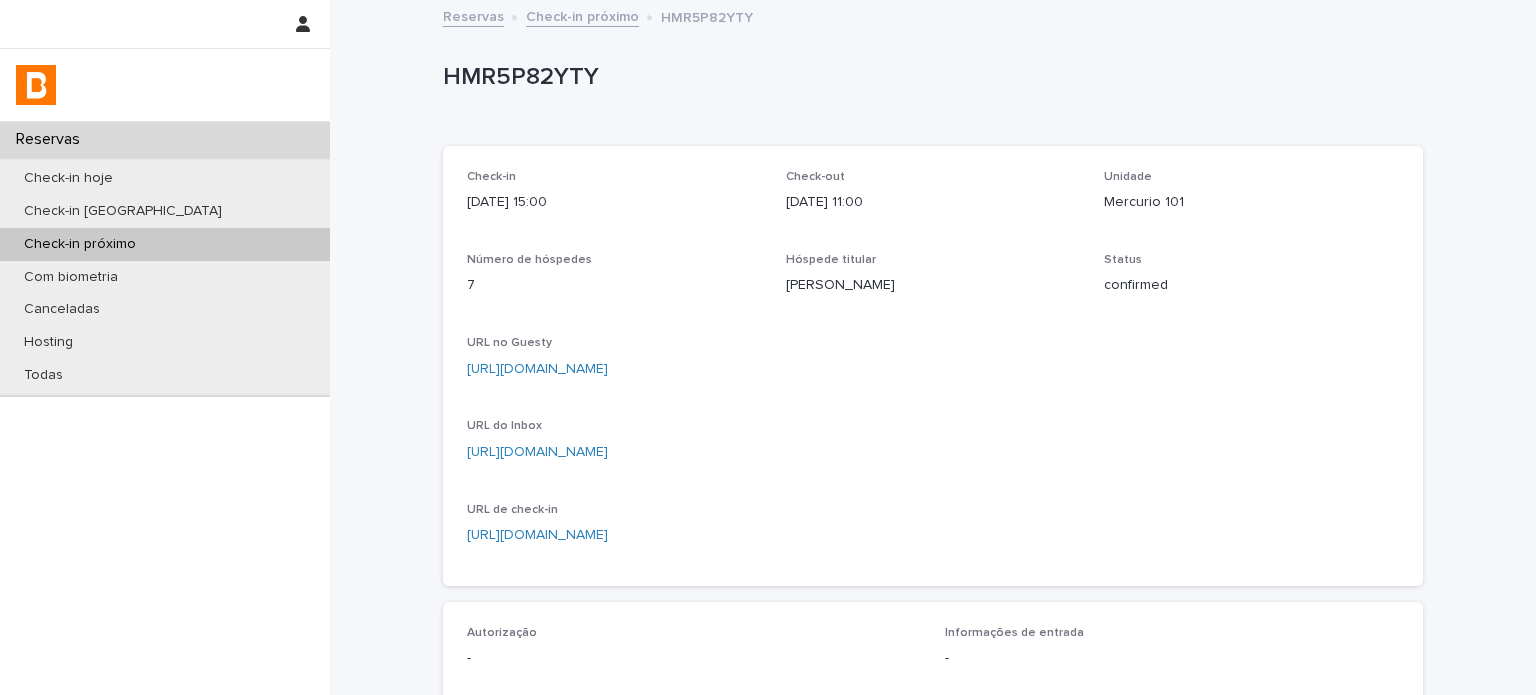 click on "Loading... Saving… Loading... Saving… Check-in 20[DATE]:00 Check-out 20[DATE]:00 Unidade Mercurio 101 Número de hóspedes 7 Hóspede titular [PERSON_NAME] Status confirmed URL no Guesty [URL][DOMAIN_NAME] URL do Inbox [URL][DOMAIN_NAME] URL de check-in [URL][DOMAIN_NAME] Loading... Saving… Autorização - Informações de entrada - Observações Cobrado filiação do menor [PERSON_NAME]. IS 11/07 | 09:21h Autorização Info. de entrada Observações Loading... Saving… Check-Ins Data de criação Número de hóspedes Restrição Aprovado 20[DATE]:07 7 7   não - 20[DATE]:46 7 7   não - 20[DATE]:55 7 7   não - 20[DATE]:52 7 7   não - 20[DATE]:48 7 7   não - 20[DATE]:51 7 7   não - 20[DATE]:47 7 7   não - 20[DATE]:30 7 7   não - 1  of  1 Back Next" at bounding box center [933, 791] 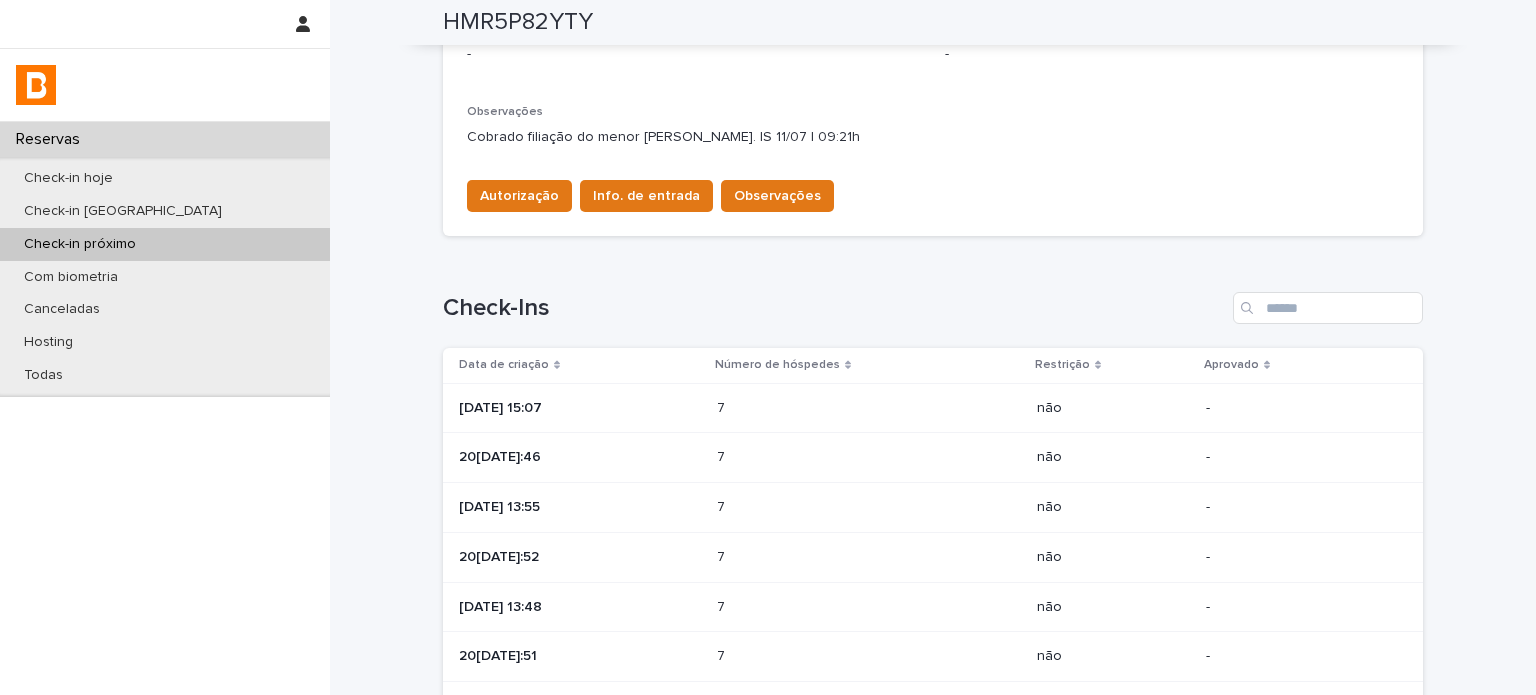 scroll, scrollTop: 700, scrollLeft: 0, axis: vertical 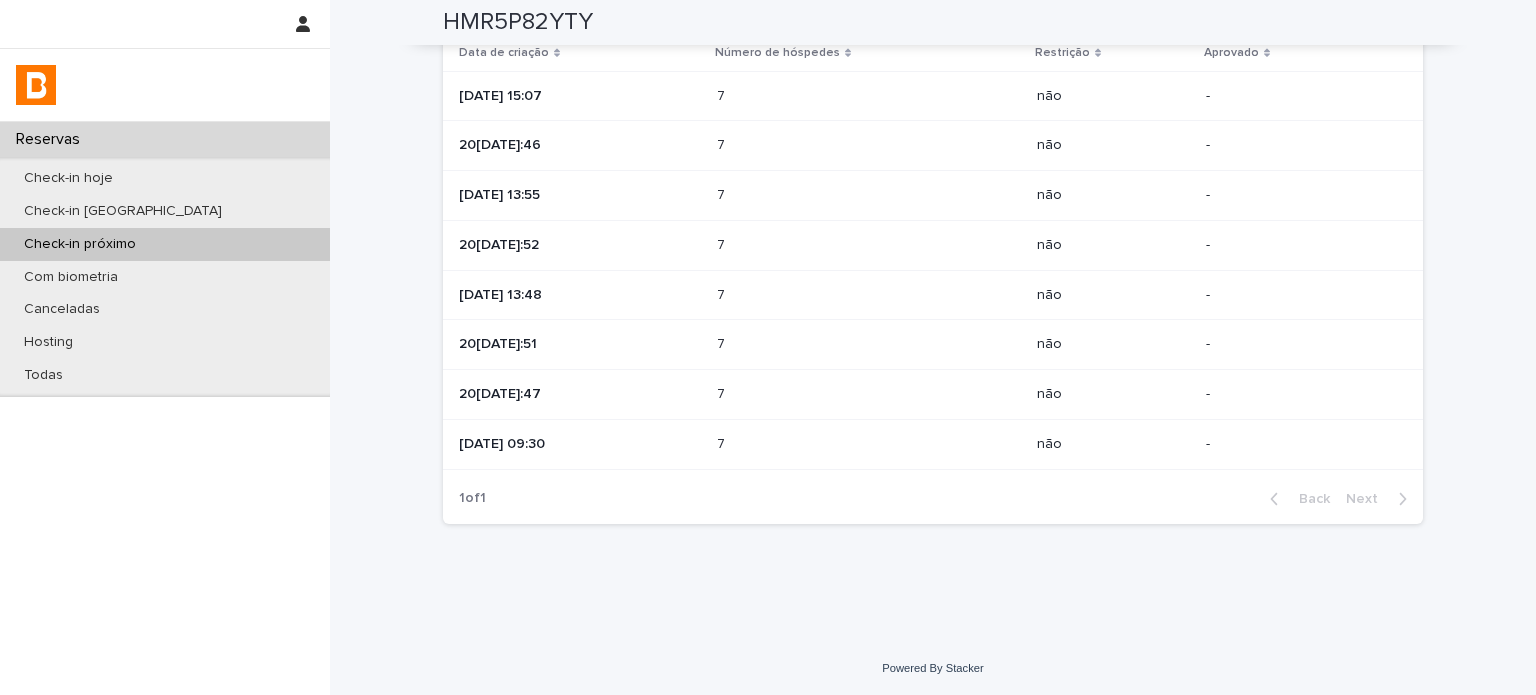 click on "Loading... Saving… Loading... Saving… HMR5P82YTY HMR5P82YTY Sorry, there was an error saving your record. Please try again. Please fill out the required fields below. Loading... Saving… Loading... Saving… Loading... Saving… Check-in [DATE] 15:00 Check-out [DATE] 11:00 Unidade Mercurio 101 Número de hóspedes 7 Hóspede titular [PERSON_NAME] Status confirmed URL no Guesty [URL][DOMAIN_NAME] URL do Inbox [URL][DOMAIN_NAME] URL de check-in [URL][DOMAIN_NAME] Loading... Saving… Autorização - Informações de entrada - Observações Cobrado filiação do menor [PERSON_NAME]. IS 11/07 | 09:21h Autorização Info. de entrada Observações Loading... Saving… Check-Ins Data de criação Número de hóspedes Restrição Aprovado [DATE] 15:07 7 7   não - [DATE] 06:46 7 7   não - [DATE] 13:55 7 7   não - 7" at bounding box center (933, -137) 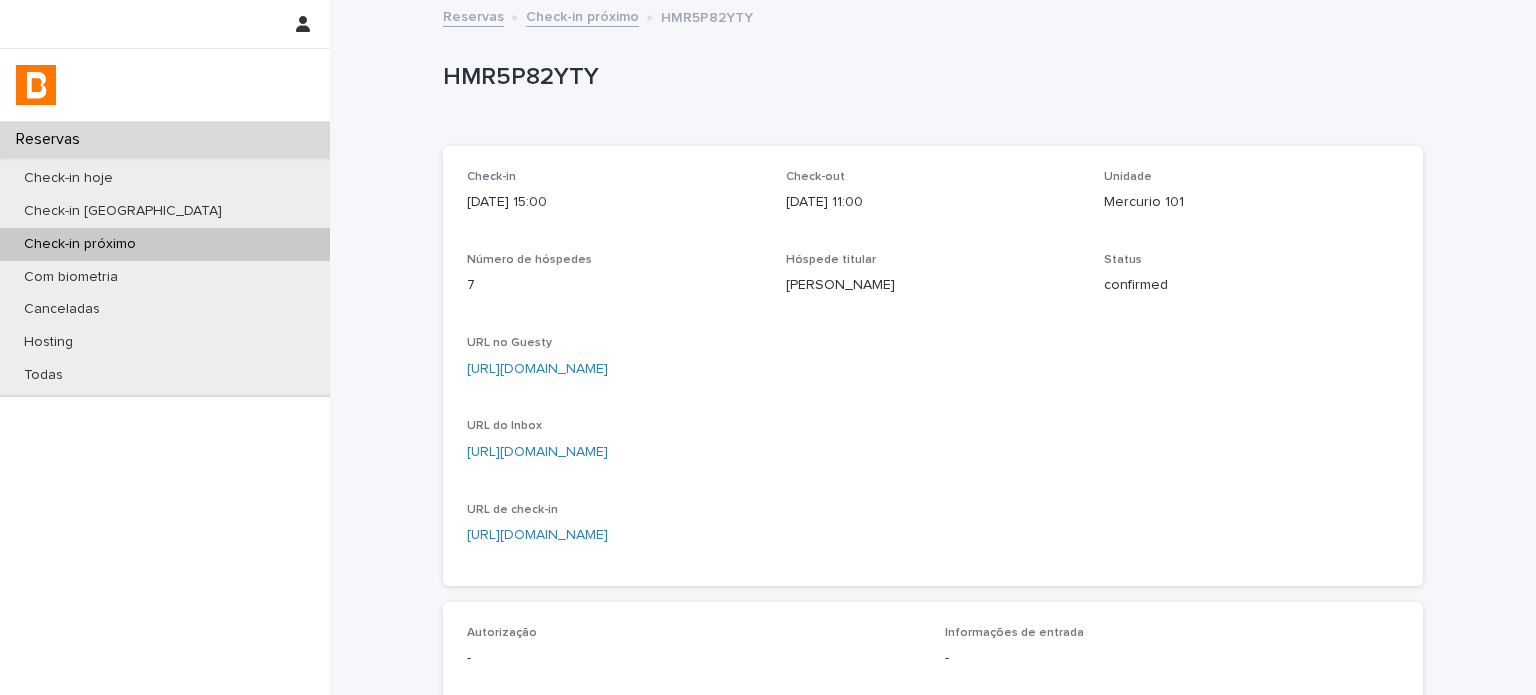 scroll, scrollTop: 0, scrollLeft: 0, axis: both 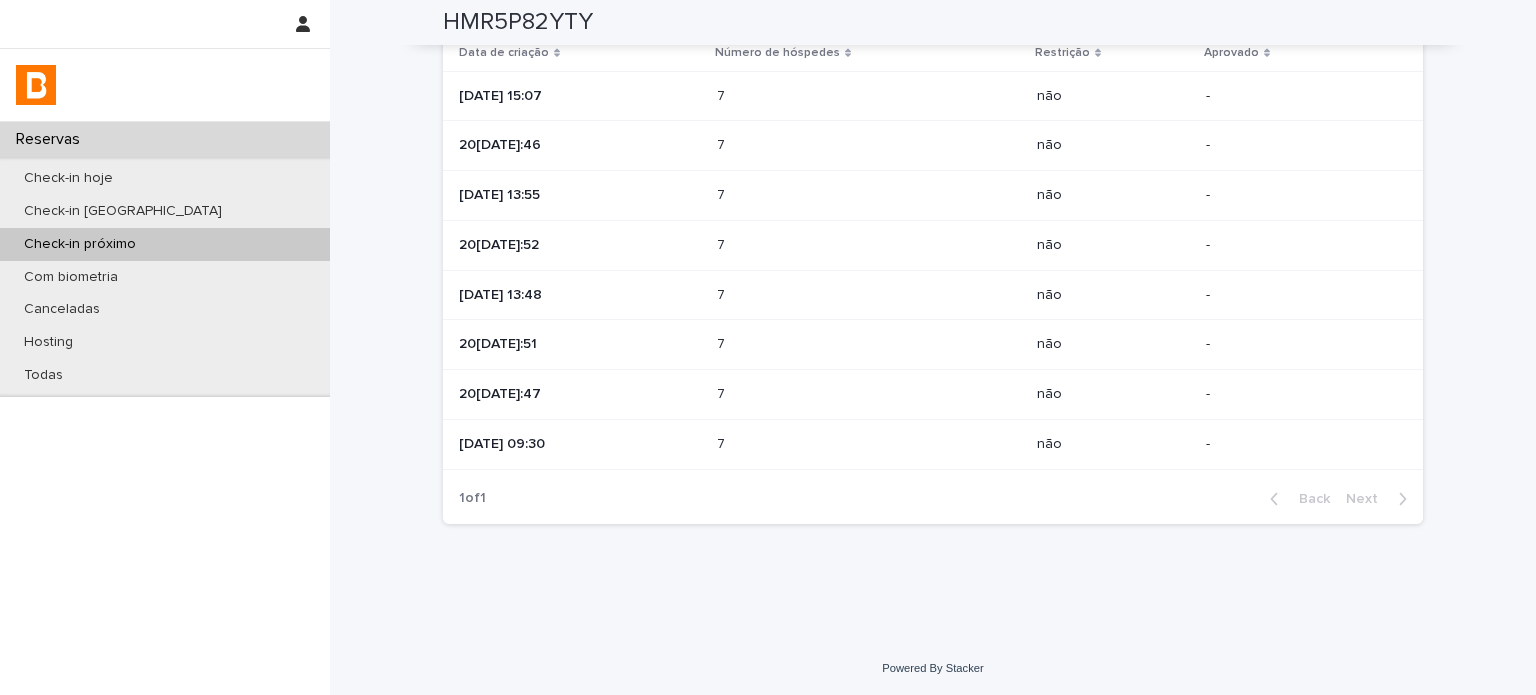 click on "[DATE] 09:30" at bounding box center (576, 445) 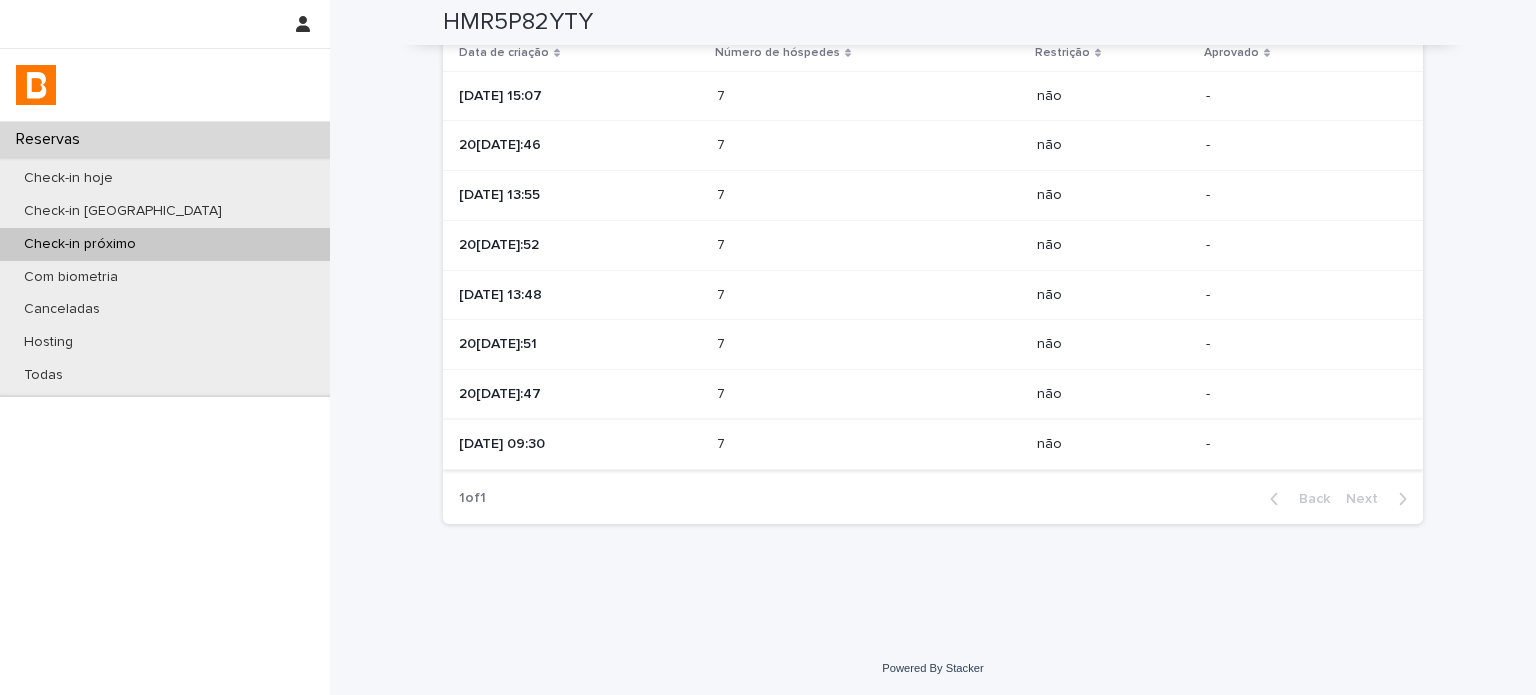 scroll, scrollTop: 0, scrollLeft: 0, axis: both 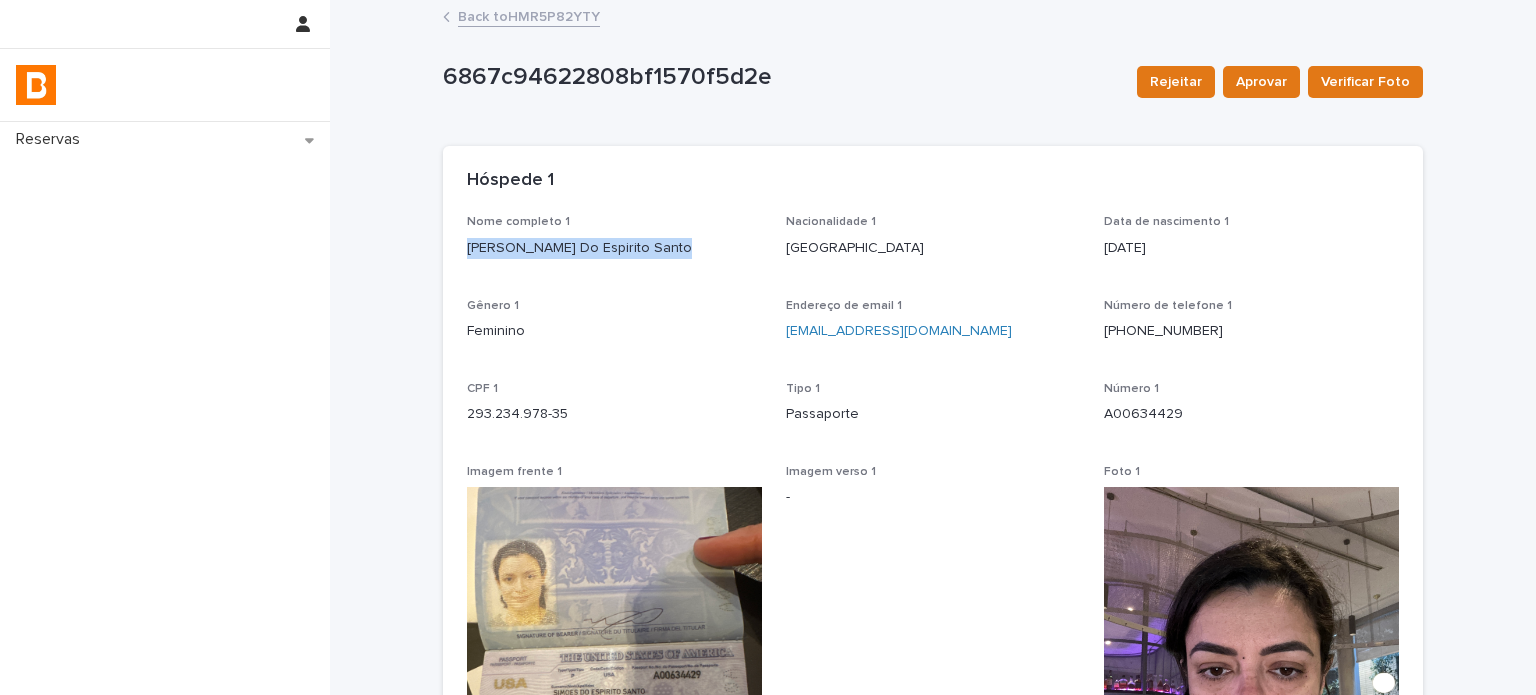 drag, startPoint x: 665, startPoint y: 251, endPoint x: 448, endPoint y: 252, distance: 217.0023 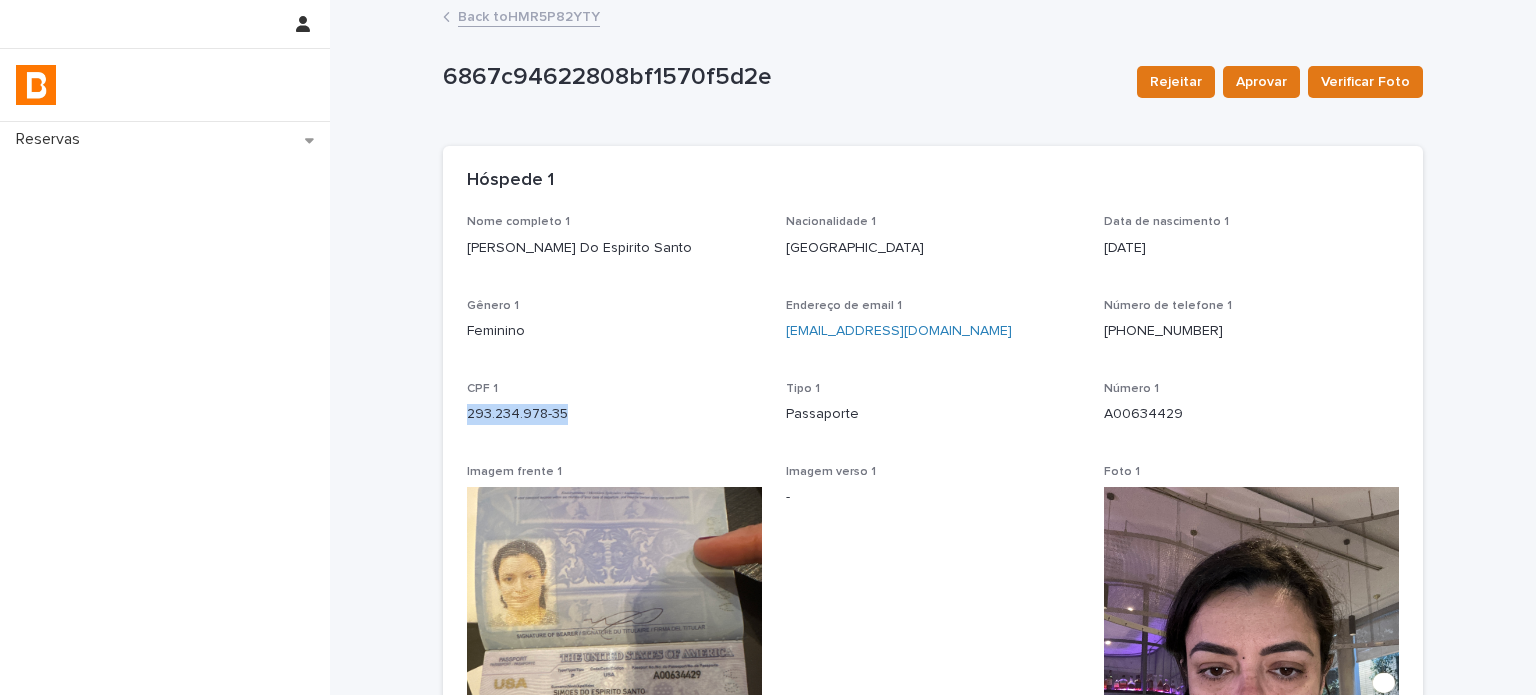 drag, startPoint x: 565, startPoint y: 413, endPoint x: 444, endPoint y: 423, distance: 121.41252 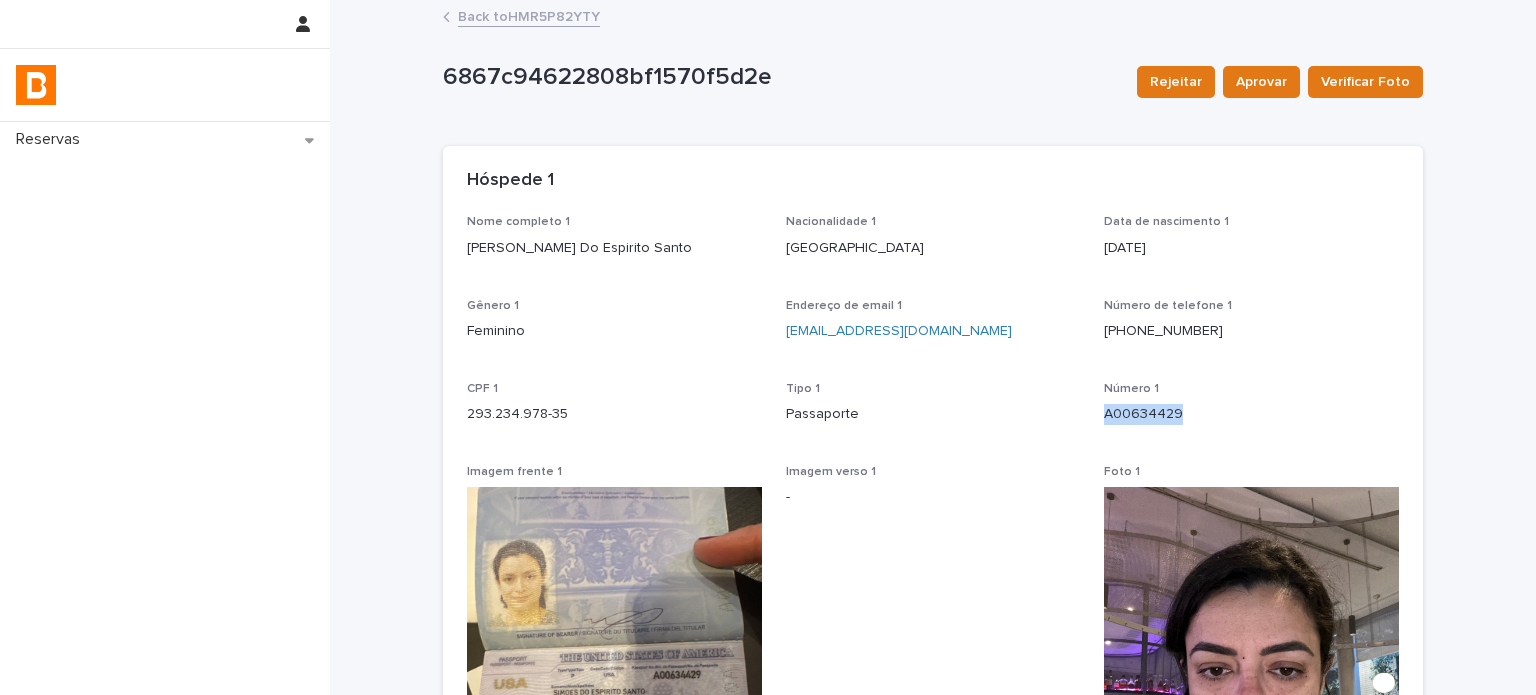 drag, startPoint x: 1108, startPoint y: 419, endPoint x: 1095, endPoint y: 417, distance: 13.152946 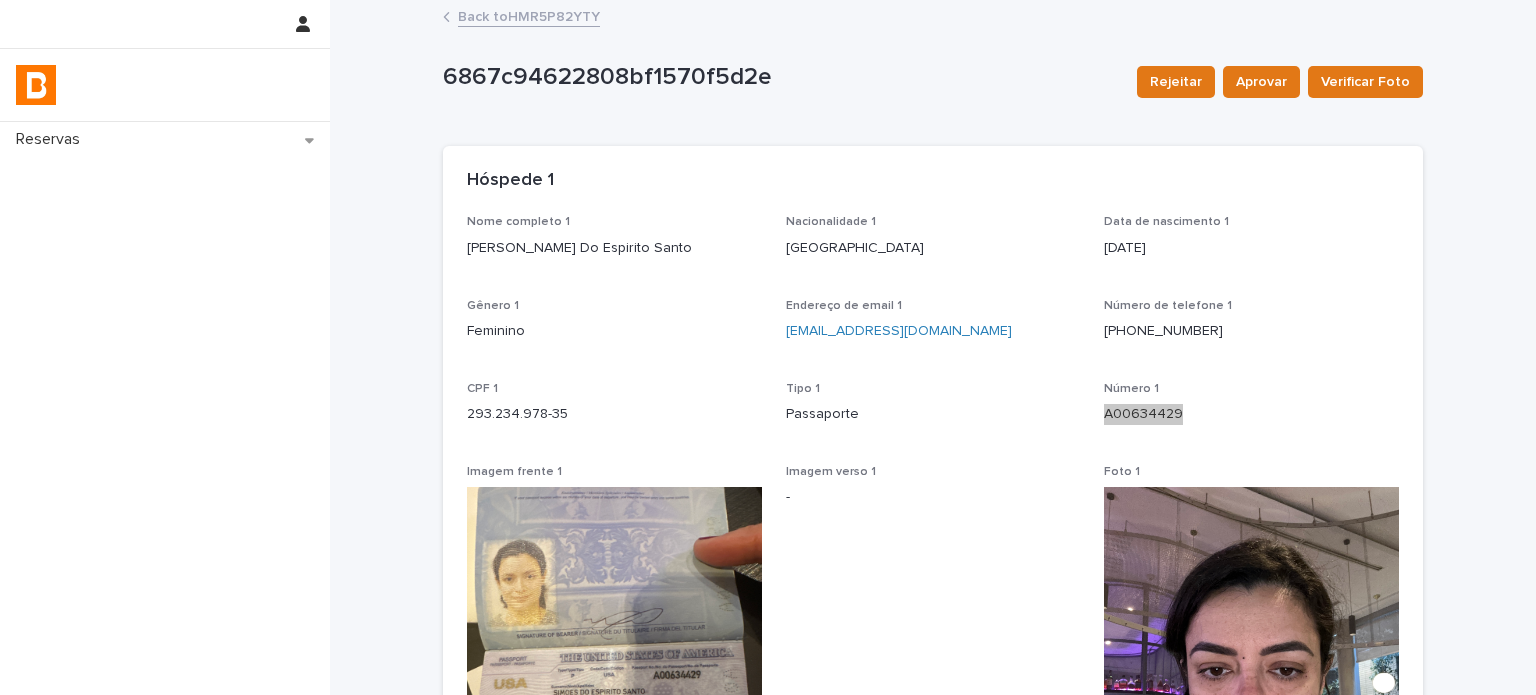 click on "A00634429" at bounding box center [1251, 414] 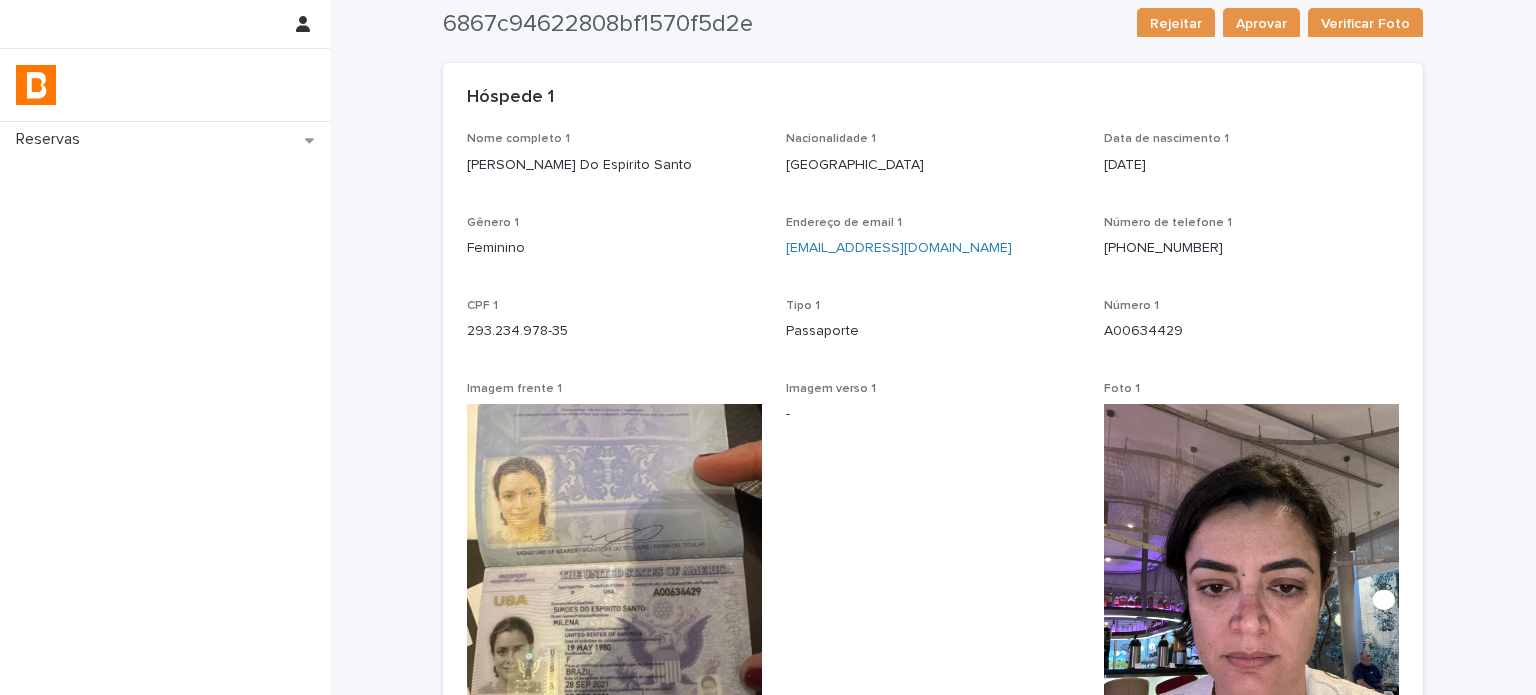 scroll, scrollTop: 0, scrollLeft: 0, axis: both 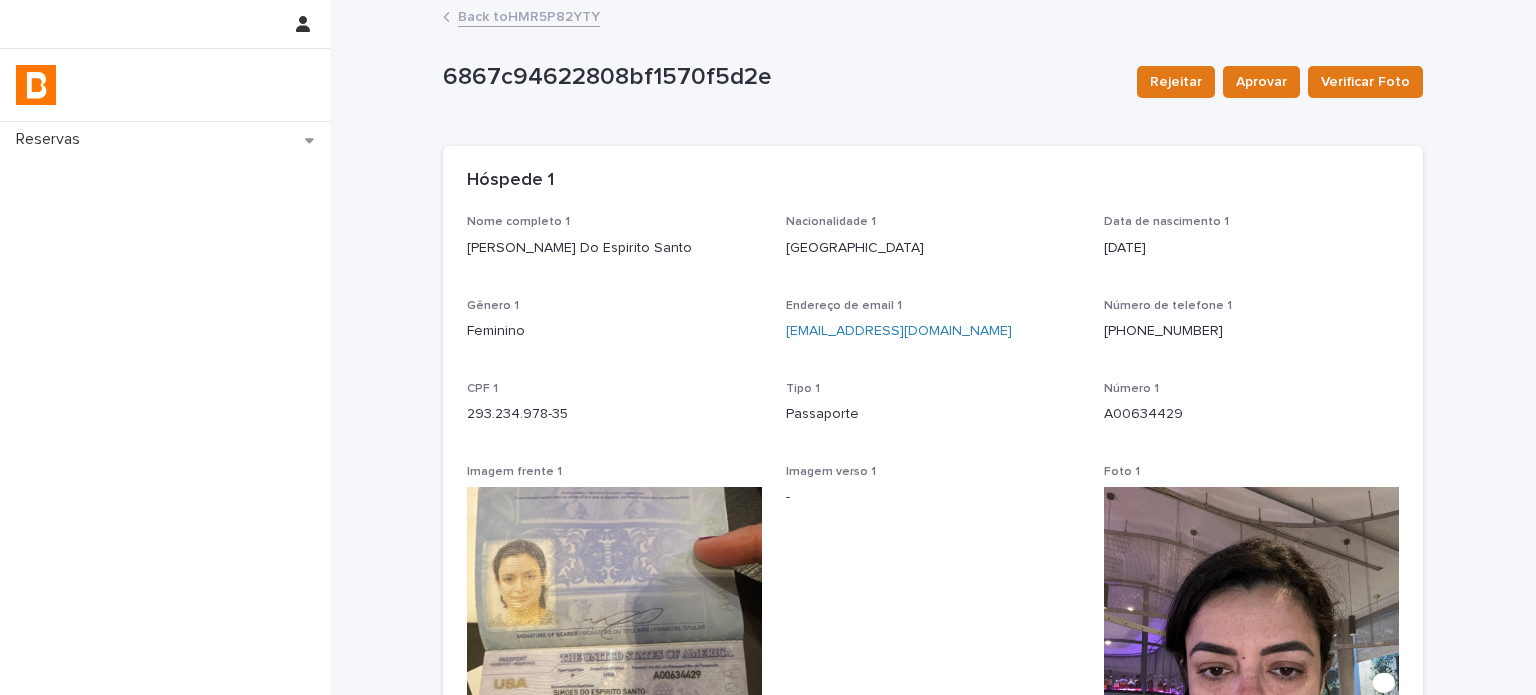 click on "Back to  HMR5P82YTY" at bounding box center [529, 15] 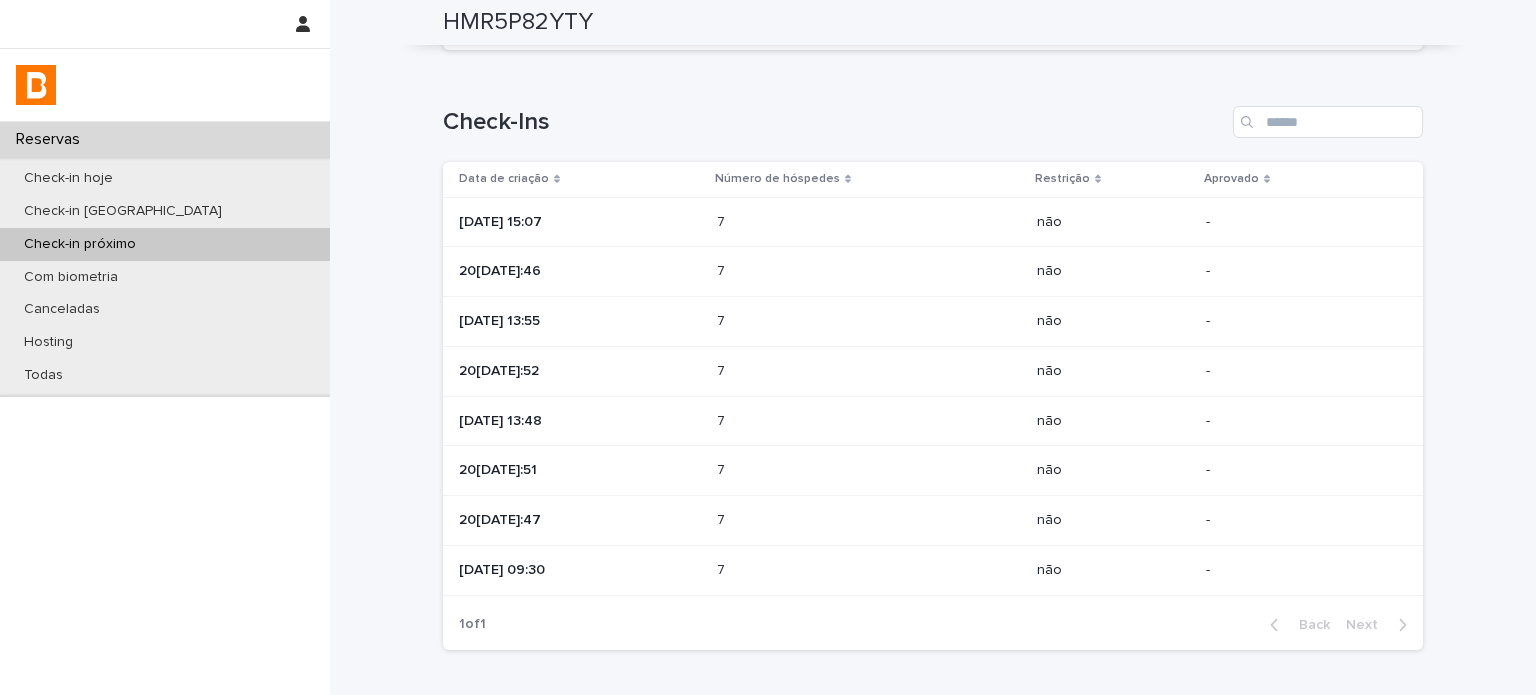 scroll, scrollTop: 916, scrollLeft: 0, axis: vertical 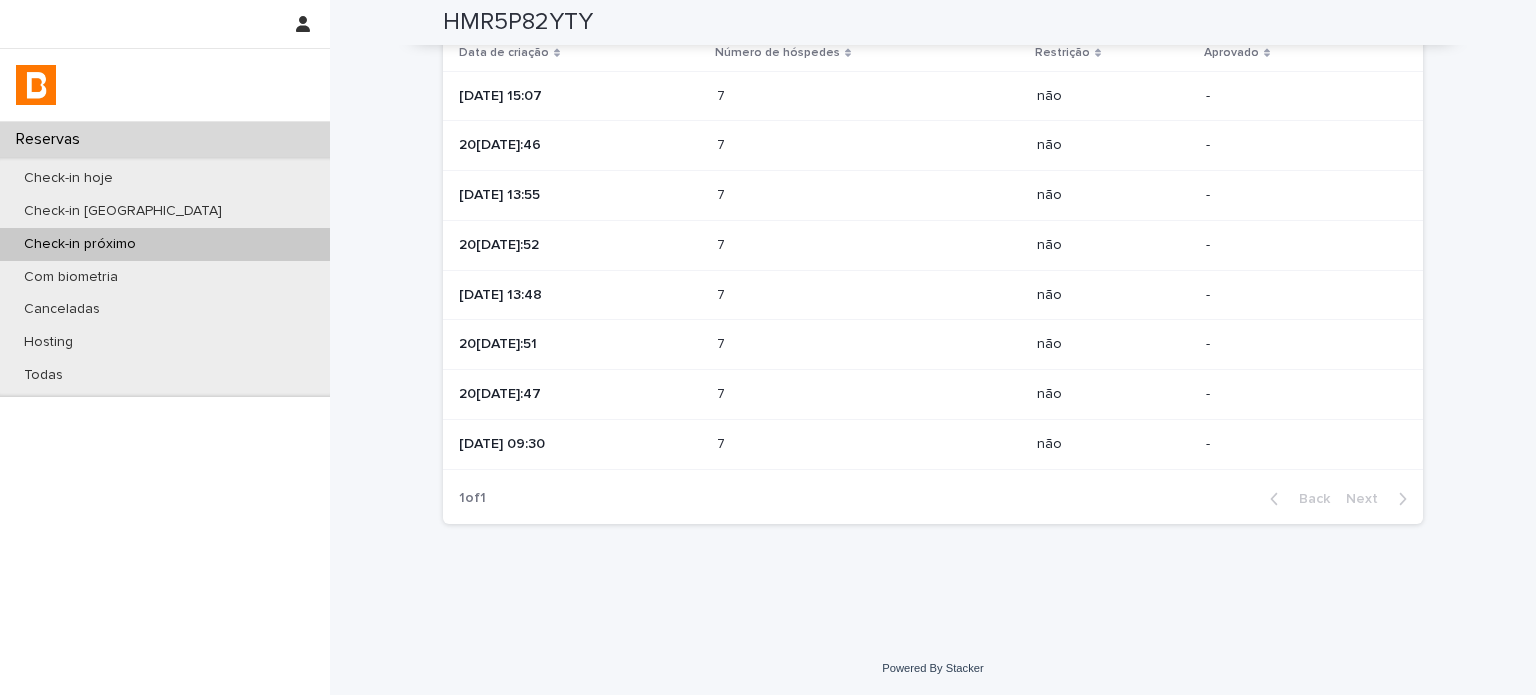 click on "20[DATE]:47" at bounding box center (580, 394) 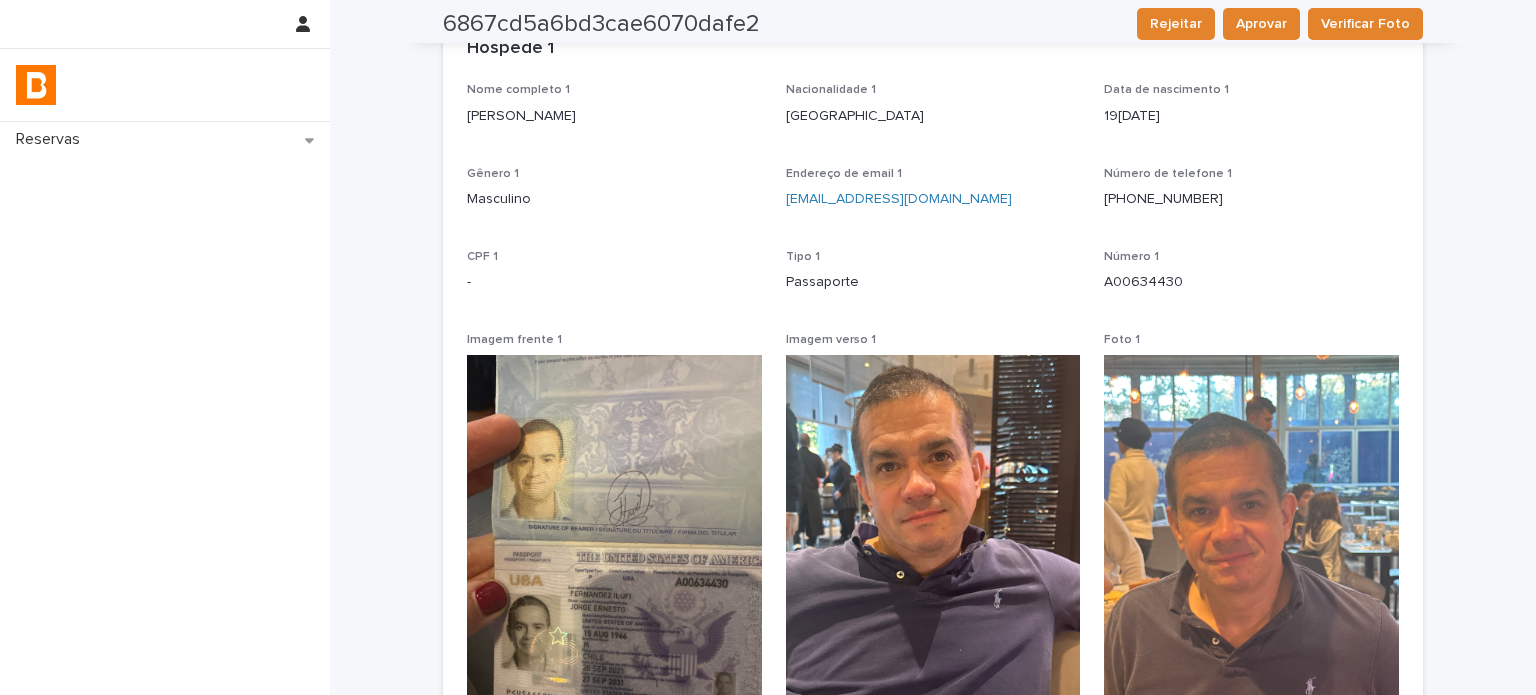 scroll, scrollTop: 80, scrollLeft: 0, axis: vertical 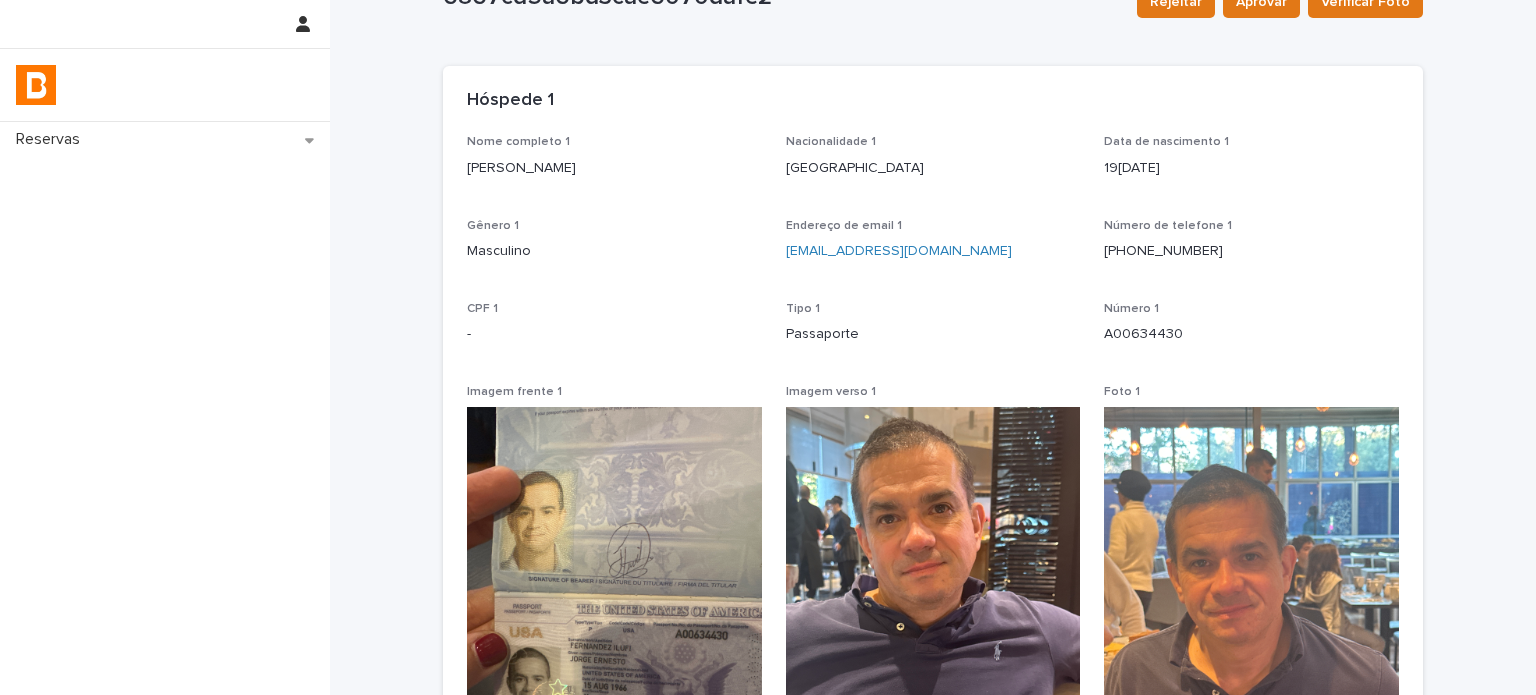 drag, startPoint x: 598, startPoint y: 165, endPoint x: 428, endPoint y: 185, distance: 171.17242 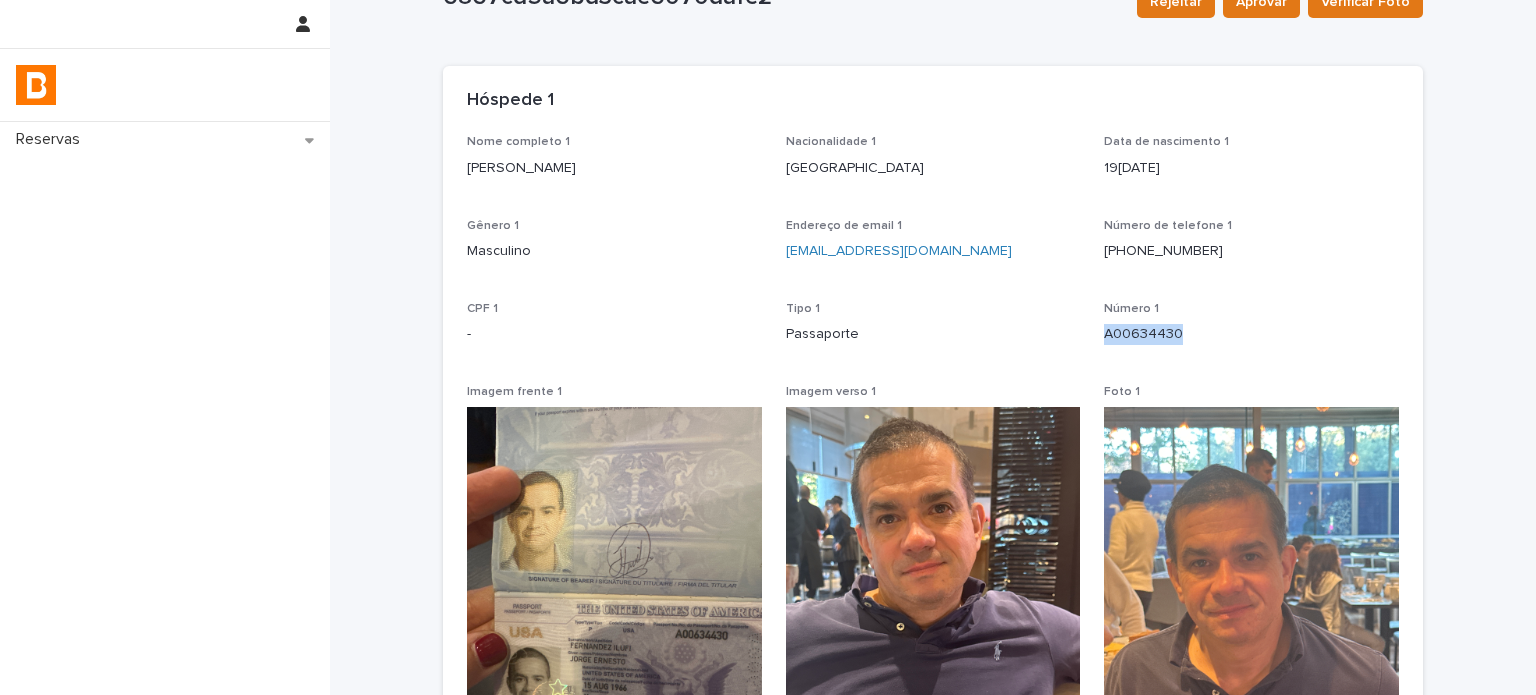 click on "A00634430" at bounding box center (1251, 334) 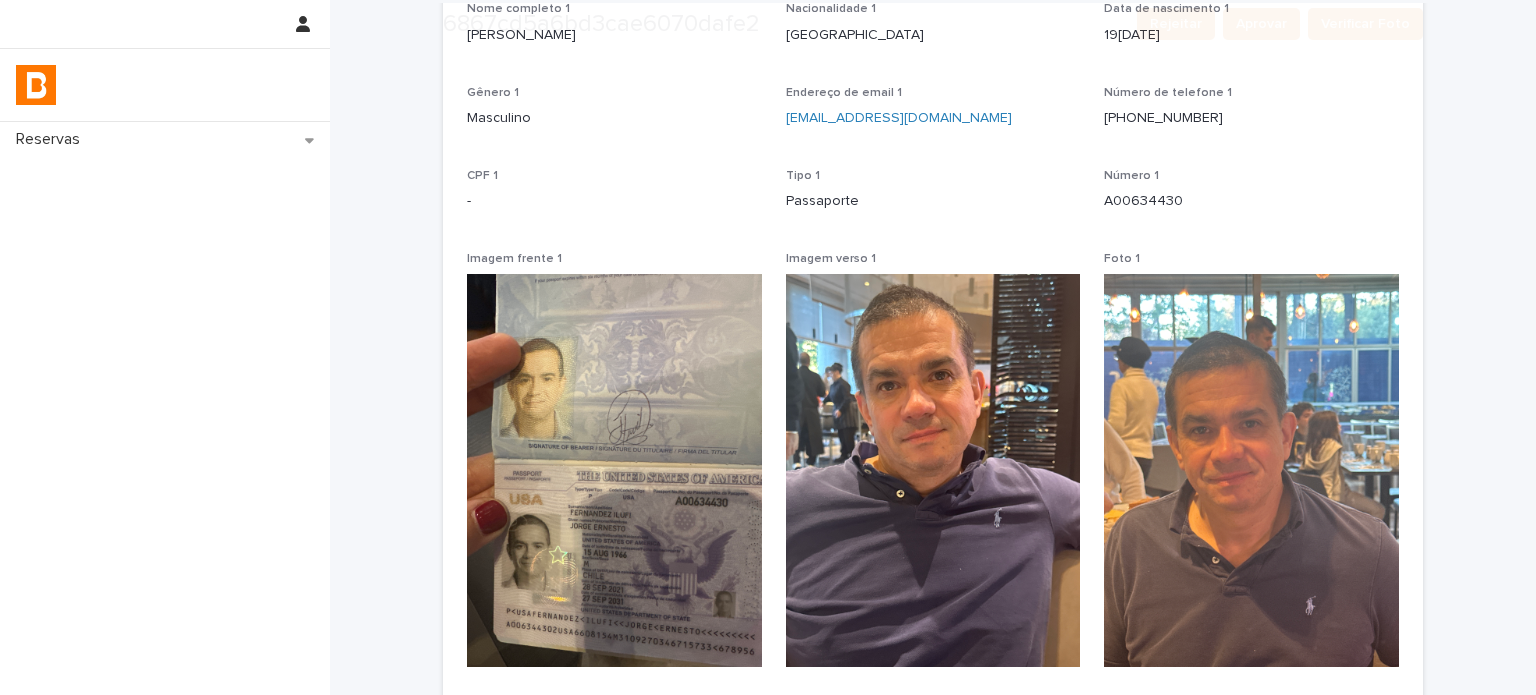 scroll, scrollTop: 214, scrollLeft: 0, axis: vertical 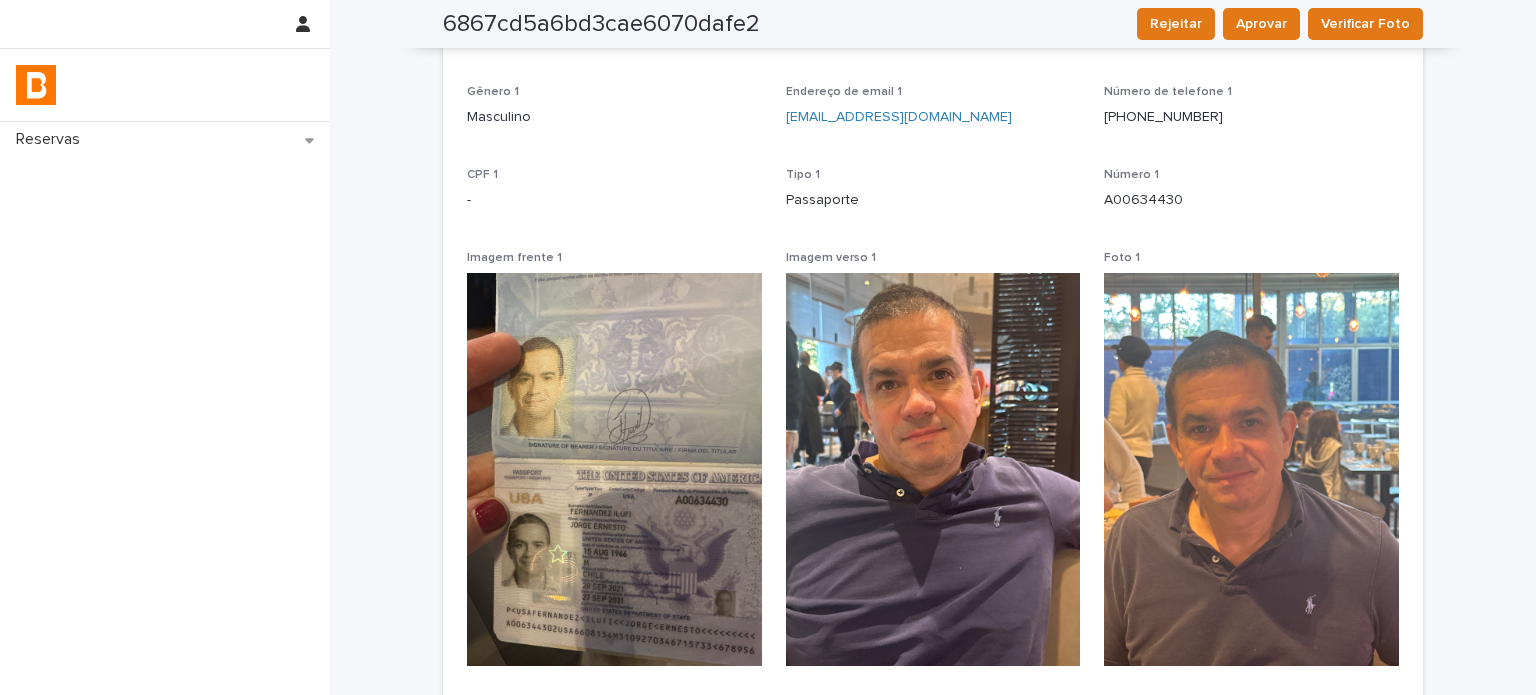 click on "Loading... Saving… Loading... Saving… 6867cd5a6bd3cae6070dafe2 Rejeitar Aprovar Verificar Foto 6867cd5a6bd3cae6070dafe2 Rejeitar Aprovar Verificar Foto Sorry, there was an error saving your record. Please try again. Please fill out the required fields below. Loading... Saving… Loading... Saving… Loading... Saving… Restrição não Loading... Saving… Hóspede 1 Nome completo 1 [PERSON_NAME] Nacionalidade 1 [DEMOGRAPHIC_DATA] Data de nascimento 1 19[DEMOGRAPHIC_DATA]ênero 1 Masculino Endereço de email 1 [EMAIL_ADDRESS][DOMAIN_NAME] Número de telefone [PHONE_NUMBER] CPF 1 - Tipo 1 Passaporte Número 1 A00634430 Imagem frente 1 Imagem verso 1 Foto 1 Status foto 1 - Loading... Saving… Hóspede 2 Loading... Saving… Hóspede 3 Loading... Saving… Hóspede 4 Loading... Saving… Veículo" at bounding box center (933, 347) 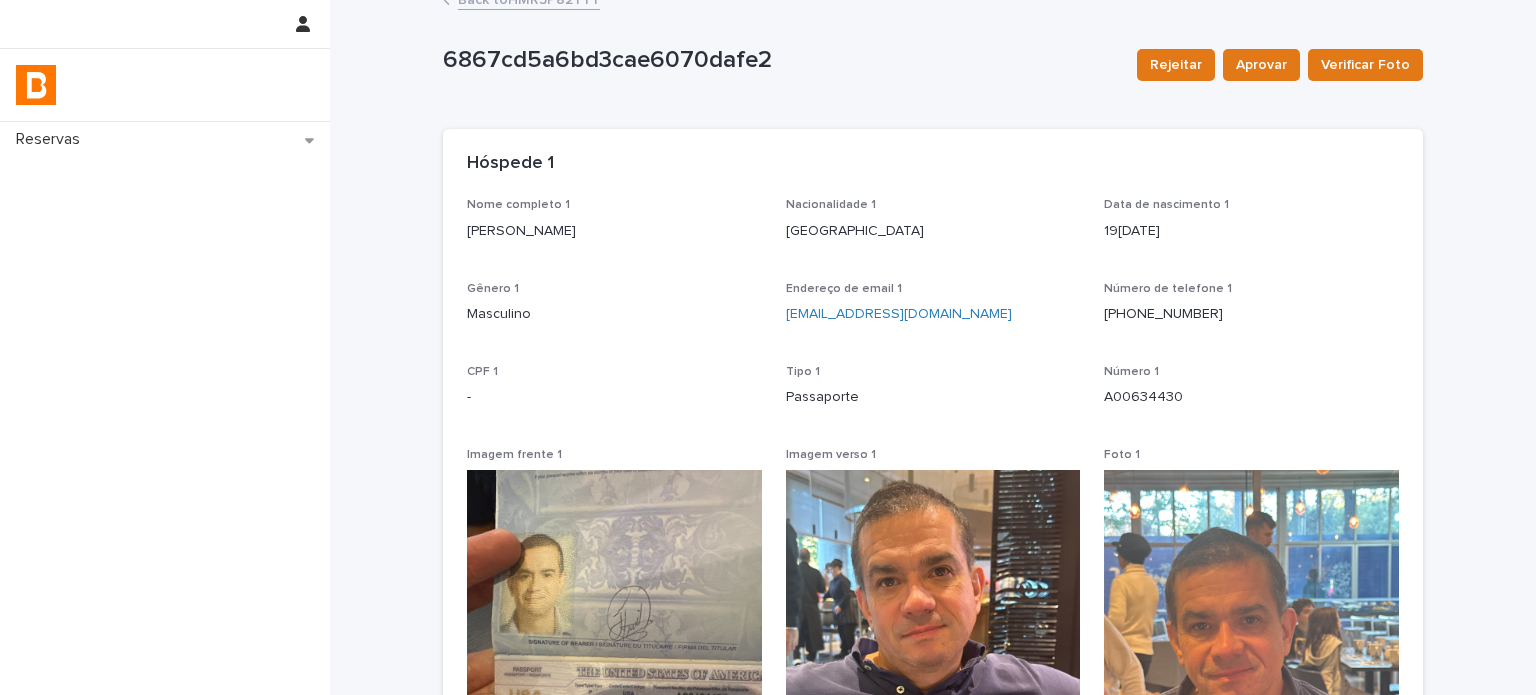 scroll, scrollTop: 0, scrollLeft: 0, axis: both 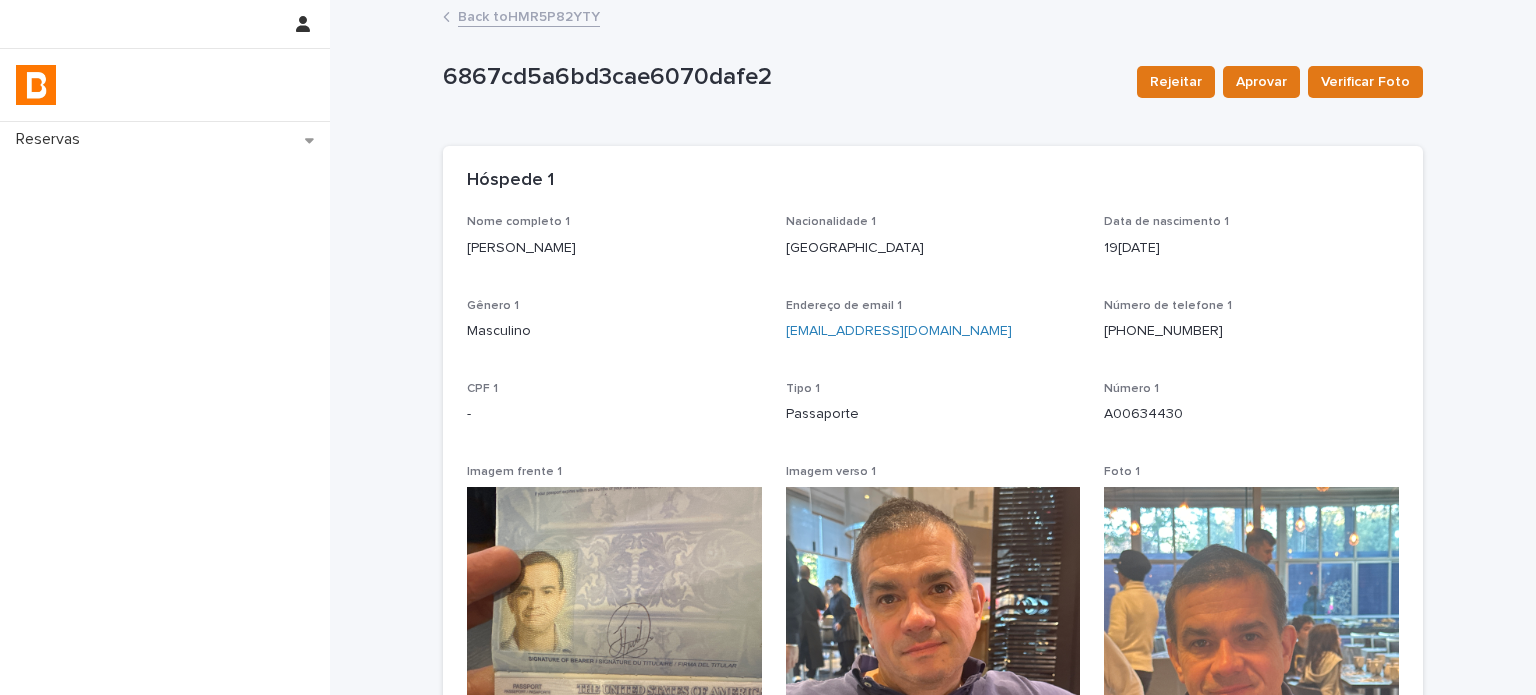 click on "Back to  HMR5P82YTY" at bounding box center [529, 15] 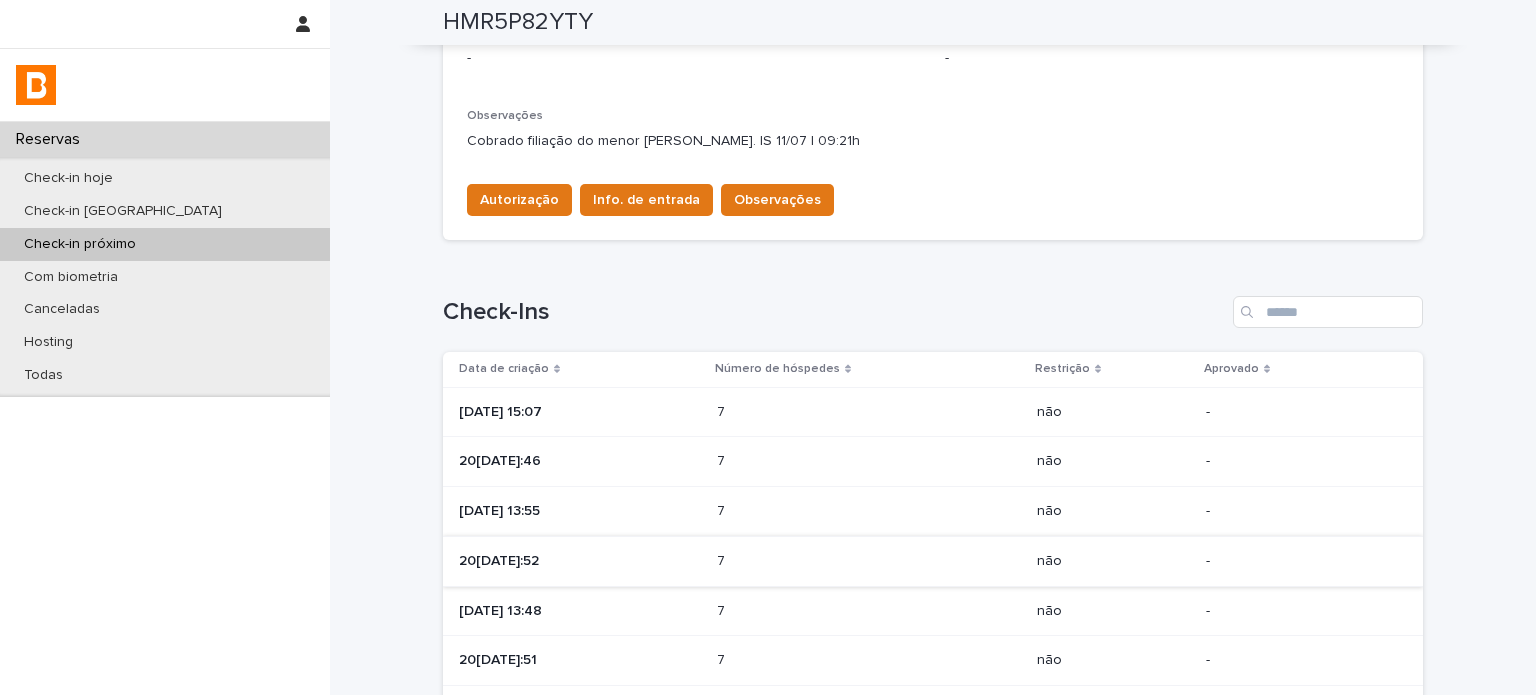 scroll, scrollTop: 833, scrollLeft: 0, axis: vertical 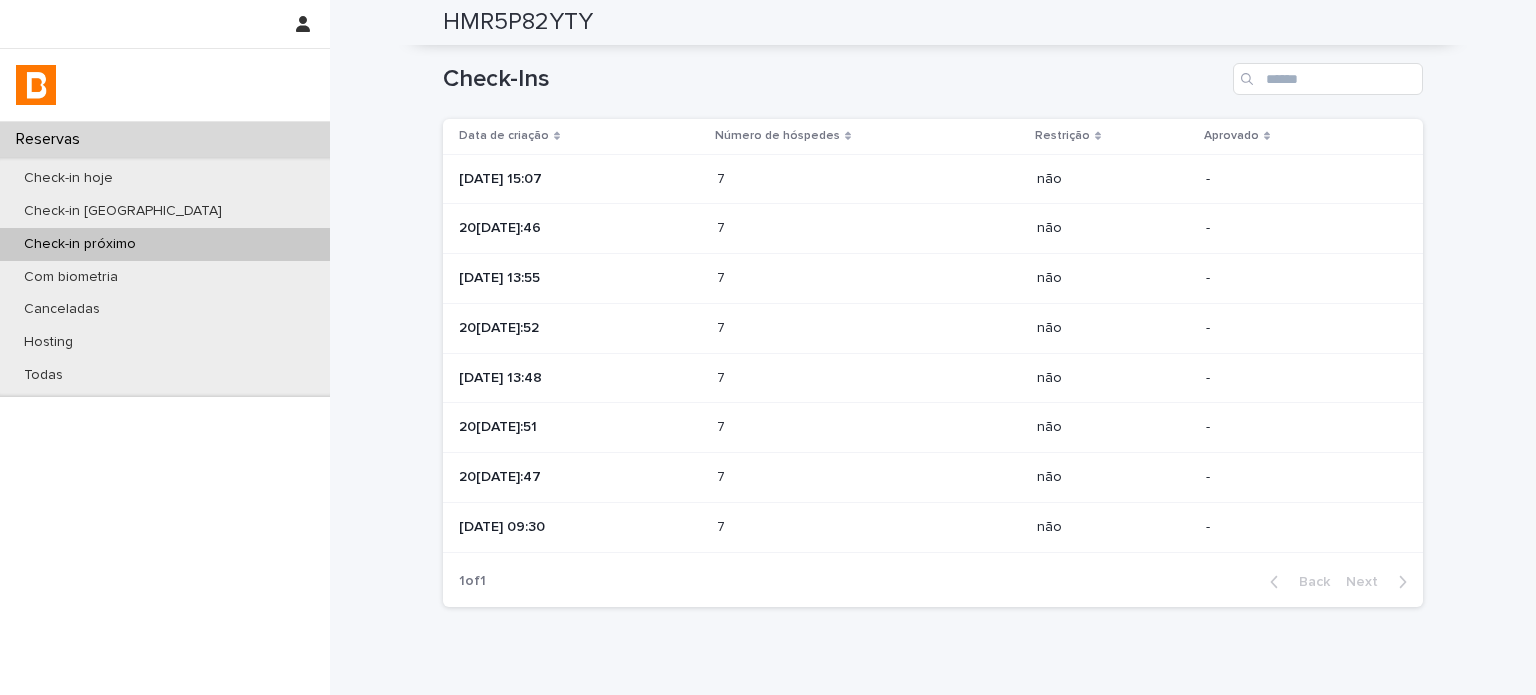 click at bounding box center (804, 427) 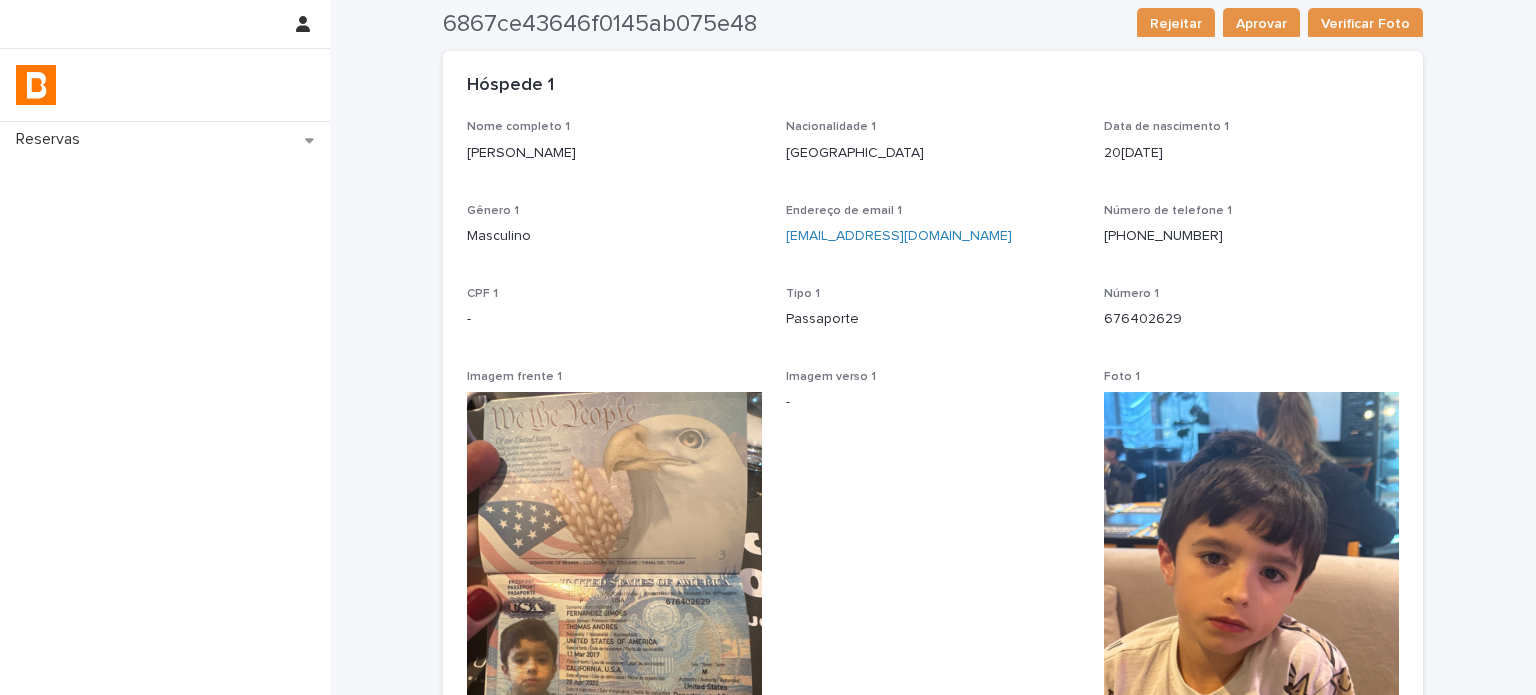 scroll, scrollTop: 0, scrollLeft: 0, axis: both 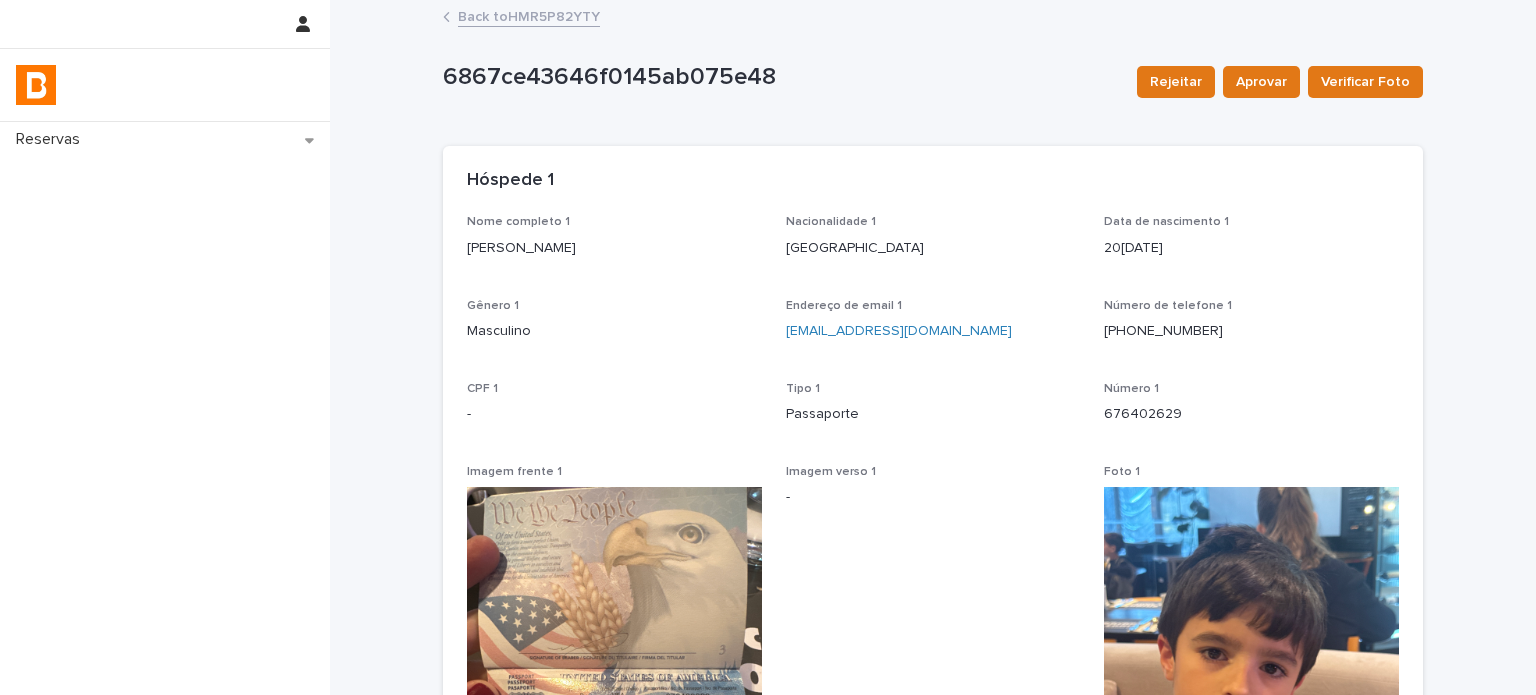 click on "Back to  HMR5P82YTY" at bounding box center [529, 15] 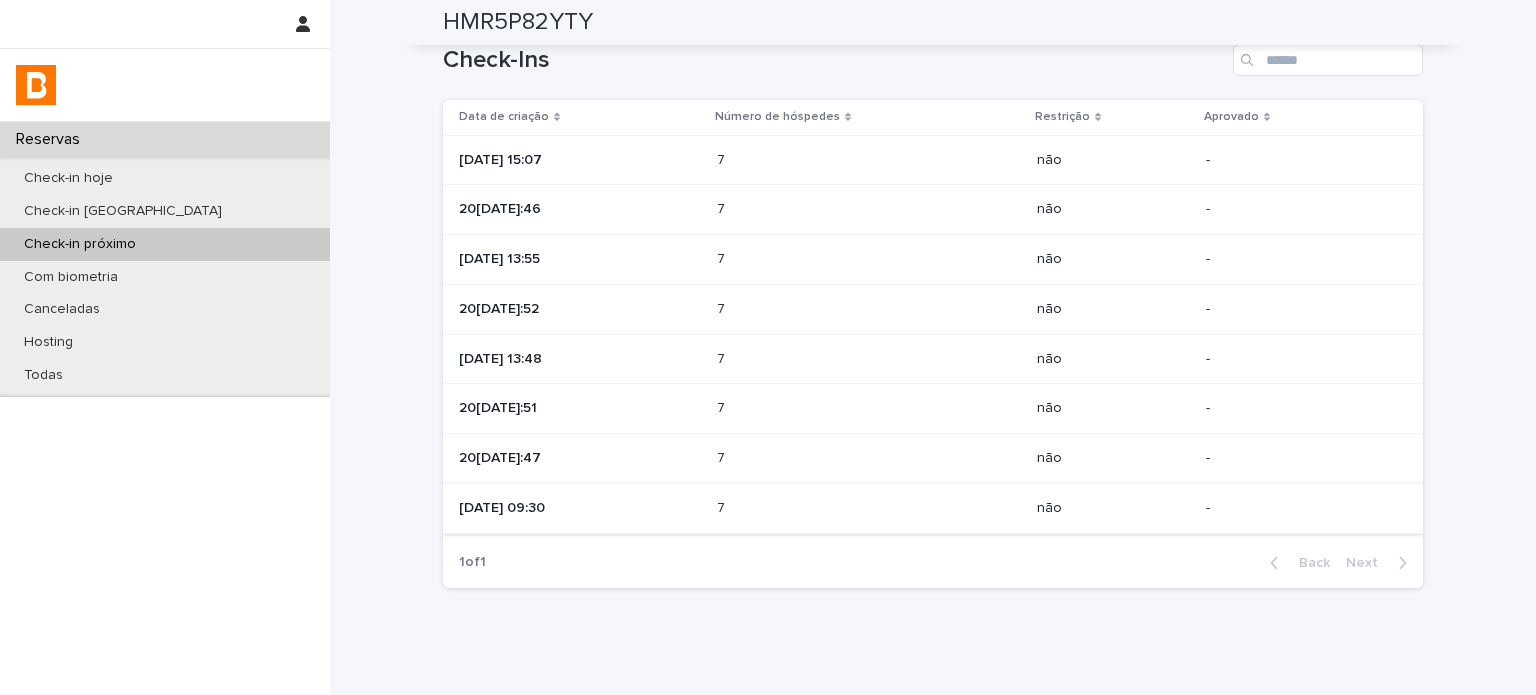 scroll, scrollTop: 900, scrollLeft: 0, axis: vertical 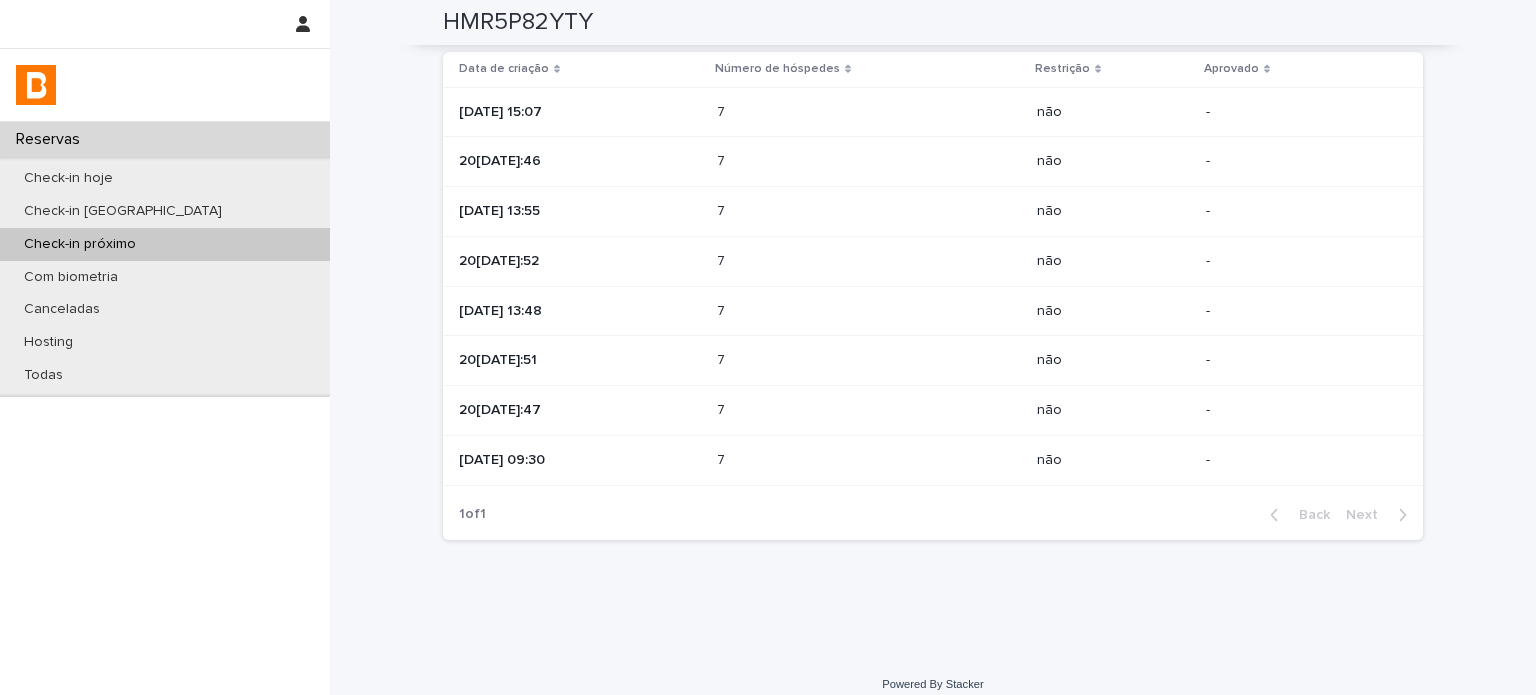 click on "7 7" at bounding box center [869, 361] 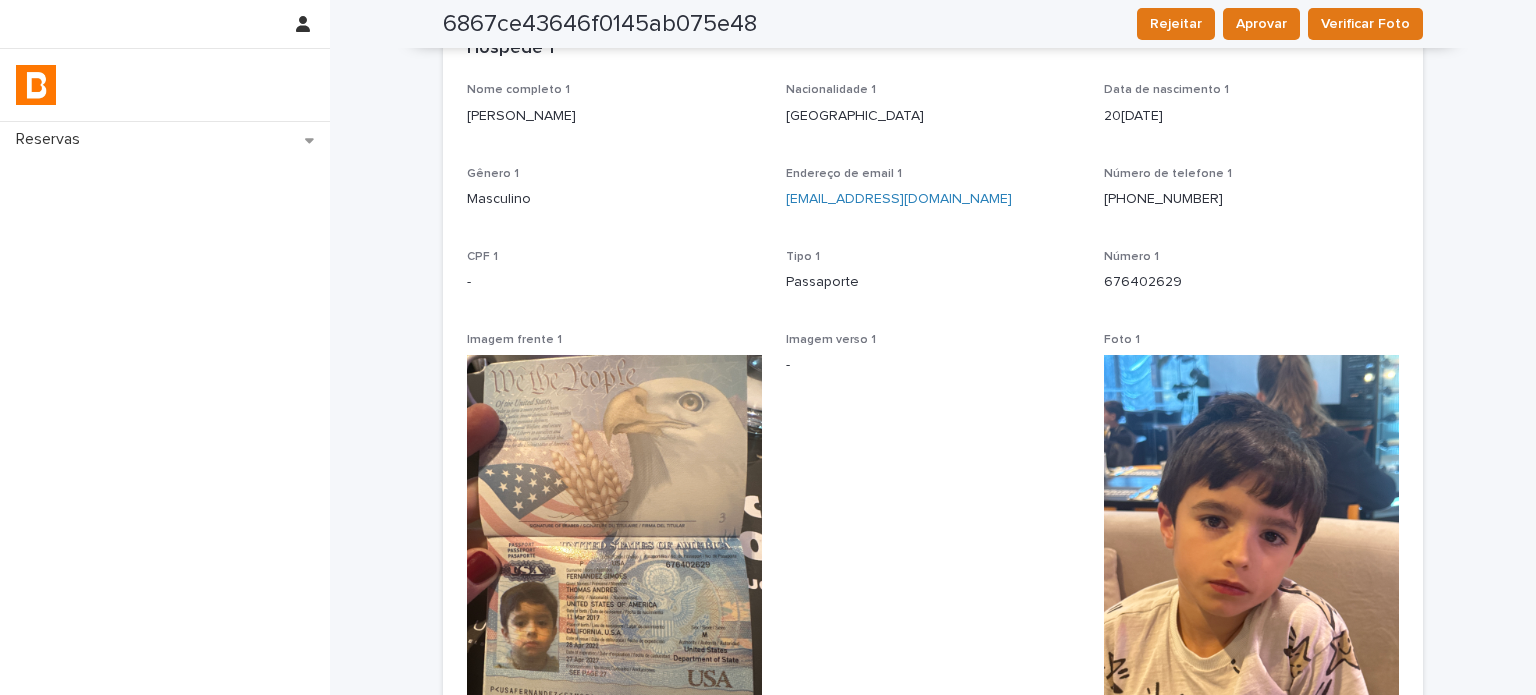 scroll, scrollTop: 0, scrollLeft: 0, axis: both 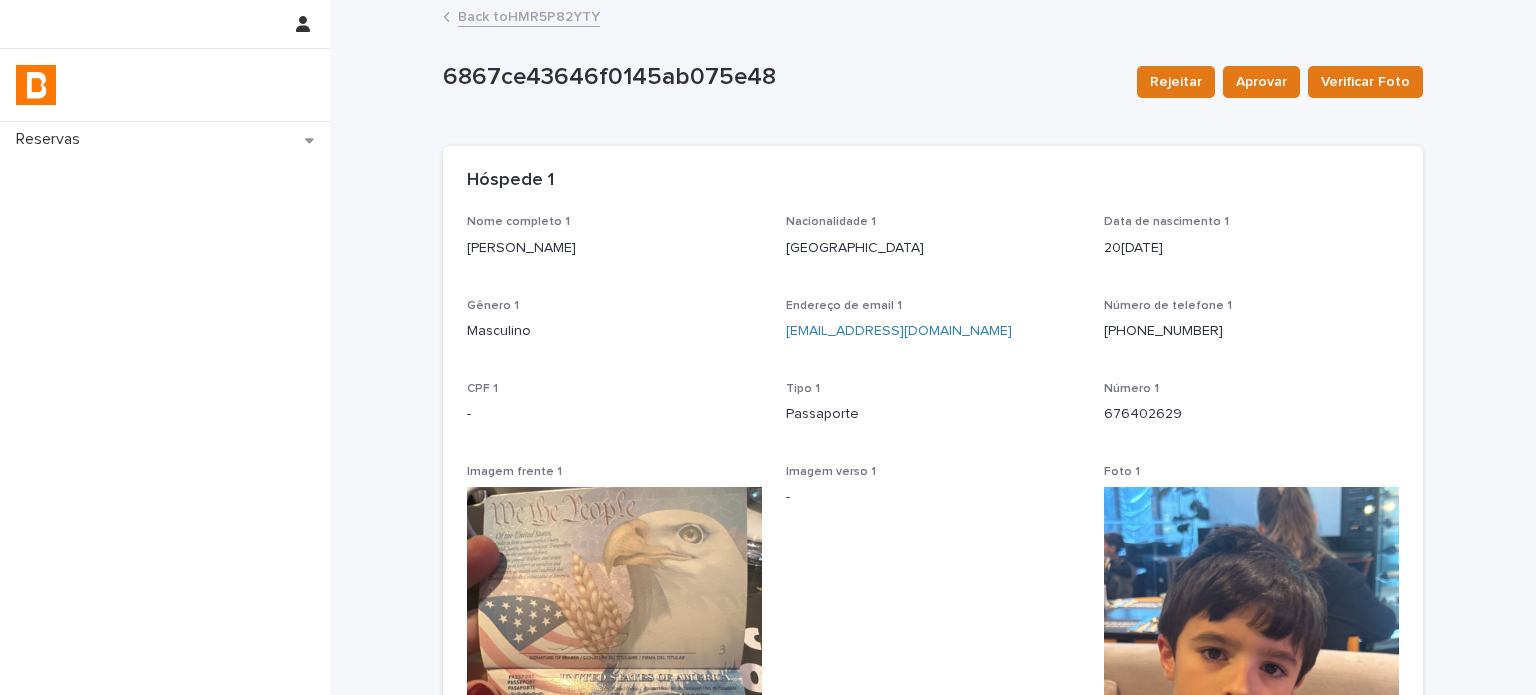 click on "Back to  HMR5P82YTY" at bounding box center [529, 15] 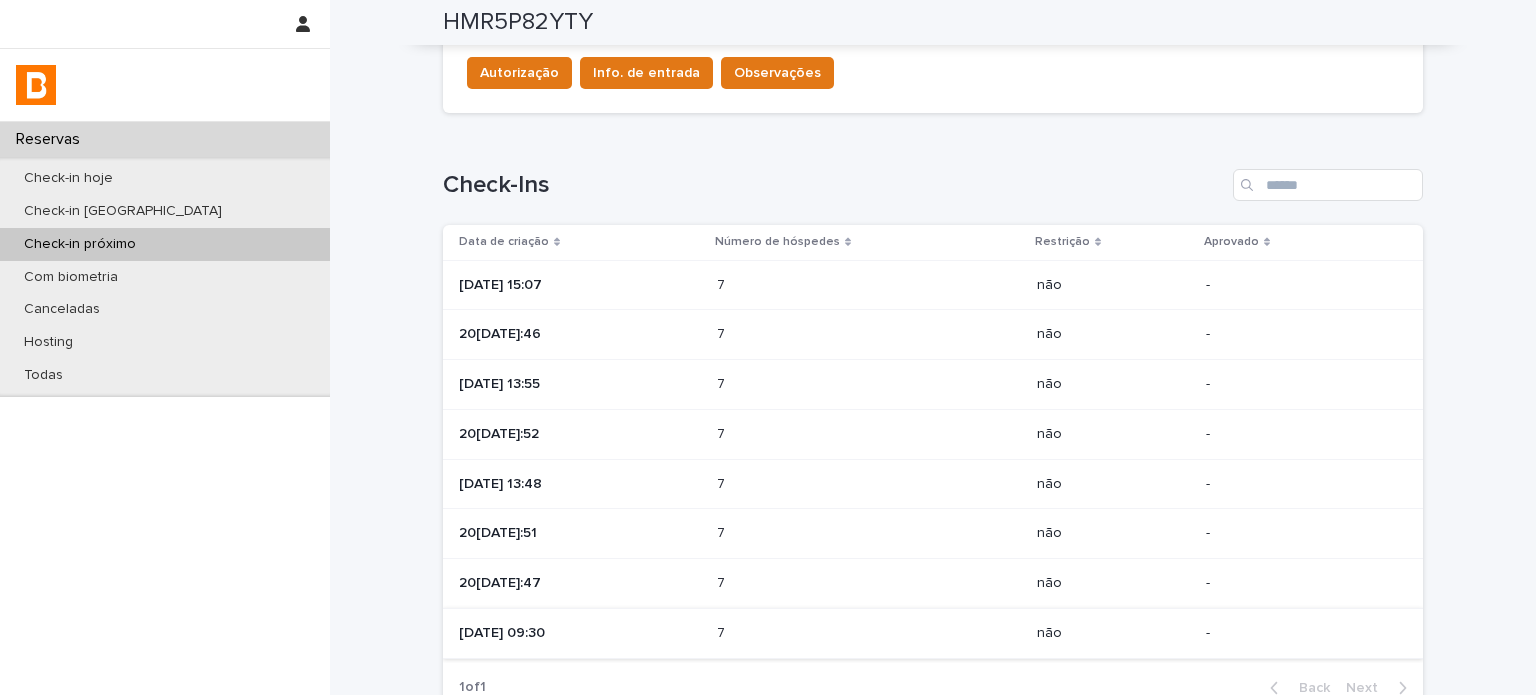 scroll, scrollTop: 833, scrollLeft: 0, axis: vertical 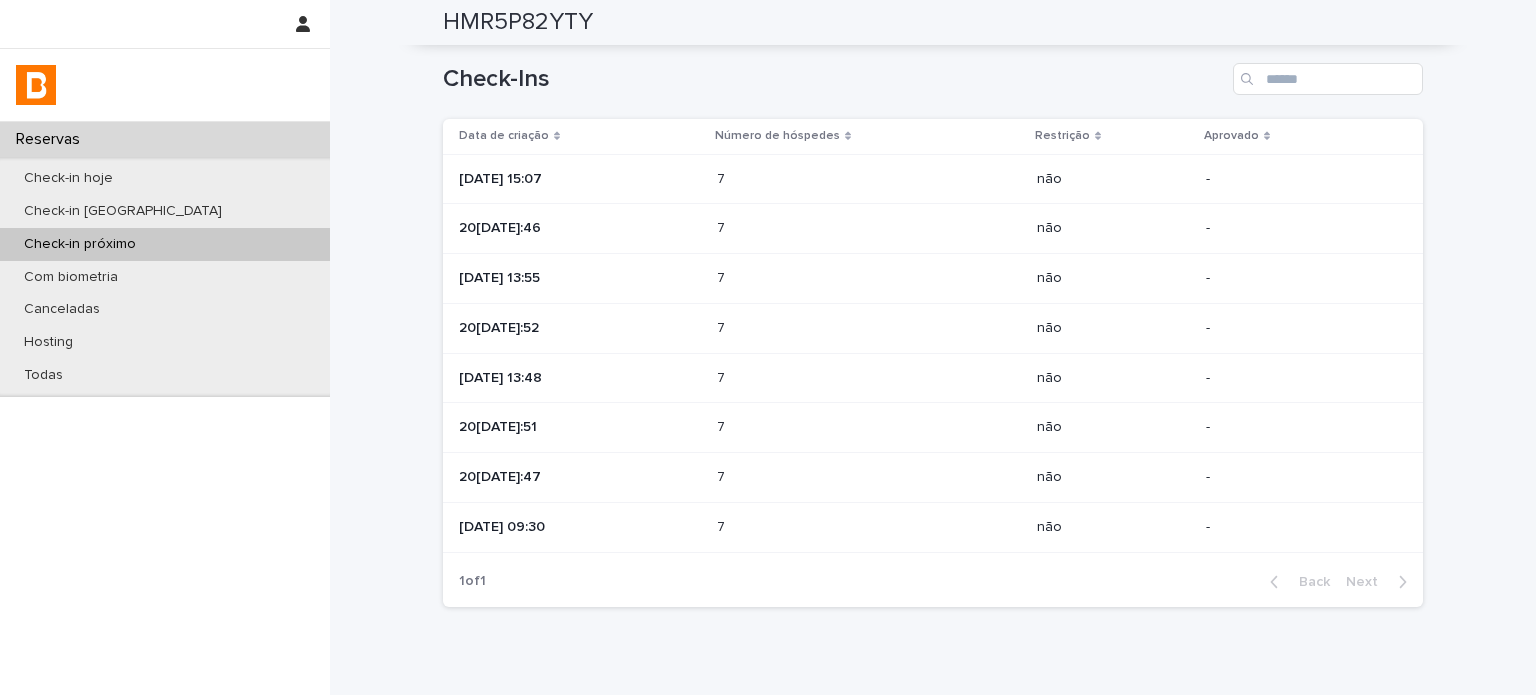 click at bounding box center (804, 378) 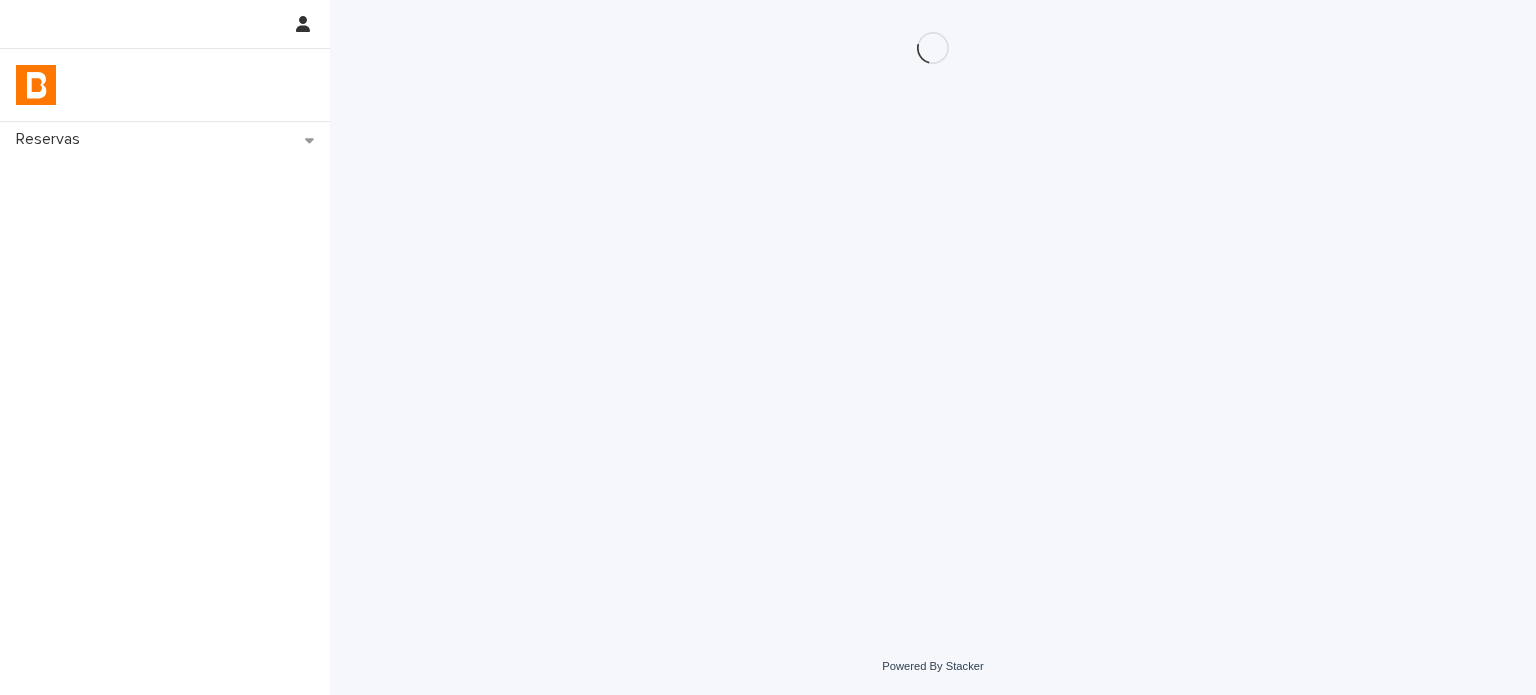 scroll, scrollTop: 0, scrollLeft: 0, axis: both 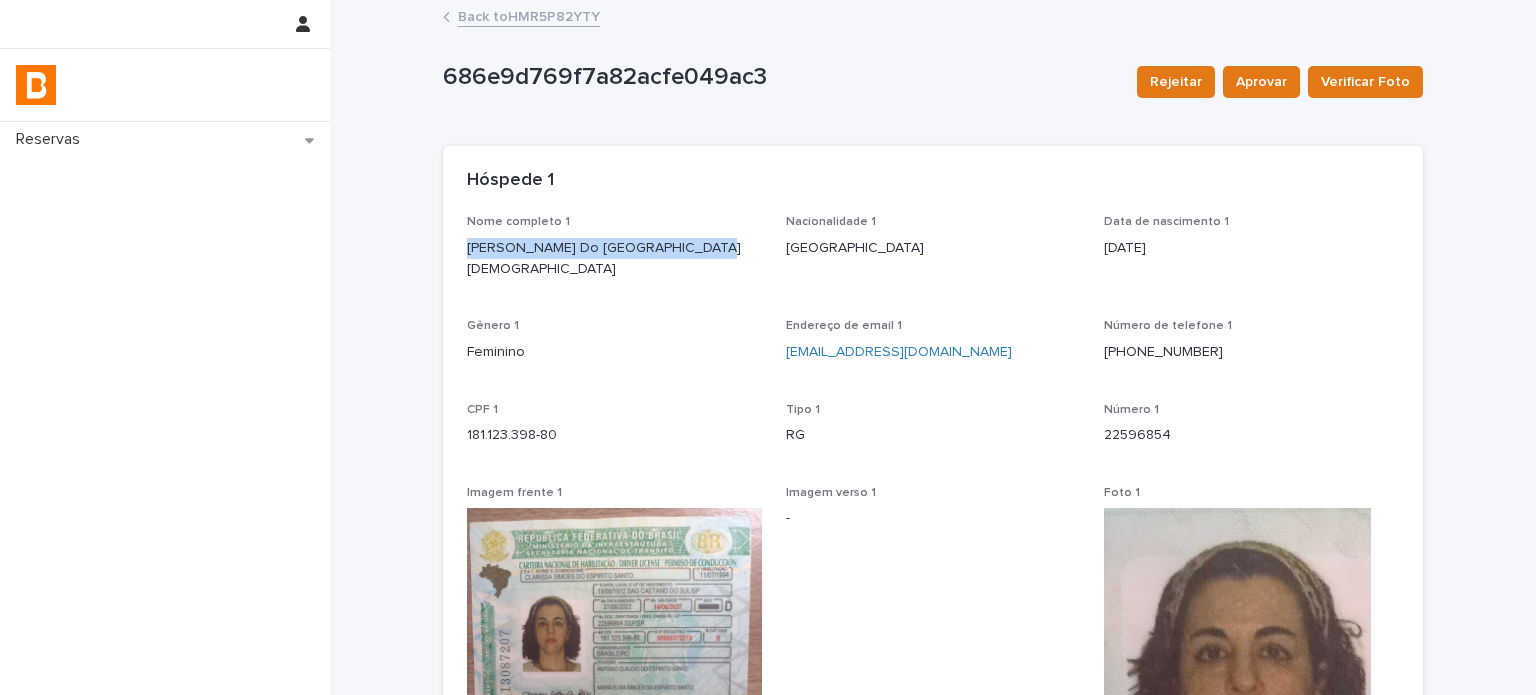 drag, startPoint x: 677, startPoint y: 235, endPoint x: 440, endPoint y: 257, distance: 238.0189 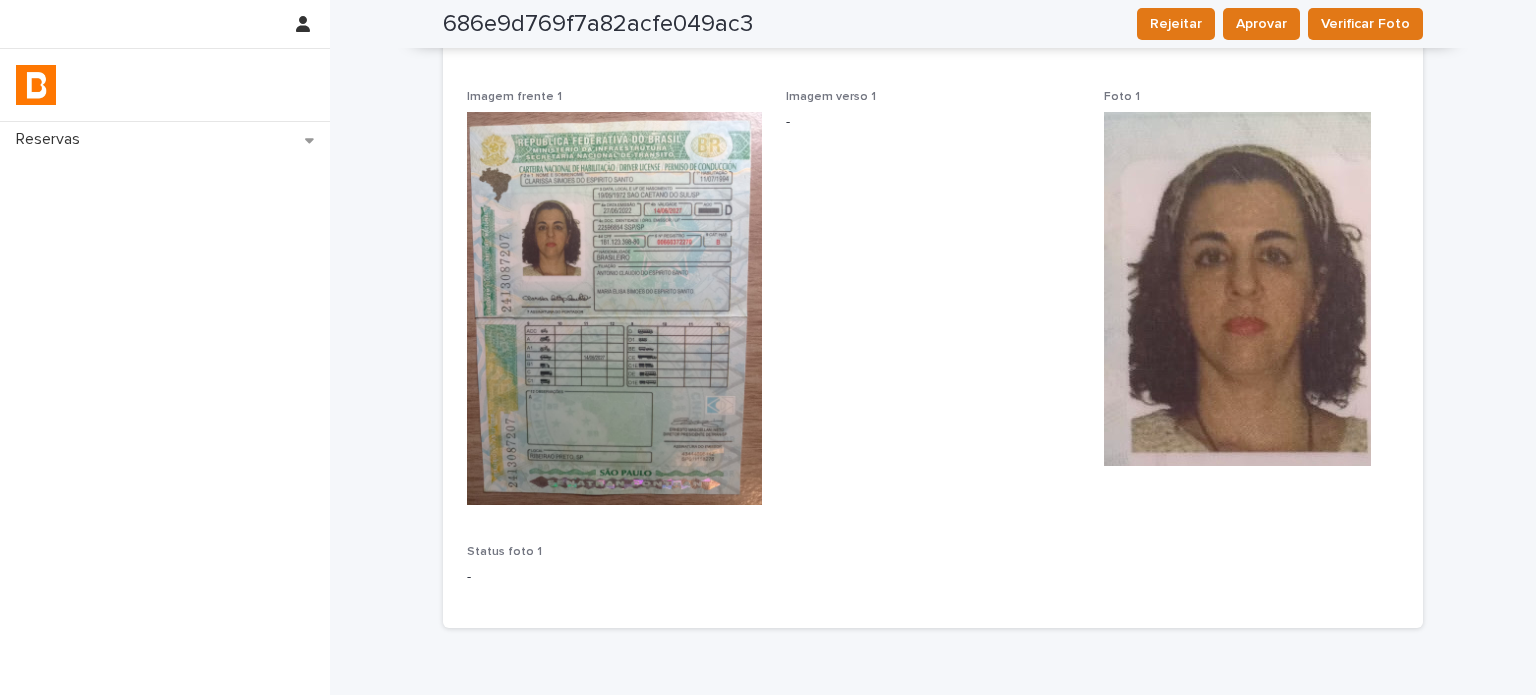 scroll, scrollTop: 400, scrollLeft: 0, axis: vertical 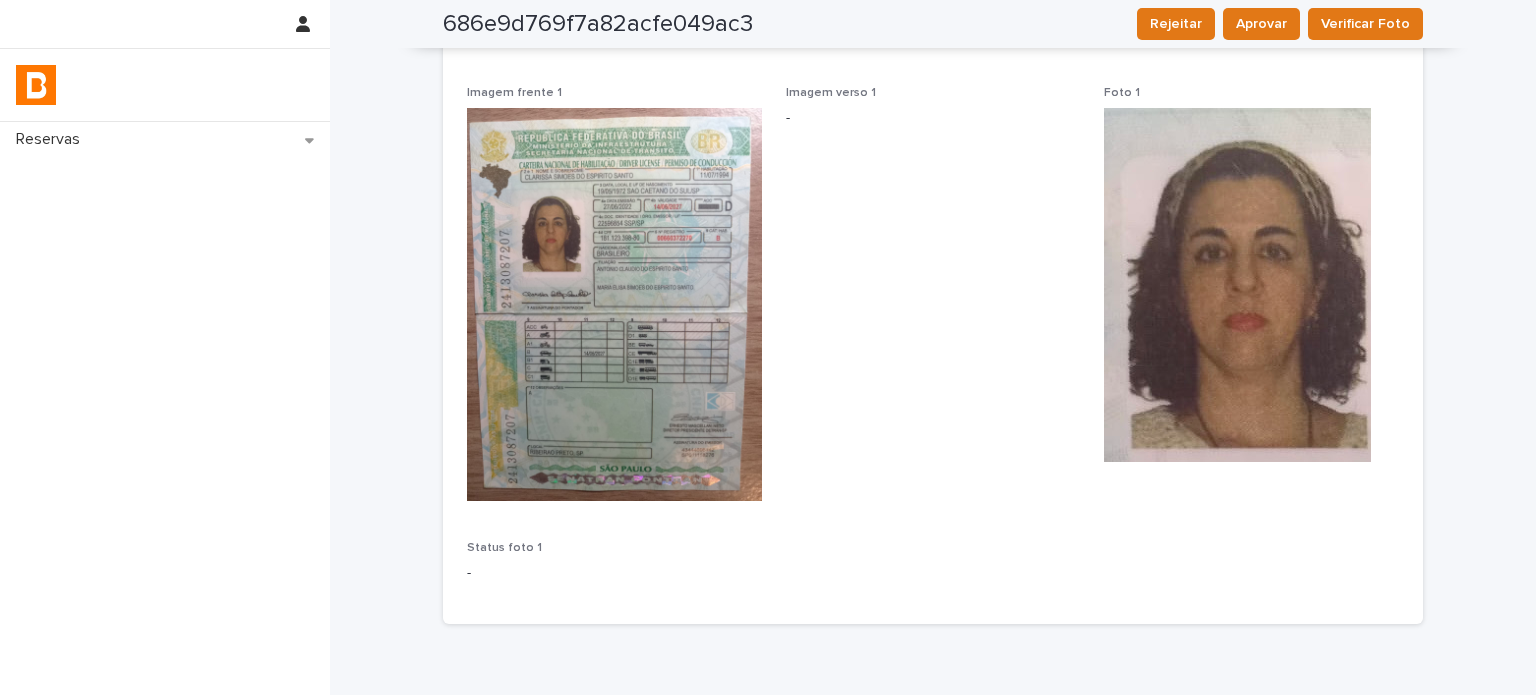 drag, startPoint x: 1396, startPoint y: 524, endPoint x: 1367, endPoint y: 526, distance: 29.068884 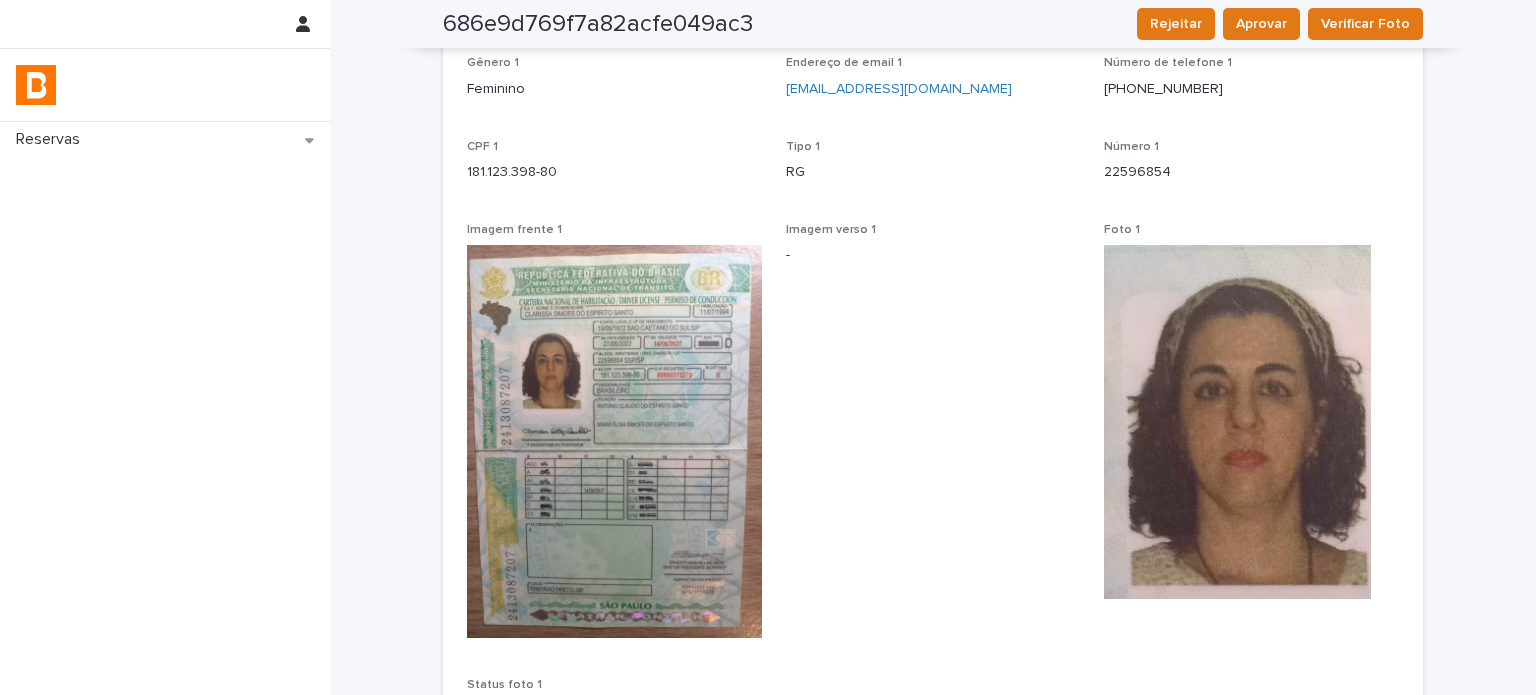 scroll, scrollTop: 133, scrollLeft: 0, axis: vertical 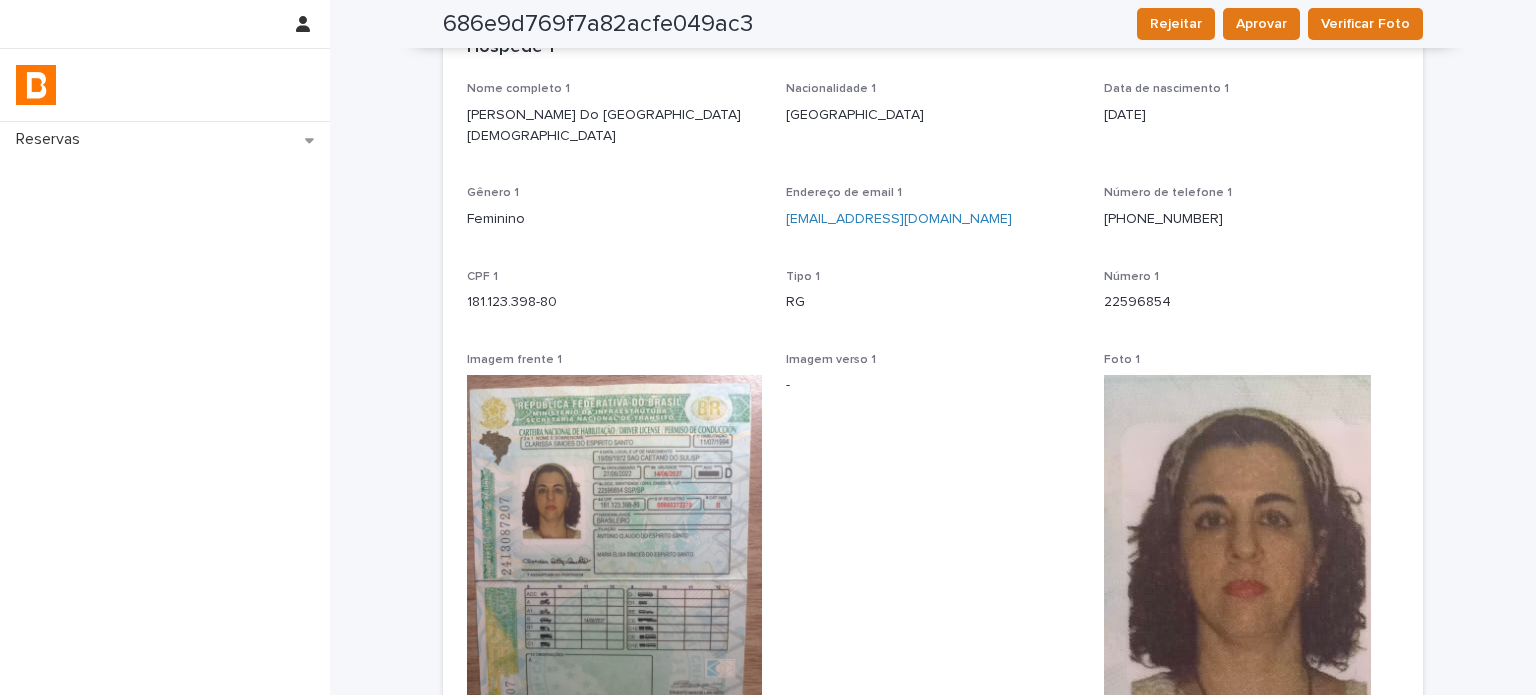 click on "Nome completo 1 [PERSON_NAME] Do Espírito Santo Nacionalidade 1 [DEMOGRAPHIC_DATA] Data de nascimento 1 19[DEMOGRAPHIC_DATA]ênero 1 Feminino Endereço de email 1 [EMAIL_ADDRESS][DOMAIN_NAME] Número de telefone [PHONE_NUMBER] CPF 1 181.123.398-80 Tipo 1 RG Número 1 22596854 Imagem frente 1 Imagem verso 1 - Foto 1 Status foto 1 -" at bounding box center [933, 474] 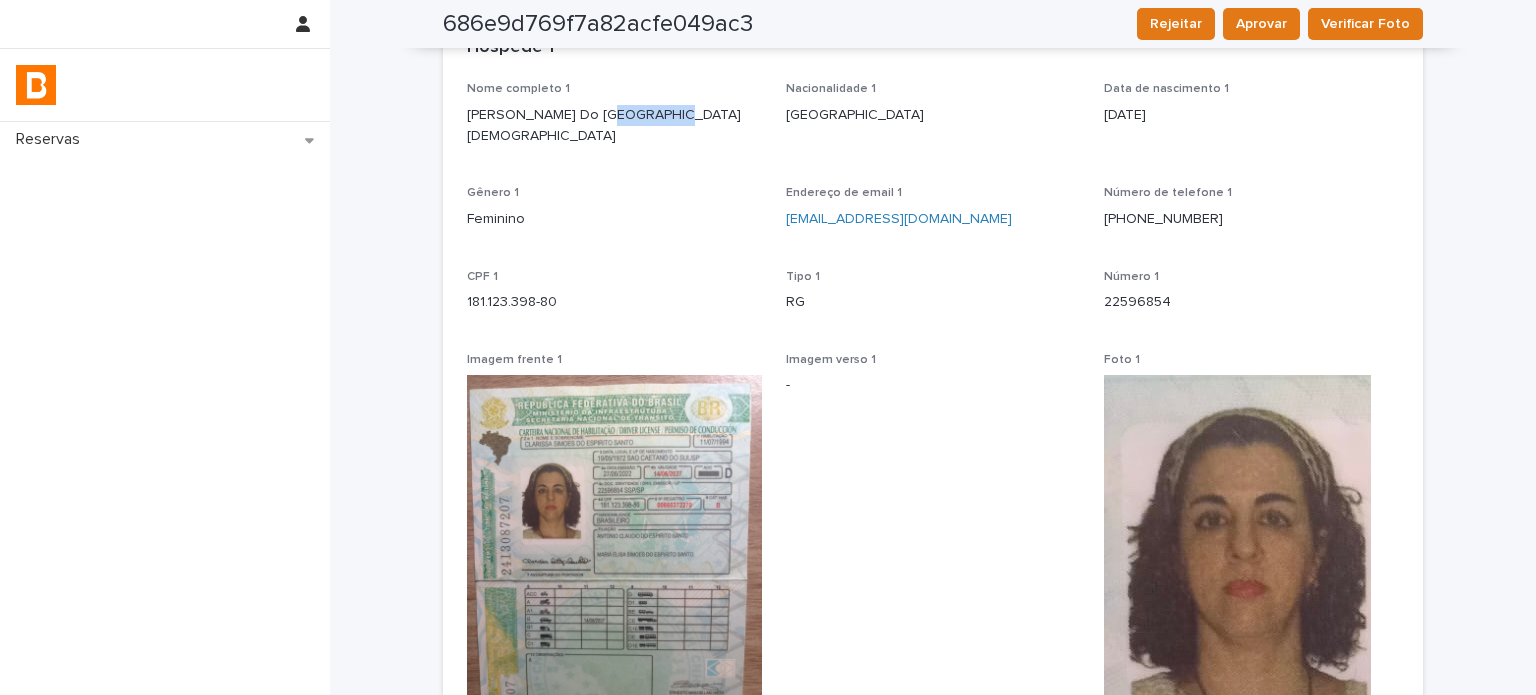 click on "[PERSON_NAME] Do [GEOGRAPHIC_DATA][DEMOGRAPHIC_DATA]" at bounding box center (614, 126) 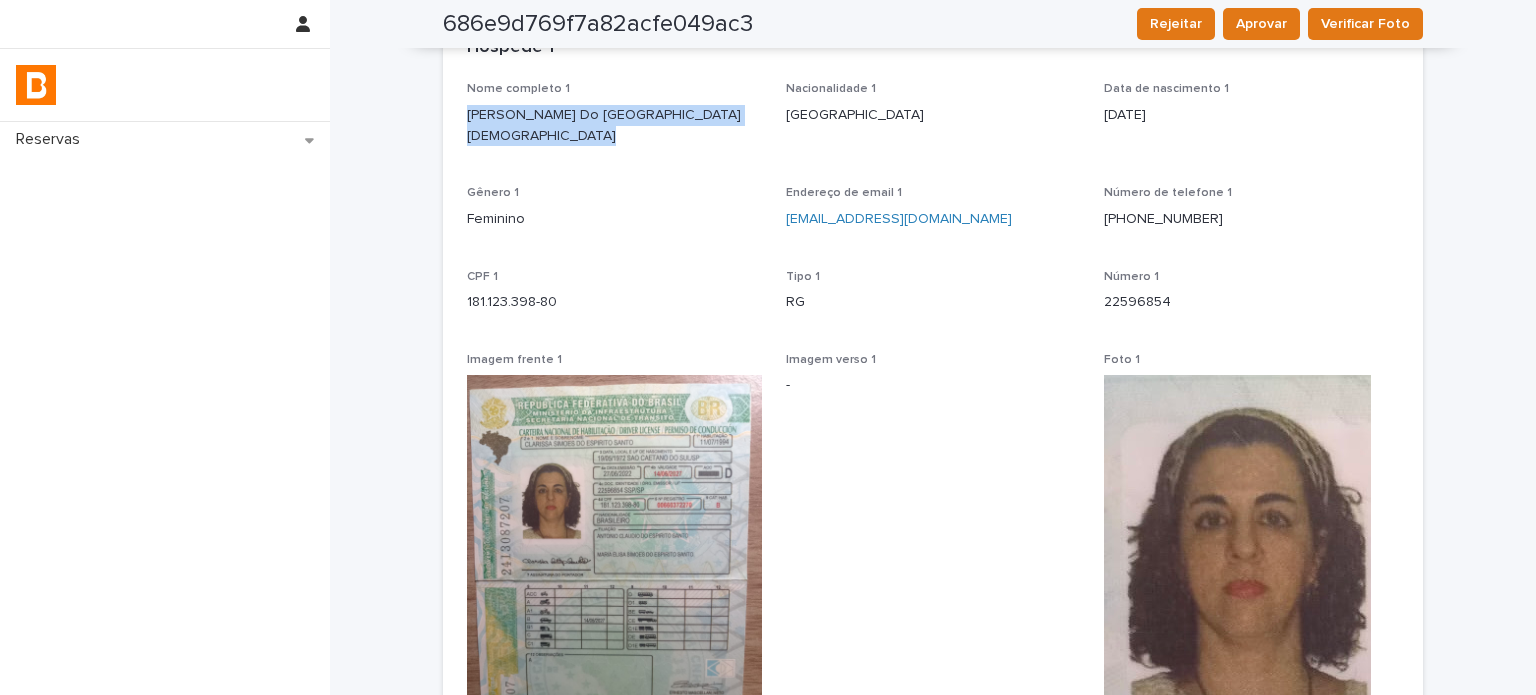 click on "[PERSON_NAME] Do [GEOGRAPHIC_DATA][DEMOGRAPHIC_DATA]" at bounding box center (614, 126) 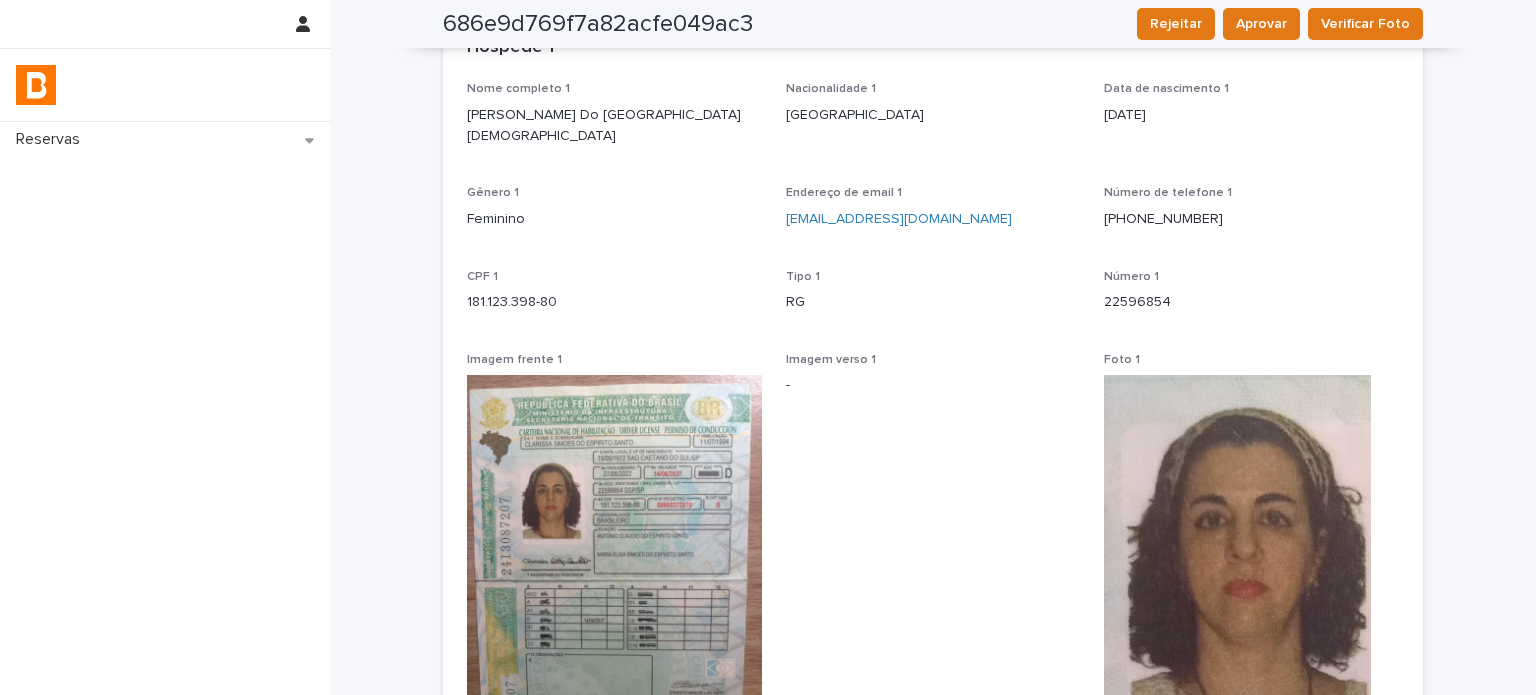 click on "22596854" at bounding box center [1251, 302] 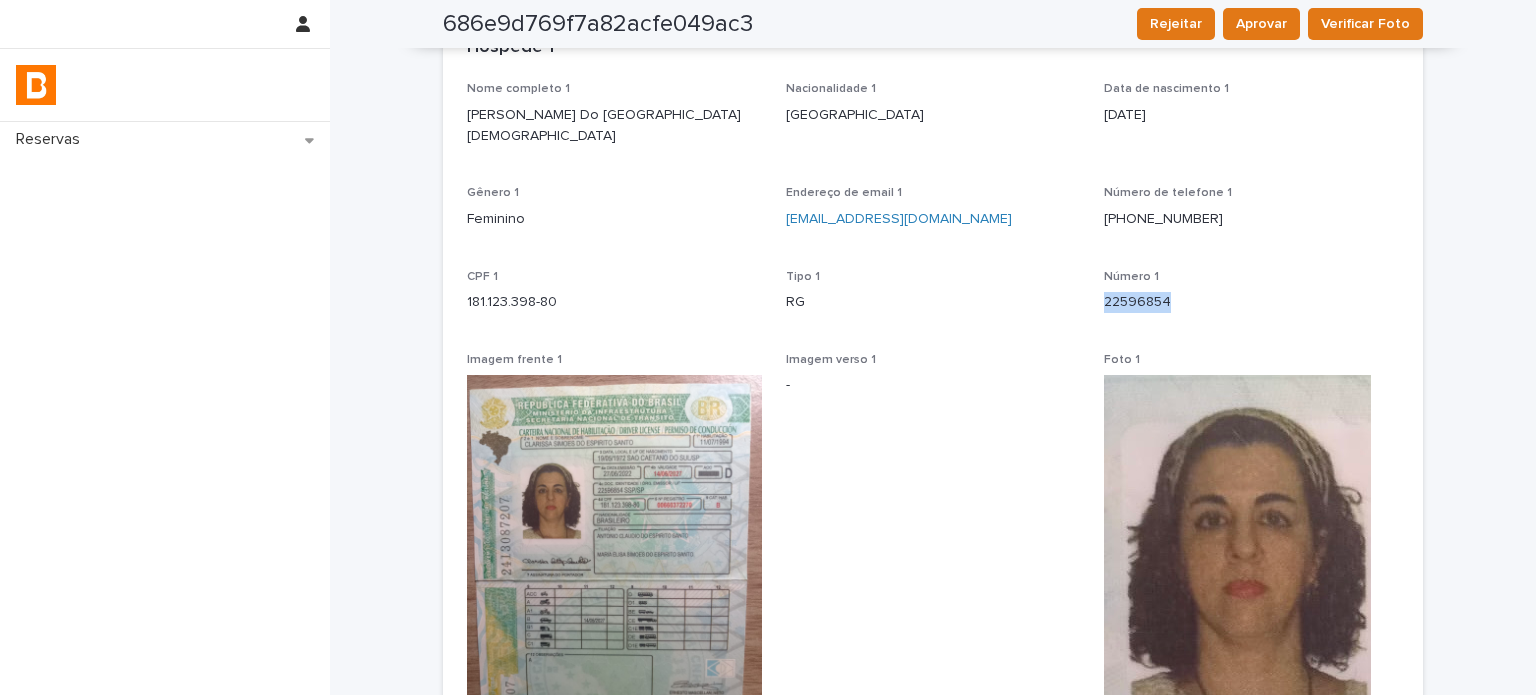 click on "22596854" at bounding box center [1251, 302] 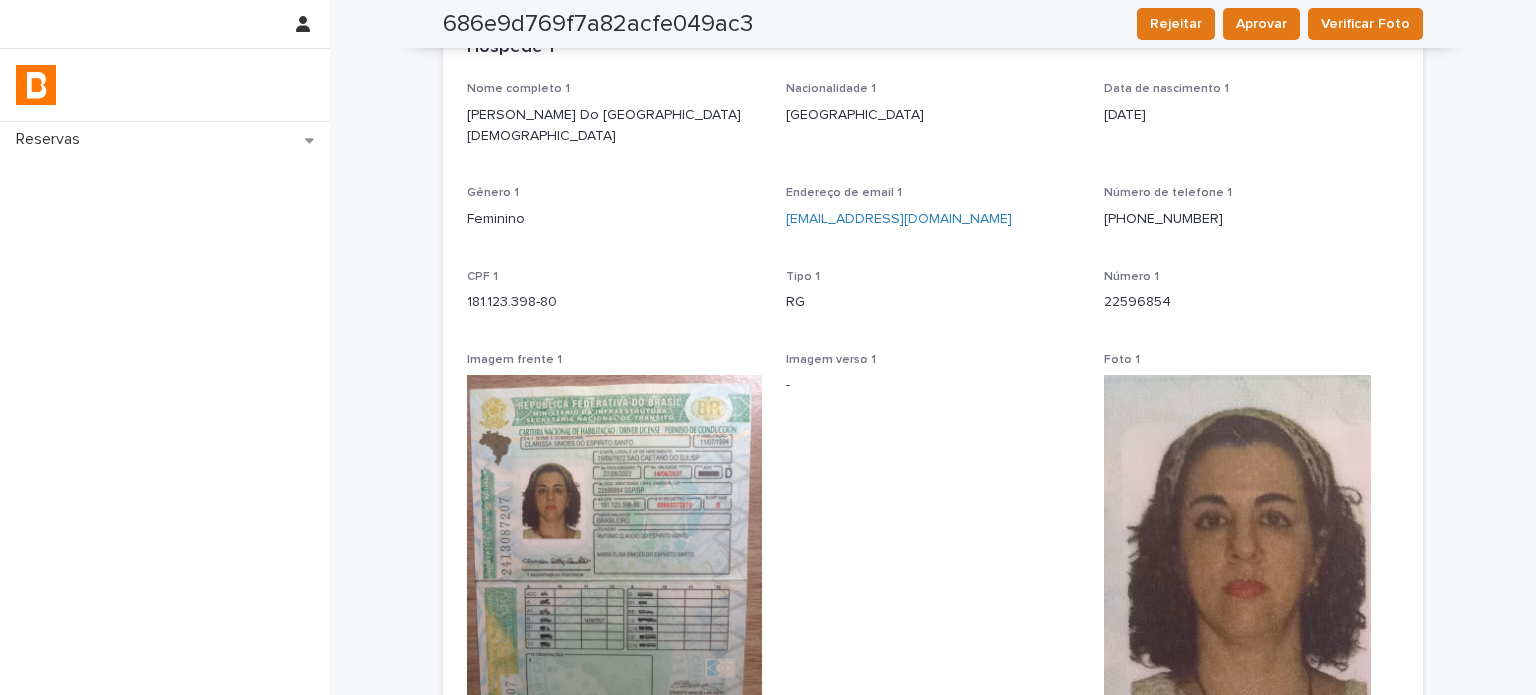 click on "[PHONE_NUMBER]" at bounding box center [1251, 219] 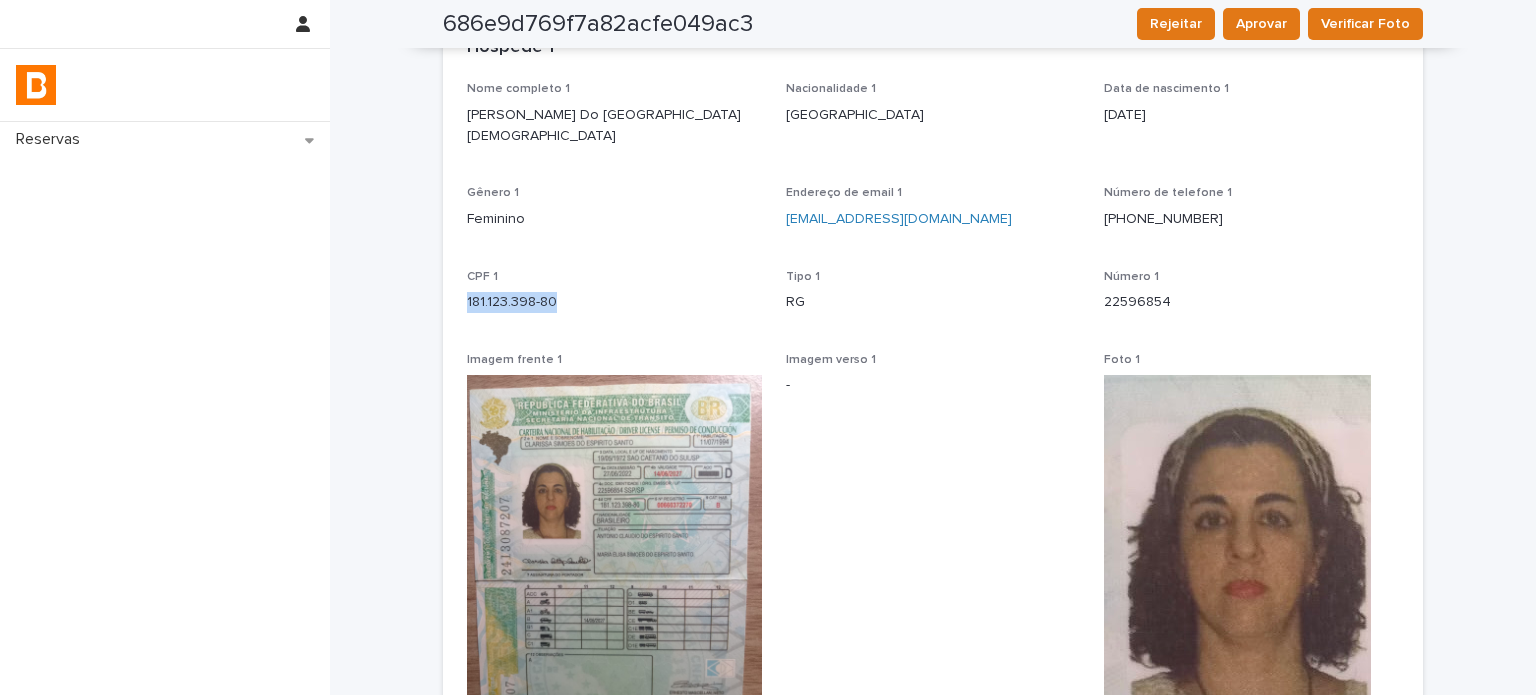 drag, startPoint x: 582, startPoint y: 277, endPoint x: 454, endPoint y: 300, distance: 130.04999 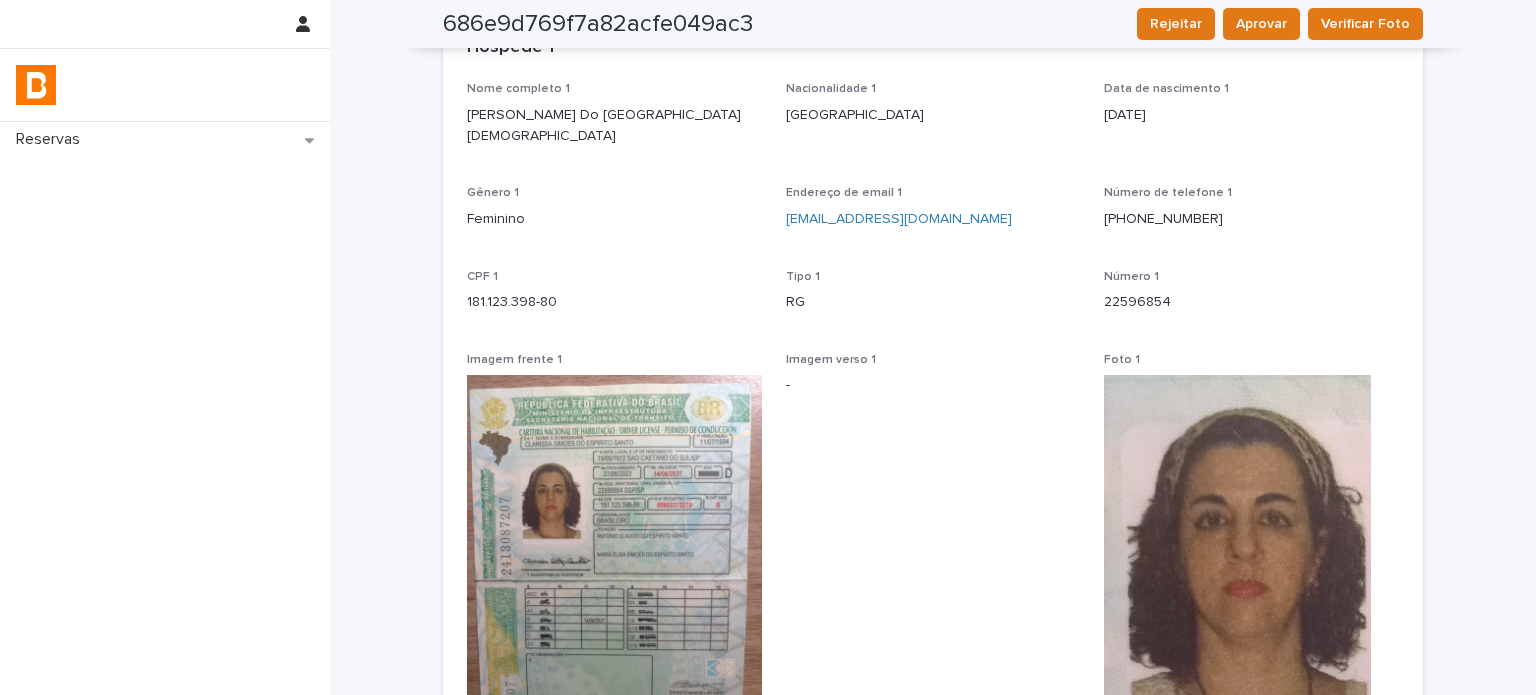 click on "22596854" at bounding box center [1251, 302] 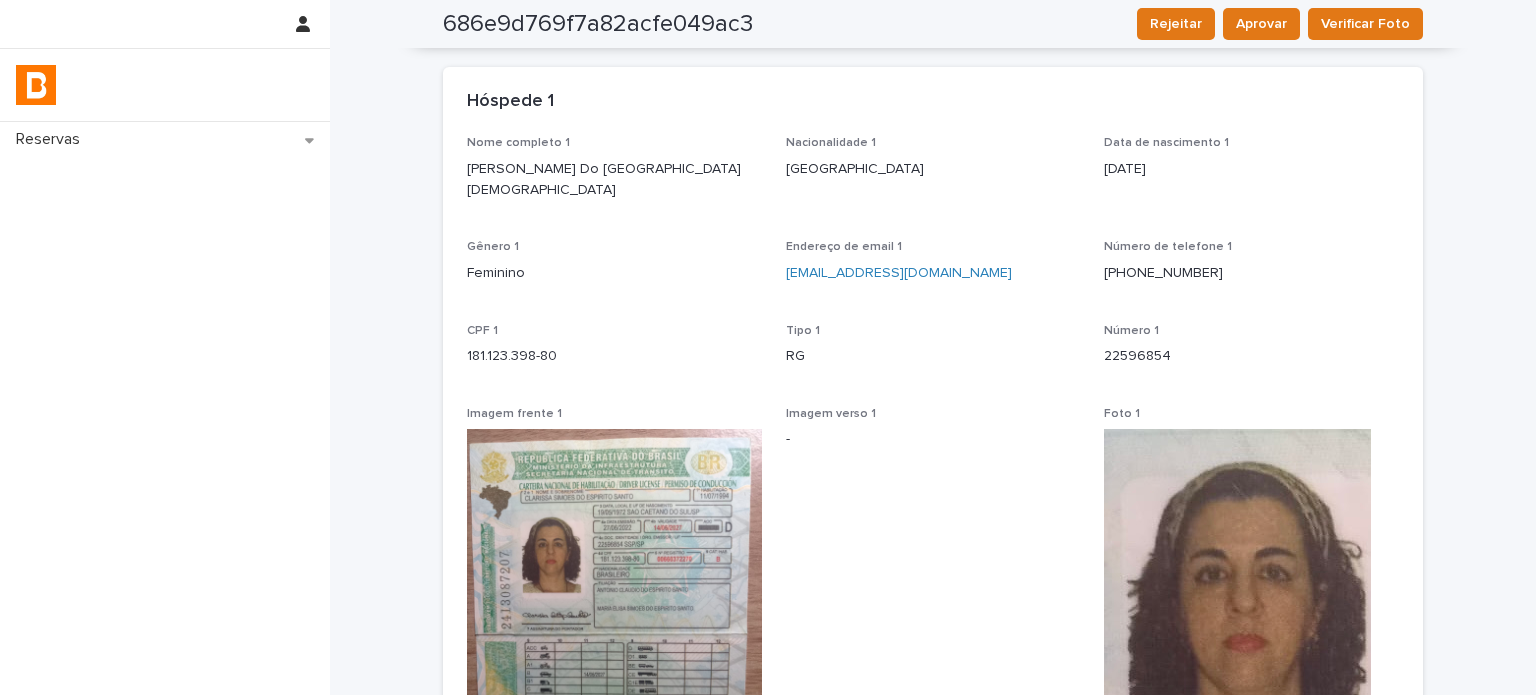 scroll, scrollTop: 0, scrollLeft: 0, axis: both 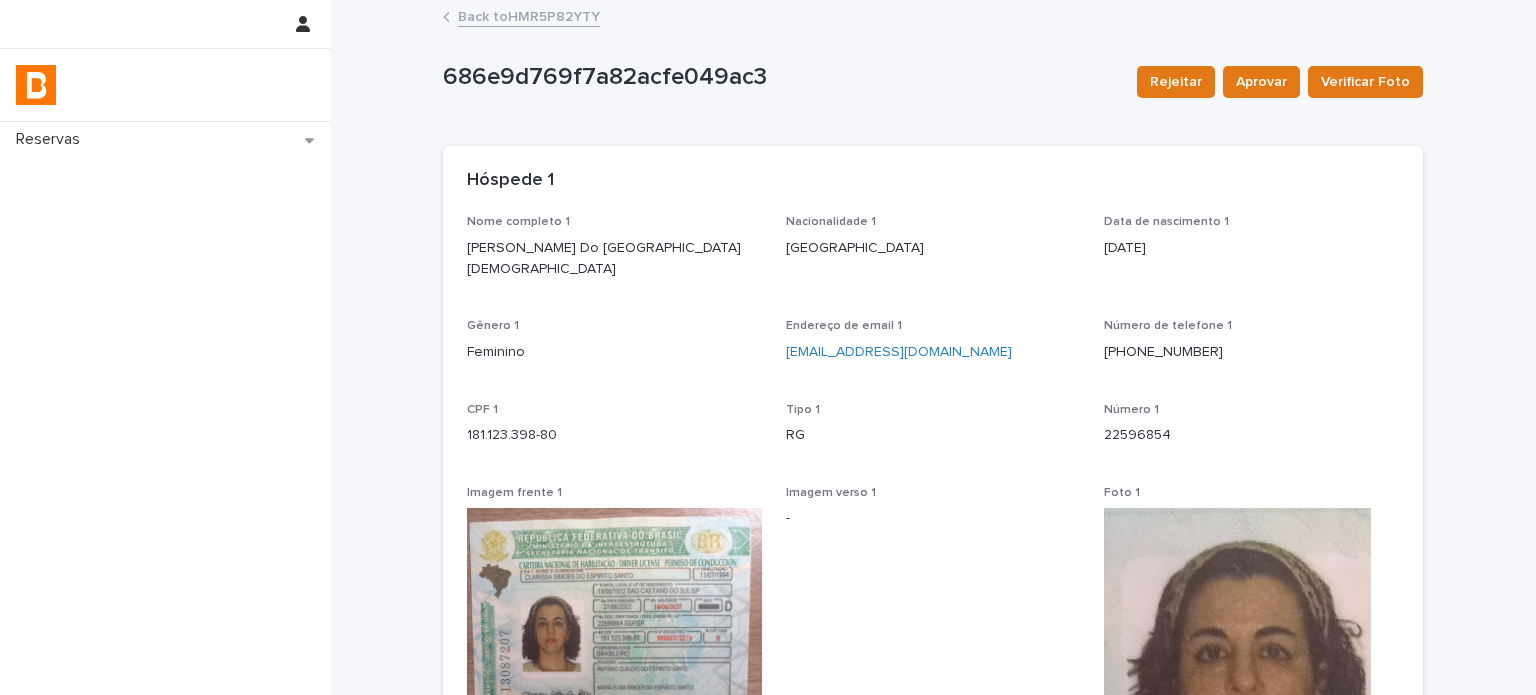 click on "Back to  HMR5P82YTY" at bounding box center [529, 15] 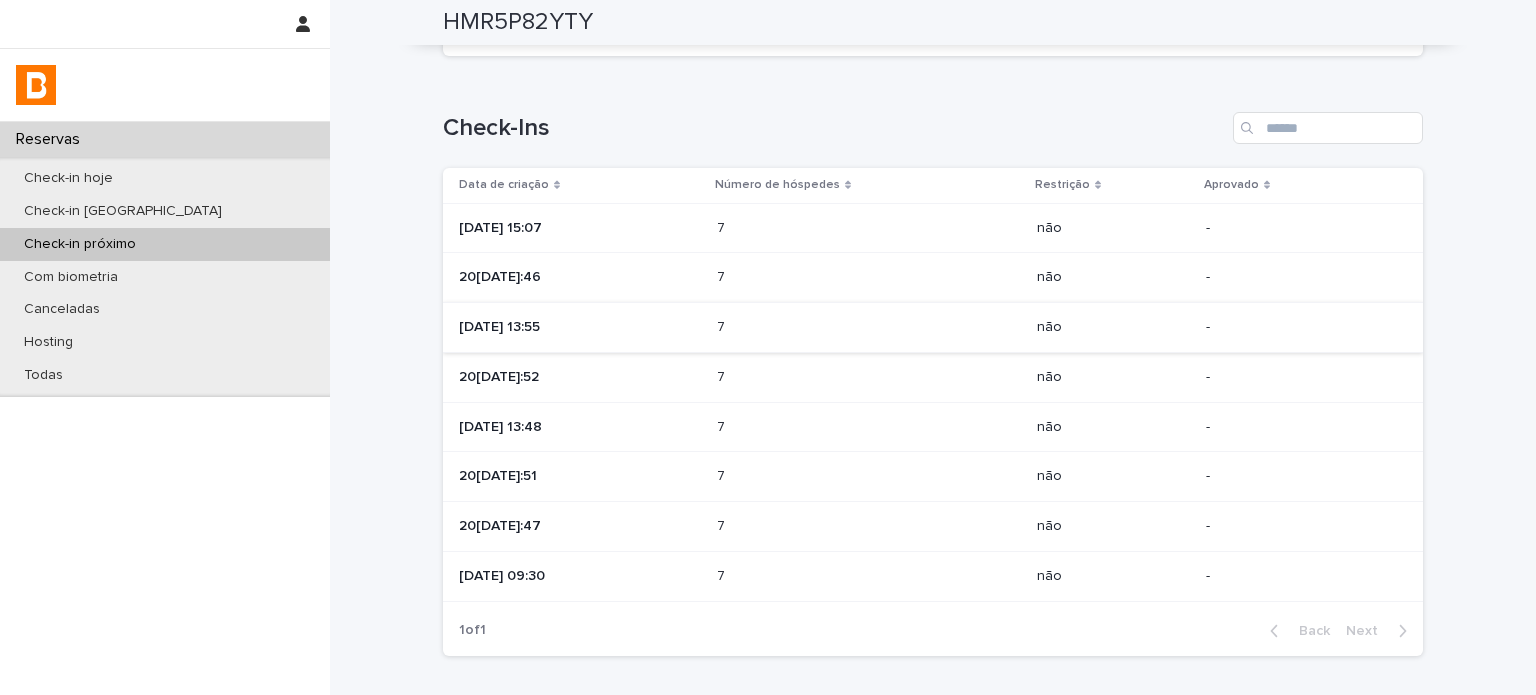 scroll, scrollTop: 800, scrollLeft: 0, axis: vertical 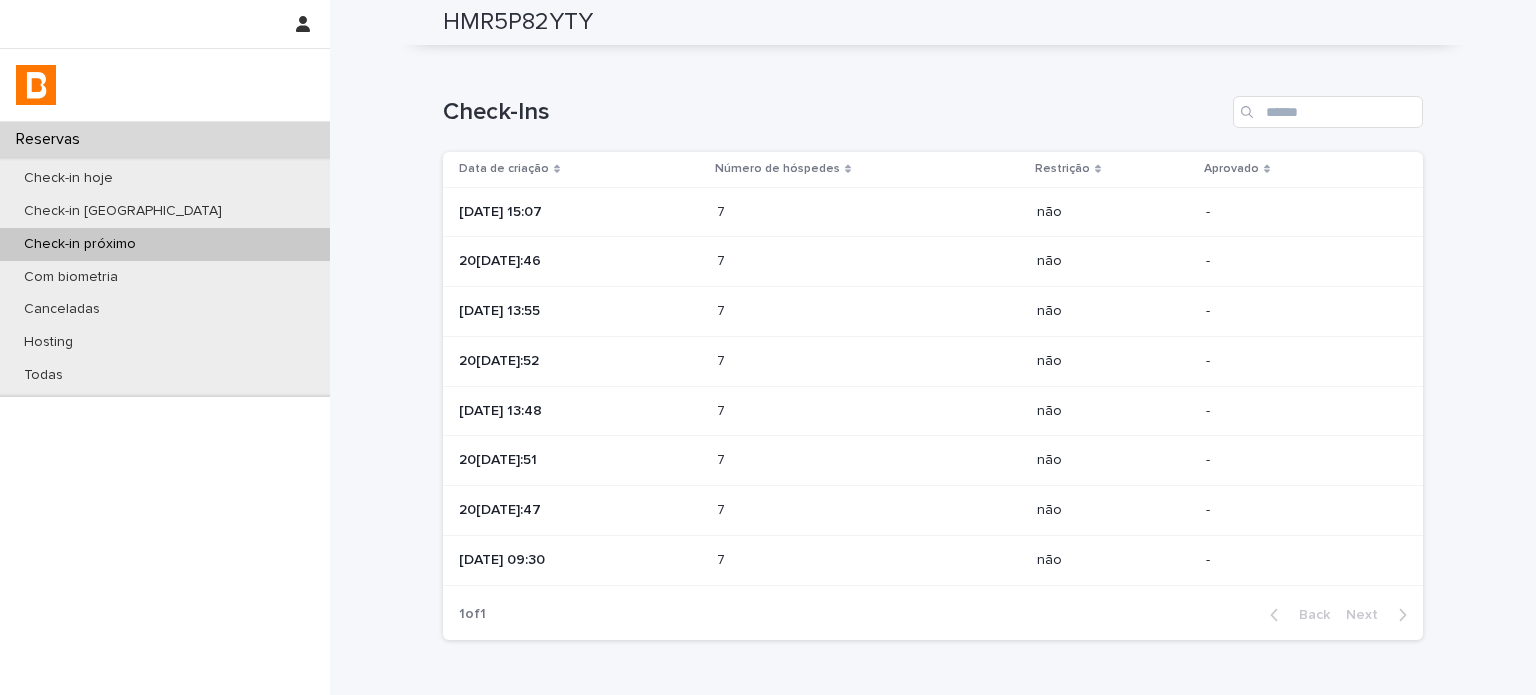 click on "[DATE] 13:48" at bounding box center [576, 411] 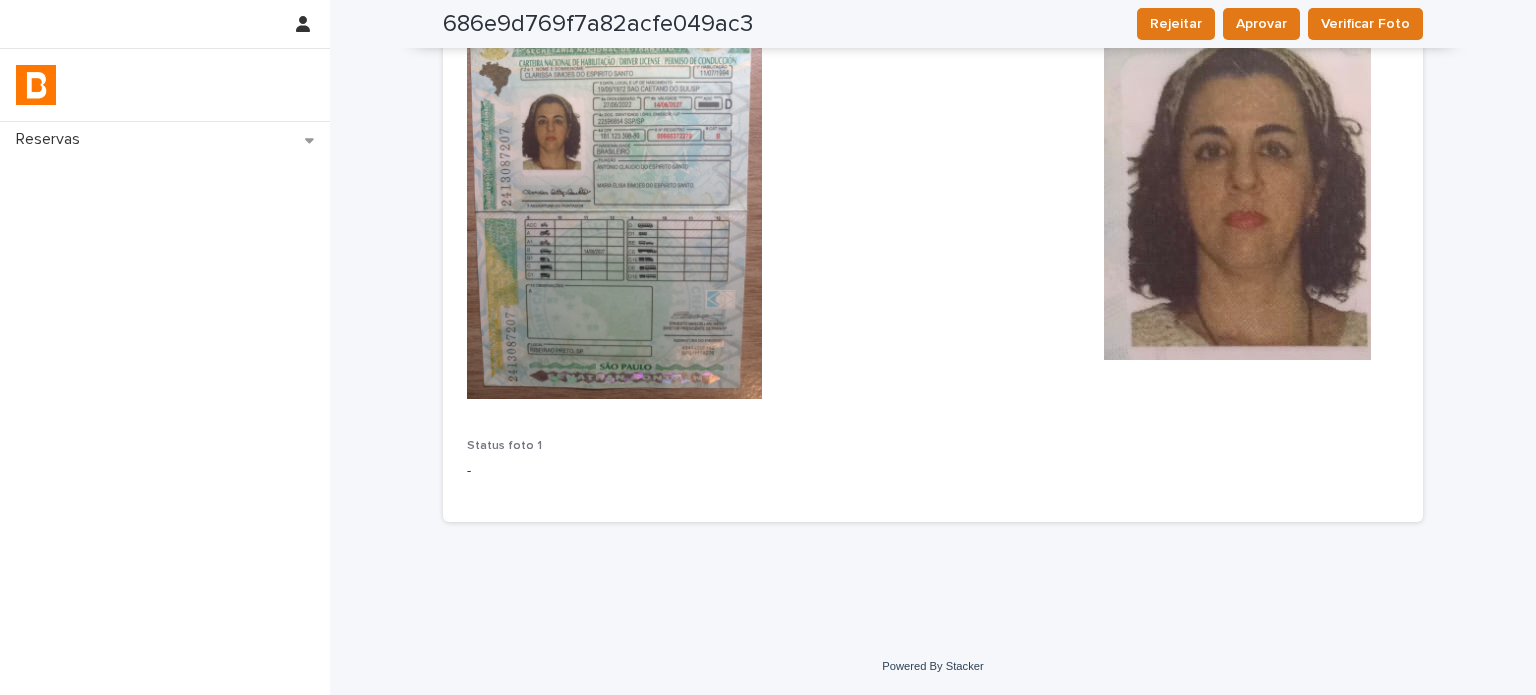 scroll, scrollTop: 0, scrollLeft: 0, axis: both 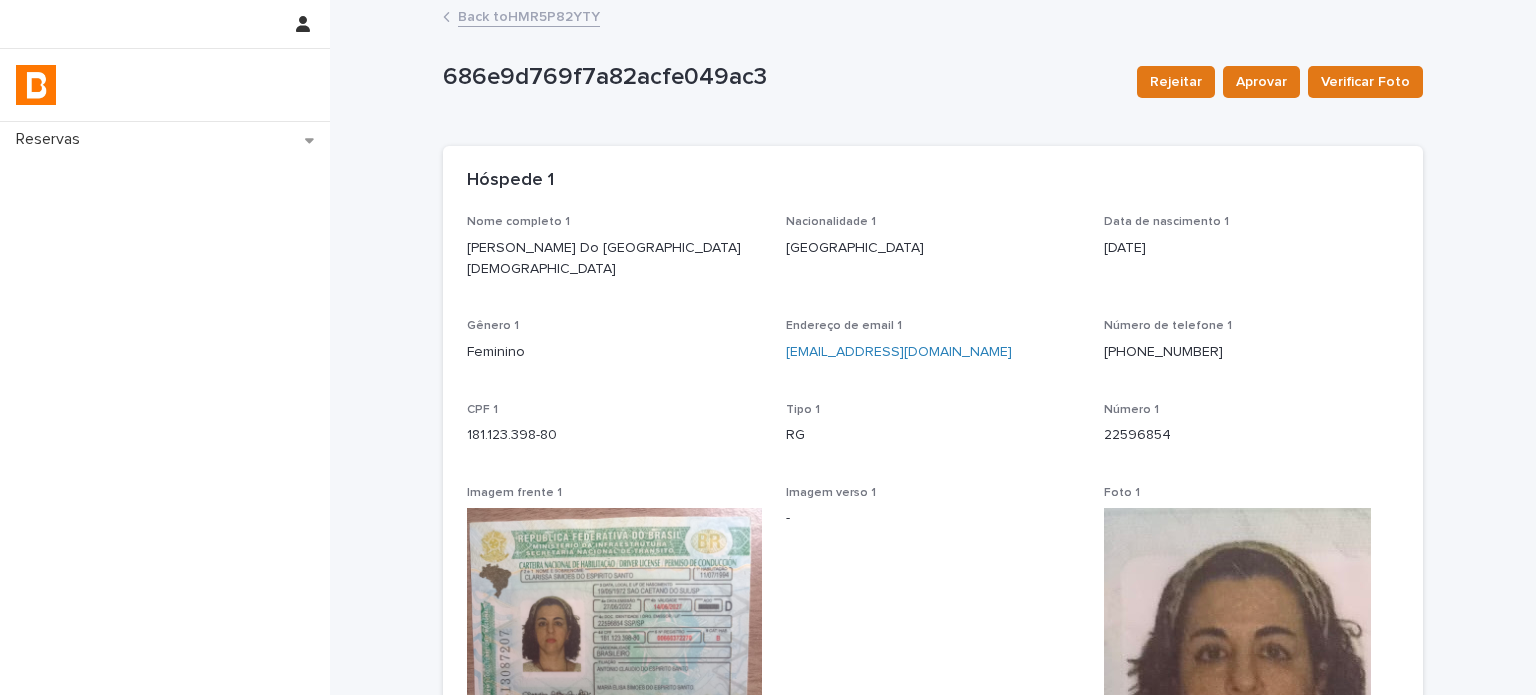 click on "Back to  HMR5P82YTY" at bounding box center (529, 15) 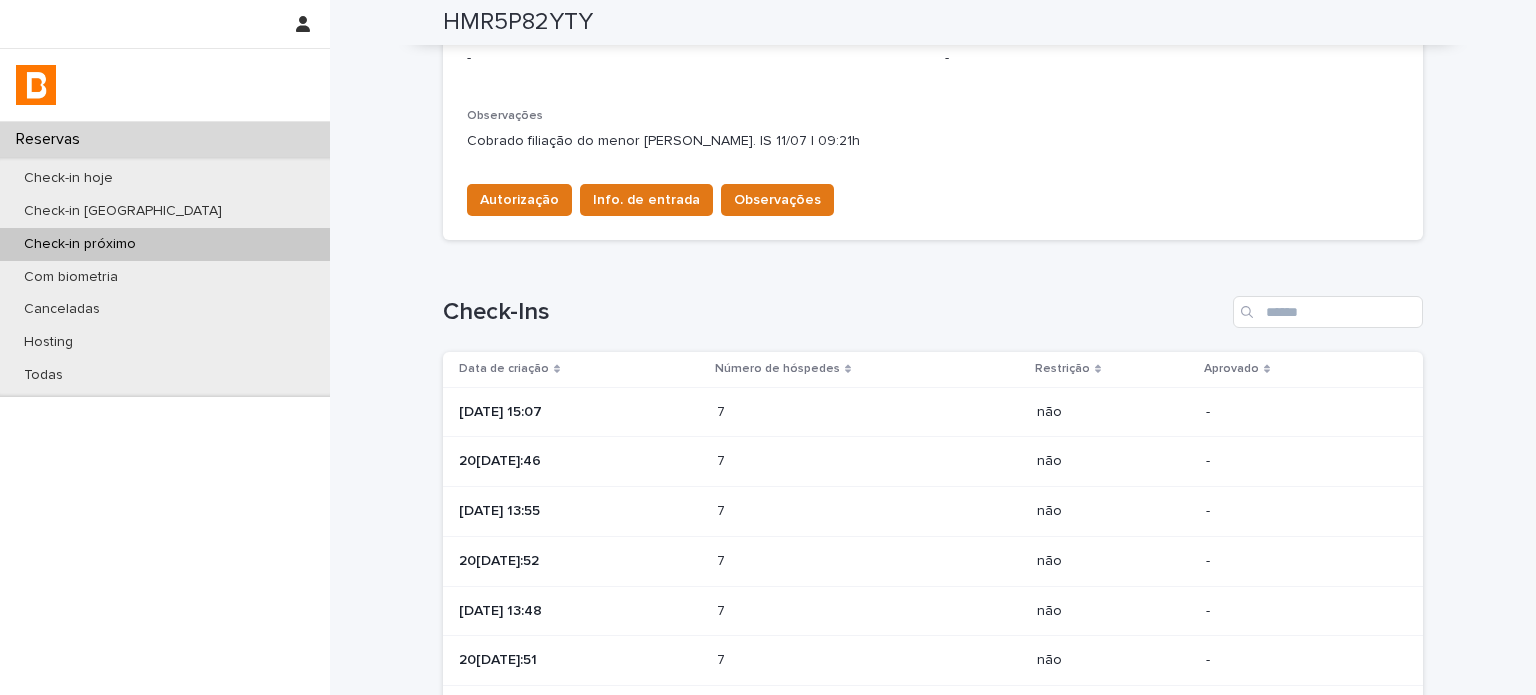 scroll, scrollTop: 833, scrollLeft: 0, axis: vertical 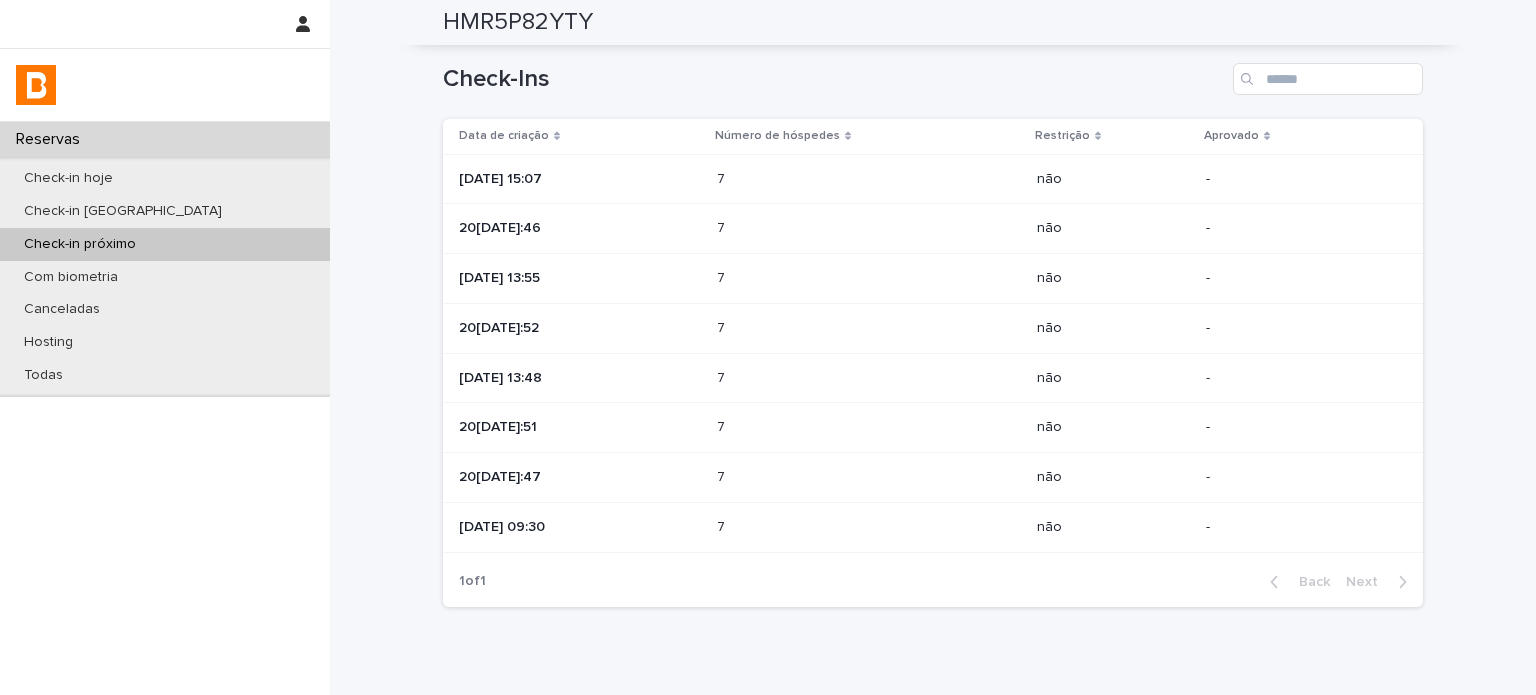 click at bounding box center [804, 378] 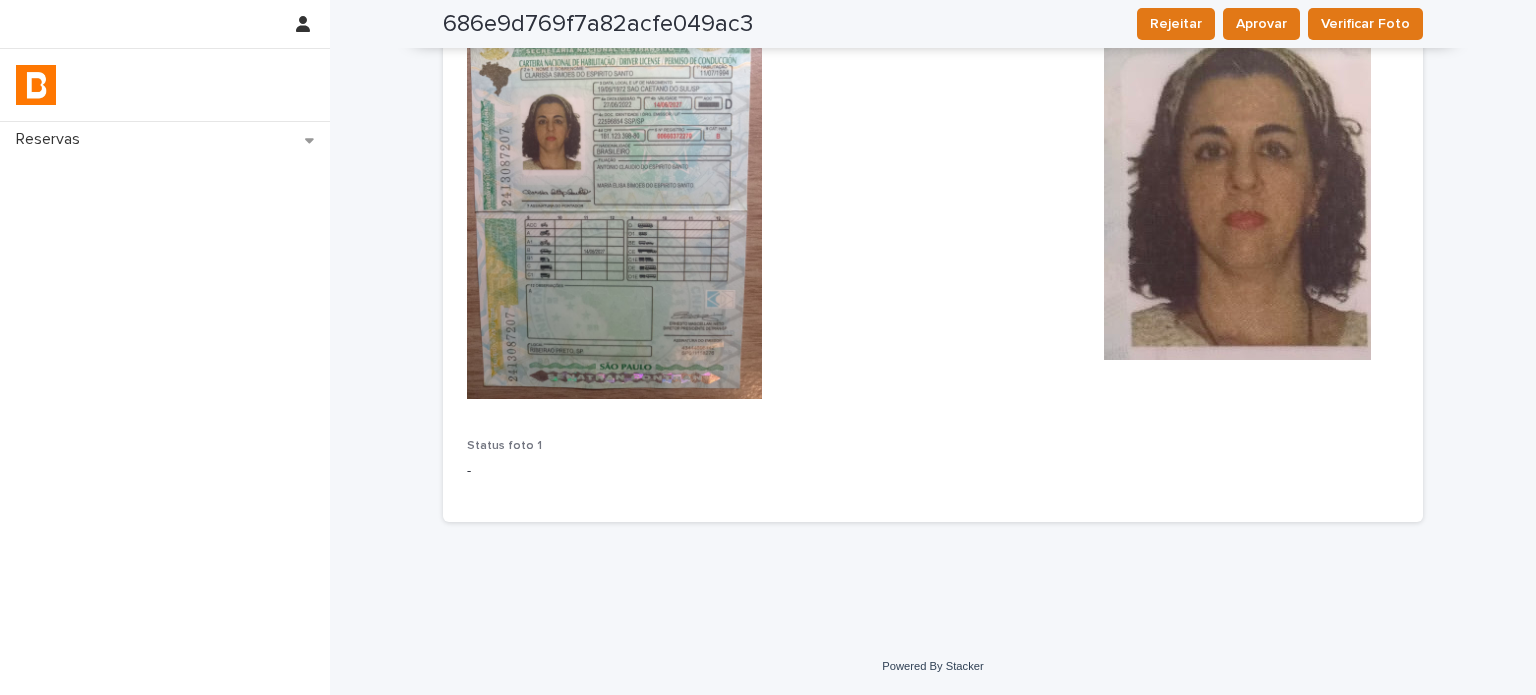 scroll, scrollTop: 0, scrollLeft: 0, axis: both 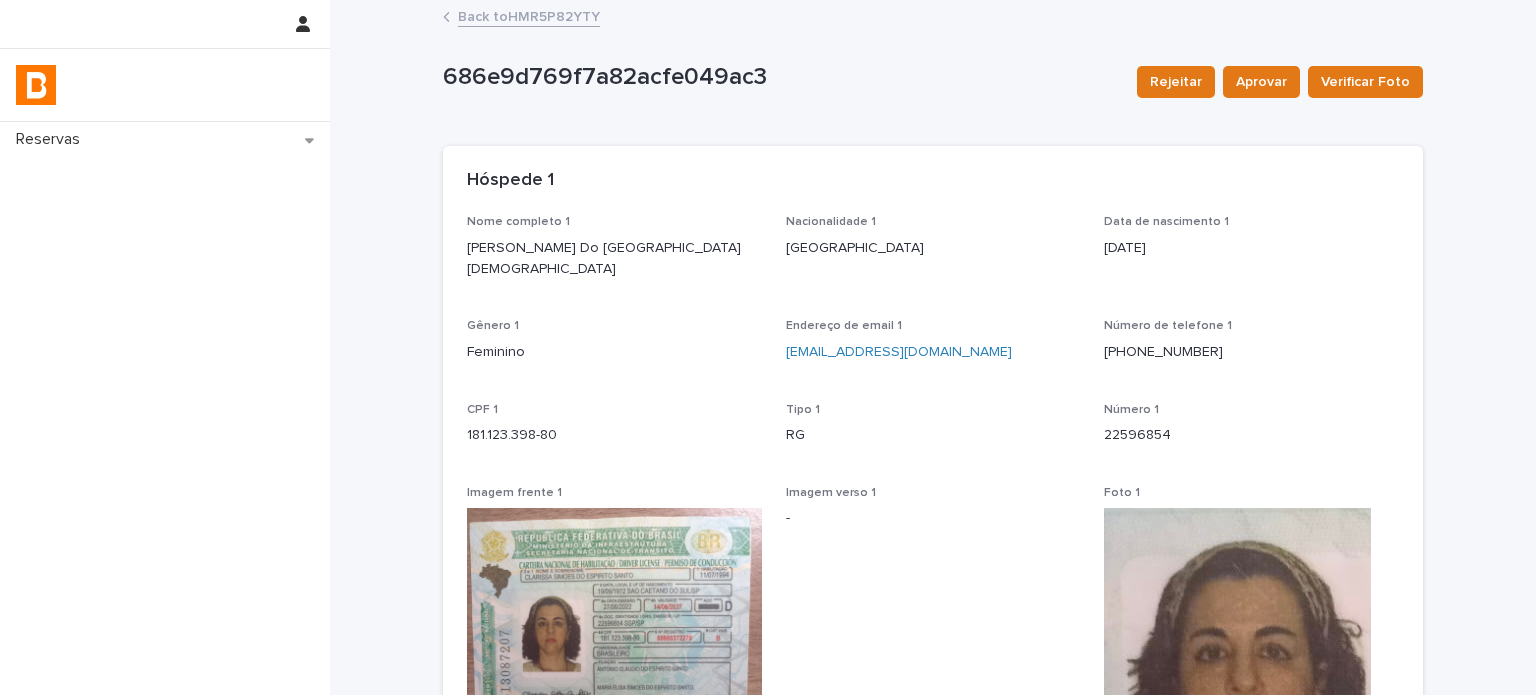click on "Back to  HMR5P82YTY" at bounding box center [529, 15] 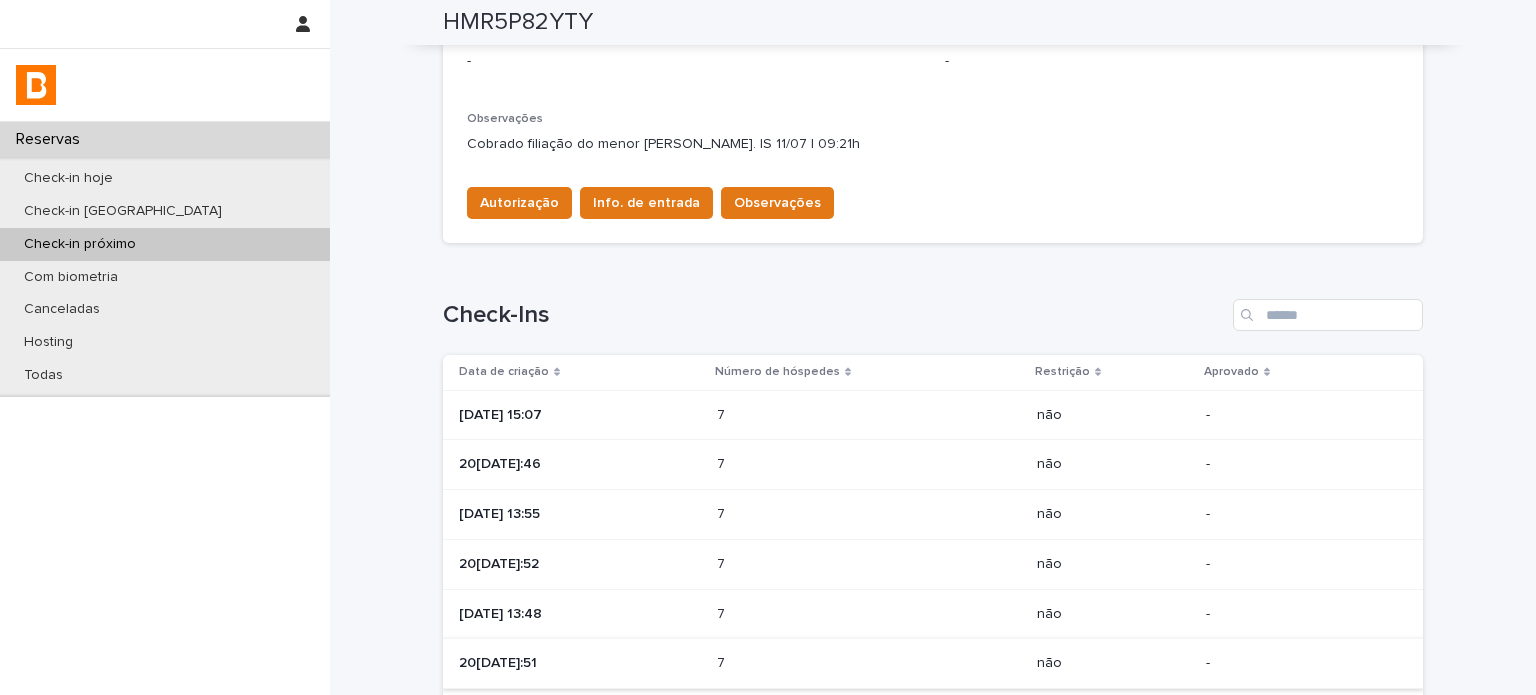 scroll, scrollTop: 632, scrollLeft: 0, axis: vertical 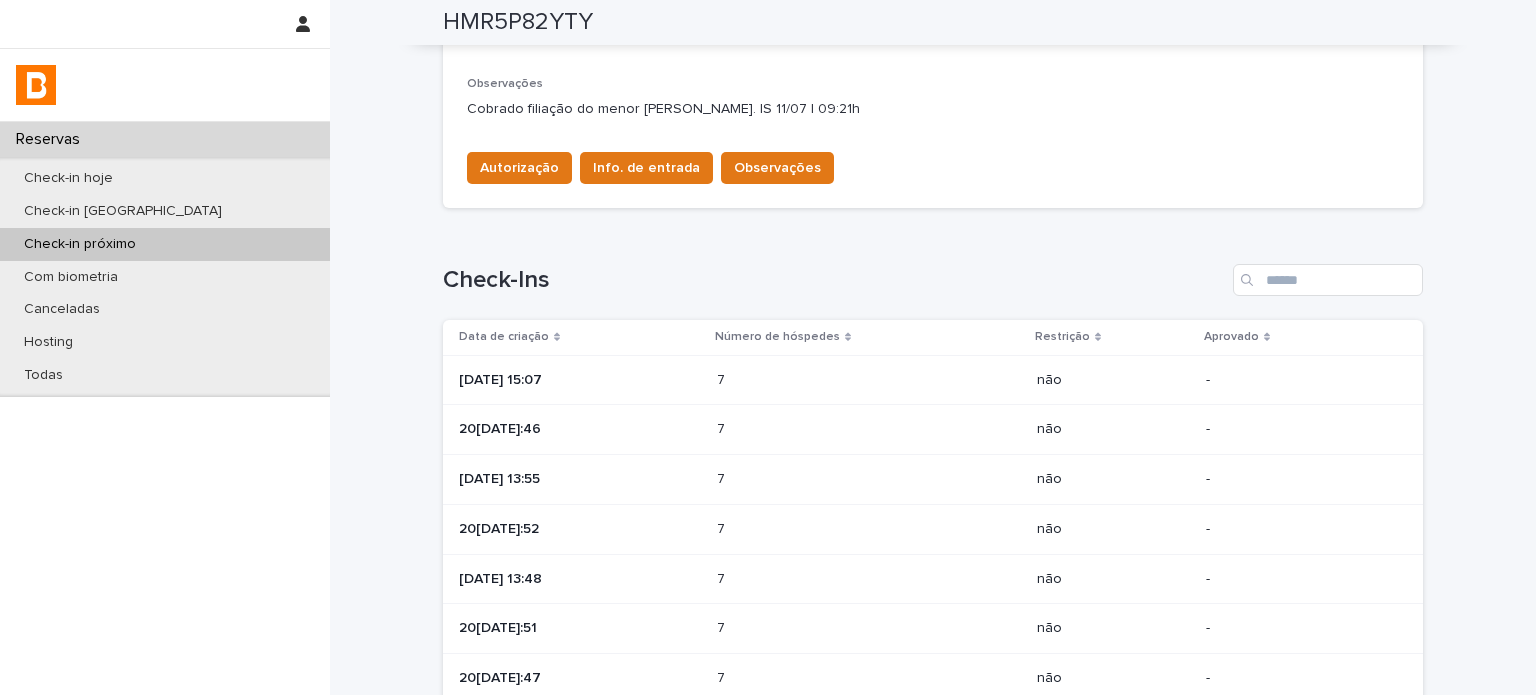 click on "7 7" at bounding box center [869, 529] 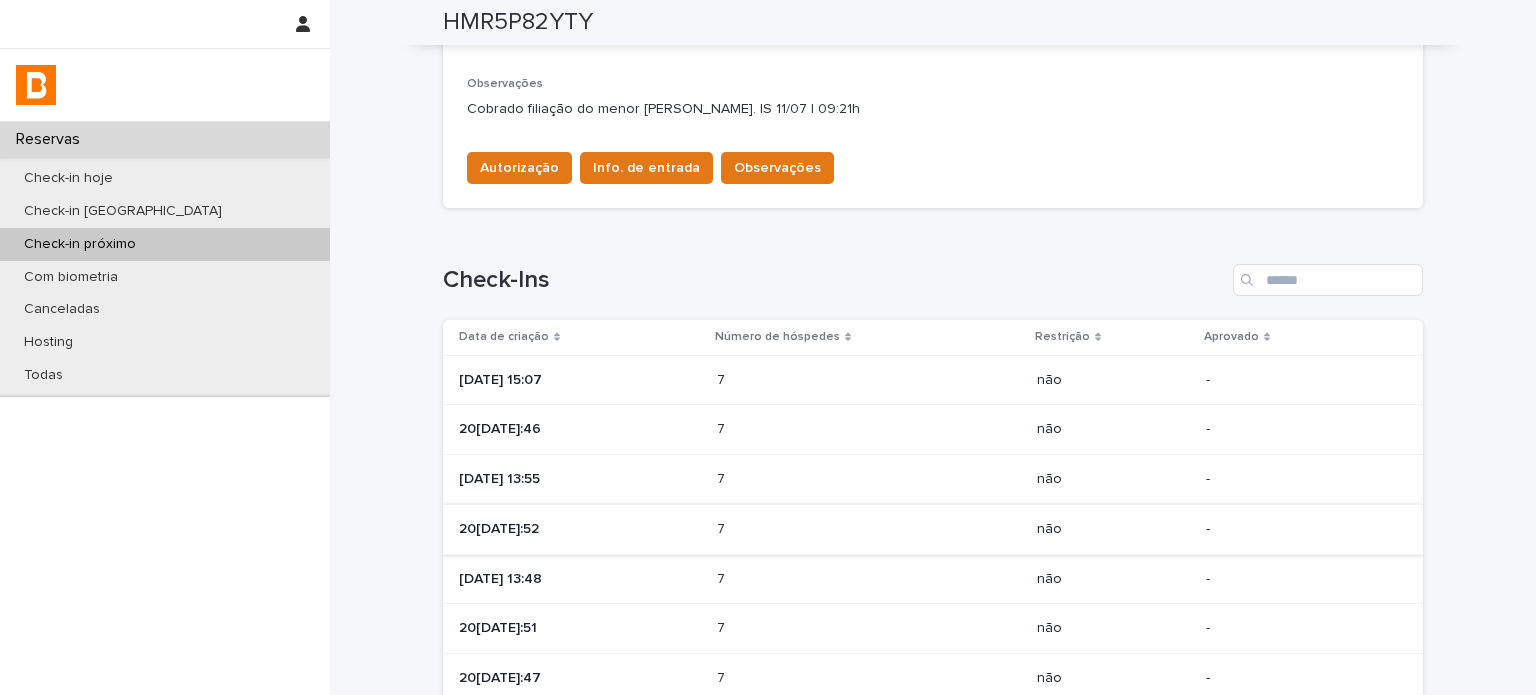 scroll, scrollTop: 0, scrollLeft: 0, axis: both 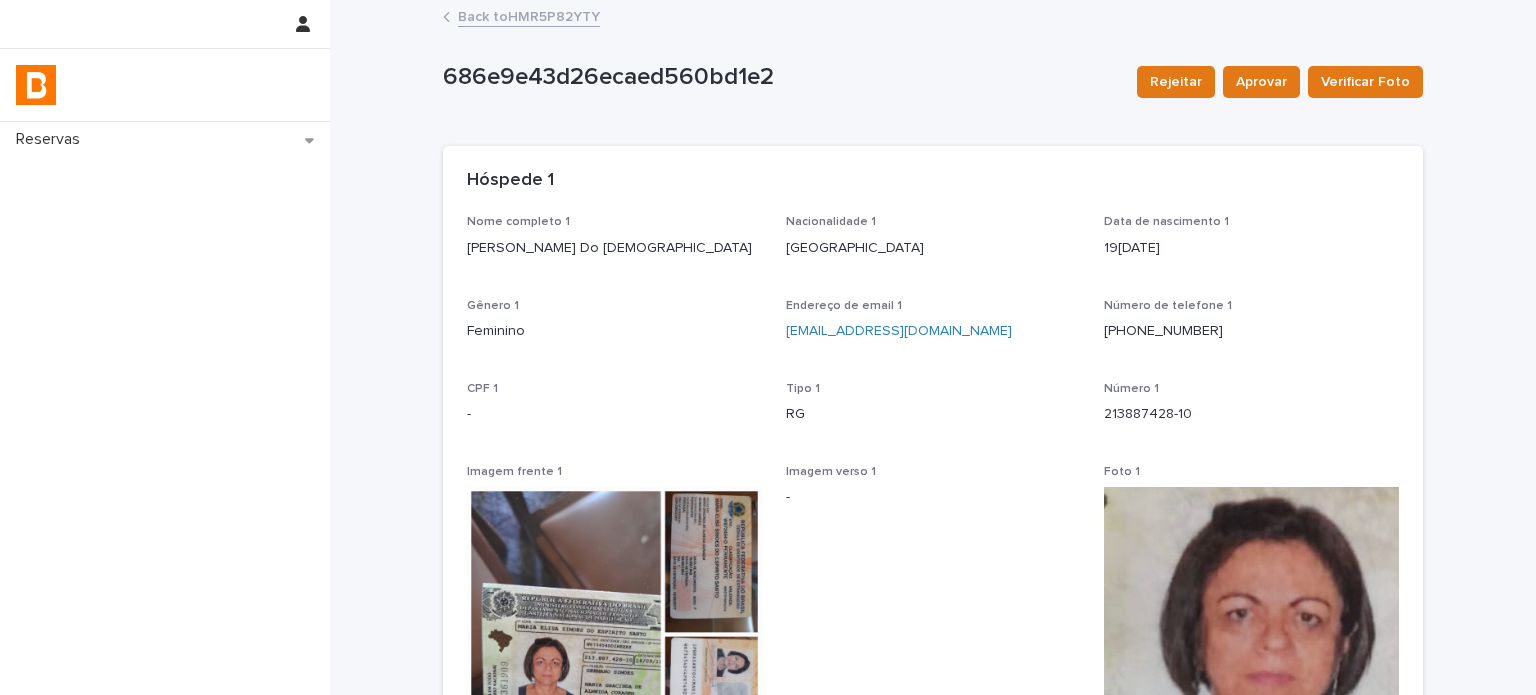 click on "Back to  HMR5P82YTY" at bounding box center (529, 15) 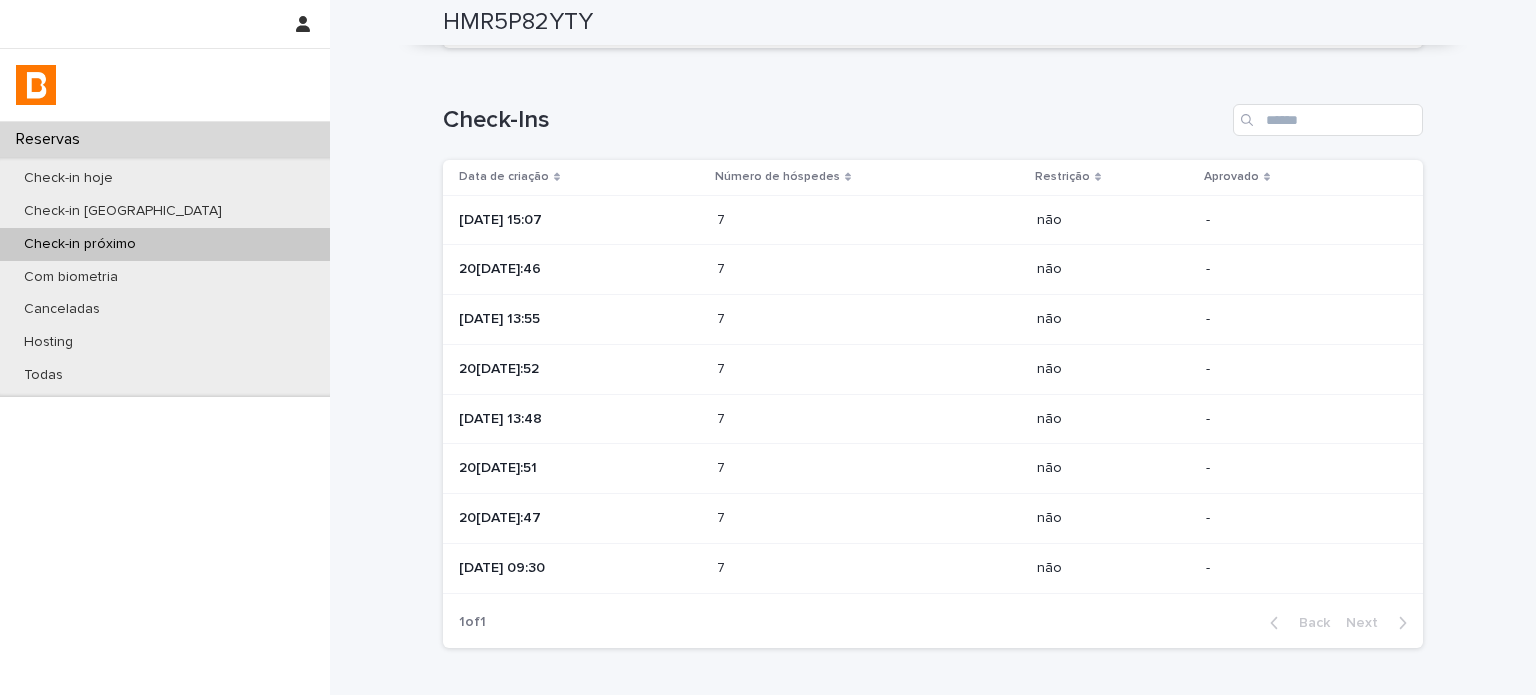 scroll, scrollTop: 833, scrollLeft: 0, axis: vertical 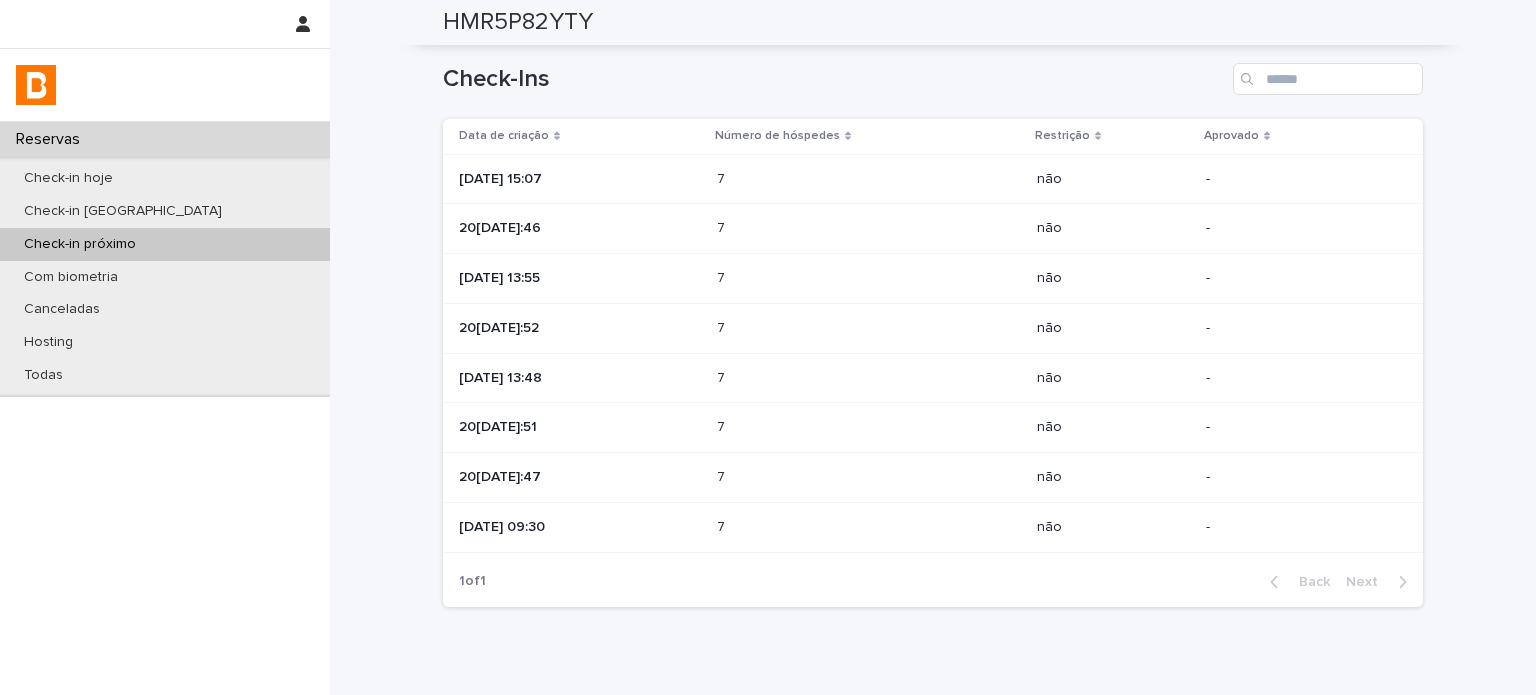 click on "7" at bounding box center [723, 425] 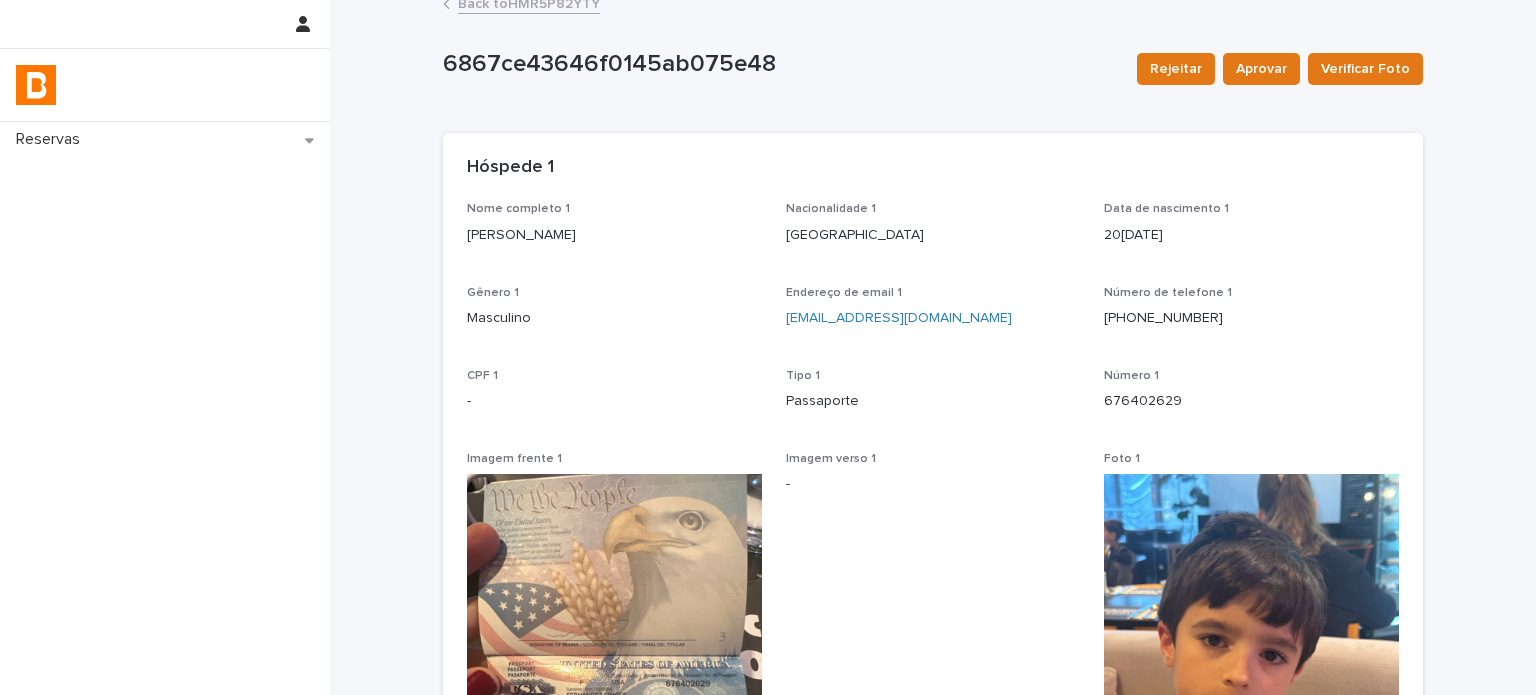 scroll, scrollTop: 0, scrollLeft: 0, axis: both 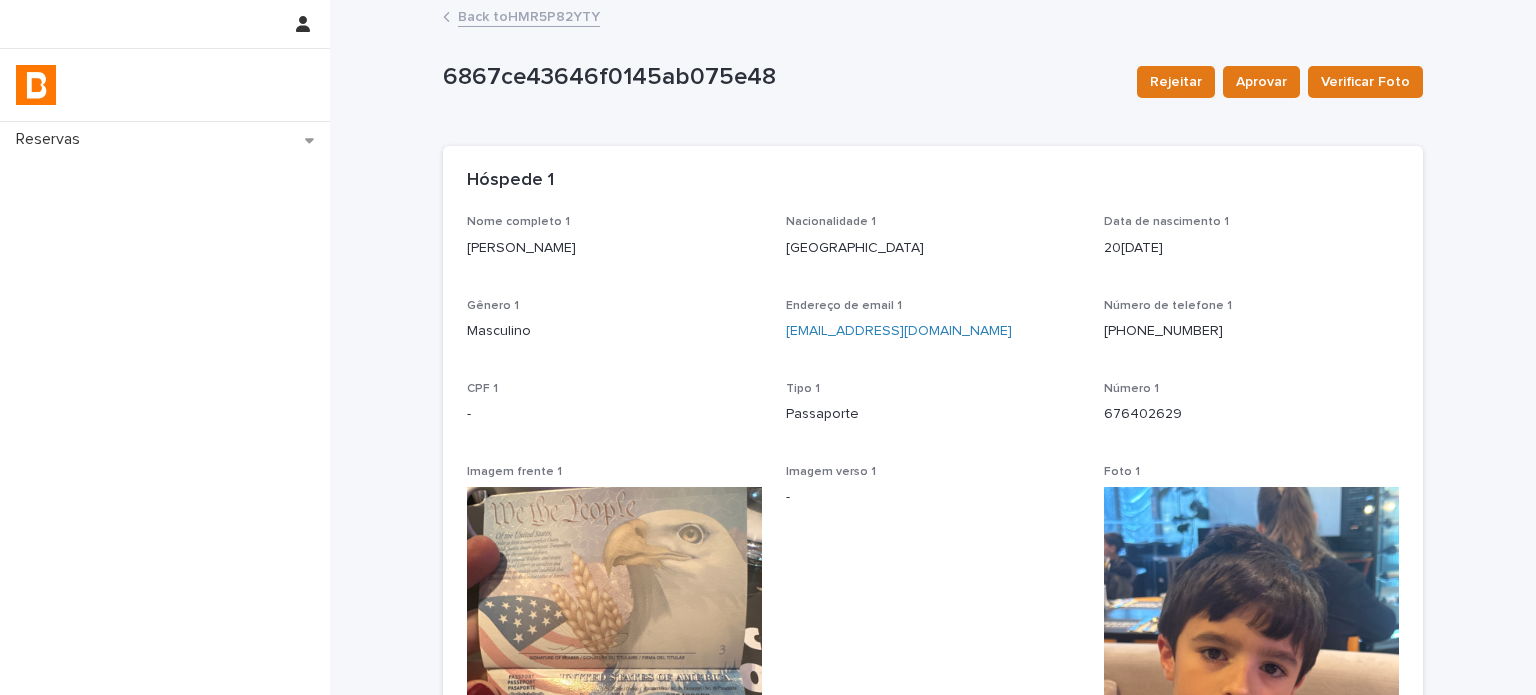 click on "Back to  HMR5P82YTY" at bounding box center (529, 15) 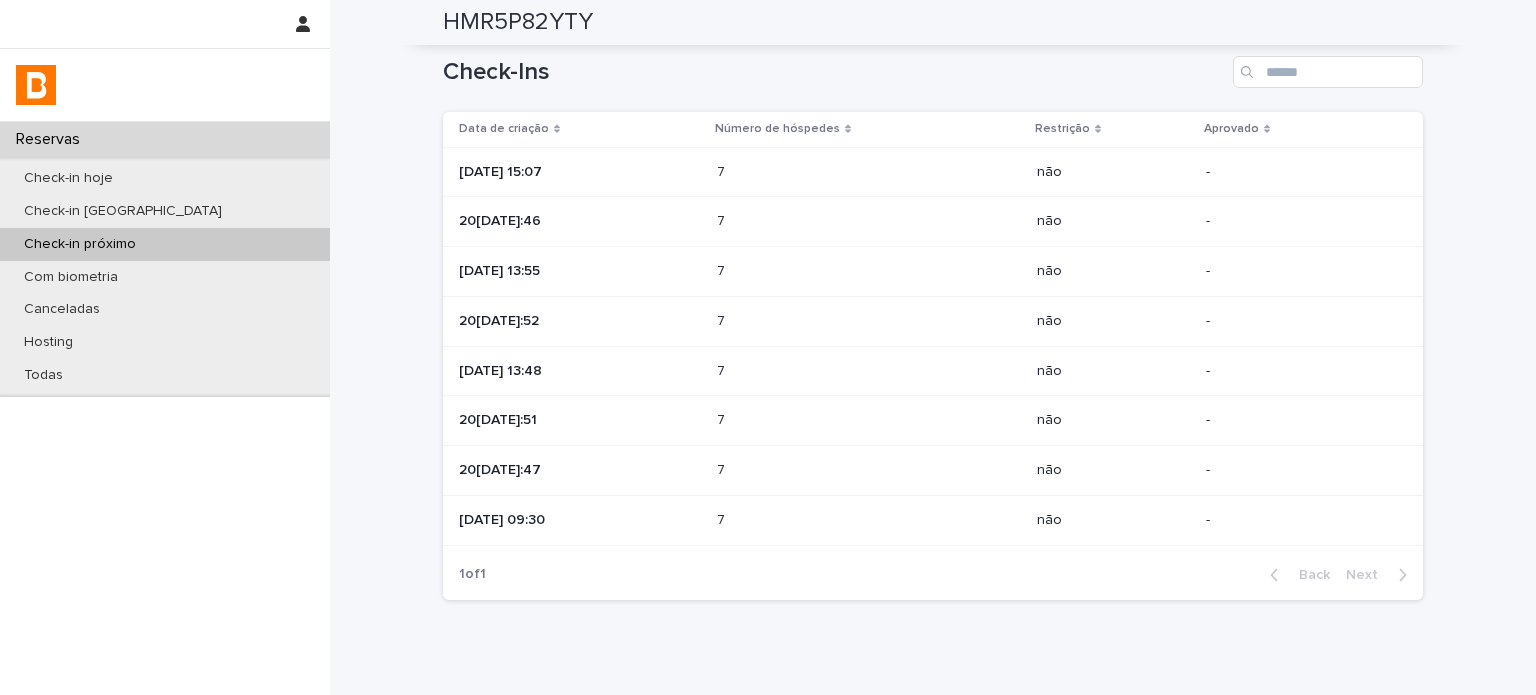 scroll, scrollTop: 916, scrollLeft: 0, axis: vertical 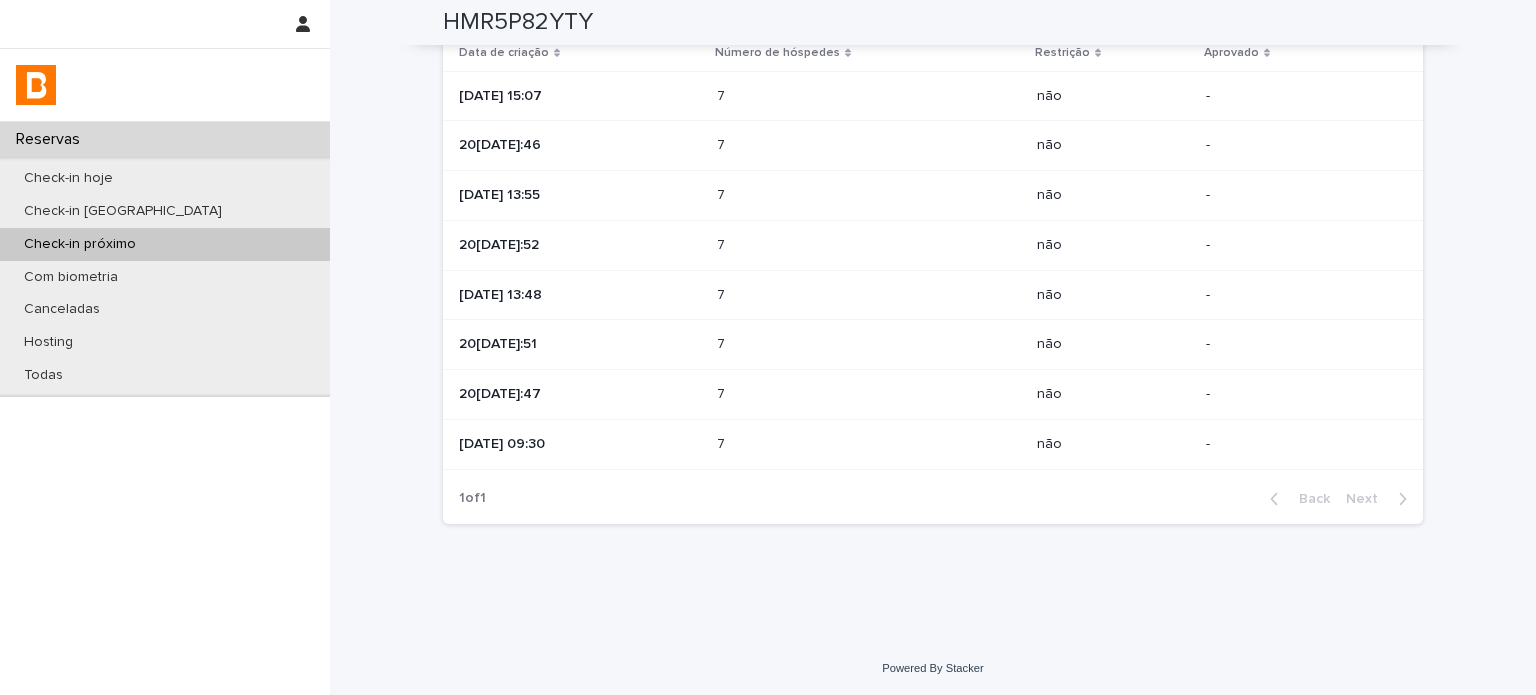 click at bounding box center (804, 295) 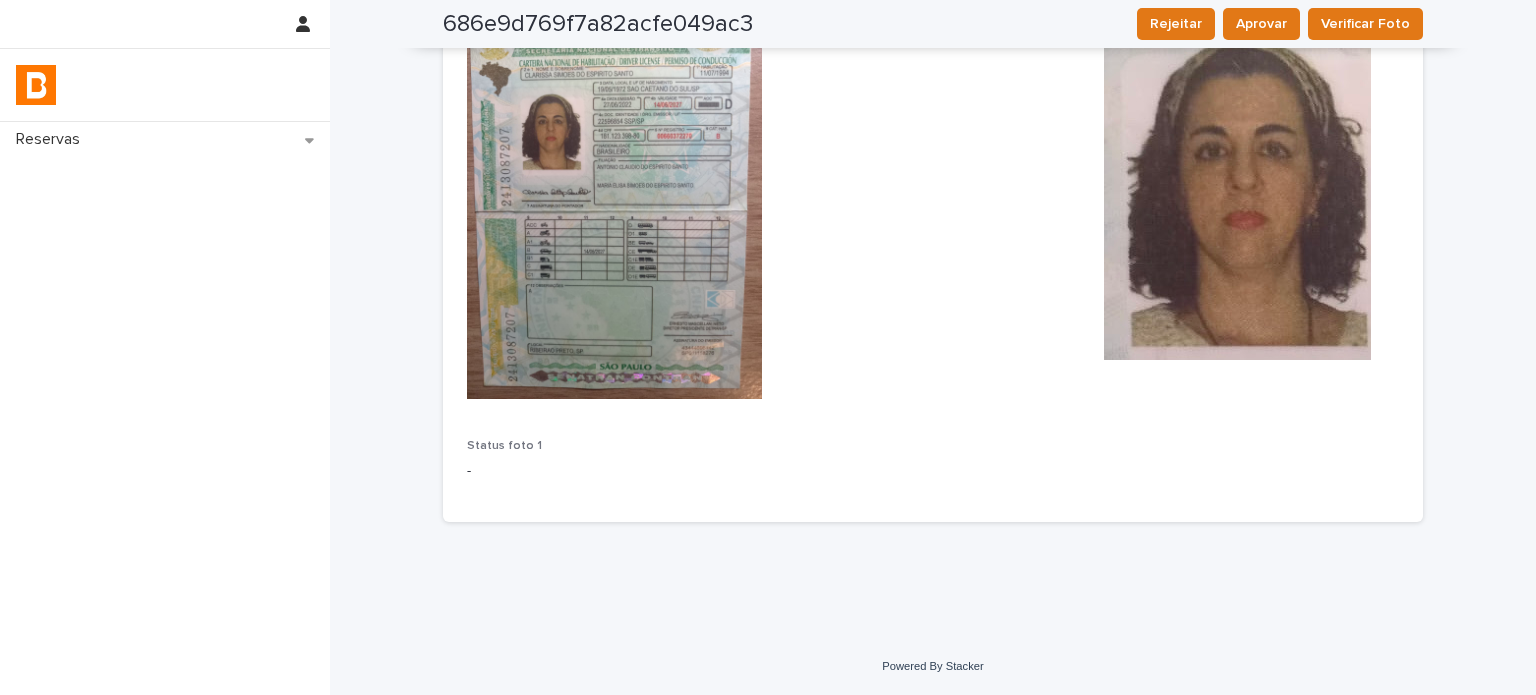scroll, scrollTop: 0, scrollLeft: 0, axis: both 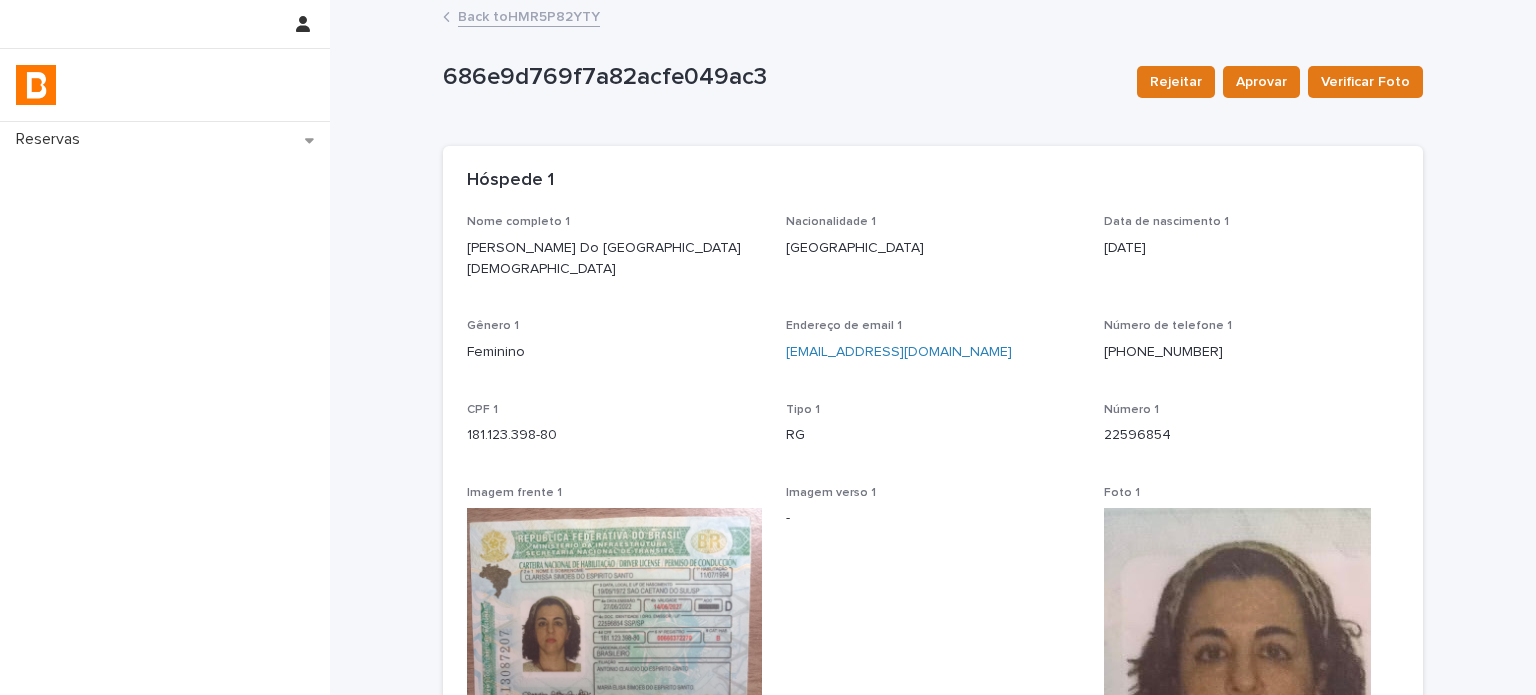 click on "Back to  HMR5P82YTY" at bounding box center (529, 15) 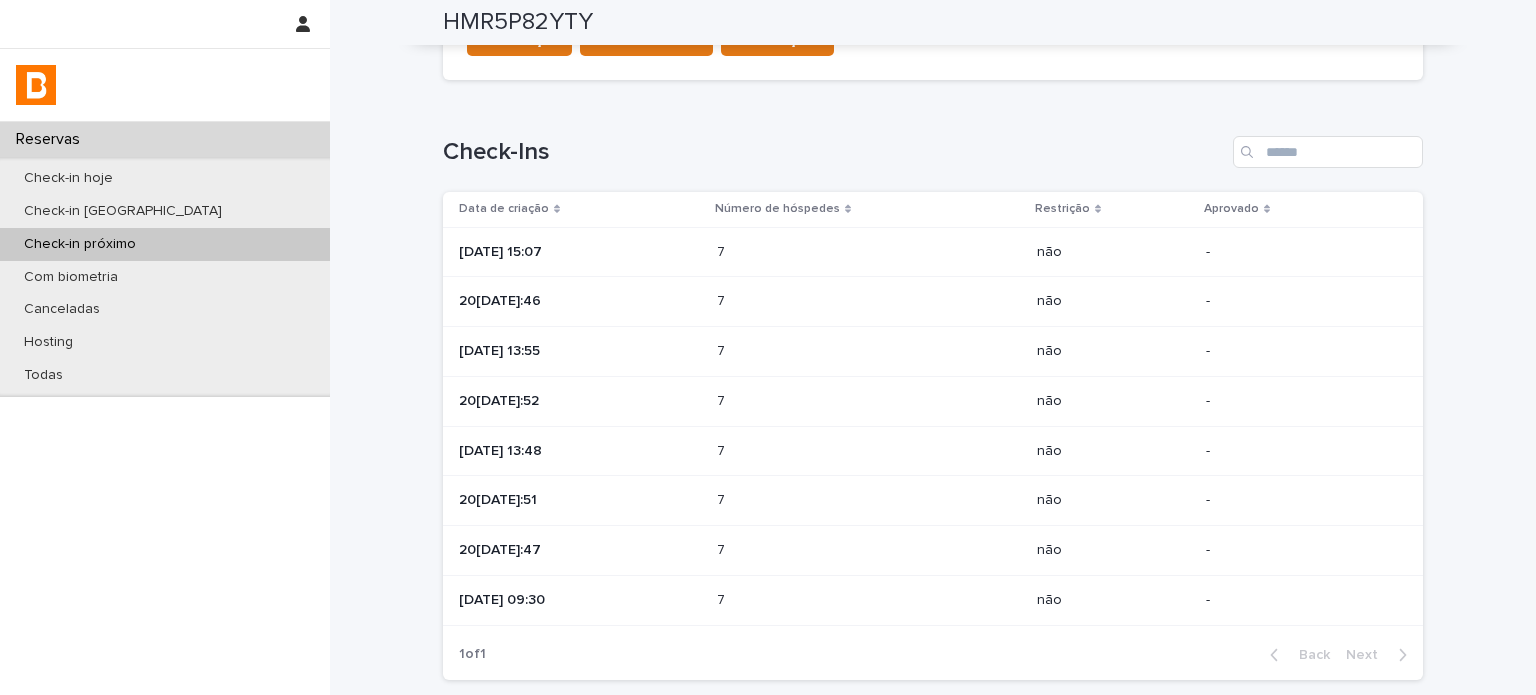 scroll, scrollTop: 833, scrollLeft: 0, axis: vertical 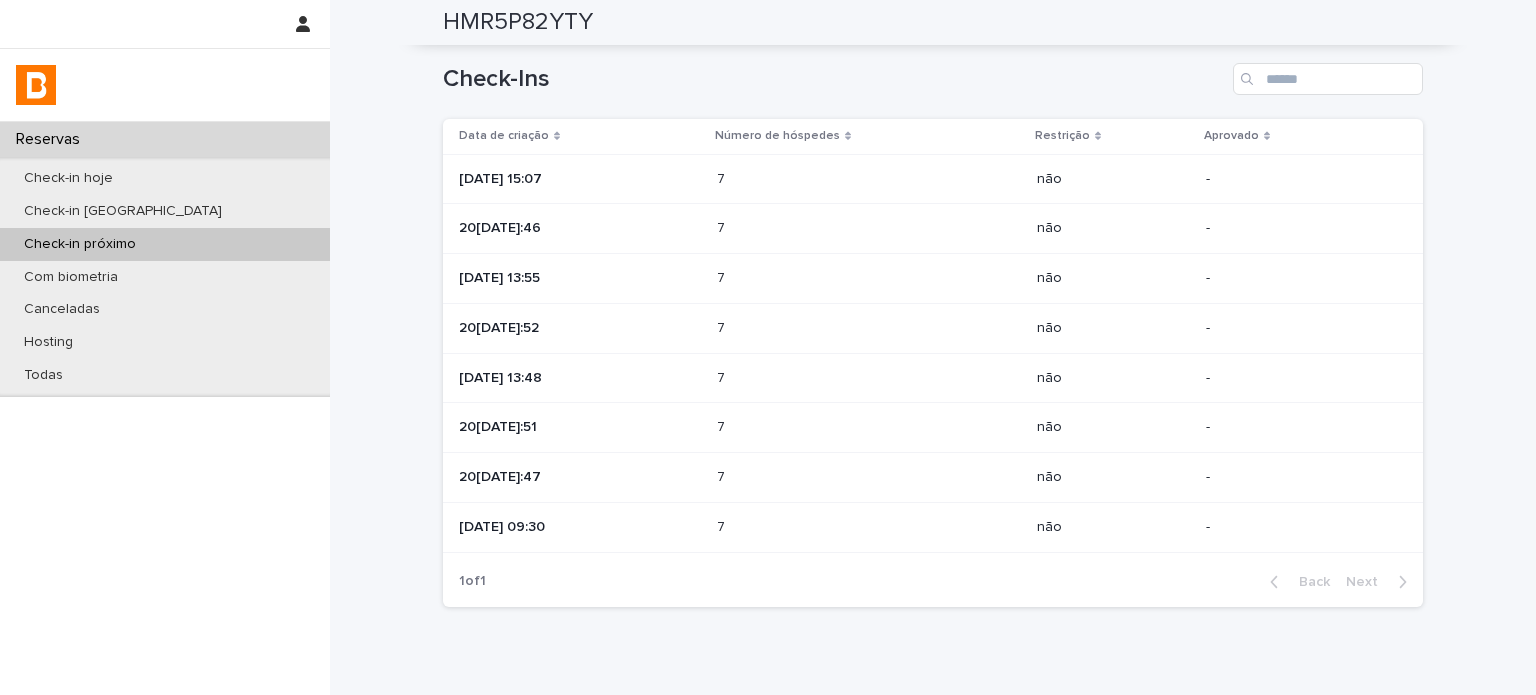 click on "7 7" at bounding box center [869, 328] 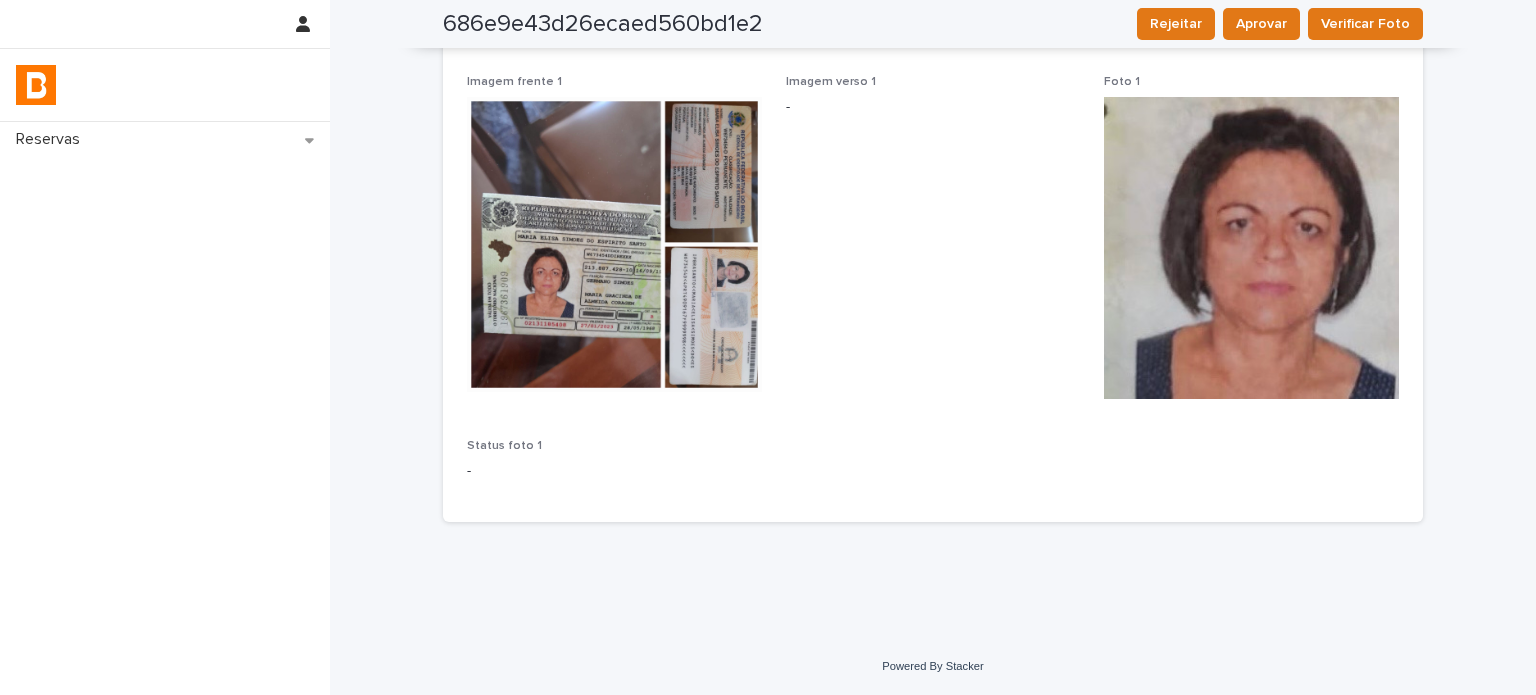 scroll, scrollTop: 40, scrollLeft: 0, axis: vertical 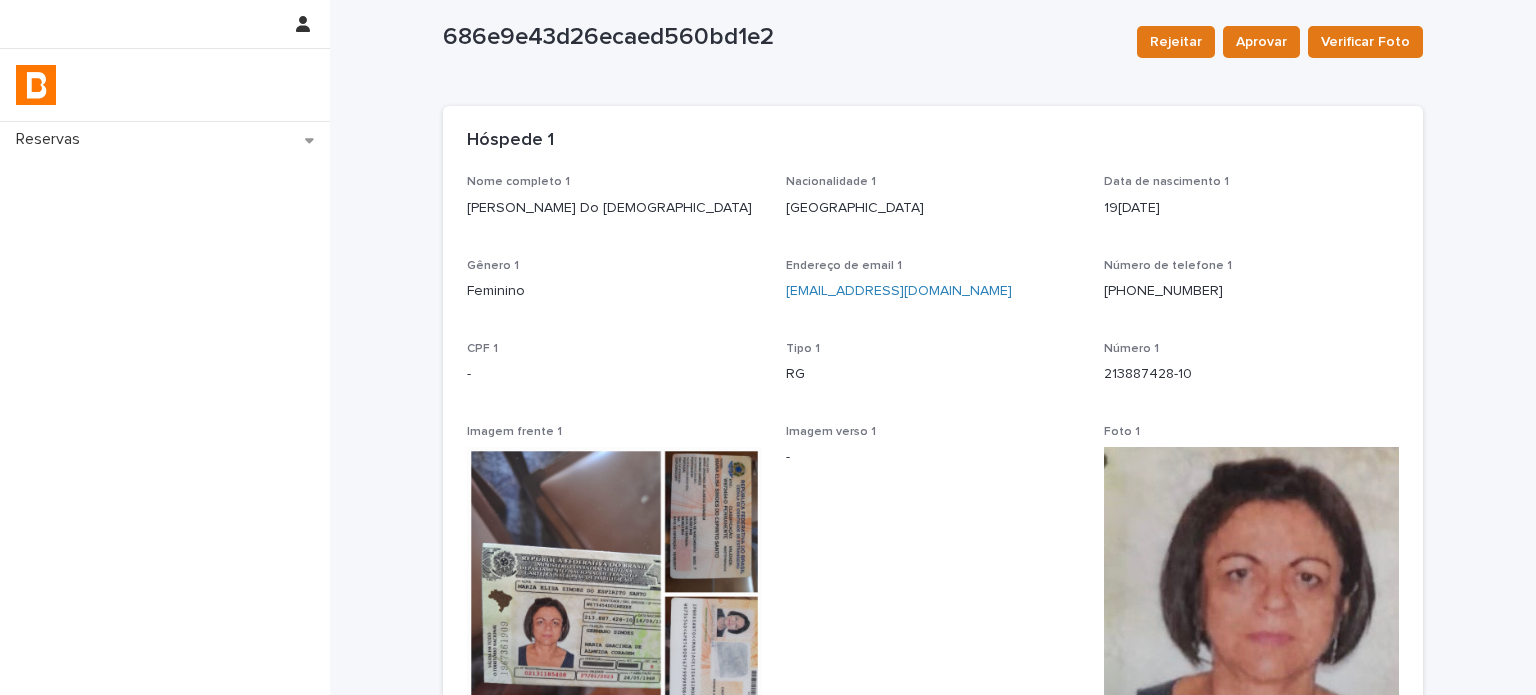 drag, startPoint x: 684, startPoint y: 223, endPoint x: 460, endPoint y: 219, distance: 224.0357 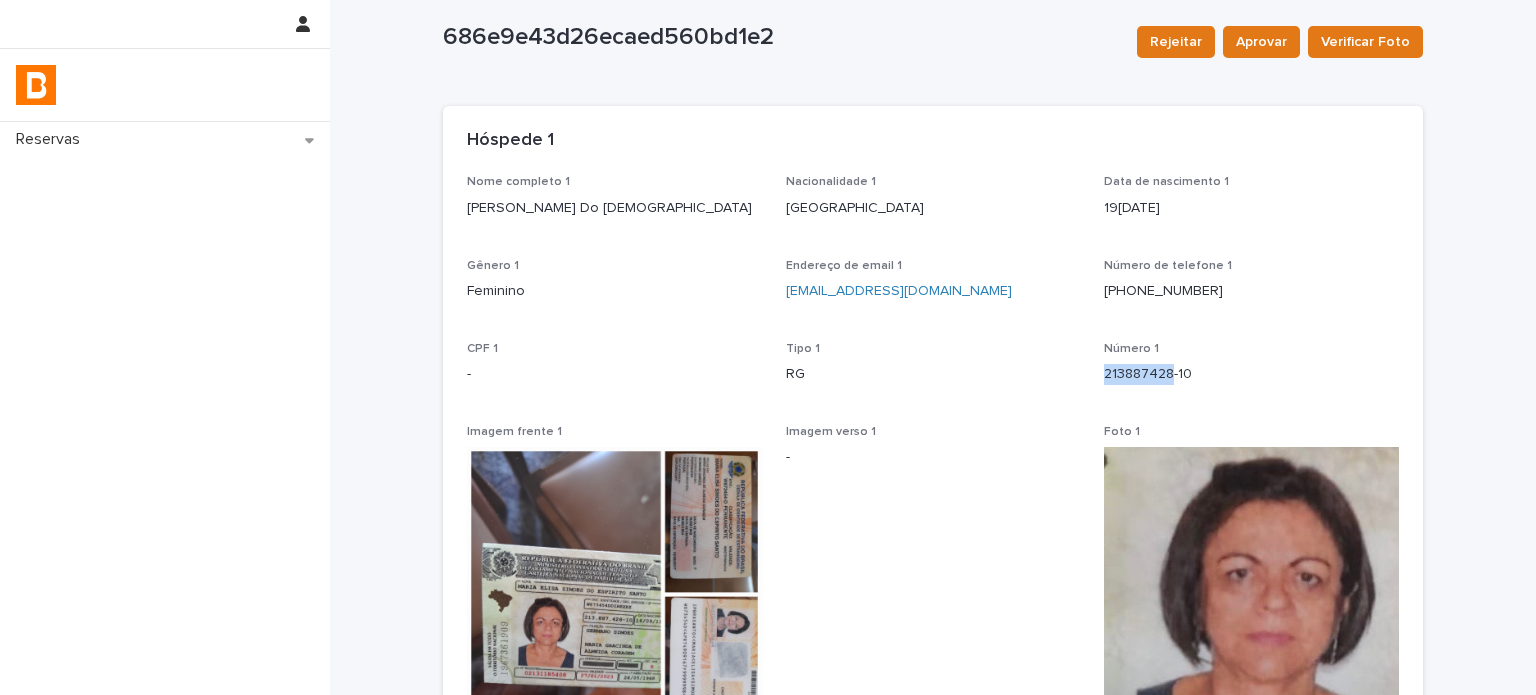 click on "213887428-10" at bounding box center [1251, 374] 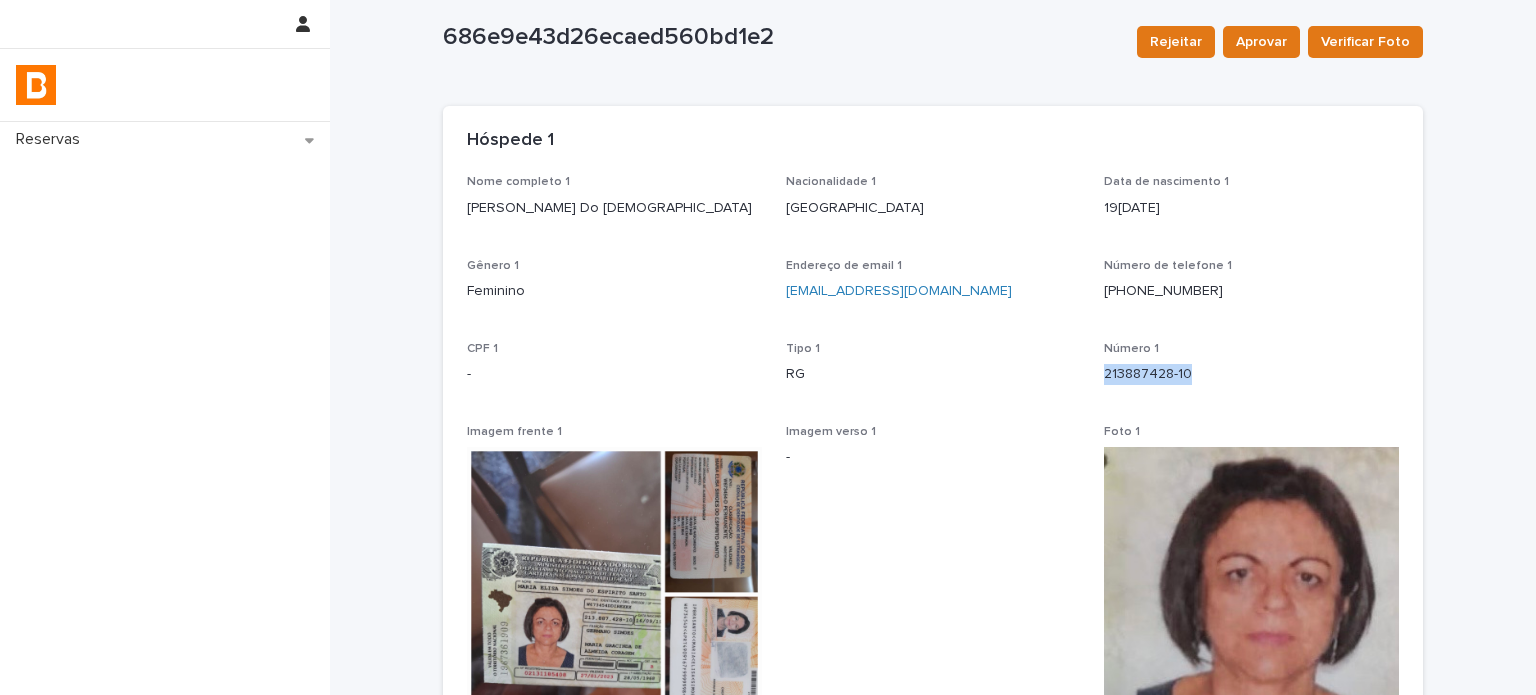 click on "213887428-10" at bounding box center [1251, 374] 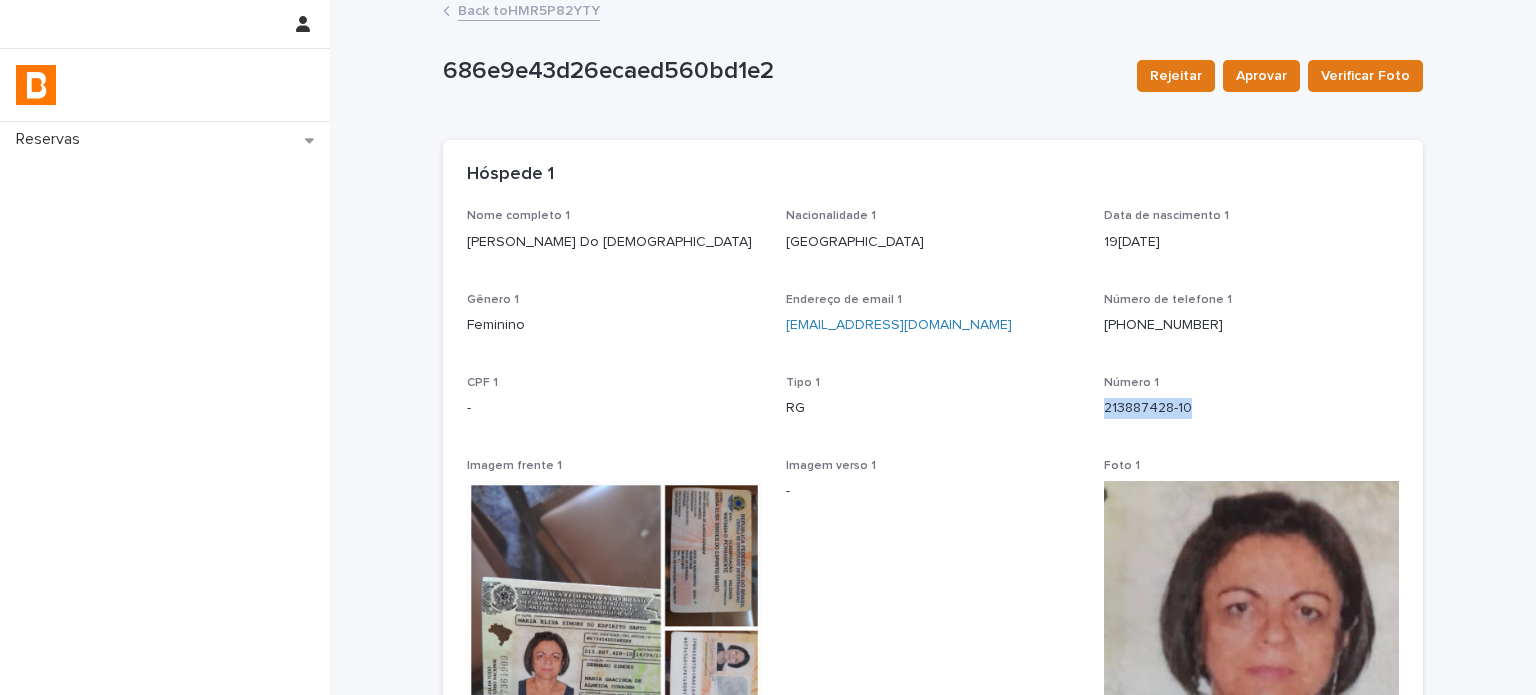 click on "[PHONE_NUMBER]" at bounding box center [1251, 325] 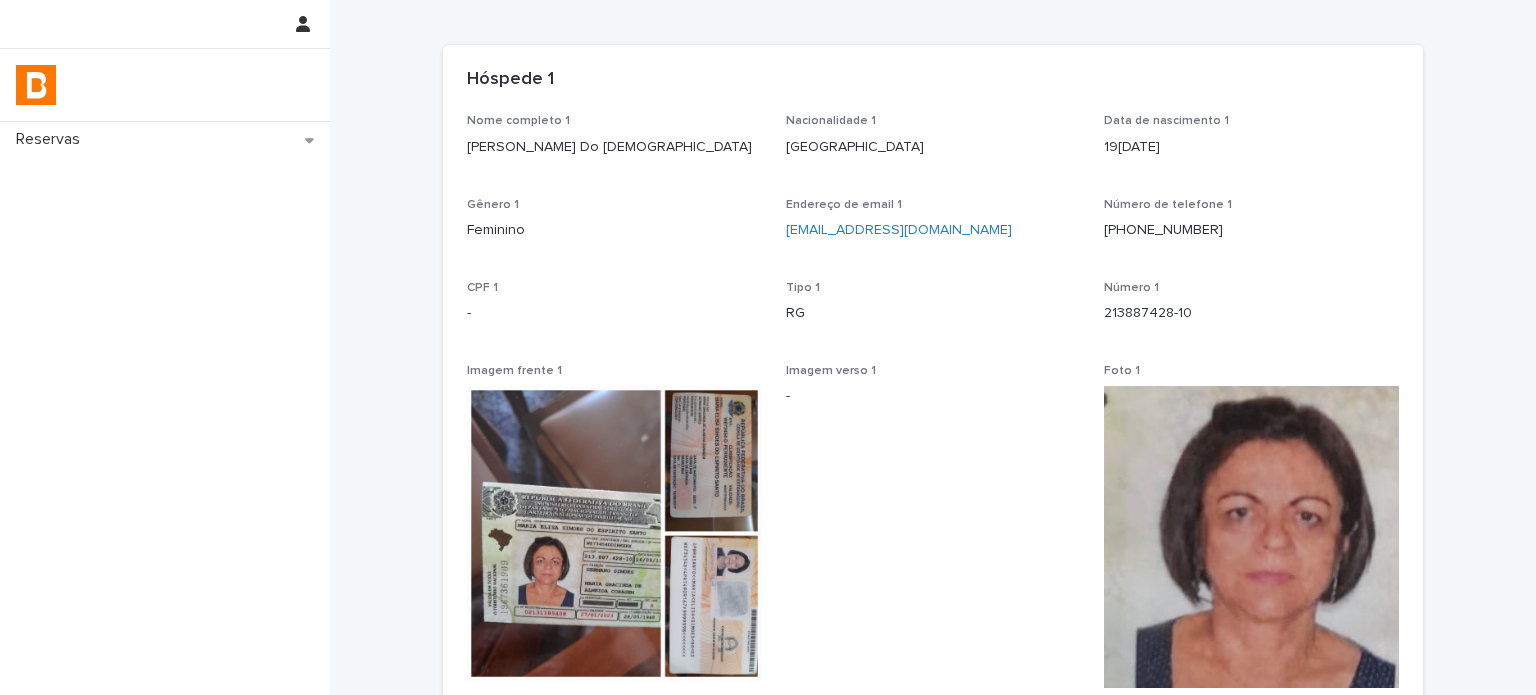 scroll, scrollTop: 240, scrollLeft: 0, axis: vertical 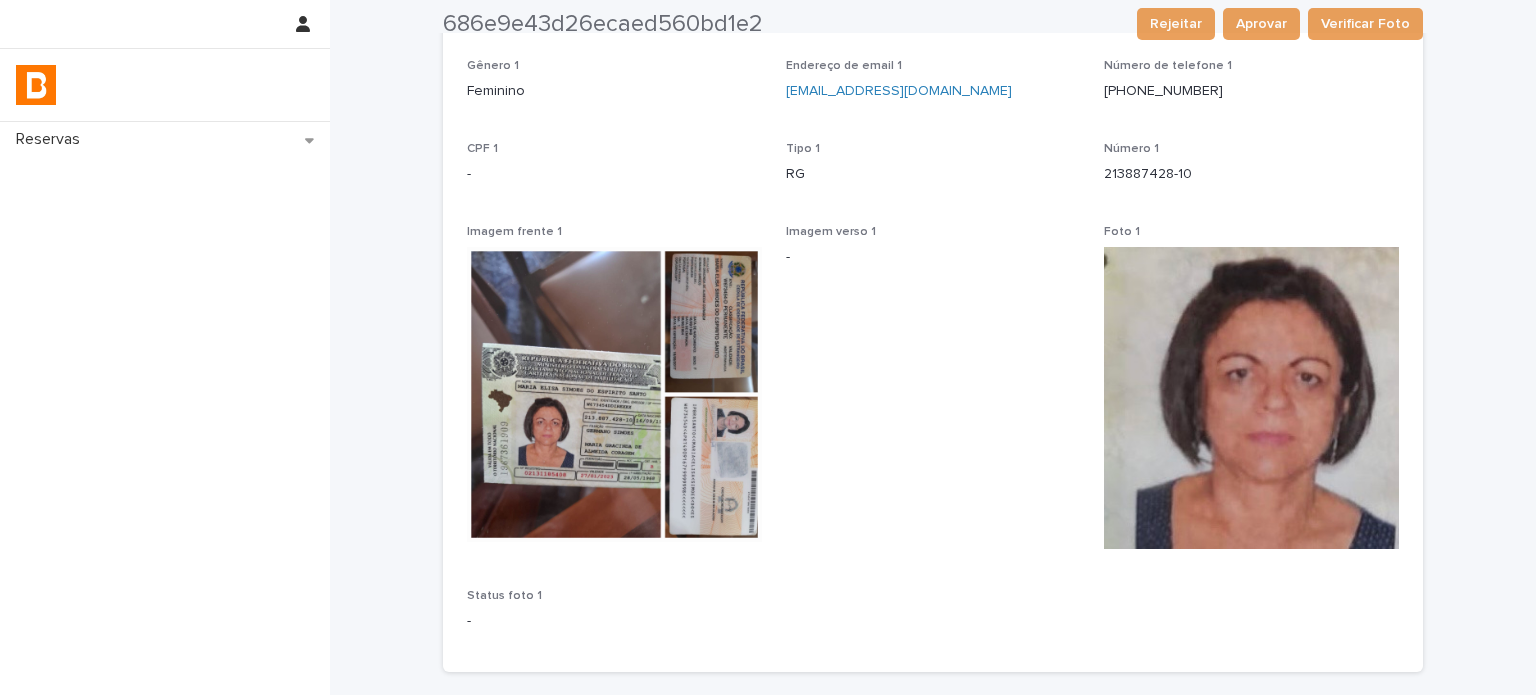 click at bounding box center [1251, 397] 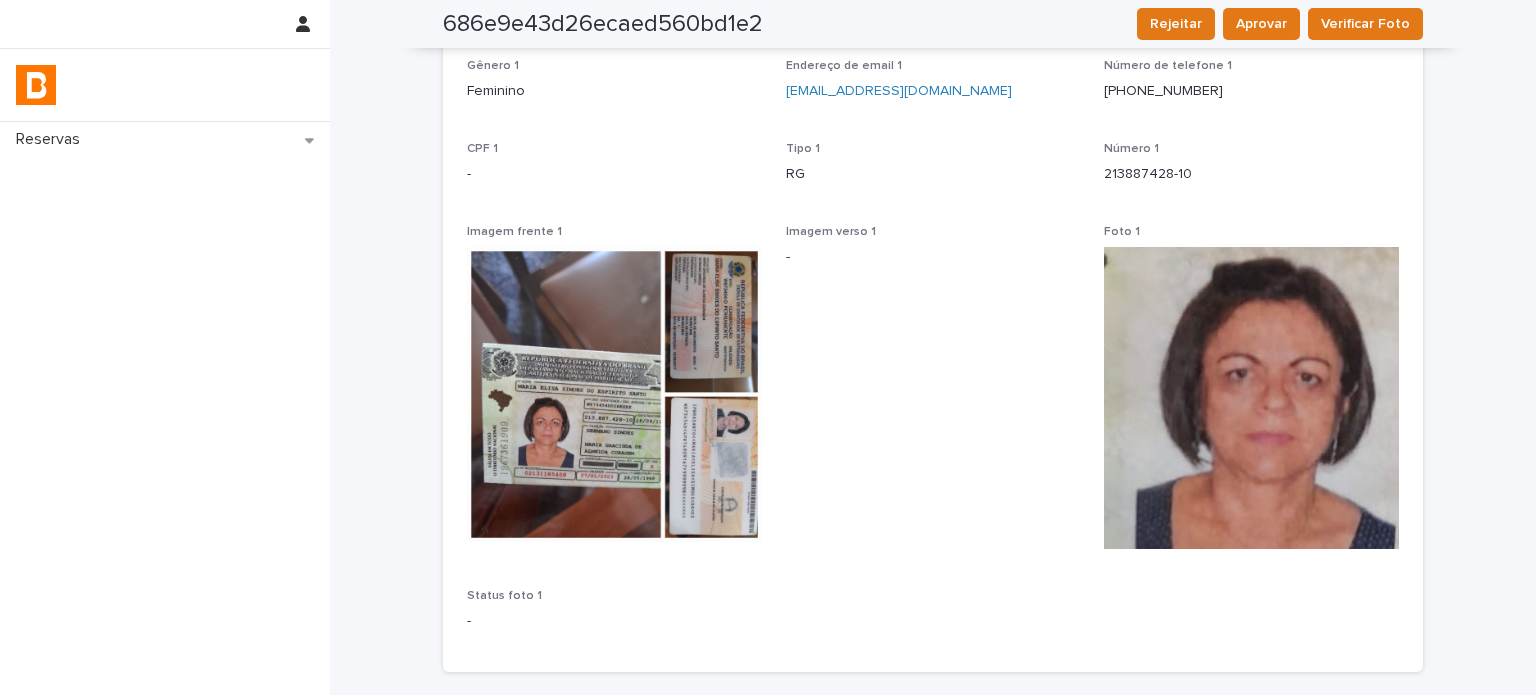 click on "213887428-10" at bounding box center [1251, 174] 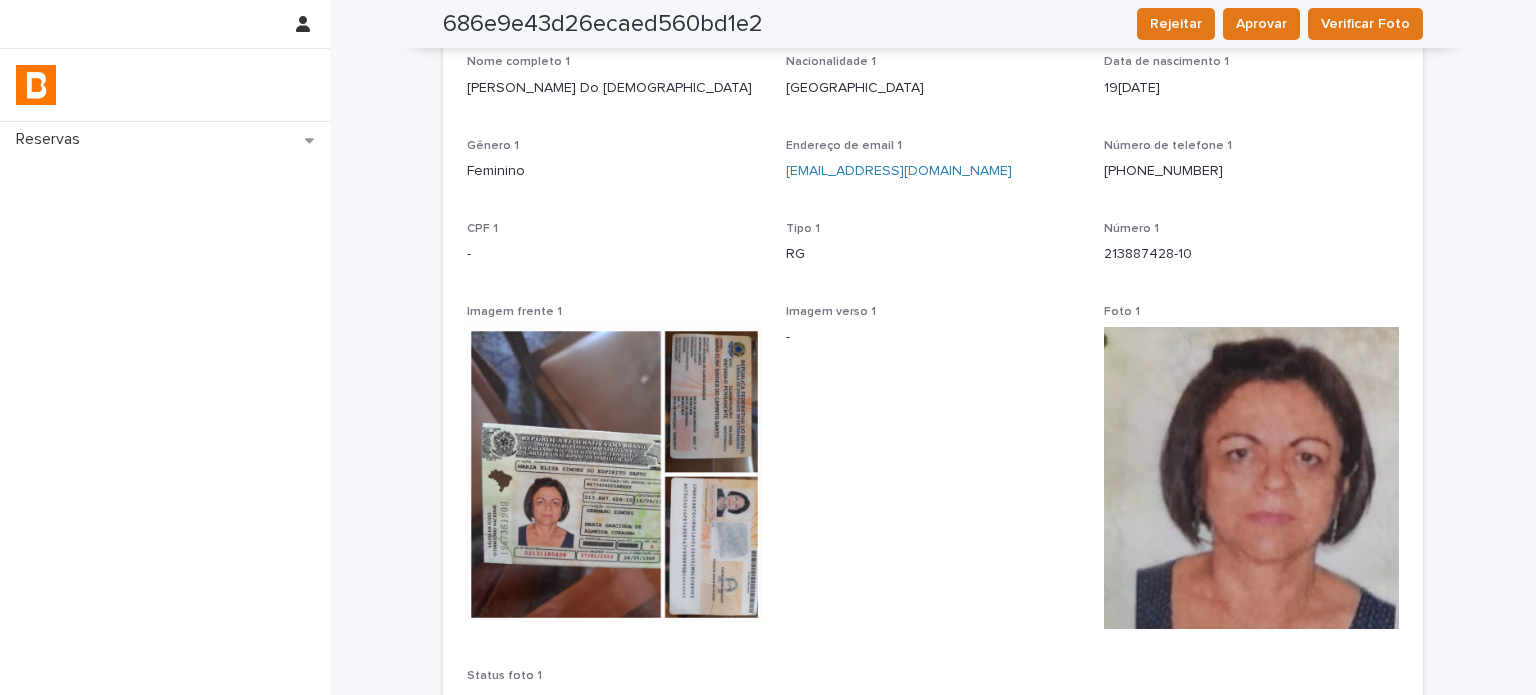 scroll, scrollTop: 40, scrollLeft: 0, axis: vertical 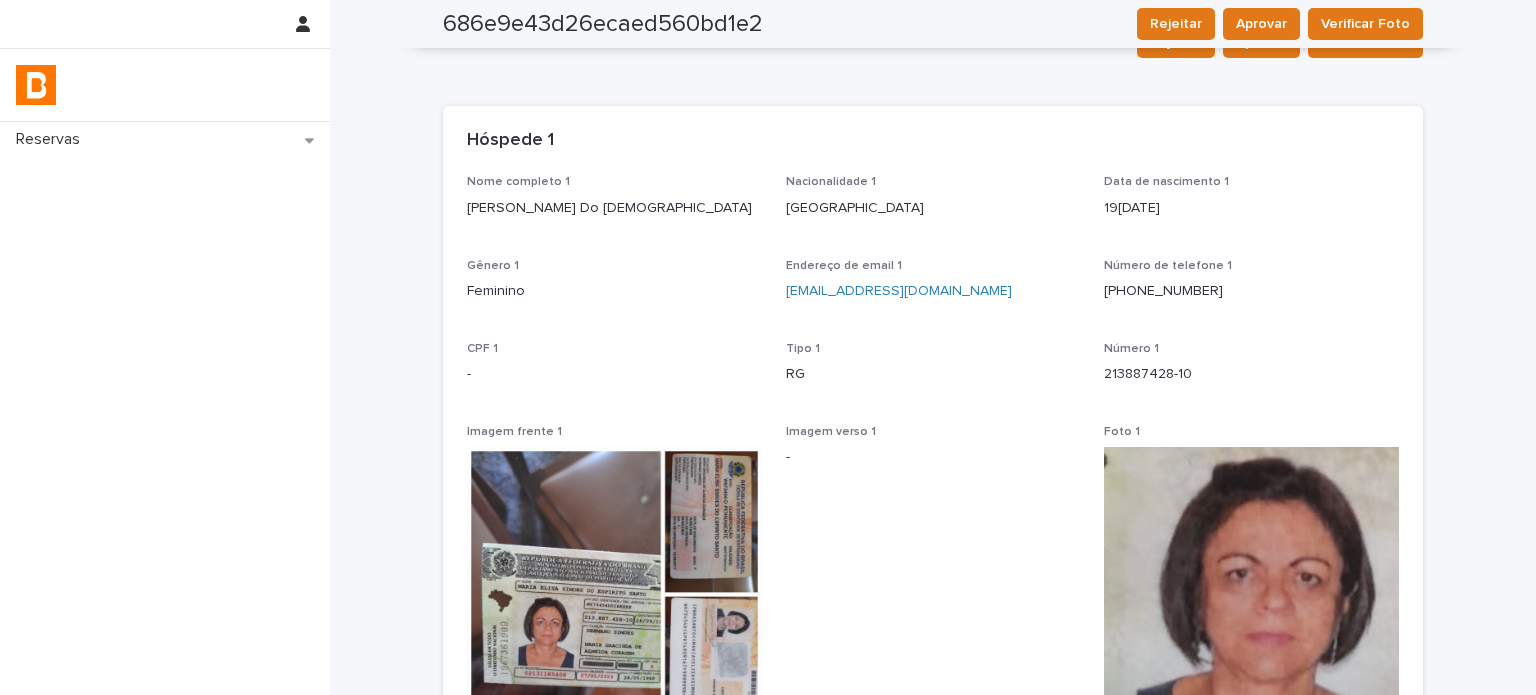 click on "19[DATE]" at bounding box center [1251, 208] 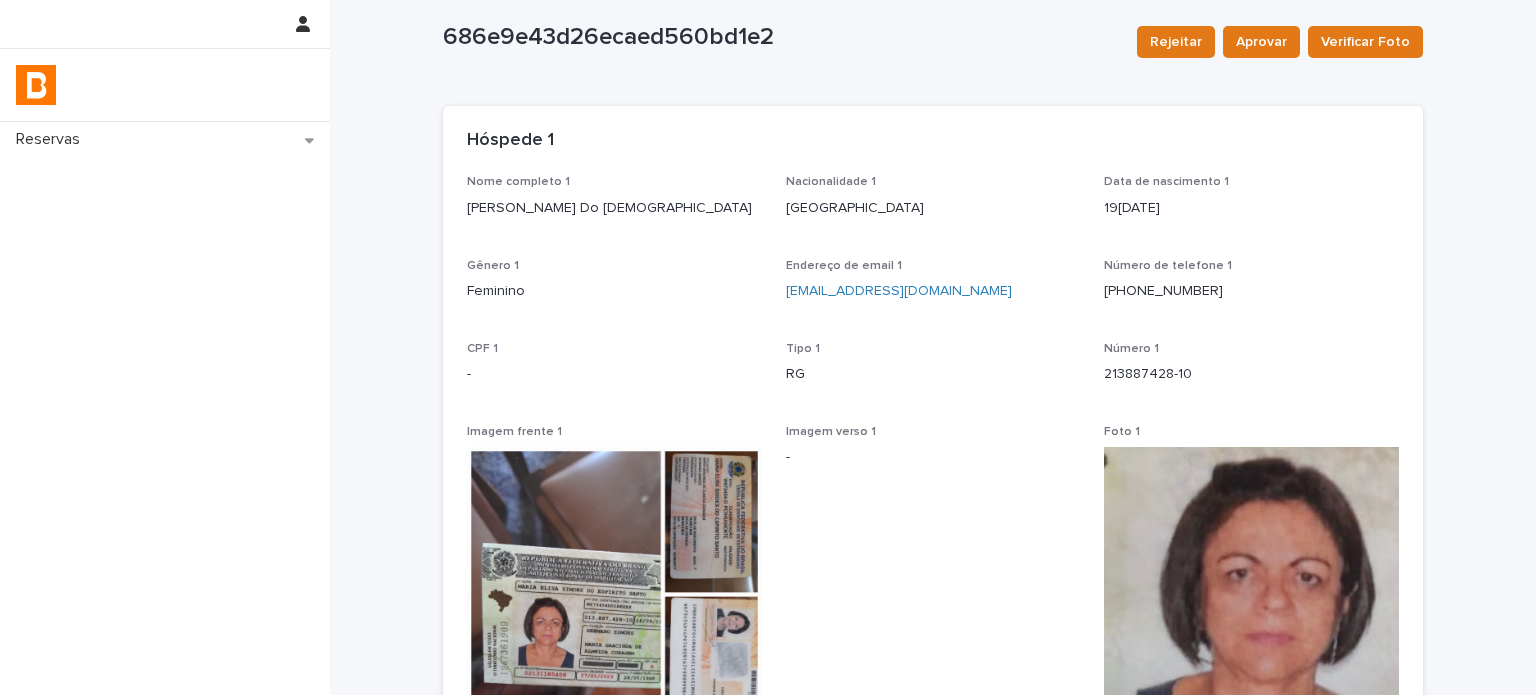 drag, startPoint x: 522, startPoint y: 204, endPoint x: 743, endPoint y: 204, distance: 221 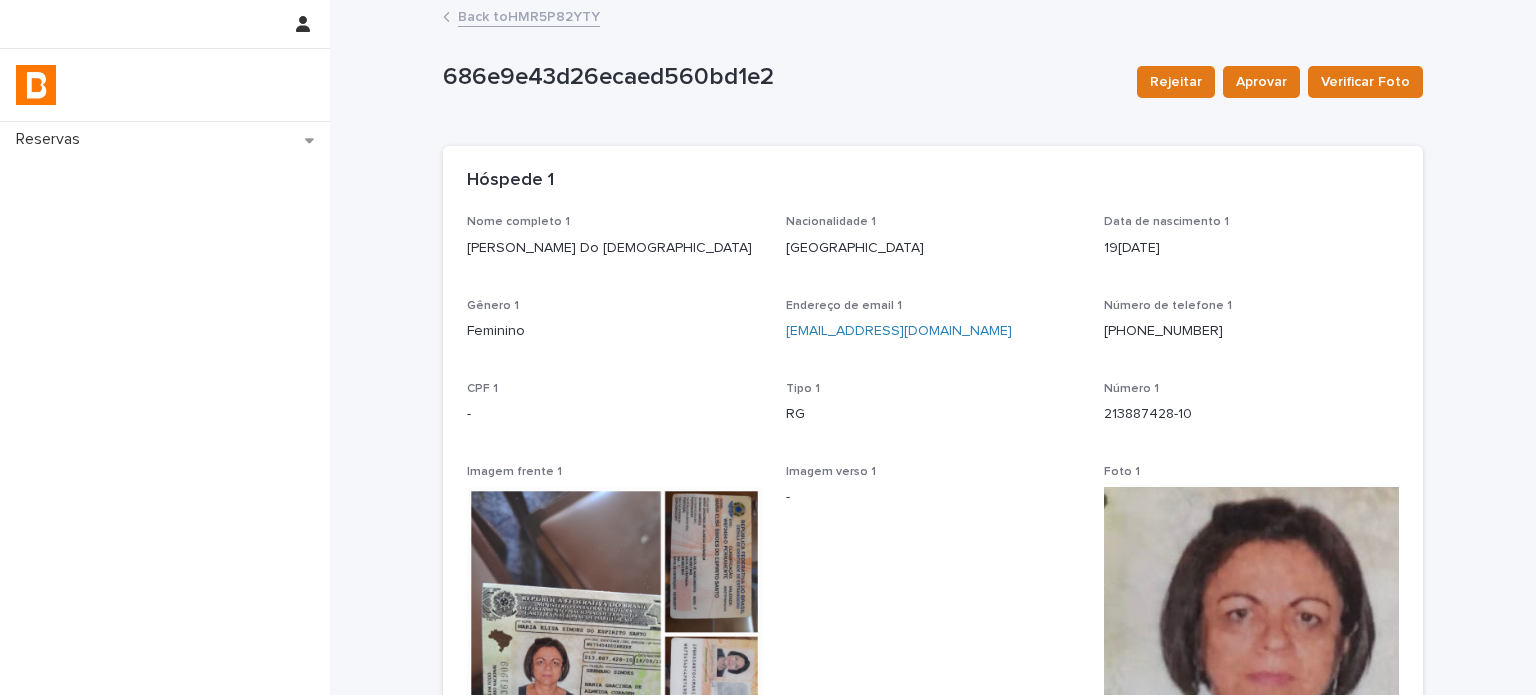 click on "Back to  HMR5P82YTY" at bounding box center [529, 15] 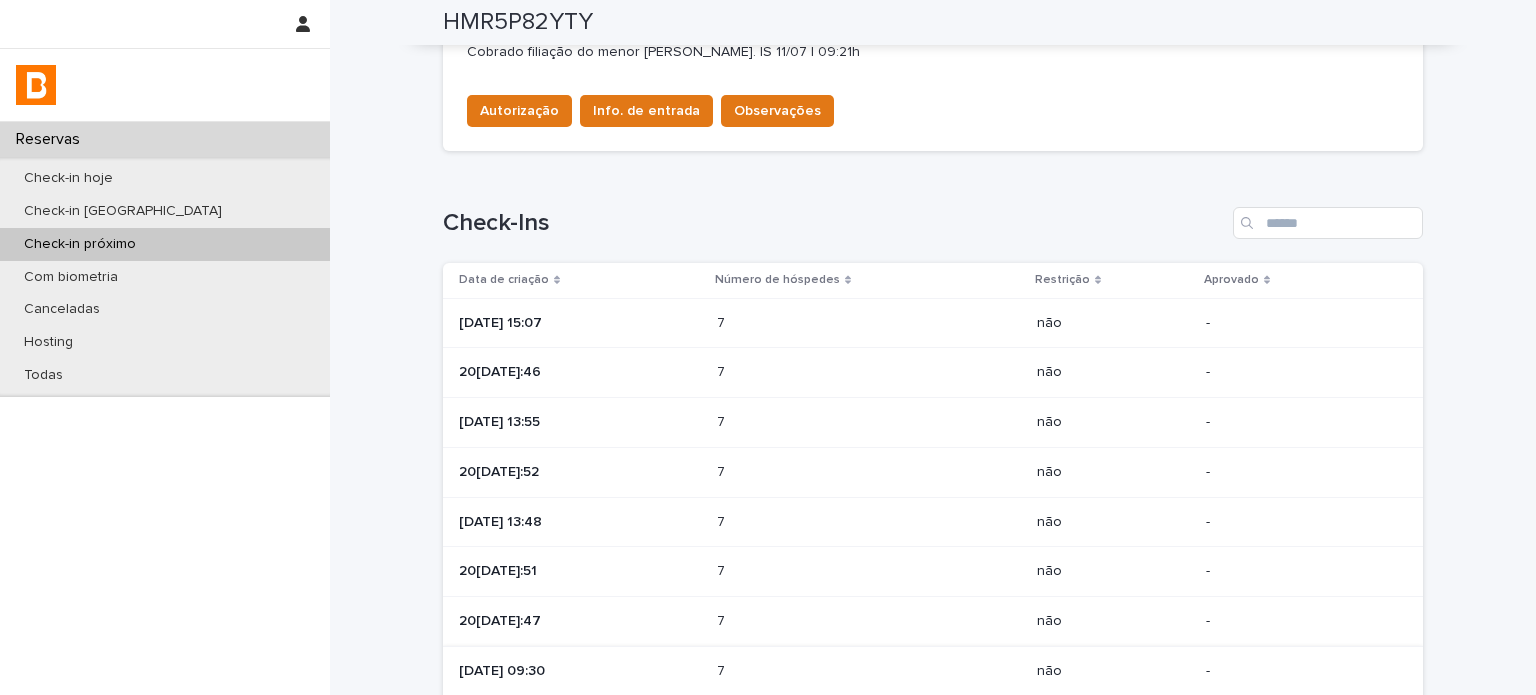 scroll, scrollTop: 766, scrollLeft: 0, axis: vertical 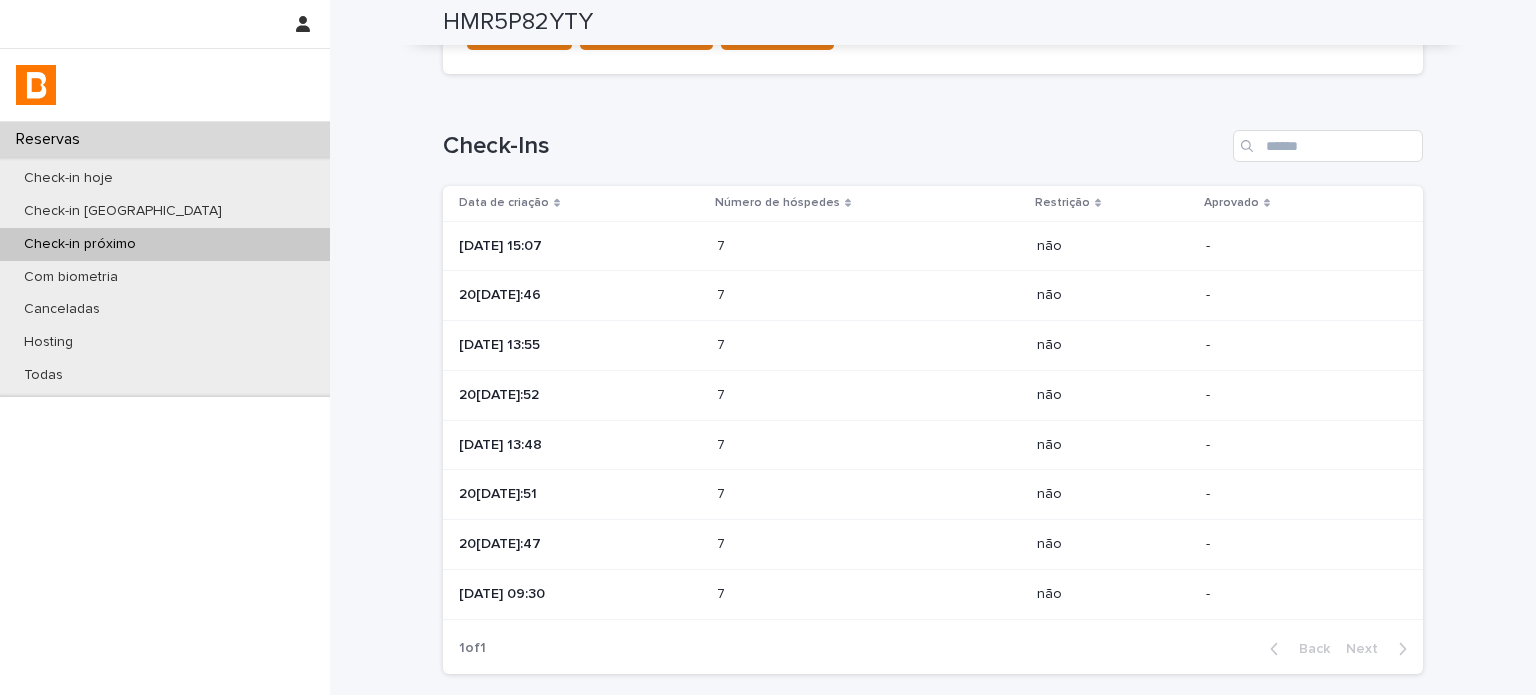 click at bounding box center [804, 395] 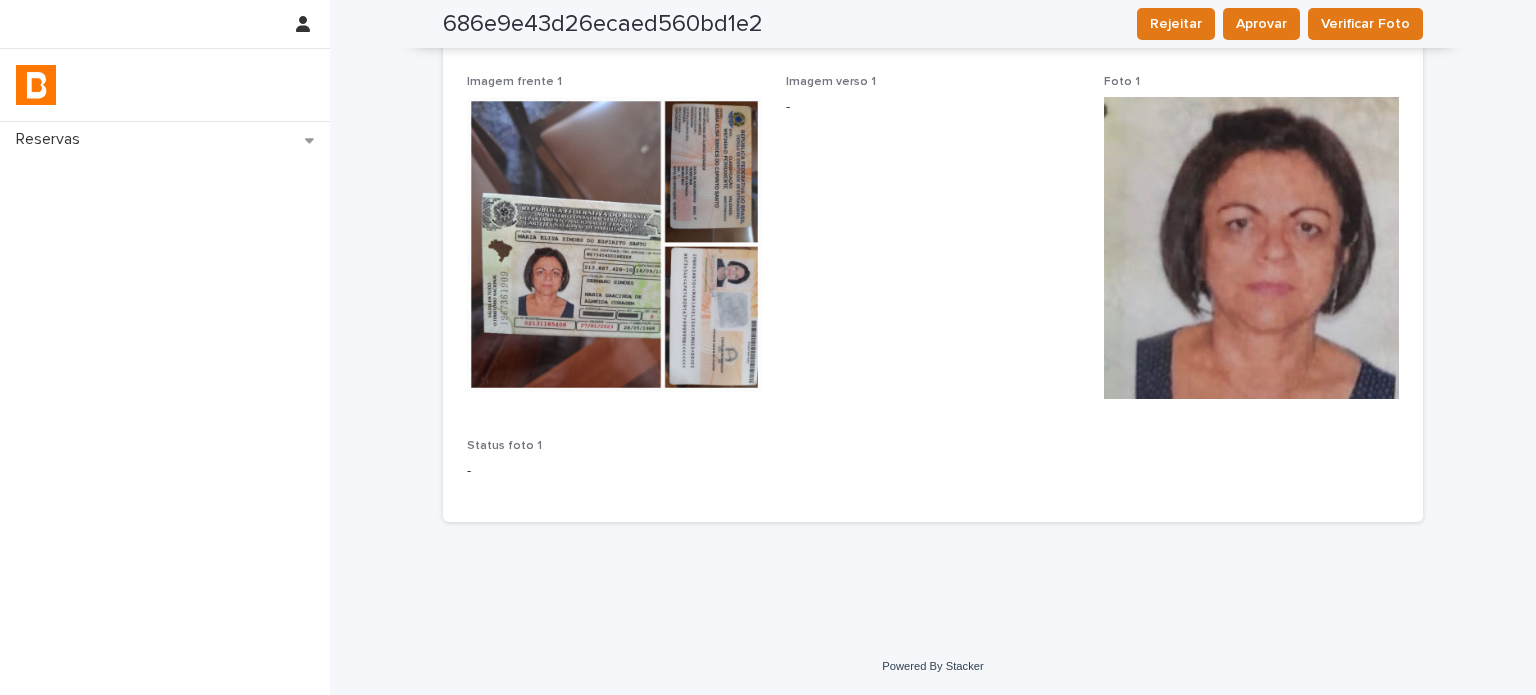 scroll, scrollTop: 0, scrollLeft: 0, axis: both 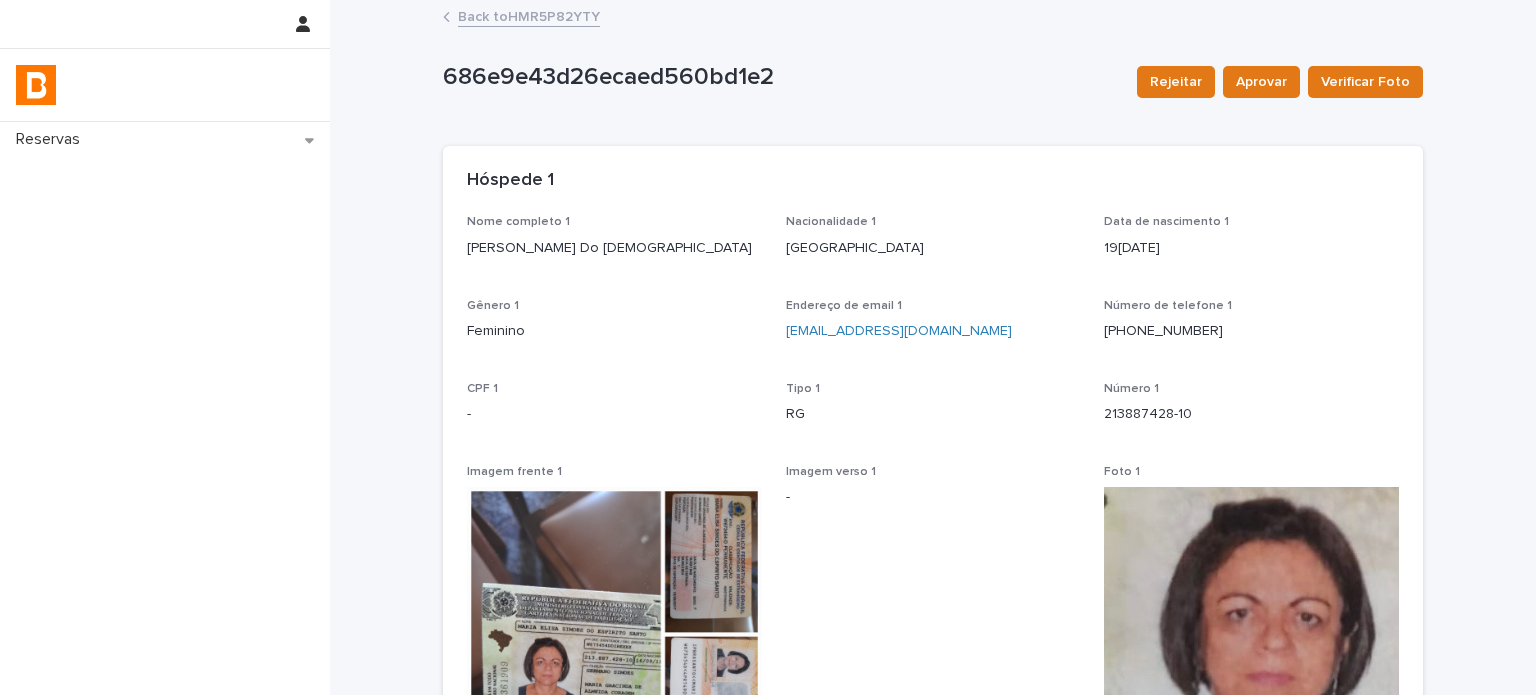 click on "Back to  HMR5P82YTY" at bounding box center [529, 15] 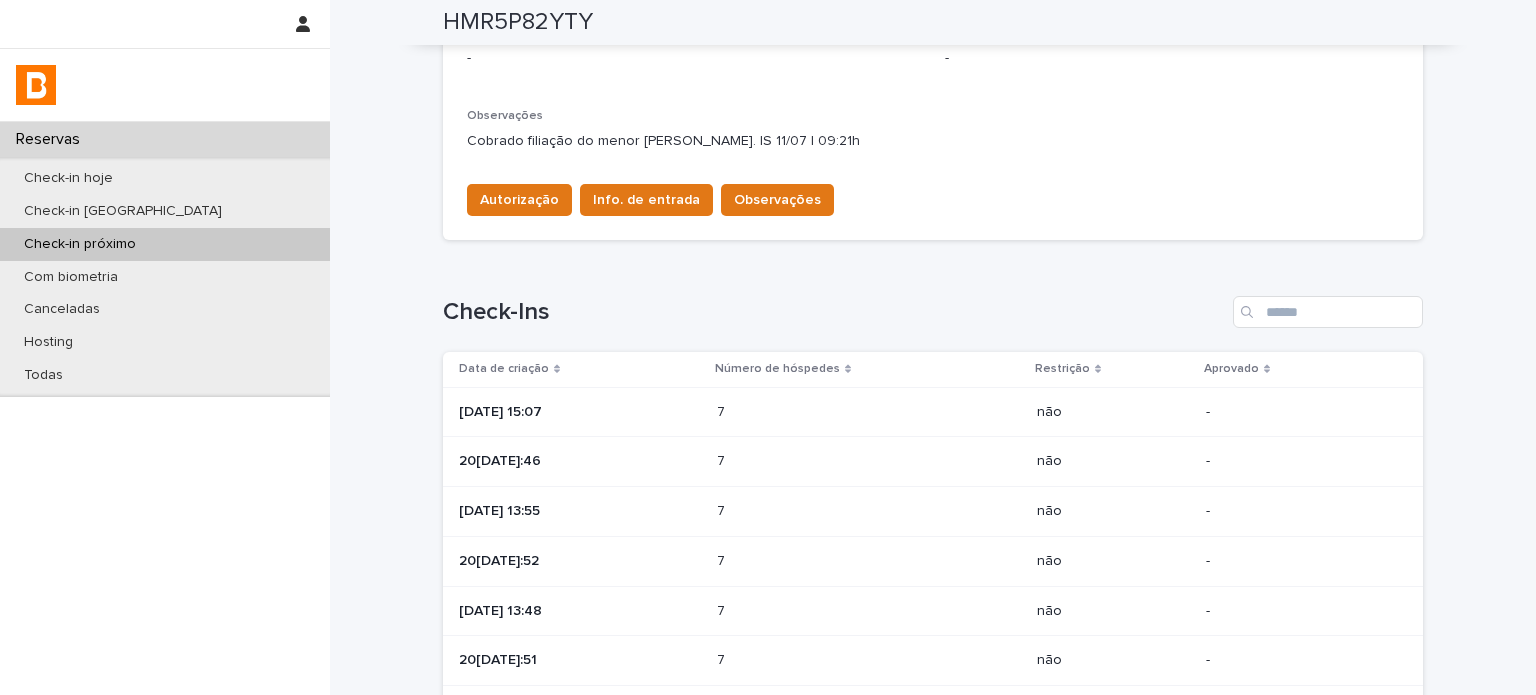 scroll, scrollTop: 800, scrollLeft: 0, axis: vertical 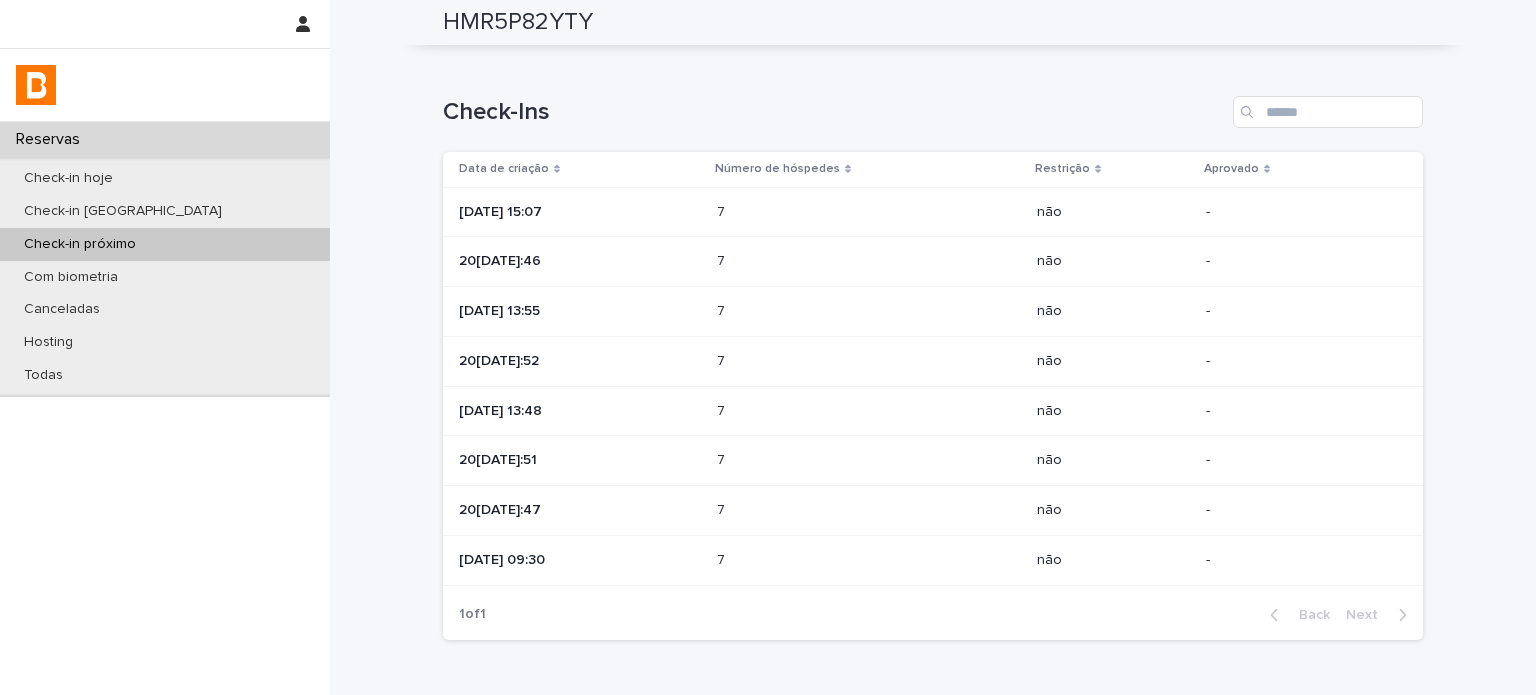 click on "[DATE] 13:55" at bounding box center (576, 312) 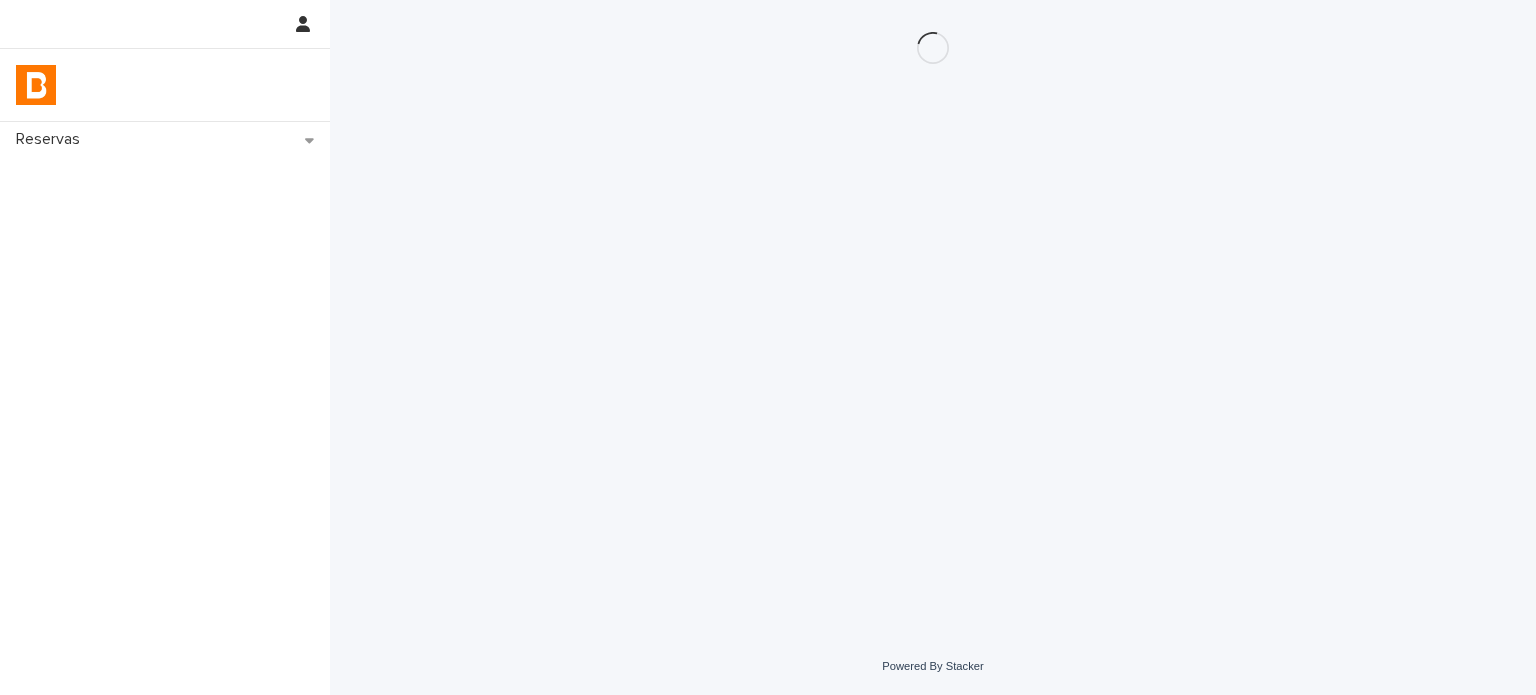 scroll, scrollTop: 0, scrollLeft: 0, axis: both 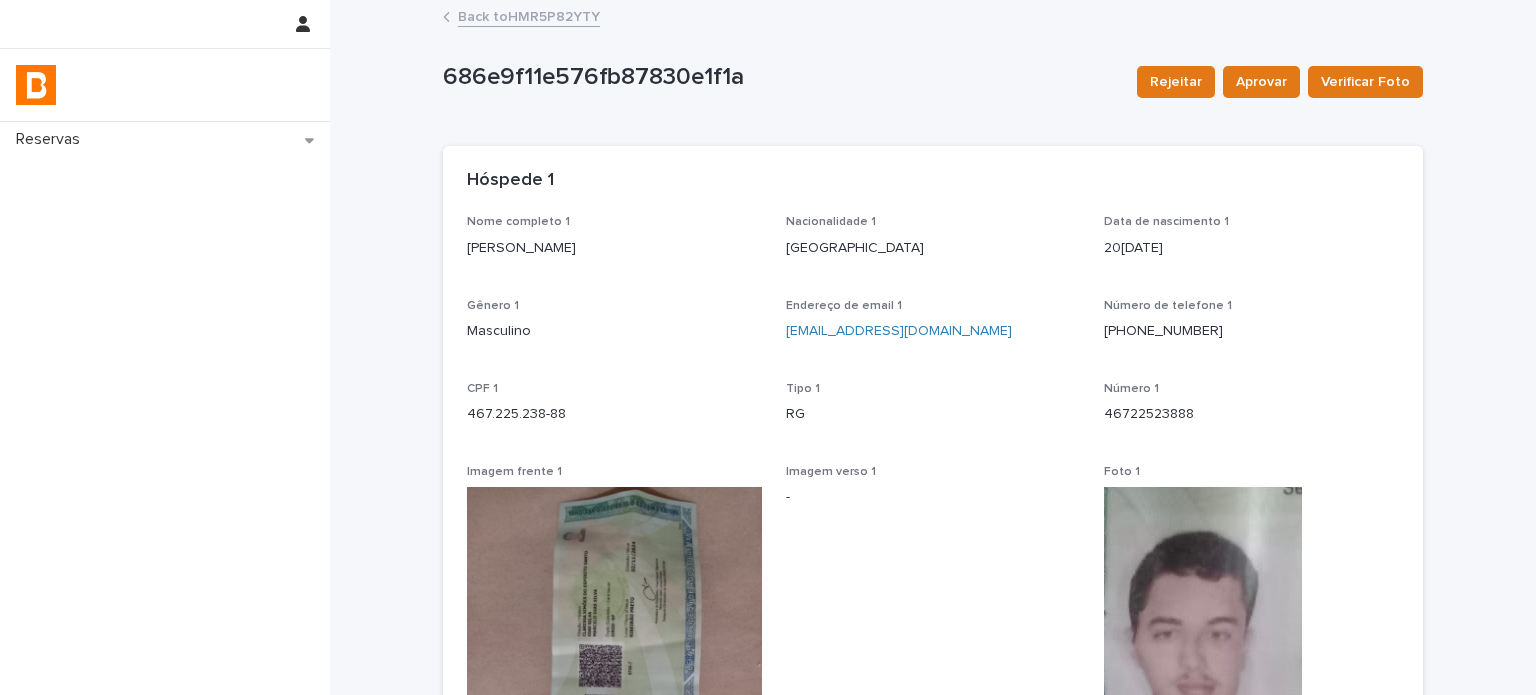 click on "[PERSON_NAME]" at bounding box center [614, 248] 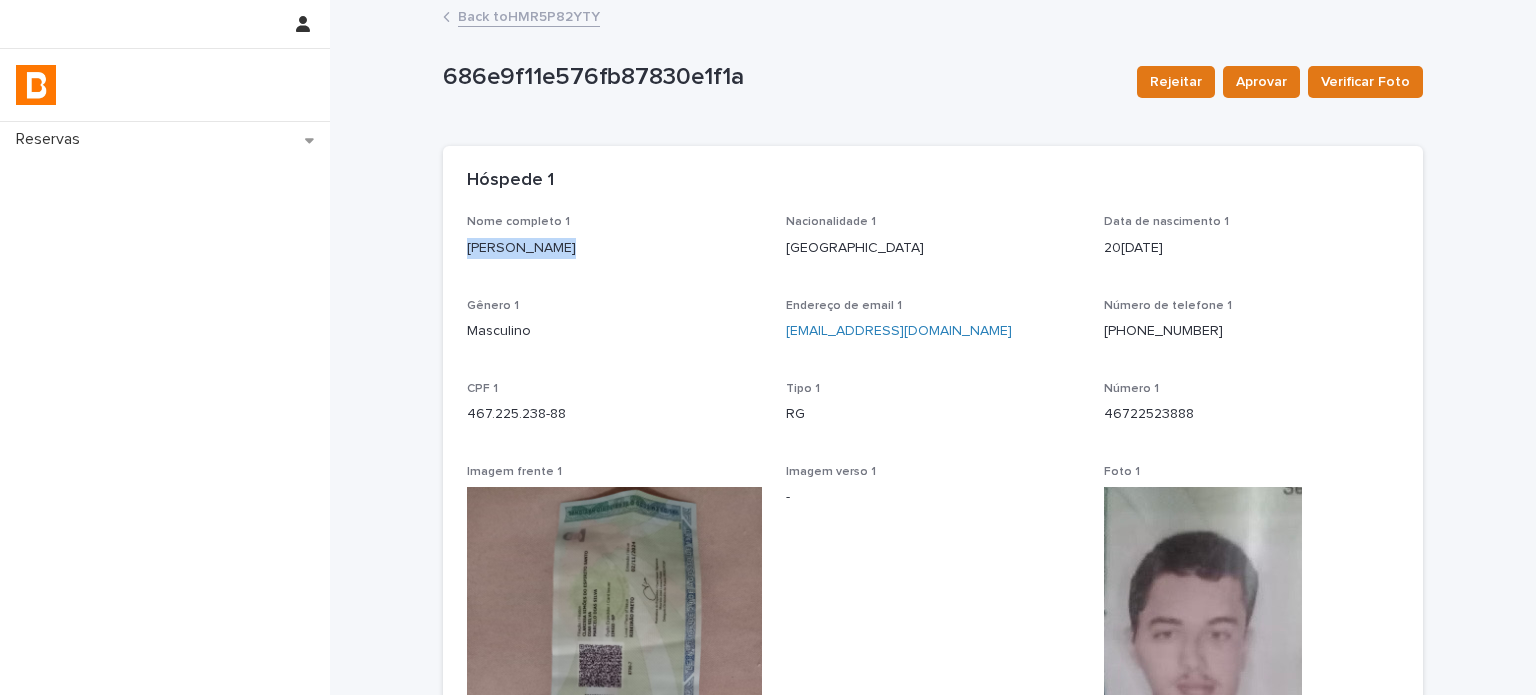 click on "[PERSON_NAME]" at bounding box center [614, 248] 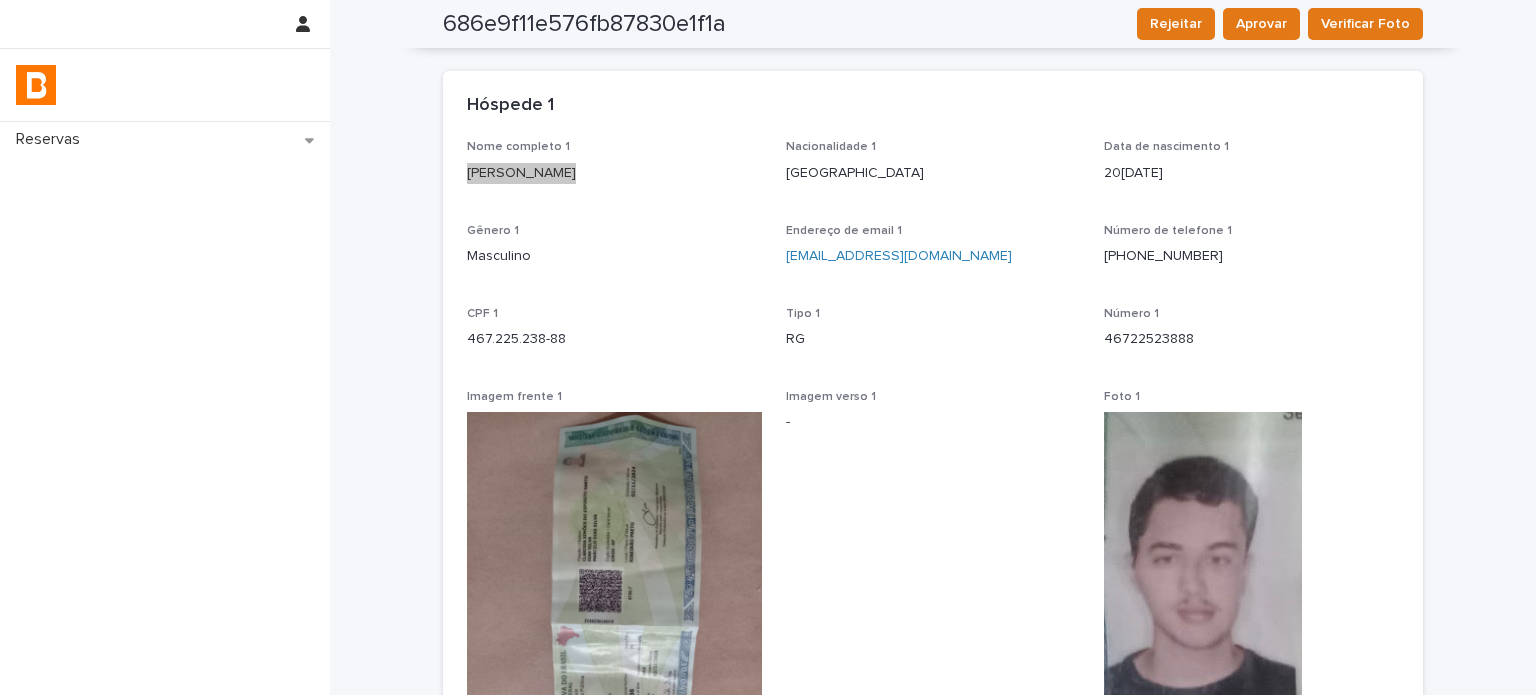 scroll, scrollTop: 66, scrollLeft: 0, axis: vertical 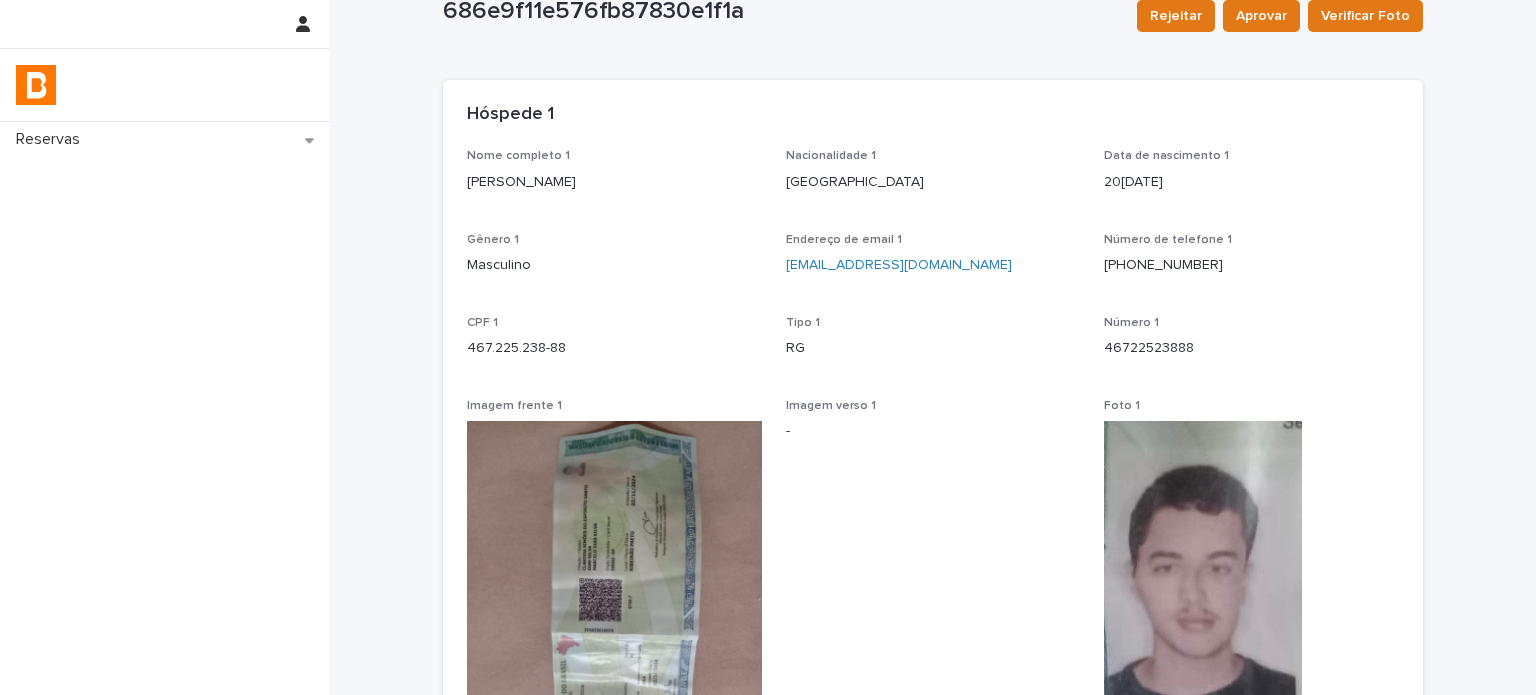 click on "Nome completo 1 [PERSON_NAME]  Nacionalidade 1 [DEMOGRAPHIC_DATA] Data de nascimento 1 20[DEMOGRAPHIC_DATA]ênero 1 Masculino Endereço de email 1 [EMAIL_ADDRESS][DOMAIN_NAME] Número de telefone [PHONE_NUMBER] CPF 1 467.225.238-88 Tipo 1 RG Número 1 46722523888 Imagem frente 1 Imagem verso 1 - Foto 1 Status foto 1 -" at bounding box center (933, 531) 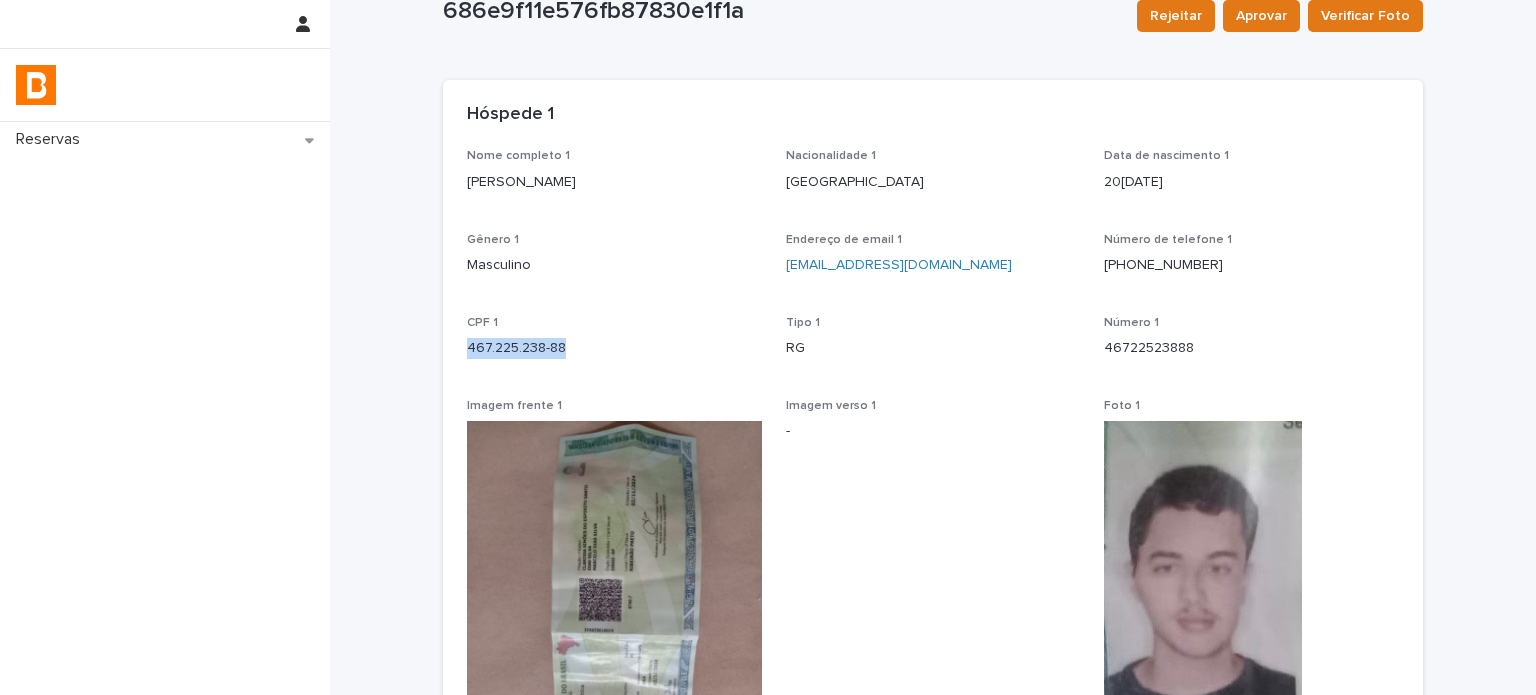 drag, startPoint x: 576, startPoint y: 342, endPoint x: 421, endPoint y: 353, distance: 155.38983 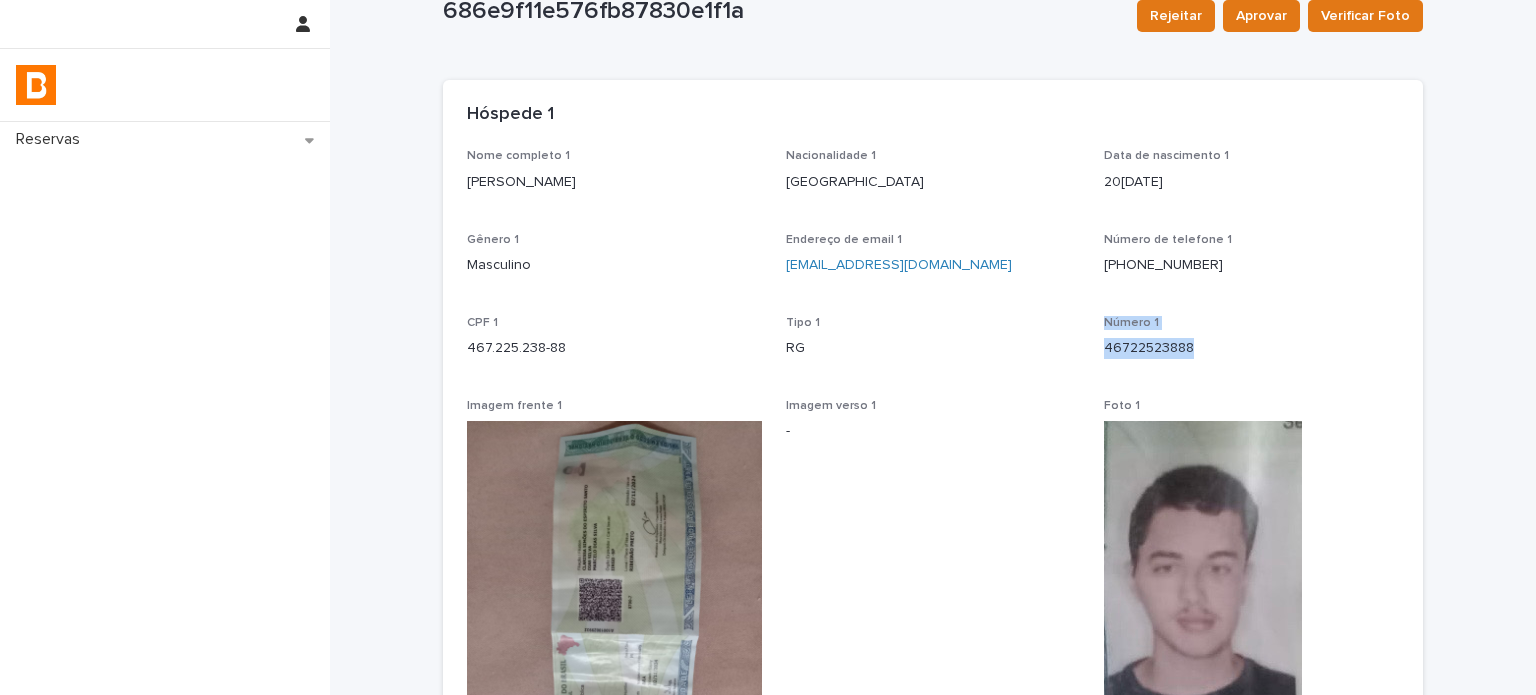 click on "Nome completo 1 [PERSON_NAME]  Nacionalidade 1 [DEMOGRAPHIC_DATA] Data de nascimento 1 20[DEMOGRAPHIC_DATA]ênero 1 Masculino Endereço de email 1 [EMAIL_ADDRESS][DOMAIN_NAME] Número de telefone [PHONE_NUMBER] CPF 1 467.225.238-88 Tipo 1 RG Número 1 46722523888 Imagem frente 1 Imagem verso 1 - Foto 1 Status foto 1 -" at bounding box center (933, 531) 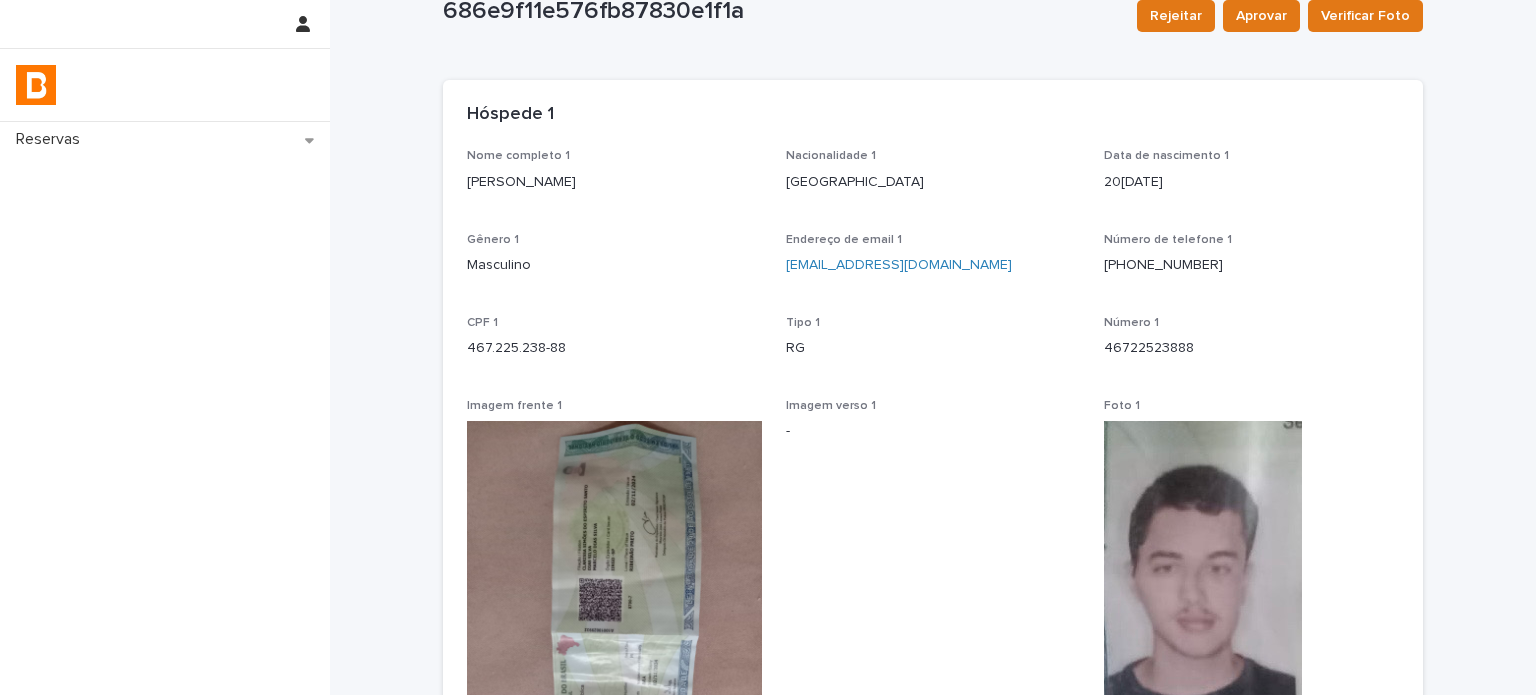 click on "46722523888" at bounding box center (1251, 348) 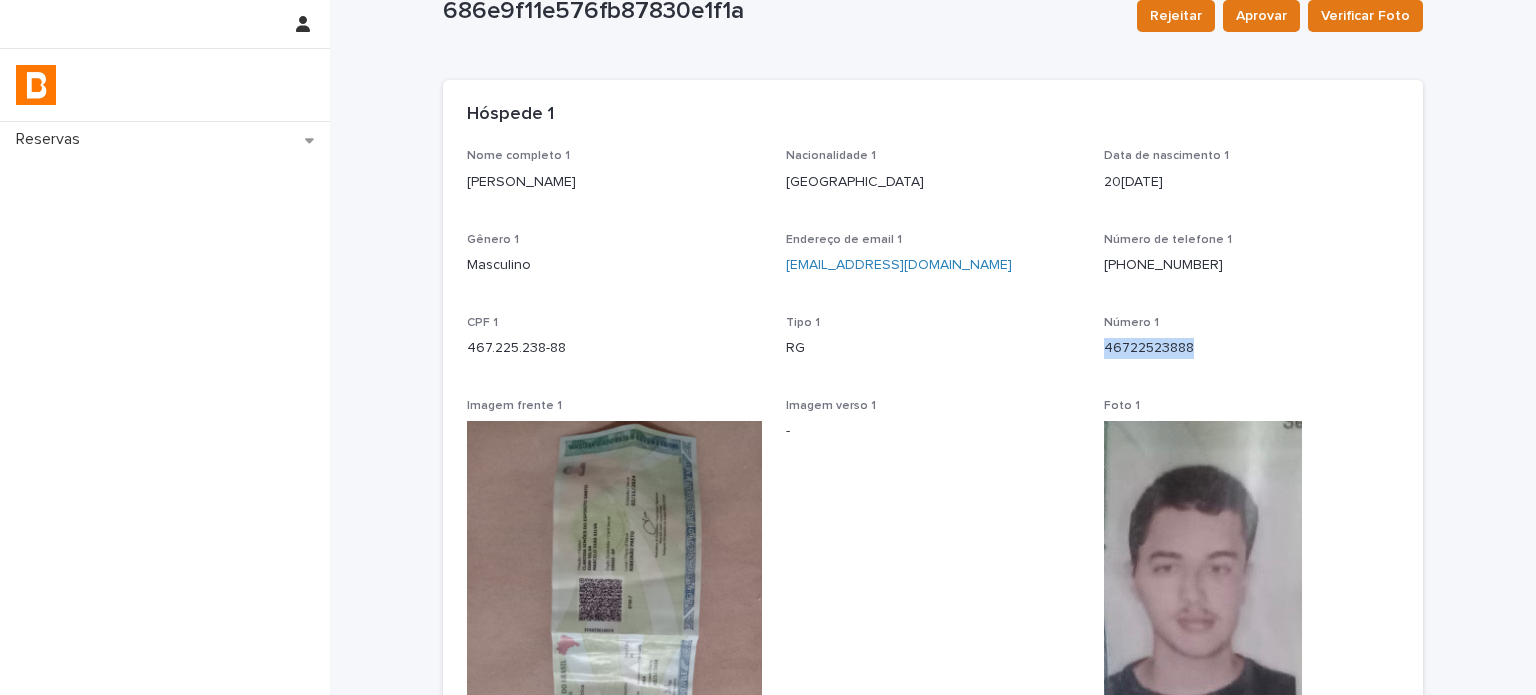 click on "46722523888" at bounding box center [1251, 348] 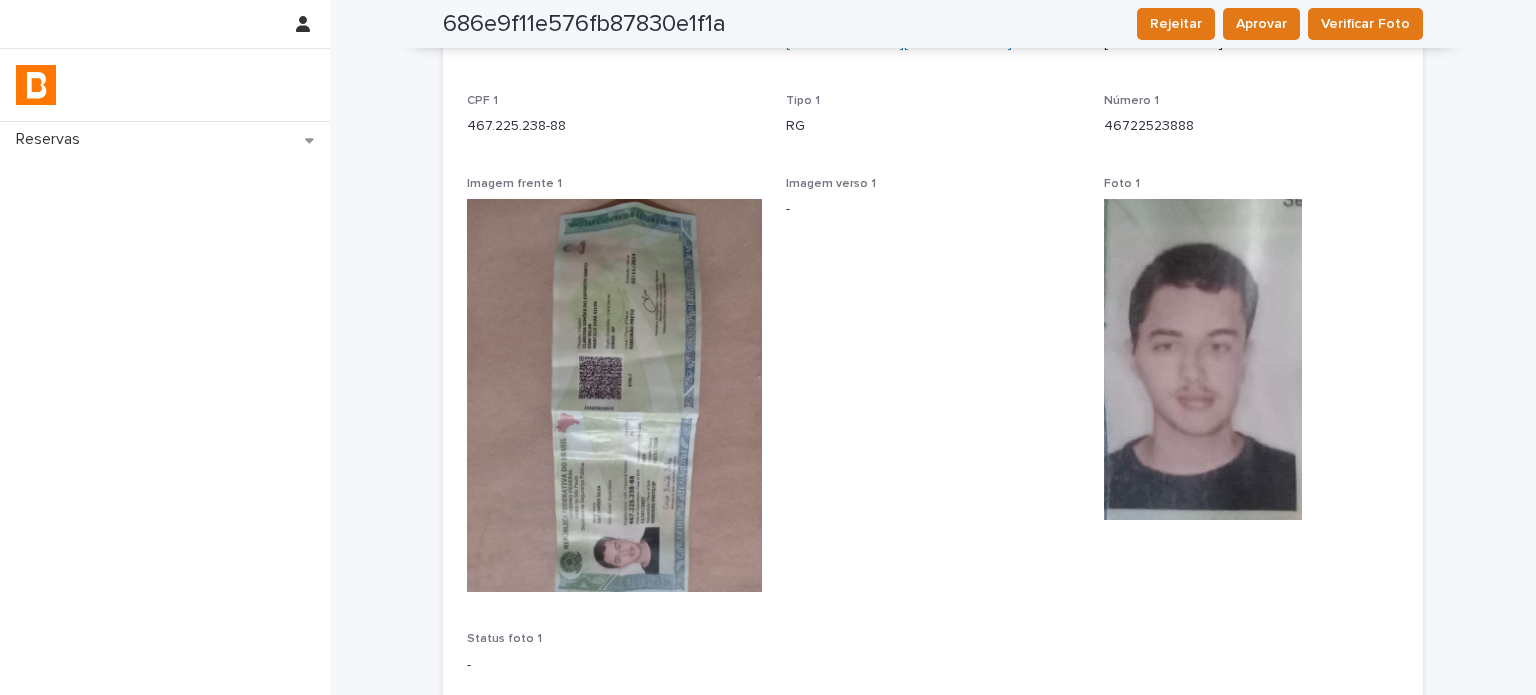 scroll, scrollTop: 333, scrollLeft: 0, axis: vertical 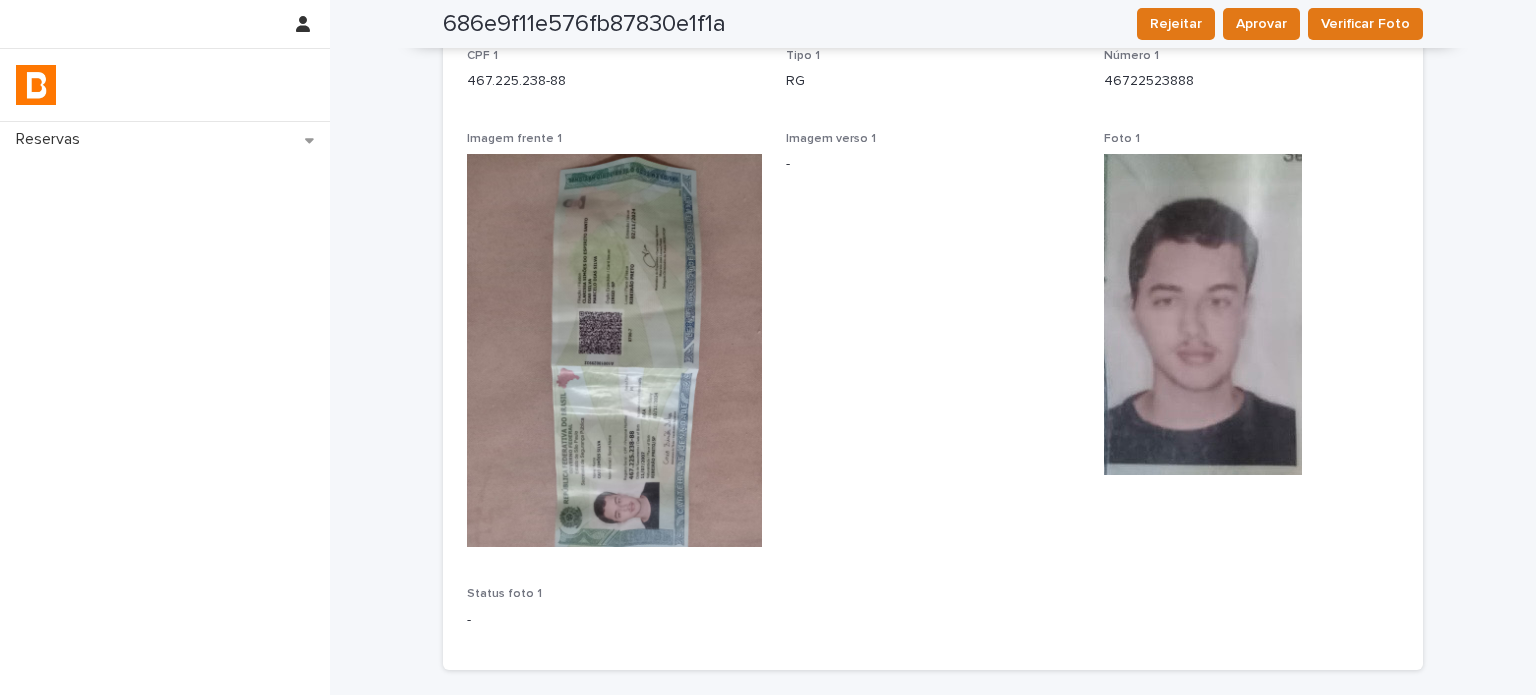 drag, startPoint x: 1290, startPoint y: 597, endPoint x: 1271, endPoint y: 563, distance: 38.948685 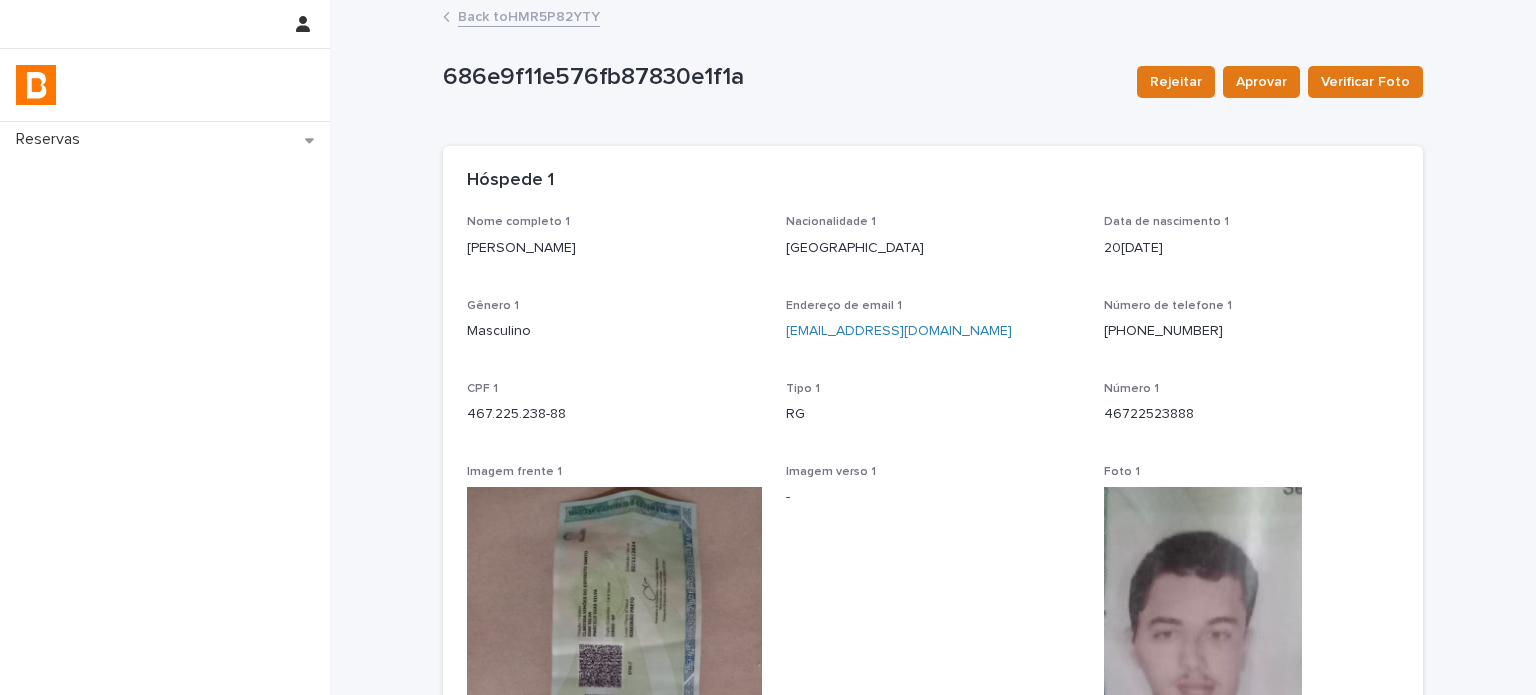 click on "Back to  HMR5P82YTY" at bounding box center (529, 15) 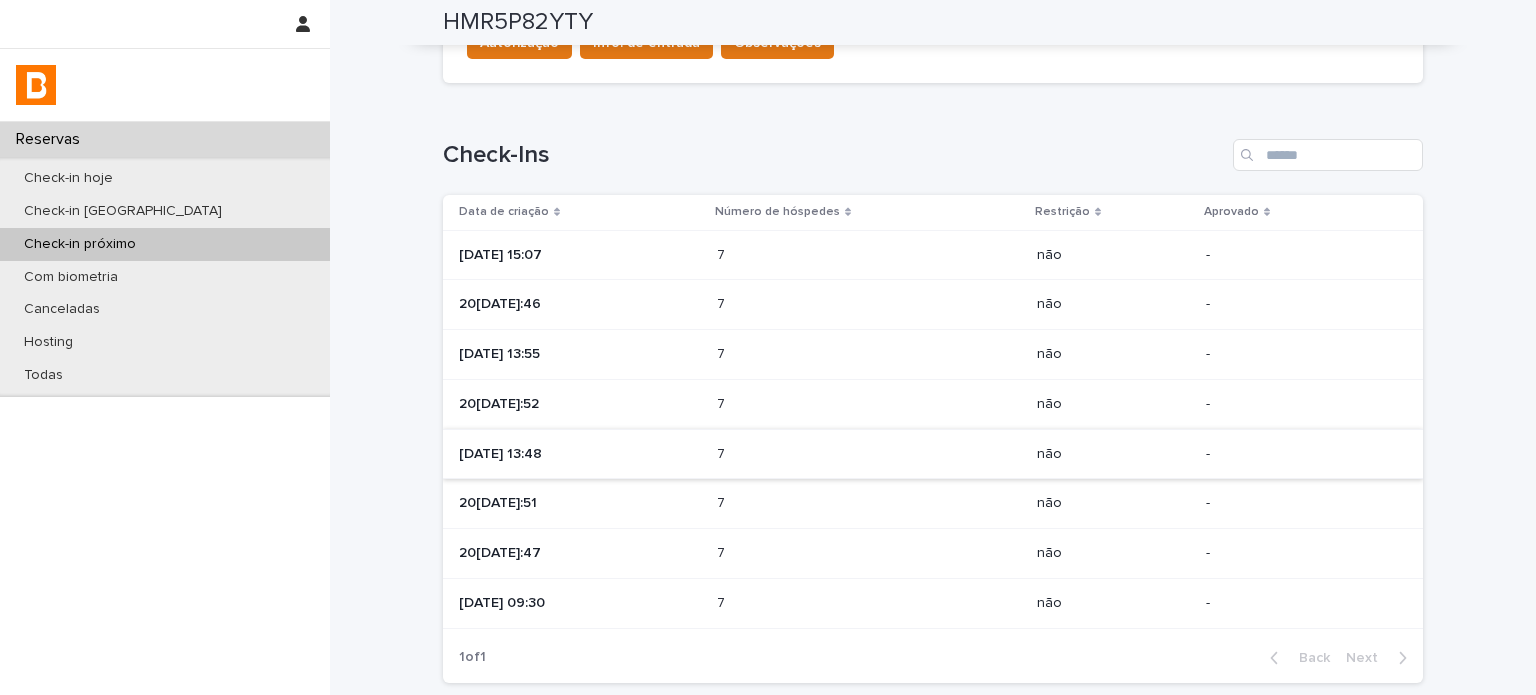scroll, scrollTop: 766, scrollLeft: 0, axis: vertical 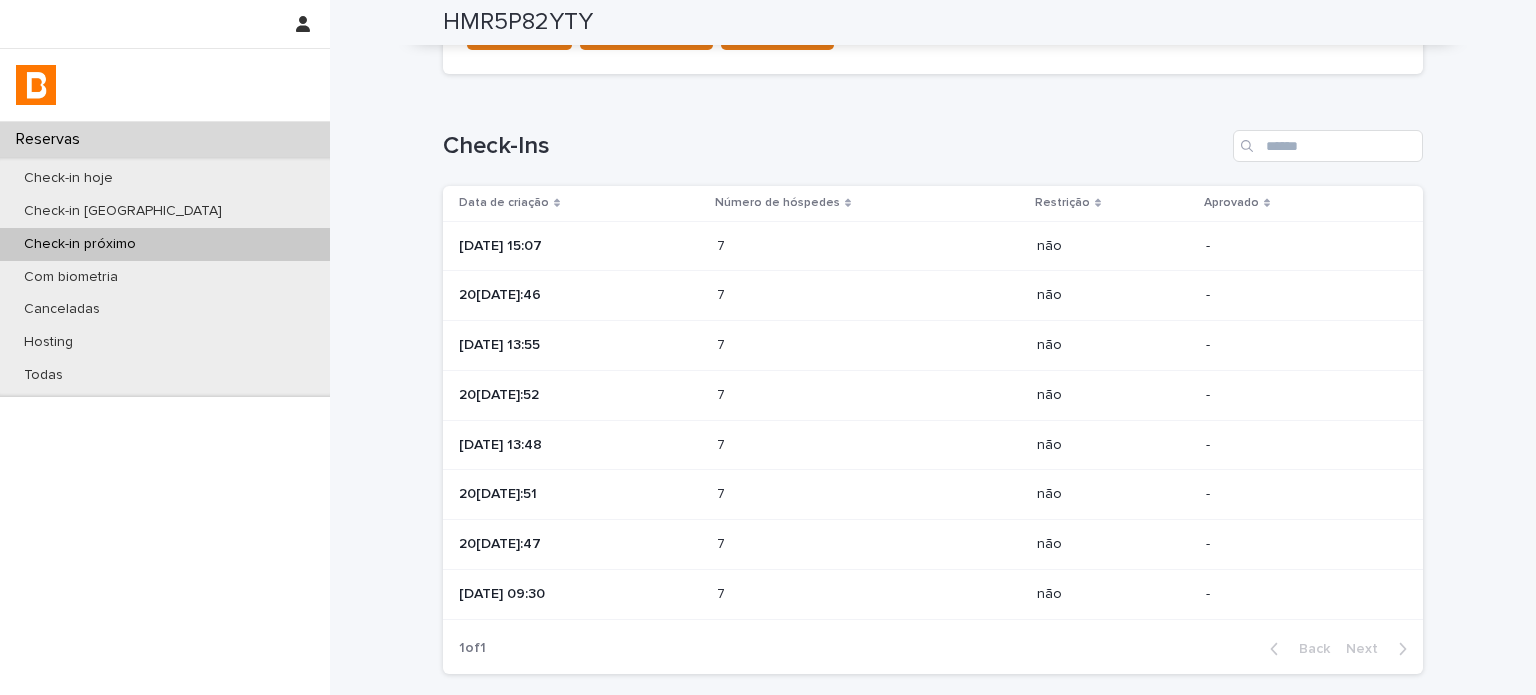 click at bounding box center (804, 345) 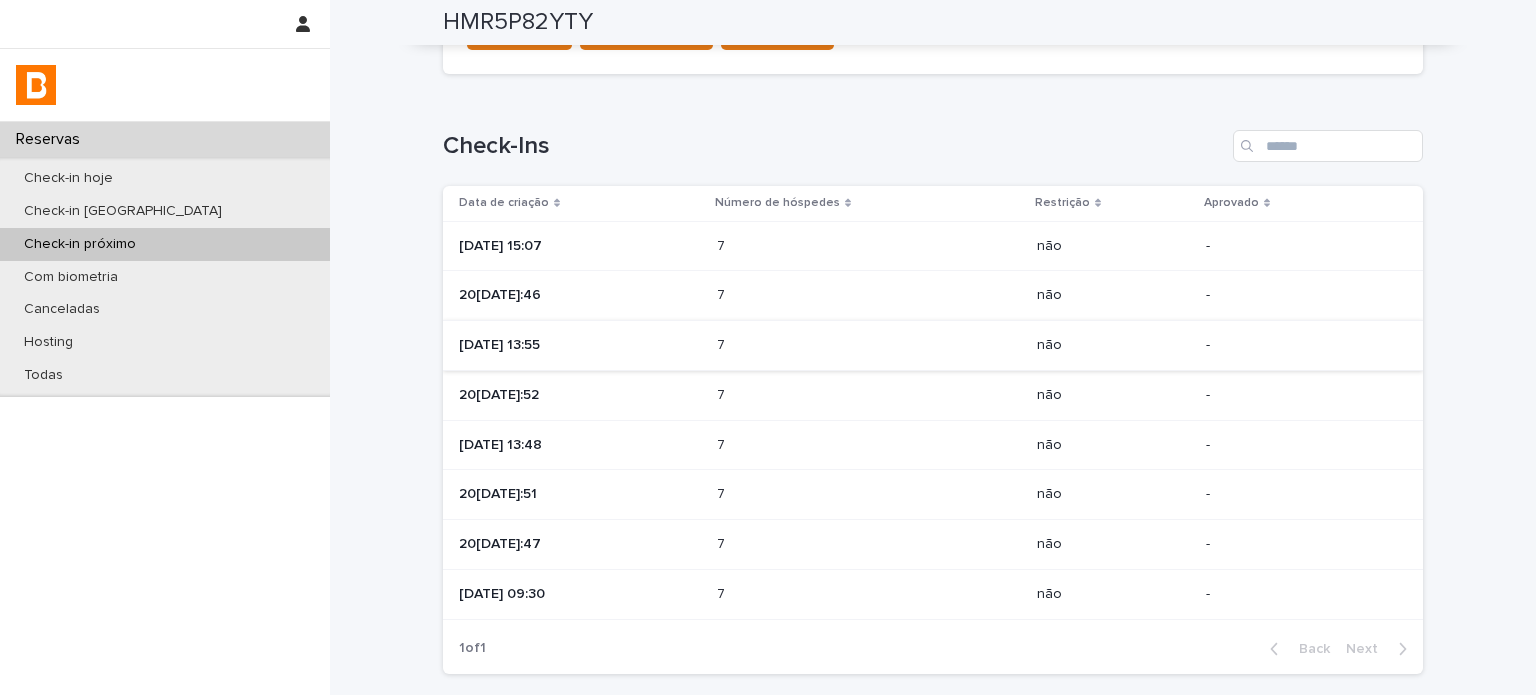 scroll, scrollTop: 0, scrollLeft: 0, axis: both 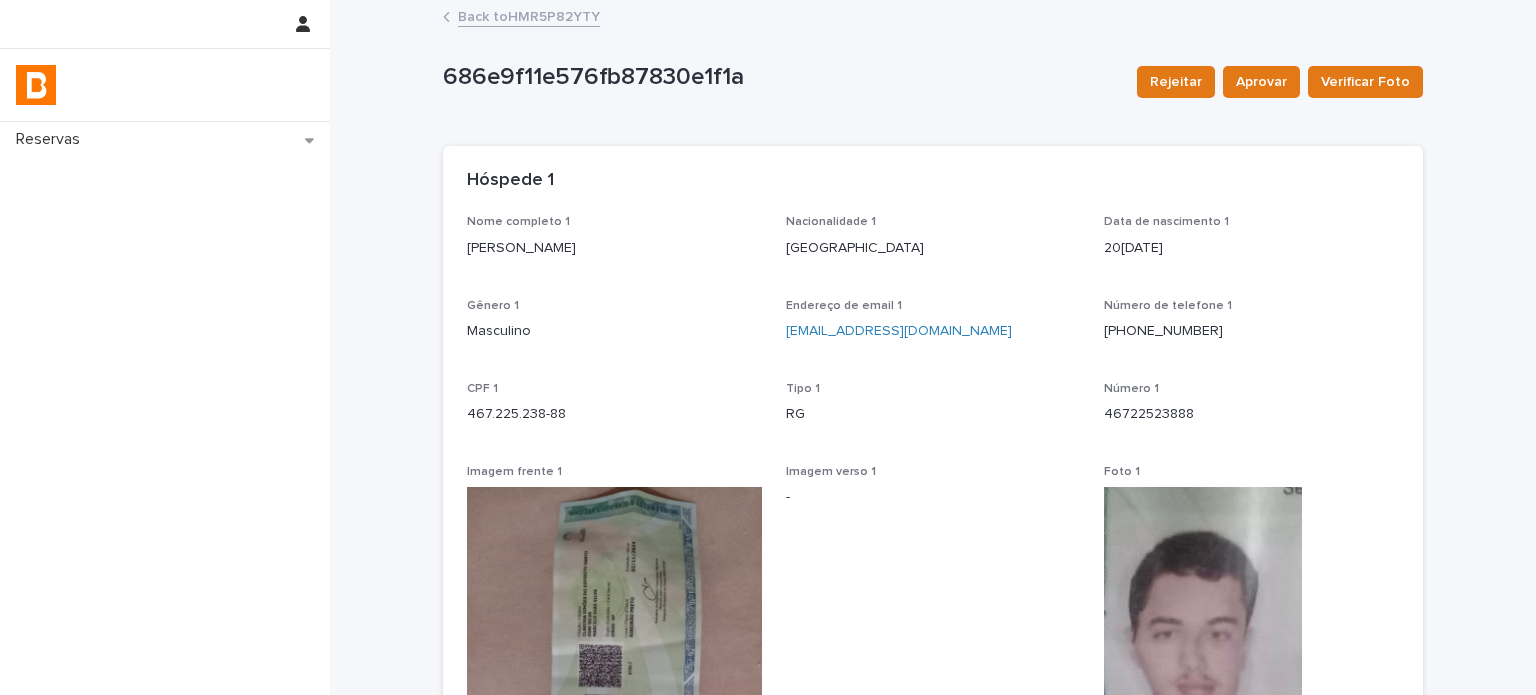 click on "Back to  HMR5P82YTY" at bounding box center (529, 15) 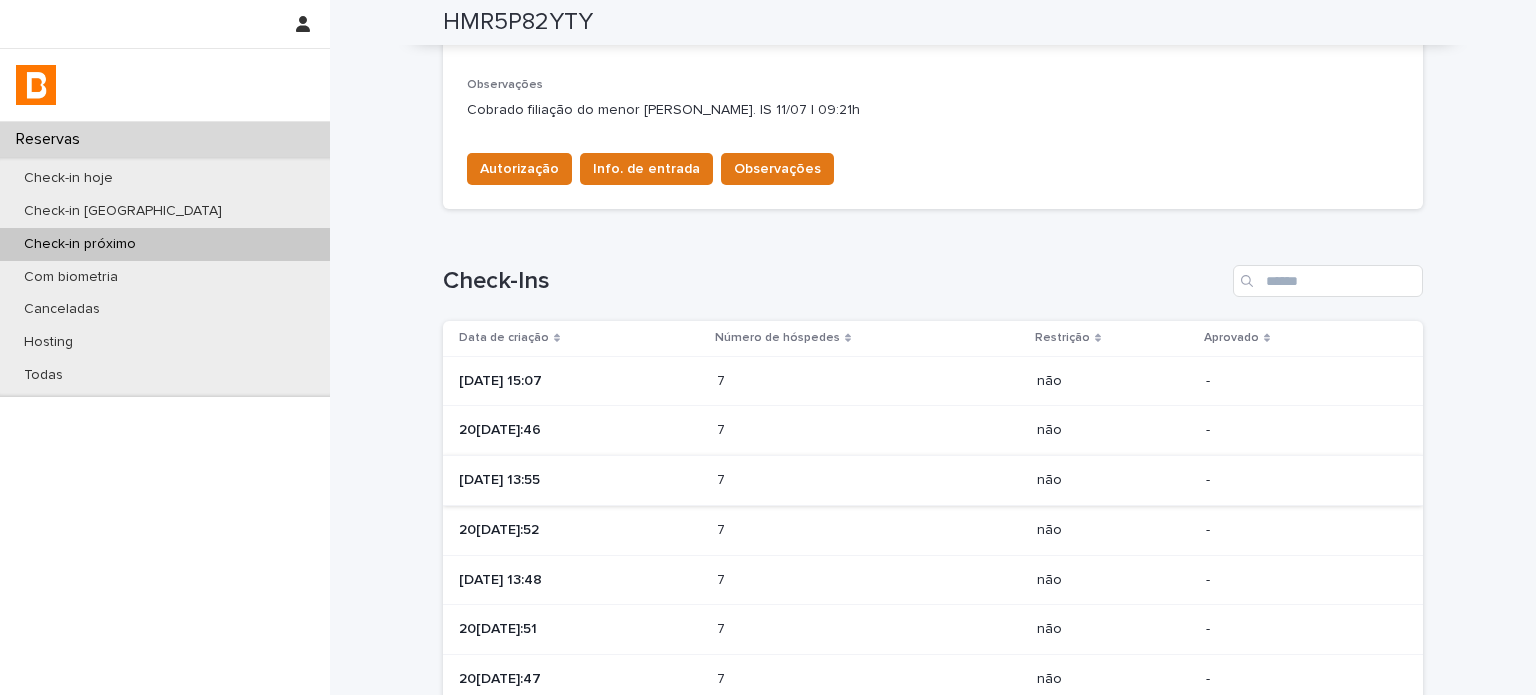scroll, scrollTop: 633, scrollLeft: 0, axis: vertical 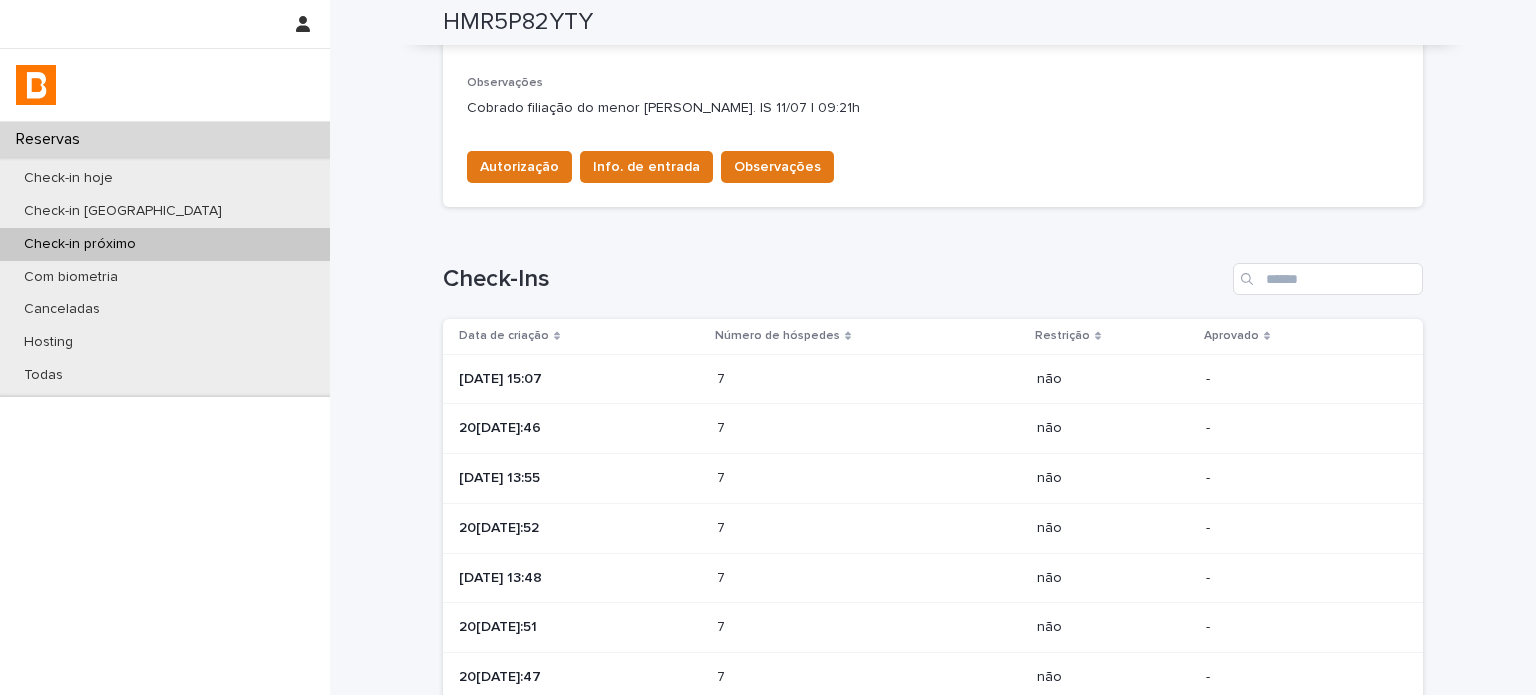 click on "7 7" at bounding box center (869, 429) 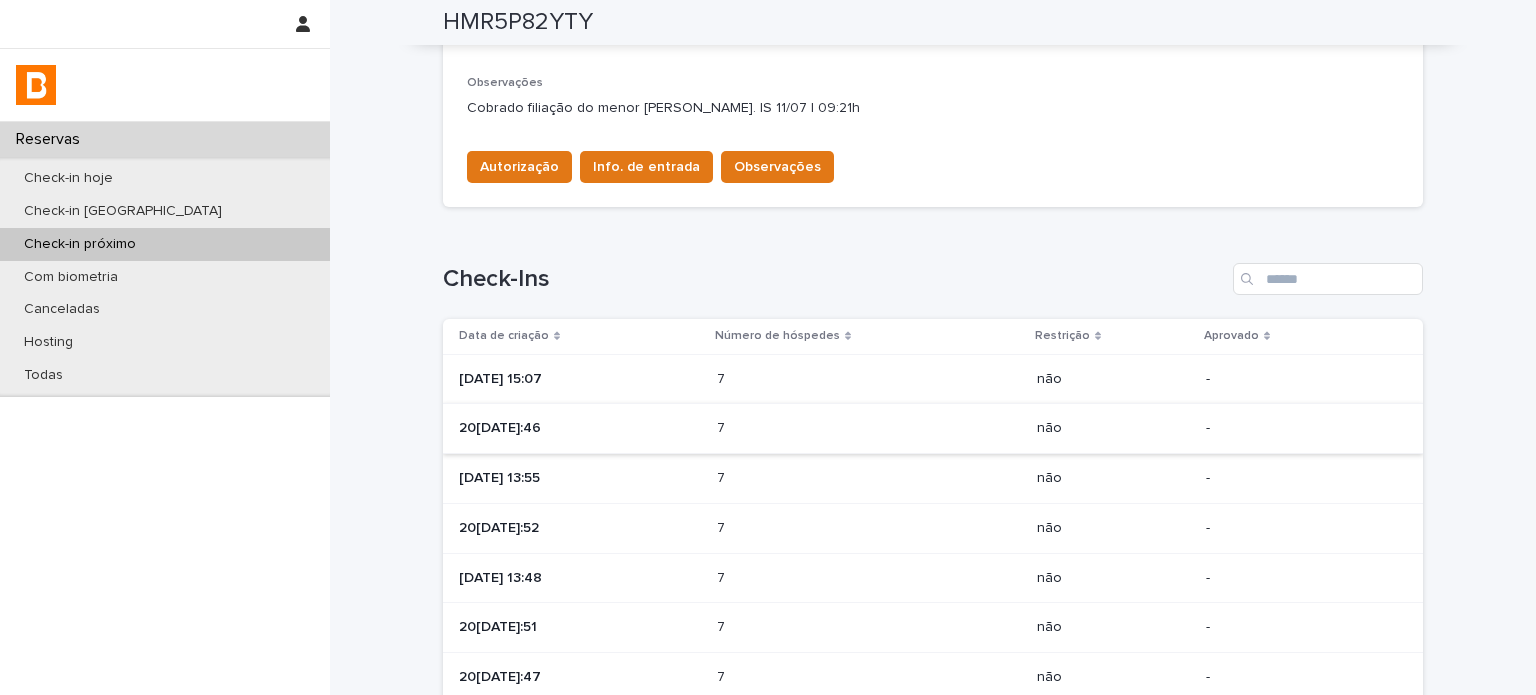 scroll, scrollTop: 0, scrollLeft: 0, axis: both 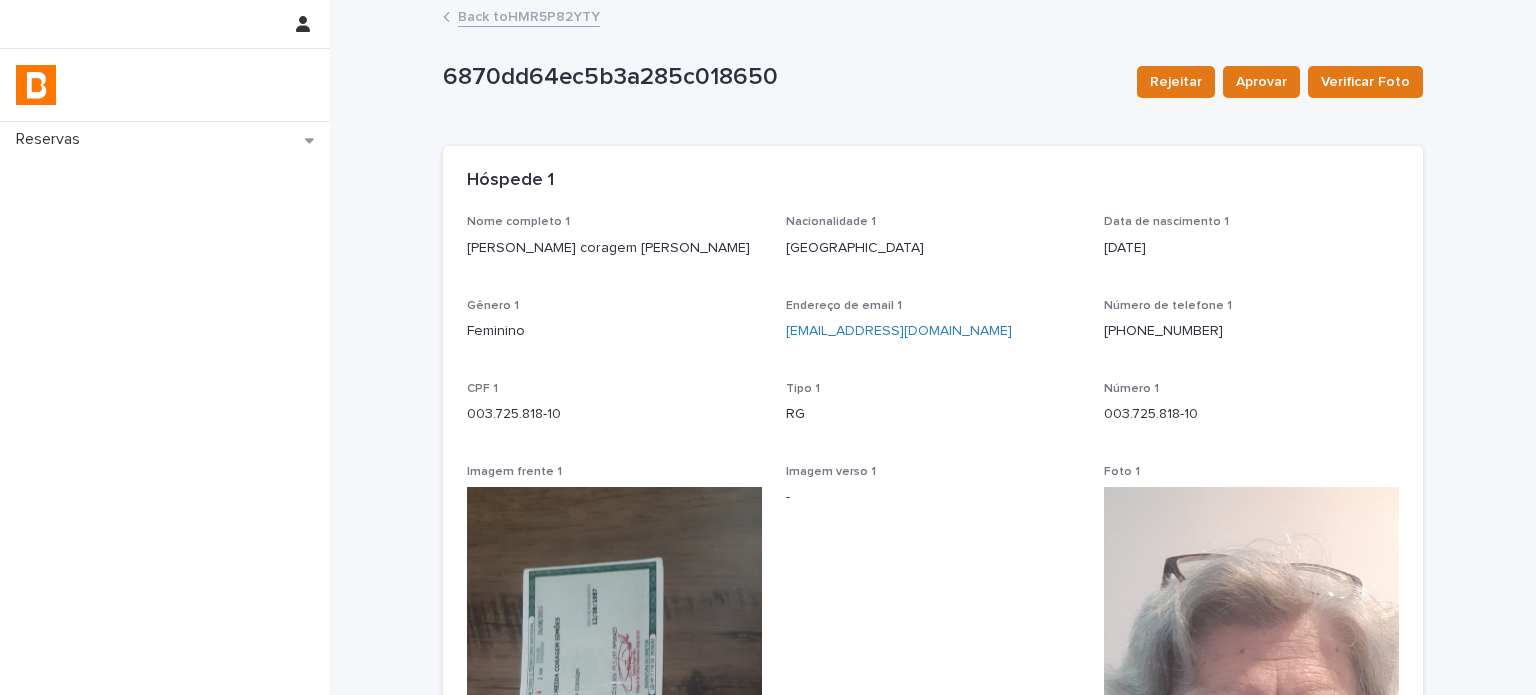 drag, startPoint x: 522, startPoint y: 265, endPoint x: 475, endPoint y: 234, distance: 56.302753 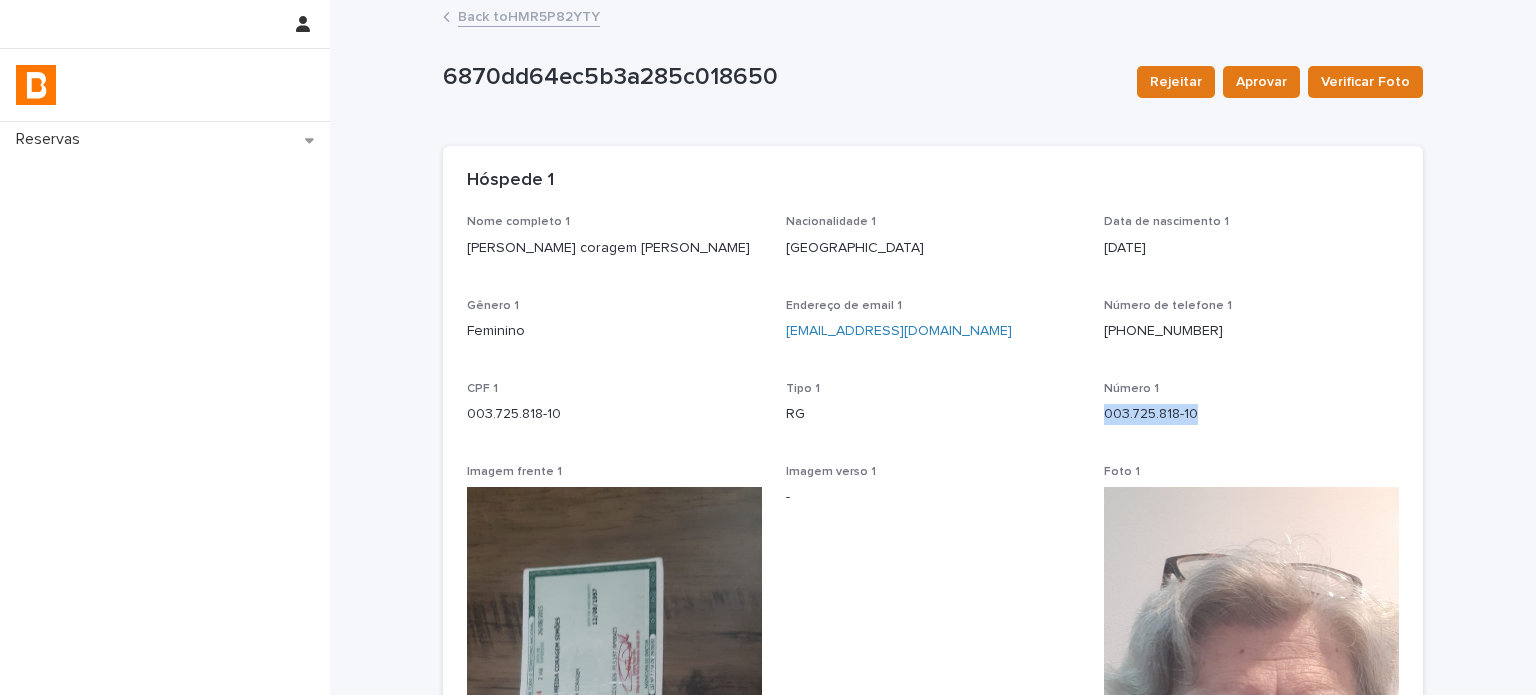 drag, startPoint x: 1216, startPoint y: 442, endPoint x: 1097, endPoint y: 449, distance: 119.2057 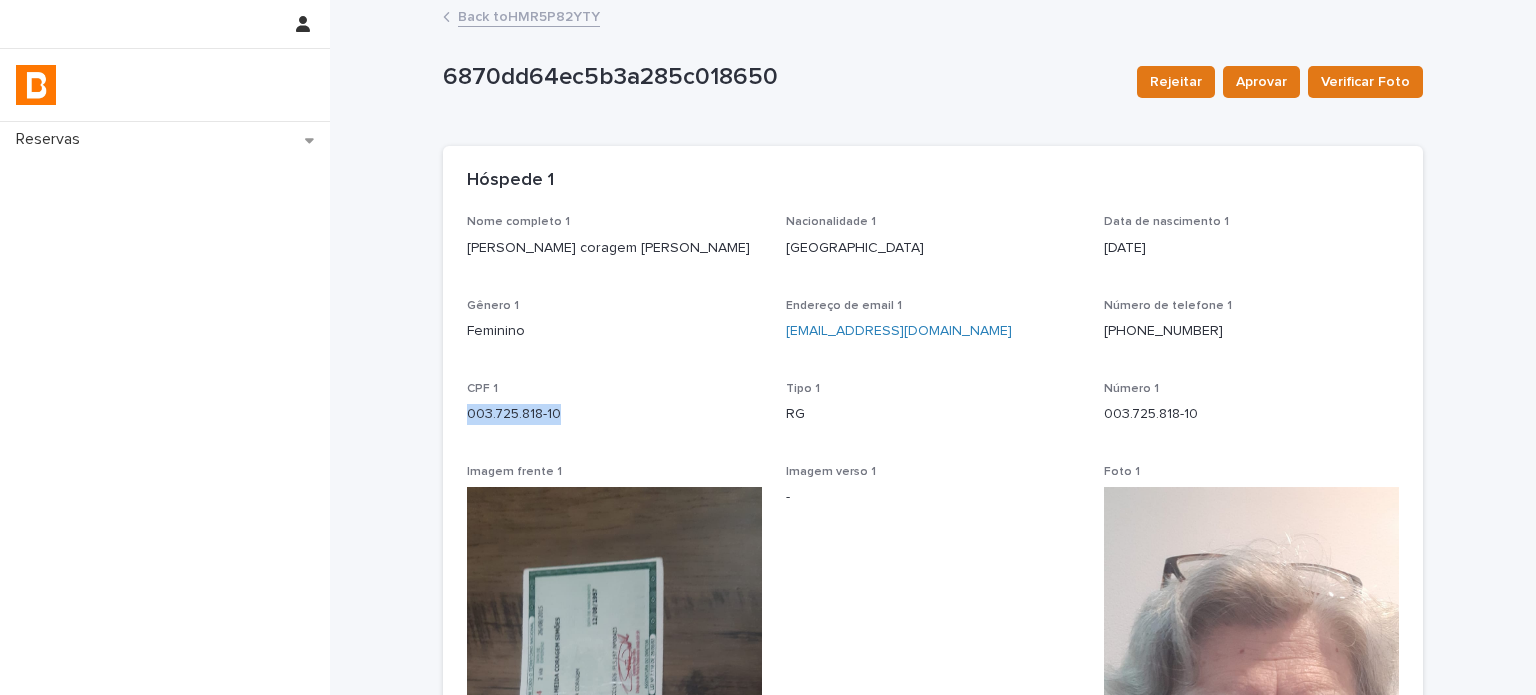 drag, startPoint x: 544, startPoint y: 449, endPoint x: 500, endPoint y: 440, distance: 44.911022 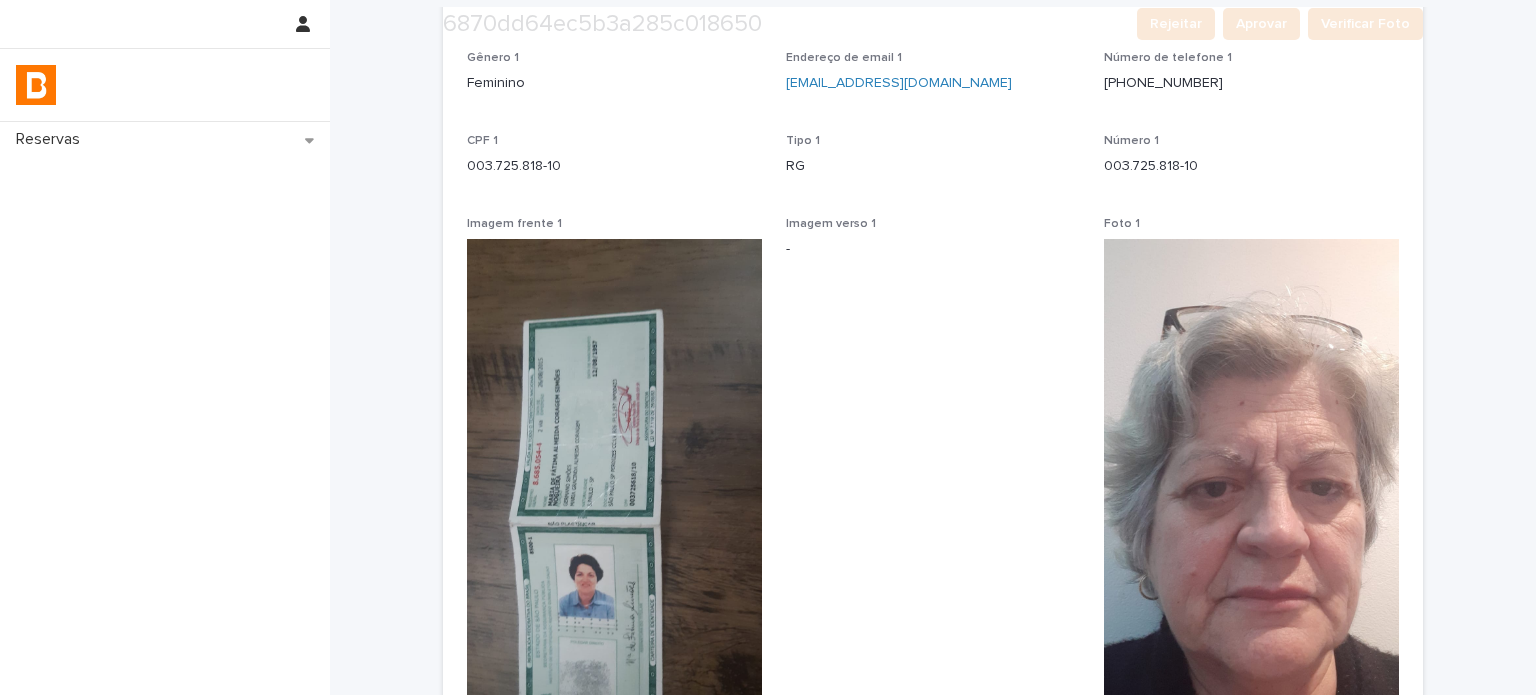 scroll, scrollTop: 333, scrollLeft: 0, axis: vertical 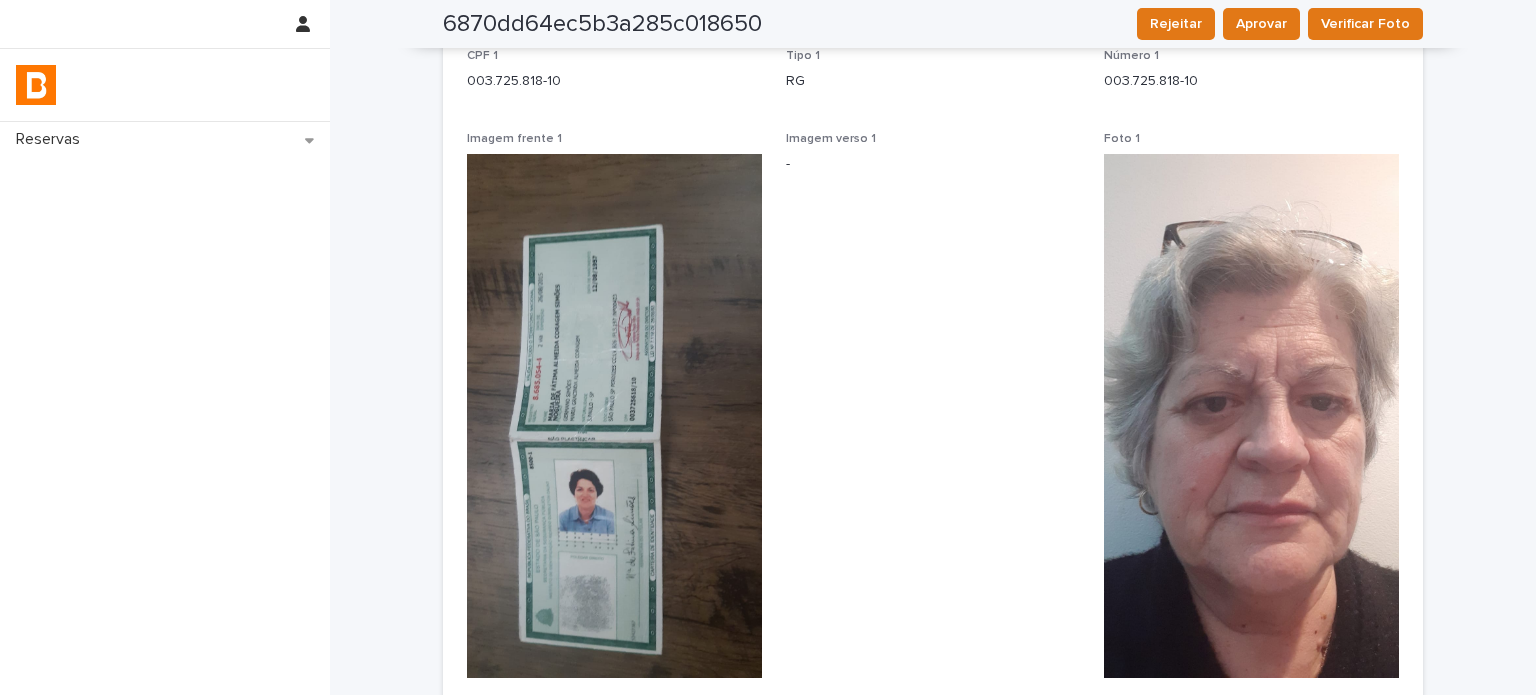 click on "Loading... Saving… Loading... Saving… 6870dd64ec5b3a285c018650 Rejeitar Aprovar Verificar Foto 6870dd64ec5b3a285c018650 Rejeitar Aprovar Verificar Foto Sorry, there was an error saving your record. Please try again. Please fill out the required fields below. Loading... Saving… Loading... Saving… Loading... Saving… Restrição não Loading... Saving… Hóspede 1 Nome completo 1 [PERSON_NAME] coragem Simões Nogueira  Nacionalidade 1 [DEMOGRAPHIC_DATA] Data de nascimento 1 [DEMOGRAPHIC_DATA] Gênero 1 Feminino Endereço de email 1 [EMAIL_ADDRESS][DOMAIN_NAME] Número de telefone [PHONE_NUMBER] CPF 1 003.725.818-10 Tipo 1 RG Número 1 003.725.818-10 Imagem frente 1 Imagem verso 1 - Foto 1 Status foto 1 - Loading... Saving… Hóspede 2 Loading... Saving… Hóspede 3 Loading... Saving… Hóspede 4 Loading... Saving… Veículo" at bounding box center (933, 293) 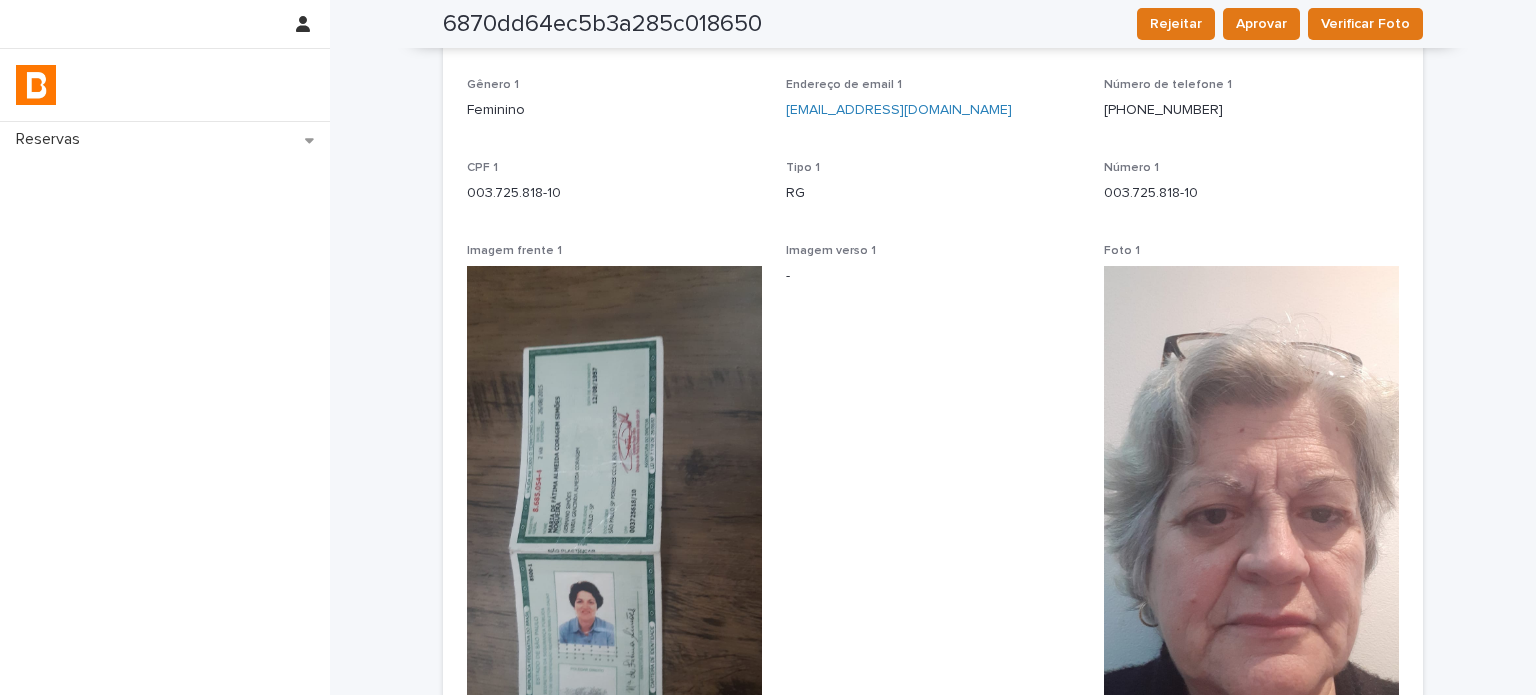 scroll, scrollTop: 66, scrollLeft: 0, axis: vertical 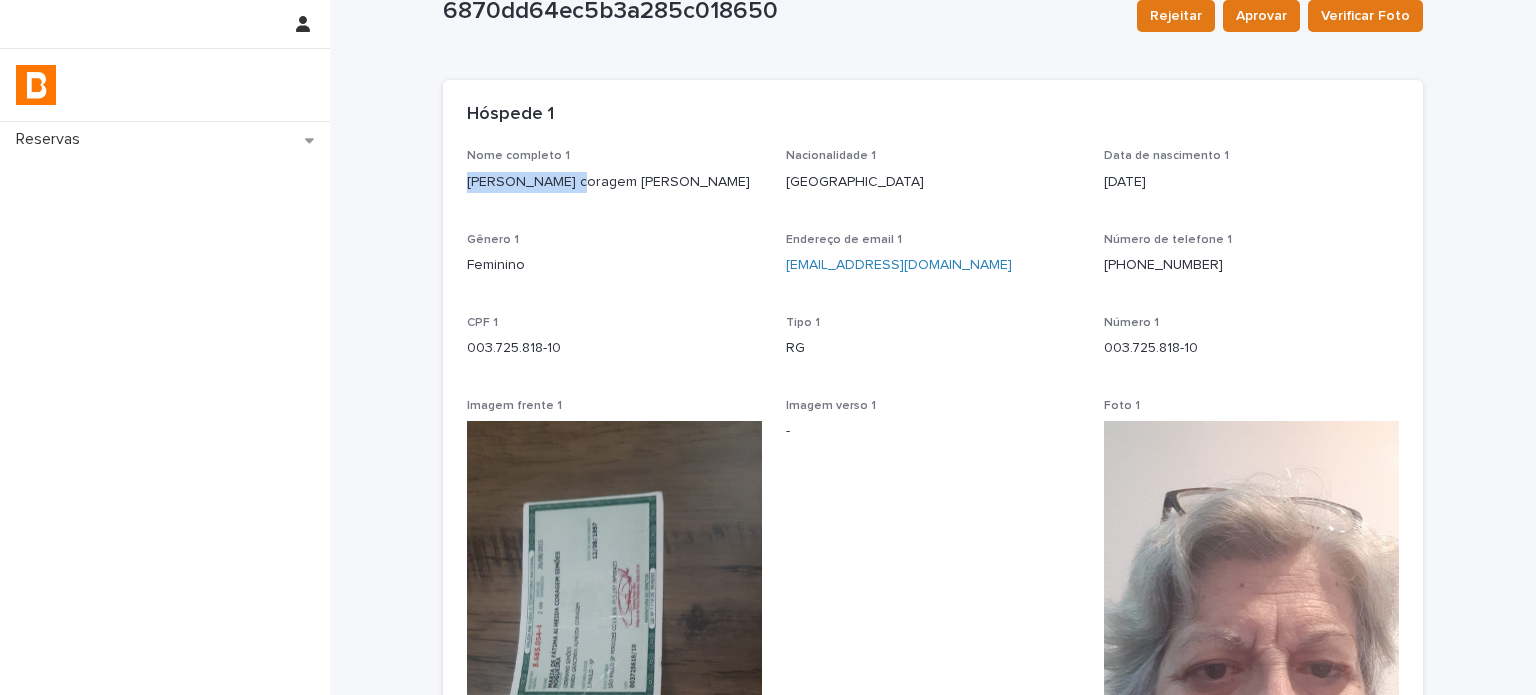 drag, startPoint x: 468, startPoint y: 183, endPoint x: 557, endPoint y: 188, distance: 89.140335 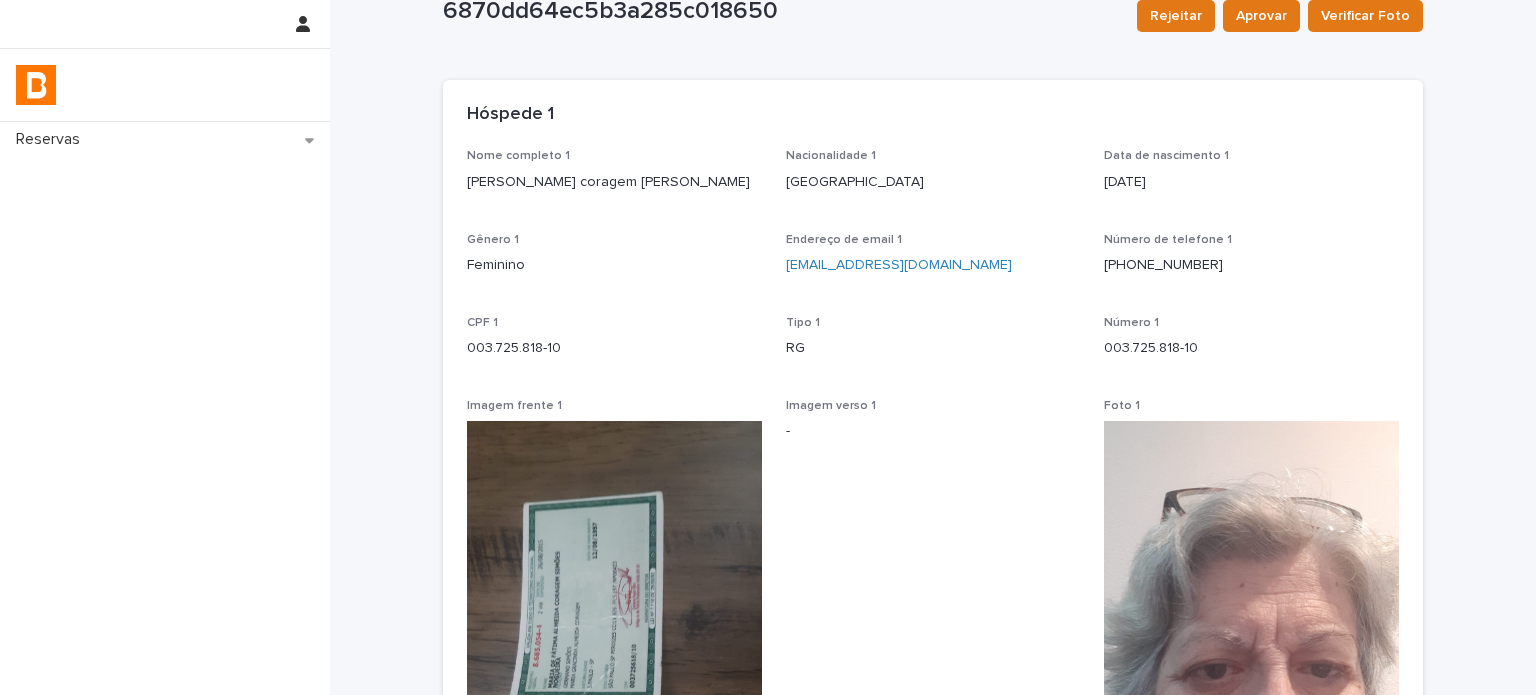 click on "Hóspede 1" at bounding box center (933, 115) 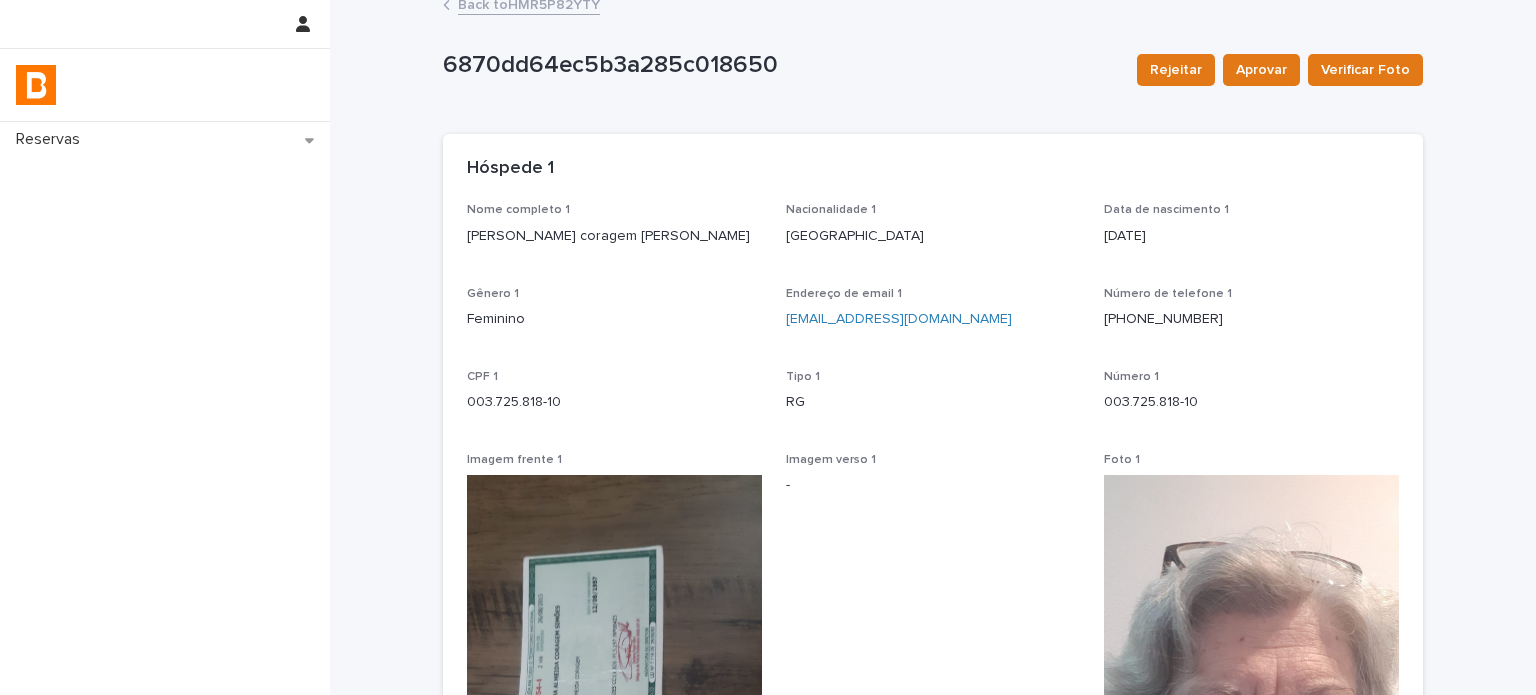 scroll, scrollTop: 0, scrollLeft: 0, axis: both 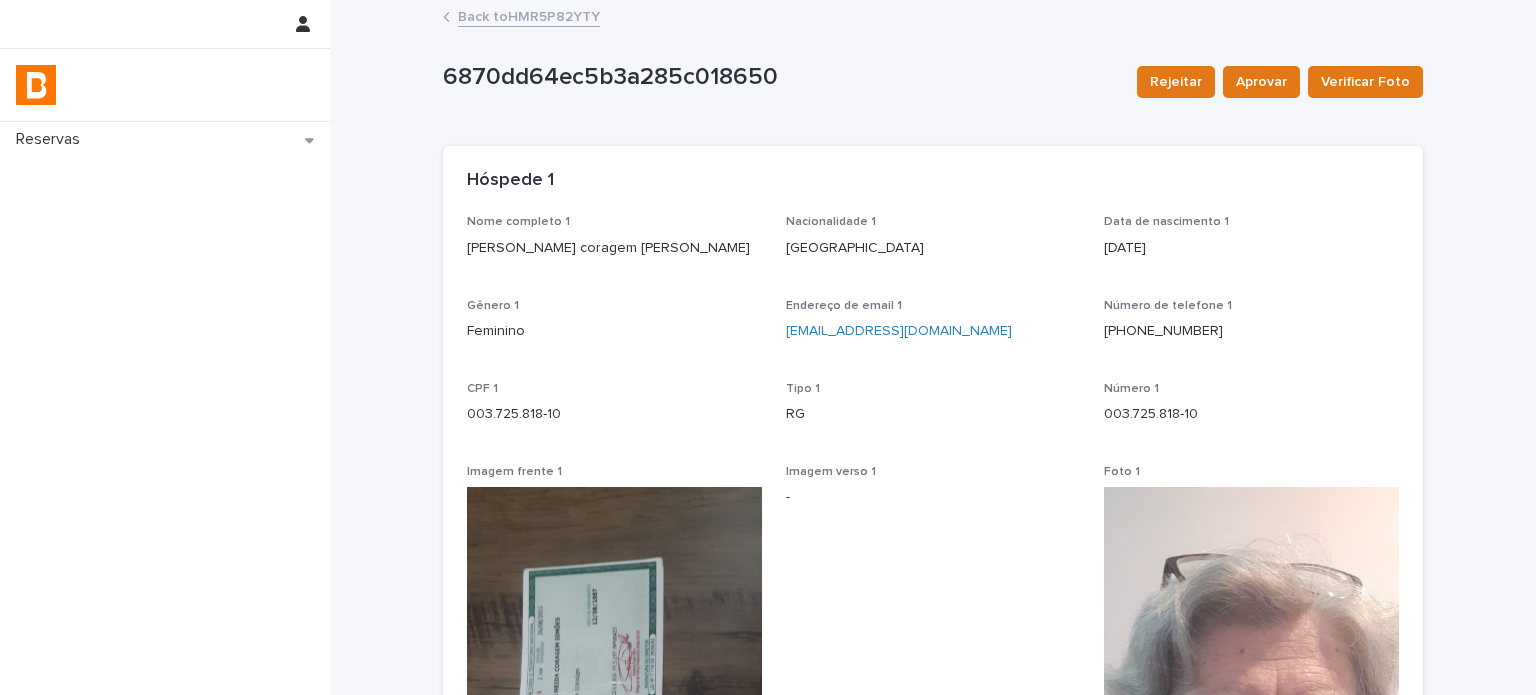 click on "Back to  HMR5P82YTY" at bounding box center (529, 15) 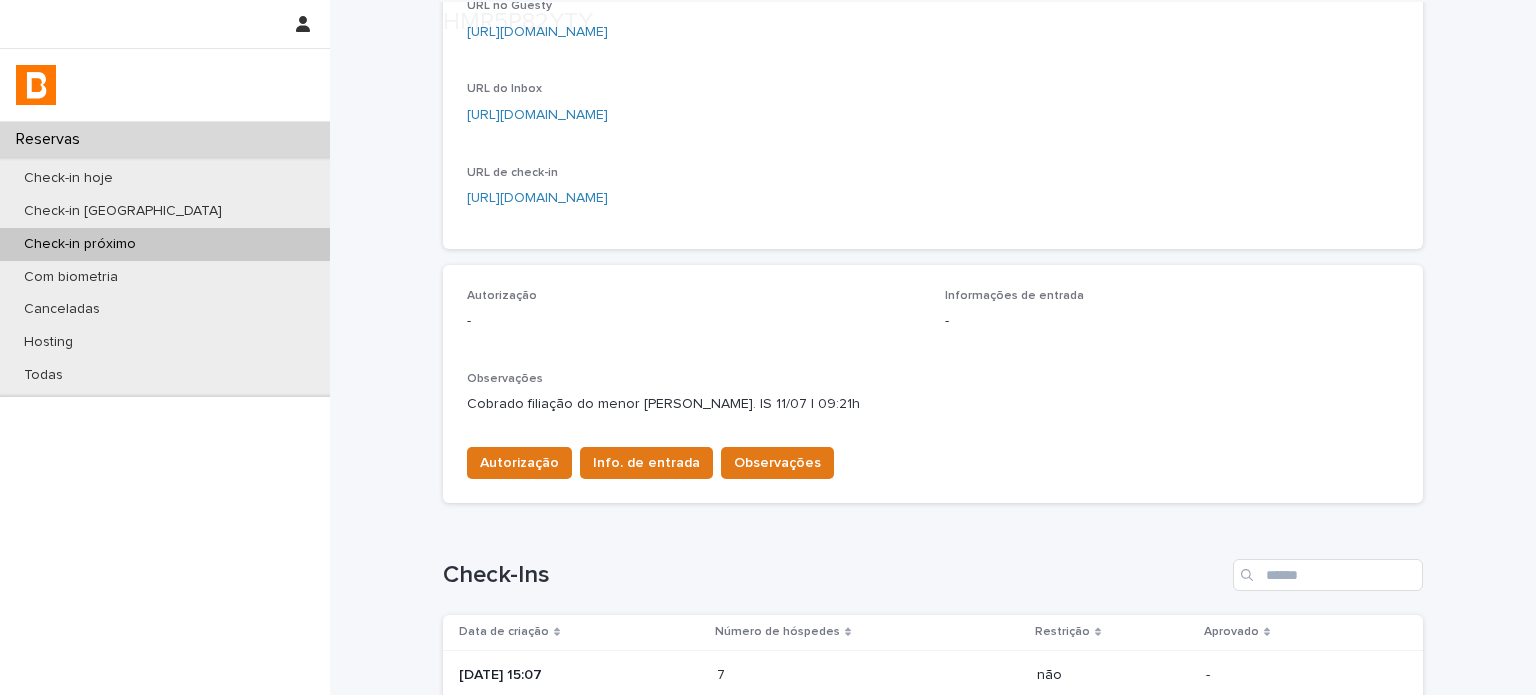 scroll, scrollTop: 466, scrollLeft: 0, axis: vertical 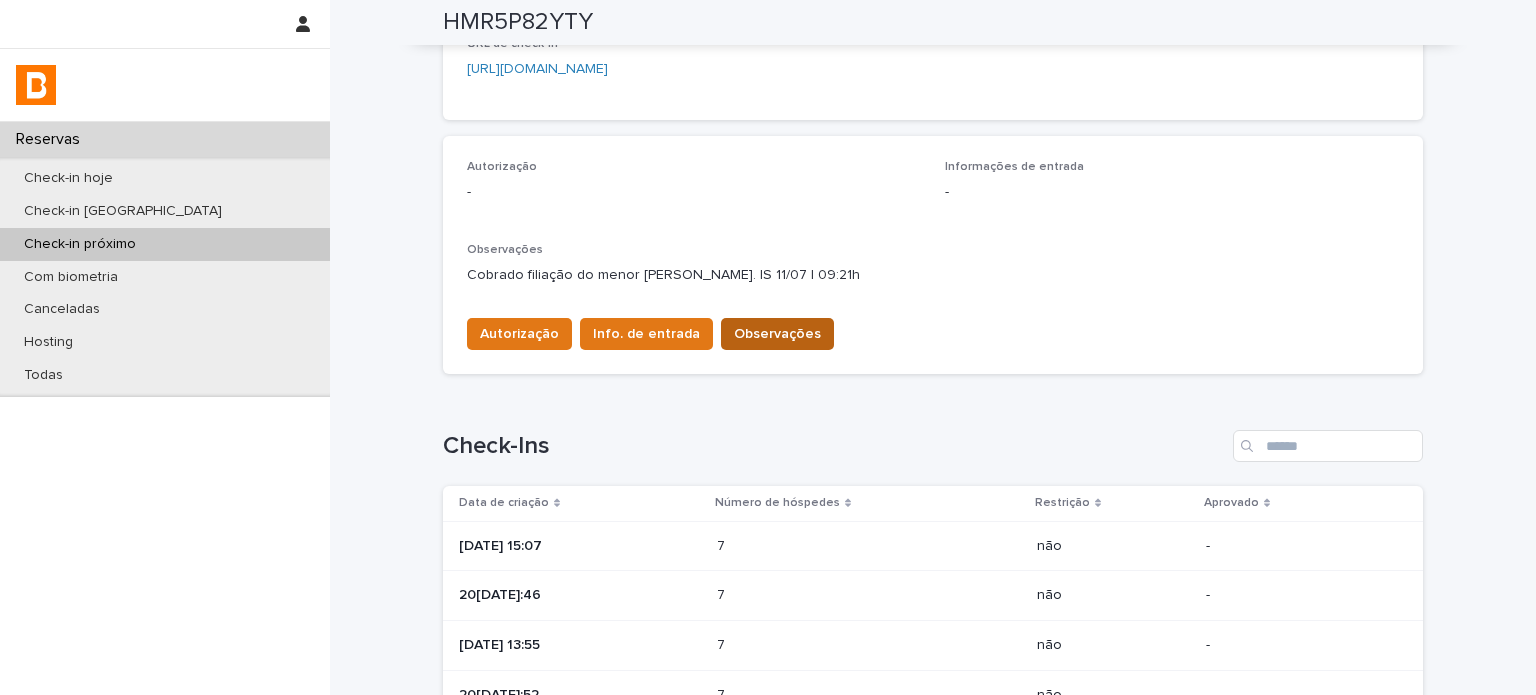 click on "Observações" at bounding box center [777, 334] 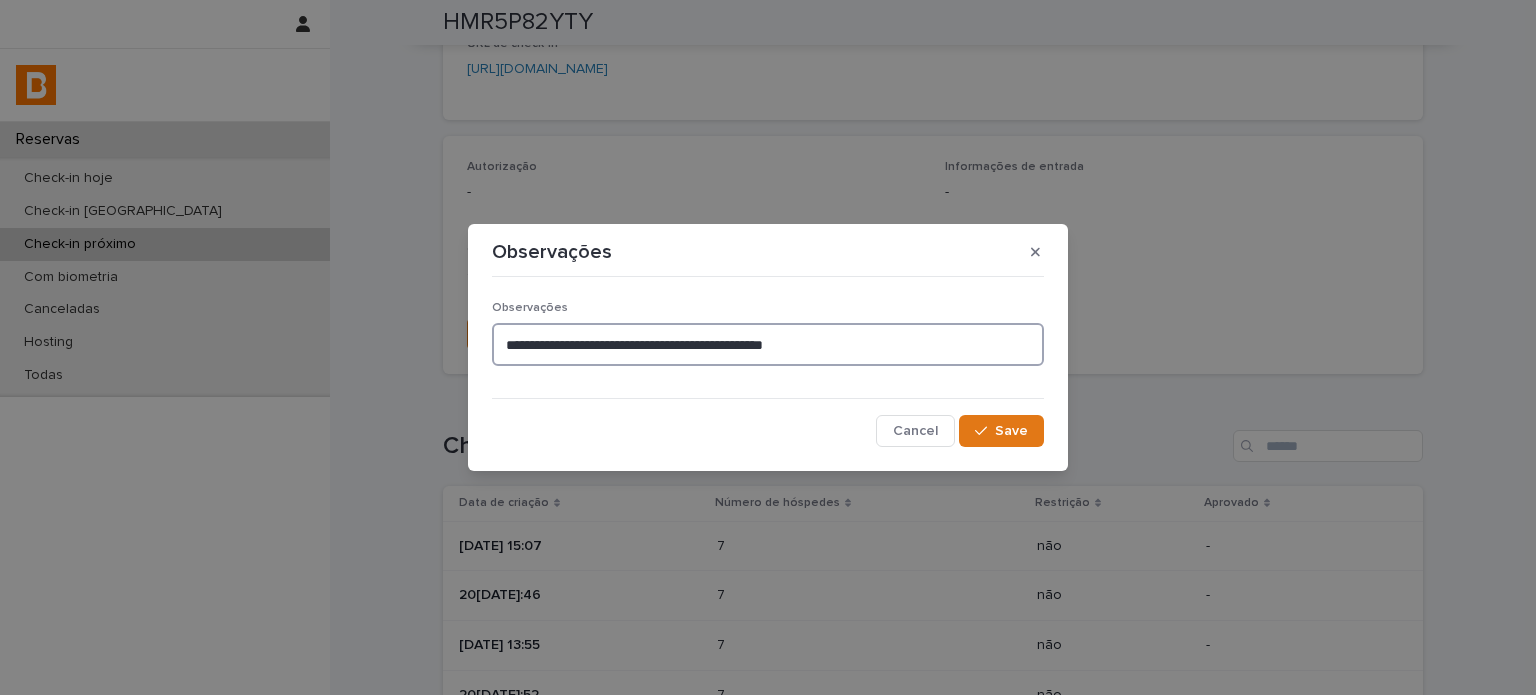 click on "**********" at bounding box center [768, 344] 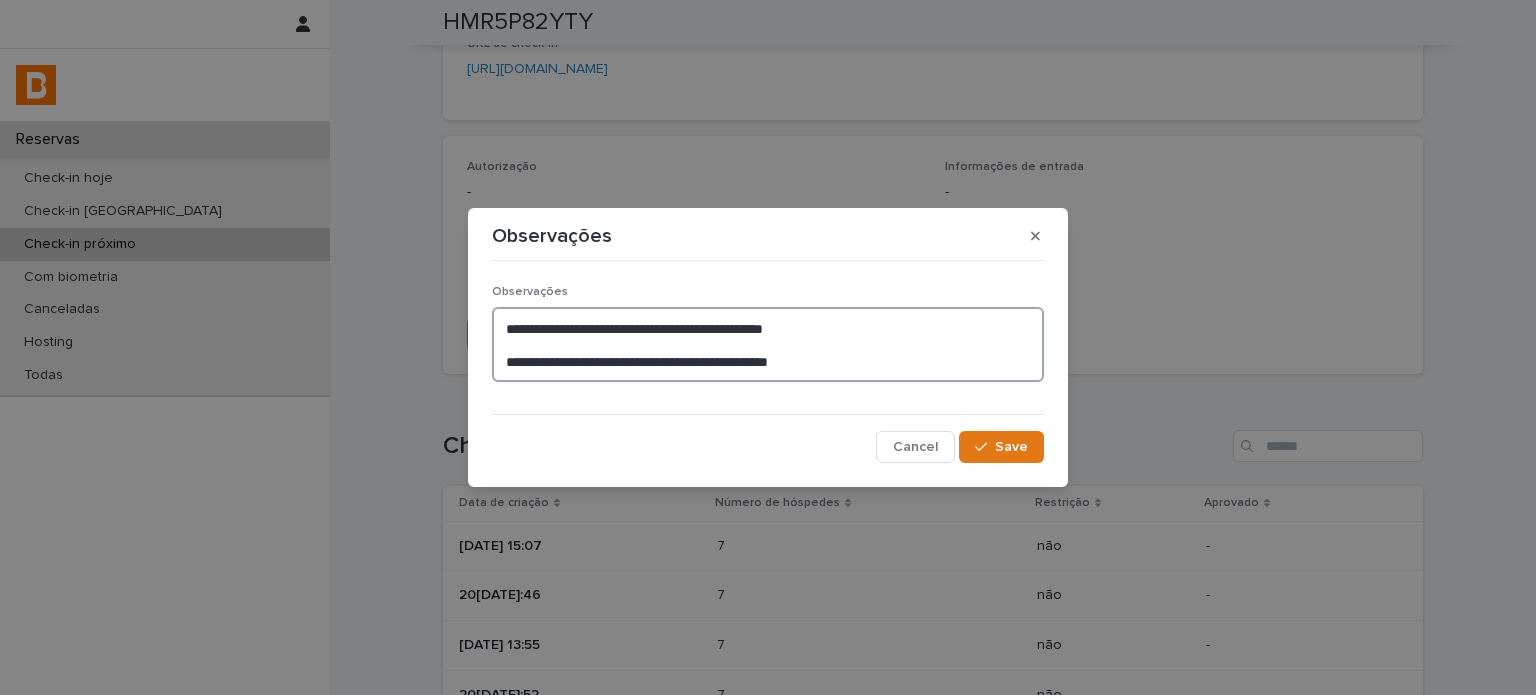type on "**********" 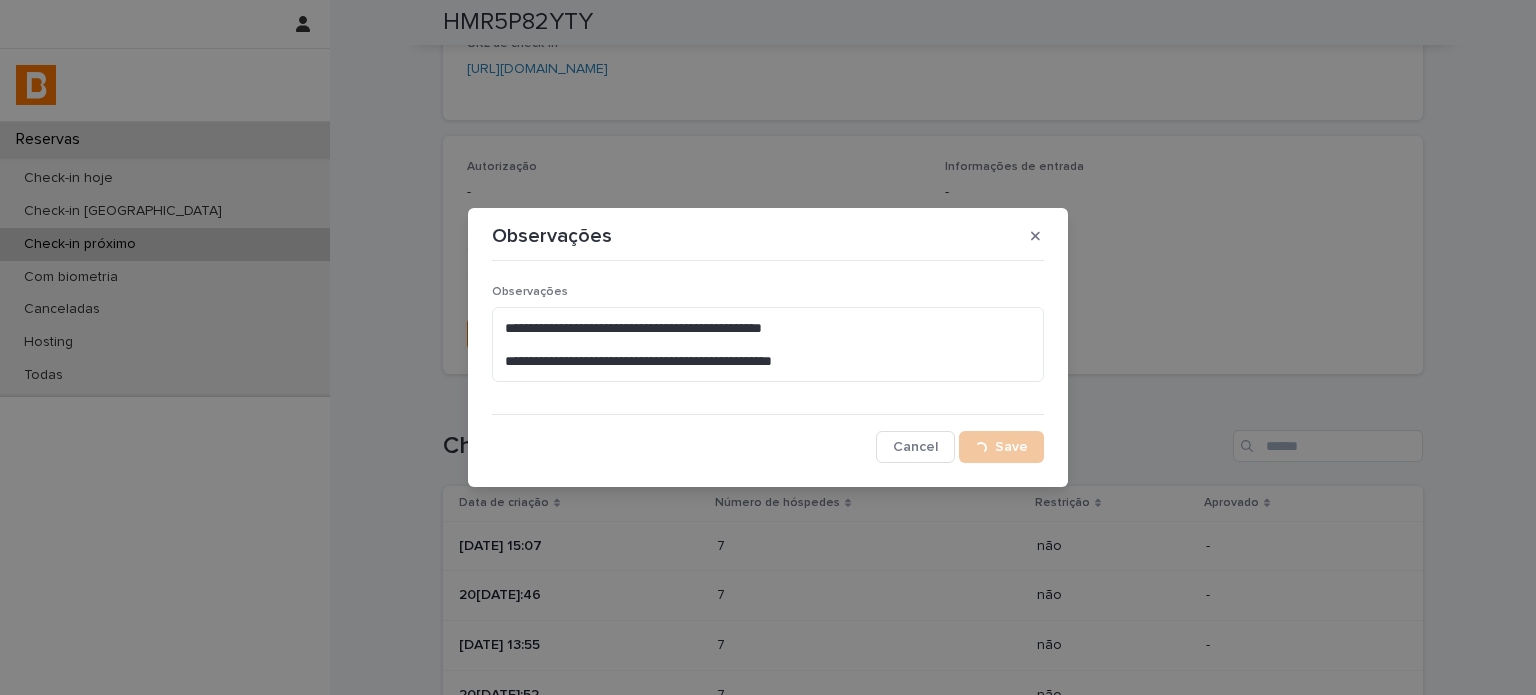 scroll, scrollTop: 487, scrollLeft: 0, axis: vertical 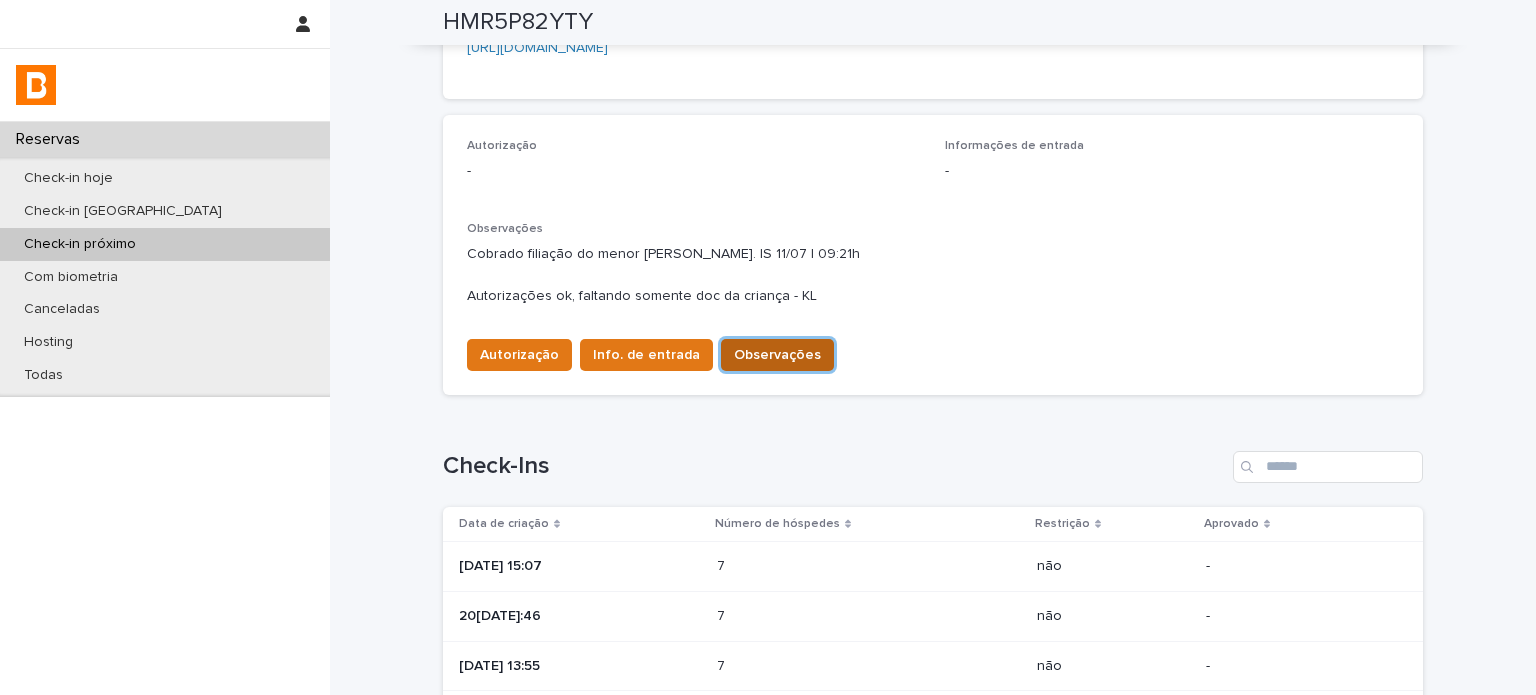 click on "Observações" at bounding box center [777, 355] 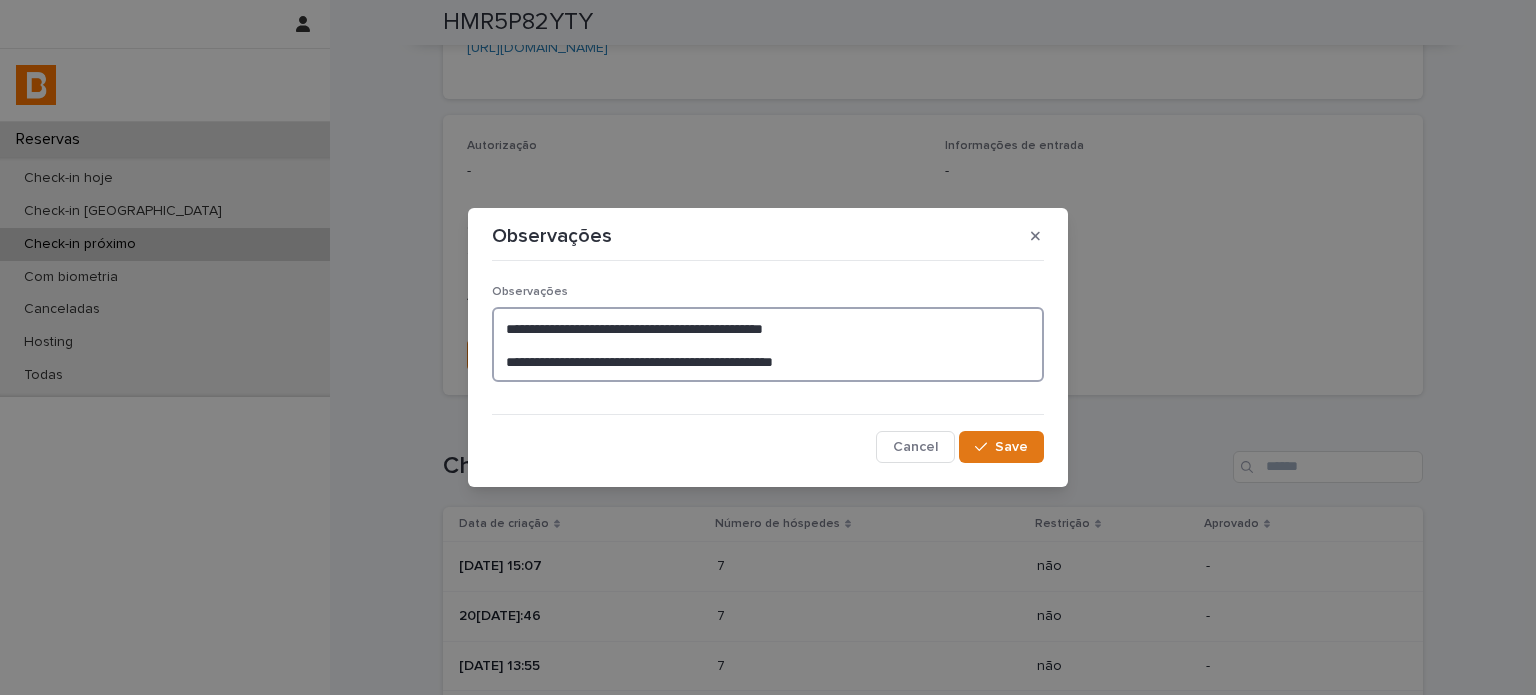 click on "**********" at bounding box center (768, 345) 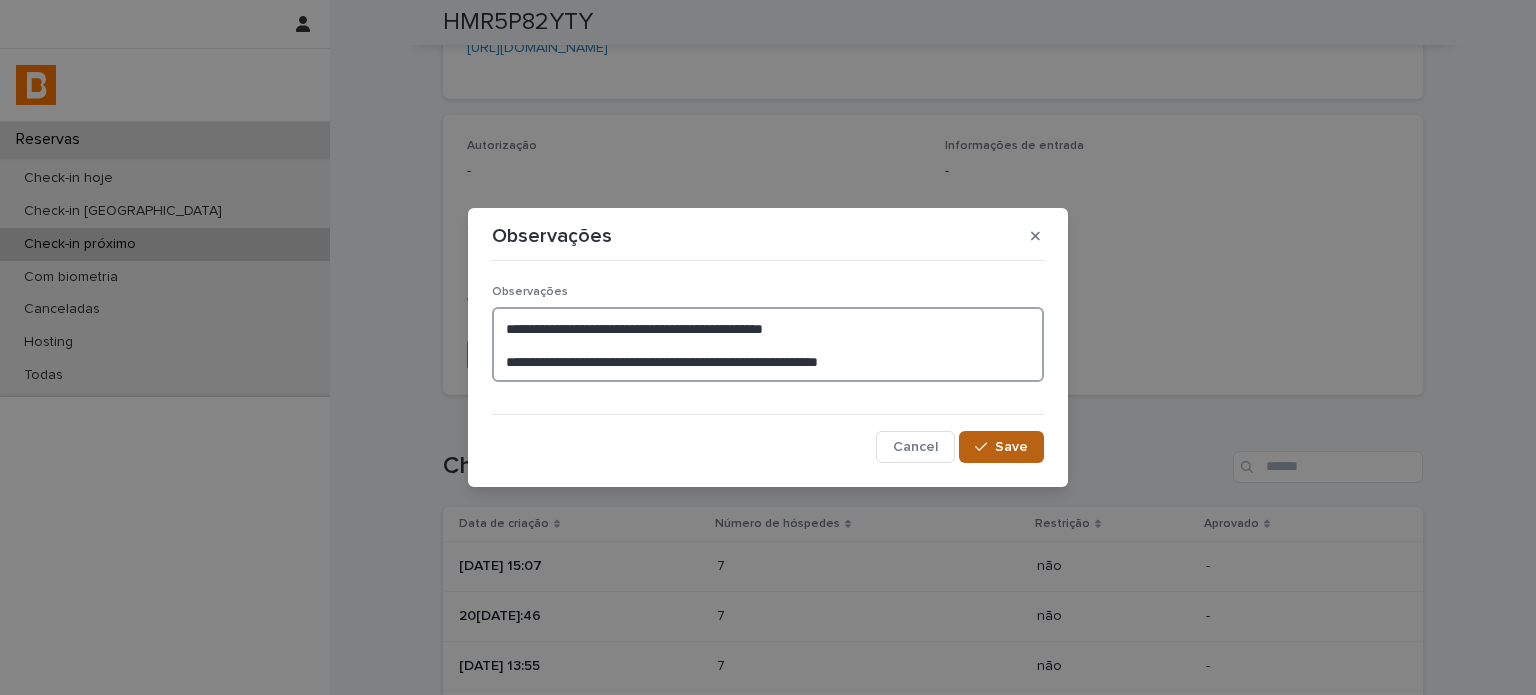 type on "**********" 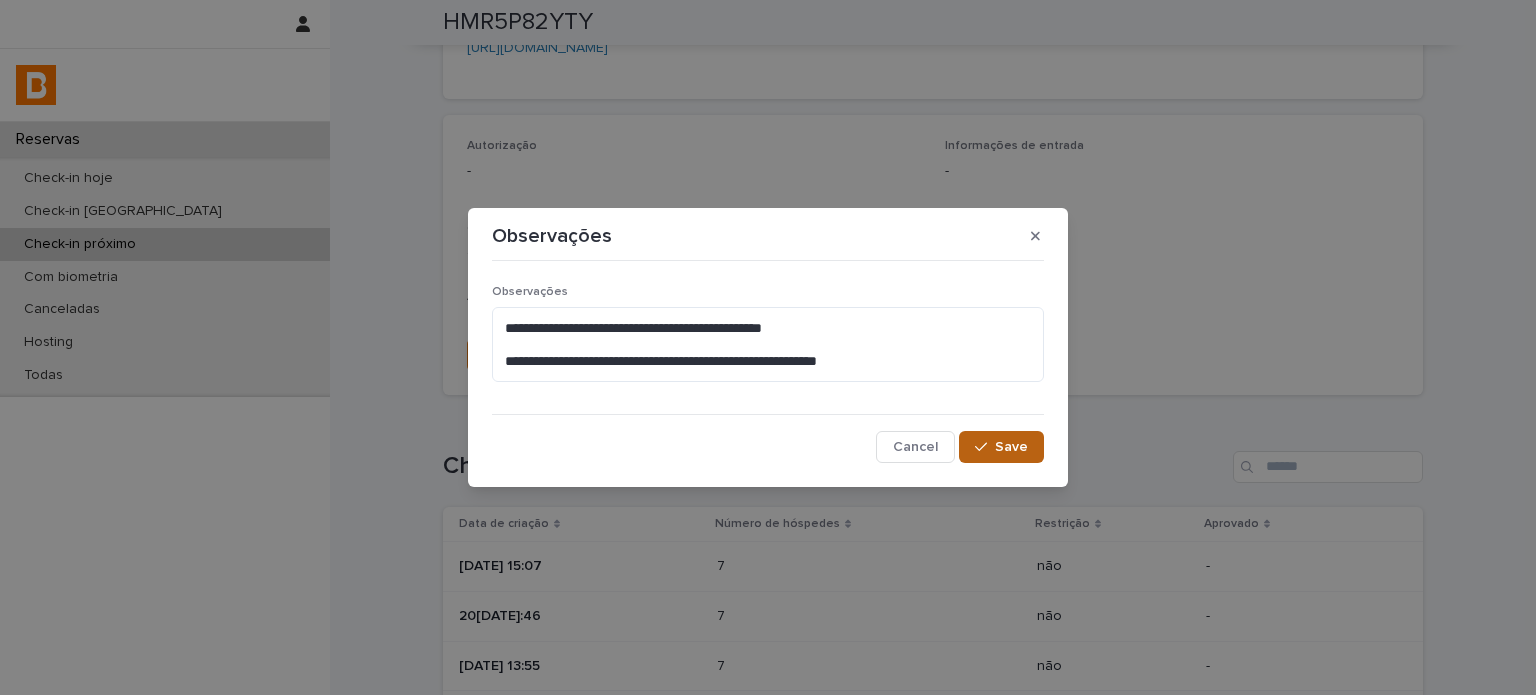 click on "Save" at bounding box center [1011, 447] 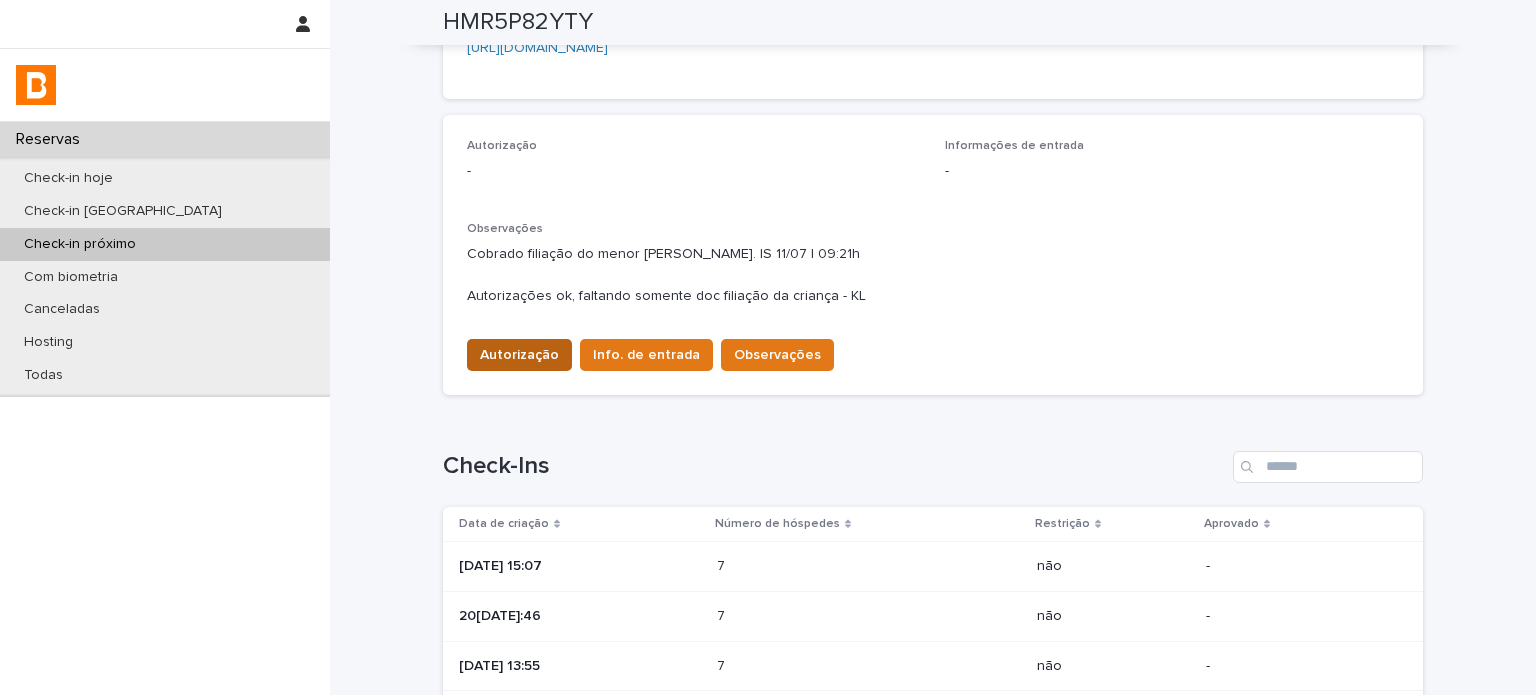 click on "Autorização" at bounding box center (519, 355) 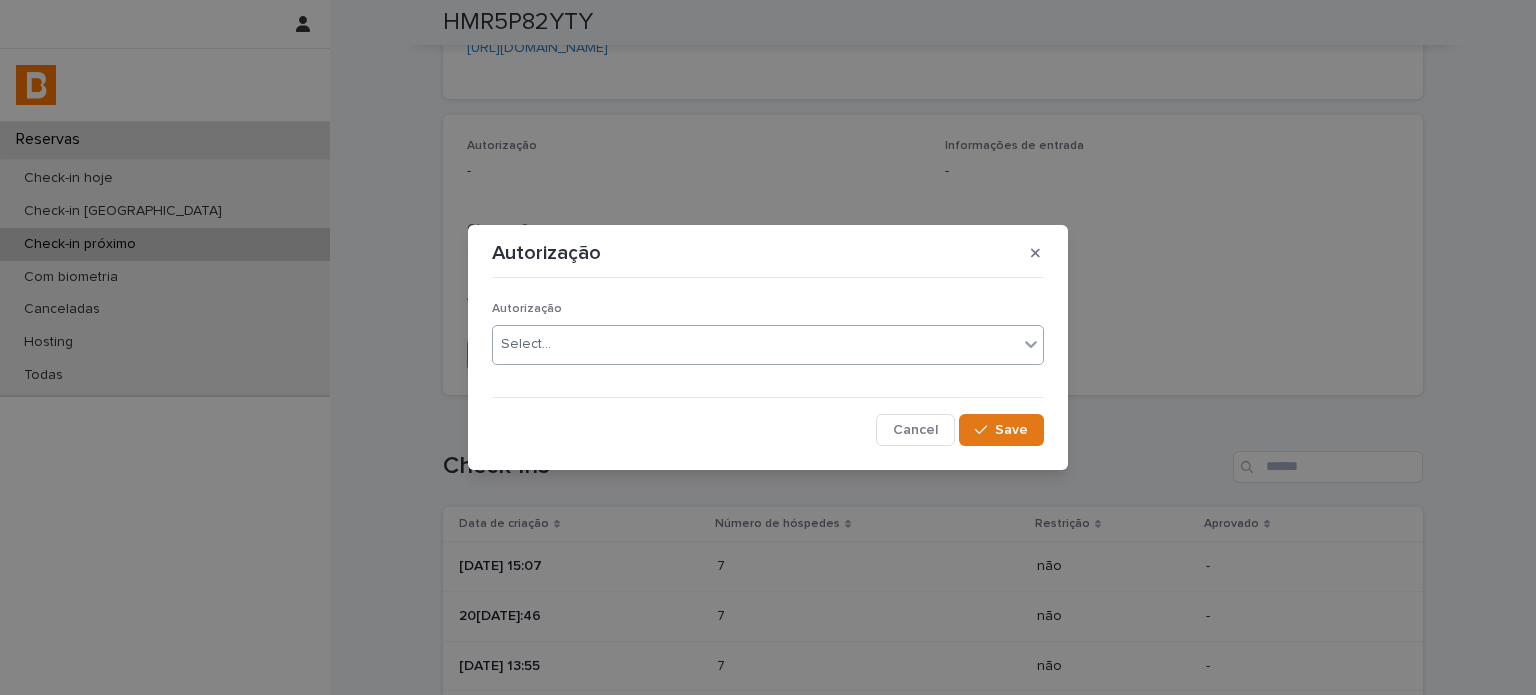 click on "Select..." at bounding box center (755, 344) 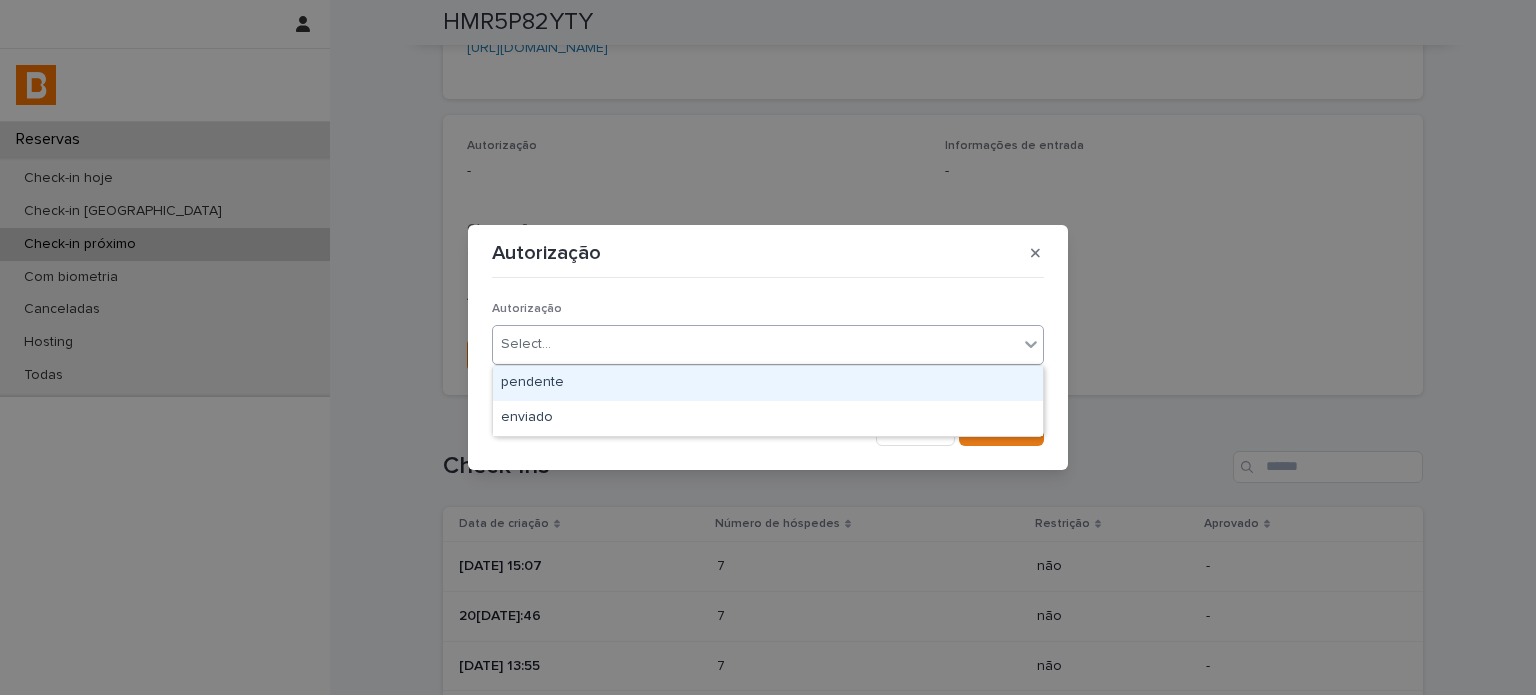 click on "pendente" at bounding box center (768, 383) 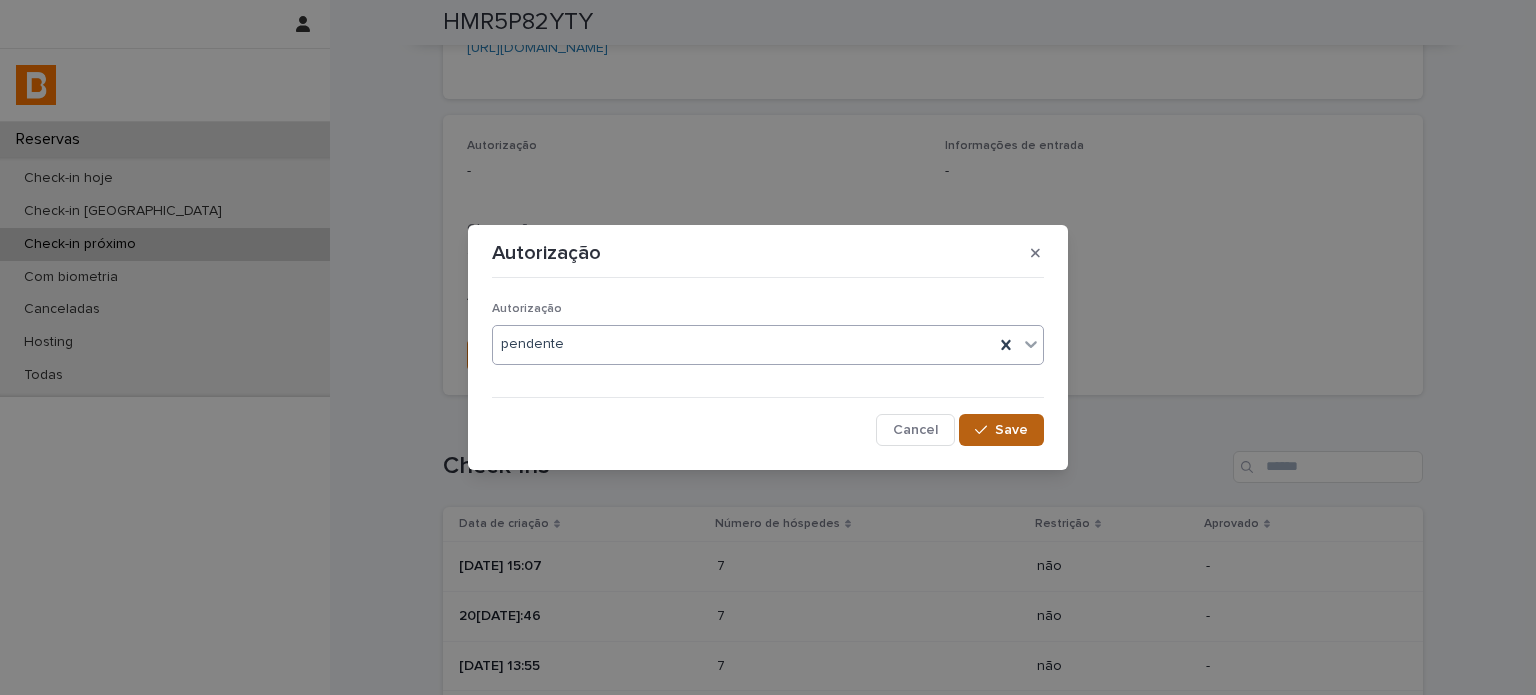 click on "Save" at bounding box center [1011, 430] 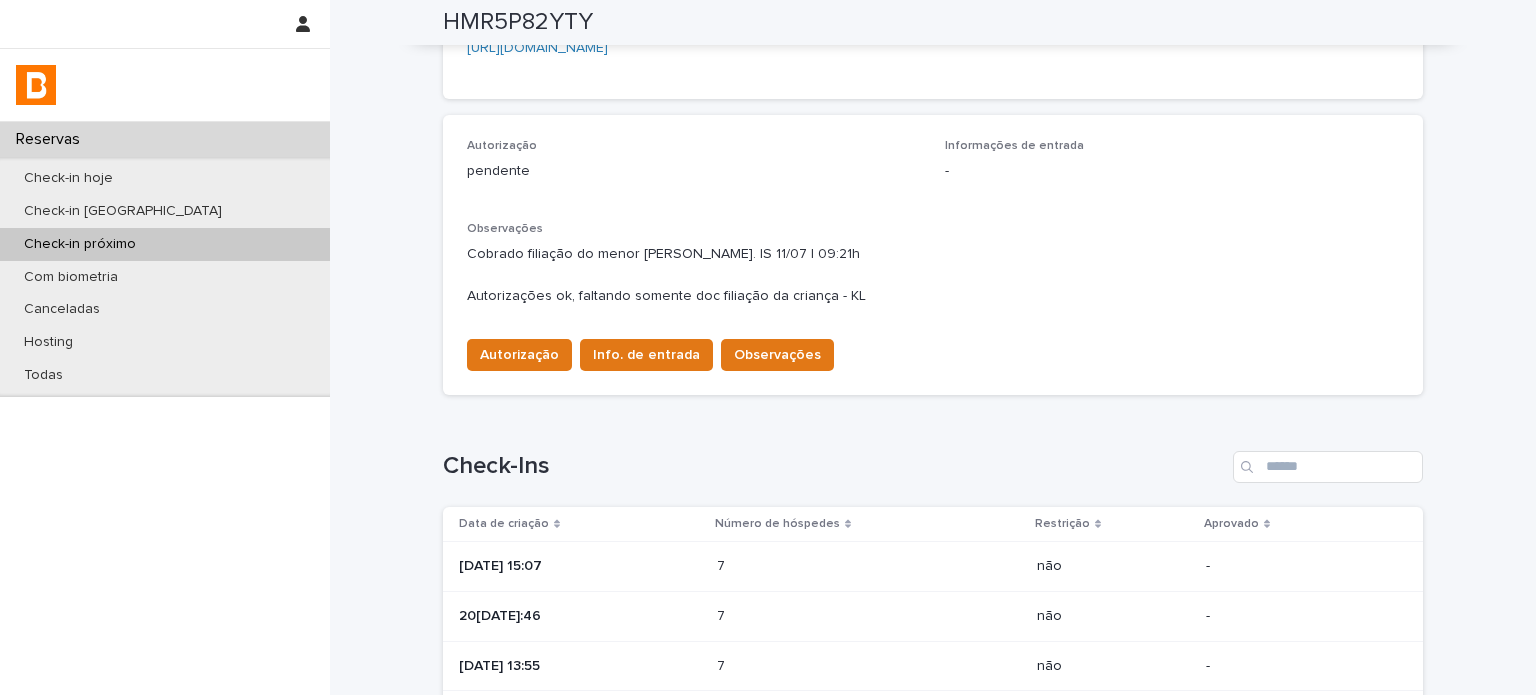 click on "Info. de entrada" at bounding box center [646, 355] 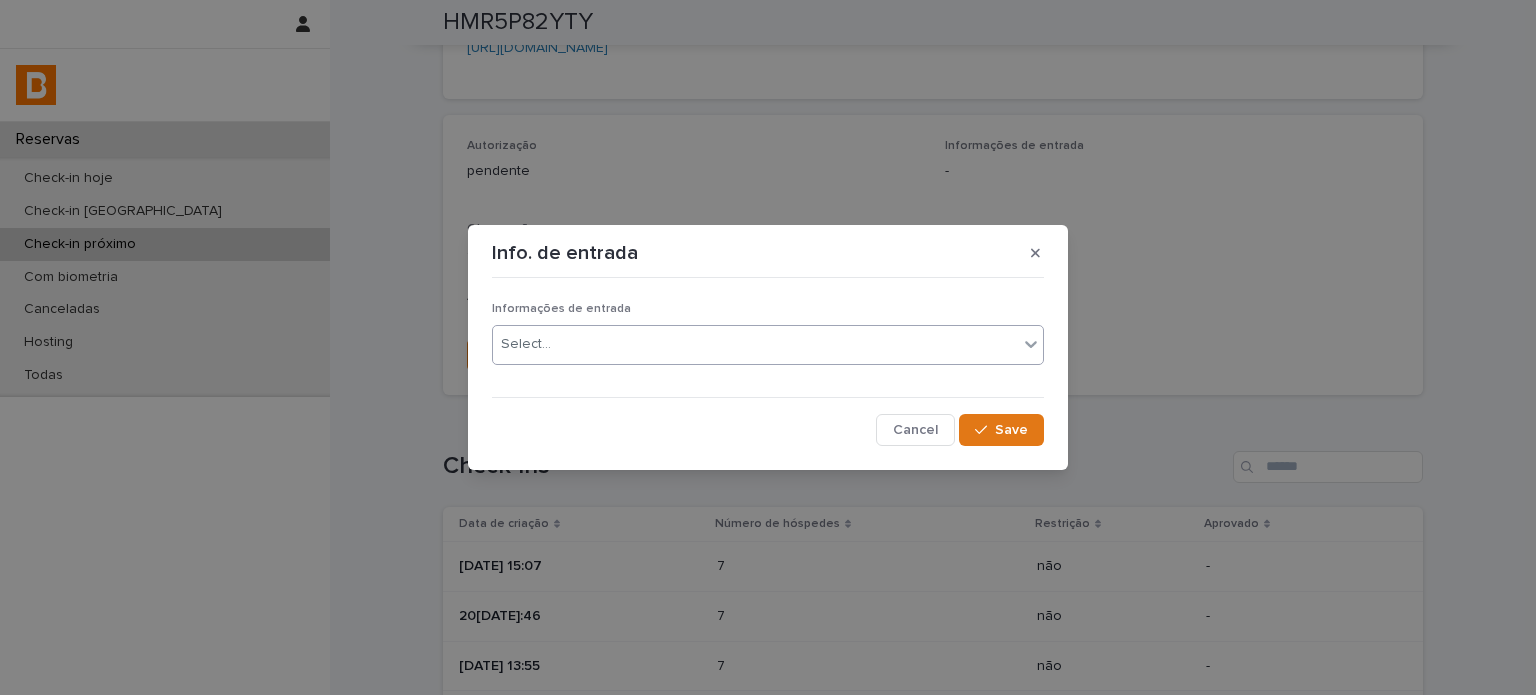 click on "Select..." at bounding box center (755, 344) 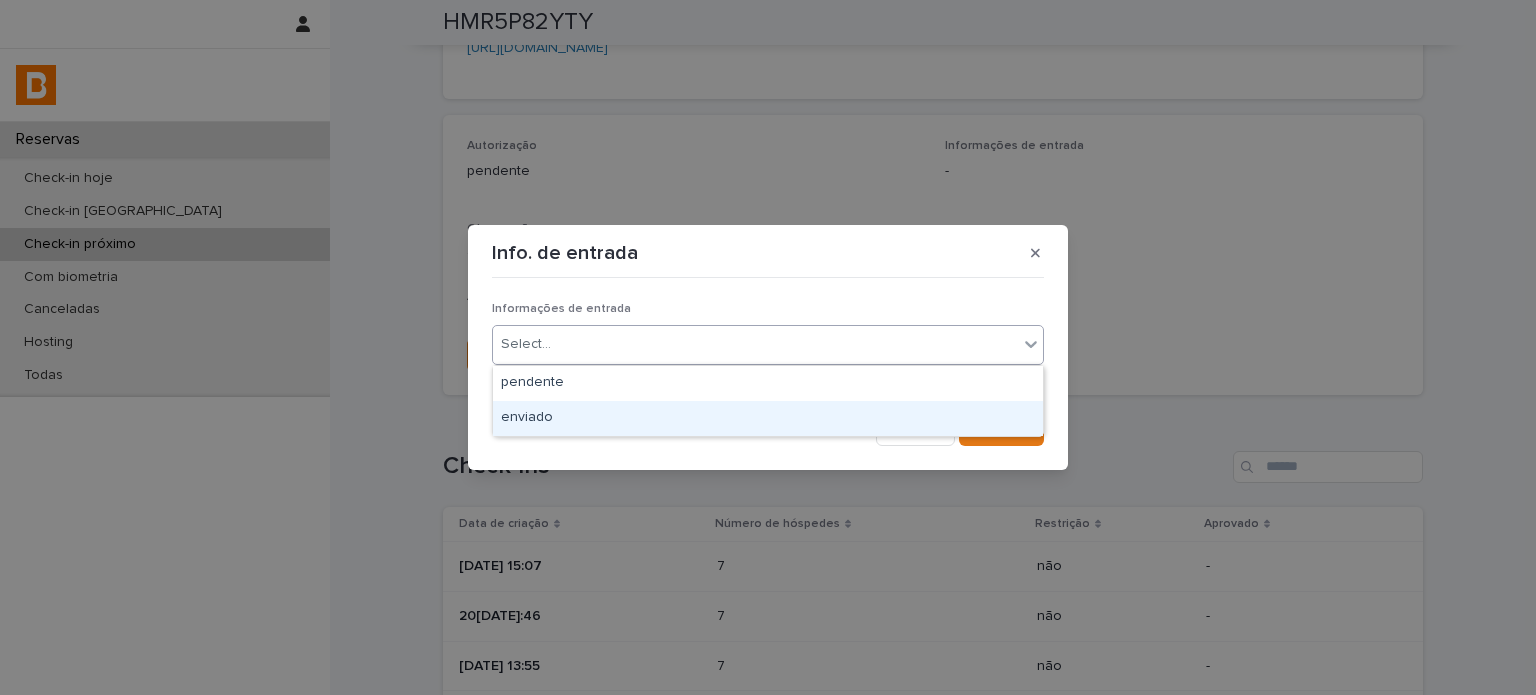 click on "enviado" at bounding box center [768, 418] 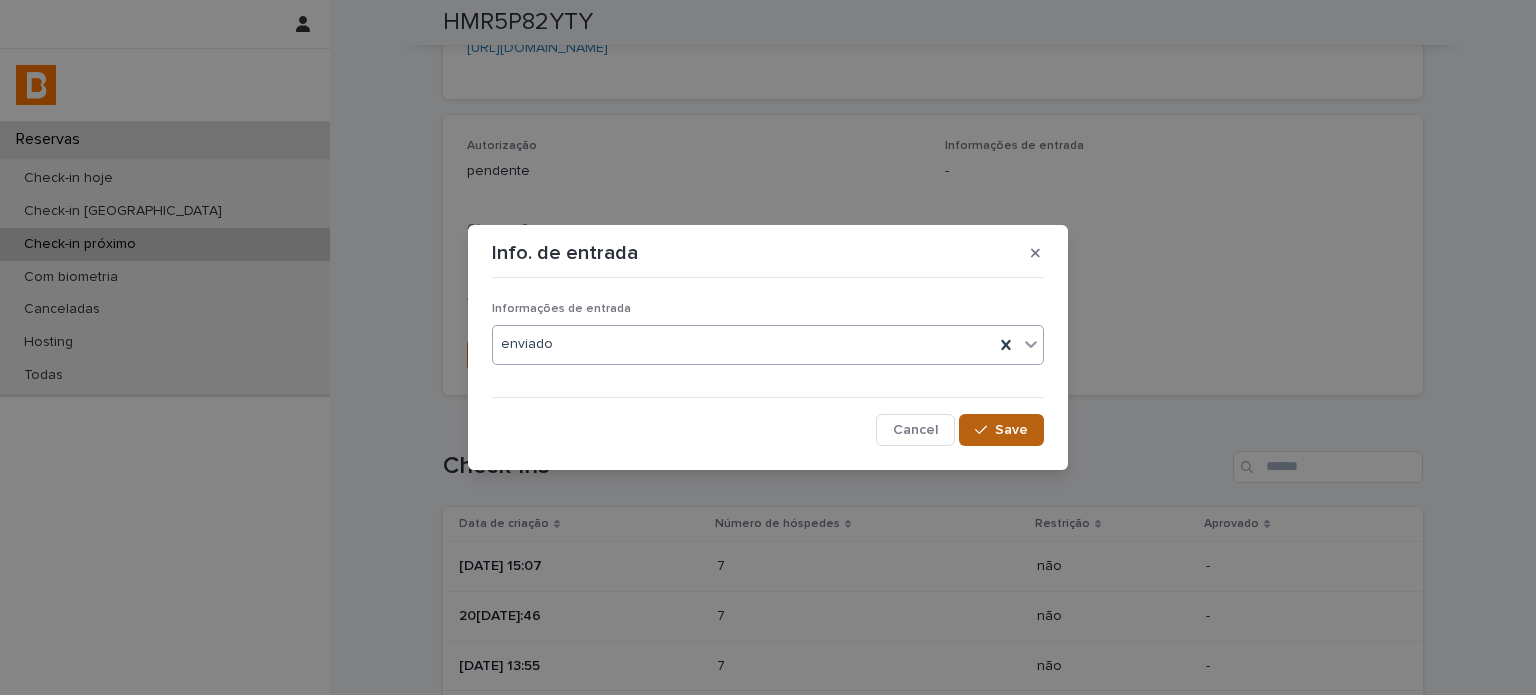 click on "Save" at bounding box center [1011, 430] 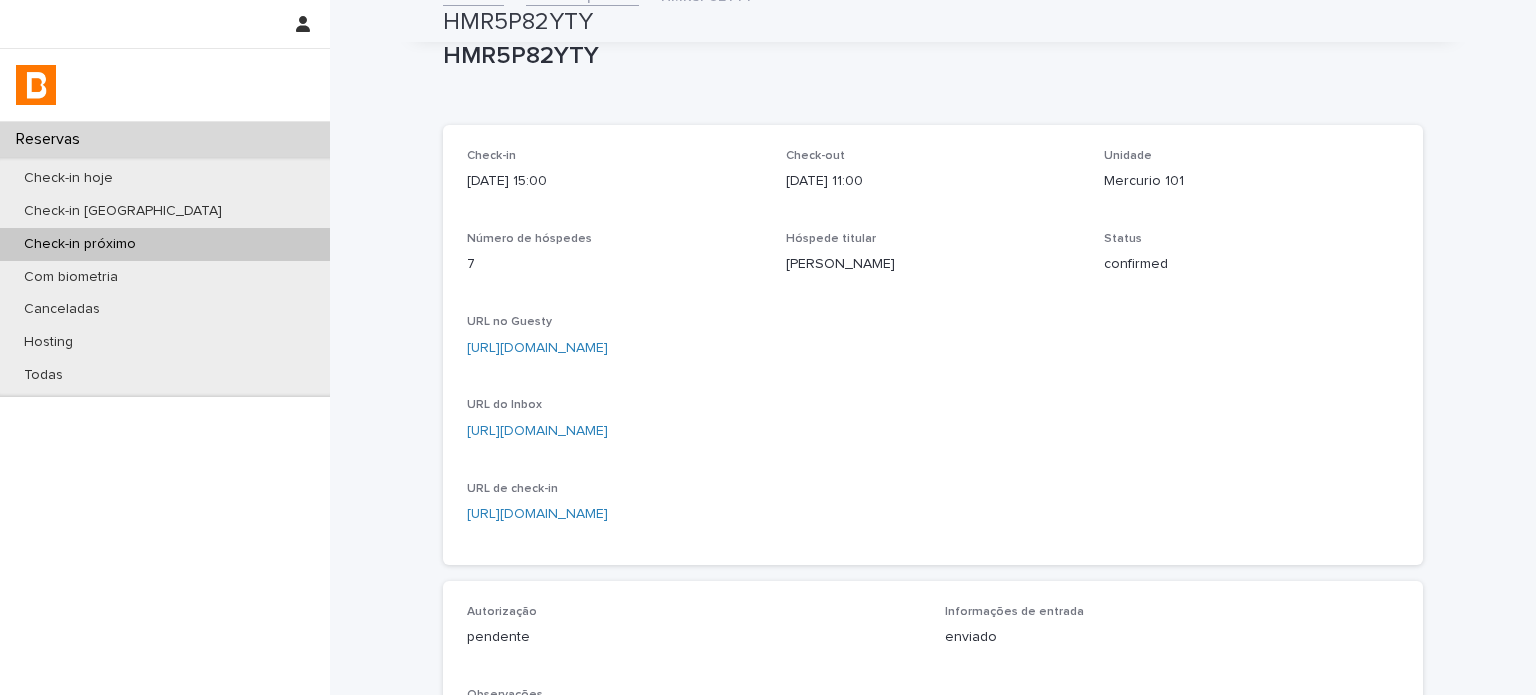 scroll, scrollTop: 0, scrollLeft: 0, axis: both 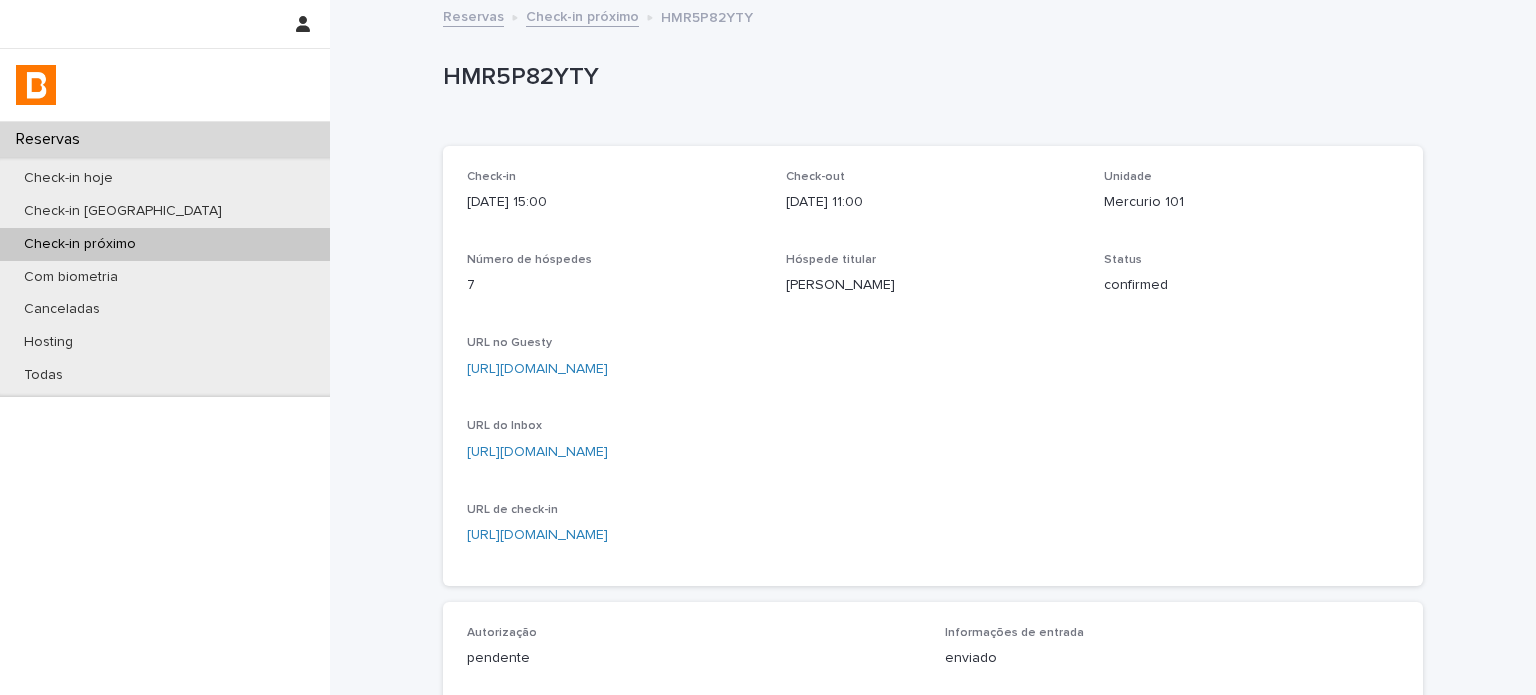 click on "Check-in próximo" at bounding box center [582, 15] 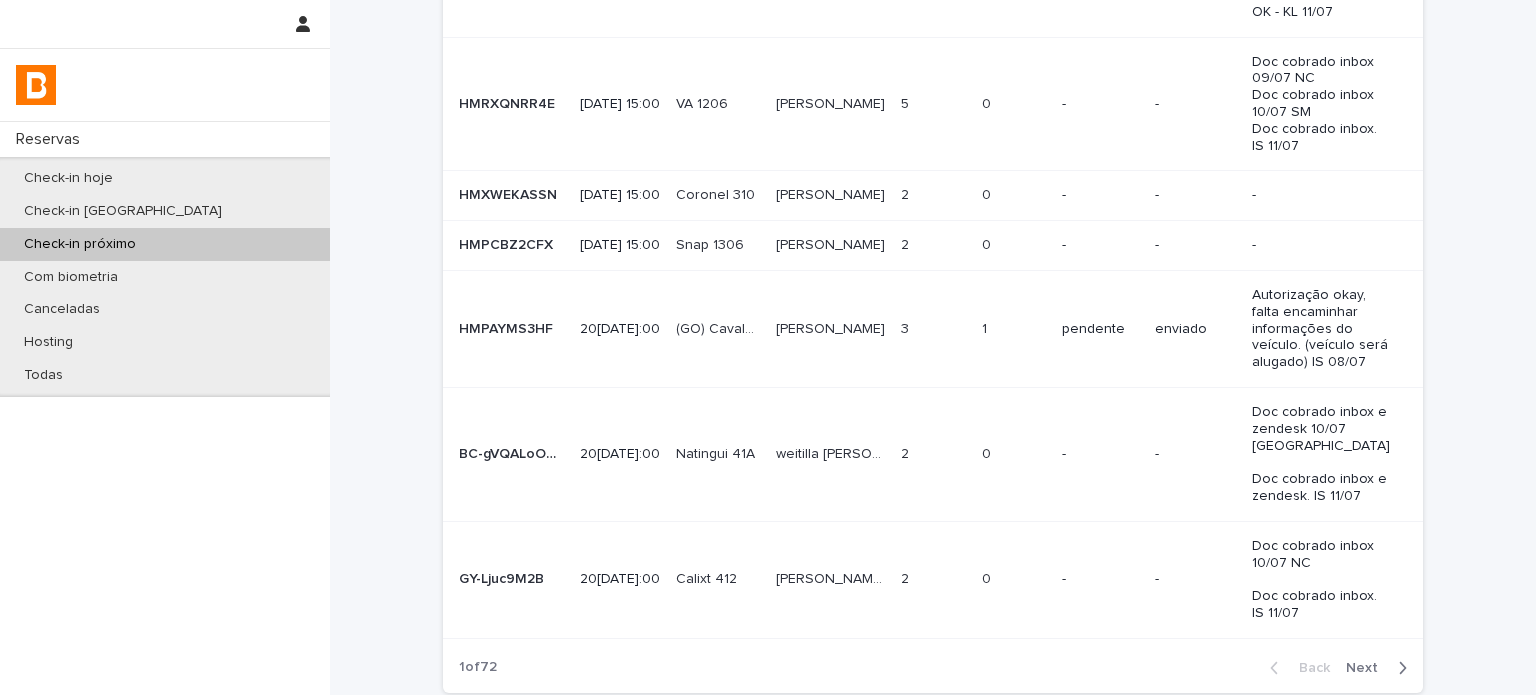 scroll, scrollTop: 995, scrollLeft: 0, axis: vertical 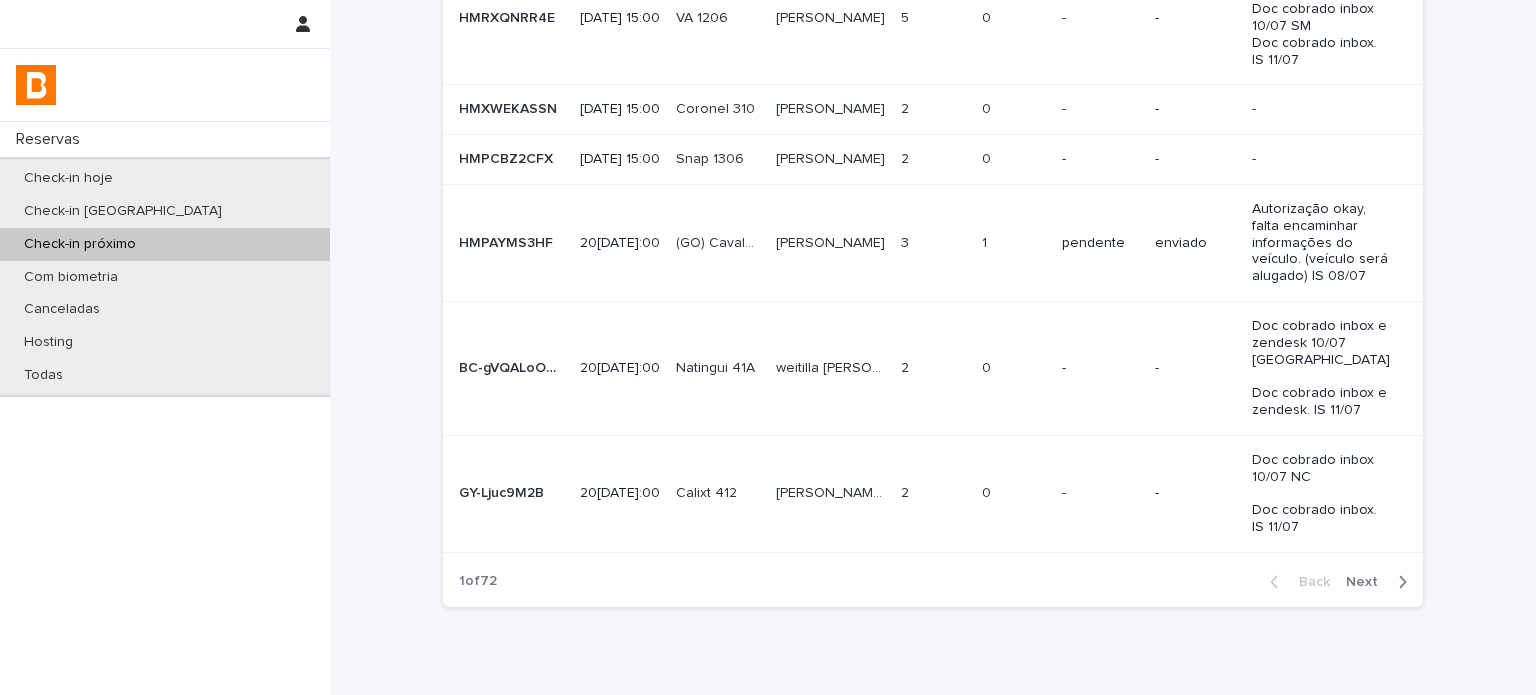 click on "Next" at bounding box center (1380, 582) 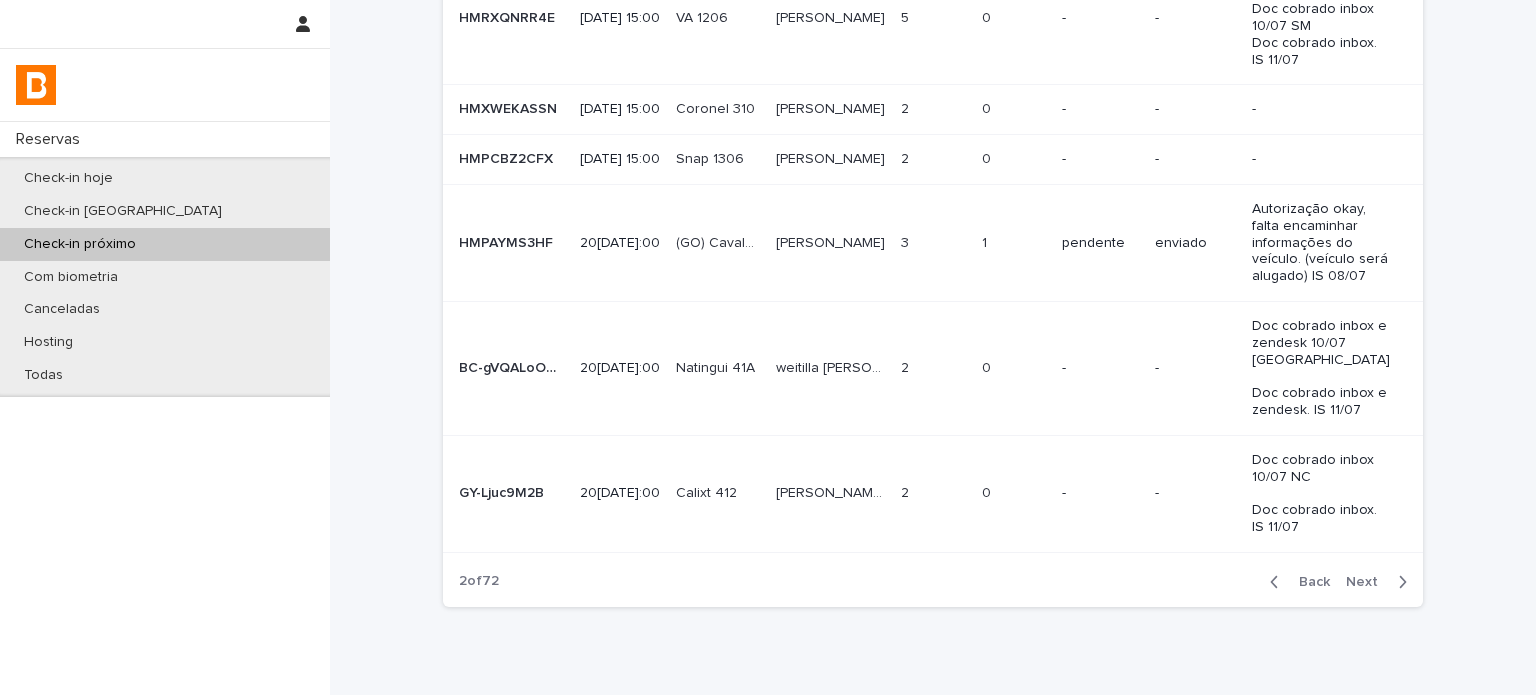 scroll, scrollTop: 760, scrollLeft: 0, axis: vertical 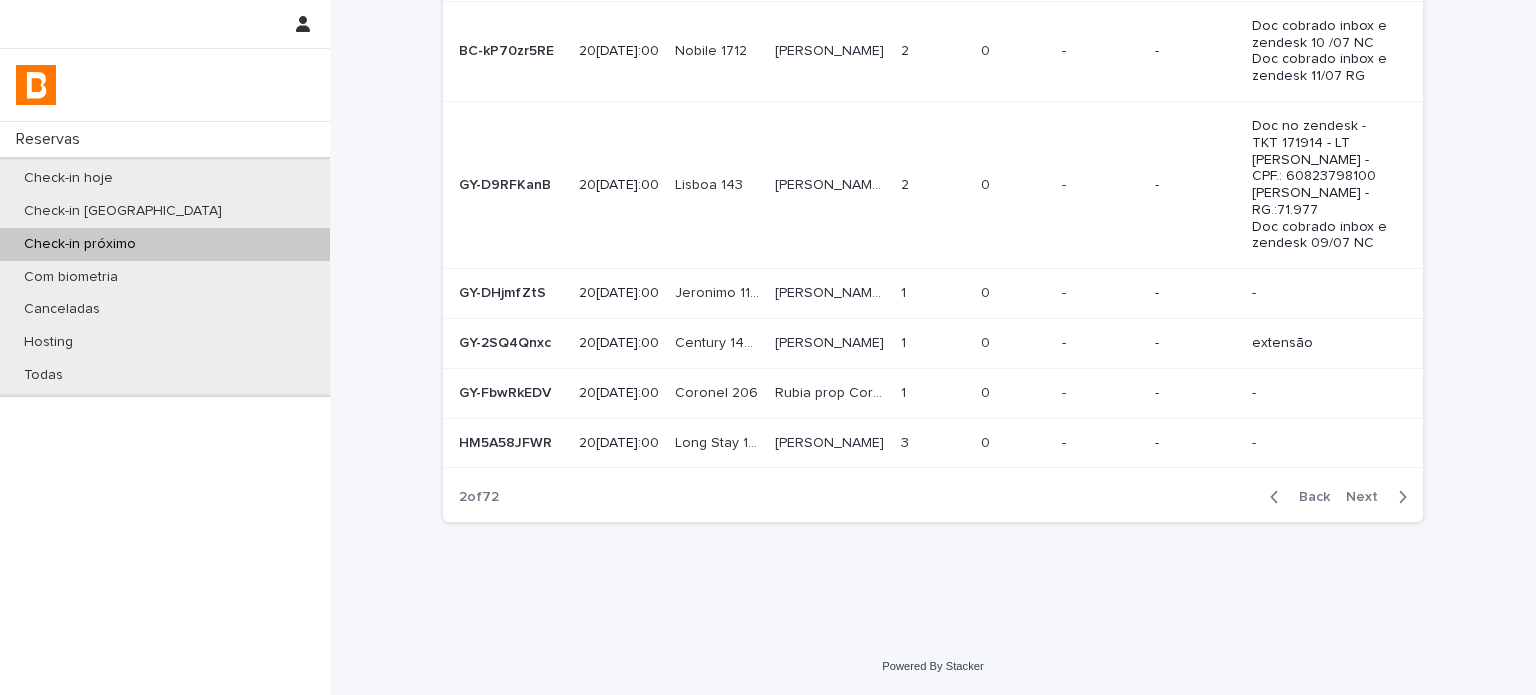 click on "Next" at bounding box center [1368, 497] 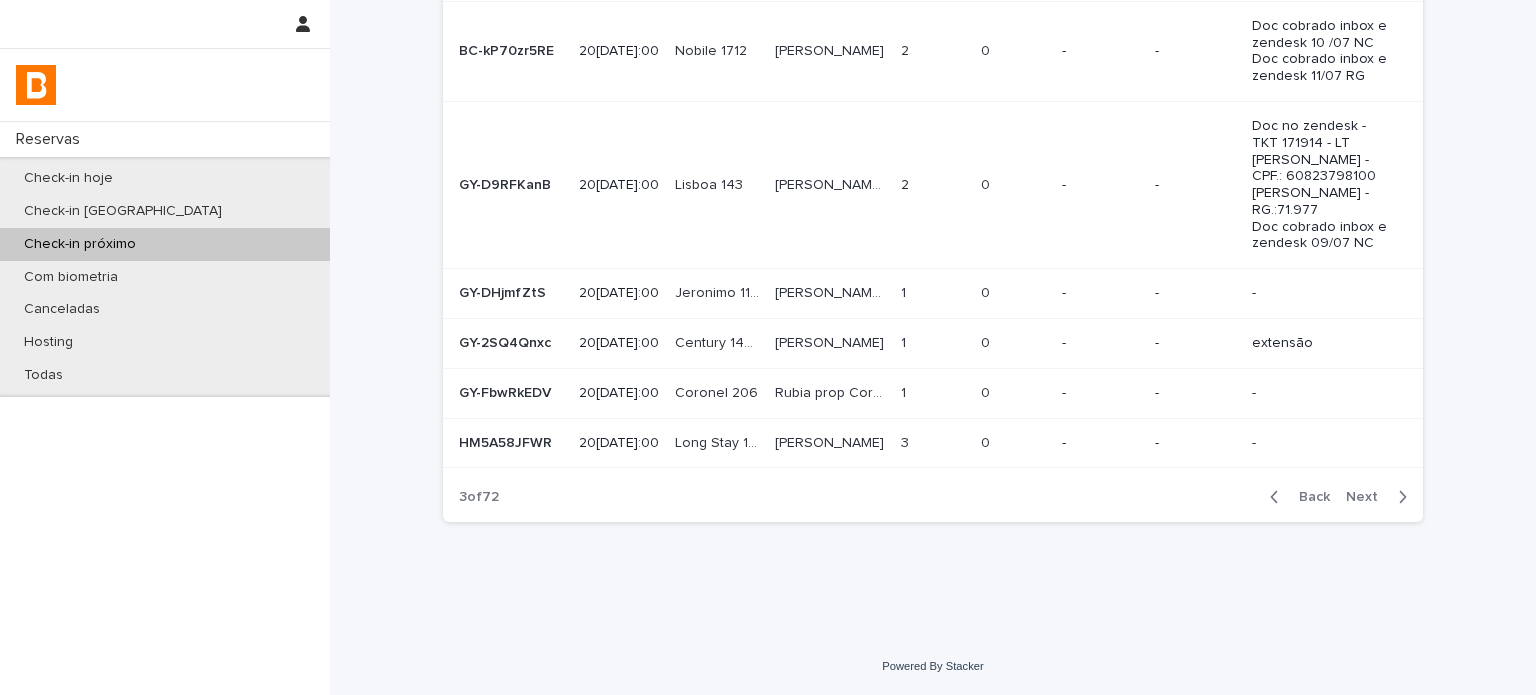 scroll, scrollTop: 407, scrollLeft: 0, axis: vertical 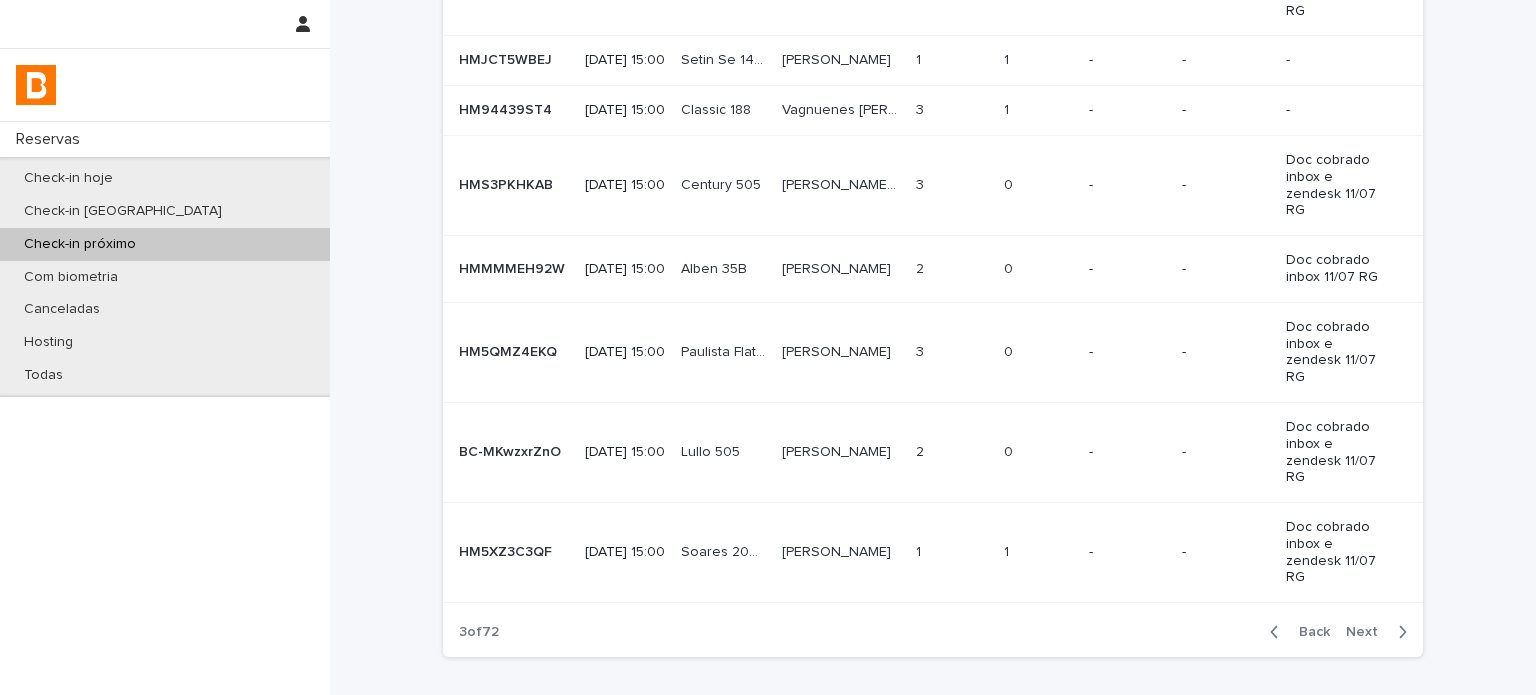 click on "Next" at bounding box center [1368, 632] 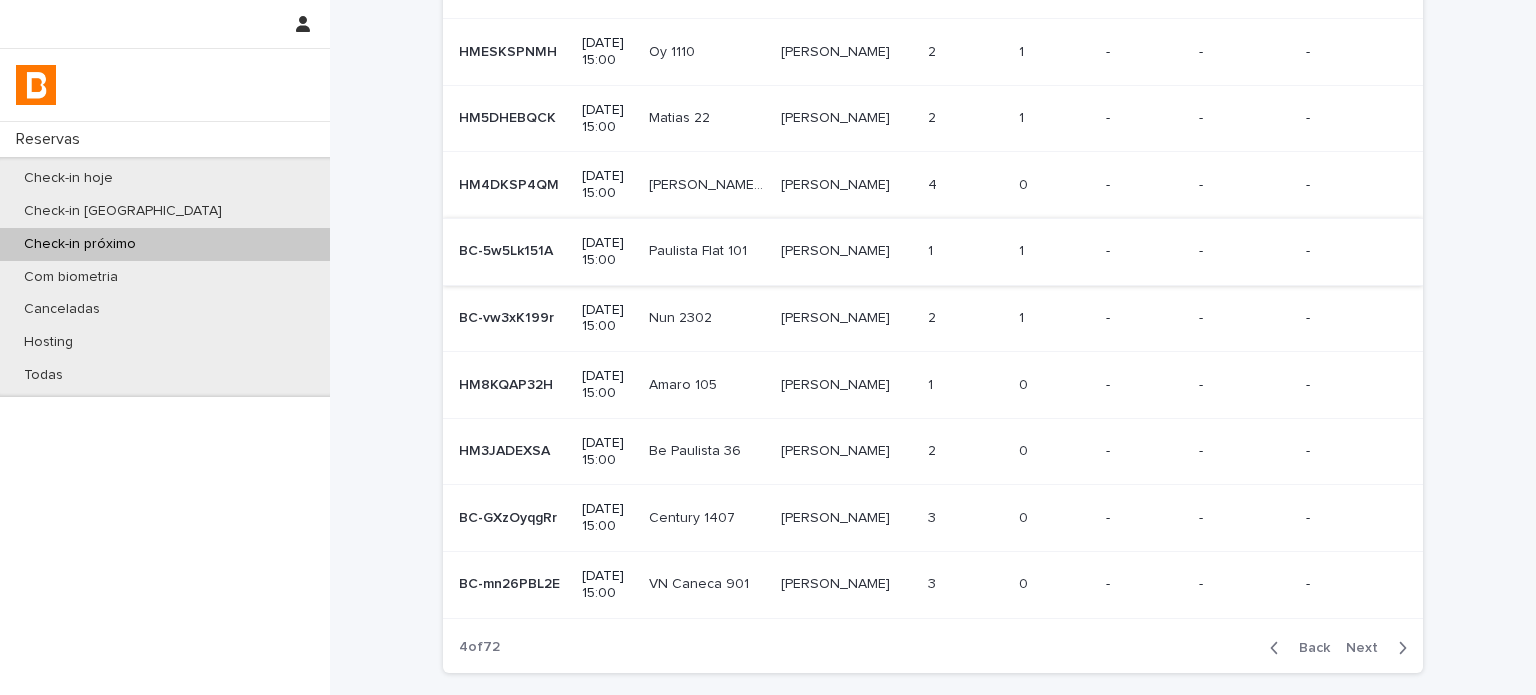 scroll, scrollTop: 333, scrollLeft: 0, axis: vertical 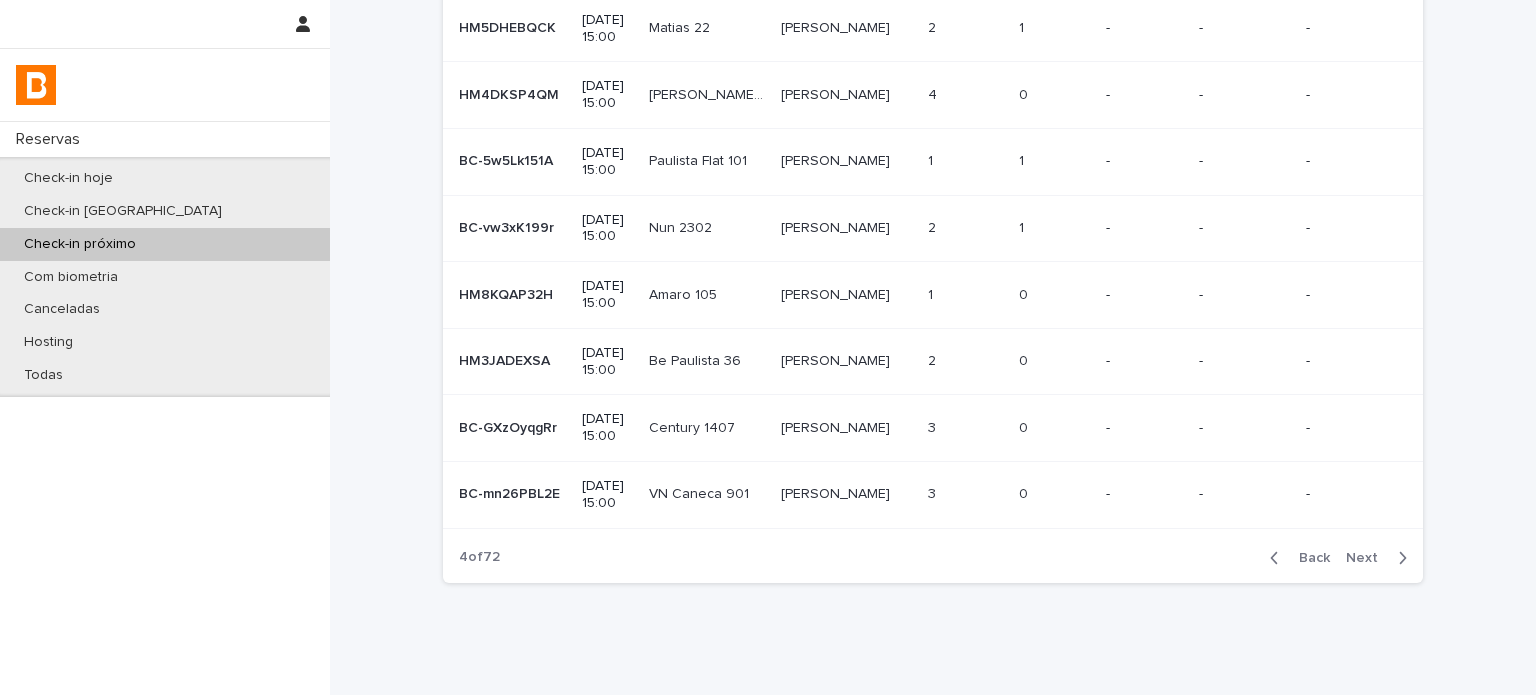 click on "Back" at bounding box center (1308, 558) 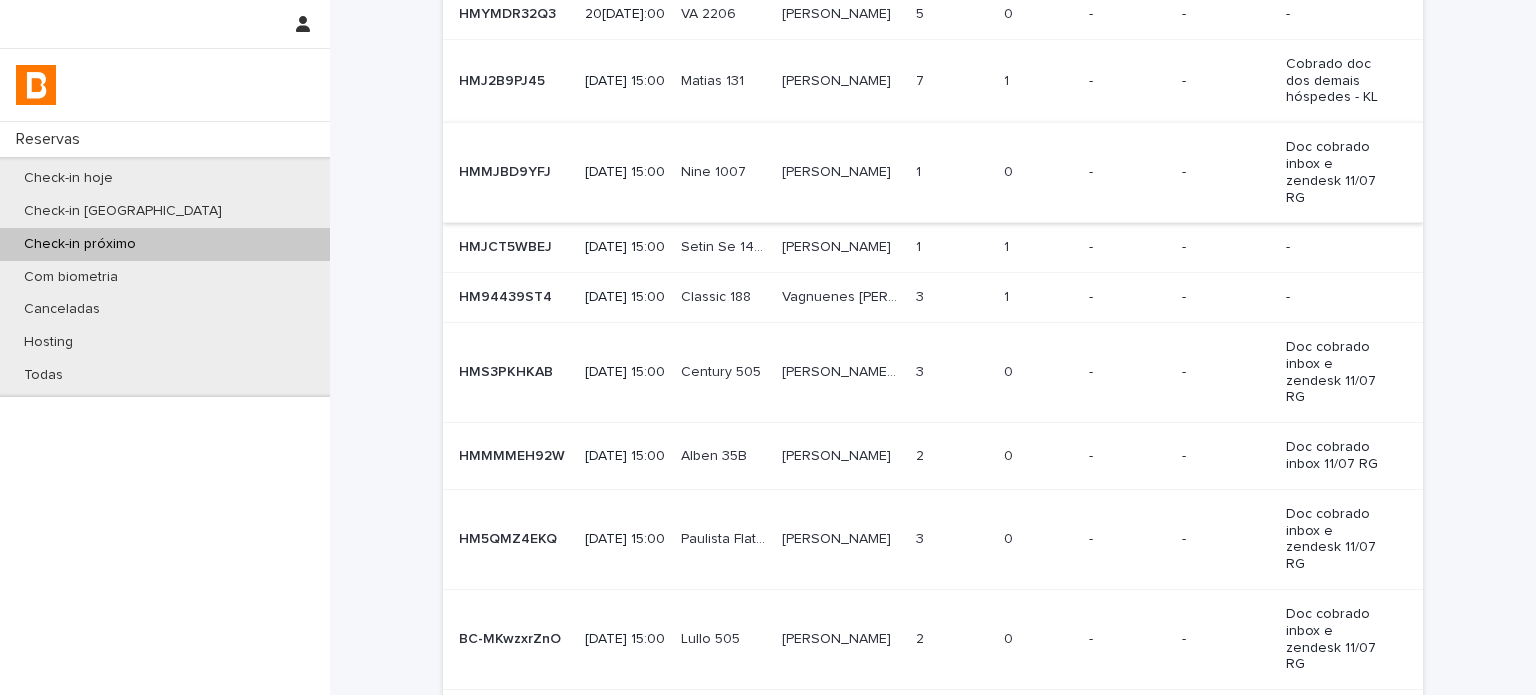 scroll, scrollTop: 108, scrollLeft: 0, axis: vertical 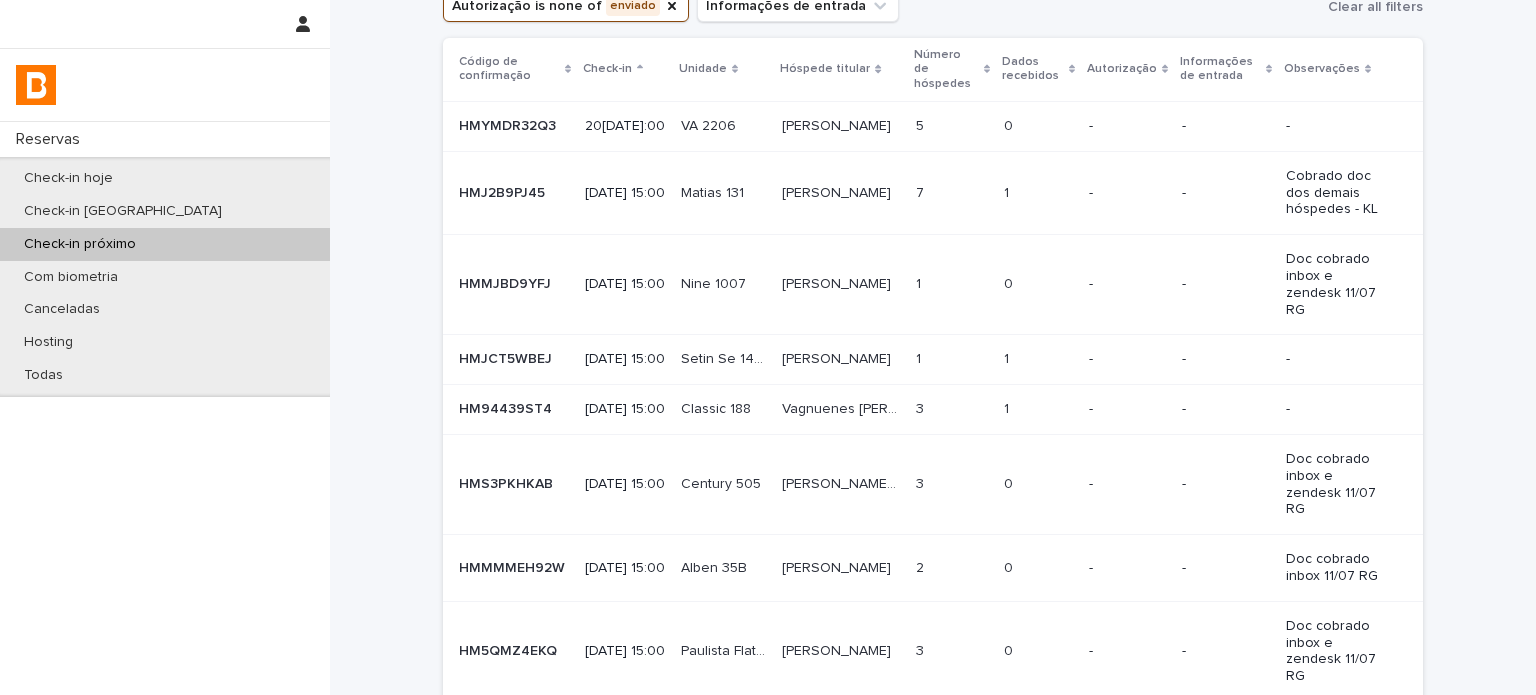 click on "-" at bounding box center [1127, 359] 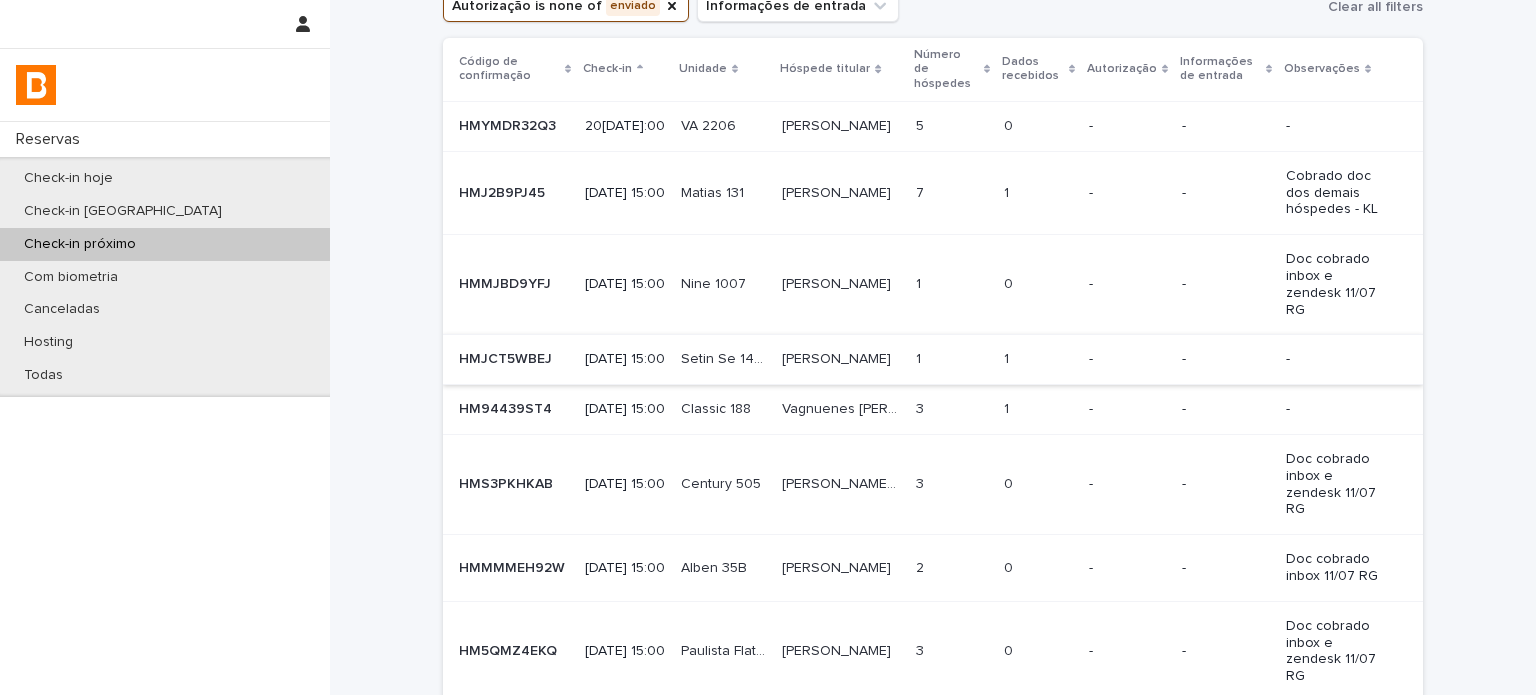 scroll, scrollTop: 0, scrollLeft: 0, axis: both 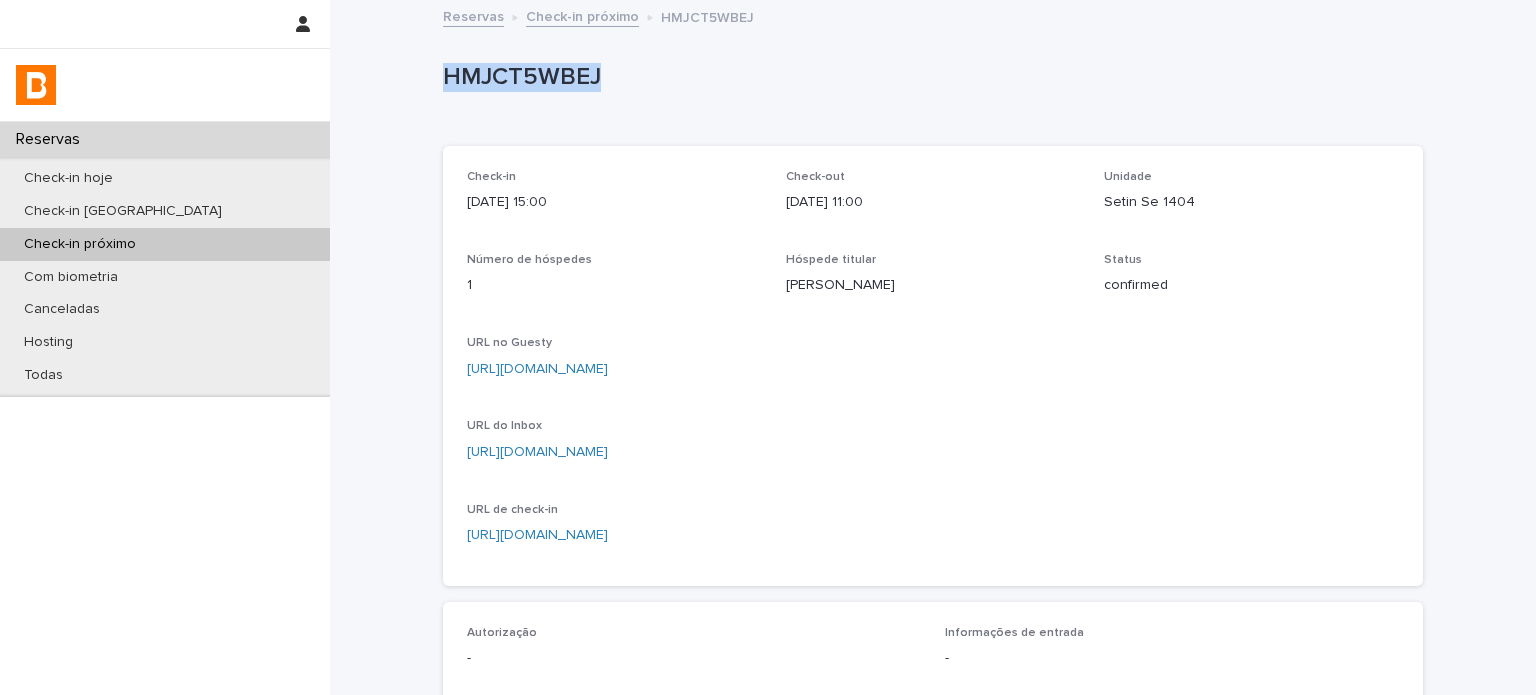 drag, startPoint x: 758, startPoint y: 99, endPoint x: 360, endPoint y: 79, distance: 398.5022 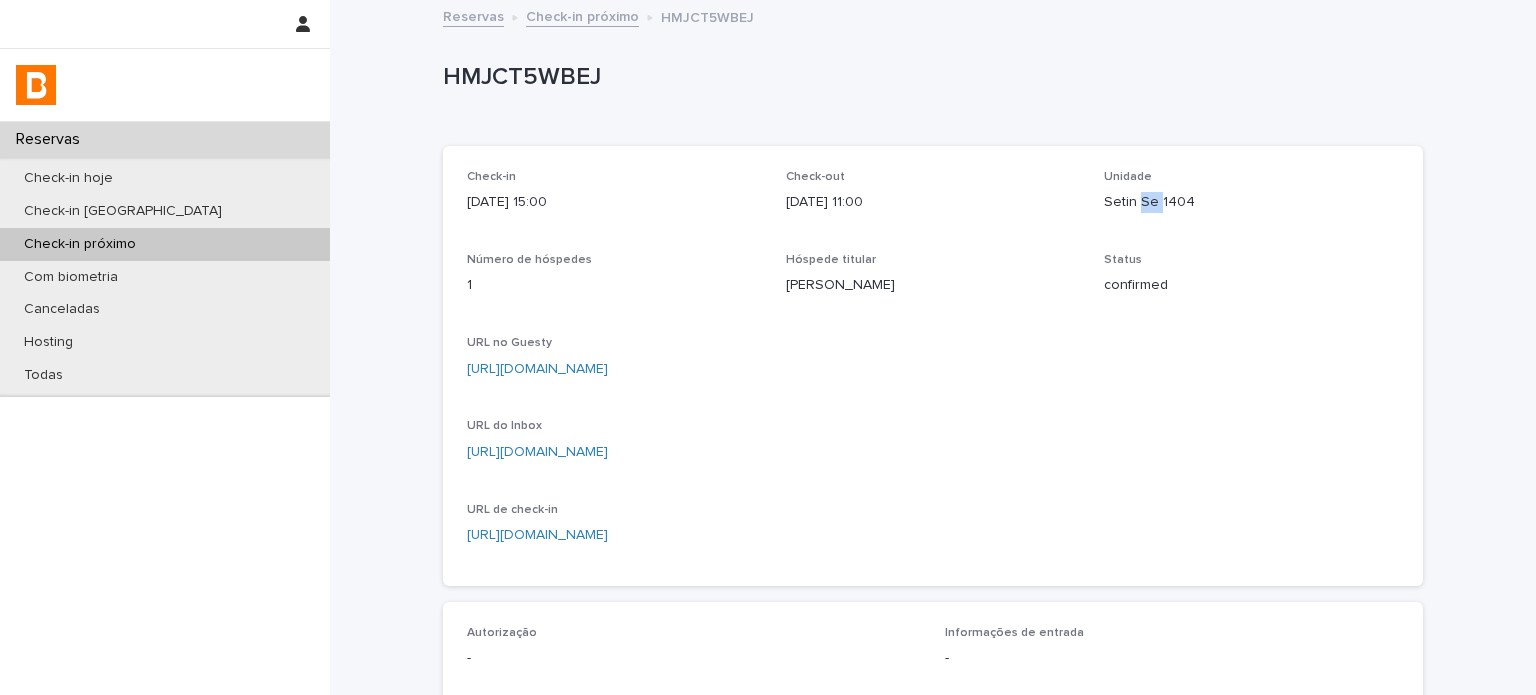 click on "Setin Se 1404" at bounding box center (1251, 202) 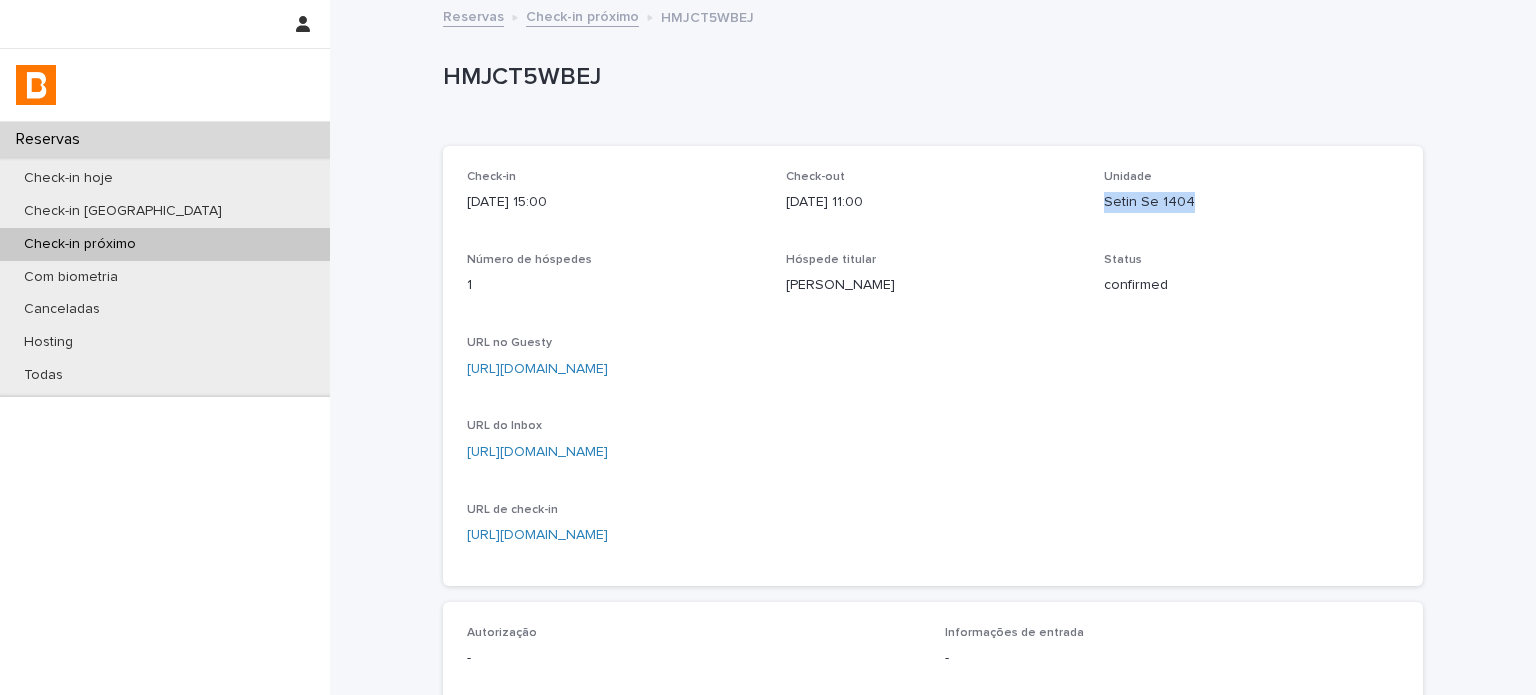 click on "Setin Se 1404" at bounding box center (1251, 202) 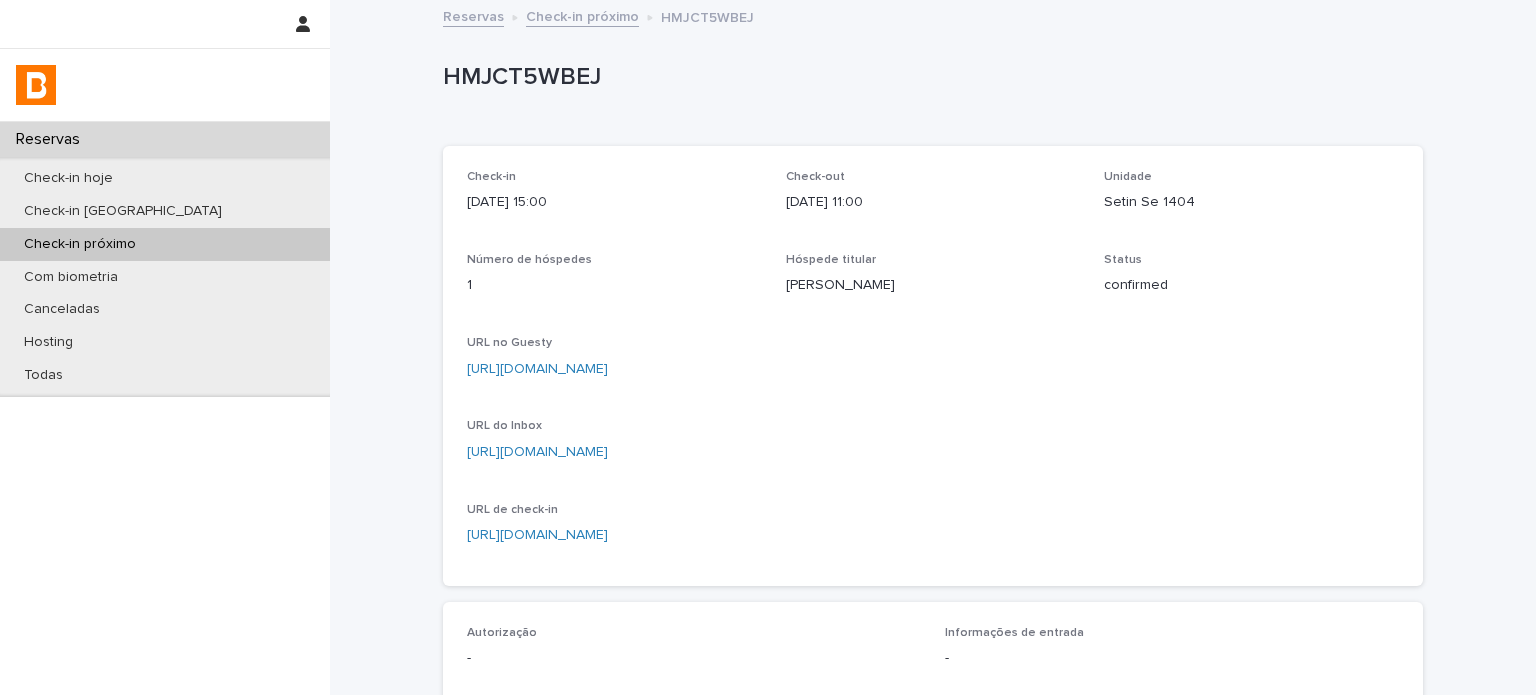 click on "[DATE] 11:00" at bounding box center (933, 202) 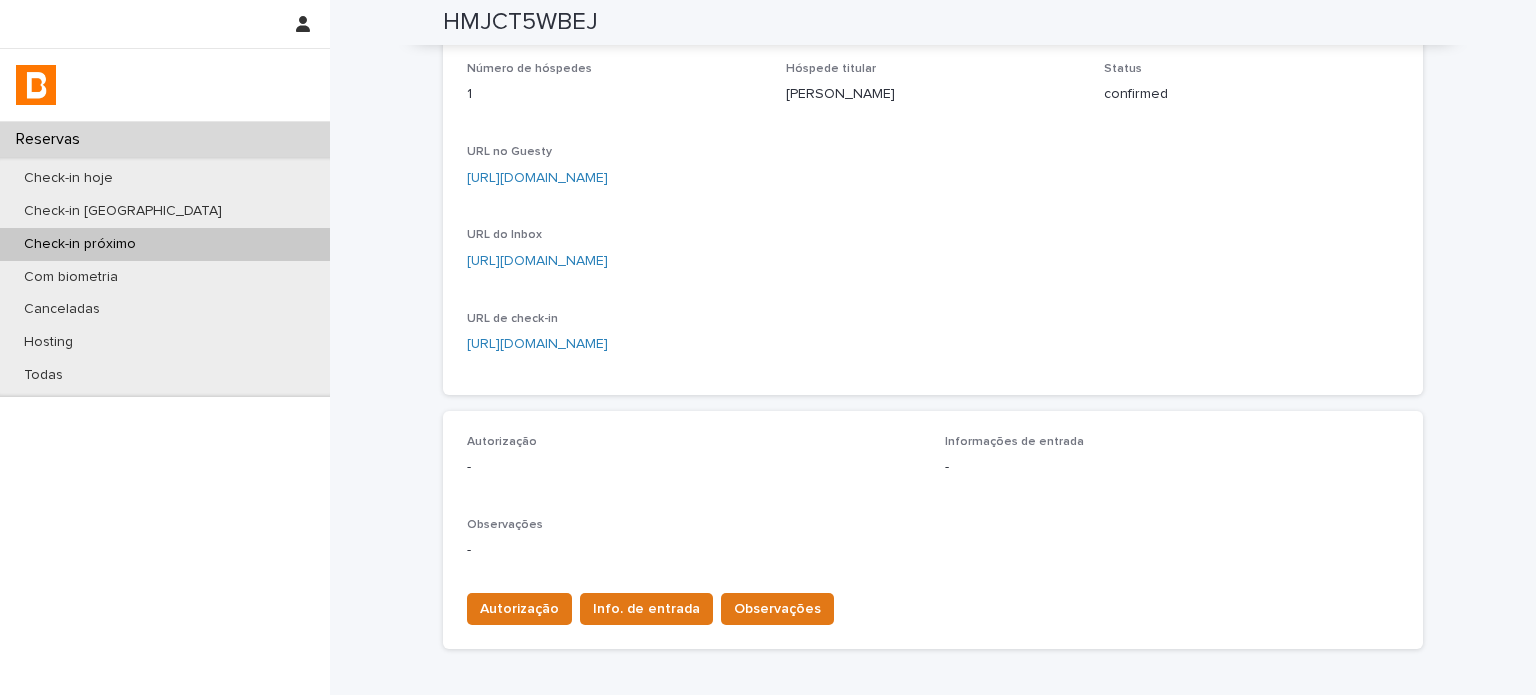 scroll, scrollTop: 102, scrollLeft: 0, axis: vertical 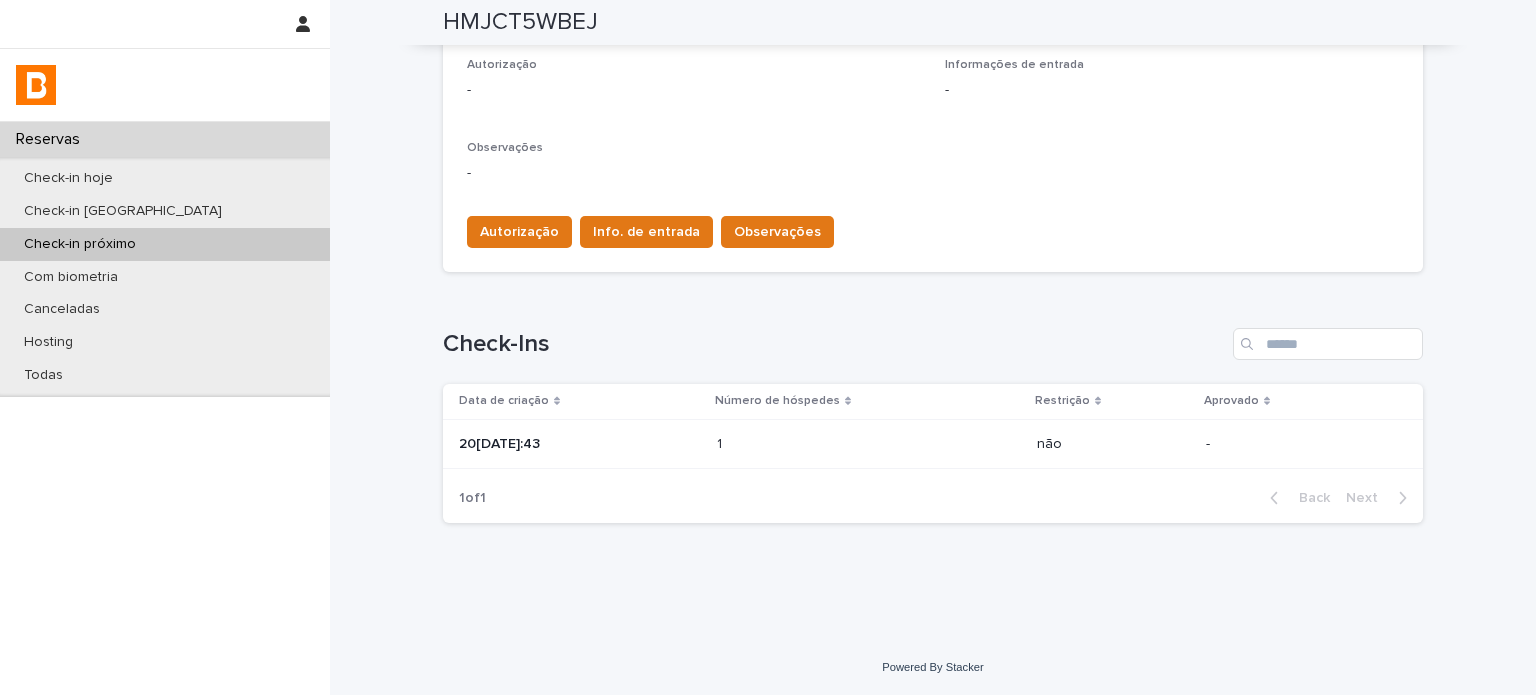 click on "20[DATE]:43" at bounding box center (580, 444) 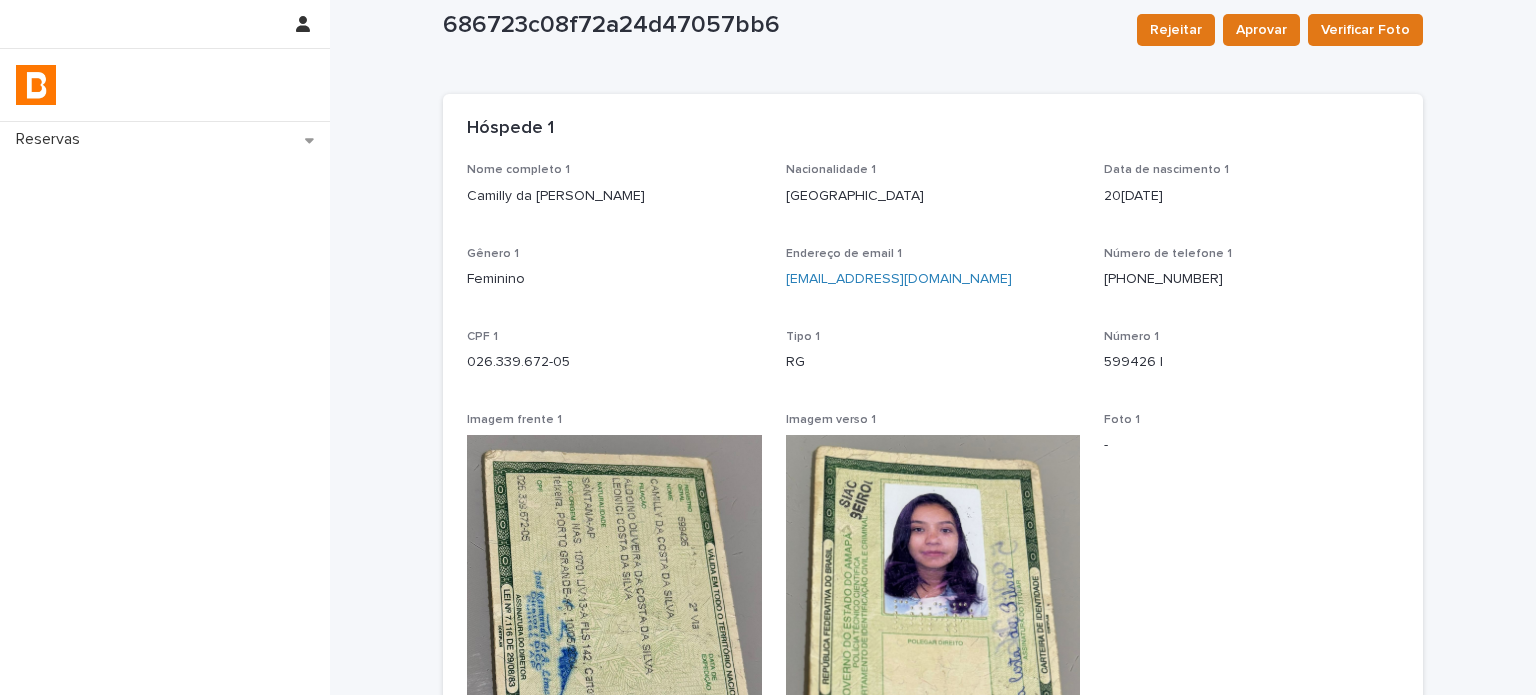 scroll, scrollTop: 0, scrollLeft: 0, axis: both 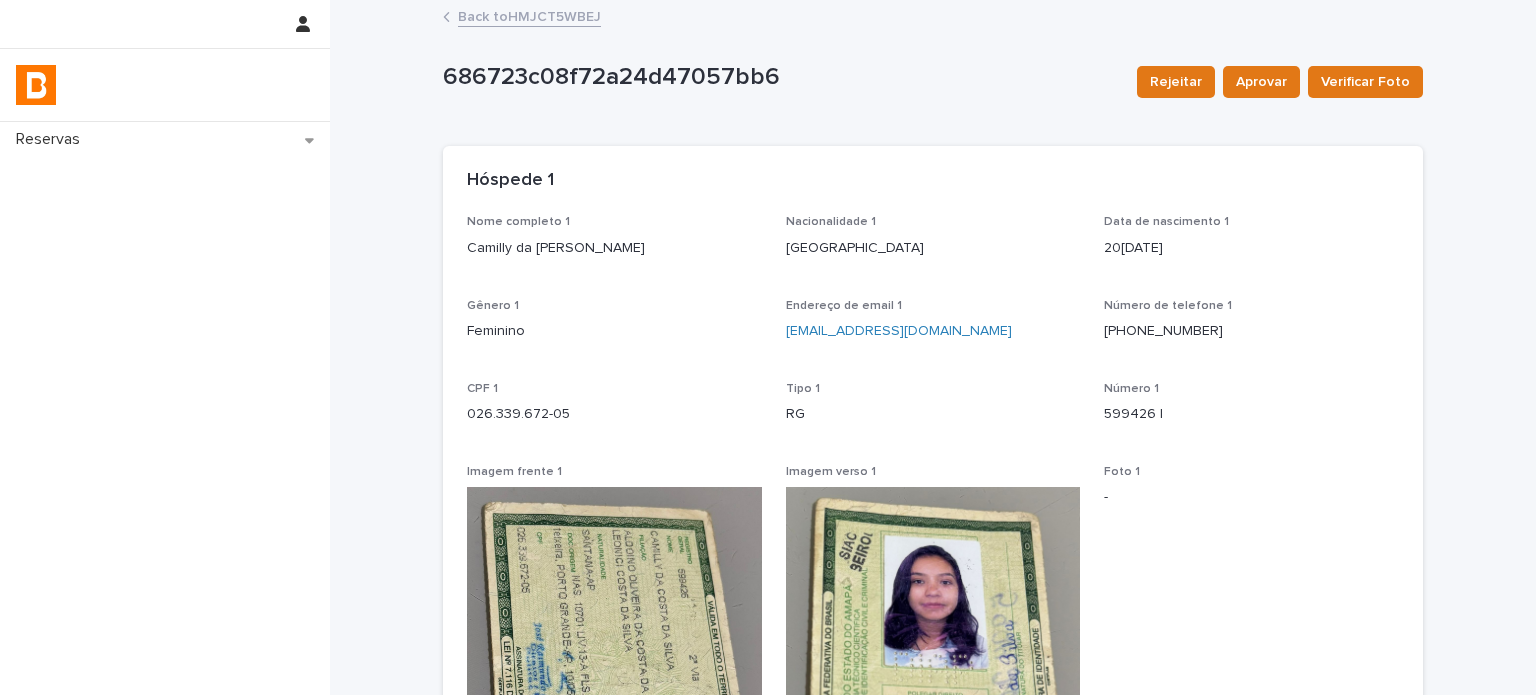 click on "Back to  HMJCT5WBEJ" at bounding box center [529, 15] 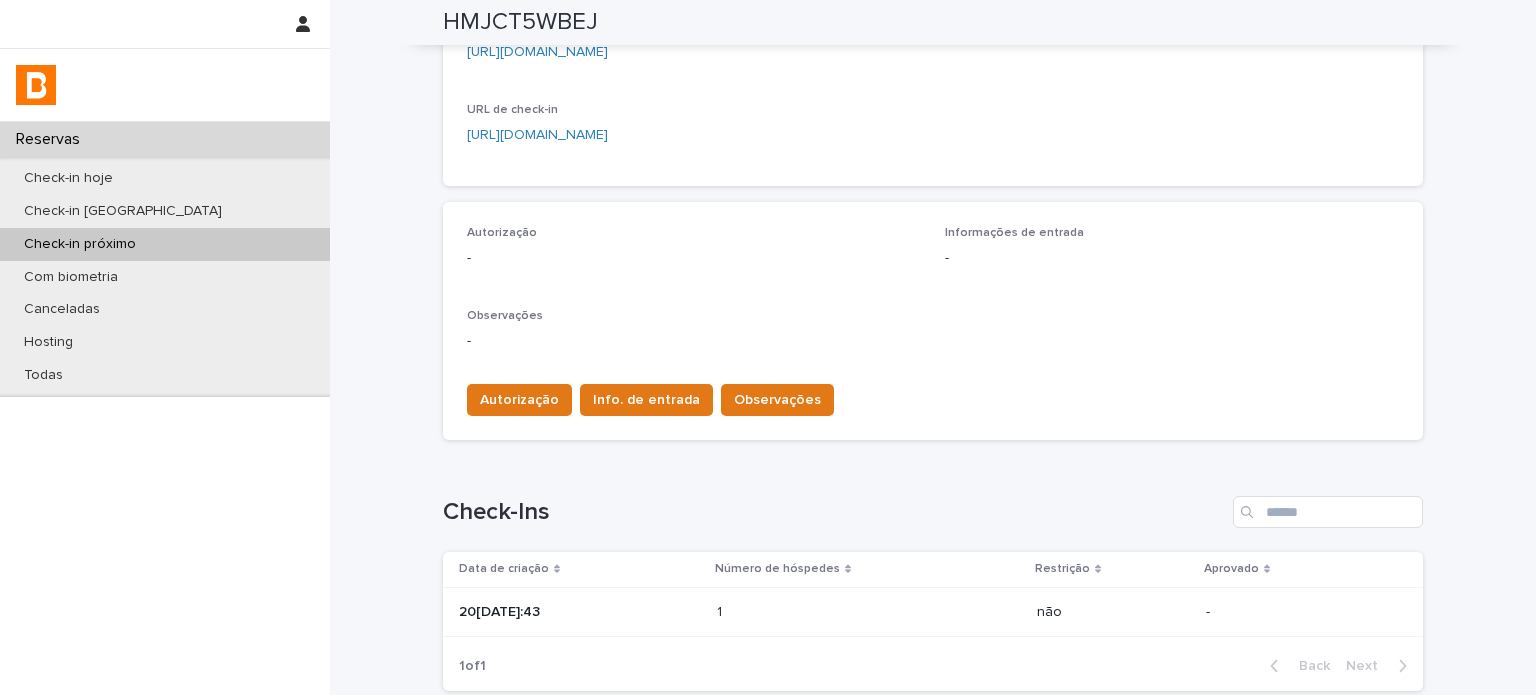 click on "20[DATE]:43" at bounding box center [580, 612] 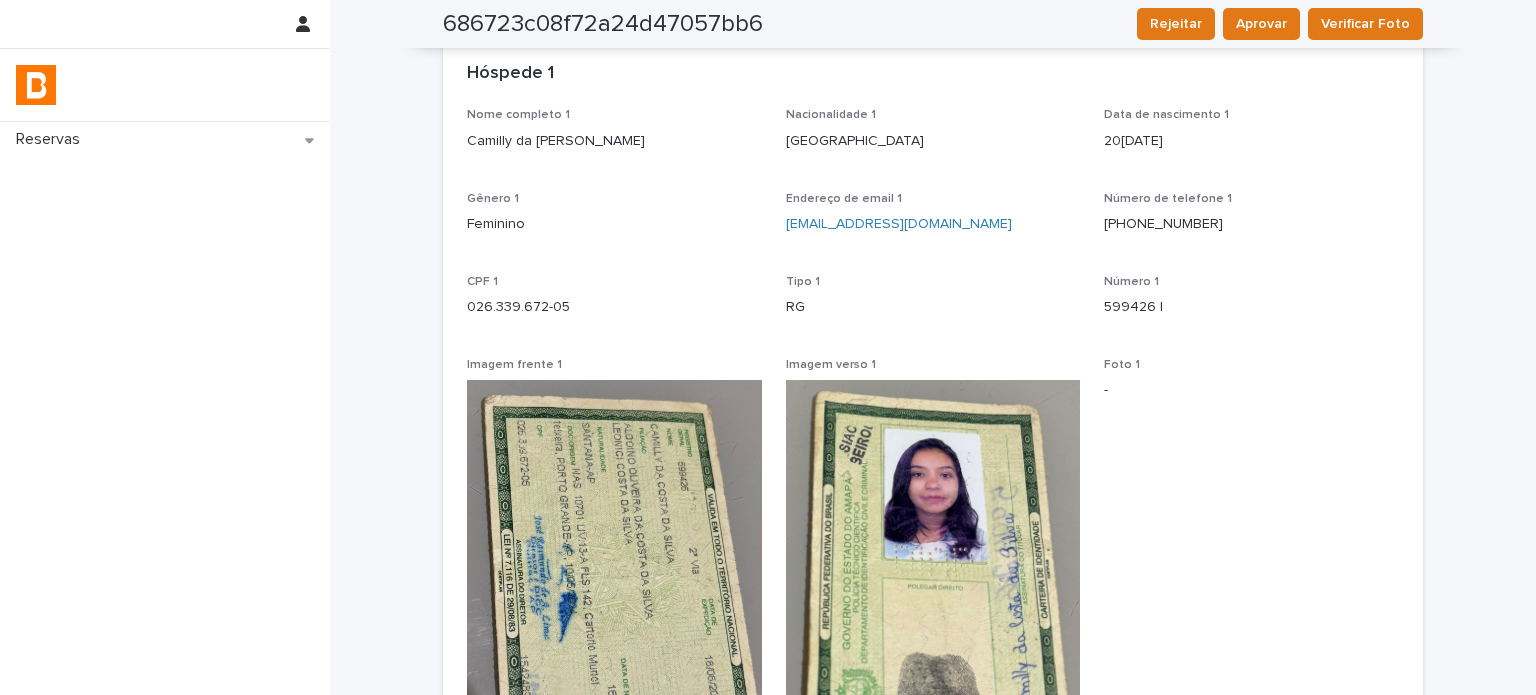scroll, scrollTop: 68, scrollLeft: 0, axis: vertical 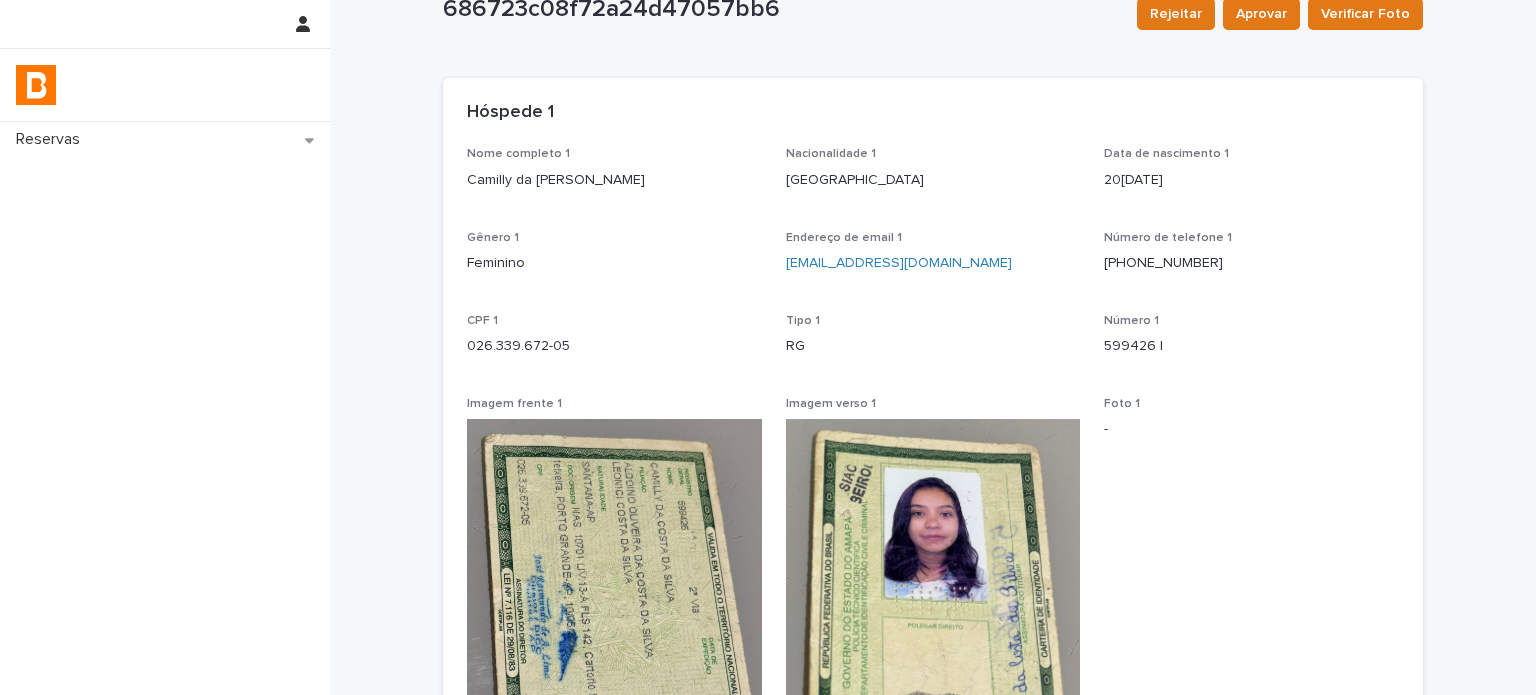 click on "Camilly da [PERSON_NAME]" at bounding box center (614, 180) 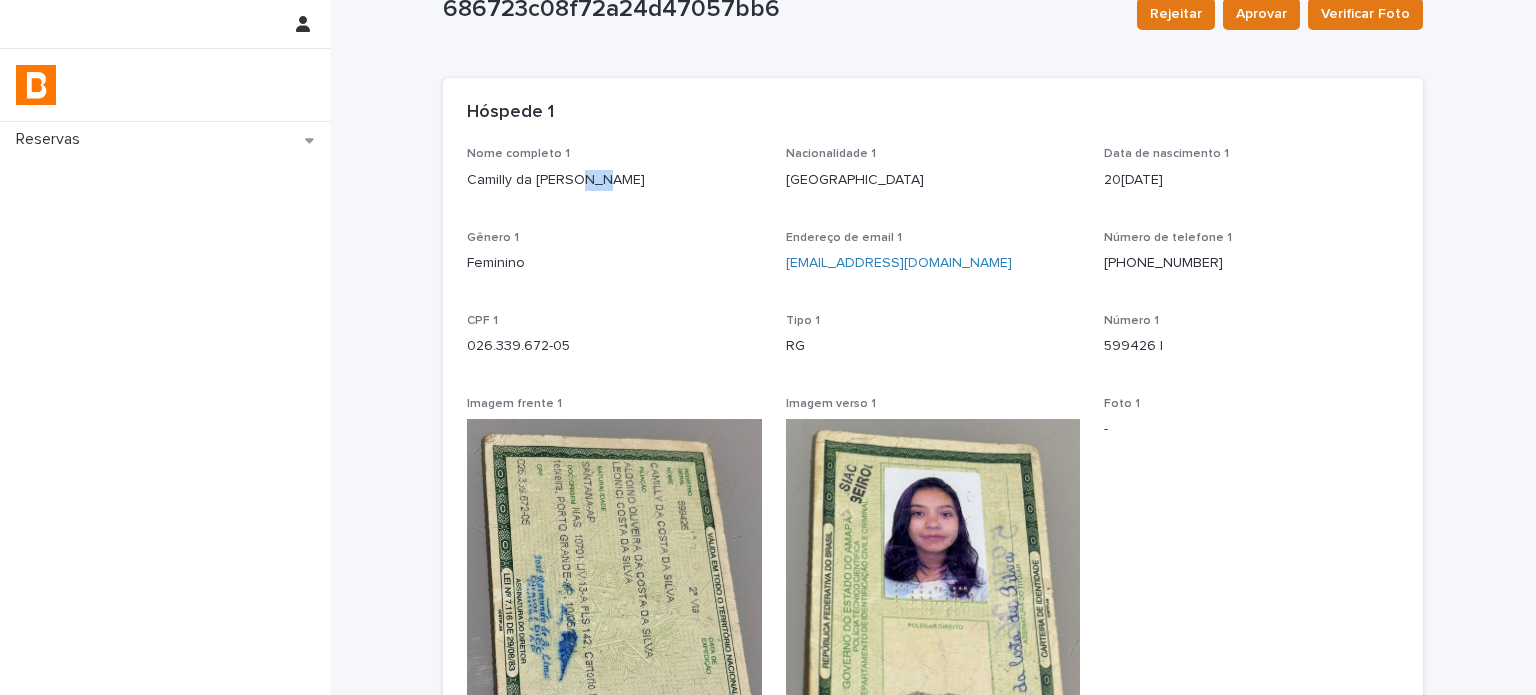 click on "Camilly da [PERSON_NAME]" at bounding box center (614, 180) 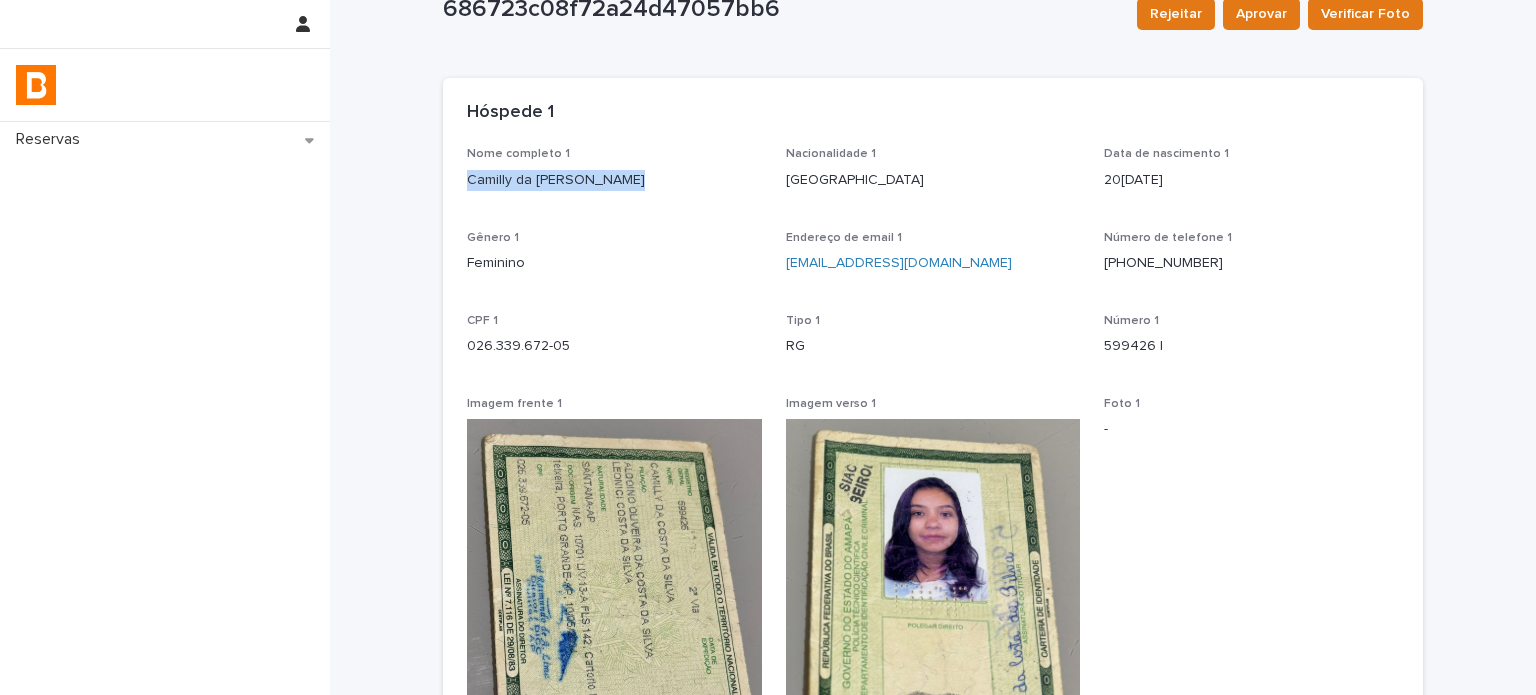 click on "Camilly da [PERSON_NAME]" at bounding box center (614, 180) 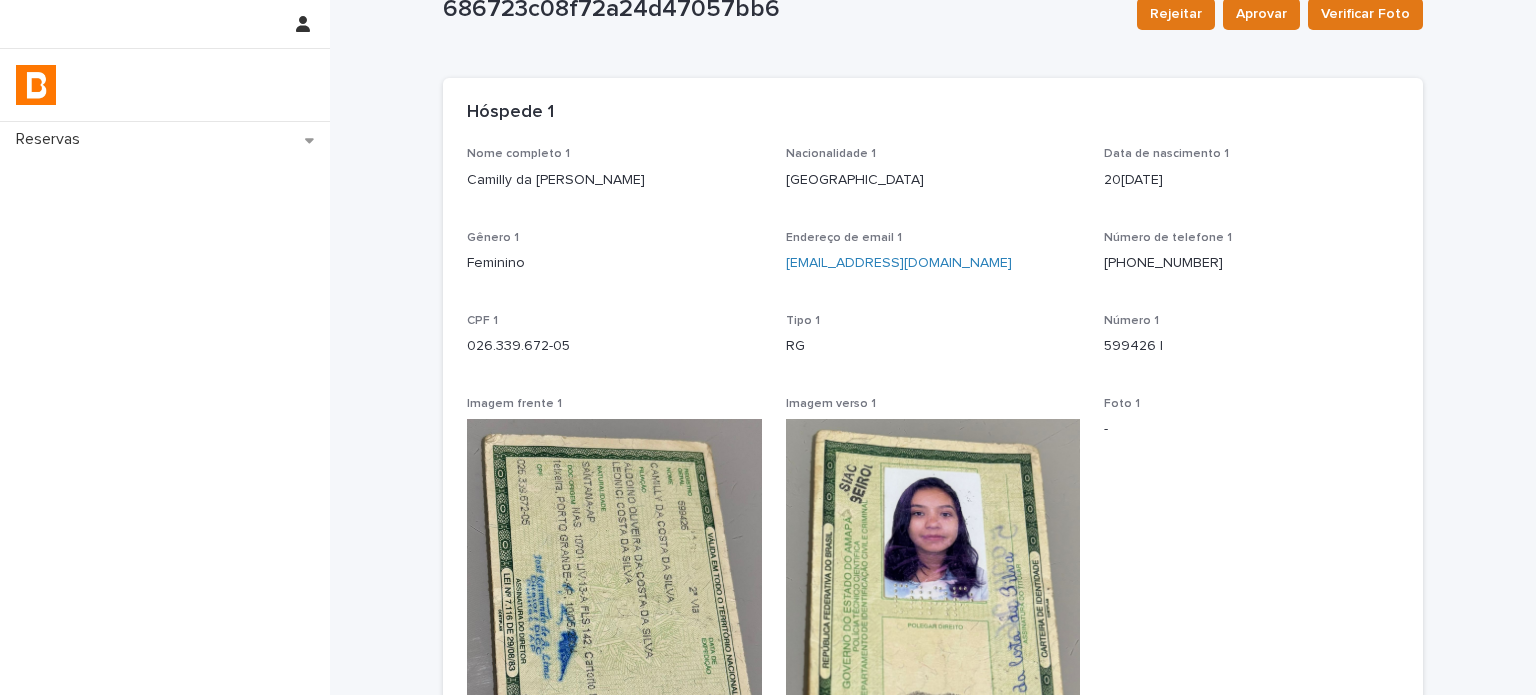 click on "026.339.672-05" at bounding box center (614, 346) 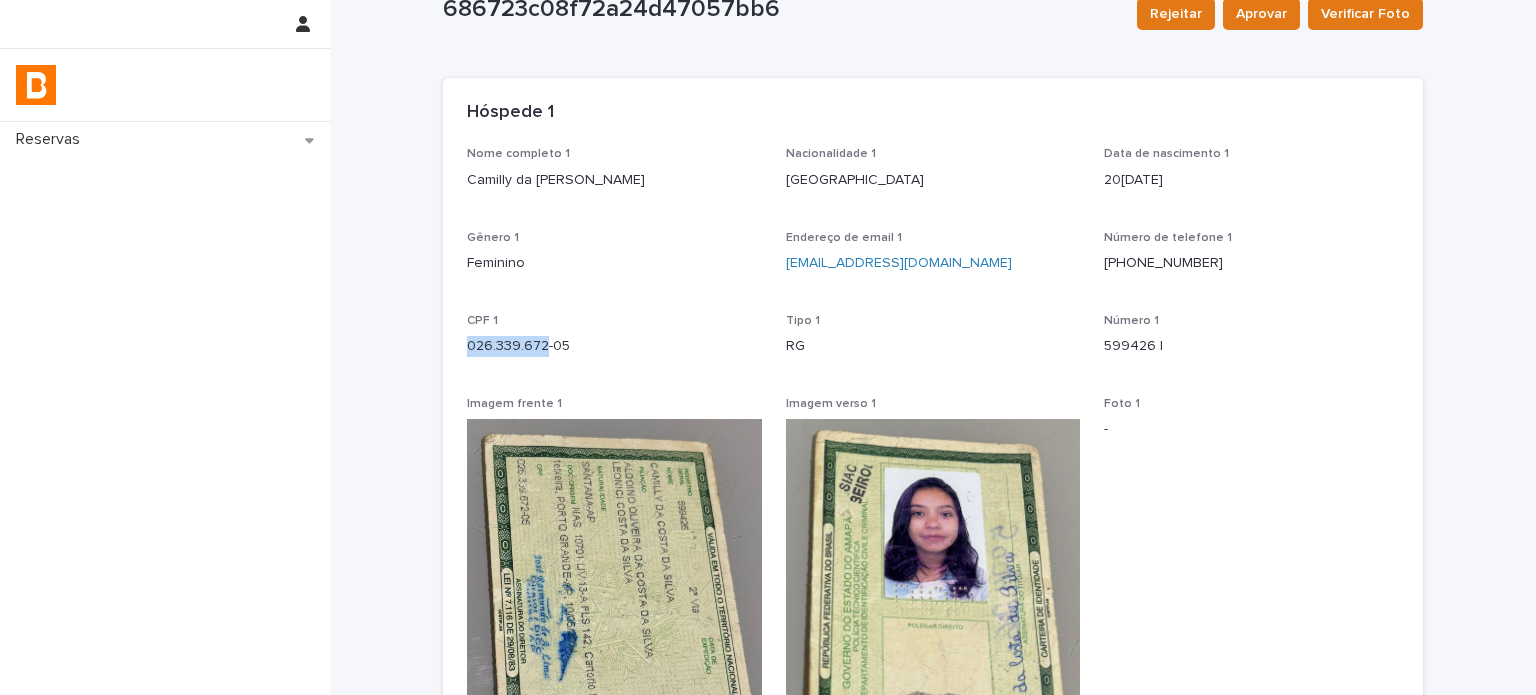 click on "026.339.672-05" at bounding box center (614, 346) 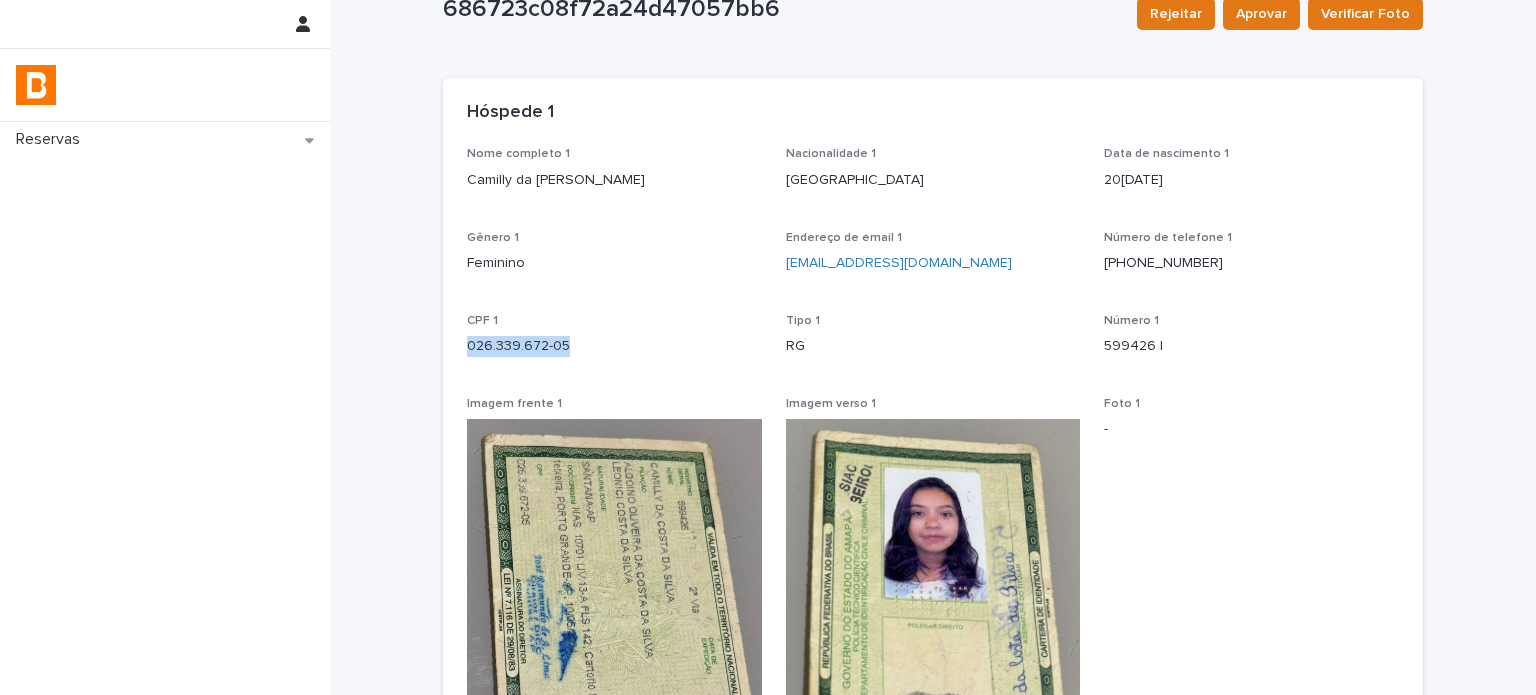 click on "026.339.672-05" at bounding box center (614, 346) 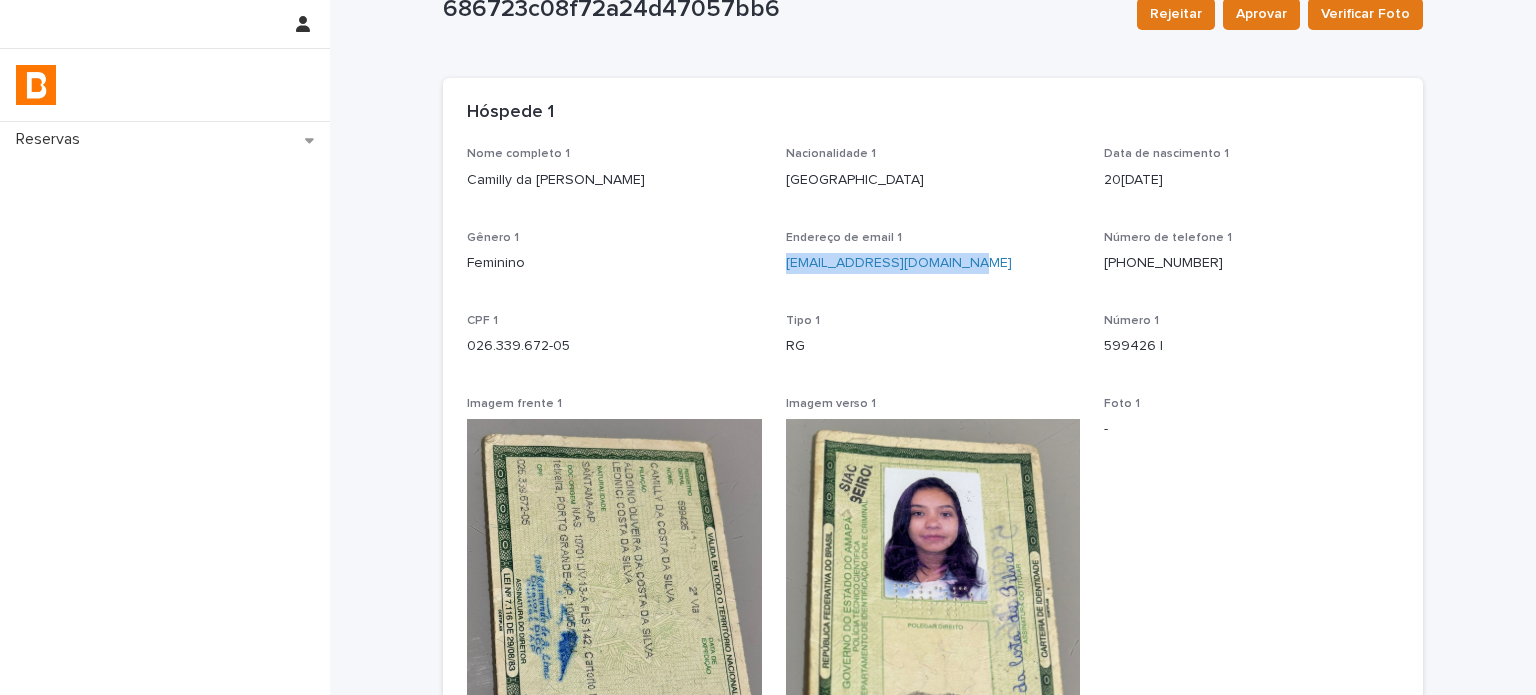 drag, startPoint x: 948, startPoint y: 254, endPoint x: 976, endPoint y: 279, distance: 37.536648 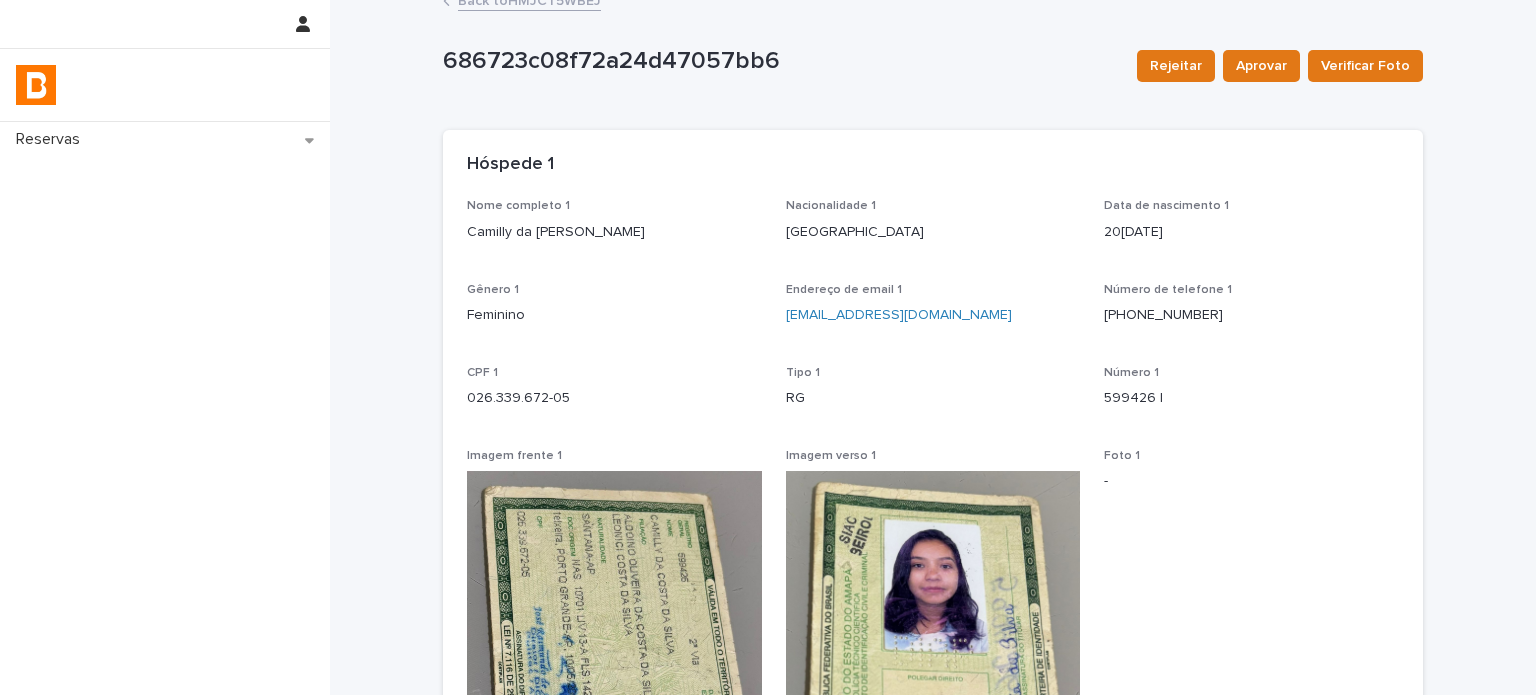 scroll, scrollTop: 0, scrollLeft: 0, axis: both 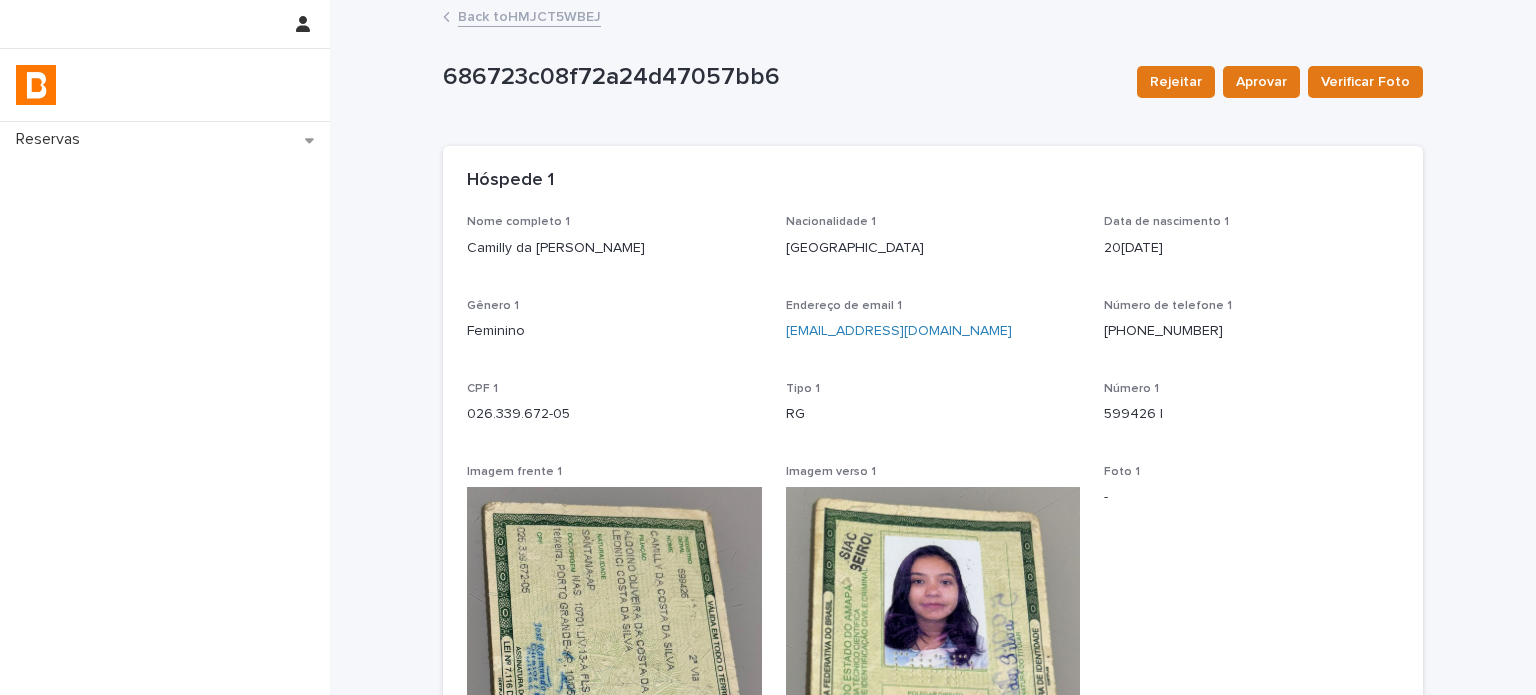 click on "Back to  HMJCT5WBEJ" at bounding box center (529, 15) 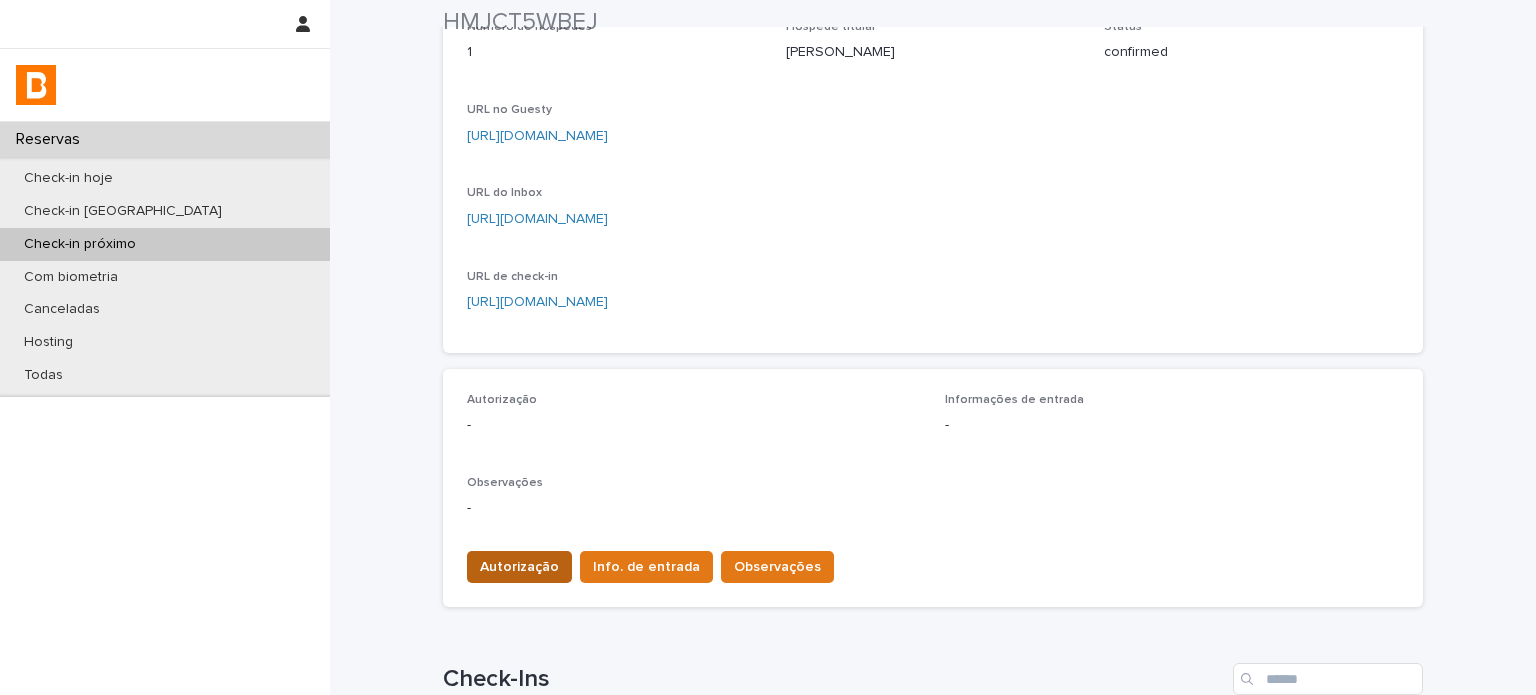 scroll, scrollTop: 433, scrollLeft: 0, axis: vertical 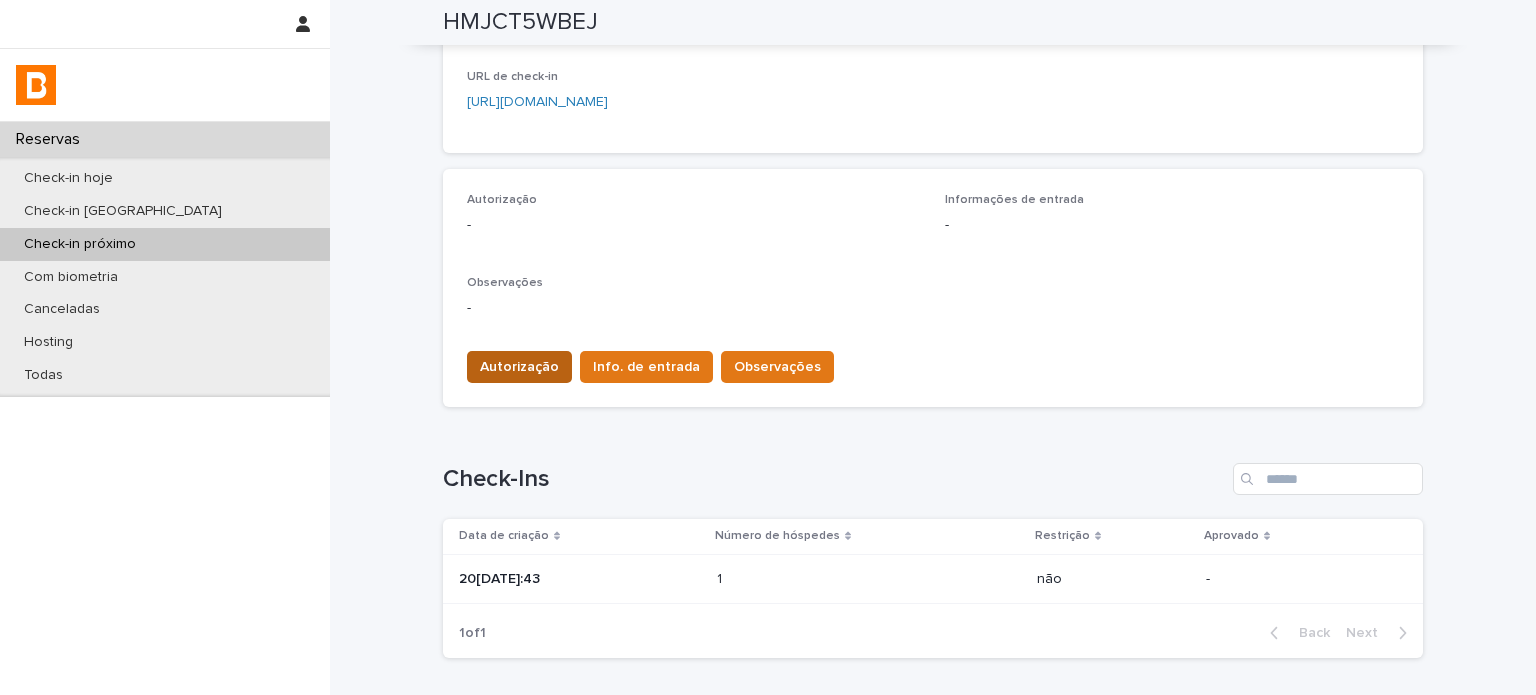 click on "Autorização" at bounding box center (519, 367) 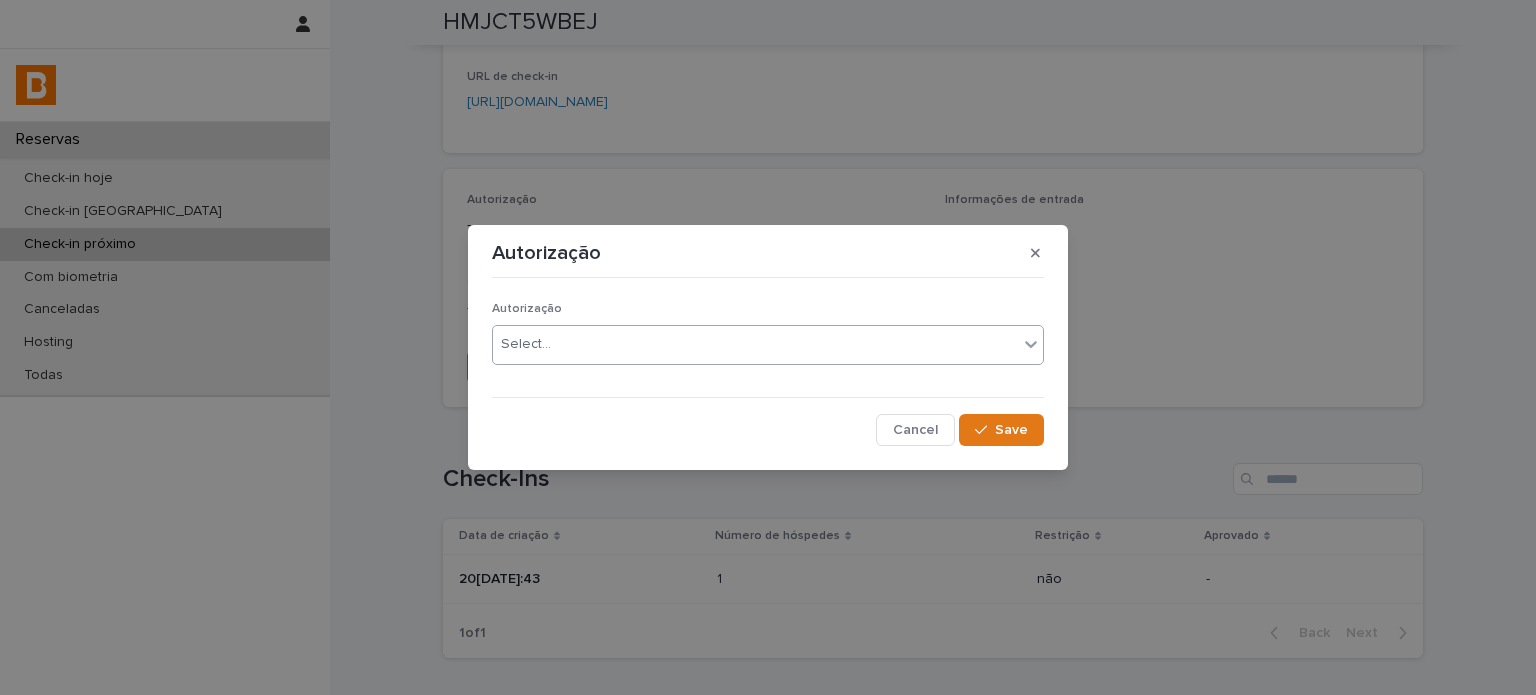 click on "Select..." at bounding box center (755, 344) 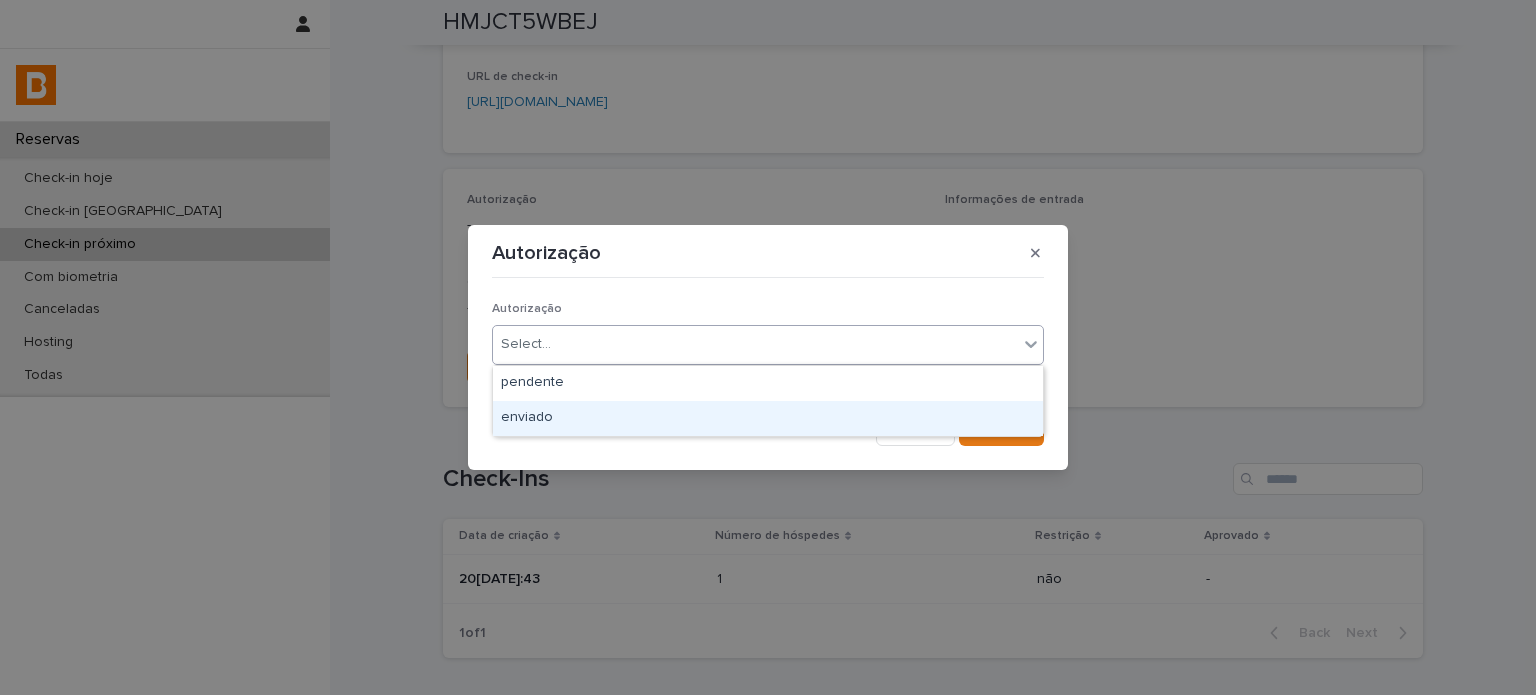 click on "enviado" at bounding box center (768, 418) 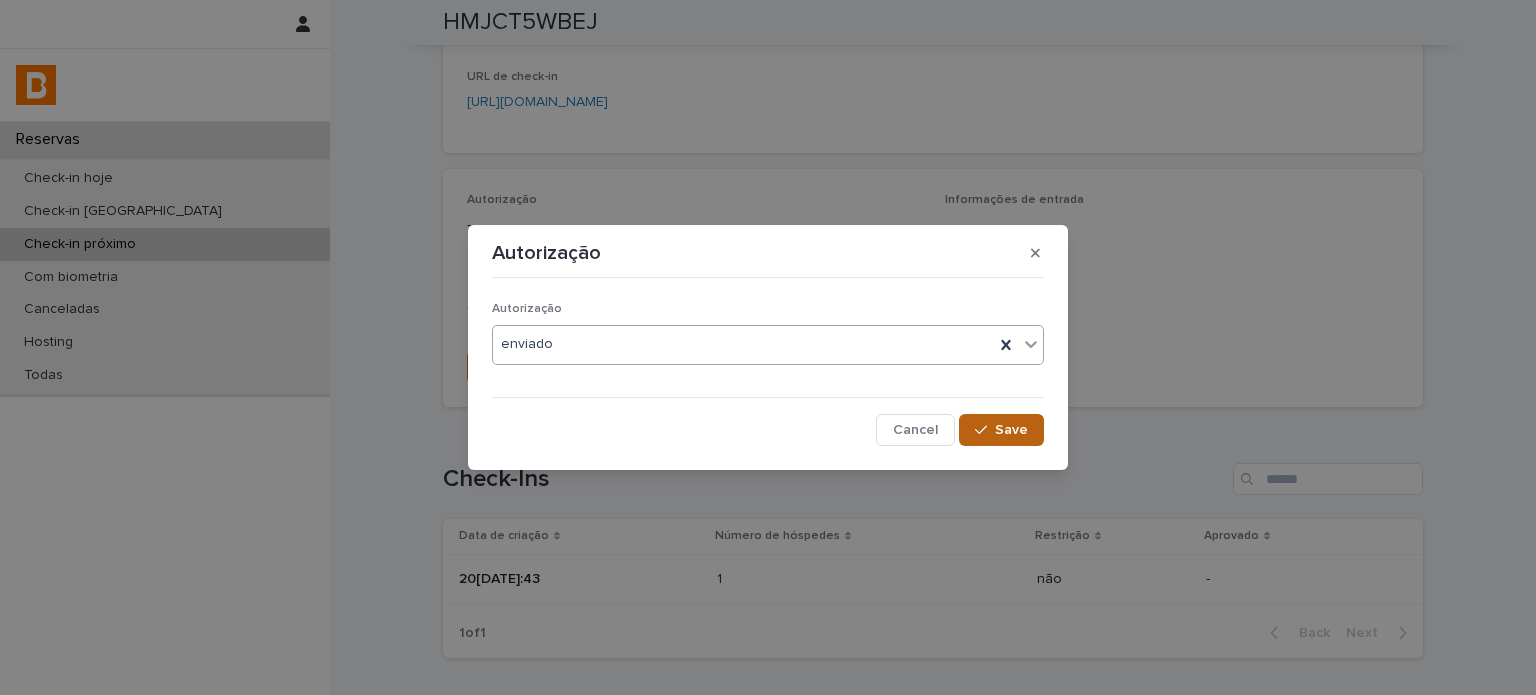 click 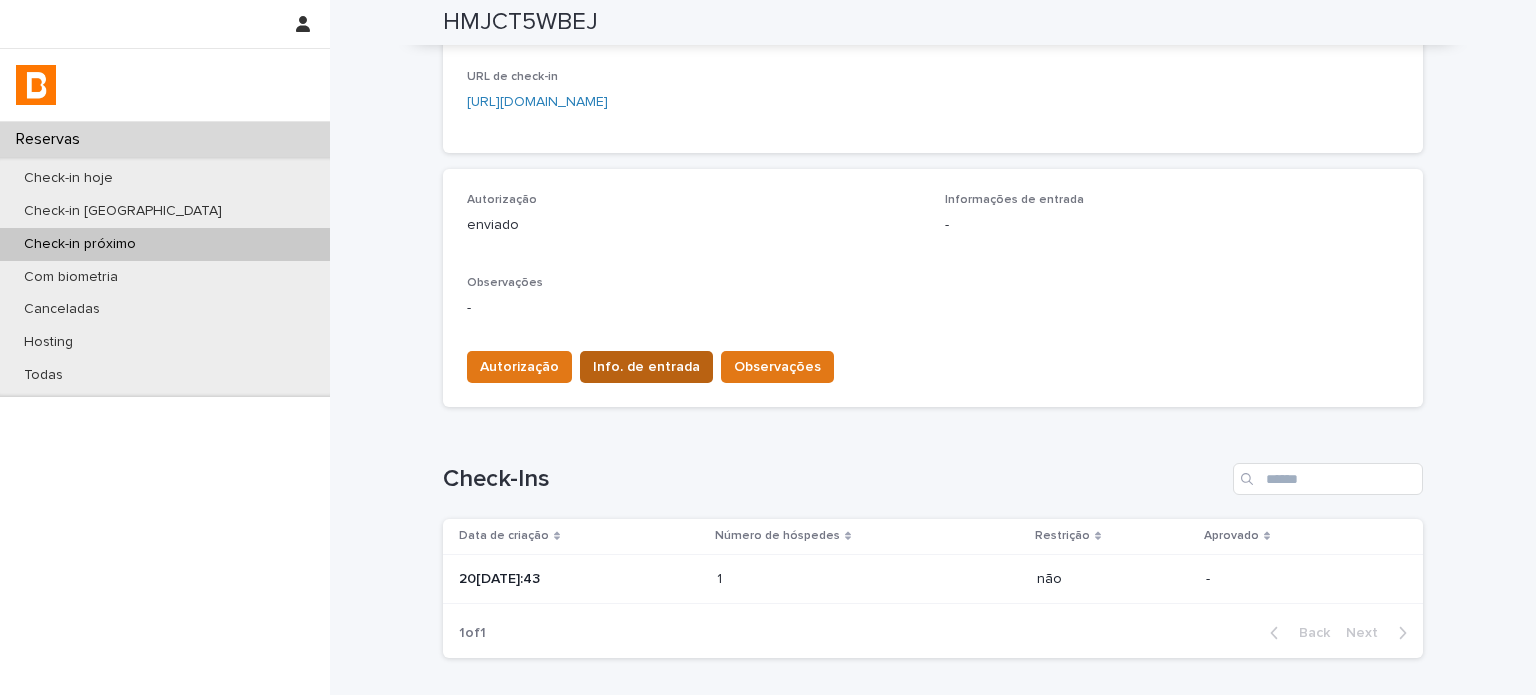 click on "Info. de entrada" at bounding box center [646, 367] 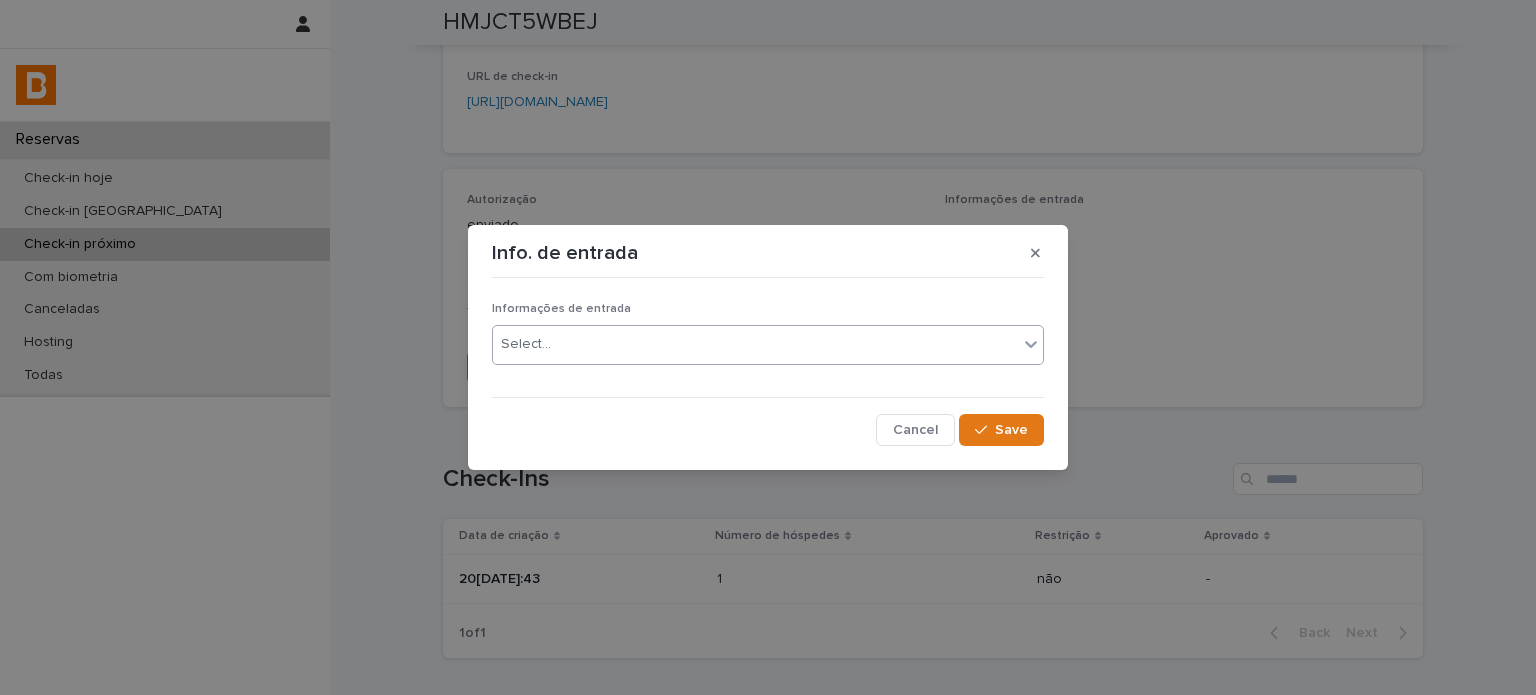 click on "Select..." at bounding box center (755, 344) 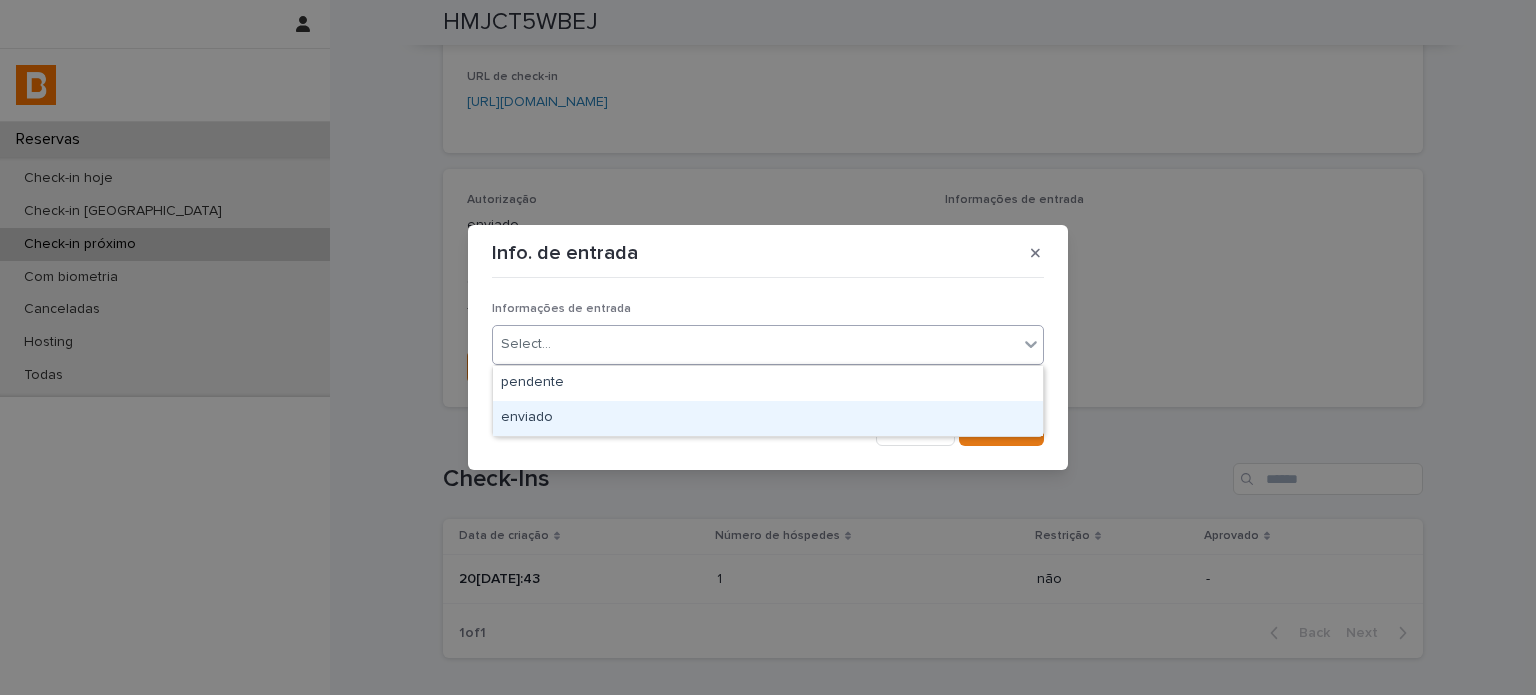 click on "enviado" at bounding box center [768, 418] 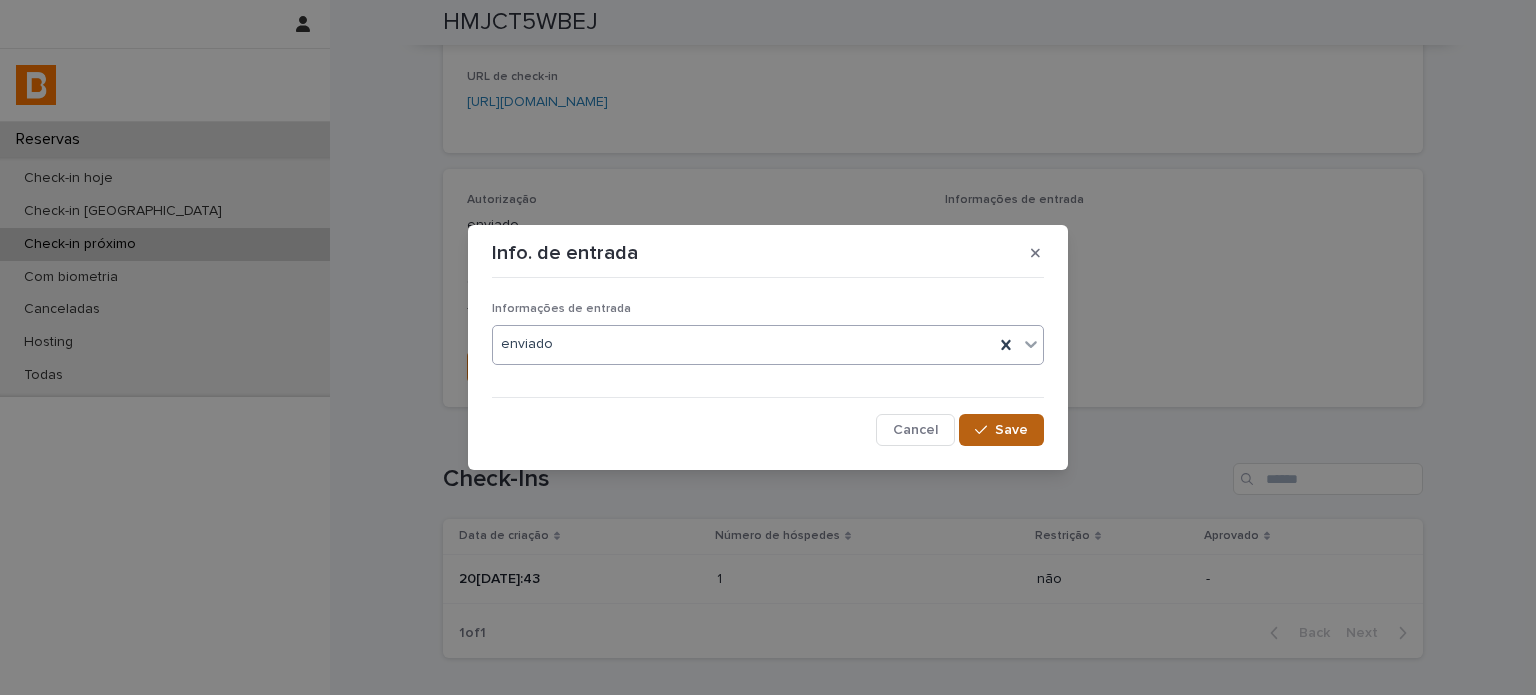 click on "Save" at bounding box center [1011, 430] 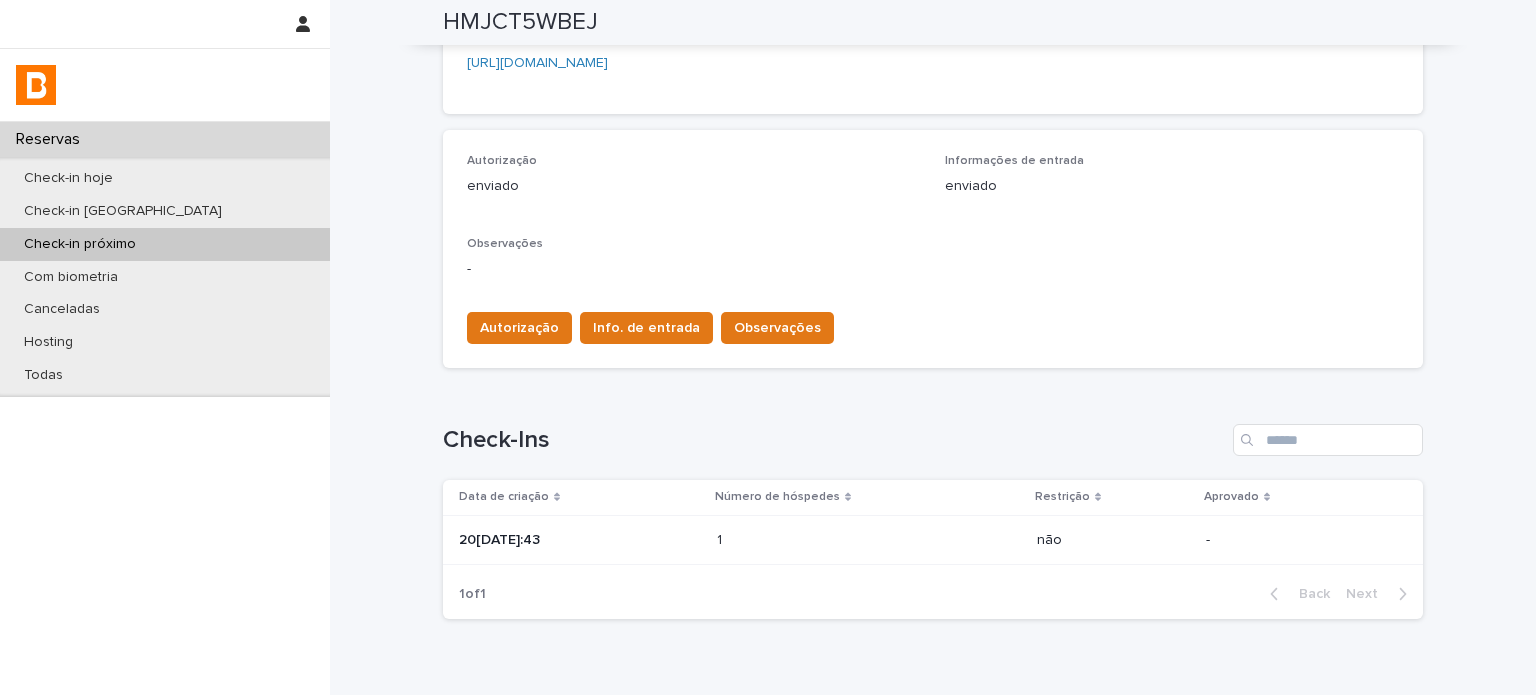 scroll, scrollTop: 533, scrollLeft: 0, axis: vertical 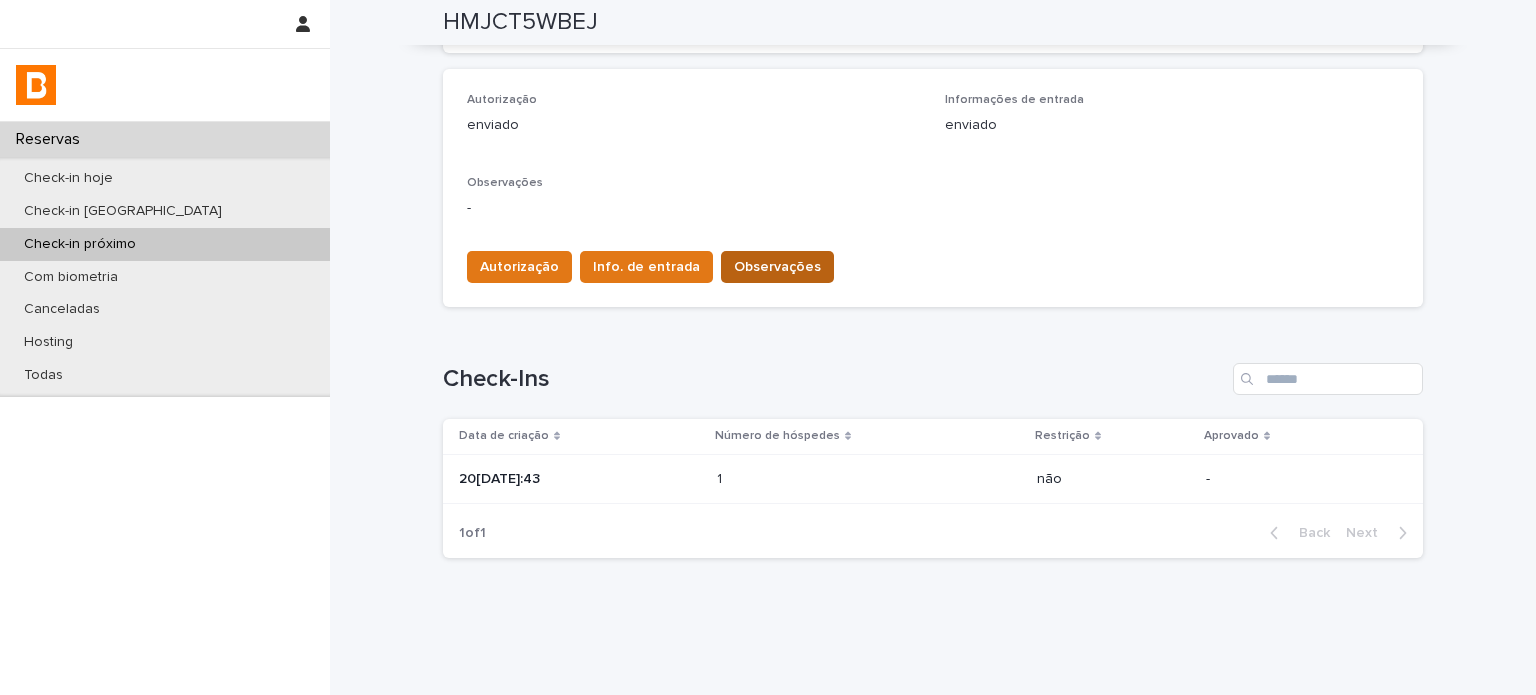 click on "Observações" at bounding box center [777, 267] 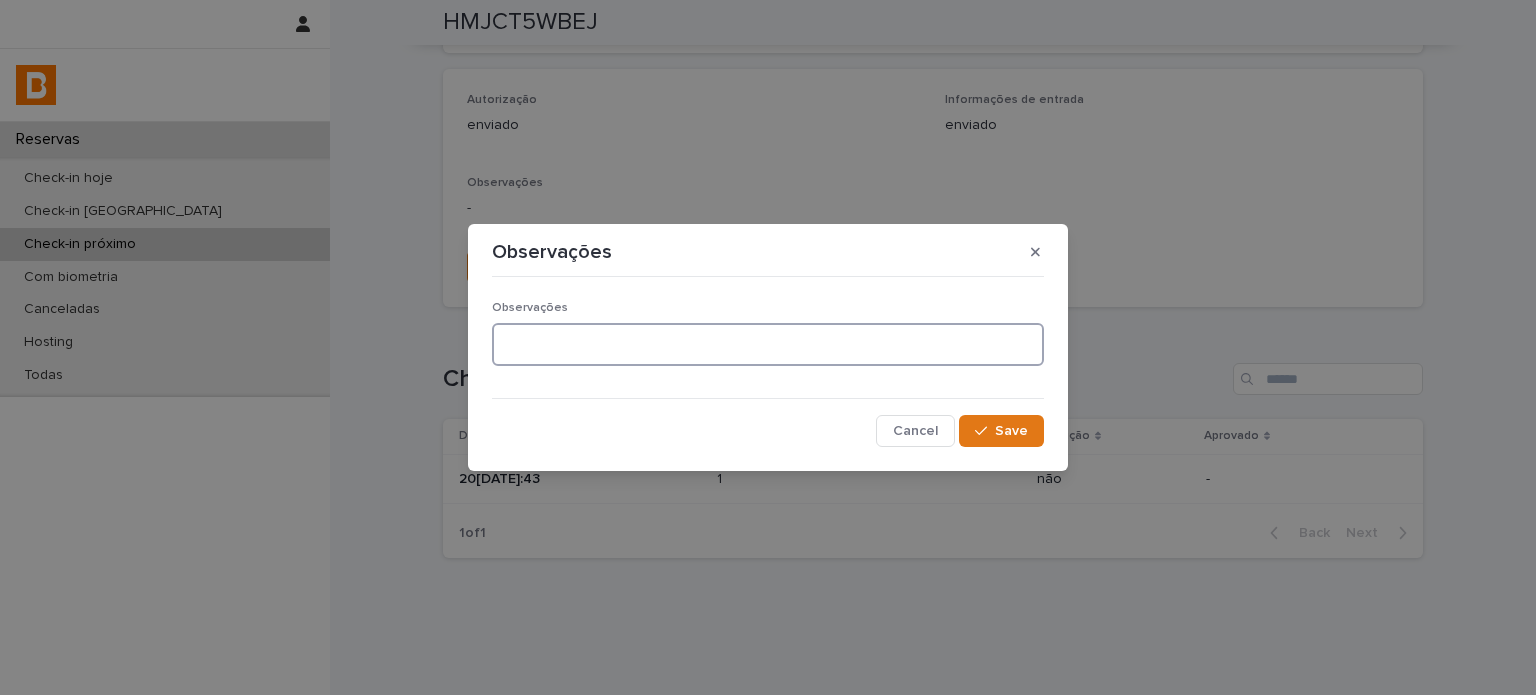 click at bounding box center [768, 344] 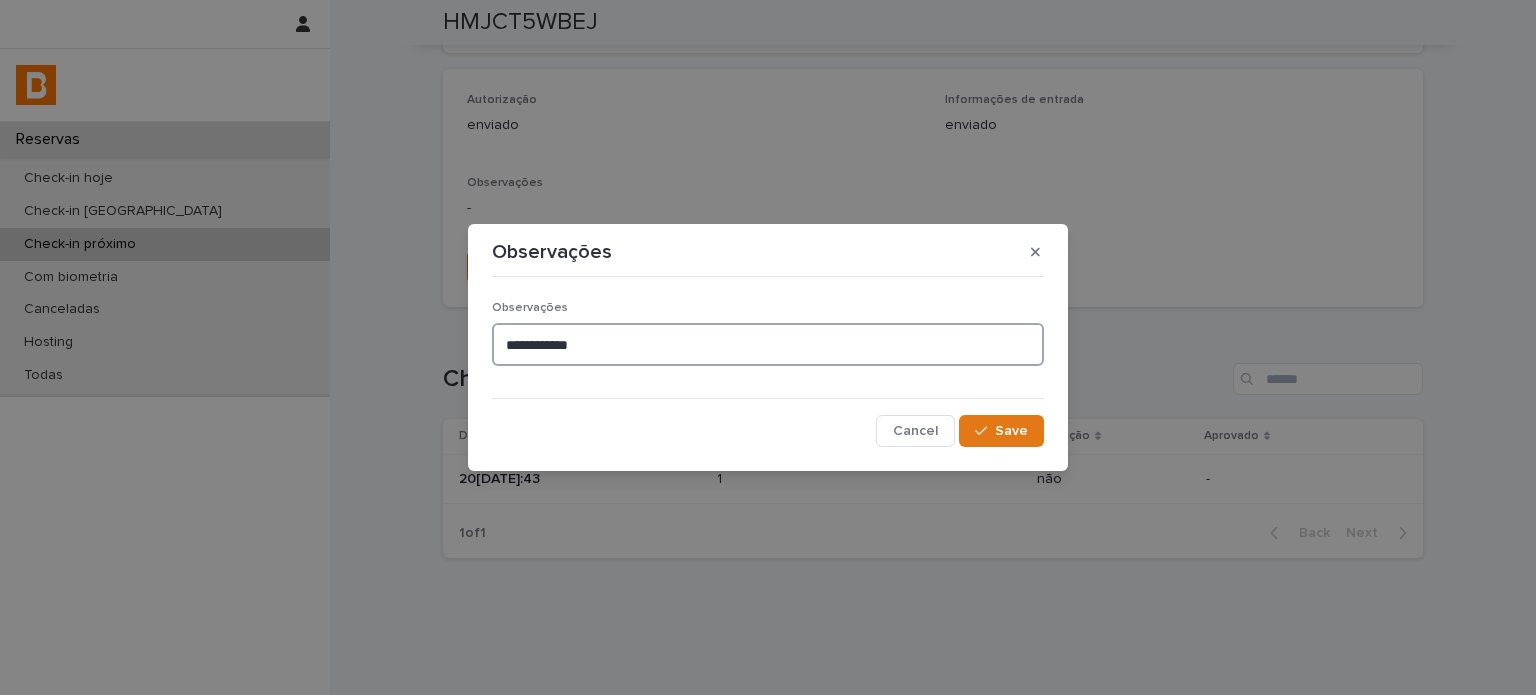 type on "**********" 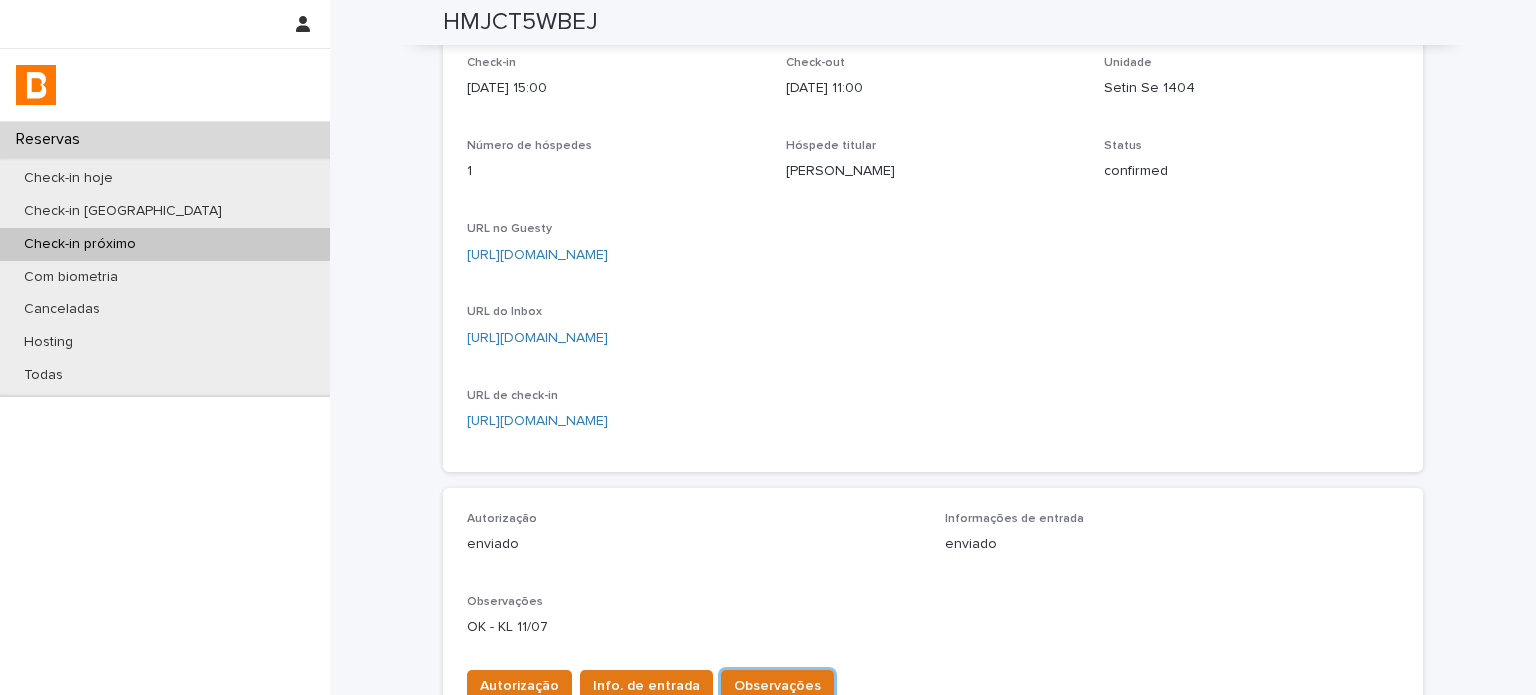 scroll, scrollTop: 0, scrollLeft: 0, axis: both 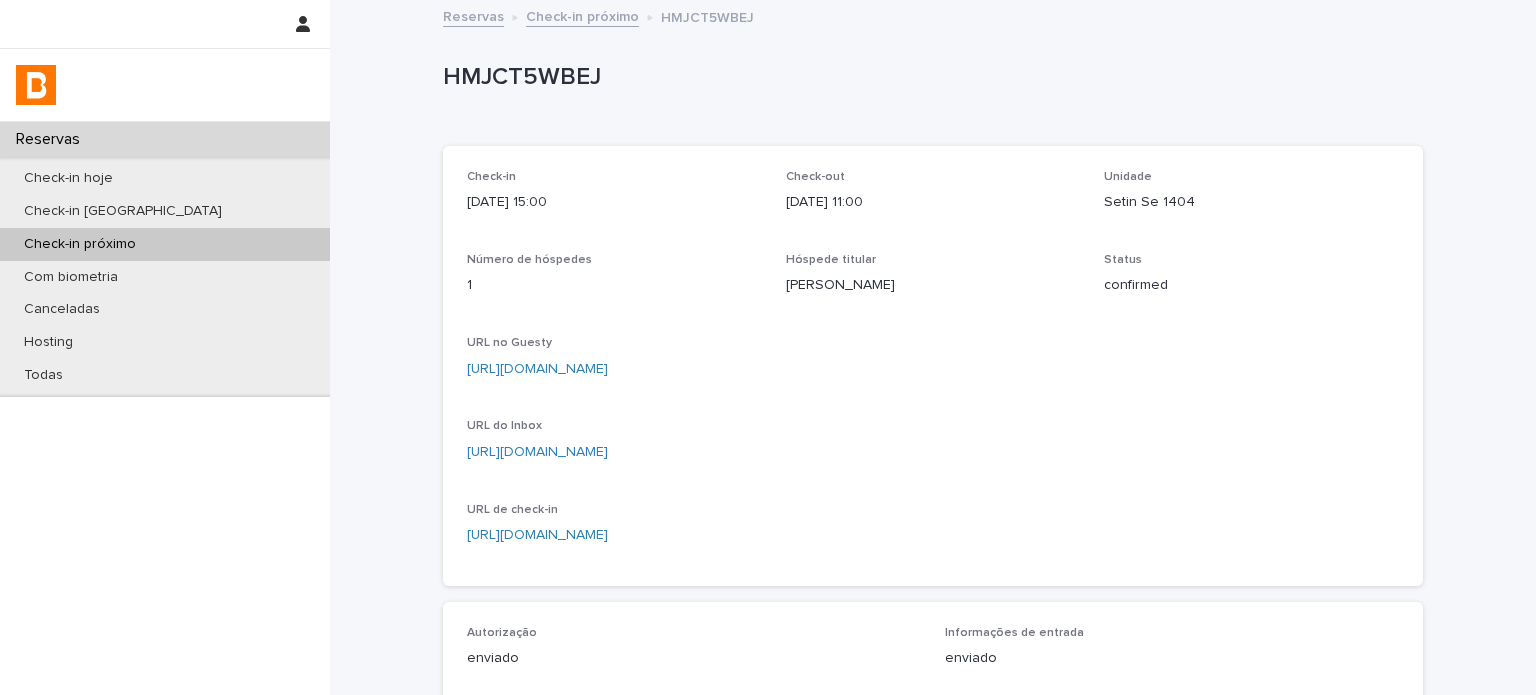 click on "Check-in próximo" at bounding box center (582, 15) 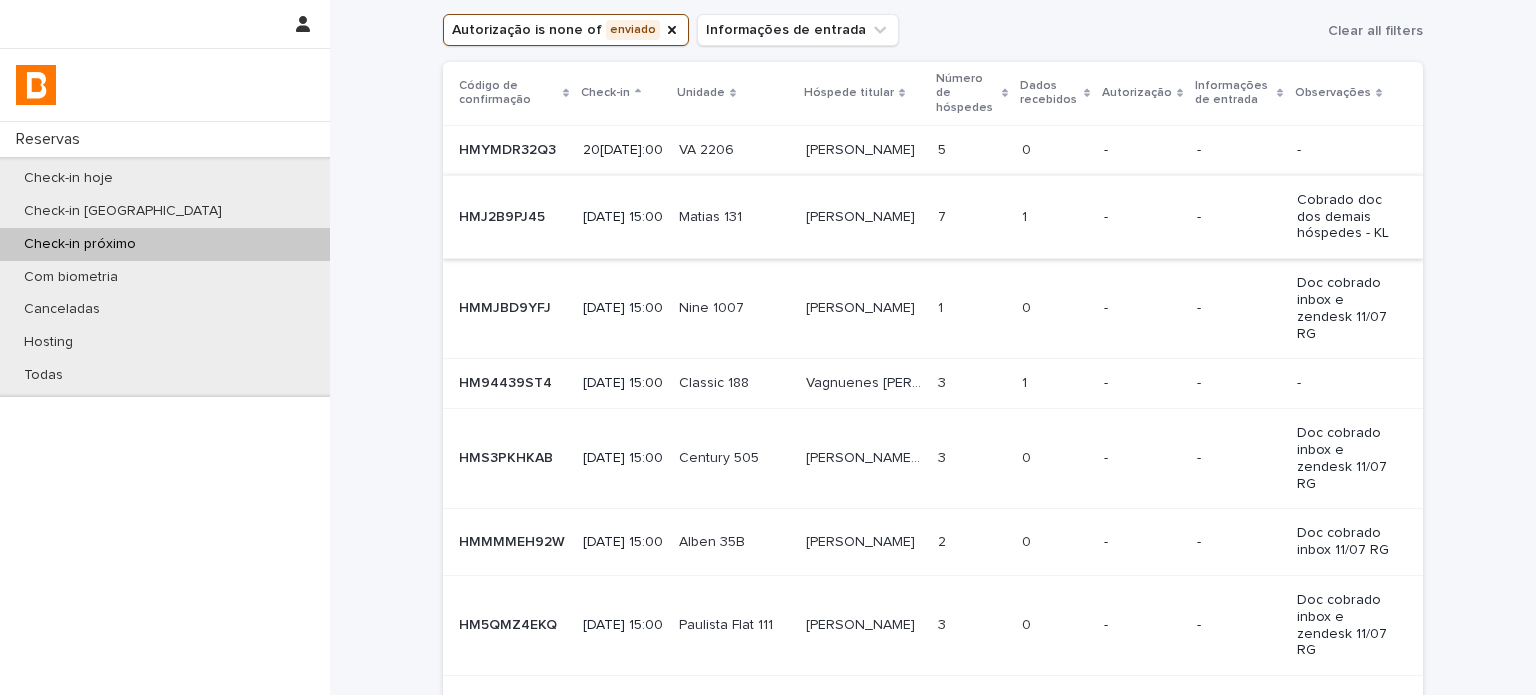 scroll, scrollTop: 107, scrollLeft: 0, axis: vertical 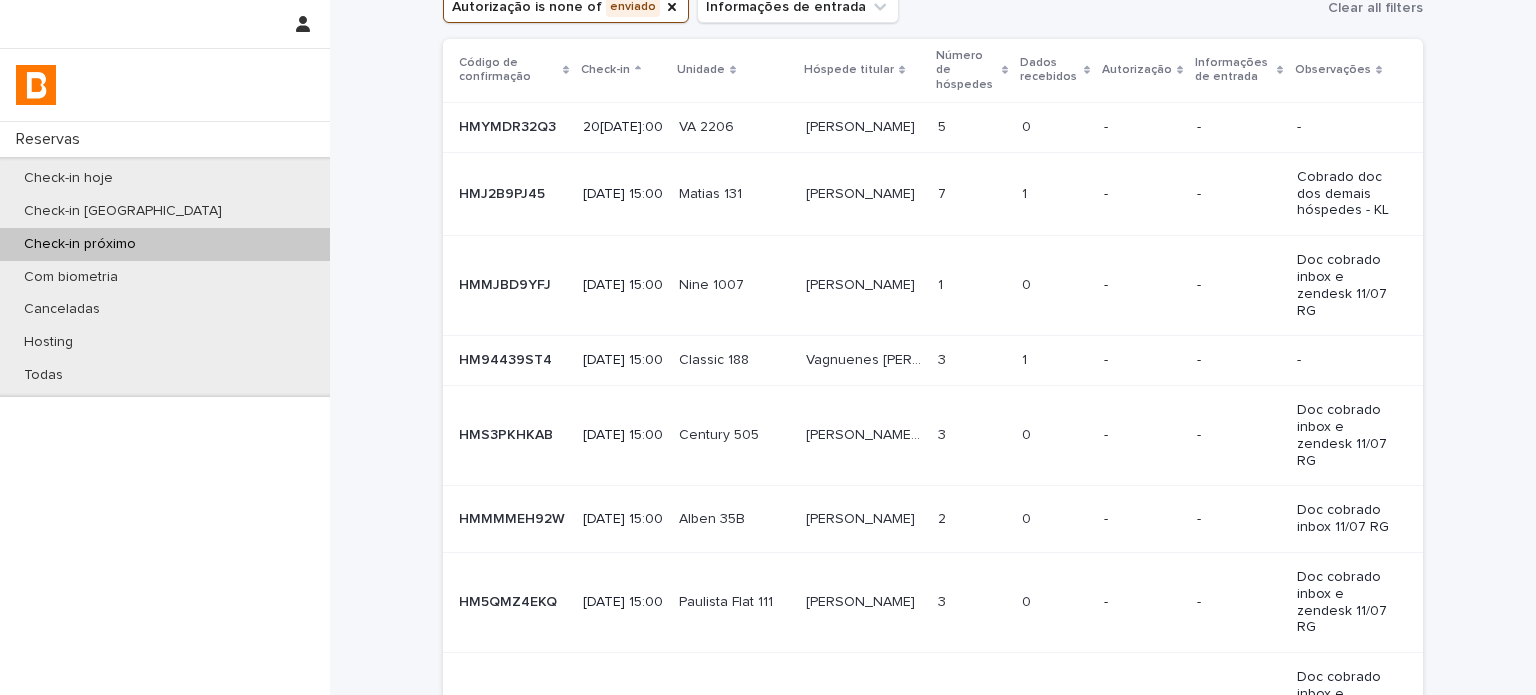 click at bounding box center [1055, 360] 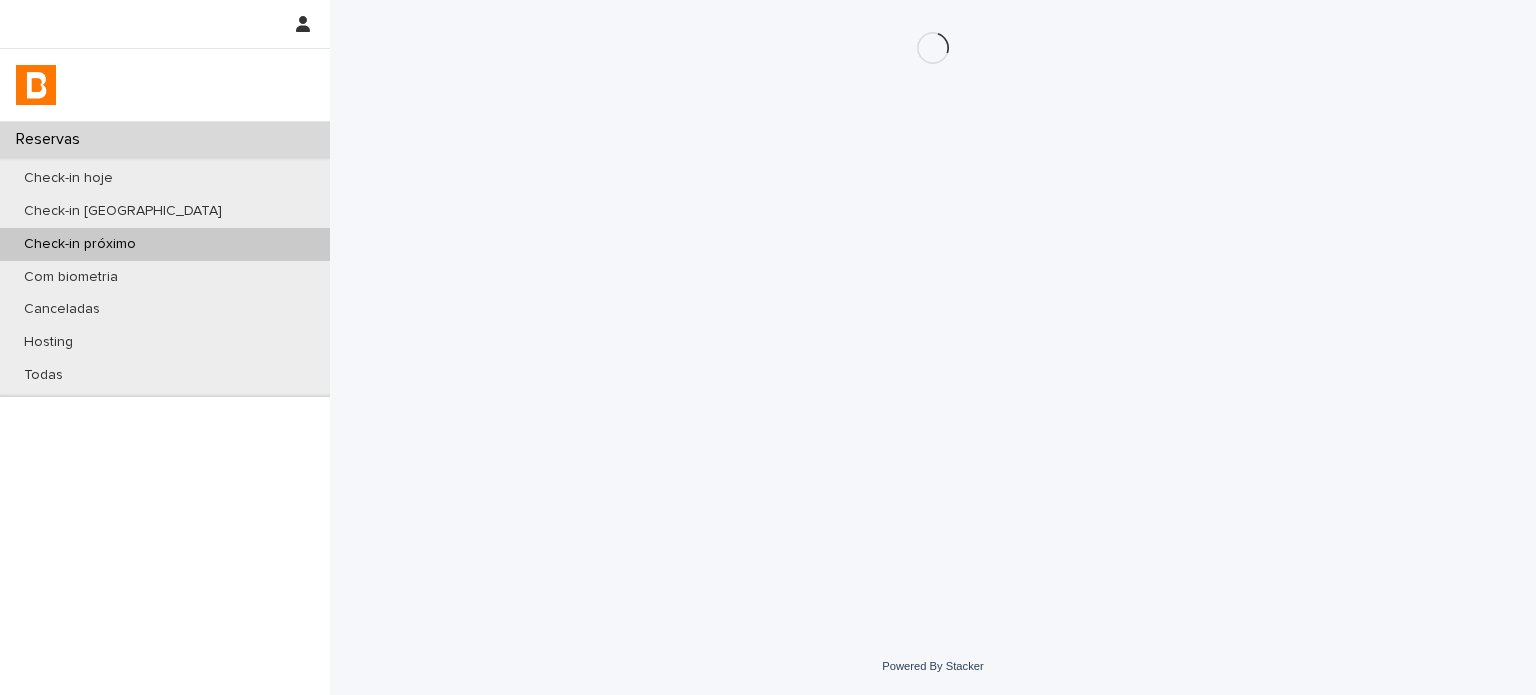 scroll, scrollTop: 0, scrollLeft: 0, axis: both 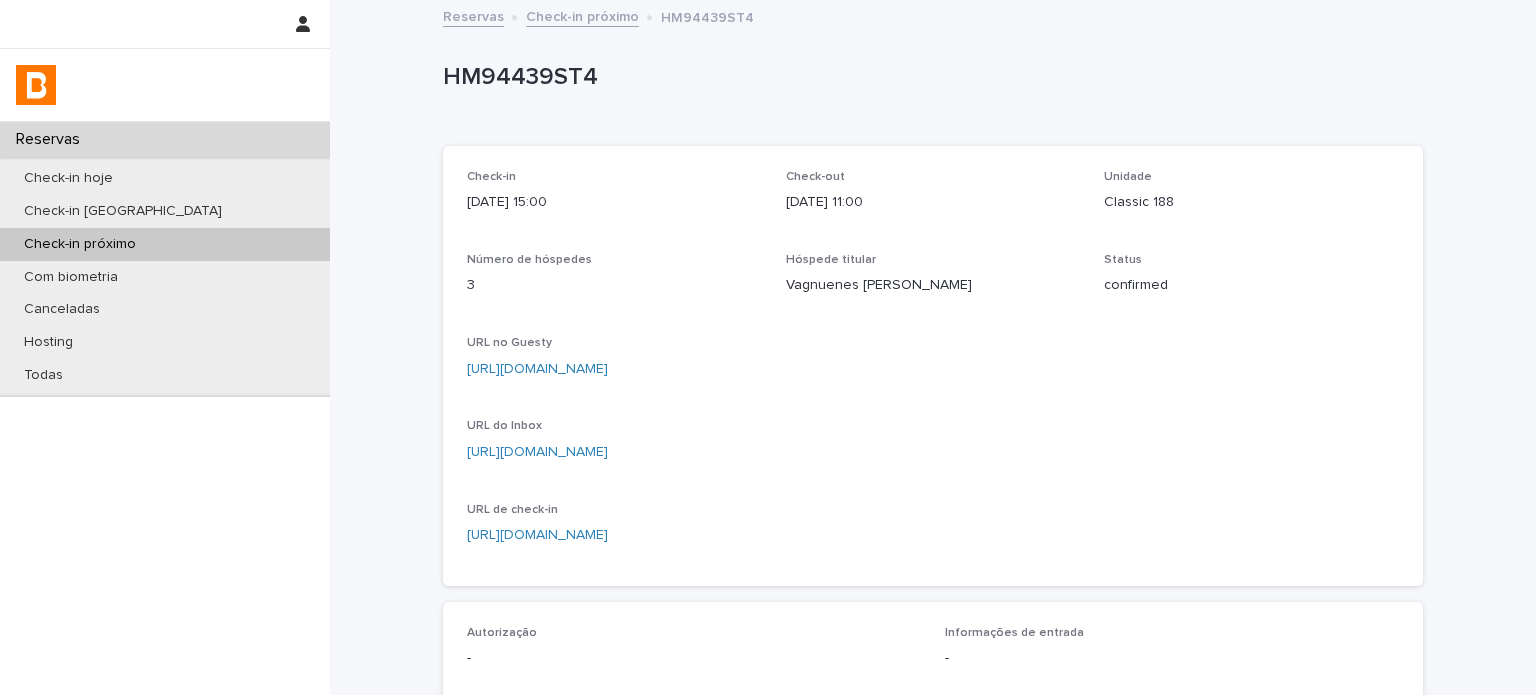click on "HM94439ST4" at bounding box center (929, 77) 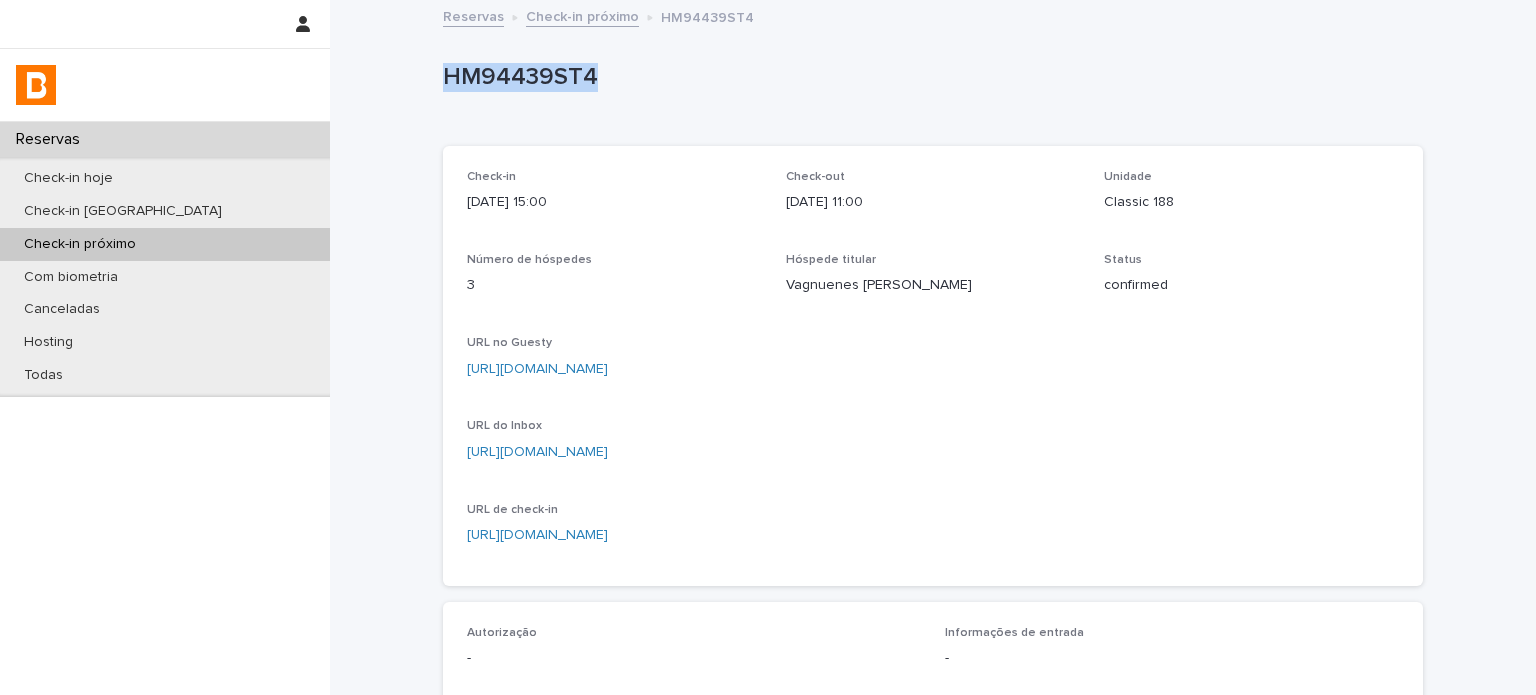 click on "HM94439ST4" at bounding box center (929, 77) 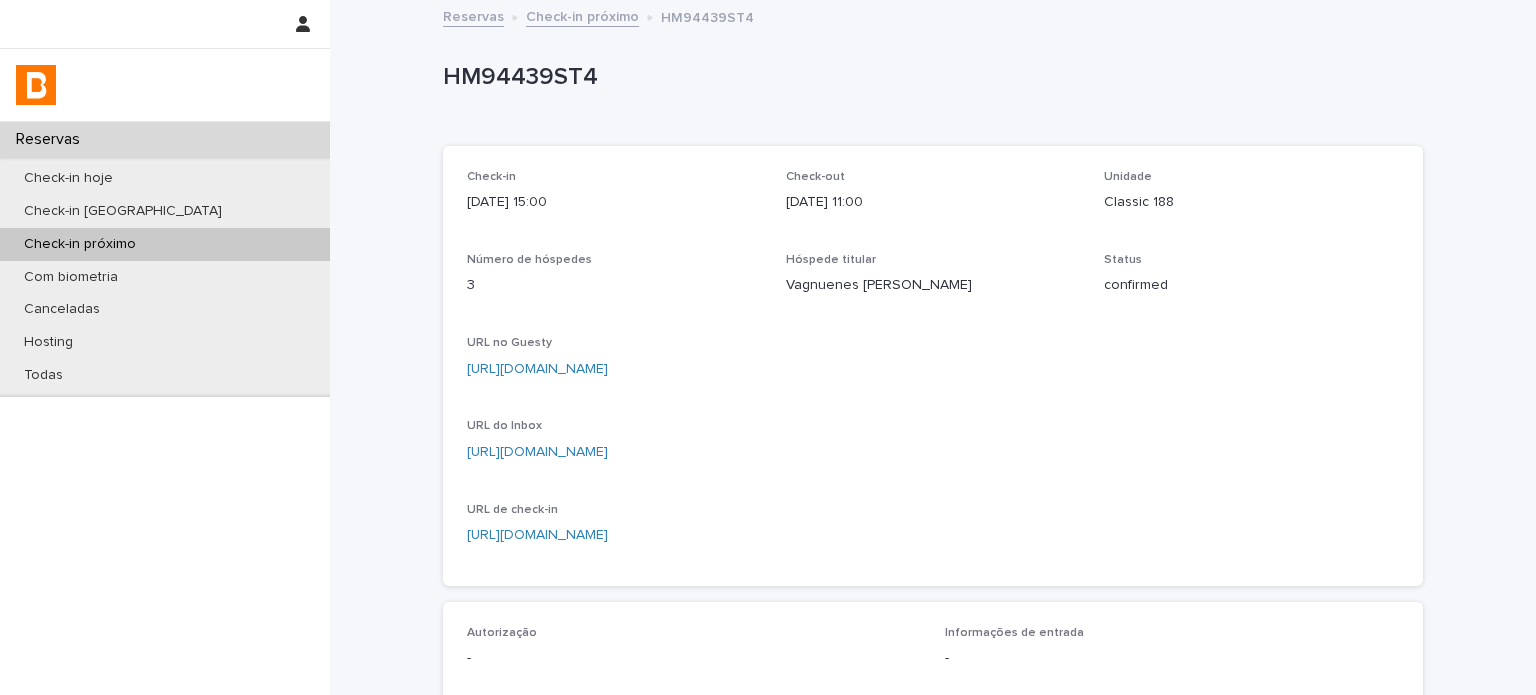 click on "Classic 188" at bounding box center (1251, 202) 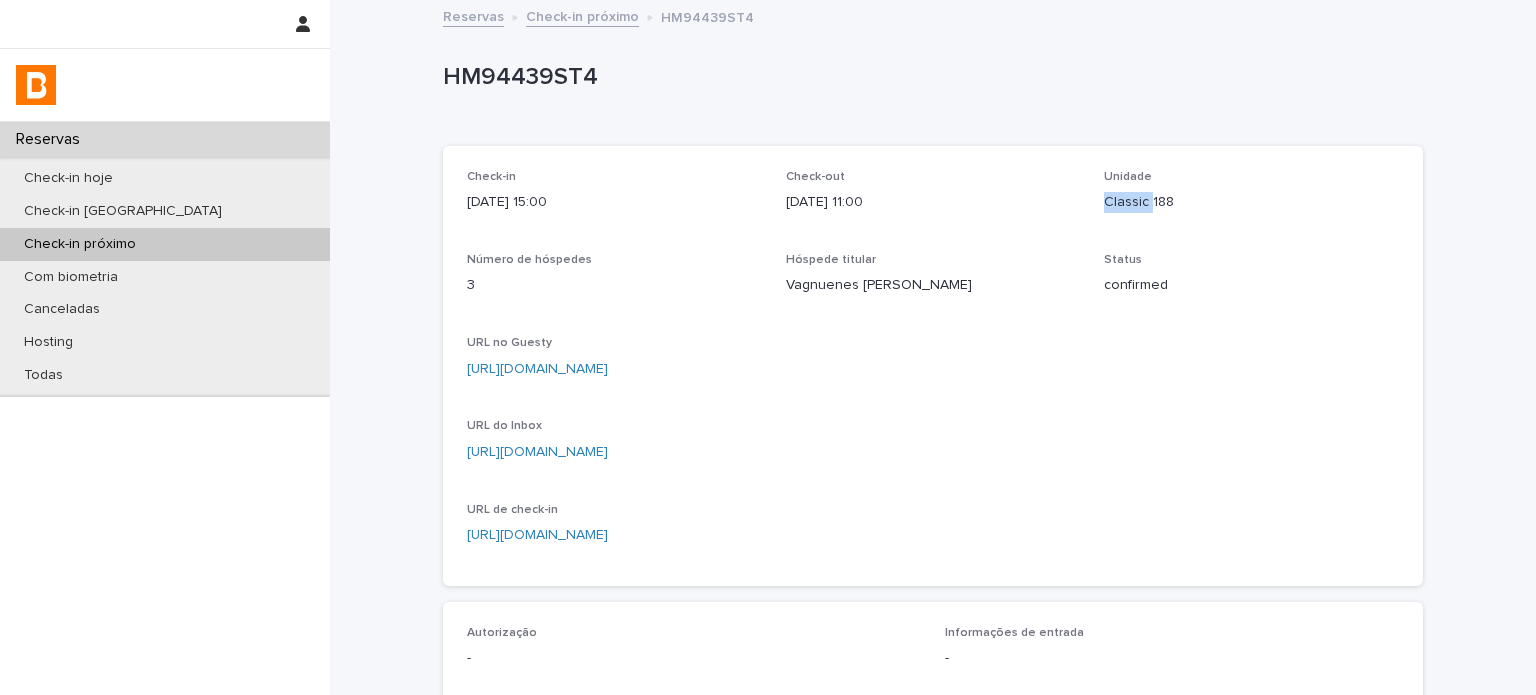 click on "Classic 188" at bounding box center [1251, 202] 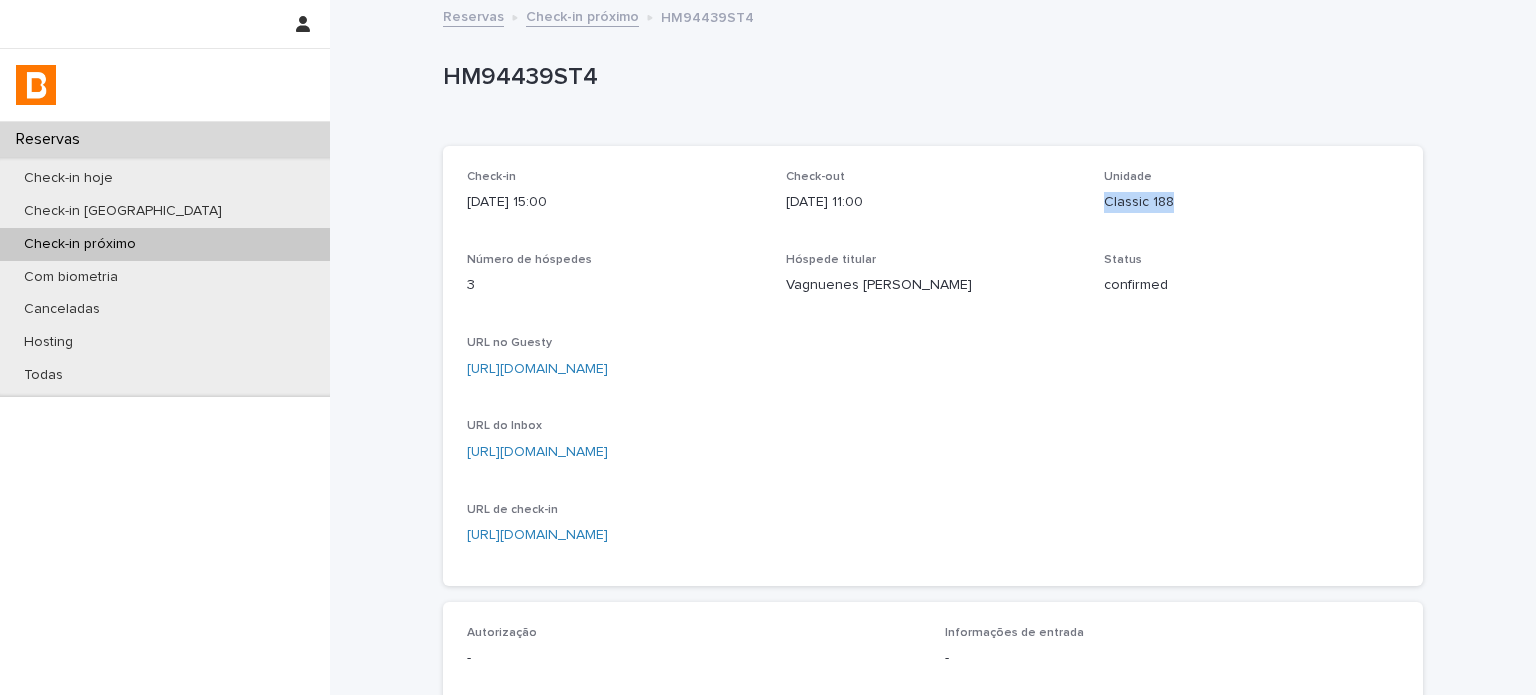 click on "Classic 188" at bounding box center [1251, 202] 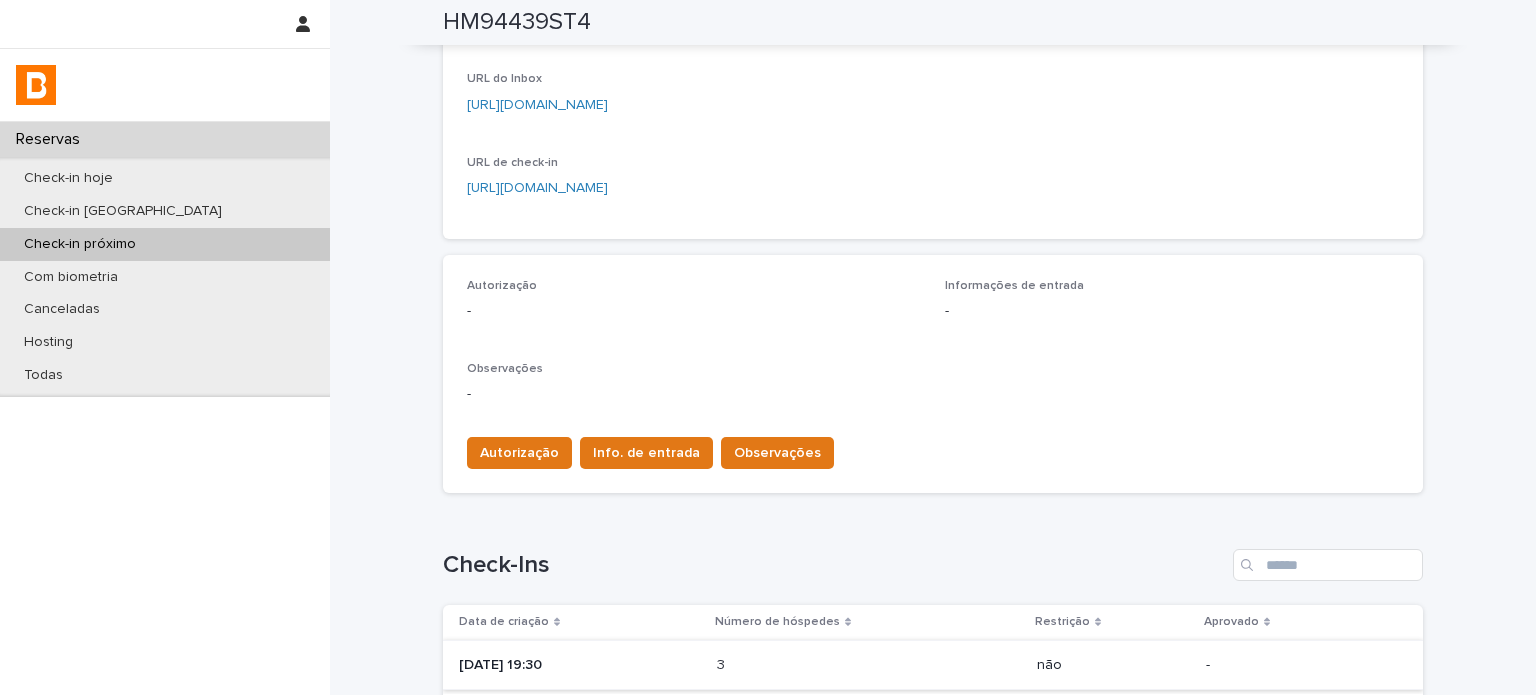 scroll, scrollTop: 433, scrollLeft: 0, axis: vertical 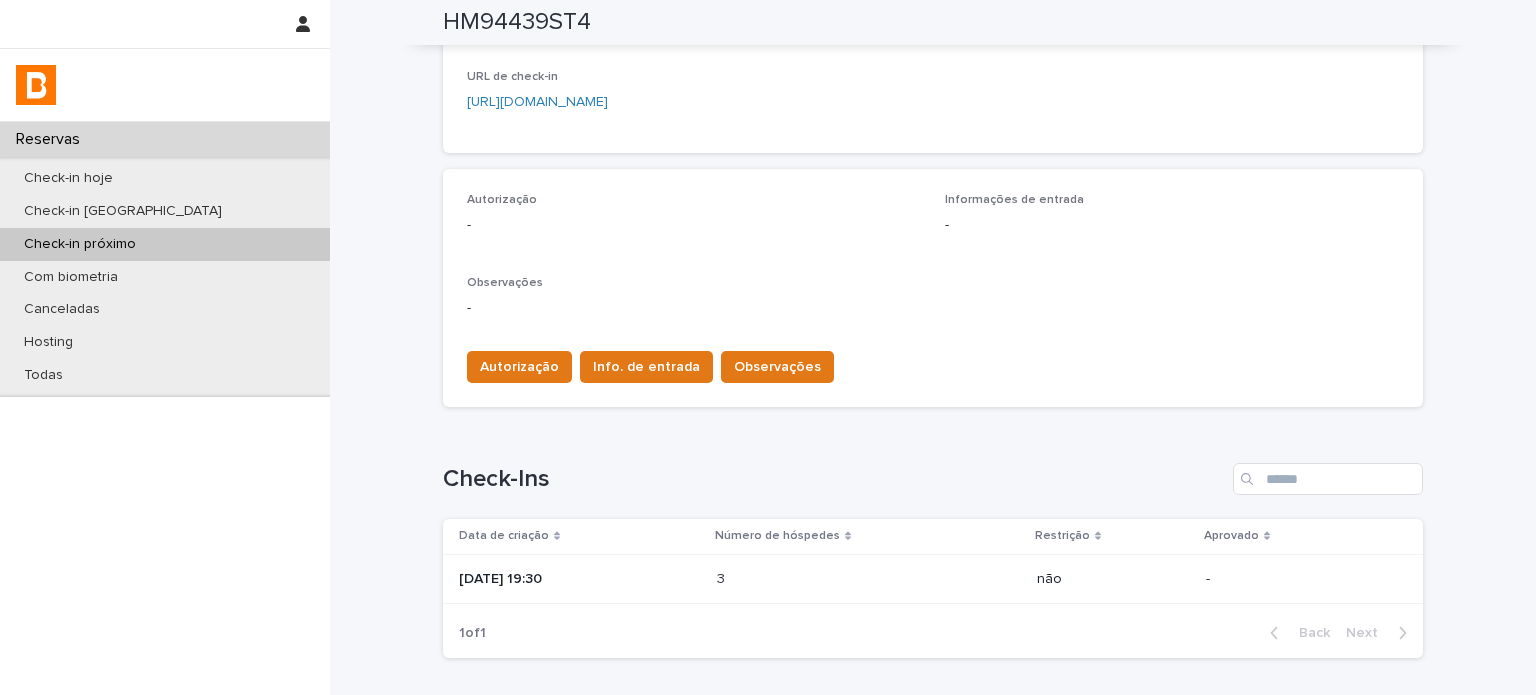 click on "[DATE] 19:30" at bounding box center (580, 579) 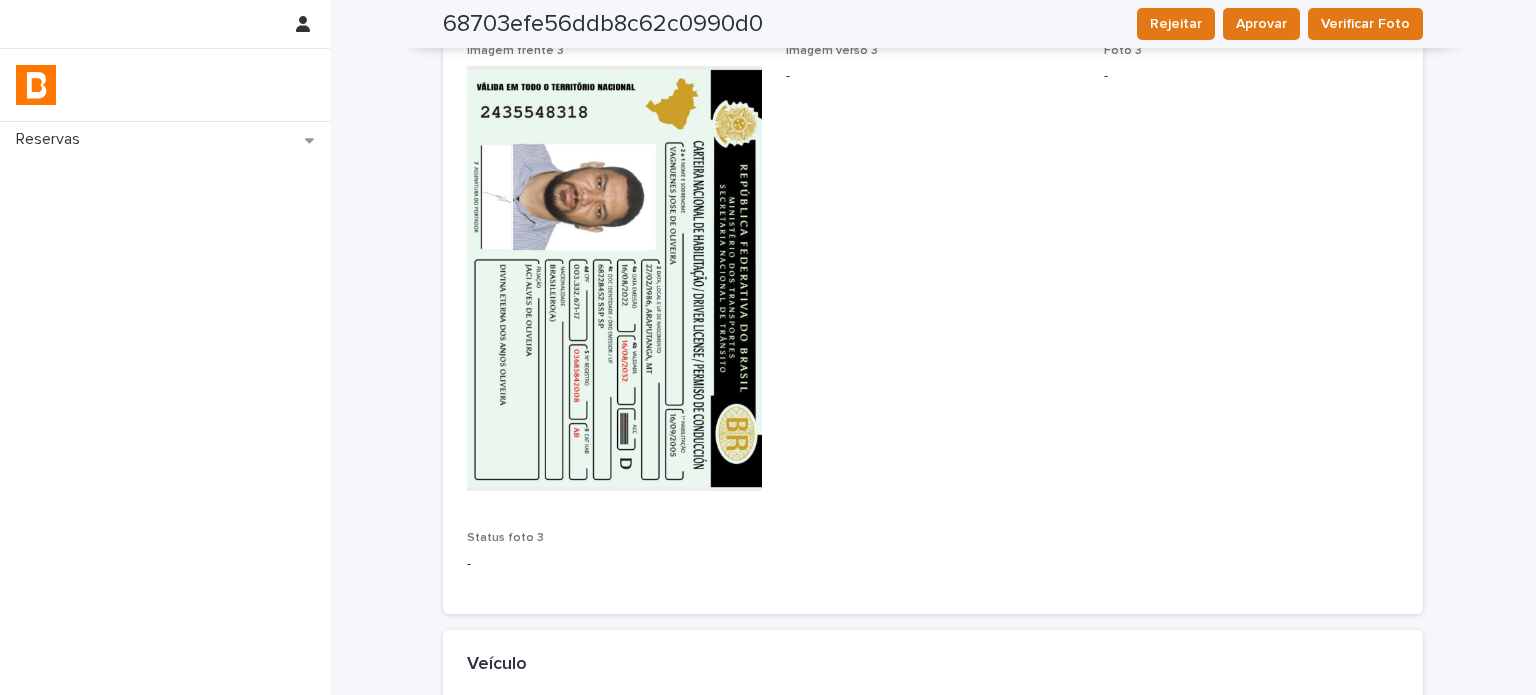 scroll, scrollTop: 2466, scrollLeft: 0, axis: vertical 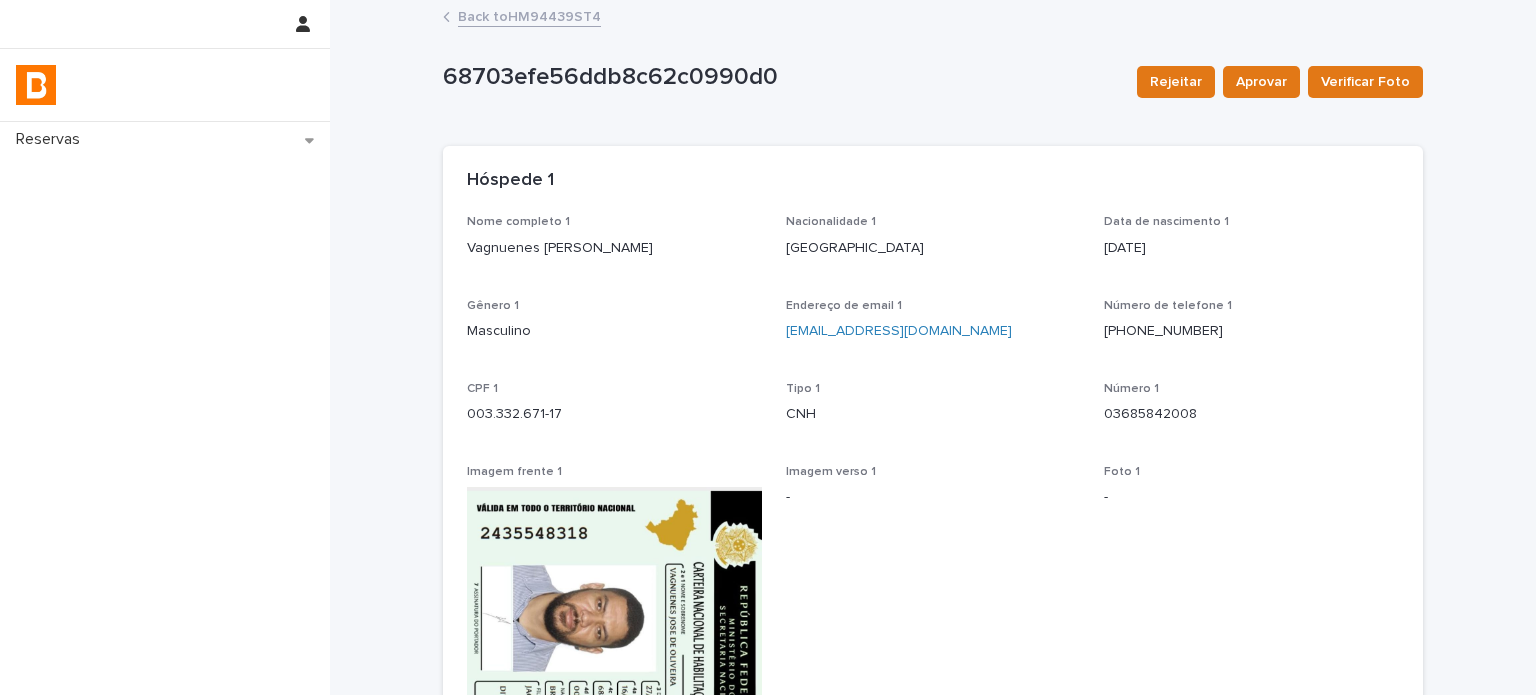 click on "Back to  HM94439ST4" at bounding box center (529, 15) 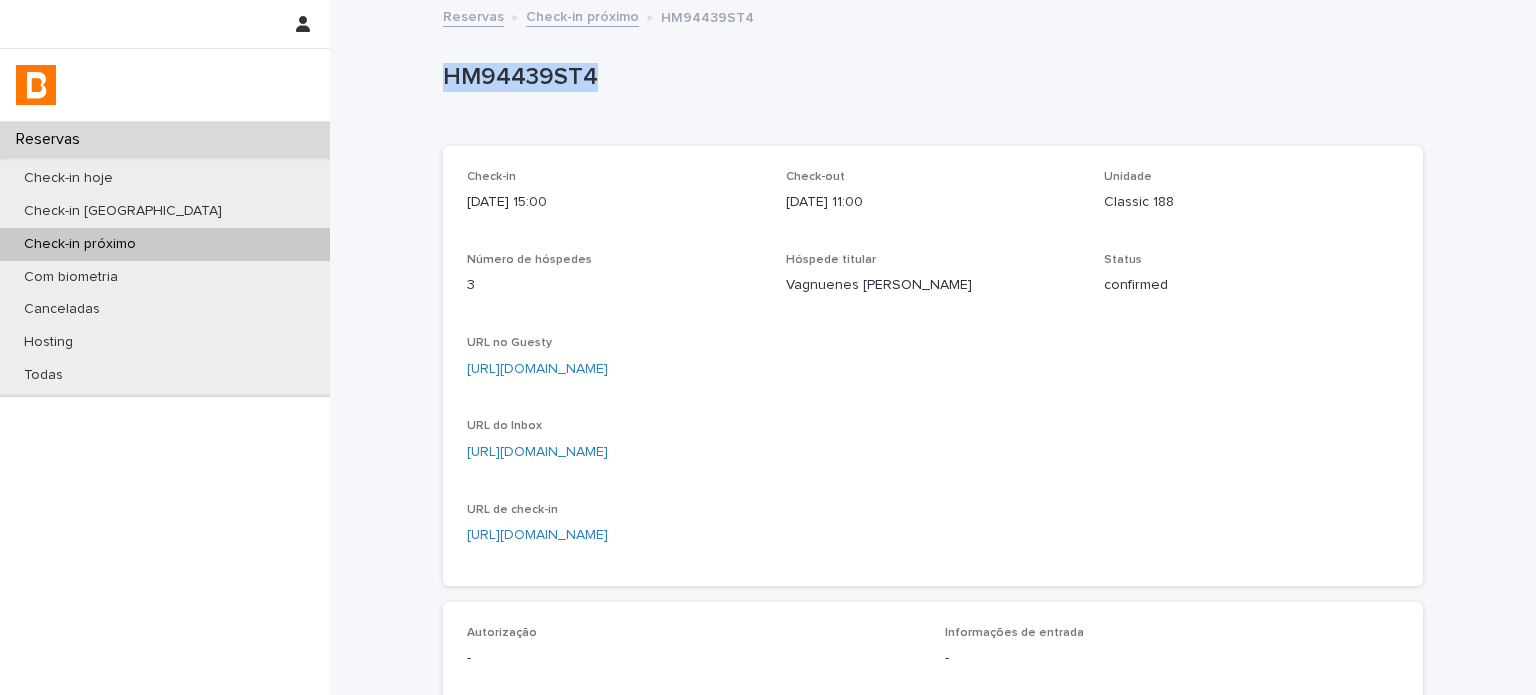 drag, startPoint x: 544, startPoint y: 82, endPoint x: 436, endPoint y: 87, distance: 108.11568 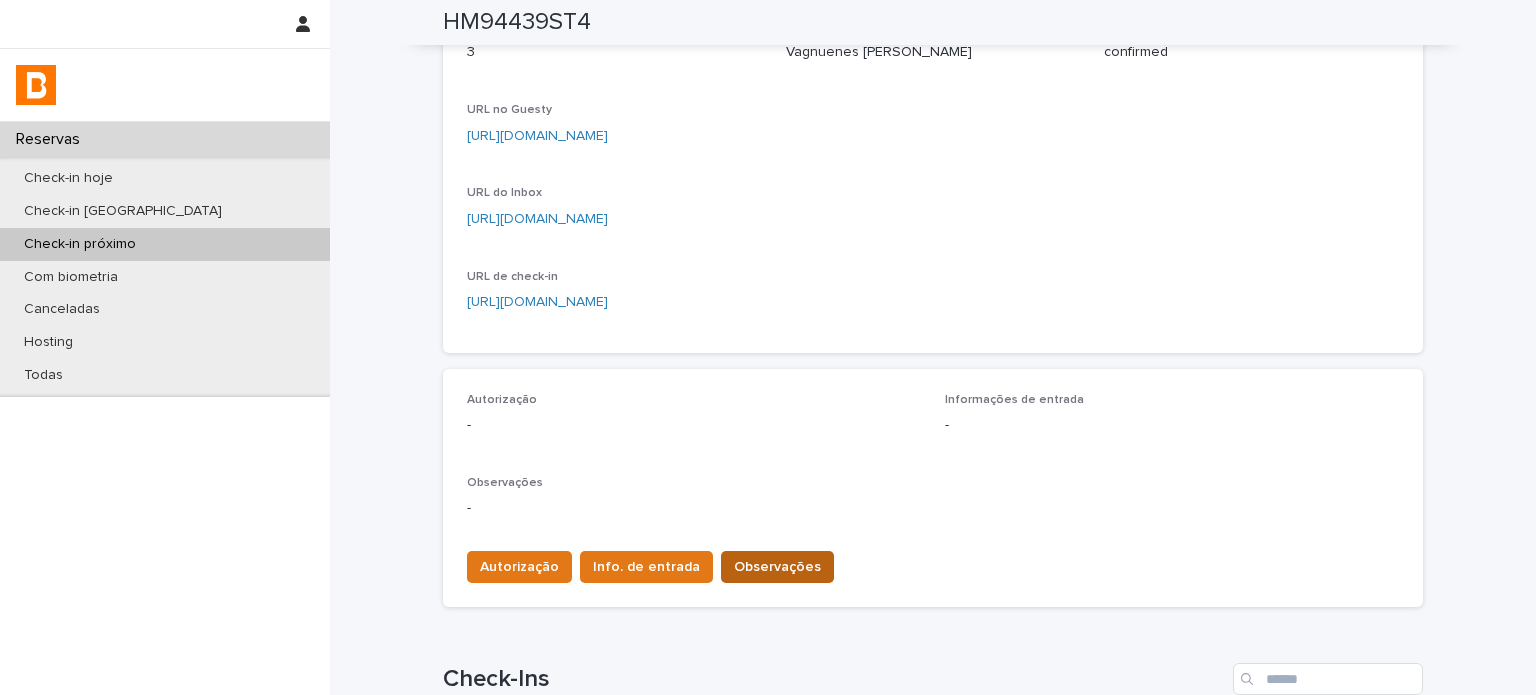 click on "Observações" at bounding box center [777, 567] 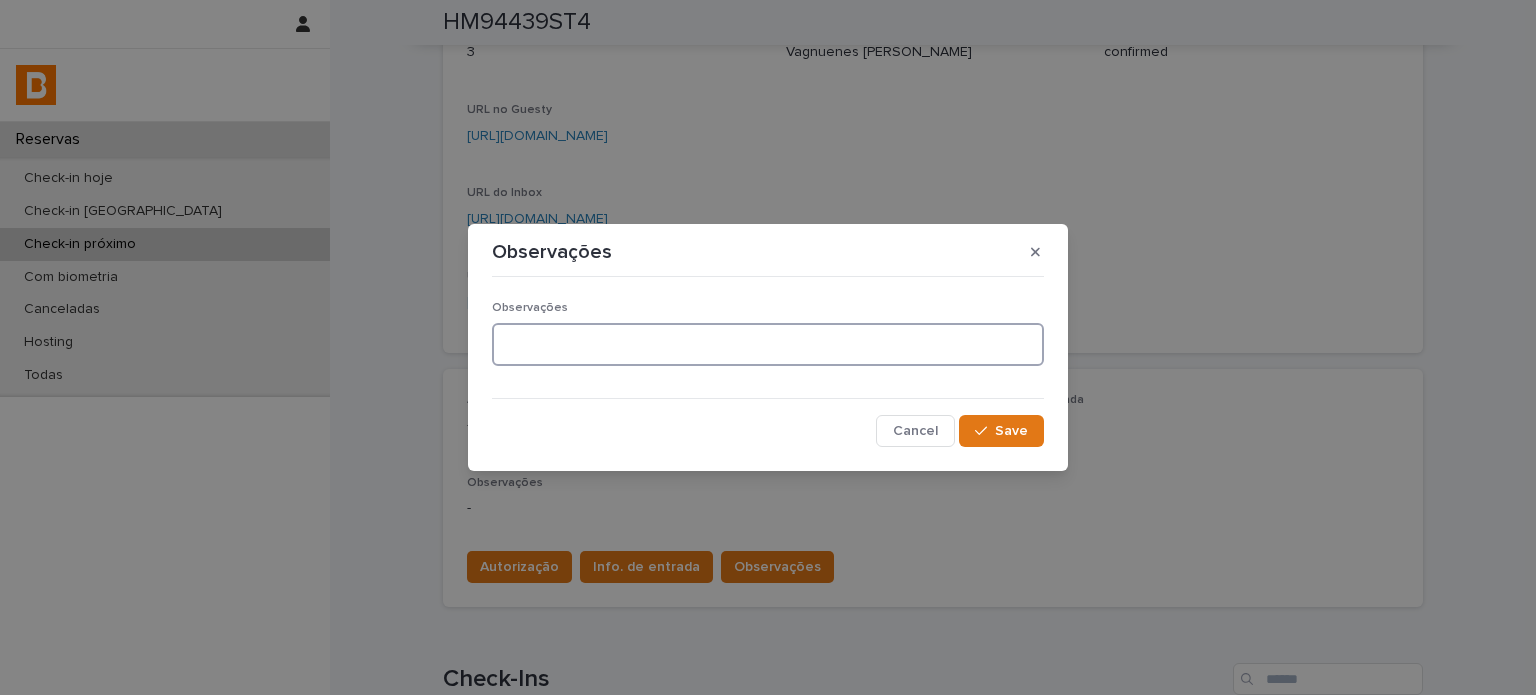 click at bounding box center (768, 344) 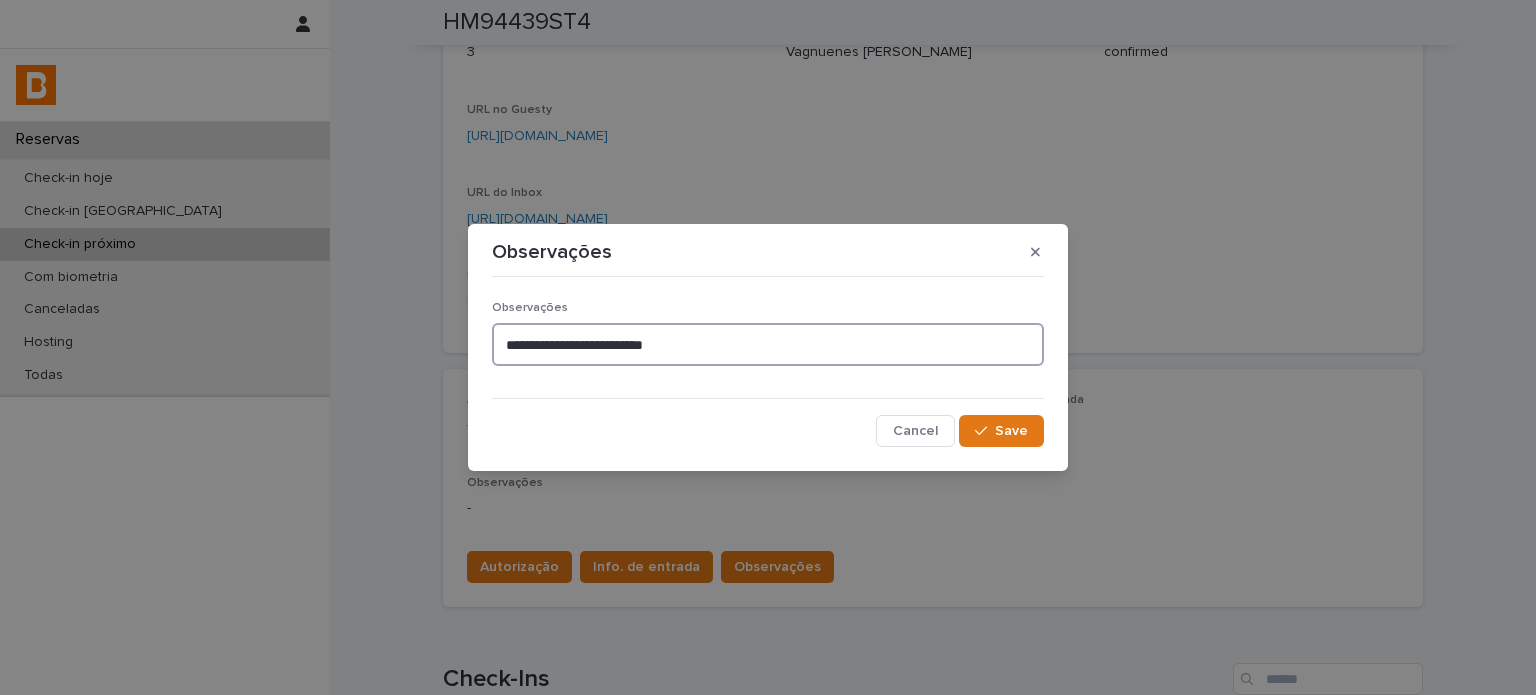 type on "**********" 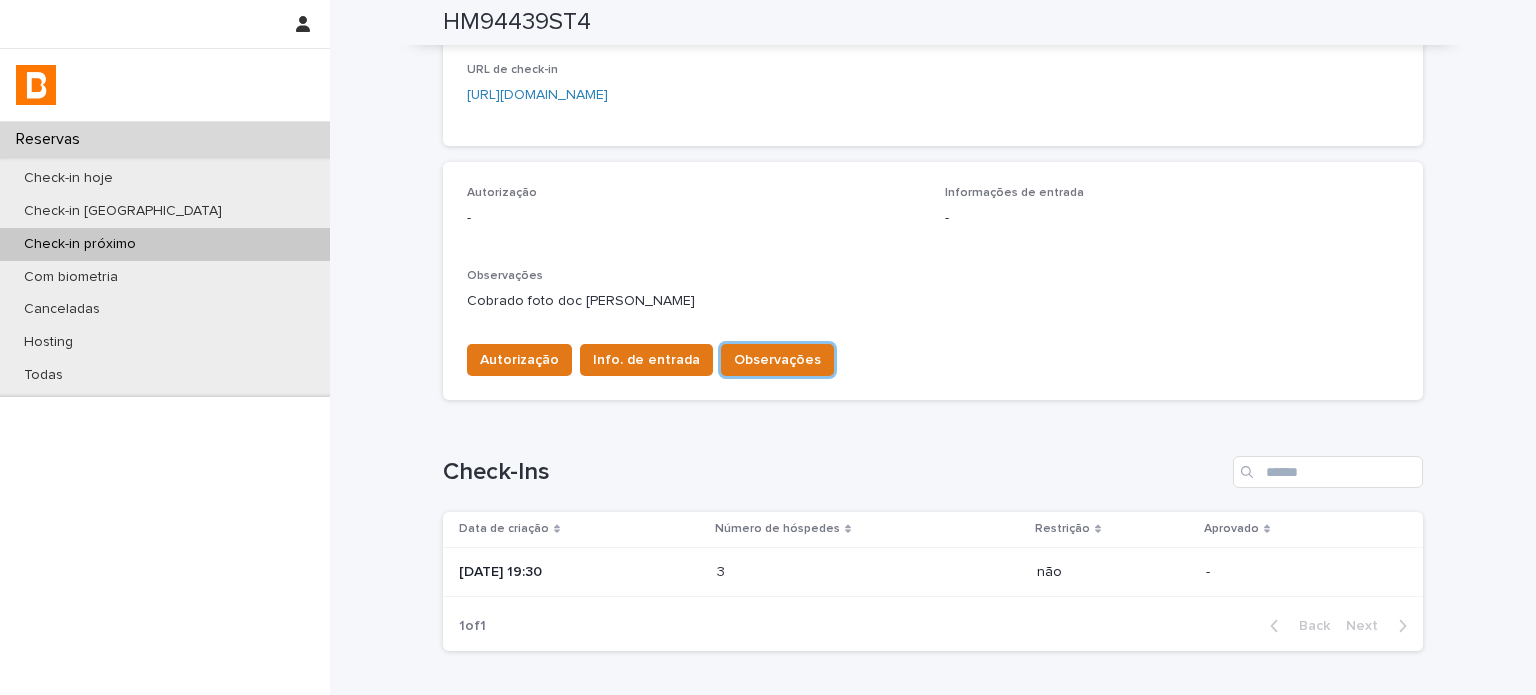 scroll, scrollTop: 568, scrollLeft: 0, axis: vertical 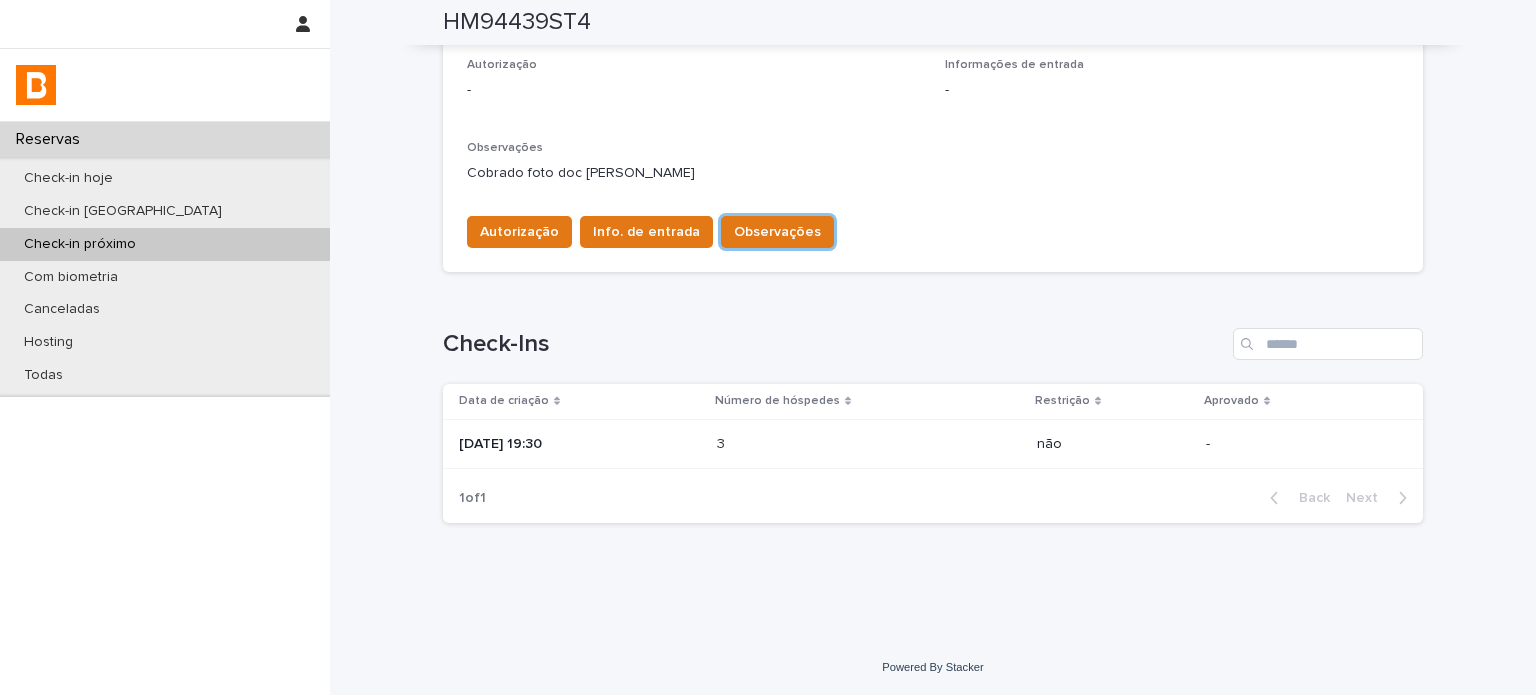 click on "1  of  1 Back Next" at bounding box center (933, 498) 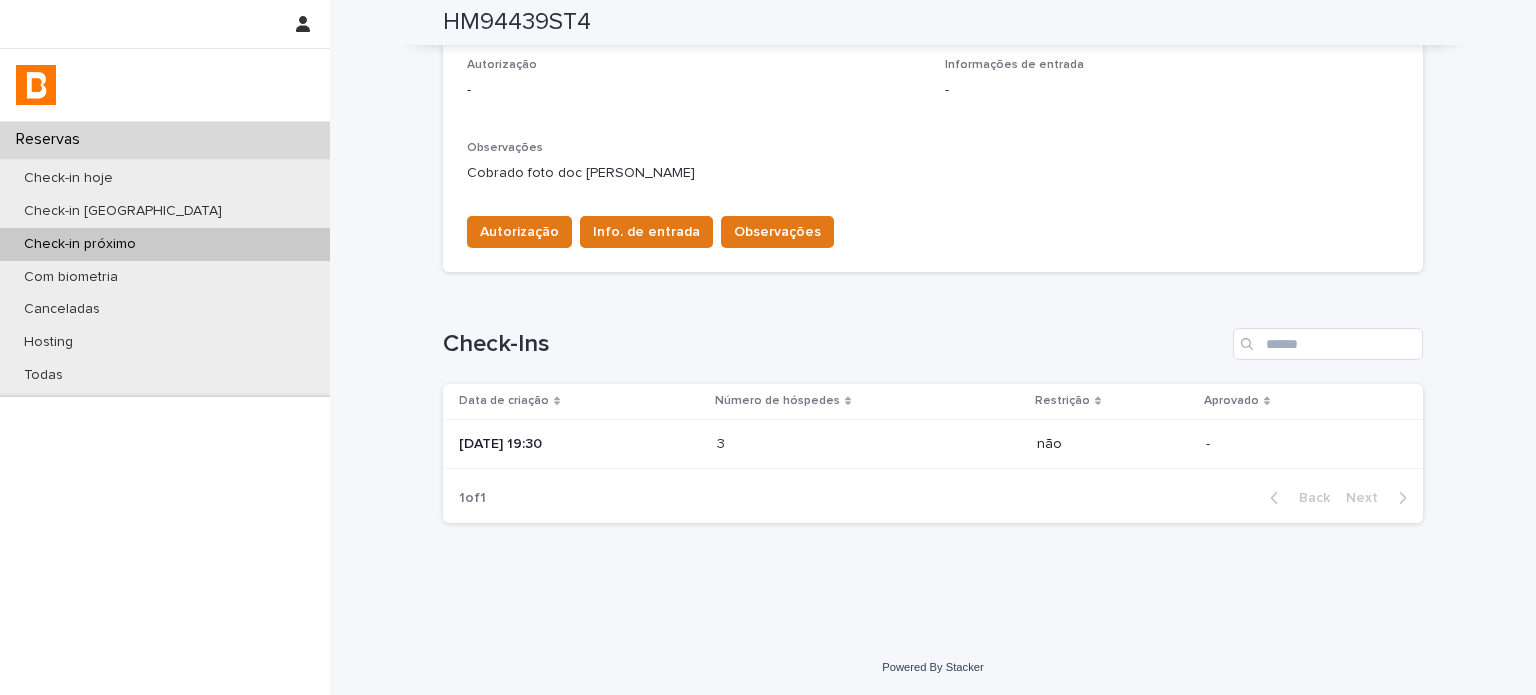 click on "[DATE] 19:30" at bounding box center [576, 444] 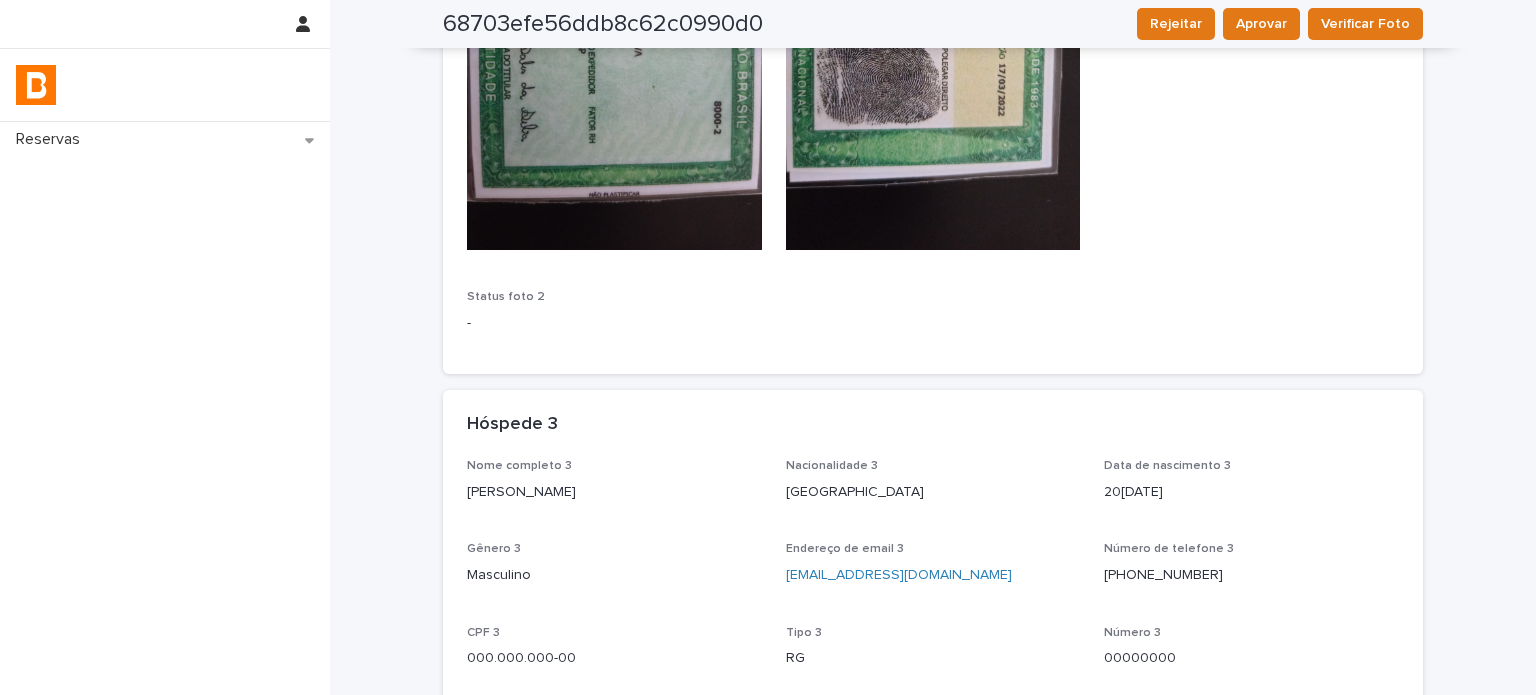 scroll, scrollTop: 1736, scrollLeft: 0, axis: vertical 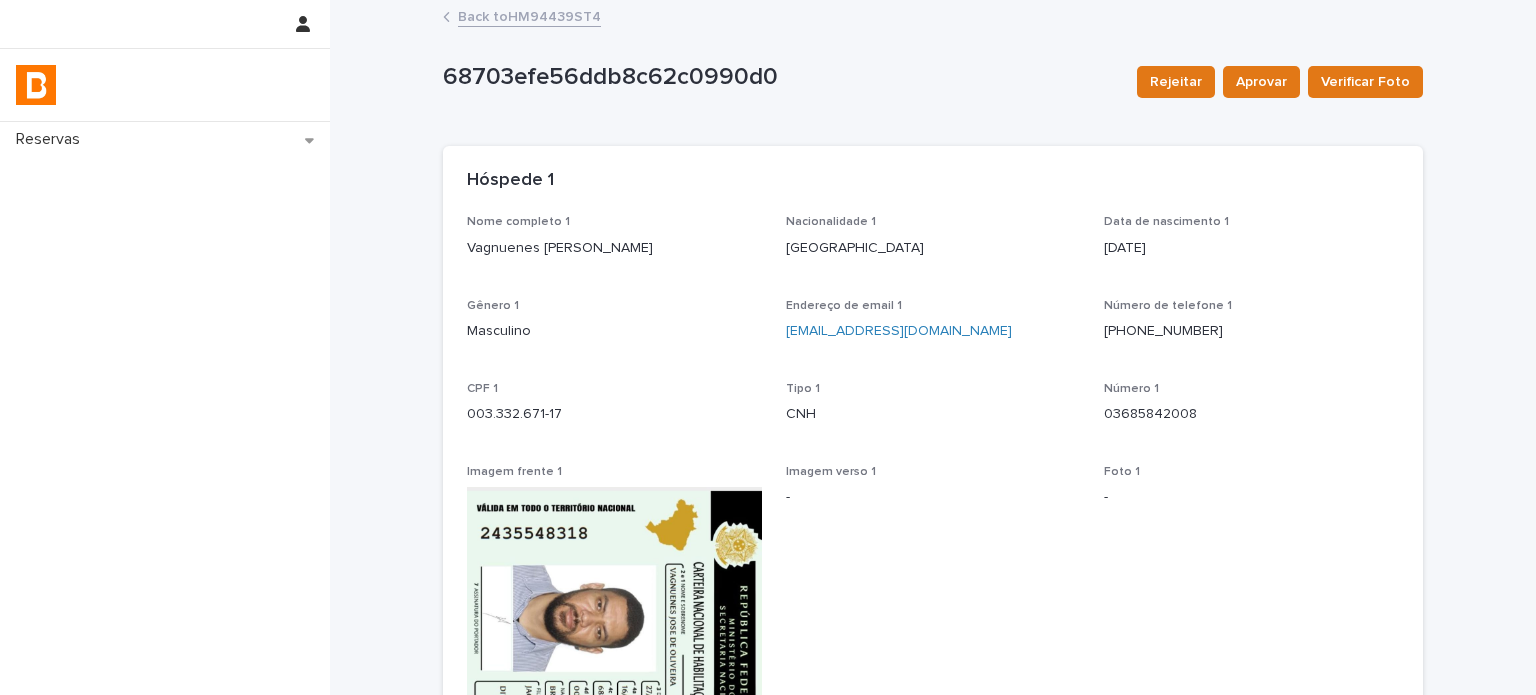 click on "Back to  HM94439ST4" at bounding box center (529, 15) 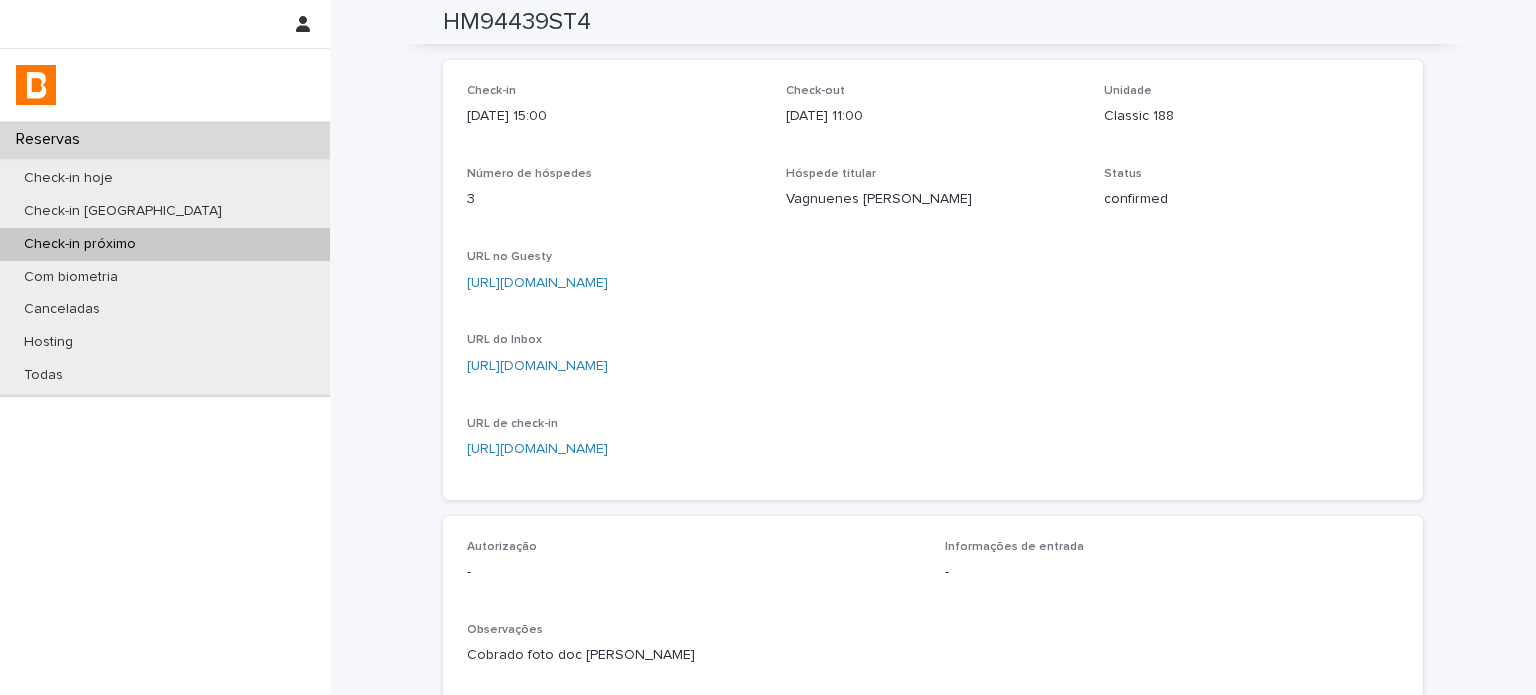 scroll, scrollTop: 0, scrollLeft: 0, axis: both 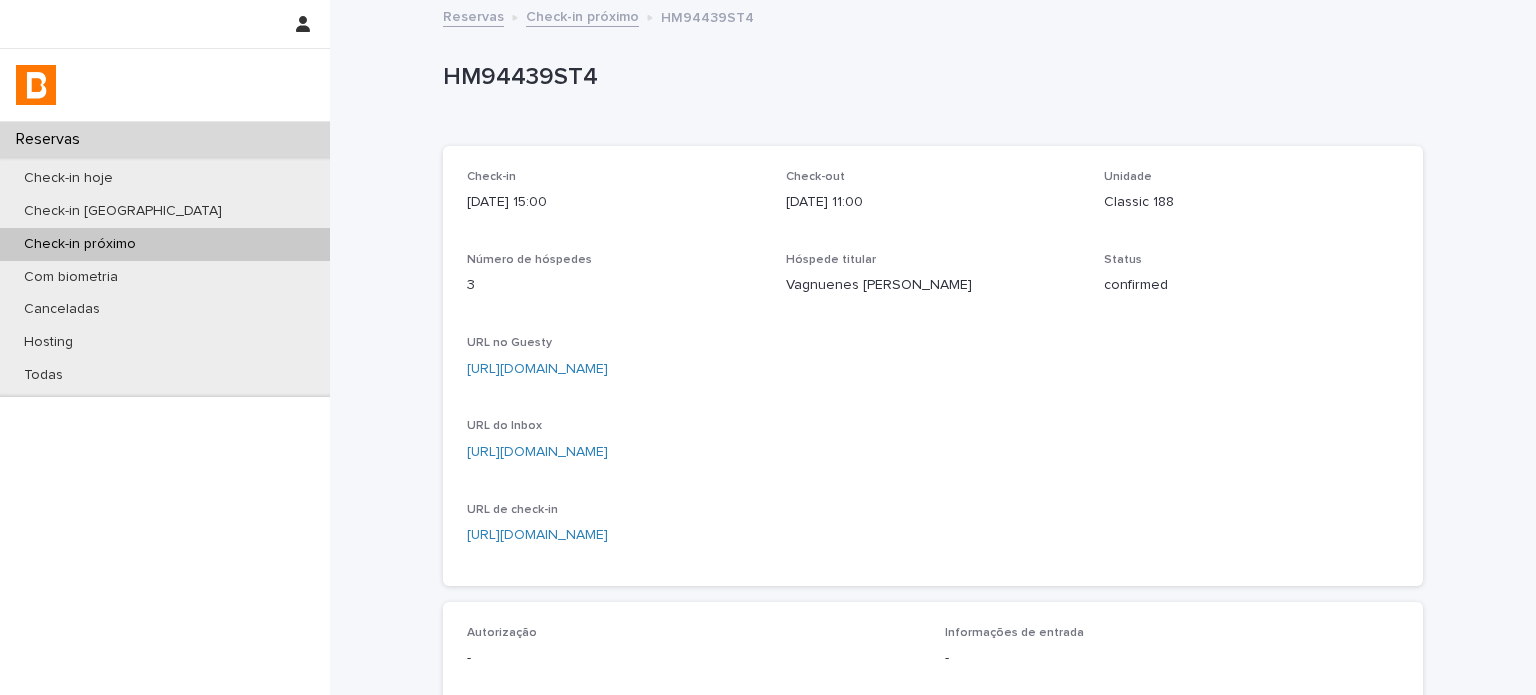click on "Check-in próximo" at bounding box center (582, 15) 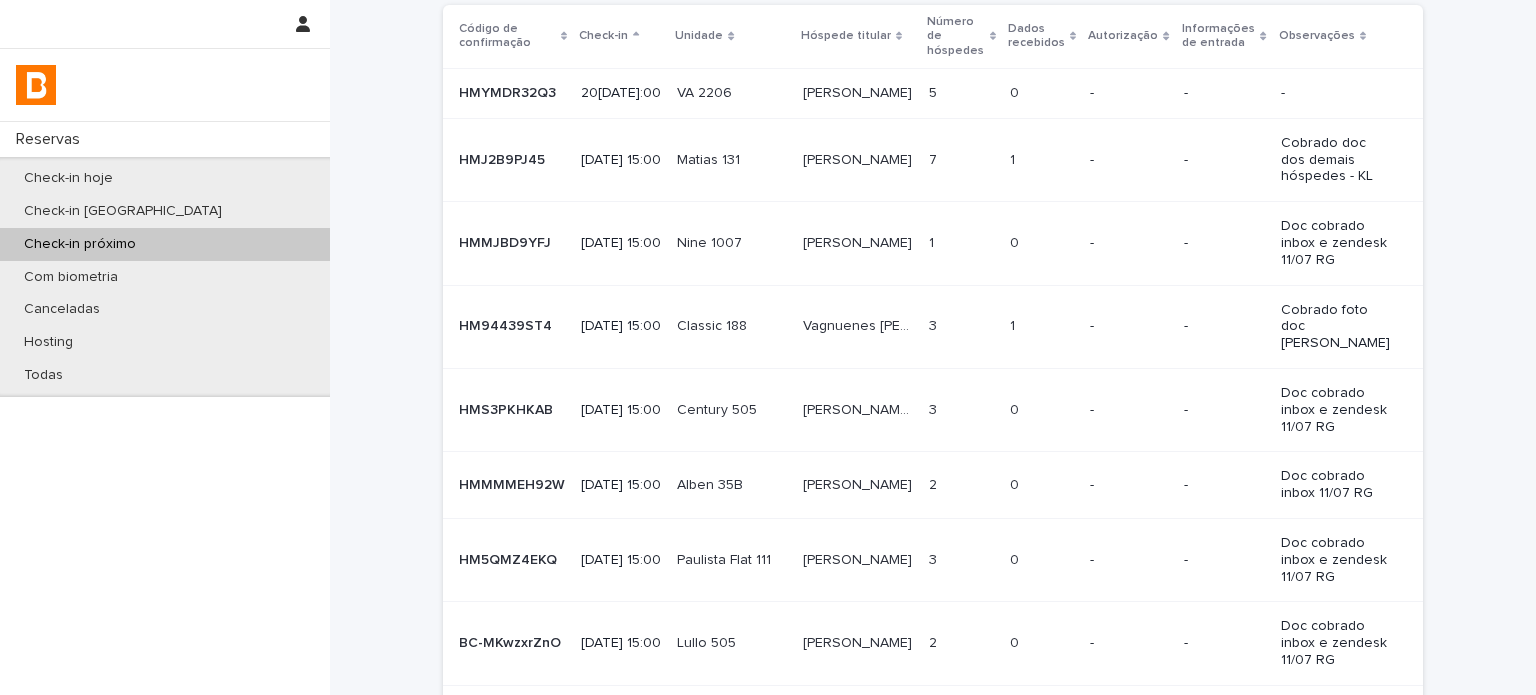 scroll, scrollTop: 266, scrollLeft: 0, axis: vertical 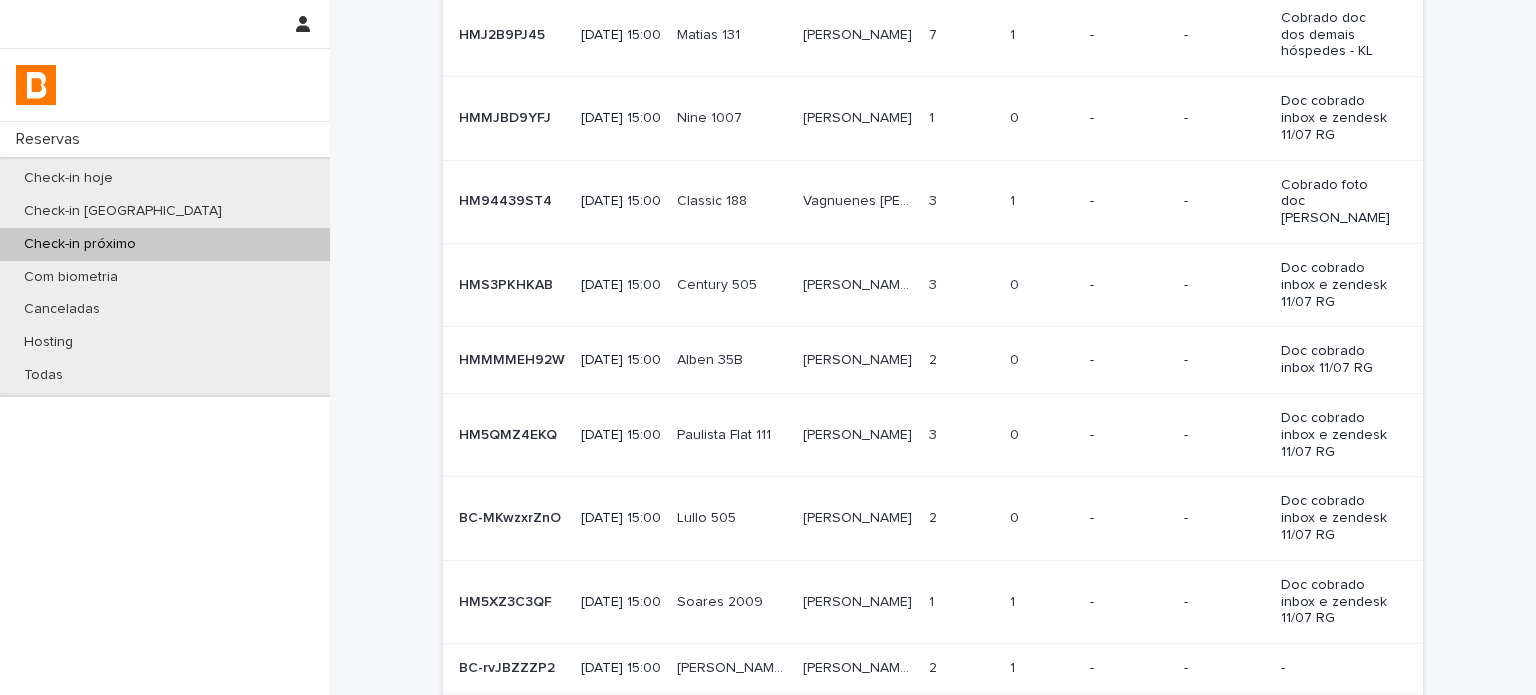 click at bounding box center (961, 602) 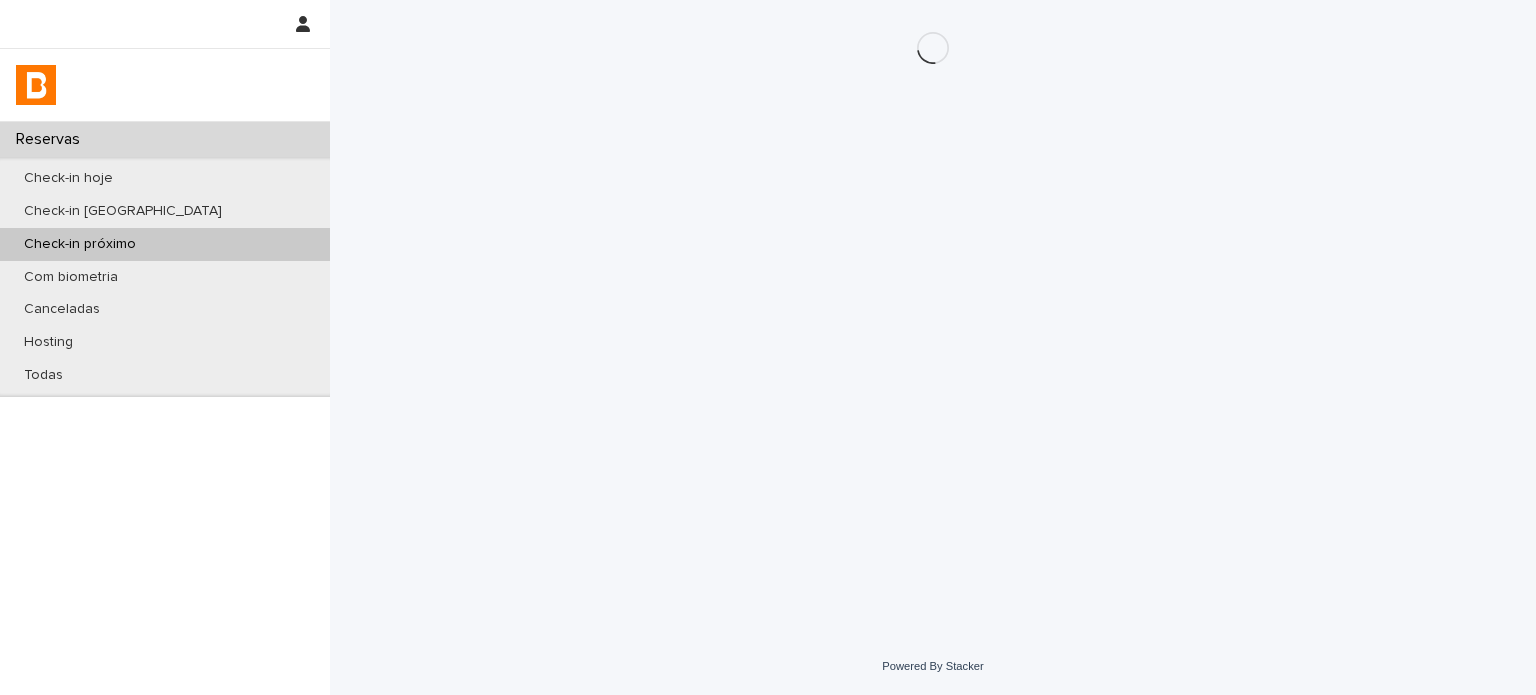 scroll, scrollTop: 0, scrollLeft: 0, axis: both 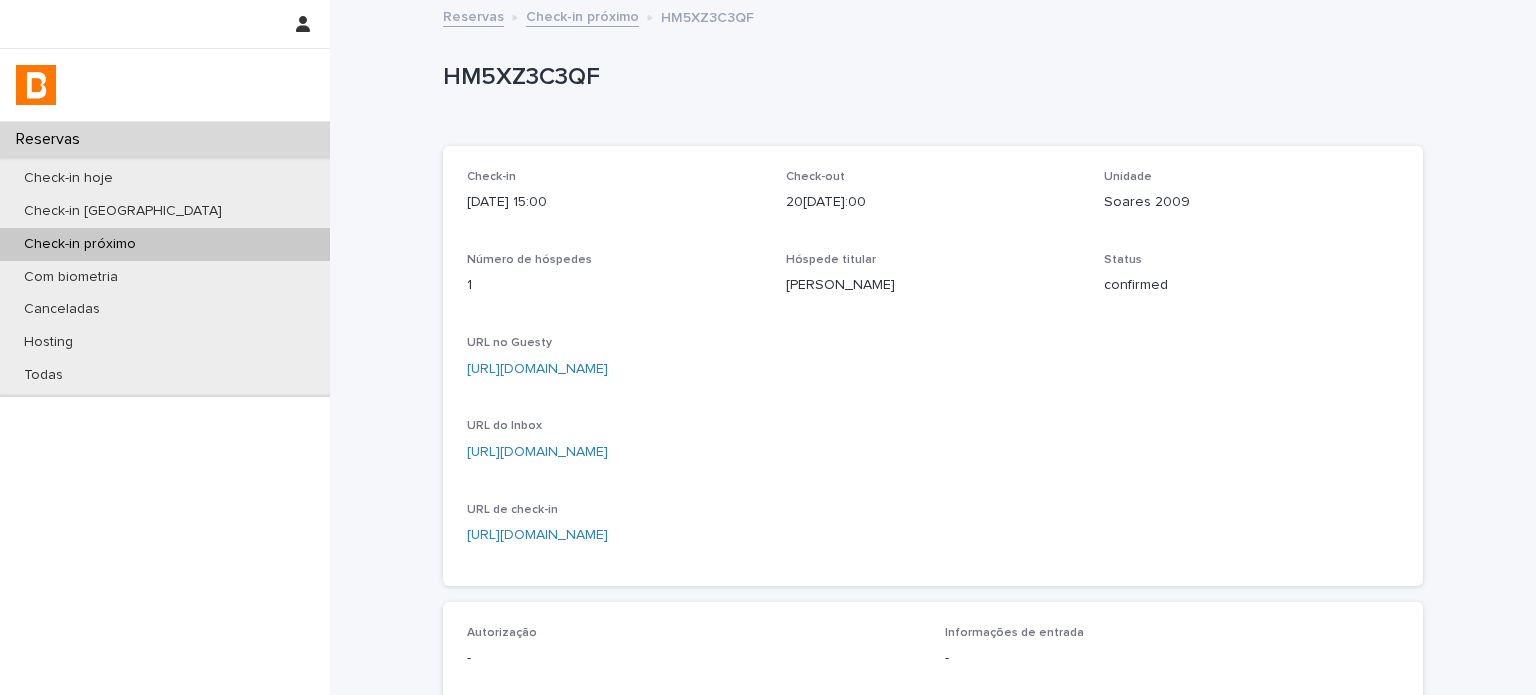 click on "Soares 2009" at bounding box center (1251, 202) 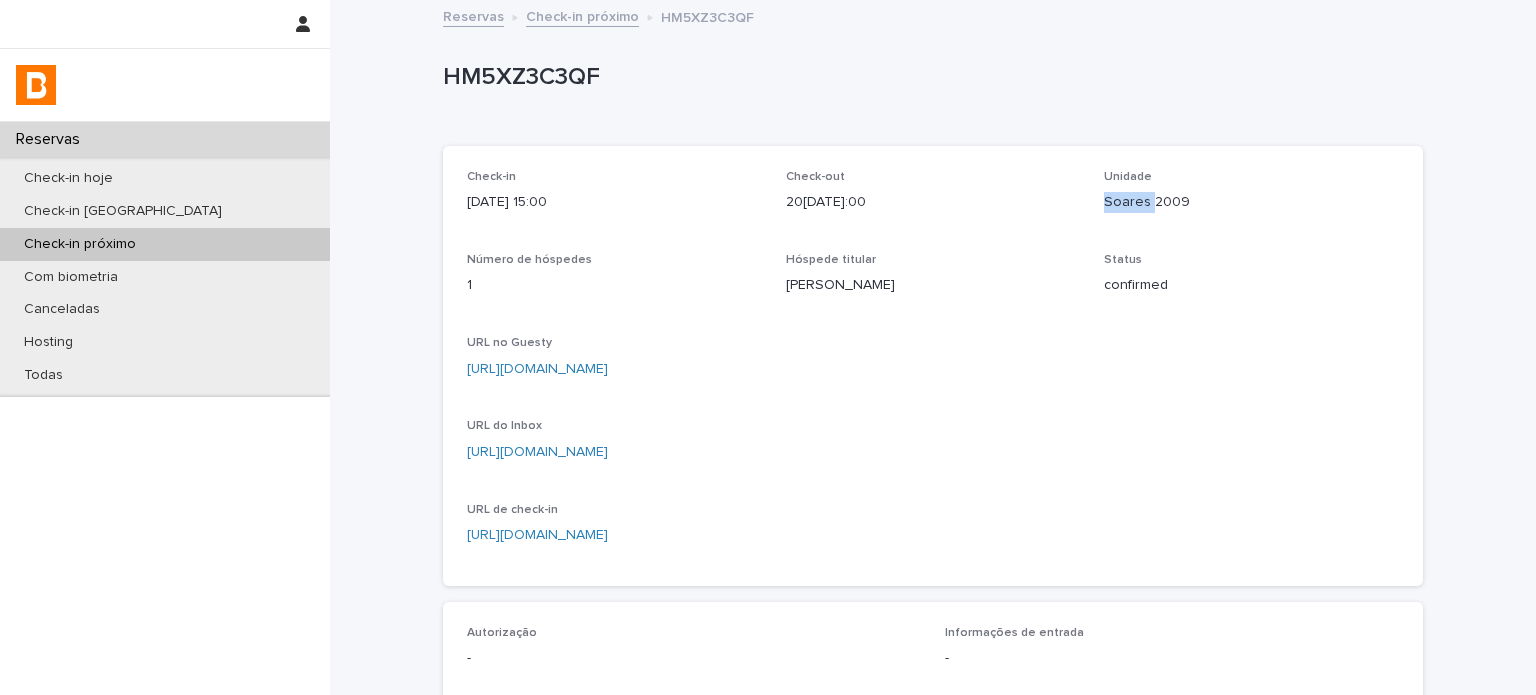 click on "Soares 2009" at bounding box center (1251, 202) 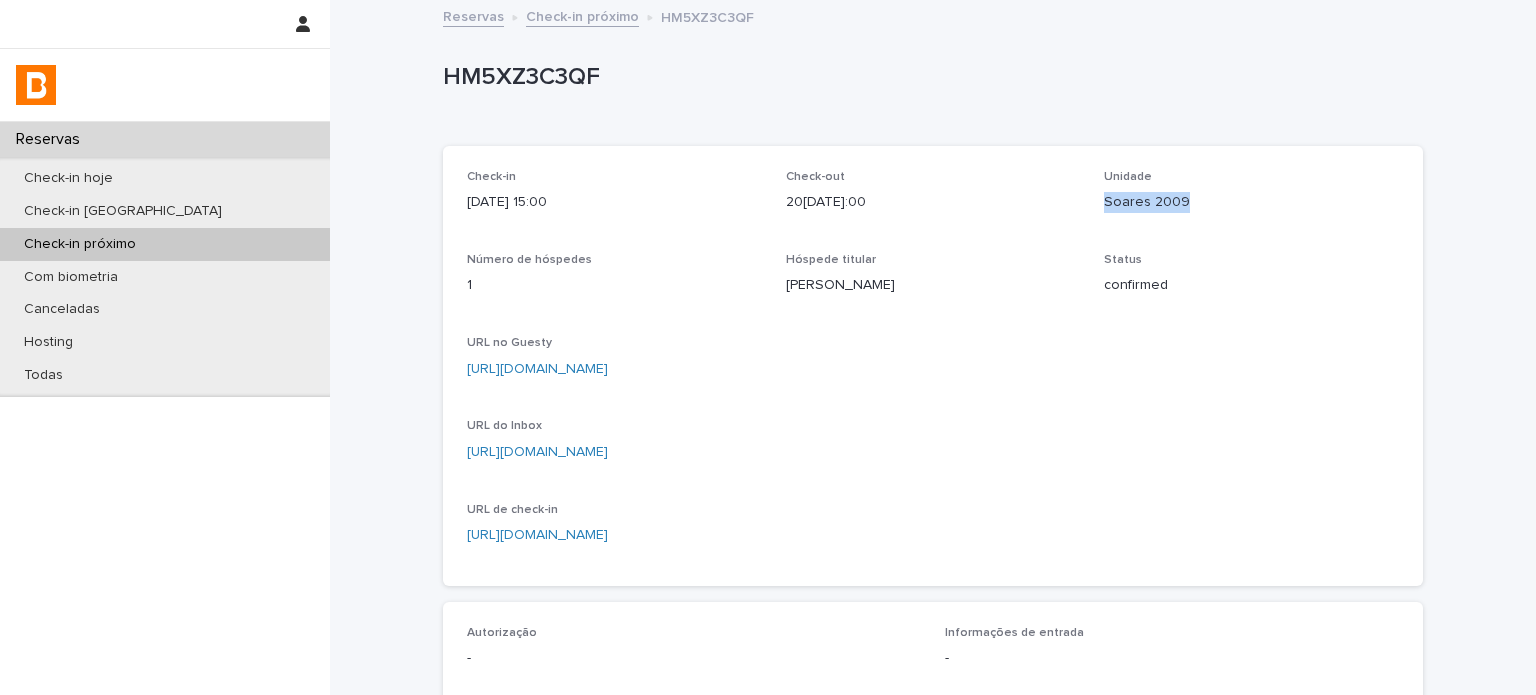 click on "Soares 2009" at bounding box center (1251, 202) 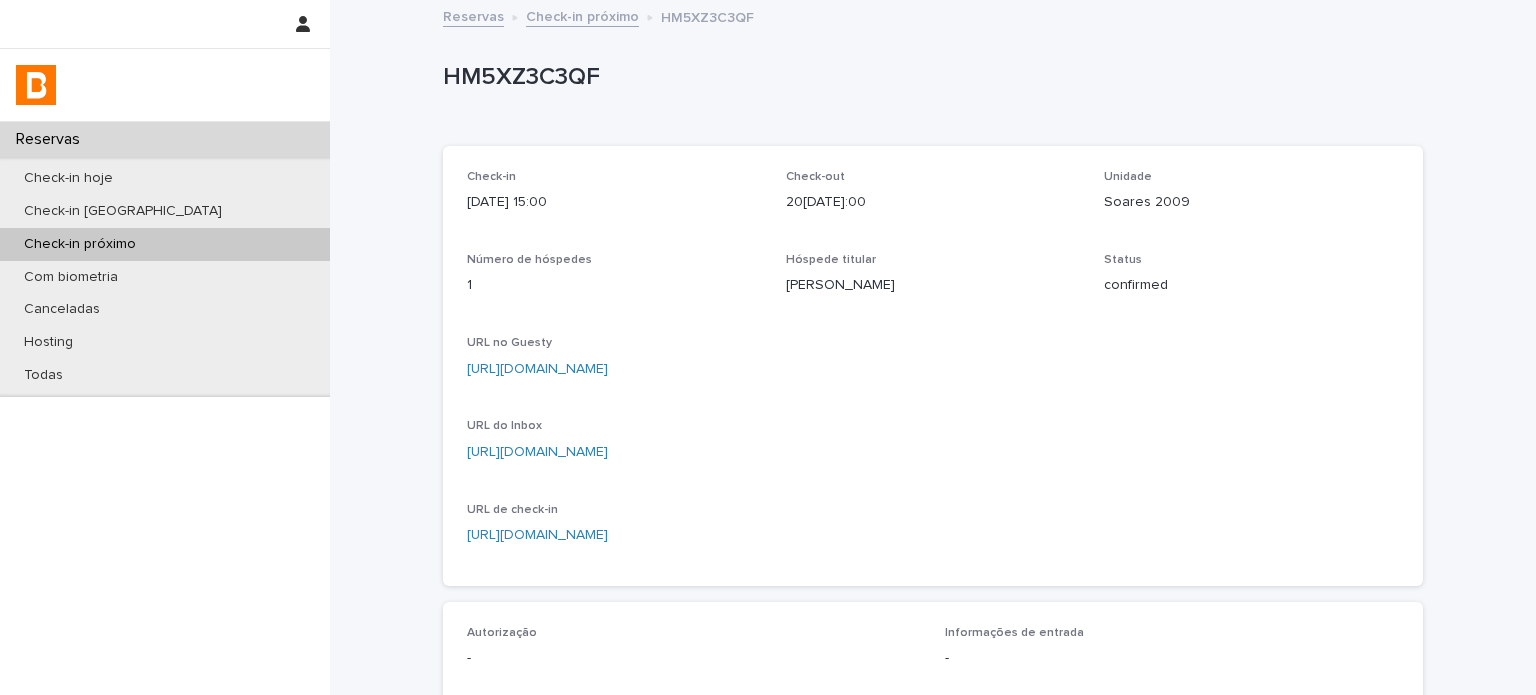 click on "HM5XZ3C3QF" at bounding box center [929, 77] 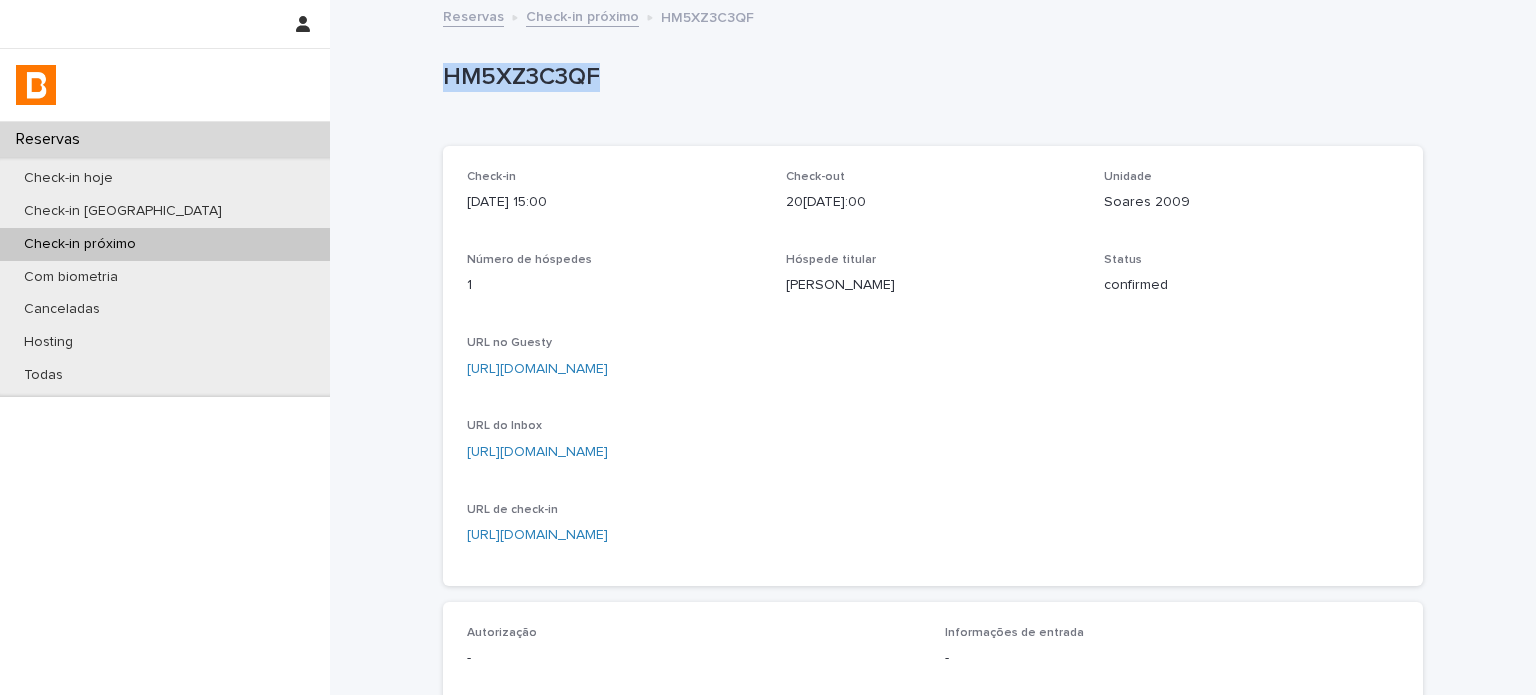 click on "HM5XZ3C3QF" at bounding box center [929, 77] 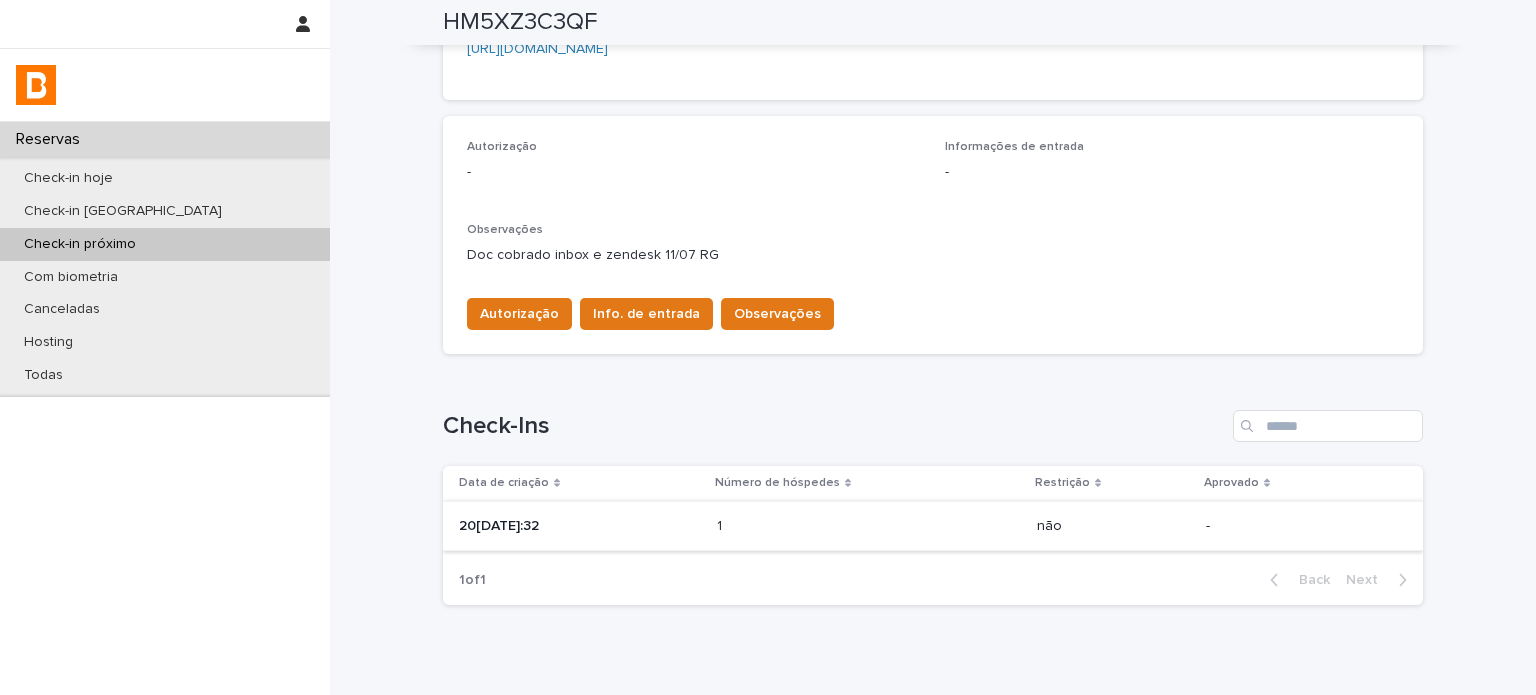 scroll, scrollTop: 568, scrollLeft: 0, axis: vertical 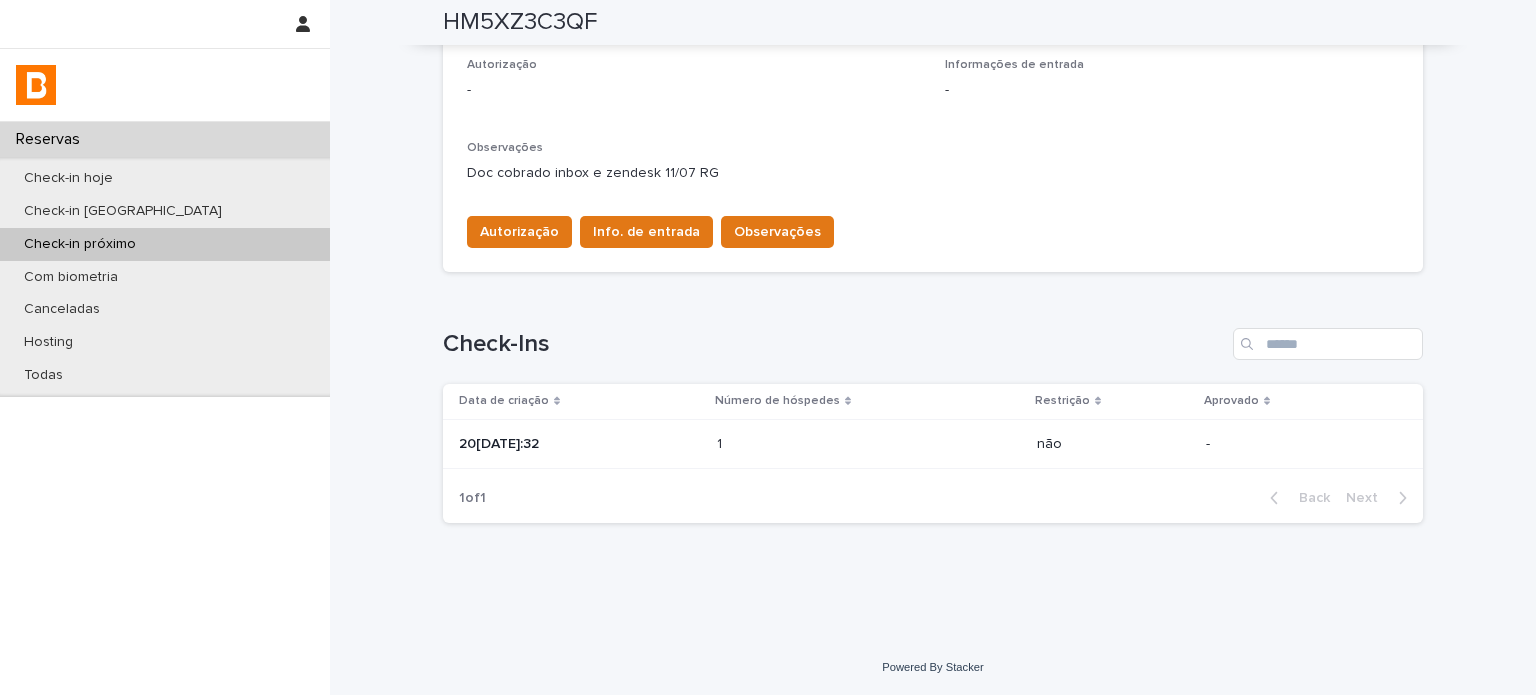 click on "1 1" at bounding box center [869, 444] 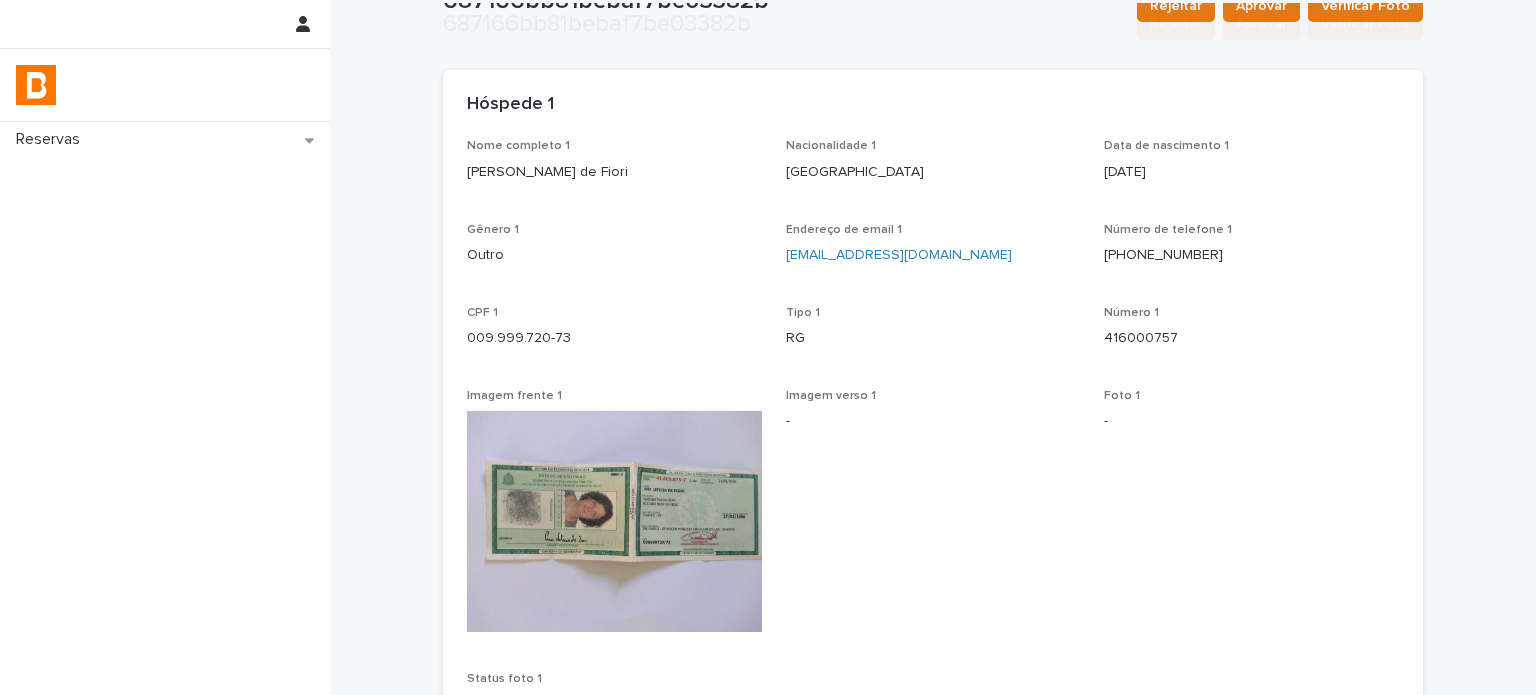 scroll, scrollTop: 200, scrollLeft: 0, axis: vertical 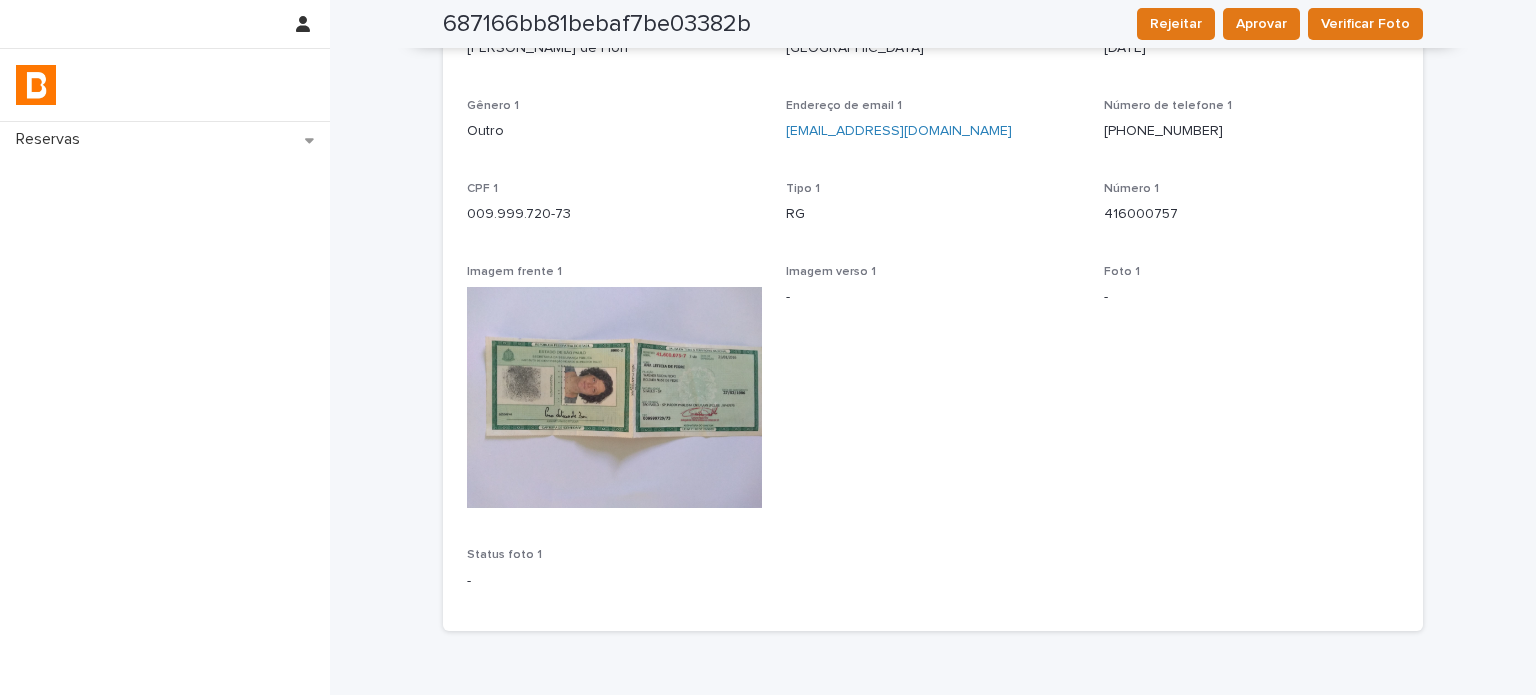 click at bounding box center (614, 397) 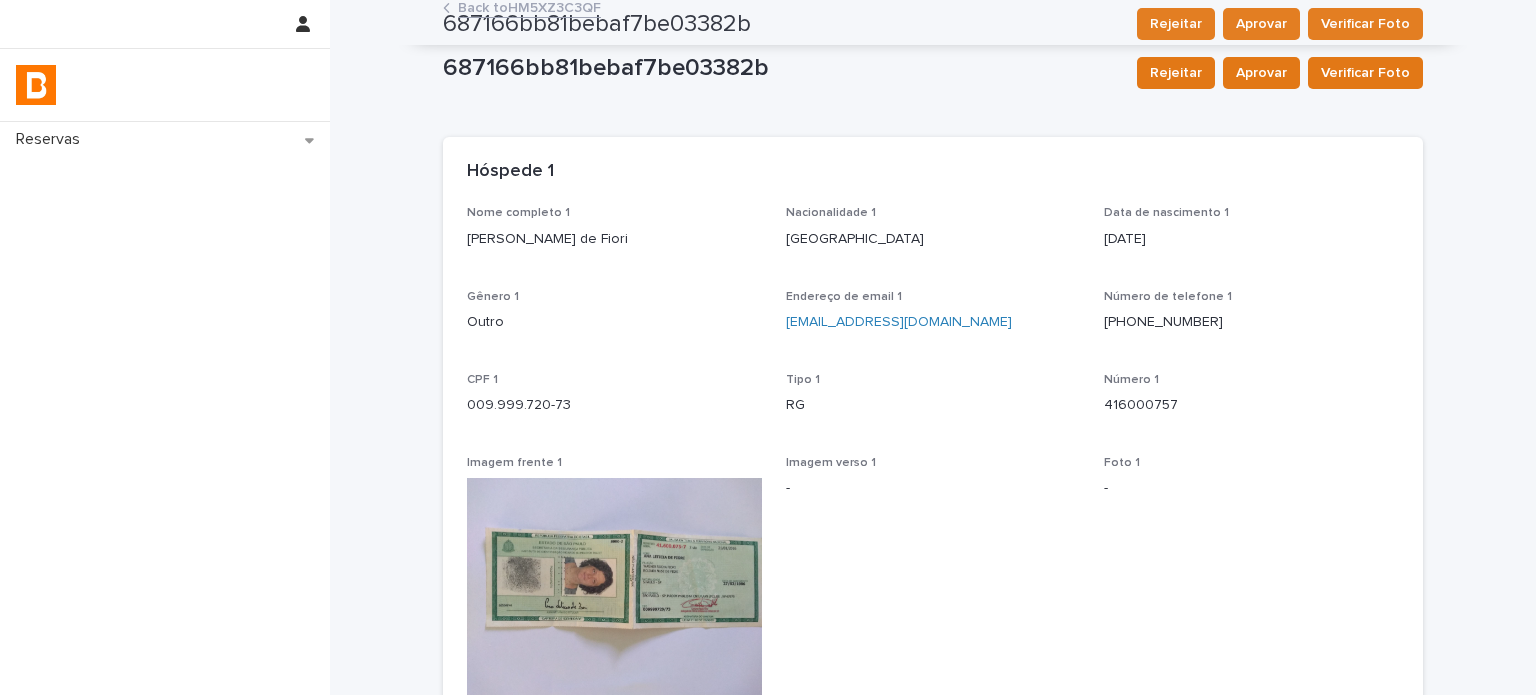 scroll, scrollTop: 0, scrollLeft: 0, axis: both 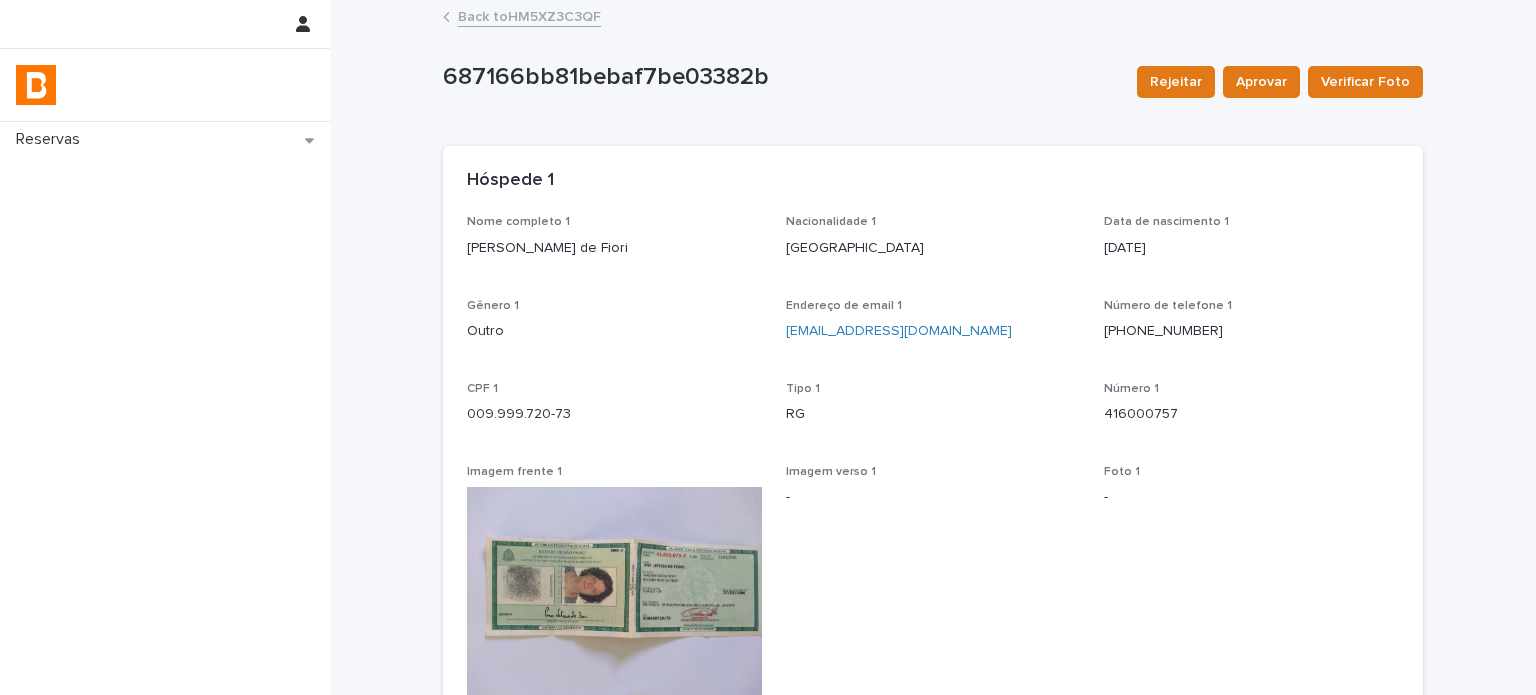click on "Nome completo 1 [PERSON_NAME]" at bounding box center [614, 244] 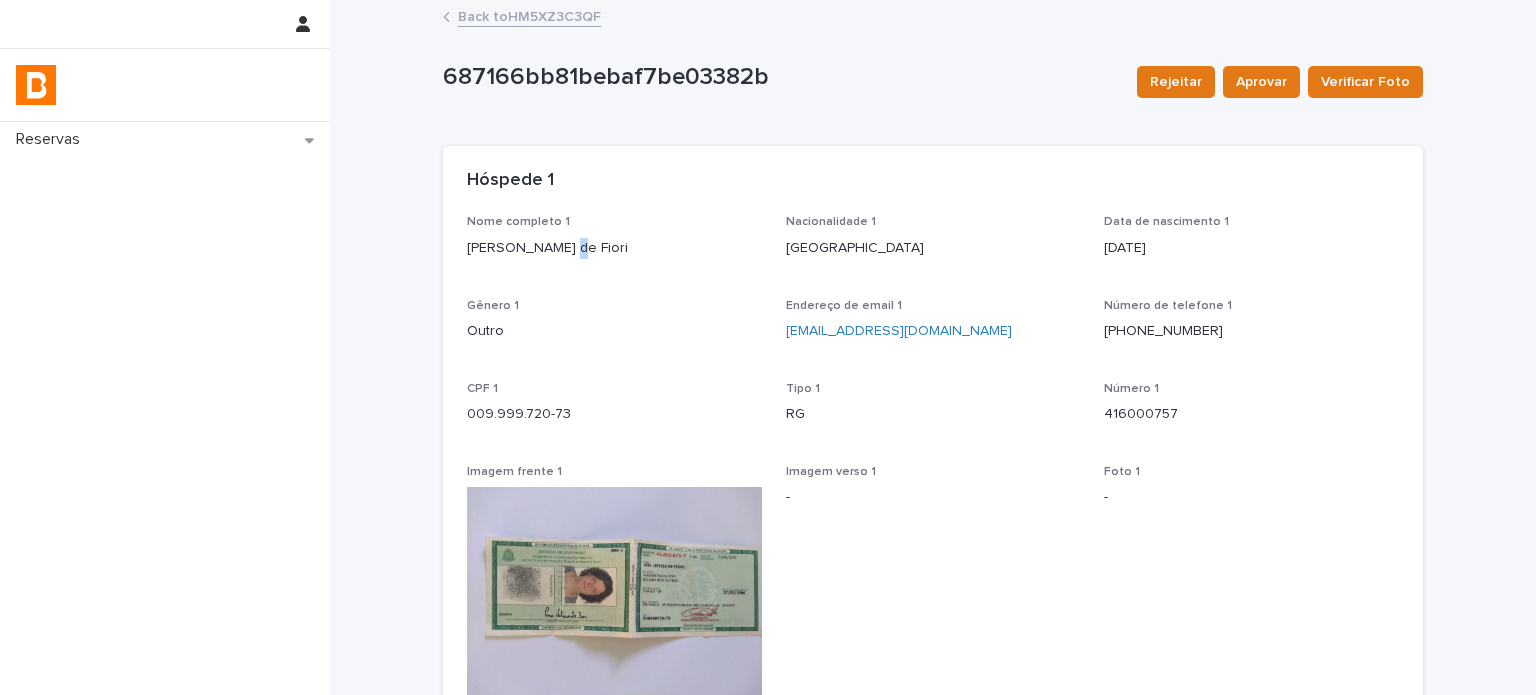 click on "[PERSON_NAME] de Fiori" at bounding box center (614, 248) 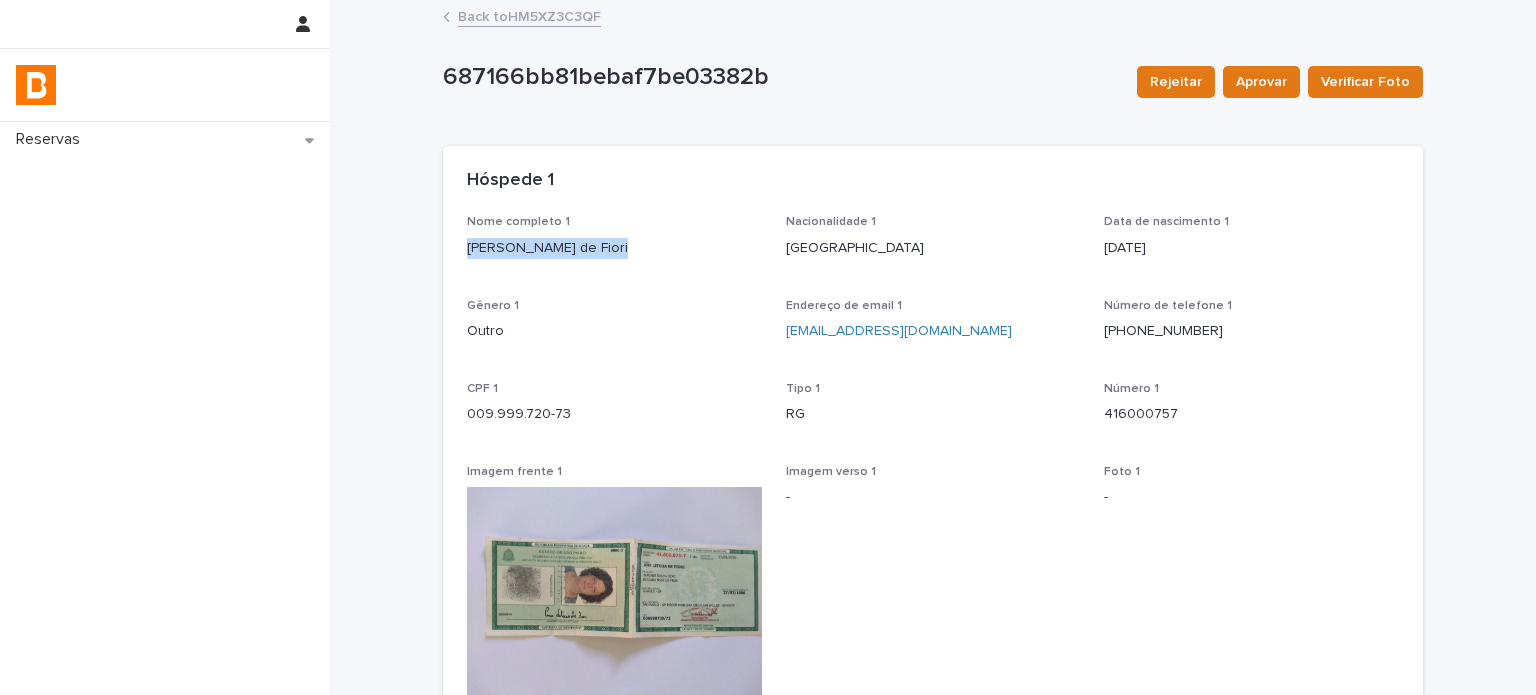 click on "[PERSON_NAME] de Fiori" at bounding box center (614, 248) 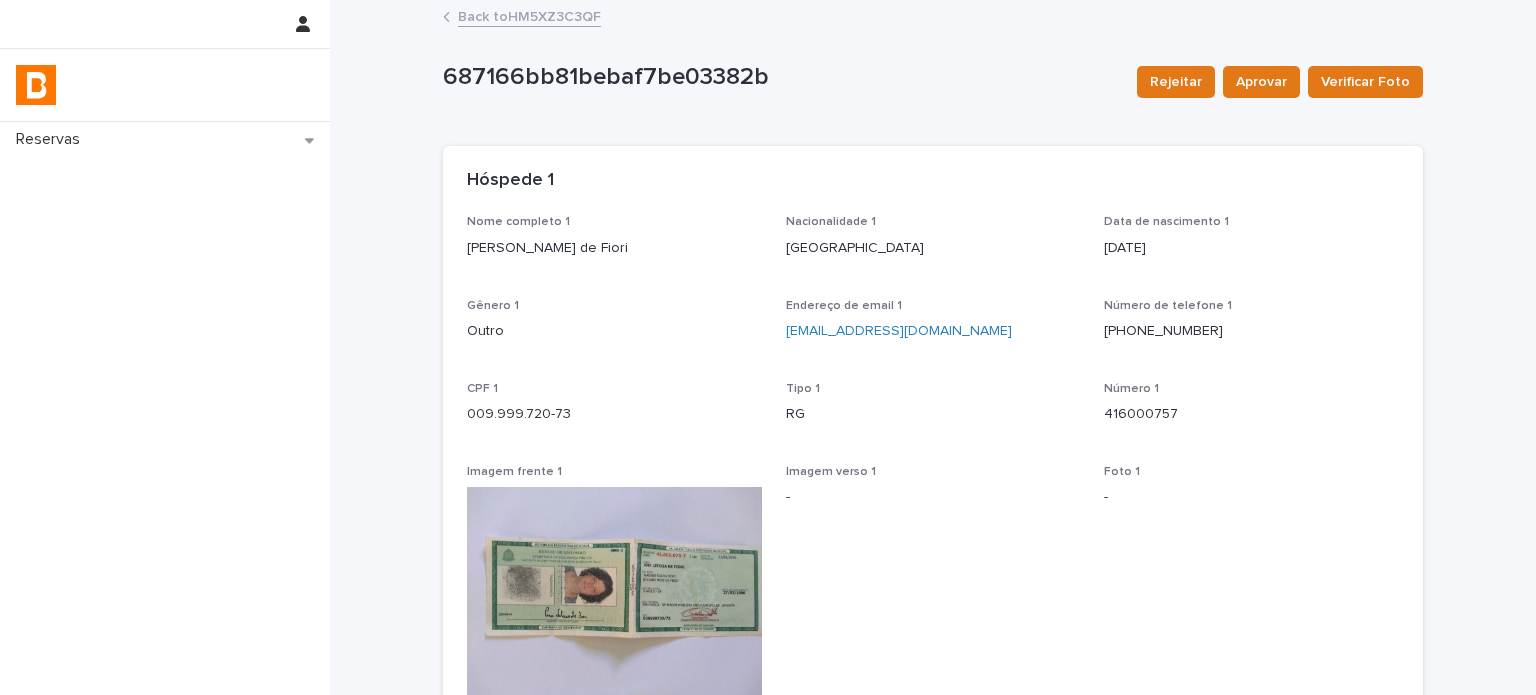click on "009.999.720-73" at bounding box center (614, 414) 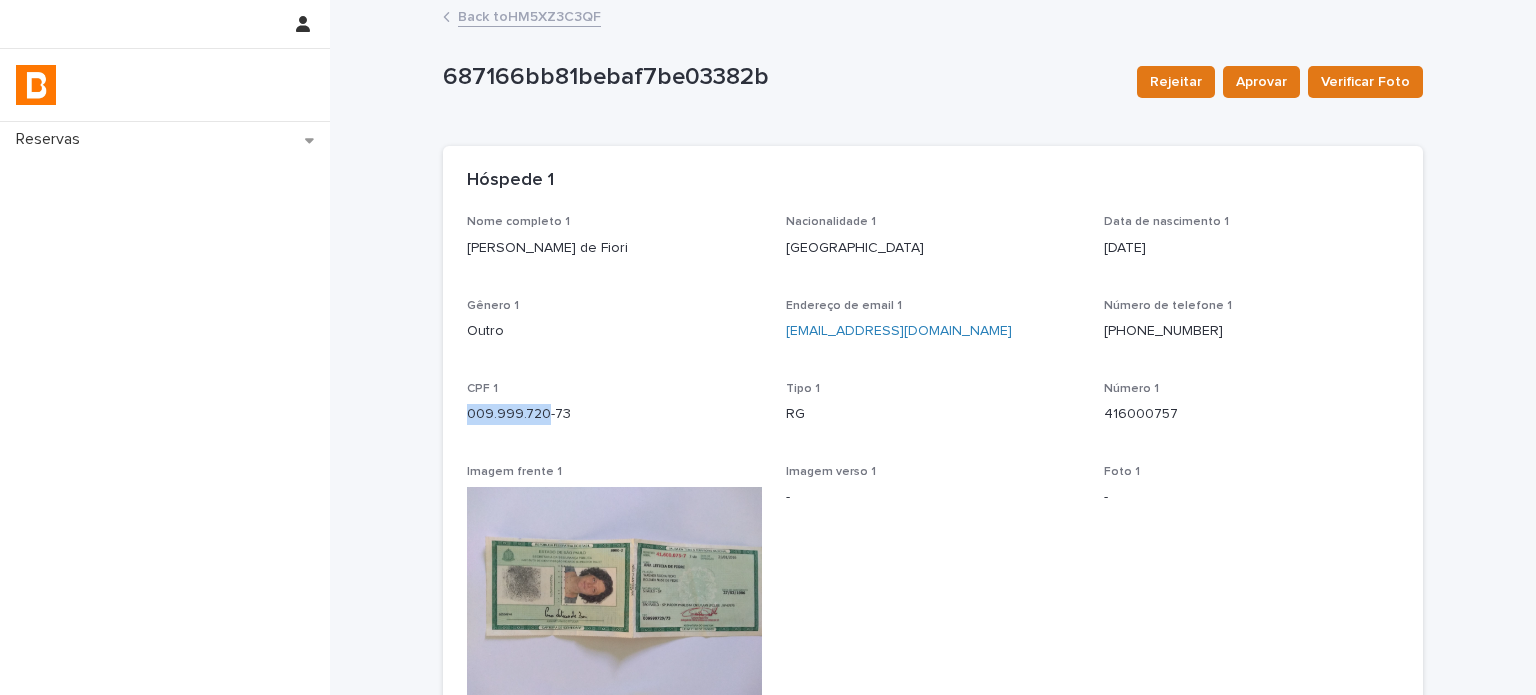 click on "009.999.720-73" at bounding box center [614, 414] 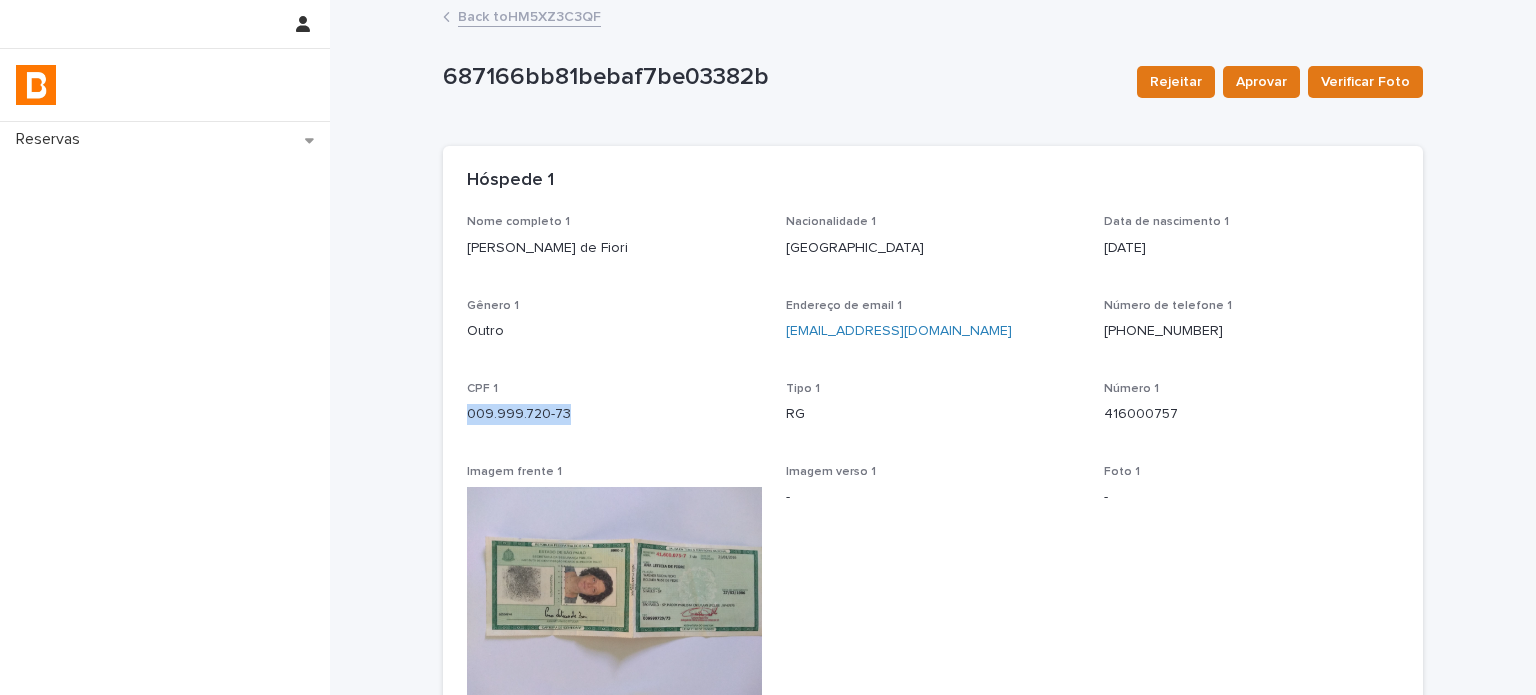 click on "009.999.720-73" at bounding box center (614, 414) 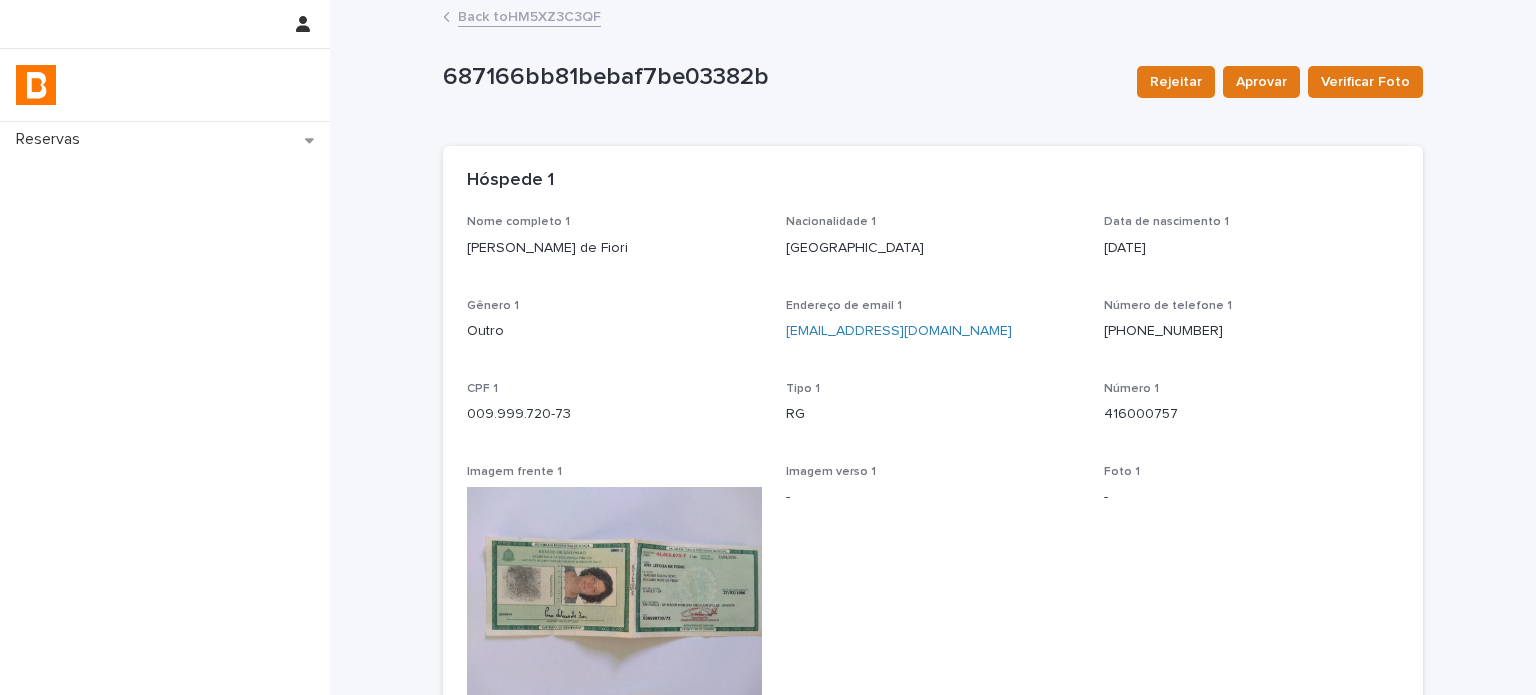 click on "416000757" at bounding box center [1251, 414] 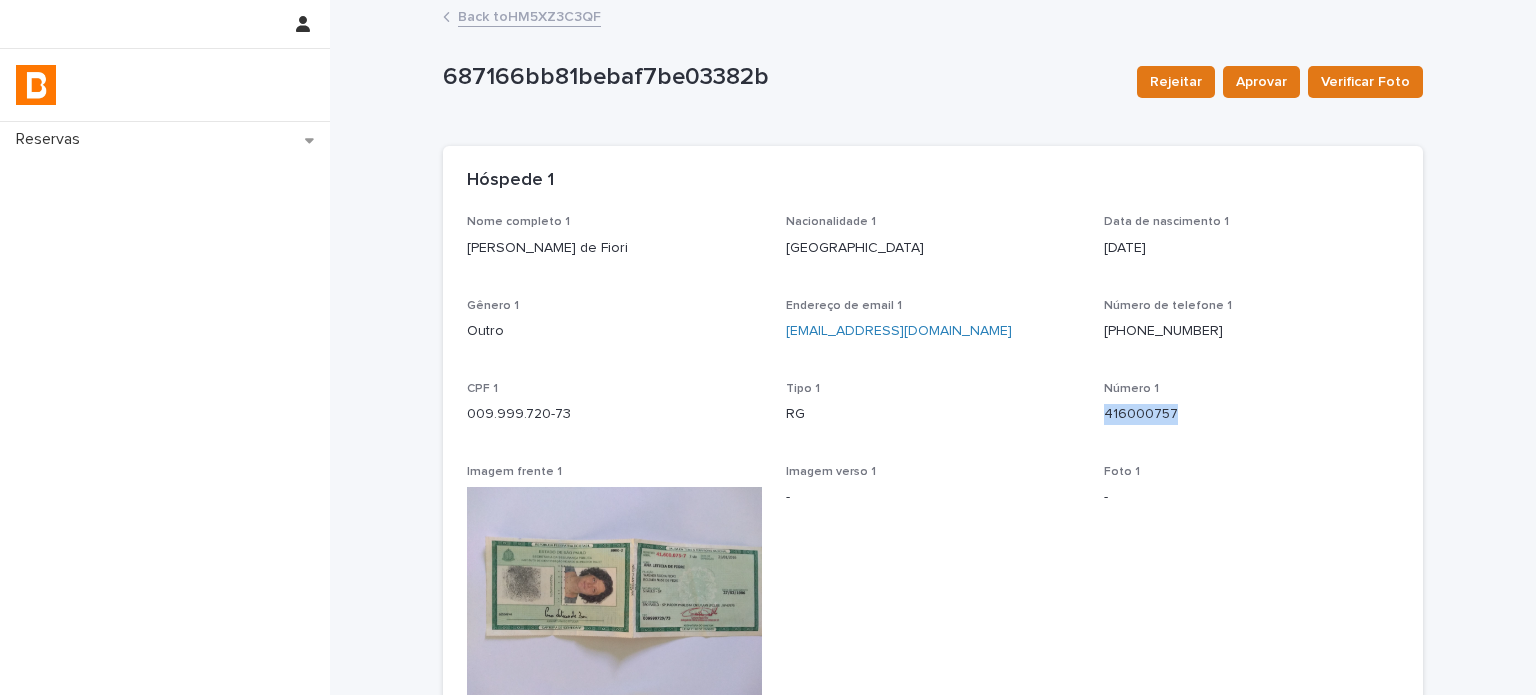 click on "416000757" at bounding box center [1251, 414] 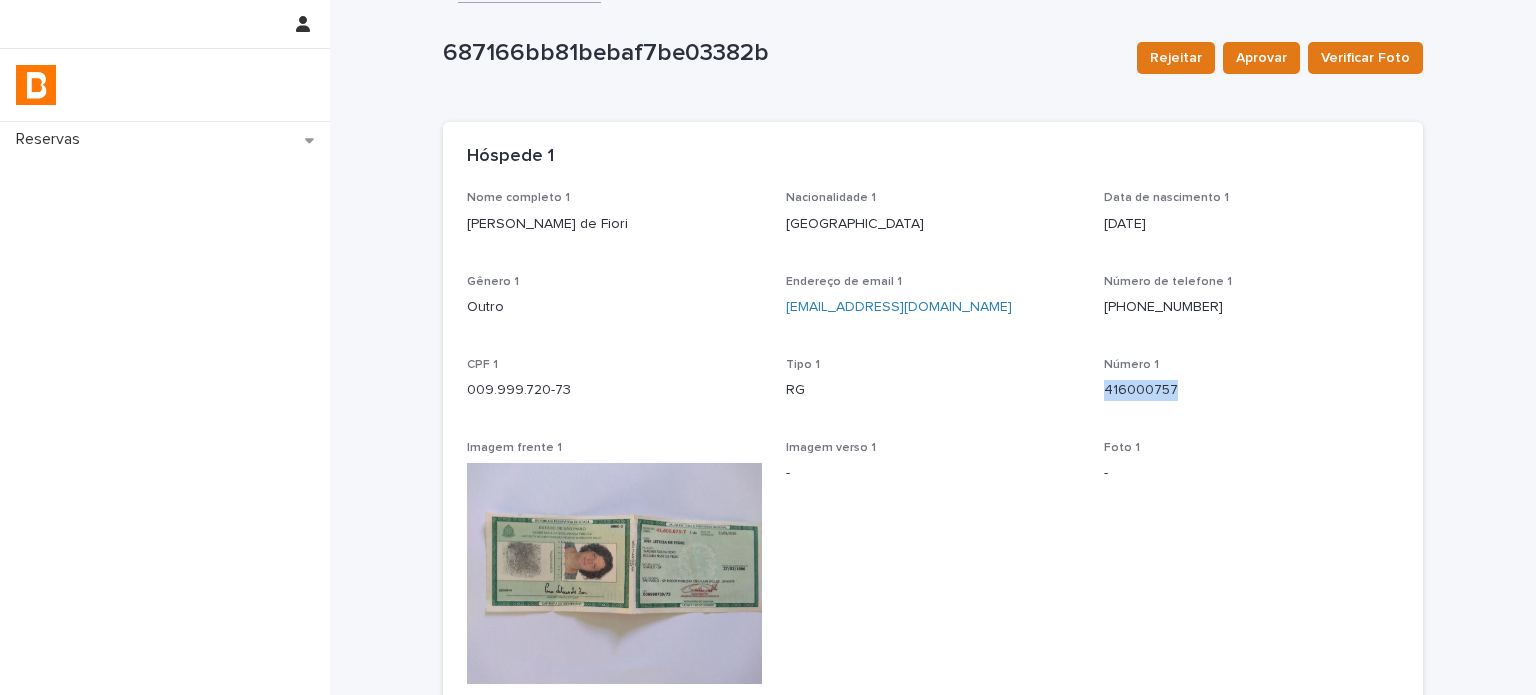 scroll, scrollTop: 0, scrollLeft: 0, axis: both 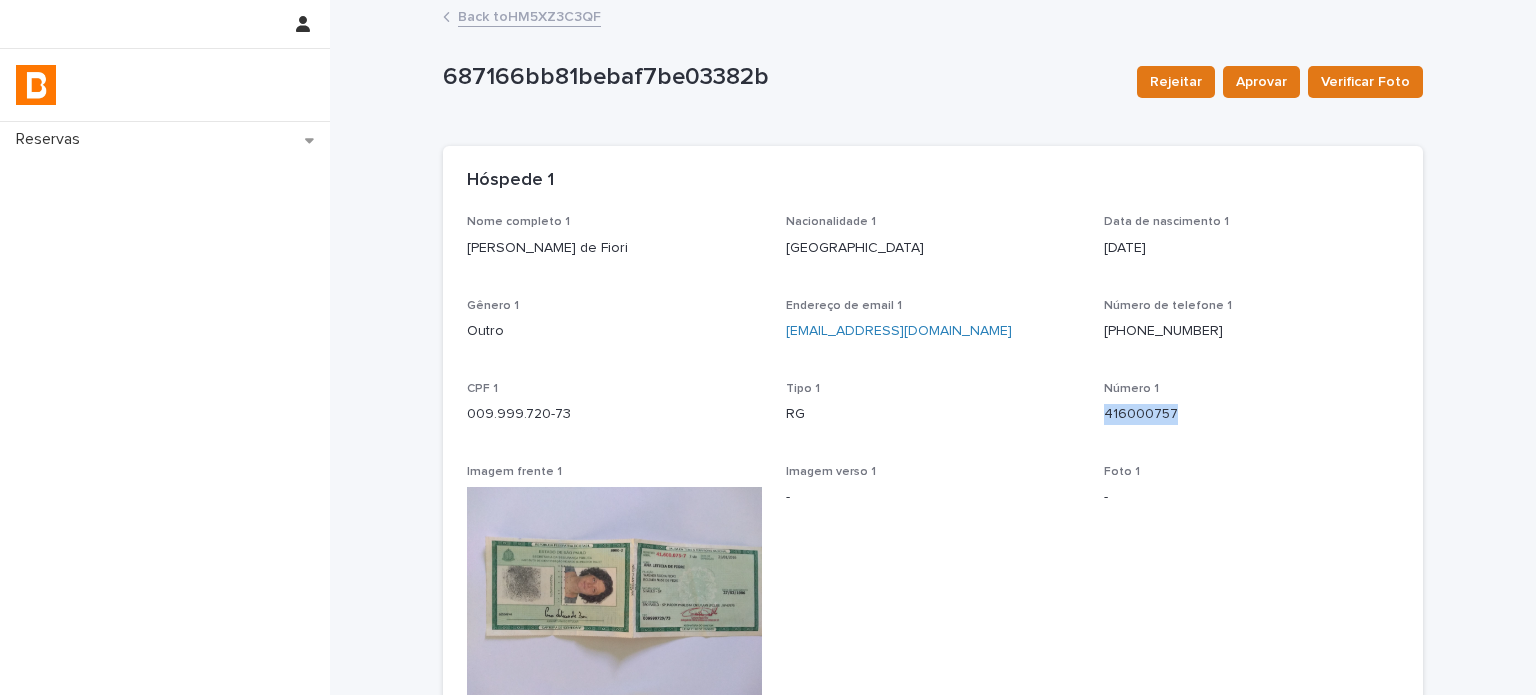 click on "Back to  HM5XZ3C3QF" at bounding box center (529, 15) 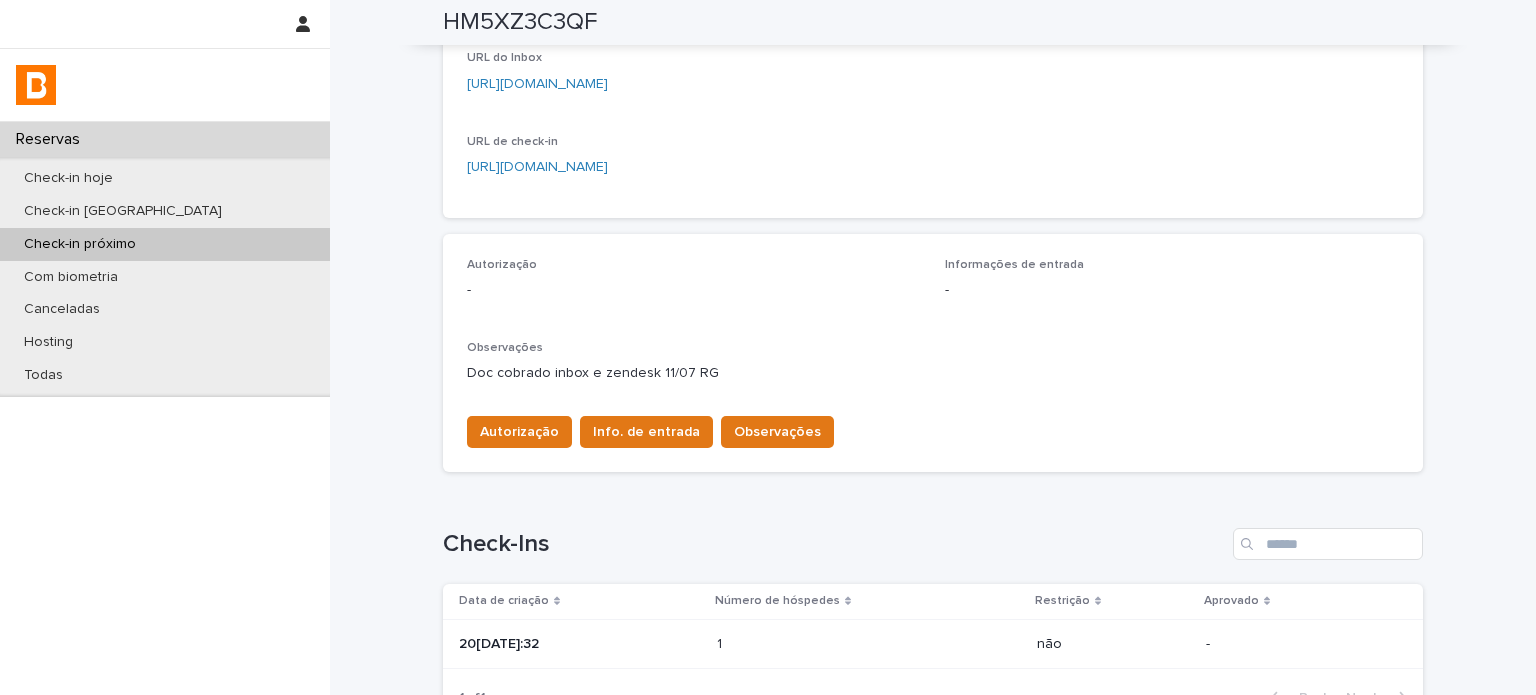 scroll, scrollTop: 433, scrollLeft: 0, axis: vertical 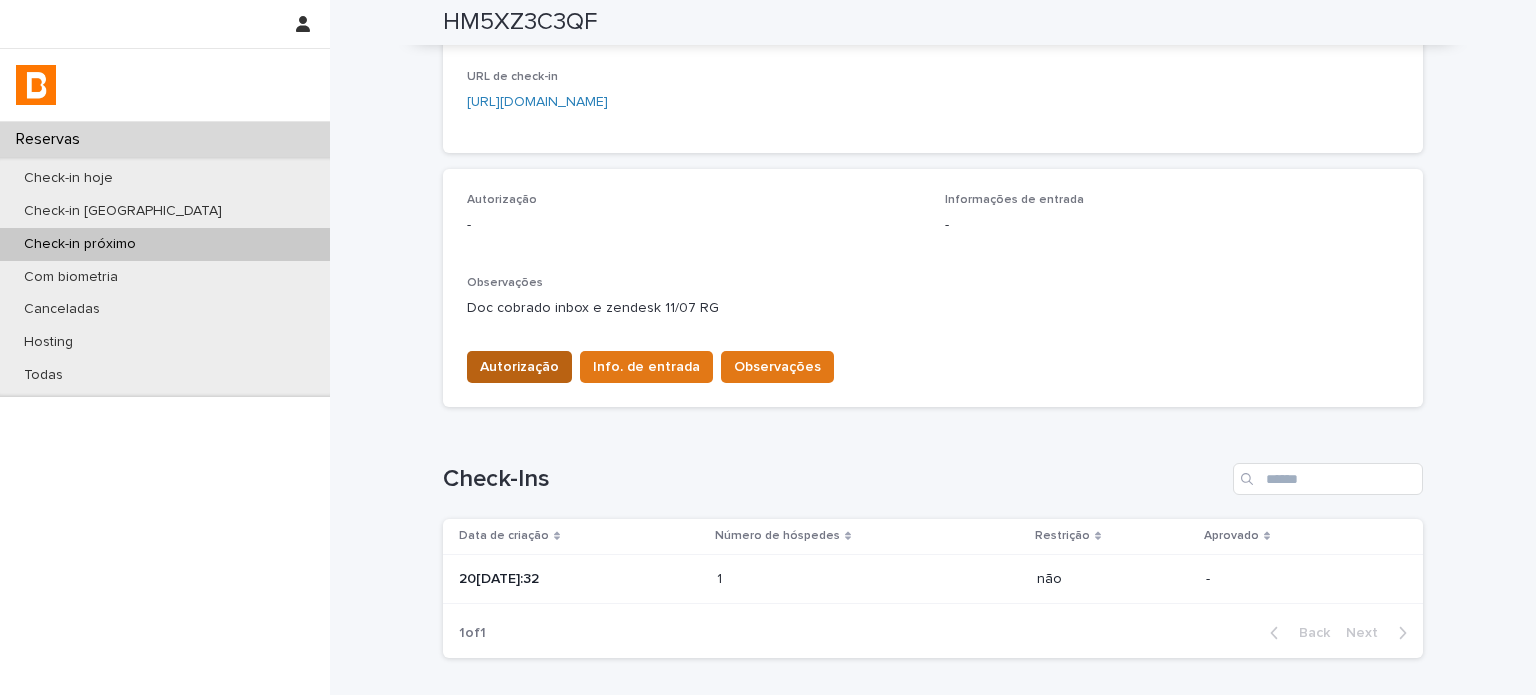 click on "Autorização" at bounding box center (519, 367) 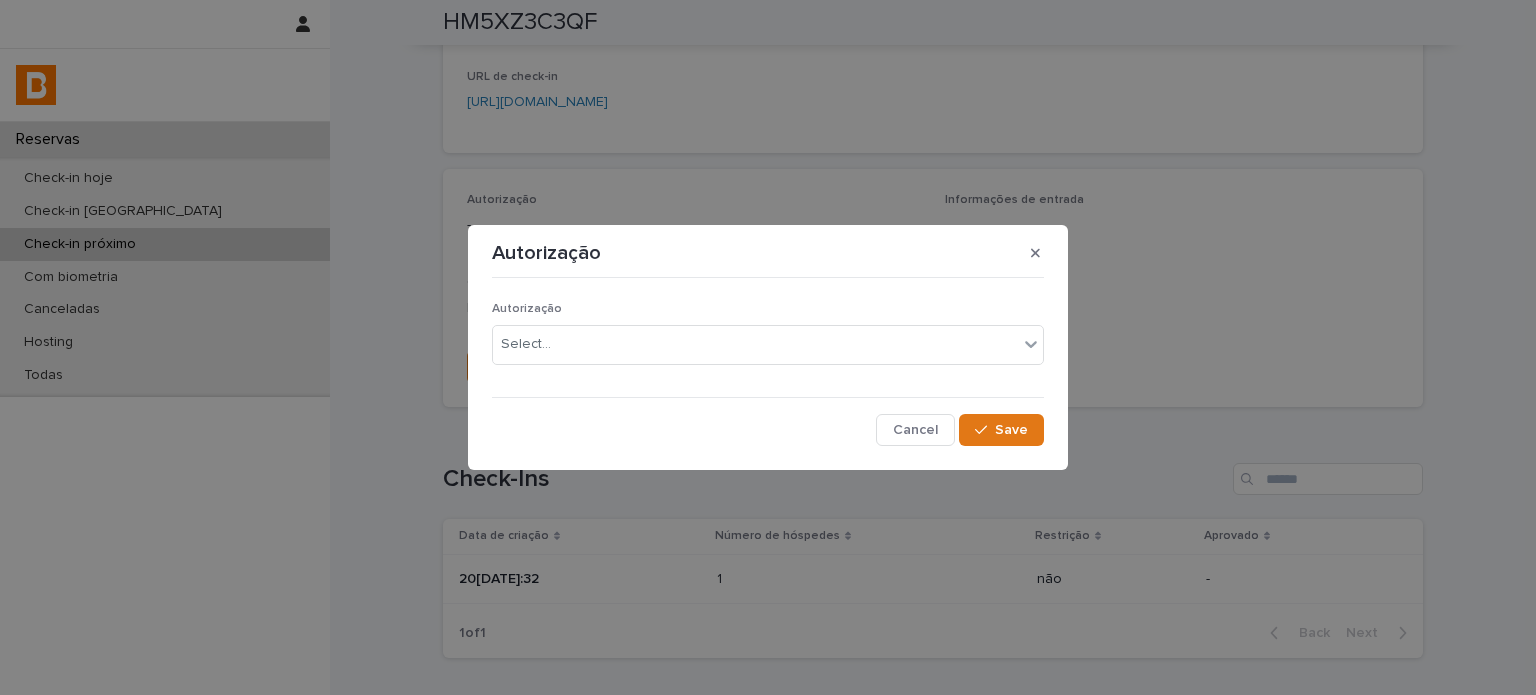click on "Autorização Select..." at bounding box center (768, 341) 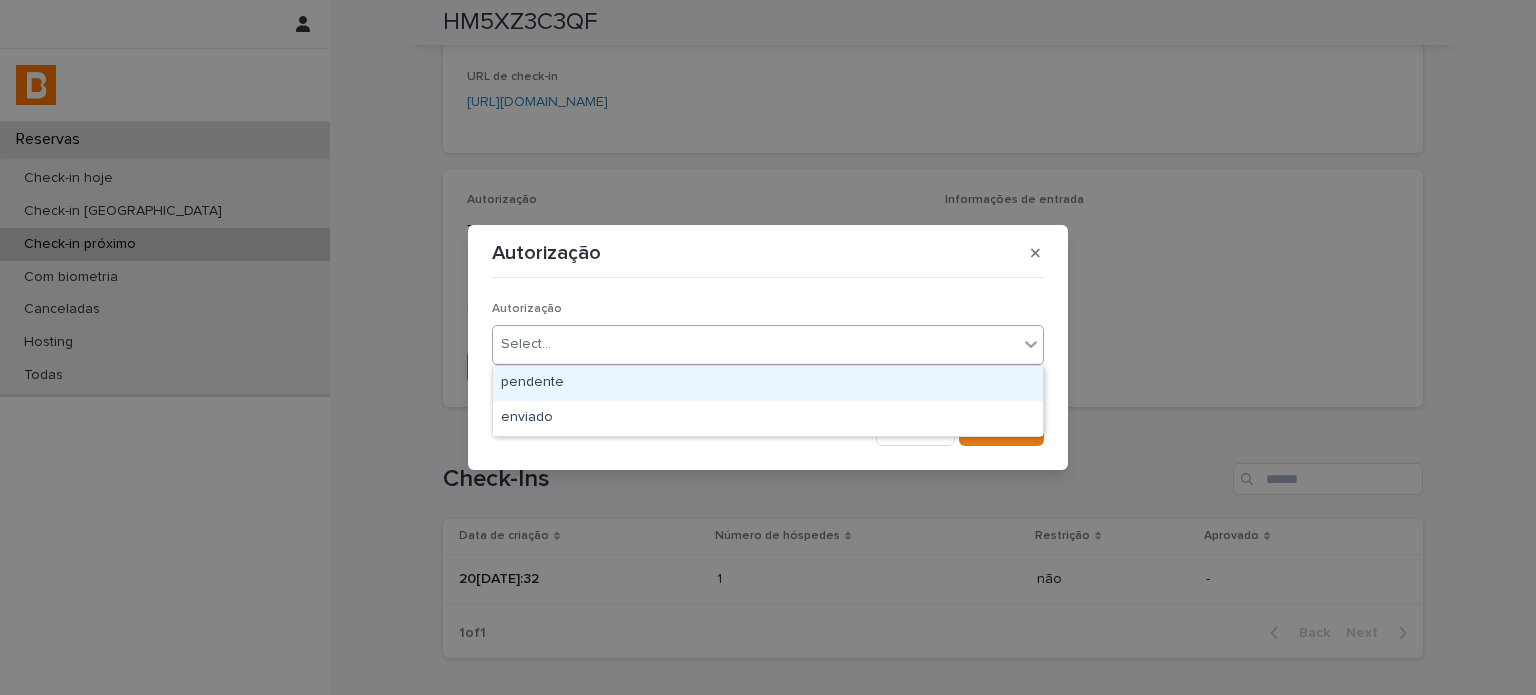 click on "Select..." at bounding box center (755, 344) 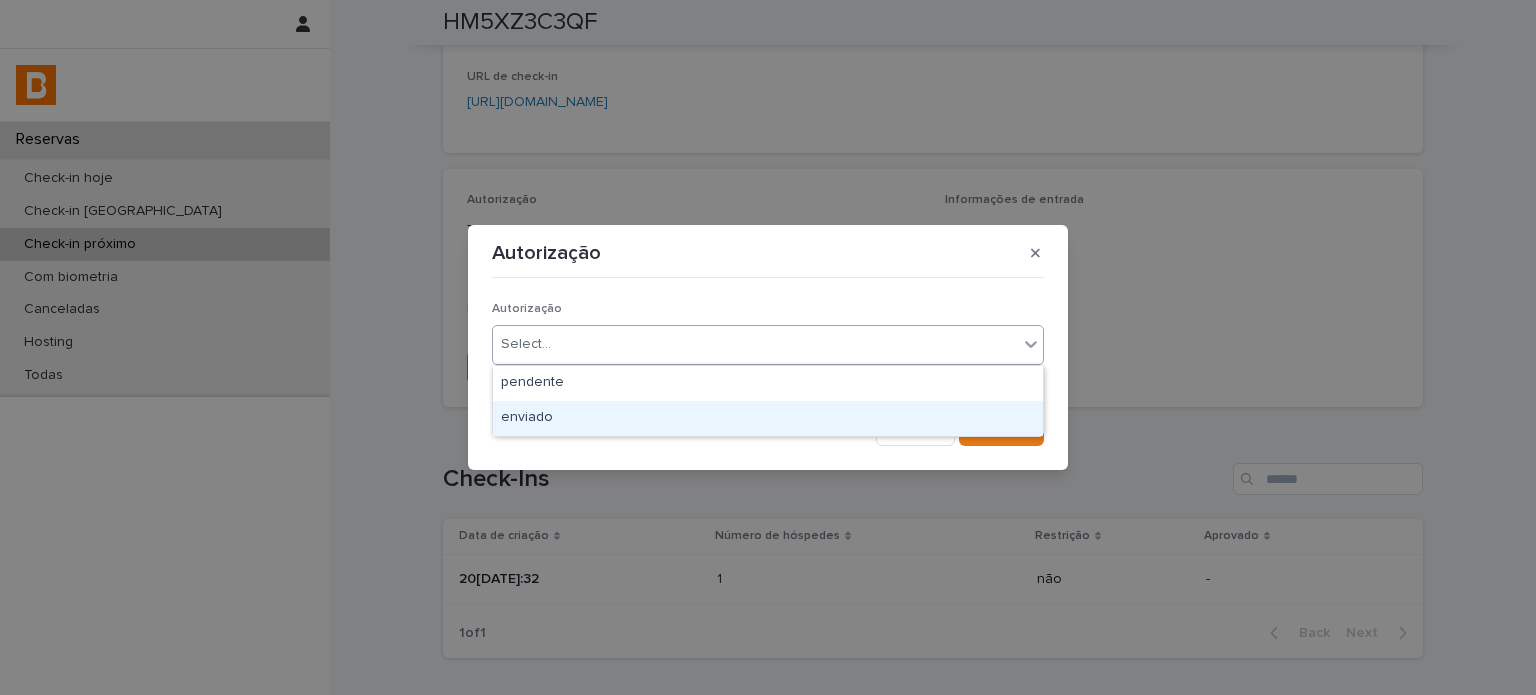 click on "enviado" at bounding box center (768, 418) 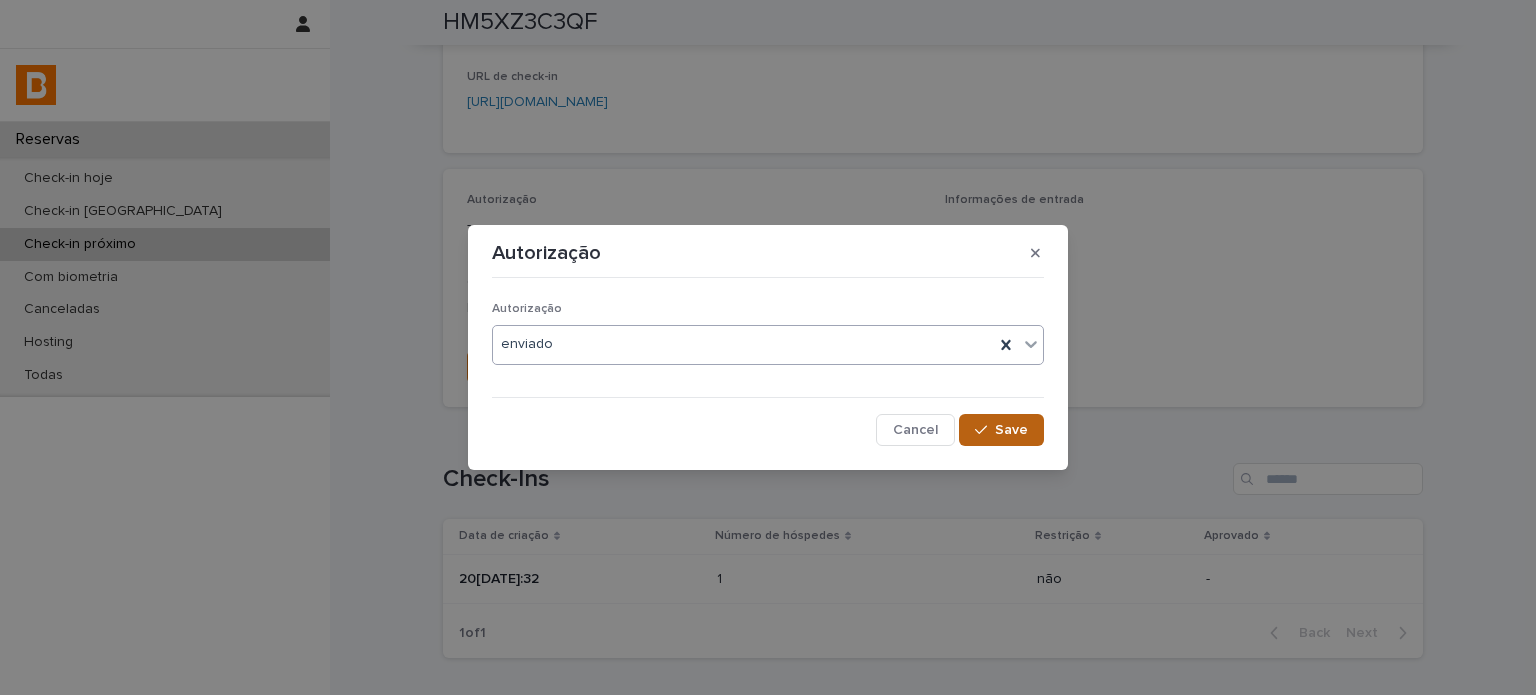 click on "Save" at bounding box center [1011, 430] 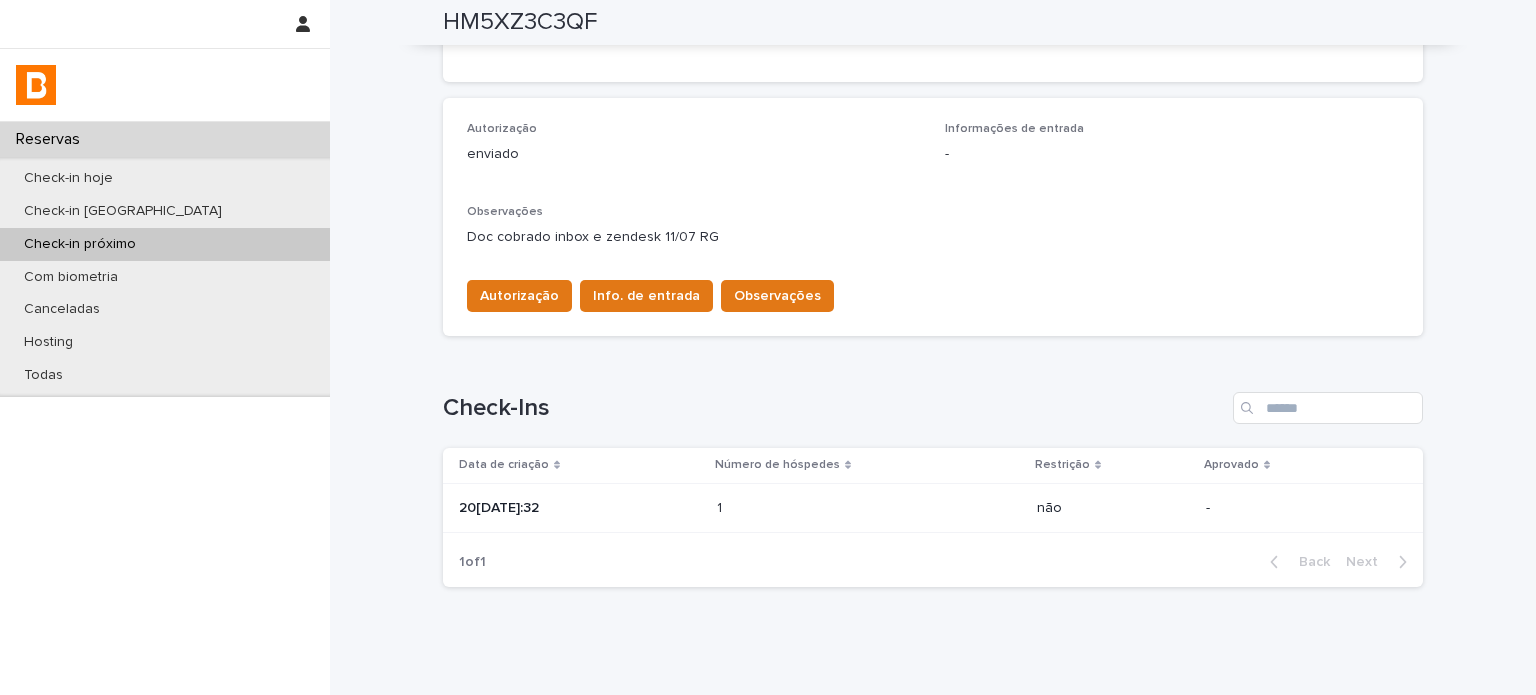 scroll, scrollTop: 568, scrollLeft: 0, axis: vertical 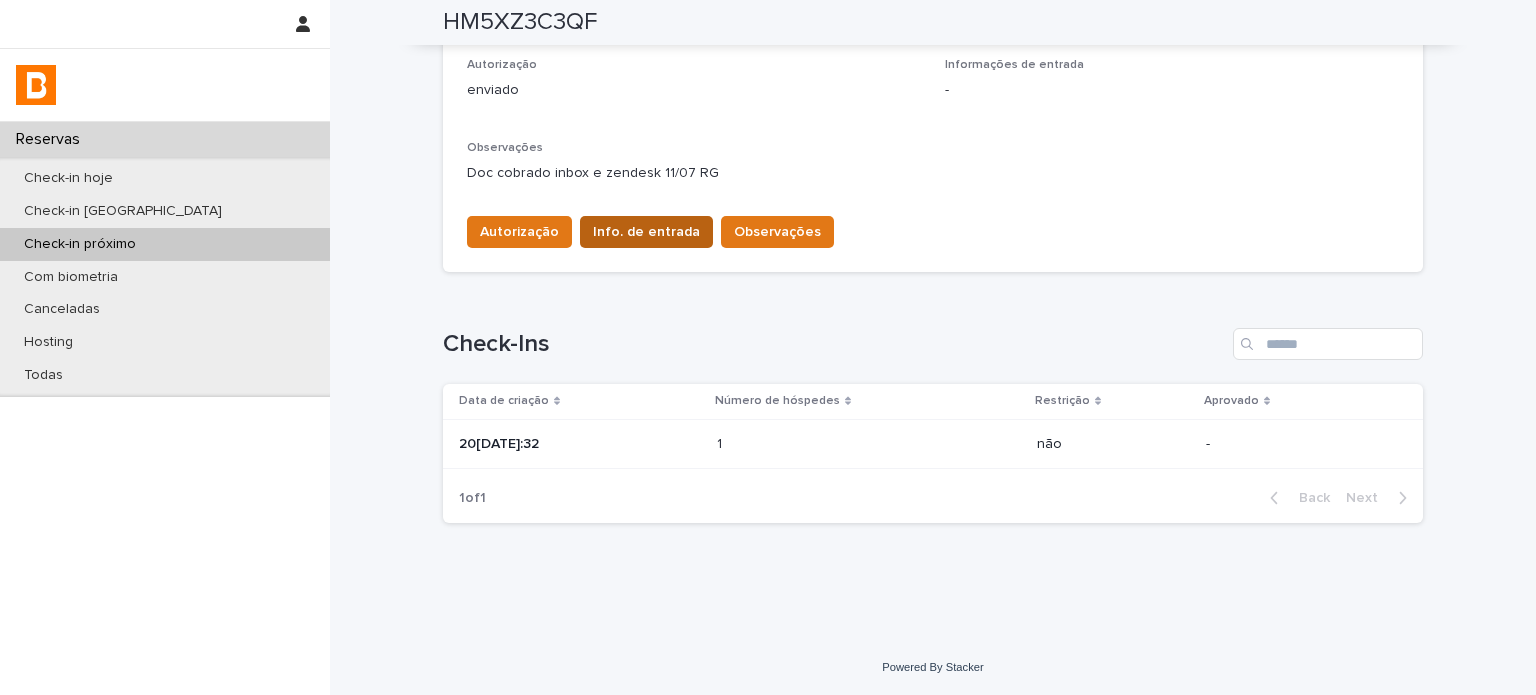 click on "Info. de entrada" at bounding box center [646, 232] 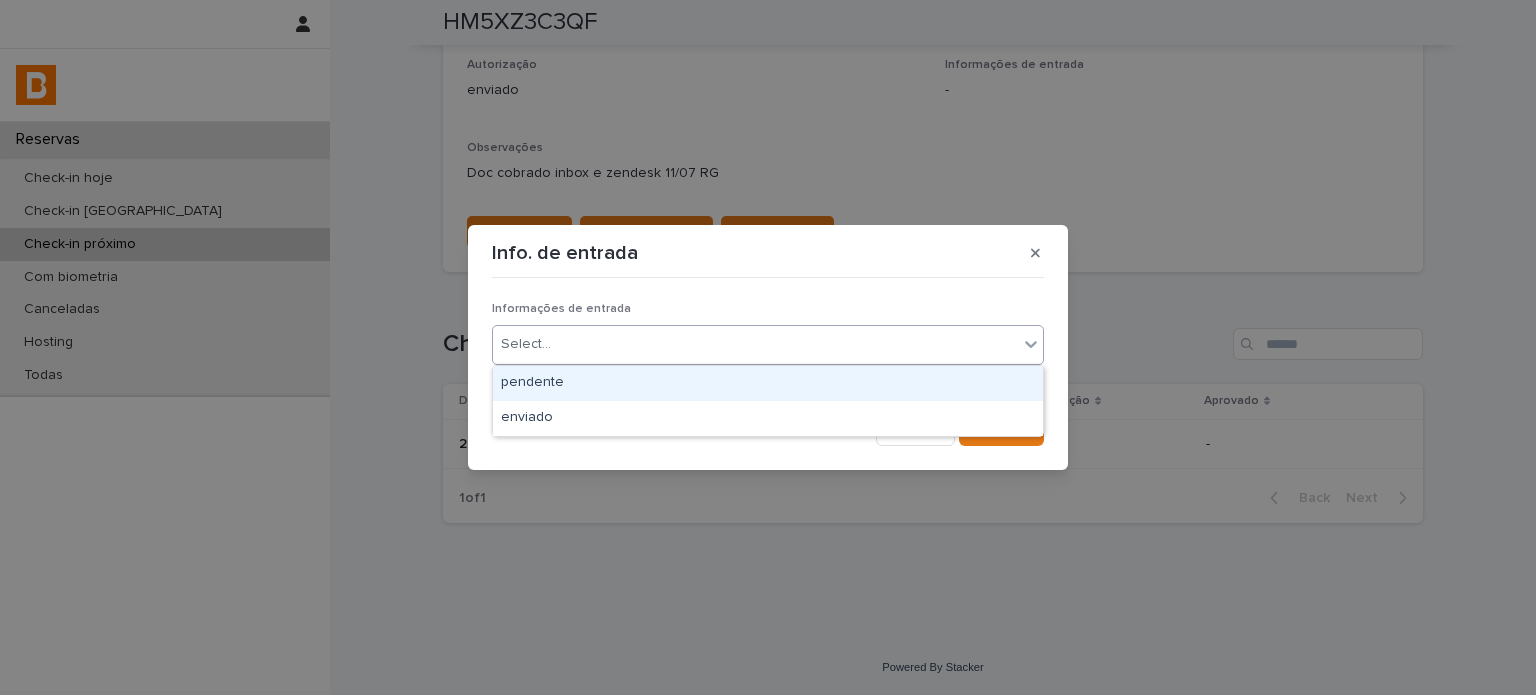 click on "Select..." at bounding box center [755, 344] 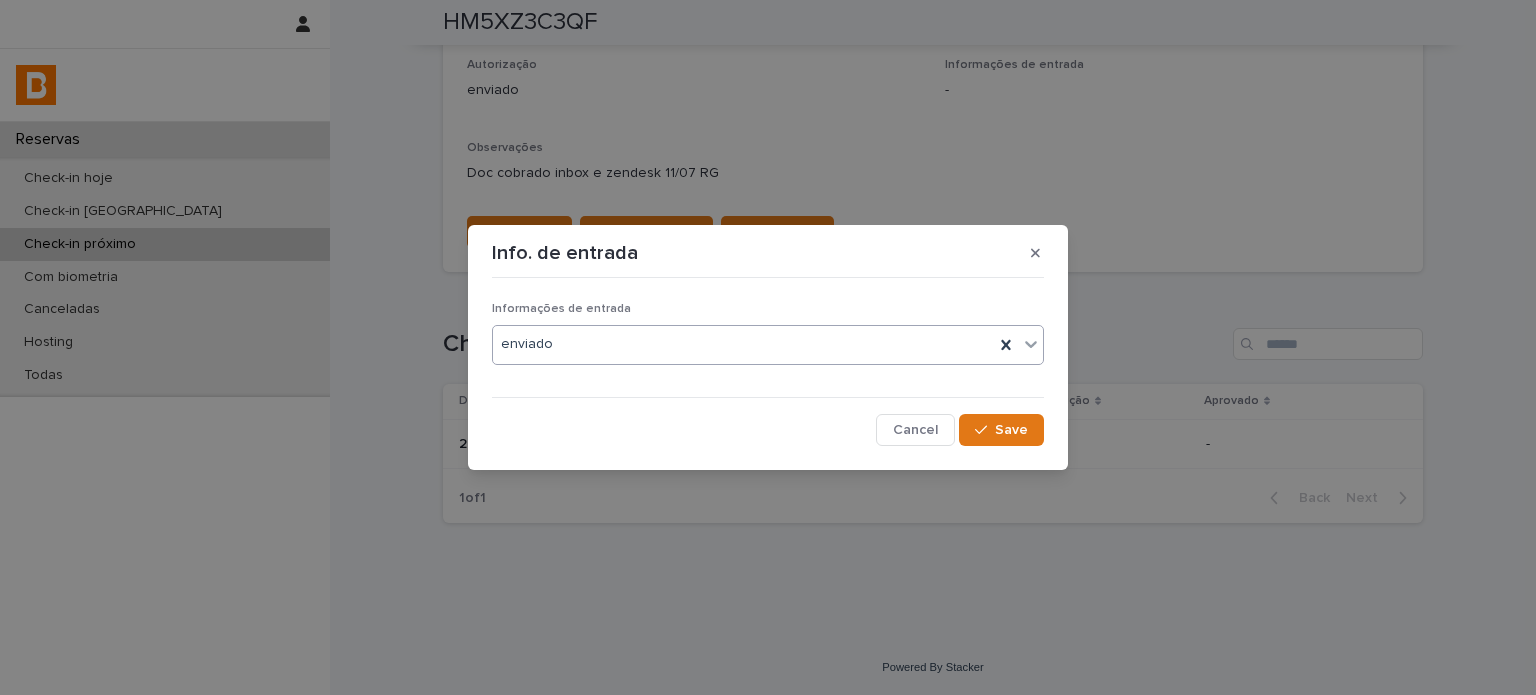 drag, startPoint x: 977, startPoint y: 431, endPoint x: 977, endPoint y: 343, distance: 88 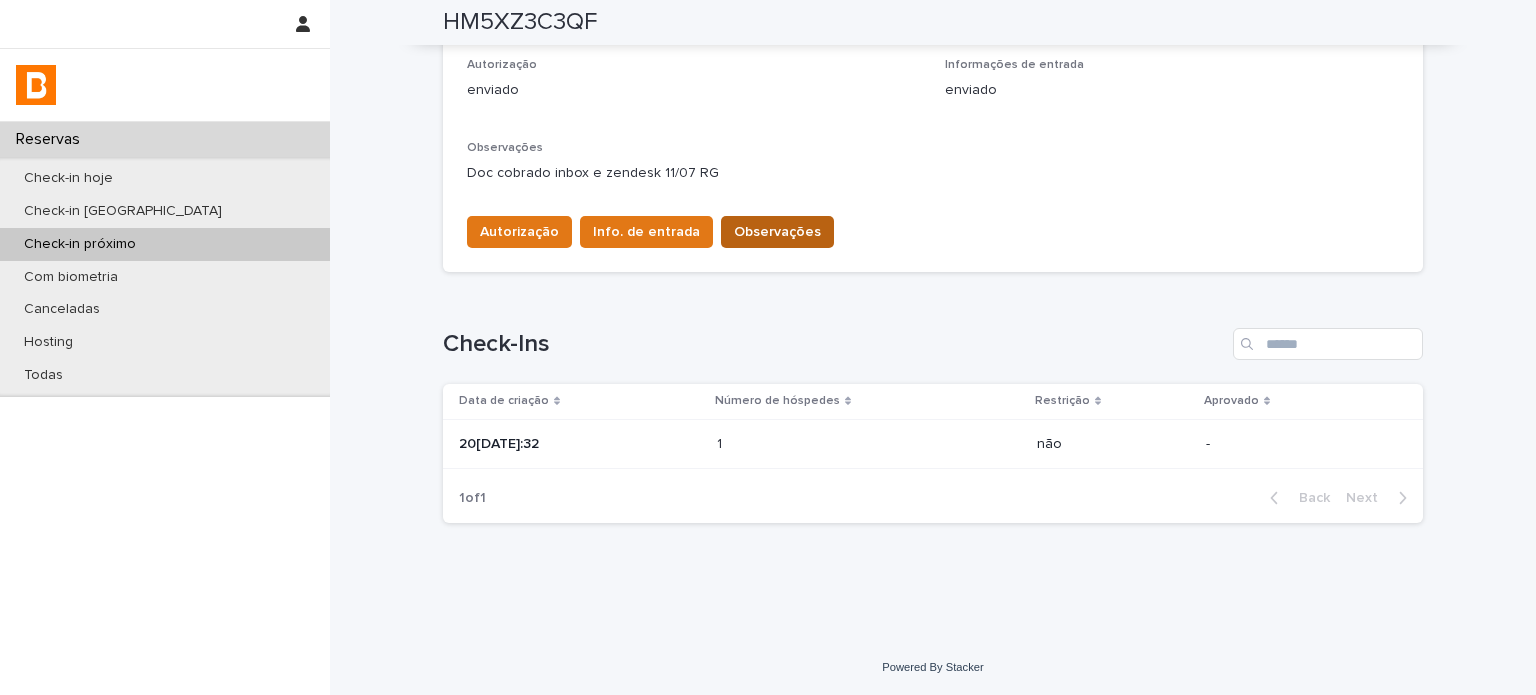 click on "Observações" at bounding box center [777, 232] 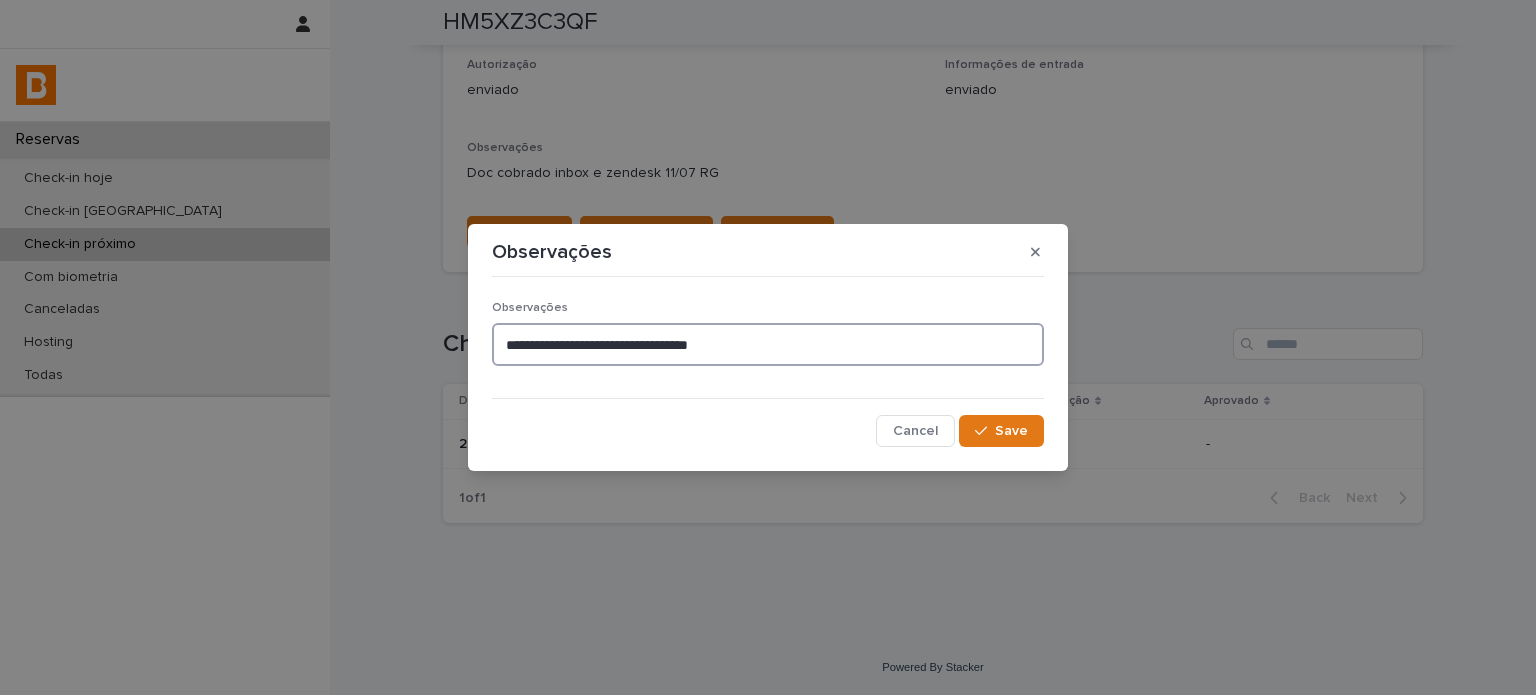 click on "**********" at bounding box center (768, 344) 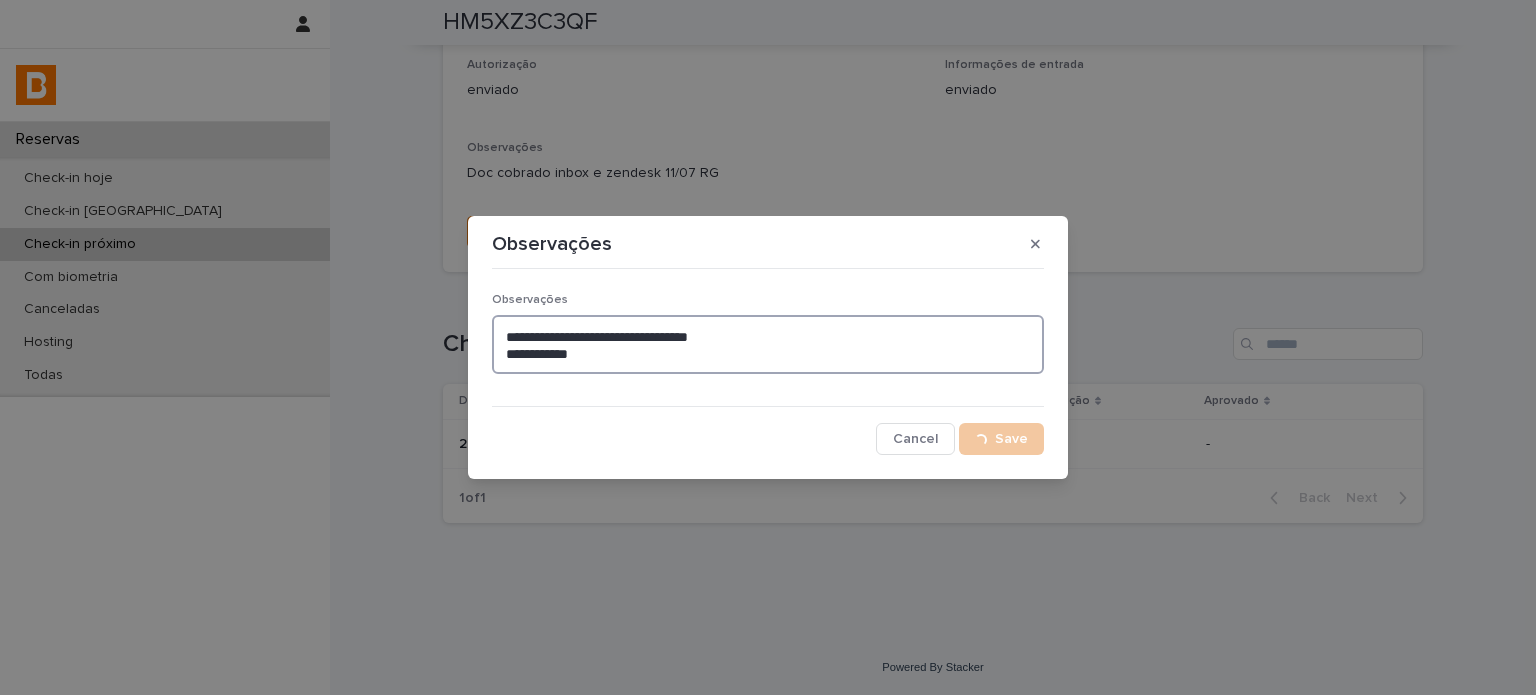 type on "**********" 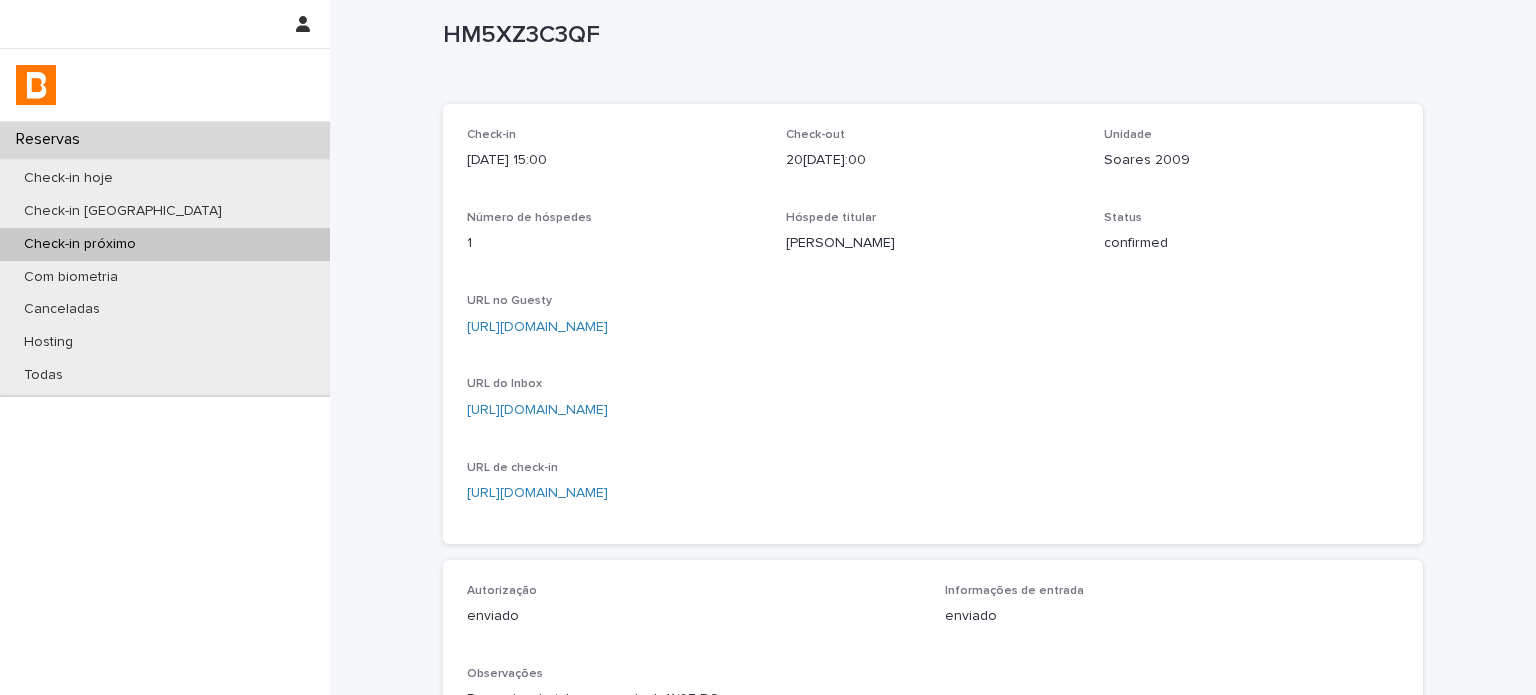 scroll, scrollTop: 0, scrollLeft: 0, axis: both 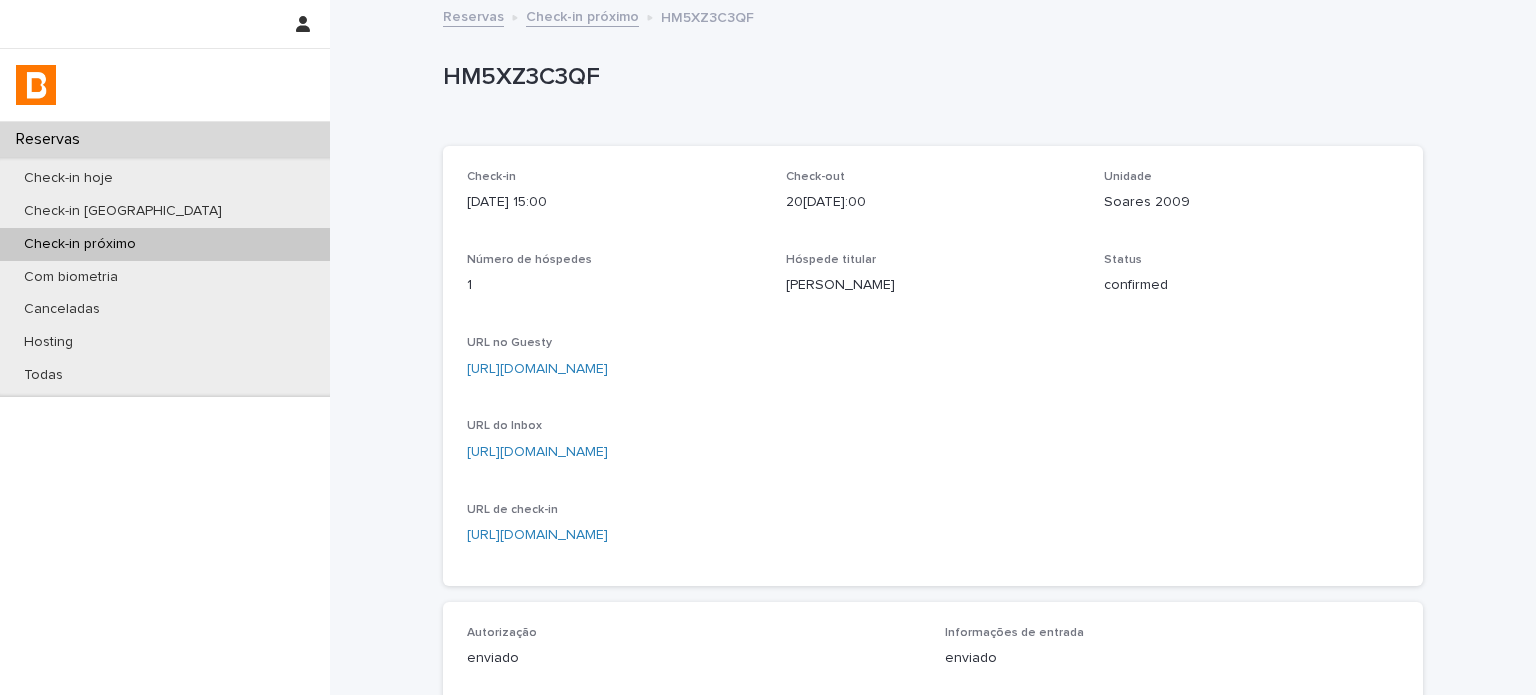 click on "Check-in próximo" at bounding box center (582, 15) 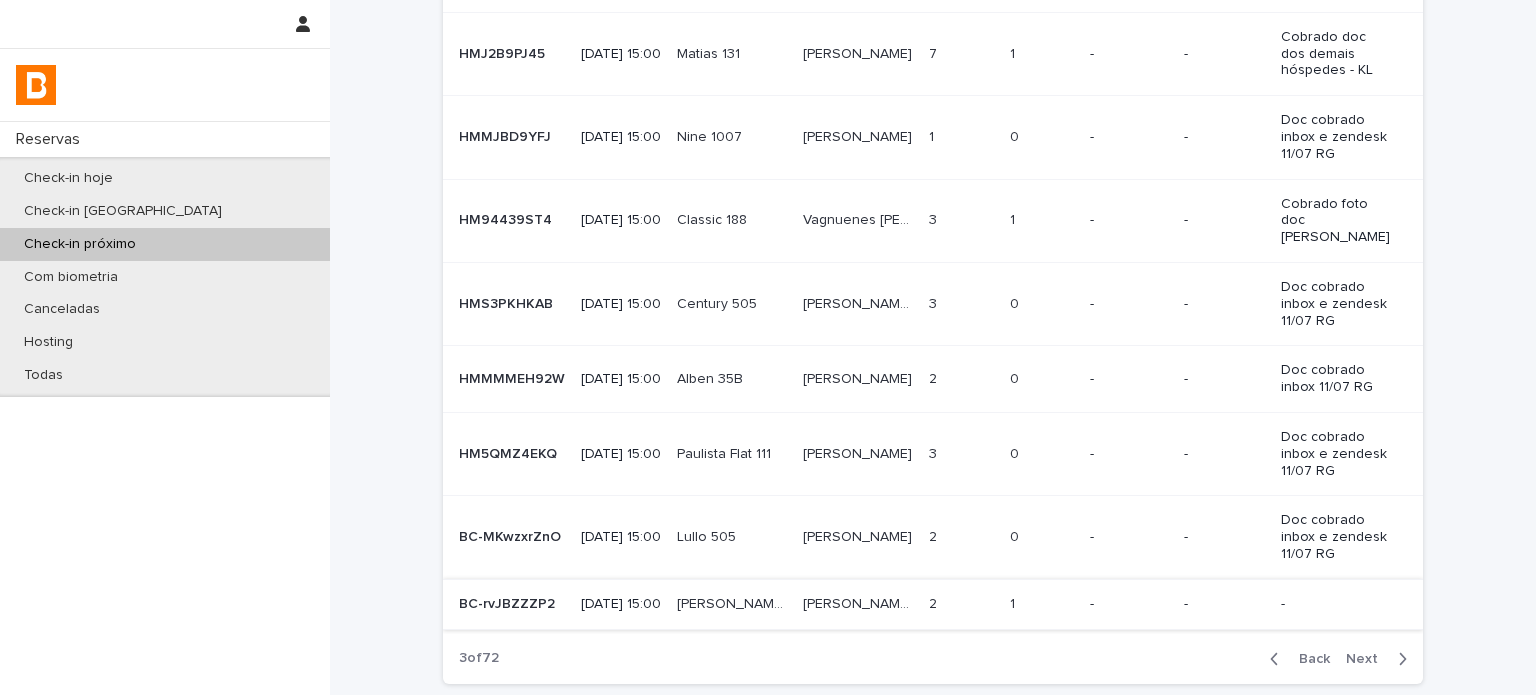 scroll, scrollTop: 307, scrollLeft: 0, axis: vertical 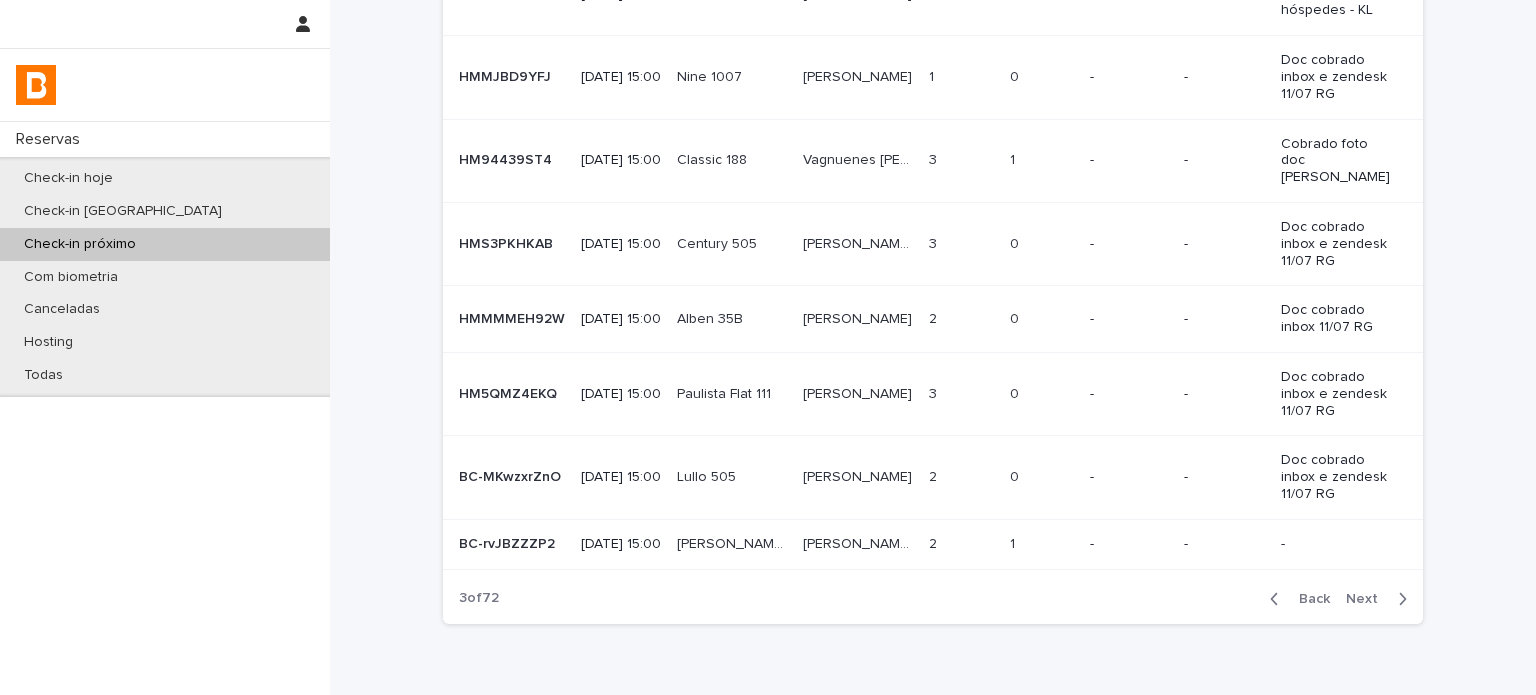 click on "1 1" at bounding box center (1042, 544) 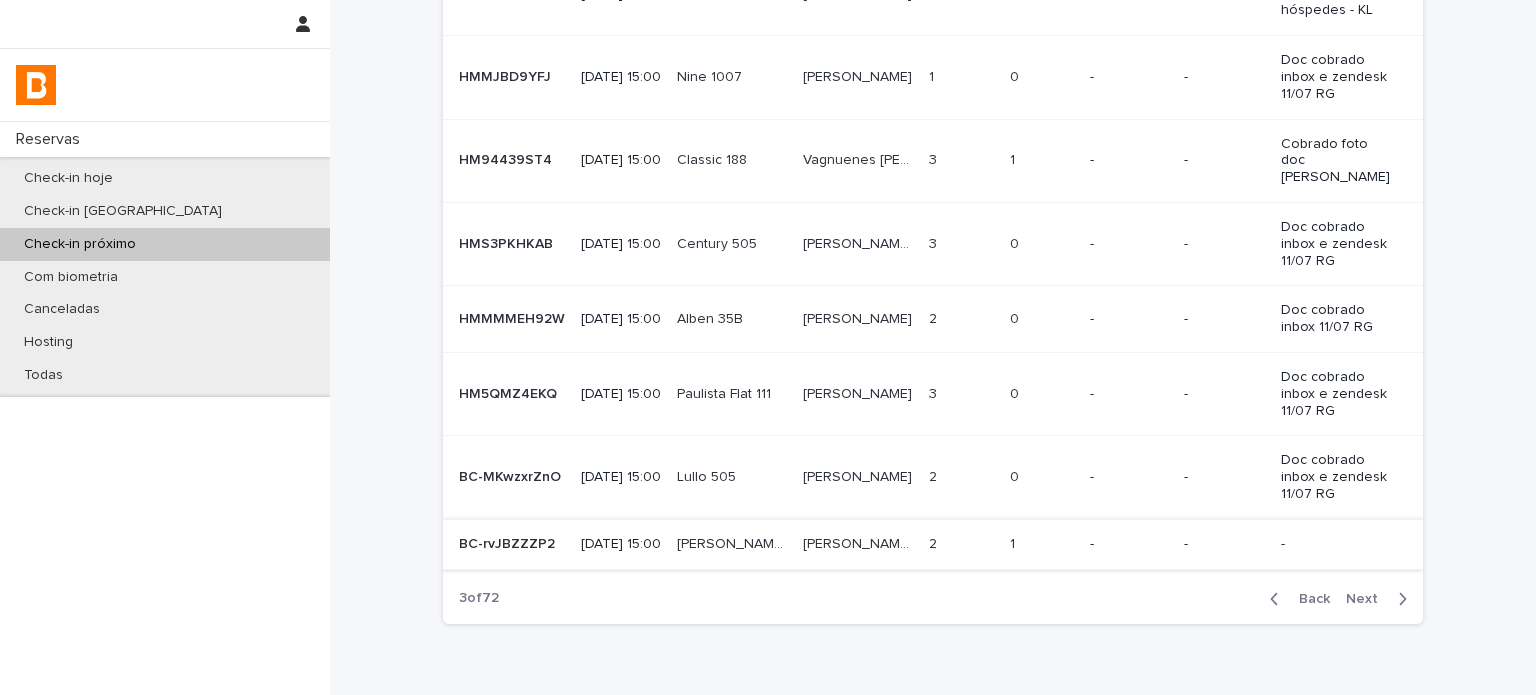 scroll, scrollTop: 0, scrollLeft: 0, axis: both 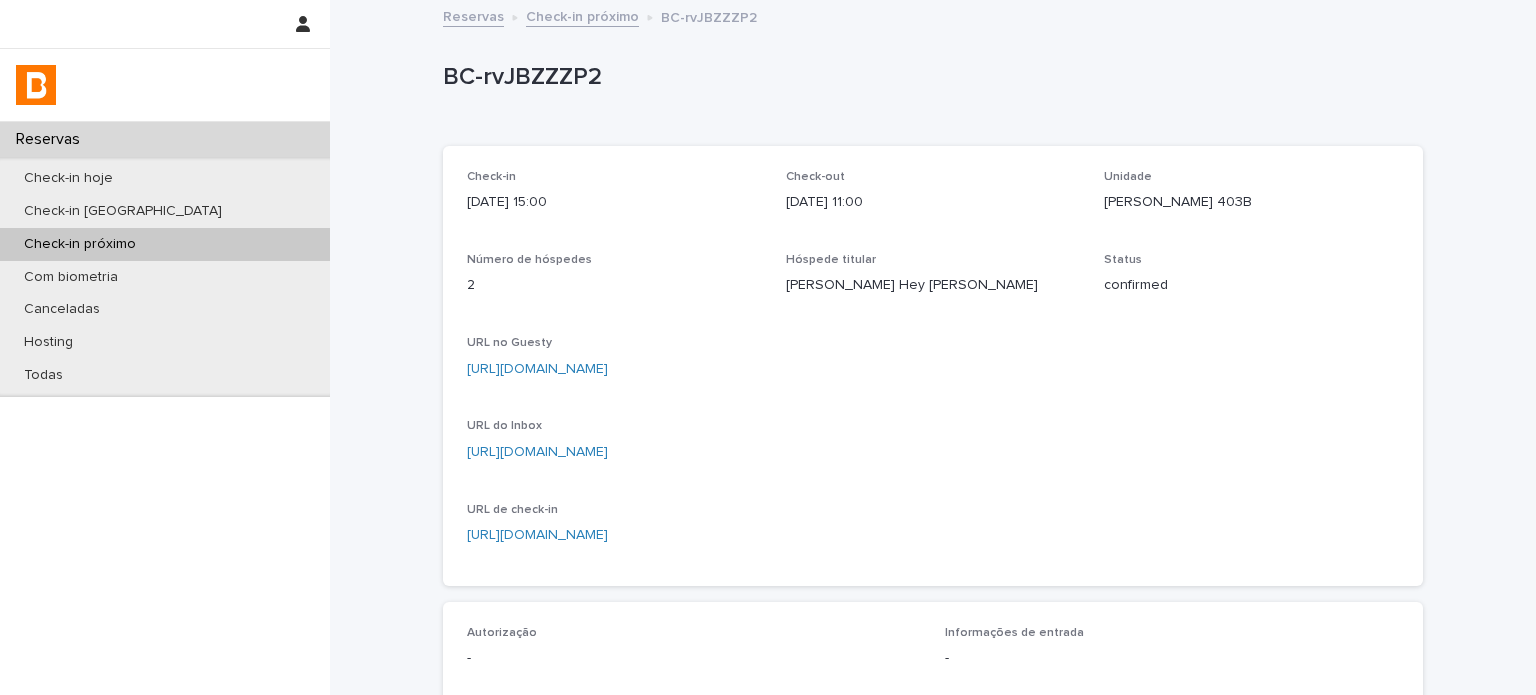 click on "Unidade Afonso 403B" at bounding box center [1251, 199] 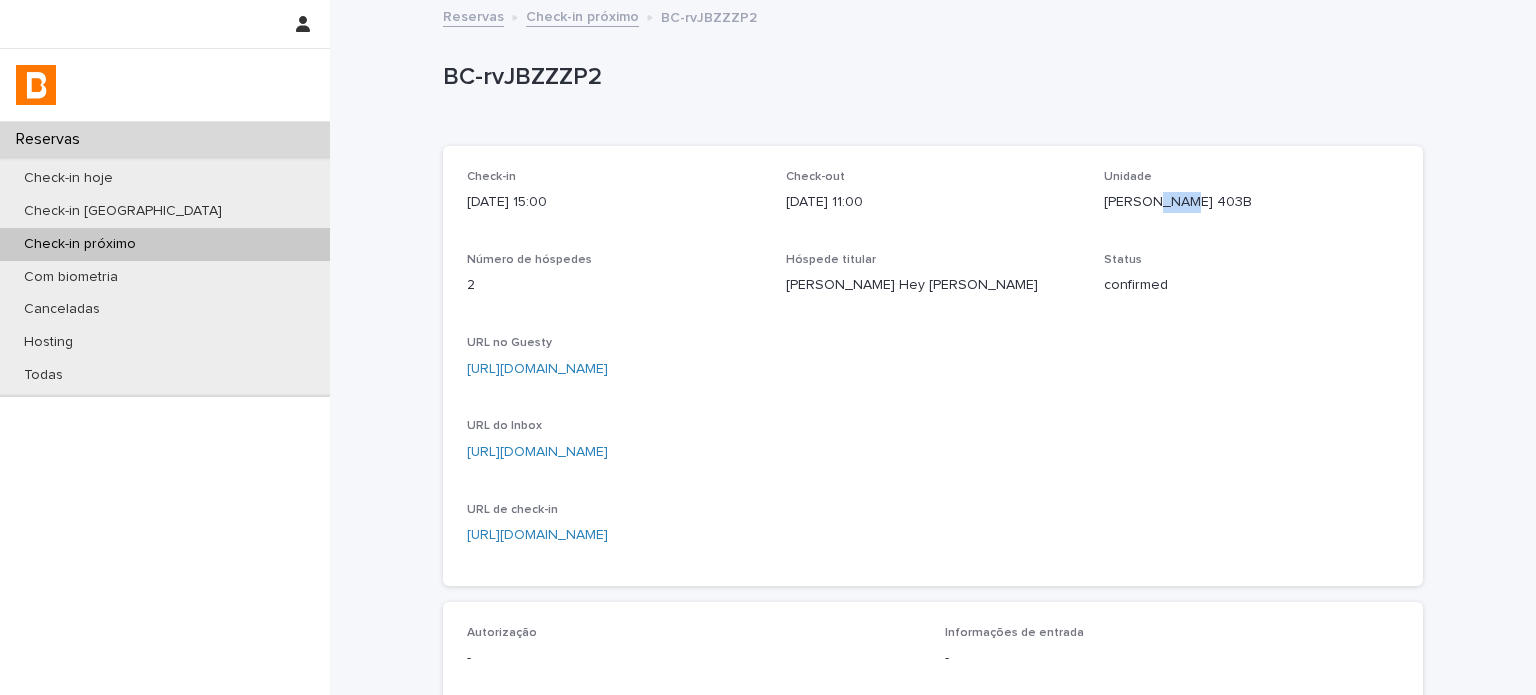 click on "[PERSON_NAME] 403B" at bounding box center [1251, 202] 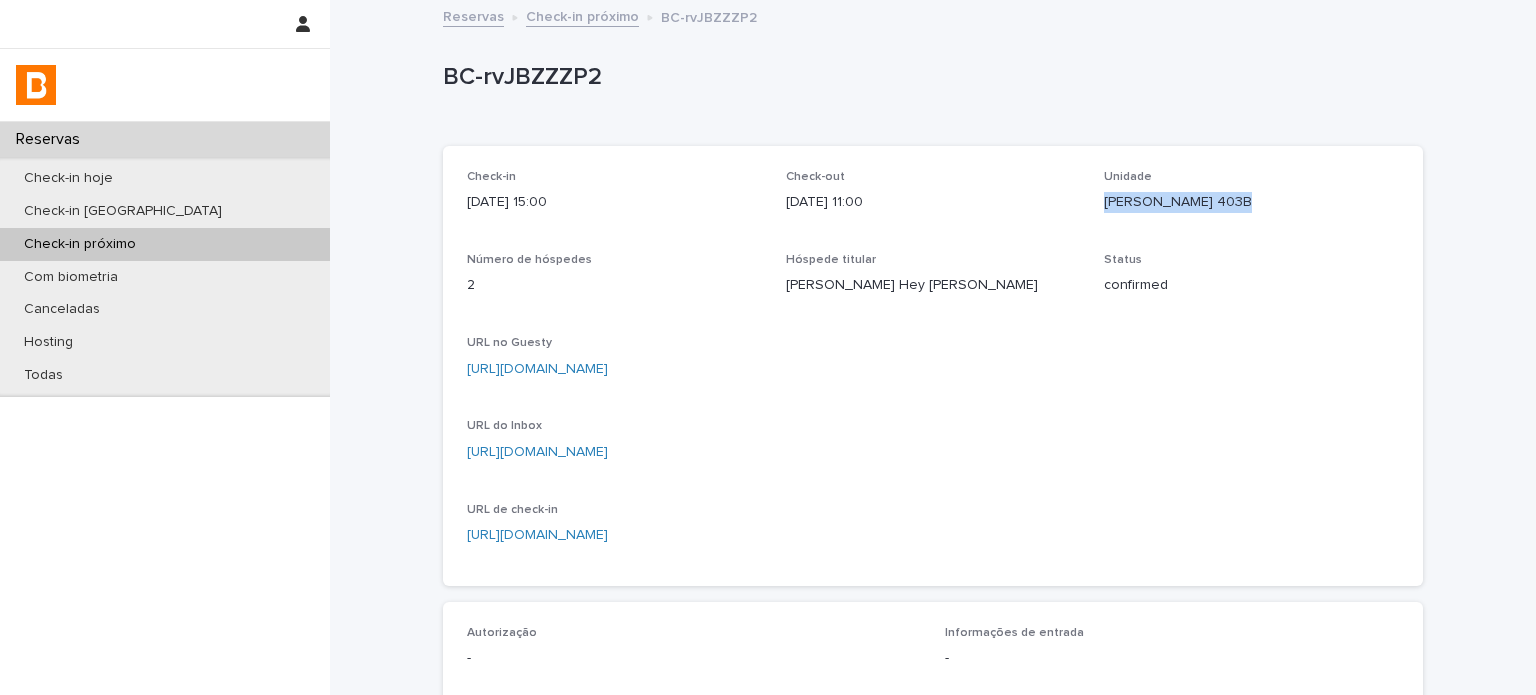 click on "[PERSON_NAME] 403B" at bounding box center (1251, 202) 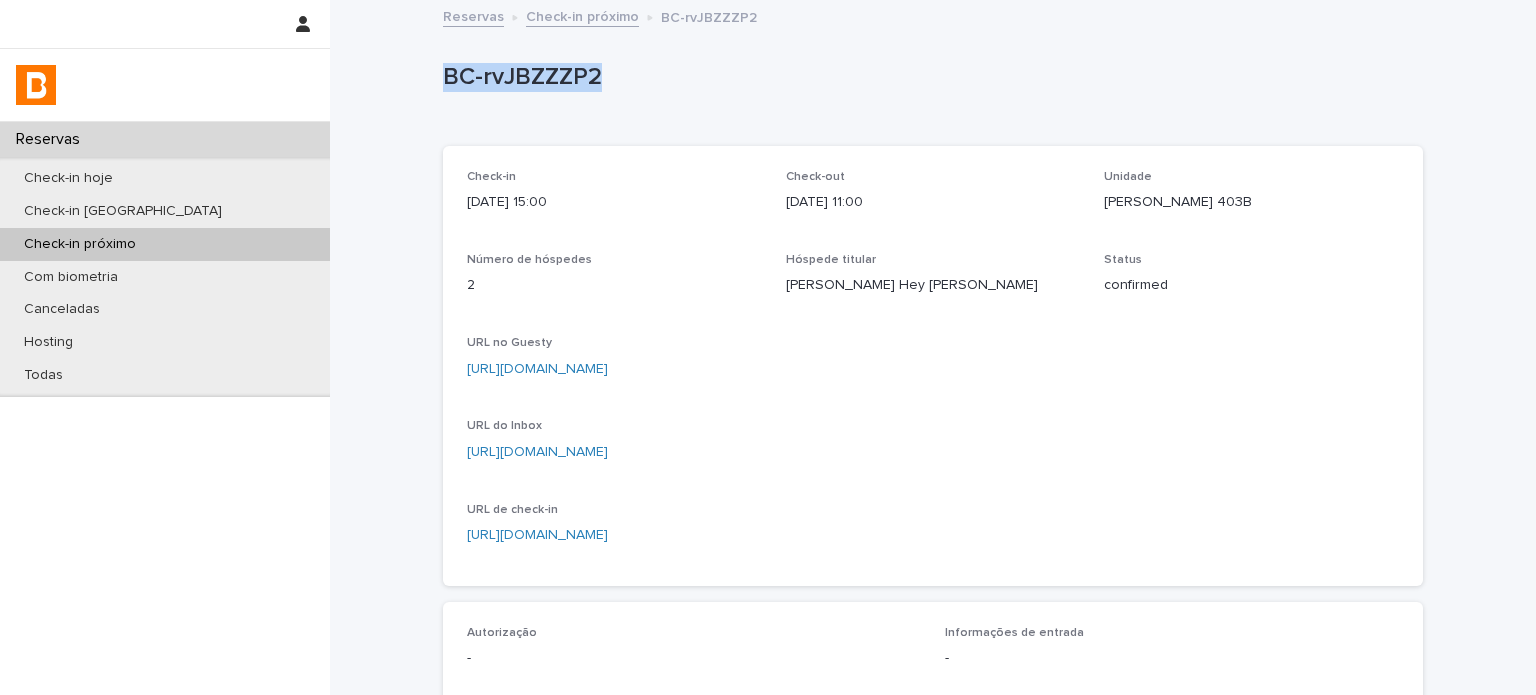 drag, startPoint x: 617, startPoint y: 80, endPoint x: 420, endPoint y: 74, distance: 197.09135 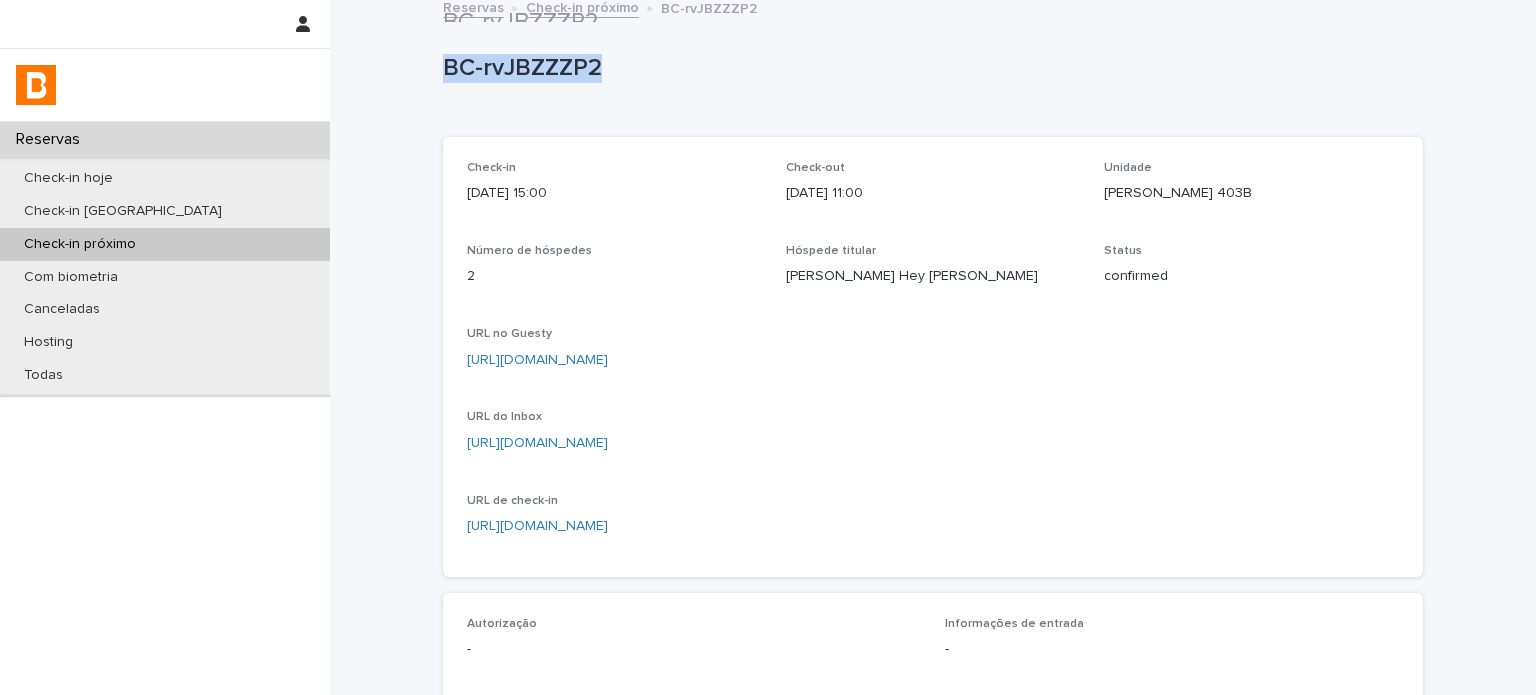 scroll, scrollTop: 0, scrollLeft: 0, axis: both 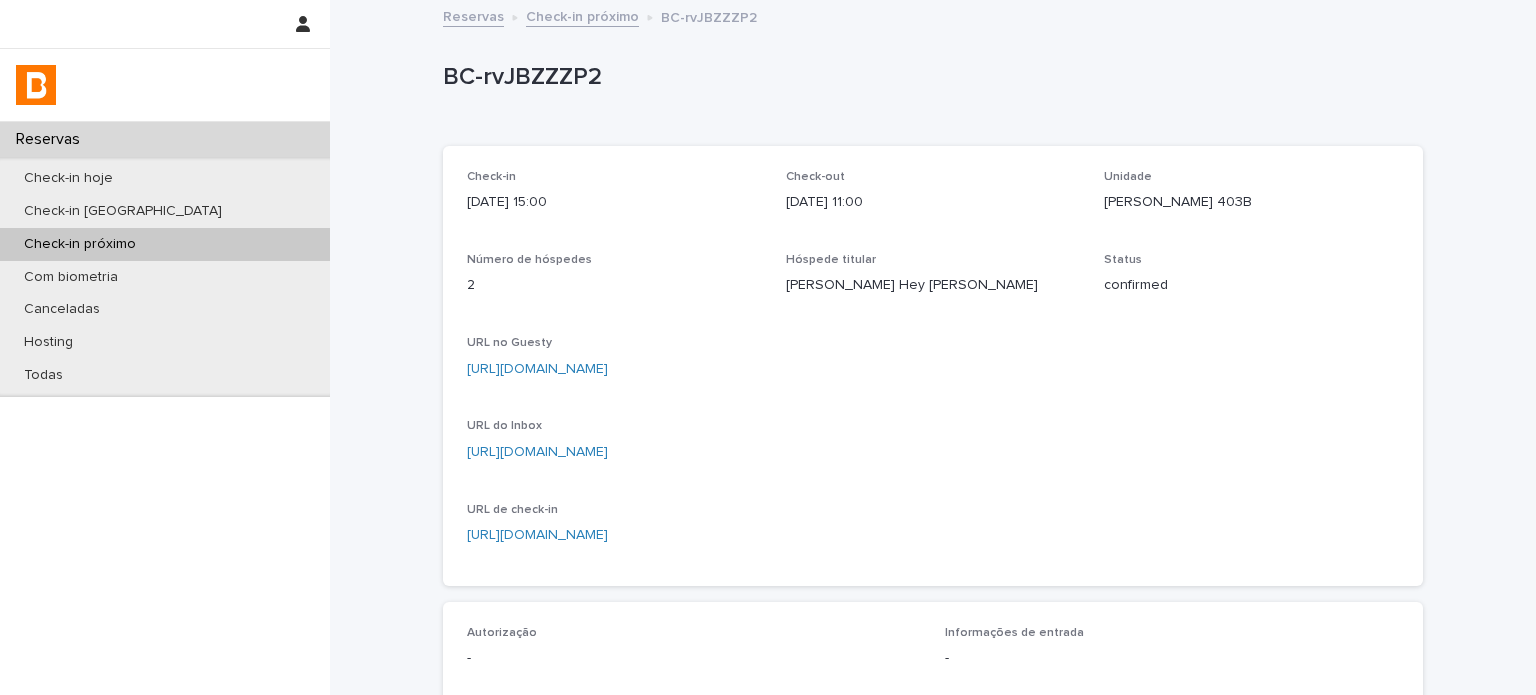 click on "[URL][DOMAIN_NAME]" at bounding box center [933, 367] 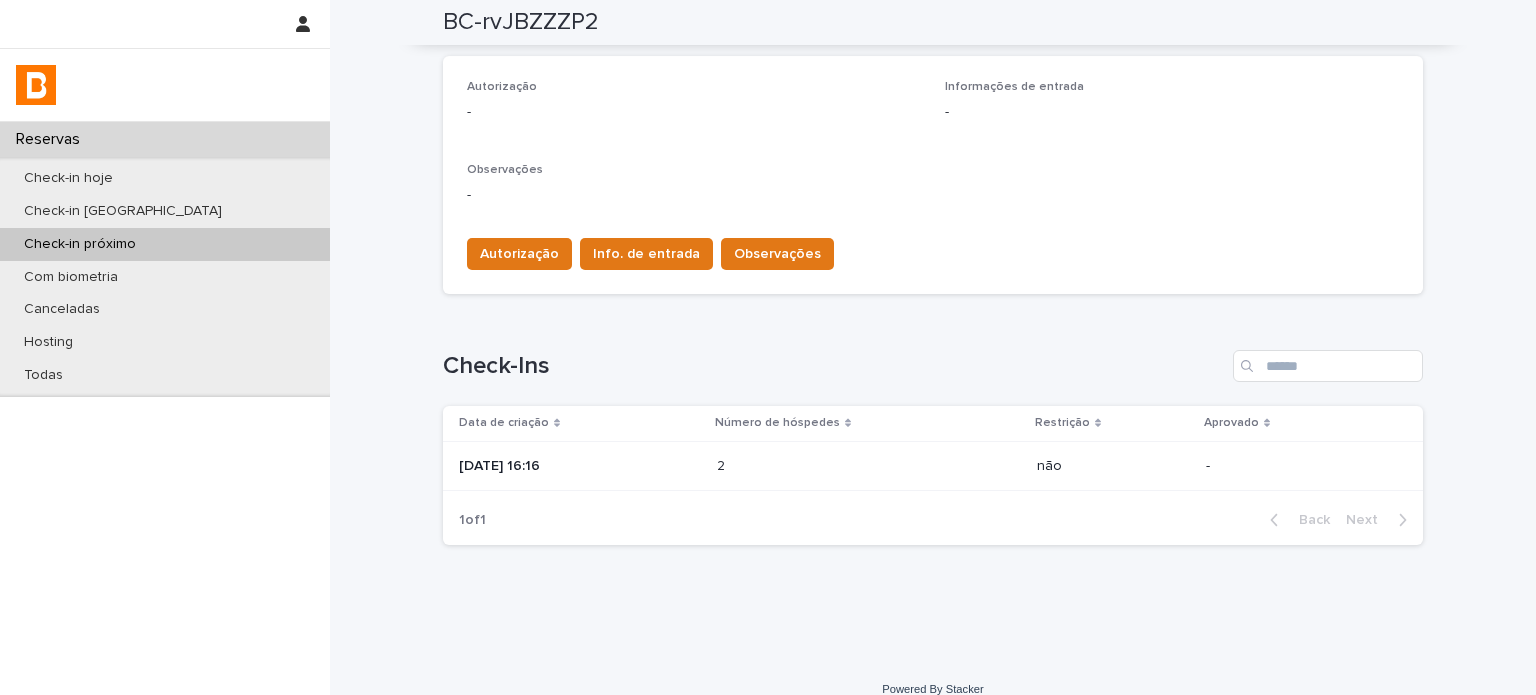 scroll, scrollTop: 568, scrollLeft: 0, axis: vertical 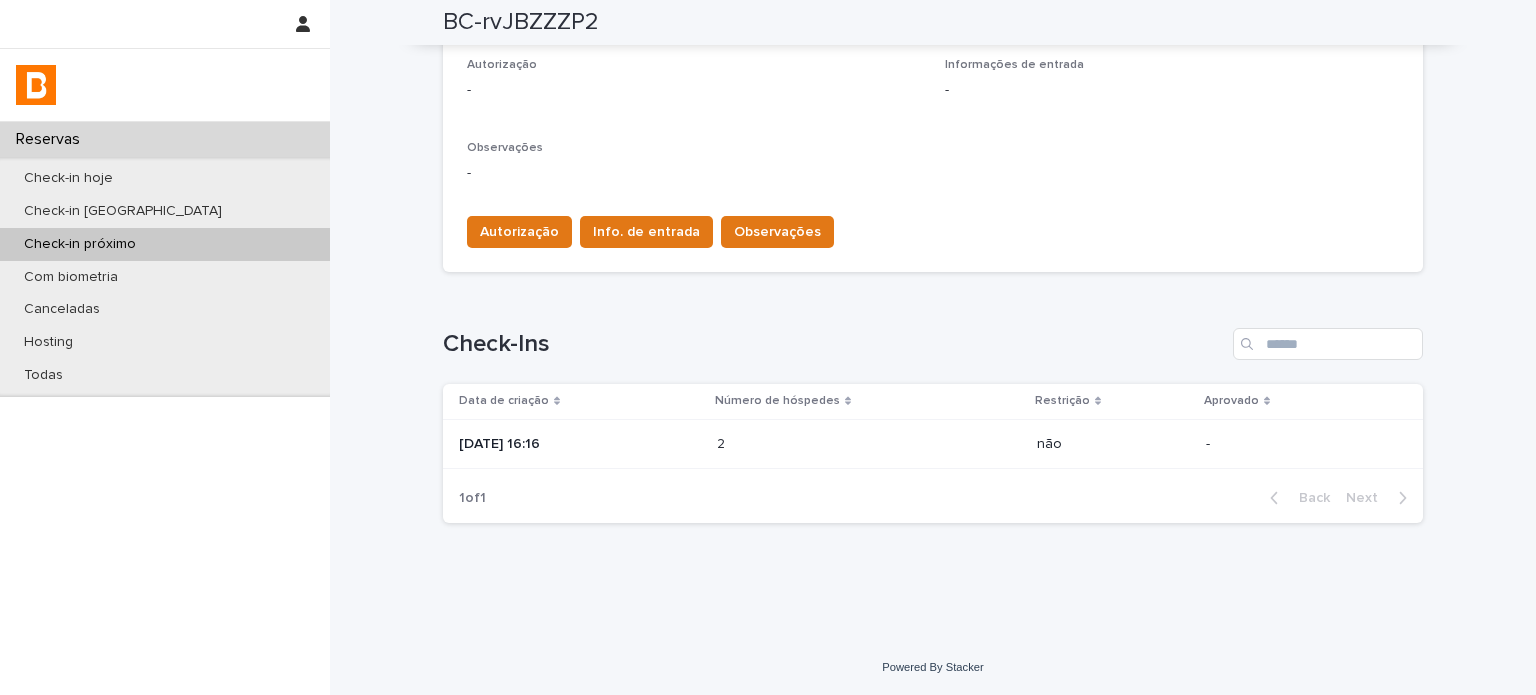 click on "[DATE] 16:16" at bounding box center [580, 444] 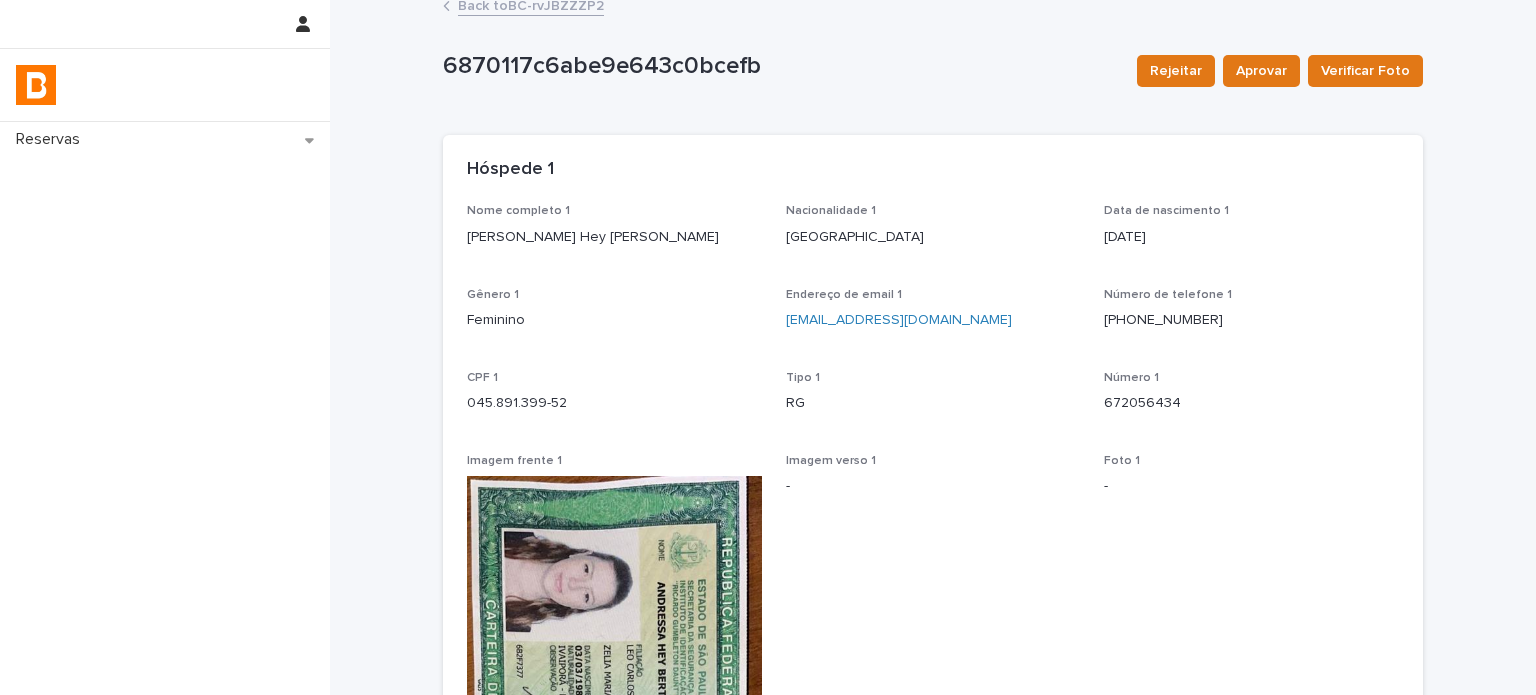 scroll, scrollTop: 0, scrollLeft: 0, axis: both 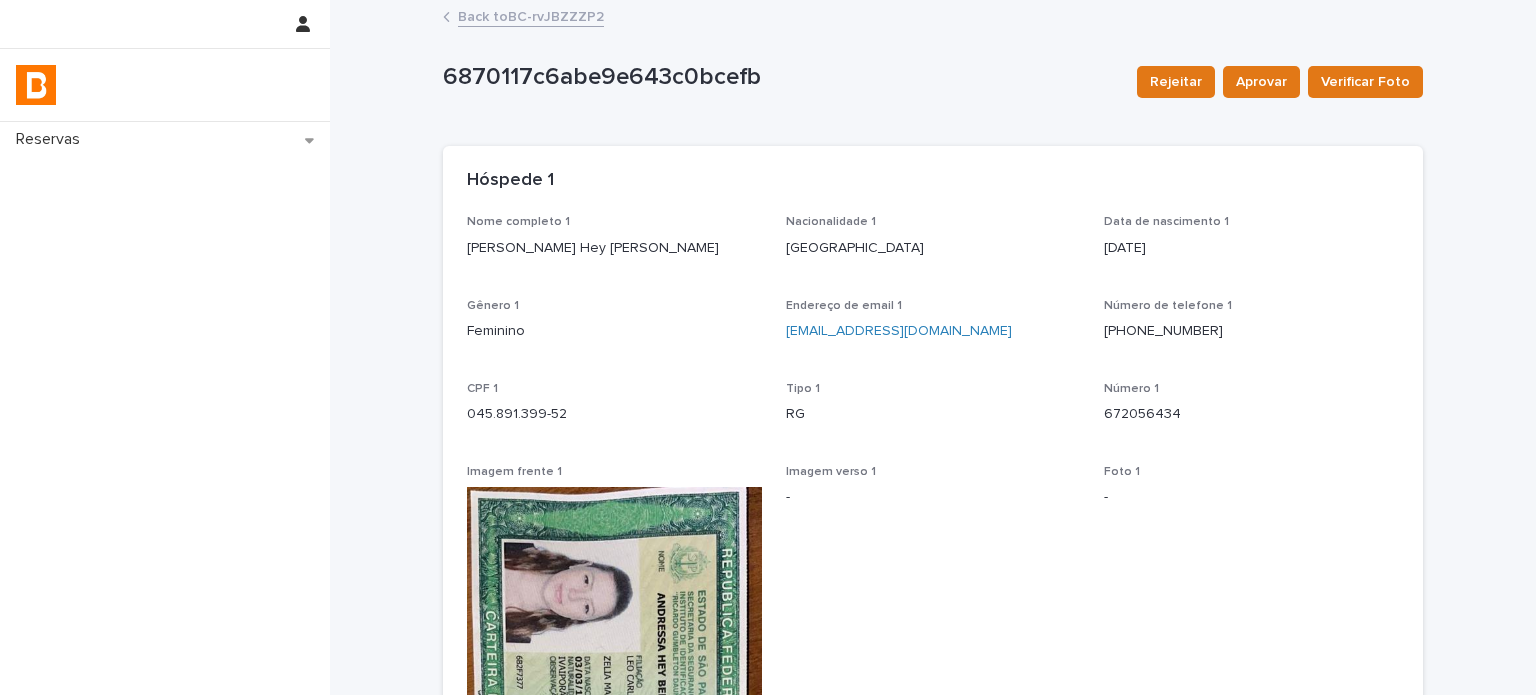 click on "Back to  BC-rvJBZZZP2" at bounding box center (531, 15) 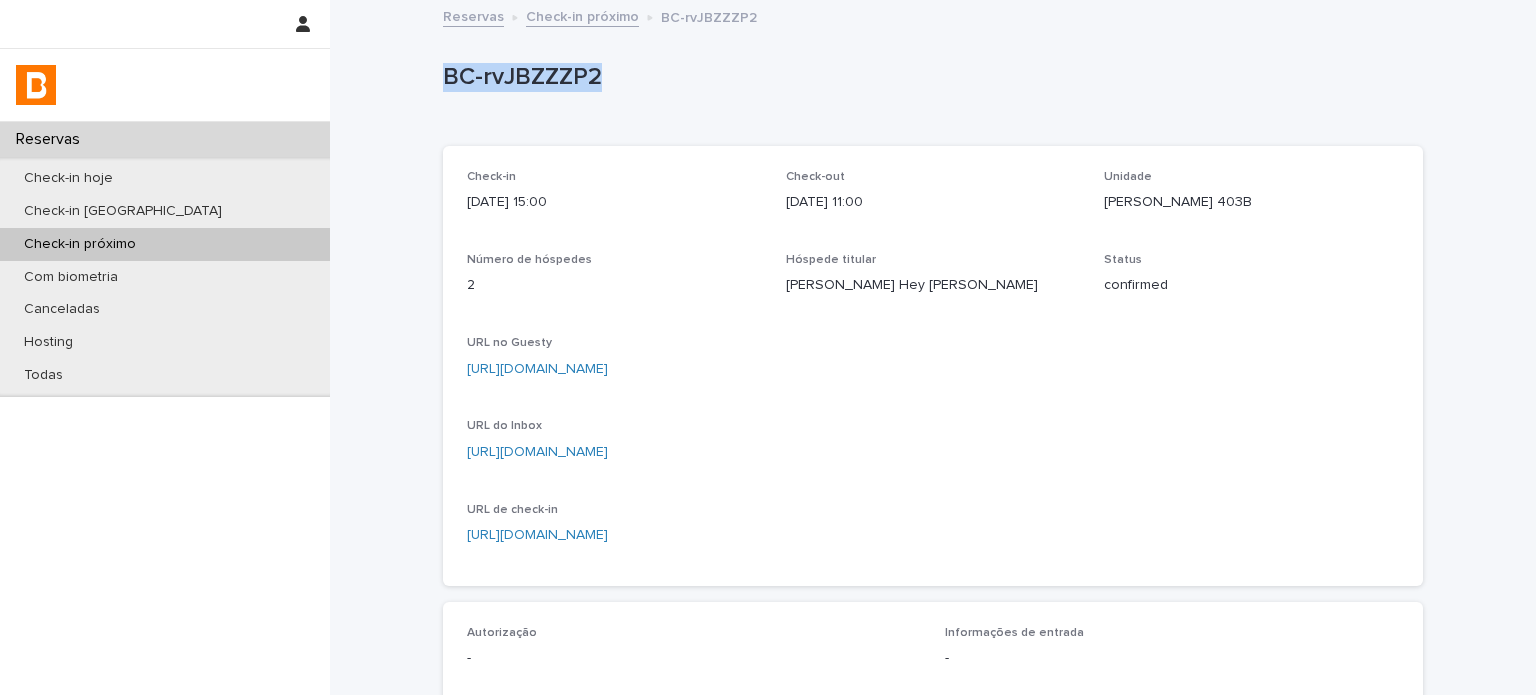 drag, startPoint x: 632, startPoint y: 90, endPoint x: 387, endPoint y: 79, distance: 245.24681 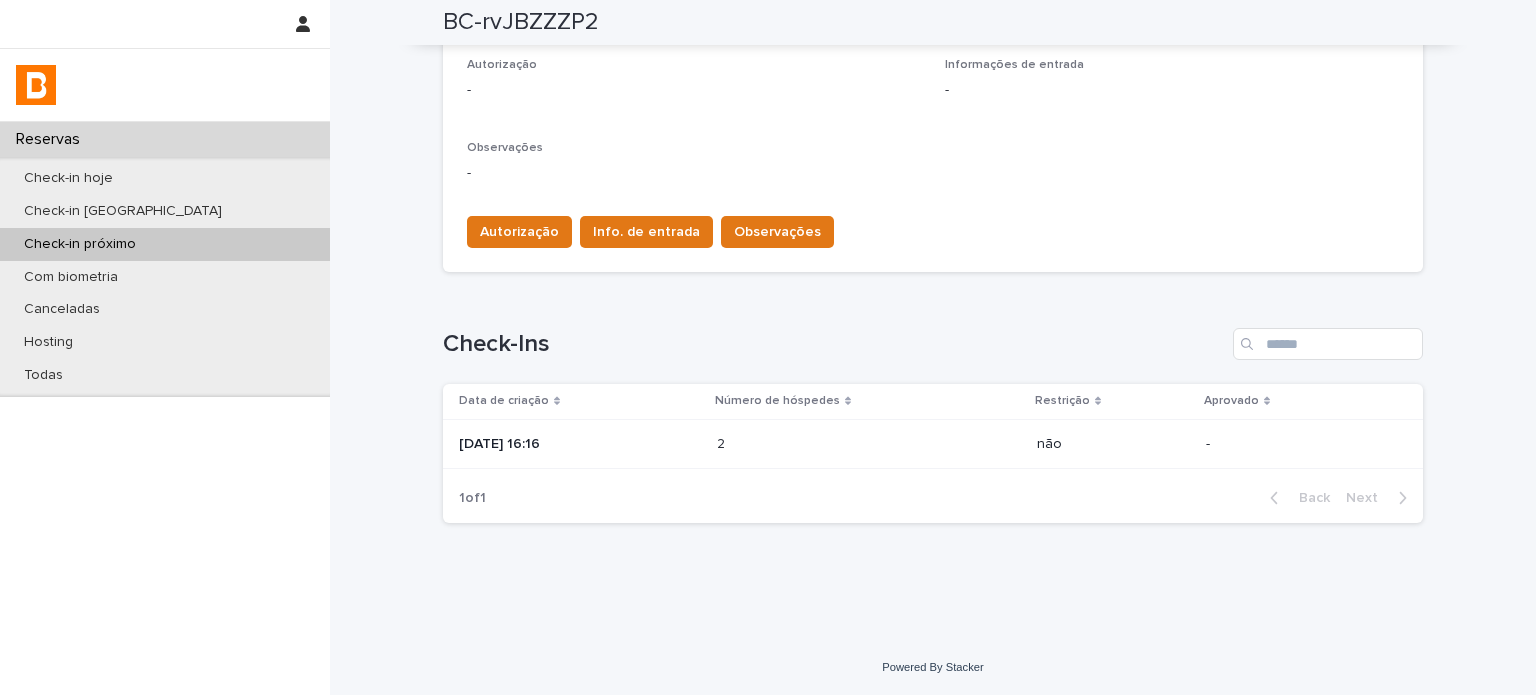 click on "2 2" at bounding box center [869, 444] 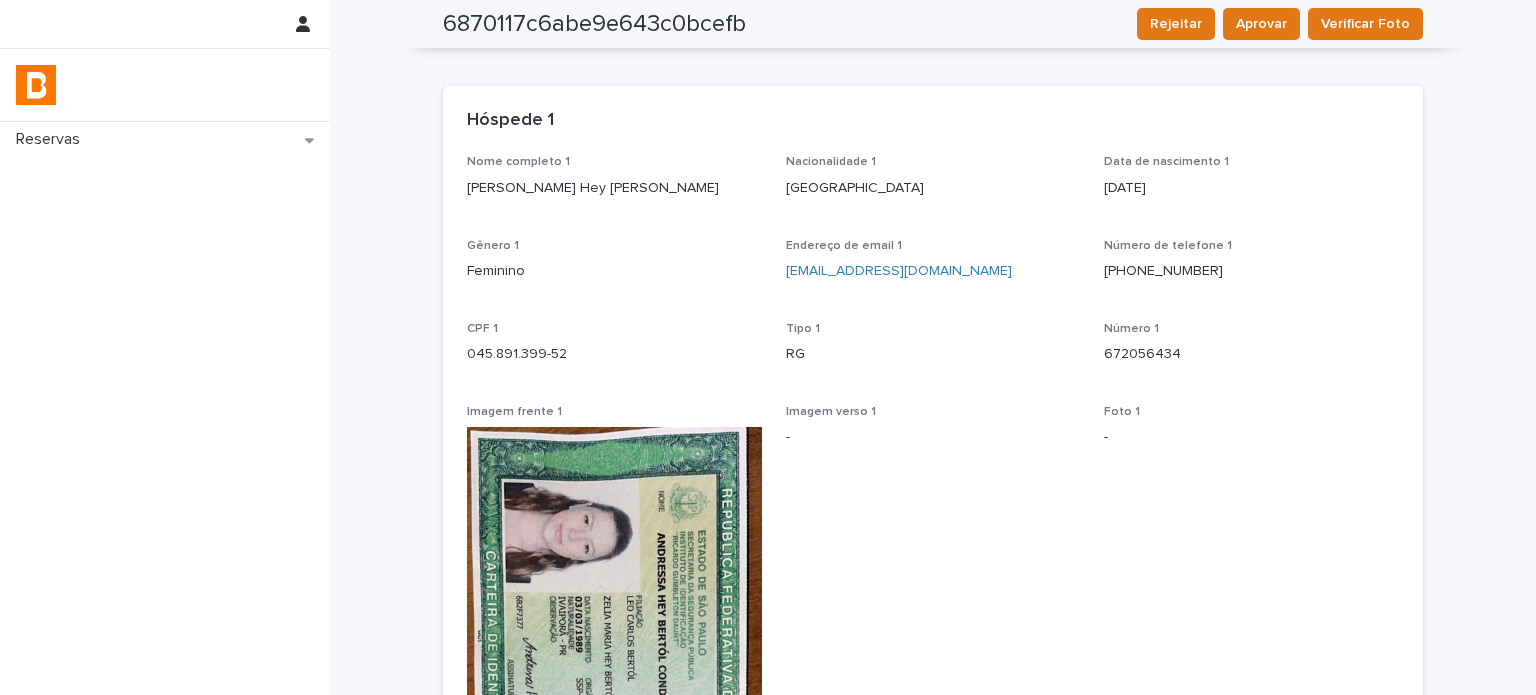 scroll, scrollTop: 0, scrollLeft: 0, axis: both 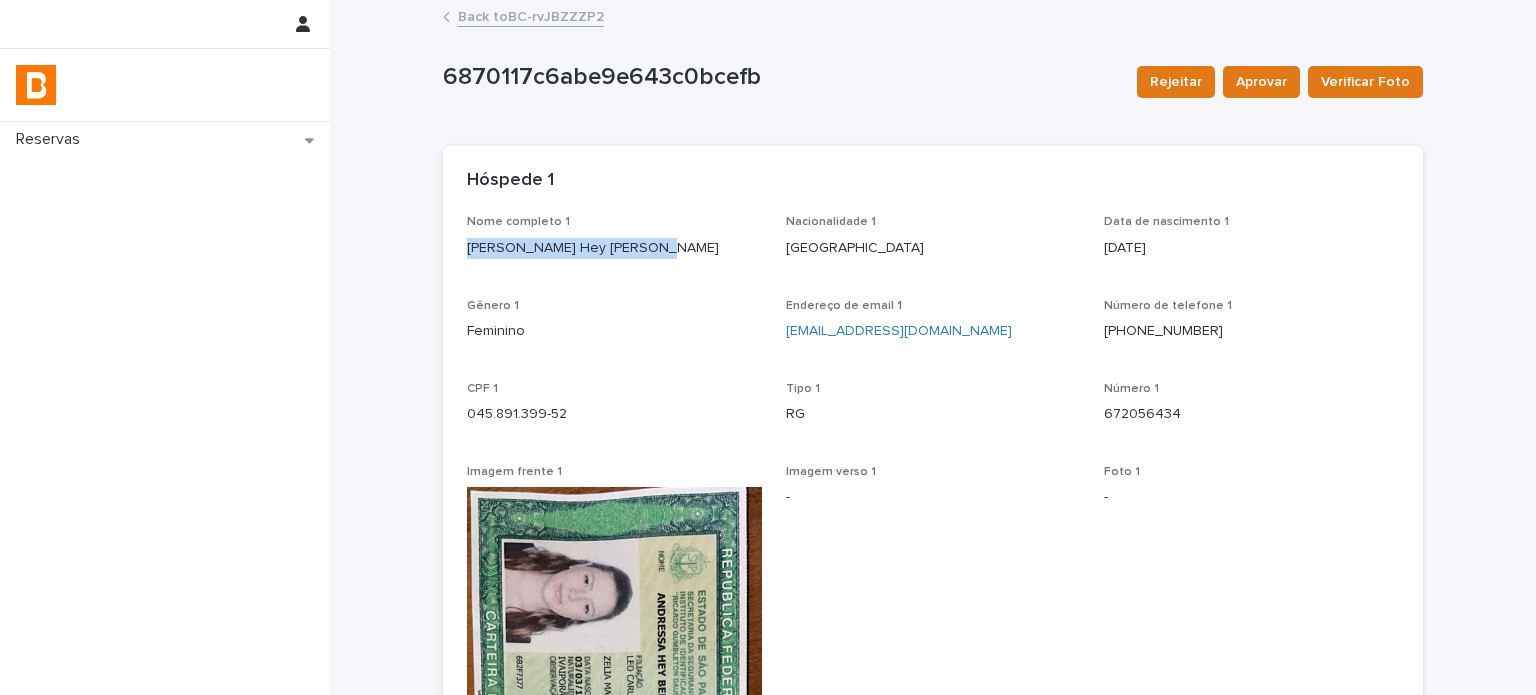 drag, startPoint x: 592, startPoint y: 271, endPoint x: 432, endPoint y: 277, distance: 160.11246 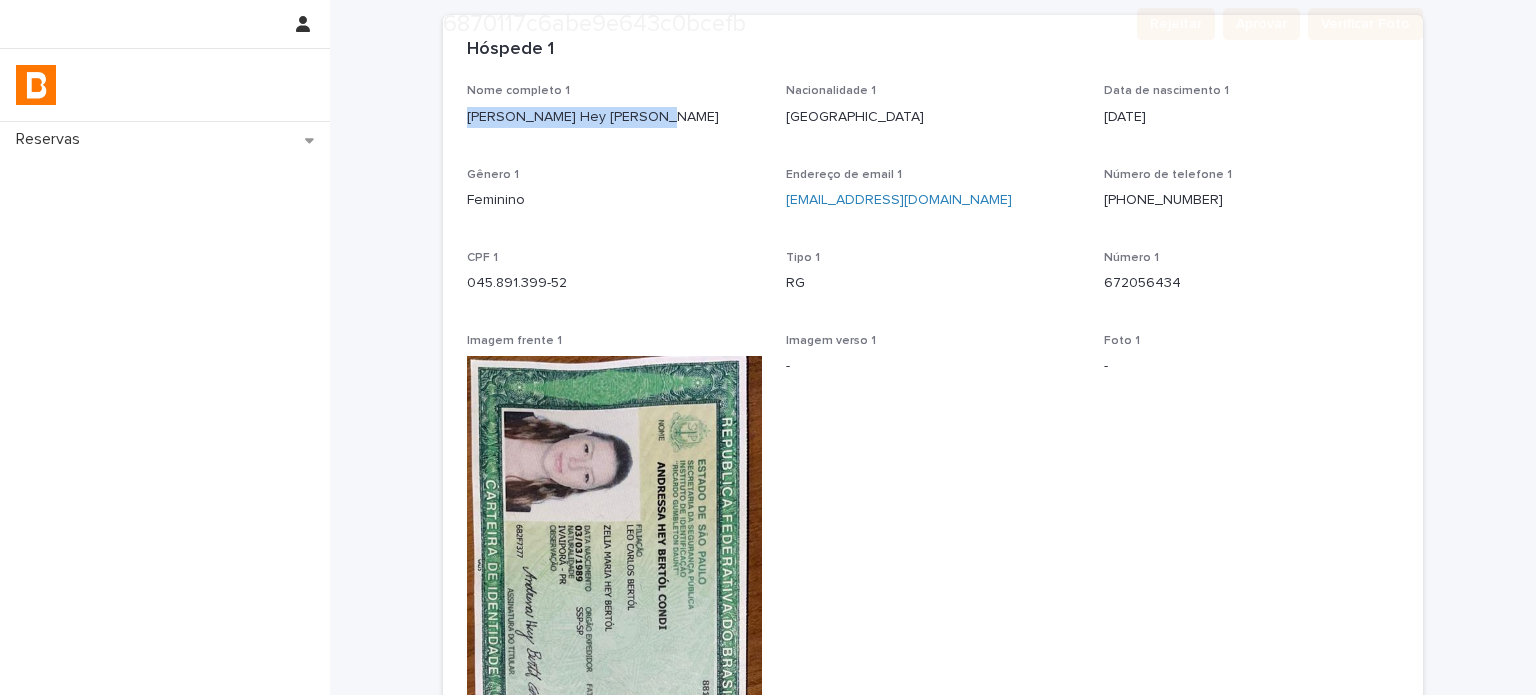 scroll, scrollTop: 166, scrollLeft: 0, axis: vertical 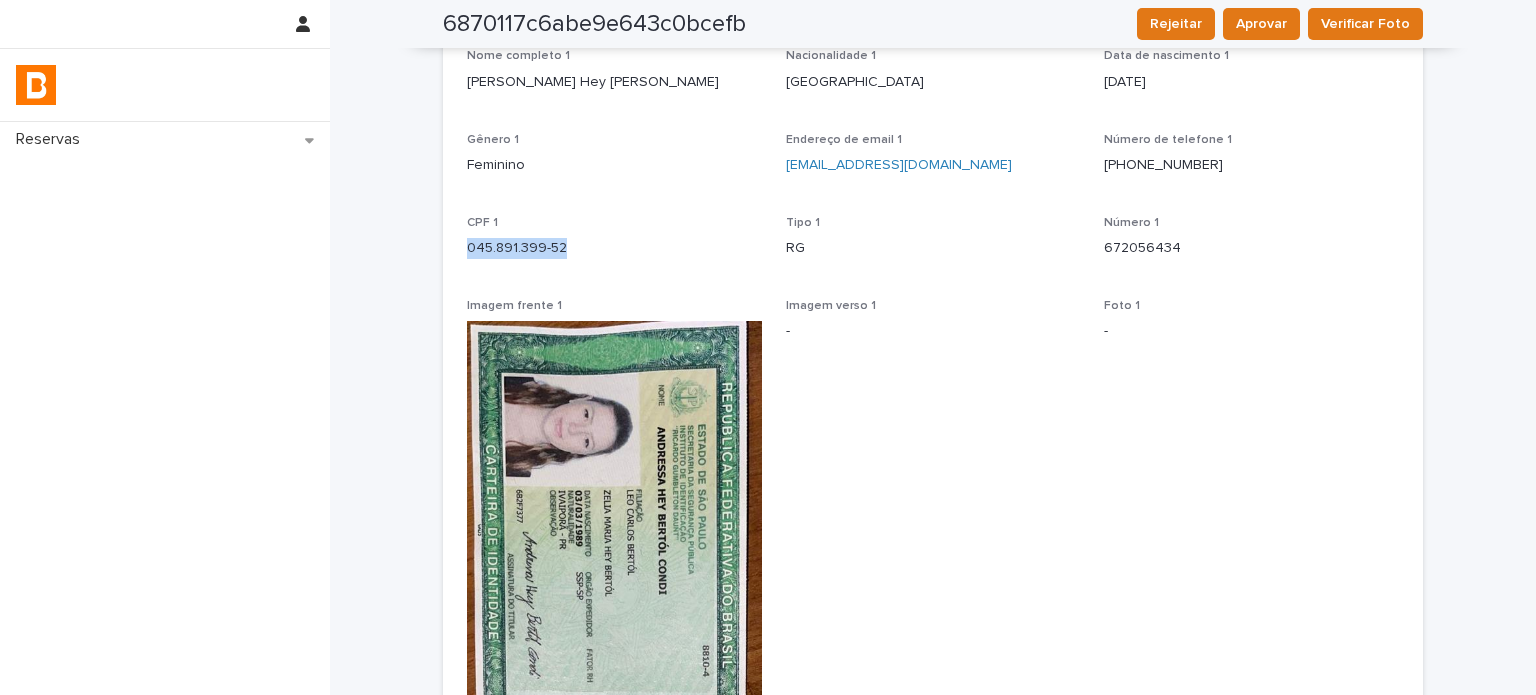 drag, startPoint x: 558, startPoint y: 258, endPoint x: 419, endPoint y: 258, distance: 139 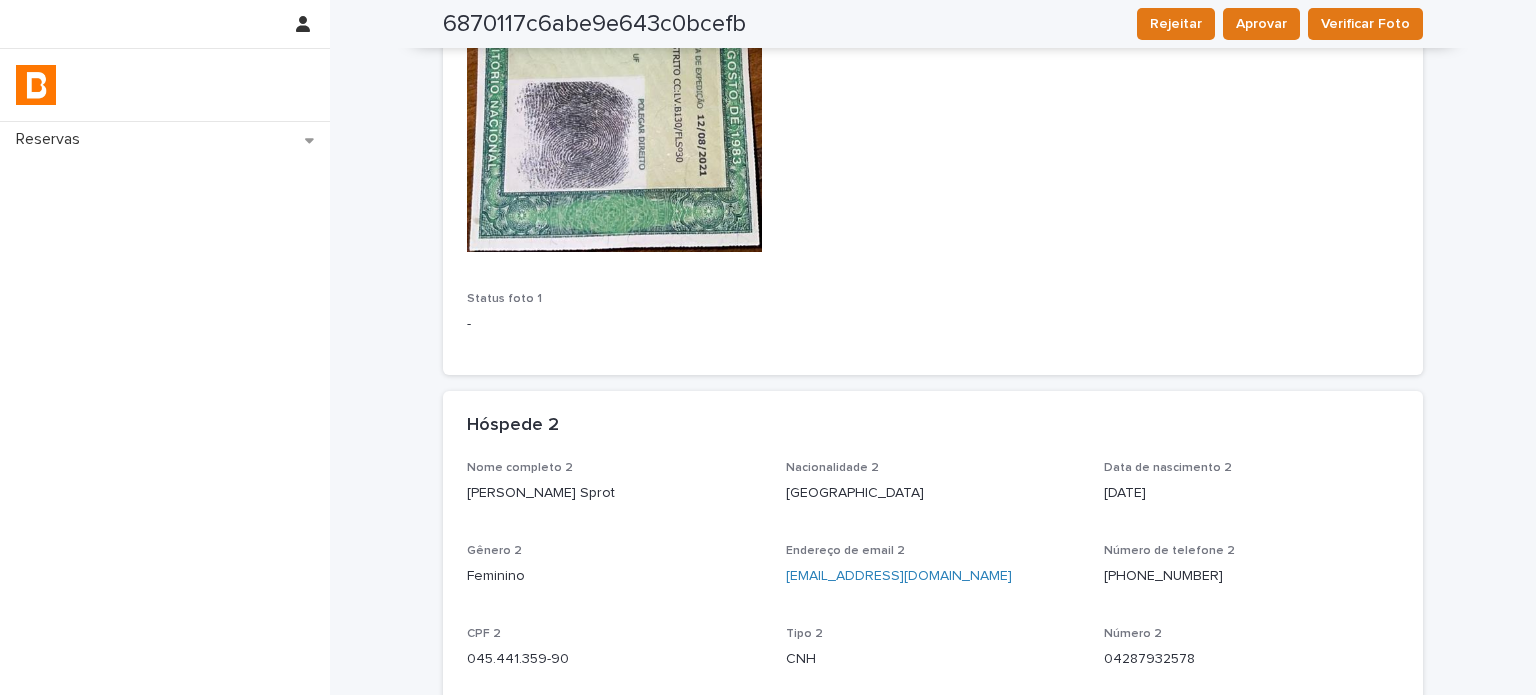 scroll, scrollTop: 1166, scrollLeft: 0, axis: vertical 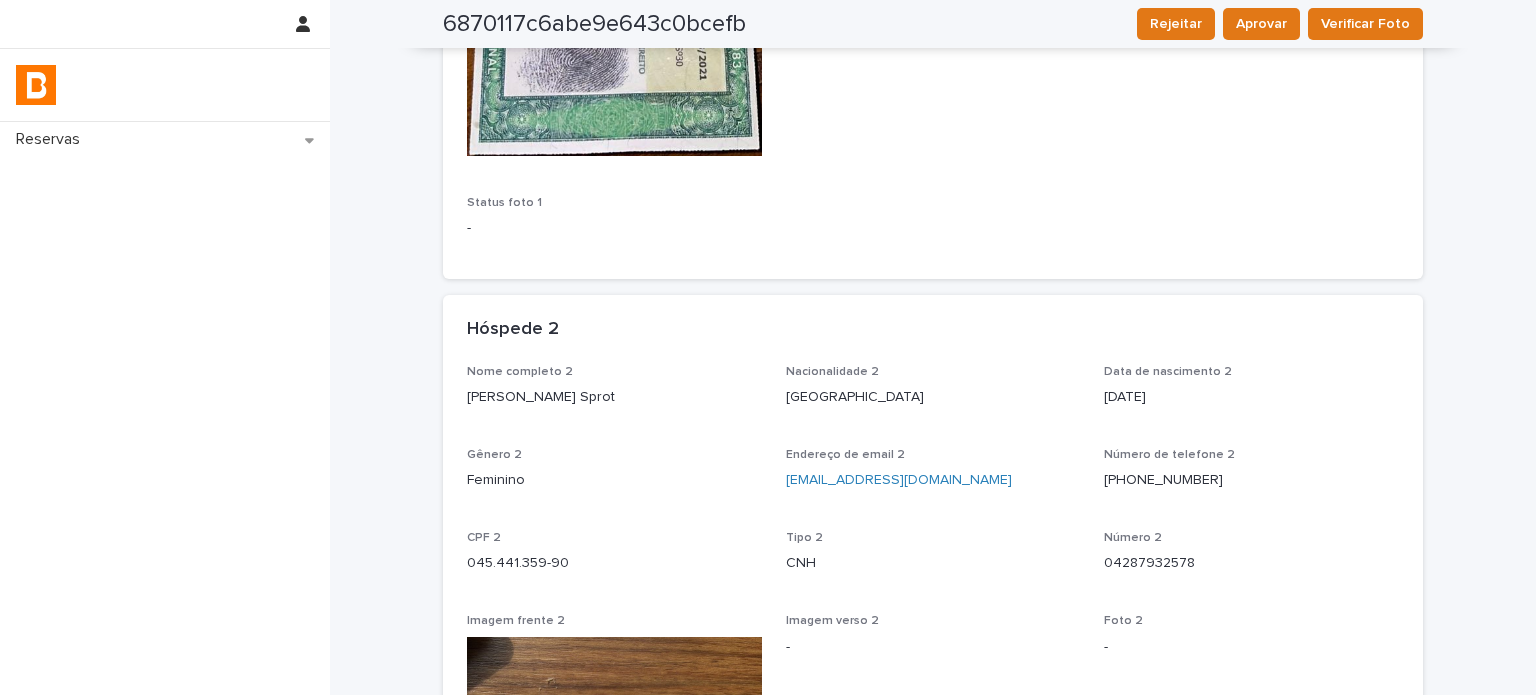drag, startPoint x: 630, startPoint y: 401, endPoint x: 427, endPoint y: 399, distance: 203.00986 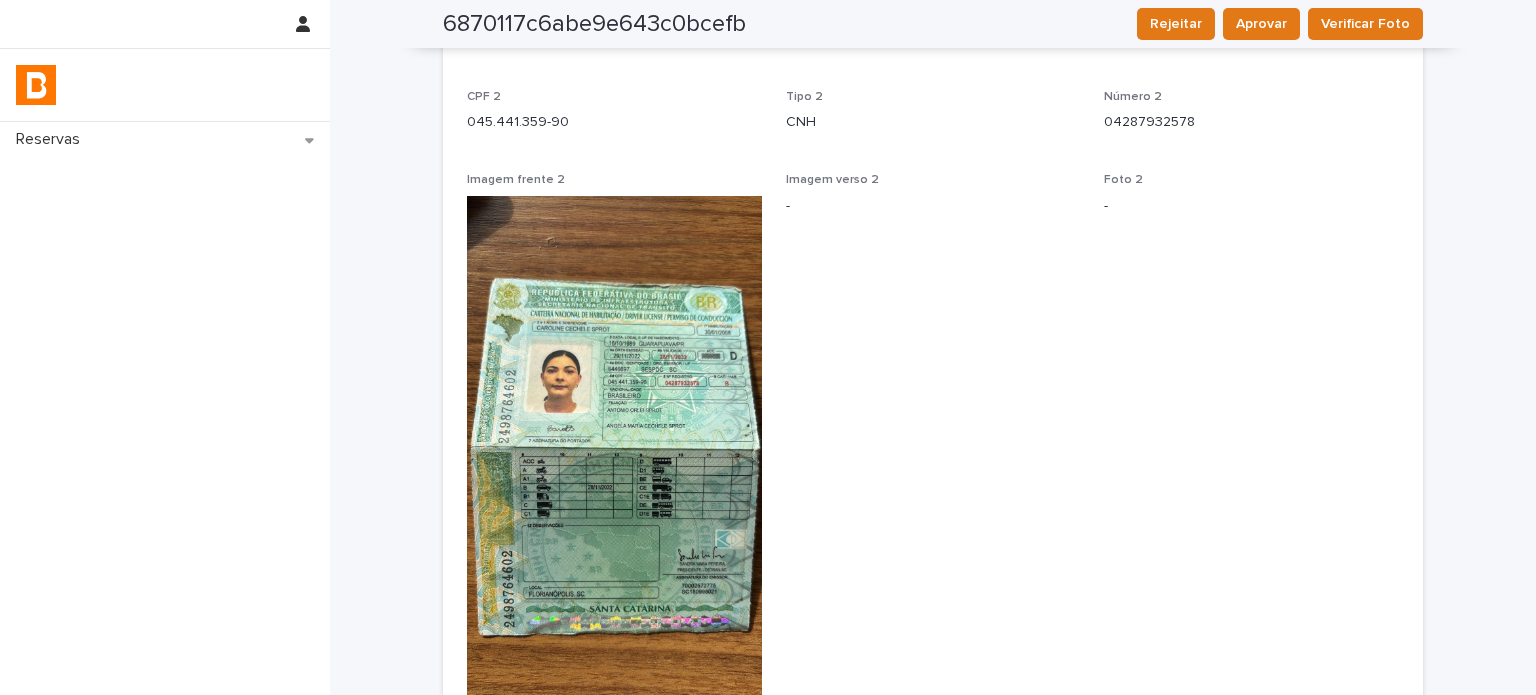 scroll, scrollTop: 1500, scrollLeft: 0, axis: vertical 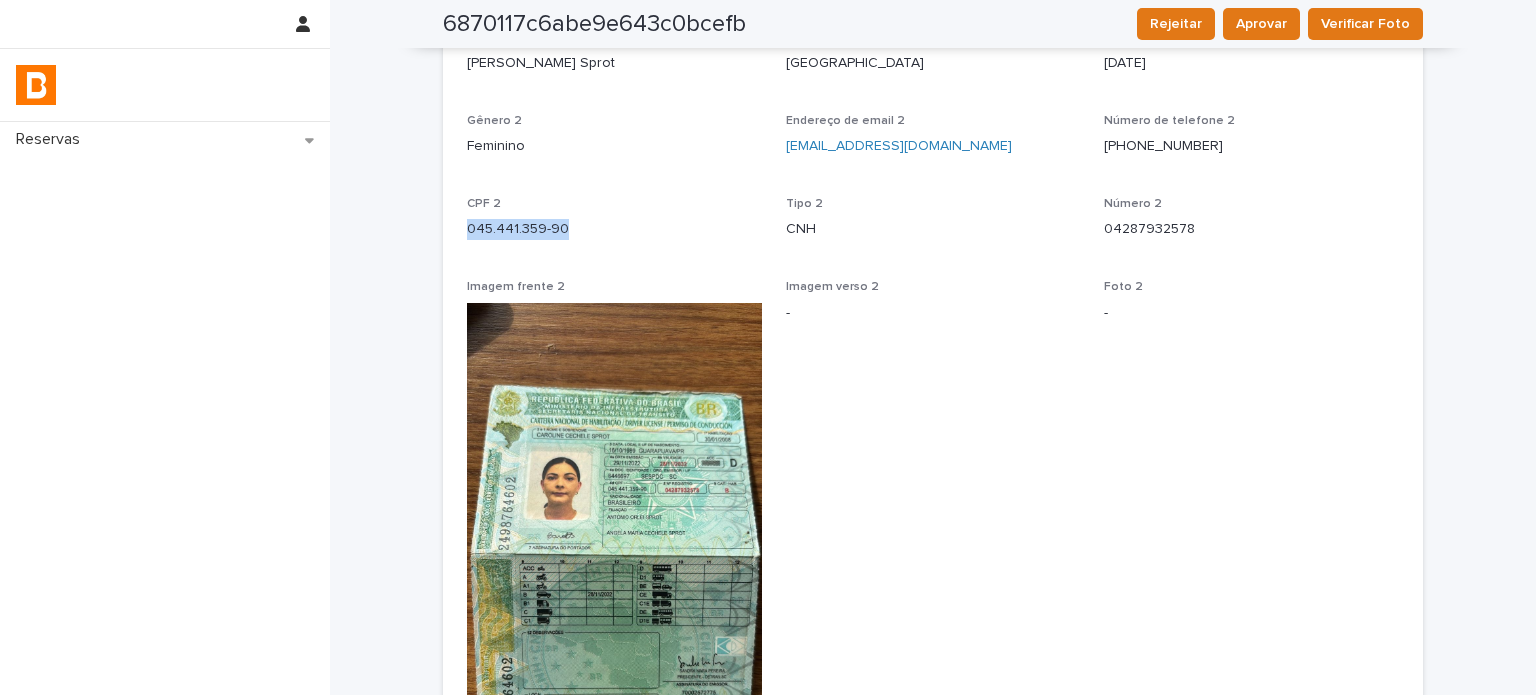 drag, startPoint x: 597, startPoint y: 231, endPoint x: 461, endPoint y: 234, distance: 136.03308 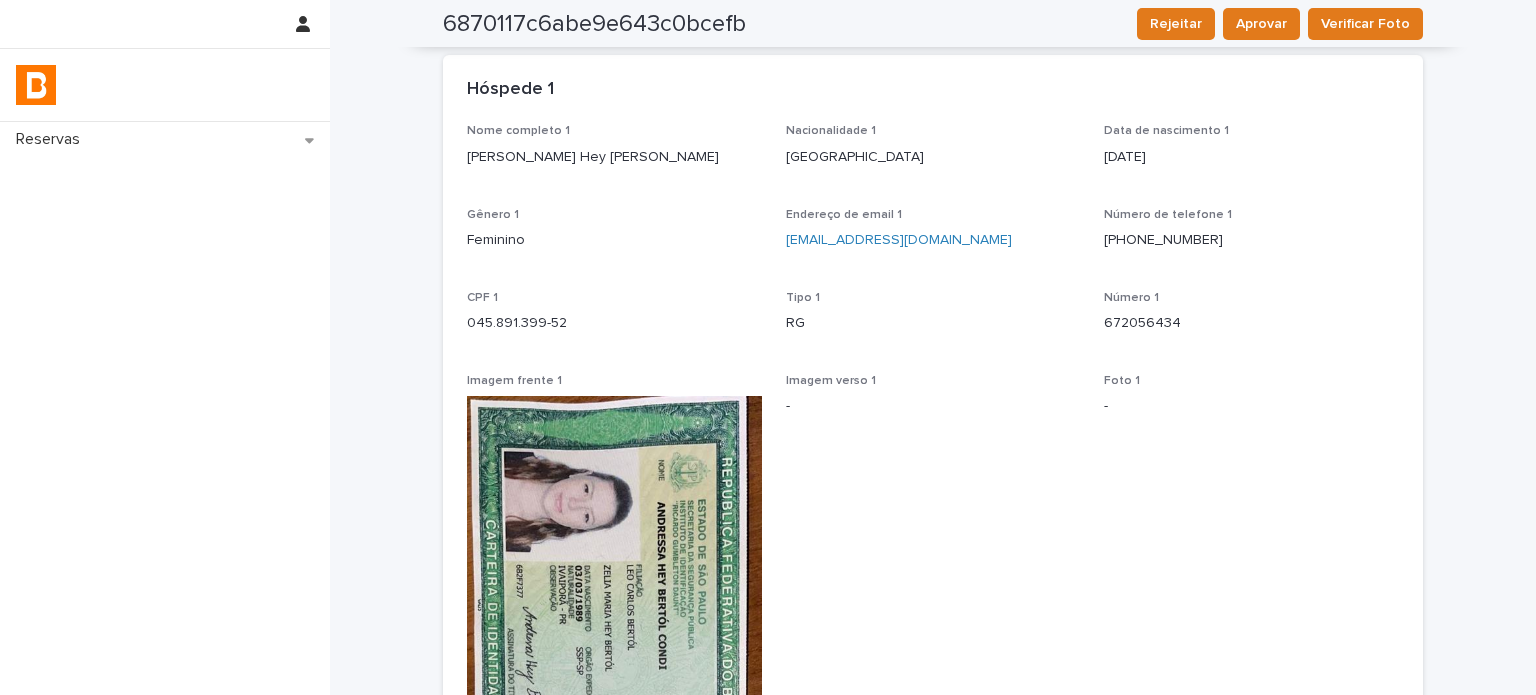scroll, scrollTop: 66, scrollLeft: 0, axis: vertical 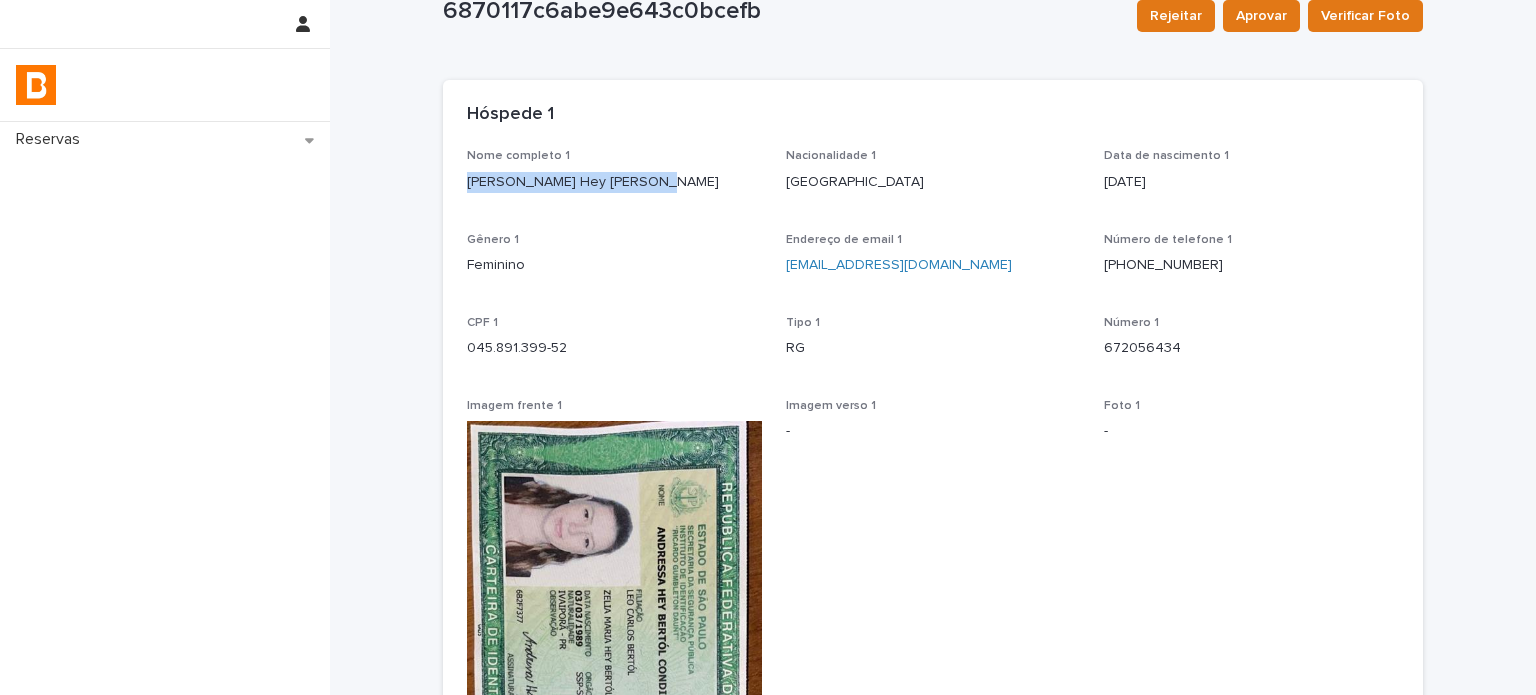 drag, startPoint x: 638, startPoint y: 186, endPoint x: 432, endPoint y: 194, distance: 206.15529 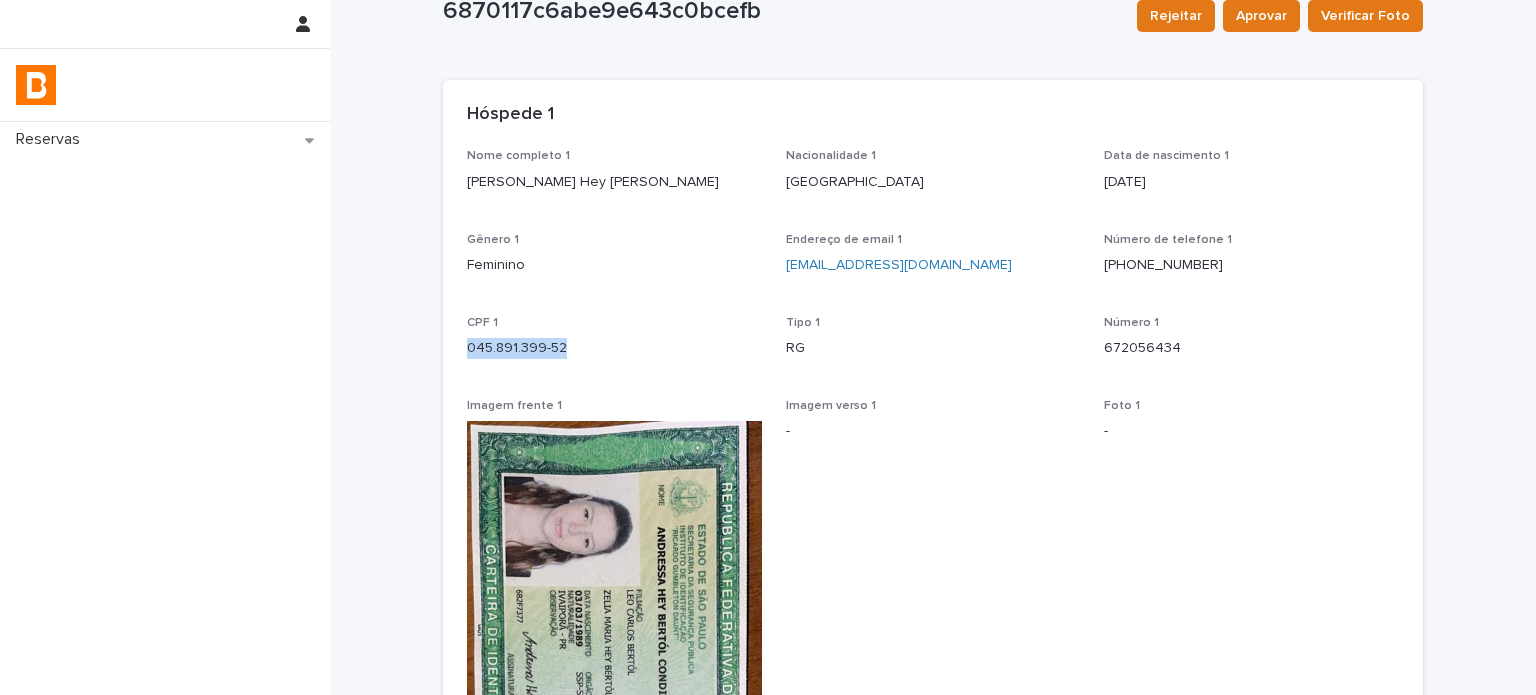 drag, startPoint x: 508, startPoint y: 353, endPoint x: 451, endPoint y: 353, distance: 57 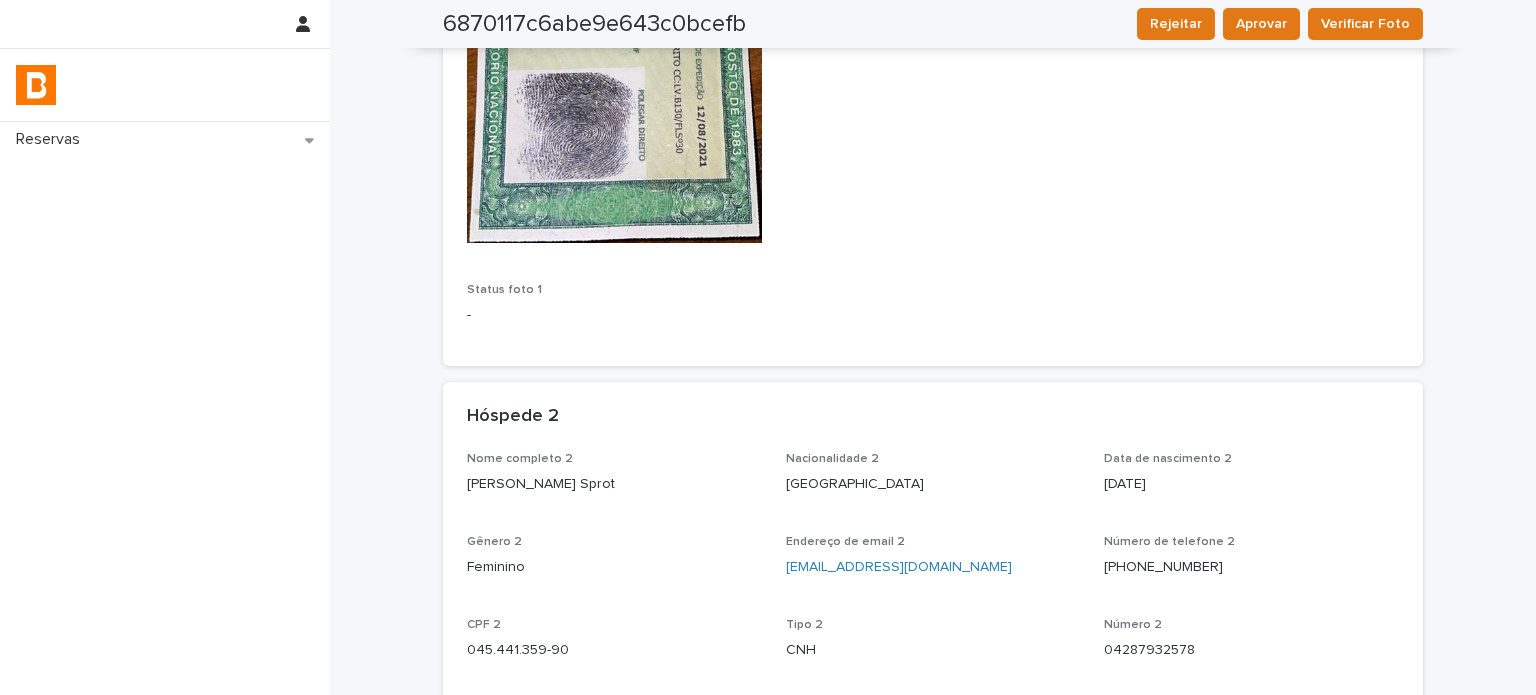 scroll, scrollTop: 1166, scrollLeft: 0, axis: vertical 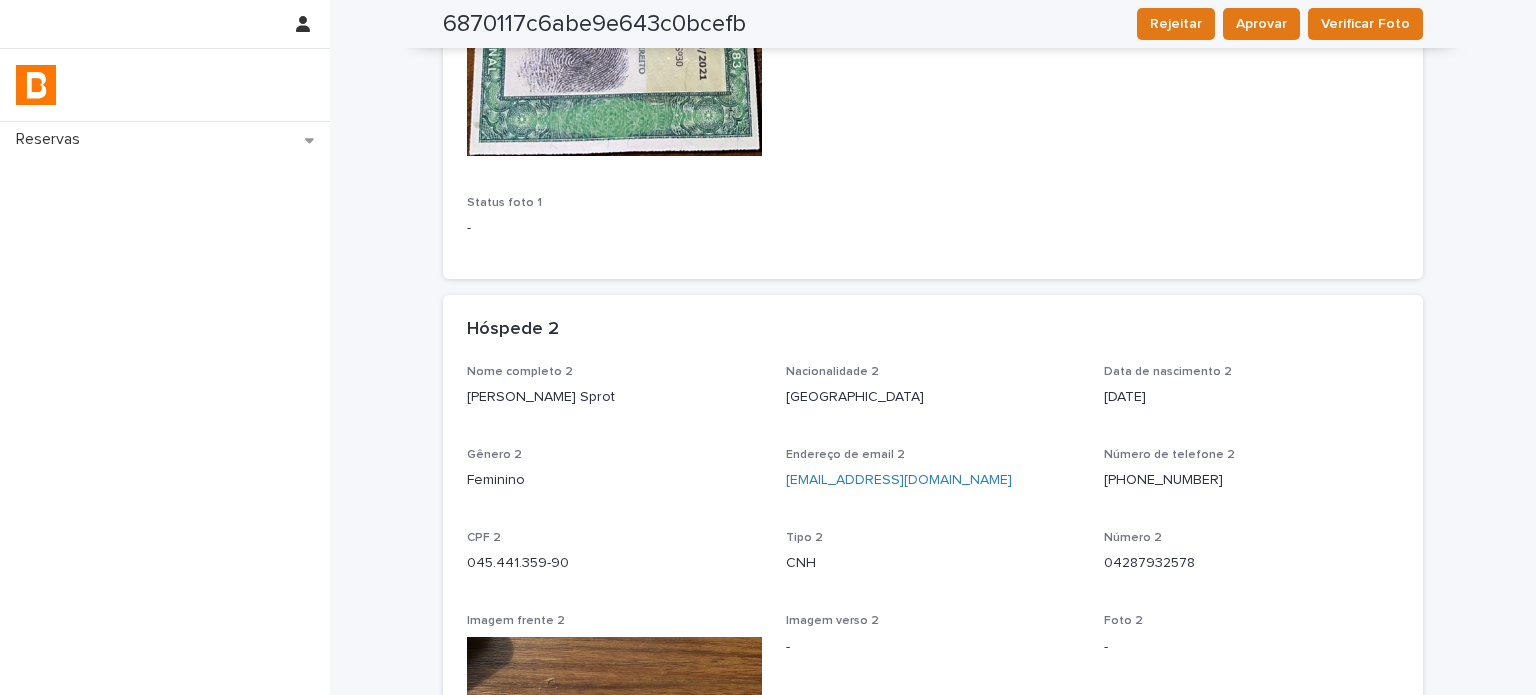 drag, startPoint x: 564, startPoint y: 383, endPoint x: 456, endPoint y: 396, distance: 108.779594 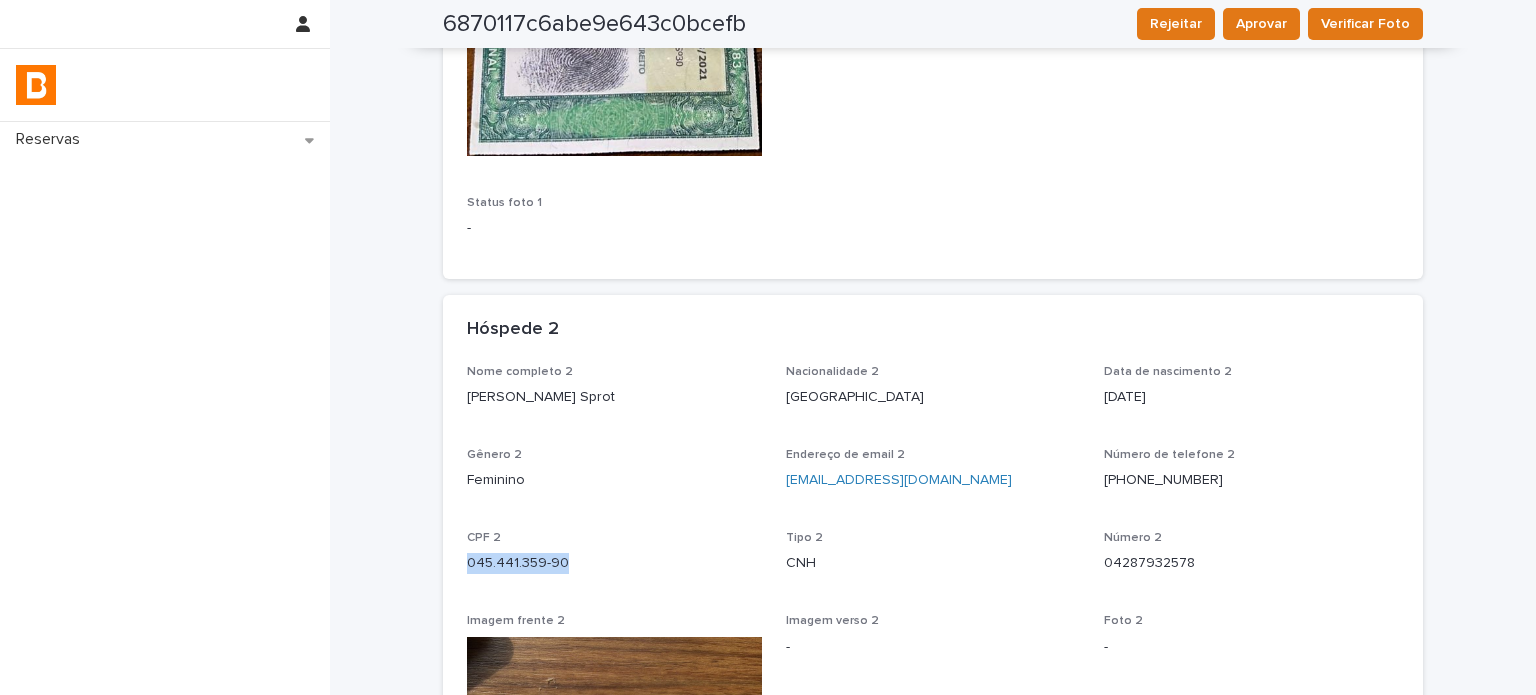 drag, startPoint x: 571, startPoint y: 567, endPoint x: 451, endPoint y: 568, distance: 120.004166 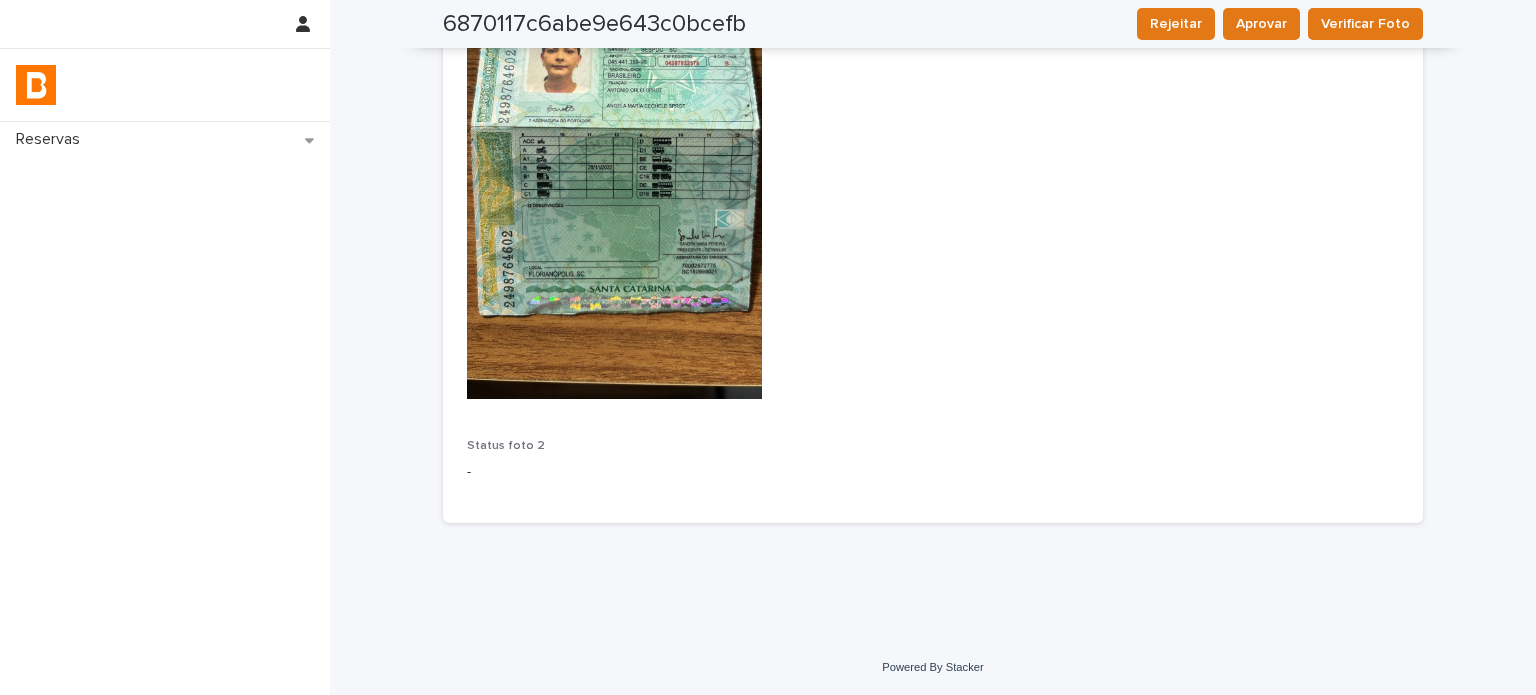 click on "Nome completo 2 [PERSON_NAME] Sprot  Nacionalidade 2 [DEMOGRAPHIC_DATA] Data de nascimento 2 [DEMOGRAPHIC_DATA] Gênero 2 Feminino Endereço de email 2 [EMAIL_ADDRESS][DOMAIN_NAME] Número de telefone [PHONE_NUMBER] CPF 2 045.441.359-90 Tipo 2 CNH Número 2 04287932578 Imagem frente 2 Imagem verso 2 - Foto 2 - Status foto 2 -" at bounding box center (933, 51) 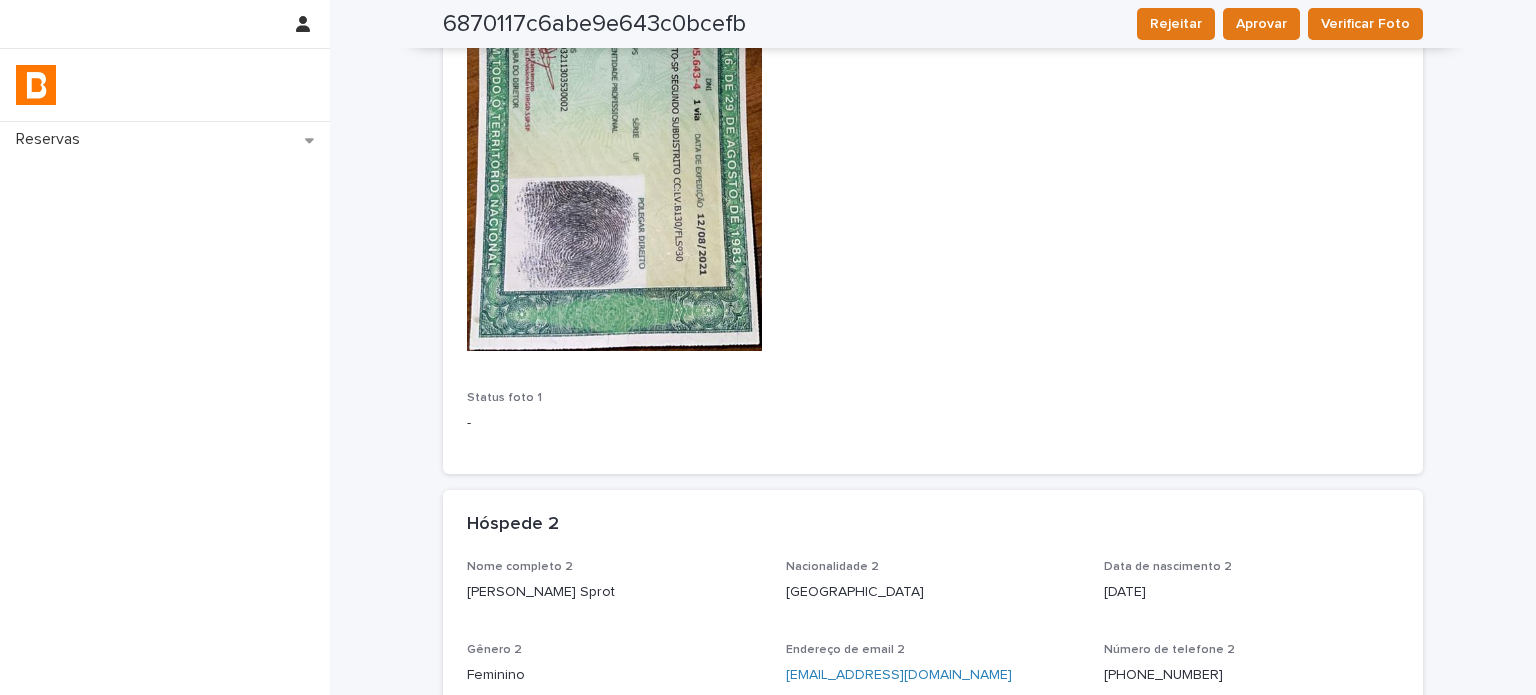 scroll, scrollTop: 67, scrollLeft: 0, axis: vertical 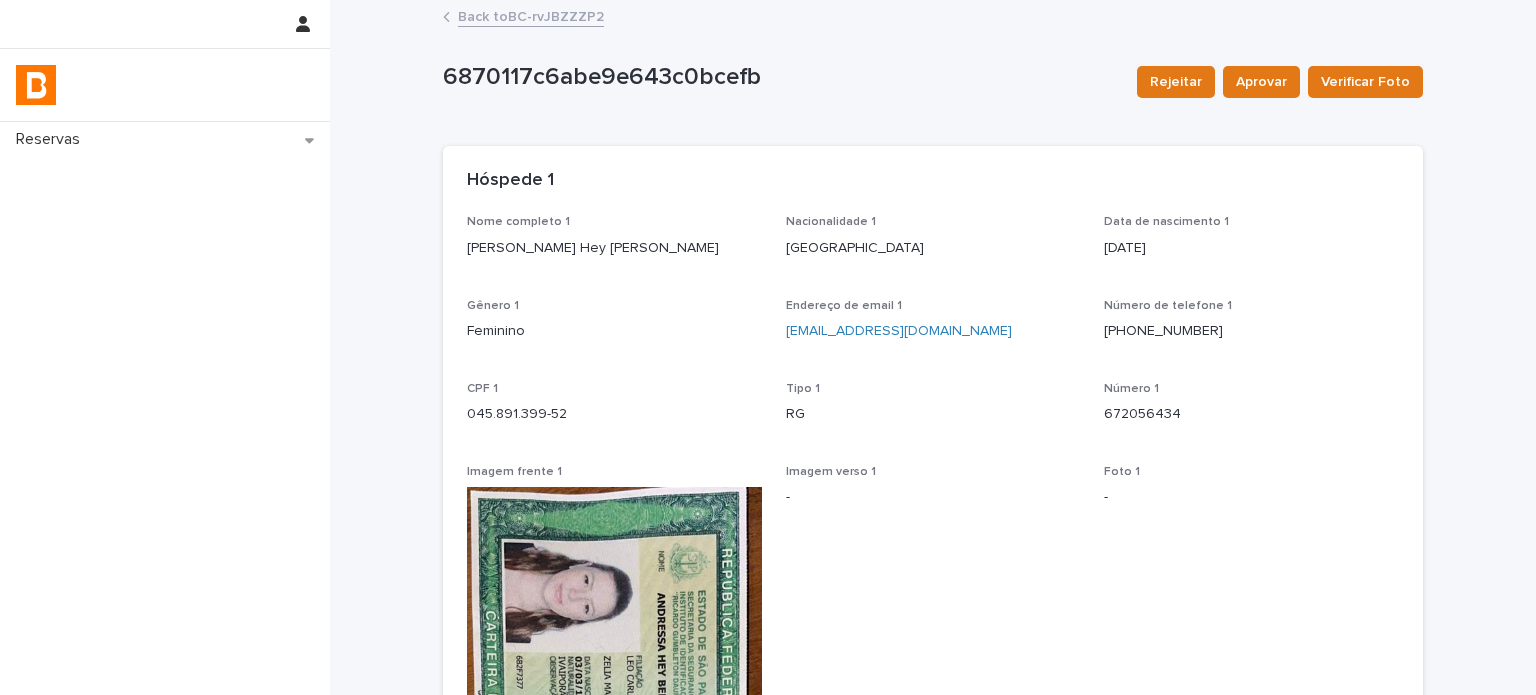 click on "Back to  BC-rvJBZZZP2" at bounding box center (531, 15) 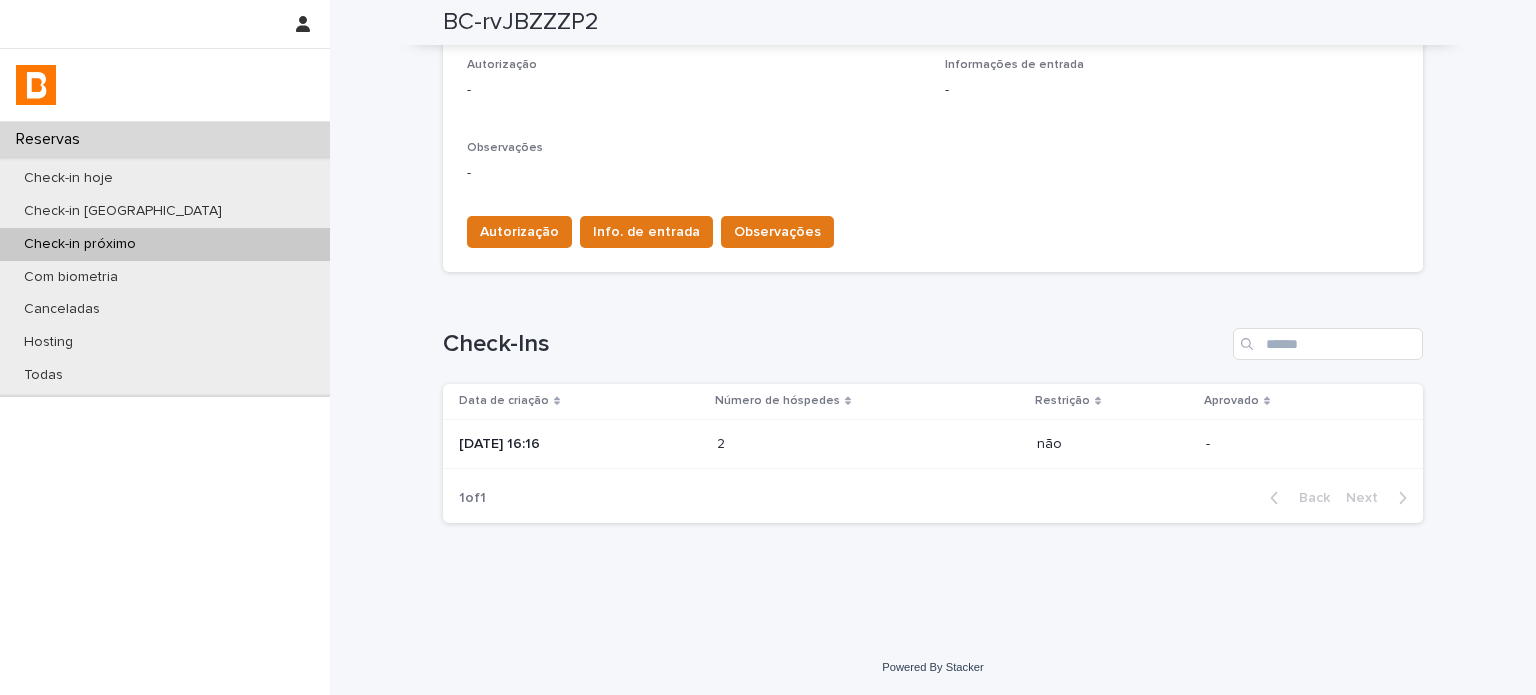 click on "[DATE] 16:16" at bounding box center [580, 444] 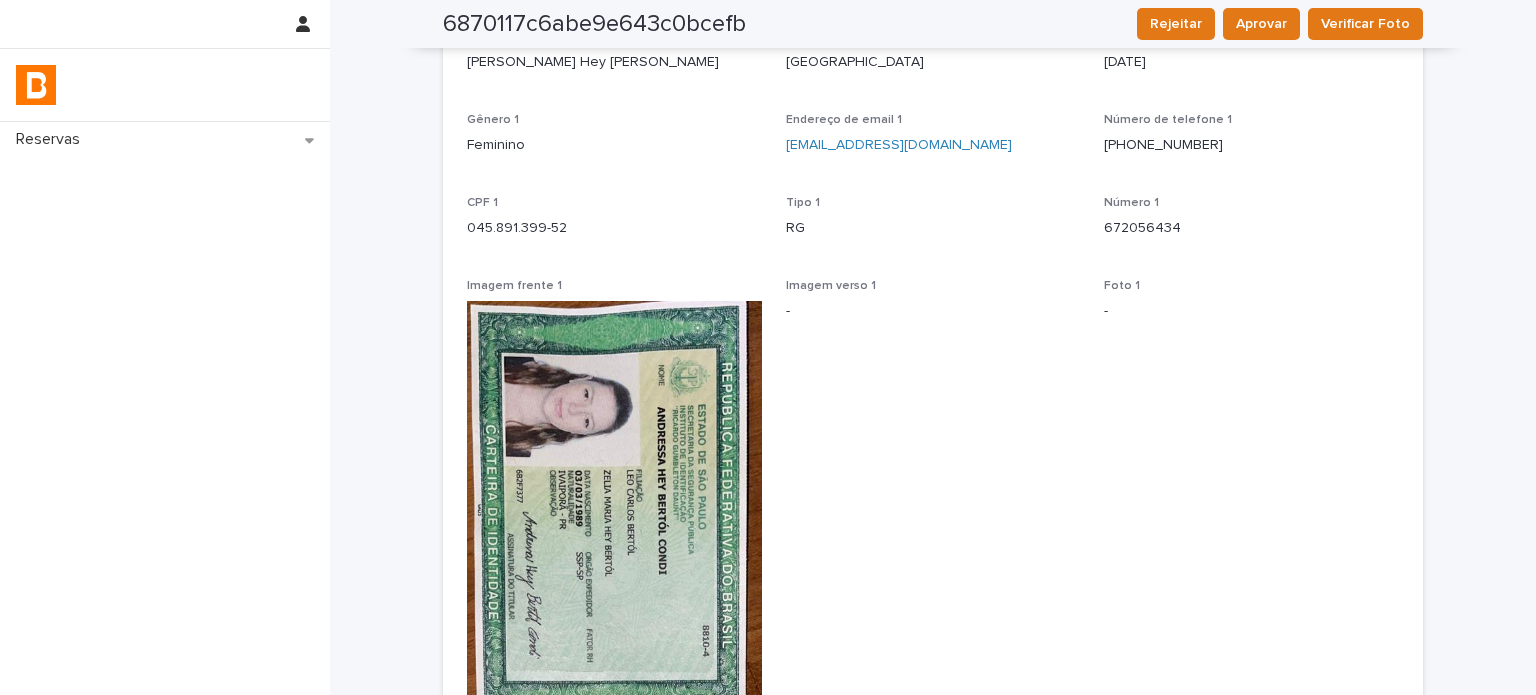 scroll, scrollTop: 136, scrollLeft: 0, axis: vertical 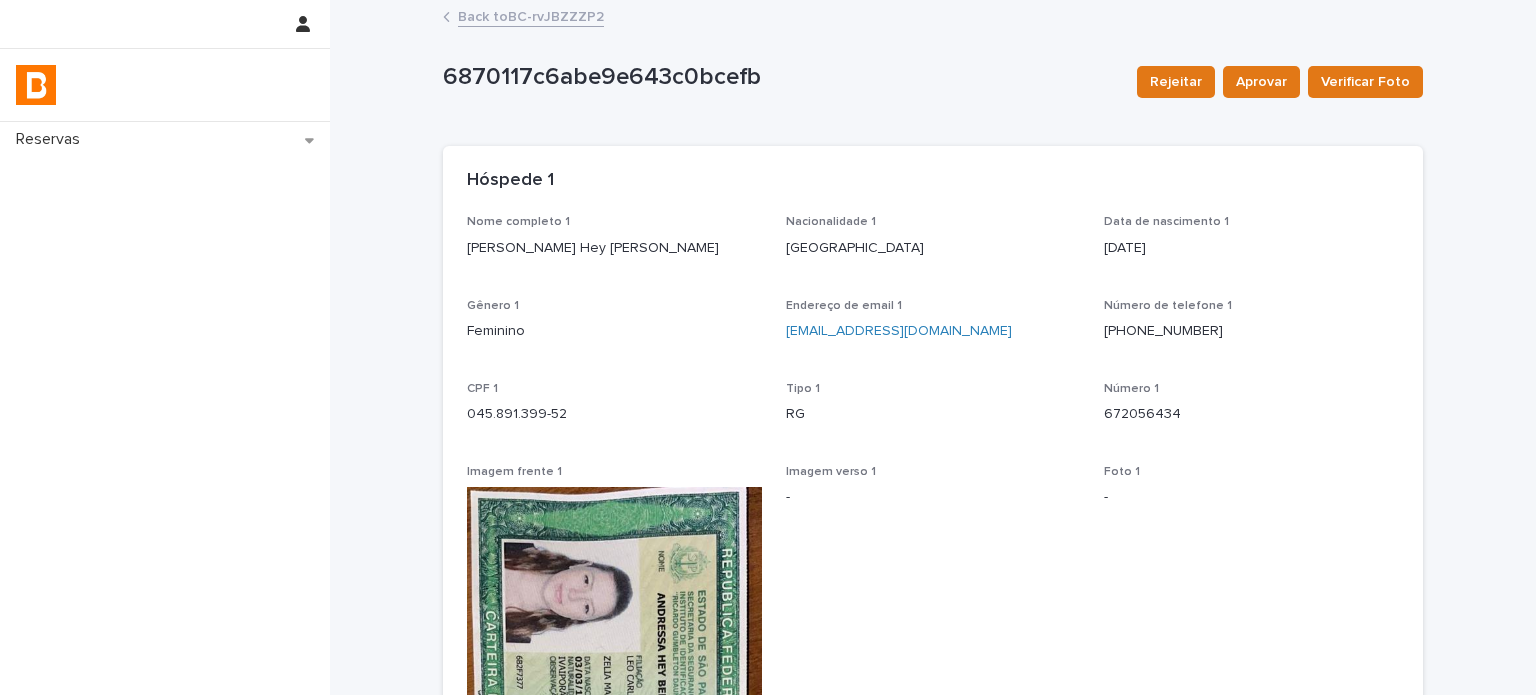 click on "Back to  BC-rvJBZZZP2" at bounding box center (531, 15) 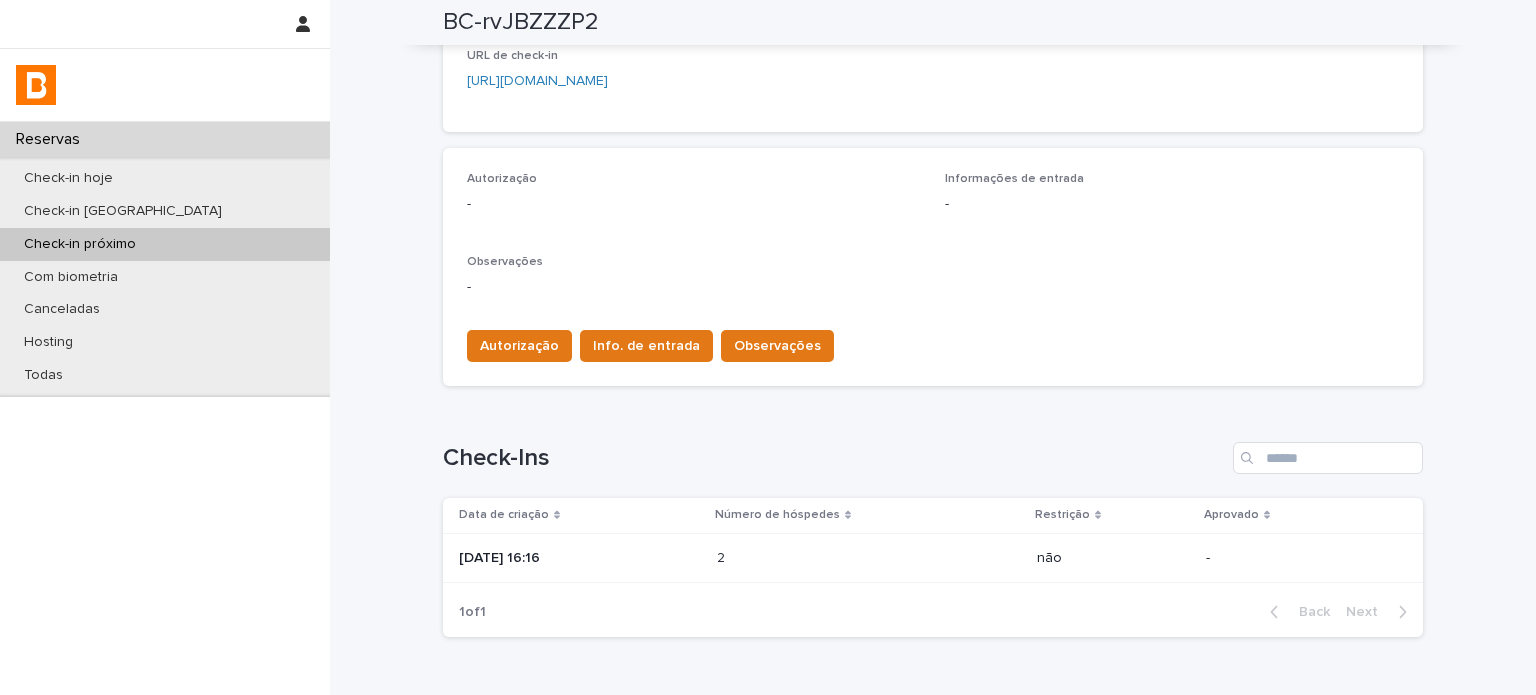 scroll, scrollTop: 466, scrollLeft: 0, axis: vertical 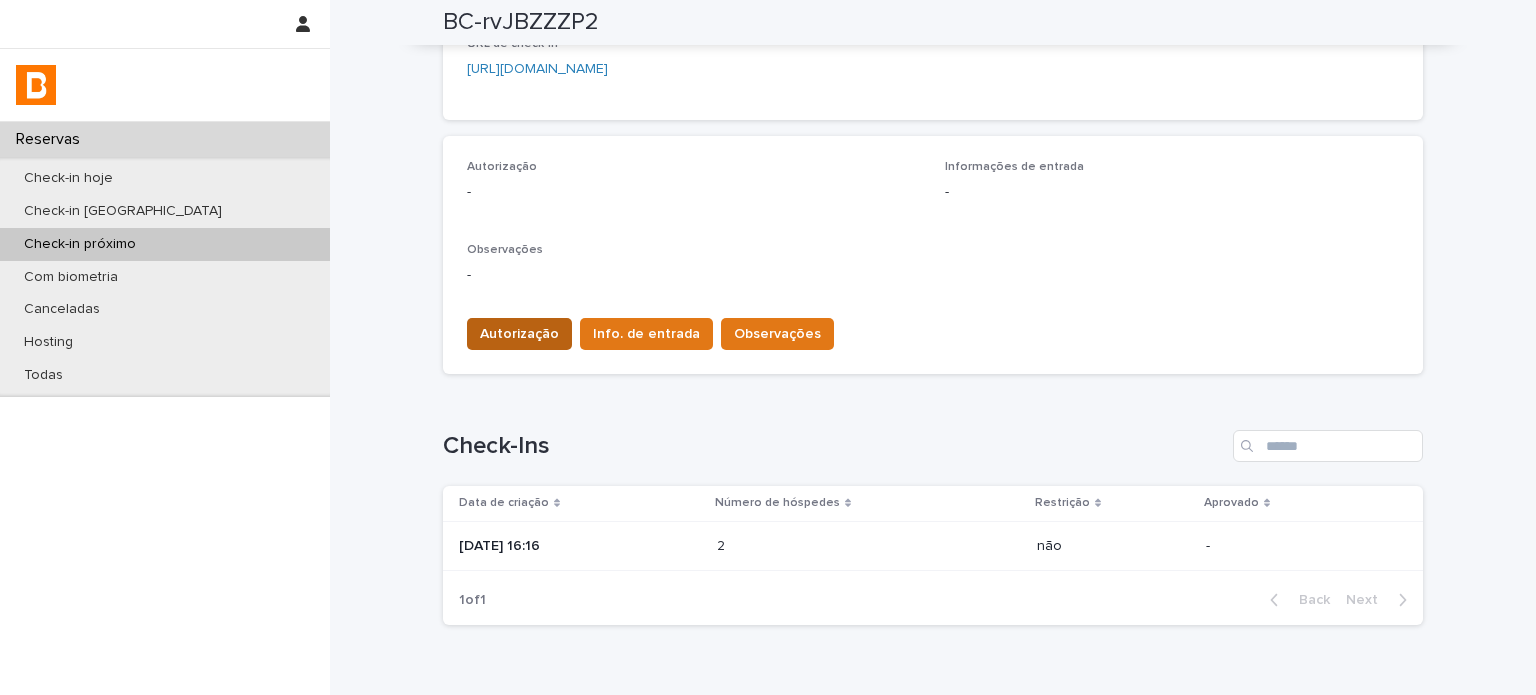click on "Autorização" at bounding box center (519, 334) 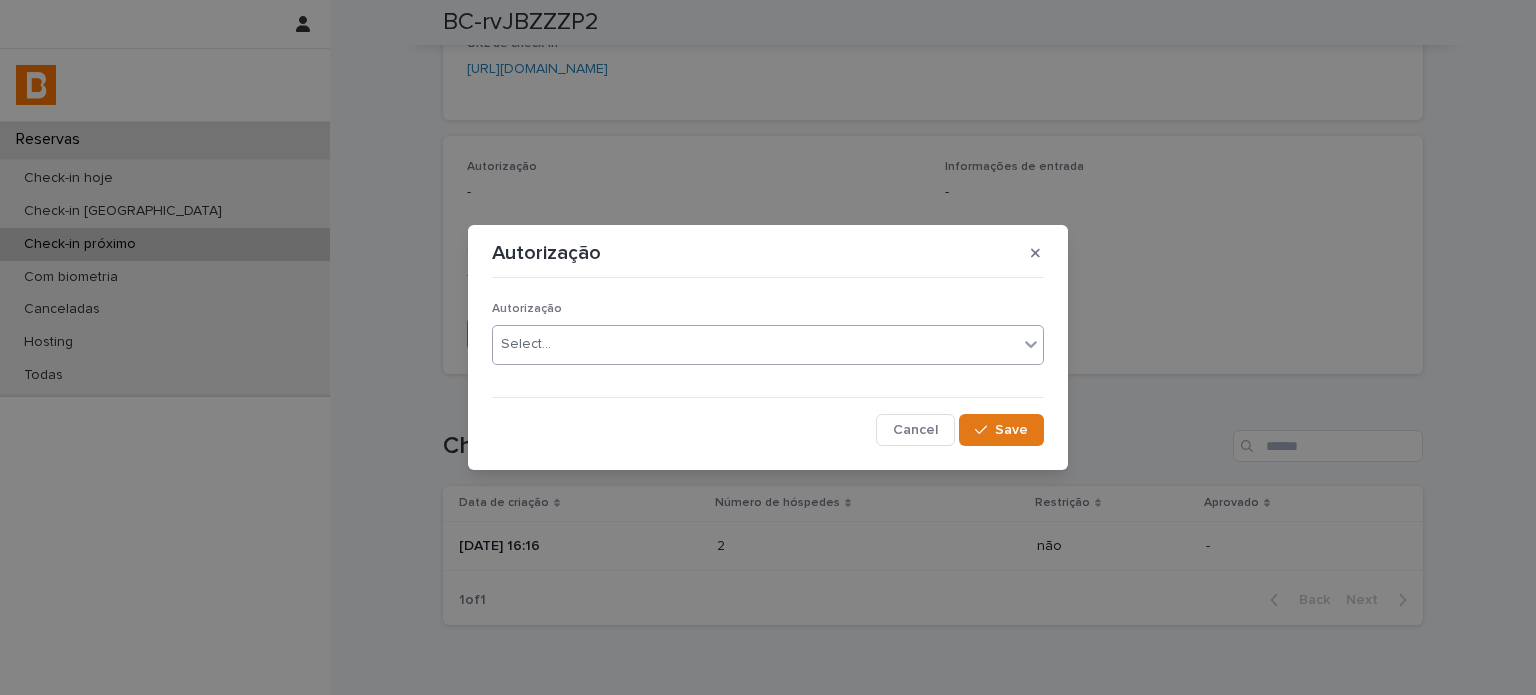 click on "Select..." at bounding box center (755, 344) 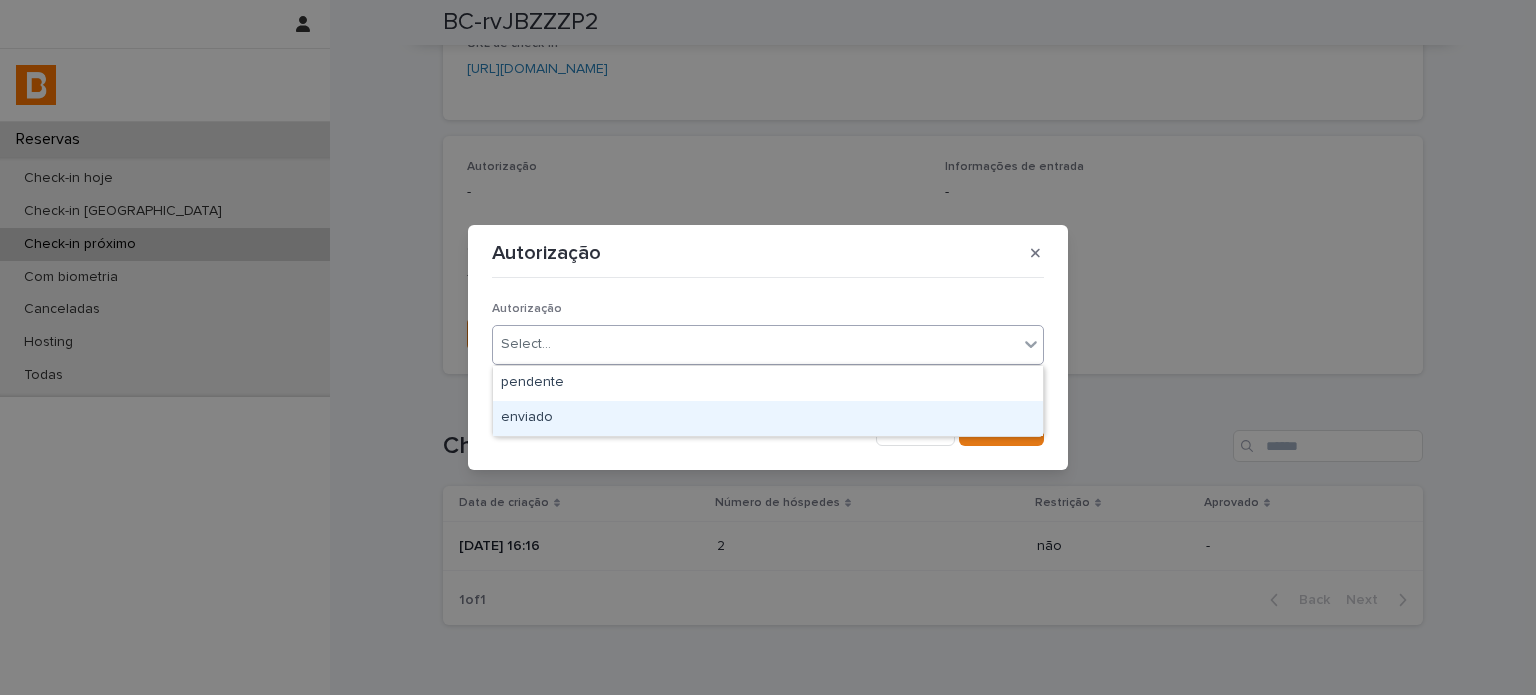 click on "enviado" at bounding box center (768, 418) 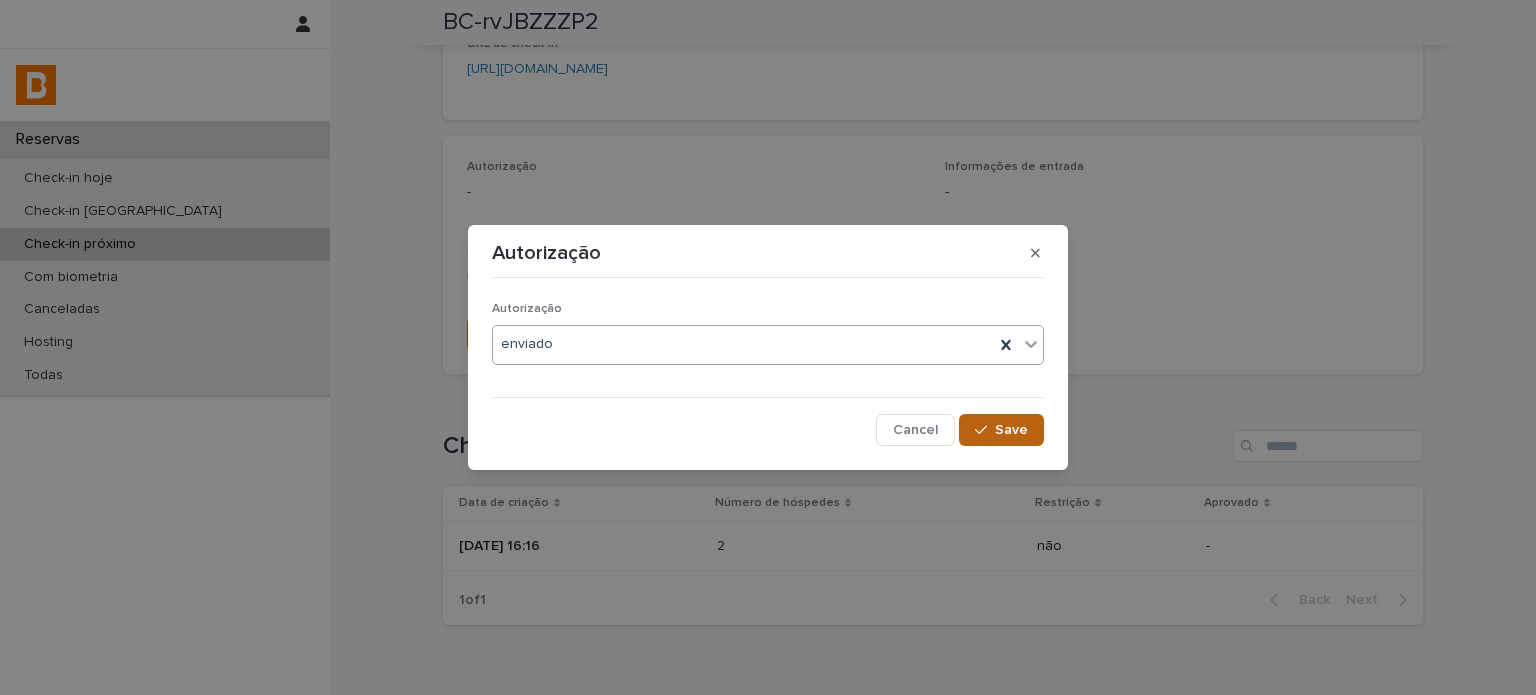 click on "Save" at bounding box center [1001, 430] 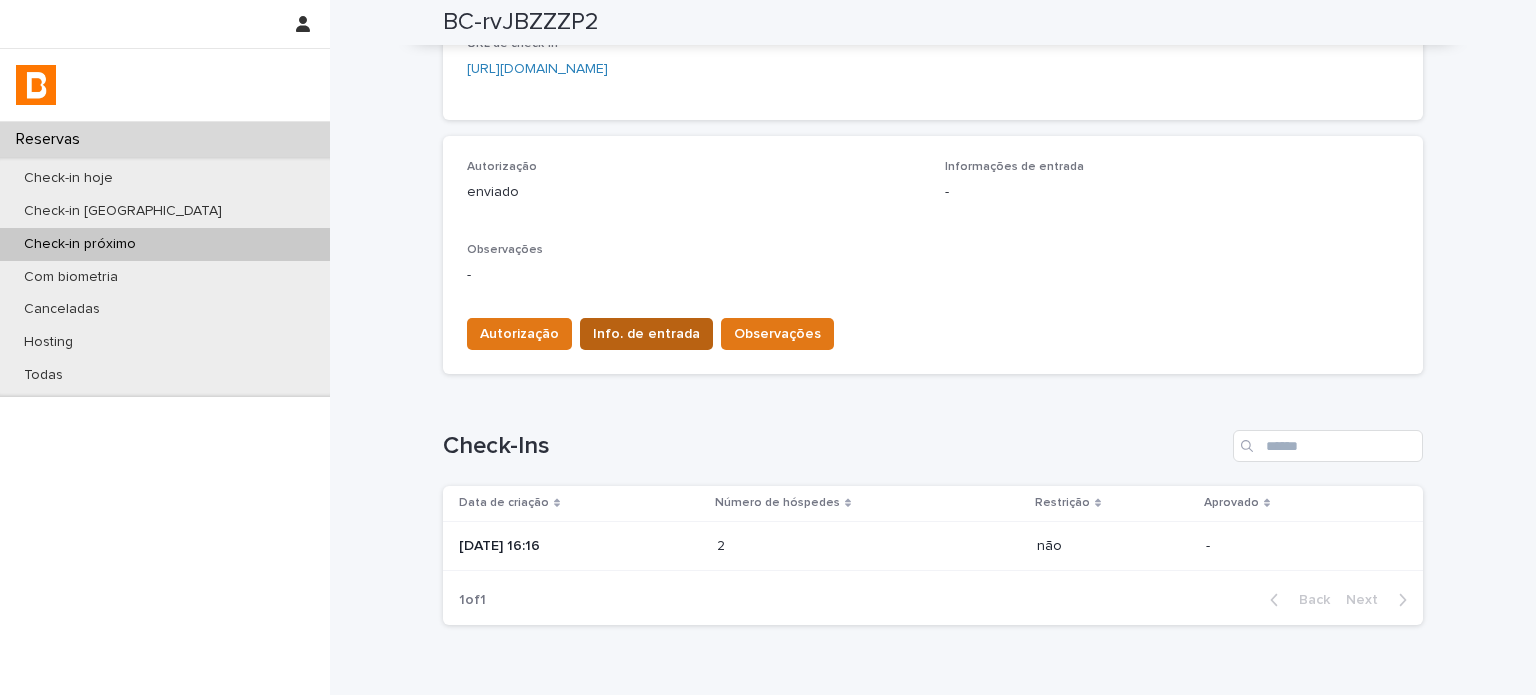 click on "Info. de entrada" at bounding box center (646, 334) 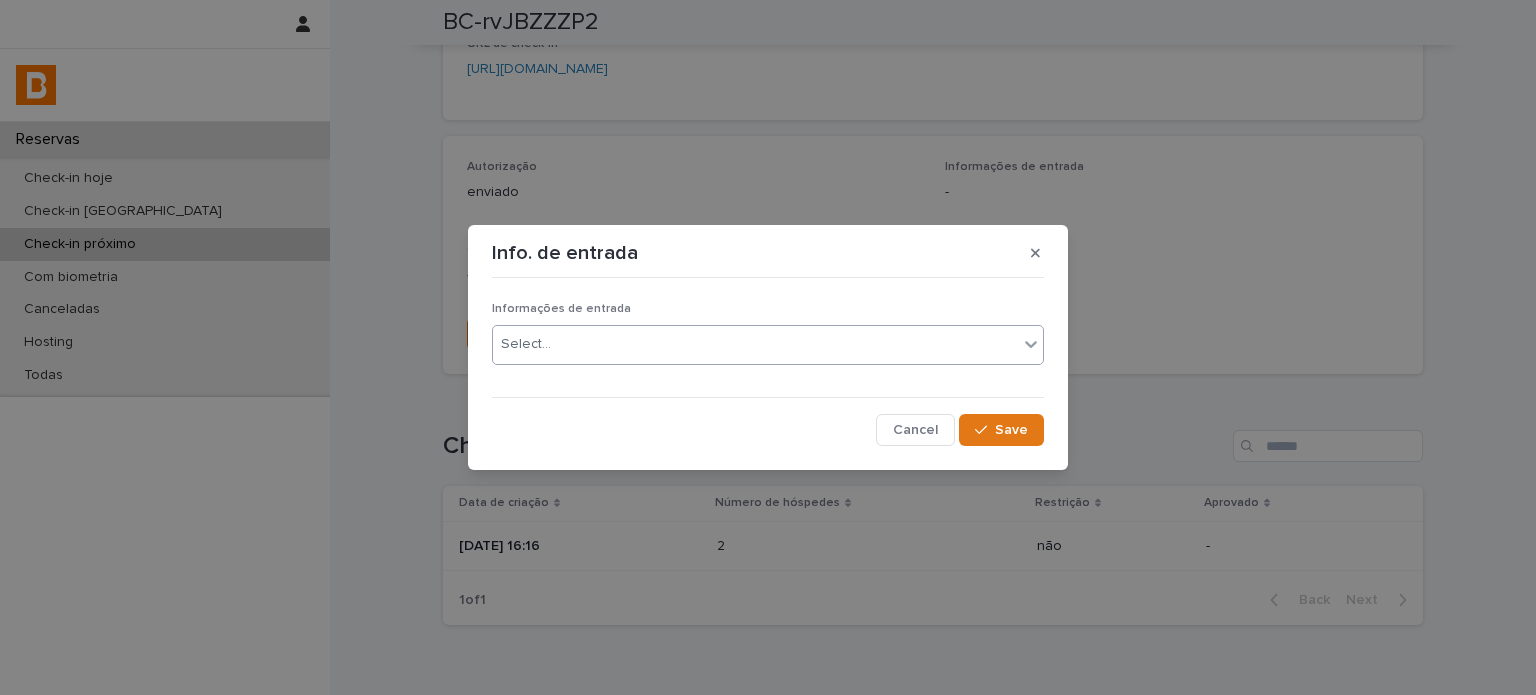 click on "Select..." at bounding box center [755, 344] 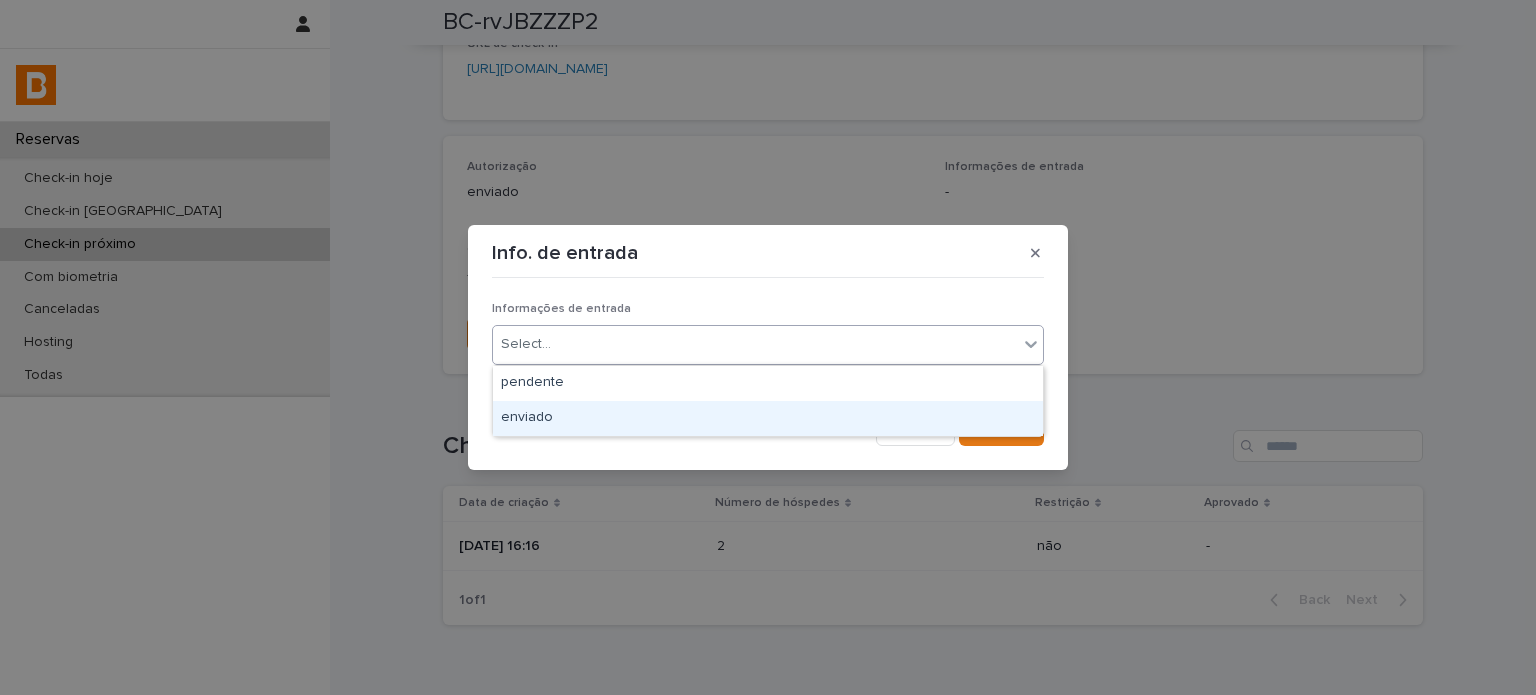 click on "enviado" at bounding box center [768, 418] 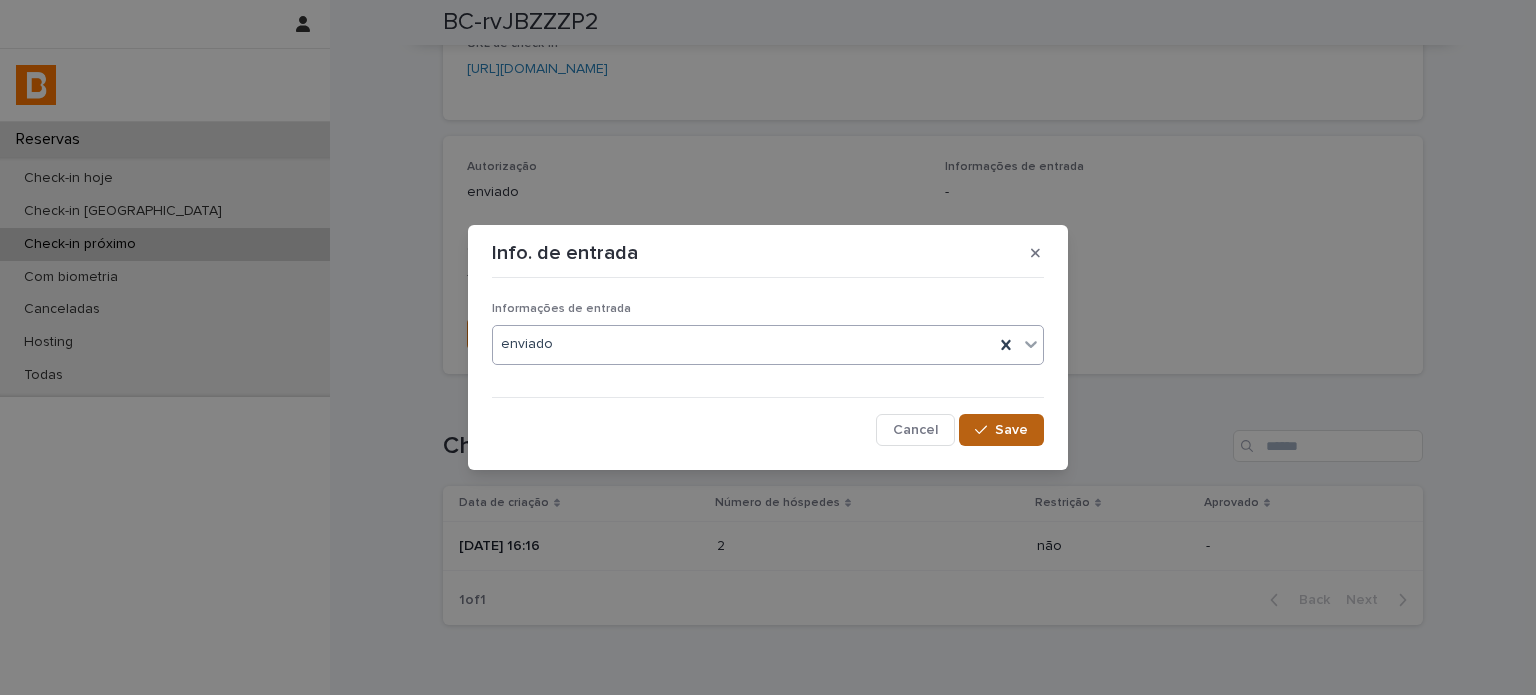 click on "Save" at bounding box center (1011, 430) 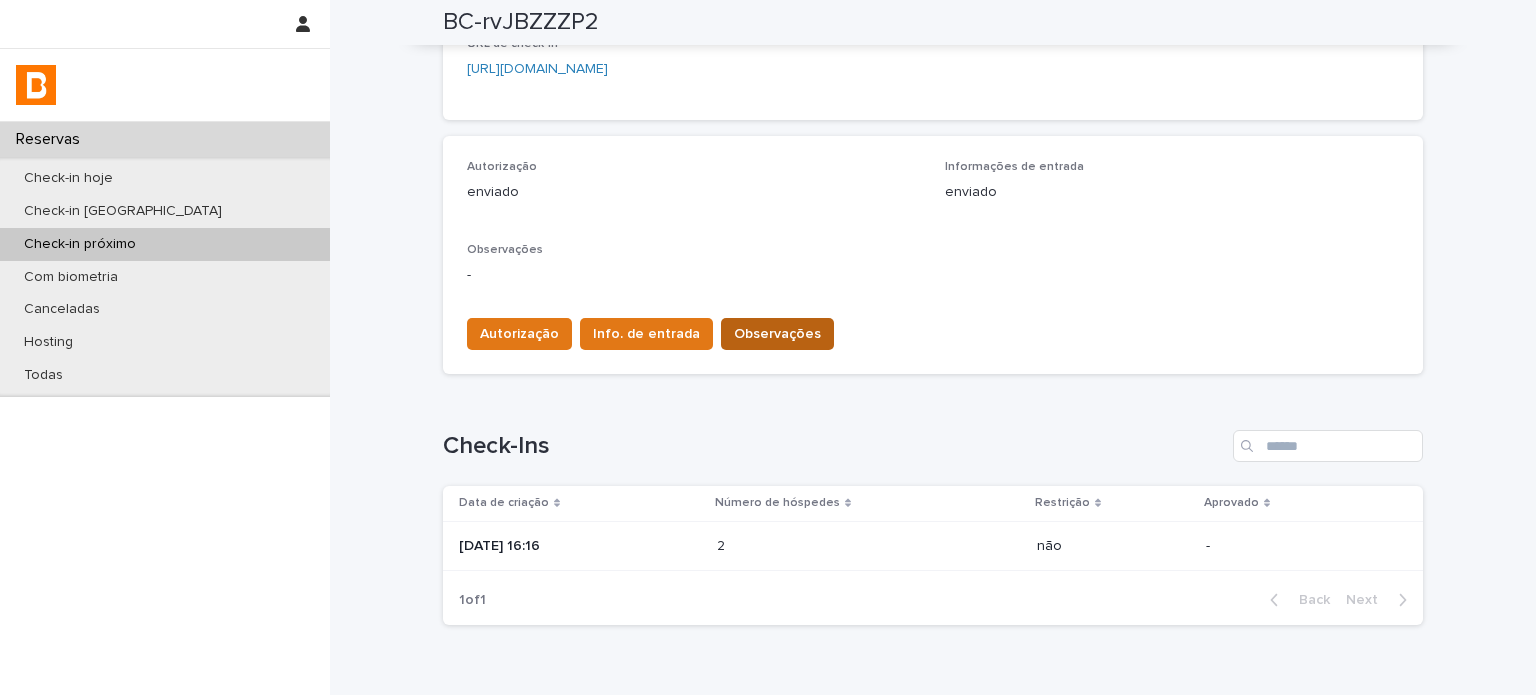 click on "Observações" at bounding box center [777, 334] 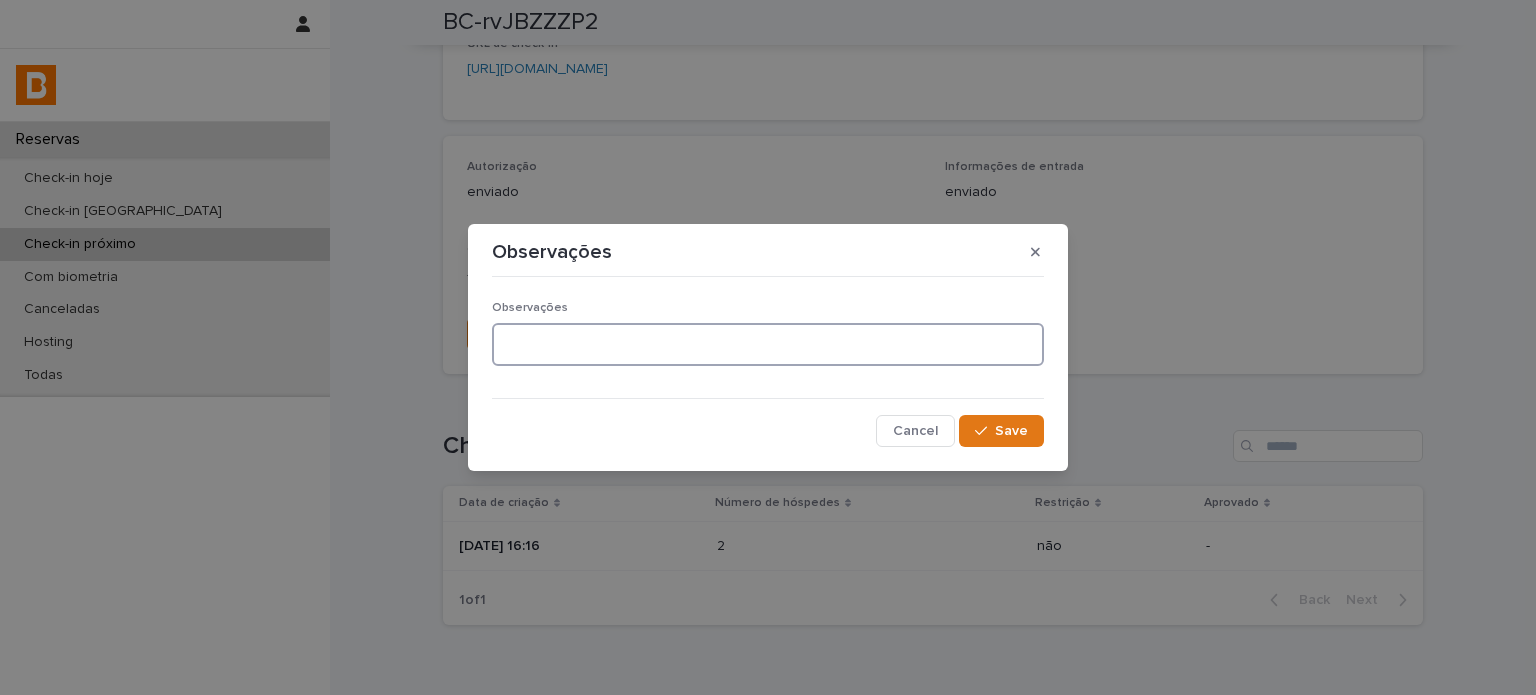 click at bounding box center [768, 344] 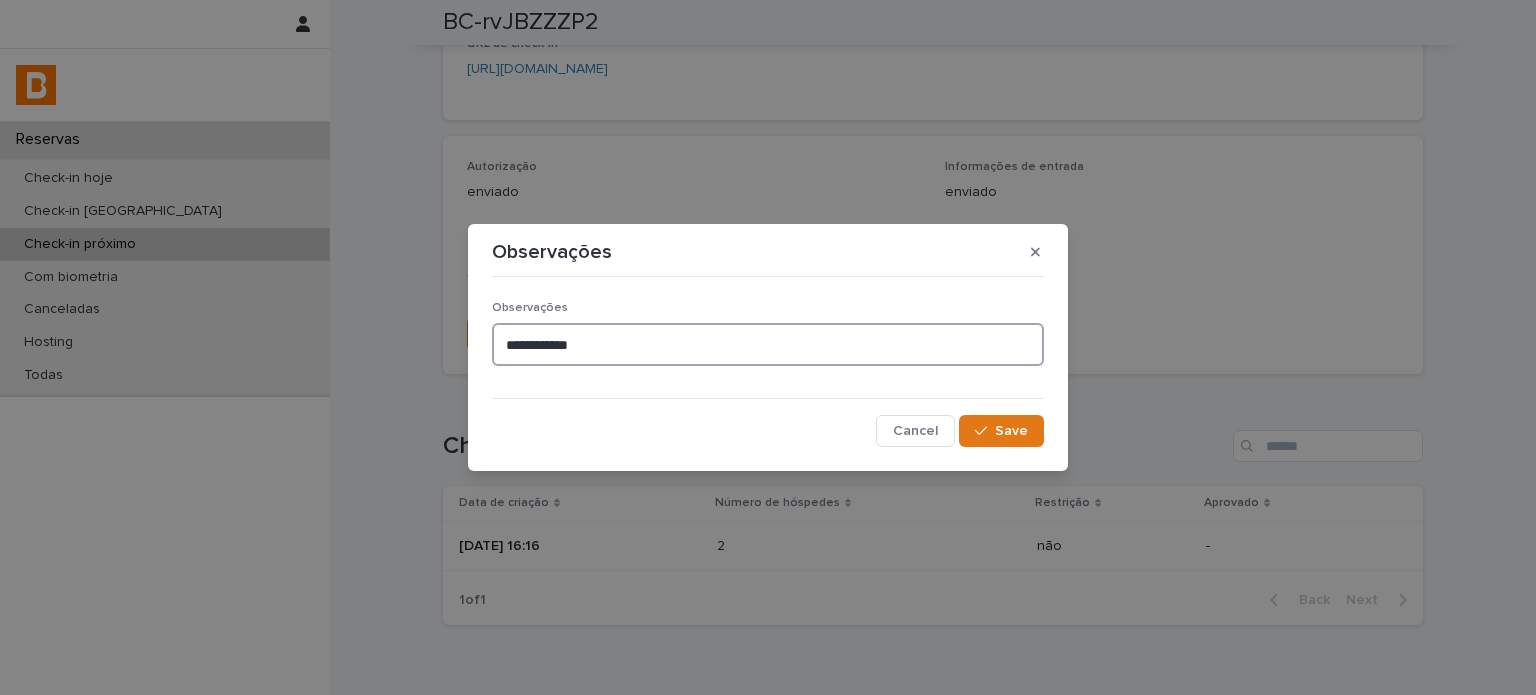 type on "**********" 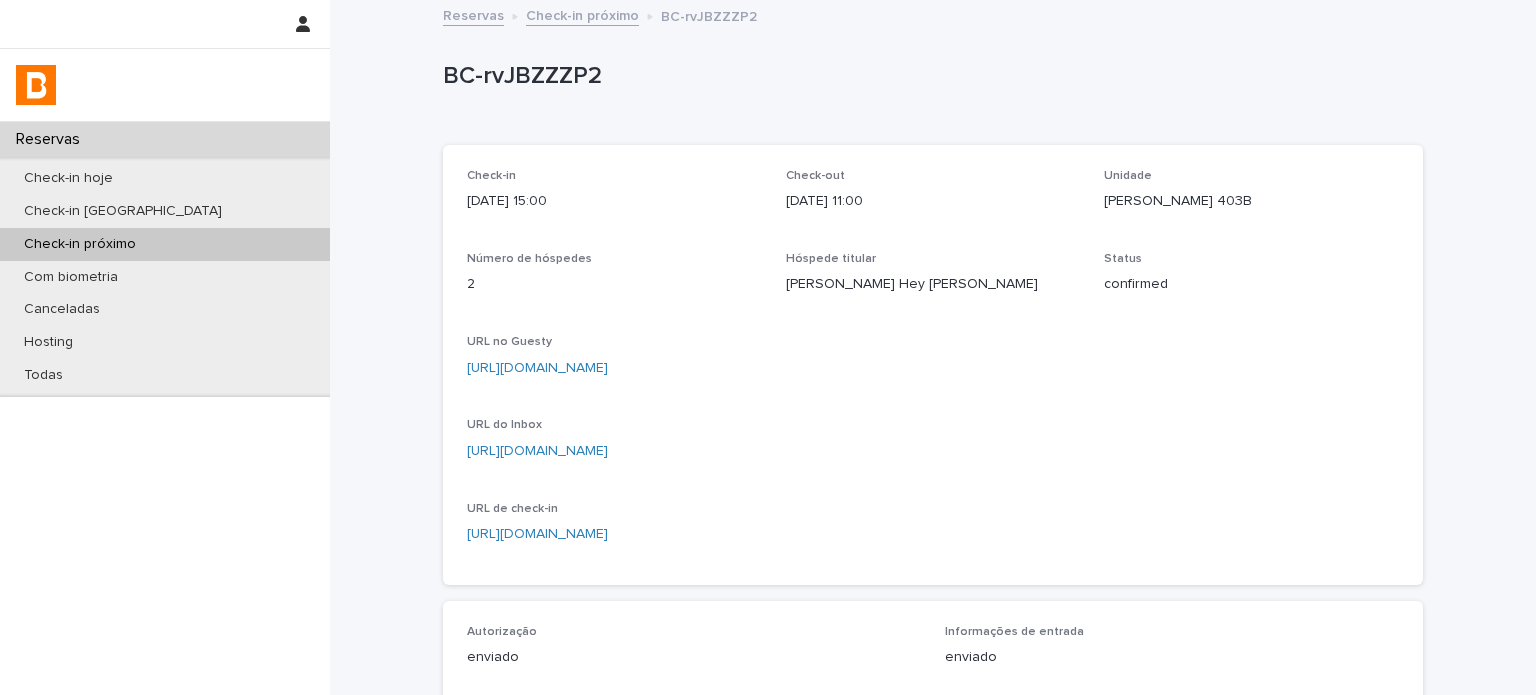scroll, scrollTop: 0, scrollLeft: 0, axis: both 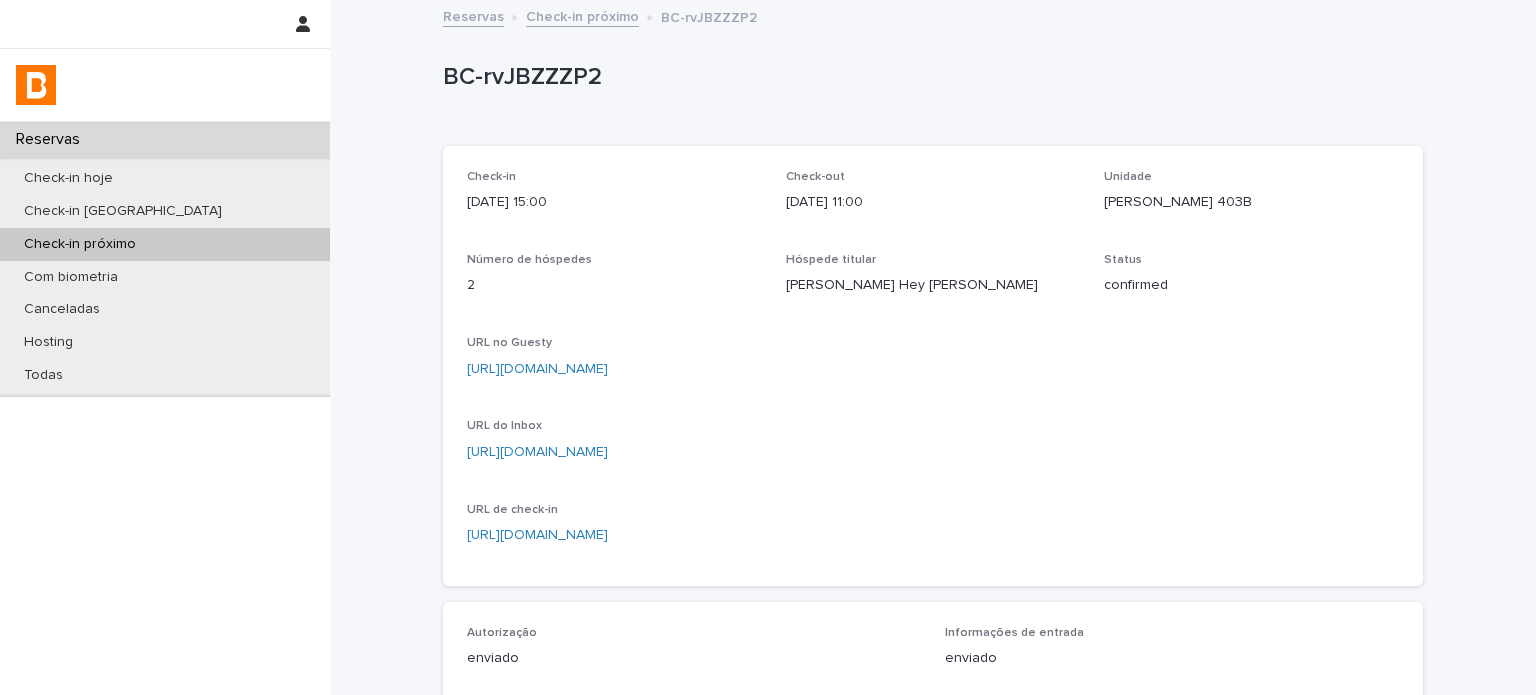 click on "Check-in próximo" at bounding box center (582, 15) 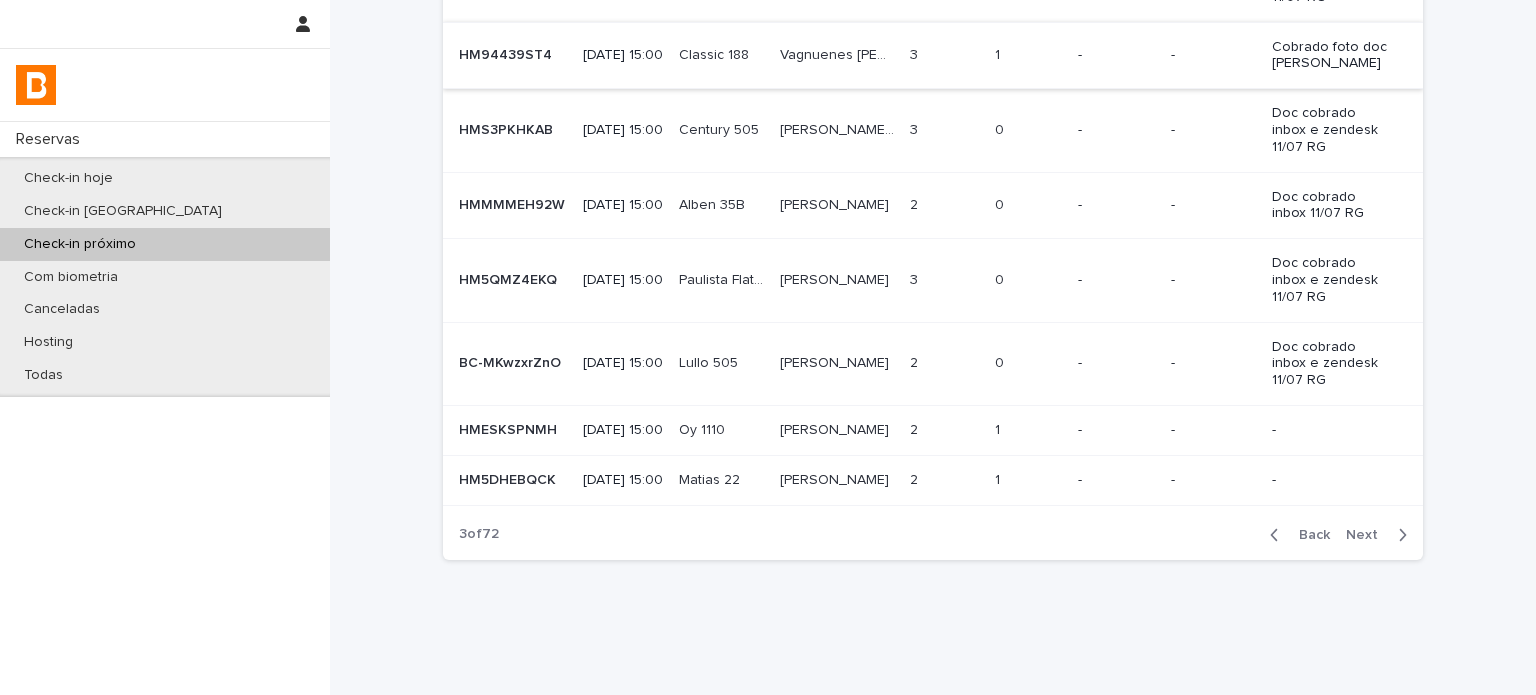 scroll, scrollTop: 407, scrollLeft: 0, axis: vertical 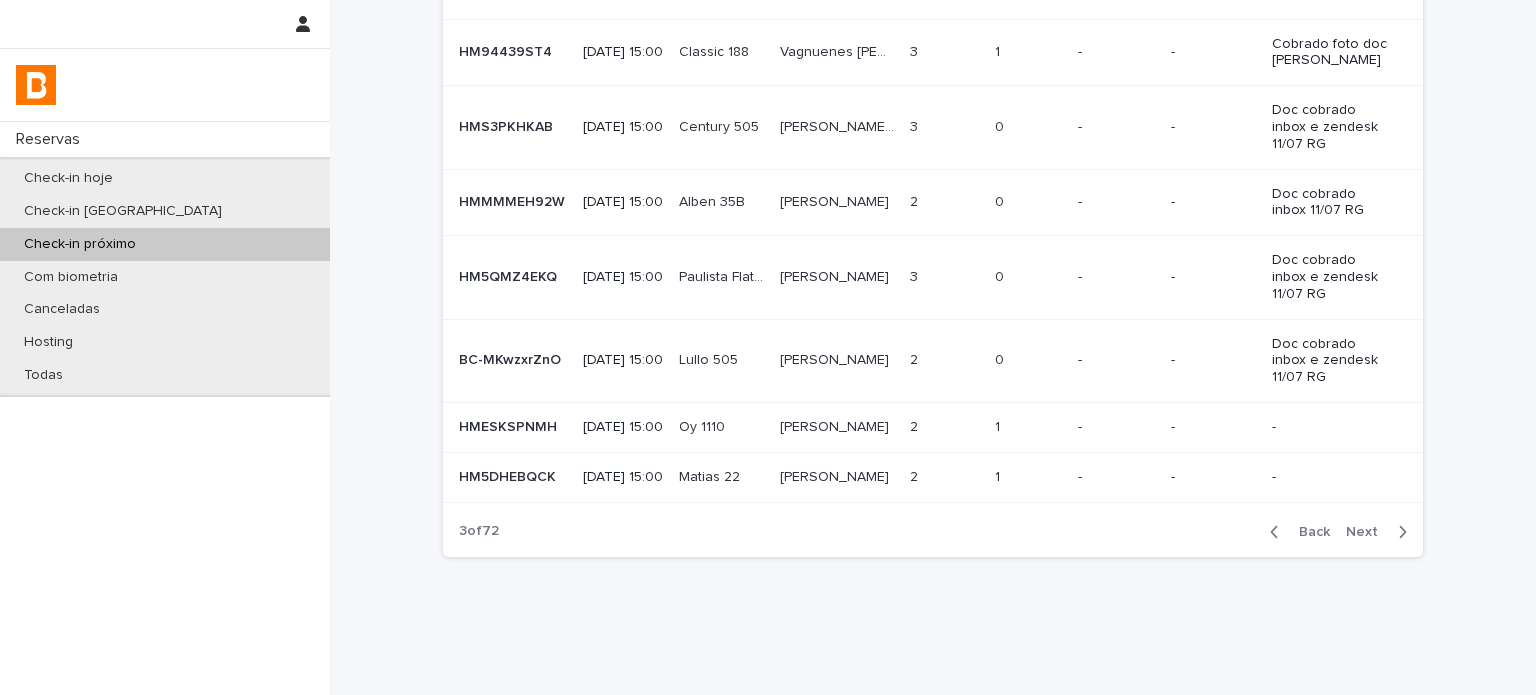 click on "-" at bounding box center [1116, 477] 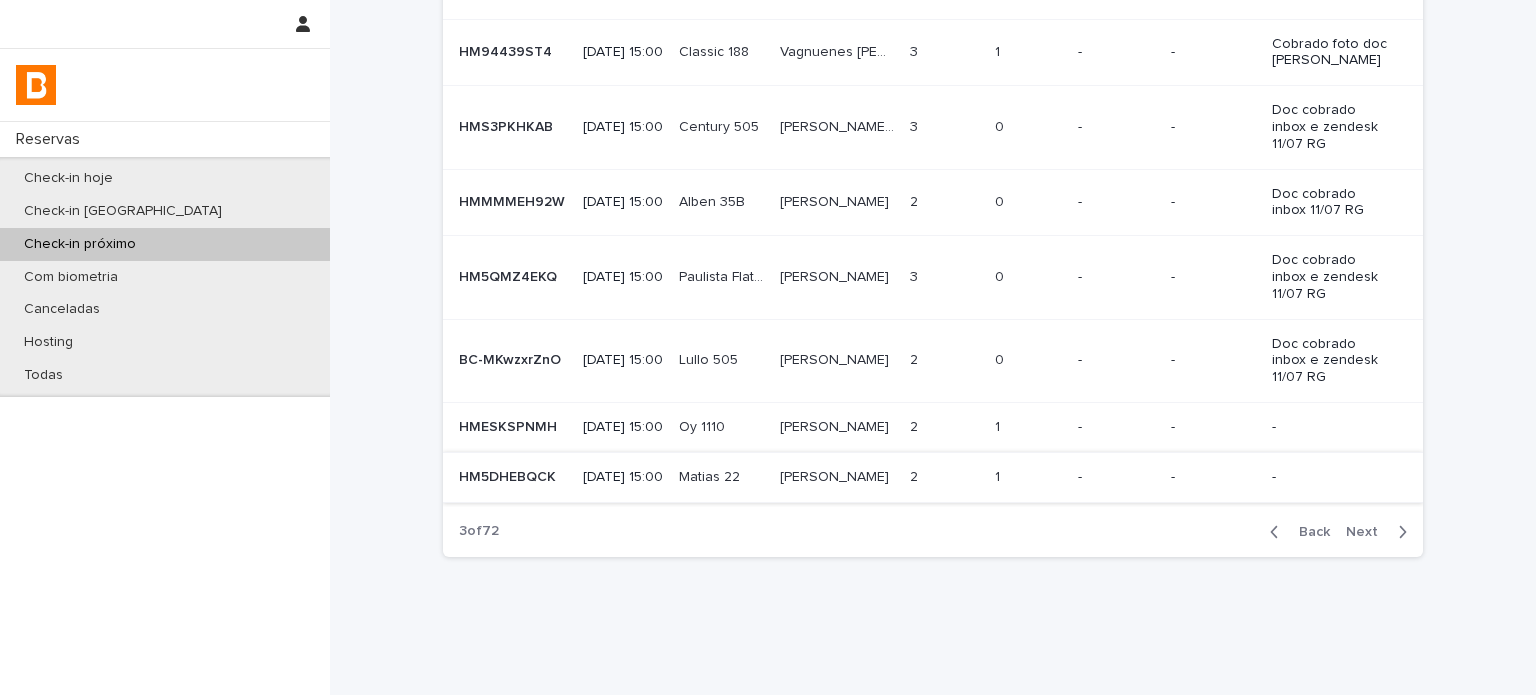 scroll, scrollTop: 0, scrollLeft: 0, axis: both 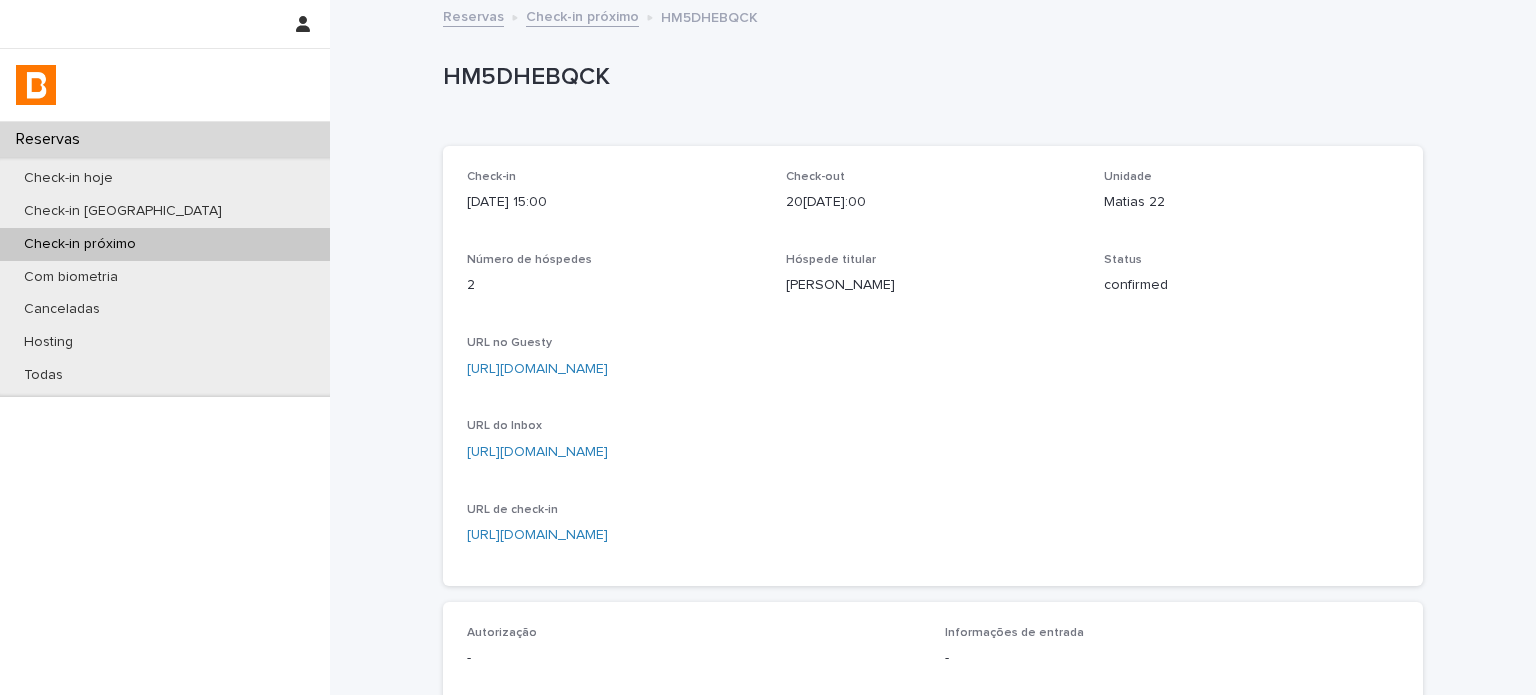 click on "HM5DHEBQCK" at bounding box center [929, 77] 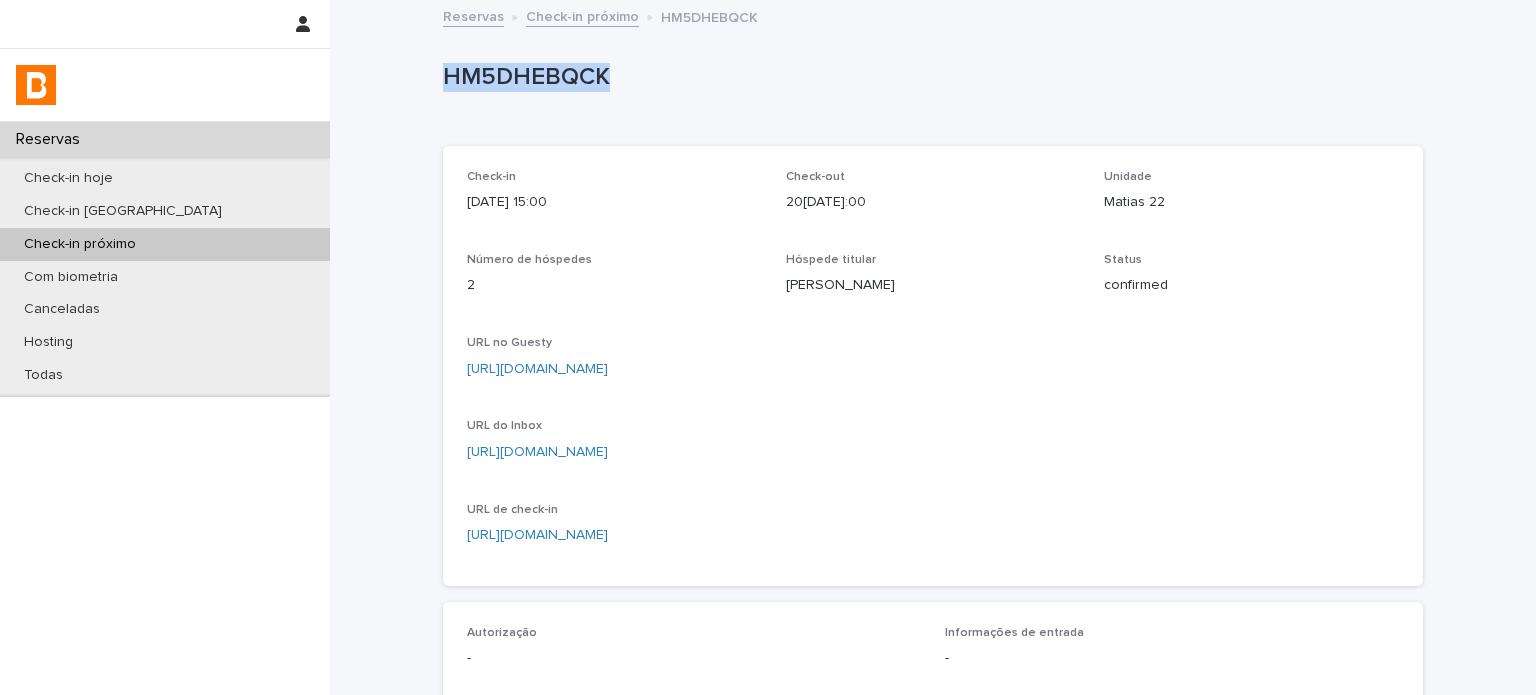 click on "HM5DHEBQCK" at bounding box center (929, 77) 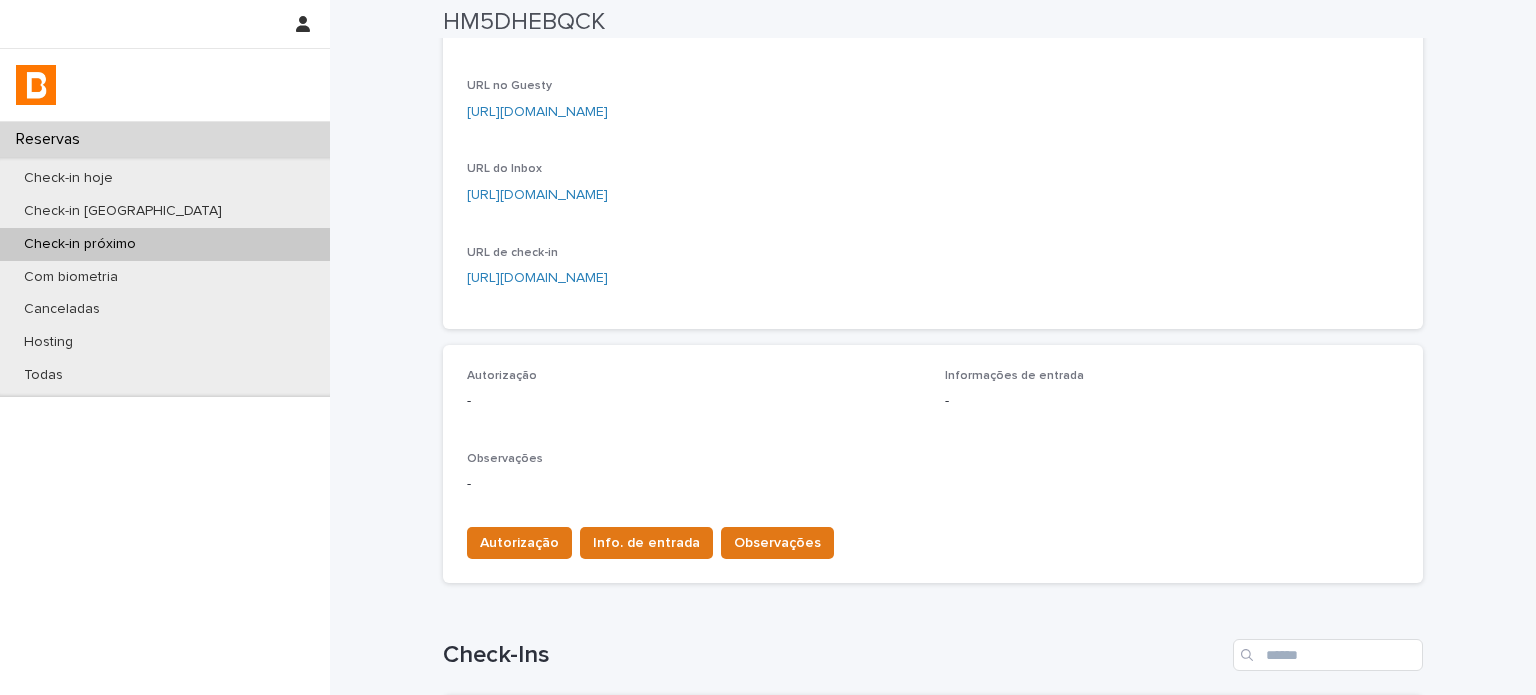 scroll, scrollTop: 366, scrollLeft: 0, axis: vertical 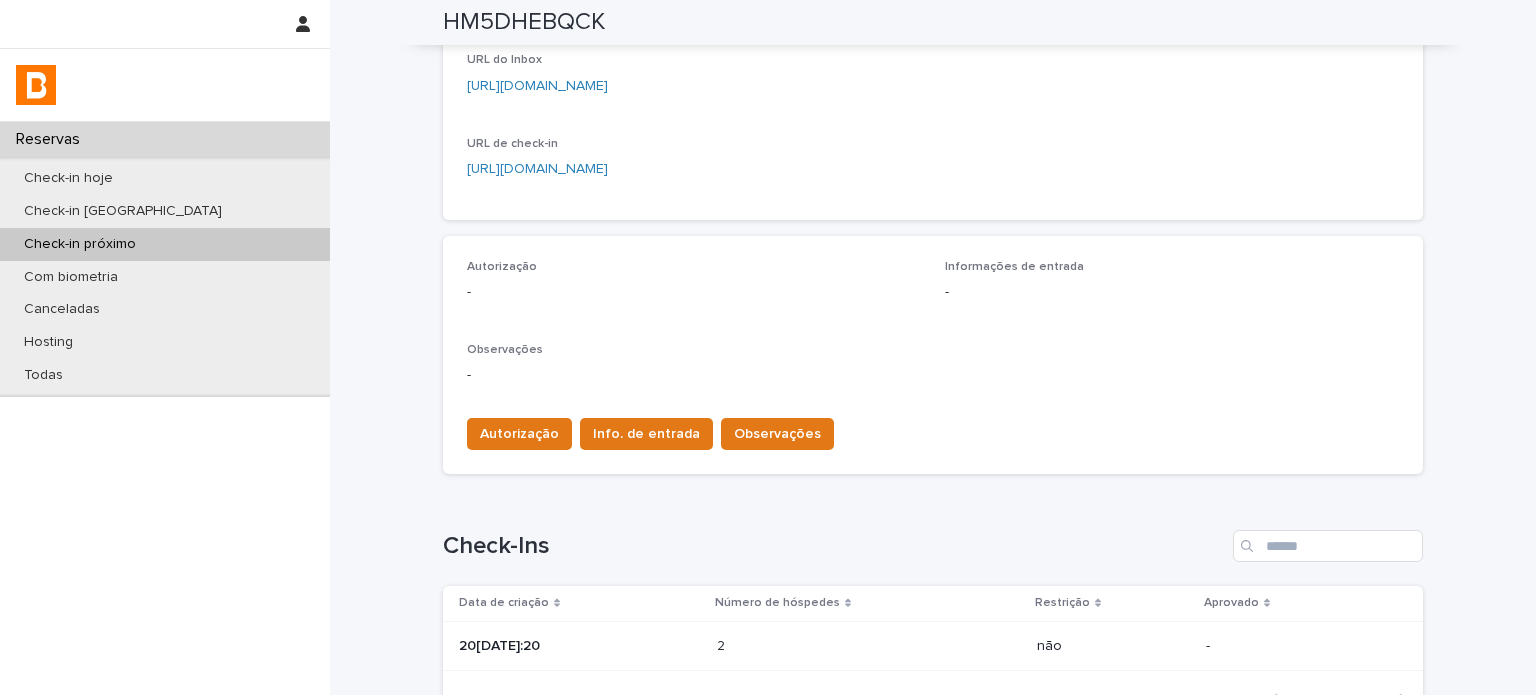 click on "20[DATE]:20" at bounding box center (580, 646) 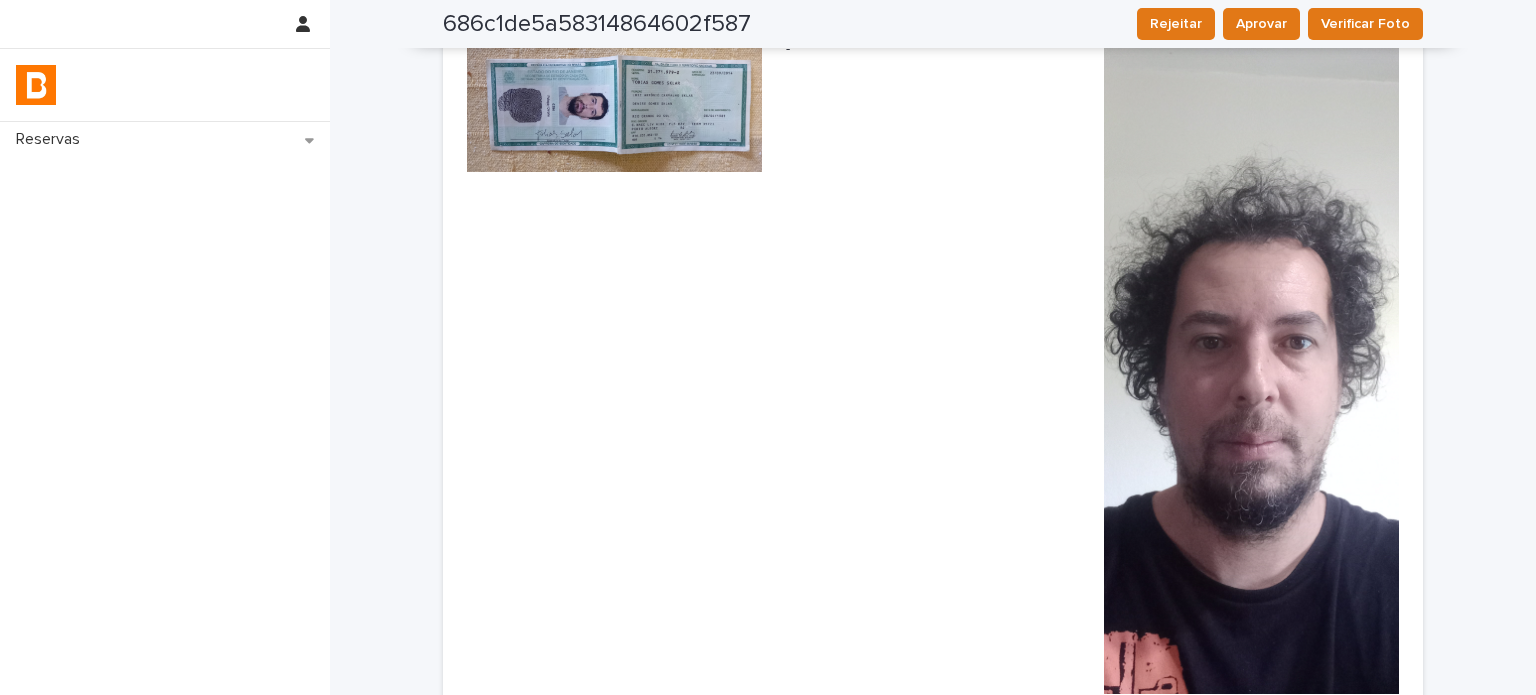 scroll, scrollTop: 333, scrollLeft: 0, axis: vertical 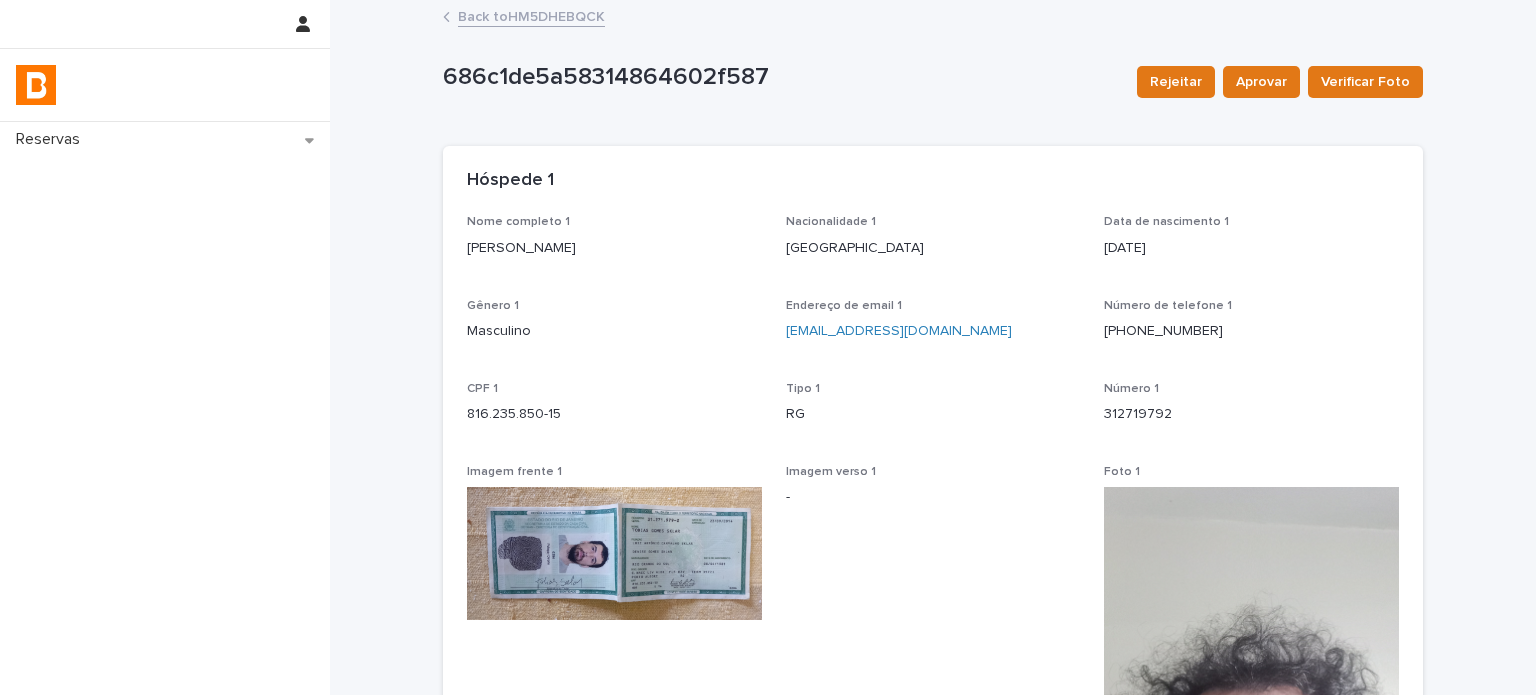 click on "Back to  HM5DHEBQCK" at bounding box center [531, 15] 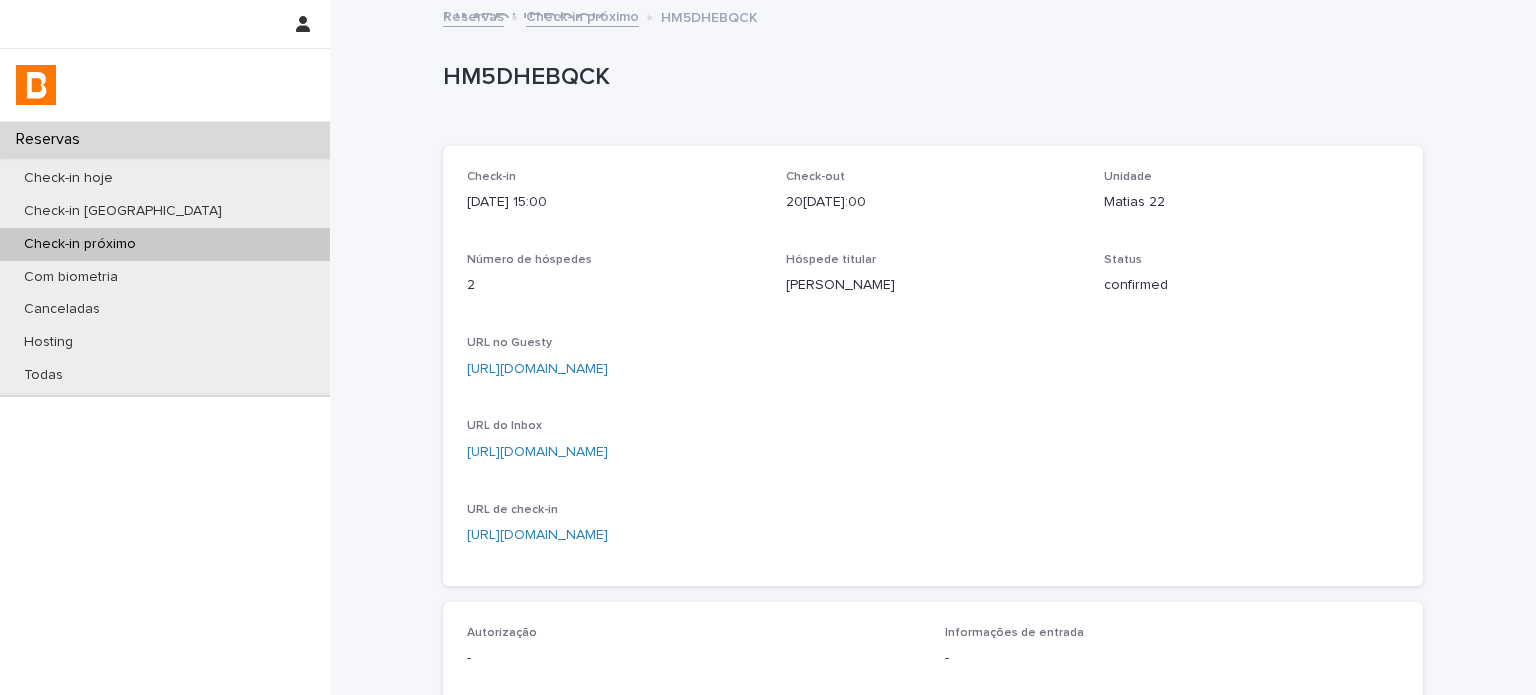 scroll, scrollTop: 0, scrollLeft: 0, axis: both 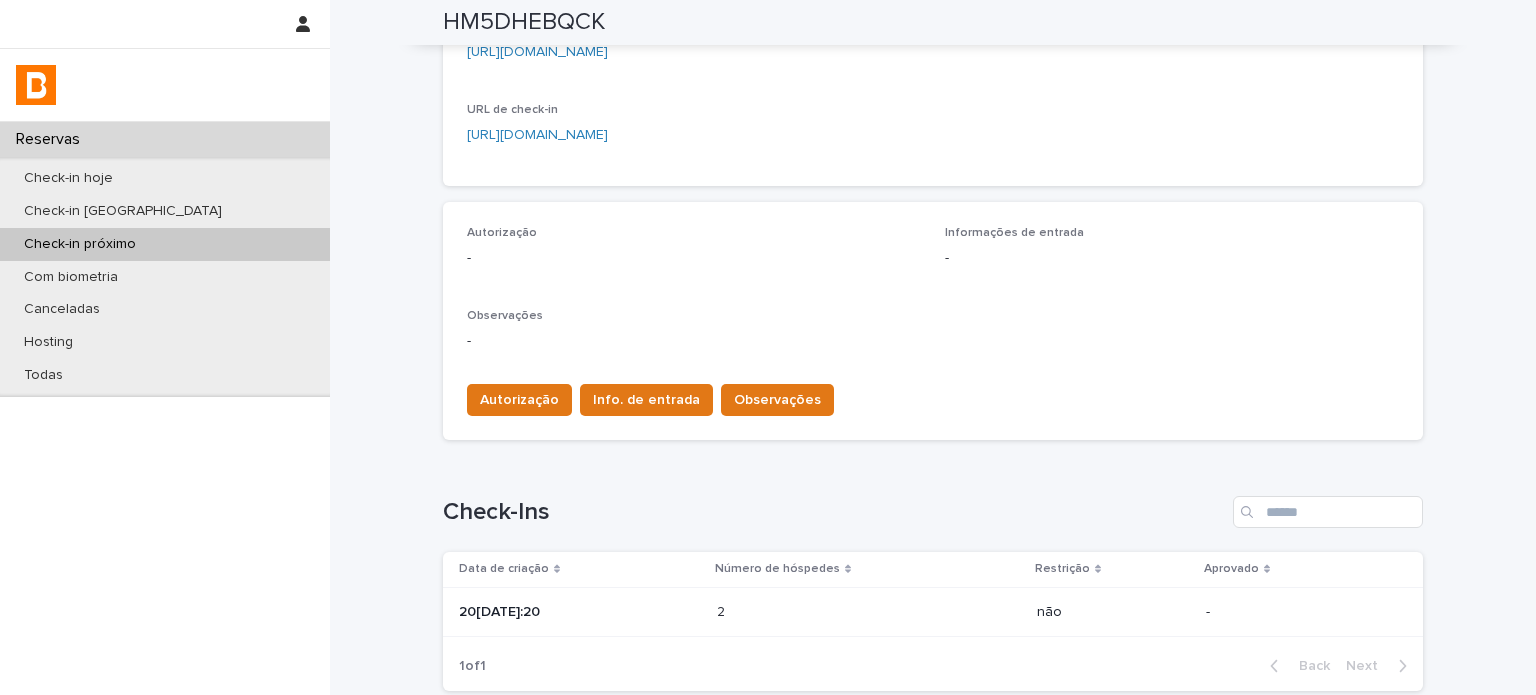 click at bounding box center [804, 612] 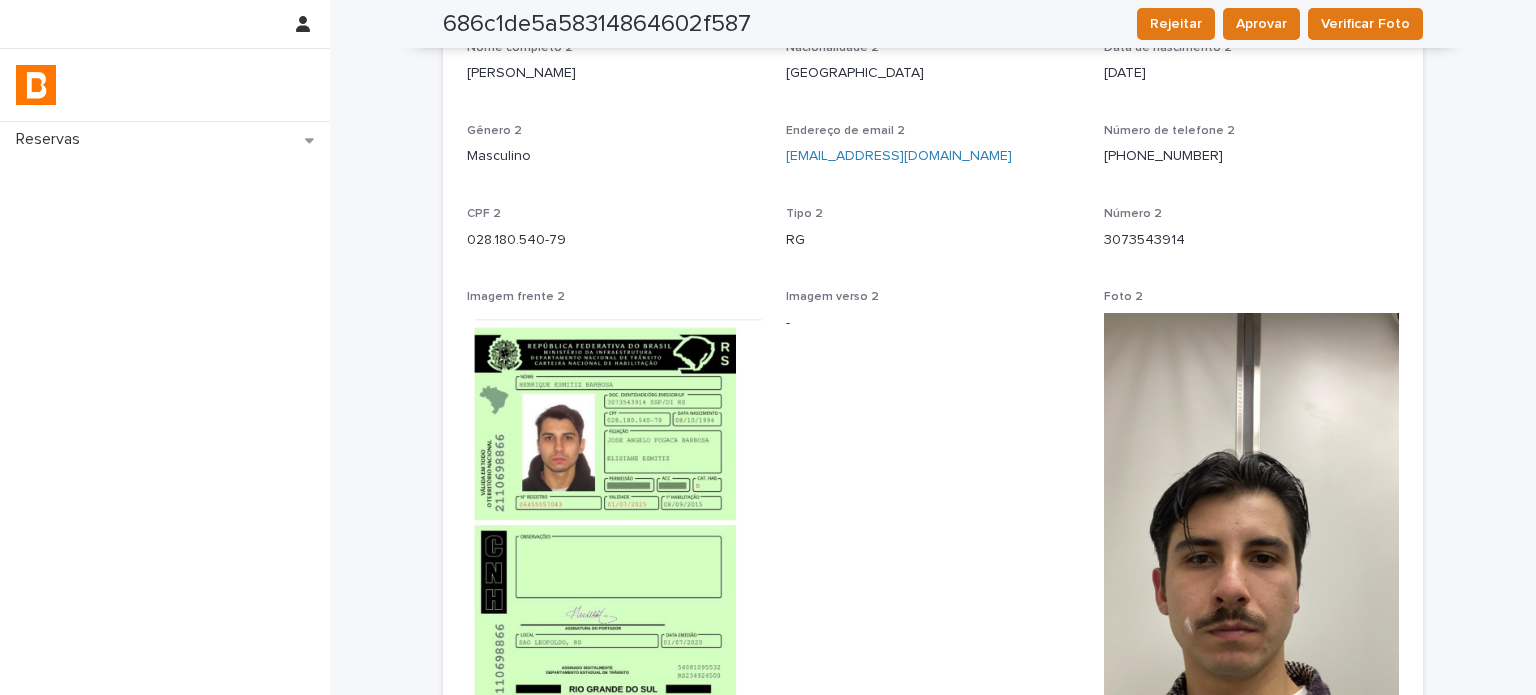 scroll, scrollTop: 1435, scrollLeft: 0, axis: vertical 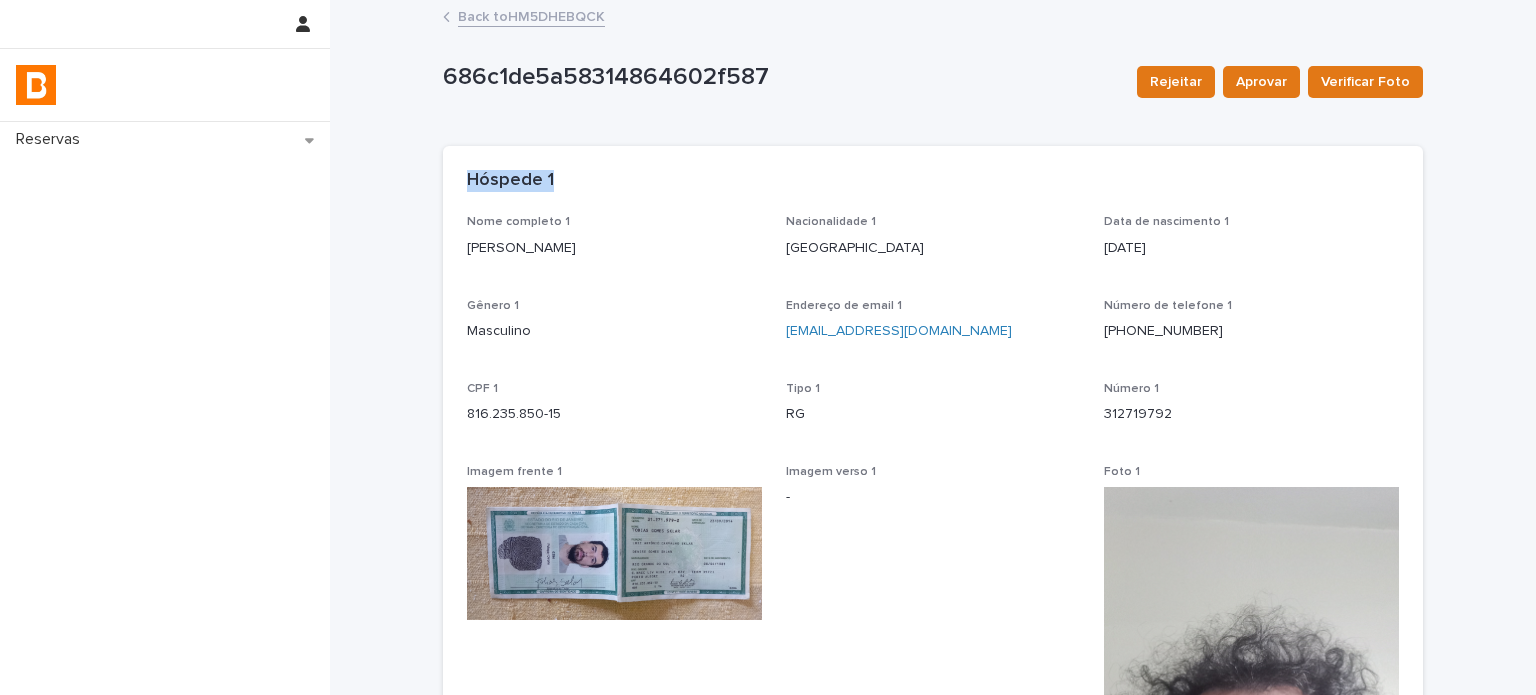drag, startPoint x: 618, startPoint y: 201, endPoint x: 417, endPoint y: 196, distance: 201.06218 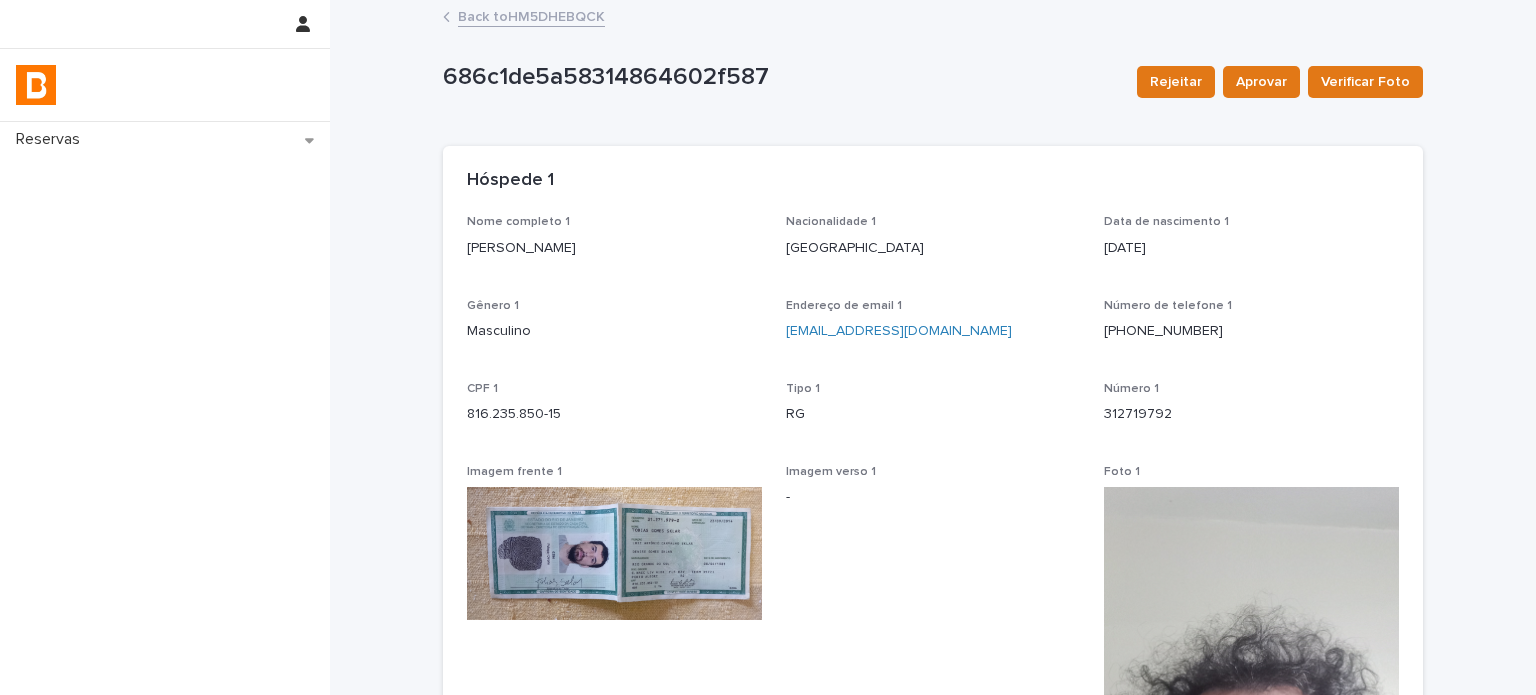 click on "[PERSON_NAME]" at bounding box center [614, 248] 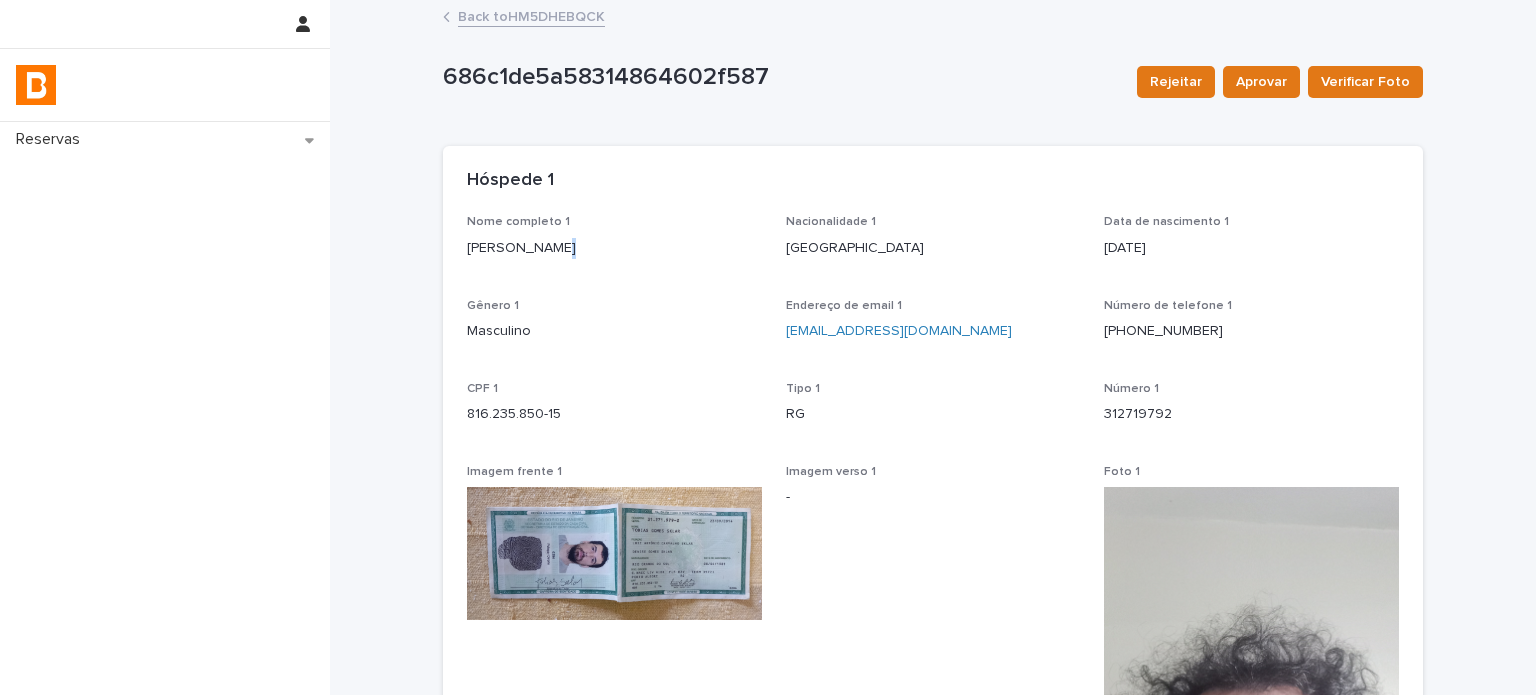 click on "[PERSON_NAME]" at bounding box center (614, 248) 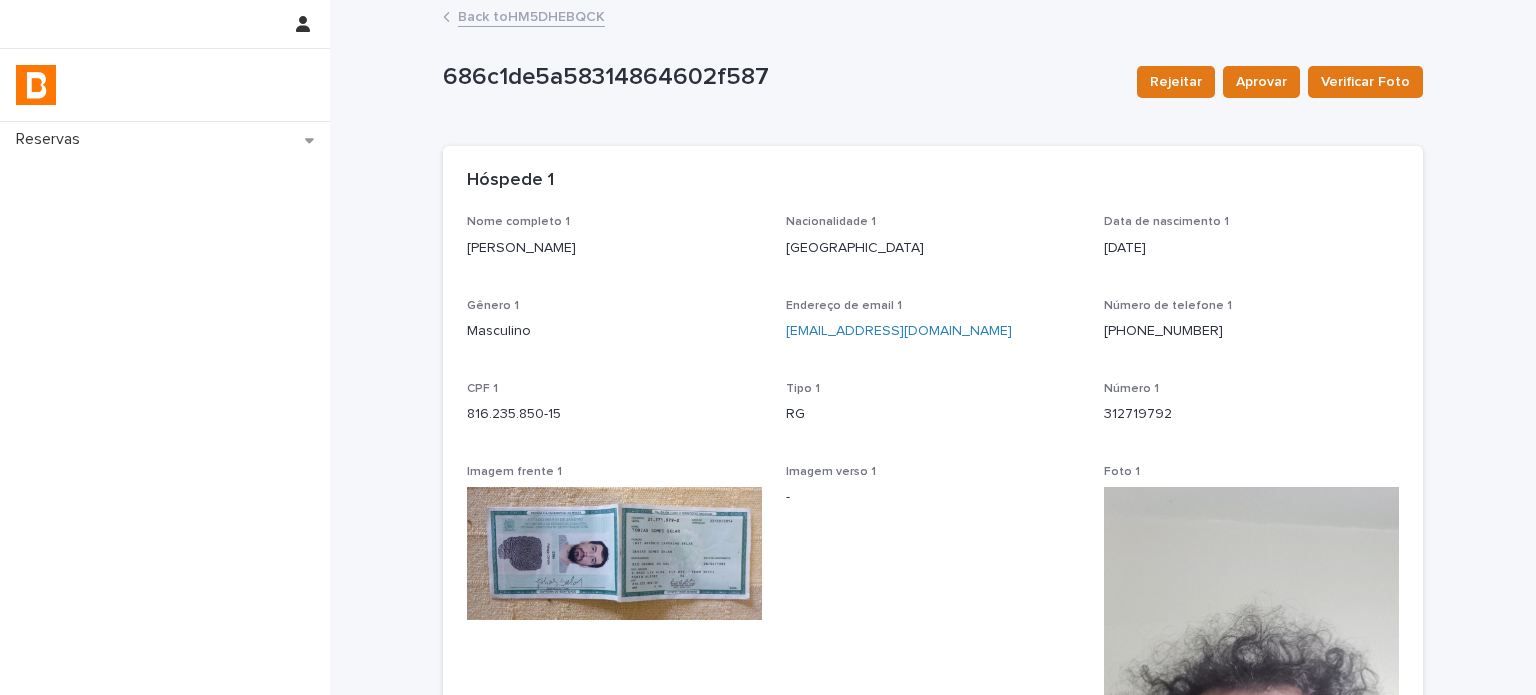 click on "[PERSON_NAME]" at bounding box center (614, 248) 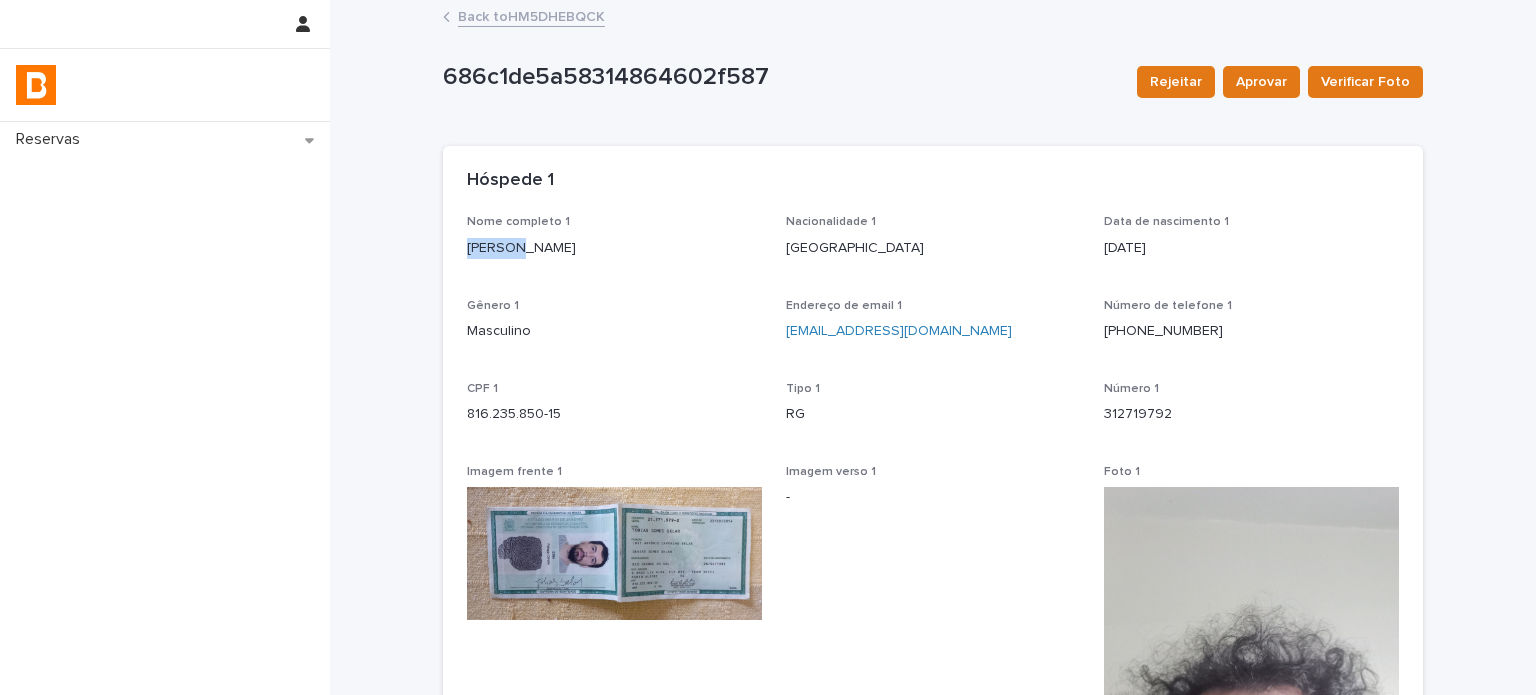 click on "[PERSON_NAME]" at bounding box center [614, 248] 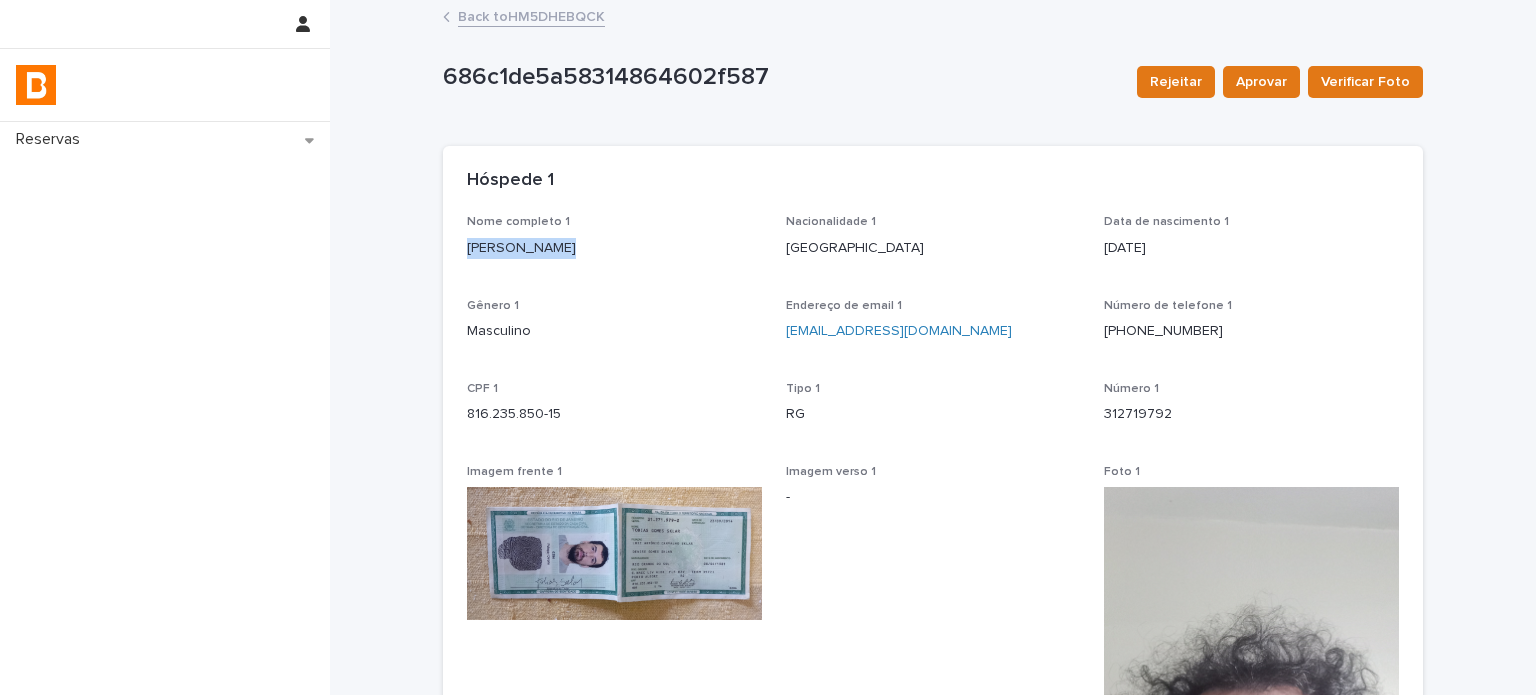 click on "[PERSON_NAME]" at bounding box center (614, 248) 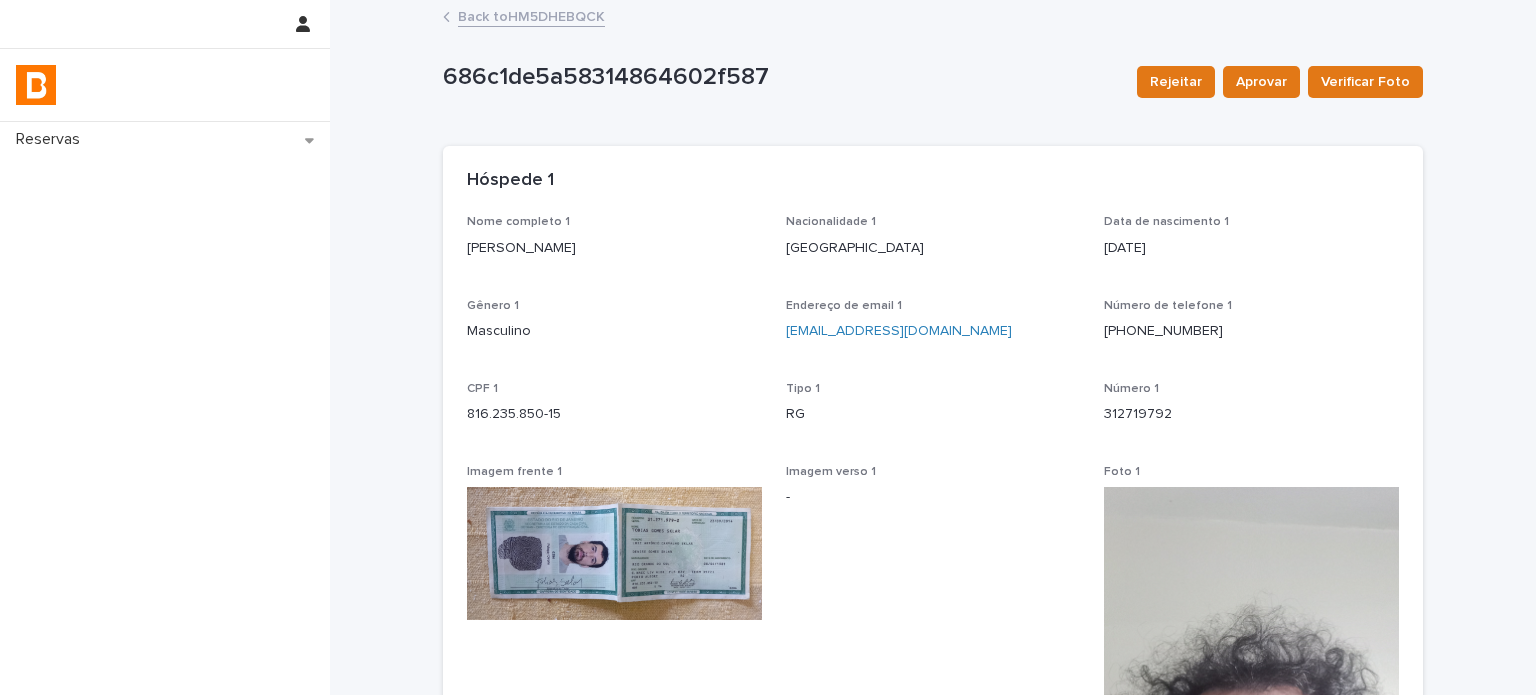 click on "312719792" at bounding box center (1251, 414) 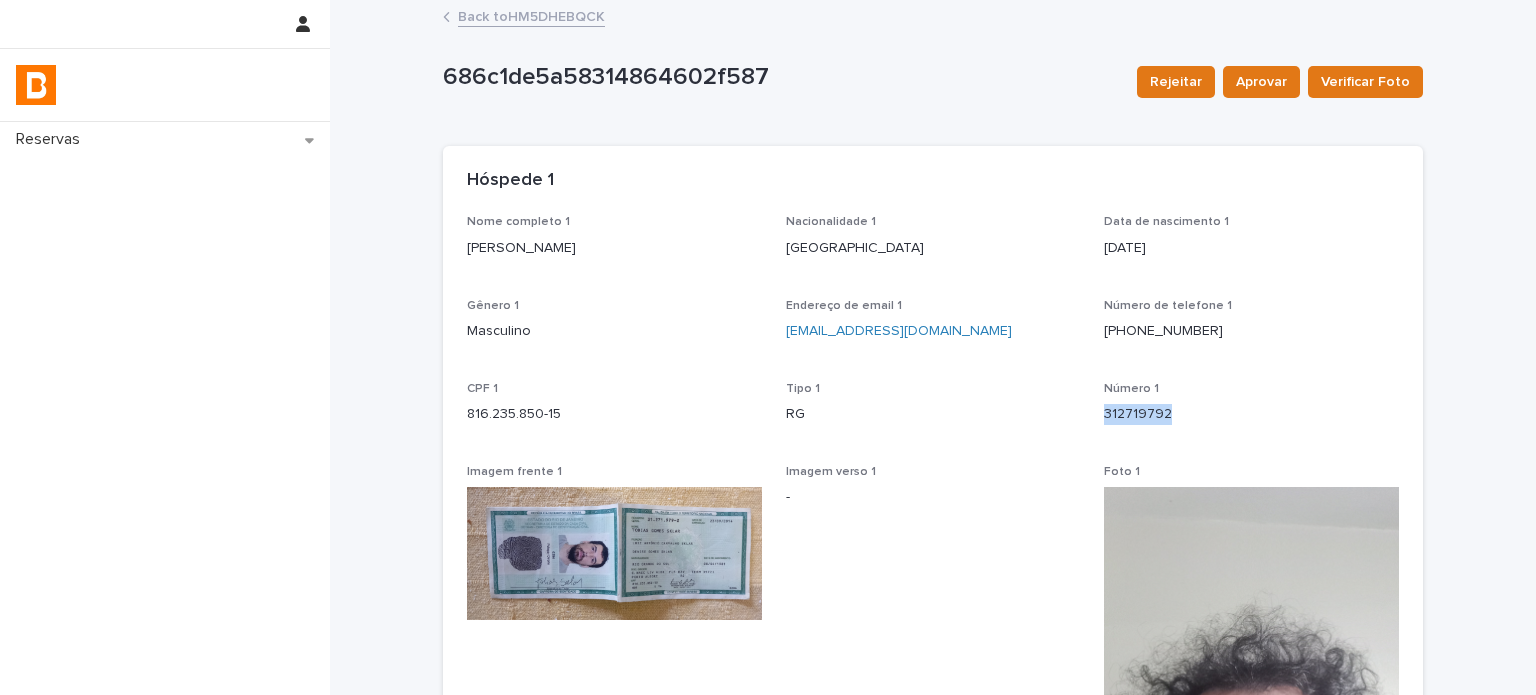 click on "312719792" at bounding box center (1251, 414) 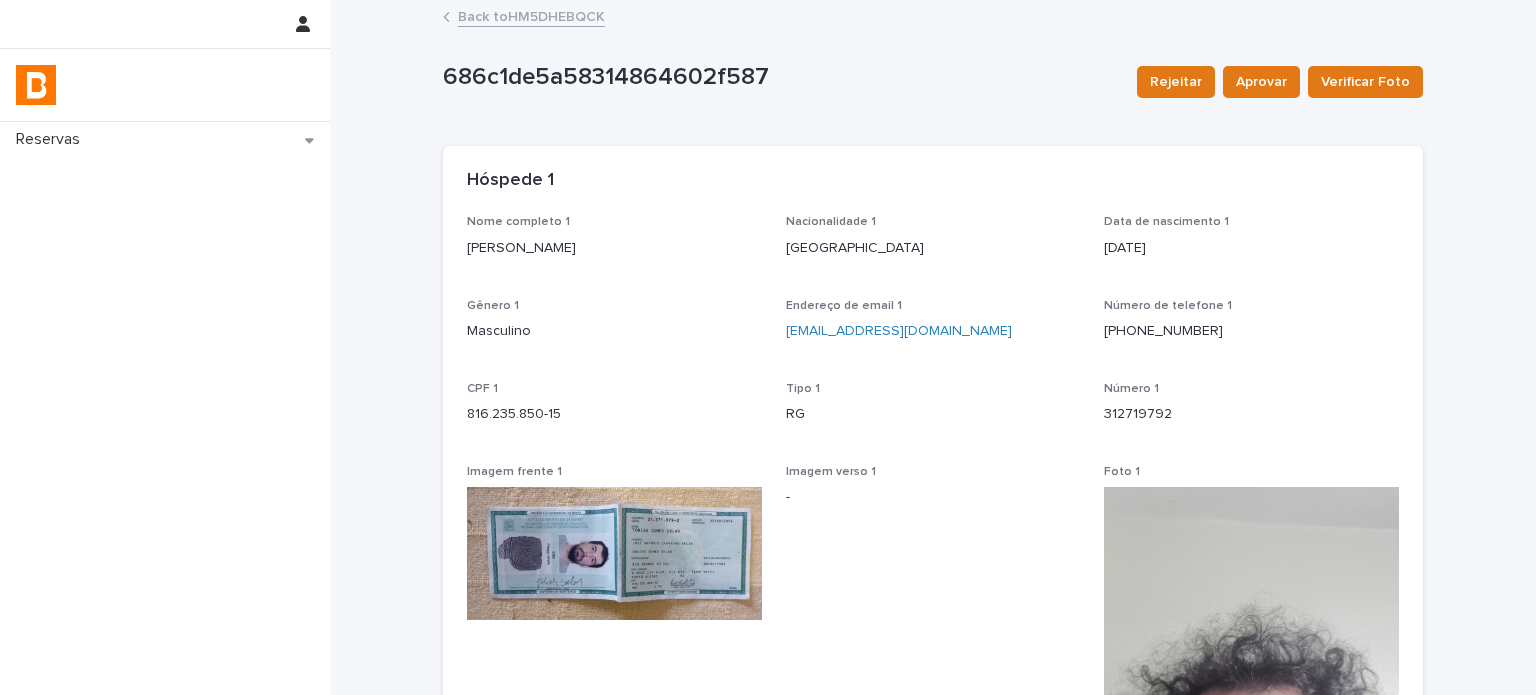 drag, startPoint x: 1313, startPoint y: 308, endPoint x: 754, endPoint y: 355, distance: 560.97235 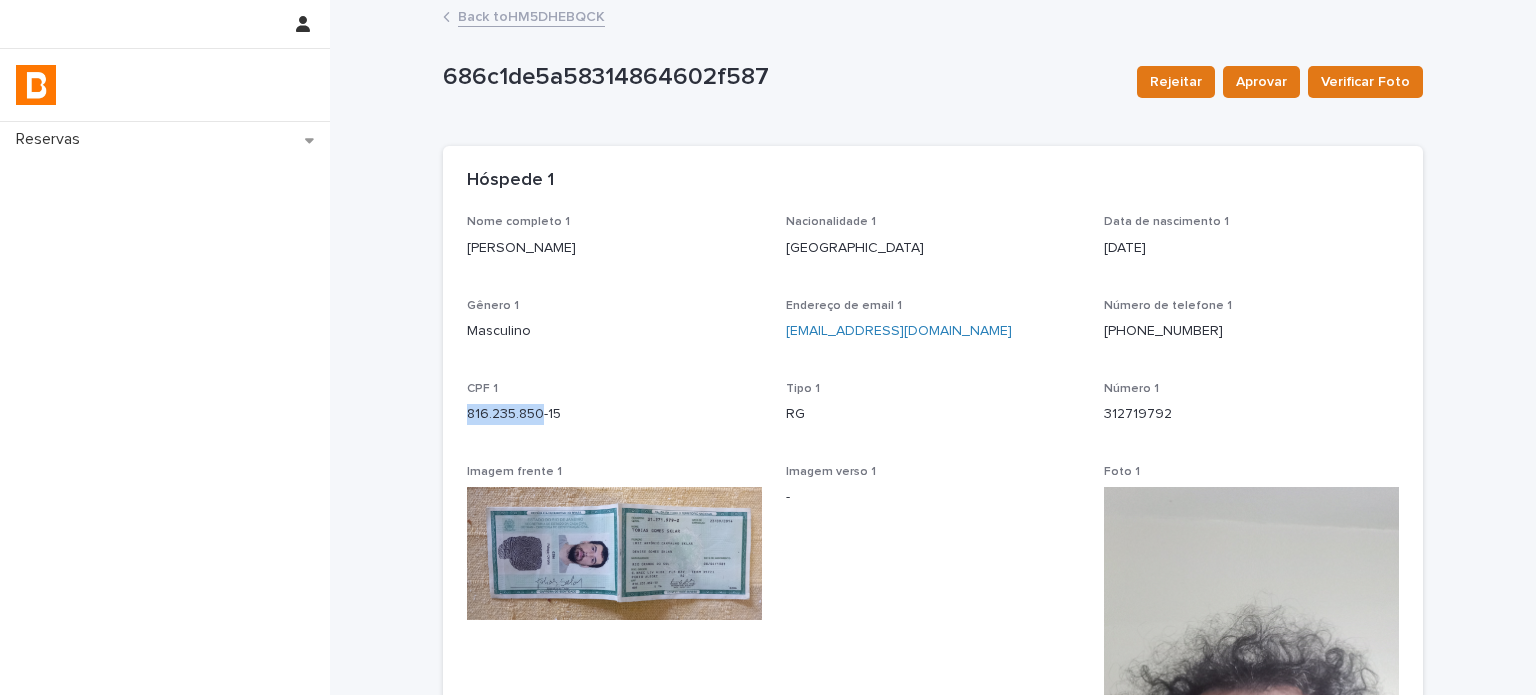 click on "816.235.850-15" at bounding box center (614, 414) 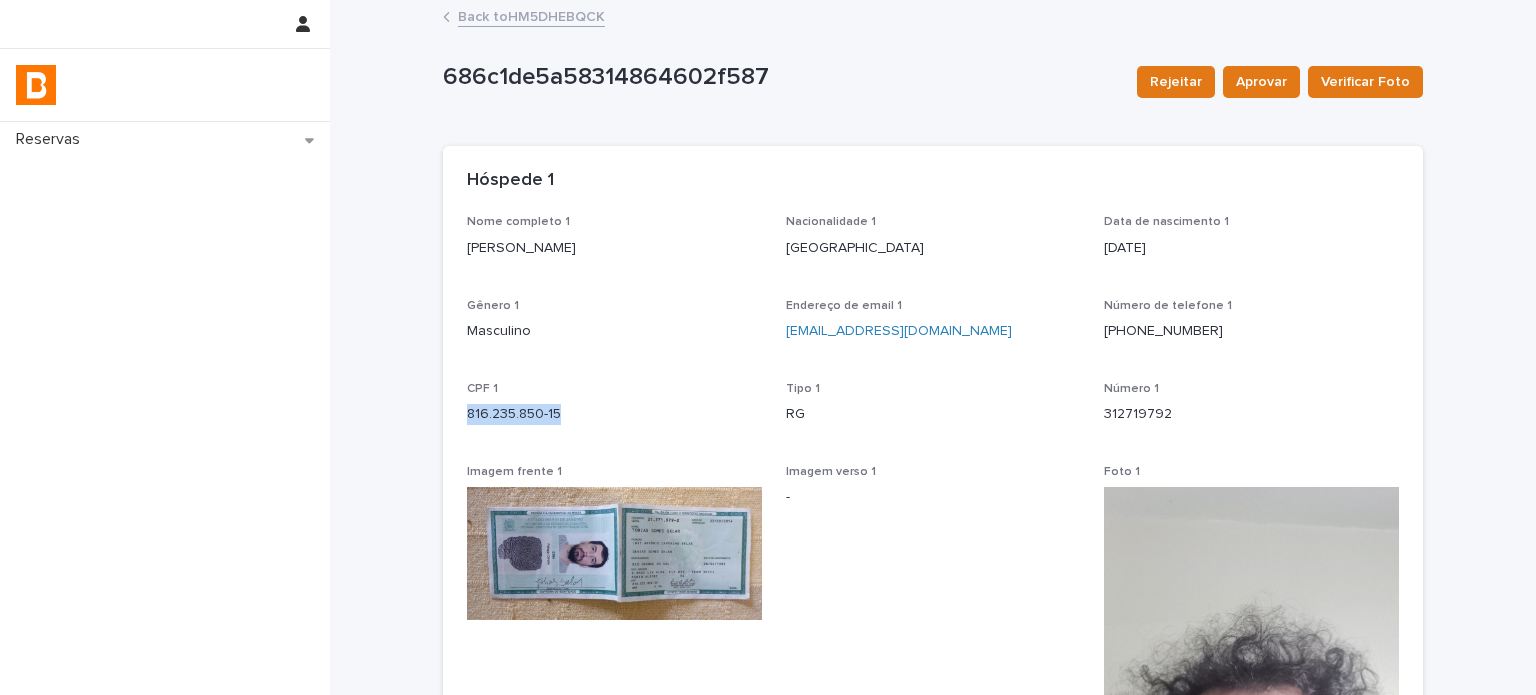 click on "816.235.850-15" at bounding box center [614, 414] 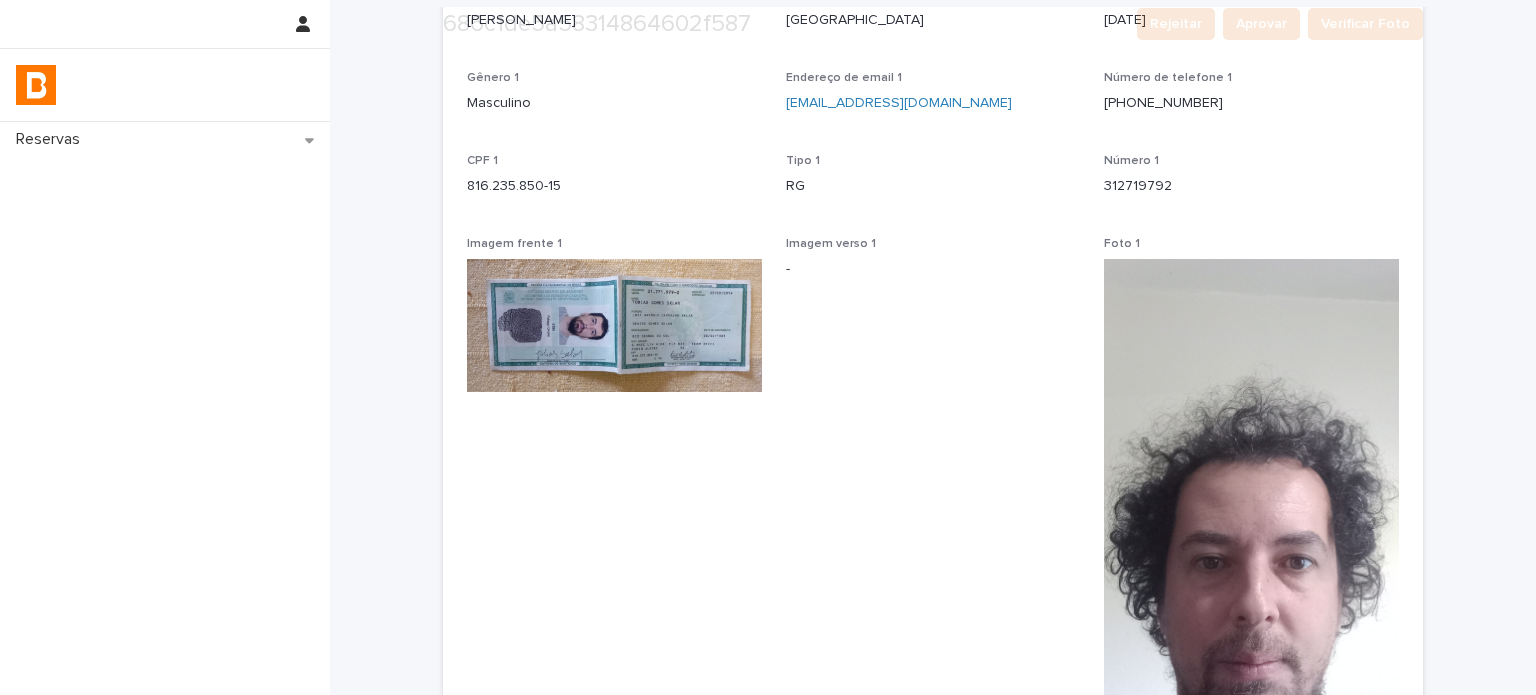 scroll, scrollTop: 333, scrollLeft: 0, axis: vertical 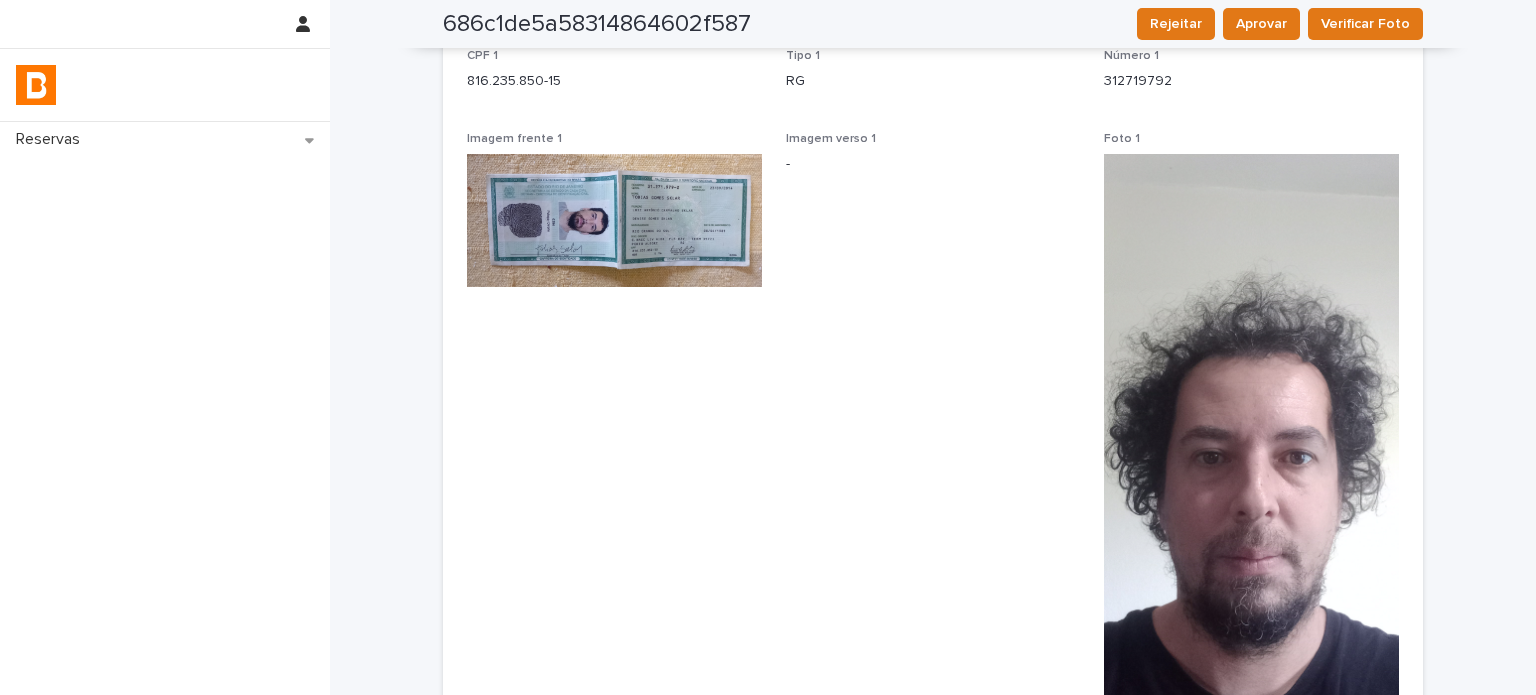click at bounding box center [1251, 481] 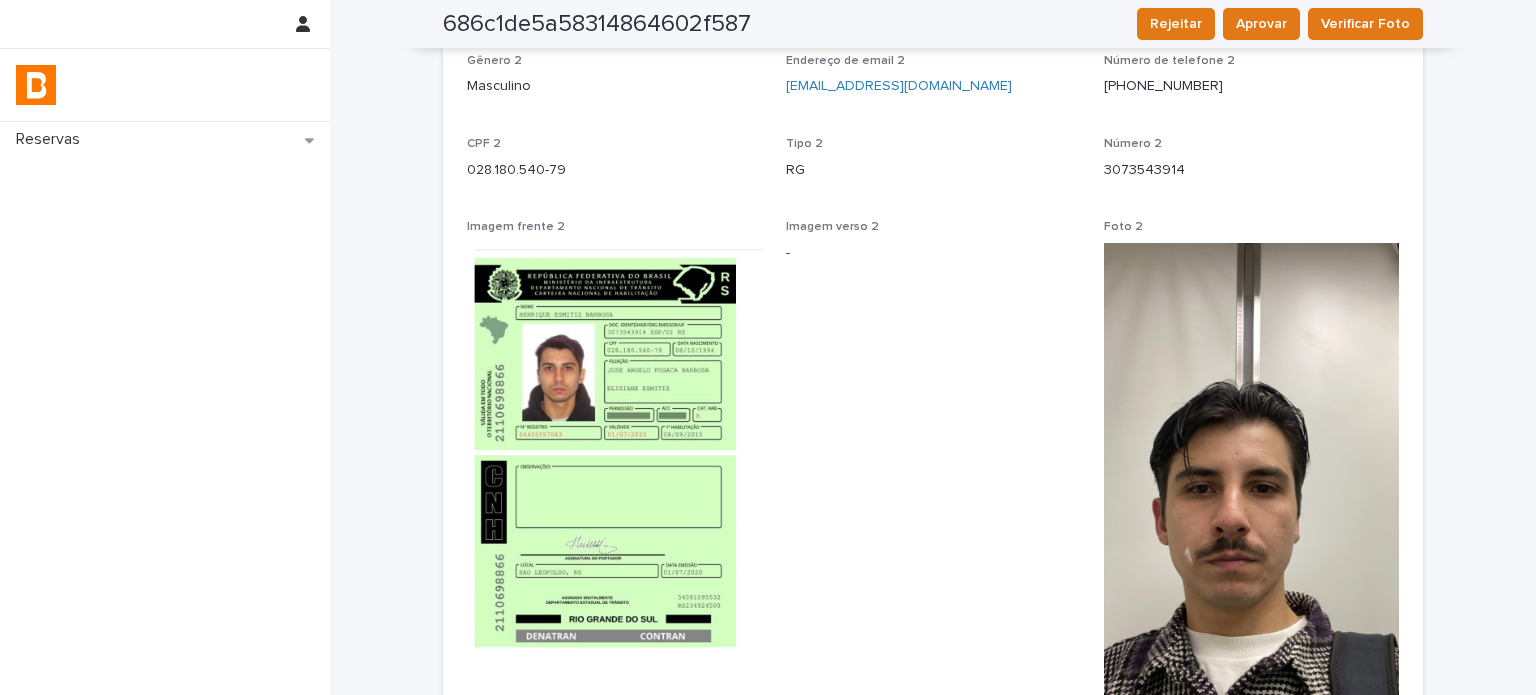 scroll, scrollTop: 1300, scrollLeft: 0, axis: vertical 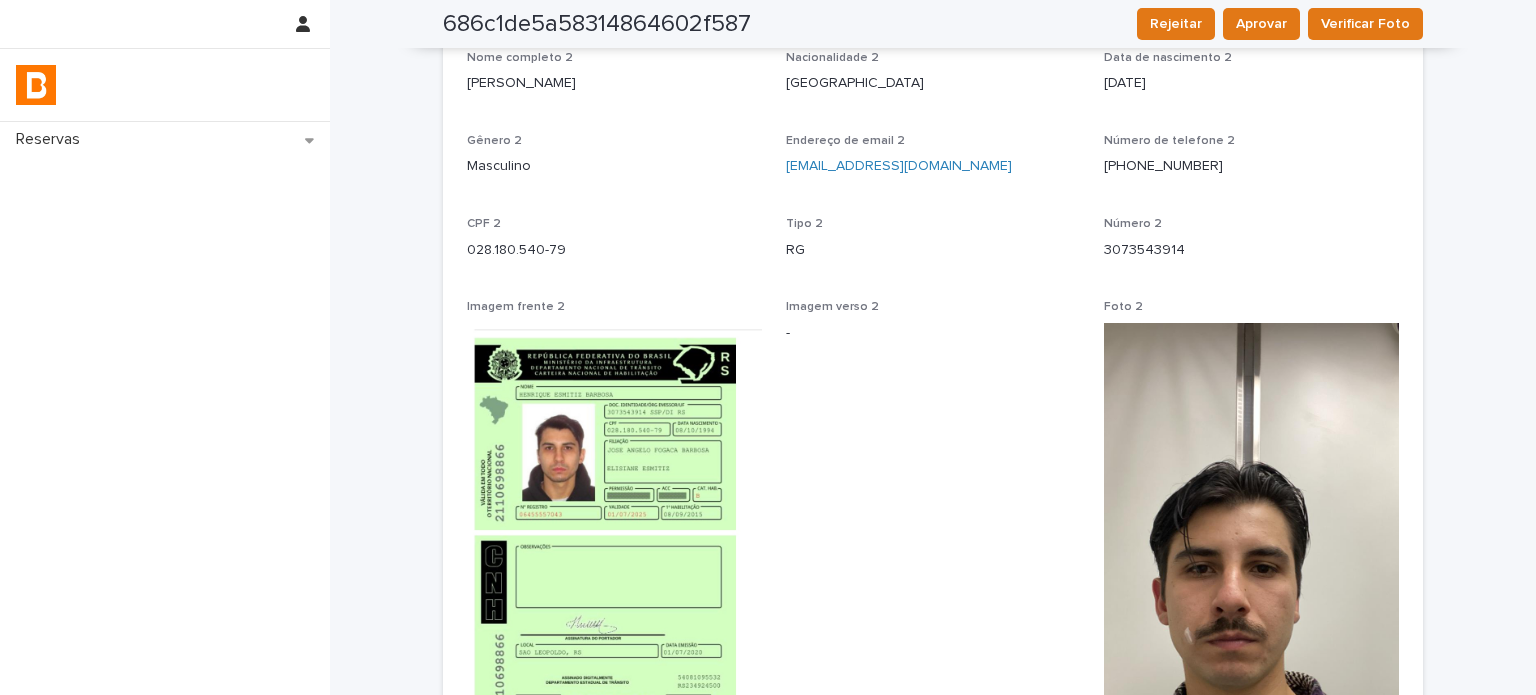 click on "[PERSON_NAME]" at bounding box center (614, 83) 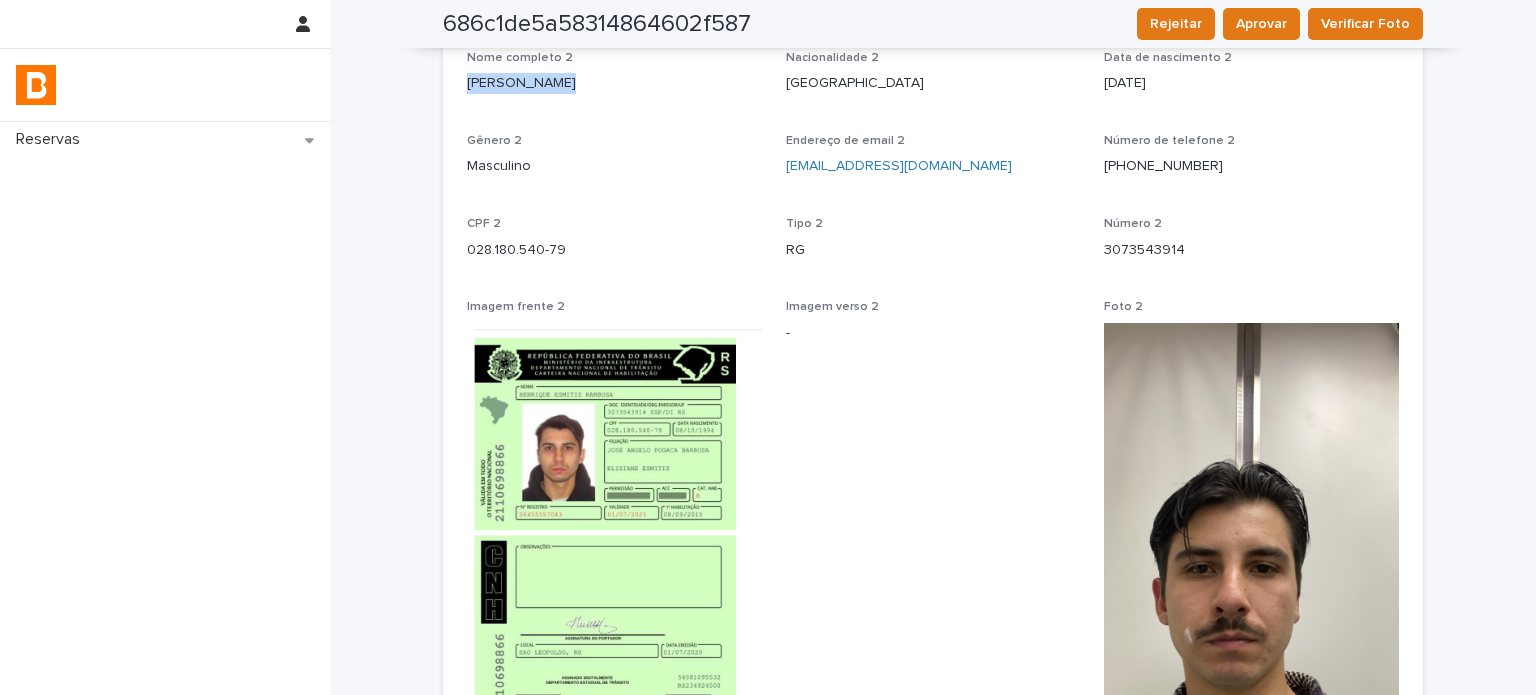 click on "[PERSON_NAME]" at bounding box center (614, 83) 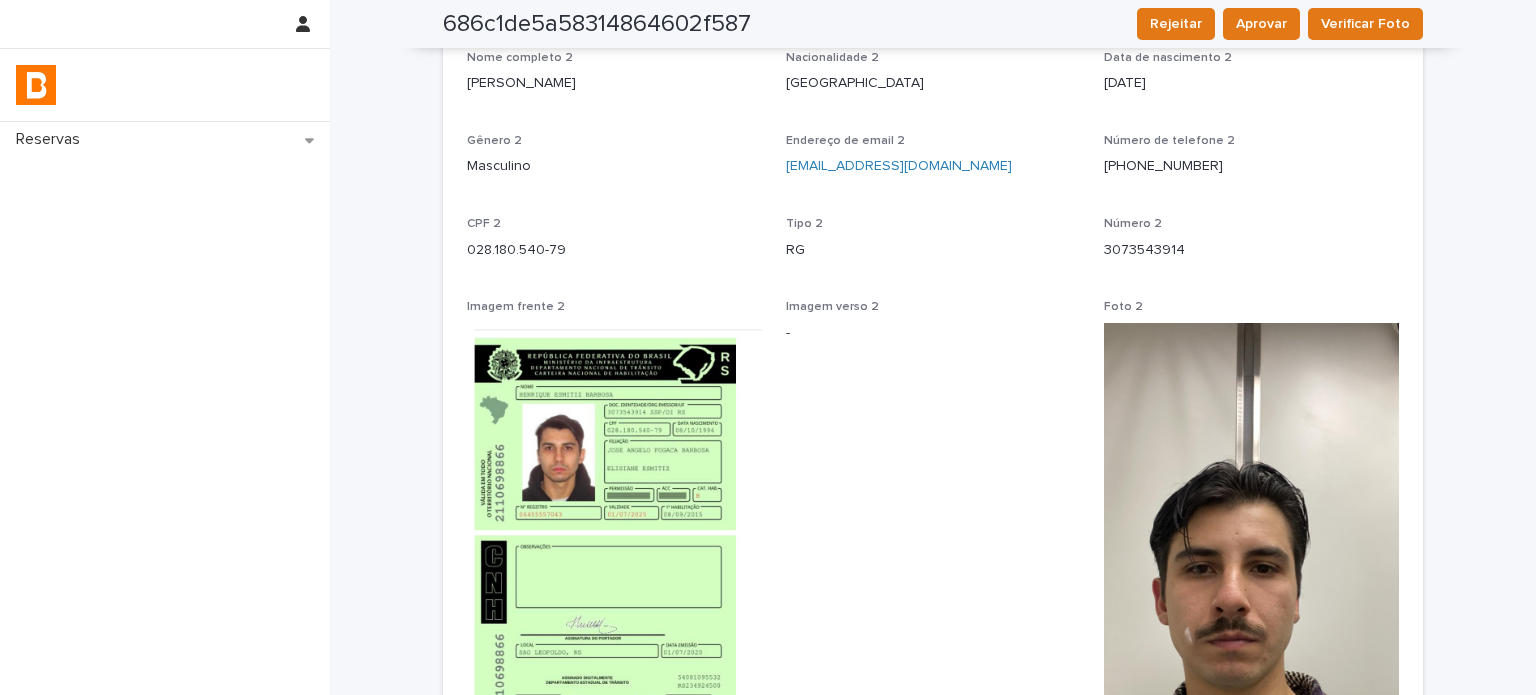 click on "3073543914" at bounding box center (1251, 250) 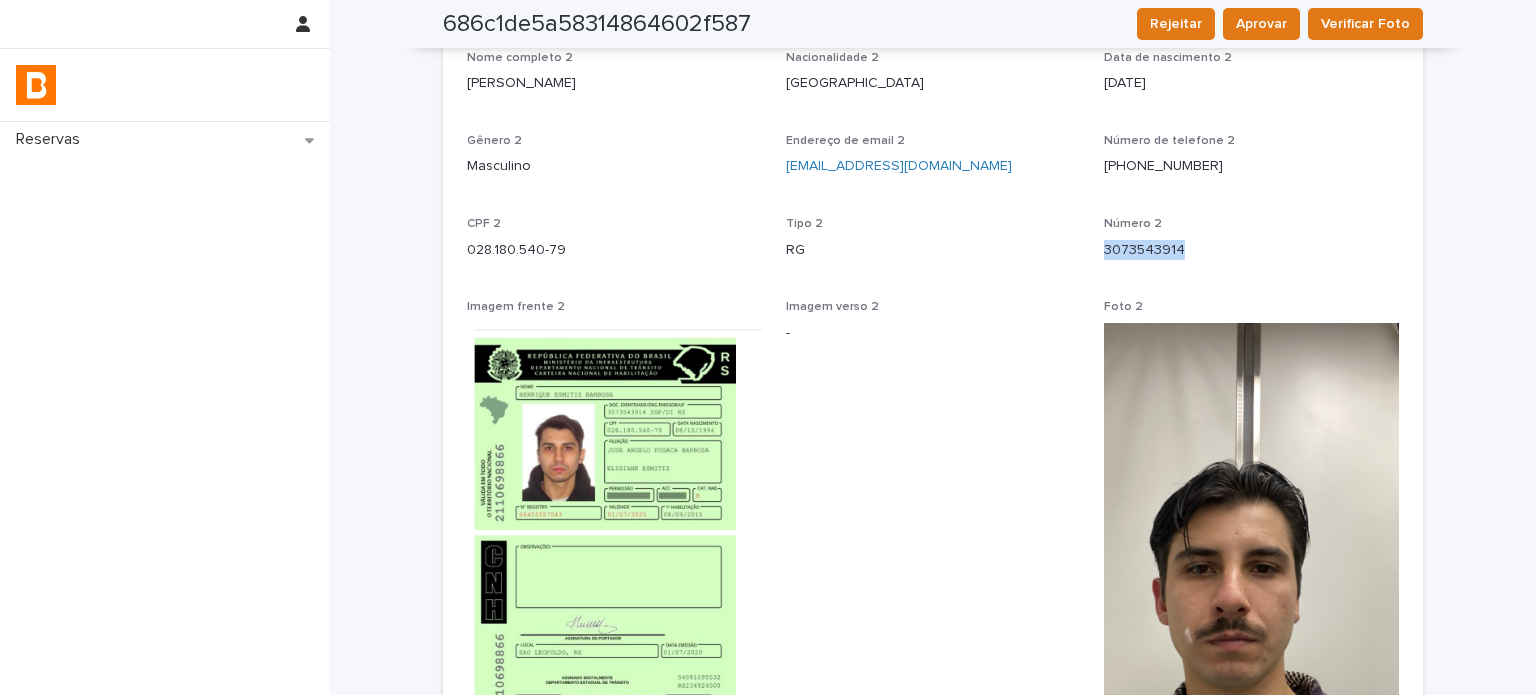 click on "3073543914" at bounding box center (1251, 250) 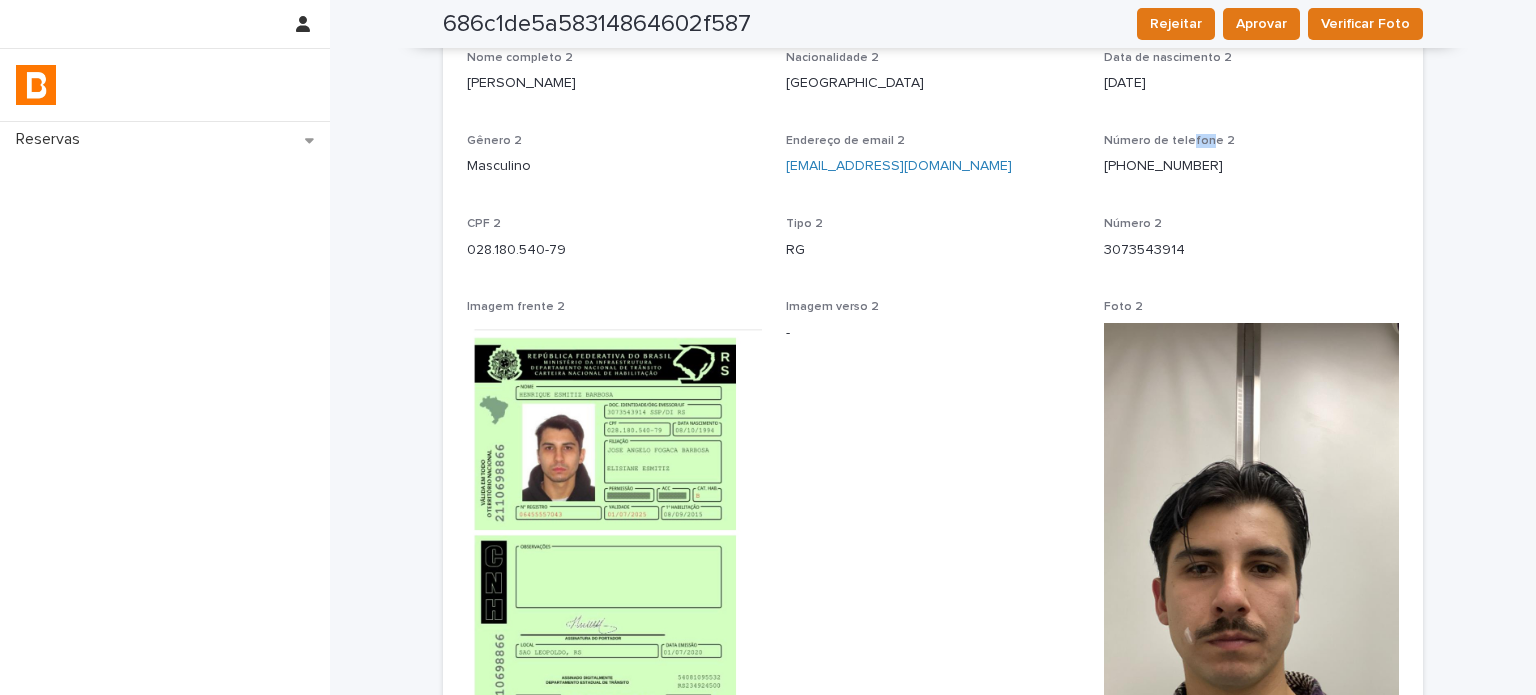 click on "Nome completo 2 [PERSON_NAME] Nacionalidade 2 [DEMOGRAPHIC_DATA] Data de nascimento 2 [DEMOGRAPHIC_DATA] Gênero 2 Masculino Endereço de email 2 [EMAIL_ADDRESS][DOMAIN_NAME] Número de telefone [PHONE_NUMBER] CPF 2 028.180.540-79 Tipo 2 RG Número 2 3073543914 Imagem frente 2 Imagem verso 2 - Foto 2 Status foto 2 -" at bounding box center (933, 498) 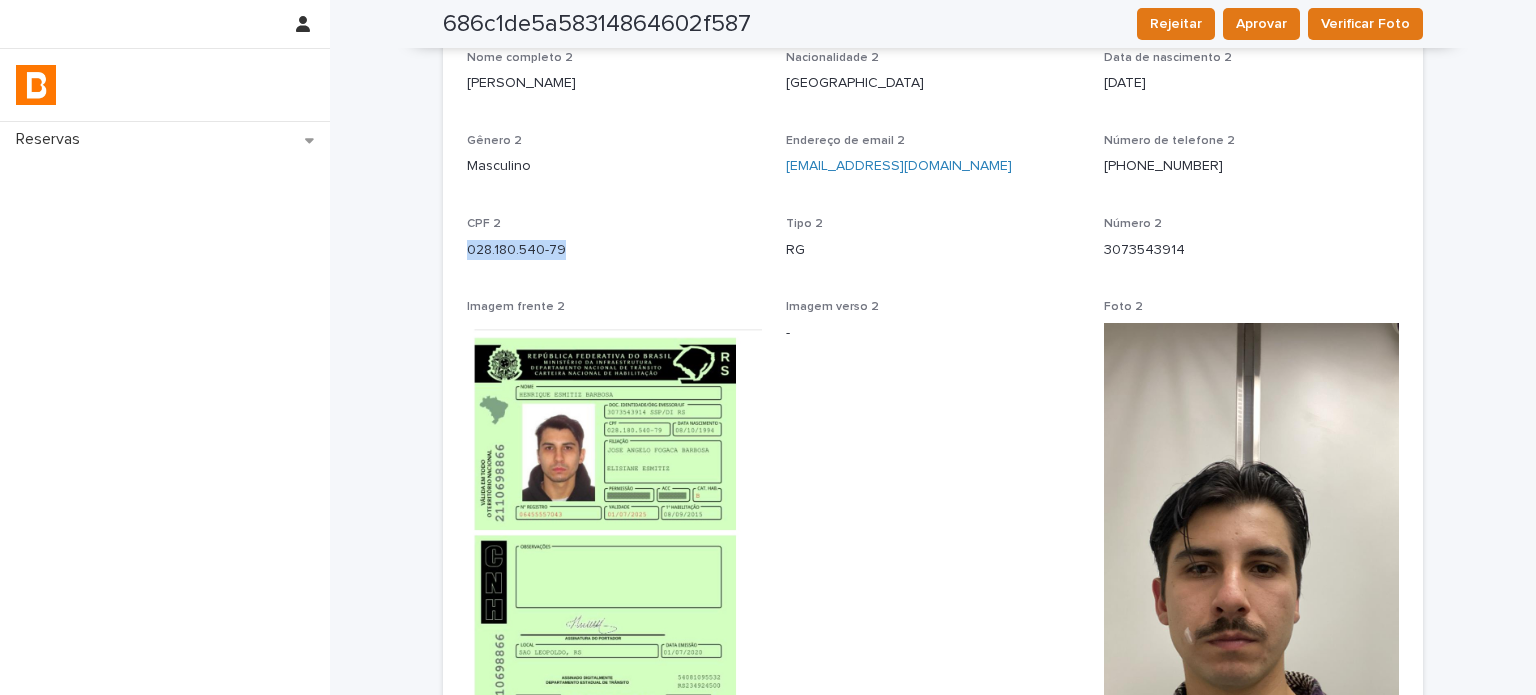 drag, startPoint x: 563, startPoint y: 247, endPoint x: 436, endPoint y: 255, distance: 127.25172 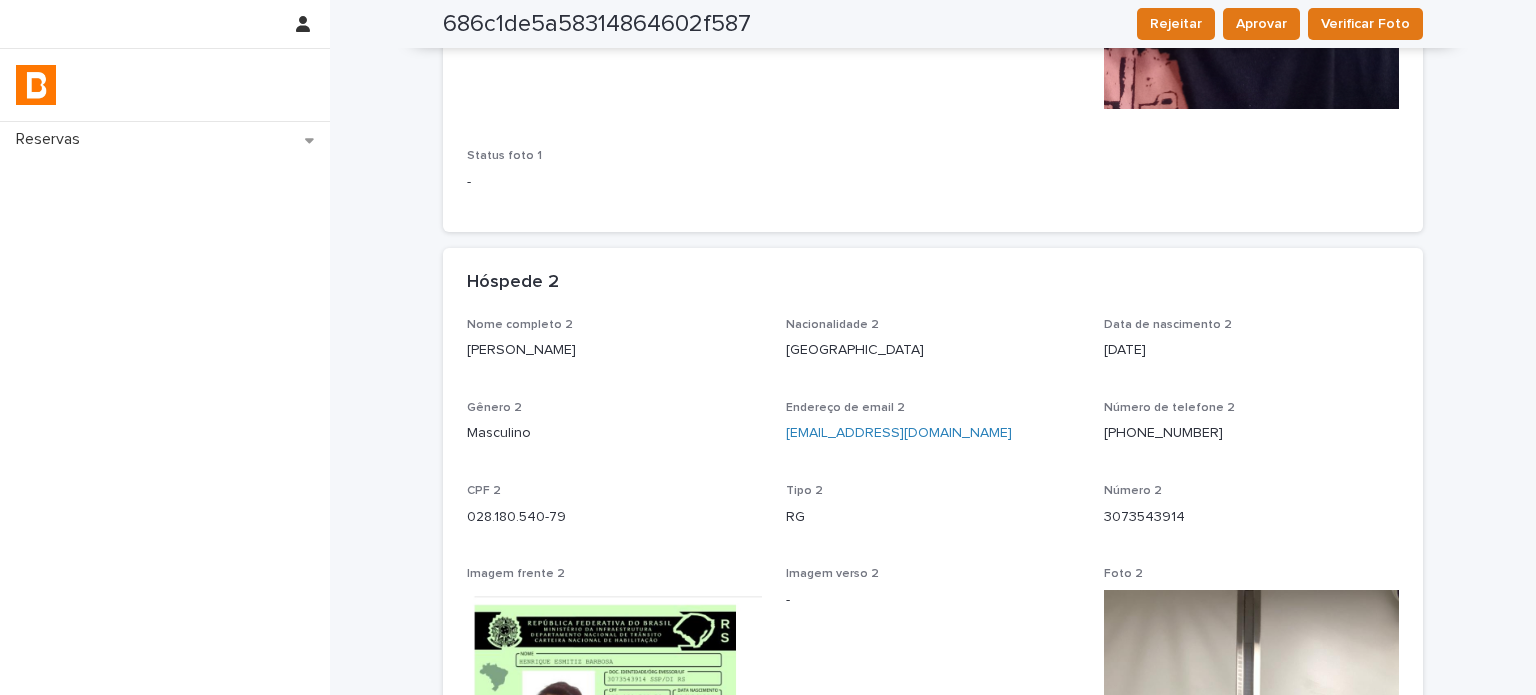 click on "Hóspede 2" at bounding box center (933, 283) 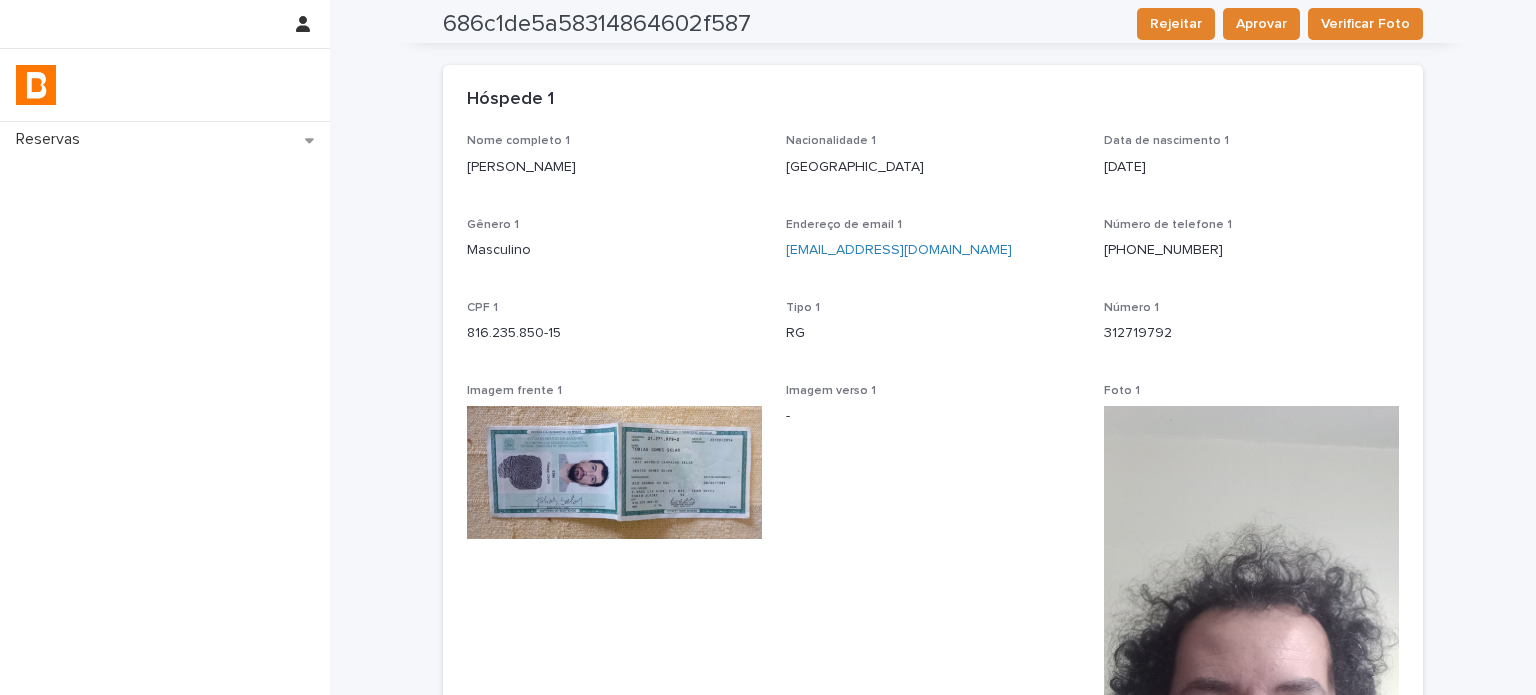 scroll, scrollTop: 0, scrollLeft: 0, axis: both 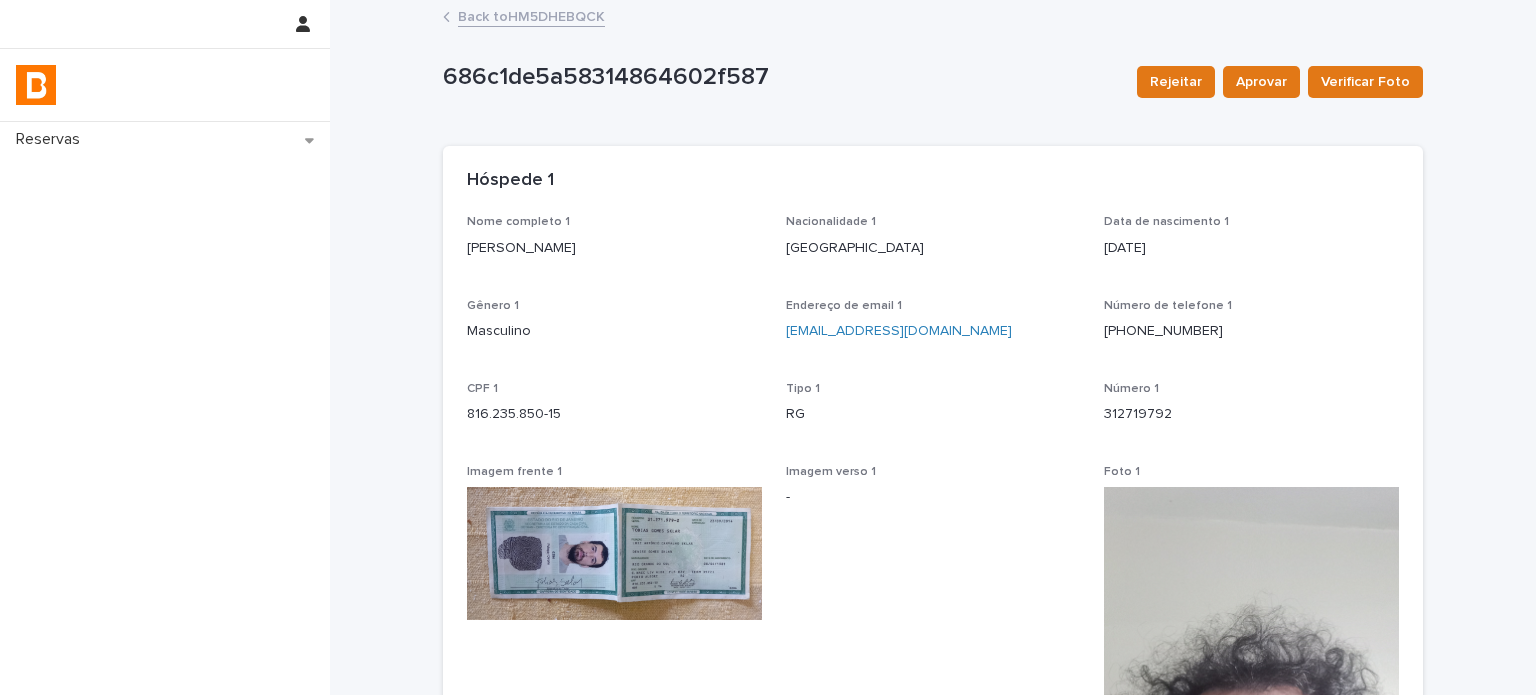 click on "Back to  HM5DHEBQCK" at bounding box center (531, 15) 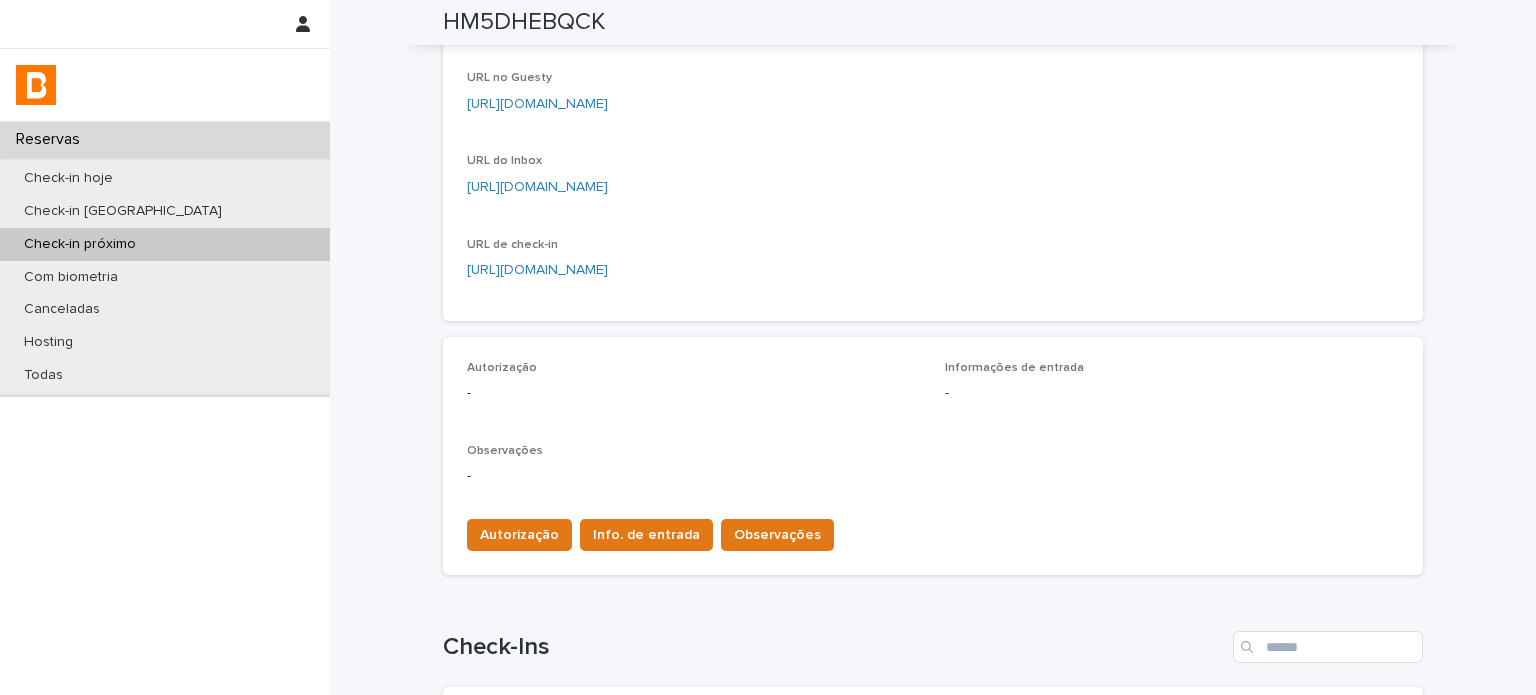 scroll, scrollTop: 169, scrollLeft: 0, axis: vertical 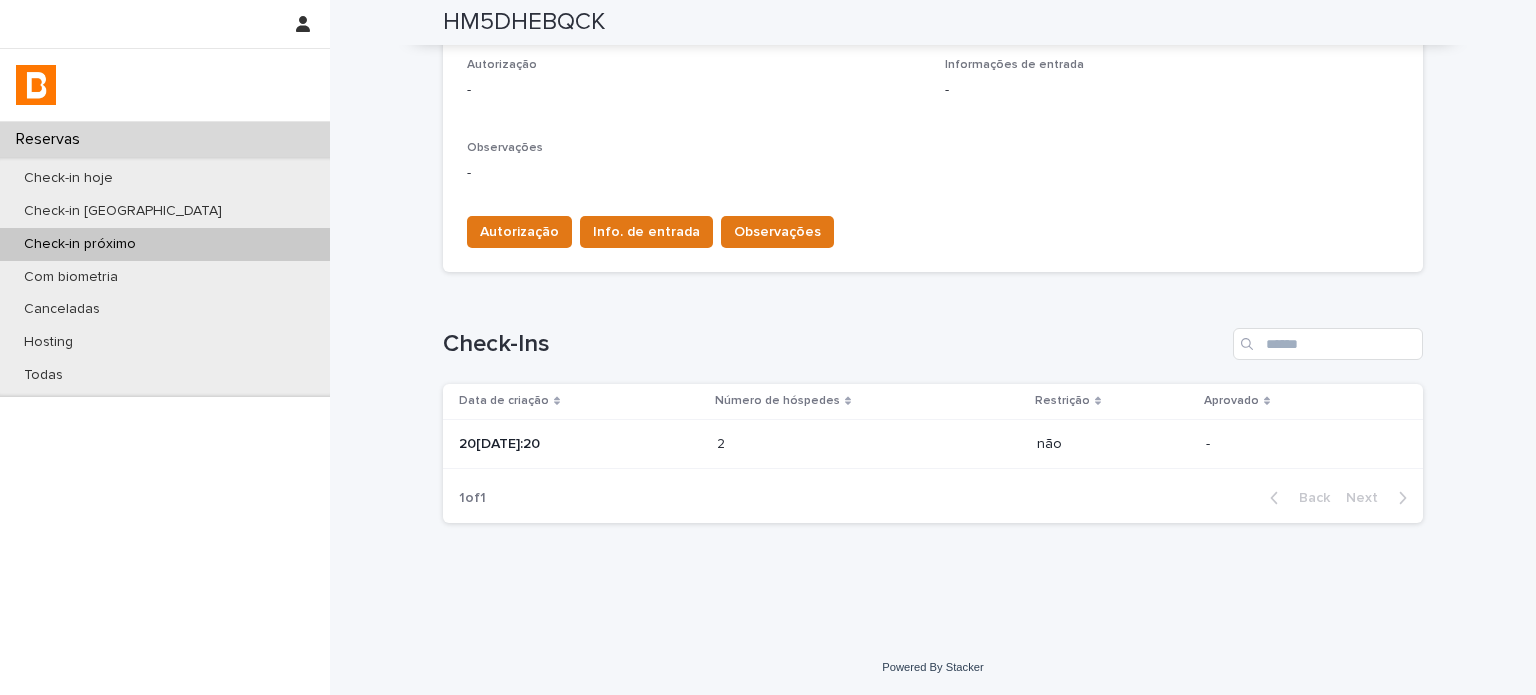 click on "20[DATE]:20" at bounding box center [580, 444] 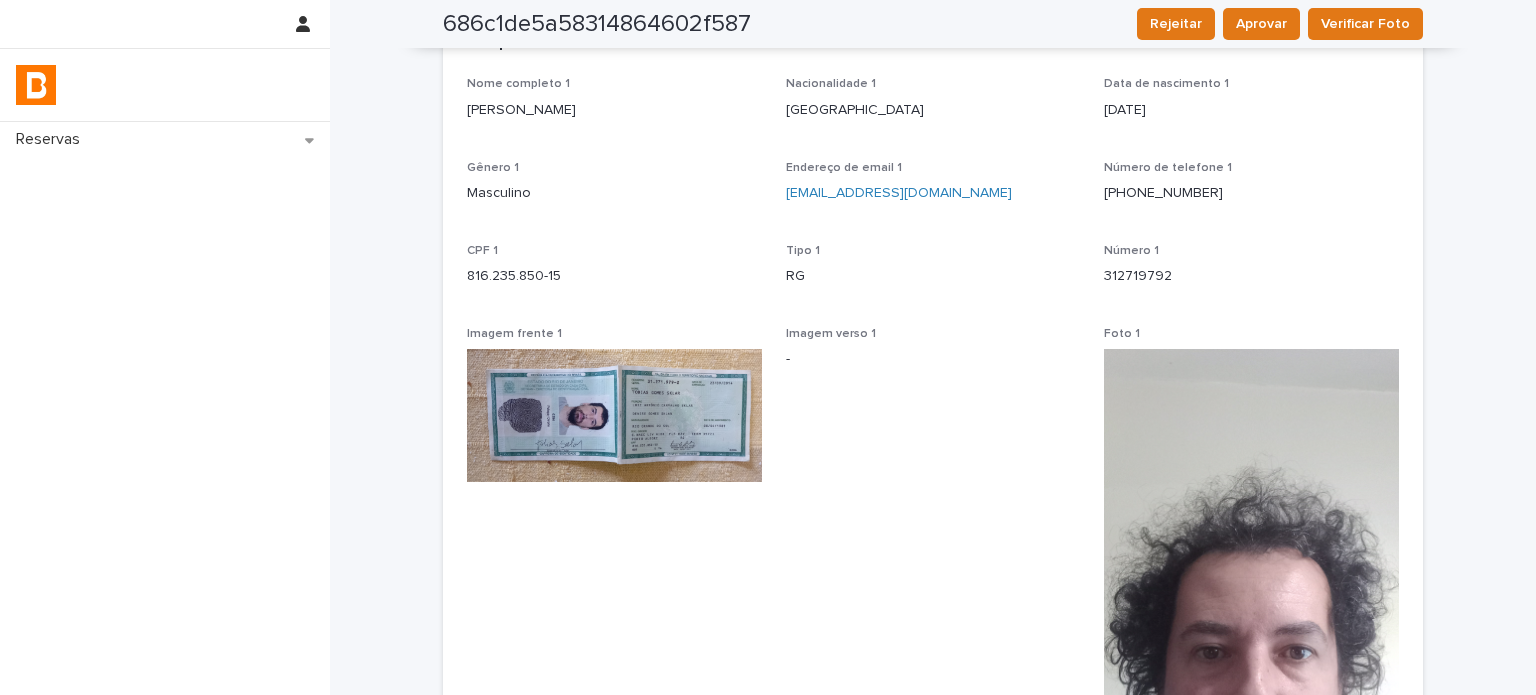 scroll, scrollTop: 136, scrollLeft: 0, axis: vertical 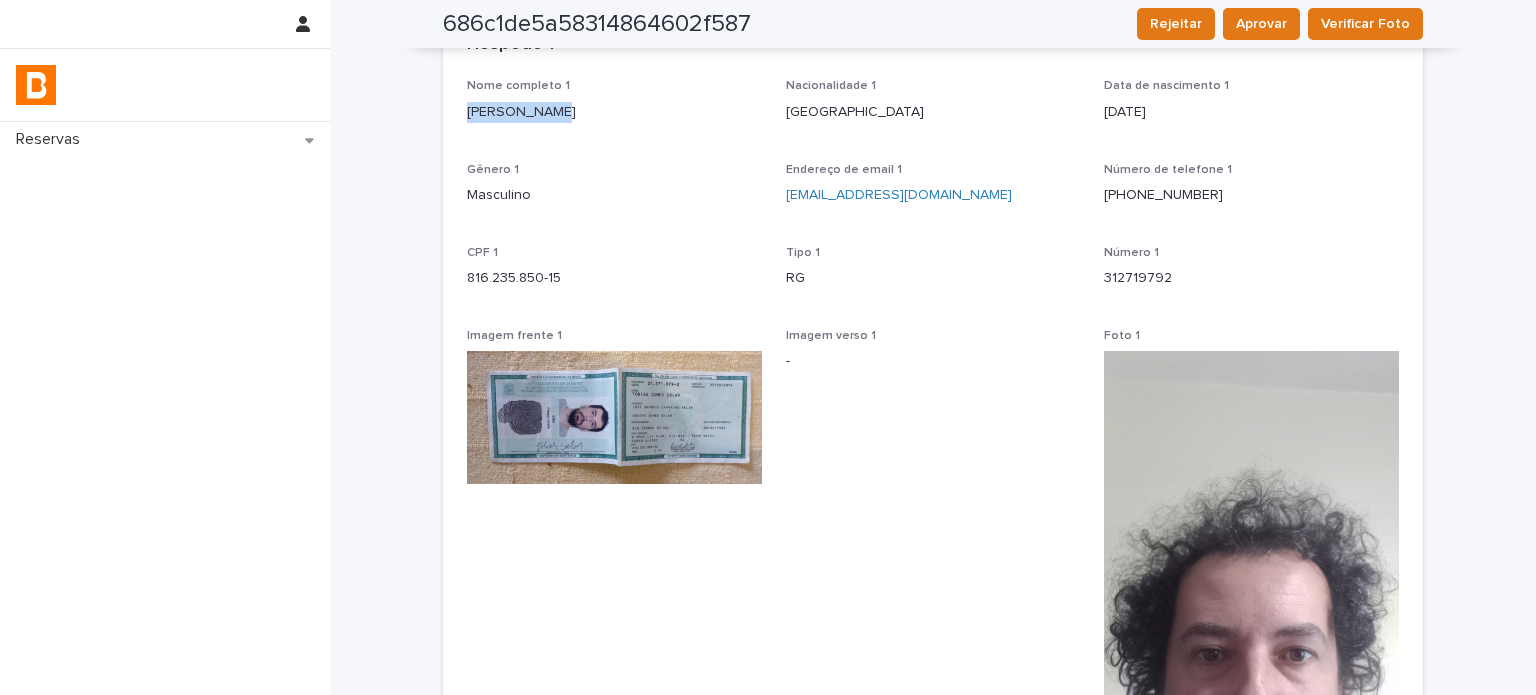 drag, startPoint x: 548, startPoint y: 121, endPoint x: 452, endPoint y: 121, distance: 96 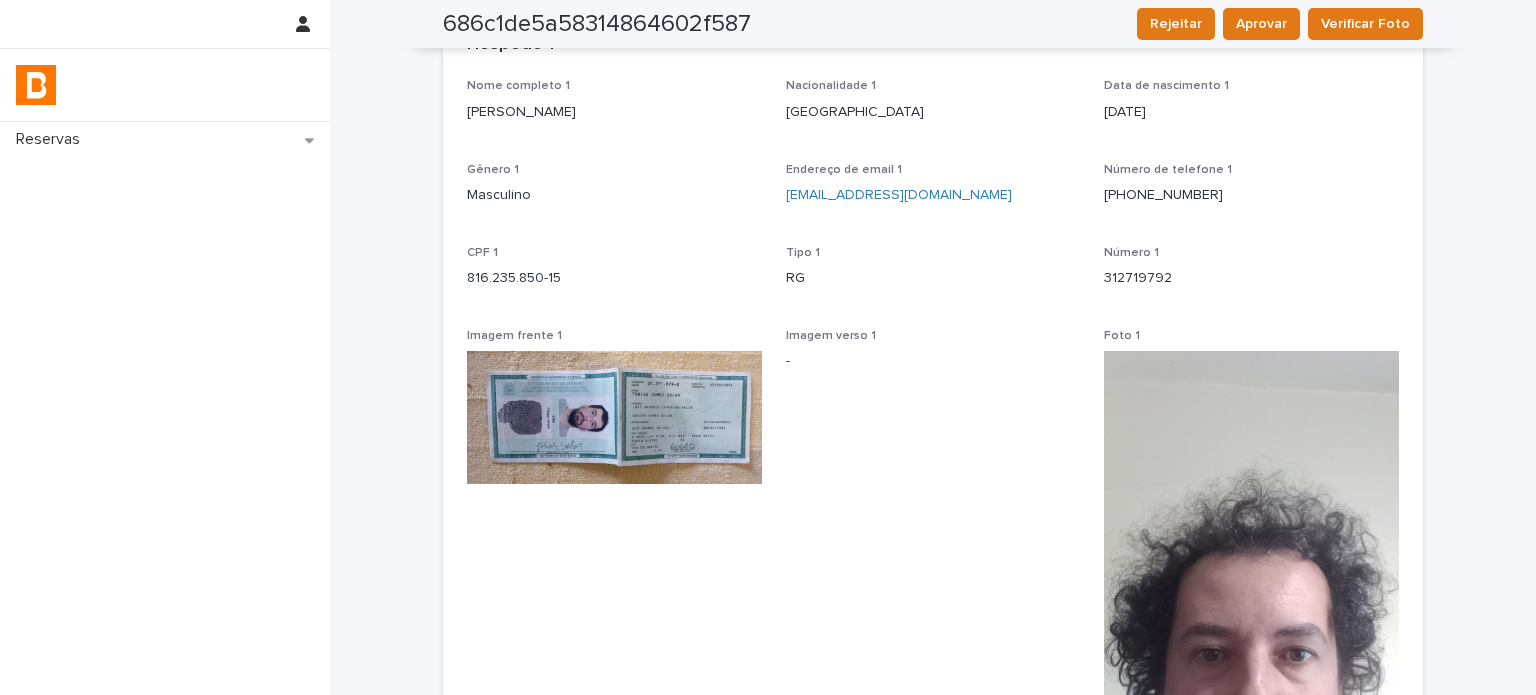 click on "Loading... Saving… Loading... Saving… 686c1de5a58314864602f587 Rejeitar Aprovar Verificar Foto 686c1de5a58314864602f587 Rejeitar Aprovar Verificar Foto Sorry, there was an error saving your record. Please try again. Please fill out the required fields below. Loading... Saving… Loading... Saving… Loading... Saving… Restrição não Loading... Saving… Hóspede 1 Nome completo 1 [PERSON_NAME] sklar Nacionalidade 1 [DEMOGRAPHIC_DATA] Data de nascimento 1 [DEMOGRAPHIC_DATA] Gênero 1 Masculino Endereço de email 1 [EMAIL_ADDRESS][DOMAIN_NAME] Número de telefone [PHONE_NUMBER] CPF 1 816.235.850-15 Tipo 1 RG Número 1 312719792 Imagem frente 1 Imagem verso 1 - Foto 1 Status foto 1 - Loading... Saving… Hóspede 2 Nome completo 2 [PERSON_NAME] Nacionalidade 2 [DEMOGRAPHIC_DATA] Data de nascimento 2 [DEMOGRAPHIC_DATA] Gênero 2 Masculino Endereço de email 2 [EMAIL_ADDRESS][DOMAIN_NAME] Número de telefone [PHONE_NUMBER] CPF 2 028.180.540-79 Tipo 2 RG Número 2 3073543914 Imagem frente 2 Imagem verso 2 - Foto 2 Status foto 2 - Loading... Saving…" at bounding box center [933, 1058] 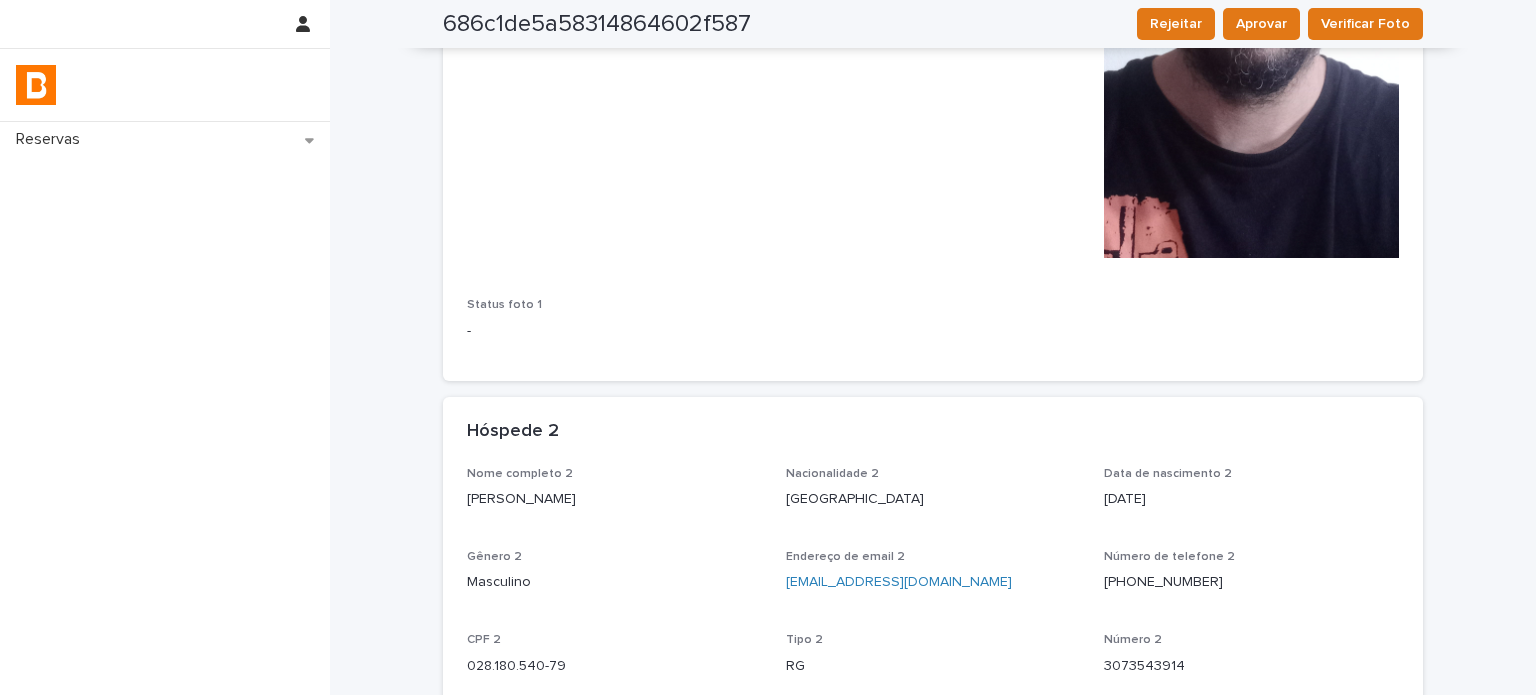 scroll, scrollTop: 936, scrollLeft: 0, axis: vertical 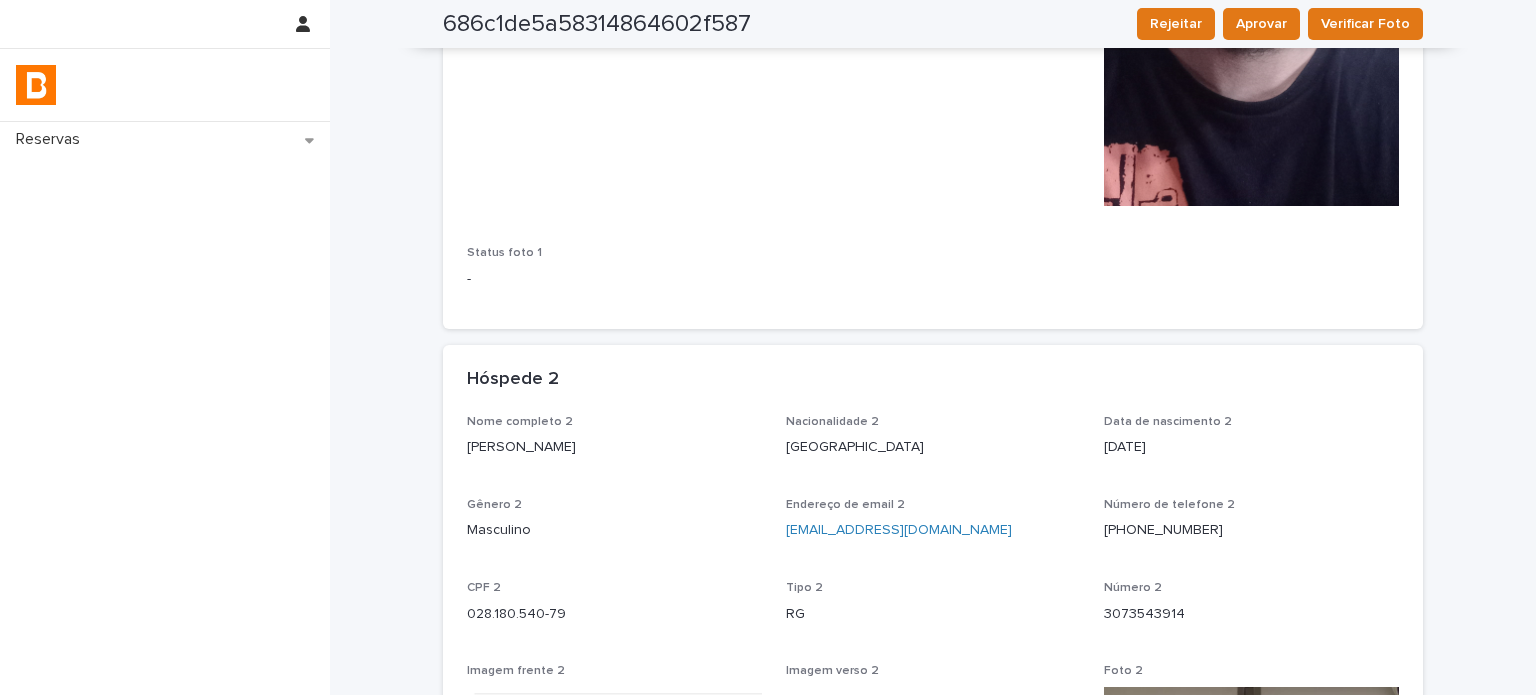 drag, startPoint x: 1316, startPoint y: 423, endPoint x: 1320, endPoint y: 410, distance: 13.601471 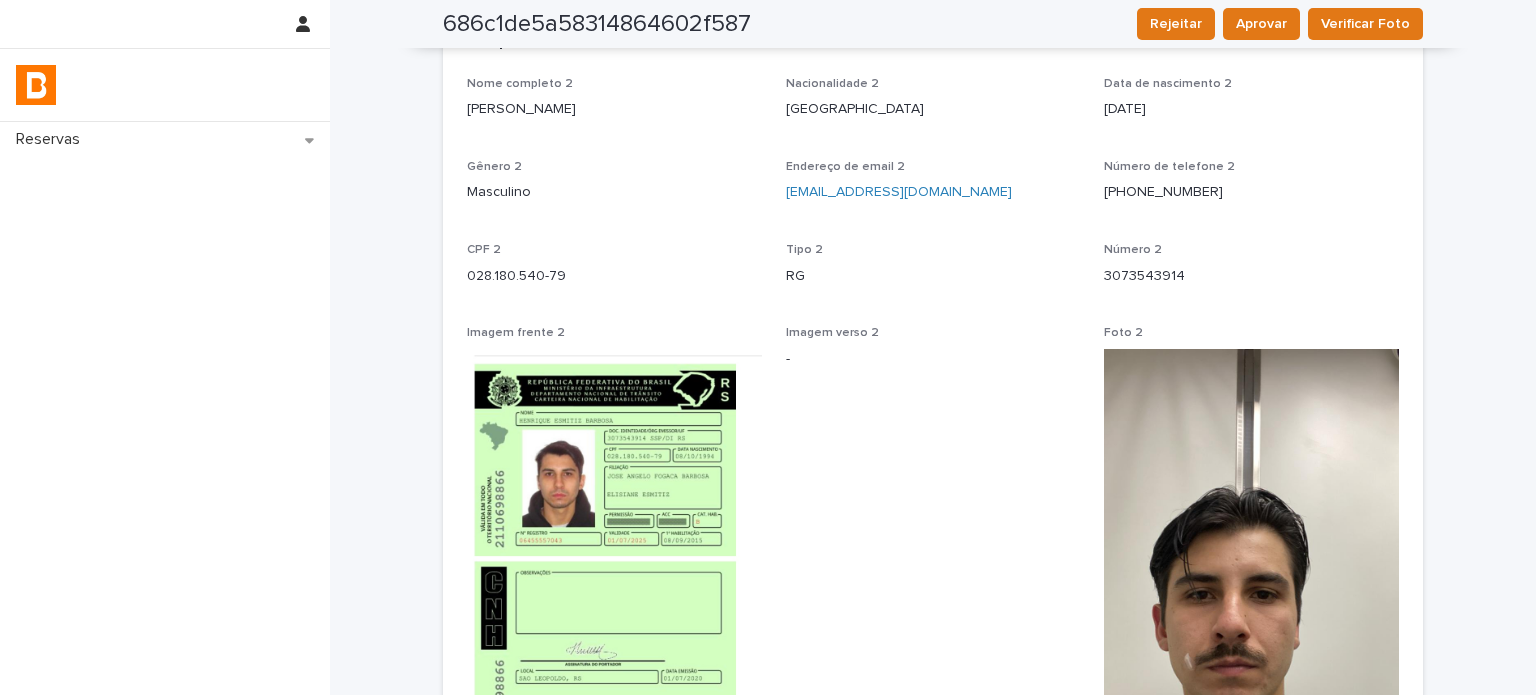 scroll, scrollTop: 1370, scrollLeft: 0, axis: vertical 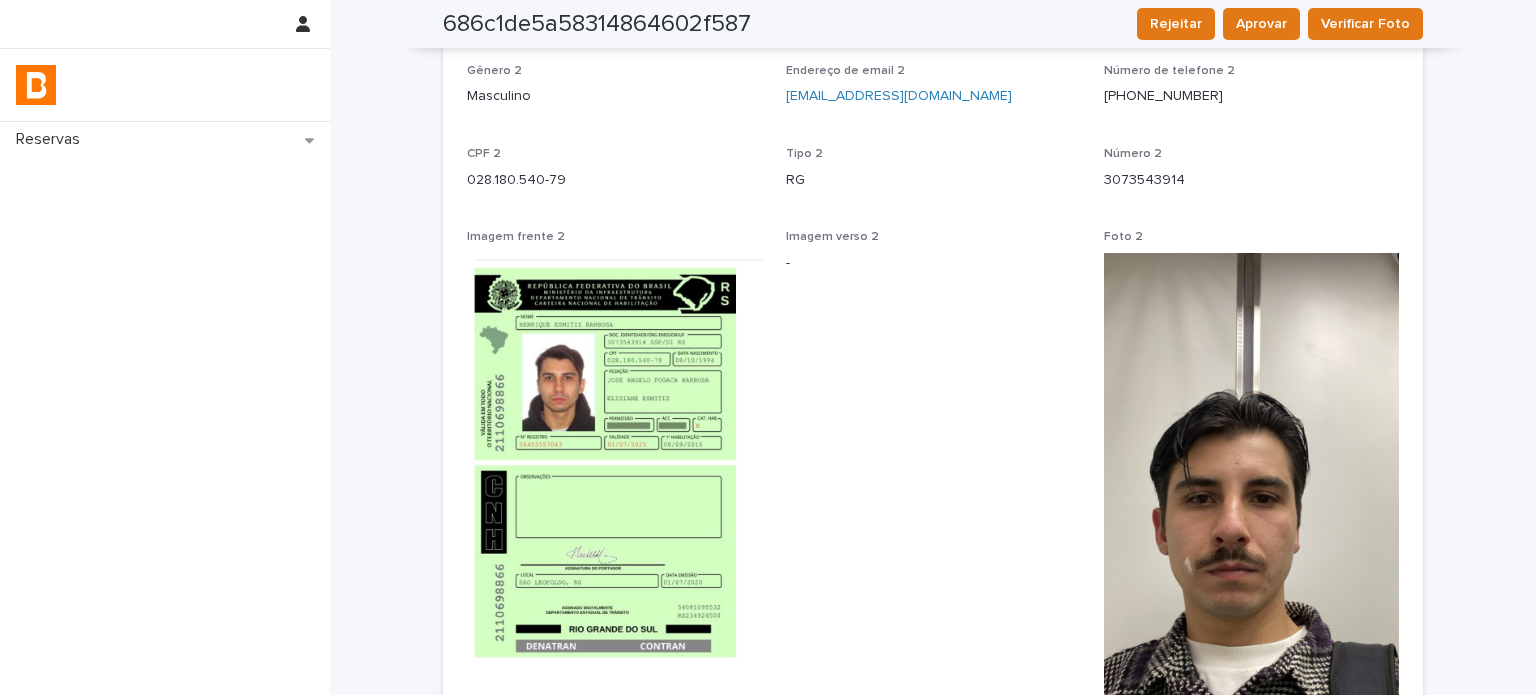 drag, startPoint x: 1376, startPoint y: 213, endPoint x: 1373, endPoint y: 225, distance: 12.369317 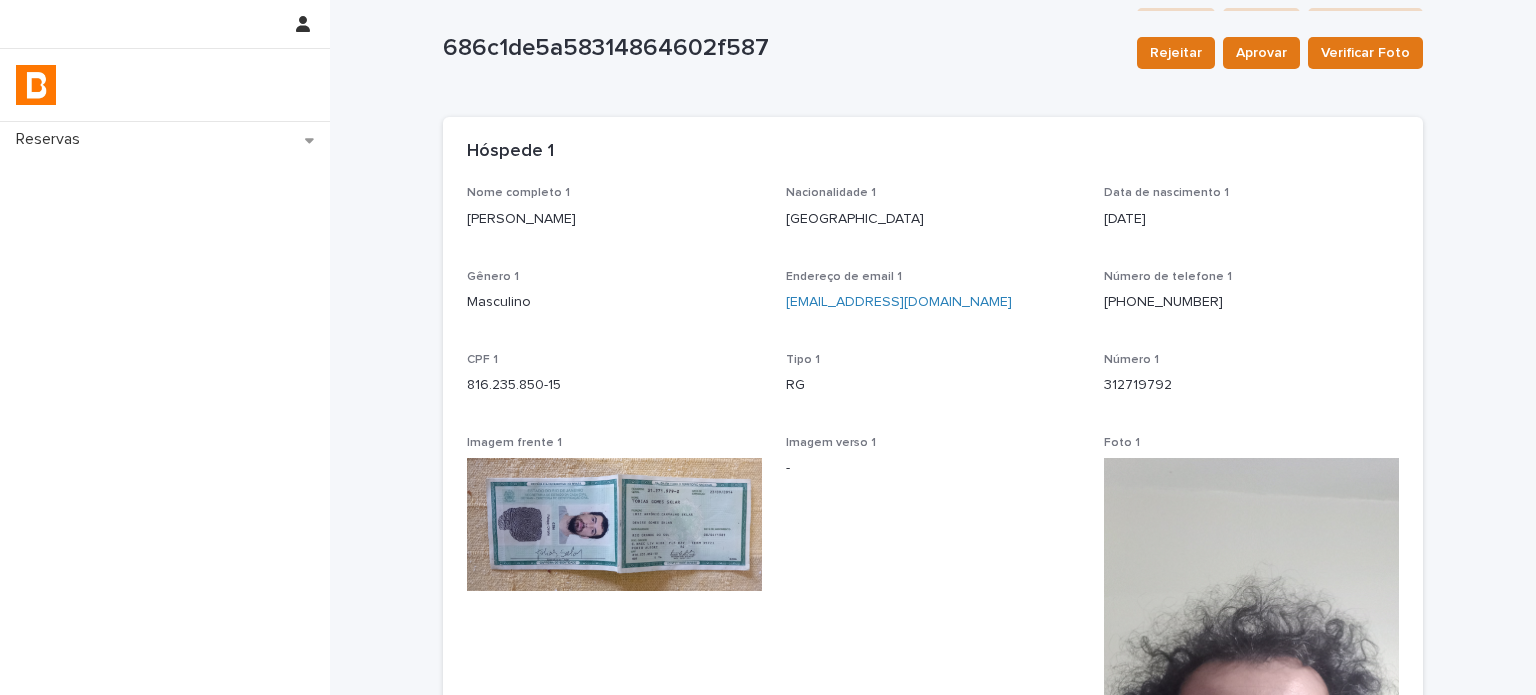 scroll, scrollTop: 0, scrollLeft: 0, axis: both 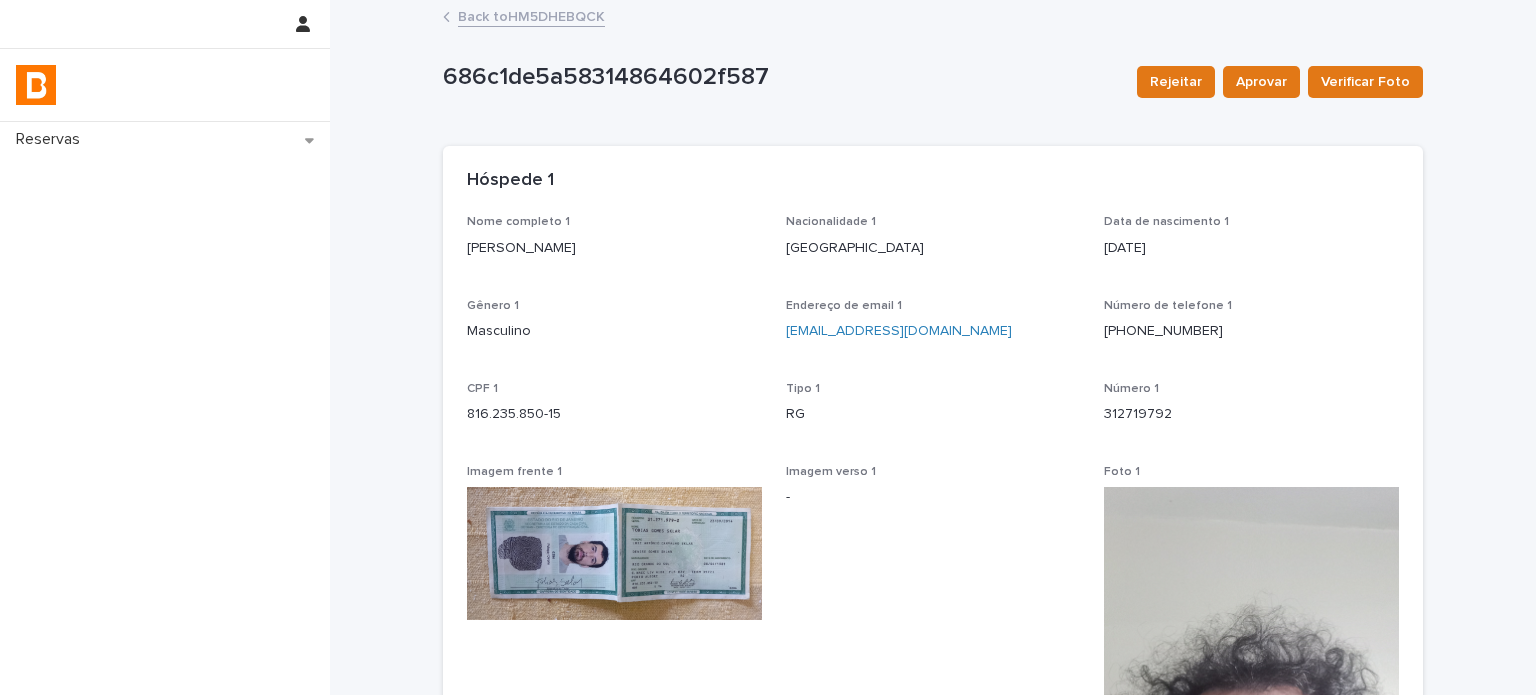 click on "Back to  HM5DHEBQCK" at bounding box center [531, 15] 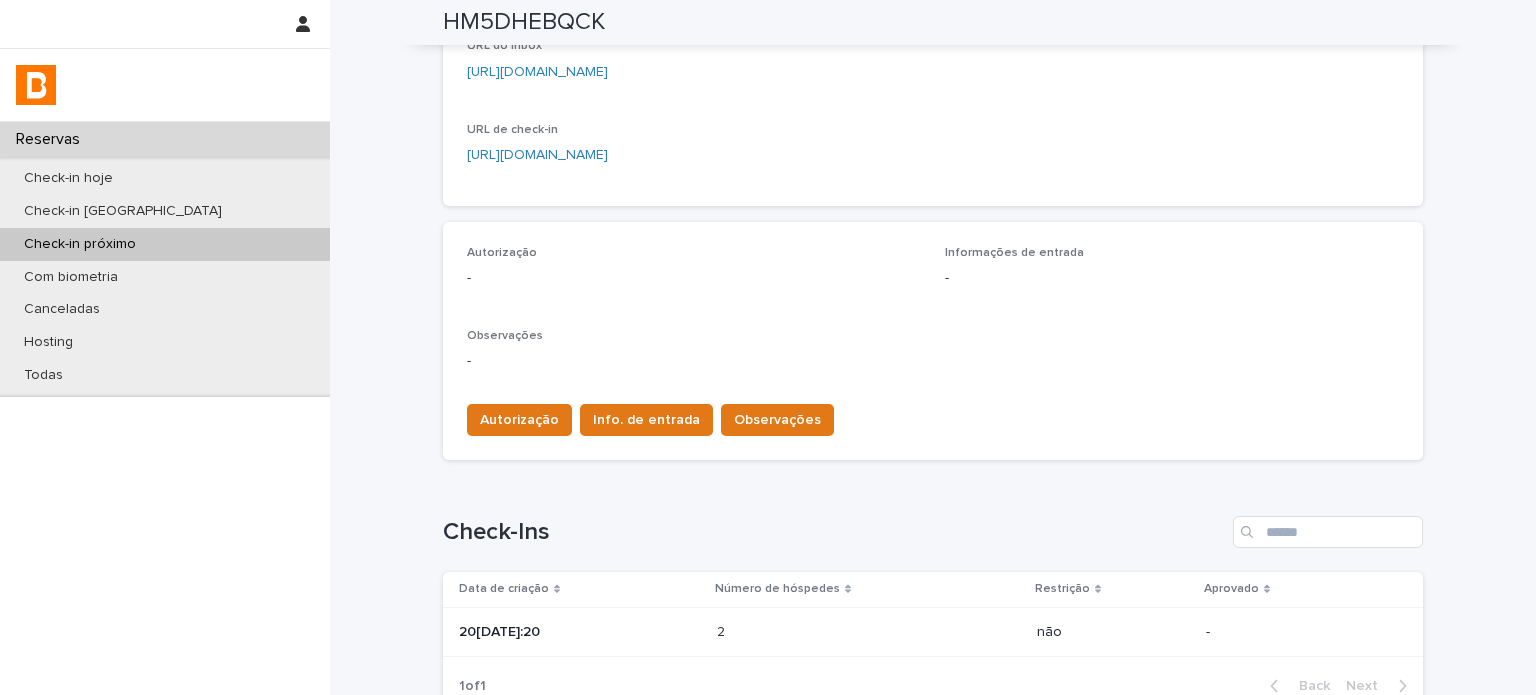 scroll, scrollTop: 466, scrollLeft: 0, axis: vertical 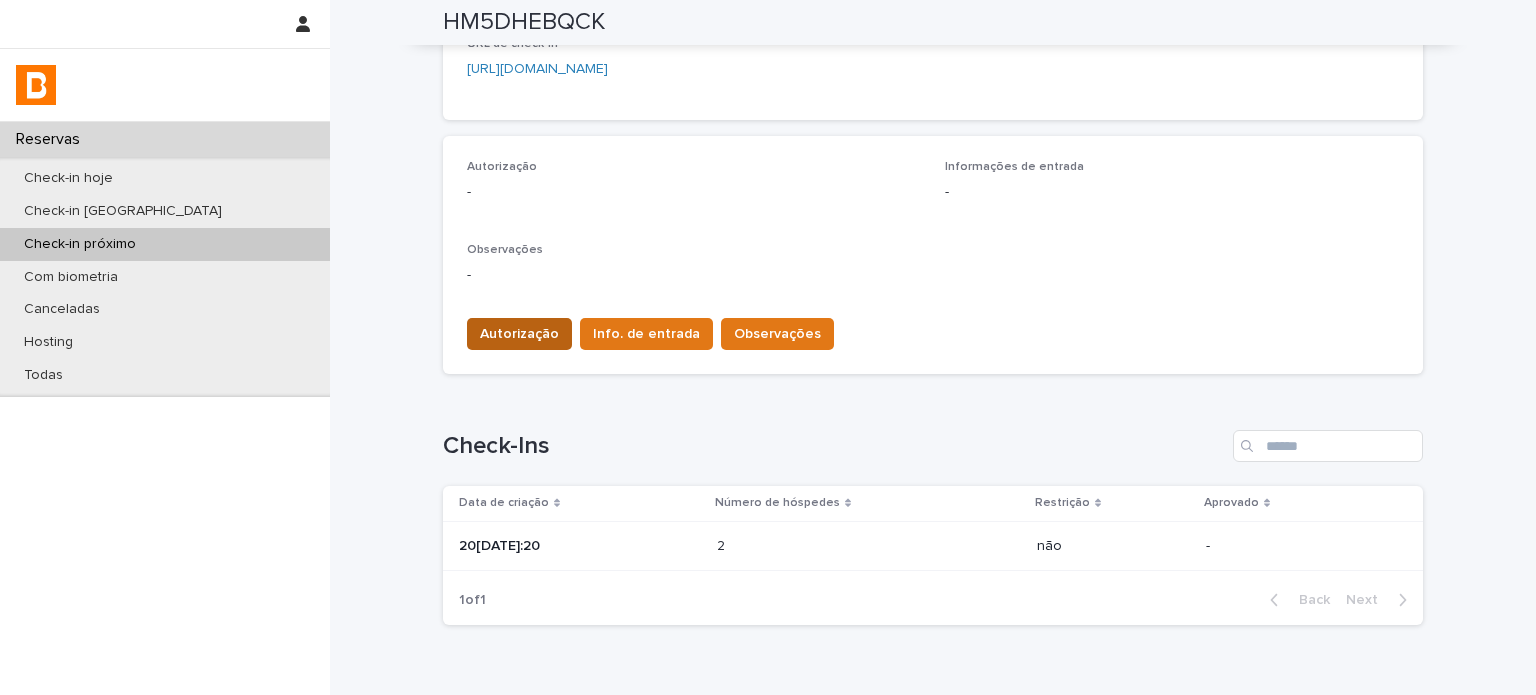 click on "Autorização" at bounding box center (519, 334) 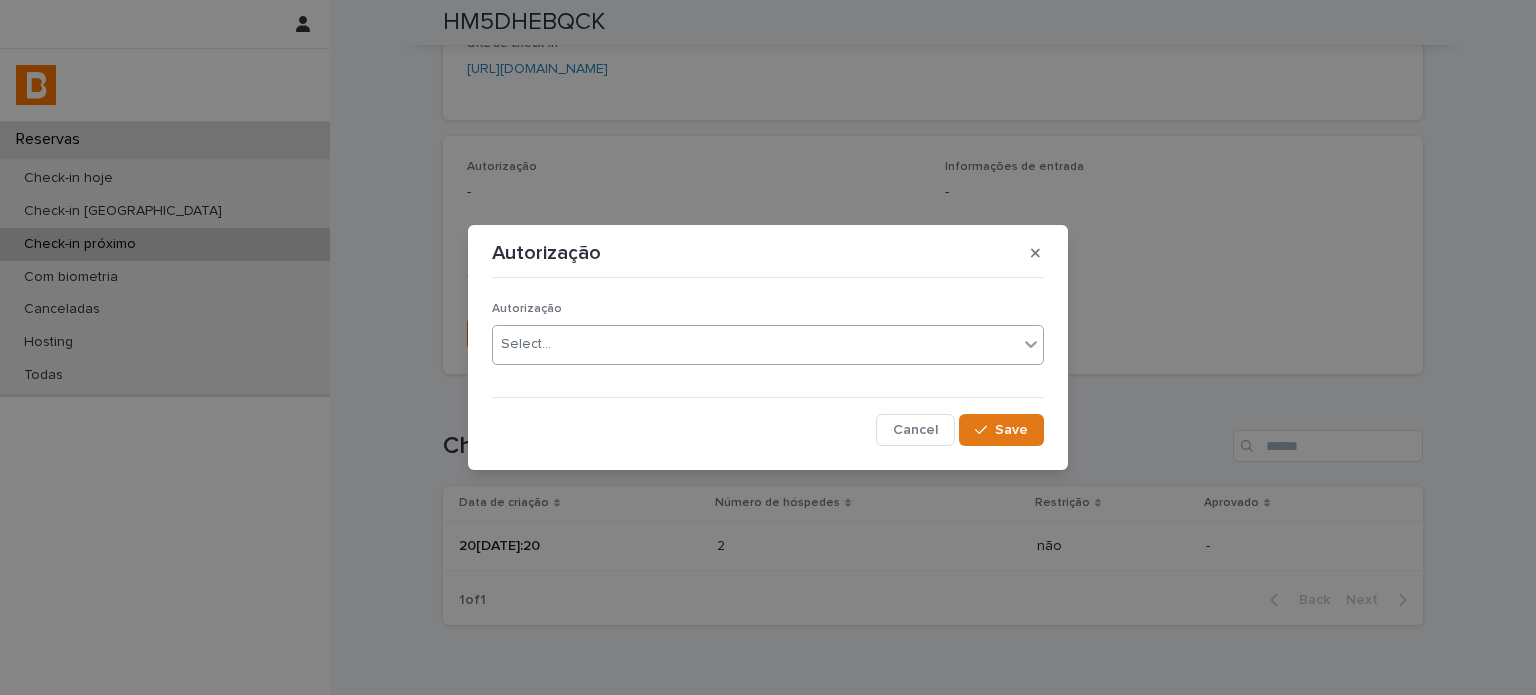 click on "Select..." at bounding box center [768, 345] 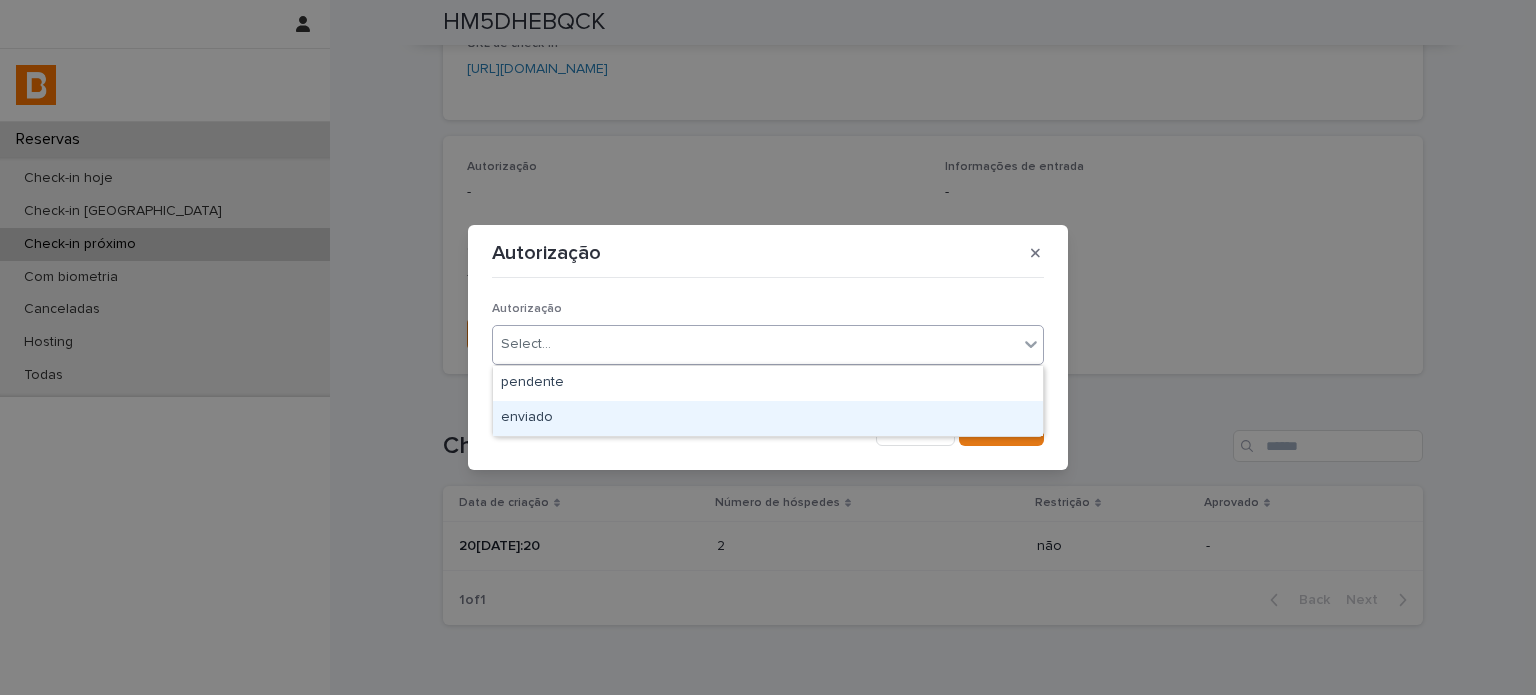 click on "enviado" at bounding box center [768, 418] 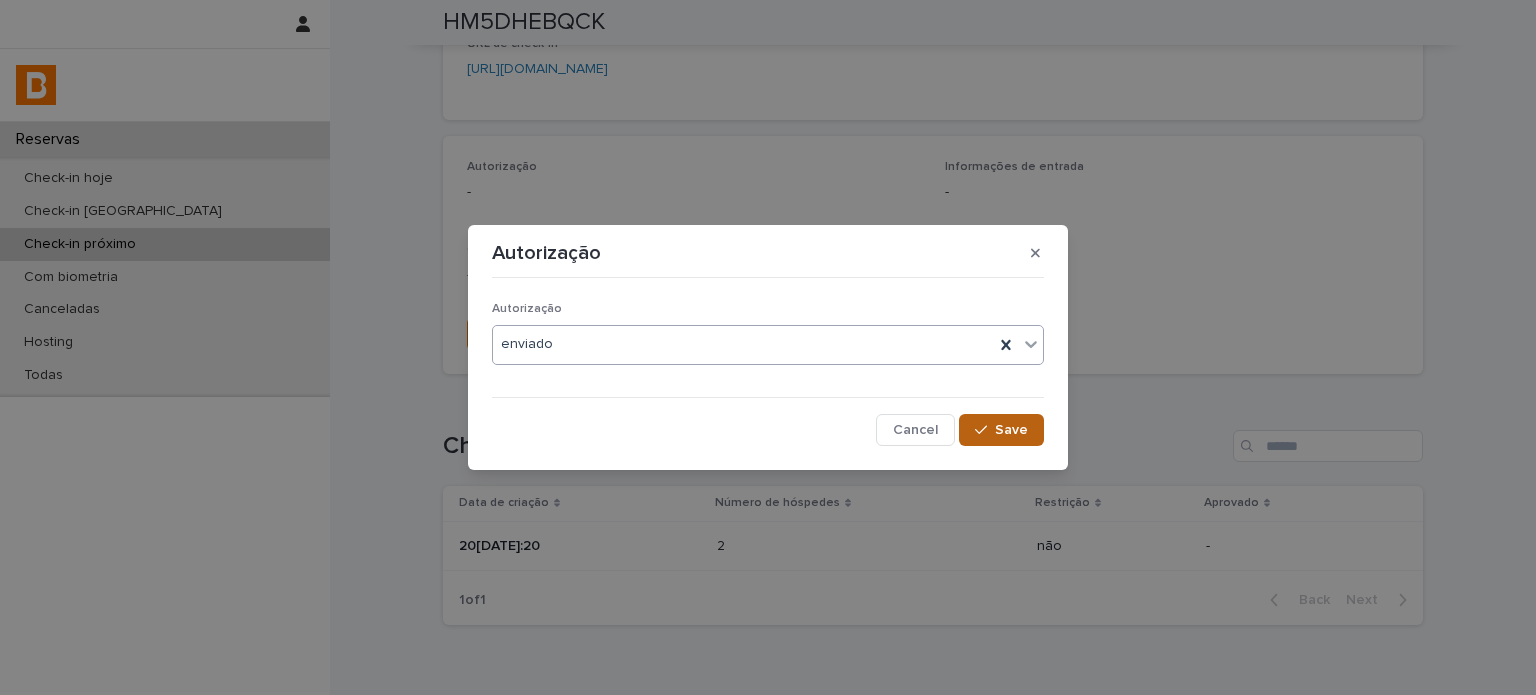 click on "Save" at bounding box center (1011, 430) 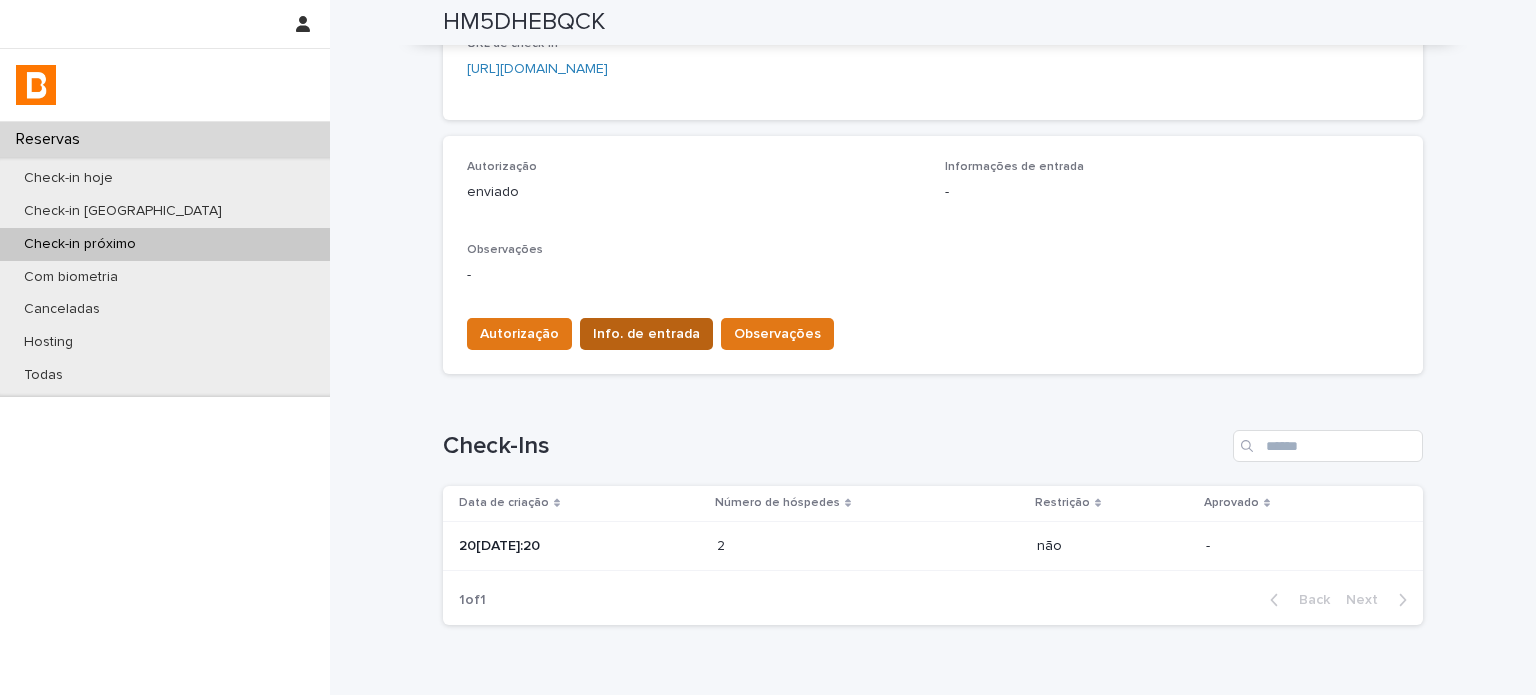 click on "Info. de entrada" at bounding box center (646, 334) 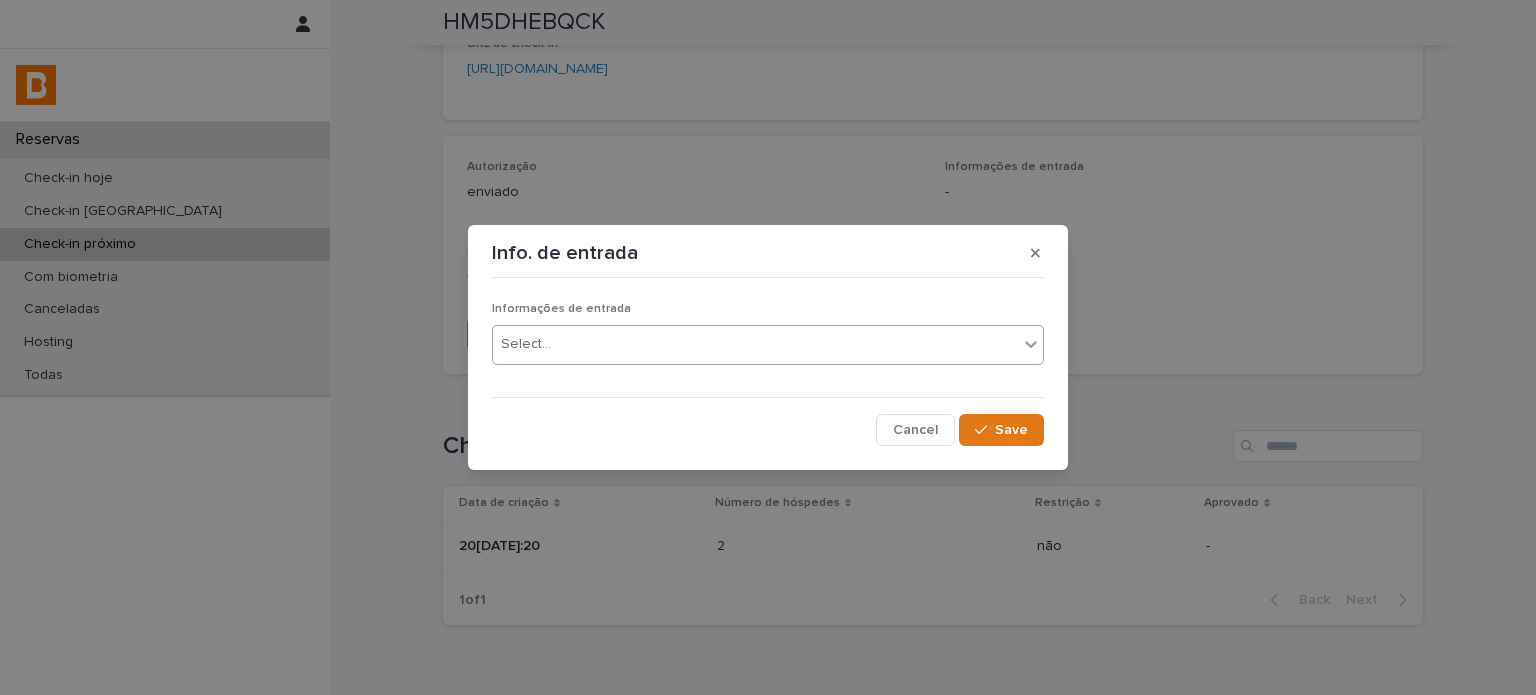 click on "Select..." at bounding box center [755, 344] 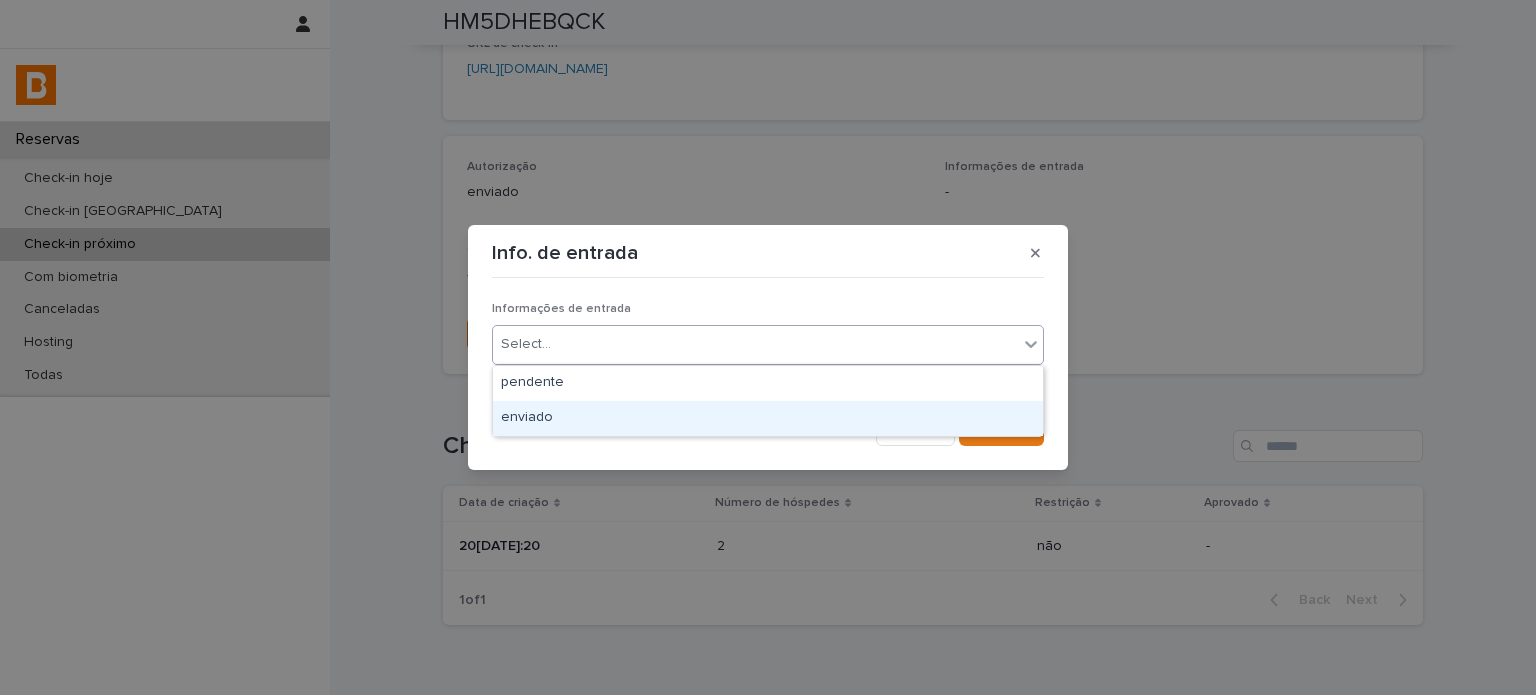 click on "enviado" at bounding box center [768, 418] 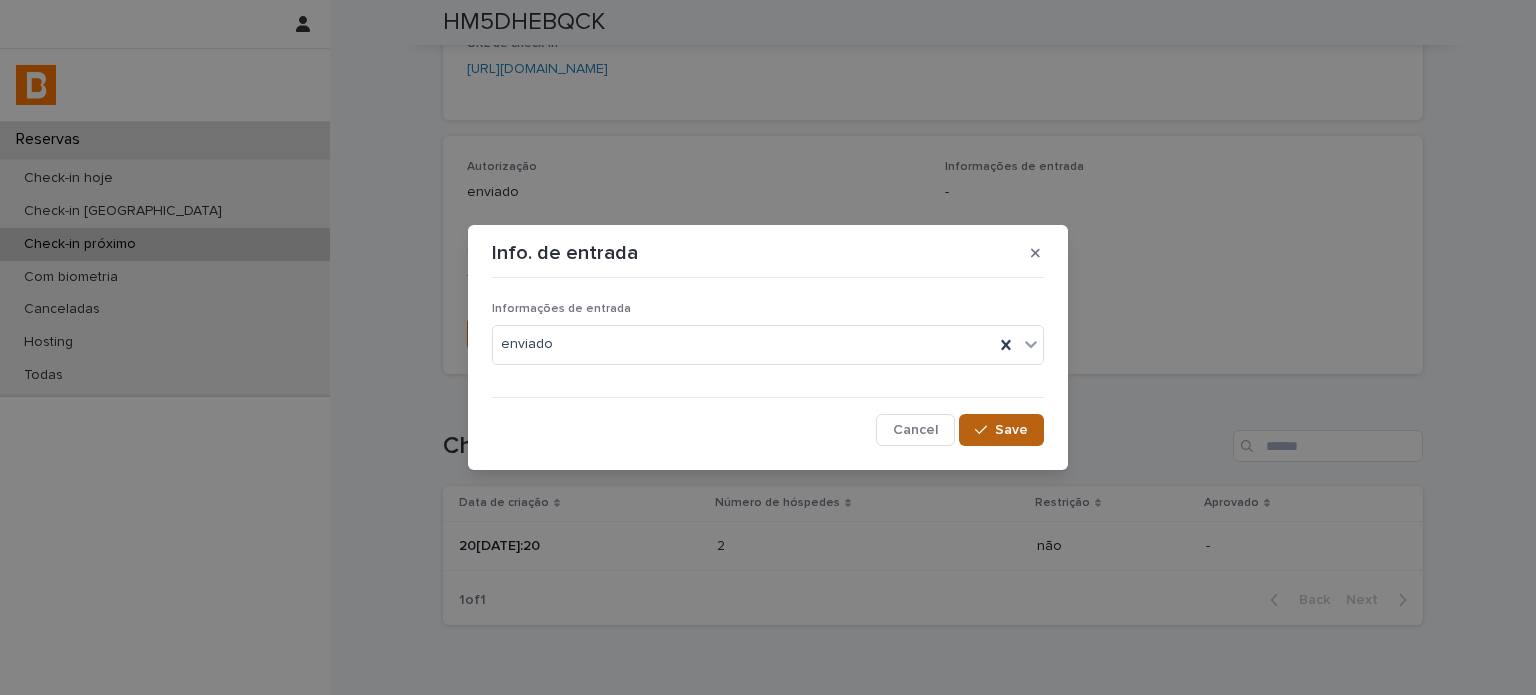 click on "Save" at bounding box center [1011, 430] 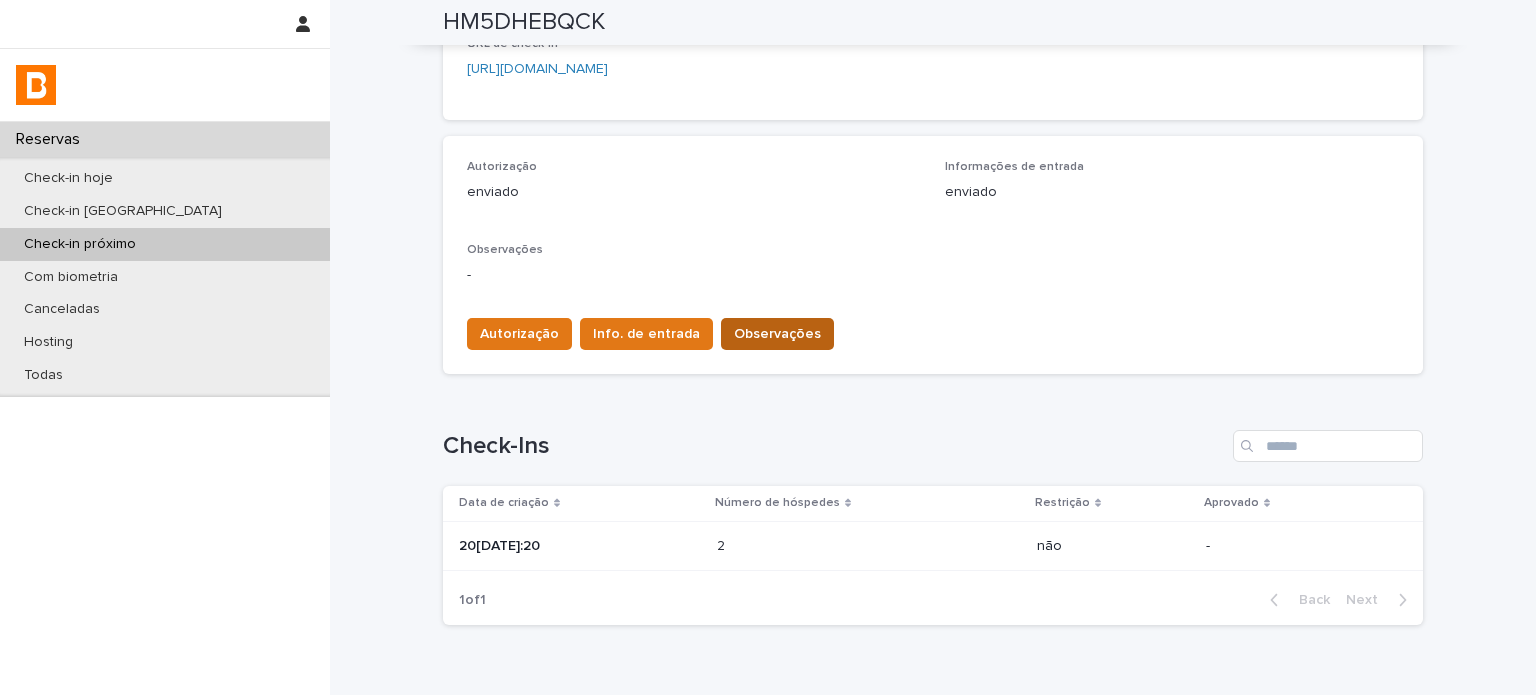 click on "Observações" at bounding box center (777, 334) 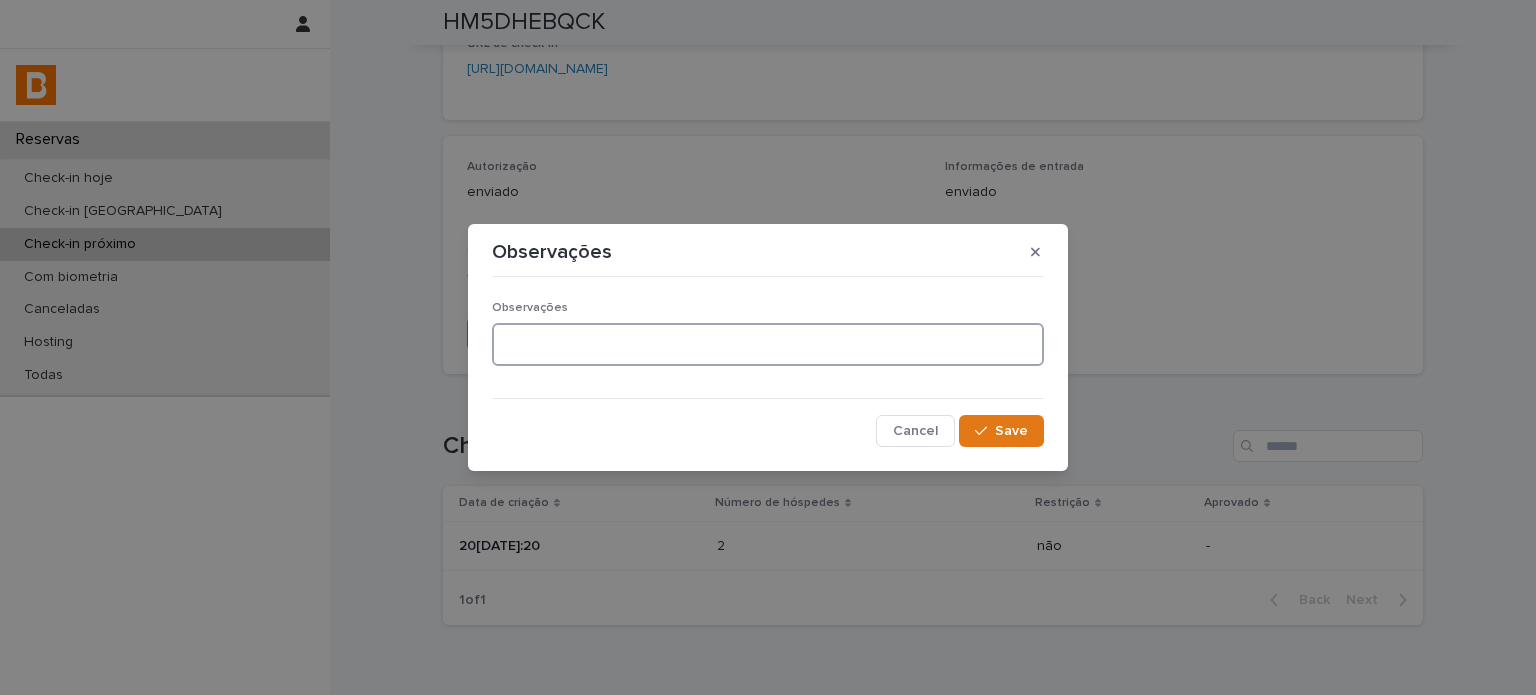 click at bounding box center (768, 344) 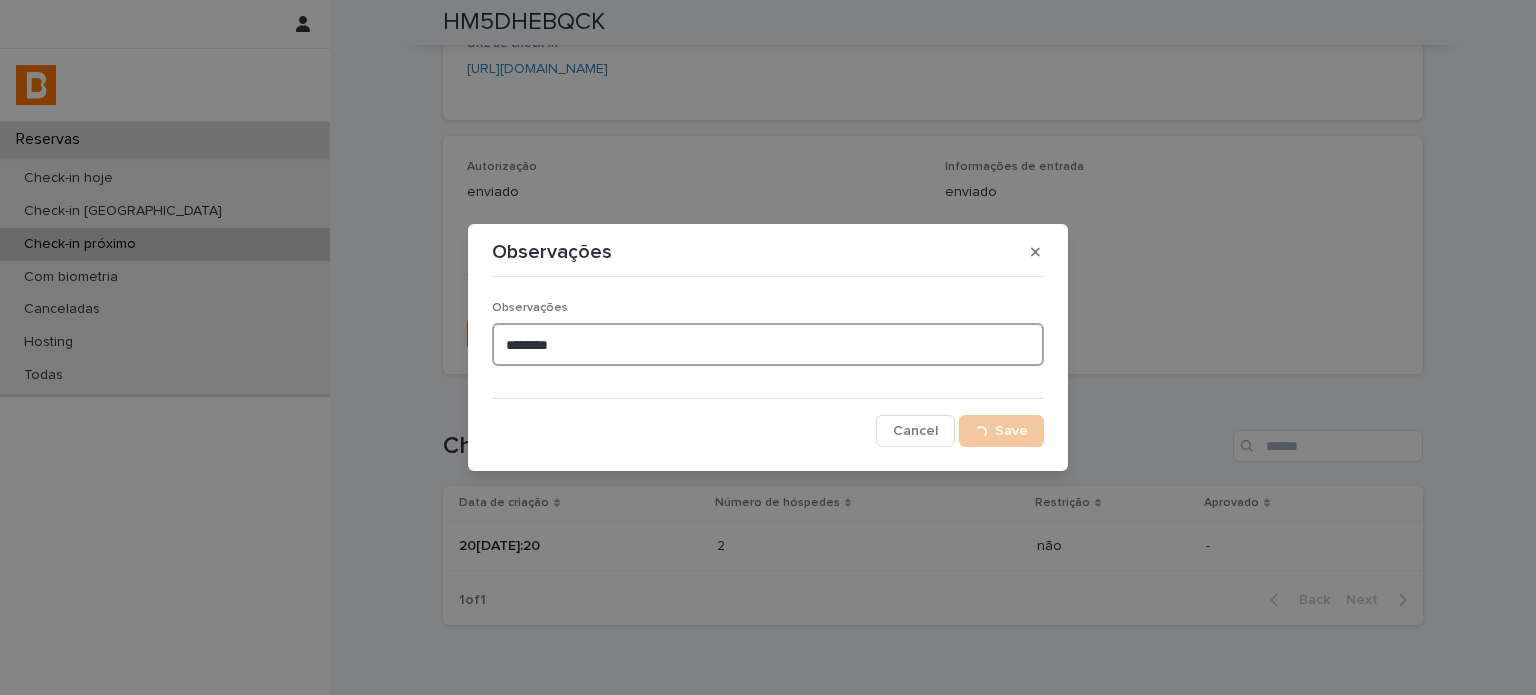 type on "*******" 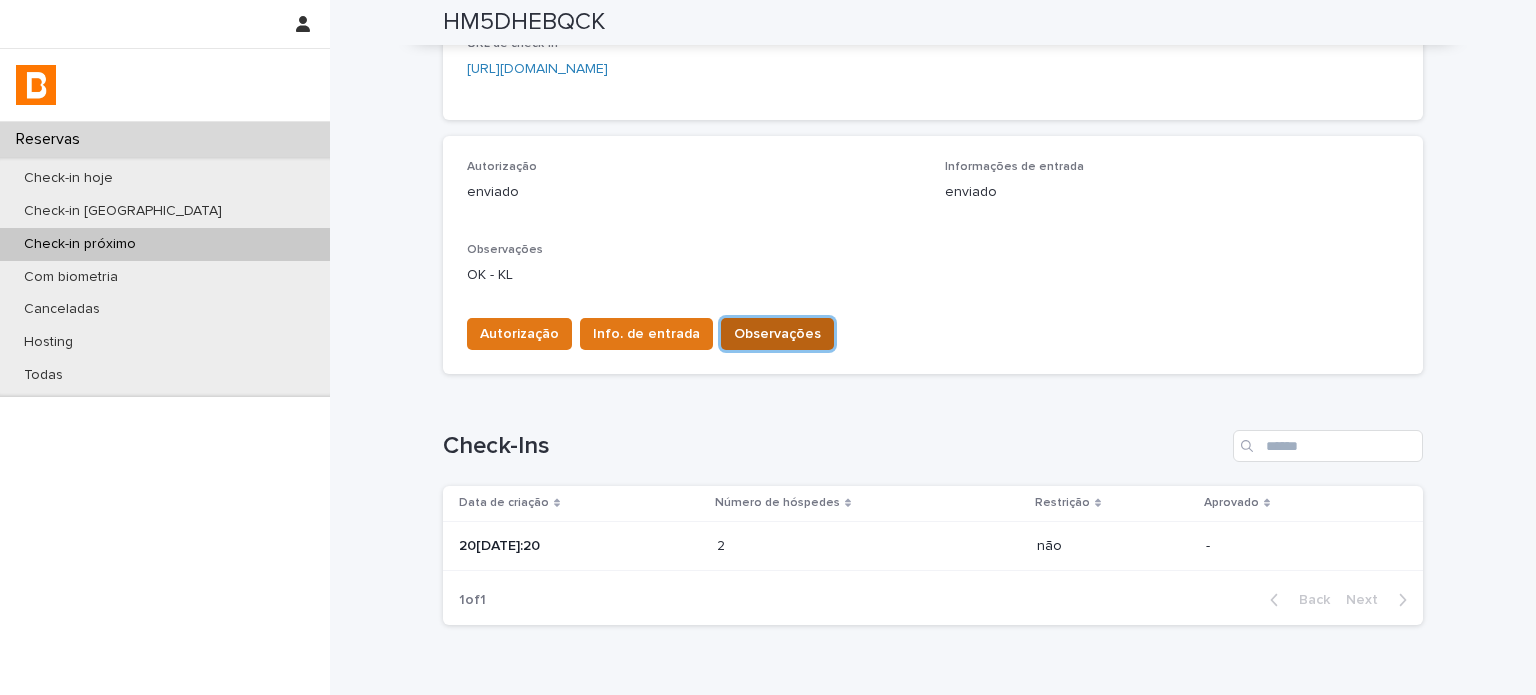 click on "Observações" at bounding box center (777, 334) 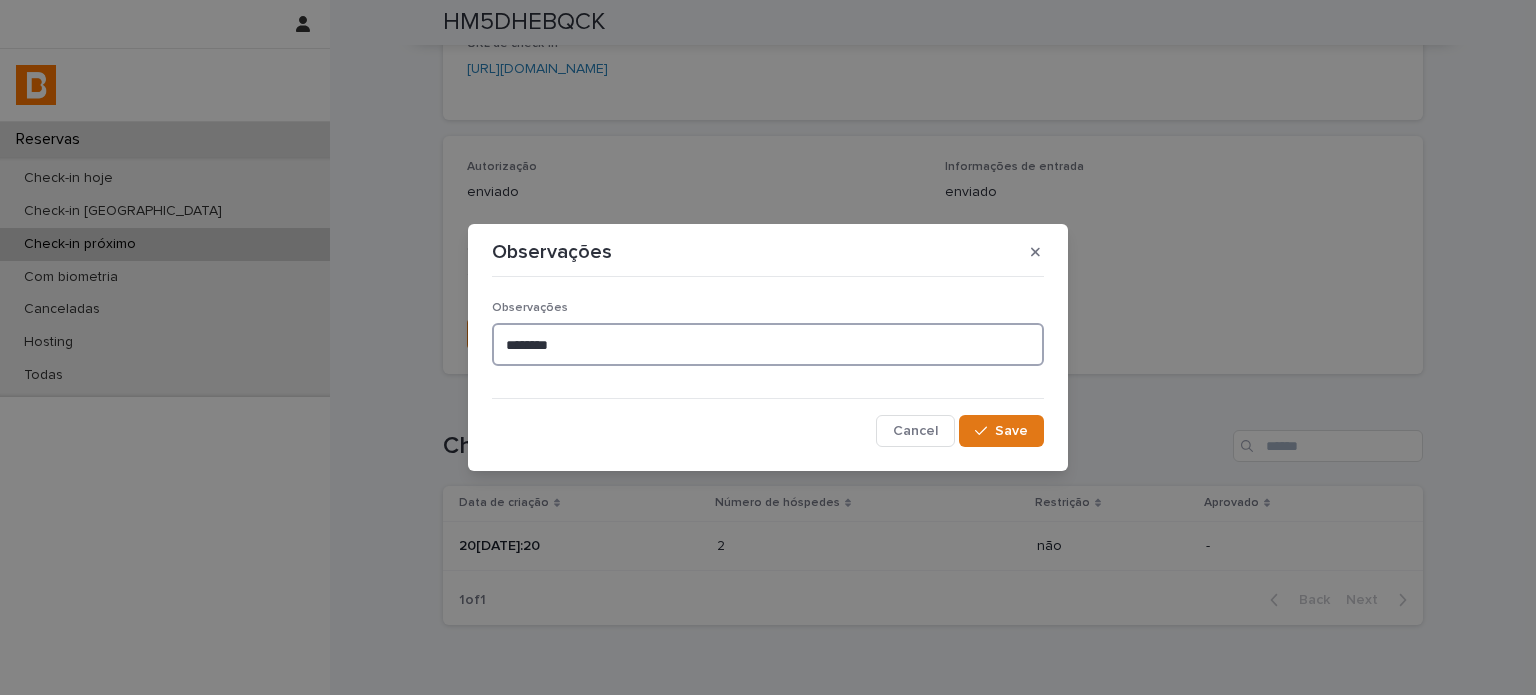 click on "*******" at bounding box center [768, 344] 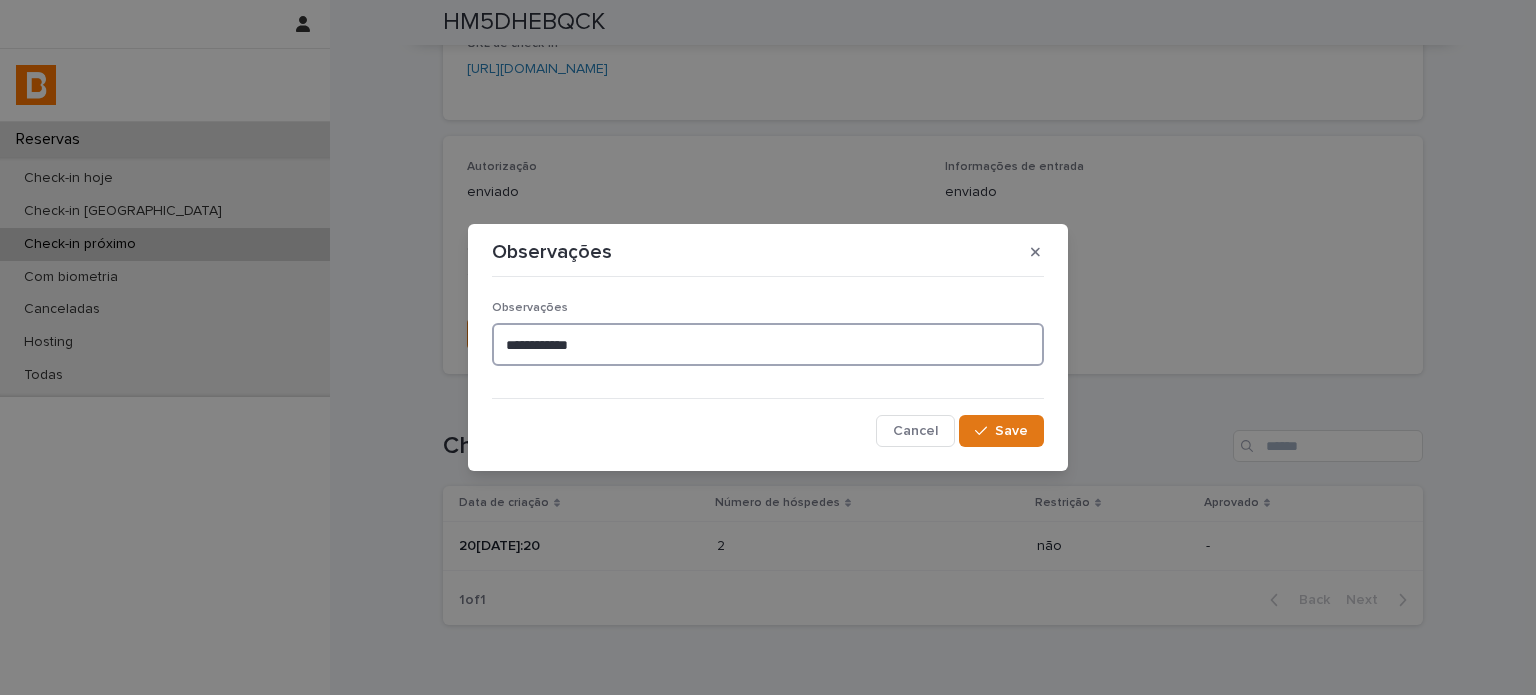 type on "**********" 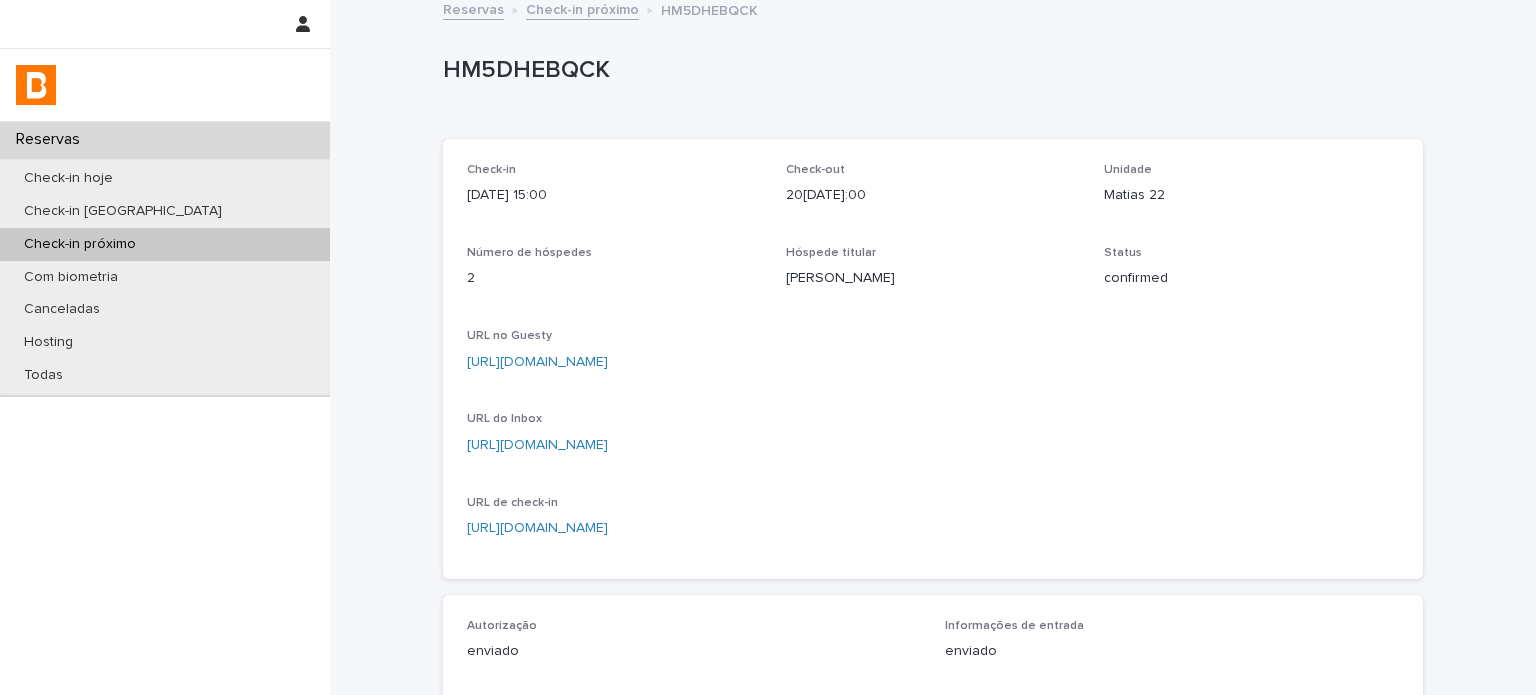scroll, scrollTop: 0, scrollLeft: 0, axis: both 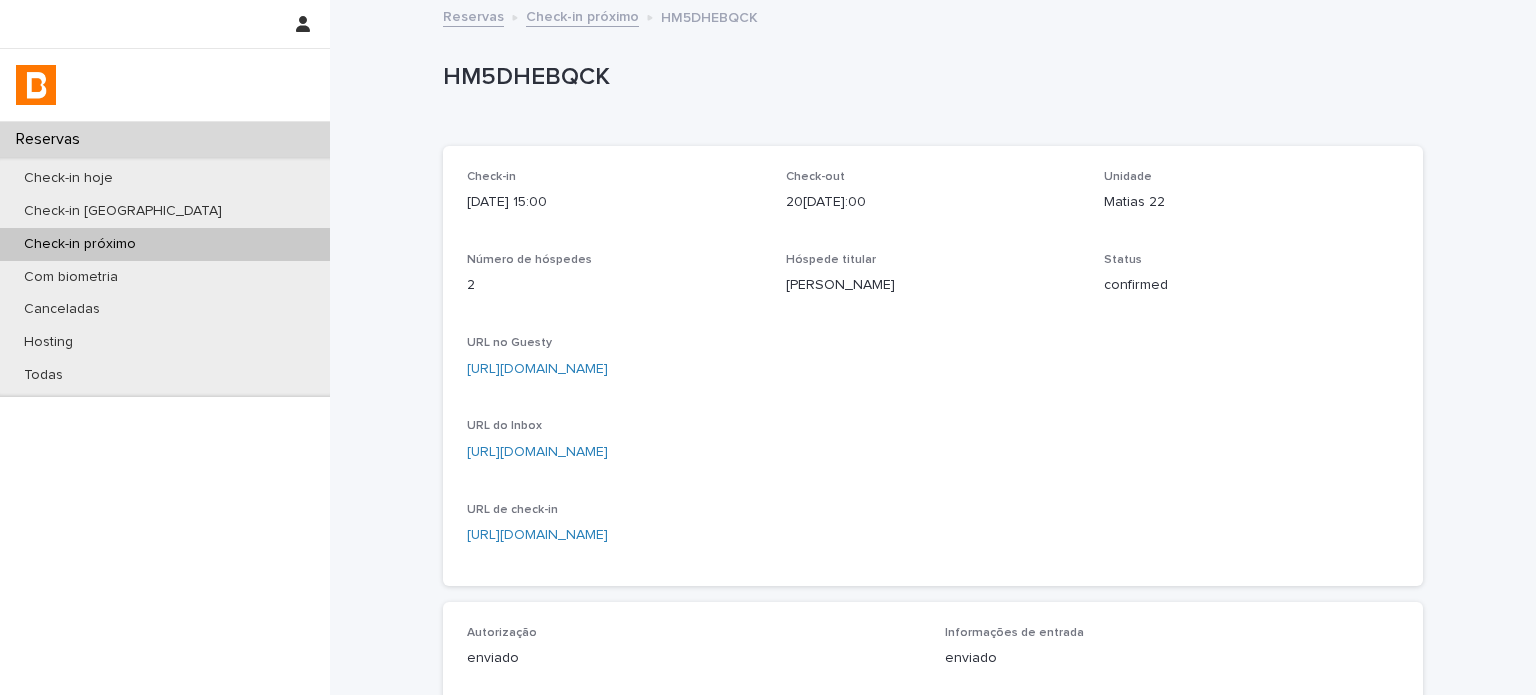 click on "Check-in próximo" at bounding box center (582, 15) 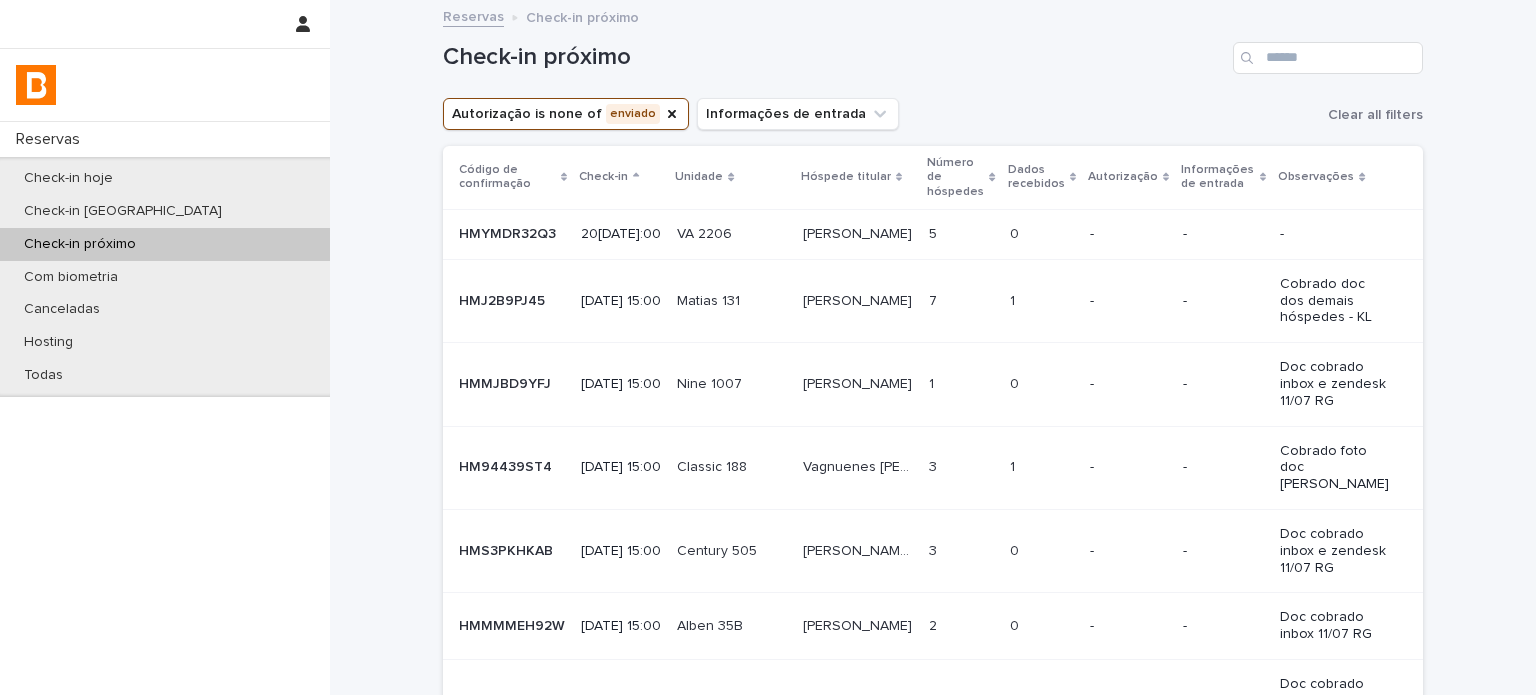 click on "Loading... Saving… Loading... Saving… Check-in próximo Autorização is none of enviado Informações de entrada Clear all filters Código de confirmação Check-in Unidade Hóspede titular Número de hóspedes Dados recebidos Autorização Informações de entrada Observações HMYMDR32Q3 HMYMDR32Q3   20[DATE]:00 VA 2206 VA 2206   [PERSON_NAME] [PERSON_NAME]   5 5   0 0   - - - HMJ2B9PJ45 HMJ2B9PJ45   20[DATE]:00 Matias 131 Matias 131   [PERSON_NAME] [PERSON_NAME]   7 7   1 1   - - Cobrado doc dos demais hóspedes - KL HMMJBD9YFJ HMMJBD9YFJ   20[DATE]:00 Nine 1007 Nine 1007   [PERSON_NAME] [PERSON_NAME]   1 1   0 0   - - Doc cobrado inbox e zendesk 11/07 RG HM94439ST4 HM94439ST4   20[DATE]:00 Classic 188 Classic 188   Vagnuenes [PERSON_NAME] [PERSON_NAME]   3 3   1 1   - - Cobrado foto doc Daniel - KL HMS3PKHKAB HMS3PKHKAB   20[DATE]:00 Century 505 Century 505   [PERSON_NAME] Do Carmo [PERSON_NAME] Do Carmo   3 3   0 0   - -" at bounding box center [933, 549] 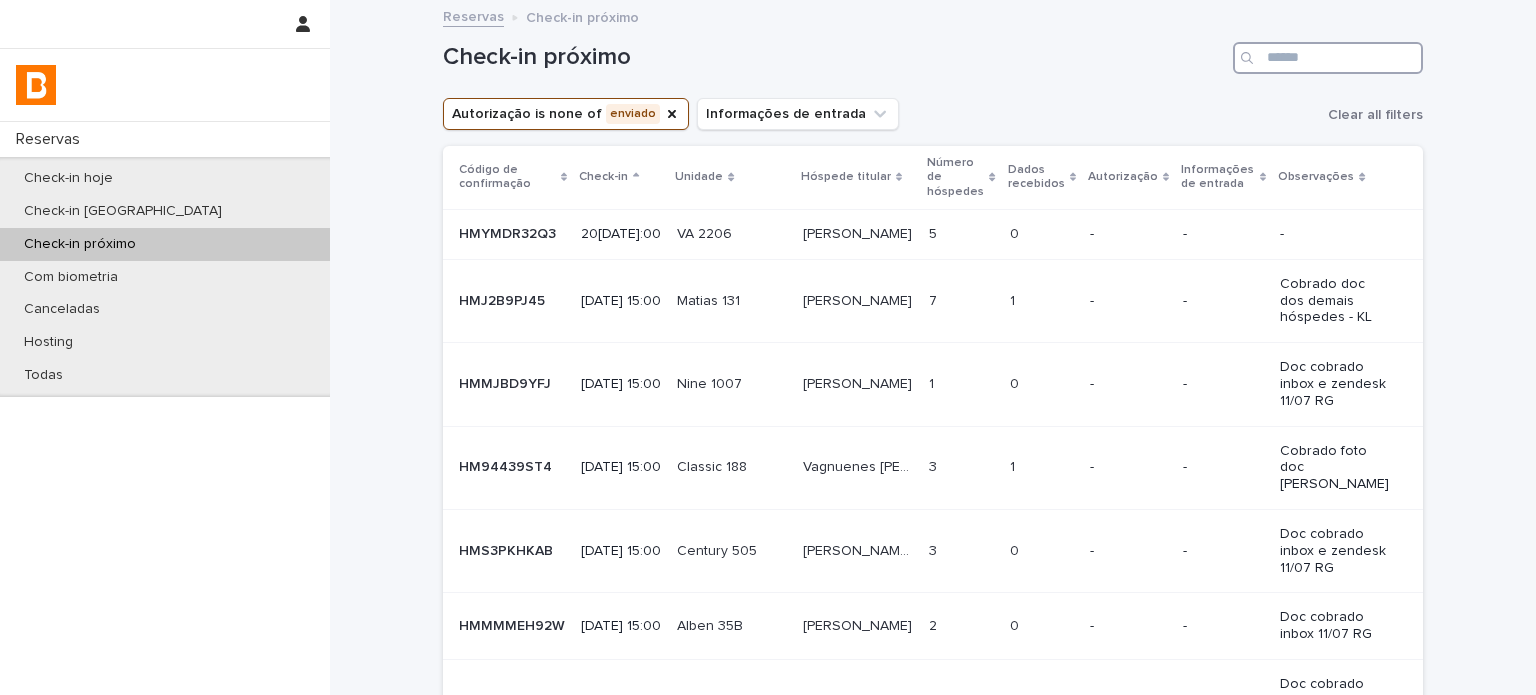 click at bounding box center (1328, 58) 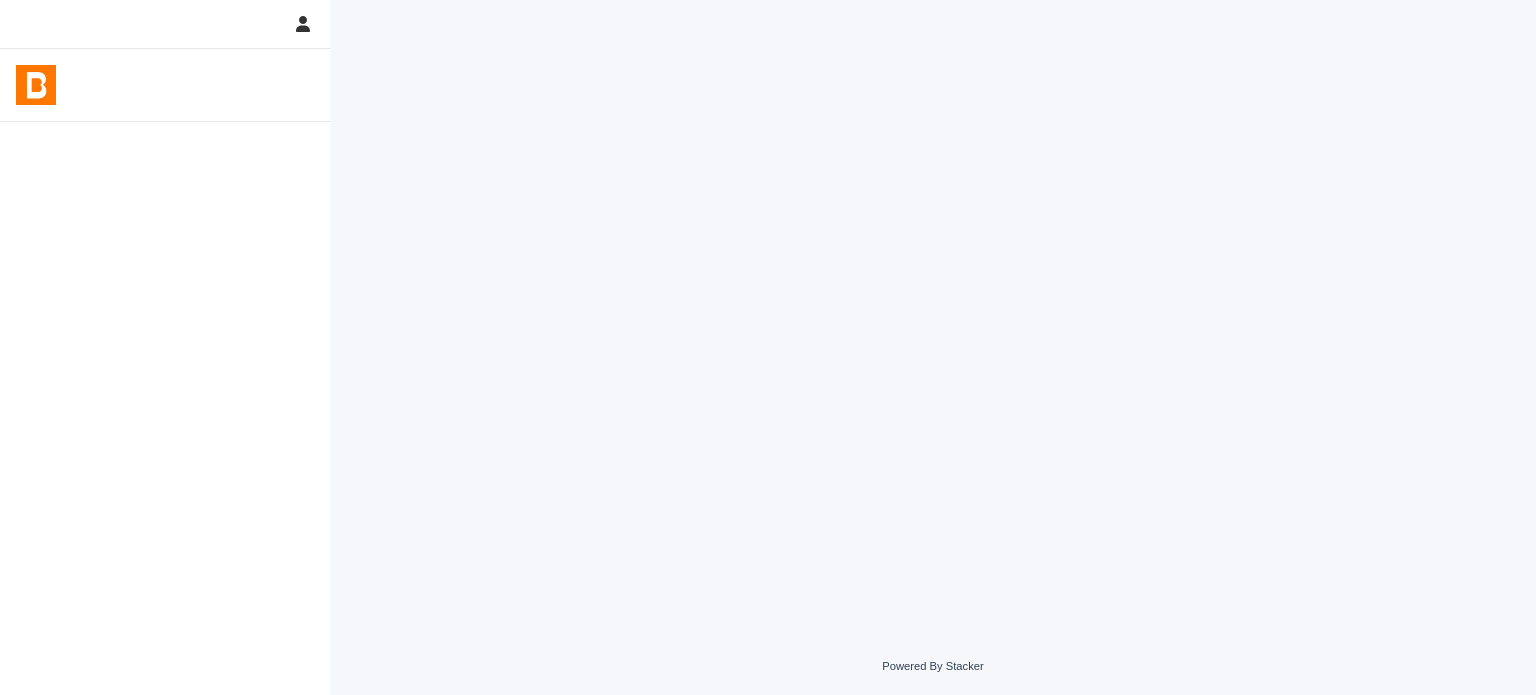 scroll, scrollTop: 0, scrollLeft: 0, axis: both 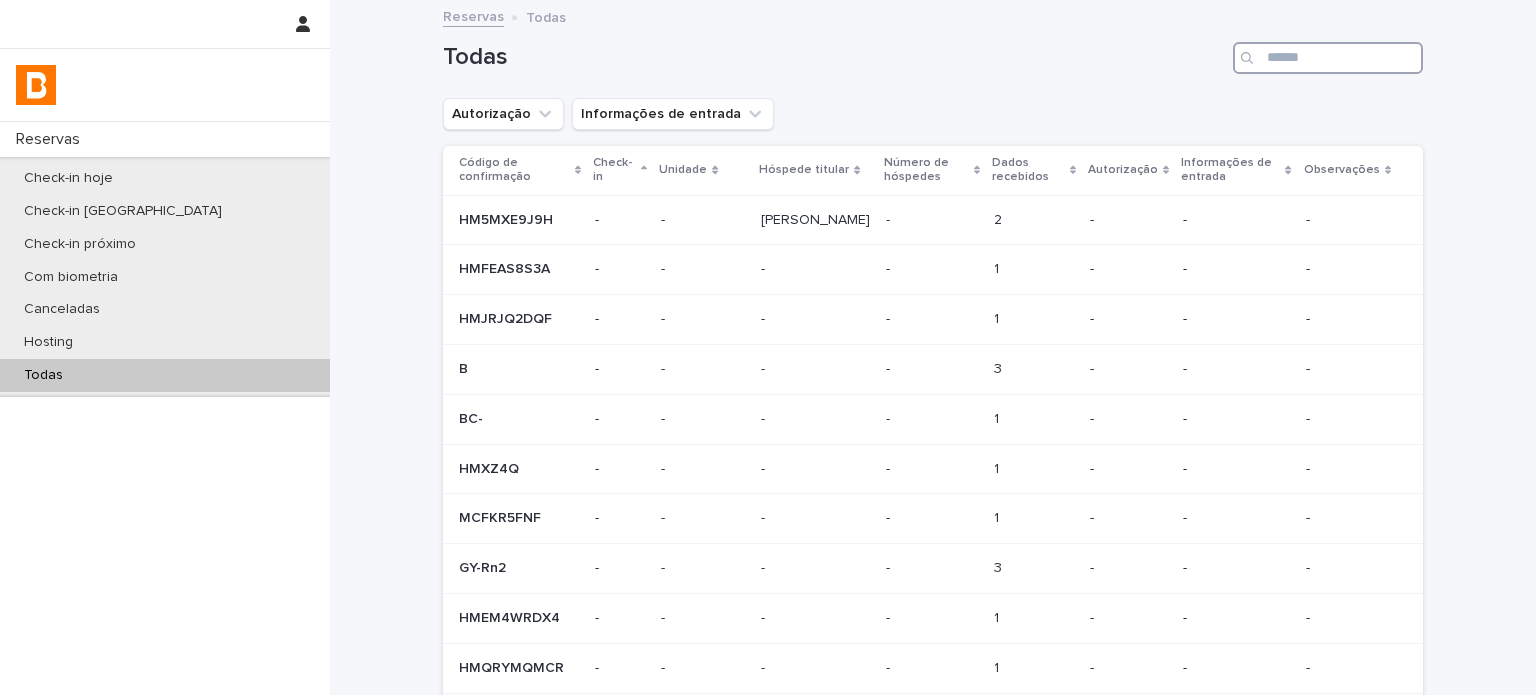 click at bounding box center [1328, 58] 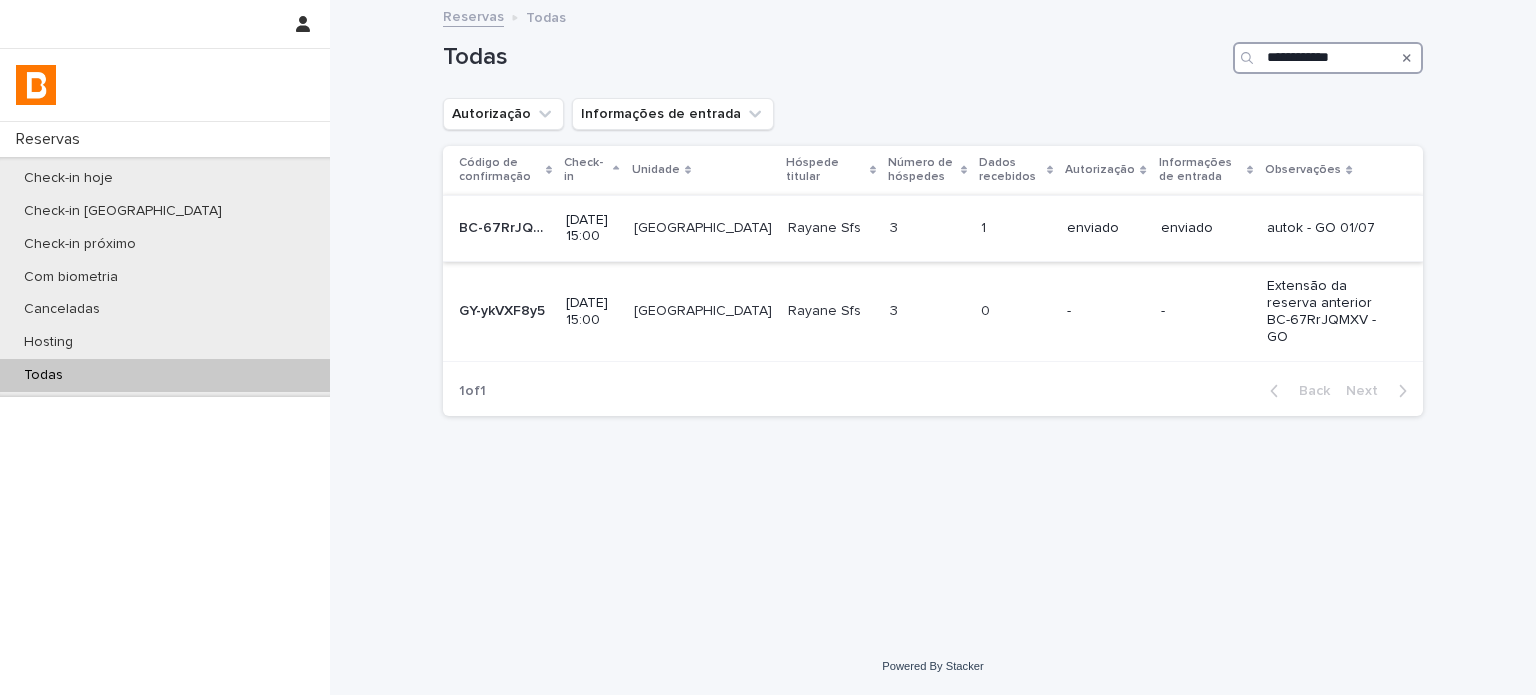 type on "**********" 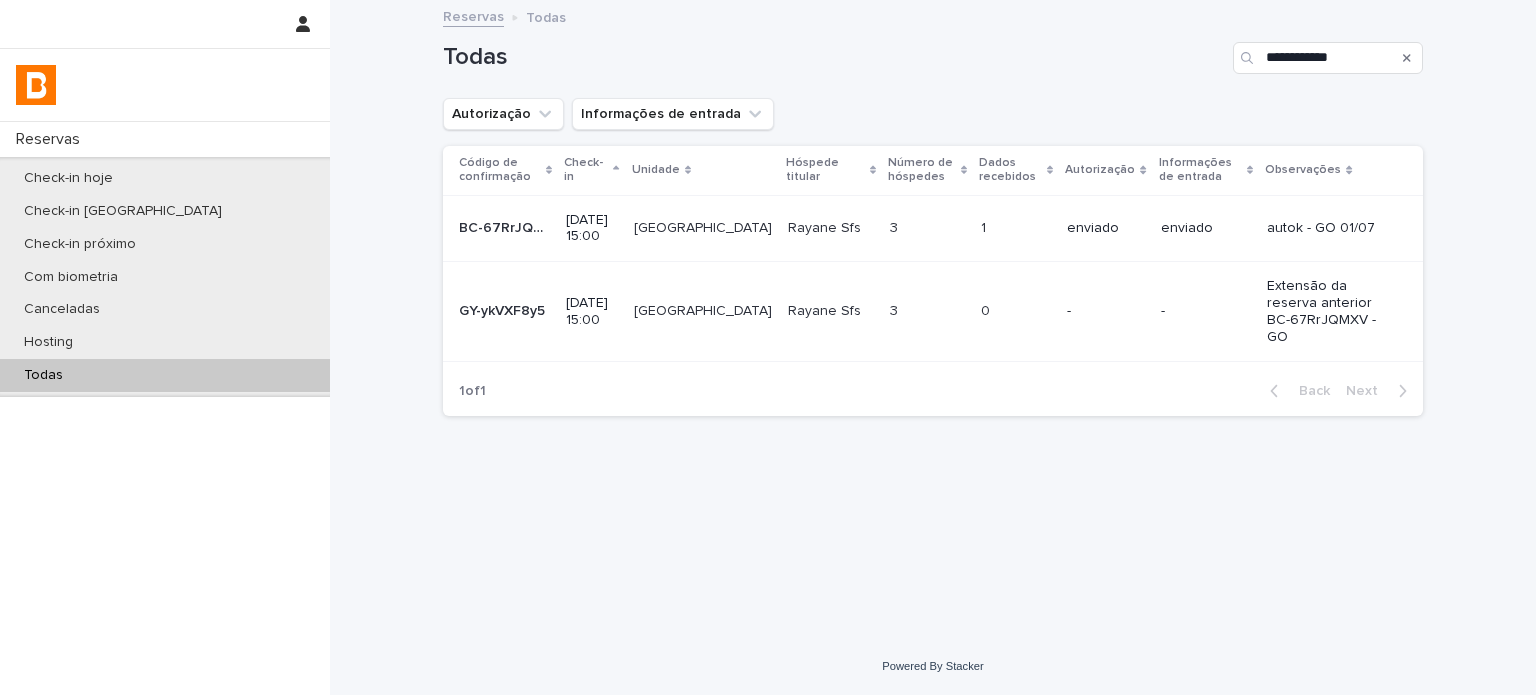 click on "Rayane Sfs" at bounding box center [826, 226] 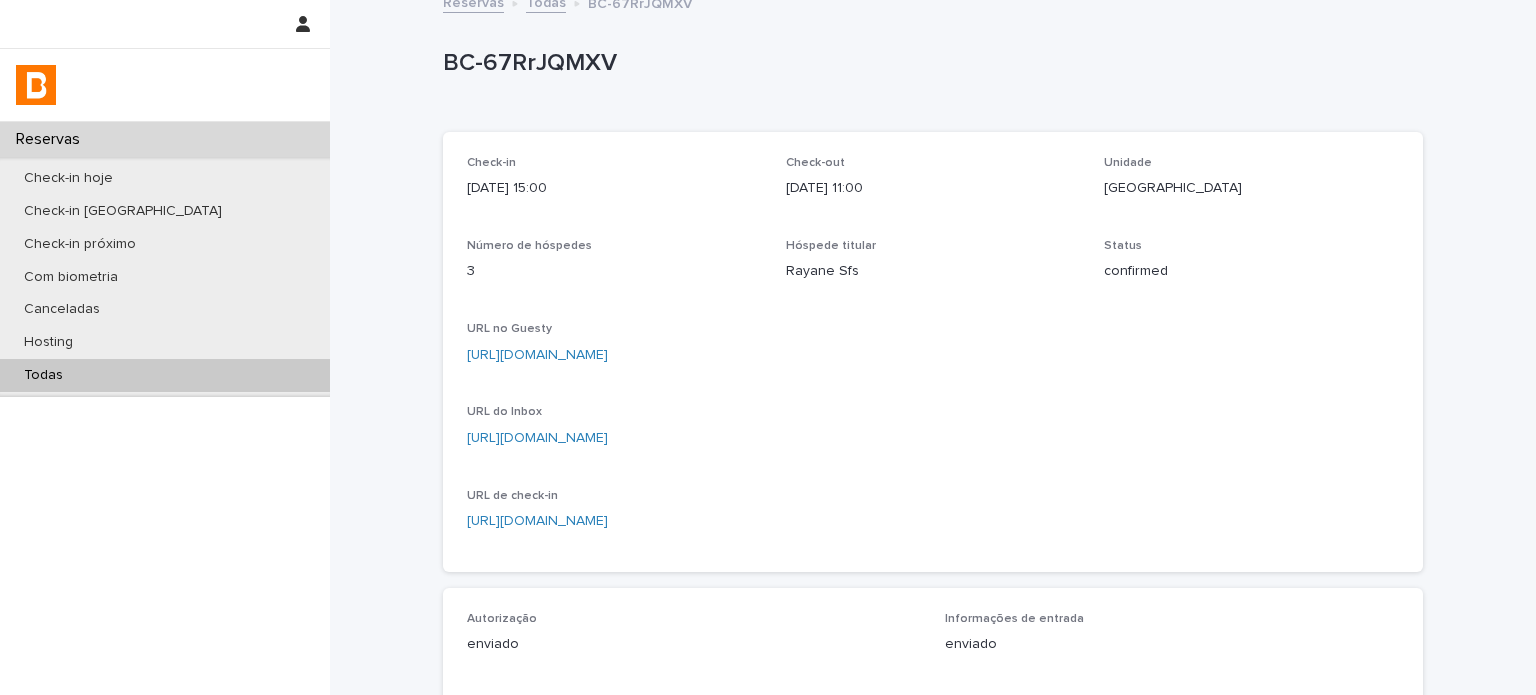 scroll, scrollTop: 0, scrollLeft: 0, axis: both 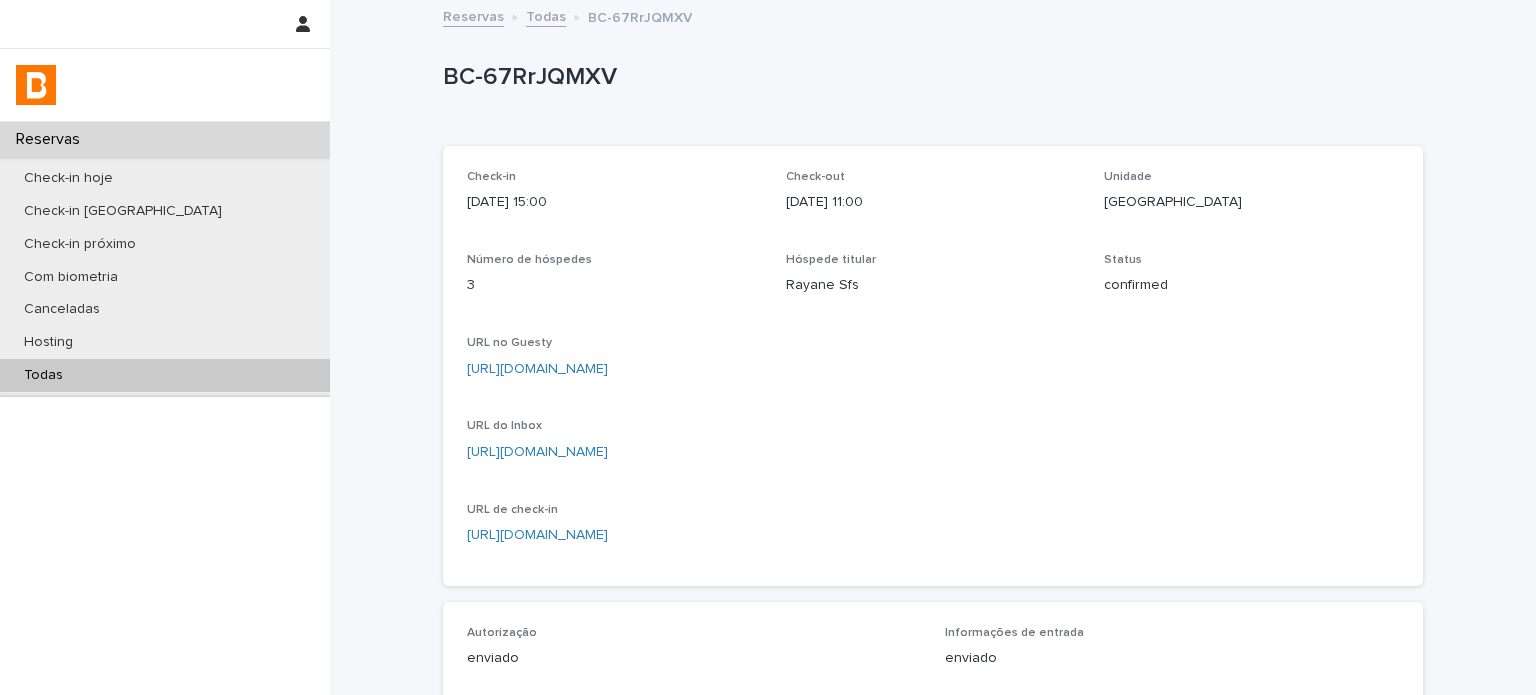 drag, startPoint x: 598, startPoint y: 215, endPoint x: 454, endPoint y: 214, distance: 144.00348 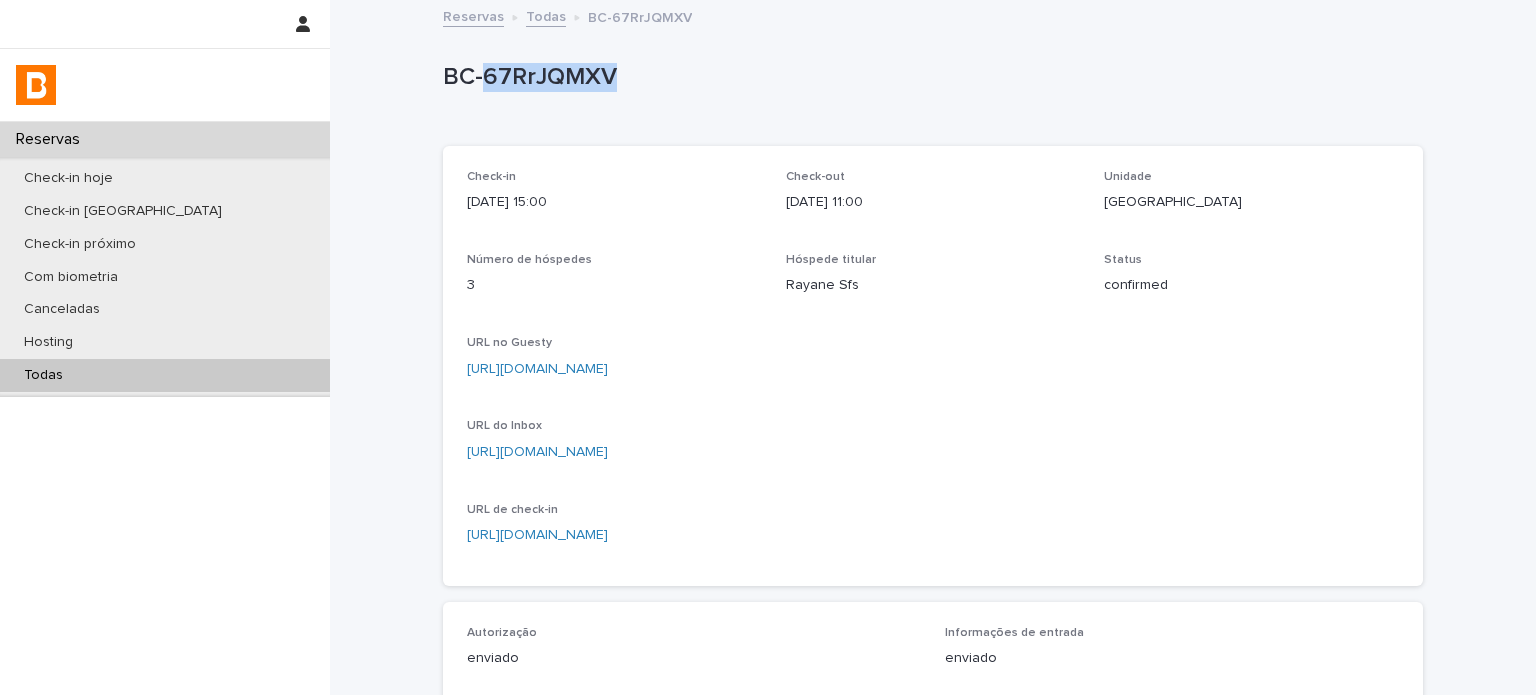 click on "BC-67RrJQMXV" at bounding box center (929, 77) 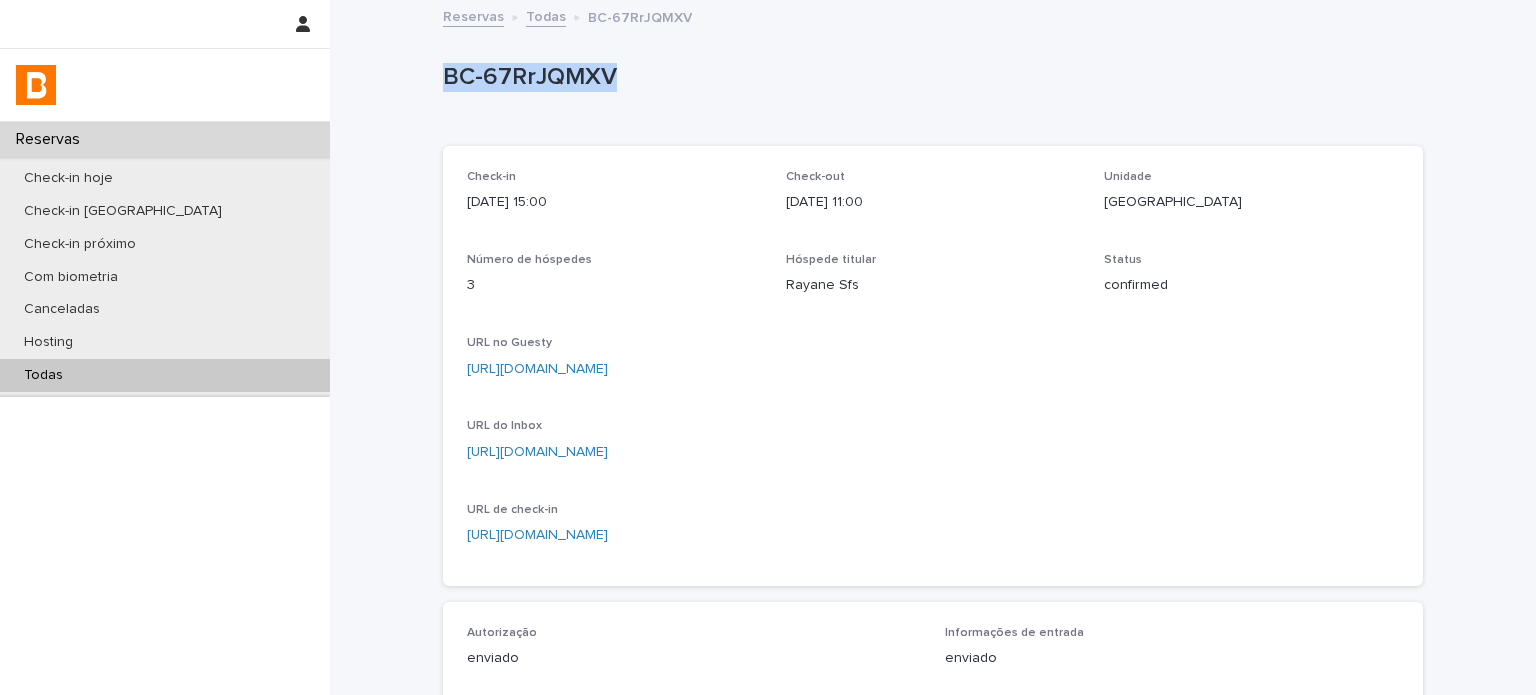 click on "BC-67RrJQMXV" at bounding box center [929, 77] 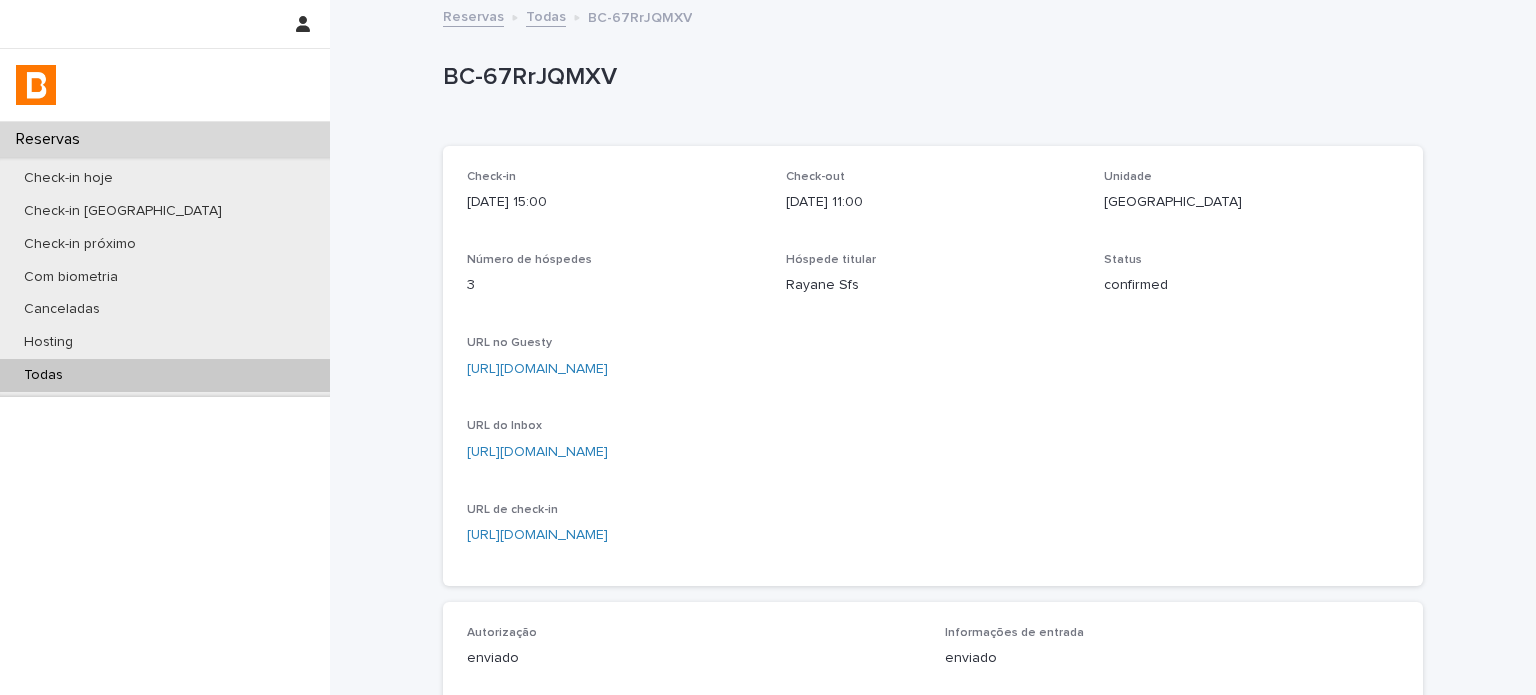 drag, startPoint x: 1050, startPoint y: 240, endPoint x: 1032, endPoint y: 327, distance: 88.84256 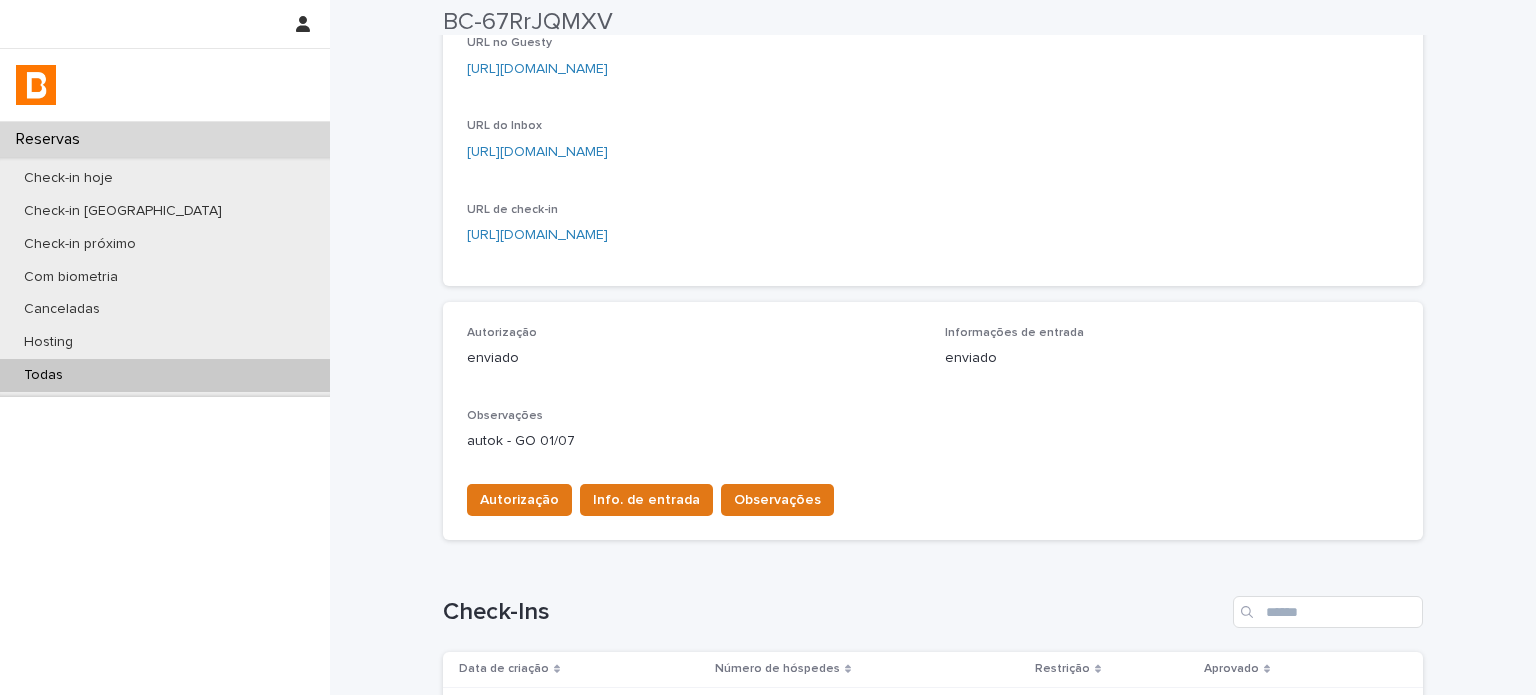 scroll, scrollTop: 533, scrollLeft: 0, axis: vertical 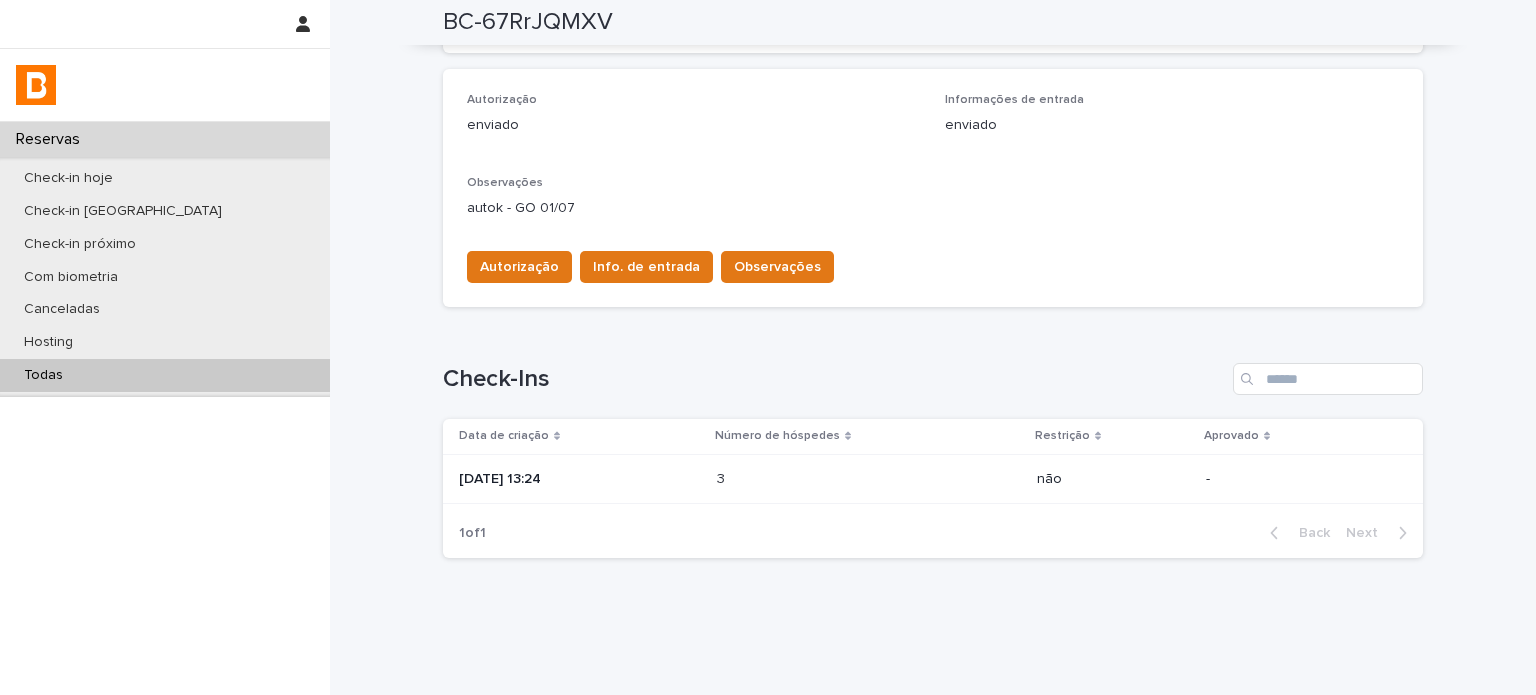 click on "2025-07-01 13:24" at bounding box center [580, 477] 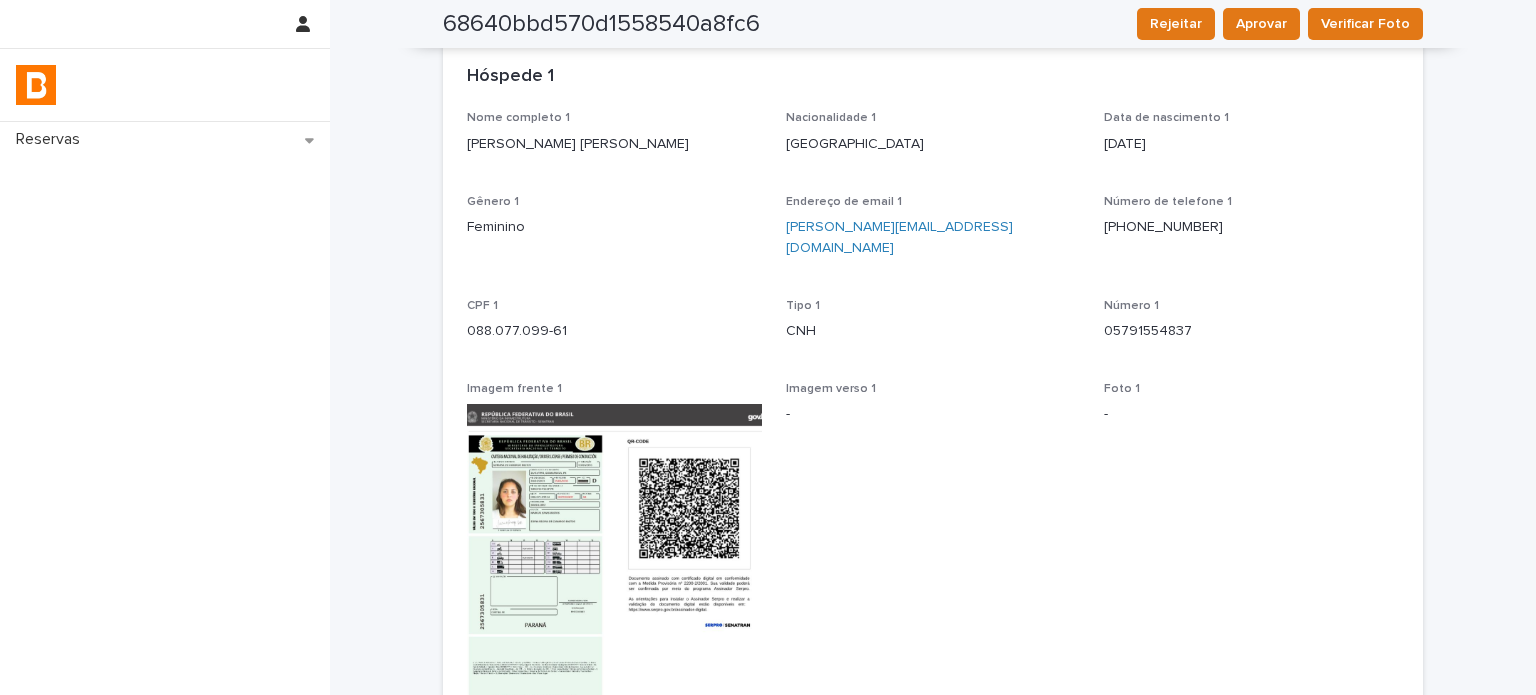 scroll, scrollTop: 0, scrollLeft: 0, axis: both 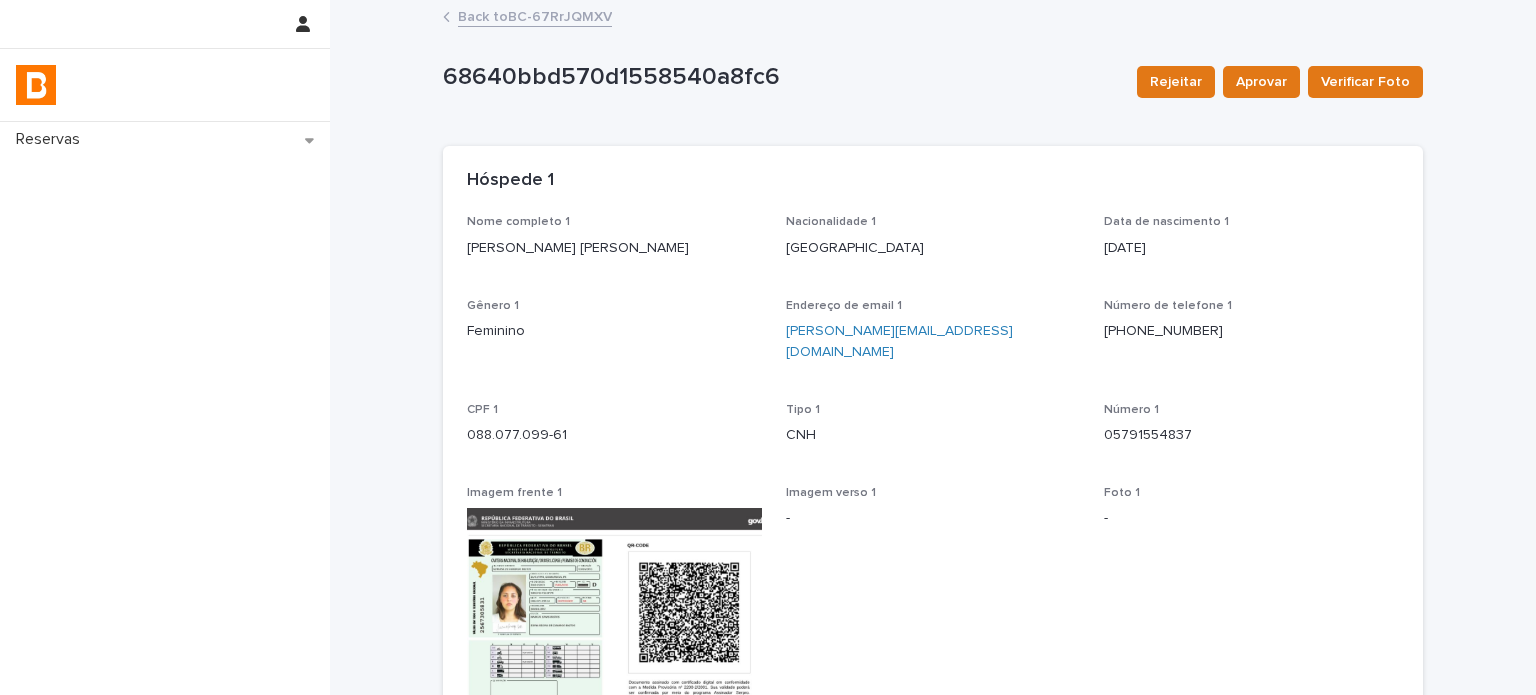 click on "Back to  BC-67RrJQMXV" at bounding box center (535, 15) 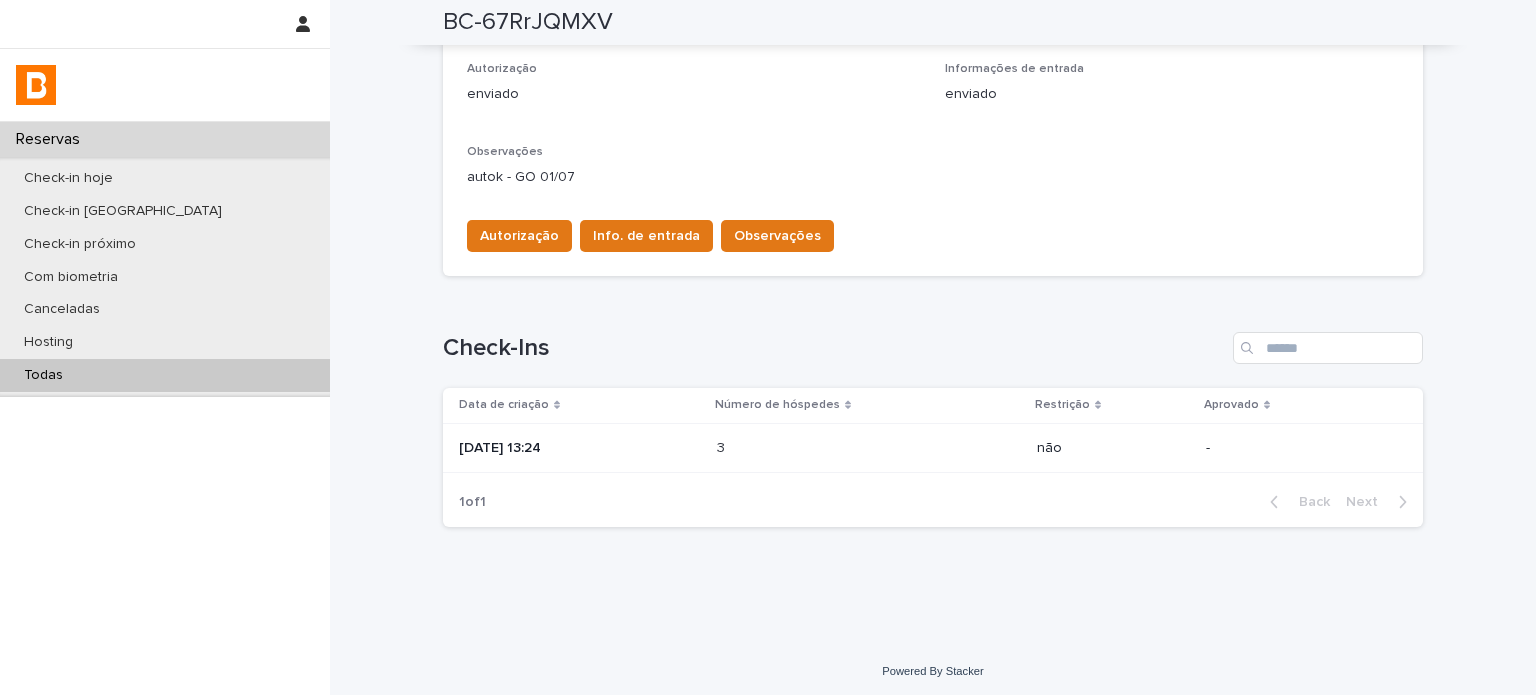 scroll, scrollTop: 568, scrollLeft: 0, axis: vertical 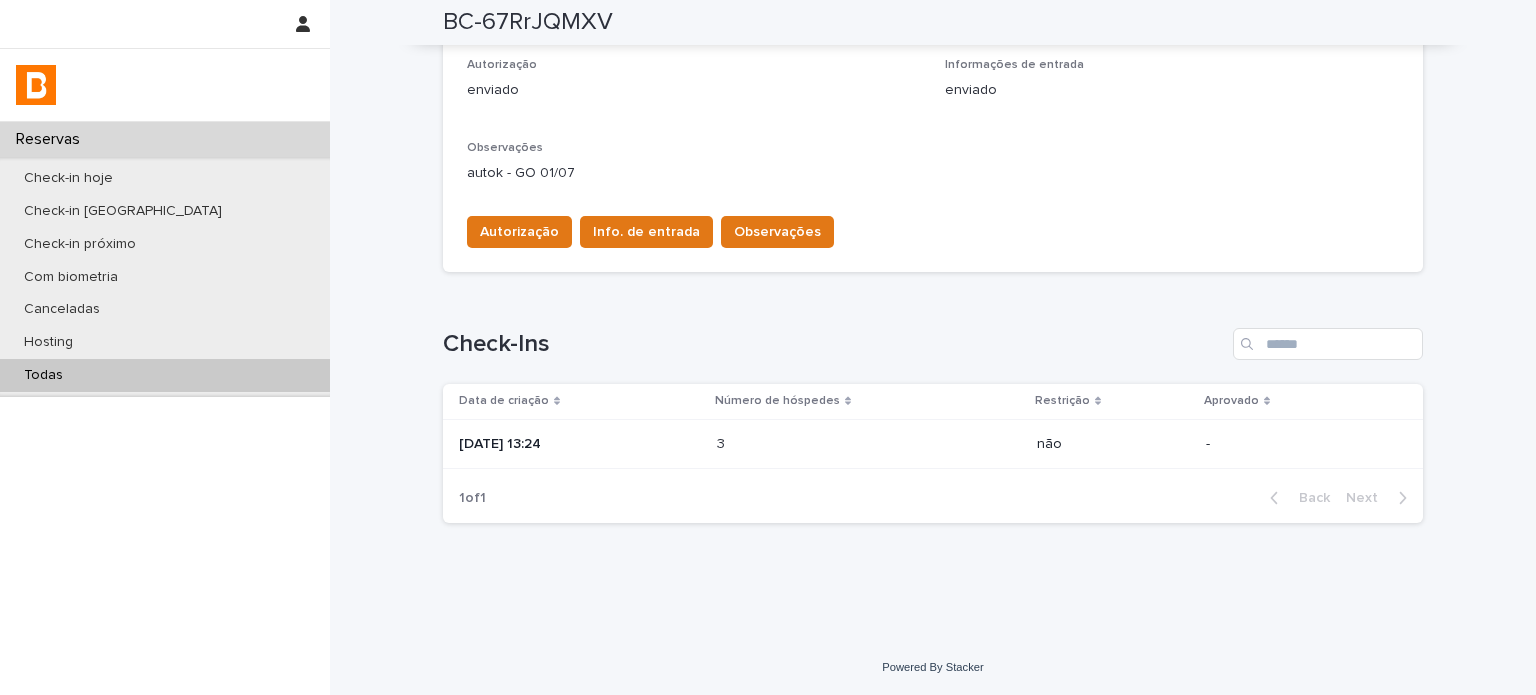 click on "3" at bounding box center [723, 442] 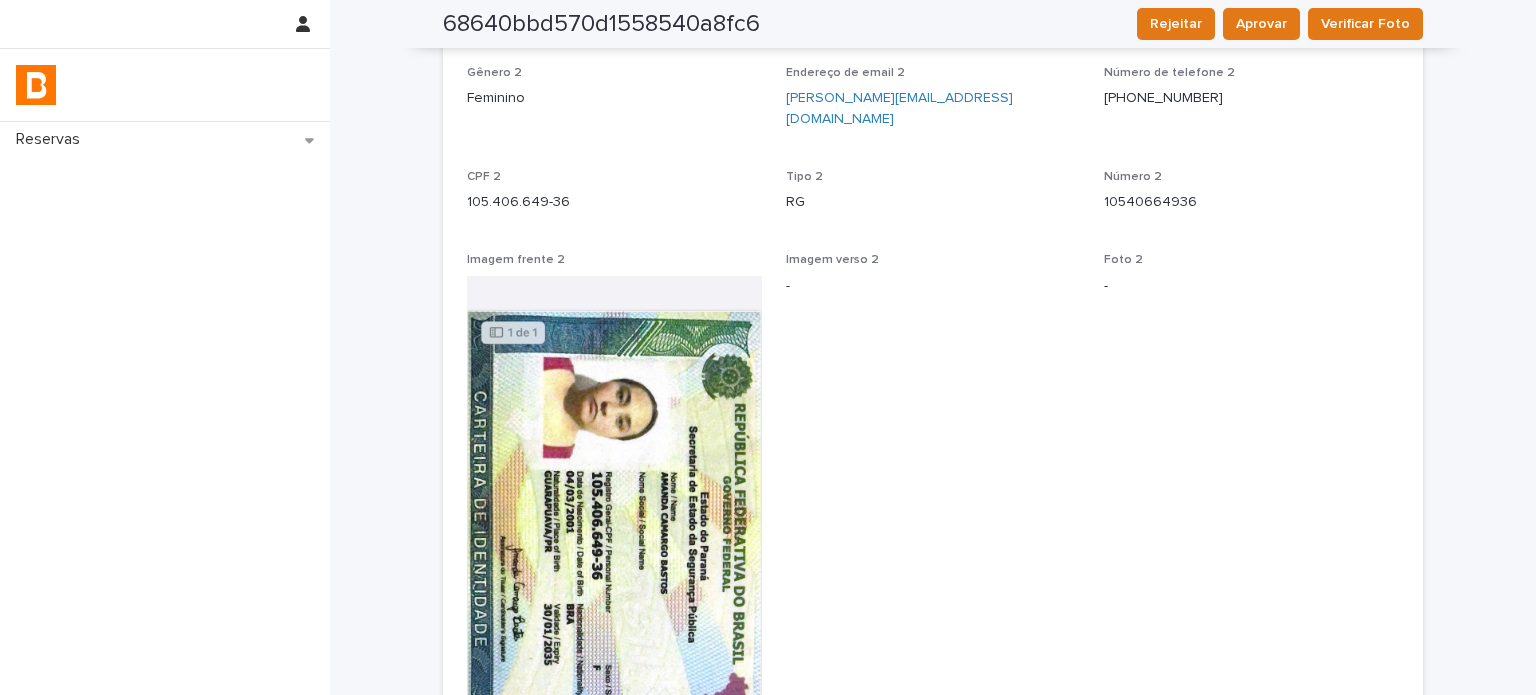 scroll, scrollTop: 470, scrollLeft: 0, axis: vertical 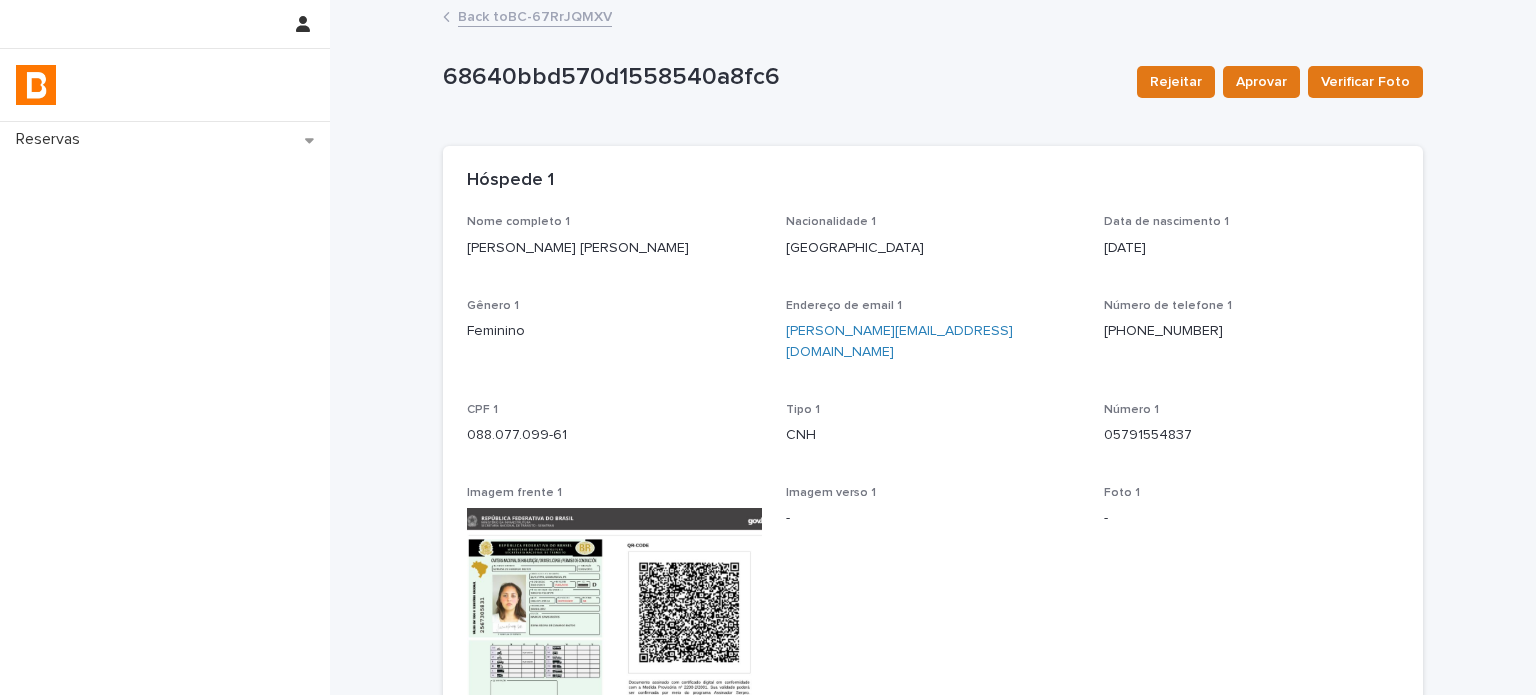 click on "Back to  BC-67RrJQMXV" at bounding box center [535, 15] 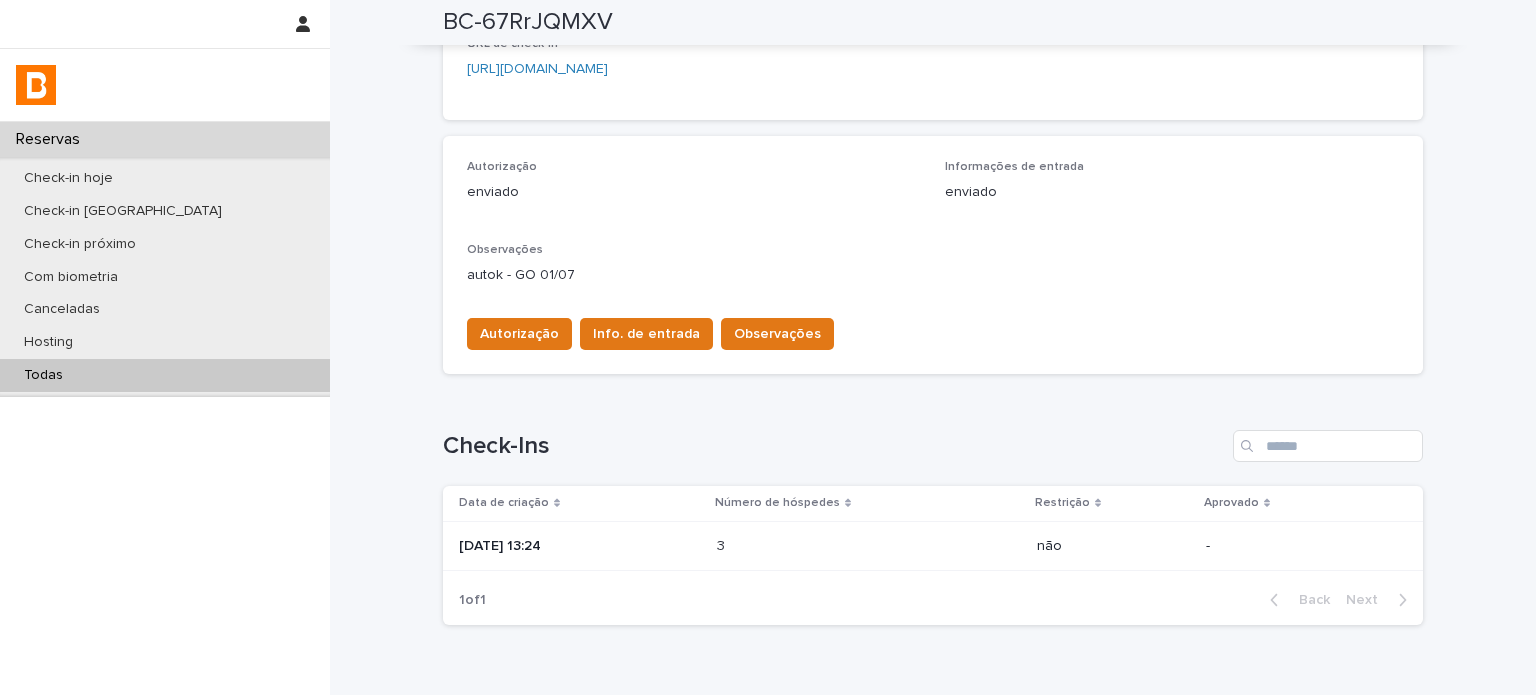 click on "2025-07-01 13:24" at bounding box center (580, 544) 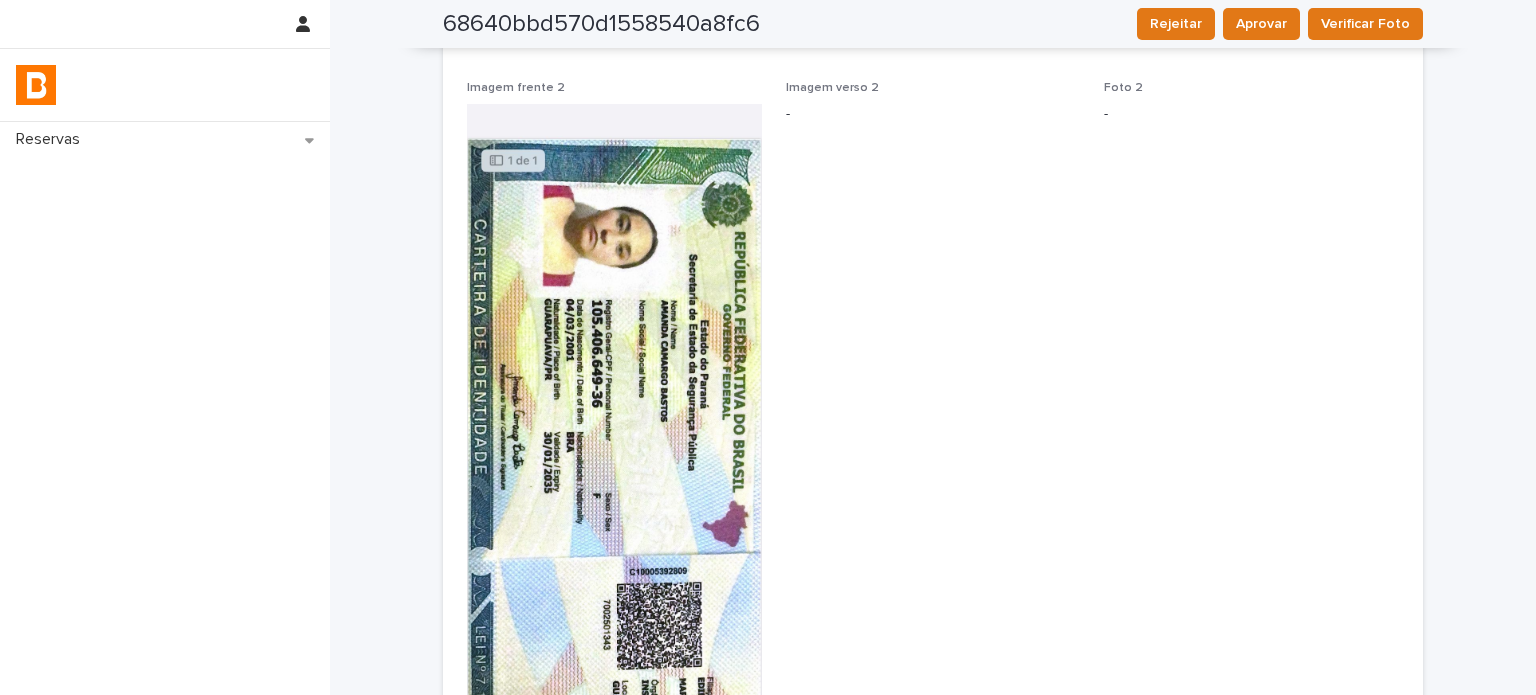 click at bounding box center [614, 423] 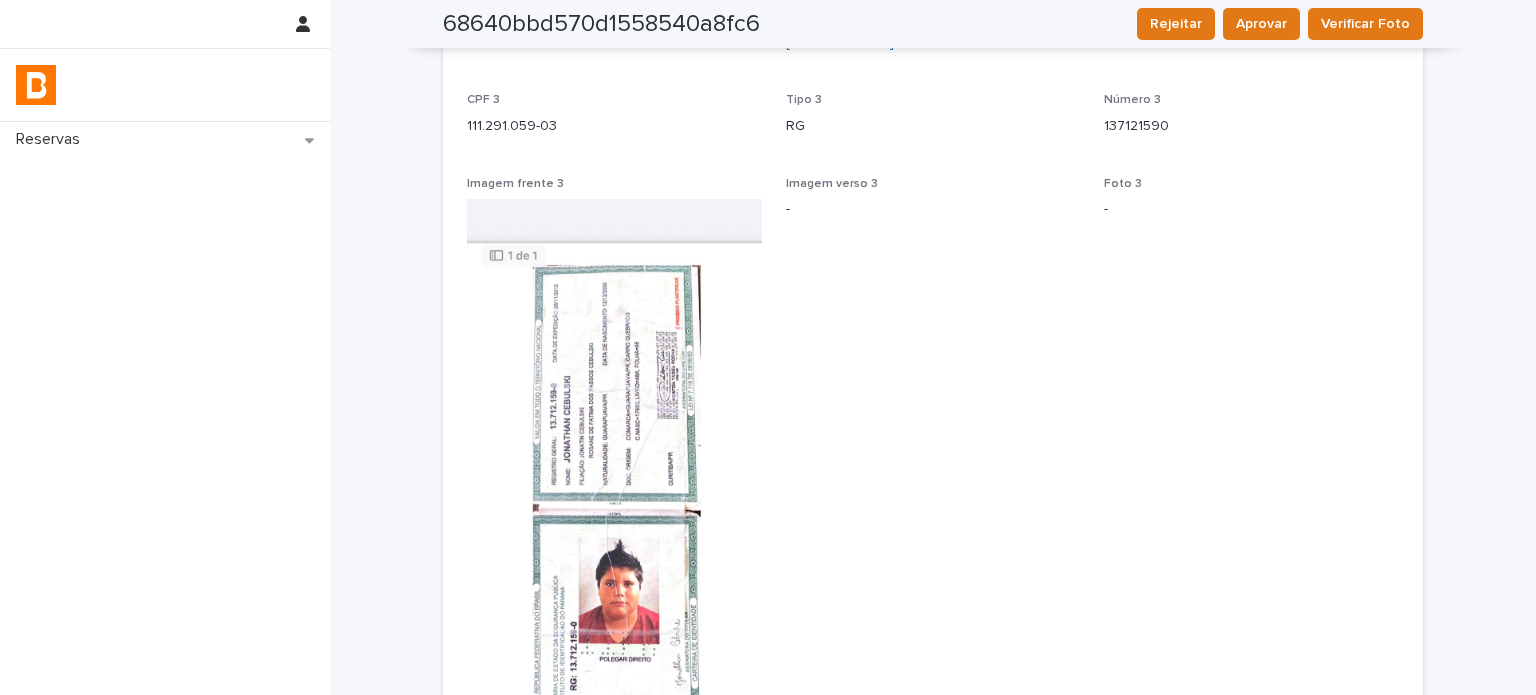 scroll, scrollTop: 2436, scrollLeft: 0, axis: vertical 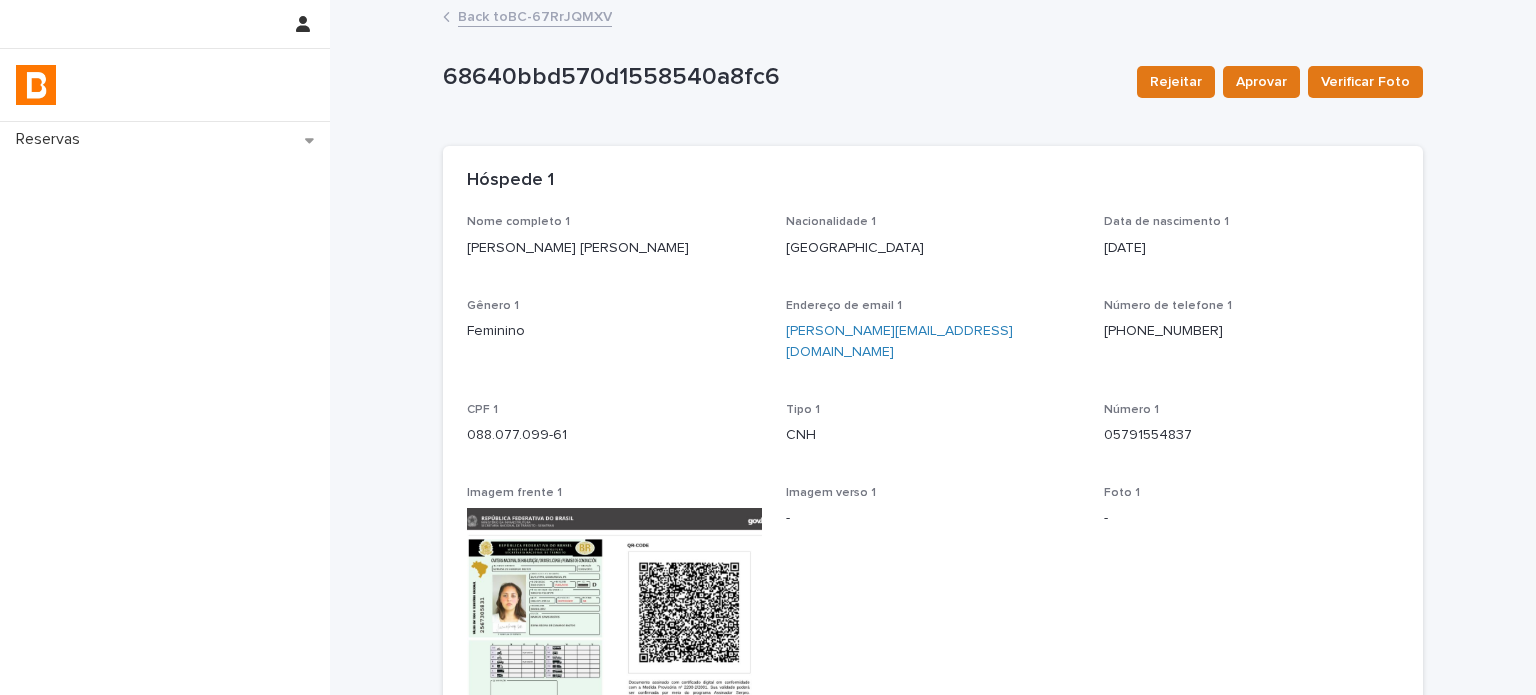 click on "Back to  BC-67RrJQMXV" at bounding box center [535, 15] 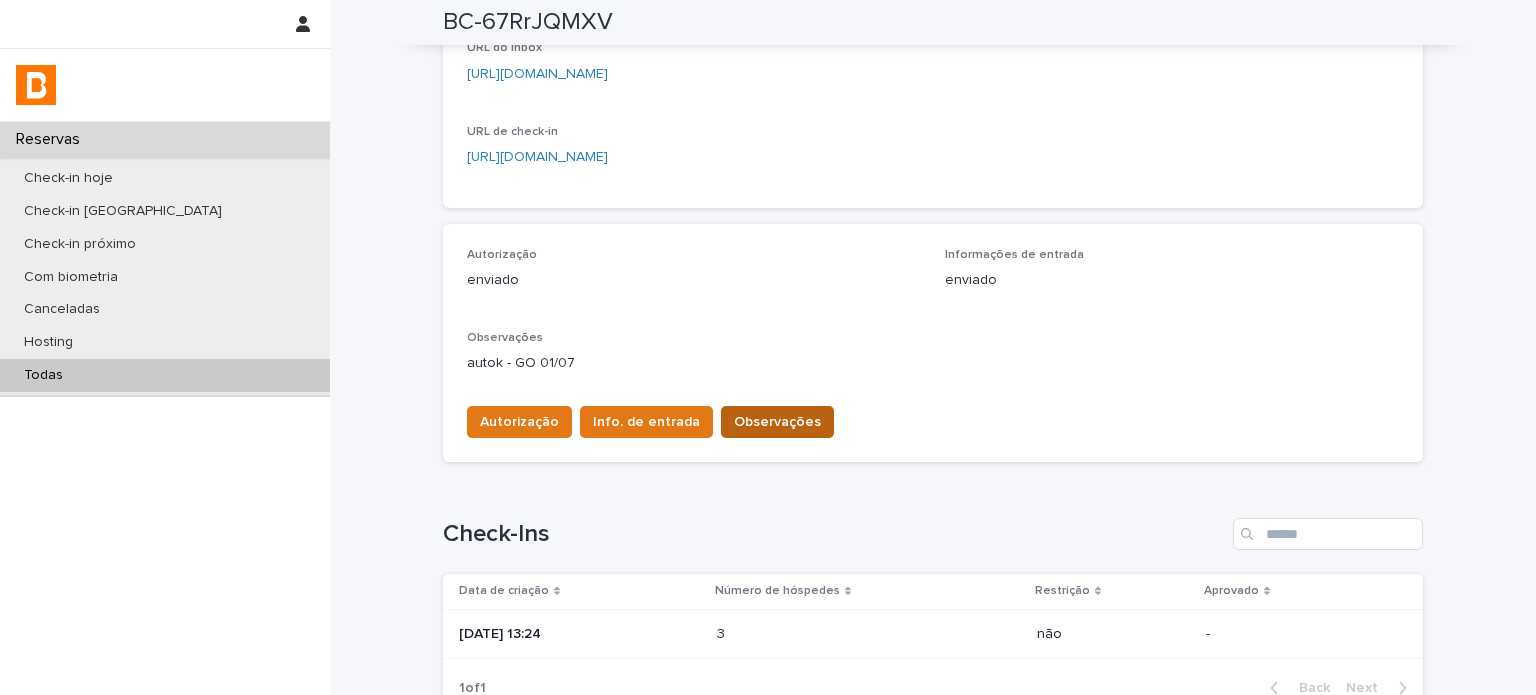 scroll, scrollTop: 433, scrollLeft: 0, axis: vertical 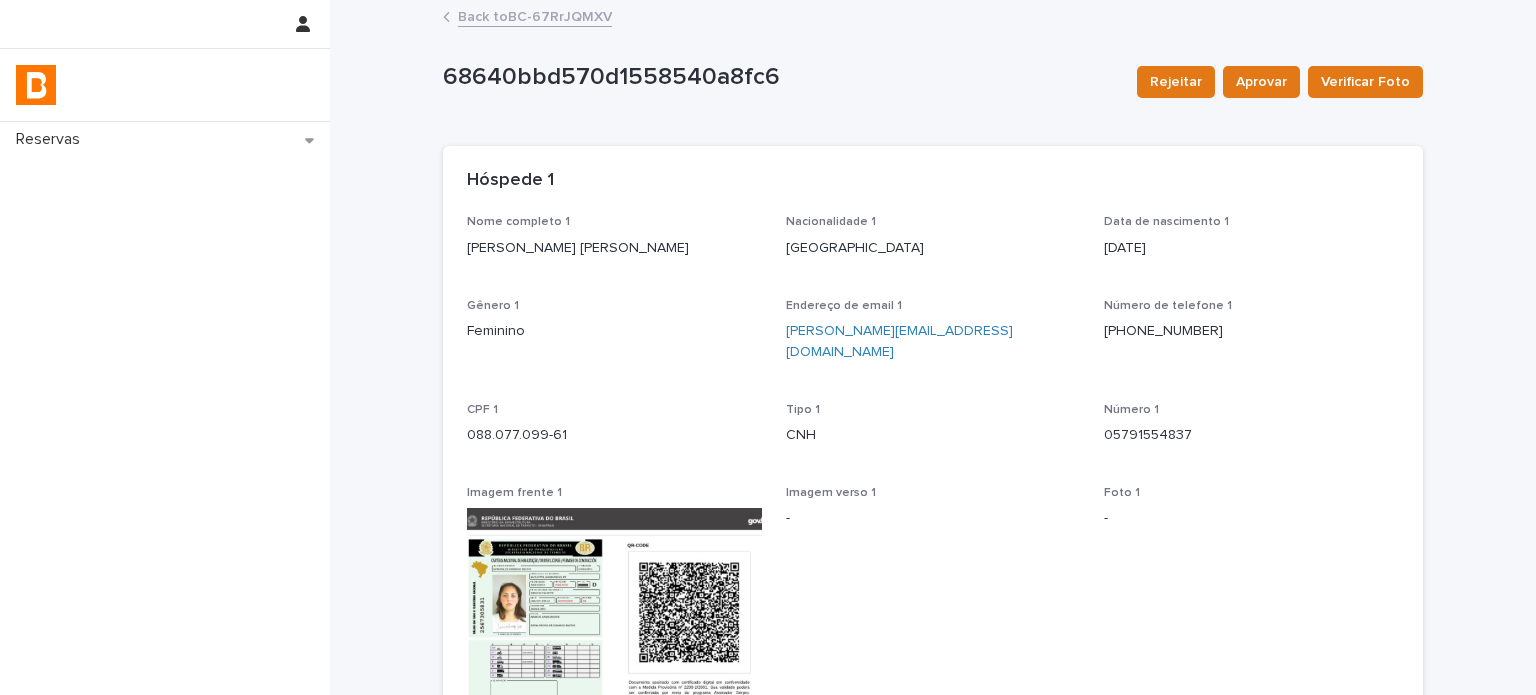 click on "Back to  BC-67RrJQMXV" at bounding box center (535, 15) 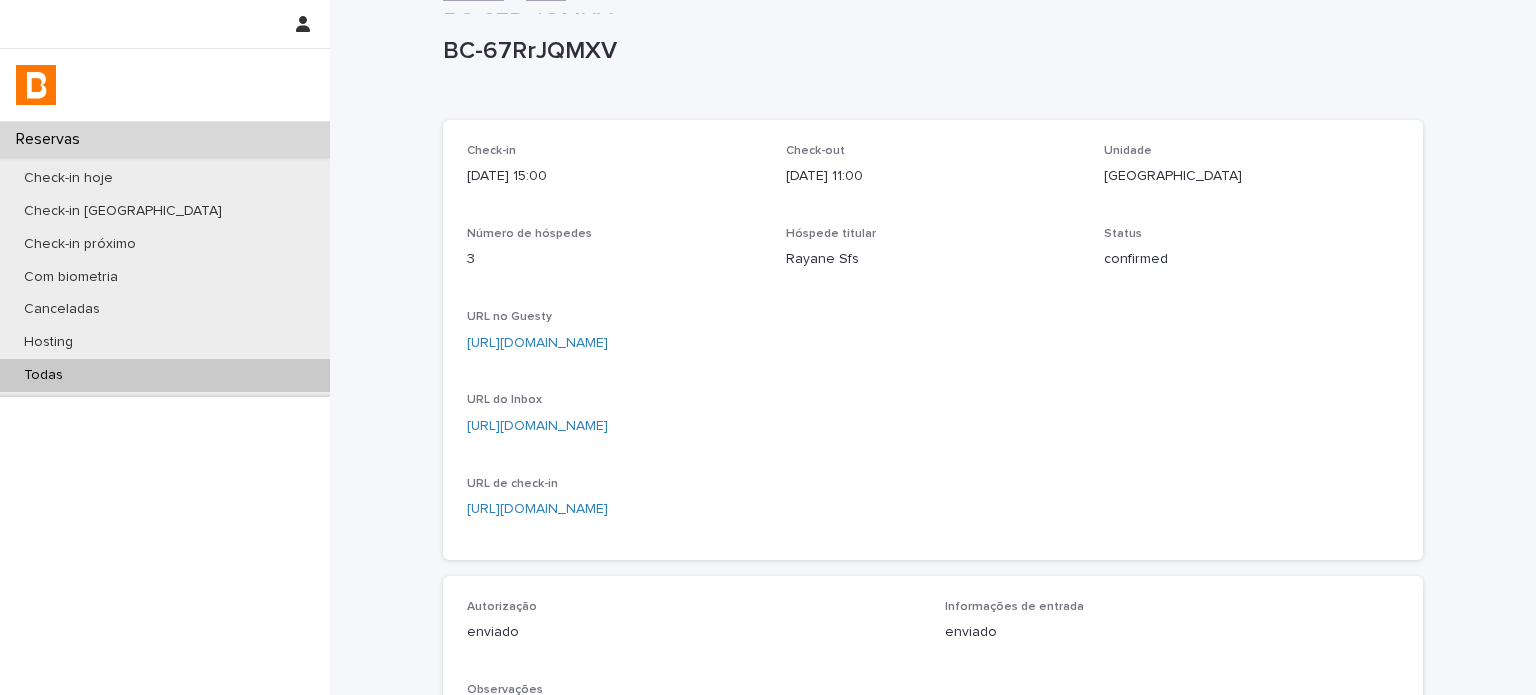 scroll, scrollTop: 0, scrollLeft: 0, axis: both 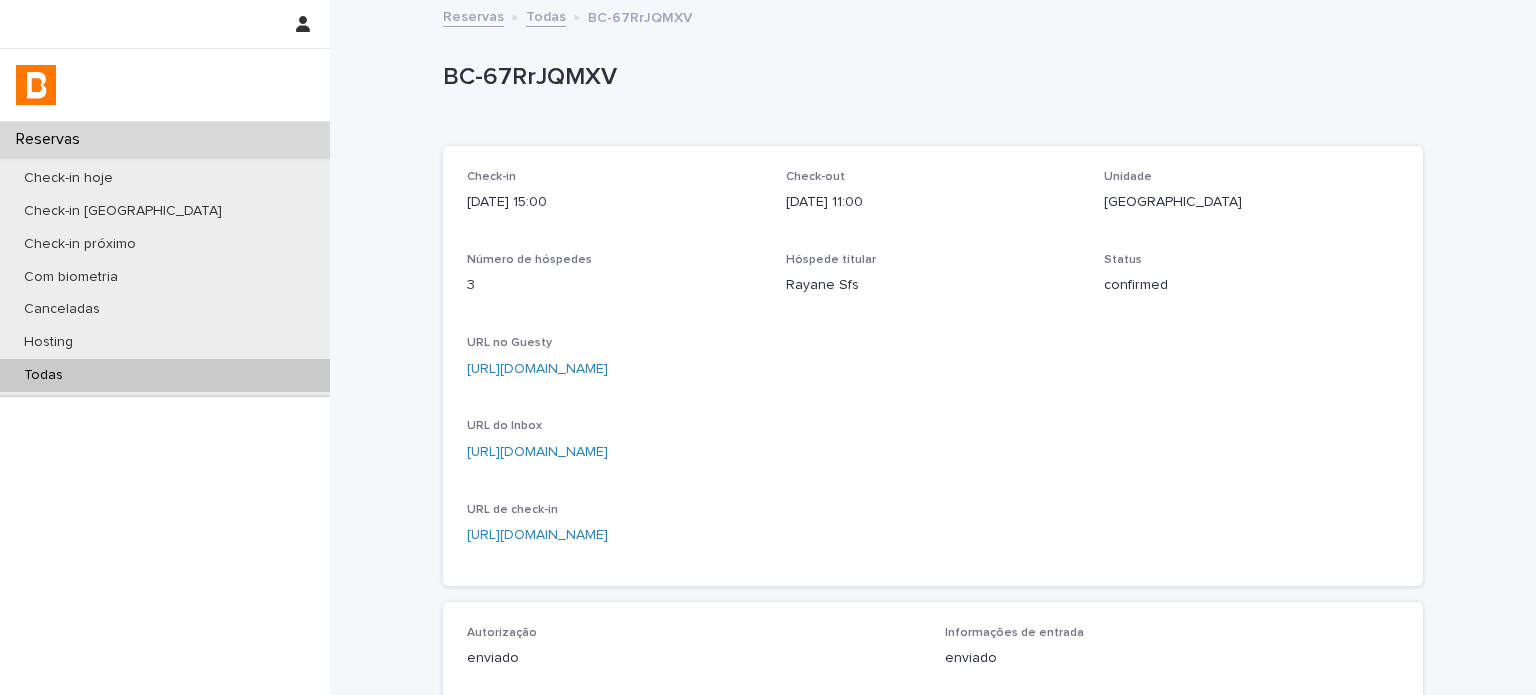 click on "Reservas Todas BC-67RrJQMXV" at bounding box center (933, 18) 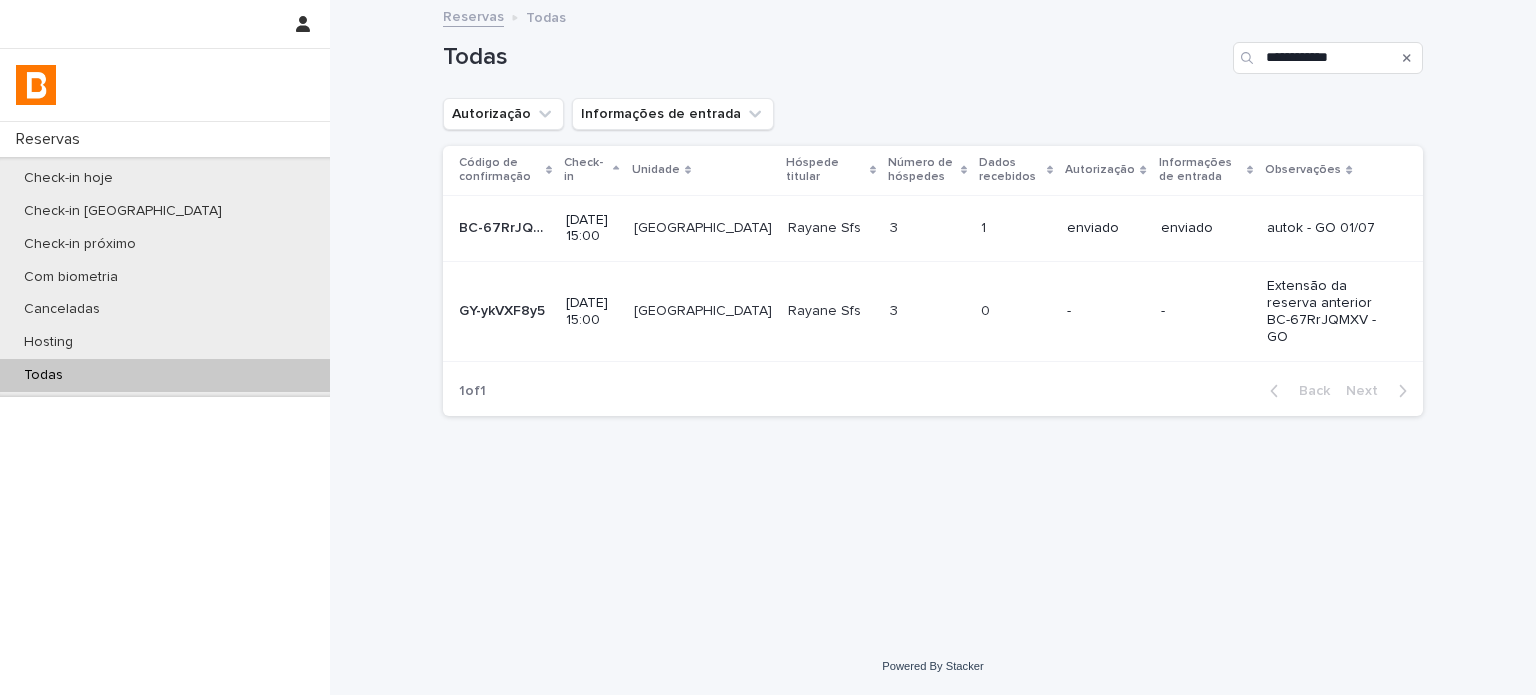 click on "0 0" at bounding box center [1016, 312] 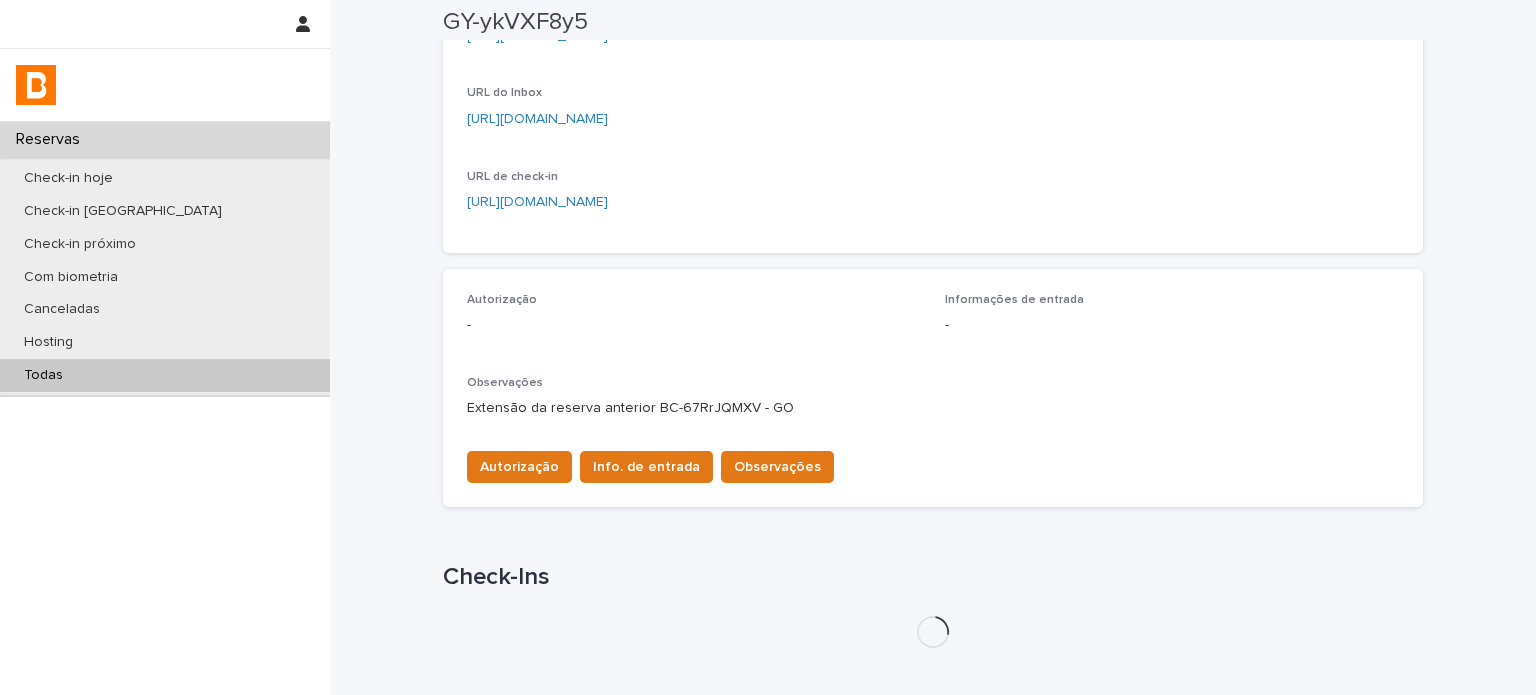 scroll, scrollTop: 433, scrollLeft: 0, axis: vertical 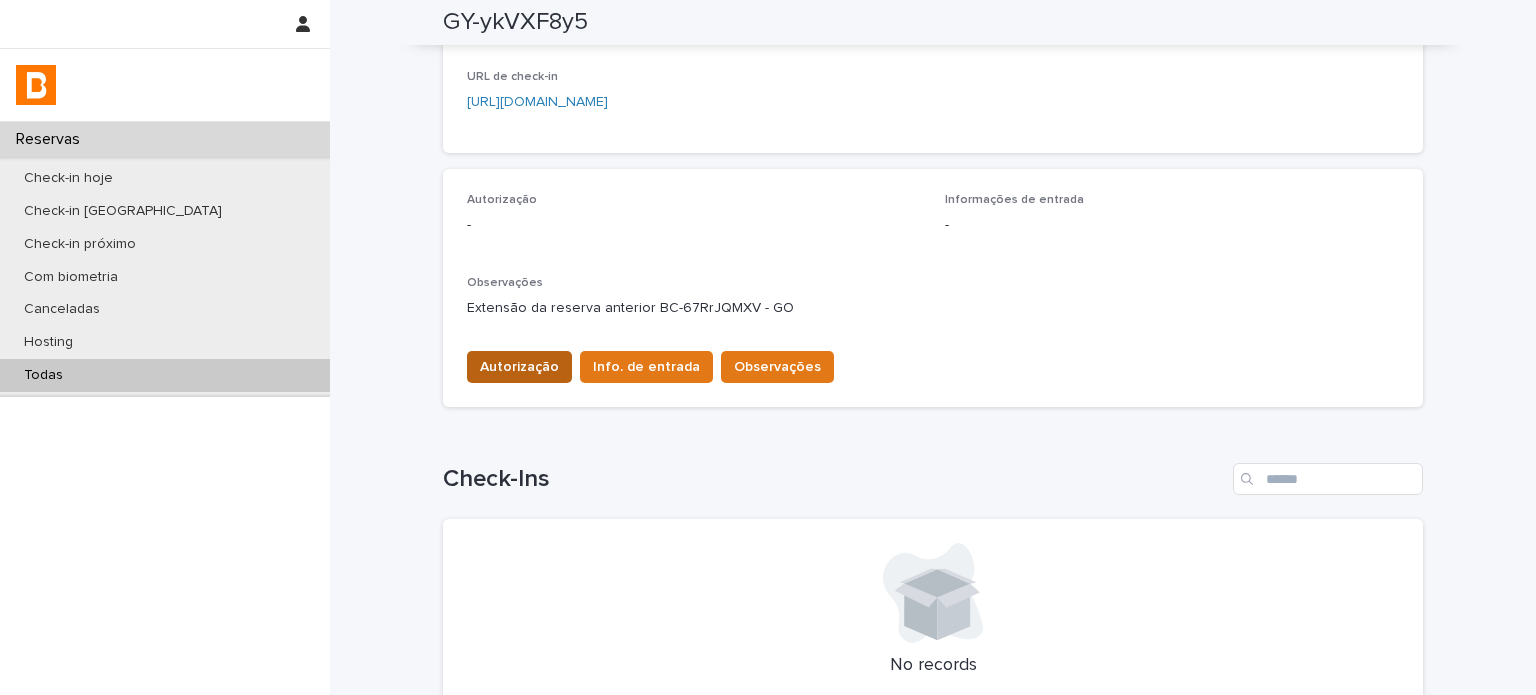 click on "Autorização" at bounding box center (519, 367) 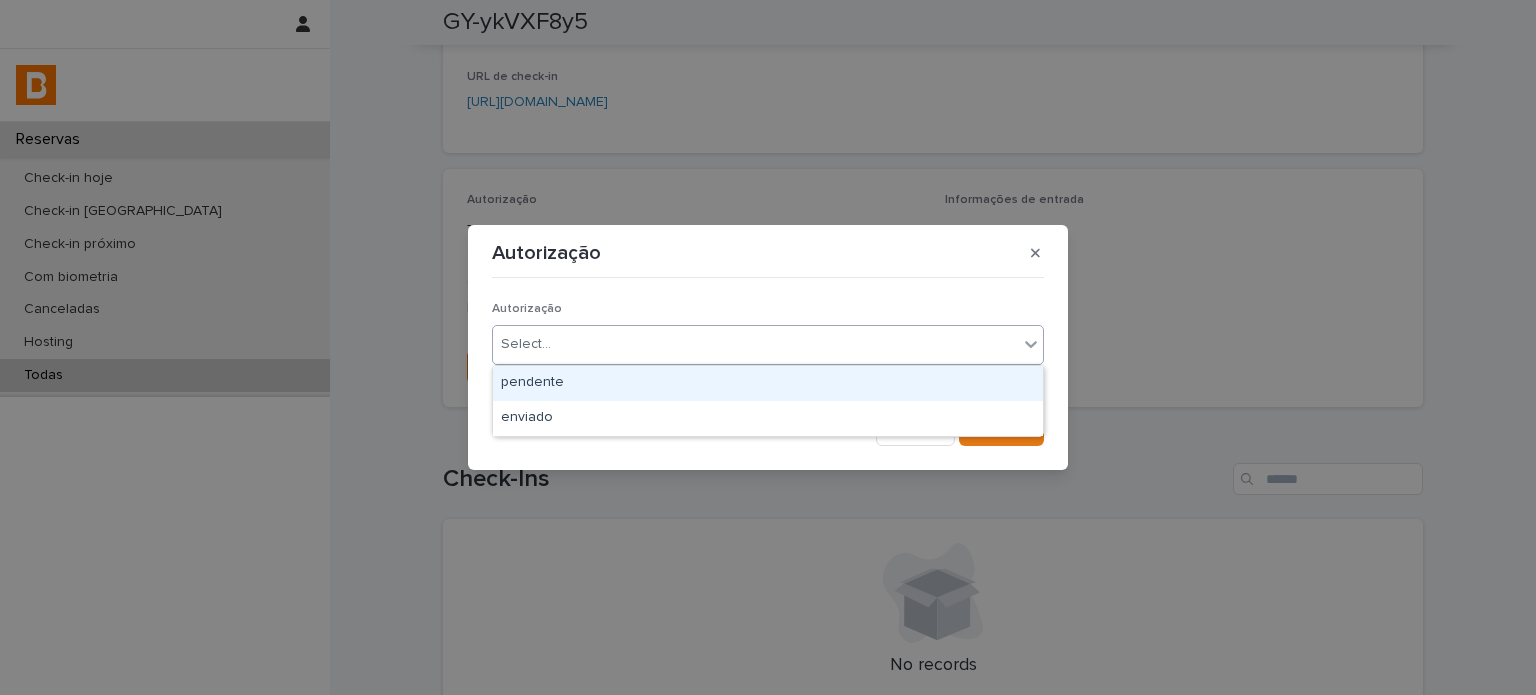 click on "Select..." at bounding box center (755, 344) 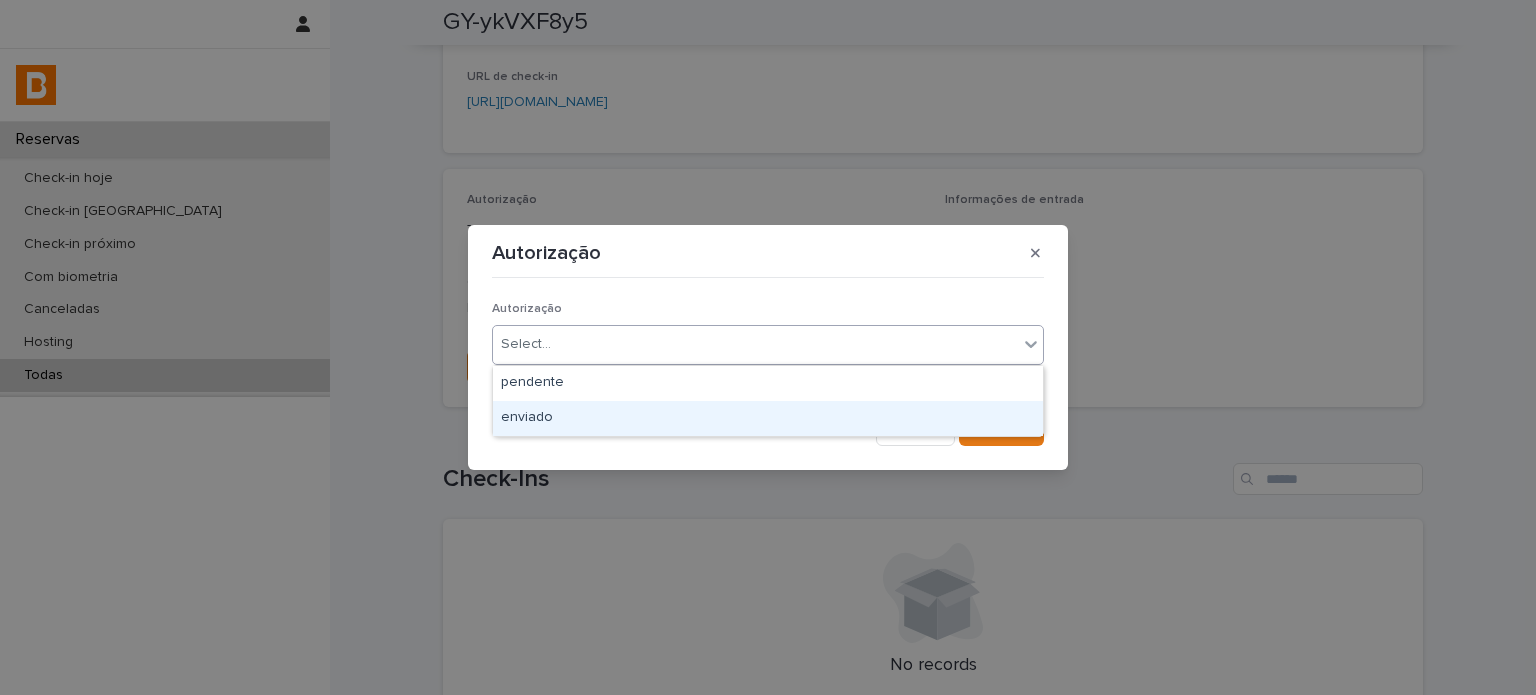 click on "enviado" at bounding box center [768, 418] 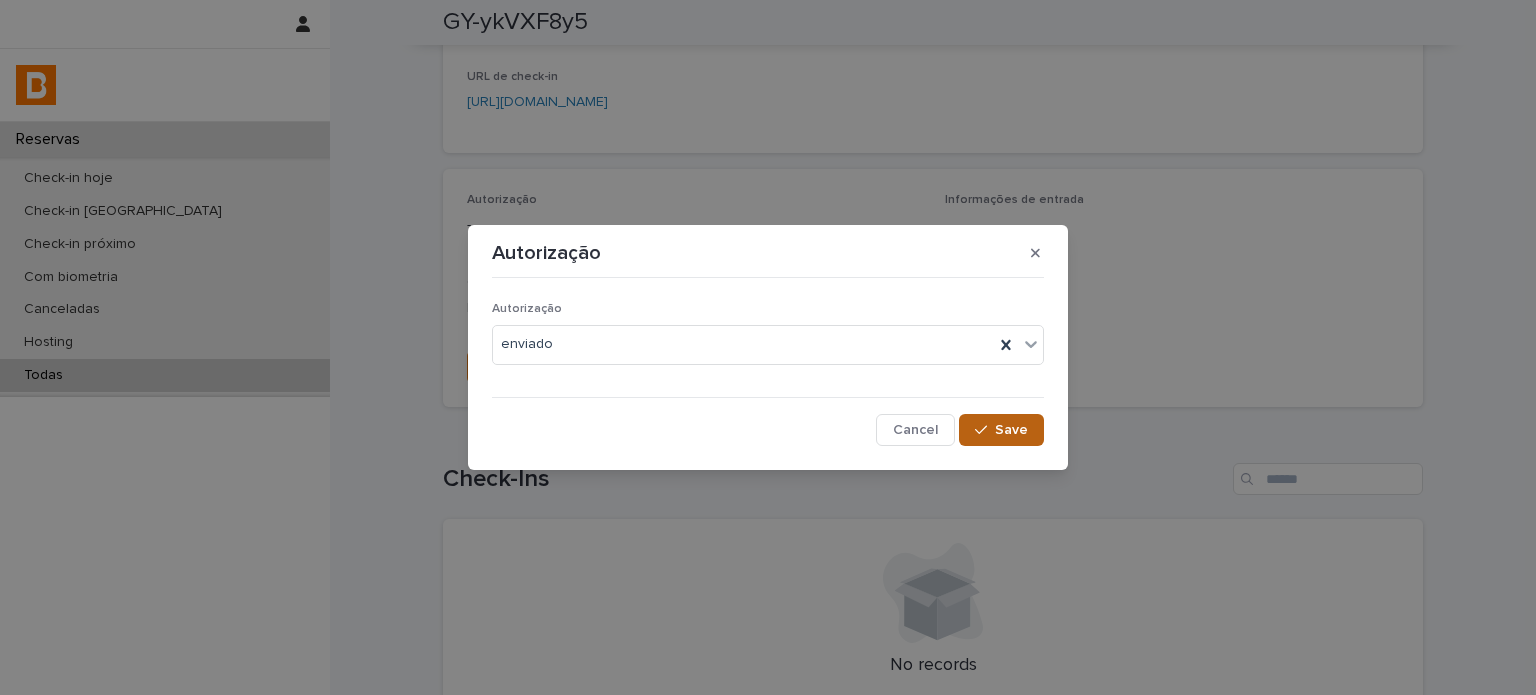 click on "Save" at bounding box center [1011, 430] 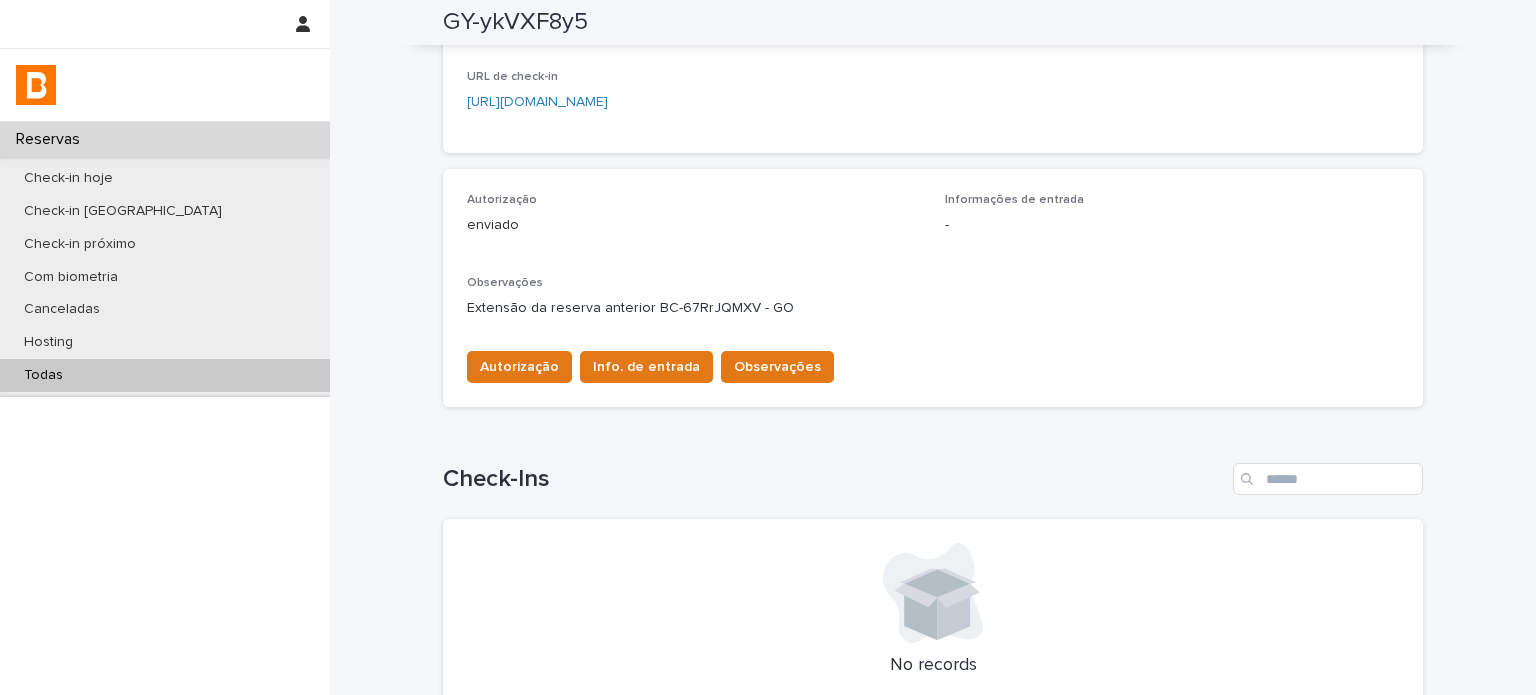 click on "Autorização Info. de entrada Observações" at bounding box center [933, 363] 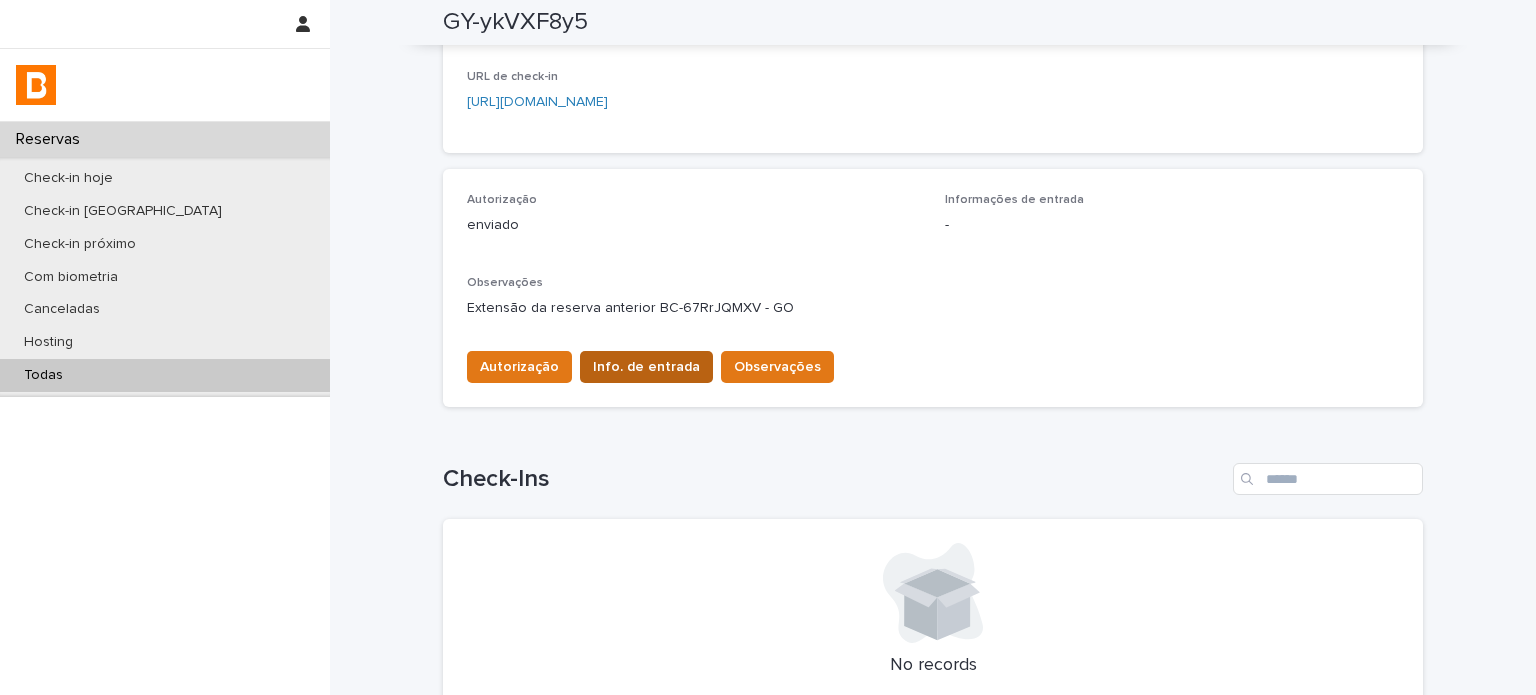 click on "Info. de entrada" at bounding box center (646, 367) 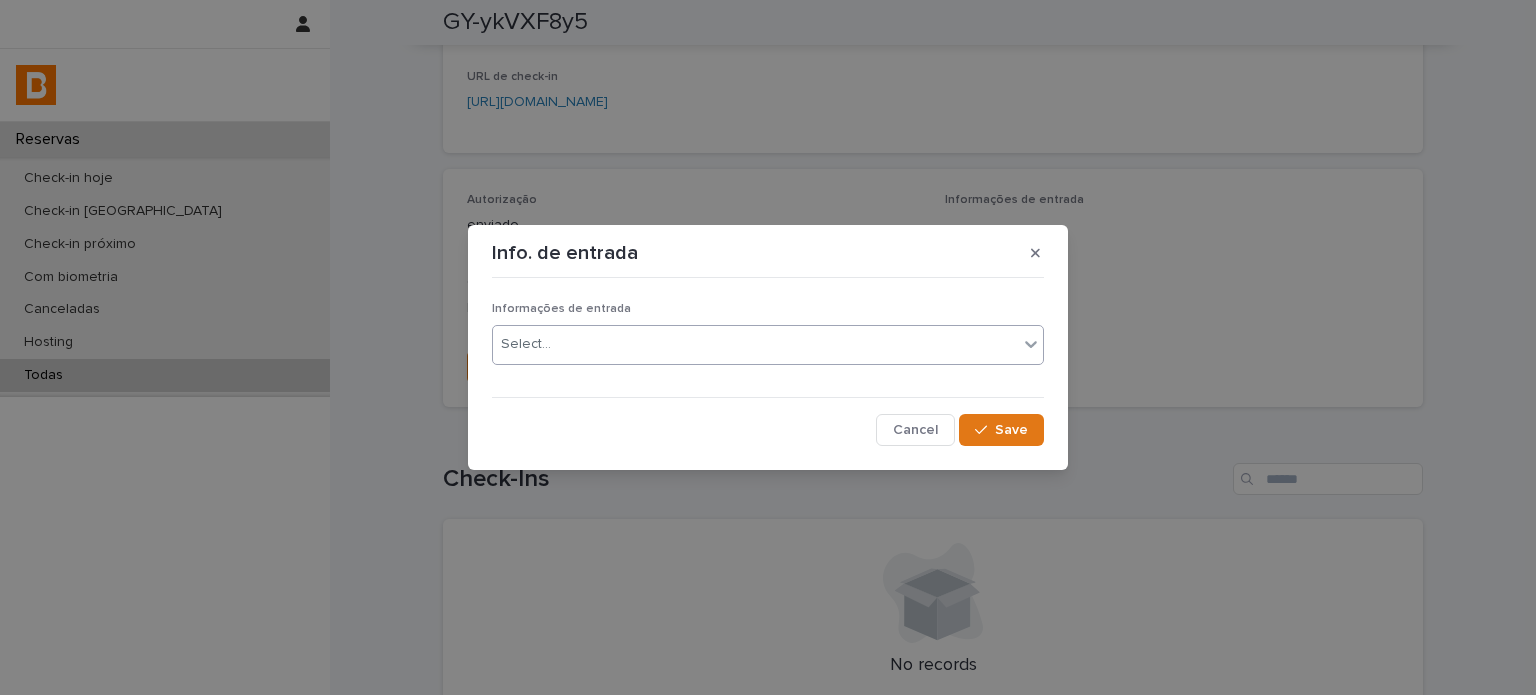 click on "Select..." at bounding box center [755, 344] 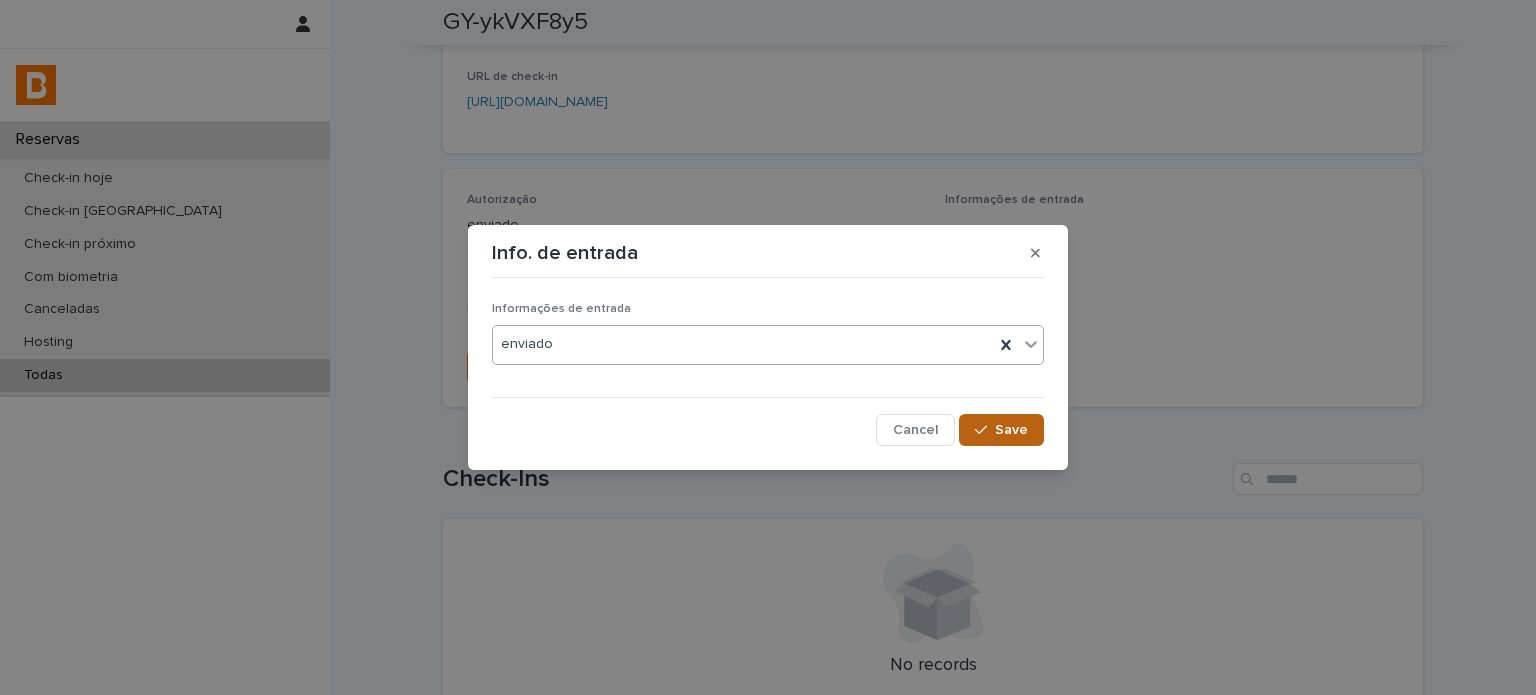 click on "Save" at bounding box center (1001, 430) 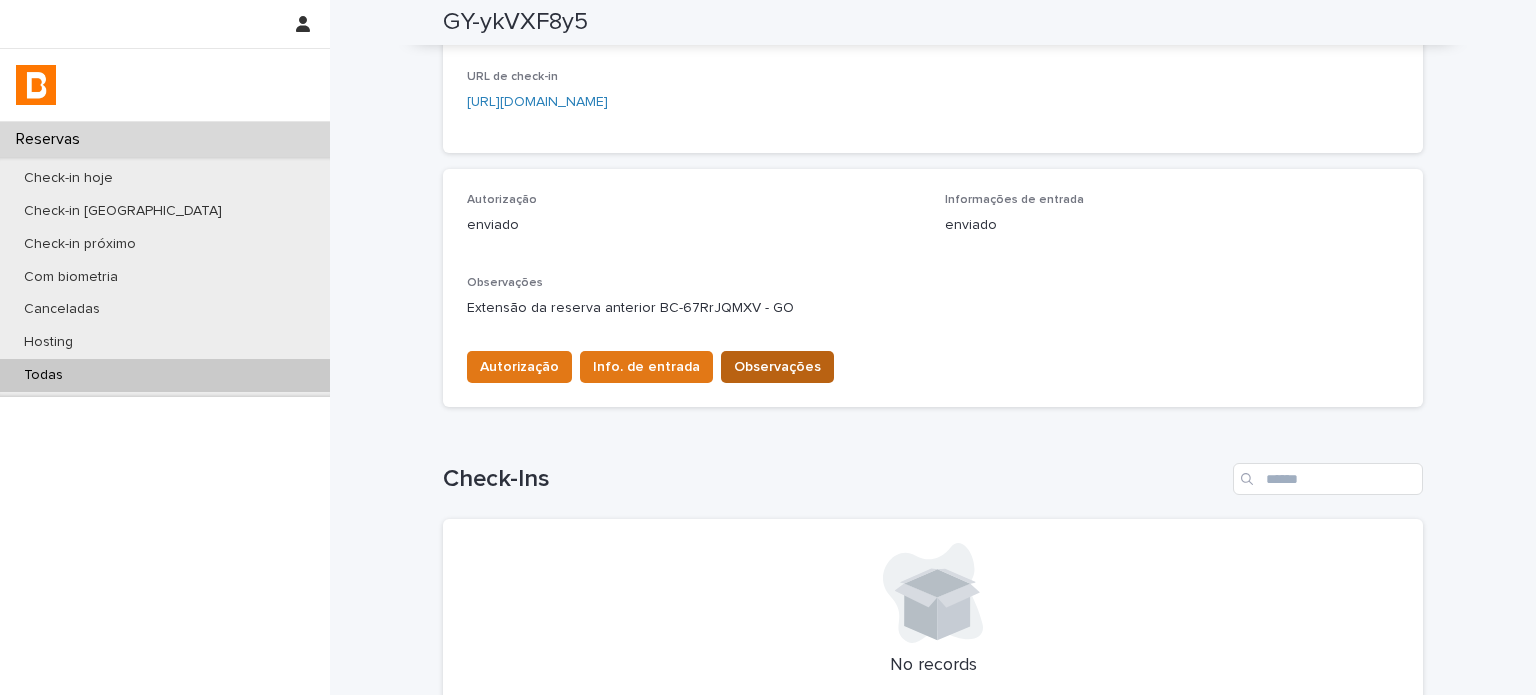 click on "Observações" at bounding box center (777, 367) 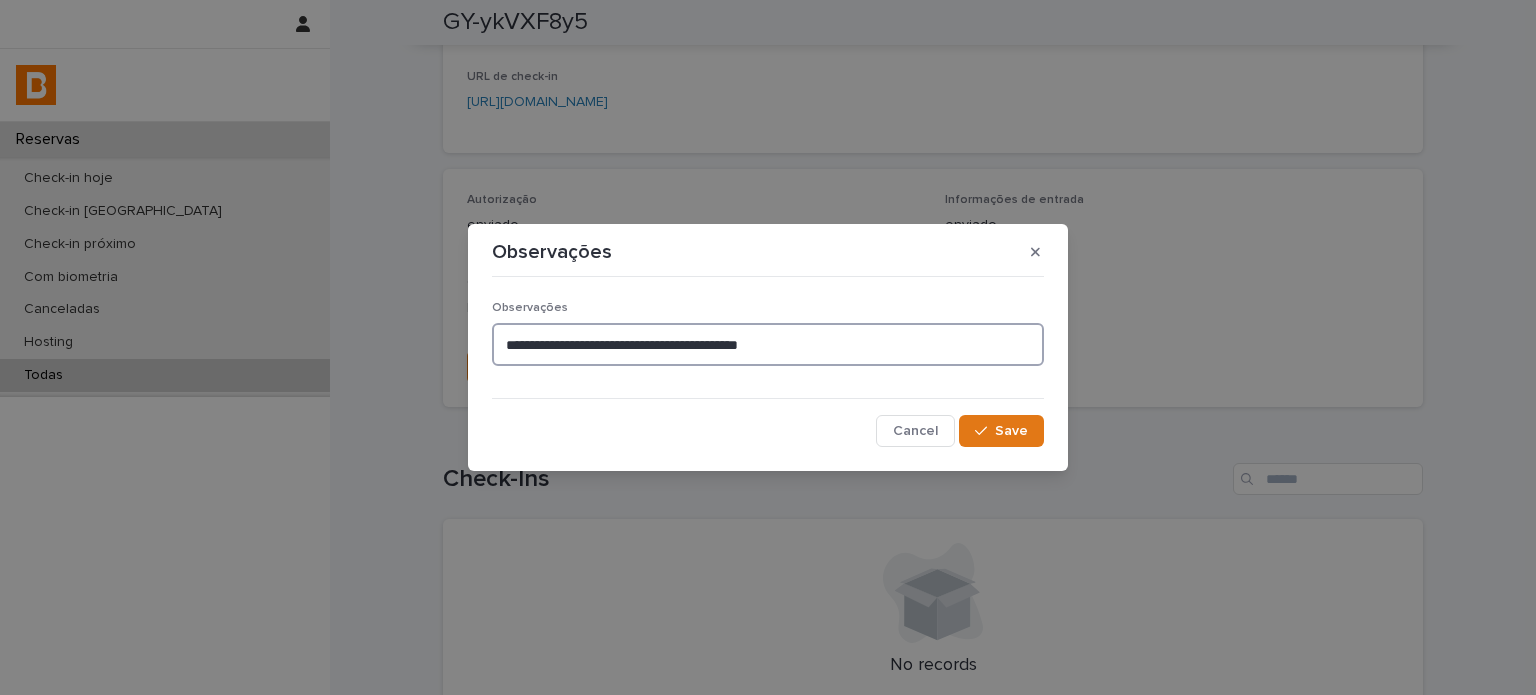 click on "**********" at bounding box center [768, 344] 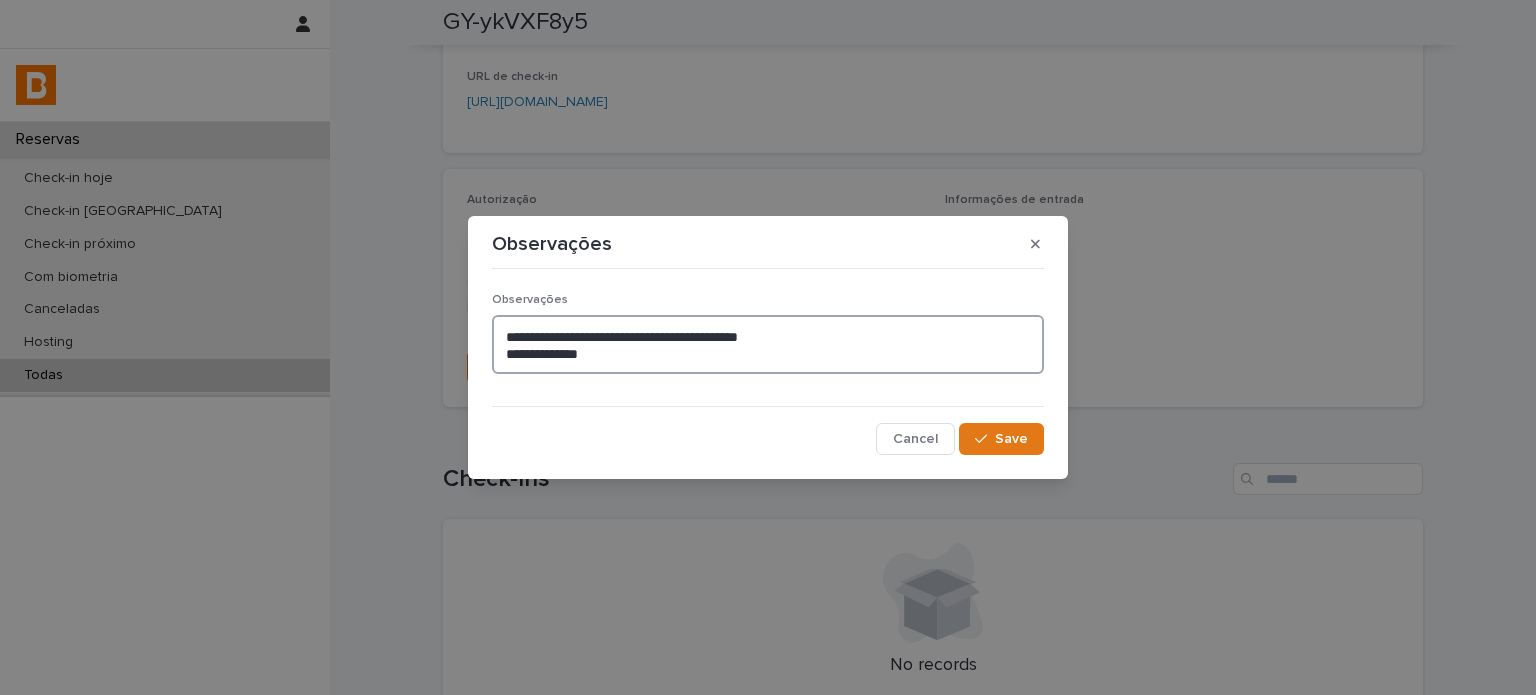 type on "**********" 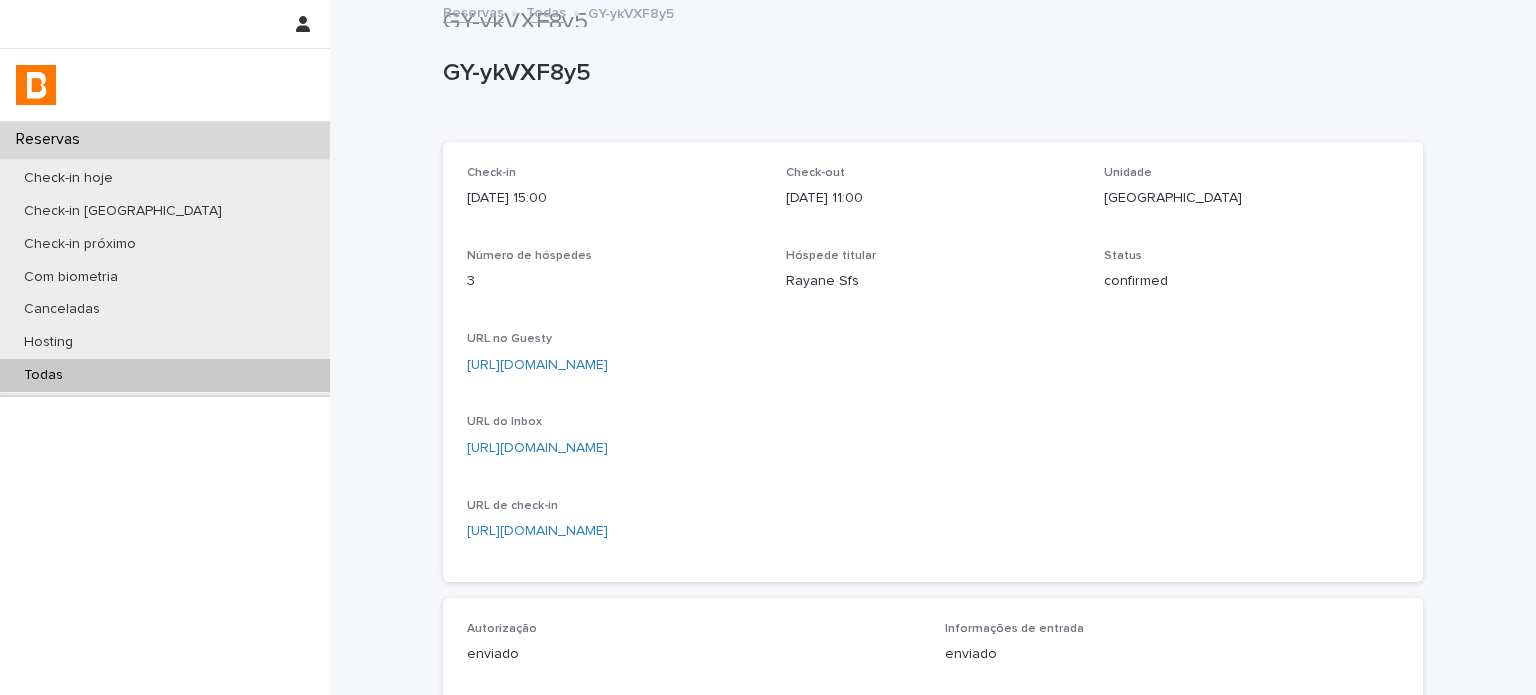 scroll, scrollTop: 0, scrollLeft: 0, axis: both 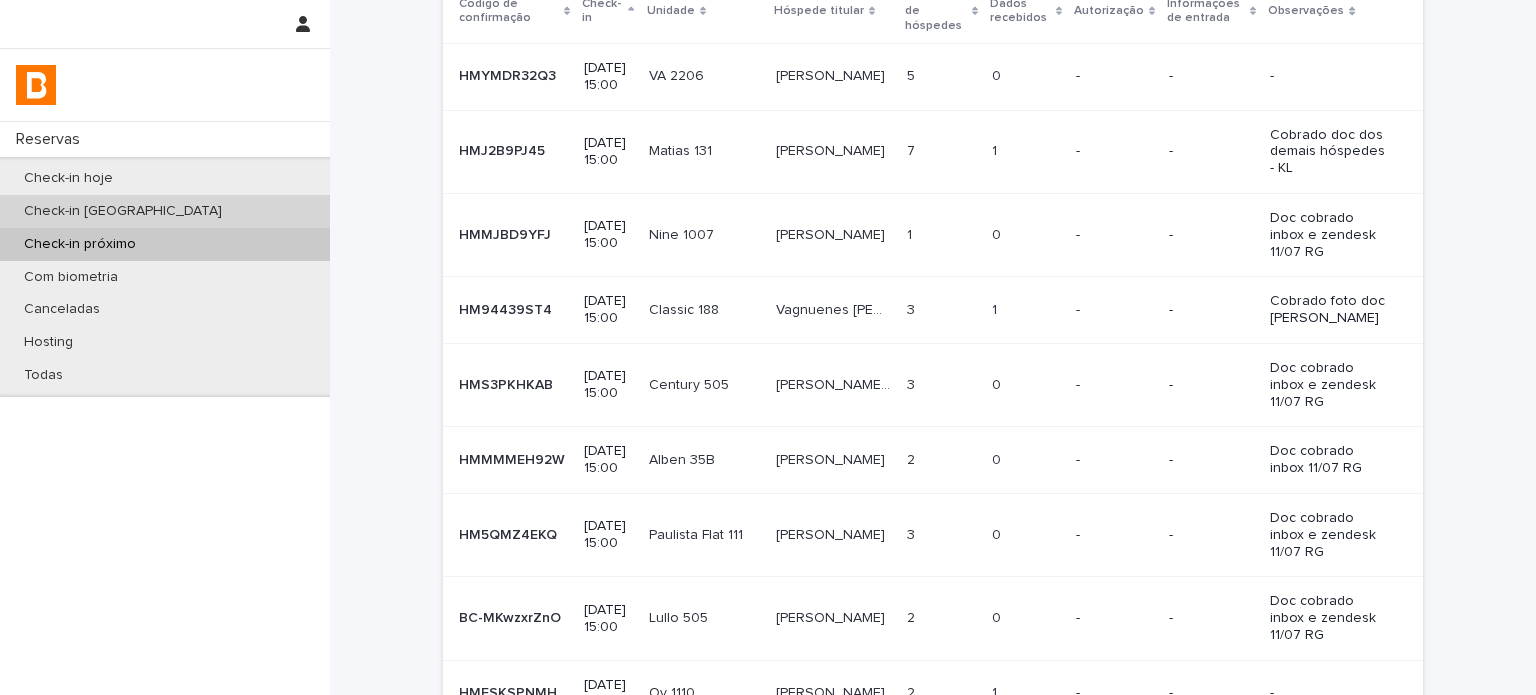 click on "Check-in [GEOGRAPHIC_DATA]" at bounding box center [165, 211] 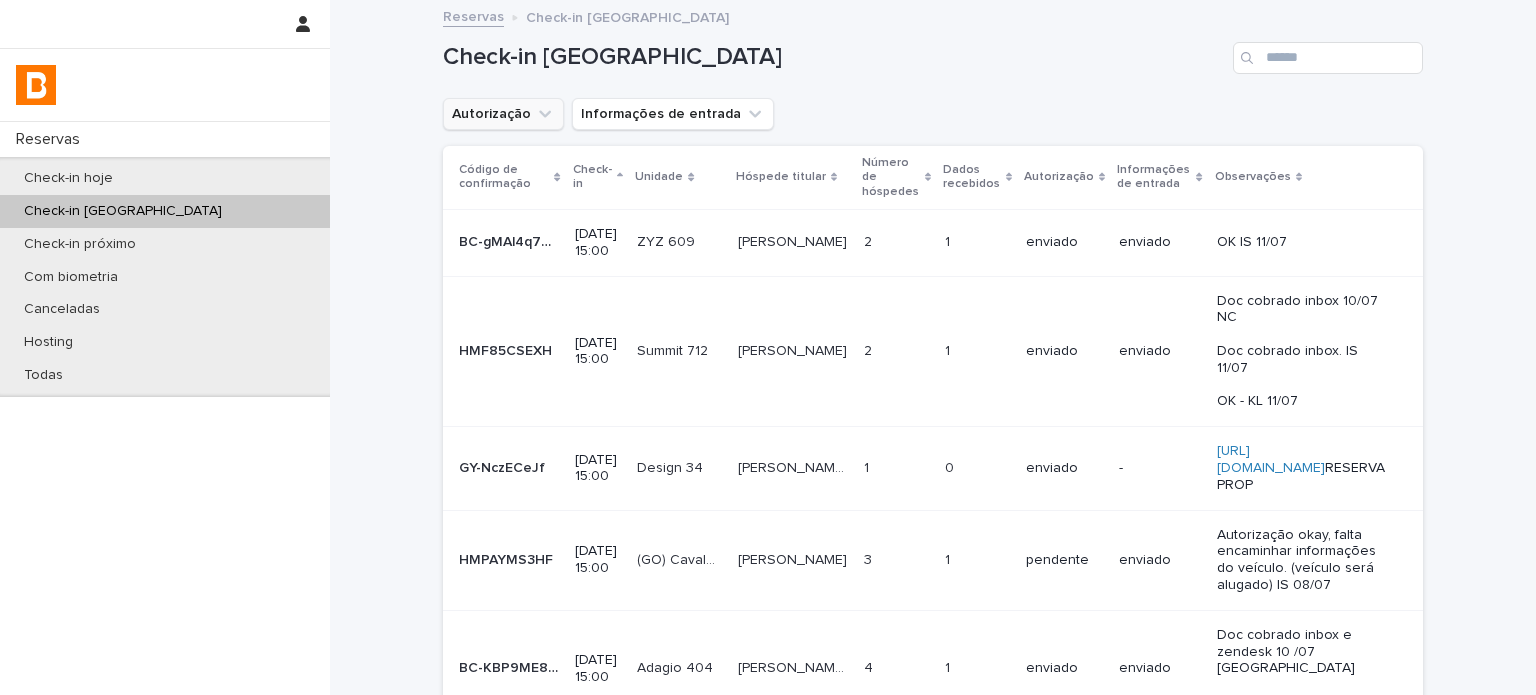 click 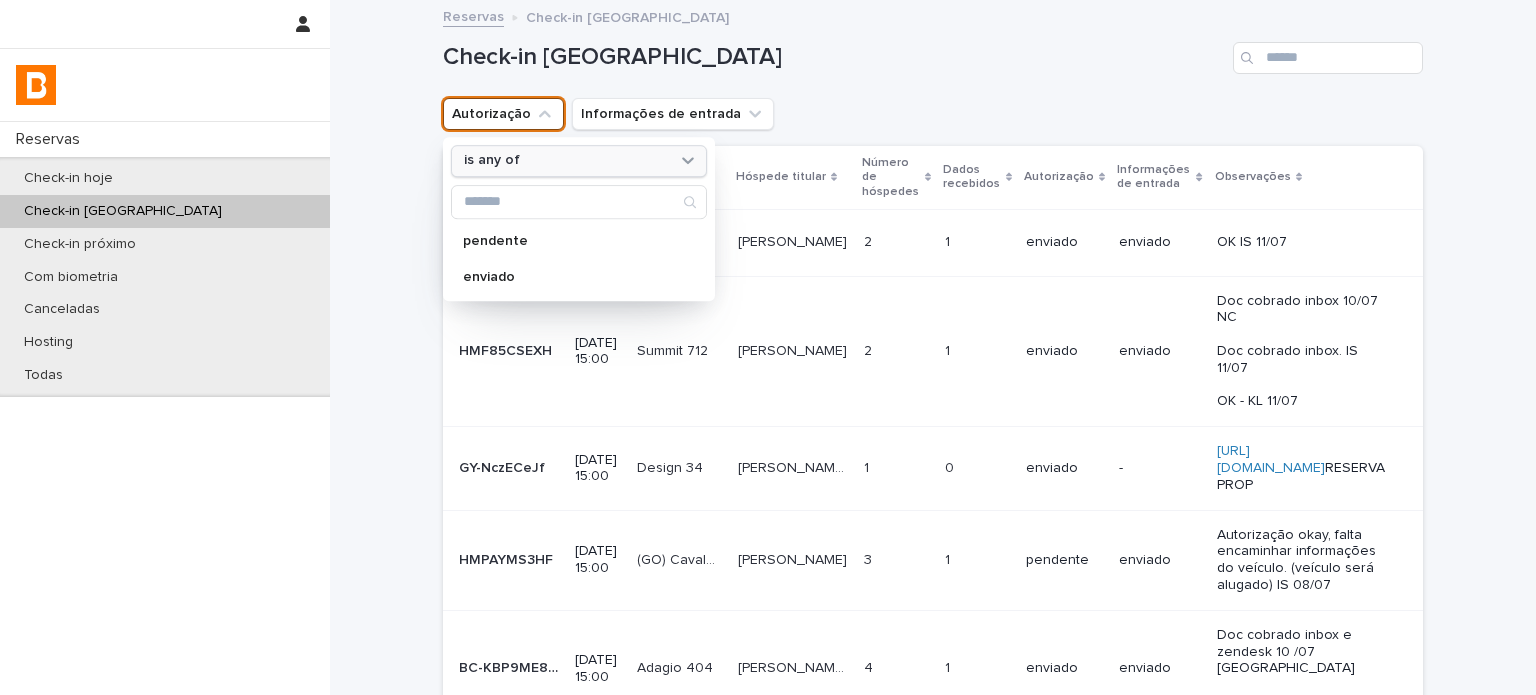 click on "is any of" at bounding box center [566, 161] 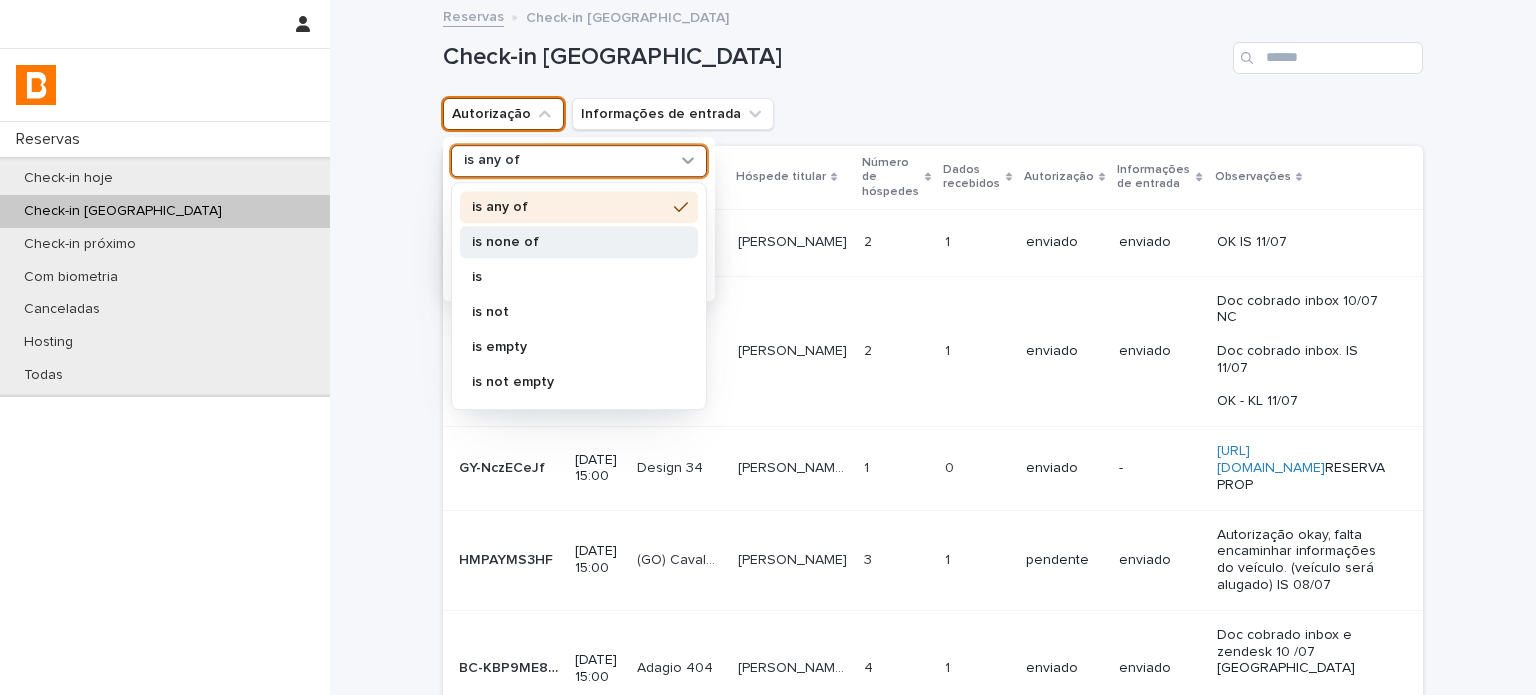 click on "is none of" at bounding box center (569, 242) 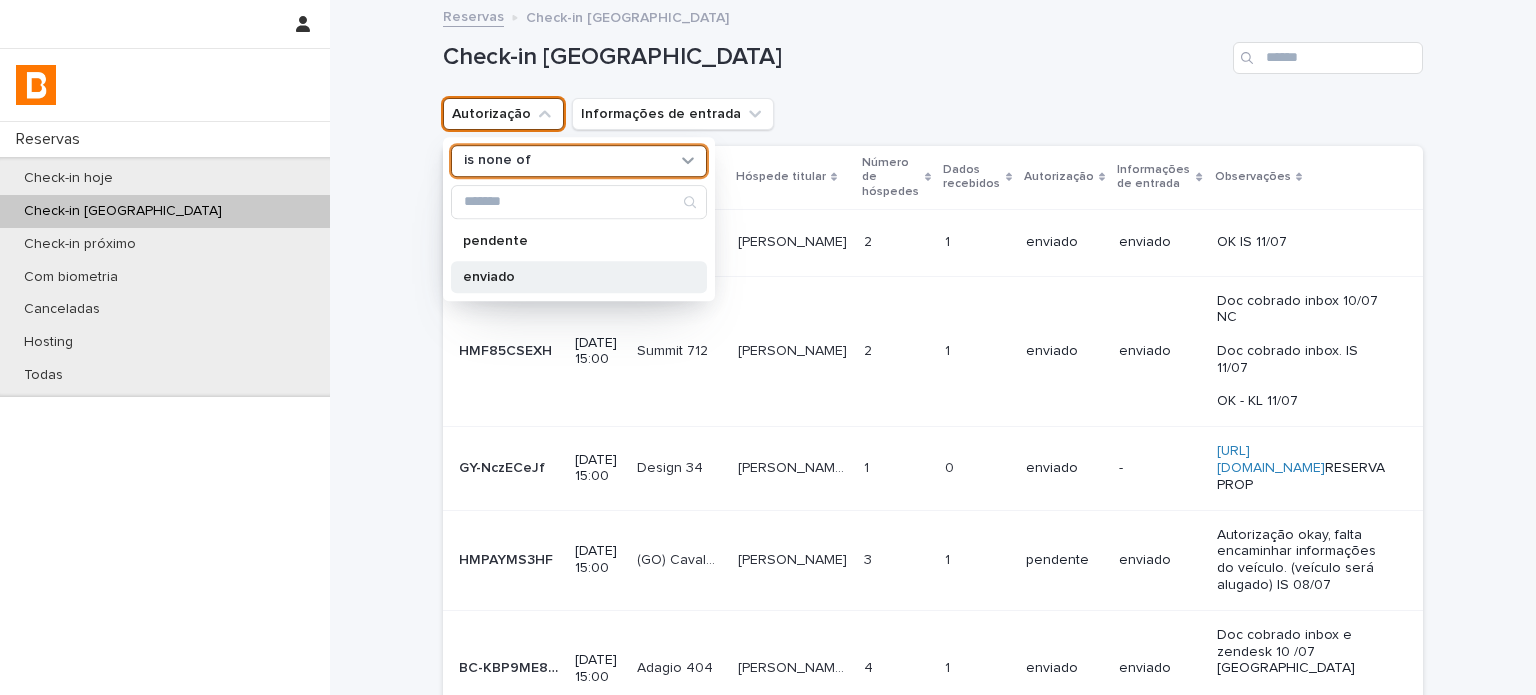 click on "enviado" at bounding box center (579, 277) 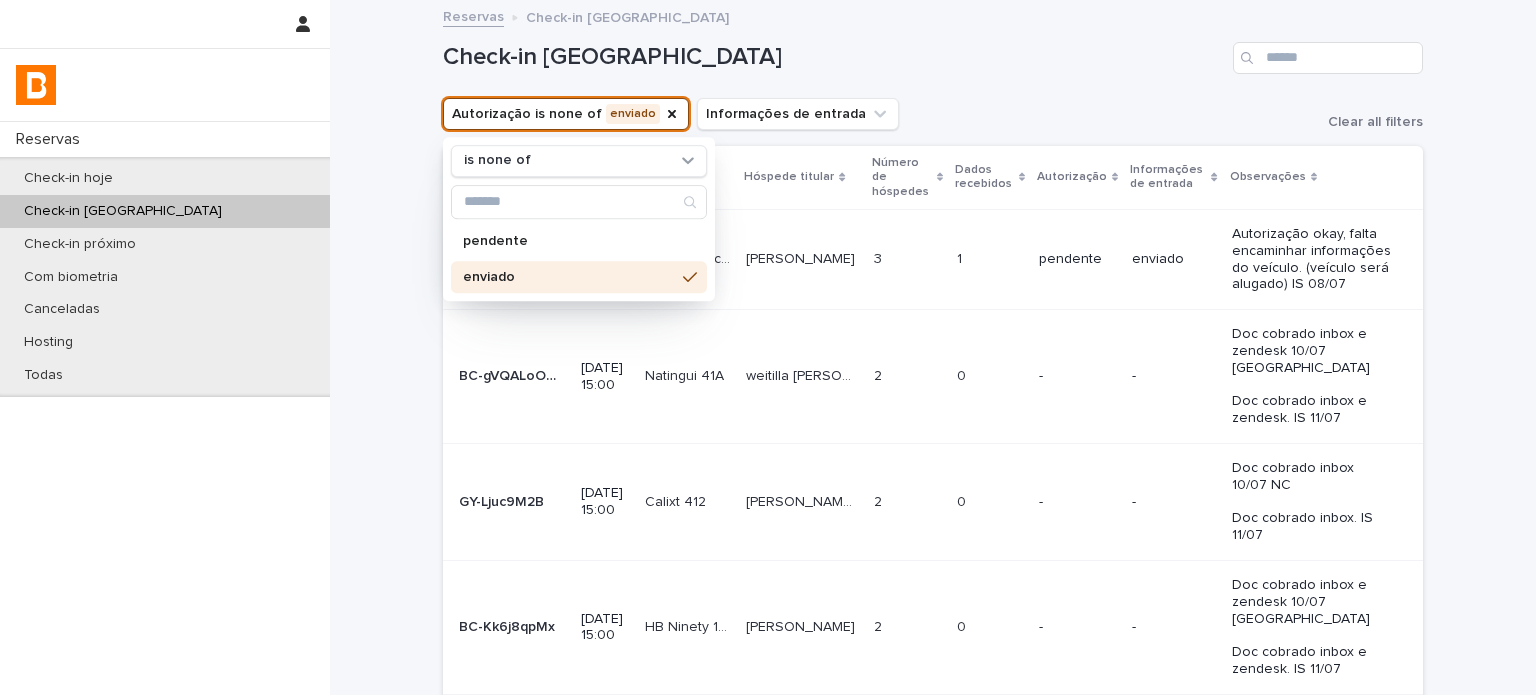 click on "Loading... Saving… Loading... Saving… Check-in amanhã Autorização is none of enviado is none of pendente enviado Informações de entrada Clear all filters Código de confirmação Check-in Unidade Hóspede titular Número de hóspedes Dados recebidos Autorização Informações de entrada Observações HMPAYMS3HF HMPAYMS3HF   2025-07-12 15:00 (GO) Cavalcante 11 (GO) Cavalcante 11   Joyce Gomes De Oliveira Joyce Gomes De Oliveira   3 3   1 1   pendente enviado Autorização okay, falta encaminhar informações do veículo. (veículo será alugado) IS 08/07 BC-gVQALoOM9 BC-gVQALoOM9   2025-07-12 15:00 Natingui 41A Natingui 41A   weitilla maria de paiva weitilla maria de paiva   2 2   0 0   - - Doc cobrado inbox e zendesk 10/07 NC
Doc cobrado inbox e zendesk. IS 11/07 GY-Ljuc9M2B GY-Ljuc9M2B   2025-07-12 15:00 Calixt 412 Calixt 412   Dion Kleijn(OBA) Dion Kleijn(OBA)   2 2   0 0   - - Doc cobrado inbox 10/07 NC
Doc cobrado inbox. IS 11/07 BC-Kk6j8qpMx BC-Kk6j8qpMx   2025-07-12 15:00" at bounding box center [933, 742] 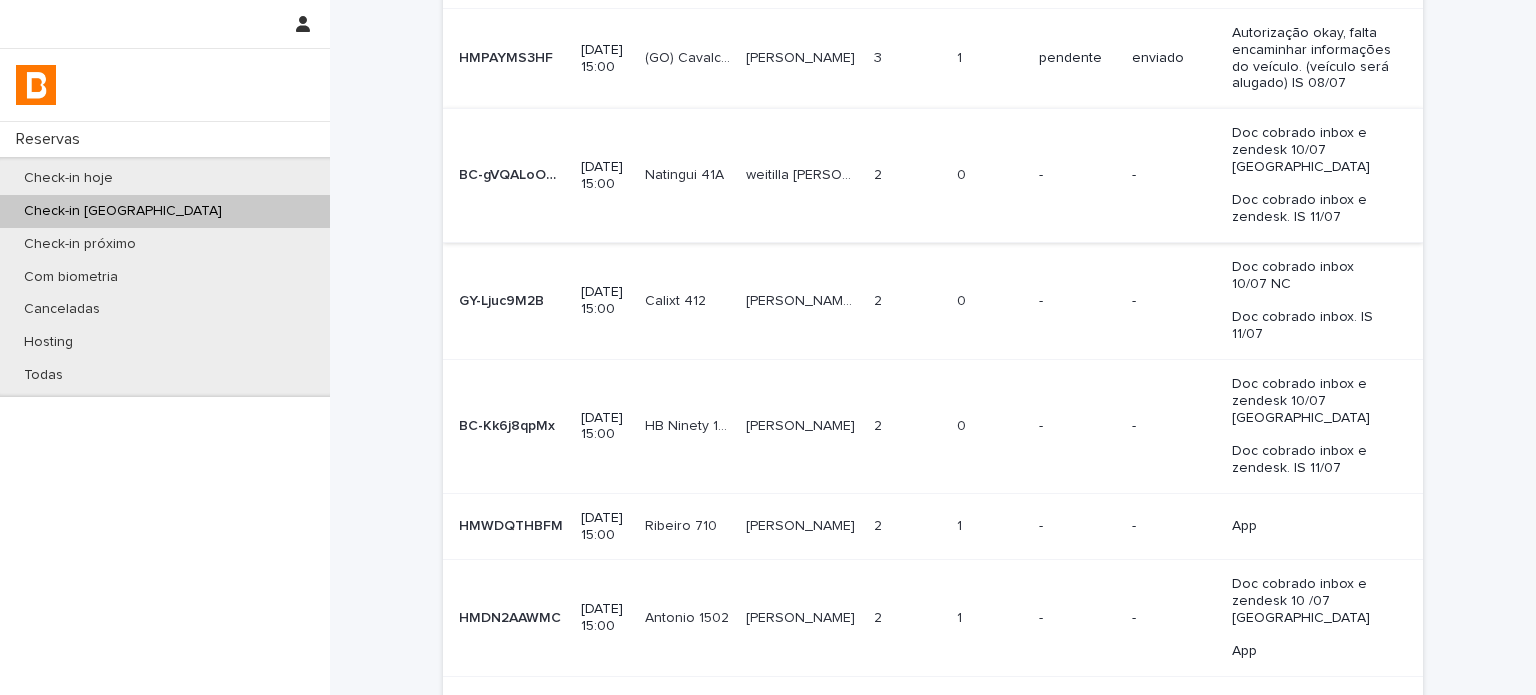 scroll, scrollTop: 133, scrollLeft: 0, axis: vertical 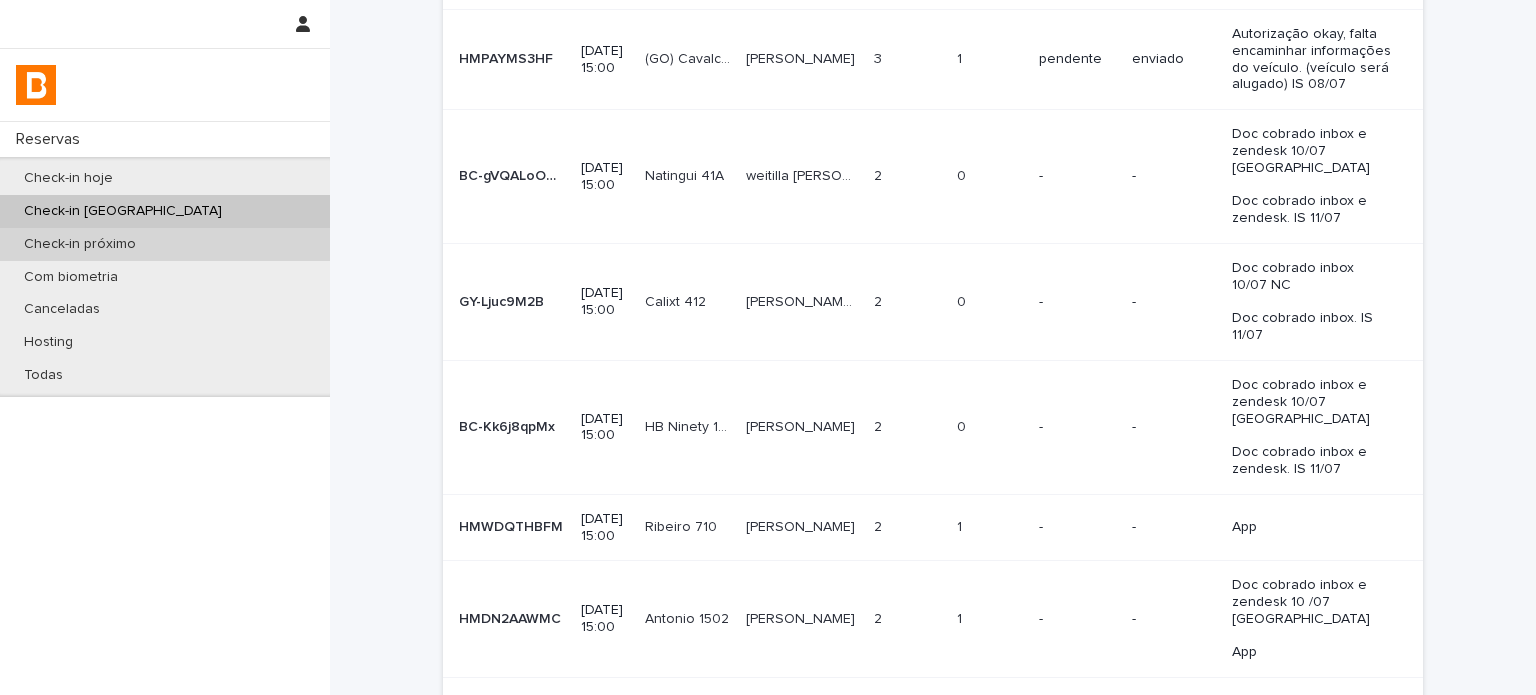 click on "Check-in próximo" at bounding box center [80, 244] 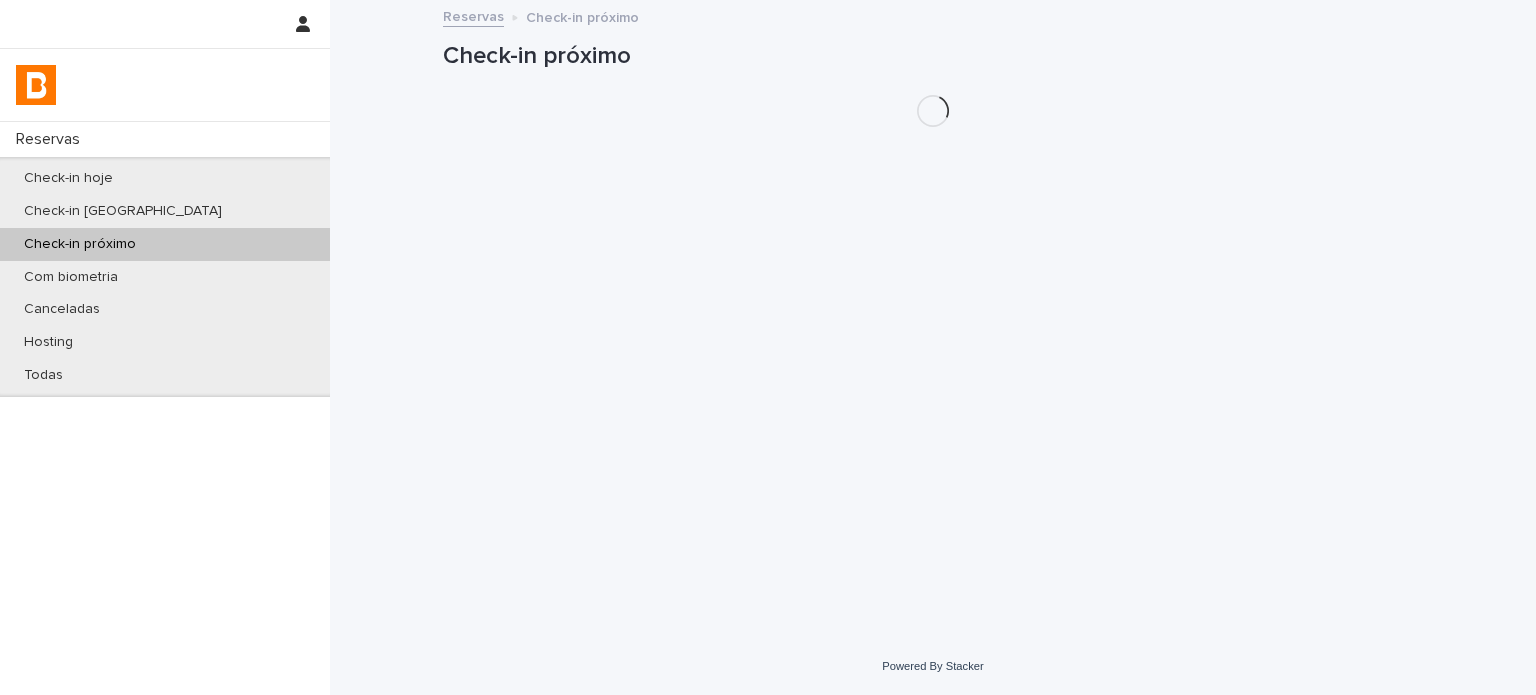 scroll, scrollTop: 0, scrollLeft: 0, axis: both 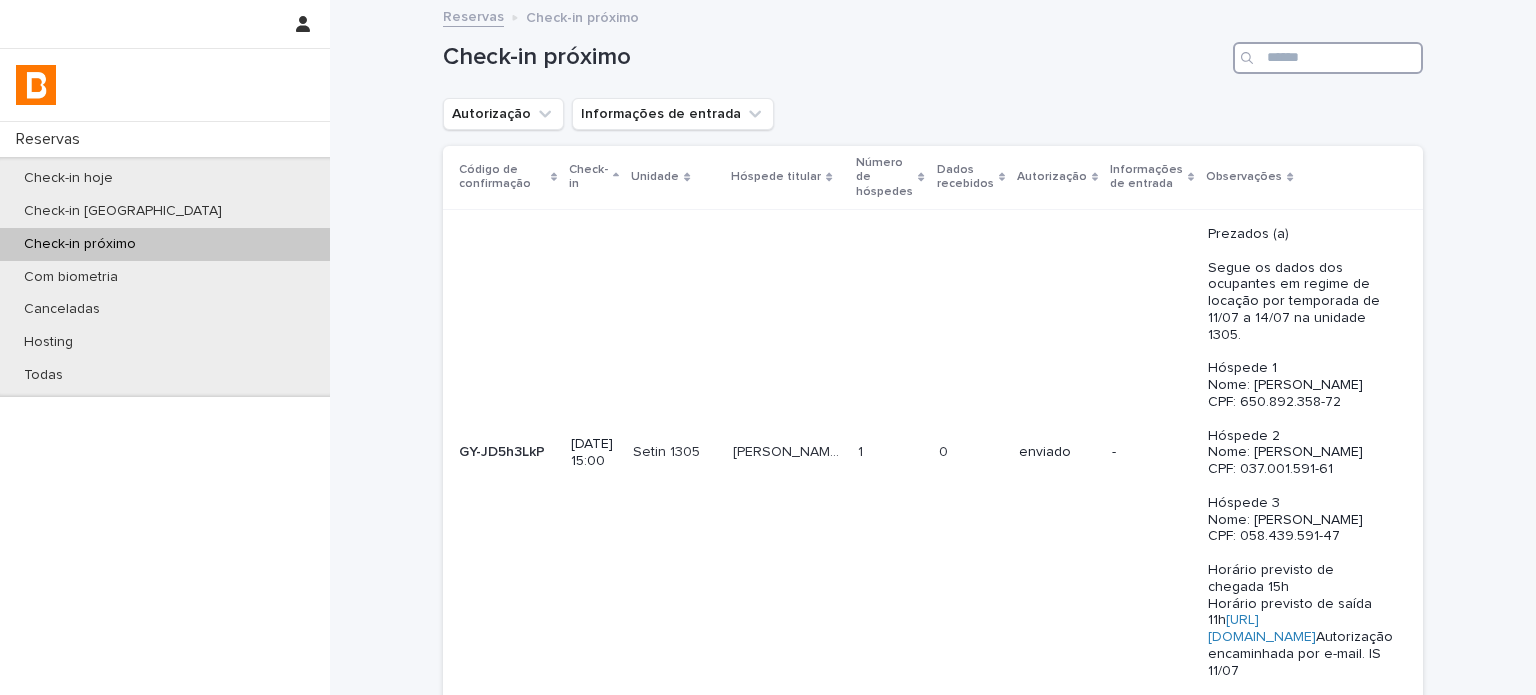 click at bounding box center [1328, 58] 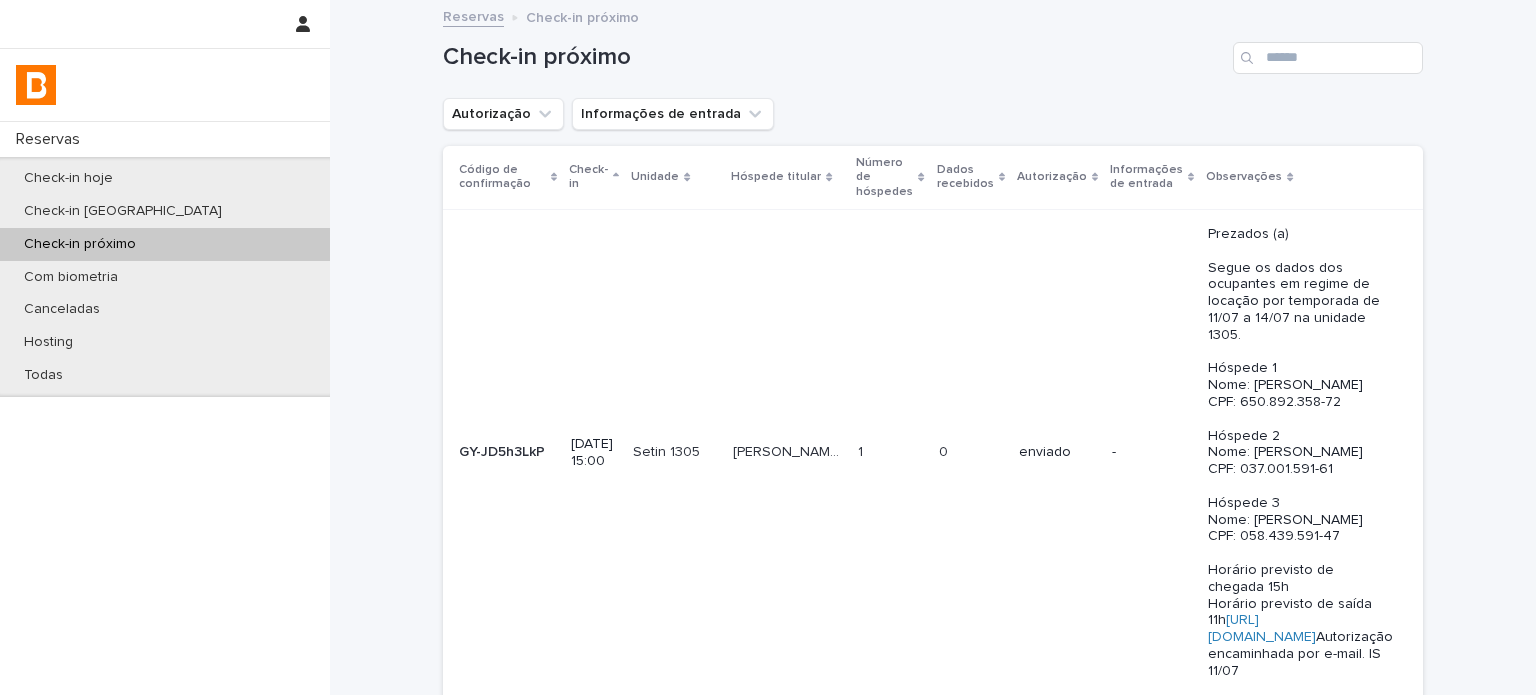 click on "Check-in próximo" at bounding box center [933, 50] 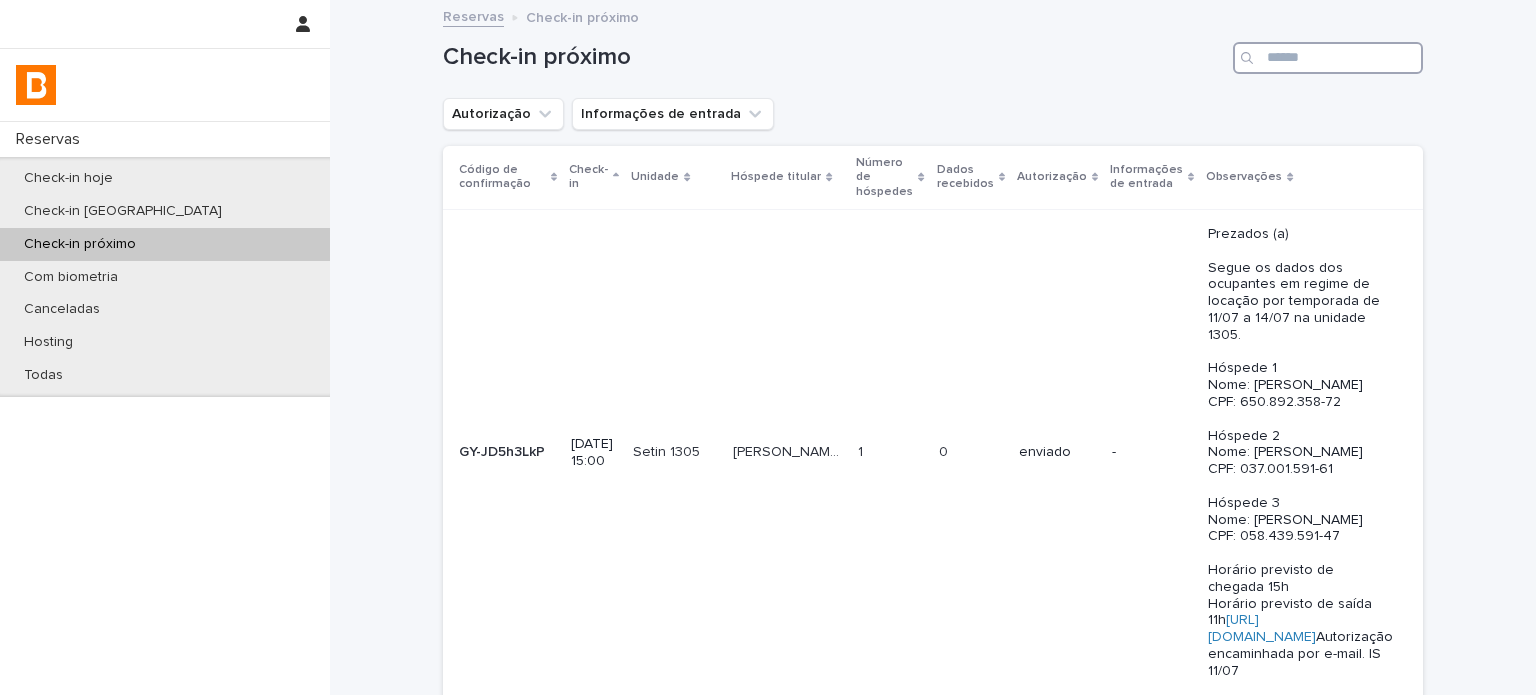 click at bounding box center (1328, 58) 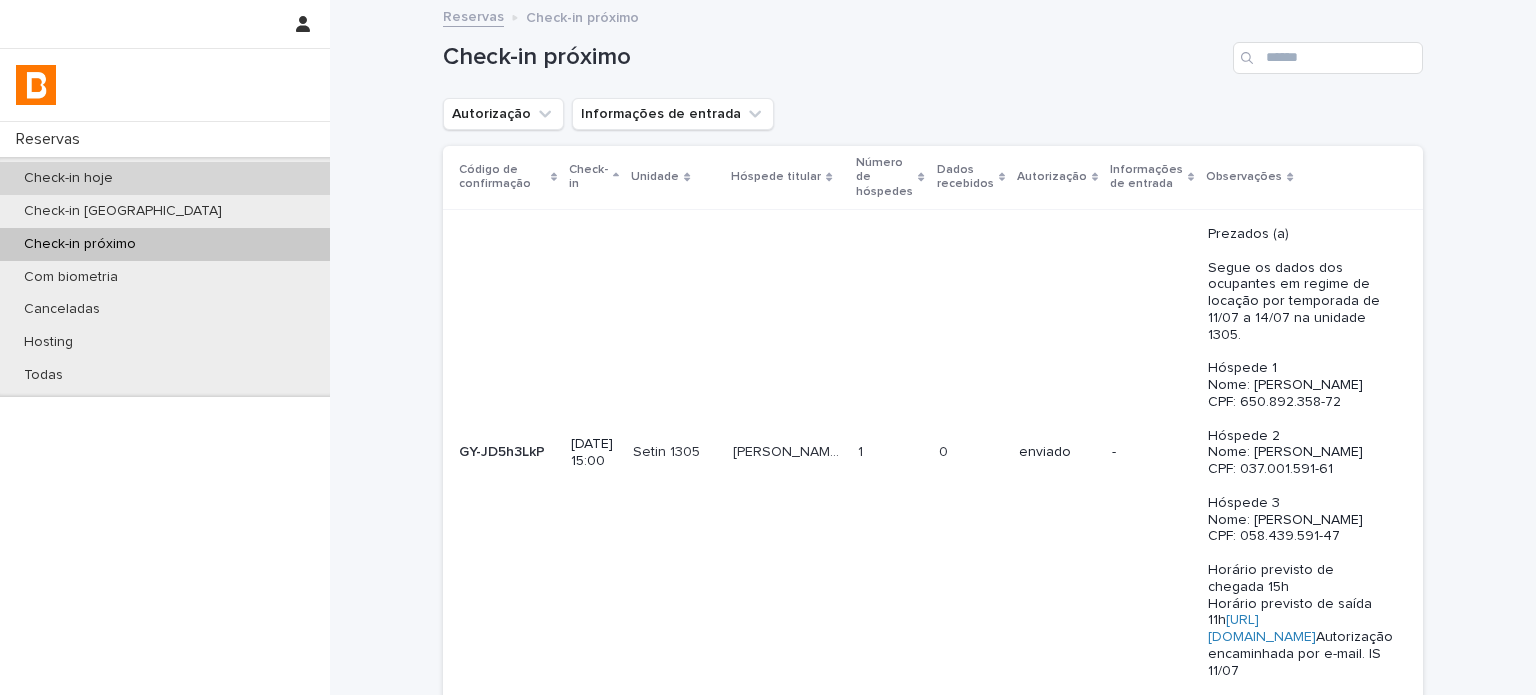 click on "Check-in hoje" at bounding box center [165, 178] 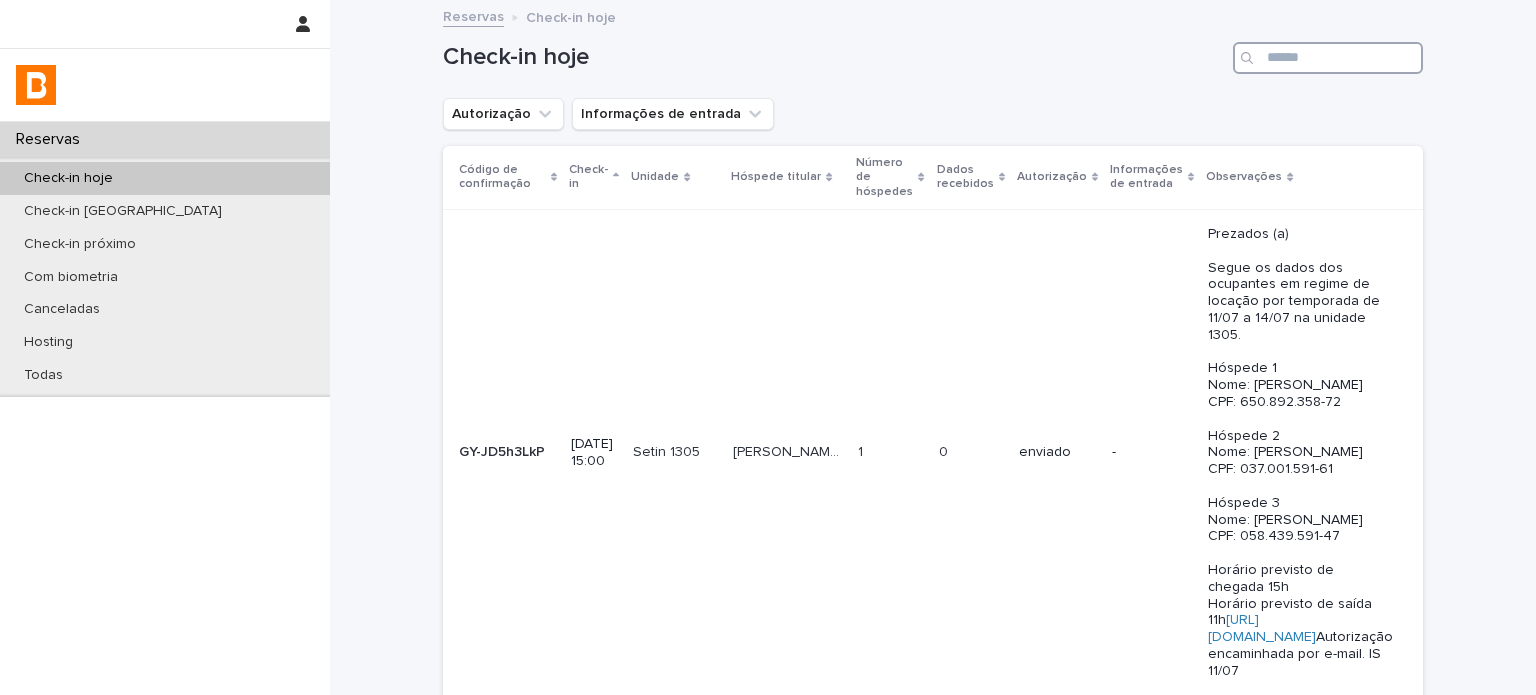 click at bounding box center [1328, 58] 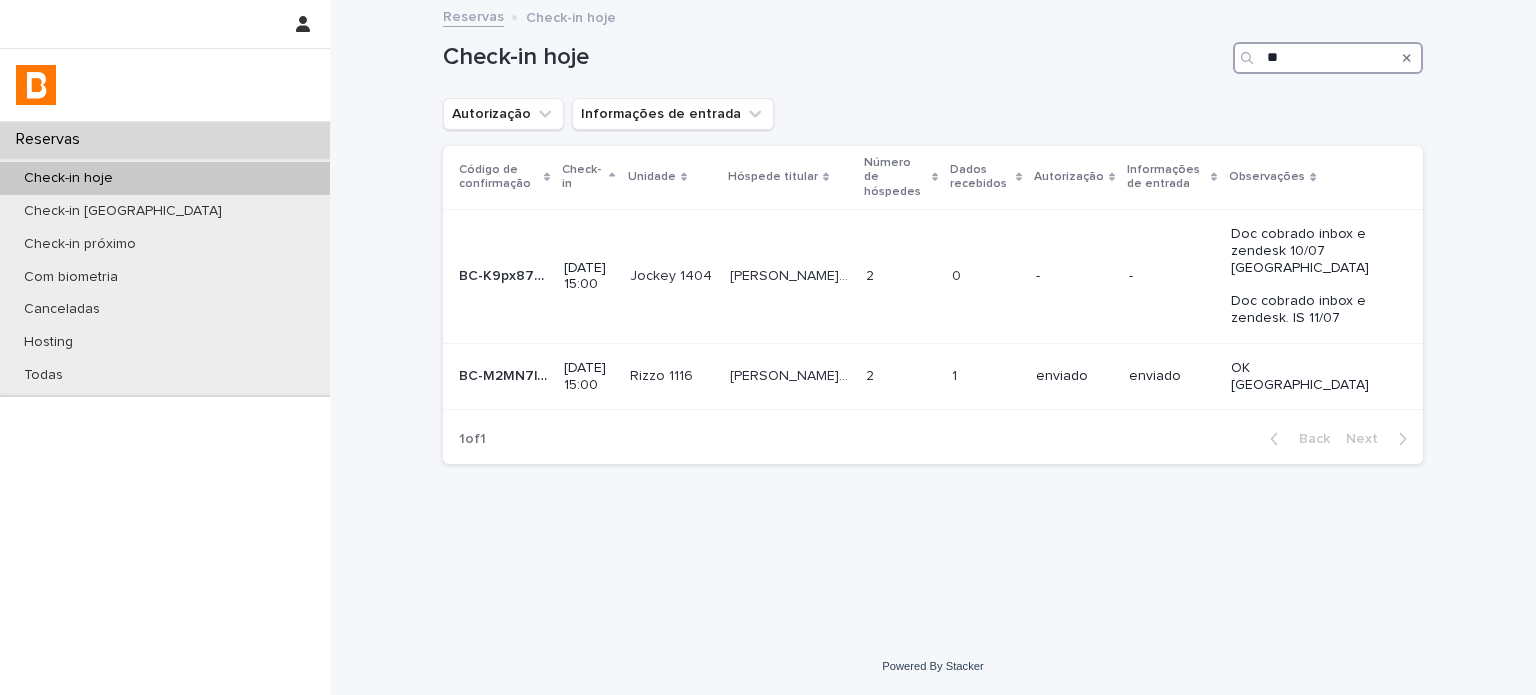 type on "*" 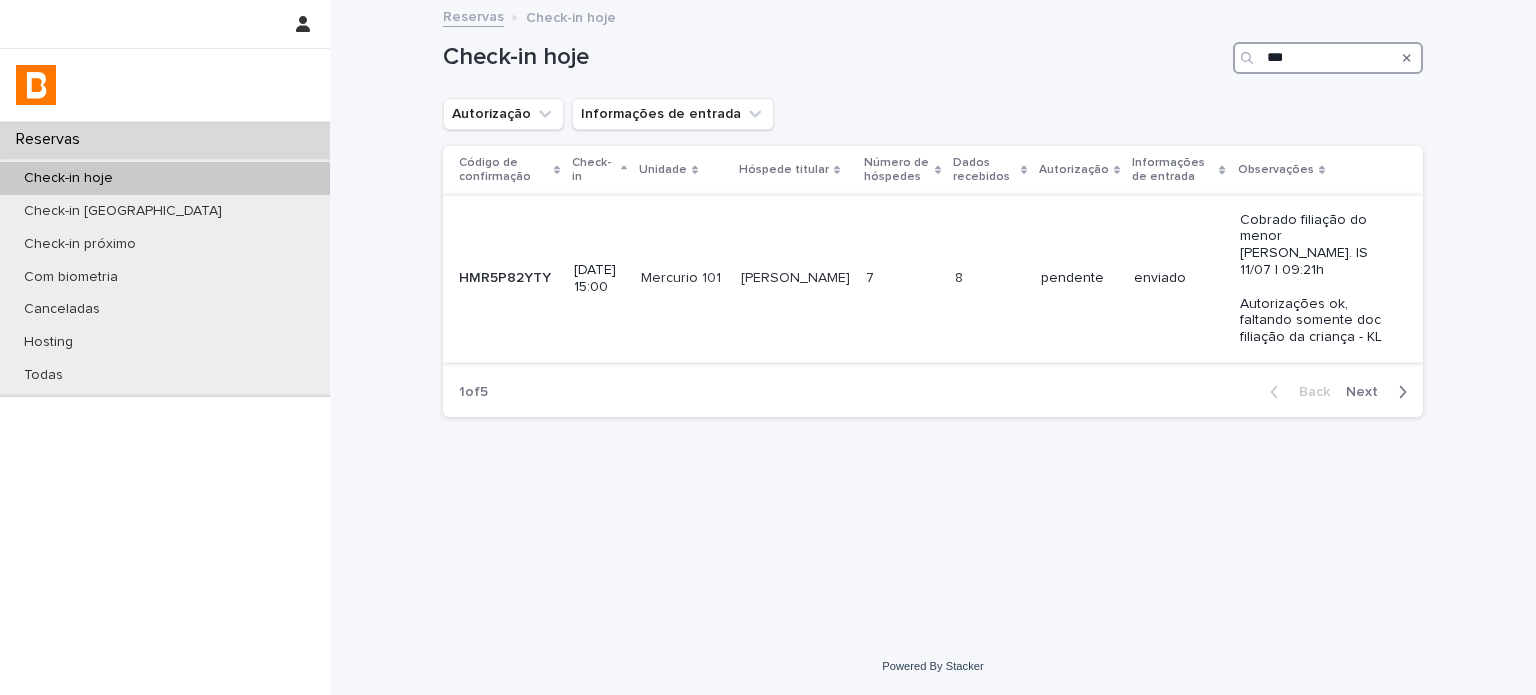 type on "***" 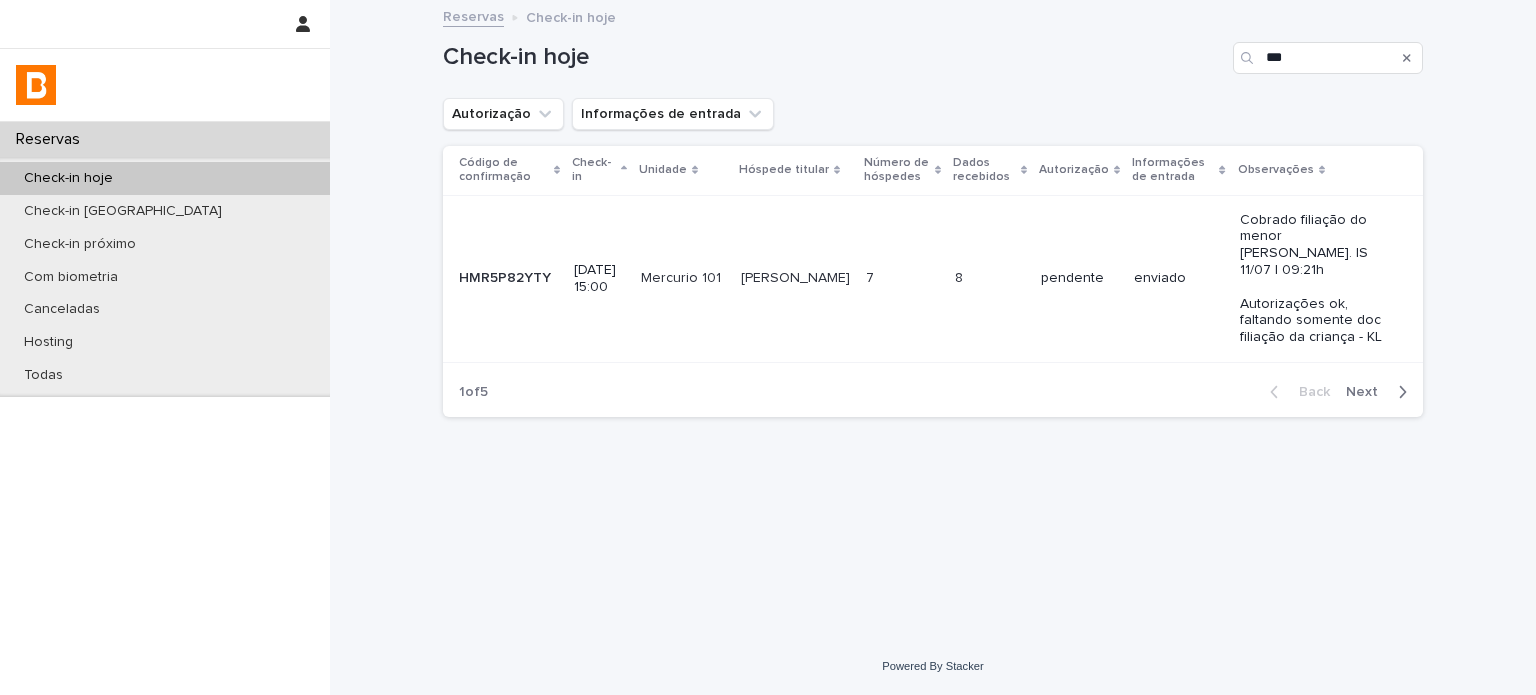 click on "7 7" at bounding box center [903, 278] 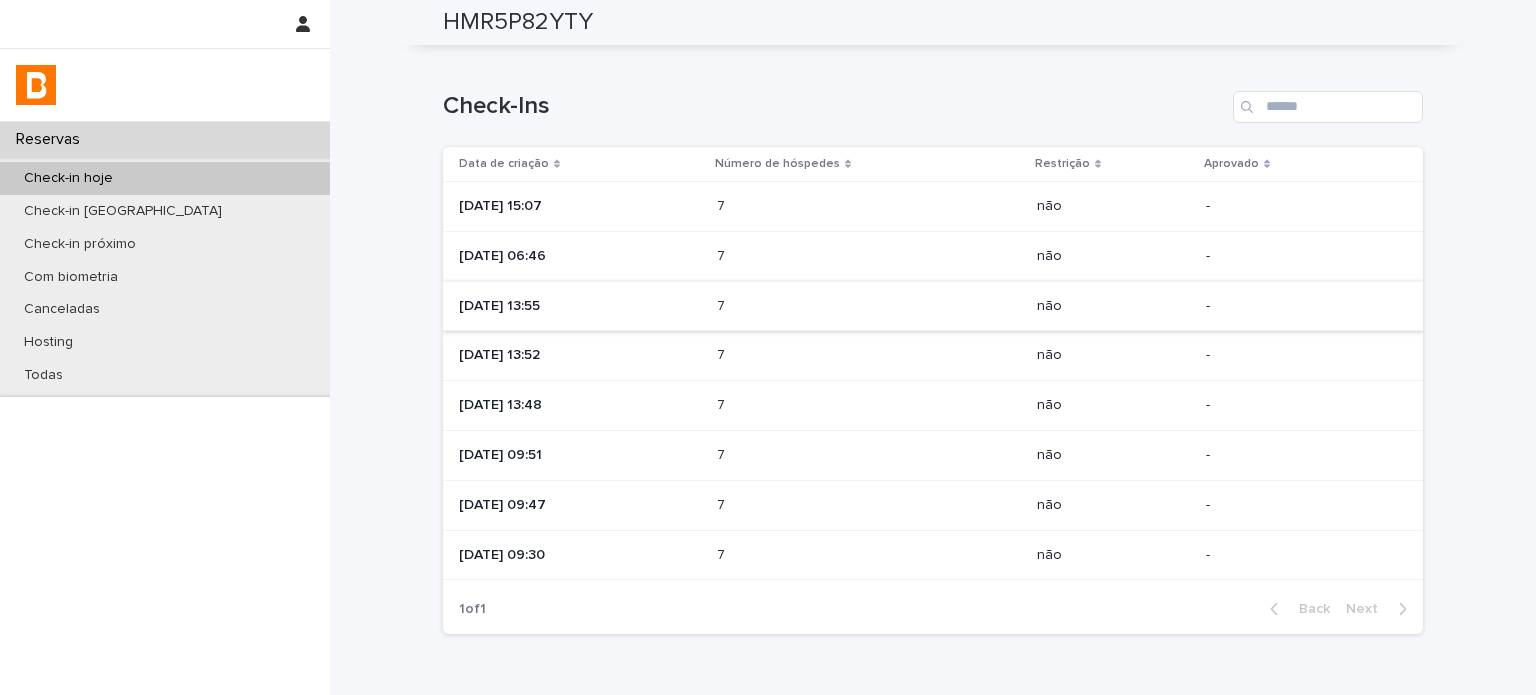 scroll, scrollTop: 861, scrollLeft: 0, axis: vertical 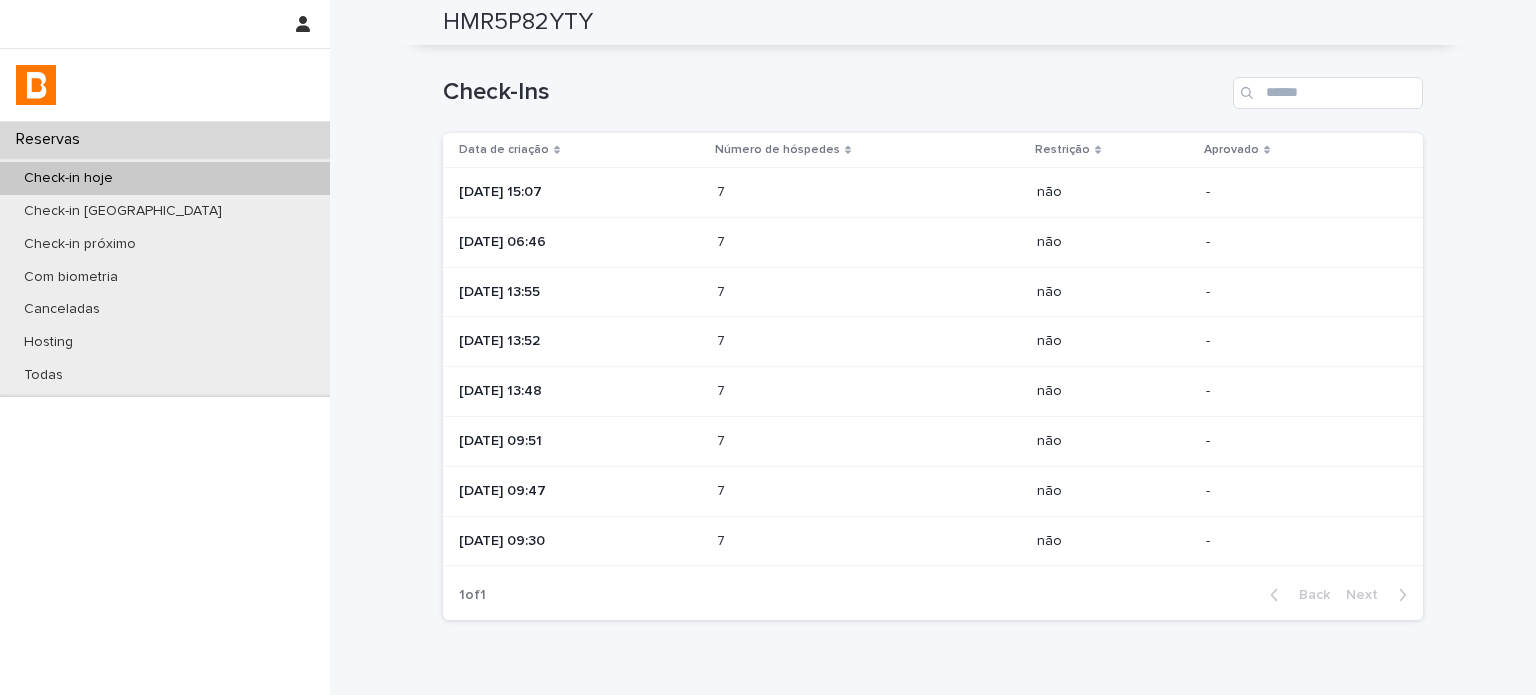 click at bounding box center (804, 541) 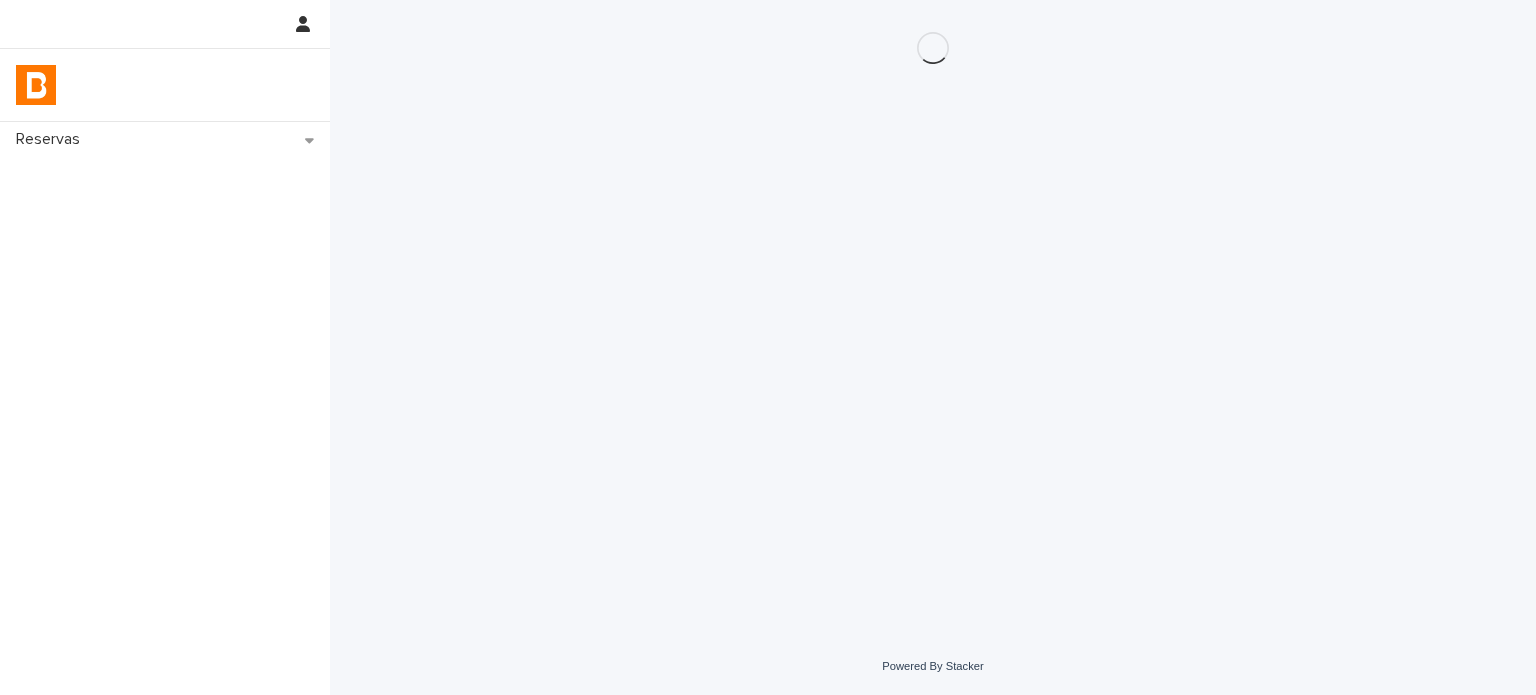 scroll, scrollTop: 0, scrollLeft: 0, axis: both 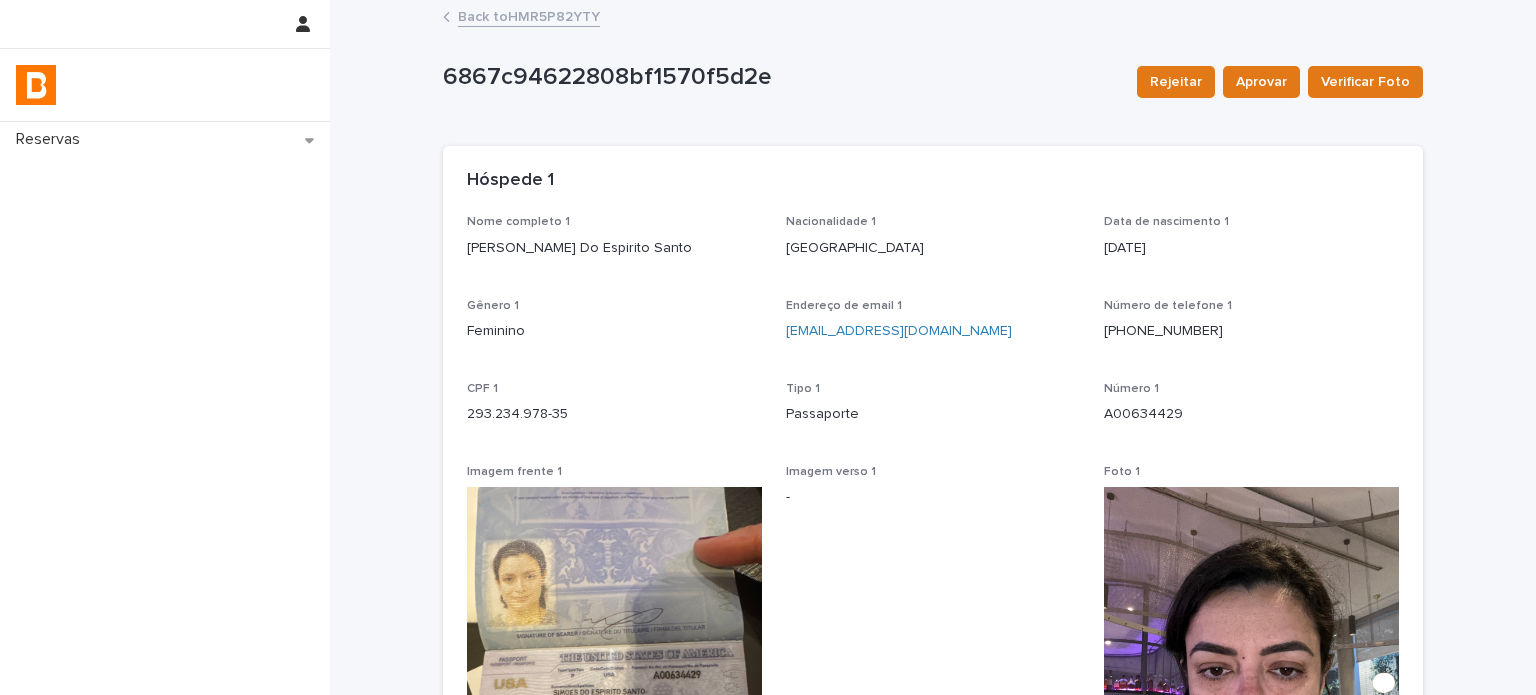 click on "Back to  HMR5P82YTY" at bounding box center (529, 15) 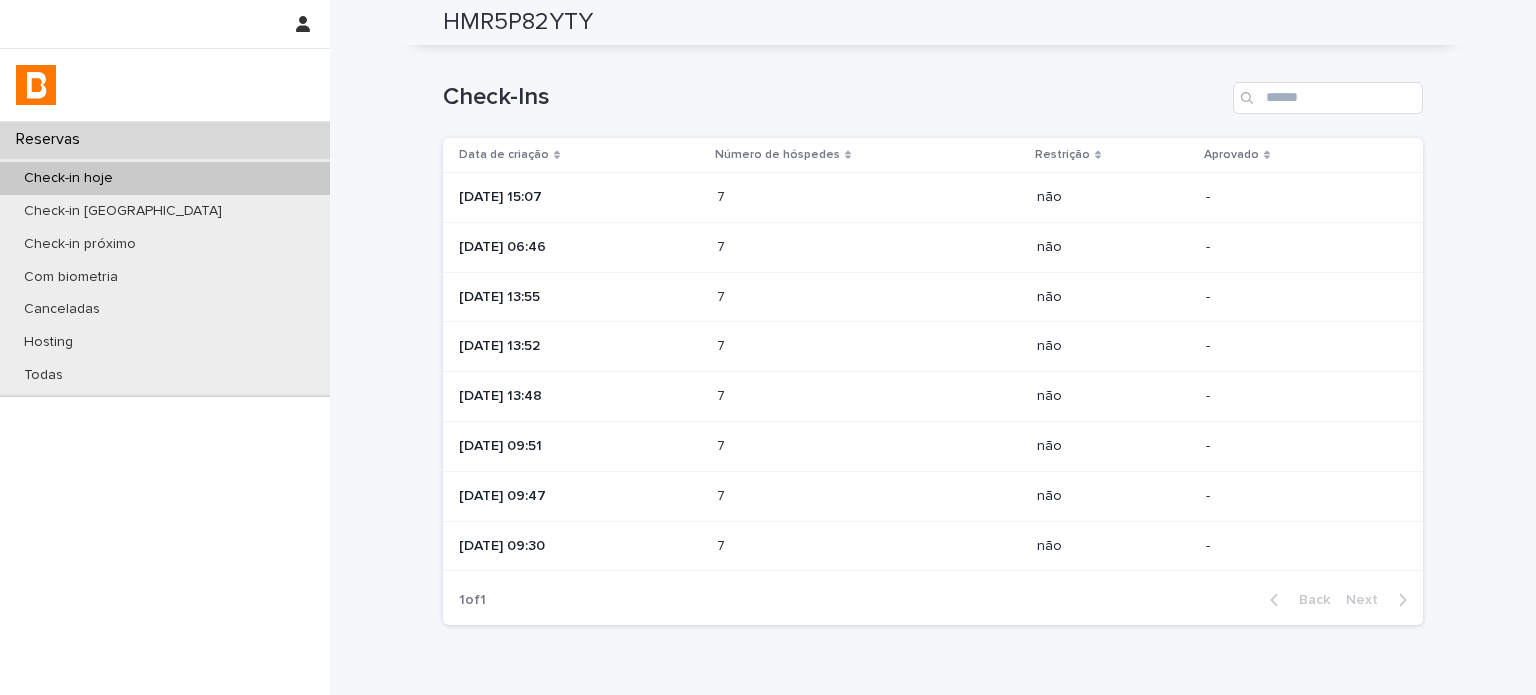 scroll, scrollTop: 866, scrollLeft: 0, axis: vertical 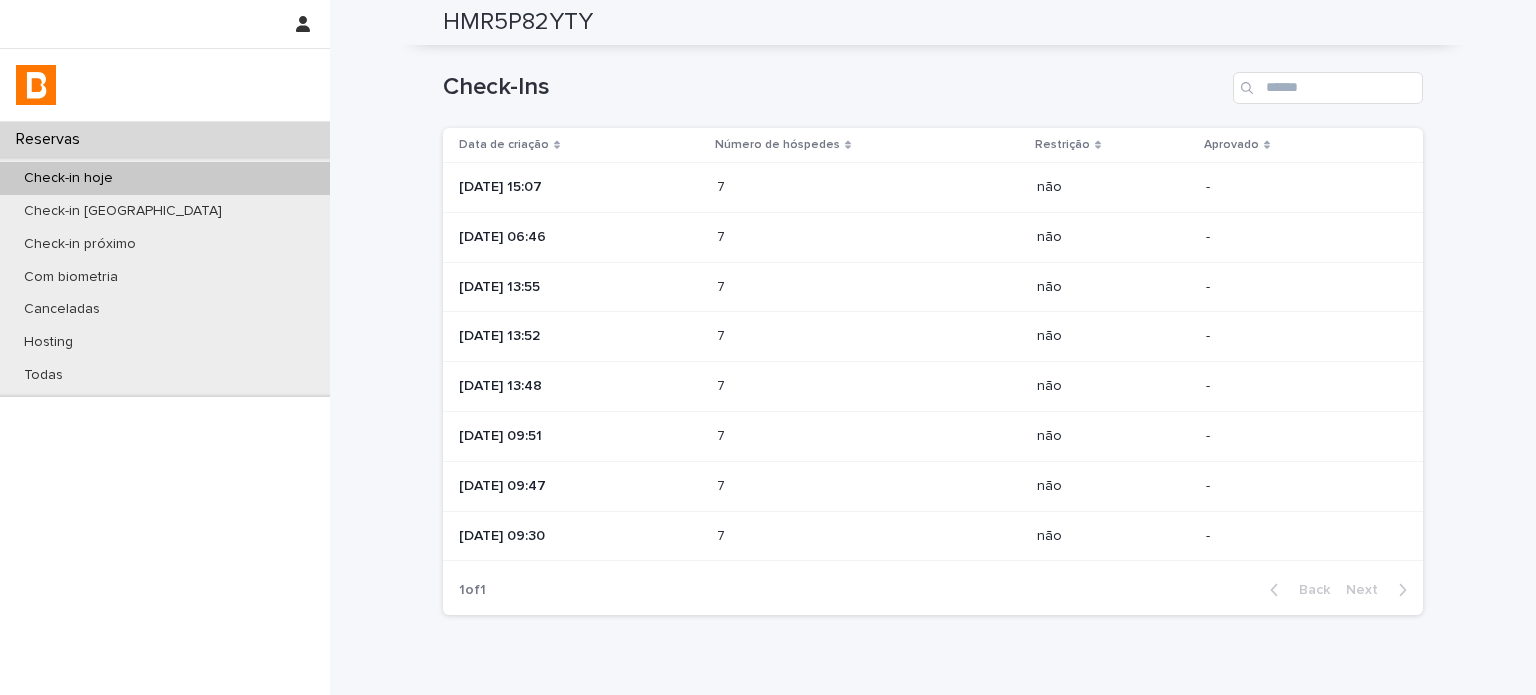 click on "7" at bounding box center (723, 484) 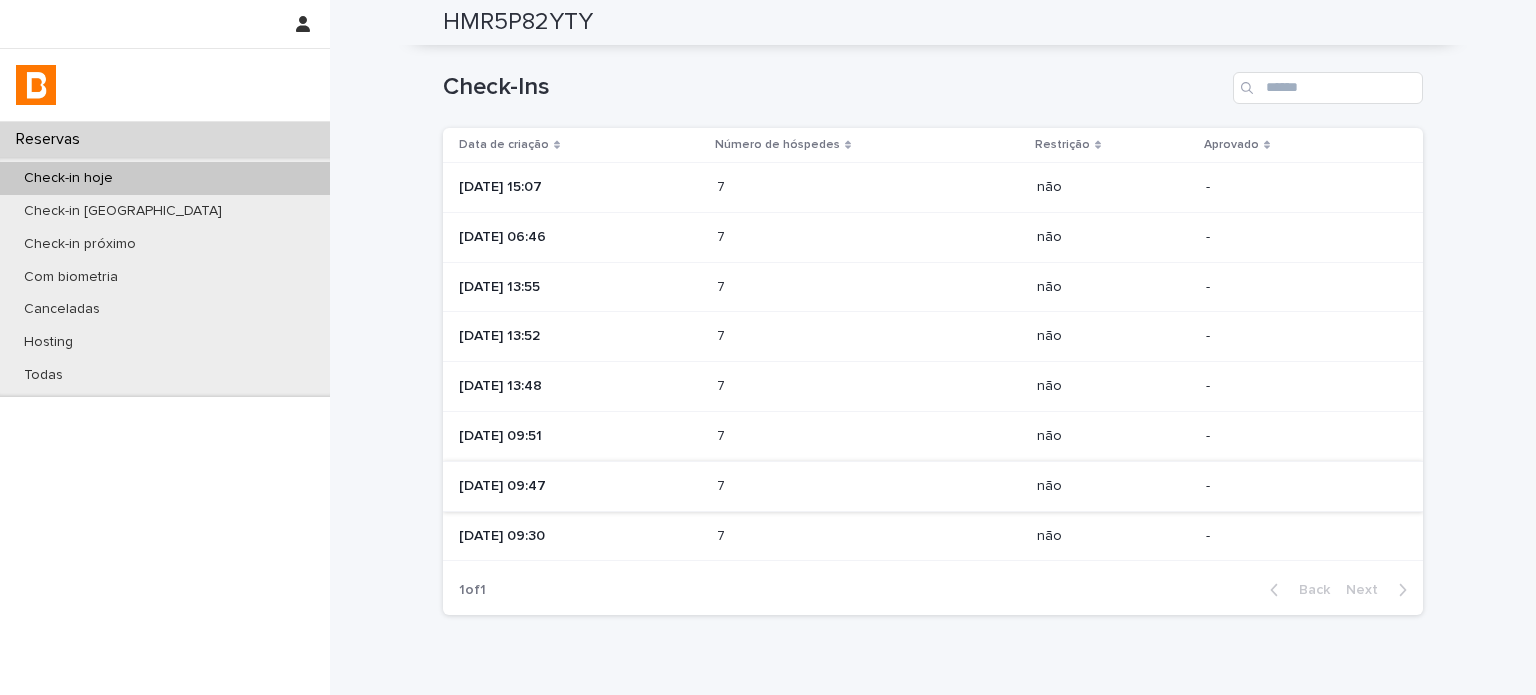 scroll, scrollTop: 0, scrollLeft: 0, axis: both 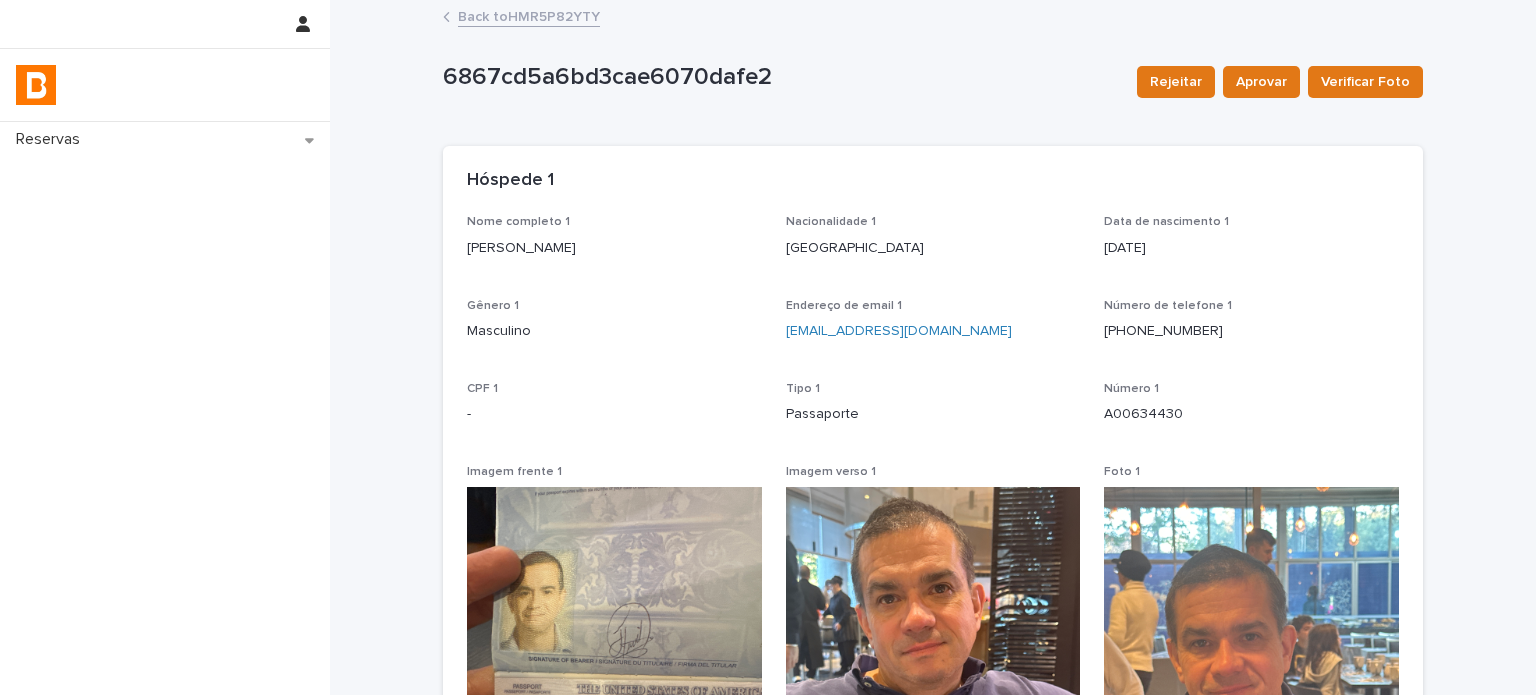 click on "Back to  HMR5P82YTY" at bounding box center [529, 15] 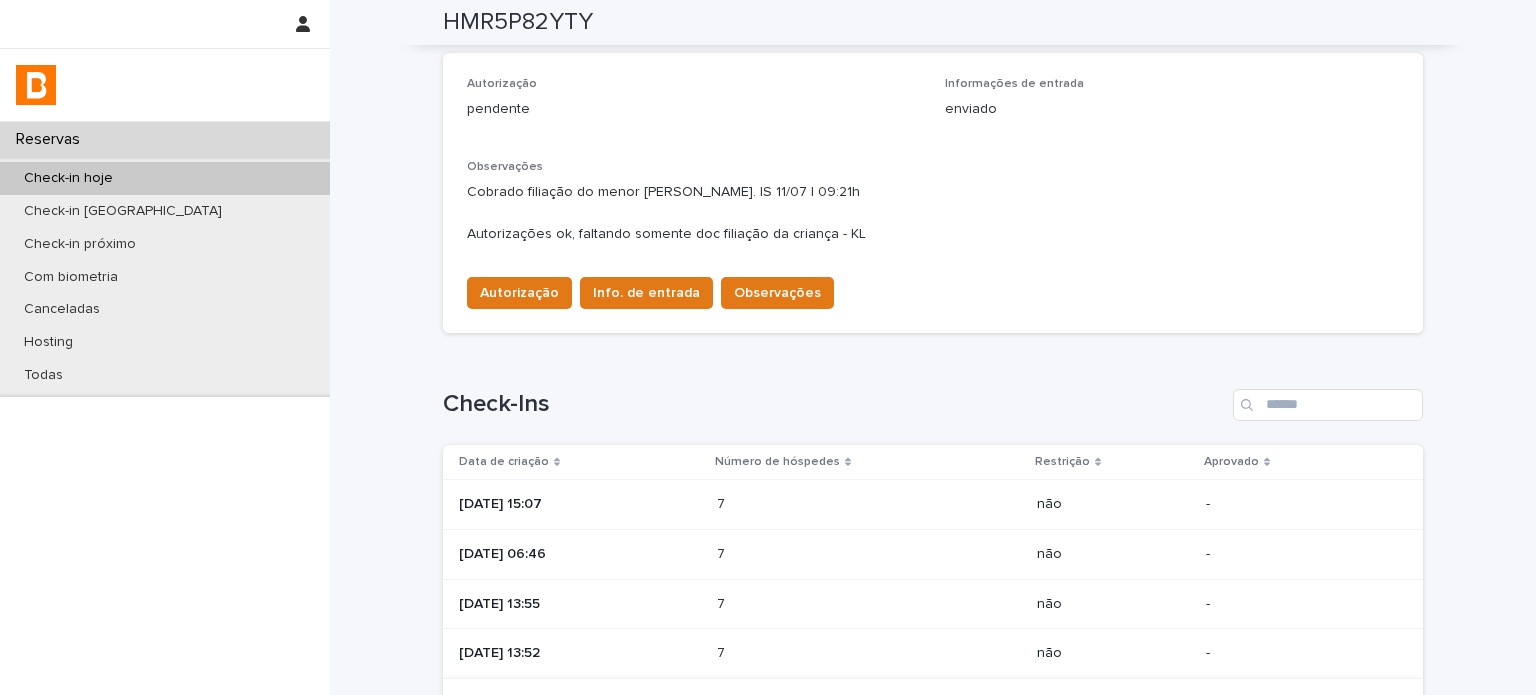 scroll, scrollTop: 700, scrollLeft: 0, axis: vertical 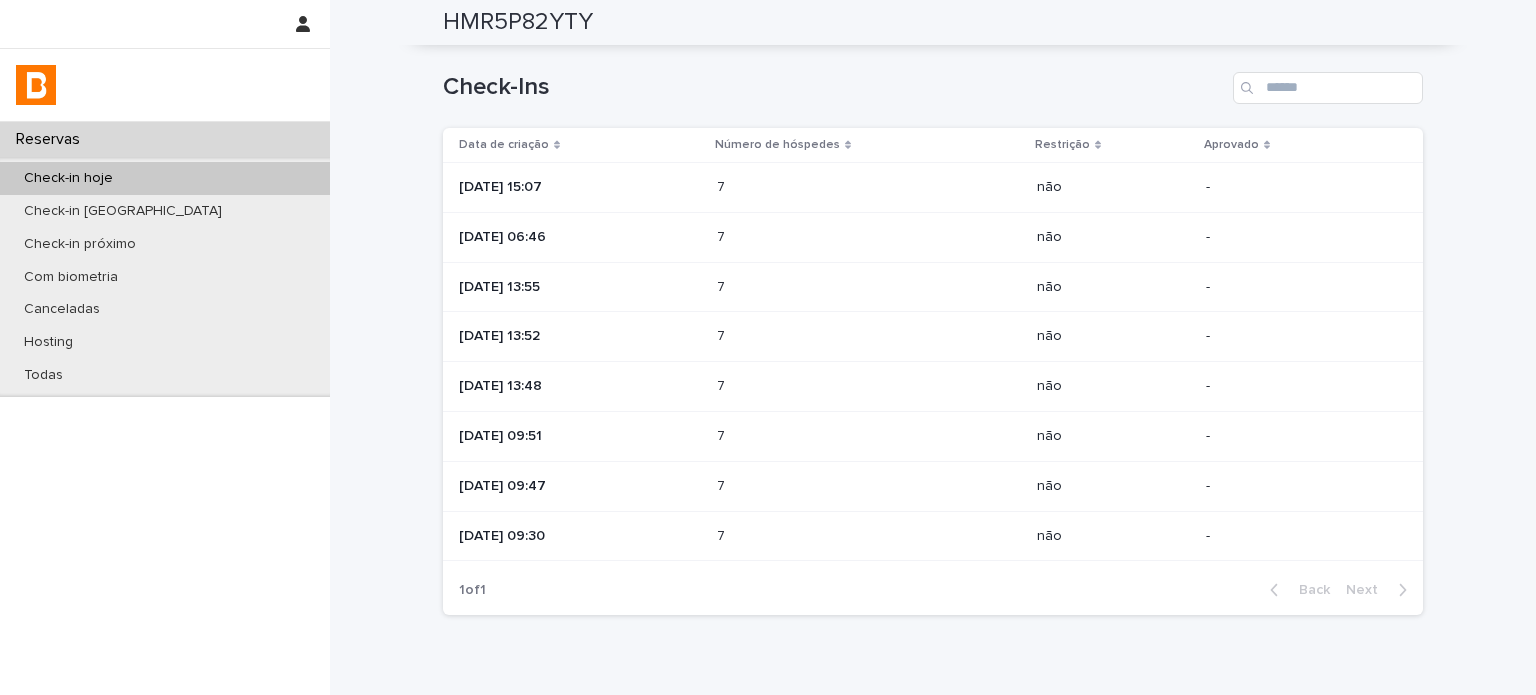 click on "7" at bounding box center (723, 534) 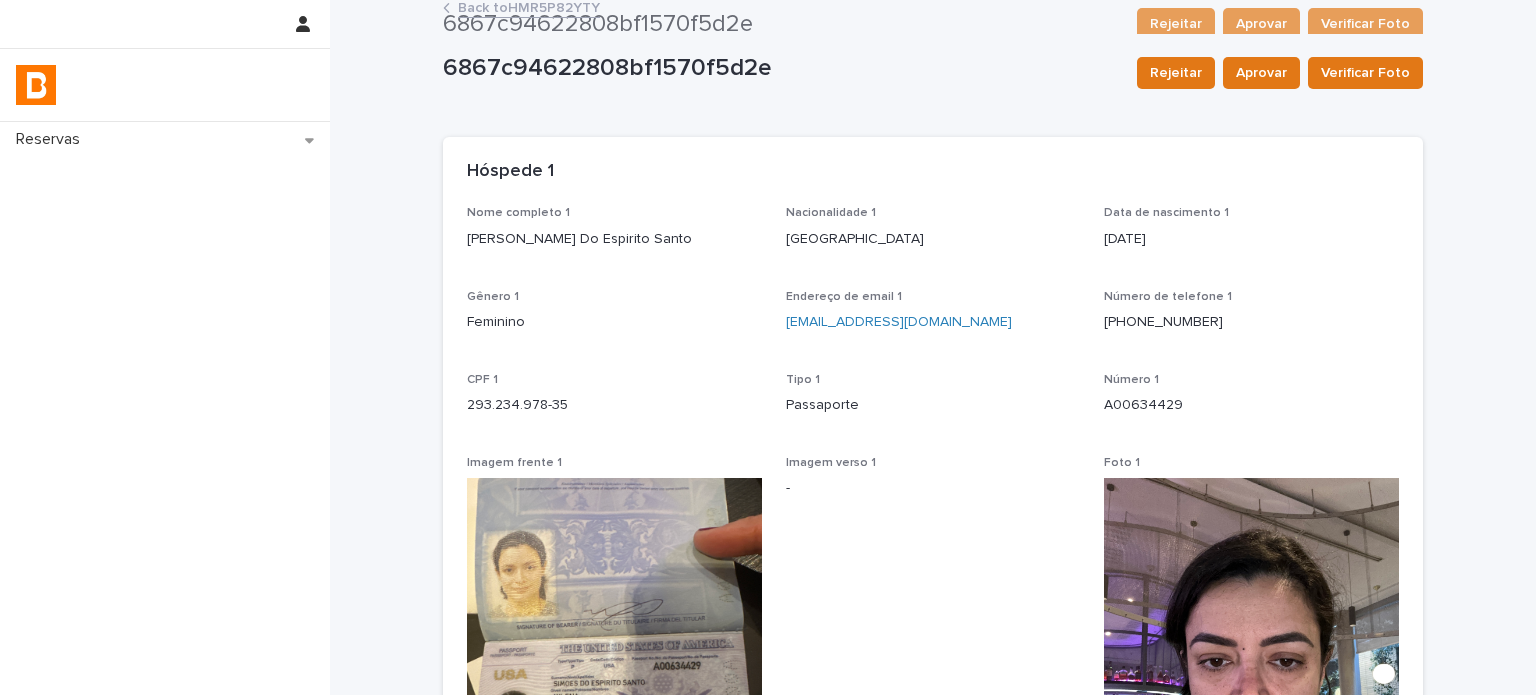 scroll, scrollTop: 0, scrollLeft: 0, axis: both 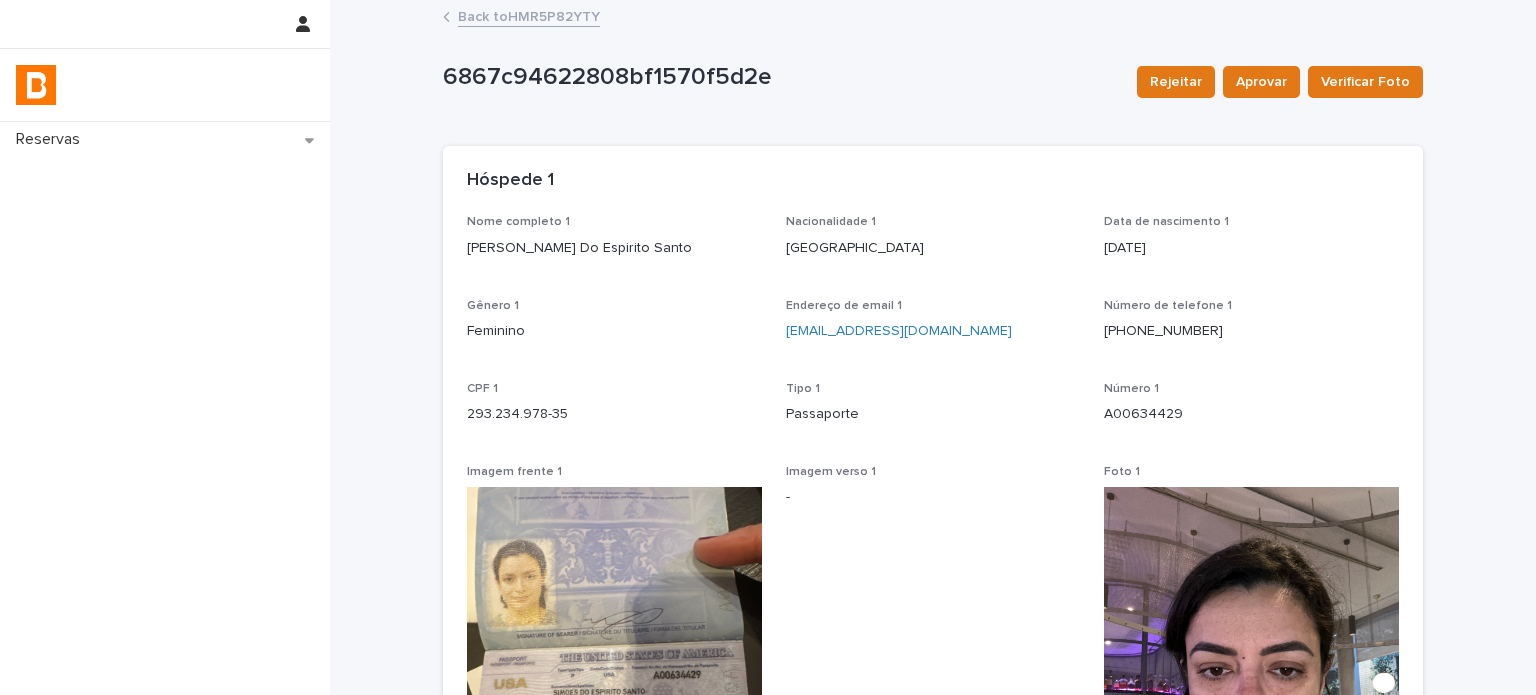click on "Back to  HMR5P82YTY" at bounding box center [529, 15] 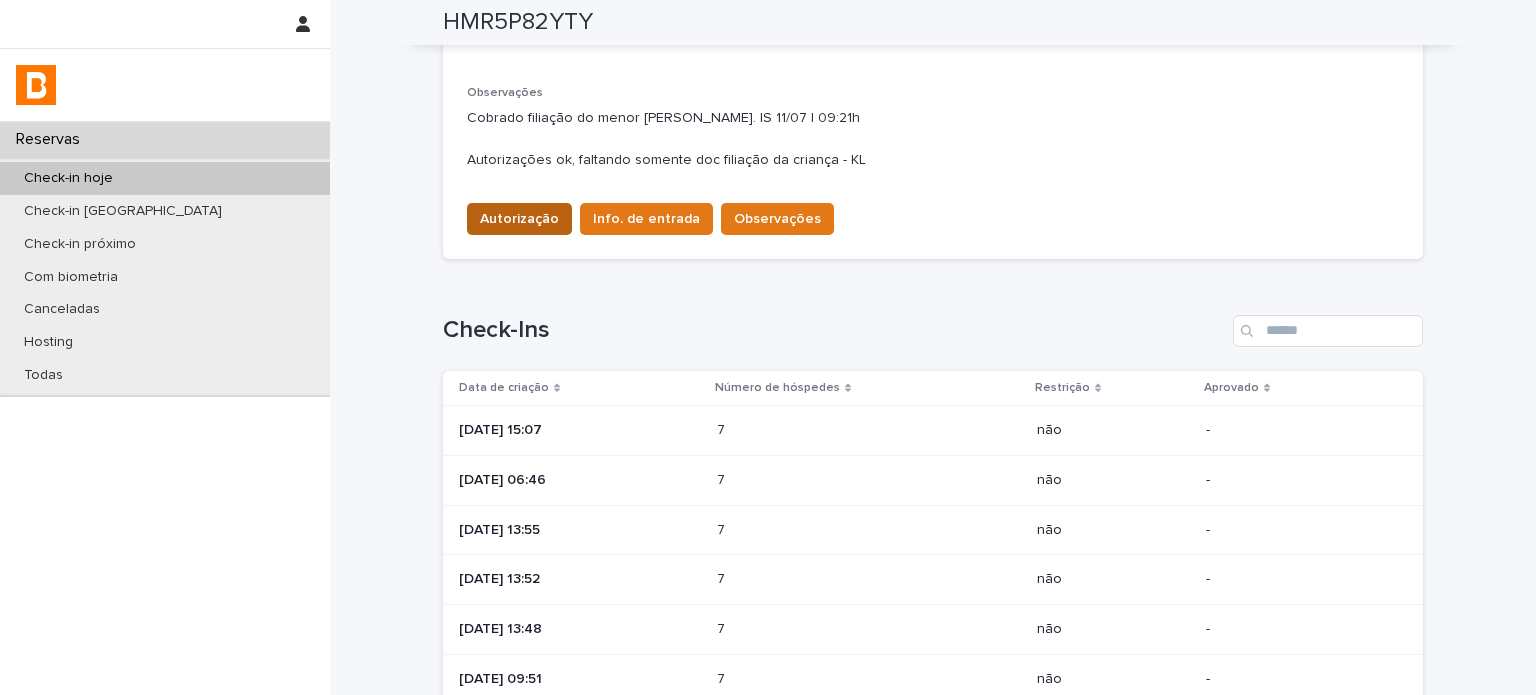 scroll, scrollTop: 566, scrollLeft: 0, axis: vertical 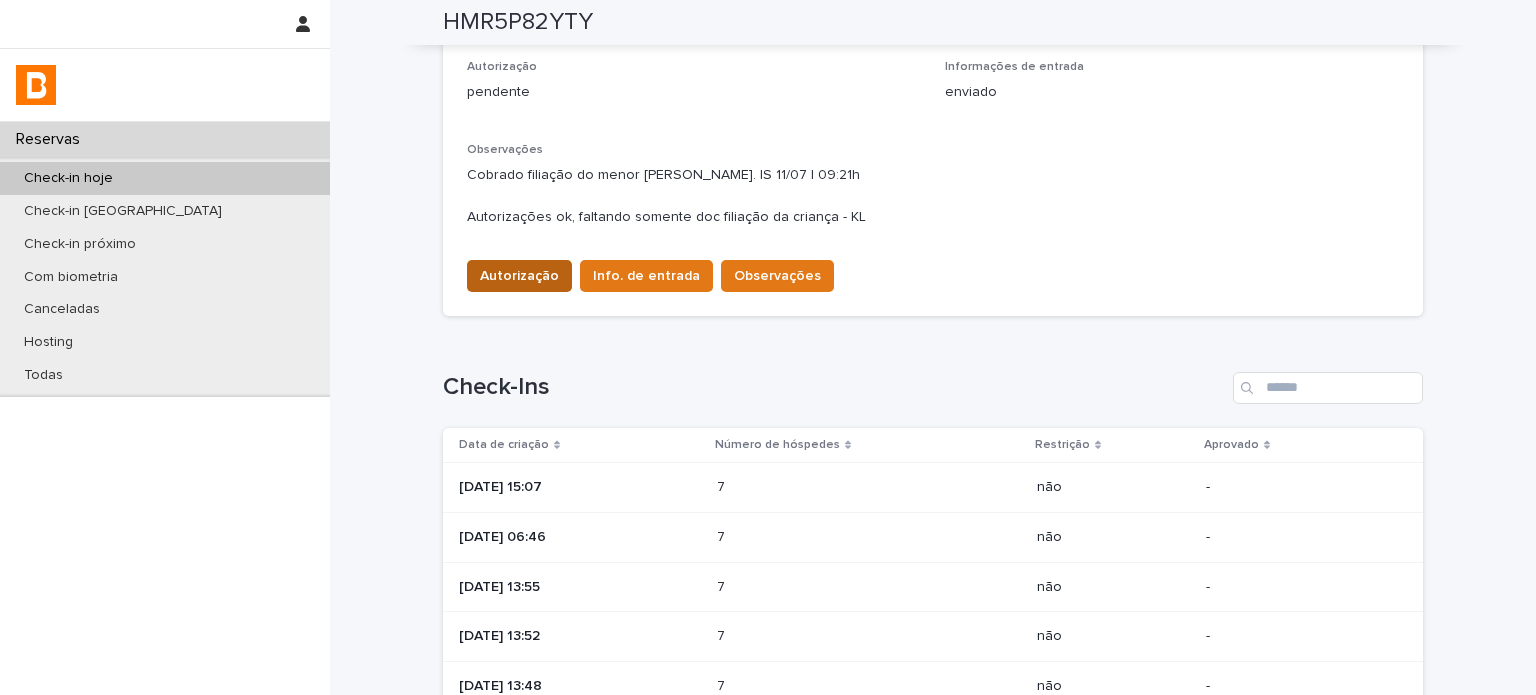 click on "Autorização" at bounding box center [519, 276] 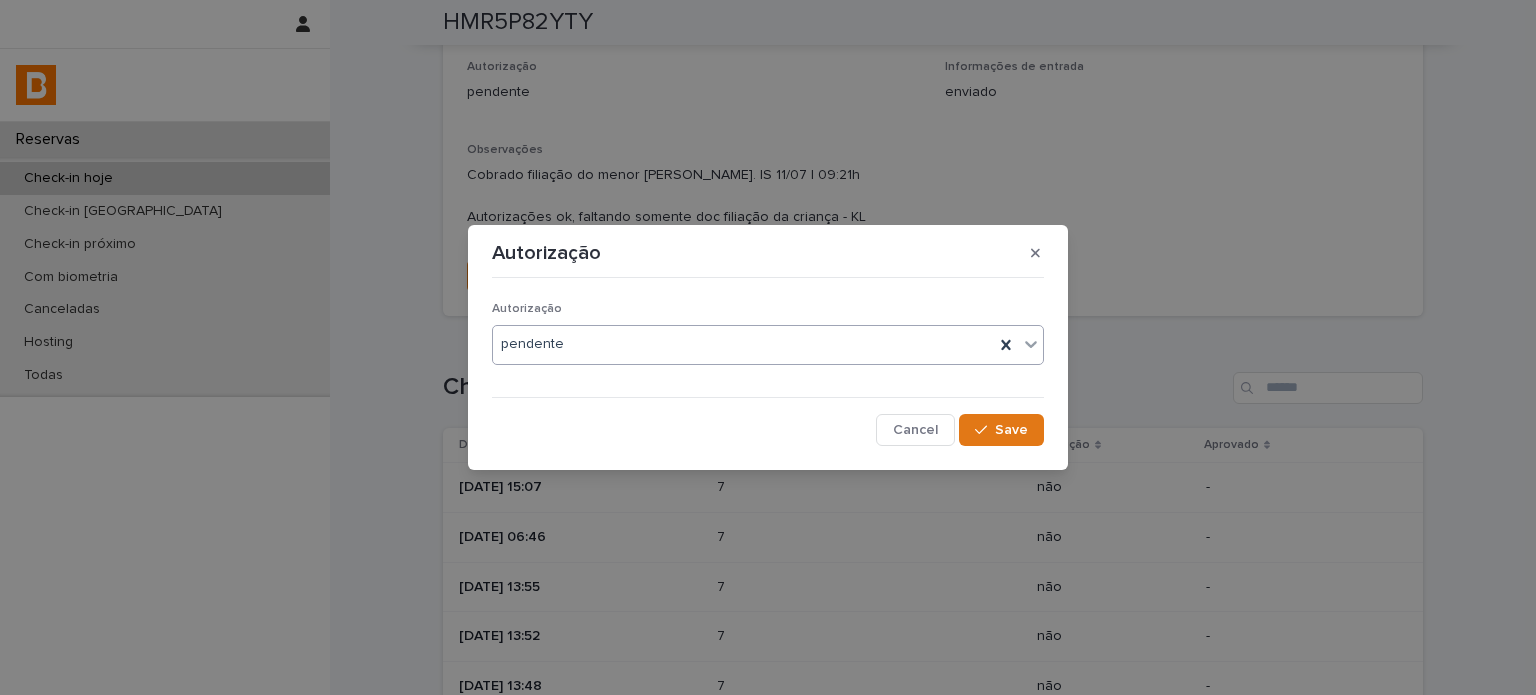 click on "pendente" at bounding box center [743, 344] 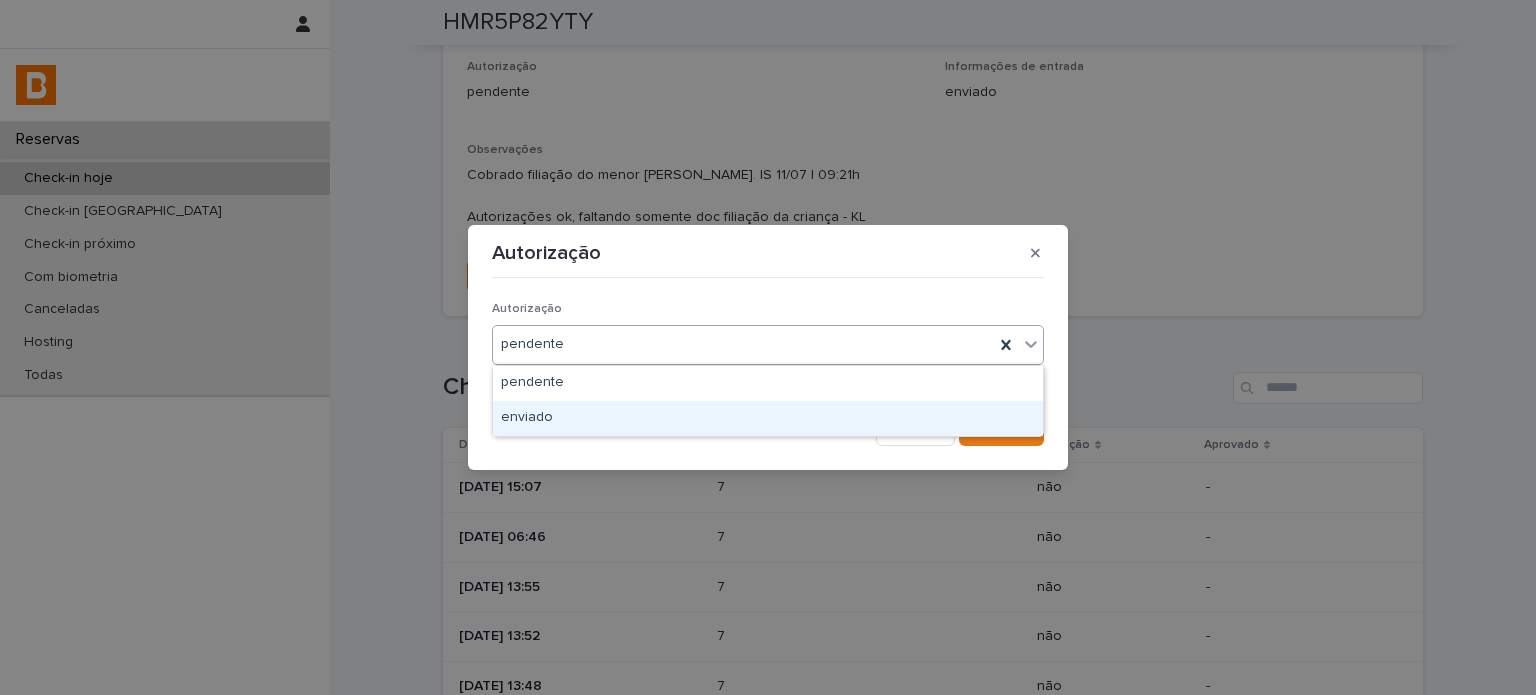 click on "enviado" at bounding box center (768, 418) 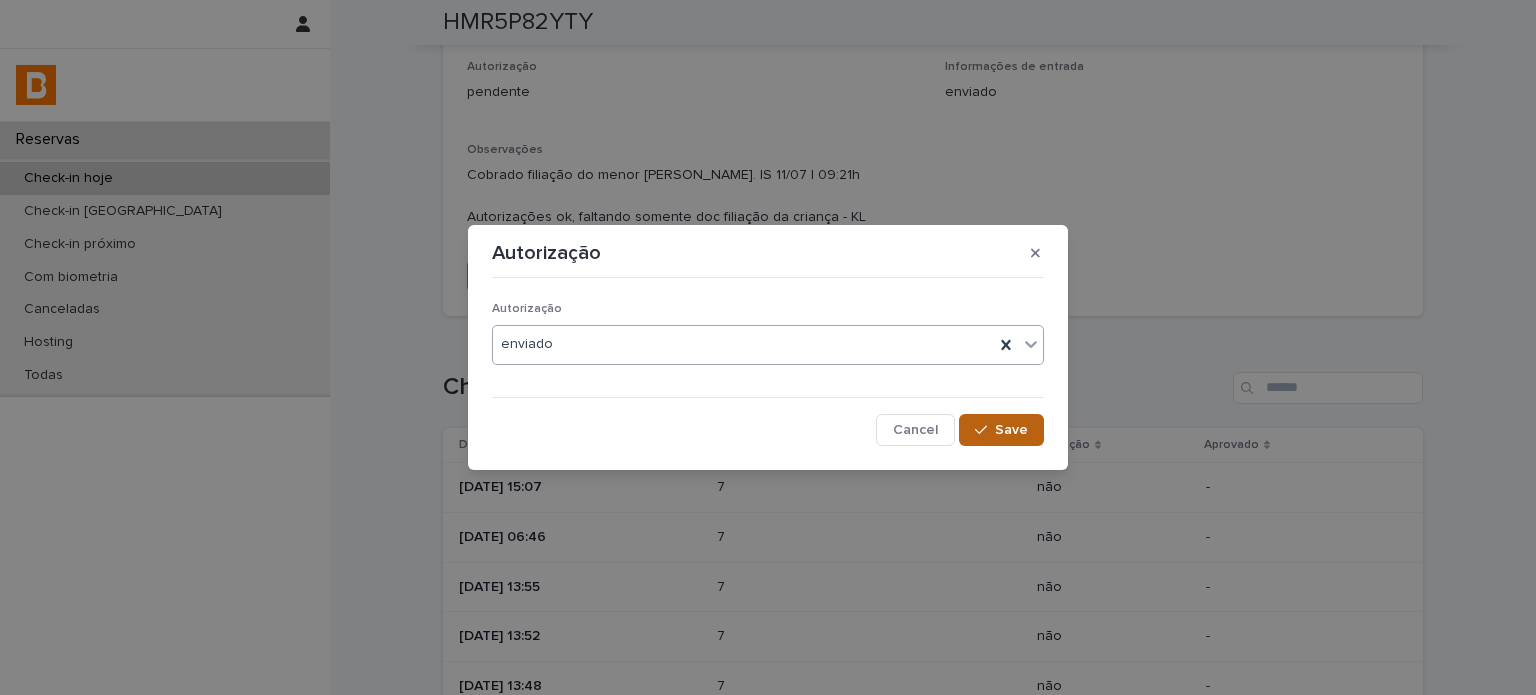 click on "Save" at bounding box center [1001, 430] 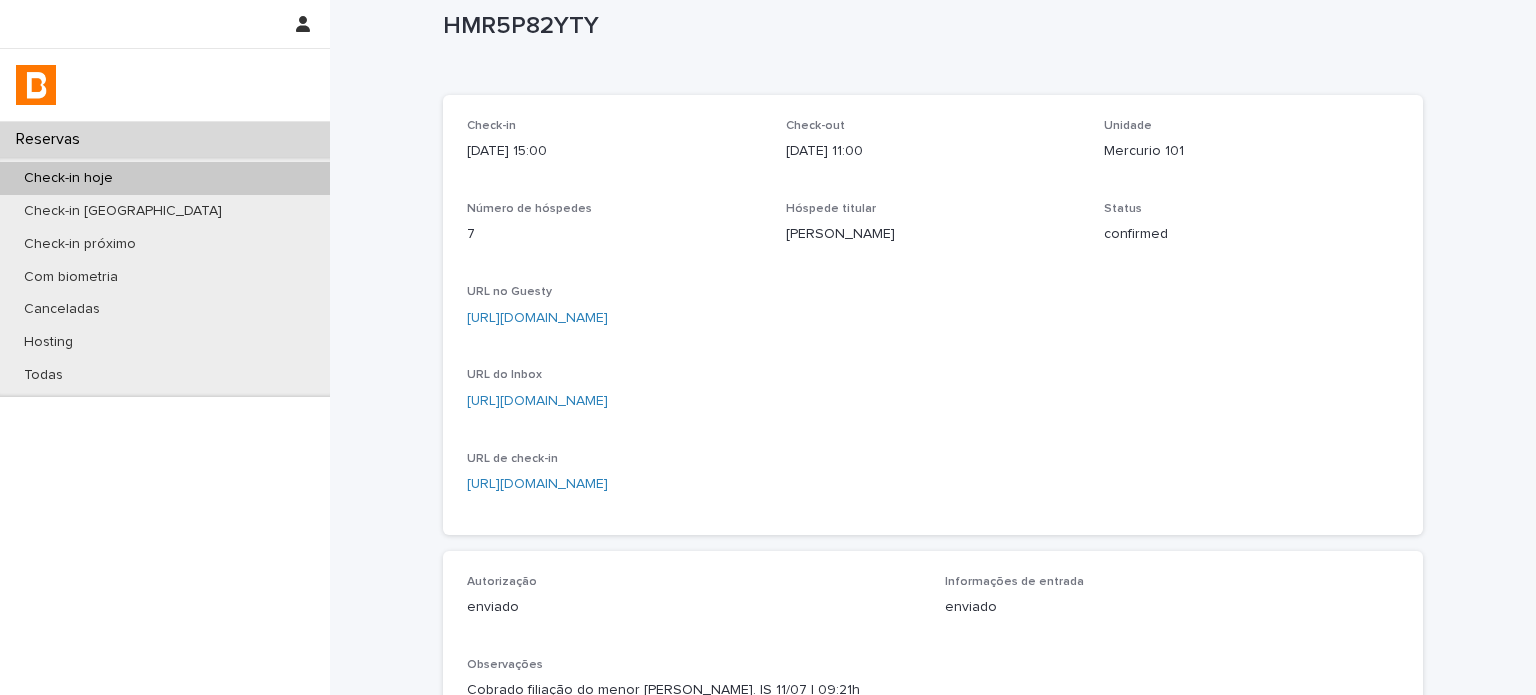 scroll, scrollTop: 0, scrollLeft: 0, axis: both 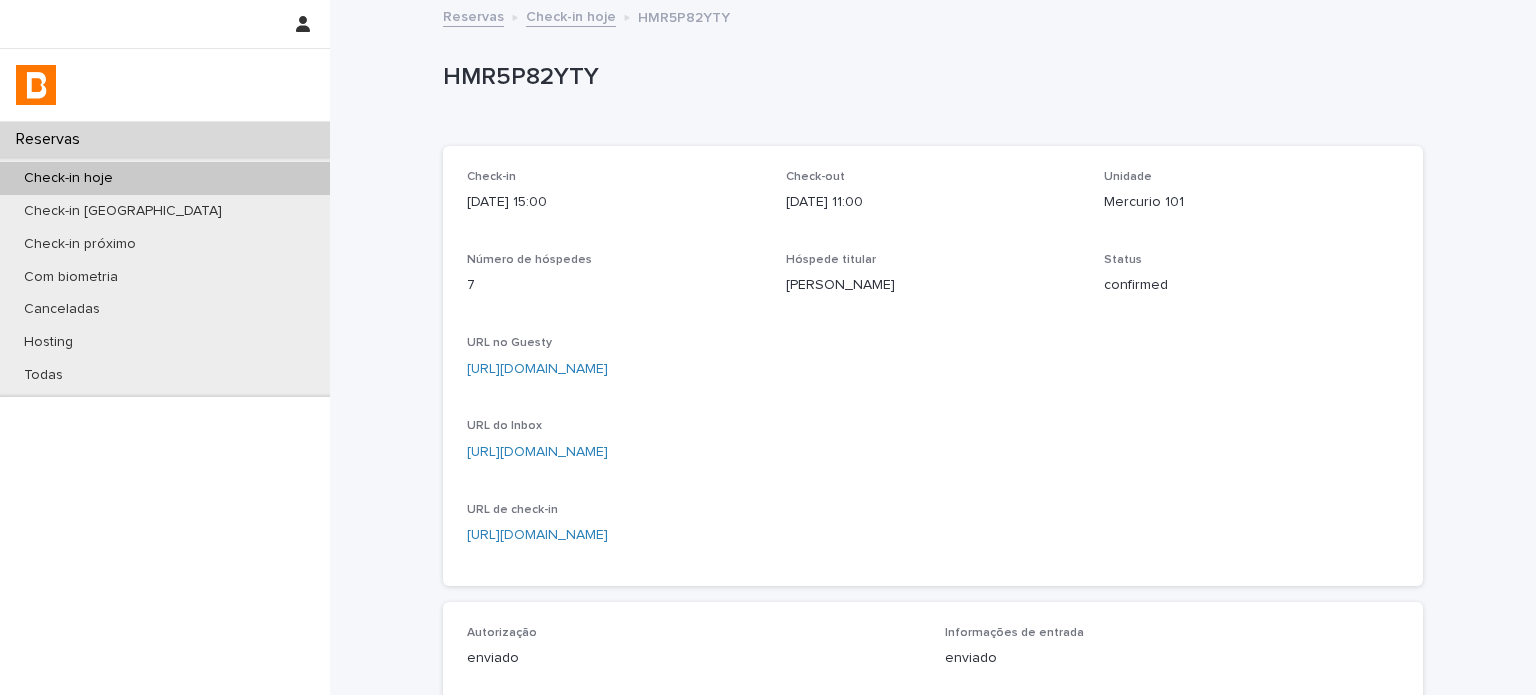 click on "Check-in hoje" at bounding box center (571, 15) 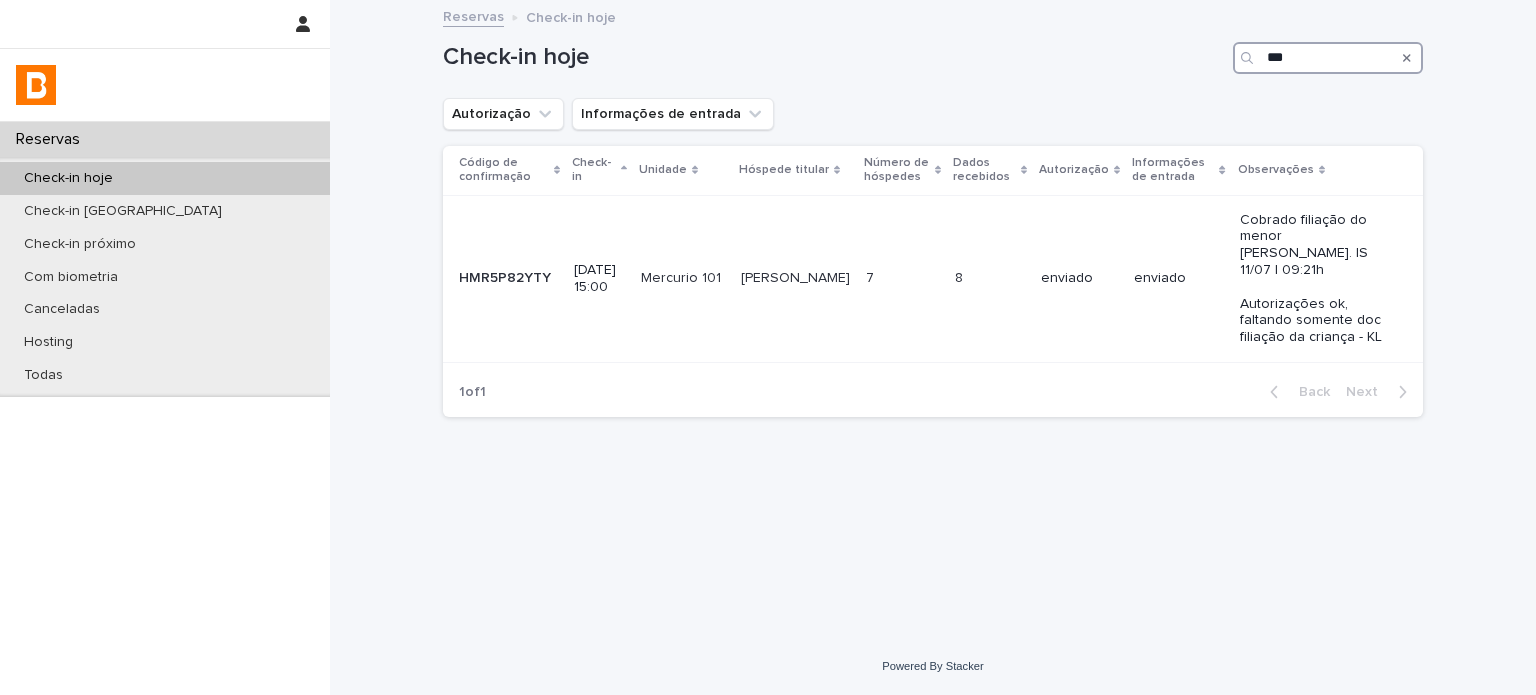 drag, startPoint x: 1365, startPoint y: 53, endPoint x: 1294, endPoint y: 85, distance: 77.87811 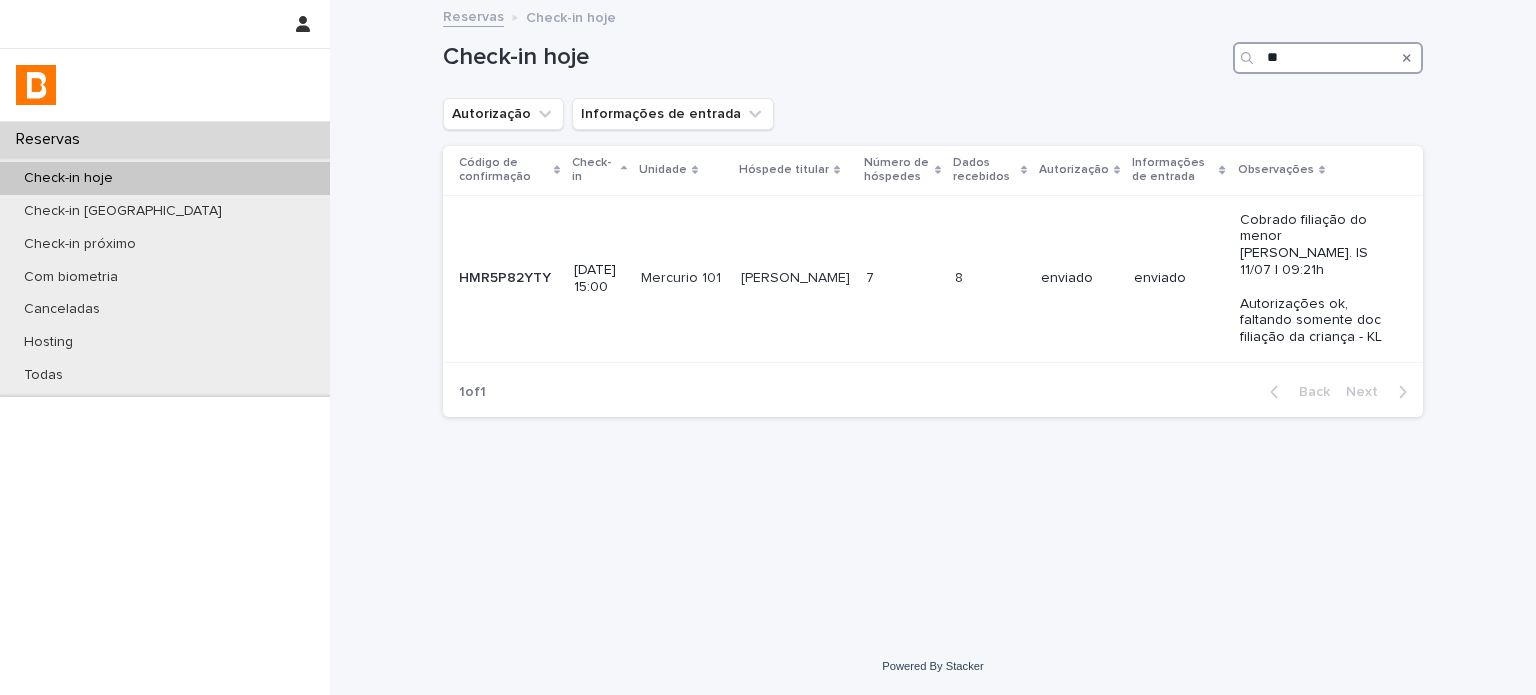 type on "*" 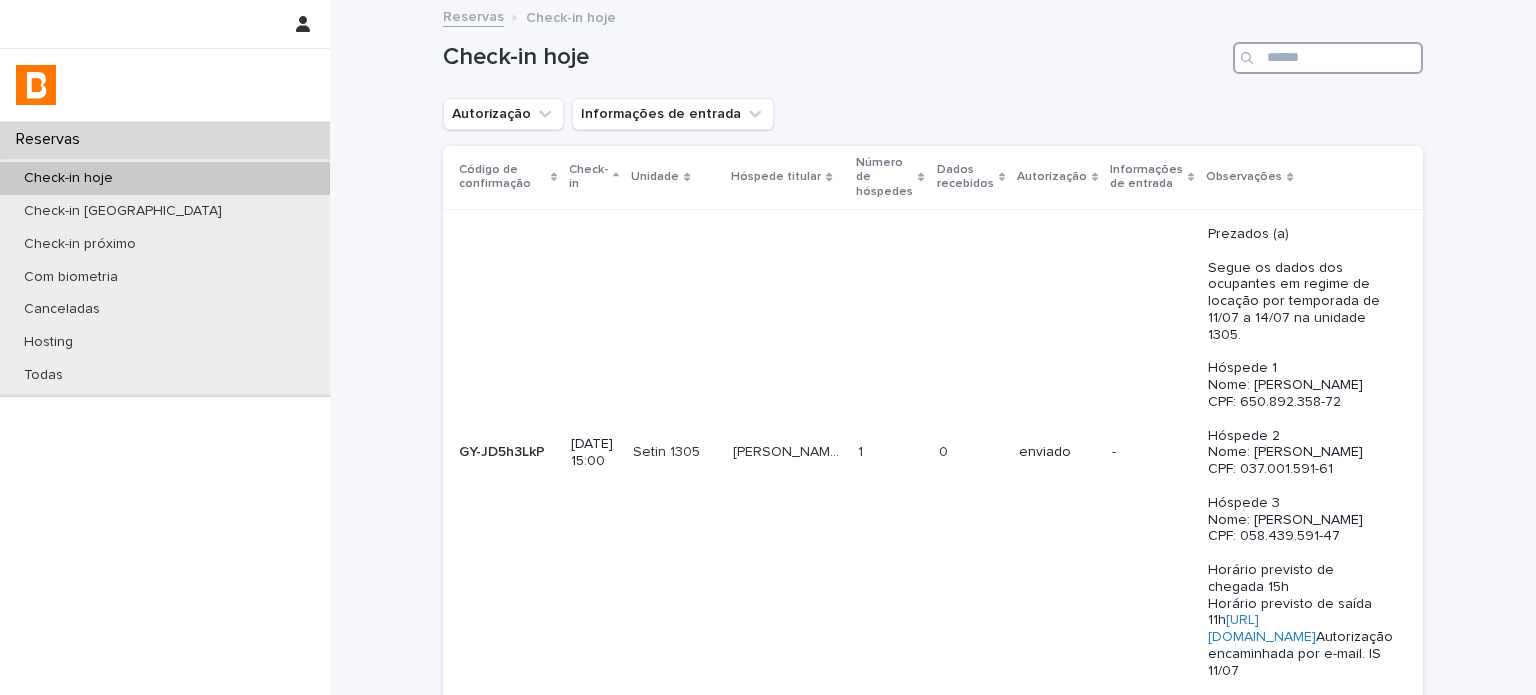 type 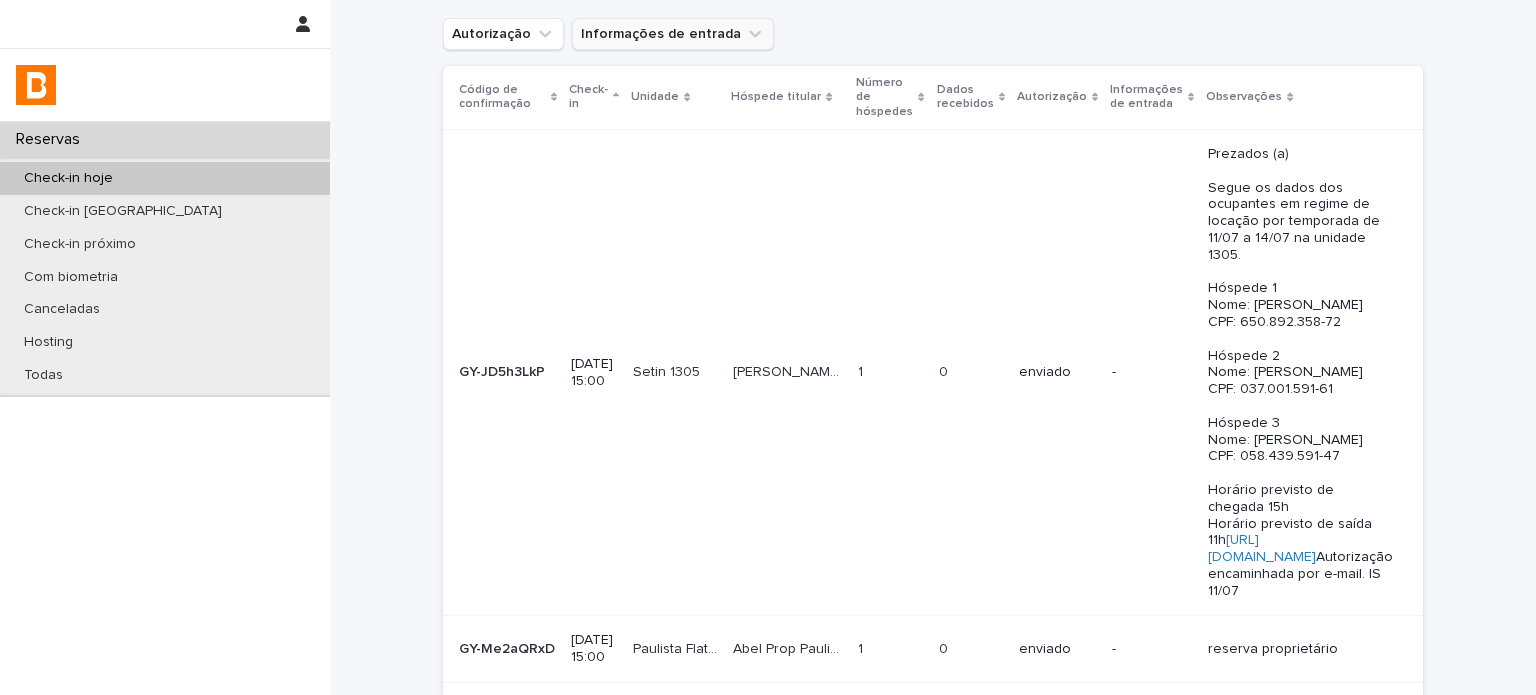 scroll, scrollTop: 0, scrollLeft: 0, axis: both 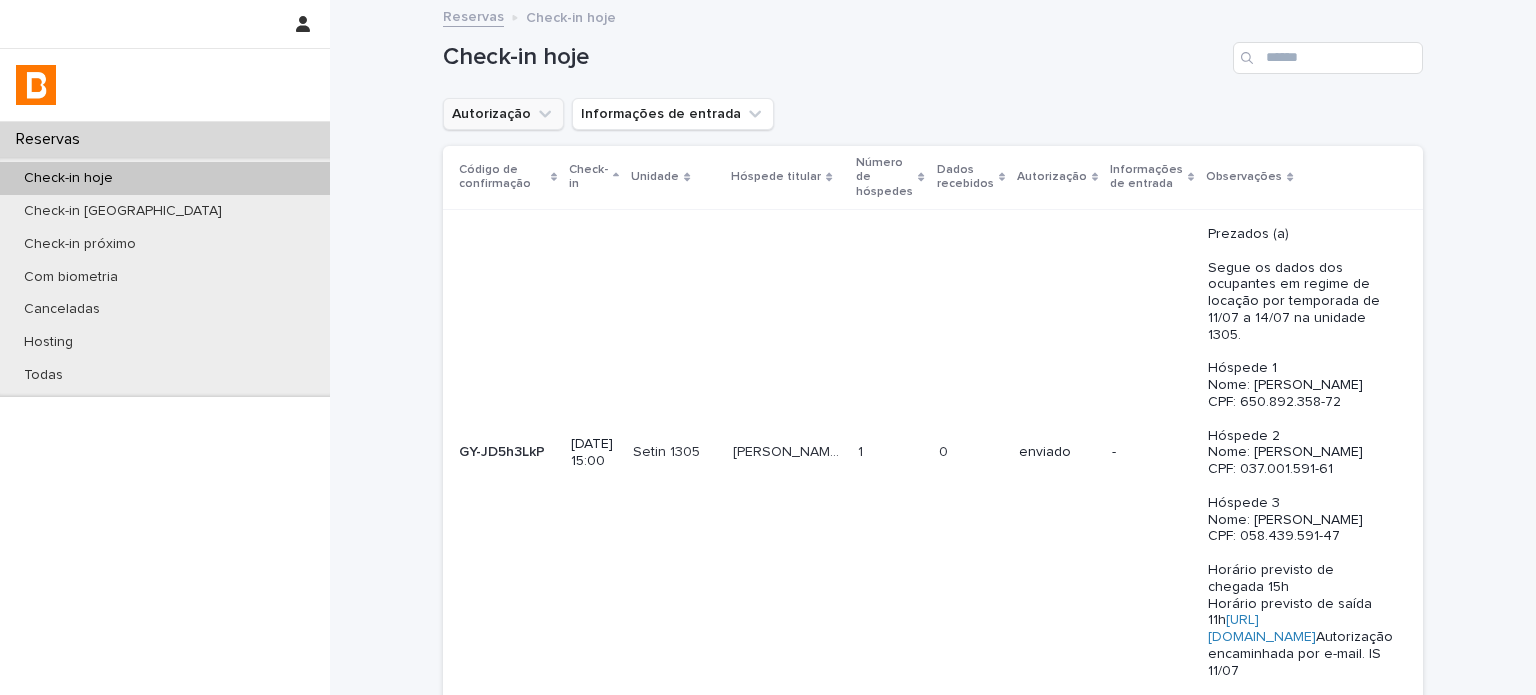 click 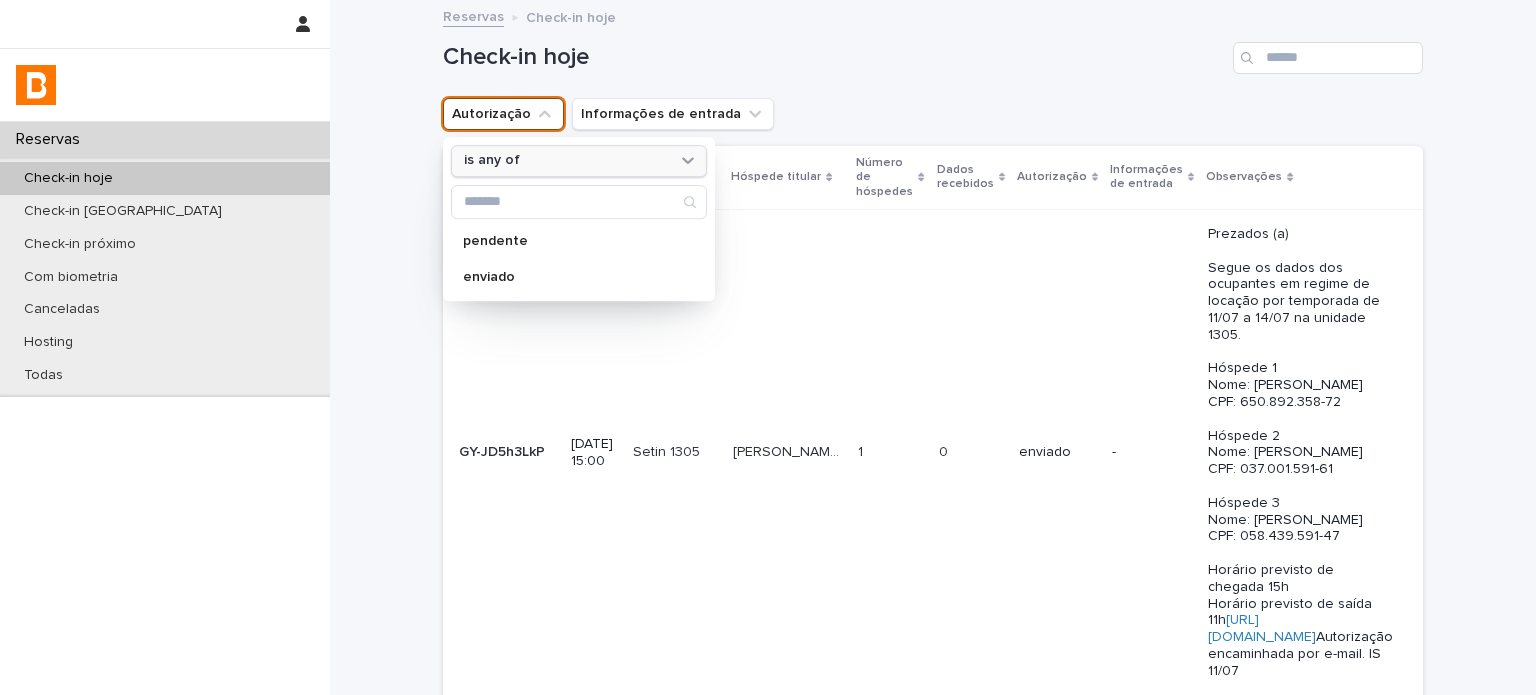 click on "is any of" at bounding box center [566, 161] 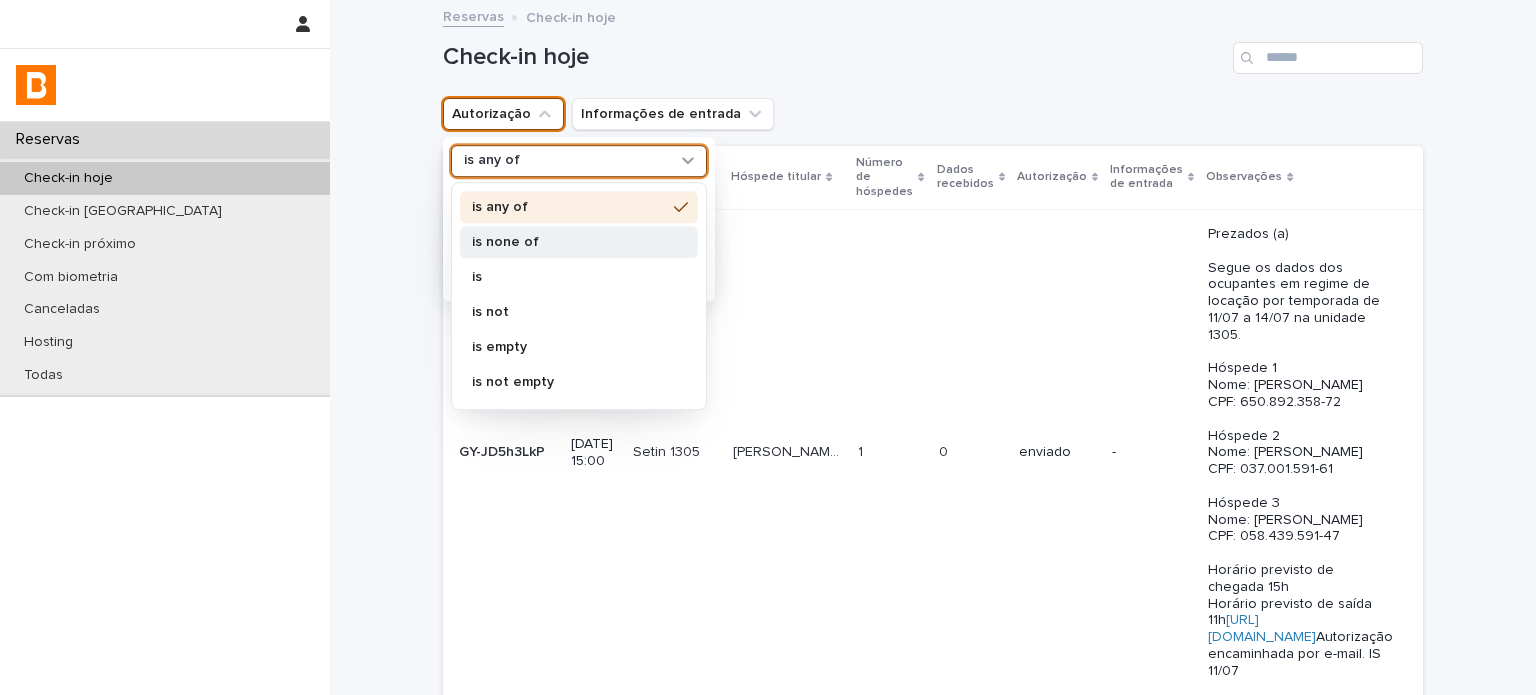 click on "is none of" at bounding box center (579, 242) 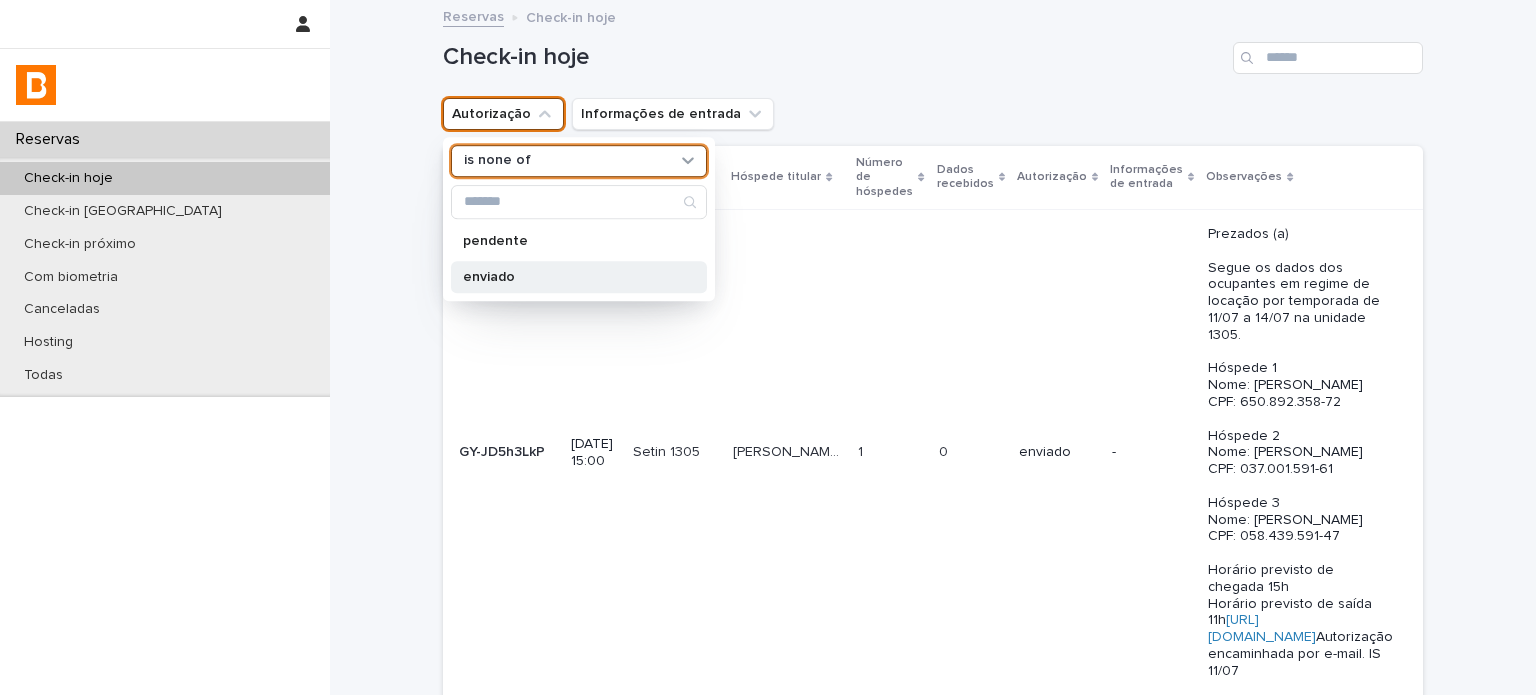 click on "enviado" at bounding box center [569, 277] 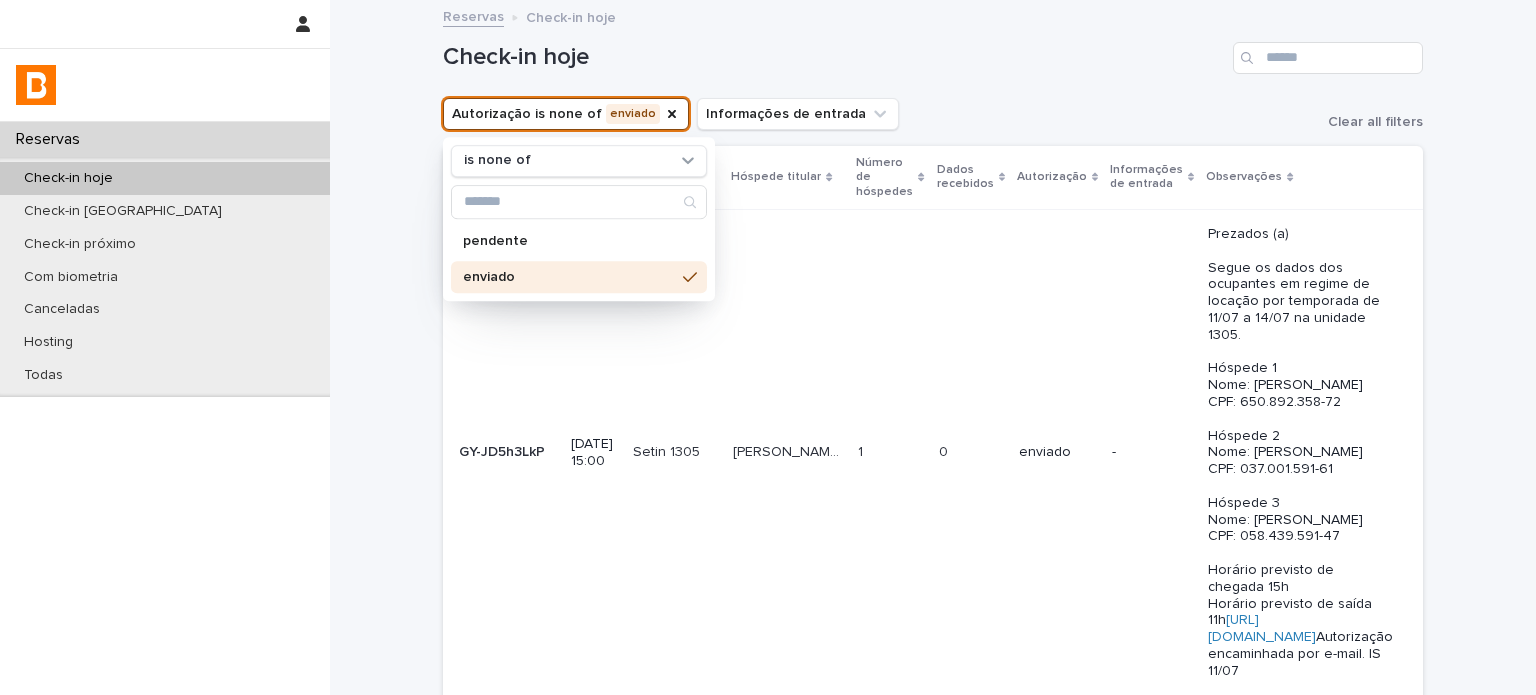 click on "Check-in hoje" at bounding box center (933, 50) 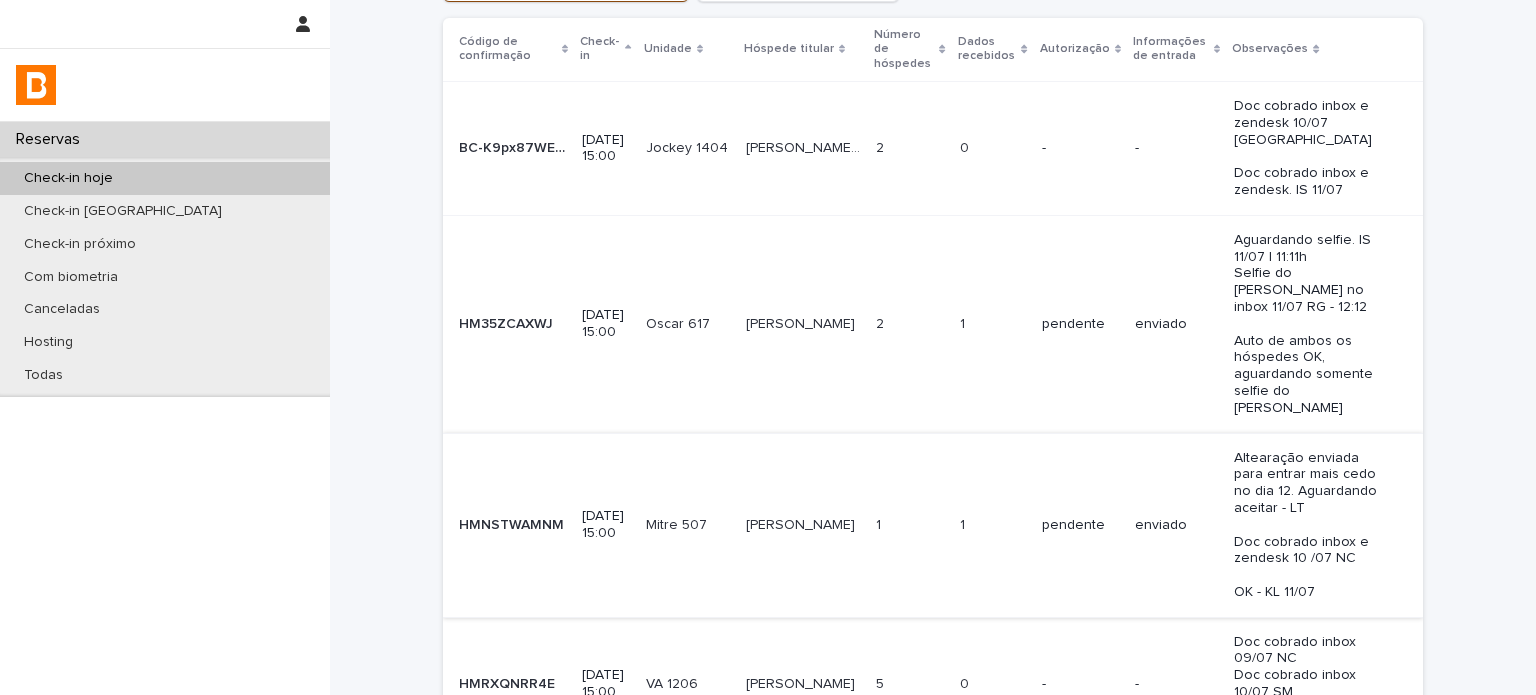 scroll, scrollTop: 0, scrollLeft: 0, axis: both 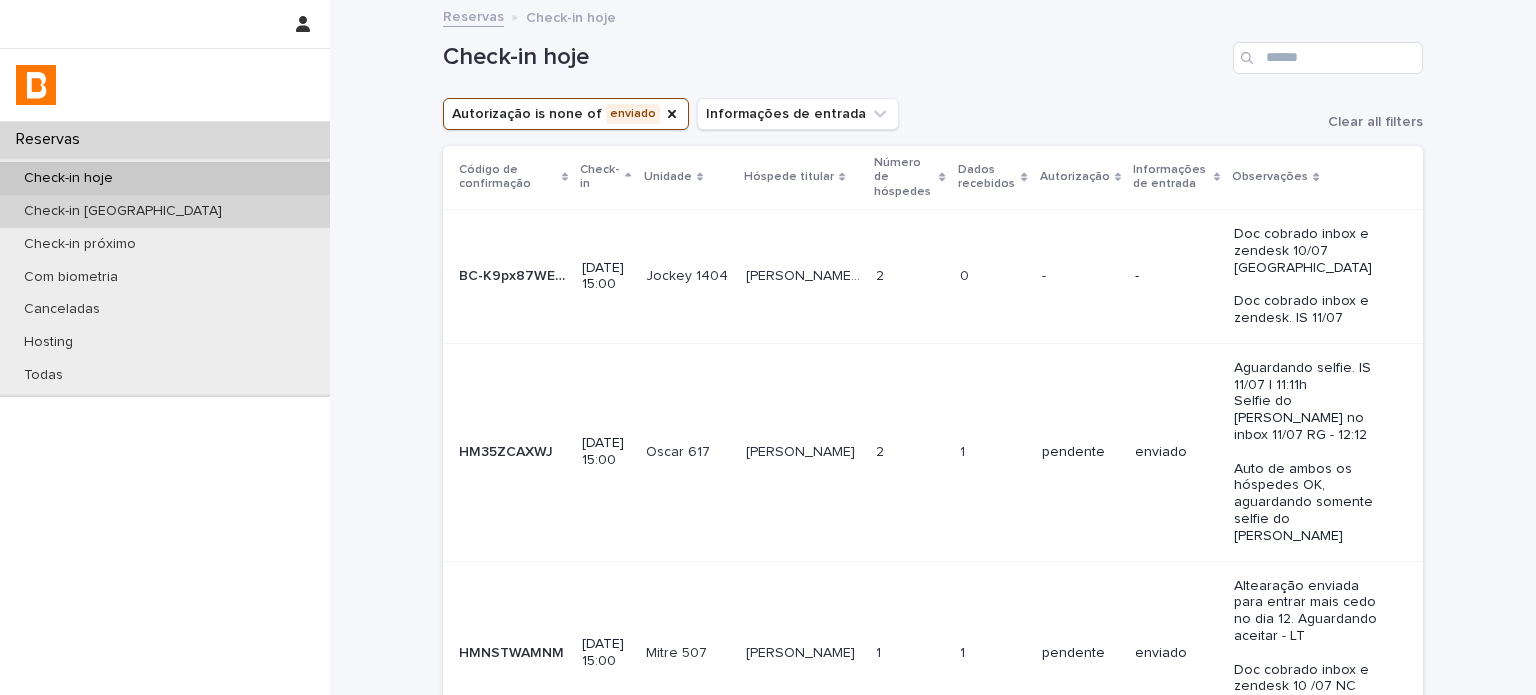 click on "Check-in [GEOGRAPHIC_DATA]" at bounding box center [123, 211] 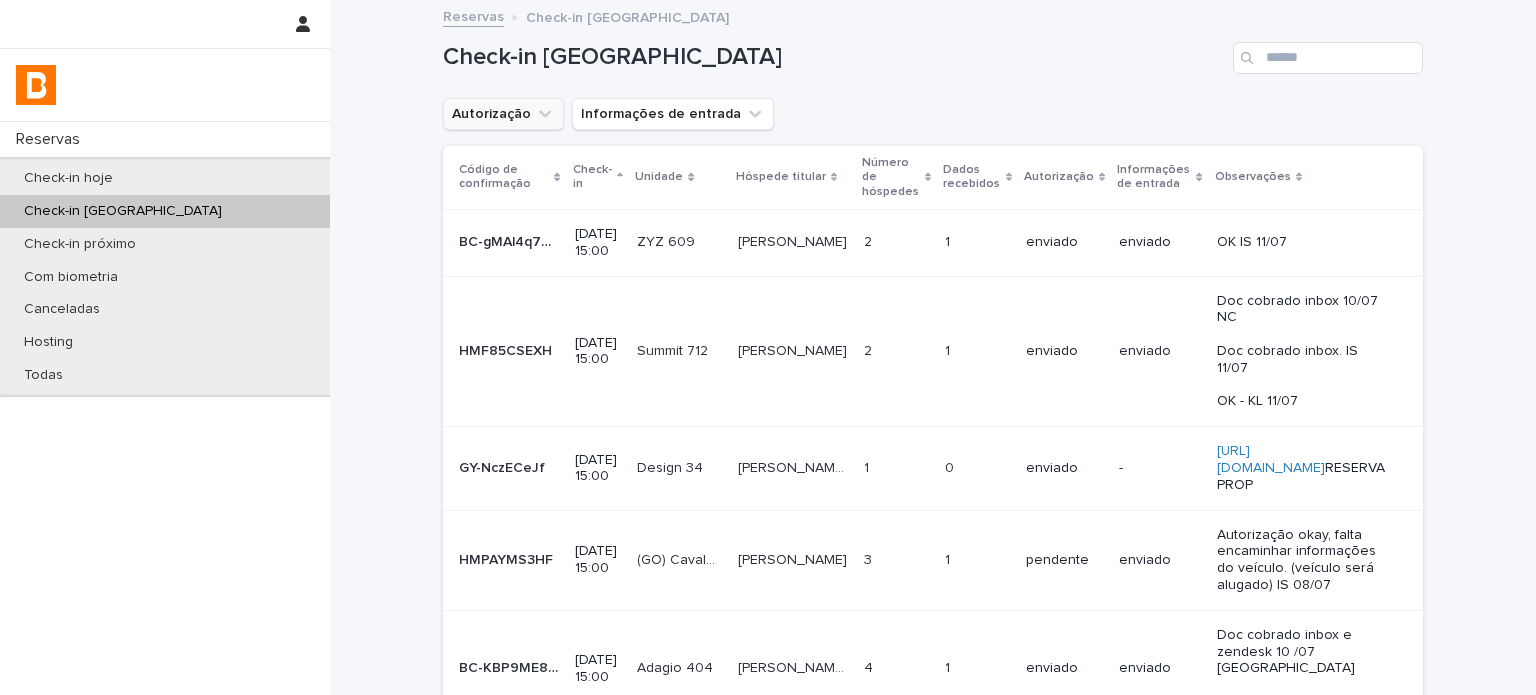 click 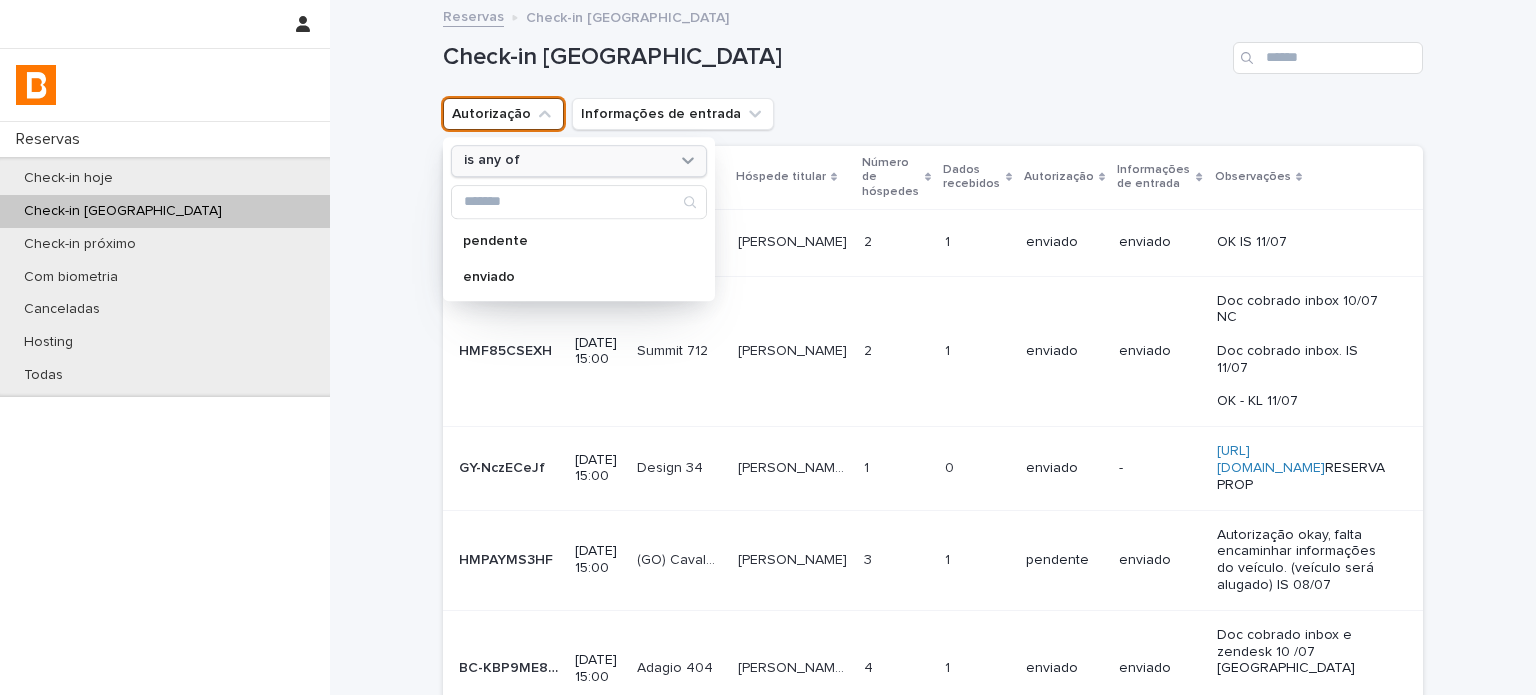 click on "is any of" at bounding box center [566, 161] 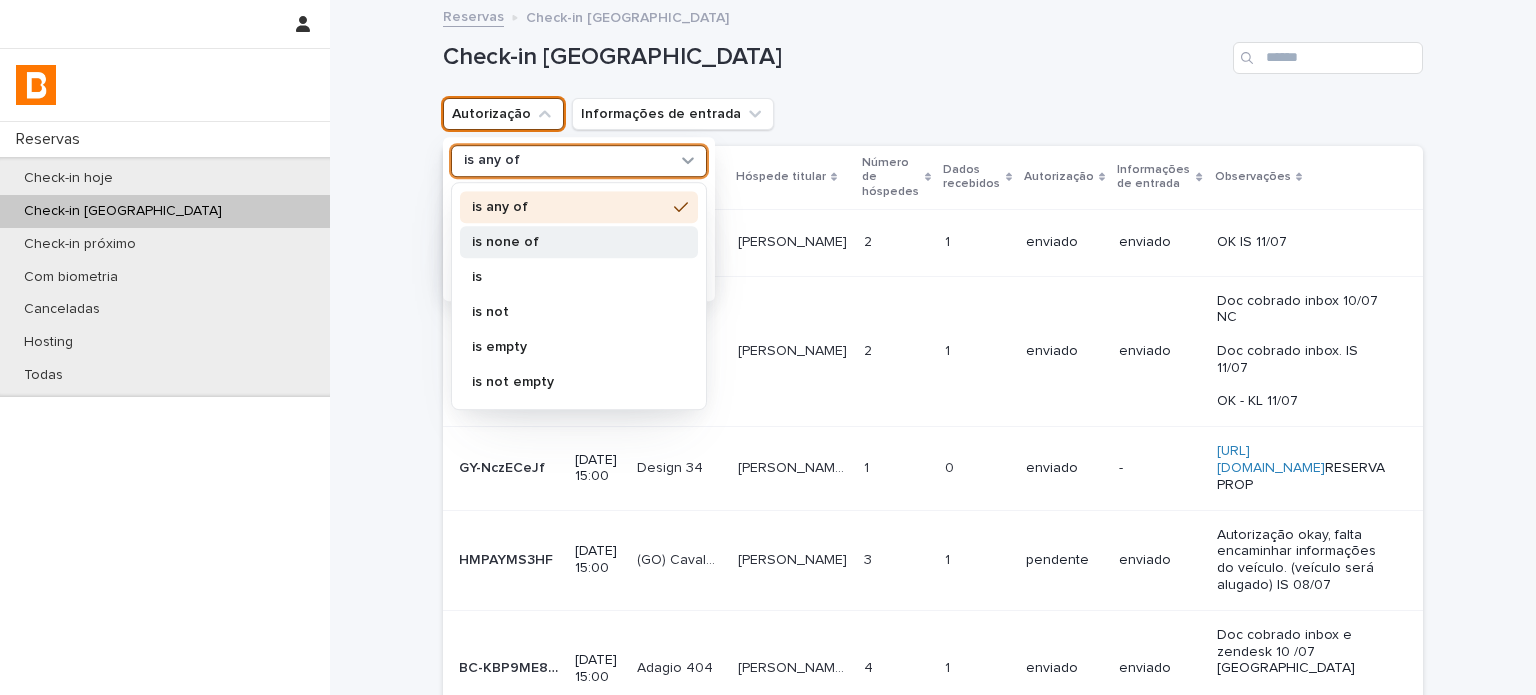 click on "is none of" at bounding box center (579, 242) 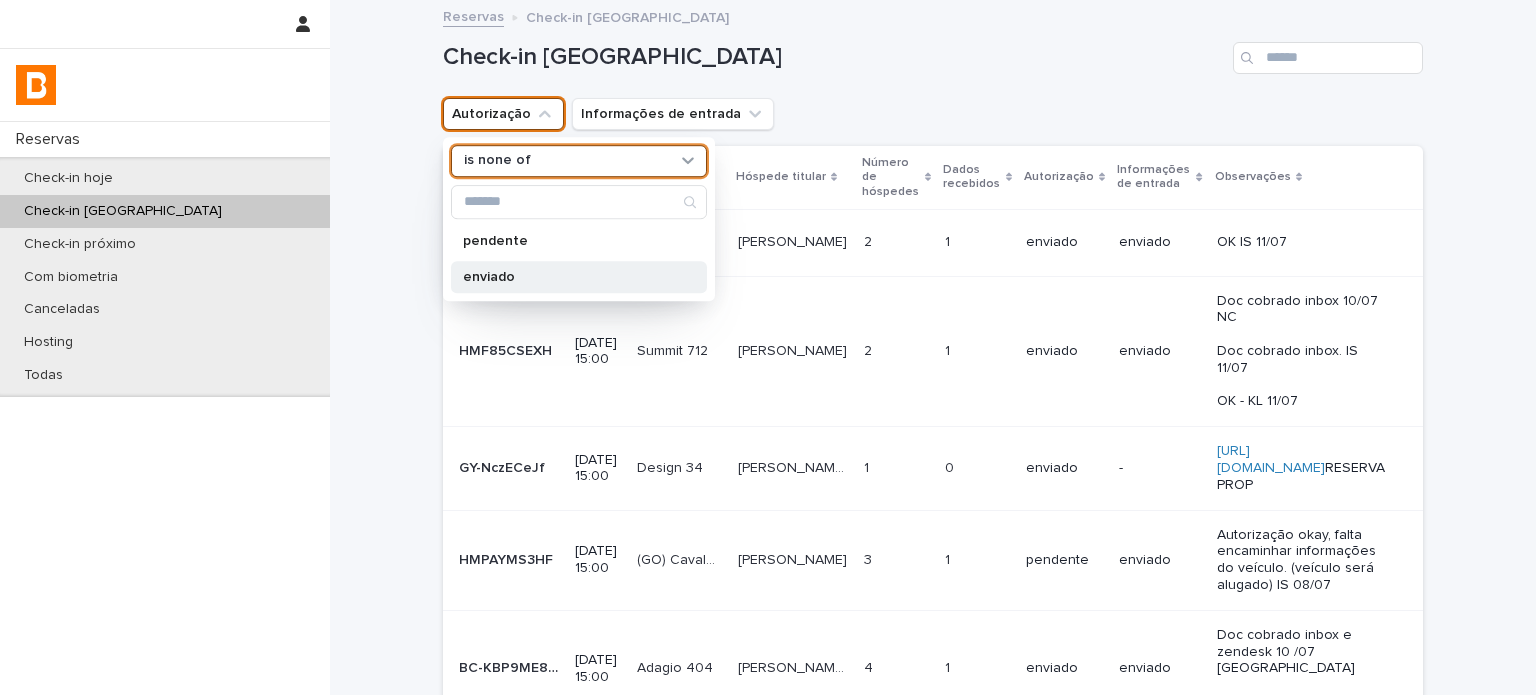 click on "enviado" at bounding box center [579, 277] 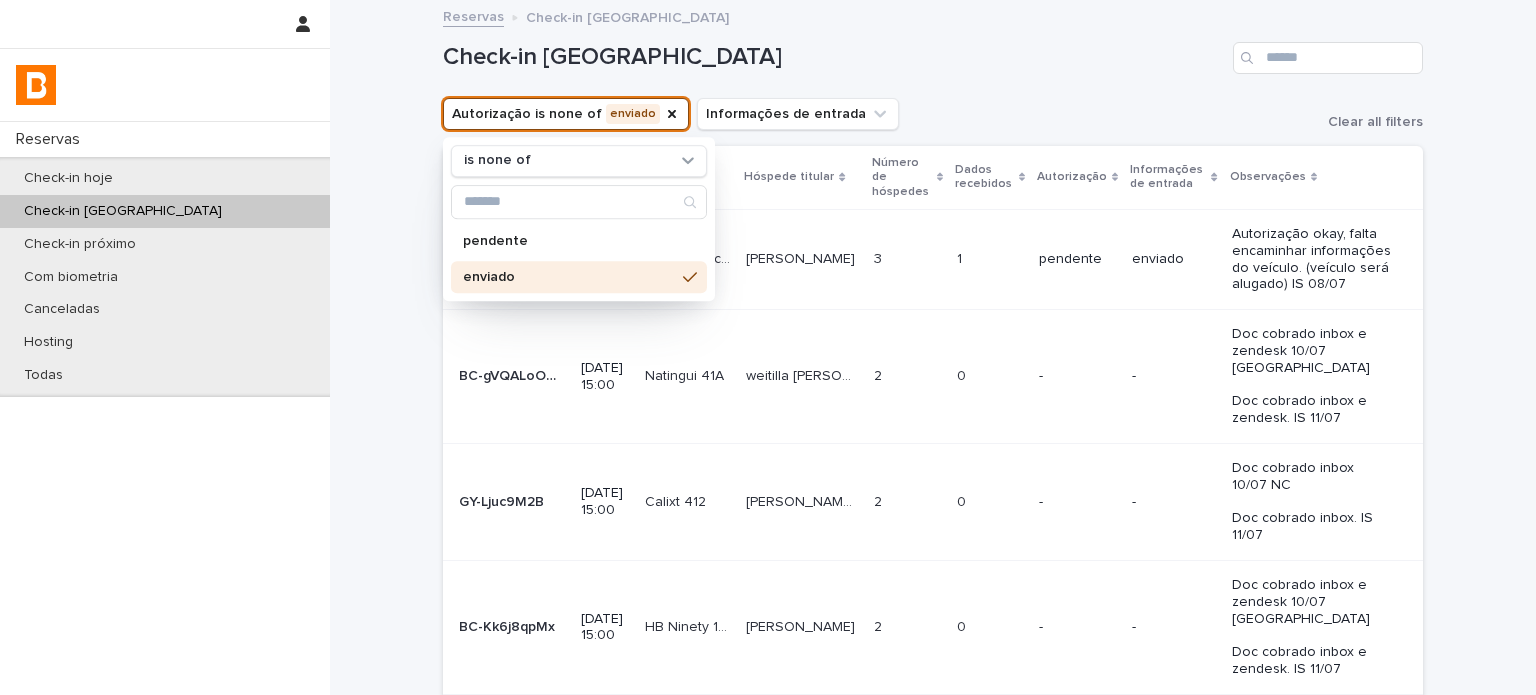 click on "Check-in [GEOGRAPHIC_DATA]" at bounding box center (933, 50) 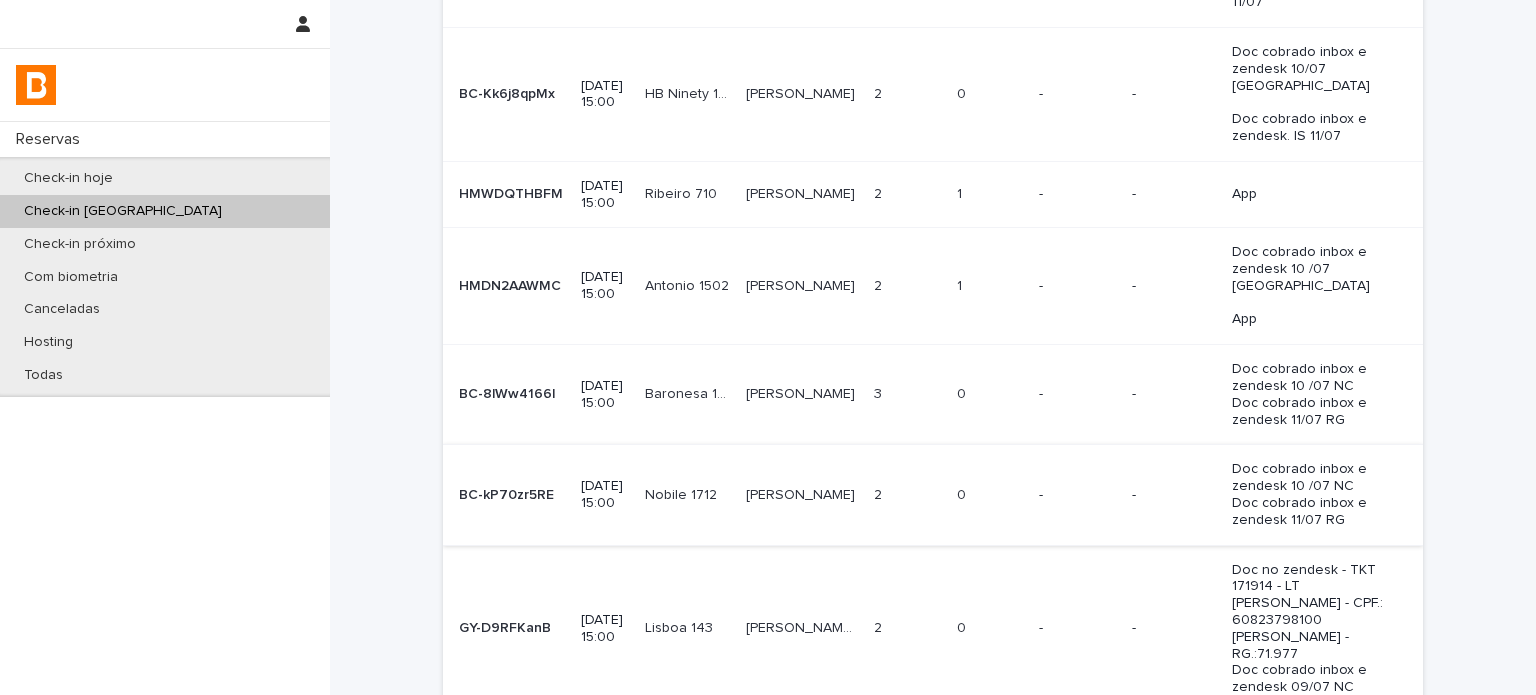 scroll, scrollTop: 766, scrollLeft: 0, axis: vertical 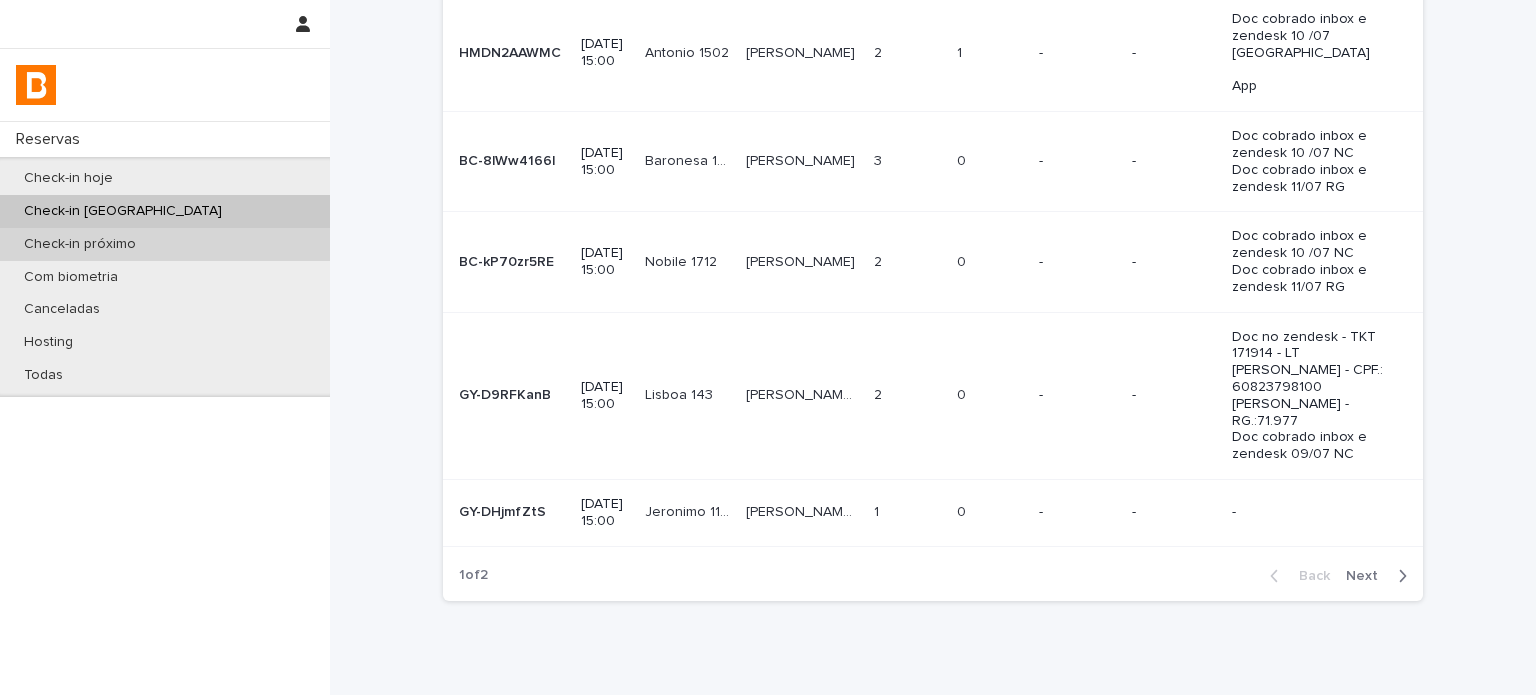 click on "Check-in próximo" at bounding box center [165, 244] 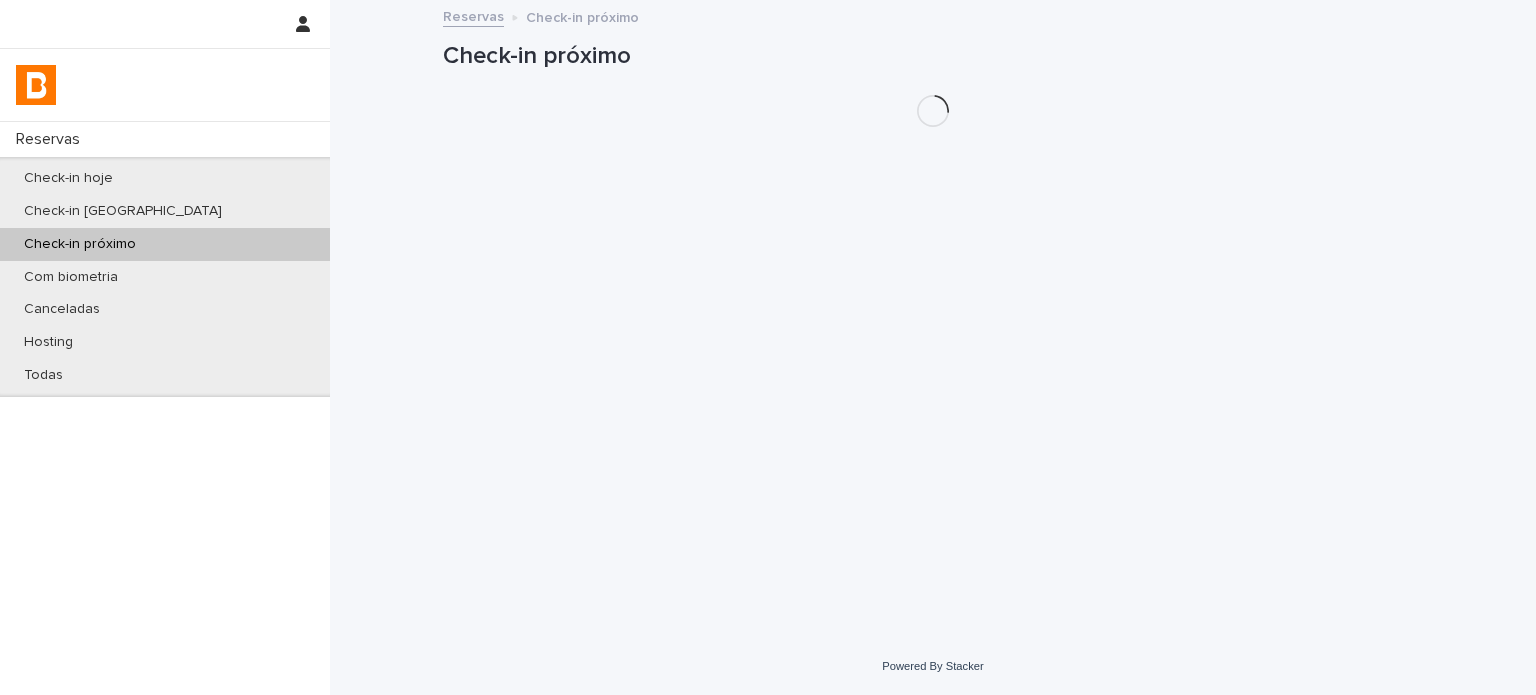 scroll, scrollTop: 0, scrollLeft: 0, axis: both 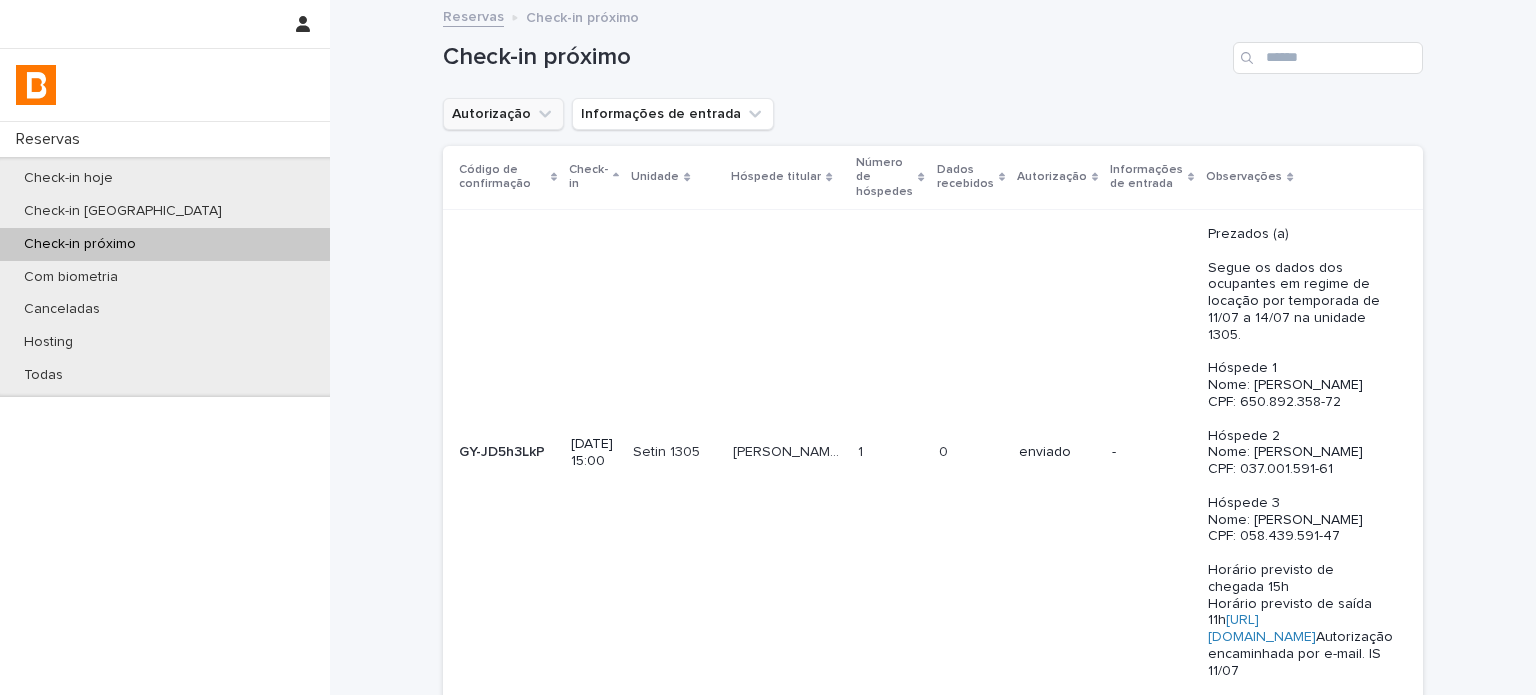 click on "Autorização" at bounding box center [503, 114] 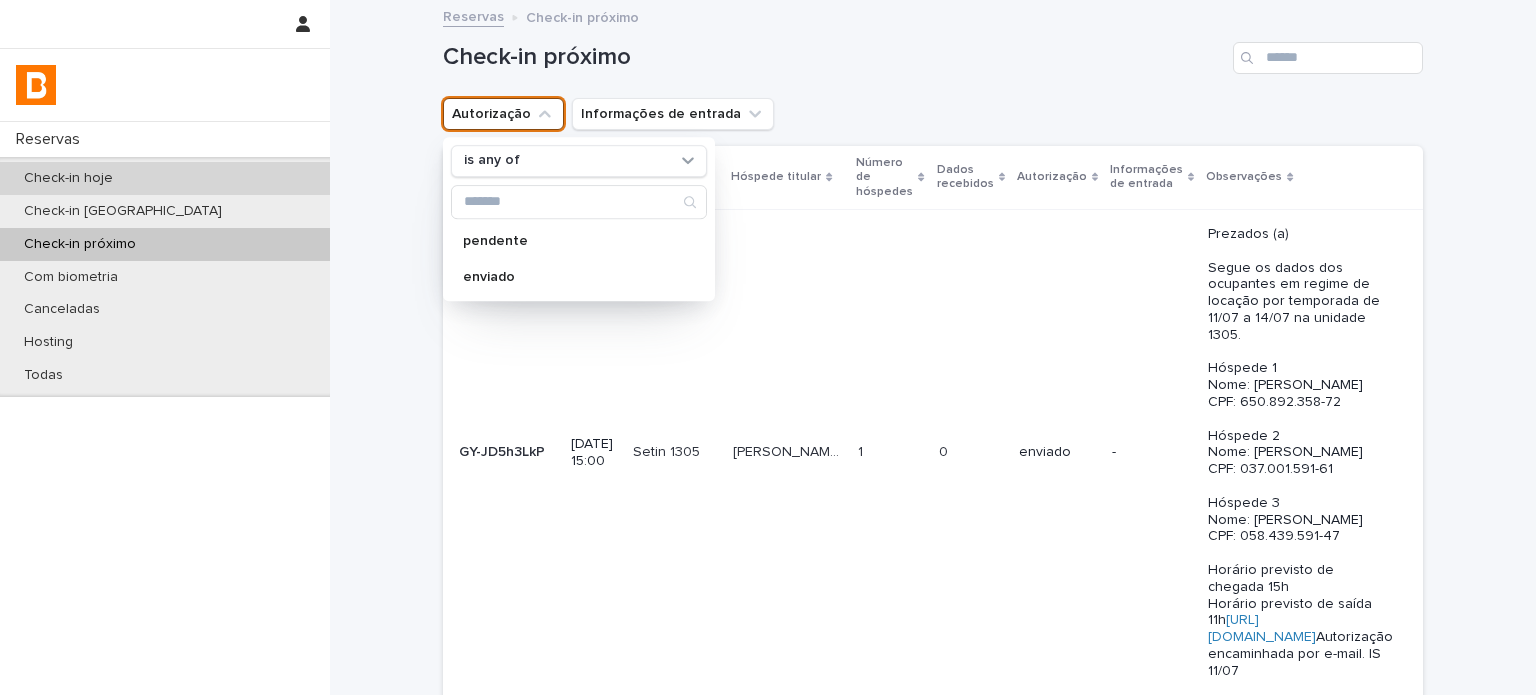 click on "Check-in hoje" at bounding box center (165, 178) 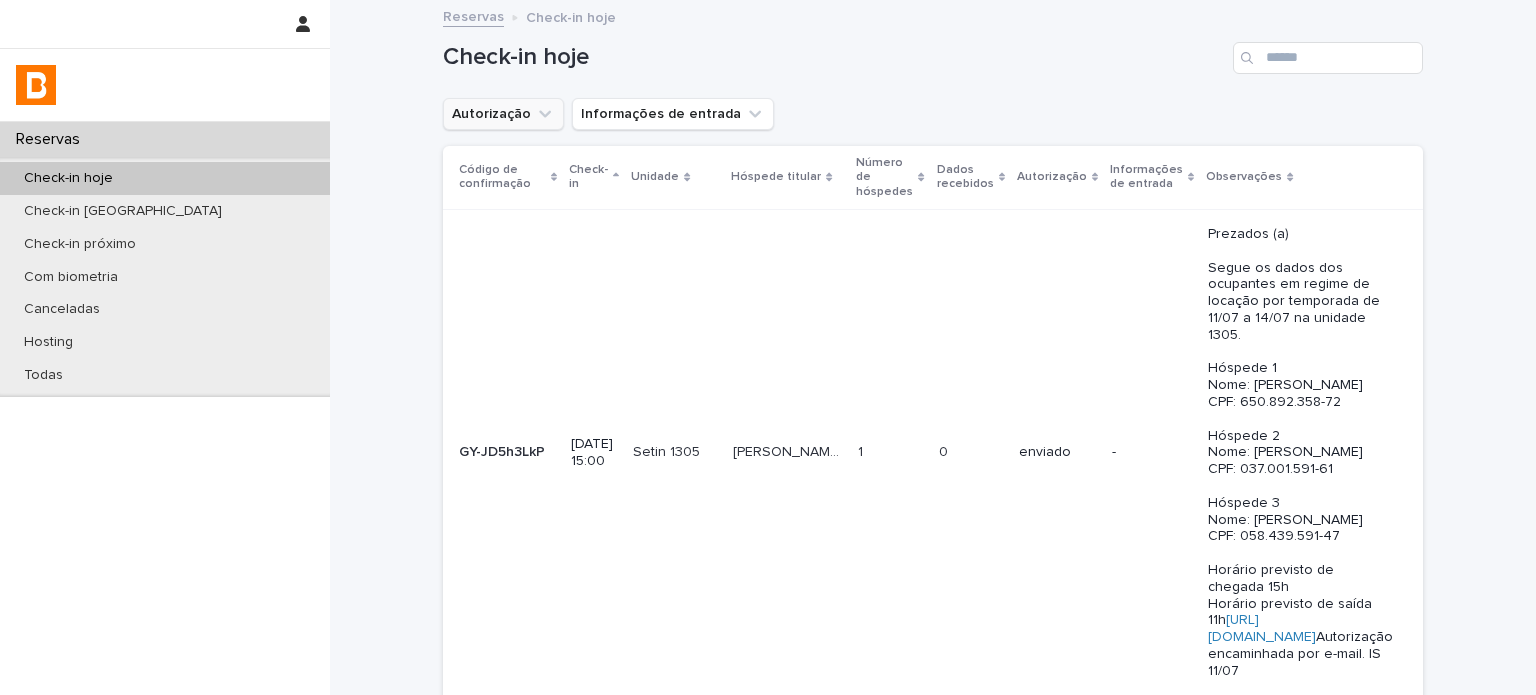click on "Autorização" at bounding box center (503, 114) 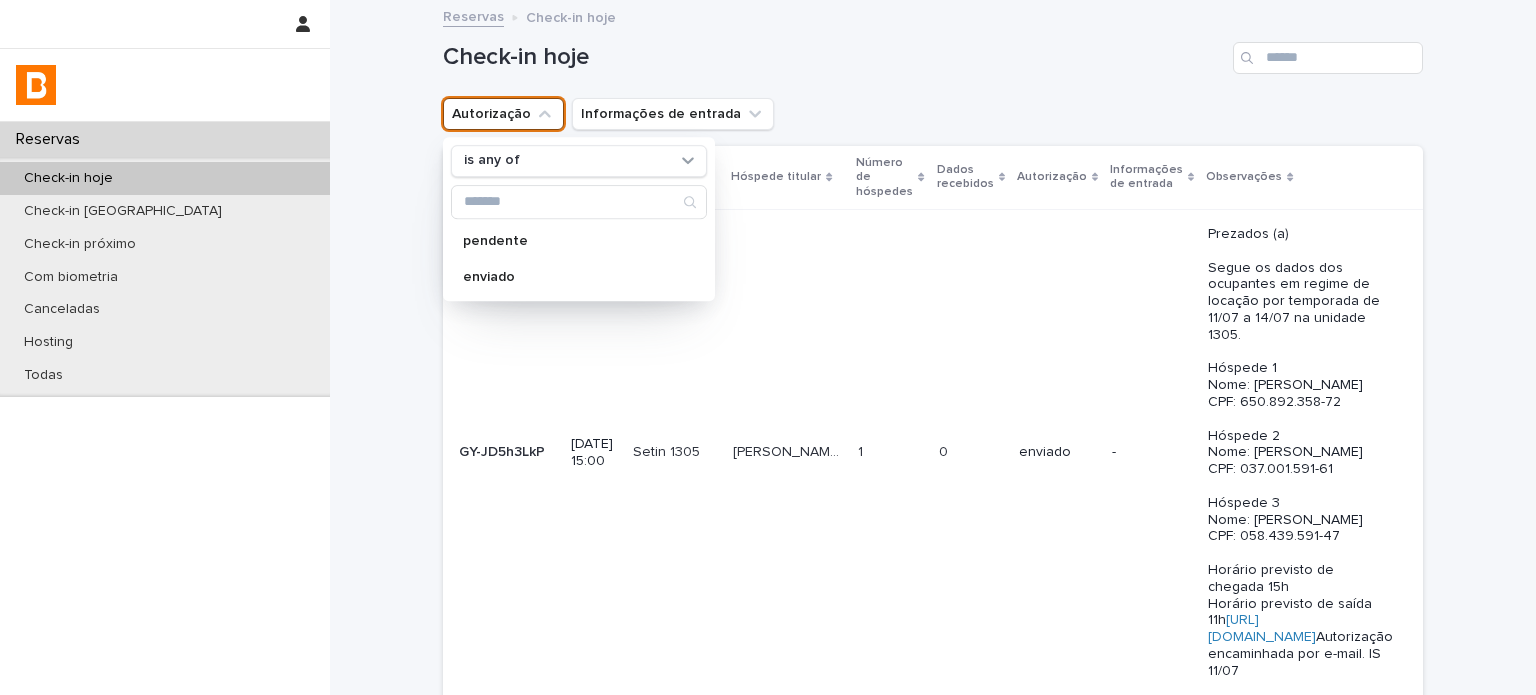 click on "is any of" at bounding box center (566, 161) 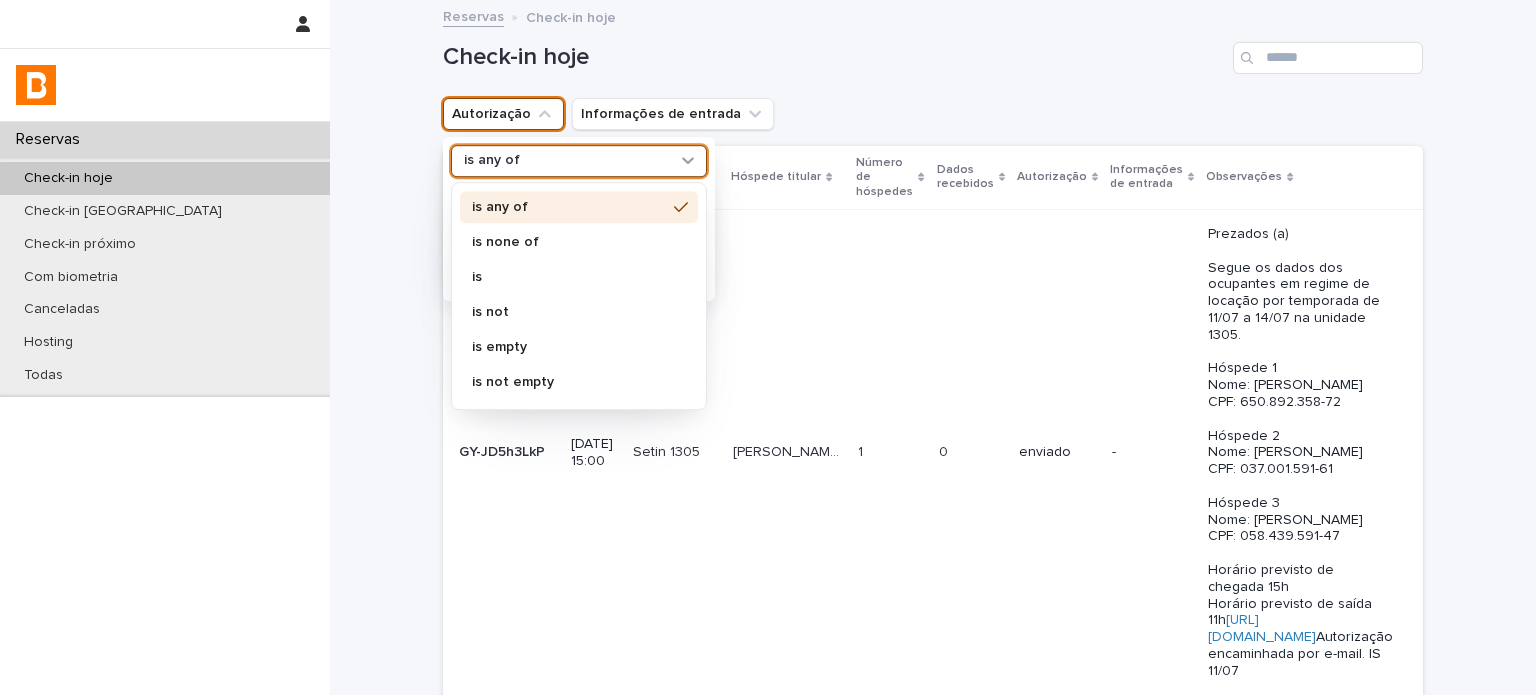 click on "is none of" at bounding box center [569, 242] 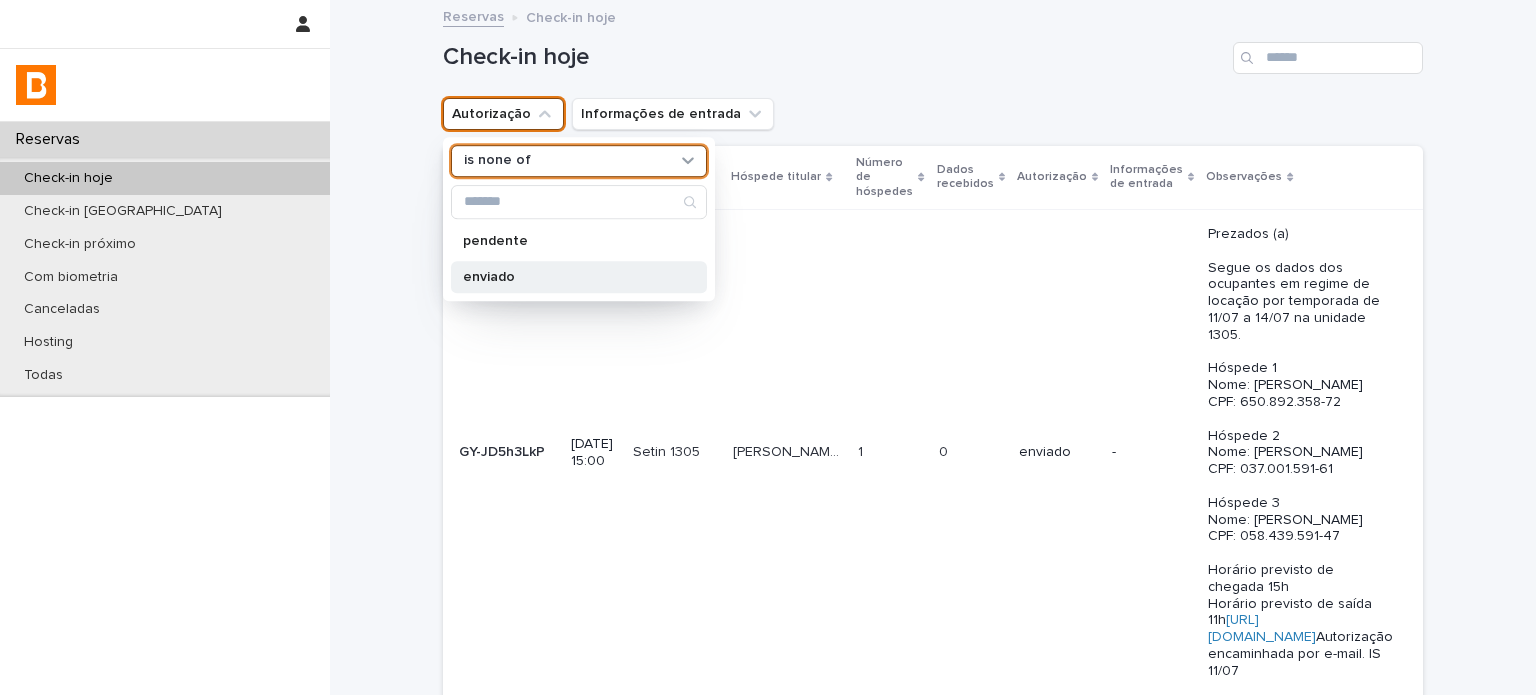 click on "enviado" at bounding box center (569, 277) 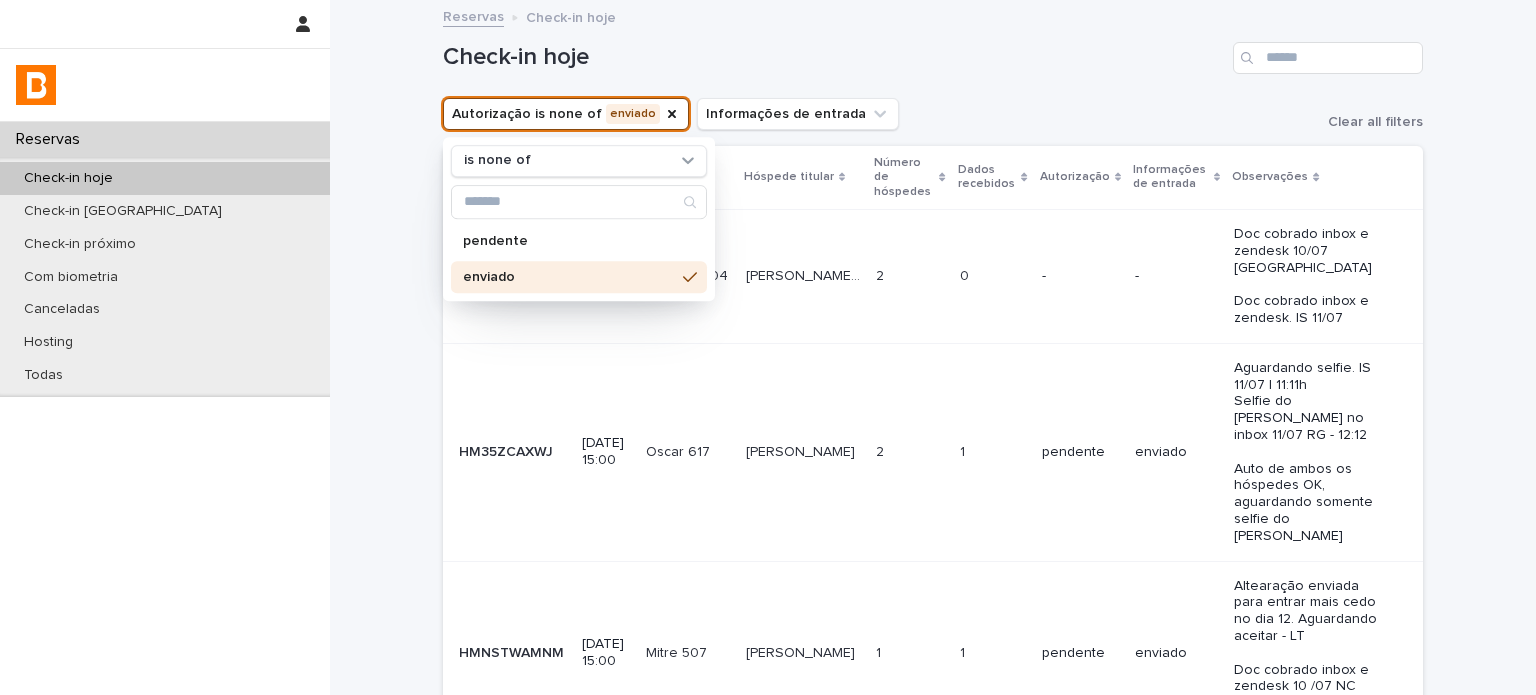 click on "Check-in hoje" at bounding box center [834, 57] 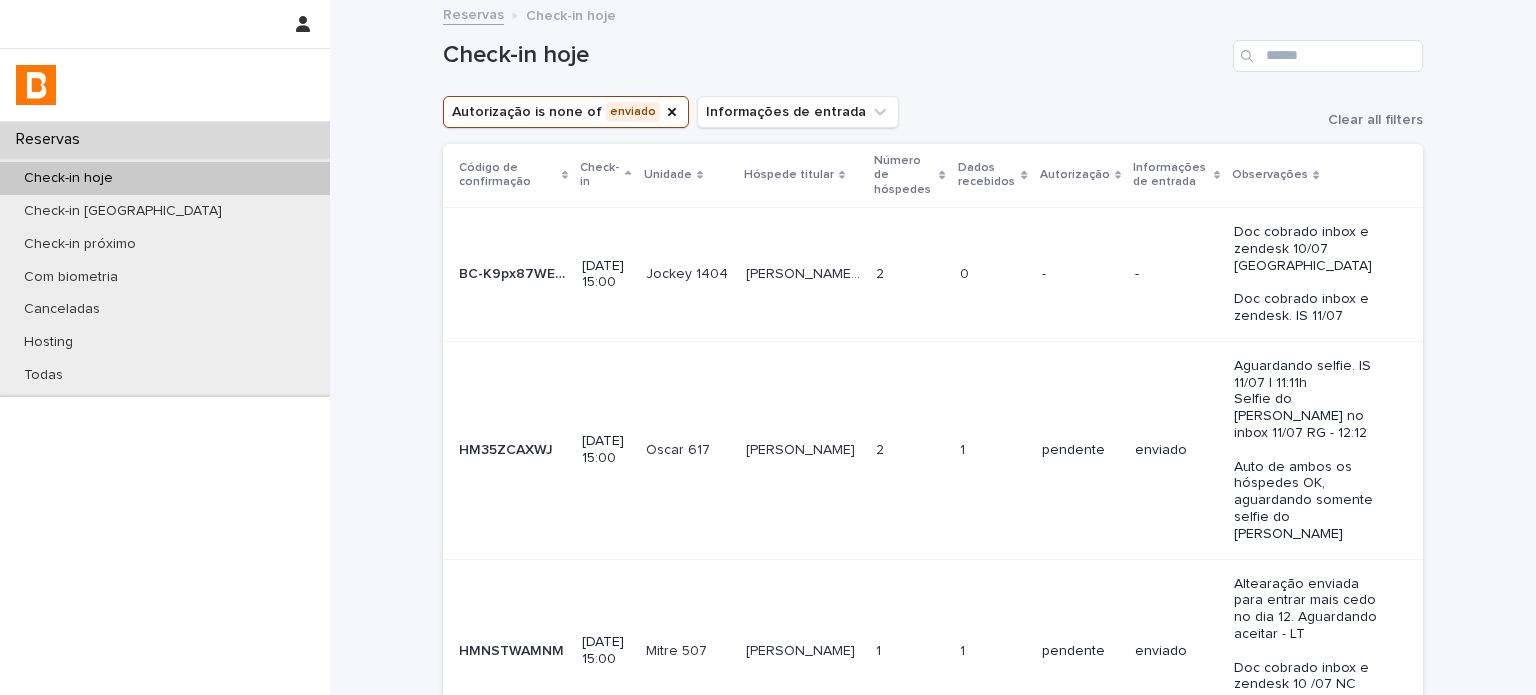 scroll, scrollTop: 0, scrollLeft: 0, axis: both 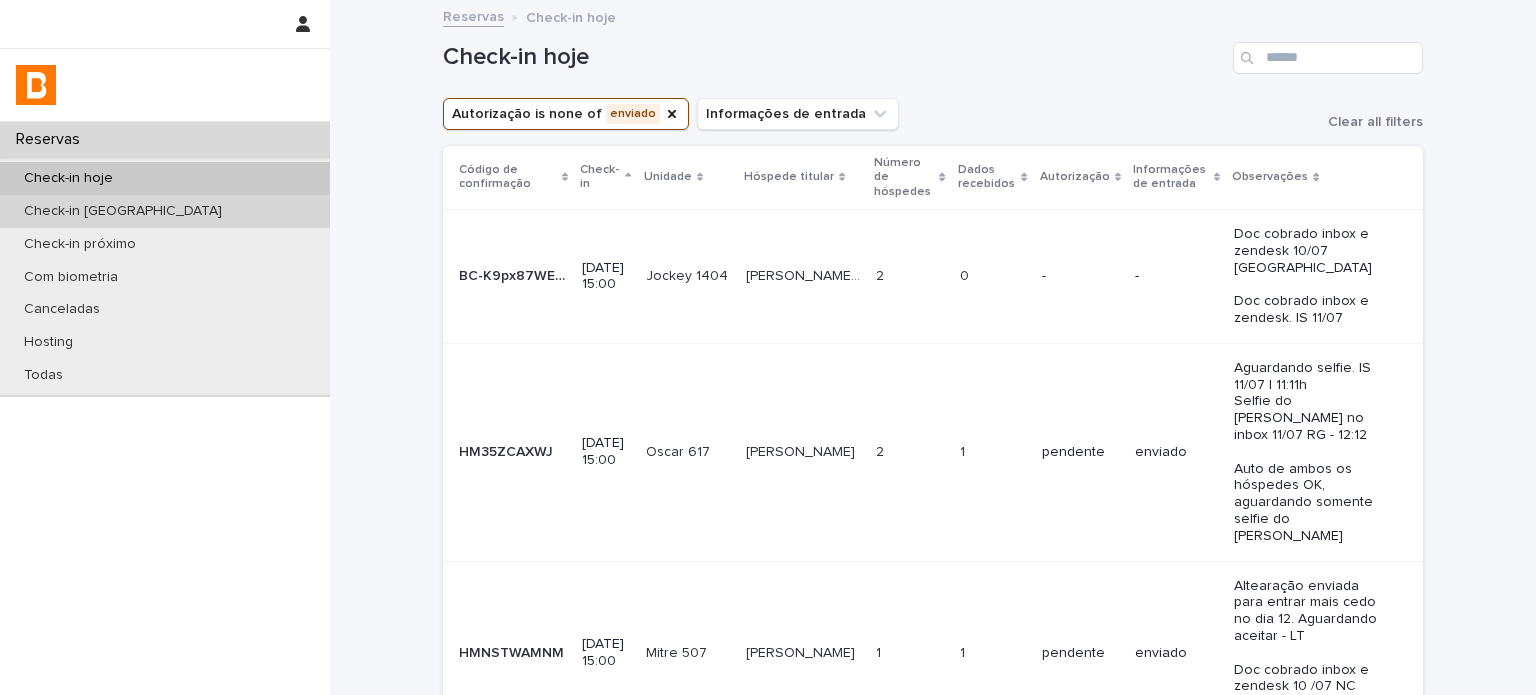 click on "Check-in [GEOGRAPHIC_DATA]" at bounding box center (123, 211) 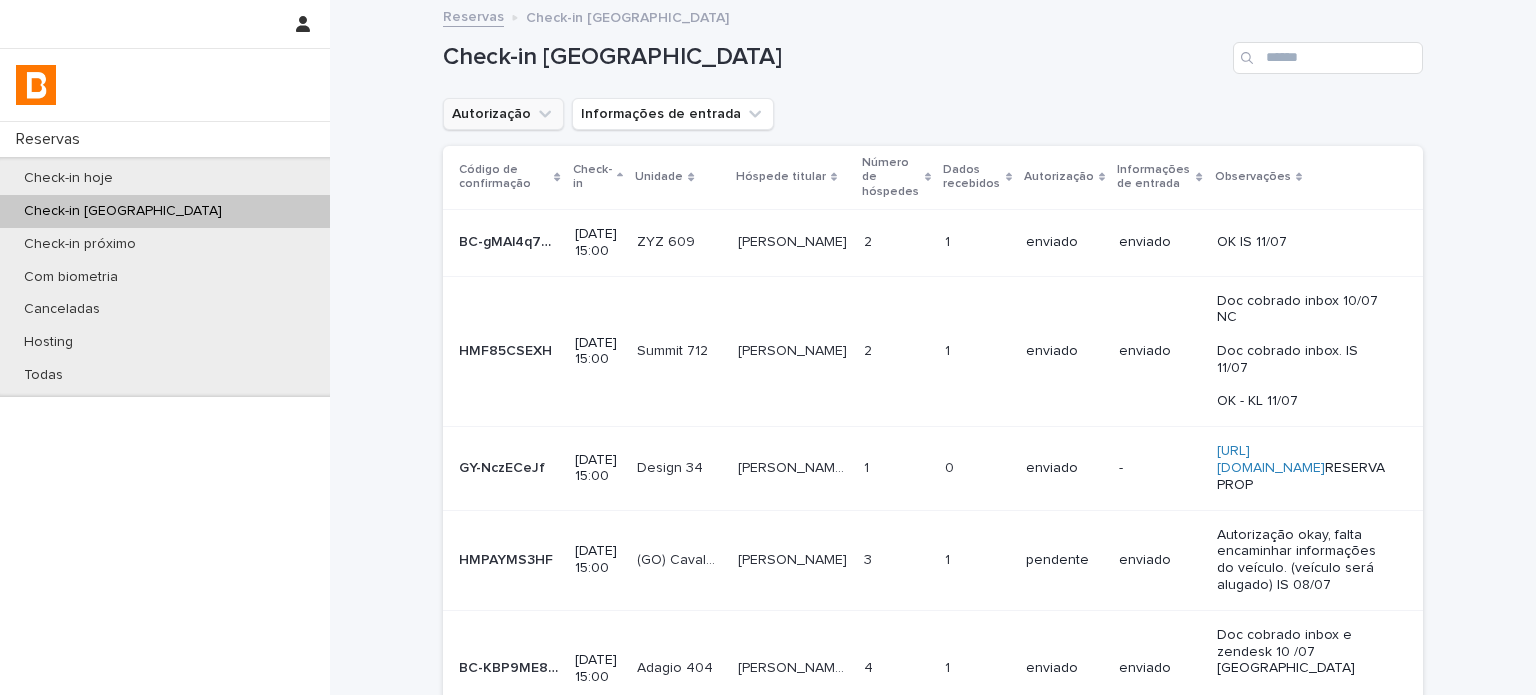 click on "Autorização" at bounding box center (503, 114) 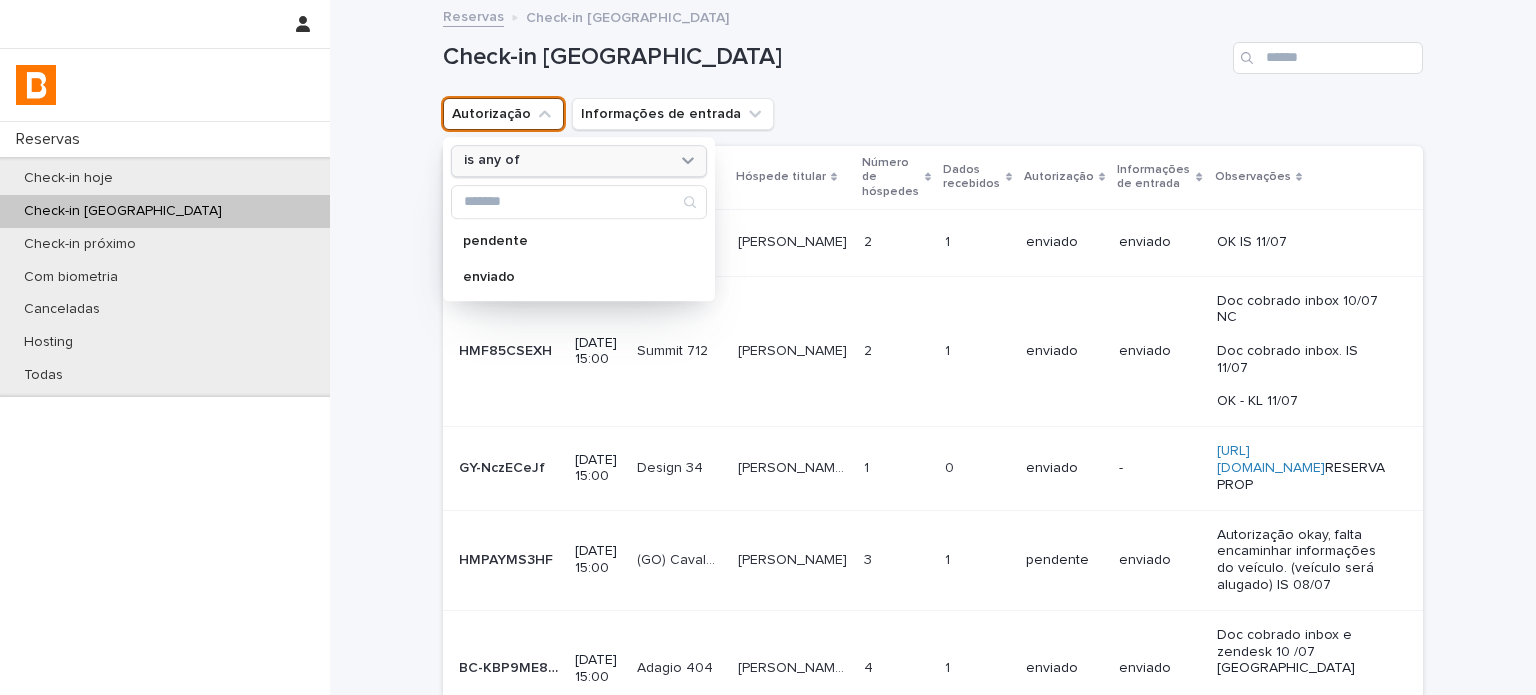 click on "is any of" at bounding box center [566, 161] 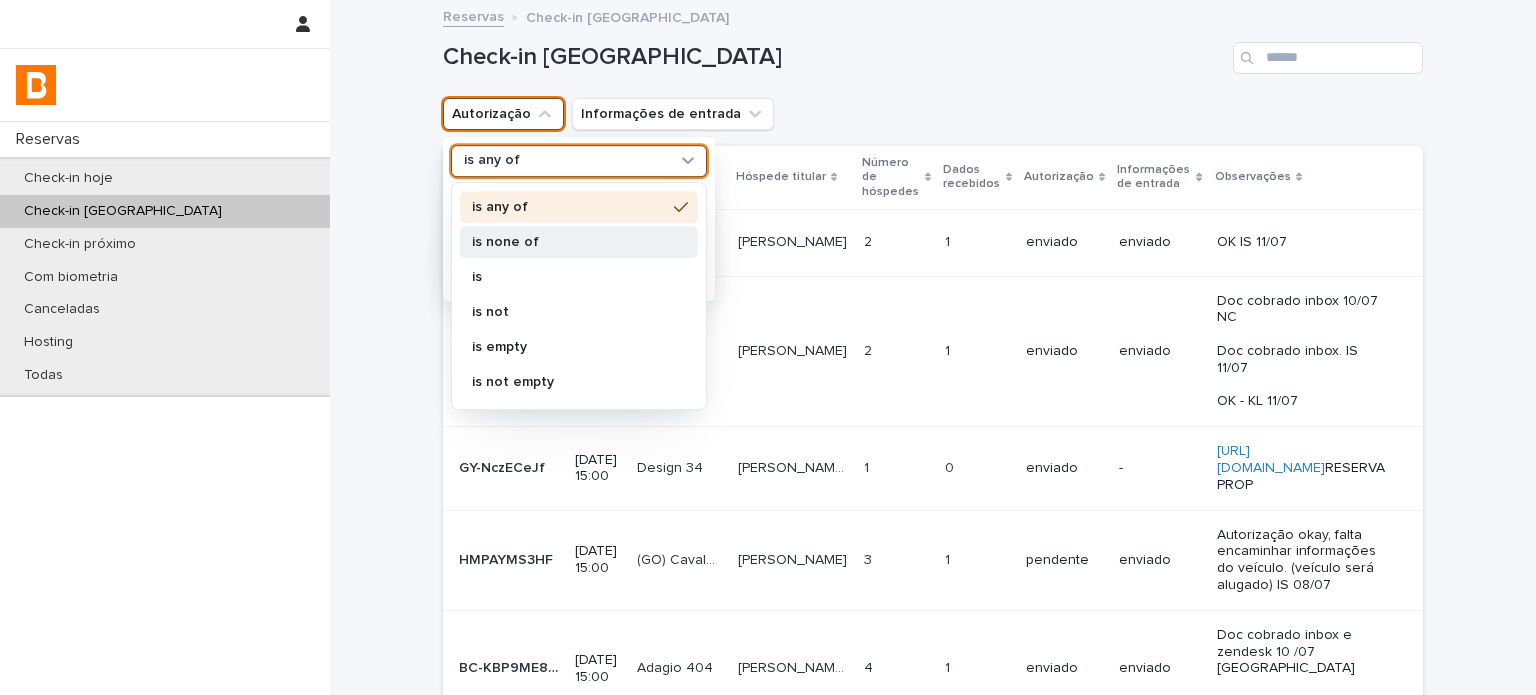 click on "is none of" at bounding box center (579, 242) 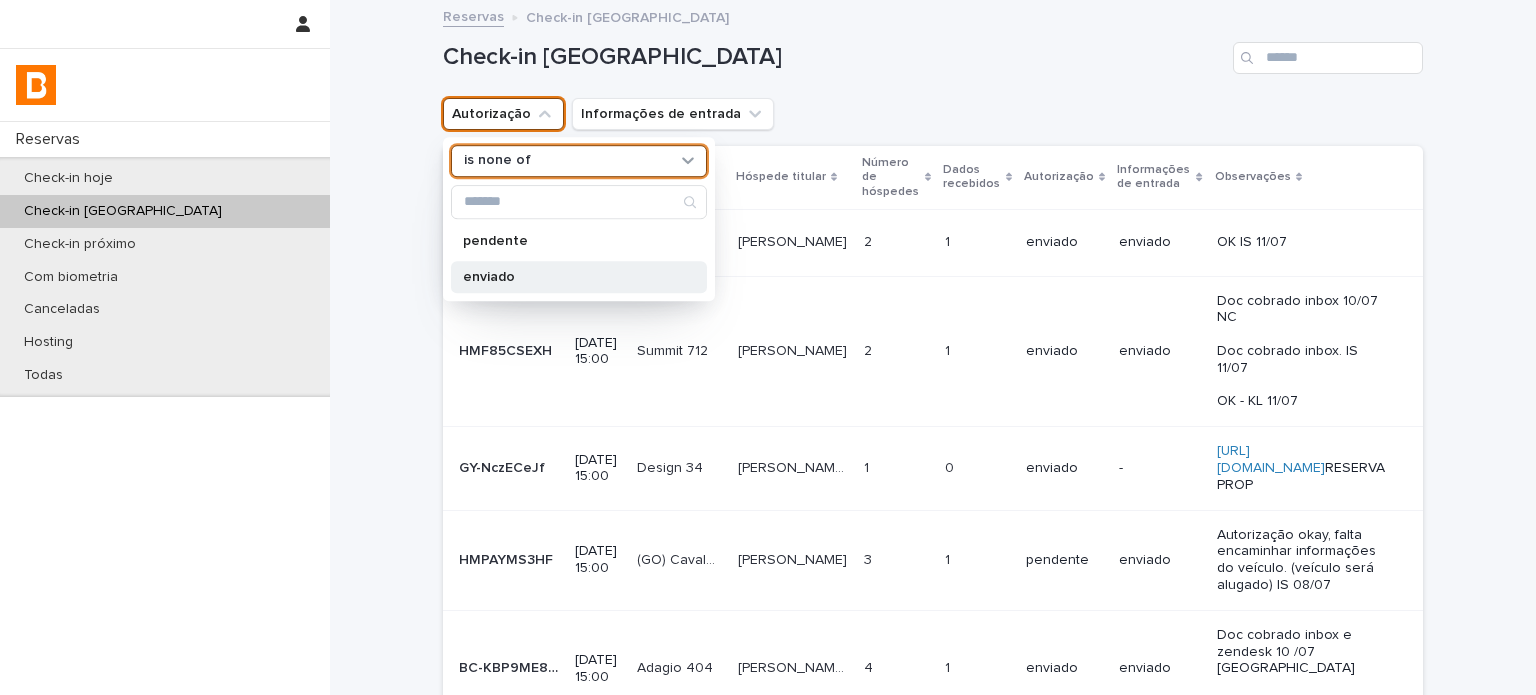 click on "enviado" at bounding box center (579, 277) 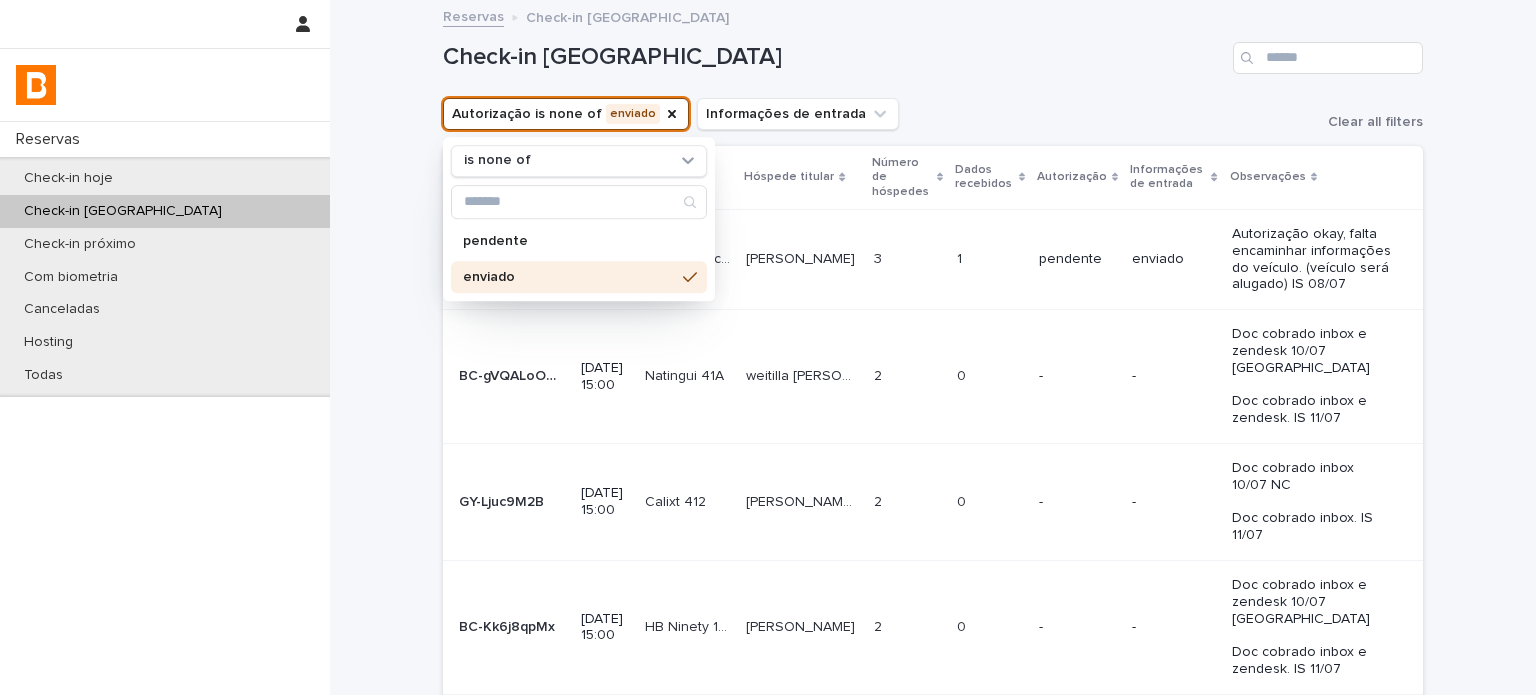 click on "Check-in [GEOGRAPHIC_DATA]" at bounding box center [834, 57] 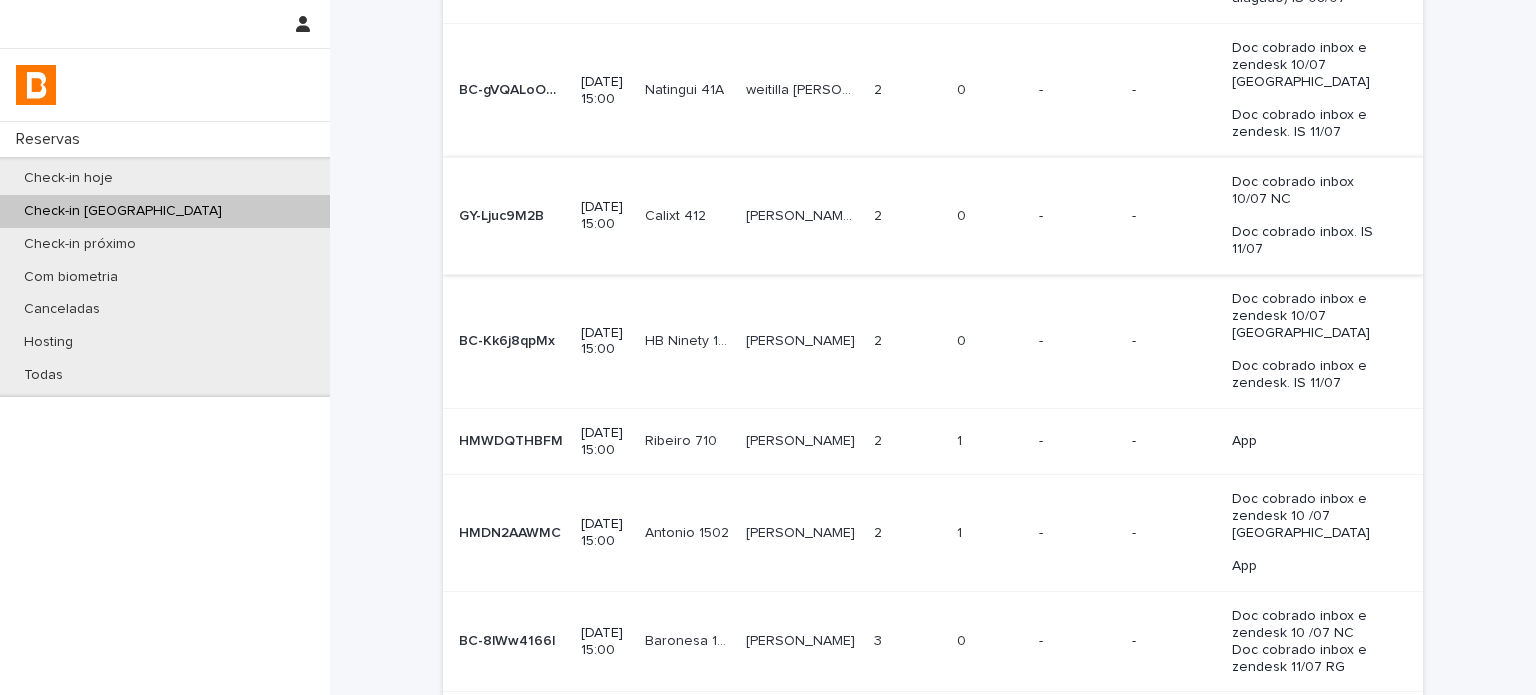 scroll, scrollTop: 366, scrollLeft: 0, axis: vertical 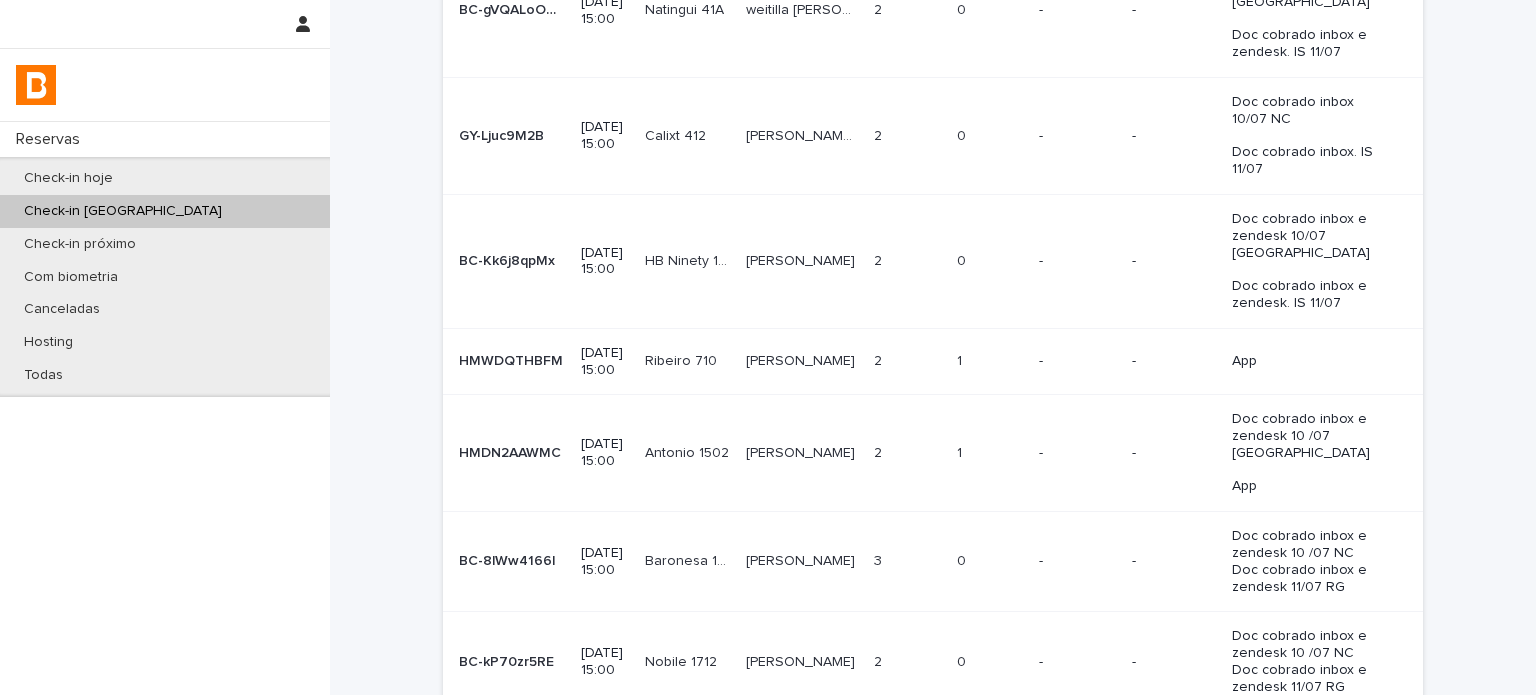click on "1 1" at bounding box center (990, 361) 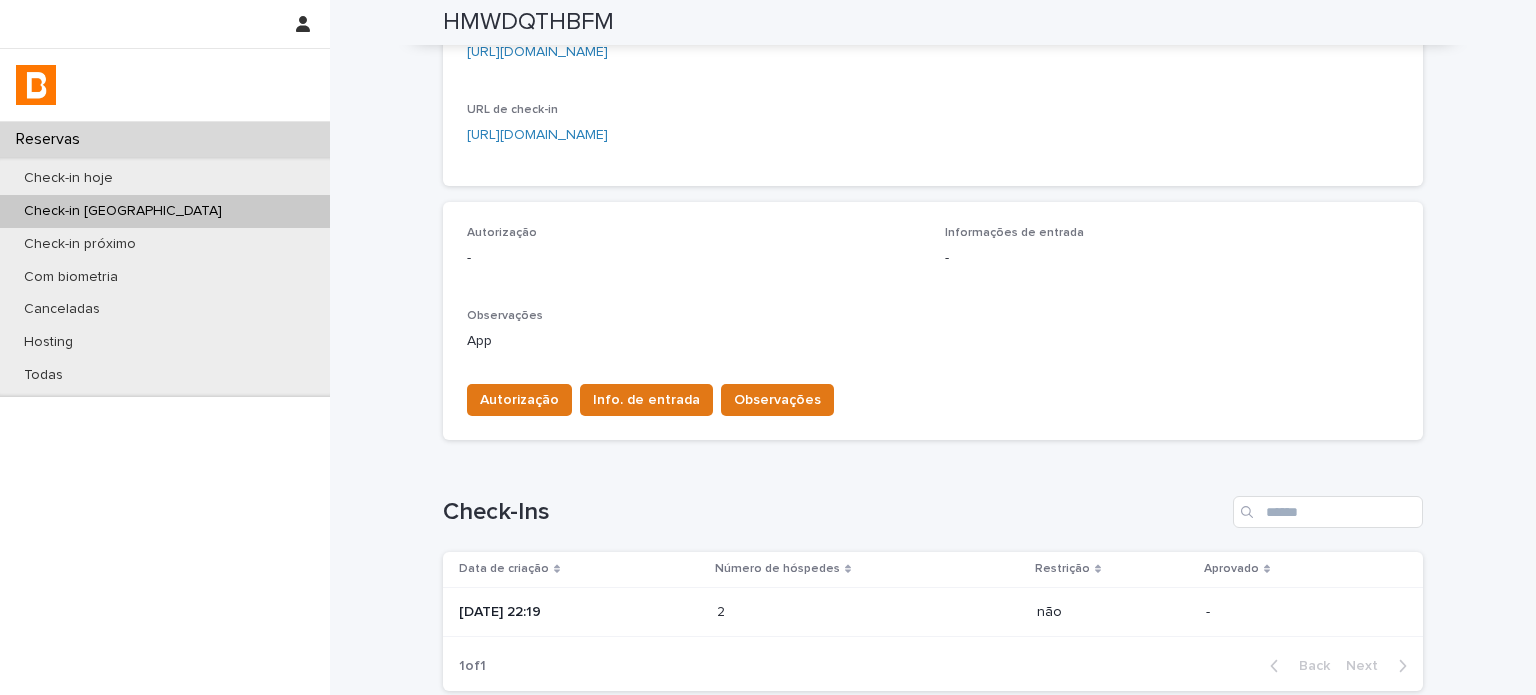 click on "[DATE] 22:19" at bounding box center [580, 610] 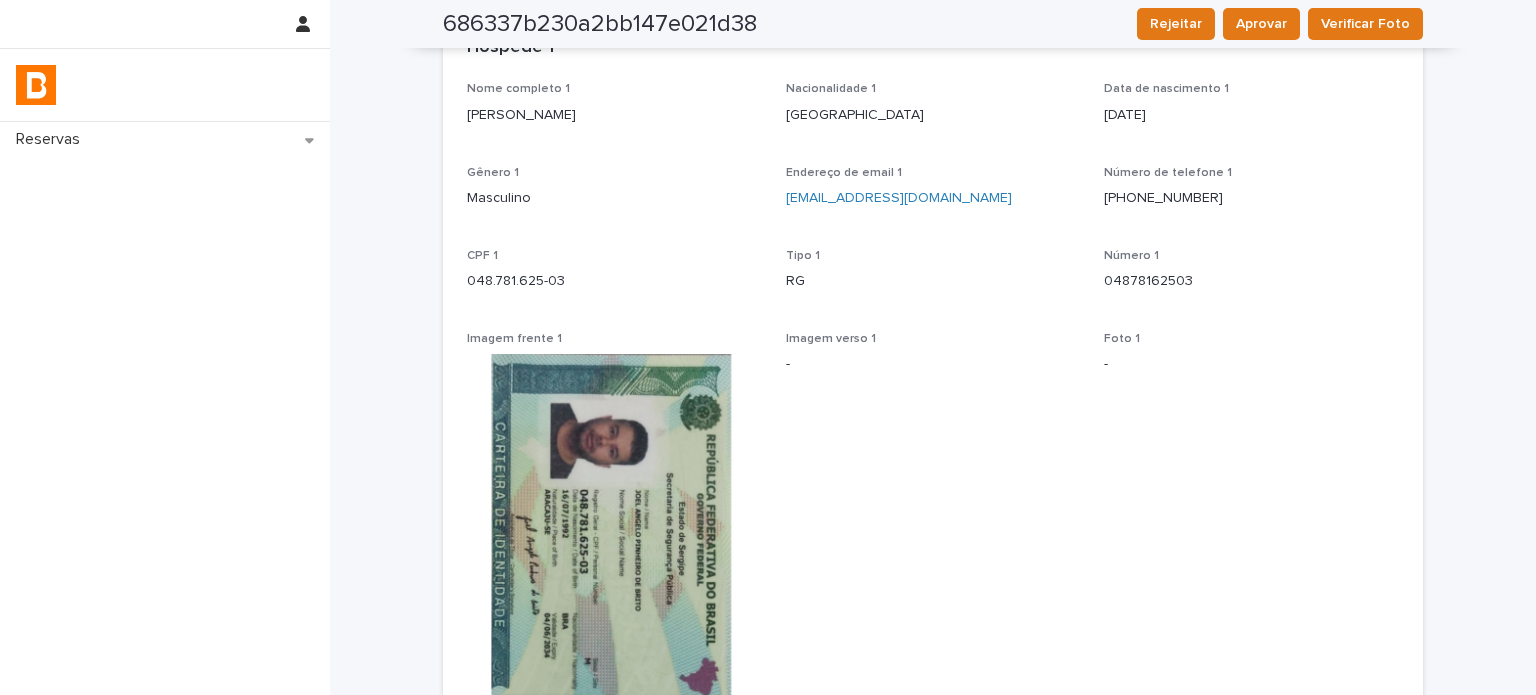 scroll, scrollTop: 0, scrollLeft: 0, axis: both 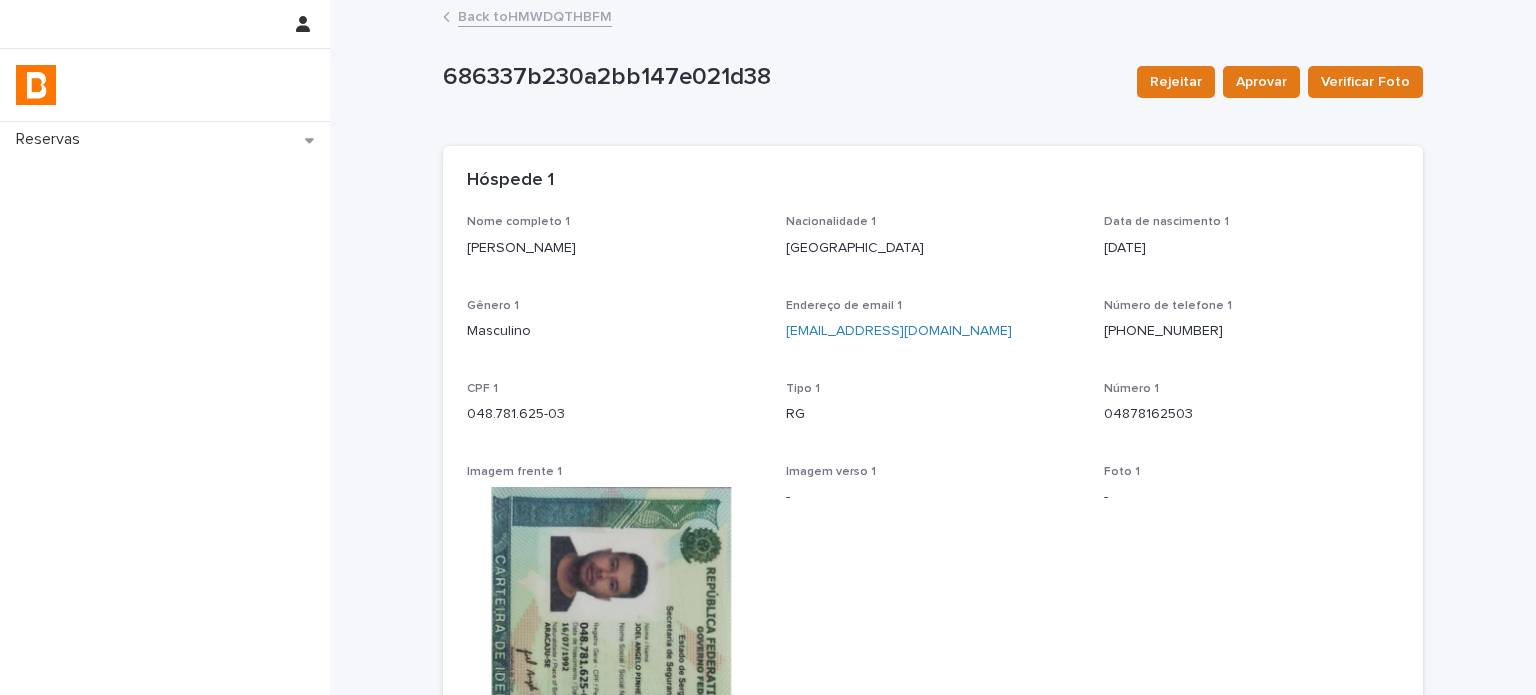 click on "Back to  HMWDQTHBFM" at bounding box center [535, 15] 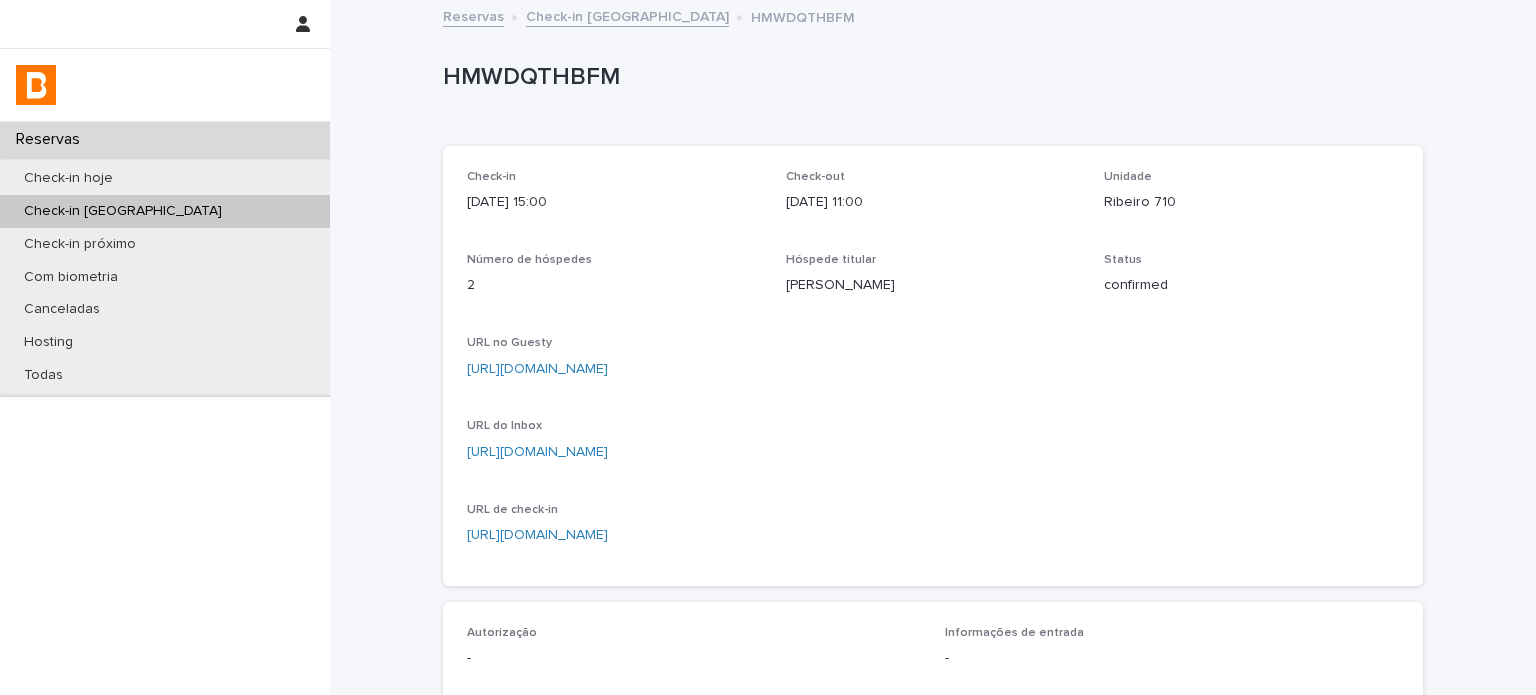 click on "Ribeiro 710" at bounding box center [1251, 202] 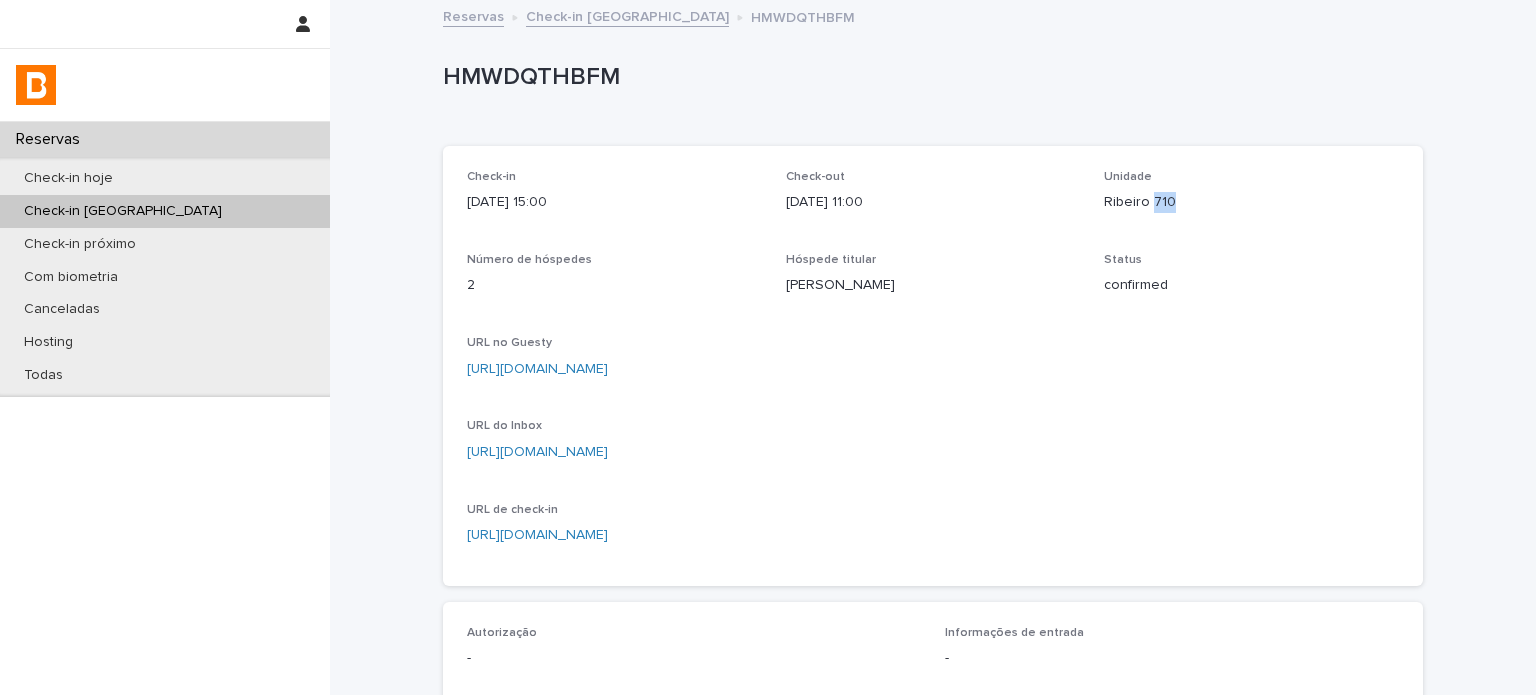 click on "Ribeiro 710" at bounding box center (1251, 202) 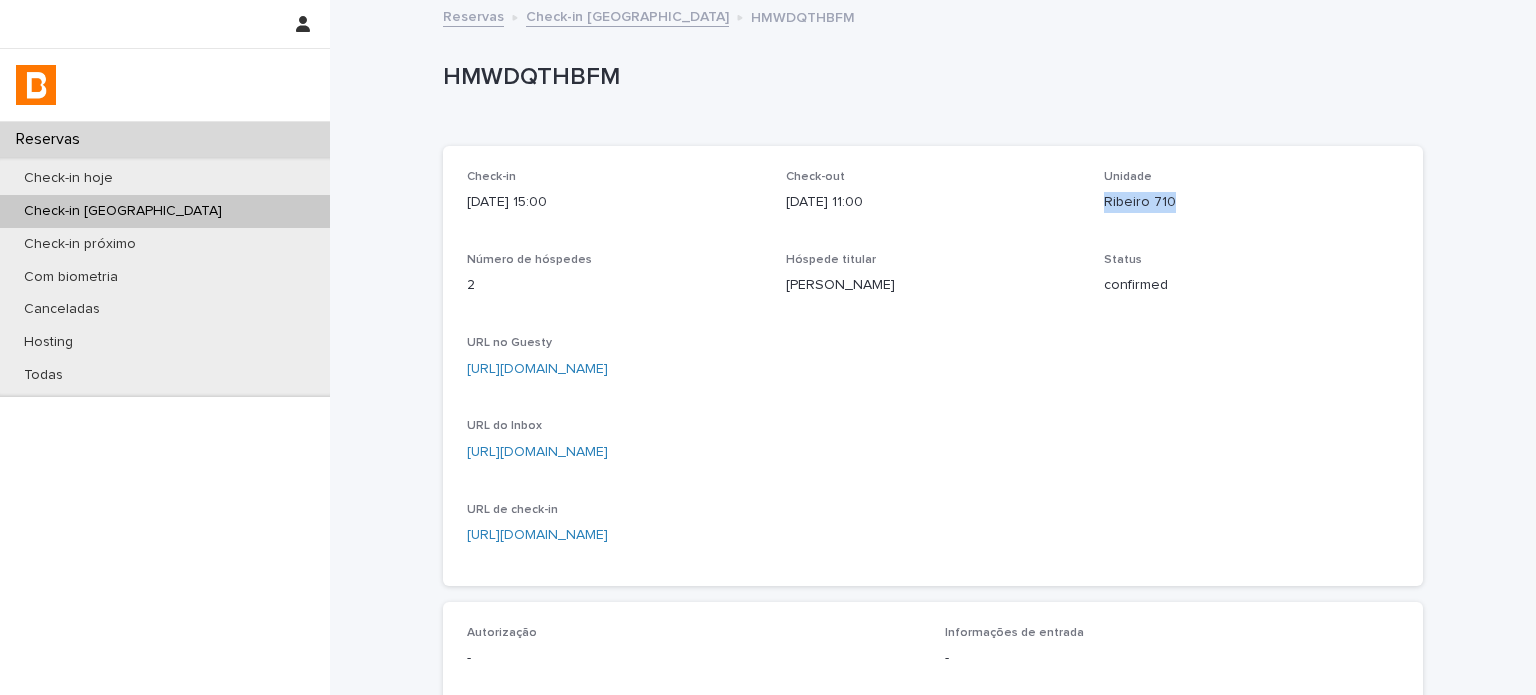 click on "Ribeiro 710" at bounding box center (1251, 202) 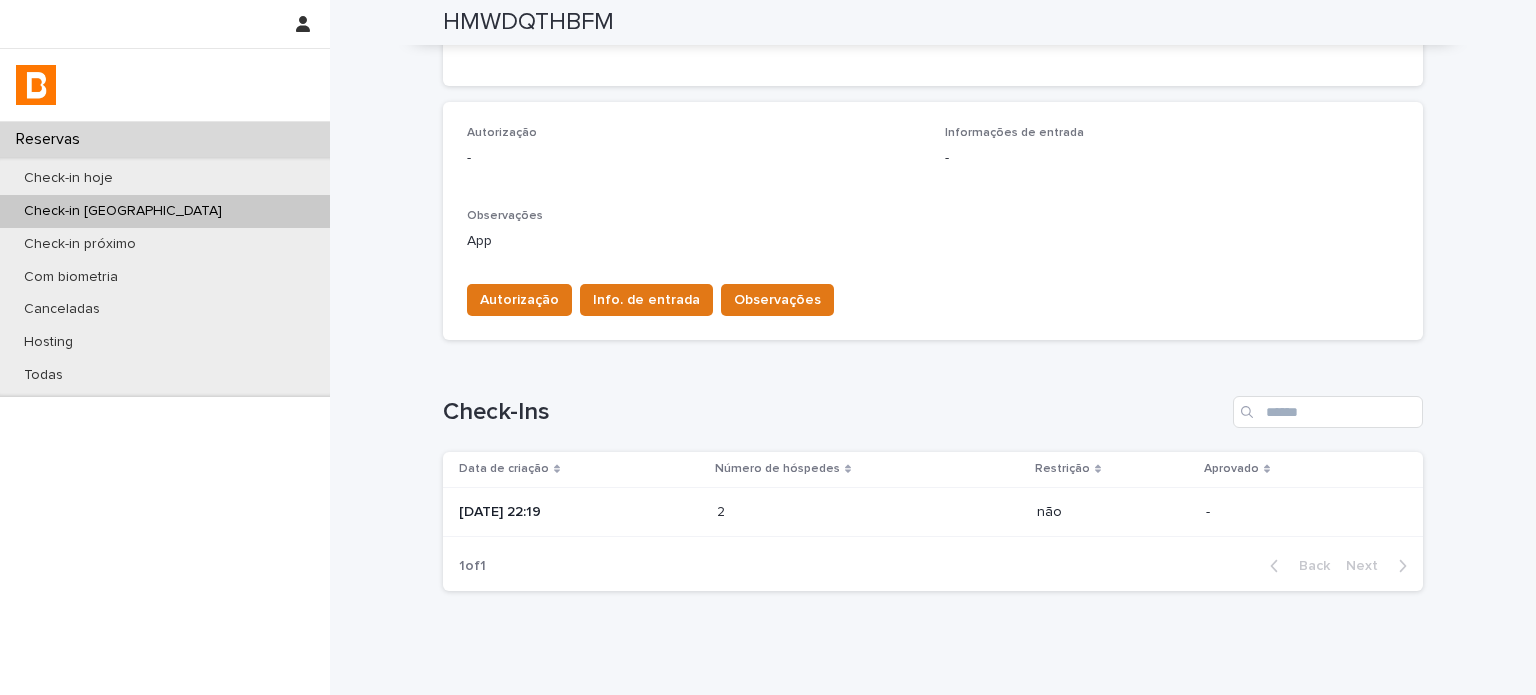 scroll, scrollTop: 568, scrollLeft: 0, axis: vertical 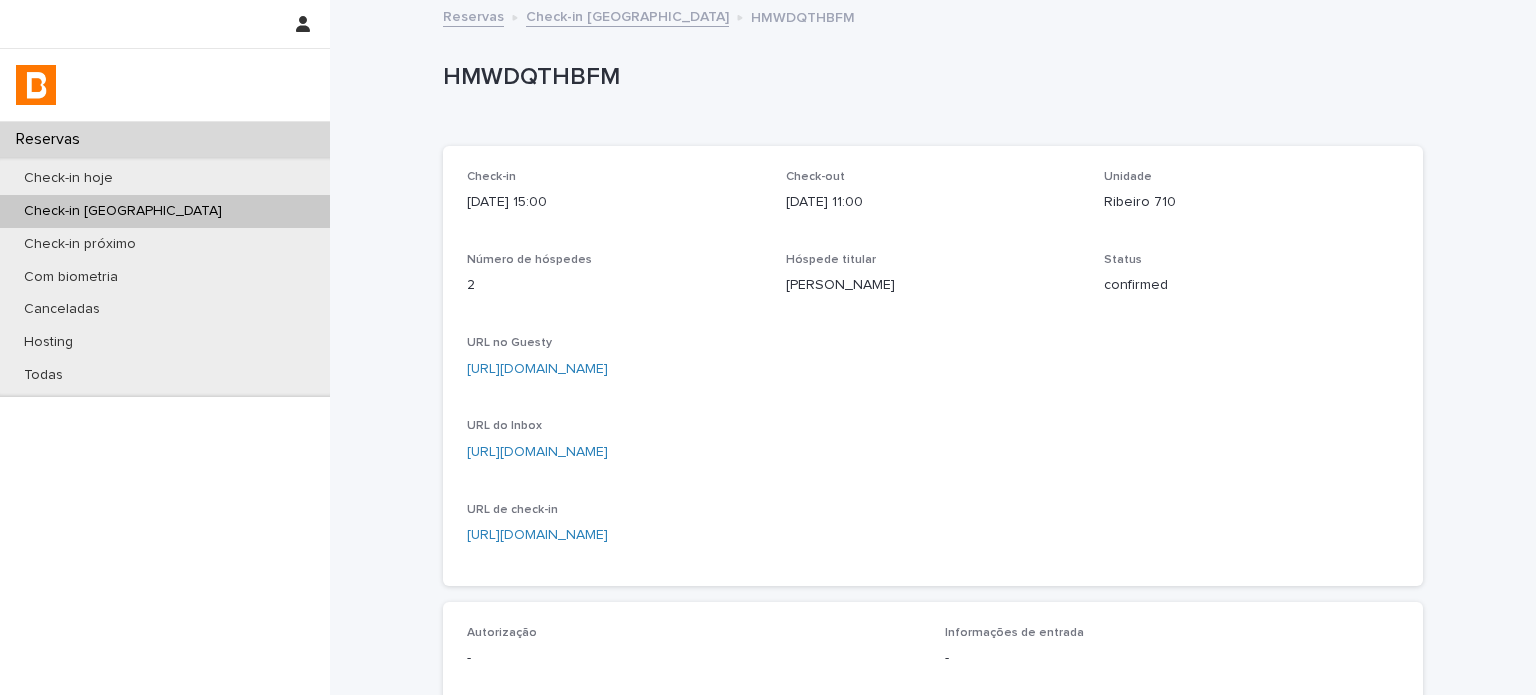click on "HMWDQTHBFM" at bounding box center [929, 77] 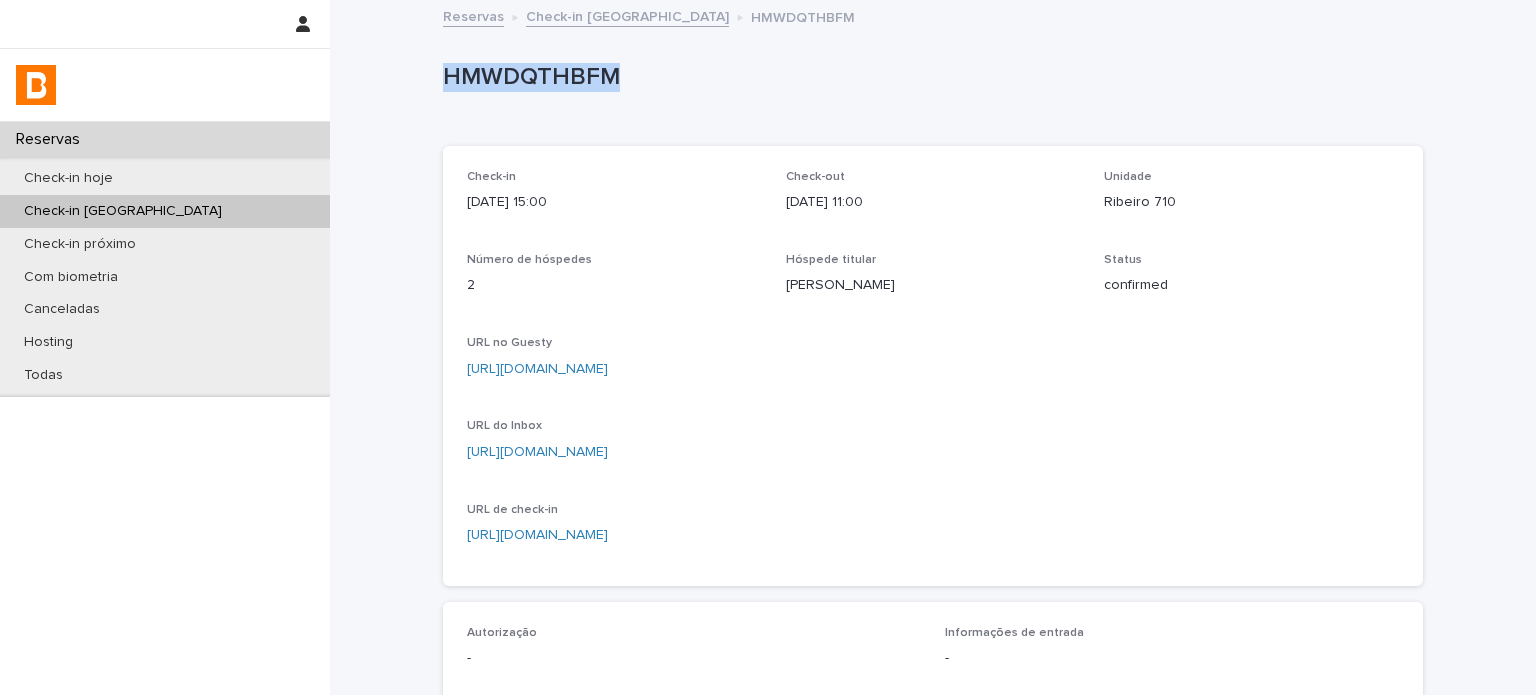 click on "HMWDQTHBFM" at bounding box center (929, 77) 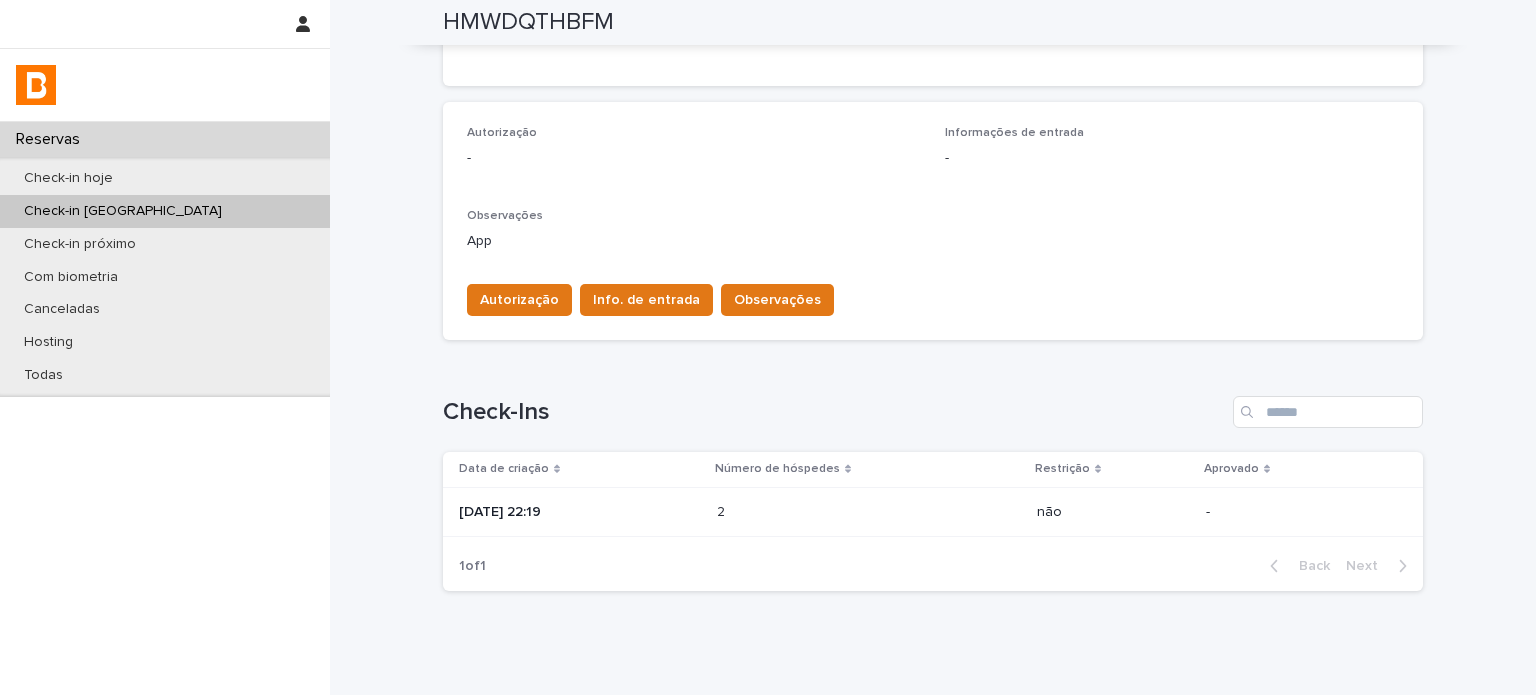 click on "[DATE] 22:19" at bounding box center [580, 512] 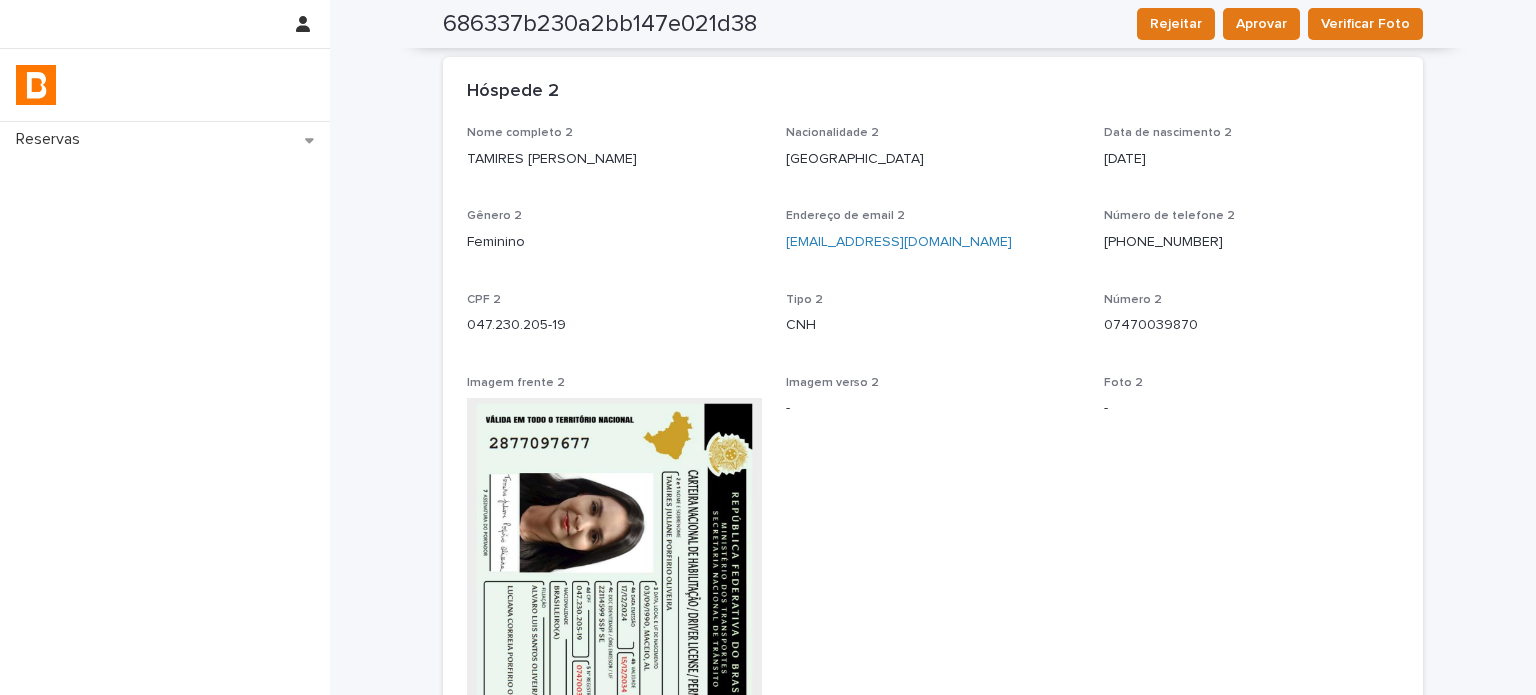 scroll, scrollTop: 1233, scrollLeft: 0, axis: vertical 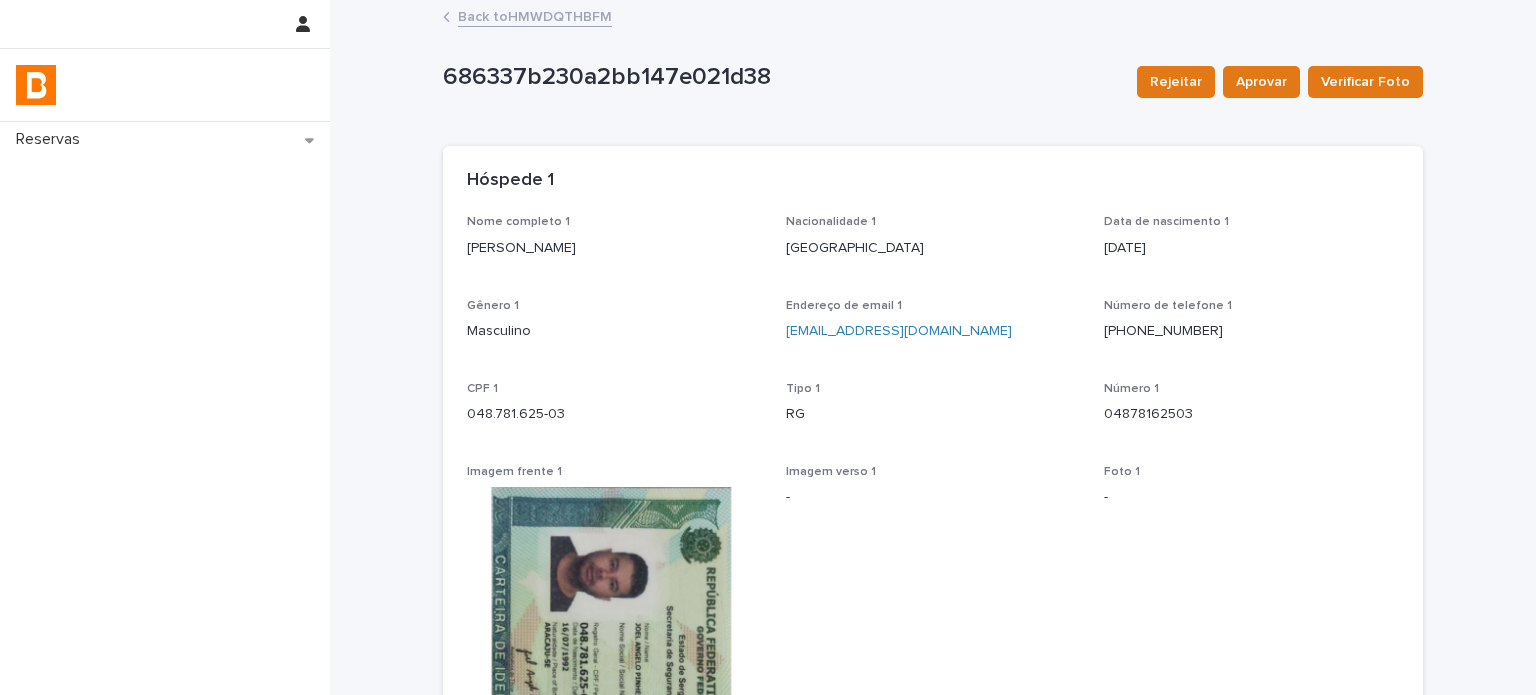 click on "Back to  HMWDQTHBFM" at bounding box center [535, 15] 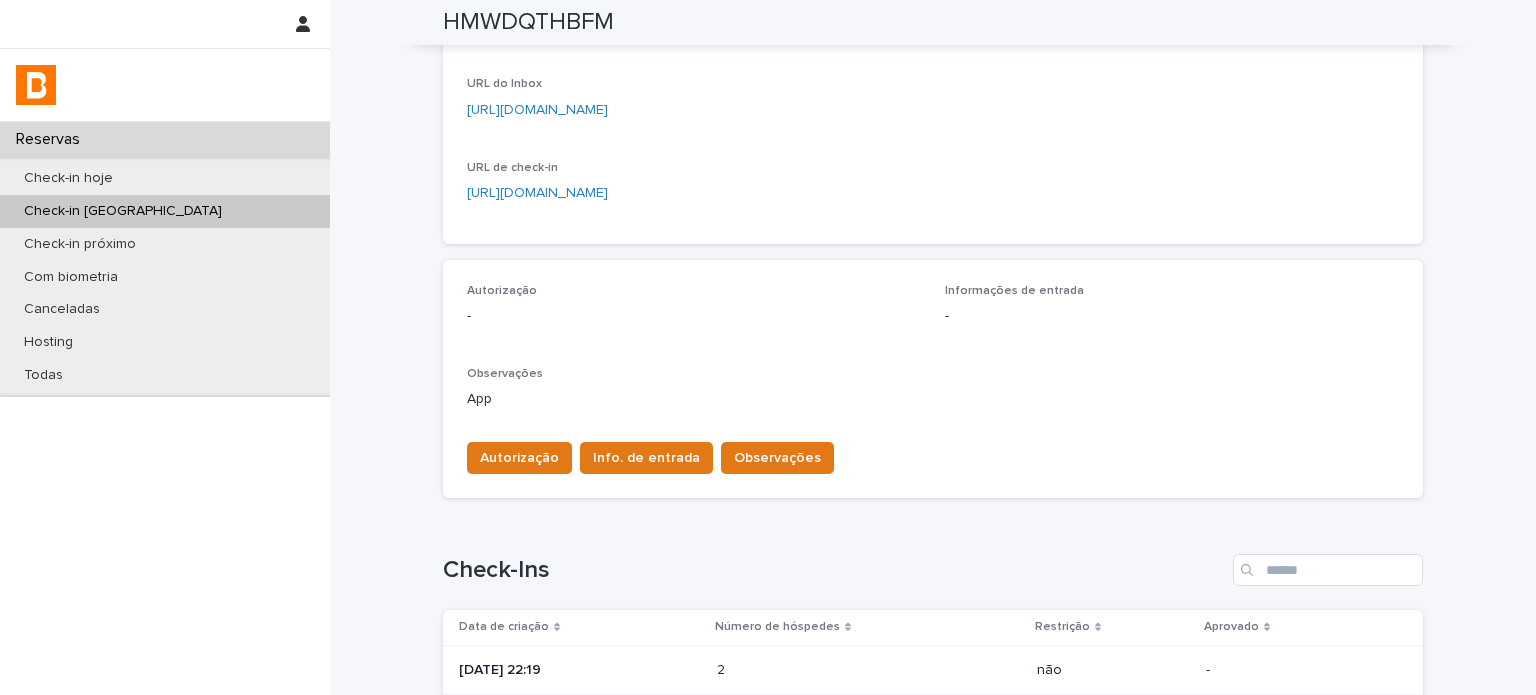scroll, scrollTop: 433, scrollLeft: 0, axis: vertical 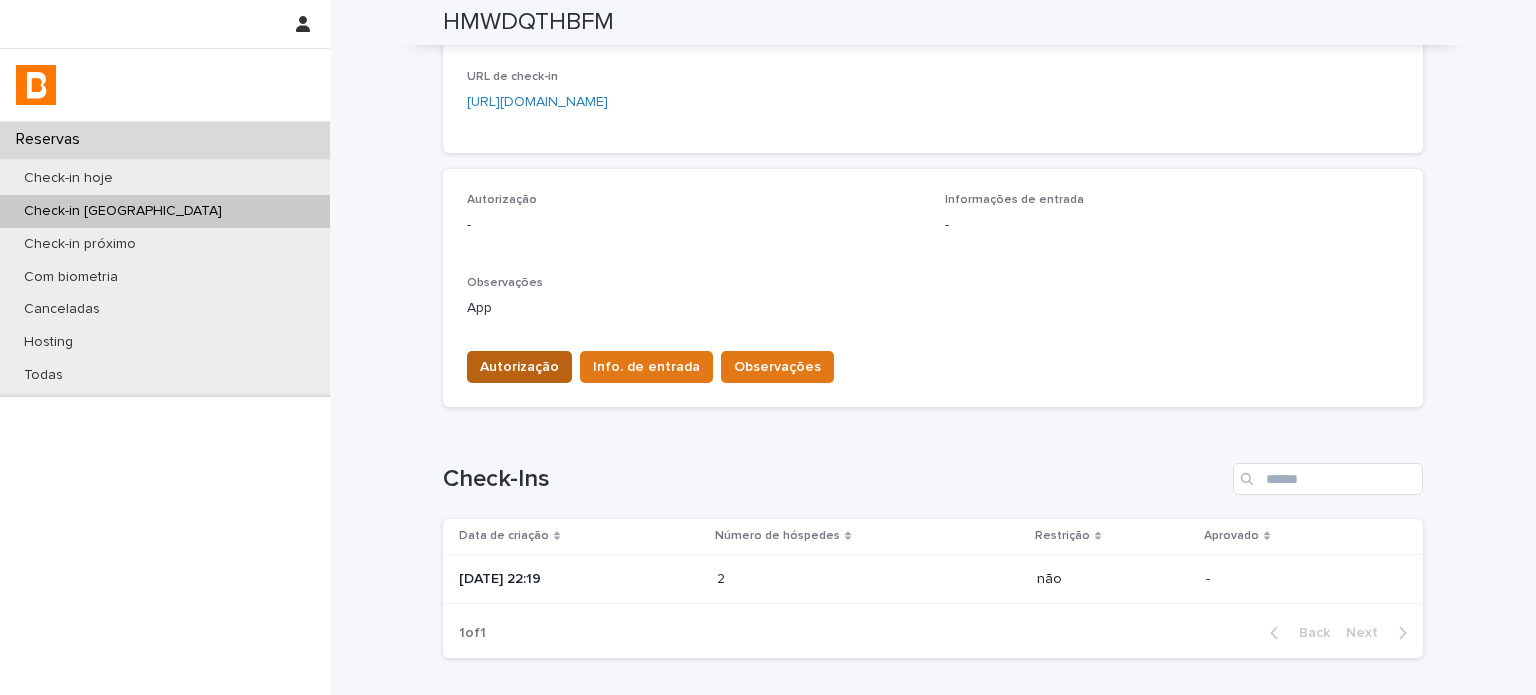 click on "Autorização" at bounding box center (519, 367) 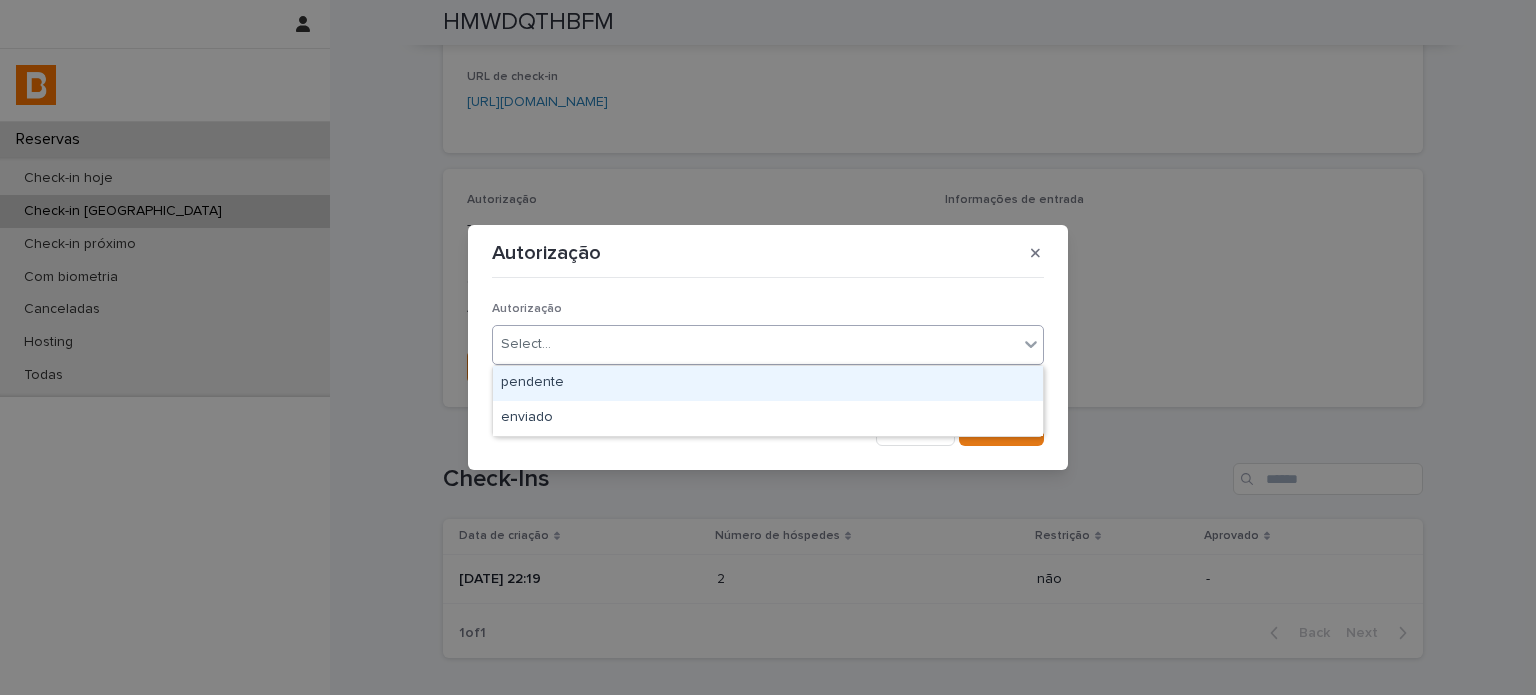 click on "Select..." at bounding box center (526, 344) 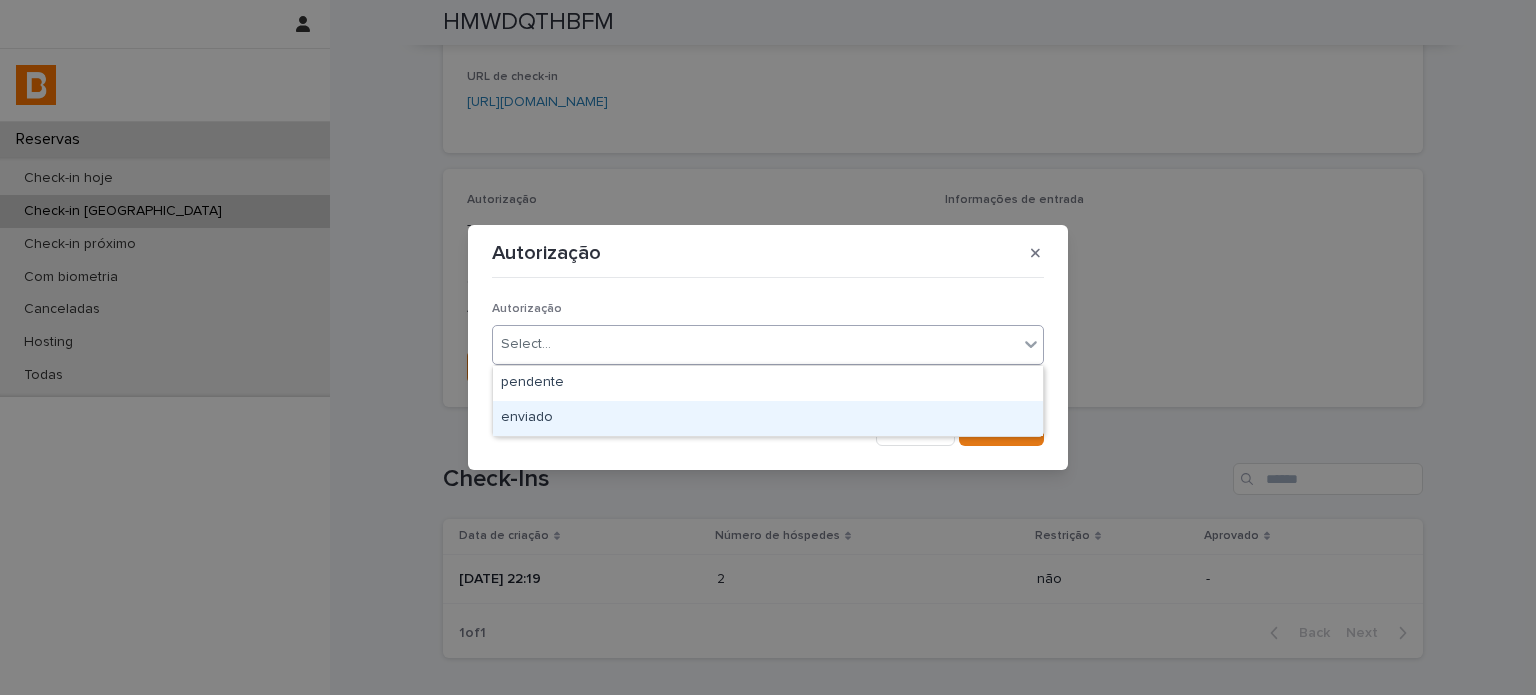 click on "enviado" at bounding box center [768, 418] 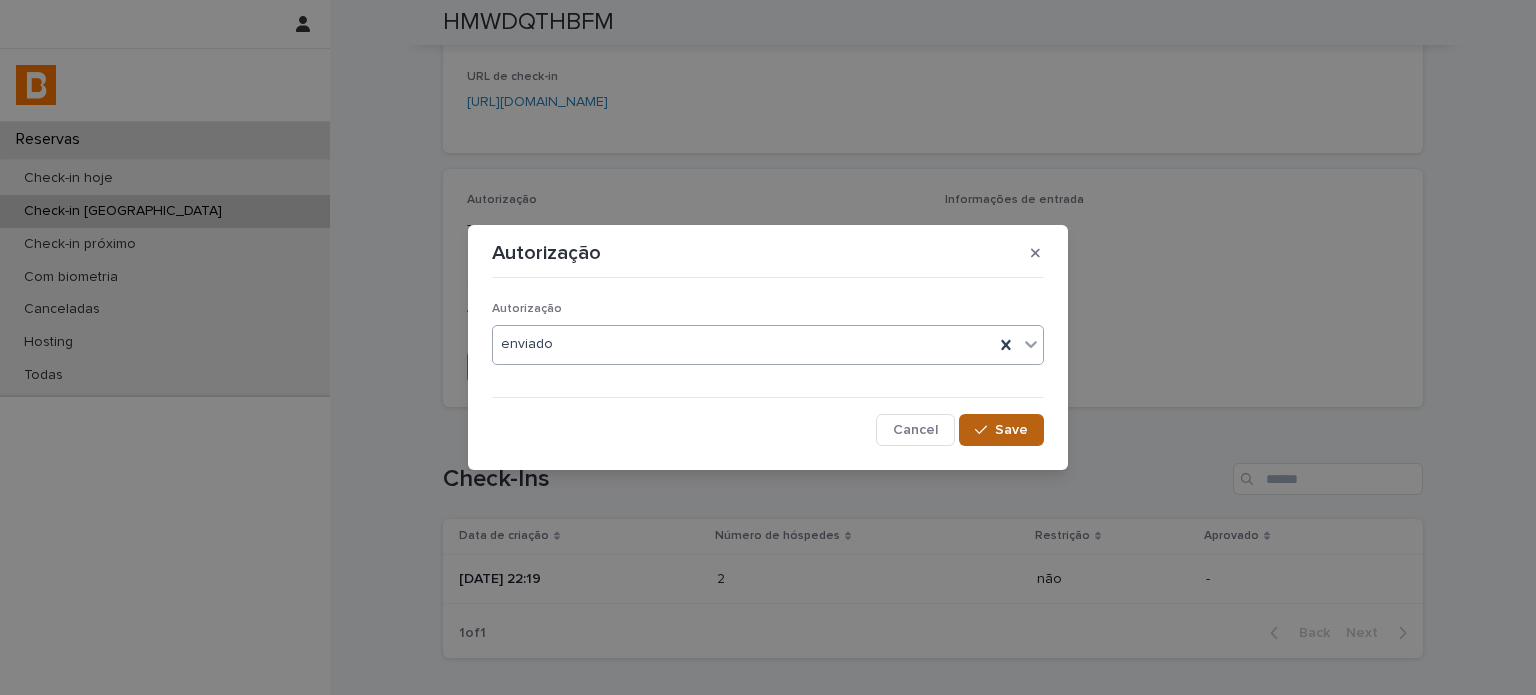 click on "Save" at bounding box center (1001, 430) 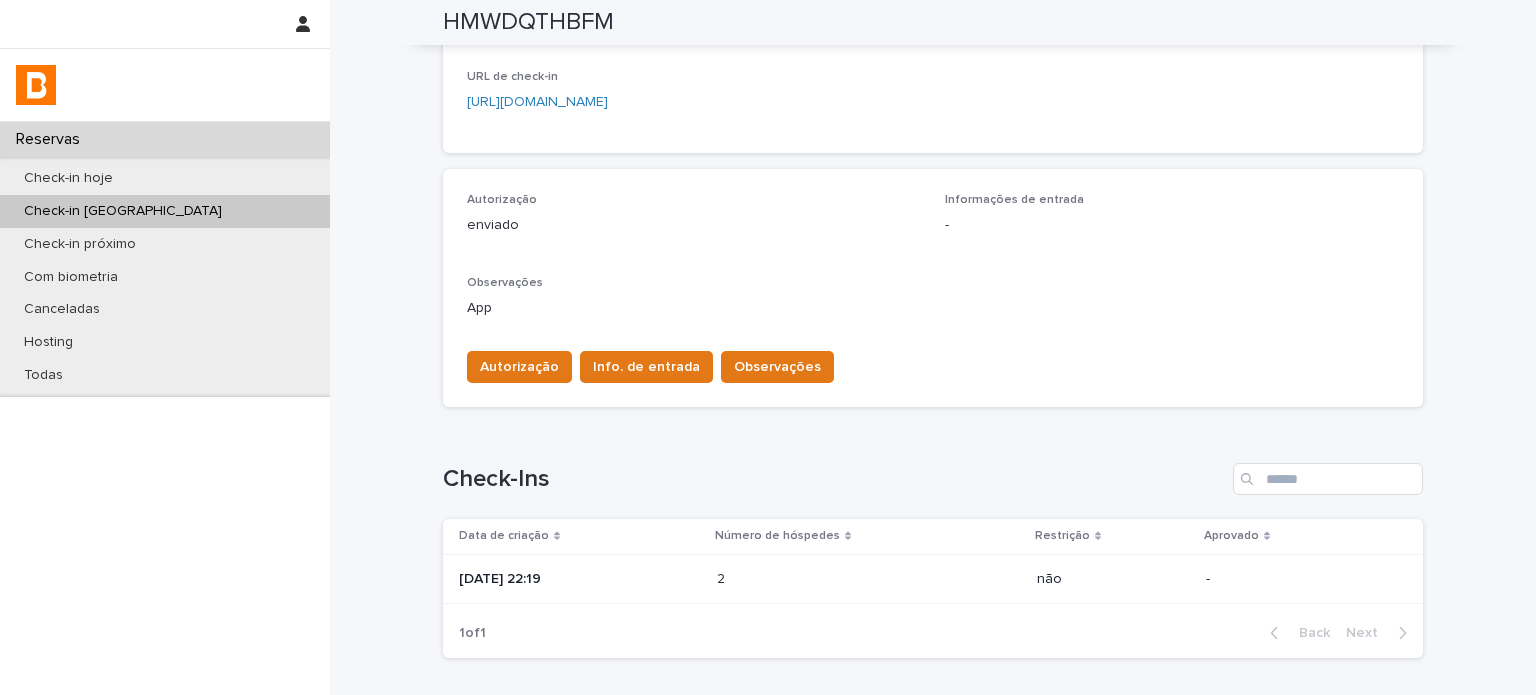 click on "Autorização Info. de entrada Observações" at bounding box center [933, 363] 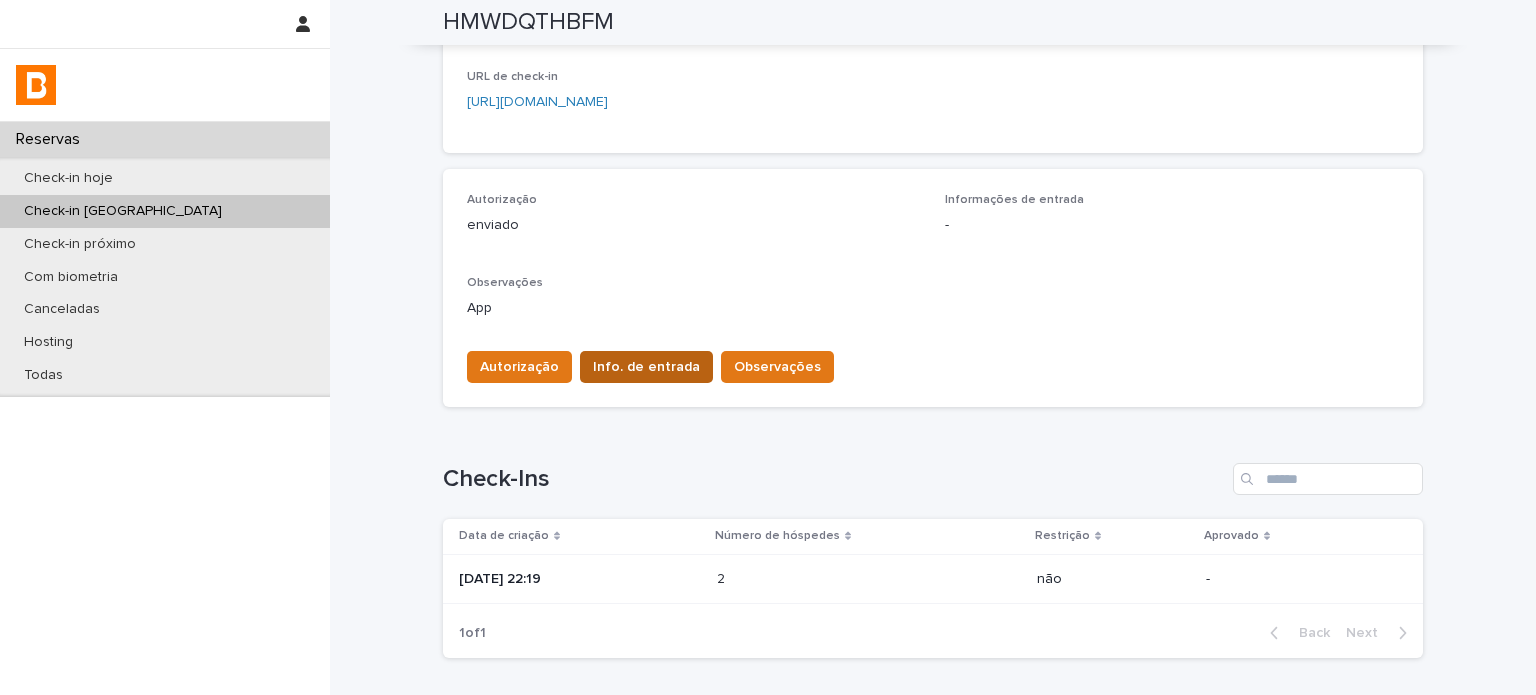 click on "Info. de entrada" at bounding box center [646, 367] 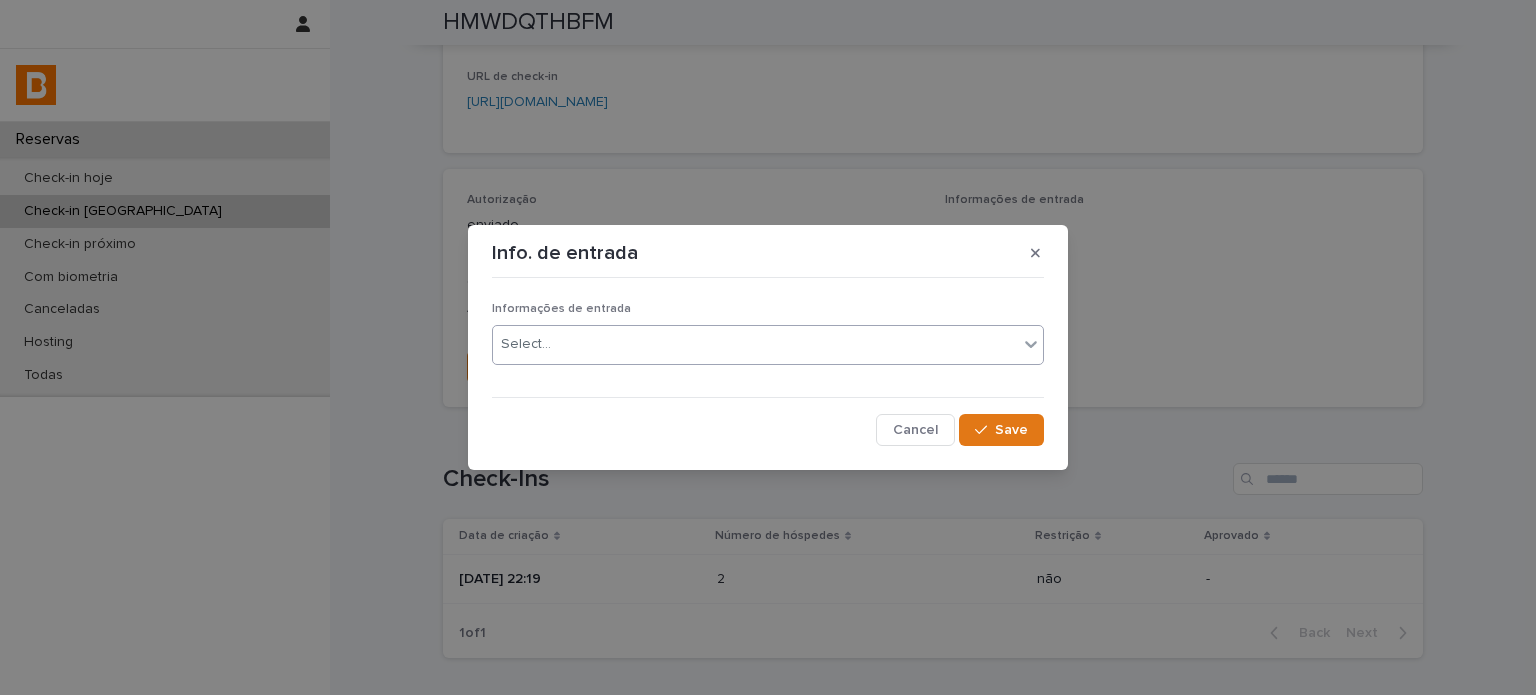 click on "Select..." at bounding box center (755, 344) 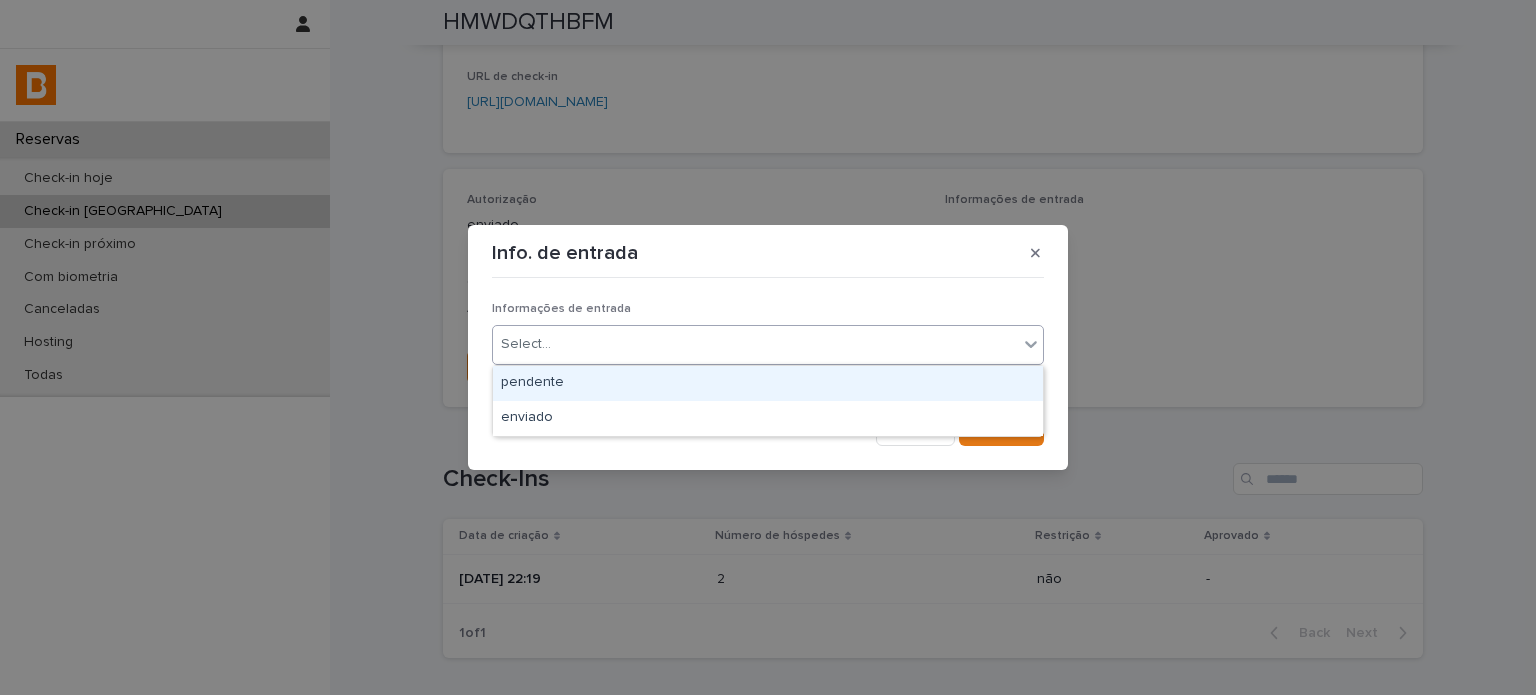 click on "pendente" at bounding box center (768, 383) 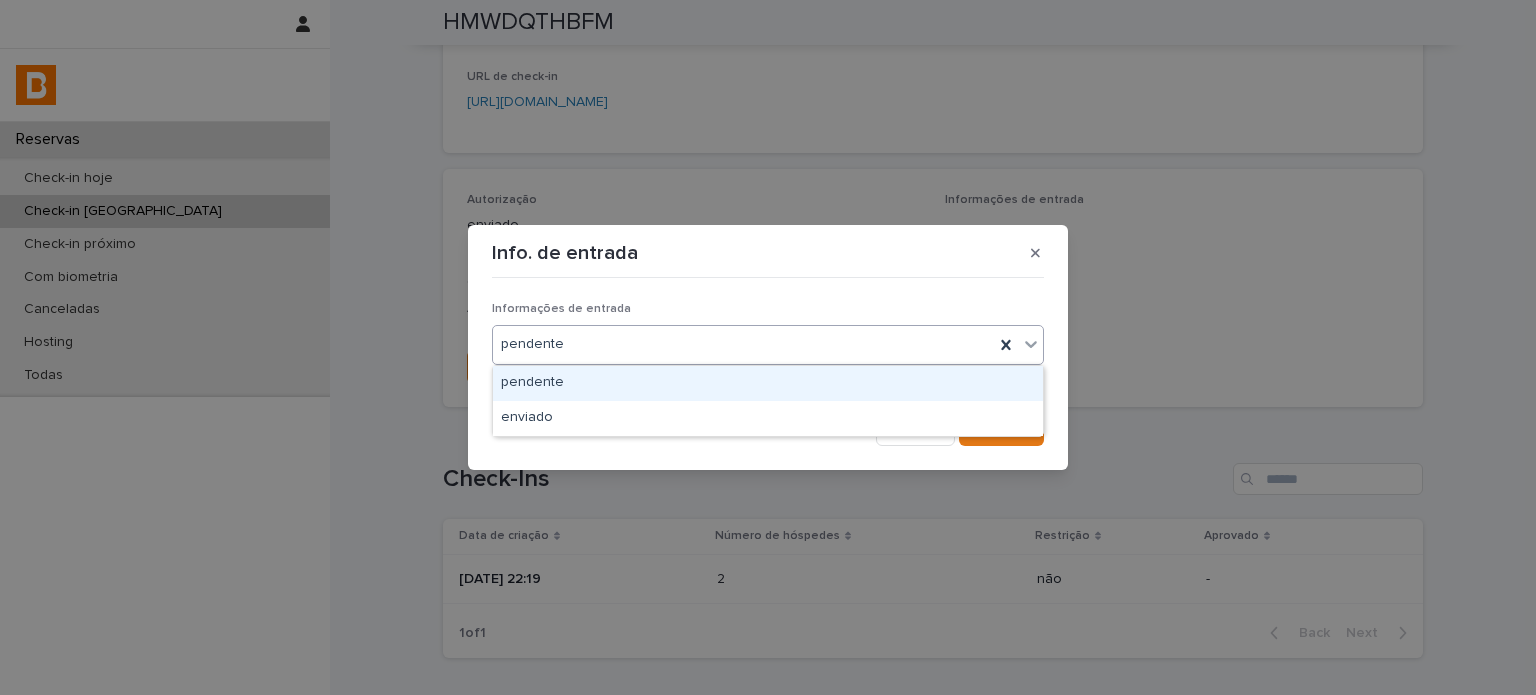 click on "pendente" at bounding box center [743, 344] 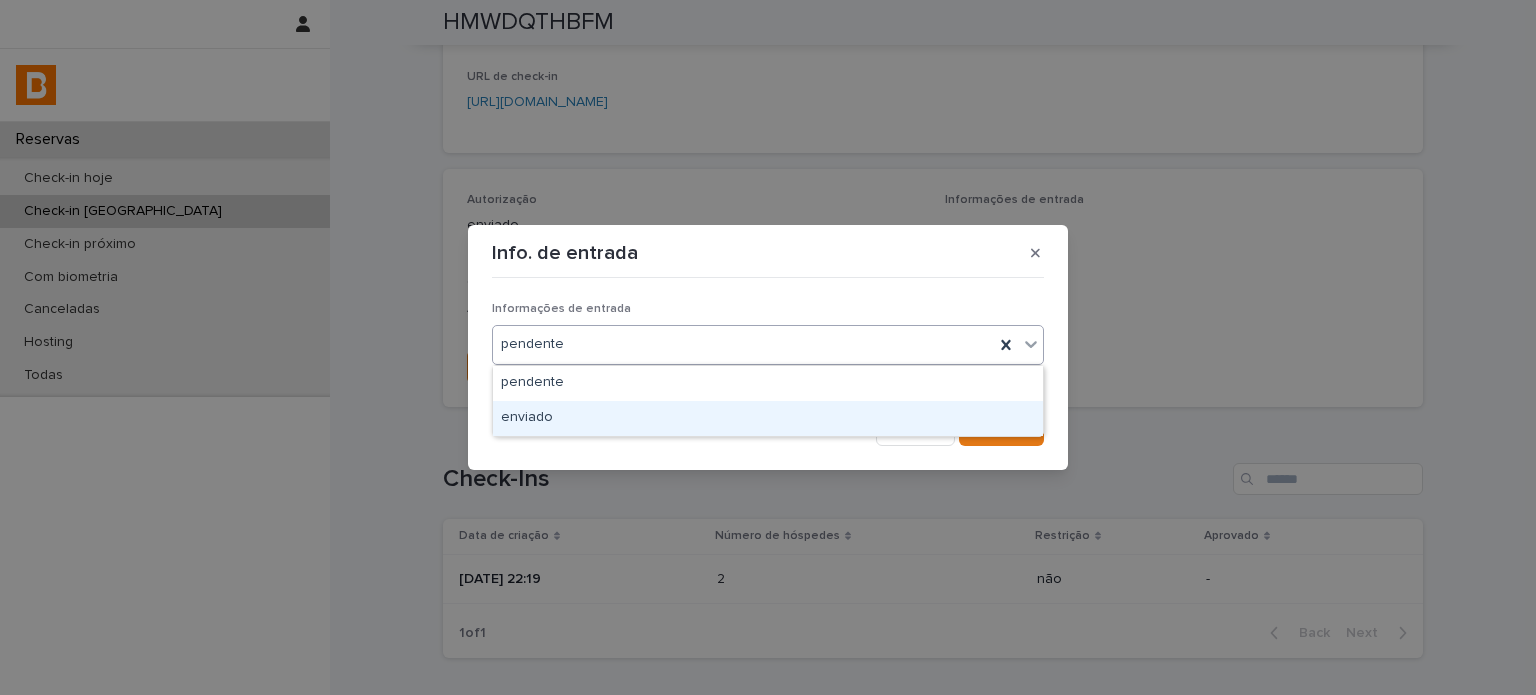 click on "enviado" at bounding box center (768, 418) 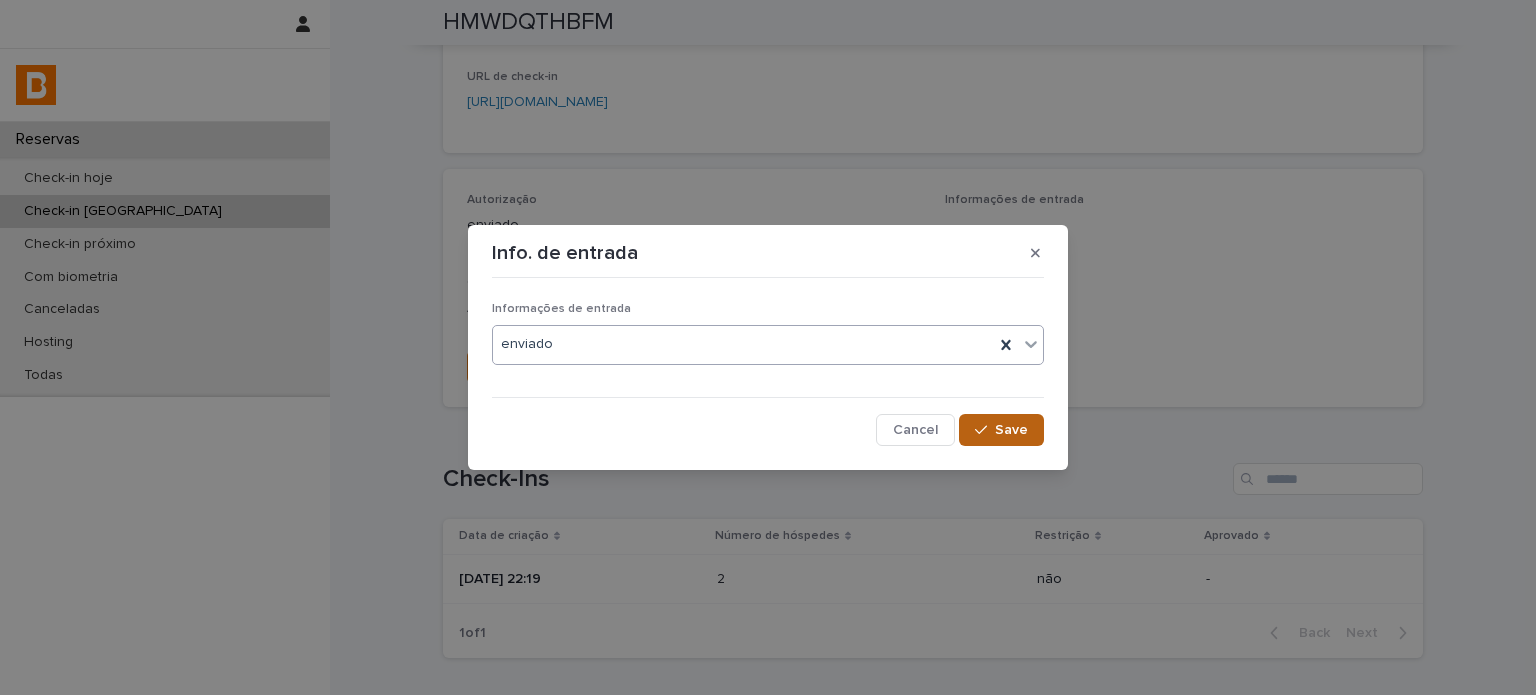 drag, startPoint x: 1022, startPoint y: 414, endPoint x: 1008, endPoint y: 427, distance: 19.104973 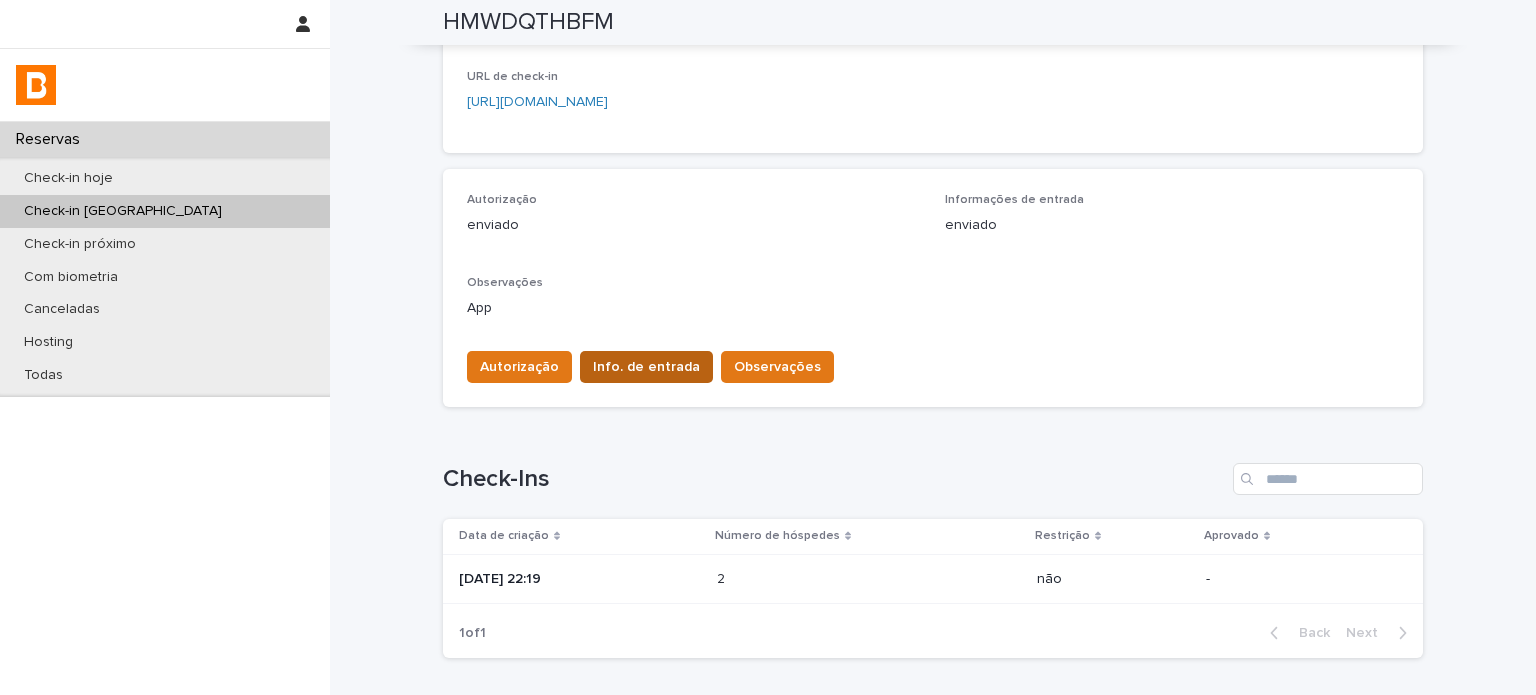 click on "Info. de entrada" at bounding box center (646, 367) 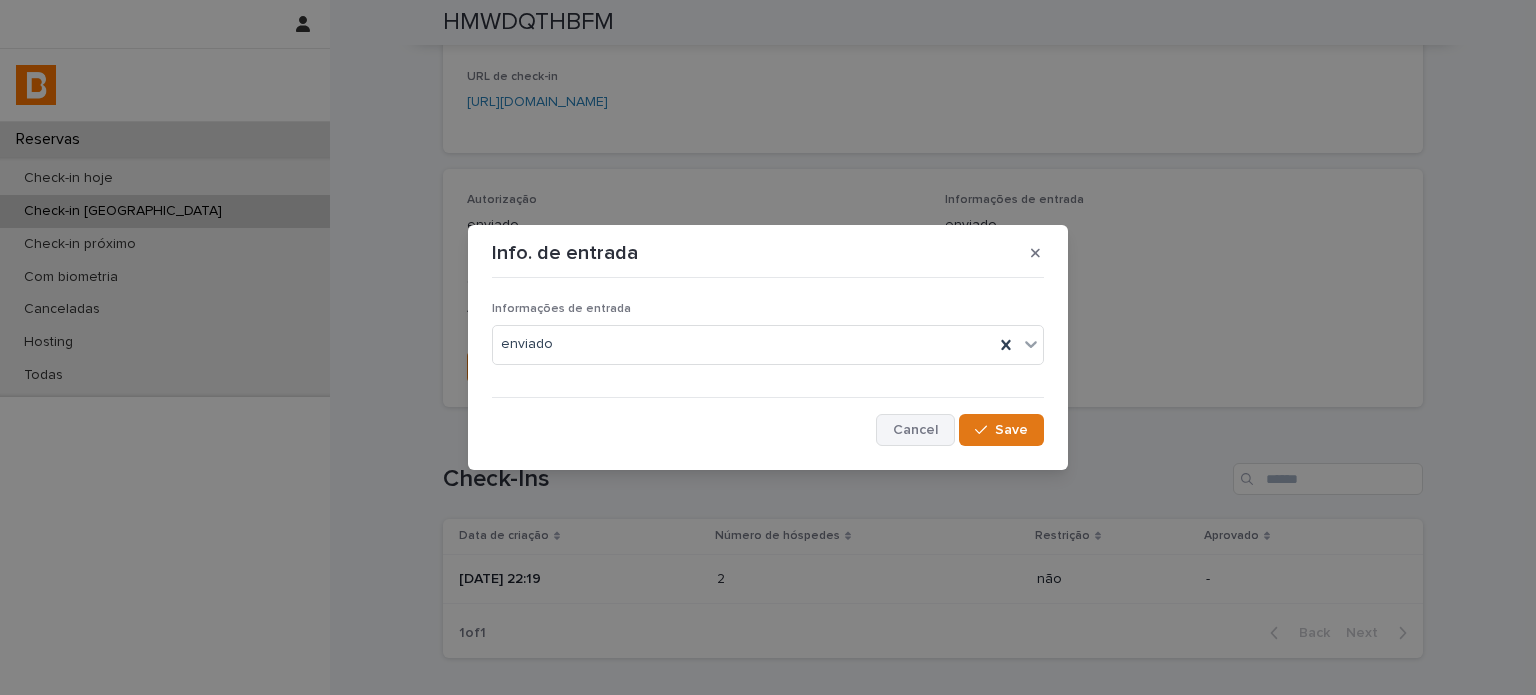 click on "Cancel" at bounding box center [915, 430] 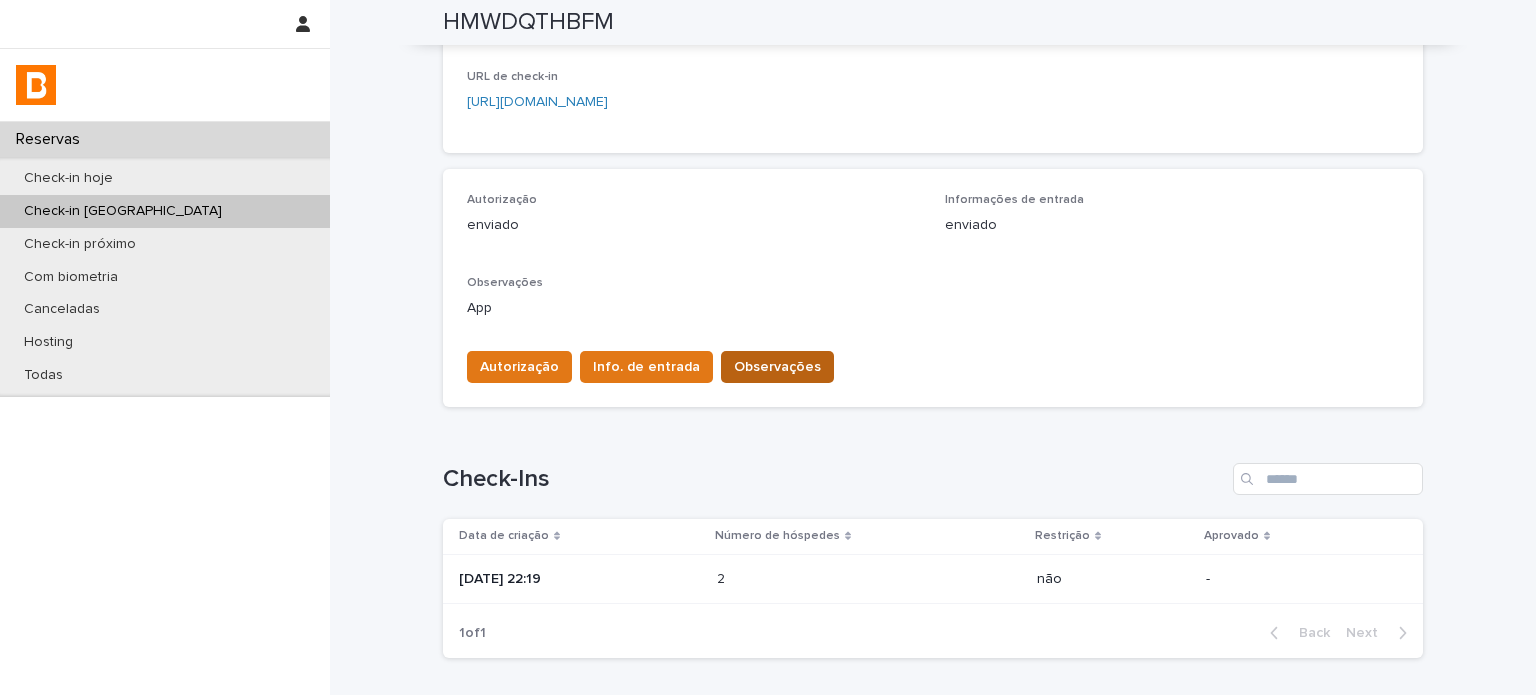 click on "Autorização Info. de entrada Observações" at bounding box center (646, 371) 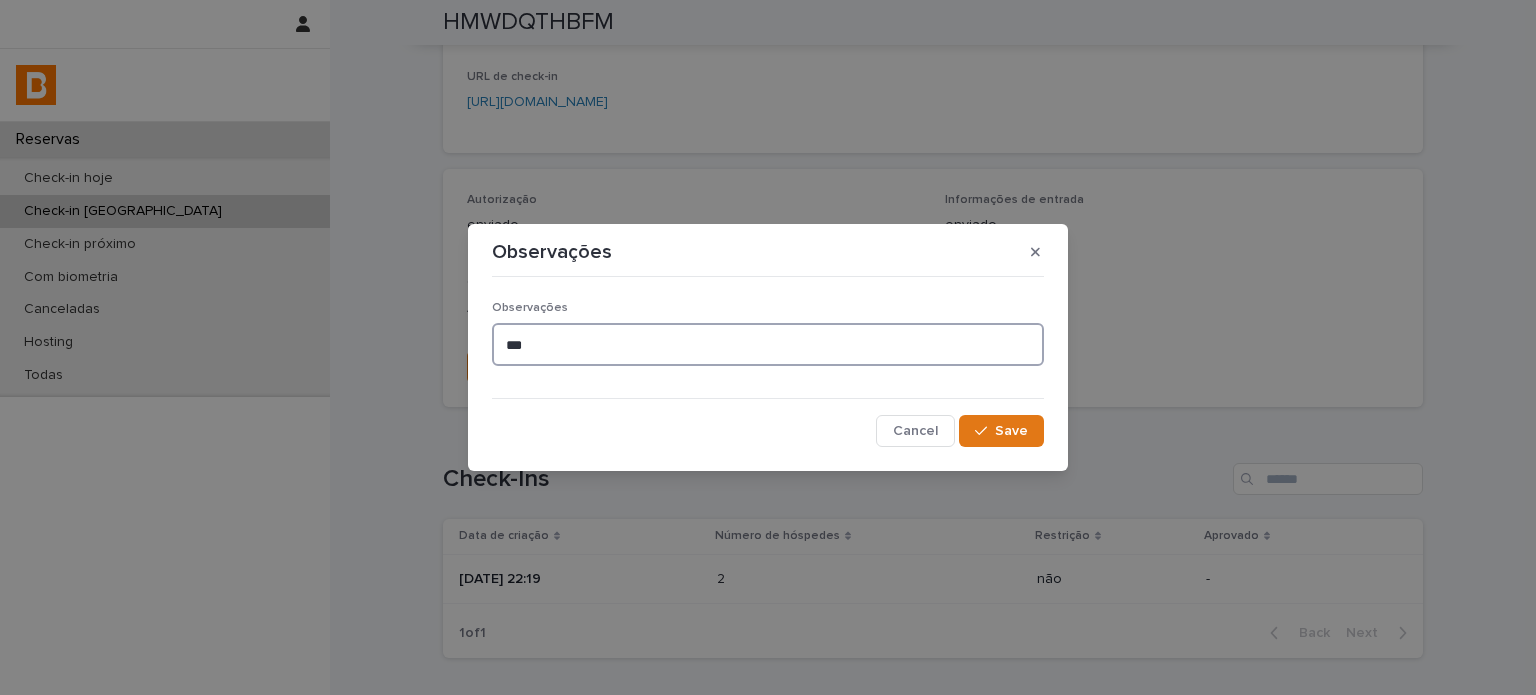 drag, startPoint x: 331, startPoint y: 376, endPoint x: 1535, endPoint y: 236, distance: 1212.1122 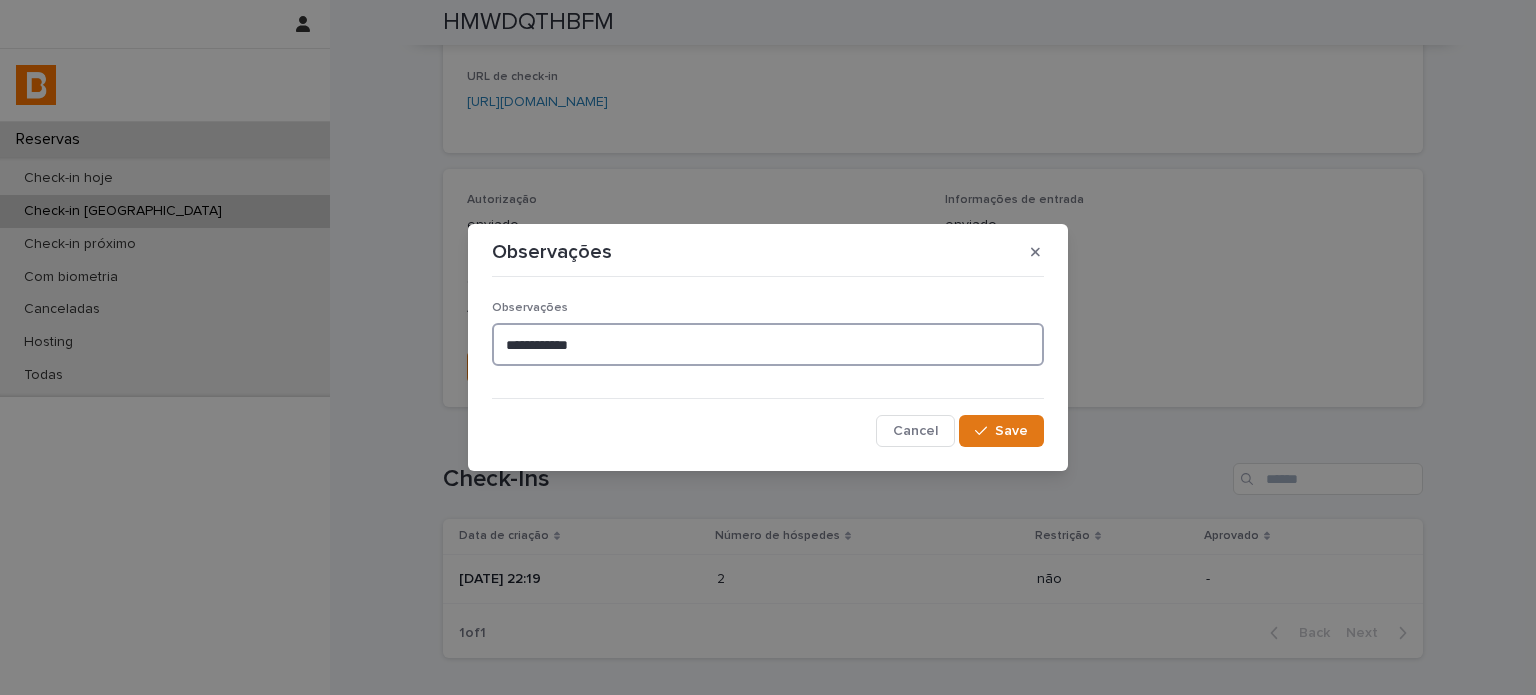 type on "**********" 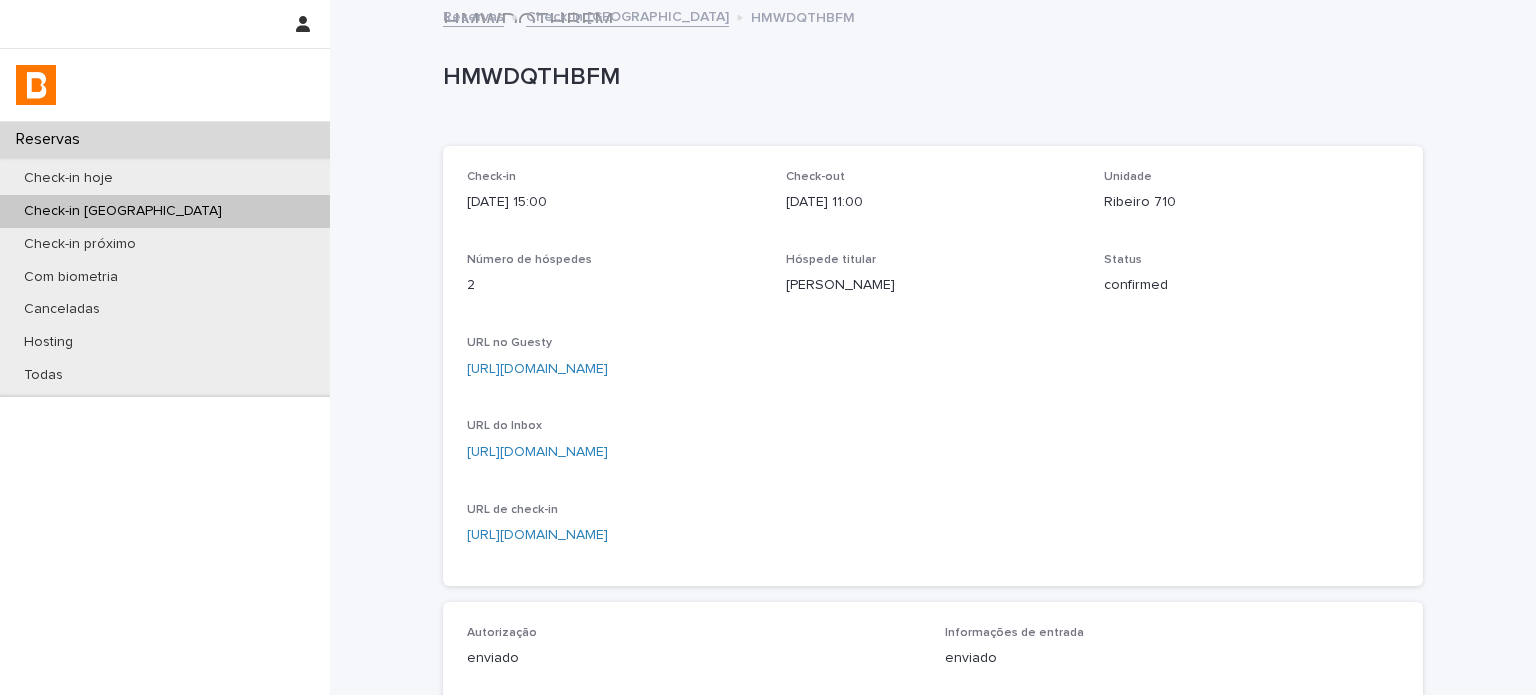 scroll, scrollTop: 0, scrollLeft: 0, axis: both 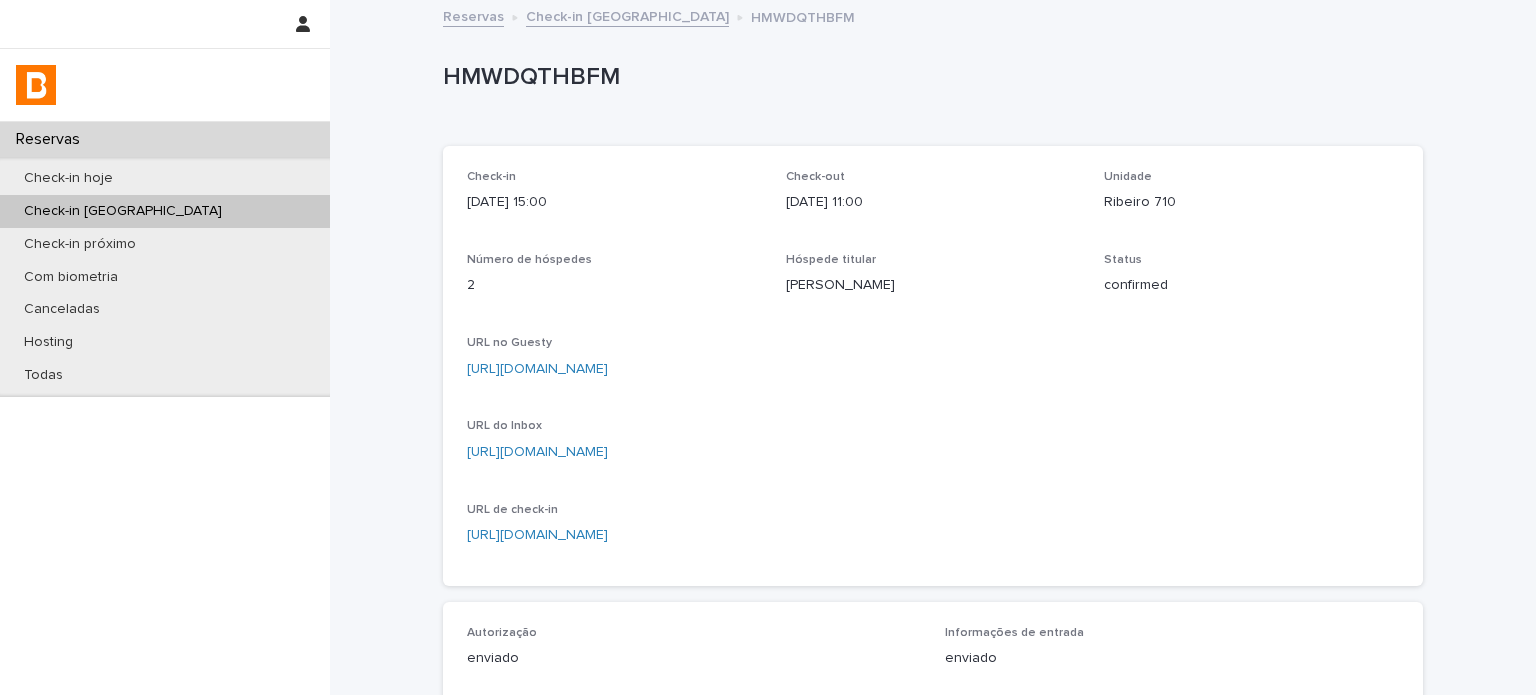 click on "Check-in [GEOGRAPHIC_DATA]" at bounding box center (627, 15) 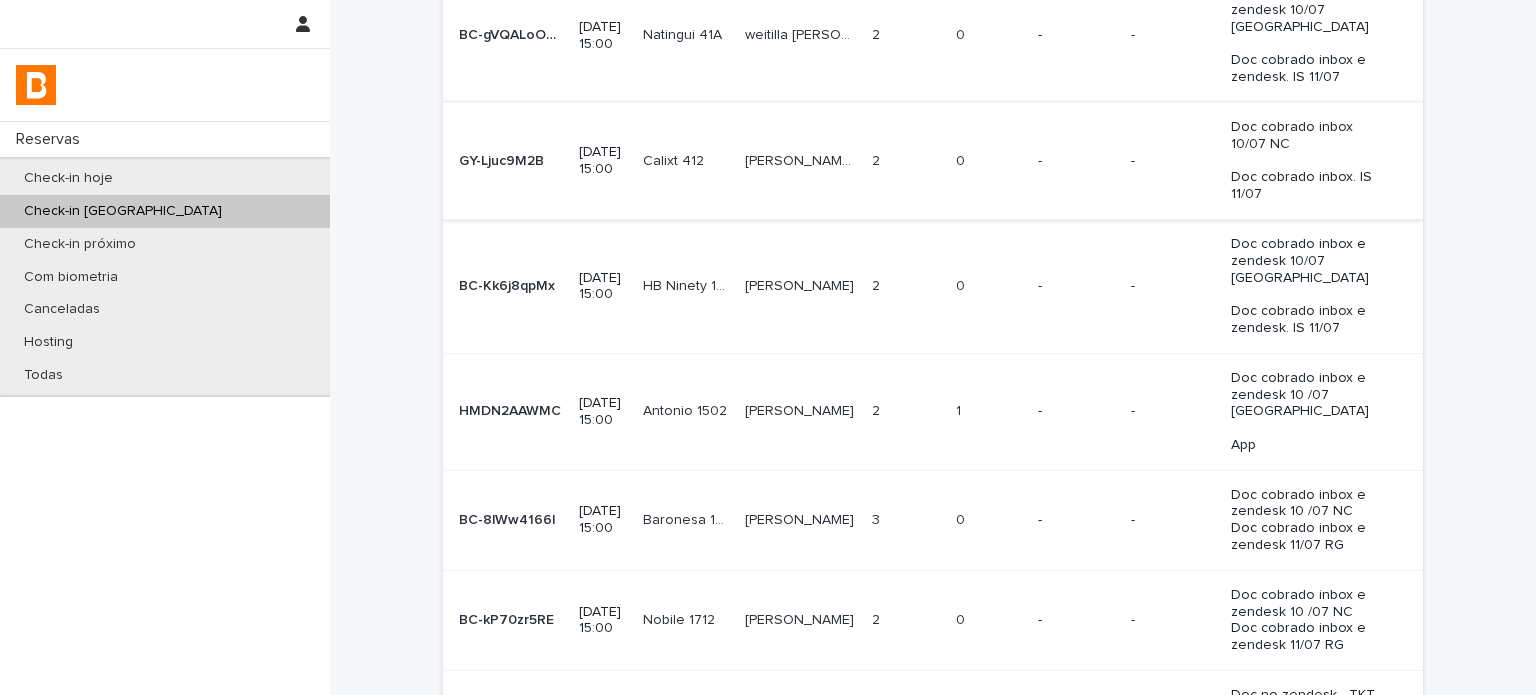 scroll, scrollTop: 366, scrollLeft: 0, axis: vertical 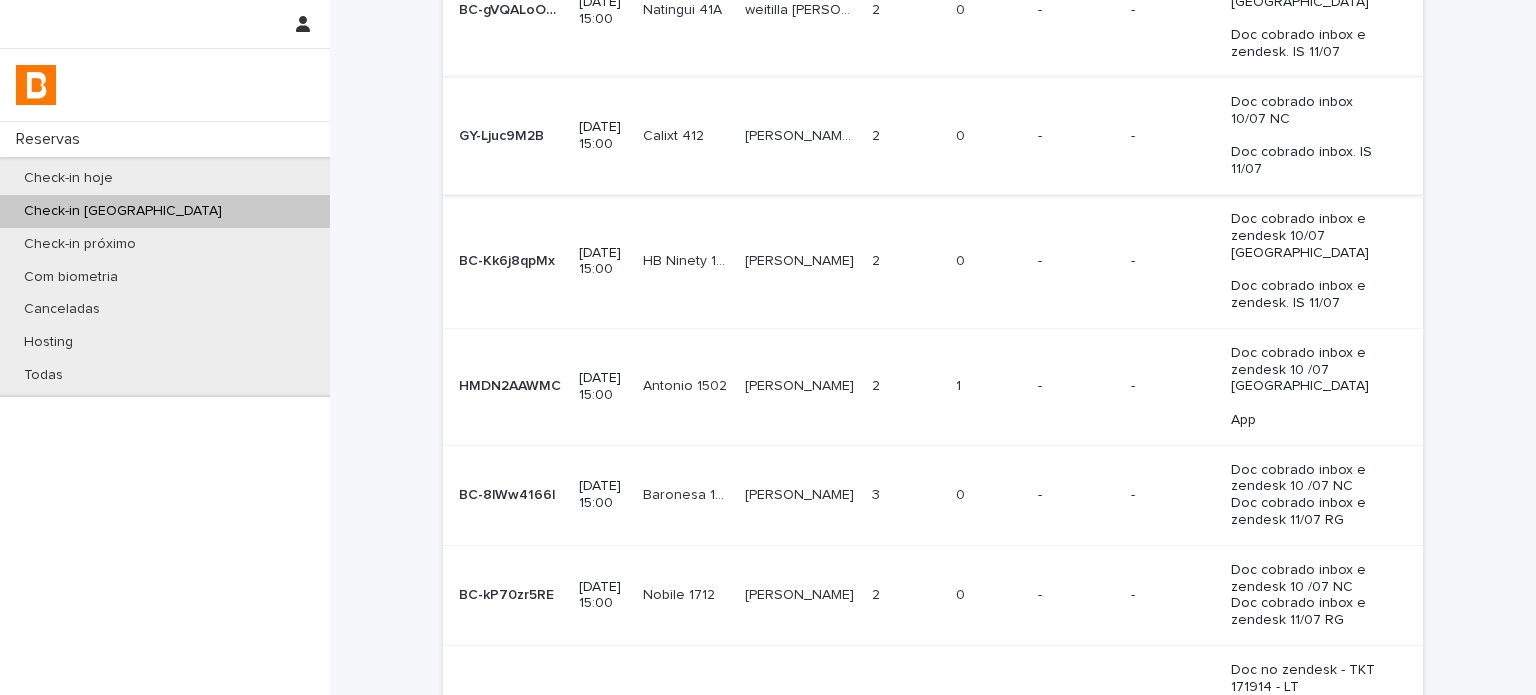 click on "-" at bounding box center [1173, 386] 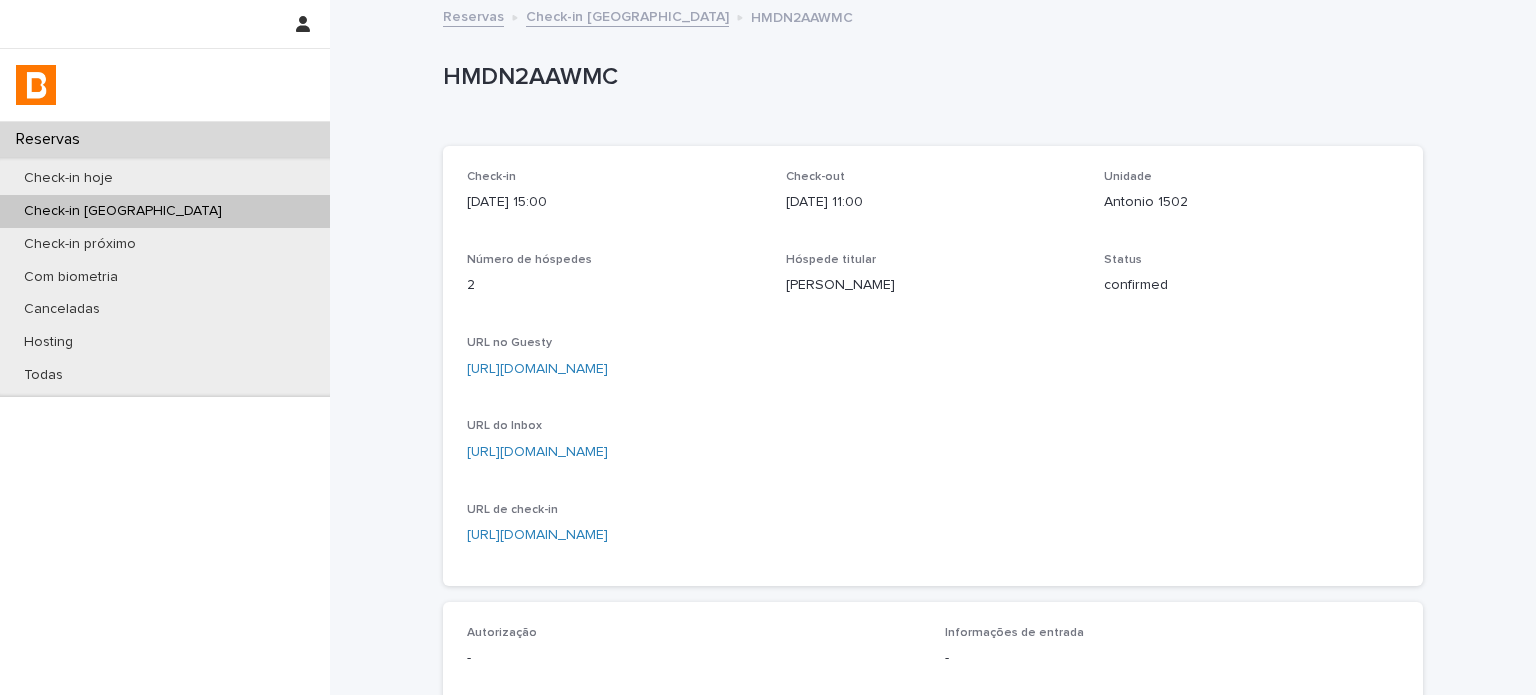 click on "Antonio 1502" at bounding box center (1251, 202) 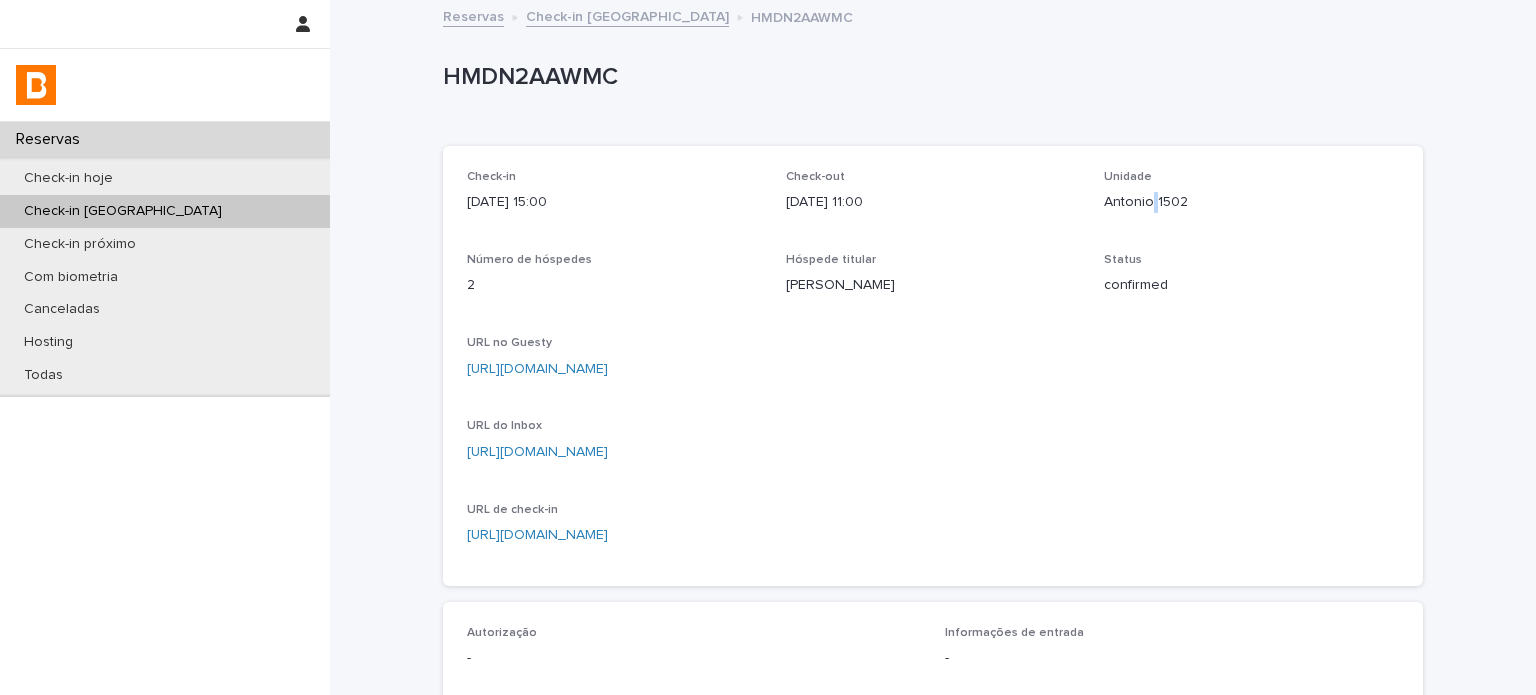 click on "Antonio 1502" at bounding box center (1251, 202) 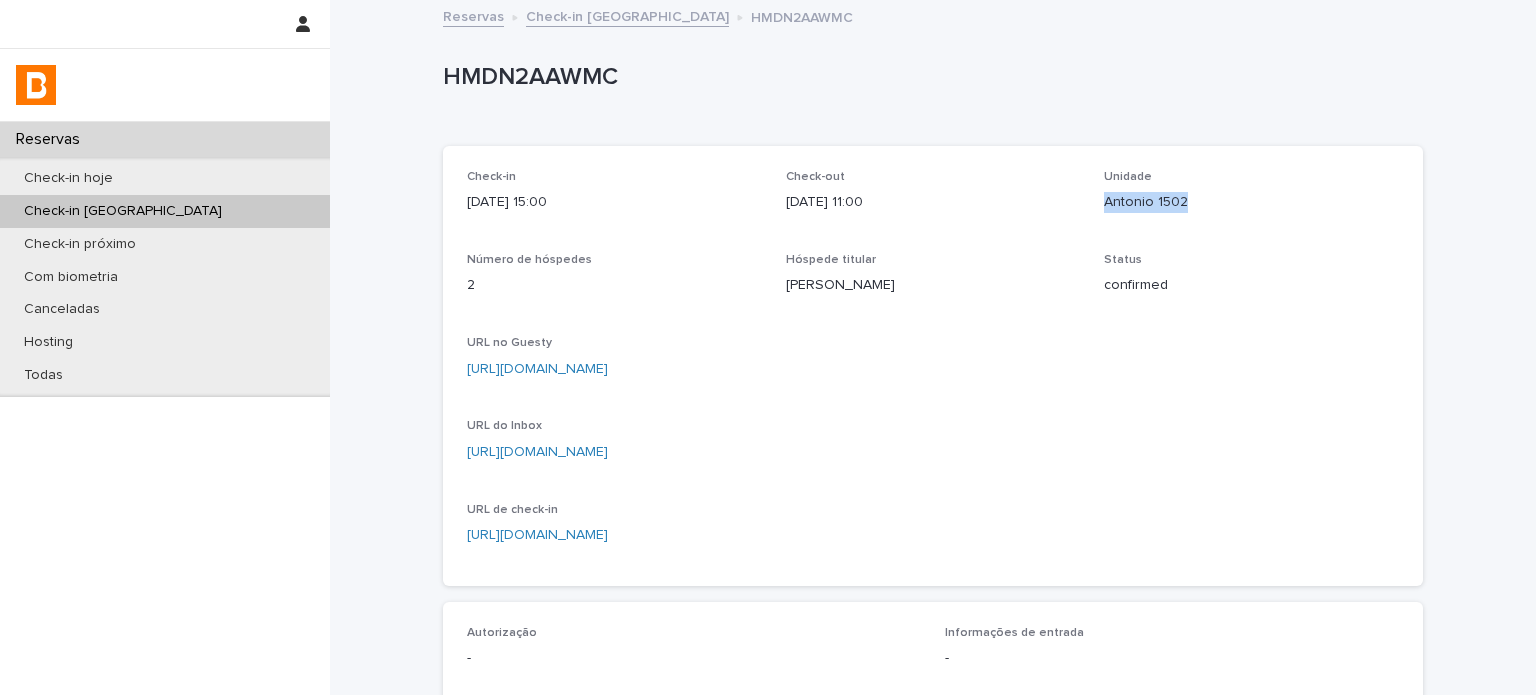 click on "Antonio 1502" at bounding box center (1251, 202) 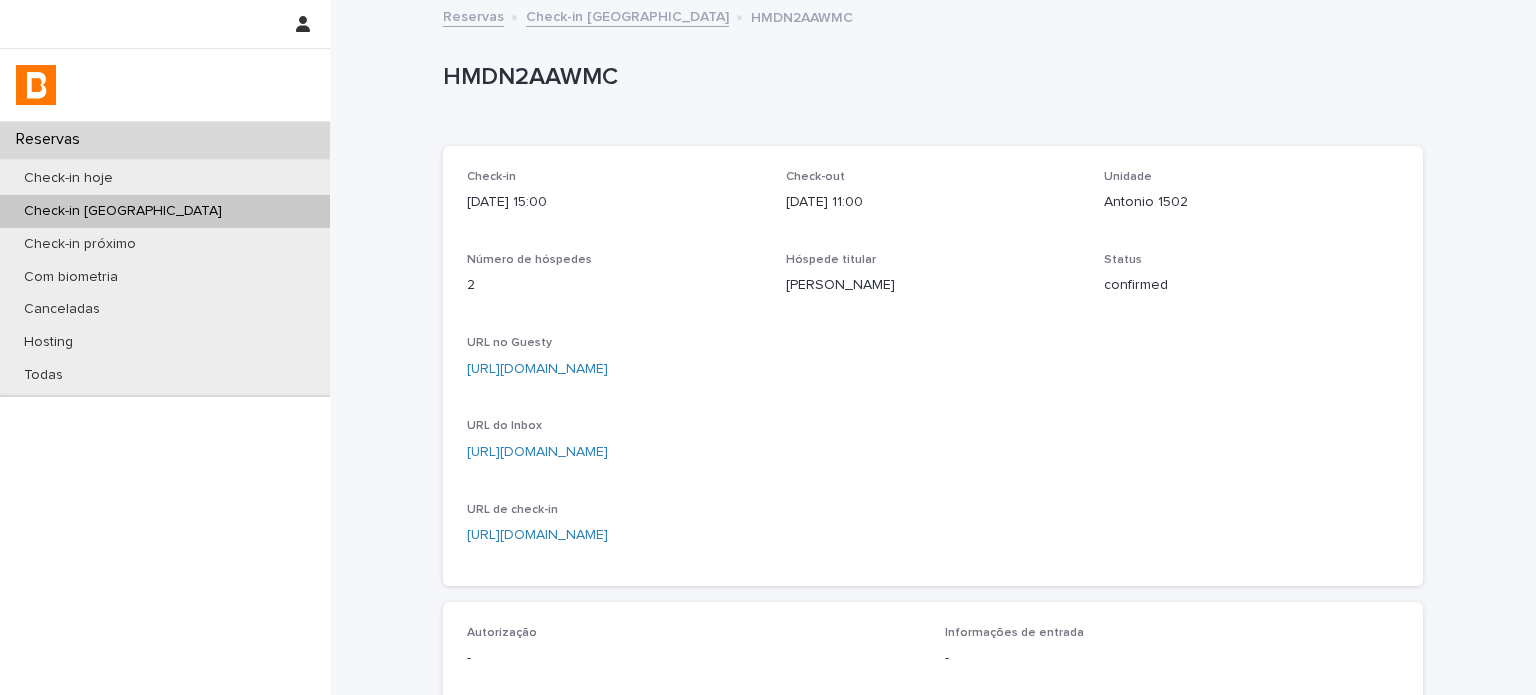 click on "confirmed" at bounding box center (1251, 285) 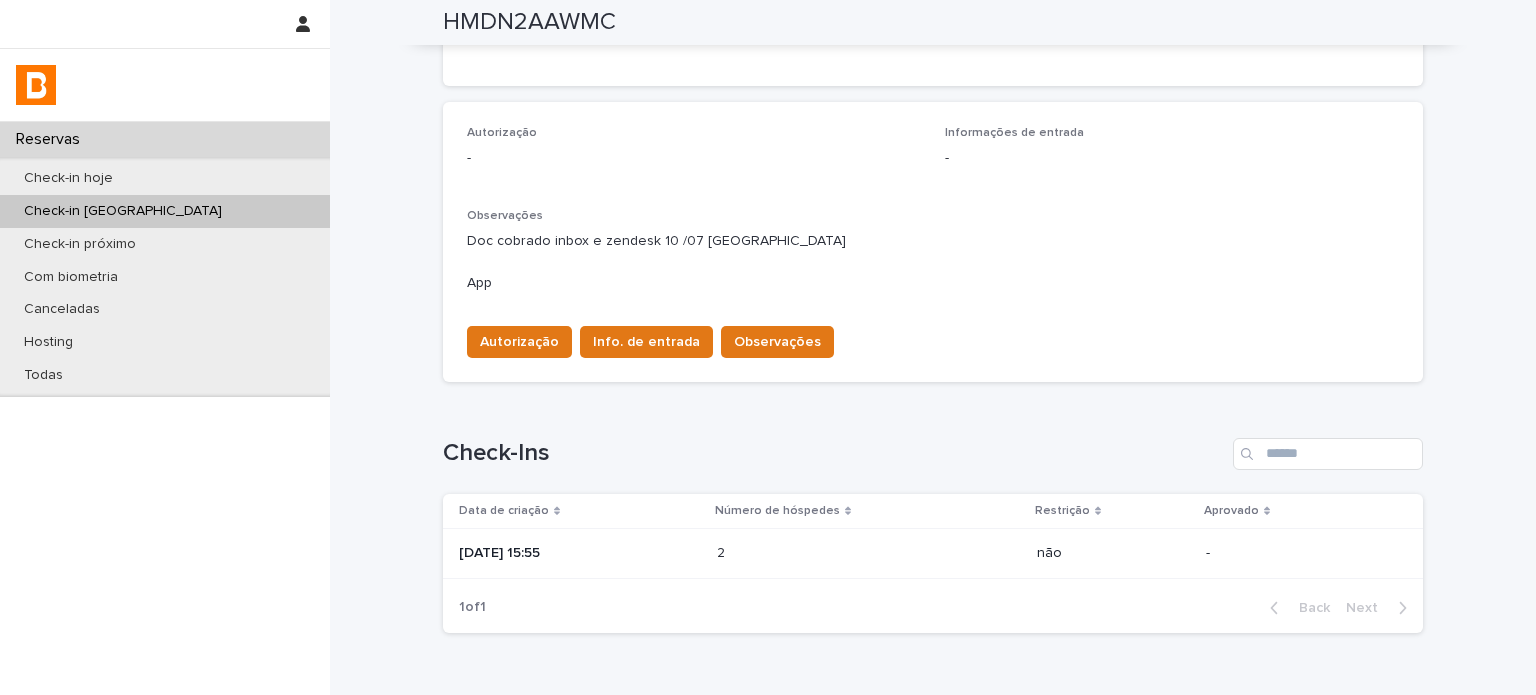 click on "Loading... Saving… Check-Ins Data de criação Número de hóspedes Restrição Aprovado 2025-07-10 15:55 2 2   não - 1  of  1 Back Next" at bounding box center (933, 523) 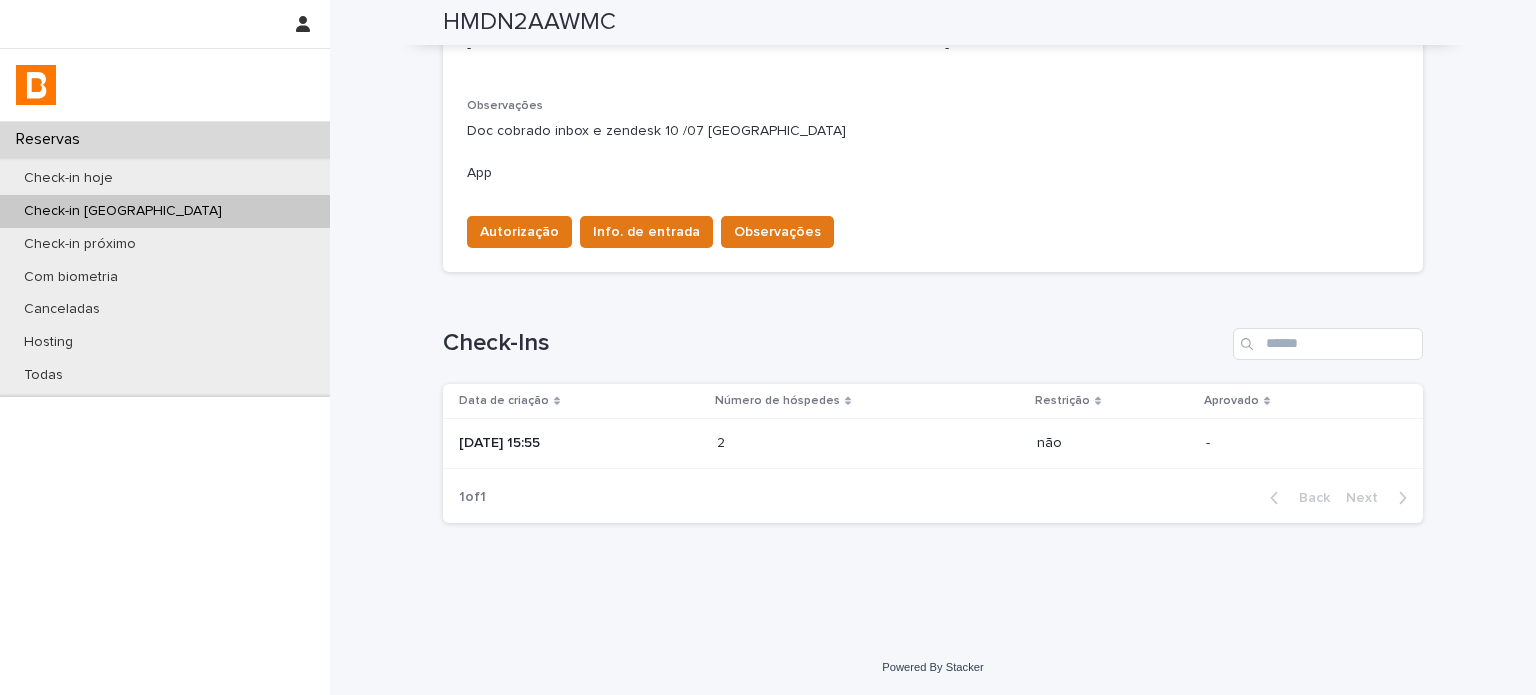 click on "2 2" at bounding box center [869, 443] 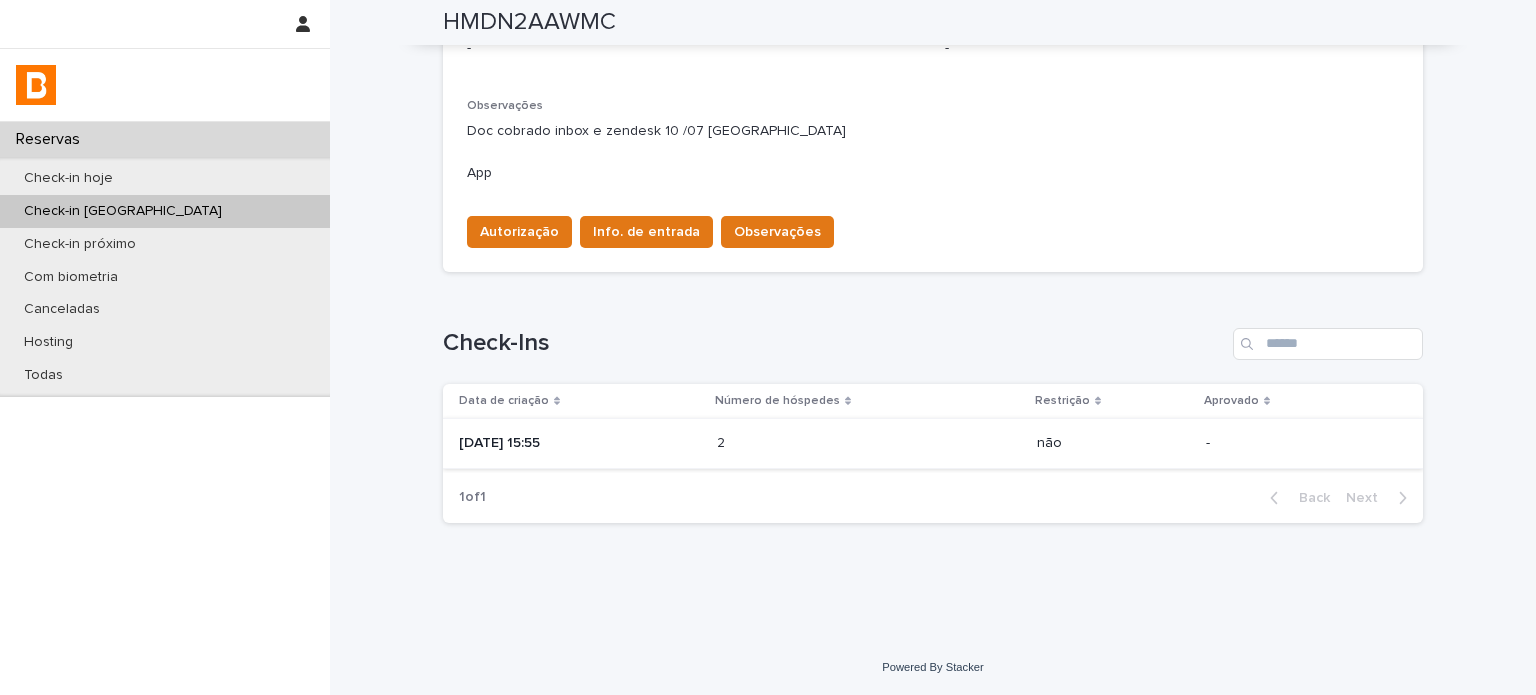 scroll, scrollTop: 0, scrollLeft: 0, axis: both 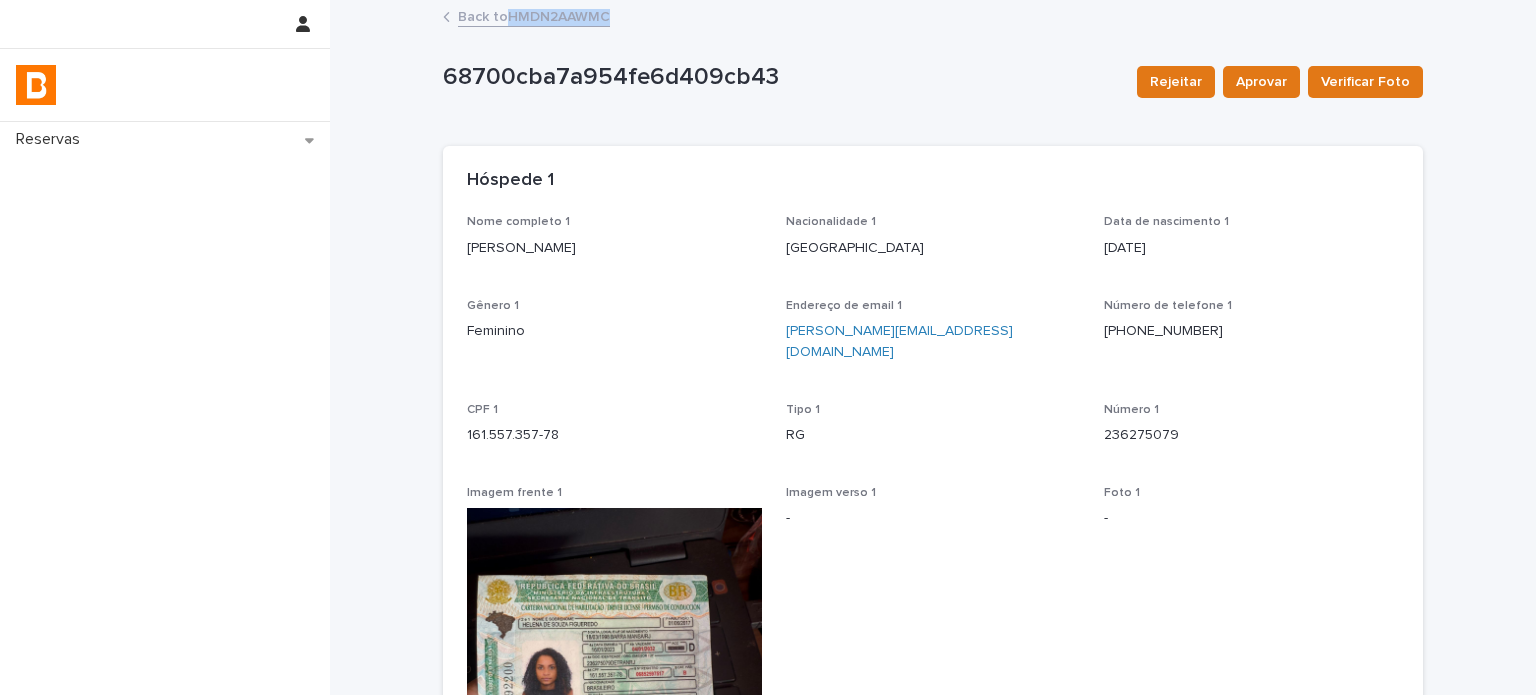 drag, startPoint x: 625, startPoint y: 18, endPoint x: 502, endPoint y: 13, distance: 123.101585 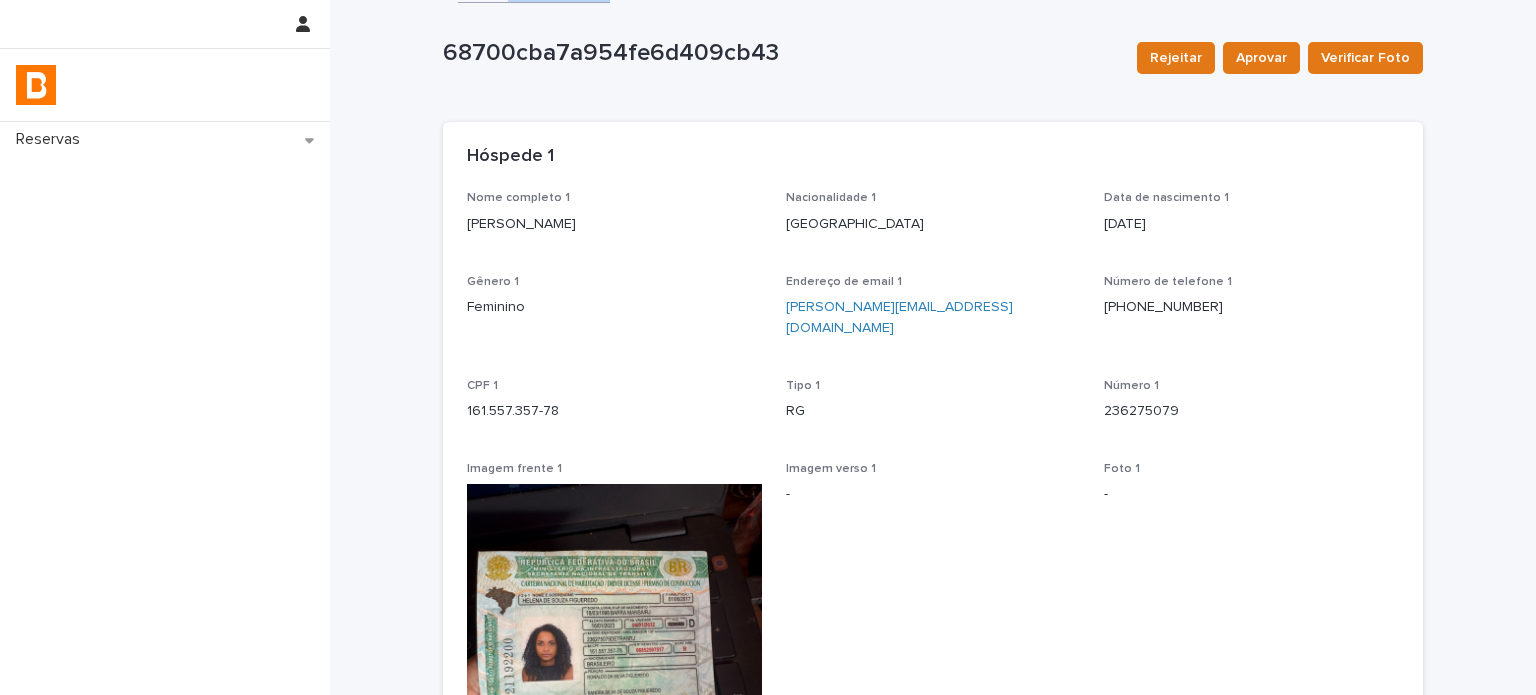 scroll, scrollTop: 0, scrollLeft: 0, axis: both 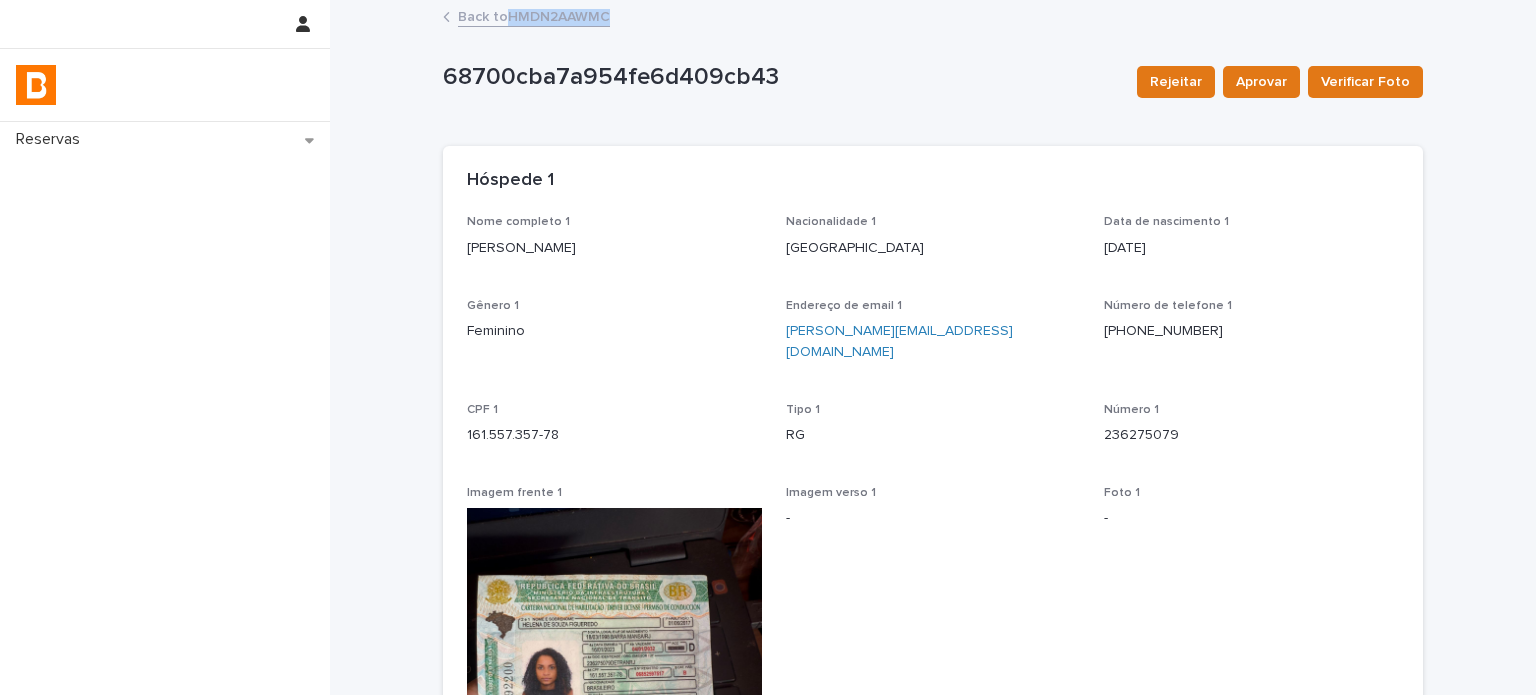 click on "Back to  HMDN2AAWMC" at bounding box center [534, 15] 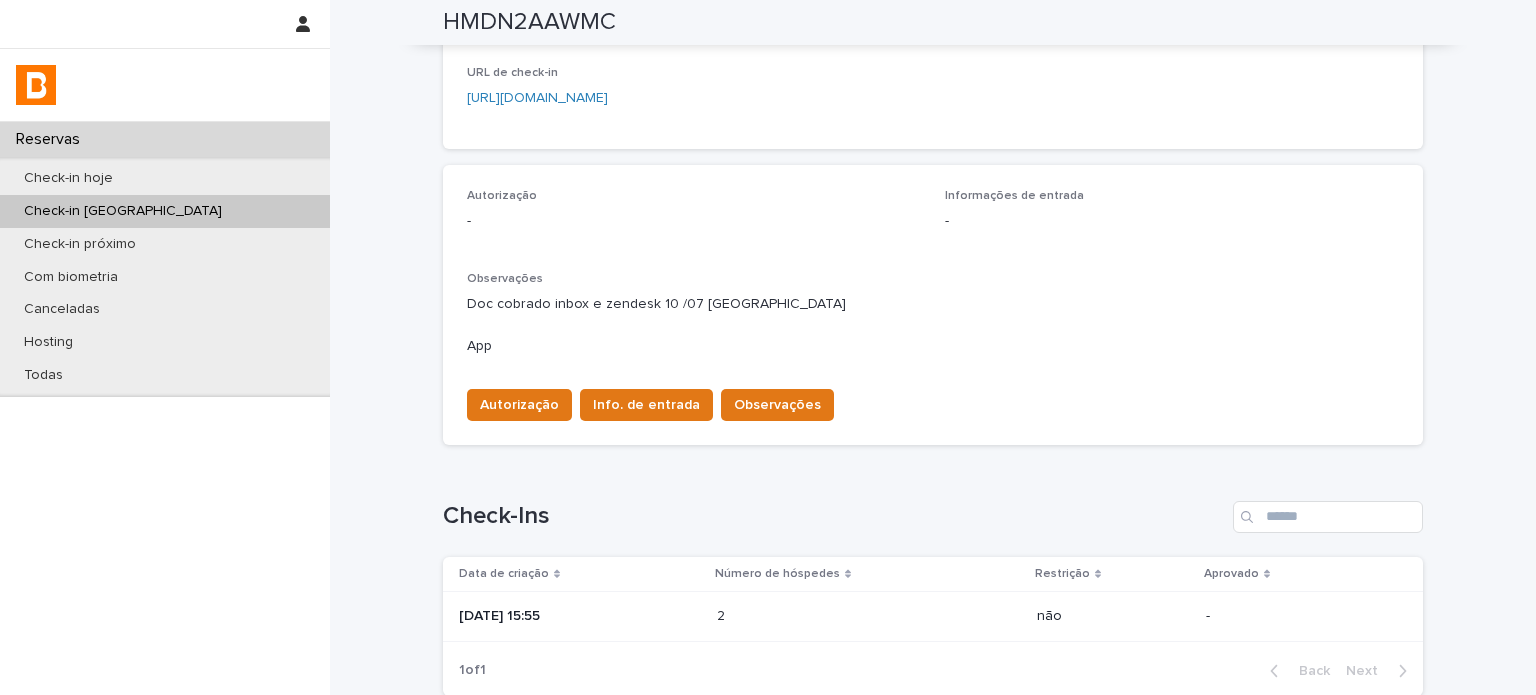 scroll, scrollTop: 600, scrollLeft: 0, axis: vertical 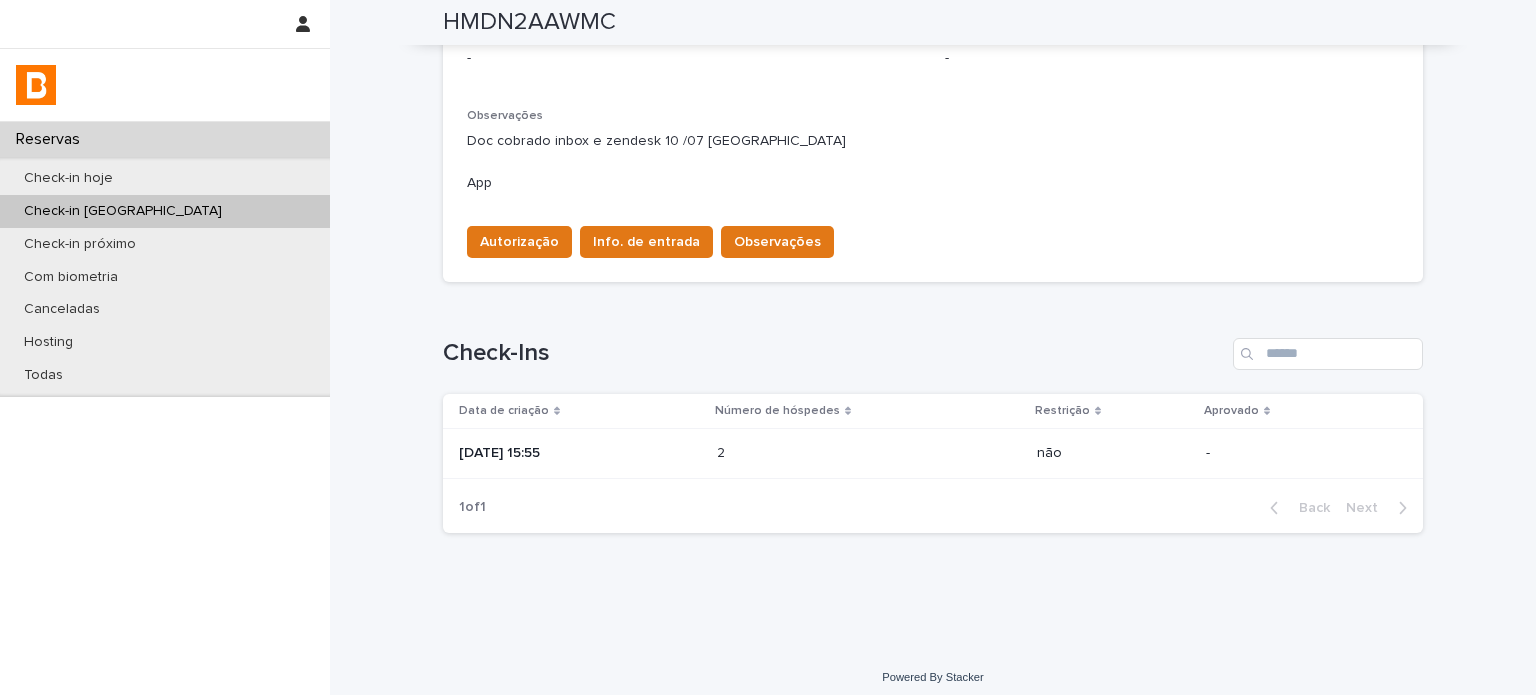 click on "20[DATE]:55" at bounding box center [580, 453] 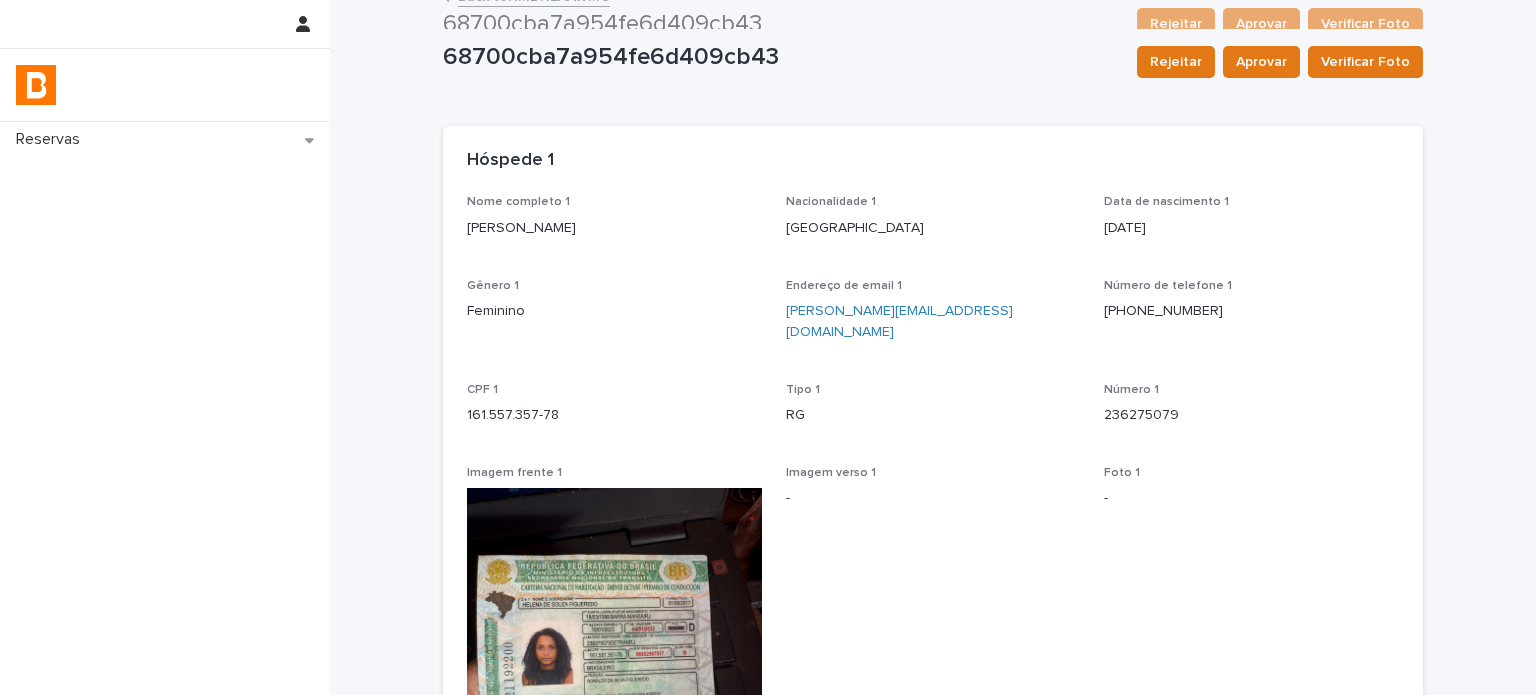 scroll, scrollTop: 1, scrollLeft: 0, axis: vertical 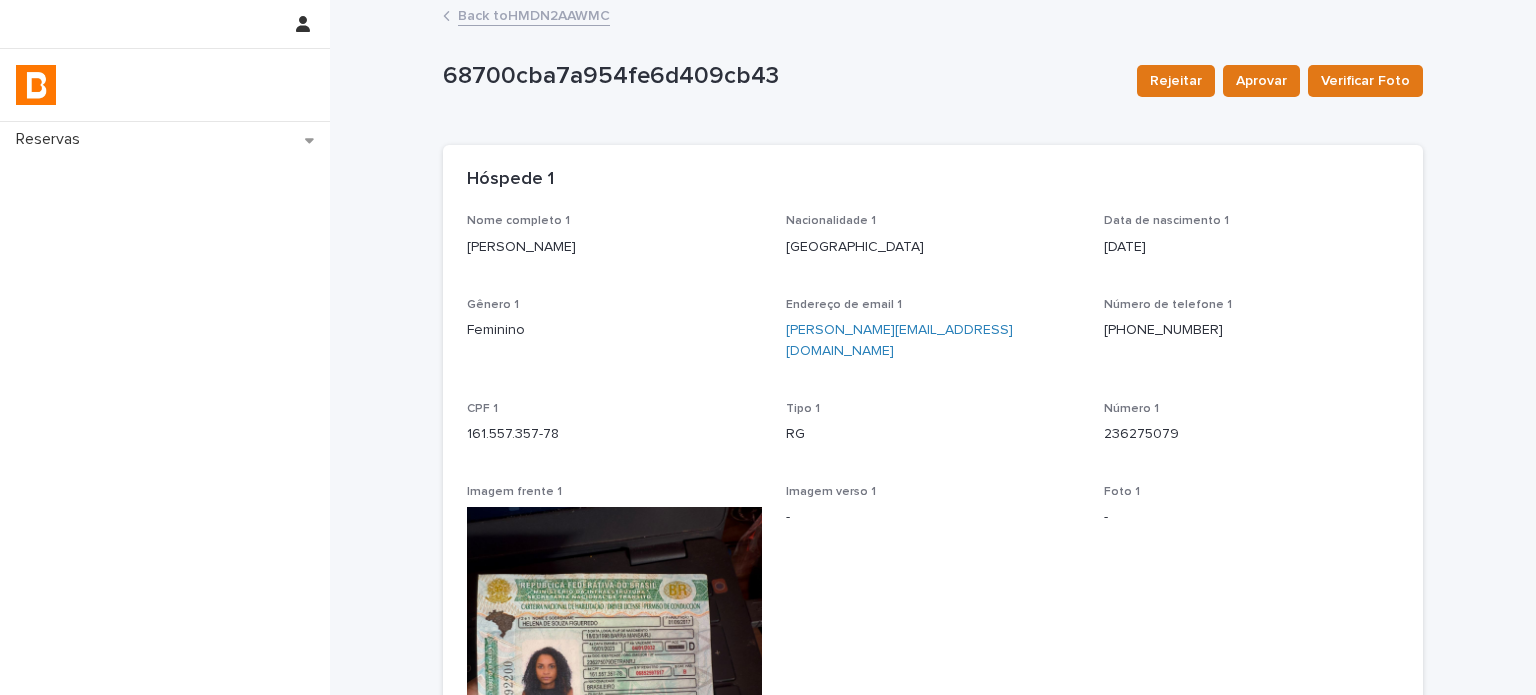 drag, startPoint x: 656, startPoint y: 263, endPoint x: 424, endPoint y: 247, distance: 232.55107 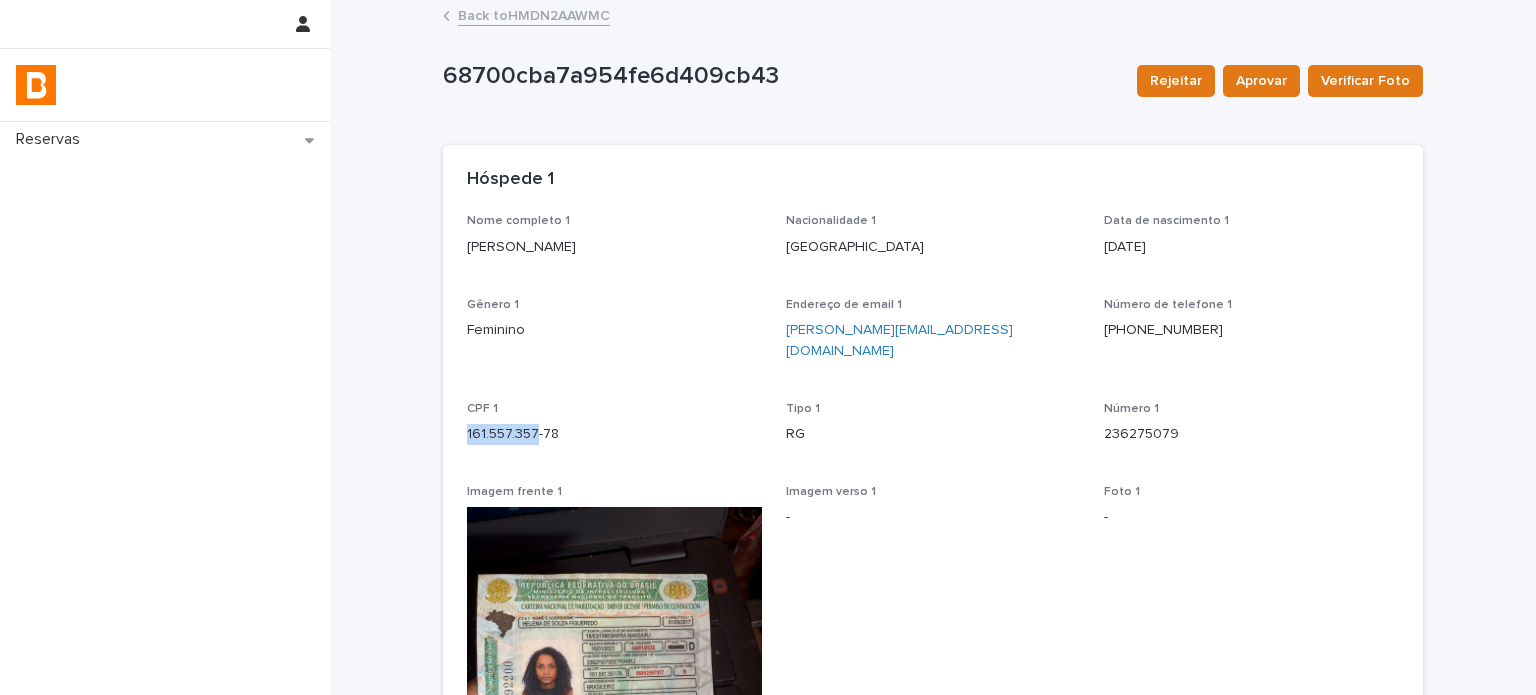 click on "161.557.357-78" at bounding box center [614, 434] 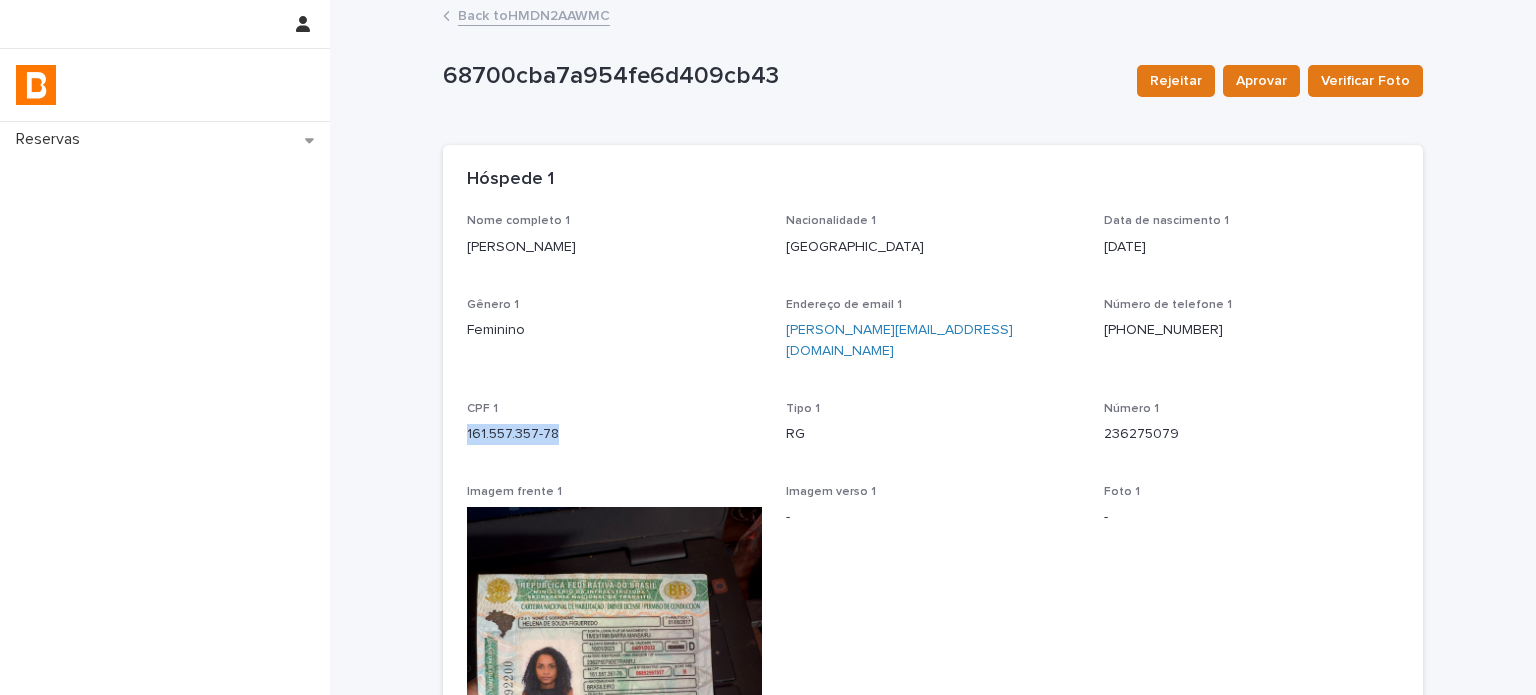 click on "161.557.357-78" at bounding box center (614, 434) 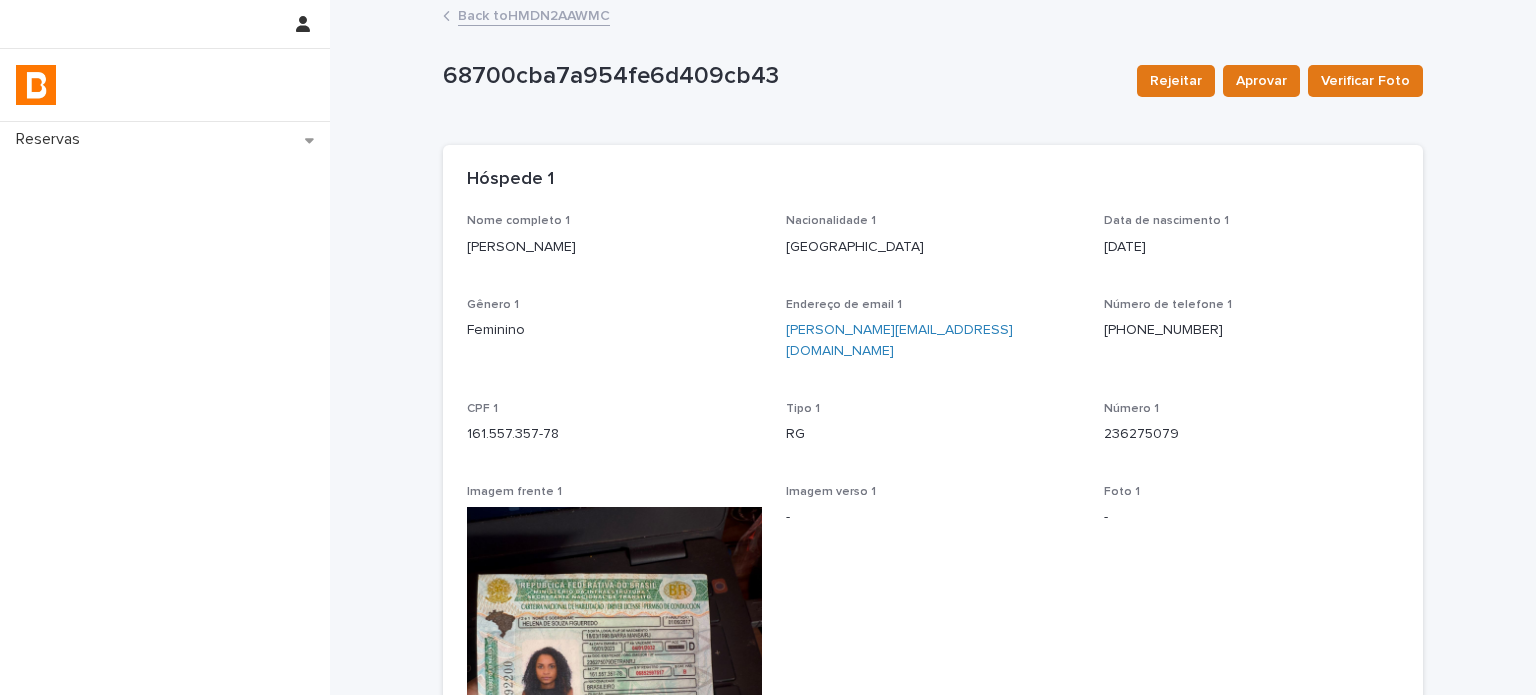 click on "236275079" at bounding box center (1251, 434) 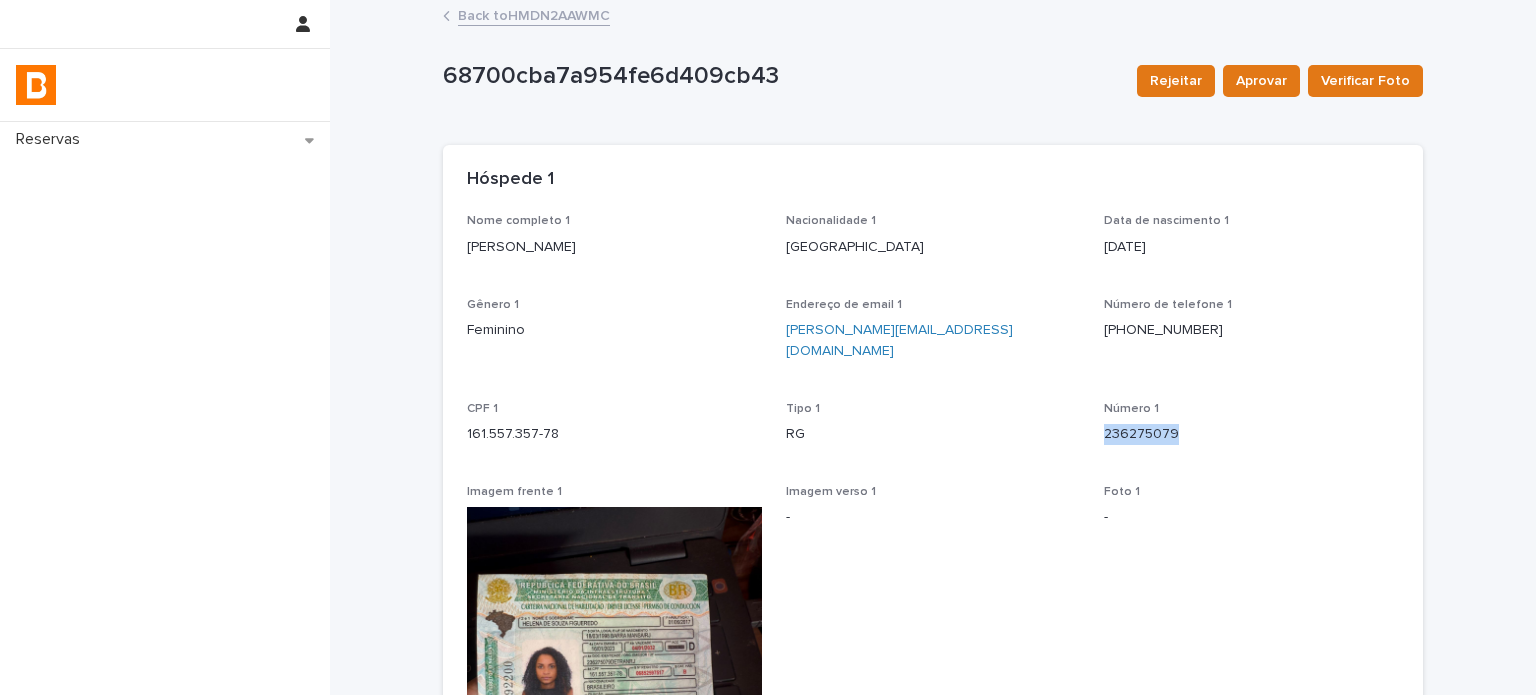 click on "236275079" at bounding box center (1251, 434) 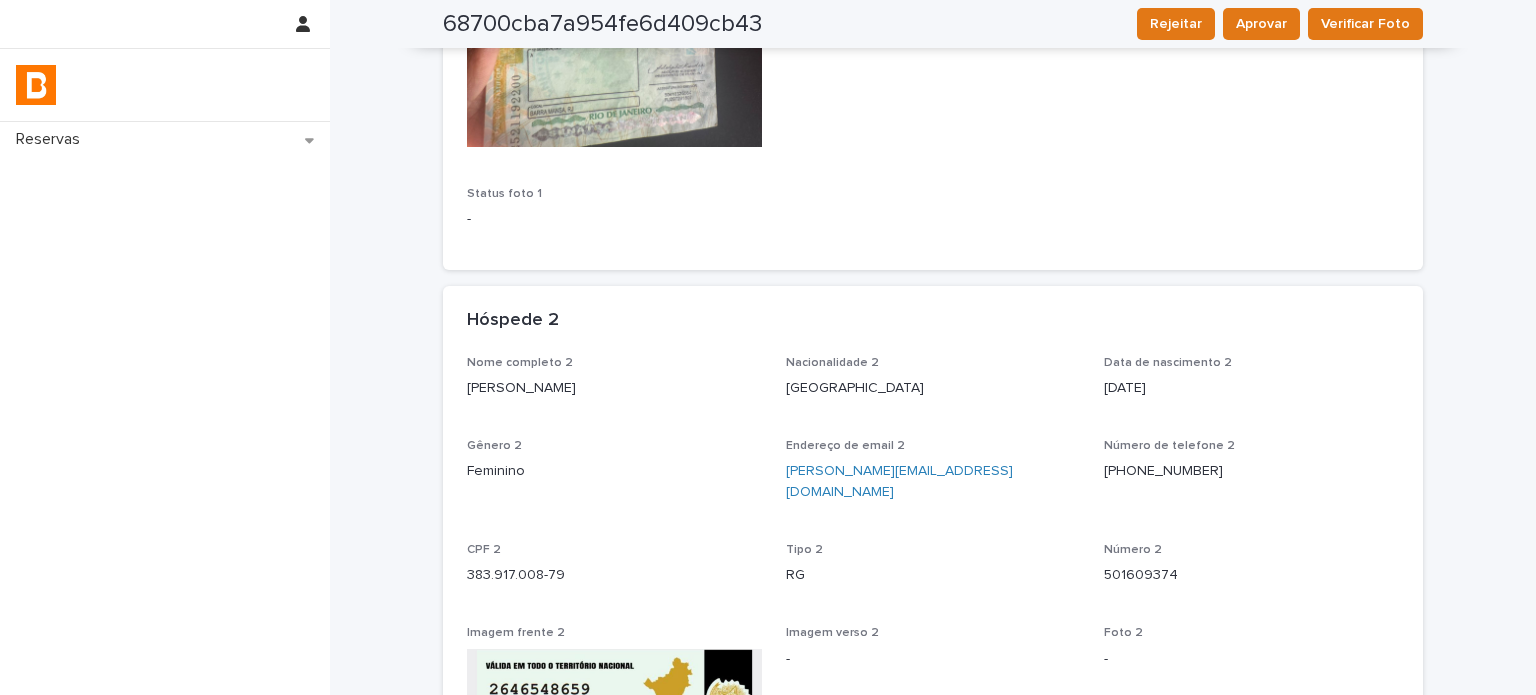 scroll, scrollTop: 835, scrollLeft: 0, axis: vertical 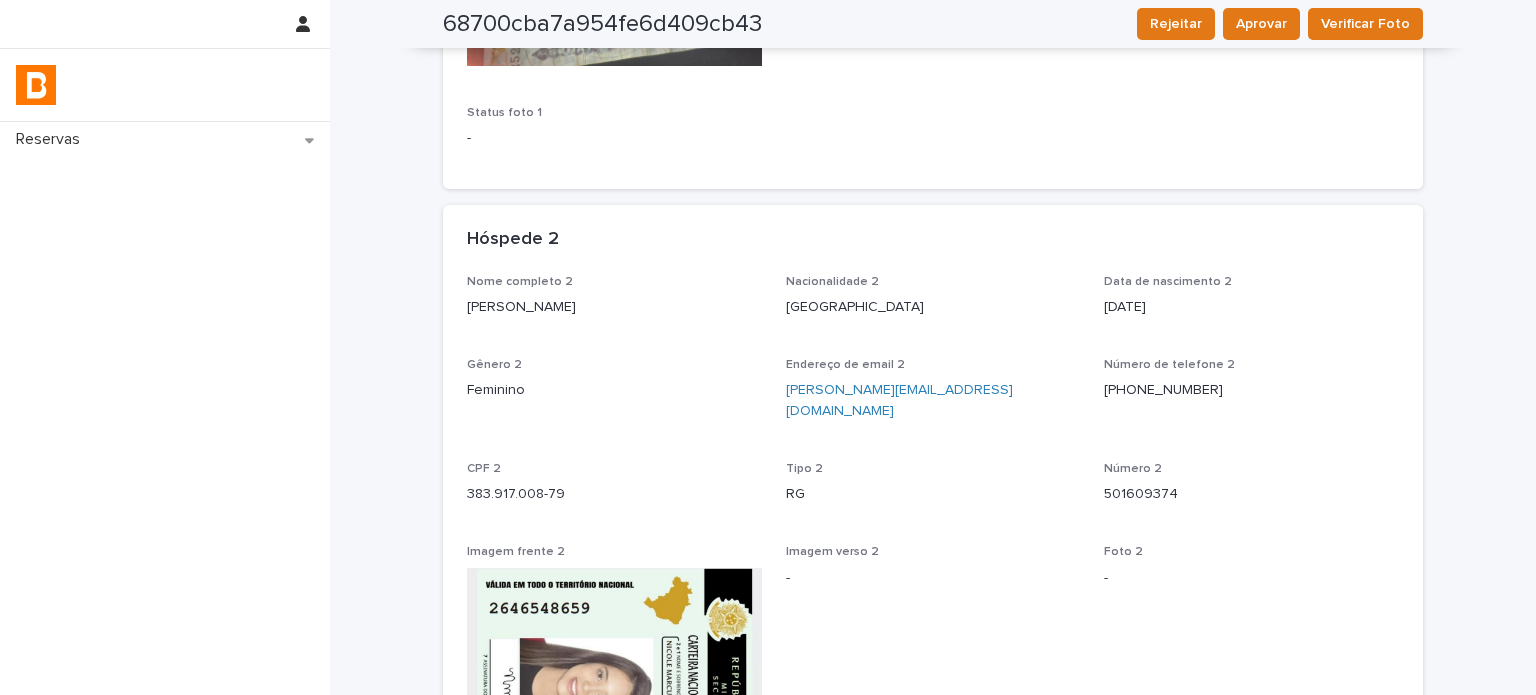 drag, startPoint x: 634, startPoint y: 282, endPoint x: 432, endPoint y: 283, distance: 202.00247 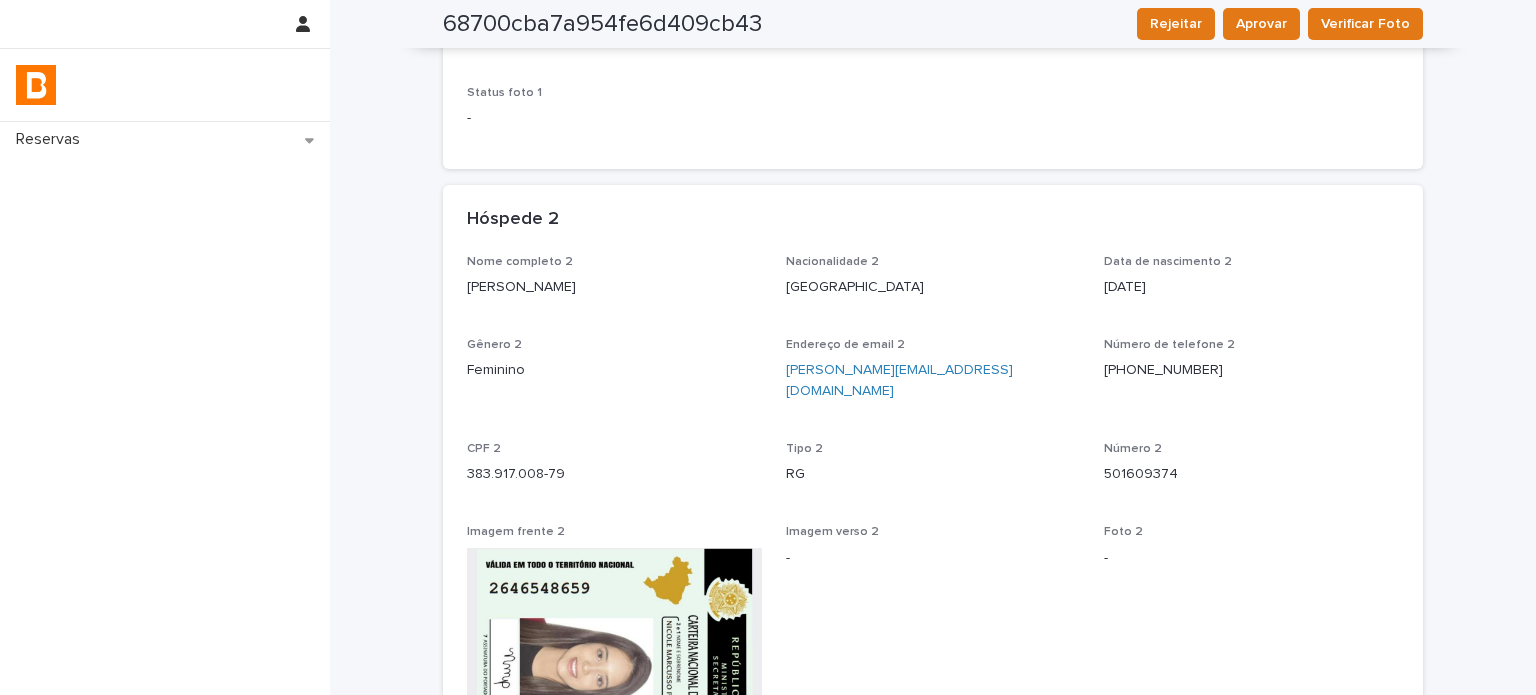 scroll, scrollTop: 853, scrollLeft: 0, axis: vertical 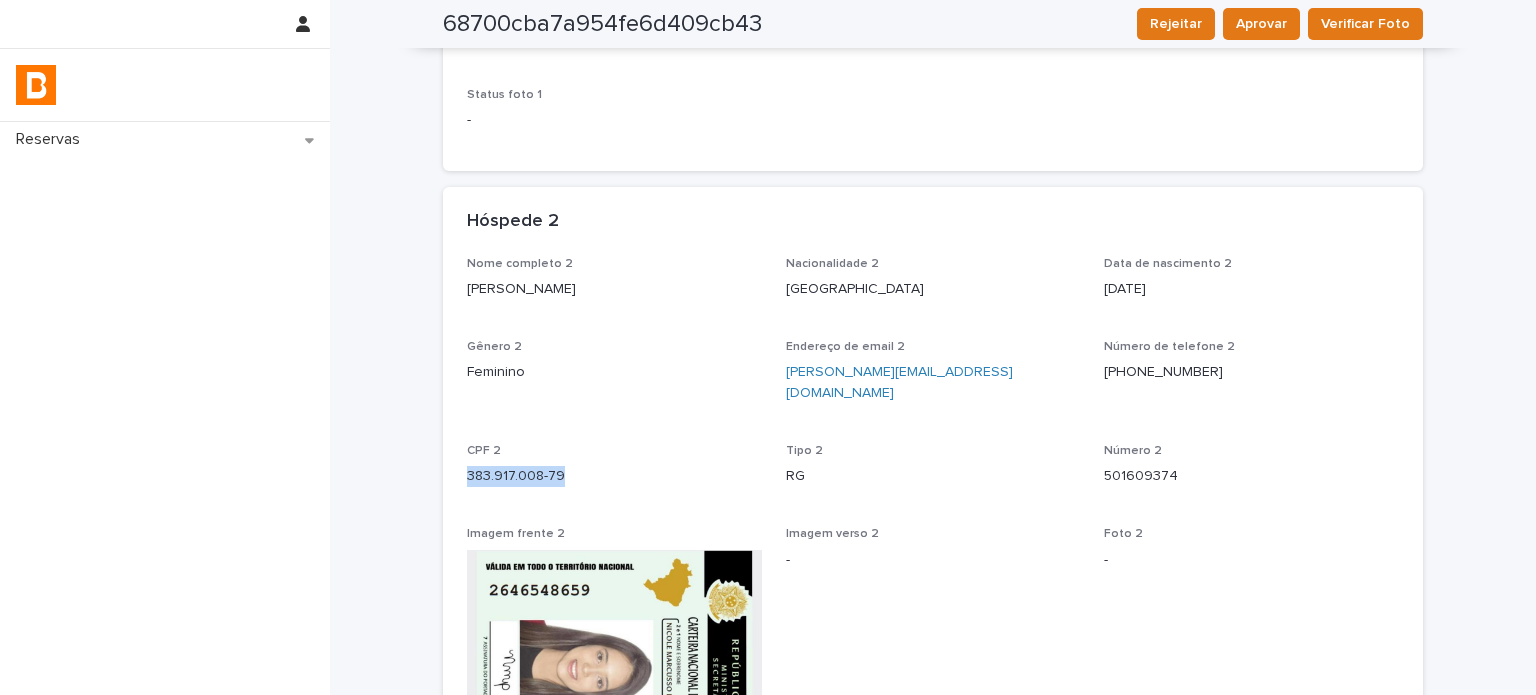 copy on "383.917.008-79" 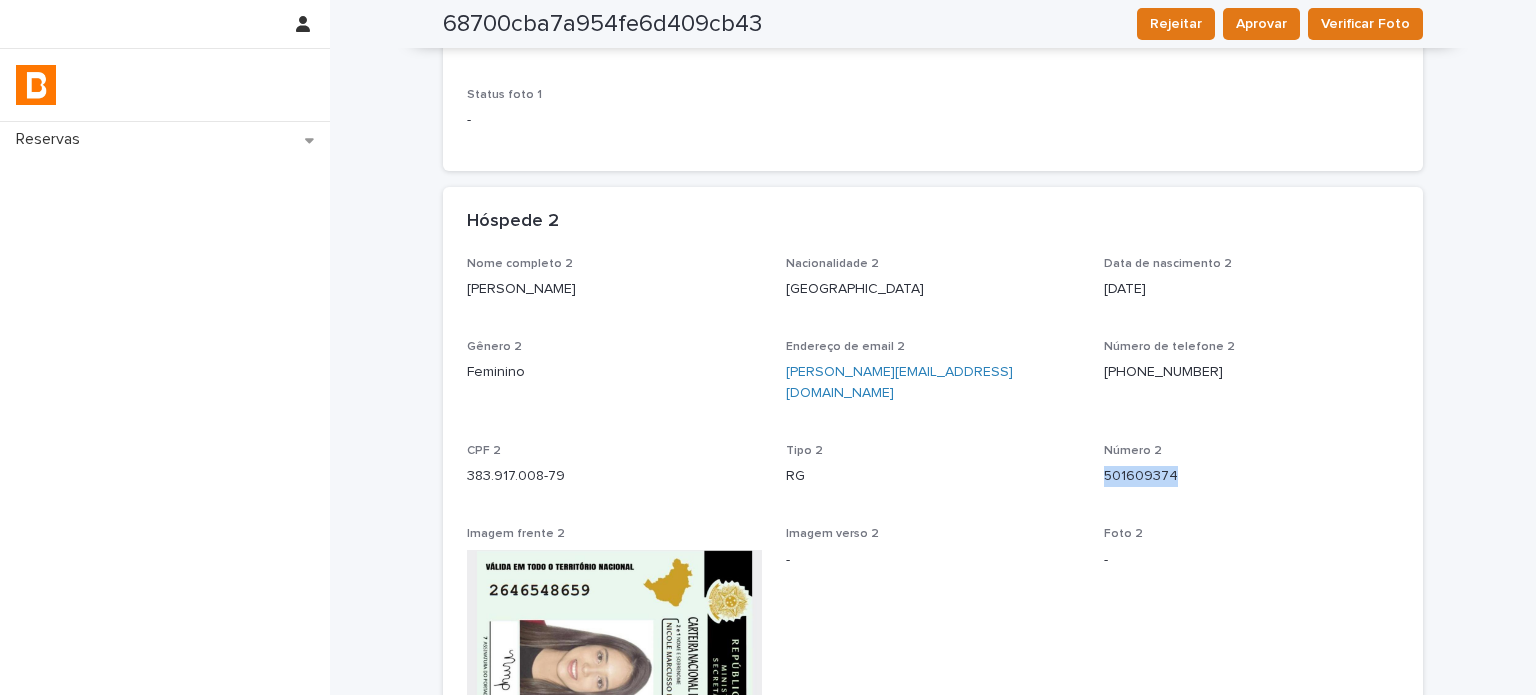 drag, startPoint x: 1152, startPoint y: 436, endPoint x: 1099, endPoint y: 436, distance: 53 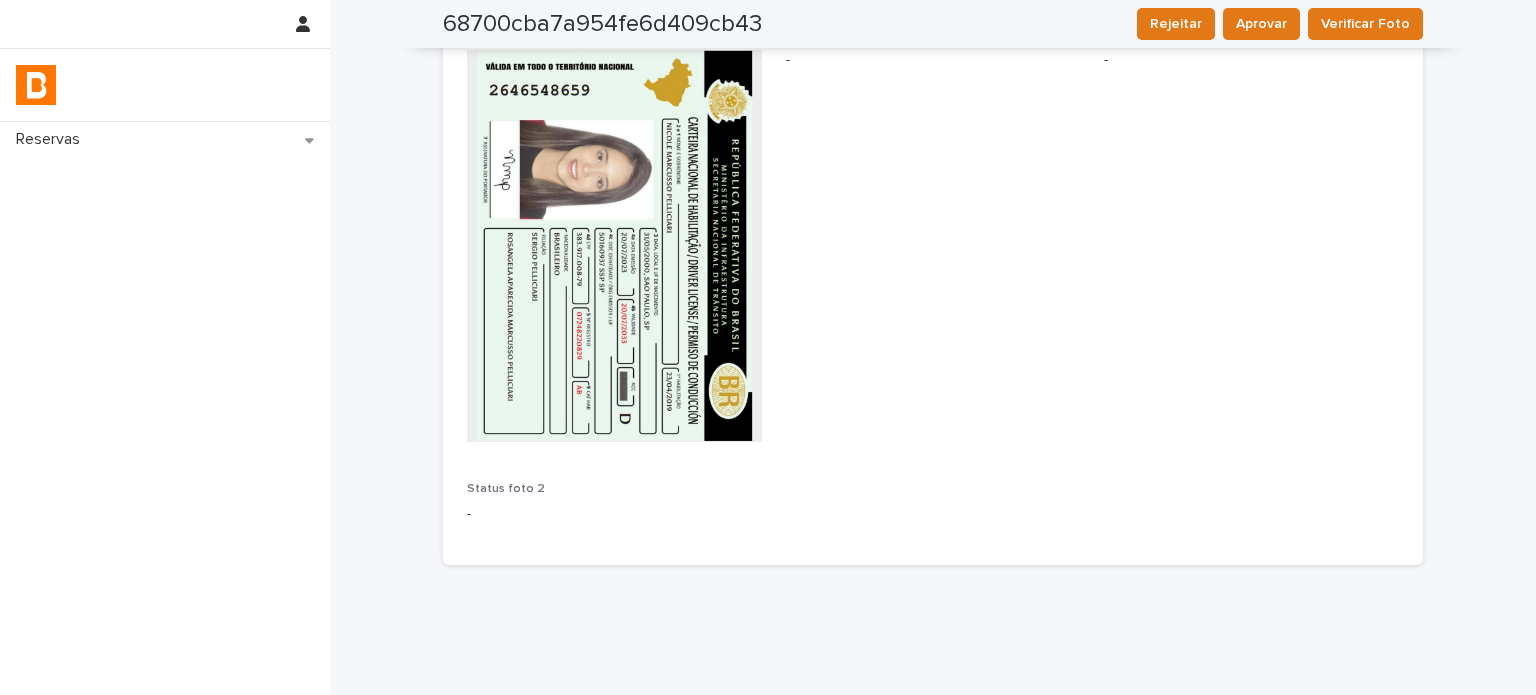 click on "Nome completo 2 Nicole Marcusso Pelliciari Nacionalidade 2 Brasil Data de nascimento 2 2000-05-31 Gênero 2 Feminino Endereço de email 2 nicole.marcusso@hotmail.com Número de telefone 2 (11) 95935-4858 CPF 2 383.917.008-79 Tipo 2 RG Número 2 501609374 Imagem frente 2 Imagem verso 2 - Foto 2 - Status foto 2 -" at bounding box center [933, 149] 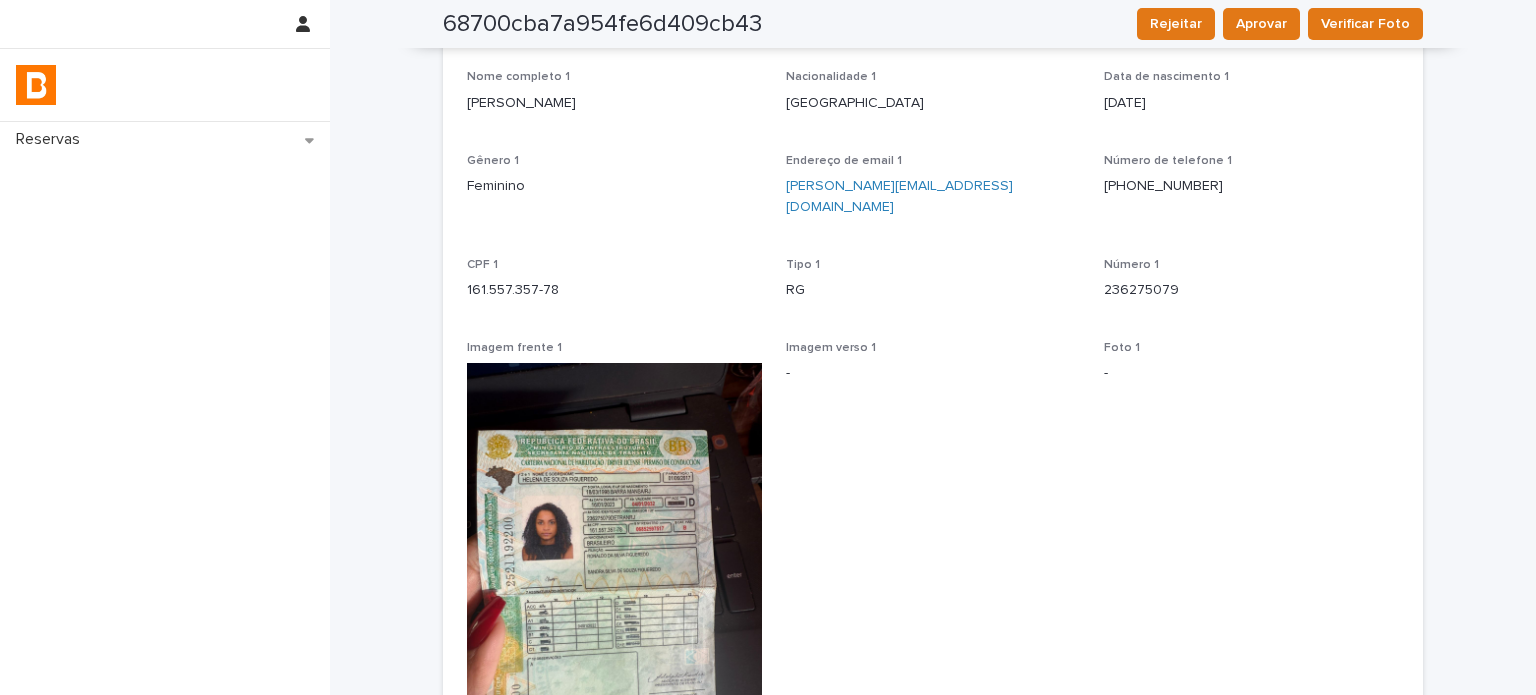 scroll, scrollTop: 0, scrollLeft: 0, axis: both 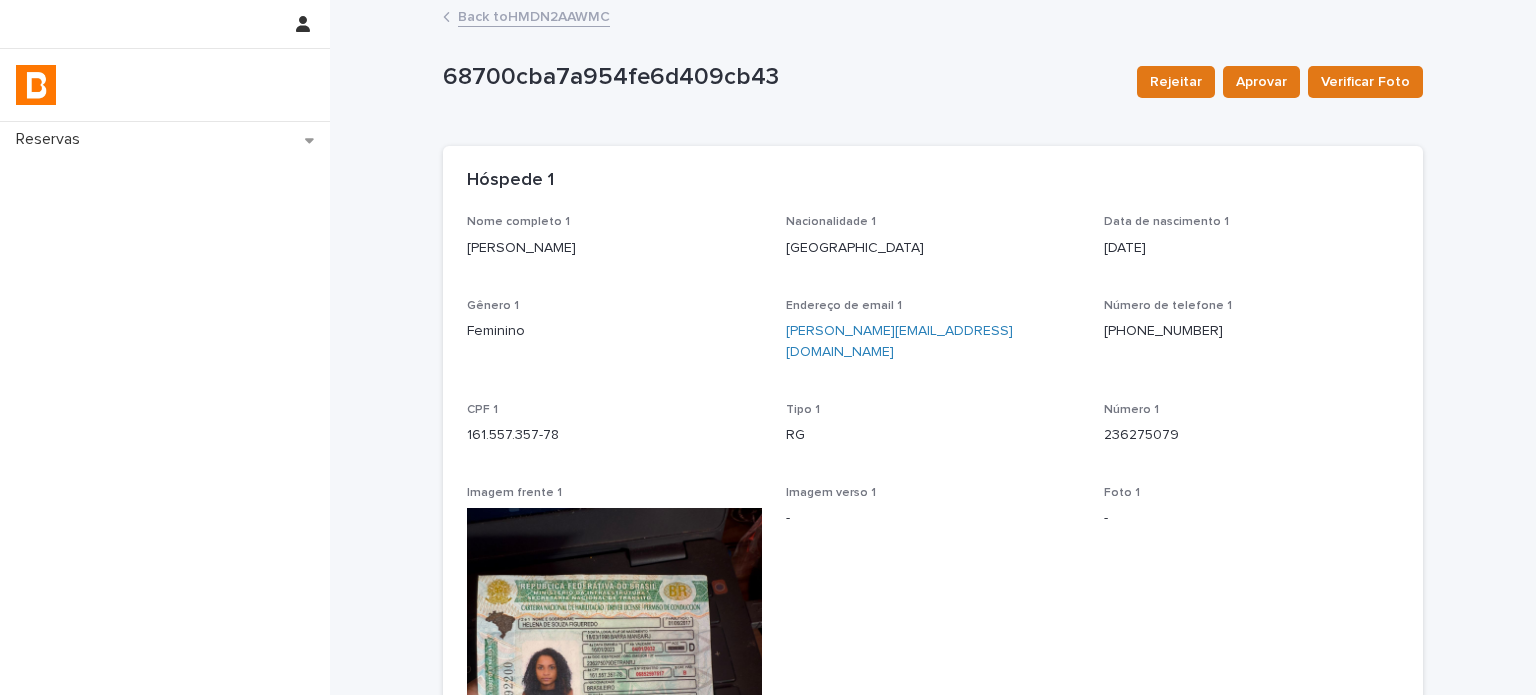 click on "Back to  HMDN2AAWMC" at bounding box center [534, 15] 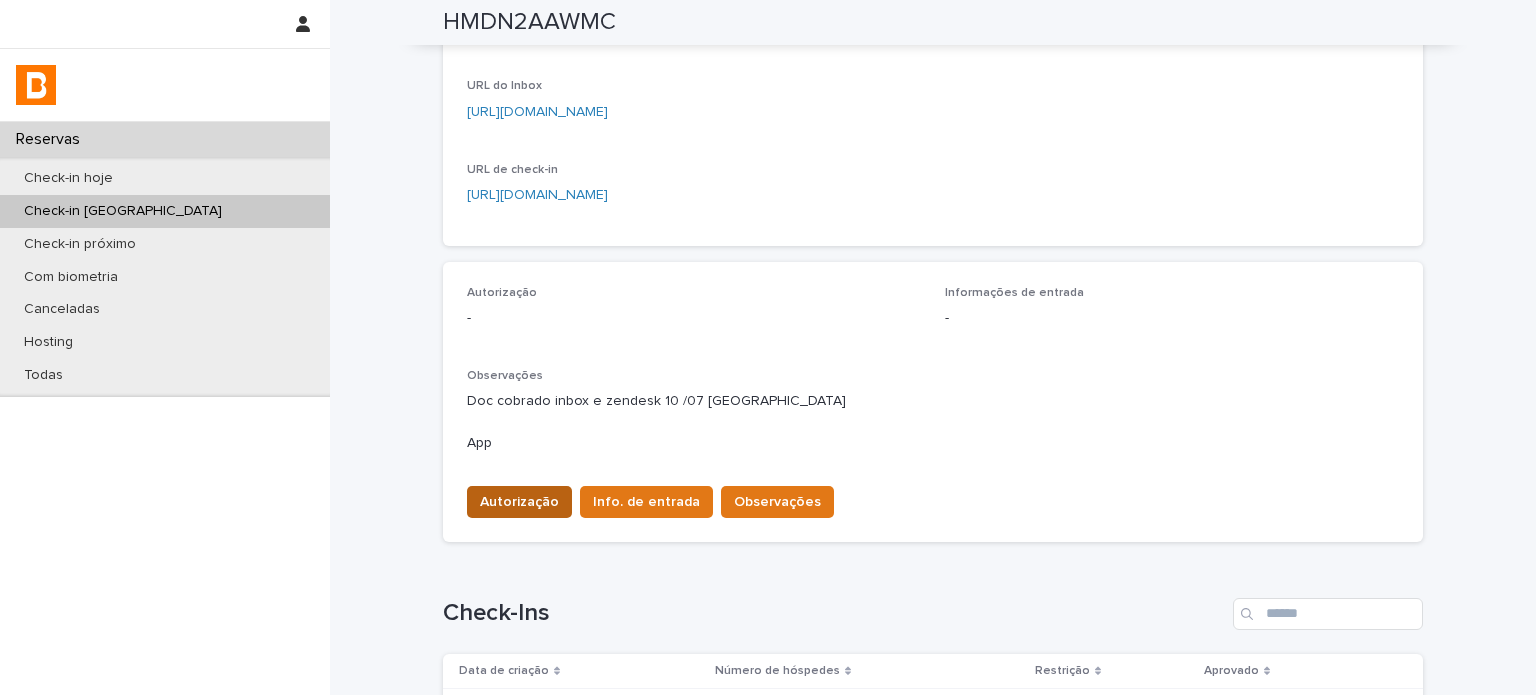 scroll, scrollTop: 433, scrollLeft: 0, axis: vertical 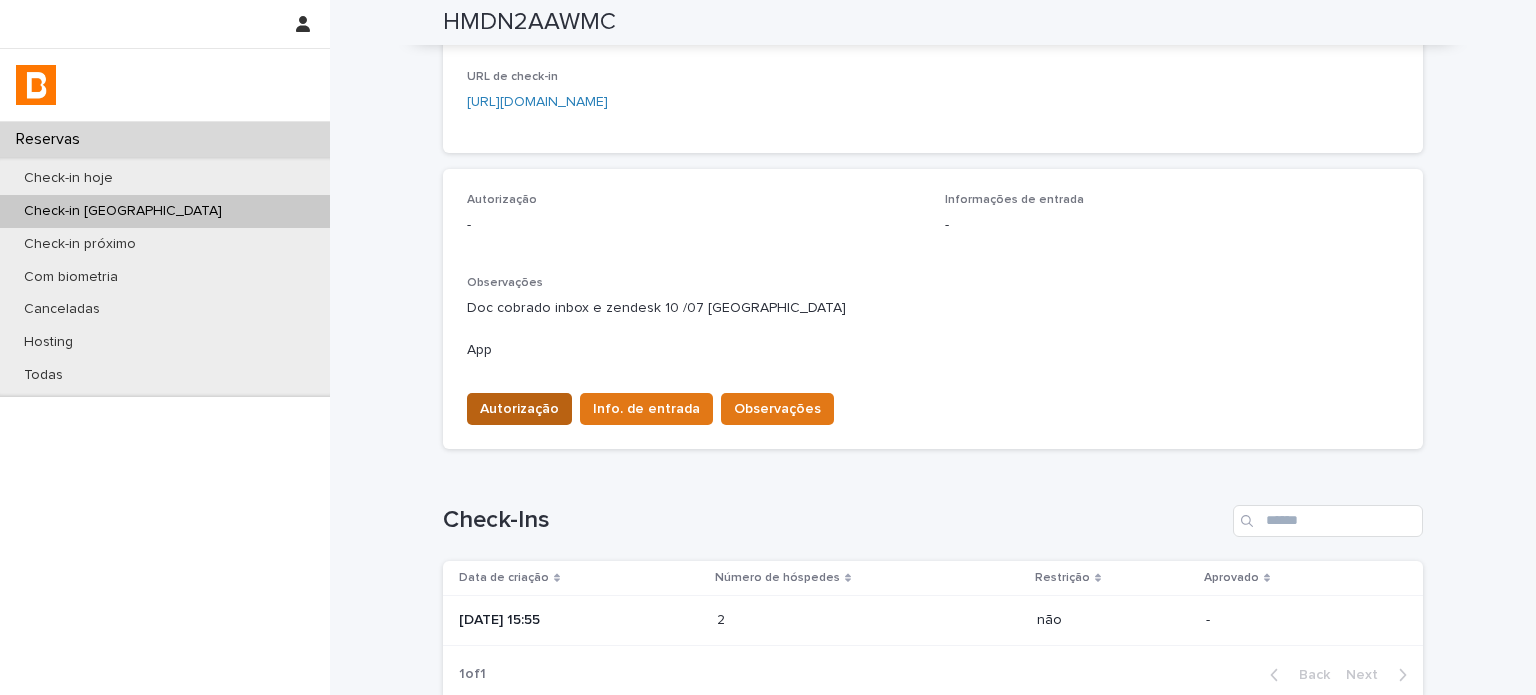 click on "Autorização" at bounding box center (519, 409) 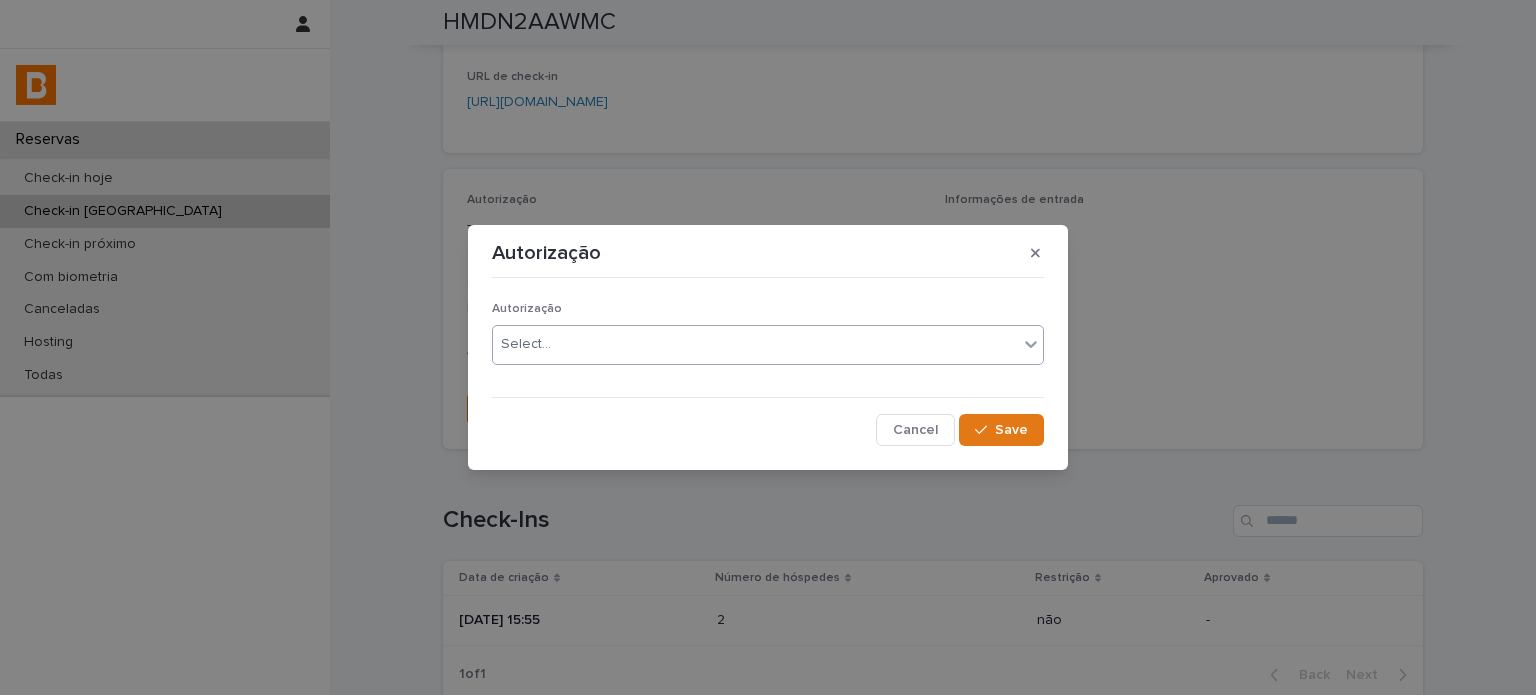 click on "Select..." at bounding box center [755, 344] 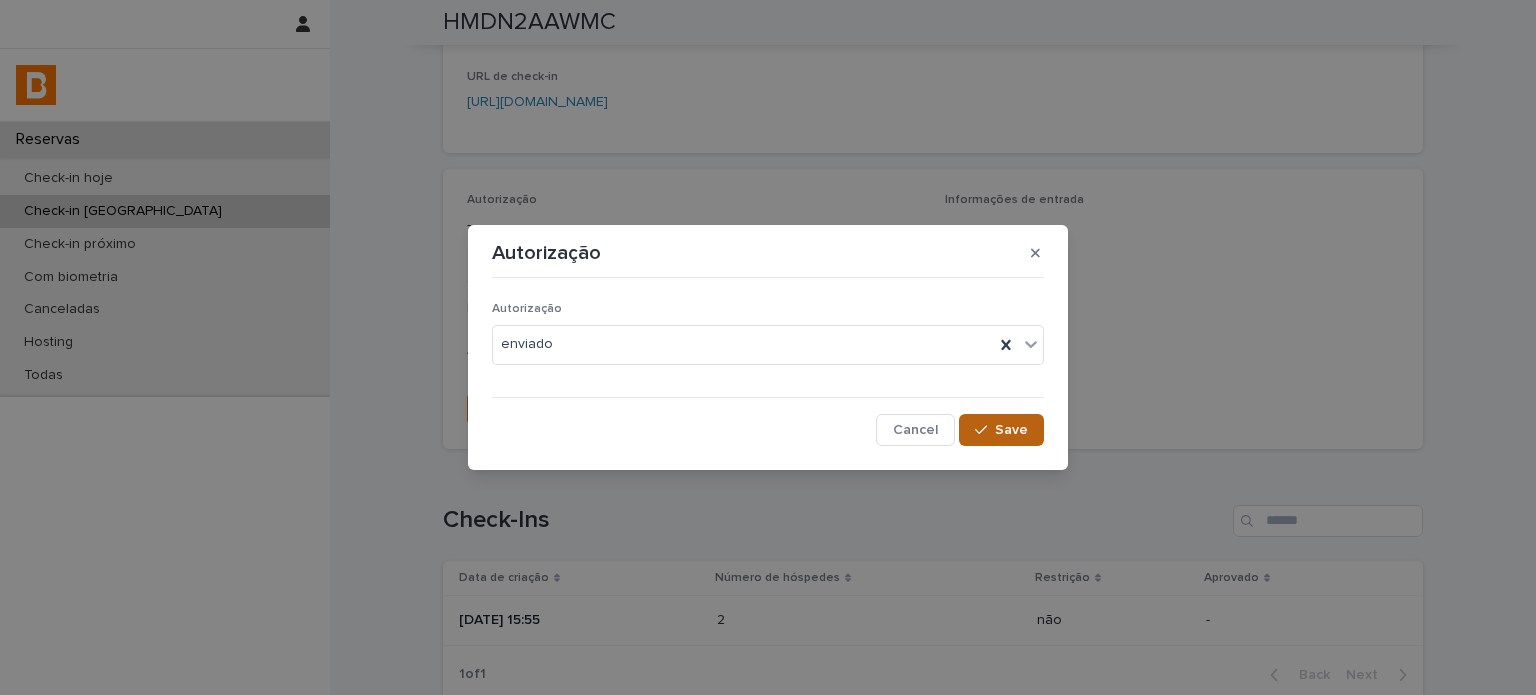 click on "Save" at bounding box center (1011, 430) 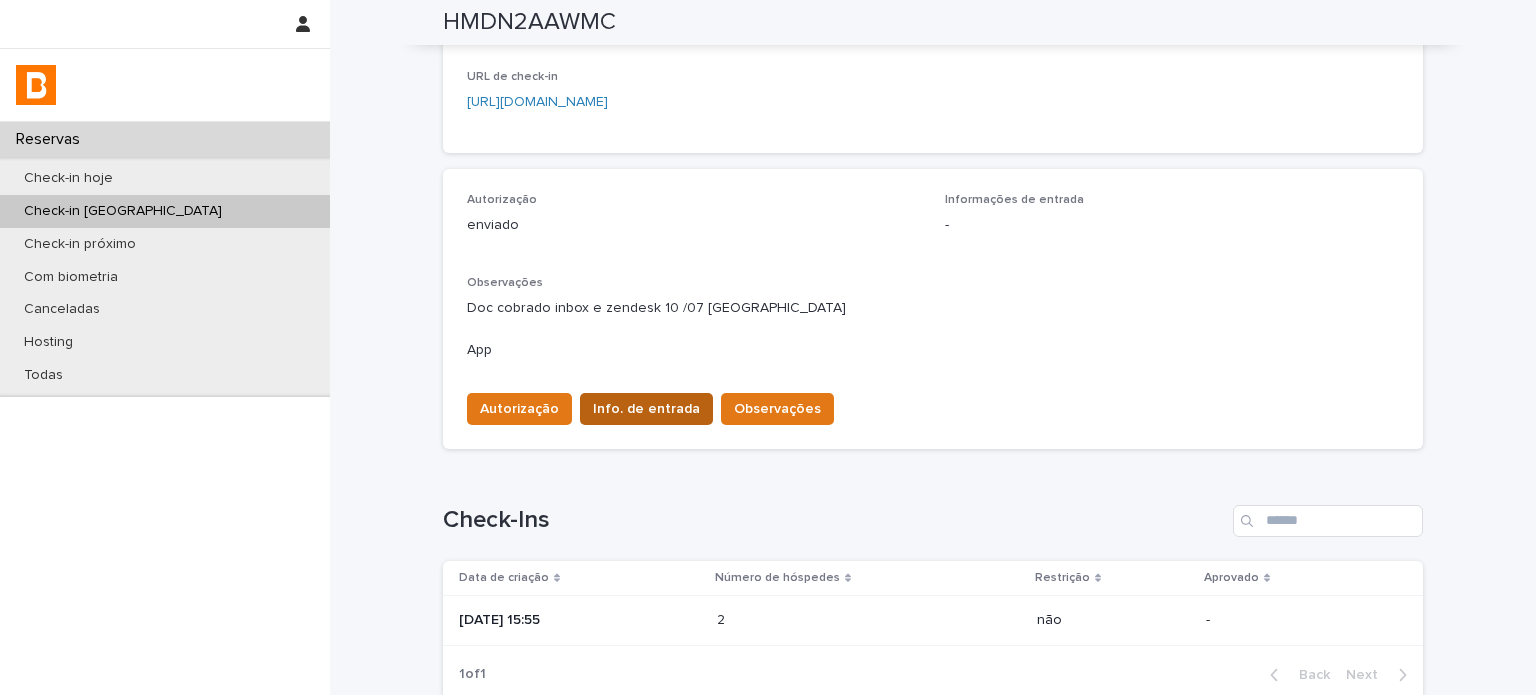 click on "Info. de entrada" at bounding box center [646, 409] 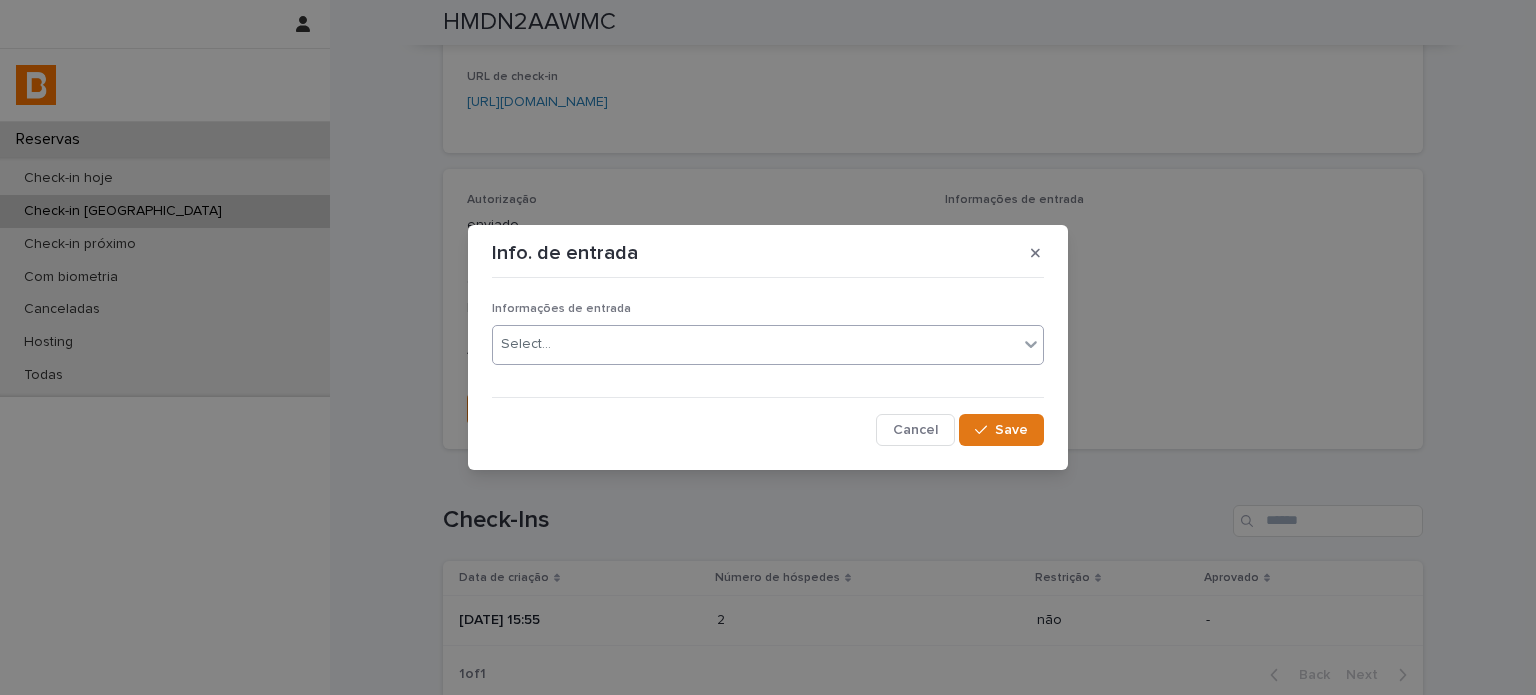click on "Select..." at bounding box center [755, 344] 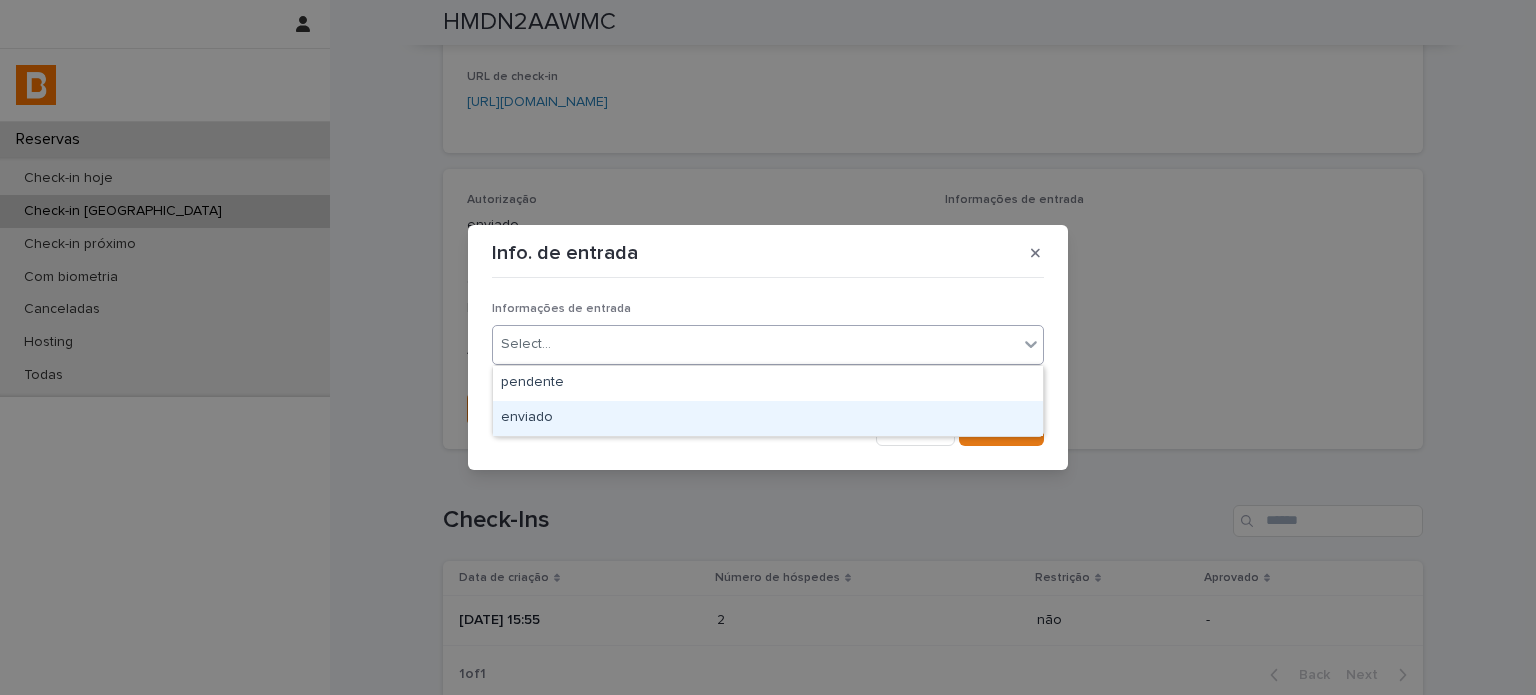 click on "enviado" at bounding box center (768, 418) 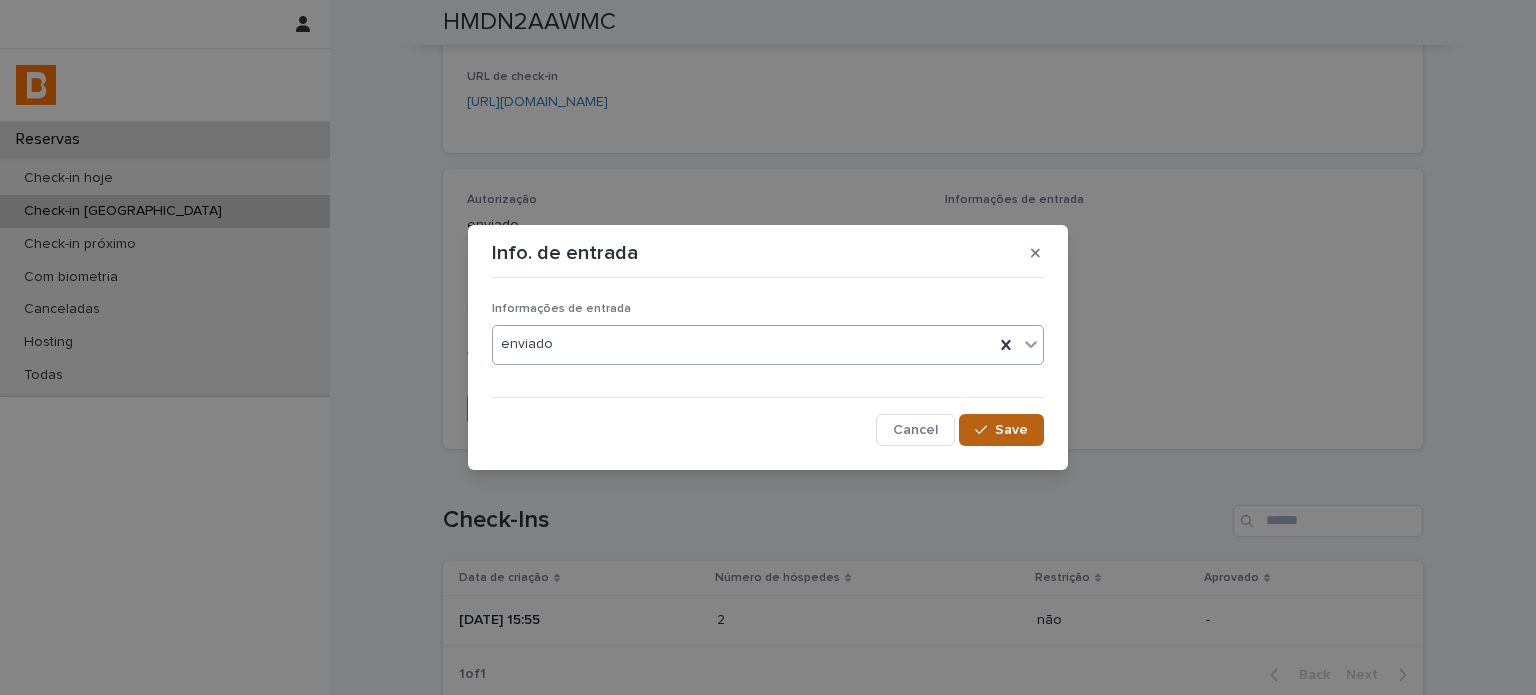click at bounding box center [985, 430] 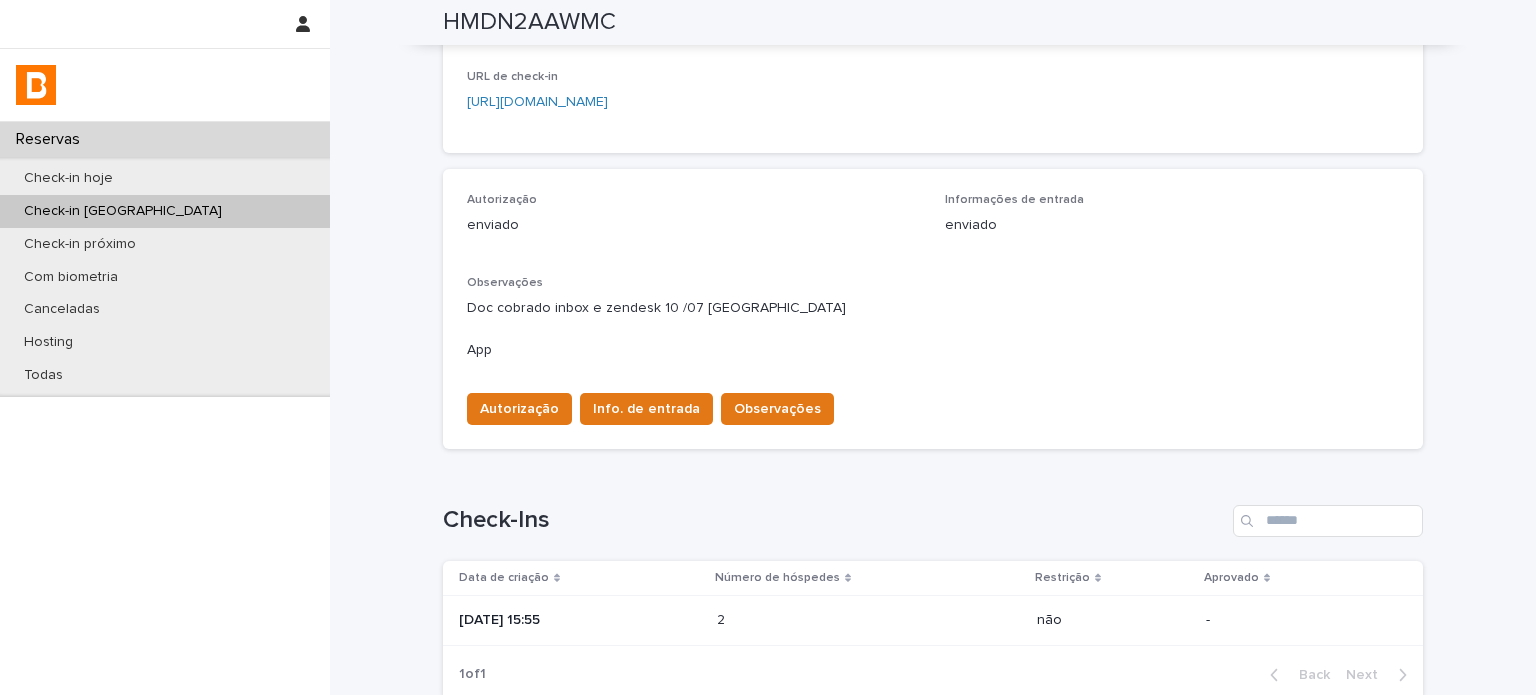 click on "Autorização Info. de entrada Observações" at bounding box center [933, 405] 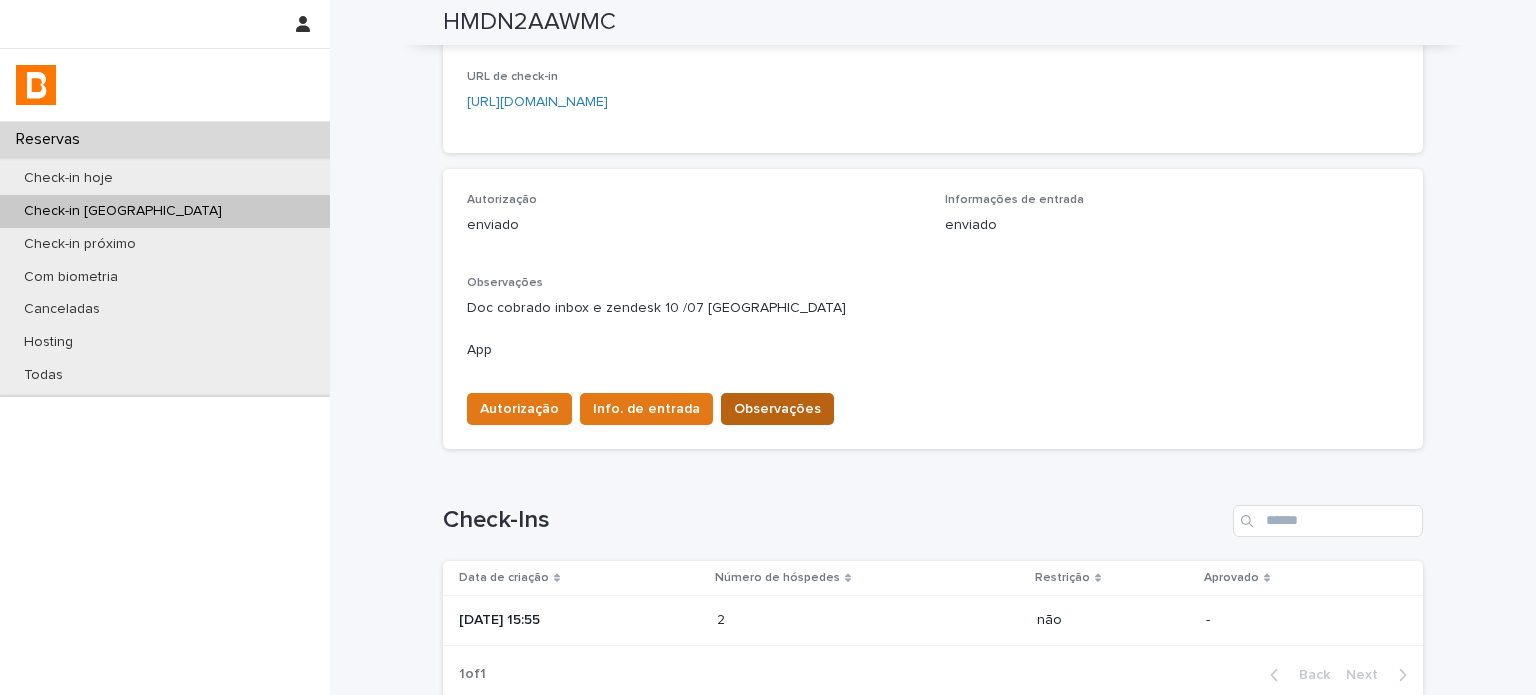 click on "Observações" at bounding box center (777, 409) 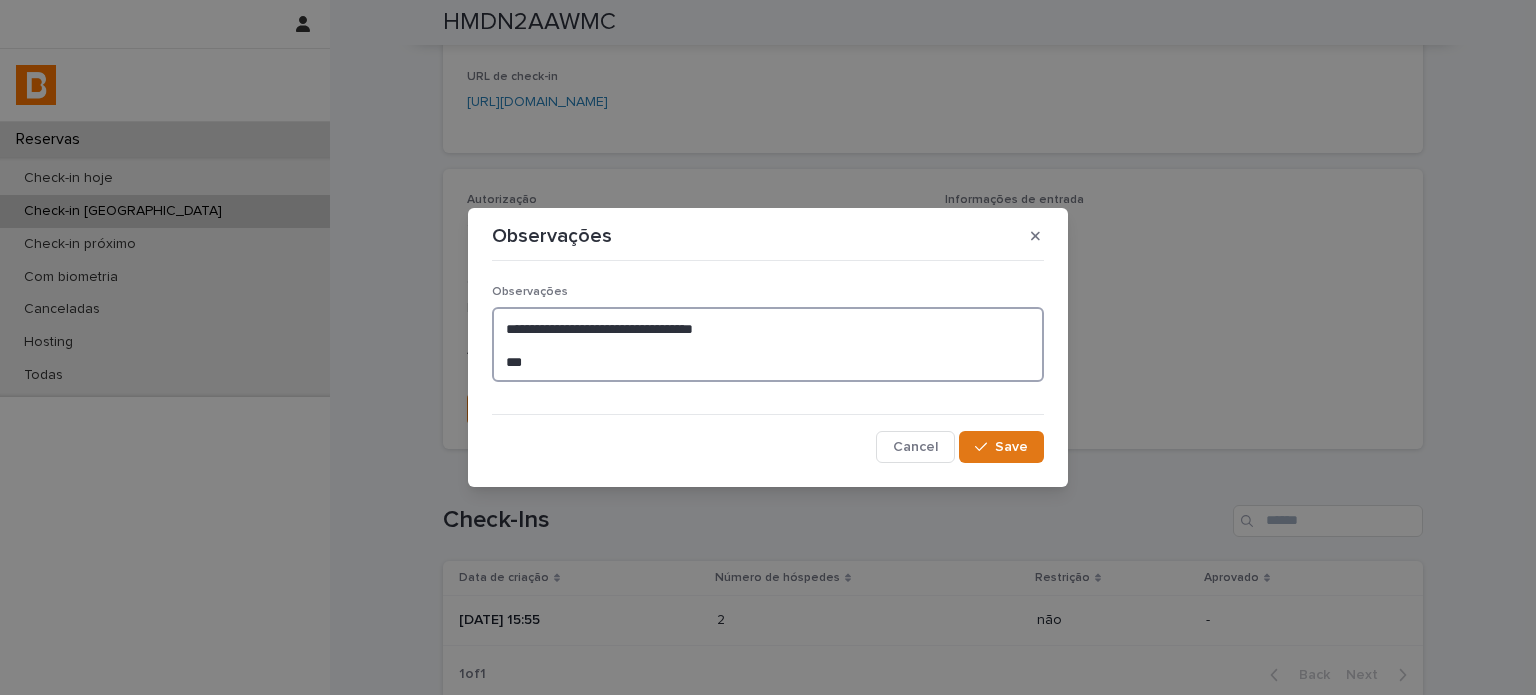 drag, startPoint x: 727, startPoint y: 371, endPoint x: 440, endPoint y: 370, distance: 287.00174 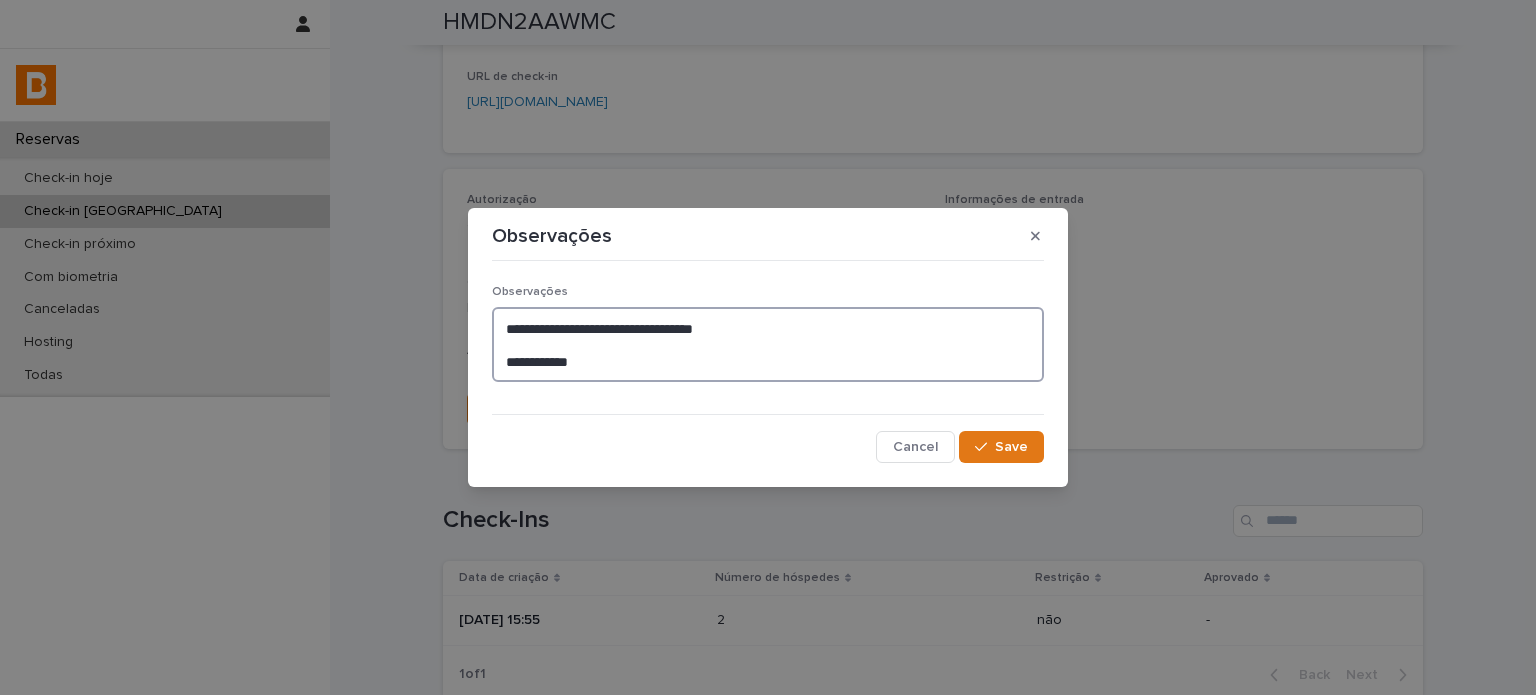 type on "**********" 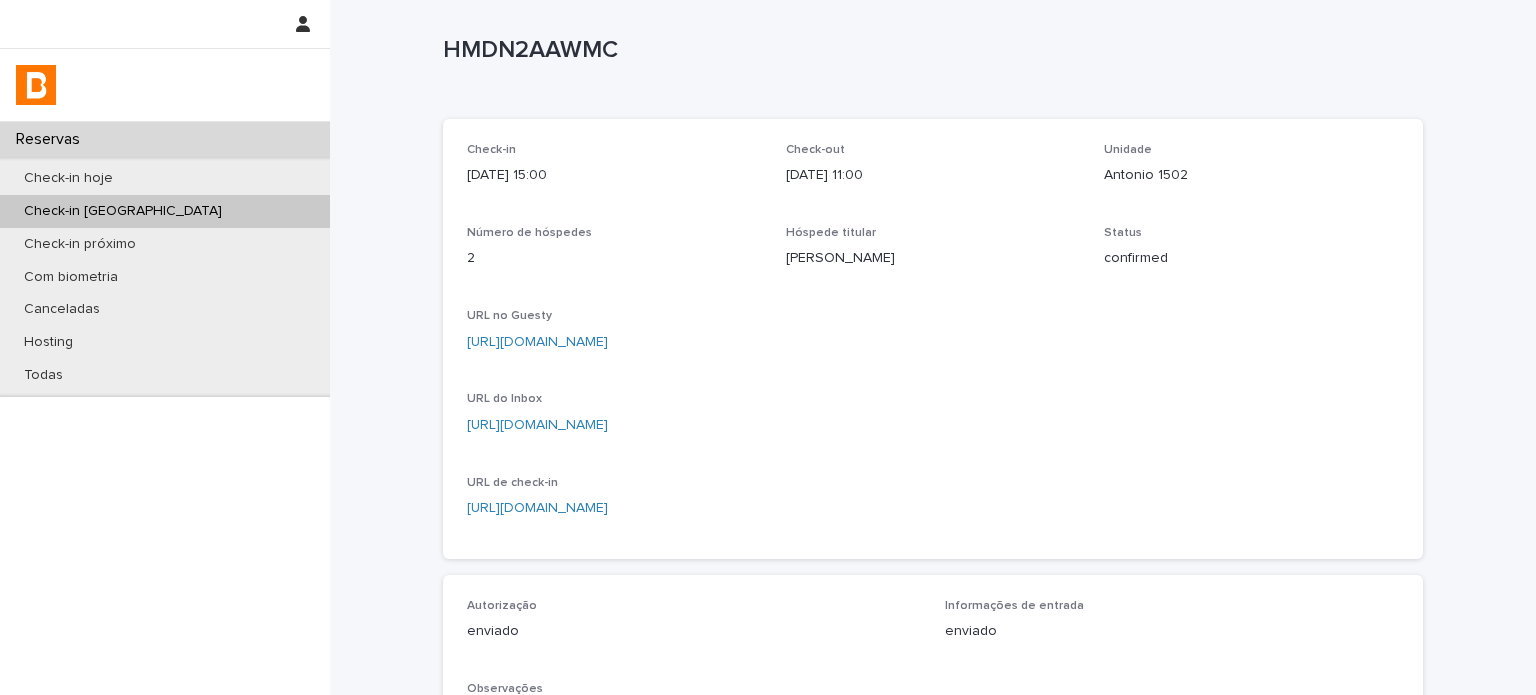 scroll, scrollTop: 0, scrollLeft: 0, axis: both 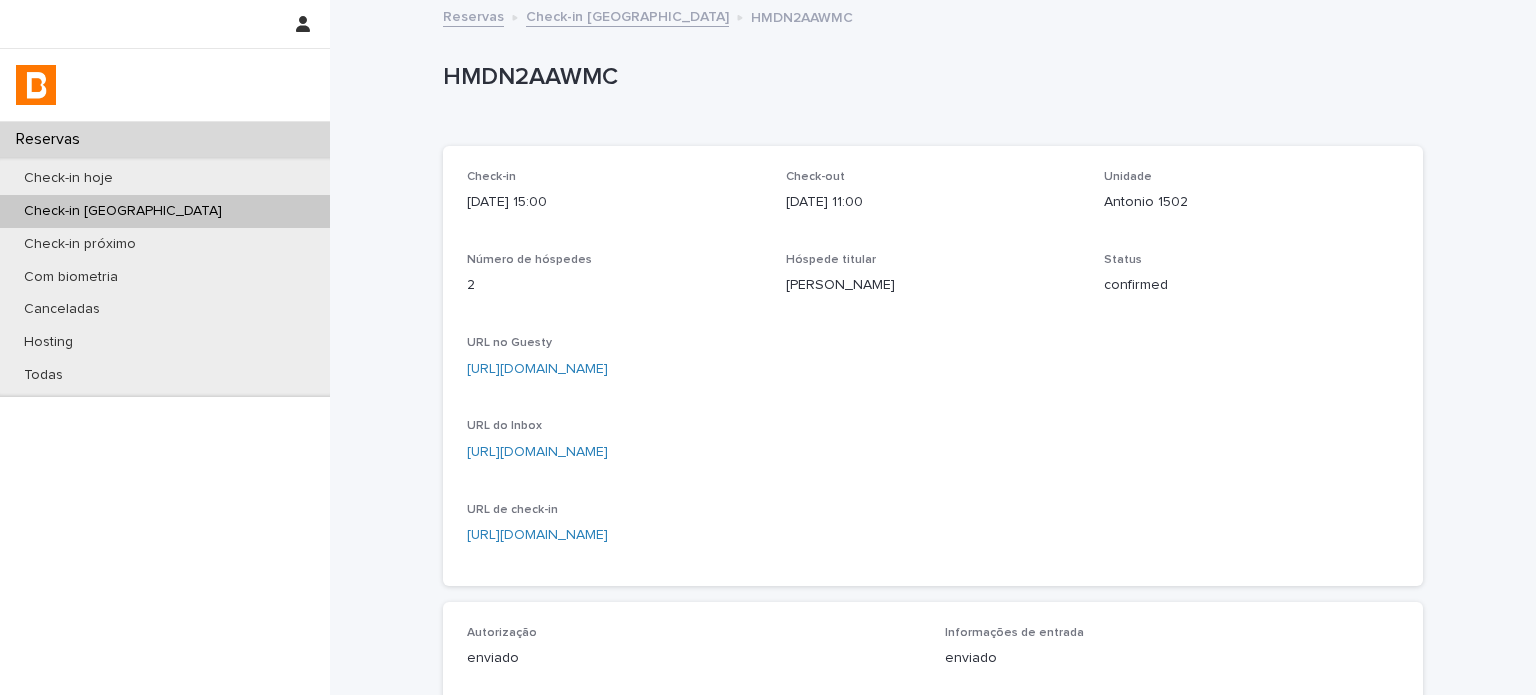 click on "Check-in [GEOGRAPHIC_DATA]" at bounding box center (627, 15) 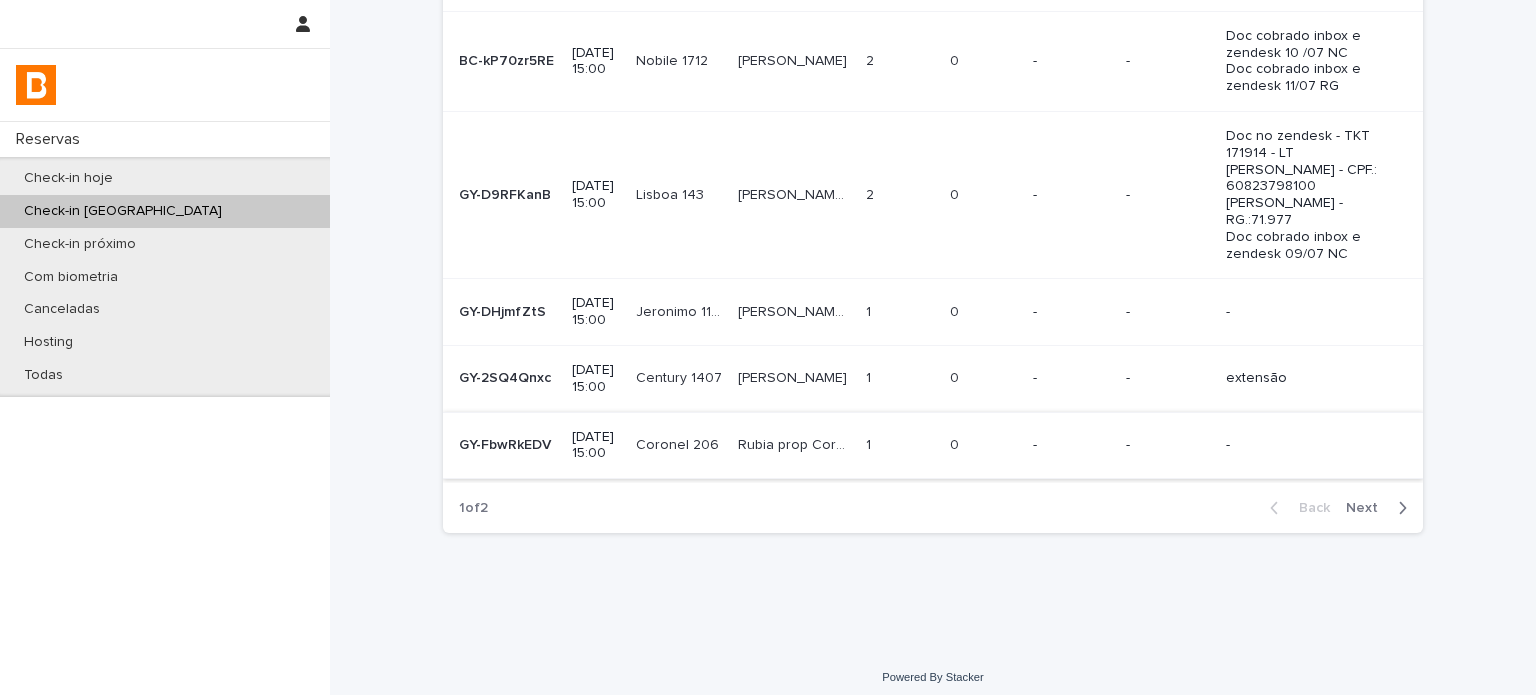 scroll, scrollTop: 810, scrollLeft: 0, axis: vertical 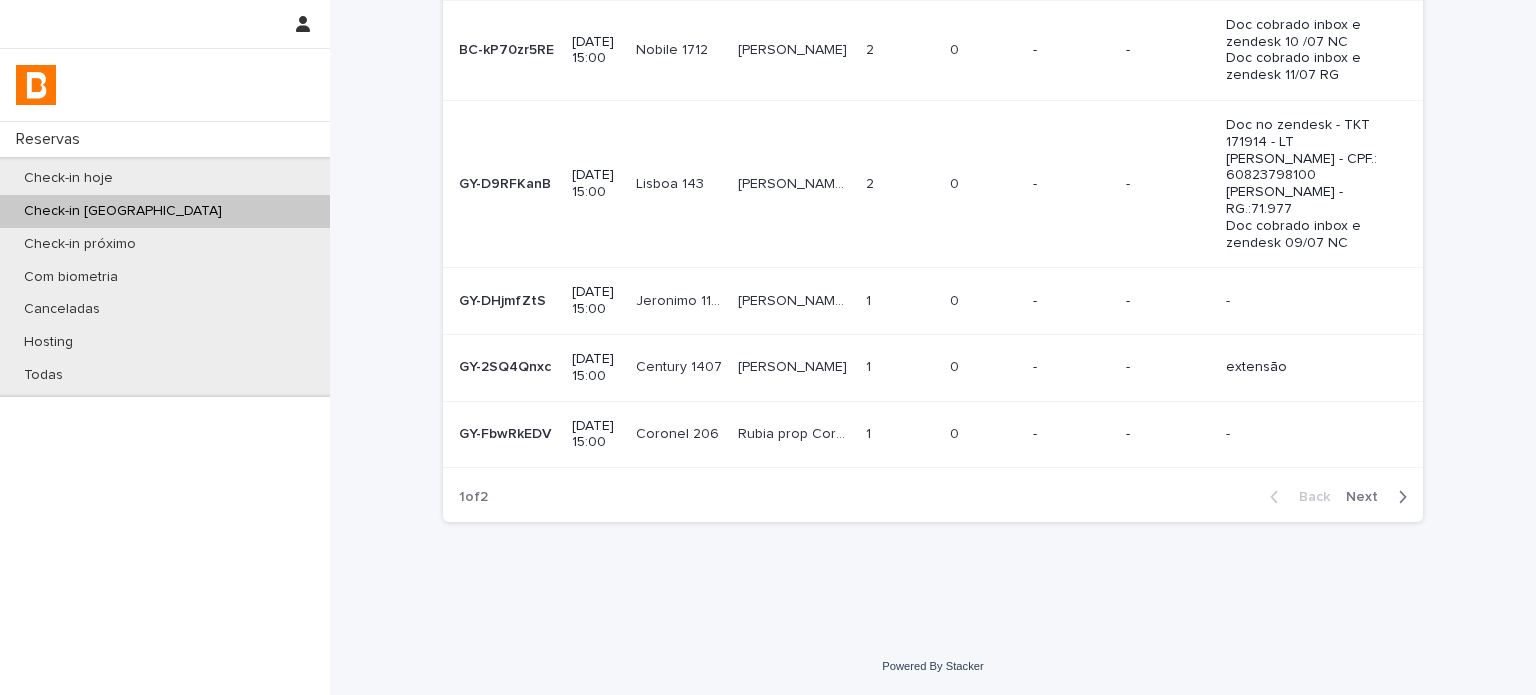 click on "Next" at bounding box center [1380, 497] 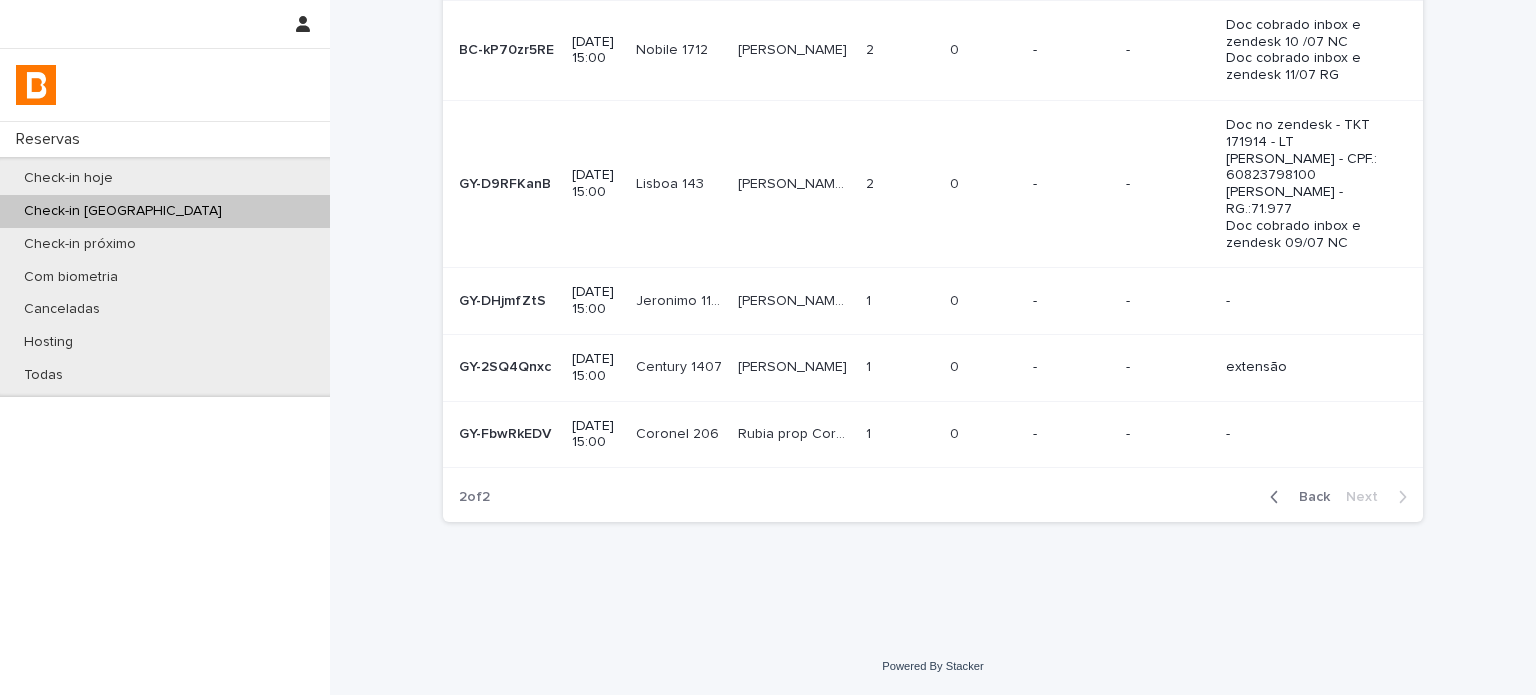 scroll, scrollTop: 0, scrollLeft: 0, axis: both 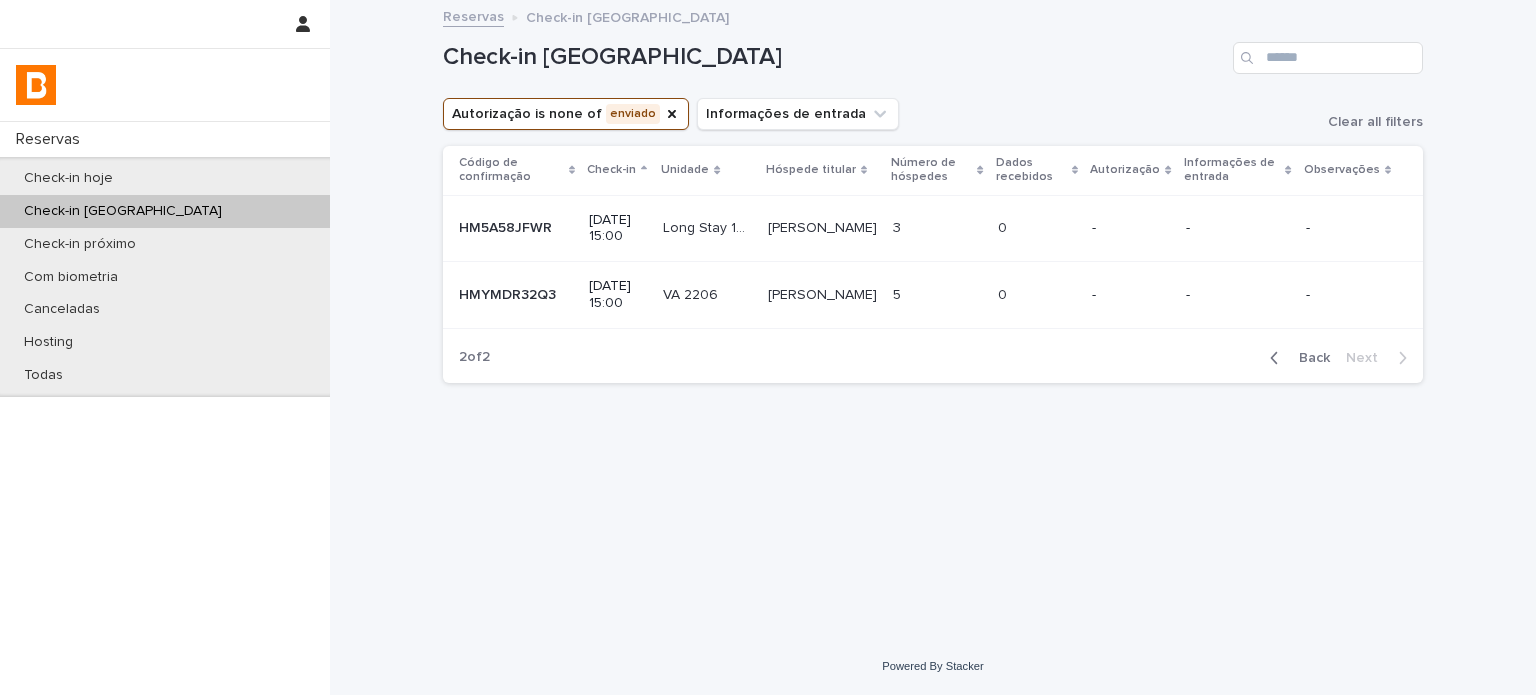click on "Back" at bounding box center (1308, 358) 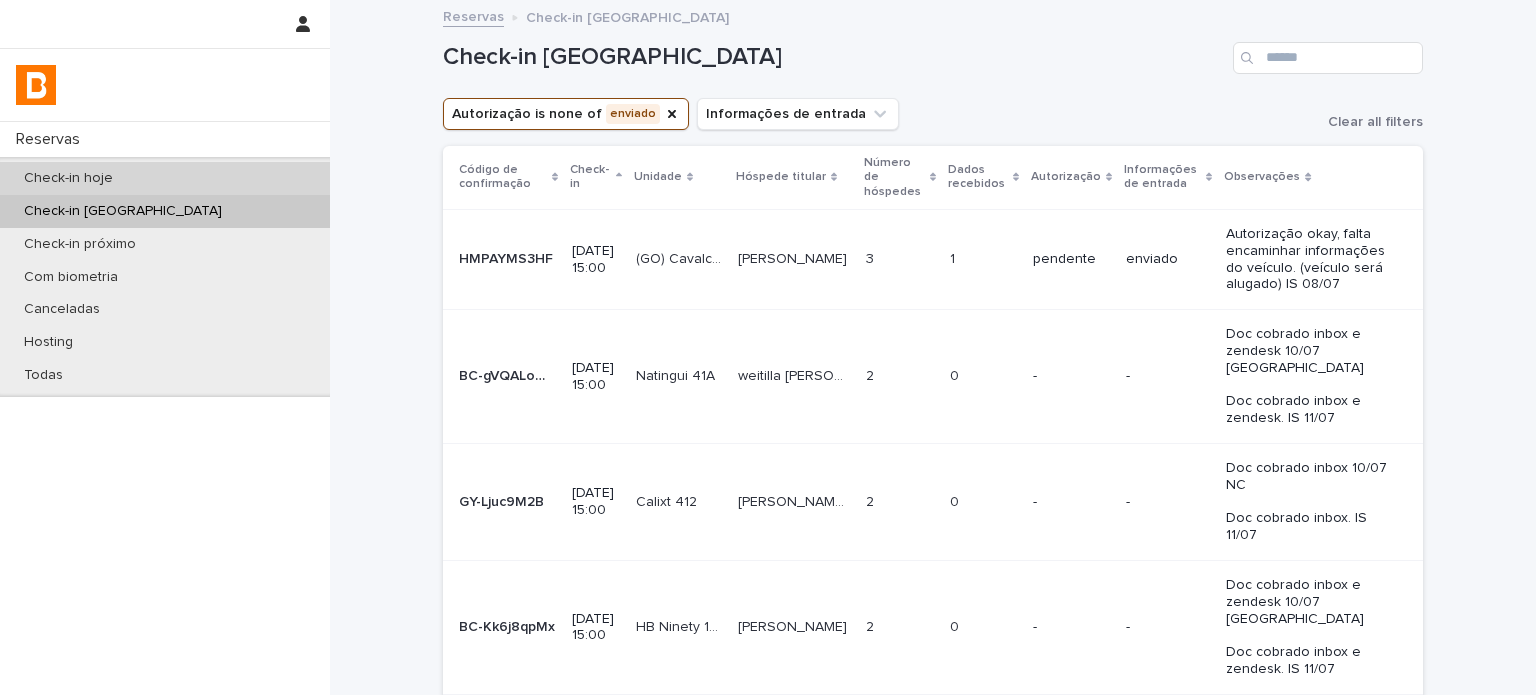 click on "Check-in hoje" at bounding box center [165, 178] 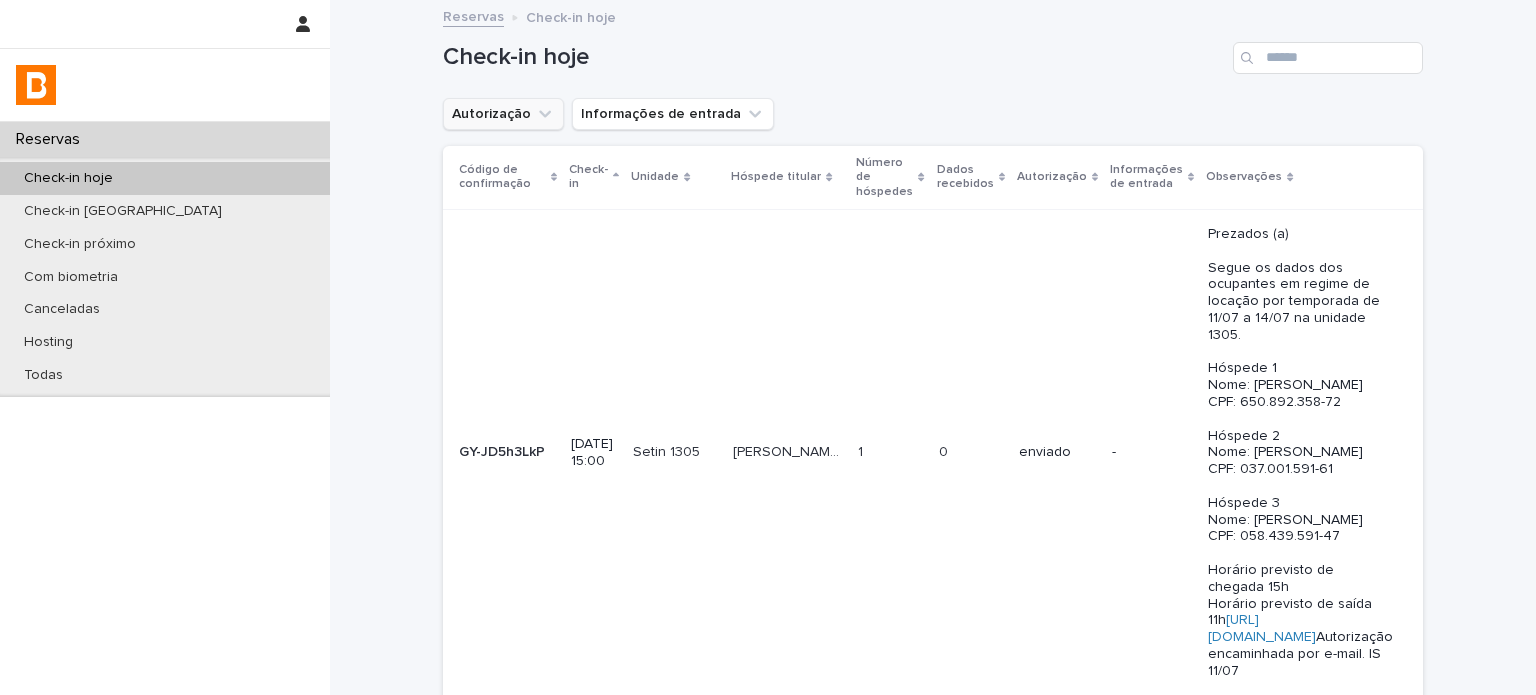 click on "Autorização" at bounding box center [503, 114] 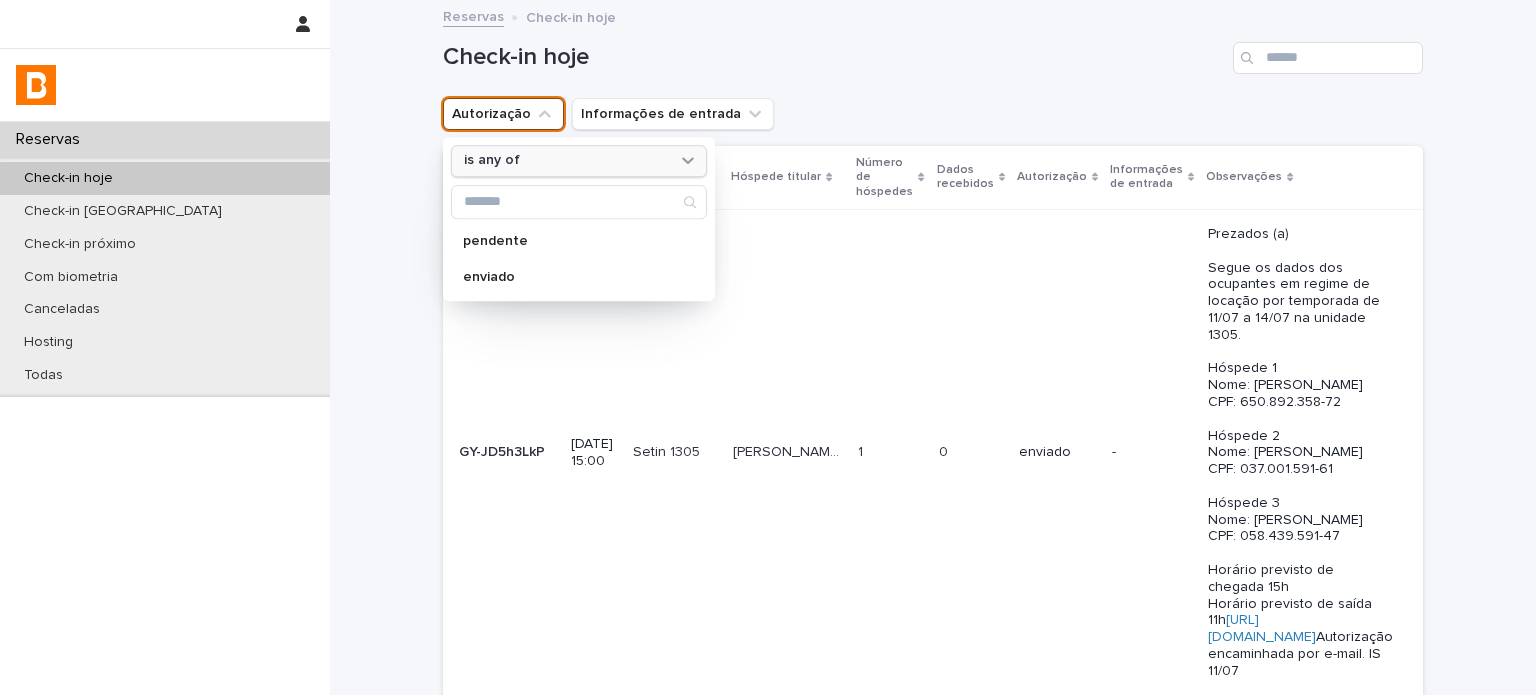 click on "is any of" at bounding box center [579, 161] 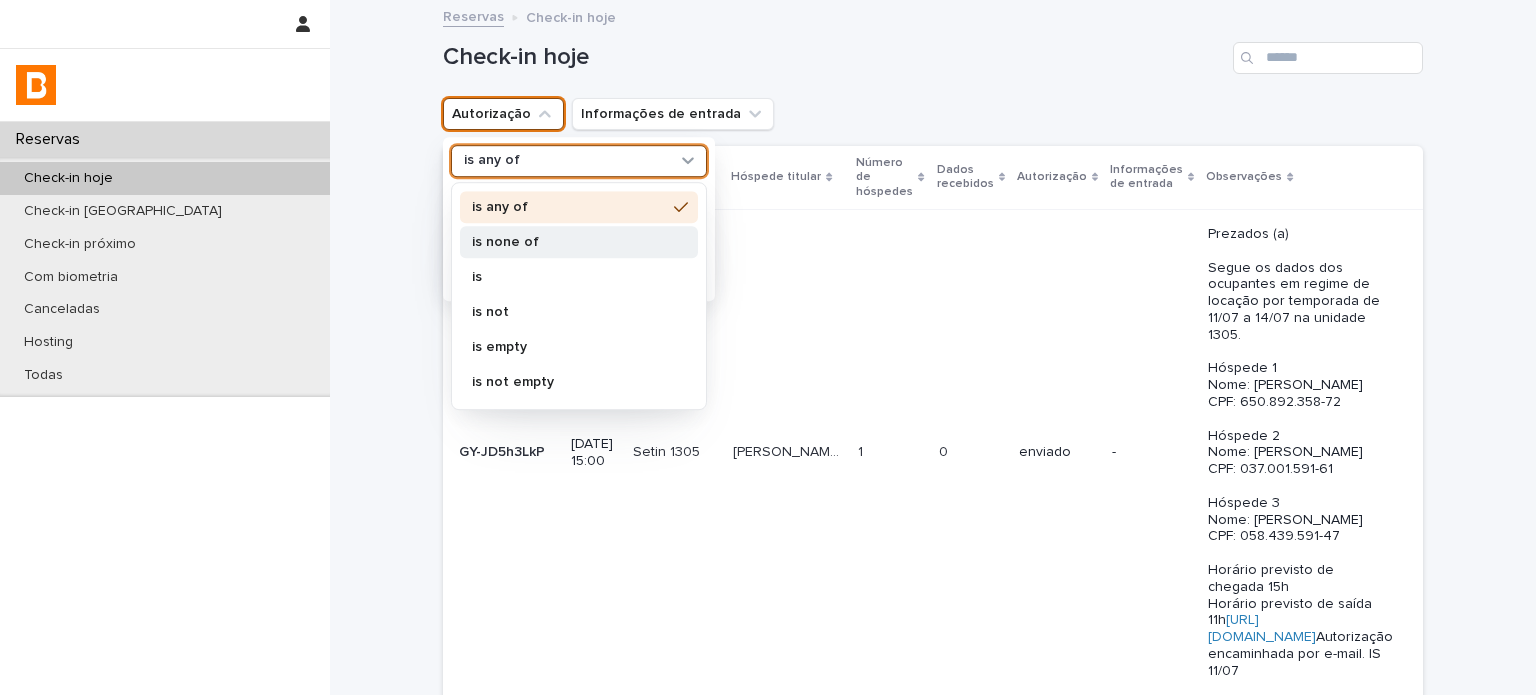 click on "is none of" at bounding box center [569, 242] 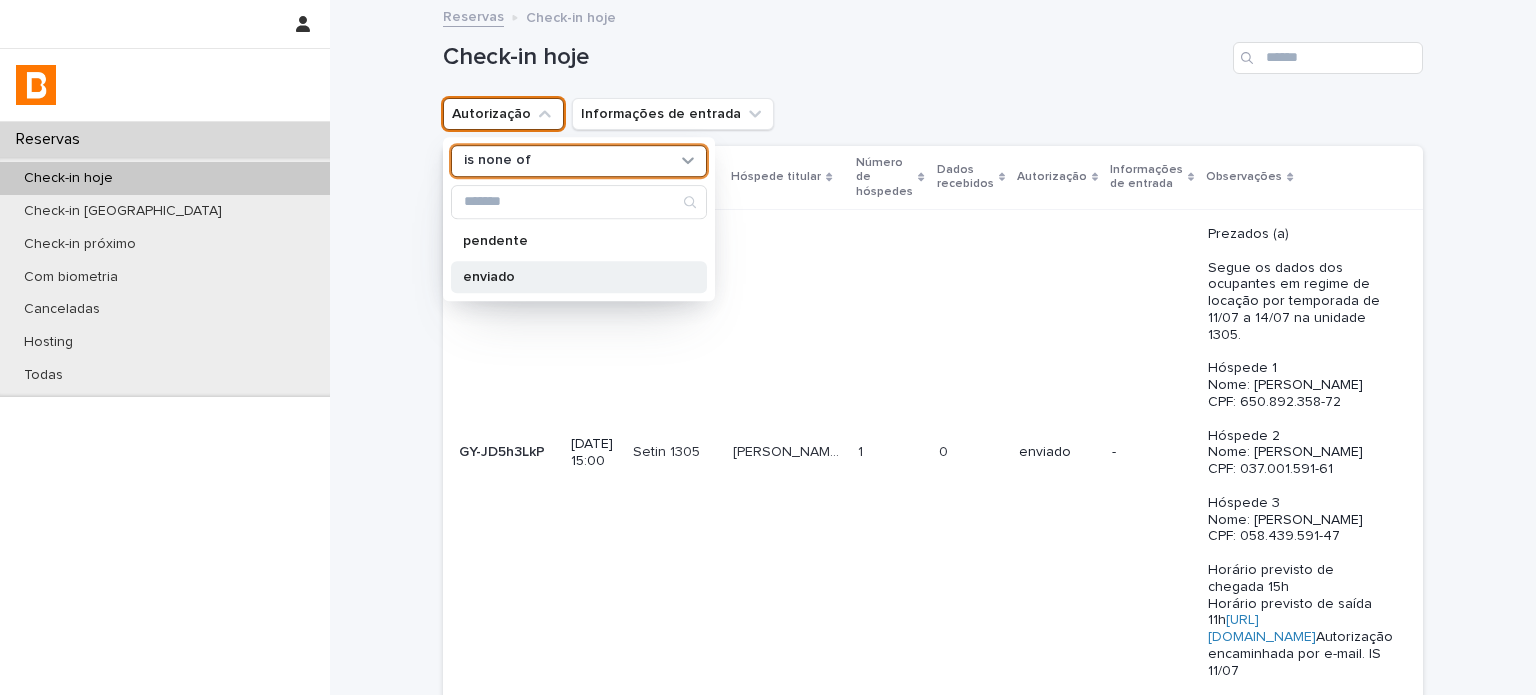 click on "enviado" at bounding box center (569, 277) 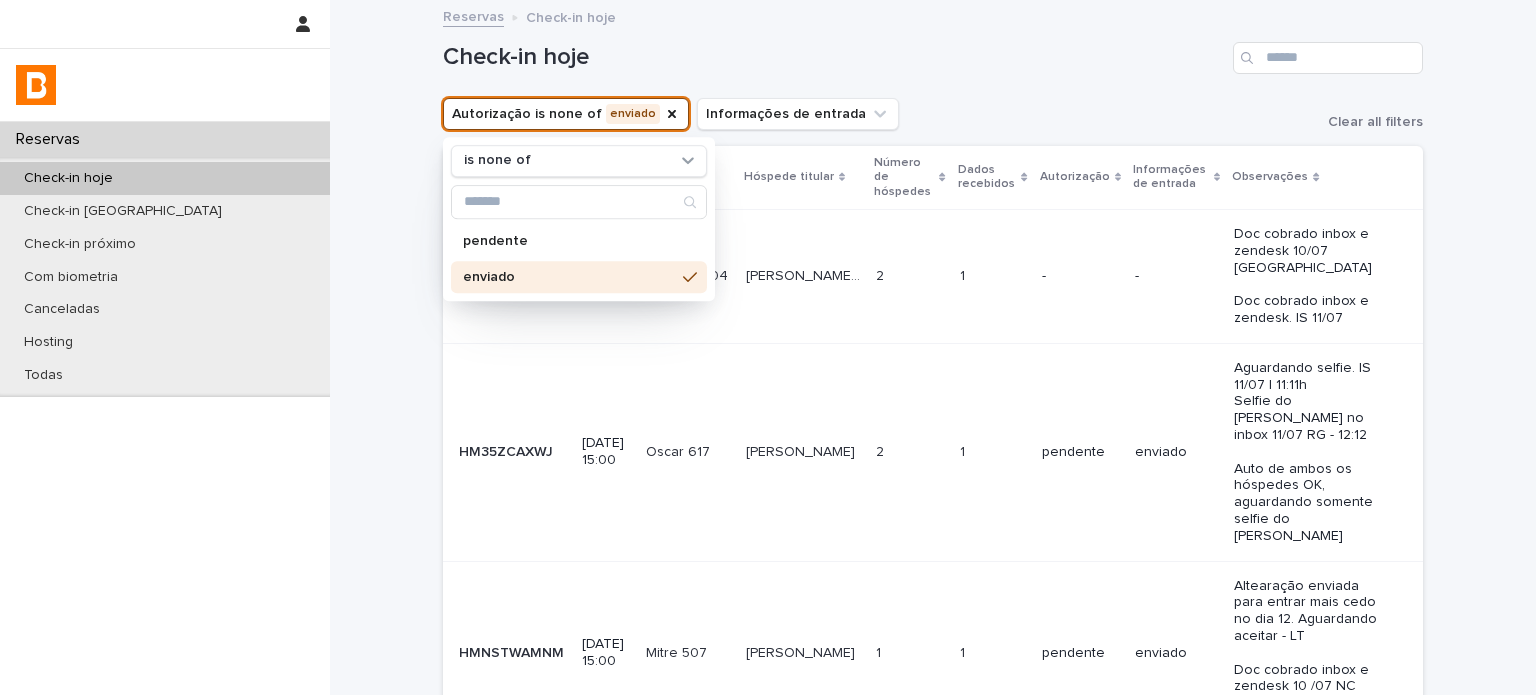 click on "Reservas Check-in hoje" at bounding box center [933, 18] 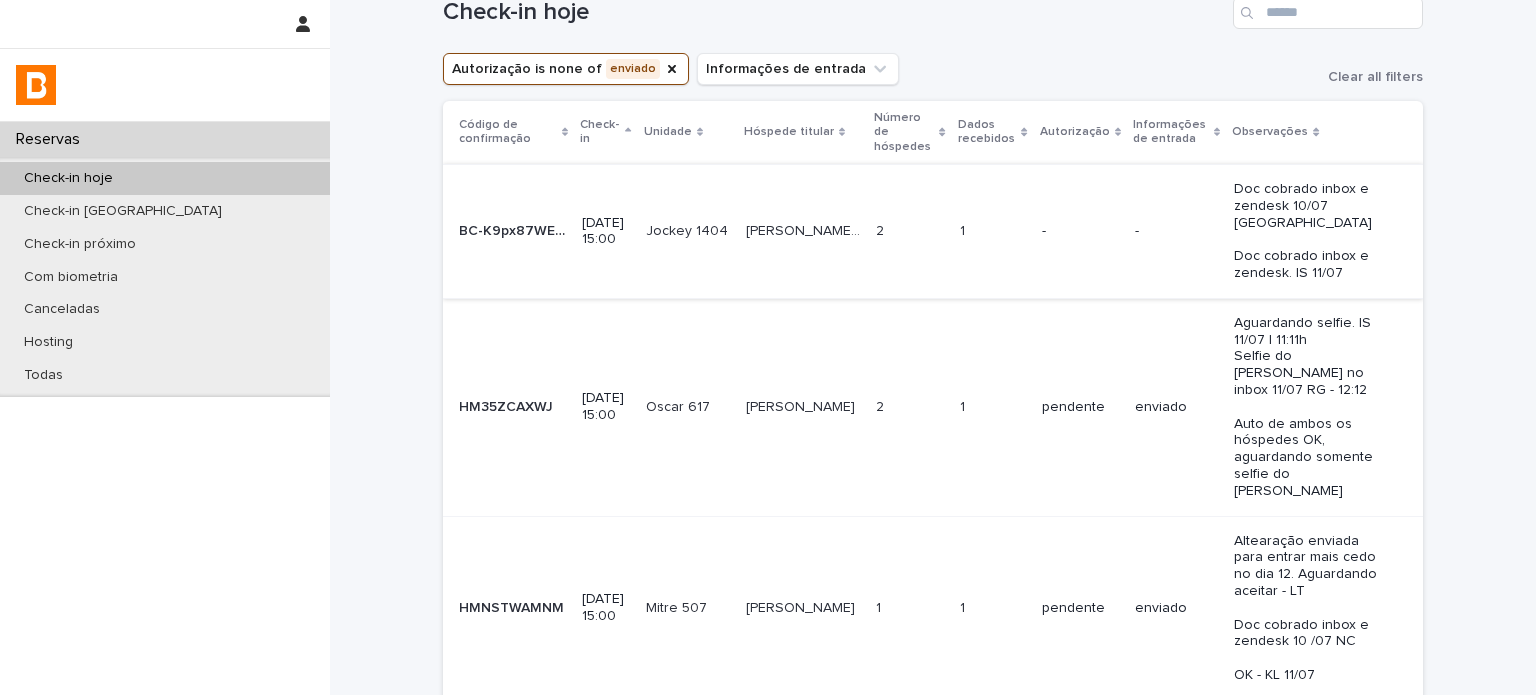 scroll, scrollTop: 28, scrollLeft: 0, axis: vertical 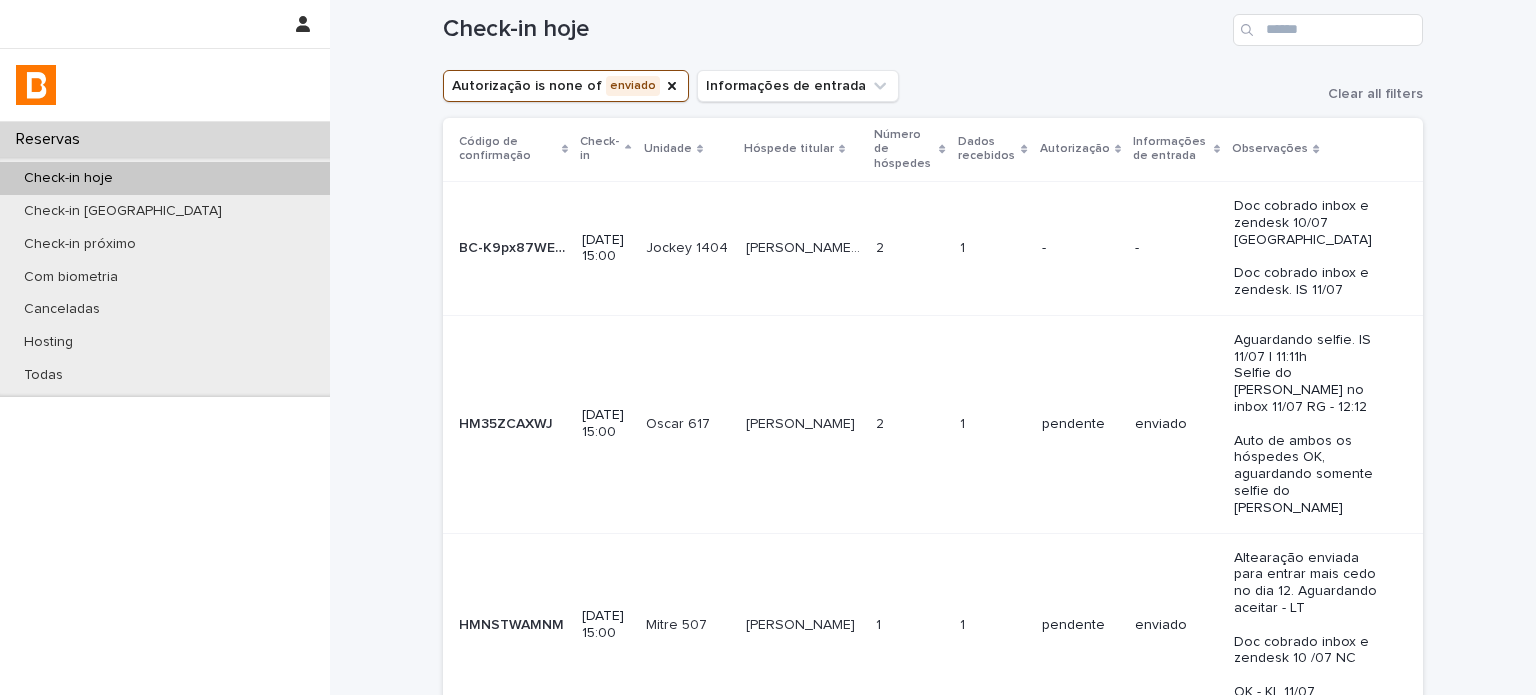 click on "2 2" at bounding box center [909, 248] 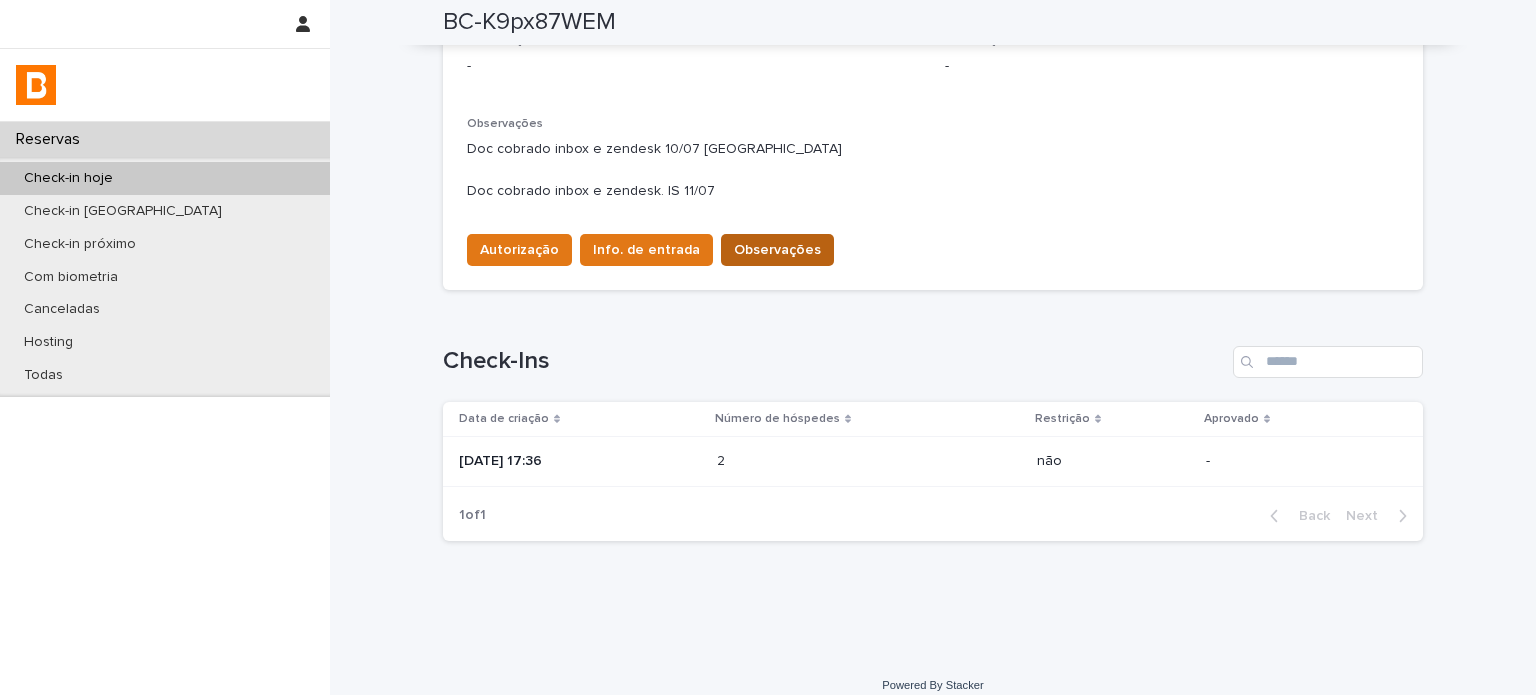 scroll, scrollTop: 610, scrollLeft: 0, axis: vertical 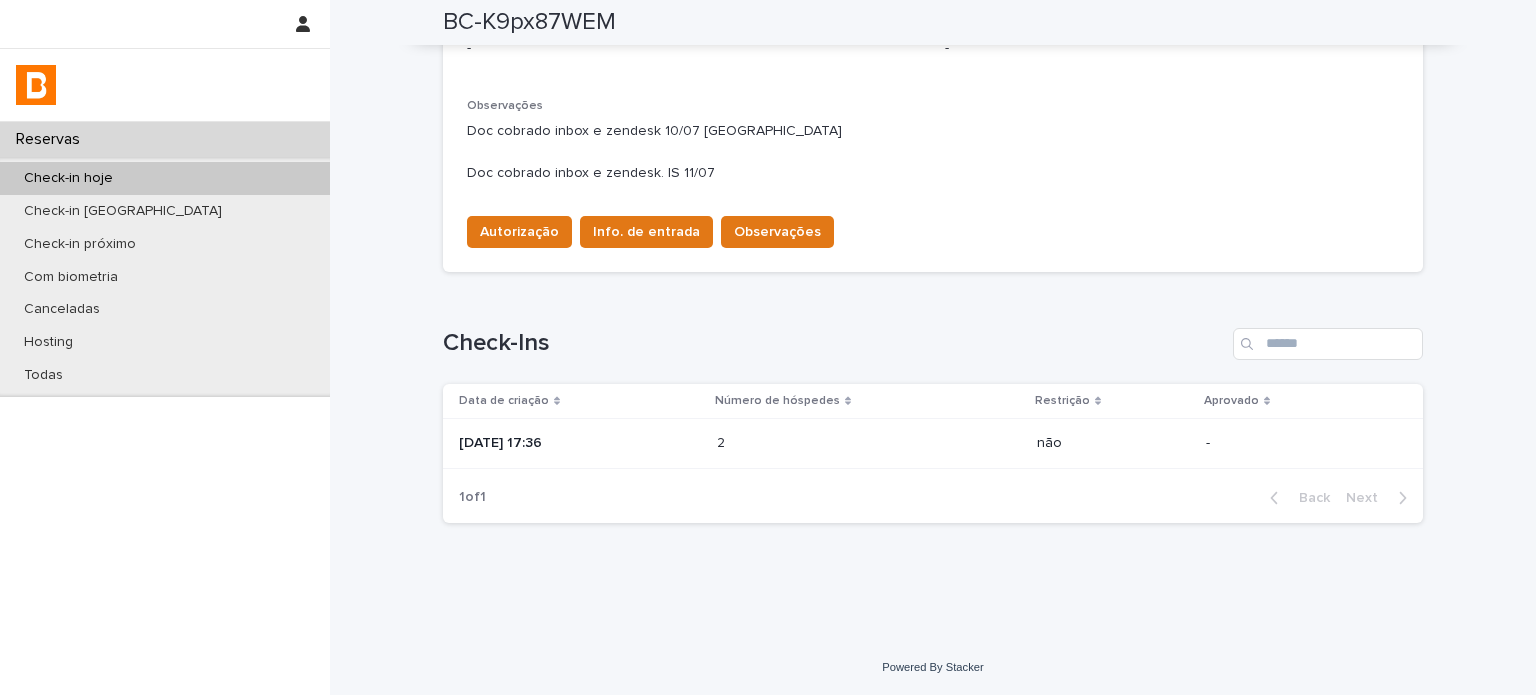 click on "2025-07-11 17:36" at bounding box center [580, 443] 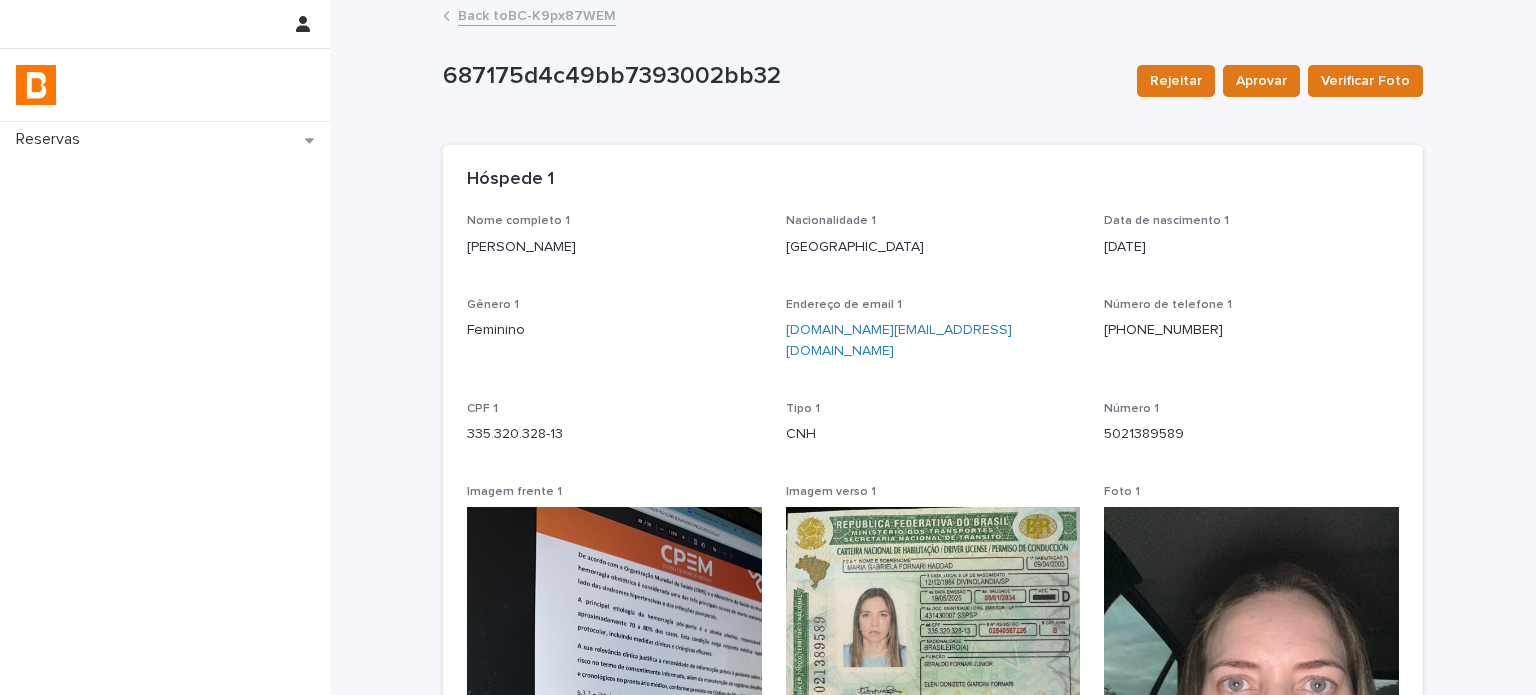 scroll, scrollTop: 0, scrollLeft: 0, axis: both 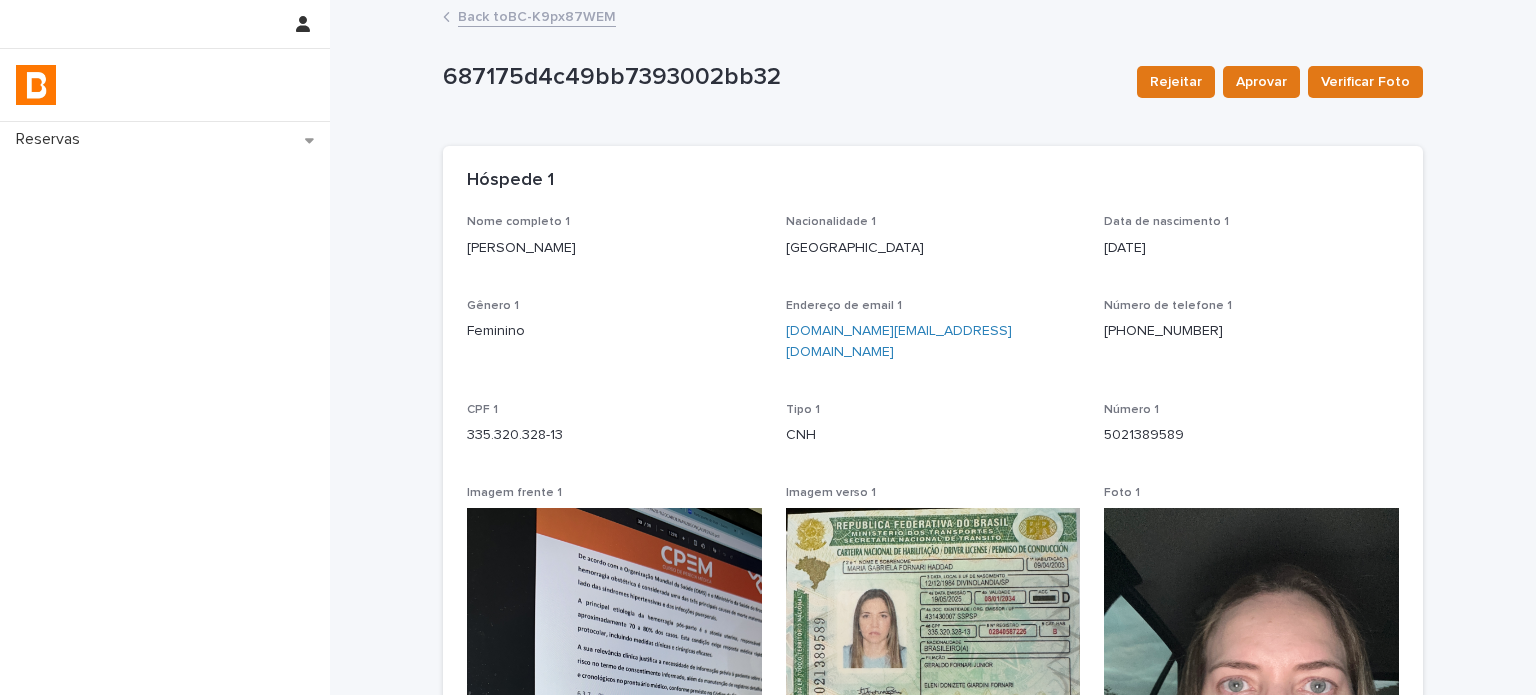 click on "Back to  BC-K9px87WEM" at bounding box center [537, 15] 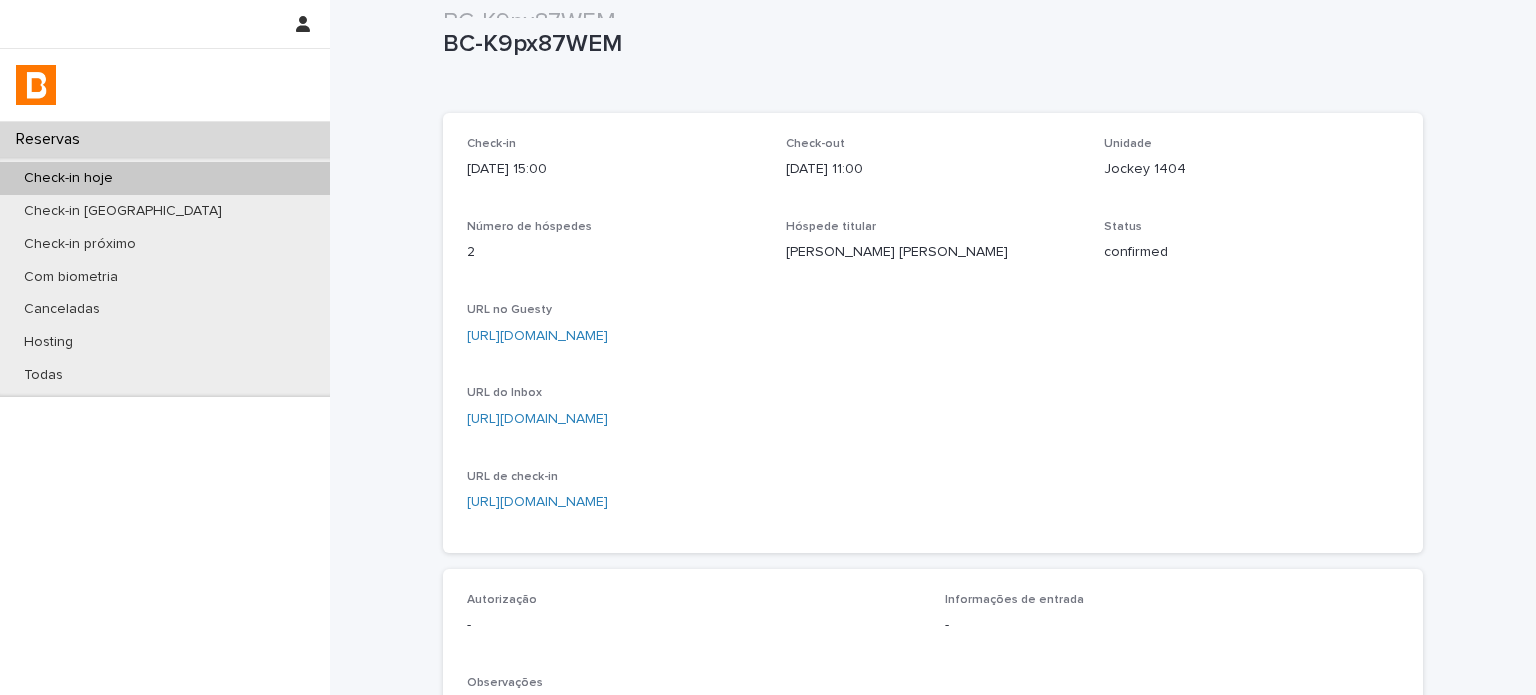 scroll, scrollTop: 0, scrollLeft: 0, axis: both 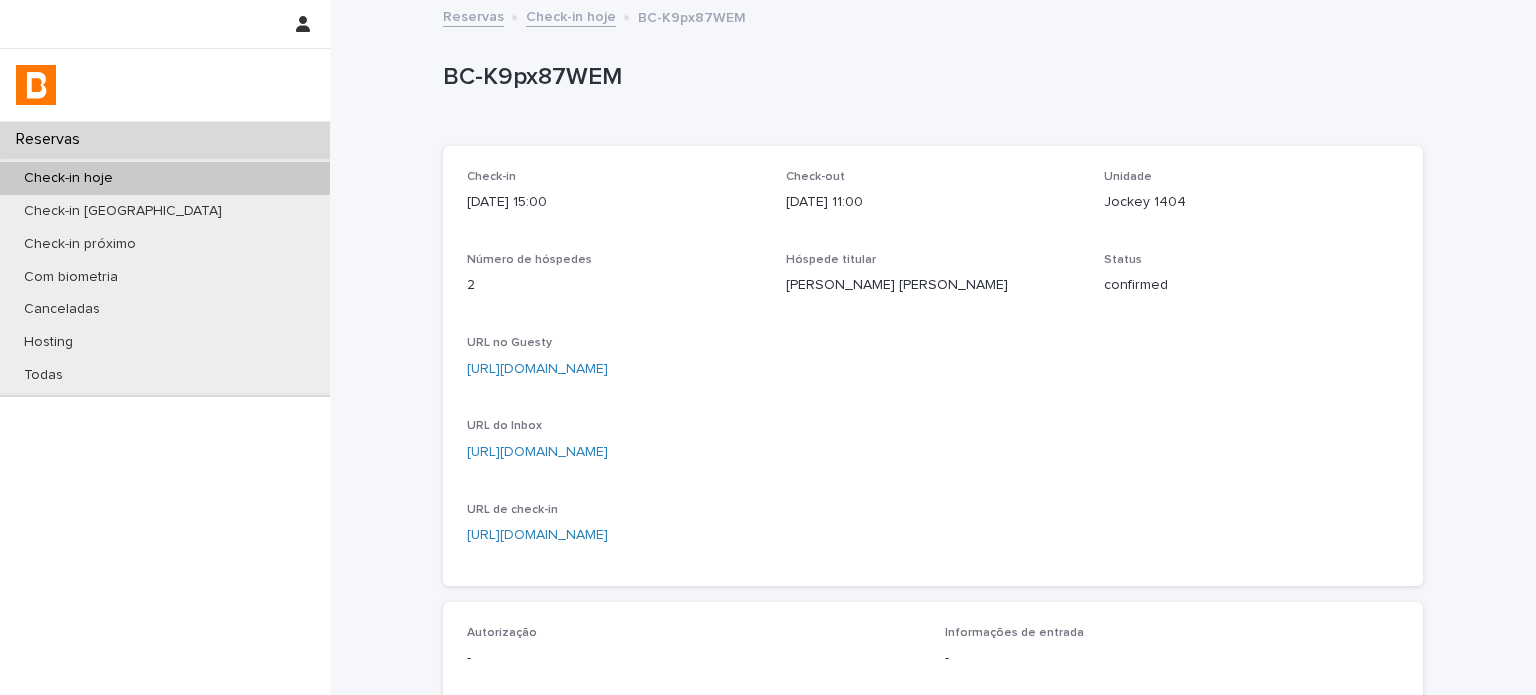 click on "Check-in hoje" at bounding box center [571, 15] 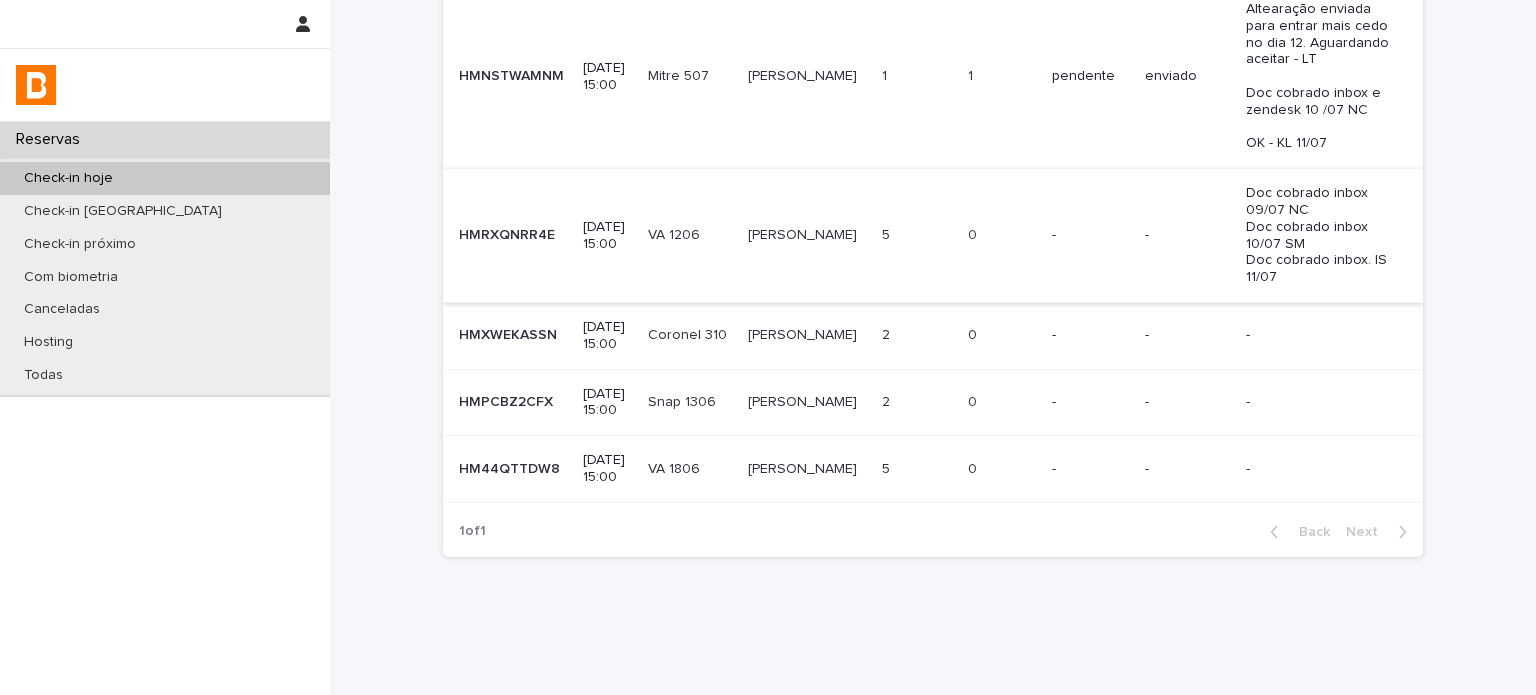 scroll, scrollTop: 695, scrollLeft: 0, axis: vertical 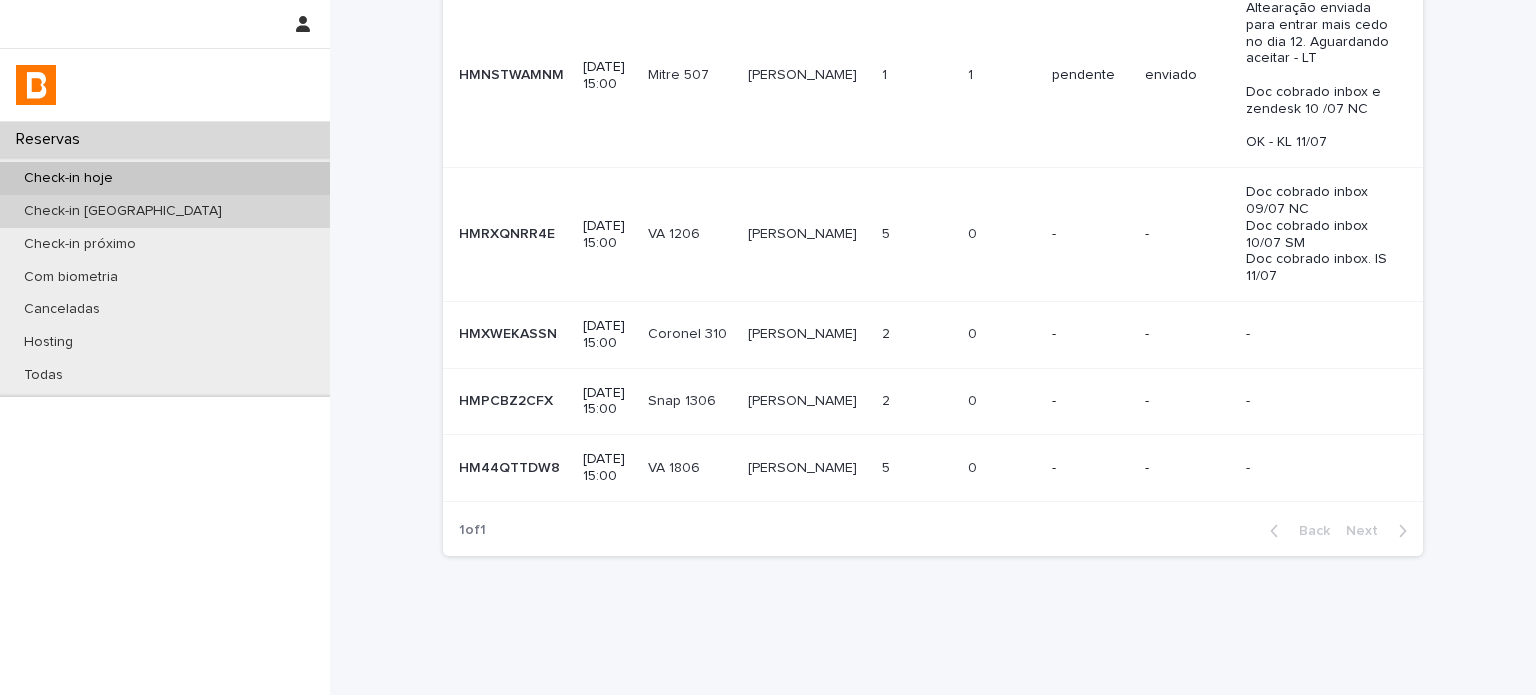 click on "Check-in [GEOGRAPHIC_DATA]" at bounding box center [165, 211] 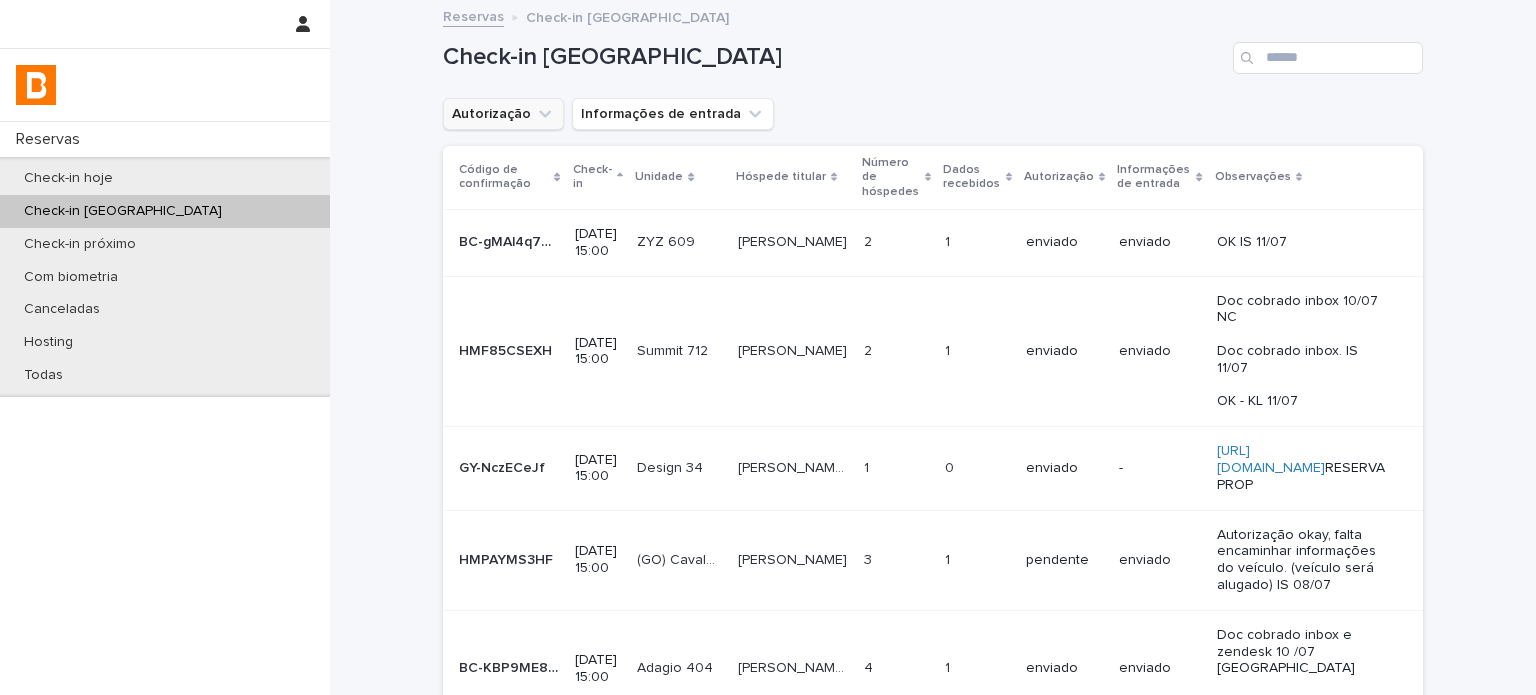 click 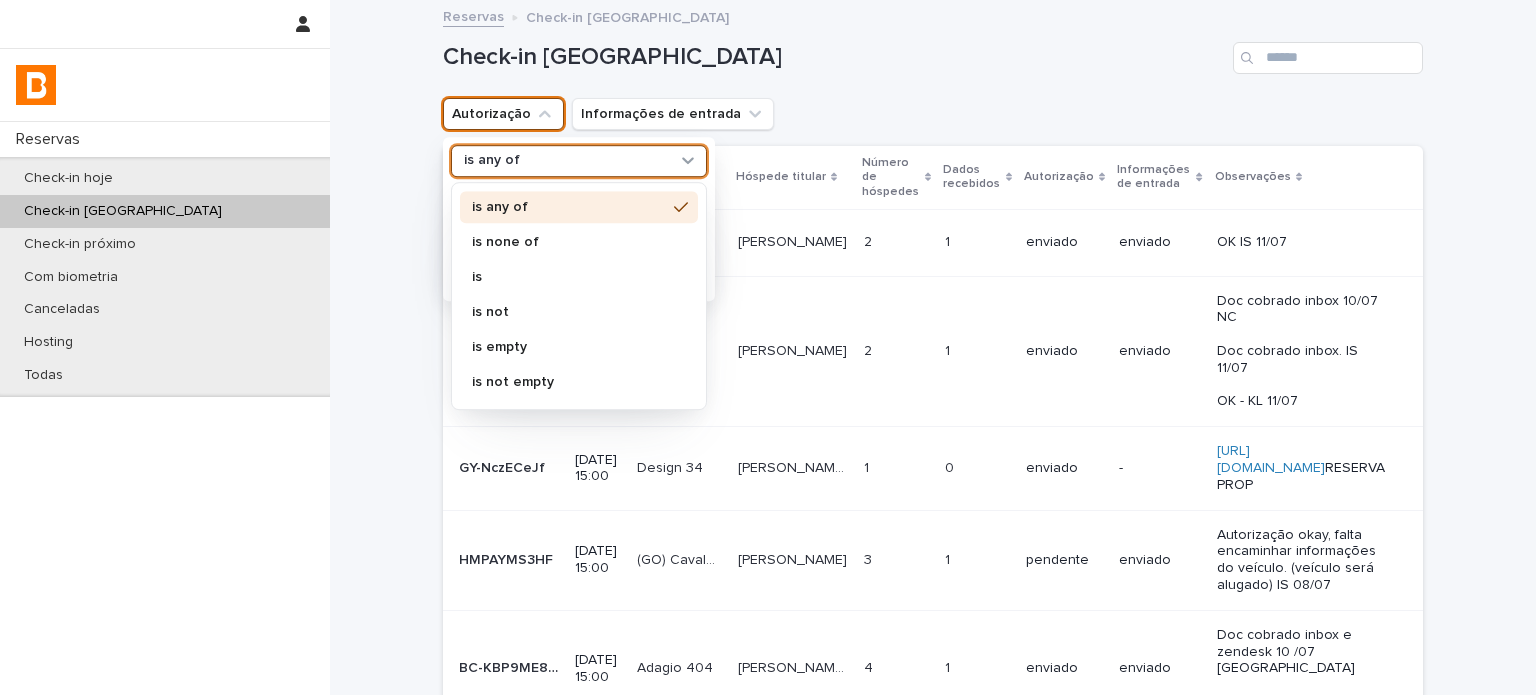 click on "is any of" at bounding box center (566, 161) 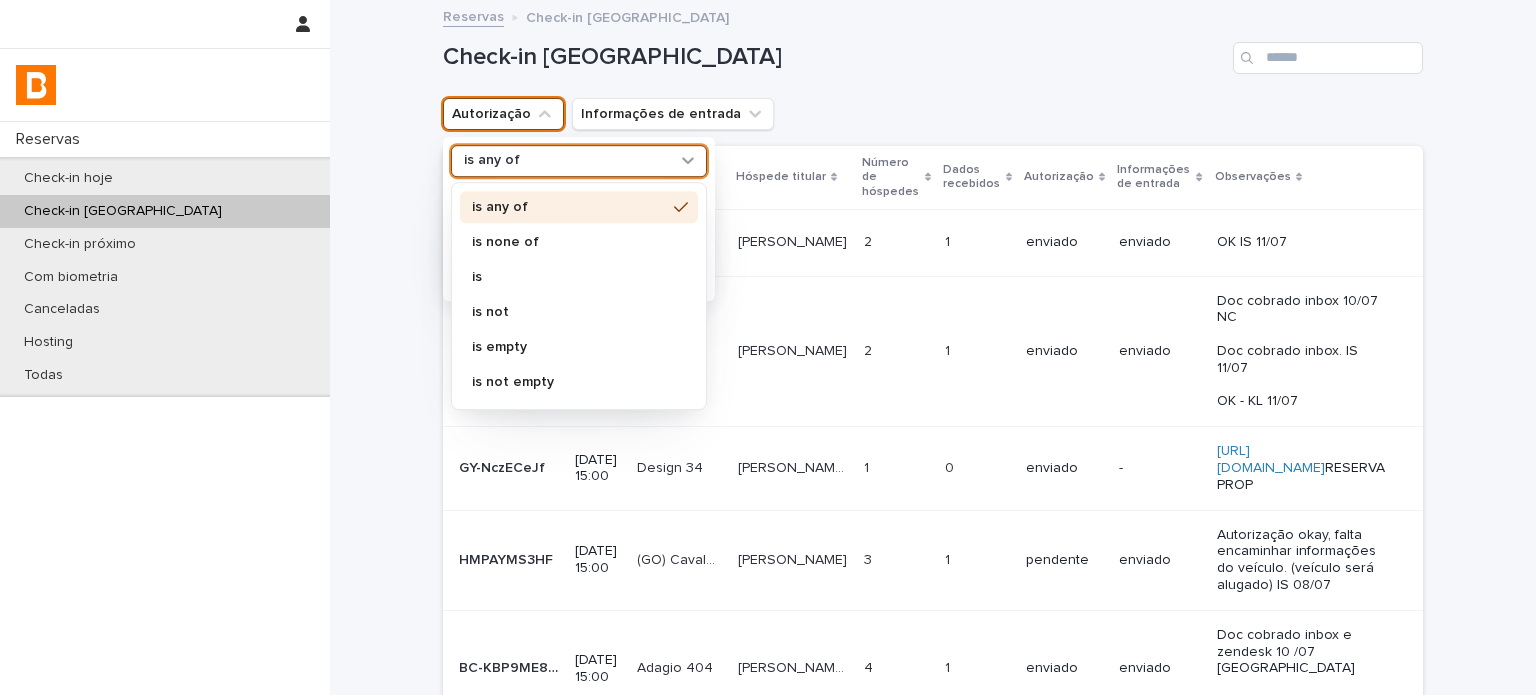 click on "is none of" at bounding box center (569, 242) 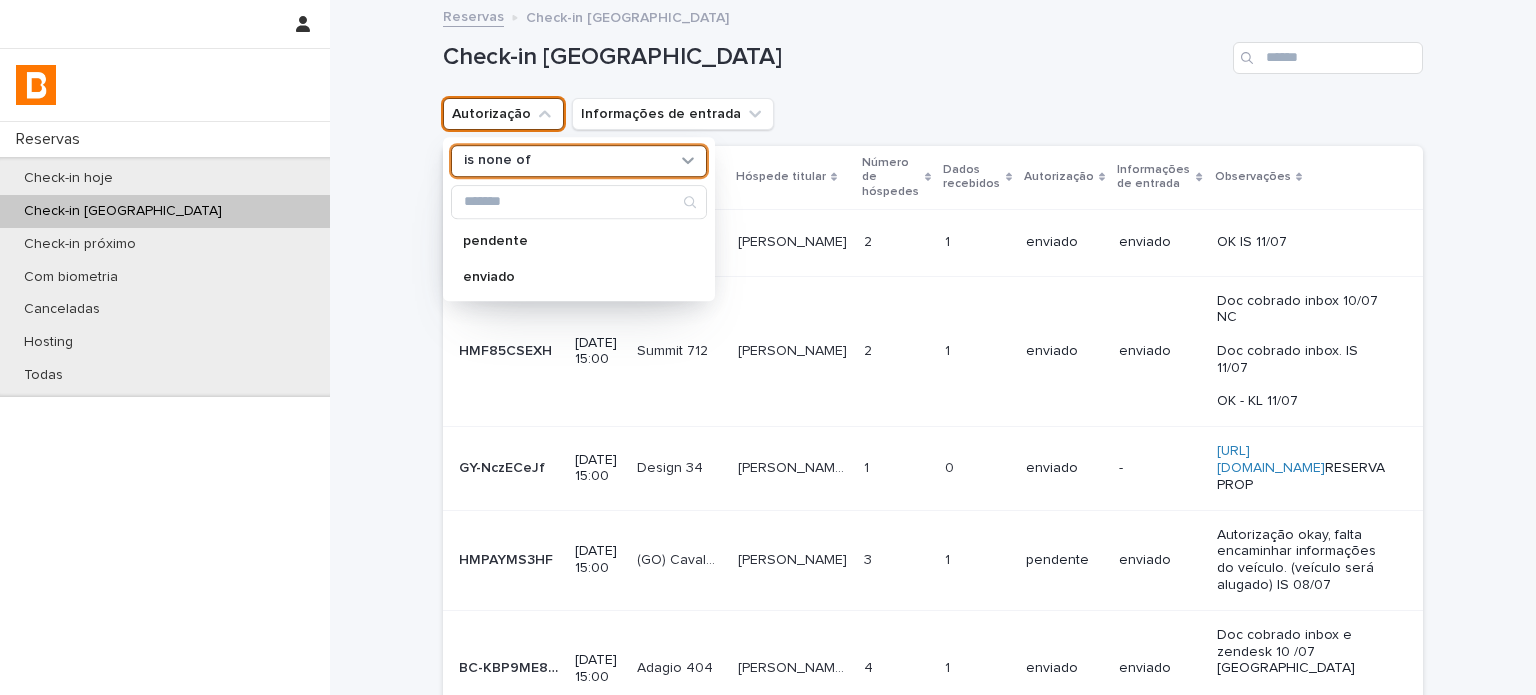 click on "enviado" at bounding box center (579, 277) 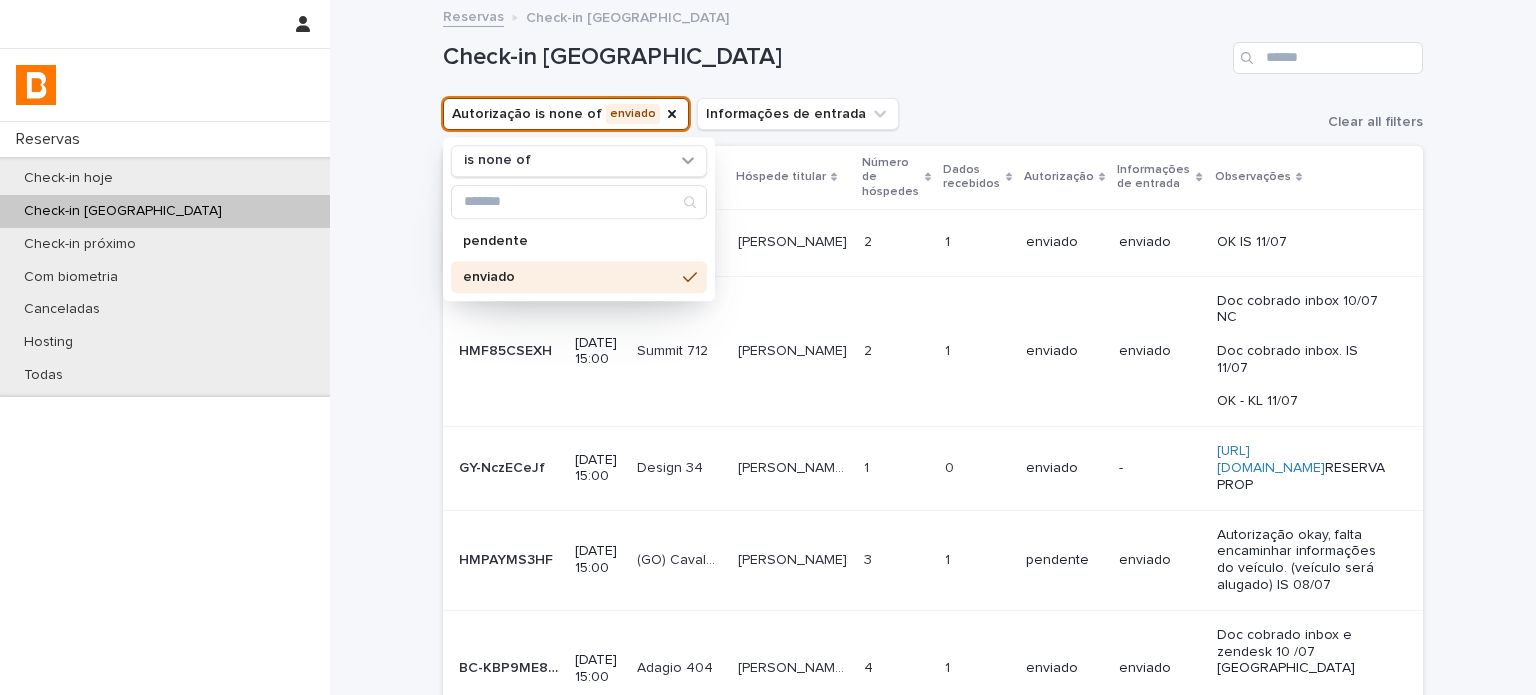 click on "Autorização is none of enviado is none of pendente enviado Informações de entrada Clear all filters" at bounding box center [933, 114] 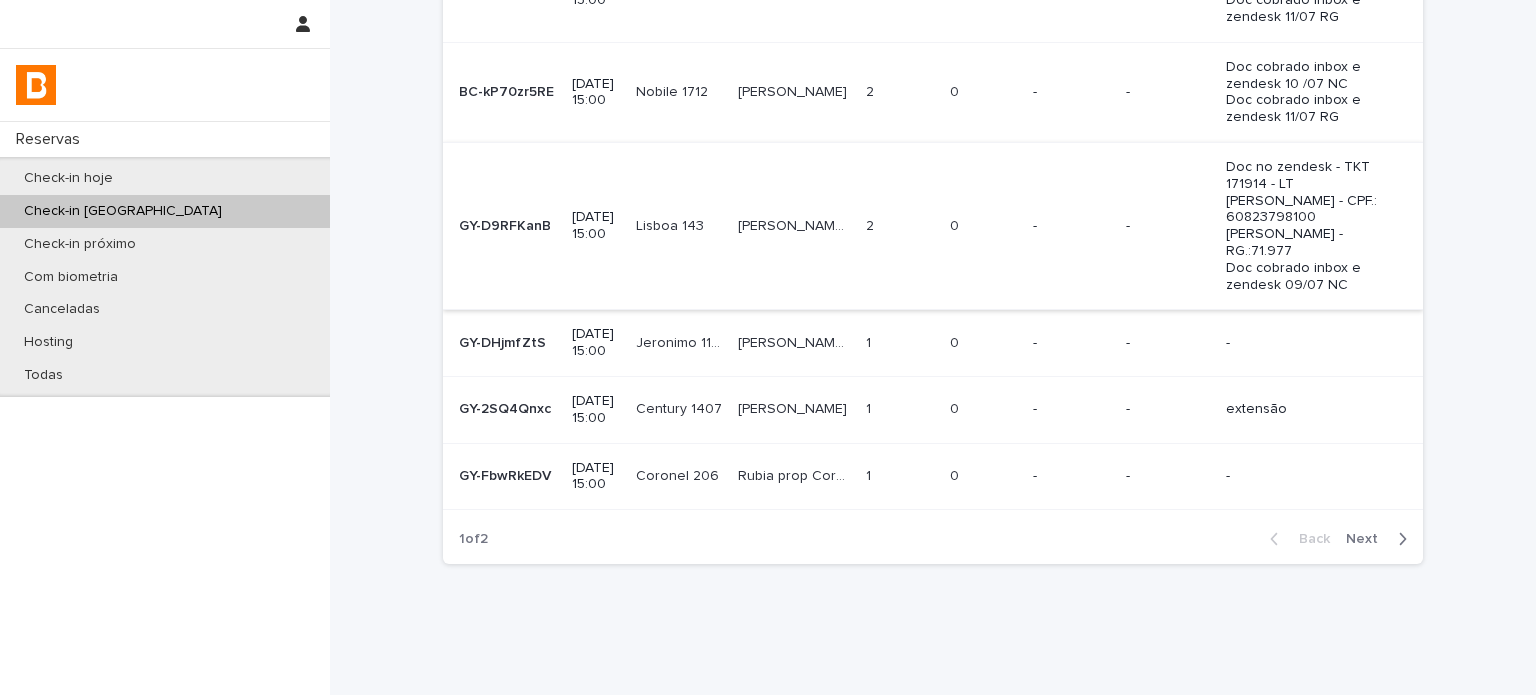 scroll, scrollTop: 810, scrollLeft: 0, axis: vertical 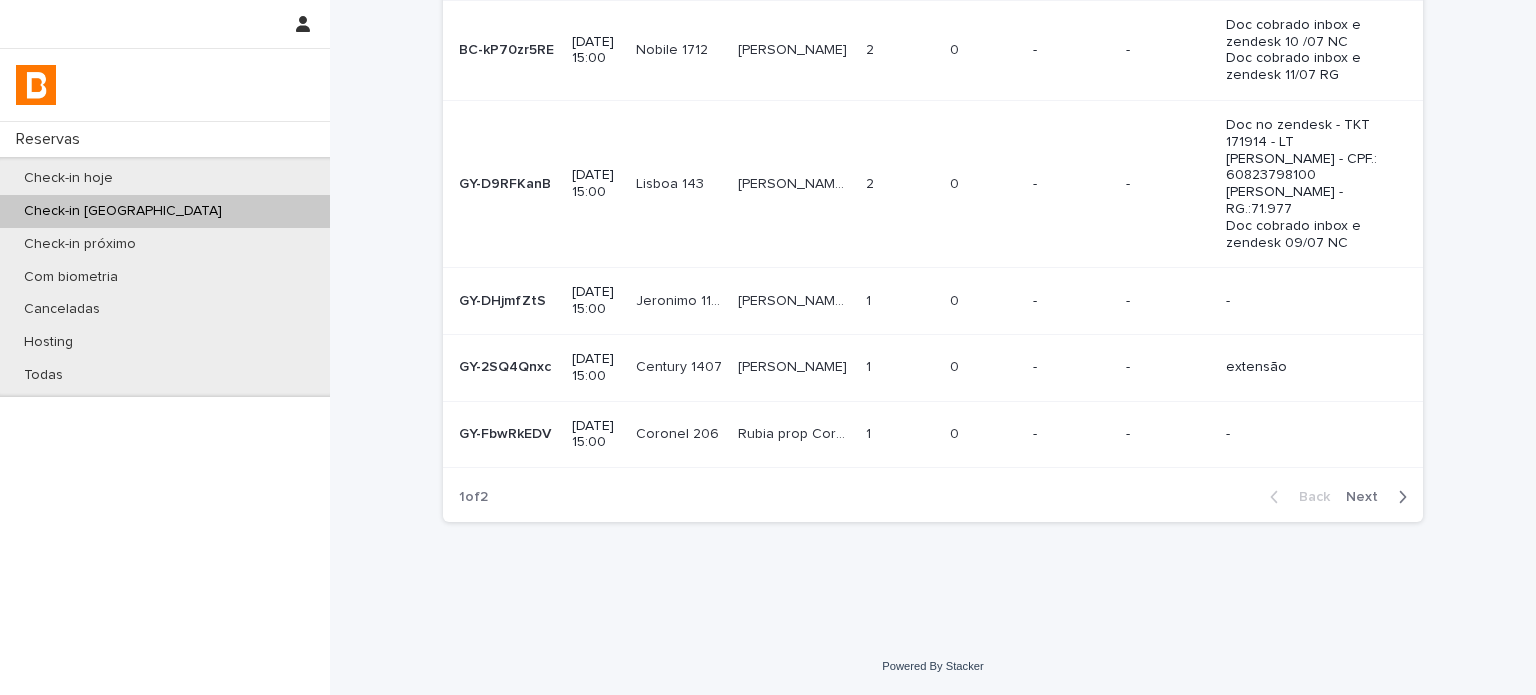 click on "Century 1407 Century 1407" at bounding box center (679, 368) 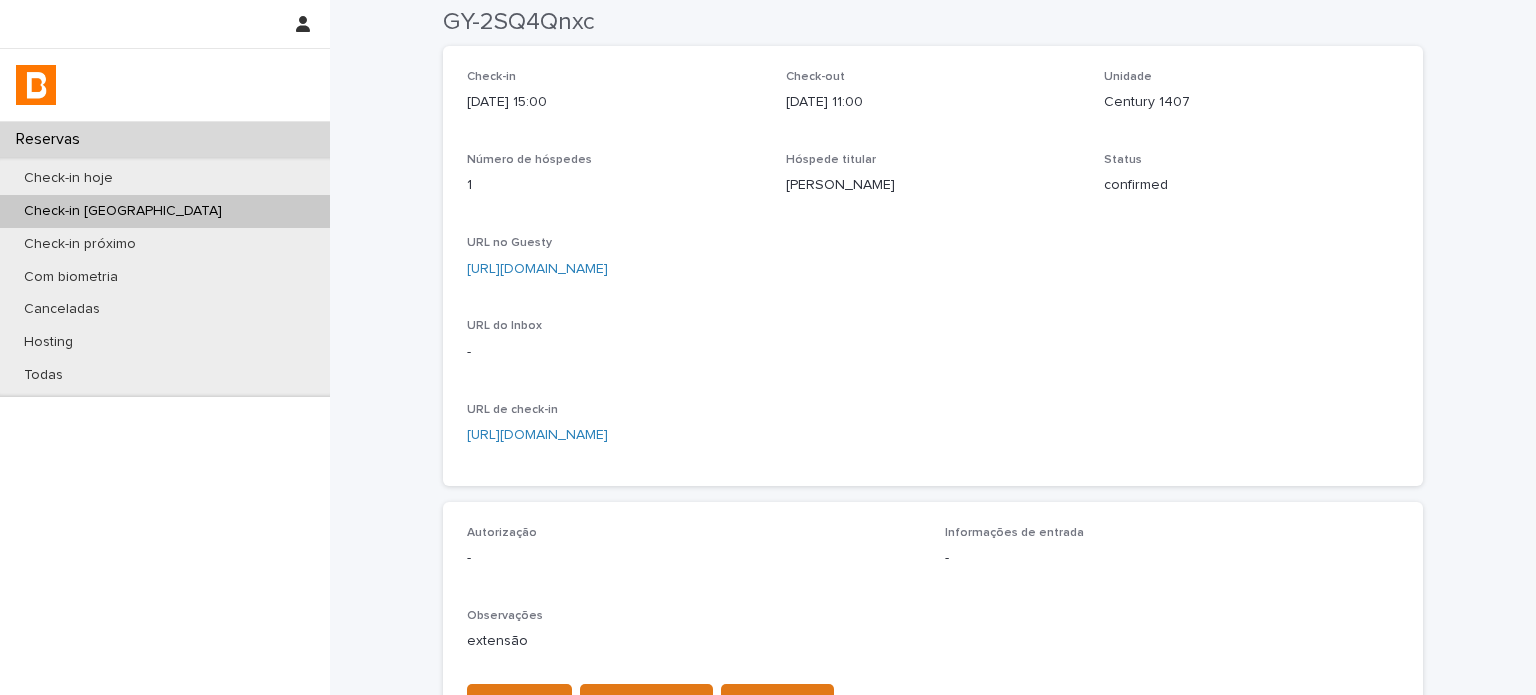 scroll, scrollTop: 0, scrollLeft: 0, axis: both 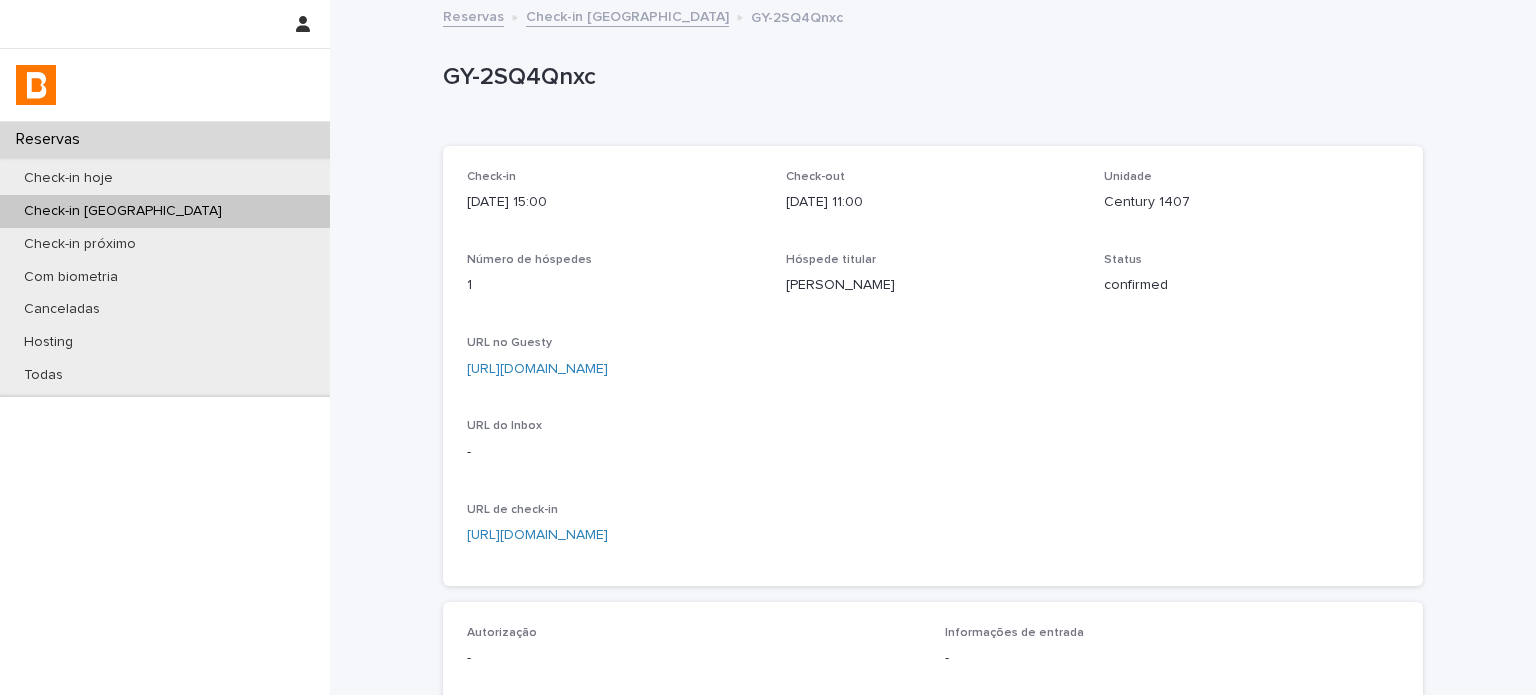 click on "Century 1407" at bounding box center (1251, 202) 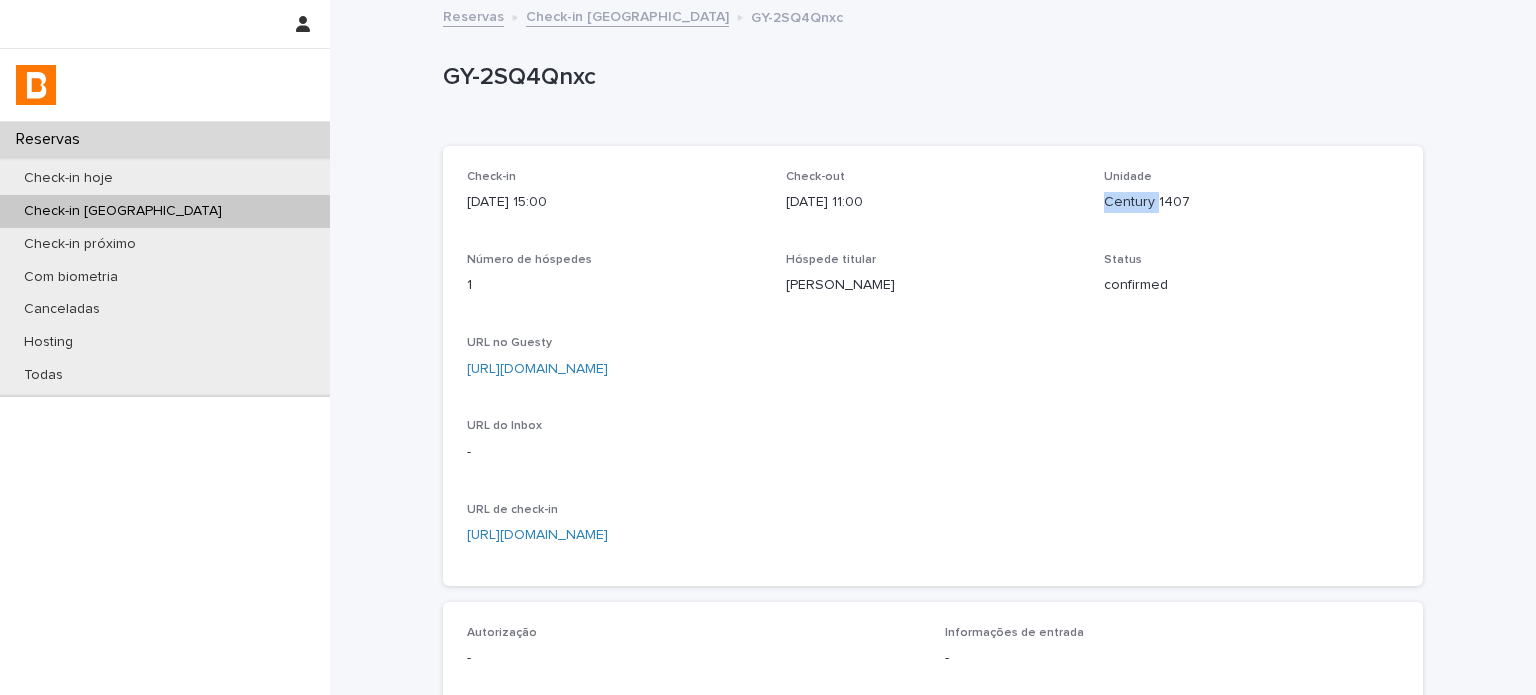 click on "Century 1407" at bounding box center (1251, 202) 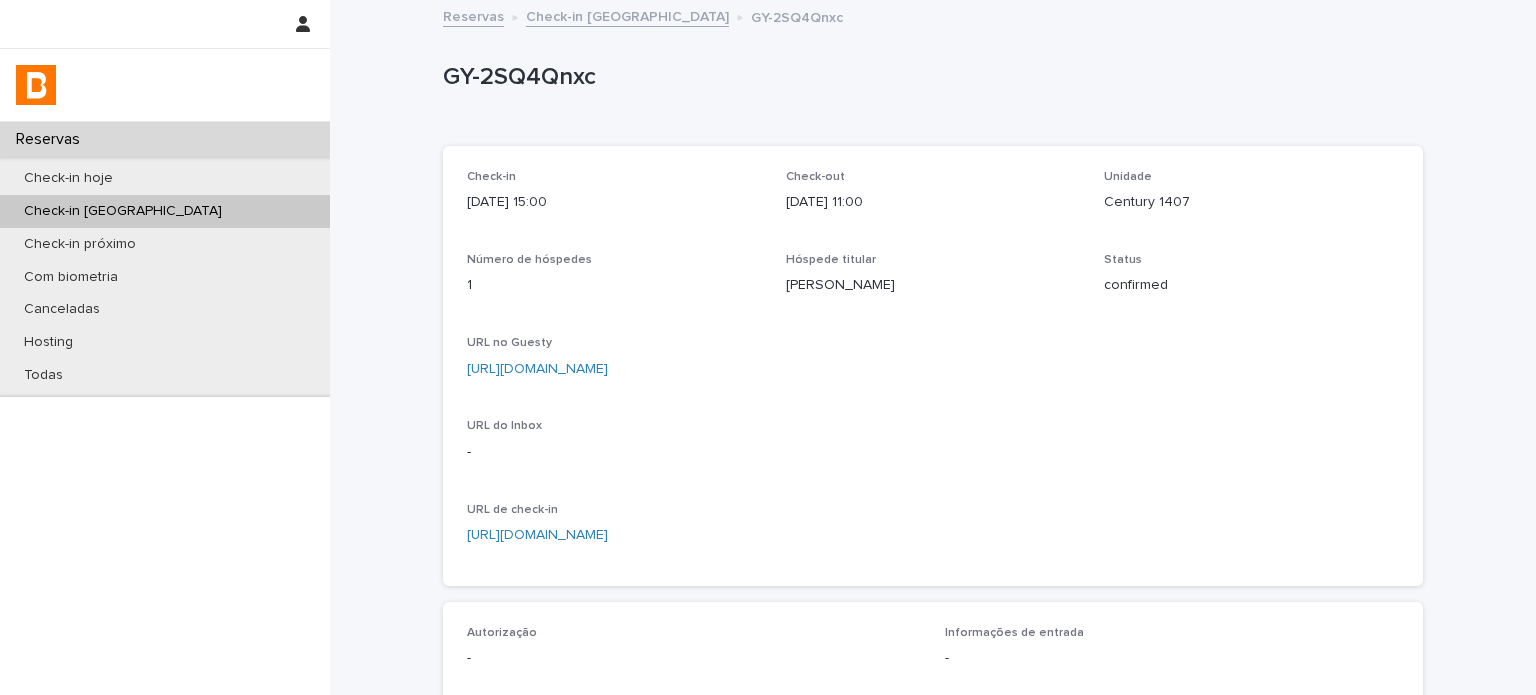 click on "Century 1407" at bounding box center [1251, 202] 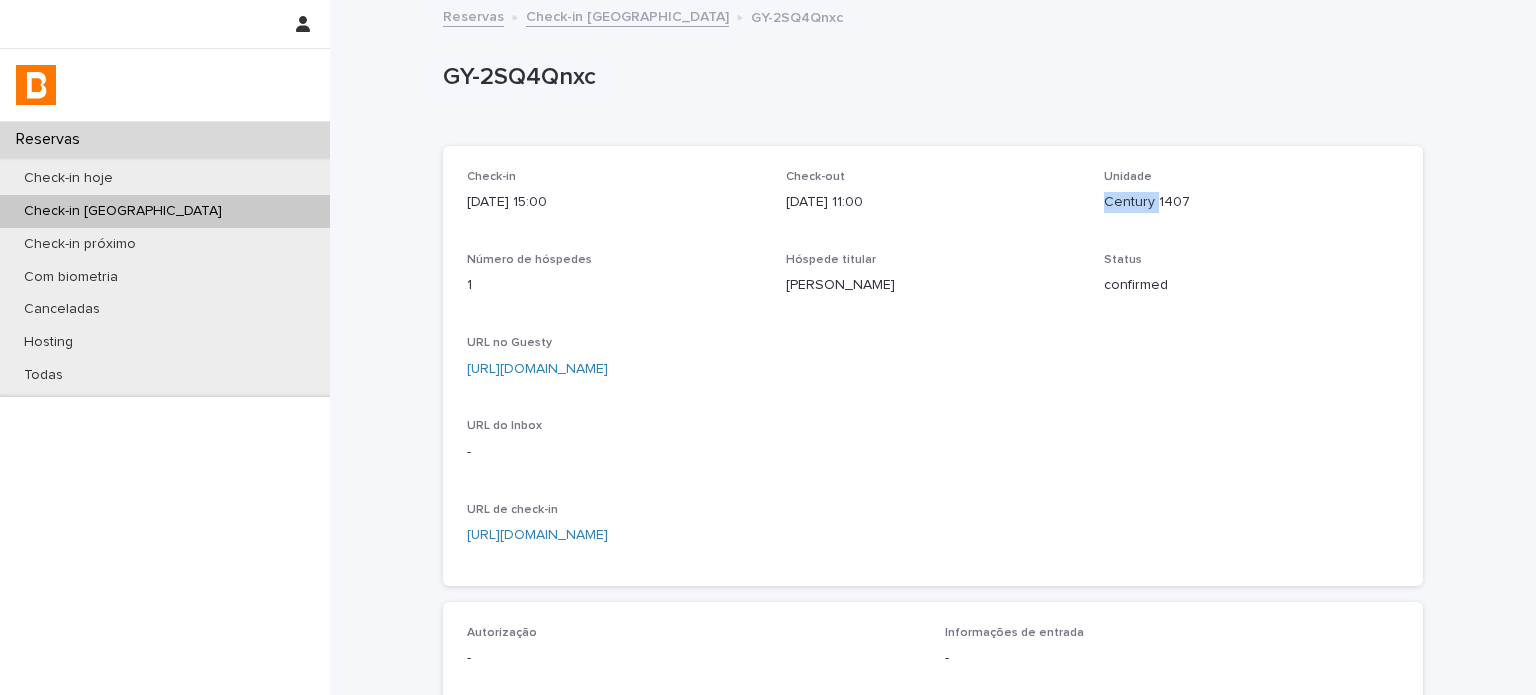 click on "Century 1407" at bounding box center [1251, 202] 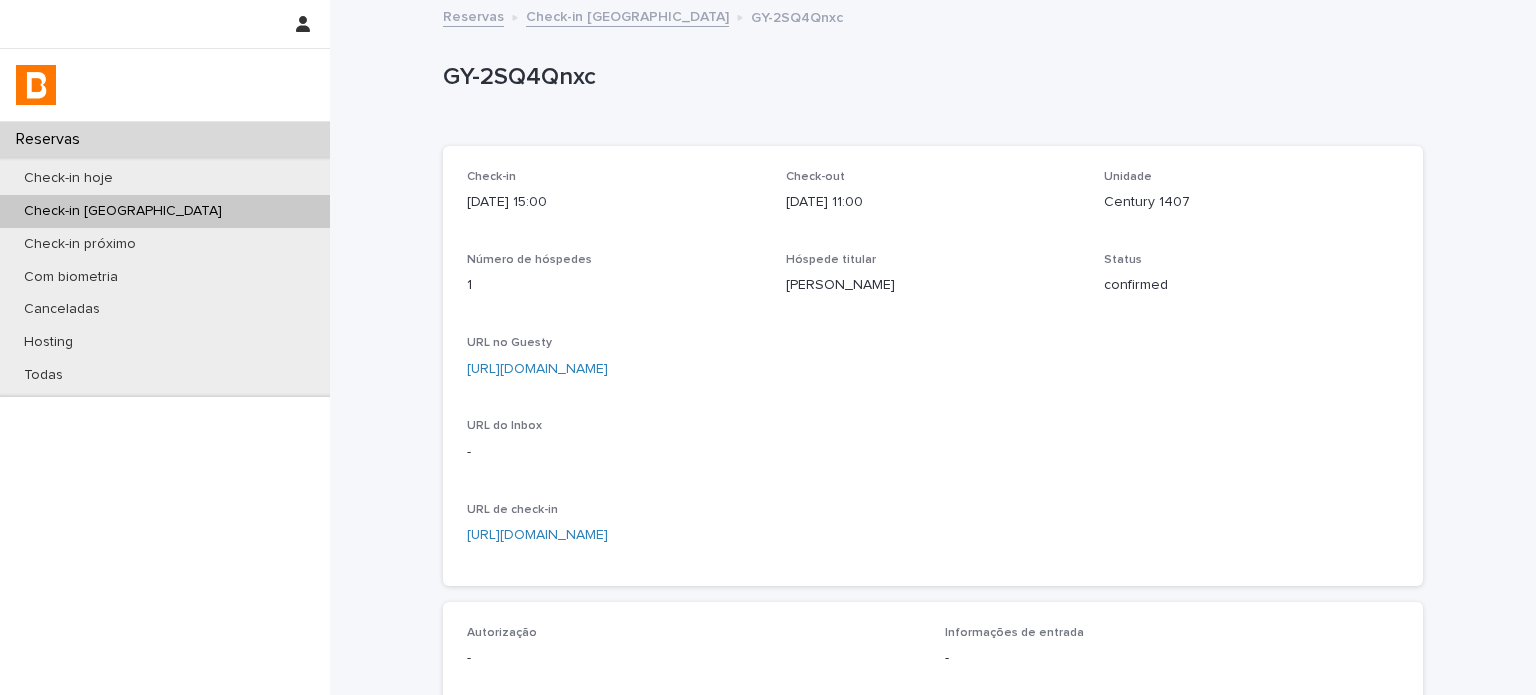 click on "Century 1407" at bounding box center [1251, 202] 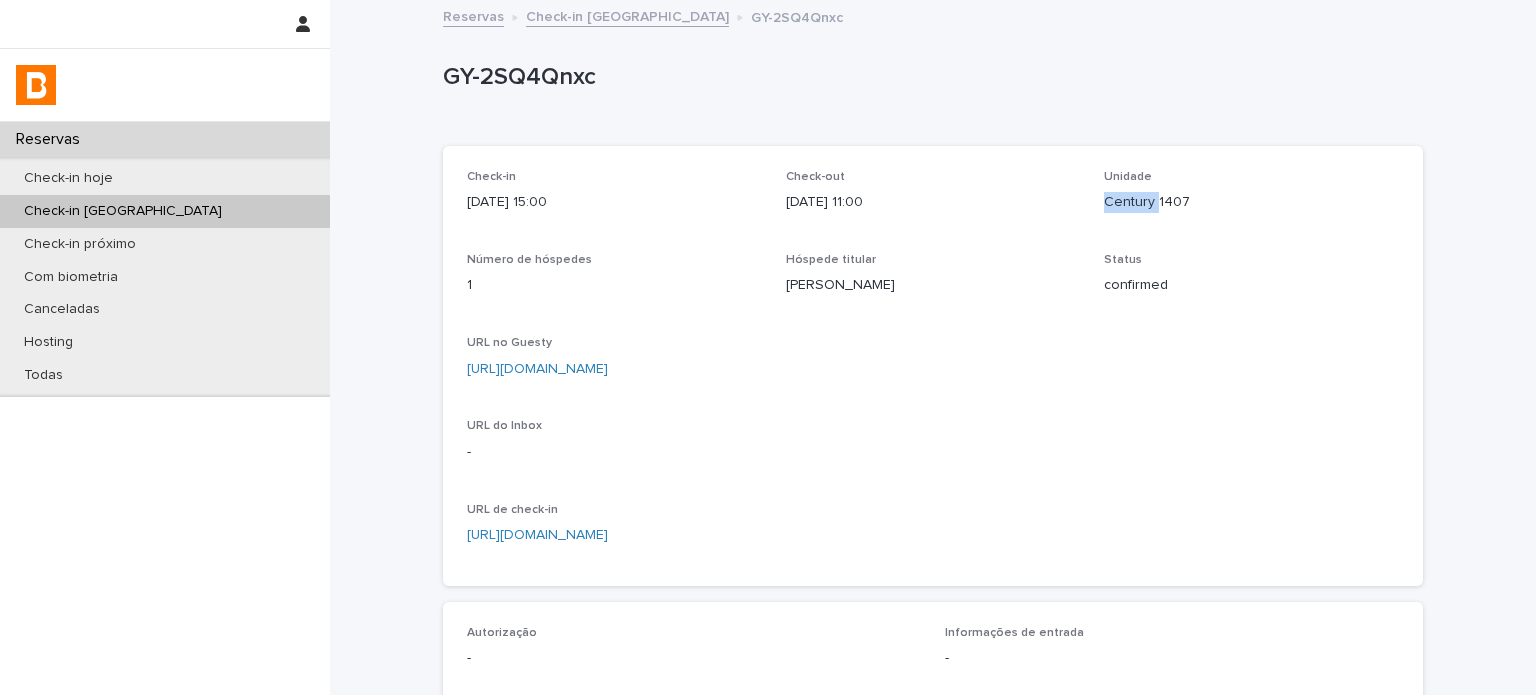 click on "Century 1407" at bounding box center (1251, 202) 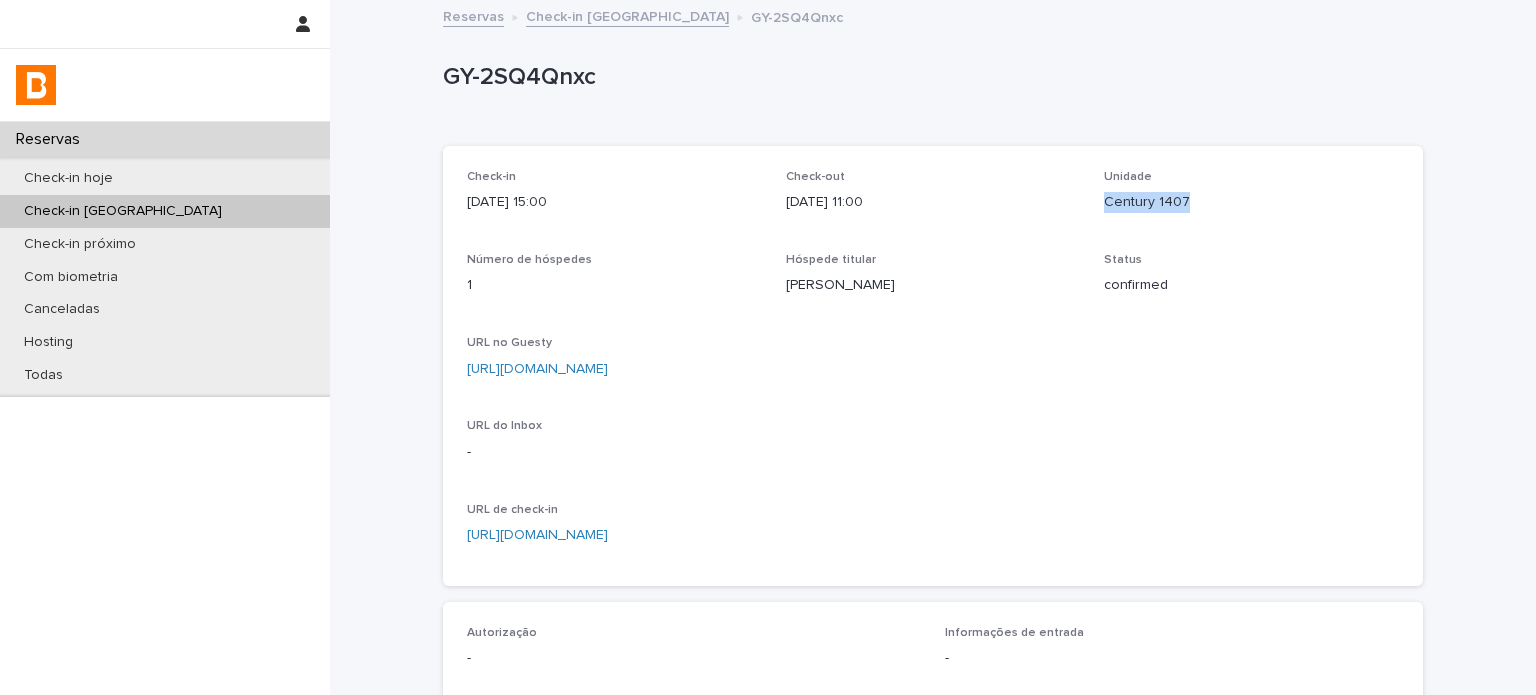 click on "Century 1407" at bounding box center (1251, 202) 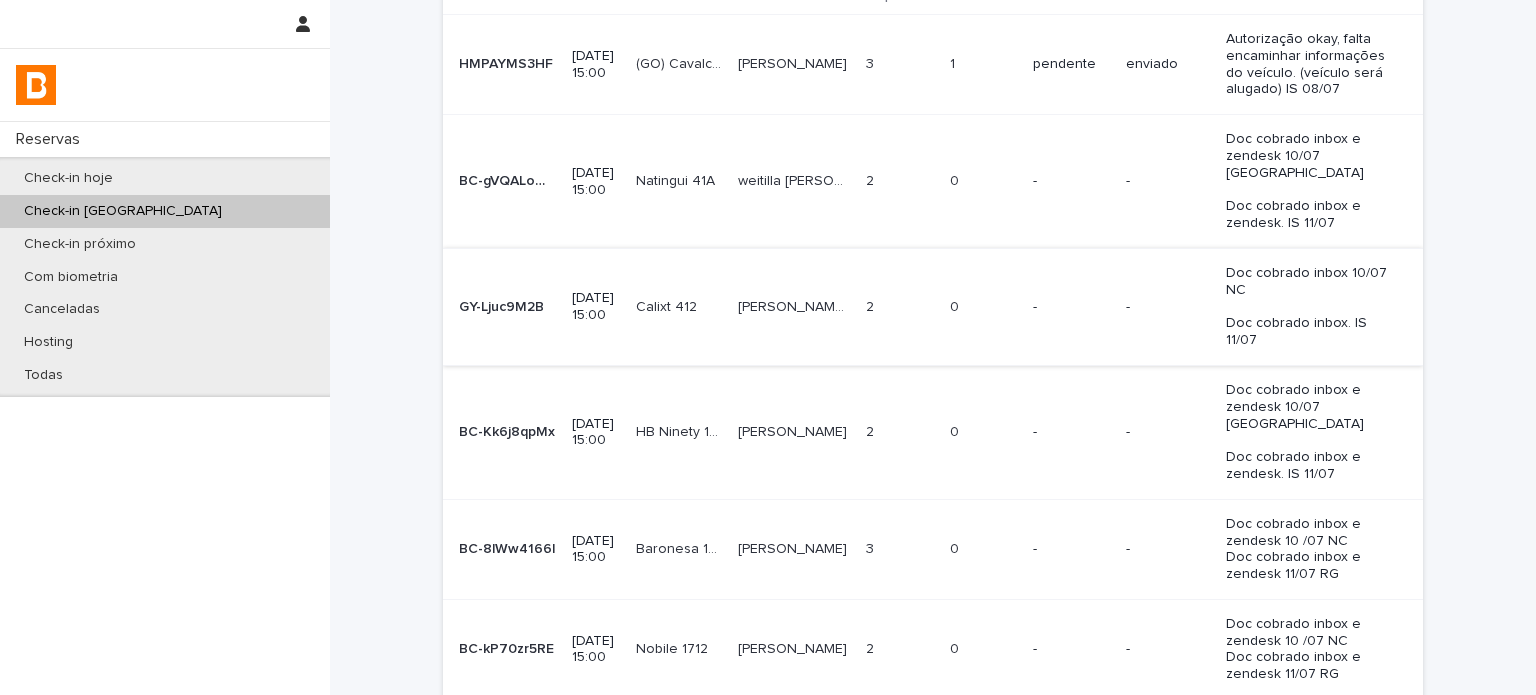 scroll, scrollTop: 133, scrollLeft: 0, axis: vertical 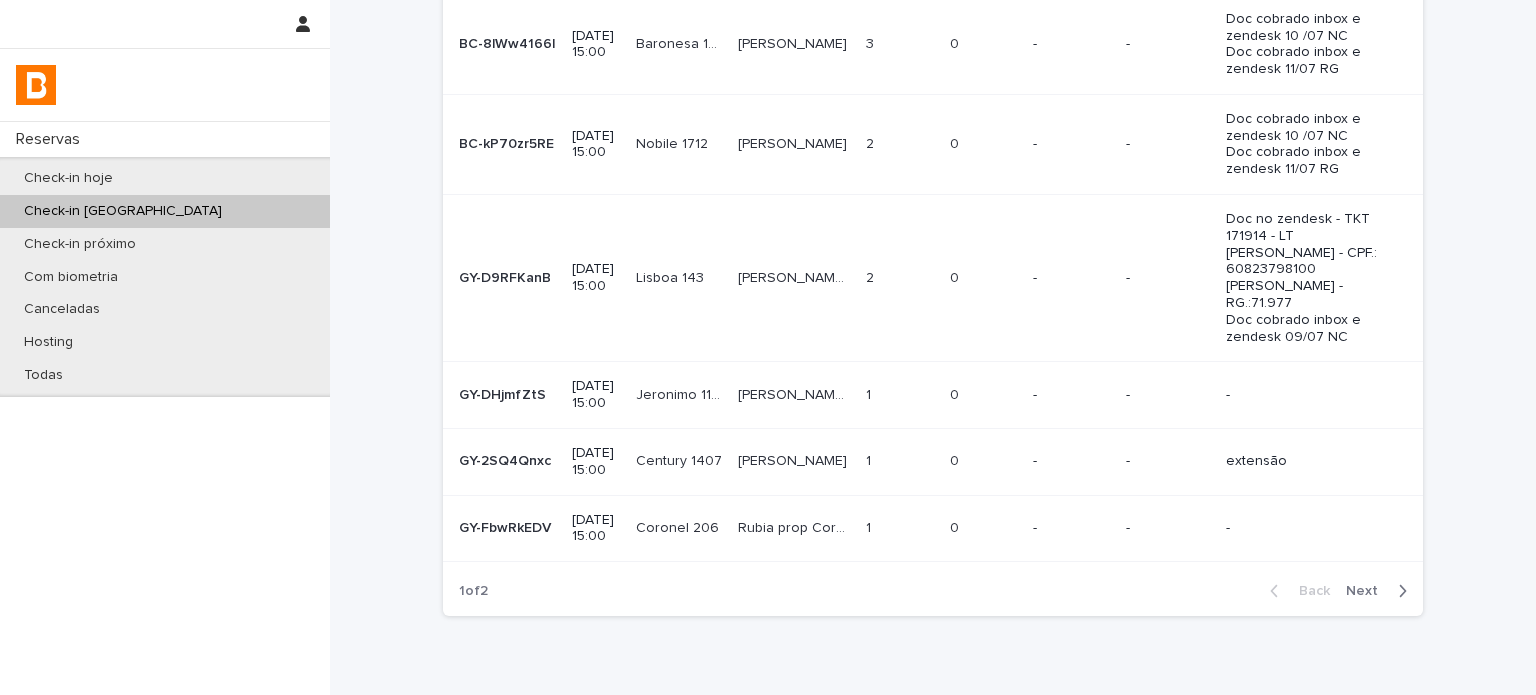 click on "-" at bounding box center [1071, 462] 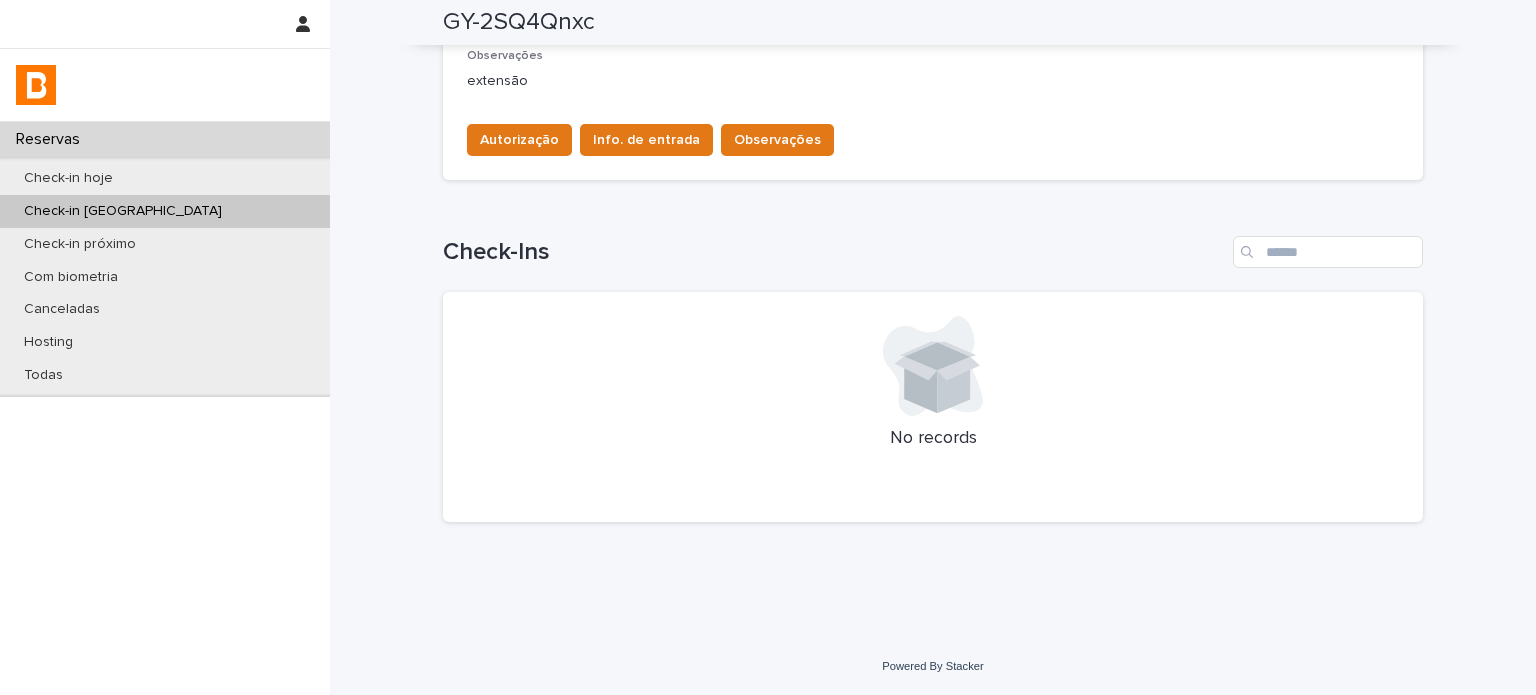 scroll, scrollTop: 593, scrollLeft: 0, axis: vertical 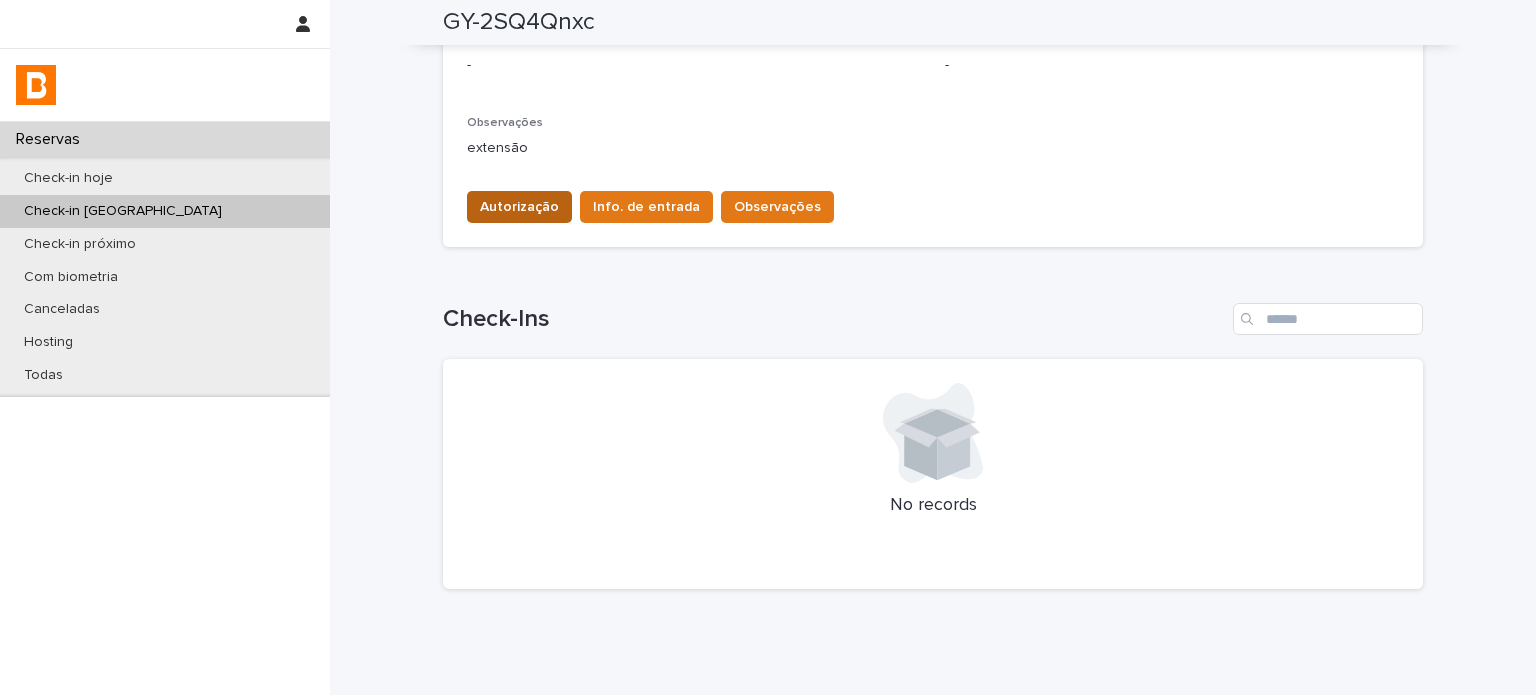 click on "Autorização" at bounding box center (519, 207) 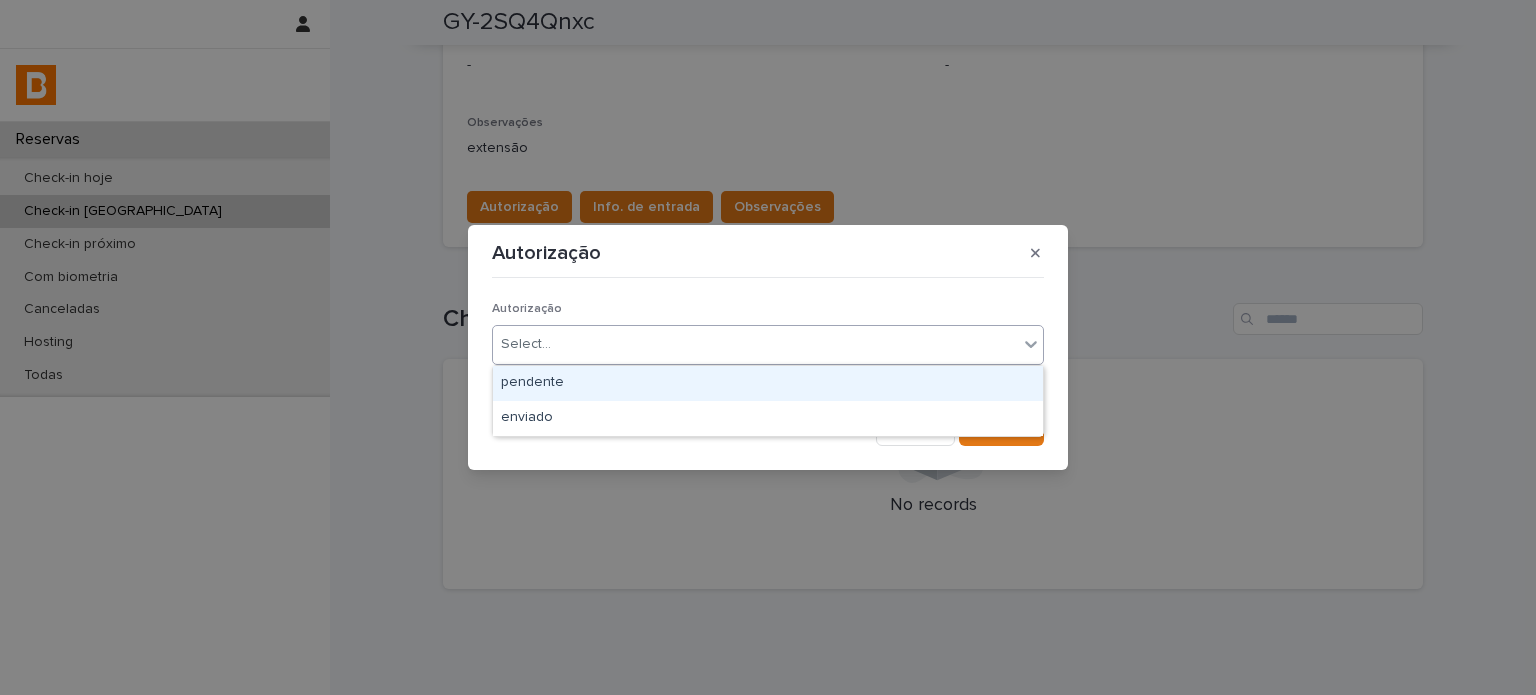 click on "Select..." at bounding box center (755, 344) 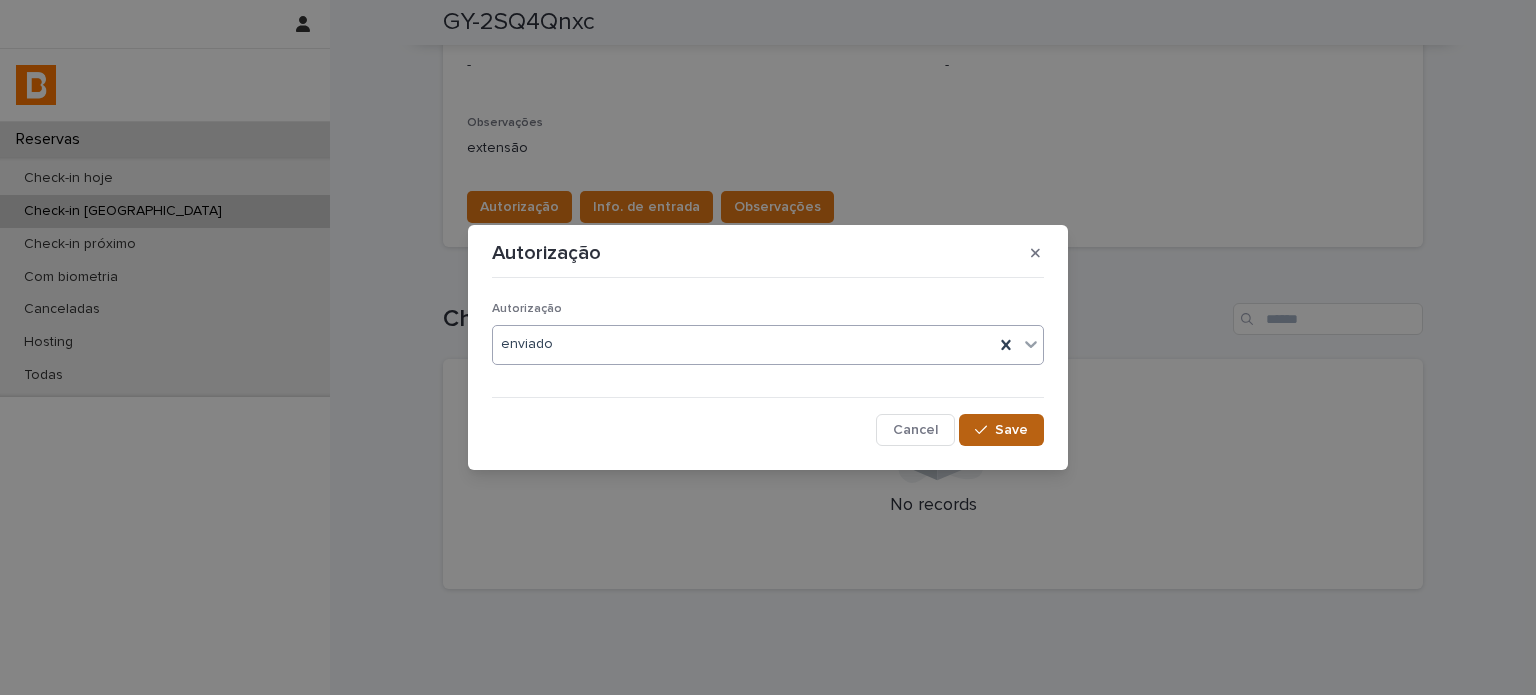 click at bounding box center (985, 430) 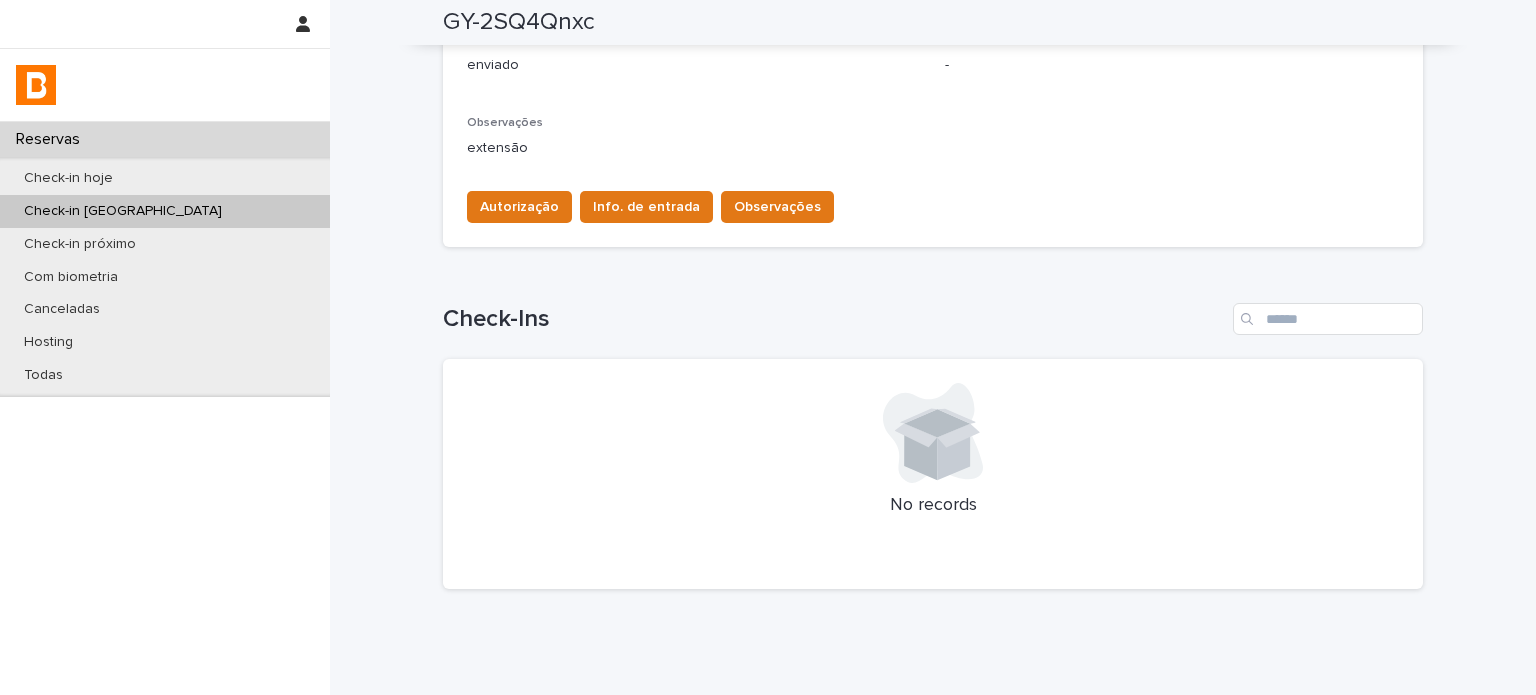 click on "Info. de entrada" at bounding box center (646, 207) 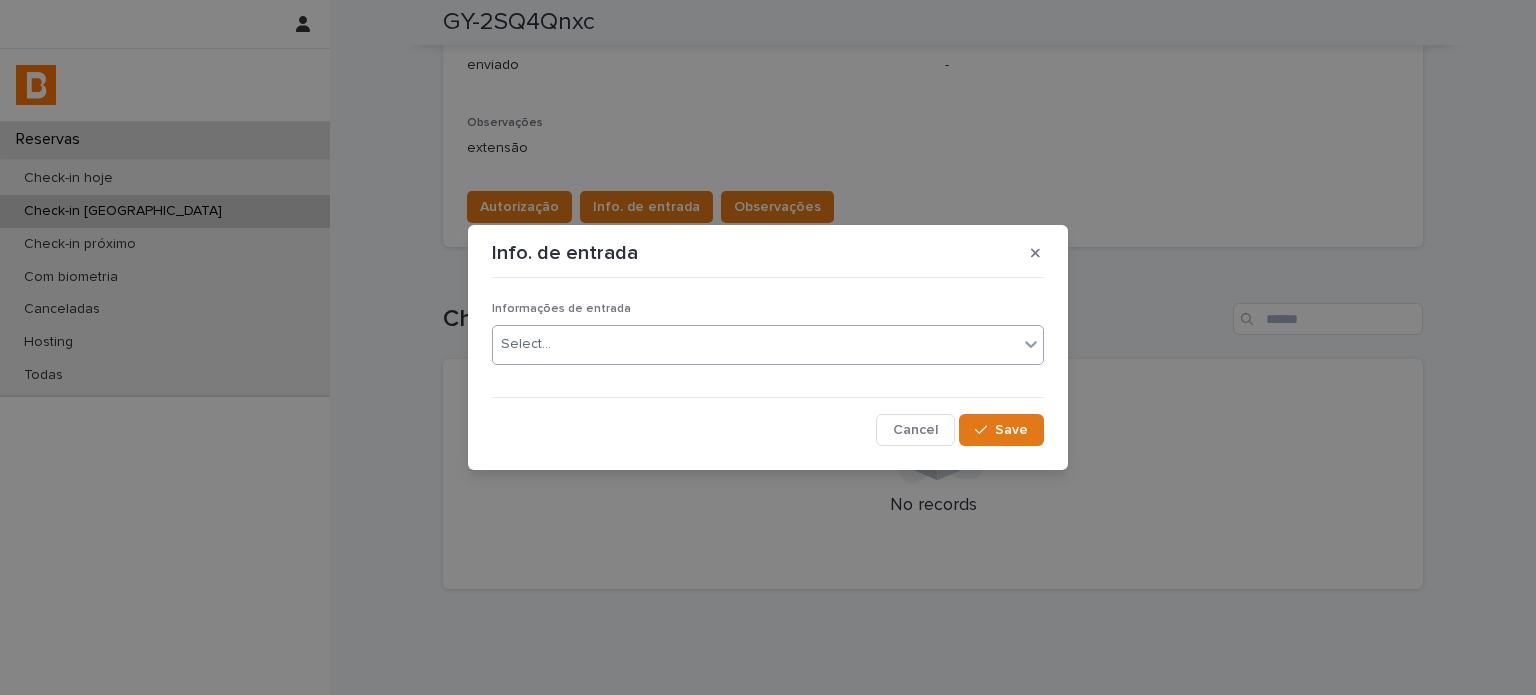 click on "Select..." at bounding box center [755, 344] 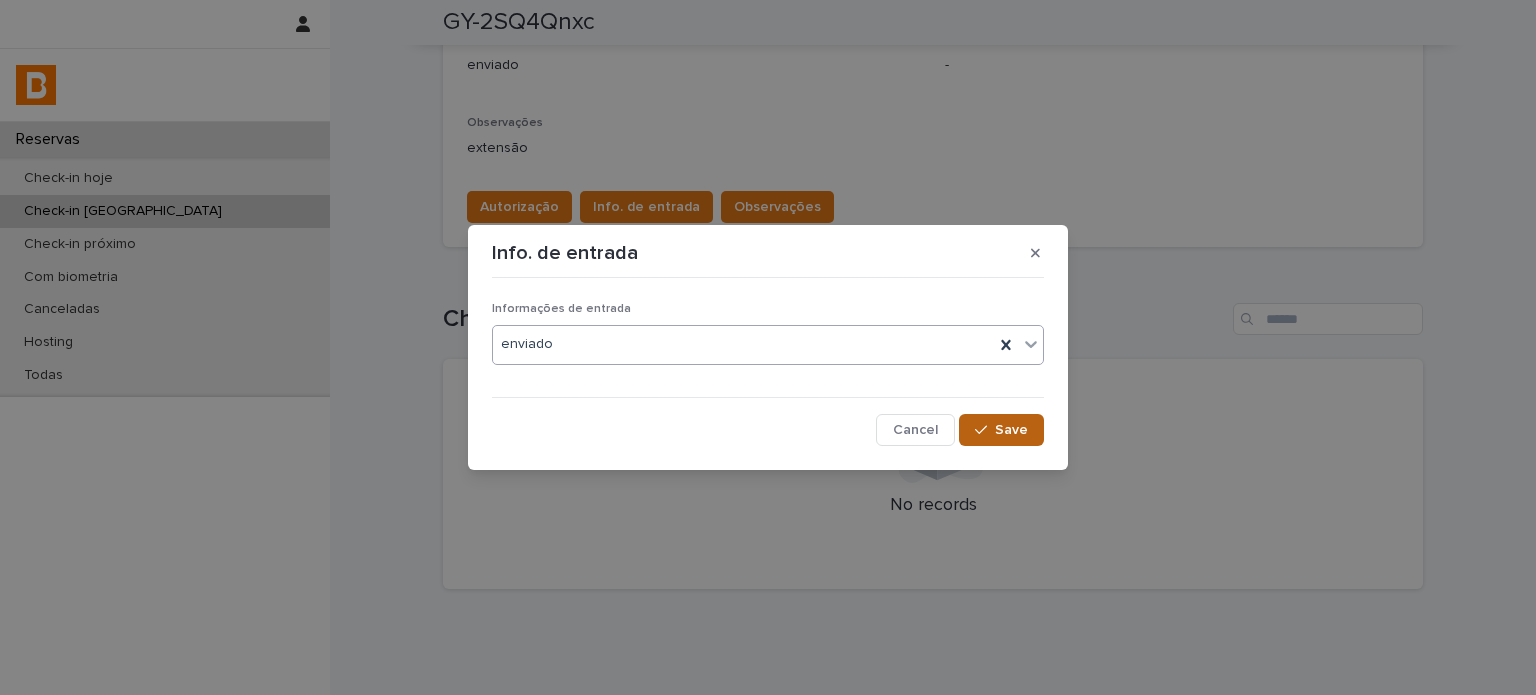 click on "Save" at bounding box center (1011, 430) 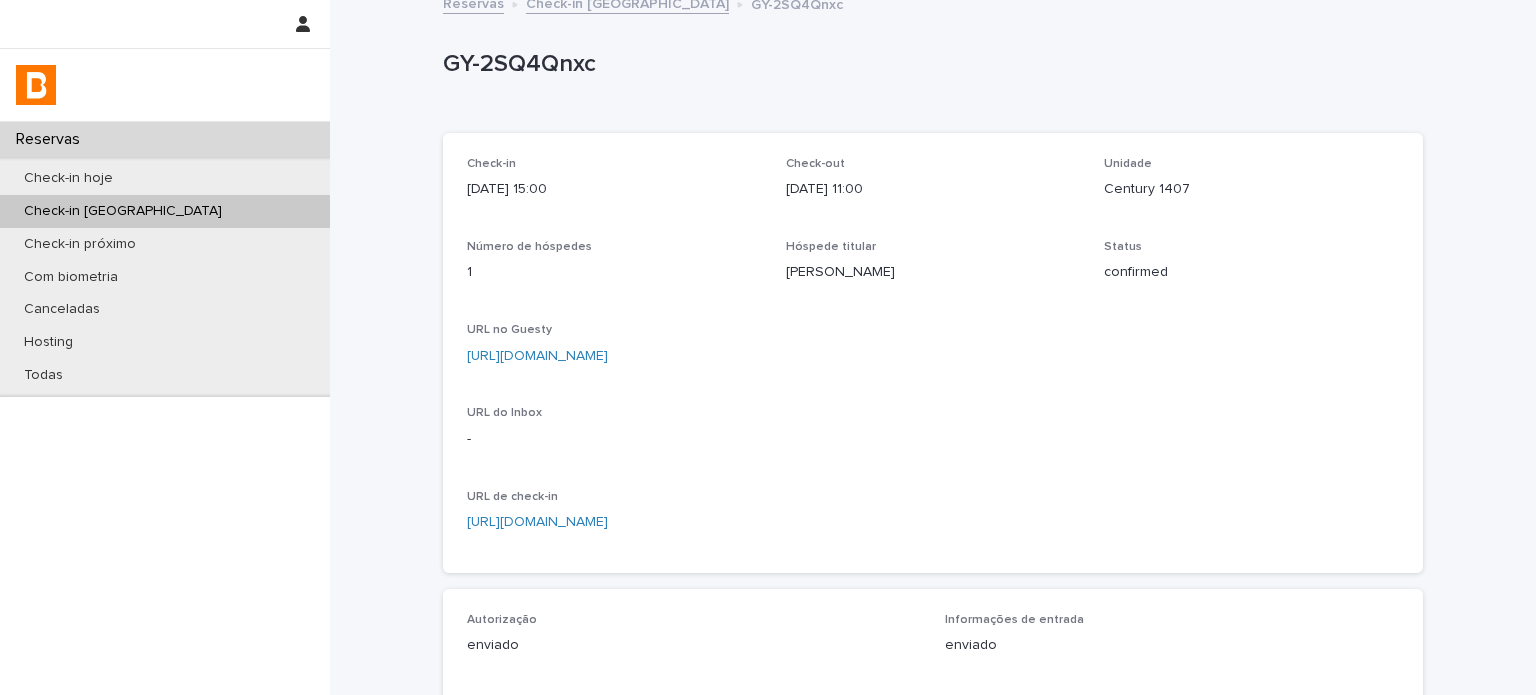 scroll, scrollTop: 0, scrollLeft: 0, axis: both 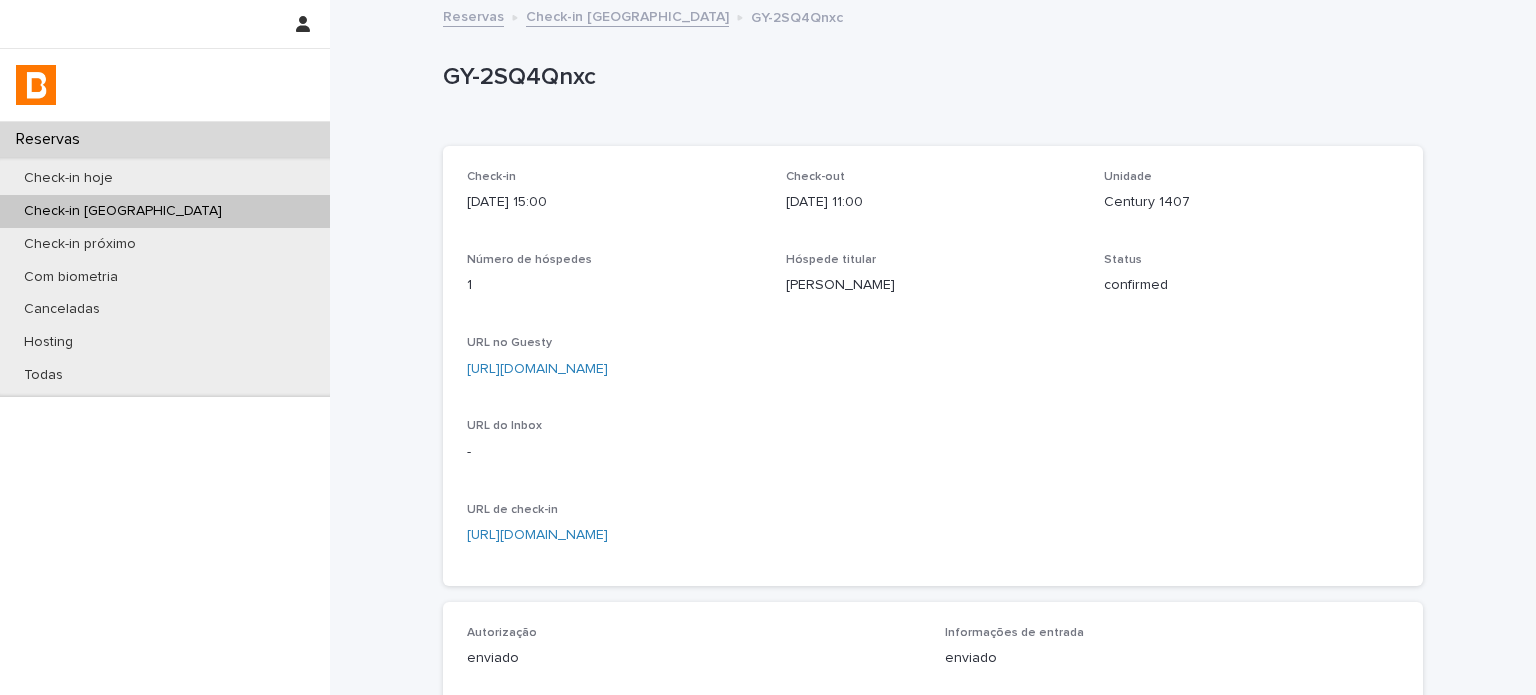 click on "Check-in [GEOGRAPHIC_DATA]" at bounding box center [627, 15] 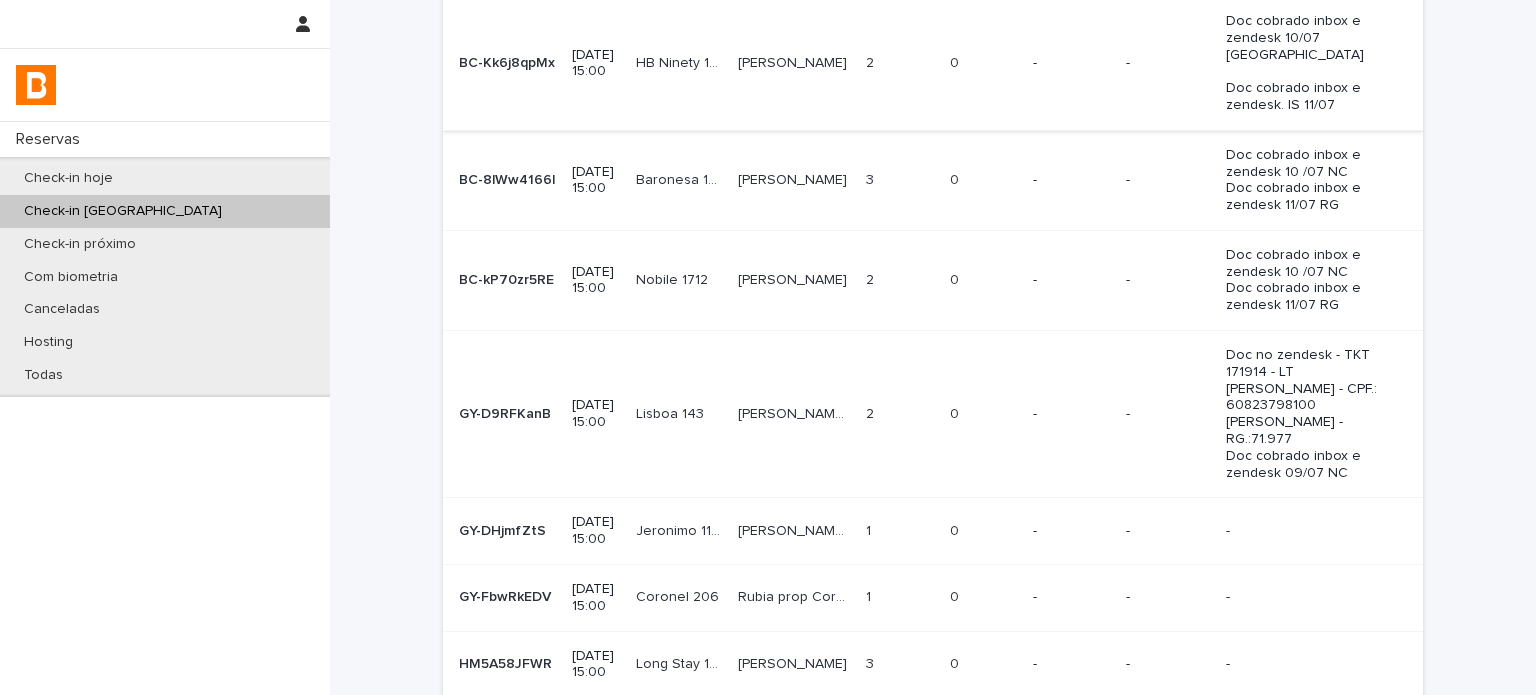 scroll, scrollTop: 444, scrollLeft: 0, axis: vertical 